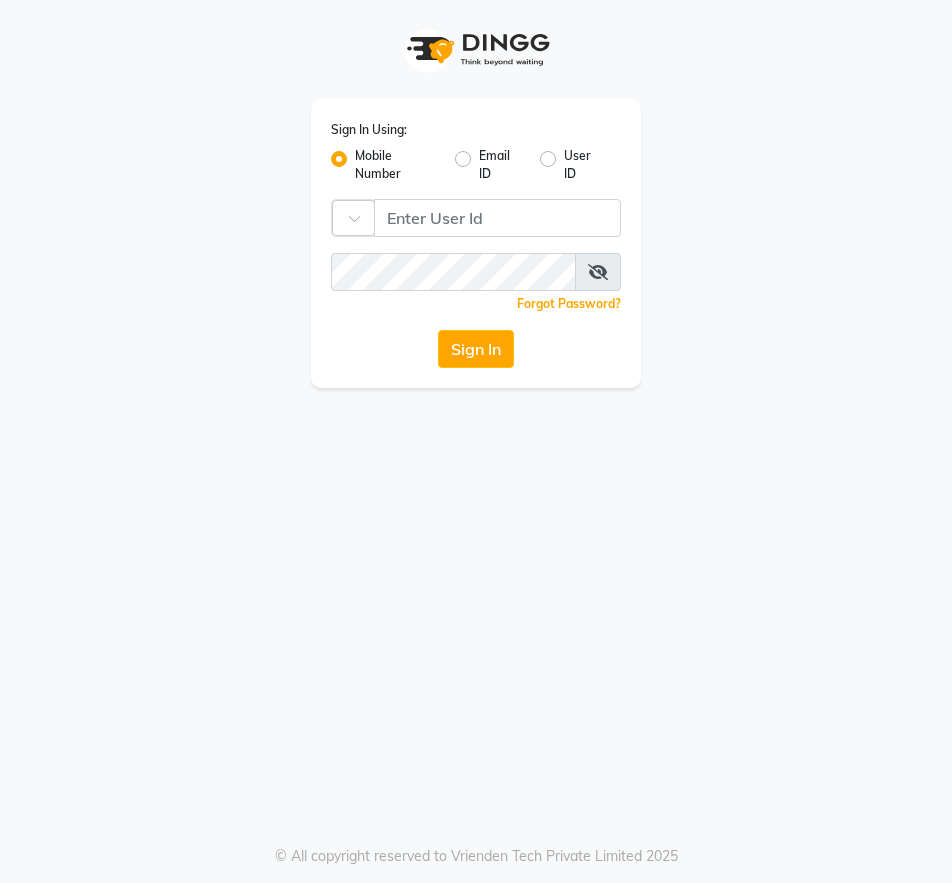 scroll, scrollTop: 0, scrollLeft: 0, axis: both 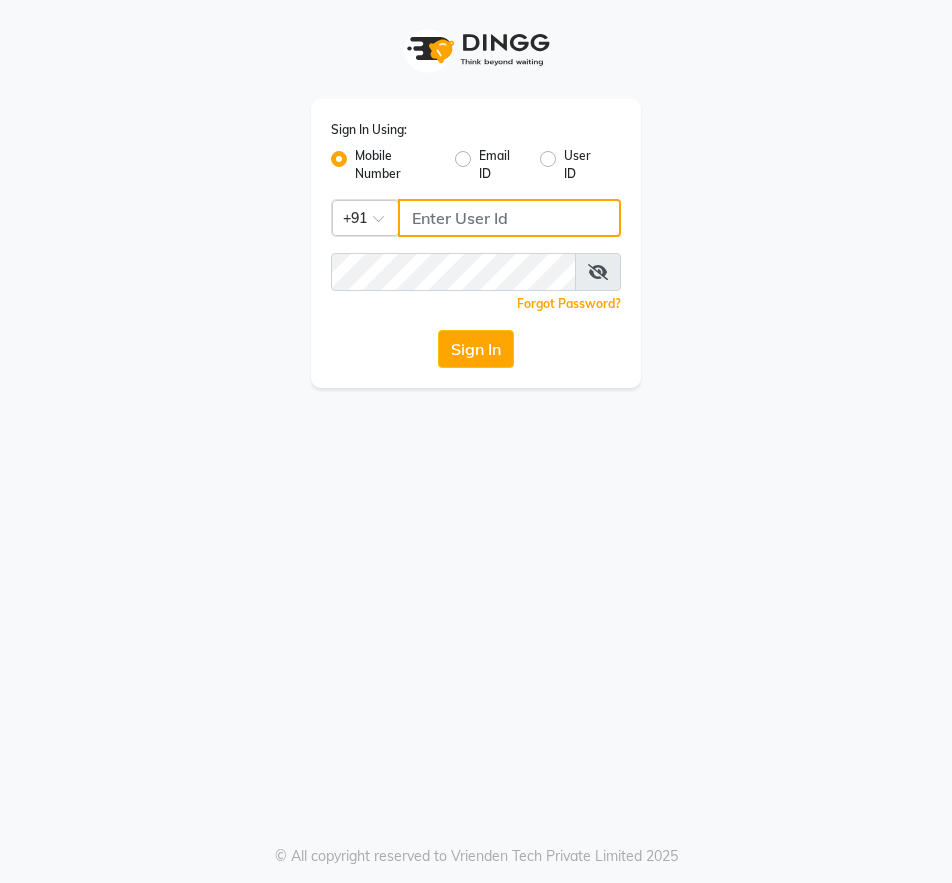 click 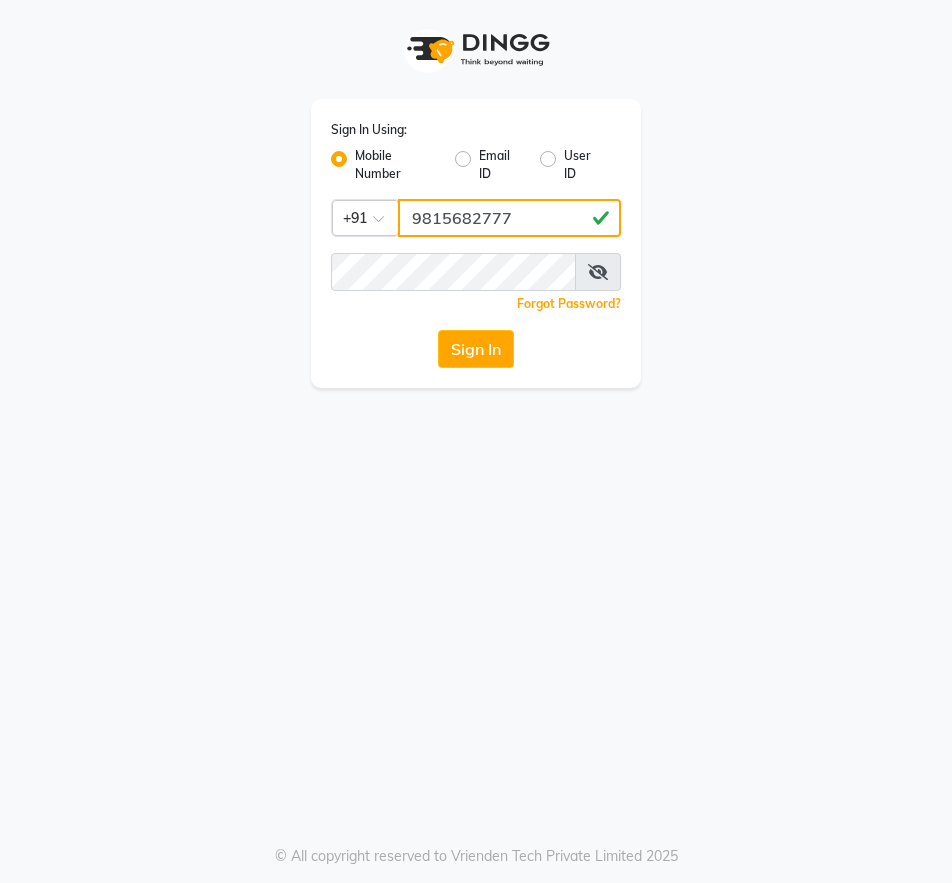 type on "9815682777" 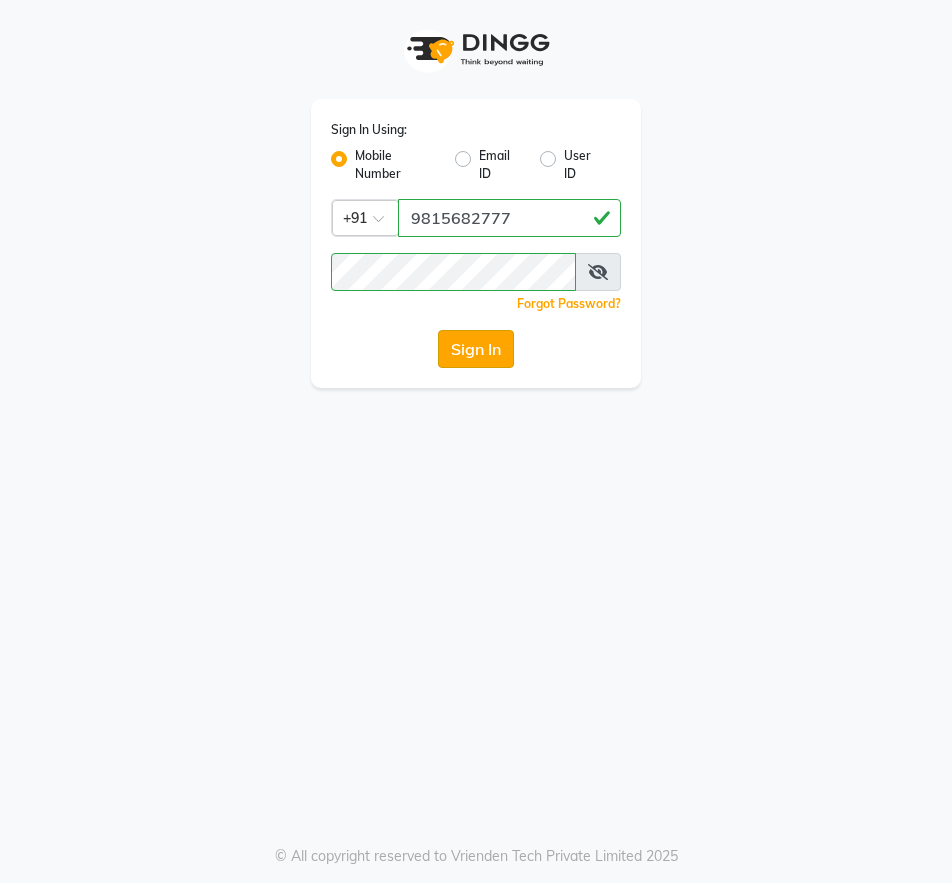 click on "Sign In" 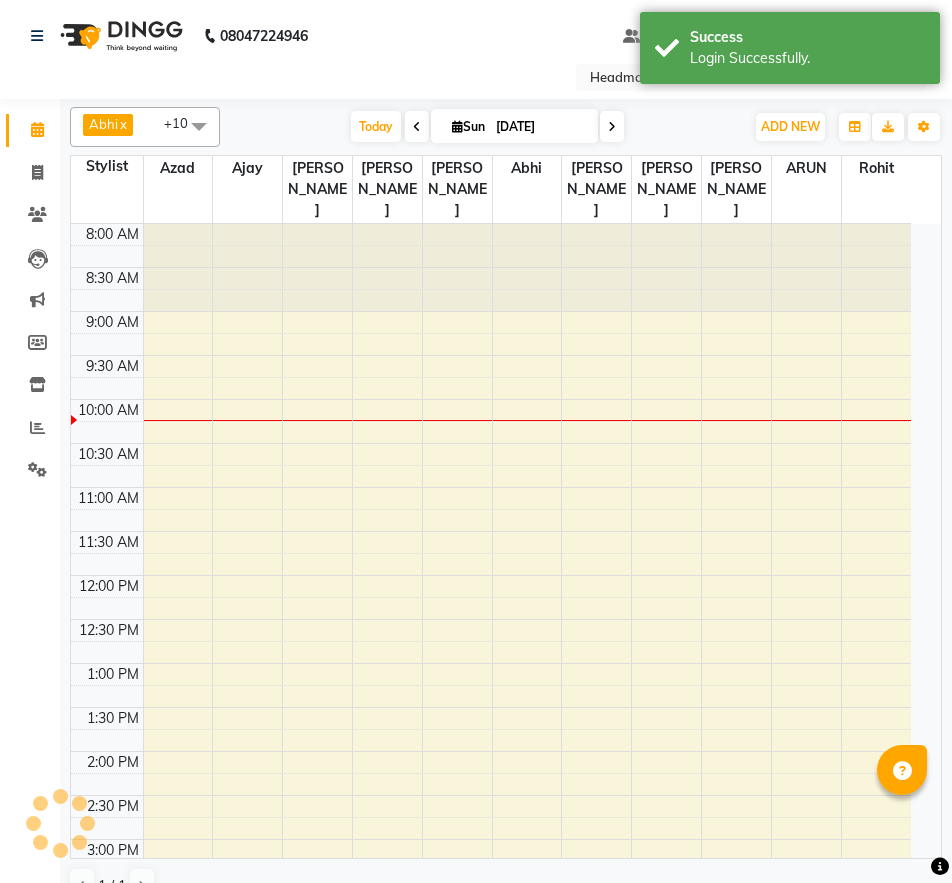 scroll, scrollTop: 0, scrollLeft: 0, axis: both 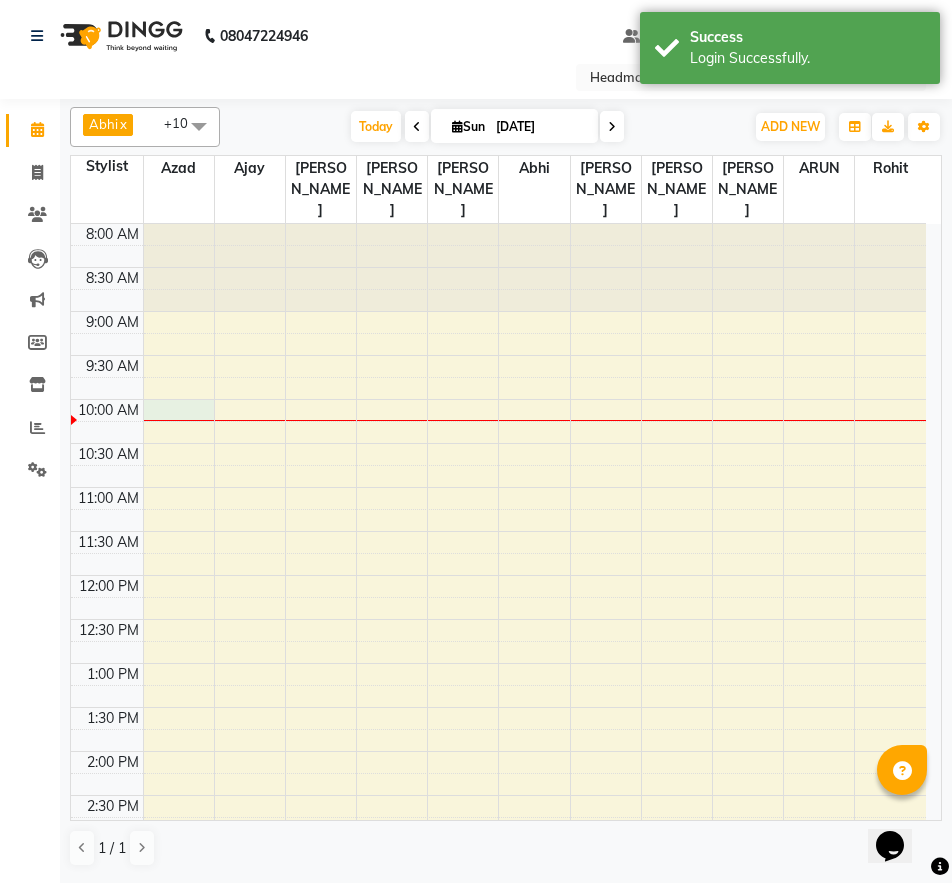 click on "8:00 AM 8:30 AM 9:00 AM 9:30 AM 10:00 AM 10:30 AM 11:00 AM 11:30 AM 12:00 PM 12:30 PM 1:00 PM 1:30 PM 2:00 PM 2:30 PM 3:00 PM 3:30 PM 4:00 PM 4:30 PM 5:00 PM 5:30 PM 6:00 PM 6:30 PM 7:00 PM 7:30 PM 8:00 PM 8:30 PM 9:00 PM 9:30 PM" at bounding box center (498, 839) 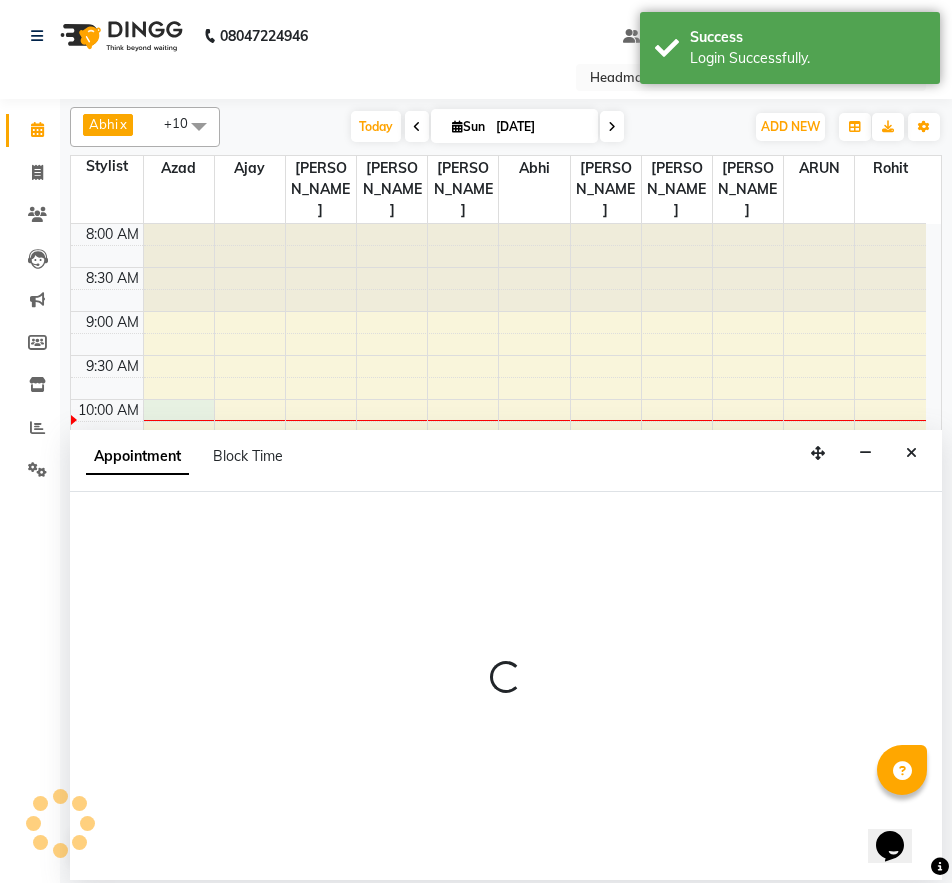 select on "68772" 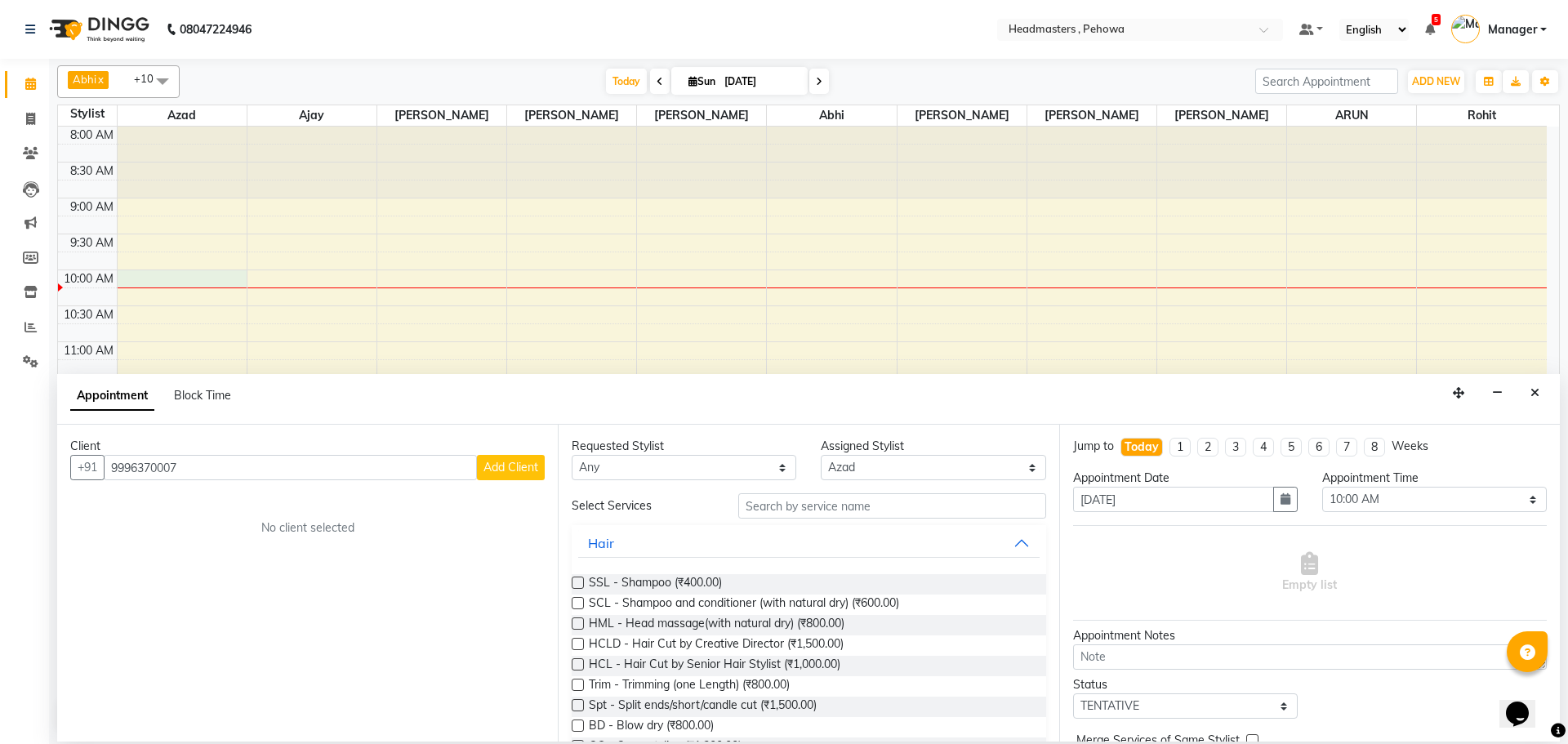 type on "9996370007" 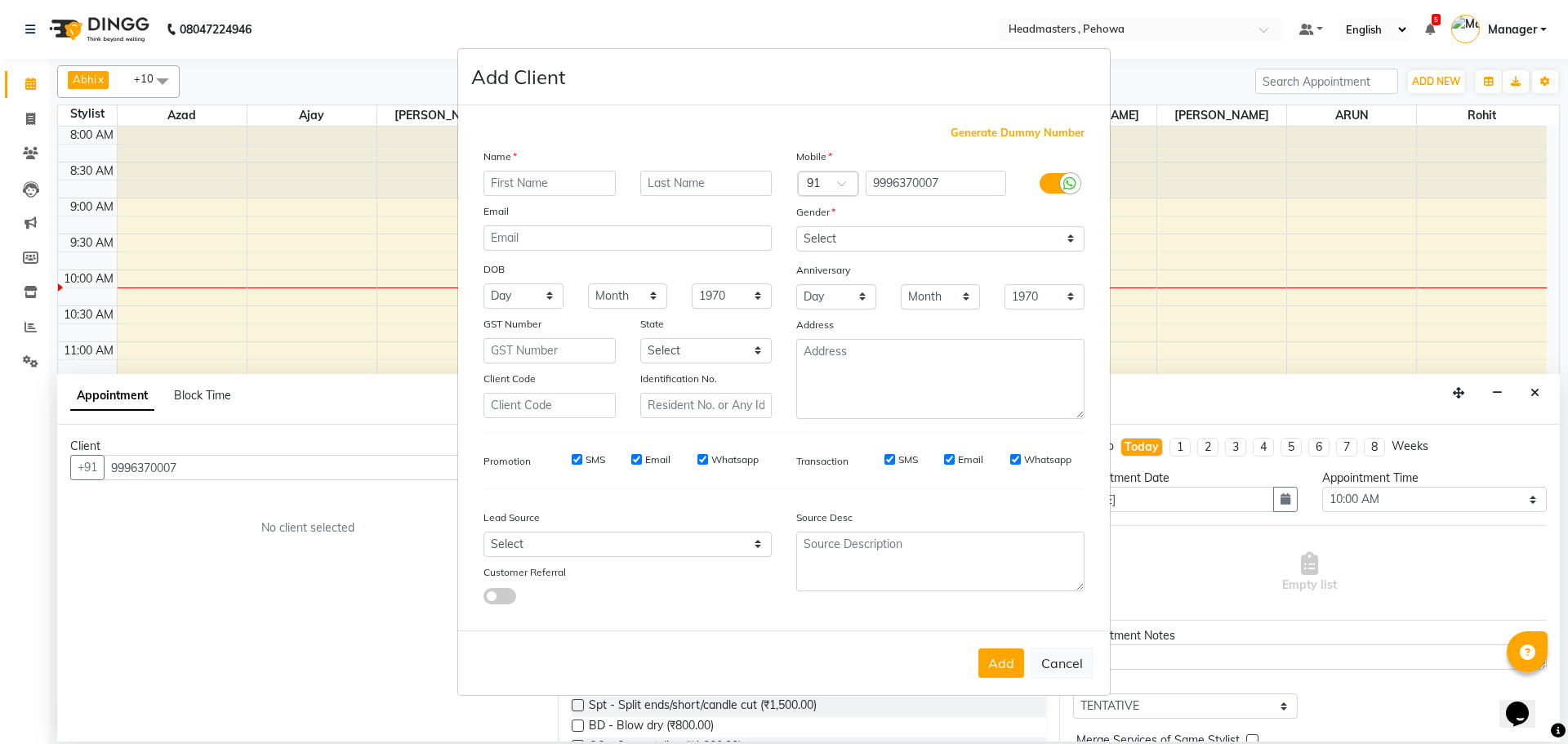 click at bounding box center (550, 183) 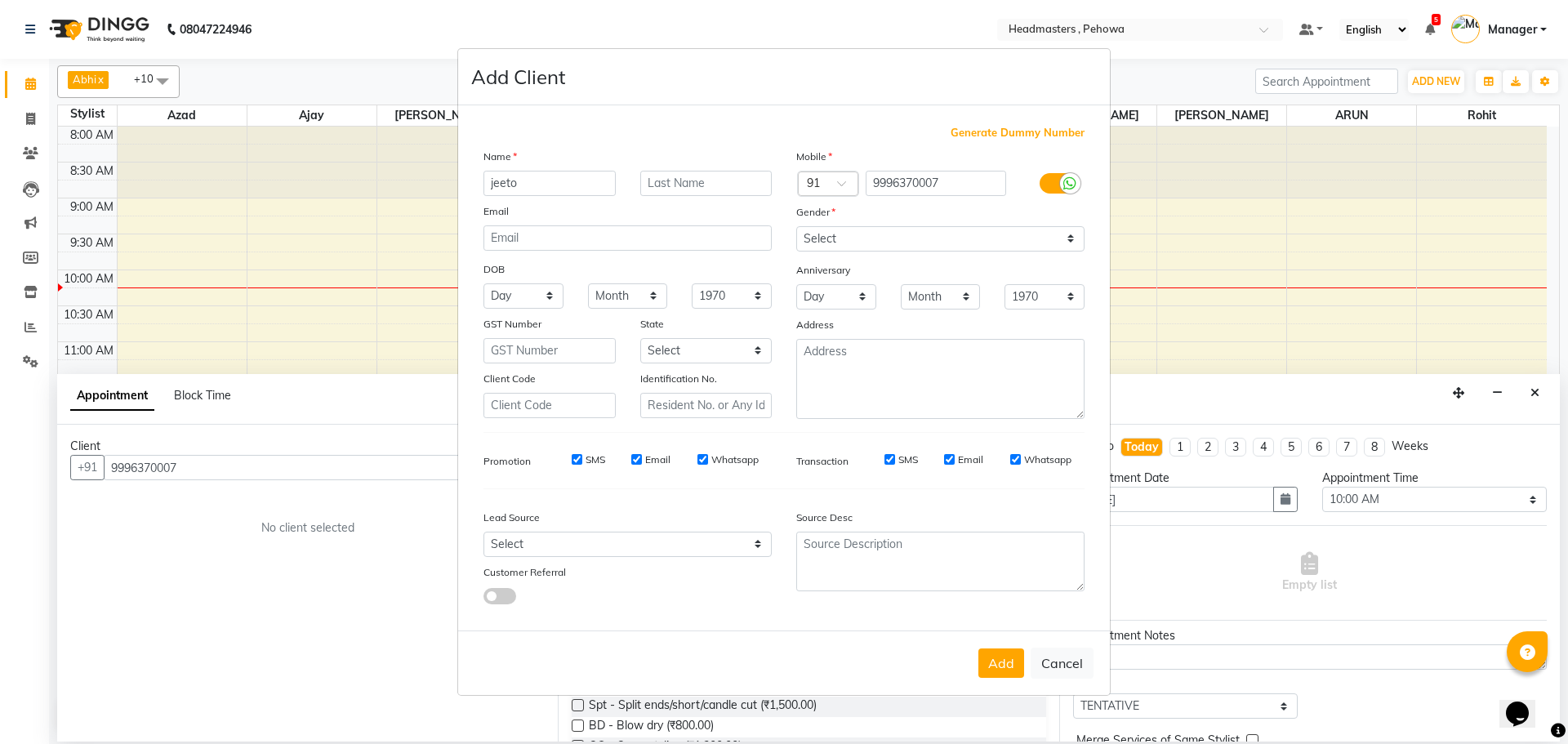 type on "jeeto" 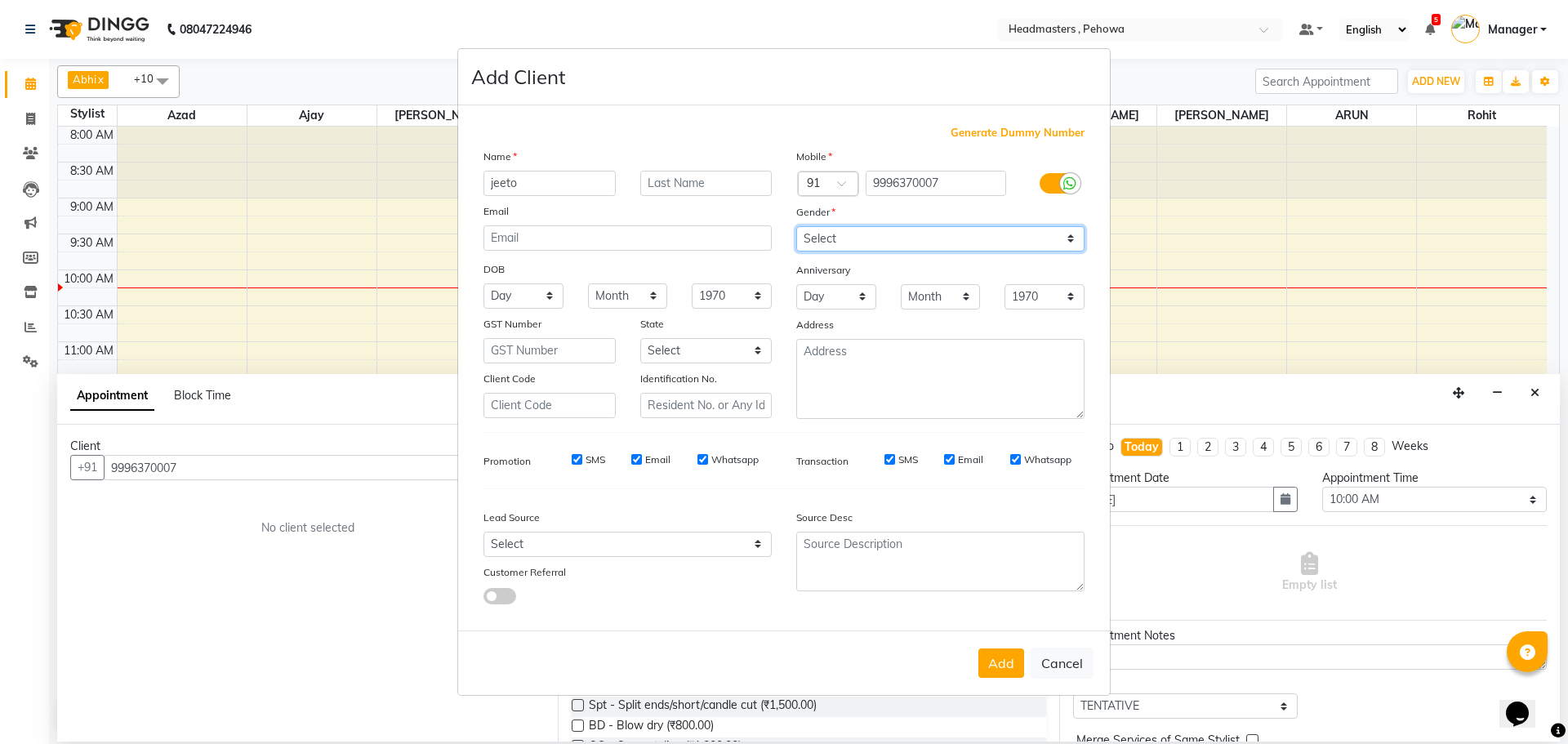 drag, startPoint x: 1567, startPoint y: 589, endPoint x: 1062, endPoint y: 242, distance: 612.7267 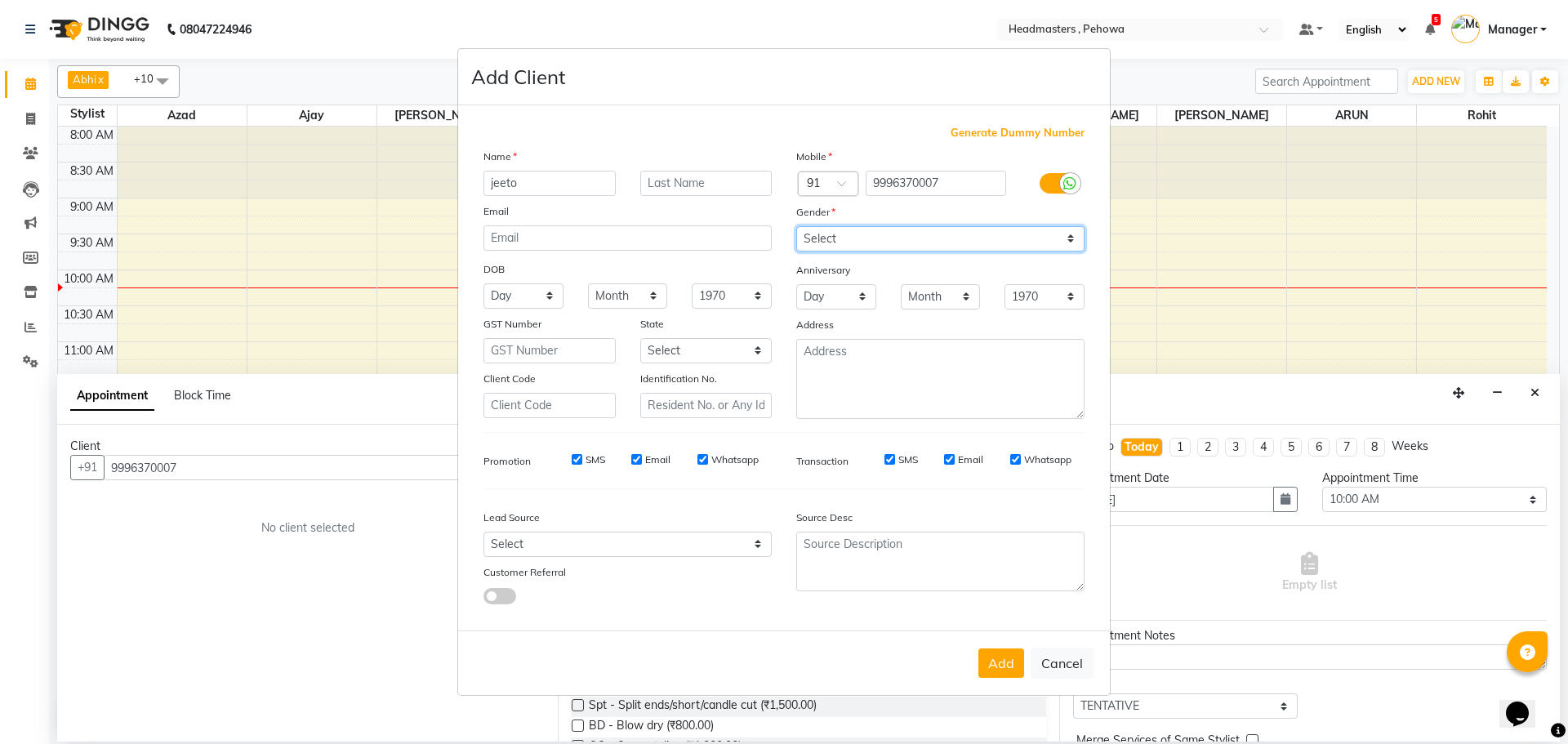 select on "male" 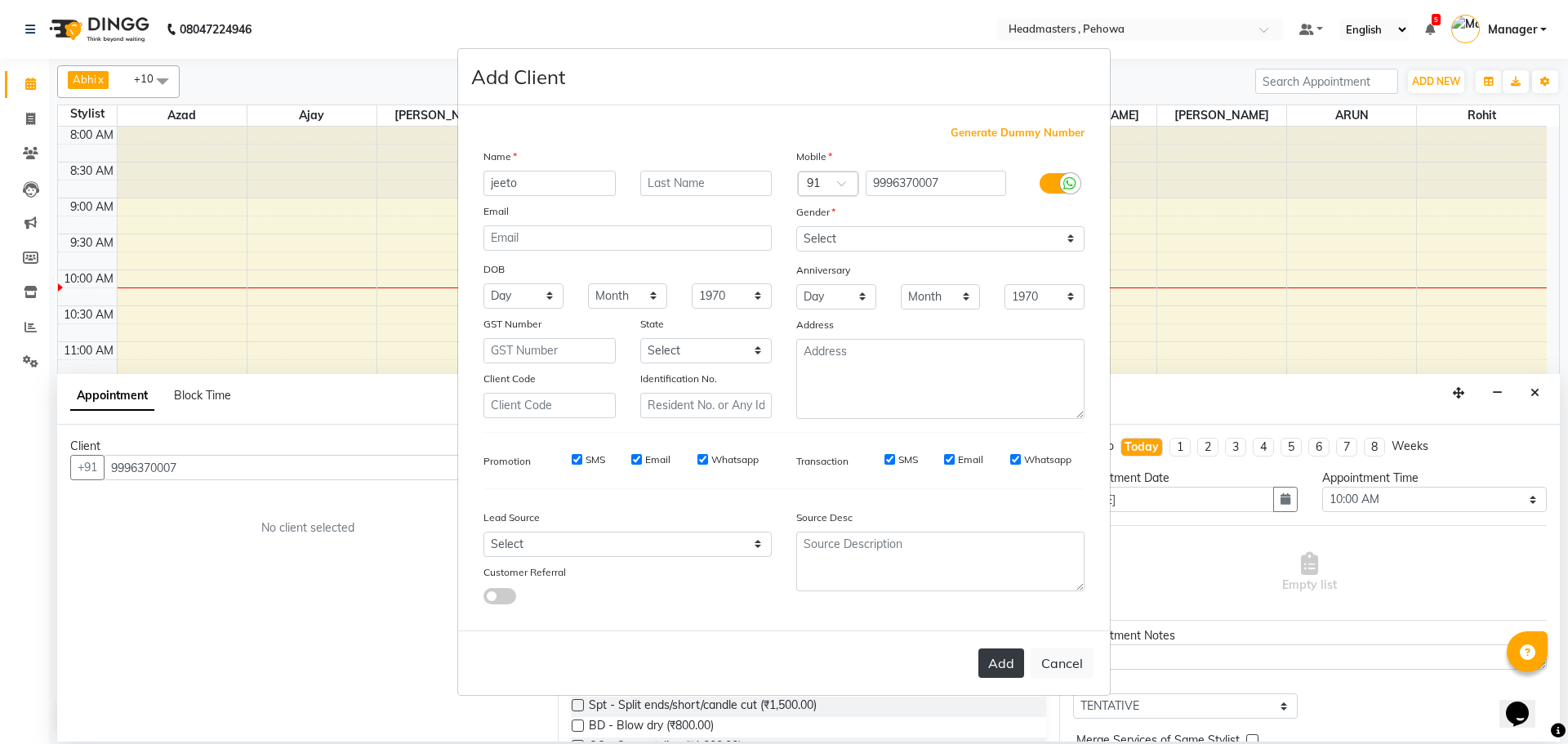 click on "Add" at bounding box center [1001, 663] 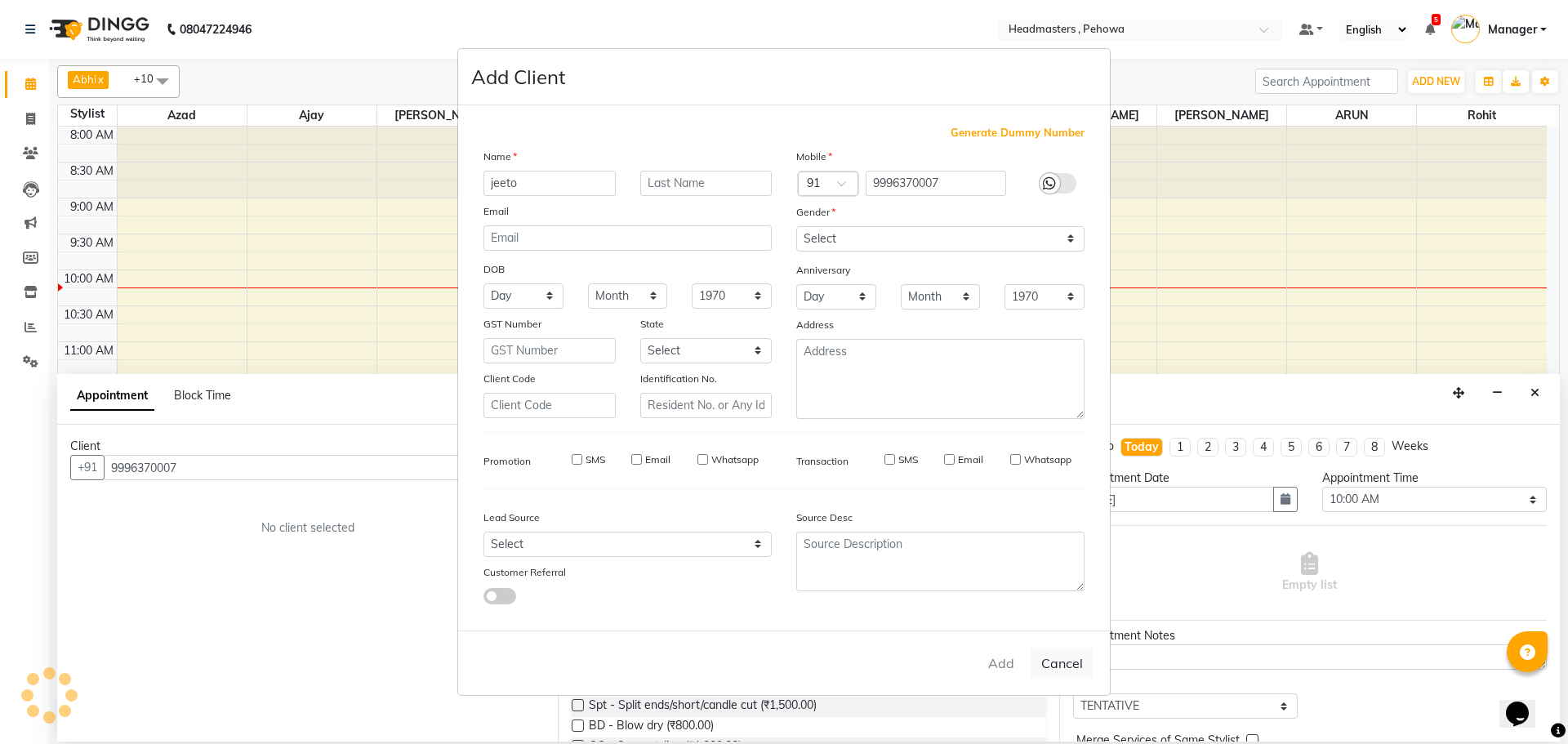 type 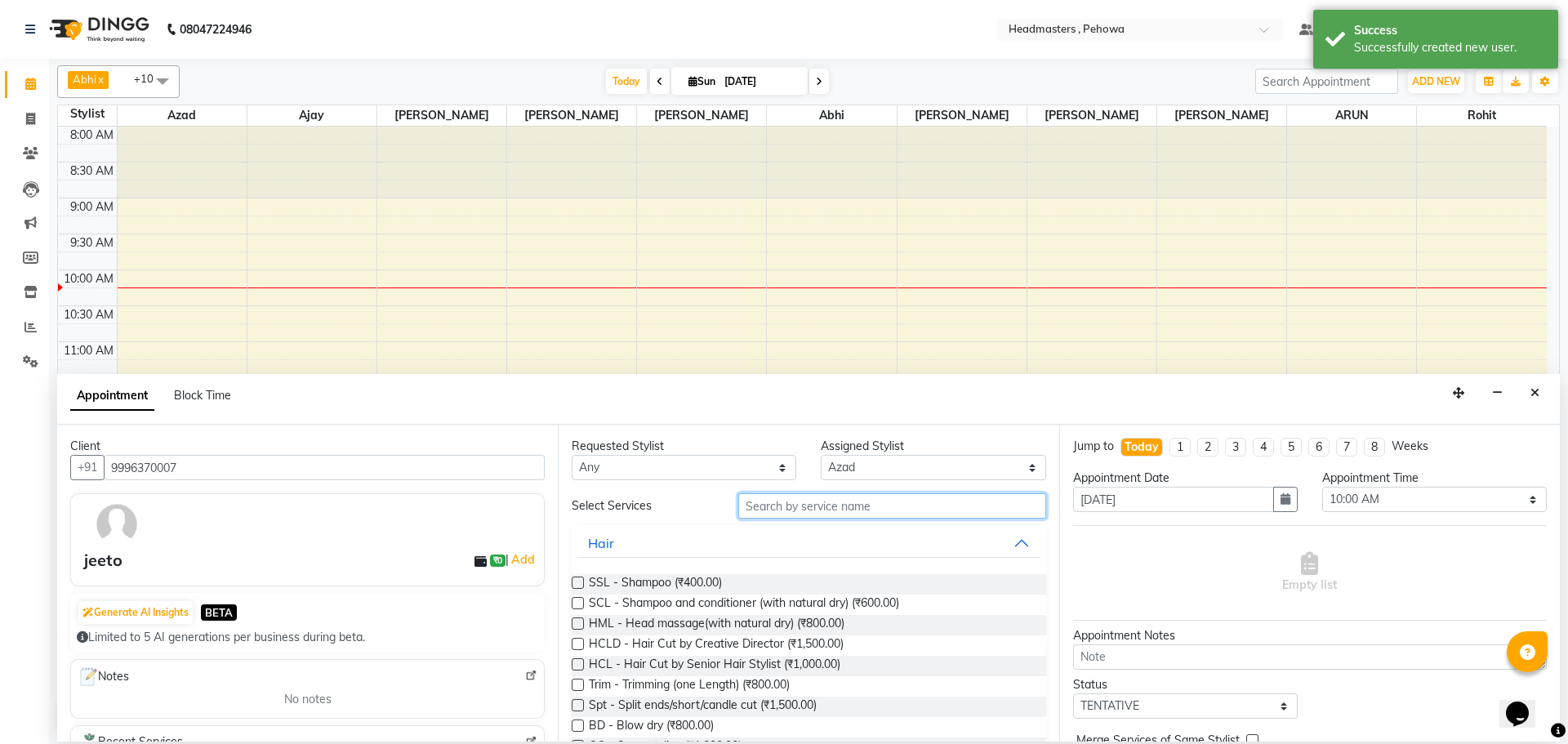 click at bounding box center (892, 506) 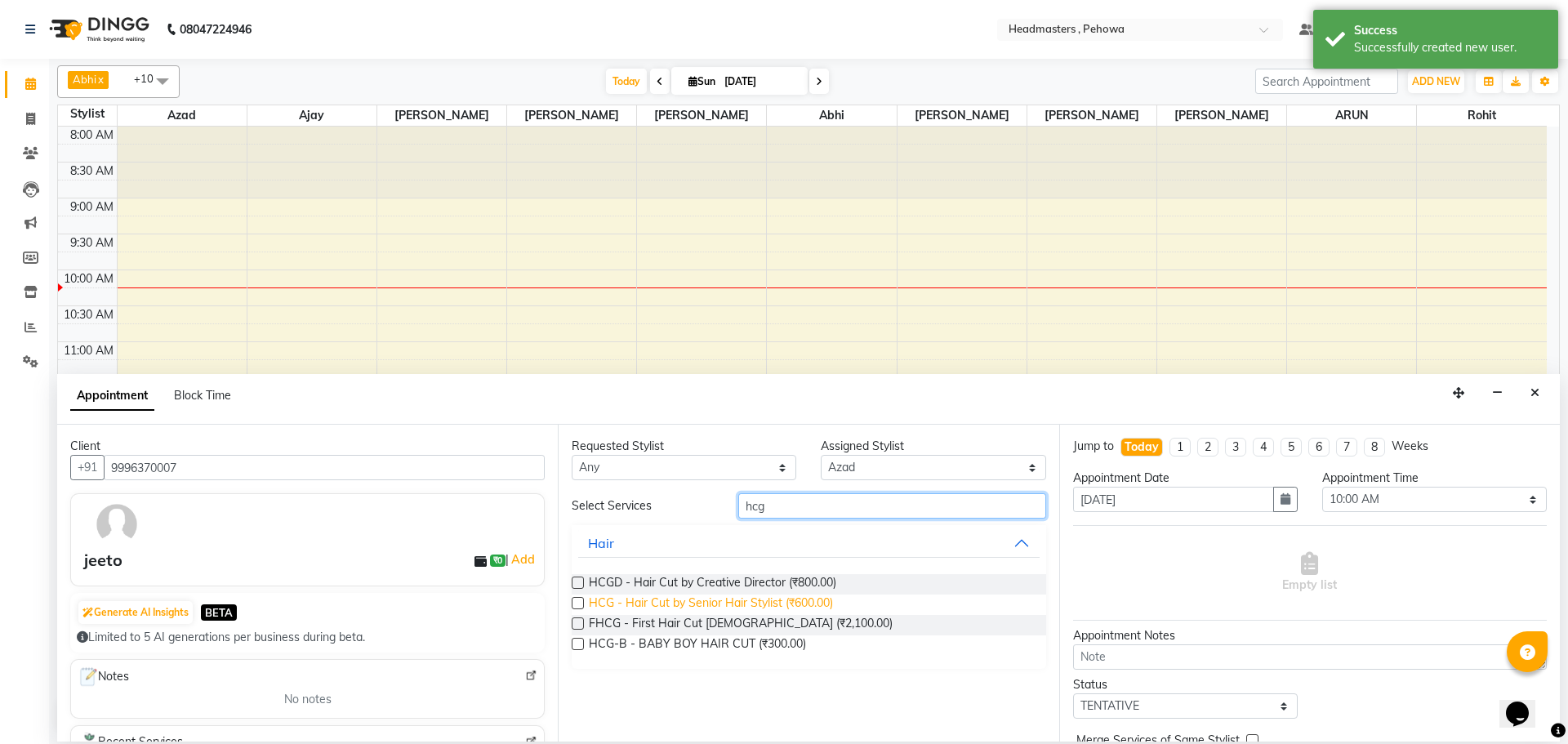 type on "hcg" 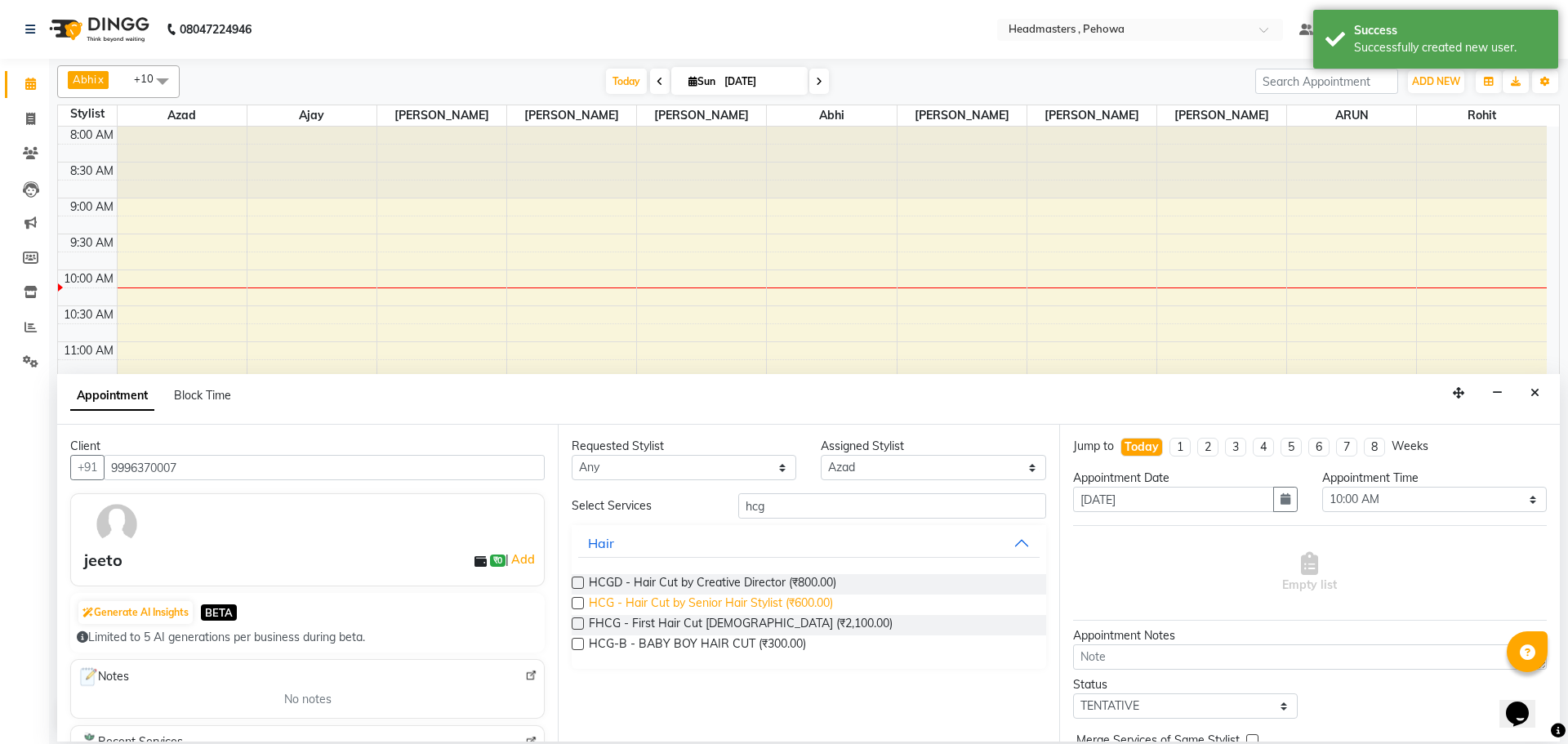 click on "HCG - Hair Cut by Senior Hair Stylist (₹600.00)" at bounding box center (710, 604) 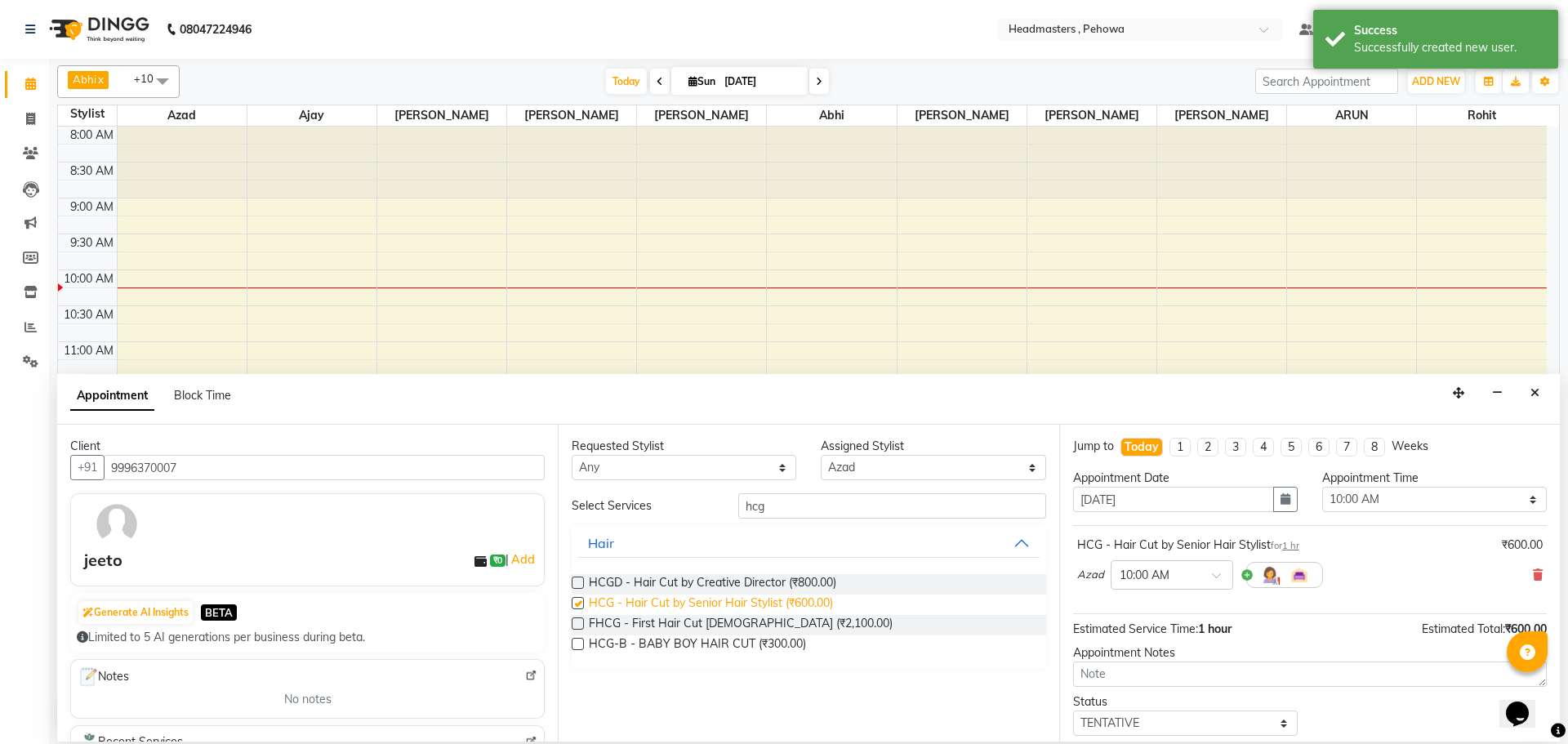checkbox on "false" 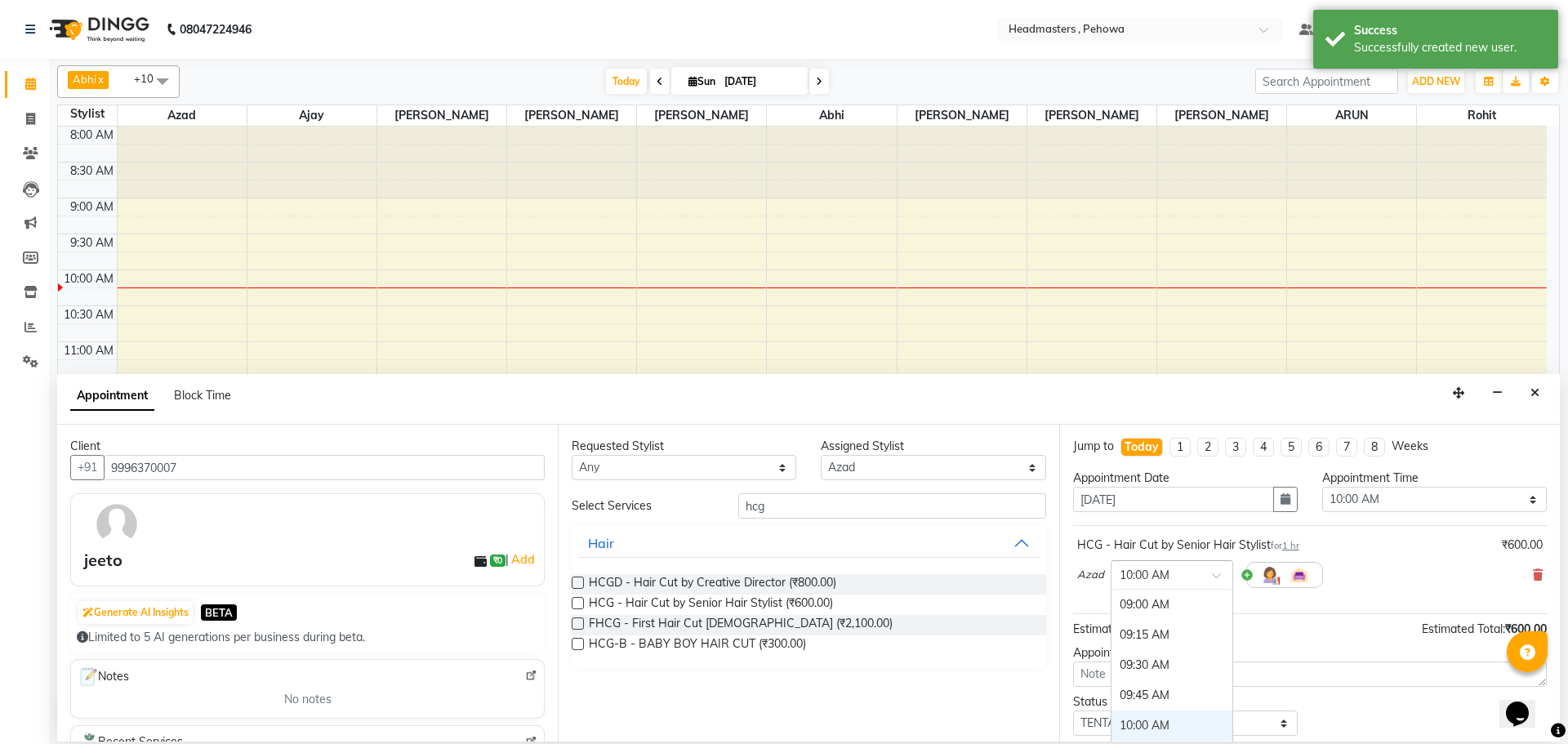 click at bounding box center [1222, 580] 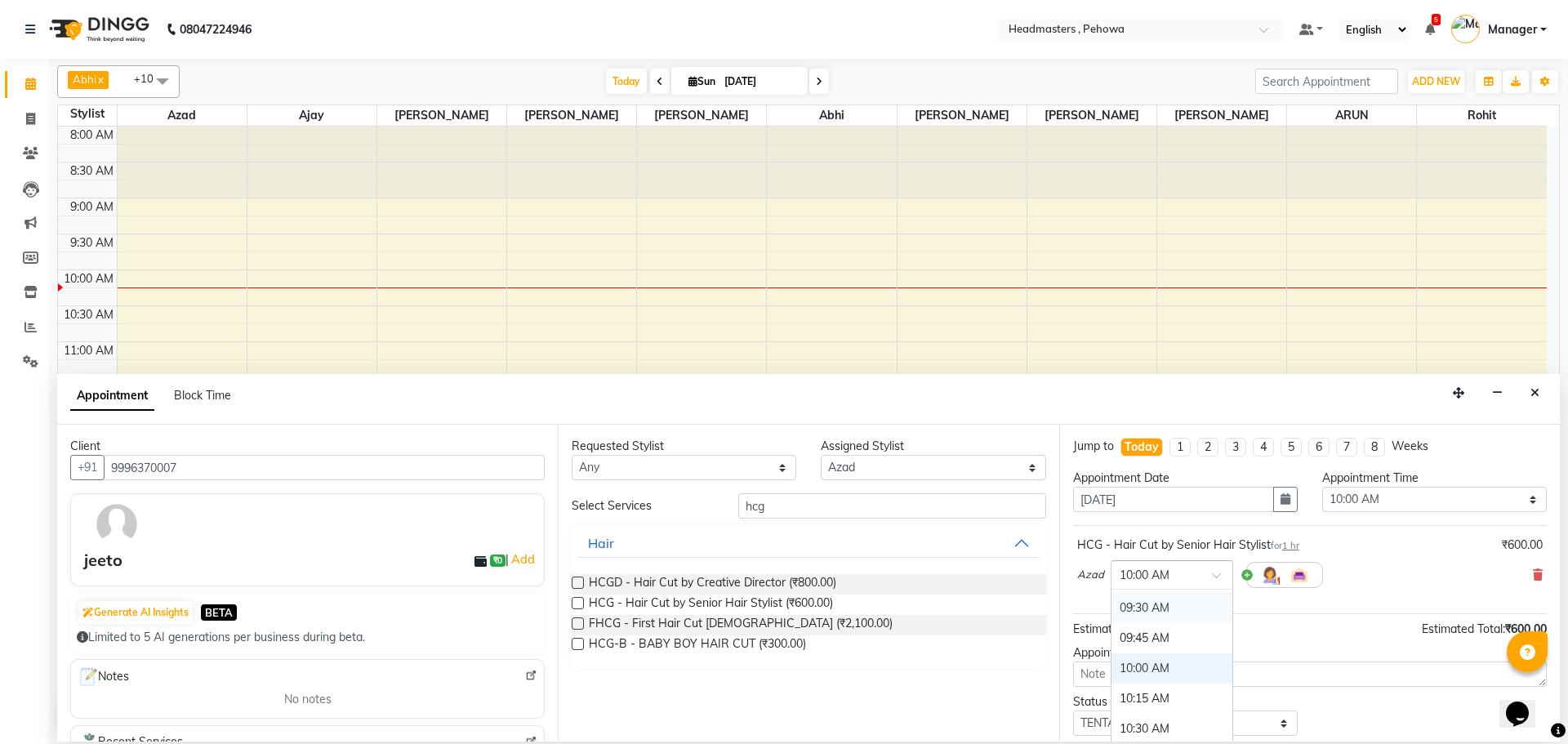 scroll, scrollTop: 163, scrollLeft: 0, axis: vertical 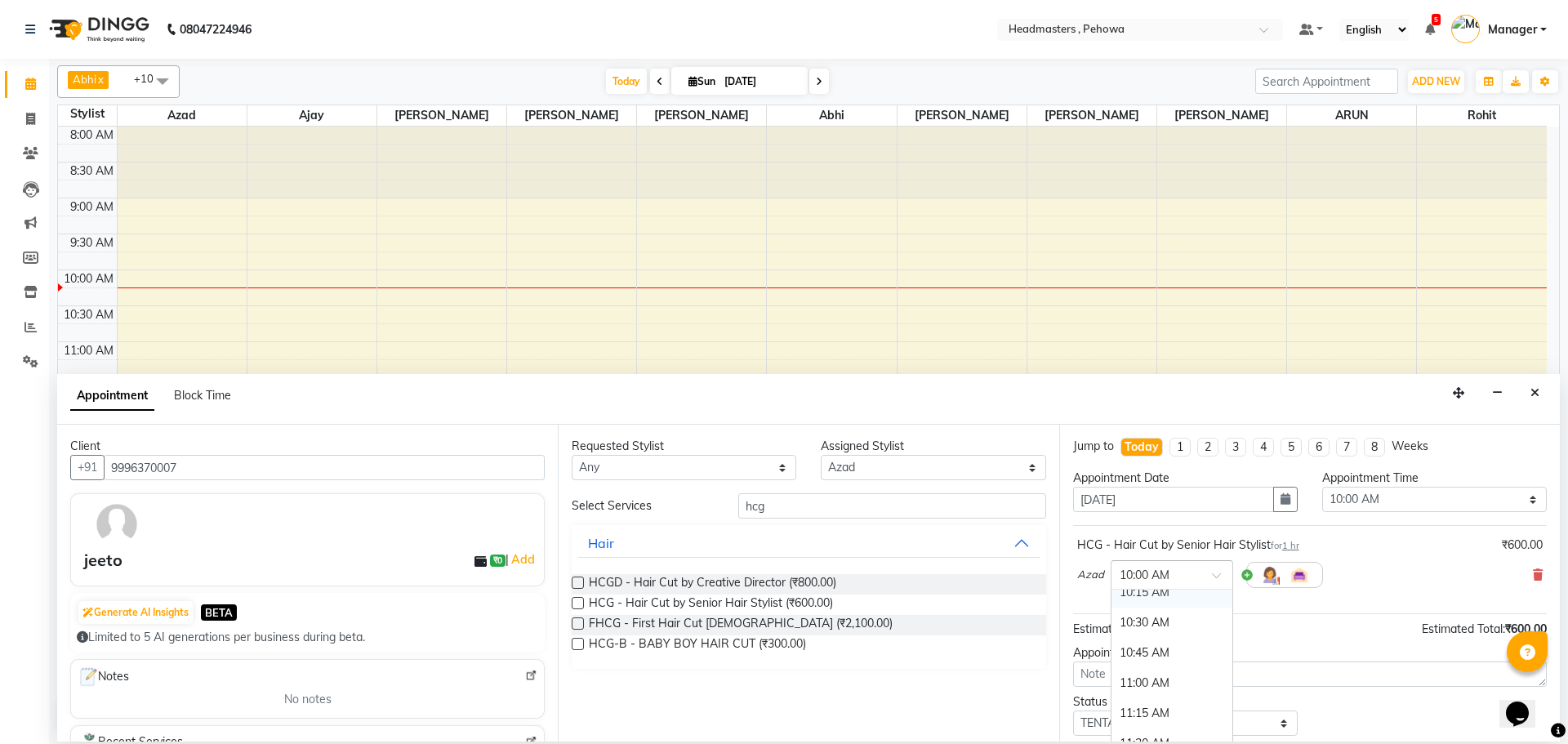 click on "10:15 AM" at bounding box center (1172, 592) 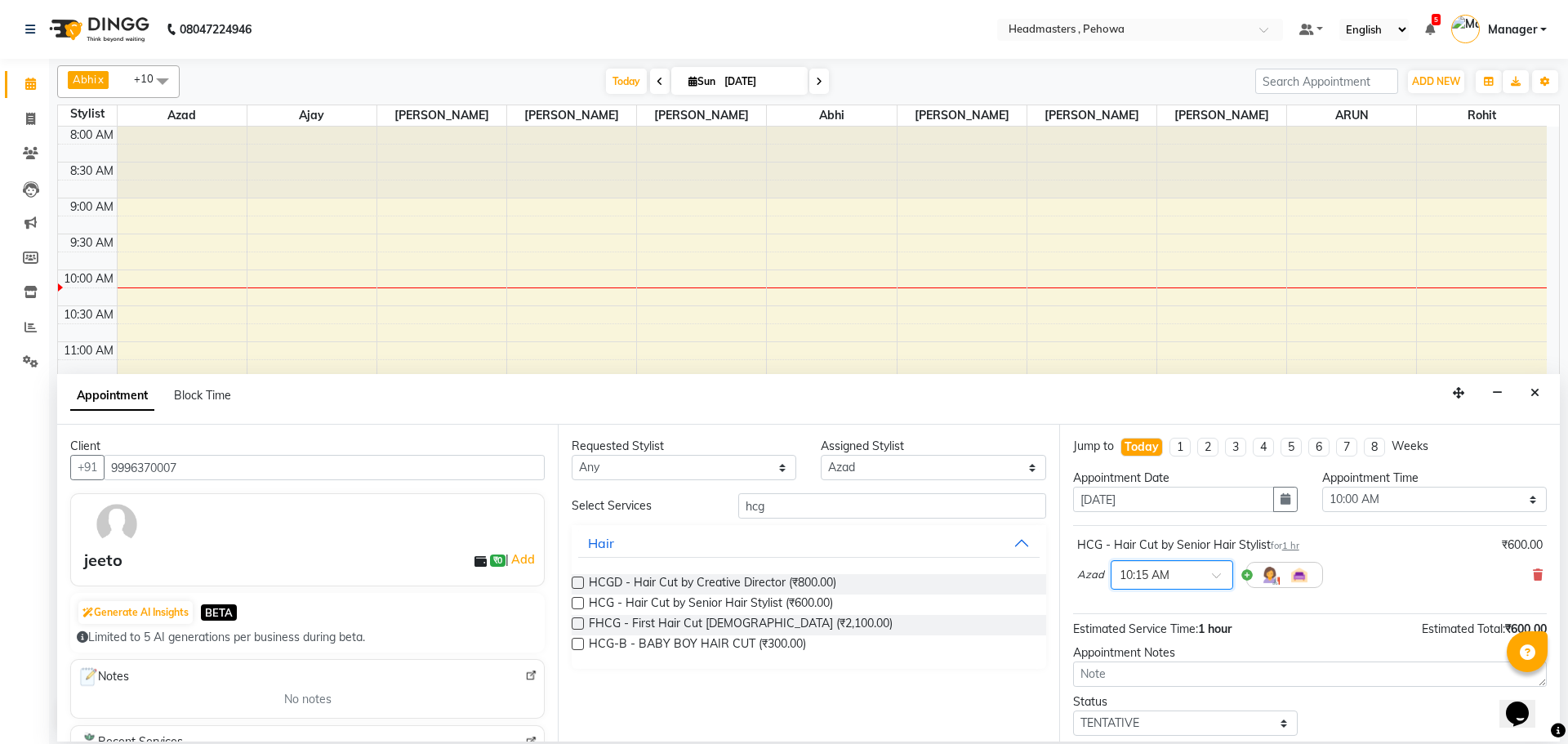 scroll, scrollTop: 70, scrollLeft: 0, axis: vertical 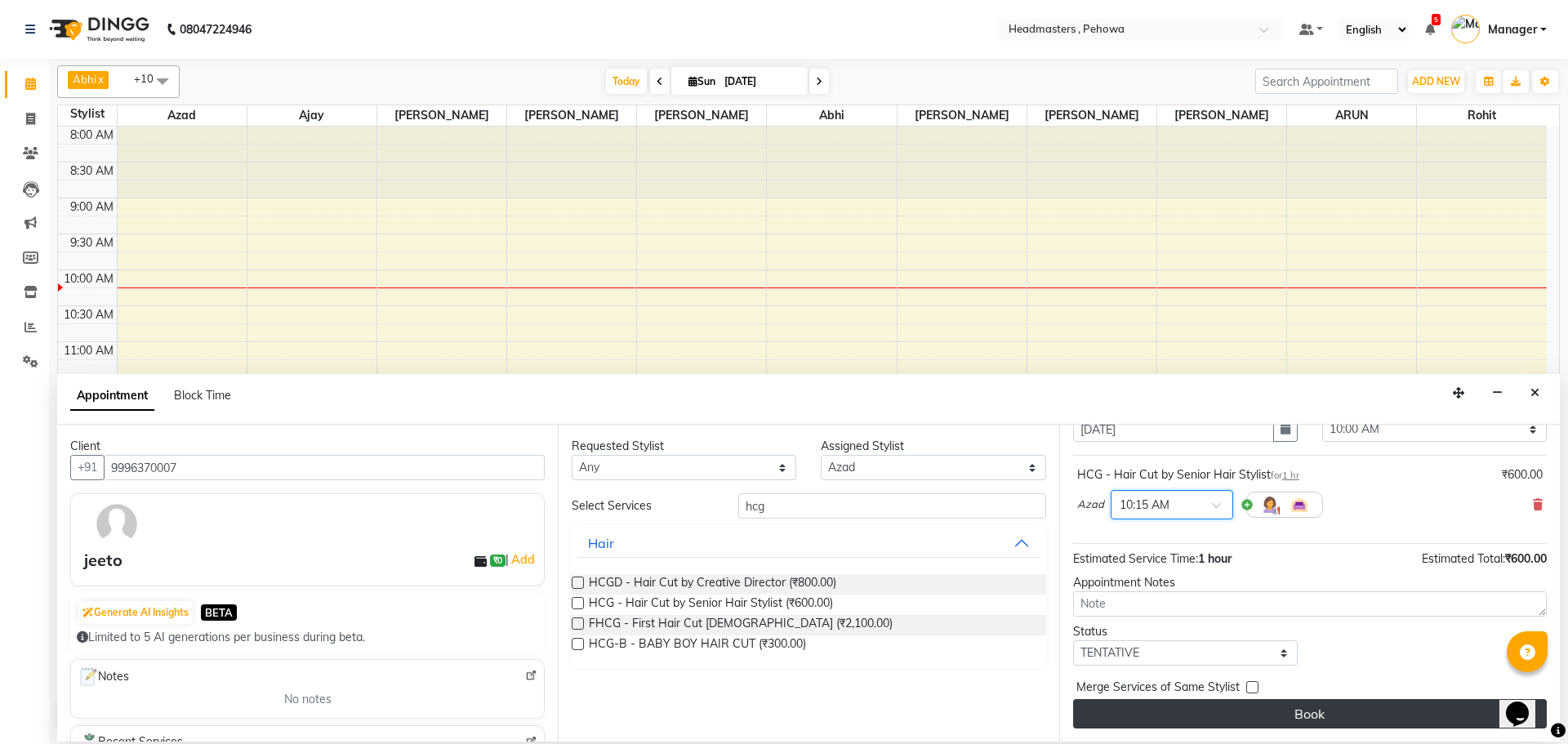 click on "Book" at bounding box center [1310, 714] 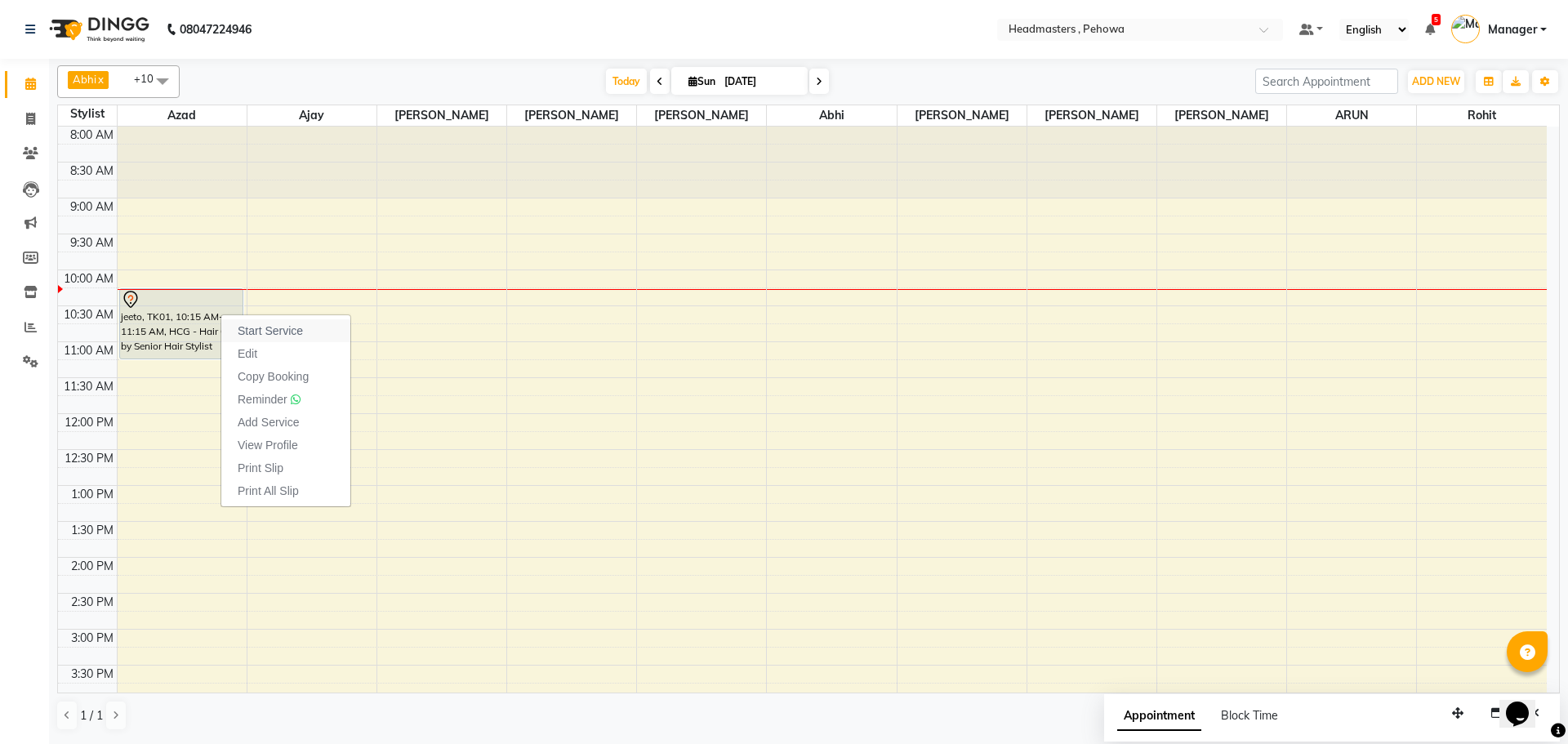 click on "Start Service" at bounding box center [270, 331] 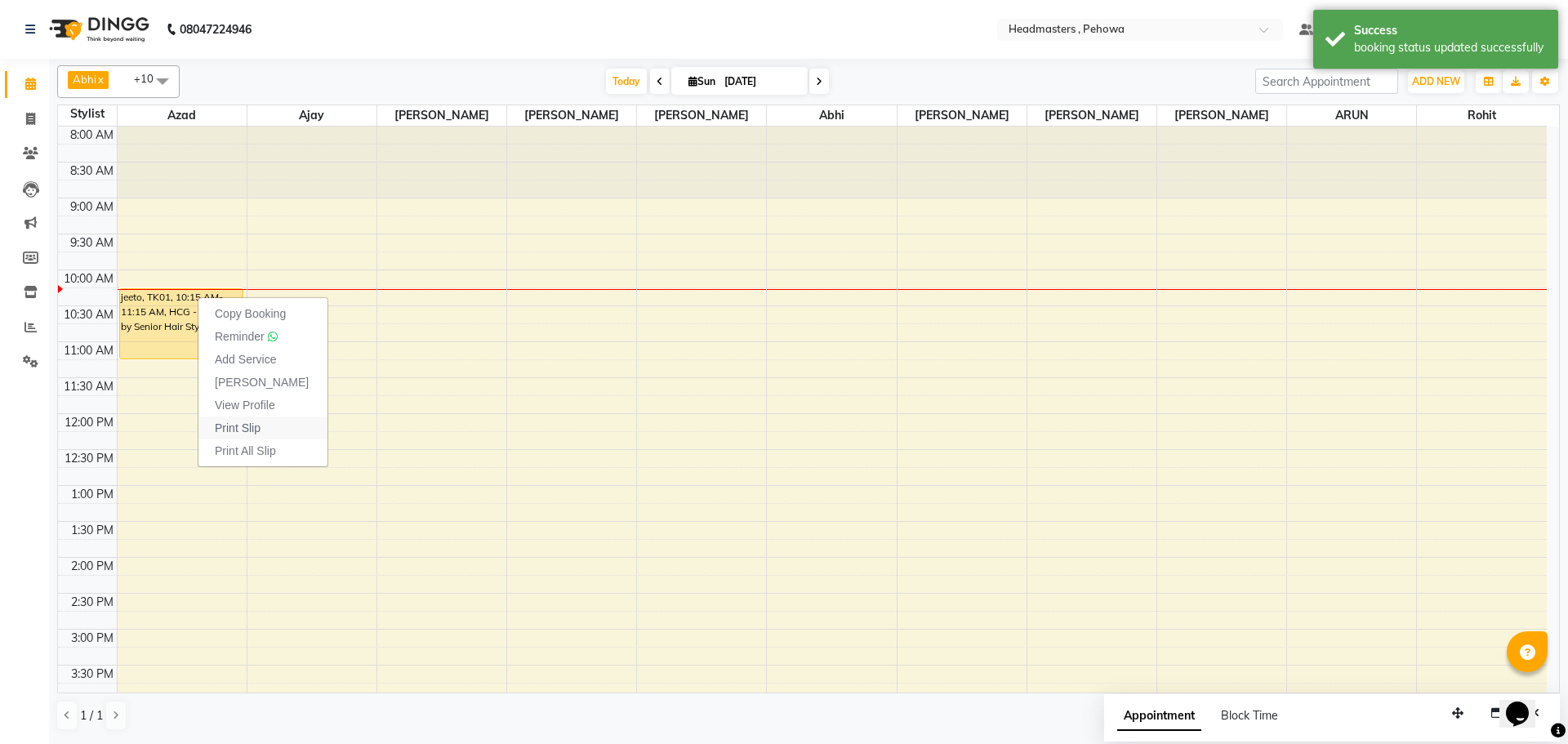 click on "Print Slip" at bounding box center [263, 428] 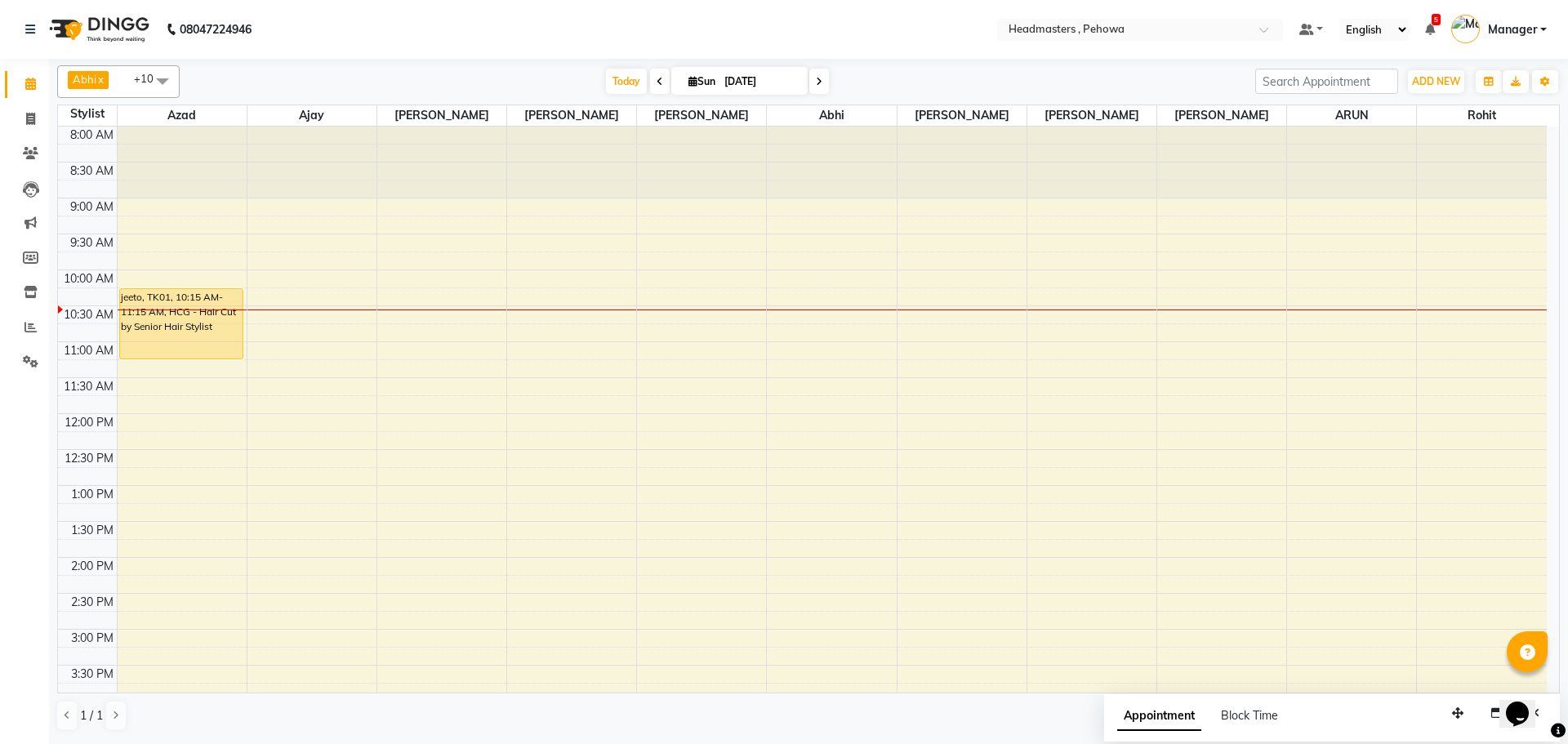click on "8:00 AM 8:30 AM 9:00 AM 9:30 AM 10:00 AM 10:30 AM 11:00 AM 11:30 AM 12:00 PM 12:30 PM 1:00 PM 1:30 PM 2:00 PM 2:30 PM 3:00 PM 3:30 PM 4:00 PM 4:30 PM 5:00 PM 5:30 PM 6:00 PM 6:30 PM 7:00 PM 7:30 PM 8:00 PM 8:30 PM 9:00 PM 9:30 PM    jeeto, TK01, 10:15 AM-11:15 AM, HCG - Hair Cut by Senior Hair Stylist" at bounding box center (802, 629) 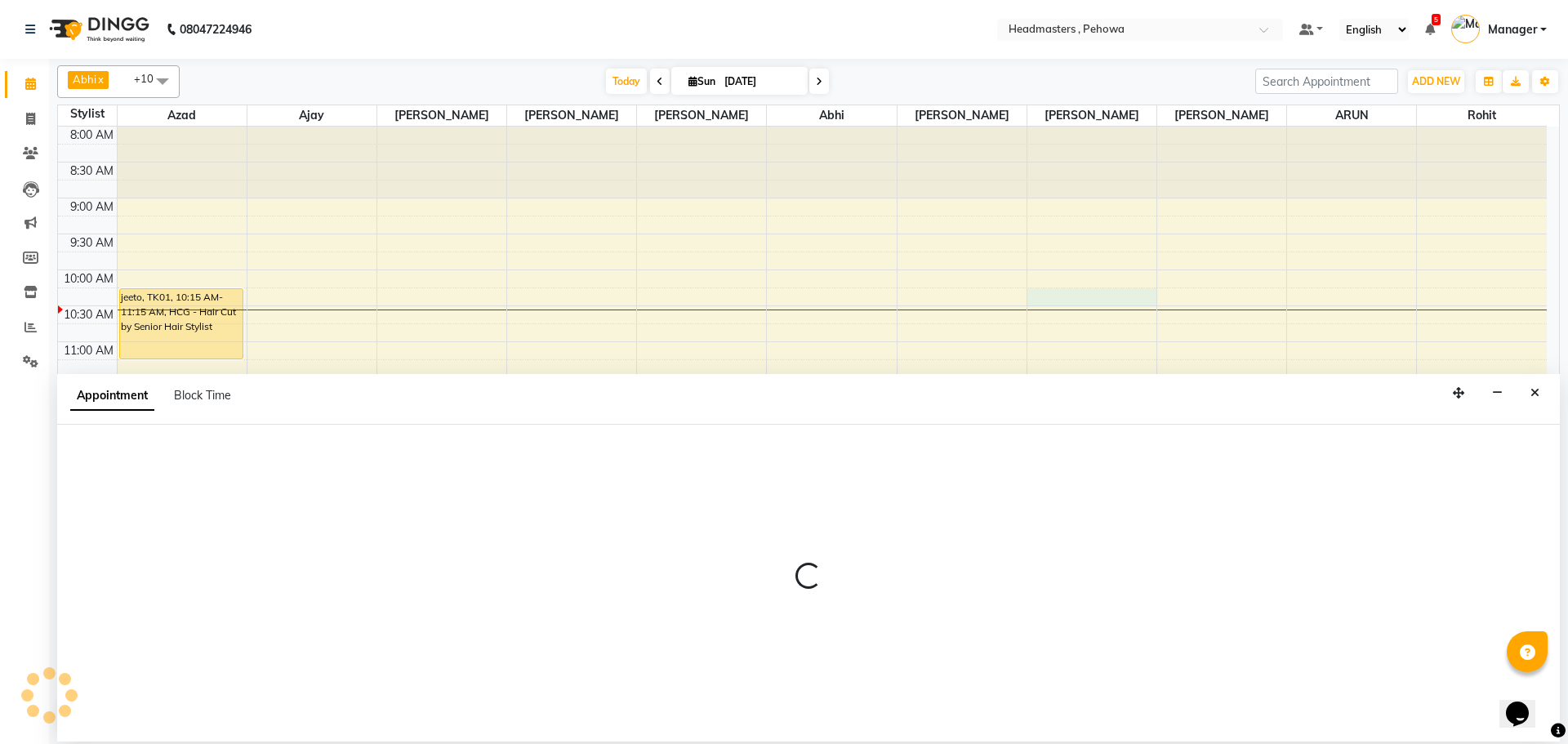 select on "69396" 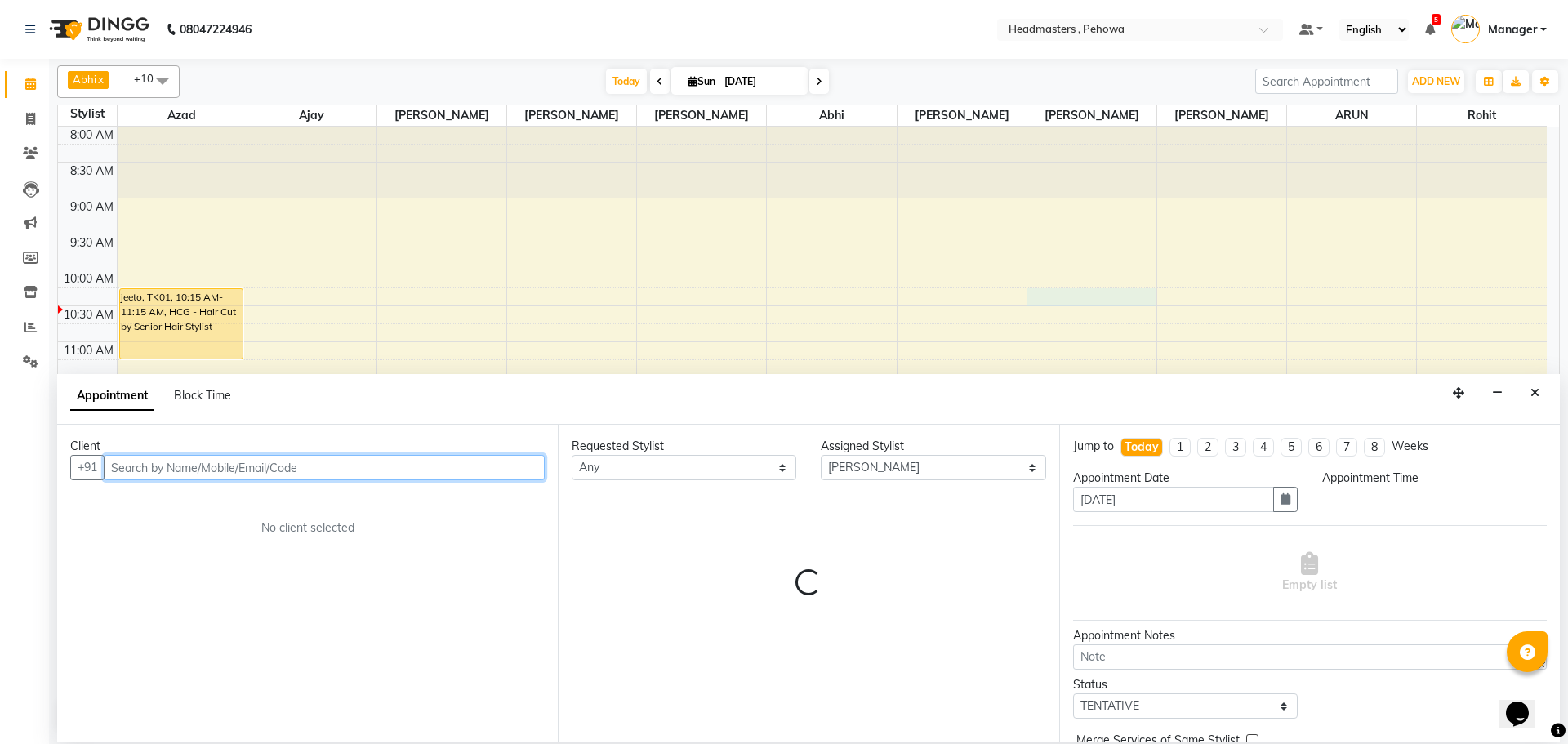 select on "615" 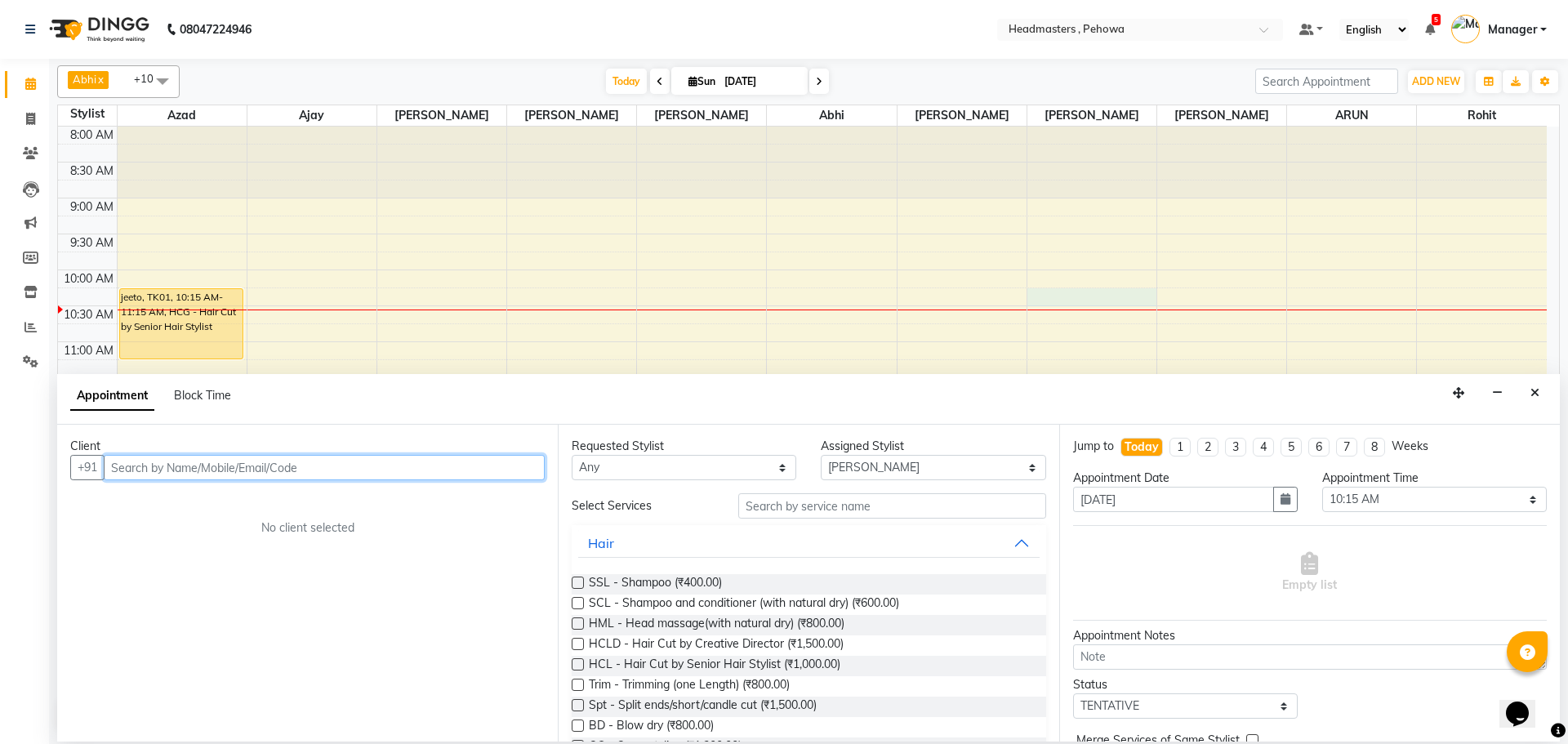 click at bounding box center (324, 467) 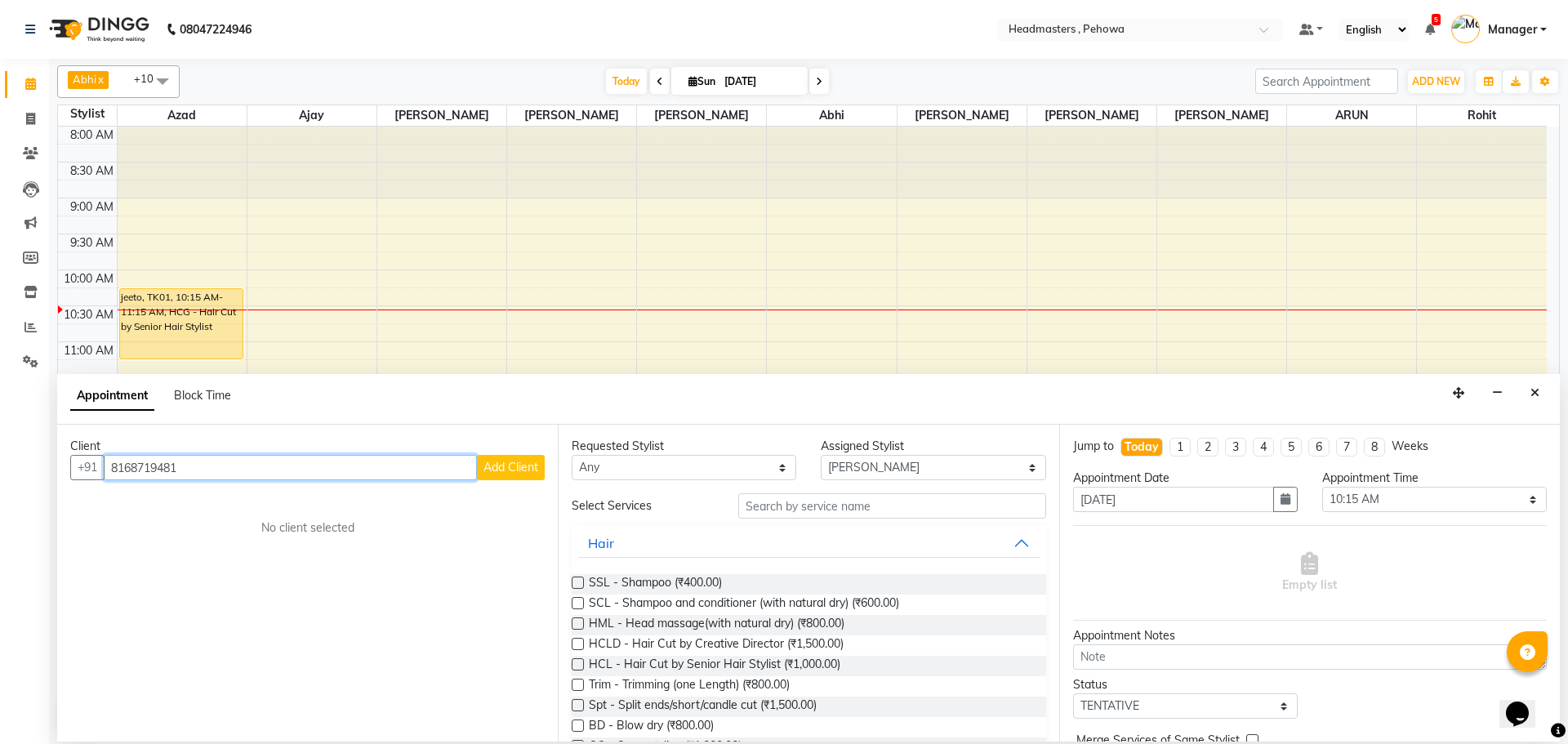 type on "8168719481" 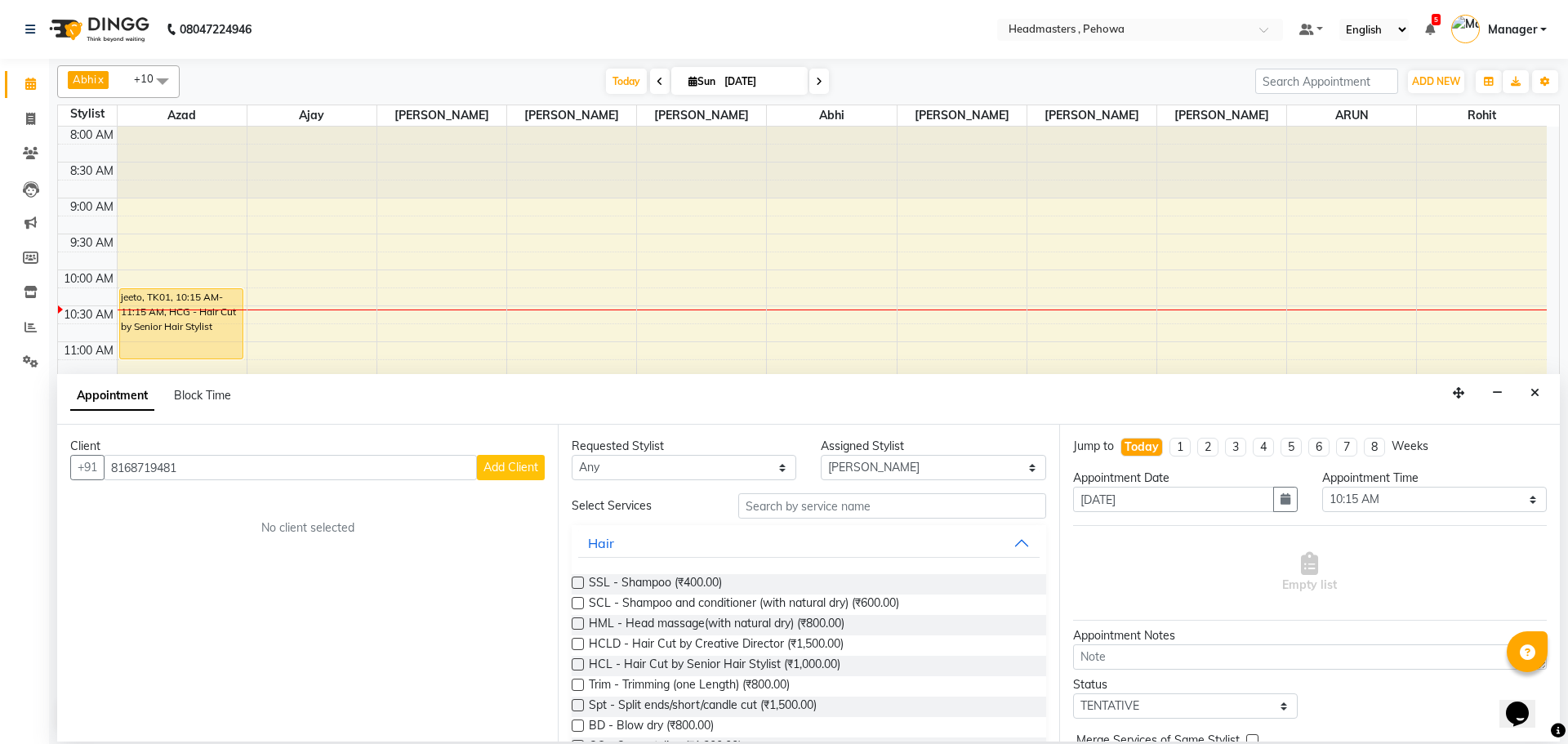 click on "Add Client" at bounding box center (510, 467) 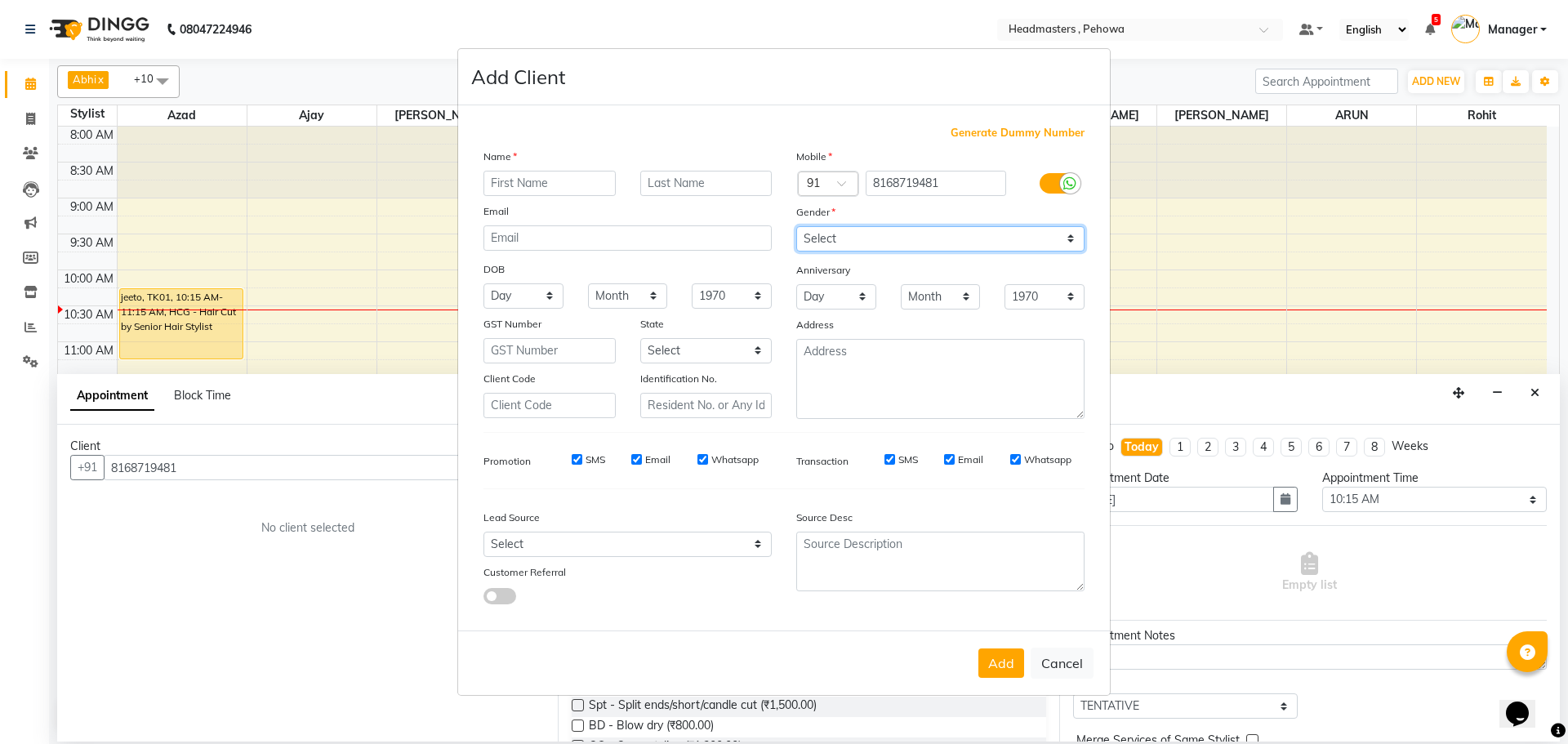 click on "Select [DEMOGRAPHIC_DATA] [DEMOGRAPHIC_DATA] Other Prefer Not To Say" at bounding box center [940, 238] 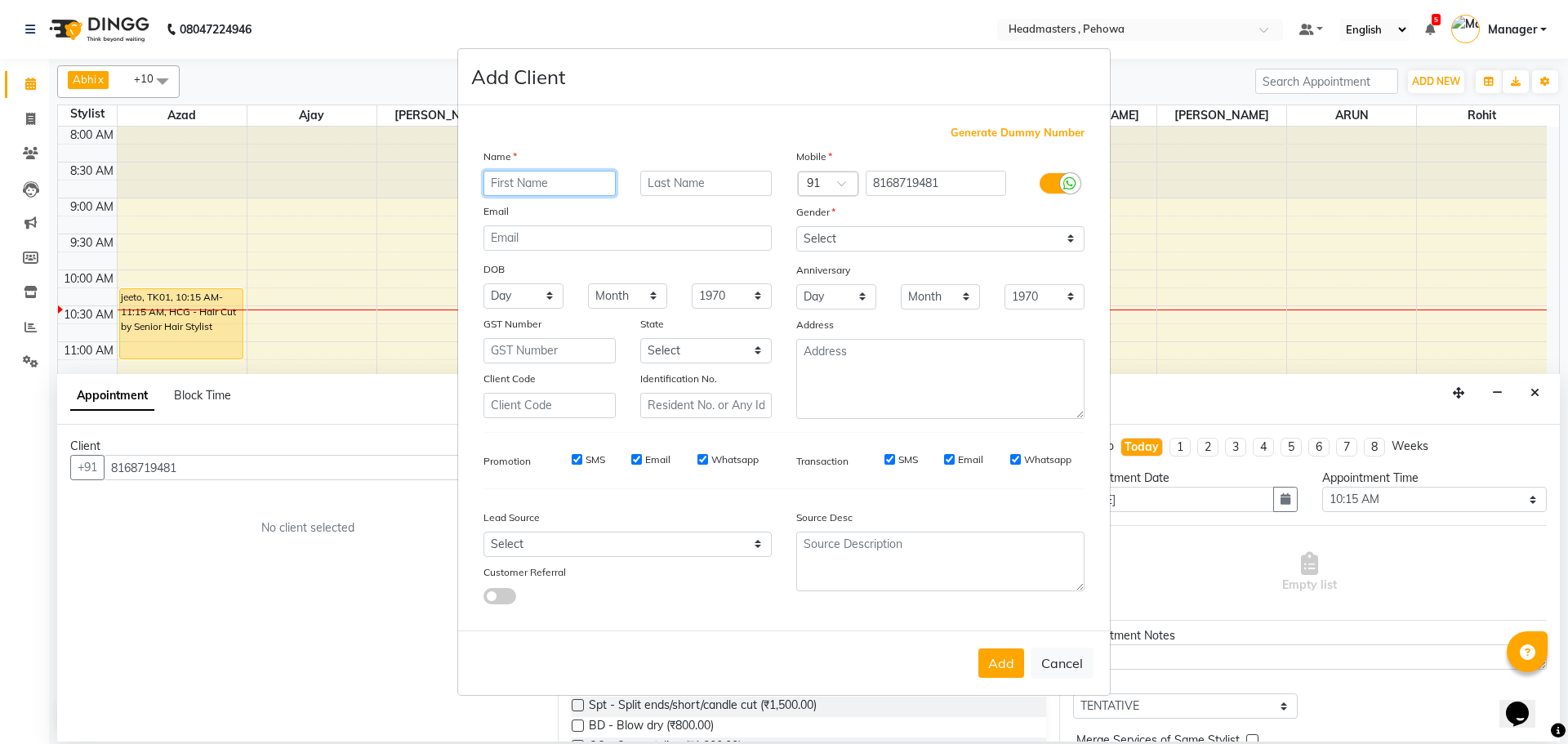click at bounding box center (550, 183) 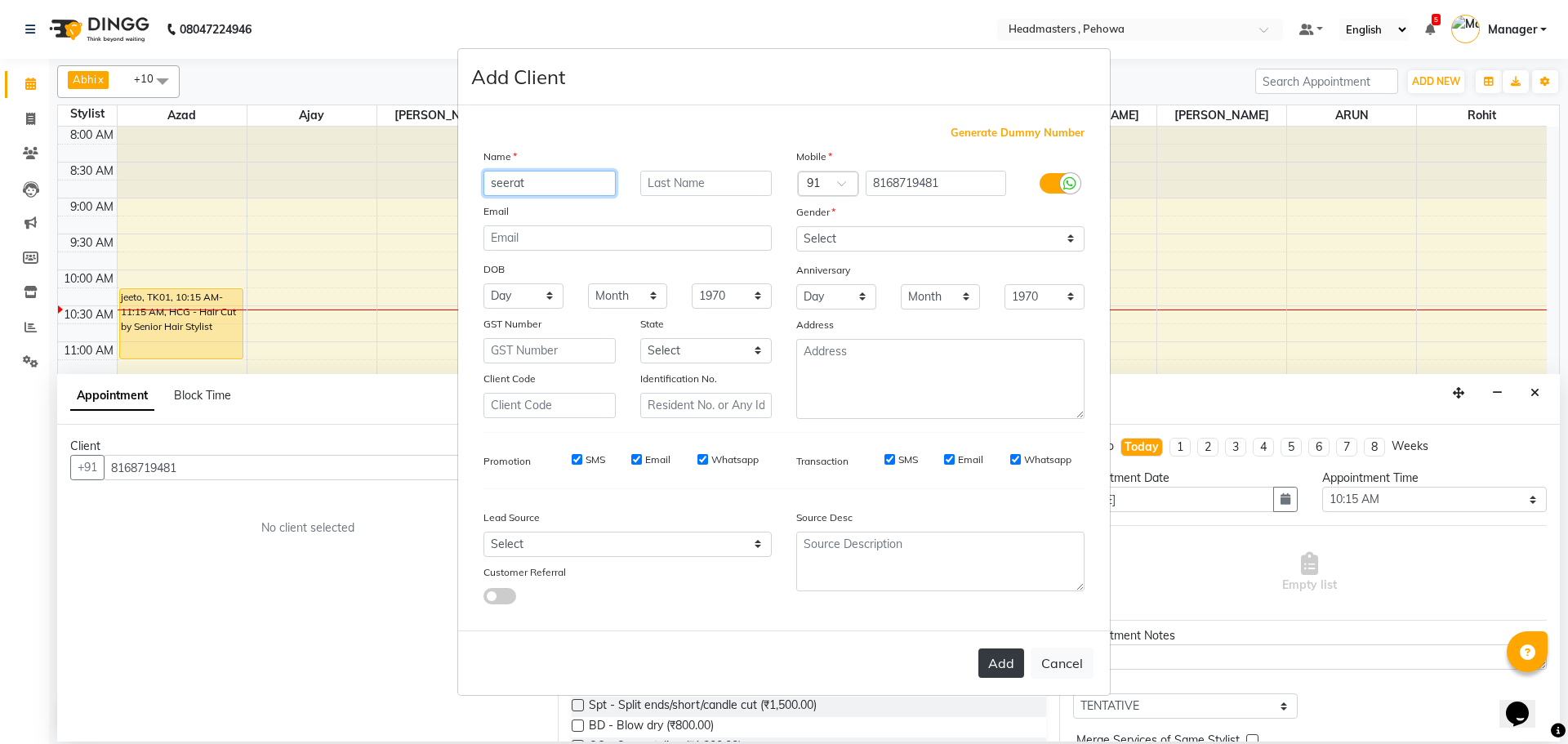 type on "seerat" 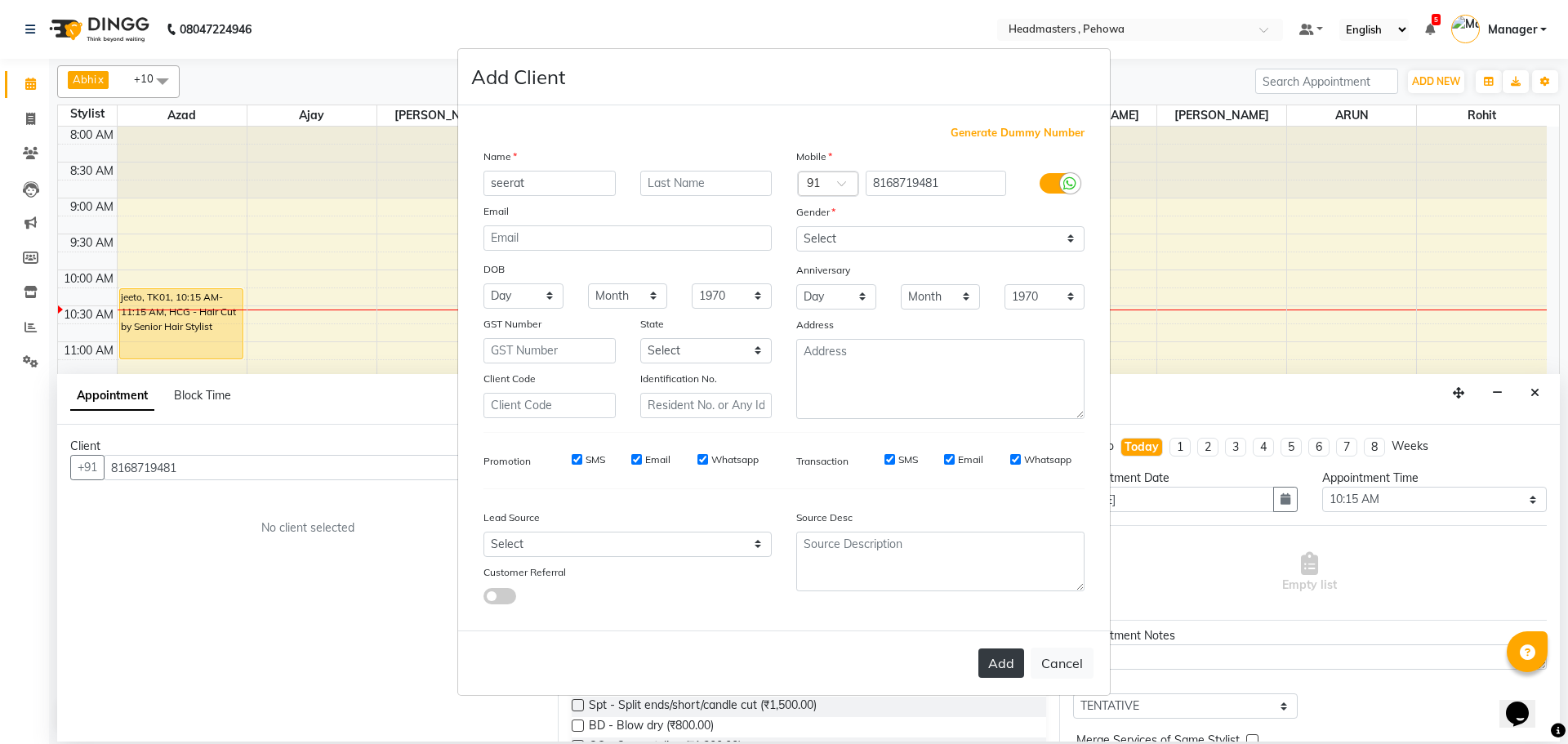 click on "Add" at bounding box center [1001, 663] 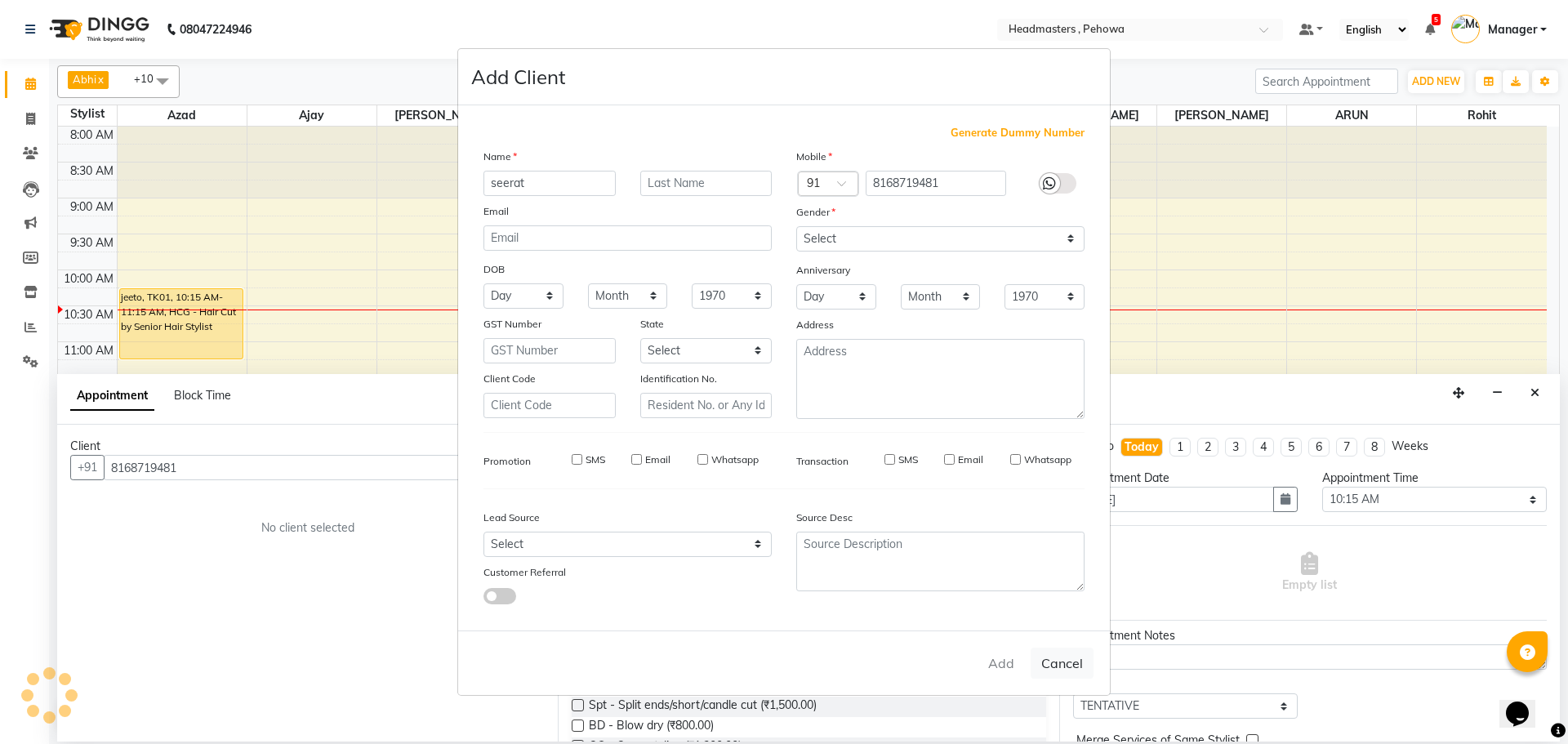 type 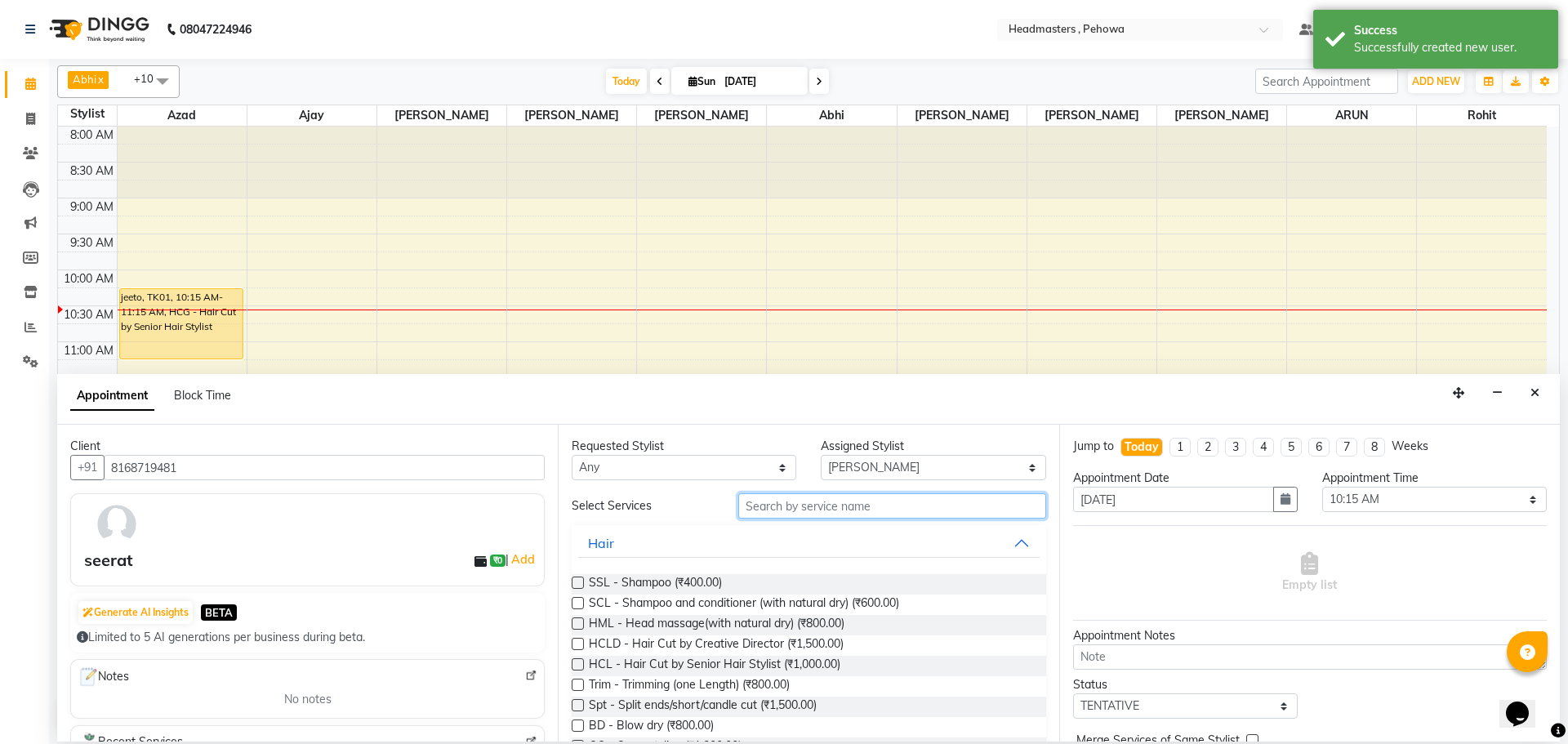 click at bounding box center (892, 506) 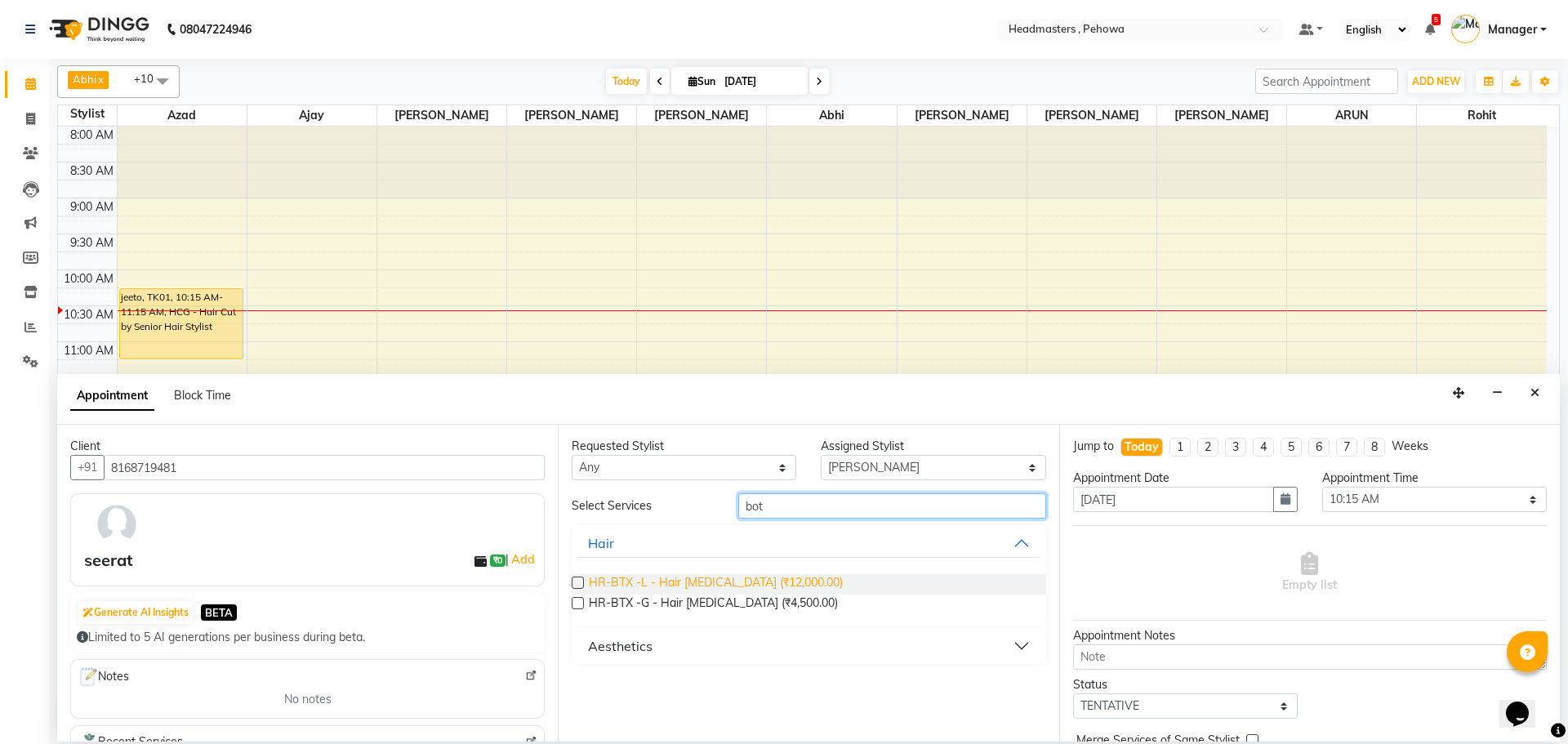 type on "bot" 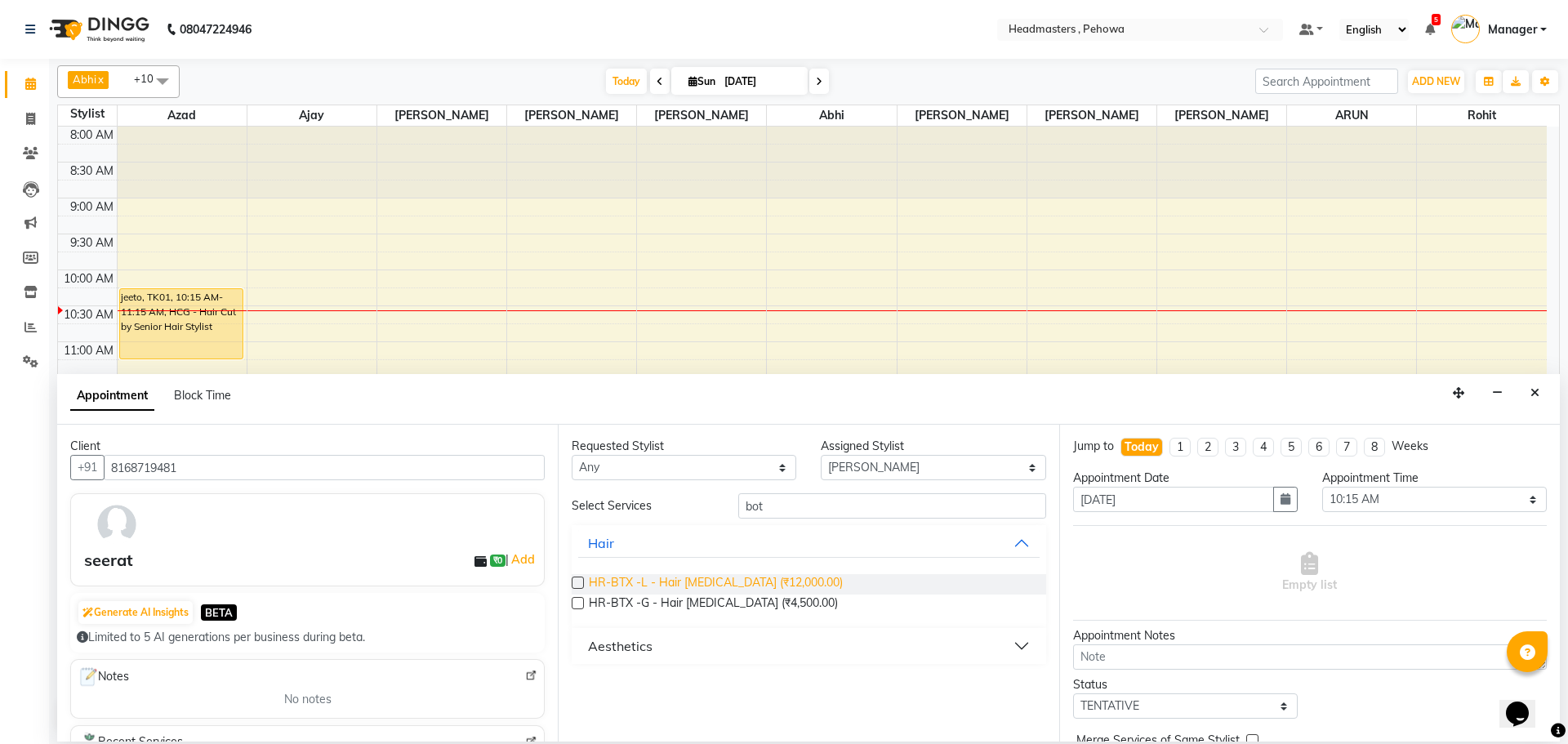 click on "HR-BTX -L  - Hair [MEDICAL_DATA] (₹12,000.00)" at bounding box center [715, 584] 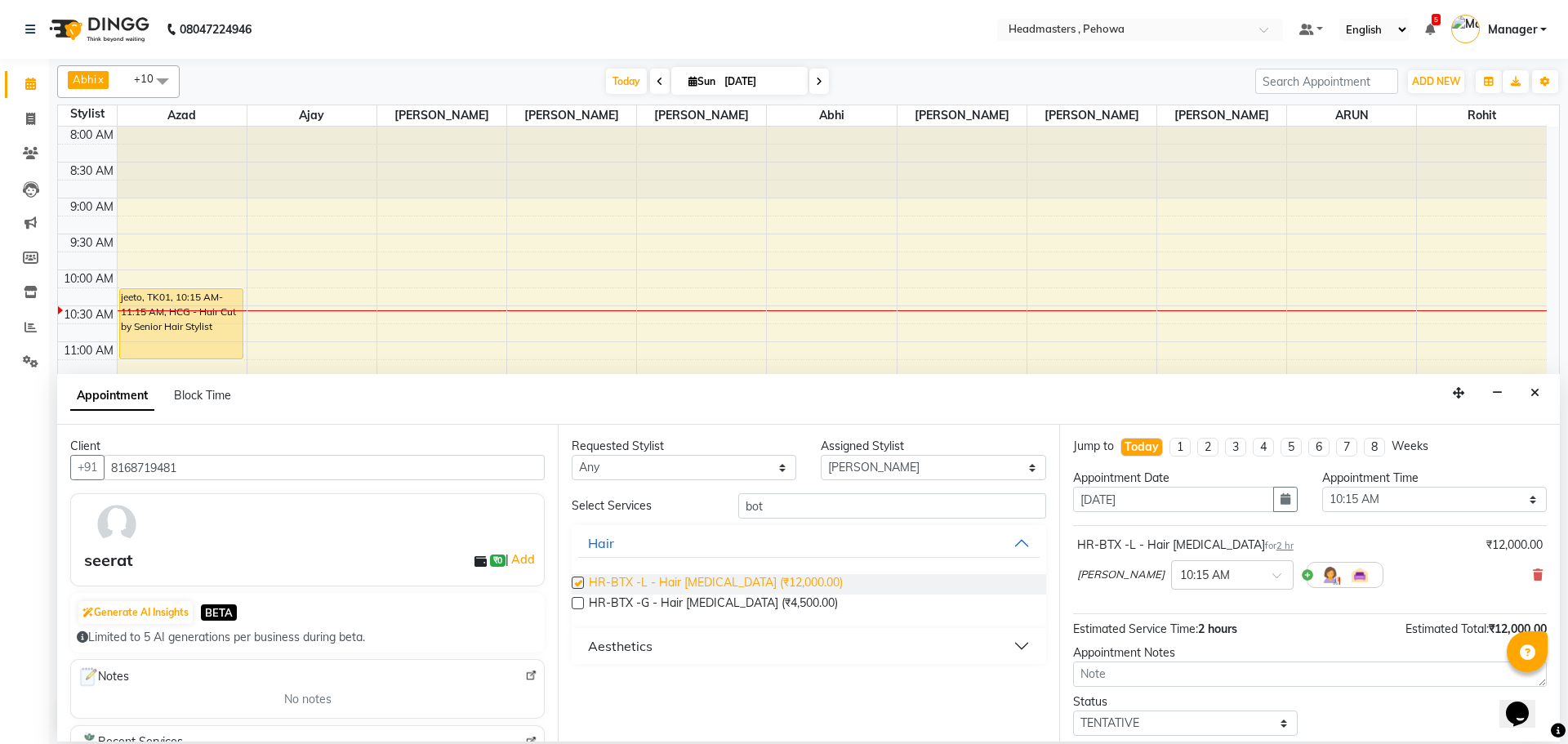 checkbox on "false" 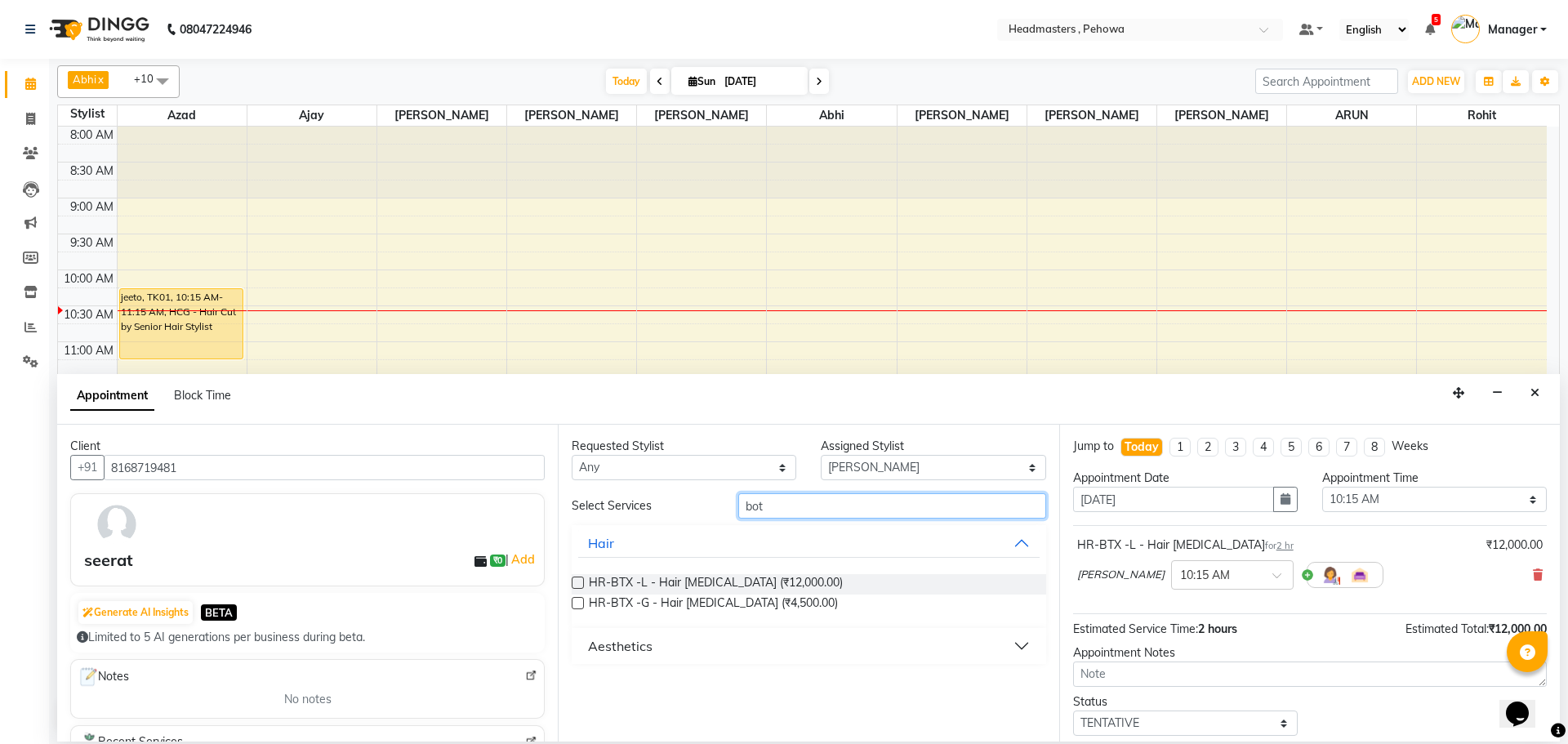 drag, startPoint x: 999, startPoint y: 512, endPoint x: 987, endPoint y: 515, distance: 12.369317 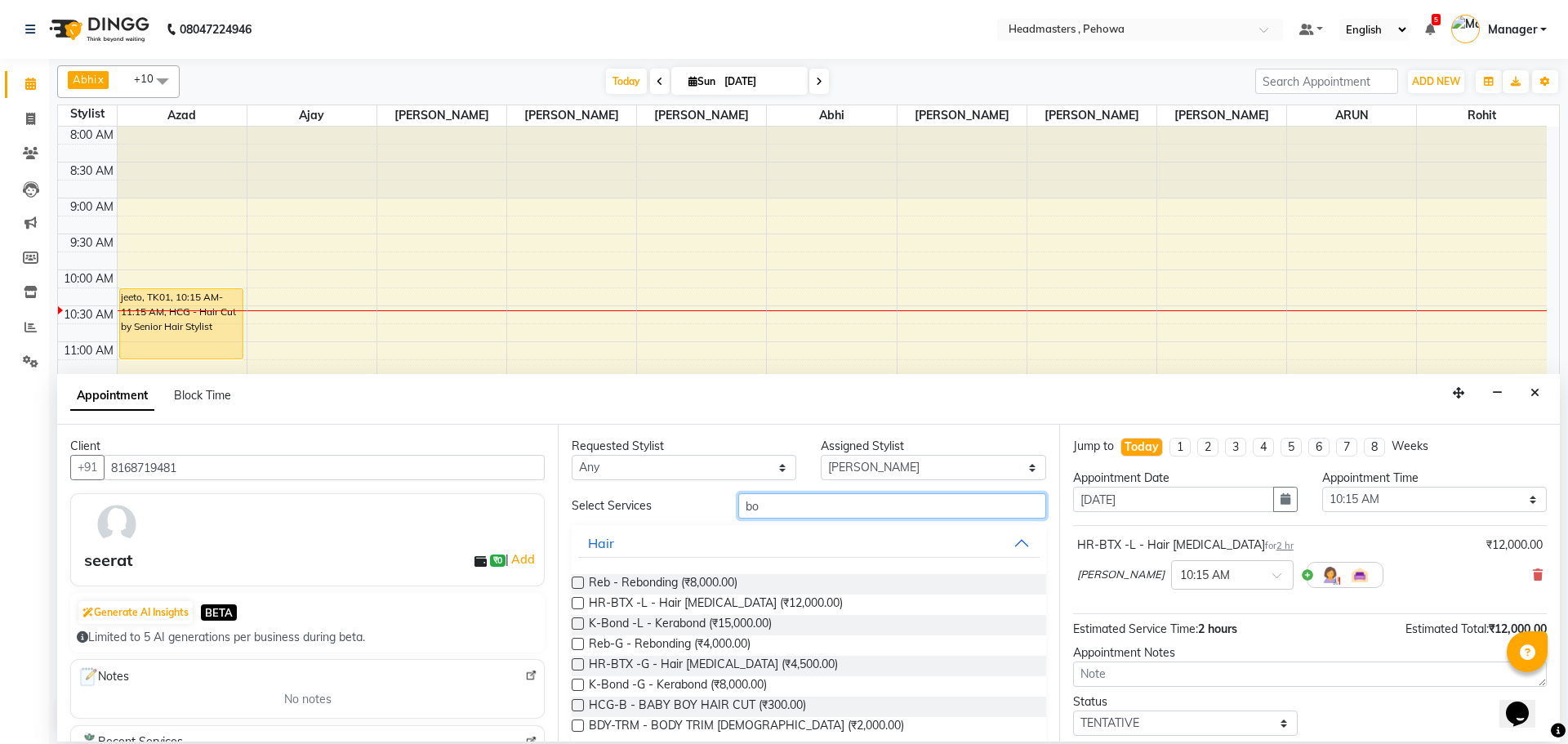 type on "b" 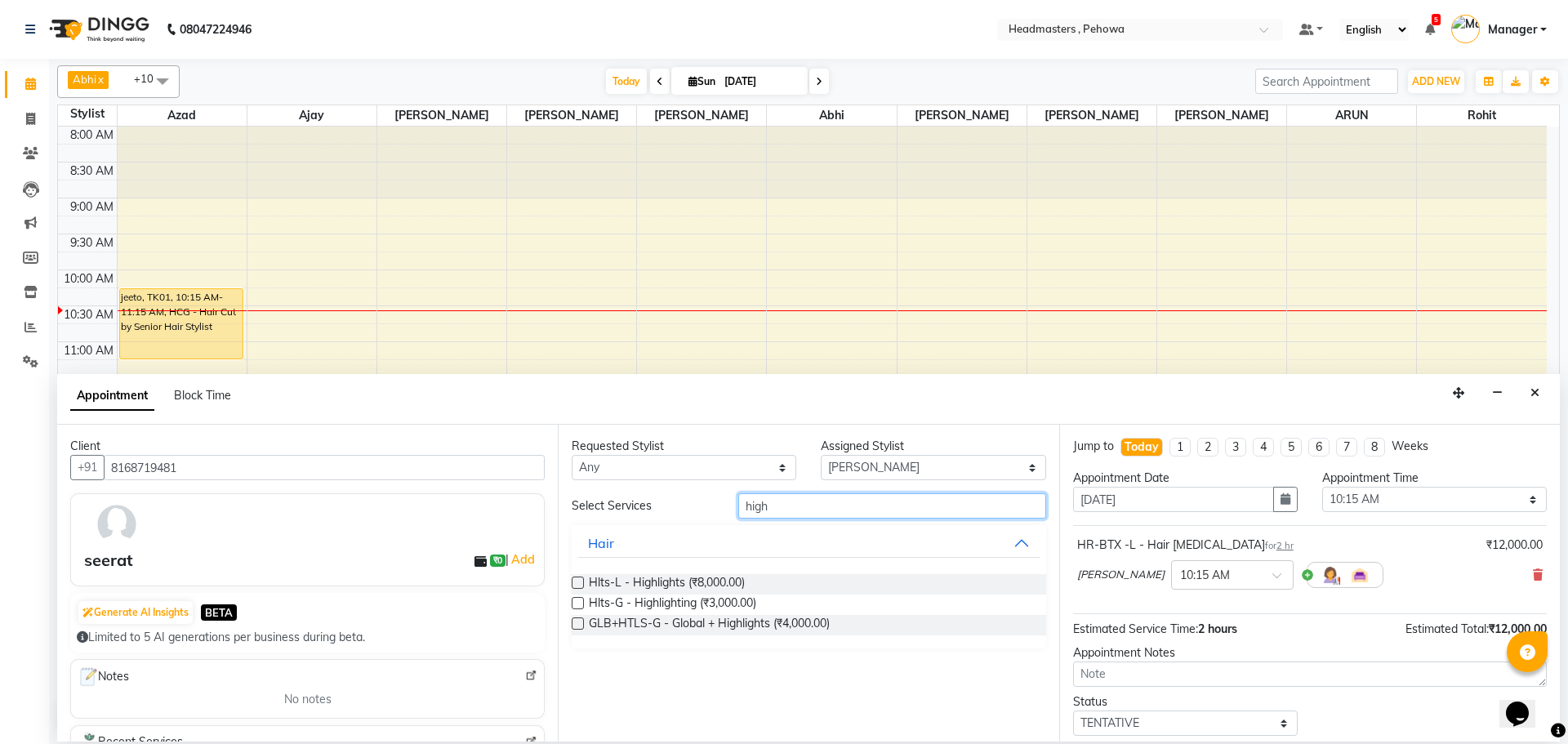 type on "high" 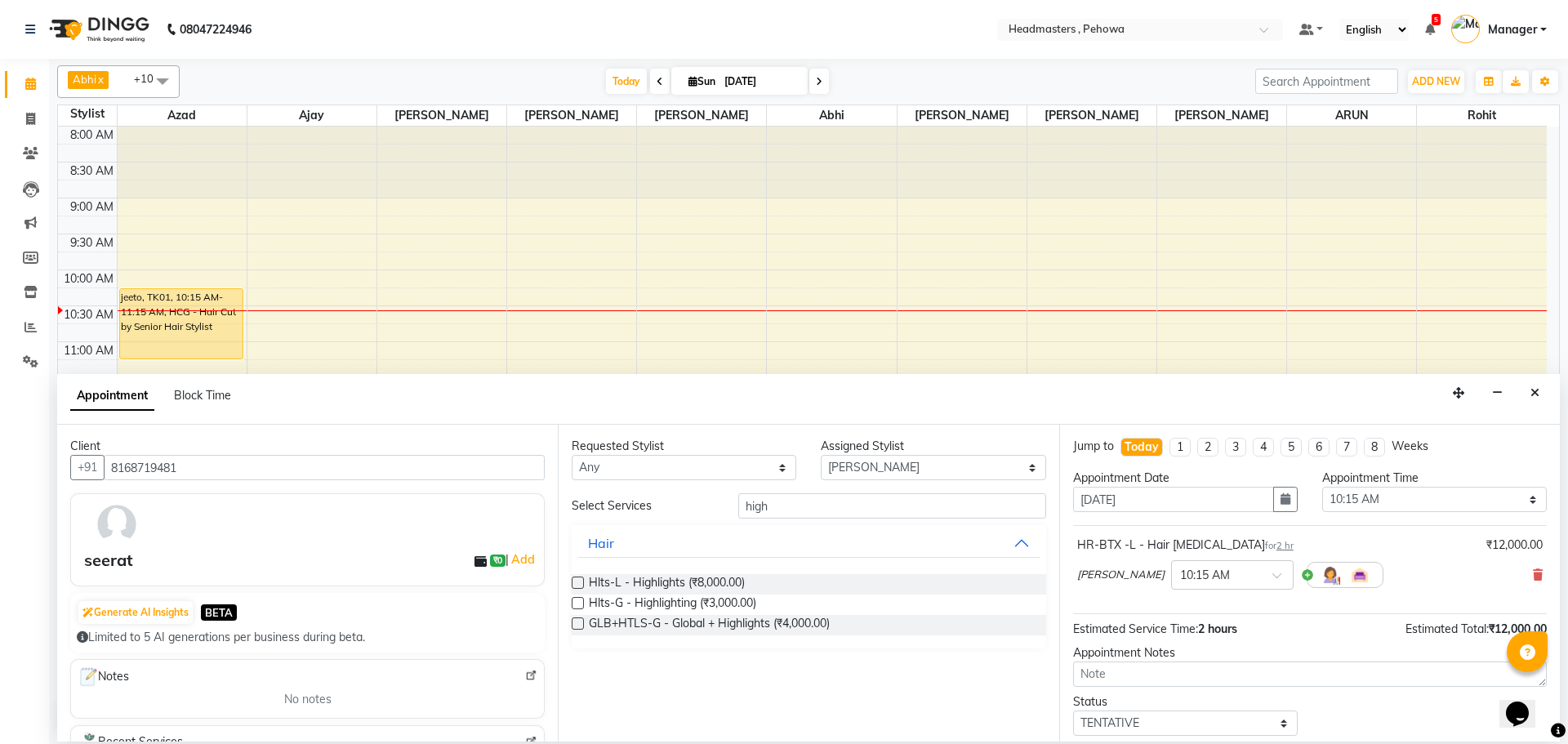 click at bounding box center (577, 582) 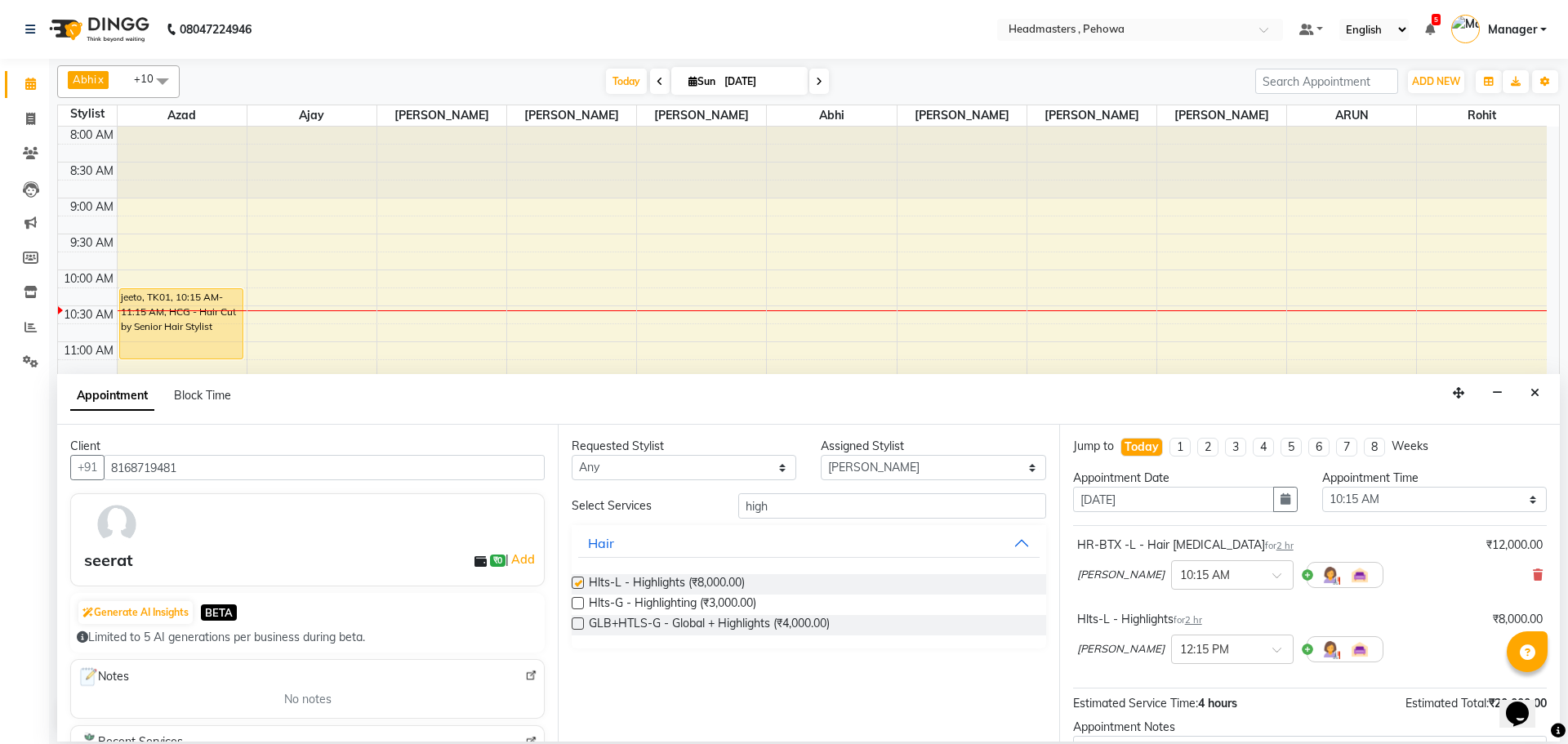checkbox on "false" 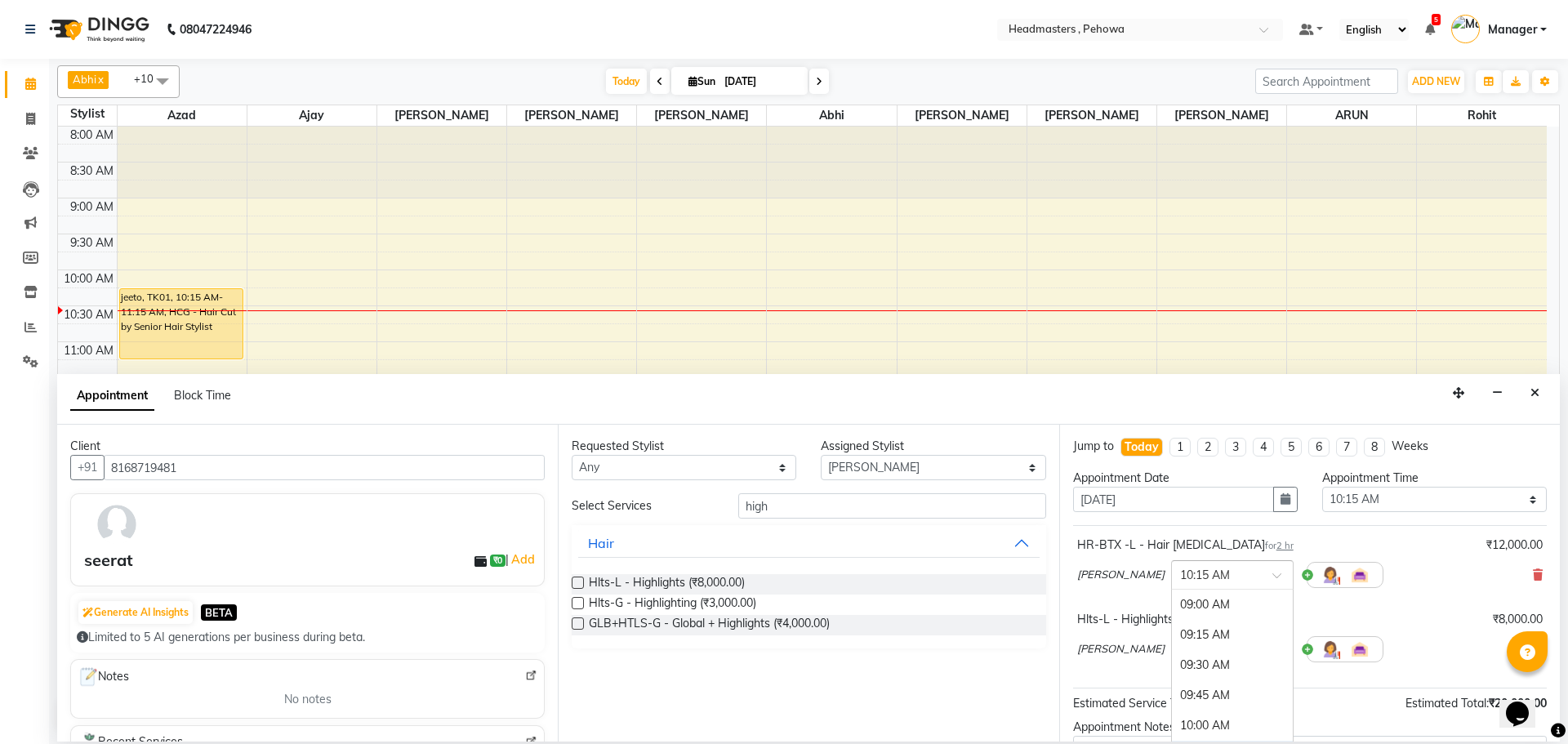 click at bounding box center (1232, 573) 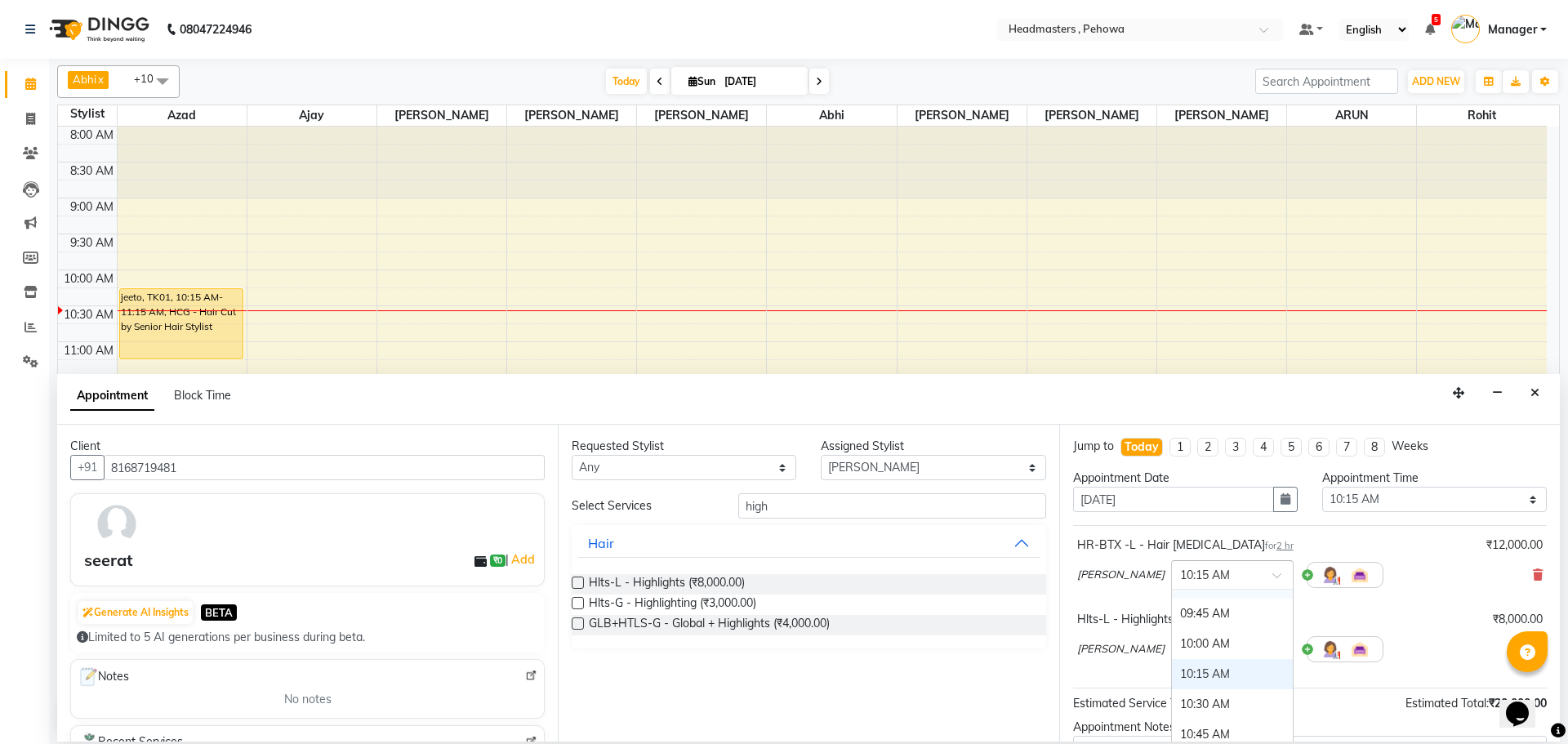 scroll, scrollTop: 163, scrollLeft: 0, axis: vertical 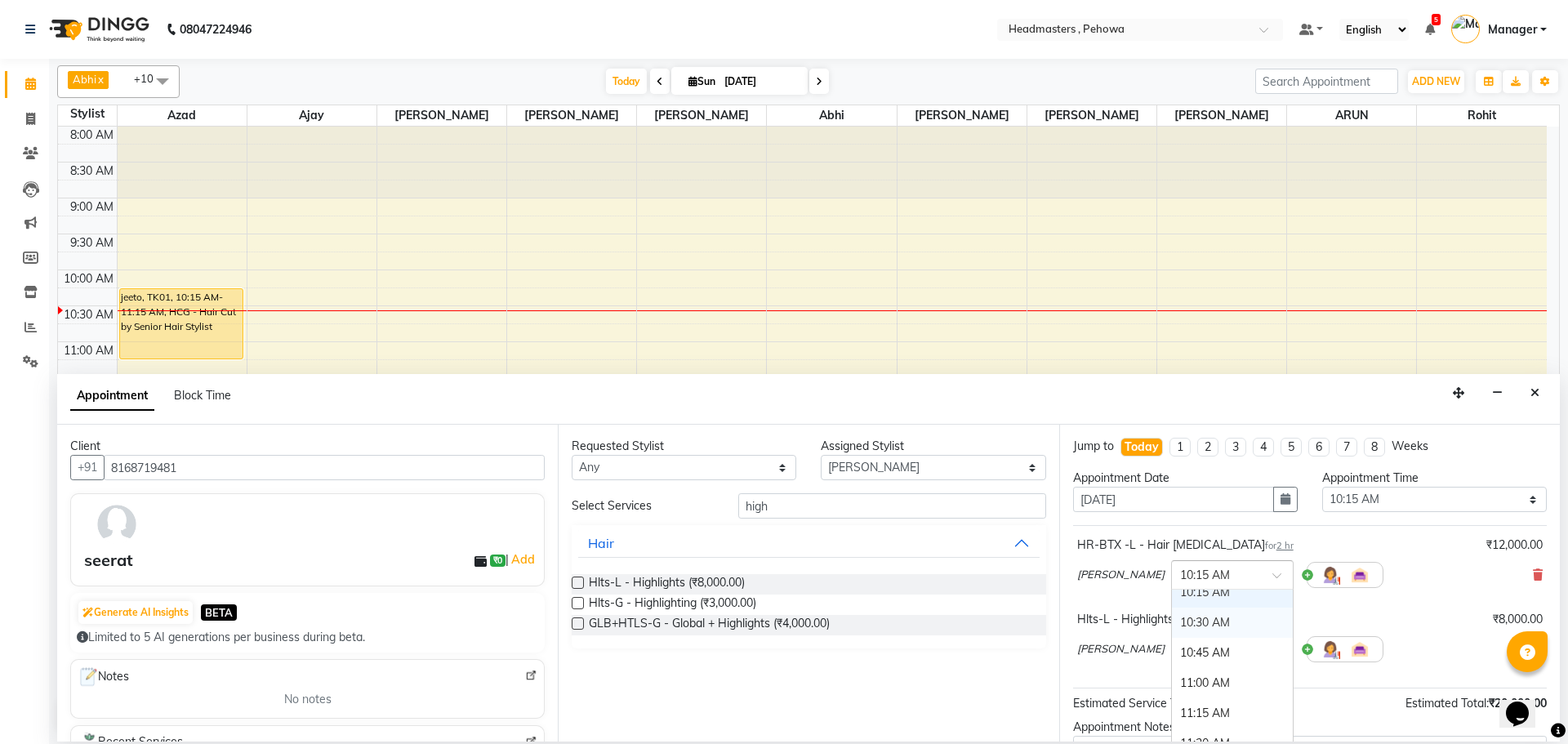 click on "10:30 AM" at bounding box center (1232, 622) 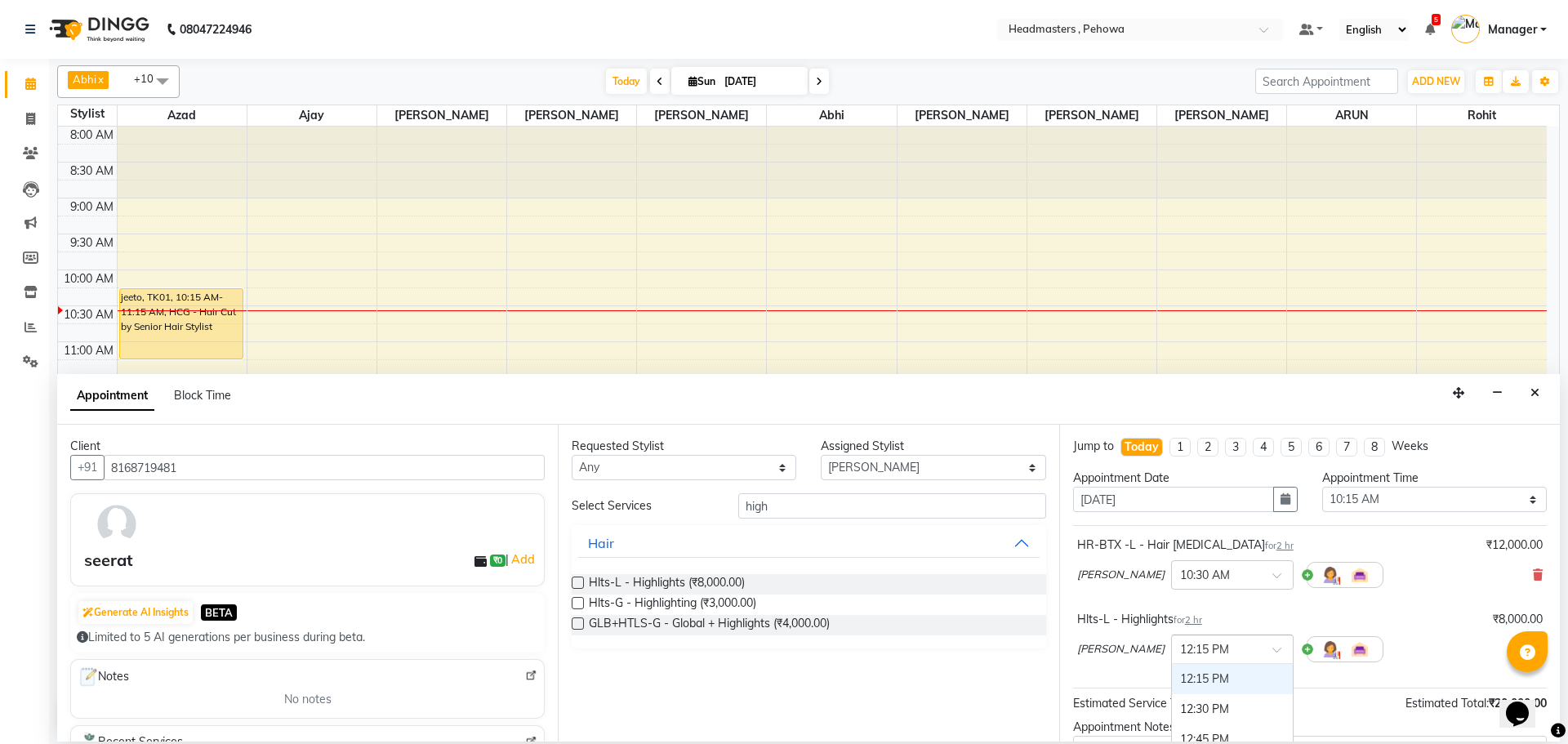 click at bounding box center (1232, 648) 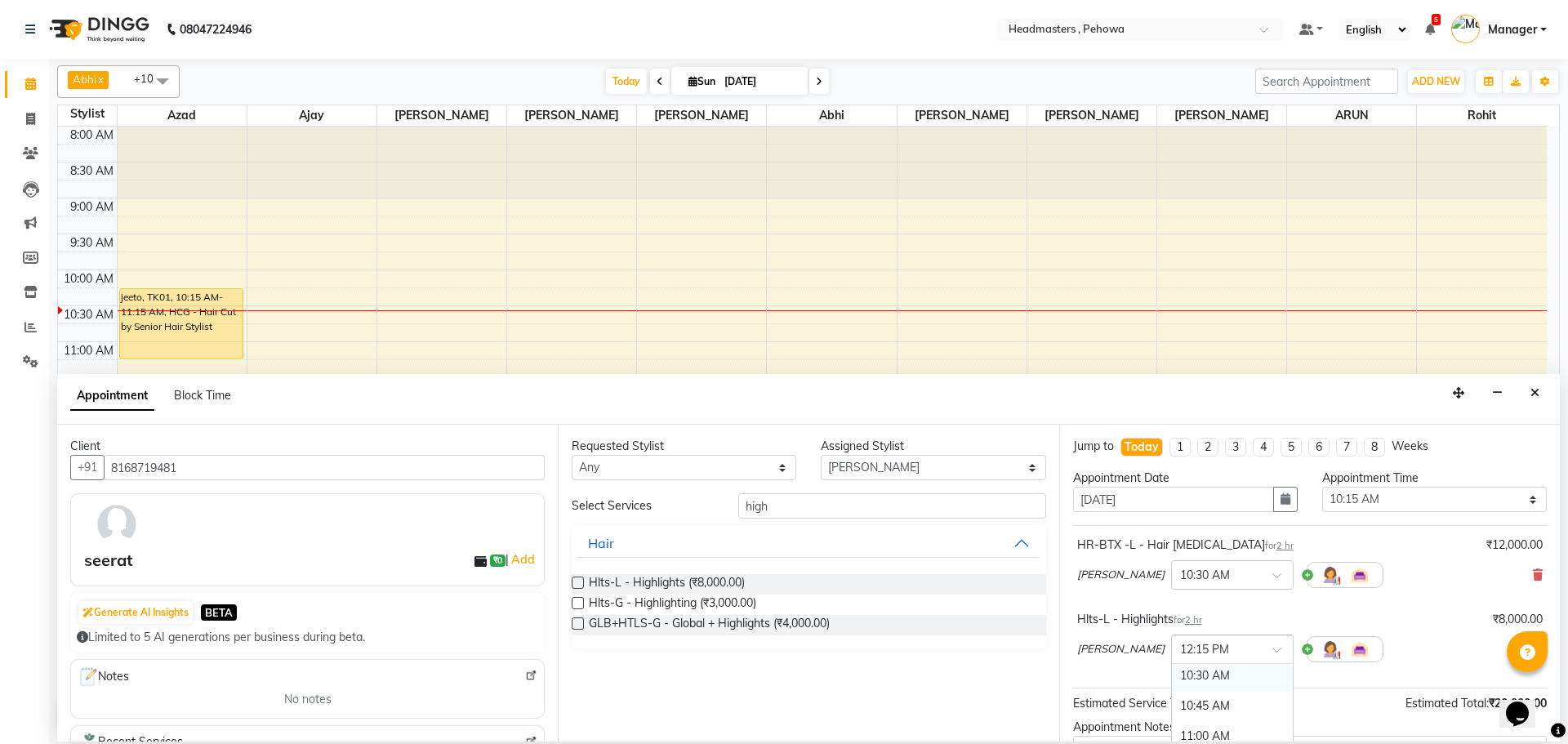 scroll, scrollTop: 148, scrollLeft: 0, axis: vertical 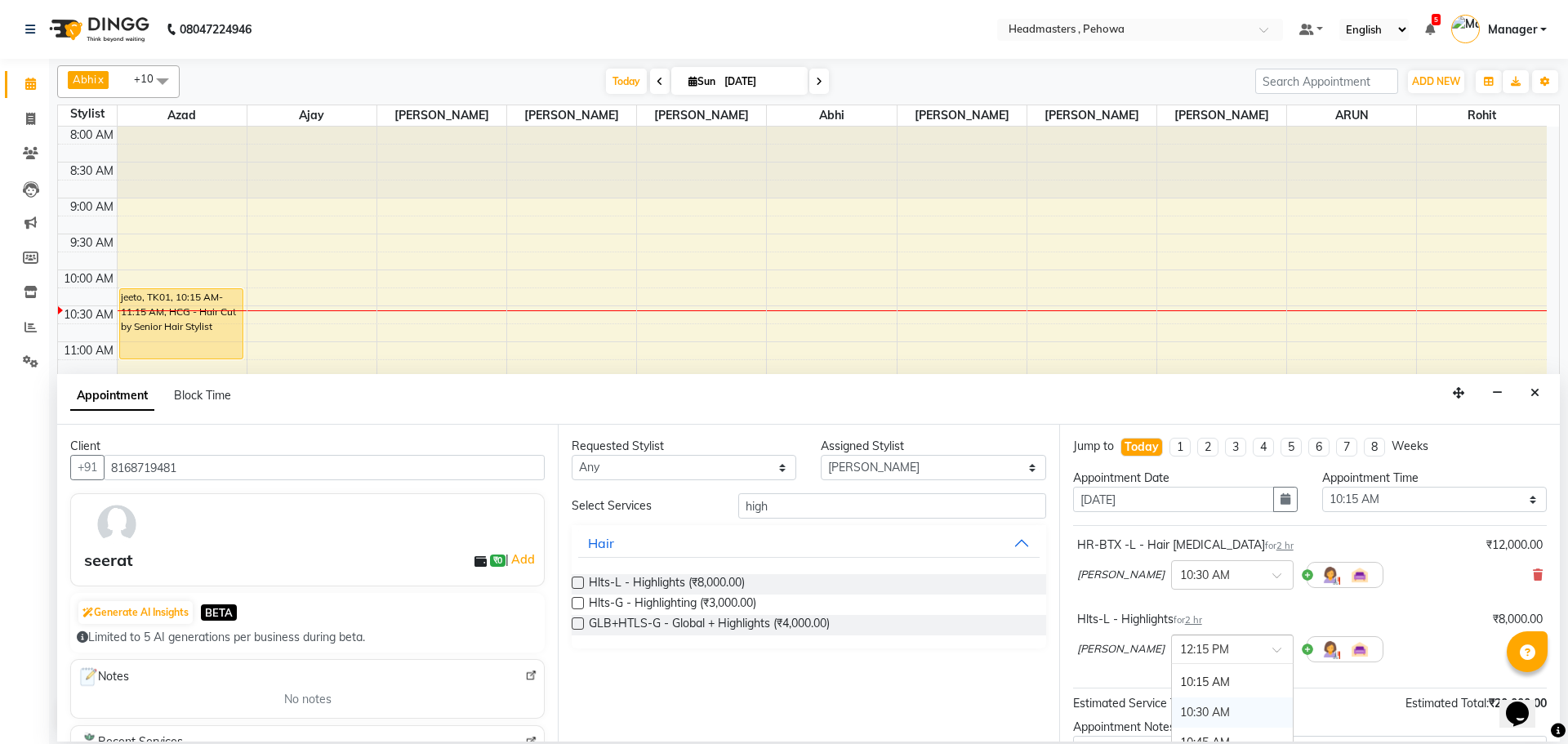 click on "10:30 AM" at bounding box center [1232, 712] 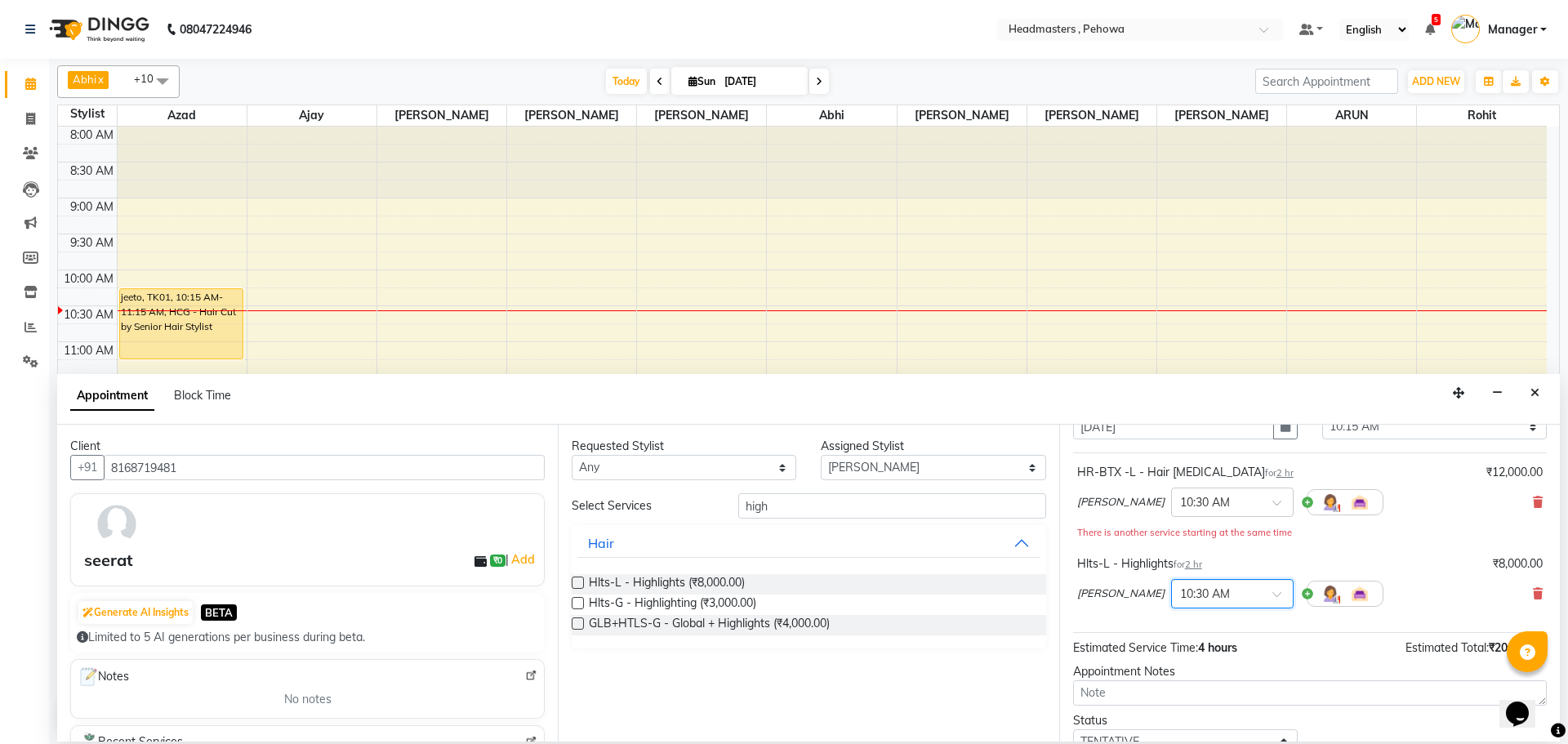 scroll, scrollTop: 162, scrollLeft: 0, axis: vertical 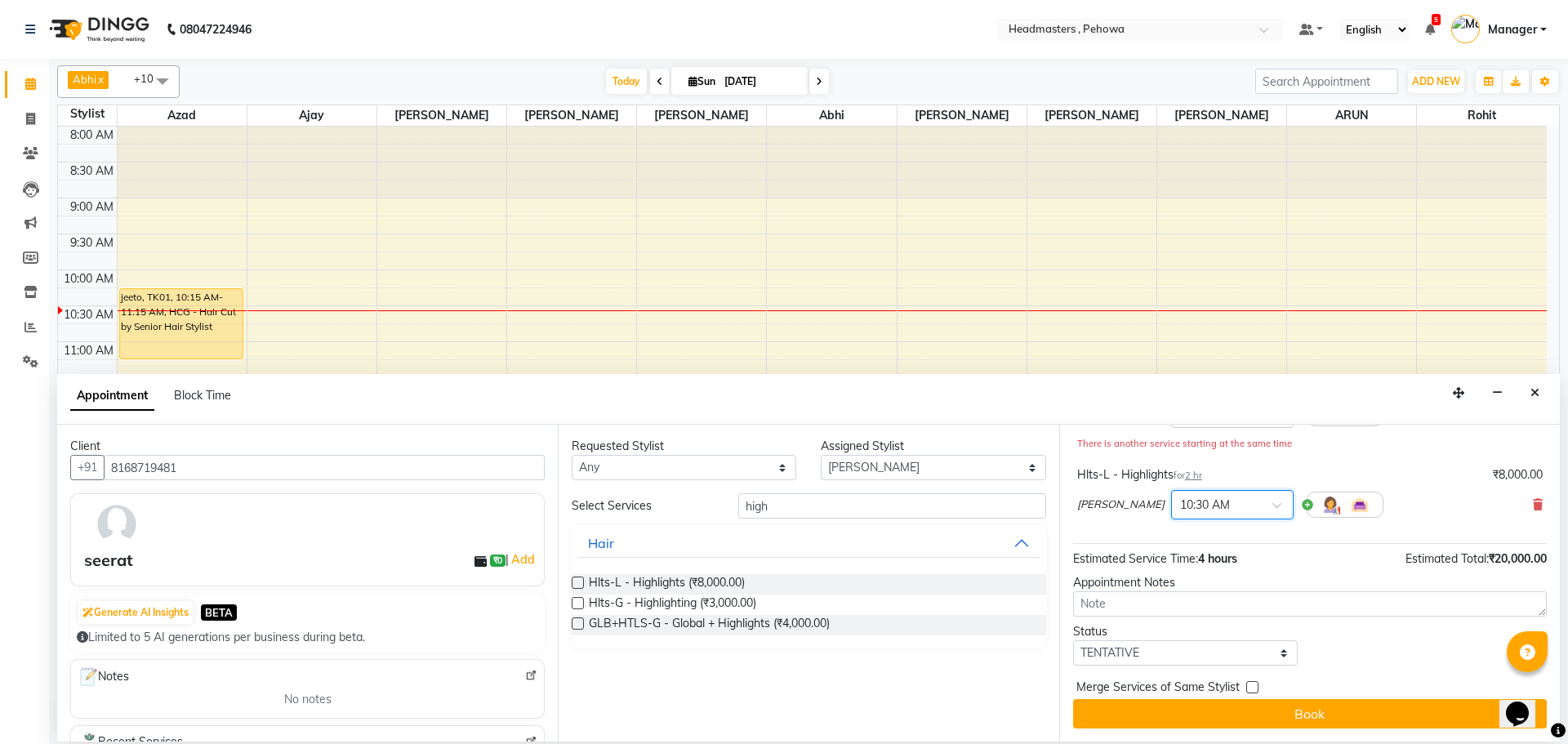 click on "Book" at bounding box center [1310, 714] 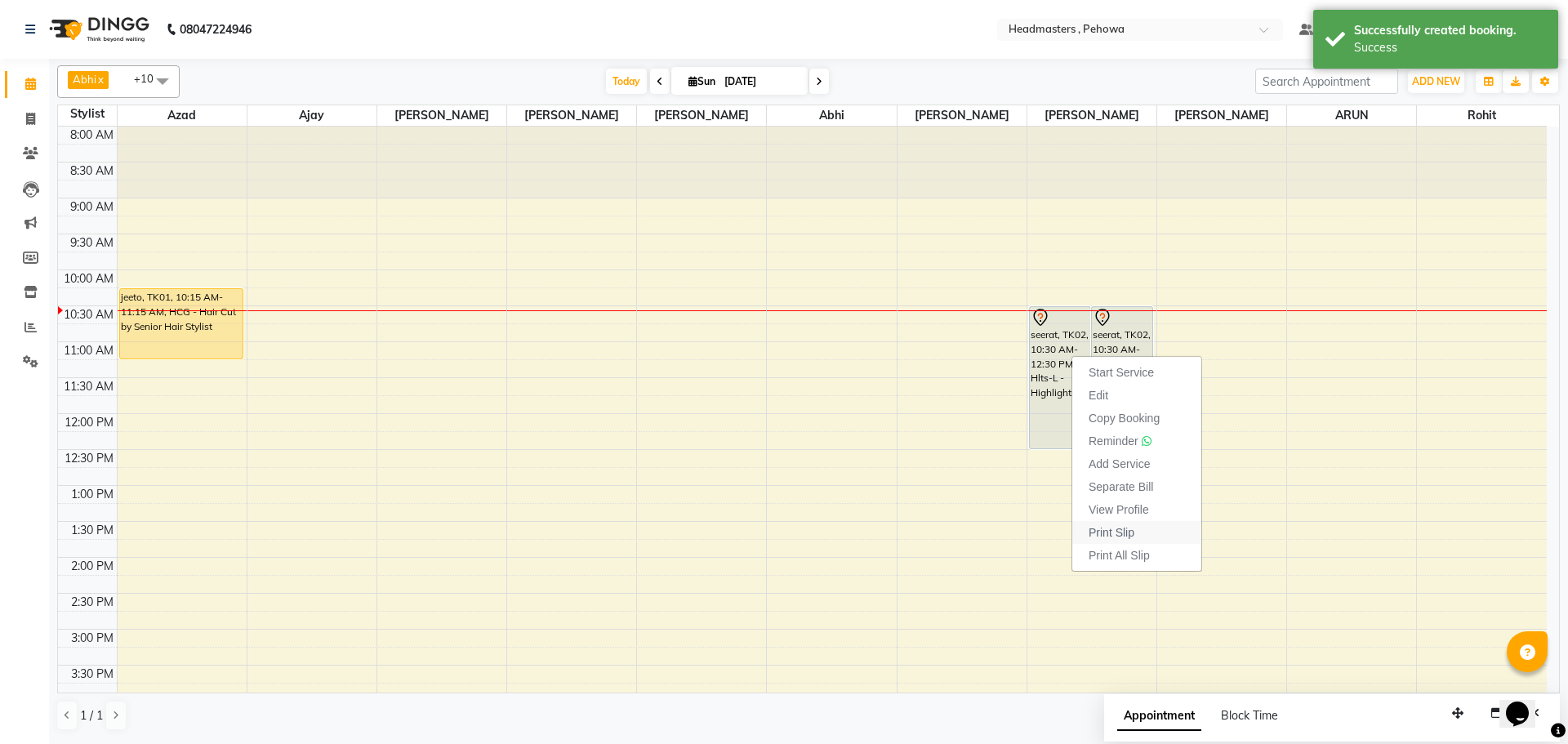 click on "Print Slip" at bounding box center [1111, 532] 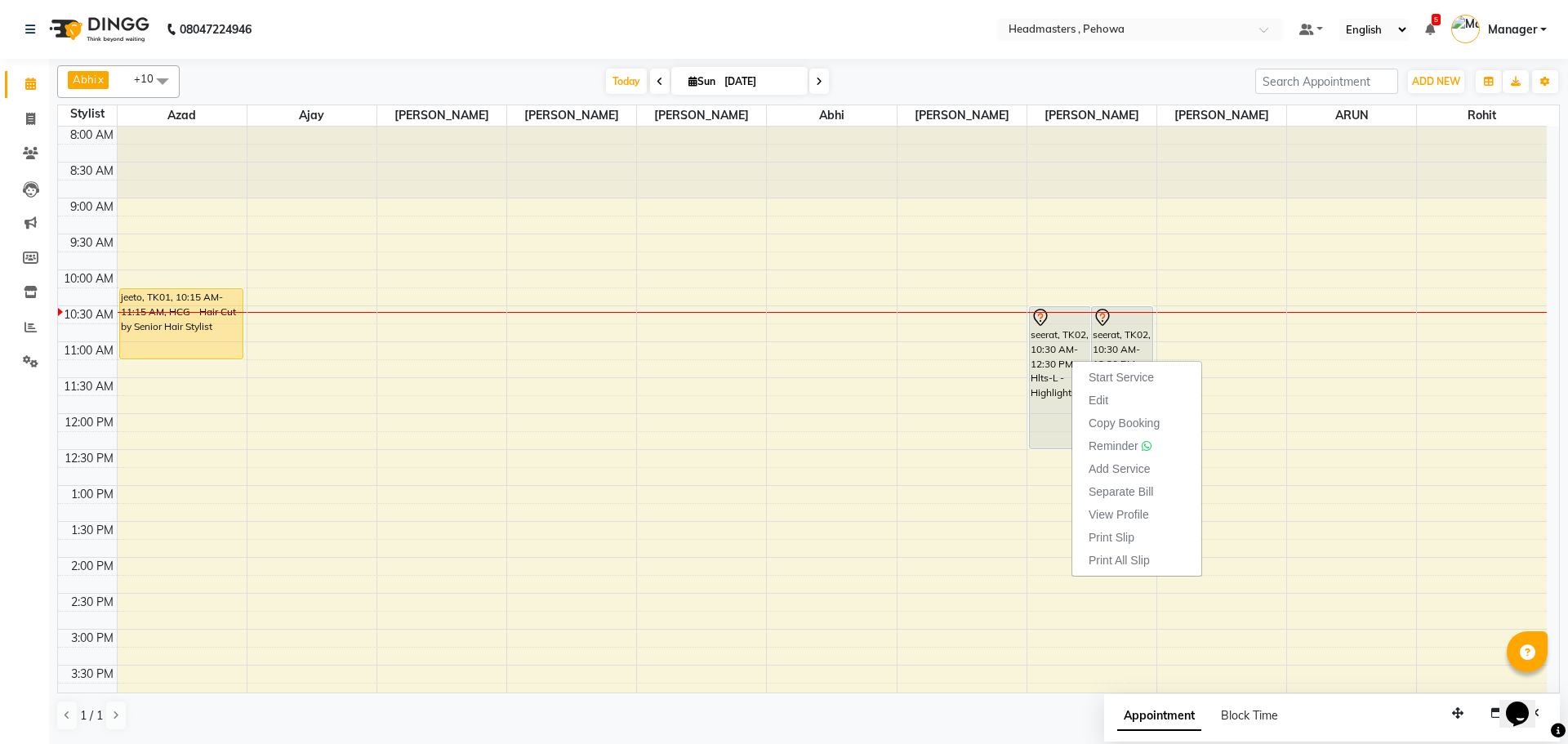 click on "Start Service" at bounding box center [1121, 377] 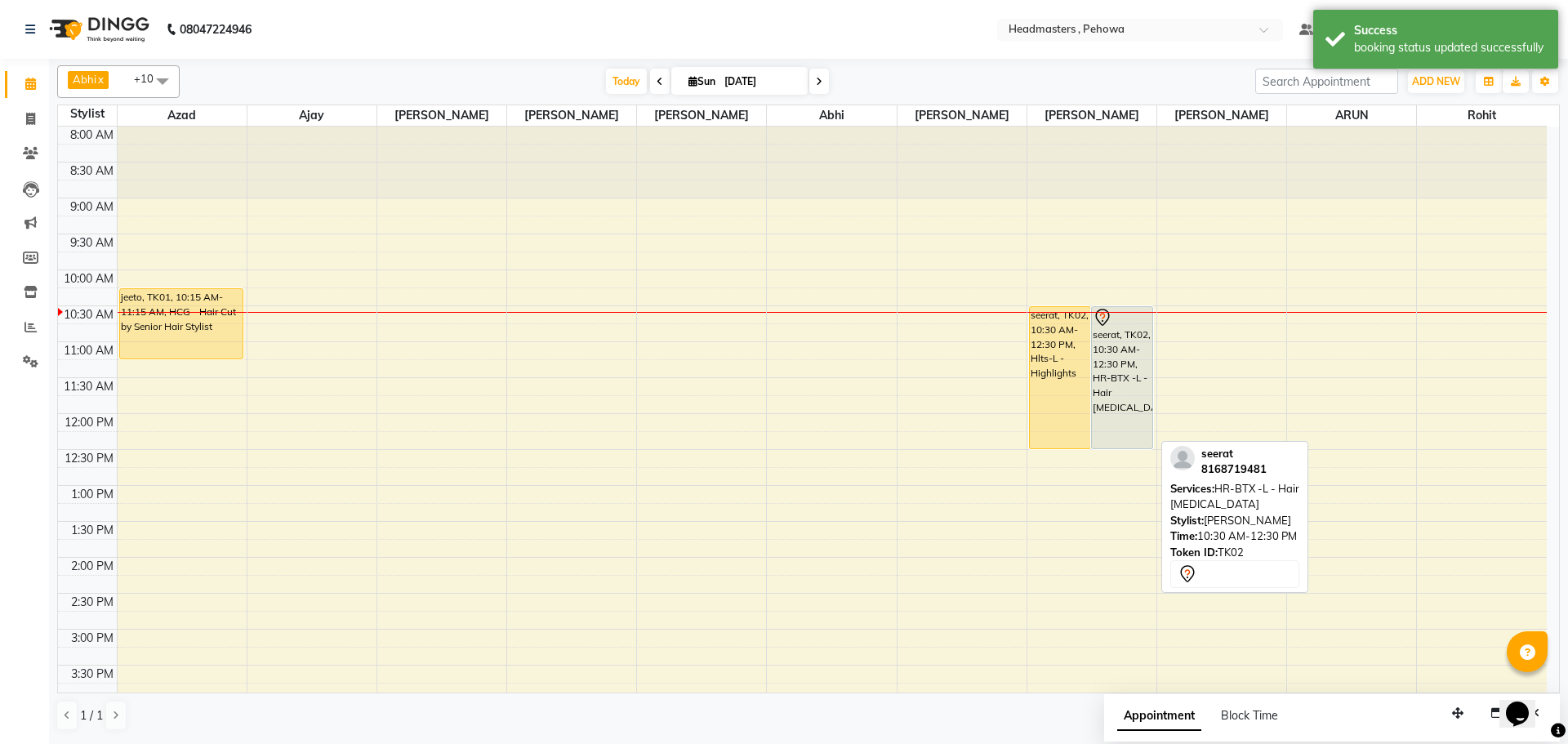 click on "seerat, TK02, 10:30 AM-12:30 PM, HR-BTX -L  - Hair [MEDICAL_DATA]" at bounding box center (1122, 377) 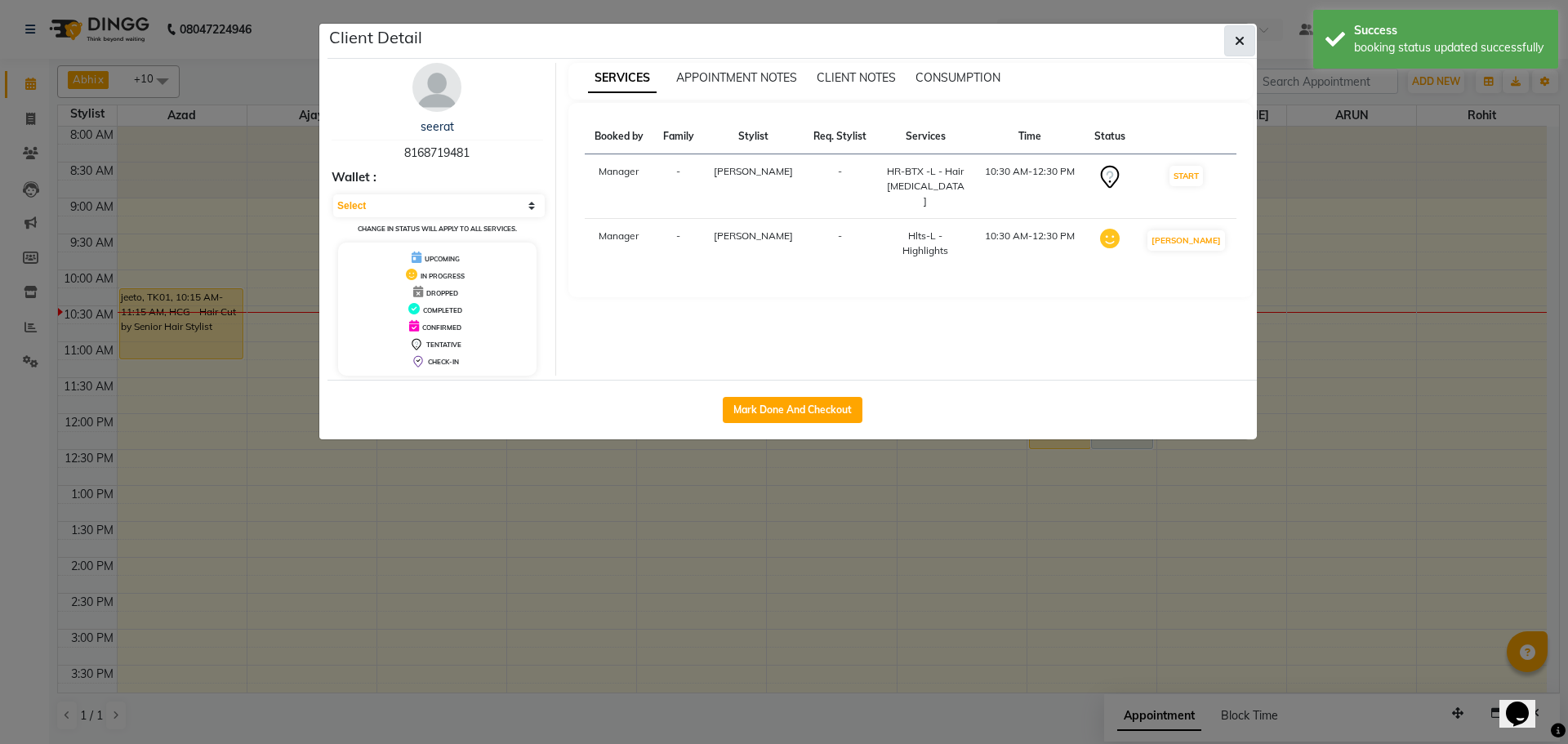 click 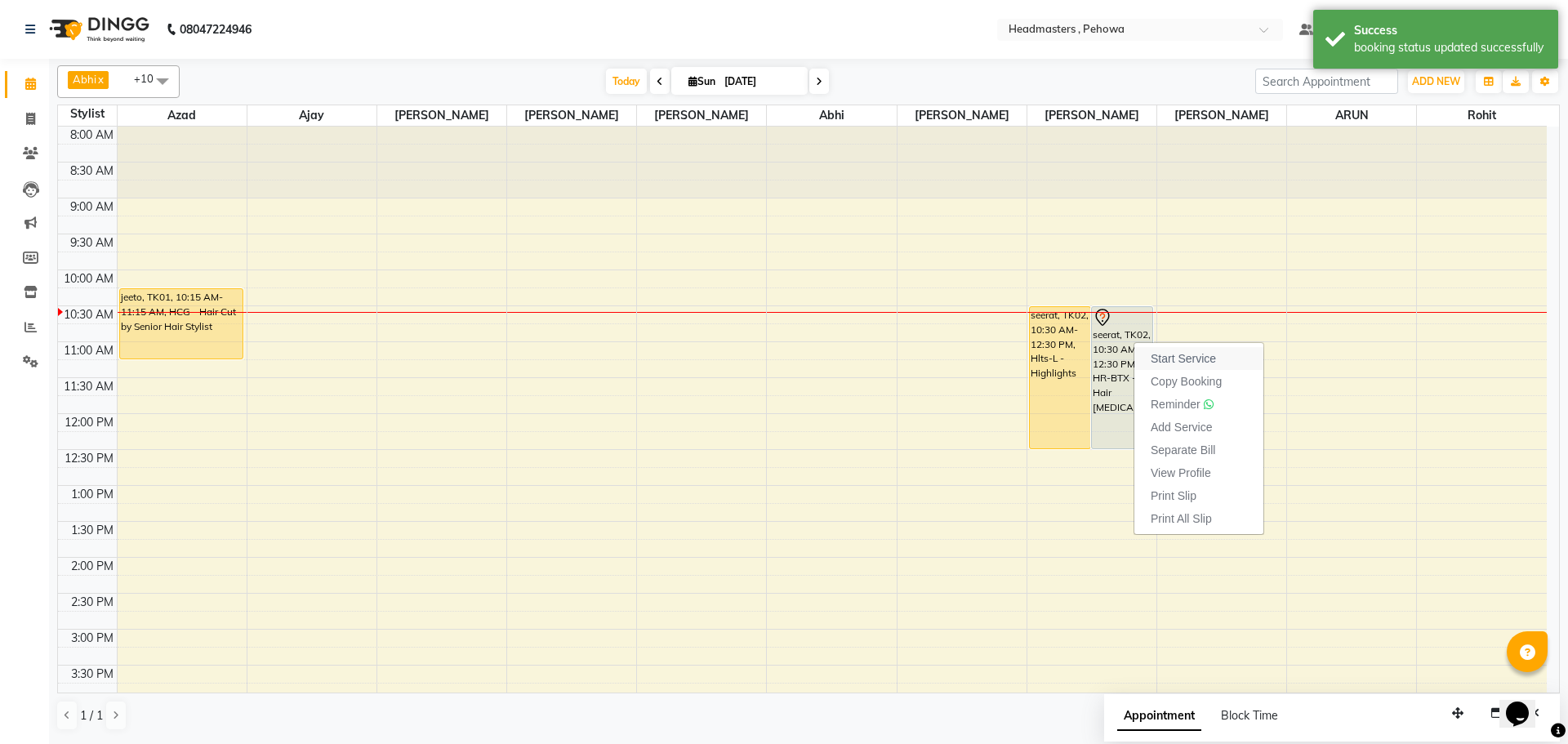 click on "Start Service" at bounding box center (1199, 359) 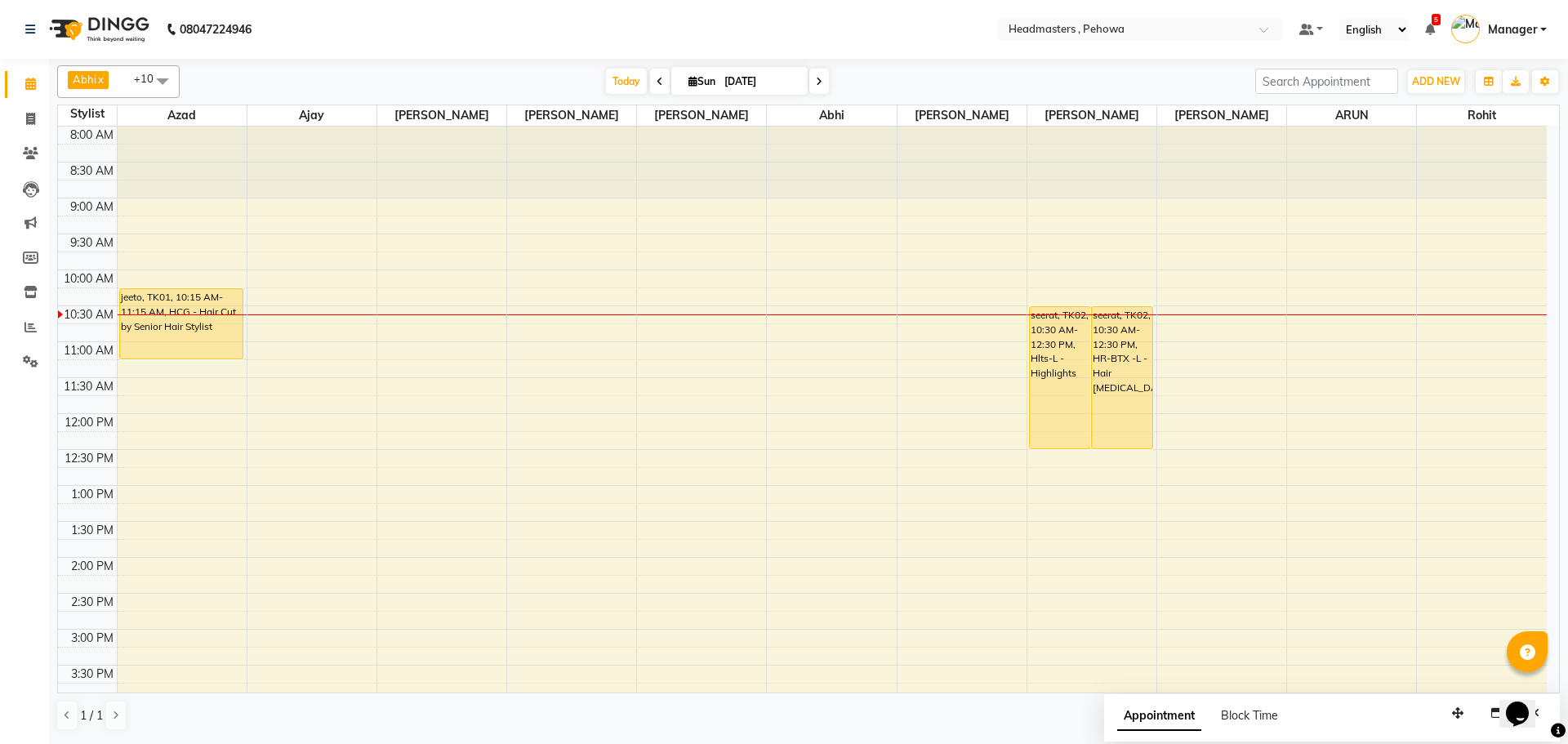 click on "8:00 AM 8:30 AM 9:00 AM 9:30 AM 10:00 AM 10:30 AM 11:00 AM 11:30 AM 12:00 PM 12:30 PM 1:00 PM 1:30 PM 2:00 PM 2:30 PM 3:00 PM 3:30 PM 4:00 PM 4:30 PM 5:00 PM 5:30 PM 6:00 PM 6:30 PM 7:00 PM 7:30 PM 8:00 PM 8:30 PM 9:00 PM 9:30 PM    jeeto, TK01, 10:15 AM-11:15 AM, HCG - Hair Cut by Senior Hair Stylist    seerat, TK02, 10:30 AM-12:30 PM, Hlts-L - Highlights    seerat, TK02, 10:30 AM-12:30 PM, HR-BTX -L  - Hair Botox" at bounding box center (802, 629) 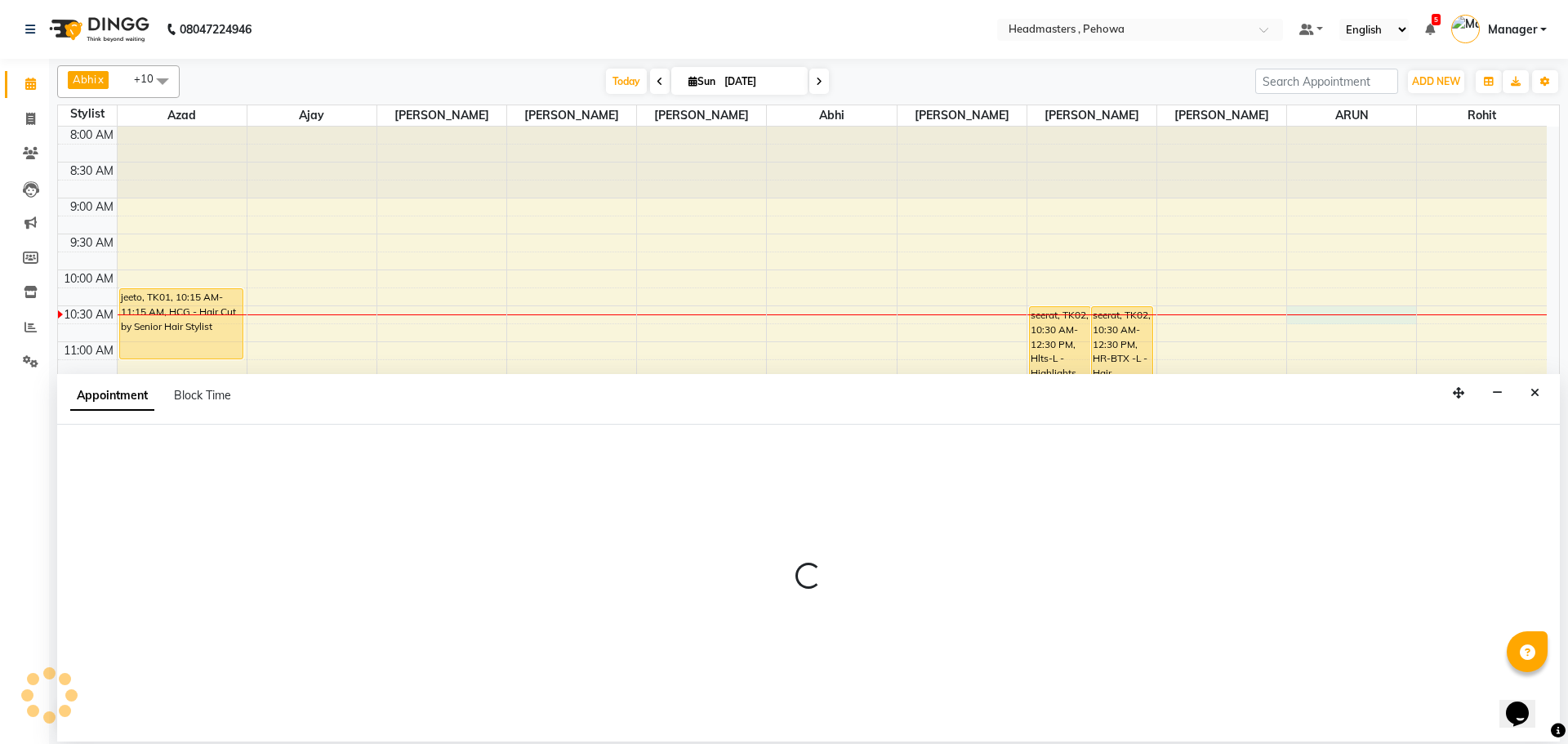 select on "82981" 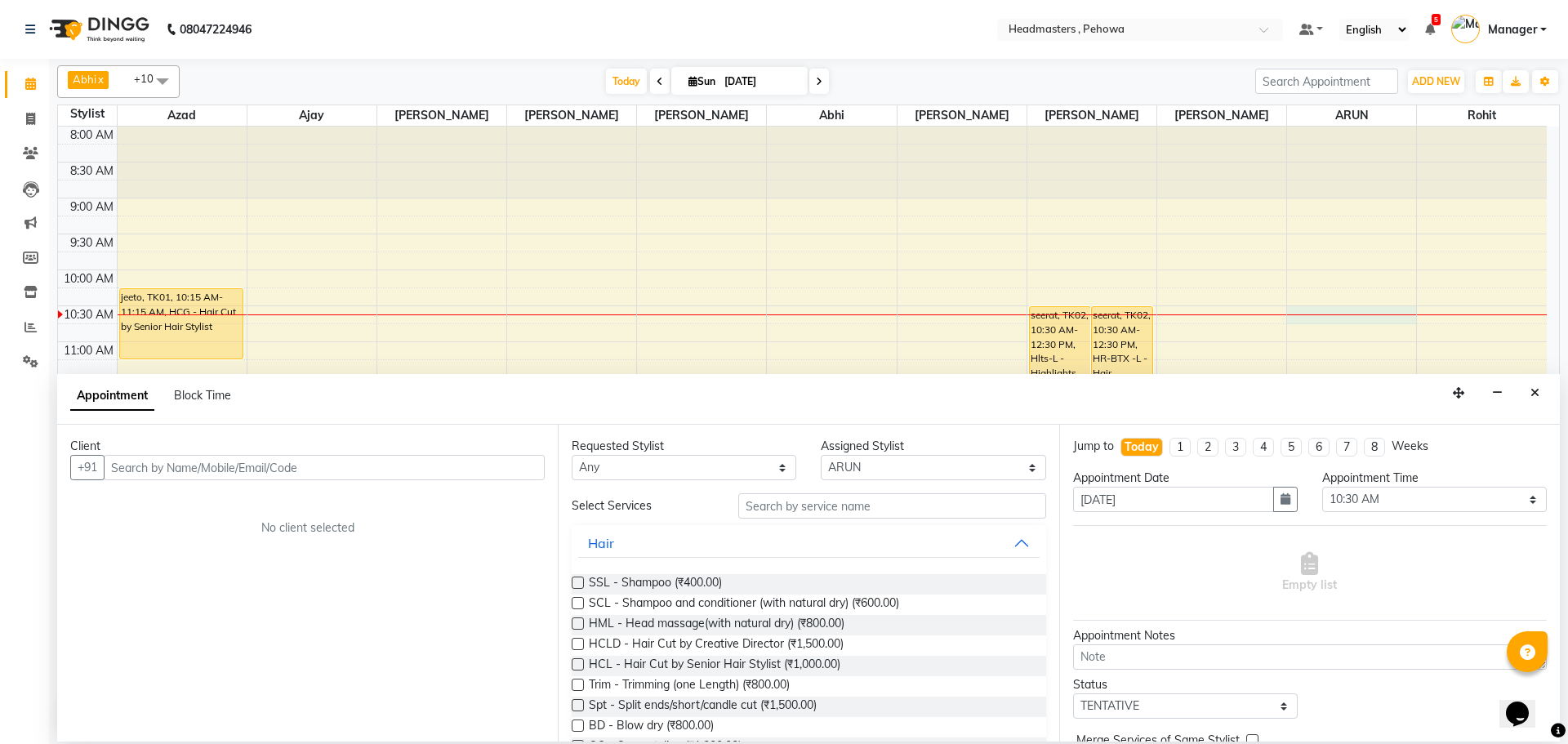 click at bounding box center (324, 467) 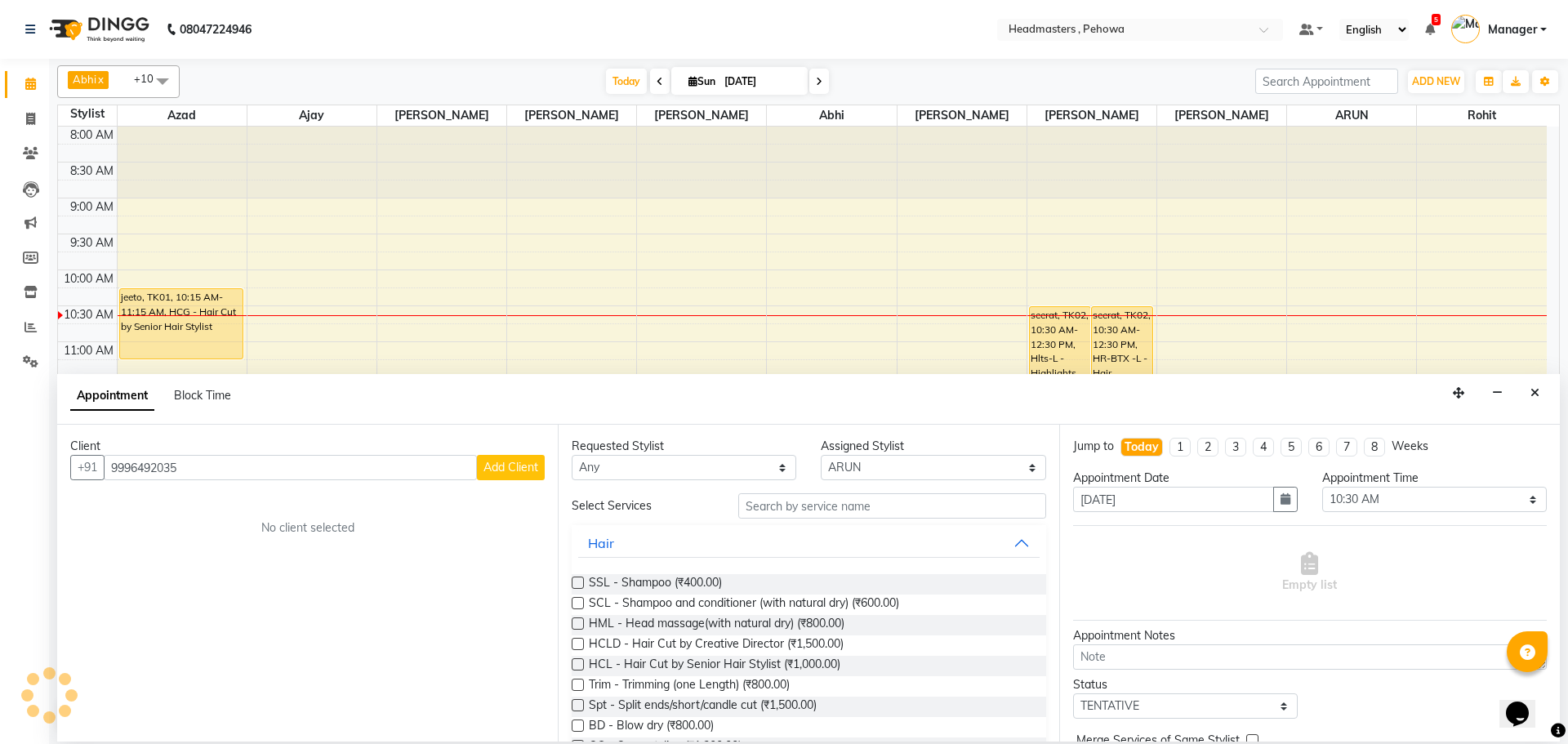 type on "9996492035" 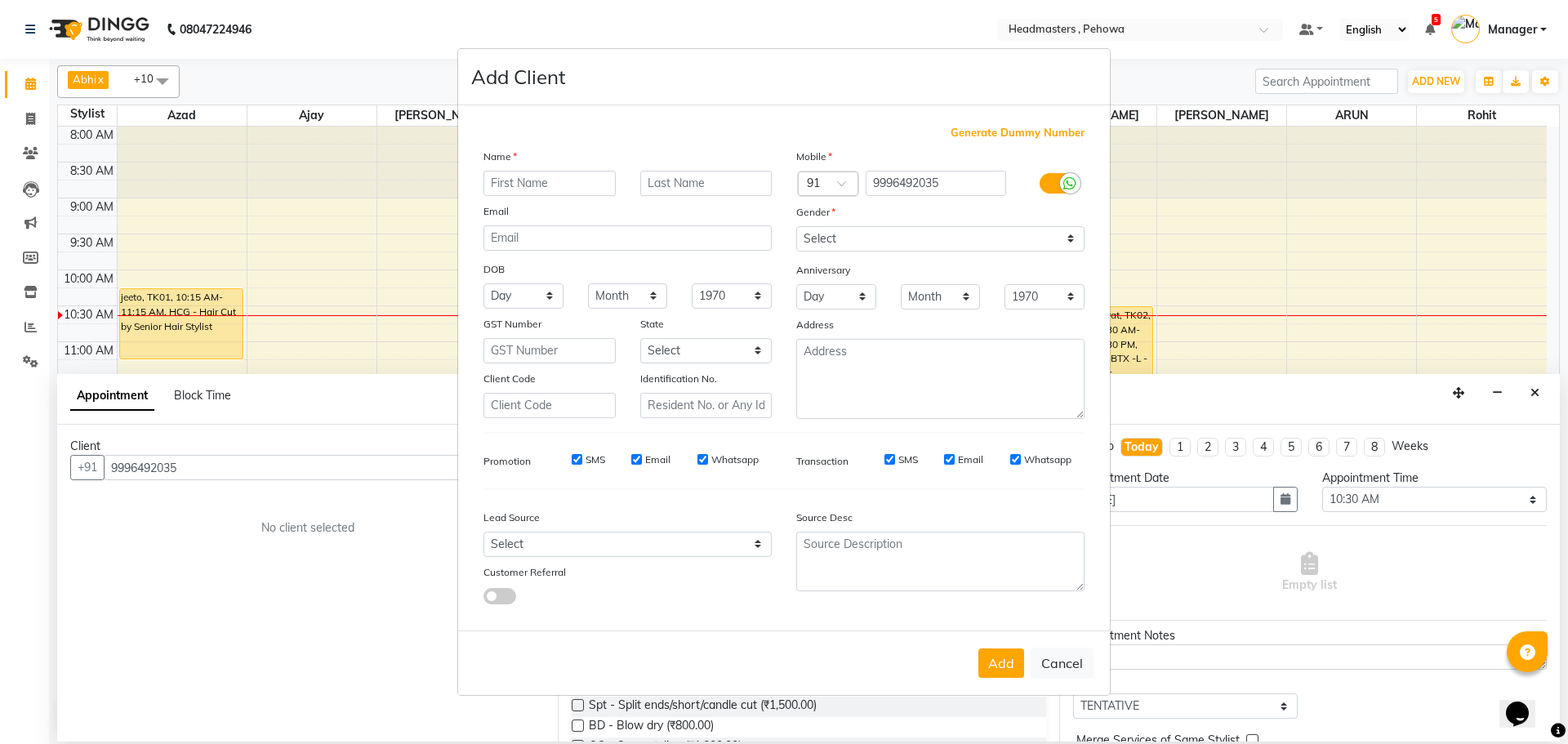 click at bounding box center [550, 183] 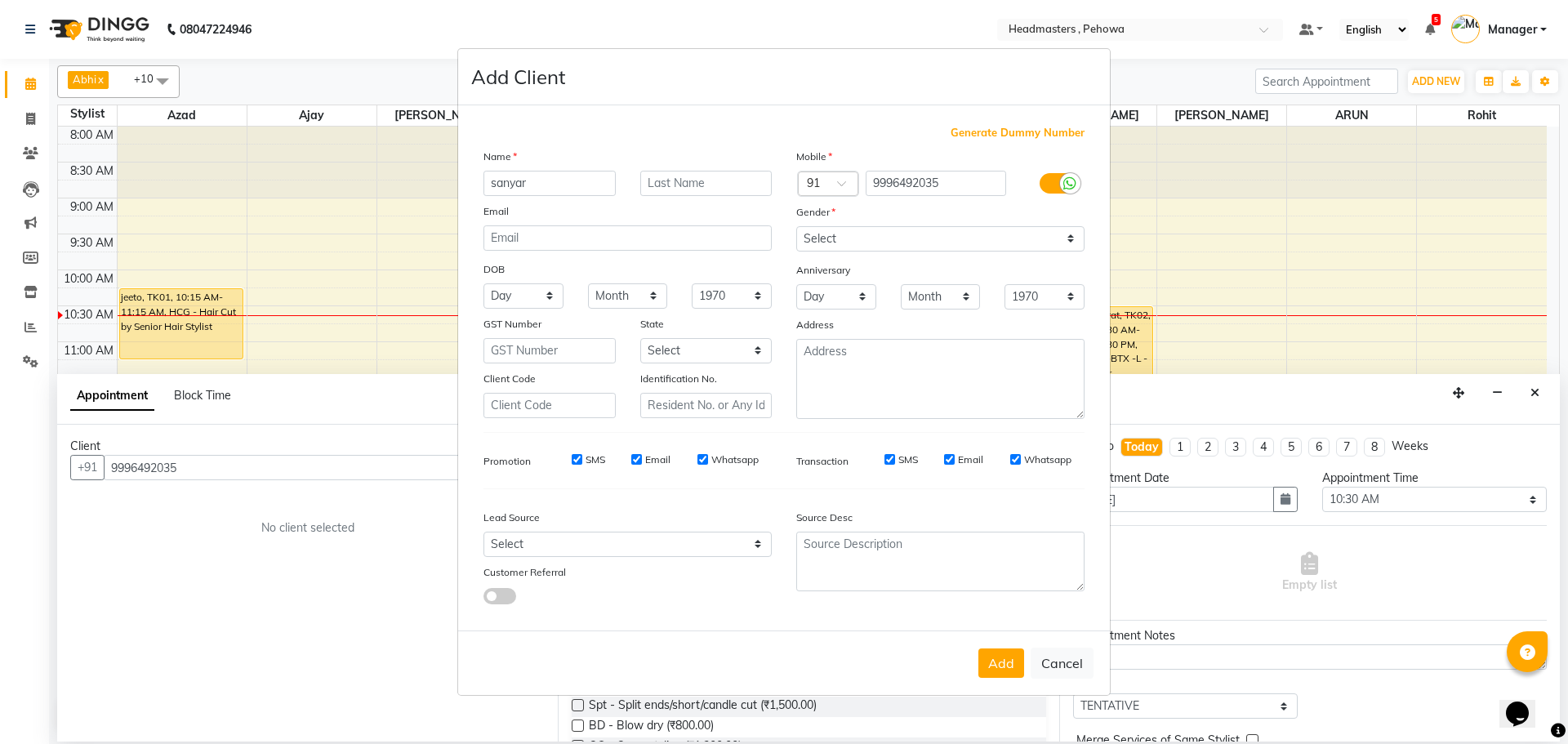 type on "sanyar" 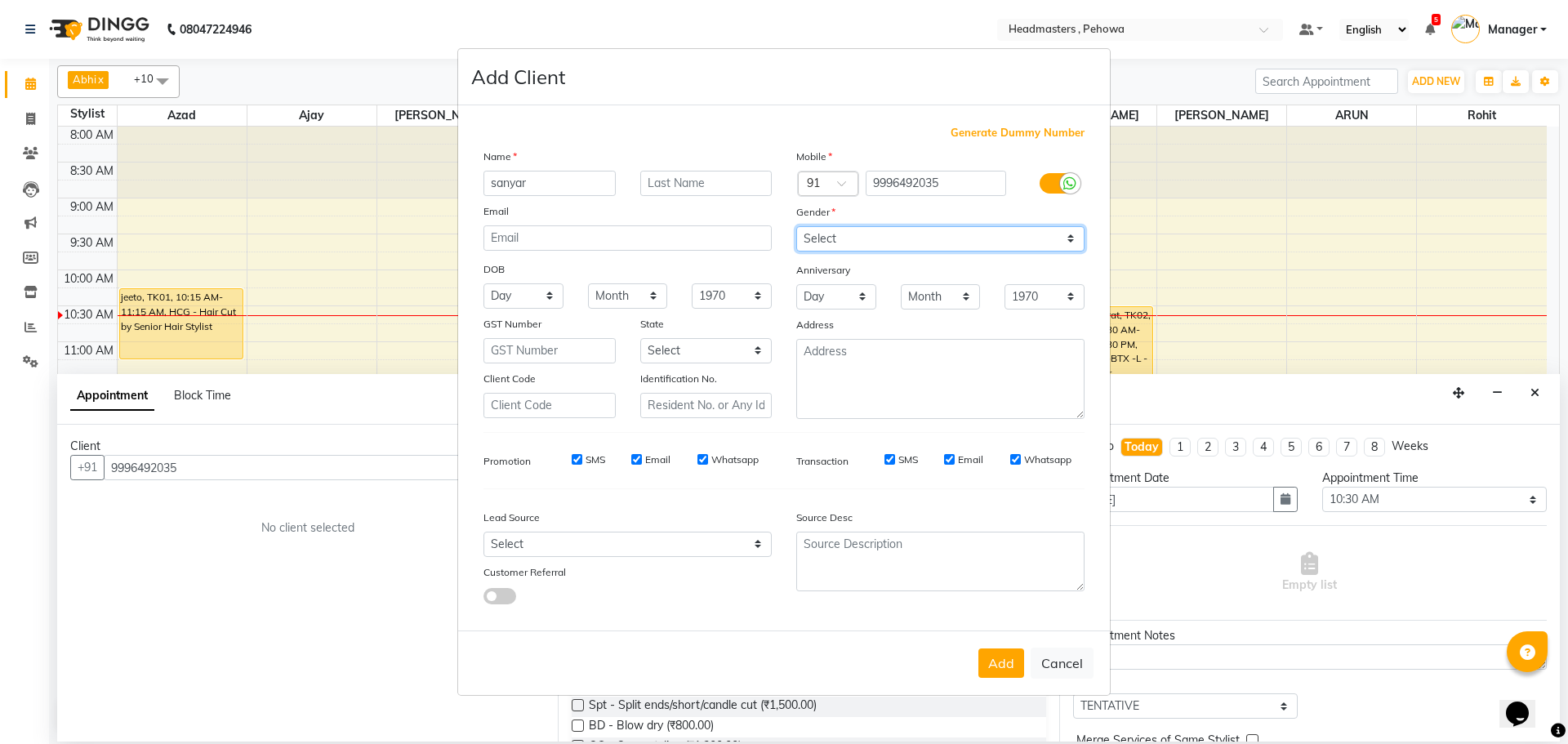 click on "Select Male Female Other Prefer Not To Say" at bounding box center (940, 238) 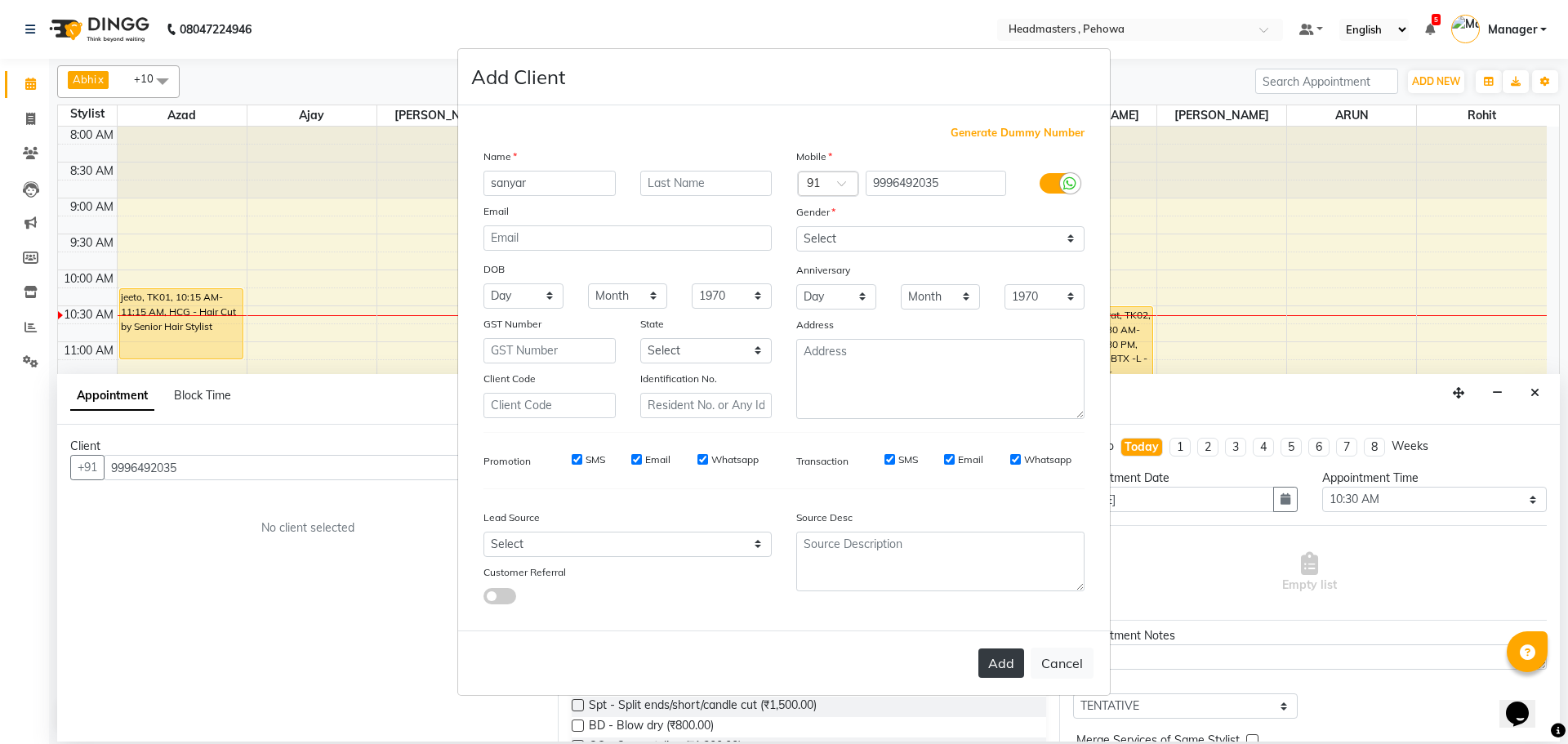 click on "Add" at bounding box center (1001, 663) 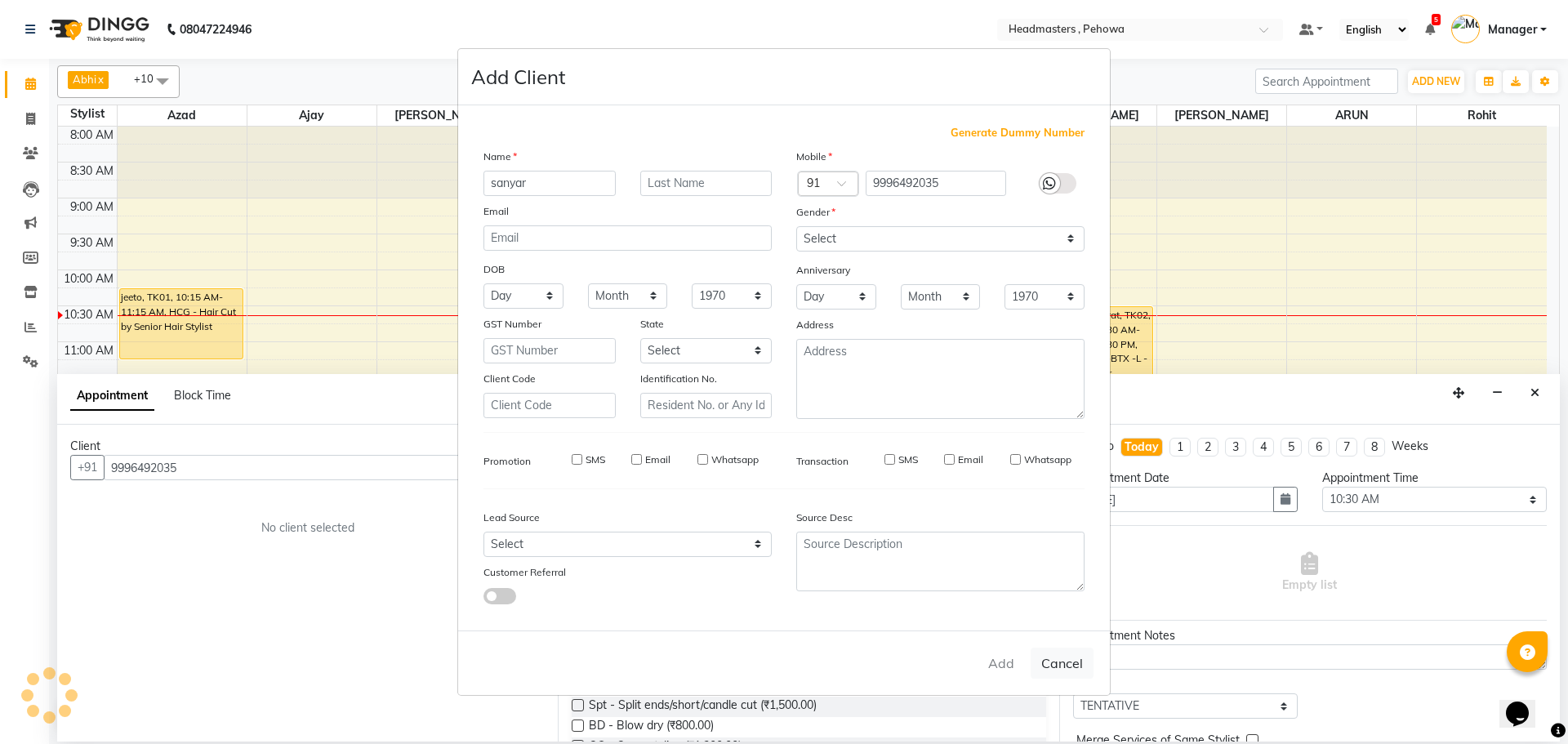 type 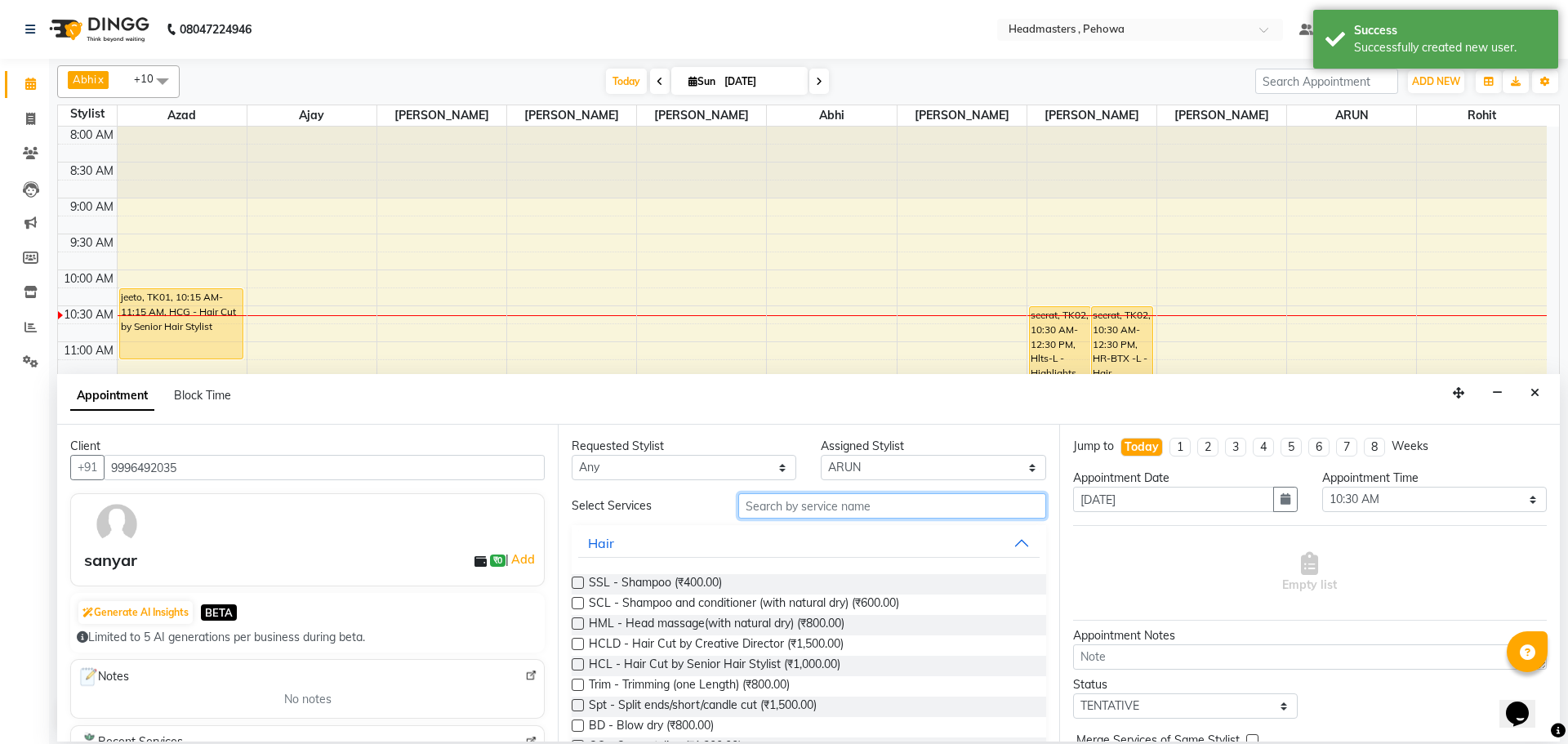 click at bounding box center (892, 506) 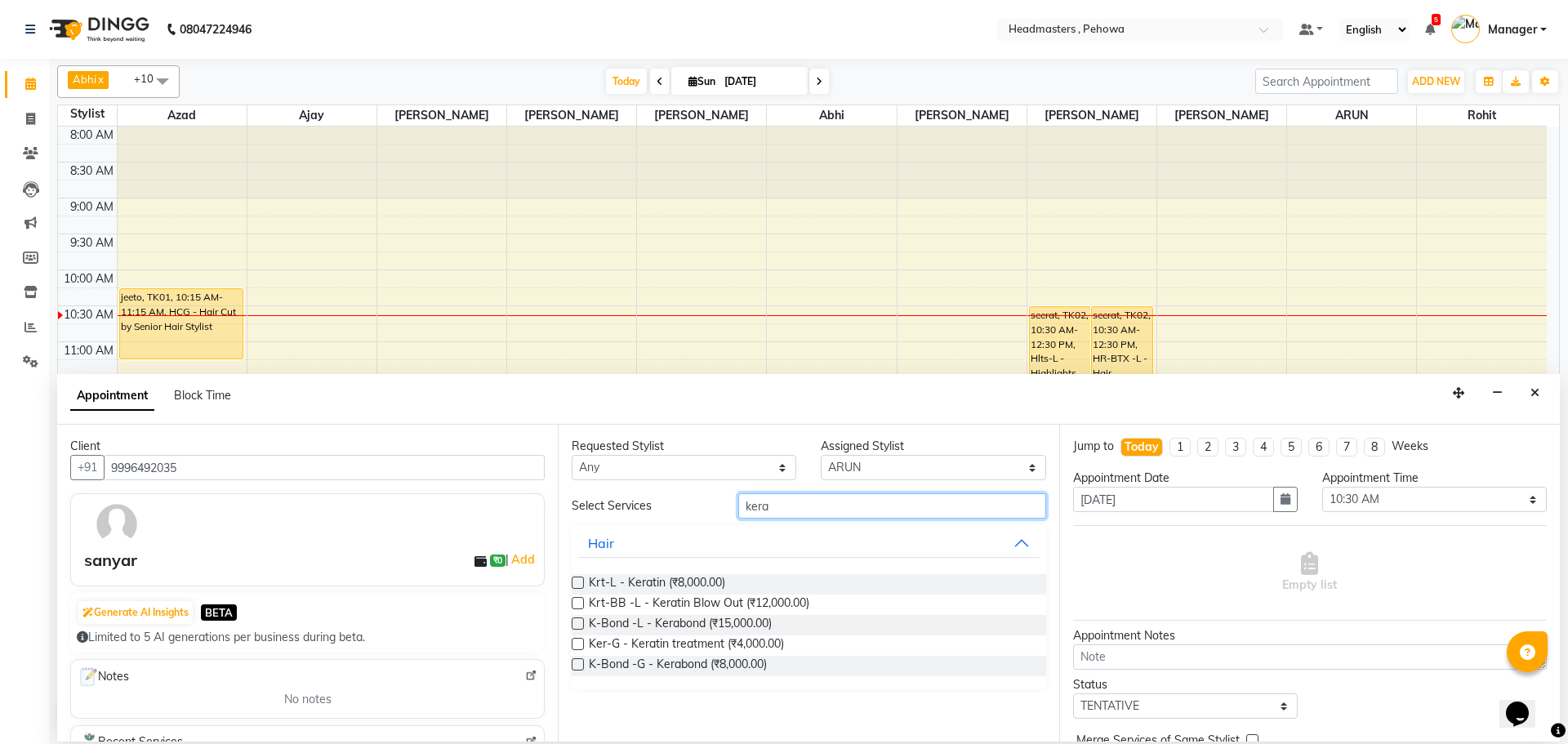 type on "kera" 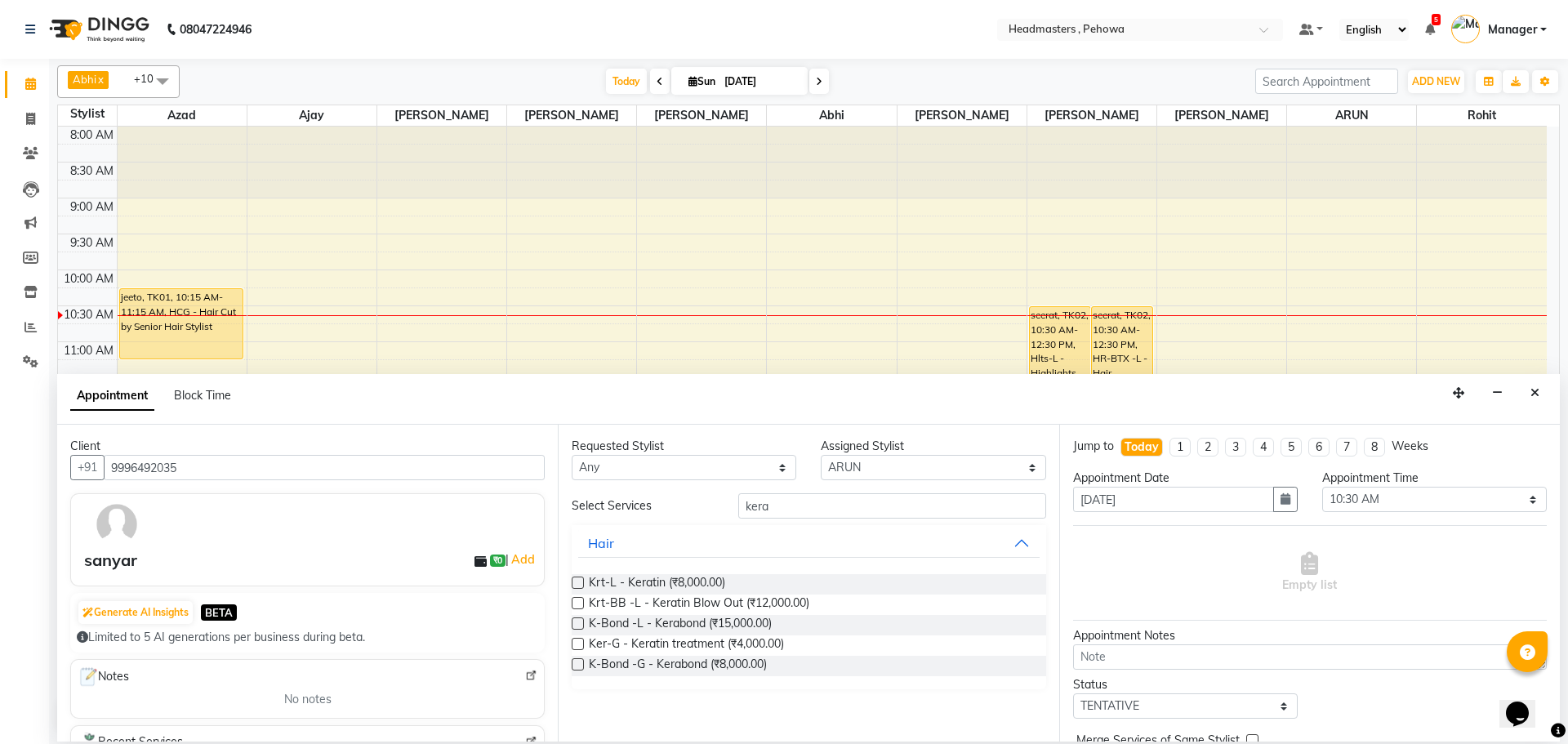 click at bounding box center [577, 664] 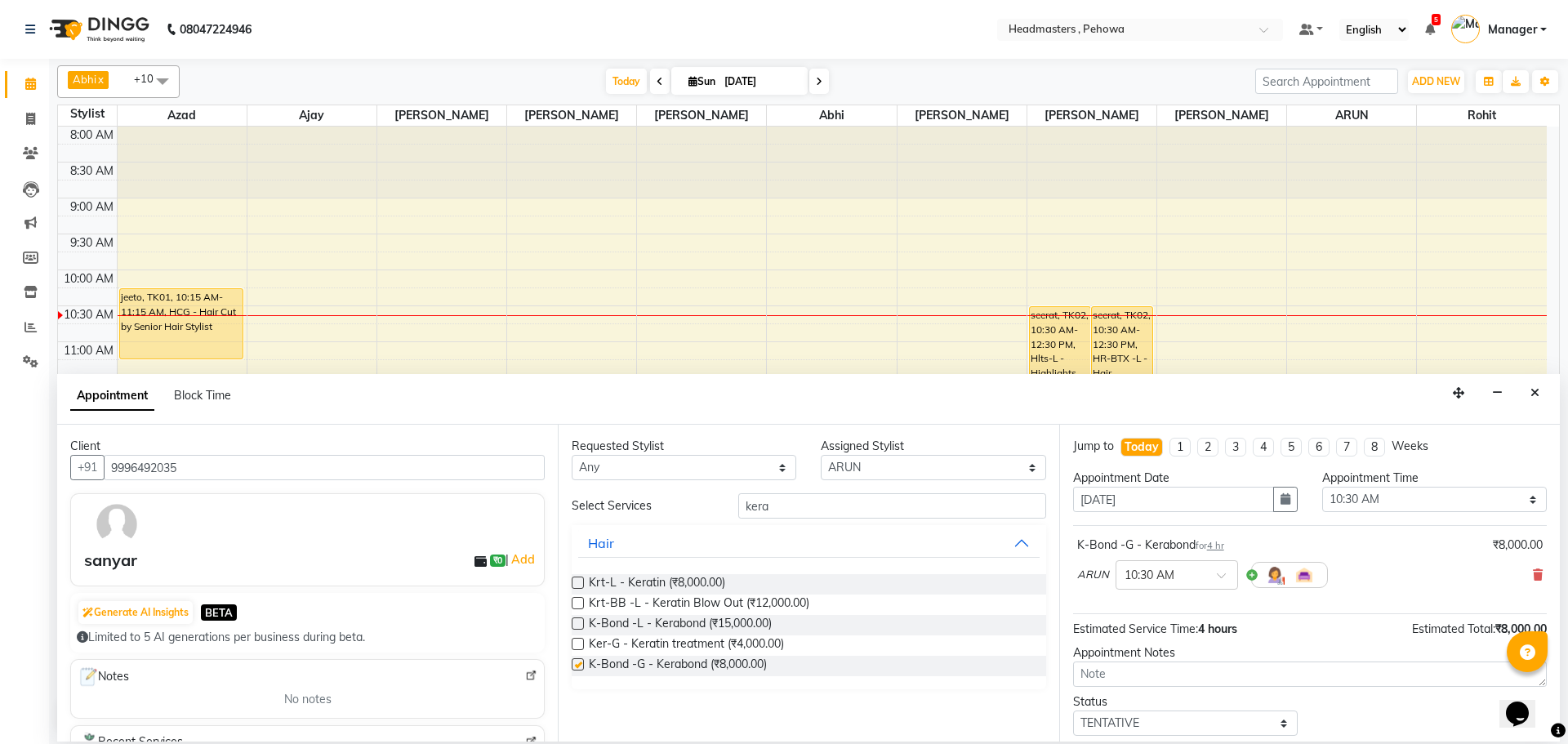 checkbox on "false" 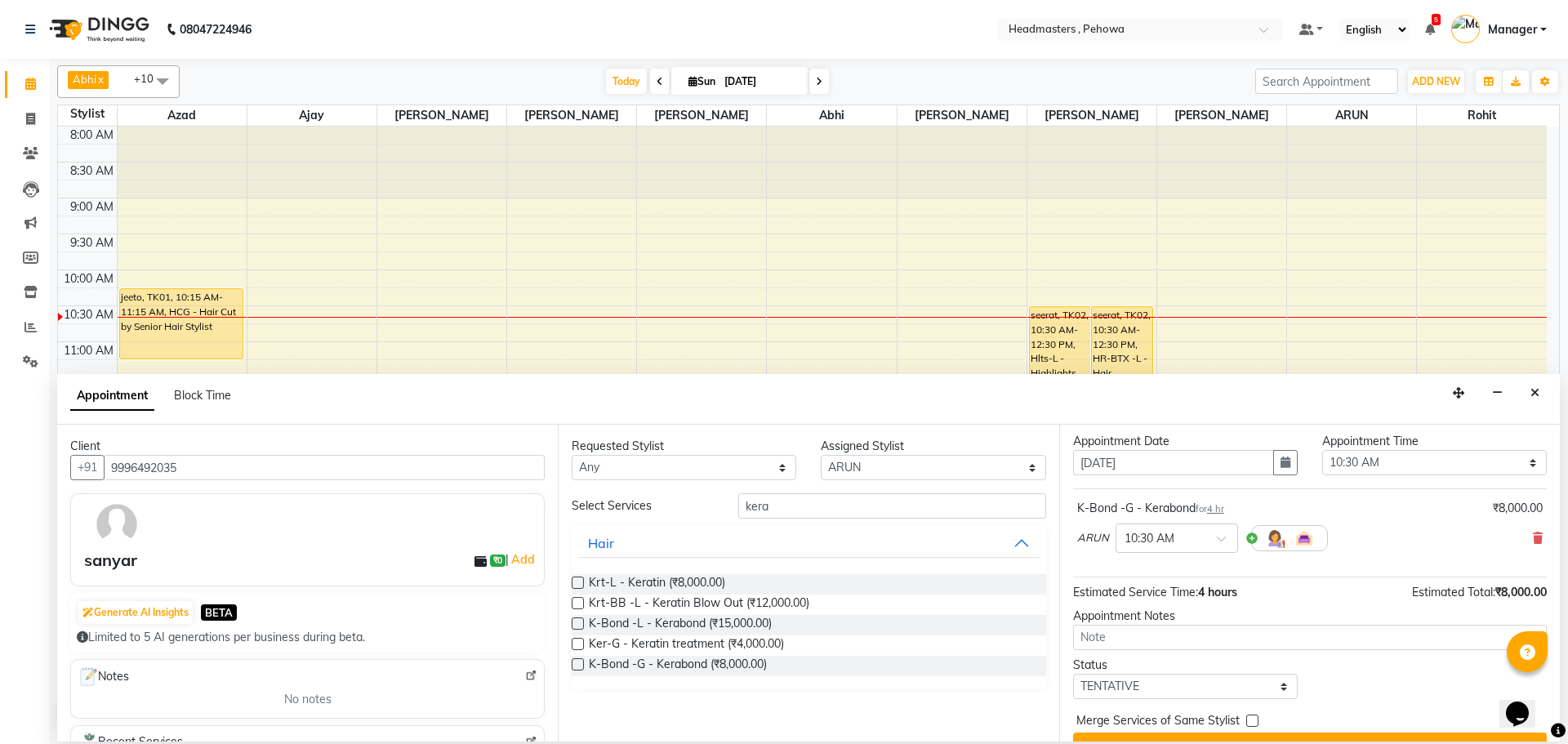 scroll, scrollTop: 70, scrollLeft: 0, axis: vertical 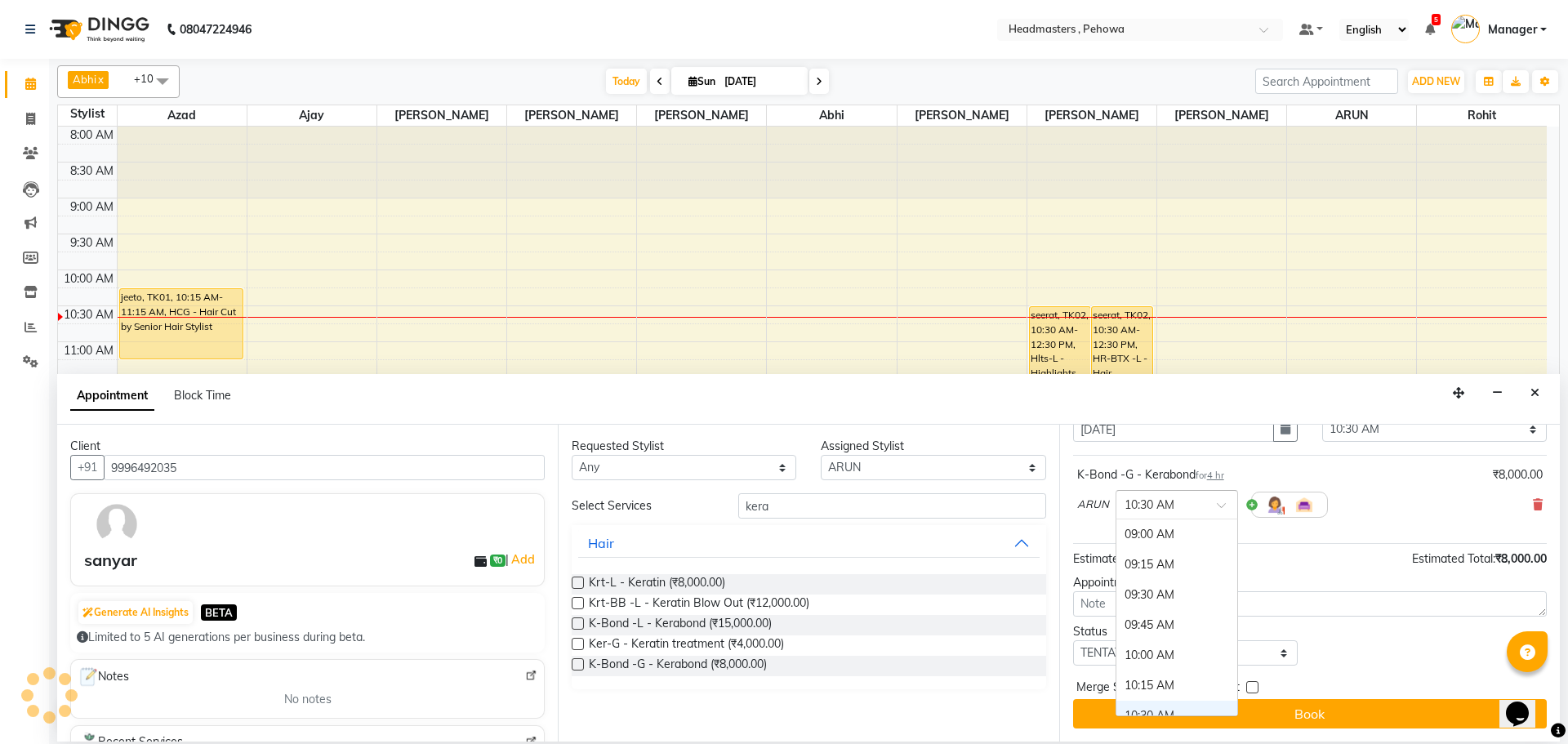 click at bounding box center (1177, 503) 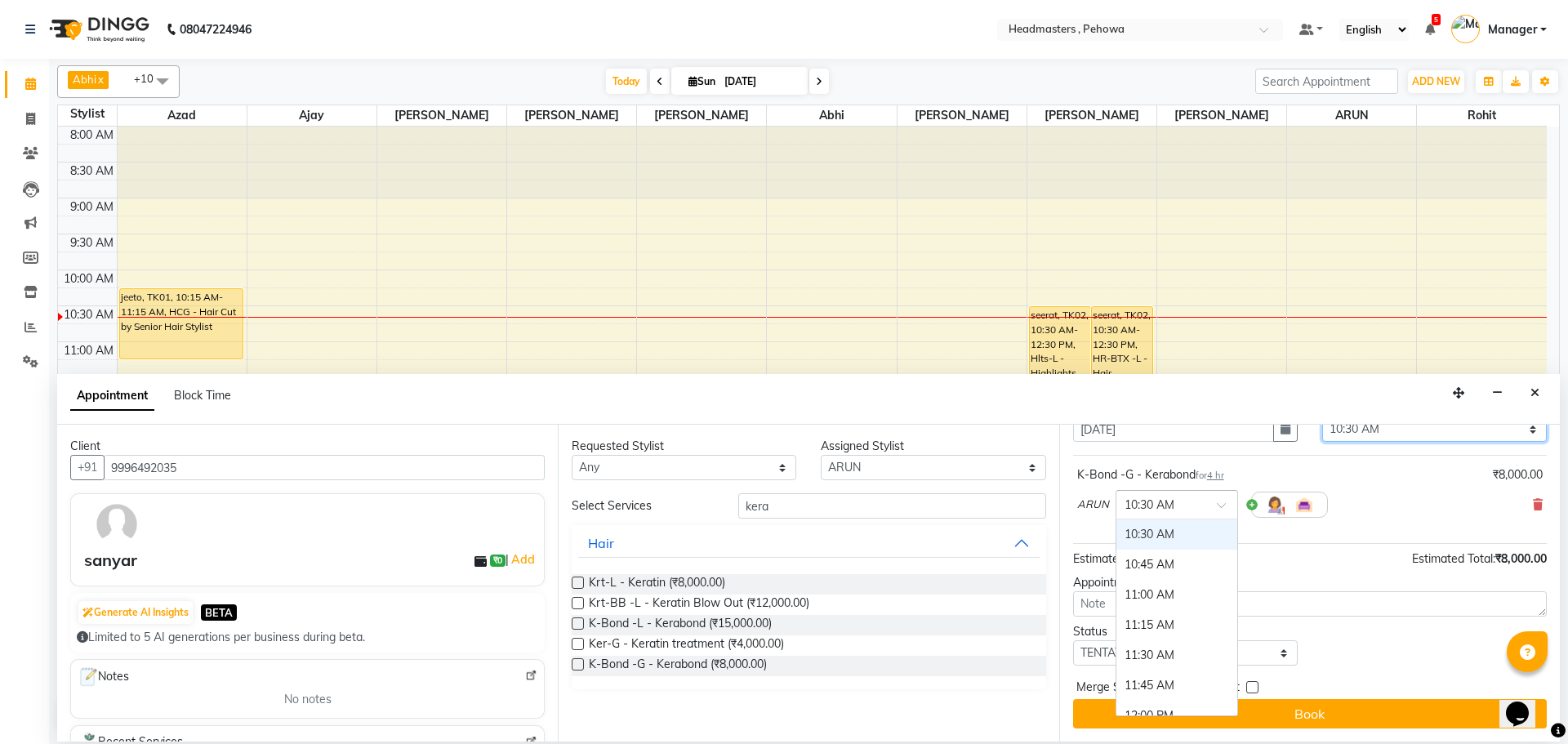 scroll, scrollTop: 62, scrollLeft: 0, axis: vertical 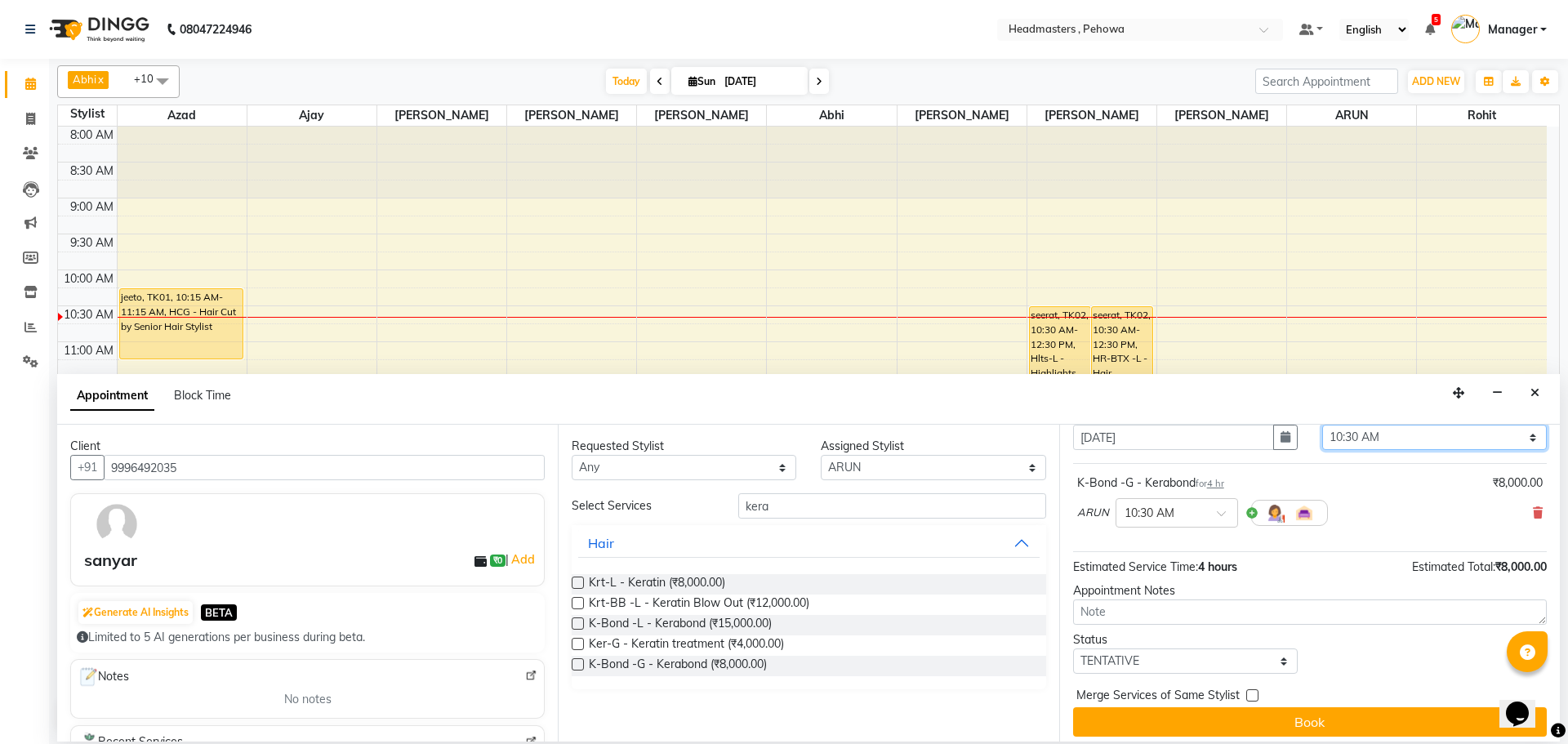 click on "Select 09:00 AM 09:15 AM 09:30 AM 09:45 AM 10:00 AM 10:15 AM 10:30 AM 10:45 AM 11:00 AM 11:15 AM 11:30 AM 11:45 AM 12:00 PM 12:15 PM 12:30 PM 12:45 PM 01:00 PM 01:15 PM 01:30 PM 01:45 PM 02:00 PM 02:15 PM 02:30 PM 02:45 PM 03:00 PM 03:15 PM 03:30 PM 03:45 PM 04:00 PM 04:15 PM 04:30 PM 04:45 PM 05:00 PM 05:15 PM 05:30 PM 05:45 PM 06:00 PM 06:15 PM 06:30 PM 06:45 PM 07:00 PM 07:15 PM 07:30 PM 07:45 PM 08:00 PM 08:15 PM 08:30 PM 08:45 PM 09:00 PM" at bounding box center (1434, 437) 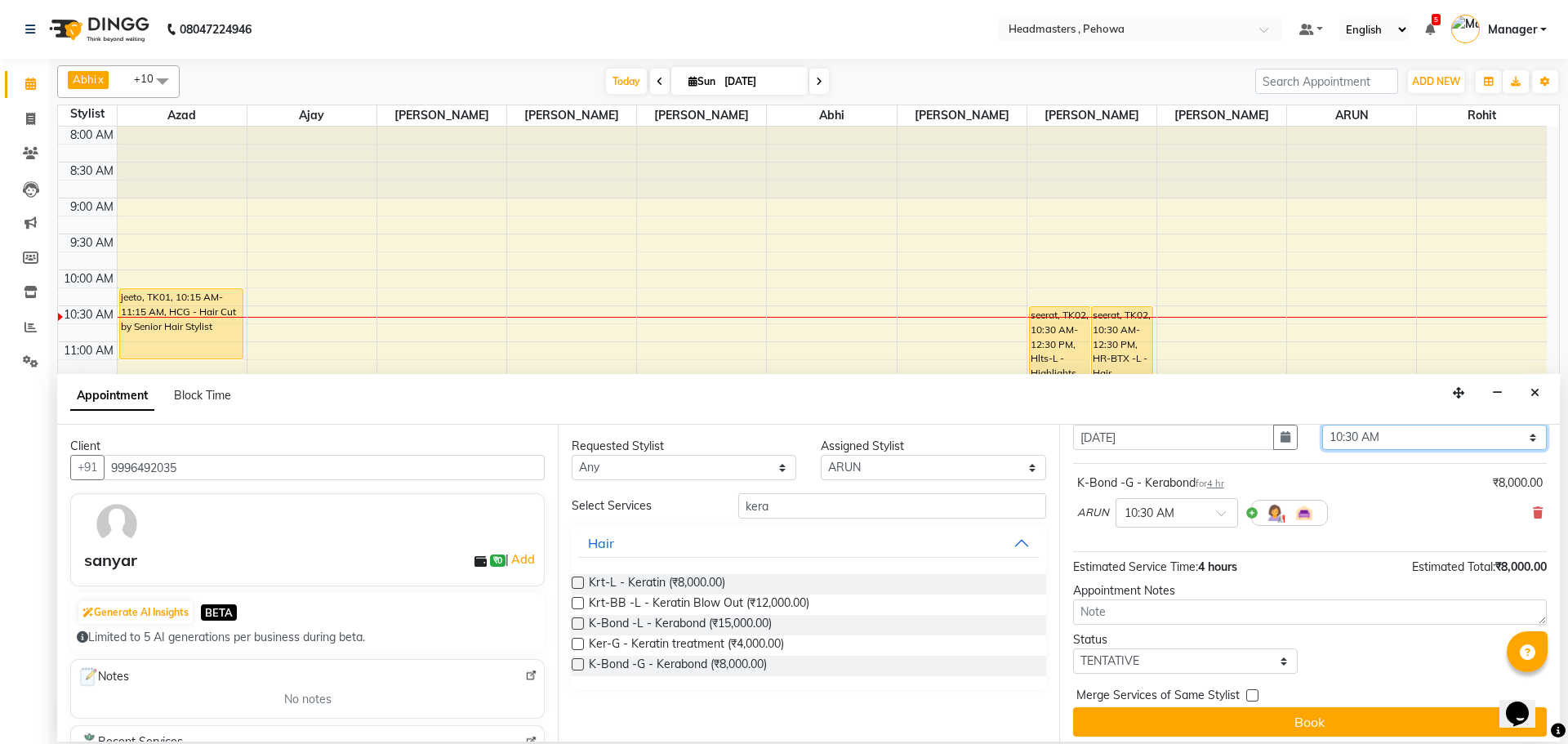 click on "Select 09:00 AM 09:15 AM 09:30 AM 09:45 AM 10:00 AM 10:15 AM 10:30 AM 10:45 AM 11:00 AM 11:15 AM 11:30 AM 11:45 AM 12:00 PM 12:15 PM 12:30 PM 12:45 PM 01:00 PM 01:15 PM 01:30 PM 01:45 PM 02:00 PM 02:15 PM 02:30 PM 02:45 PM 03:00 PM 03:15 PM 03:30 PM 03:45 PM 04:00 PM 04:15 PM 04:30 PM 04:45 PM 05:00 PM 05:15 PM 05:30 PM 05:45 PM 06:00 PM 06:15 PM 06:30 PM 06:45 PM 07:00 PM 07:15 PM 07:30 PM 07:45 PM 08:00 PM 08:15 PM 08:30 PM 08:45 PM 09:00 PM" at bounding box center (1434, 437) 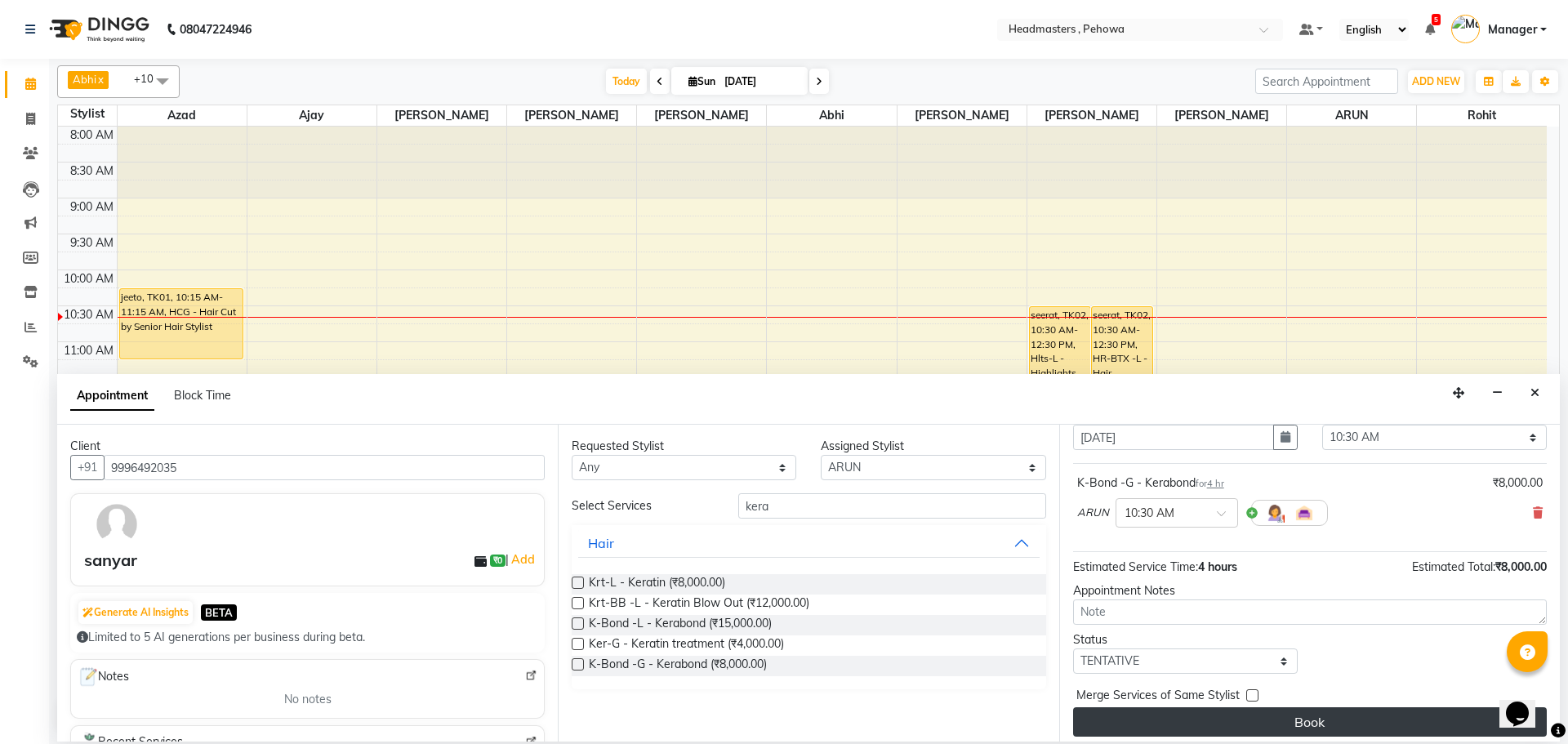 click on "Book" at bounding box center (1310, 722) 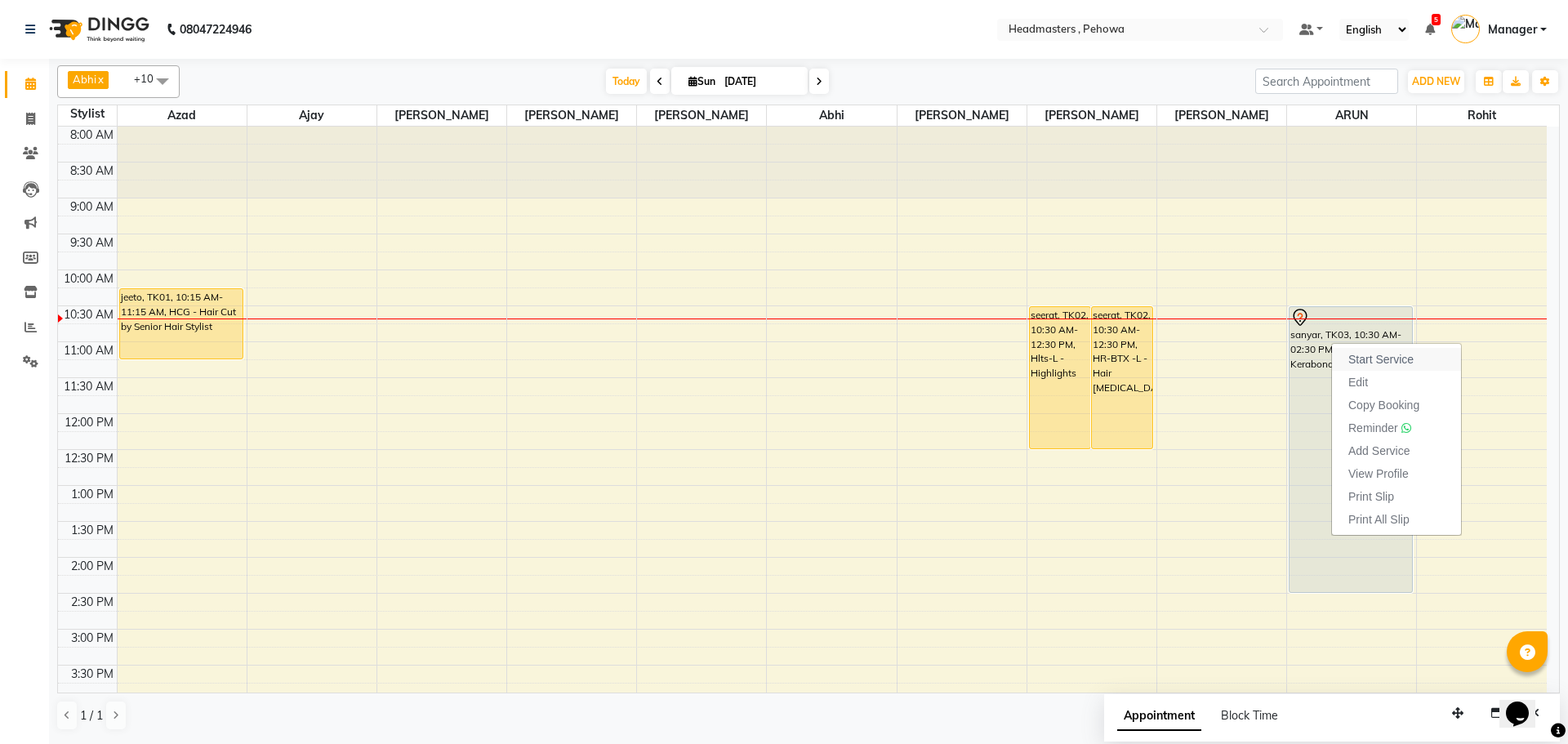 click on "Start Service" at bounding box center [1381, 359] 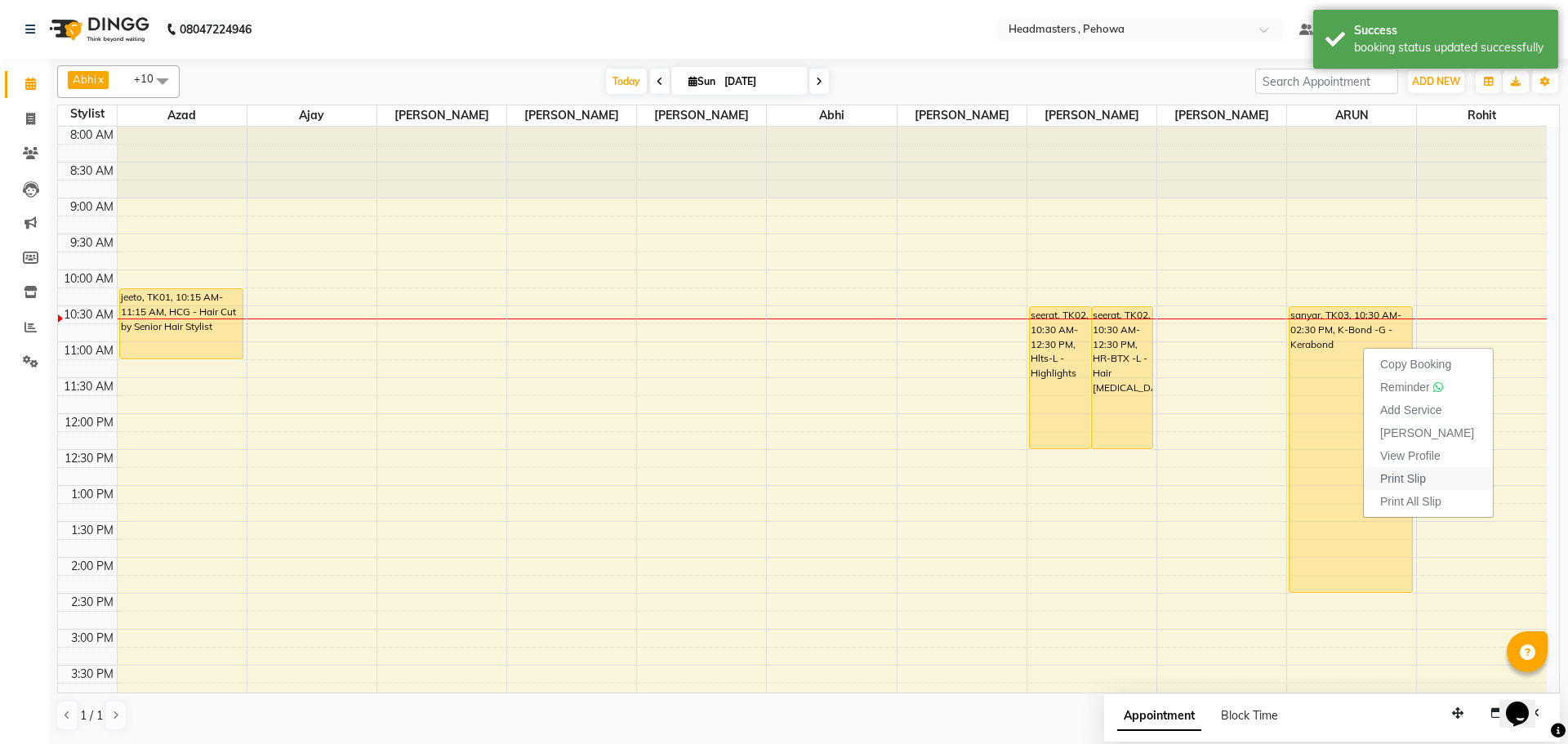 click on "Print Slip" at bounding box center (1403, 479) 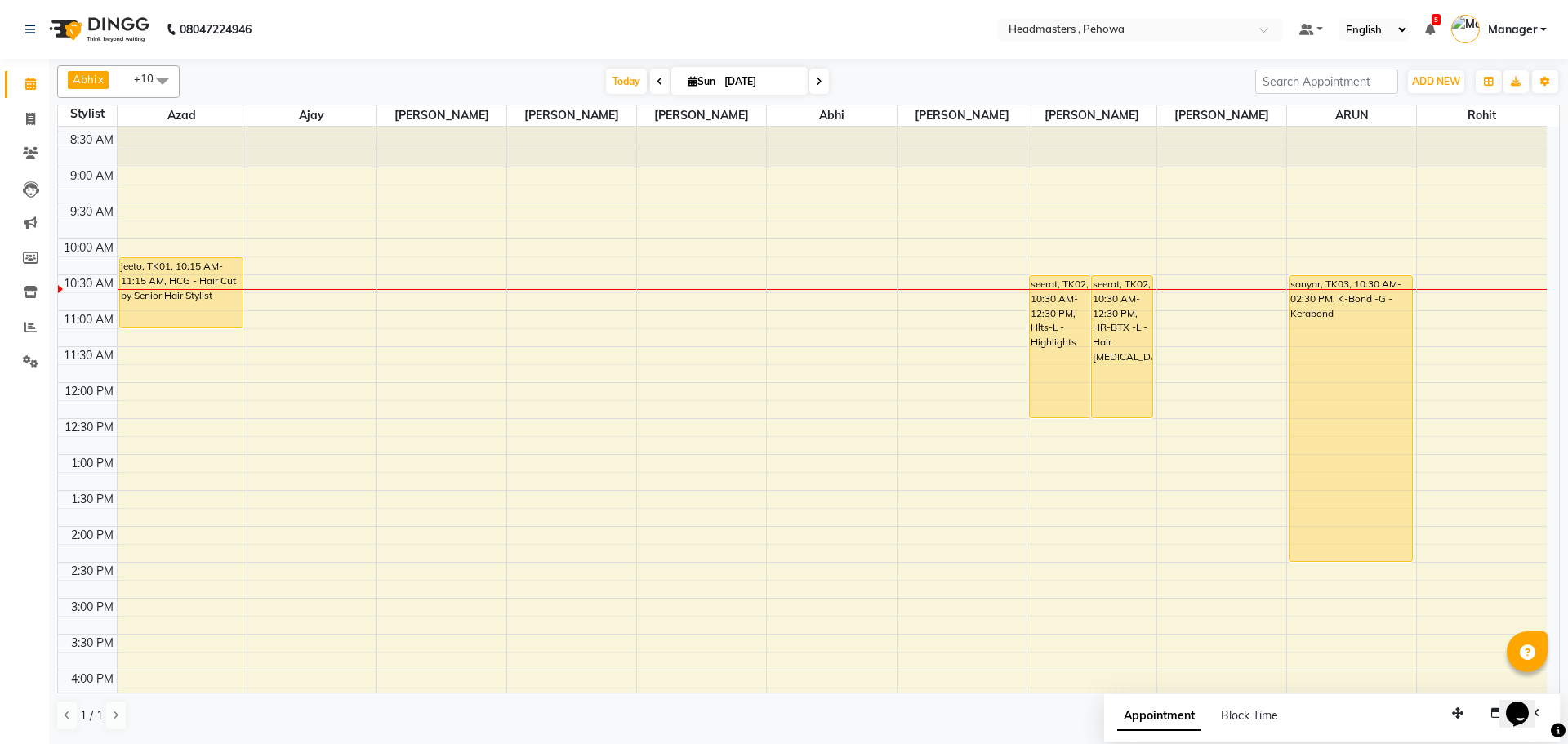 scroll, scrollTop: 0, scrollLeft: 0, axis: both 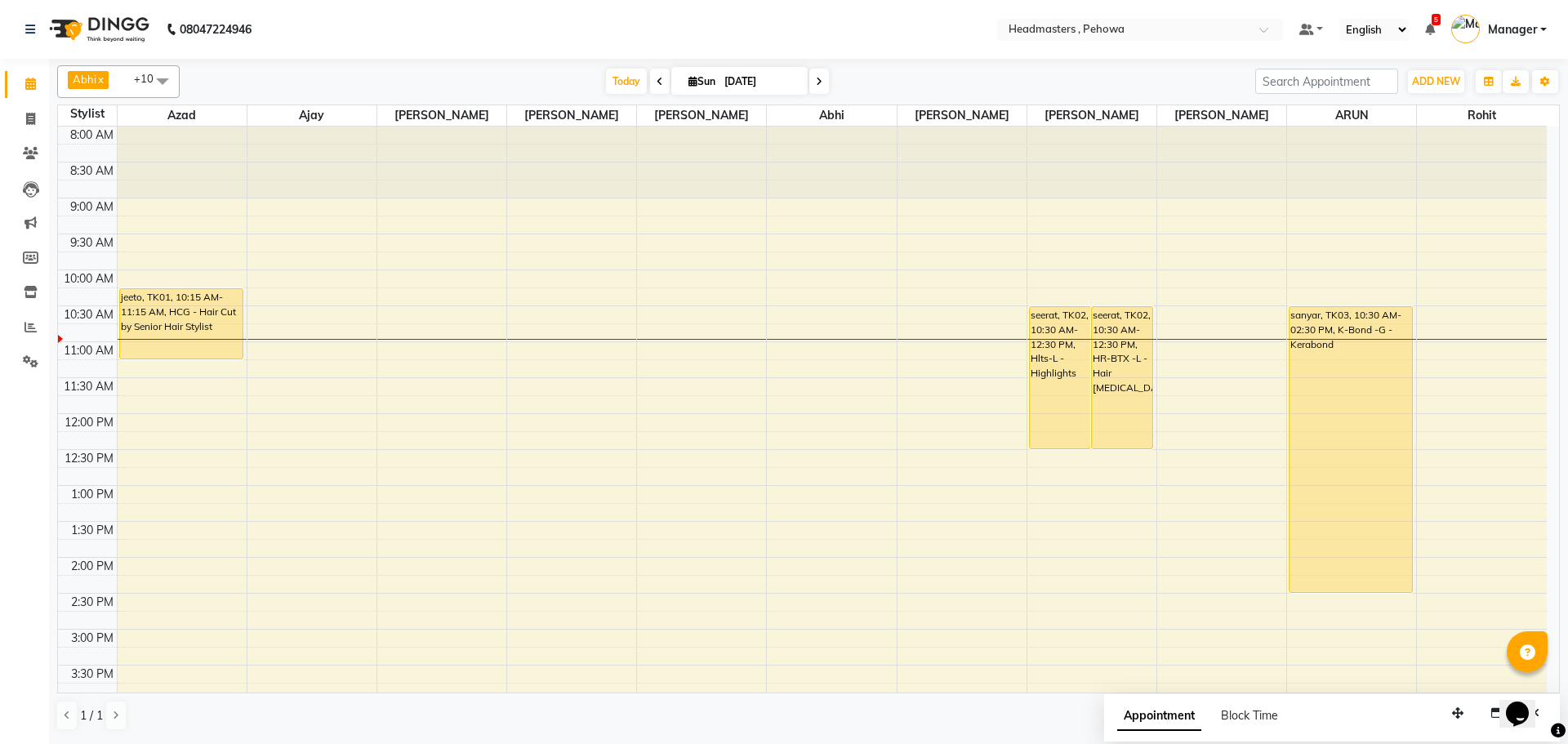 click on "8:00 AM 8:30 AM 9:00 AM 9:30 AM 10:00 AM 10:30 AM 11:00 AM 11:30 AM 12:00 PM 12:30 PM 1:00 PM 1:30 PM 2:00 PM 2:30 PM 3:00 PM 3:30 PM 4:00 PM 4:30 PM 5:00 PM 5:30 PM 6:00 PM 6:30 PM 7:00 PM 7:30 PM 8:00 PM 8:30 PM 9:00 PM 9:30 PM    jeeto, TK01, 10:15 AM-11:15 AM, HCG - Hair Cut by Senior Hair Stylist    seerat, TK02, 10:30 AM-12:30 PM, Hlts-L - Highlights    seerat, TK02, 10:30 AM-12:30 PM, HR-BTX -L  - Hair Botox    sanyar, TK03, 10:30 AM-02:30 PM, K-Bond -G - Kerabond" at bounding box center (802, 629) 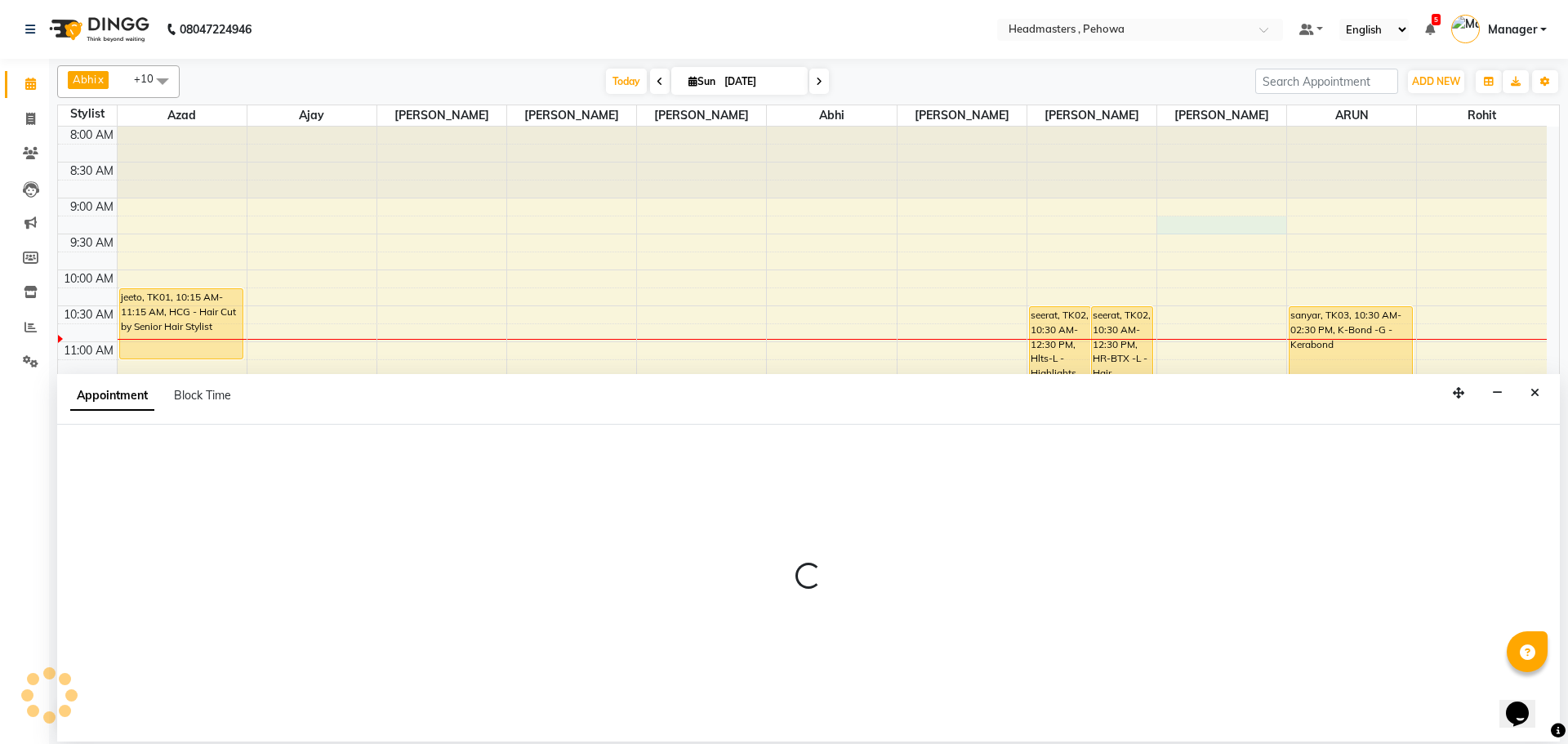 select on "71125" 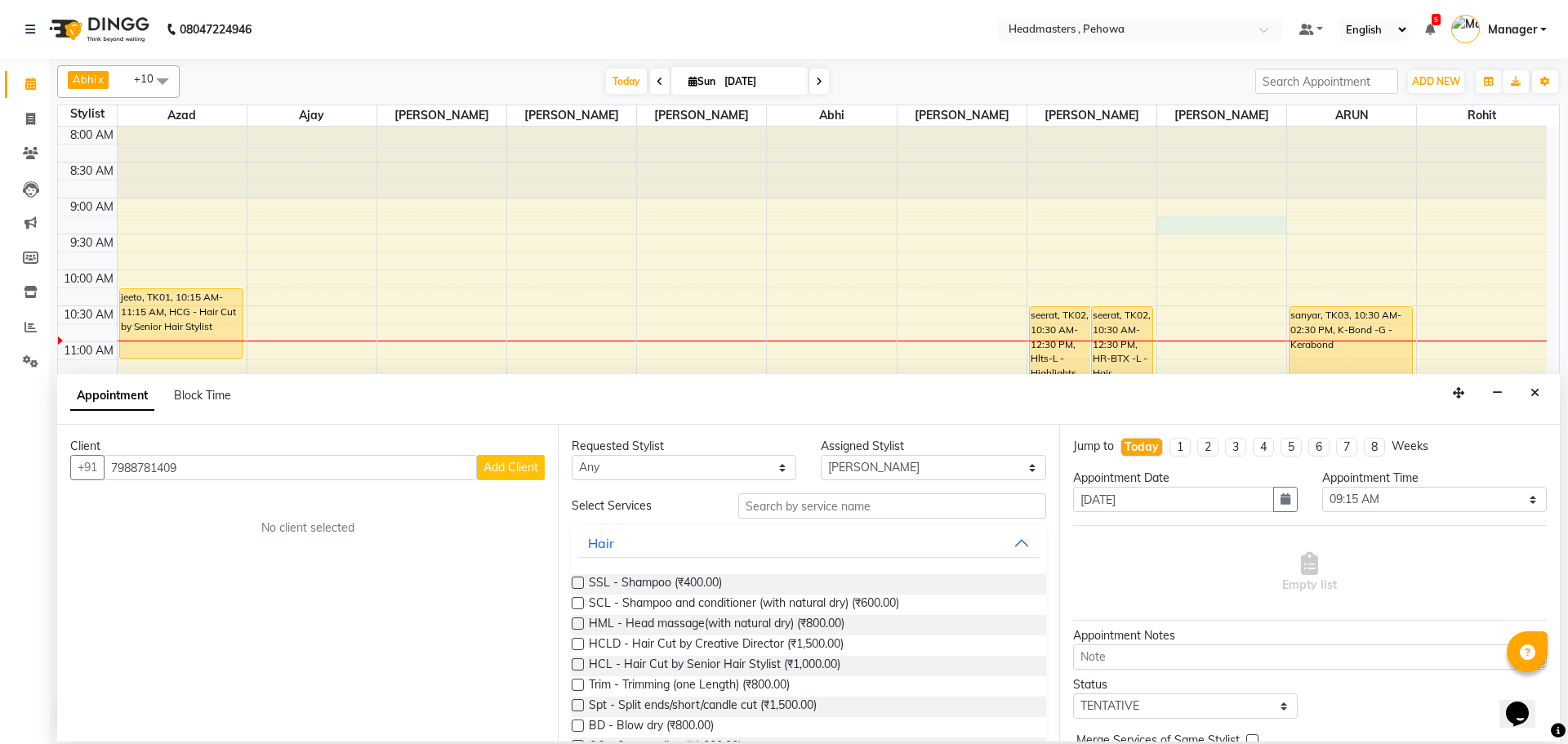 type on "7988781409" 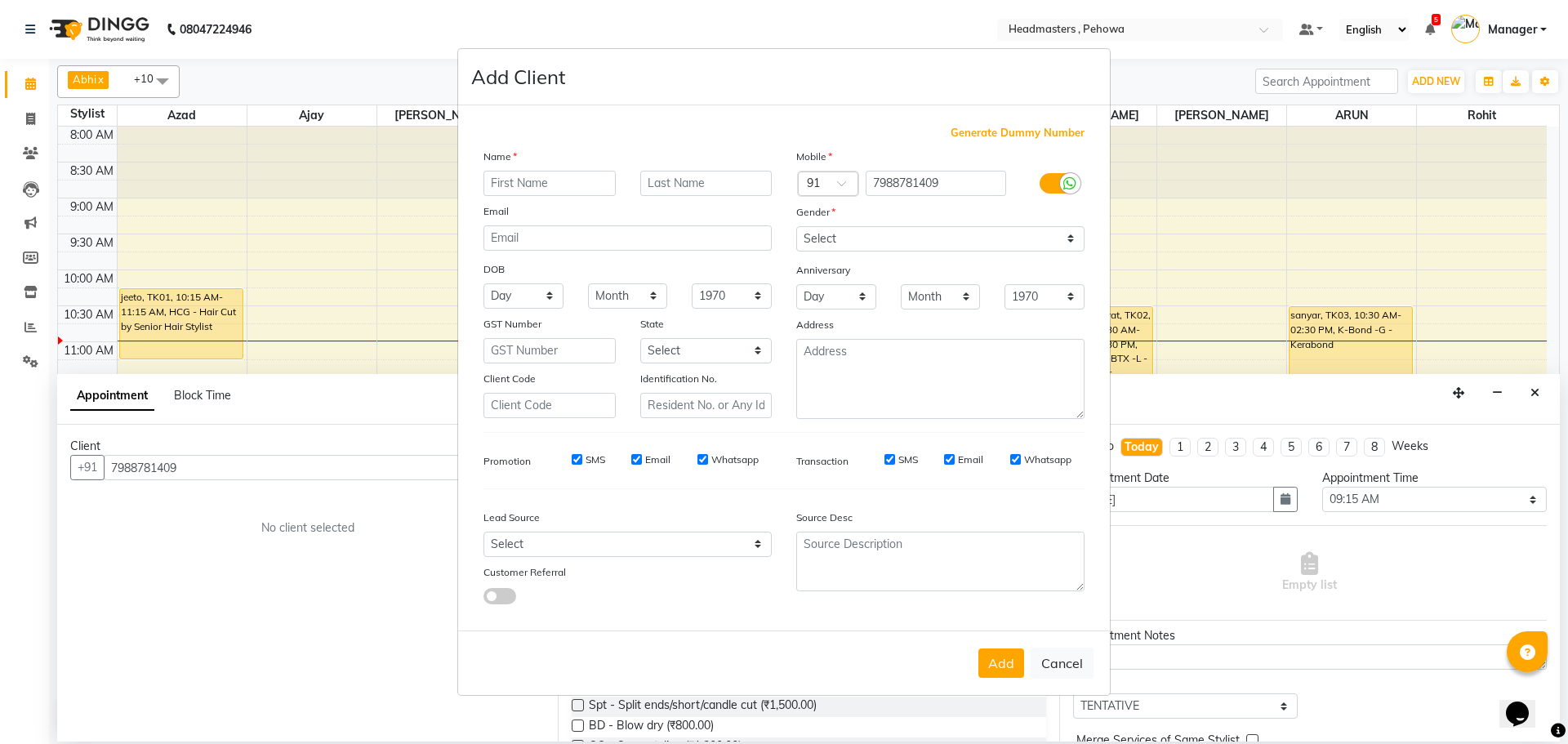click at bounding box center (550, 183) 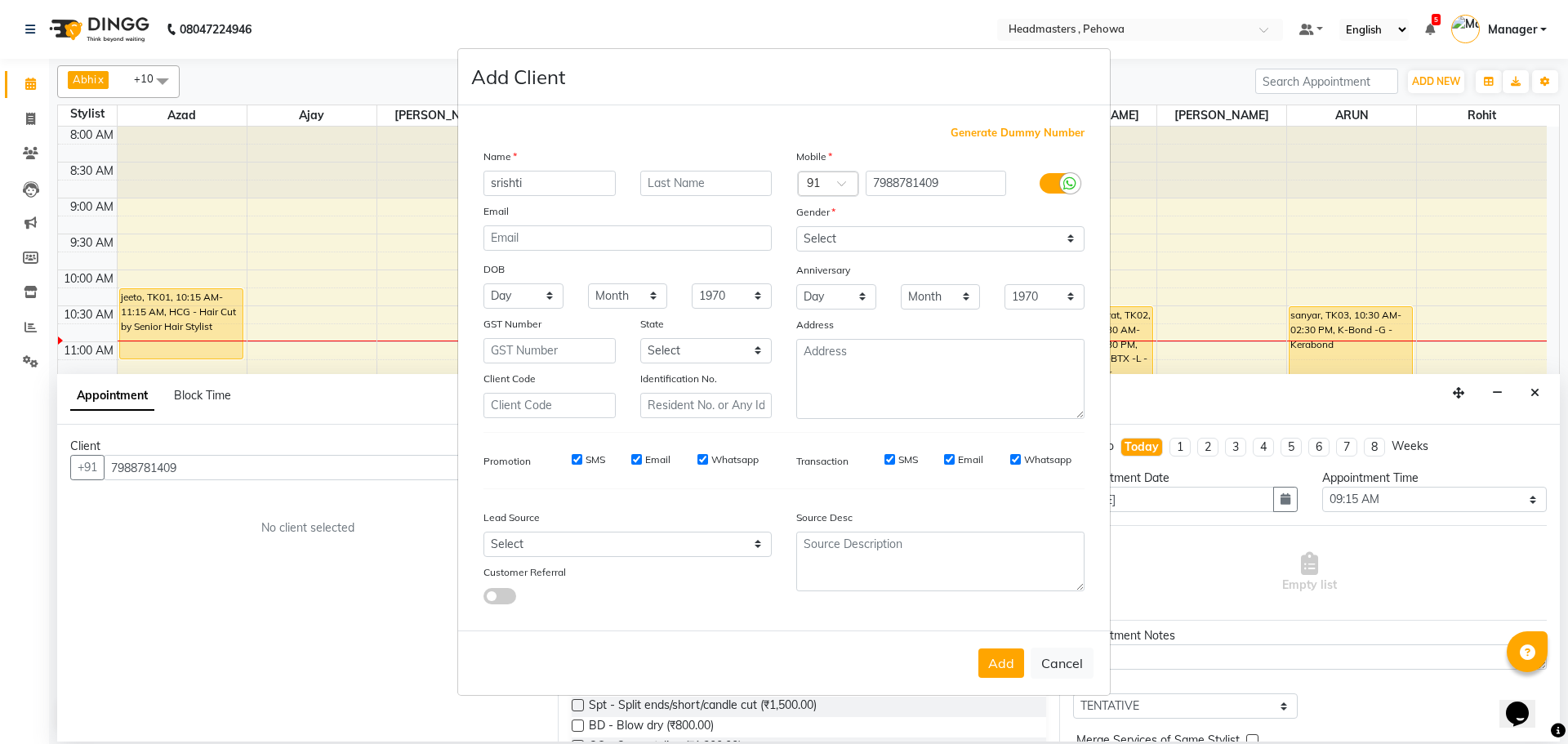 type on "srishti" 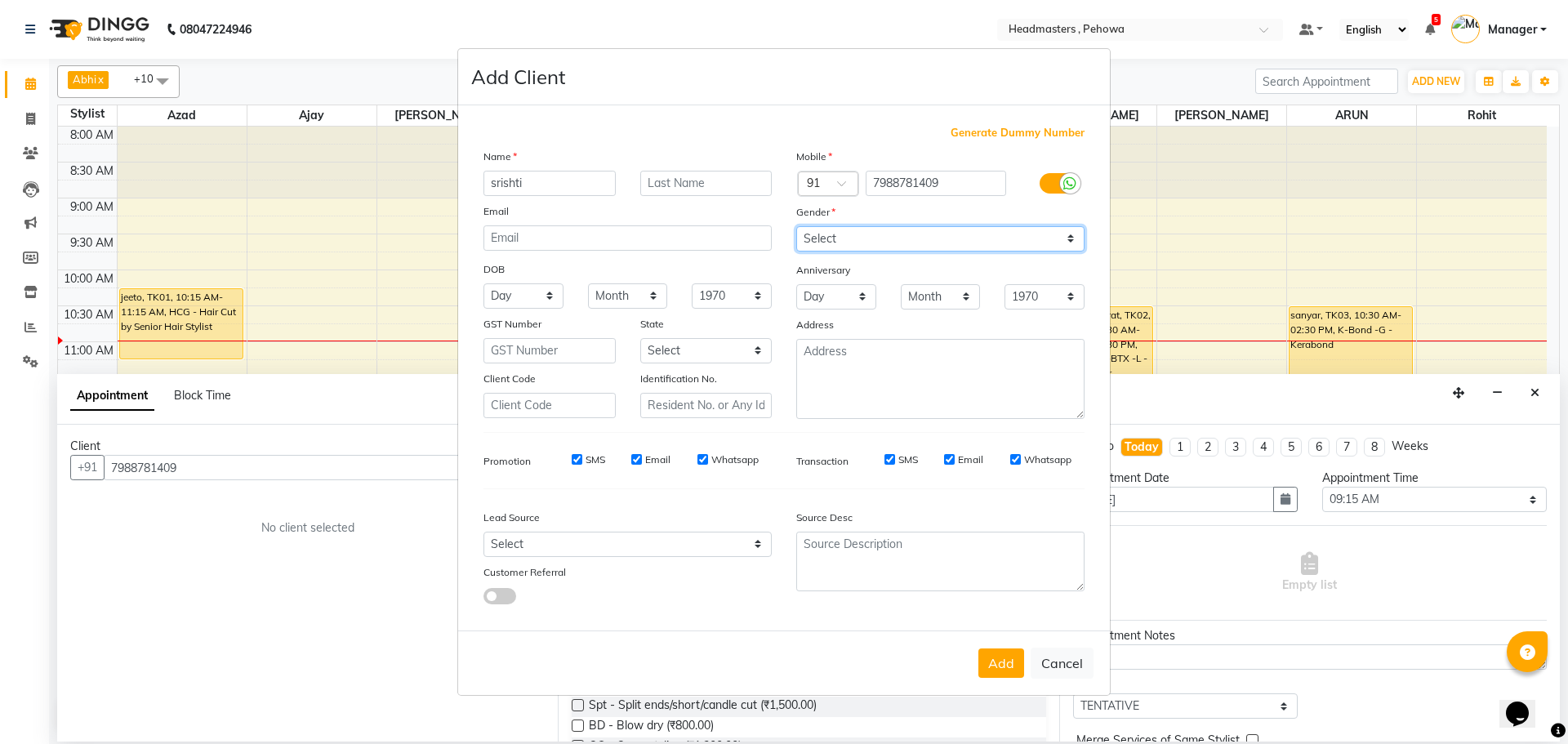click on "Select [DEMOGRAPHIC_DATA] [DEMOGRAPHIC_DATA] Other Prefer Not To Say" at bounding box center (940, 238) 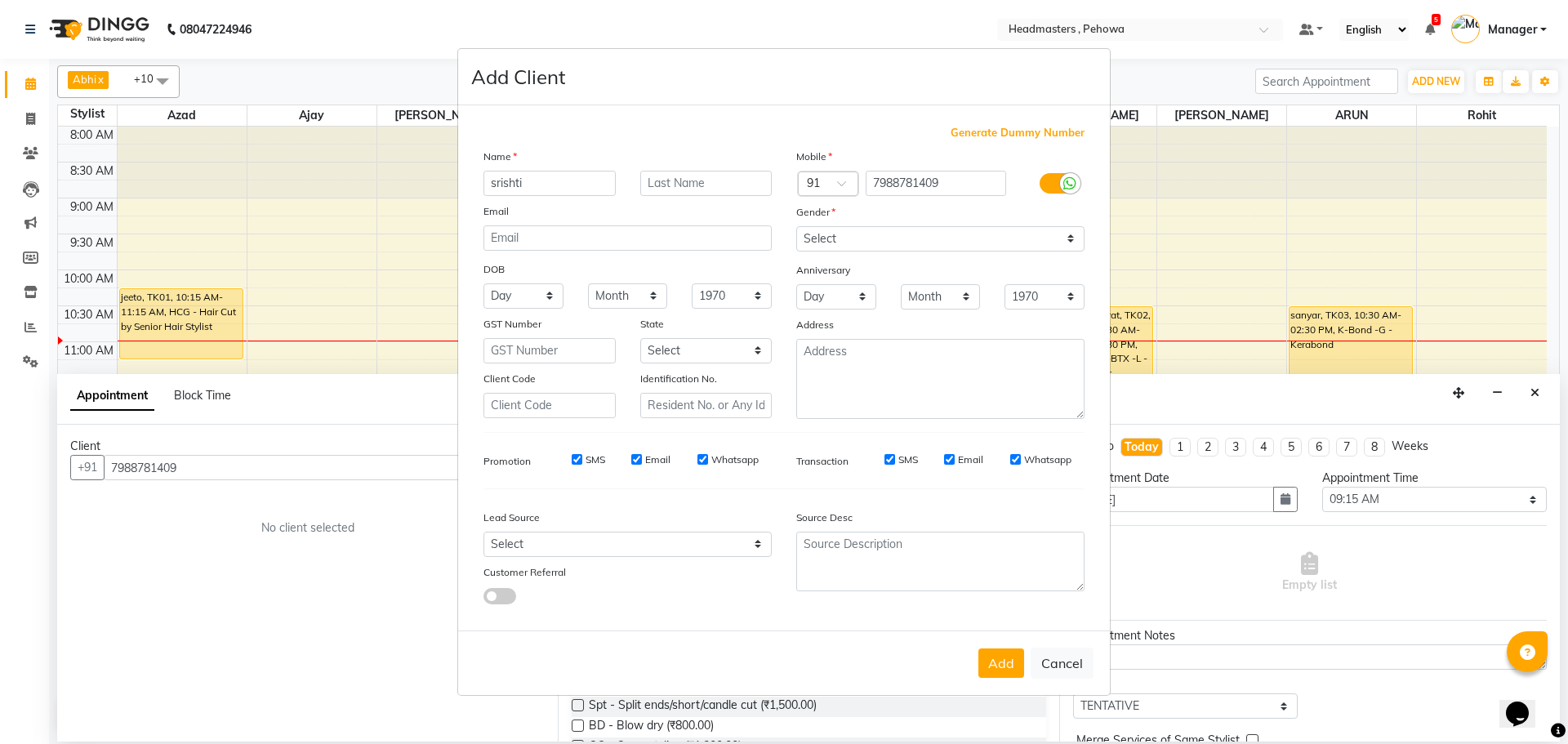 click on "Add" at bounding box center [1001, 663] 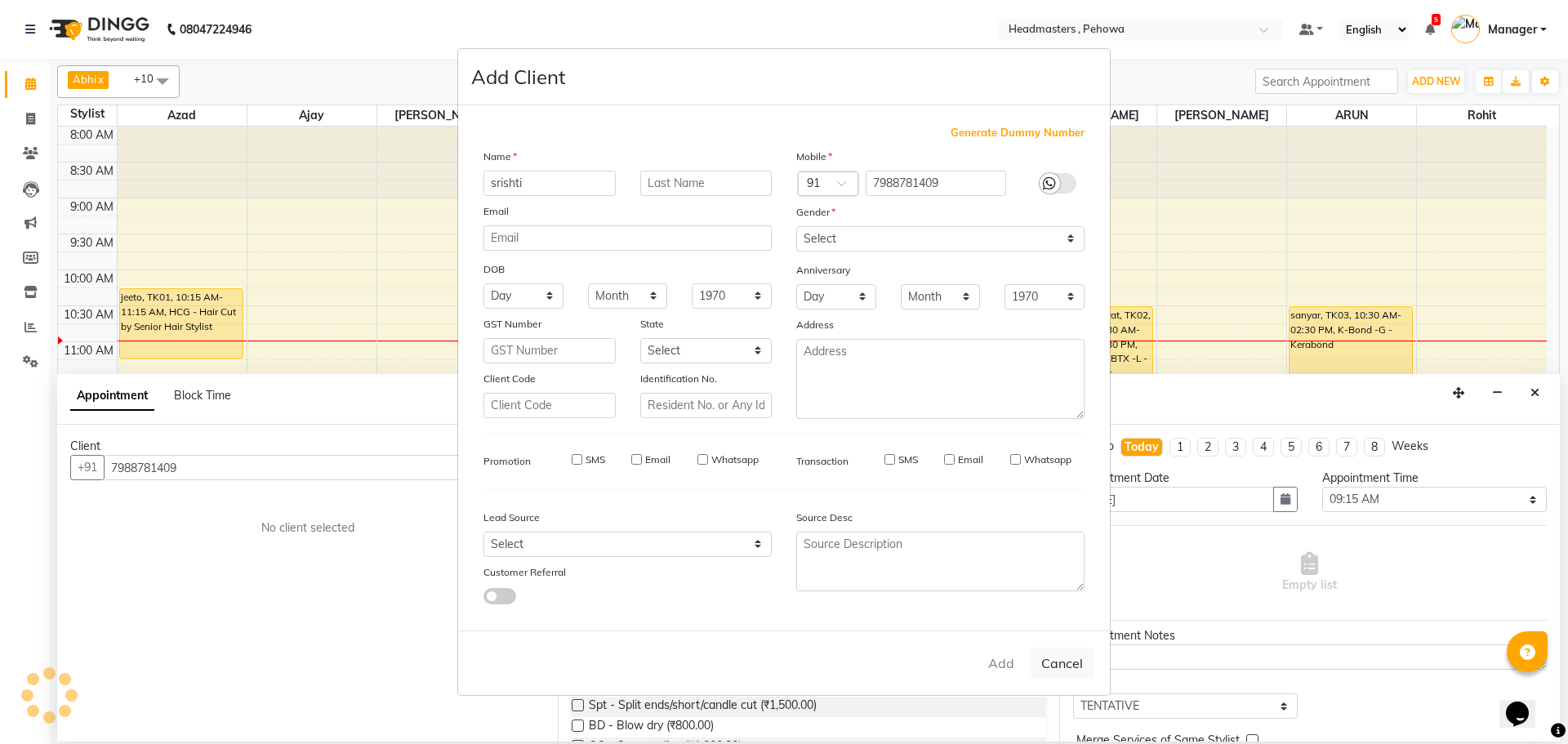 type 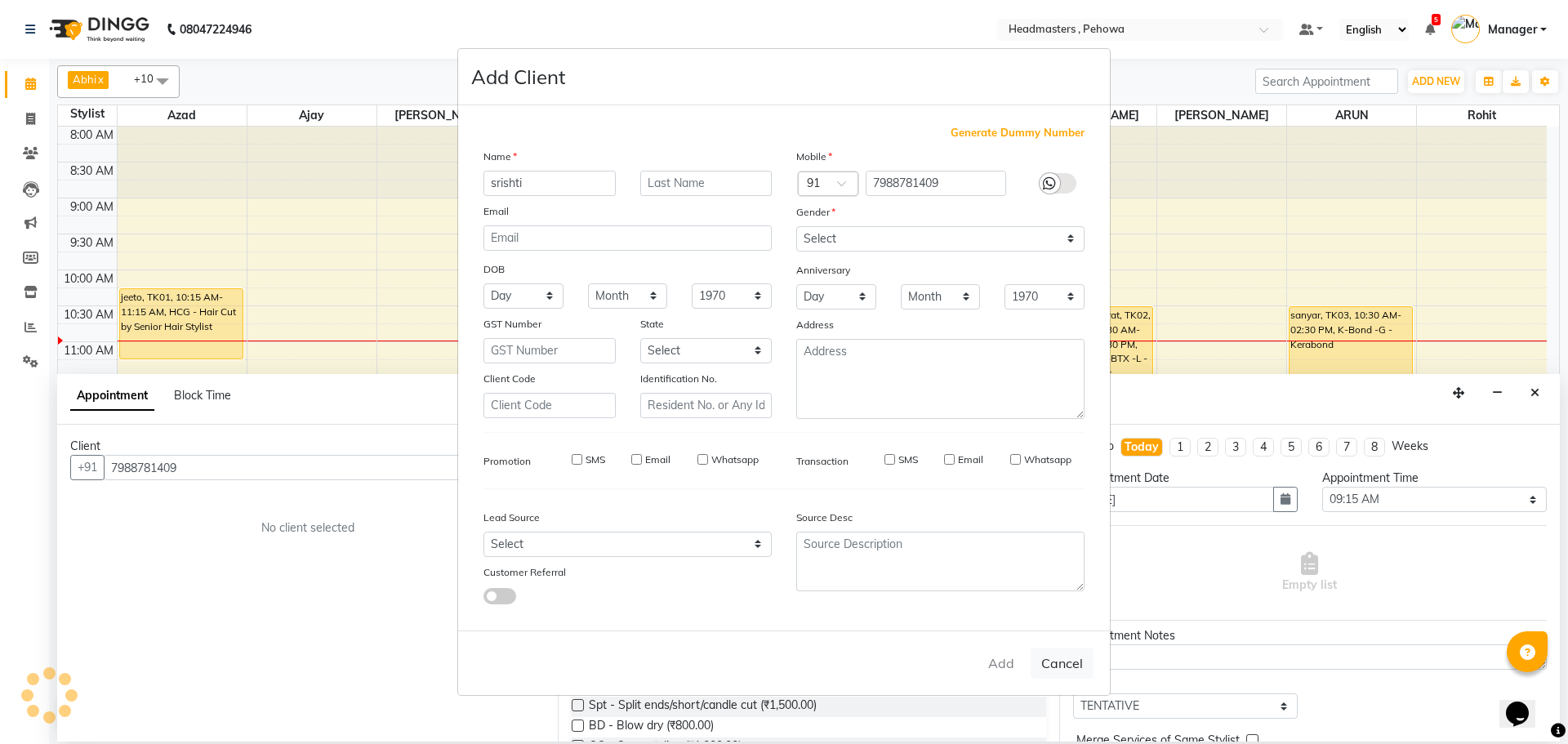 select 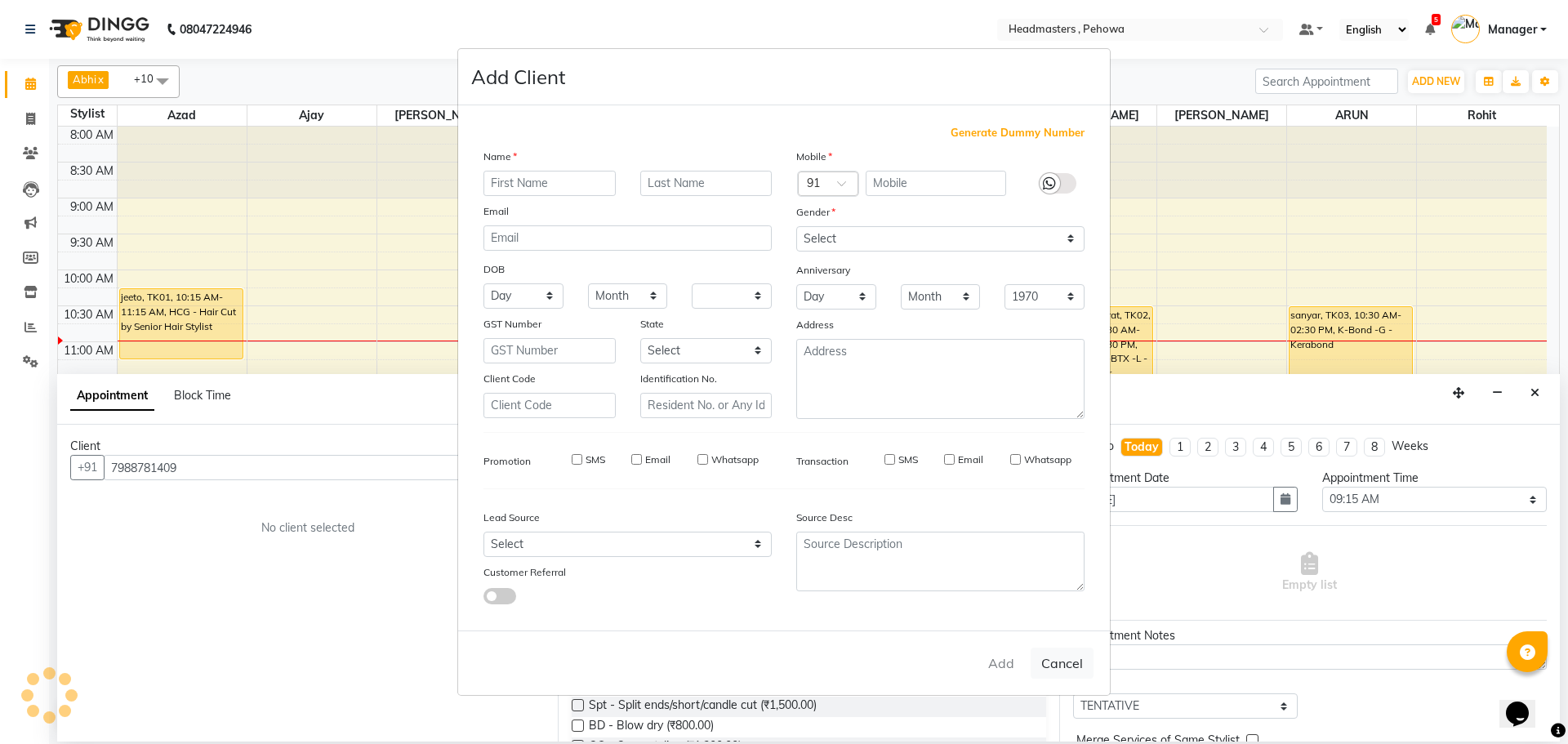 select 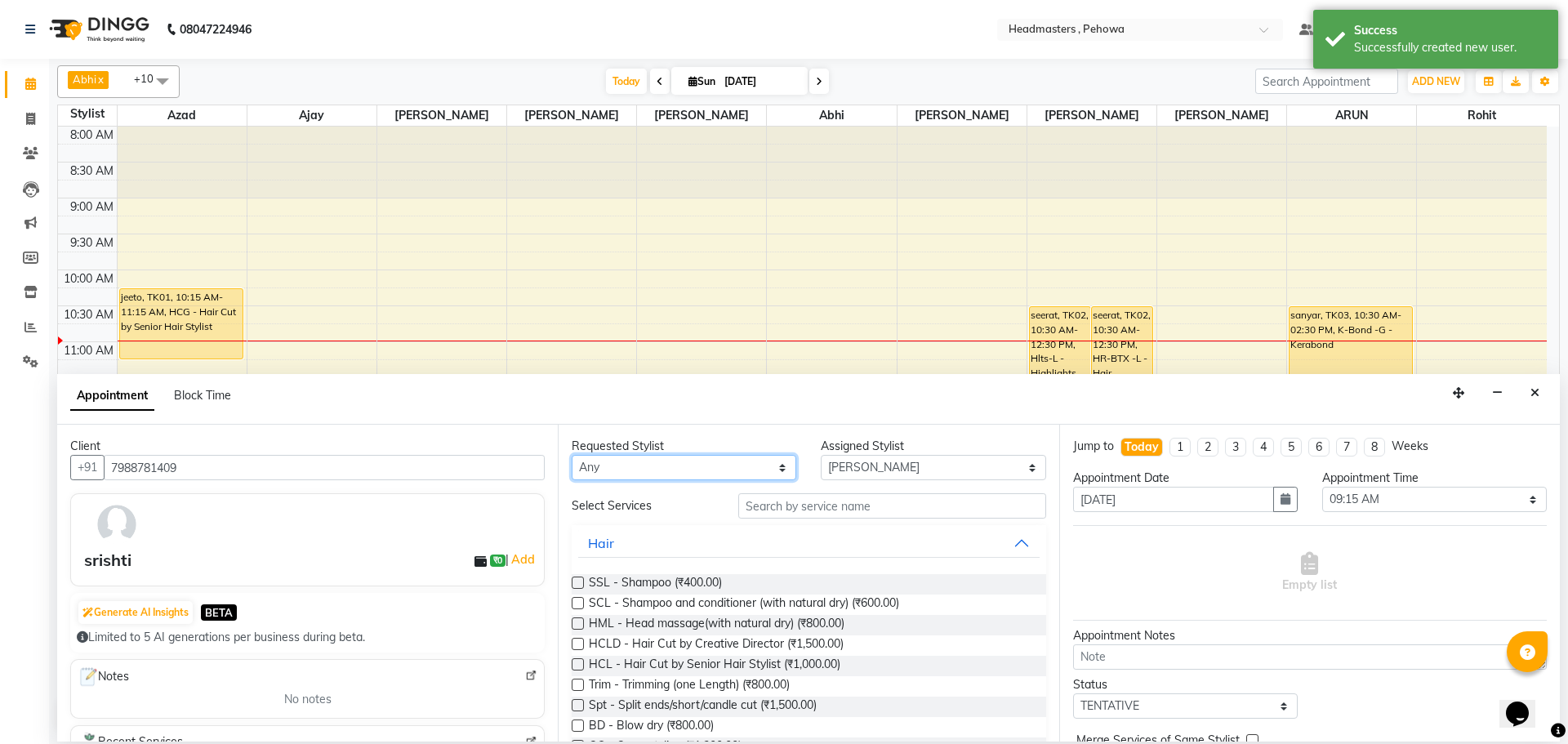 click on "Any Abhi Ajay Amanpreet Anas ARUN Azad Bilal Davy Headmasters Jashan Kunal Manager Manjeet  Manpreet Neha Neha Chauhan Pankaj Prabh Rohit Sahil Sahil Machal Sahil Rana Sapna  Sumit Vimal" at bounding box center (684, 467) 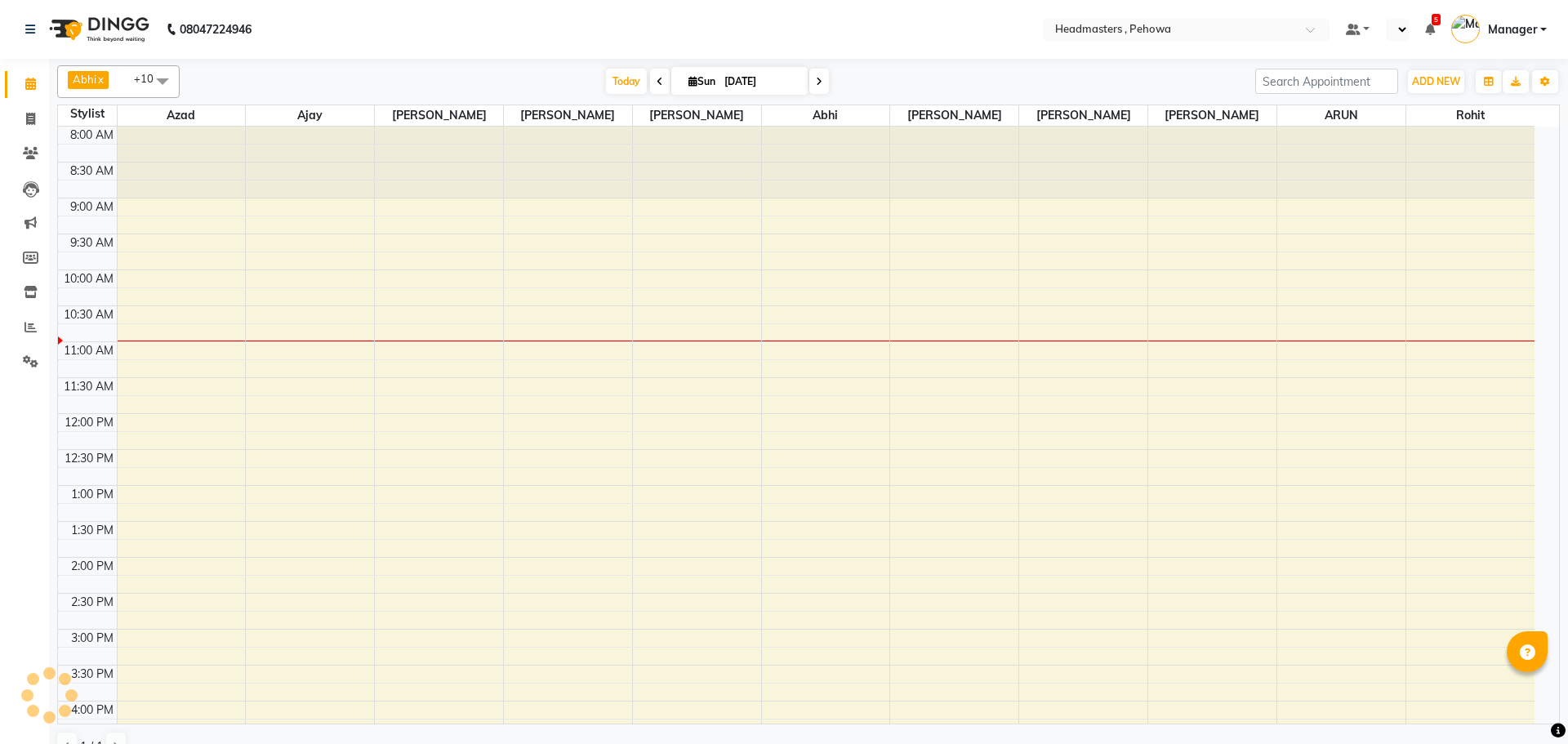 scroll, scrollTop: 0, scrollLeft: 0, axis: both 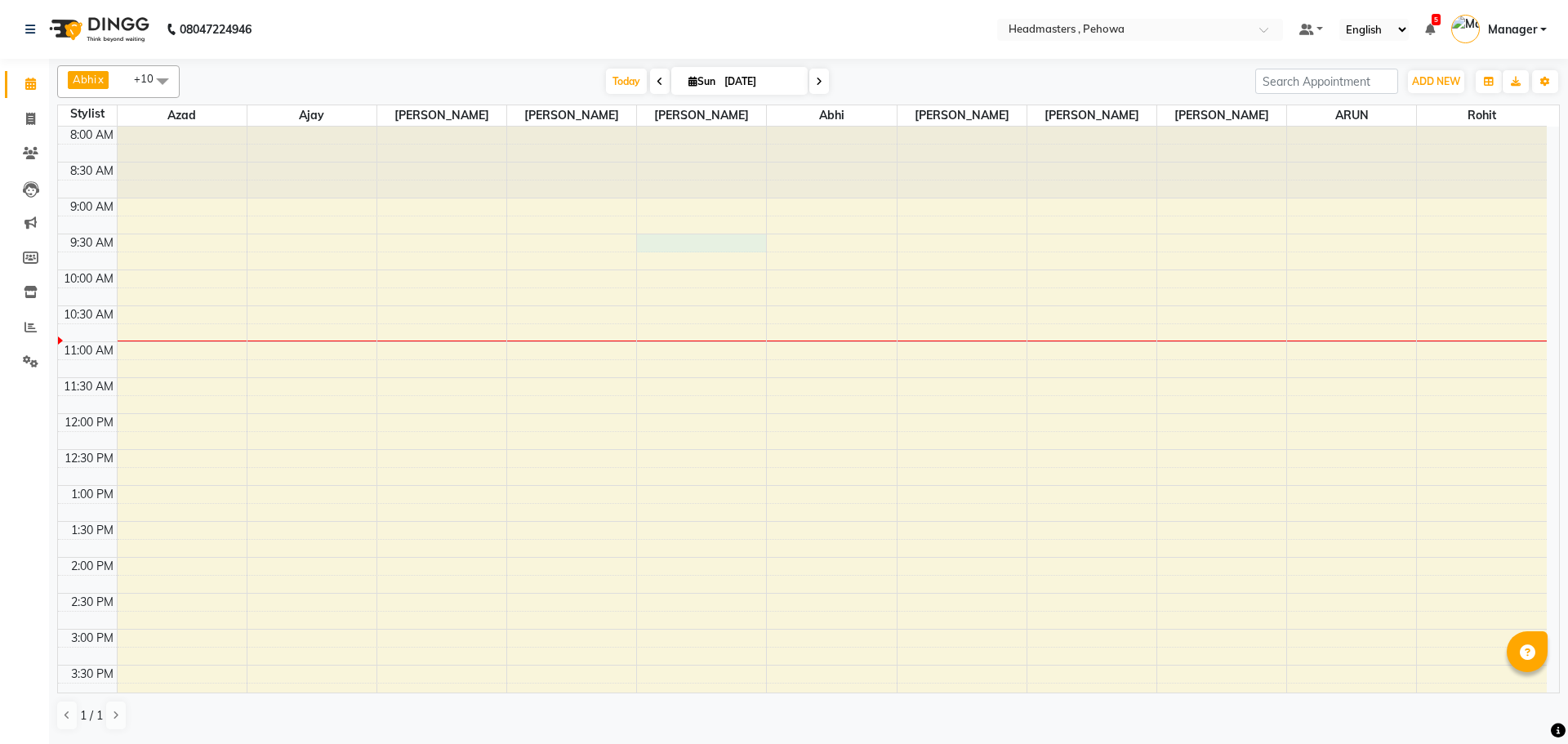 click on "8:00 AM 8:30 AM 9:00 AM 9:30 AM 10:00 AM 10:30 AM 11:00 AM 11:30 AM 12:00 PM 12:30 PM 1:00 PM 1:30 PM 2:00 PM 2:30 PM 3:00 PM 3:30 PM 4:00 PM 4:30 PM 5:00 PM 5:30 PM 6:00 PM 6:30 PM 7:00 PM 7:30 PM 8:00 PM 8:30 PM 9:00 PM 9:30 PM" at bounding box center [802, 629] 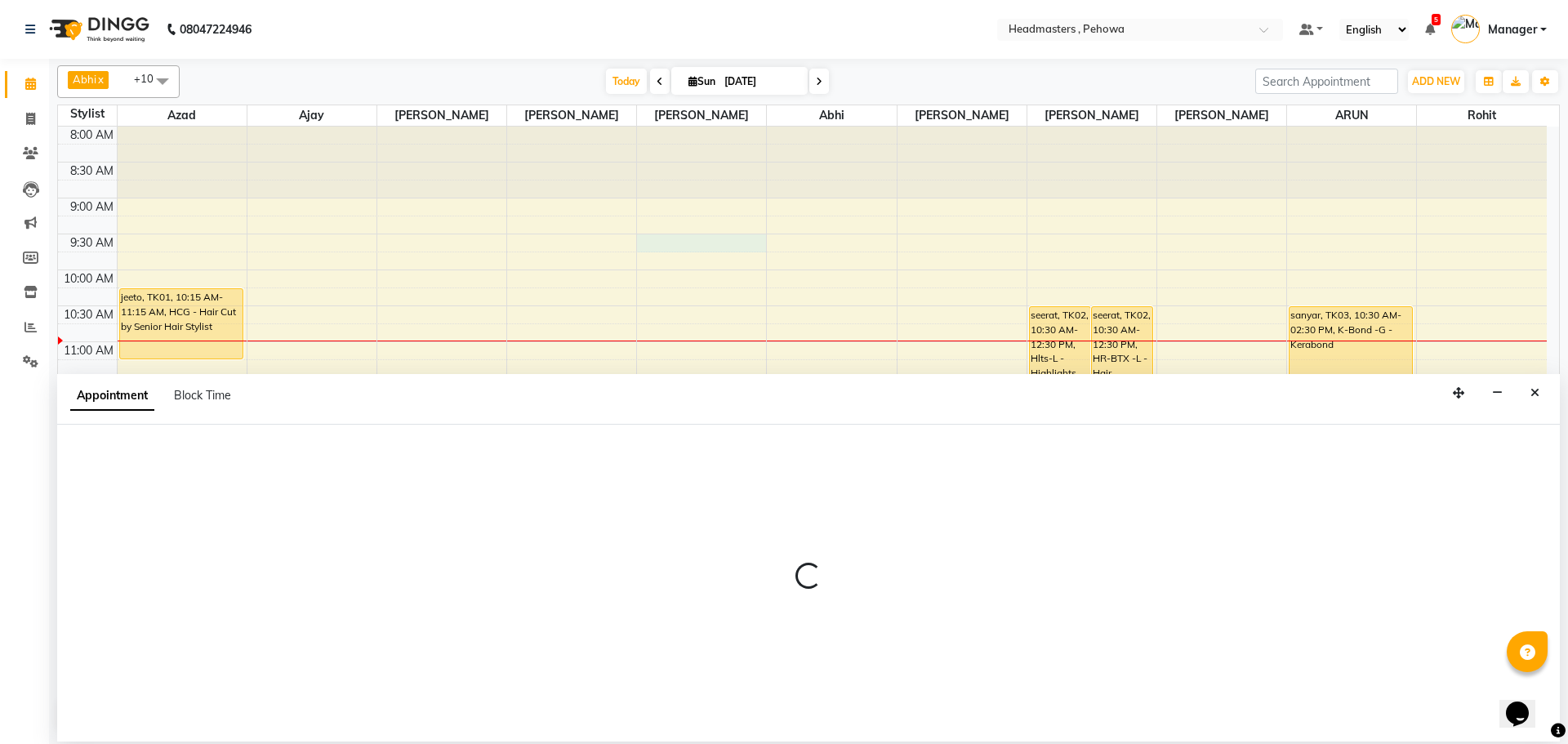 scroll, scrollTop: 0, scrollLeft: 0, axis: both 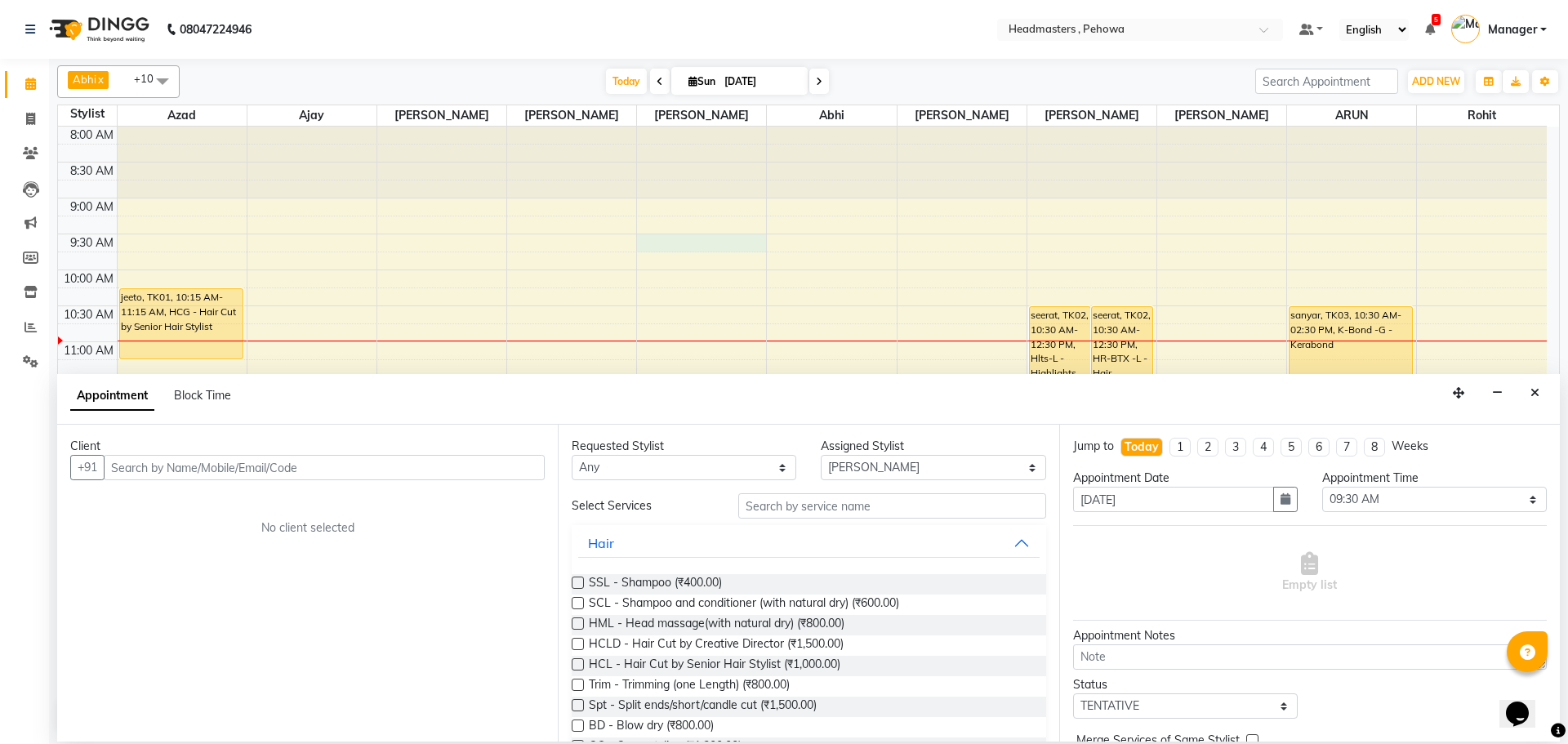 drag, startPoint x: 295, startPoint y: 467, endPoint x: 313, endPoint y: 448, distance: 26.1725 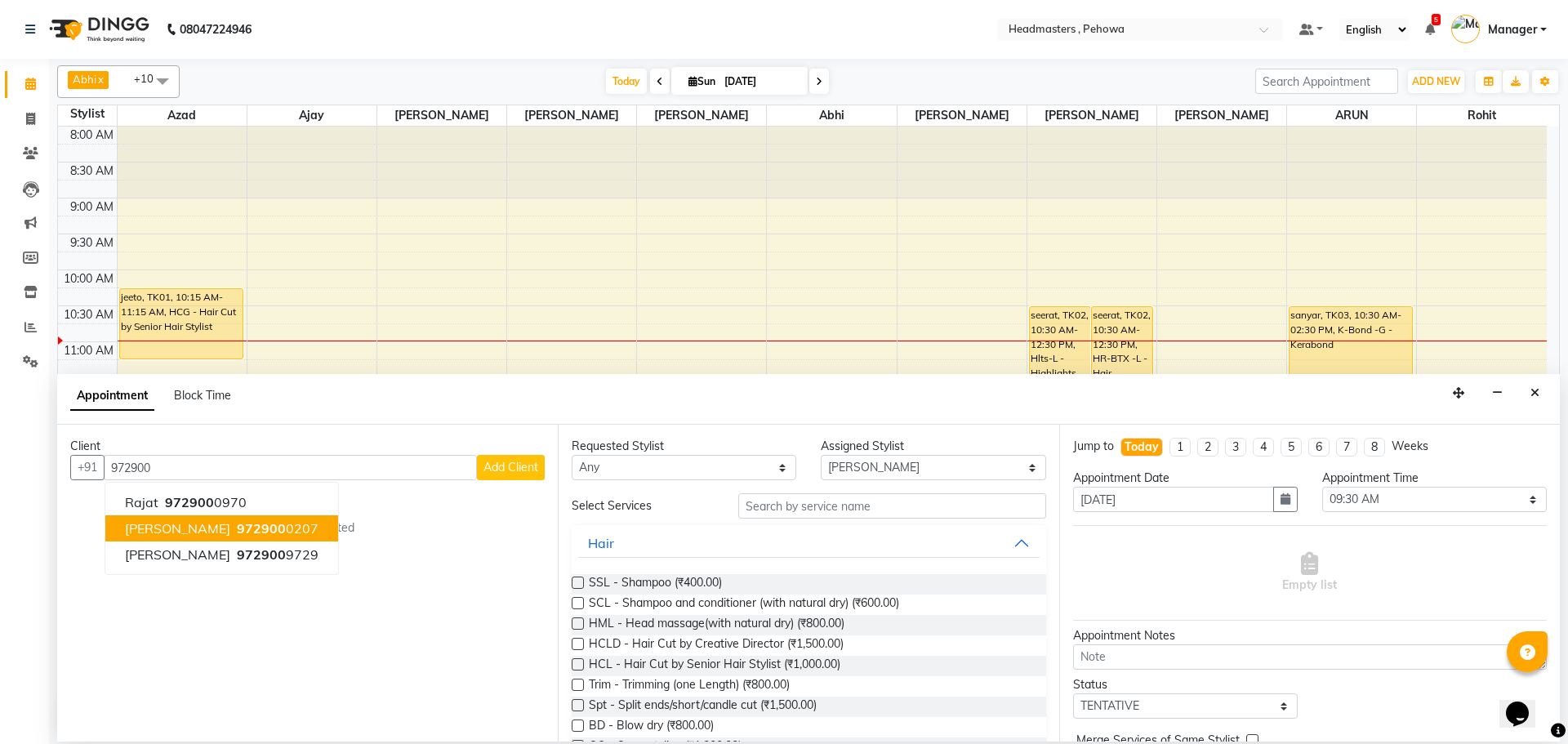 click on "972900 0207" at bounding box center (276, 528) 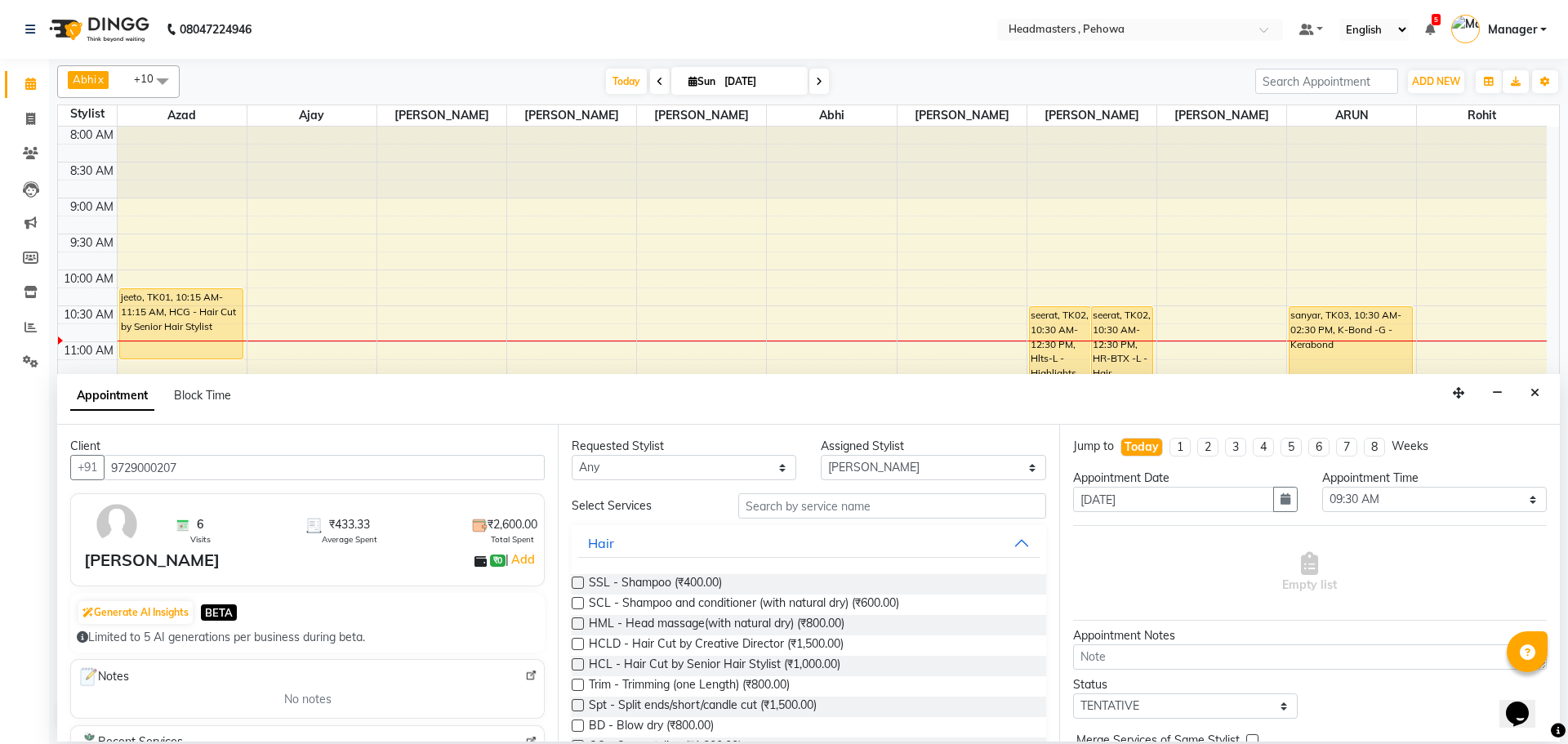 type on "9729000207" 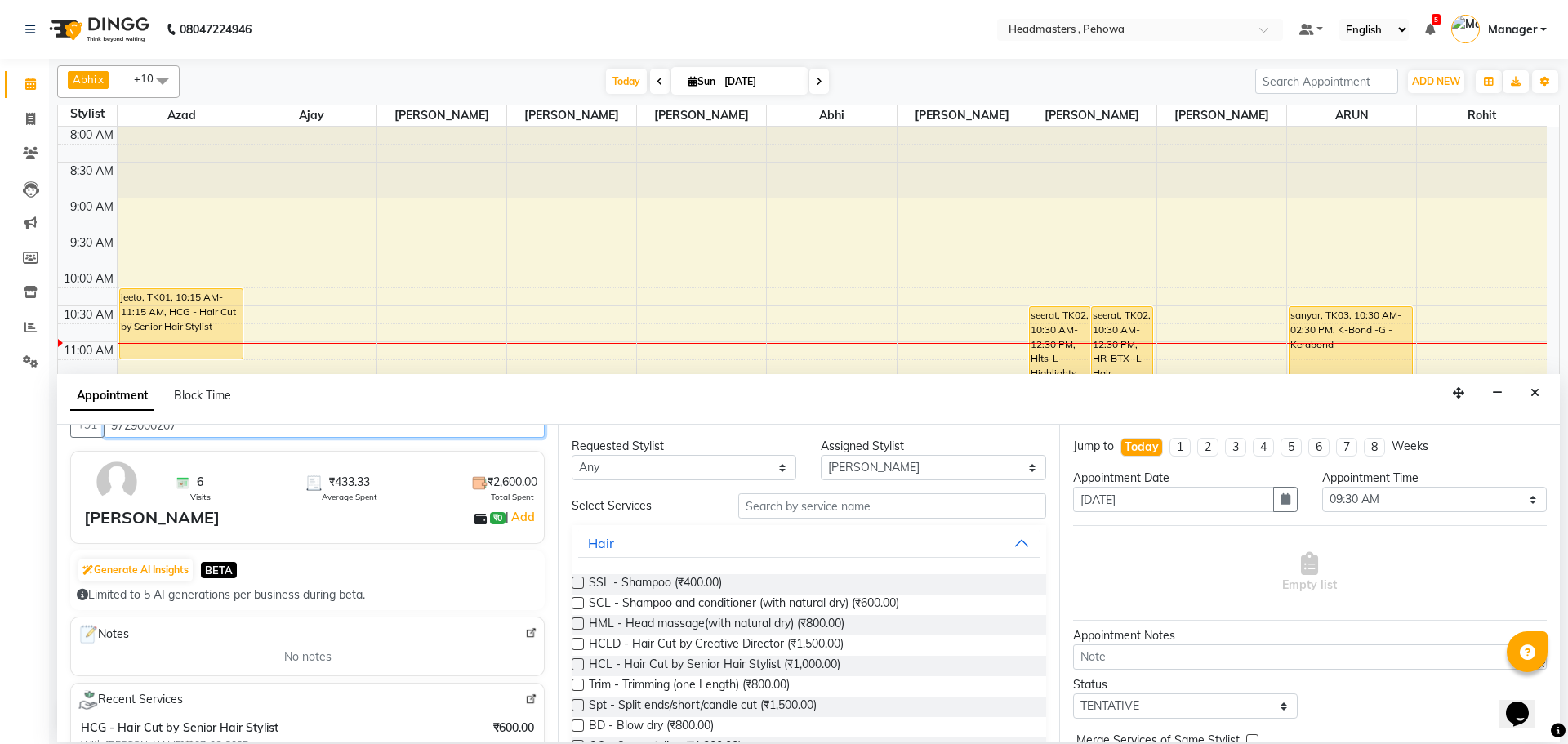 scroll, scrollTop: 82, scrollLeft: 0, axis: vertical 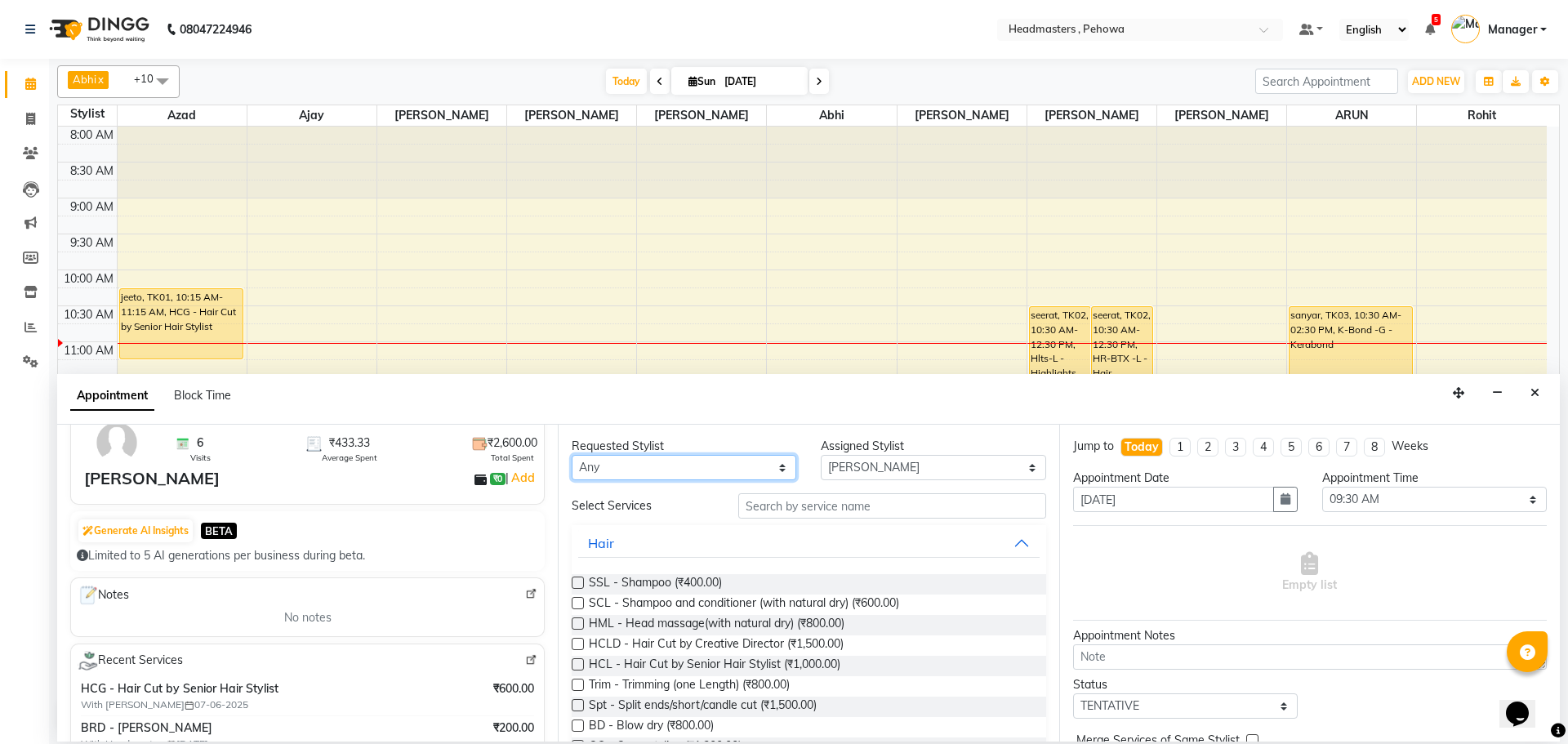 drag, startPoint x: 652, startPoint y: 470, endPoint x: 660, endPoint y: 458, distance: 14.422205 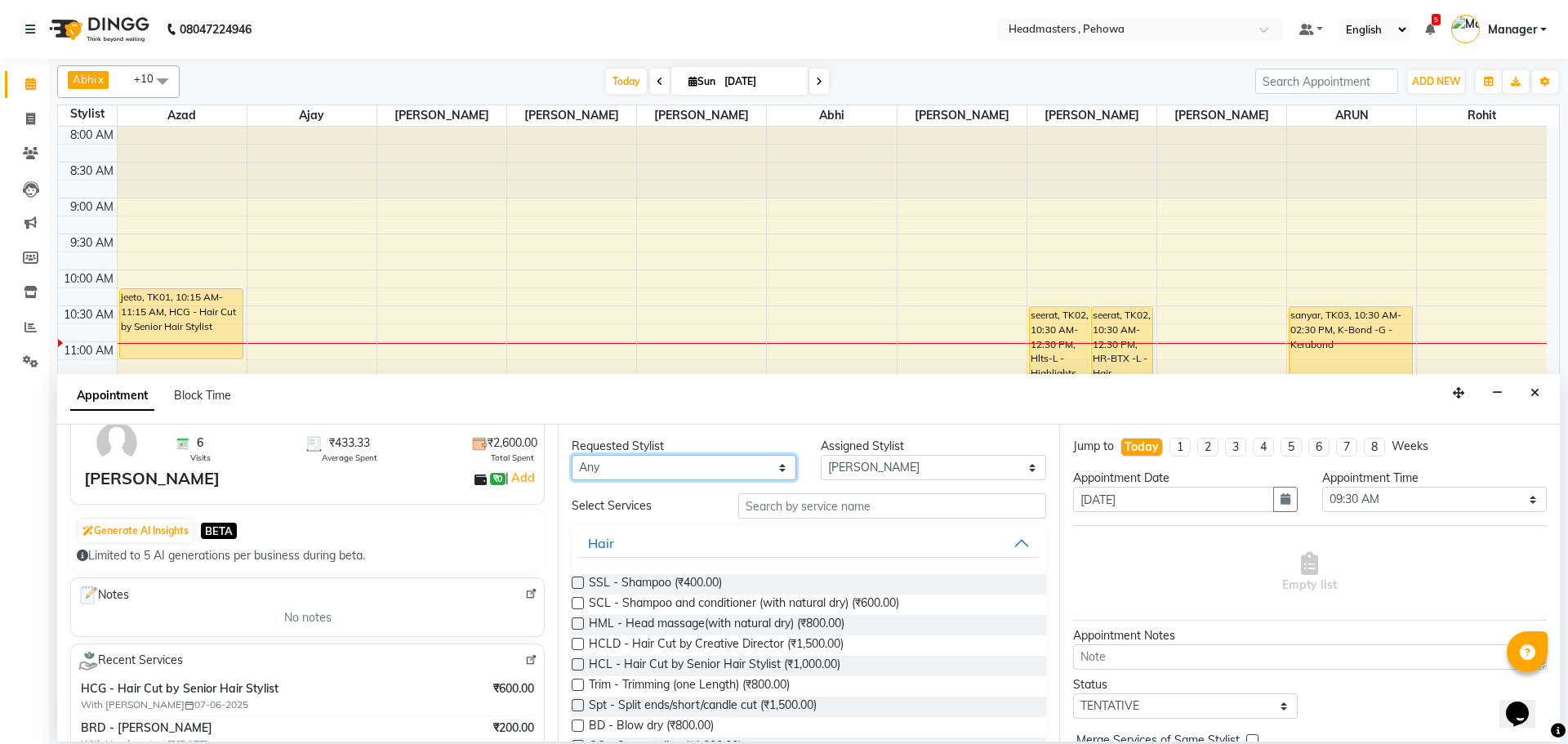 select on "71125" 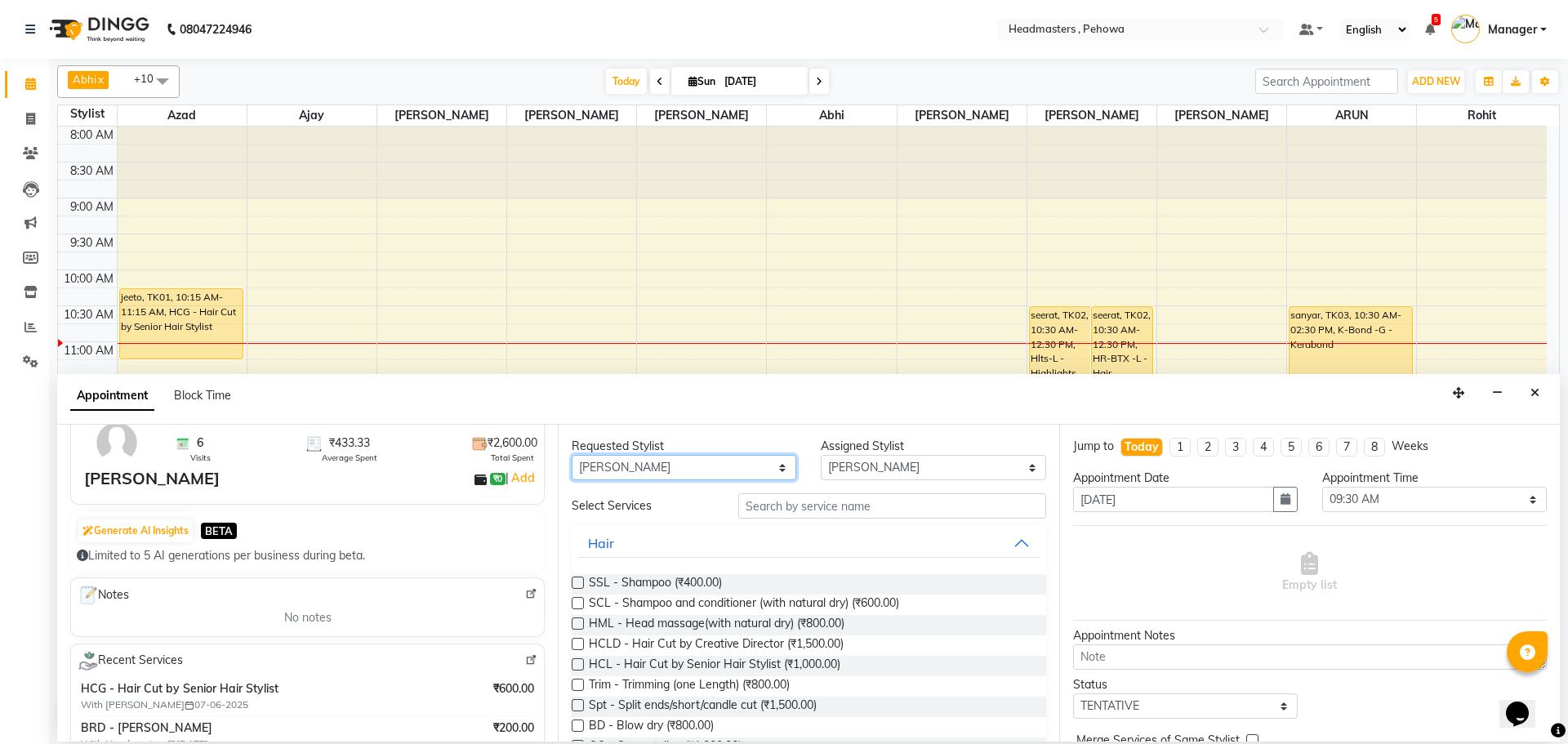 click on "Any Abhi Ajay Amanpreet Anas ARUN Azad Bilal Davy Headmasters Jashan Kunal Manager Manjeet  Manpreet Neha Neha Chauhan Pankaj Prabh Rohit Sahil Sahil Machal Sahil Rana Sapna  Sumit Vimal" at bounding box center [684, 467] 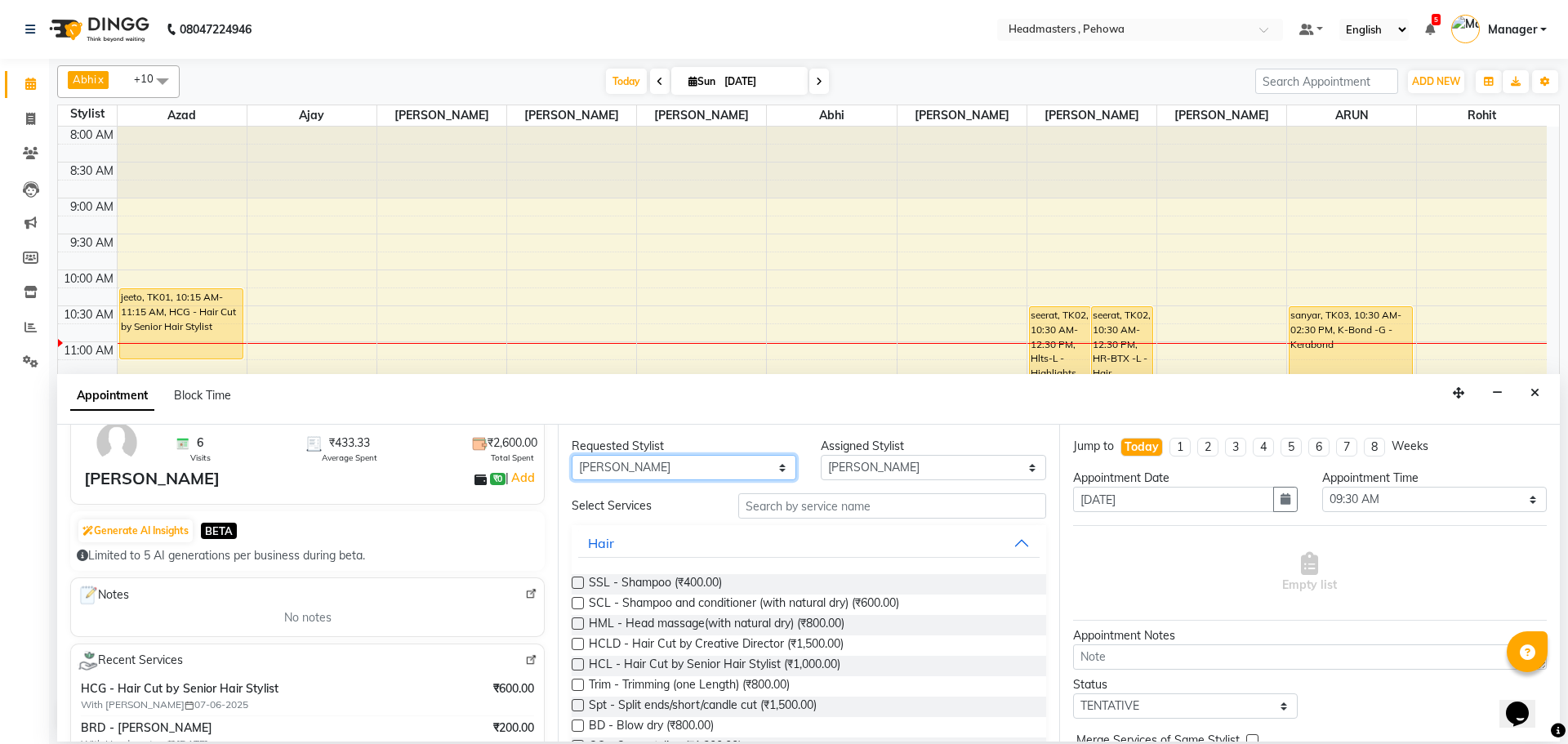 select on "71125" 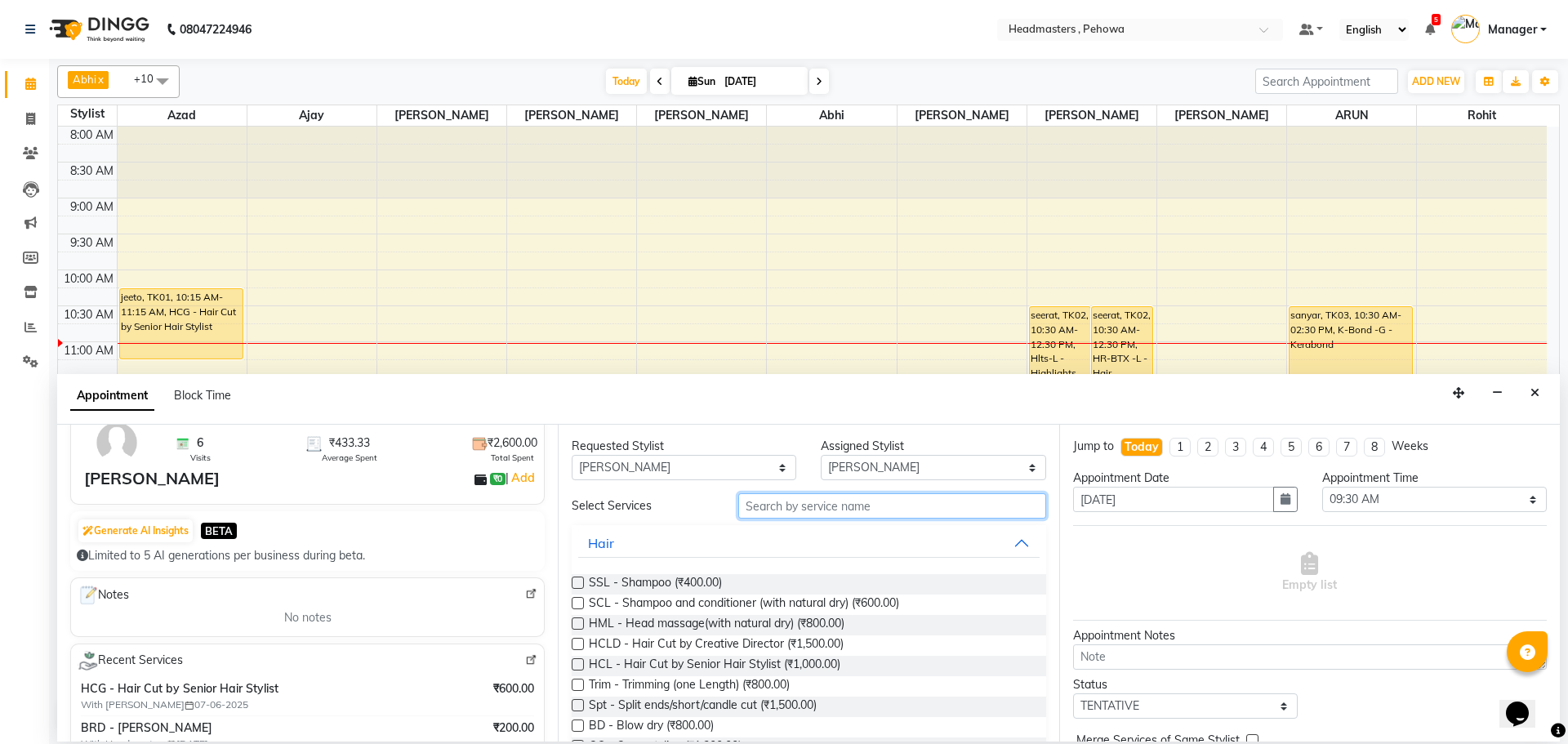 click at bounding box center [892, 506] 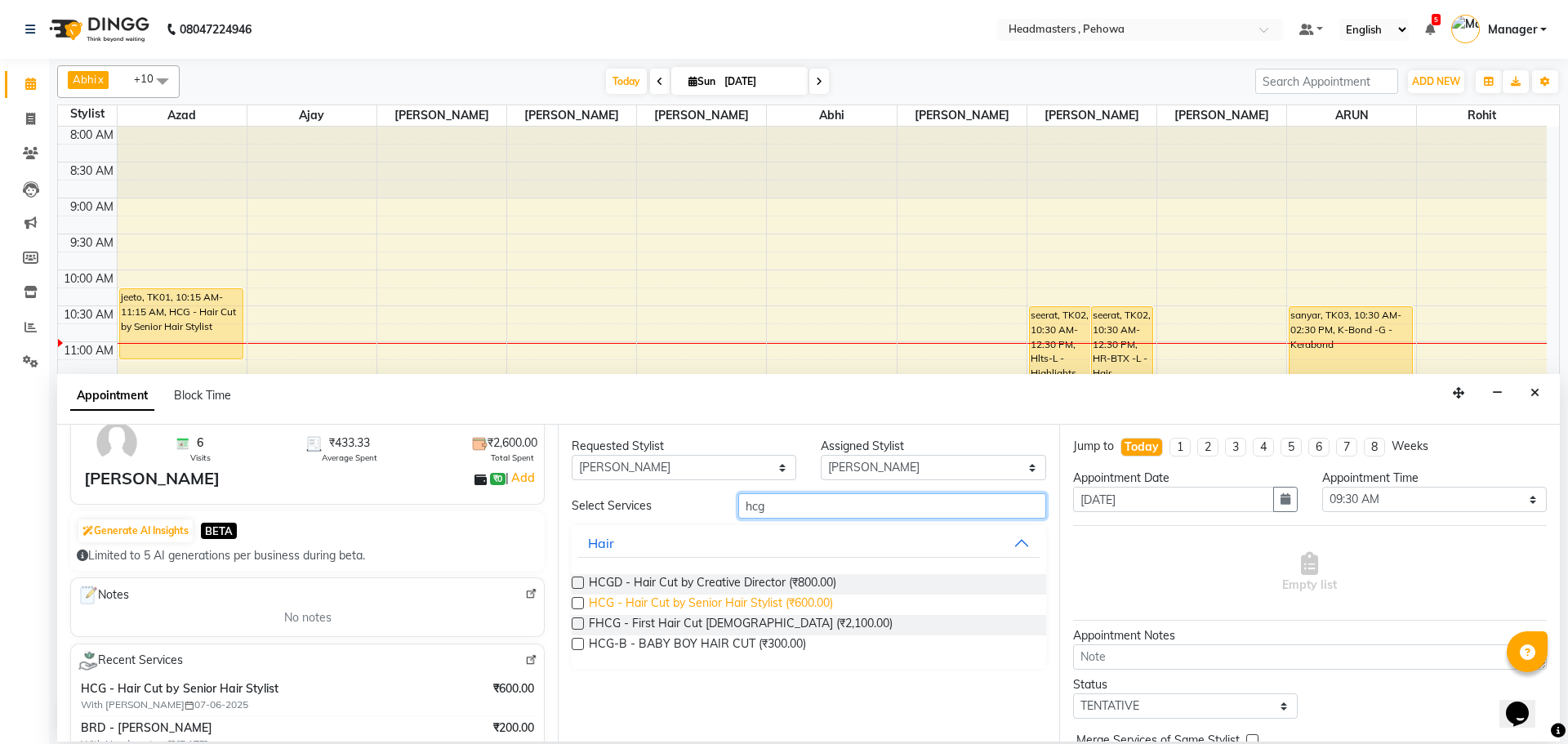 type on "hcg" 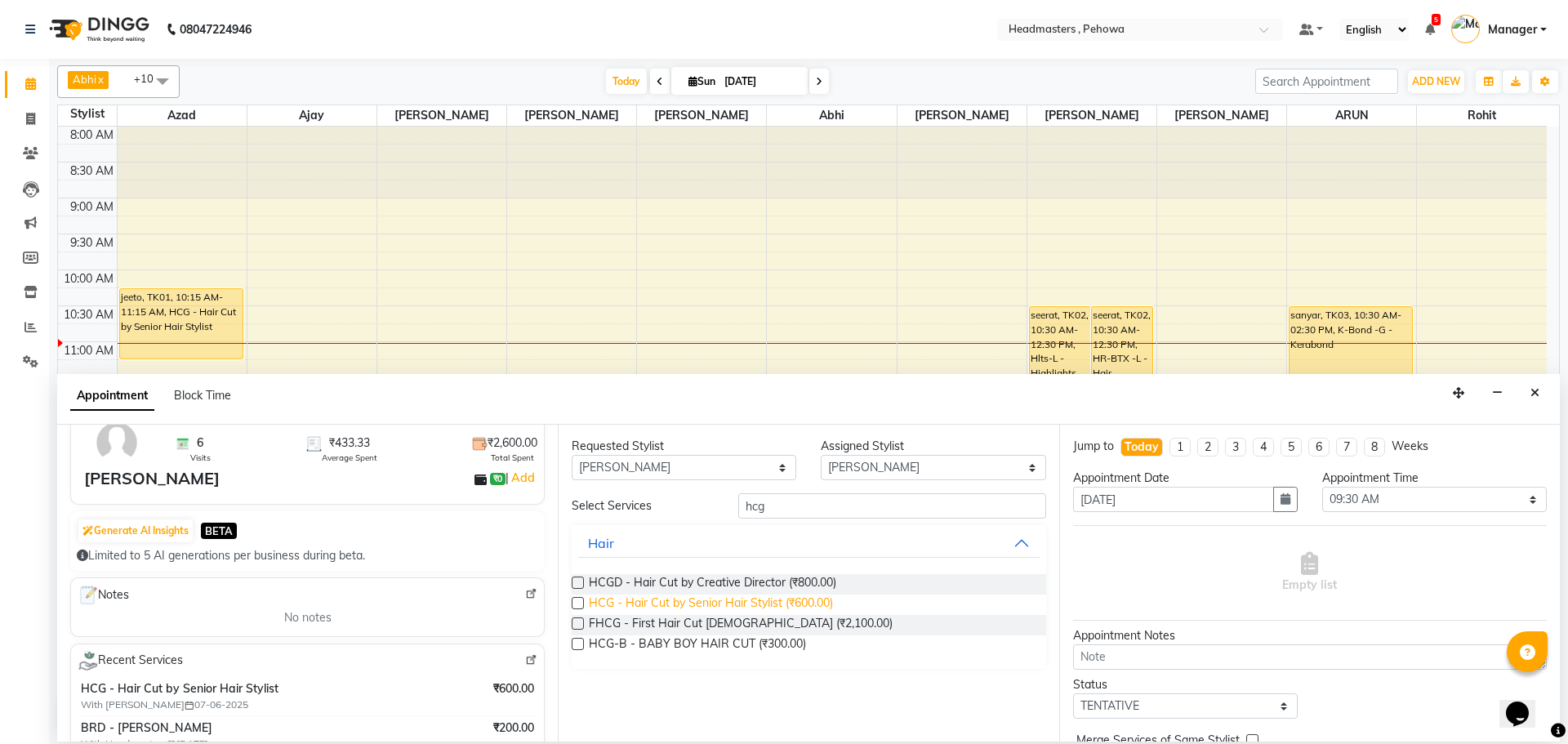 click on "HCG - Hair Cut by Senior Hair Stylist (₹600.00)" at bounding box center (710, 604) 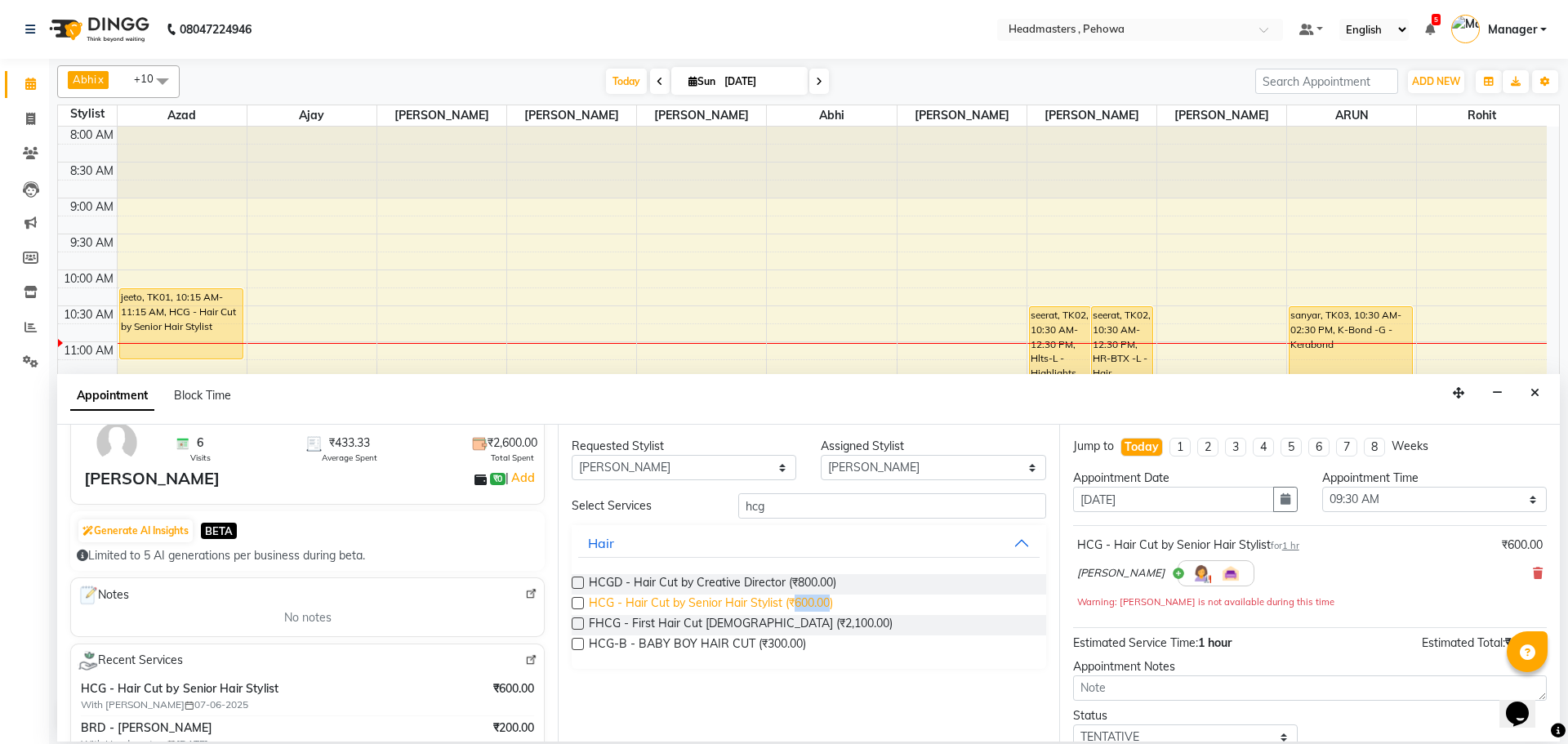 click on "HCG - Hair Cut by Senior Hair Stylist (₹600.00)" at bounding box center [710, 604] 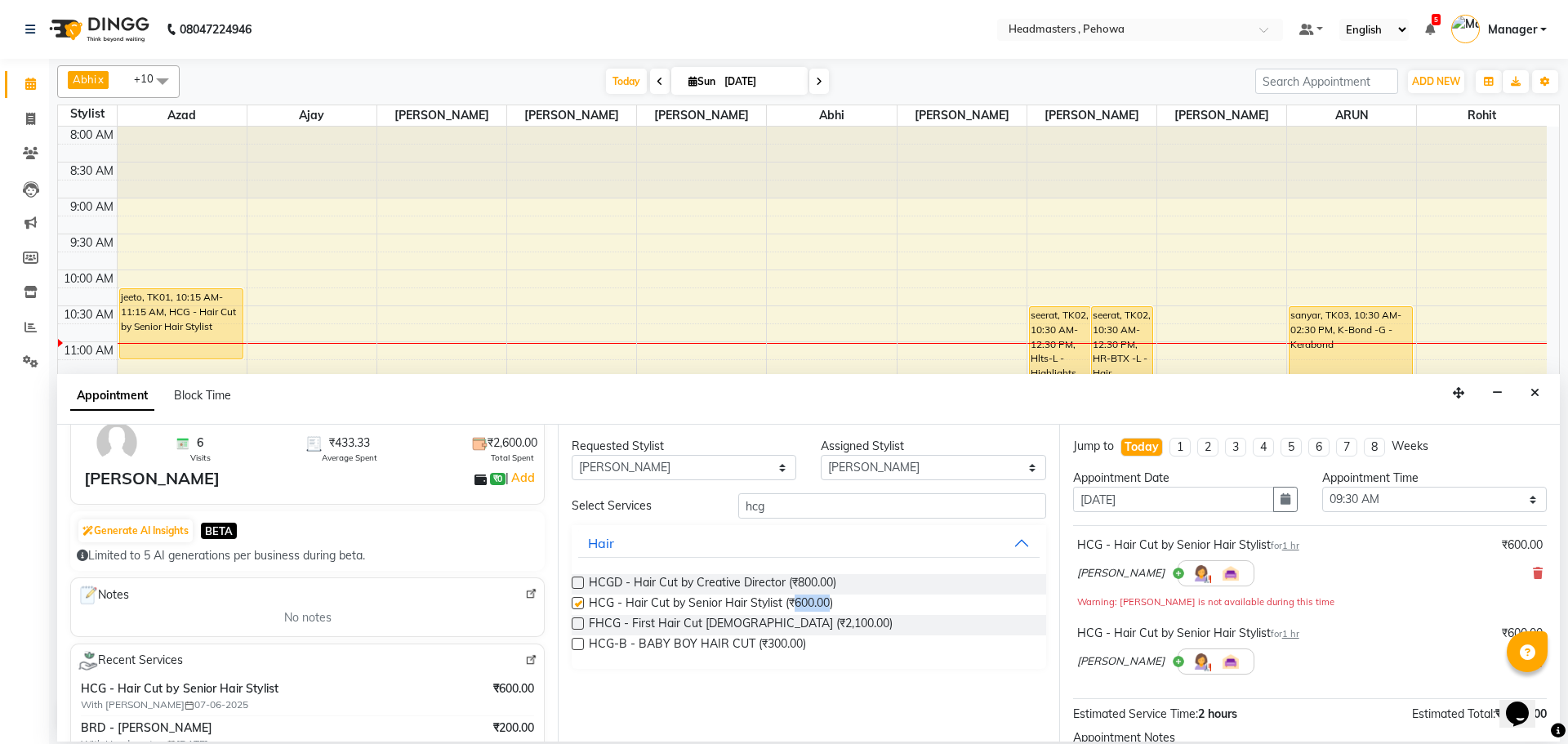 checkbox on "false" 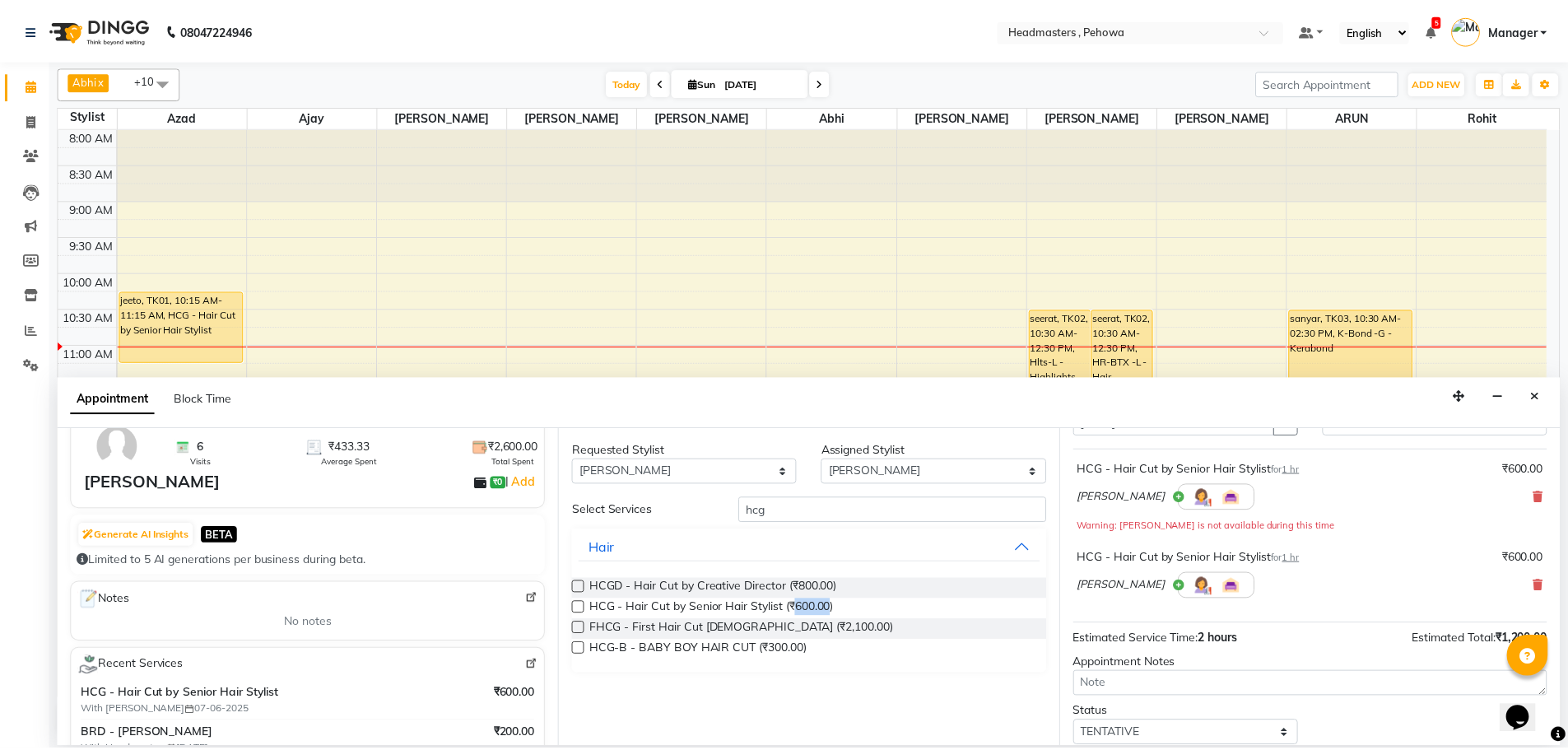scroll, scrollTop: 156, scrollLeft: 0, axis: vertical 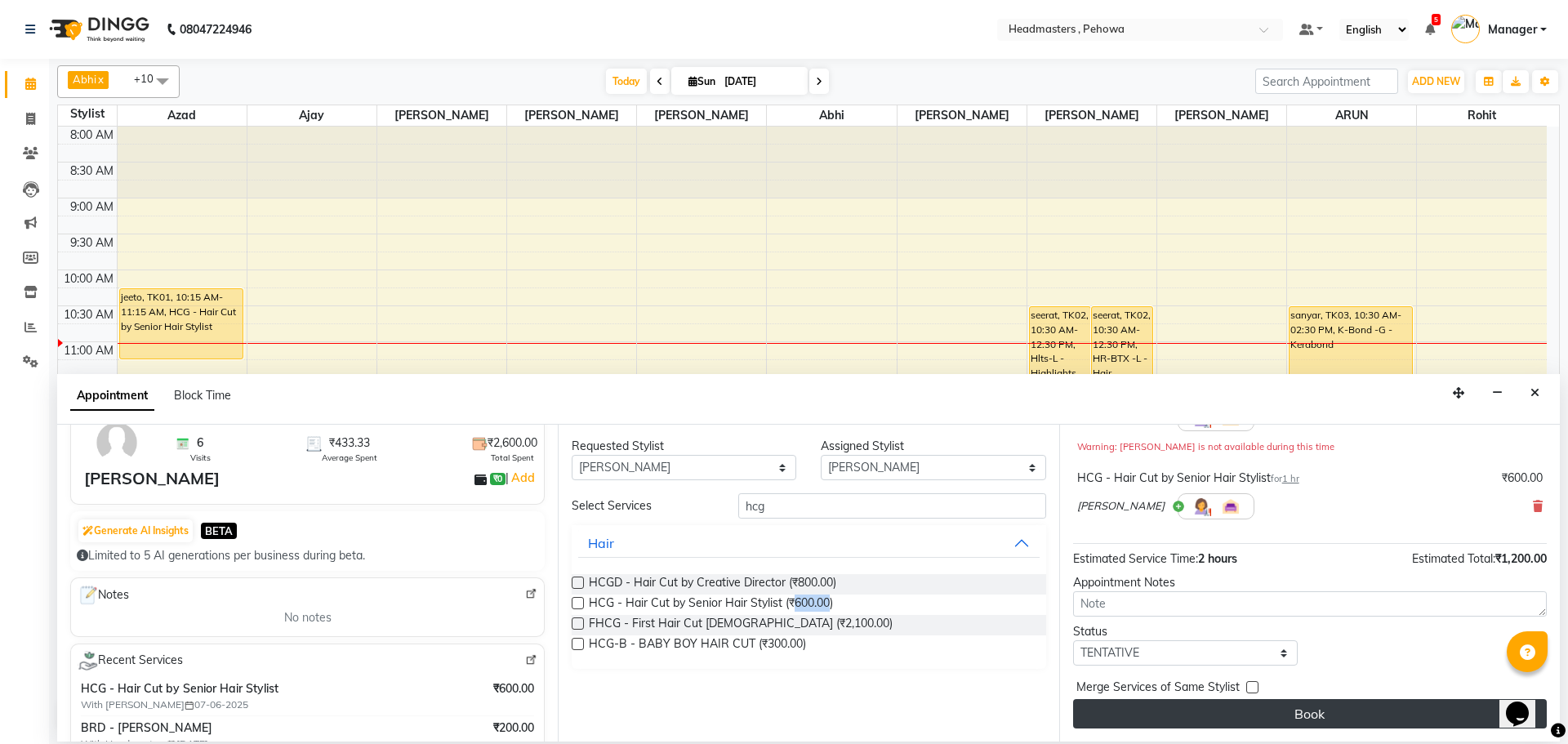 click on "Book" at bounding box center (1310, 714) 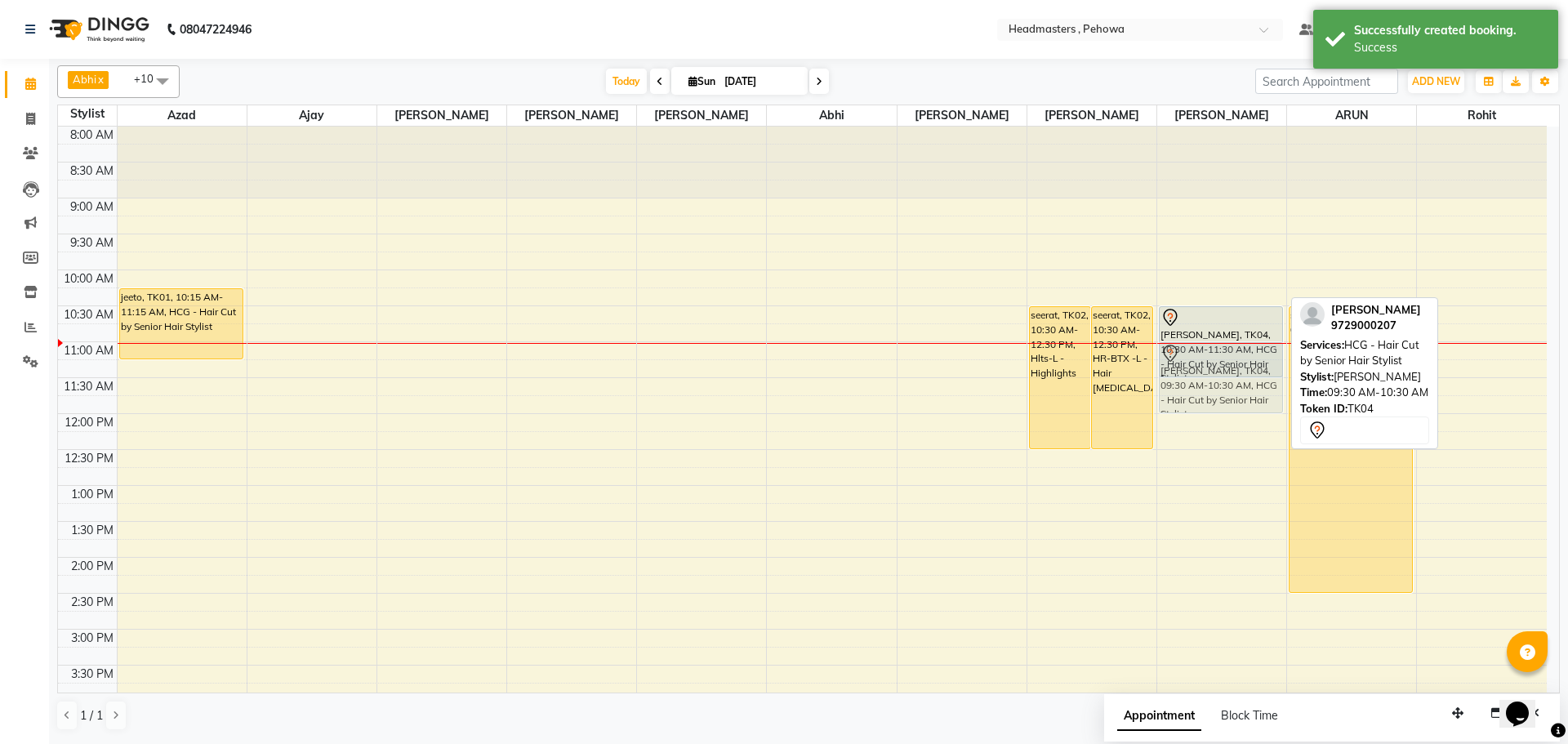 drag, startPoint x: 1218, startPoint y: 252, endPoint x: 1226, endPoint y: 367, distance: 115.27793 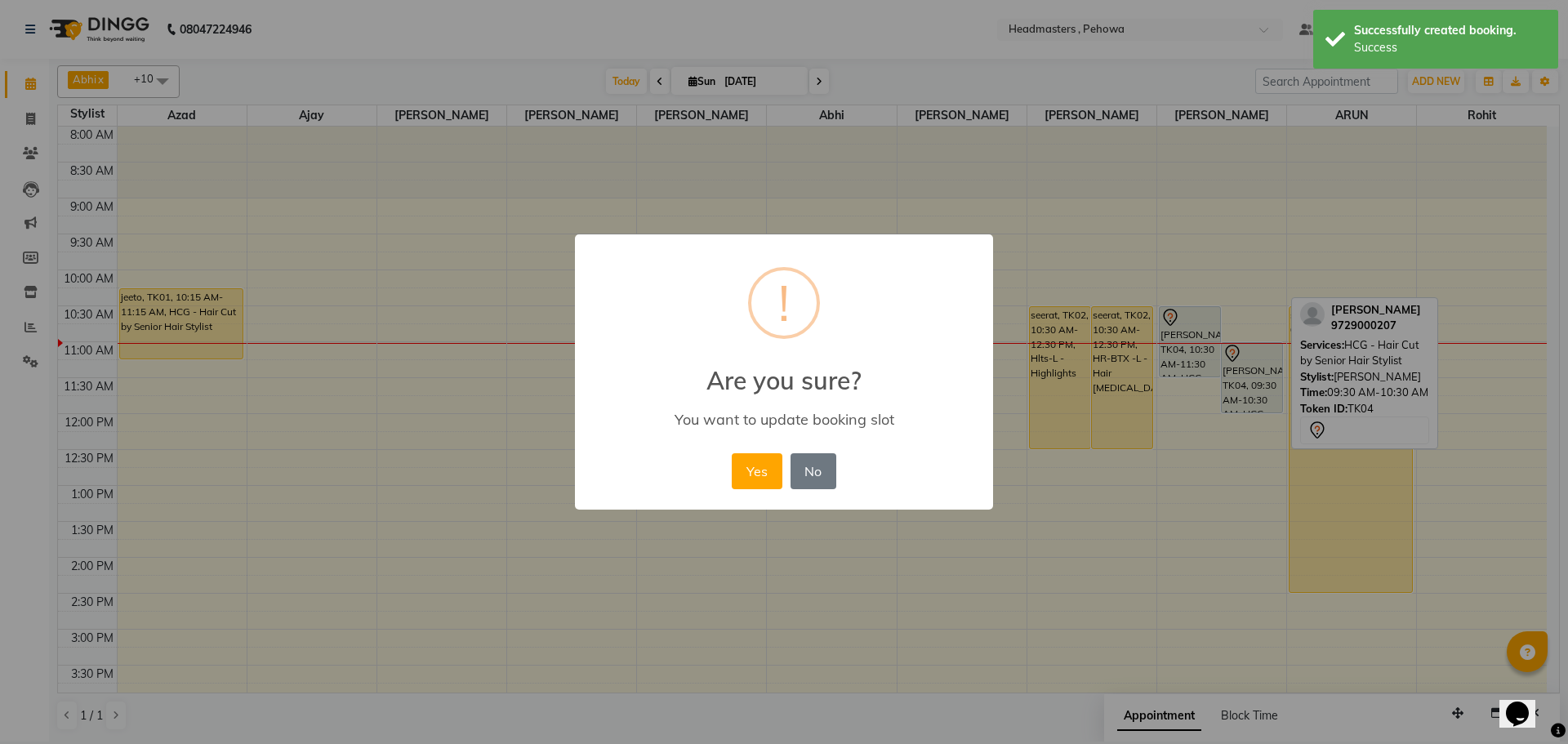 drag, startPoint x: 752, startPoint y: 474, endPoint x: 1222, endPoint y: 390, distance: 477.44738 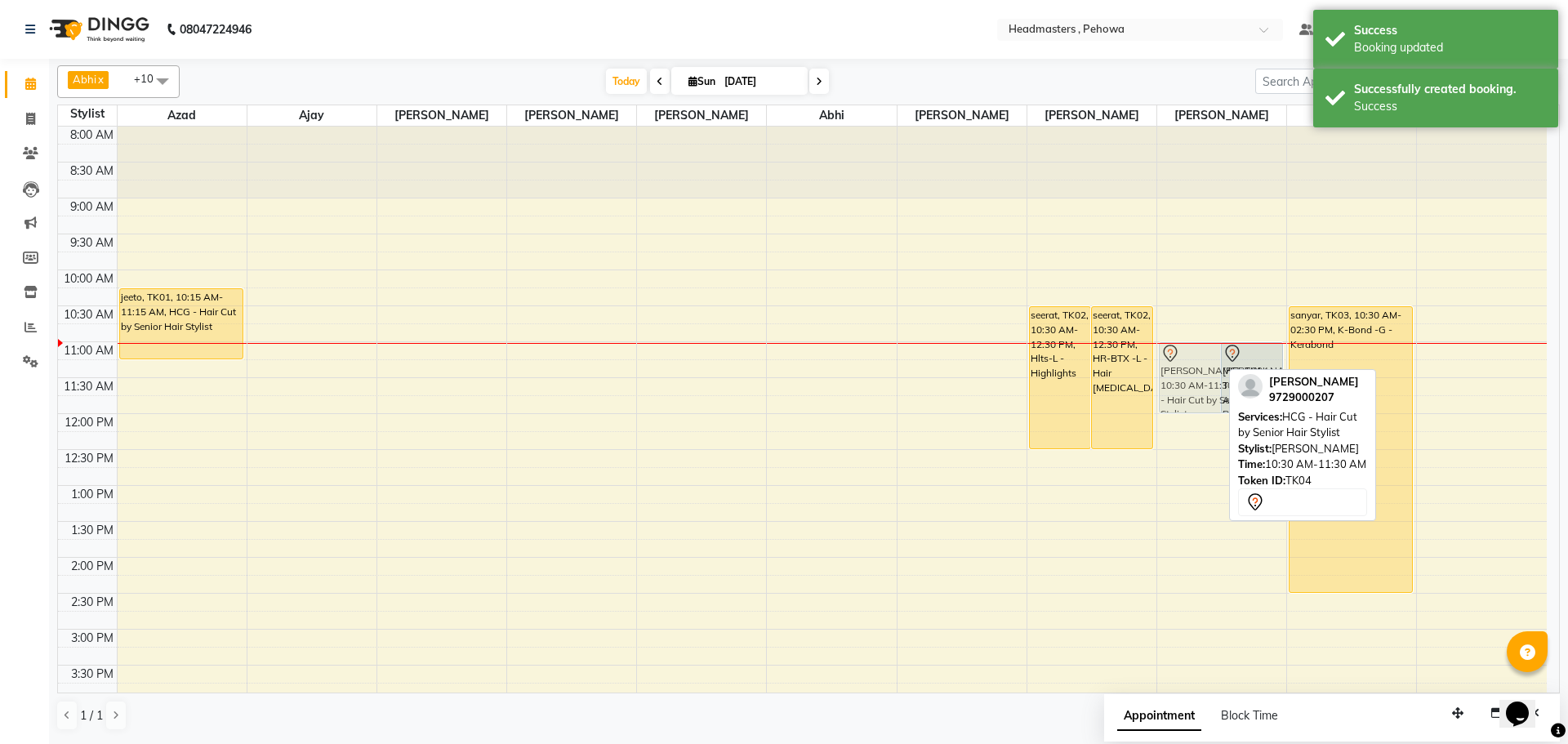 drag, startPoint x: 1196, startPoint y: 321, endPoint x: 1195, endPoint y: 359, distance: 38.013156 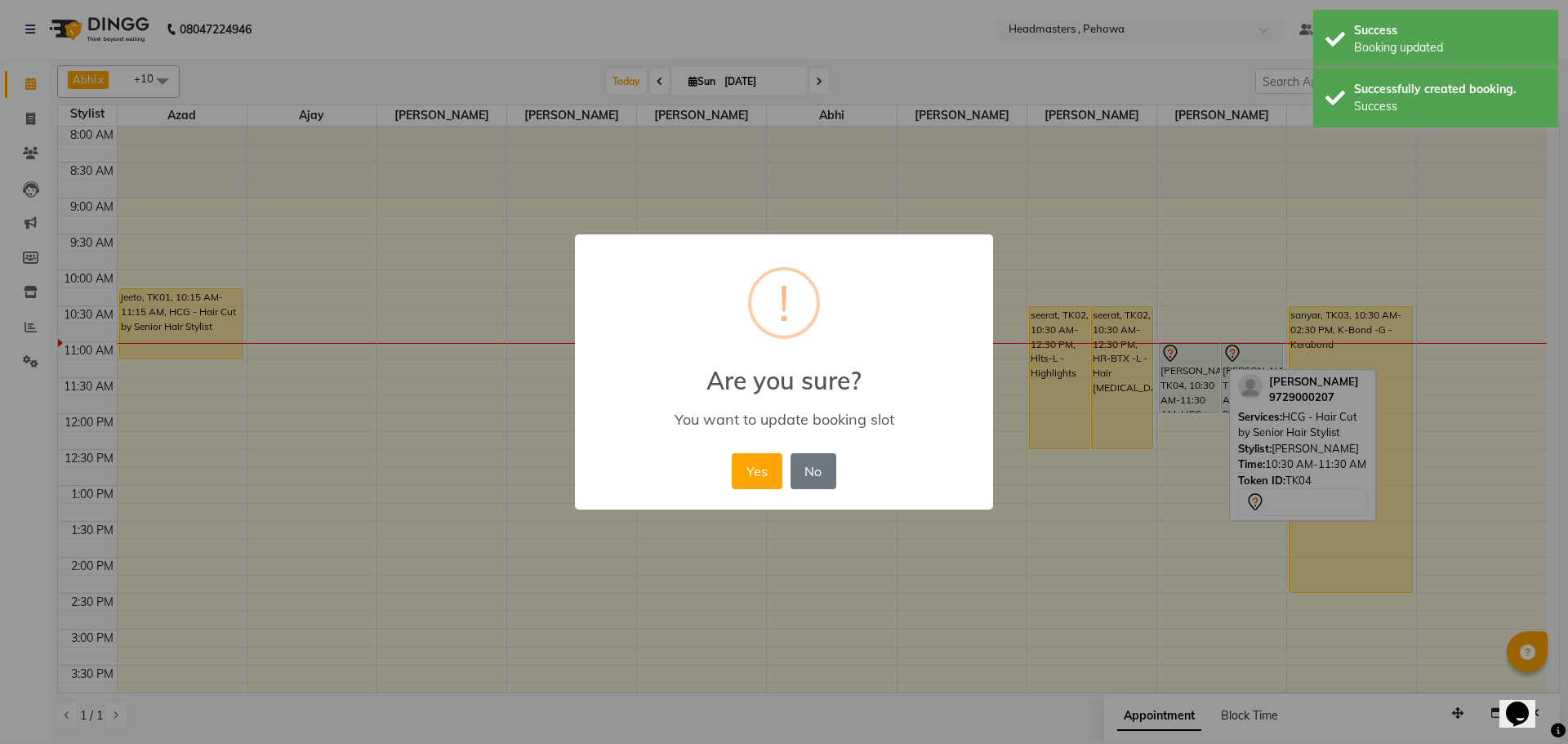 drag, startPoint x: 749, startPoint y: 462, endPoint x: 1007, endPoint y: 405, distance: 264.2215 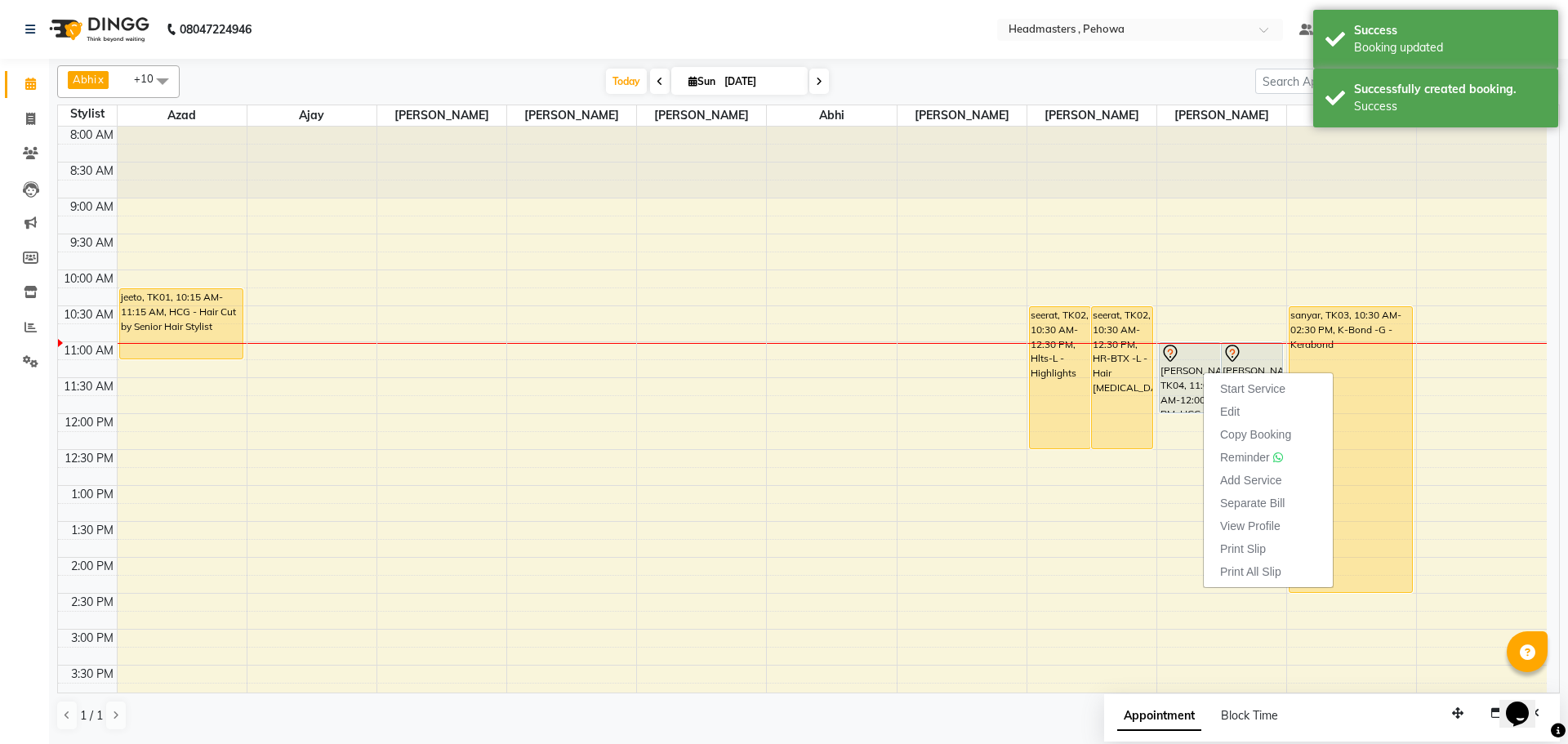click on "Print Slip" at bounding box center [1268, 549] 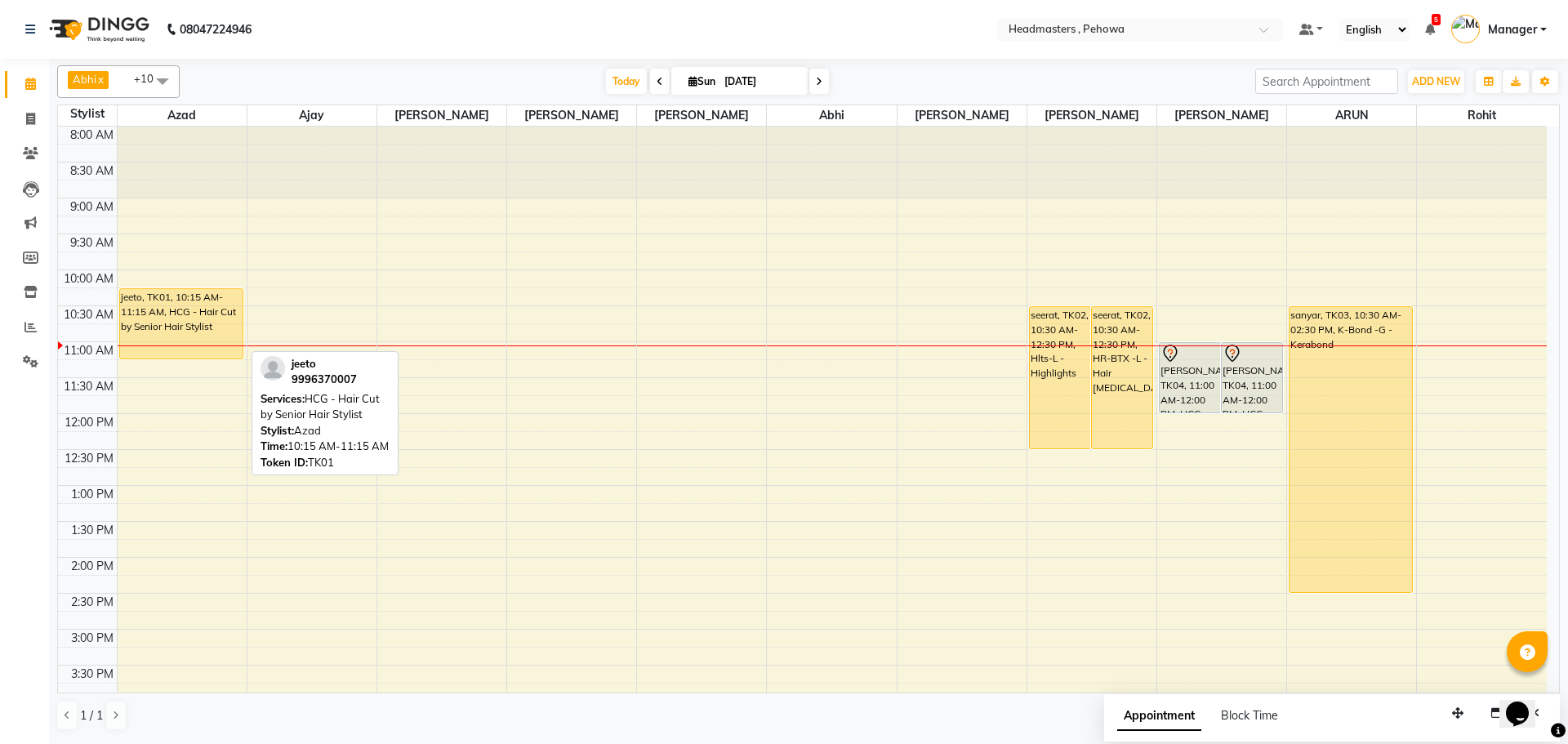 click on "jeeto, TK01, 10:15 AM-11:15 AM, HCG - Hair Cut by Senior Hair Stylist" at bounding box center [181, 323] 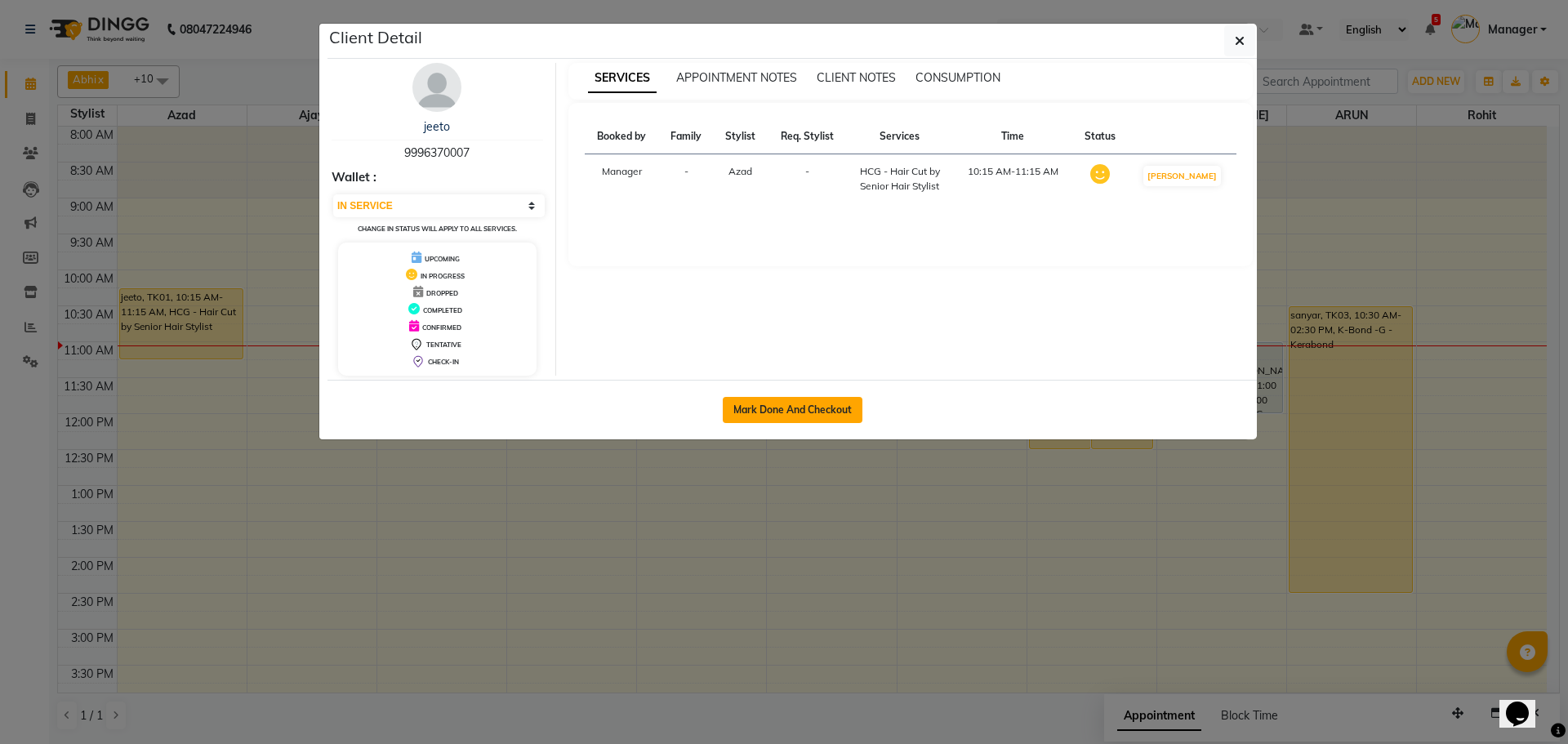 click on "Mark Done And Checkout" 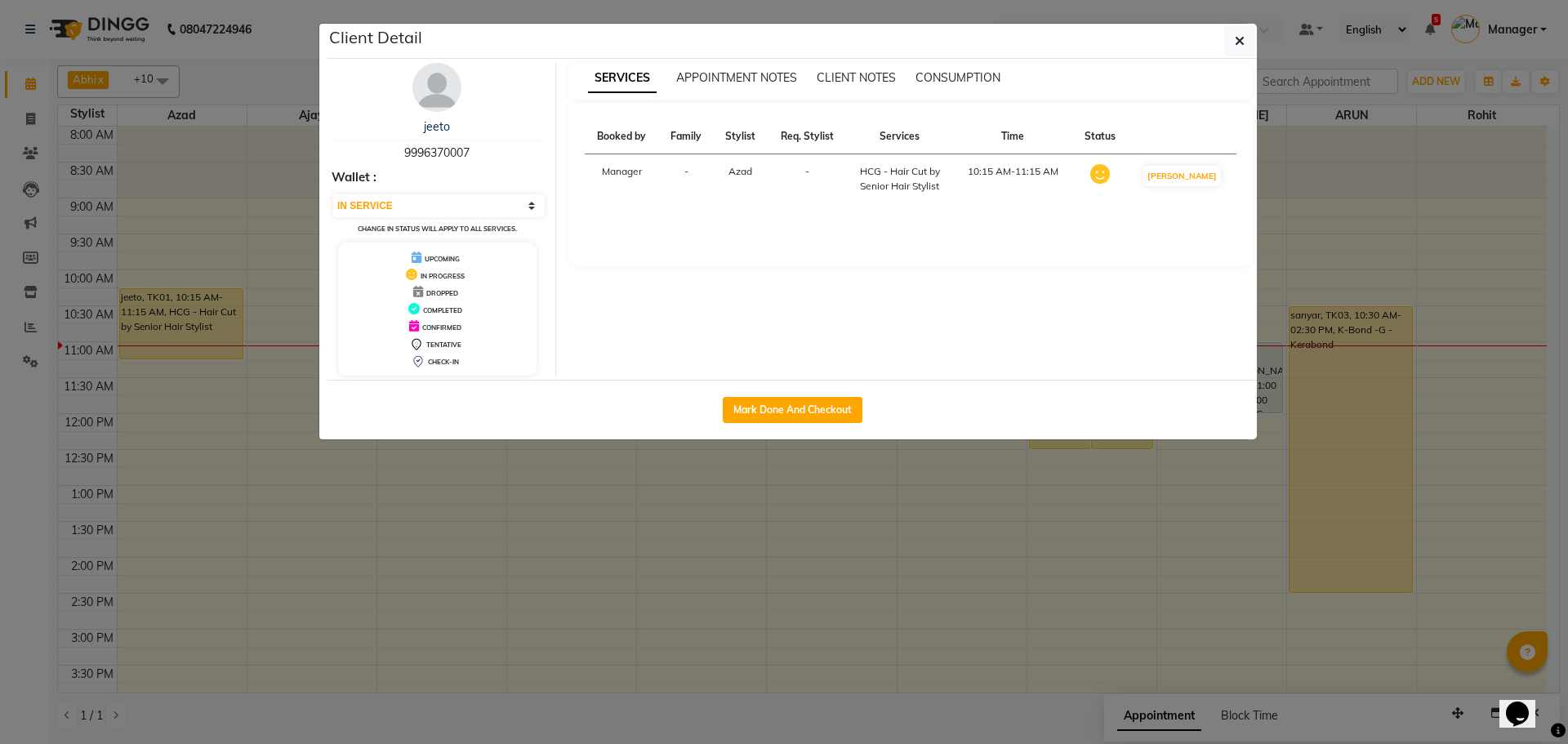 select on "service" 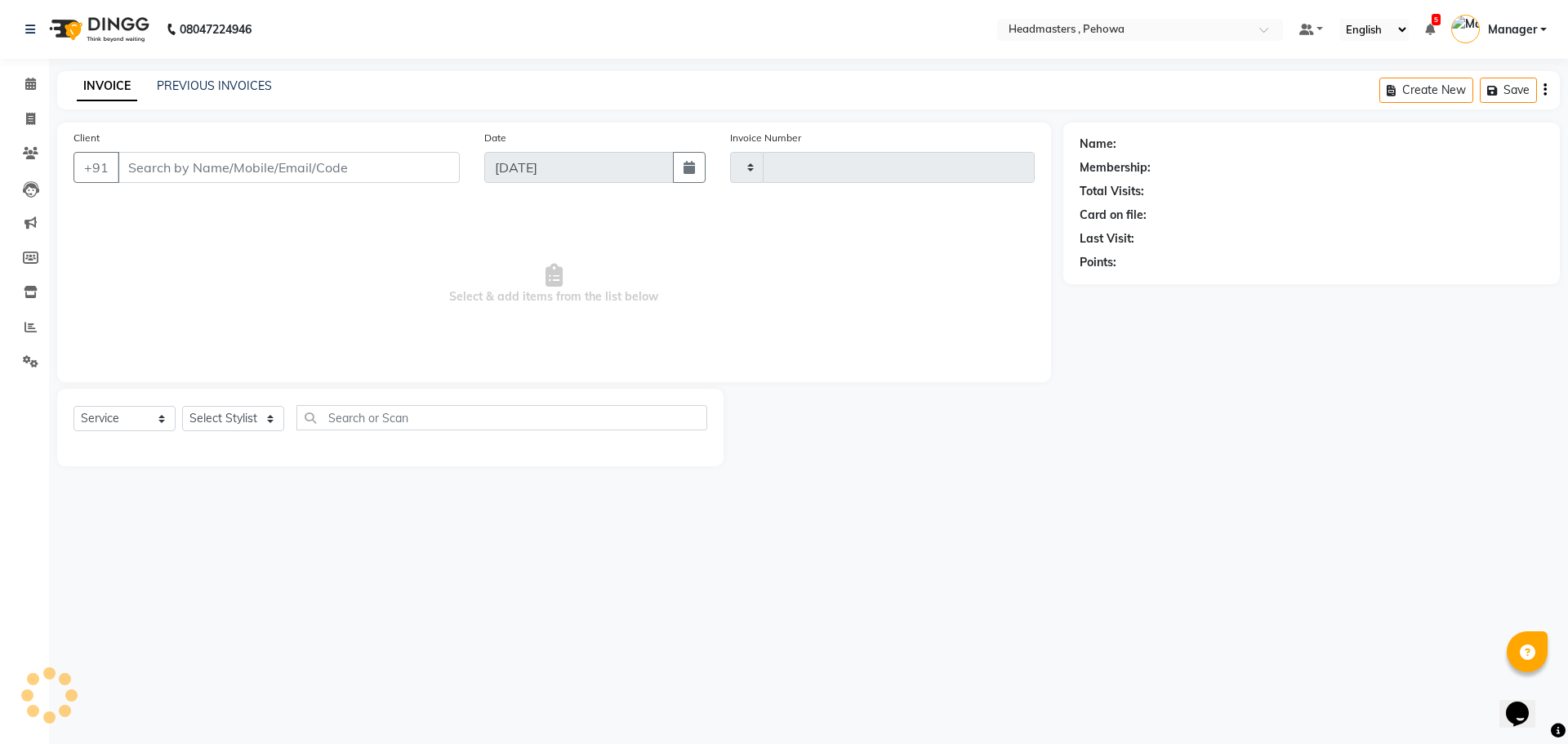 type on "1702" 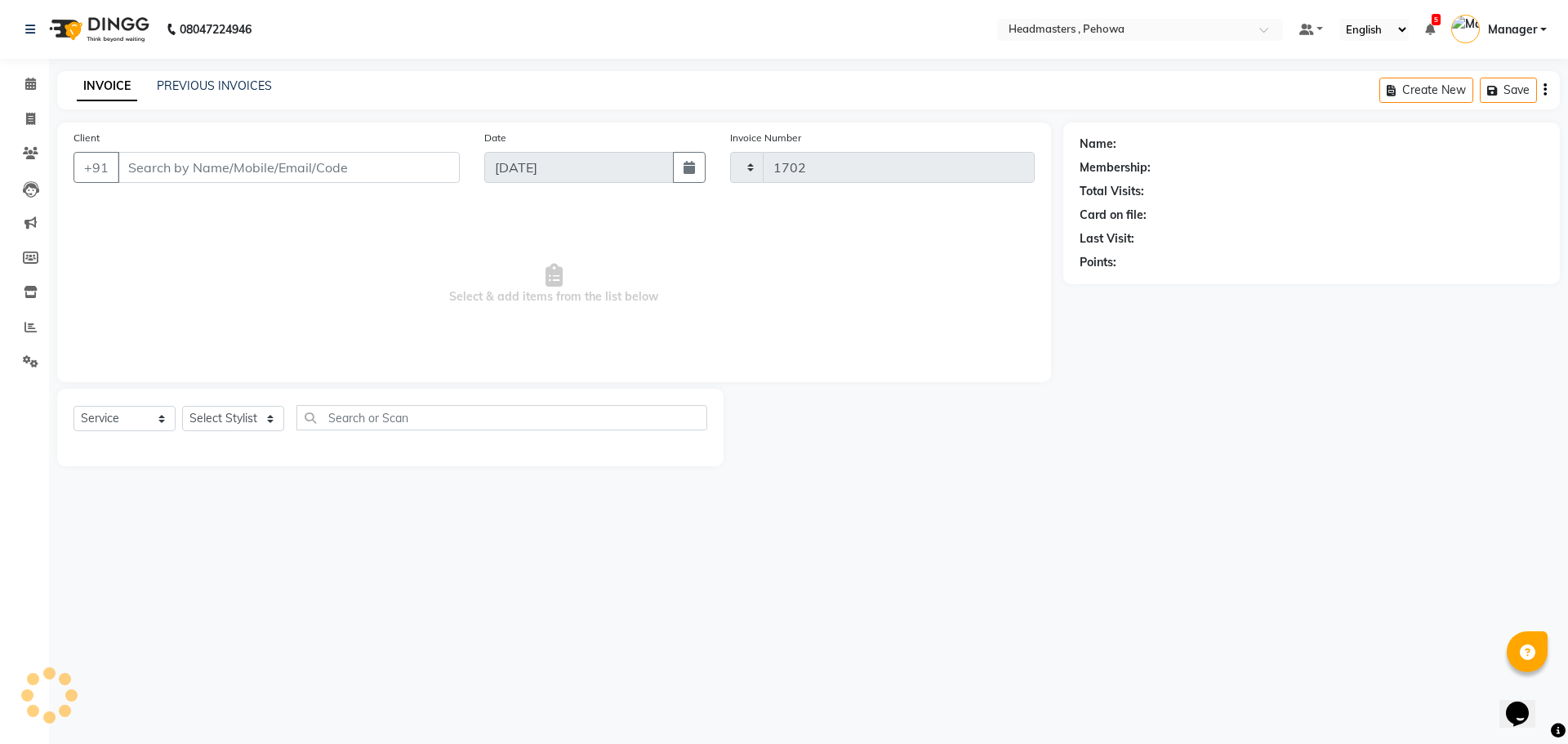 select on "7727" 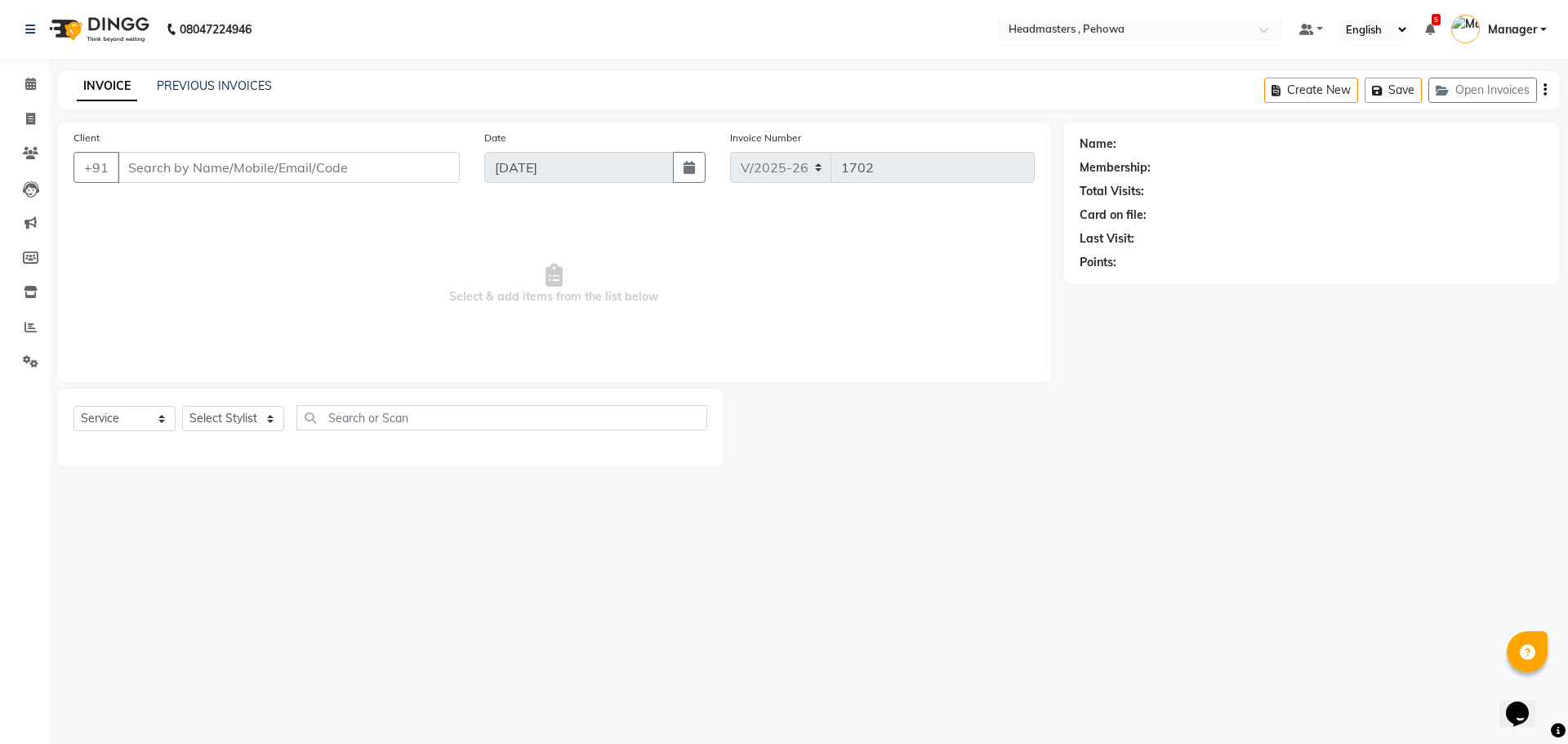 type on "9996370007" 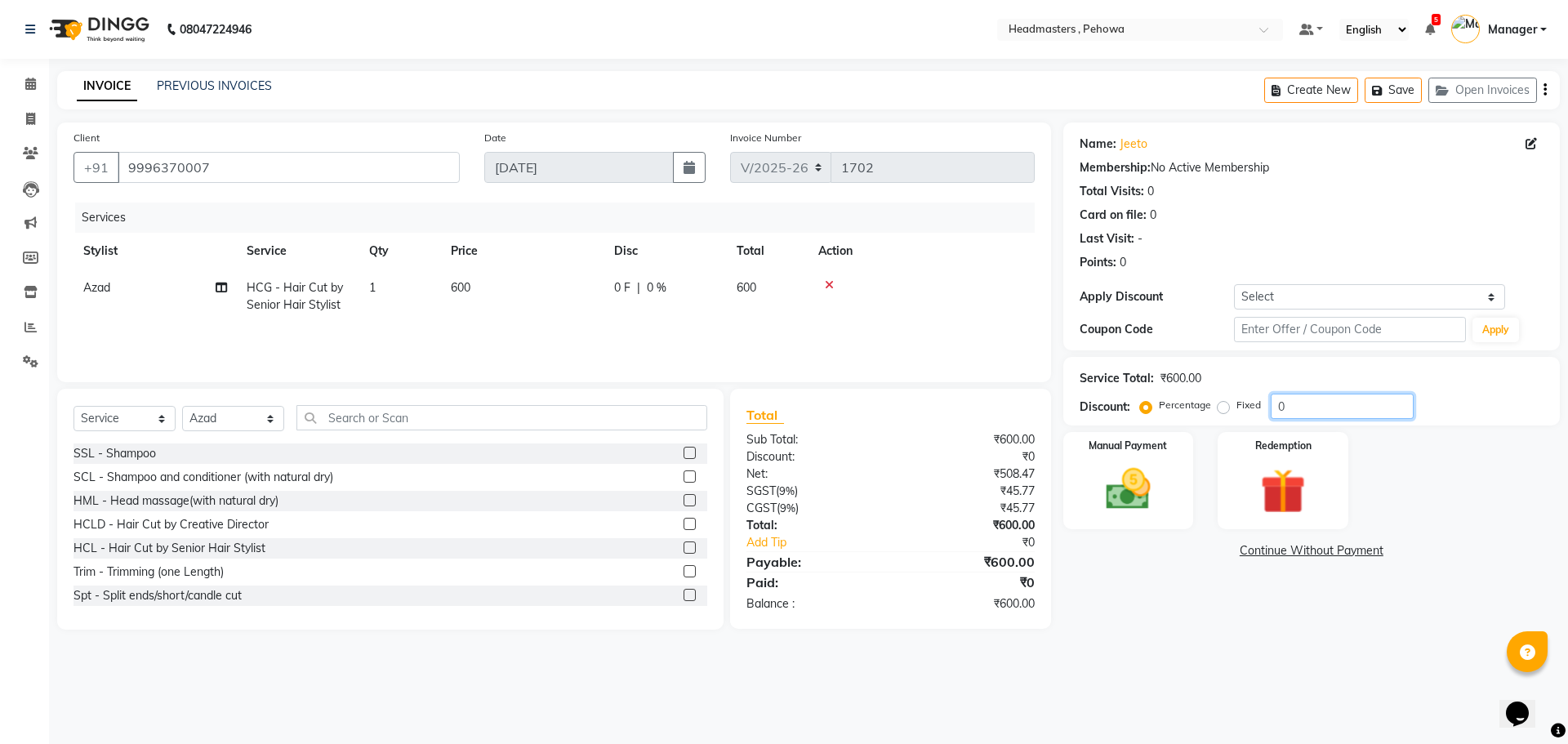 drag, startPoint x: 1361, startPoint y: 407, endPoint x: 1370, endPoint y: 403, distance: 9.848858 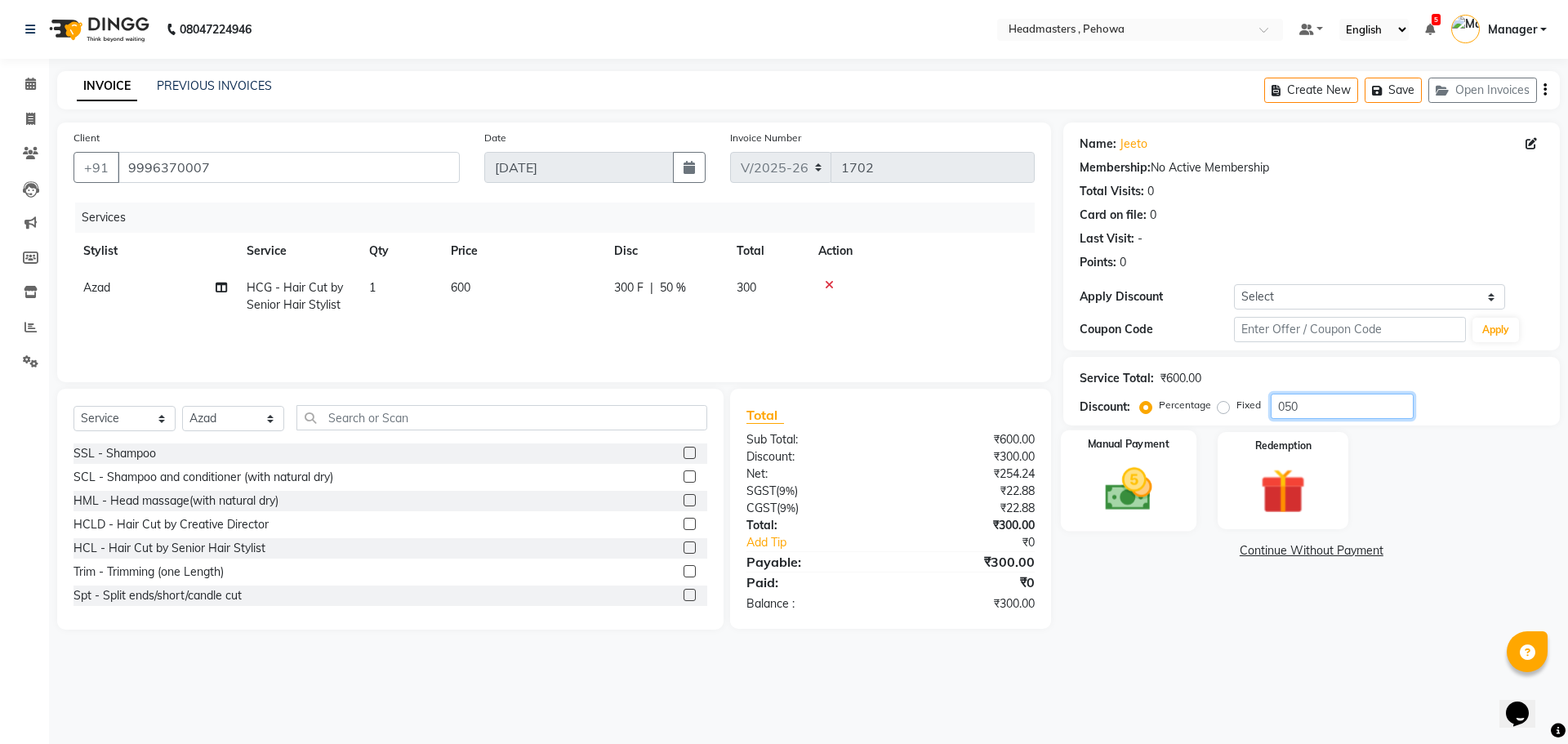 type on "050" 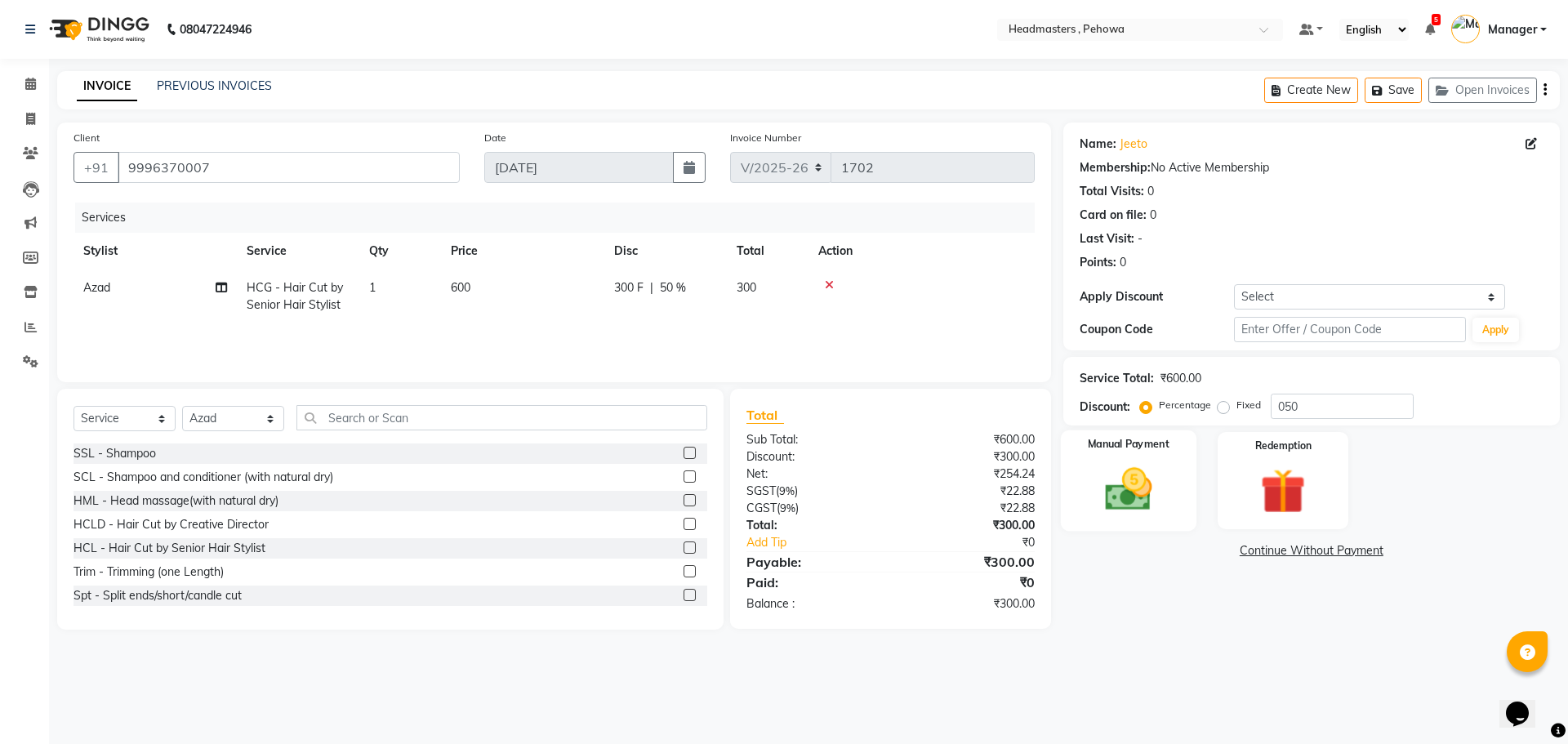 click 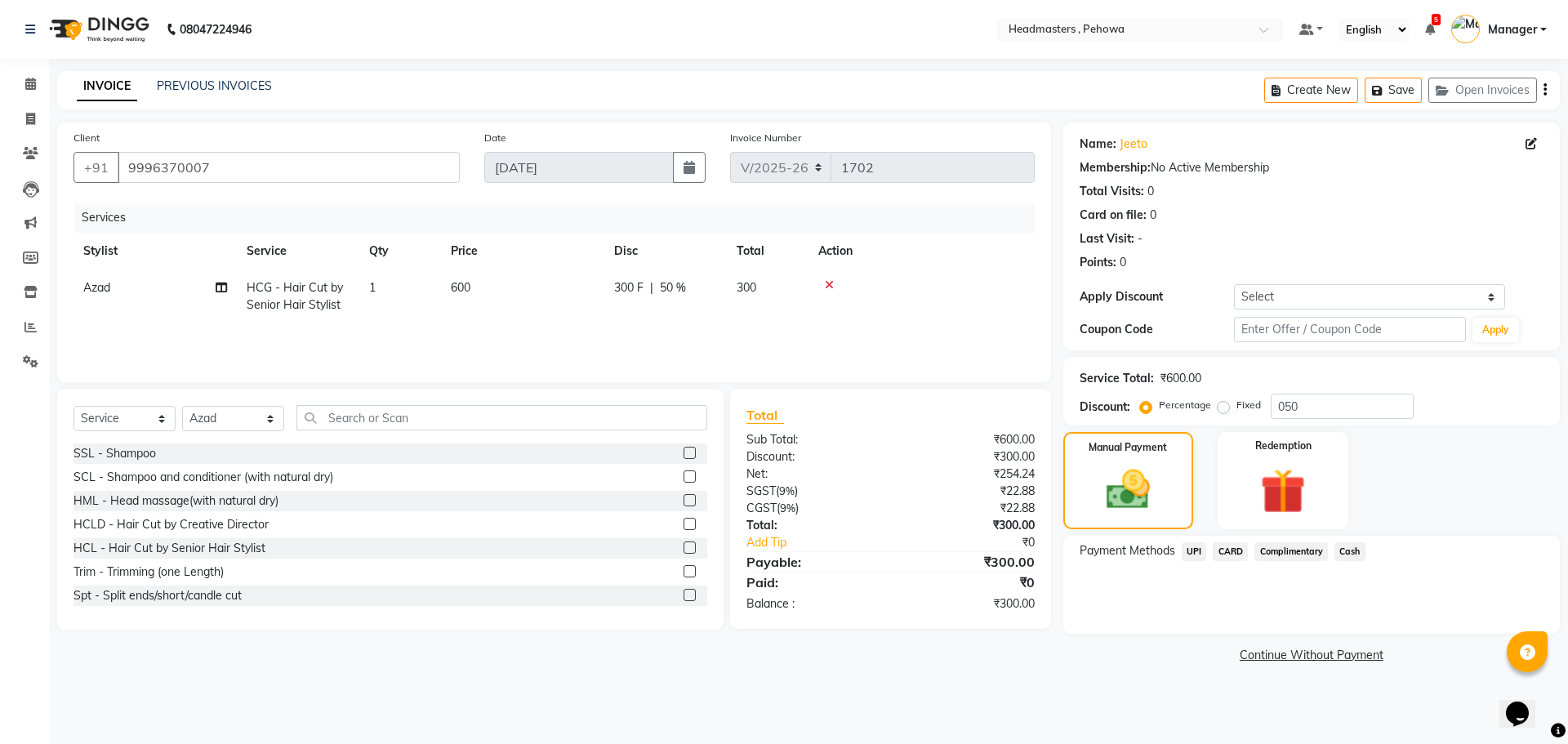 click on "Cash" 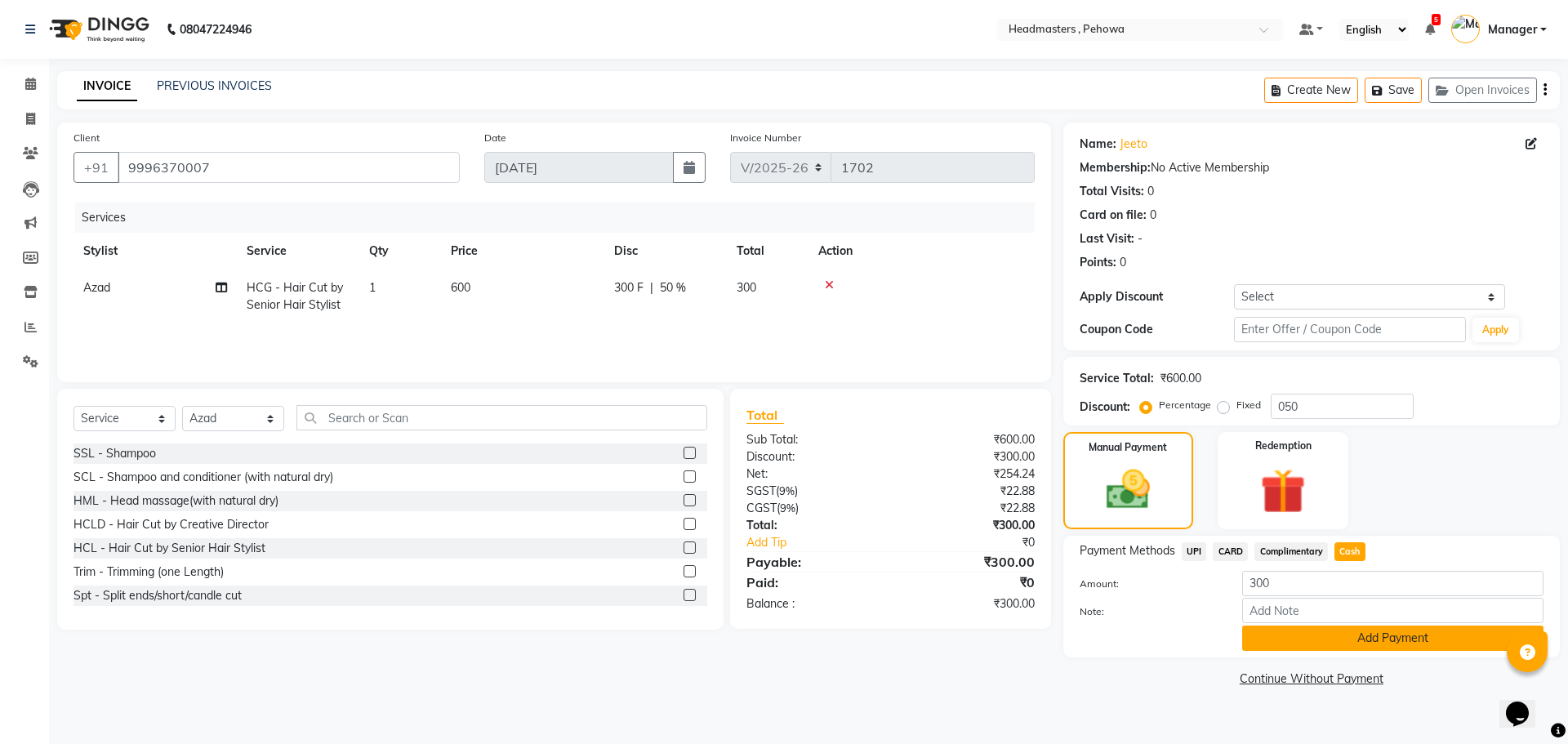 click on "Add Payment" 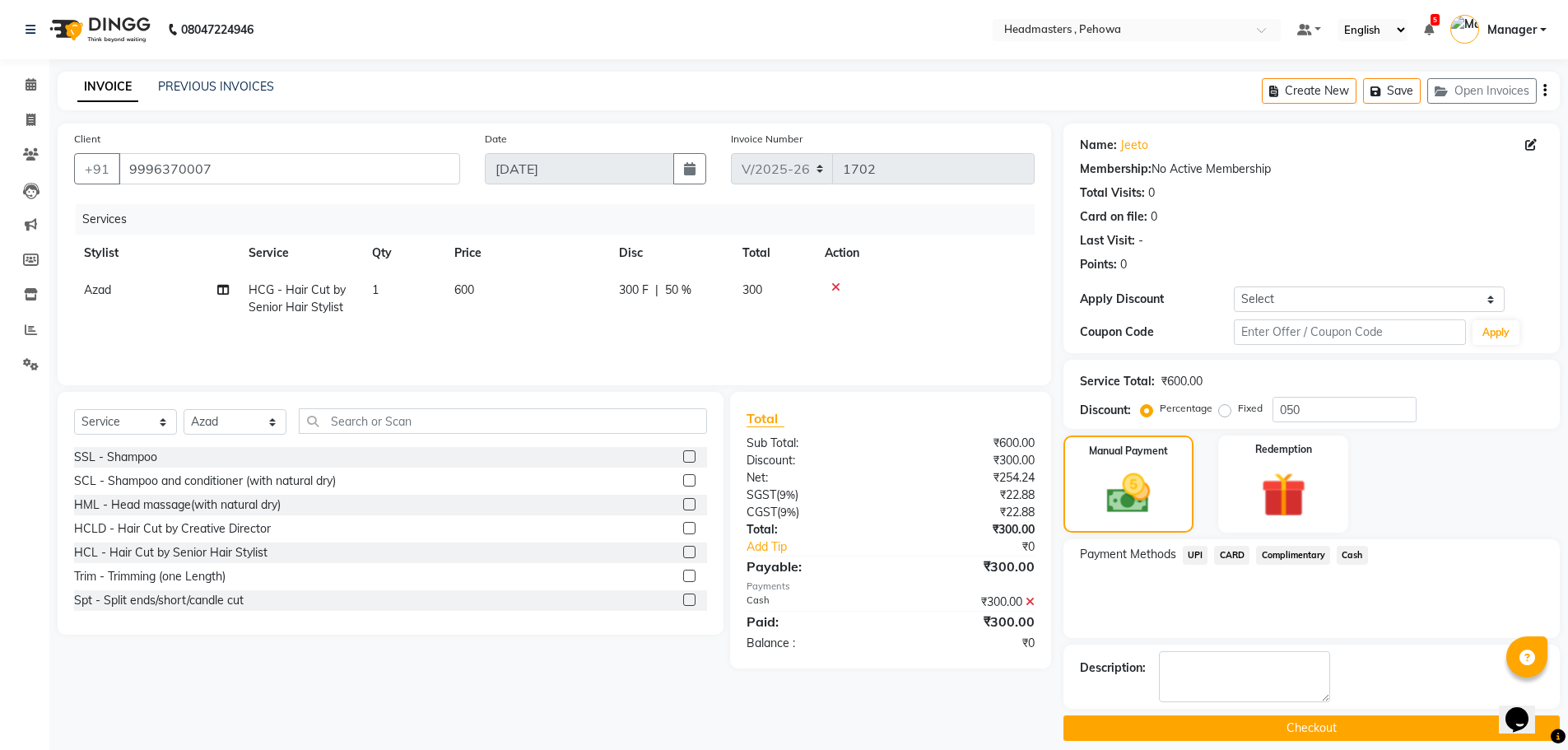 drag, startPoint x: 1366, startPoint y: 721, endPoint x: 1319, endPoint y: 659, distance: 77.80103 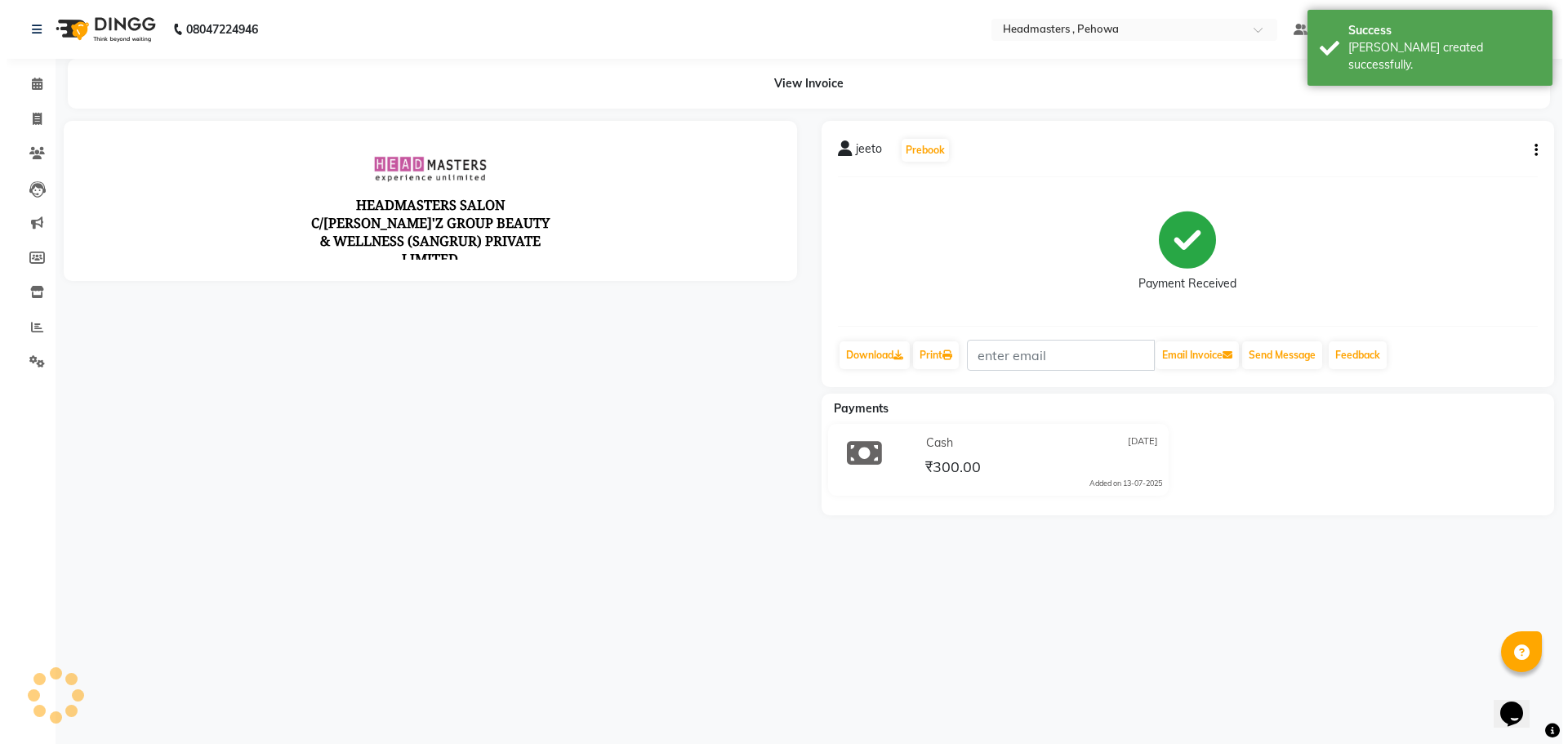 scroll, scrollTop: 0, scrollLeft: 0, axis: both 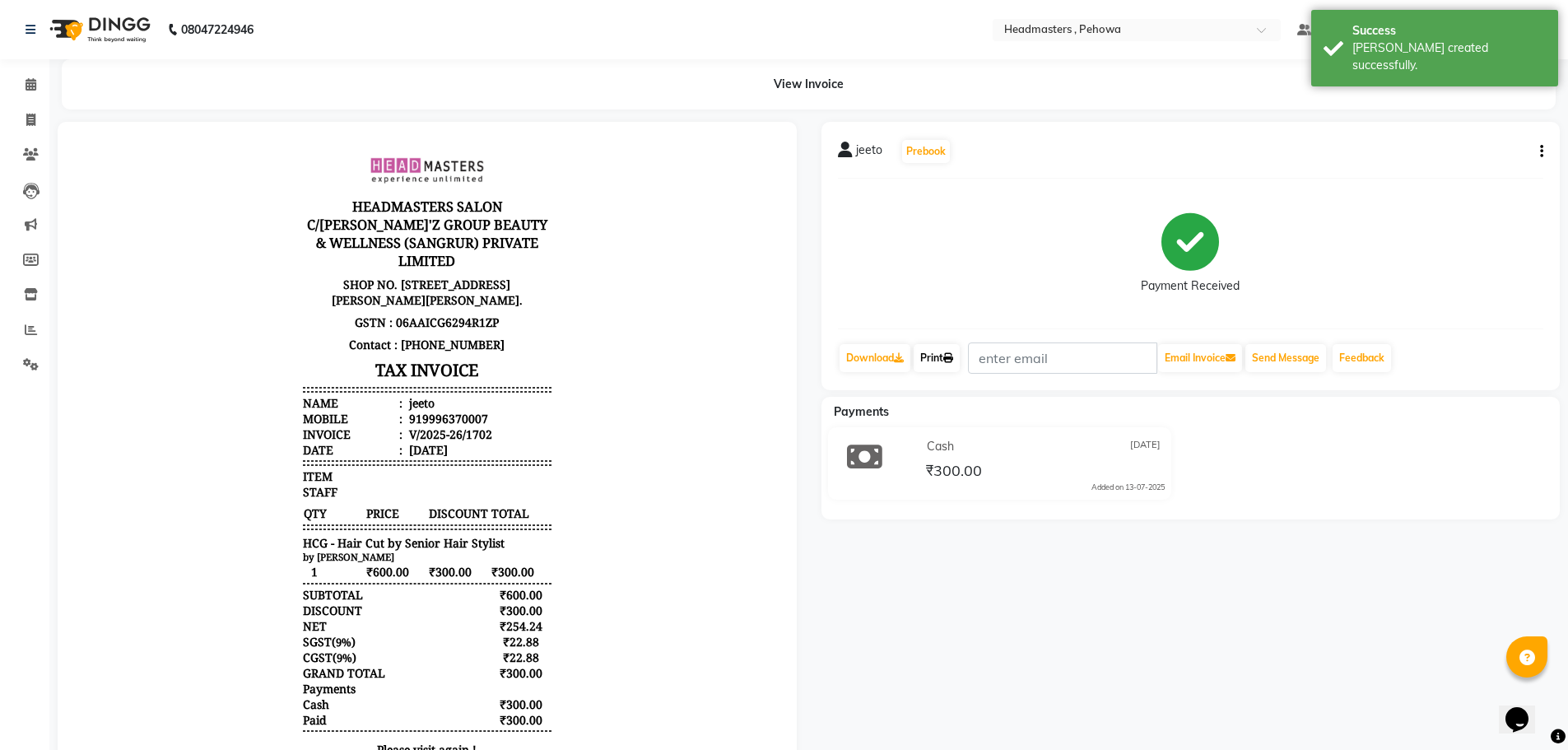 click on "Print" 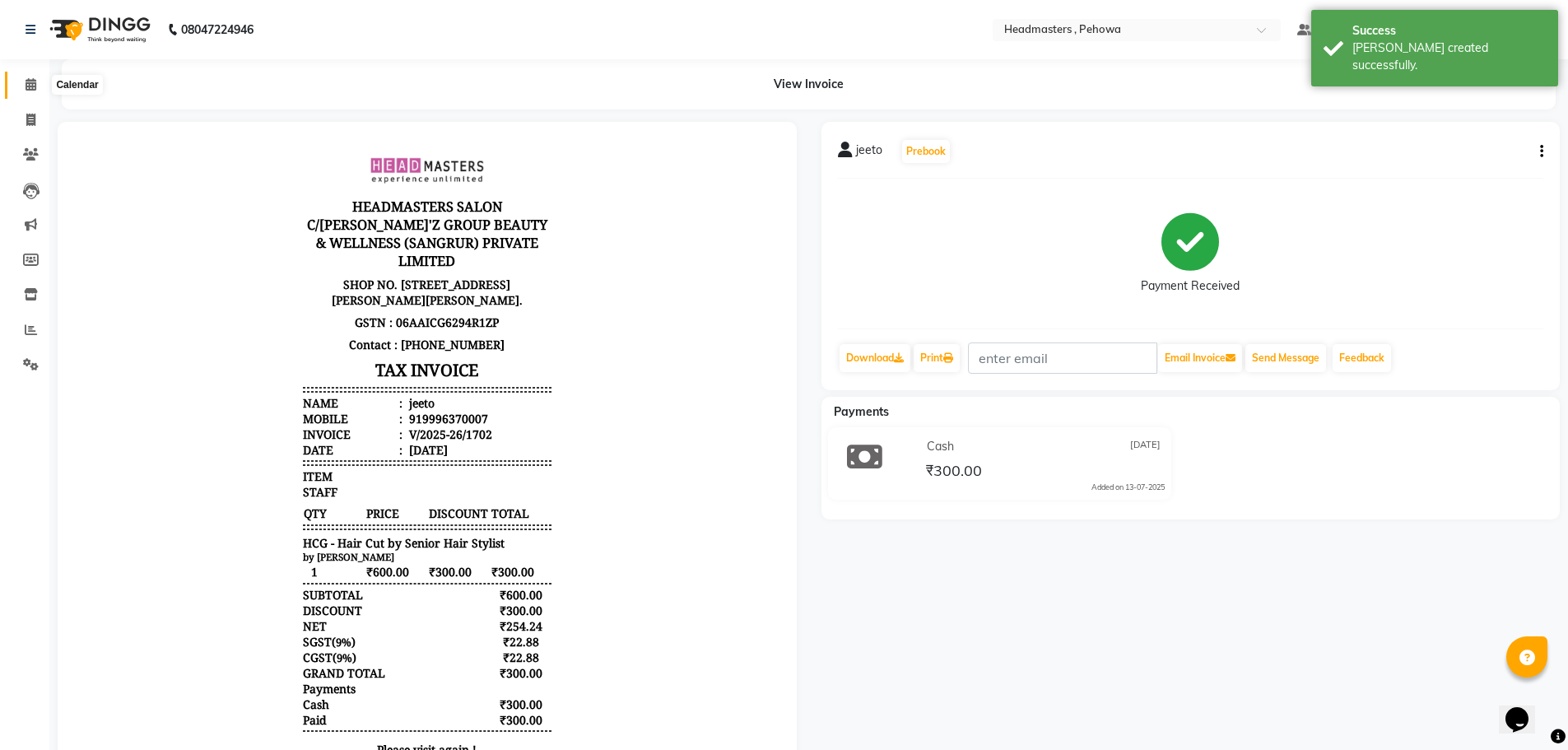click 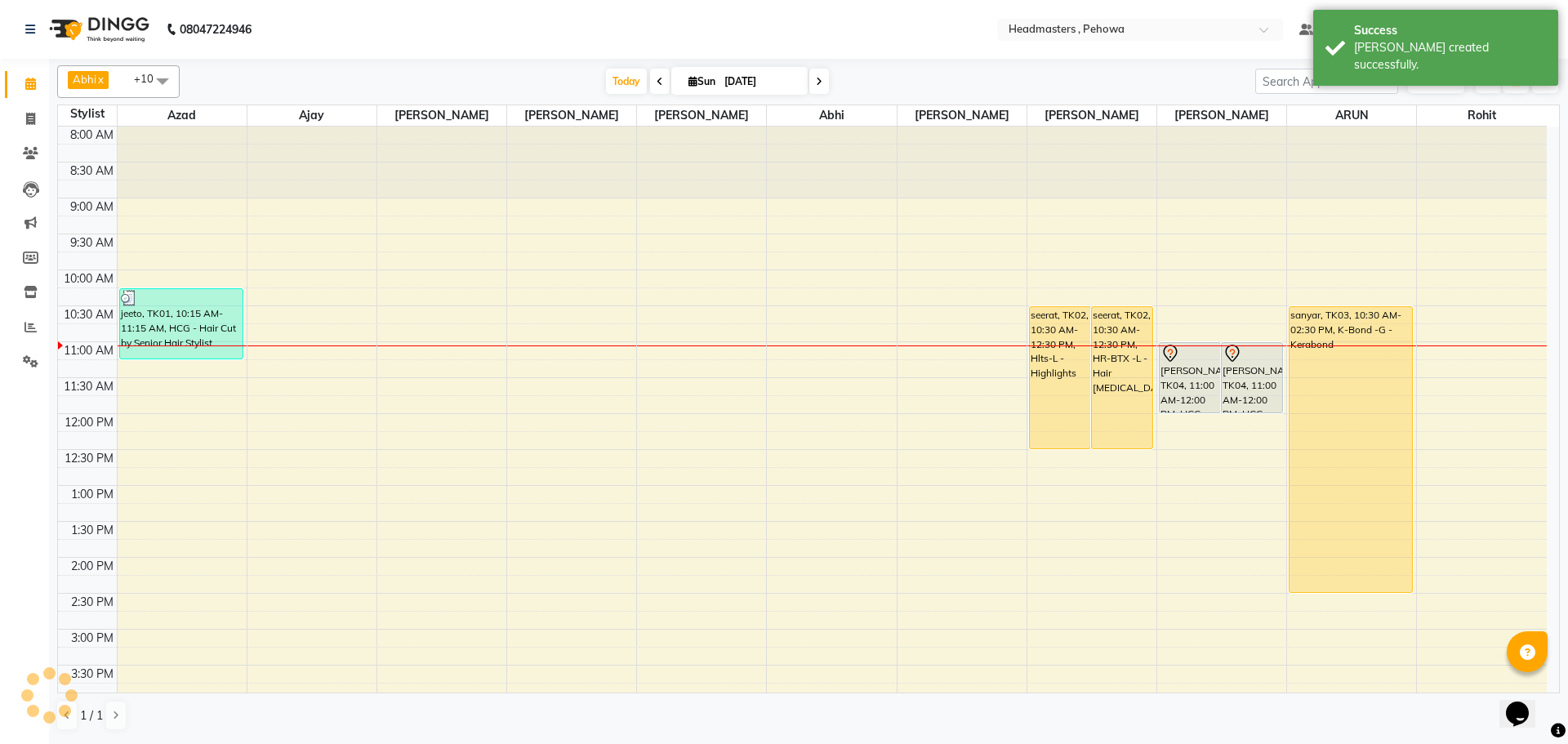 scroll, scrollTop: 0, scrollLeft: 0, axis: both 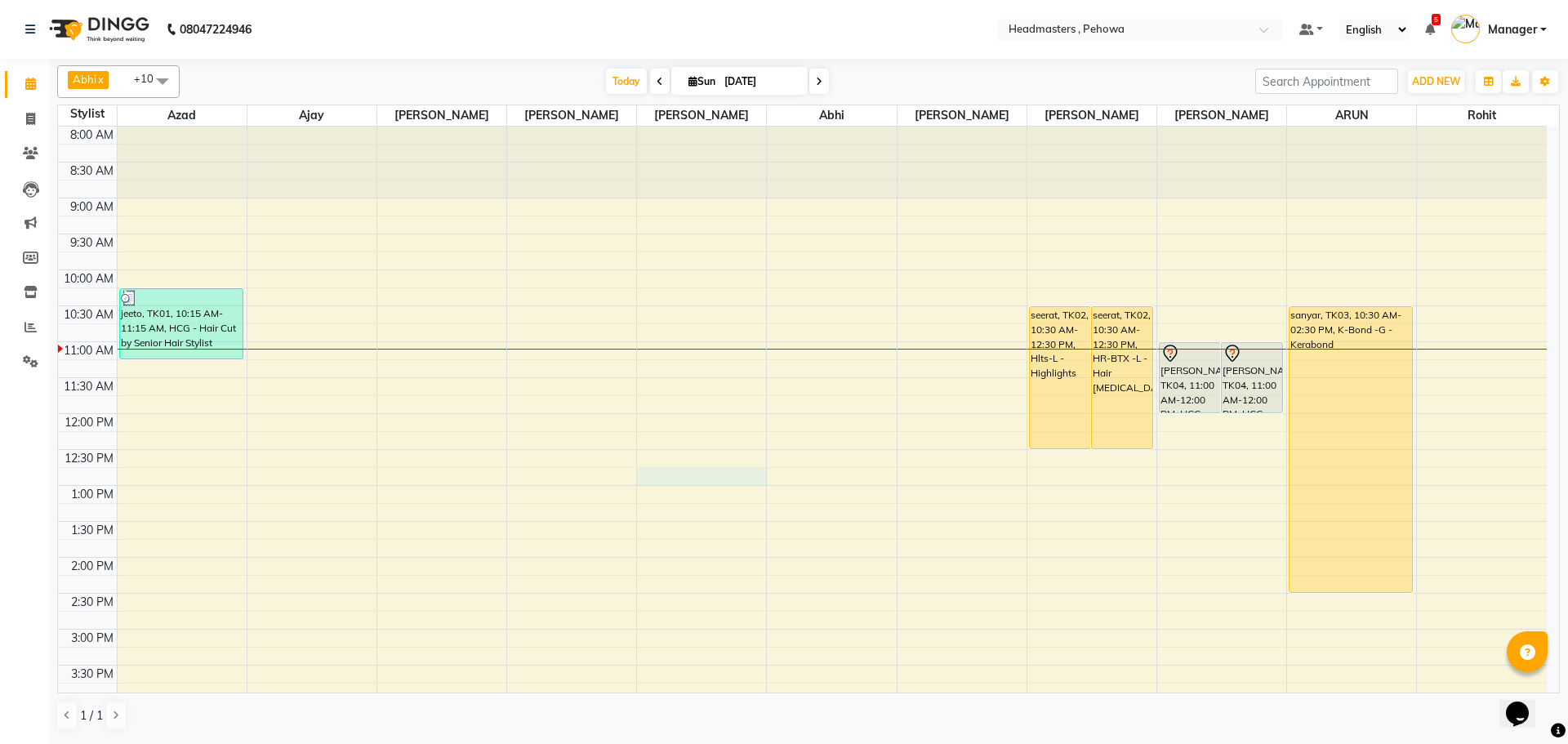 click on "8:00 AM 8:30 AM 9:00 AM 9:30 AM 10:00 AM 10:30 AM 11:00 AM 11:30 AM 12:00 PM 12:30 PM 1:00 PM 1:30 PM 2:00 PM 2:30 PM 3:00 PM 3:30 PM 4:00 PM 4:30 PM 5:00 PM 5:30 PM 6:00 PM 6:30 PM 7:00 PM 7:30 PM 8:00 PM 8:30 PM 9:00 PM 9:30 PM     jeeto, TK01, 10:15 AM-11:15 AM, HCG - Hair Cut by Senior Hair Stylist    seerat, TK02, 10:30 AM-12:30 PM, Hlts-L - Highlights    seerat, TK02, 10:30 AM-12:30 PM, HR-BTX -L  - Hair Botox             AKARSHAN, TK04, 11:00 AM-12:00 PM, HCG - Hair Cut by Senior Hair Stylist             AKARSHAN, TK04, 11:00 AM-12:00 PM, HCG - Hair Cut by Senior Hair Stylist    sanyar, TK03, 10:30 AM-02:30 PM, K-Bond -G - Kerabond" at bounding box center [802, 629] 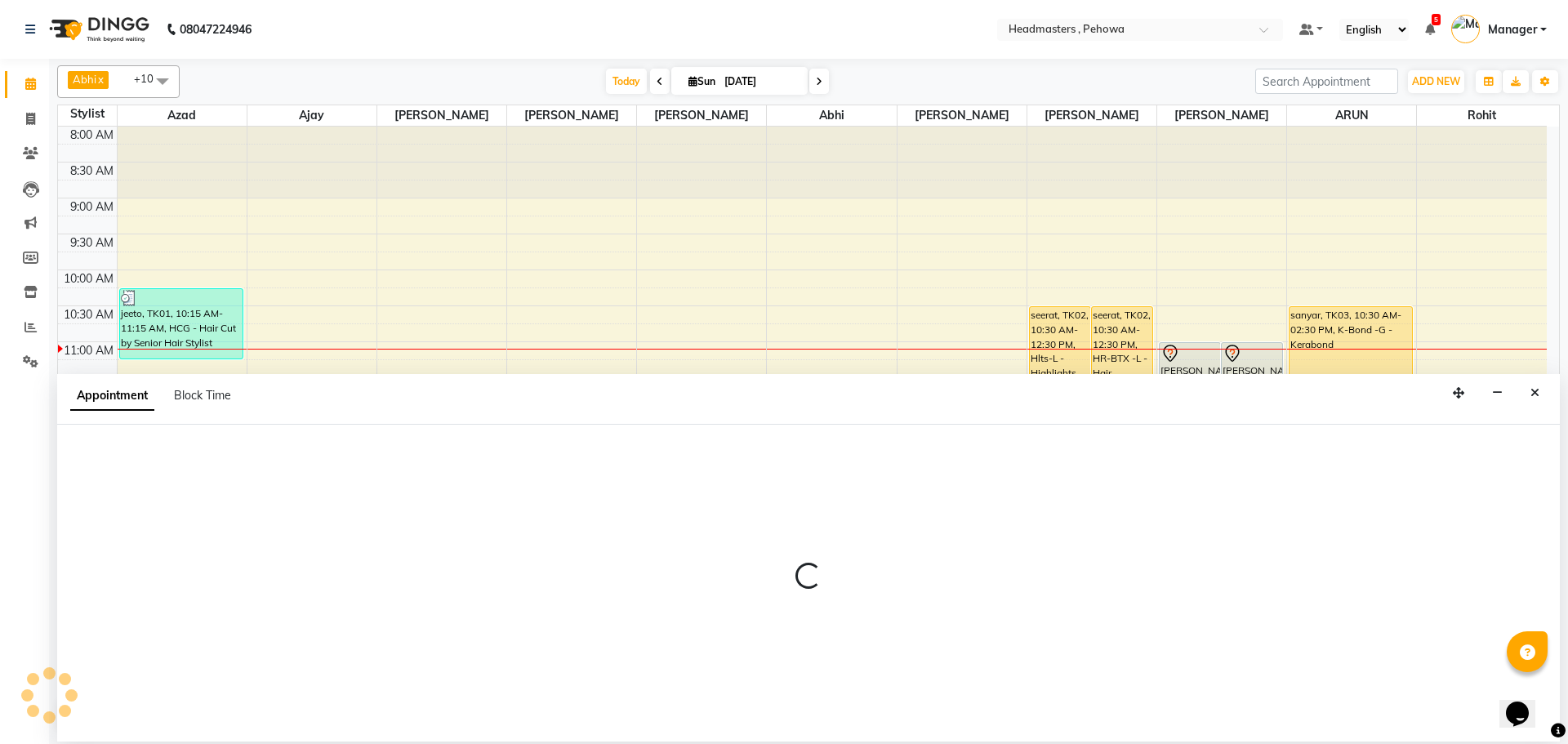 select on "68781" 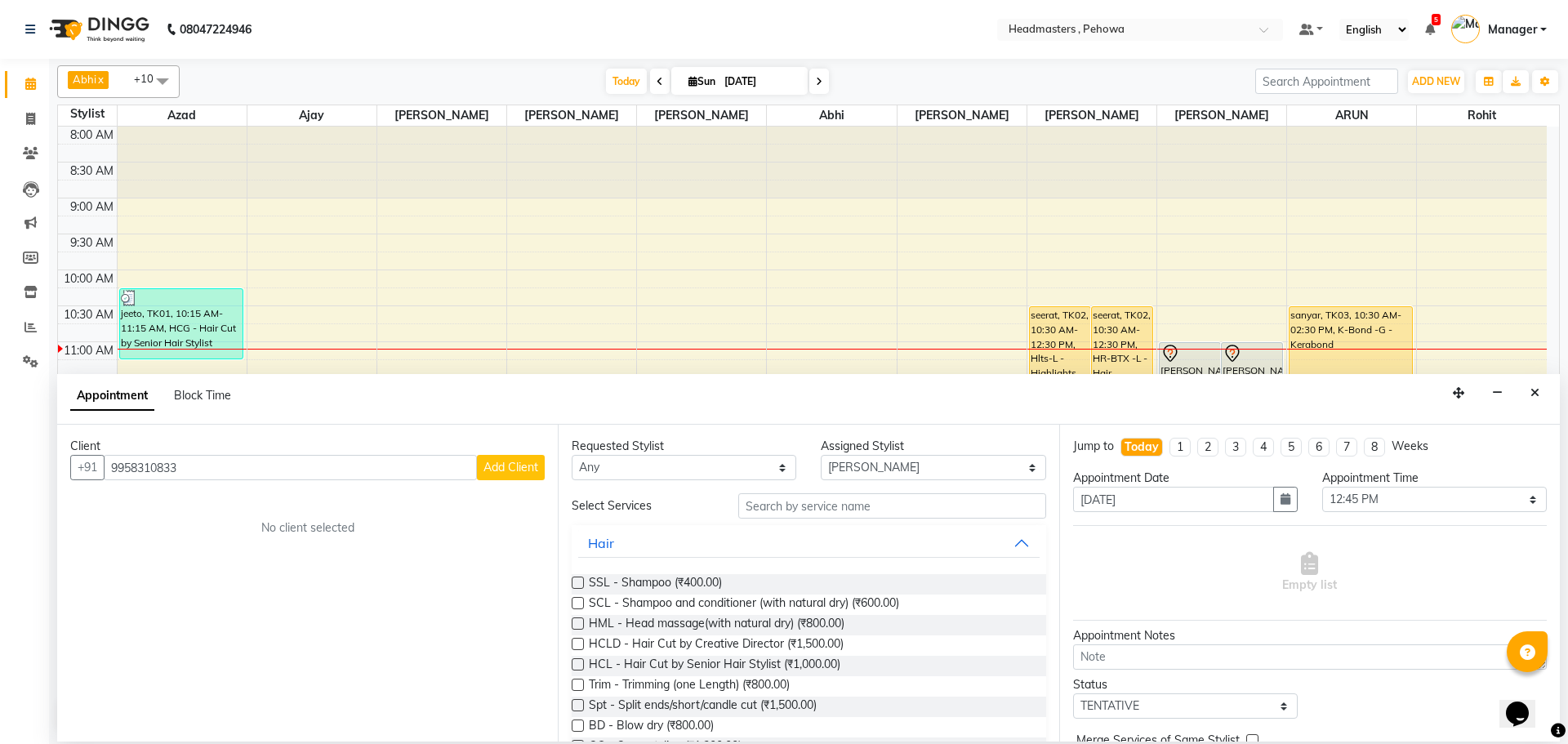 type on "9958310833" 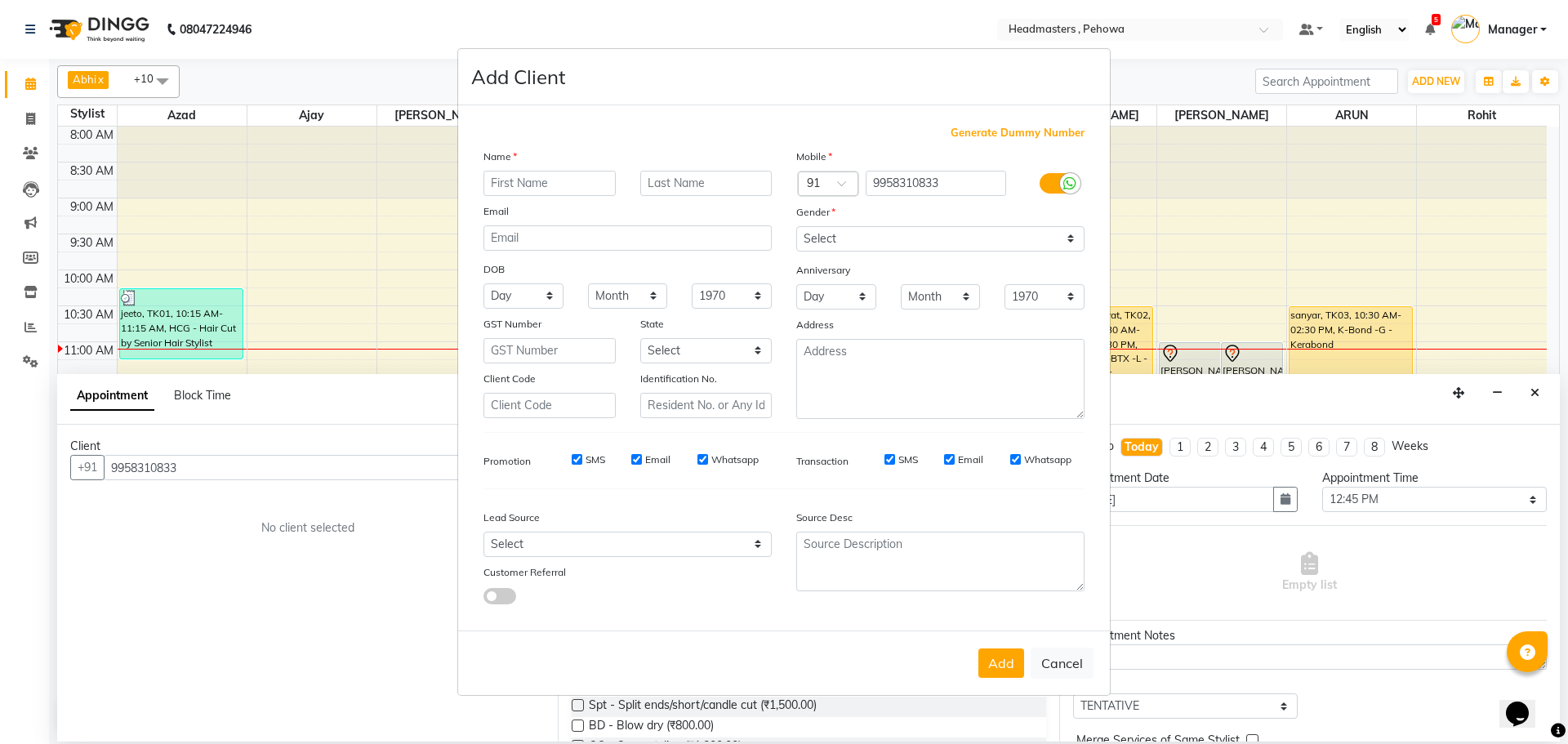 click on "Add Client Generate Dummy Number Name Email DOB Day 01 02 03 04 05 06 07 08 09 10 11 12 13 14 15 16 17 18 19 20 21 22 23 24 25 26 27 28 29 30 31 Month January February March April May June July August September October November December 1940 1941 1942 1943 1944 1945 1946 1947 1948 1949 1950 1951 1952 1953 1954 1955 1956 1957 1958 1959 1960 1961 1962 1963 1964 1965 1966 1967 1968 1969 1970 1971 1972 1973 1974 1975 1976 1977 1978 1979 1980 1981 1982 1983 1984 1985 1986 1987 1988 1989 1990 1991 1992 1993 1994 1995 1996 1997 1998 1999 2000 2001 2002 2003 2004 2005 2006 2007 2008 2009 2010 2011 2012 2013 2014 2015 2016 2017 2018 2019 2020 2021 2022 2023 2024 GST Number State Select Andaman and Nicobar Islands Andhra Pradesh Arunachal Pradesh Assam Bihar Chandigarh Chhattisgarh Dadra and Nagar Haveli Daman and Diu Delhi Goa Gujarat Haryana Himachal Pradesh Jammu and Kashmir Jharkhand Karnataka Kerala Lakshadweep Madhya Pradesh Maharashtra Manipur Meghalaya Mizoram Nagaland Odisha Pondicherry Punjab Rajasthan Sikkim" at bounding box center [784, 372] 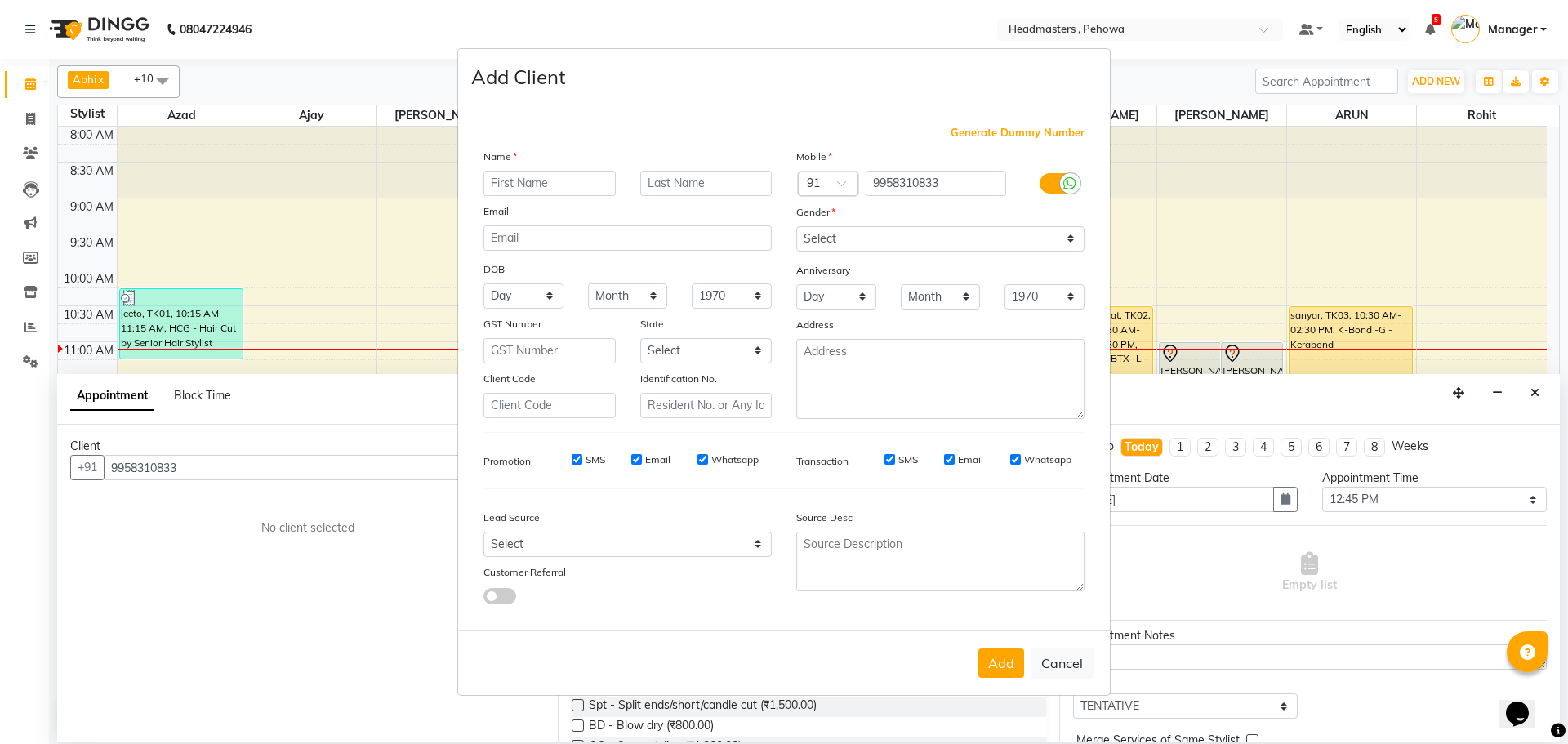 click on "Add Client Generate Dummy Number Name Email DOB Day 01 02 03 04 05 06 07 08 09 10 11 12 13 14 15 16 17 18 19 20 21 22 23 24 25 26 27 28 29 30 31 Month January February March April May June July August September October November December 1940 1941 1942 1943 1944 1945 1946 1947 1948 1949 1950 1951 1952 1953 1954 1955 1956 1957 1958 1959 1960 1961 1962 1963 1964 1965 1966 1967 1968 1969 1970 1971 1972 1973 1974 1975 1976 1977 1978 1979 1980 1981 1982 1983 1984 1985 1986 1987 1988 1989 1990 1991 1992 1993 1994 1995 1996 1997 1998 1999 2000 2001 2002 2003 2004 2005 2006 2007 2008 2009 2010 2011 2012 2013 2014 2015 2016 2017 2018 2019 2020 2021 2022 2023 2024 GST Number State Select Andaman and Nicobar Islands Andhra Pradesh Arunachal Pradesh Assam Bihar Chandigarh Chhattisgarh Dadra and Nagar Haveli Daman and Diu Delhi Goa Gujarat Haryana Himachal Pradesh Jammu and Kashmir Jharkhand Karnataka Kerala Lakshadweep Madhya Pradesh Maharashtra Manipur Meghalaya Mizoram Nagaland Odisha Pondicherry Punjab Rajasthan Sikkim" at bounding box center [784, 372] 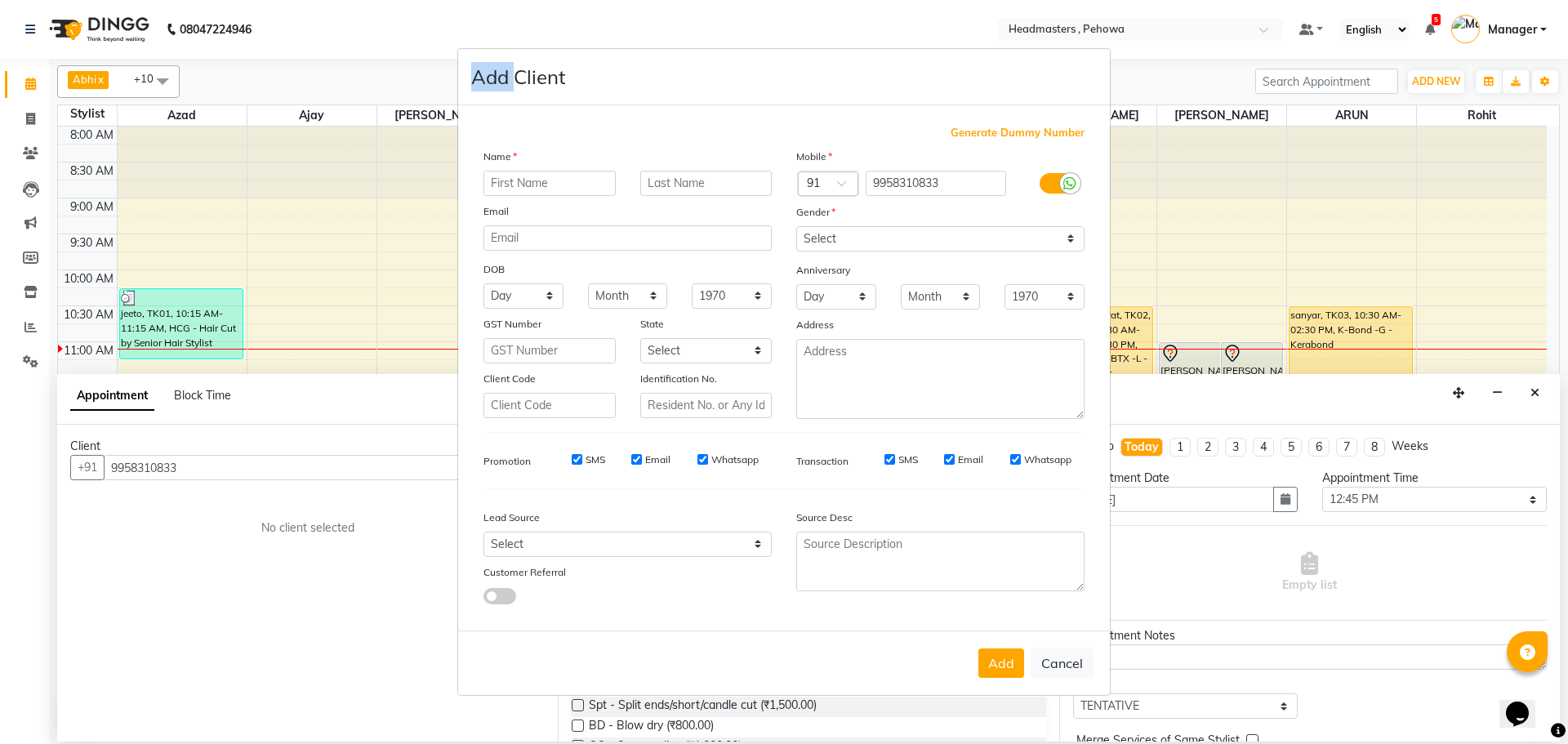 click on "Add Client Generate Dummy Number Name Email DOB Day 01 02 03 04 05 06 07 08 09 10 11 12 13 14 15 16 17 18 19 20 21 22 23 24 25 26 27 28 29 30 31 Month January February March April May June July August September October November December 1940 1941 1942 1943 1944 1945 1946 1947 1948 1949 1950 1951 1952 1953 1954 1955 1956 1957 1958 1959 1960 1961 1962 1963 1964 1965 1966 1967 1968 1969 1970 1971 1972 1973 1974 1975 1976 1977 1978 1979 1980 1981 1982 1983 1984 1985 1986 1987 1988 1989 1990 1991 1992 1993 1994 1995 1996 1997 1998 1999 2000 2001 2002 2003 2004 2005 2006 2007 2008 2009 2010 2011 2012 2013 2014 2015 2016 2017 2018 2019 2020 2021 2022 2023 2024 GST Number State Select Andaman and Nicobar Islands Andhra Pradesh Arunachal Pradesh Assam Bihar Chandigarh Chhattisgarh Dadra and Nagar Haveli Daman and Diu Delhi Goa Gujarat Haryana Himachal Pradesh Jammu and Kashmir Jharkhand Karnataka Kerala Lakshadweep Madhya Pradesh Maharashtra Manipur Meghalaya Mizoram Nagaland Odisha Pondicherry Punjab Rajasthan Sikkim" at bounding box center (784, 372) 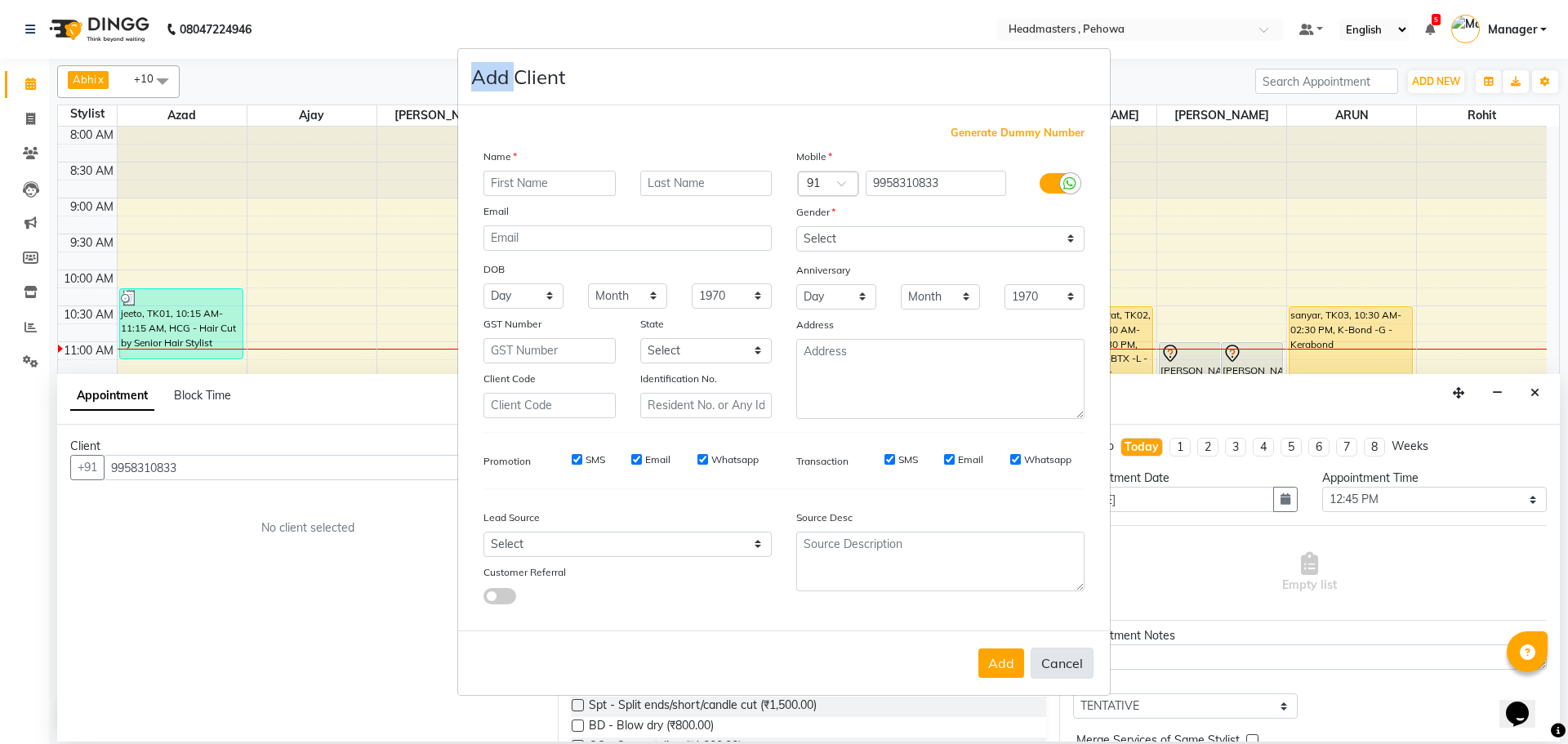 click on "Cancel" at bounding box center [1062, 663] 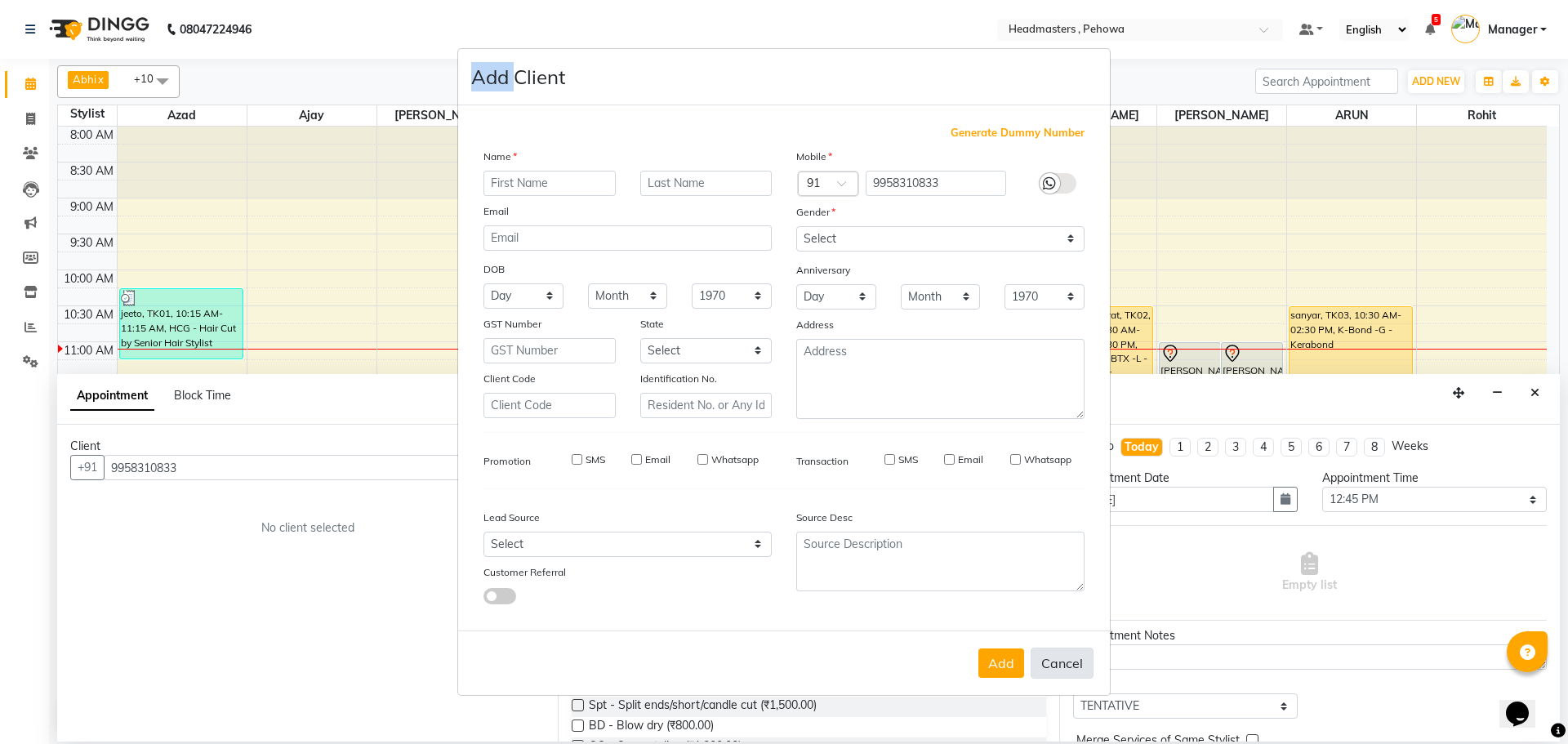 select 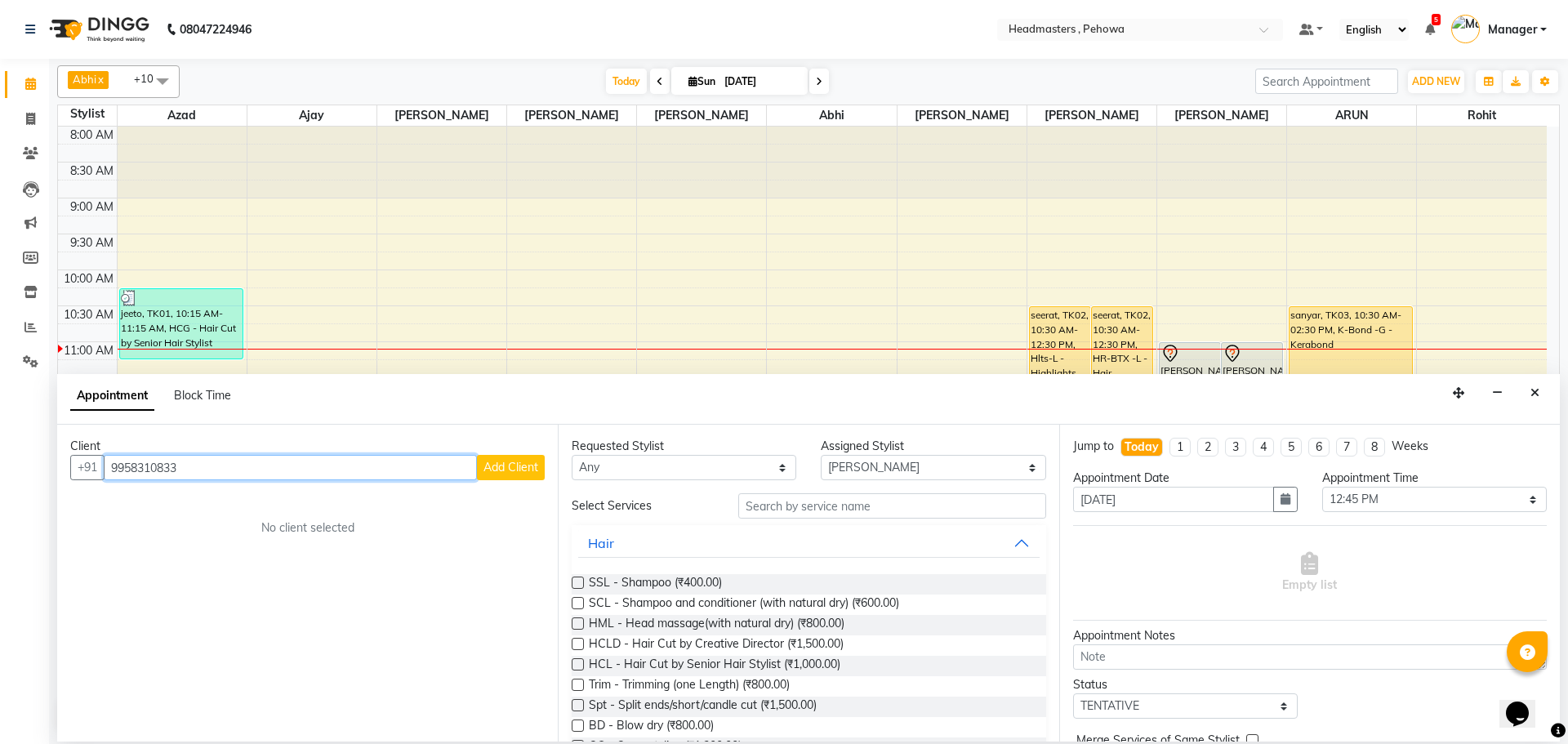 click on "9958310833" at bounding box center [290, 467] 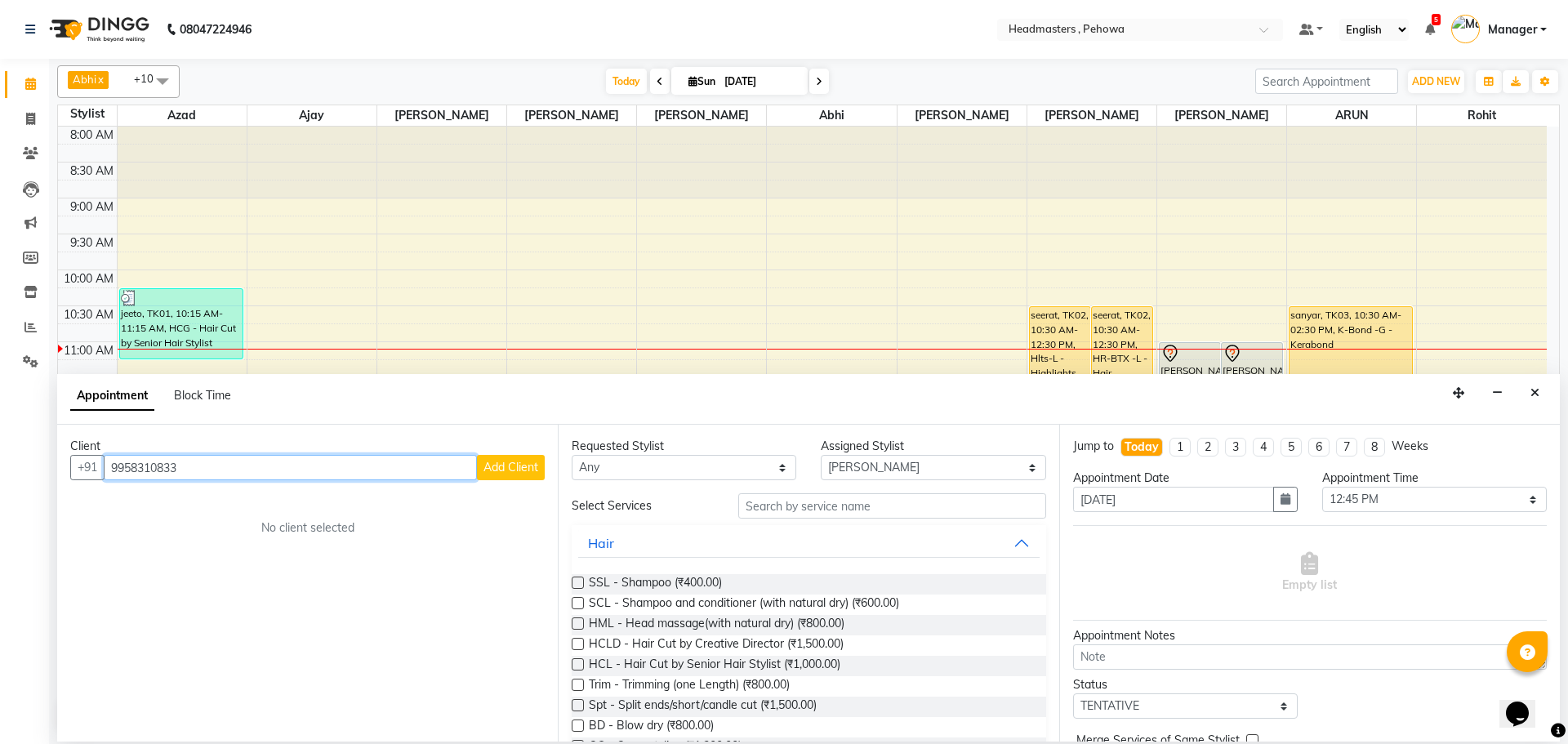 click on "9958310833" at bounding box center [290, 467] 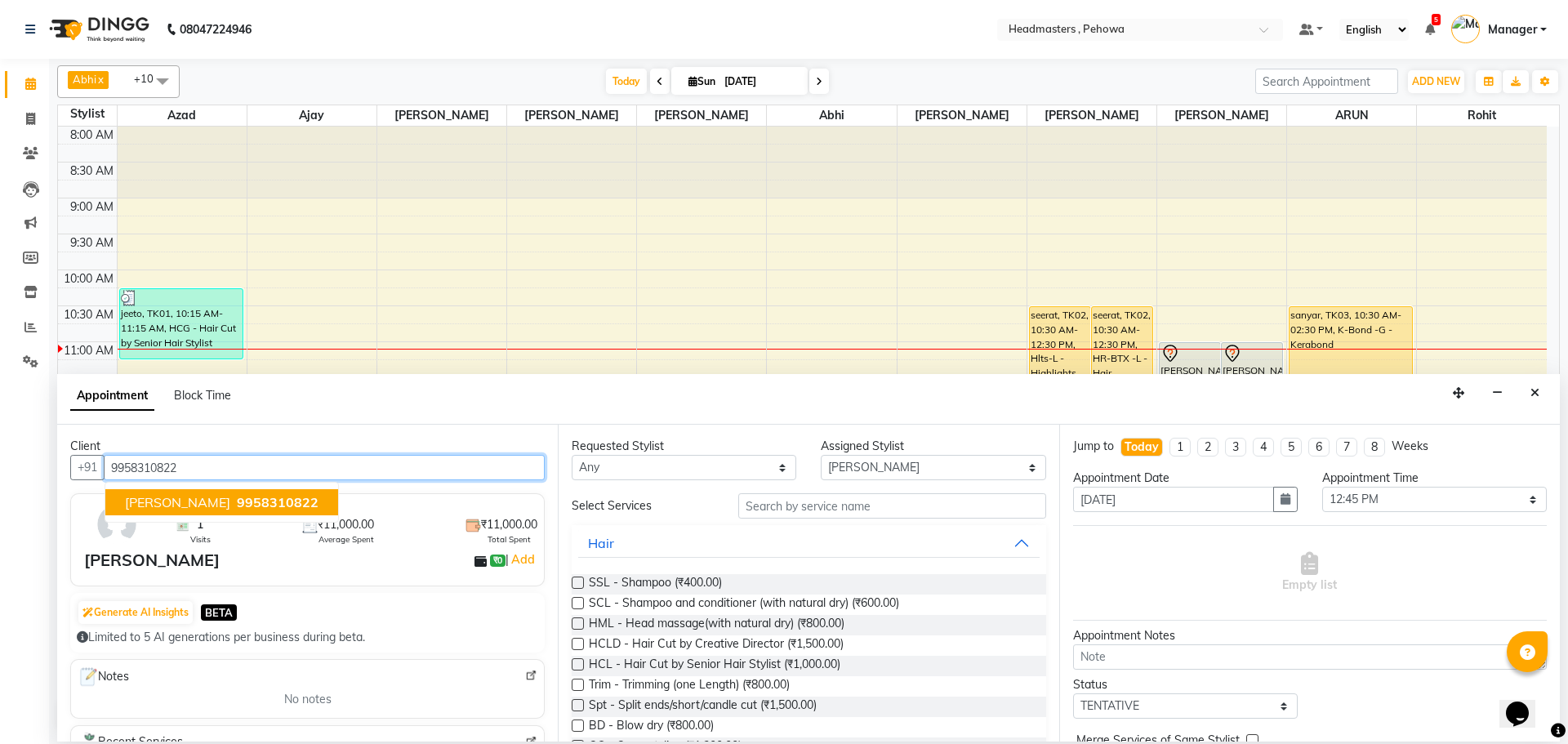 click on "[PERSON_NAME]" at bounding box center (177, 502) 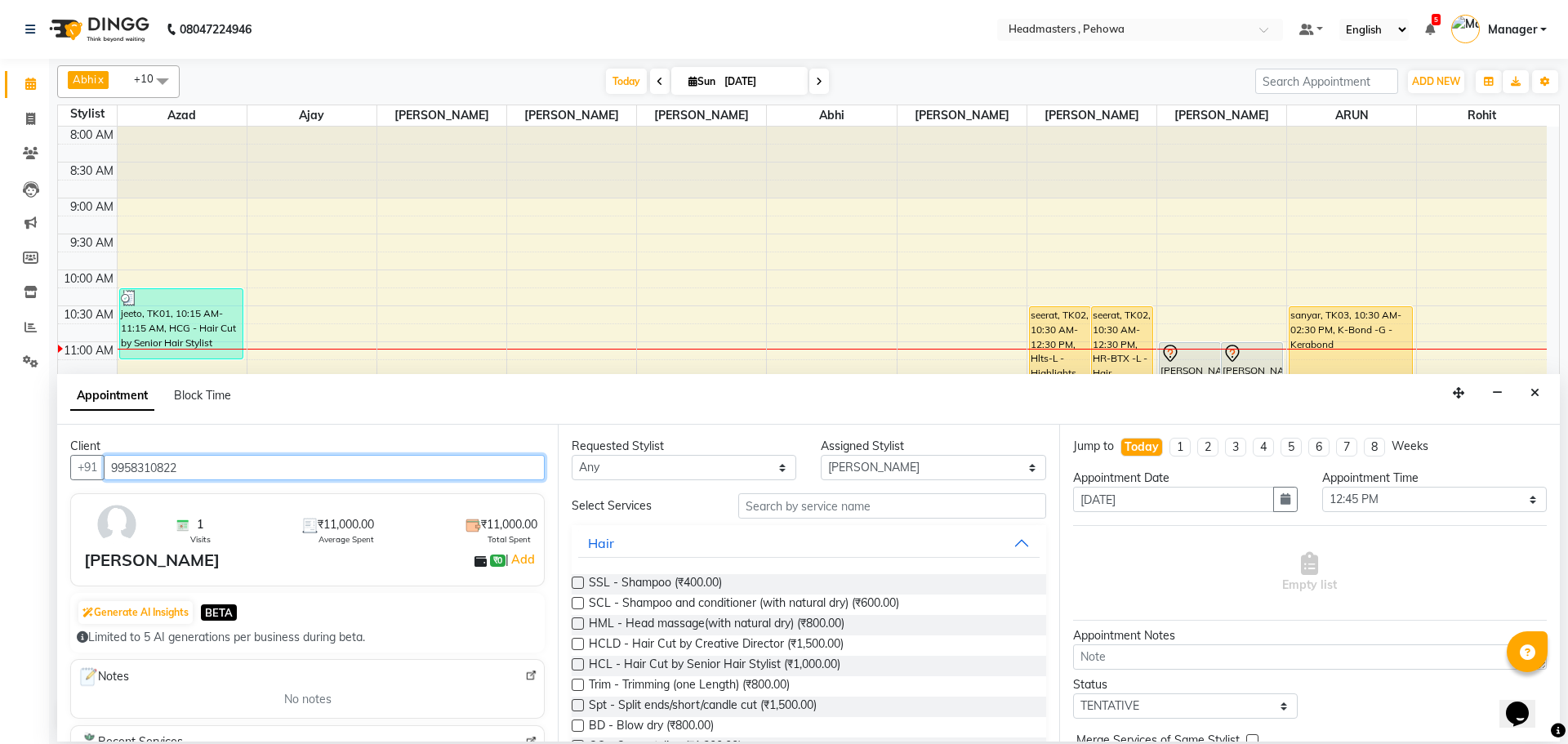 type on "9958310822" 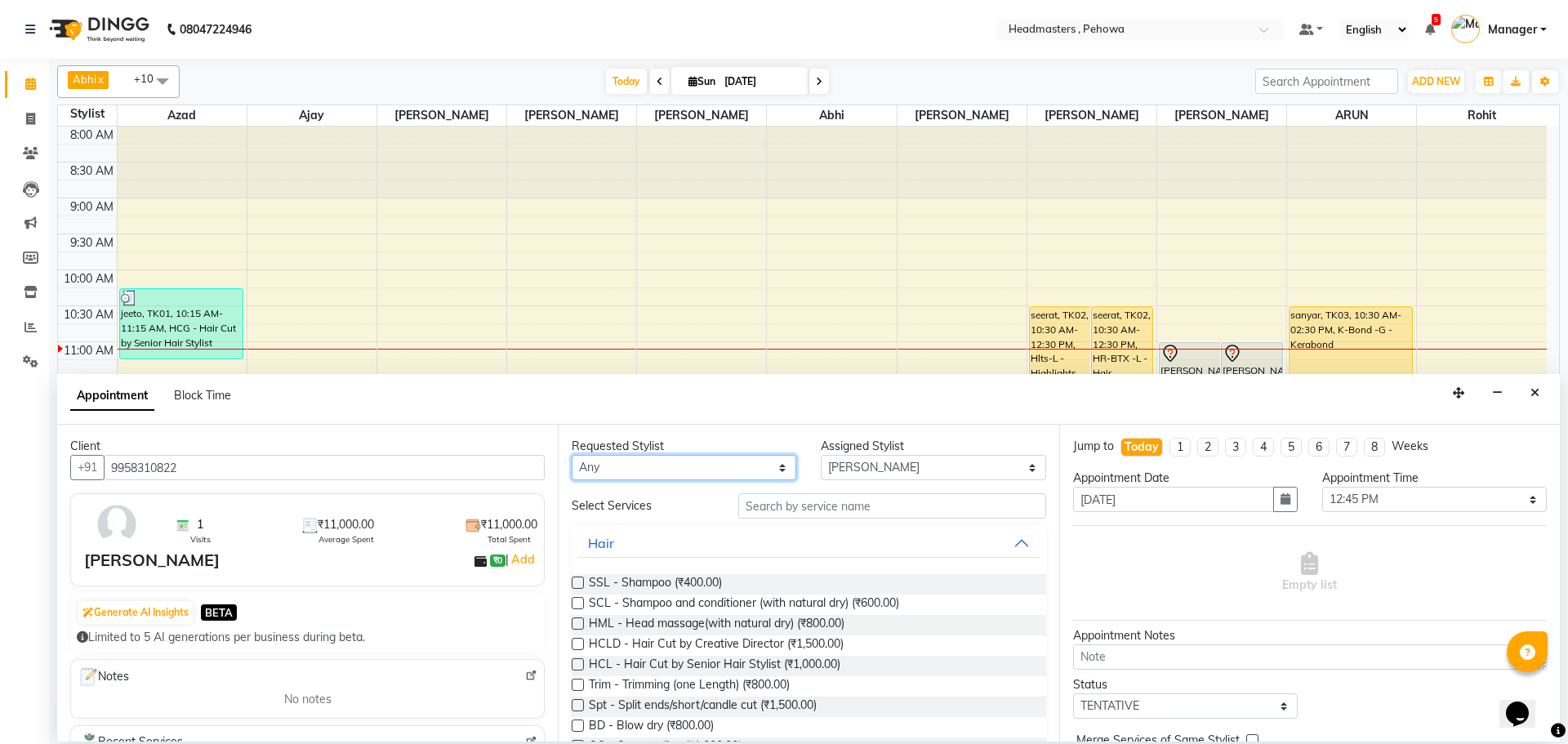 drag, startPoint x: 635, startPoint y: 470, endPoint x: 633, endPoint y: 461, distance: 9.219544 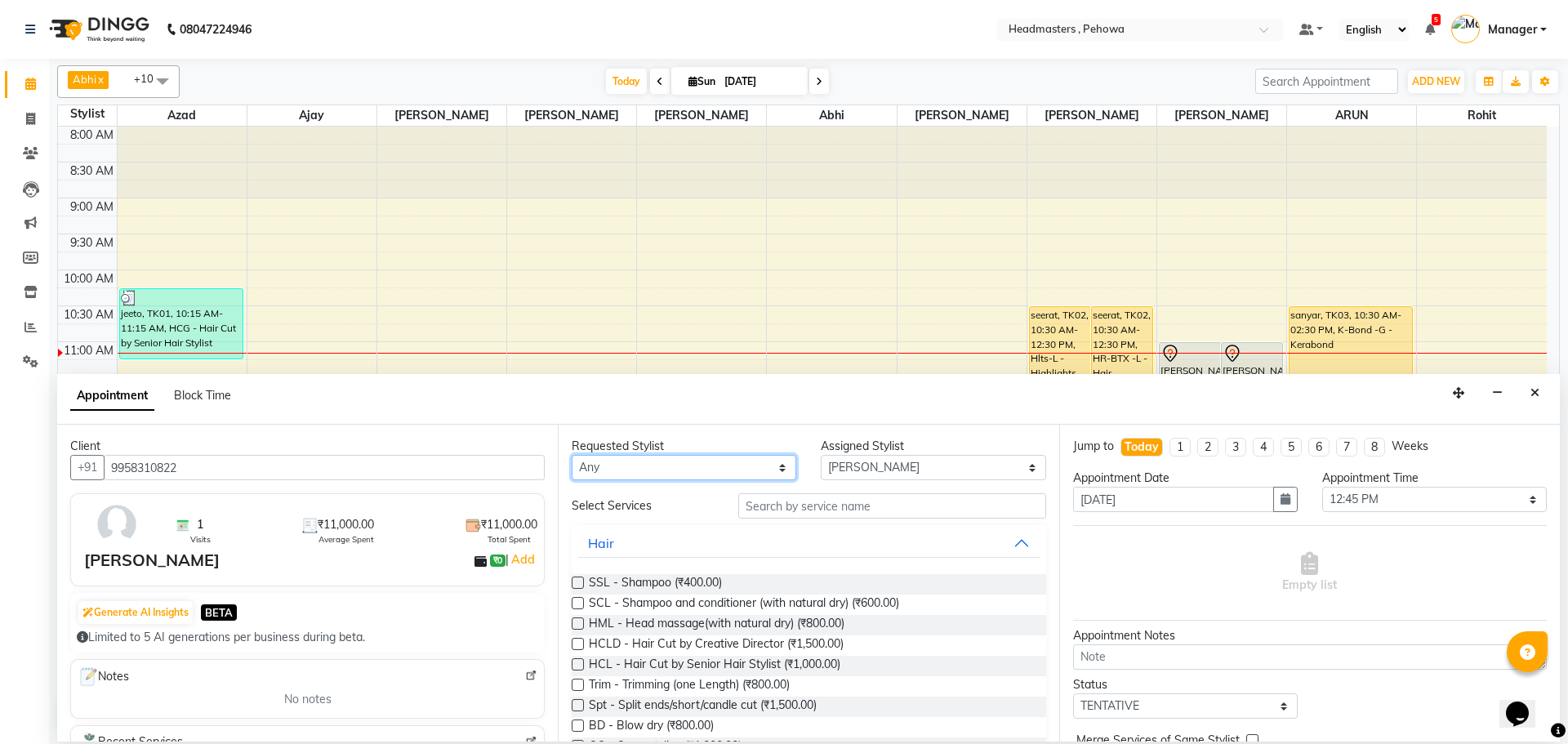 select on "68775" 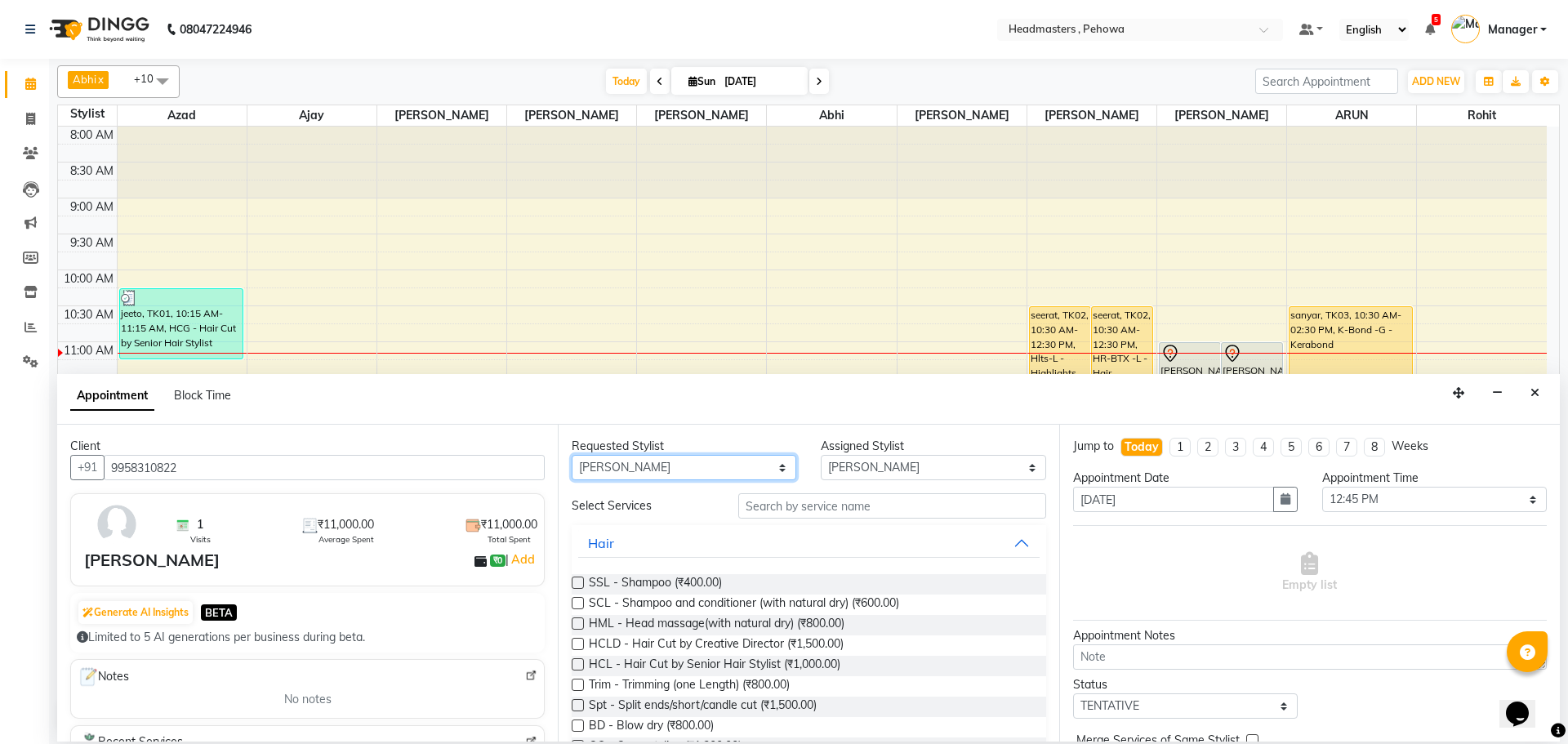 click on "Any Abhi [PERSON_NAME] [PERSON_NAME] [PERSON_NAME] [PERSON_NAME] Headmasters [PERSON_NAME] Manager [PERSON_NAME] [PERSON_NAME] [PERSON_NAME] [PERSON_NAME] Rohit [PERSON_NAME] [PERSON_NAME] [PERSON_NAME] [PERSON_NAME]  [PERSON_NAME]" at bounding box center (684, 467) 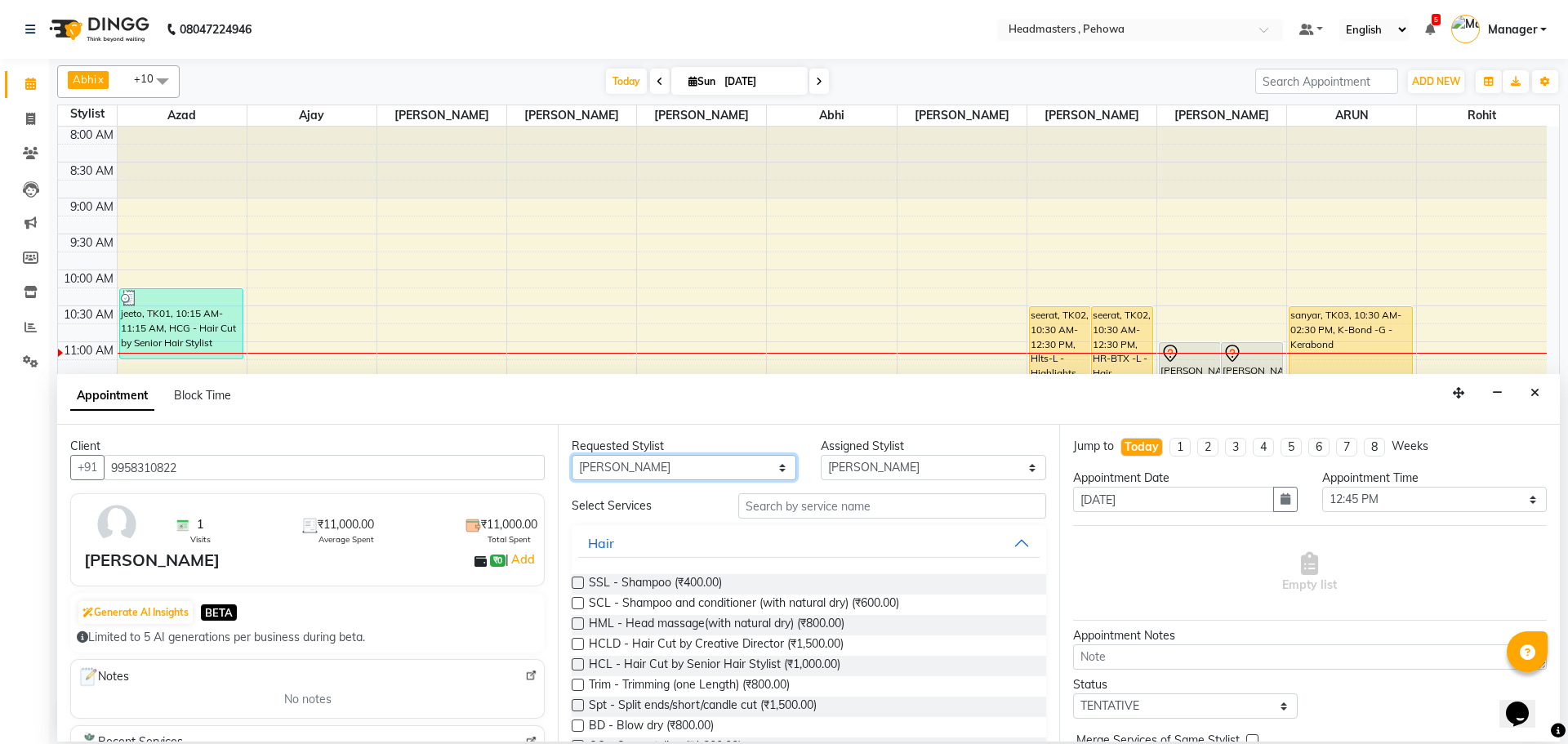 select on "68775" 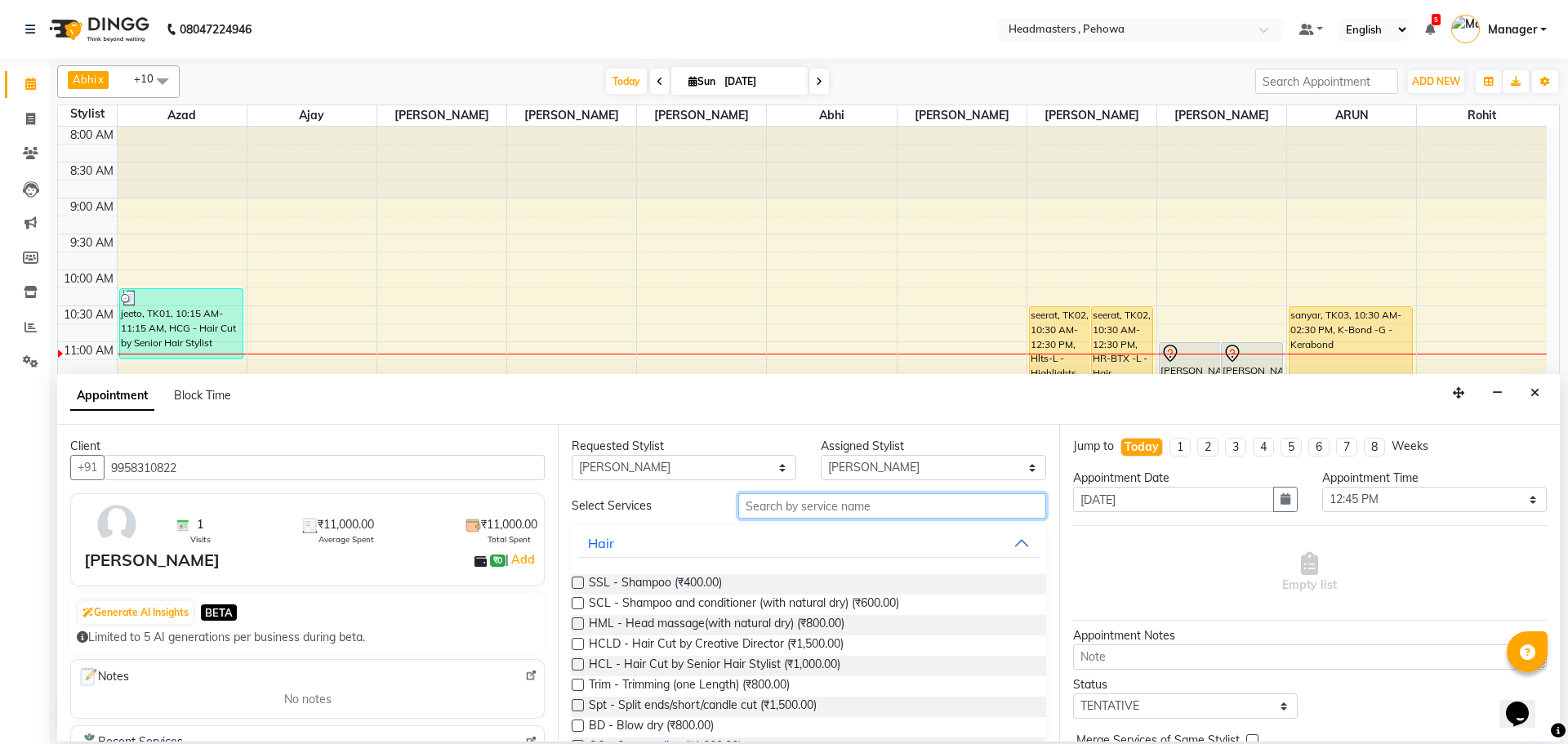 click at bounding box center (892, 506) 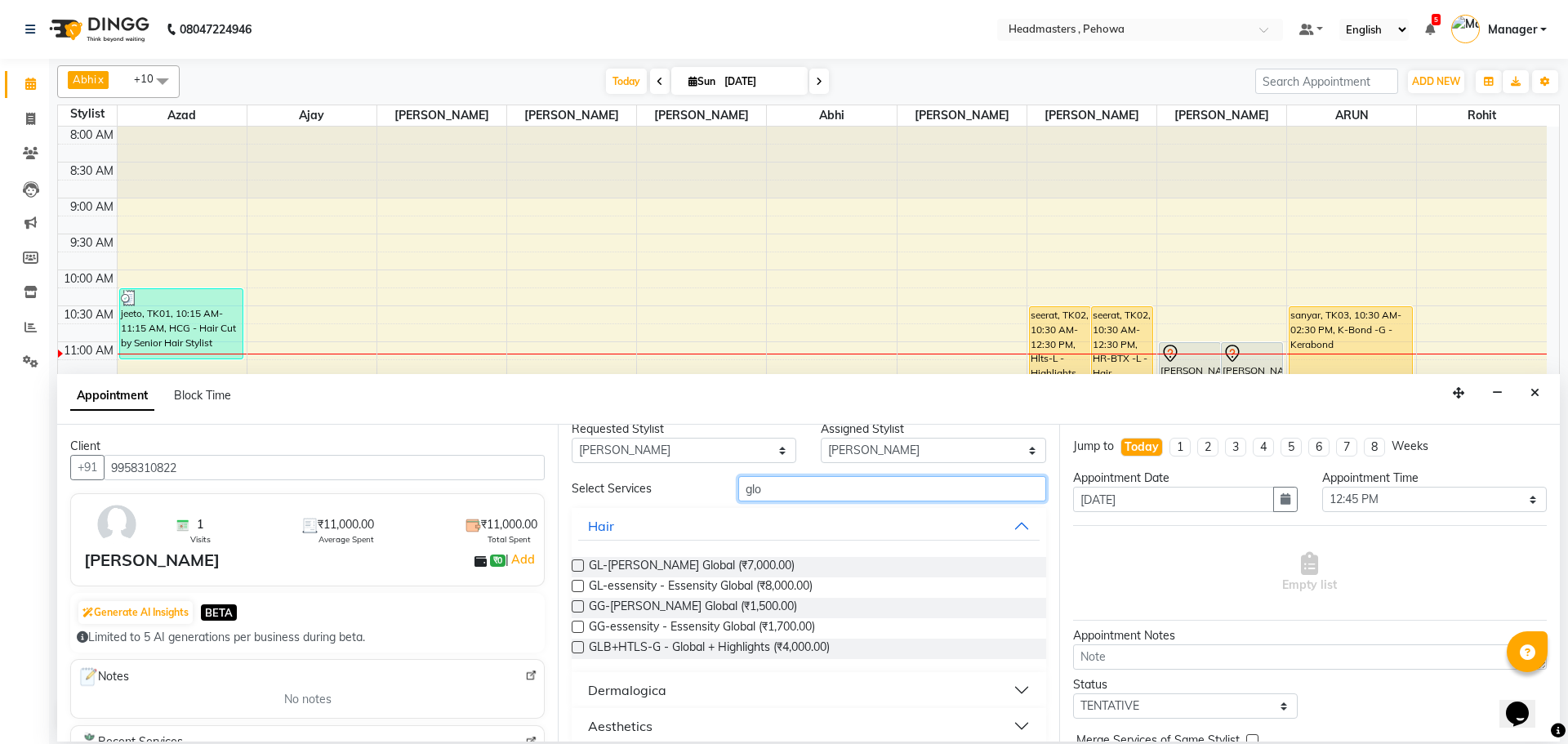 scroll, scrollTop: 33, scrollLeft: 0, axis: vertical 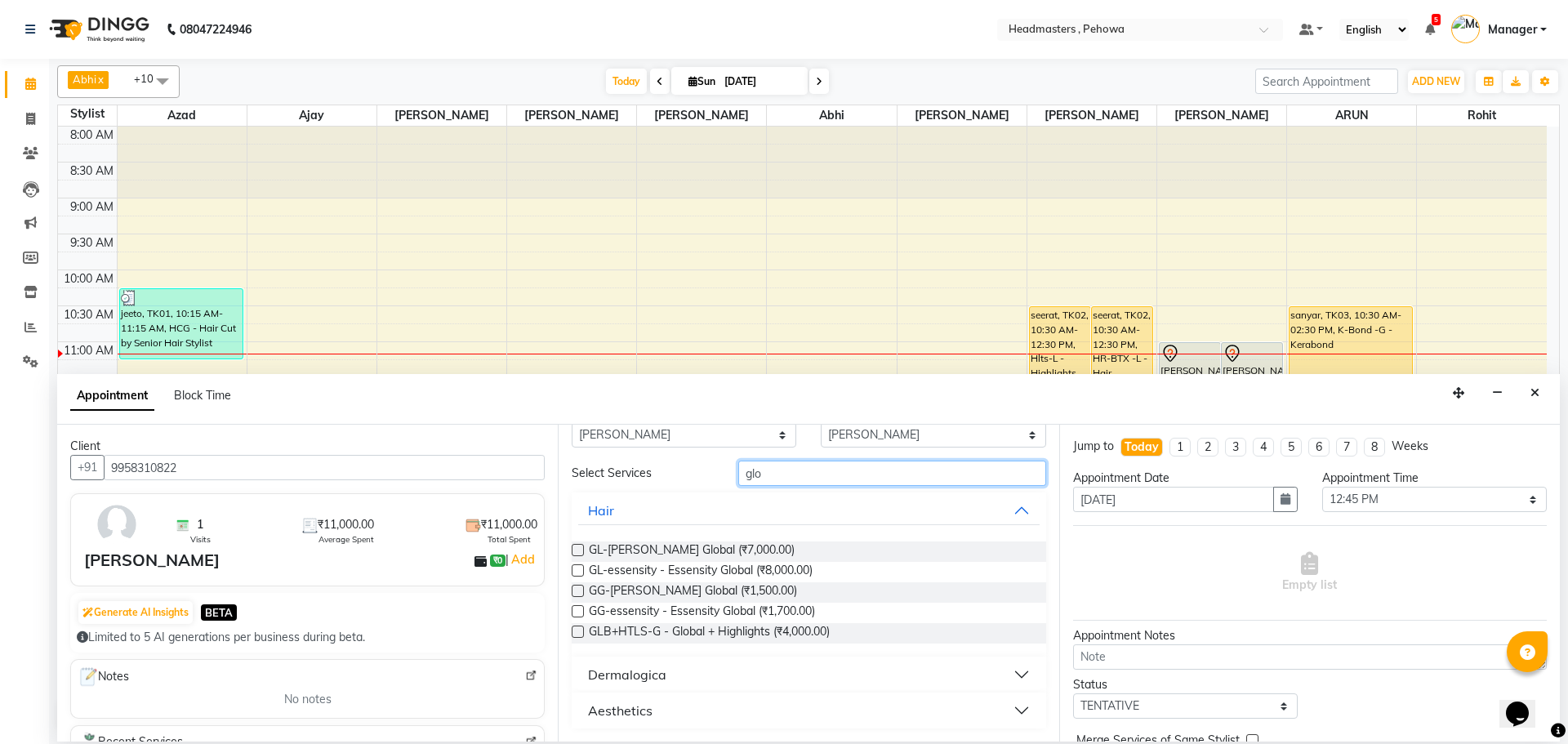 type on "glo" 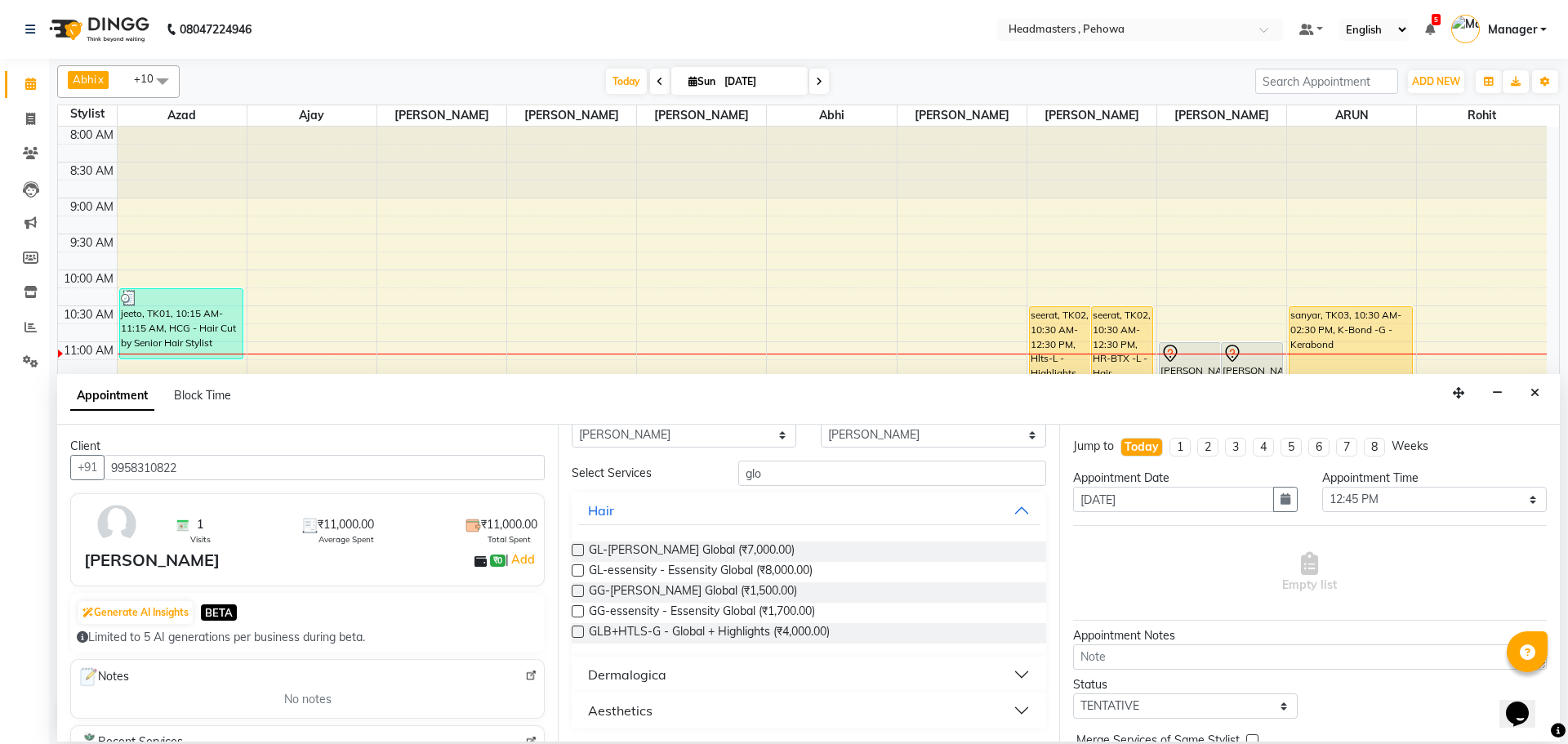 click on "Dermalogica" at bounding box center (808, 675) 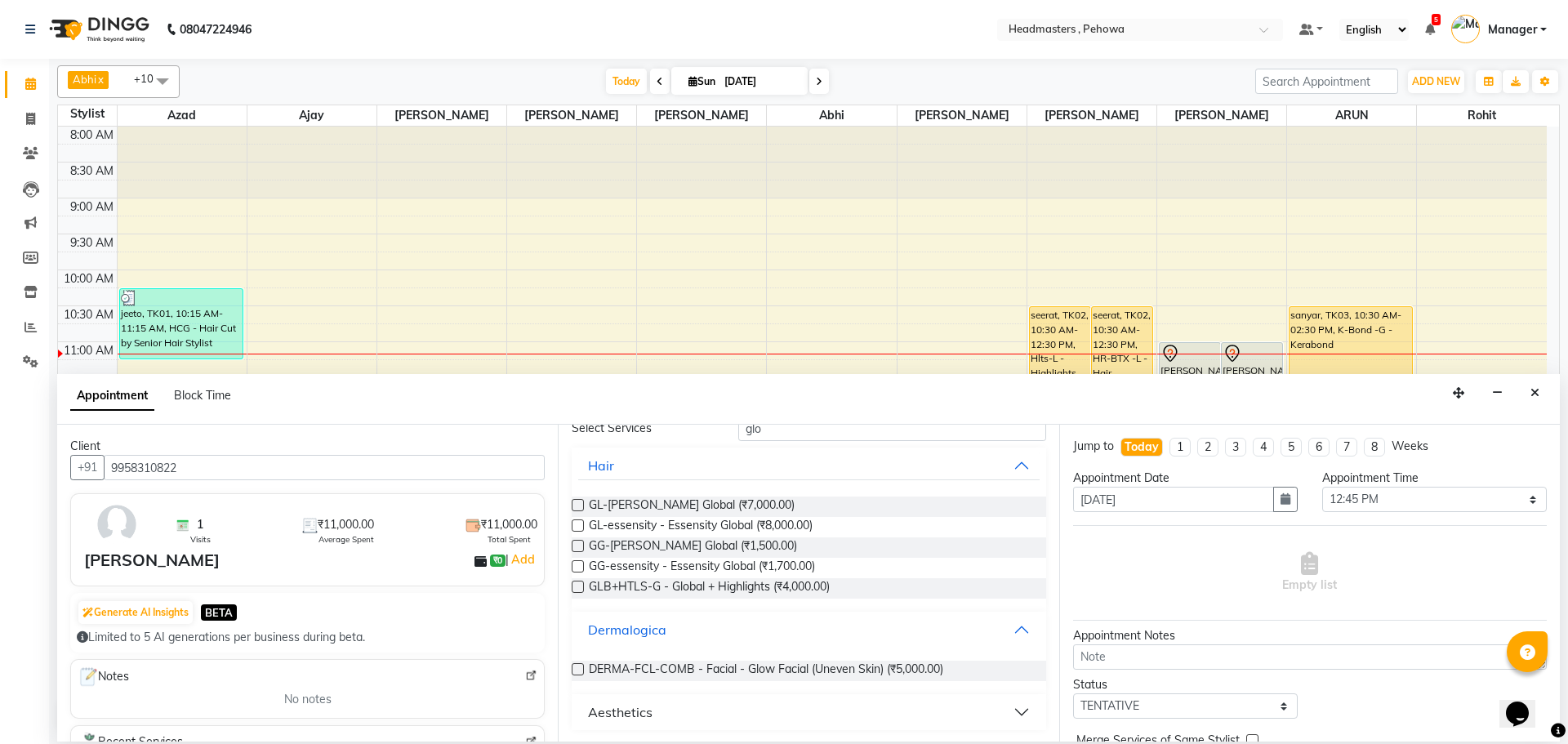 scroll, scrollTop: 79, scrollLeft: 0, axis: vertical 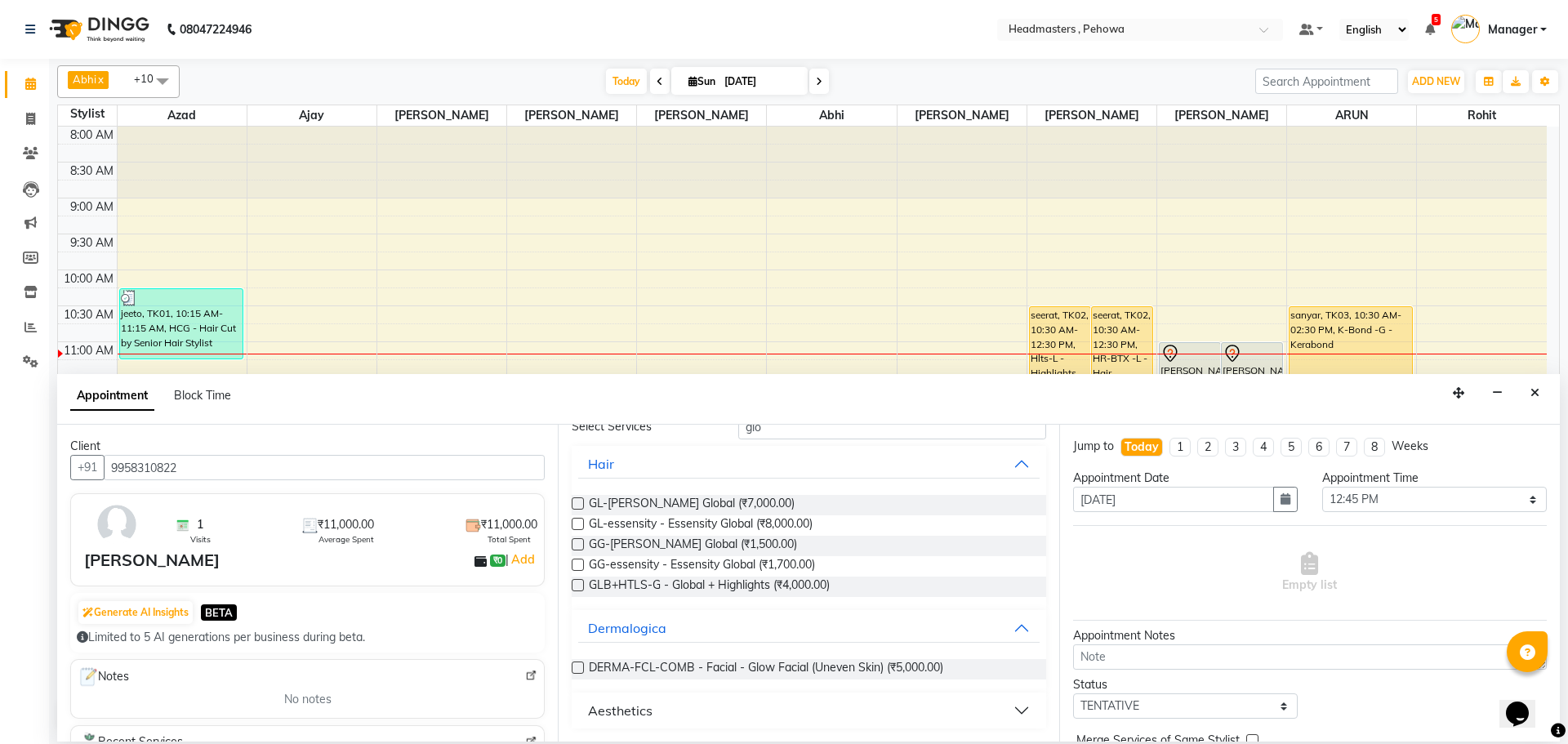 click at bounding box center [577, 667] 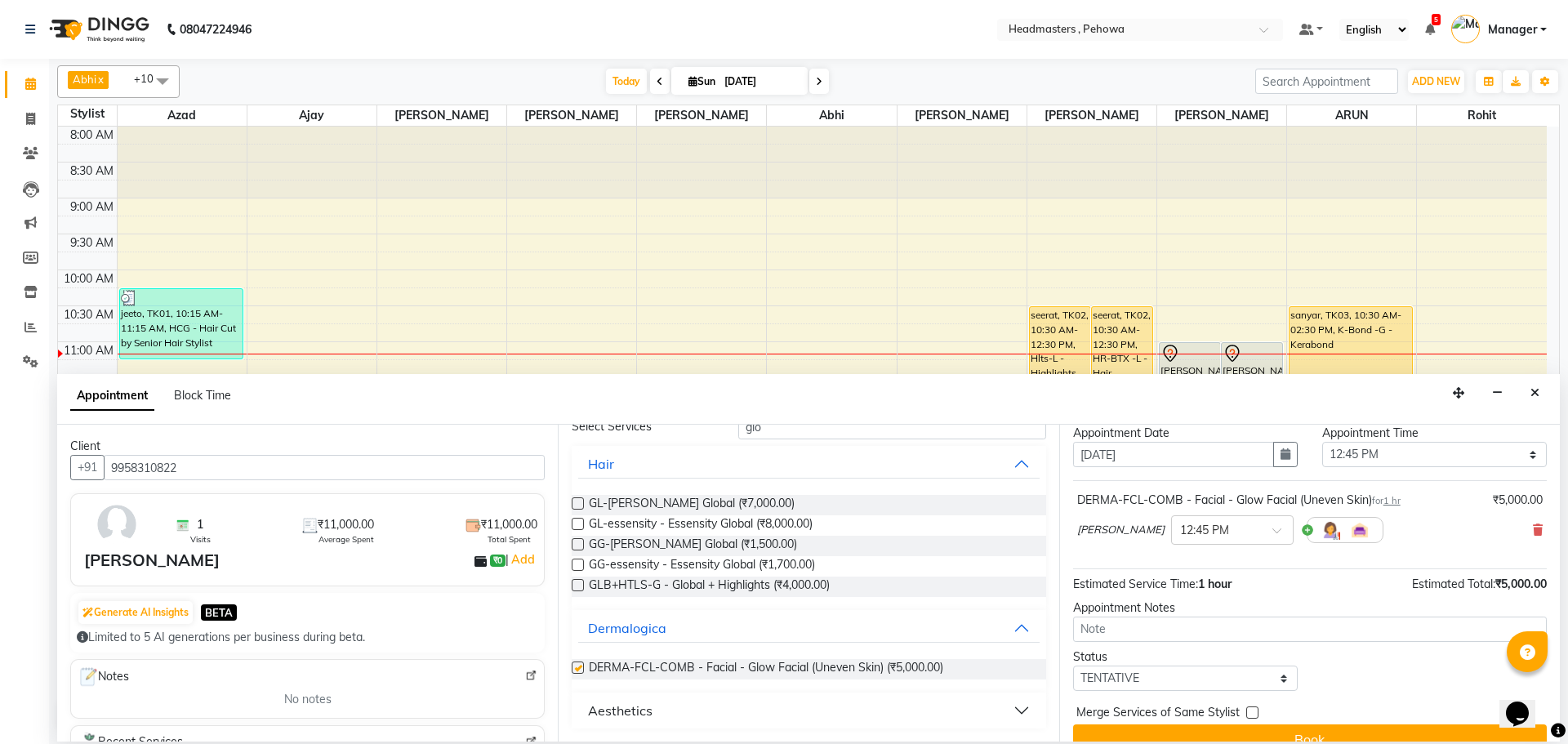 checkbox on "false" 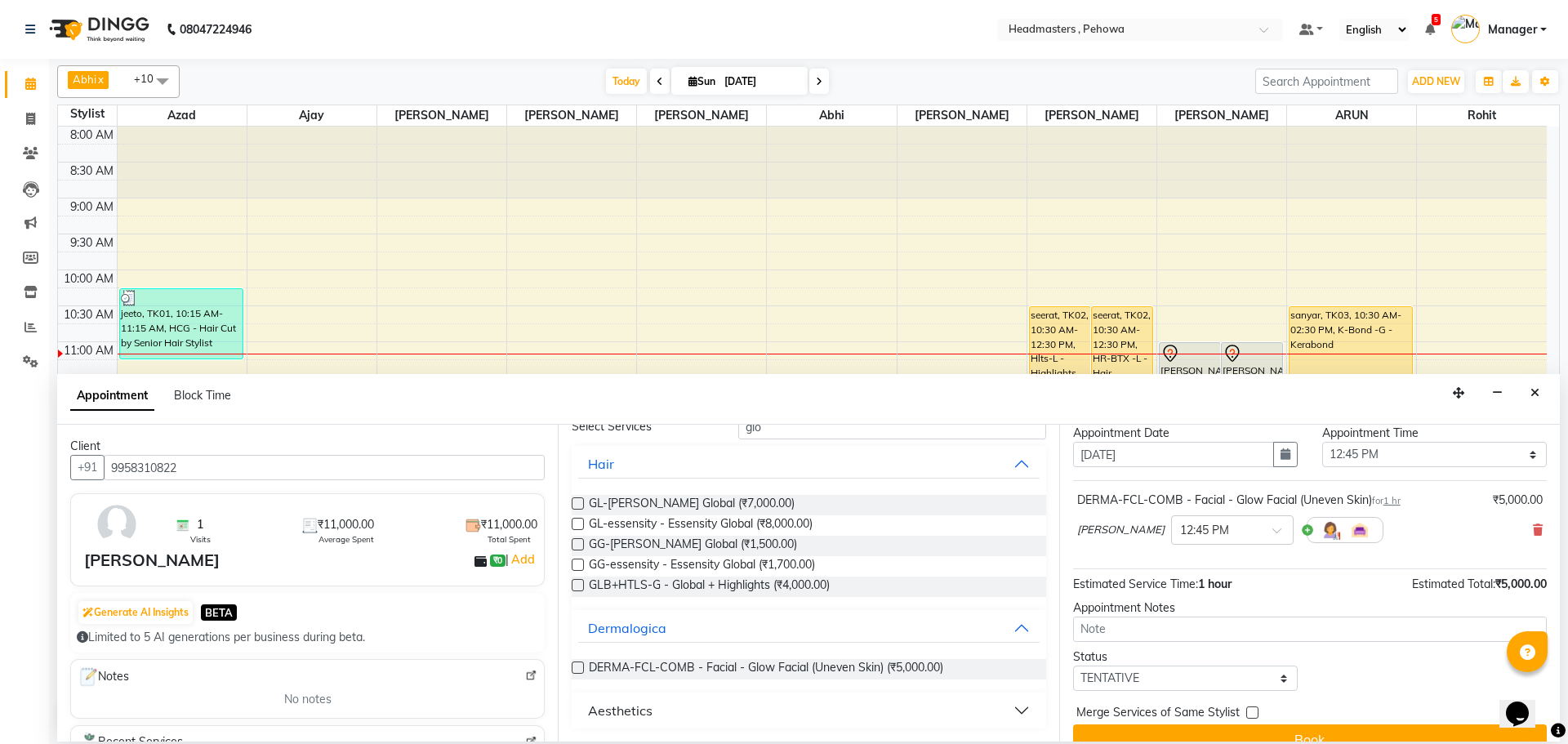 scroll, scrollTop: 70, scrollLeft: 0, axis: vertical 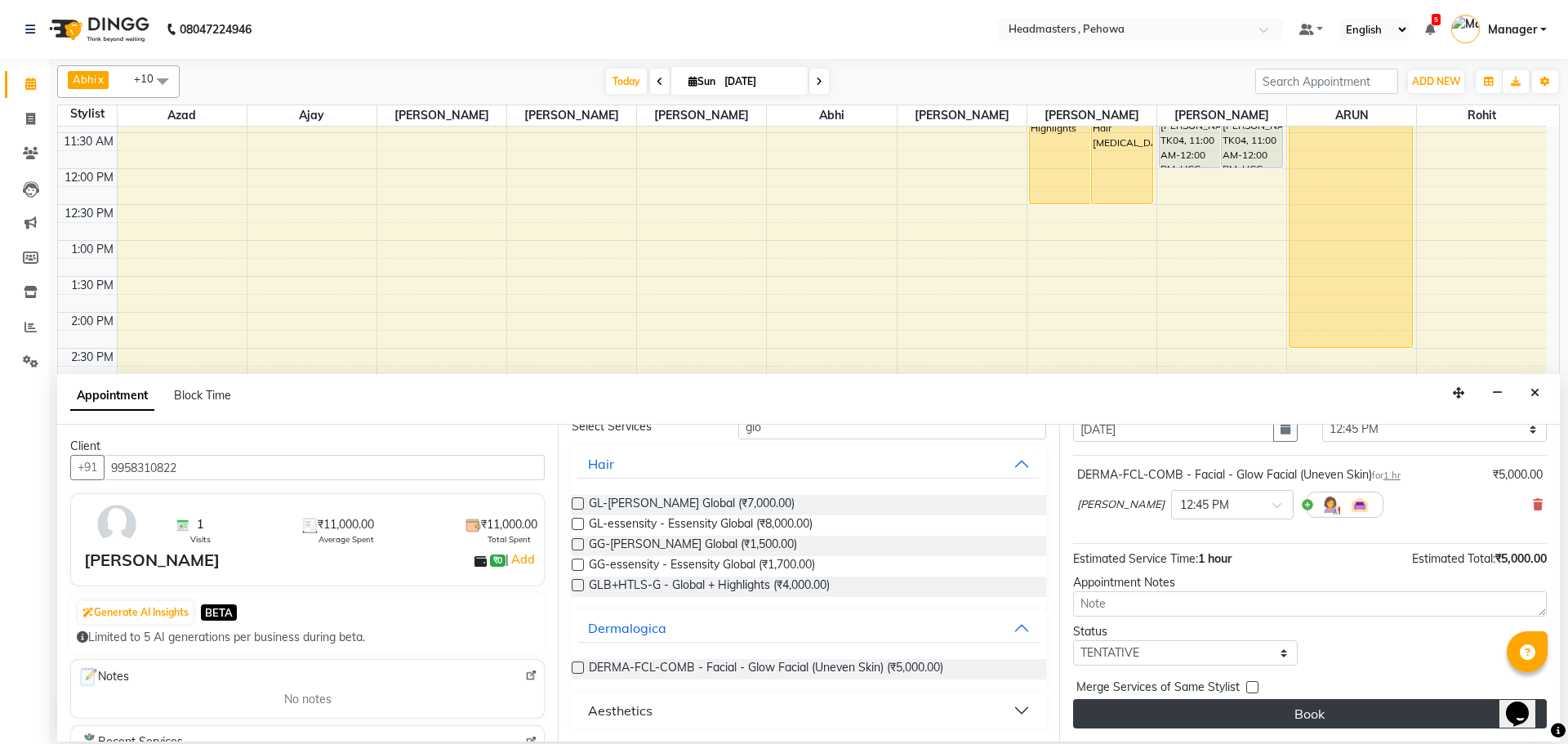 click on "Book" at bounding box center (1310, 714) 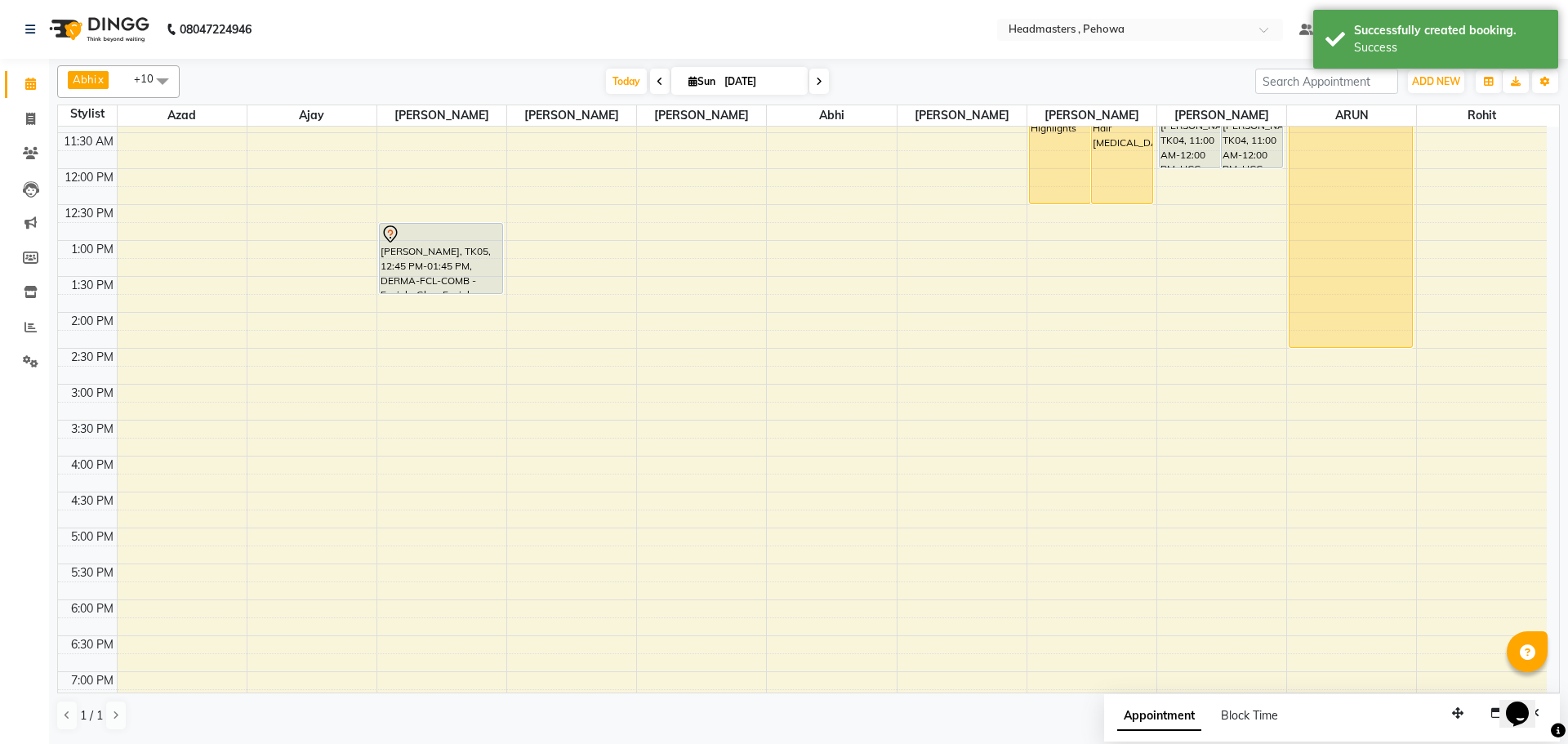 scroll, scrollTop: 0, scrollLeft: 0, axis: both 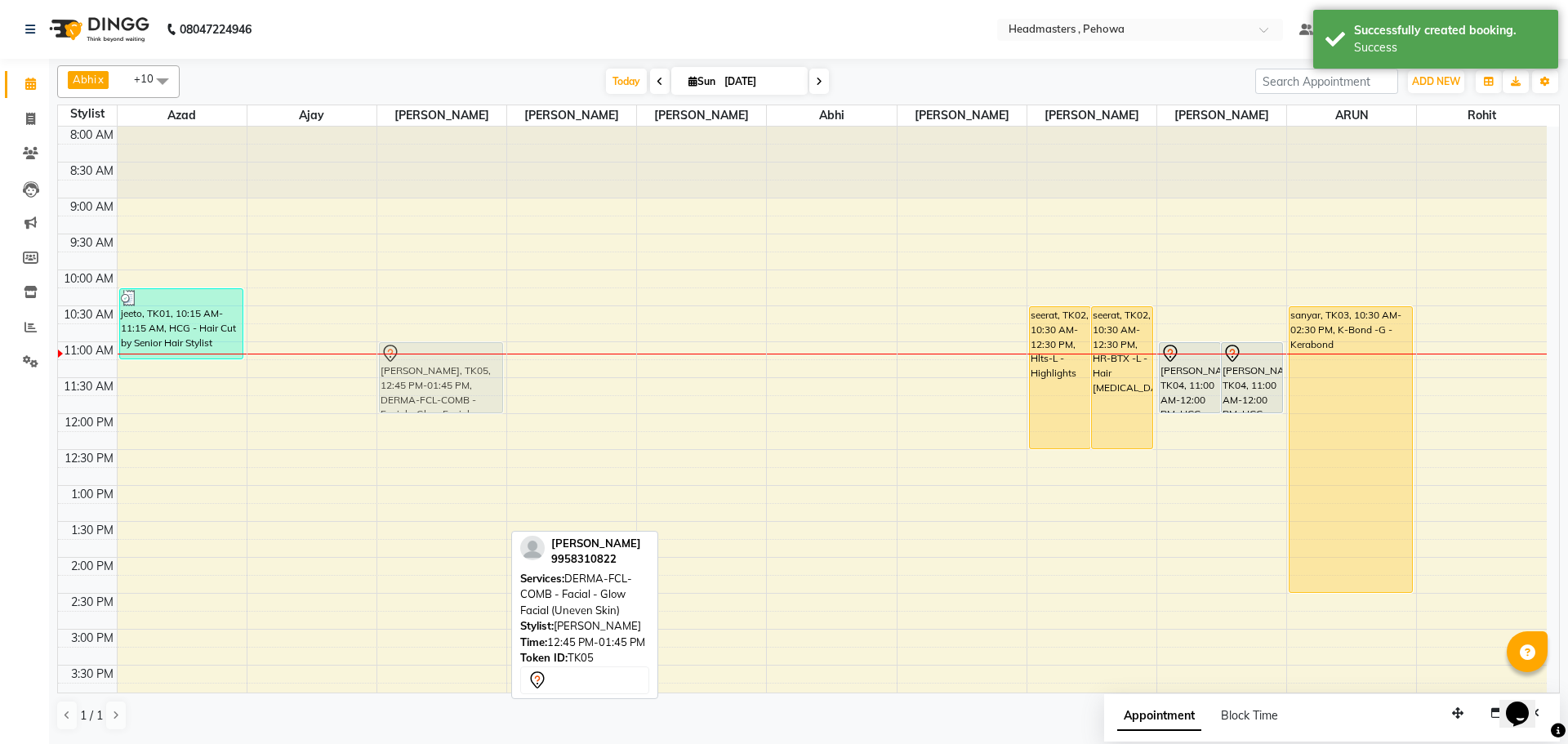 drag, startPoint x: 409, startPoint y: 498, endPoint x: 449, endPoint y: 381, distance: 123.6487 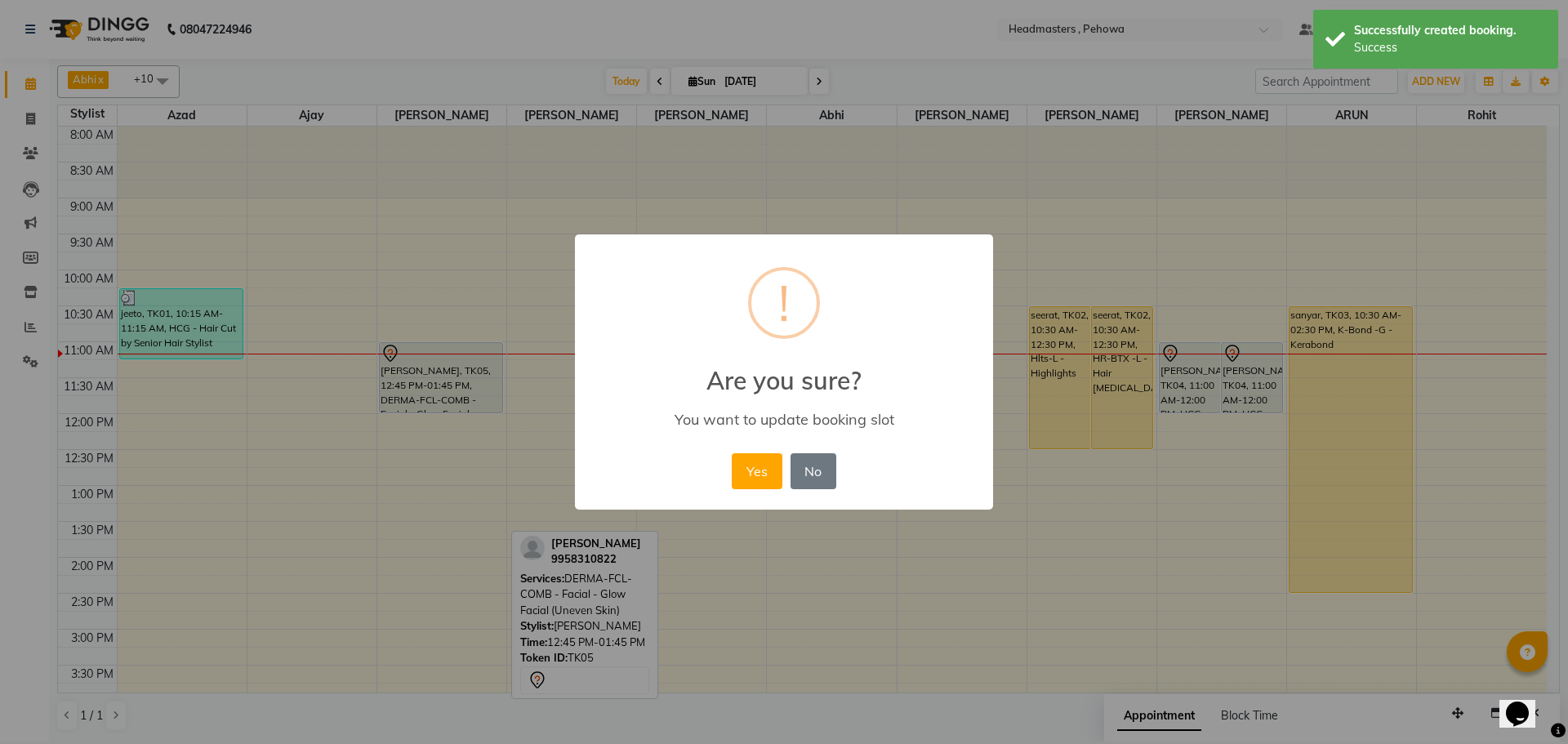 drag, startPoint x: 736, startPoint y: 469, endPoint x: 465, endPoint y: 378, distance: 285.8706 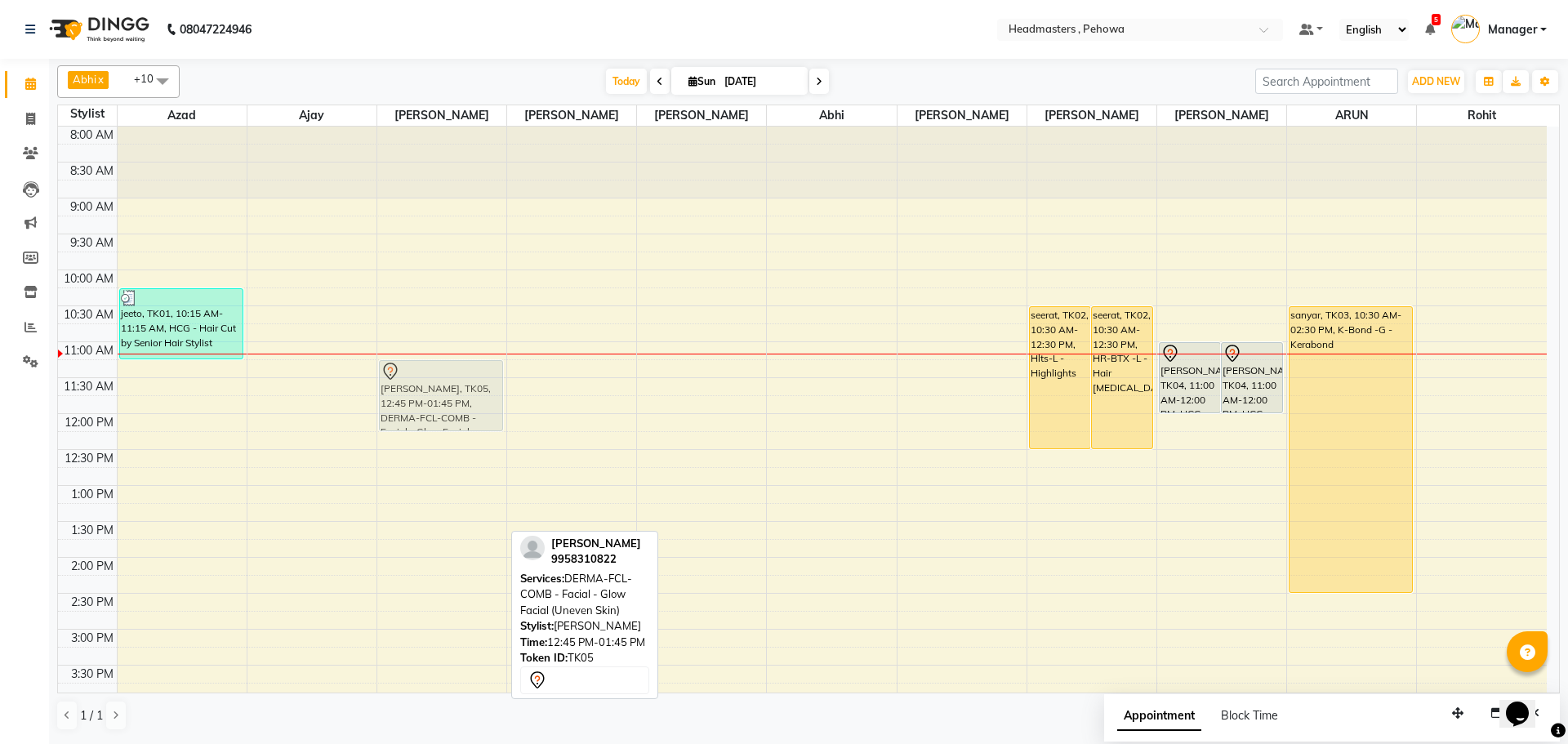 drag, startPoint x: 433, startPoint y: 488, endPoint x: 467, endPoint y: 388, distance: 105.62197 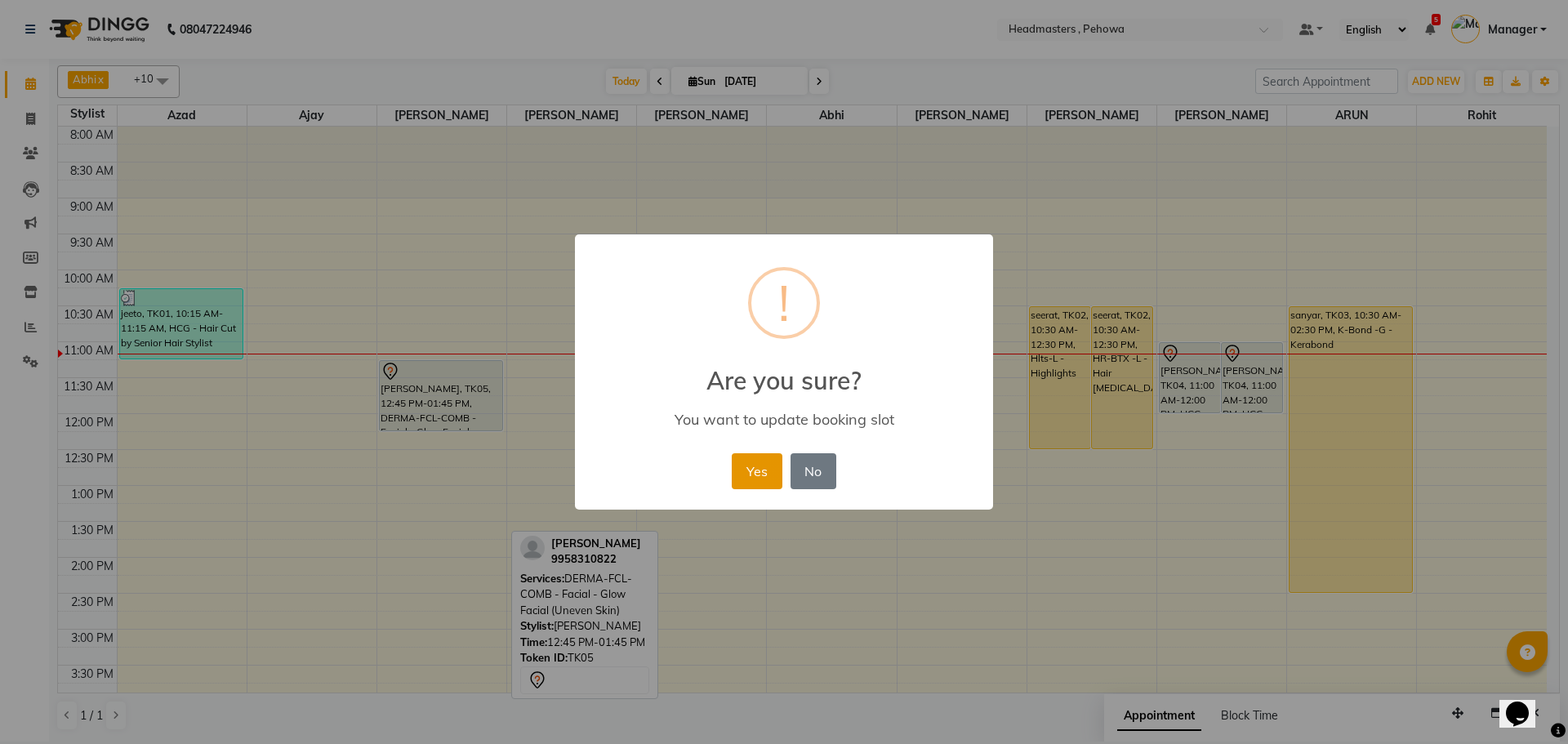 click on "Yes" at bounding box center (756, 471) 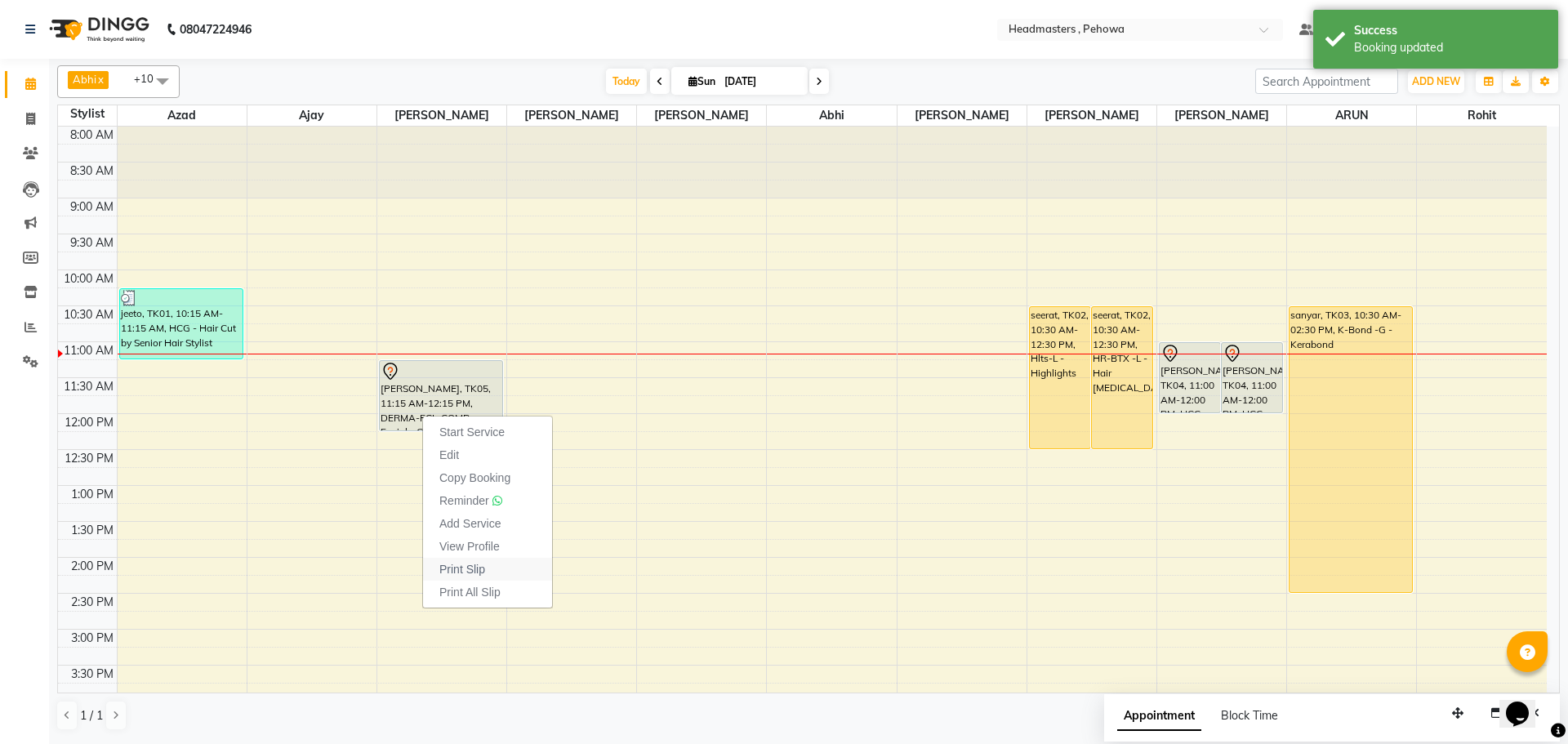 click on "Print Slip" at bounding box center (488, 569) 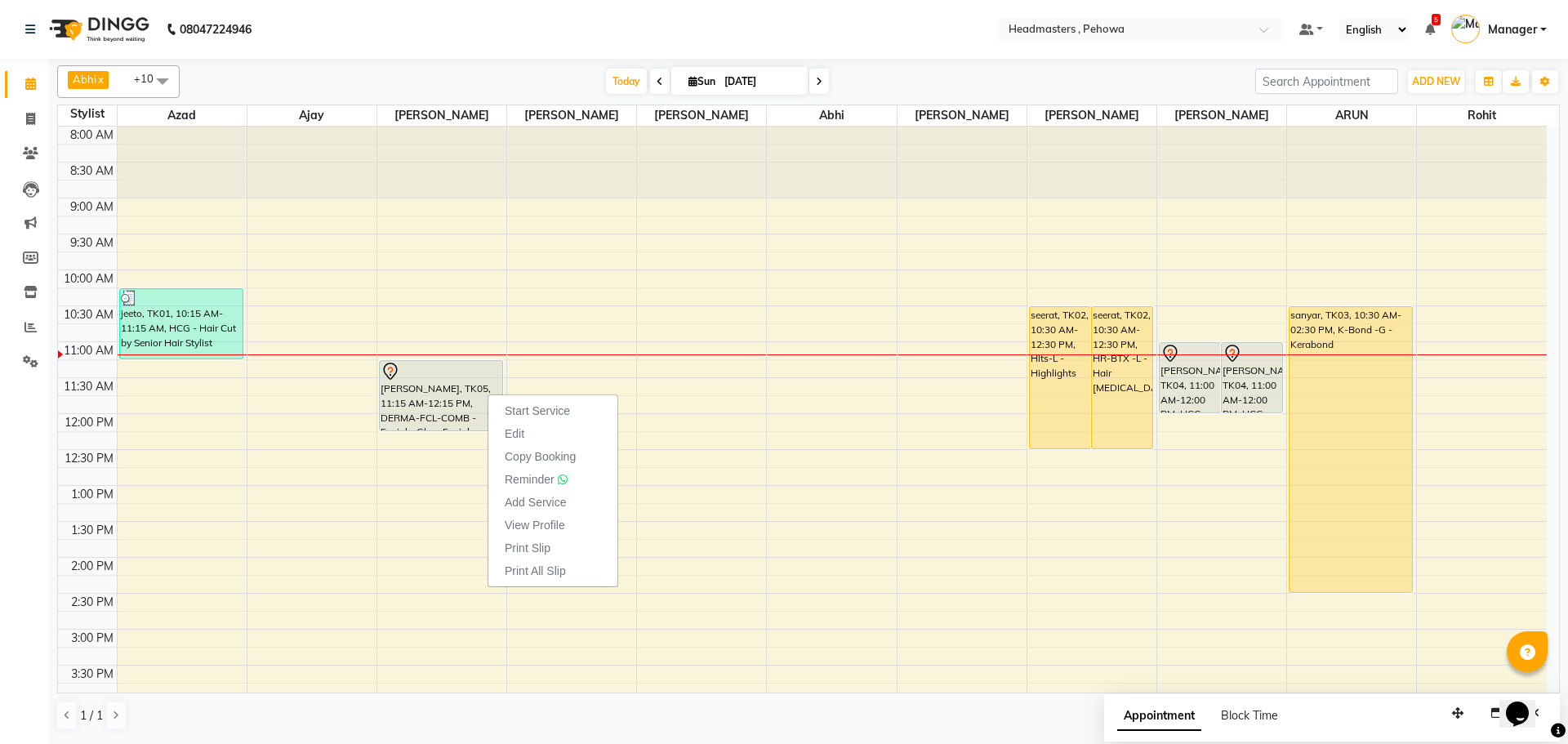 click on "Print Slip" at bounding box center (553, 548) 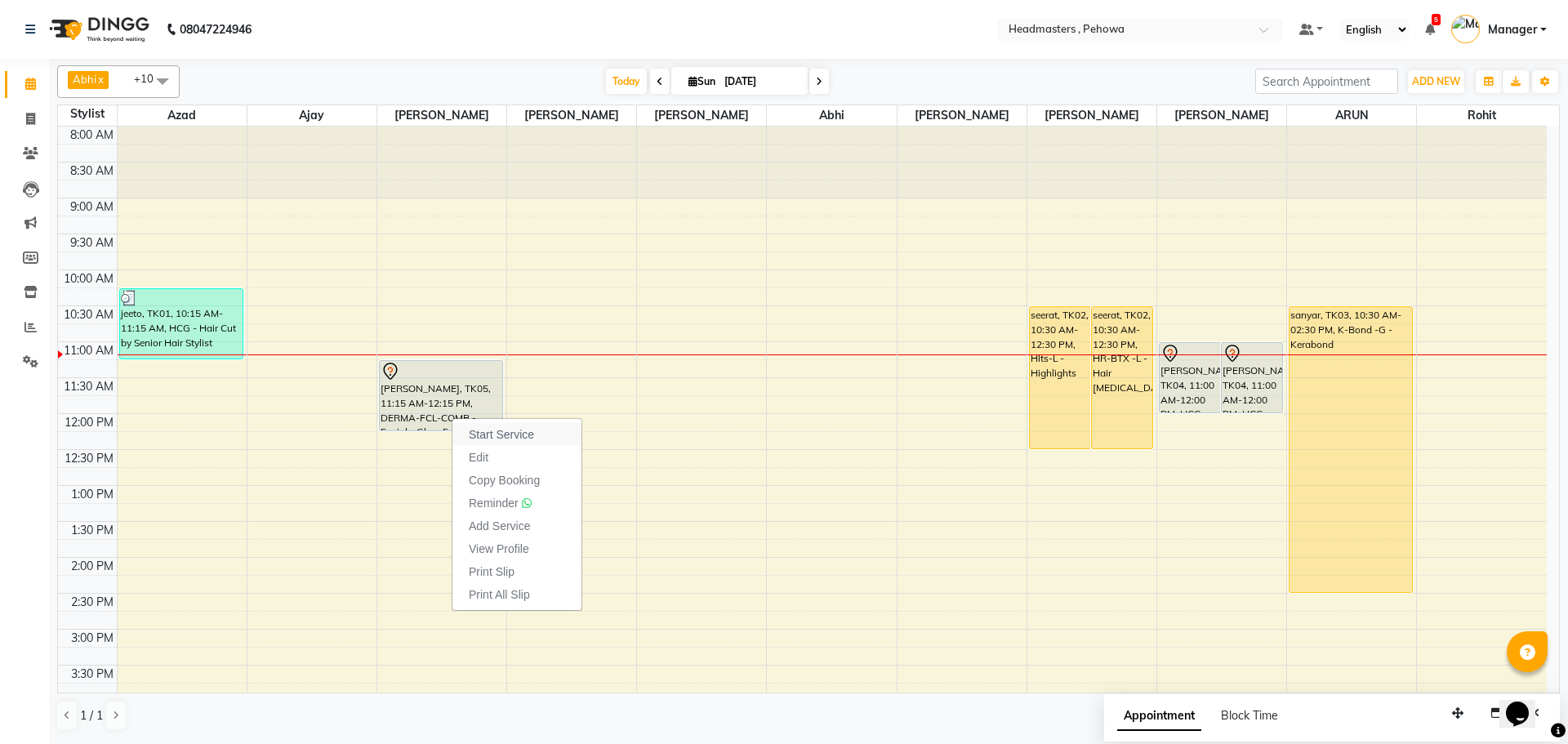 click on "Start Service" at bounding box center [501, 434] 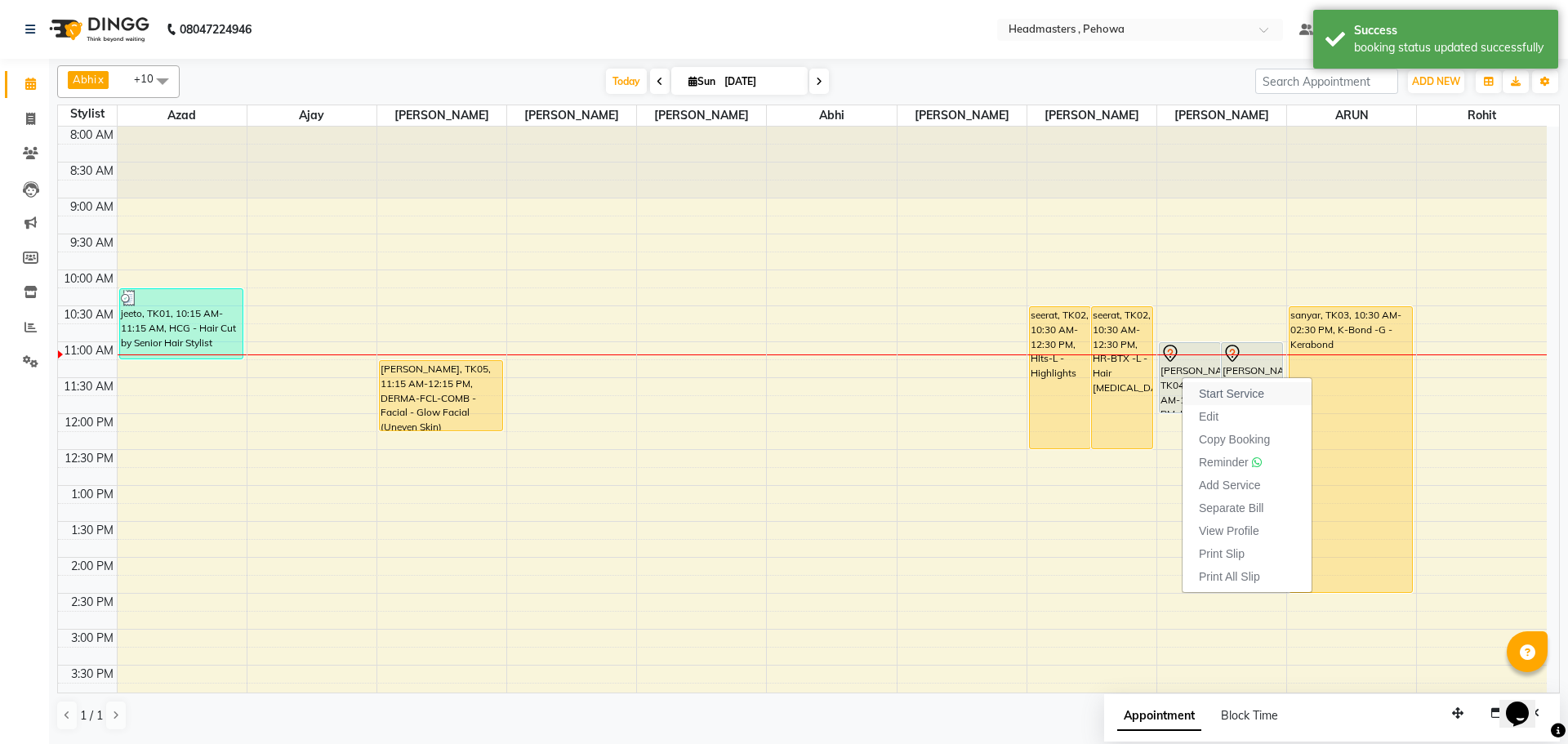 click on "Start Service" at bounding box center [1232, 394] 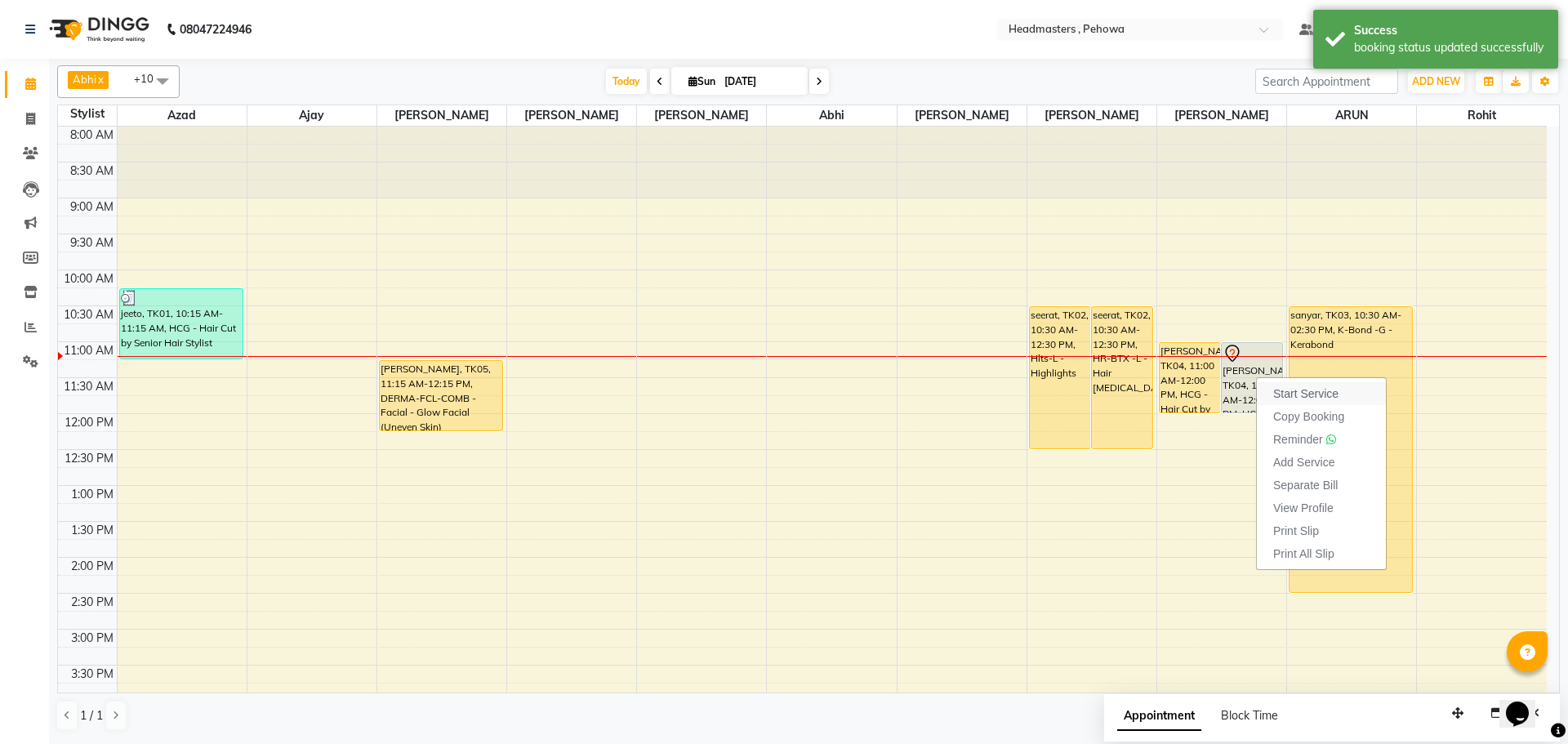 click on "Start Service" at bounding box center (1306, 394) 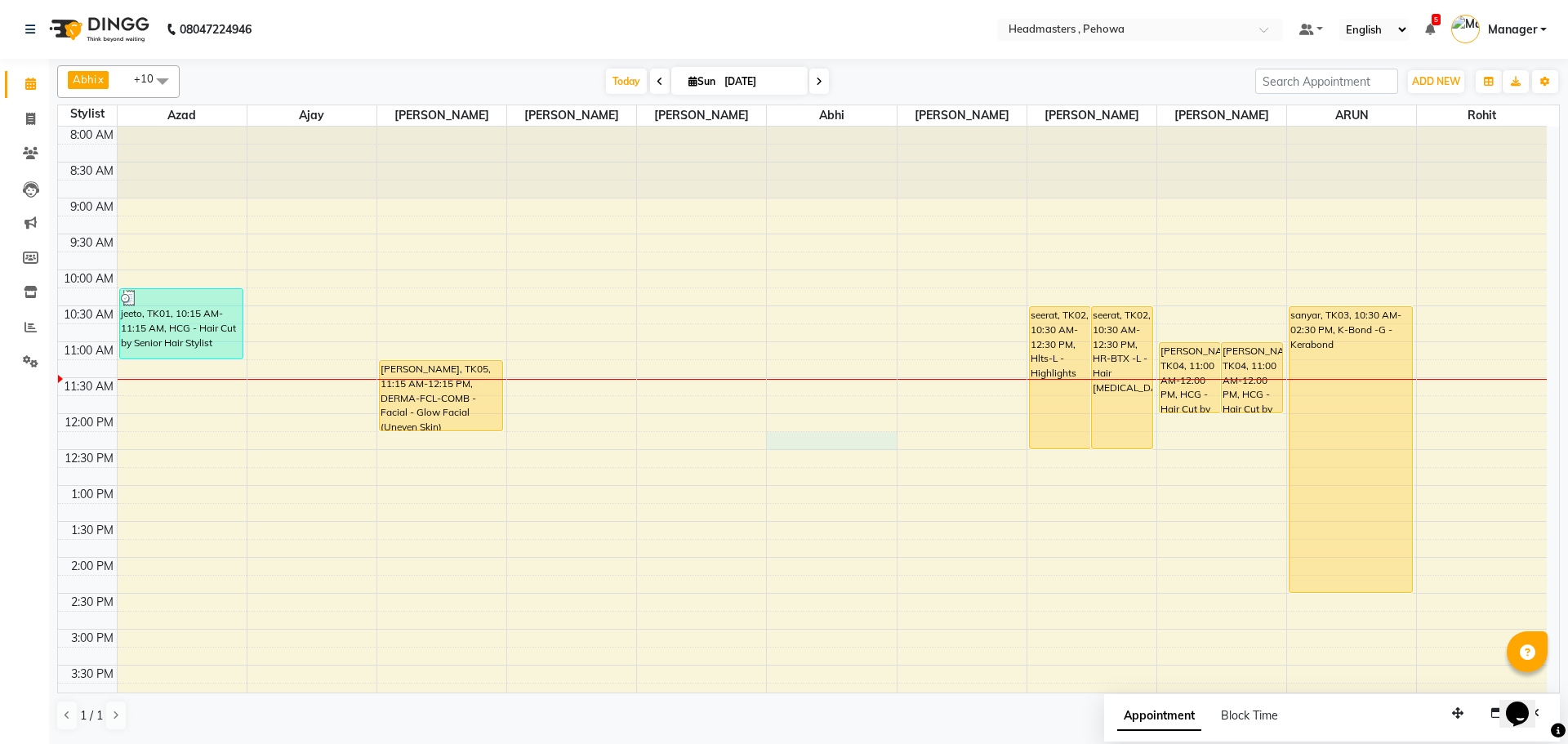 click on "8:00 AM 8:30 AM 9:00 AM 9:30 AM 10:00 AM 10:30 AM 11:00 AM 11:30 AM 12:00 PM 12:30 PM 1:00 PM 1:30 PM 2:00 PM 2:30 PM 3:00 PM 3:30 PM 4:00 PM 4:30 PM 5:00 PM 5:30 PM 6:00 PM 6:30 PM 7:00 PM 7:30 PM 8:00 PM 8:30 PM 9:00 PM 9:30 PM     jeeto, TK01, 10:15 AM-11:15 AM, HCG - Hair Cut by Senior Hair Stylist    RASHPINDER, TK05, 11:15 AM-12:15 PM, DERMA-FCL-COMB - Facial - Glow Facial (Uneven Skin)    seerat, TK02, 10:30 AM-12:30 PM, Hlts-L - Highlights    seerat, TK02, 10:30 AM-12:30 PM, HR-BTX -L  - Hair Botox    AKARSHAN, TK04, 11:00 AM-12:00 PM, HCG - Hair Cut by Senior Hair Stylist    AKARSHAN, TK04, 11:00 AM-12:00 PM, HCG - Hair Cut by Senior Hair Stylist    sanyar, TK03, 10:30 AM-02:30 PM, K-Bond -G - Kerabond" at bounding box center [802, 629] 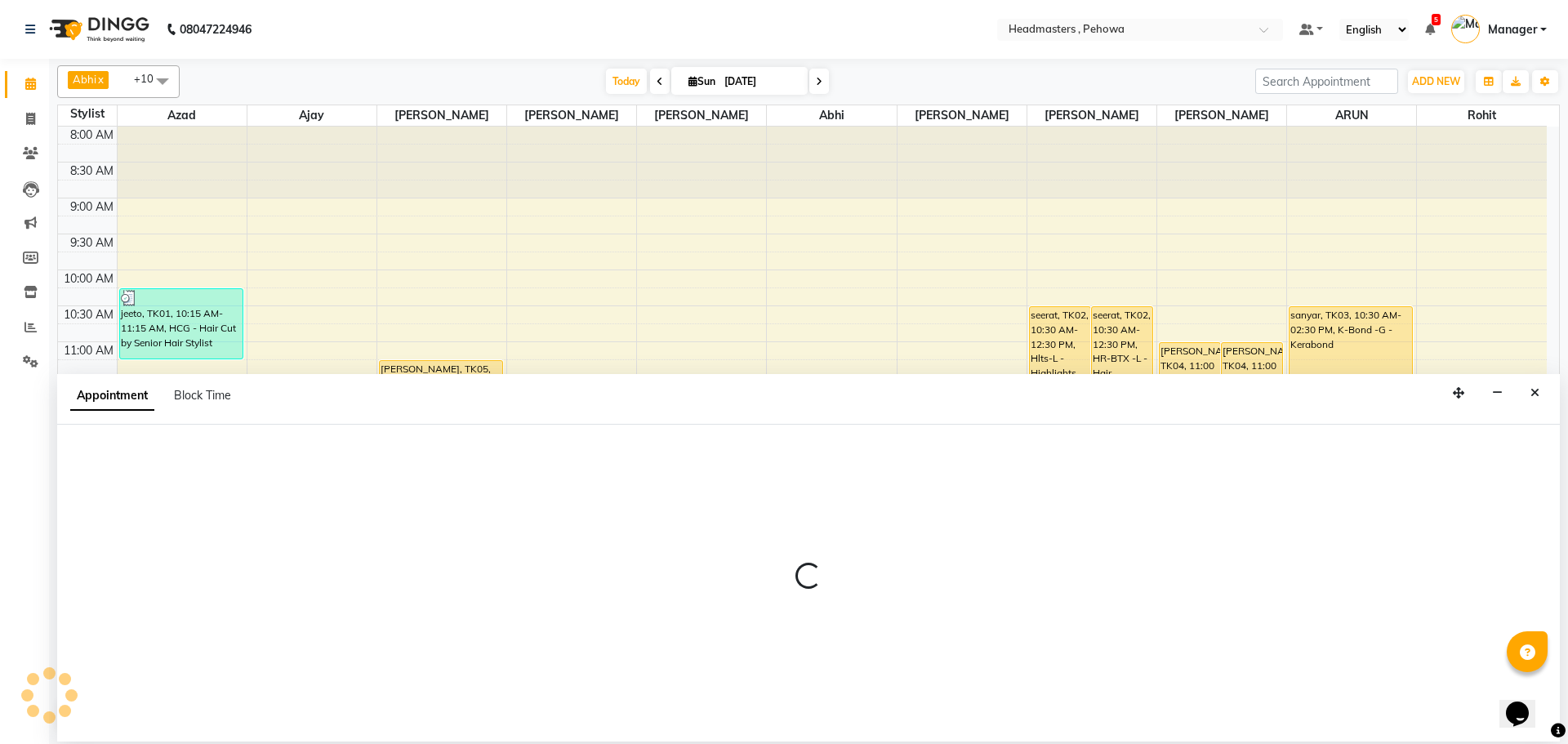 select on "68782" 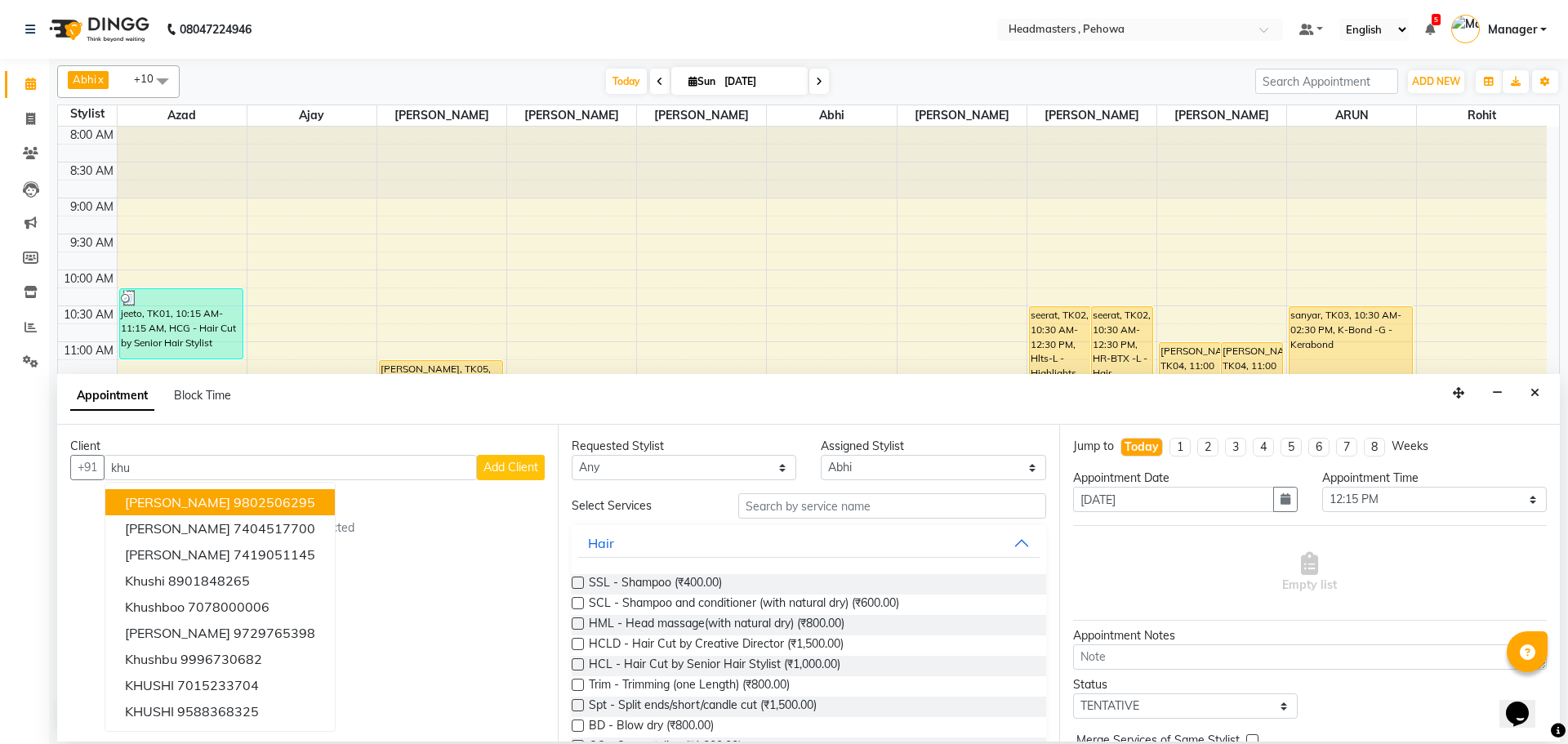 click on "9802506295" at bounding box center (274, 502) 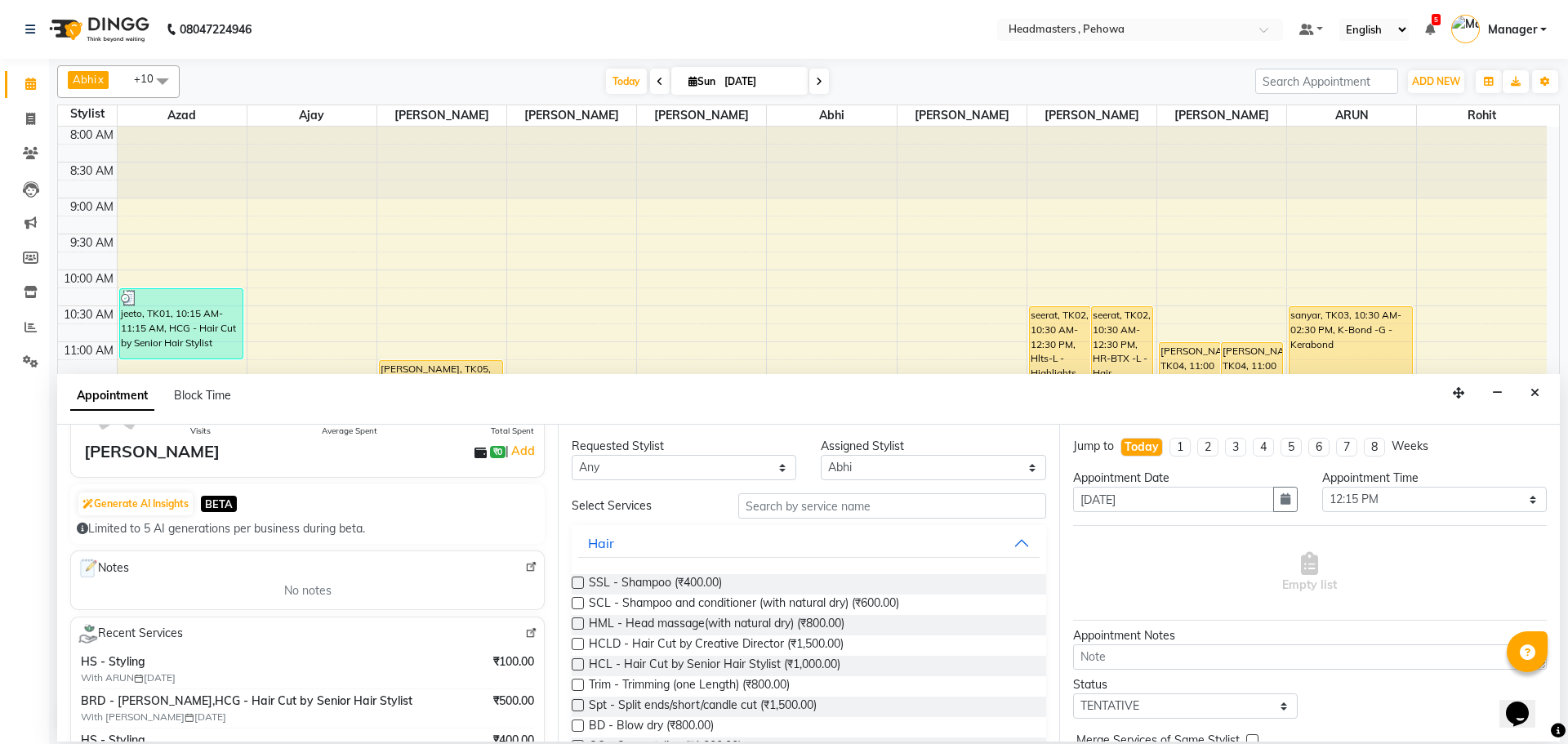 scroll, scrollTop: 245, scrollLeft: 0, axis: vertical 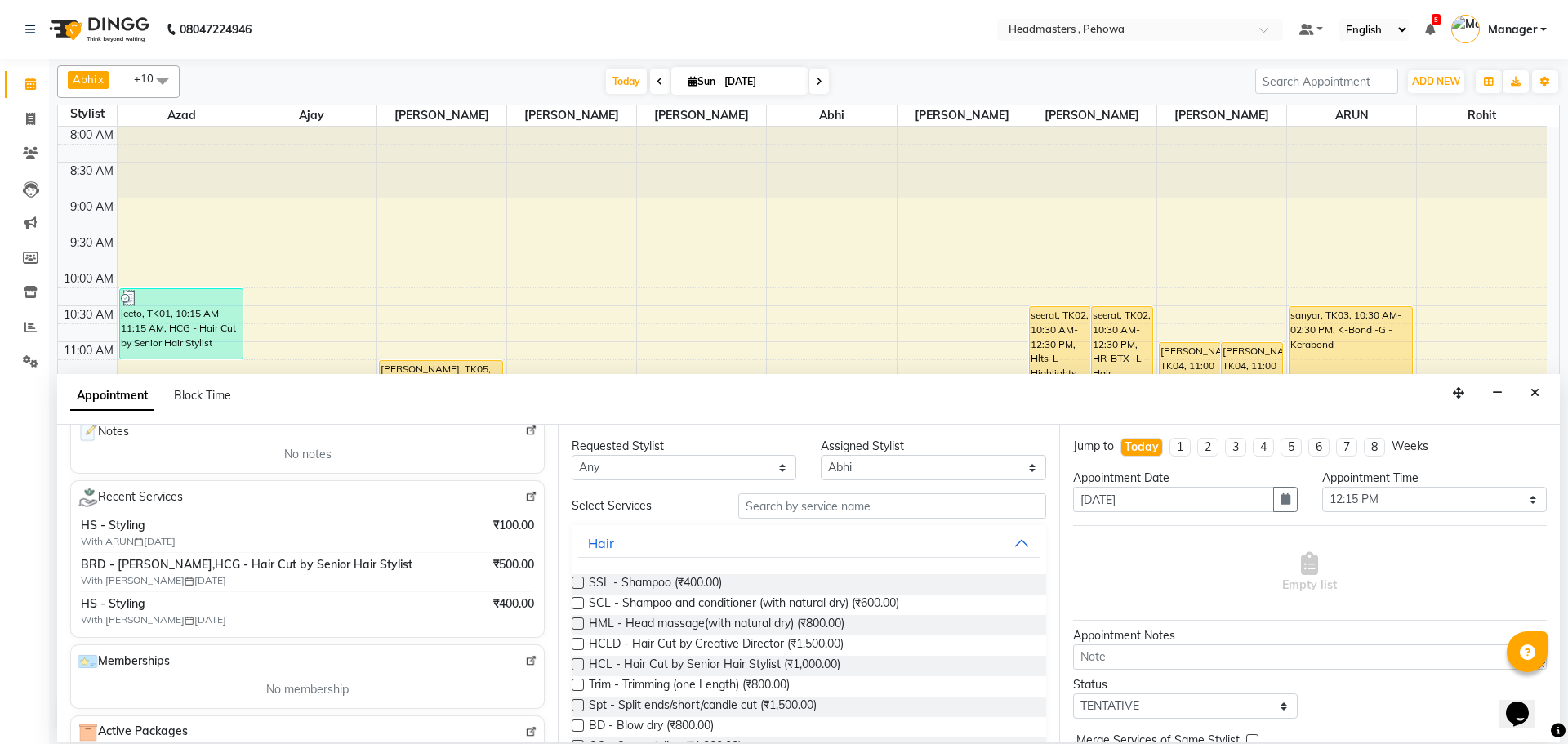 type on "9802506295" 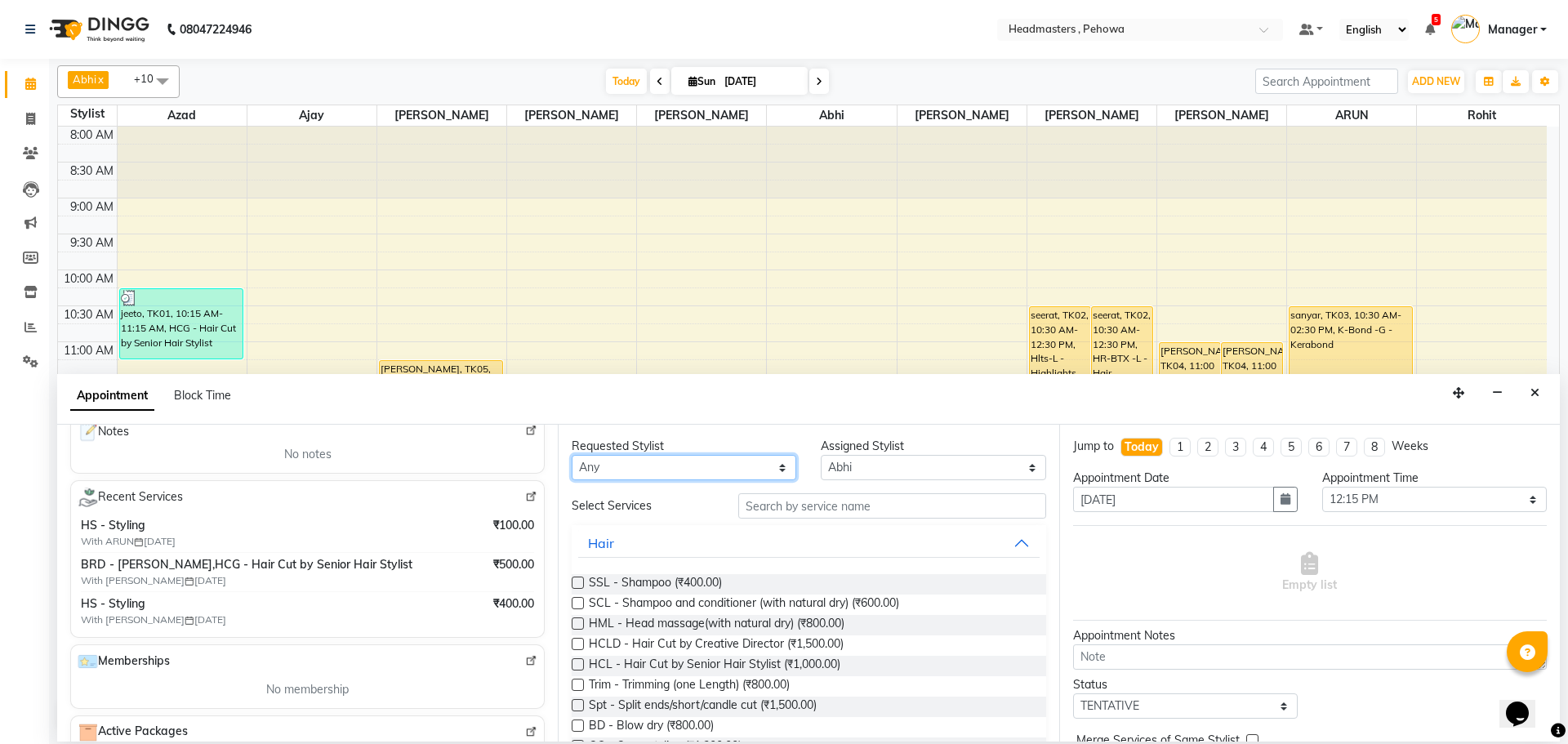click on "Any Abhi [PERSON_NAME] [PERSON_NAME] [PERSON_NAME] [PERSON_NAME] Headmasters [PERSON_NAME] Manager [PERSON_NAME] [PERSON_NAME] [PERSON_NAME] [PERSON_NAME] Rohit [PERSON_NAME] [PERSON_NAME] [PERSON_NAME] [PERSON_NAME]  [PERSON_NAME]" at bounding box center [684, 467] 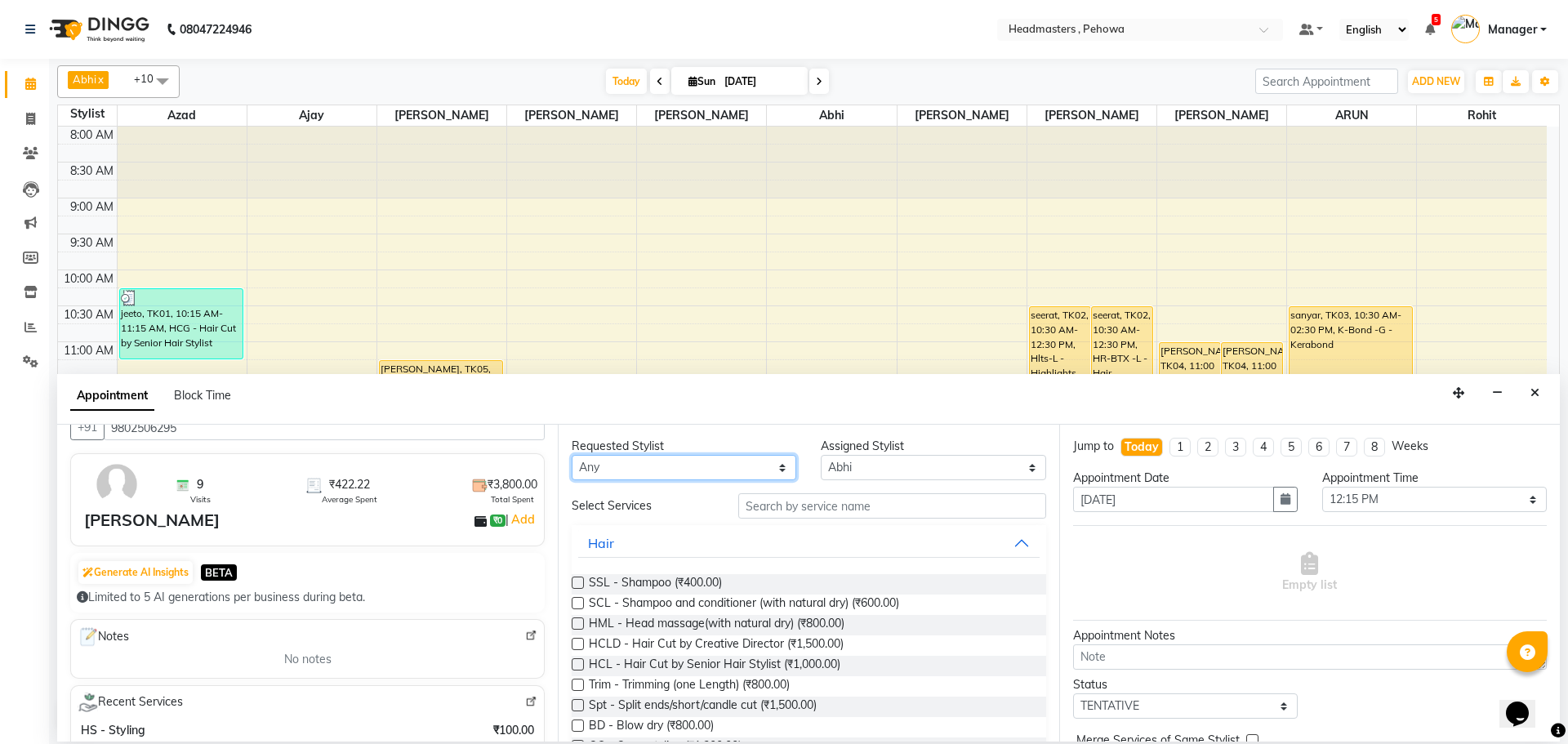 scroll, scrollTop: 0, scrollLeft: 0, axis: both 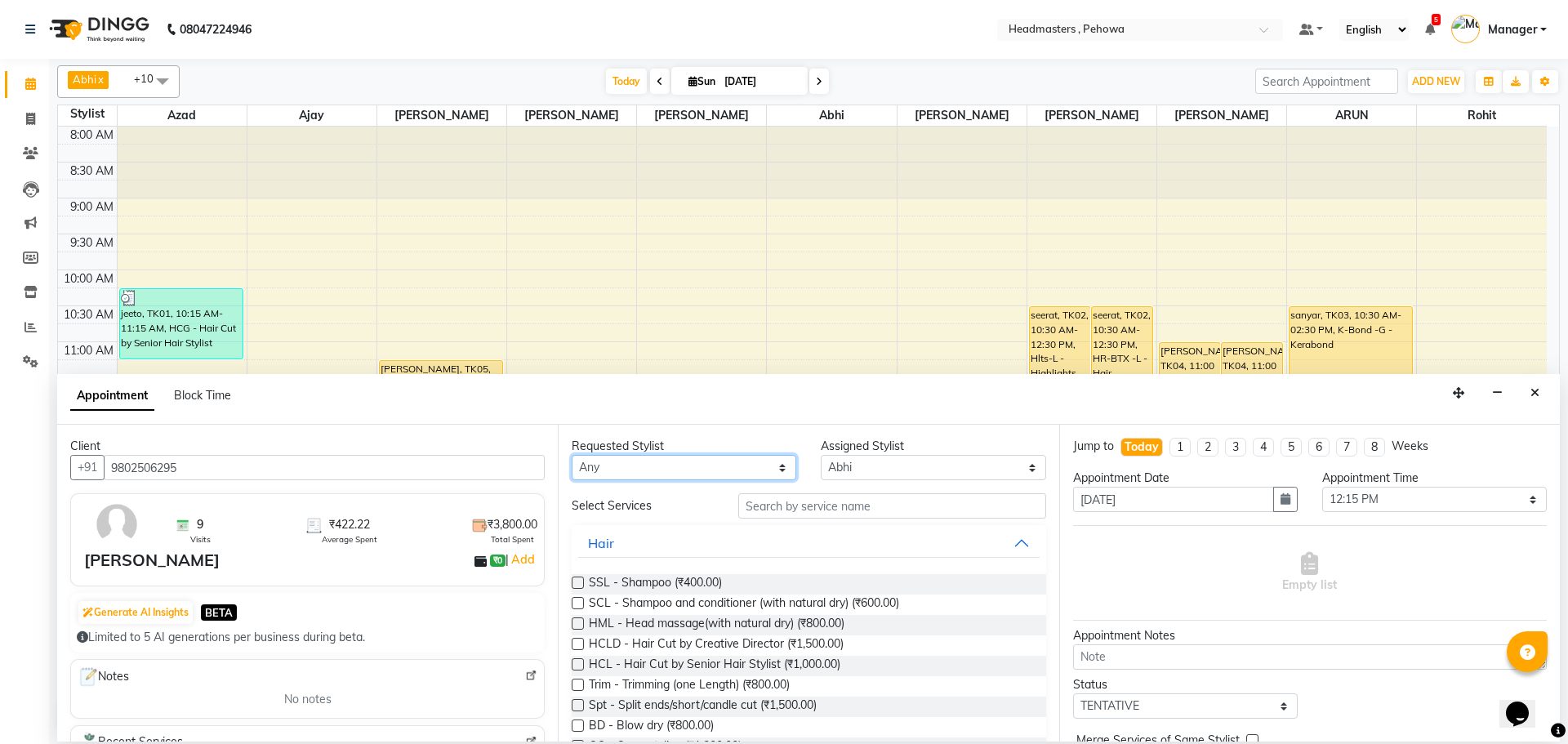 click on "Any Abhi [PERSON_NAME] [PERSON_NAME] [PERSON_NAME] [PERSON_NAME] Headmasters [PERSON_NAME] Manager [PERSON_NAME] [PERSON_NAME] [PERSON_NAME] [PERSON_NAME] Rohit [PERSON_NAME] [PERSON_NAME] [PERSON_NAME] [PERSON_NAME]  [PERSON_NAME]" at bounding box center [684, 467] 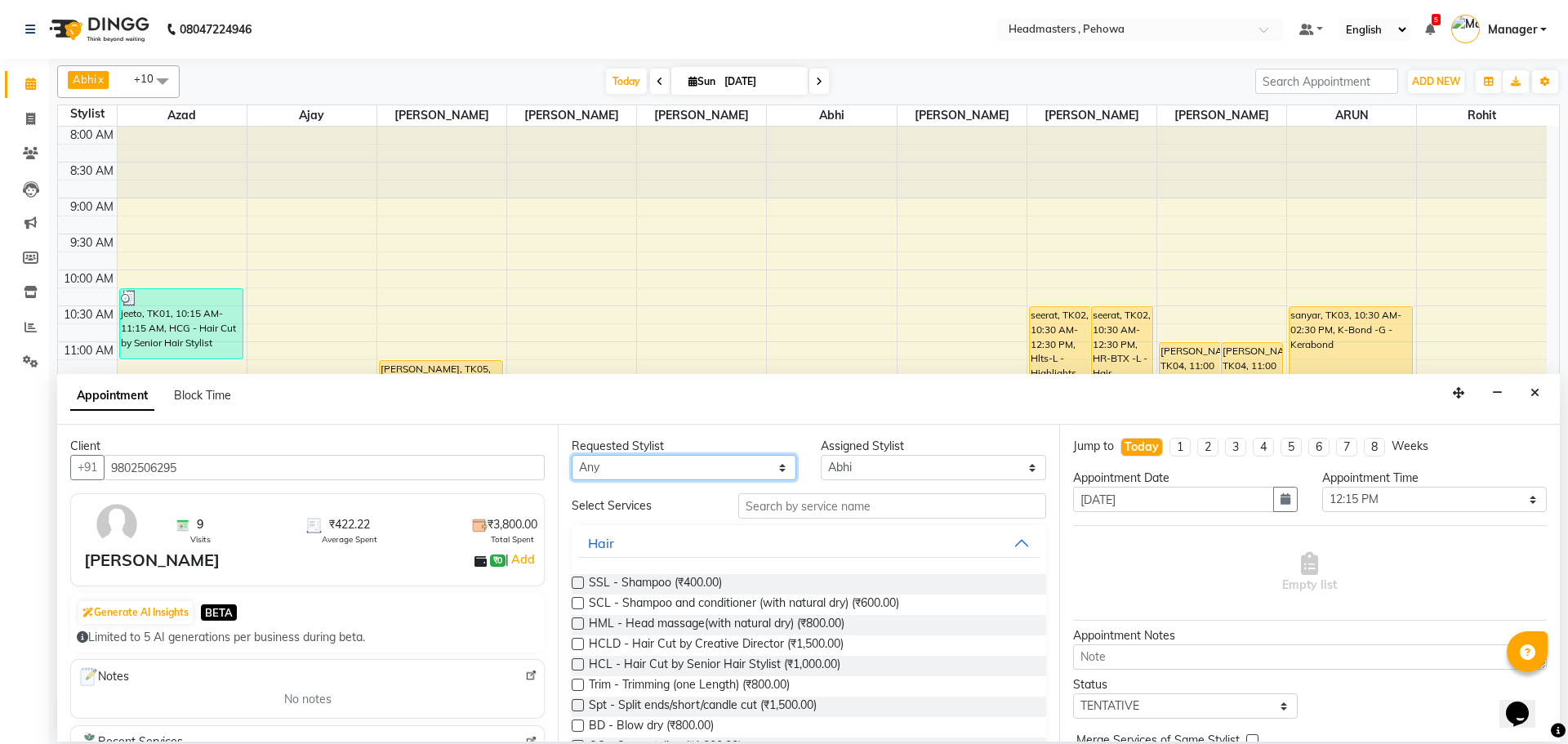 select on "68772" 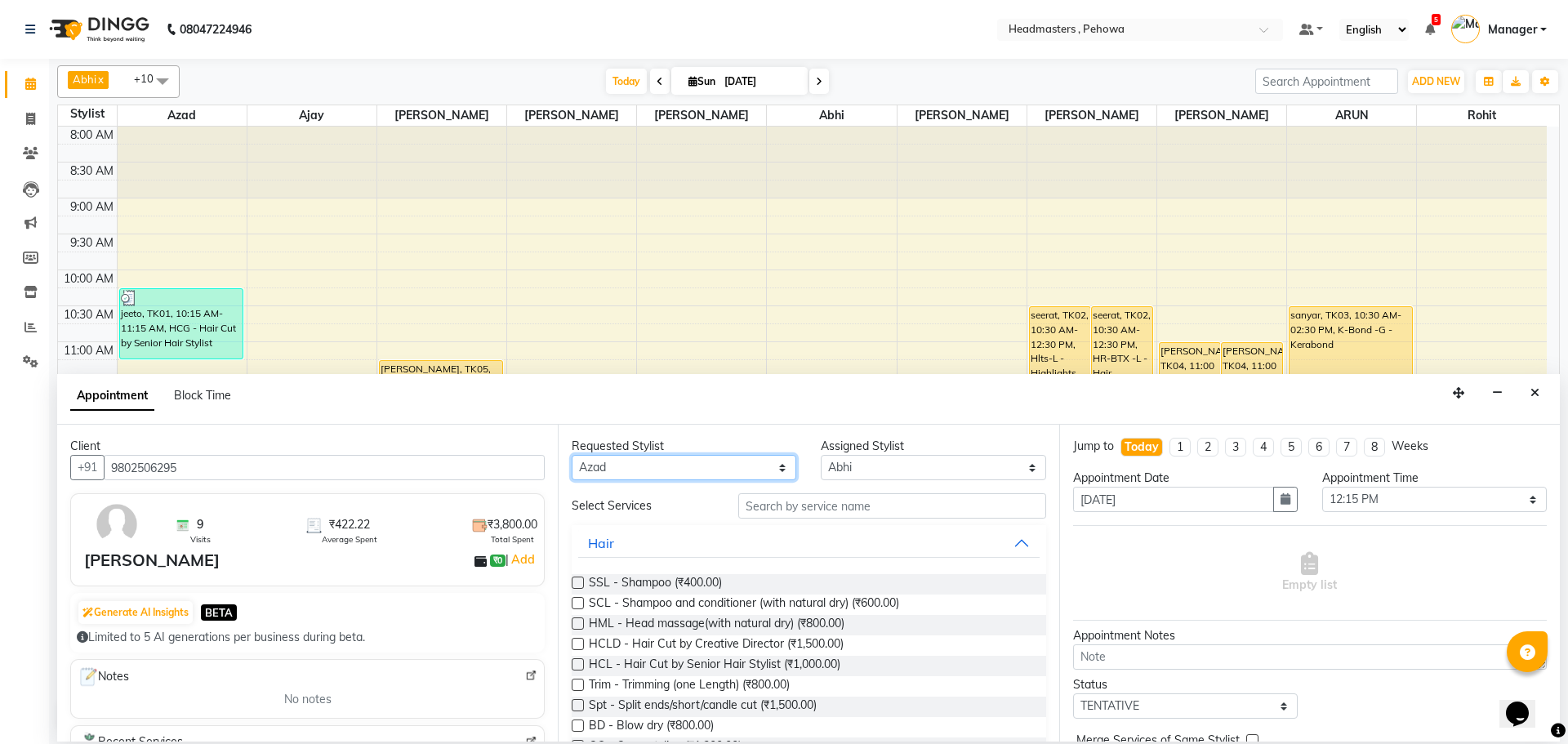 click on "Any Abhi [PERSON_NAME] [PERSON_NAME] [PERSON_NAME] [PERSON_NAME] Headmasters [PERSON_NAME] Manager [PERSON_NAME] [PERSON_NAME] [PERSON_NAME] [PERSON_NAME] Rohit [PERSON_NAME] [PERSON_NAME] [PERSON_NAME] [PERSON_NAME]  [PERSON_NAME]" at bounding box center [684, 467] 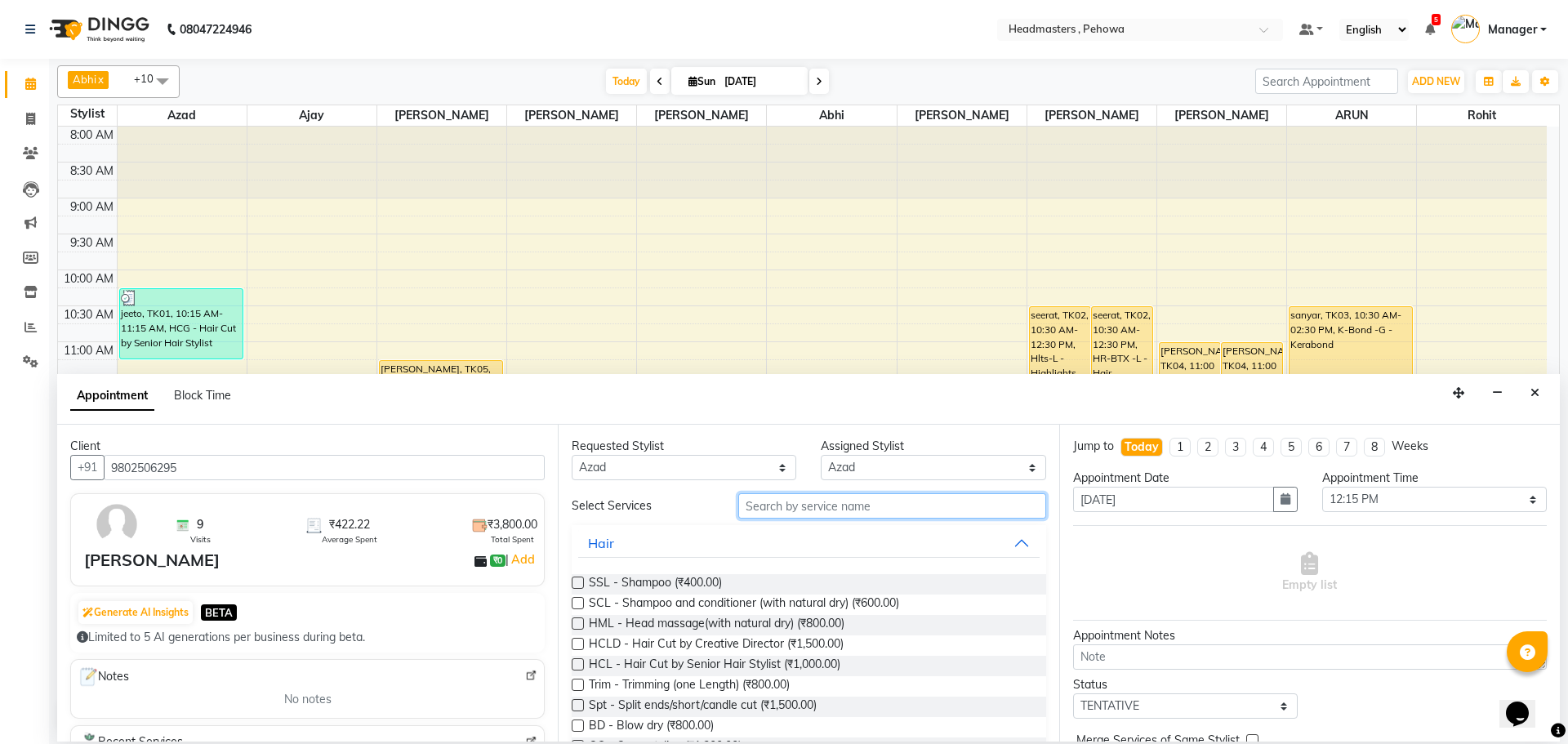 click at bounding box center (892, 506) 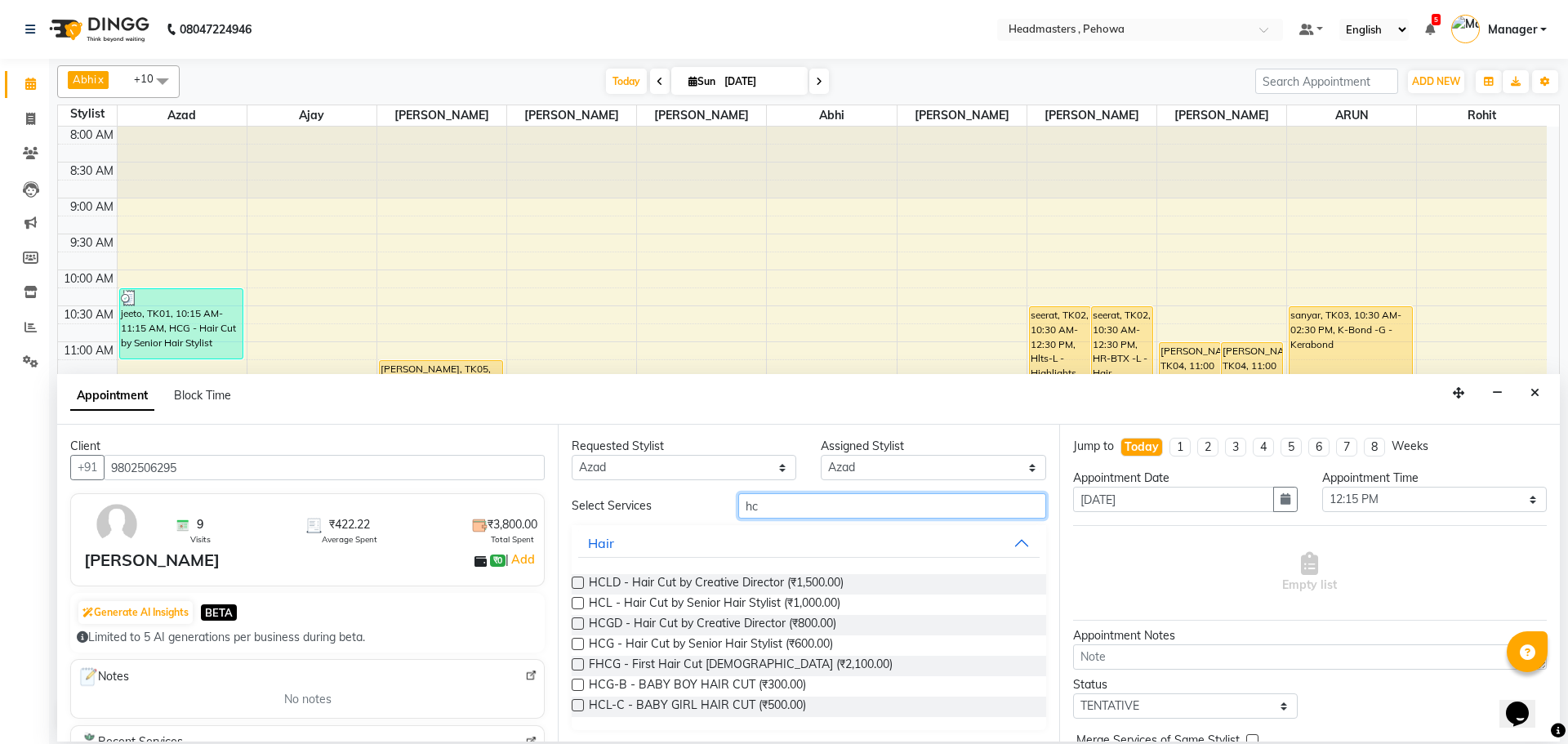 type on "hcg" 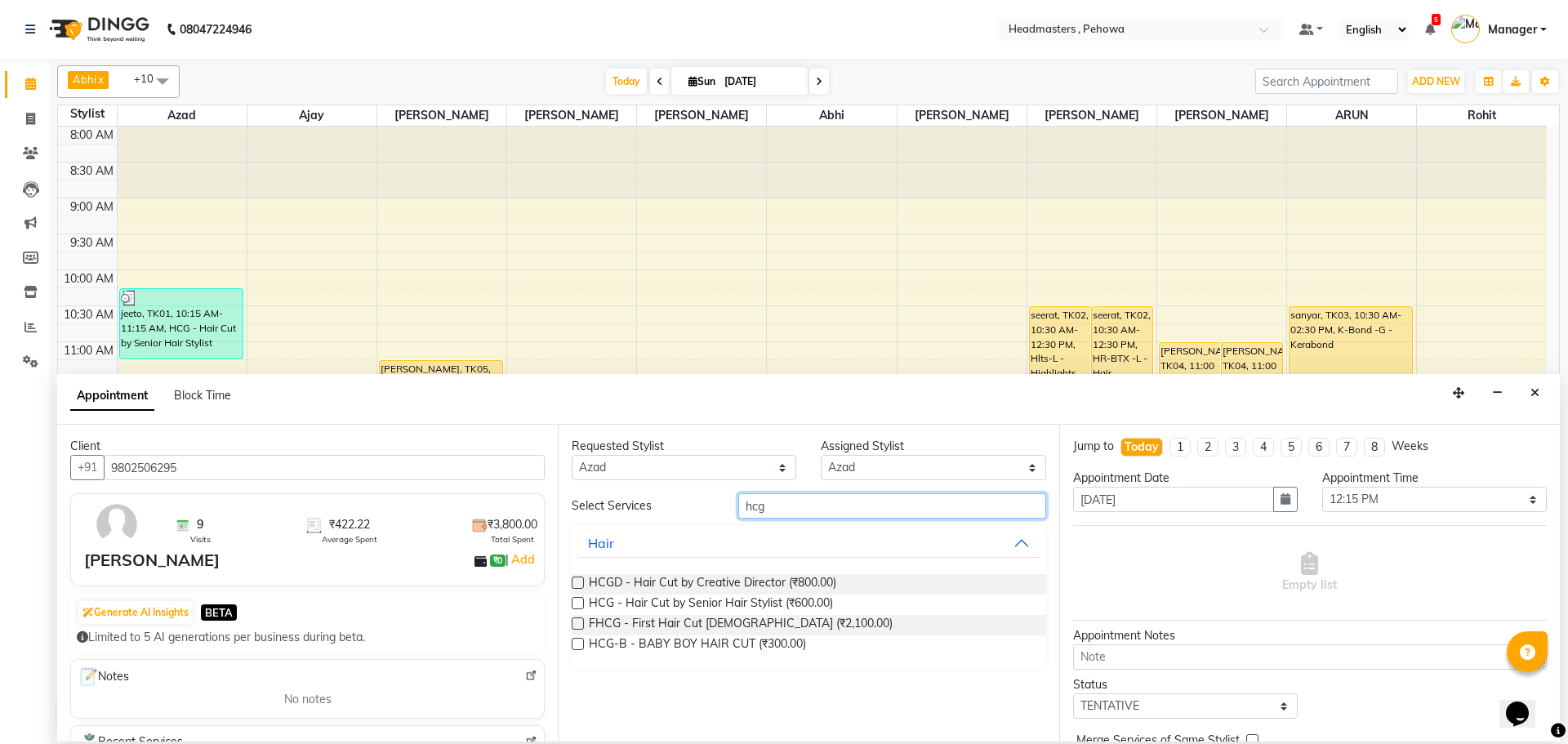 click on "hcg" at bounding box center (892, 506) 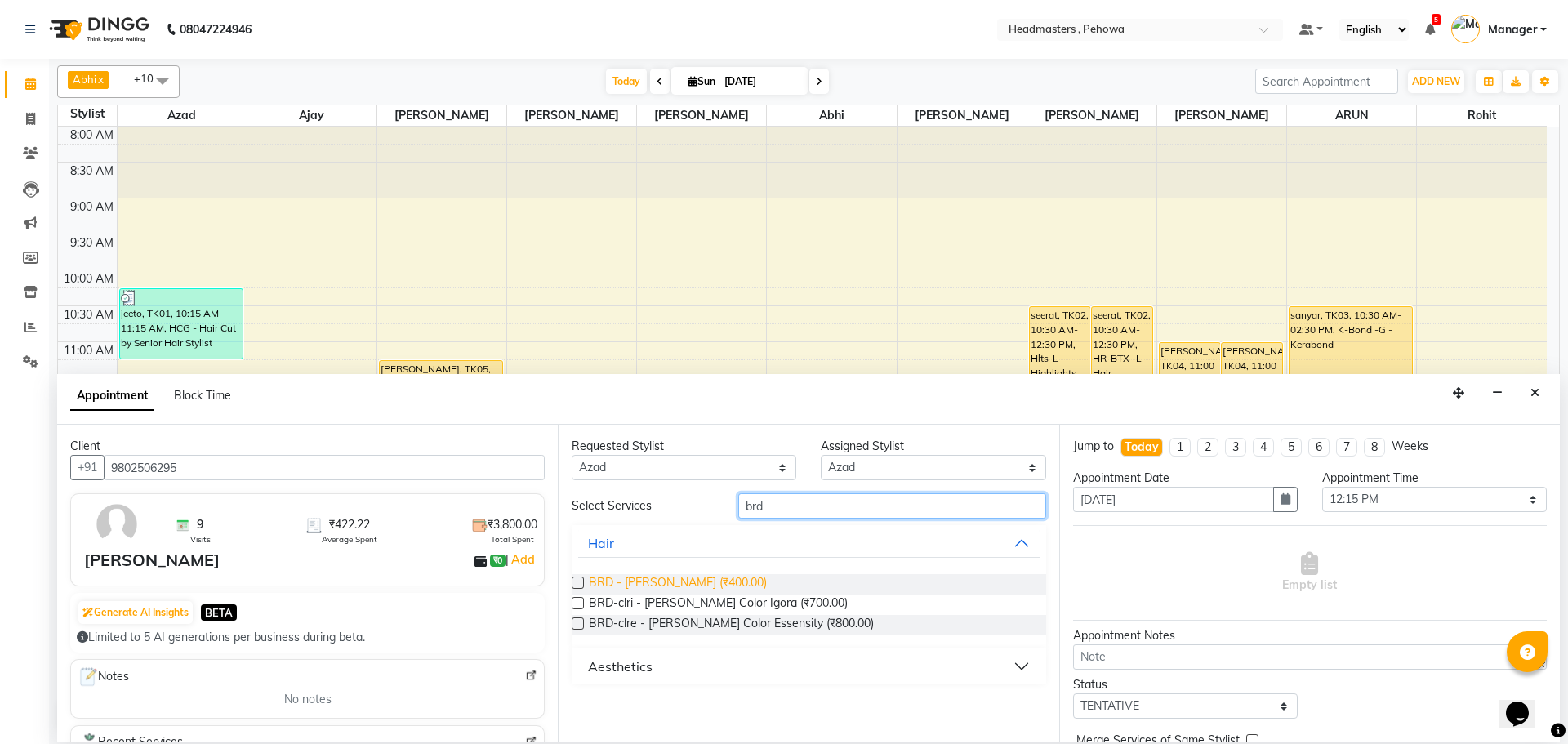 type on "brd" 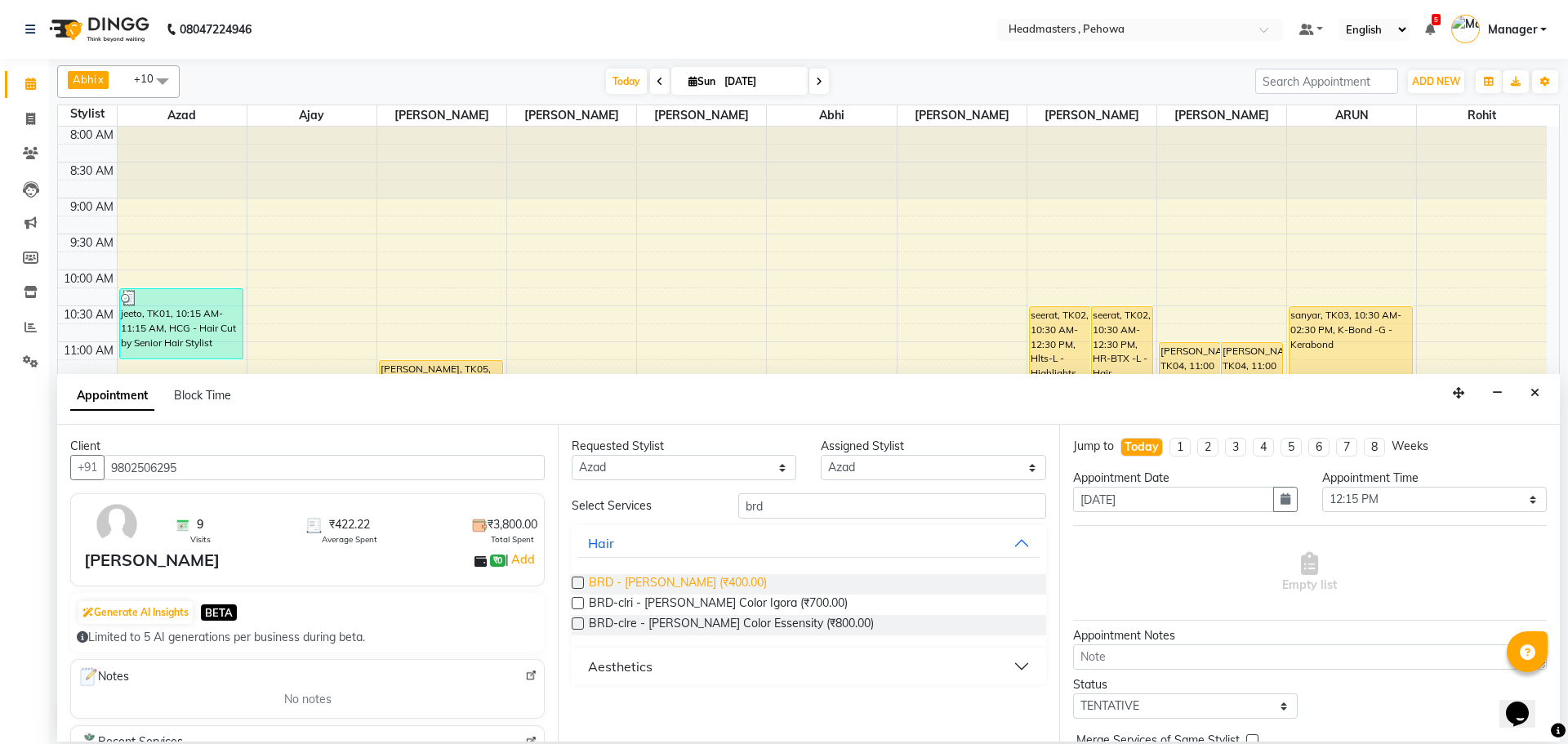click on "BRD - [PERSON_NAME] (₹400.00)" at bounding box center [678, 584] 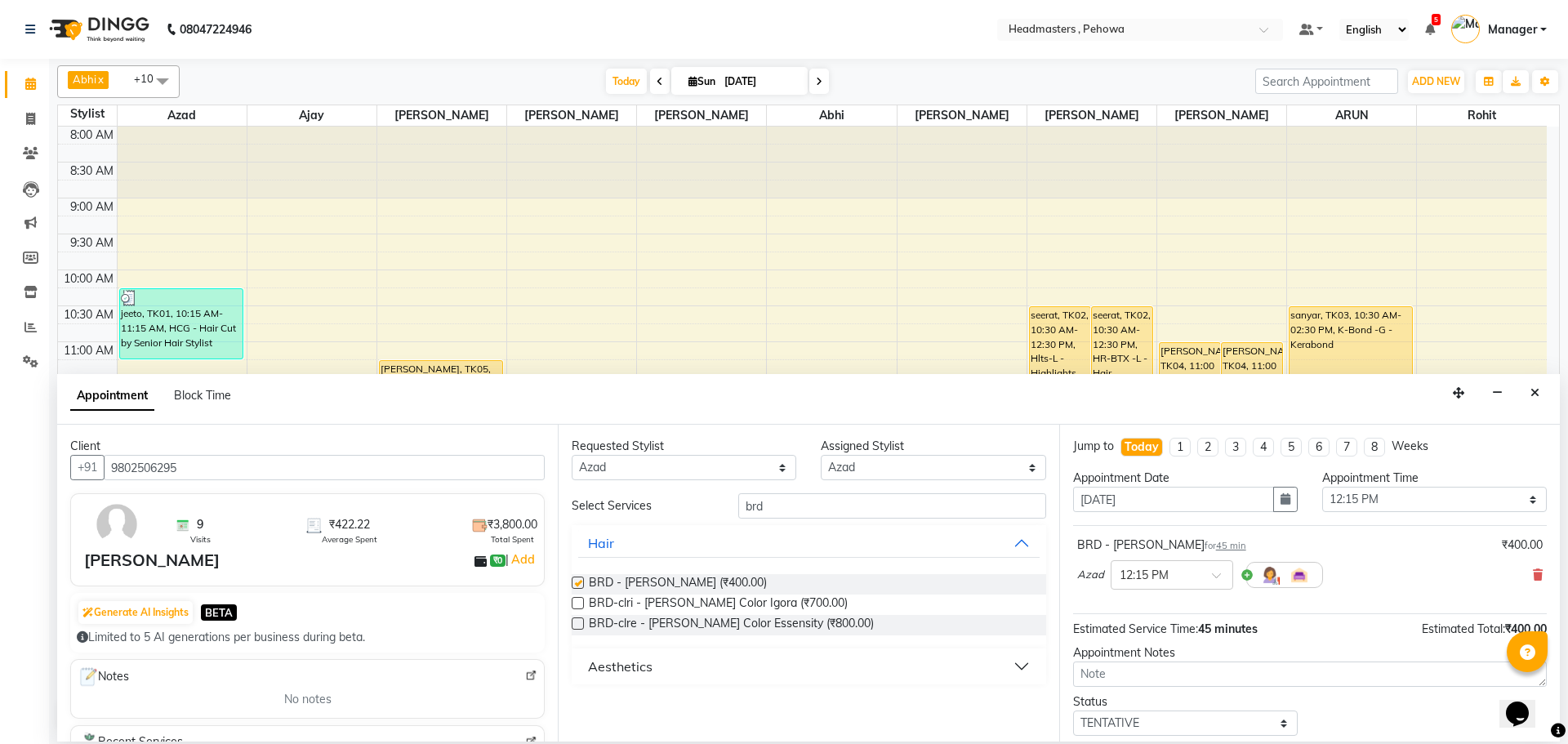 checkbox on "false" 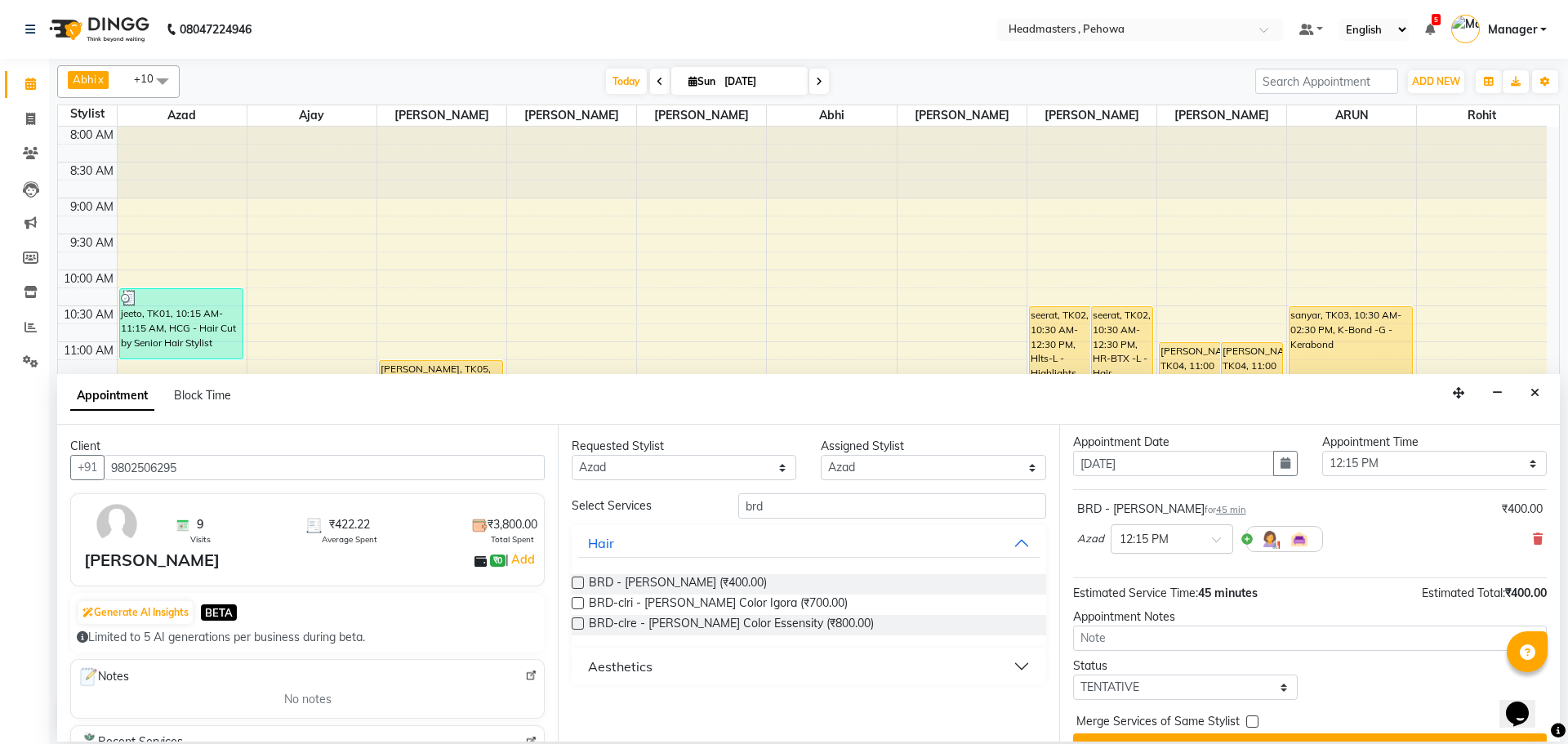 scroll, scrollTop: 70, scrollLeft: 0, axis: vertical 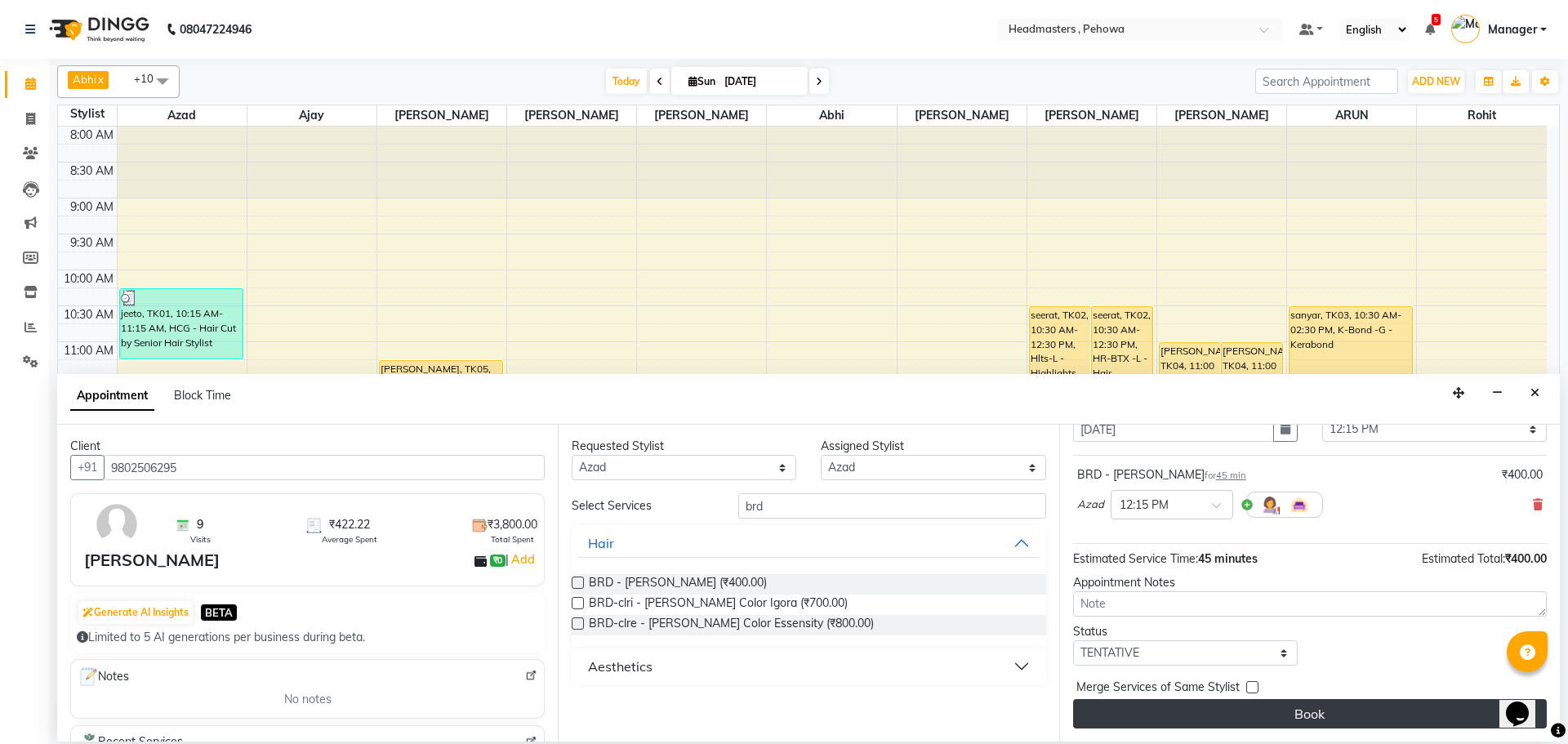 click on "Book" at bounding box center [1310, 714] 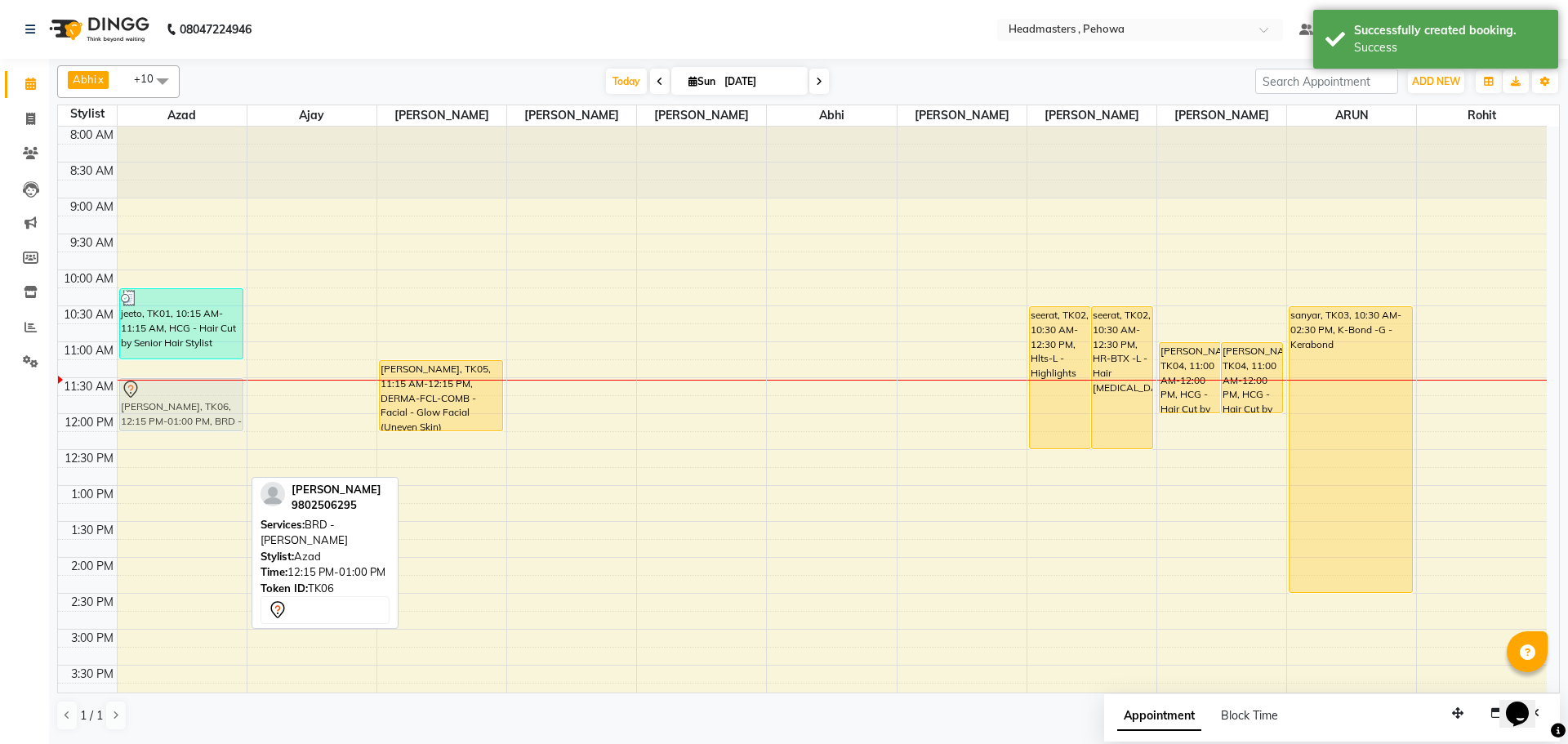 drag, startPoint x: 217, startPoint y: 450, endPoint x: 220, endPoint y: 390, distance: 60.07495 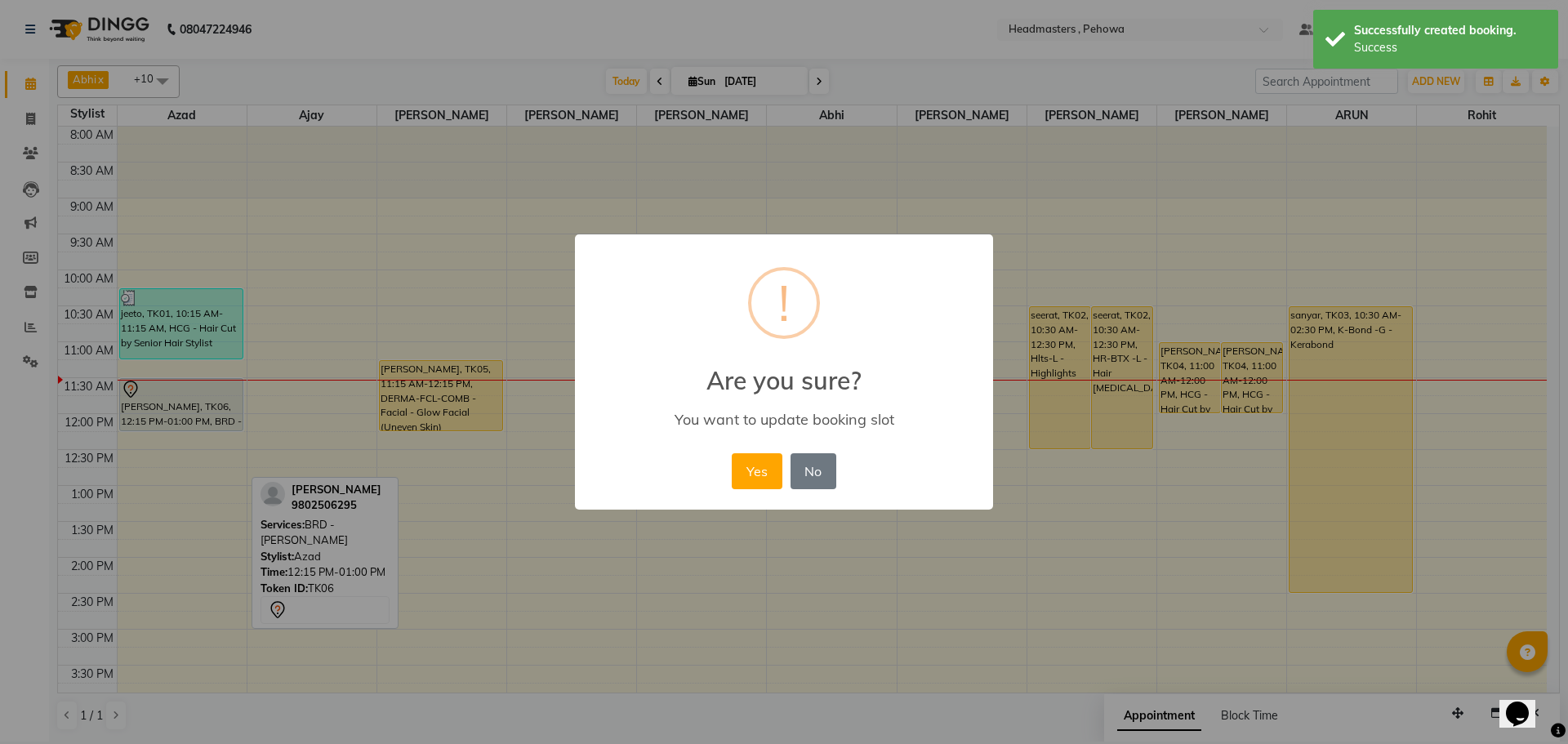 click on "Yes" at bounding box center [756, 471] 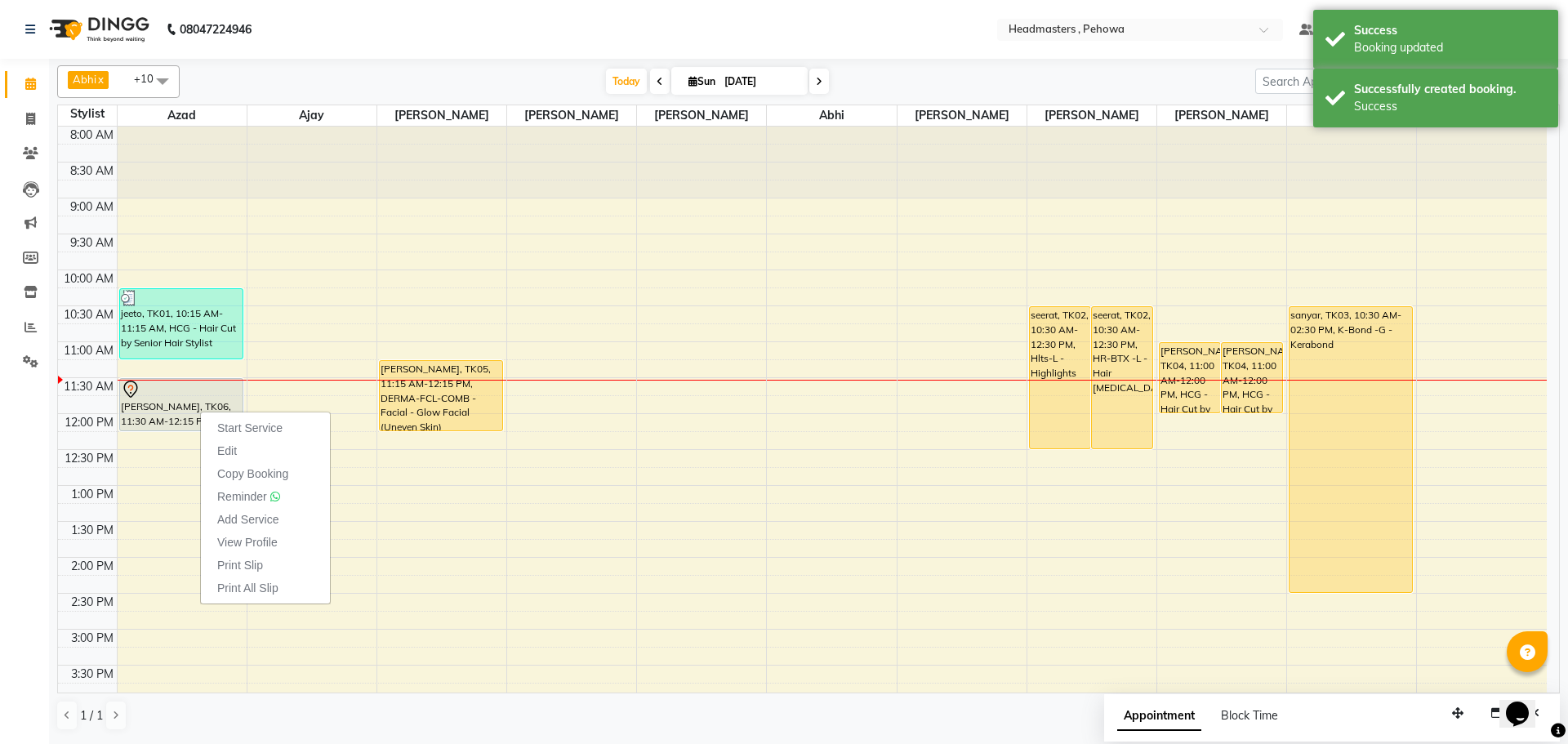 click on "Print Slip" at bounding box center (240, 565) 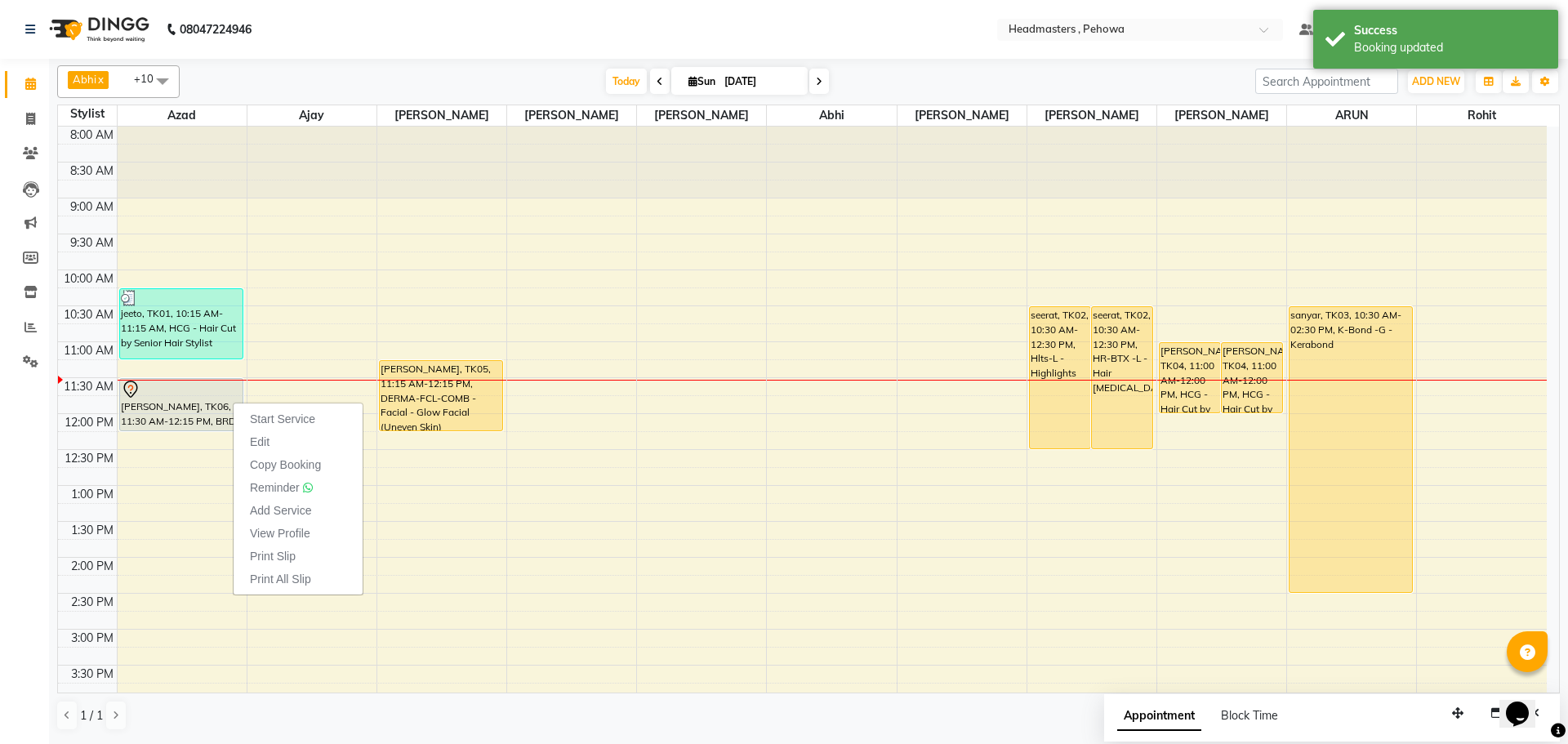 drag, startPoint x: 299, startPoint y: 412, endPoint x: 297, endPoint y: 396, distance: 16.124515 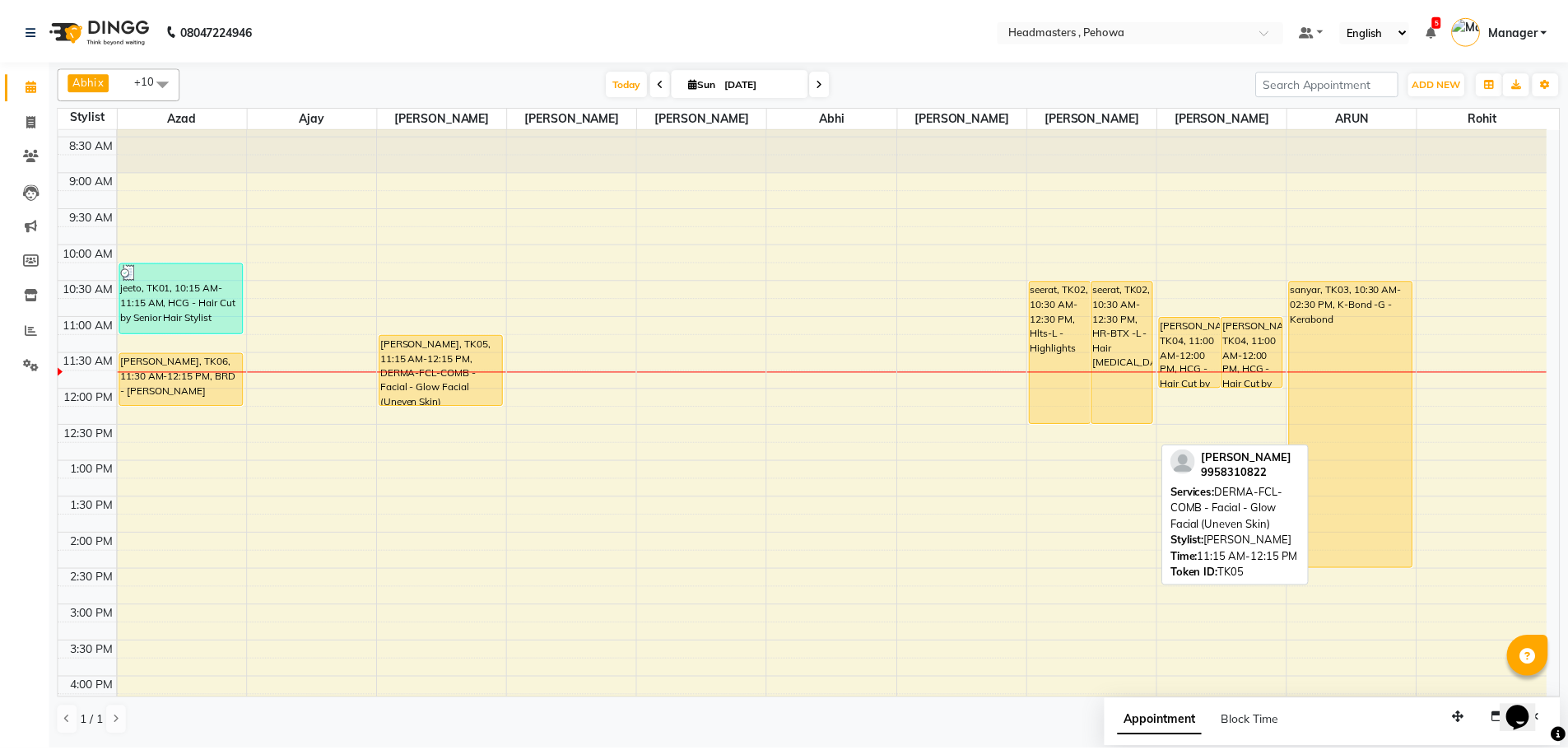 scroll, scrollTop: 0, scrollLeft: 0, axis: both 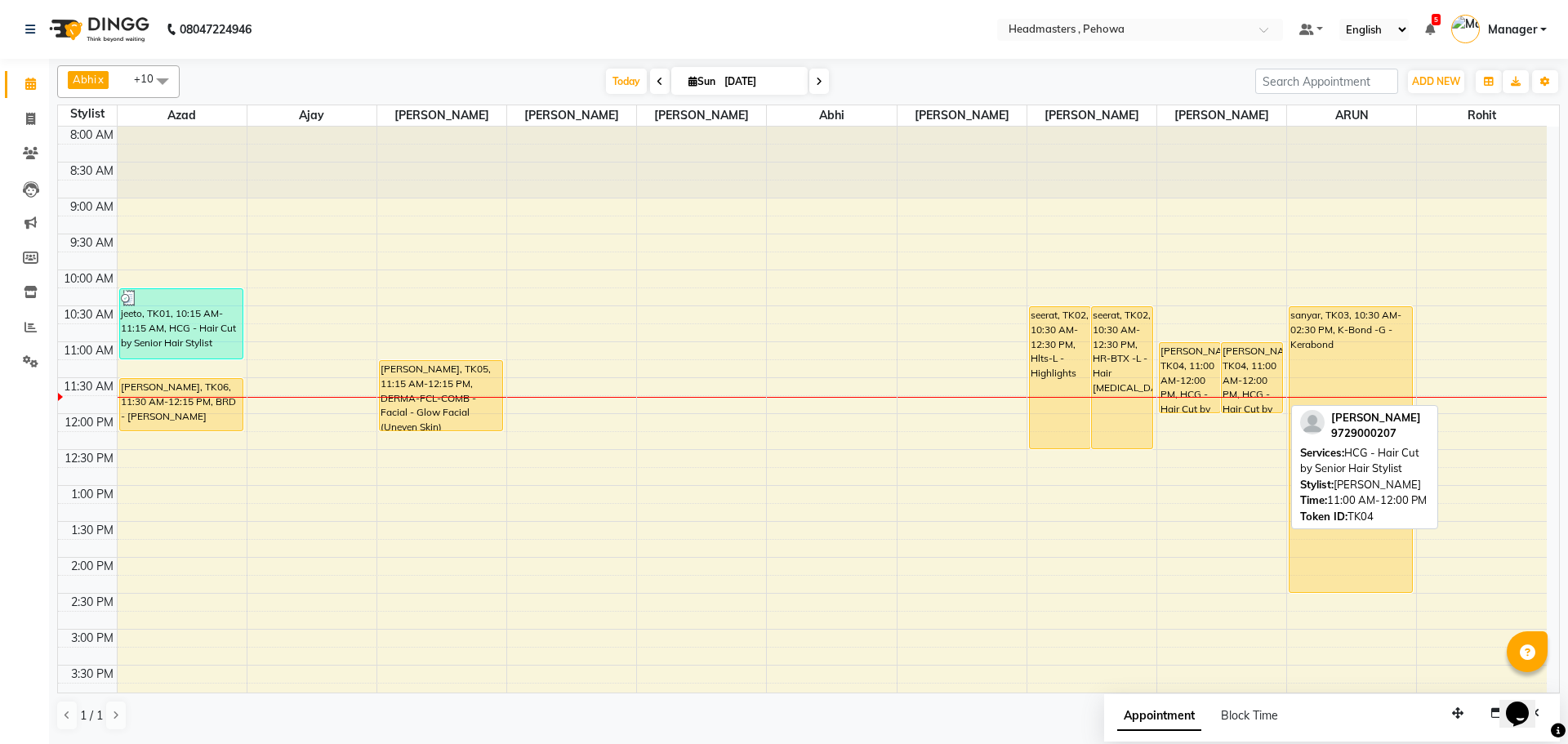 click on "[PERSON_NAME], TK04, 11:00 AM-12:00 PM, HCG - Hair Cut by Senior Hair Stylist" at bounding box center (1252, 377) 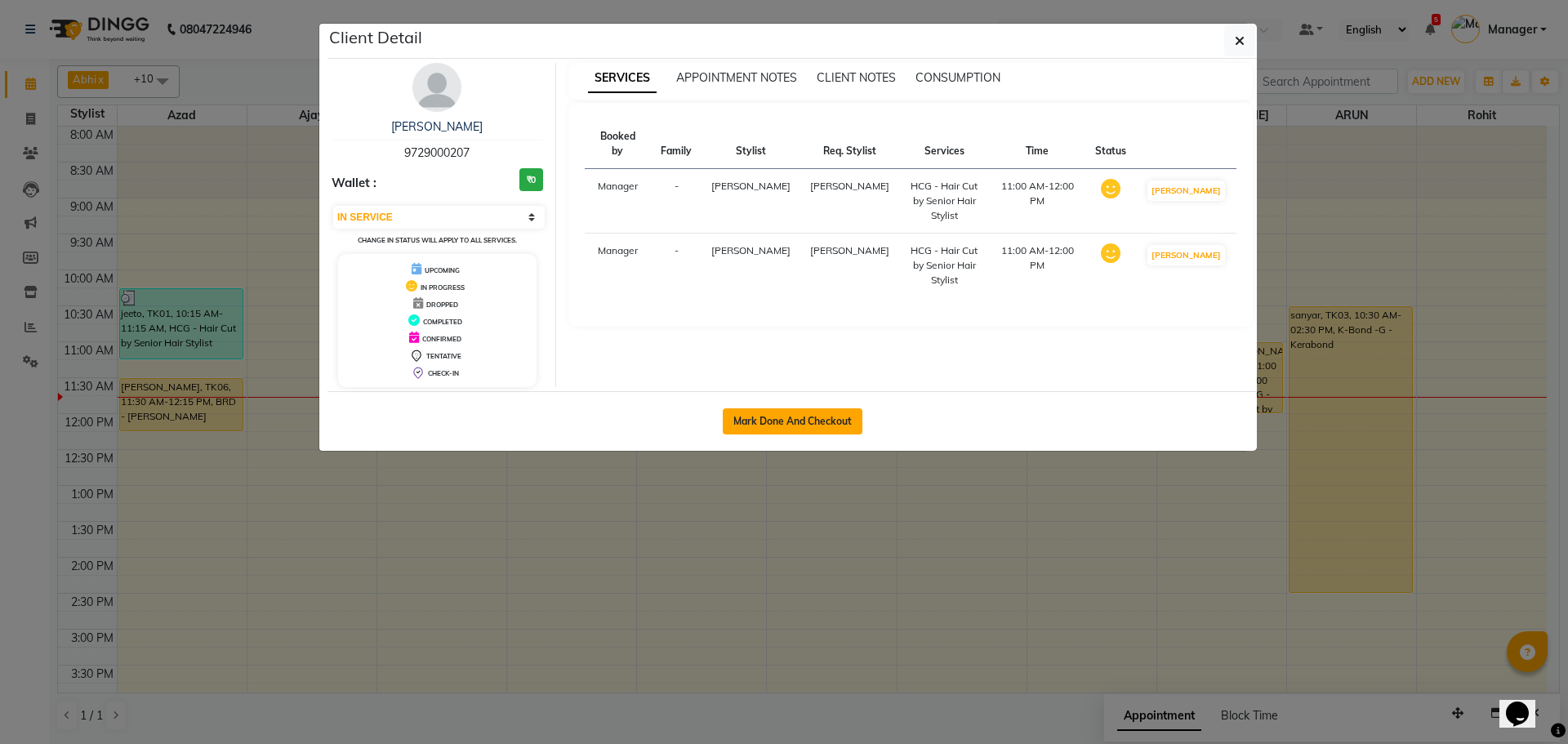 click on "Mark Done And Checkout" 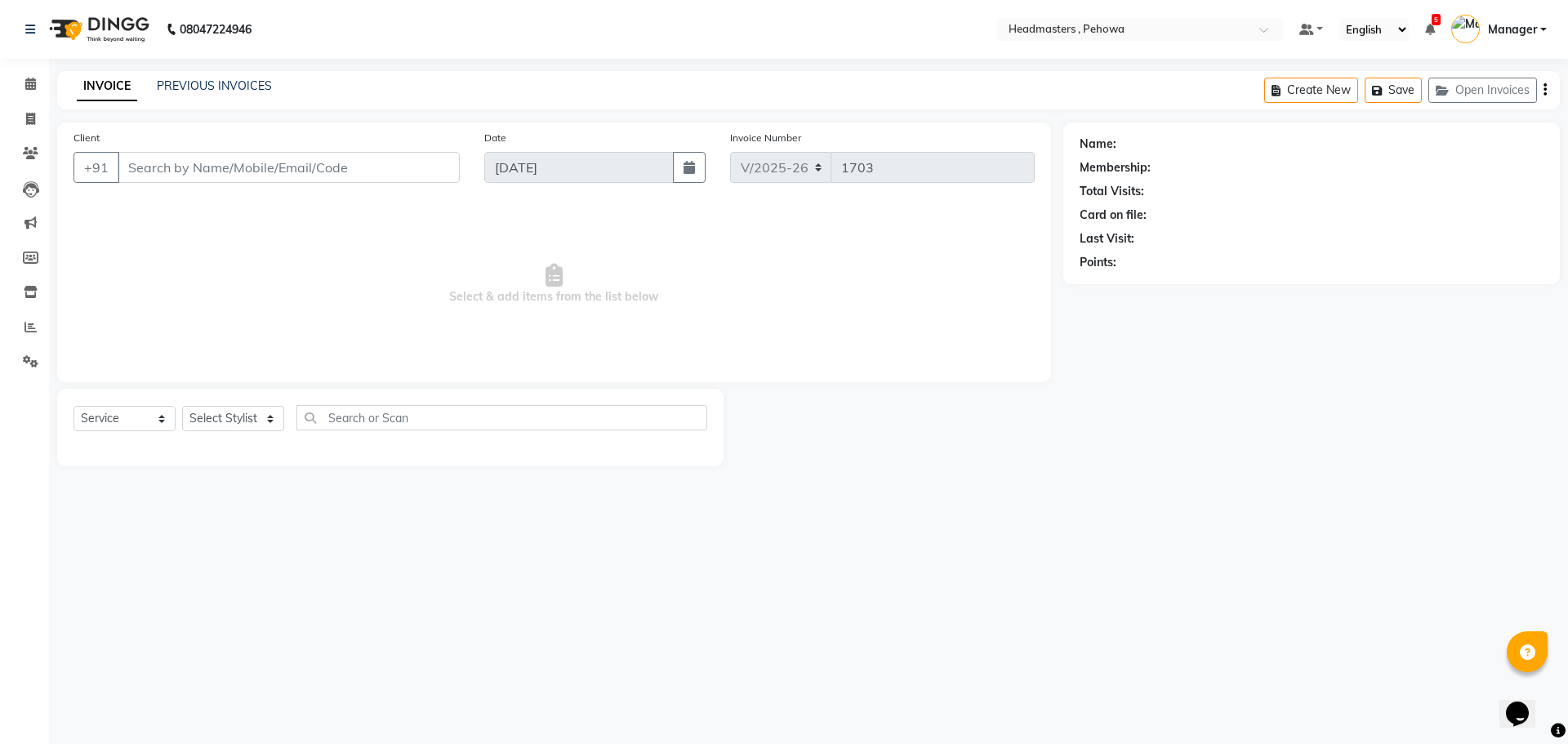 type on "9729000207" 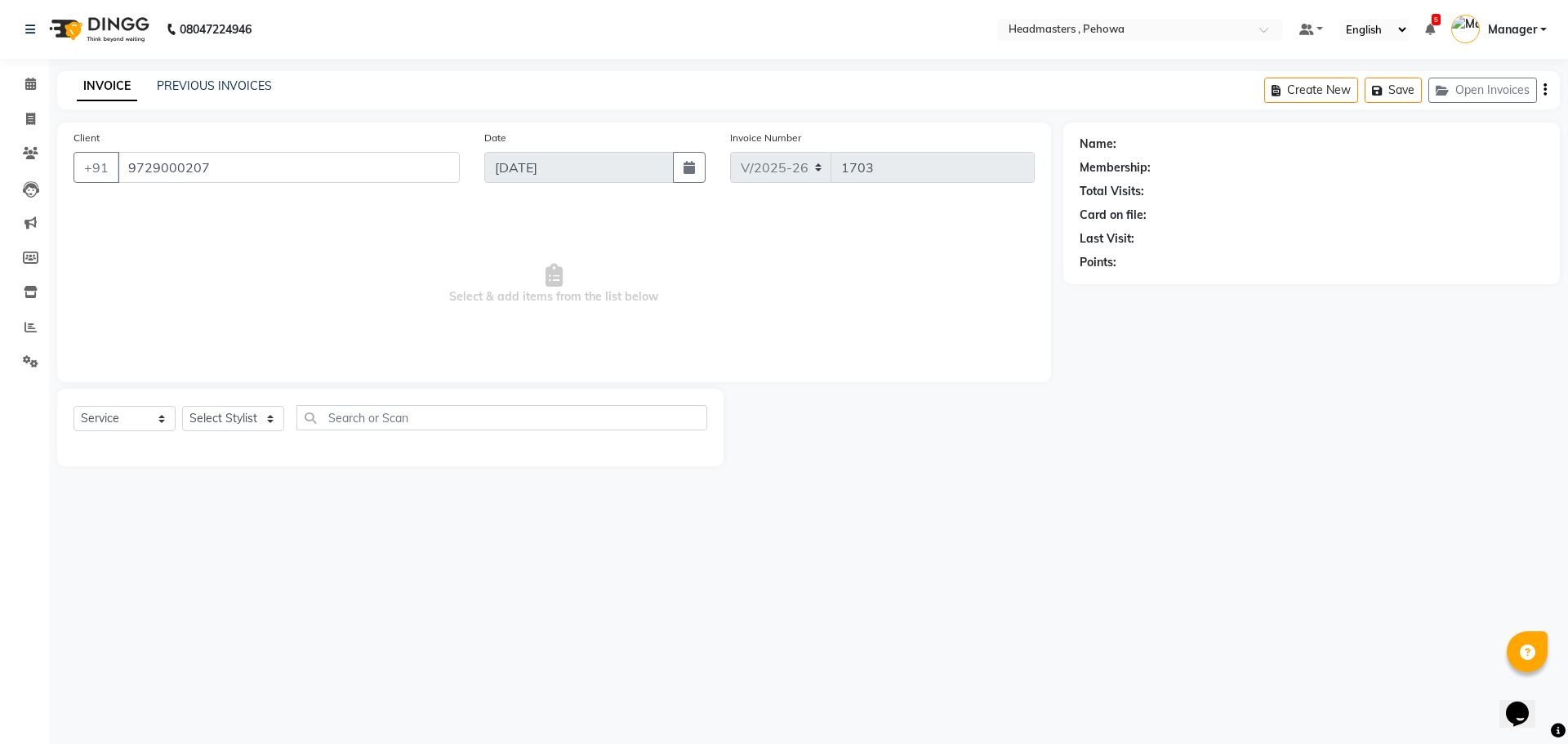 select on "71125" 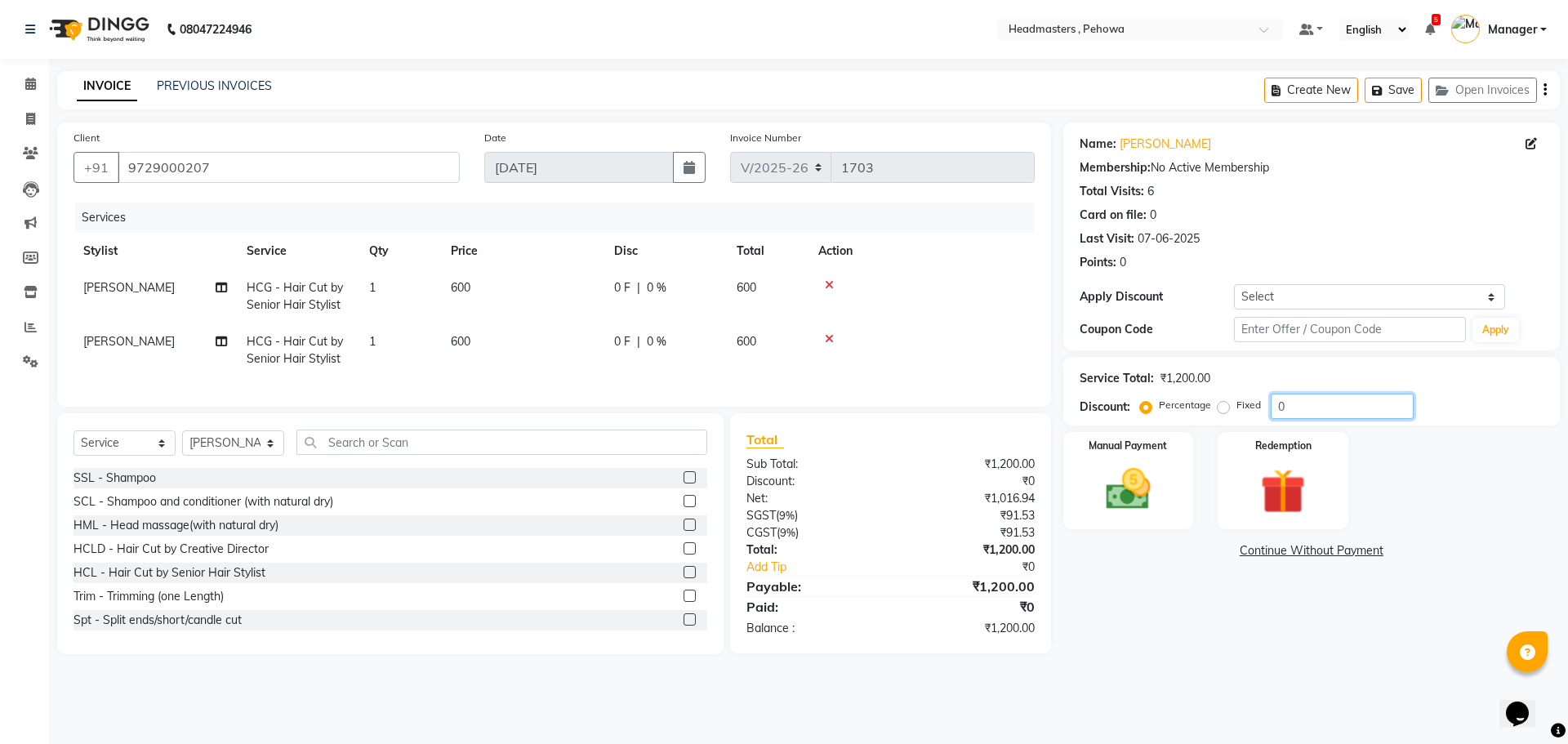 click on "0" 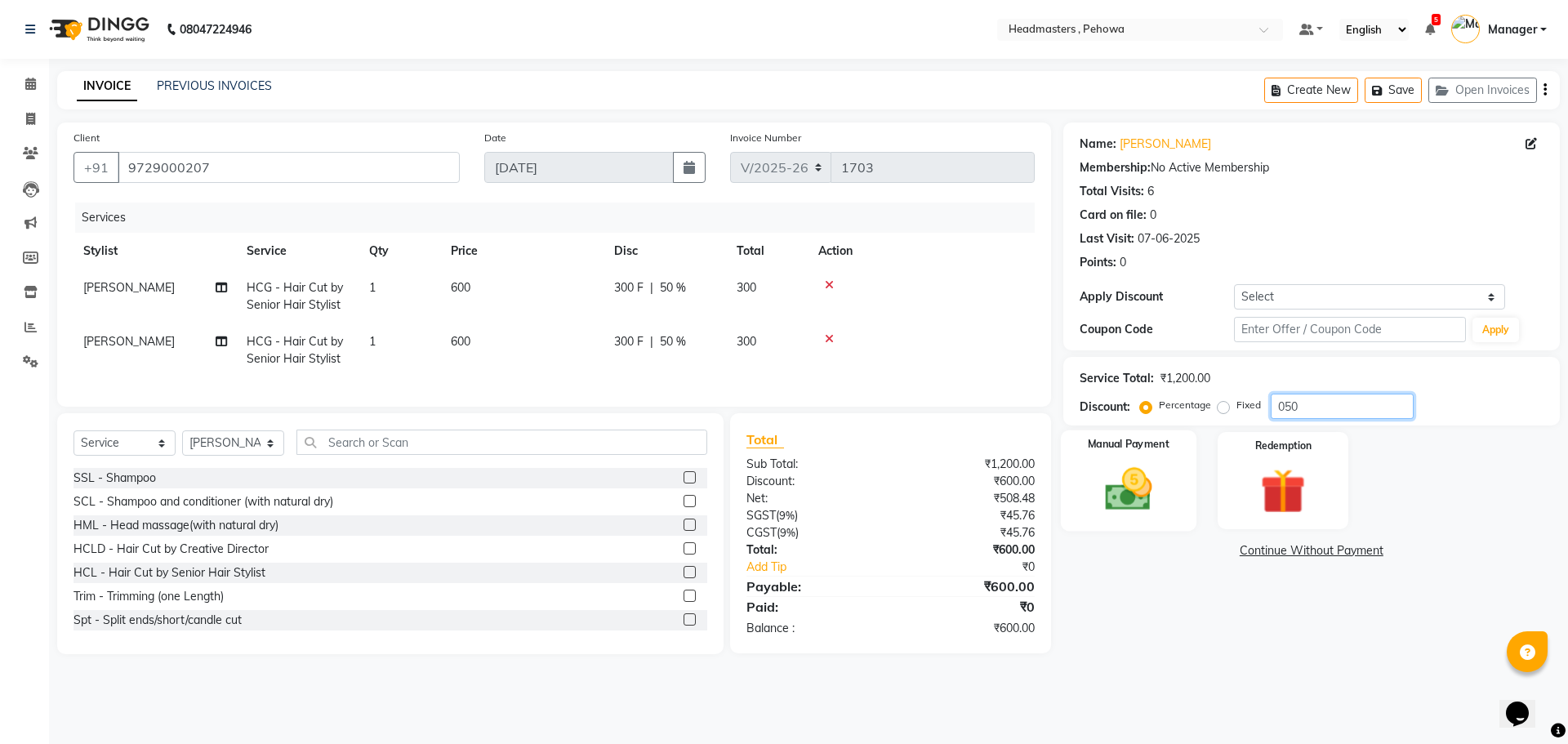 type on "050" 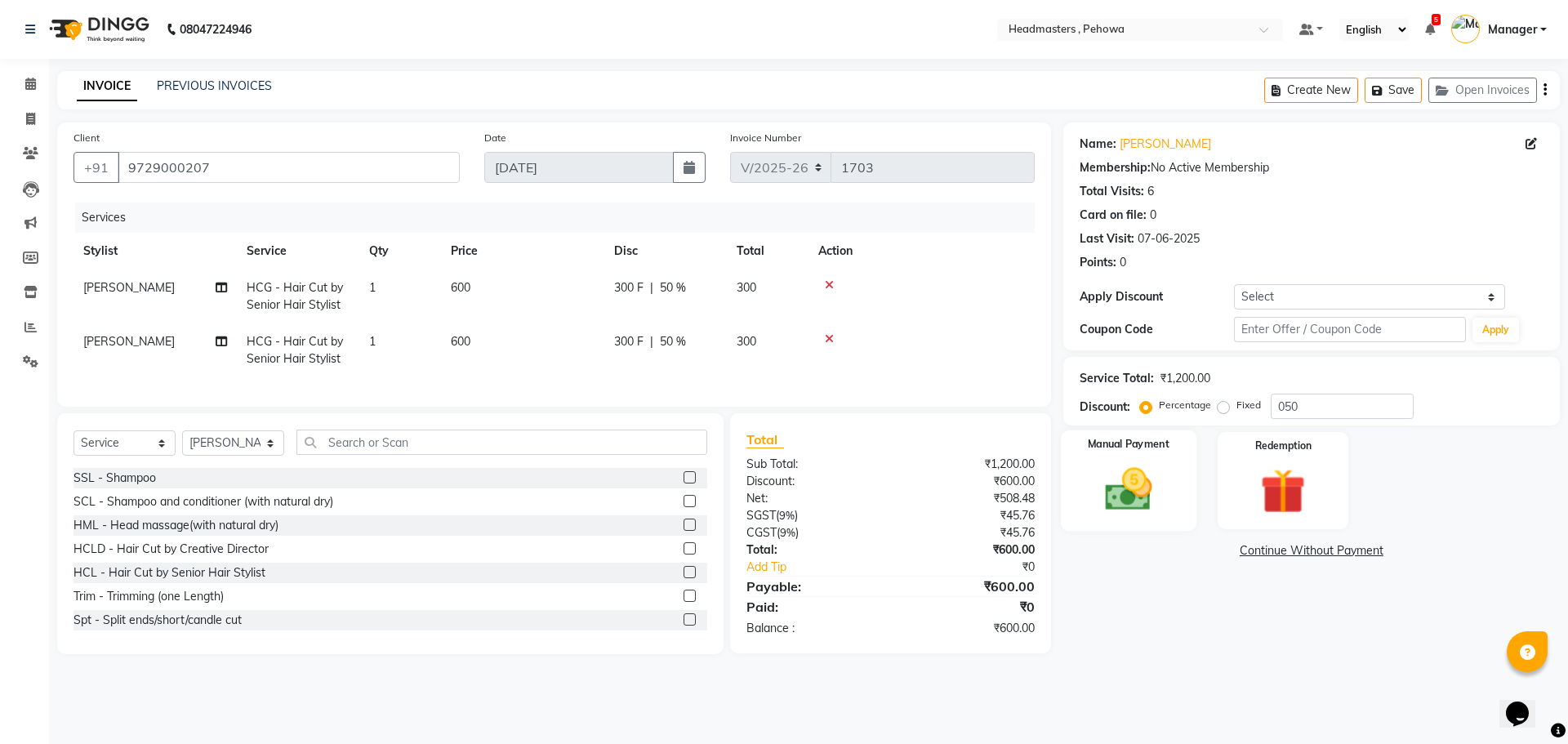 click 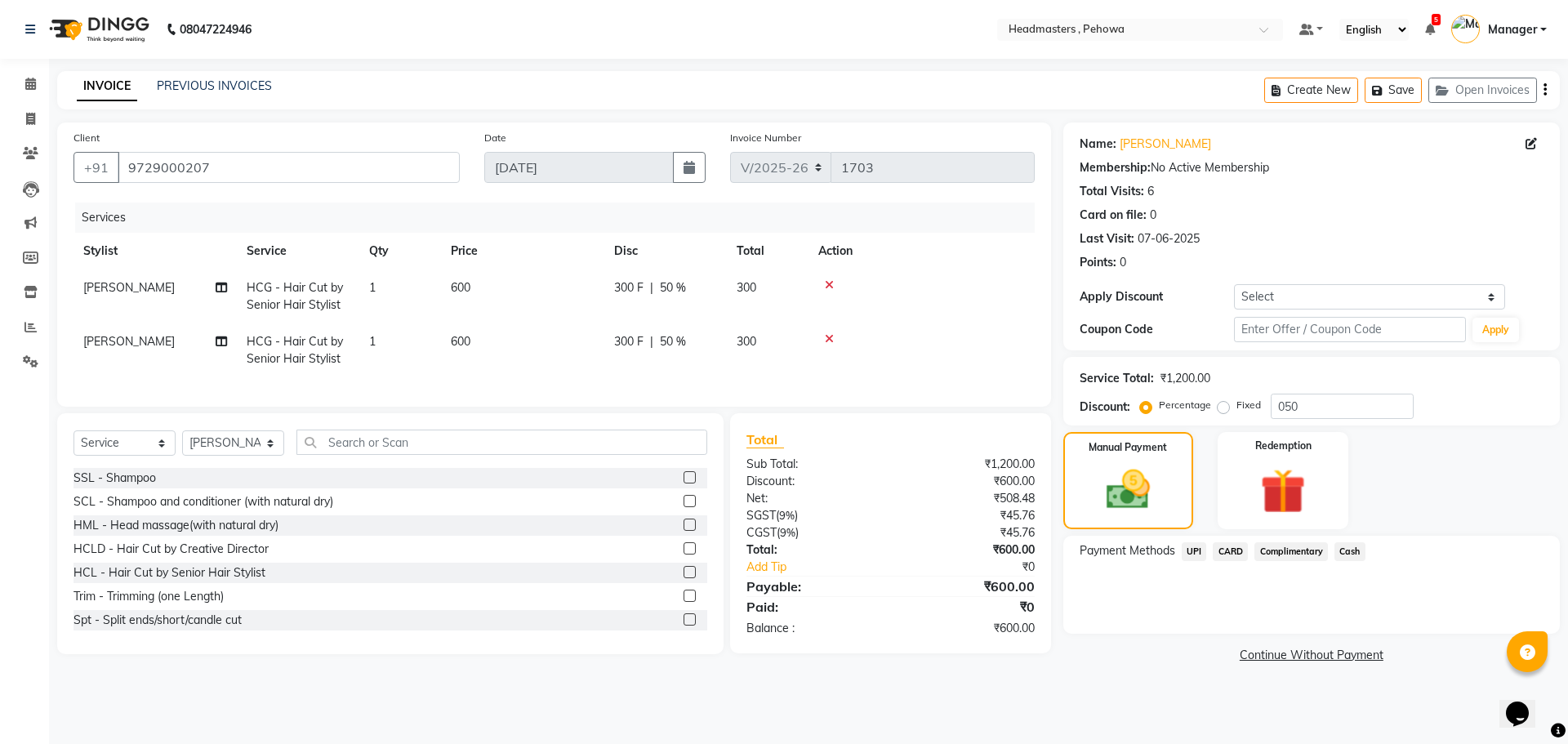 click on "UPI" 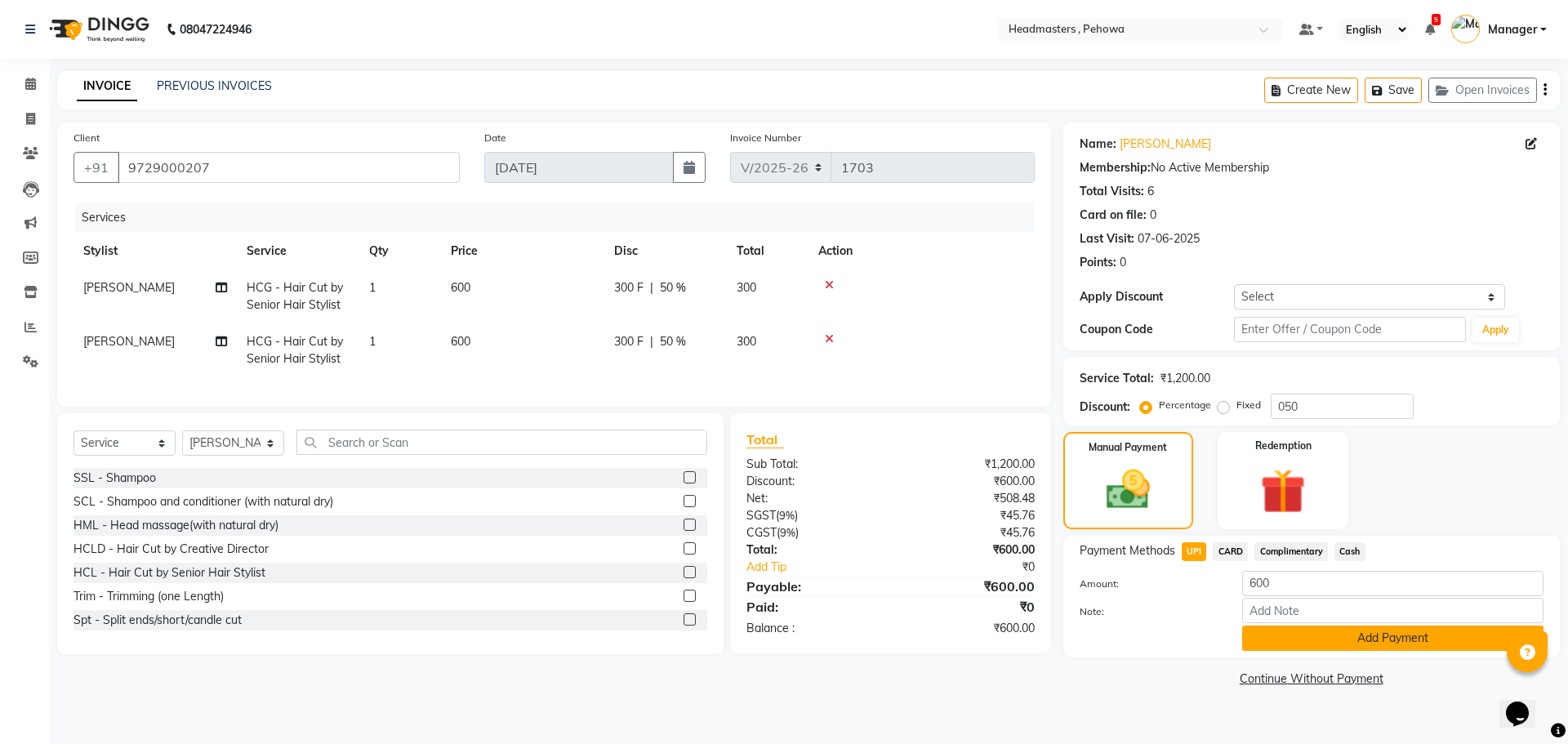 click on "Add Payment" 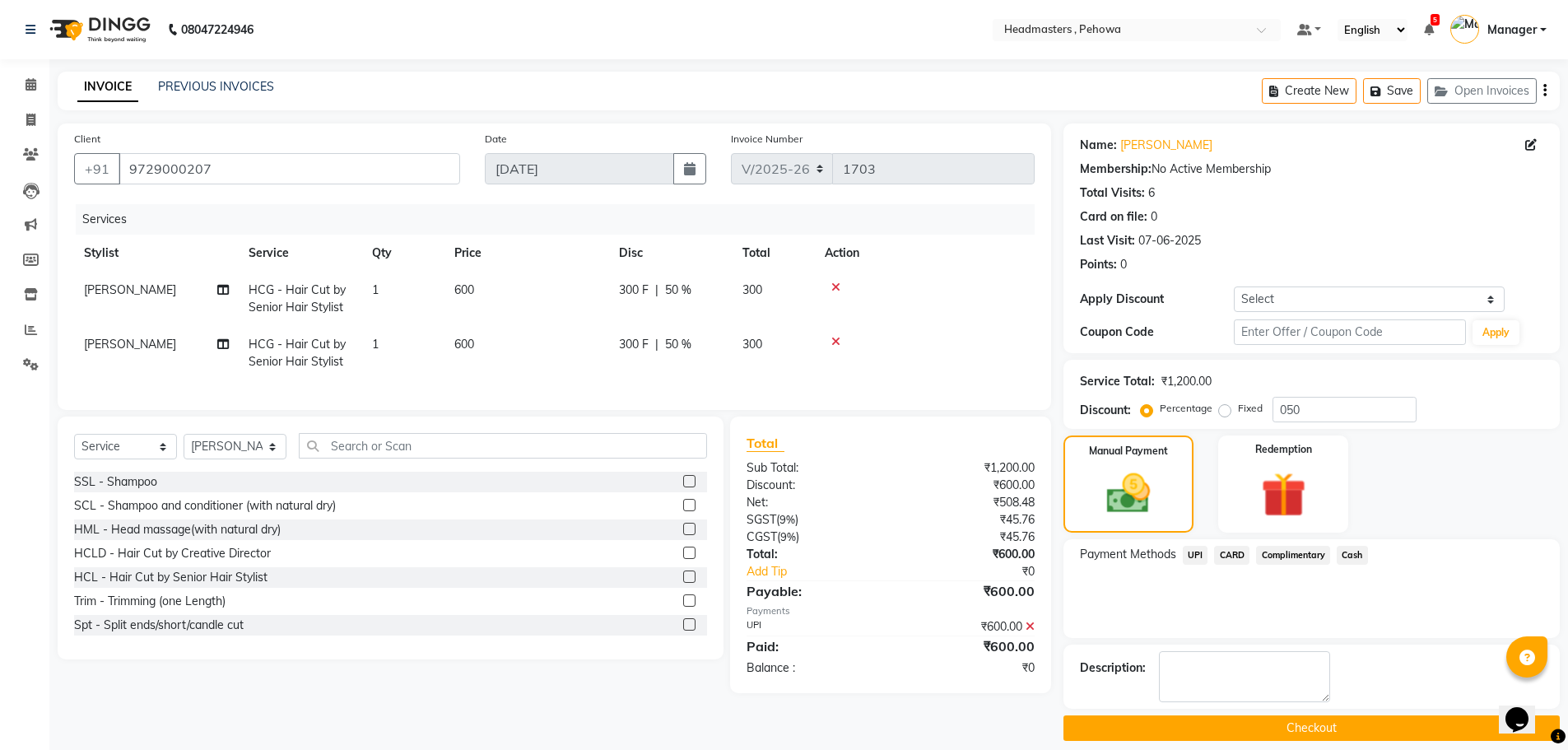 scroll, scrollTop: 16, scrollLeft: 0, axis: vertical 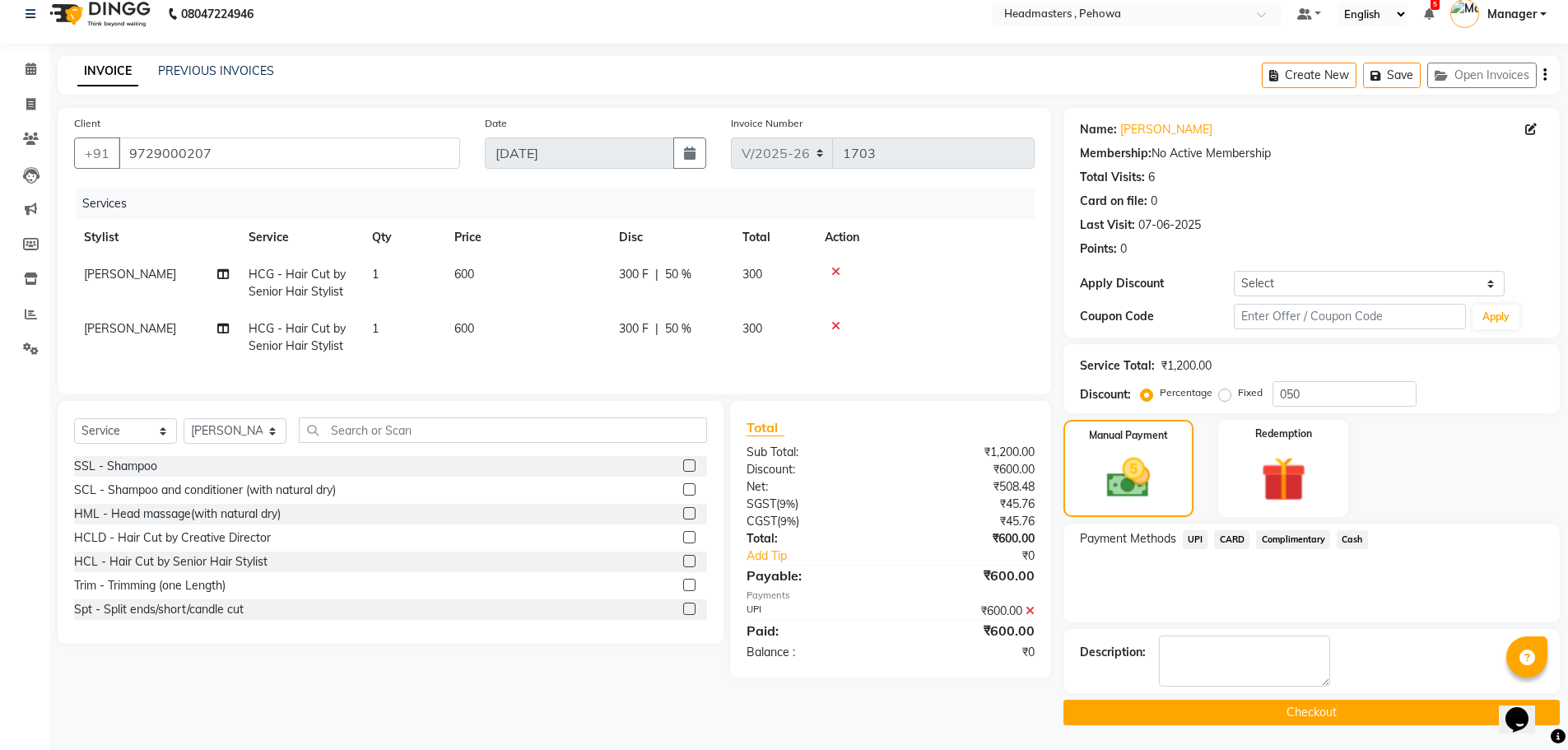 click on "Checkout" 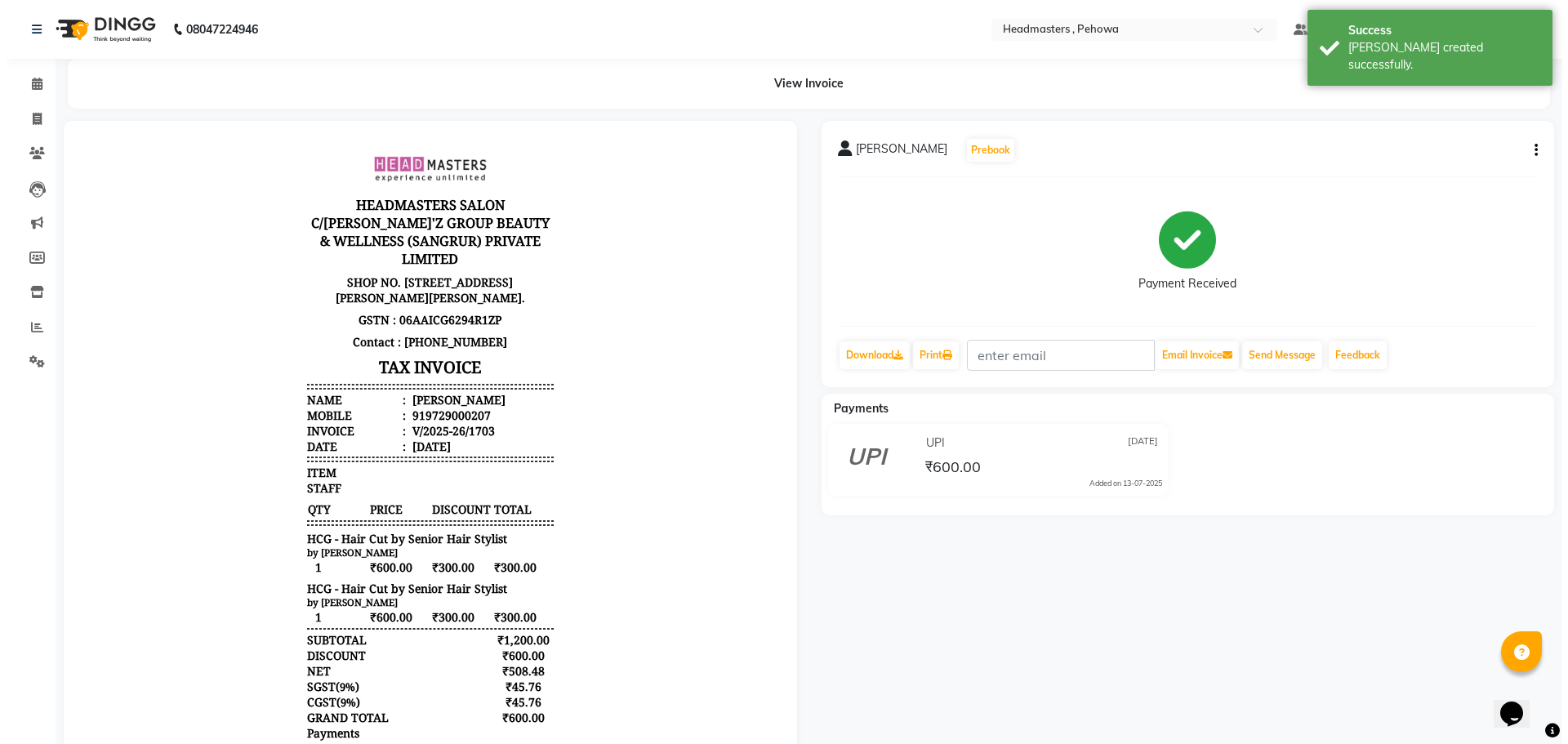 scroll, scrollTop: 0, scrollLeft: 0, axis: both 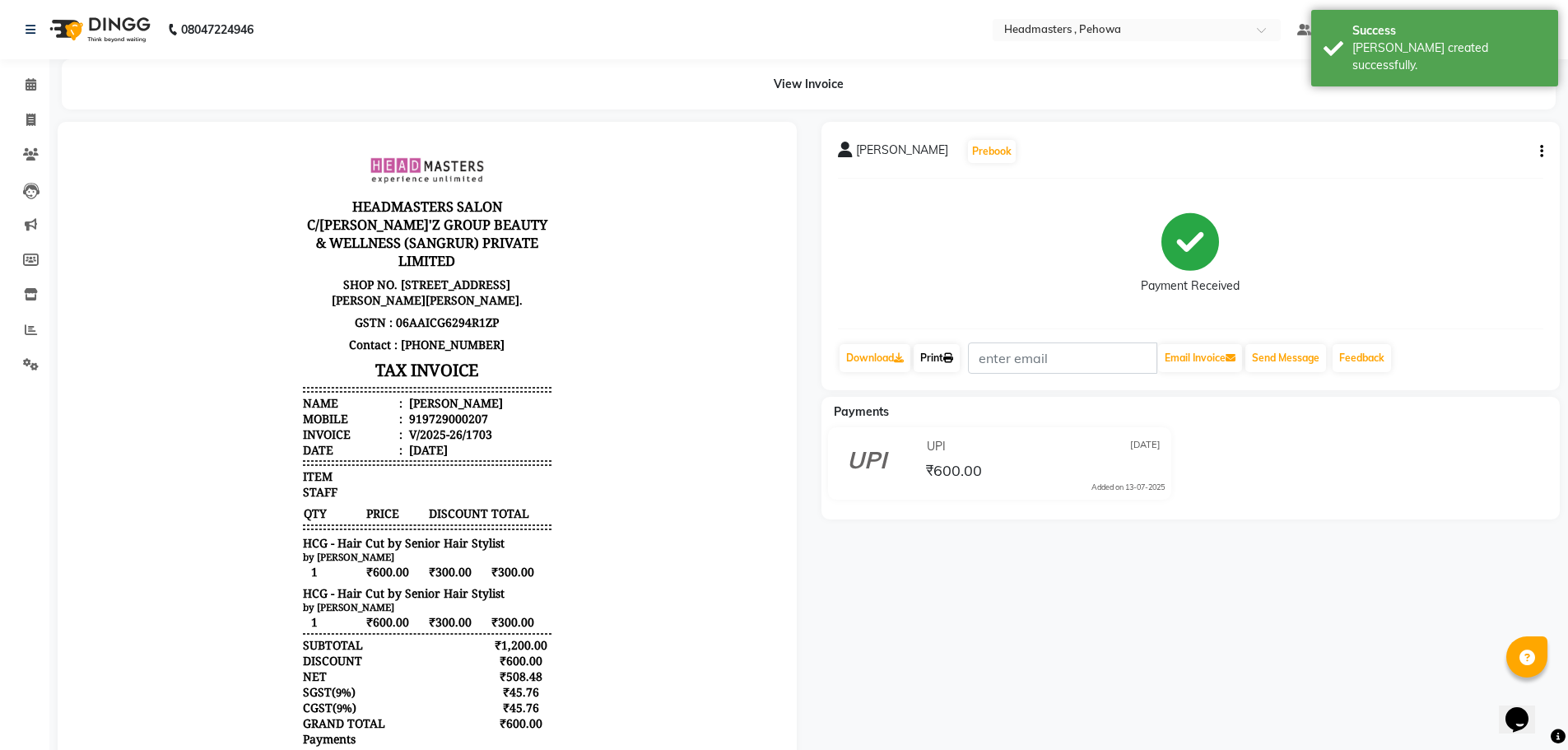 click on "Print" 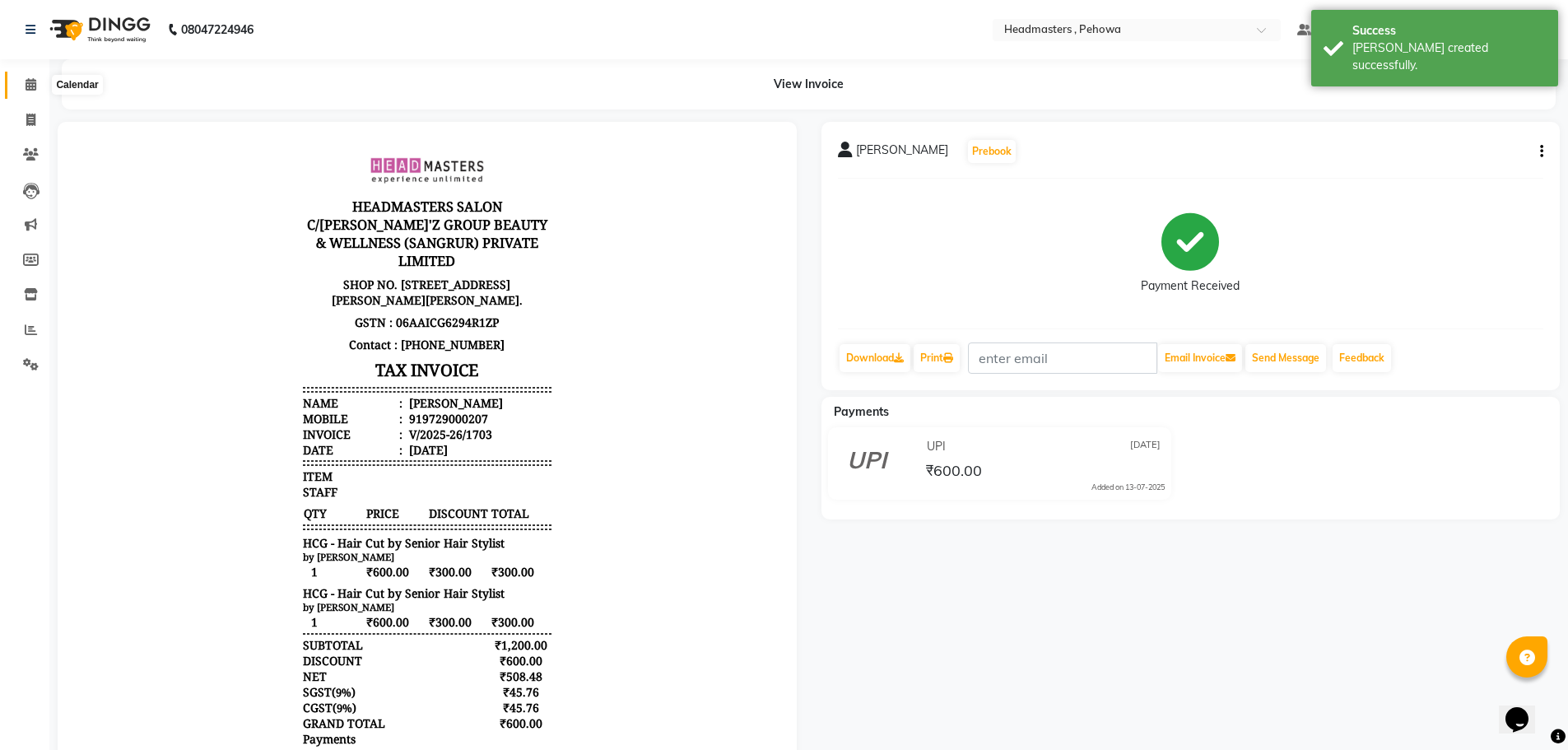 click 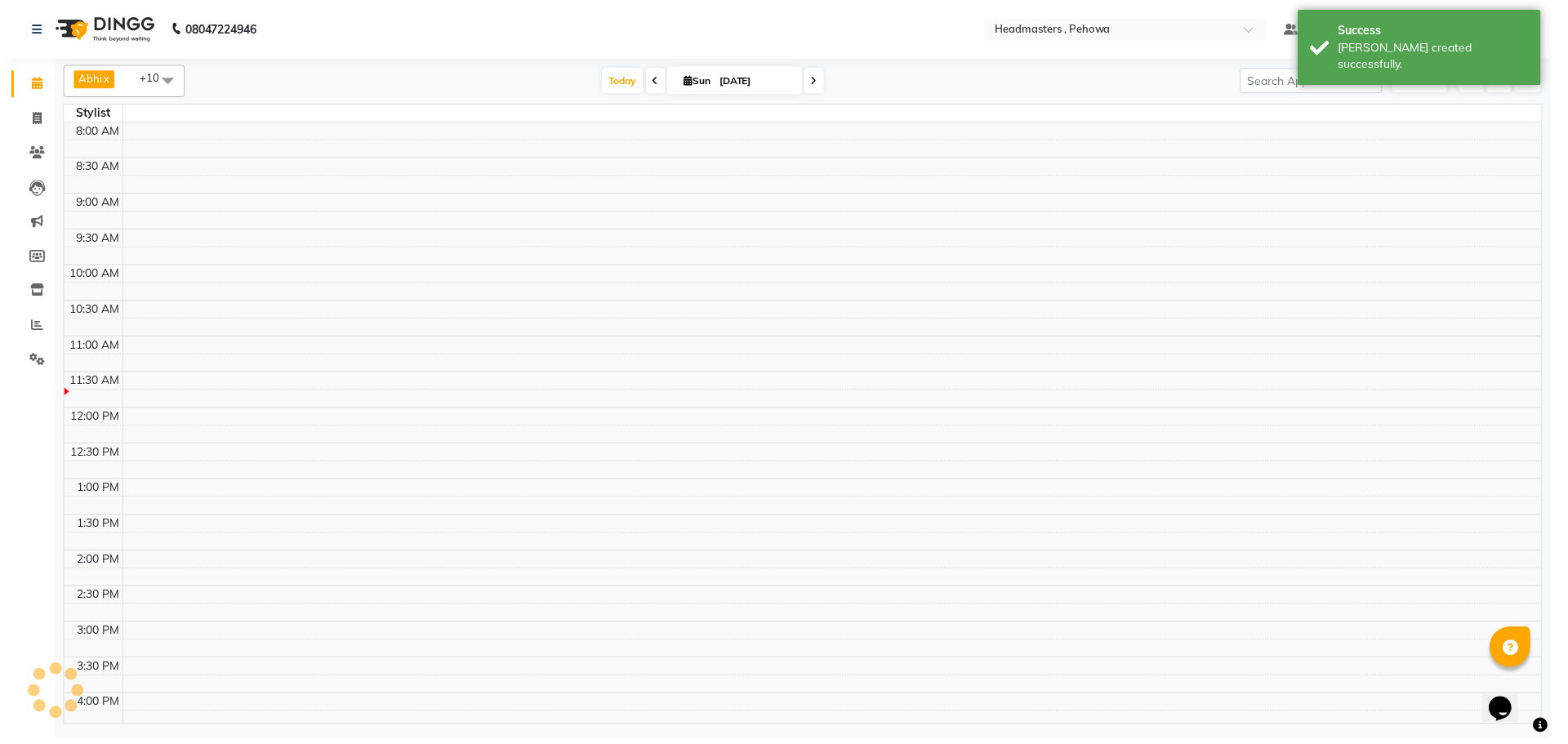 scroll, scrollTop: 216, scrollLeft: 0, axis: vertical 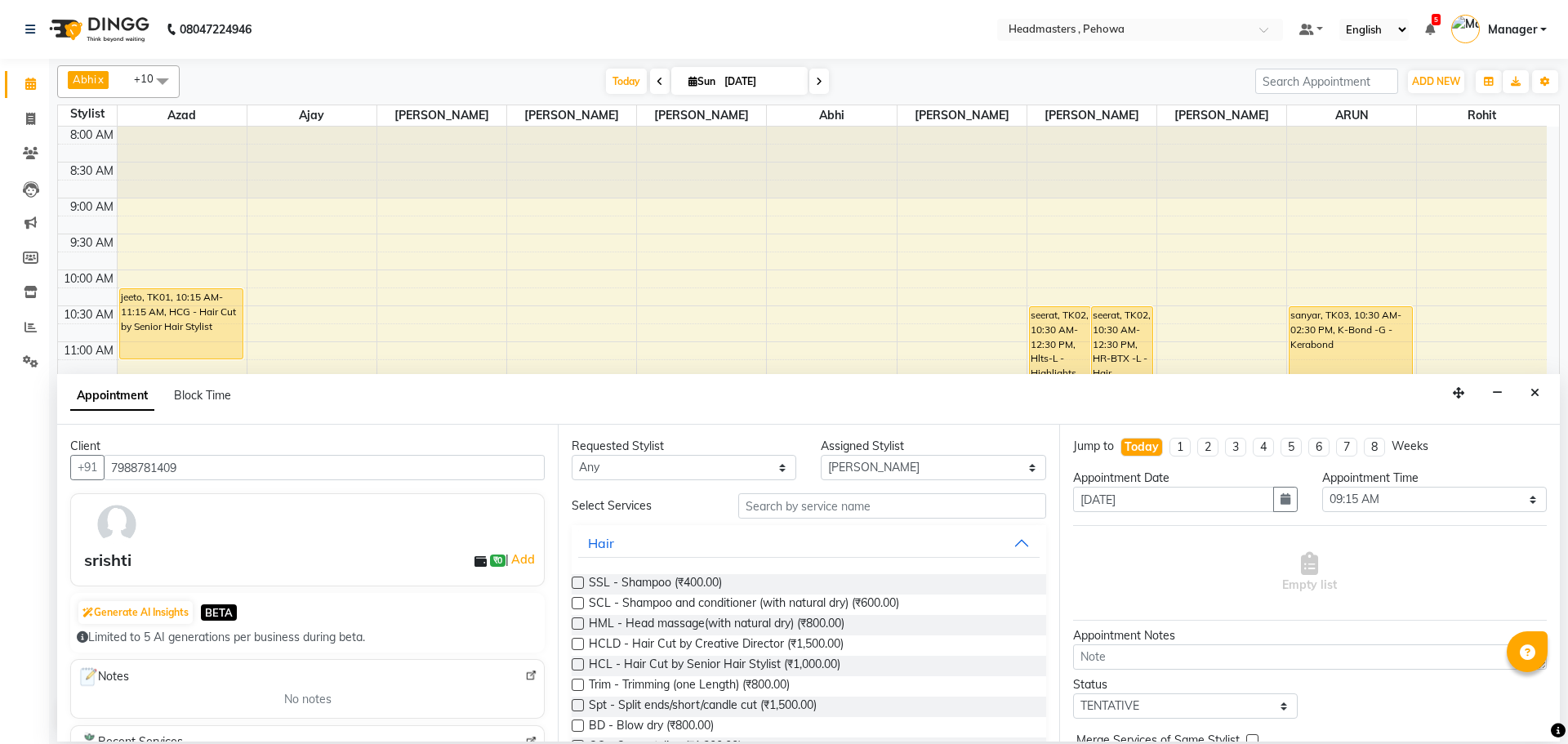 select on "71125" 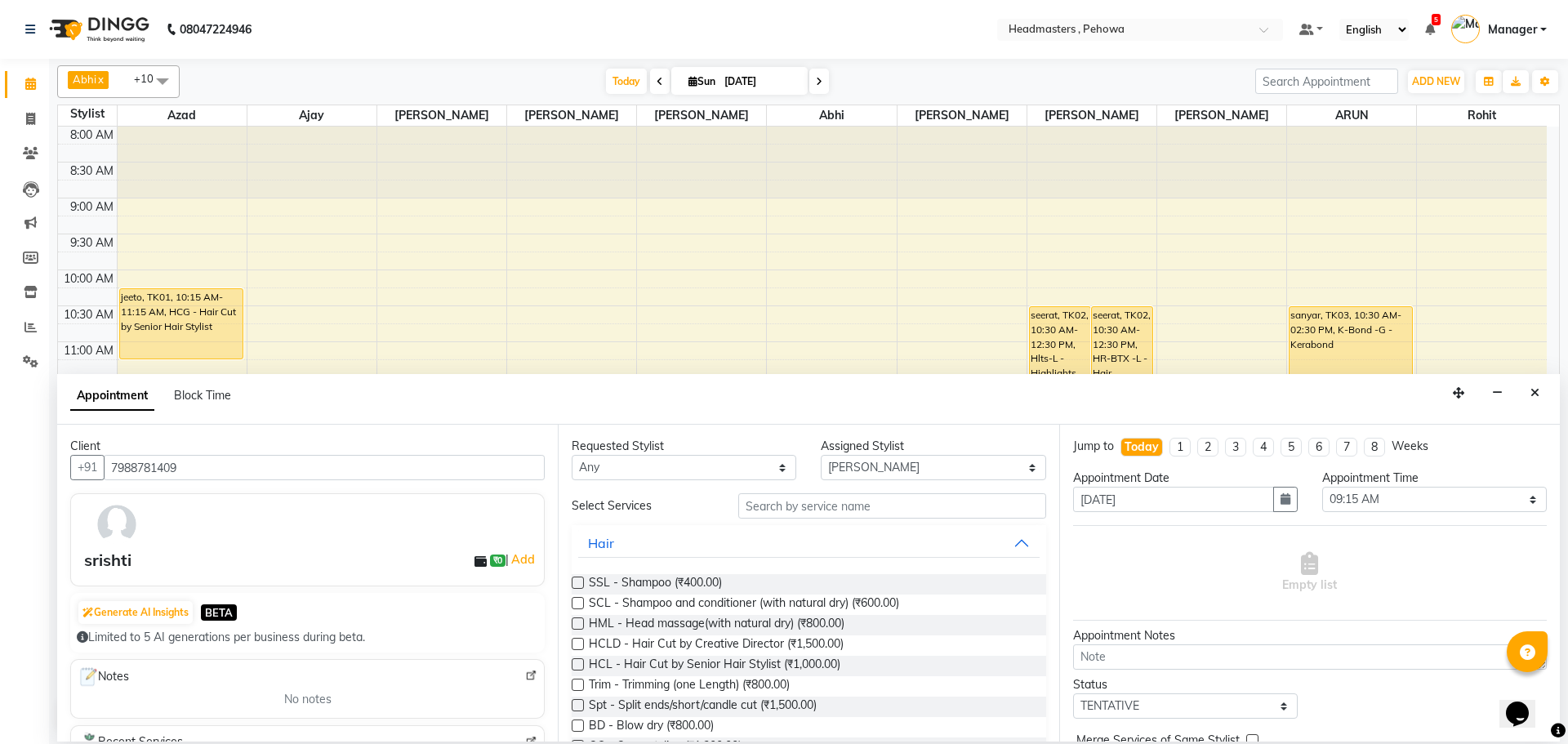 scroll, scrollTop: 0, scrollLeft: 0, axis: both 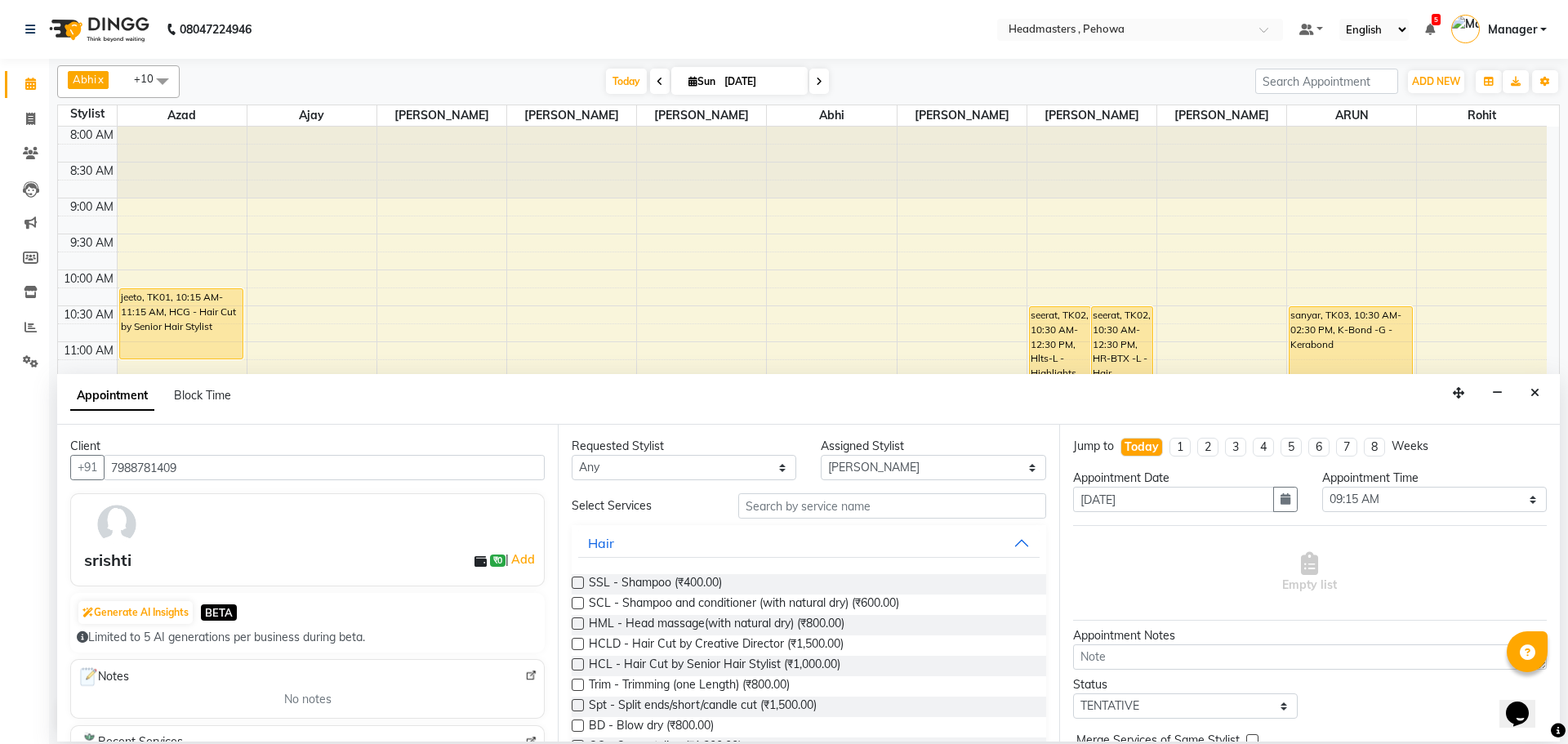 click on "Any Abhi [PERSON_NAME] [PERSON_NAME] [PERSON_NAME] [PERSON_NAME] Headmasters [PERSON_NAME] Manager [PERSON_NAME] [PERSON_NAME] [PERSON_NAME] [PERSON_NAME] Rohit [PERSON_NAME] [PERSON_NAME] [PERSON_NAME] [PERSON_NAME]  [PERSON_NAME]" at bounding box center [684, 467] 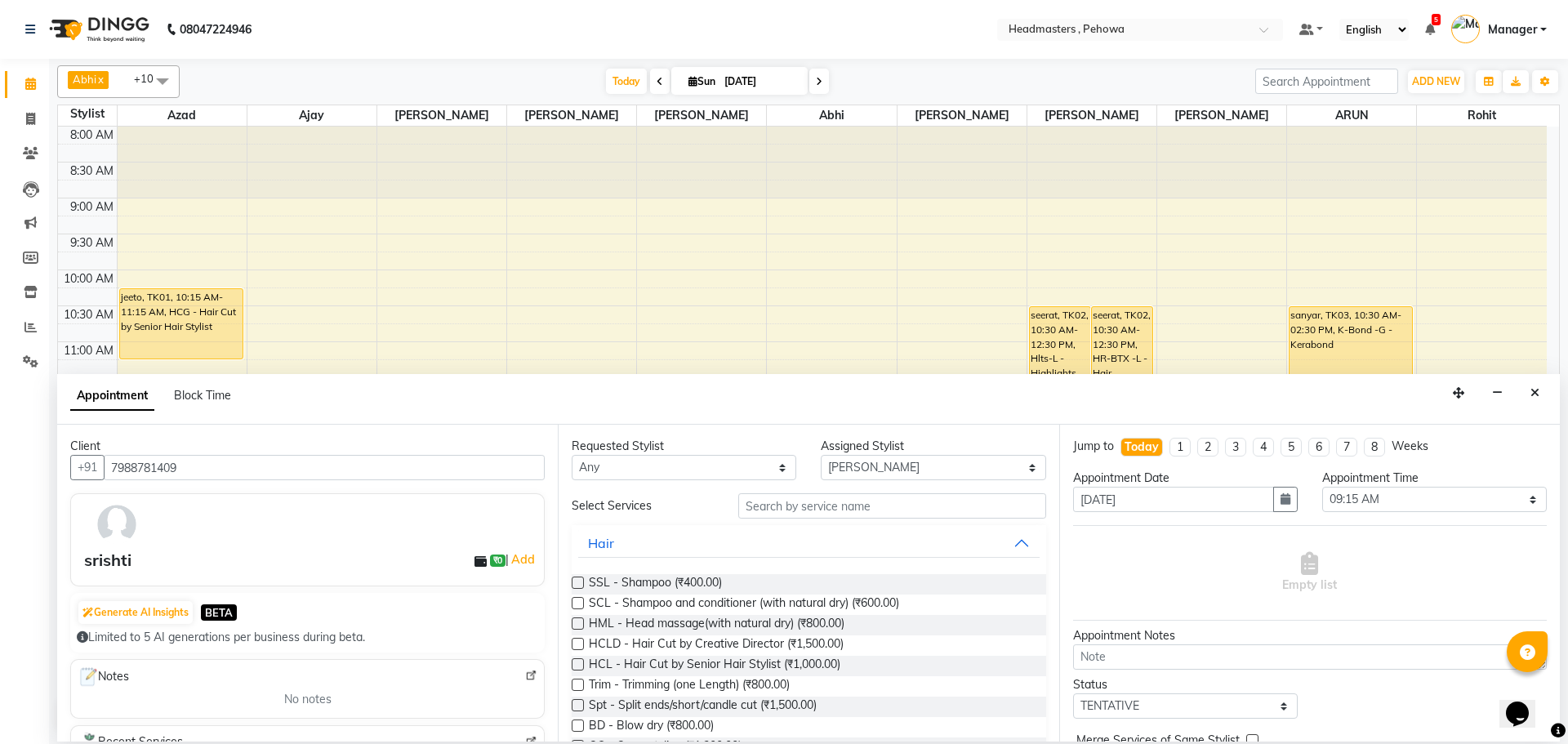 select on "69396" 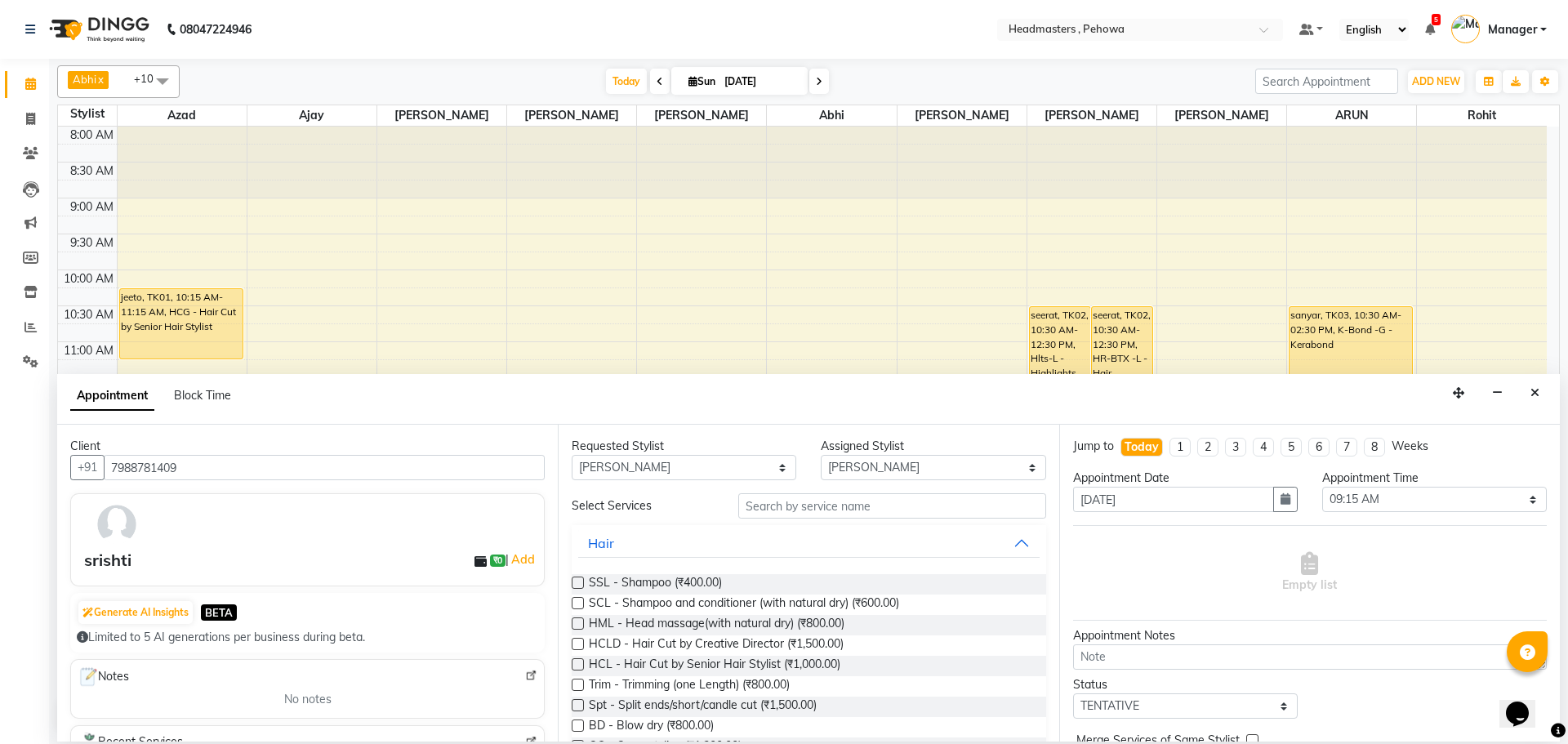 click on "Any Abhi [PERSON_NAME] [PERSON_NAME] [PERSON_NAME] [PERSON_NAME] Headmasters [PERSON_NAME] Manager [PERSON_NAME] [PERSON_NAME] [PERSON_NAME] [PERSON_NAME] Rohit [PERSON_NAME] [PERSON_NAME] [PERSON_NAME] [PERSON_NAME]  [PERSON_NAME]" at bounding box center [684, 467] 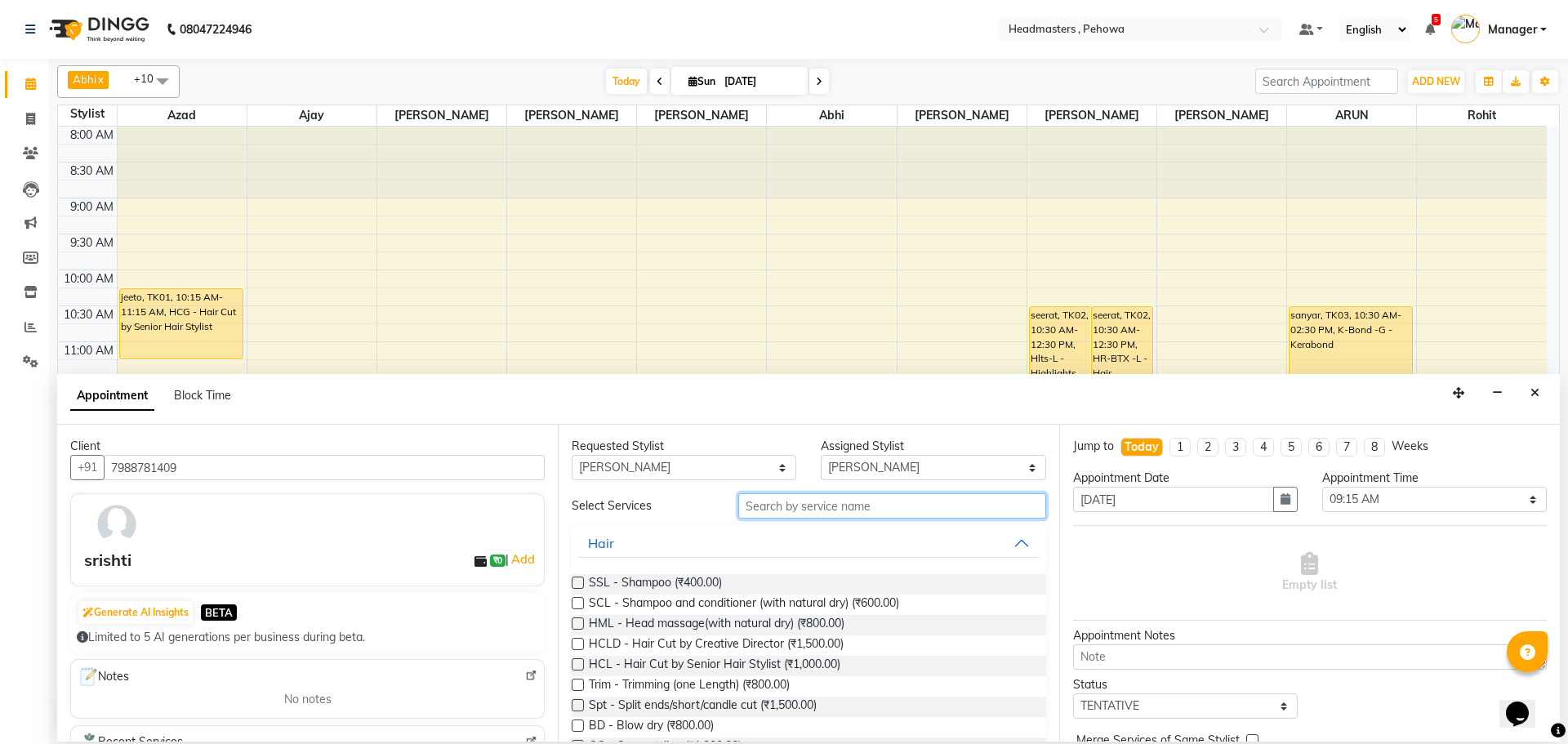 click at bounding box center [892, 506] 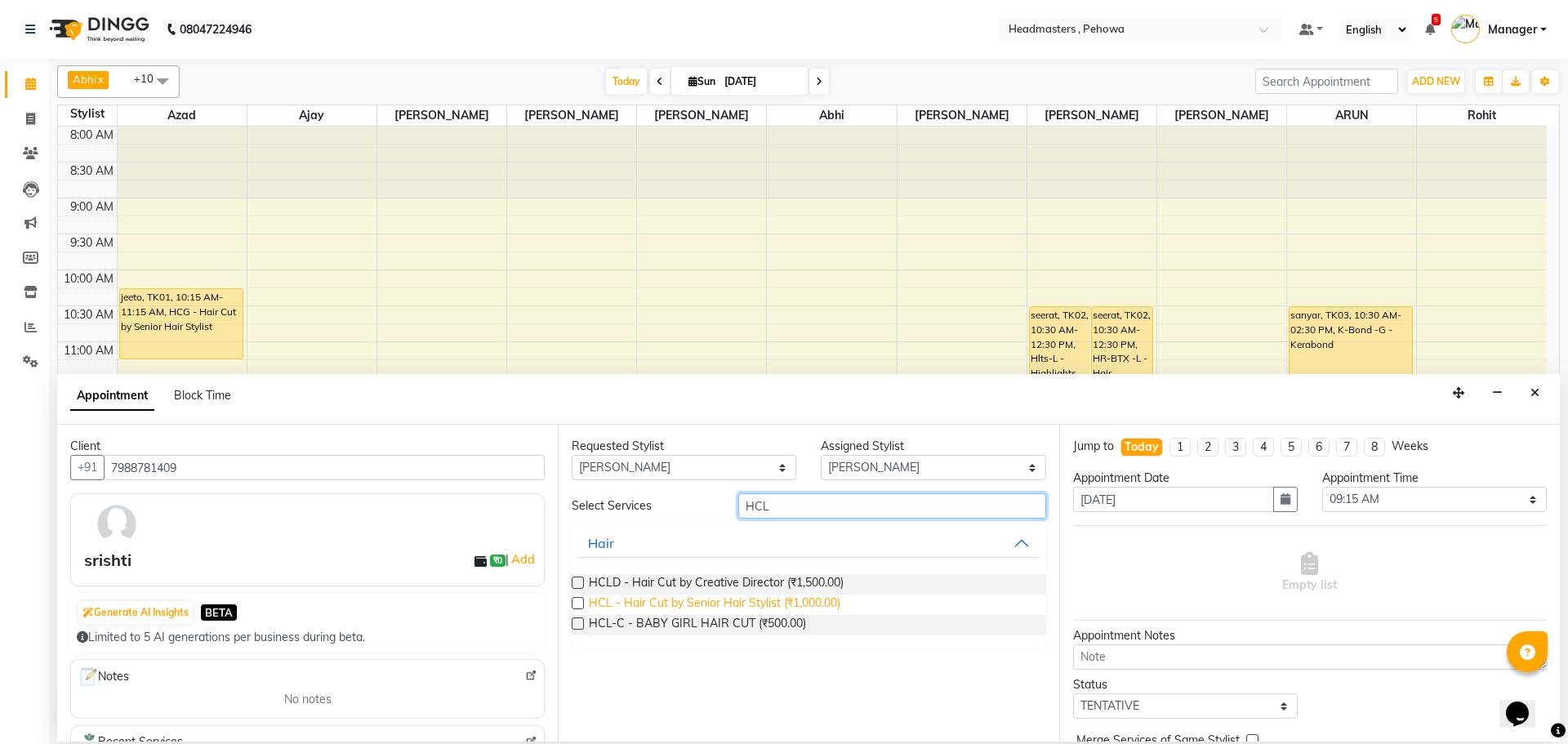 type on "HCL" 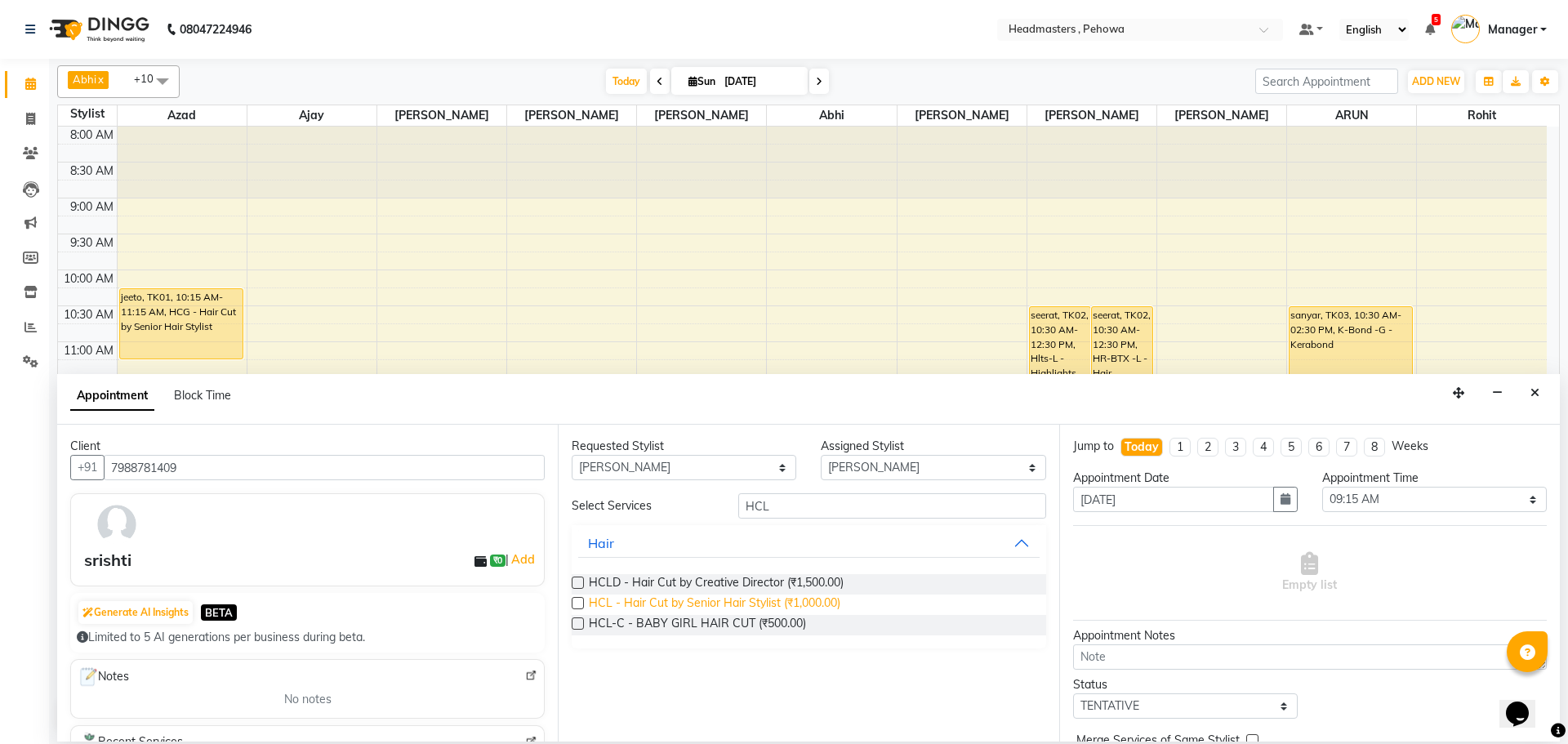 click on "HCL - Hair Cut by Senior Hair Stylist (₹1,000.00)" at bounding box center [715, 604] 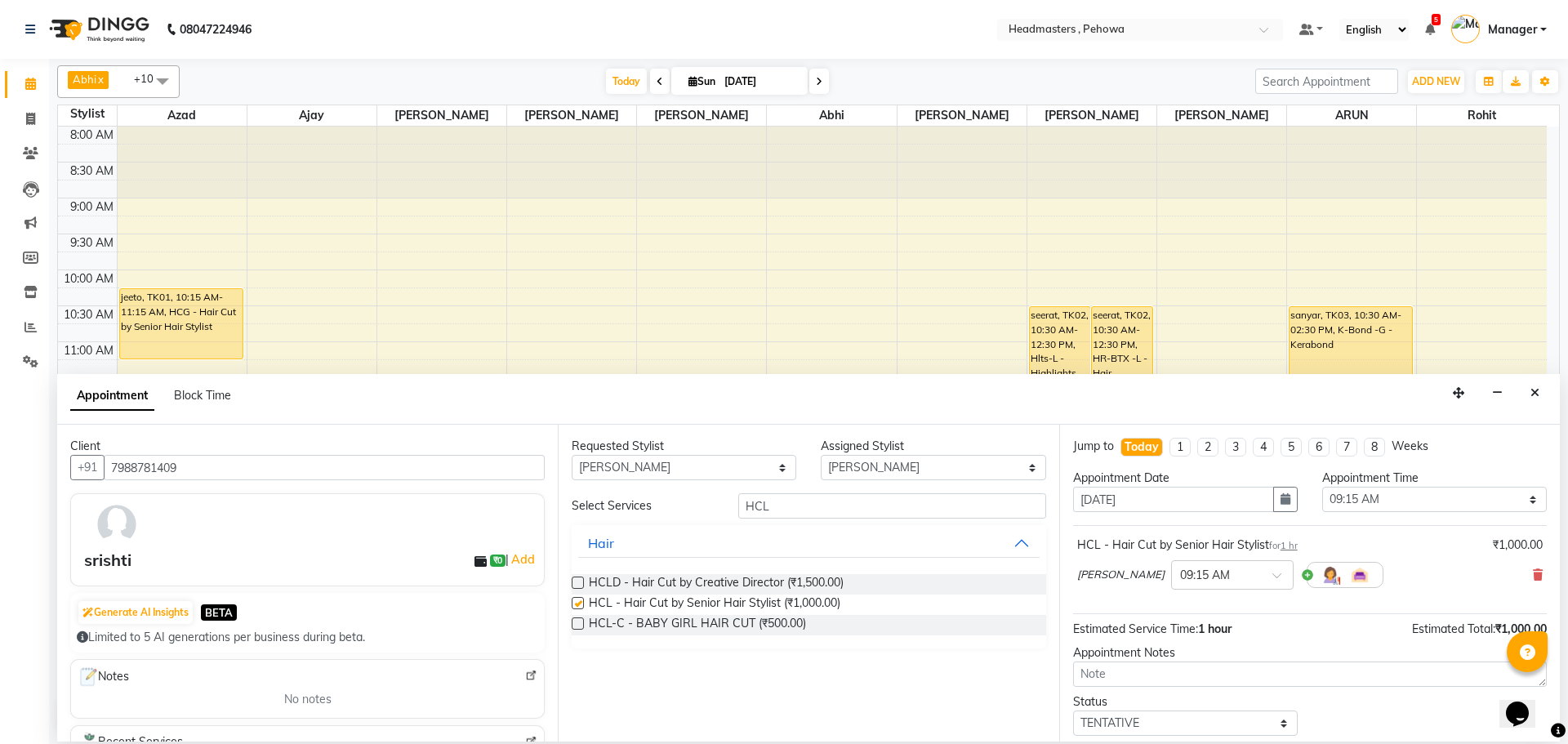 checkbox on "false" 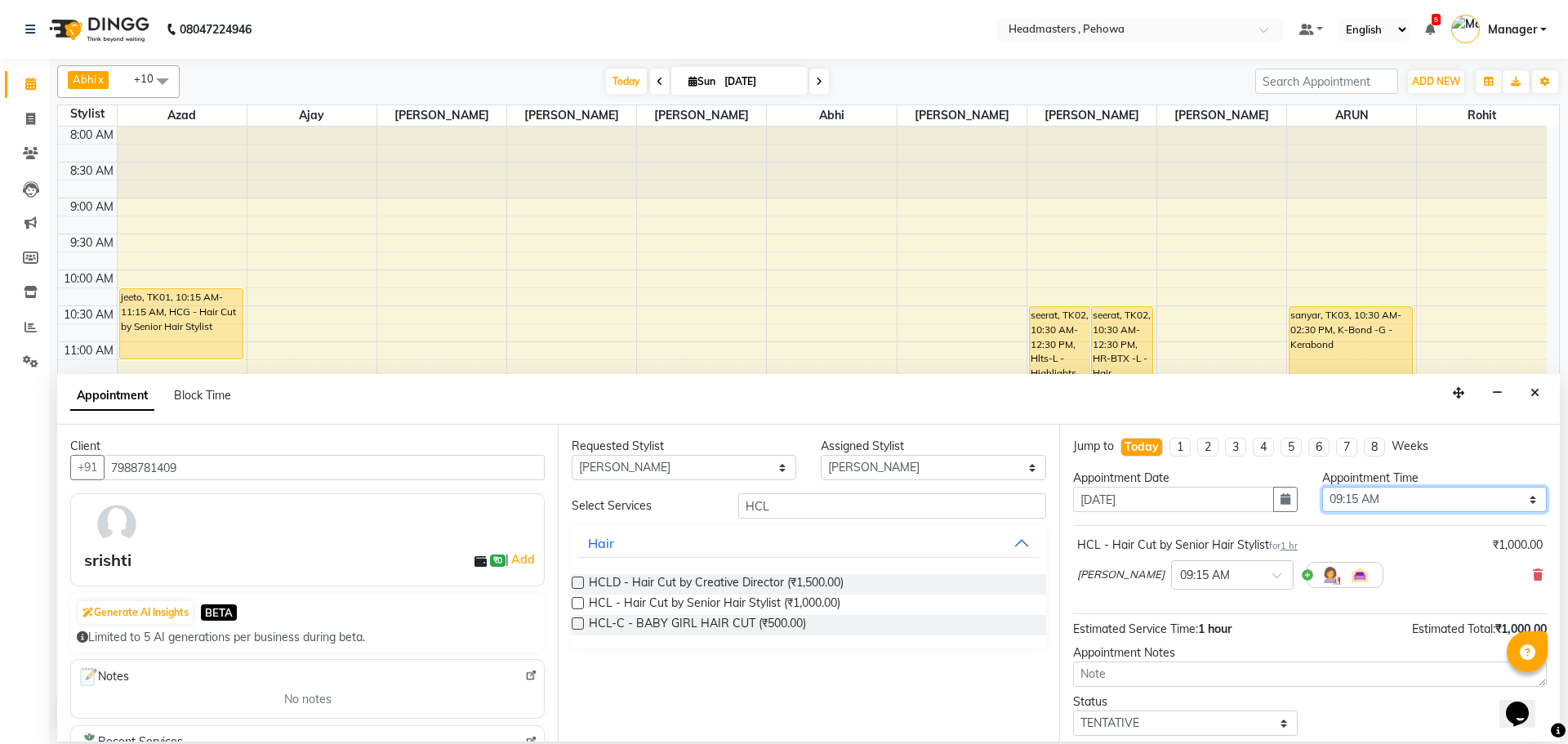 click on "Select 09:00 AM 09:15 AM 09:30 AM 09:45 AM 10:00 AM 10:15 AM 10:30 AM 10:45 AM 11:00 AM 11:15 AM 11:30 AM 11:45 AM 12:00 PM 12:15 PM 12:30 PM 12:45 PM 01:00 PM 01:15 PM 01:30 PM 01:45 PM 02:00 PM 02:15 PM 02:30 PM 02:45 PM 03:00 PM 03:15 PM 03:30 PM 03:45 PM 04:00 PM 04:15 PM 04:30 PM 04:45 PM 05:00 PM 05:15 PM 05:30 PM 05:45 PM 06:00 PM 06:15 PM 06:30 PM 06:45 PM 07:00 PM 07:15 PM 07:30 PM 07:45 PM 08:00 PM 08:15 PM 08:30 PM 08:45 PM 09:00 PM" at bounding box center [1434, 499] 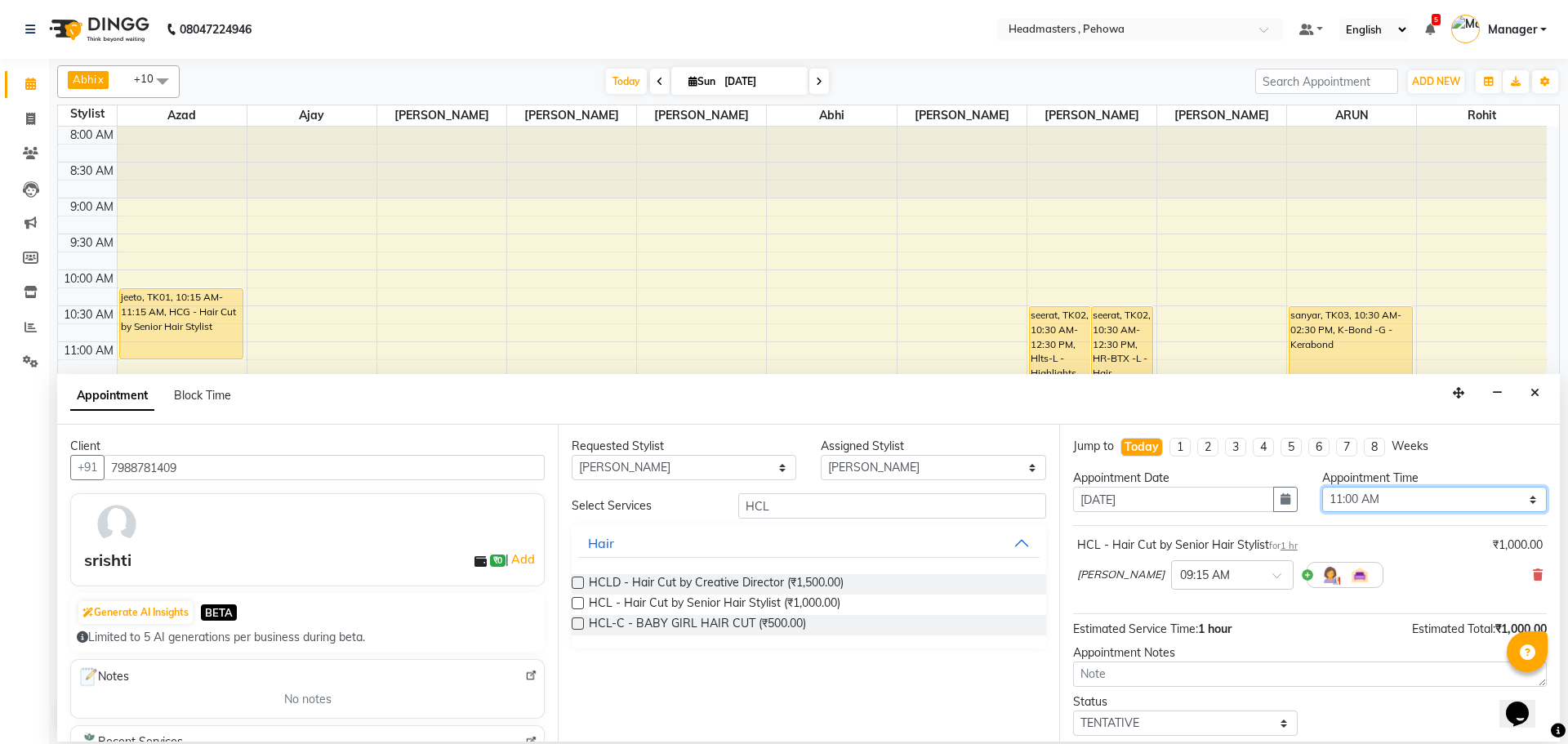 click on "Select 09:00 AM 09:15 AM 09:30 AM 09:45 AM 10:00 AM 10:15 AM 10:30 AM 10:45 AM 11:00 AM 11:15 AM 11:30 AM 11:45 AM 12:00 PM 12:15 PM 12:30 PM 12:45 PM 01:00 PM 01:15 PM 01:30 PM 01:45 PM 02:00 PM 02:15 PM 02:30 PM 02:45 PM 03:00 PM 03:15 PM 03:30 PM 03:45 PM 04:00 PM 04:15 PM 04:30 PM 04:45 PM 05:00 PM 05:15 PM 05:30 PM 05:45 PM 06:00 PM 06:15 PM 06:30 PM 06:45 PM 07:00 PM 07:15 PM 07:30 PM 07:45 PM 08:00 PM 08:15 PM 08:30 PM 08:45 PM 09:00 PM" at bounding box center (1434, 499) 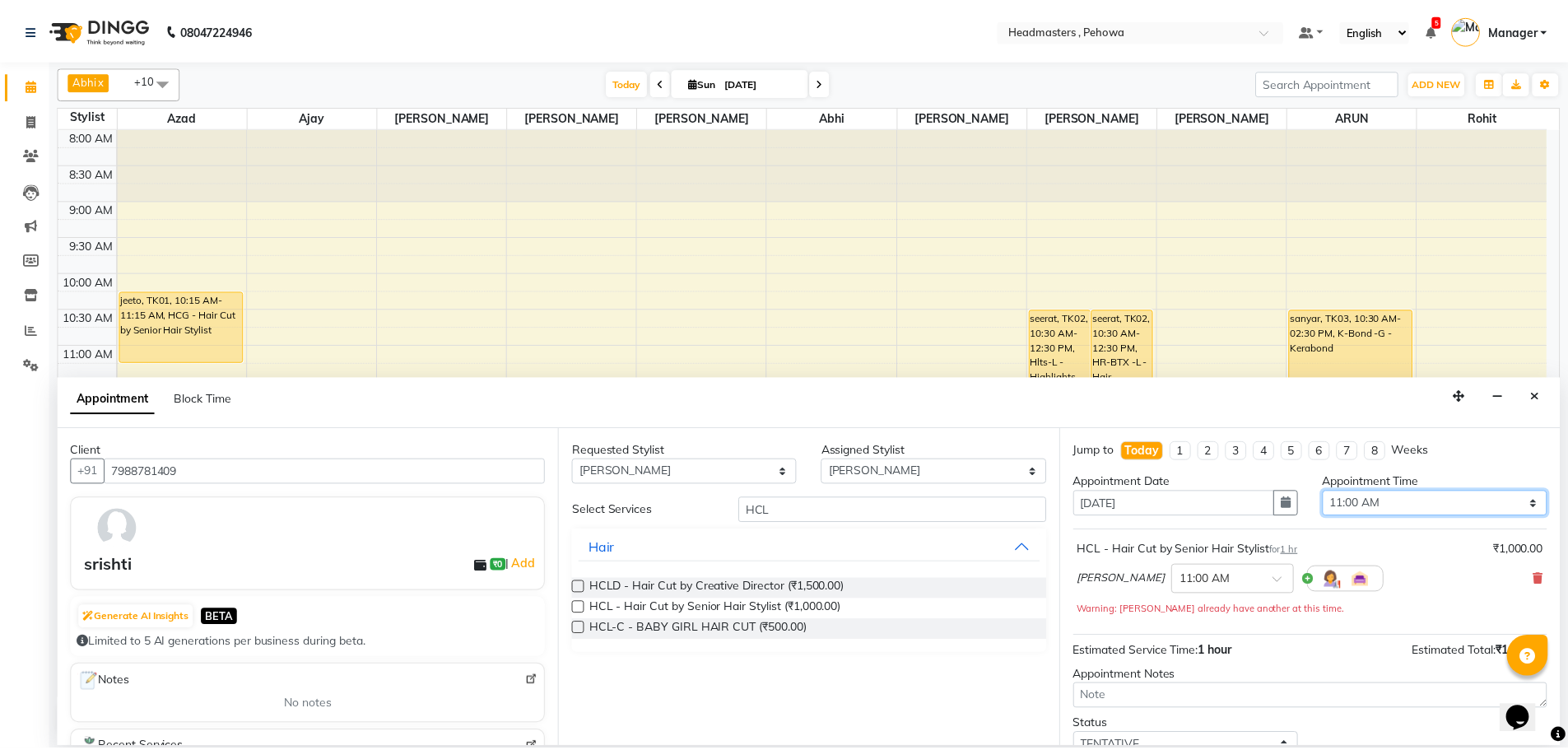 scroll, scrollTop: 88, scrollLeft: 0, axis: vertical 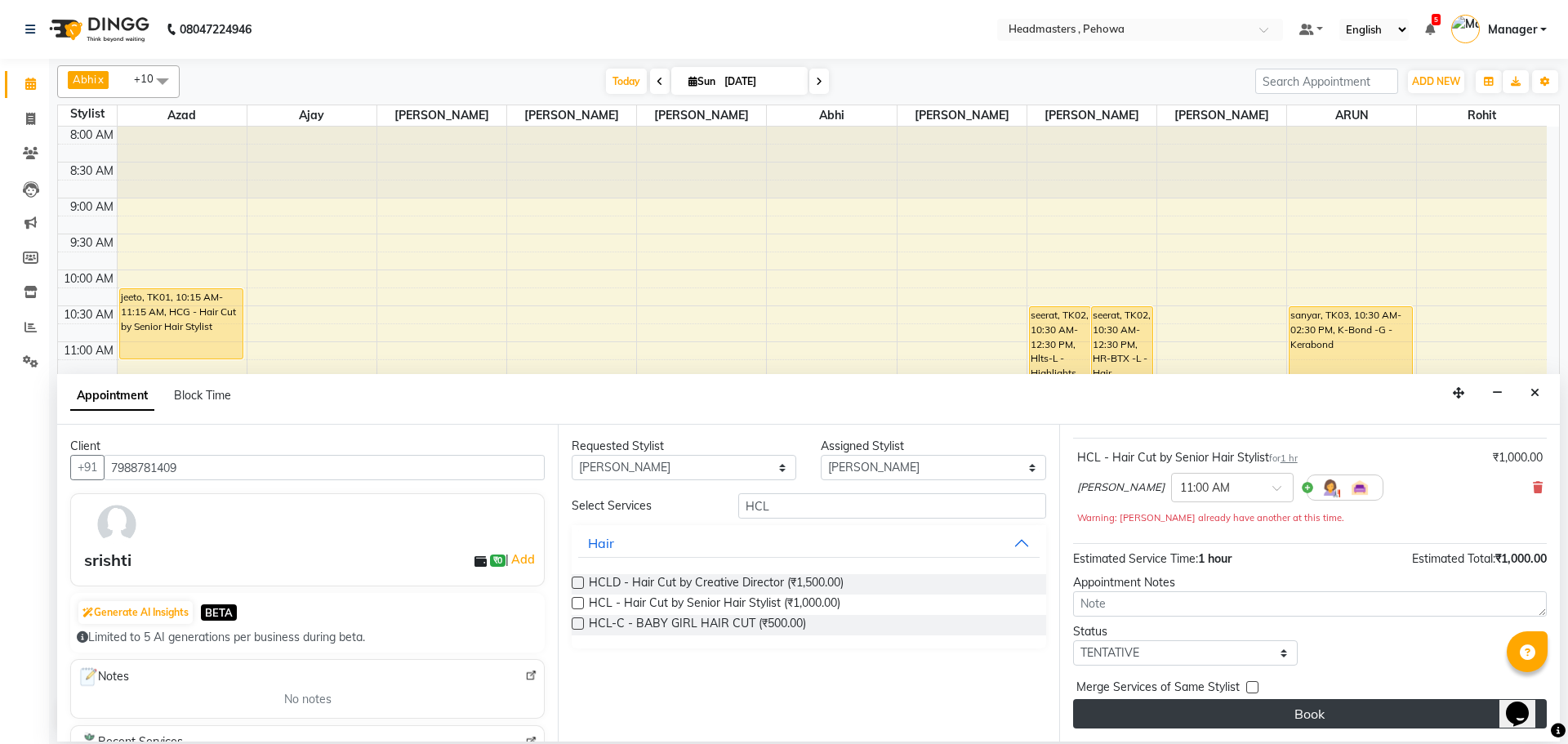 click on "Book" at bounding box center (1310, 714) 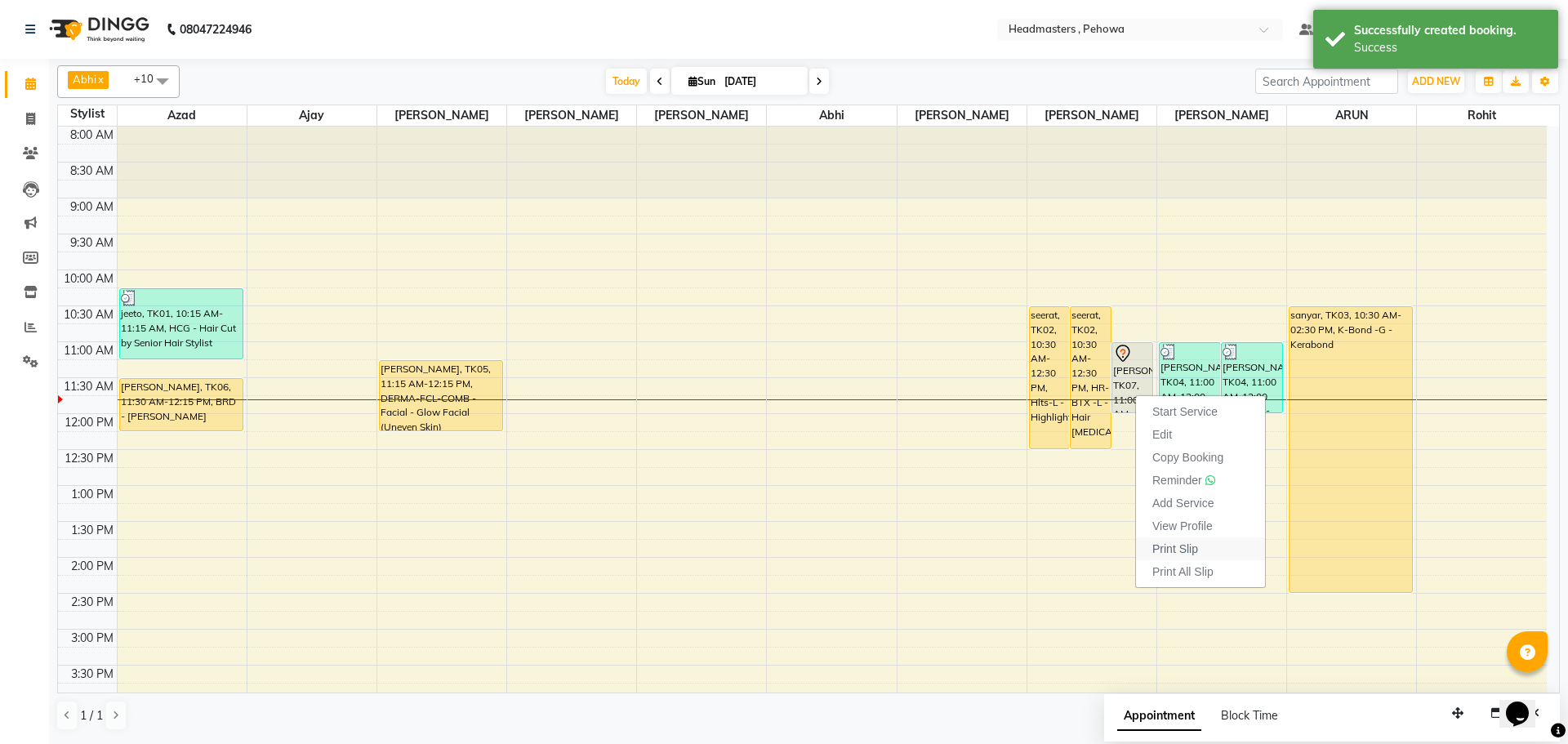 click on "Print Slip" at bounding box center [1175, 549] 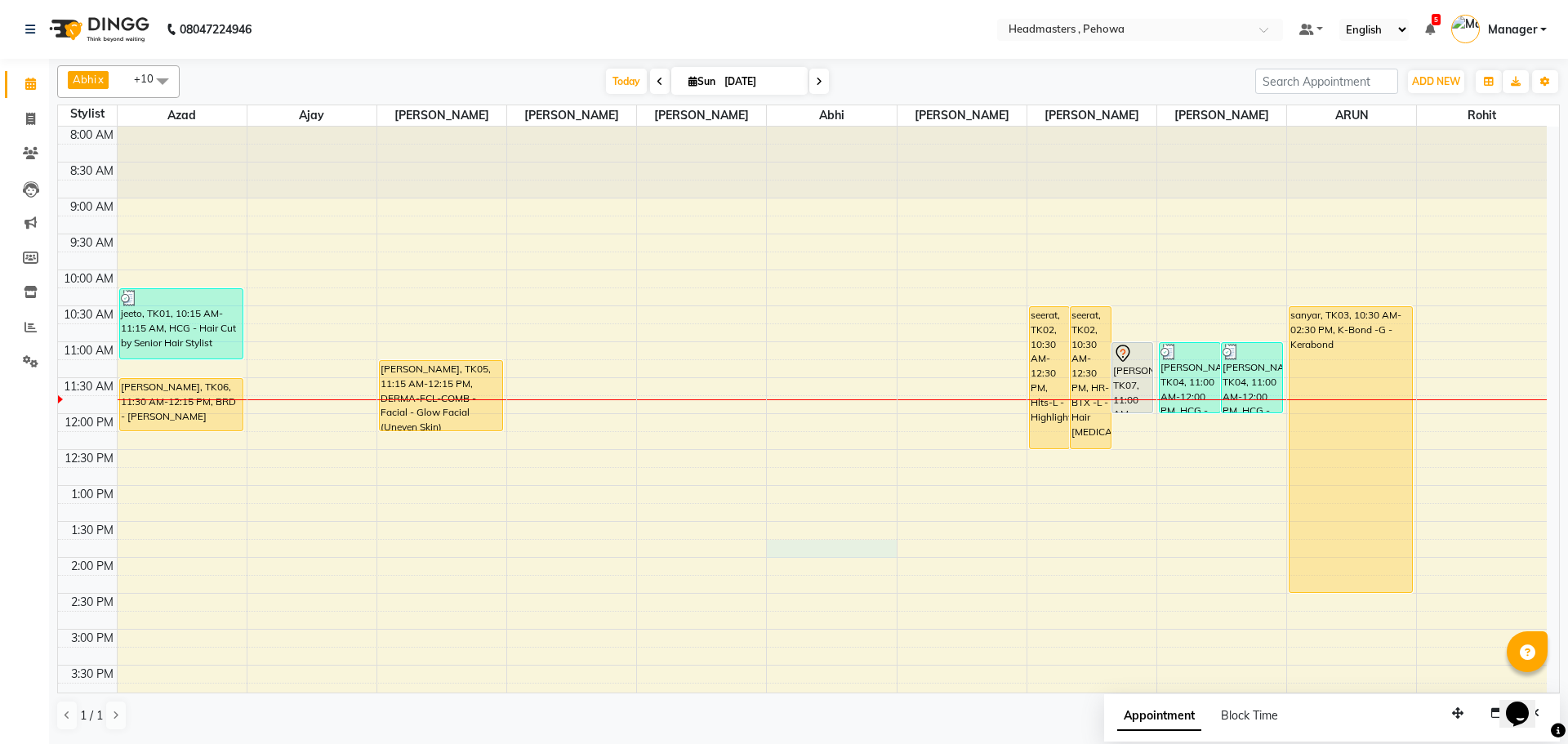 click on "8:00 AM 8:30 AM 9:00 AM 9:30 AM 10:00 AM 10:30 AM 11:00 AM 11:30 AM 12:00 PM 12:30 PM 1:00 PM 1:30 PM 2:00 PM 2:30 PM 3:00 PM 3:30 PM 4:00 PM 4:30 PM 5:00 PM 5:30 PM 6:00 PM 6:30 PM 7:00 PM 7:30 PM 8:00 PM 8:30 PM 9:00 PM 9:30 PM     jeeto, TK01, 10:15 AM-11:15 AM, HCG - Hair Cut by Senior Hair Stylist    KHUSH CHOPRA, TK06, 11:30 AM-12:15 PM, BRD - Beard    RASHPINDER, TK05, 11:15 AM-12:15 PM, DERMA-FCL-COMB - Facial - Glow Facial (Uneven Skin)    seerat, TK02, 10:30 AM-12:30 PM, Hlts-L - Highlights    seerat, TK02, 10:30 AM-12:30 PM, HR-BTX -L  - Hair Botox             srishti, TK07, 11:00 AM-12:00 PM, HCL - Hair Cut by Senior Hair Stylist     AKARSHAN, TK04, 11:00 AM-12:00 PM, HCG - Hair Cut by Senior Hair Stylist     AKARSHAN, TK04, 11:00 AM-12:00 PM, HCG - Hair Cut by Senior Hair Stylist    sanyar, TK03, 10:30 AM-02:30 PM, K-Bond -G - Kerabond" at bounding box center (802, 629) 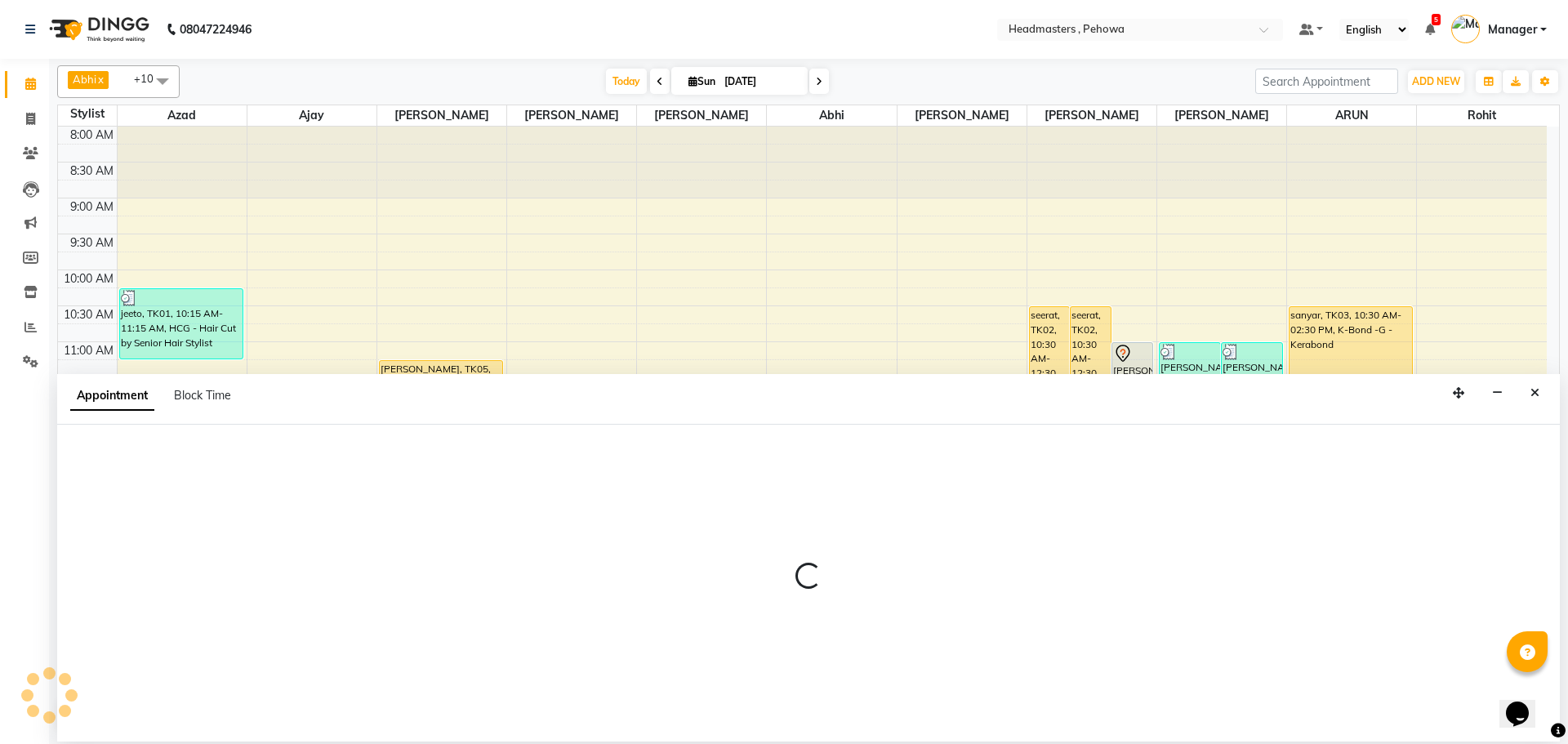 select on "68782" 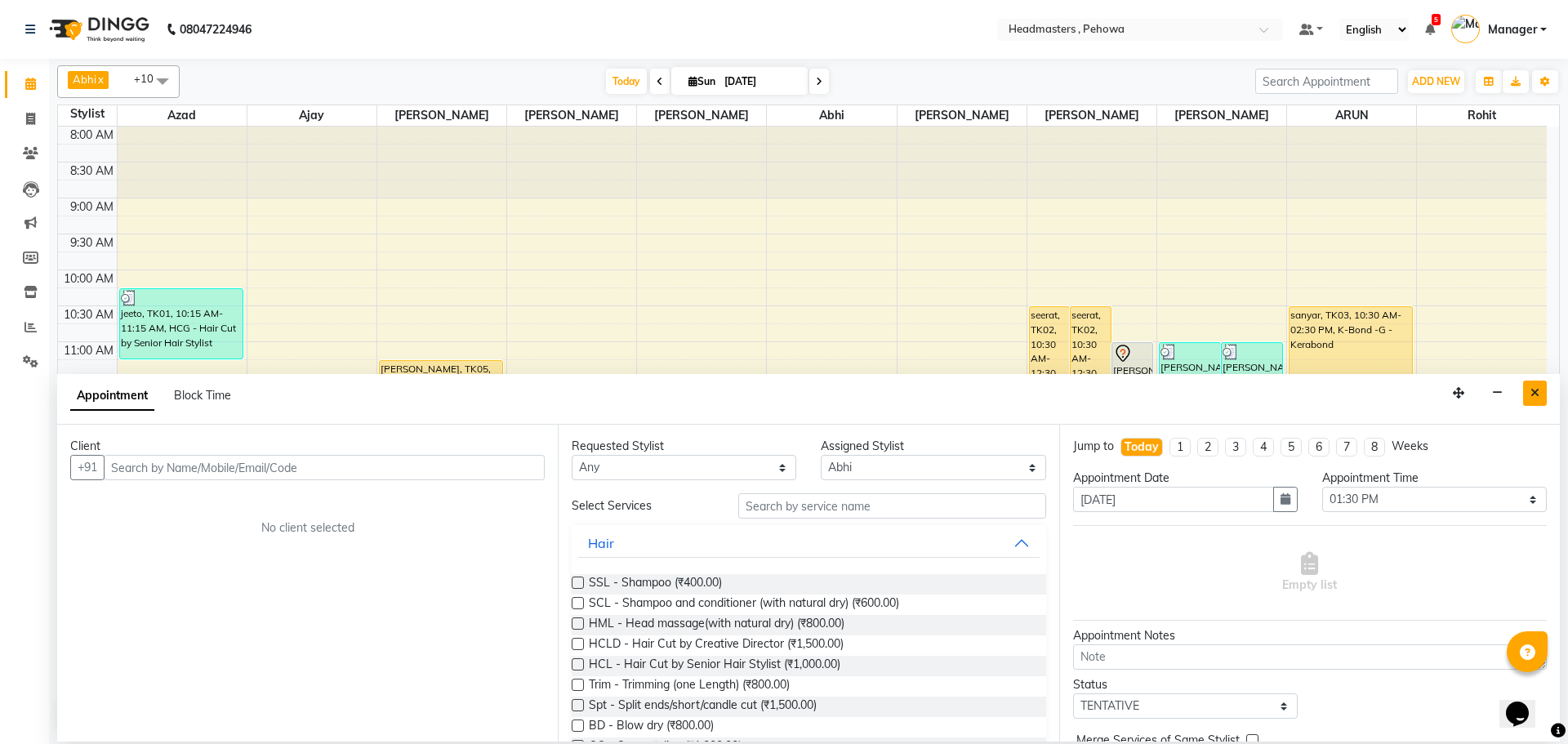 click at bounding box center [1535, 393] 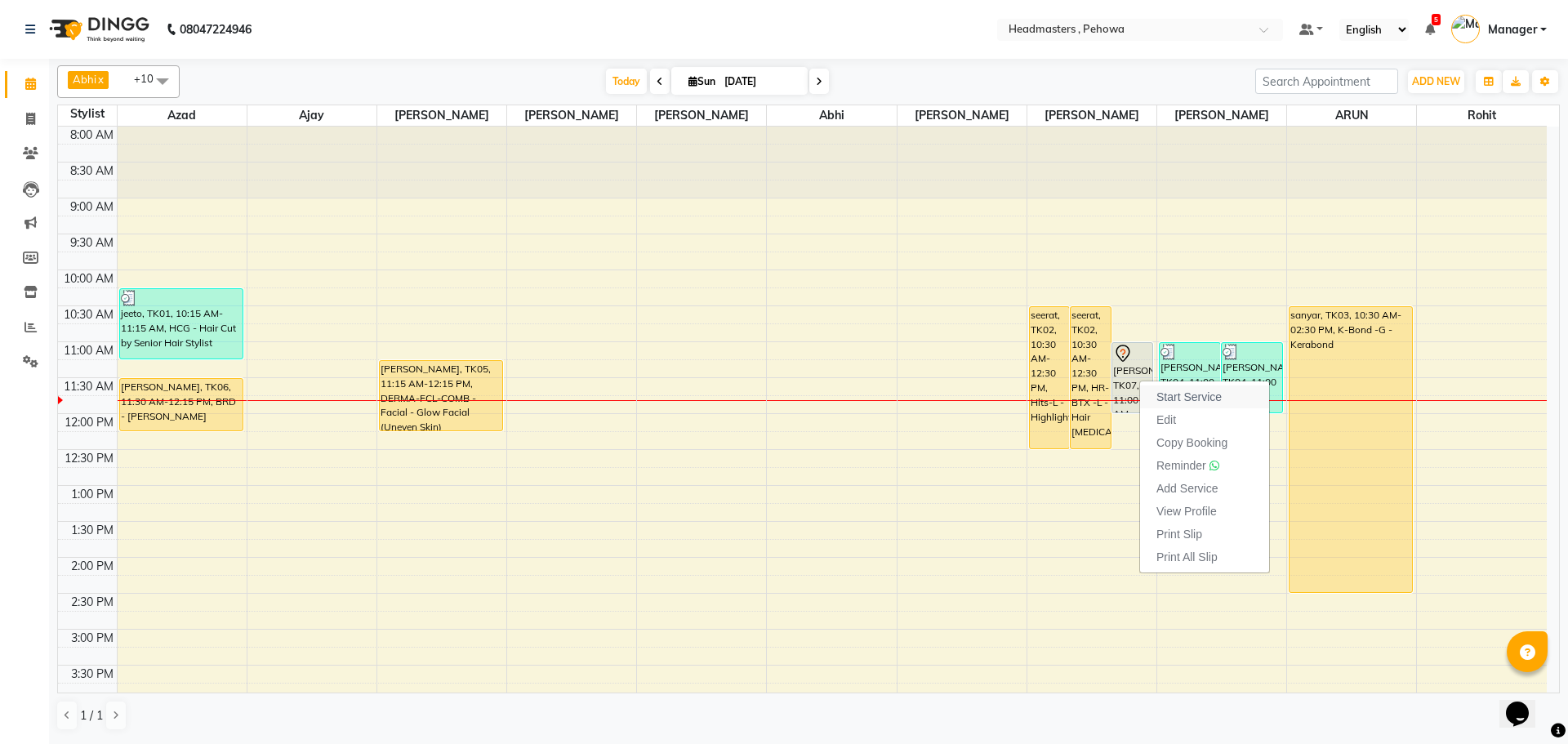 click on "Start Service" at bounding box center [1189, 397] 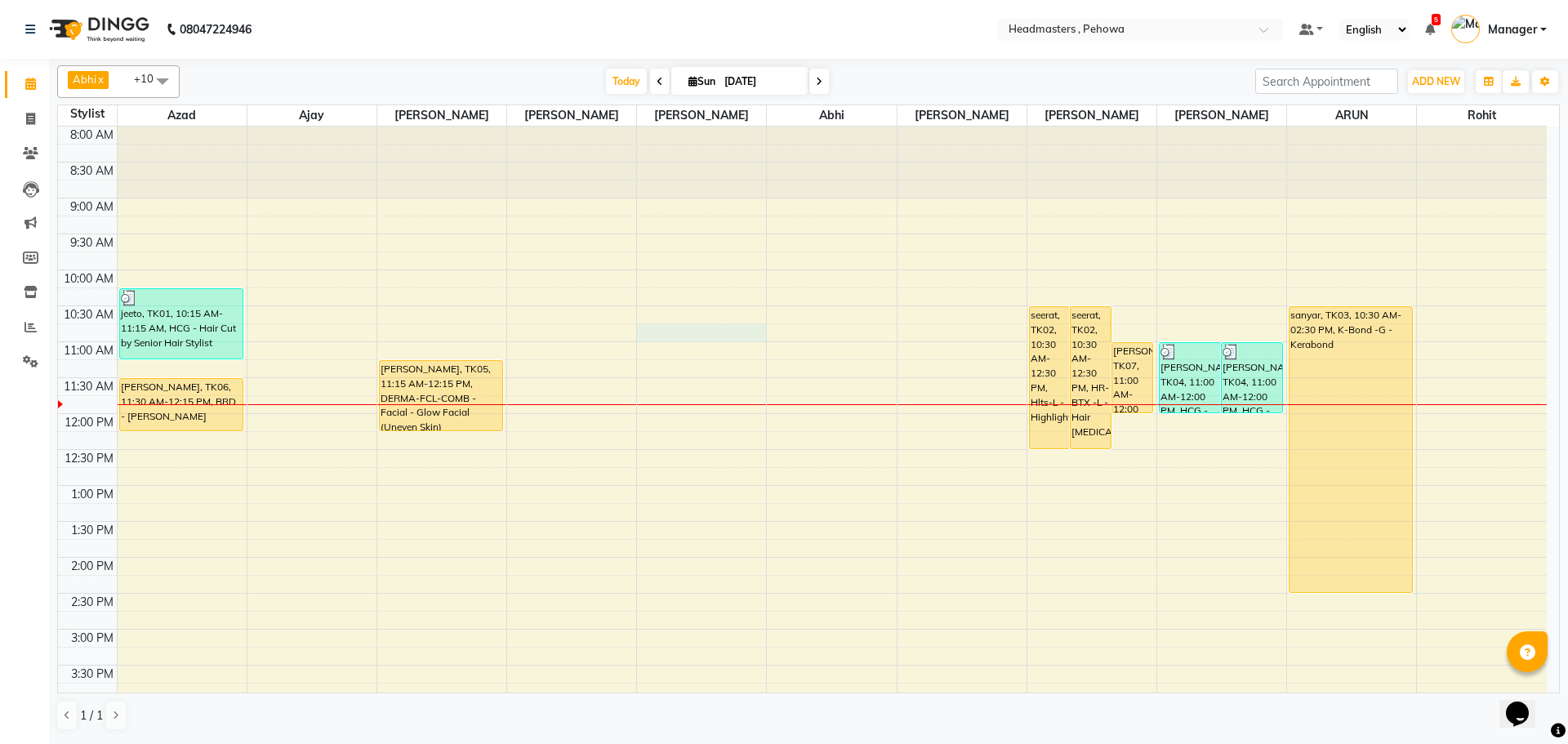 click on "8:00 AM 8:30 AM 9:00 AM 9:30 AM 10:00 AM 10:30 AM 11:00 AM 11:30 AM 12:00 PM 12:30 PM 1:00 PM 1:30 PM 2:00 PM 2:30 PM 3:00 PM 3:30 PM 4:00 PM 4:30 PM 5:00 PM 5:30 PM 6:00 PM 6:30 PM 7:00 PM 7:30 PM 8:00 PM 8:30 PM 9:00 PM 9:30 PM     jeeto, TK01, 10:15 AM-11:15 AM, HCG - Hair Cut by Senior Hair Stylist    KHUSH CHOPRA, TK06, 11:30 AM-12:15 PM, BRD - Beard    RASHPINDER, TK05, 11:15 AM-12:15 PM, DERMA-FCL-COMB - Facial - Glow Facial (Uneven Skin)    seerat, TK02, 10:30 AM-12:30 PM, Hlts-L - Highlights    seerat, TK02, 10:30 AM-12:30 PM, HR-BTX -L  - Hair Botox    srishti, TK07, 11:00 AM-12:00 PM, HCL - Hair Cut by Senior Hair Stylist     AKARSHAN, TK04, 11:00 AM-12:00 PM, HCG - Hair Cut by Senior Hair Stylist     AKARSHAN, TK04, 11:00 AM-12:00 PM, HCG - Hair Cut by Senior Hair Stylist    sanyar, TK03, 10:30 AM-02:30 PM, K-Bond -G - Kerabond" at bounding box center (802, 629) 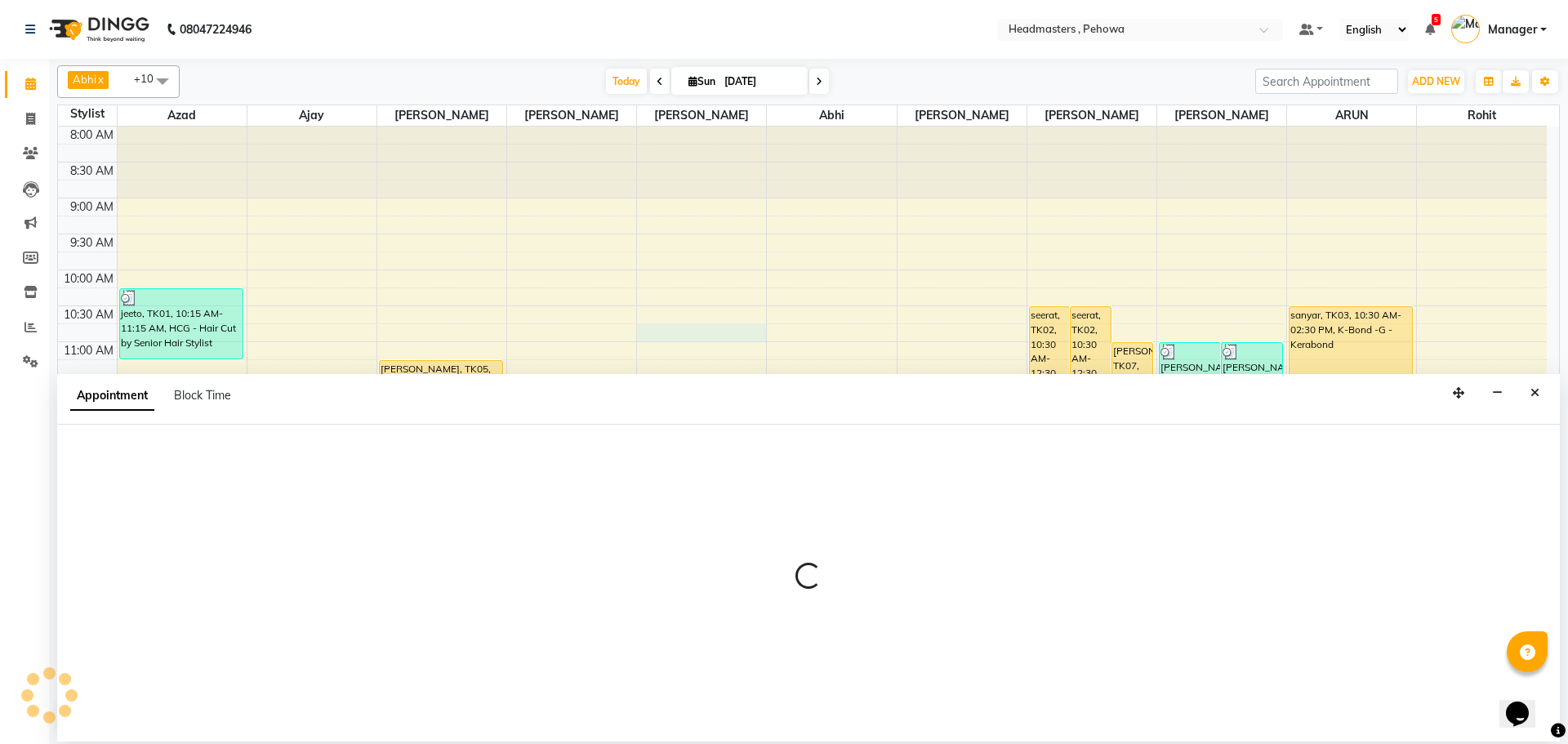 select on "68781" 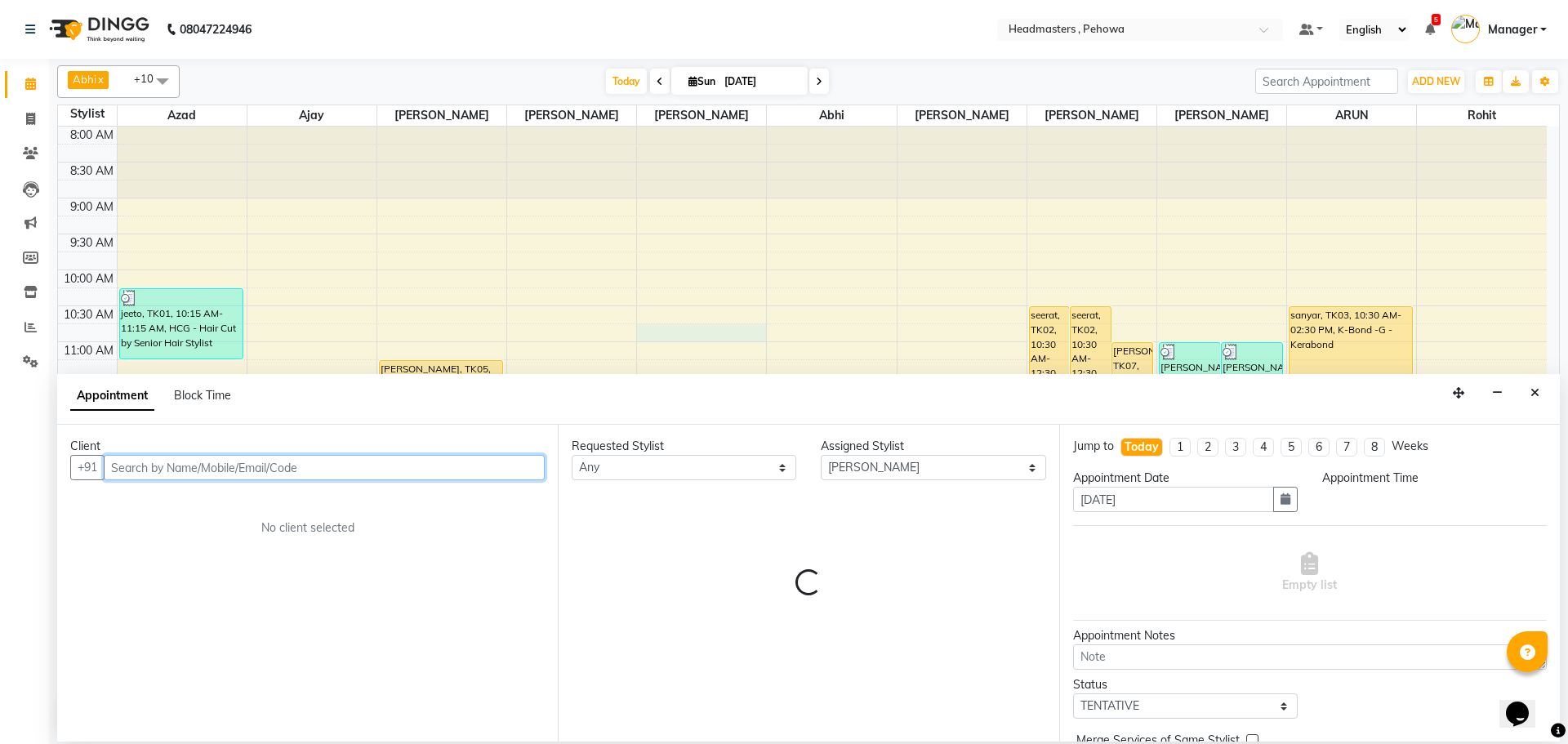 select on "645" 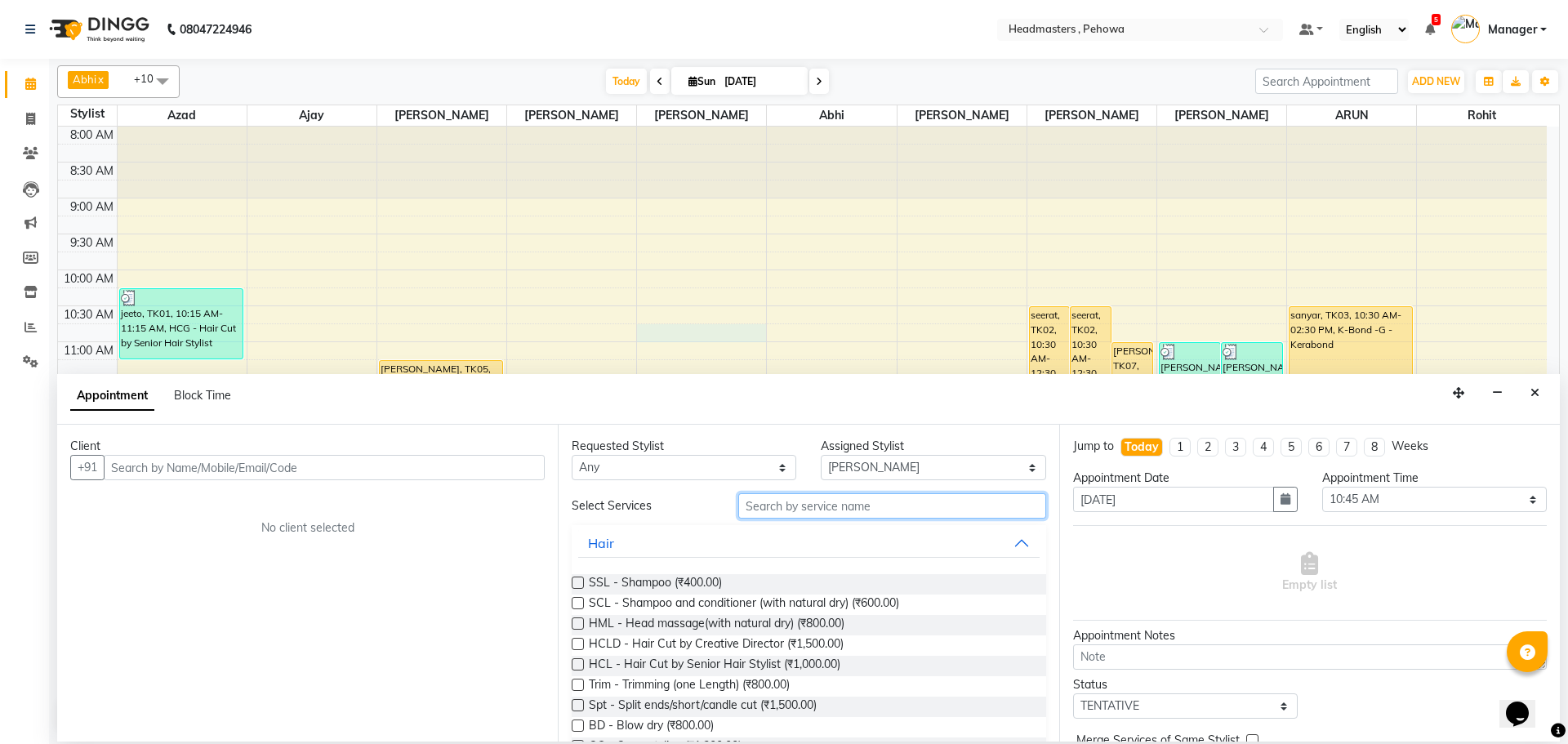 click at bounding box center (892, 506) 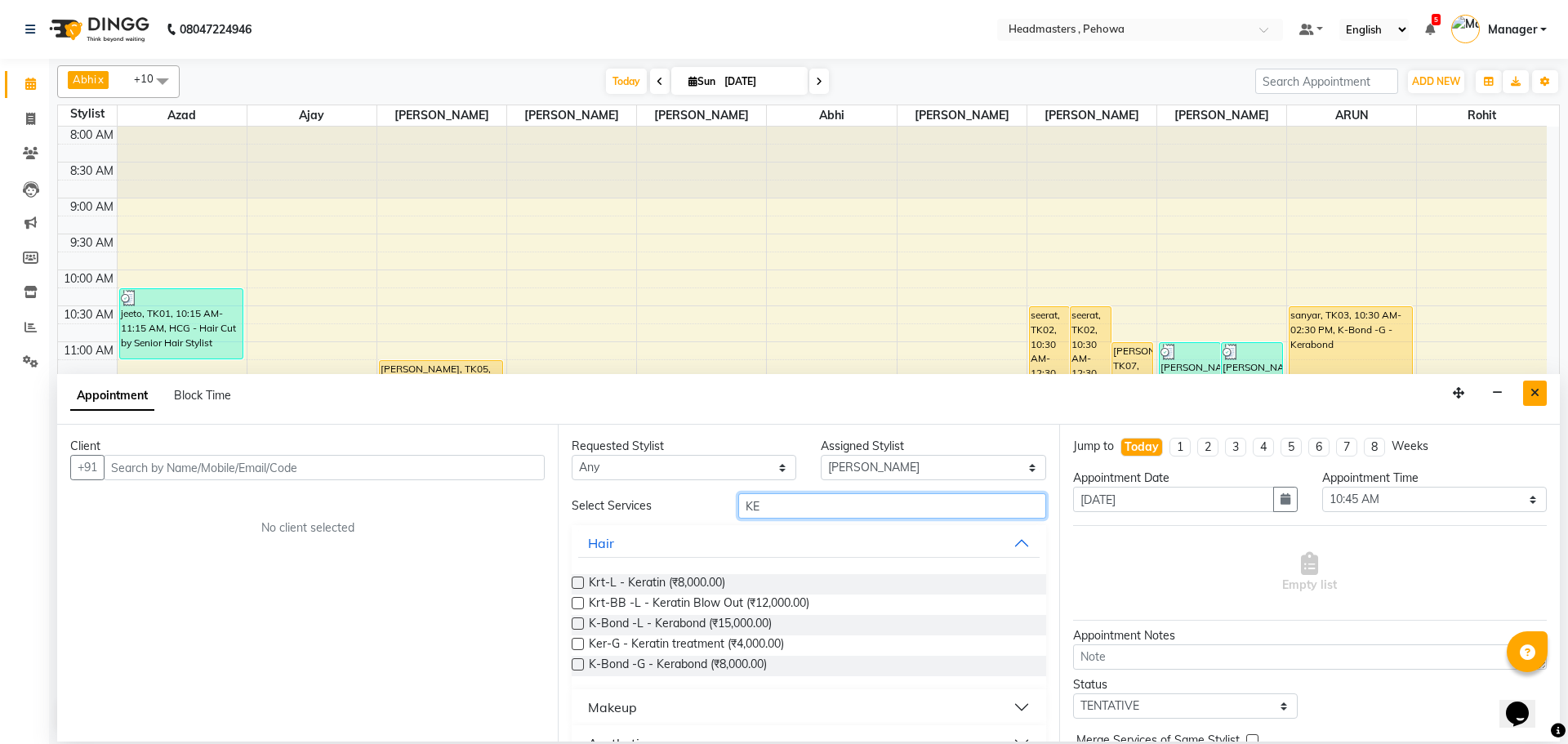 type on "KE" 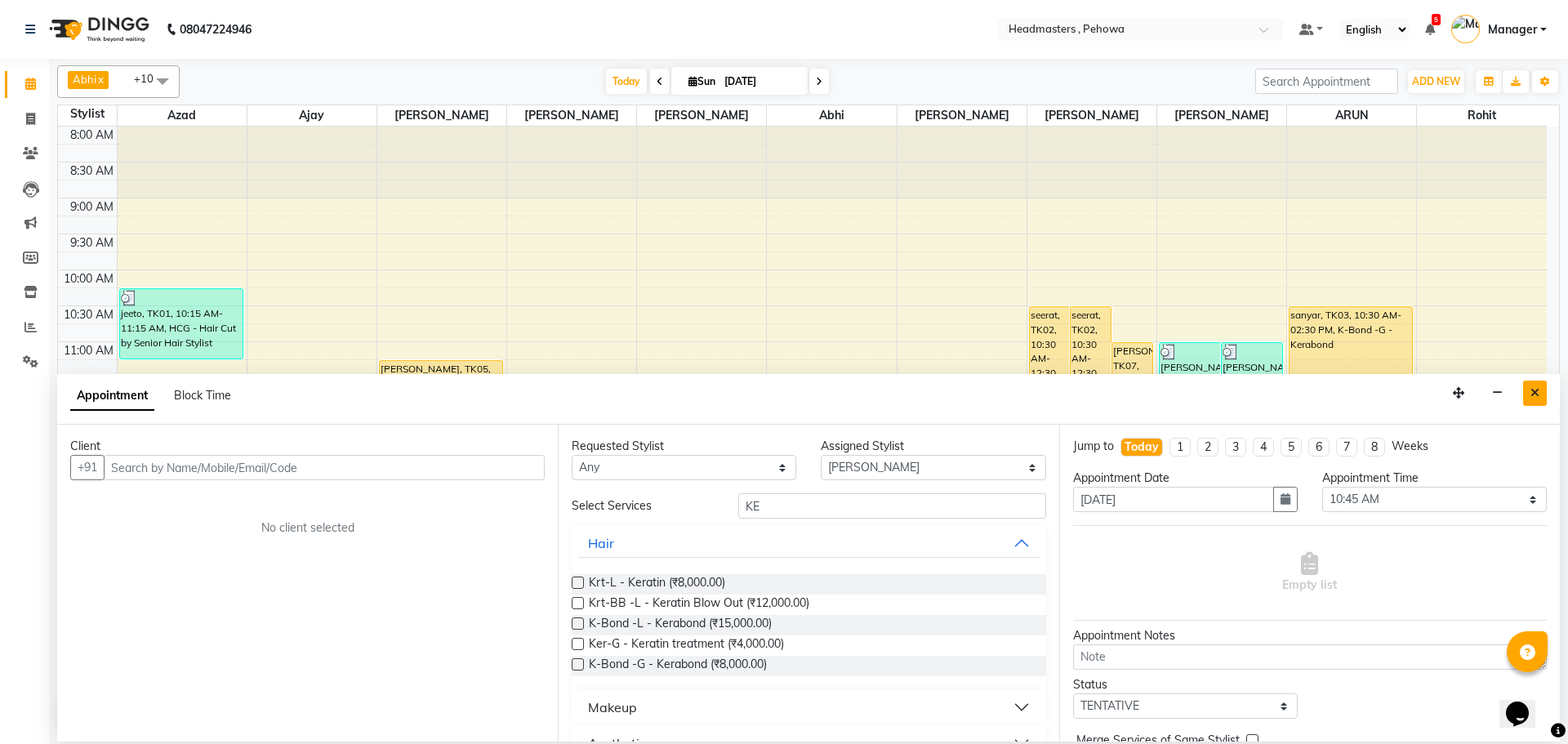 click at bounding box center (1535, 393) 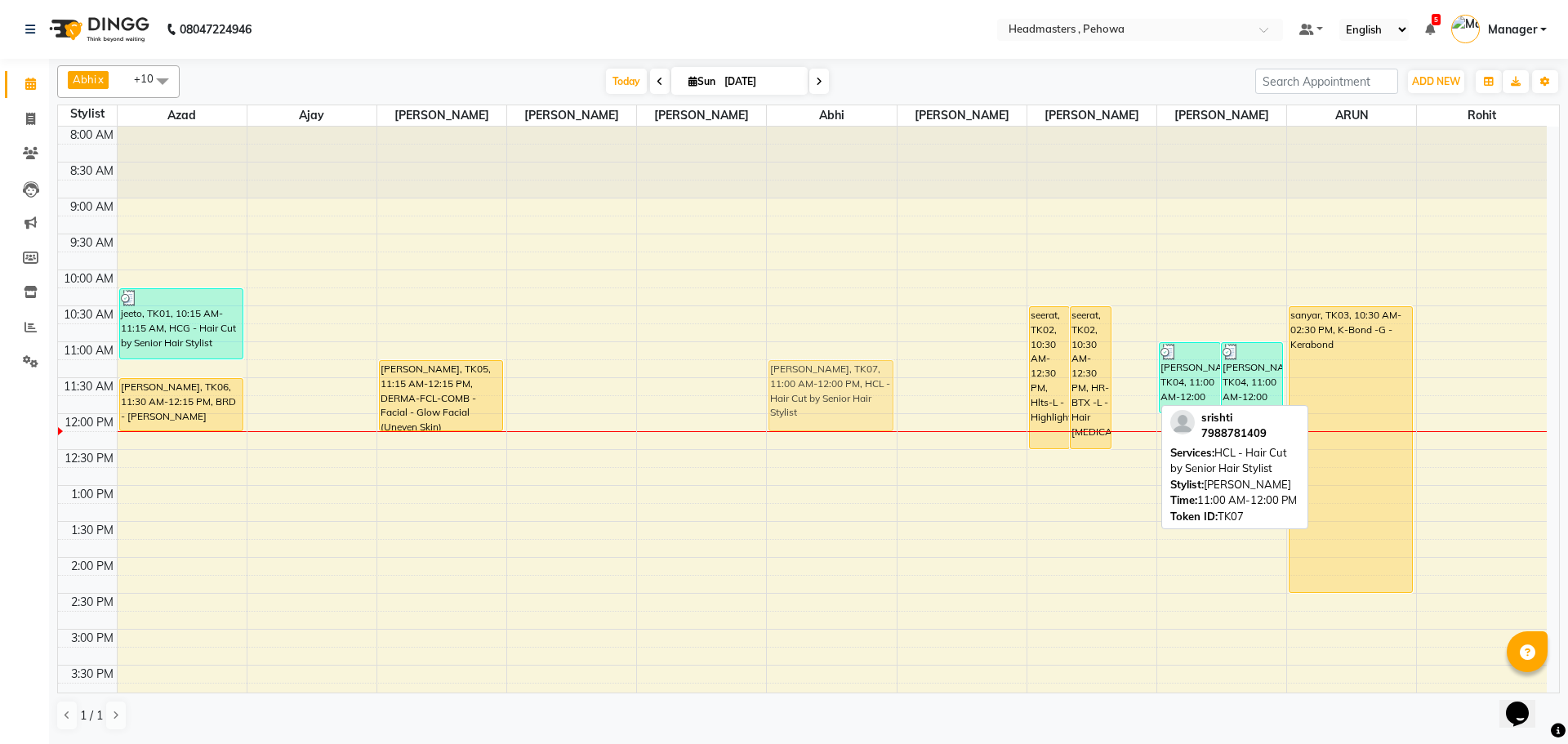 drag, startPoint x: 1136, startPoint y: 382, endPoint x: 864, endPoint y: 401, distance: 272.6628 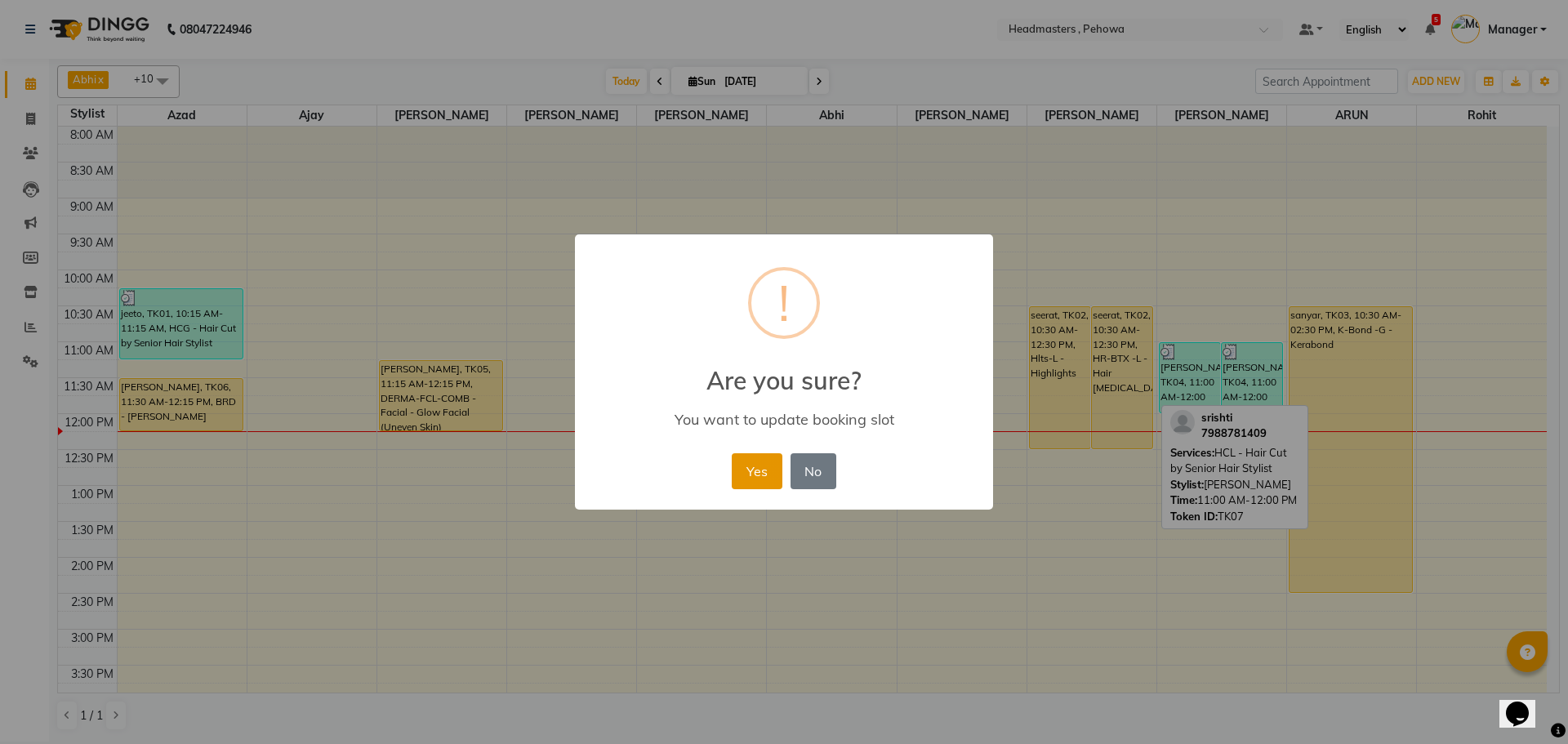click on "Yes" at bounding box center [756, 471] 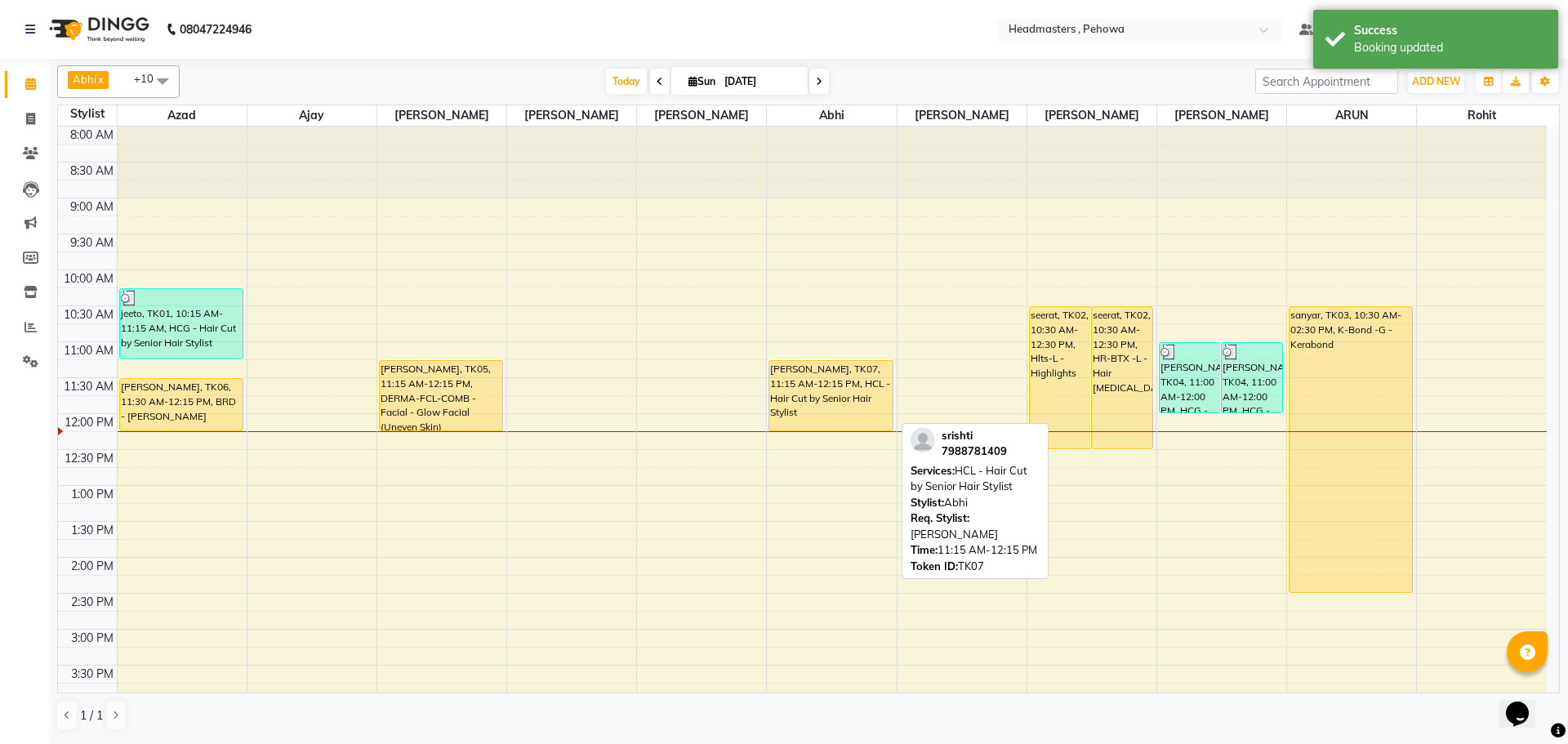 click on "[PERSON_NAME], TK07, 11:15 AM-12:15 PM, HCL - Hair Cut by Senior Hair Stylist" at bounding box center [831, 395] 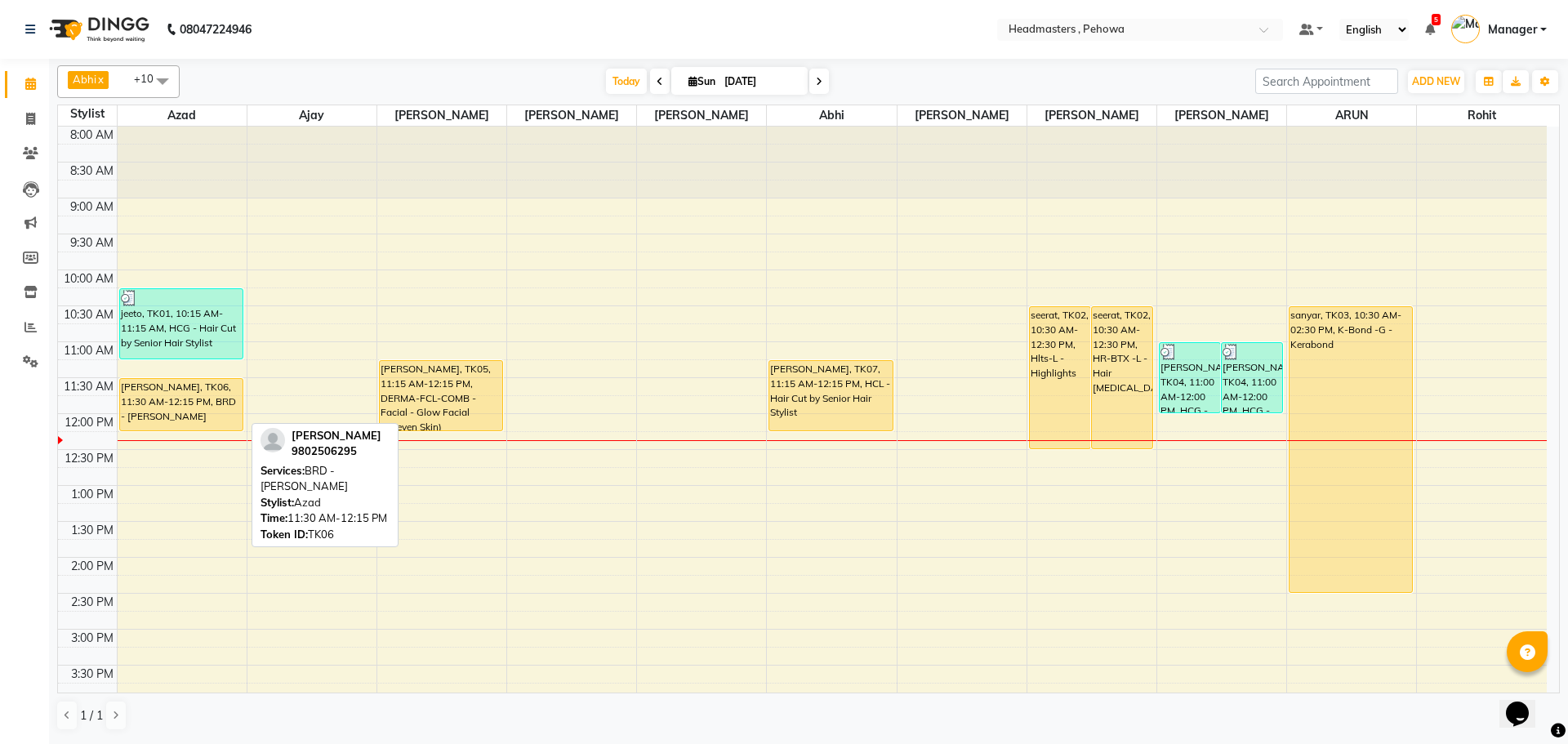 click on "KHUSH CHOPRA, TK06, 11:30 AM-12:15 PM, BRD - Beard" at bounding box center (181, 404) 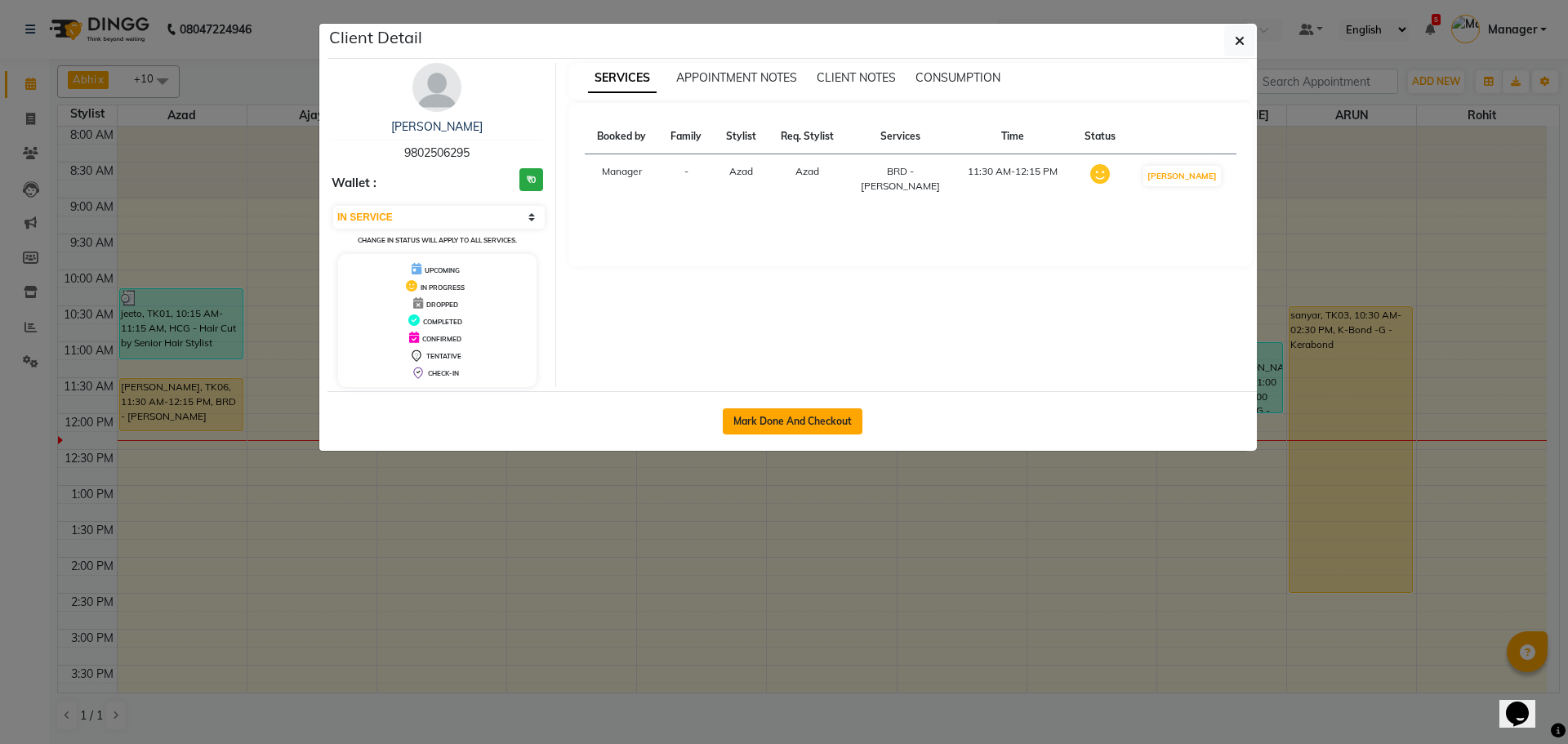 click on "Mark Done And Checkout" 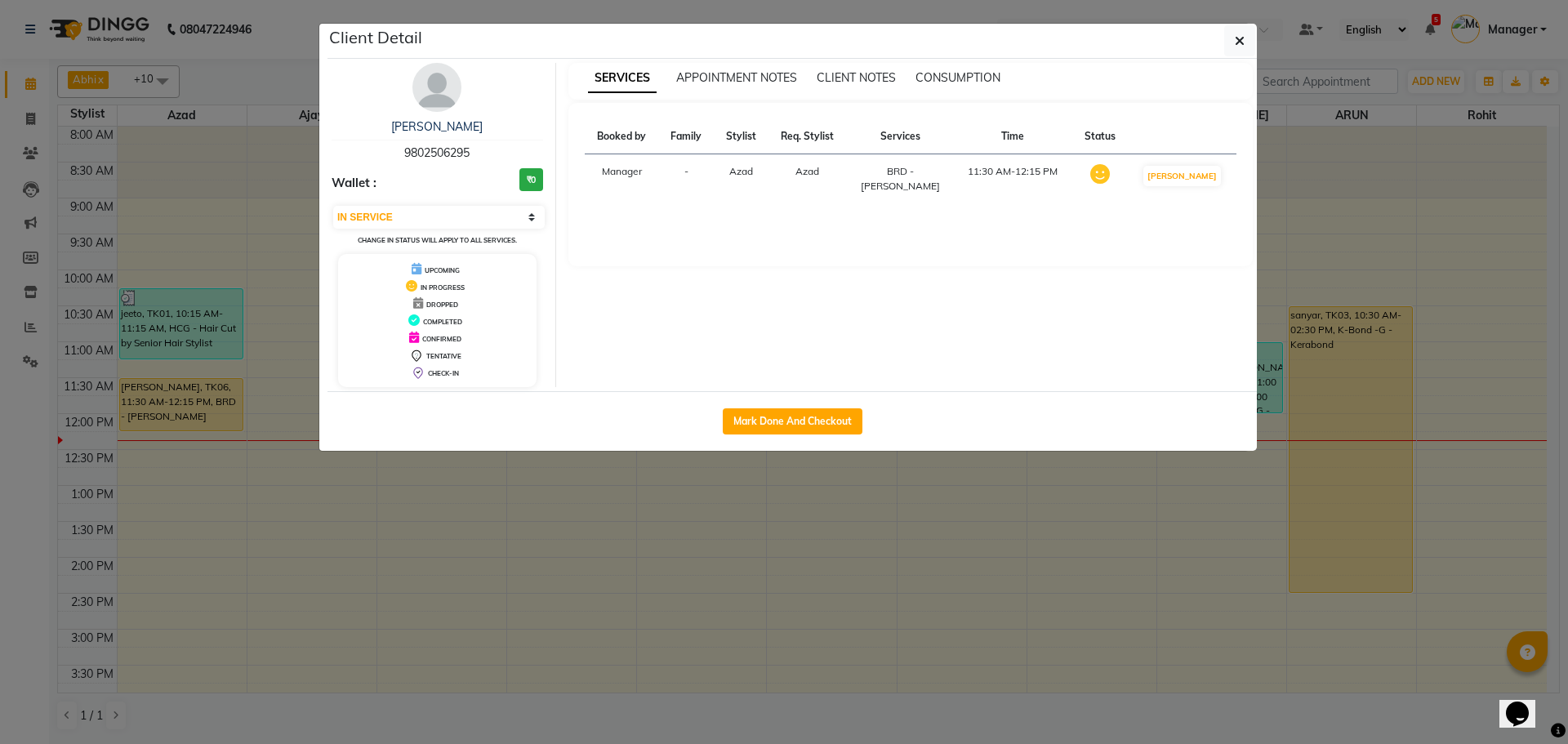 select on "service" 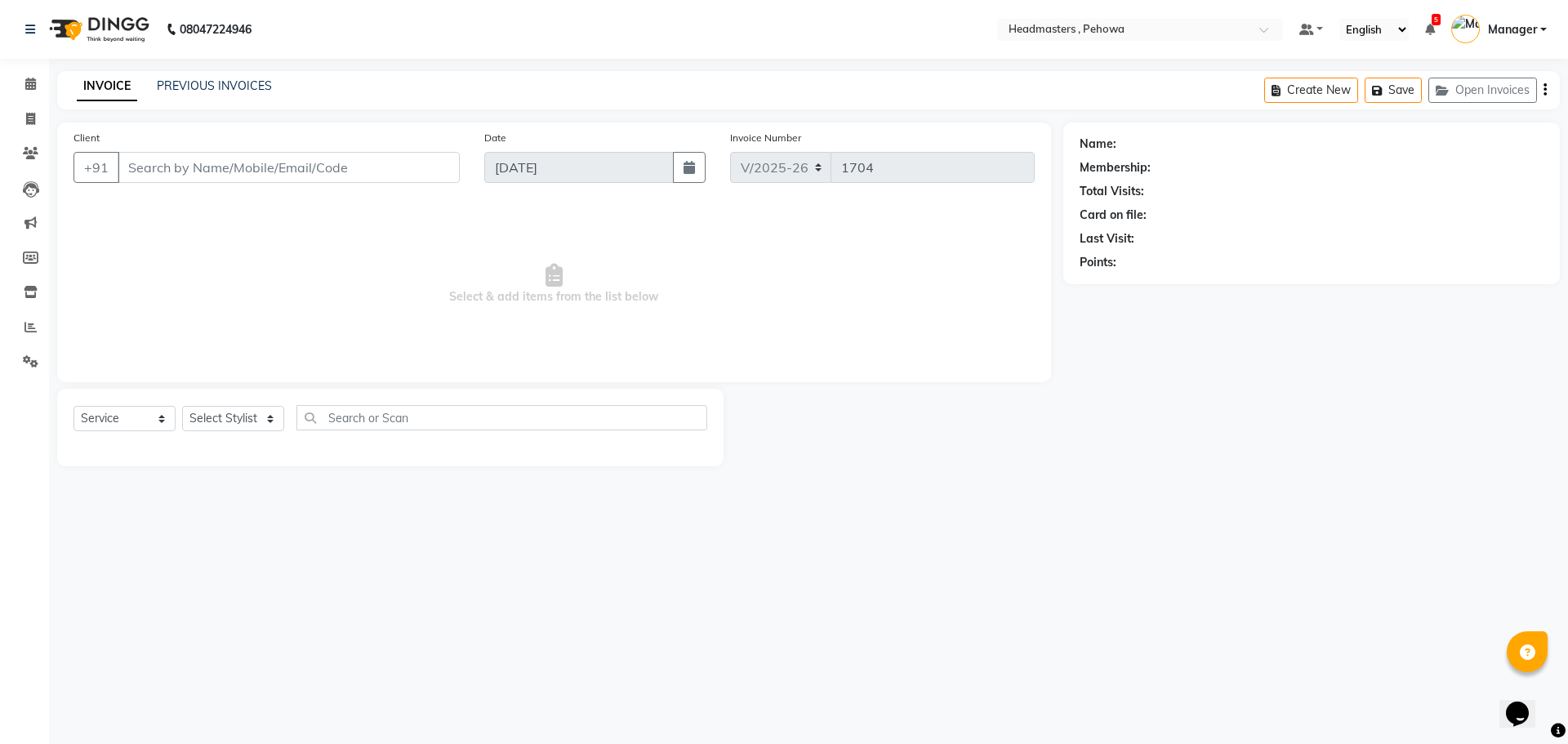 type on "9802506295" 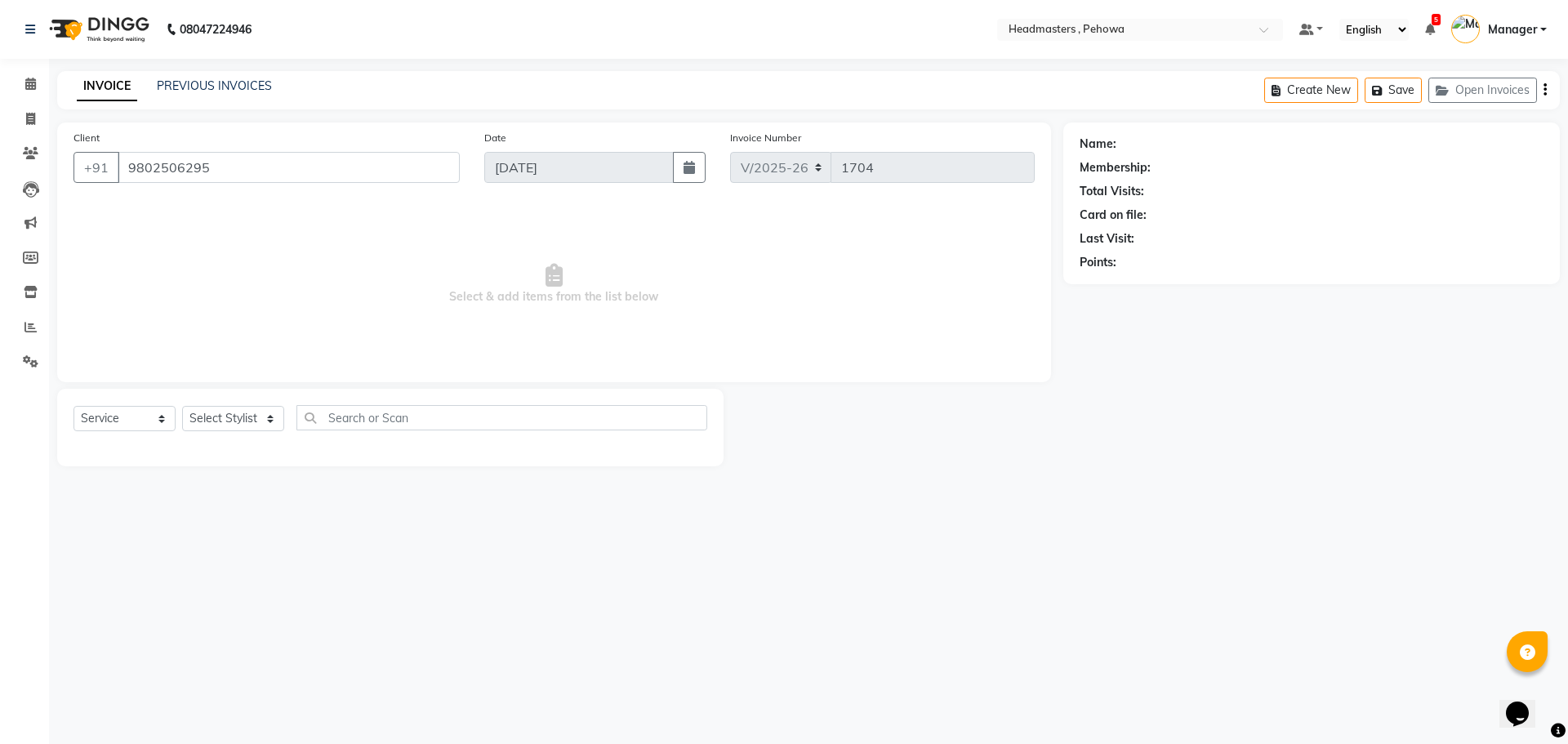 select on "68772" 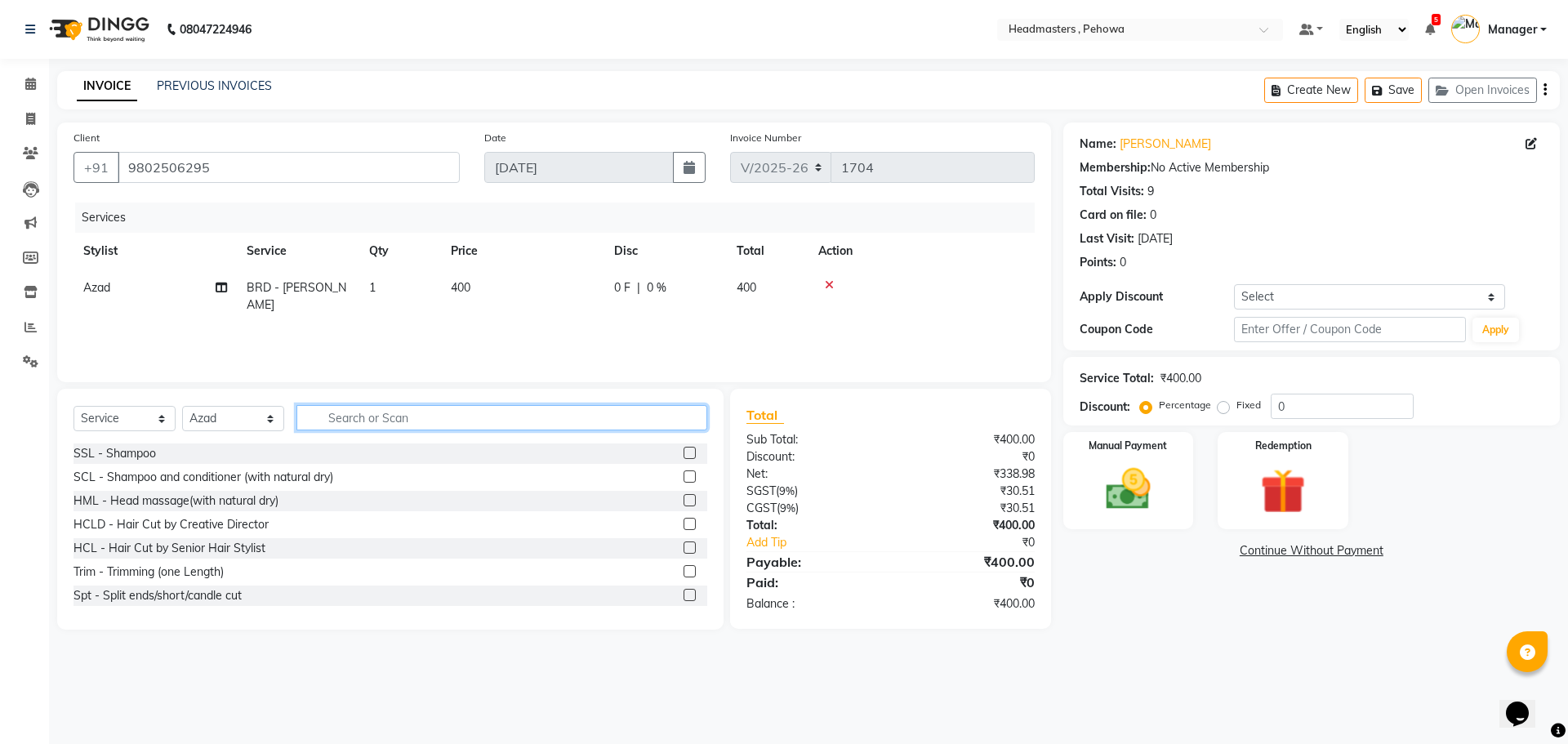 click 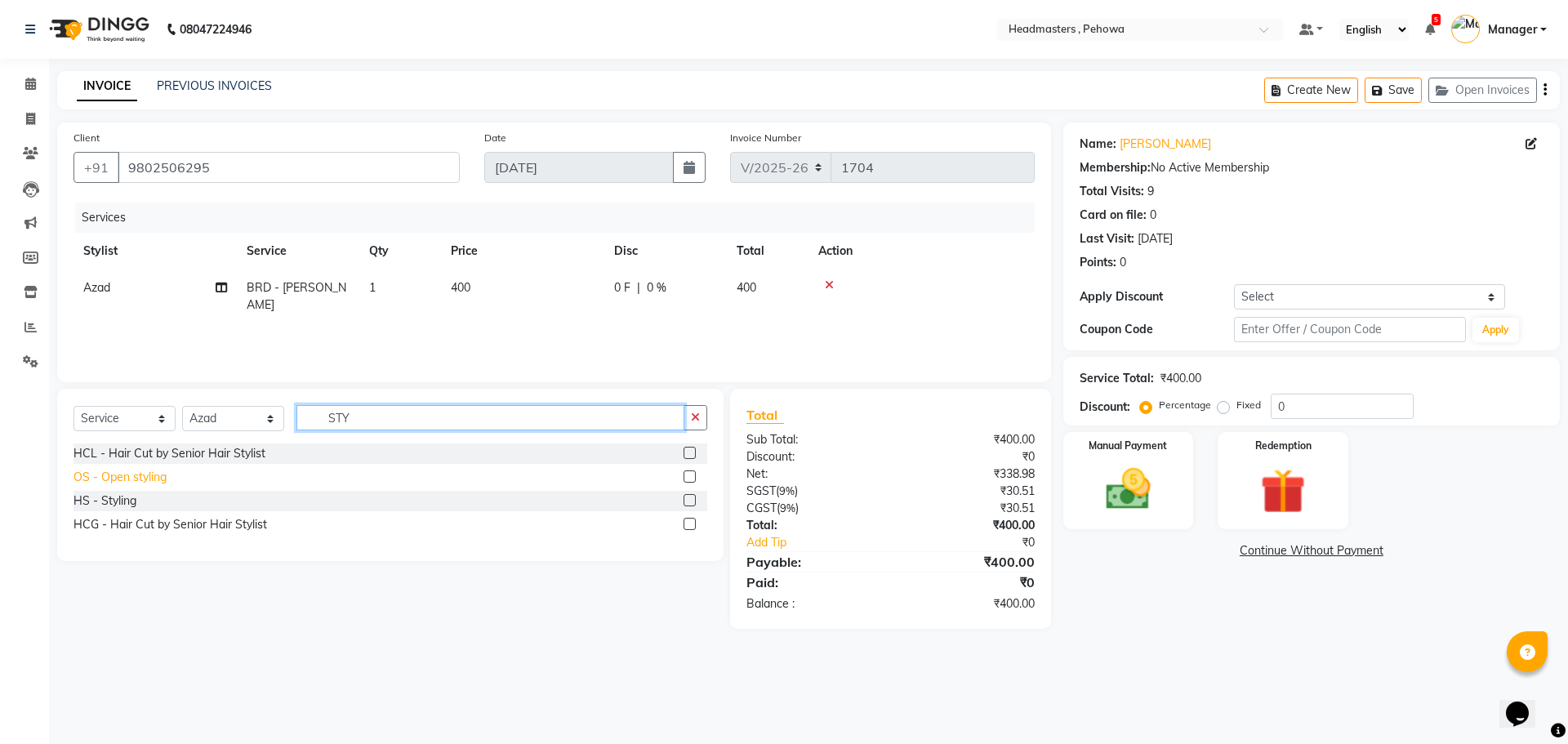 type on "STY" 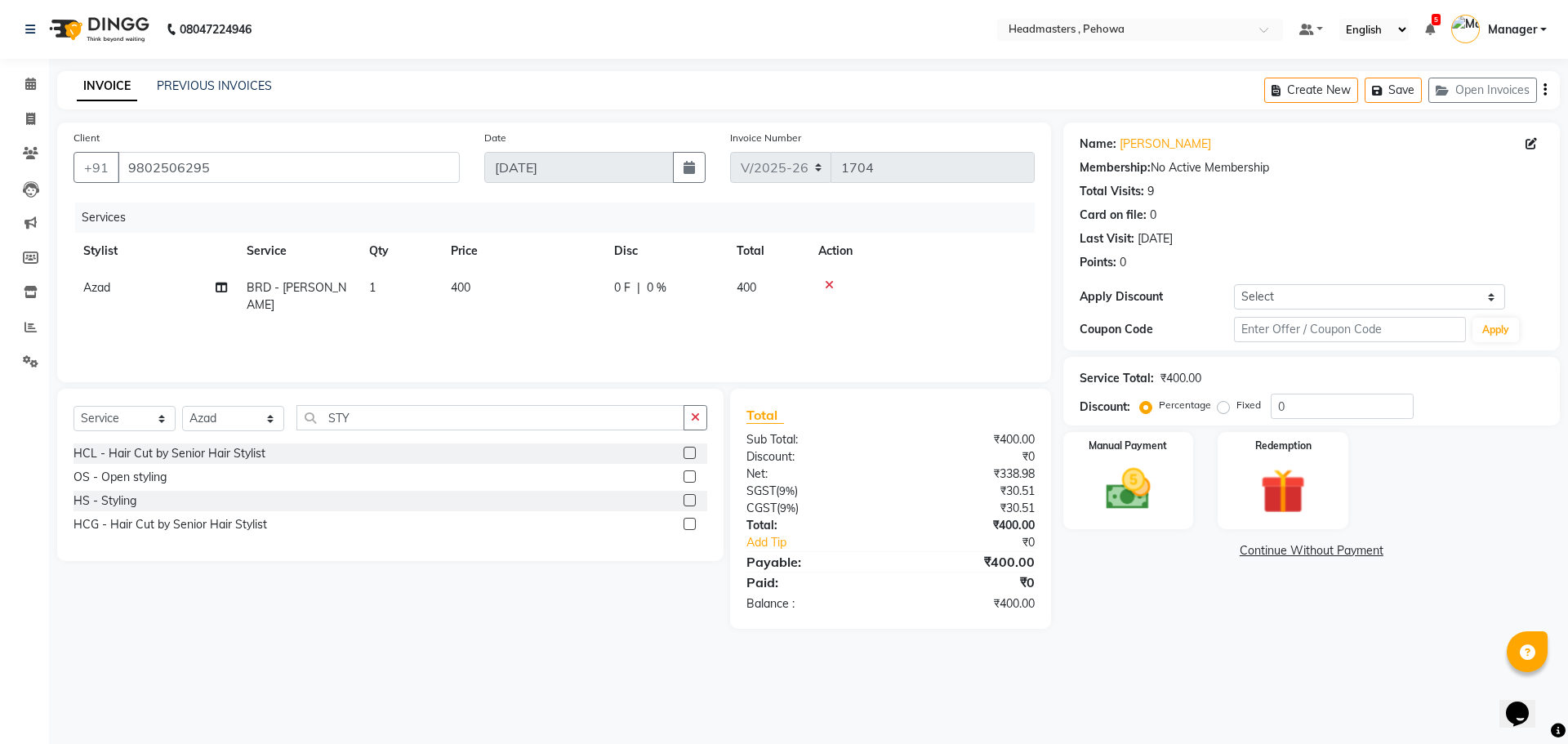 drag, startPoint x: 147, startPoint y: 476, endPoint x: 239, endPoint y: 442, distance: 98.081599 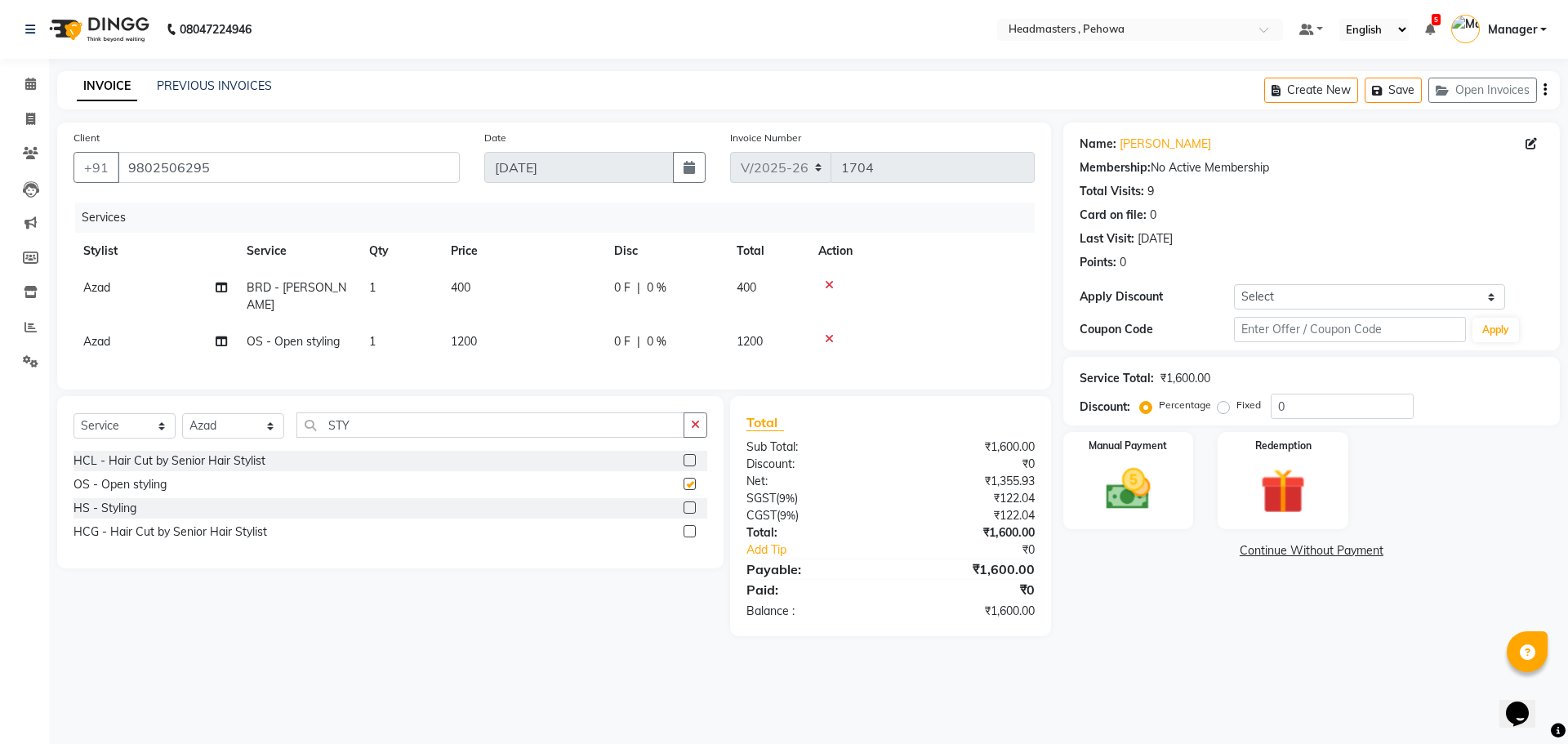 checkbox on "false" 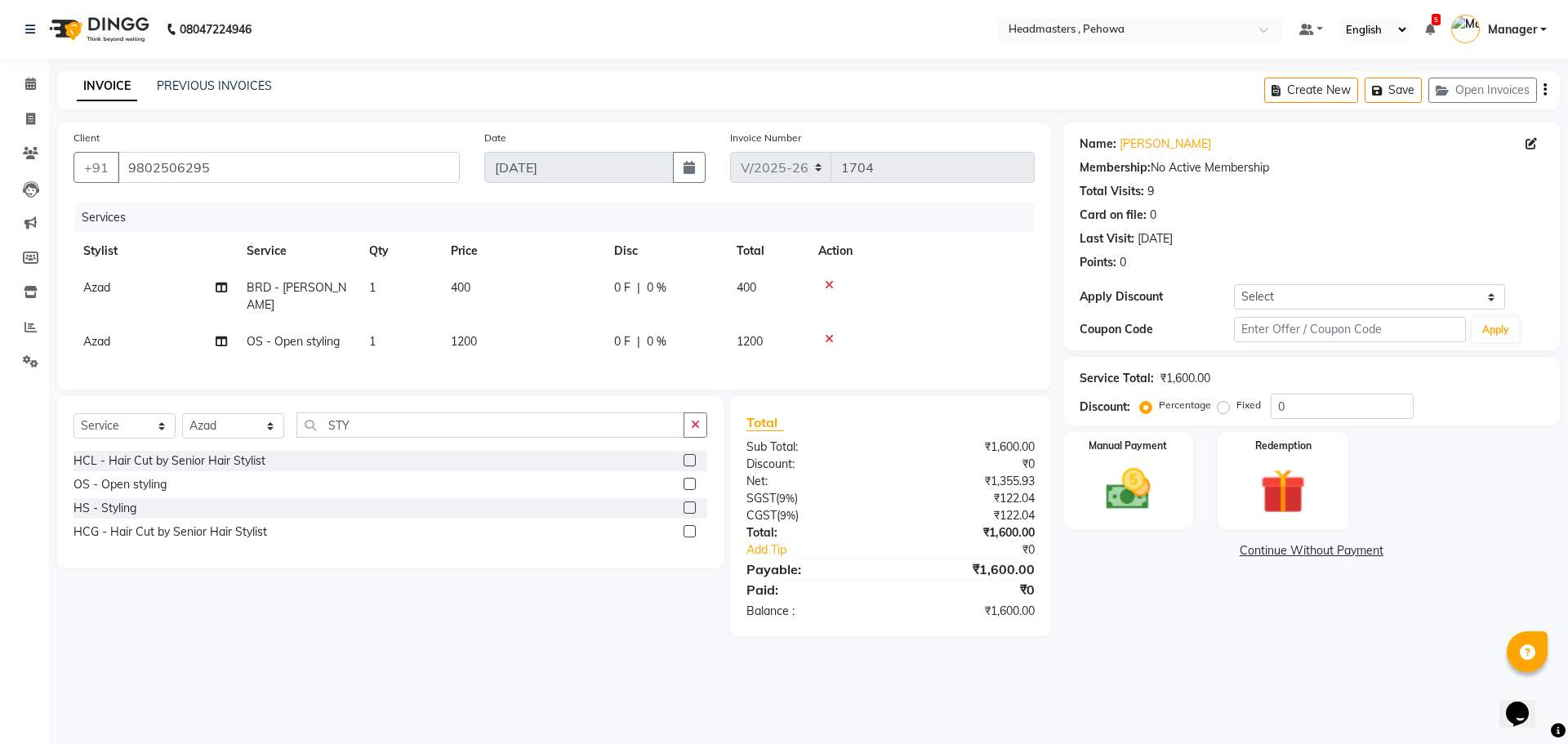 drag, startPoint x: 124, startPoint y: 501, endPoint x: 277, endPoint y: 459, distance: 158.66001 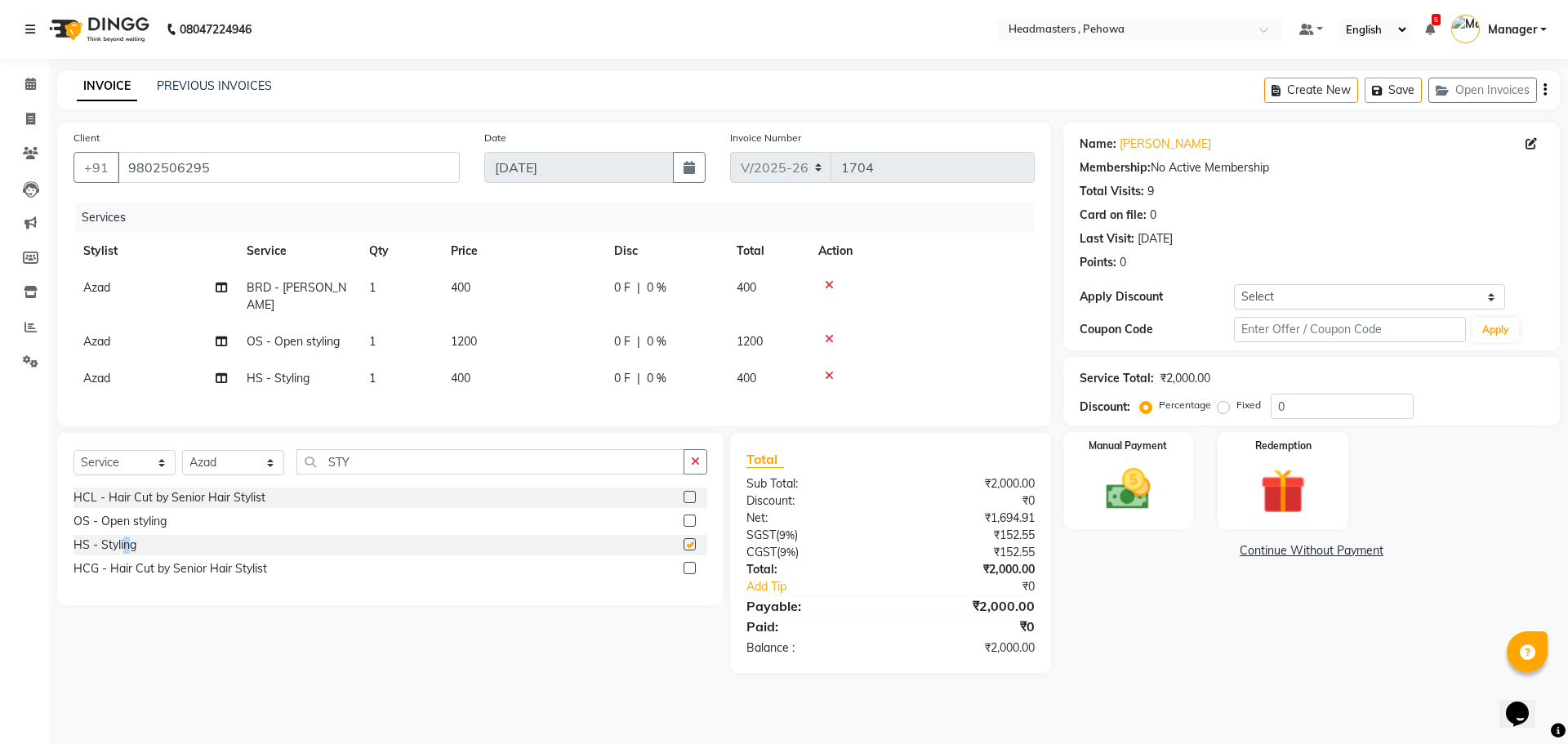 checkbox on "false" 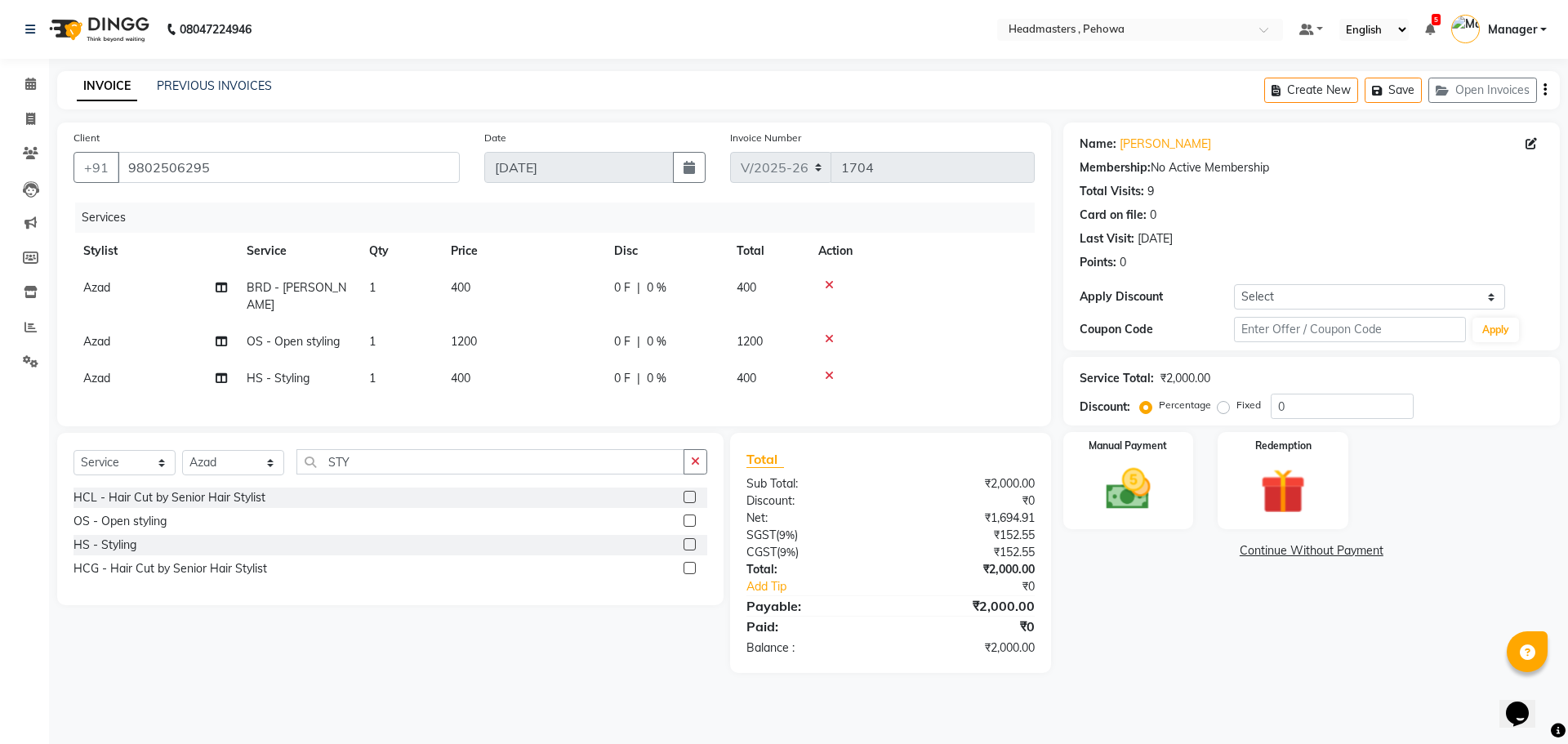 click 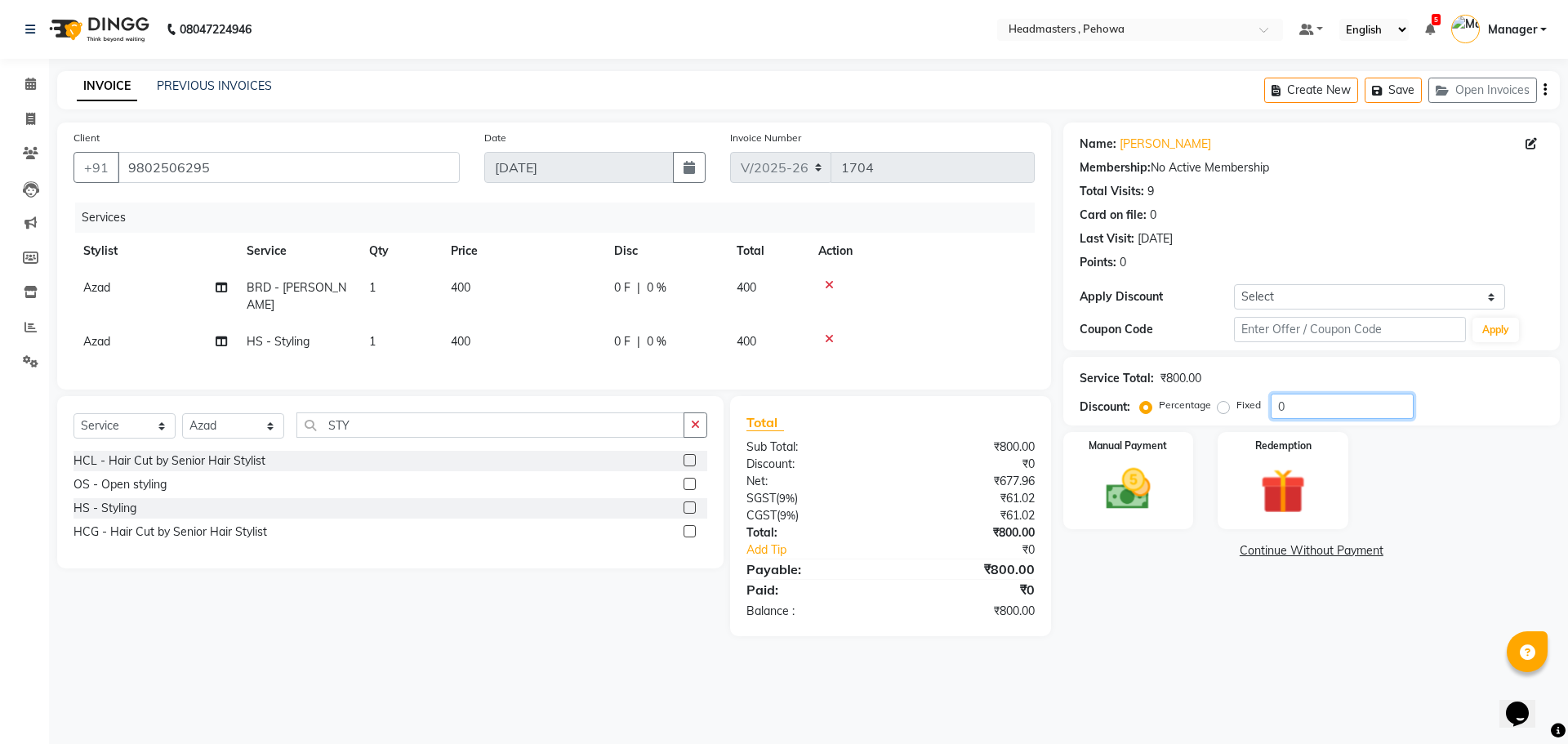click on "0" 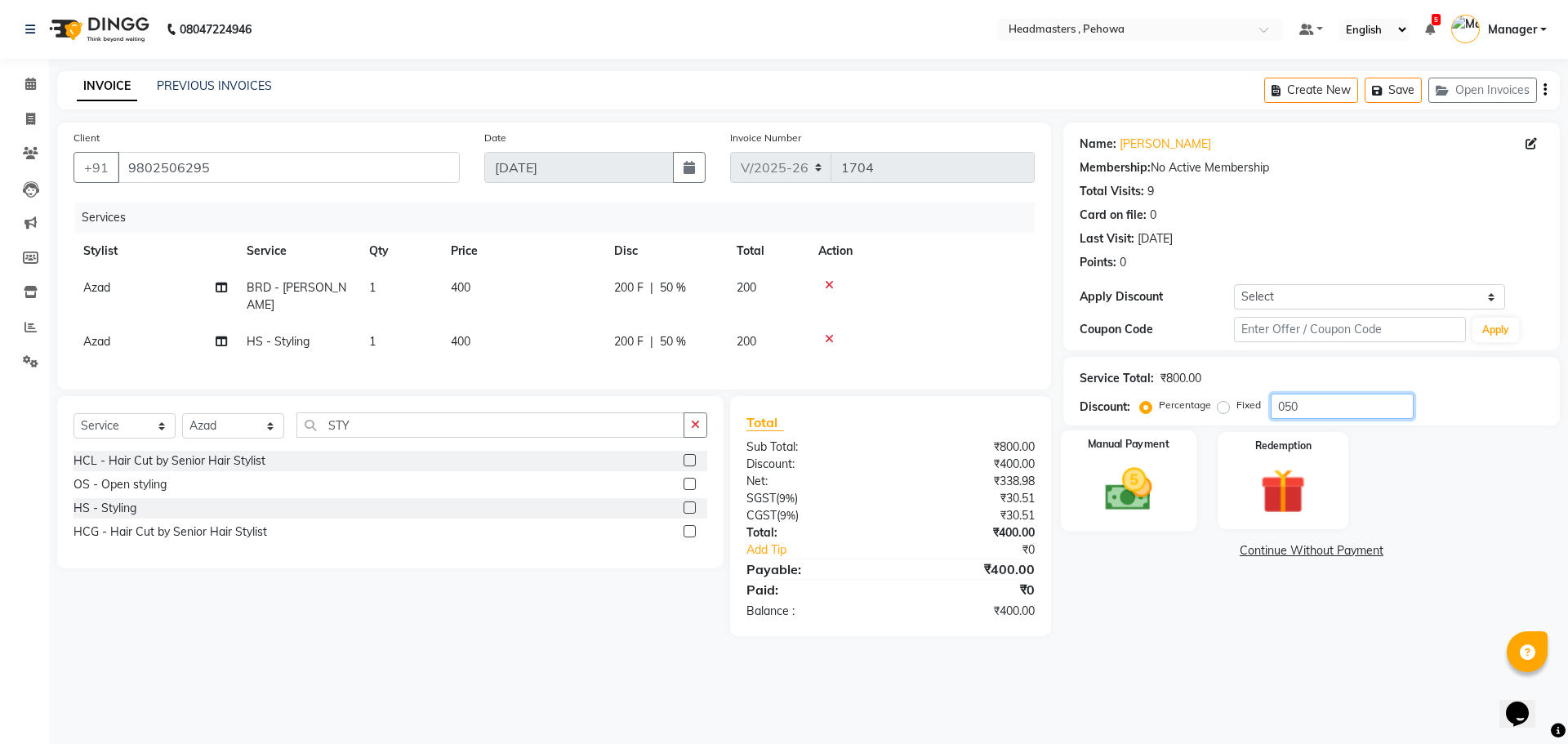 type on "050" 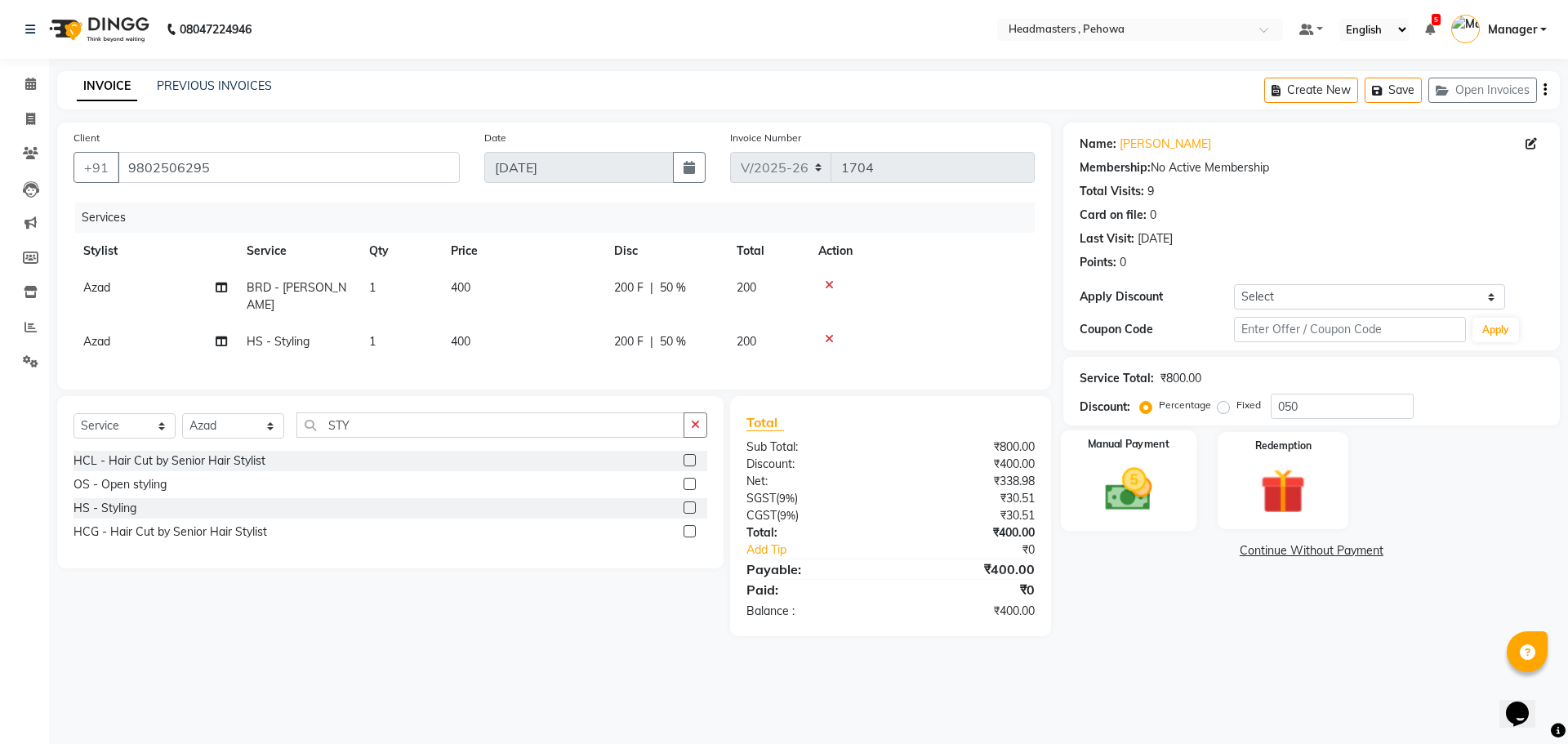 click 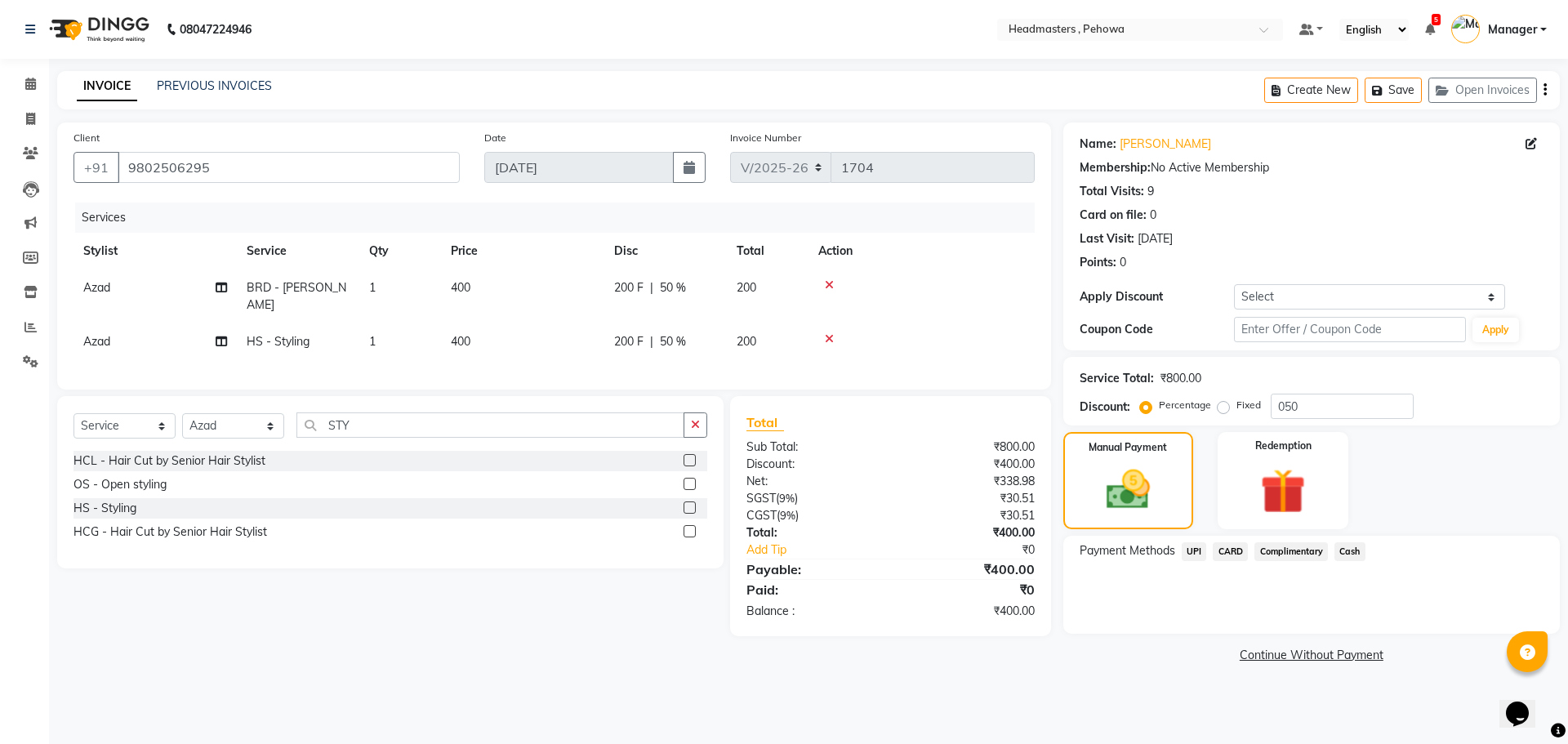 click on "UPI" 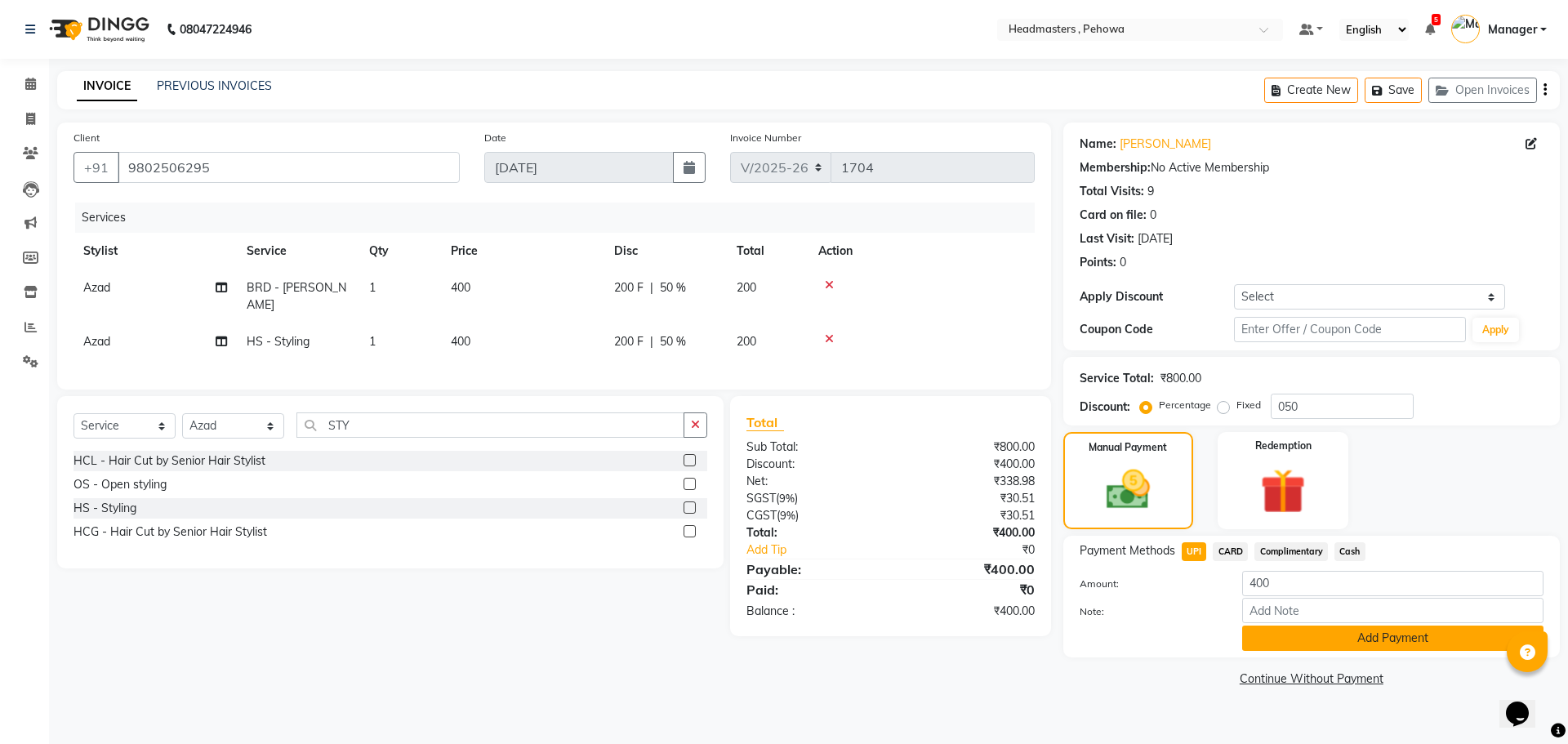 click on "Add Payment" 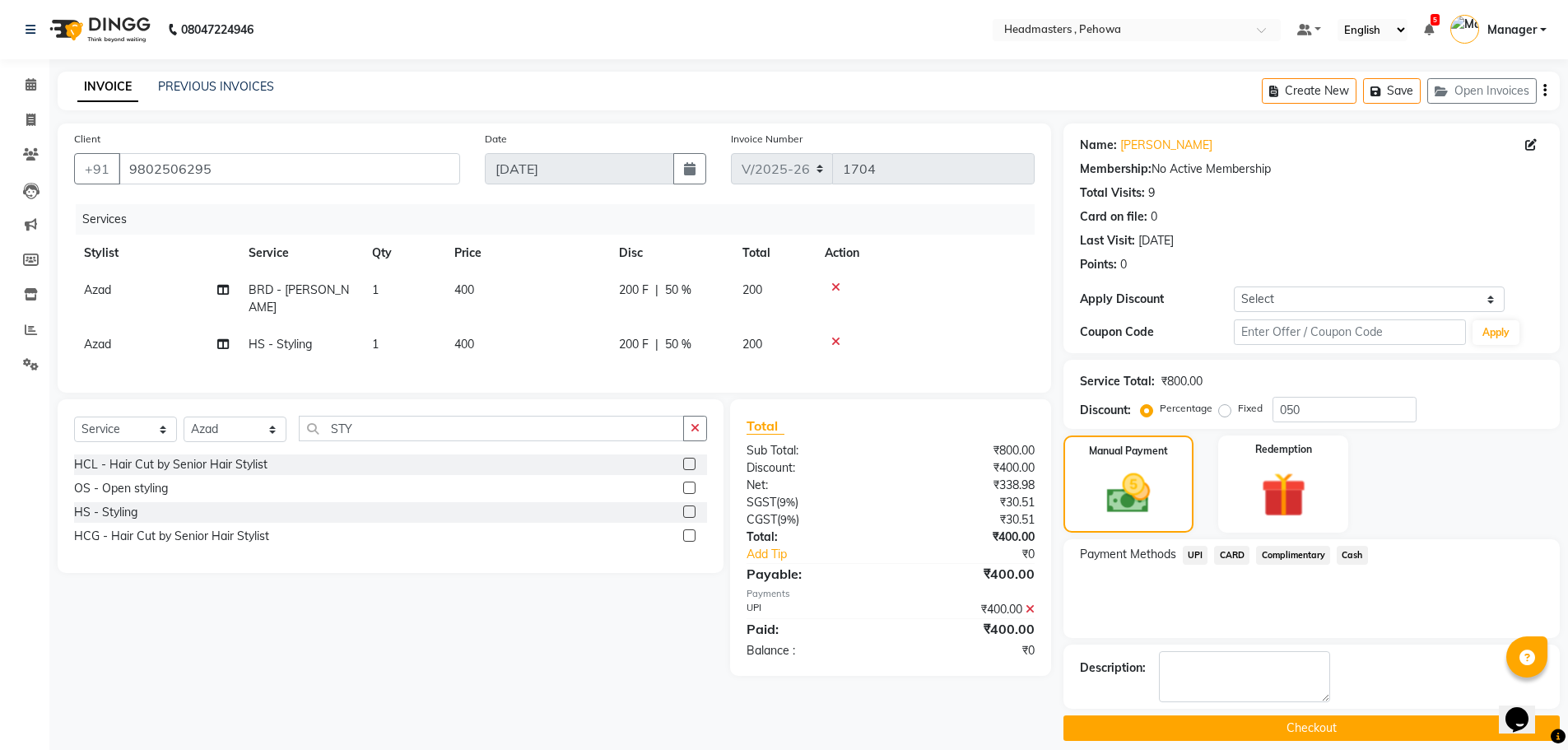 click on "Checkout" 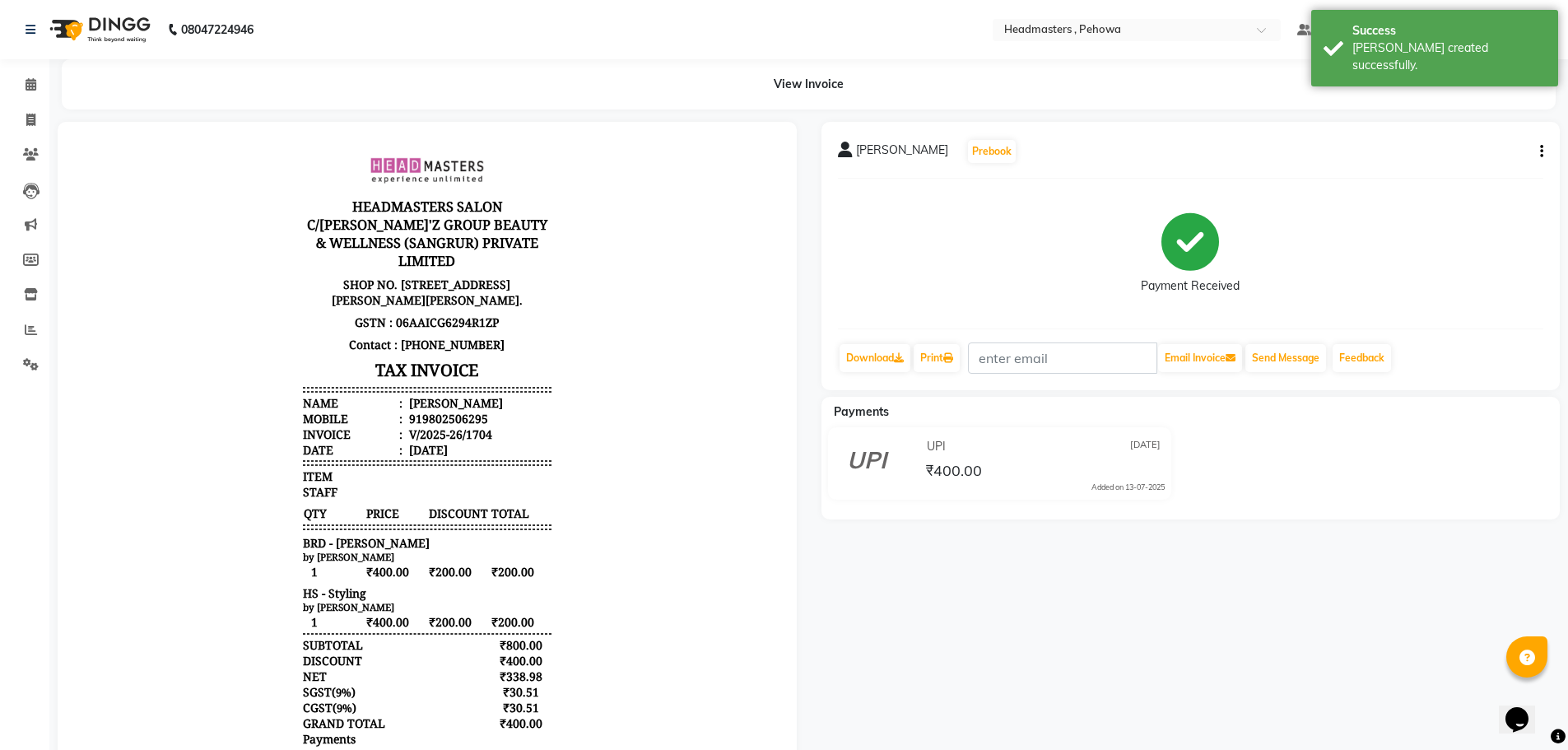 scroll, scrollTop: 0, scrollLeft: 0, axis: both 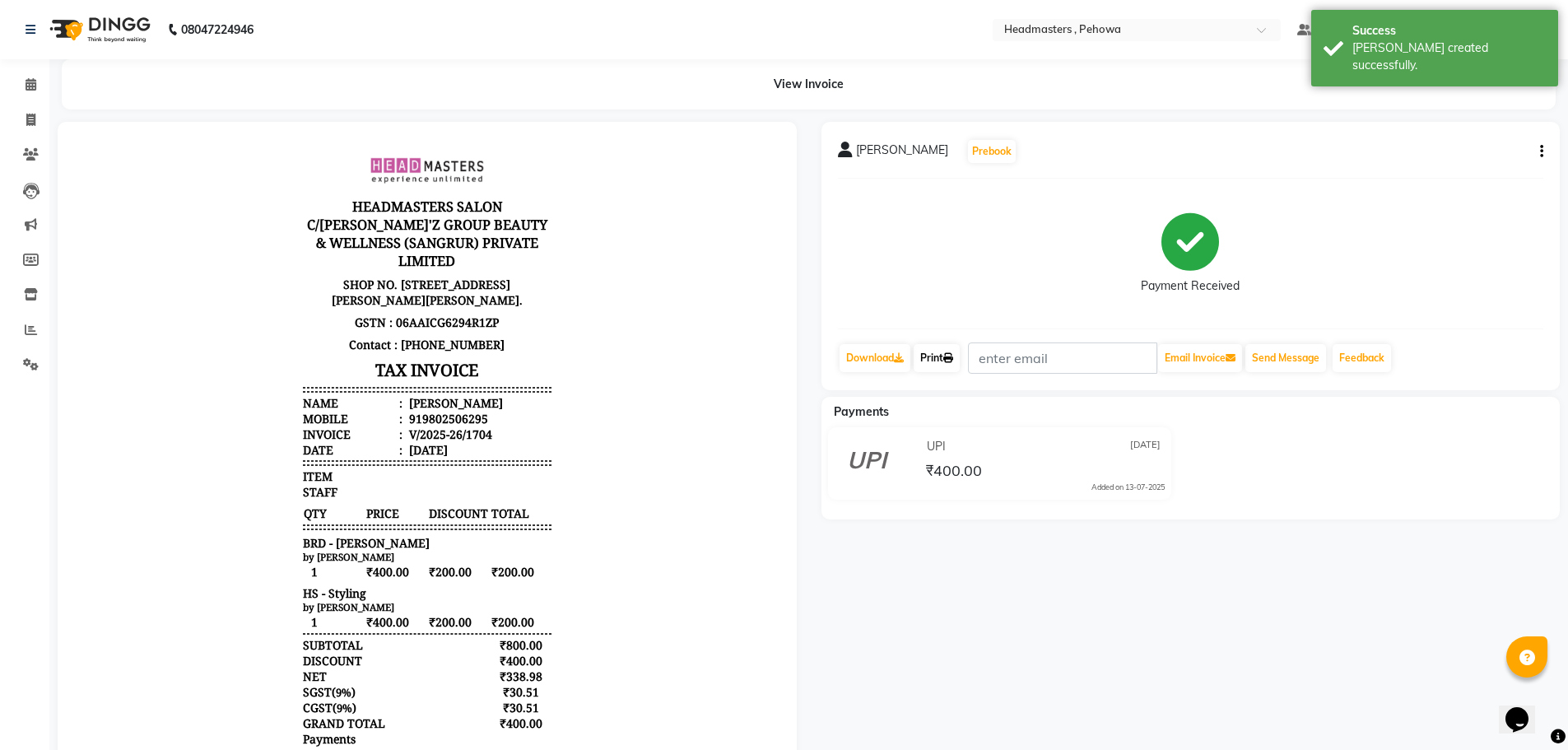 click on "Print" 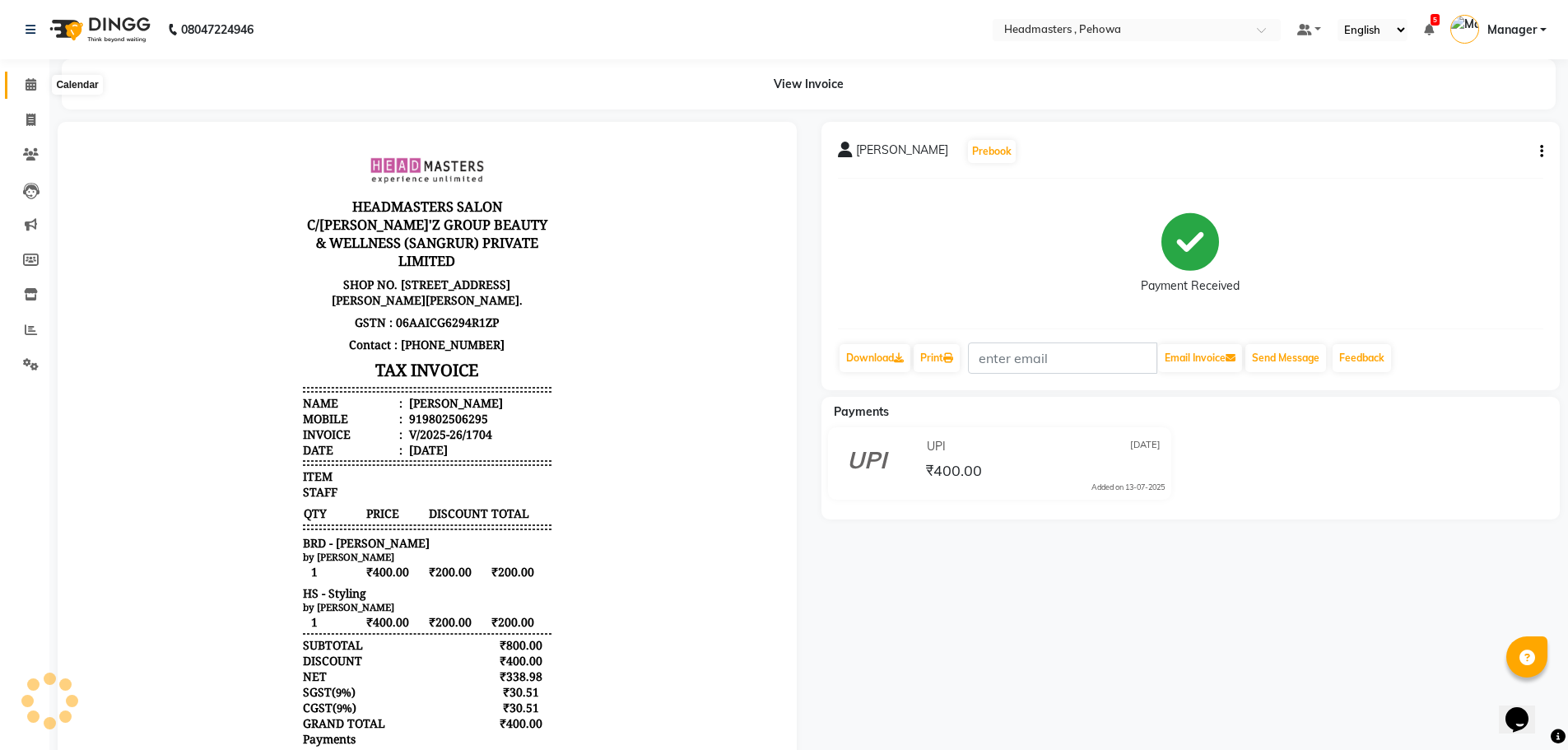 click 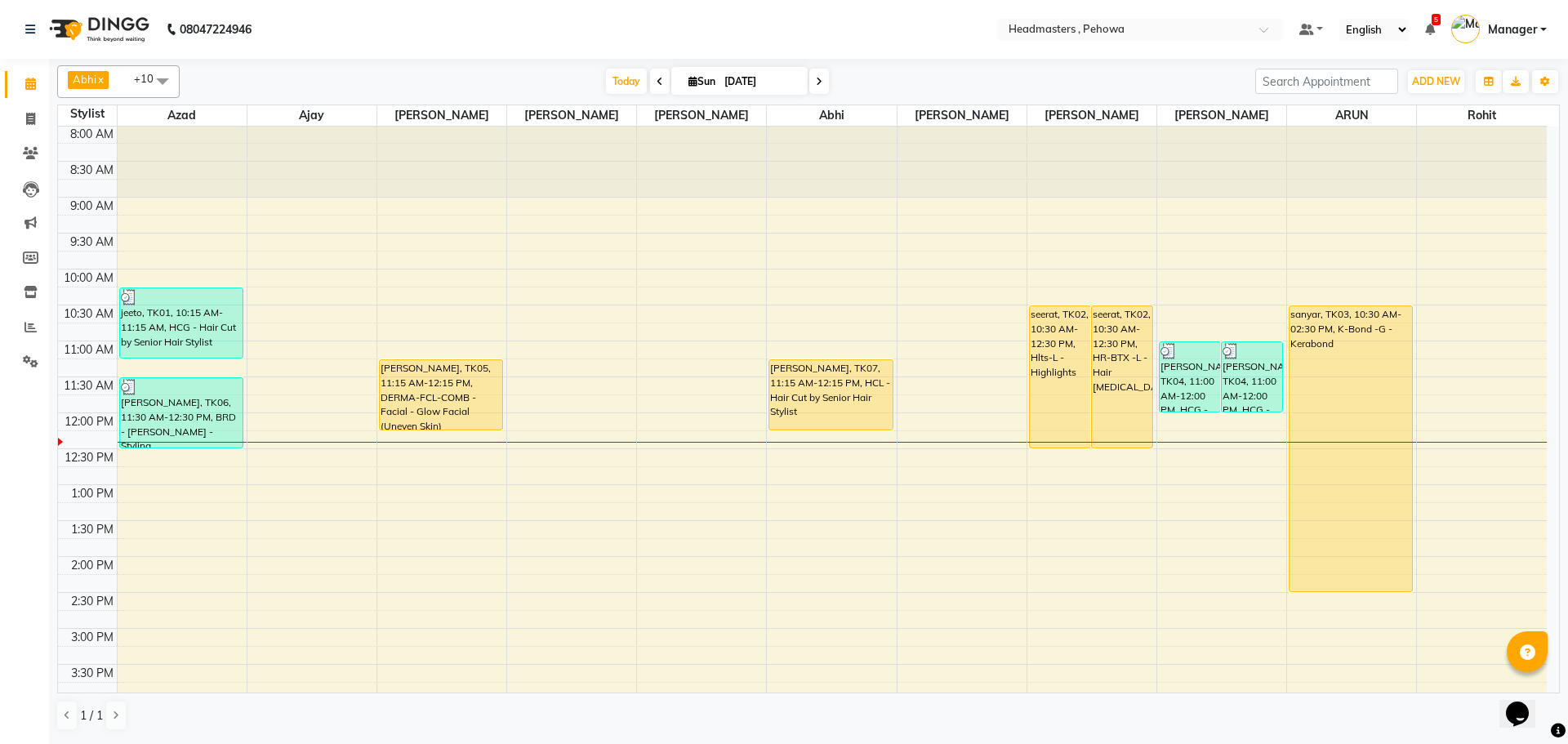 scroll, scrollTop: 0, scrollLeft: 0, axis: both 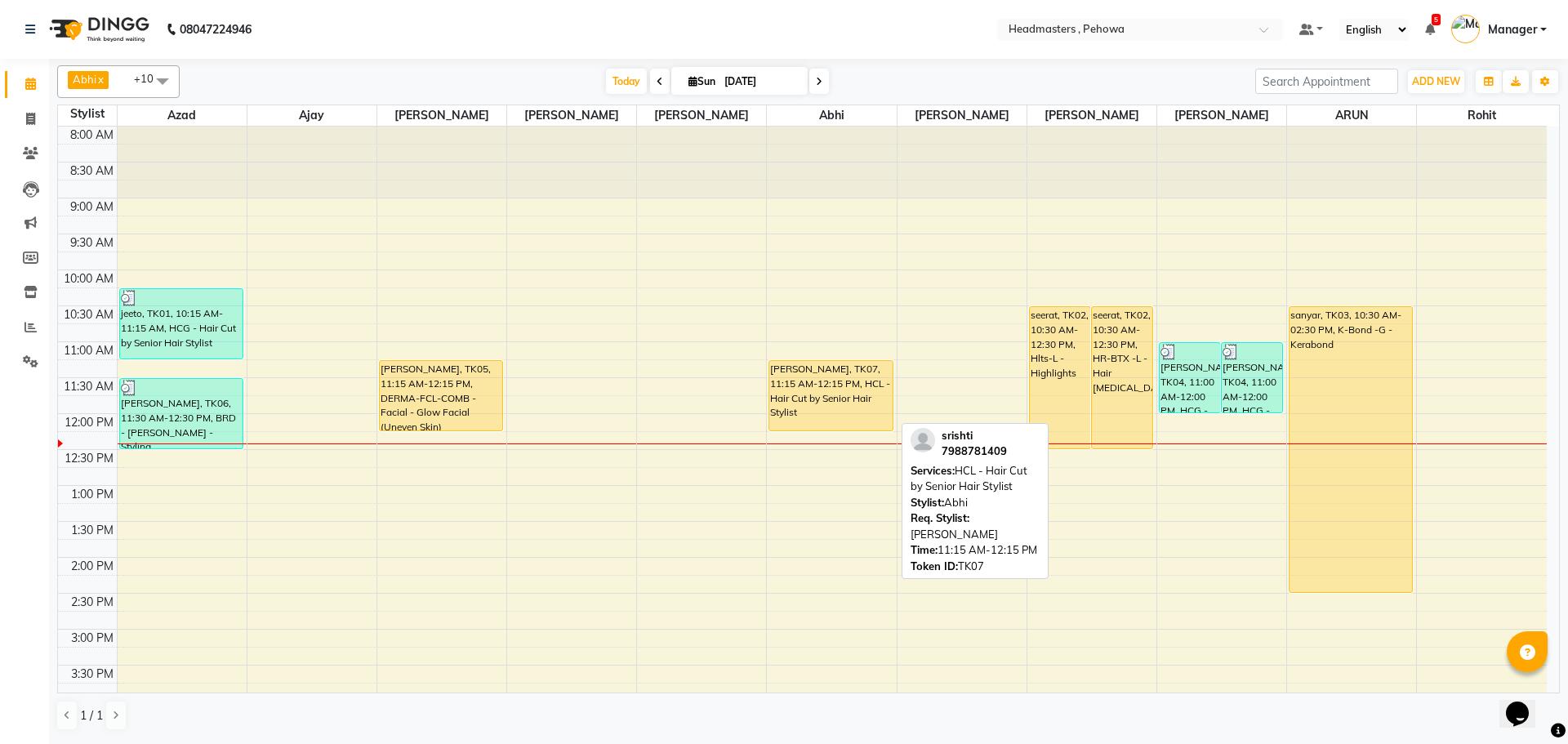 click on "[PERSON_NAME], TK07, 11:15 AM-12:15 PM, HCL - Hair Cut by Senior Hair Stylist" at bounding box center [831, 395] 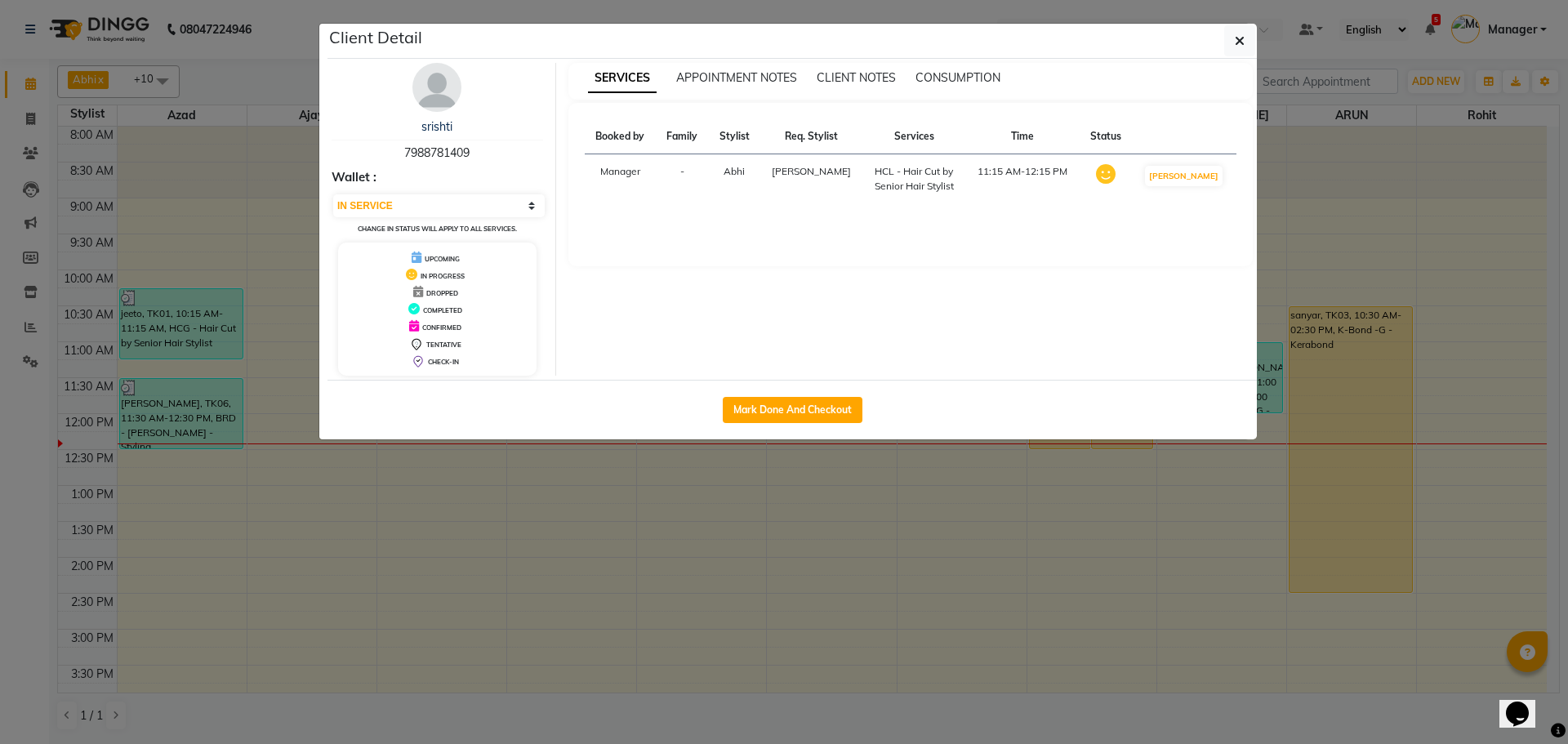 click on "Mark Done And Checkout" 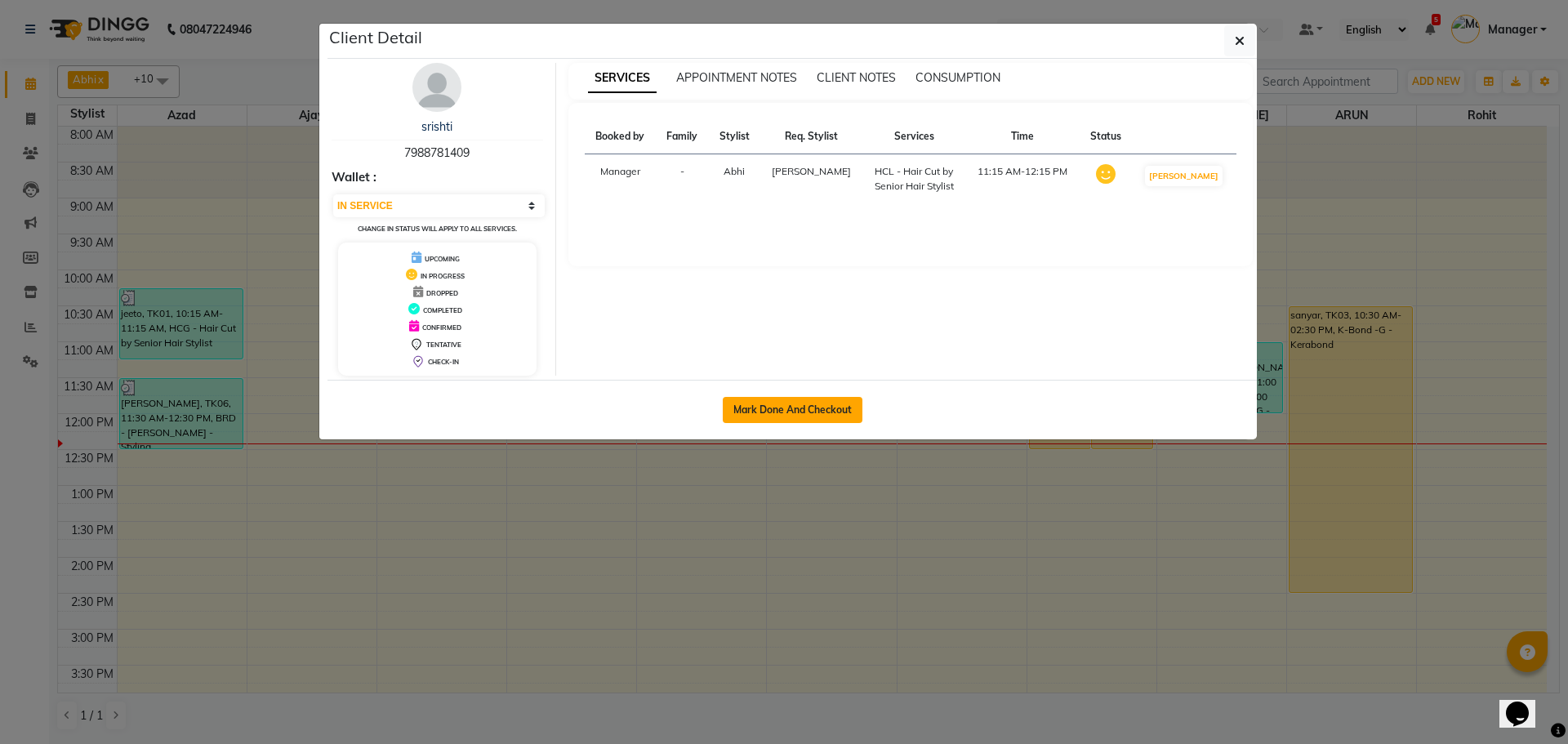 click on "Mark Done And Checkout" 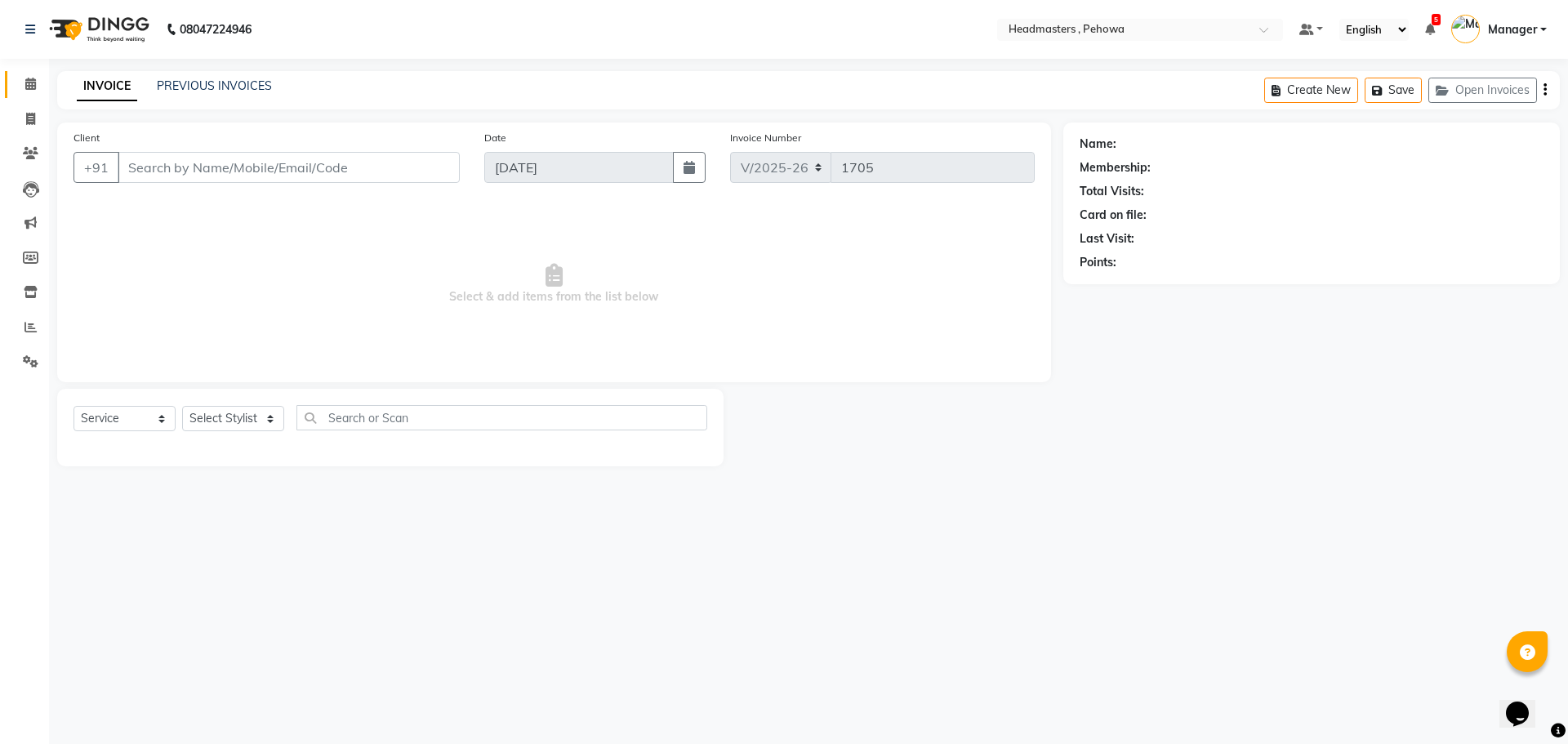 type on "7988781409" 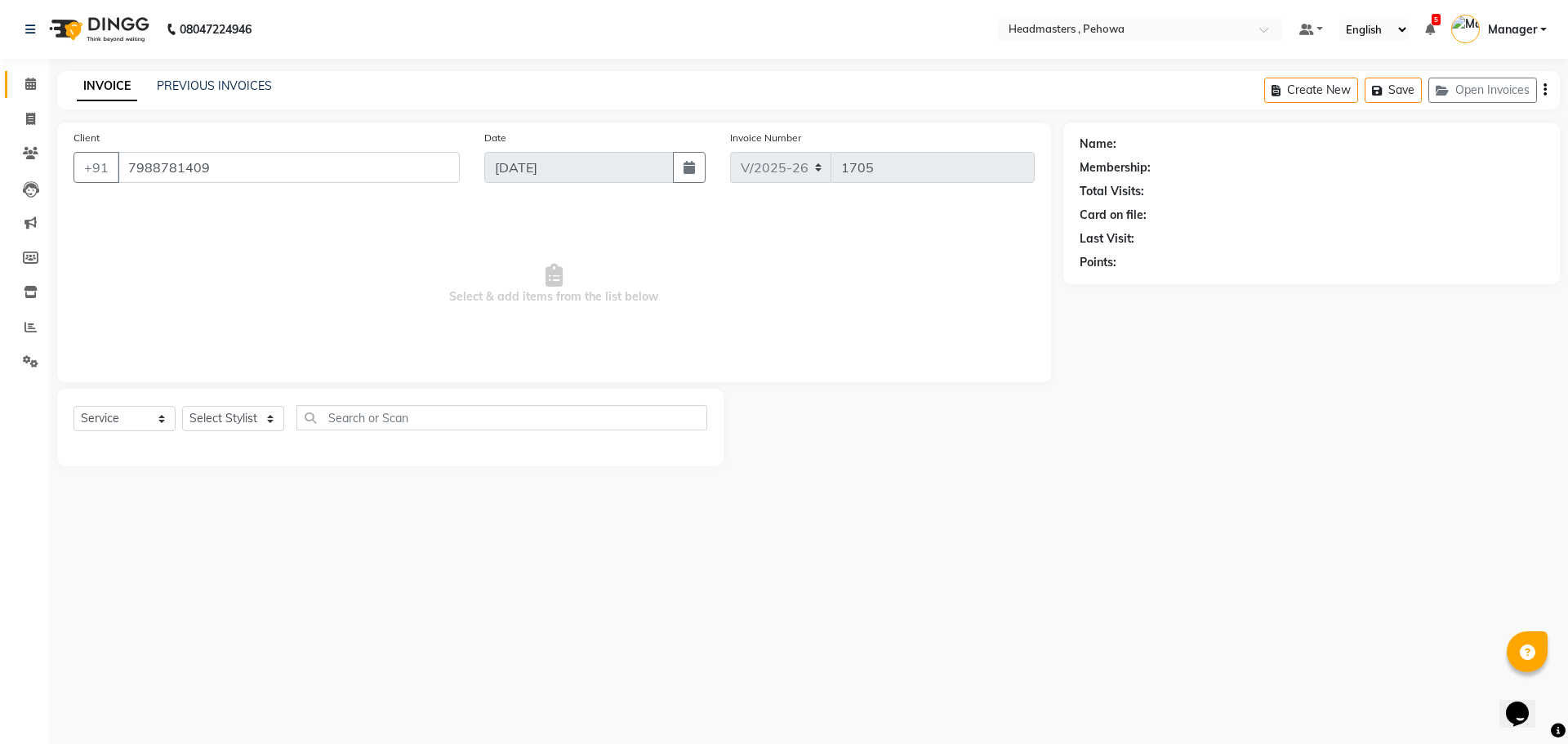 select on "68782" 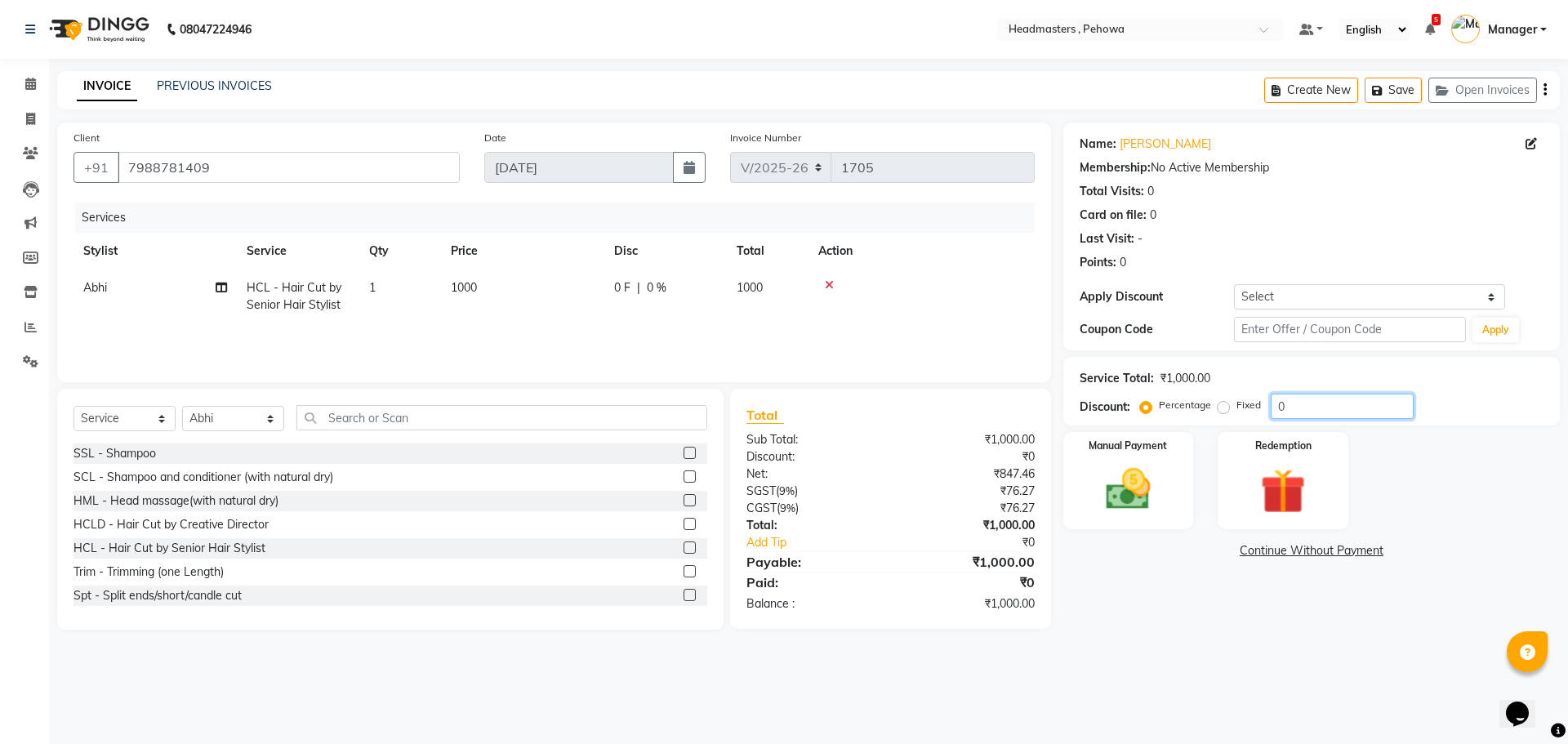 click on "0" 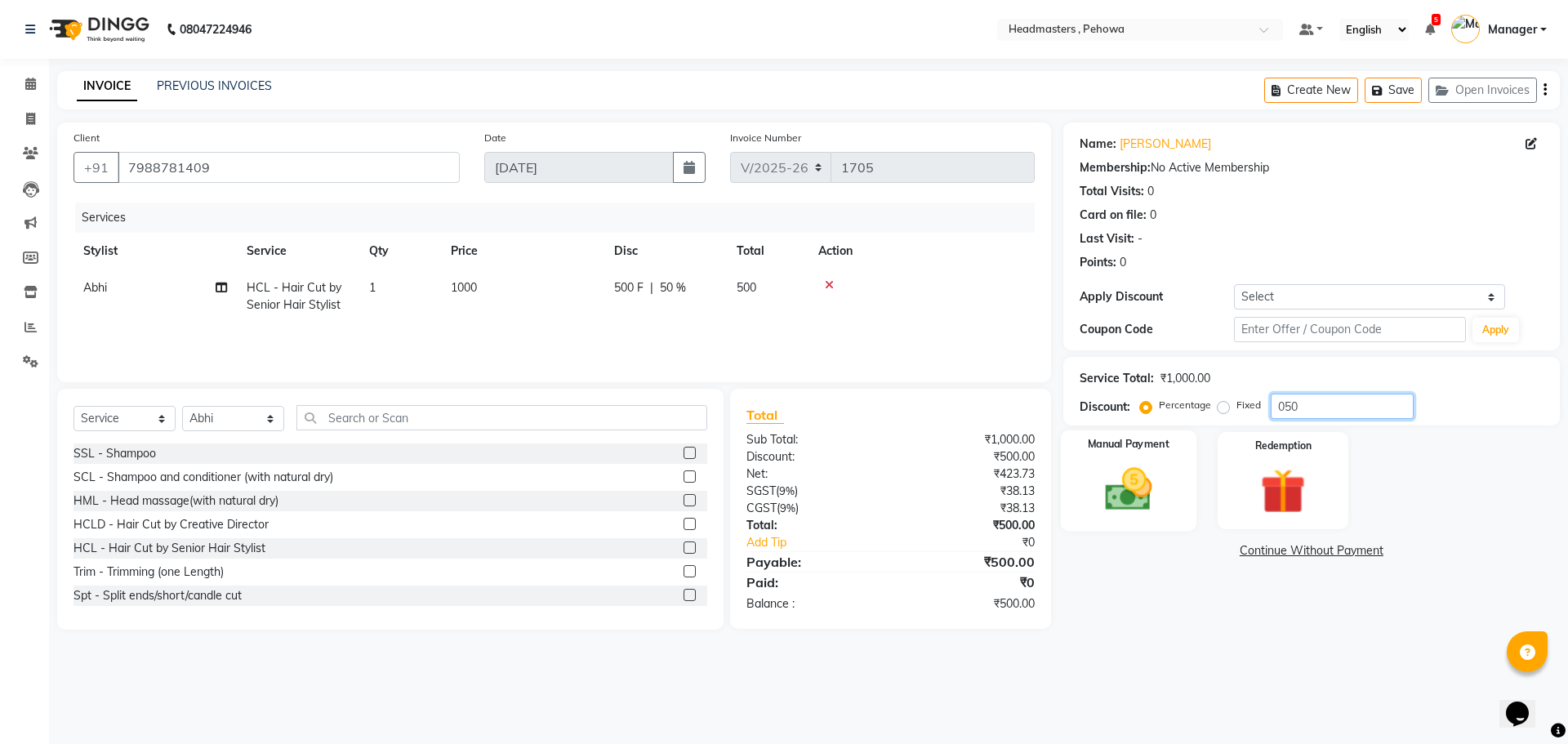 type on "050" 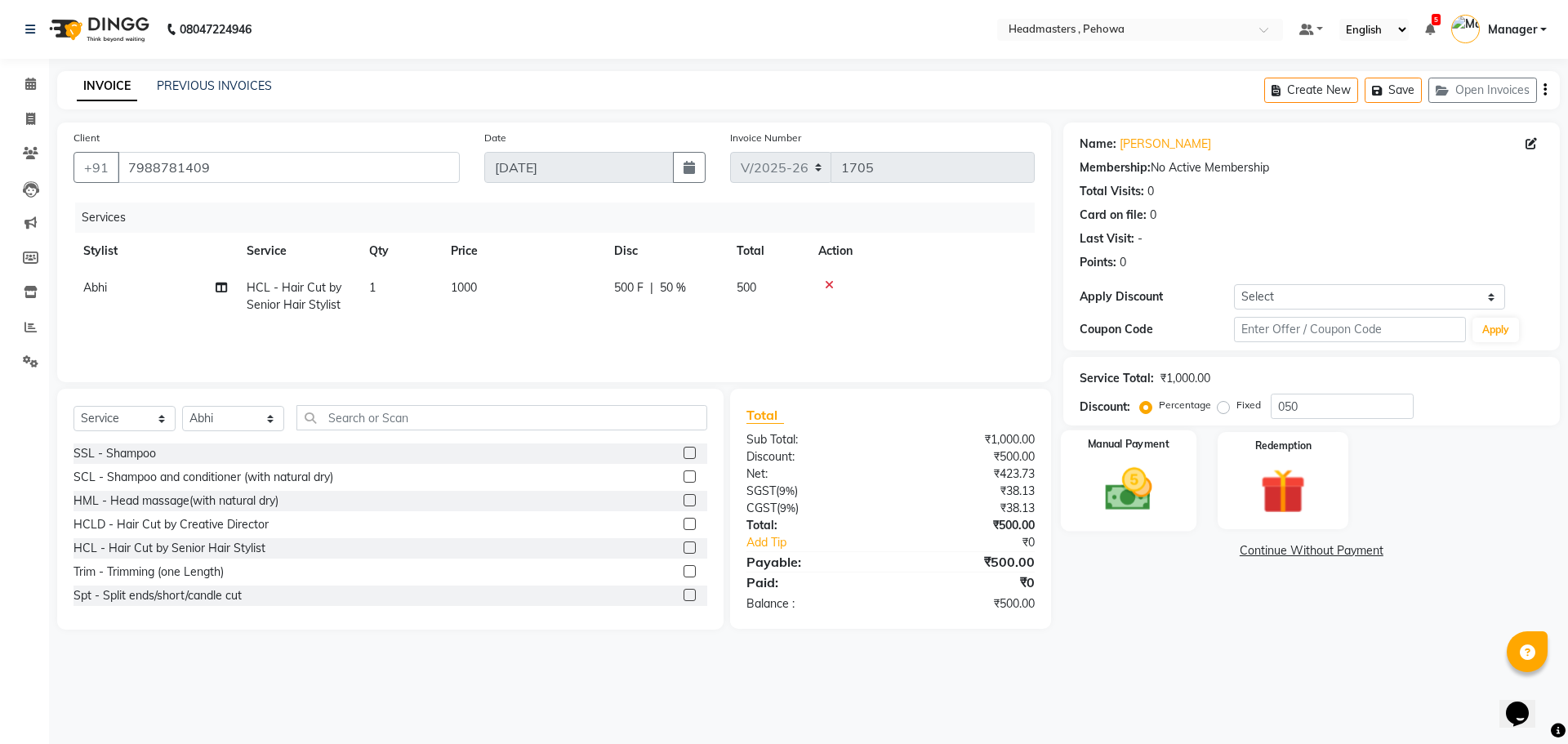 click 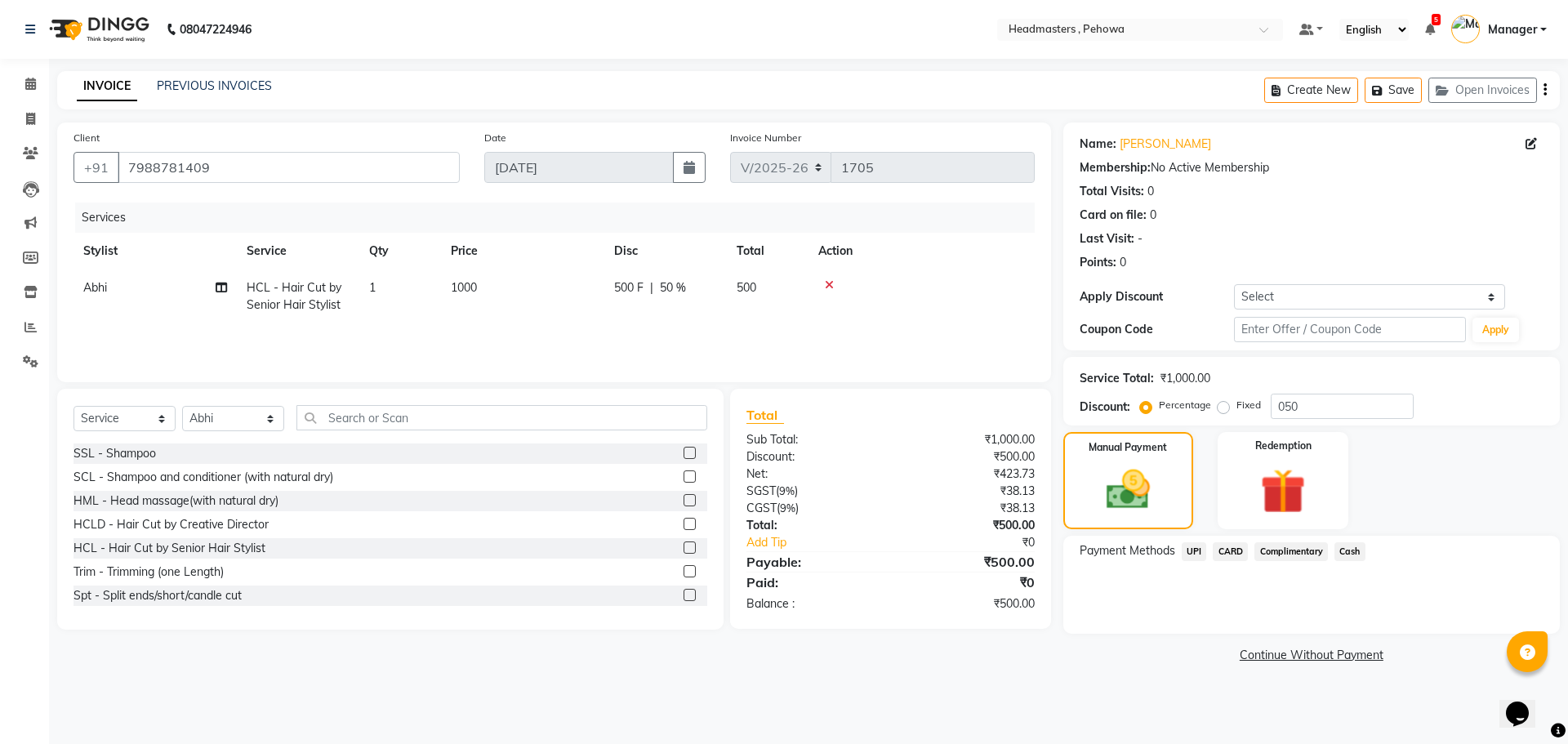 click on "UPI" 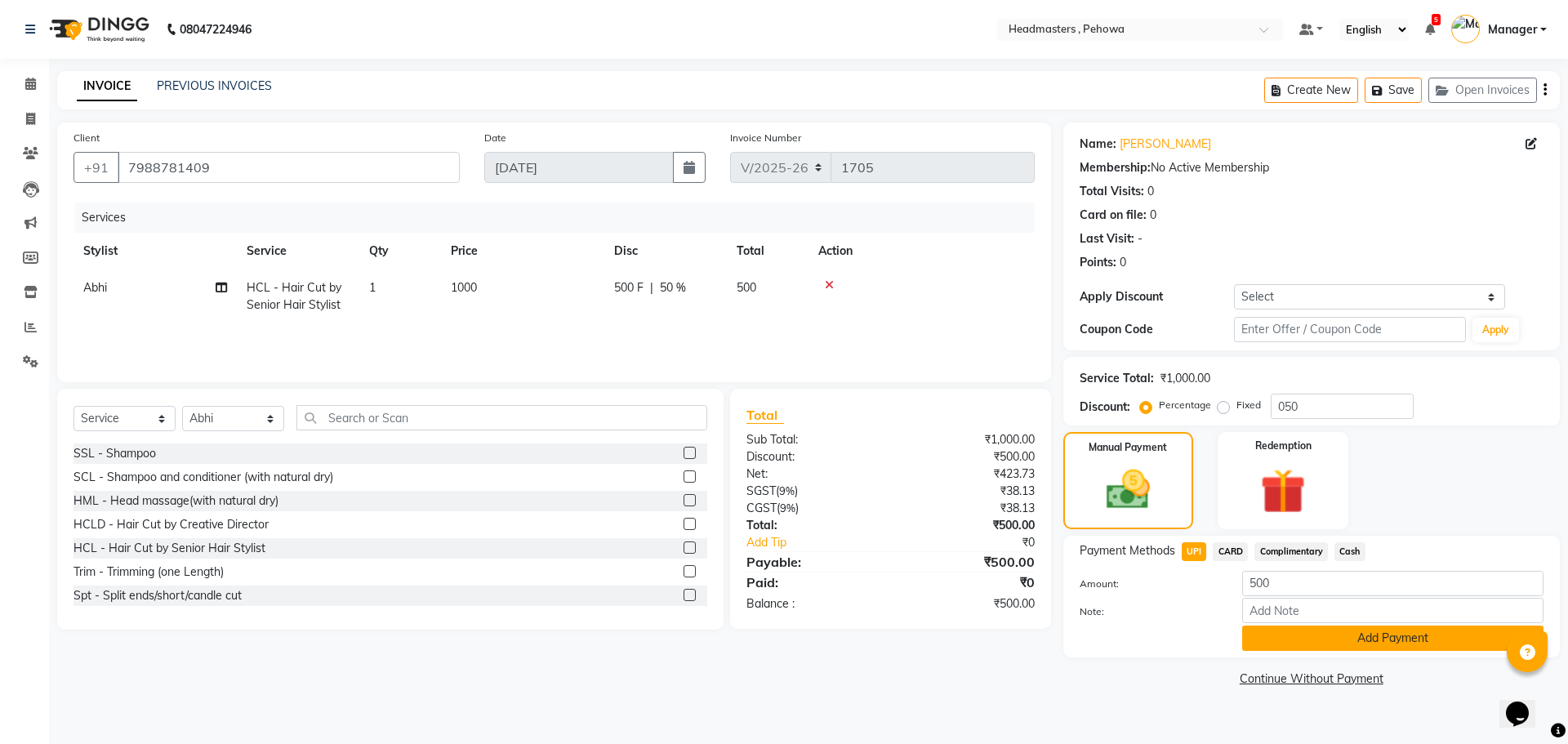 click on "Add Payment" 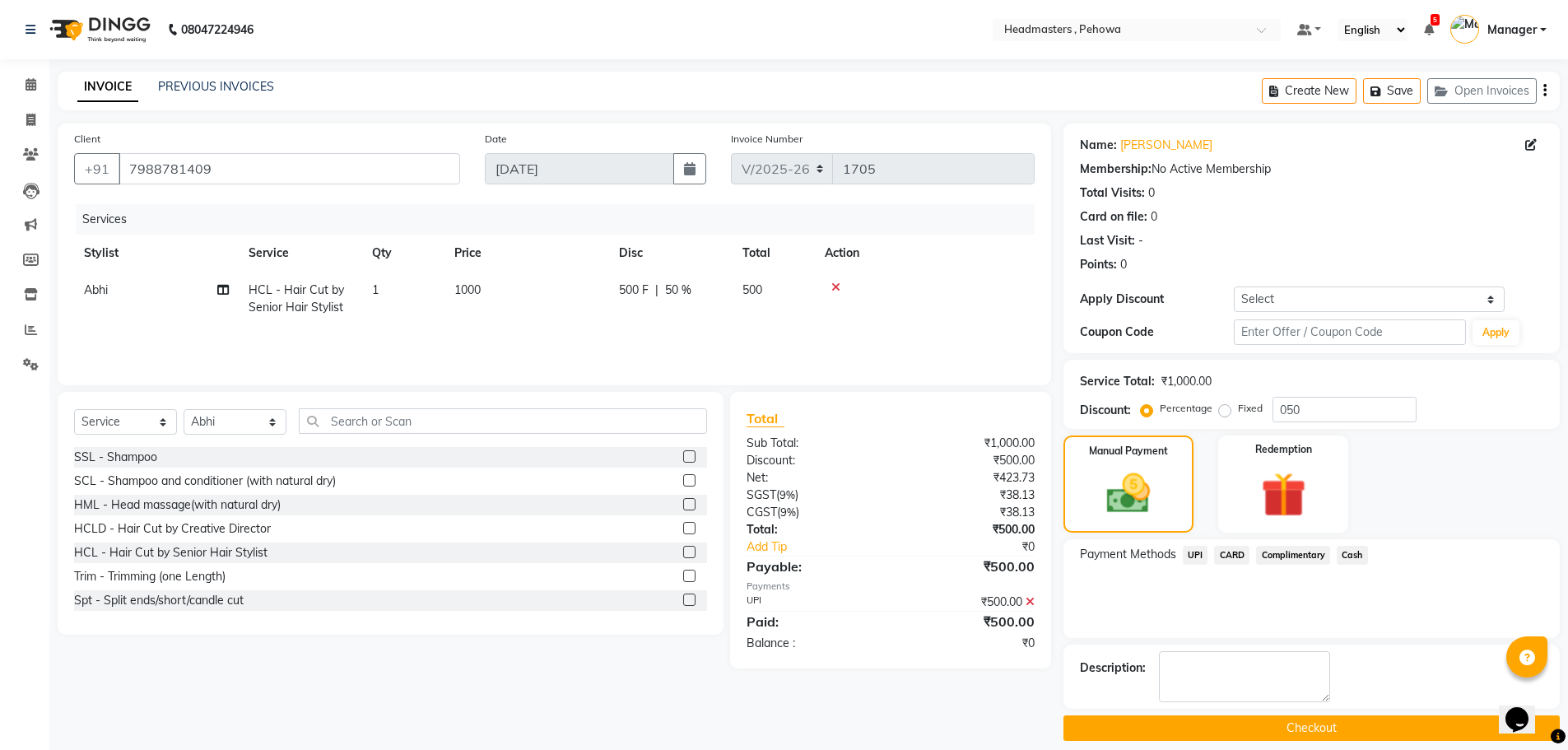 click on "Checkout" 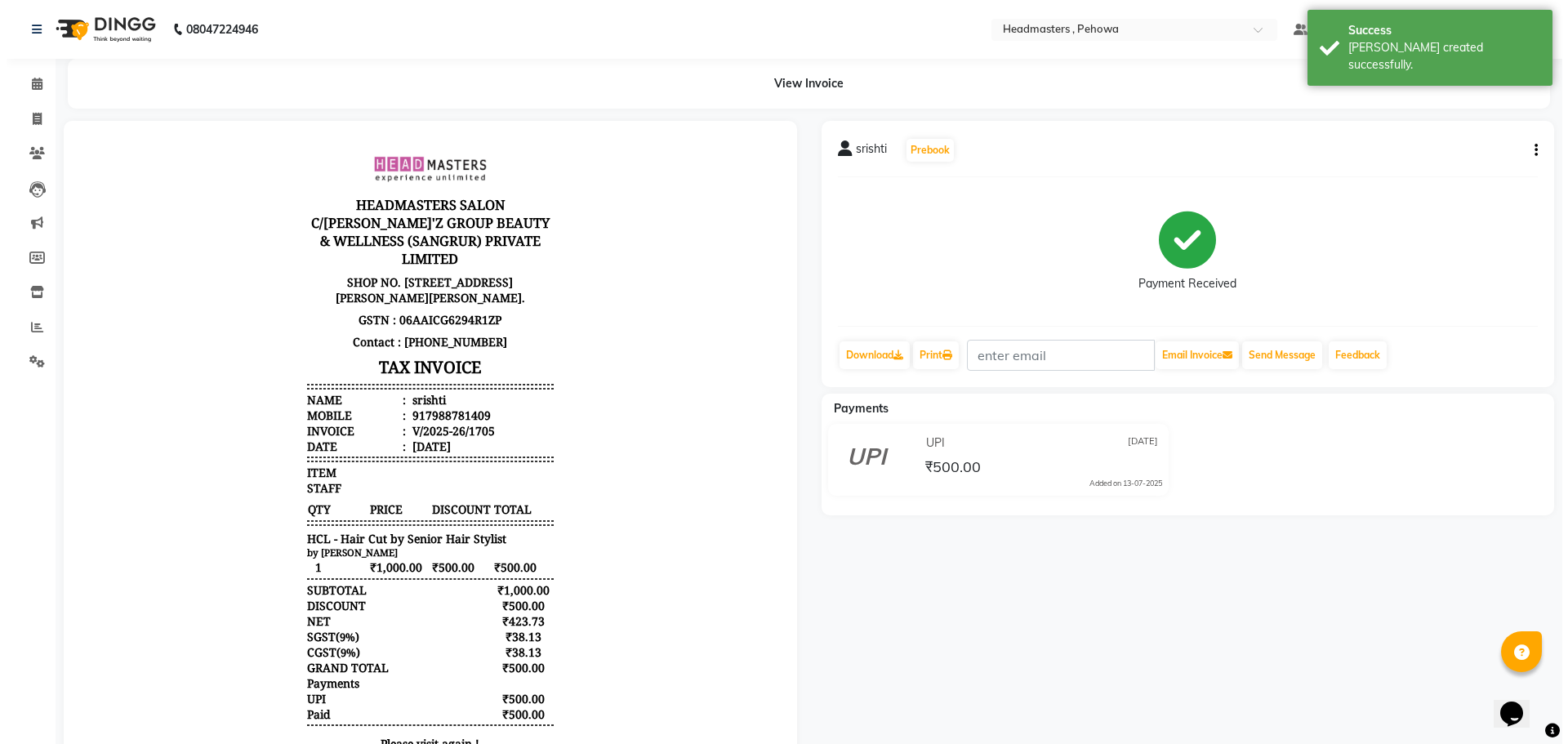 scroll, scrollTop: 0, scrollLeft: 0, axis: both 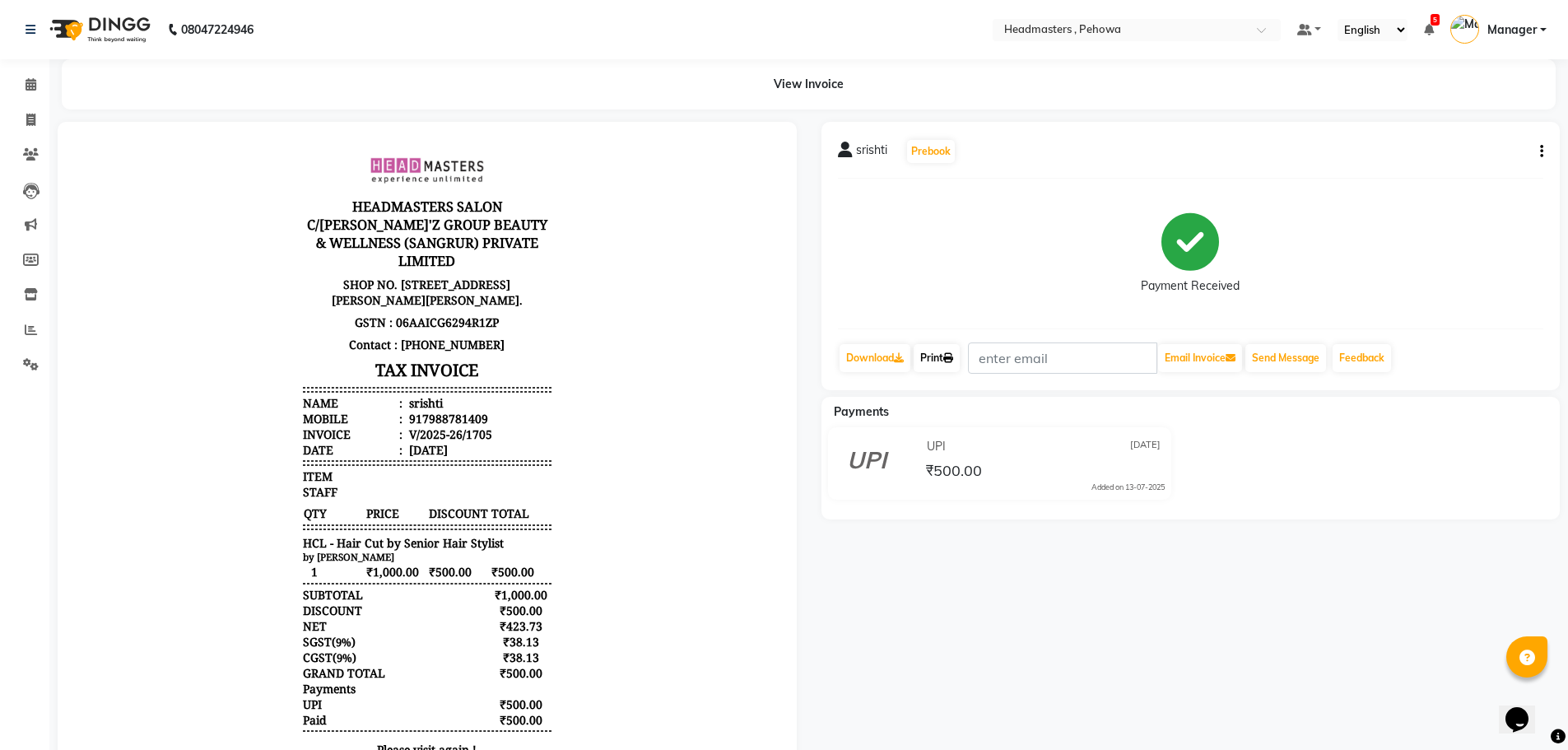 click on "Print" 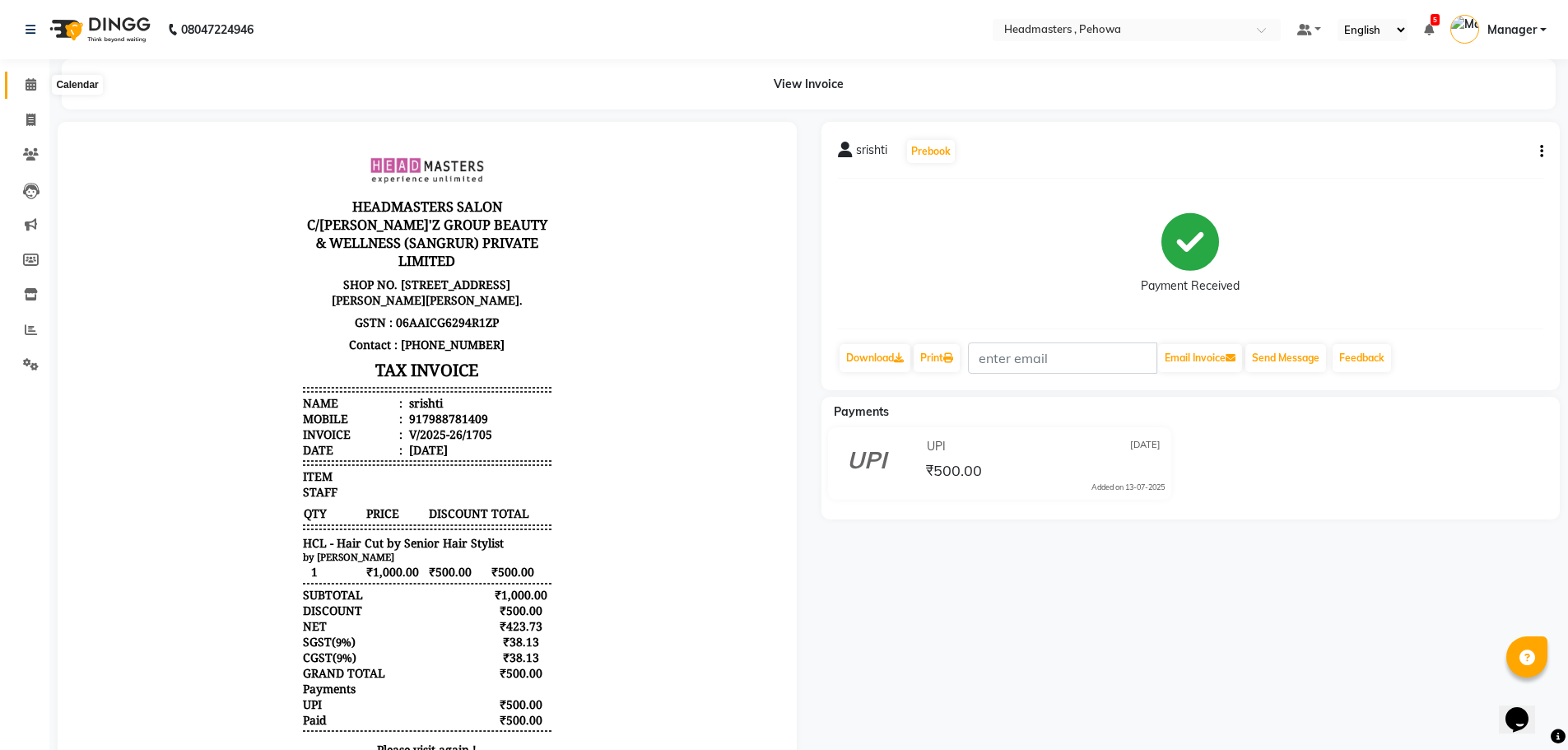 click 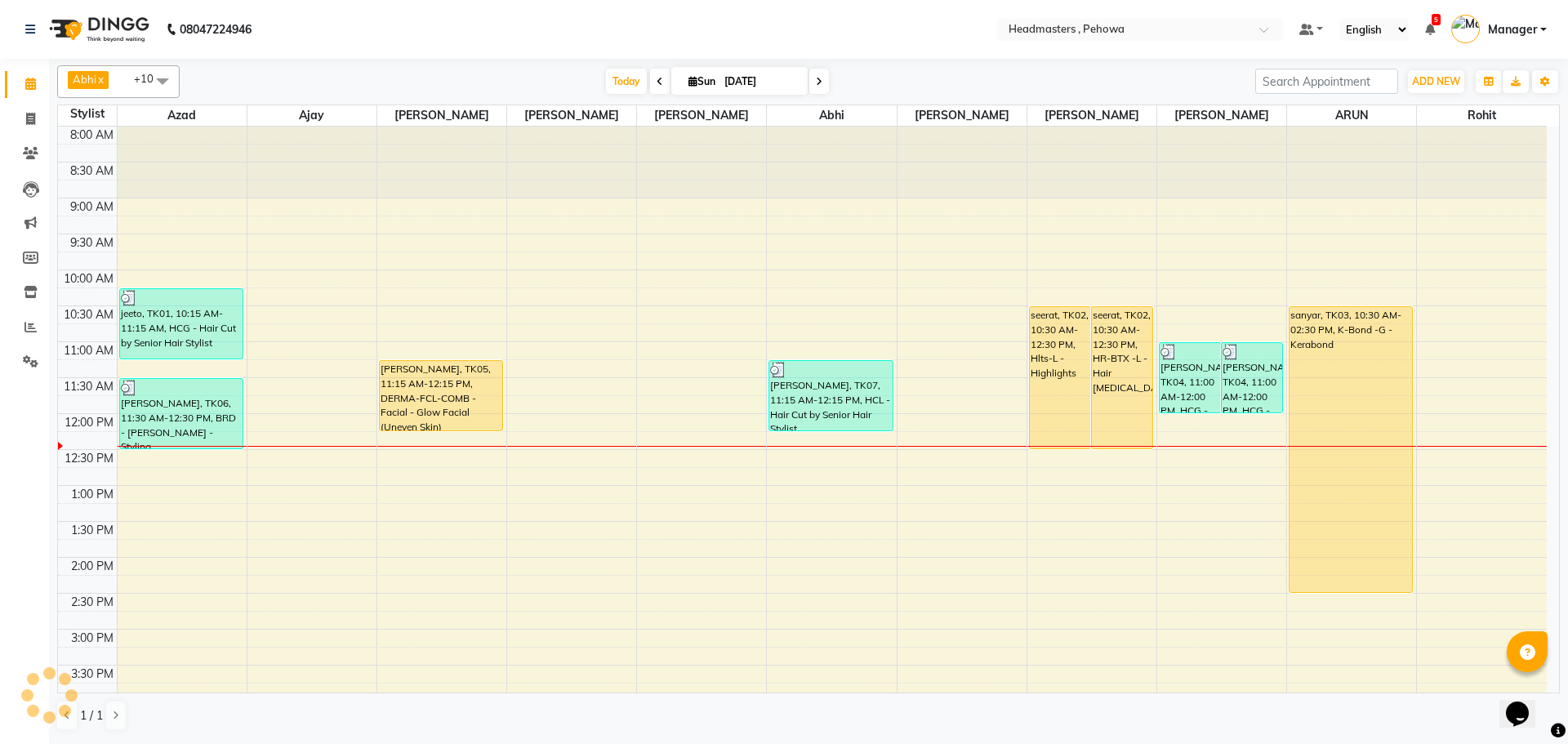 scroll, scrollTop: 0, scrollLeft: 0, axis: both 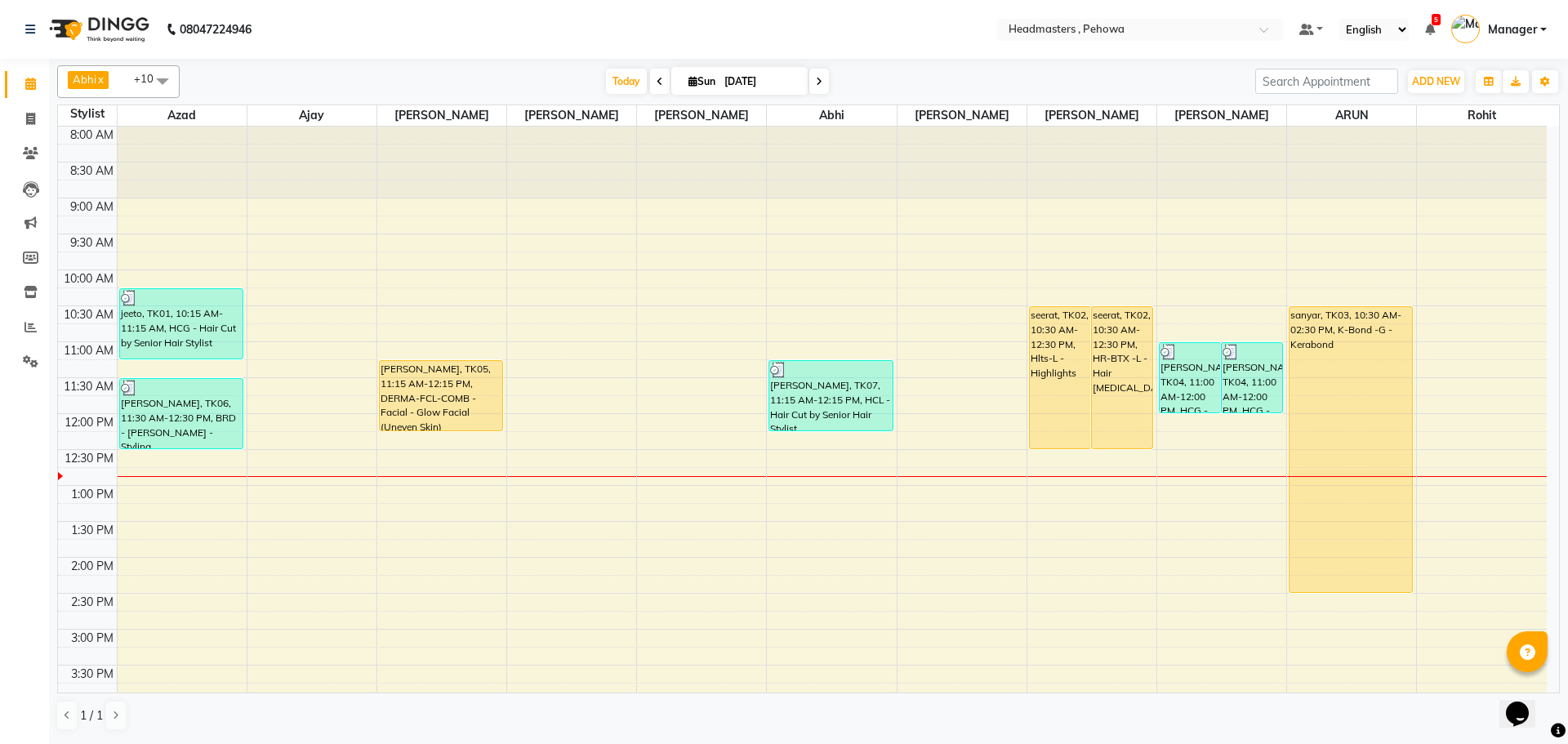 click on "8:00 AM 8:30 AM 9:00 AM 9:30 AM 10:00 AM 10:30 AM 11:00 AM 11:30 AM 12:00 PM 12:30 PM 1:00 PM 1:30 PM 2:00 PM 2:30 PM 3:00 PM 3:30 PM 4:00 PM 4:30 PM 5:00 PM 5:30 PM 6:00 PM 6:30 PM 7:00 PM 7:30 PM 8:00 PM 8:30 PM 9:00 PM 9:30 PM     jeeto, TK01, 10:15 AM-11:15 AM, HCG - Hair Cut by Senior Hair Stylist     KHUSH CHOPRA, TK06, 11:30 AM-12:30 PM, BRD - Beard,HS - Styling    RASHPINDER, TK05, 11:15 AM-12:15 PM, DERMA-FCL-COMB - Facial - Glow Facial (Uneven Skin)     srishti, TK07, 11:15 AM-12:15 PM, HCL - Hair Cut by Senior Hair Stylist    seerat, TK02, 10:30 AM-12:30 PM, Hlts-L - Highlights    seerat, TK02, 10:30 AM-12:30 PM, HR-BTX -L  - Hair Botox     AKARSHAN, TK04, 11:00 AM-12:00 PM, HCG - Hair Cut by Senior Hair Stylist     AKARSHAN, TK04, 11:00 AM-12:00 PM, HCG - Hair Cut by Senior Hair Stylist    sanyar, TK03, 10:30 AM-02:30 PM, K-Bond -G - Kerabond" at bounding box center (802, 629) 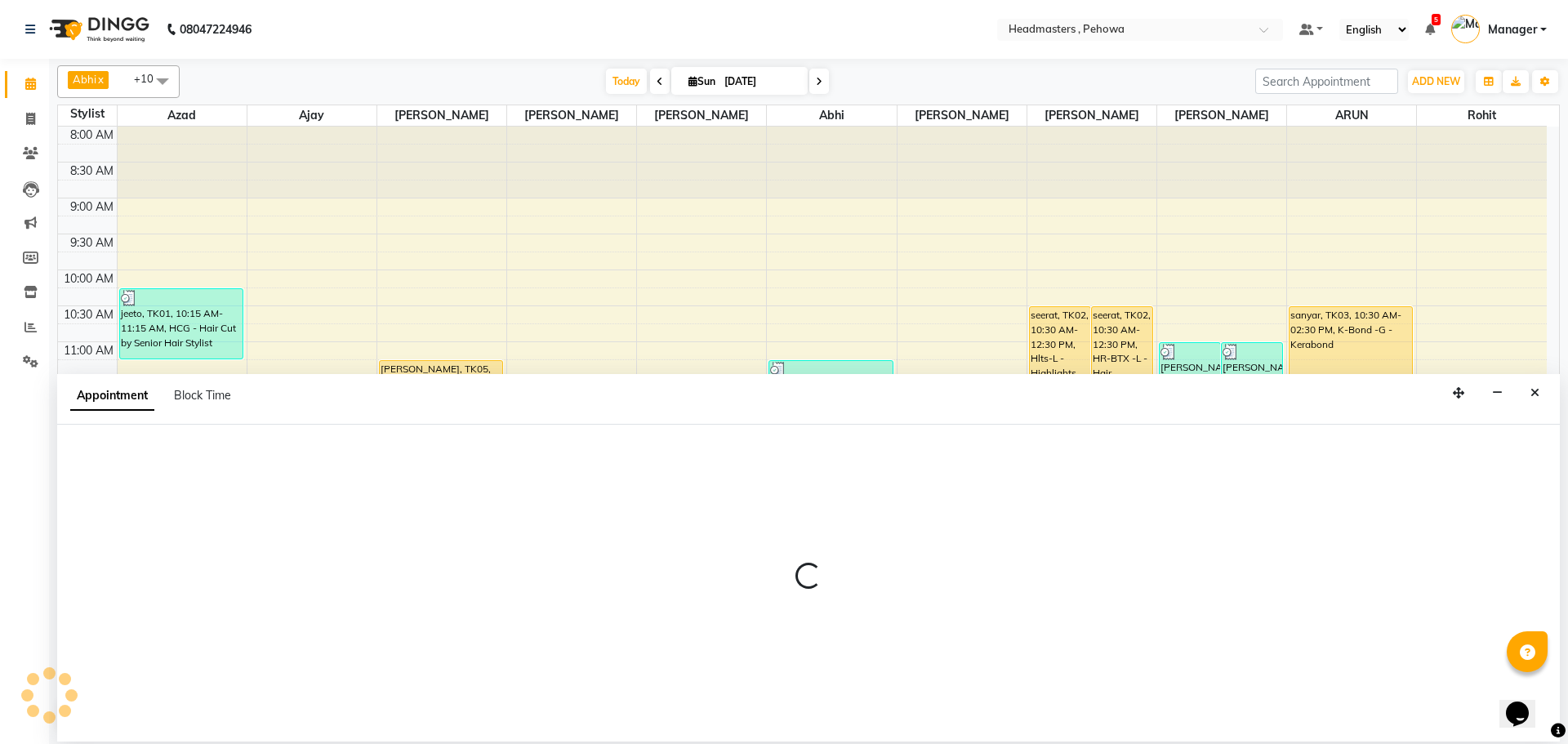select on "68781" 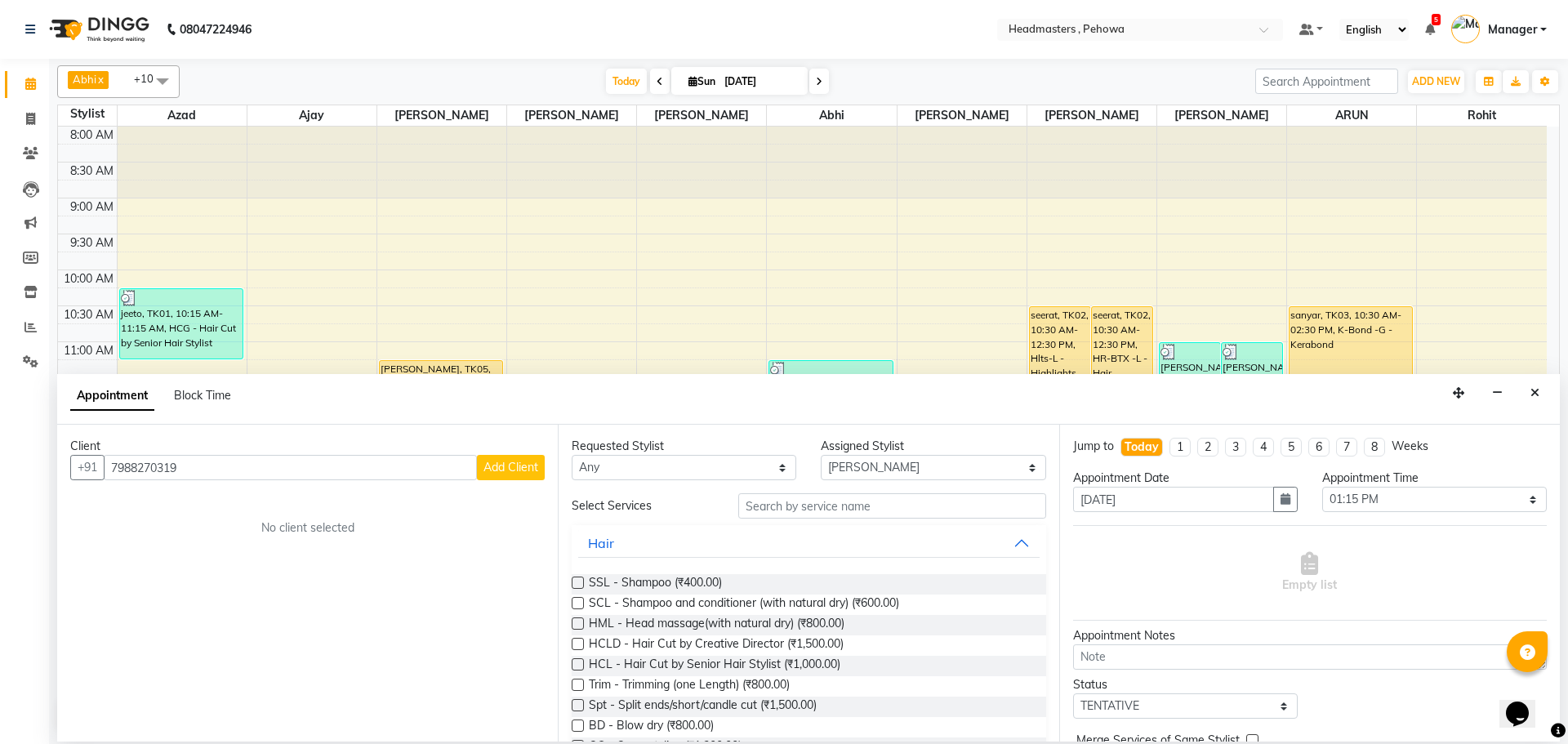 type on "7988270319" 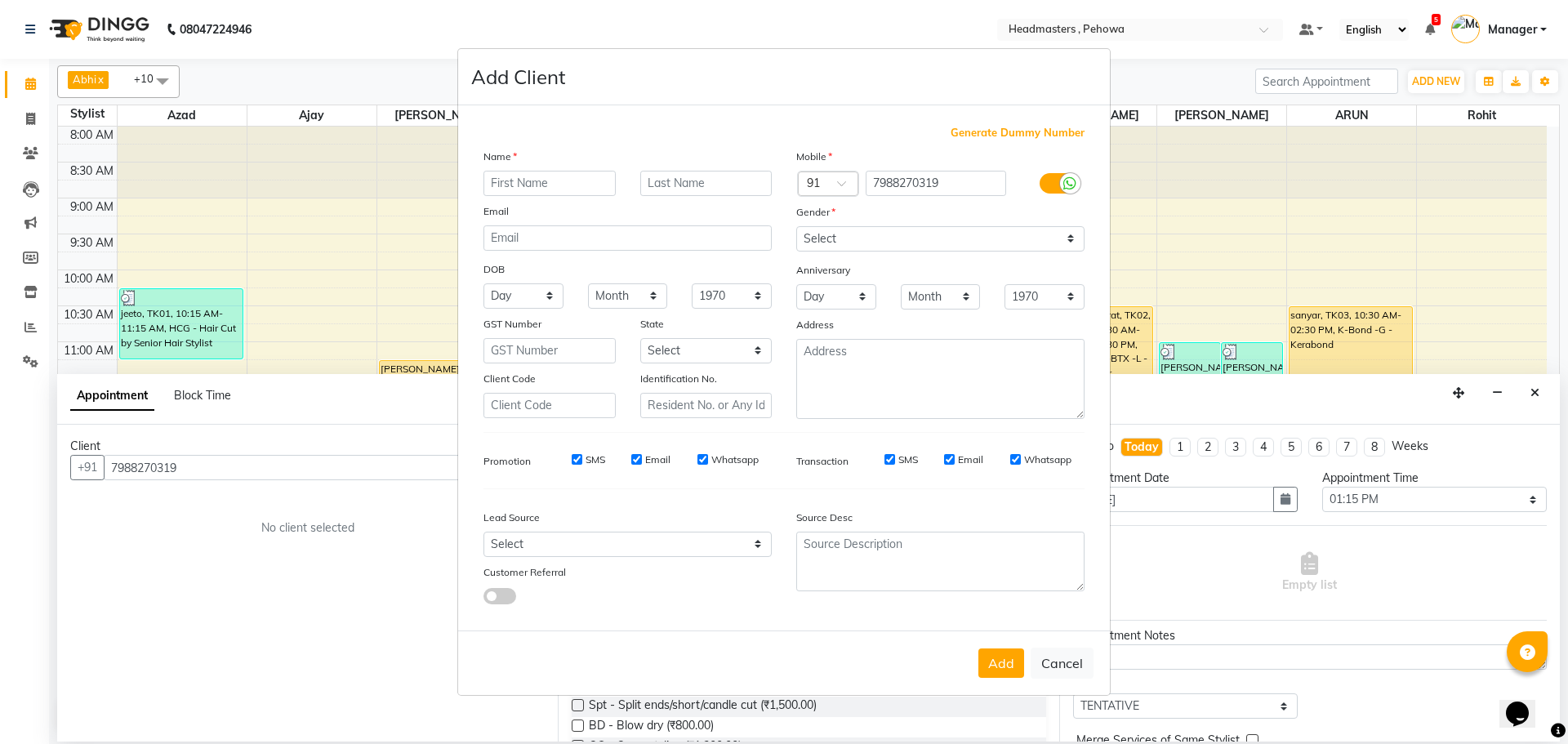click at bounding box center (550, 183) 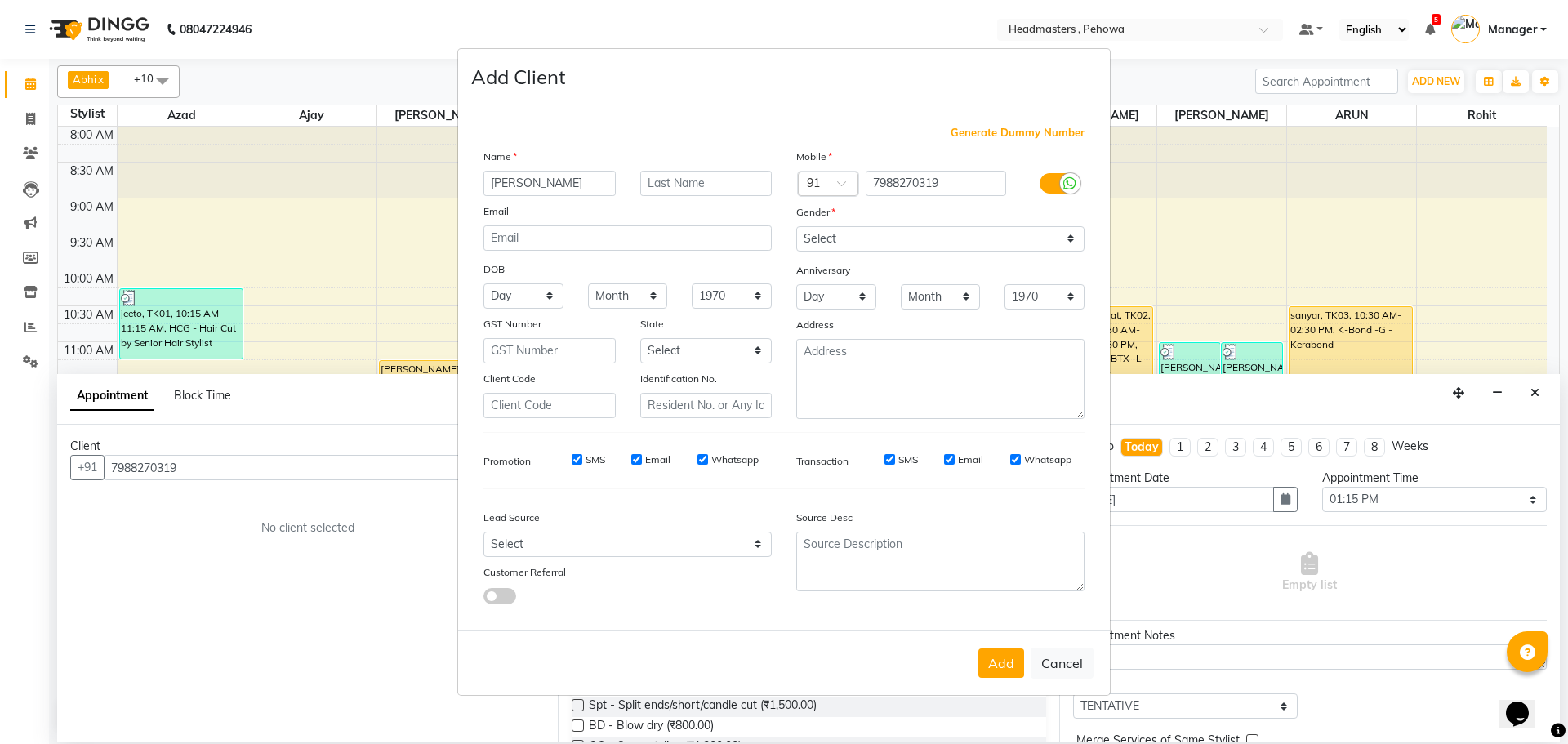 type on "[PERSON_NAME]" 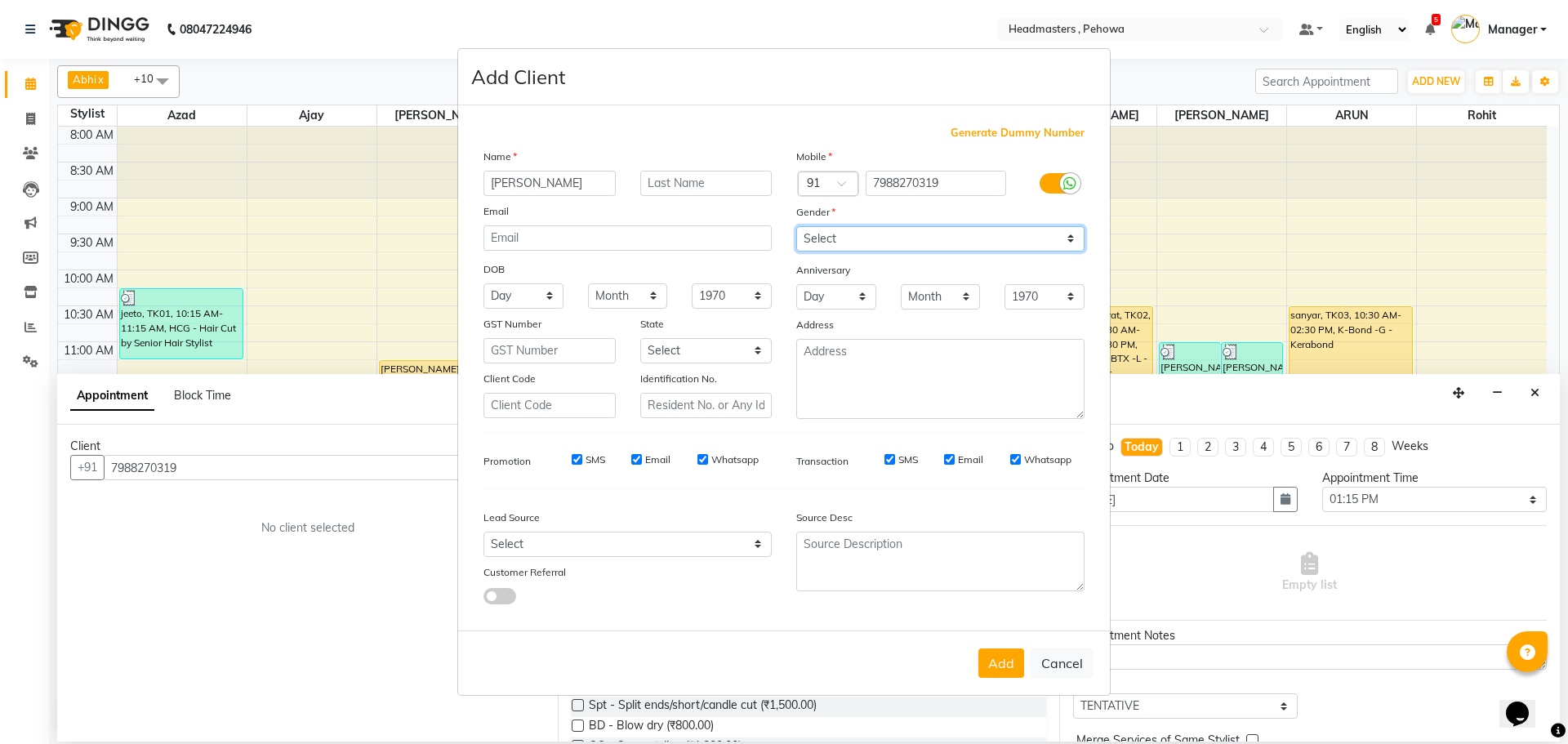 click on "Select [DEMOGRAPHIC_DATA] [DEMOGRAPHIC_DATA] Other Prefer Not To Say" at bounding box center (940, 238) 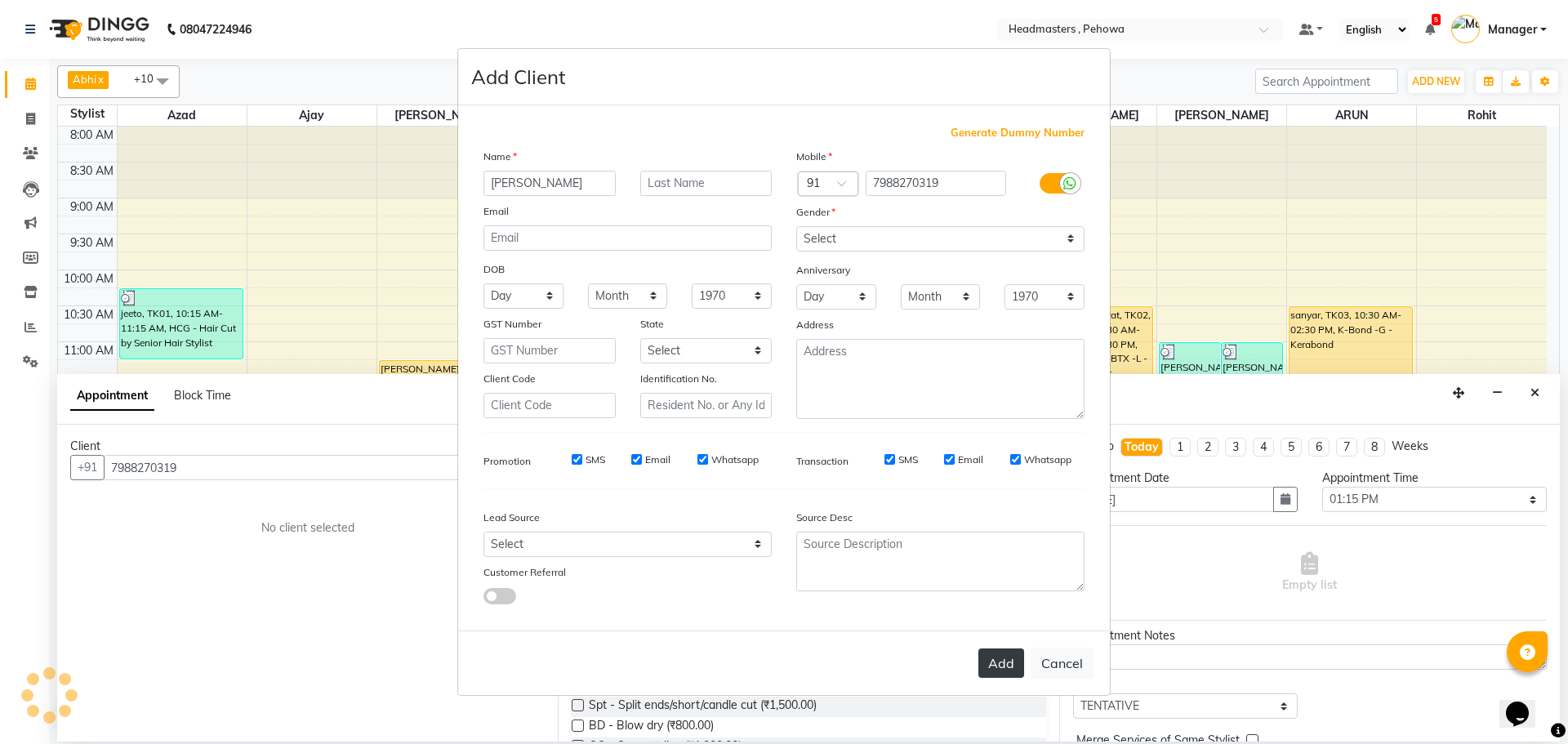 click on "Add" at bounding box center [1001, 663] 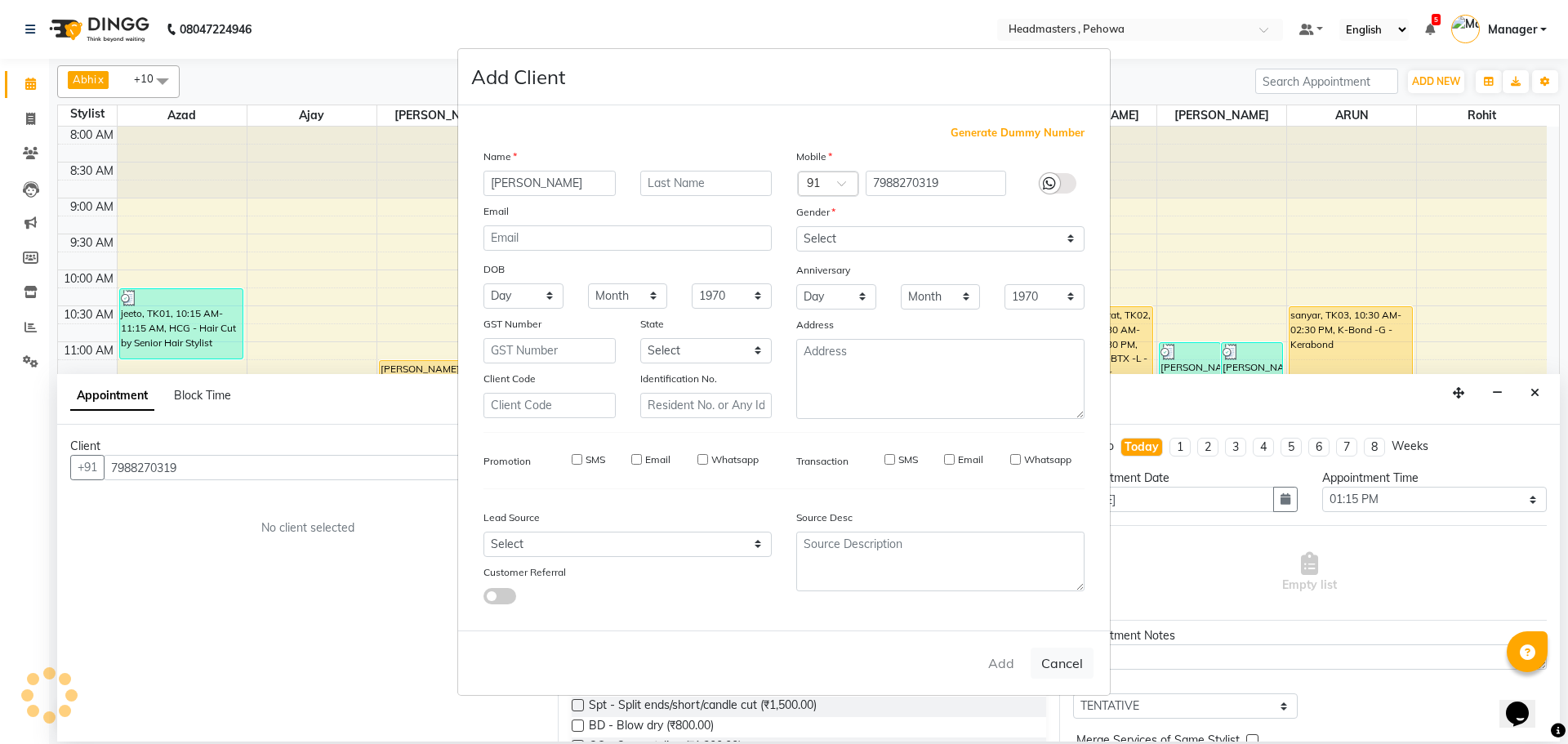 type 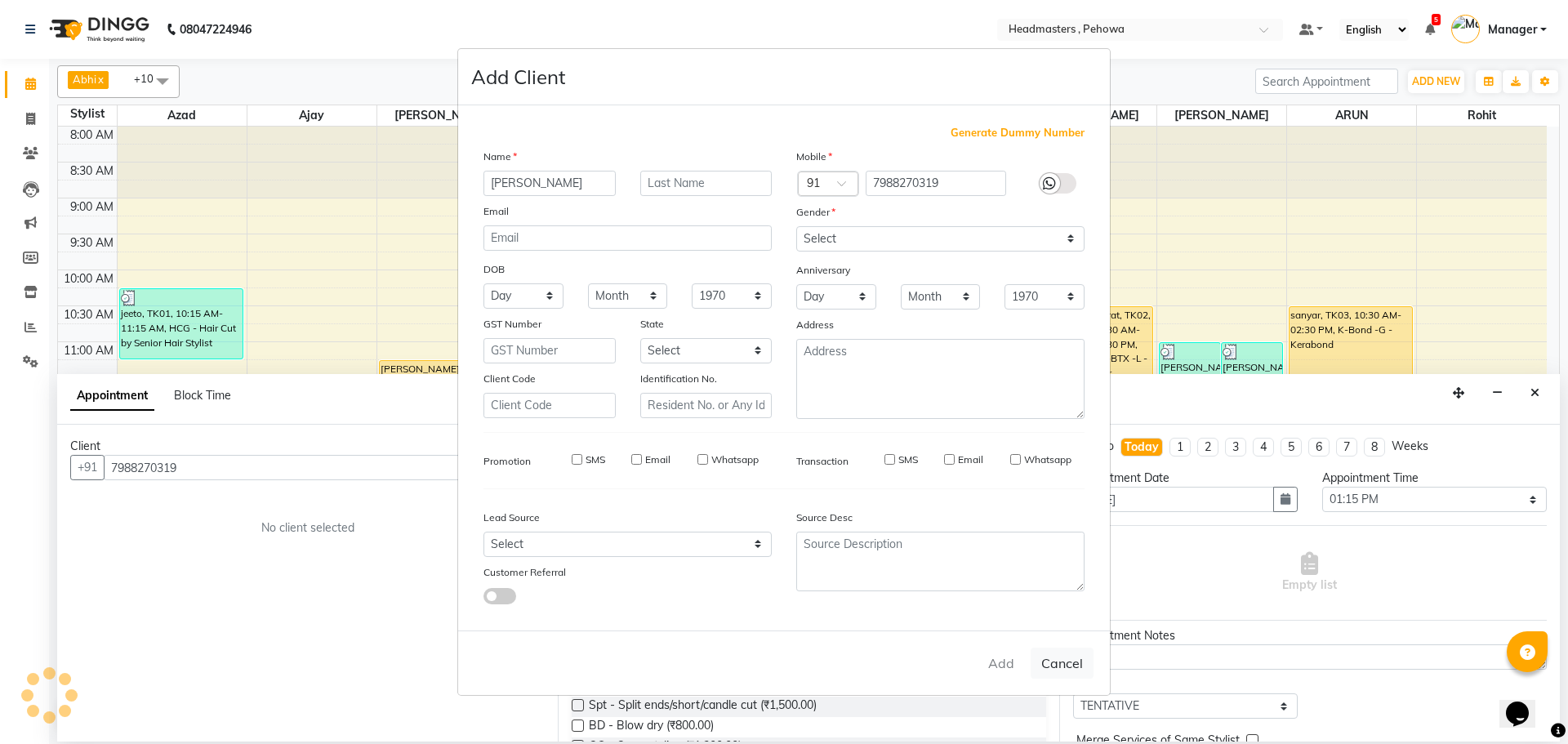 select 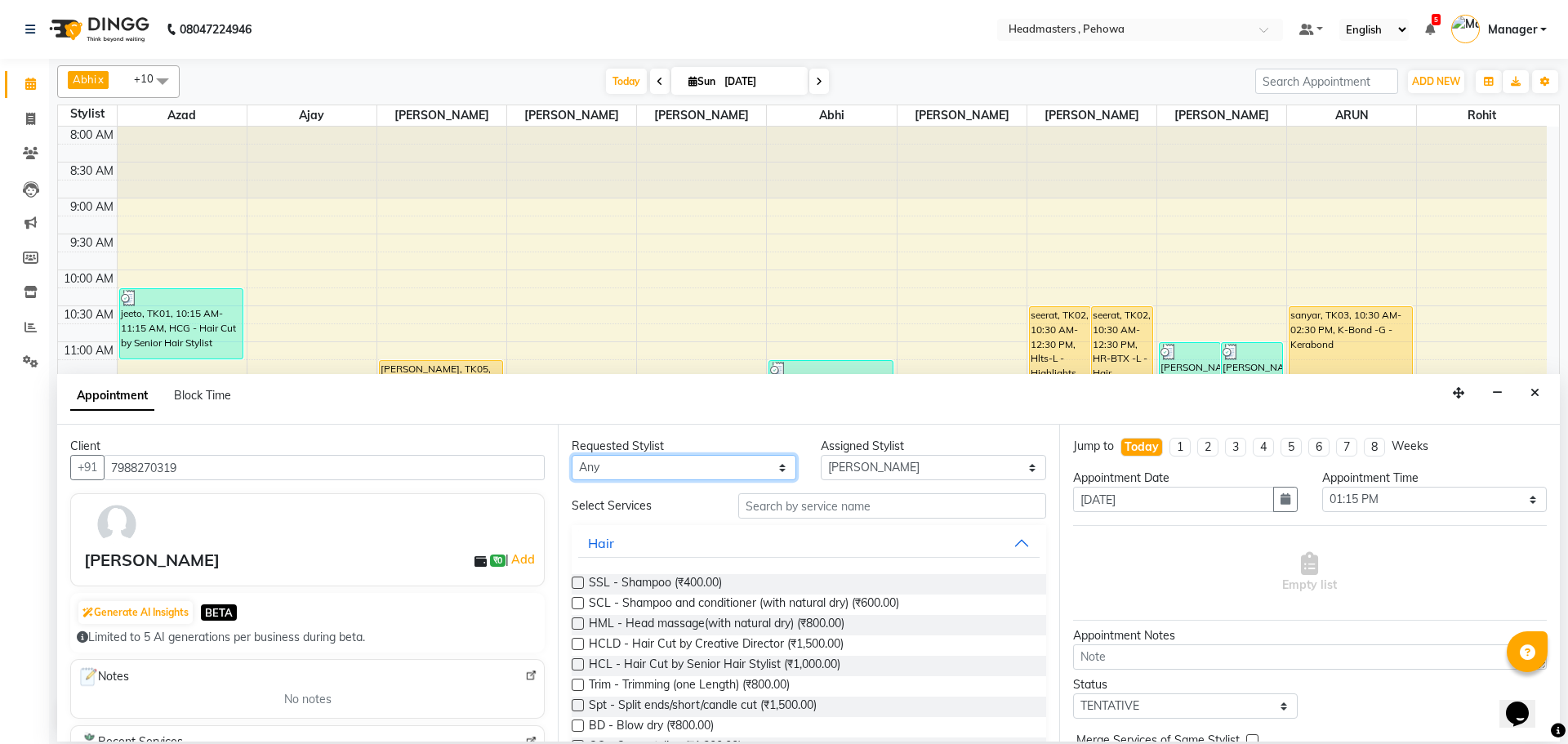 click on "Any Abhi [PERSON_NAME] [PERSON_NAME] [PERSON_NAME] [PERSON_NAME] Headmasters [PERSON_NAME] Manager [PERSON_NAME] [PERSON_NAME] [PERSON_NAME] [PERSON_NAME] Rohit [PERSON_NAME] [PERSON_NAME] [PERSON_NAME] [PERSON_NAME]  [PERSON_NAME]" at bounding box center [684, 467] 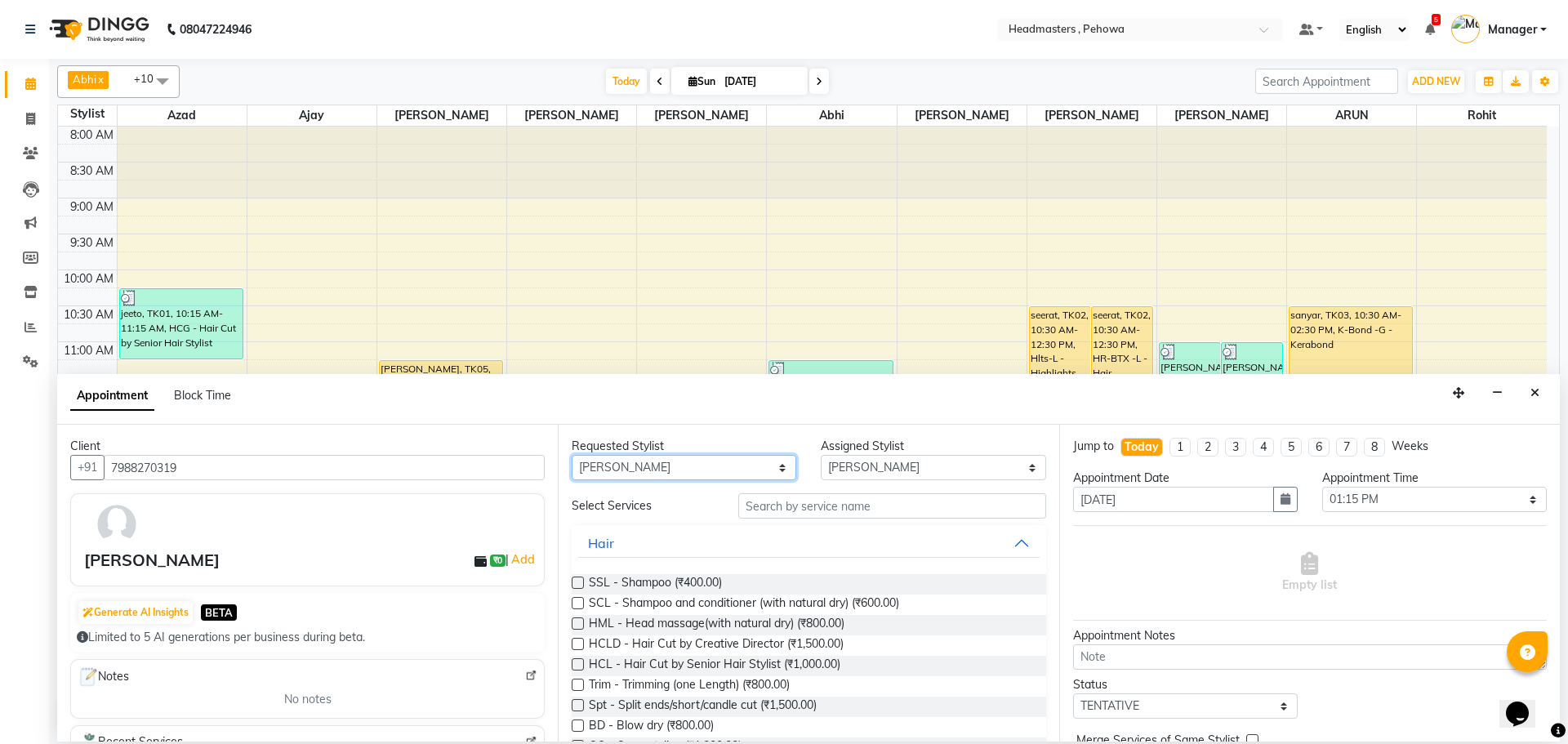 click on "Any Abhi [PERSON_NAME] [PERSON_NAME] [PERSON_NAME] [PERSON_NAME] Headmasters [PERSON_NAME] Manager [PERSON_NAME] [PERSON_NAME] [PERSON_NAME] [PERSON_NAME] Rohit [PERSON_NAME] [PERSON_NAME] [PERSON_NAME] [PERSON_NAME]  [PERSON_NAME]" at bounding box center [684, 467] 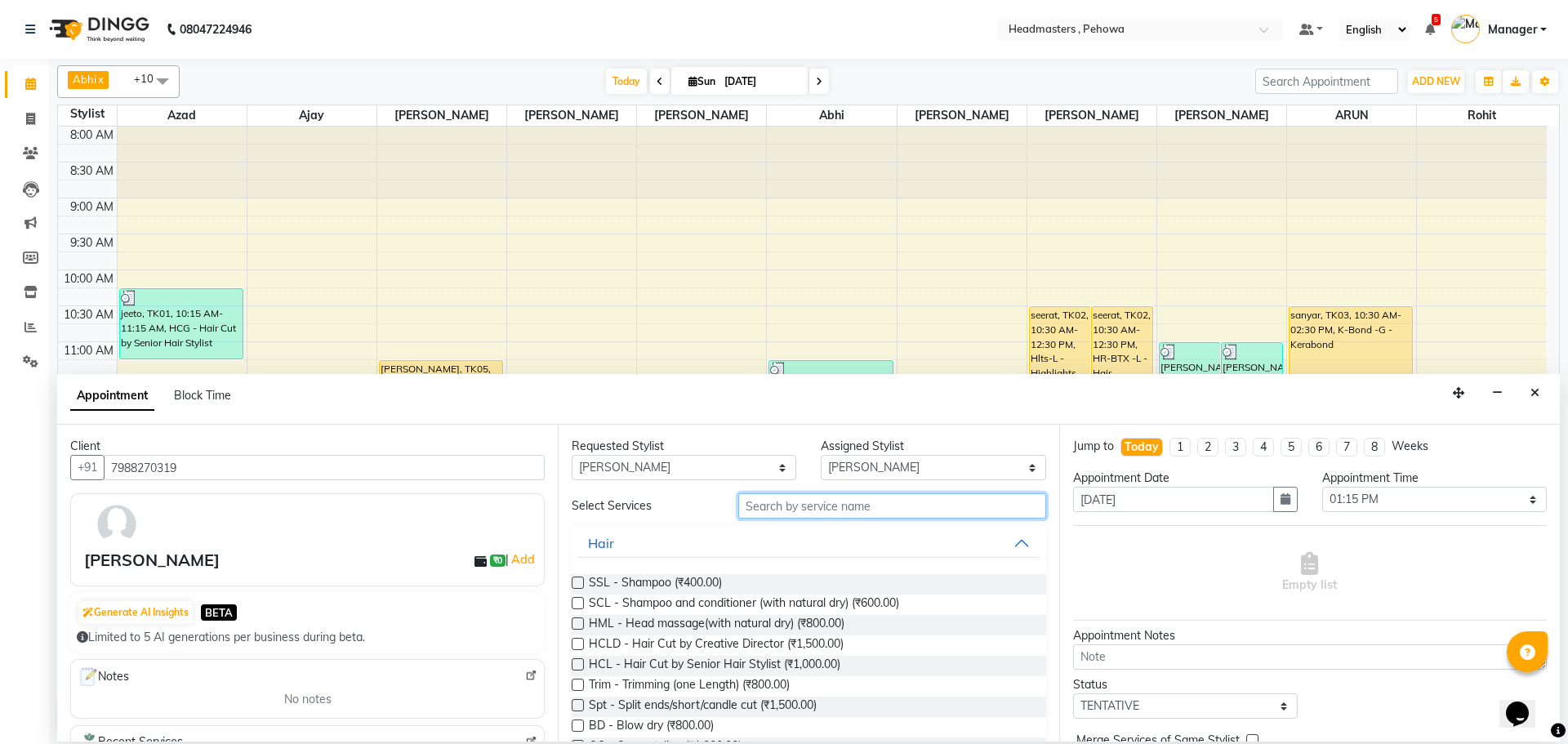 click at bounding box center [892, 506] 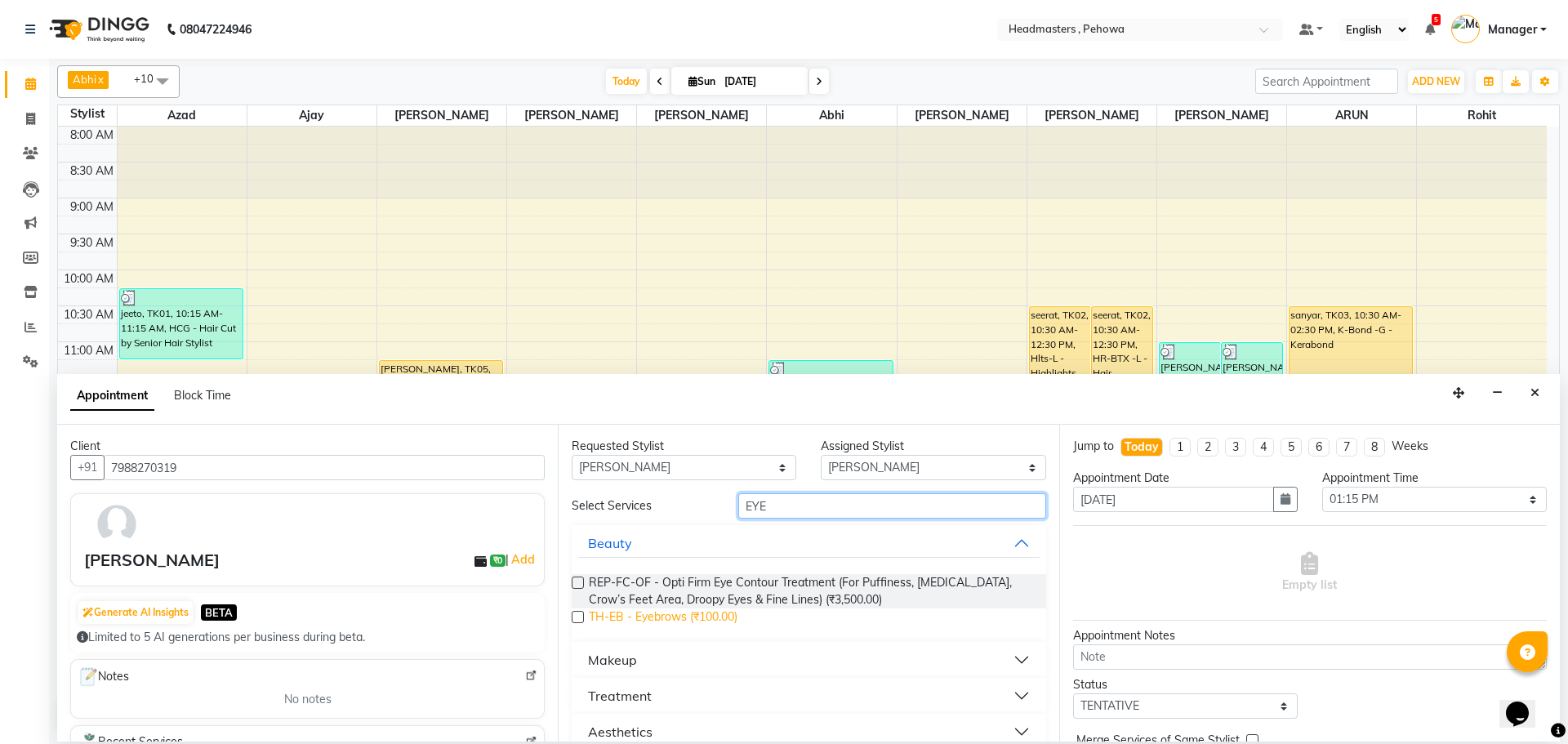 type on "EYE" 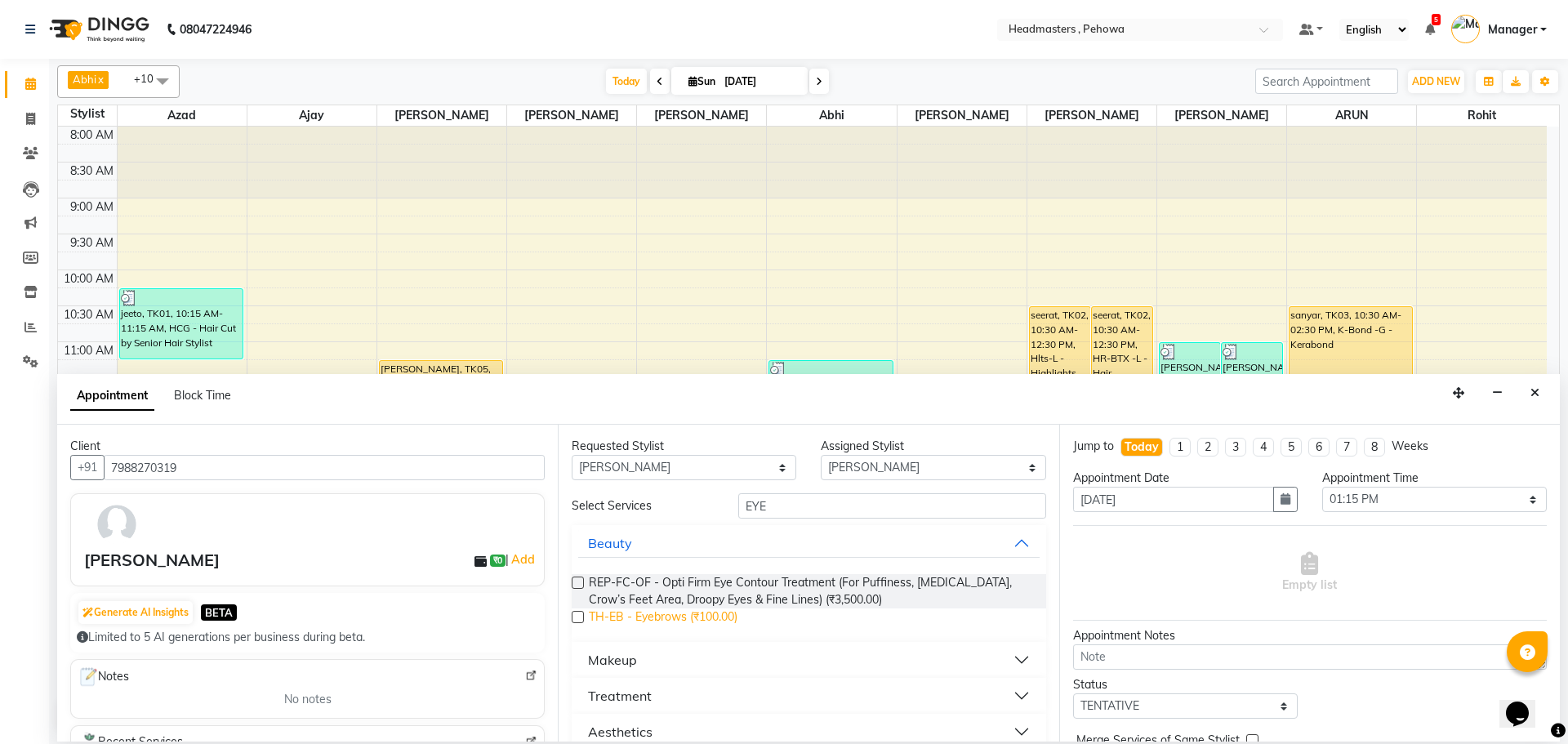 click on "TH-EB - Eyebrows (₹100.00)" at bounding box center [663, 618] 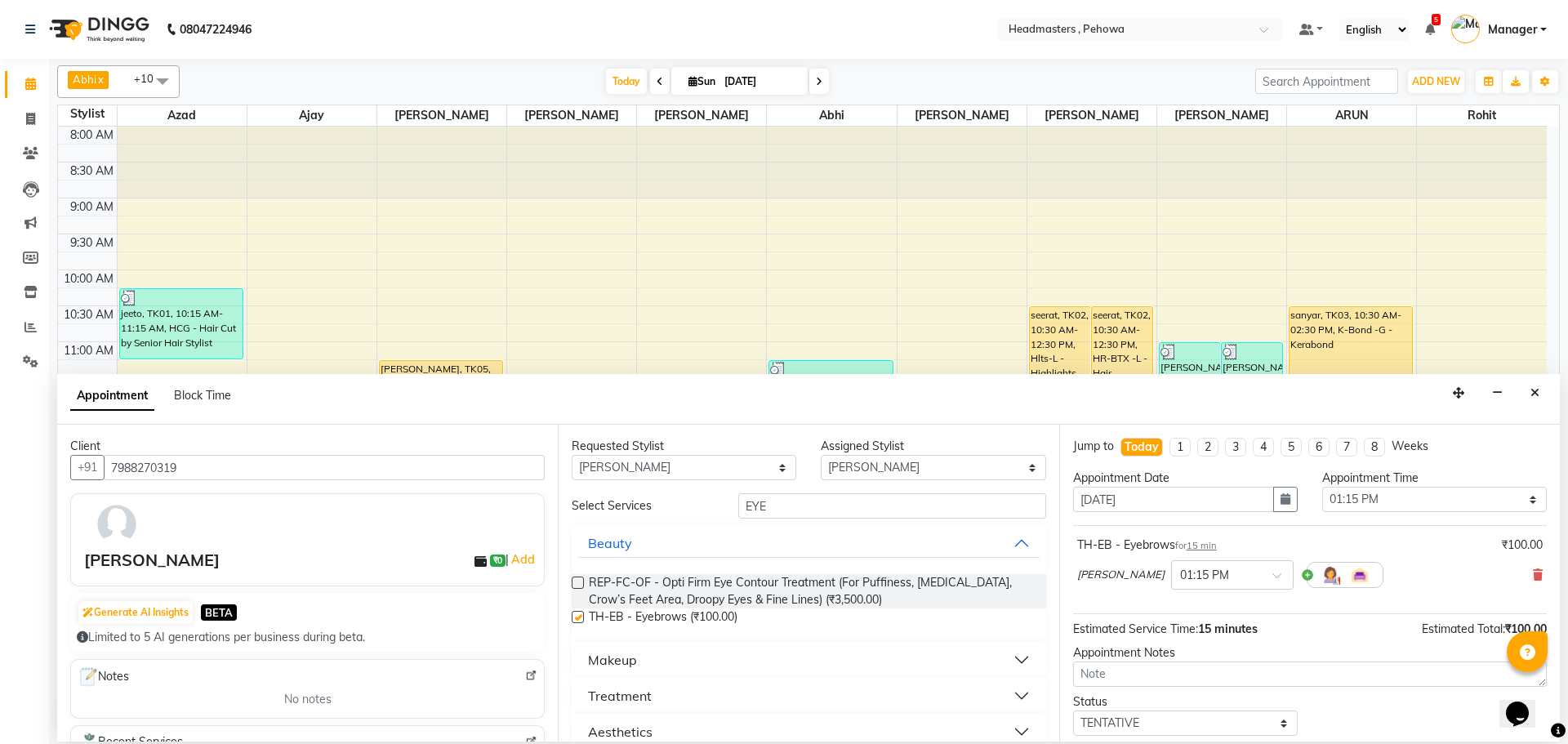 checkbox on "false" 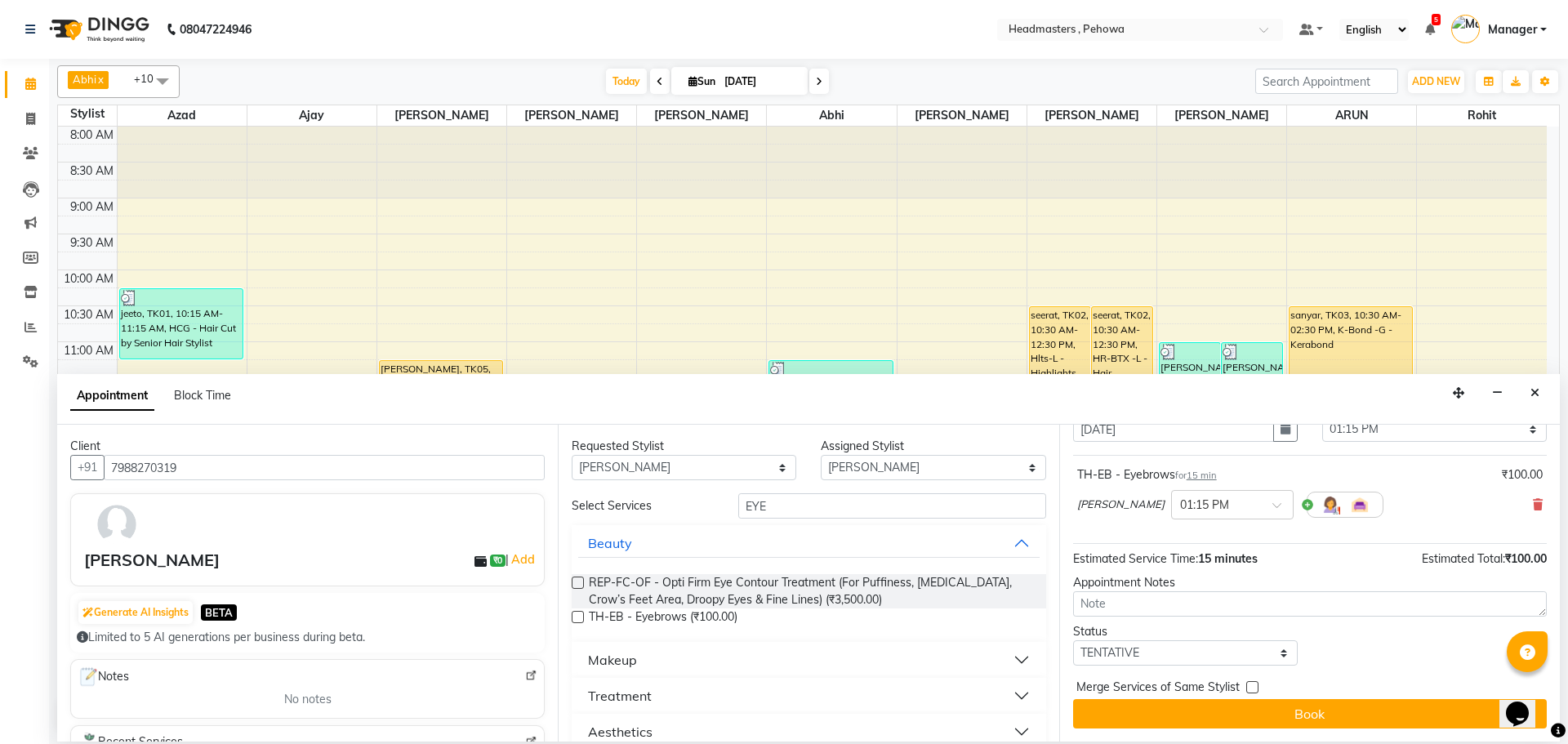 scroll, scrollTop: 0, scrollLeft: 0, axis: both 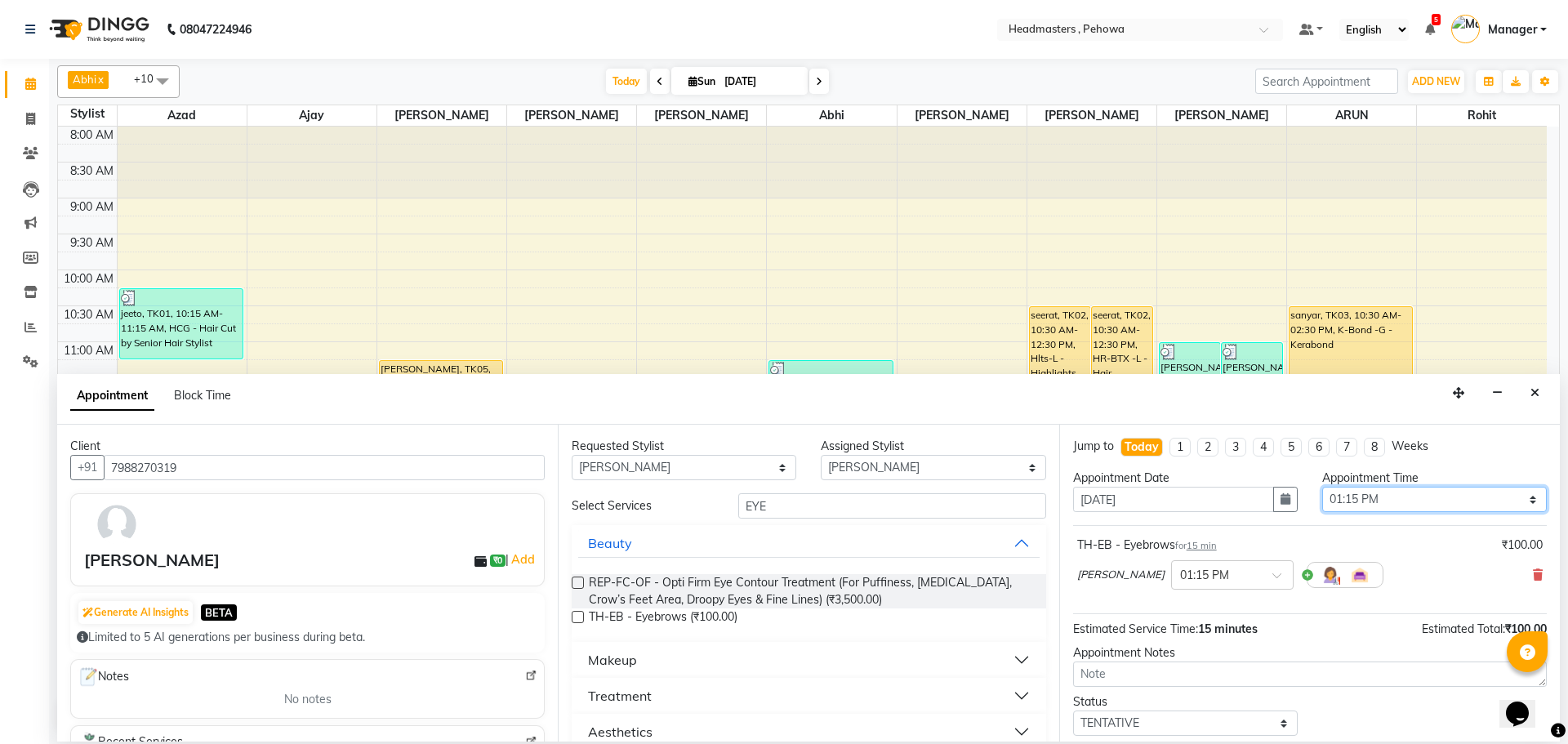 click on "Select 09:00 AM 09:15 AM 09:30 AM 09:45 AM 10:00 AM 10:15 AM 10:30 AM 10:45 AM 11:00 AM 11:15 AM 11:30 AM 11:45 AM 12:00 PM 12:15 PM 12:30 PM 12:45 PM 01:00 PM 01:15 PM 01:30 PM 01:45 PM 02:00 PM 02:15 PM 02:30 PM 02:45 PM 03:00 PM 03:15 PM 03:30 PM 03:45 PM 04:00 PM 04:15 PM 04:30 PM 04:45 PM 05:00 PM 05:15 PM 05:30 PM 05:45 PM 06:00 PM 06:15 PM 06:30 PM 06:45 PM 07:00 PM 07:15 PM 07:30 PM 07:45 PM 08:00 PM 08:15 PM 08:30 PM 08:45 PM 09:00 PM" at bounding box center [1434, 499] 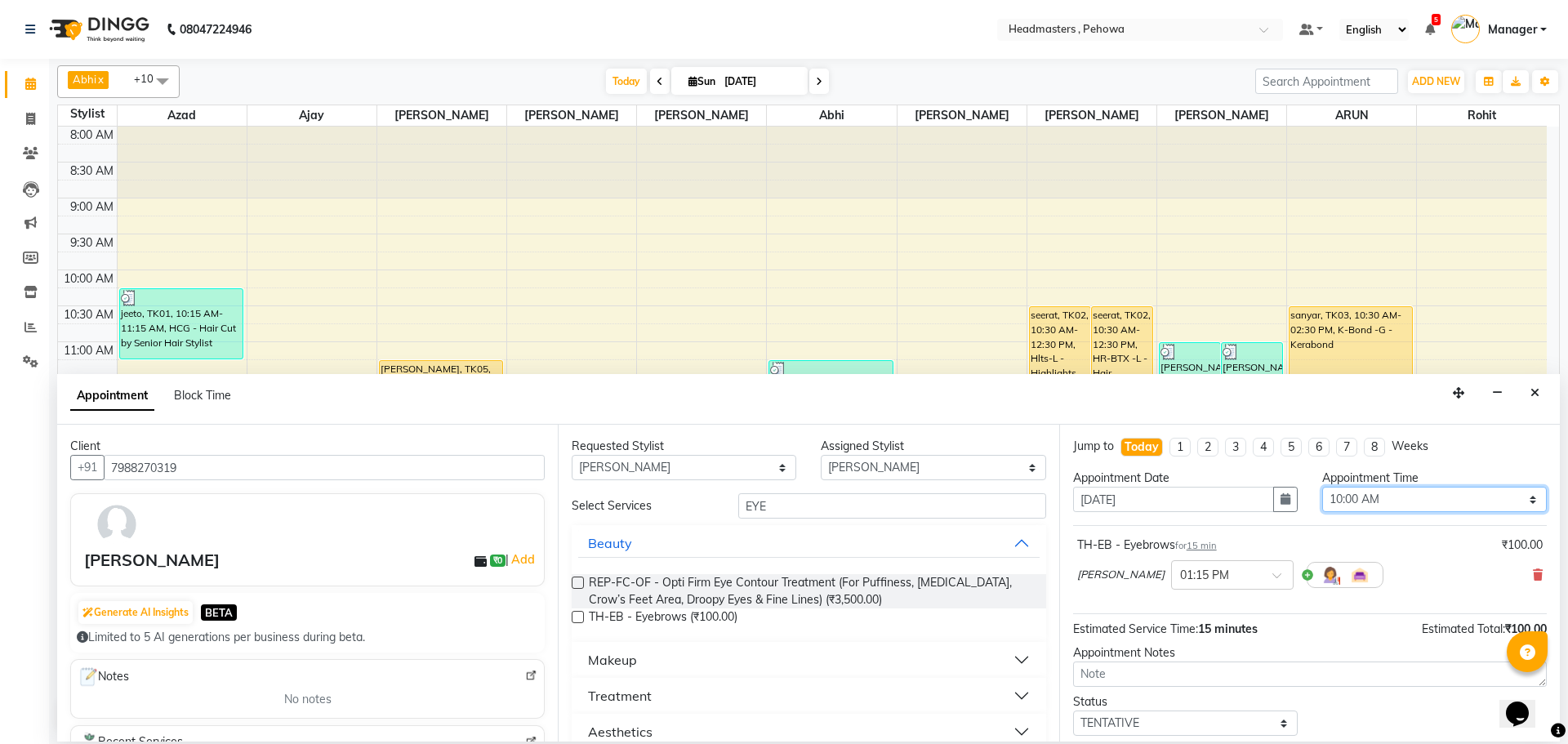 click on "Select 09:00 AM 09:15 AM 09:30 AM 09:45 AM 10:00 AM 10:15 AM 10:30 AM 10:45 AM 11:00 AM 11:15 AM 11:30 AM 11:45 AM 12:00 PM 12:15 PM 12:30 PM 12:45 PM 01:00 PM 01:15 PM 01:30 PM 01:45 PM 02:00 PM 02:15 PM 02:30 PM 02:45 PM 03:00 PM 03:15 PM 03:30 PM 03:45 PM 04:00 PM 04:15 PM 04:30 PM 04:45 PM 05:00 PM 05:15 PM 05:30 PM 05:45 PM 06:00 PM 06:15 PM 06:30 PM 06:45 PM 07:00 PM 07:15 PM 07:30 PM 07:45 PM 08:00 PM 08:15 PM 08:30 PM 08:45 PM 09:00 PM" at bounding box center [1434, 499] 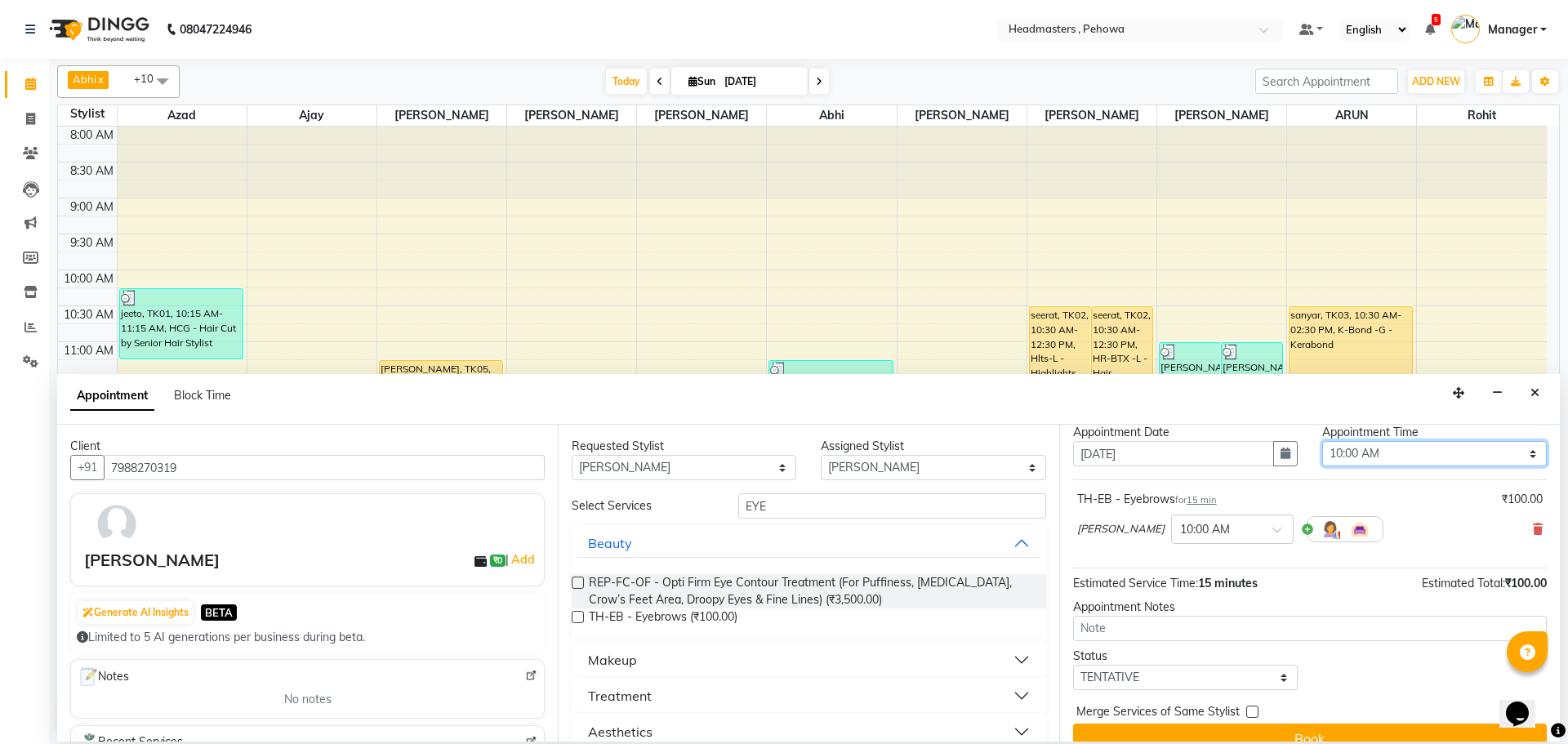 scroll, scrollTop: 70, scrollLeft: 0, axis: vertical 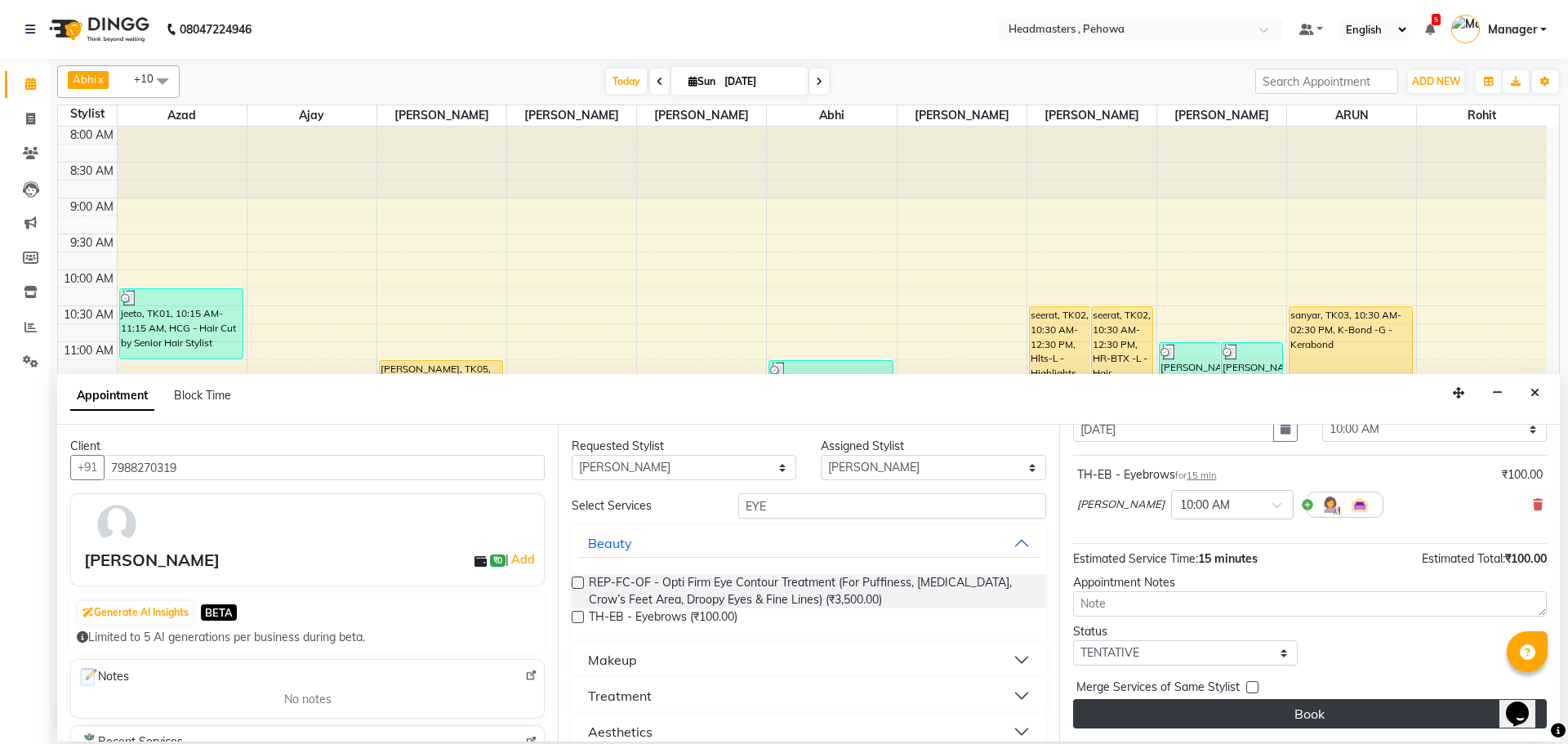 click on "Book" at bounding box center (1310, 714) 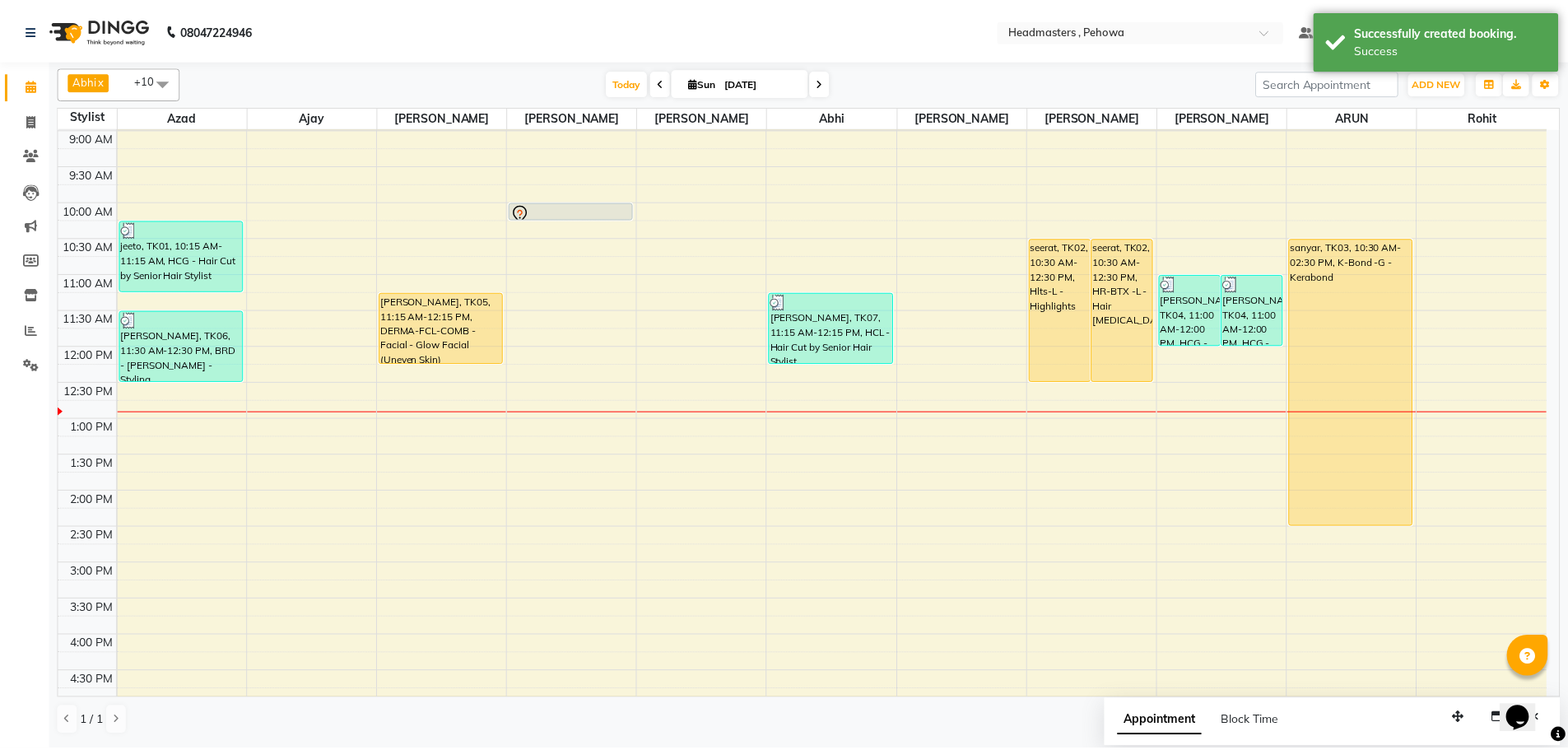 scroll, scrollTop: 0, scrollLeft: 0, axis: both 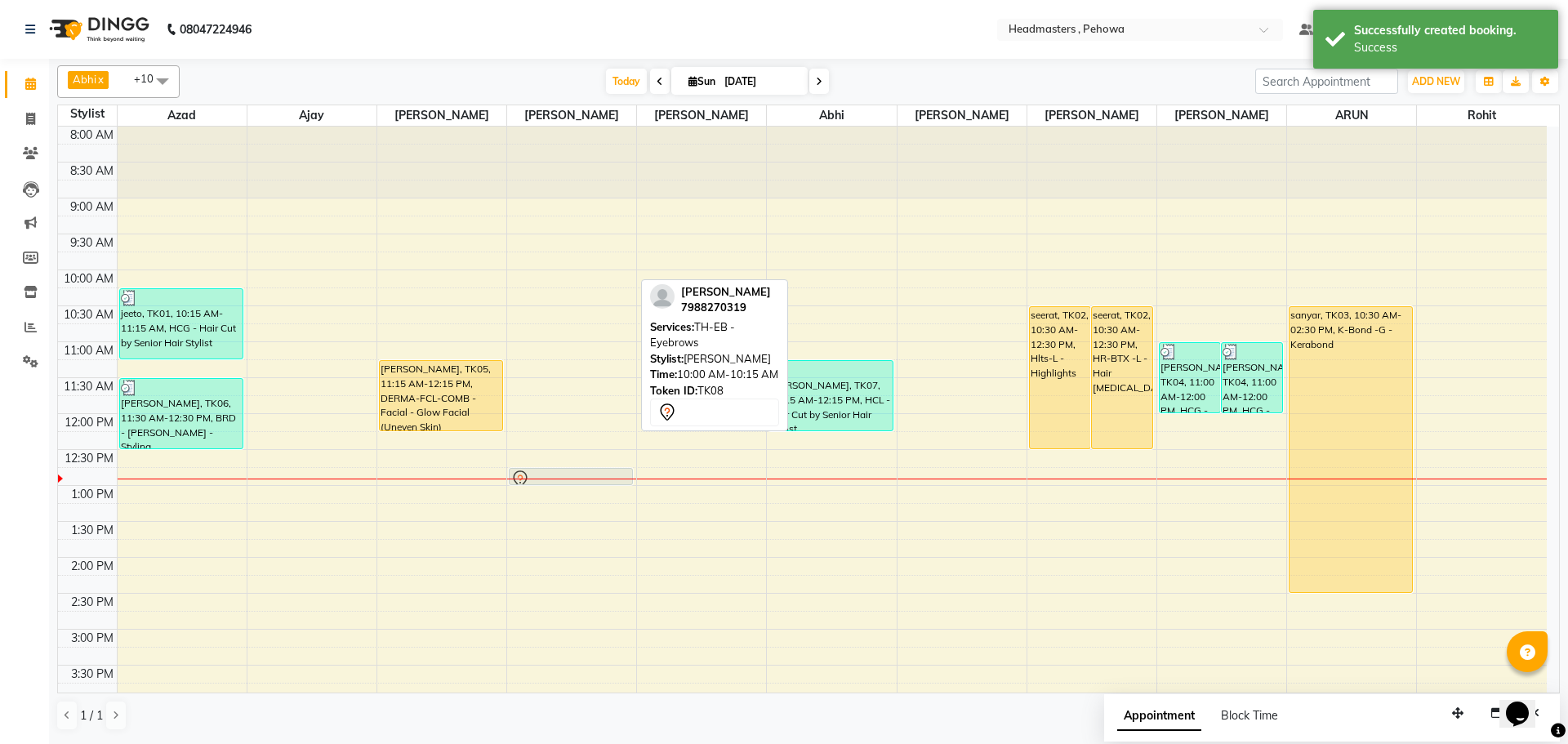 drag, startPoint x: 590, startPoint y: 277, endPoint x: 608, endPoint y: 481, distance: 204.79258 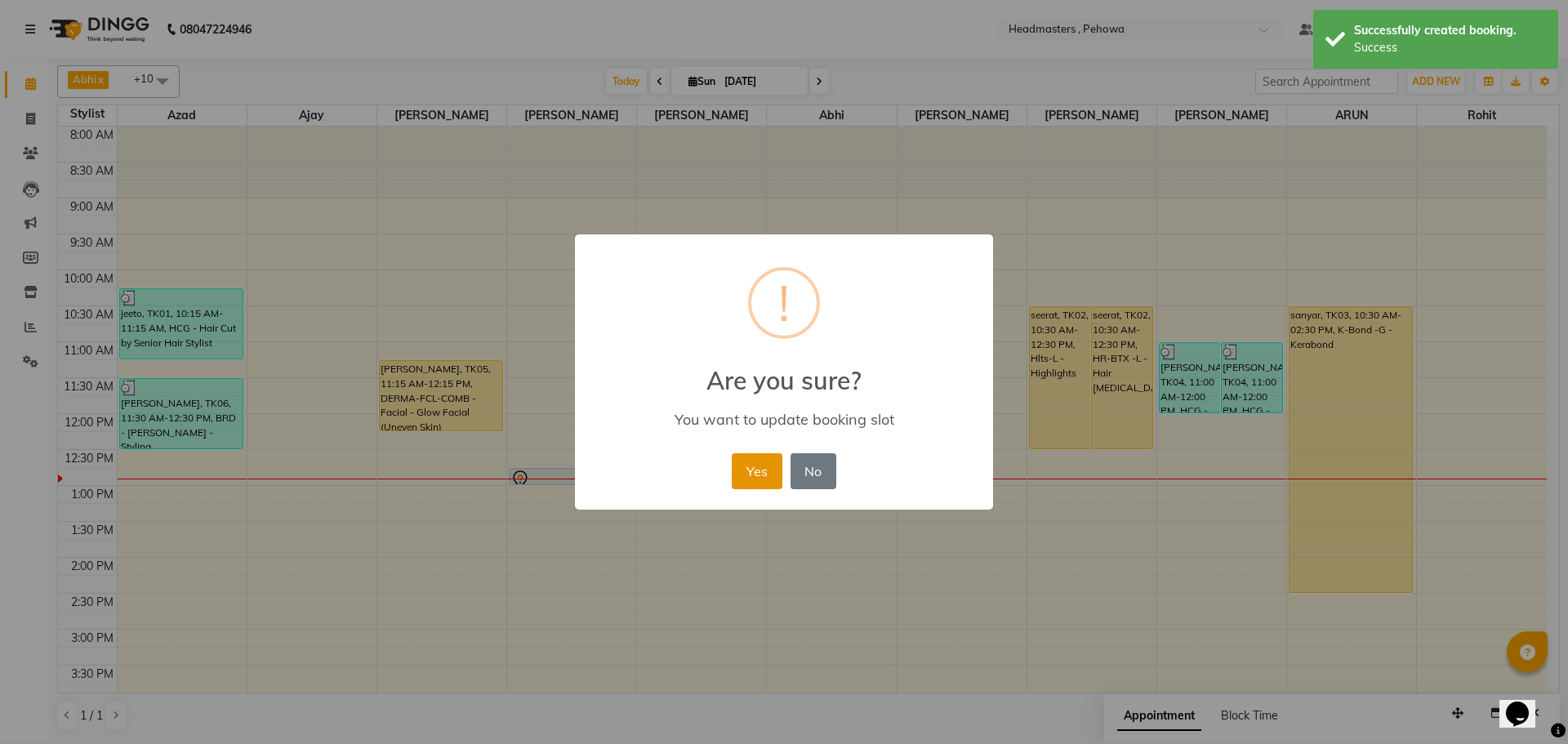 click on "Yes" at bounding box center [756, 471] 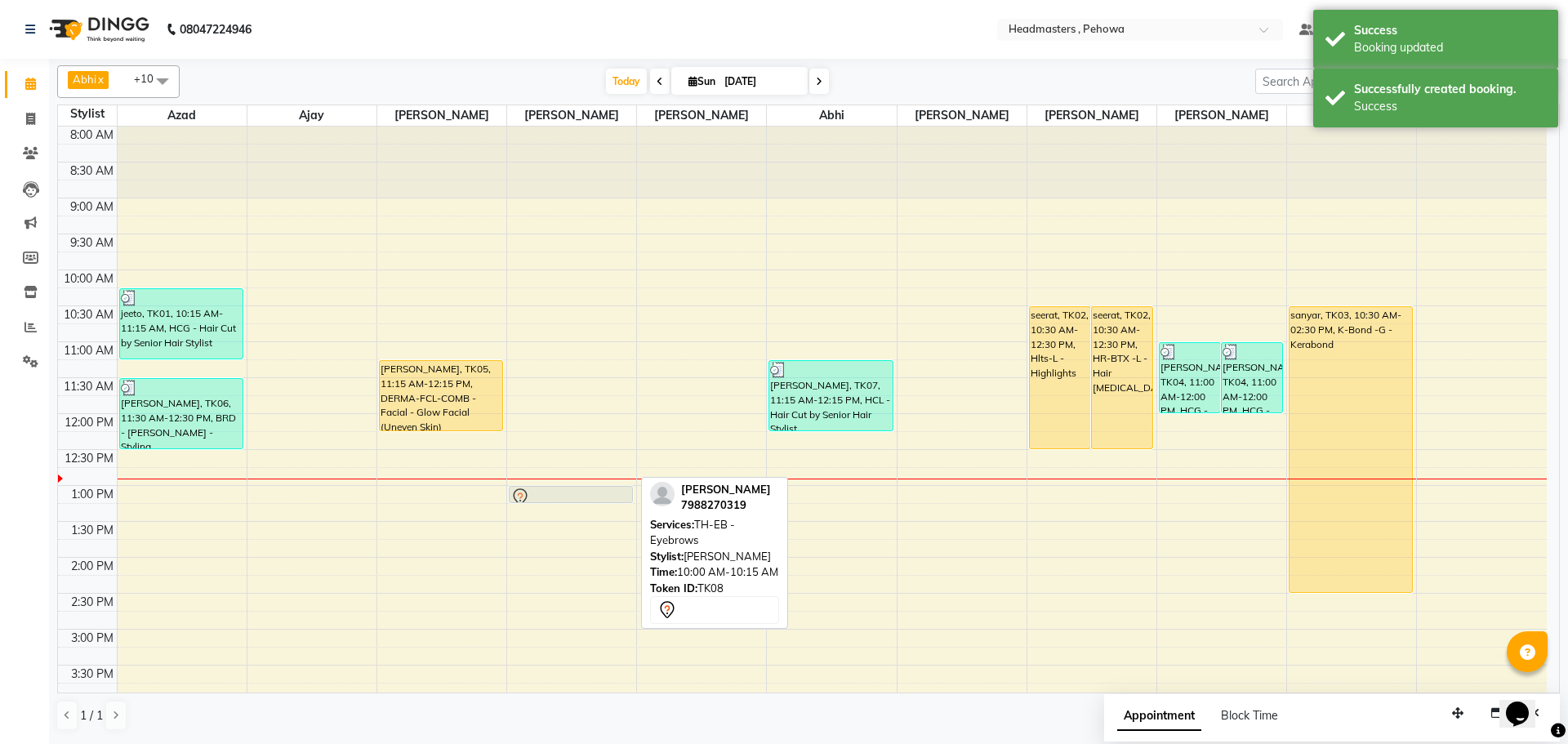 drag, startPoint x: 604, startPoint y: 471, endPoint x: 602, endPoint y: 486, distance: 15.132746 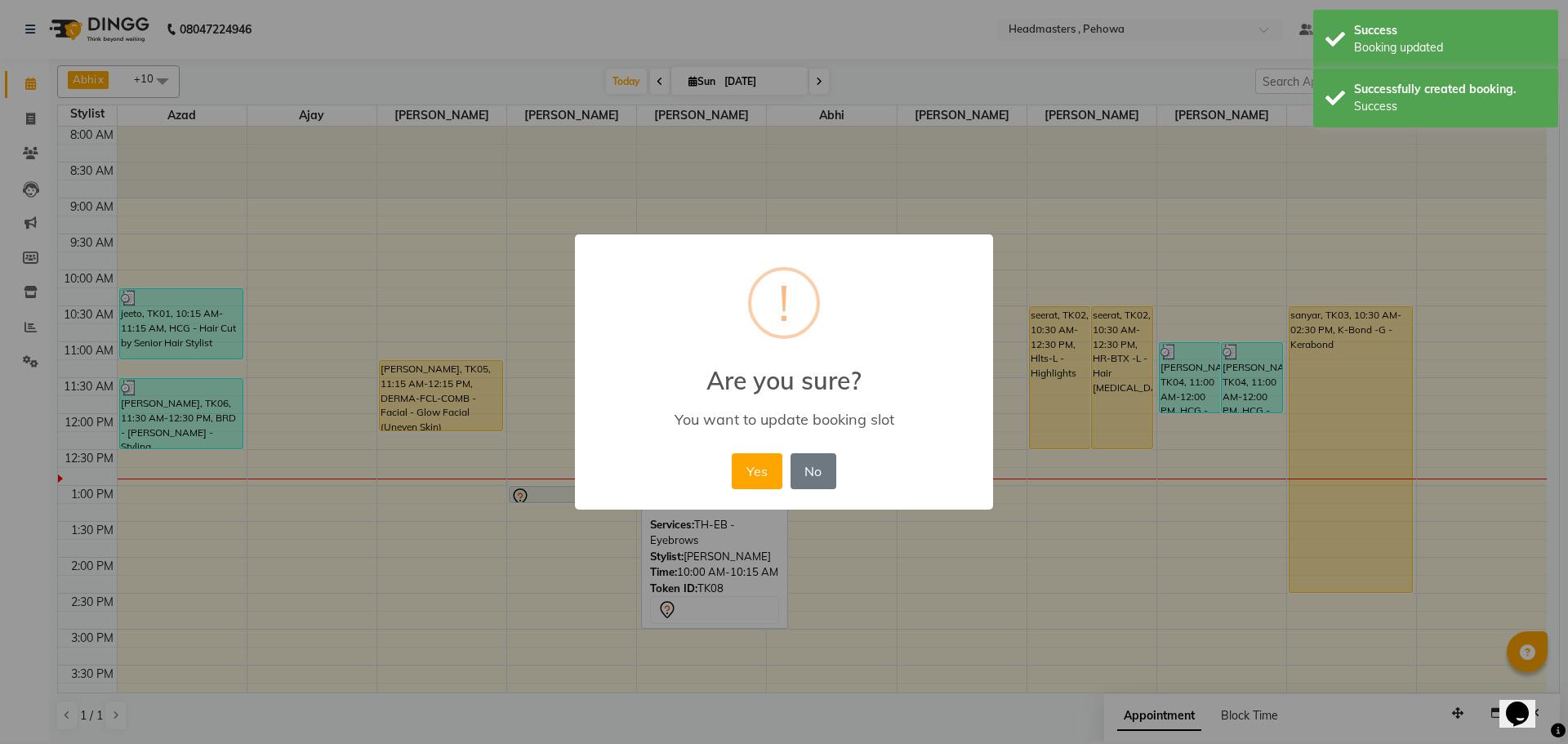 drag, startPoint x: 770, startPoint y: 477, endPoint x: 635, endPoint y: 488, distance: 135.44741 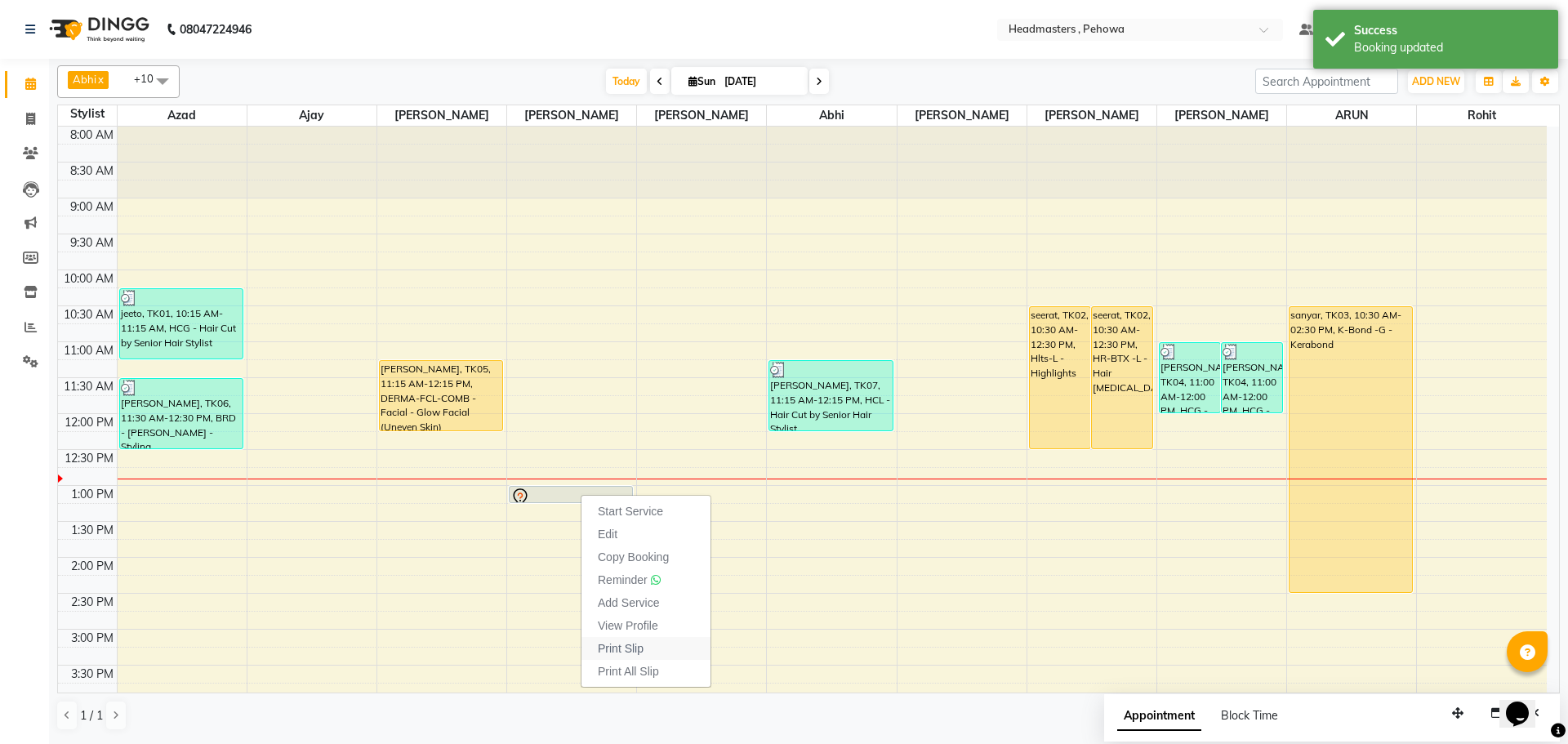drag, startPoint x: 632, startPoint y: 651, endPoint x: 929, endPoint y: 650, distance: 297.00168 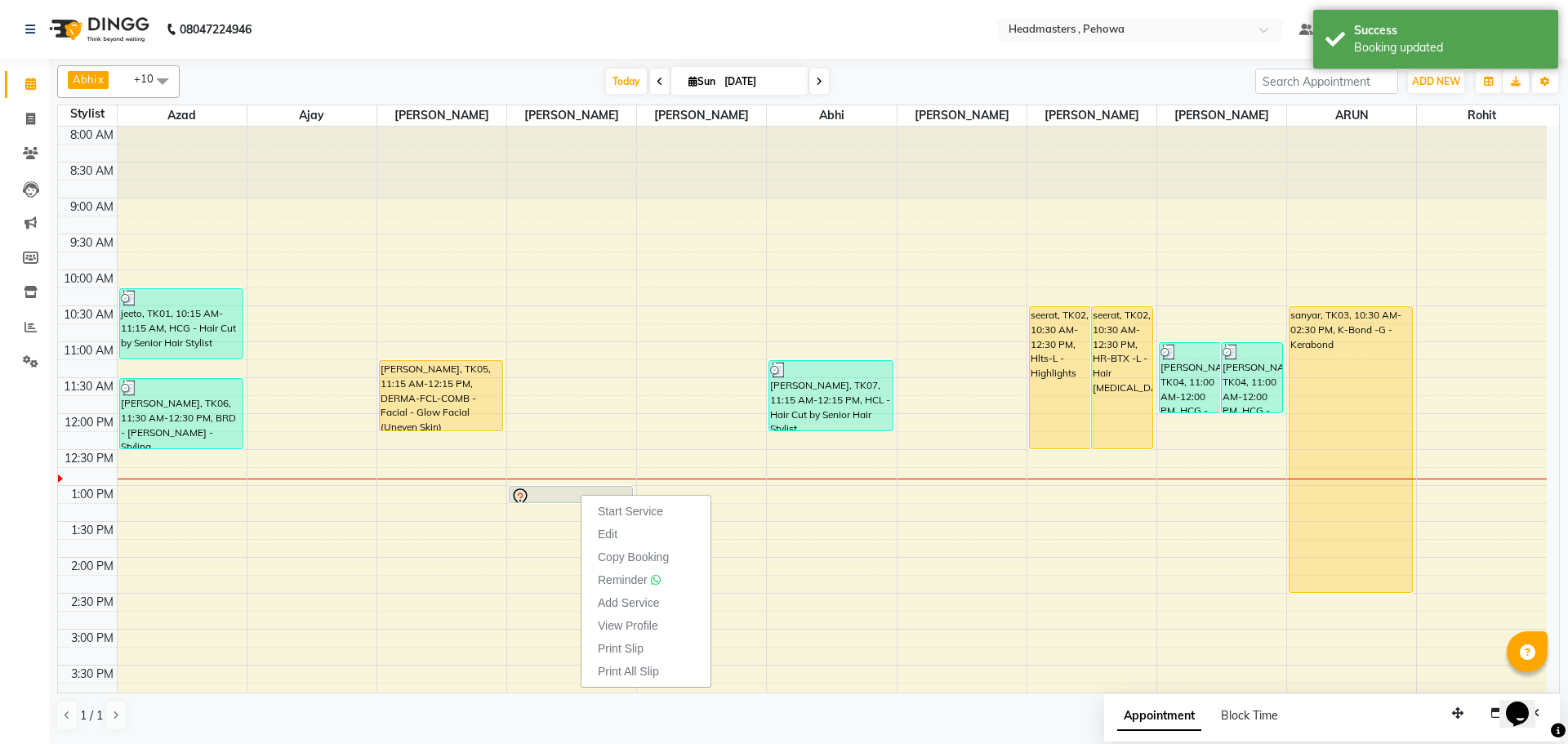 click on "Print Slip" at bounding box center (621, 648) 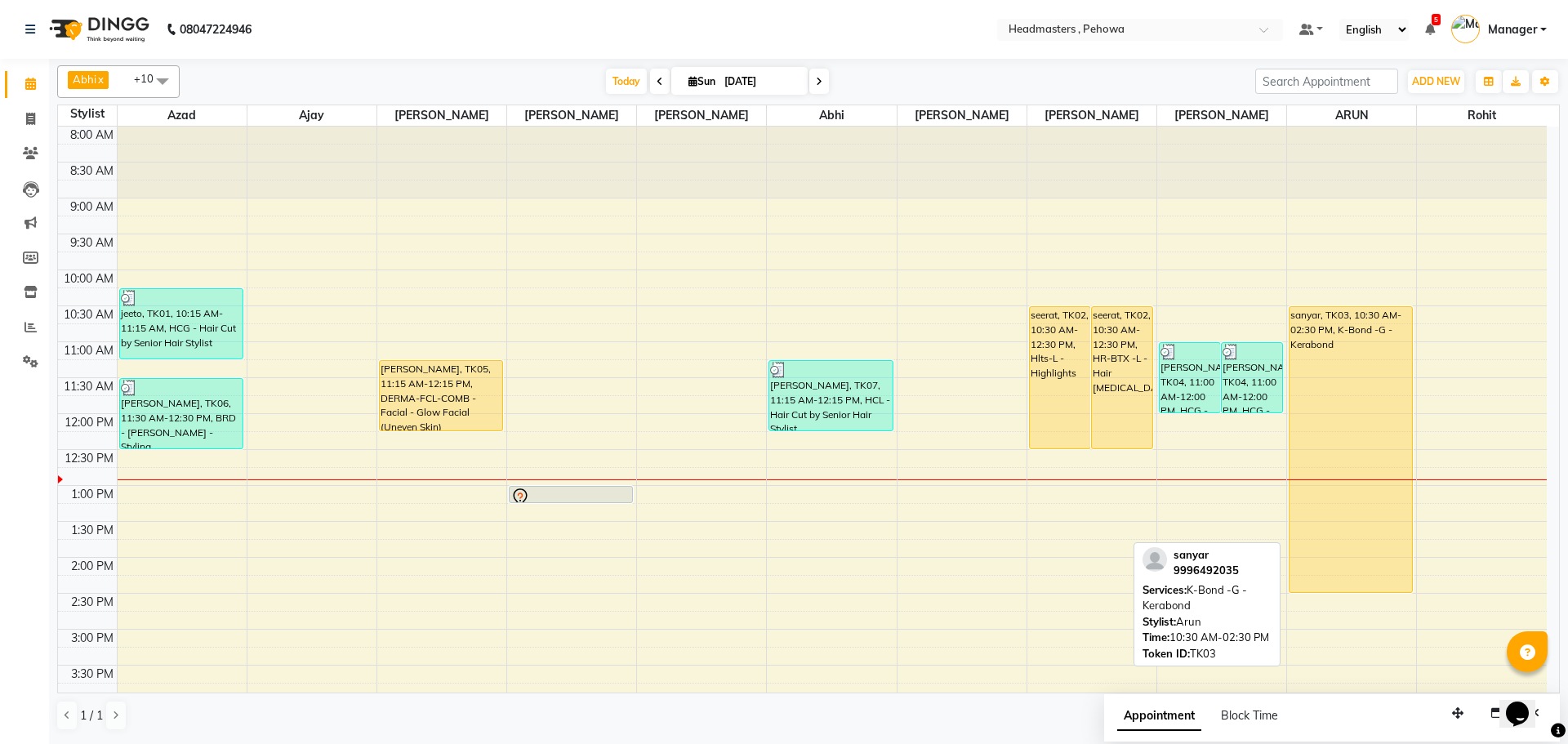 click on "sanyar, TK03, 10:30 AM-02:30 PM, K-Bond -G - Kerabond" at bounding box center (1351, 449) 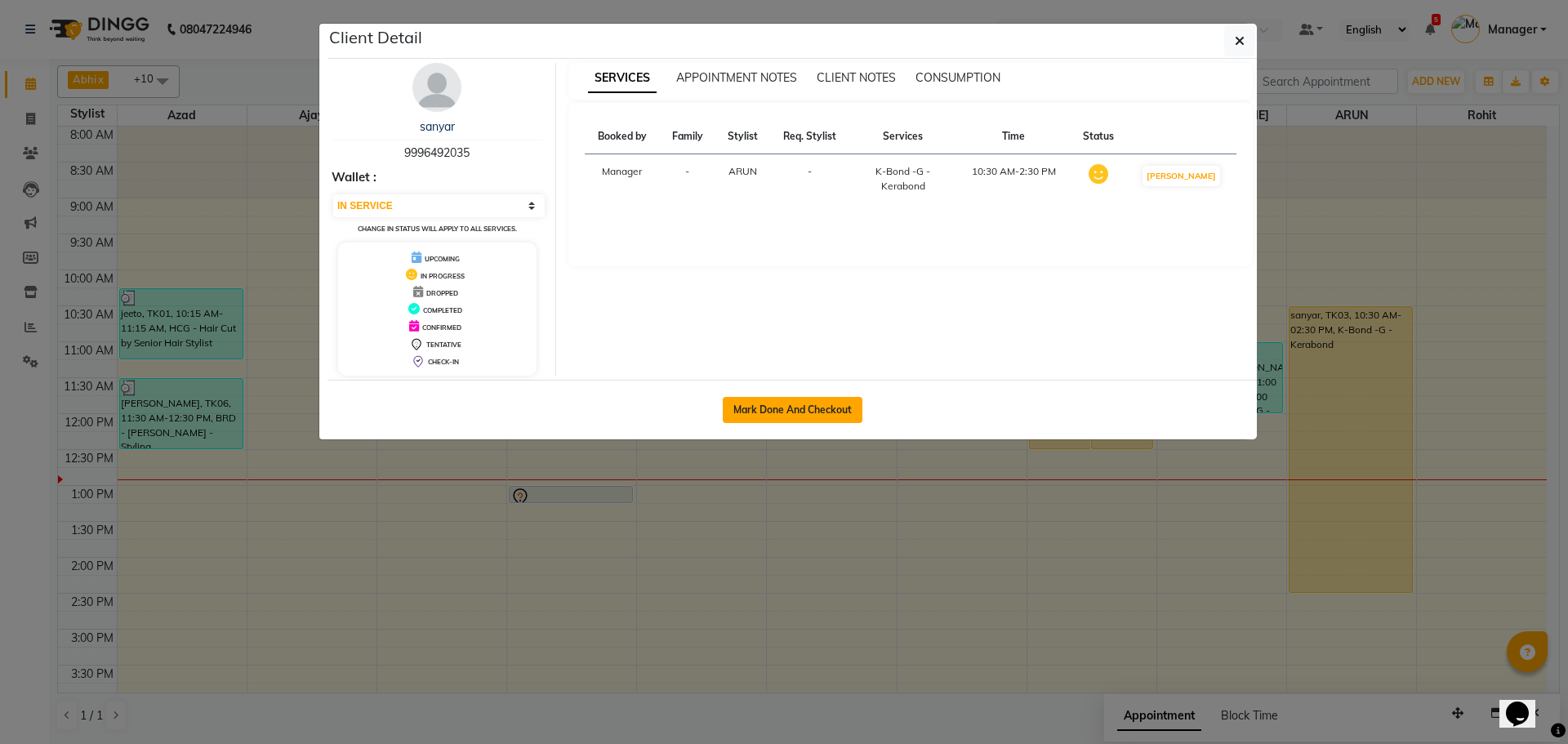 click on "Mark Done And Checkout" 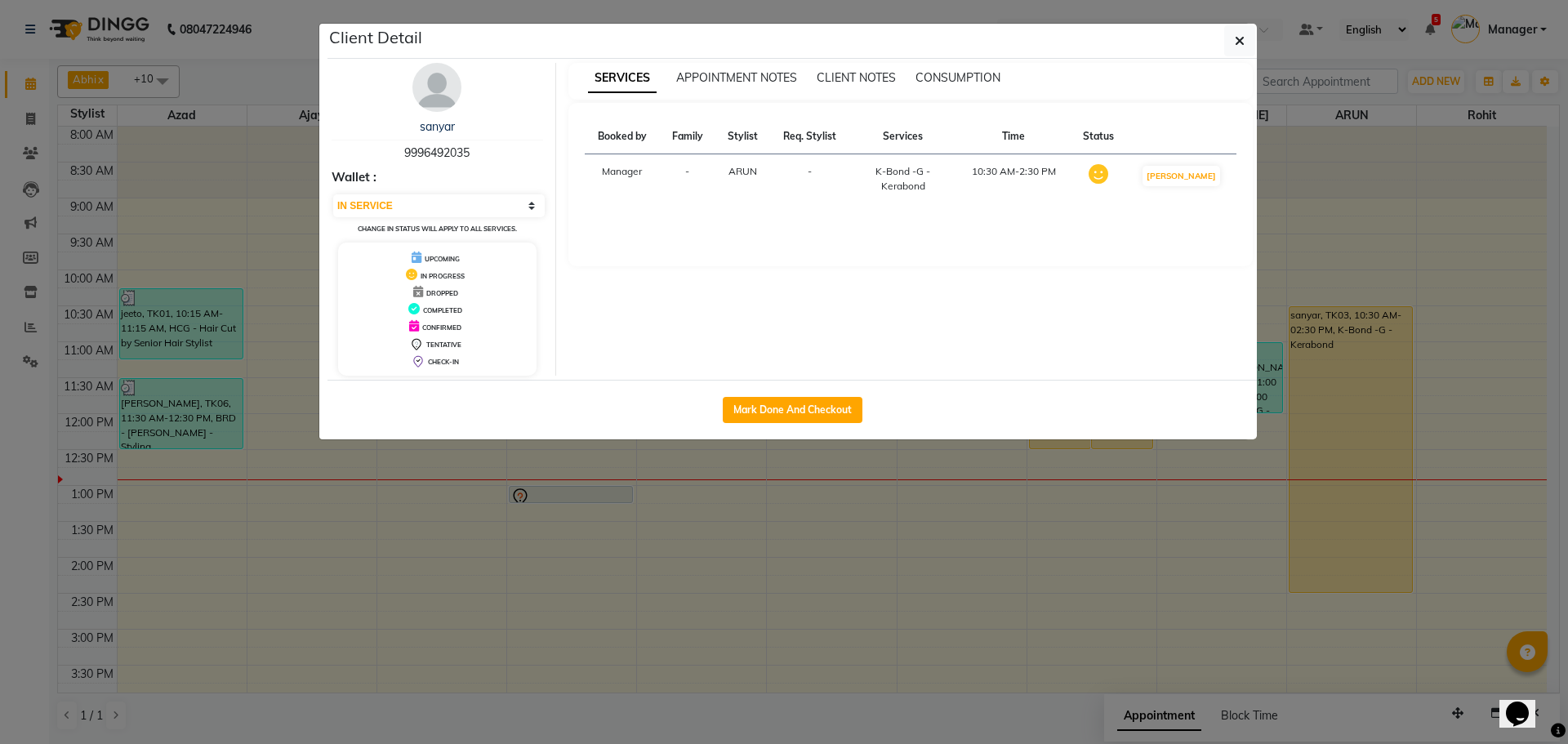 select on "service" 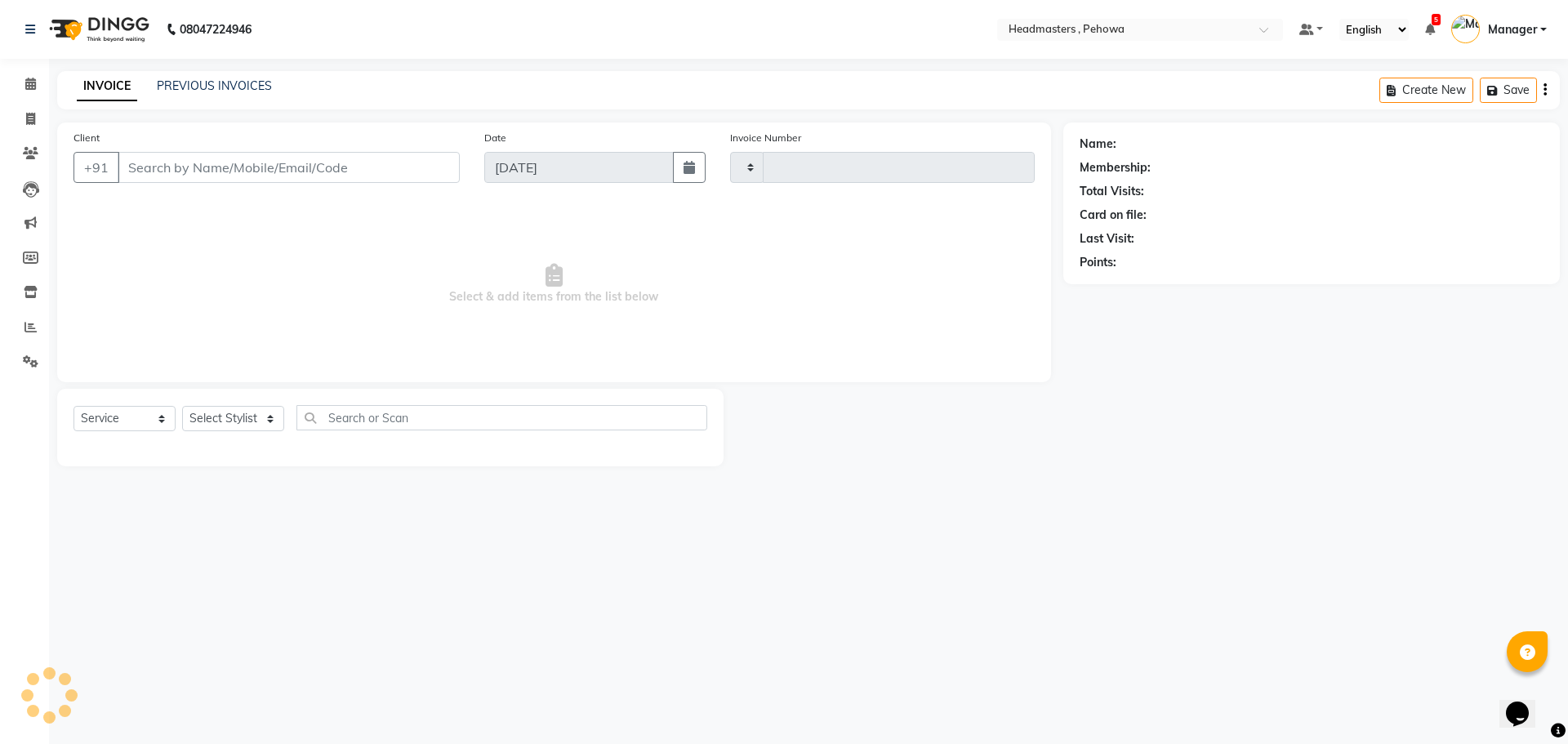 type on "1706" 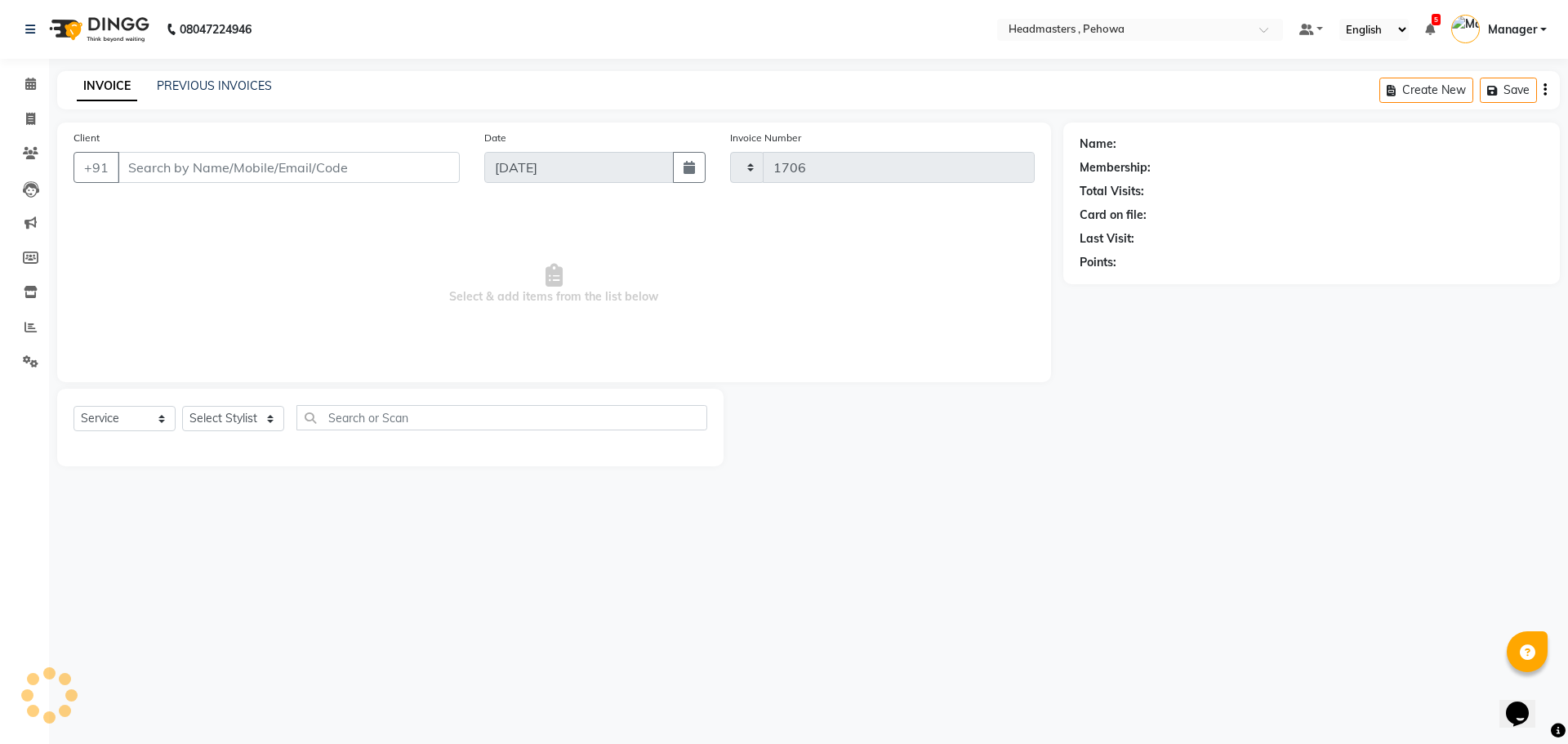 select on "7727" 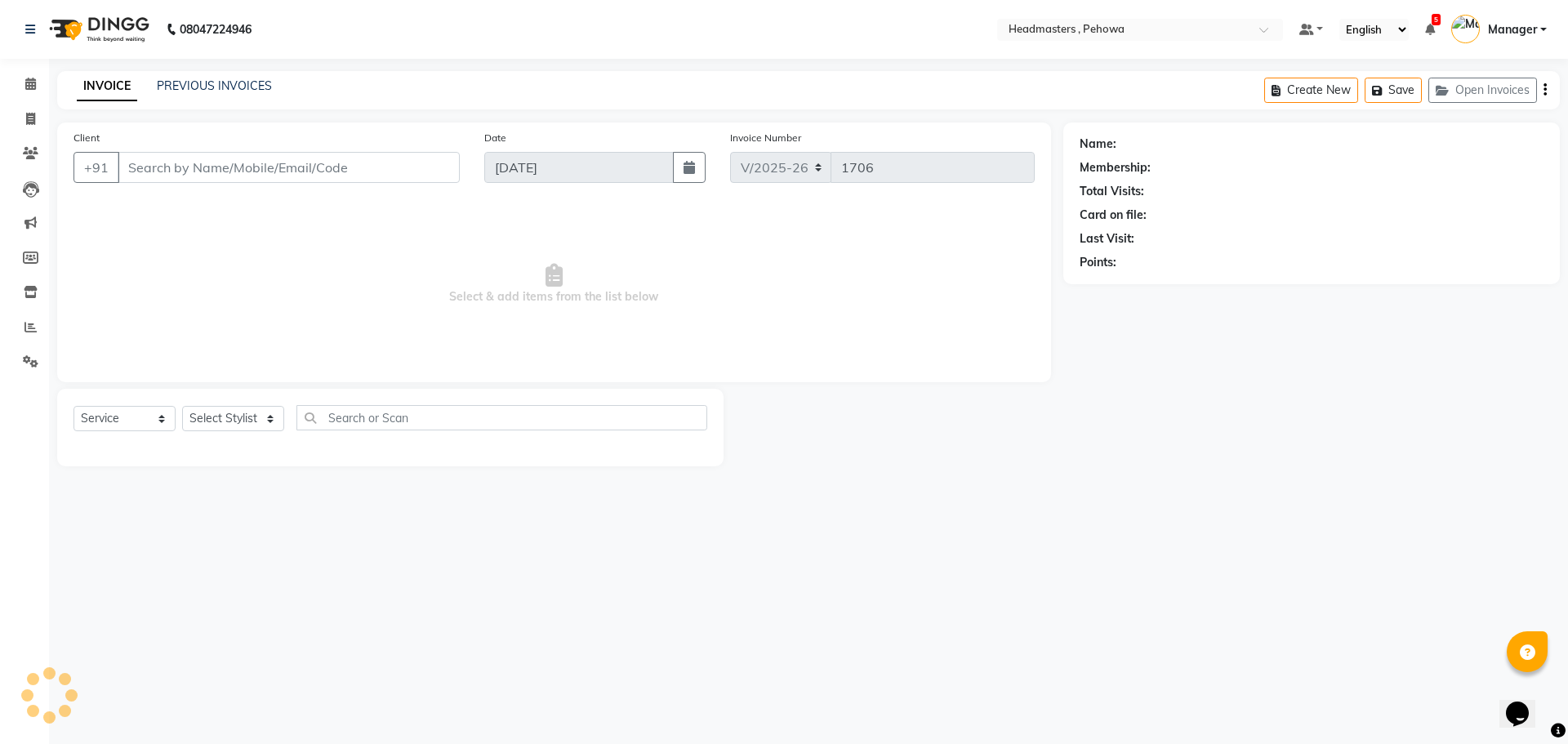 type on "9996492035" 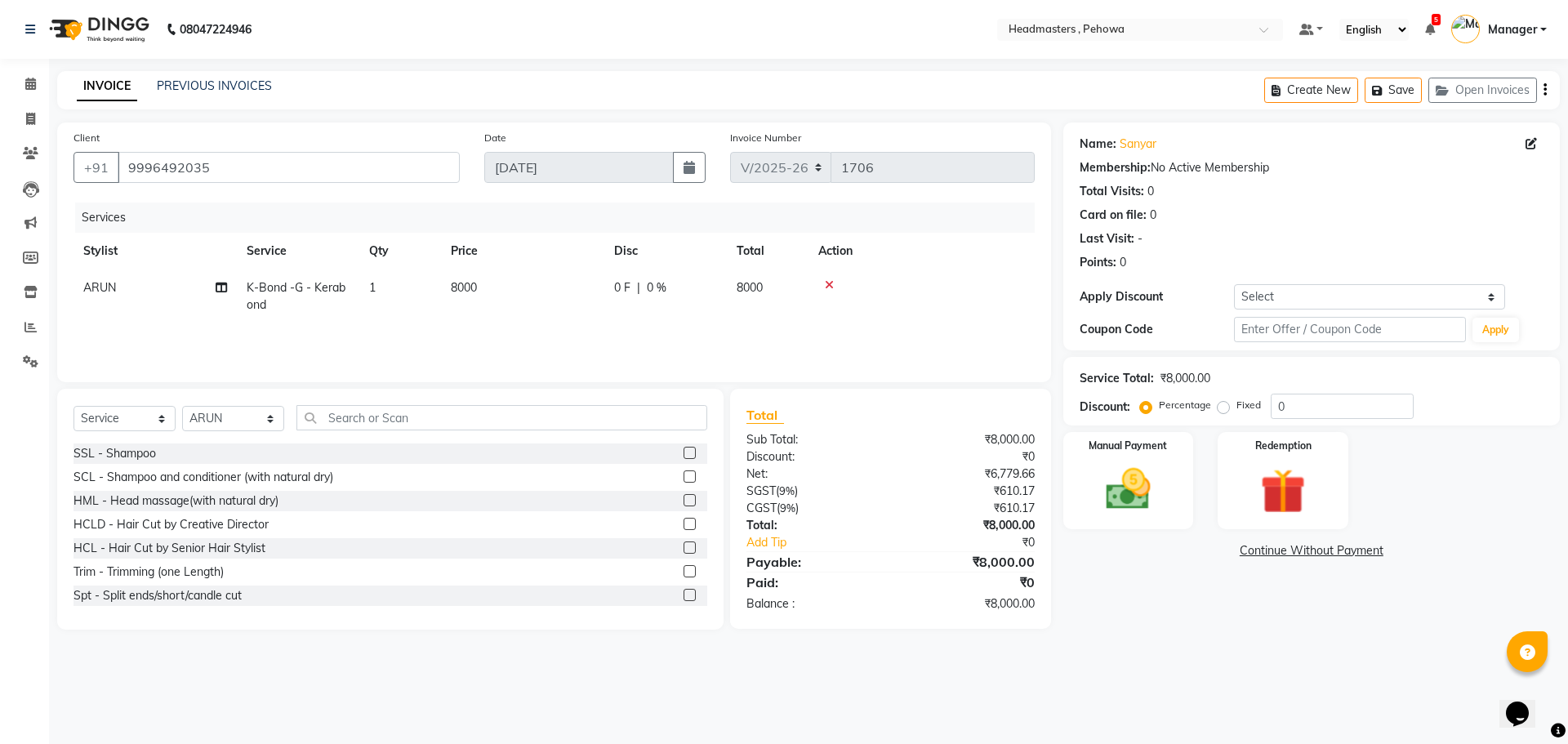 click on "K-Bond -G - Kerabond" 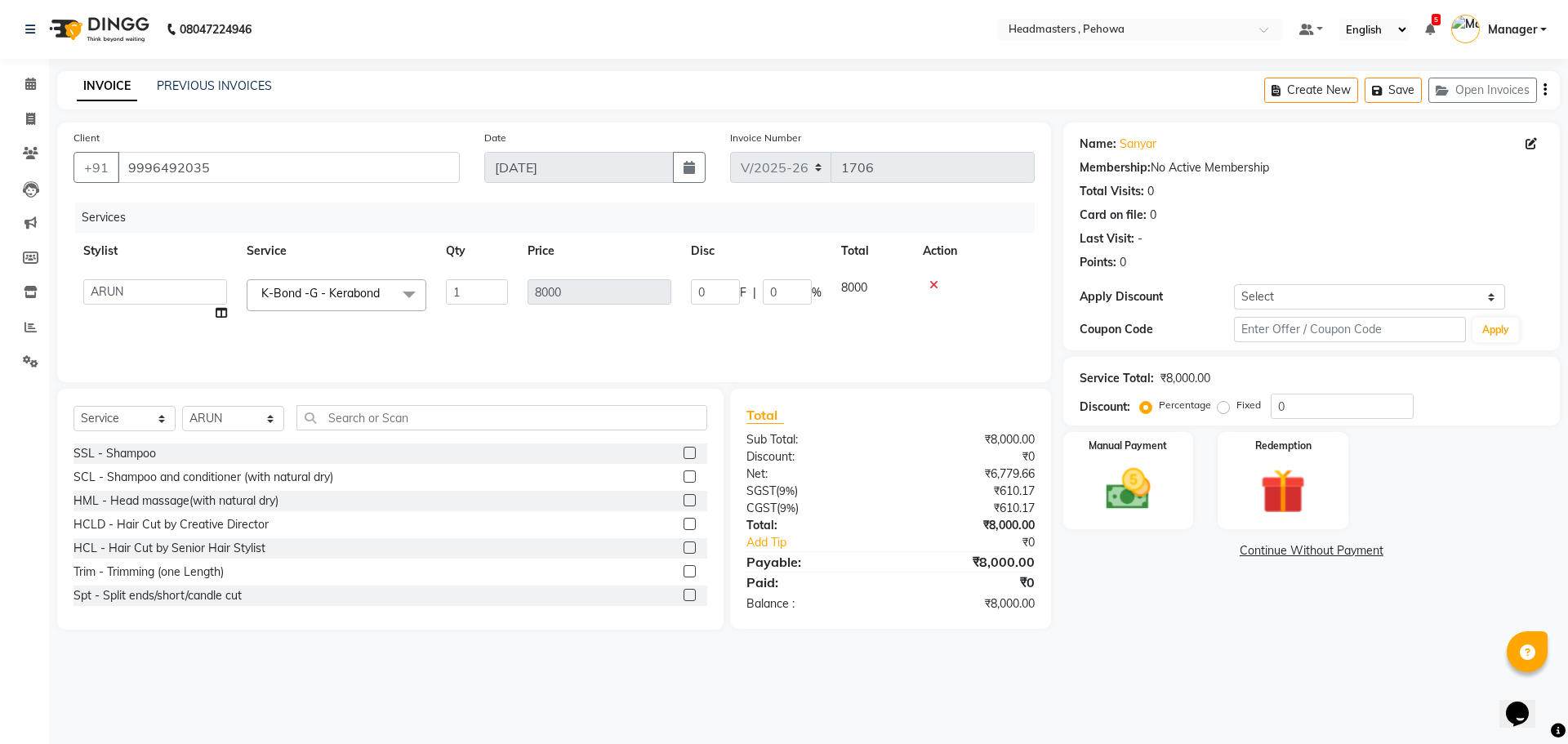 click on "K-Bond -G - Kerabond" 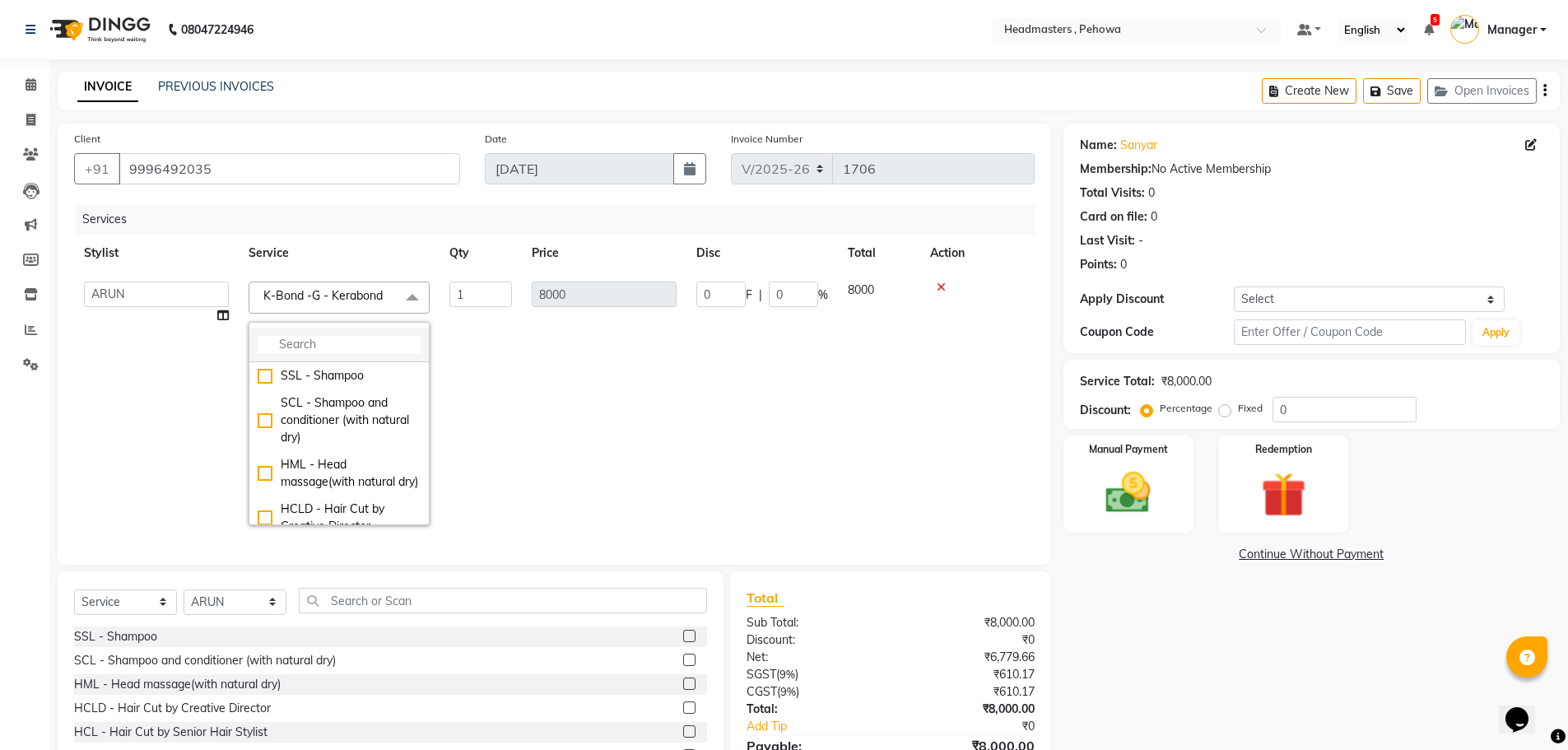 click 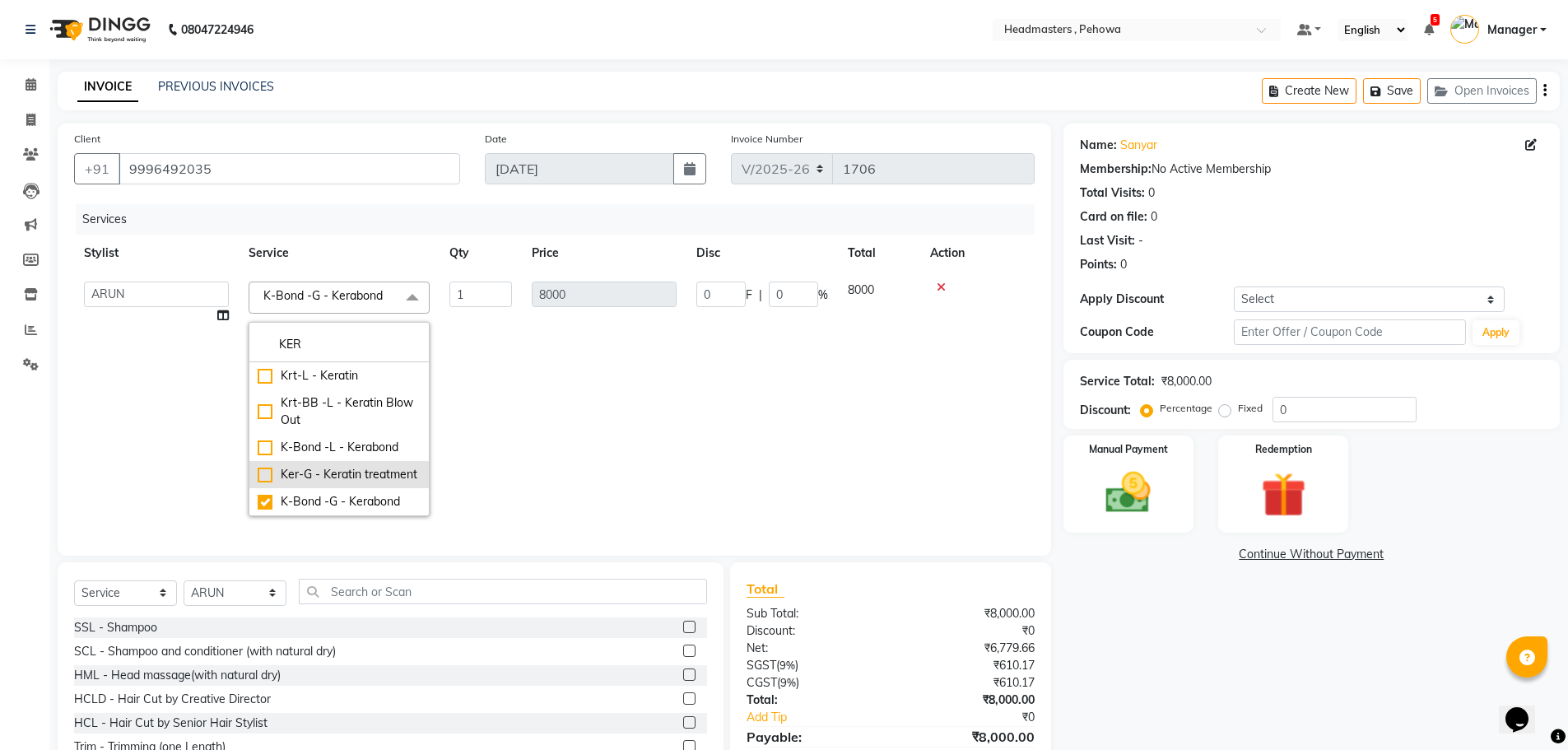 type on "KER" 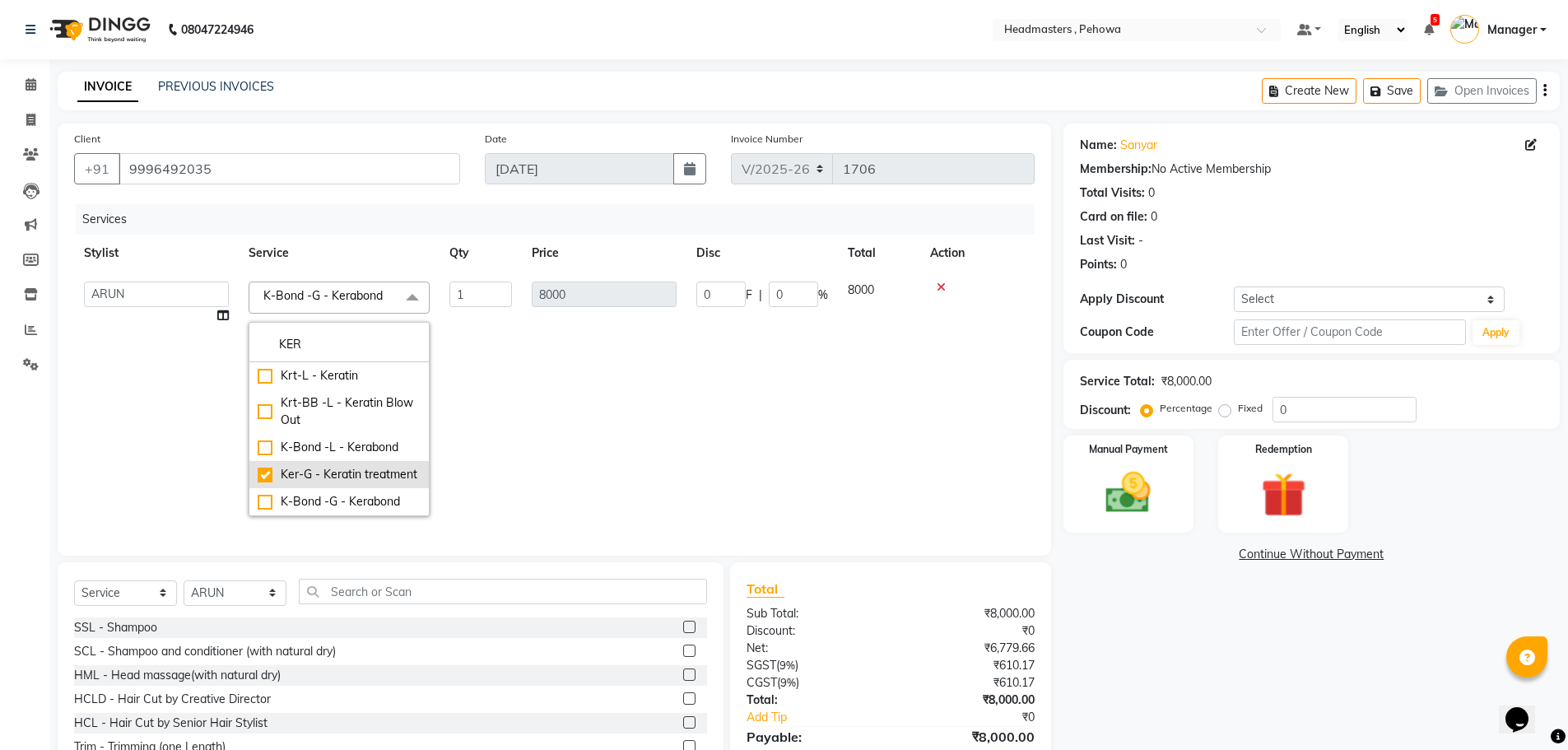 checkbox on "true" 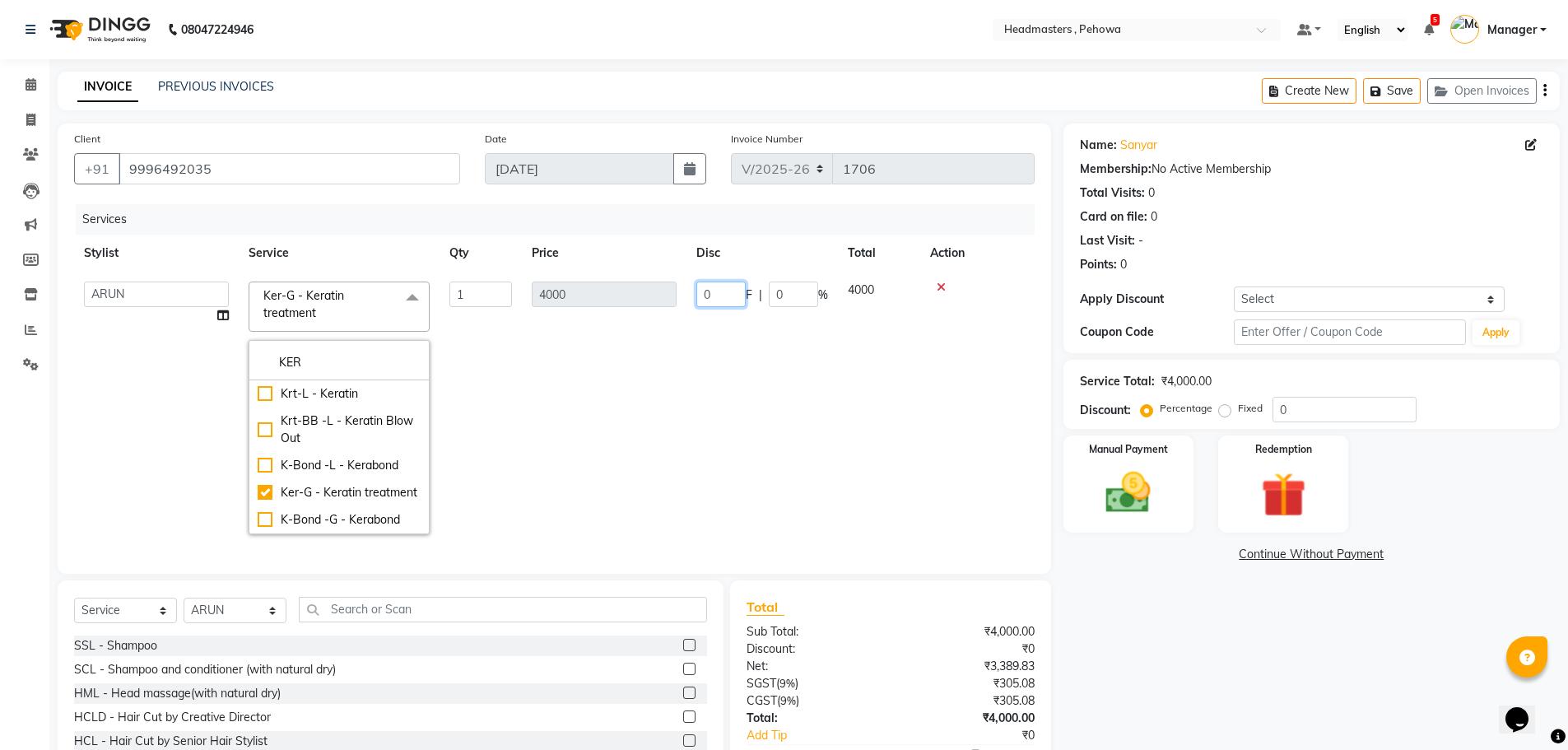 click on "0" 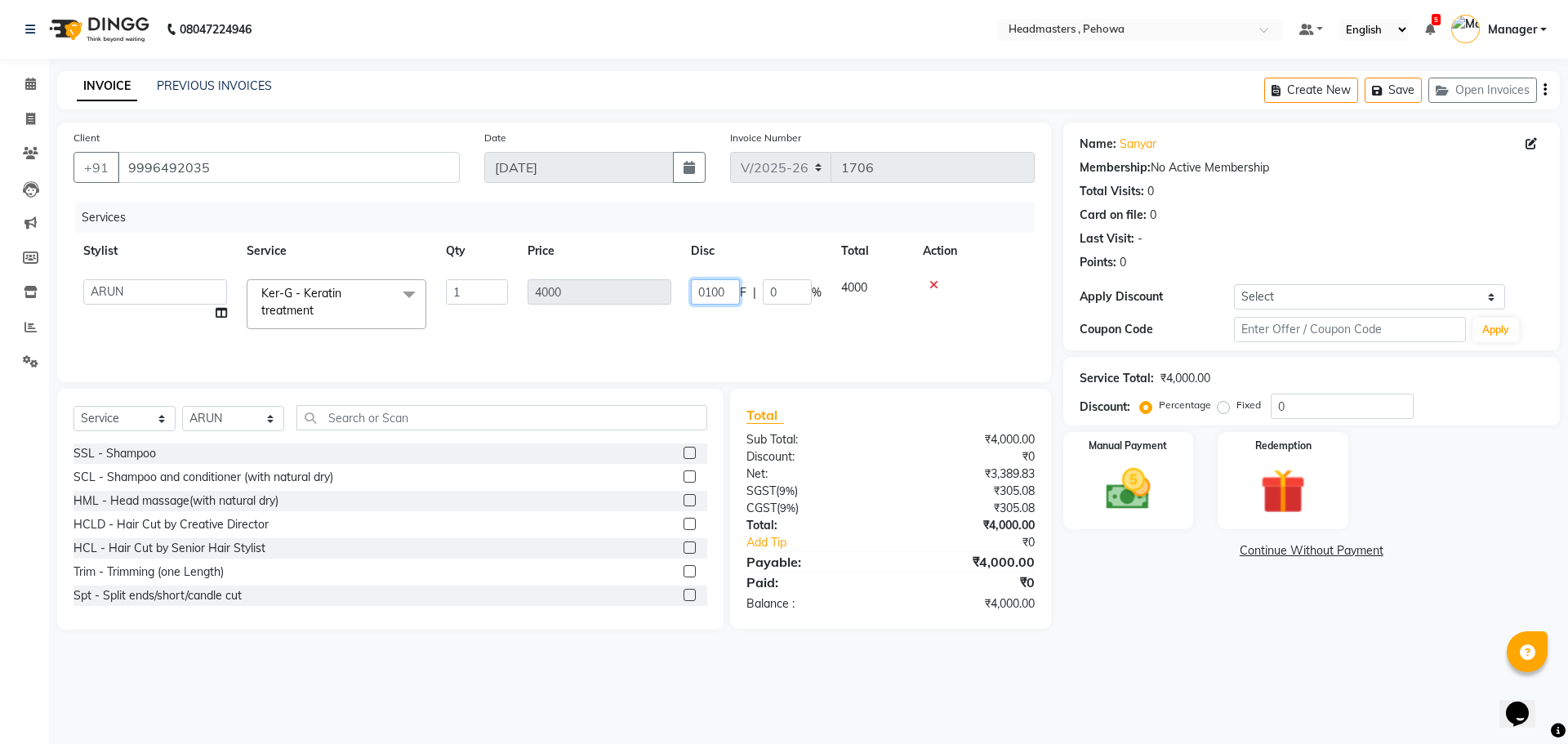 type on "01000" 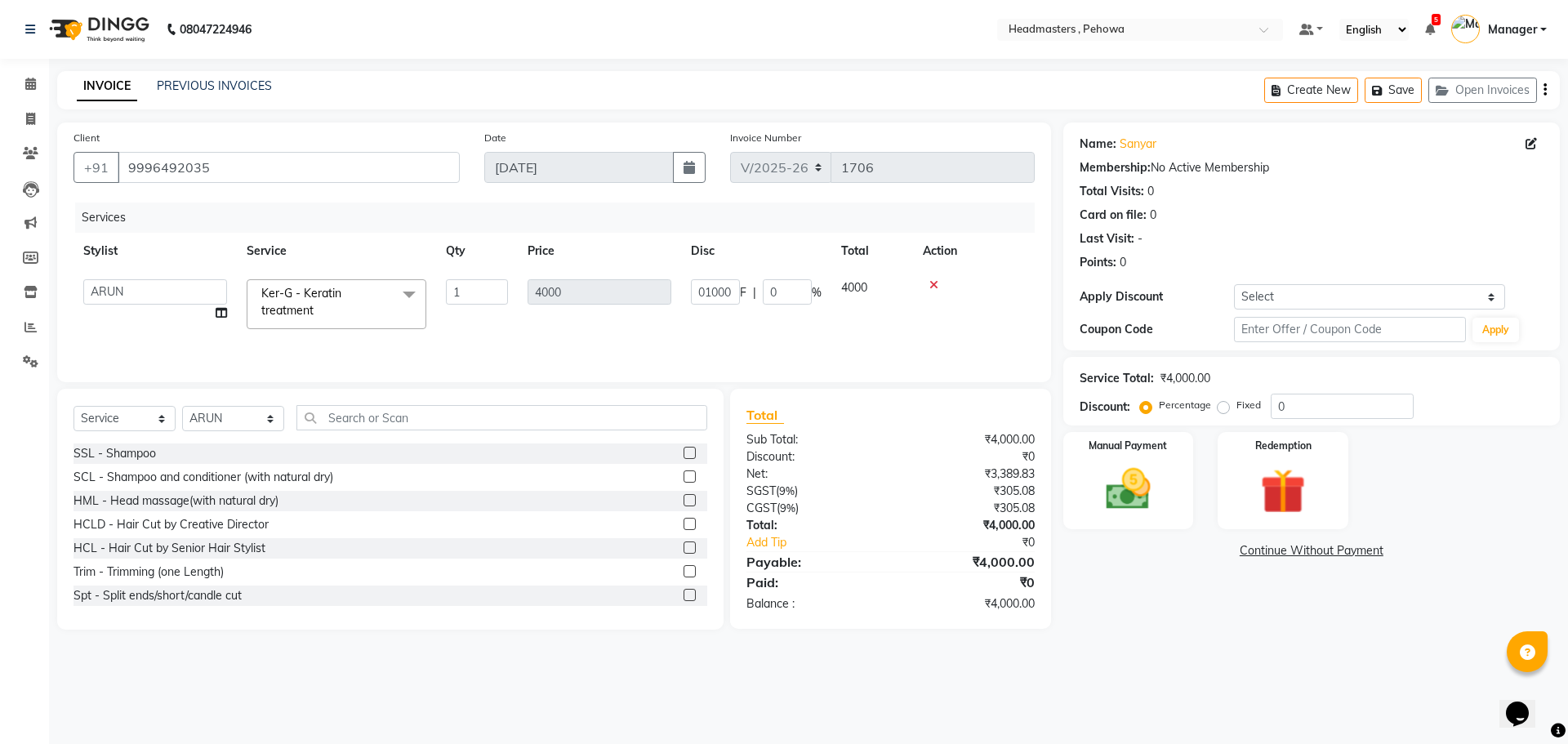 click on "Services Stylist Service Qty Price Disc Total Action  Abhi   Ajay   Amanpreet   Anas   ARUN   Azad   Bilal   Davy   Headmasters   Jashan   Kunal   Manager   Manjeet    Manpreet   Neha   Neha Chauhan   Pankaj   Prabh   Rohit   Sahil   Sahil Machal   Sahil Rana   Sapna    Sumit   Vimal  Ker-G - Keratin treatment  x SSL - Shampoo SCL - Shampoo and conditioner (with natural dry) HML - Head massage(with natural dry) HCLD - Hair Cut by Creative Director HCL - Hair Cut by Senior Hair Stylist Trim - Trimming (one Length) Spt - Split ends/short/candle cut BD - Blow dry OS - Open styling GL-igora - Igora Global GL-essensity - Essensity Global Hlts-L - Highlights Bal - Balayage Chunks  - Chunks CR  - Color removal CRF - Color refresh Stk - Per streak RT-IG - Igora Root Touchup(one inch only) RT-ES - Essensity Root Touchup(one inch only) Reb - Rebonding ST  - Straight therapy Krt-L - Keratin Krt-BB -L - Keratin Blow Out HR-BTX -L  - Hair Botox NanoP -L - Nanoplastia K-Bond -L  - Kerabond H-EXT - Hair Extensions Nanogel" 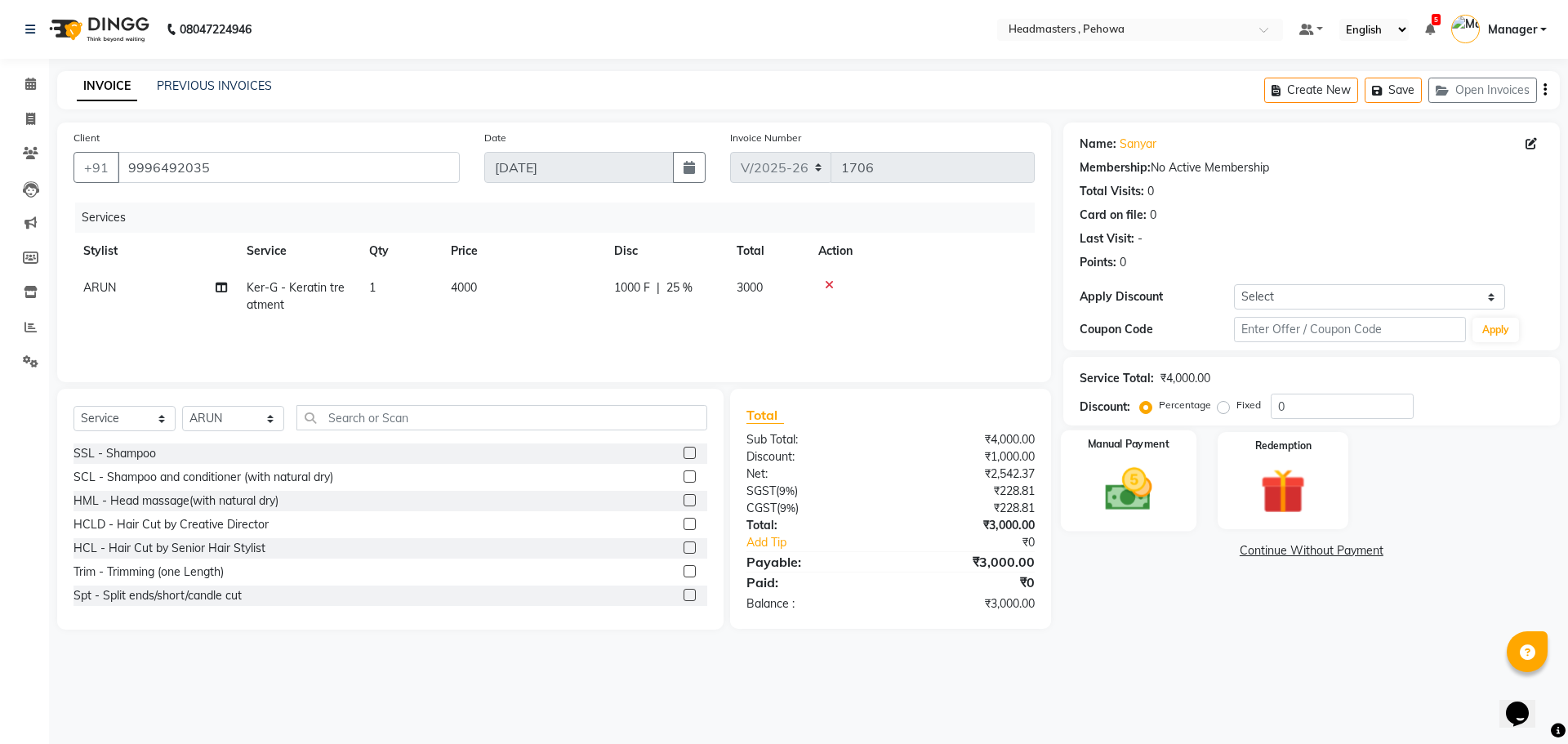 click 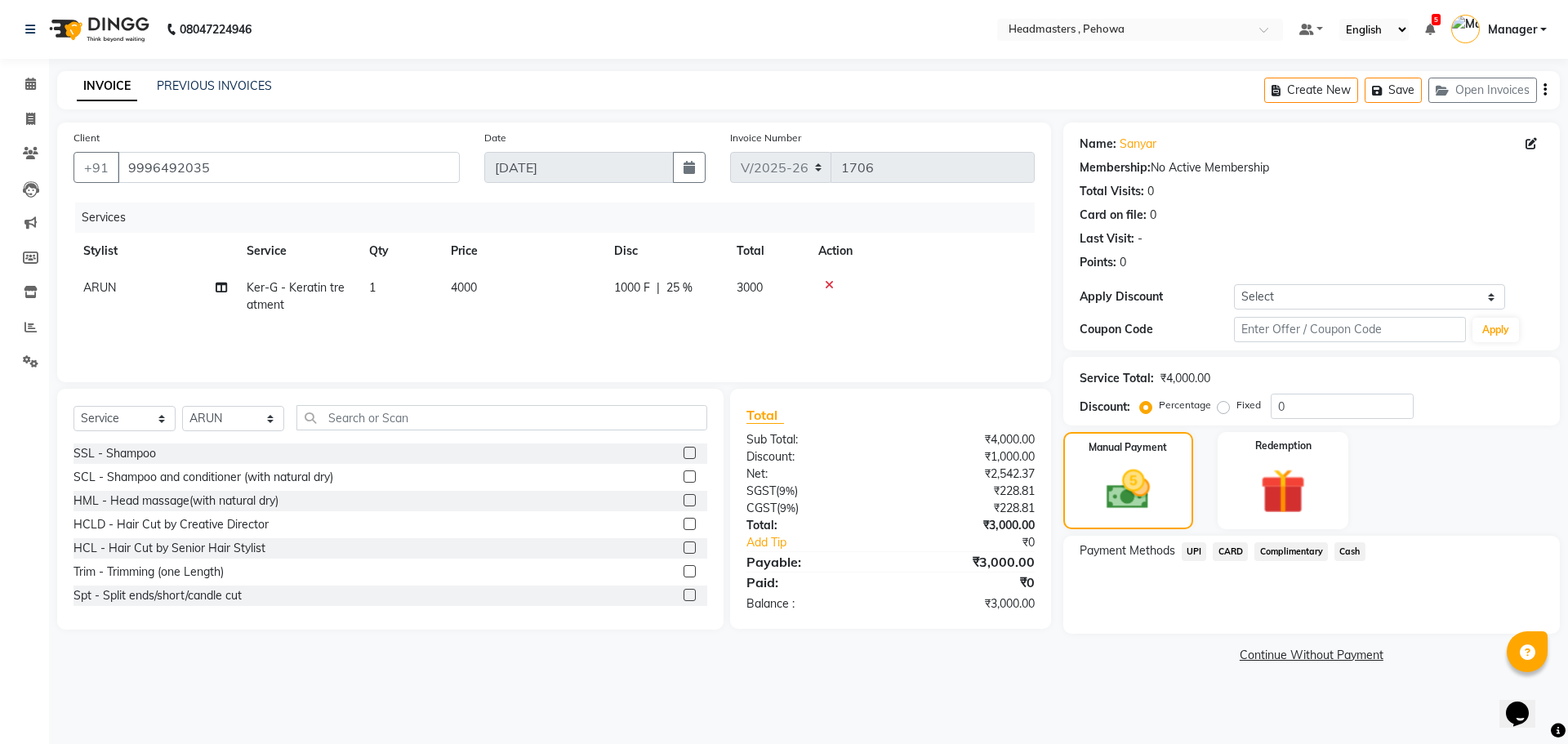 click on "UPI" 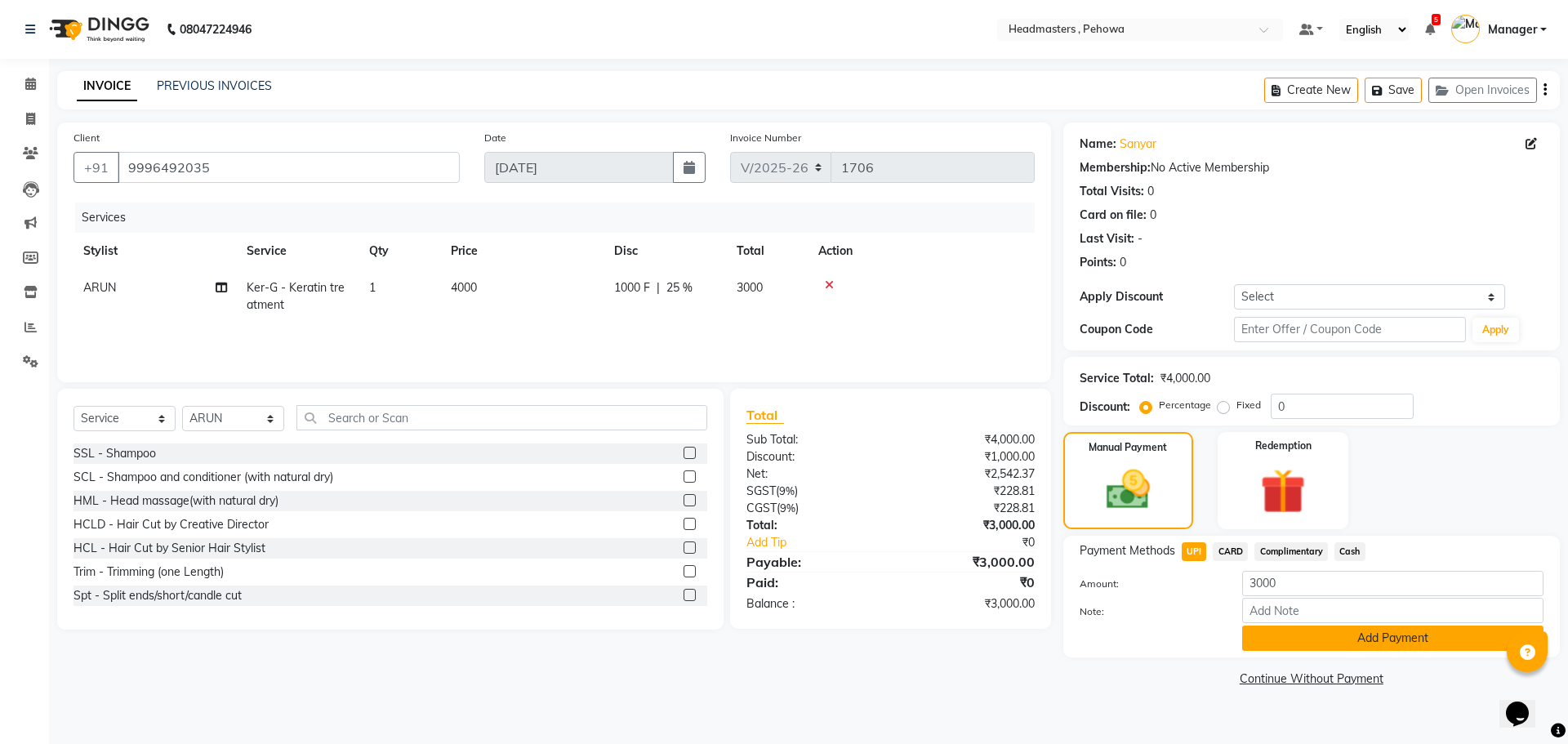 click on "Add Payment" 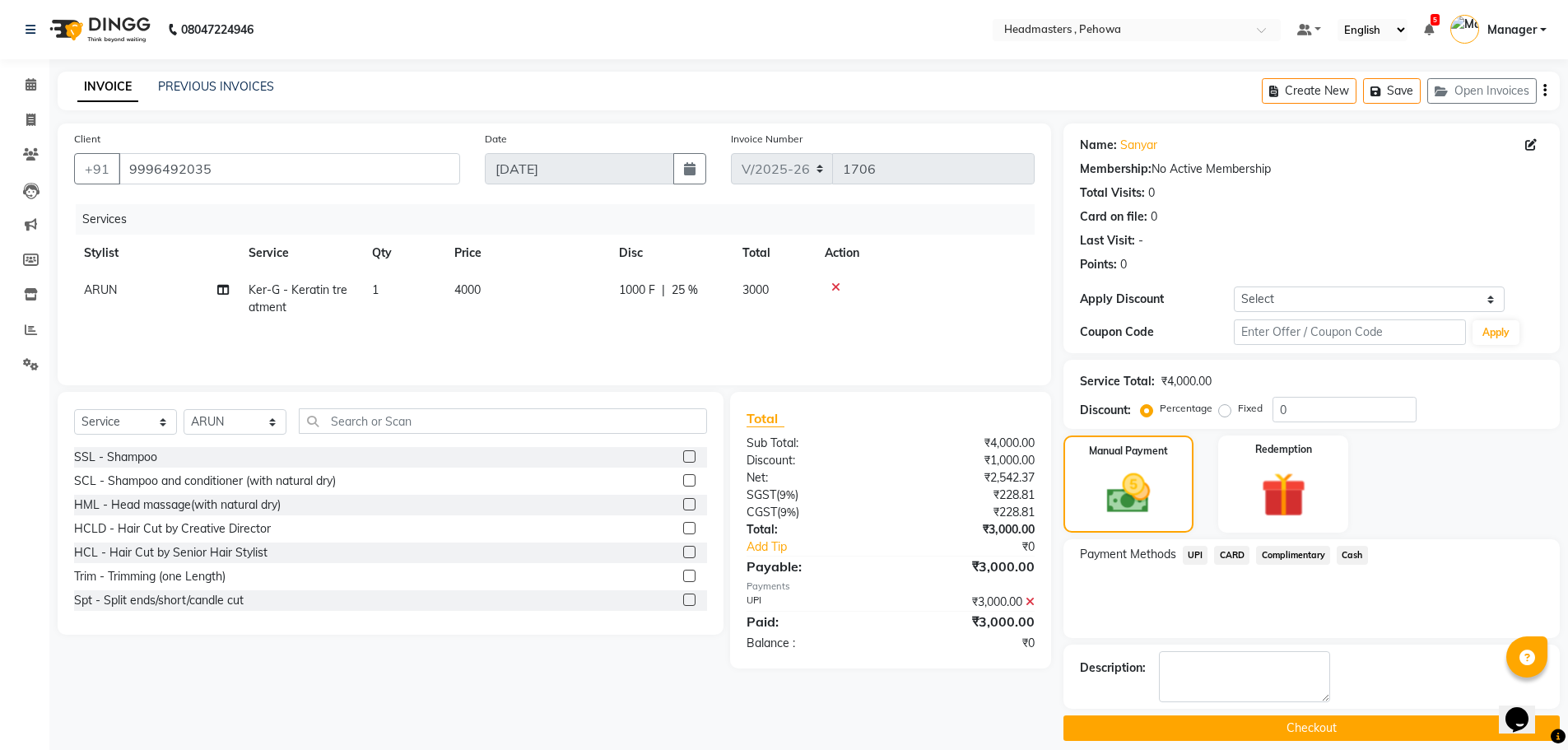 scroll, scrollTop: 16, scrollLeft: 0, axis: vertical 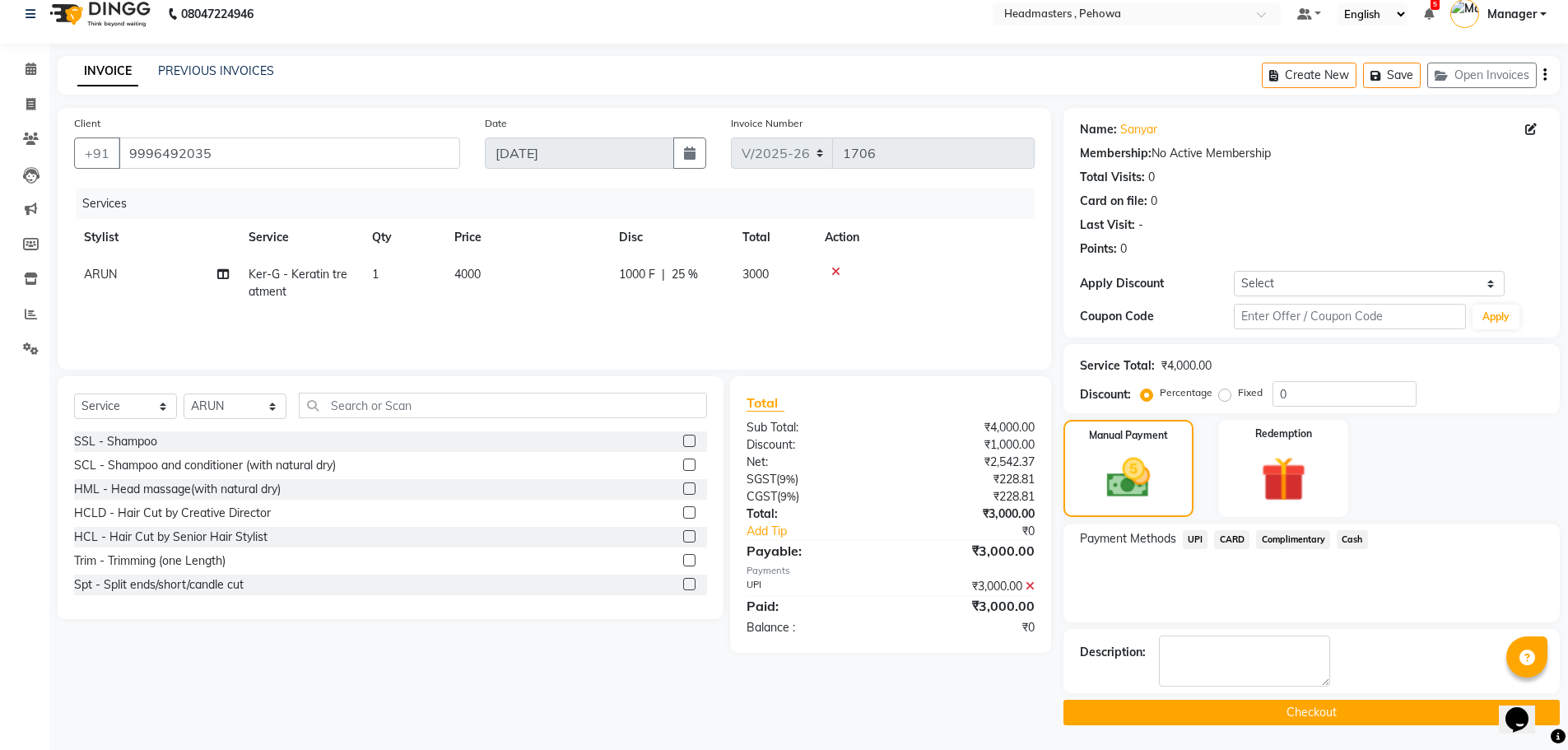 click on "Checkout" 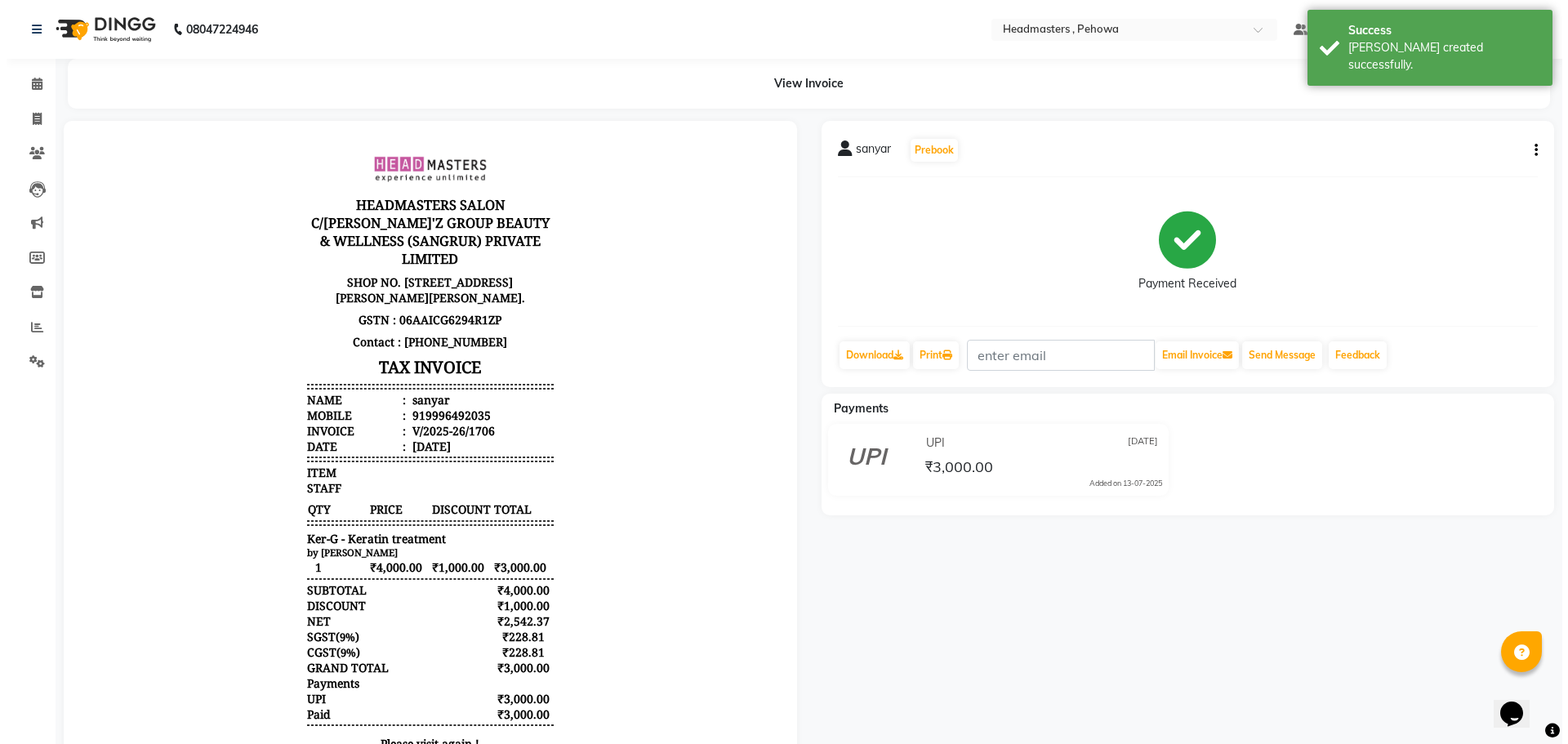 scroll, scrollTop: 0, scrollLeft: 0, axis: both 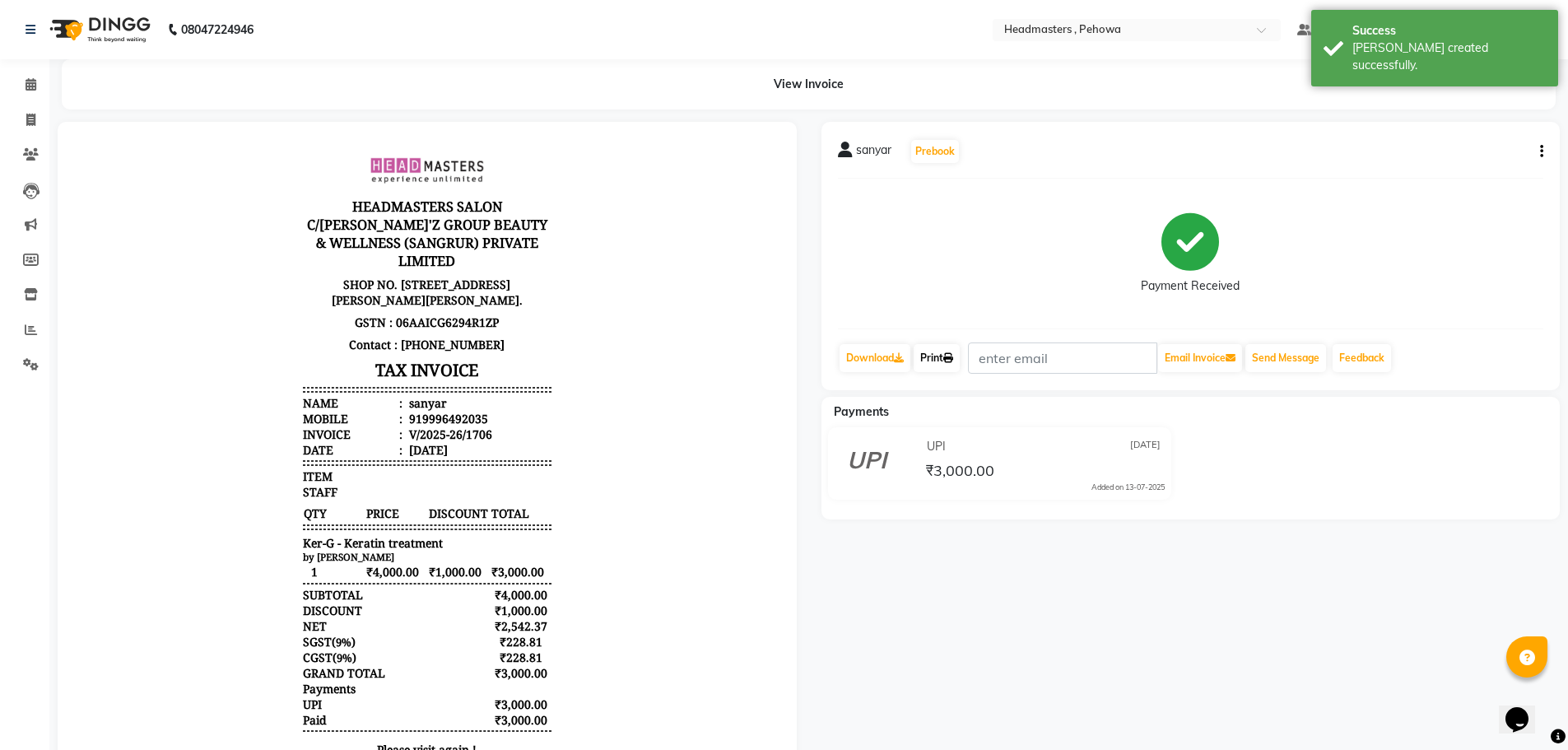 click on "Print" 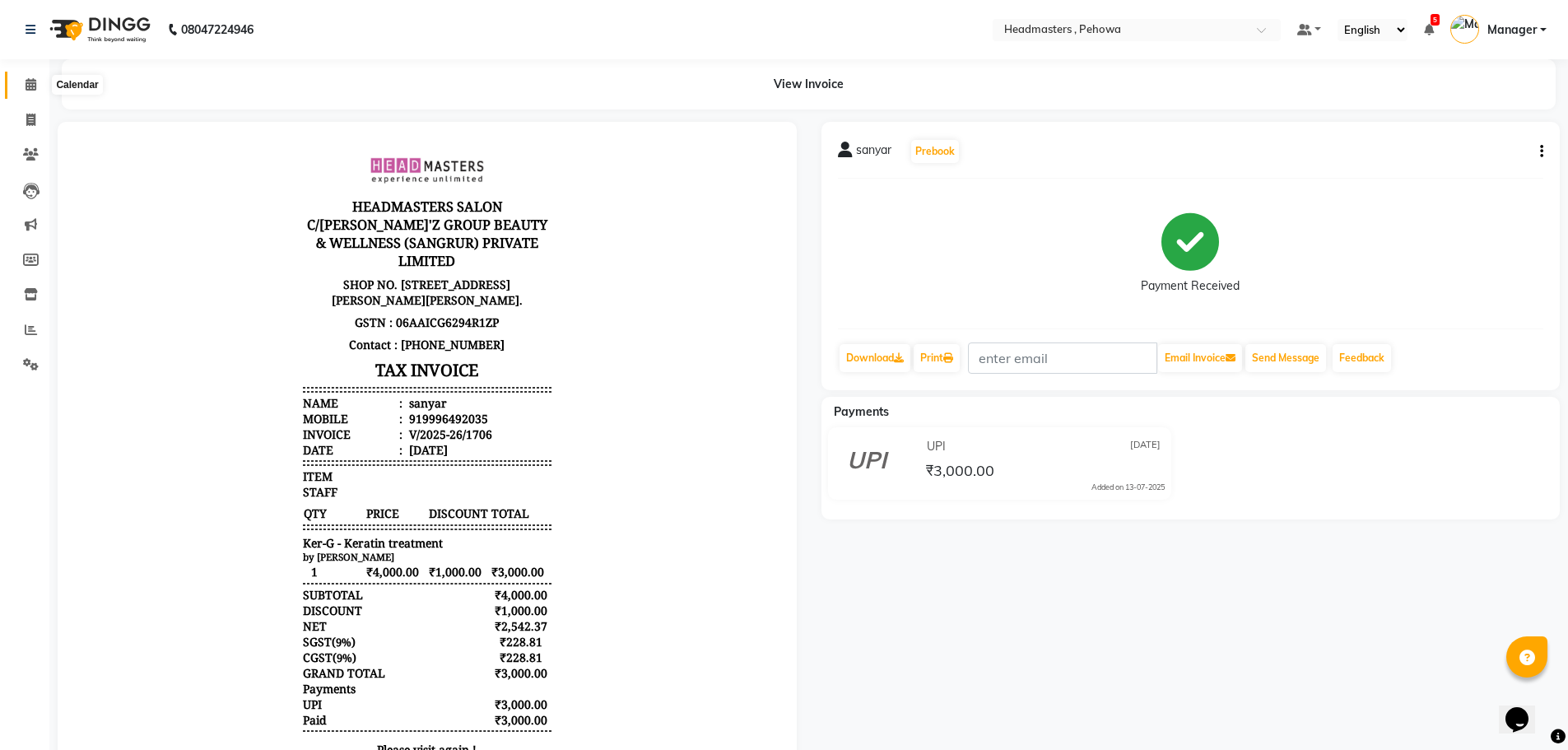 click 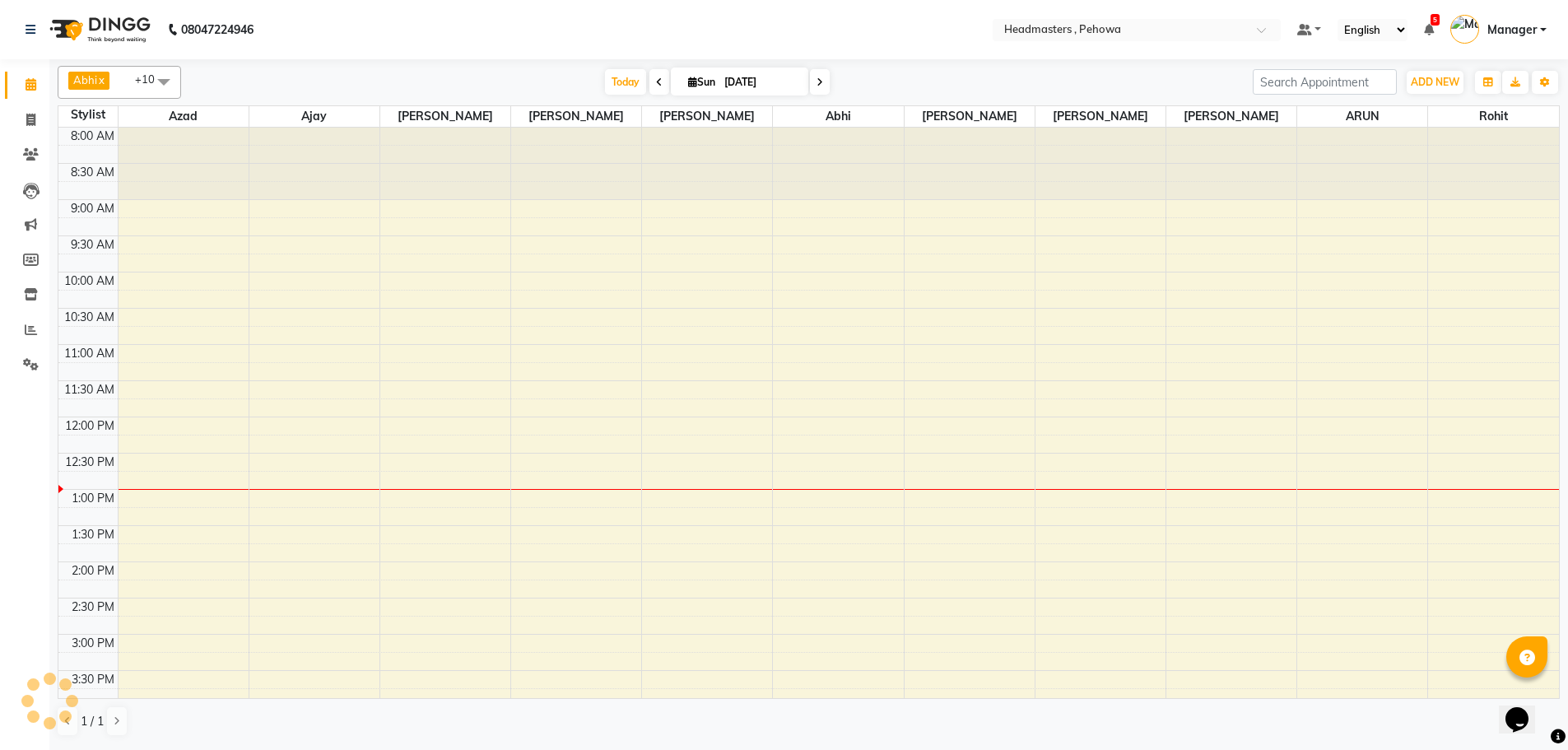 scroll, scrollTop: 0, scrollLeft: 0, axis: both 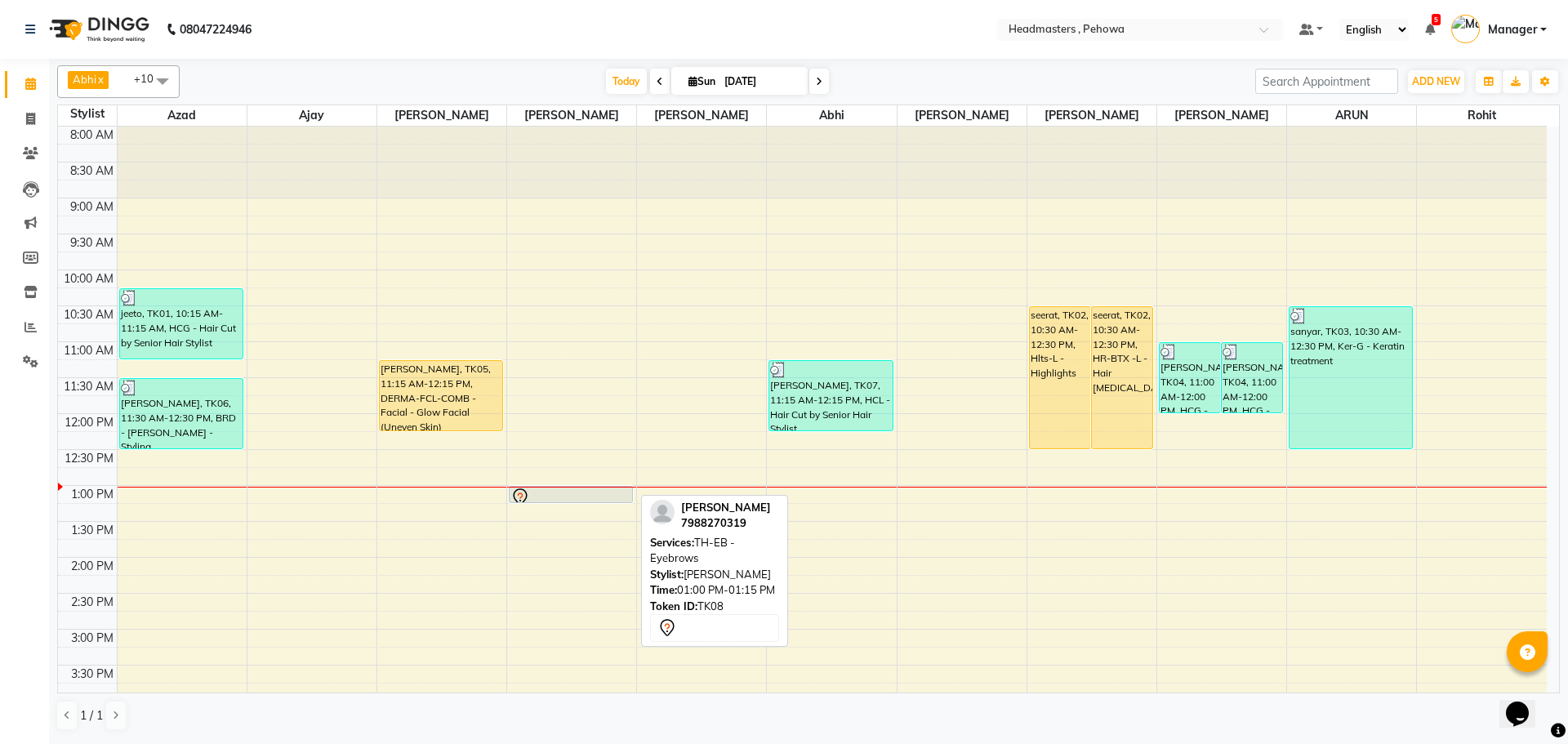 click at bounding box center [571, 497] 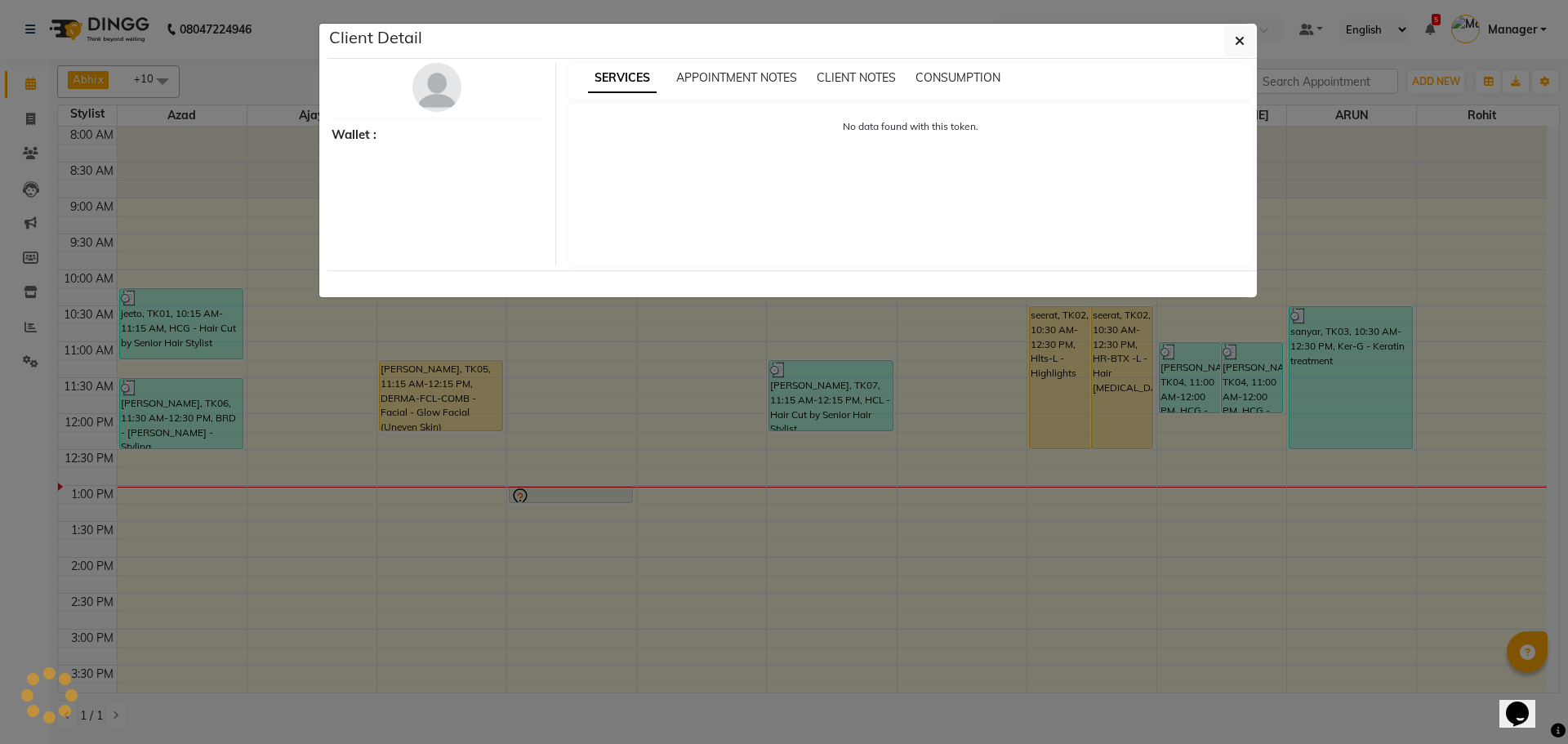 select on "7" 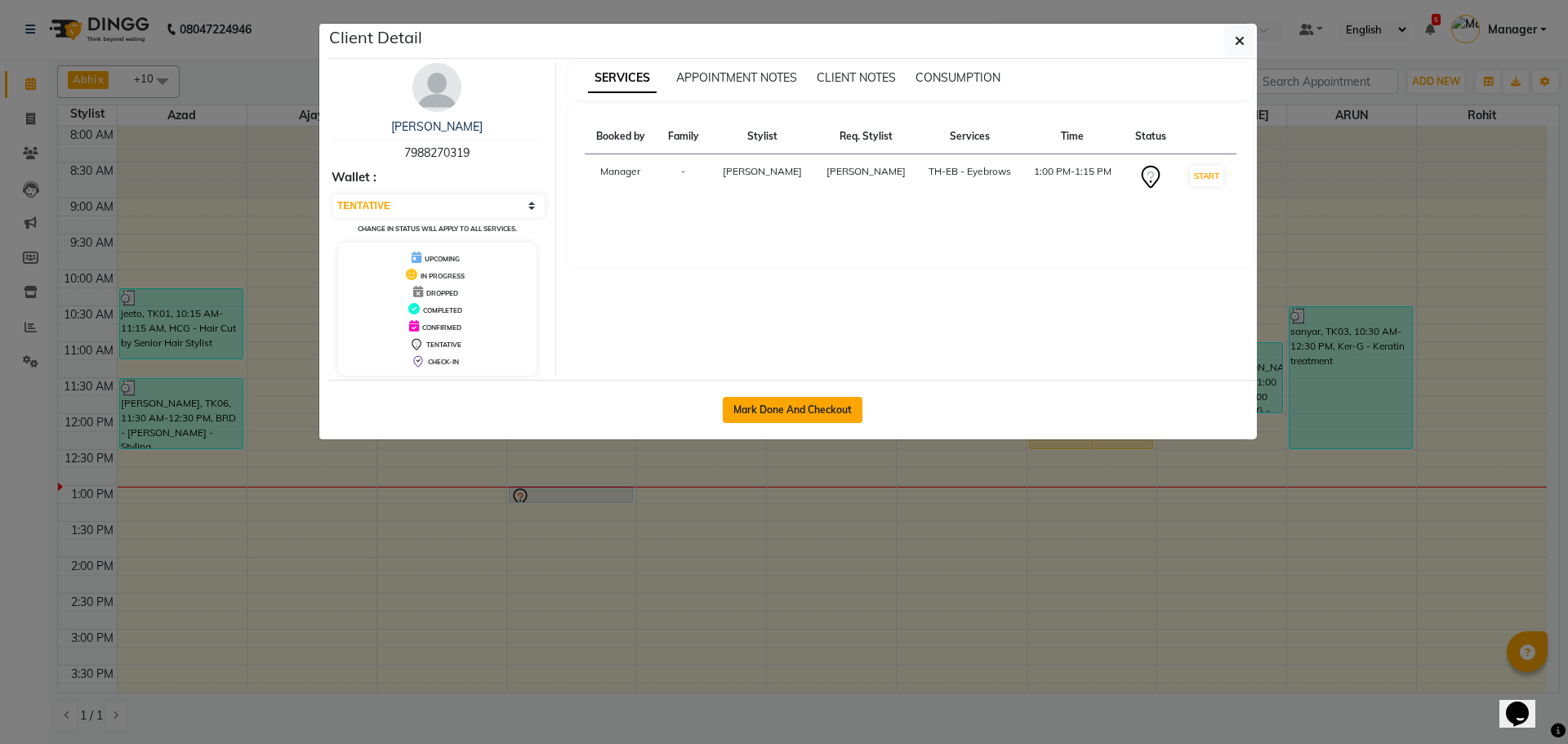 click on "Mark Done And Checkout" 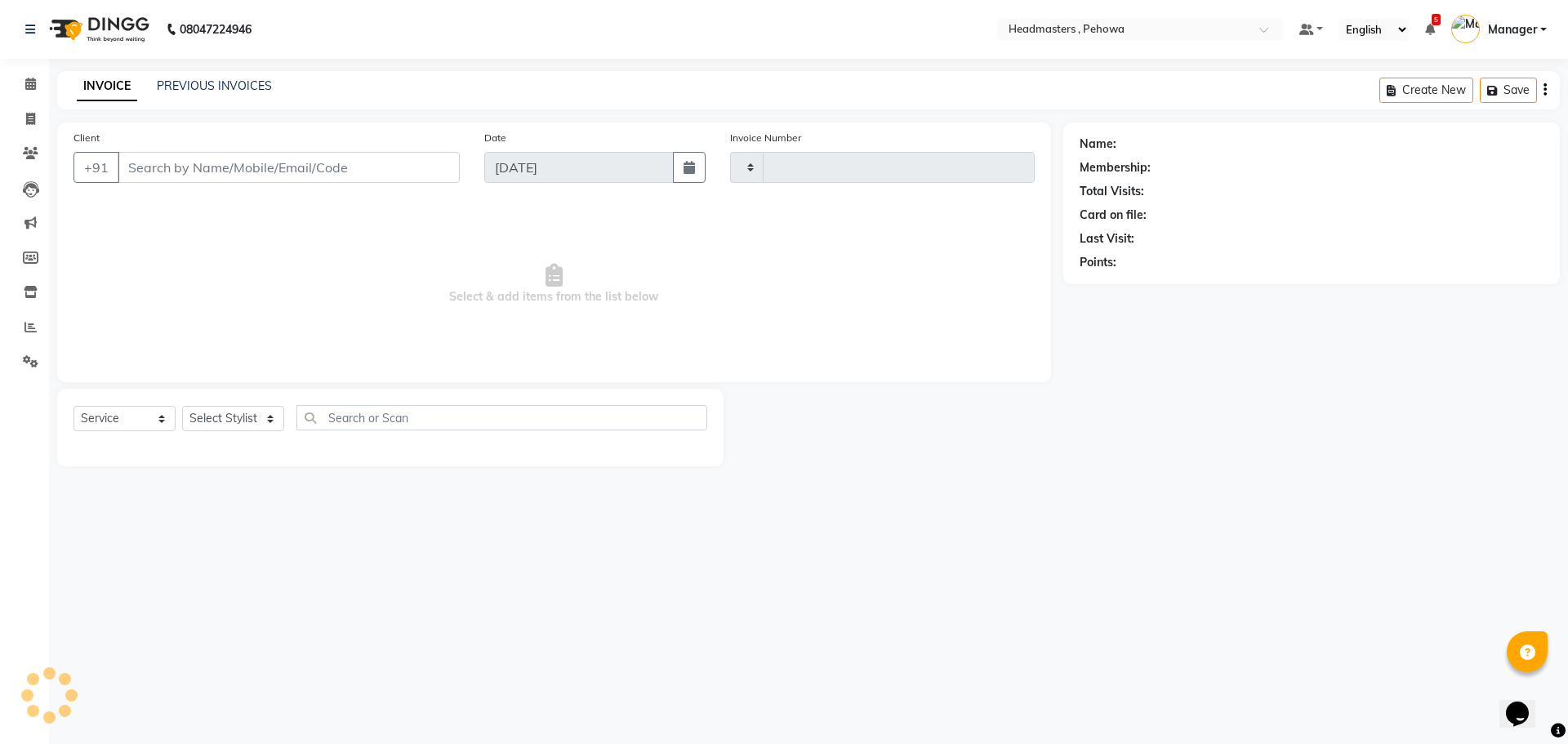 type on "1707" 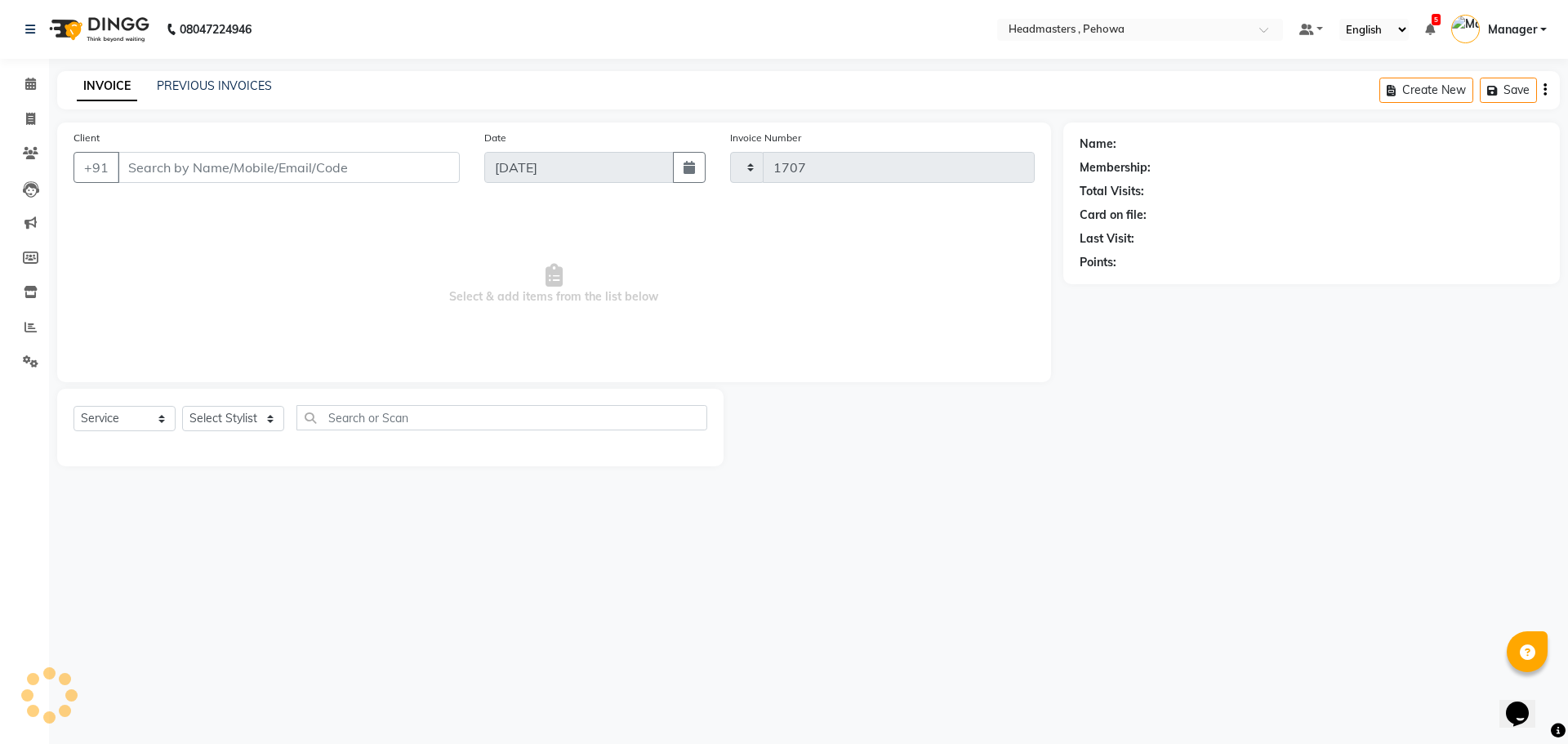 select on "7727" 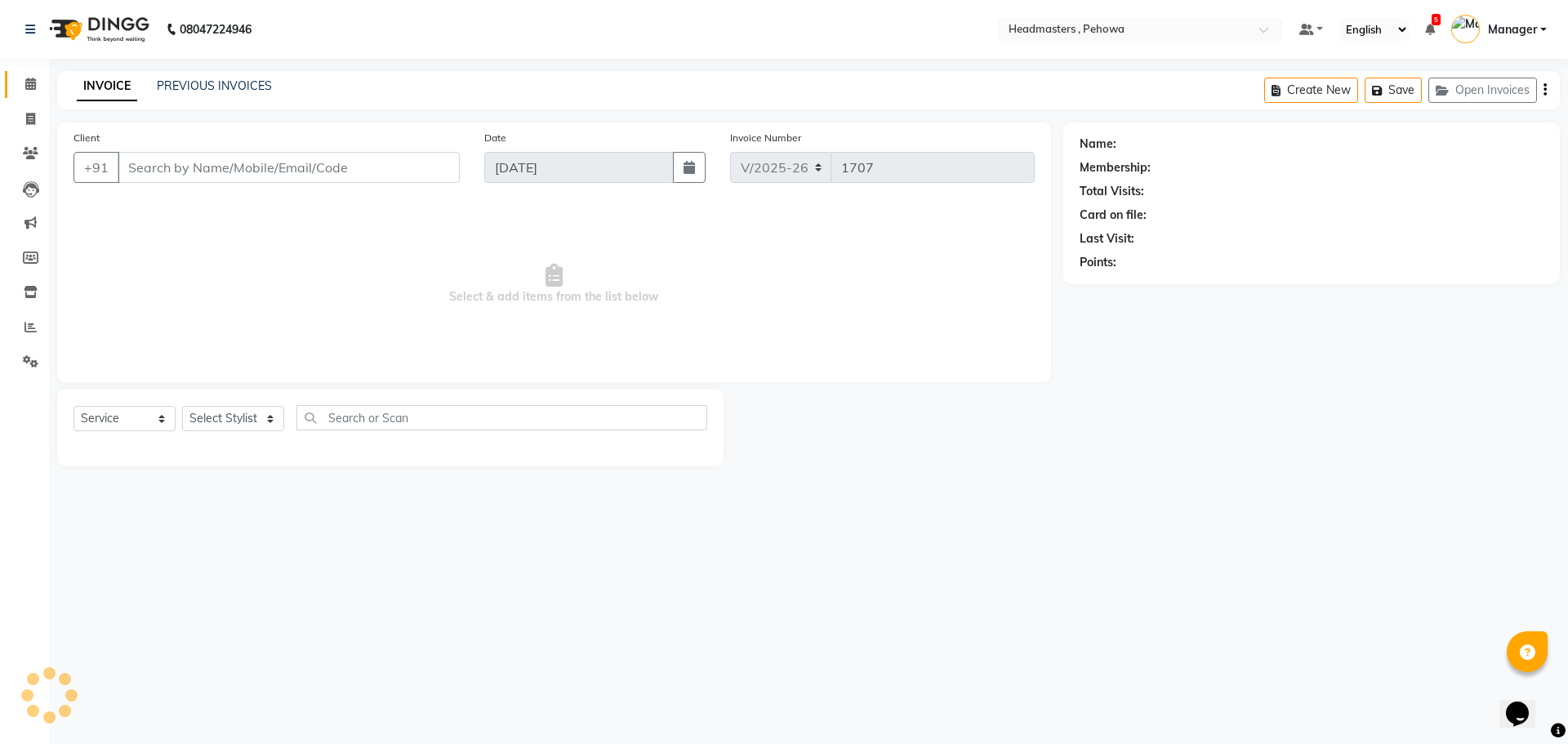 type on "7988270319" 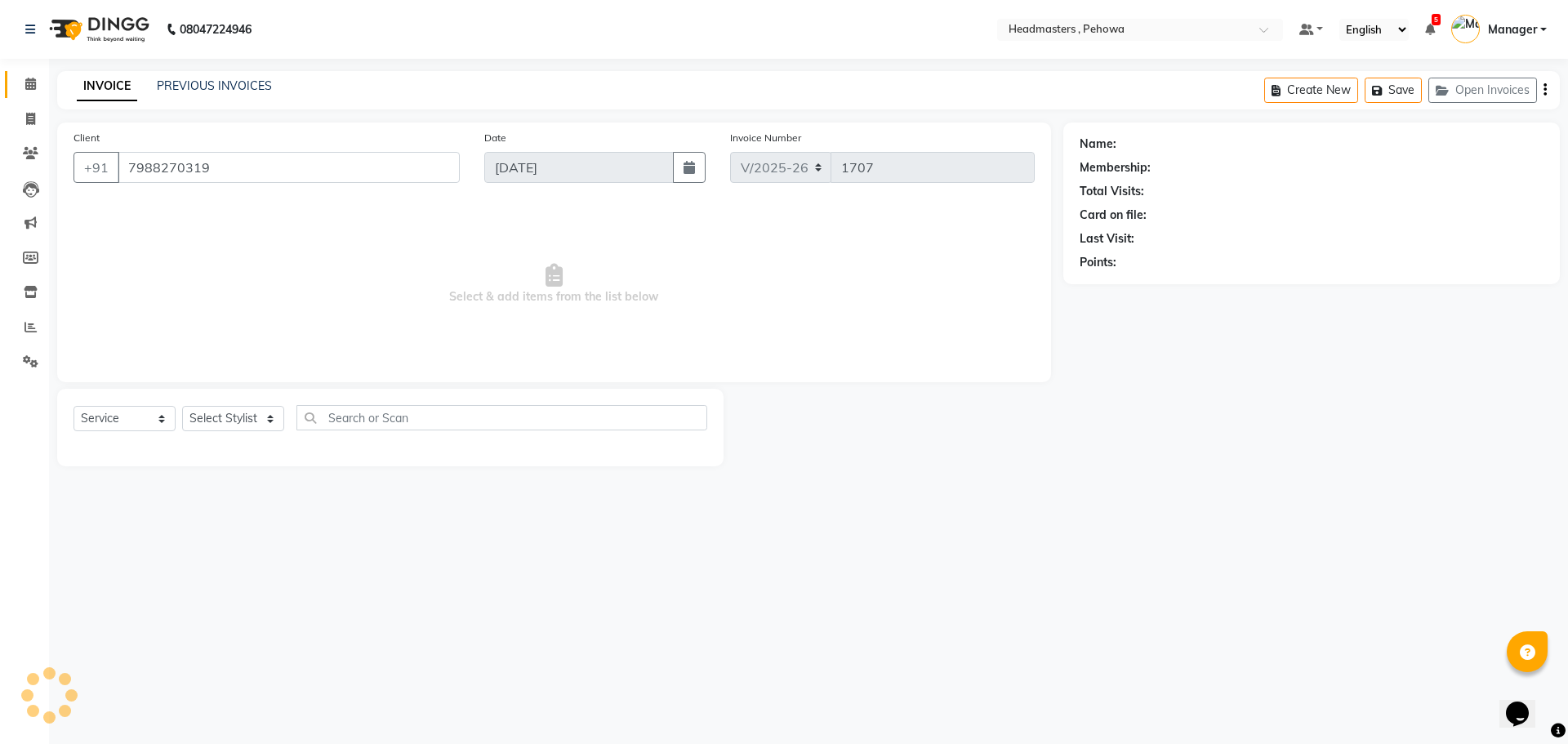 select on "68776" 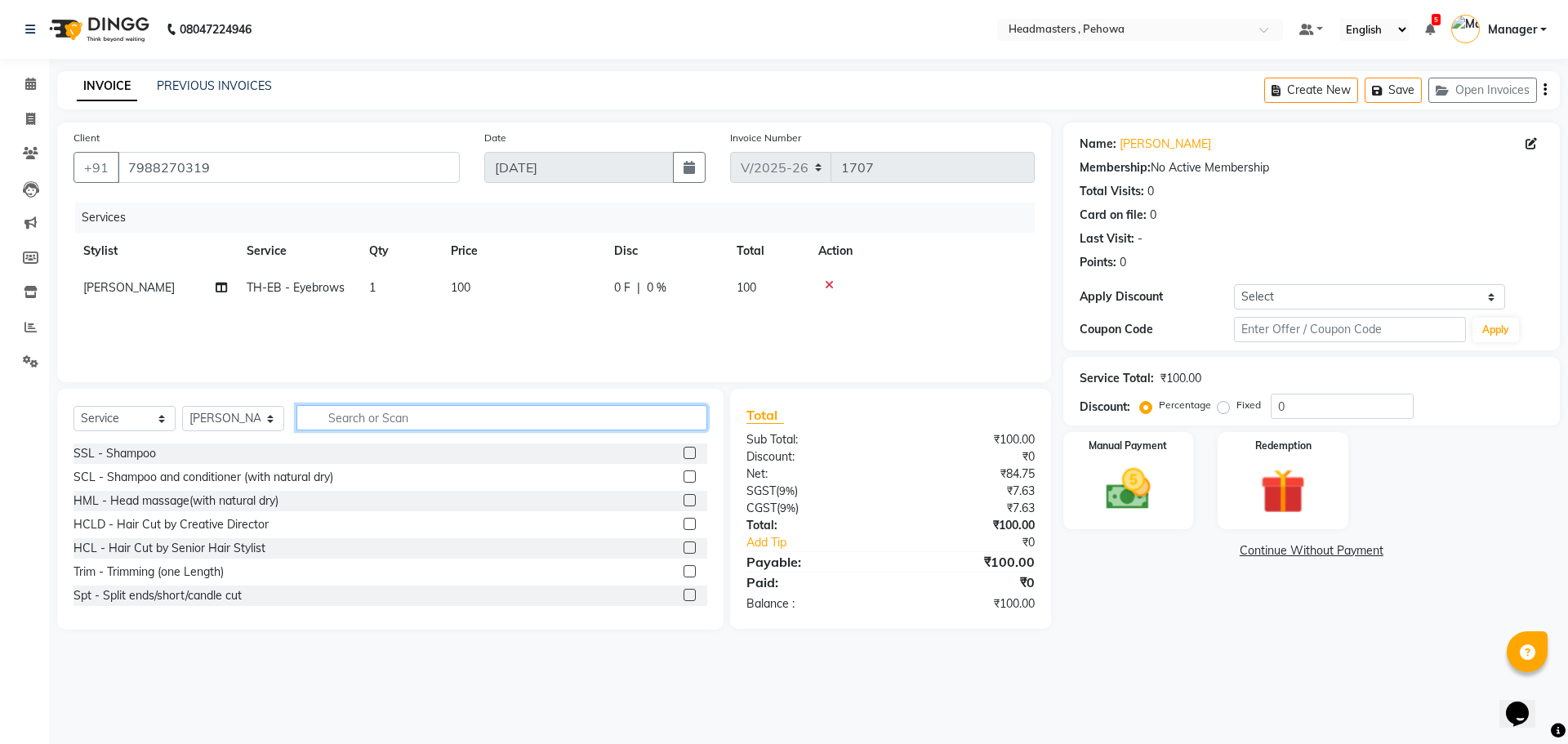 click 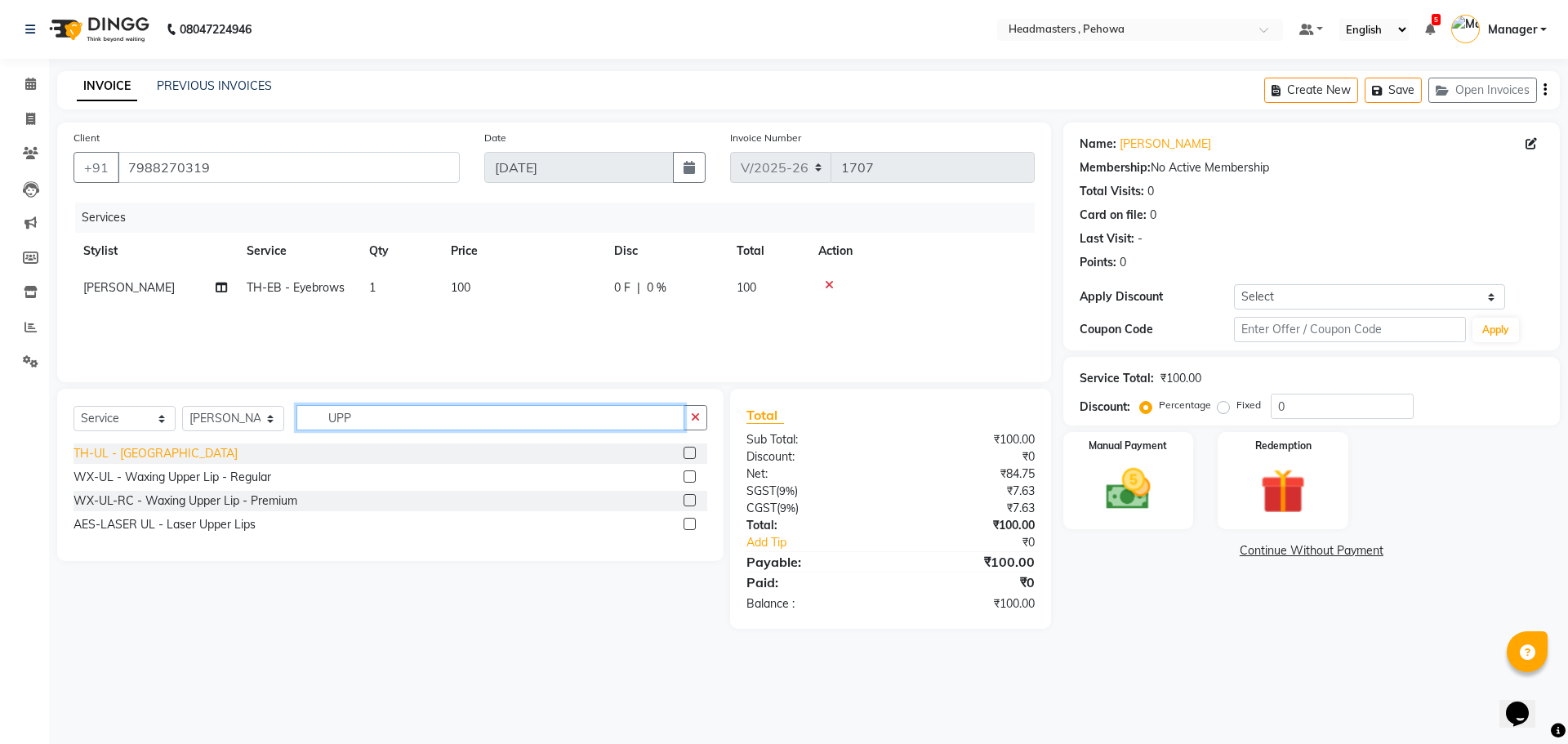 type on "UPP" 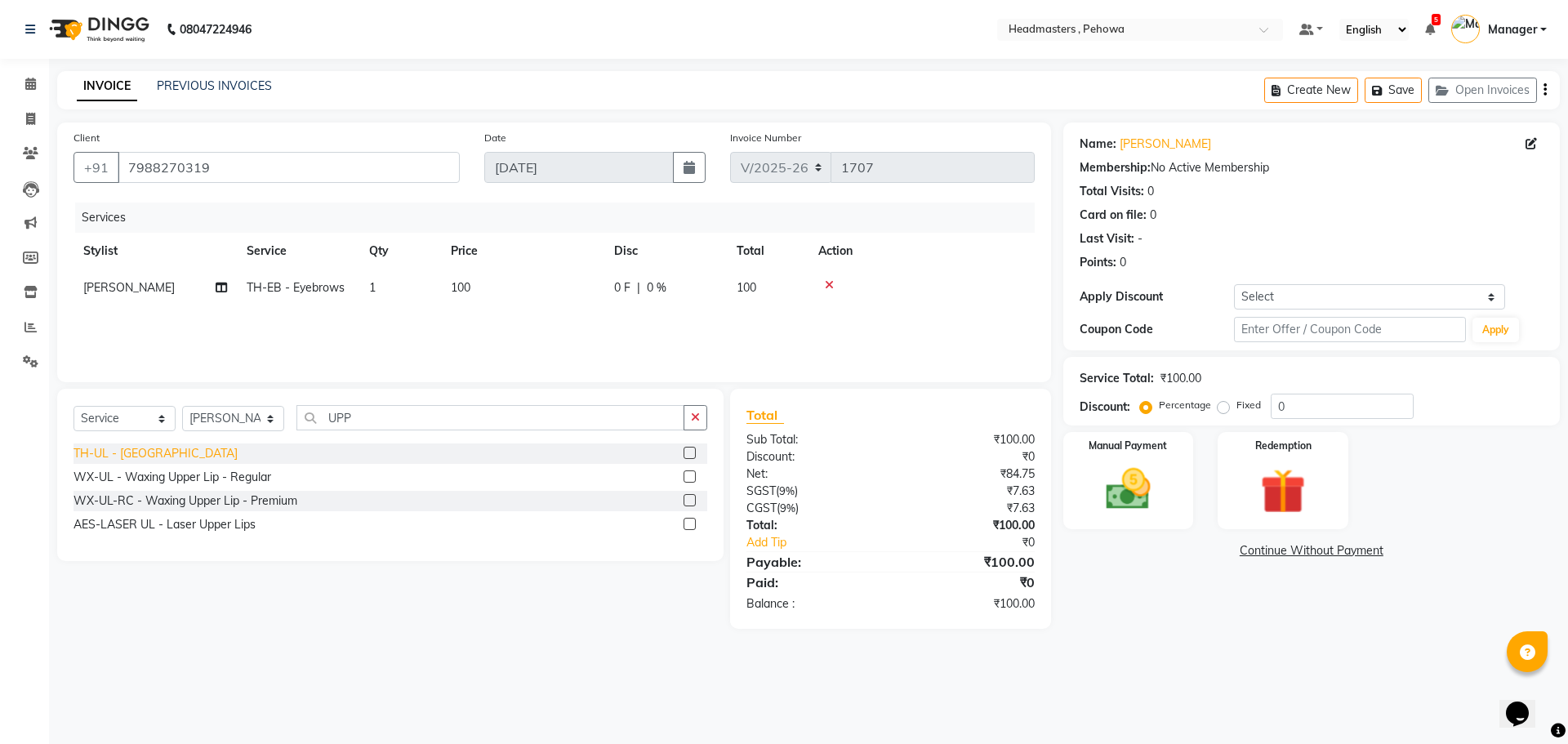 drag, startPoint x: 143, startPoint y: 453, endPoint x: 156, endPoint y: 452, distance: 13.038405 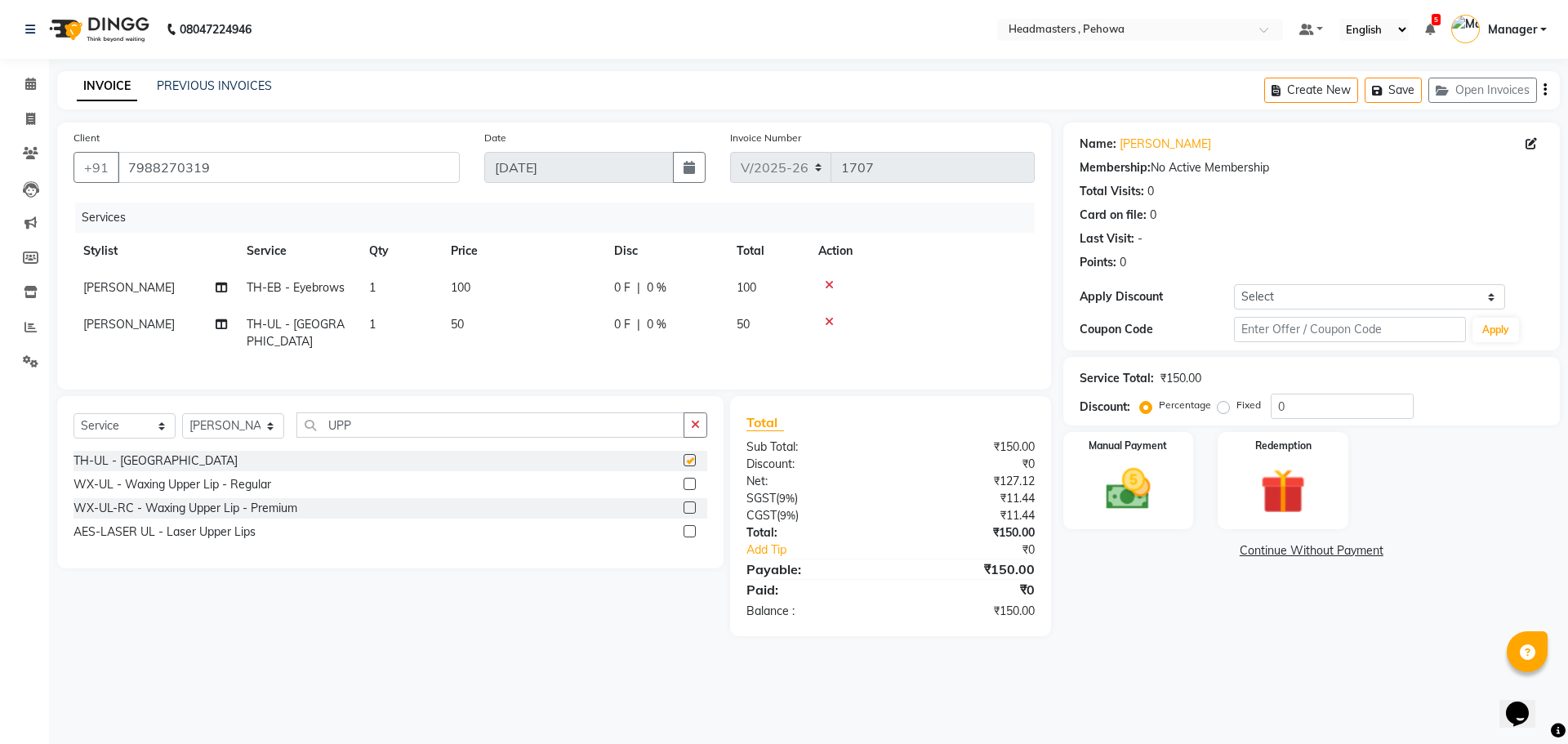checkbox on "false" 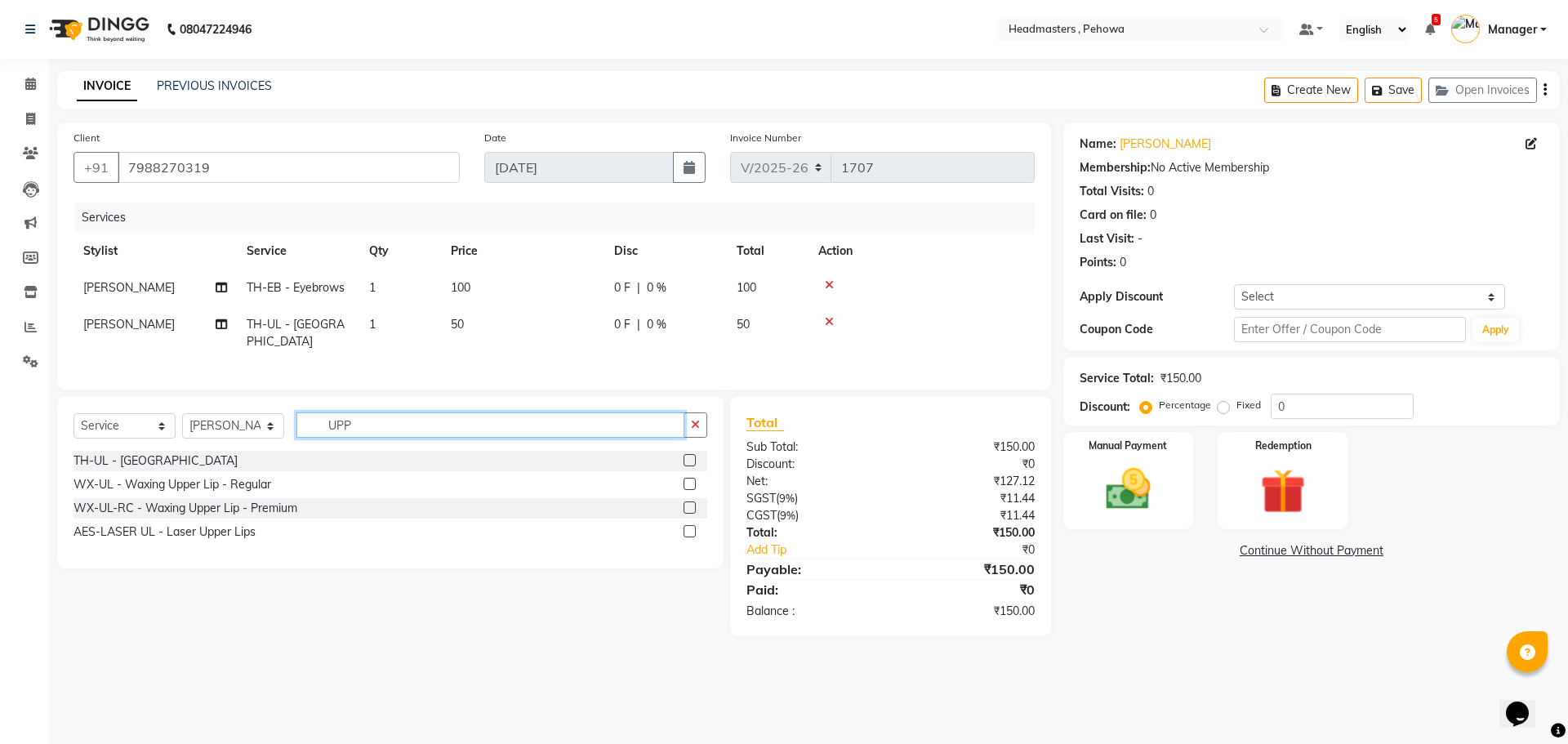 click on "UPP" 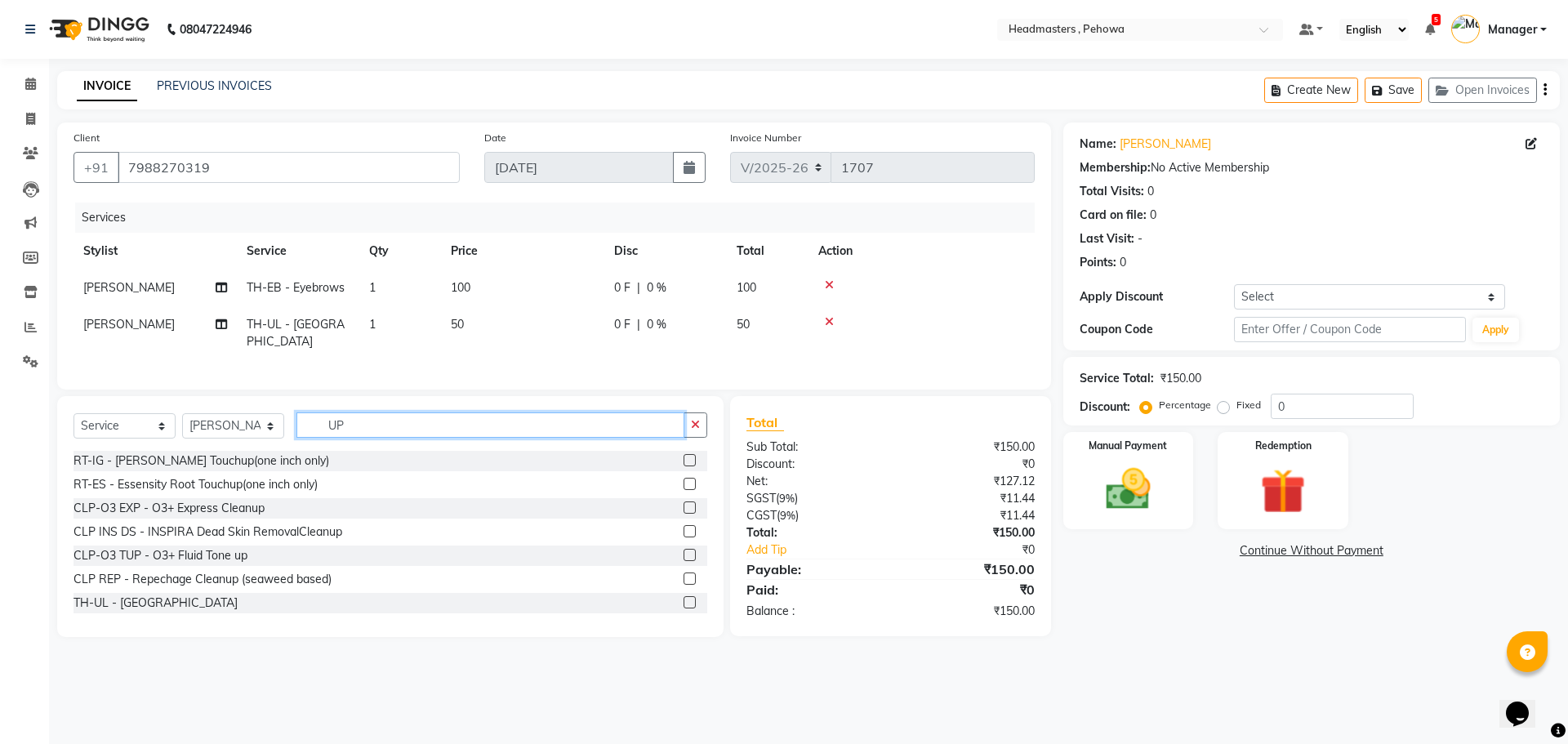 type on "U" 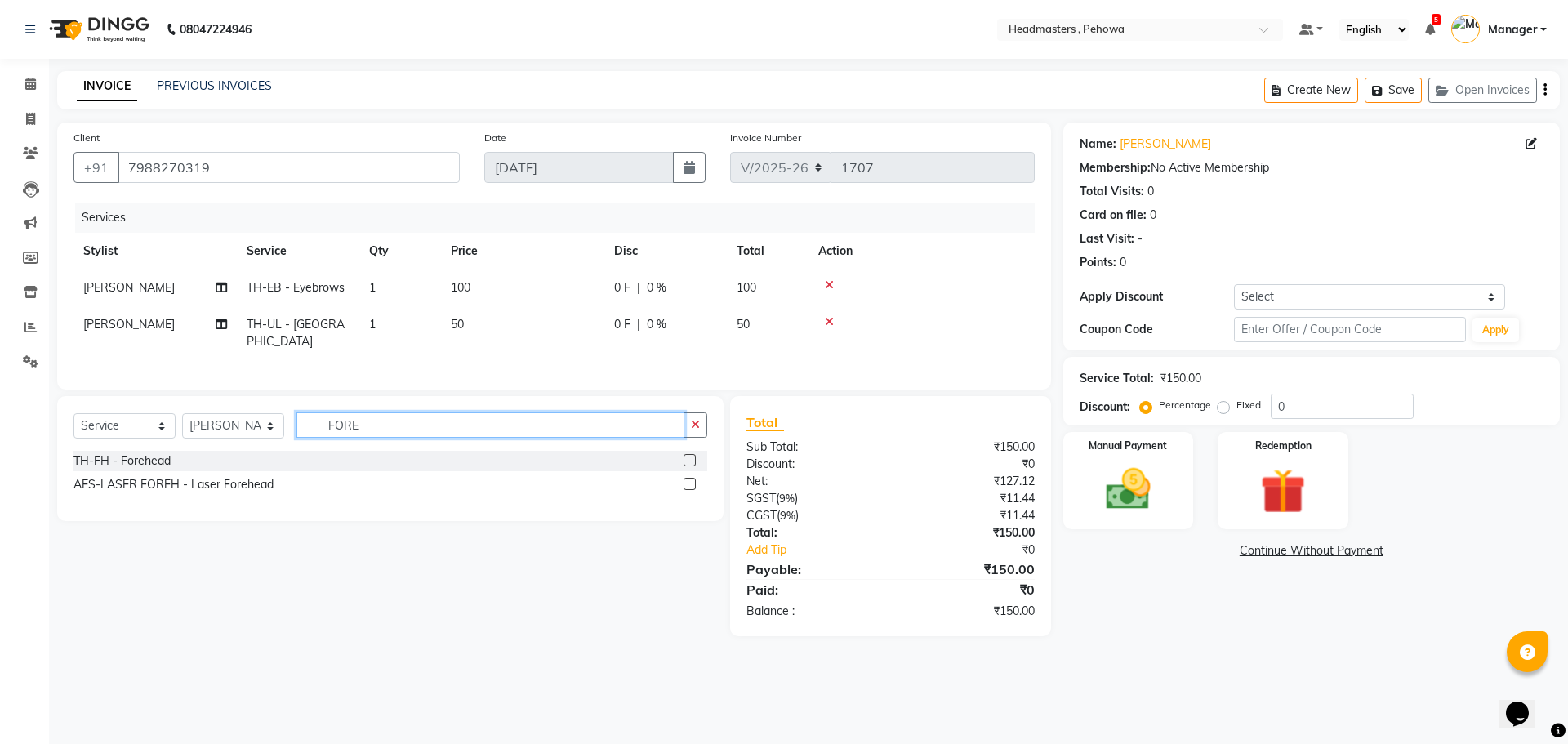 type on "FORE" 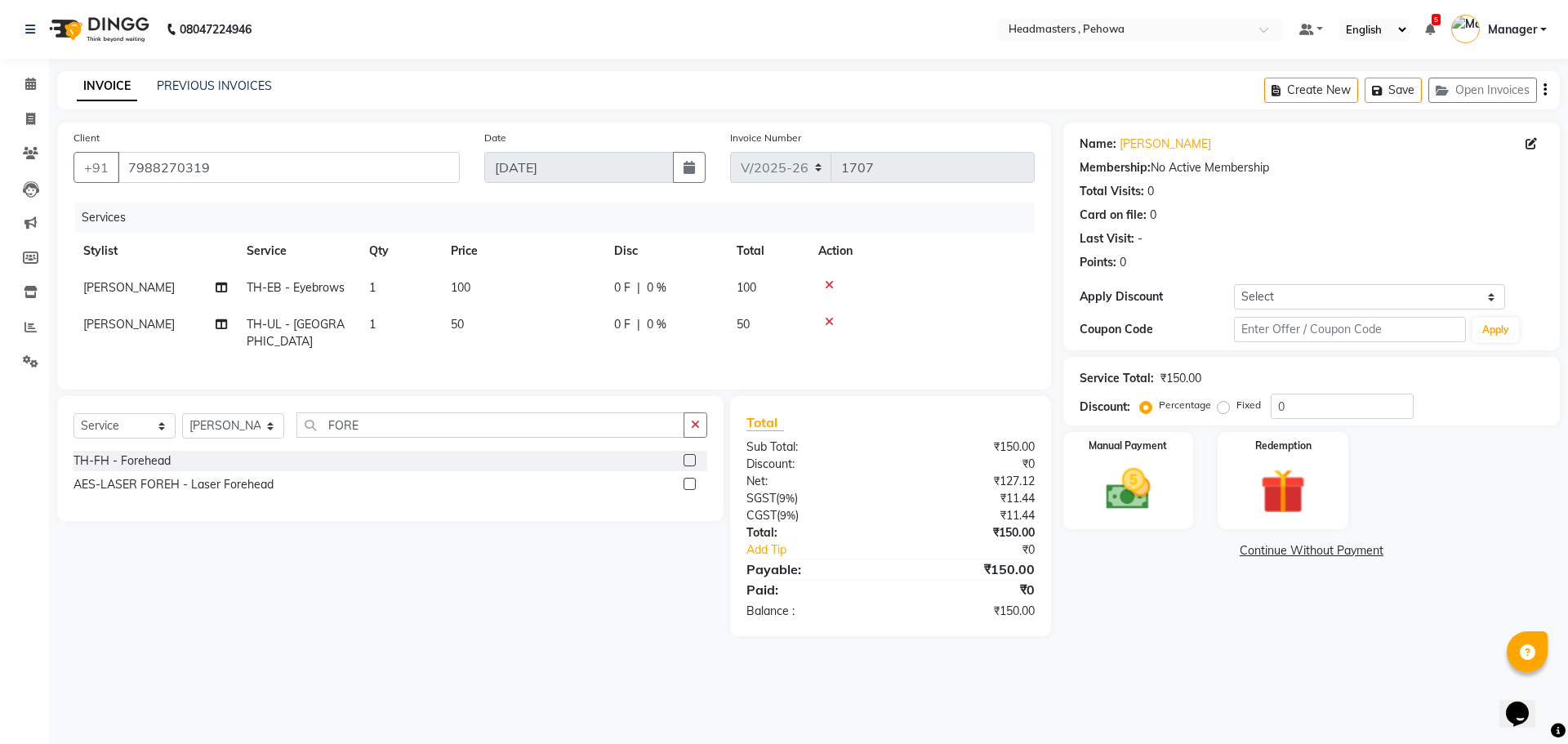 click on "TH-FH - Forehead" 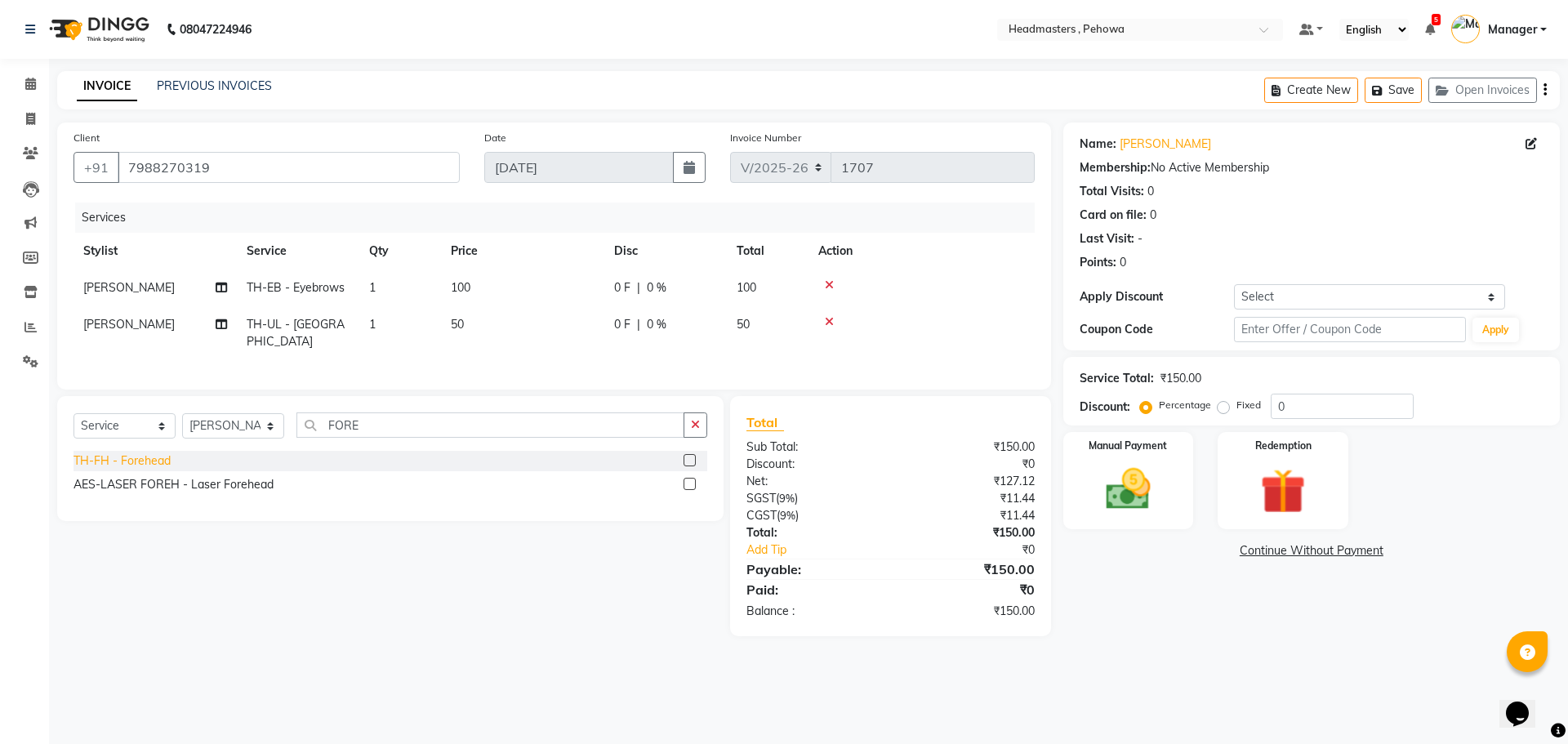 click on "TH-FH - Forehead" 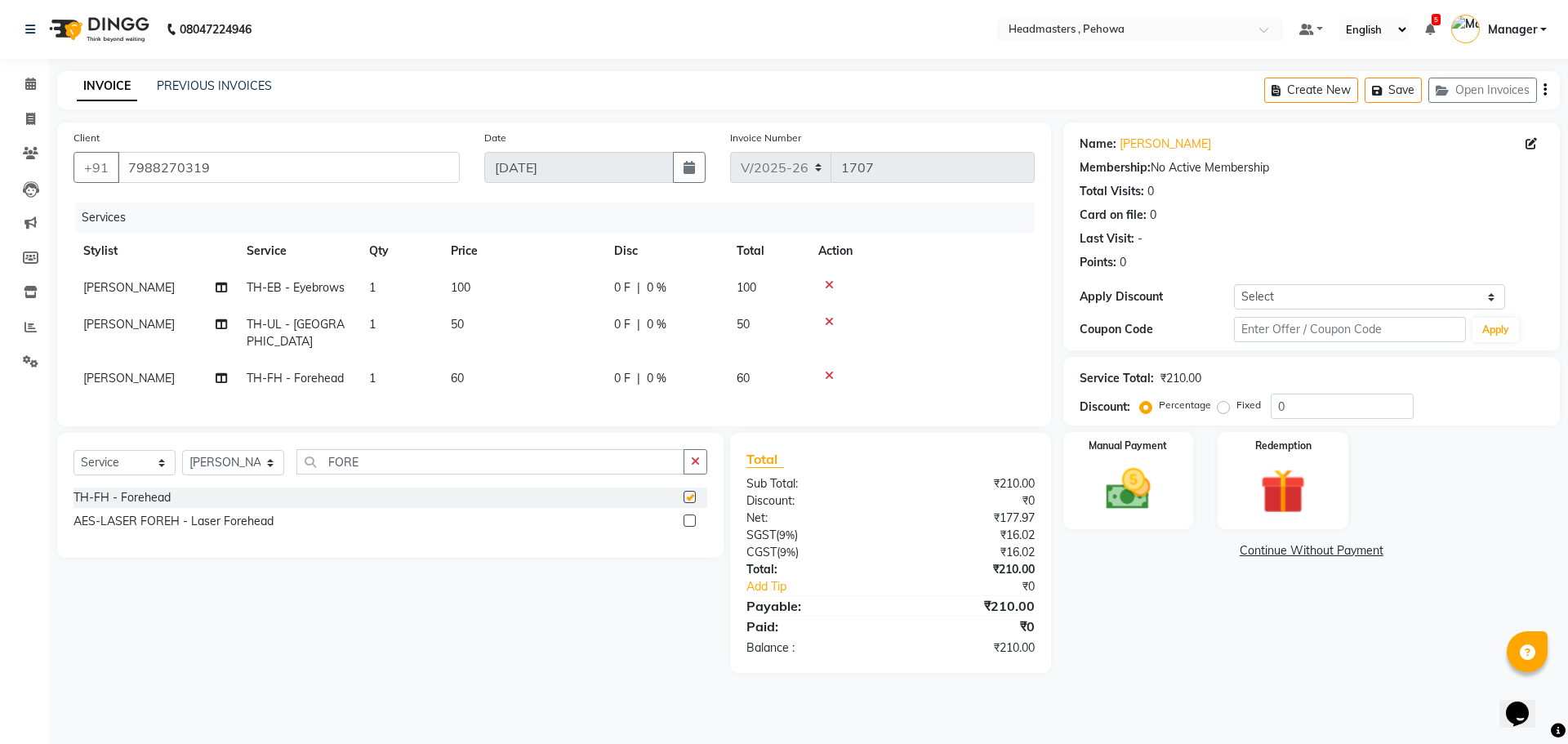 checkbox on "false" 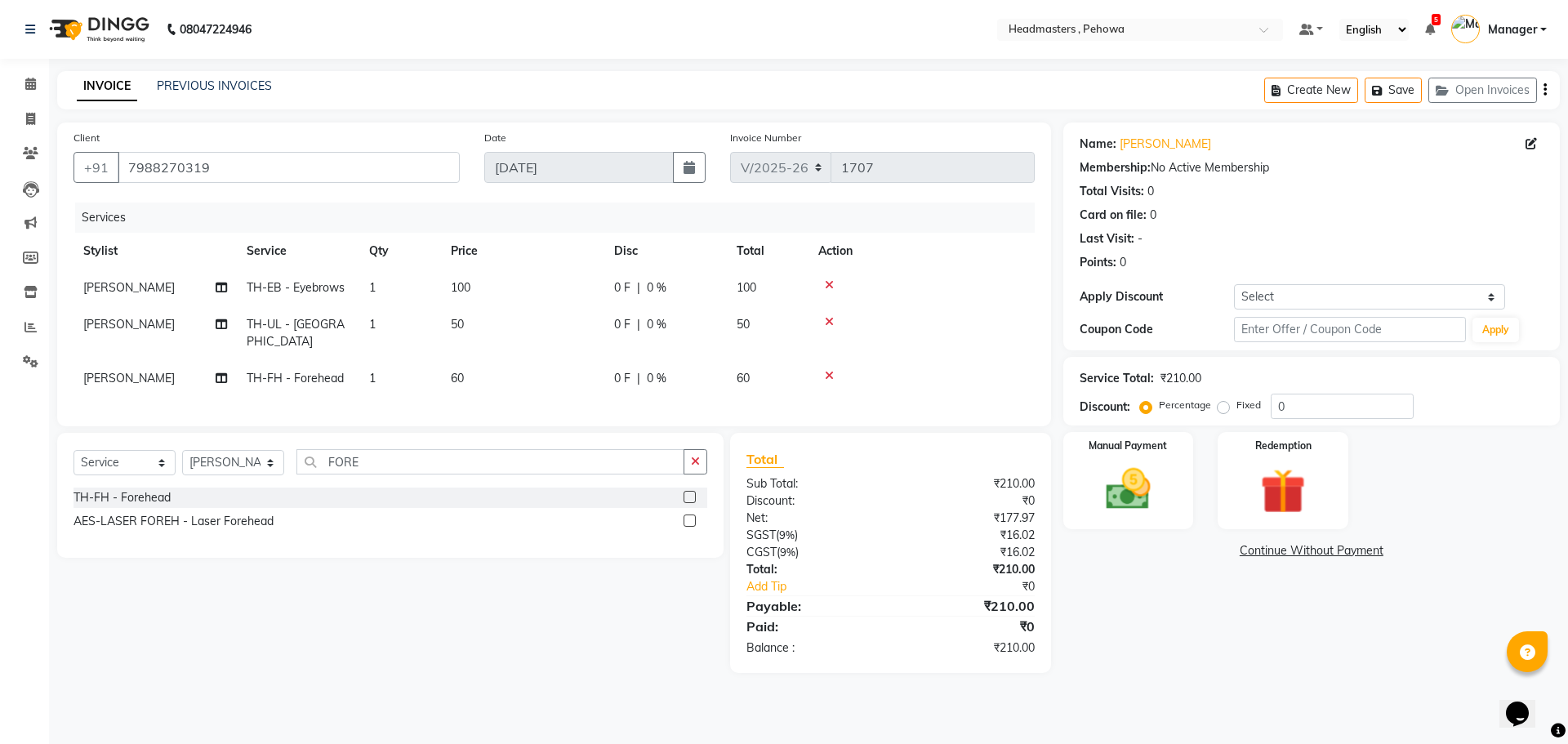 click on "0 F" 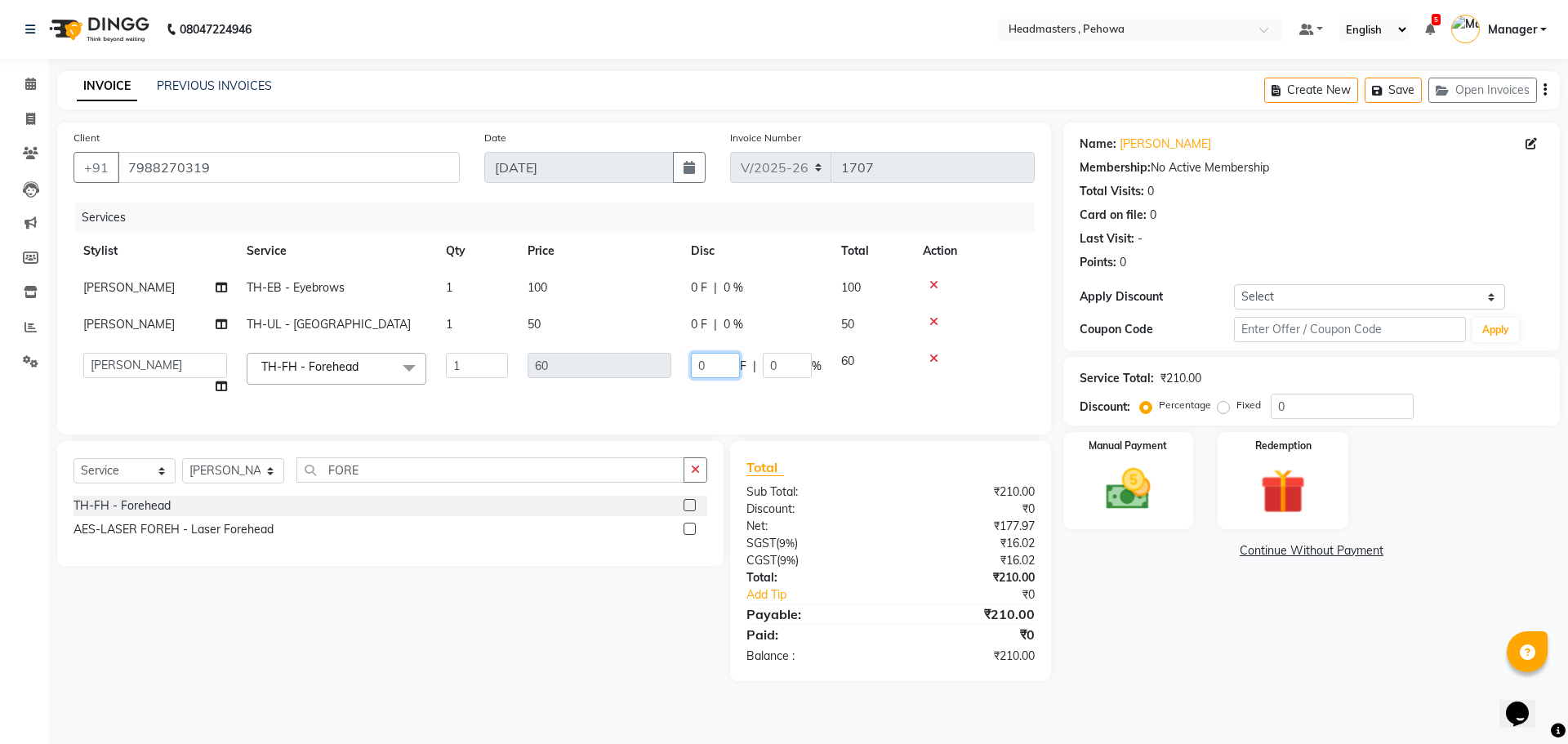 click on "0" 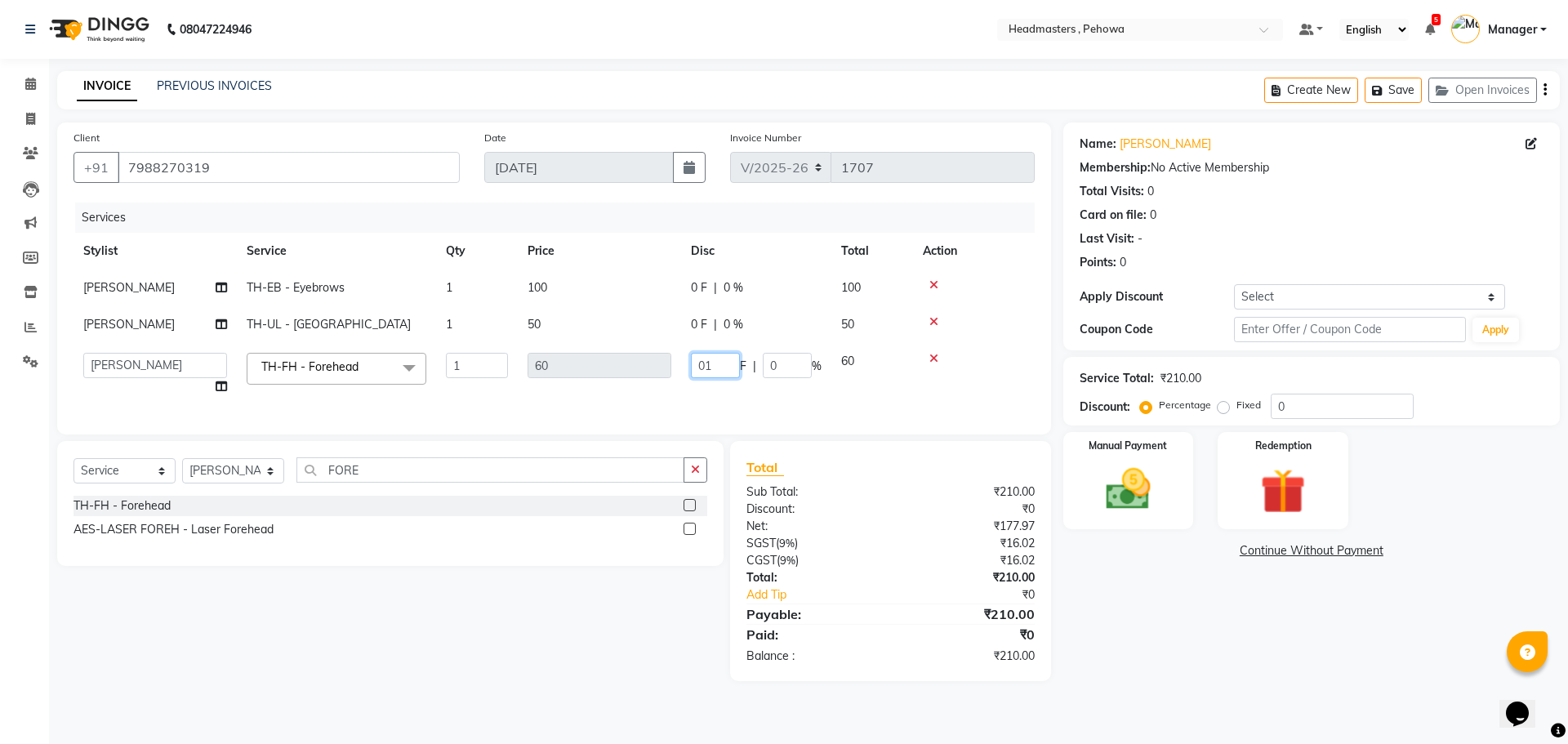 type on "010" 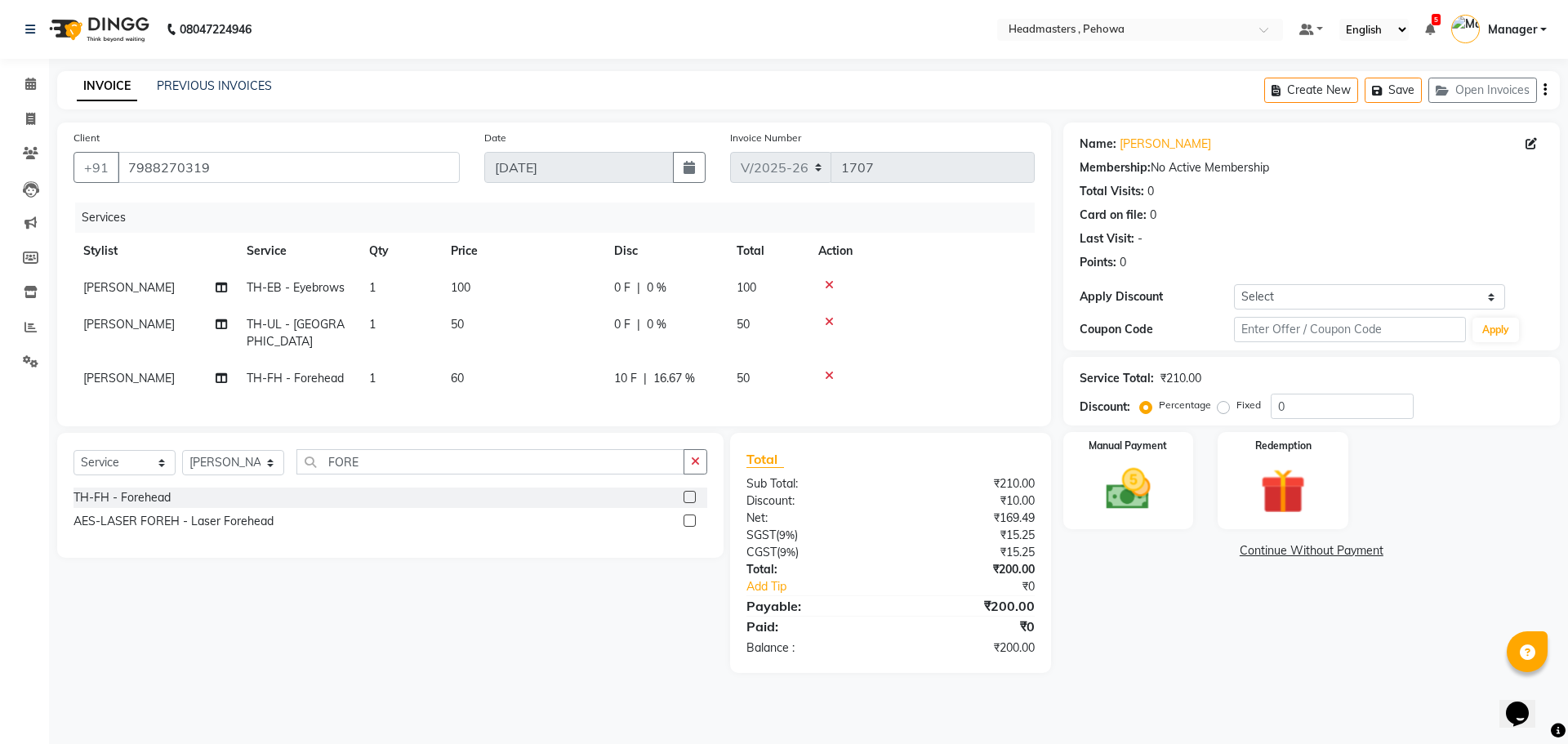 click on "Manjeet  TH-EB - Eyebrows 1 100 0 F | 0 % 100" 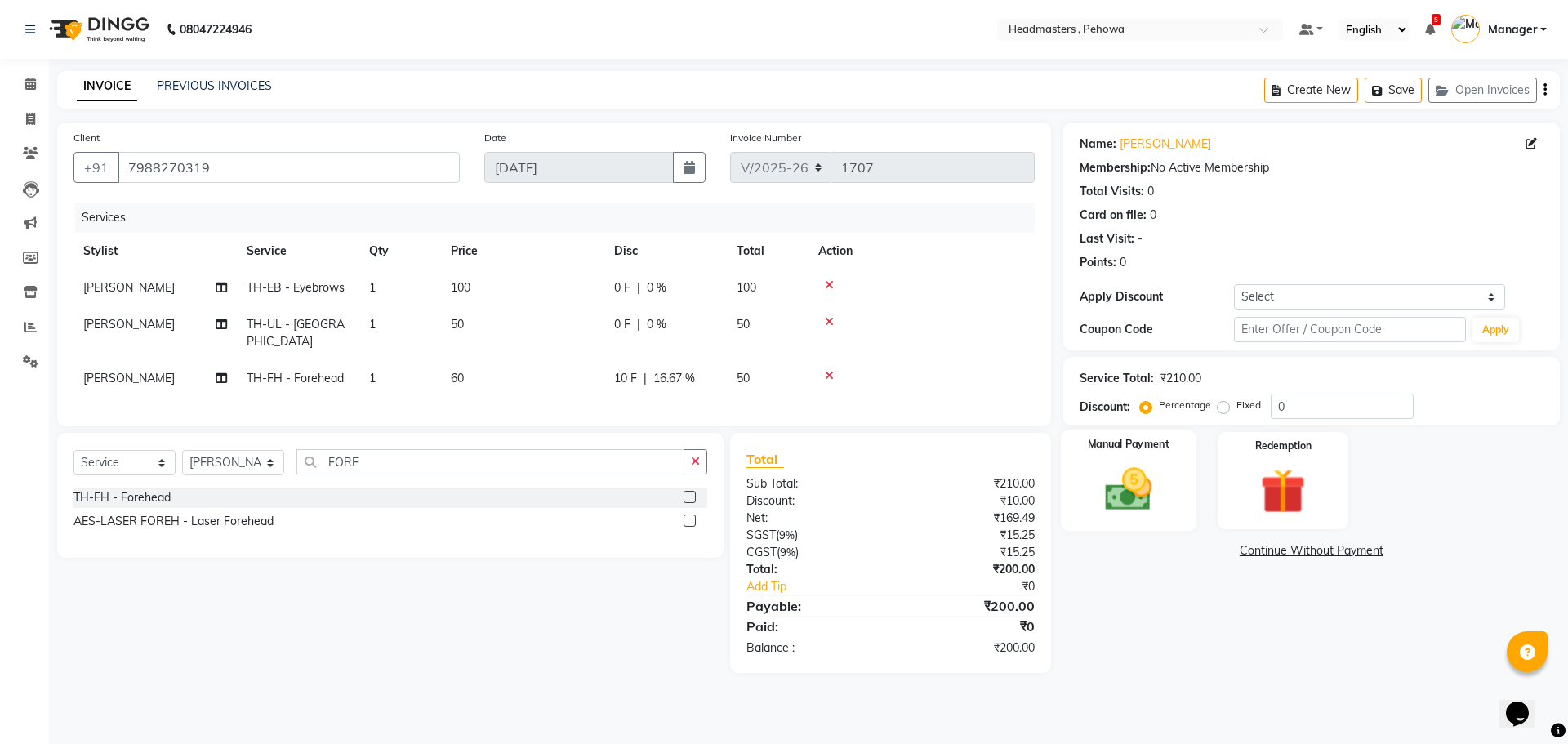 click 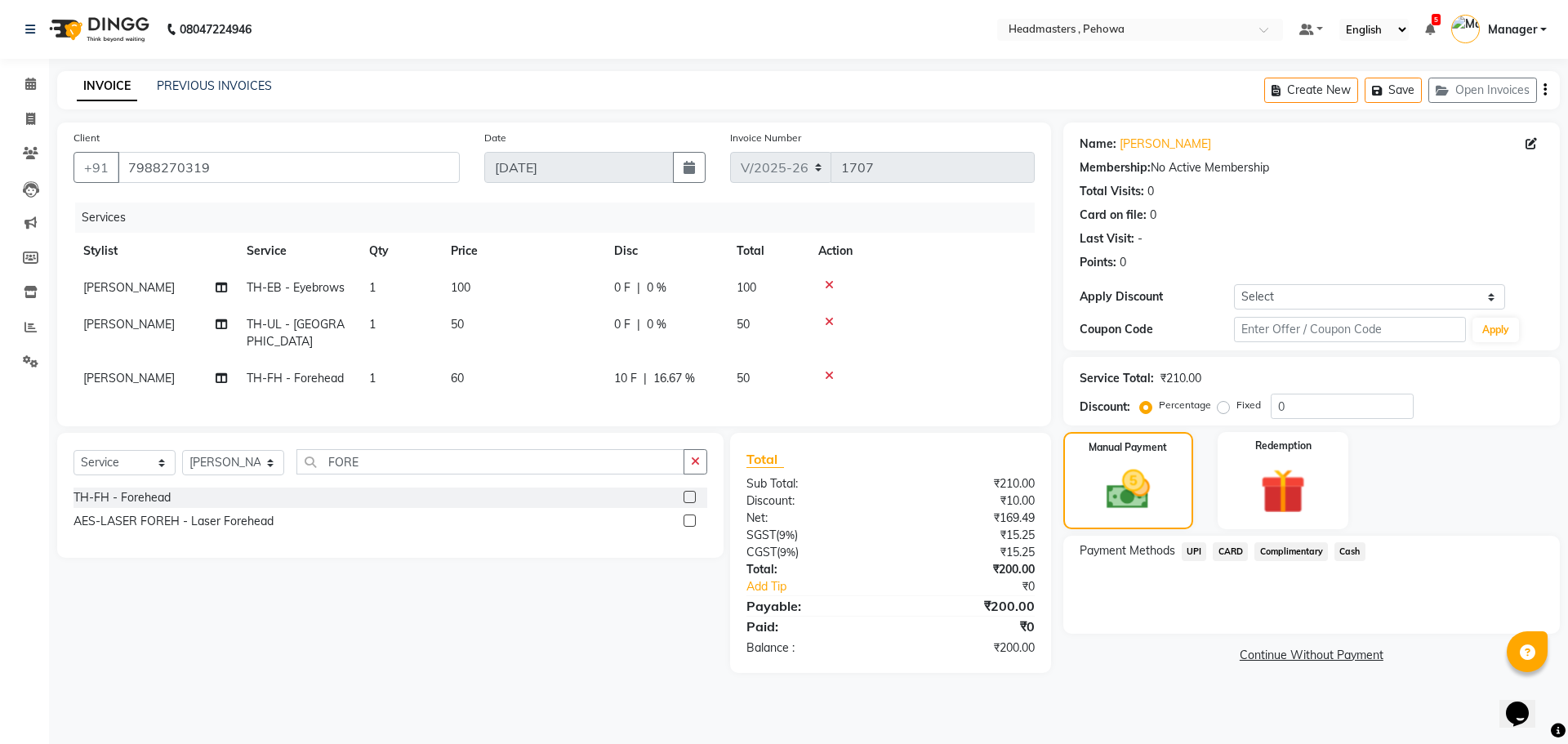 click on "UPI" 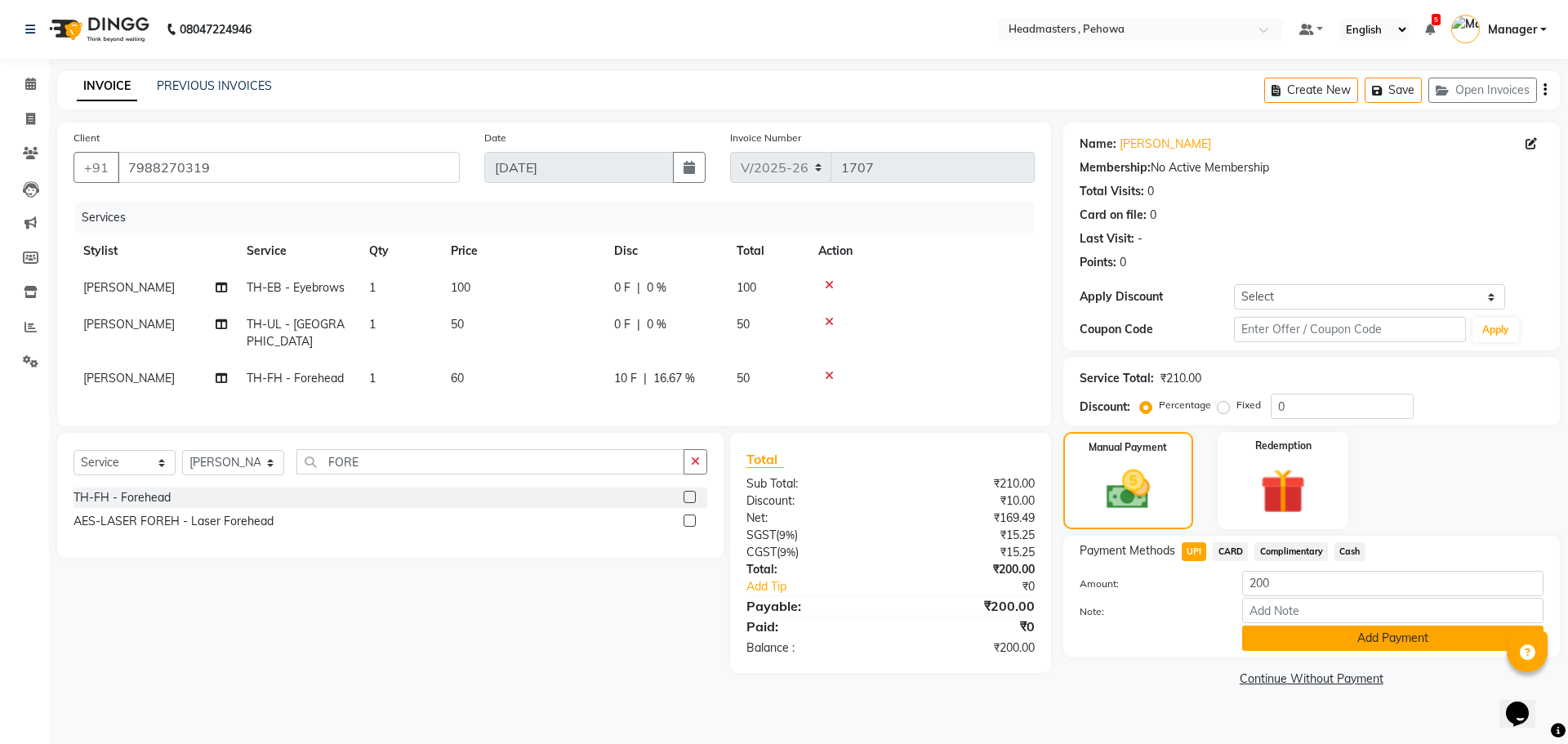 click on "Add Payment" 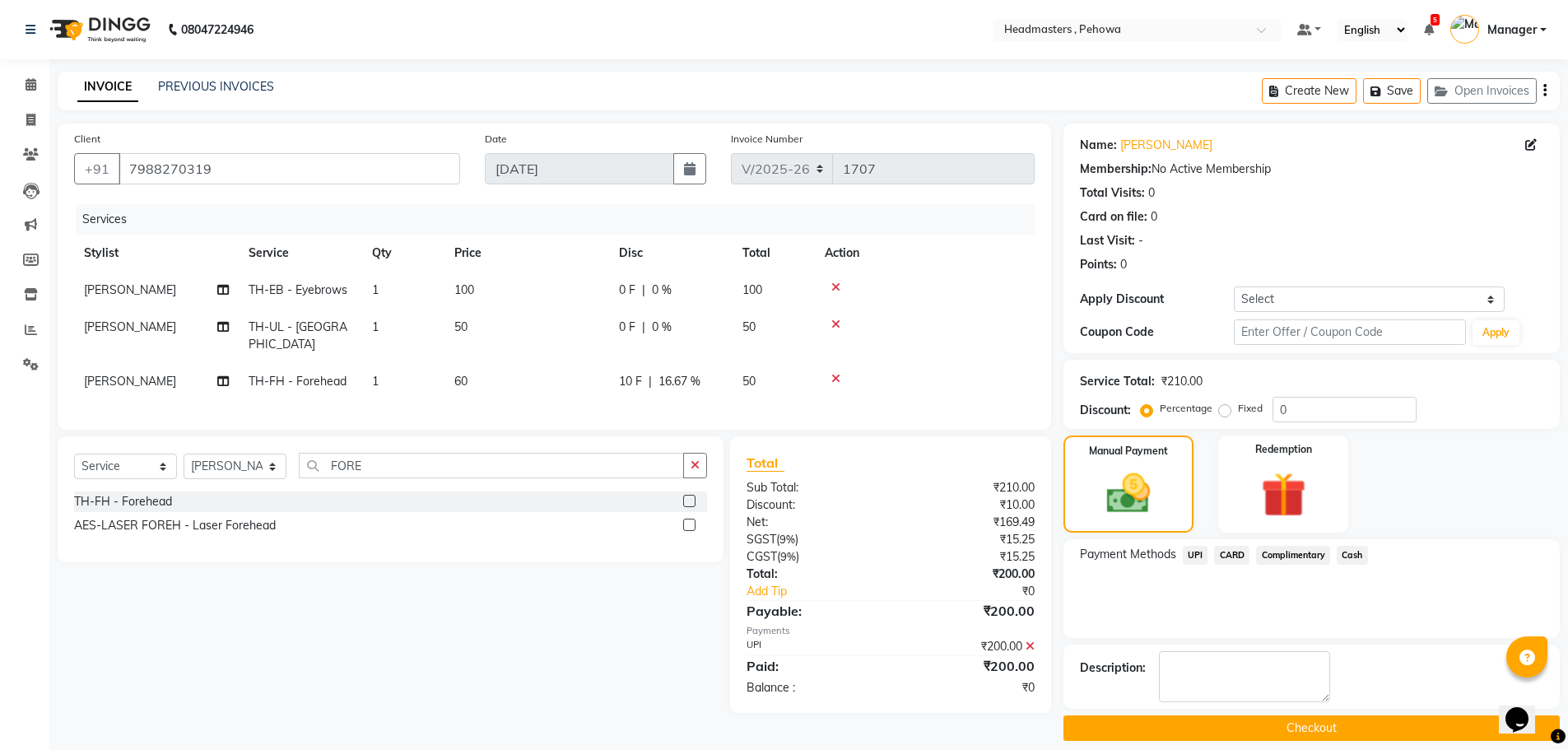 click on "Checkout" 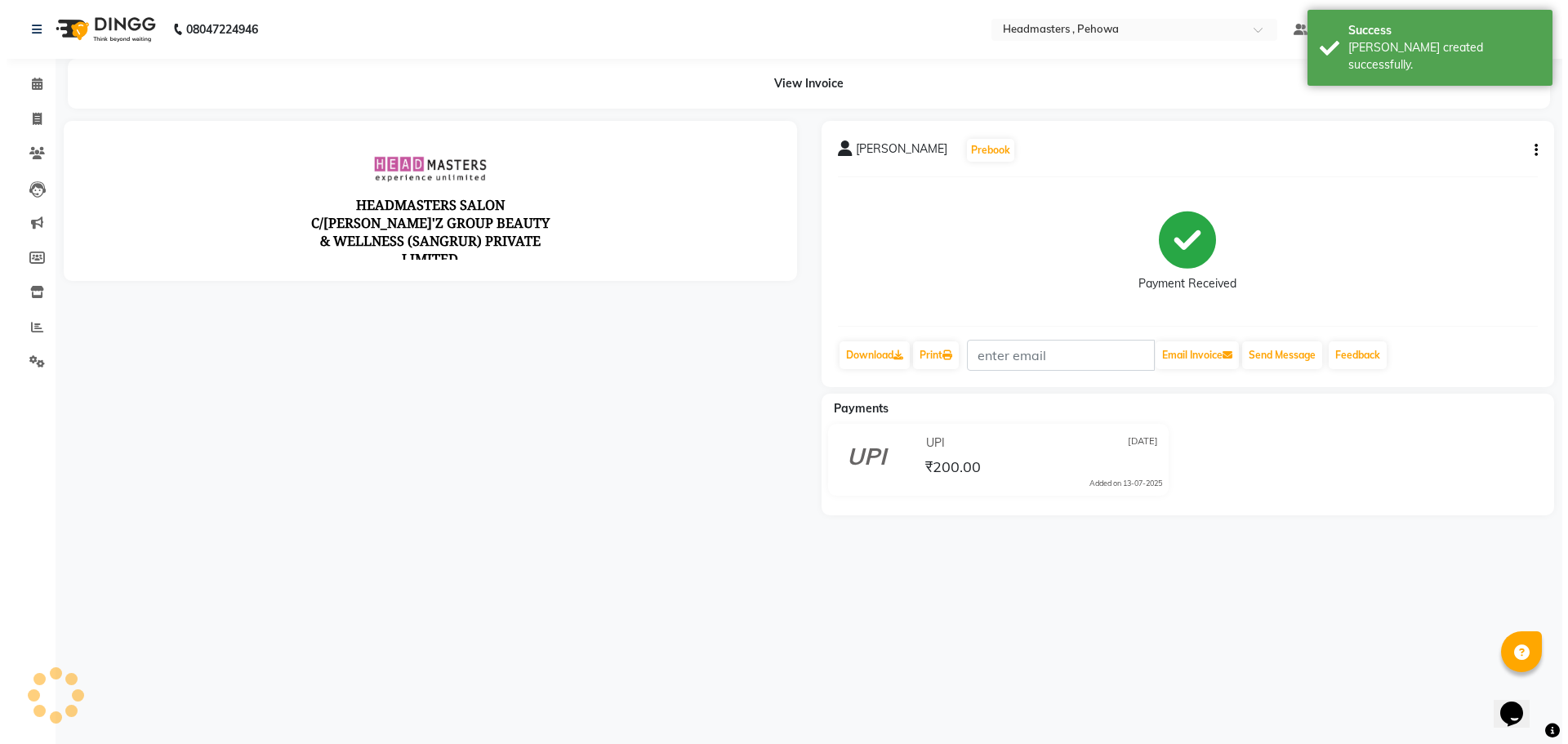 scroll, scrollTop: 0, scrollLeft: 0, axis: both 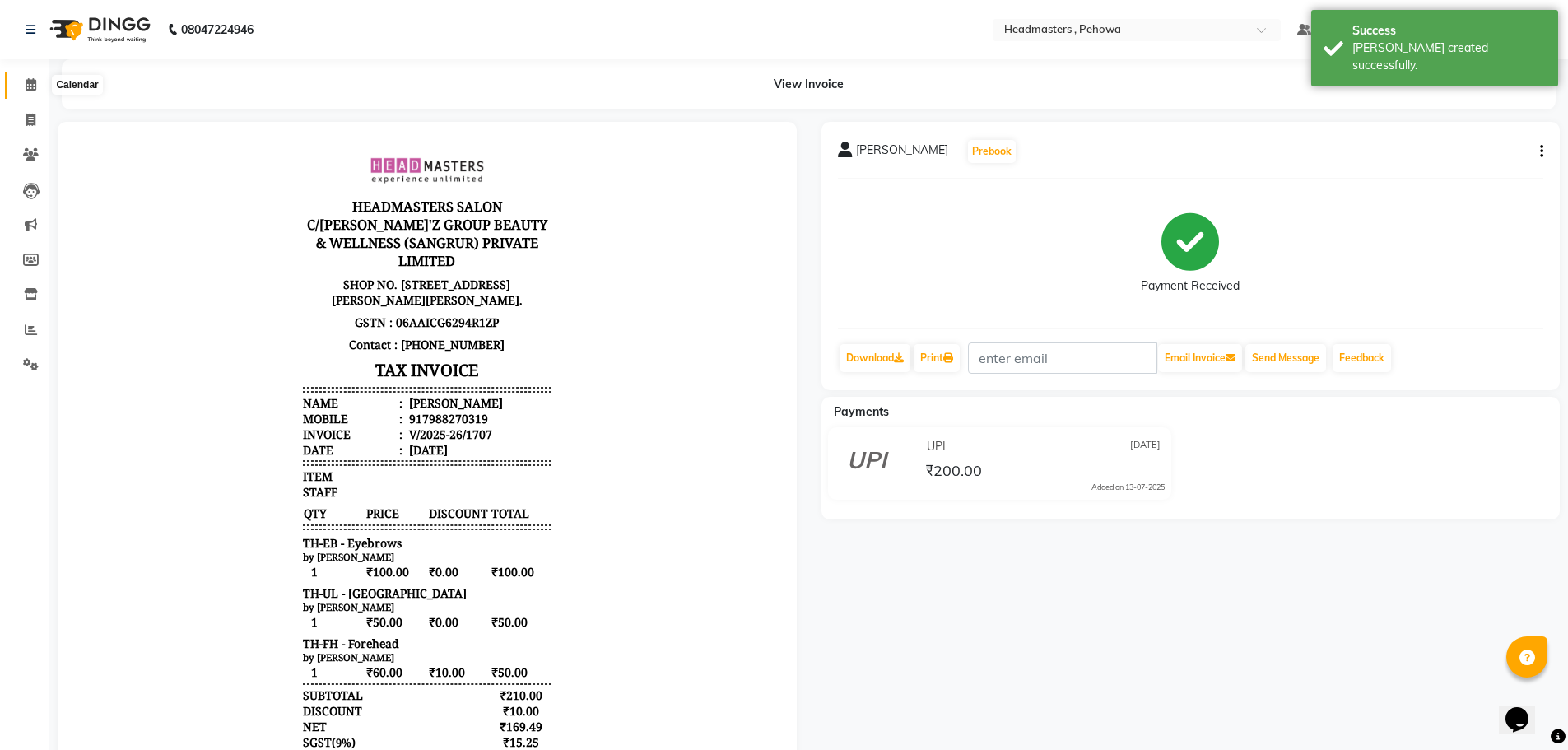 click 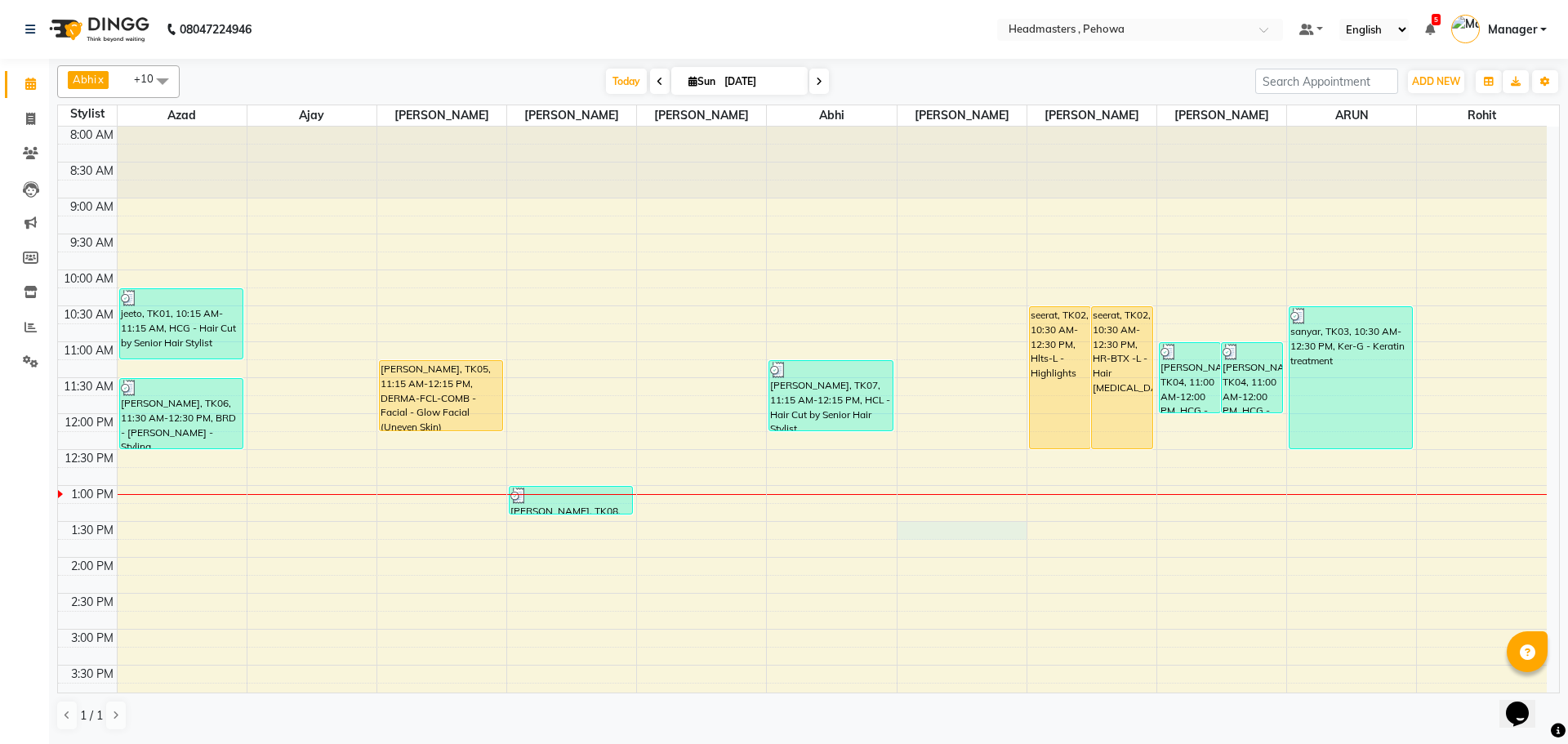 click on "8:00 AM 8:30 AM 9:00 AM 9:30 AM 10:00 AM 10:30 AM 11:00 AM 11:30 AM 12:00 PM 12:30 PM 1:00 PM 1:30 PM 2:00 PM 2:30 PM 3:00 PM 3:30 PM 4:00 PM 4:30 PM 5:00 PM 5:30 PM 6:00 PM 6:30 PM 7:00 PM 7:30 PM 8:00 PM 8:30 PM 9:00 PM 9:30 PM     jeeto, TK01, 10:15 AM-11:15 AM, HCG - Hair Cut by Senior Hair Stylist     KHUSH CHOPRA, TK06, 11:30 AM-12:30 PM, BRD - Beard,HS - Styling    RASHPINDER, TK05, 11:15 AM-12:15 PM, DERMA-FCL-COMB - Facial - Glow Facial (Uneven Skin)     SONIYA, TK08, 01:00 PM-01:25 PM, TH-EB - Eyebrows,TH-UL - Upper lips,TH-FH - Forehead     srishti, TK07, 11:15 AM-12:15 PM, HCL - Hair Cut by Senior Hair Stylist    seerat, TK02, 10:30 AM-12:30 PM, Hlts-L - Highlights    seerat, TK02, 10:30 AM-12:30 PM, HR-BTX -L  - Hair Botox     AKARSHAN, TK04, 11:00 AM-12:00 PM, HCG - Hair Cut by Senior Hair Stylist     AKARSHAN, TK04, 11:00 AM-12:00 PM, HCG - Hair Cut by Senior Hair Stylist     sanyar, TK03, 10:30 AM-12:30 PM, Ker-G - Keratin treatment" at bounding box center (802, 629) 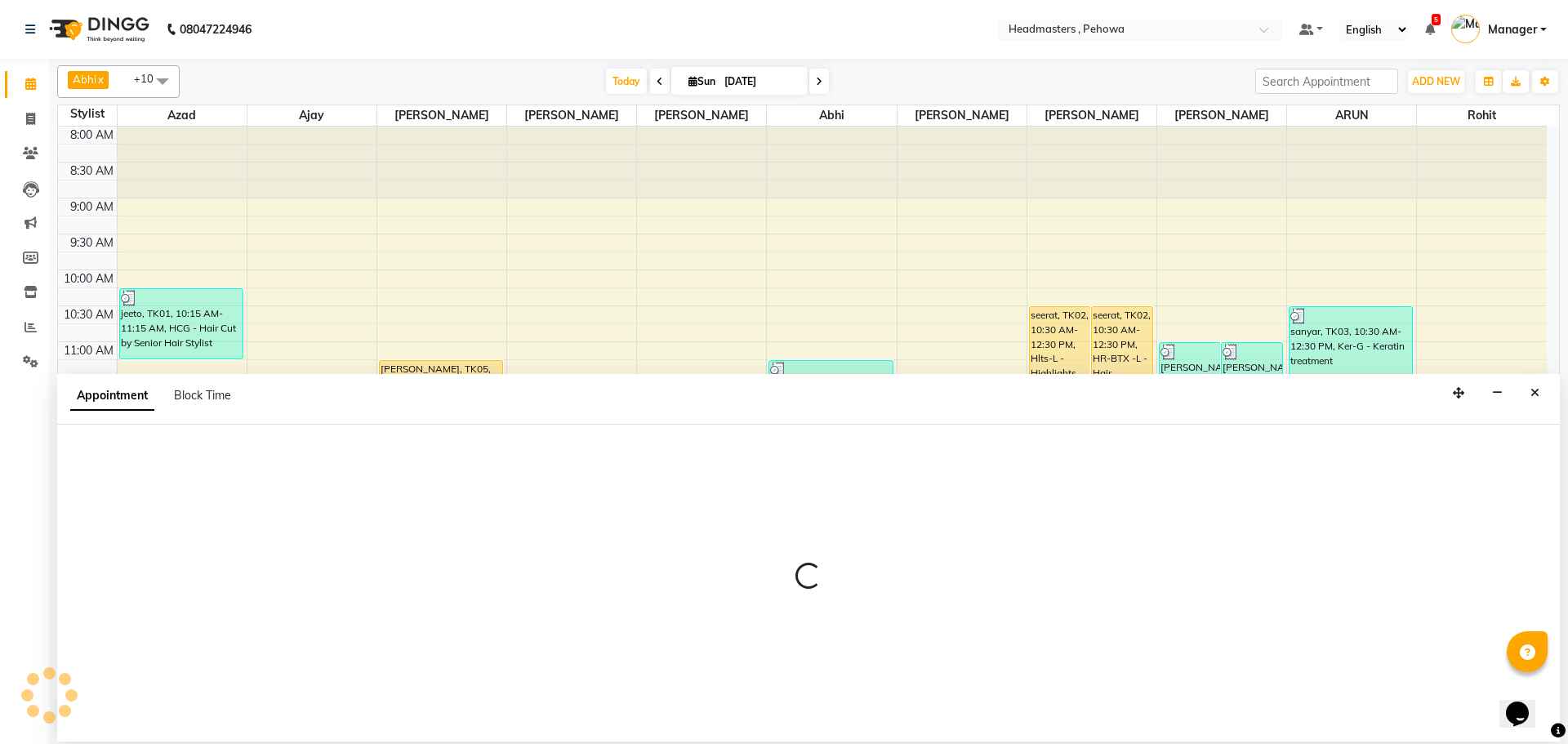 select on "68783" 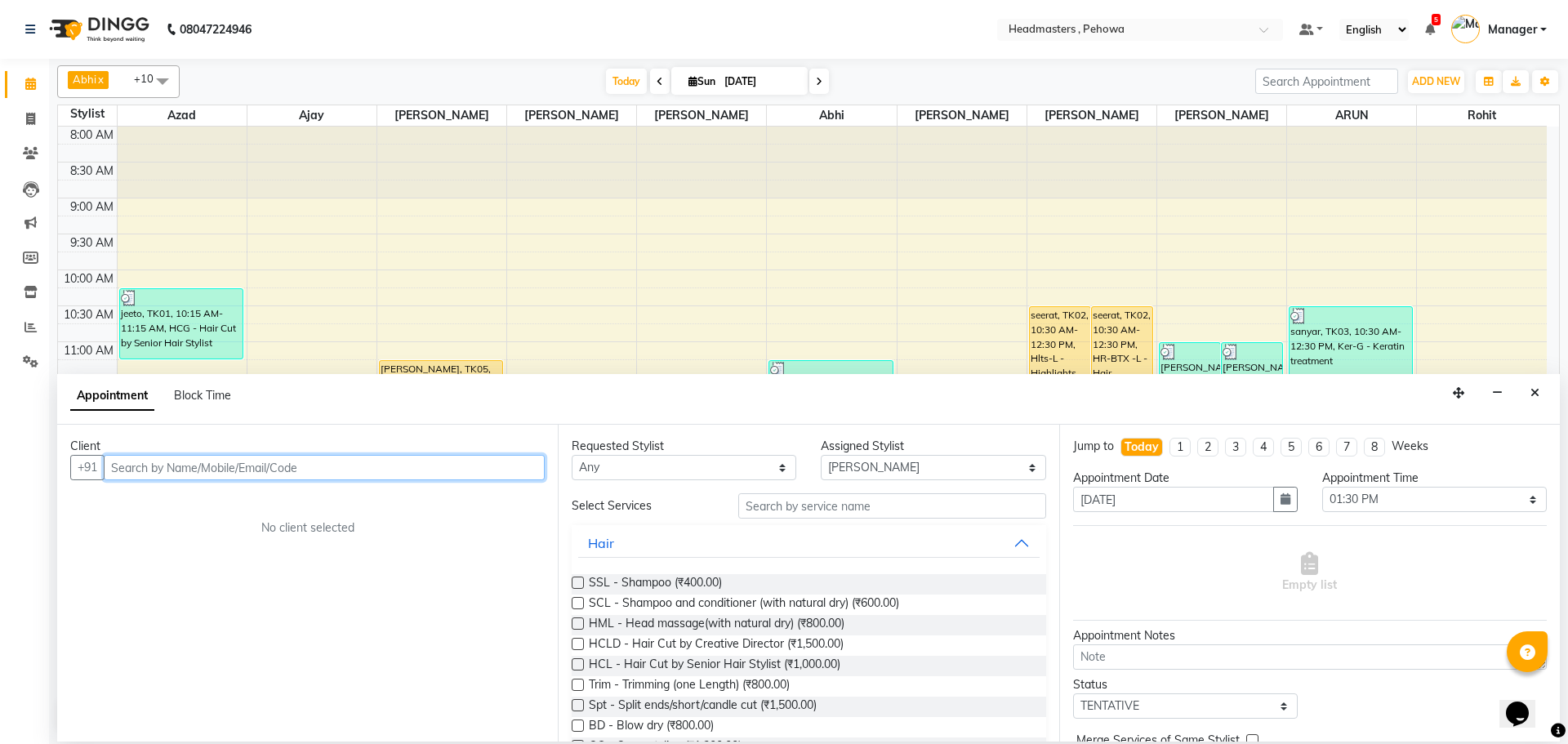 click at bounding box center (324, 467) 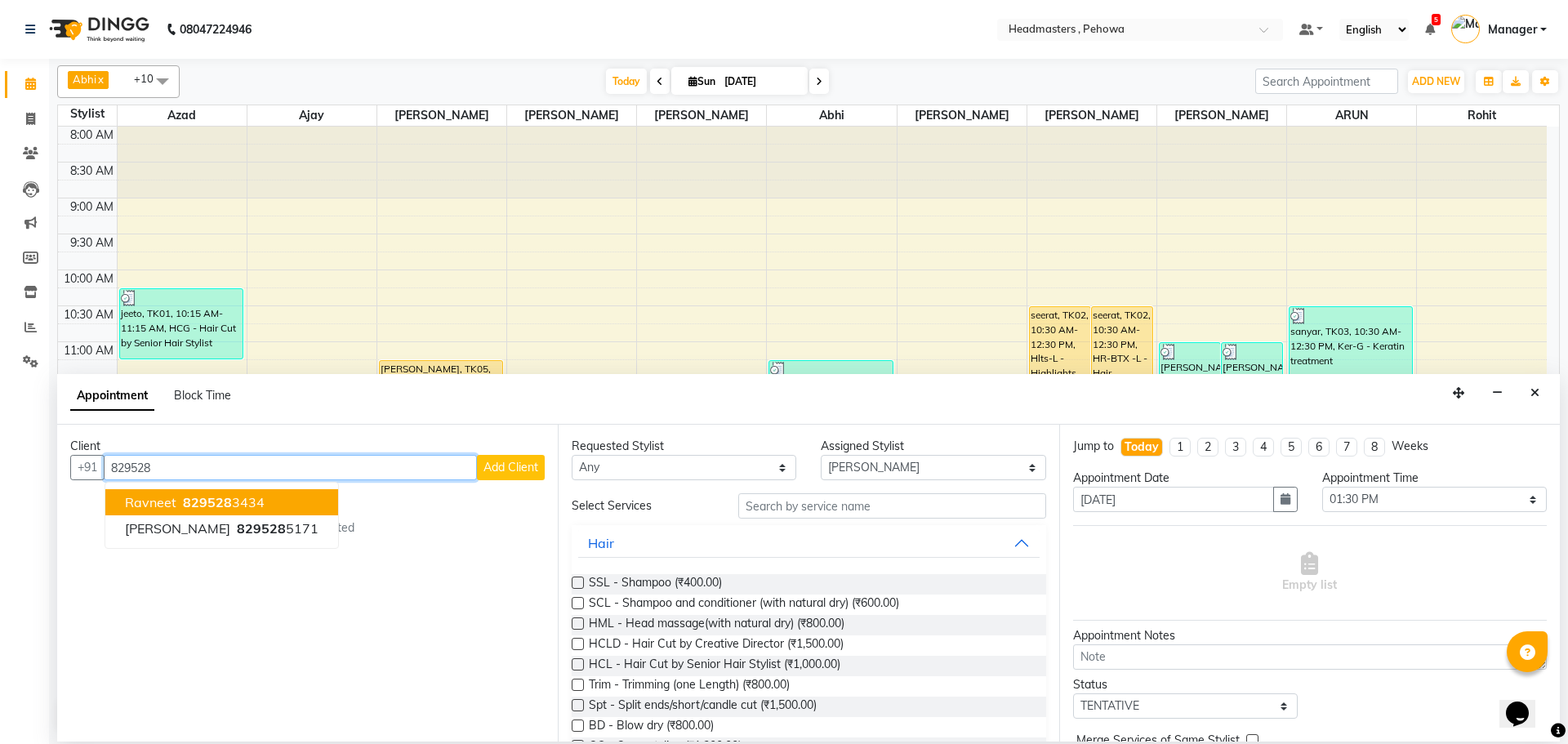 click on "829528 3434" at bounding box center [222, 502] 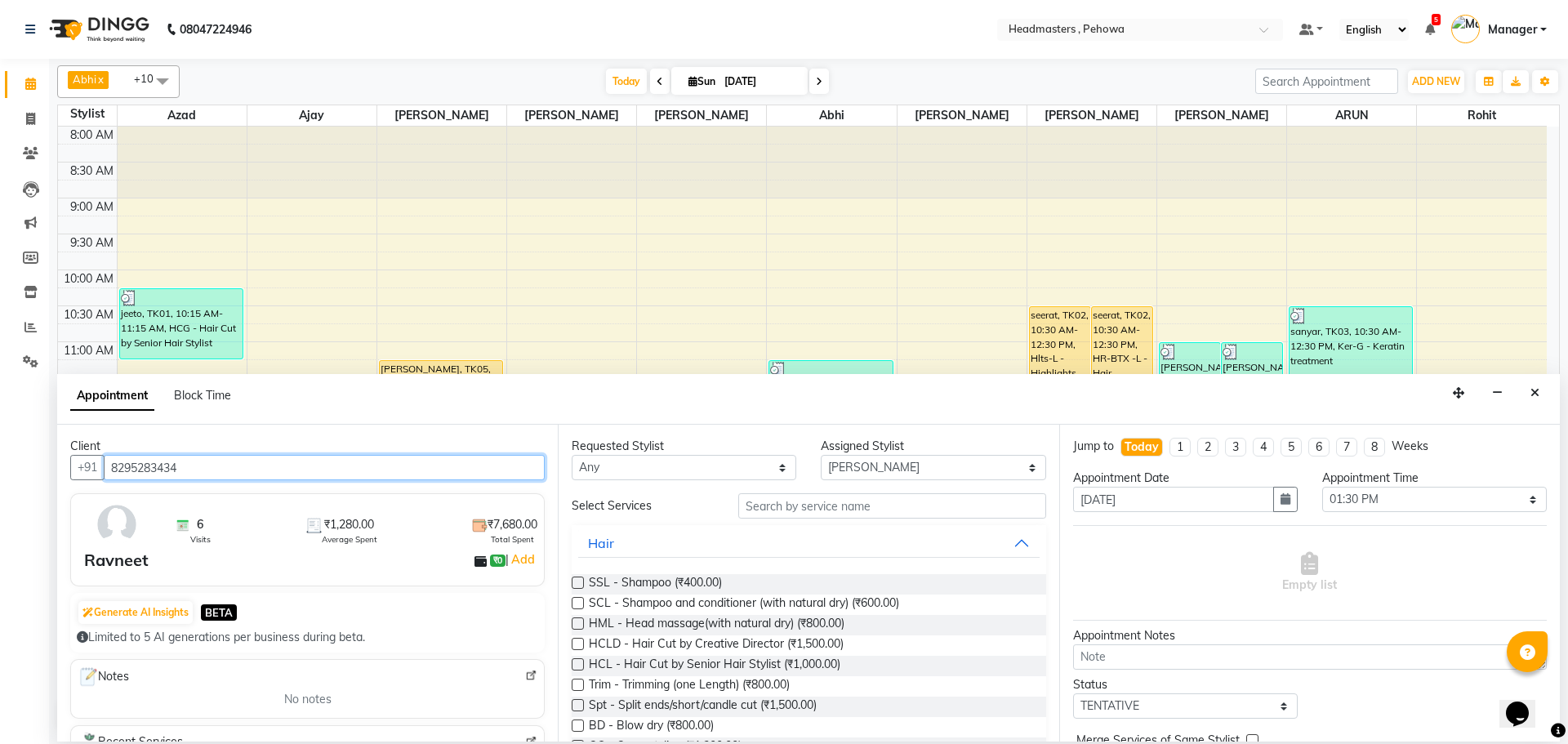 type on "8295283434" 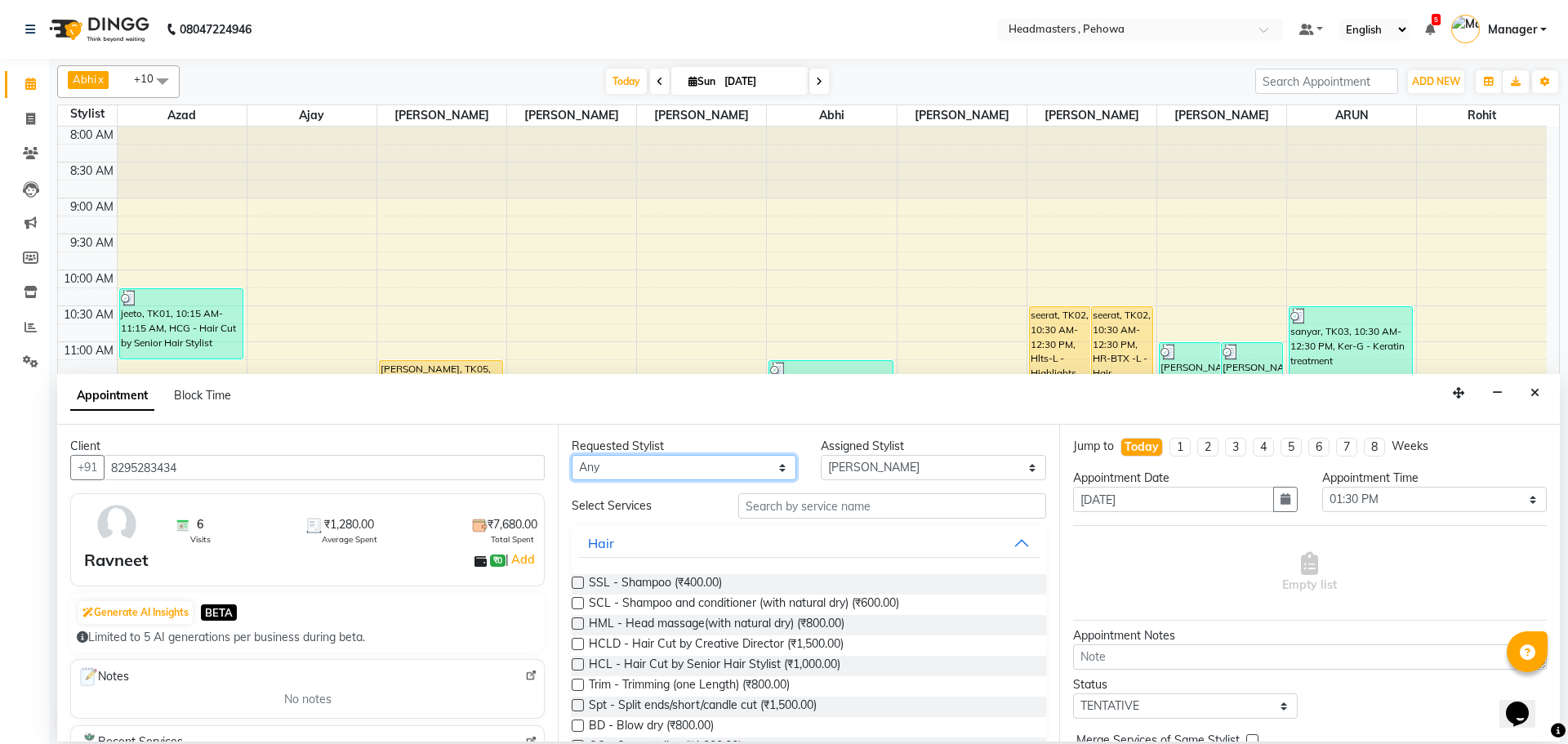 drag, startPoint x: 709, startPoint y: 461, endPoint x: 746, endPoint y: 521, distance: 70.491134 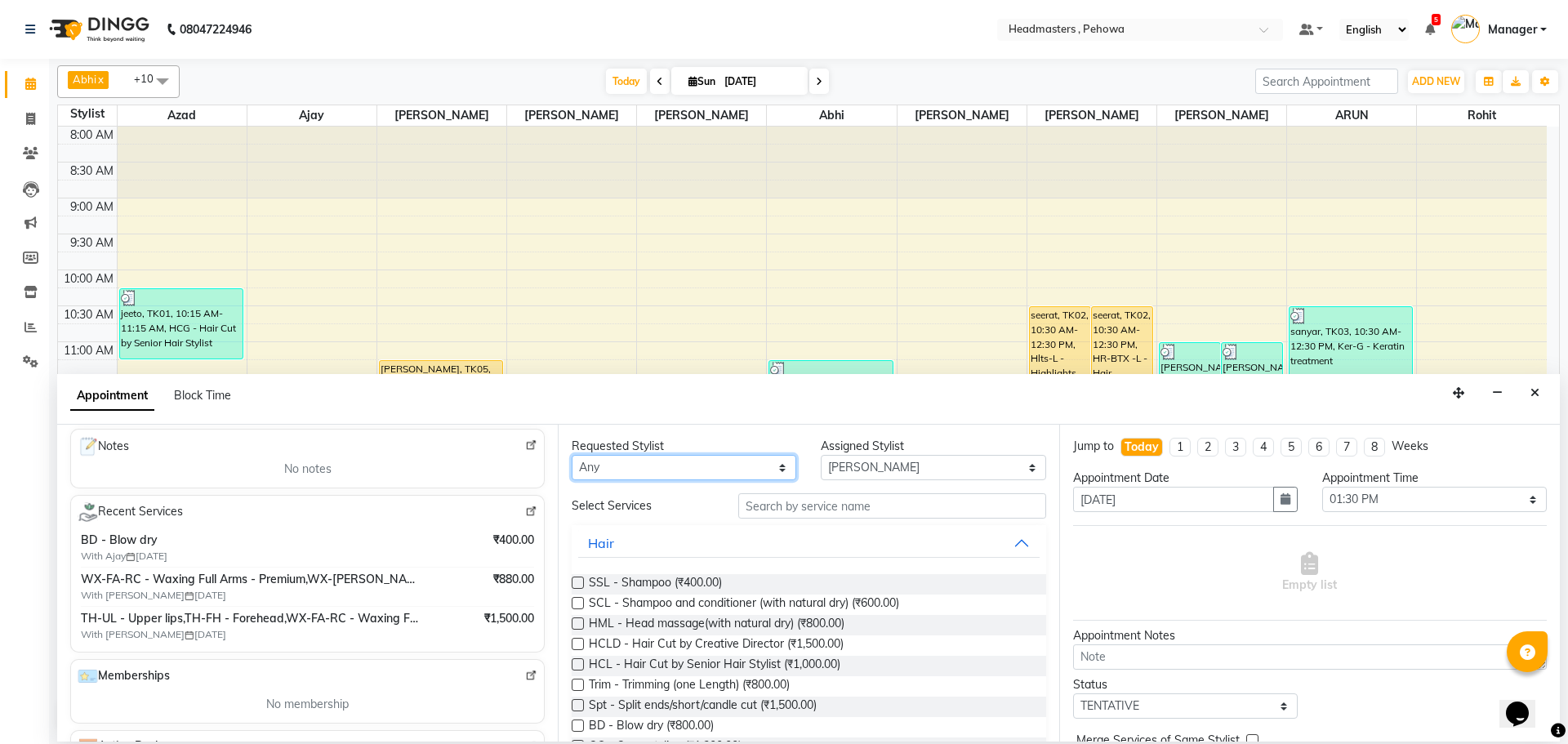 scroll, scrollTop: 245, scrollLeft: 0, axis: vertical 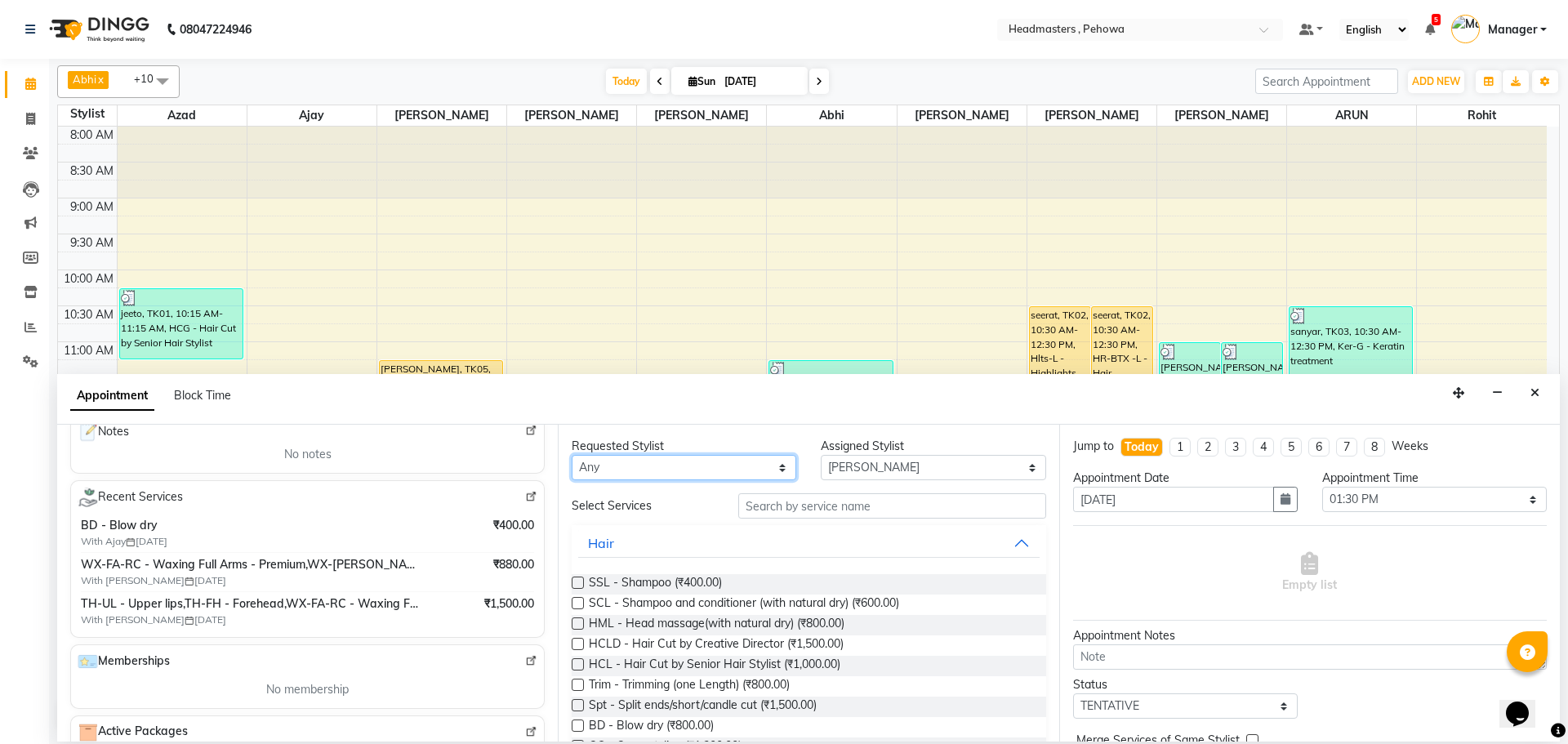 drag, startPoint x: 742, startPoint y: 476, endPoint x: 744, endPoint y: 466, distance: 10.198039 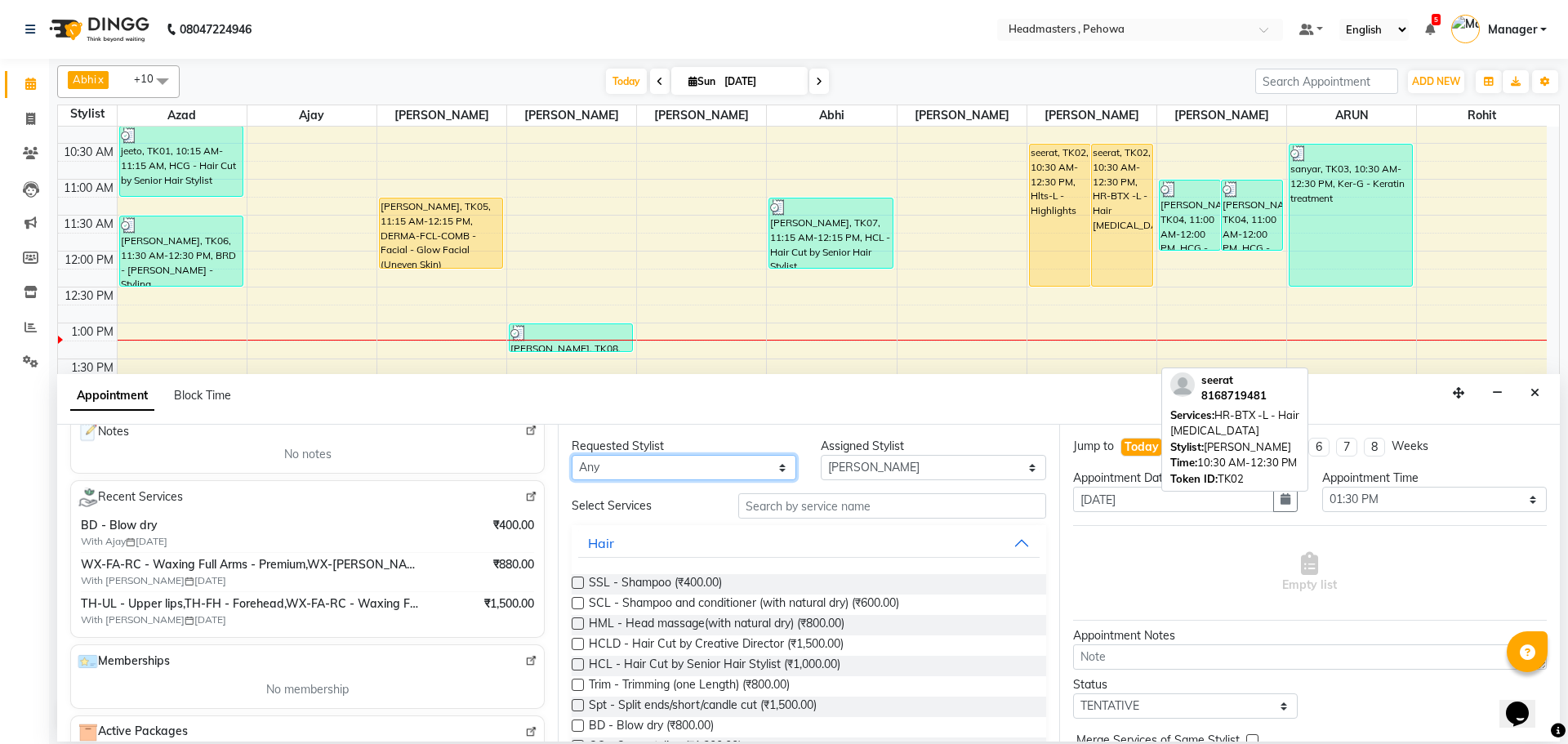 scroll, scrollTop: 163, scrollLeft: 0, axis: vertical 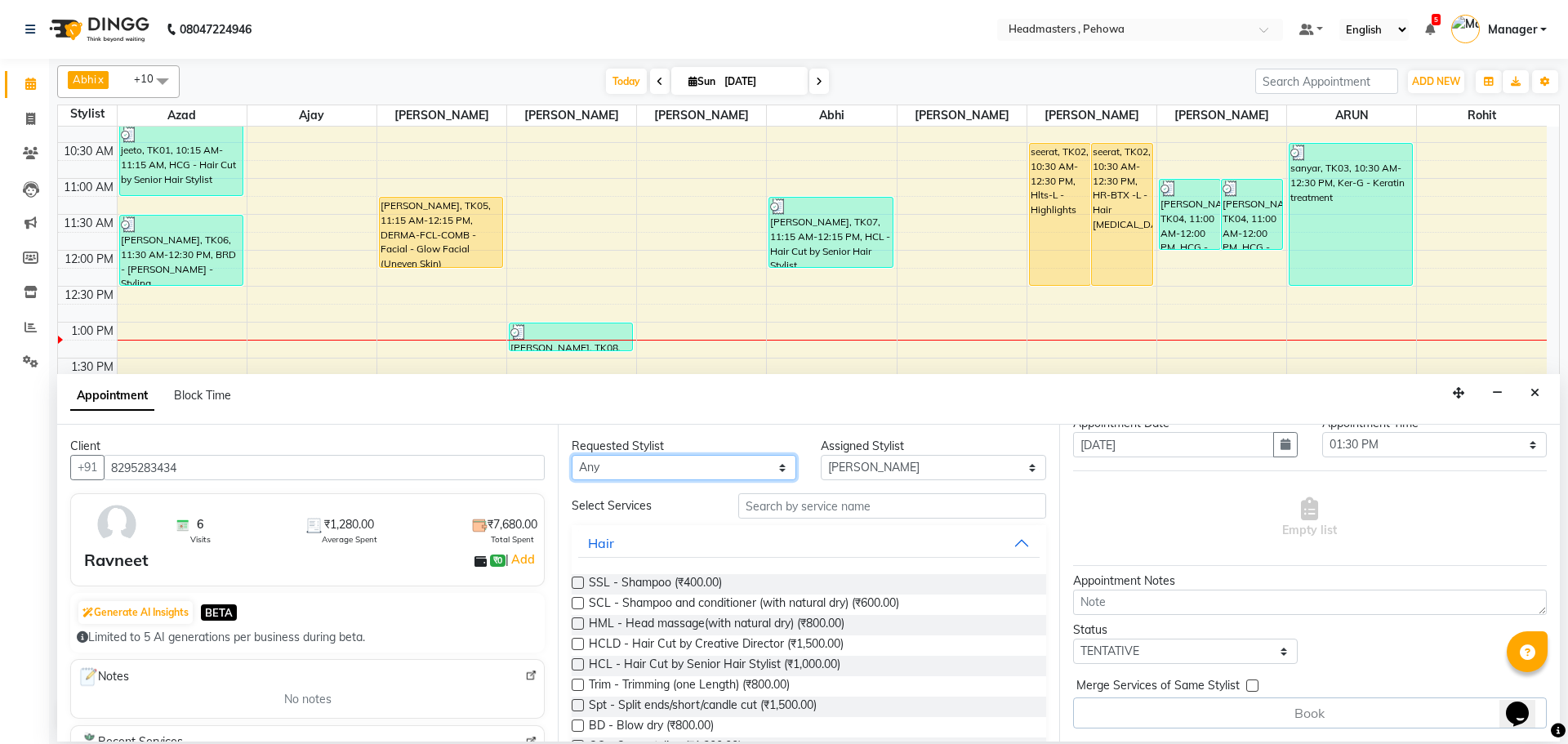 click on "Any Abhi [PERSON_NAME] [PERSON_NAME] [PERSON_NAME] [PERSON_NAME] Headmasters [PERSON_NAME] Manager [PERSON_NAME] [PERSON_NAME] [PERSON_NAME] [PERSON_NAME] Rohit [PERSON_NAME] [PERSON_NAME] [PERSON_NAME] [PERSON_NAME]  [PERSON_NAME]" at bounding box center [684, 467] 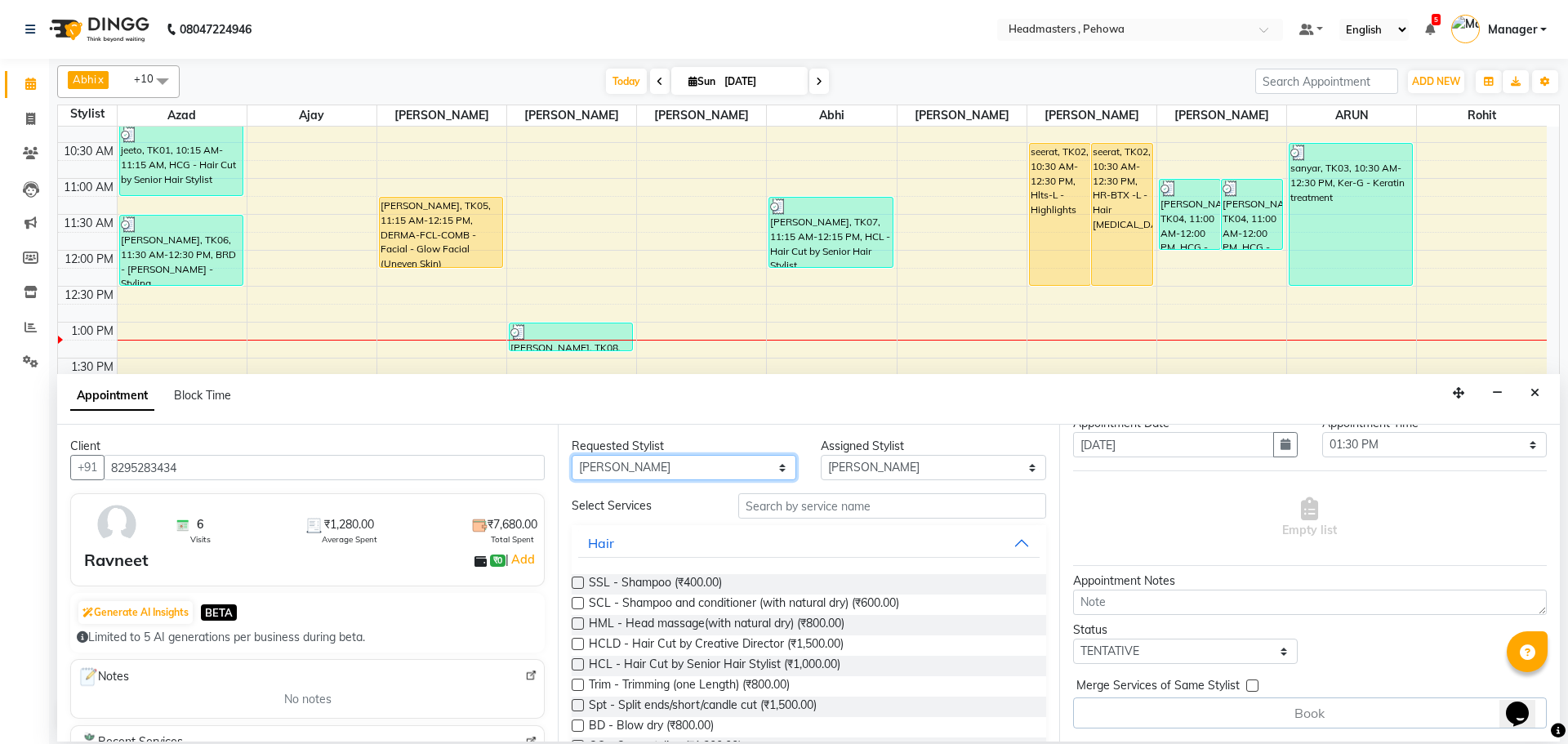 click on "Any Abhi [PERSON_NAME] [PERSON_NAME] [PERSON_NAME] [PERSON_NAME] Headmasters [PERSON_NAME] Manager [PERSON_NAME] [PERSON_NAME] [PERSON_NAME] [PERSON_NAME] Rohit [PERSON_NAME] [PERSON_NAME] [PERSON_NAME] [PERSON_NAME]  [PERSON_NAME]" at bounding box center [684, 467] 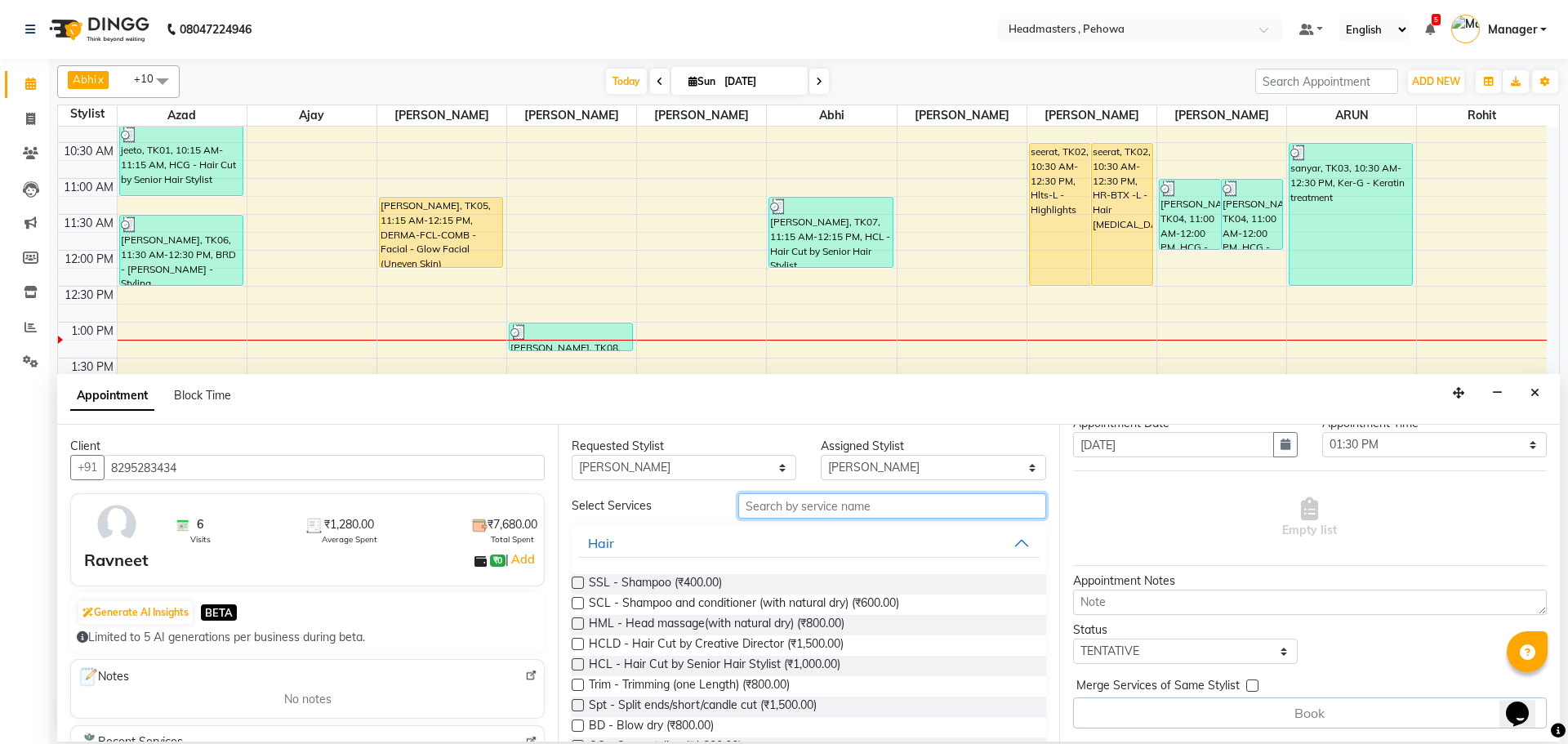 click at bounding box center [892, 506] 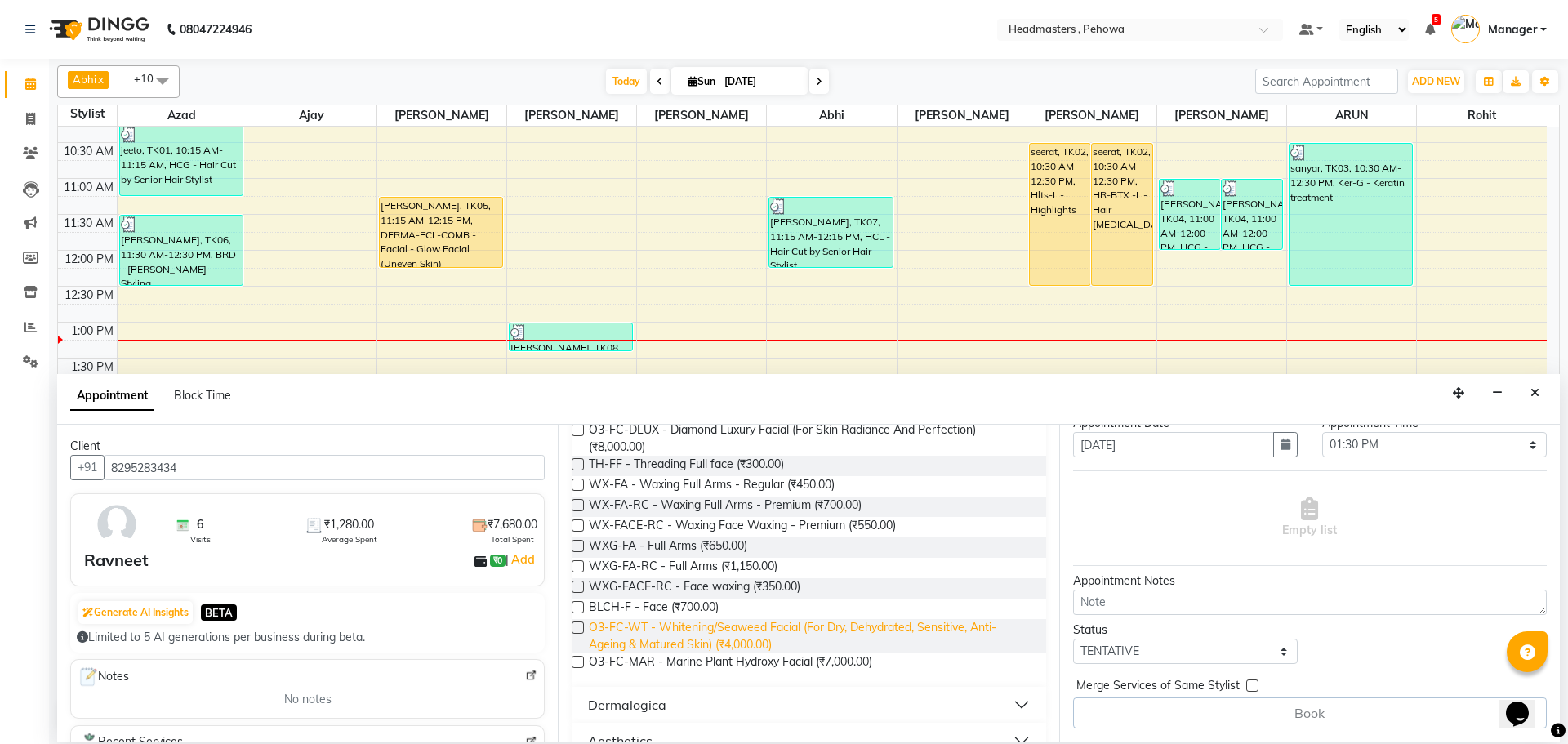 scroll, scrollTop: 735, scrollLeft: 0, axis: vertical 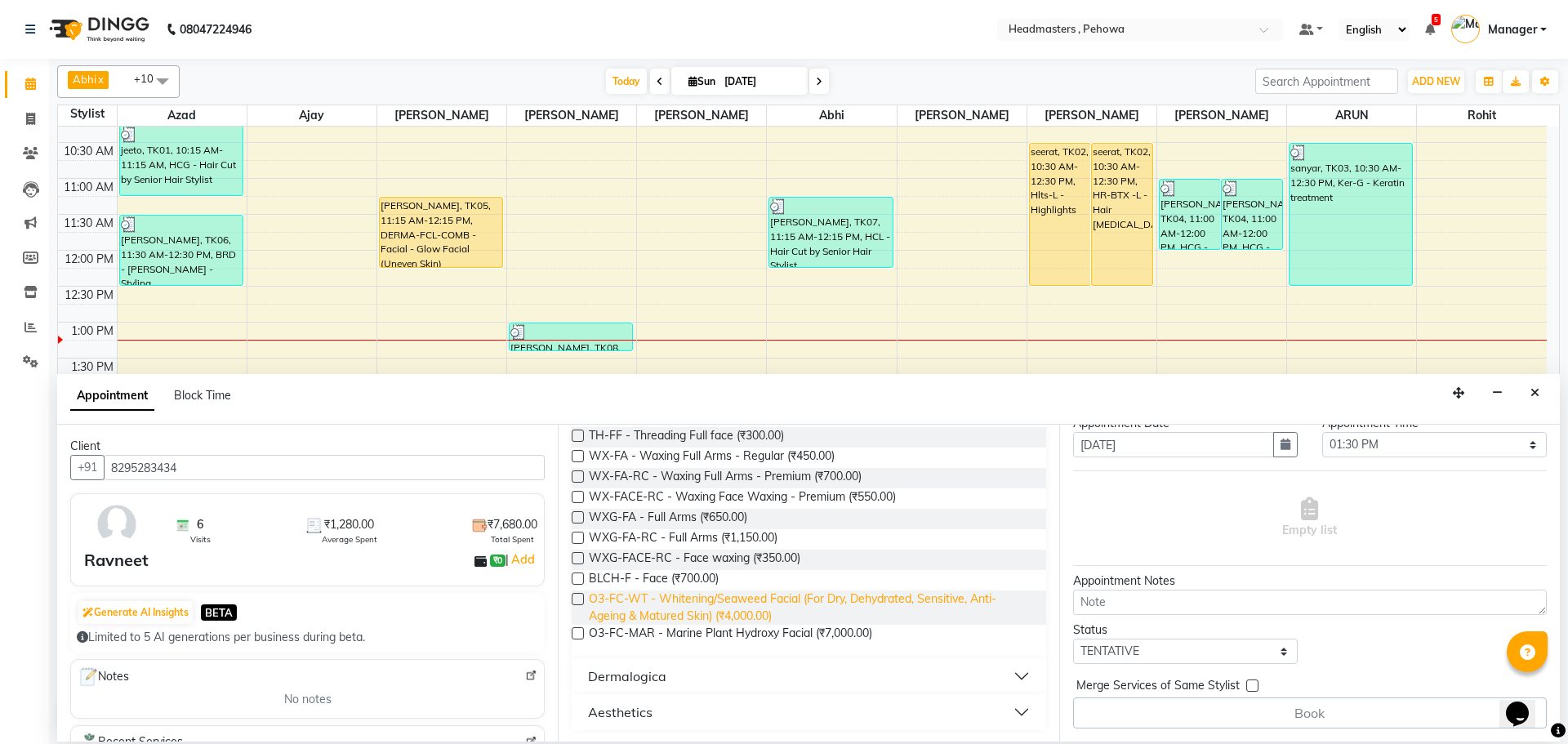 type on "FA" 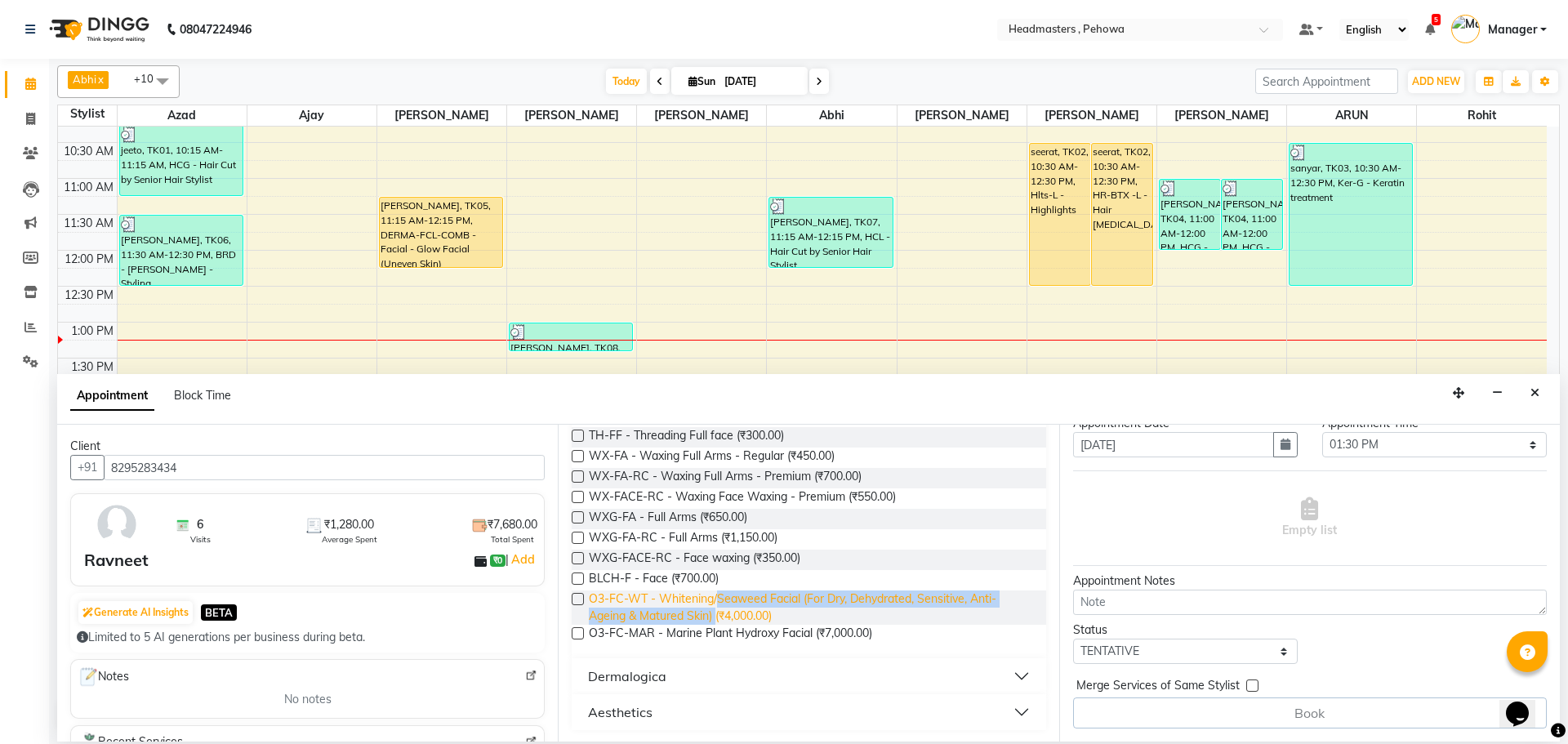 drag, startPoint x: 716, startPoint y: 607, endPoint x: 717, endPoint y: 615, distance: 8.062258 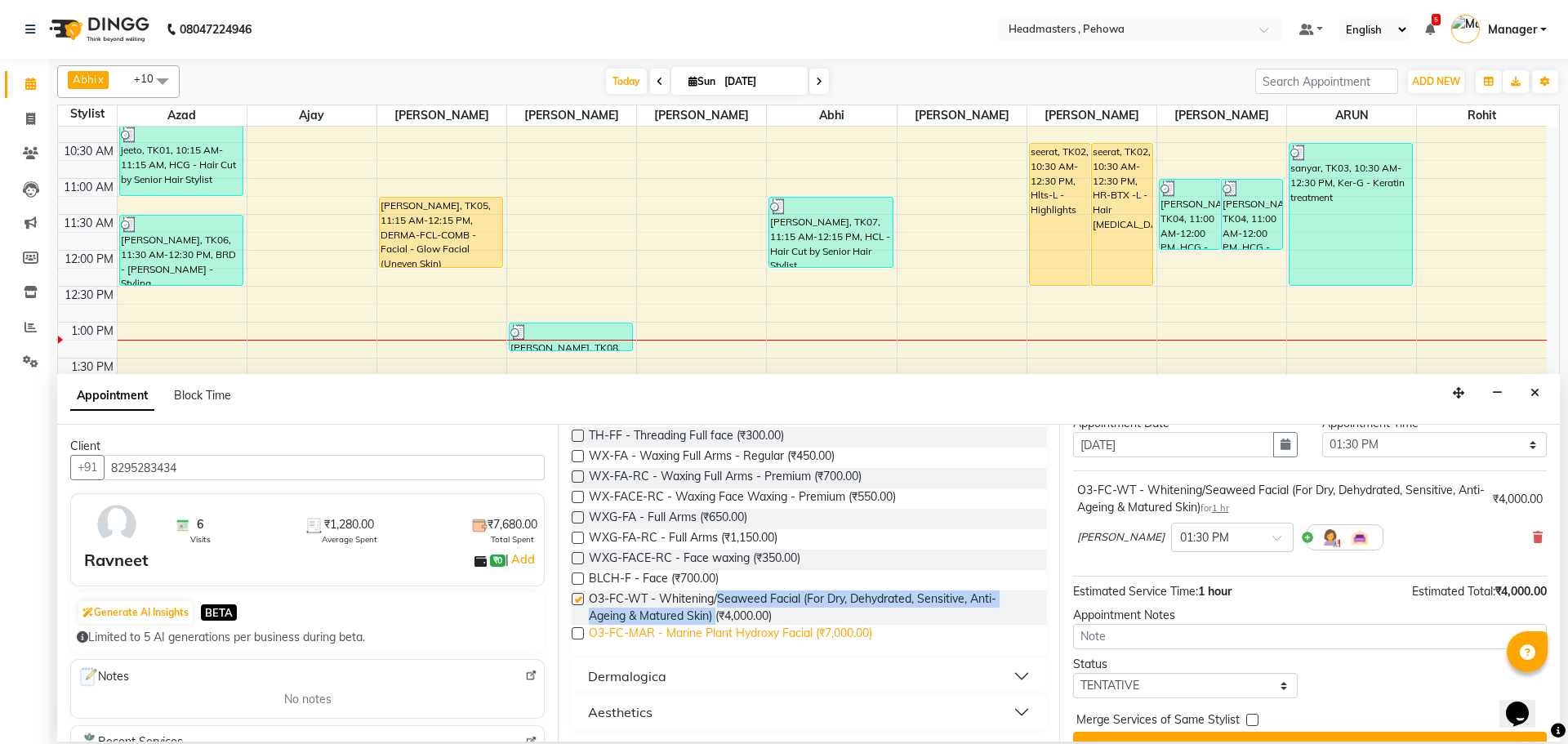 checkbox on "false" 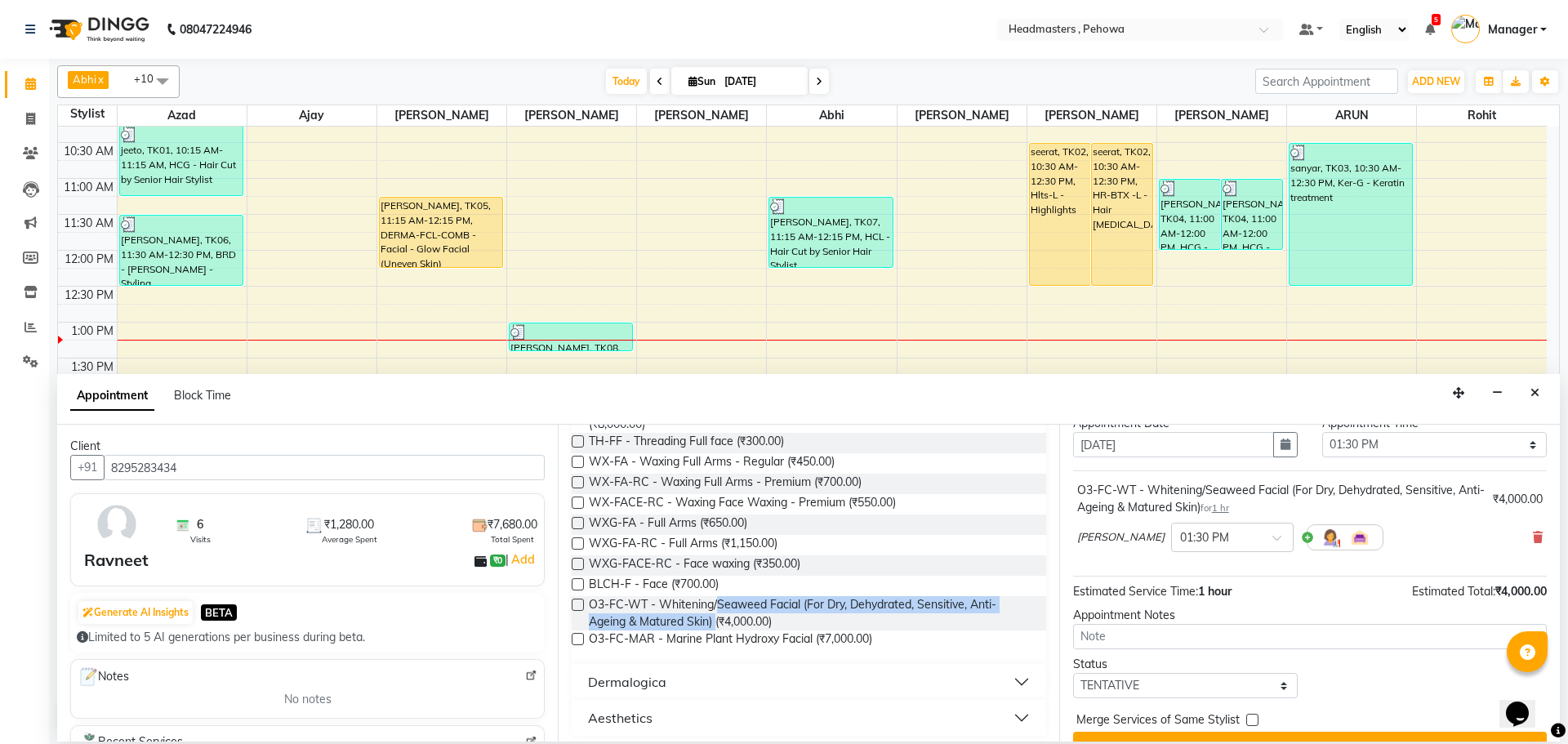 scroll, scrollTop: 737, scrollLeft: 0, axis: vertical 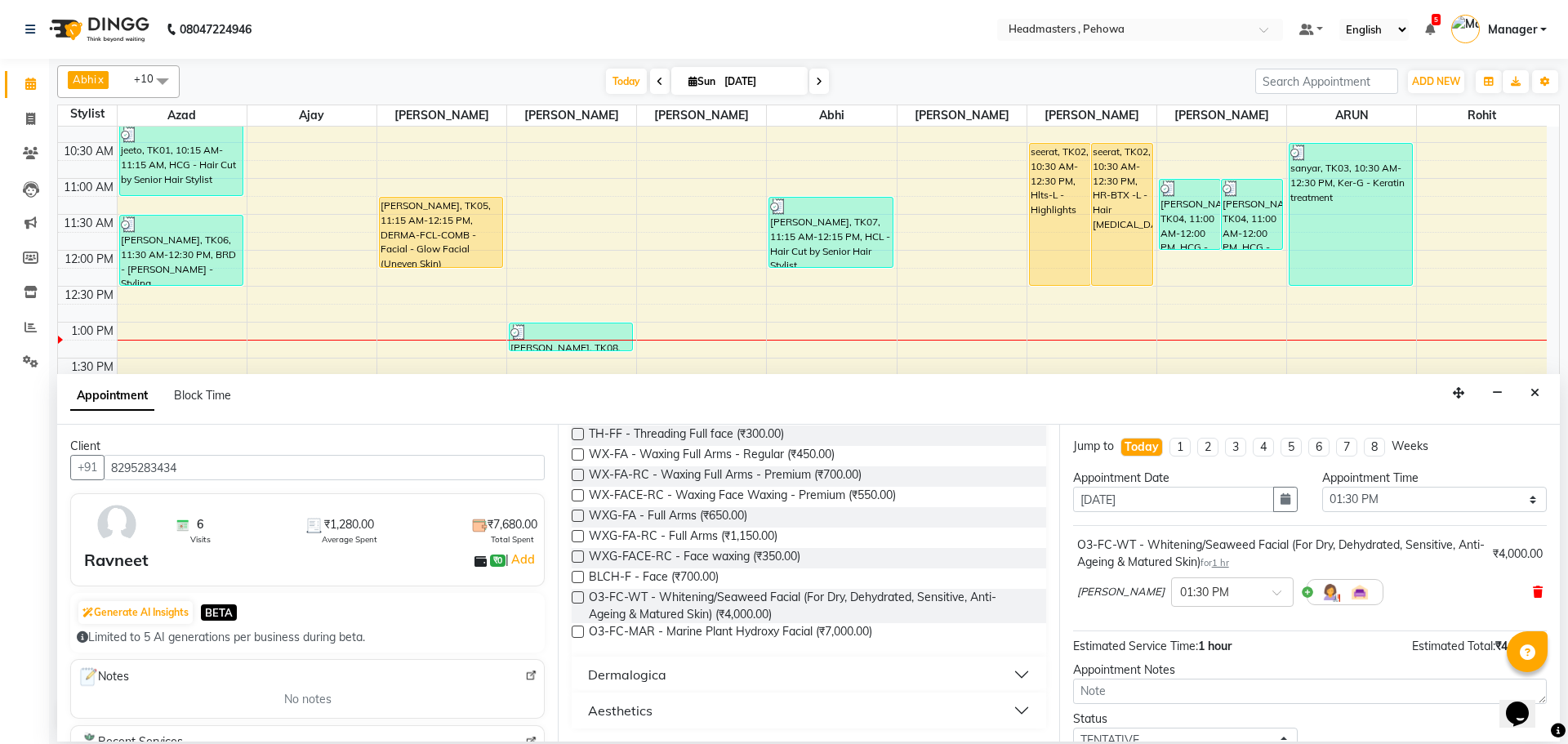 click at bounding box center [1538, 592] 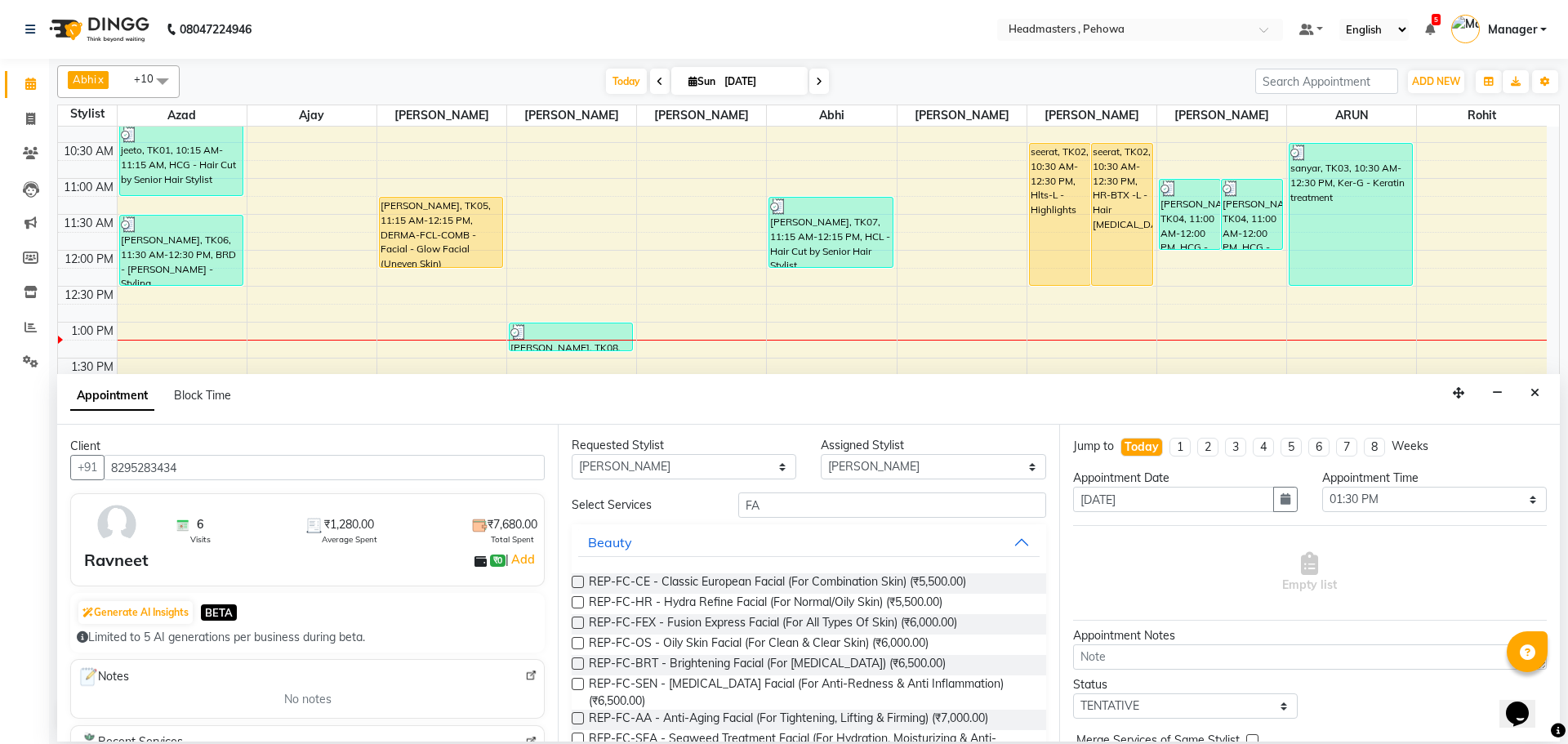 scroll, scrollTop: 0, scrollLeft: 0, axis: both 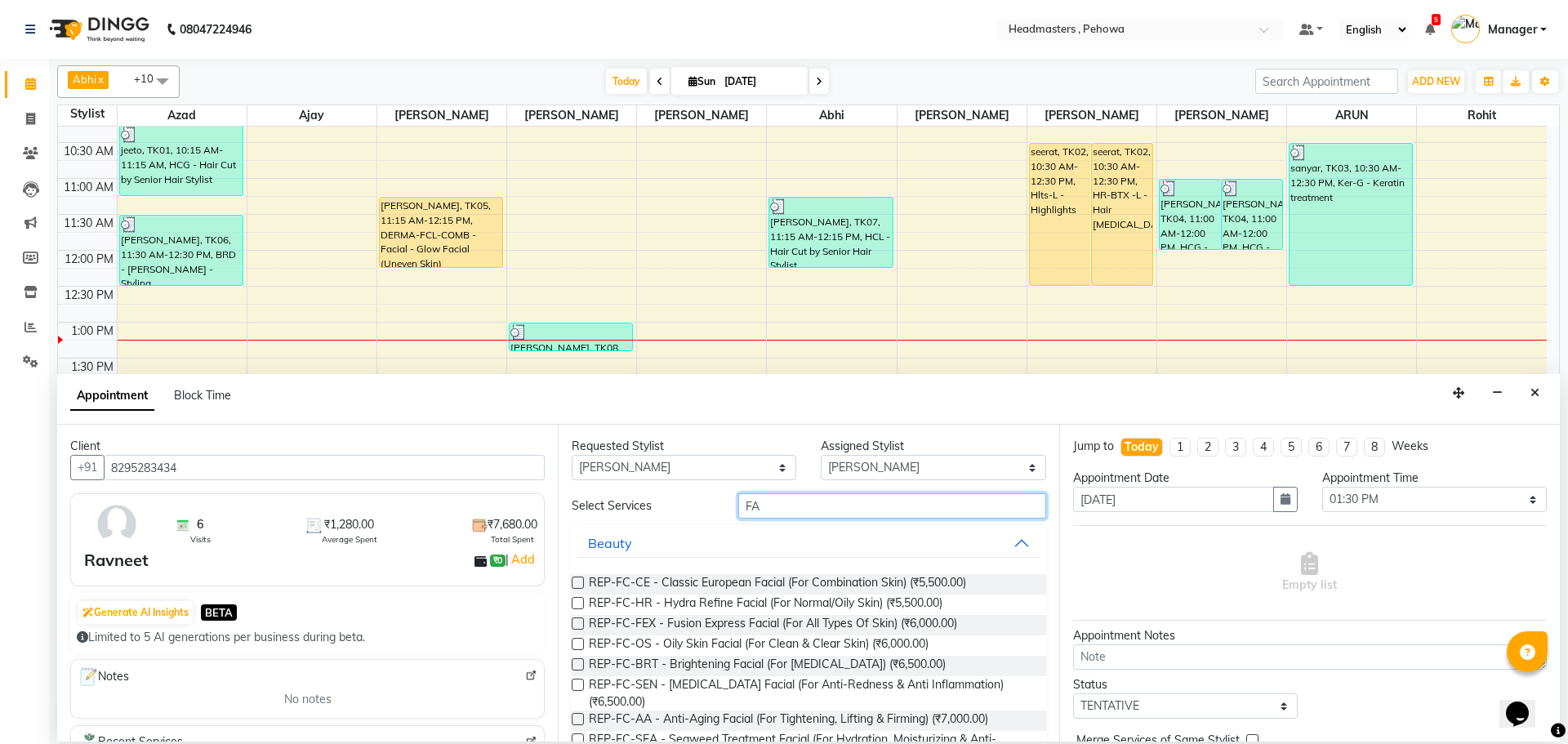 click on "FA" at bounding box center [892, 506] 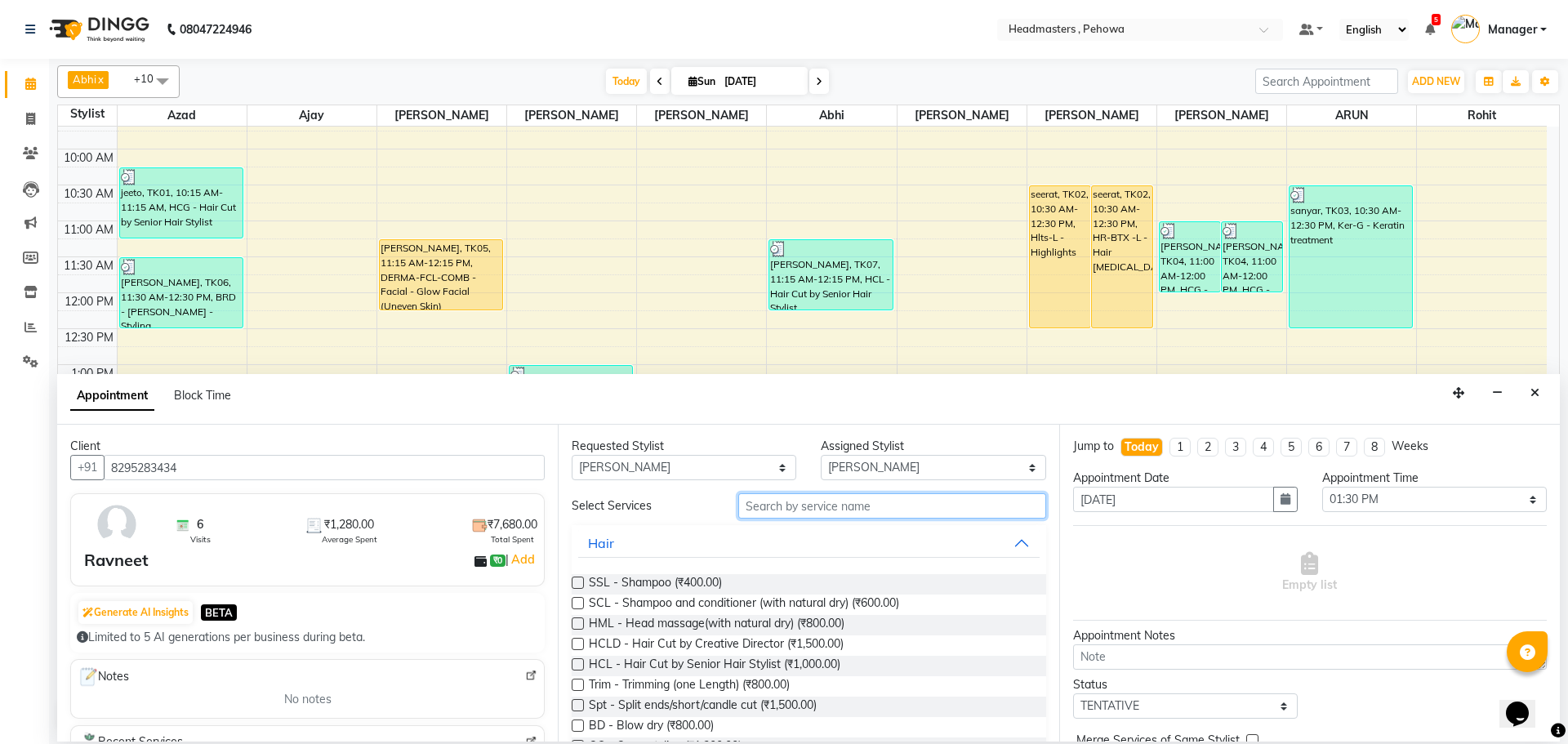 scroll, scrollTop: 82, scrollLeft: 0, axis: vertical 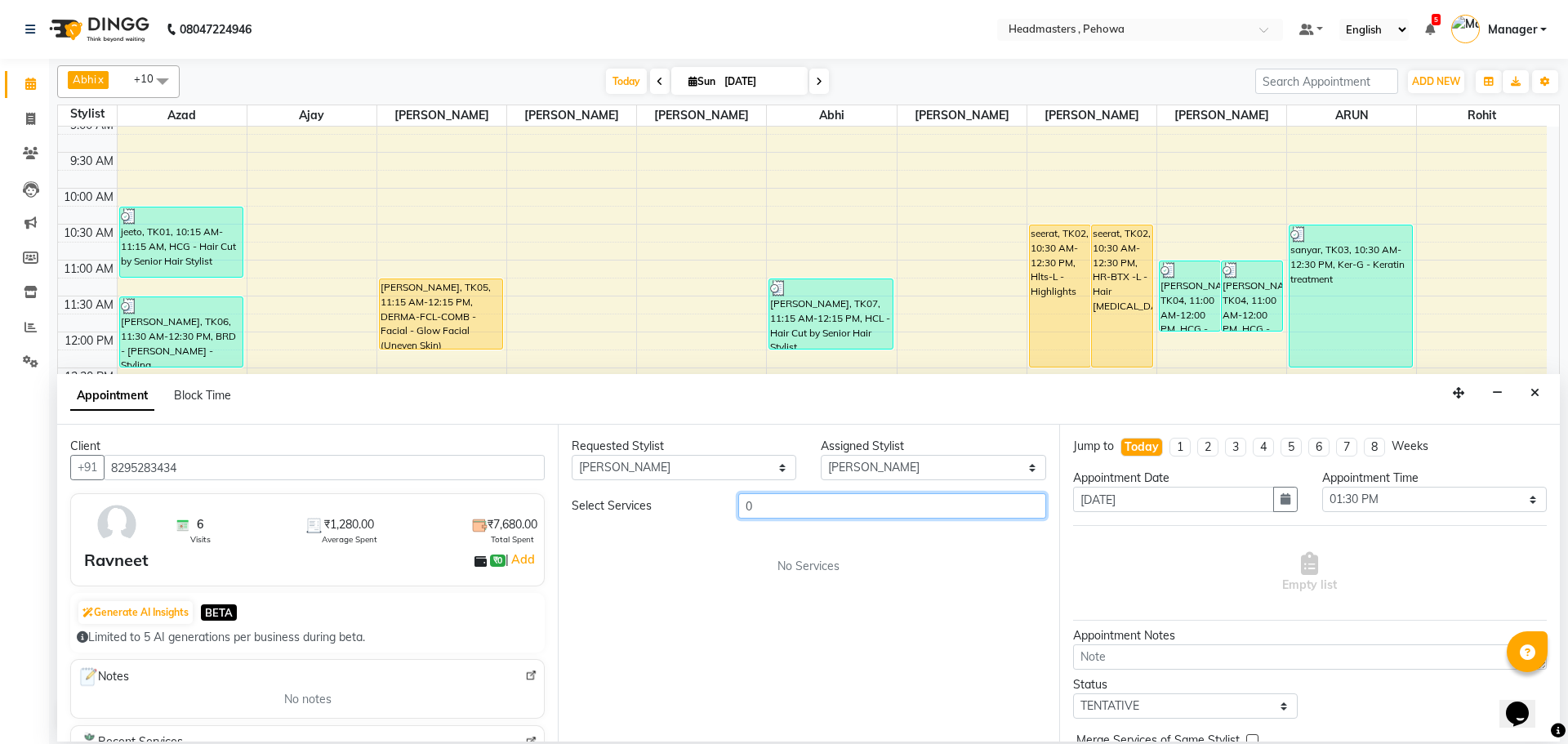 type on "0" 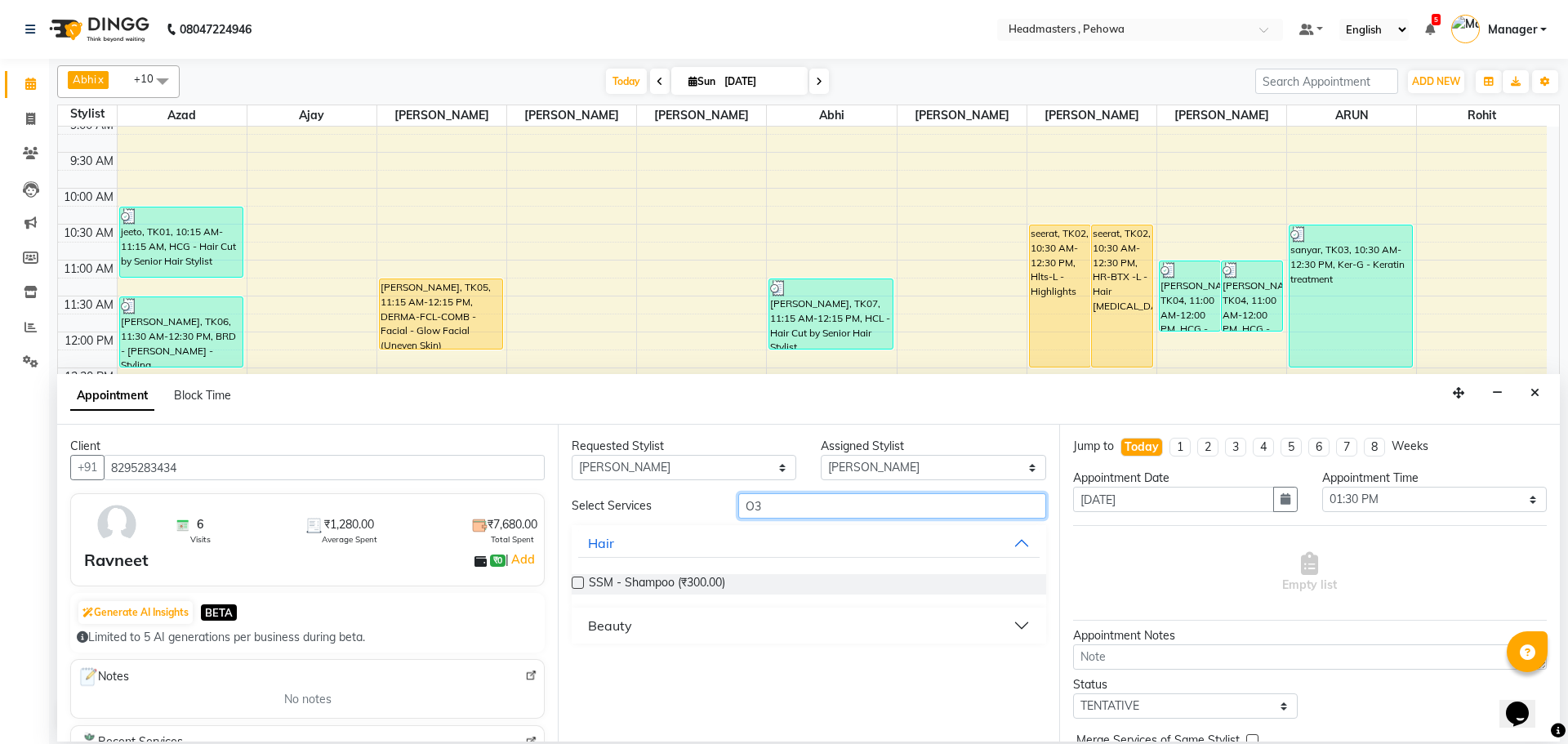 type on "O3" 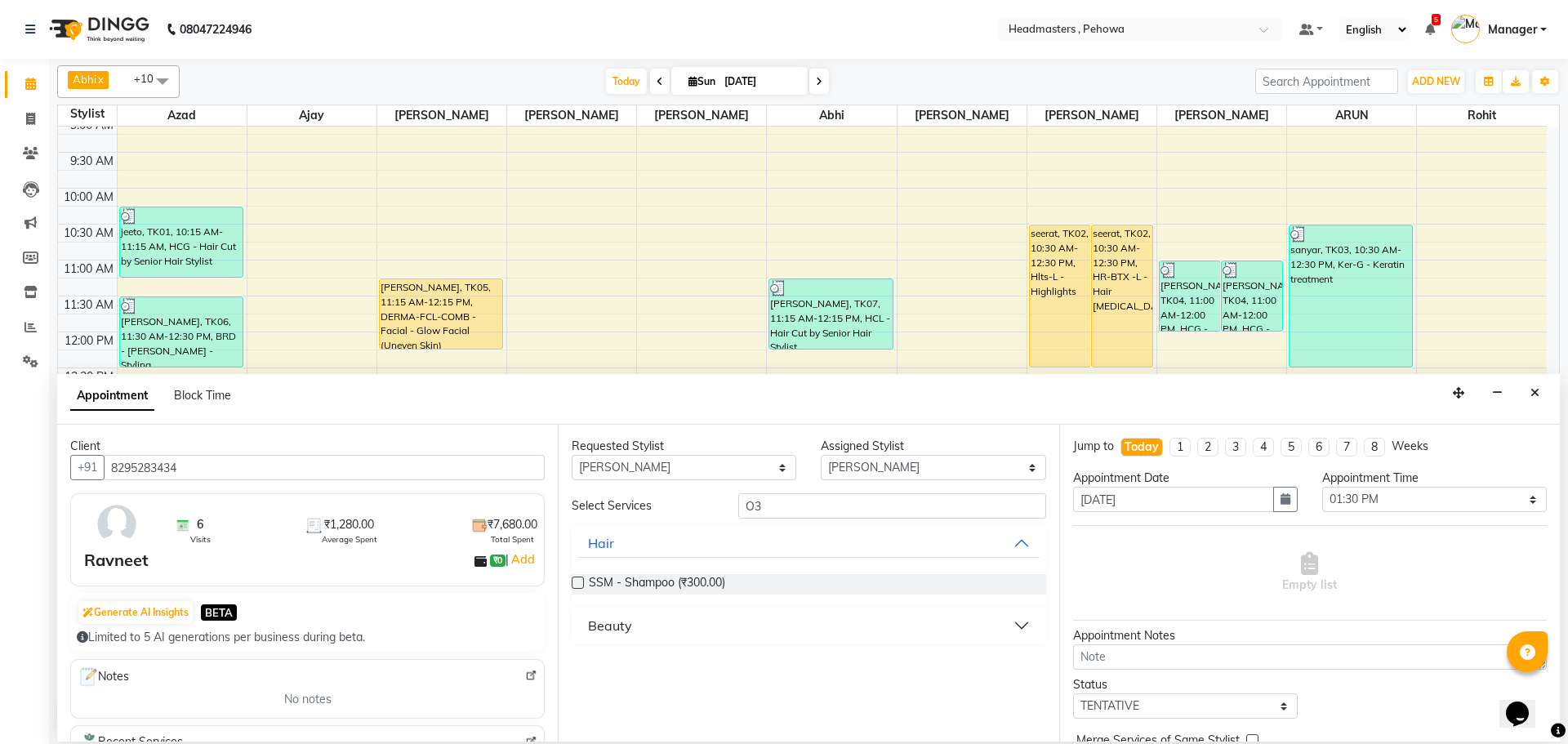 click on "Beauty" at bounding box center [808, 626] 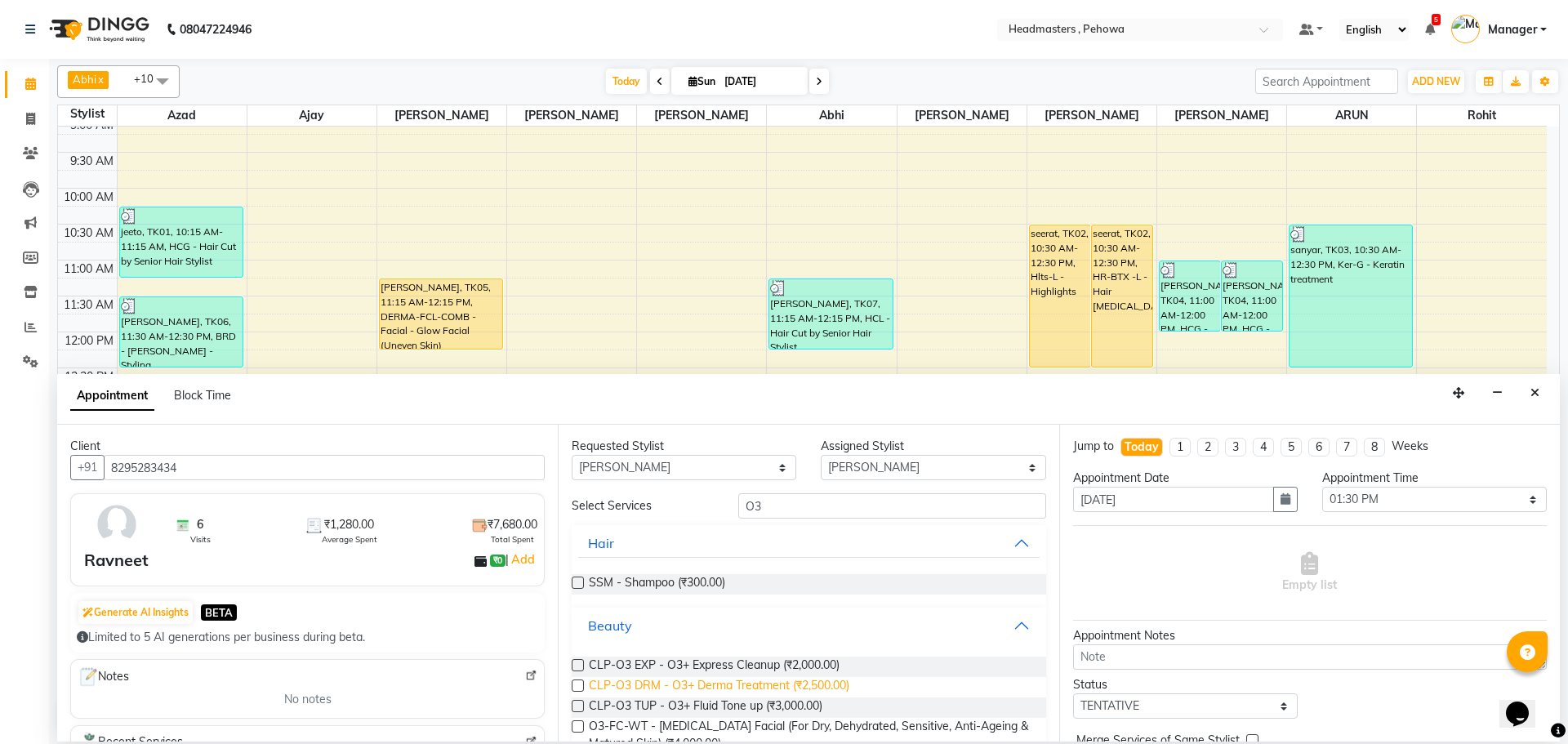 scroll, scrollTop: 82, scrollLeft: 0, axis: vertical 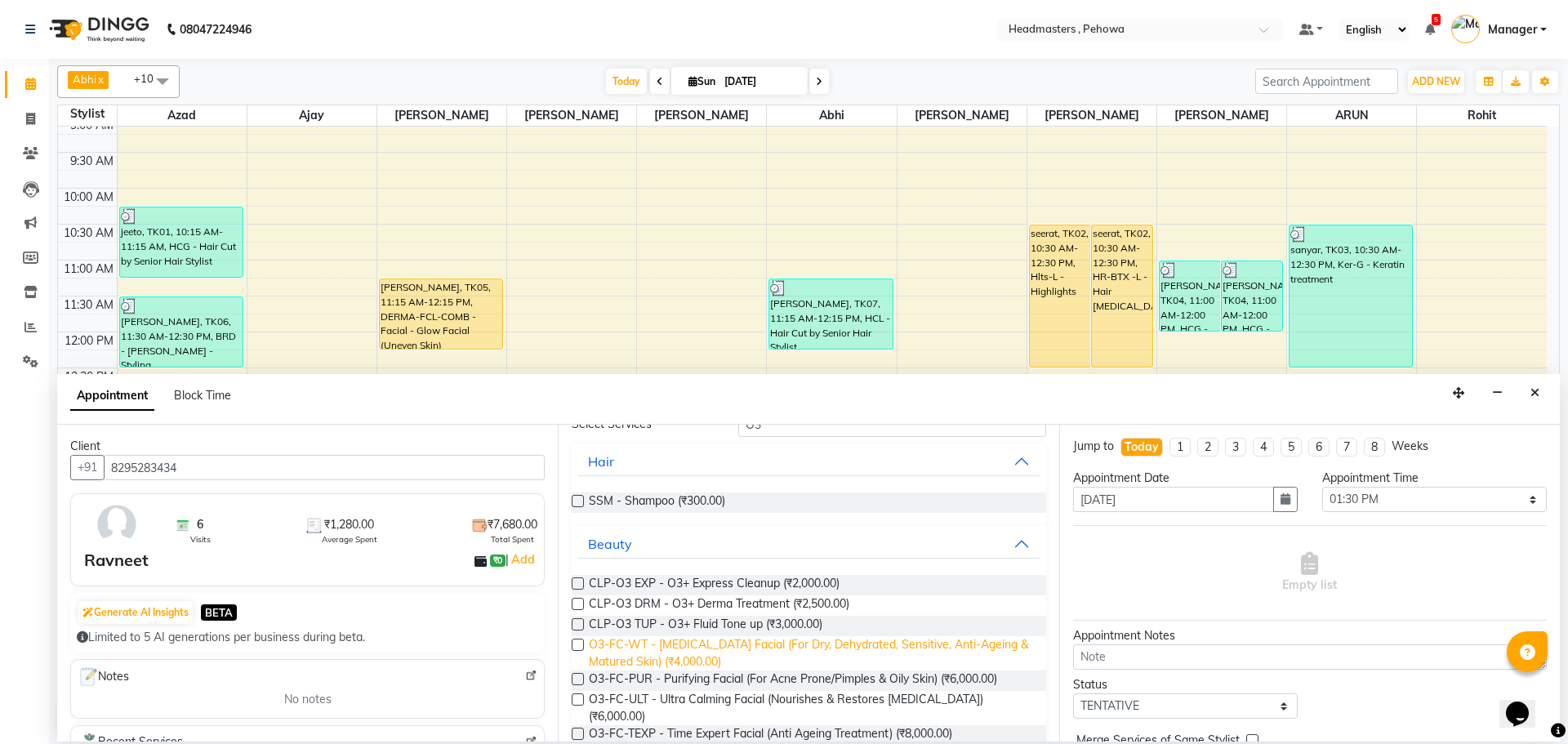 click on "O3-FC-WT - Whitening Facial (For Dry, Dehydrated, Sensitive, Anti-Ageing & Matured Skin) (₹4,000.00)" at bounding box center [810, 653] 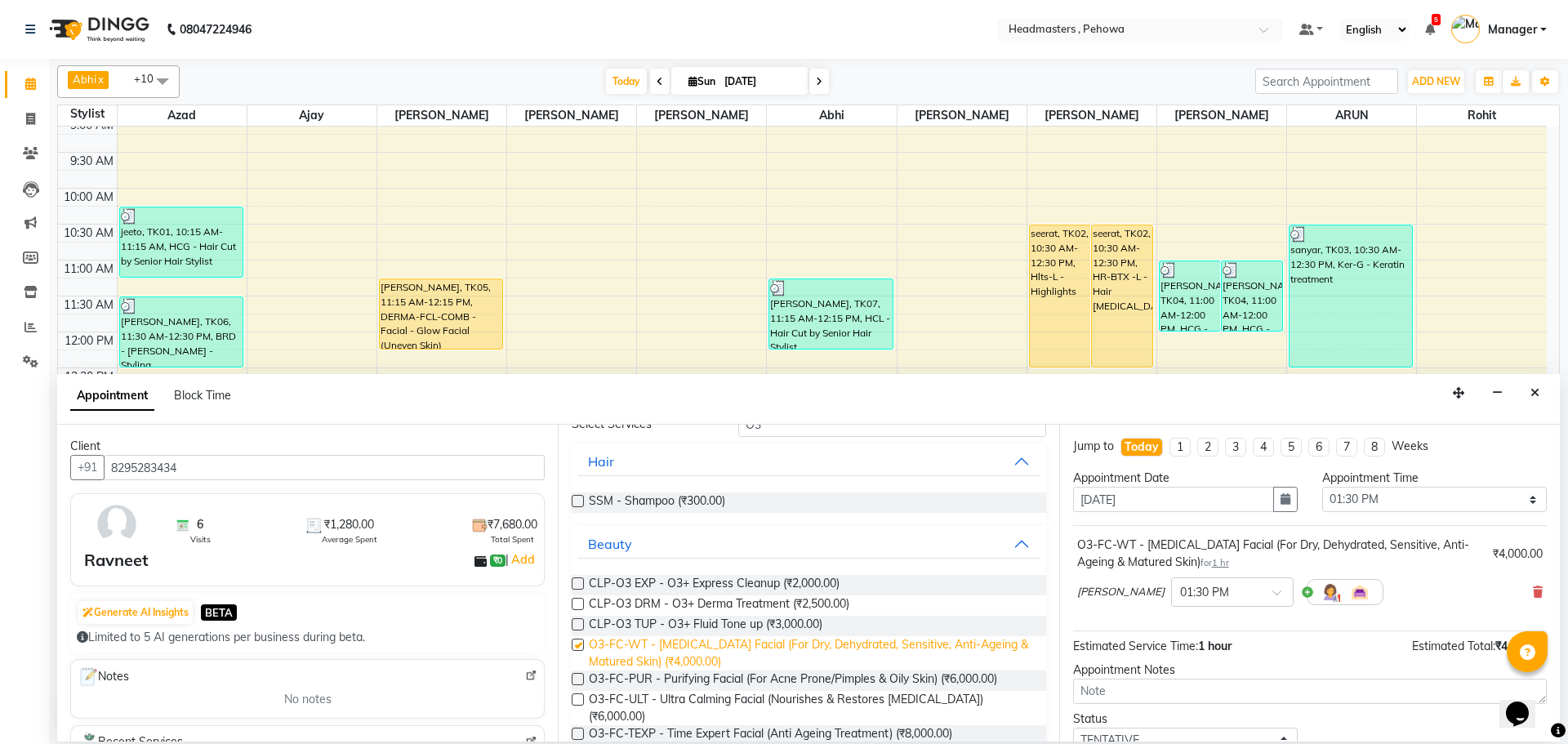 checkbox on "false" 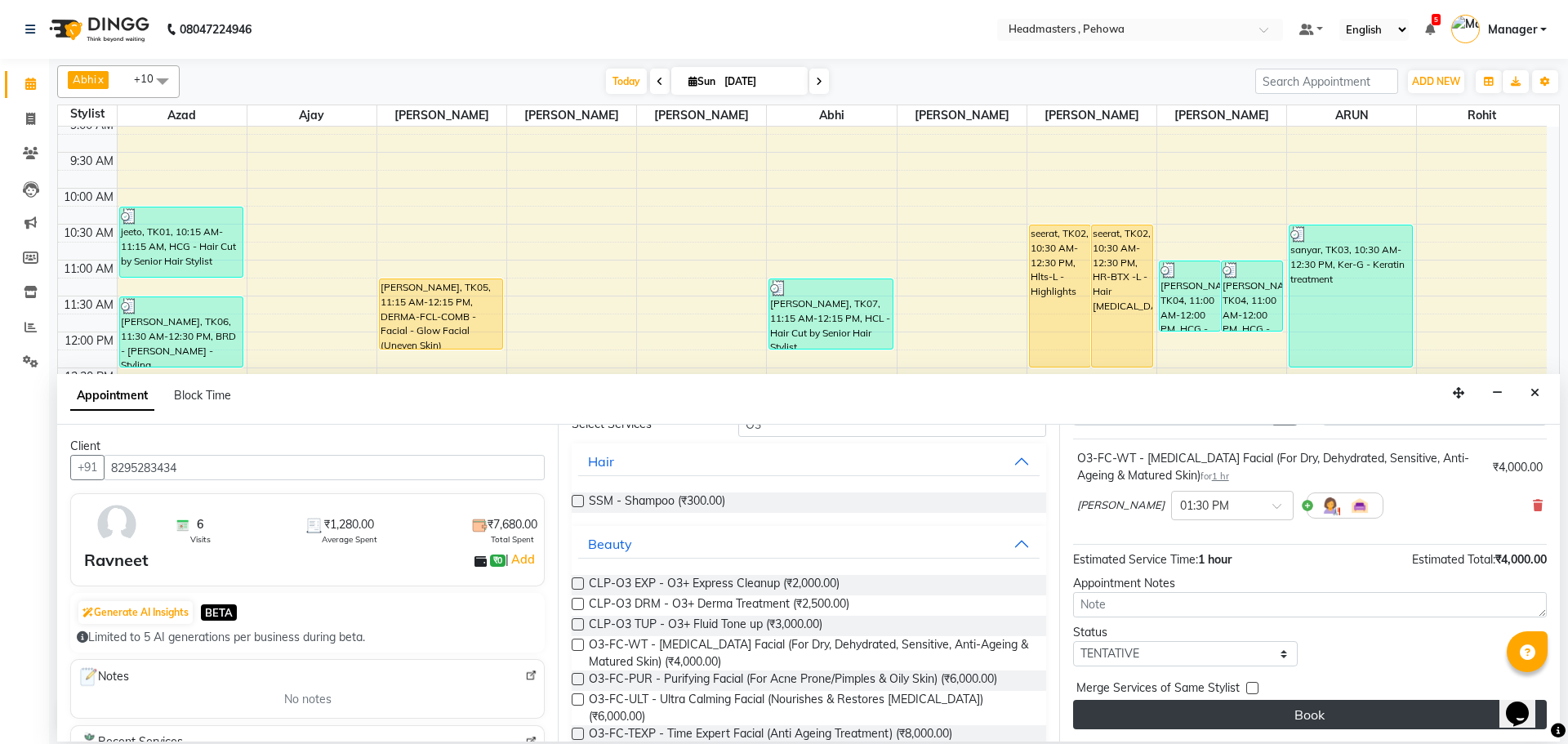 scroll, scrollTop: 87, scrollLeft: 0, axis: vertical 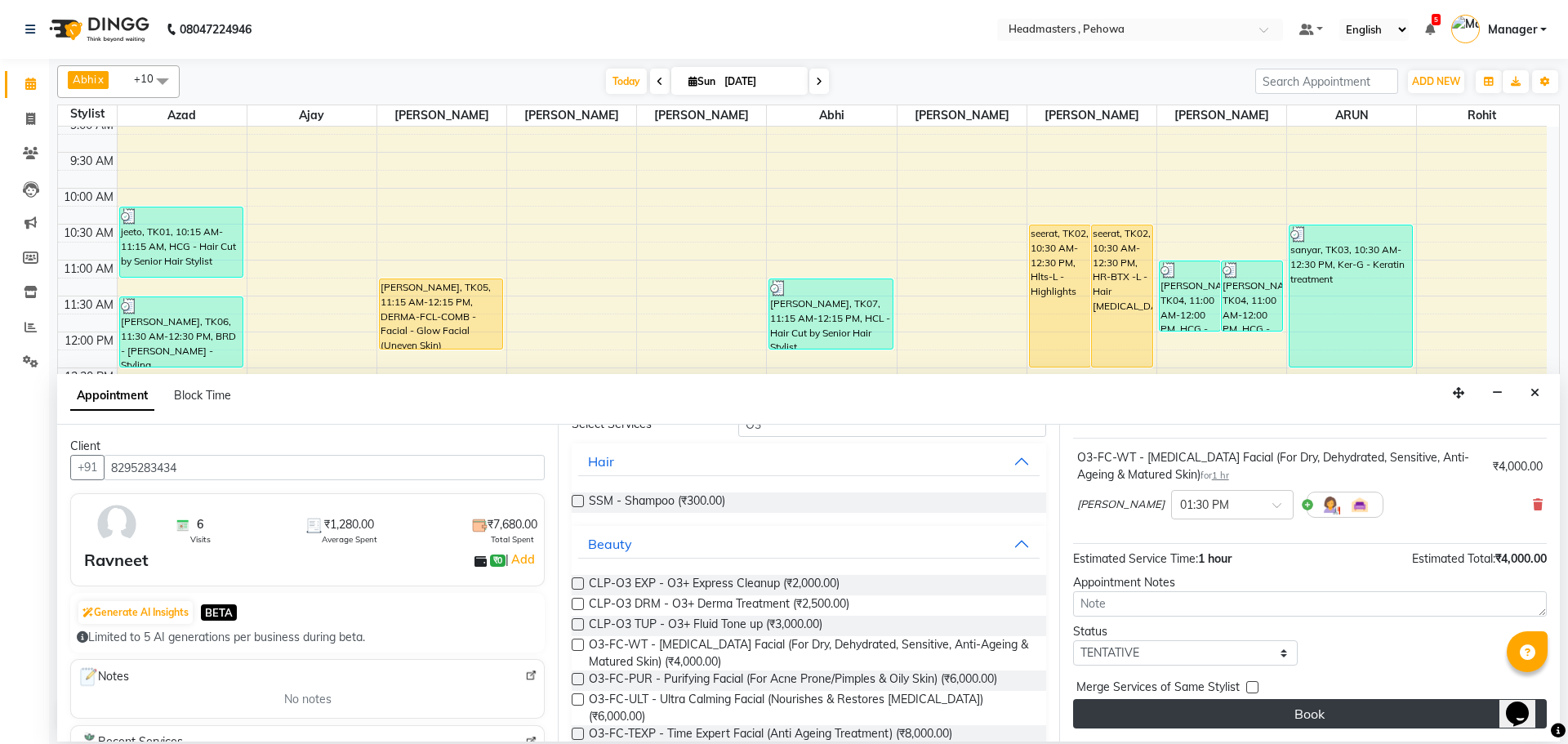 click on "Book" at bounding box center [1310, 714] 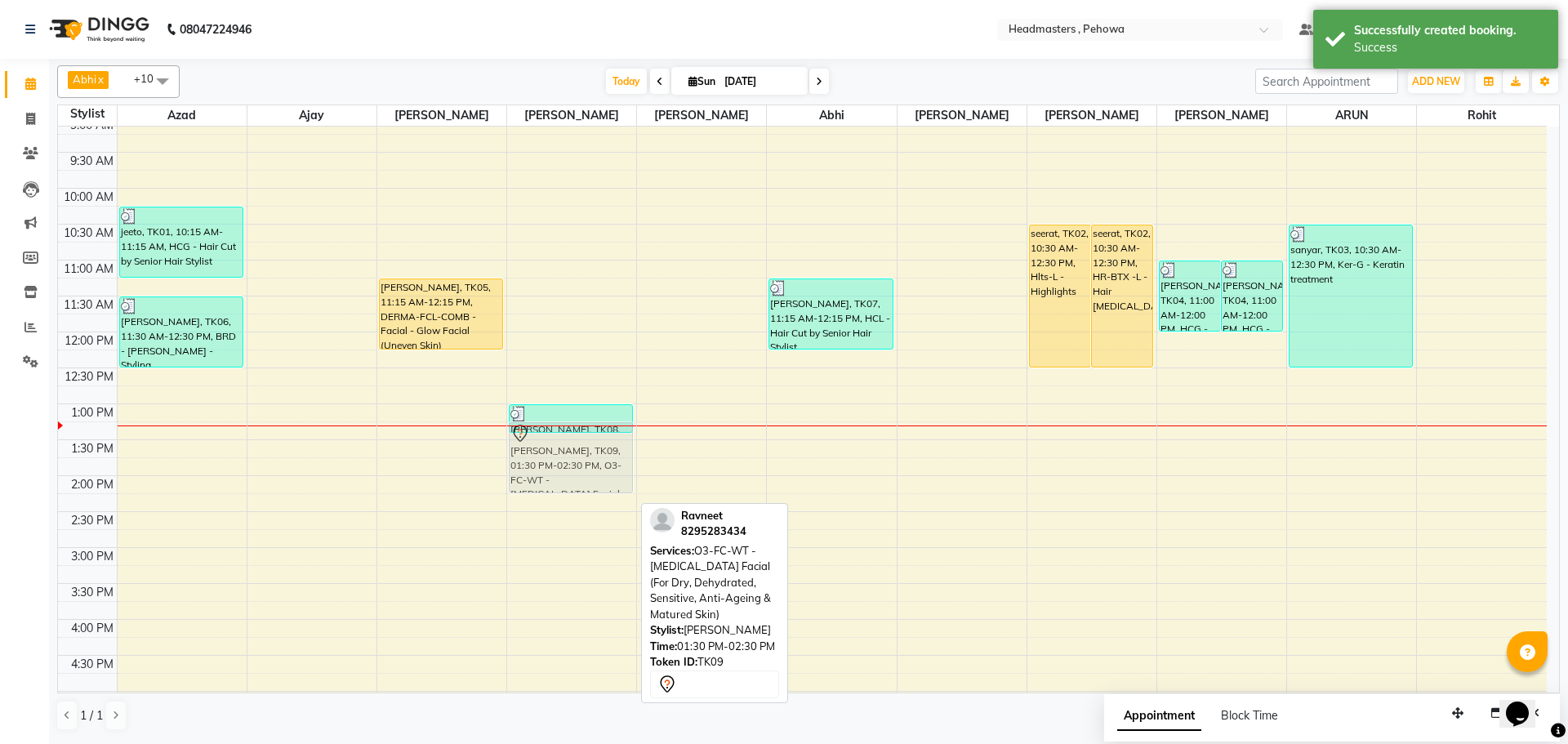 drag, startPoint x: 553, startPoint y: 479, endPoint x: 559, endPoint y: 464, distance: 16.155494 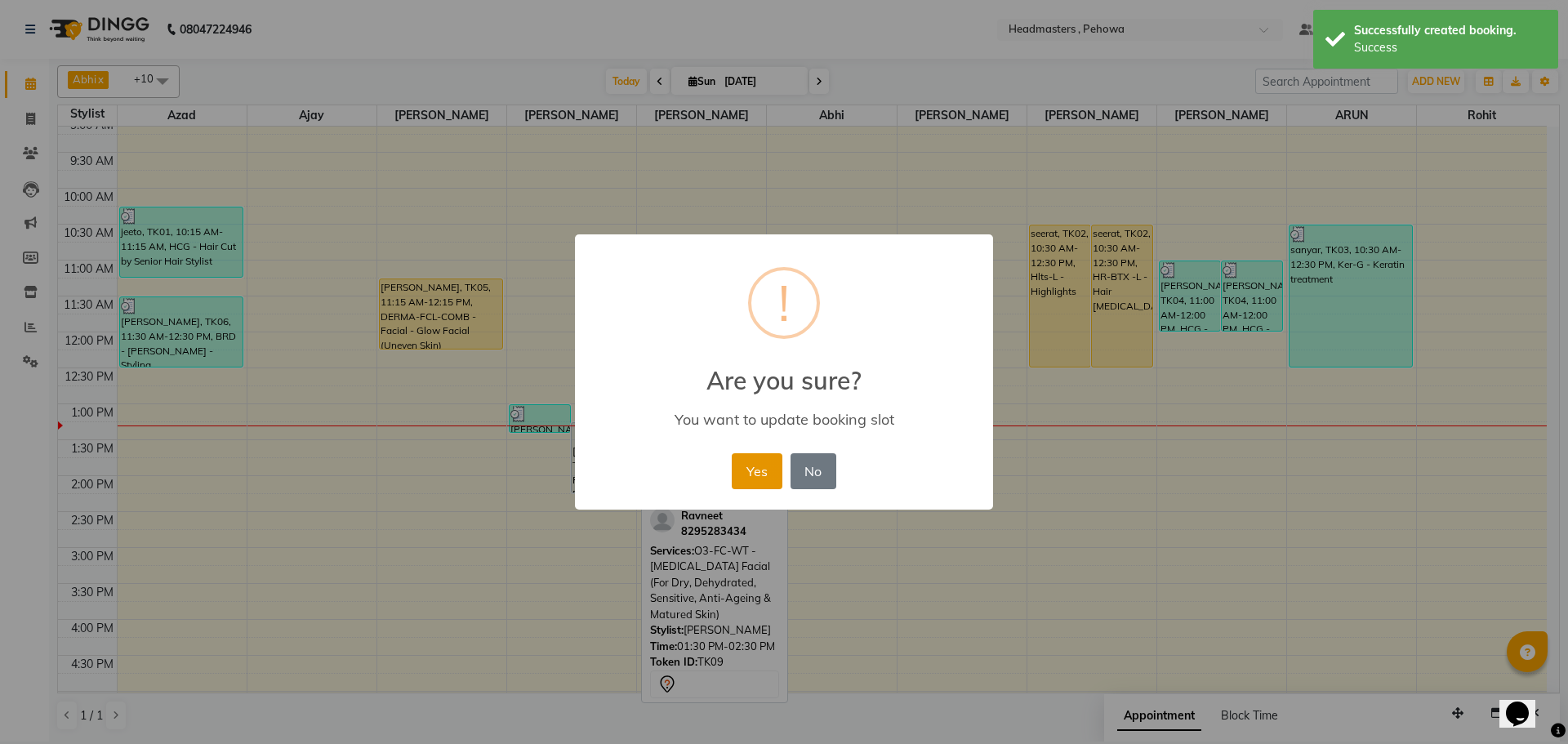 click on "Yes" at bounding box center [756, 471] 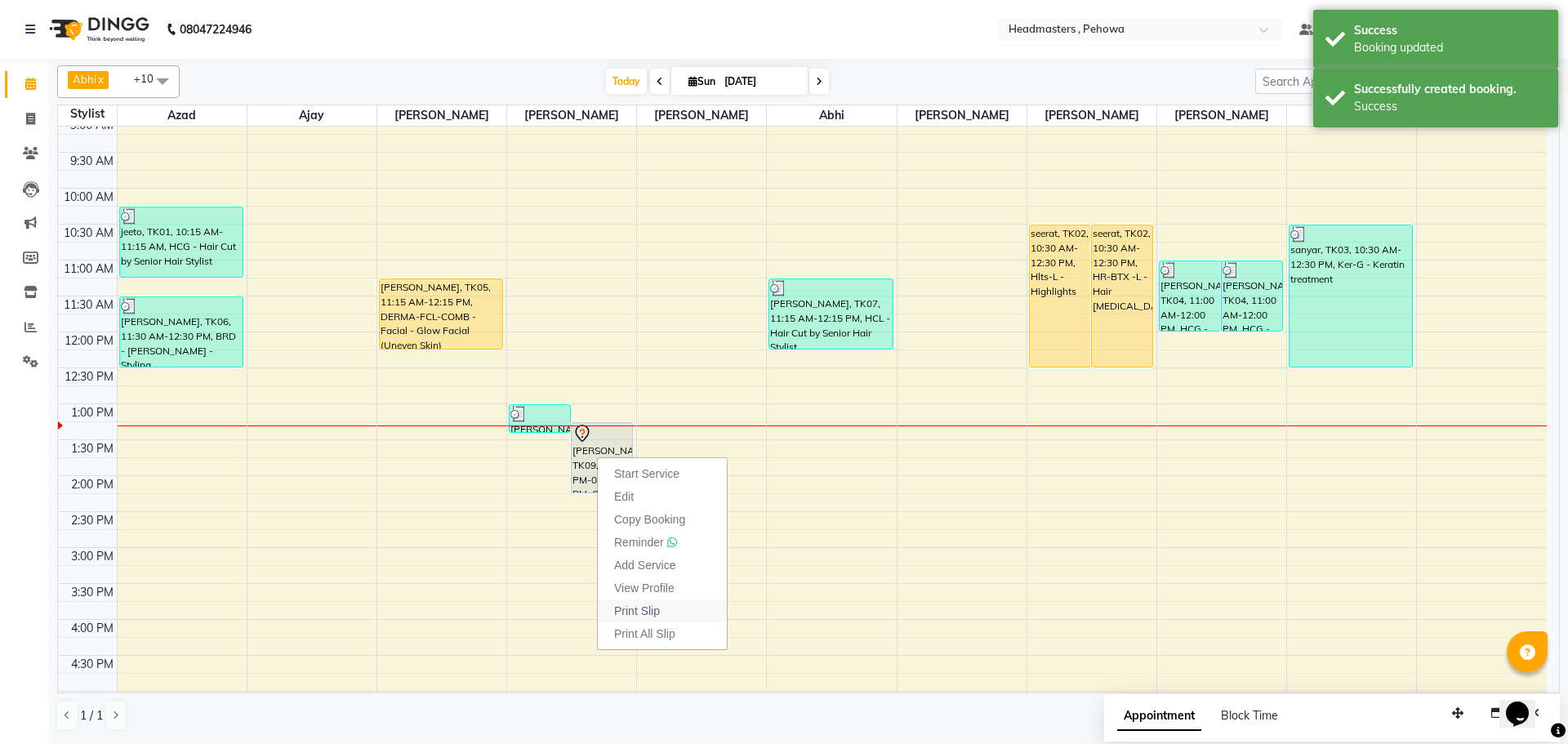 click on "Print Slip" at bounding box center [662, 611] 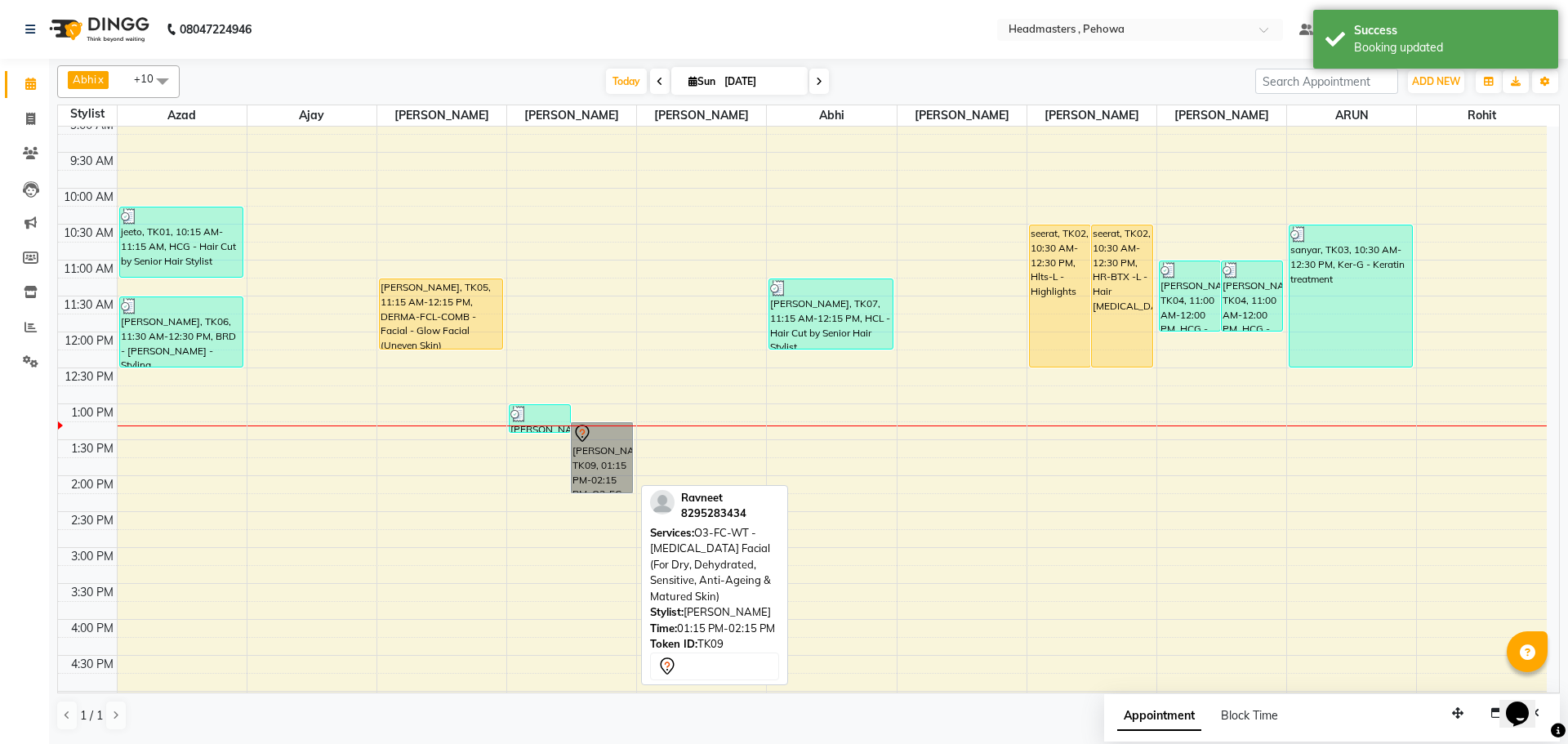 drag, startPoint x: 586, startPoint y: 460, endPoint x: 606, endPoint y: 452, distance: 21.54066 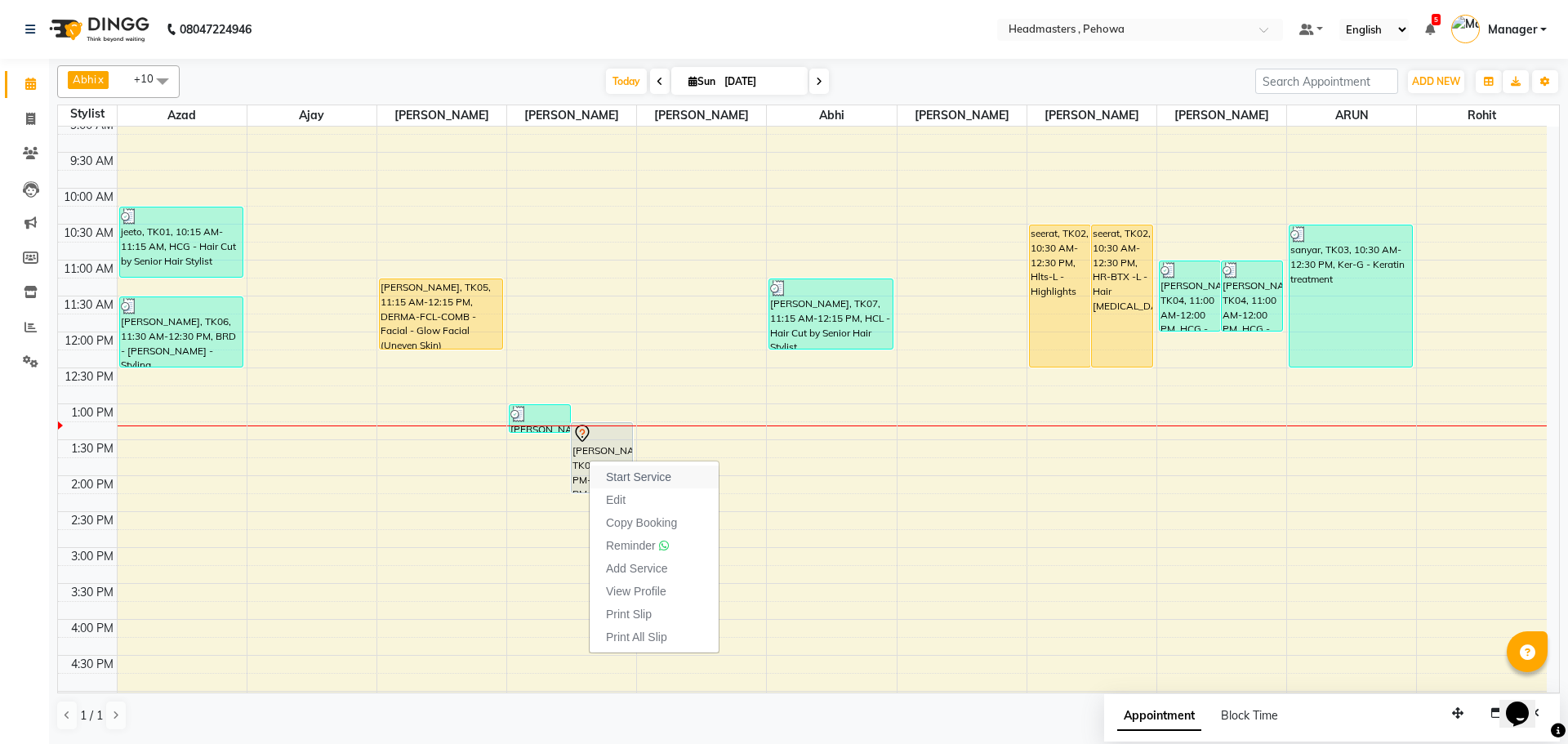 drag, startPoint x: 660, startPoint y: 472, endPoint x: 668, endPoint y: 466, distance: 10 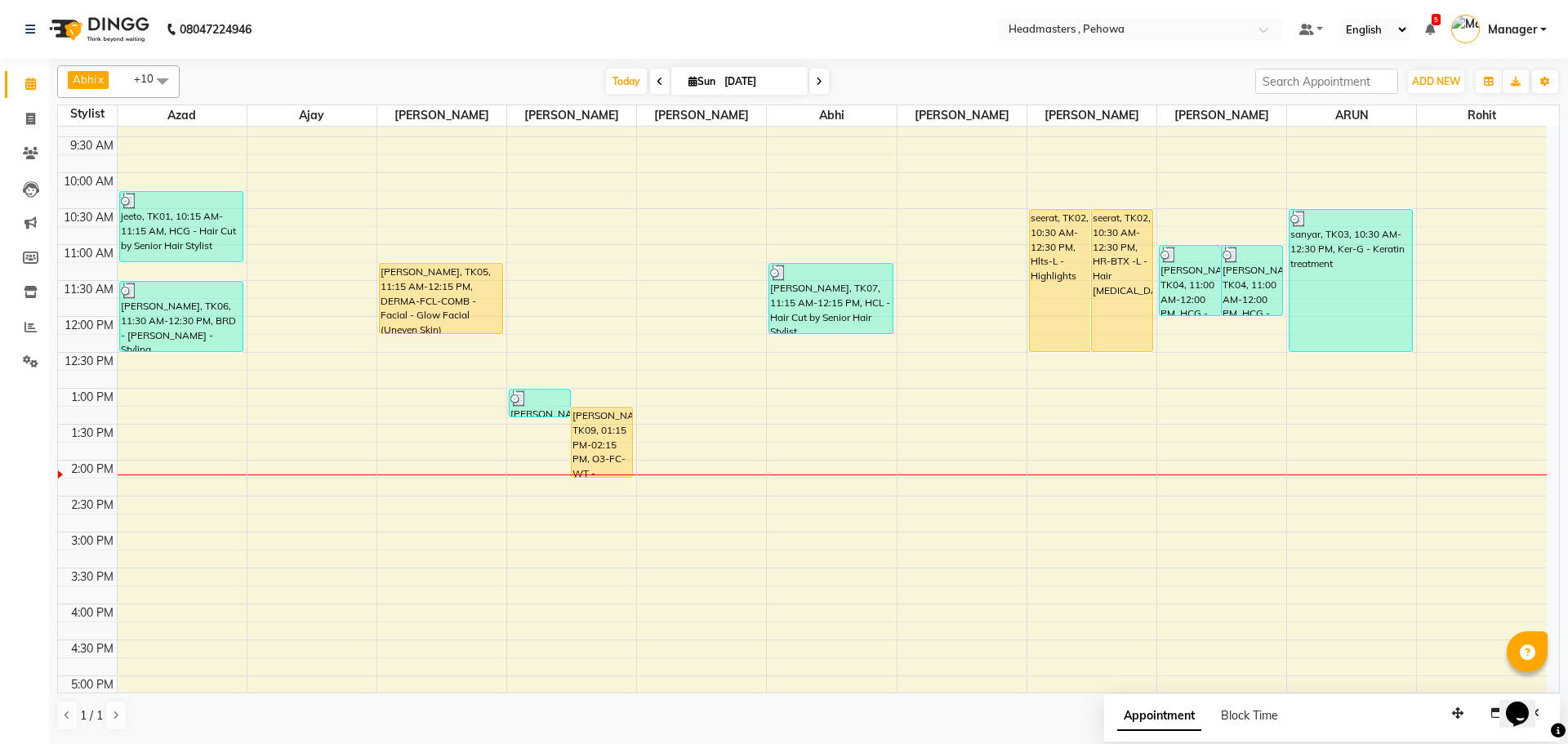 scroll, scrollTop: 0, scrollLeft: 0, axis: both 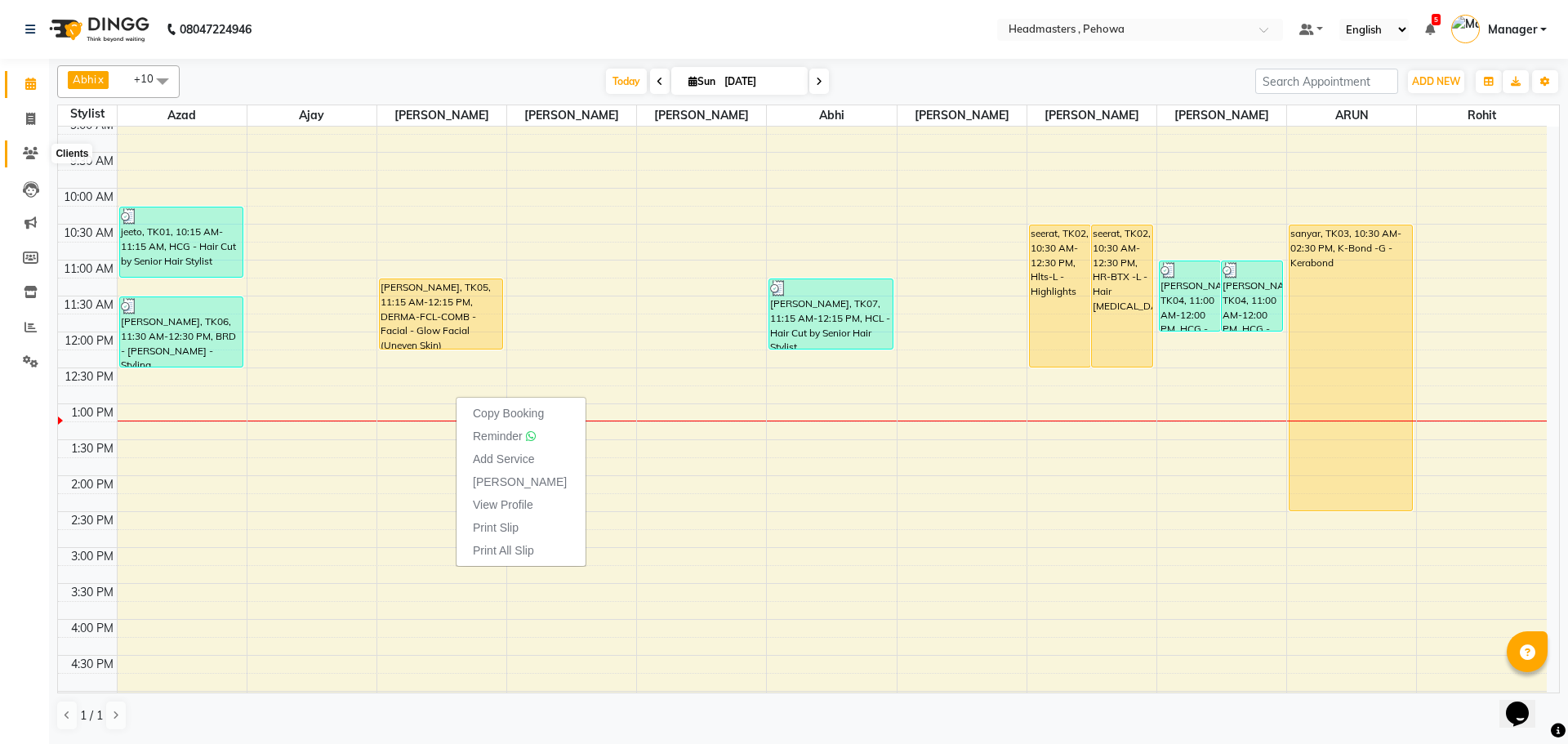 click 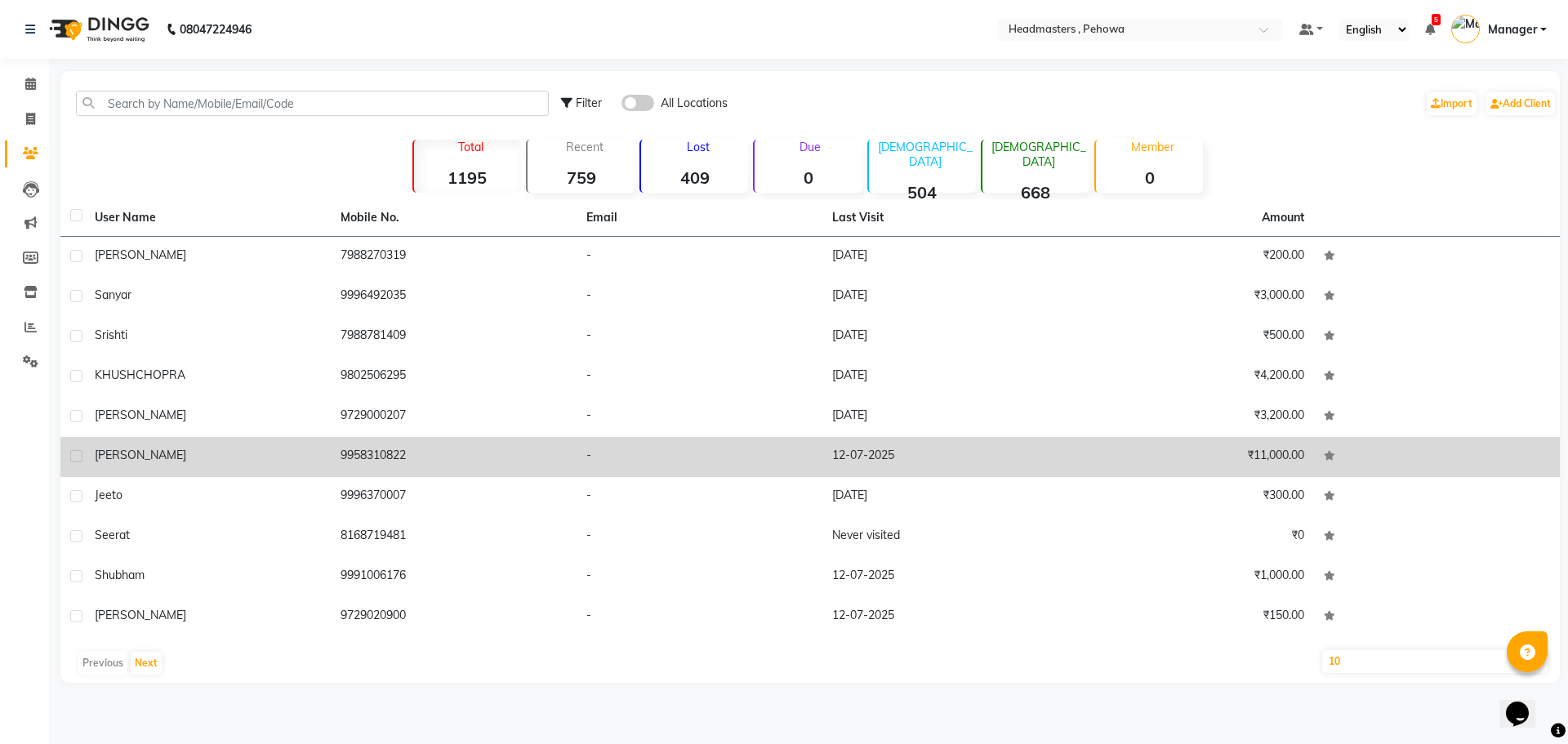 click on "[PERSON_NAME]" 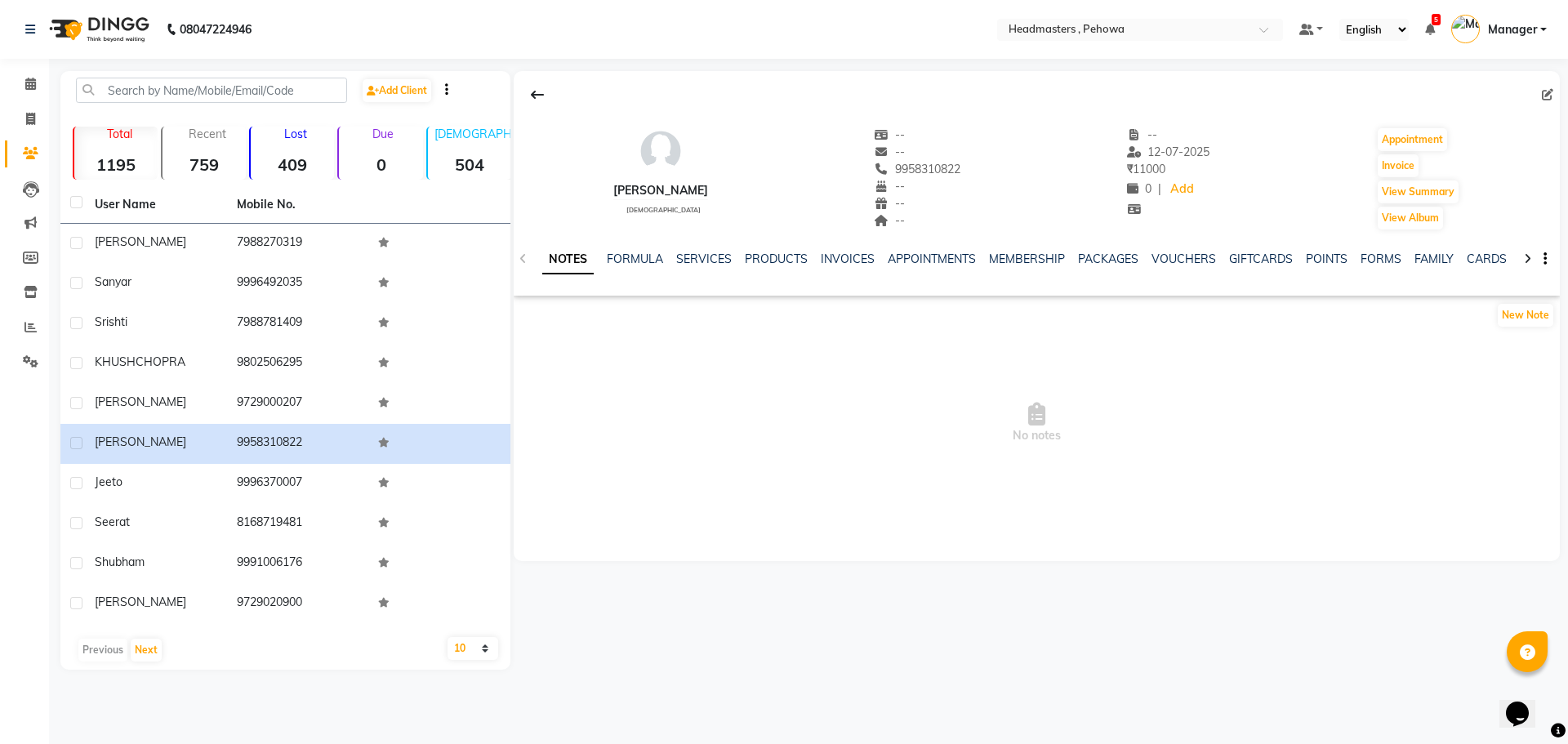 click 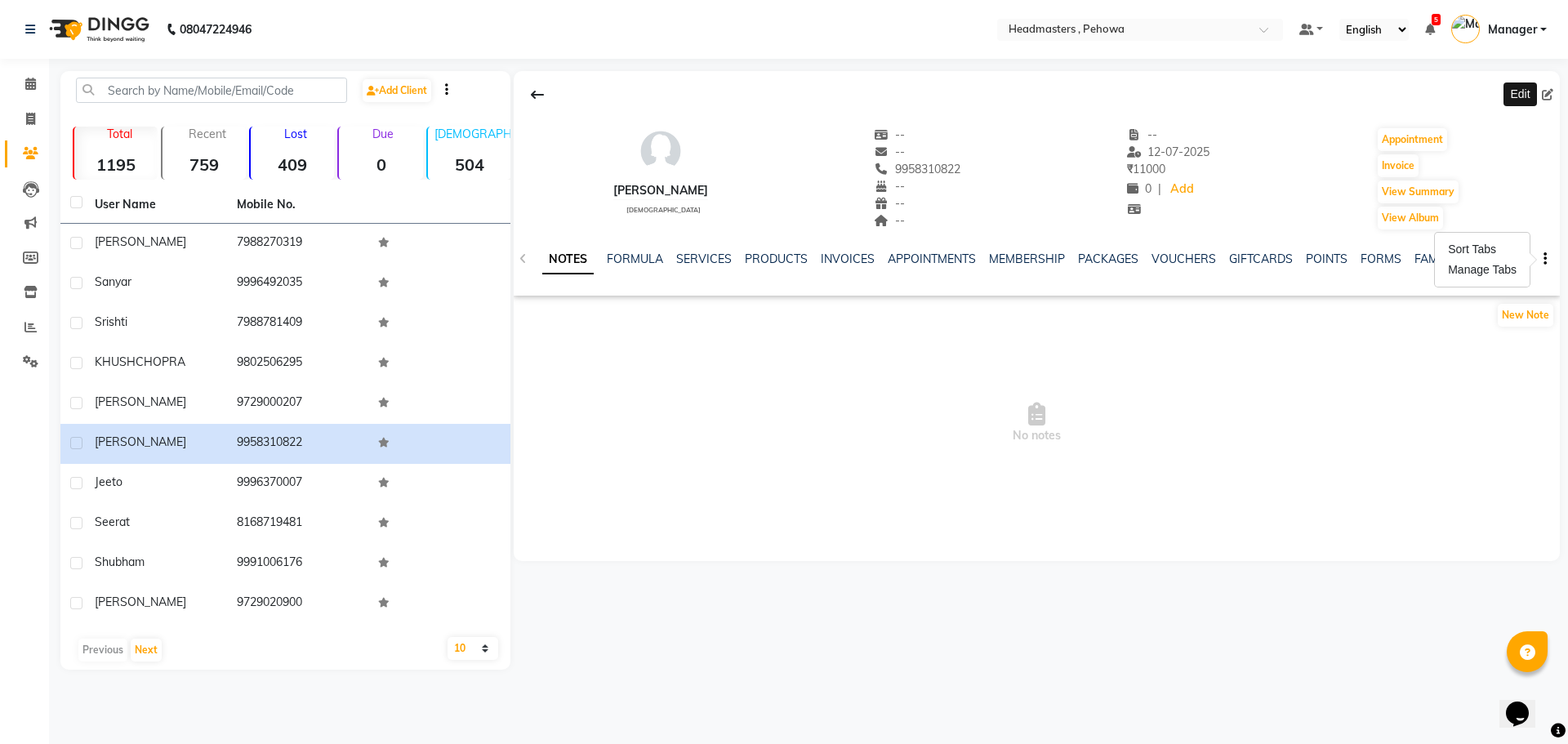 click 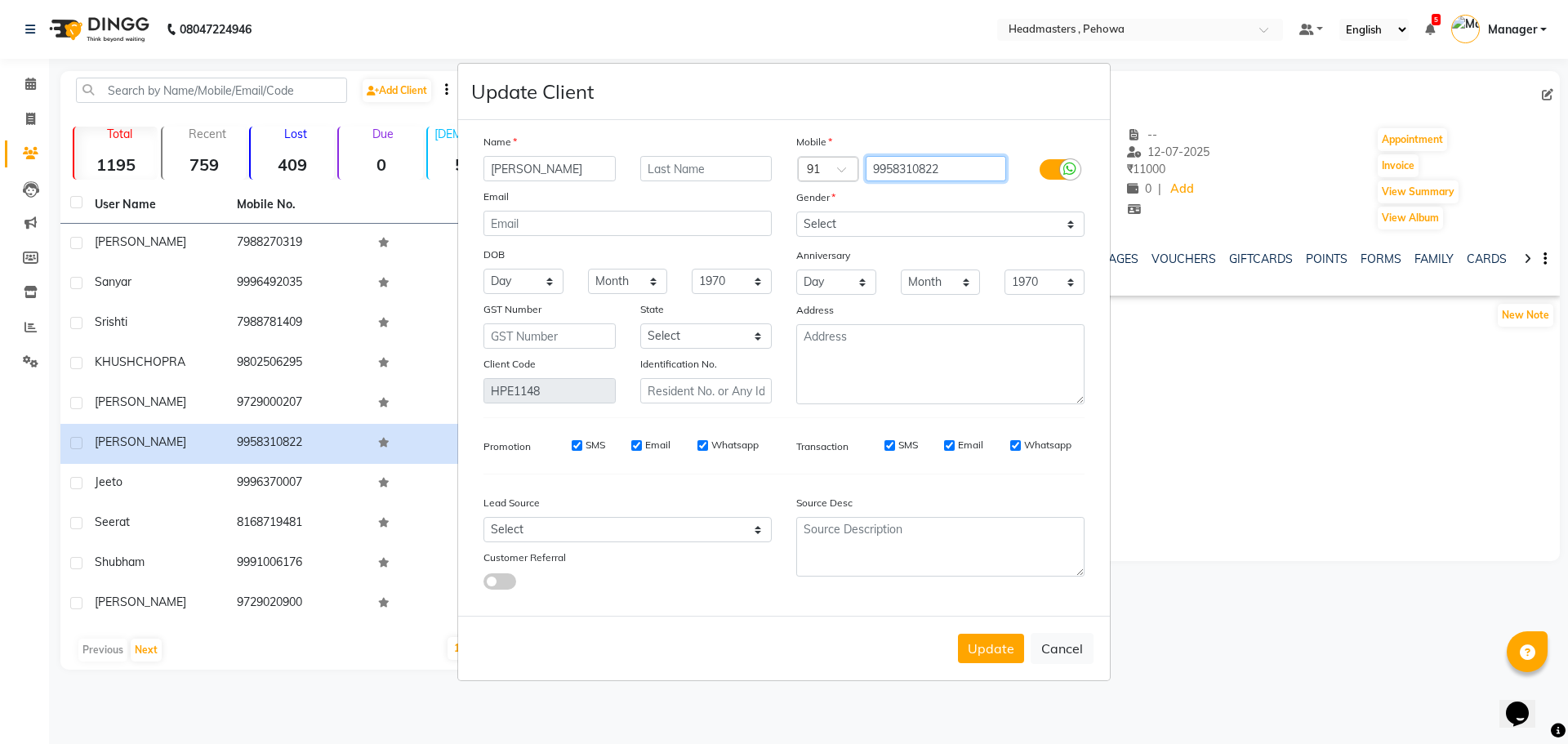 click on "9958310822" at bounding box center [936, 168] 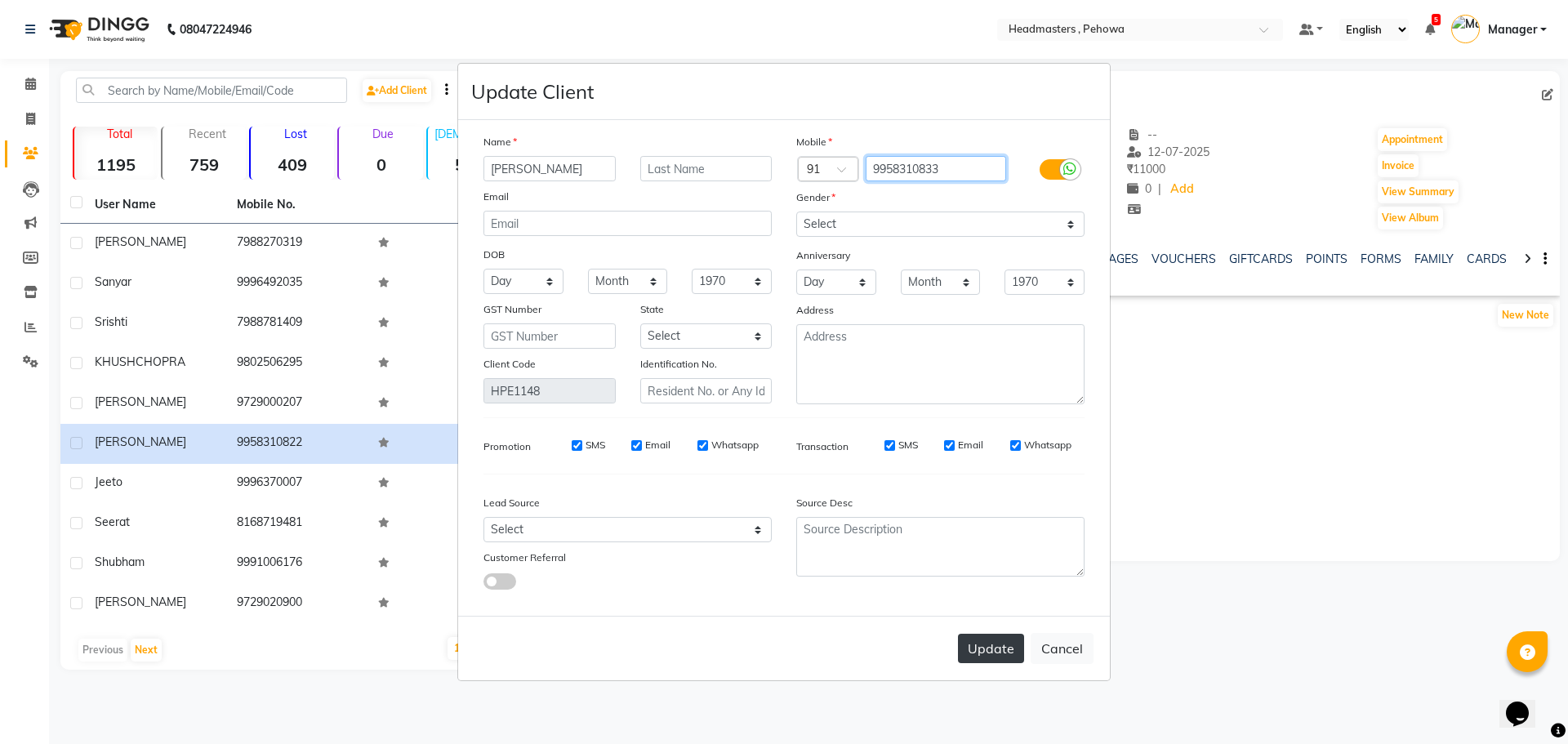 type on "9958310833" 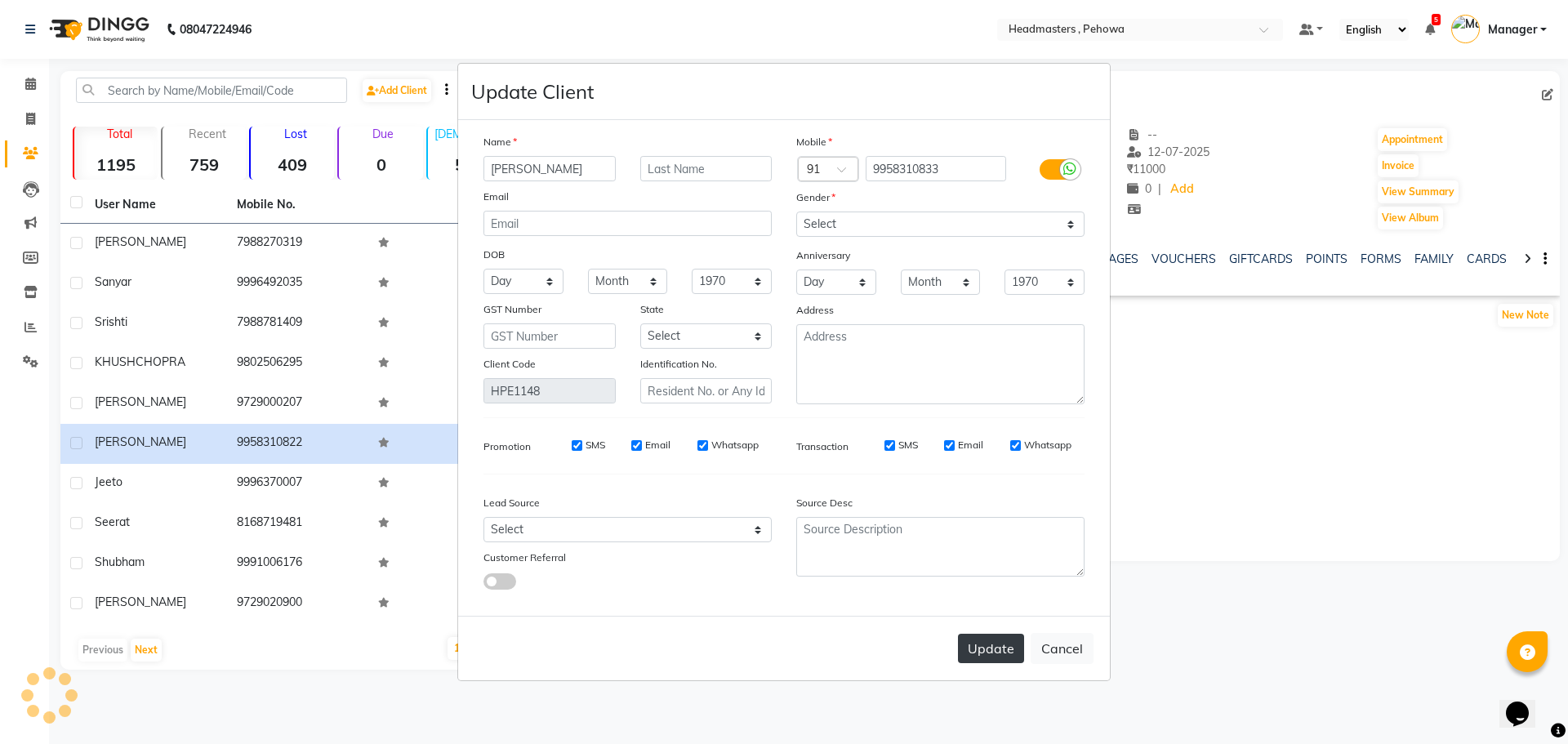 click on "Update" at bounding box center (991, 648) 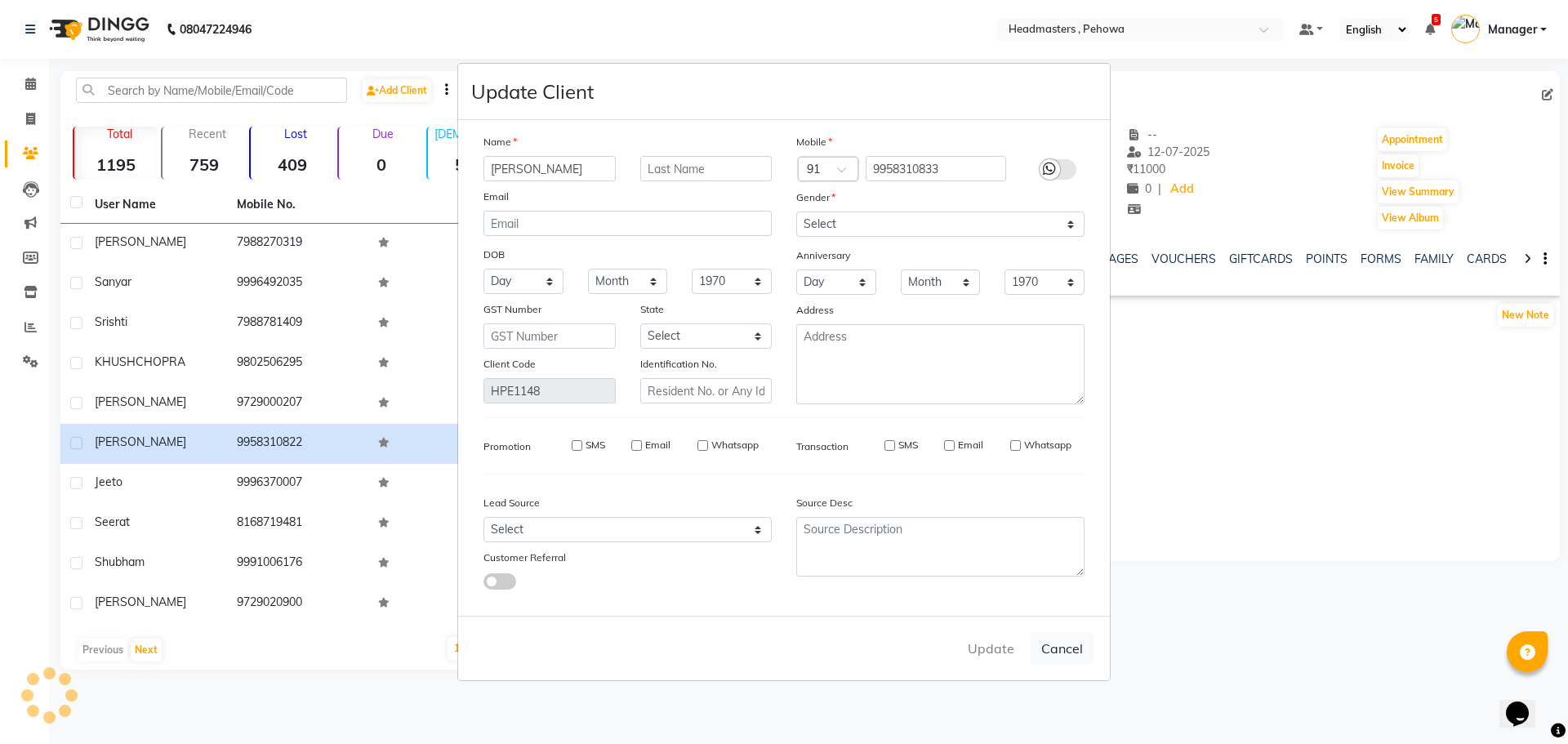 type 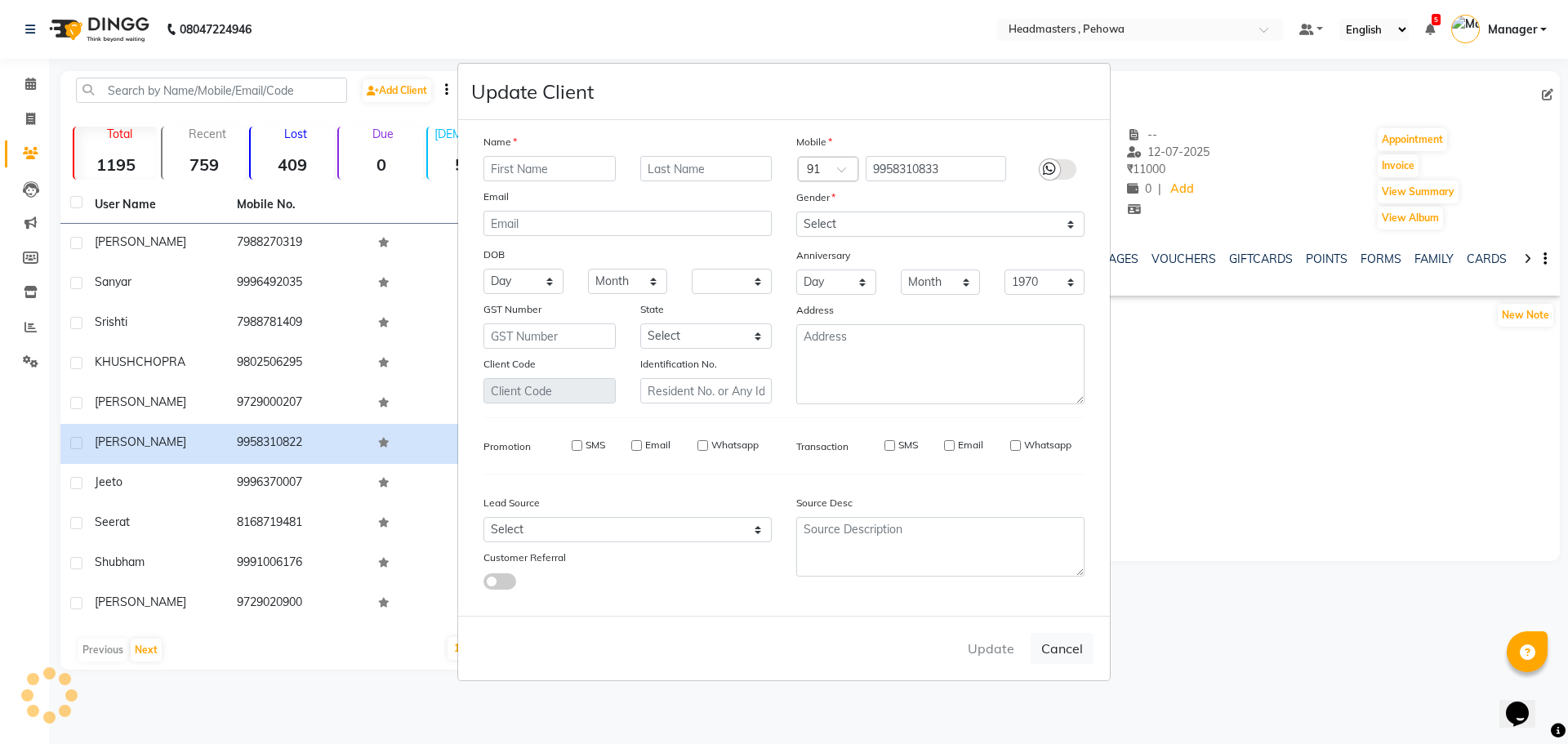 type 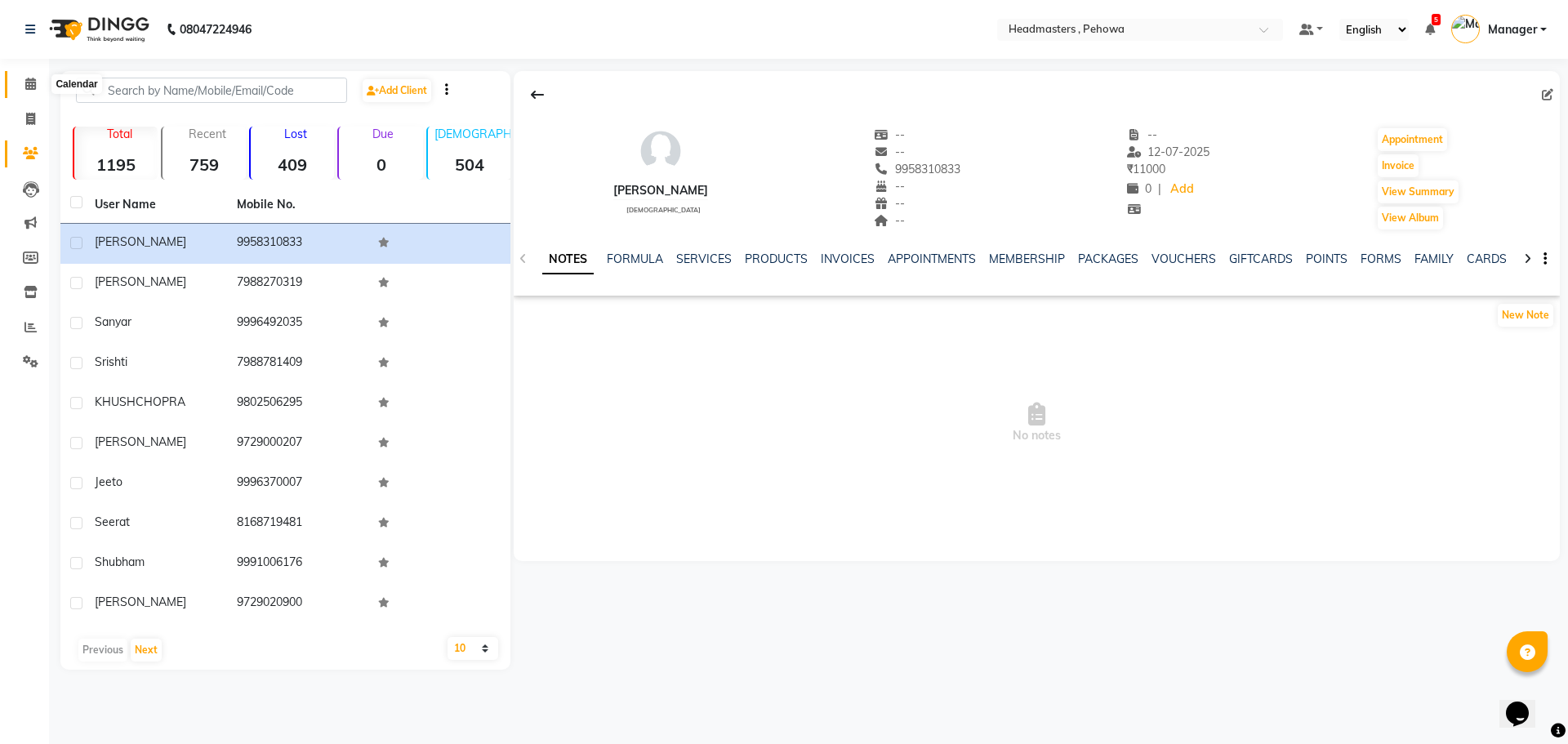 click 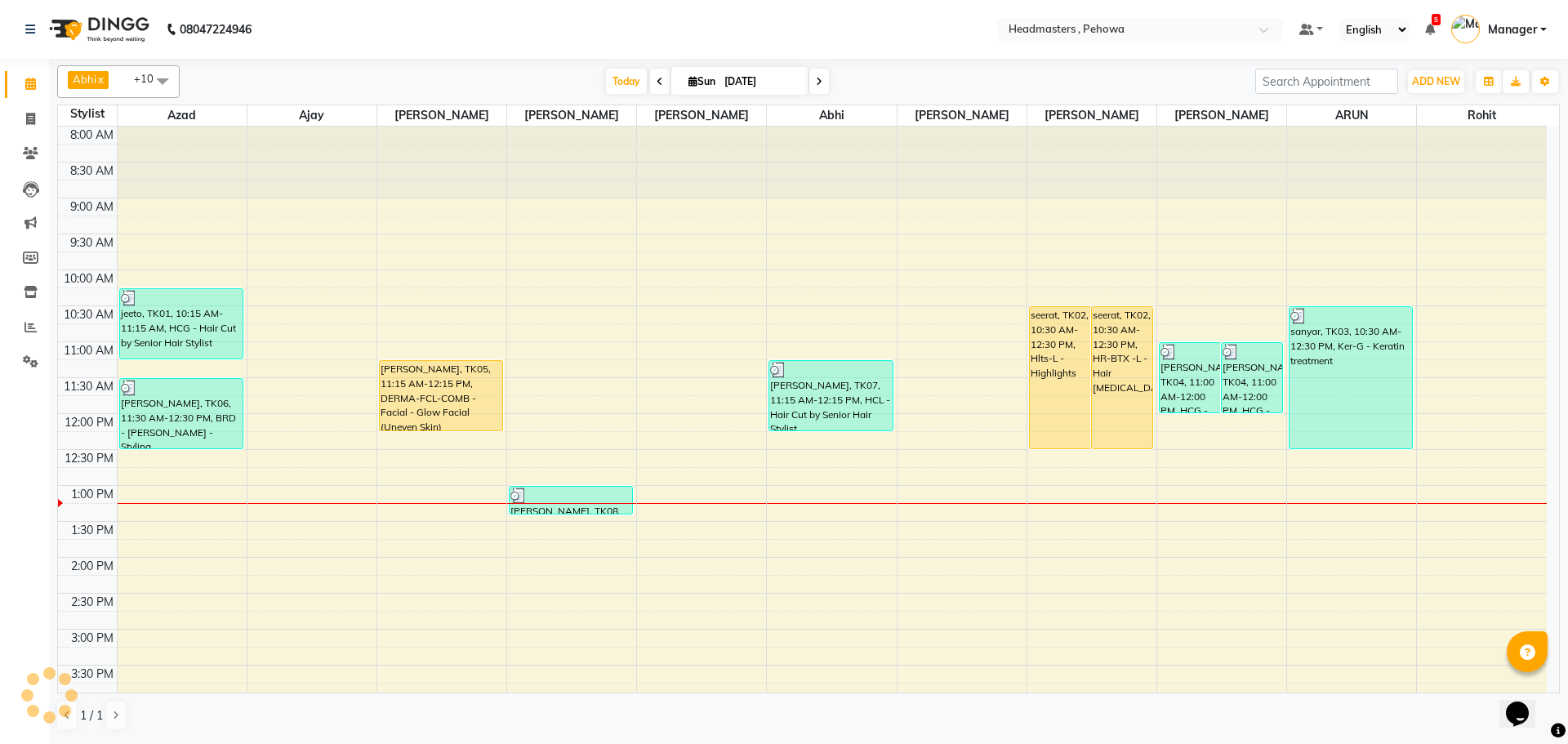 scroll, scrollTop: 0, scrollLeft: 0, axis: both 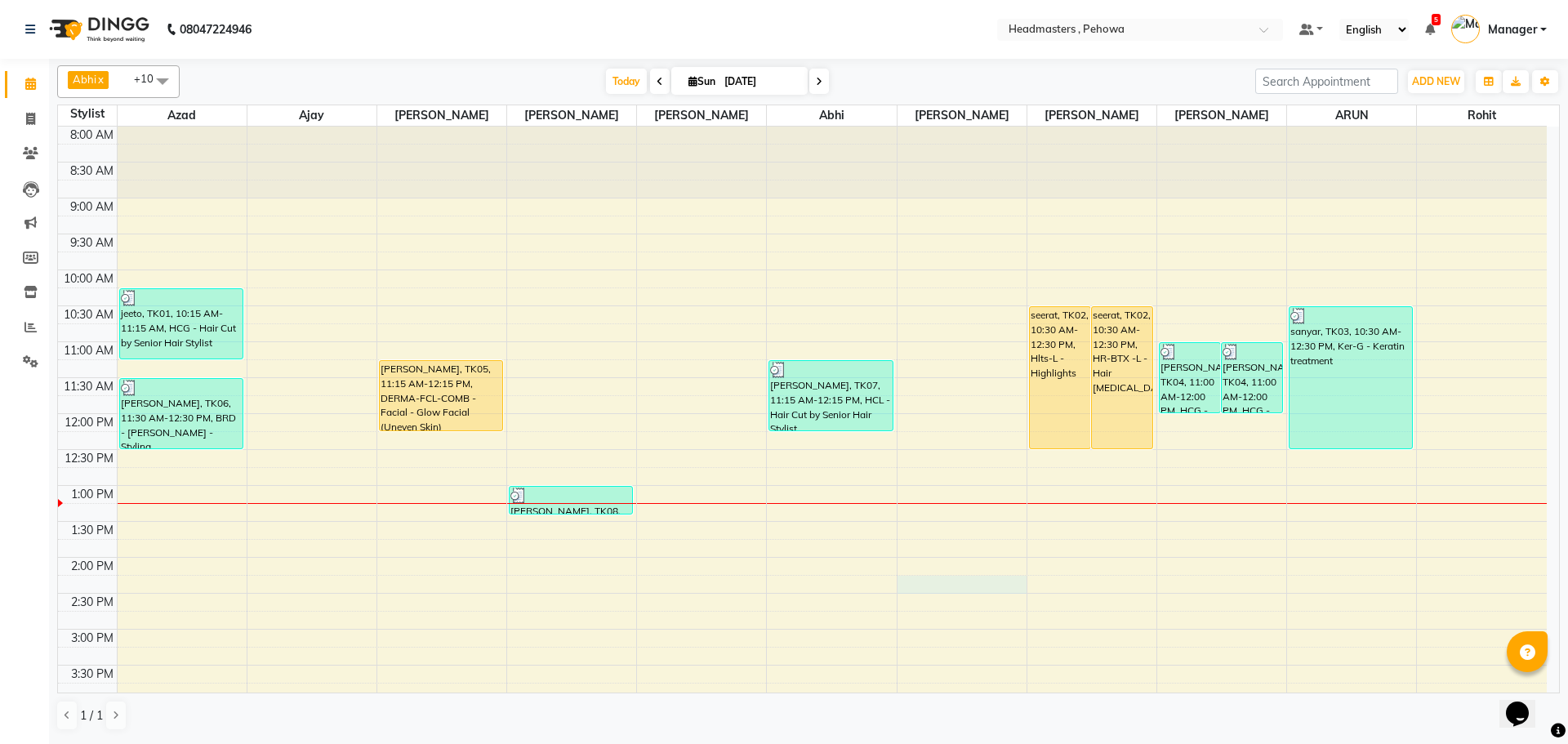 click on "8:00 AM 8:30 AM 9:00 AM 9:30 AM 10:00 AM 10:30 AM 11:00 AM 11:30 AM 12:00 PM 12:30 PM 1:00 PM 1:30 PM 2:00 PM 2:30 PM 3:00 PM 3:30 PM 4:00 PM 4:30 PM 5:00 PM 5:30 PM 6:00 PM 6:30 PM 7:00 PM 7:30 PM 8:00 PM 8:30 PM 9:00 PM 9:30 PM     jeeto, TK01, 10:15 AM-11:15 AM, HCG - Hair Cut by Senior Hair Stylist     KHUSH CHOPRA, TK06, 11:30 AM-12:30 PM, BRD - [PERSON_NAME] - Styling    [PERSON_NAME], TK05, 11:15 AM-12:15 PM, DERMA-FCL-COMB - Facial - Glow Facial (Uneven Skin)     [PERSON_NAME], TK08, 01:00 PM-01:25 PM, TH-EB - Eyebrows,TH-UL - Upper lips,TH-FH - Forehead     [PERSON_NAME], TK07, 11:15 AM-12:15 PM, HCL - Hair Cut by Senior Hair Stylist    seerat, TK02, 10:30 AM-12:30 PM, Hlts-L - Highlights    seerat, TK02, 10:30 AM-12:30 PM, HR-BTX -L  - Hair [MEDICAL_DATA]     [PERSON_NAME], TK04, 11:00 AM-12:00 PM, HCG - Hair Cut by Senior Hair Stylist     [PERSON_NAME], TK04, 11:00 AM-12:00 PM, HCG - Hair Cut by Senior Hair Stylist     sanyar, TK03, 10:30 AM-12:30 PM, Ker-G - Keratin treatment" at bounding box center [802, 629] 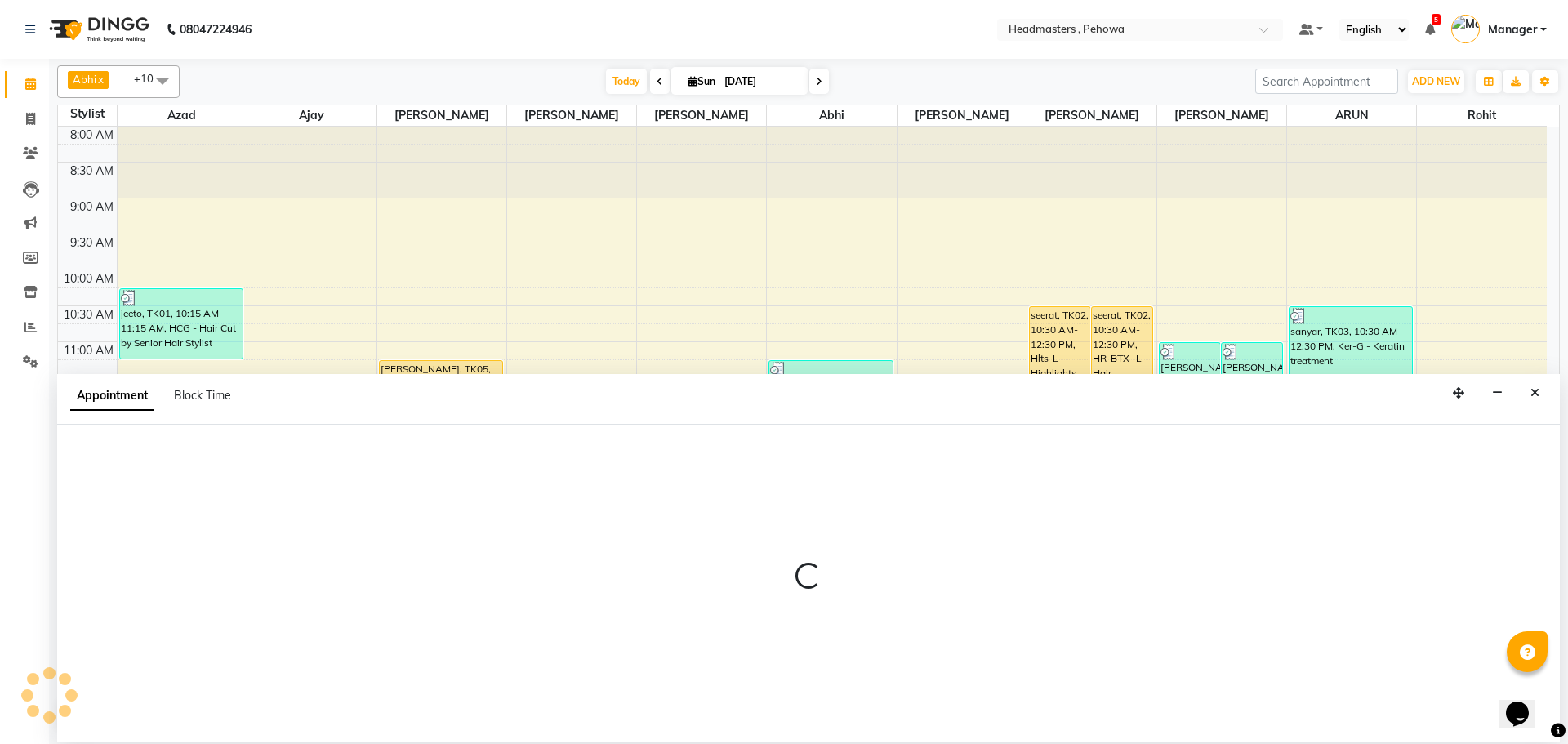 select on "68783" 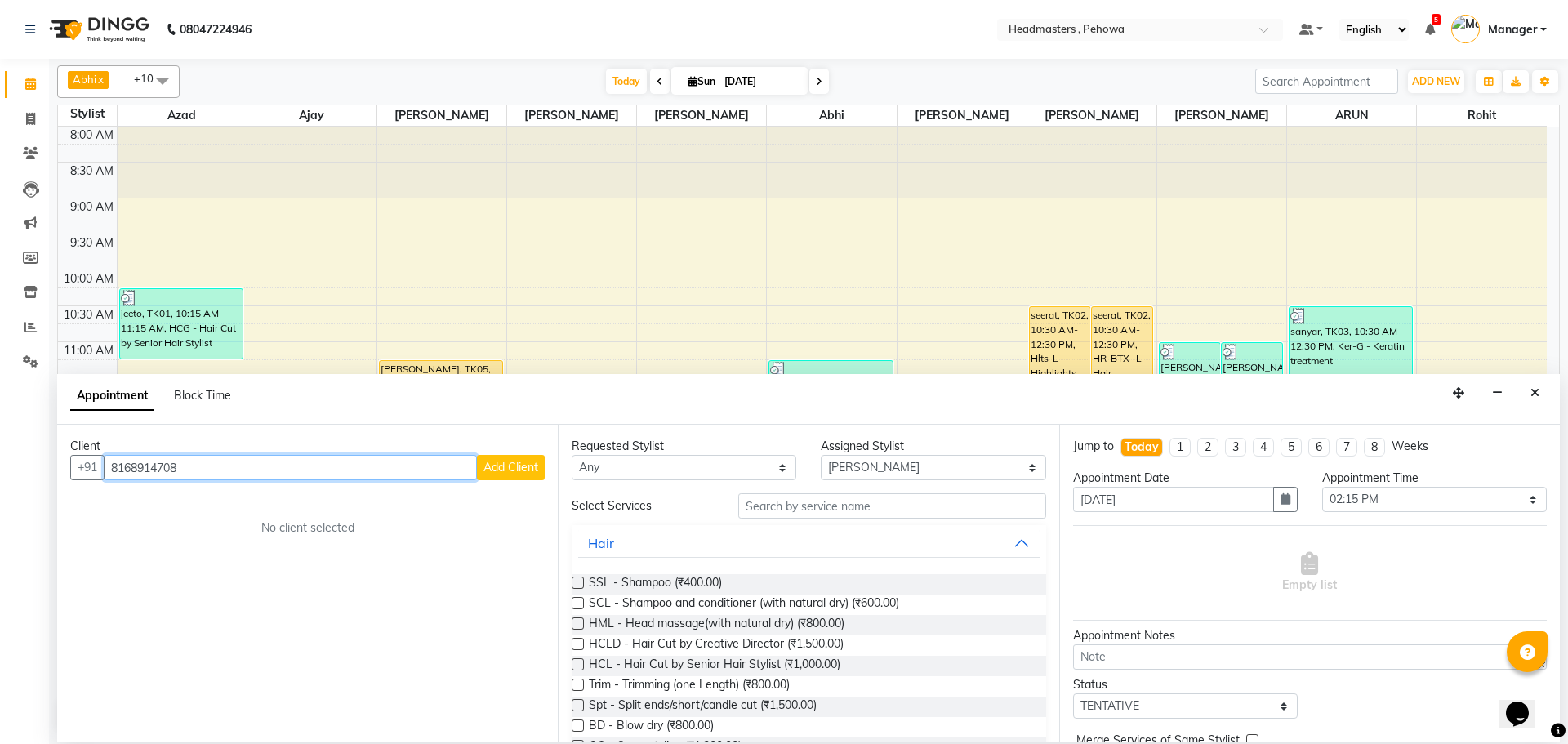 type on "8168914708" 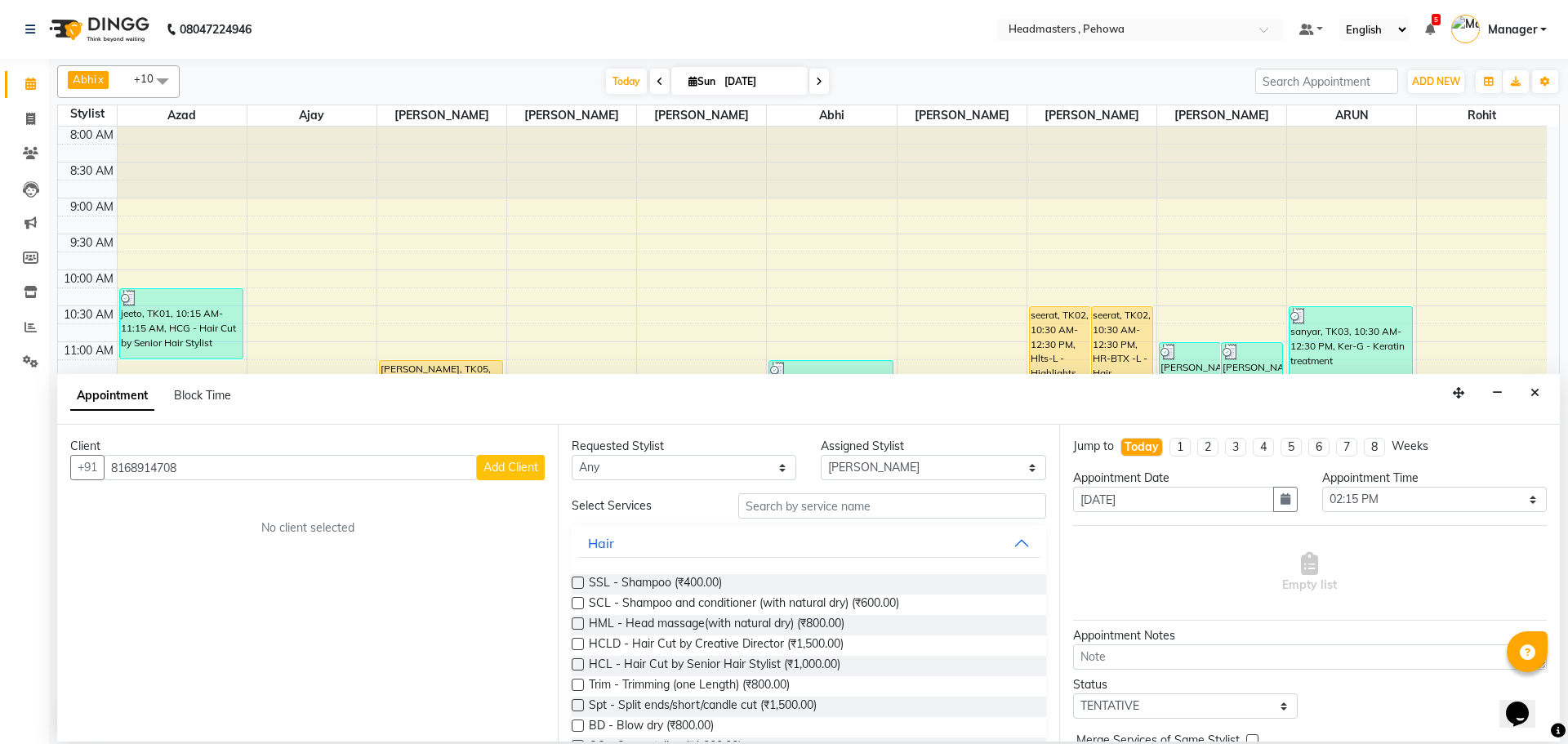 click on "Add Client" at bounding box center [510, 467] 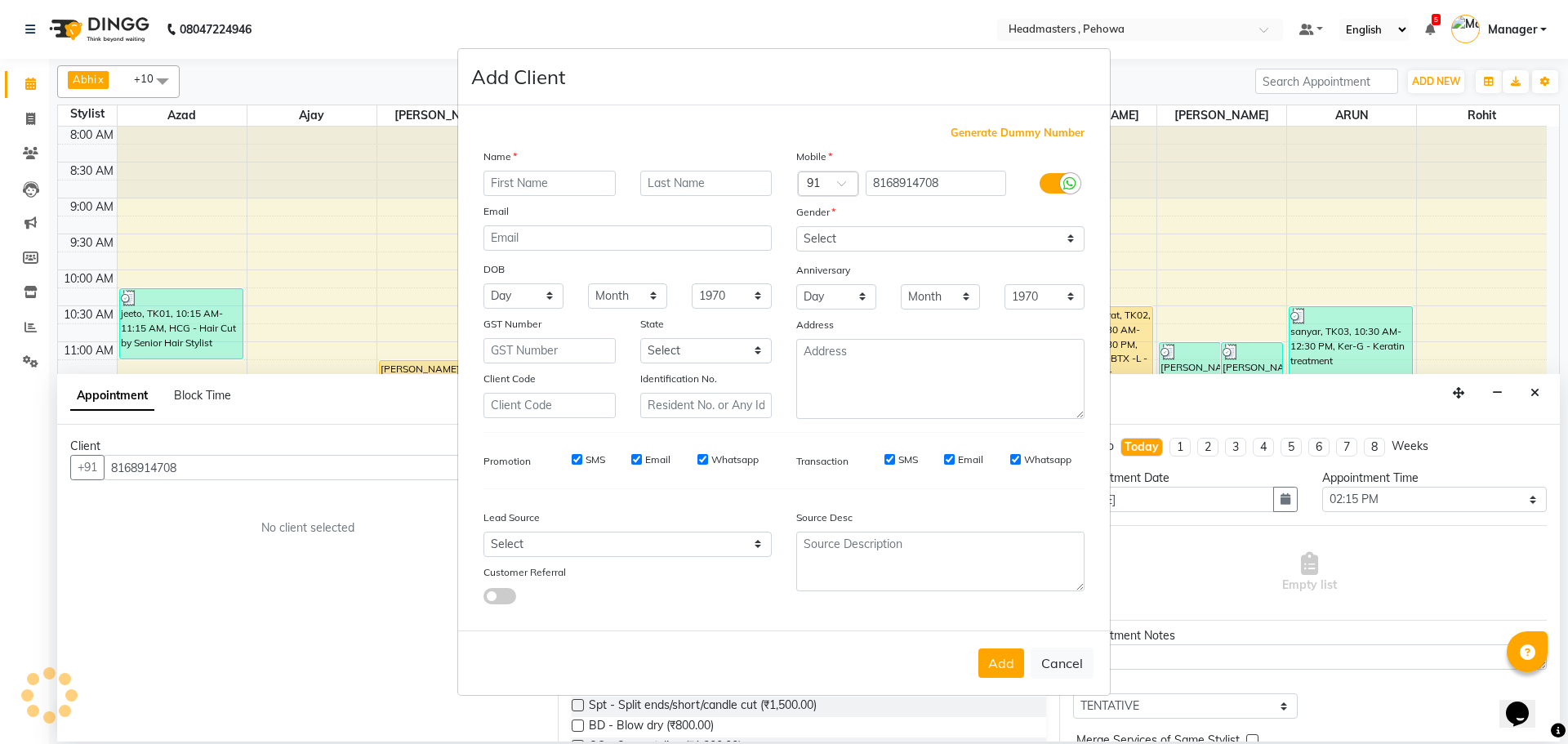 click at bounding box center [550, 183] 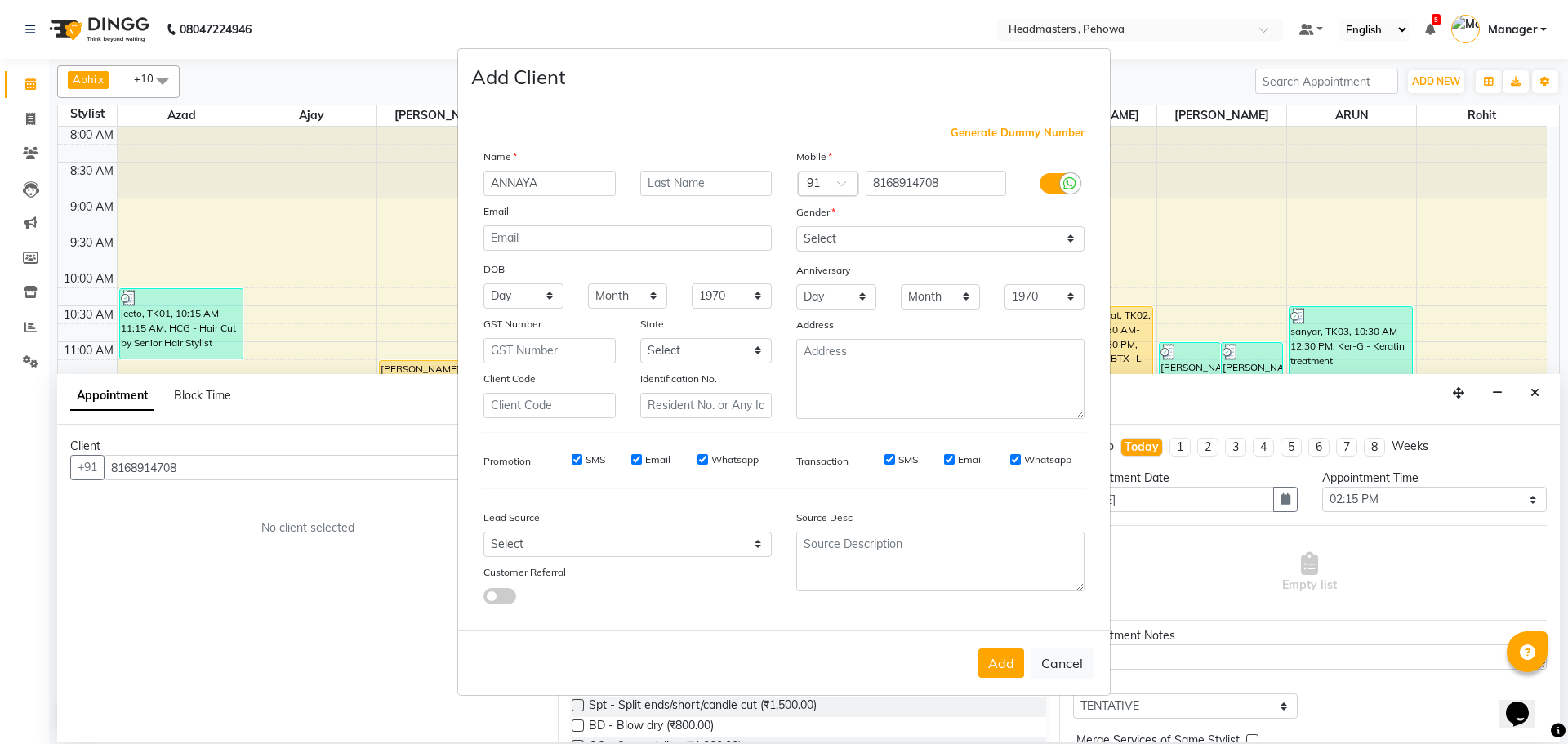 type on "ANNAYA" 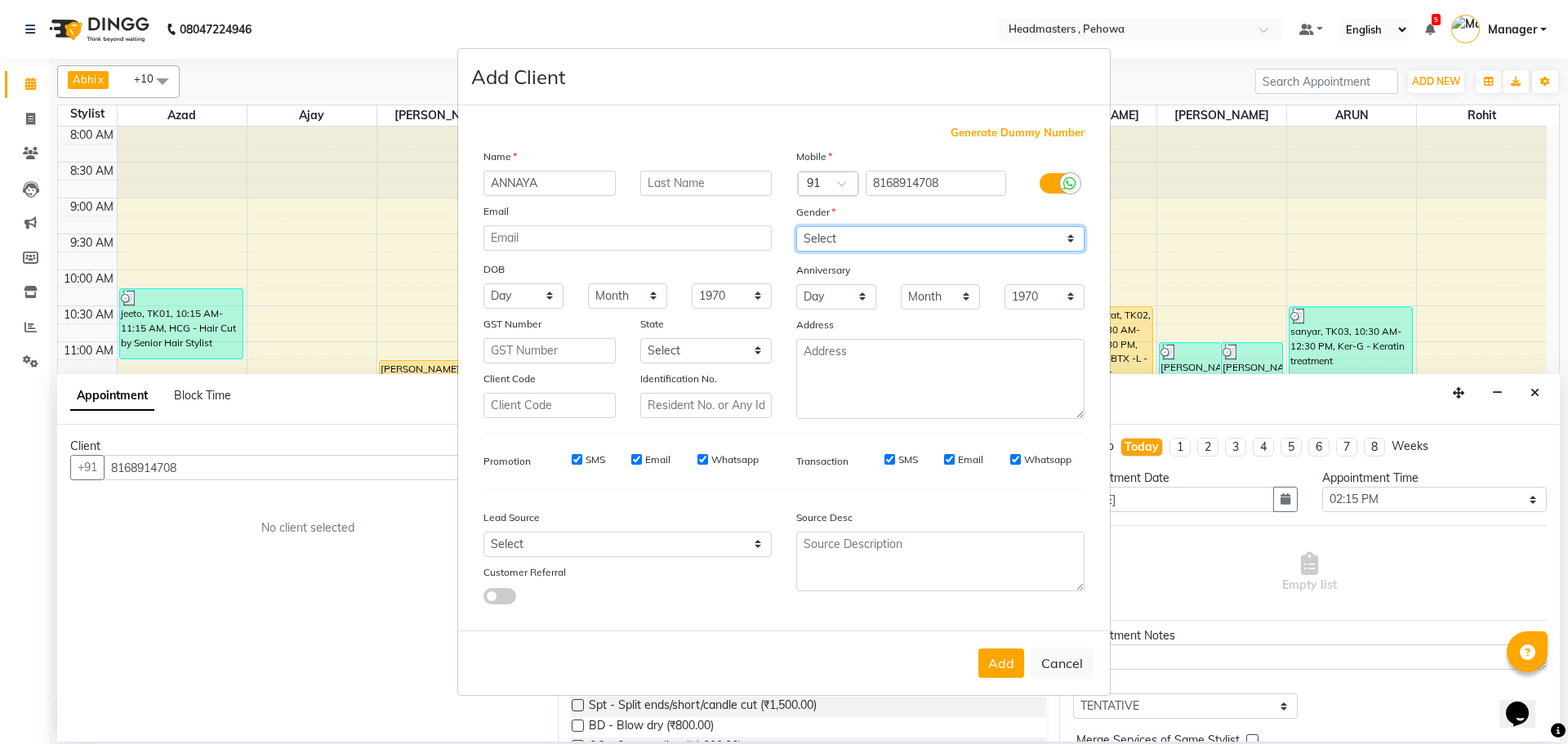 drag, startPoint x: 990, startPoint y: 246, endPoint x: 991, endPoint y: 256, distance: 10.0498756 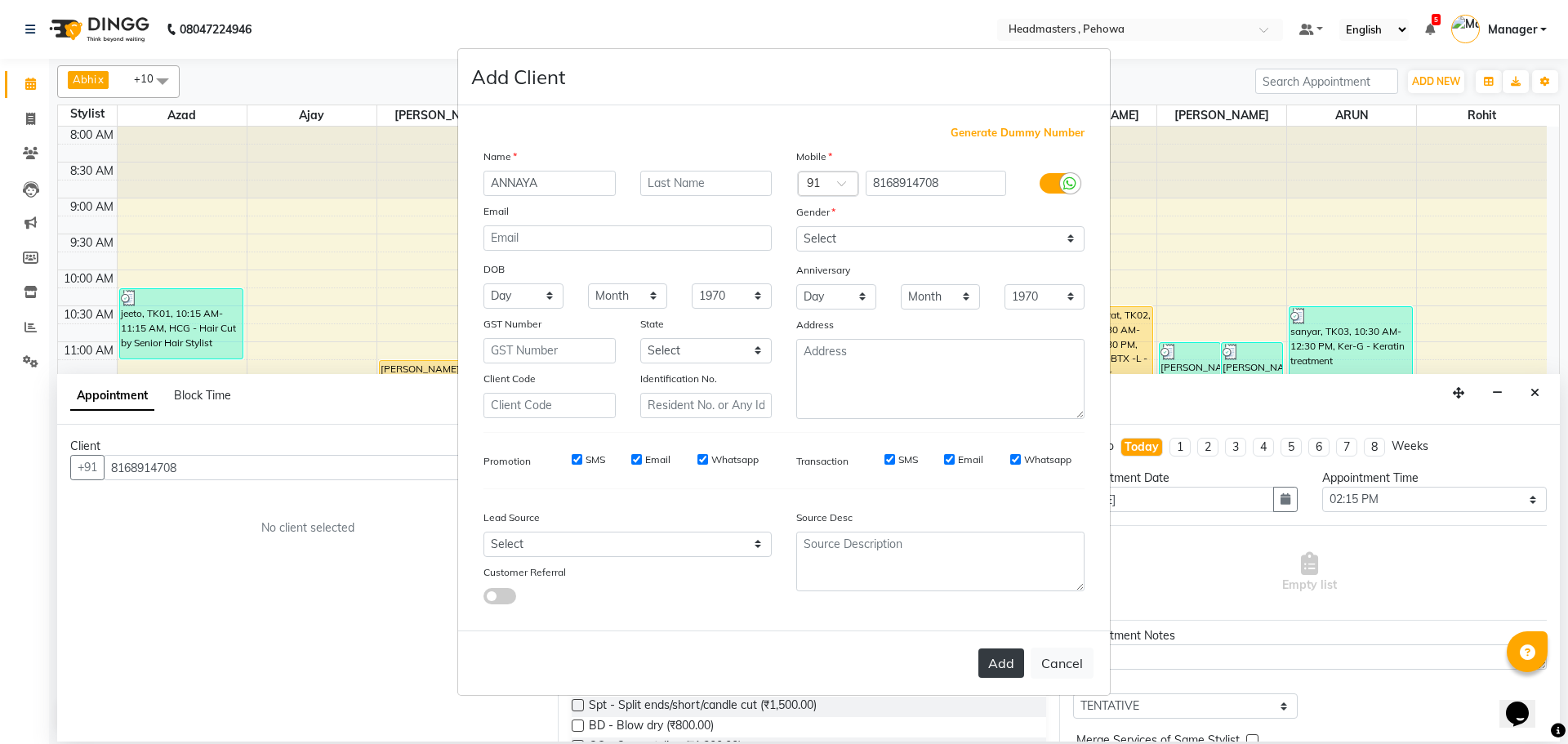 click on "Add" at bounding box center [1001, 663] 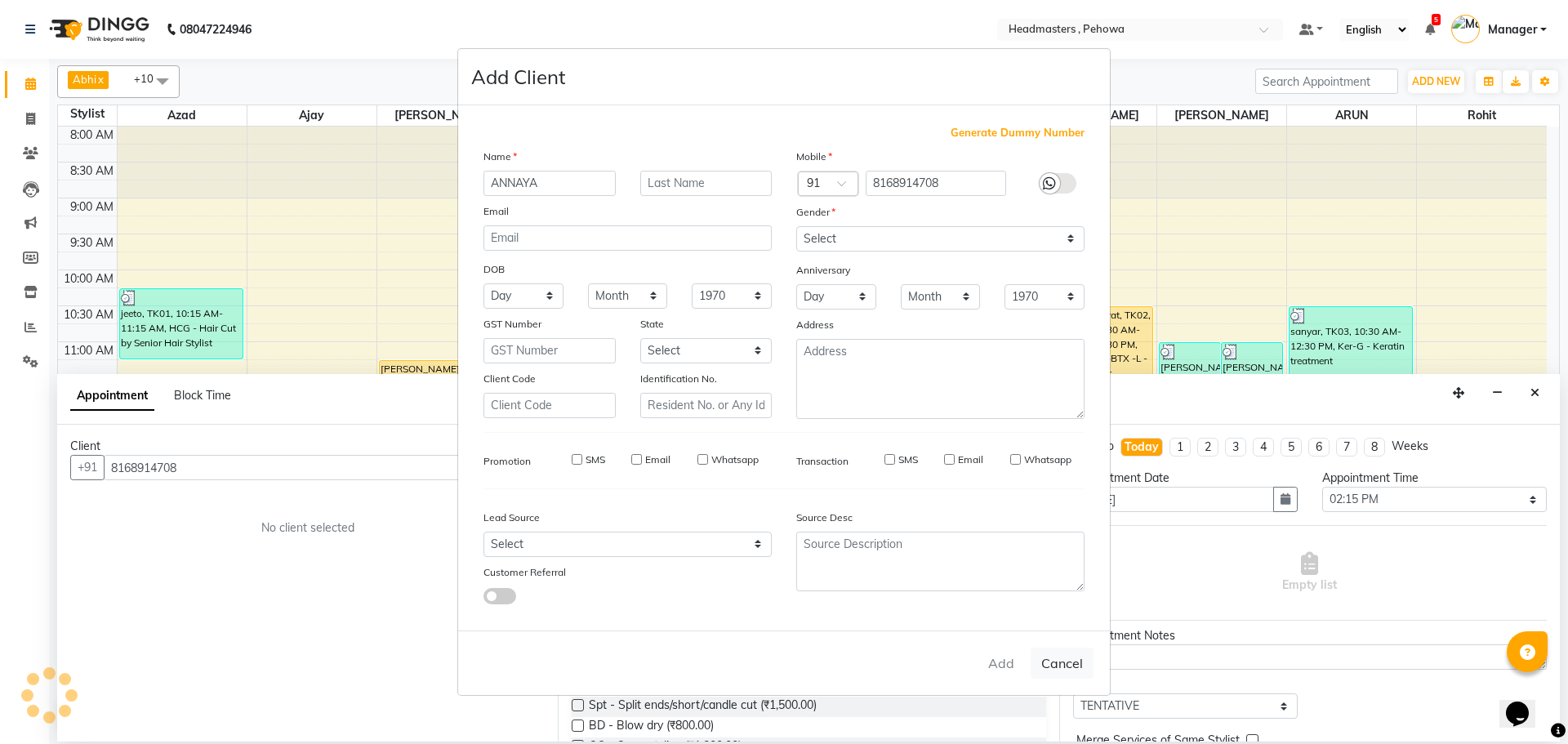 type 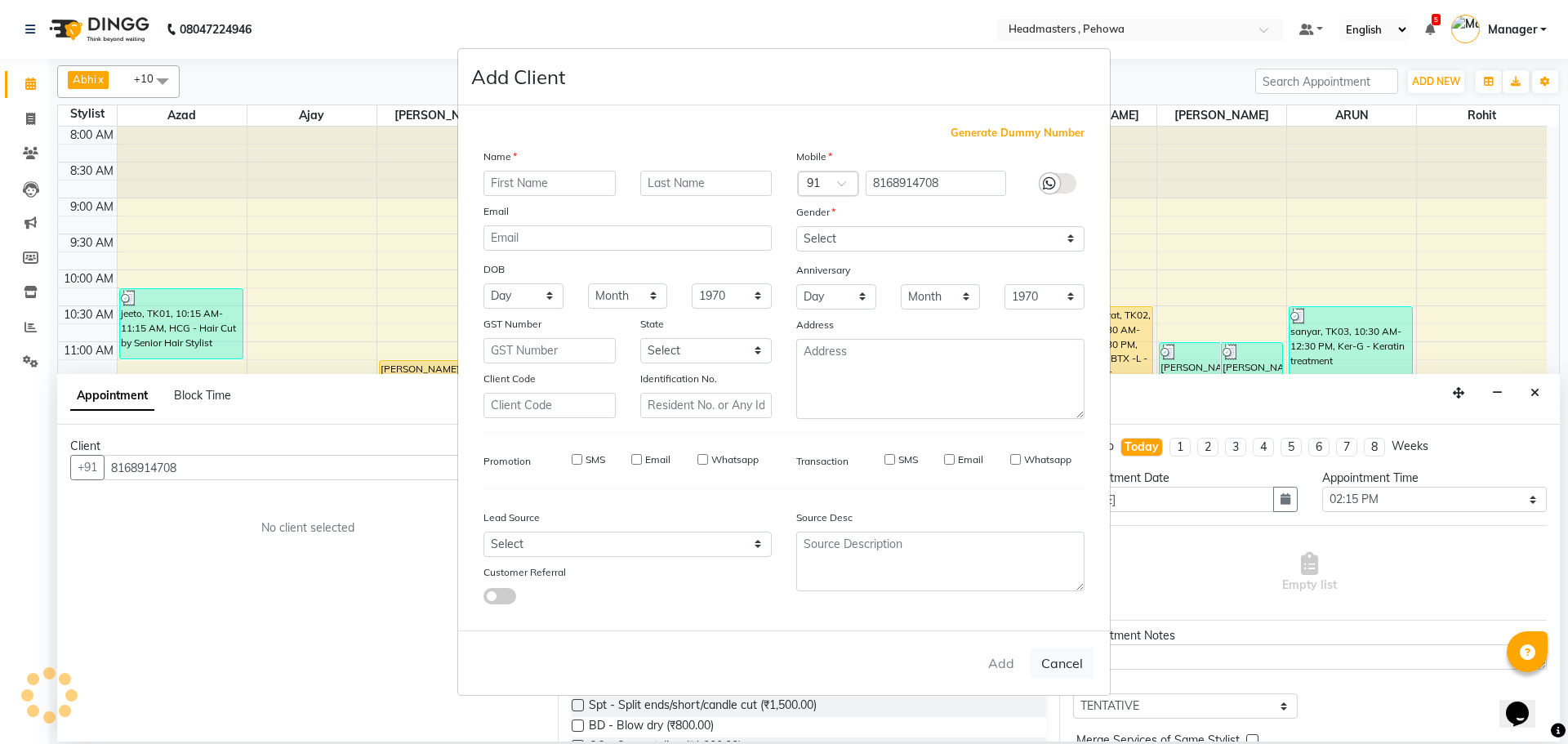 select 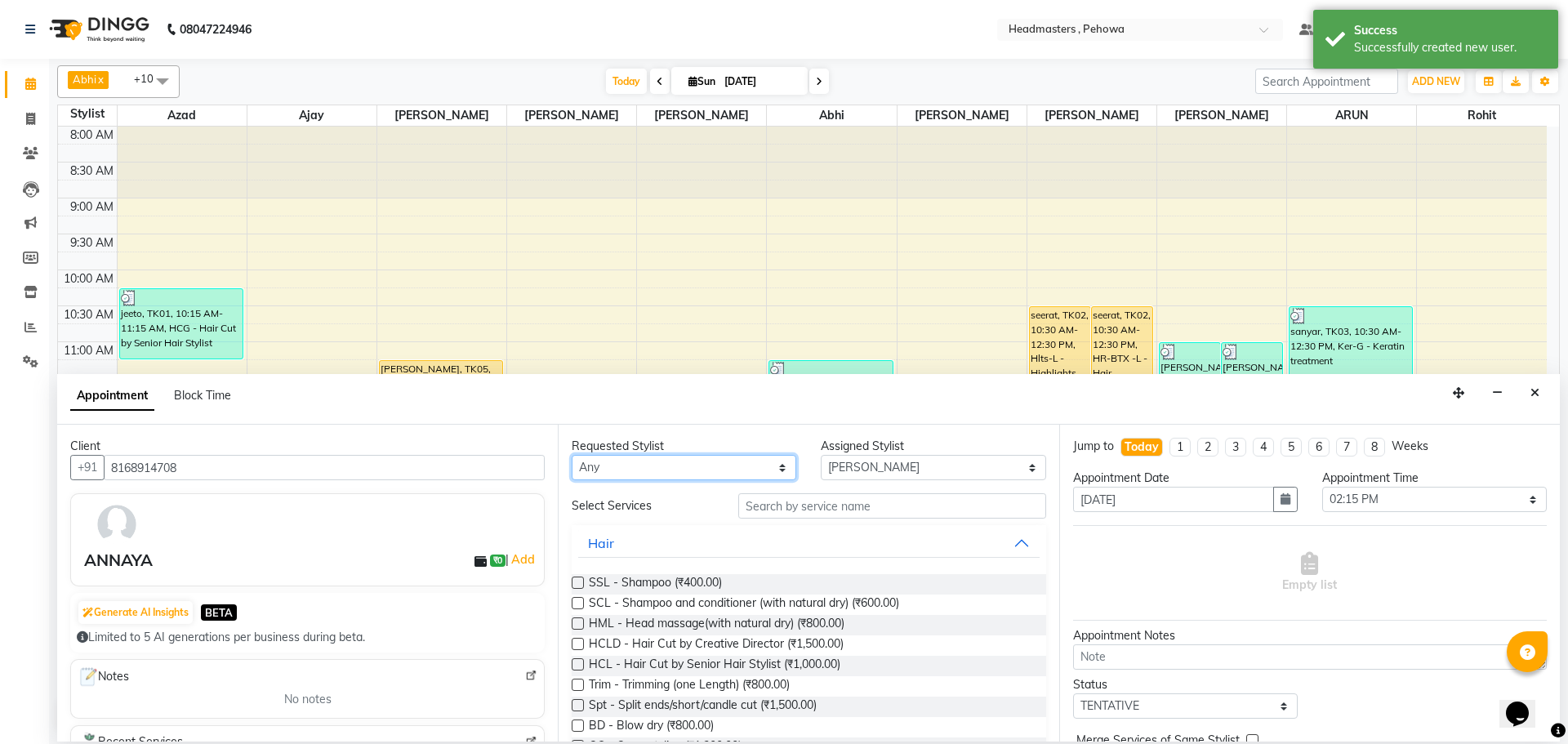 click on "Any Abhi [PERSON_NAME] [PERSON_NAME] [PERSON_NAME] [PERSON_NAME] Headmasters [PERSON_NAME] Manager [PERSON_NAME] [PERSON_NAME] [PERSON_NAME] [PERSON_NAME] Rohit [PERSON_NAME] [PERSON_NAME] [PERSON_NAME] [PERSON_NAME]  [PERSON_NAME]" at bounding box center [684, 467] 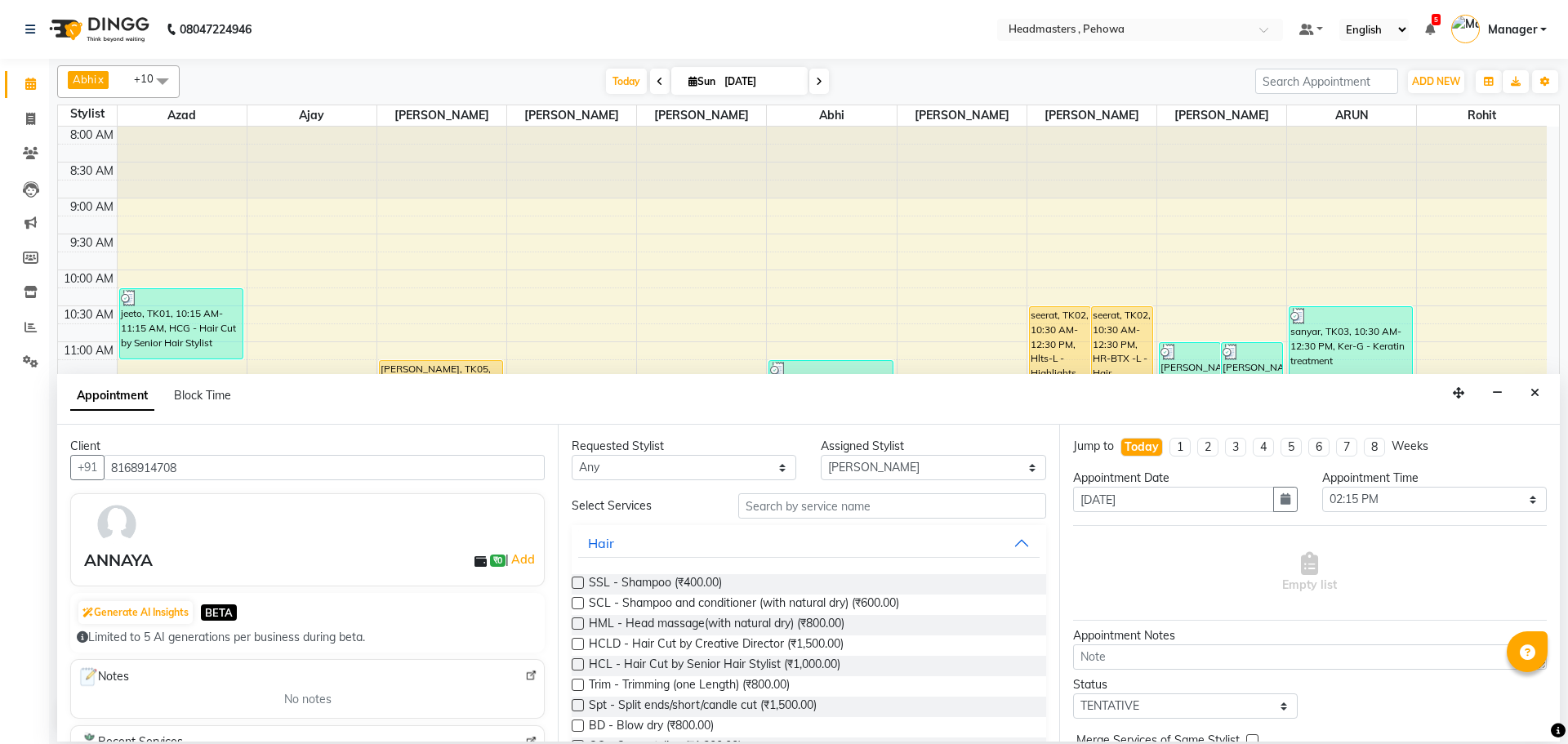 select on "68783" 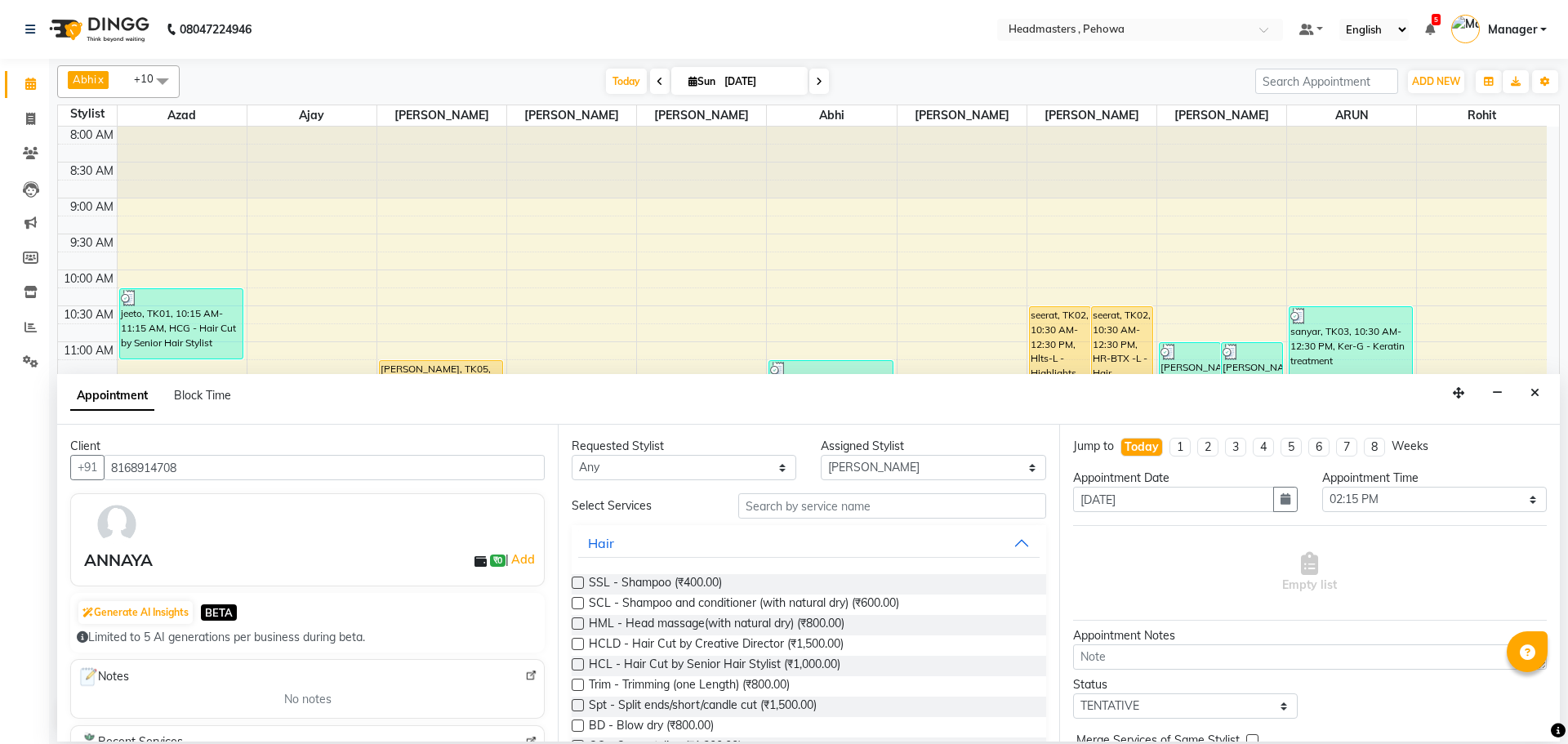 scroll, scrollTop: 0, scrollLeft: 0, axis: both 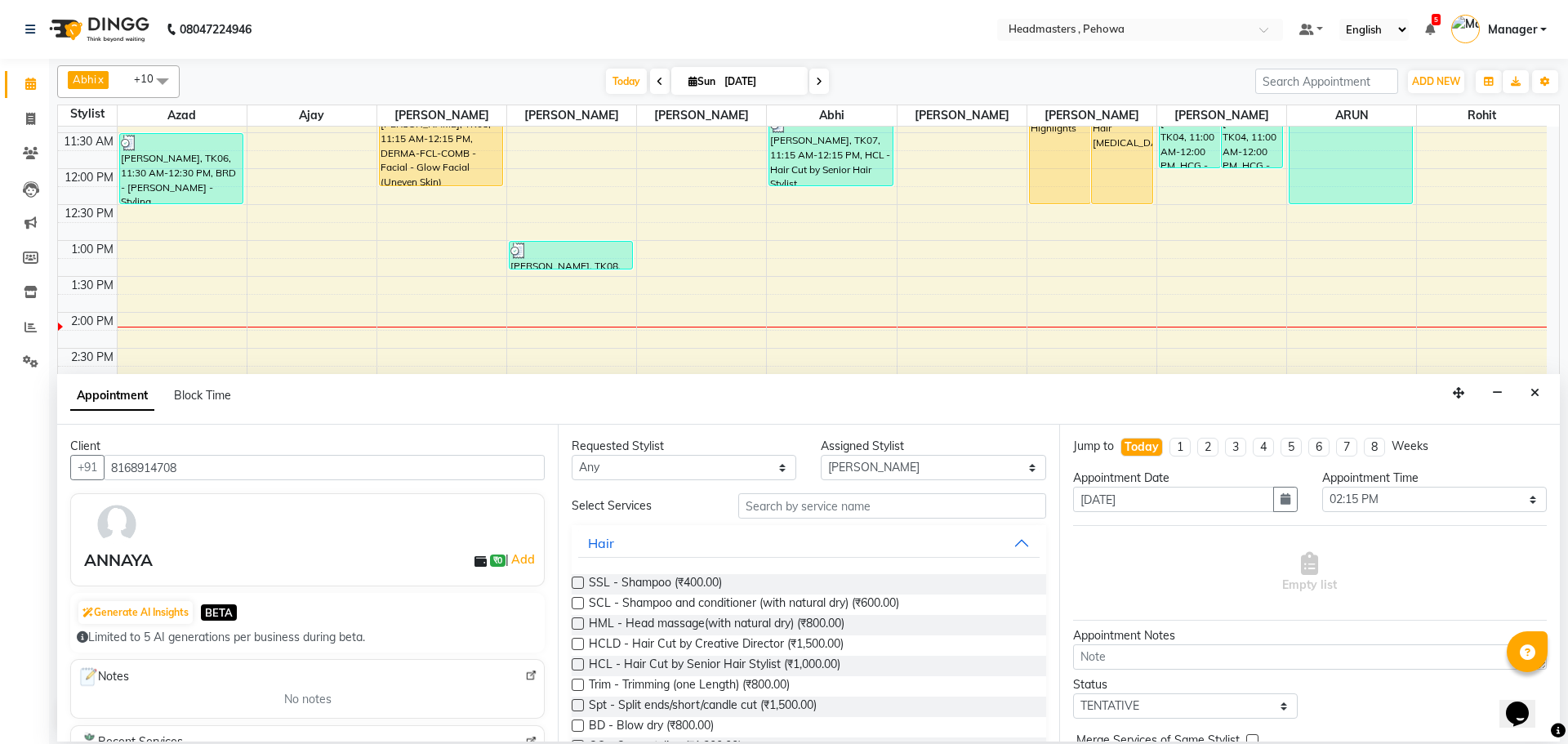 click on "Requested Stylist" at bounding box center [684, 446] 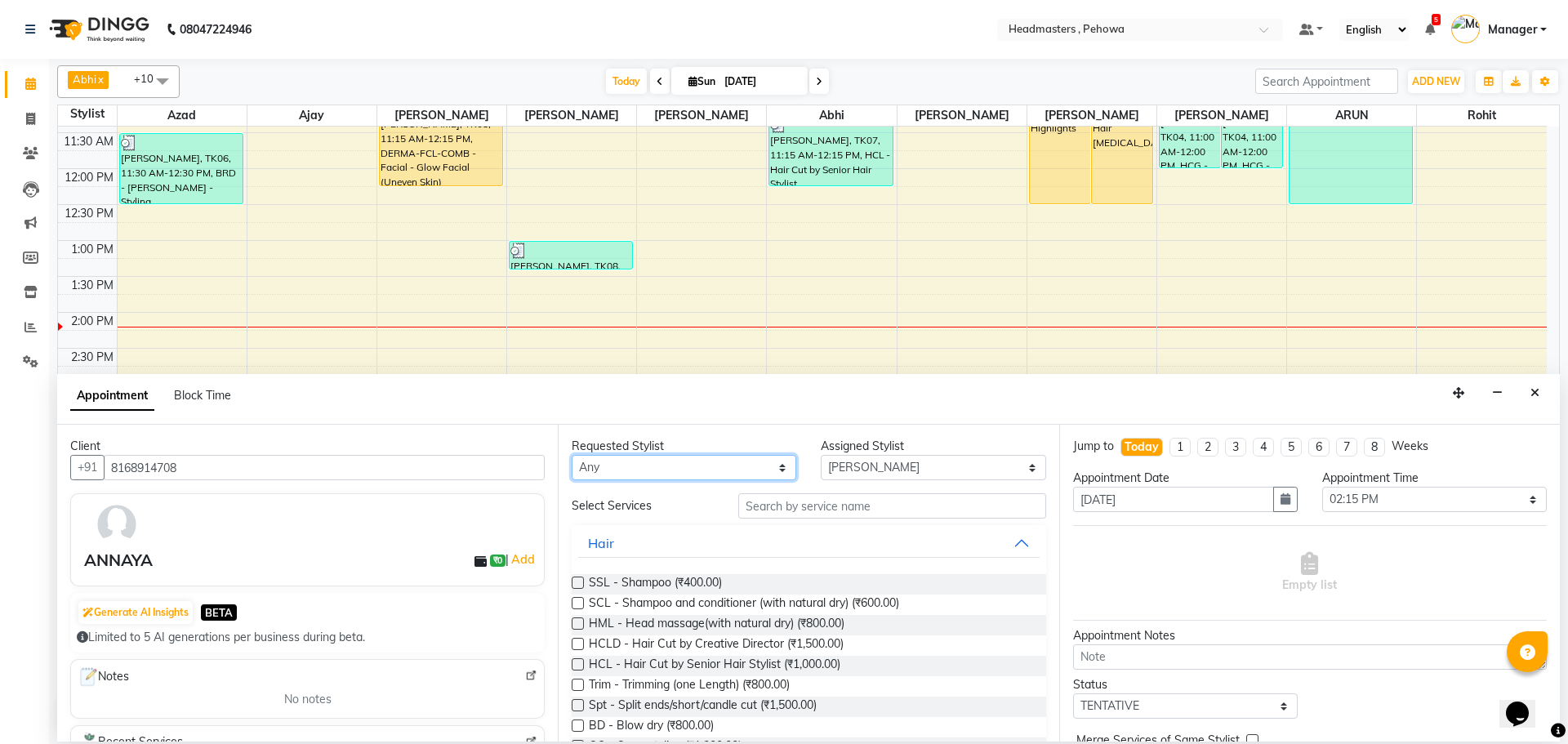 click on "Any Abhi [PERSON_NAME] [PERSON_NAME] [PERSON_NAME] [PERSON_NAME] Headmasters [PERSON_NAME] Manager [PERSON_NAME] [PERSON_NAME] [PERSON_NAME] [PERSON_NAME] Rohit [PERSON_NAME] [PERSON_NAME] [PERSON_NAME] [PERSON_NAME]  [PERSON_NAME]" at bounding box center [684, 467] 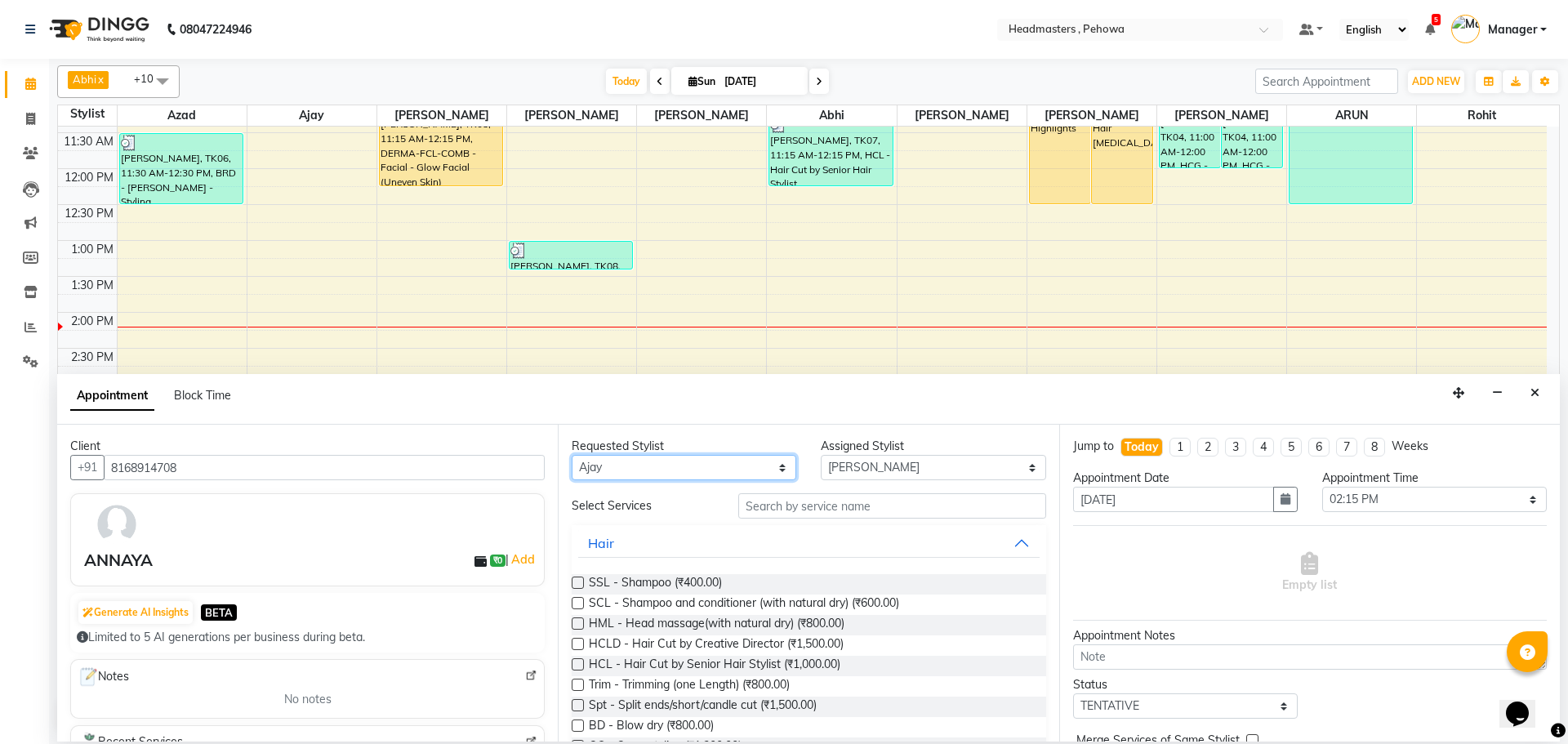 click on "Any Abhi [PERSON_NAME] [PERSON_NAME] [PERSON_NAME] [PERSON_NAME] Headmasters [PERSON_NAME] Manager [PERSON_NAME] [PERSON_NAME] [PERSON_NAME] [PERSON_NAME] Rohit [PERSON_NAME] [PERSON_NAME] [PERSON_NAME] [PERSON_NAME]  [PERSON_NAME]" at bounding box center [684, 467] 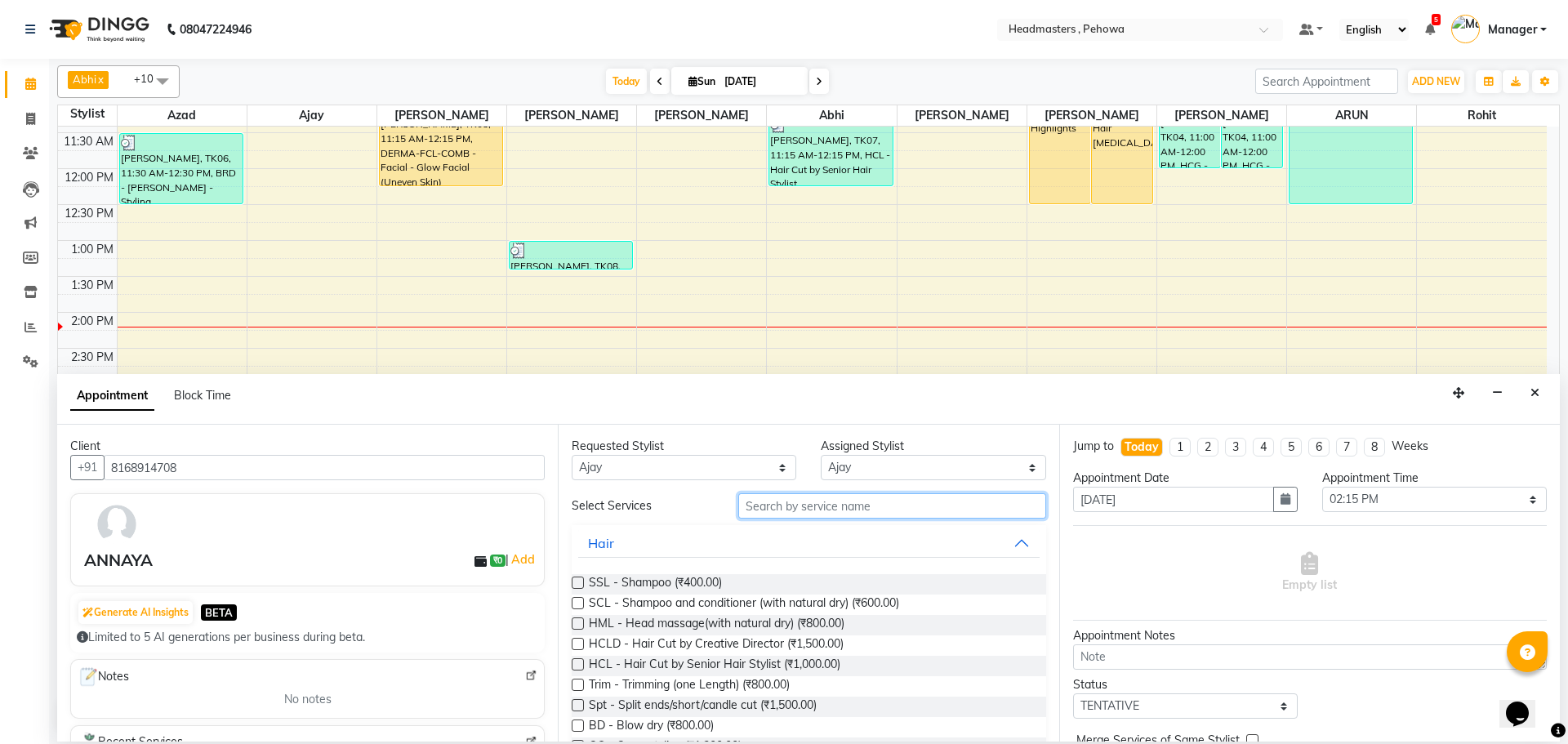 click at bounding box center (892, 506) 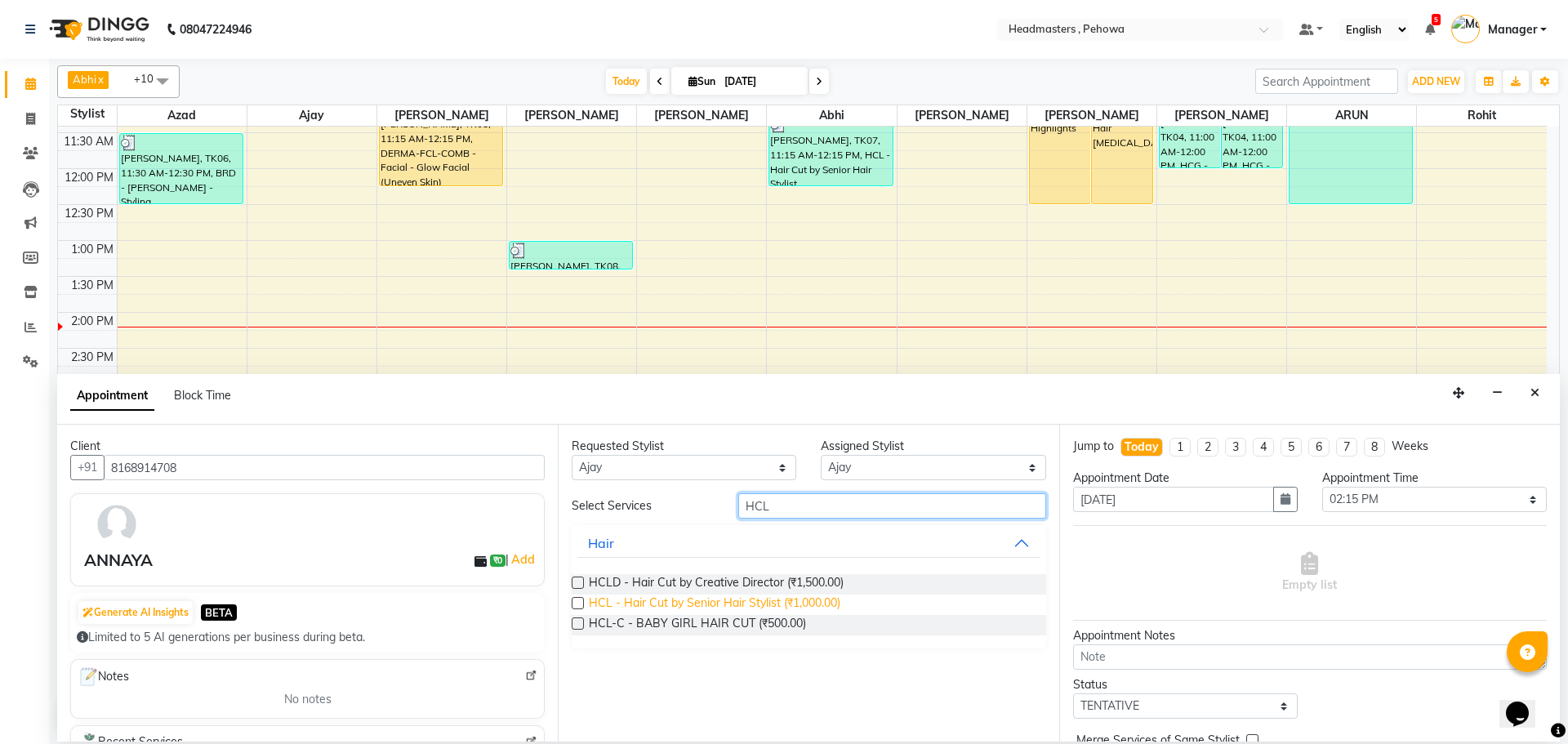 type on "HCL" 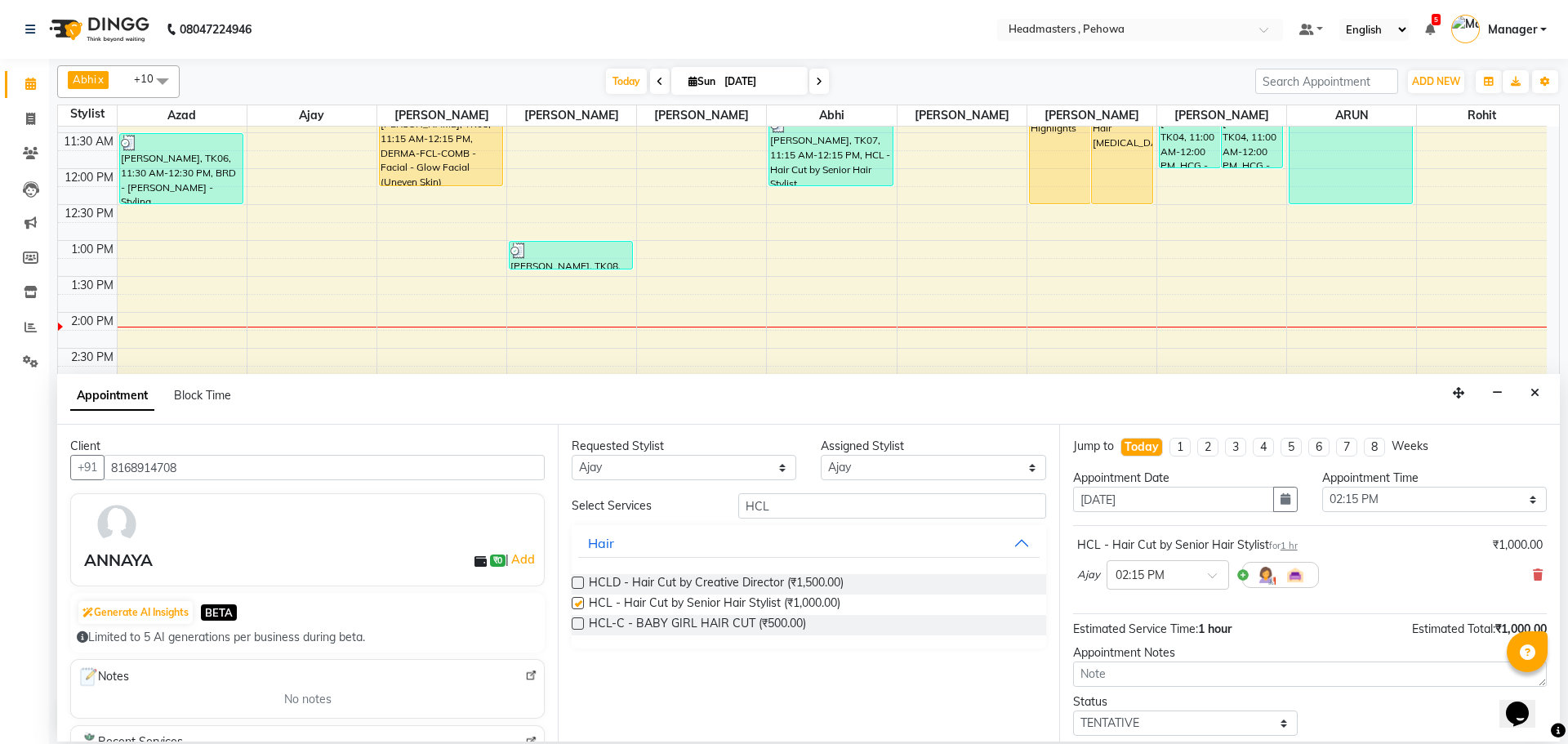 checkbox on "false" 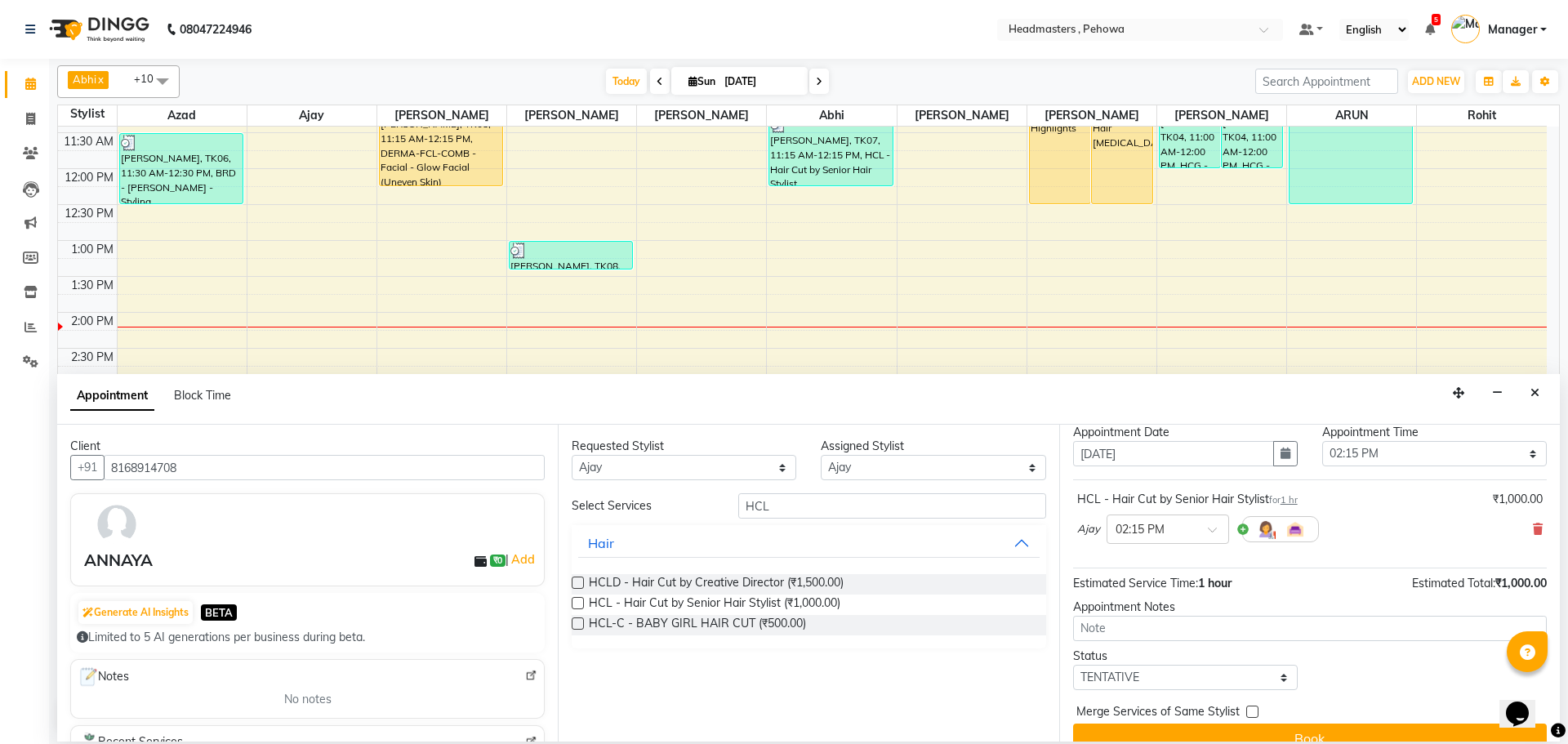 scroll, scrollTop: 70, scrollLeft: 0, axis: vertical 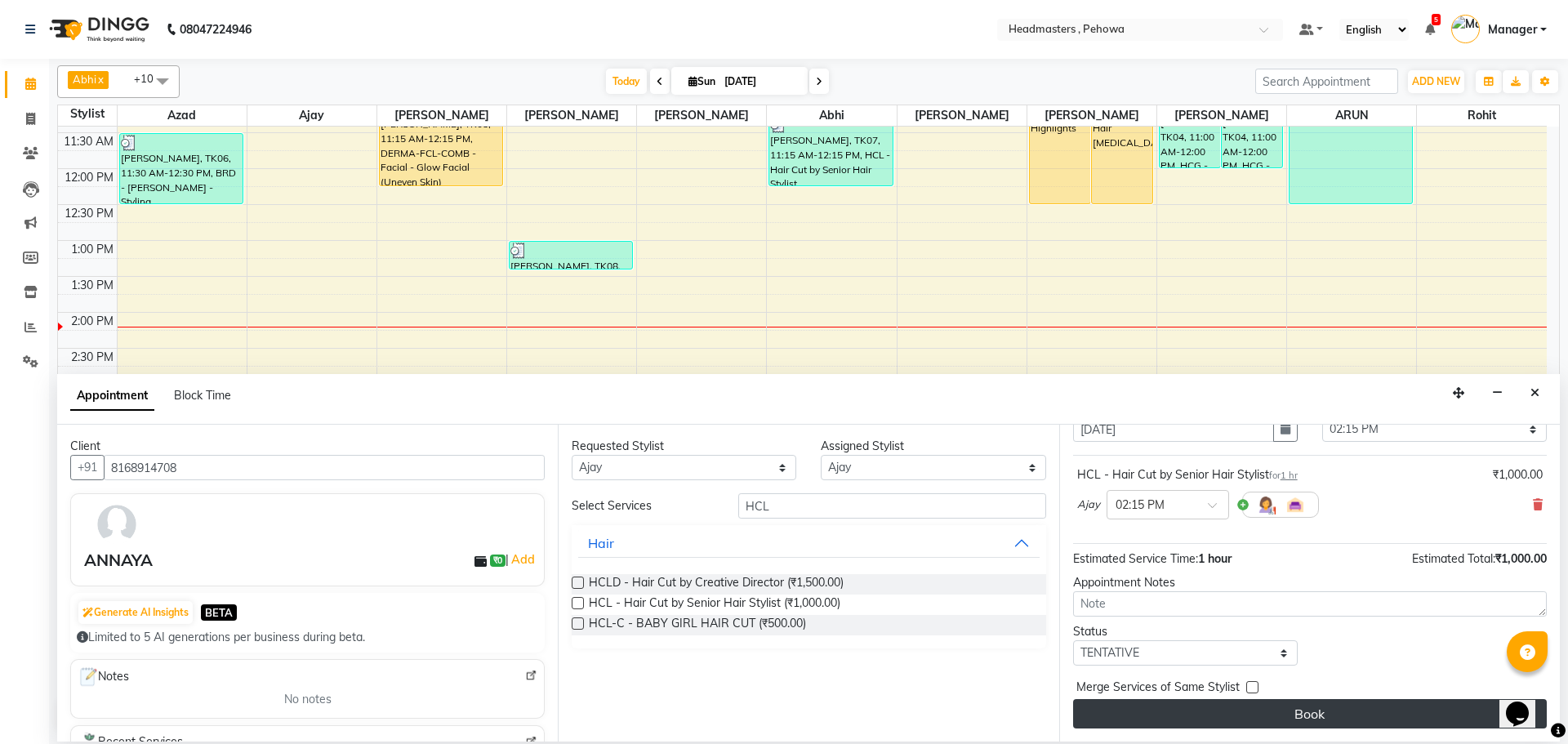 click on "Book" at bounding box center (1310, 714) 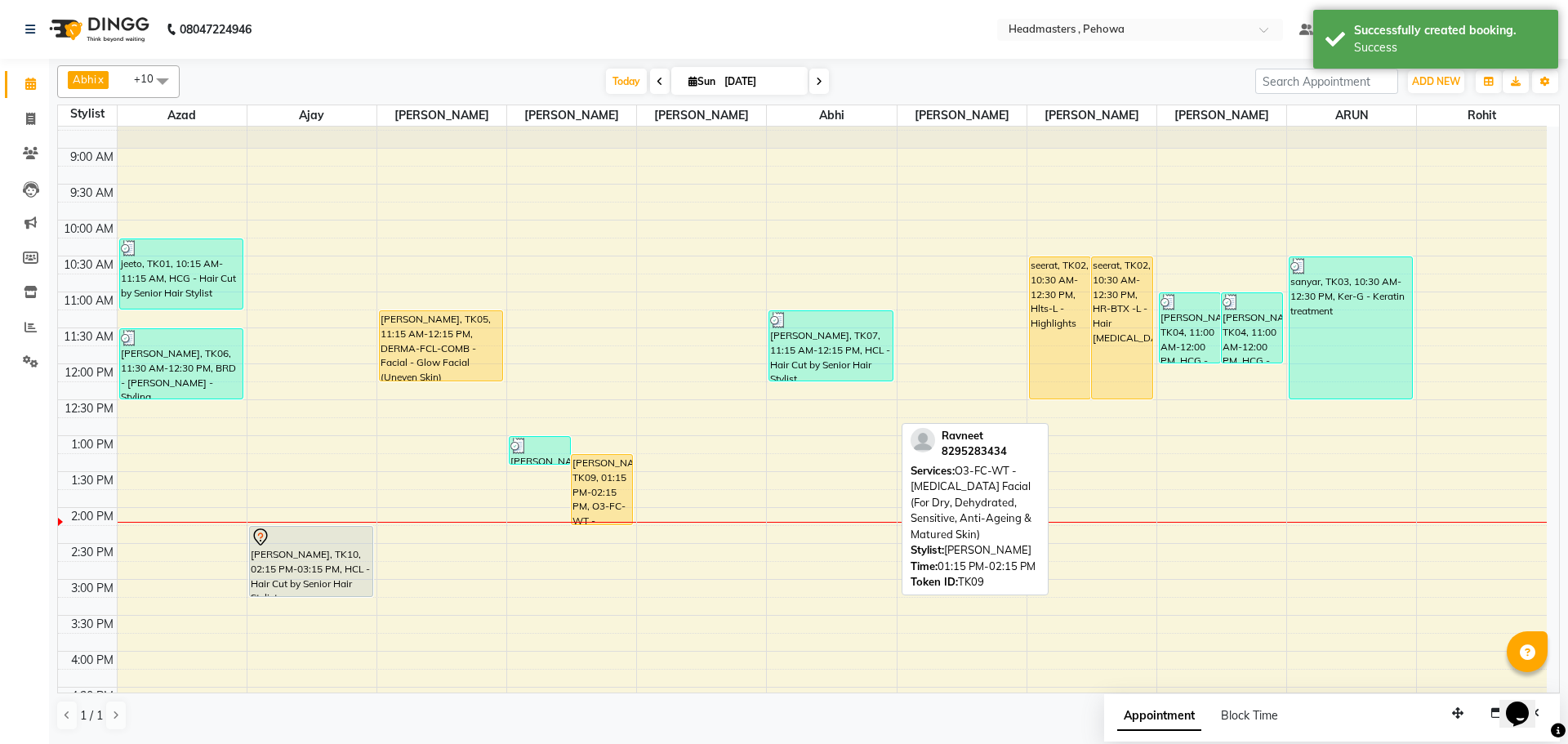 scroll, scrollTop: 163, scrollLeft: 0, axis: vertical 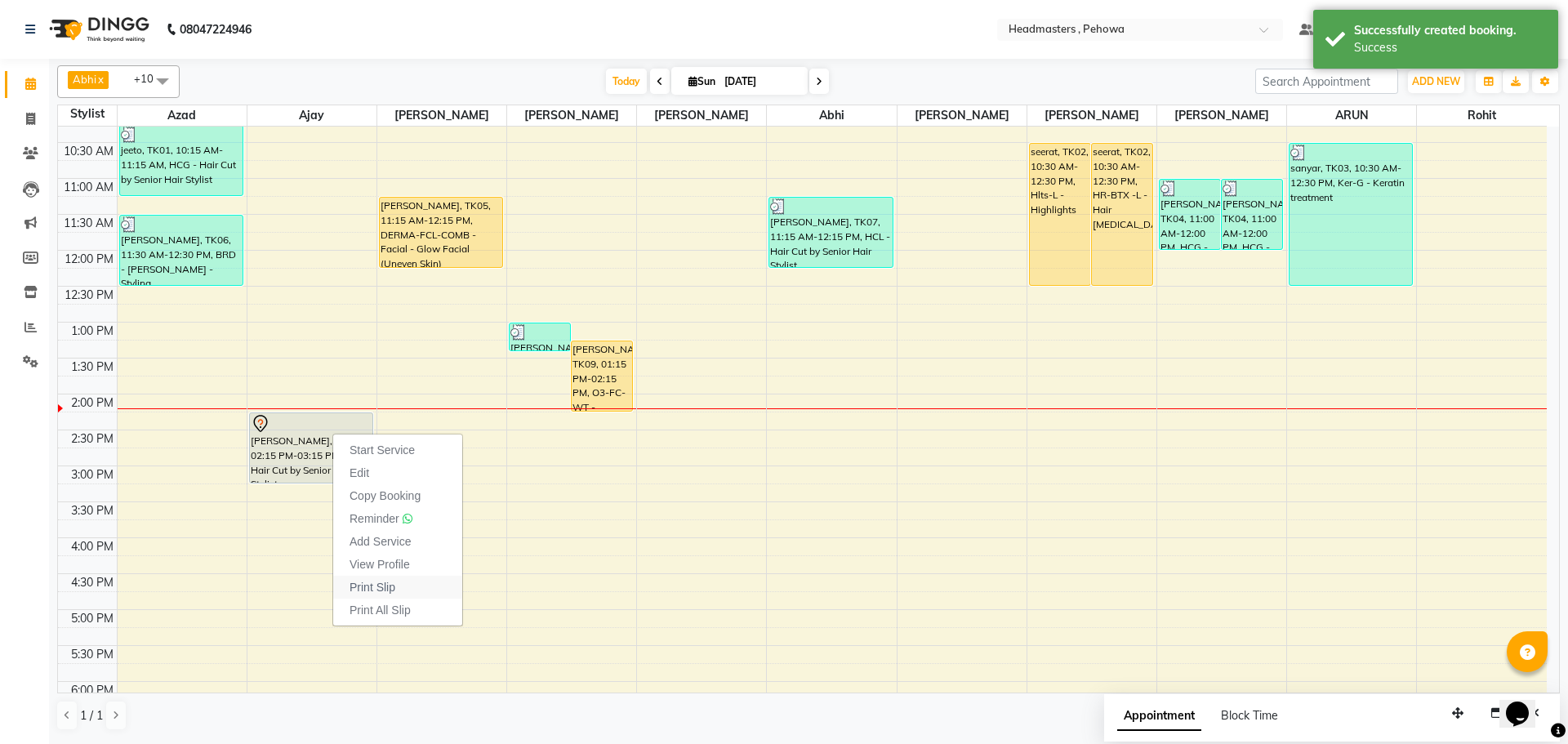 click on "Print Slip" at bounding box center [372, 587] 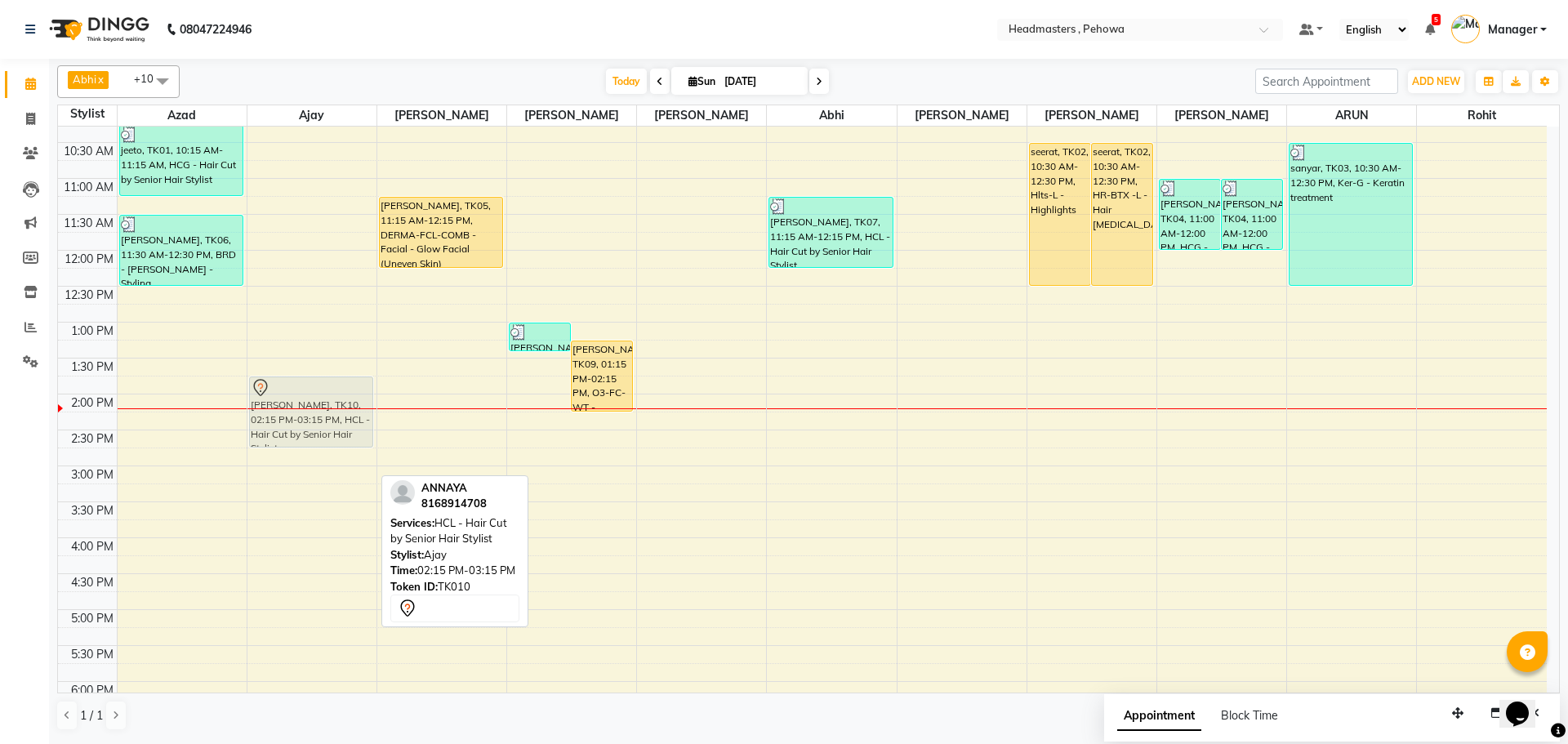 drag, startPoint x: 310, startPoint y: 425, endPoint x: 311, endPoint y: 393, distance: 32.015621 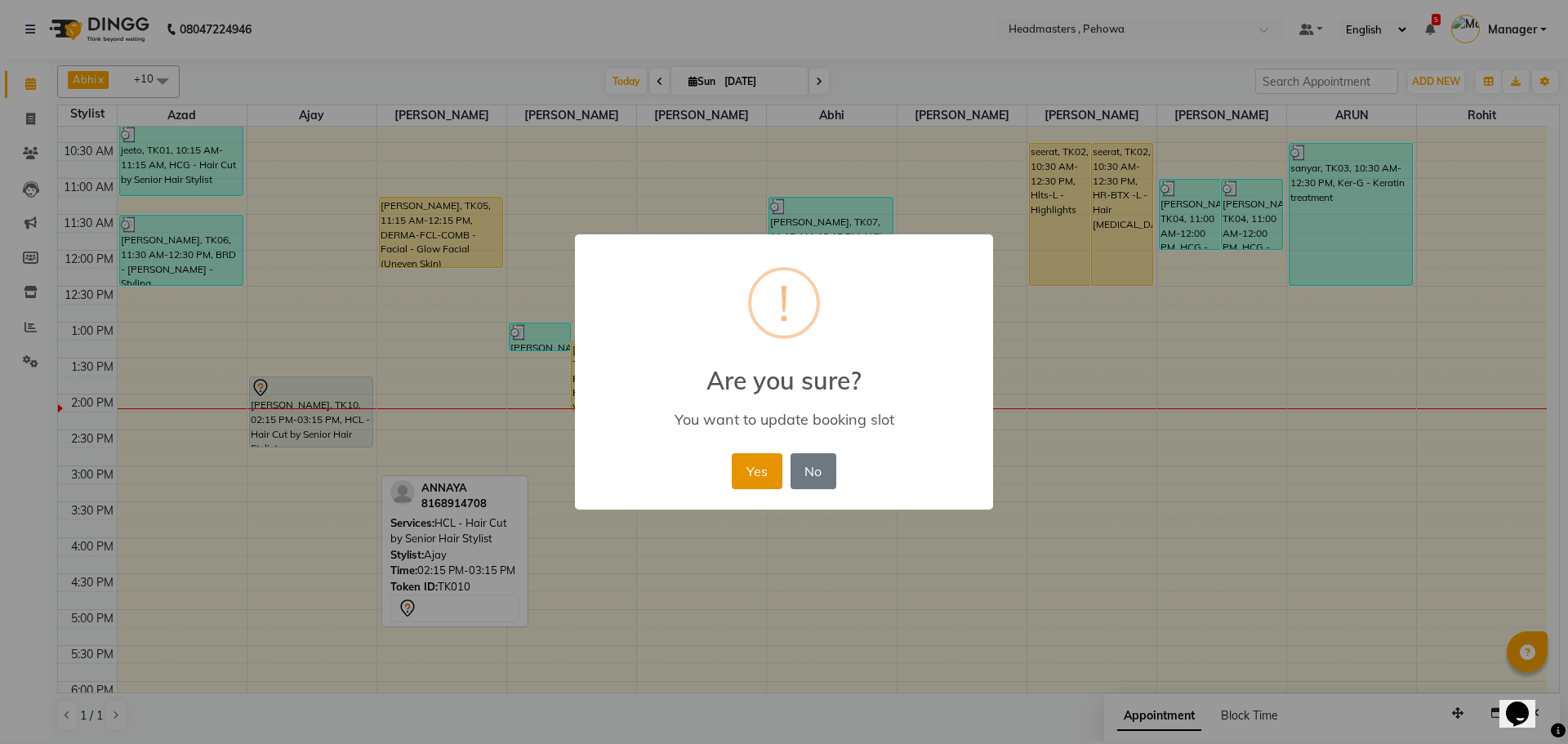 click on "Yes" at bounding box center (756, 471) 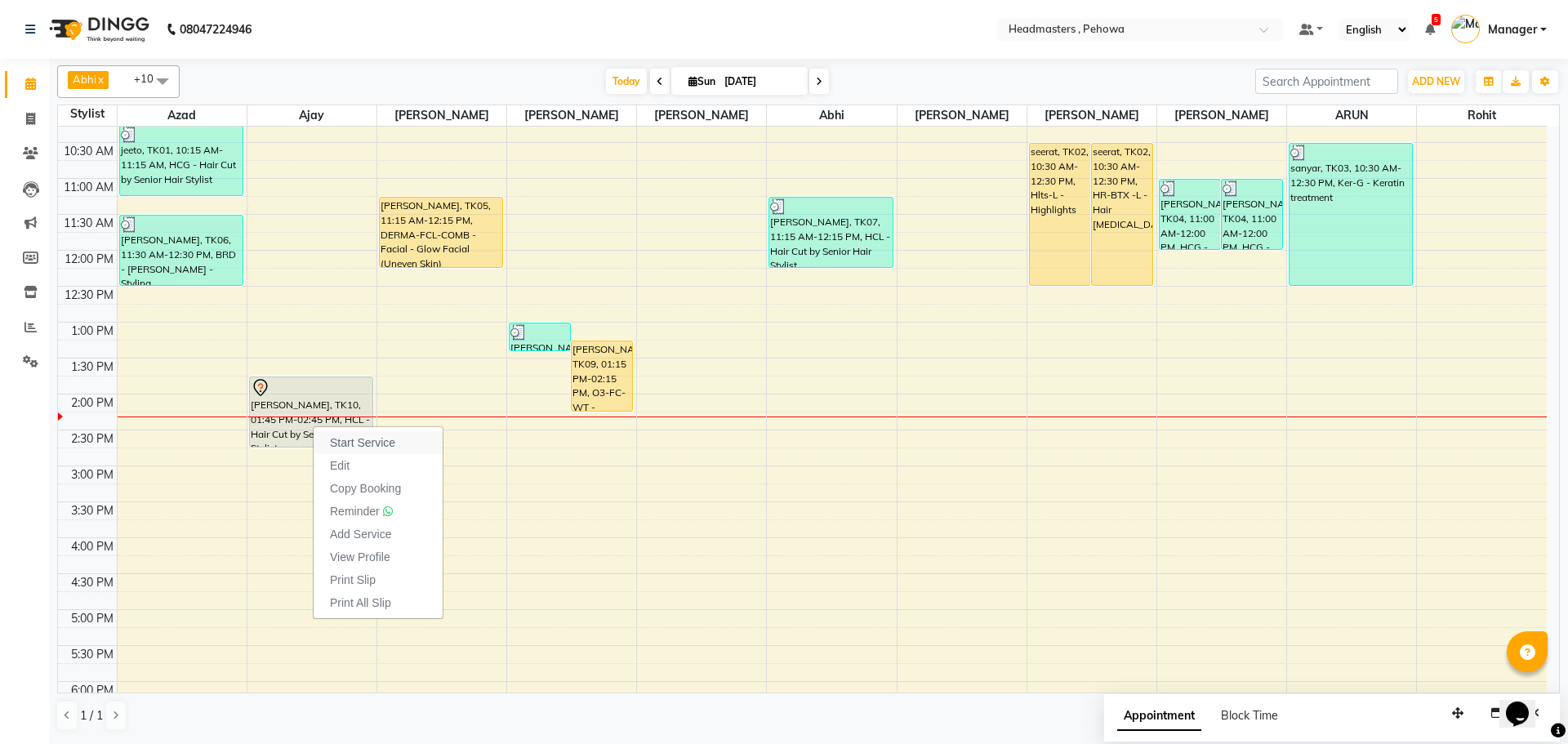 click on "Start Service" at bounding box center (378, 443) 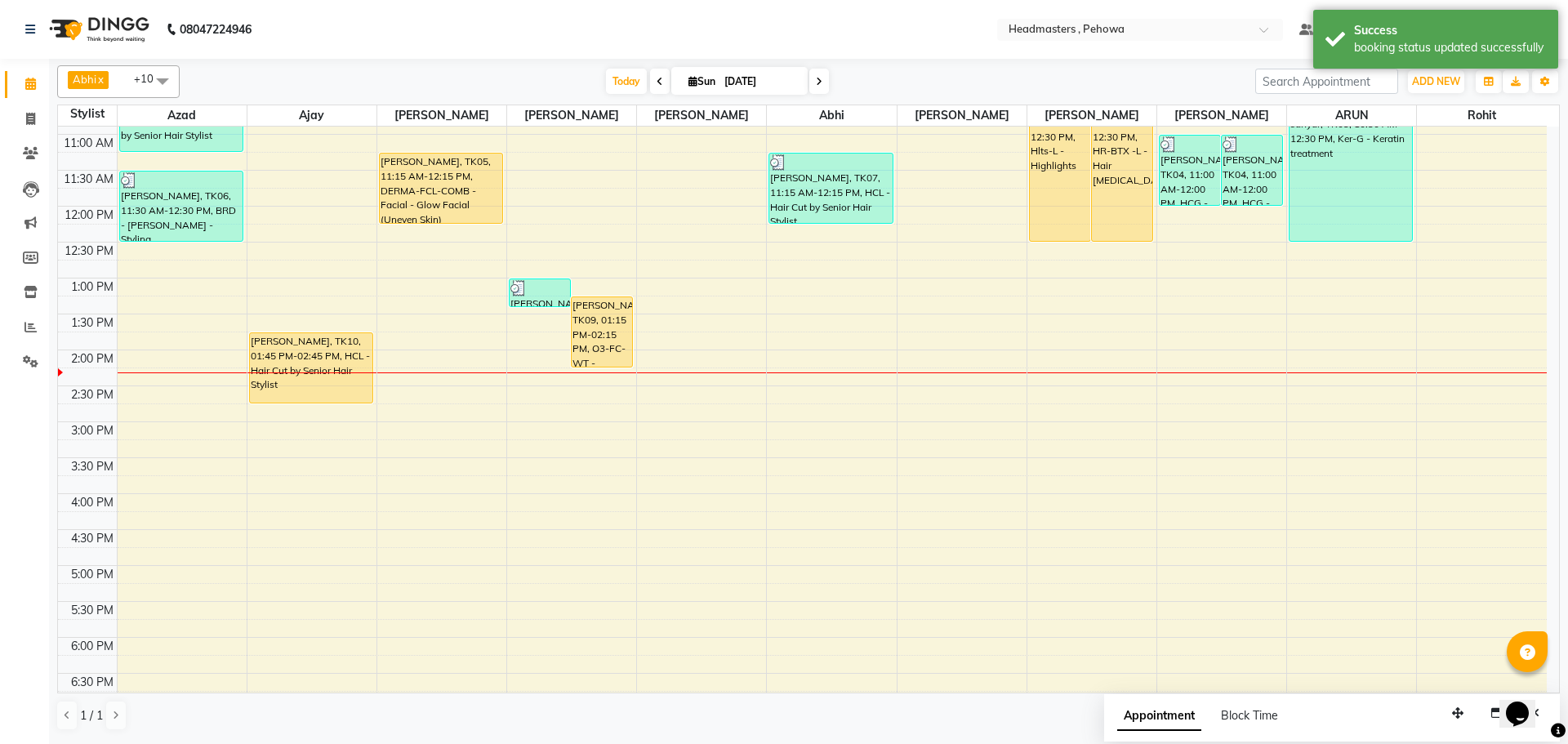 scroll, scrollTop: 245, scrollLeft: 0, axis: vertical 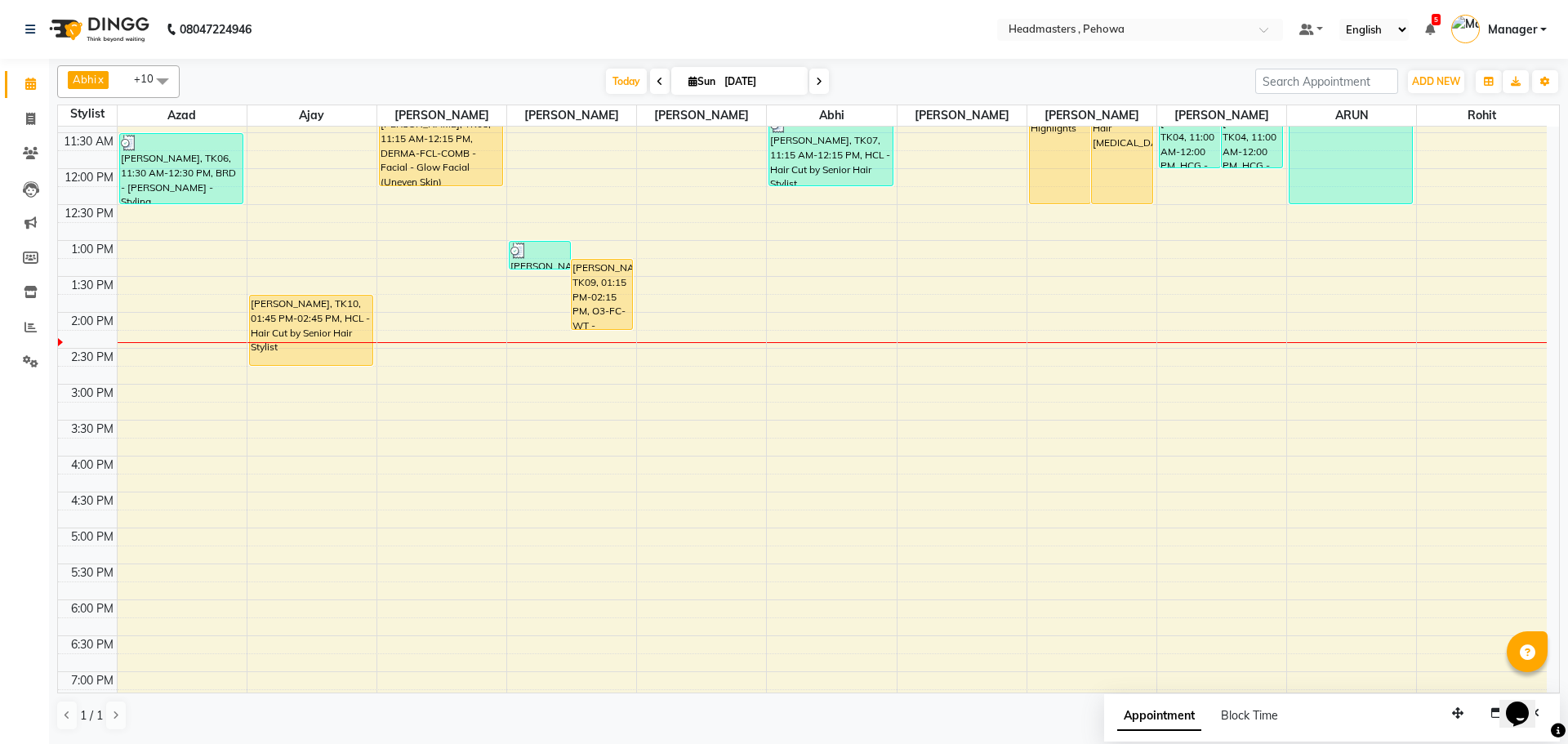 click at bounding box center [660, 81] 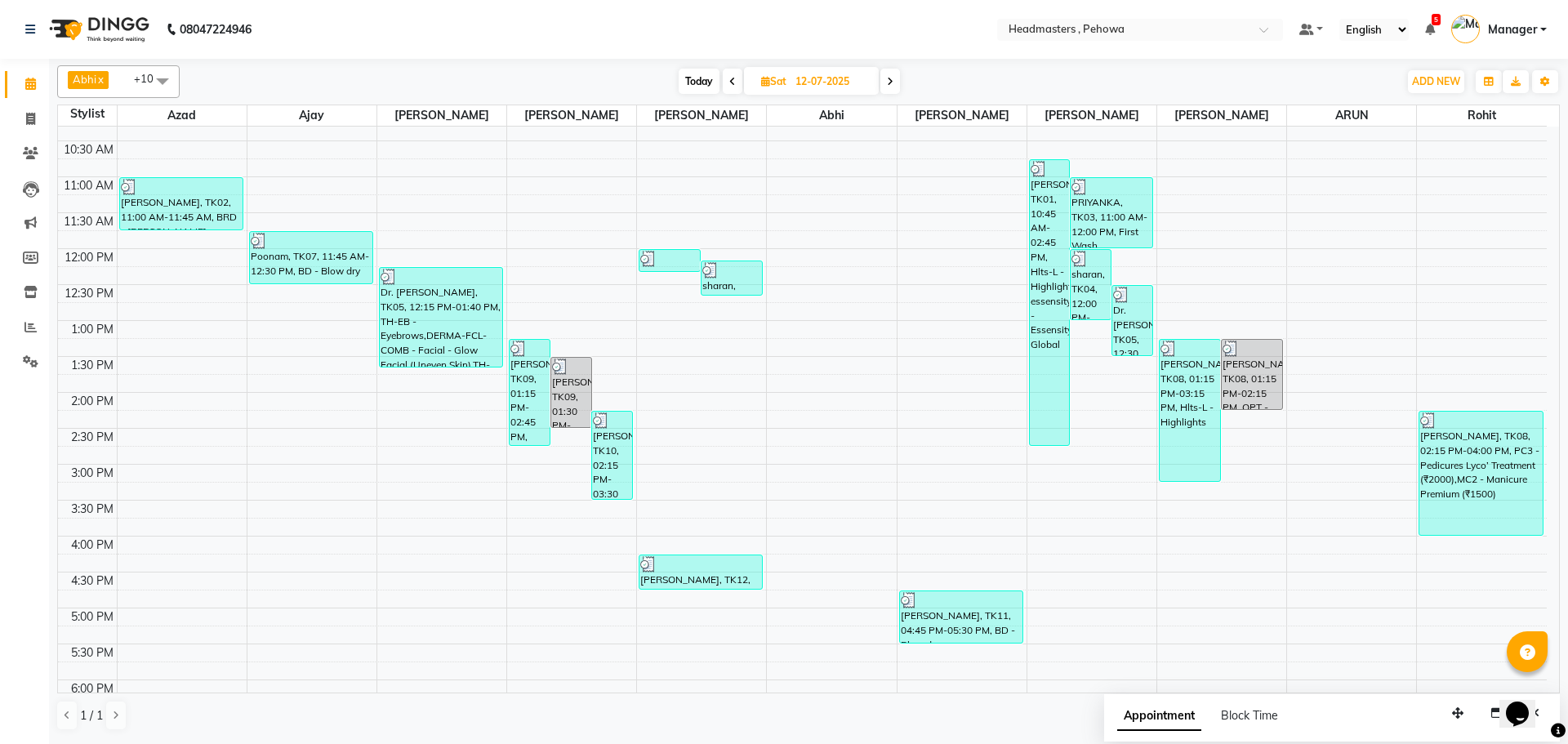 scroll, scrollTop: 163, scrollLeft: 0, axis: vertical 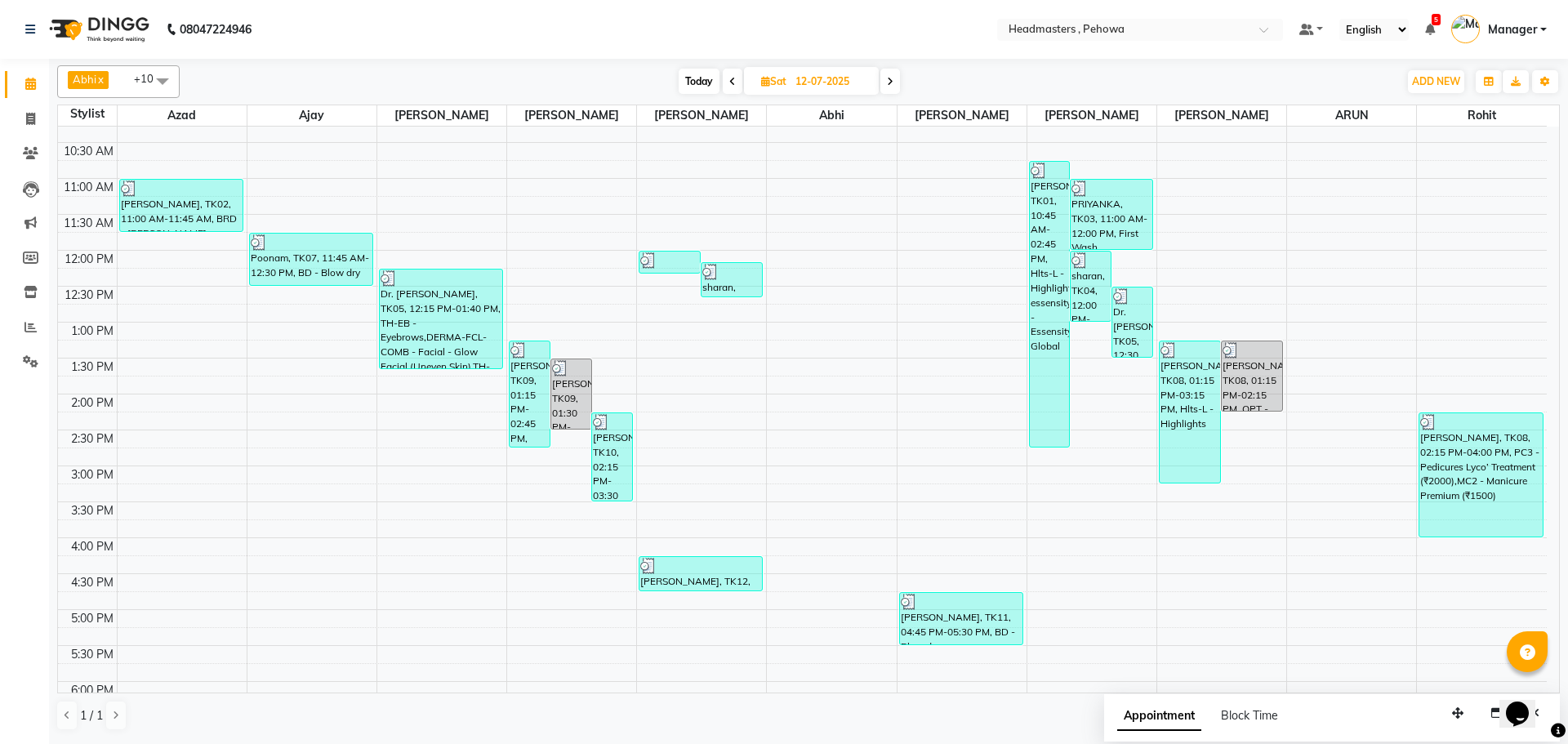 click at bounding box center (890, 81) 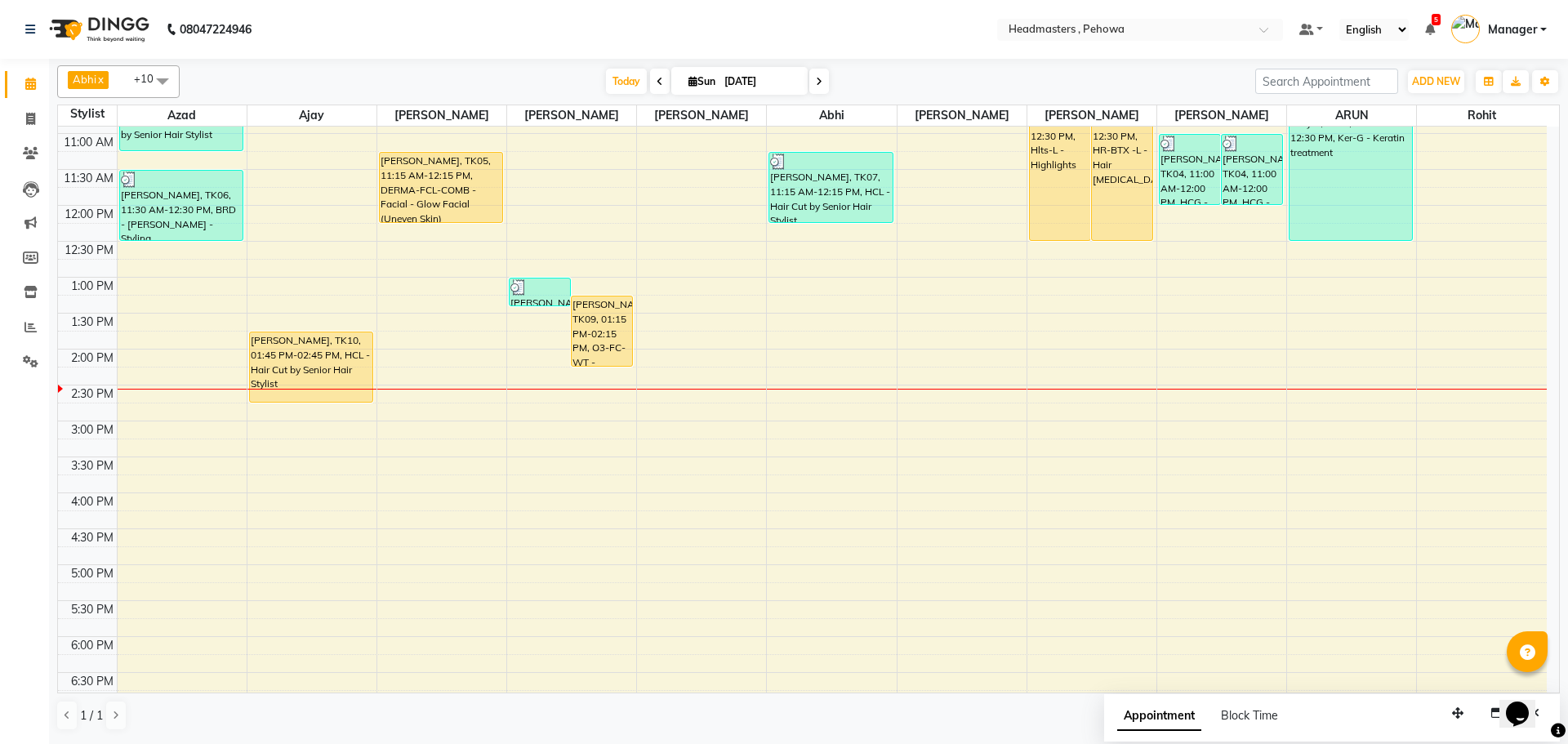 scroll, scrollTop: 245, scrollLeft: 0, axis: vertical 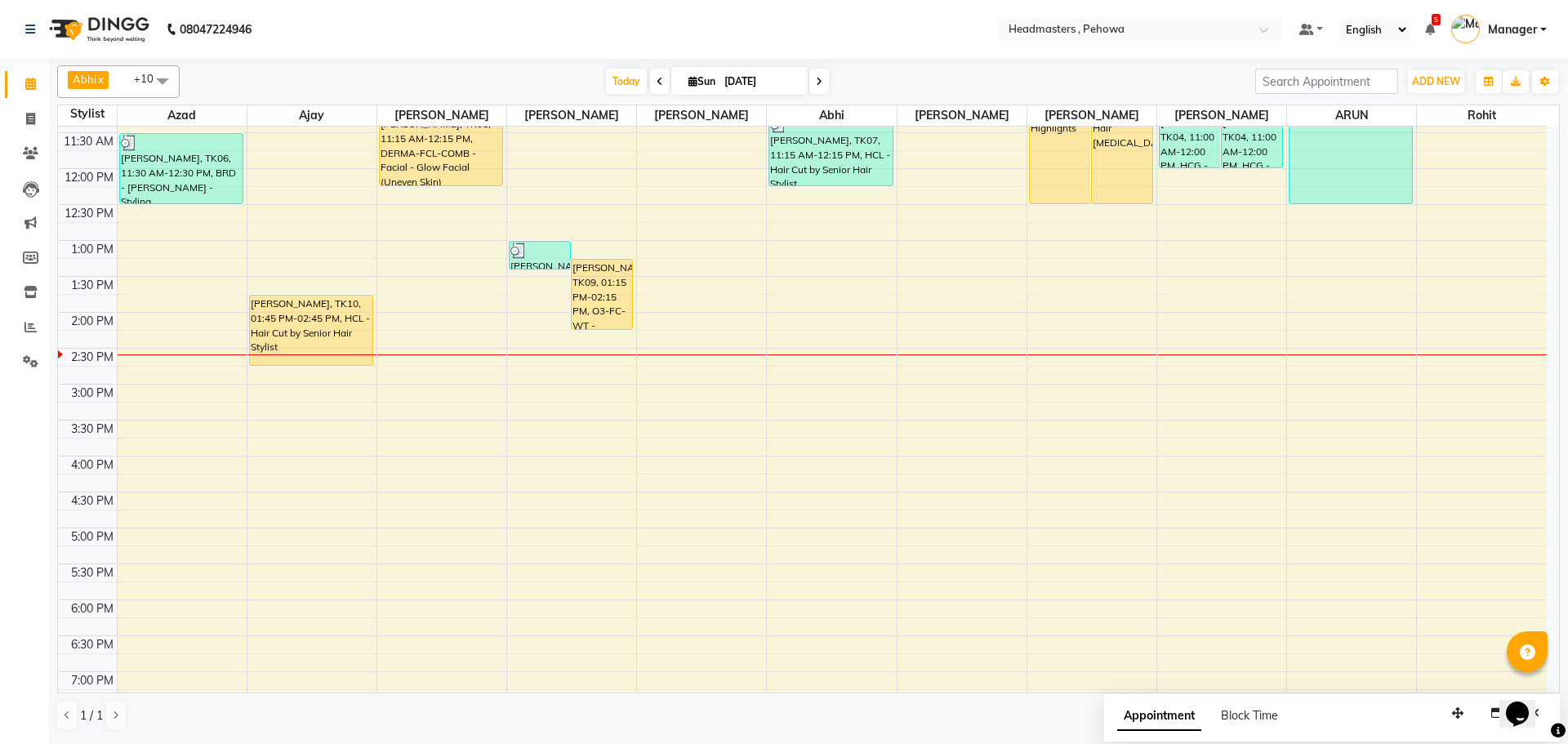click on "8:00 AM 8:30 AM 9:00 AM 9:30 AM 10:00 AM 10:30 AM 11:00 AM 11:30 AM 12:00 PM 12:30 PM 1:00 PM 1:30 PM 2:00 PM 2:30 PM 3:00 PM 3:30 PM 4:00 PM 4:30 PM 5:00 PM 5:30 PM 6:00 PM 6:30 PM 7:00 PM 7:30 PM 8:00 PM 8:30 PM 9:00 PM 9:30 PM     jeeto, TK01, 10:15 AM-11:15 AM, HCG - Hair Cut by Senior Hair Stylist     KHUSH CHOPRA, TK06, 11:30 AM-12:30 PM, BRD - [PERSON_NAME] - Styling    ANNAYA, TK10, 01:45 PM-02:45 PM, HCL - Hair Cut by Senior Hair Stylist    [PERSON_NAME], TK05, 11:15 AM-12:15 PM, DERMA-FCL-COMB - Facial - Glow Facial (Uneven Skin)     [PERSON_NAME], TK08, 01:00 PM-01:25 PM, TH-EB - Eyebrows,TH-UL - [GEOGRAPHIC_DATA],TH-FH - Forehead    [PERSON_NAME], TK09, 01:15 PM-02:15 PM, O3-FC-WT - [MEDICAL_DATA] Facial (For Dry, Dehydrated, Sensitive, Anti-Ageing & Matured Skin)     [PERSON_NAME], TK07, 11:15 AM-12:15 PM, HCL - Hair Cut by Senior Hair Stylist    seerat, TK02, 10:30 AM-12:30 PM, Hlts-L - Highlights    seerat, TK02, 10:30 AM-12:30 PM, HR-BTX -L  - Hair [MEDICAL_DATA]     [PERSON_NAME], TK04, 11:00 AM-12:00 PM, HCG - Hair Cut by Senior Hair Stylist" at bounding box center [802, 384] 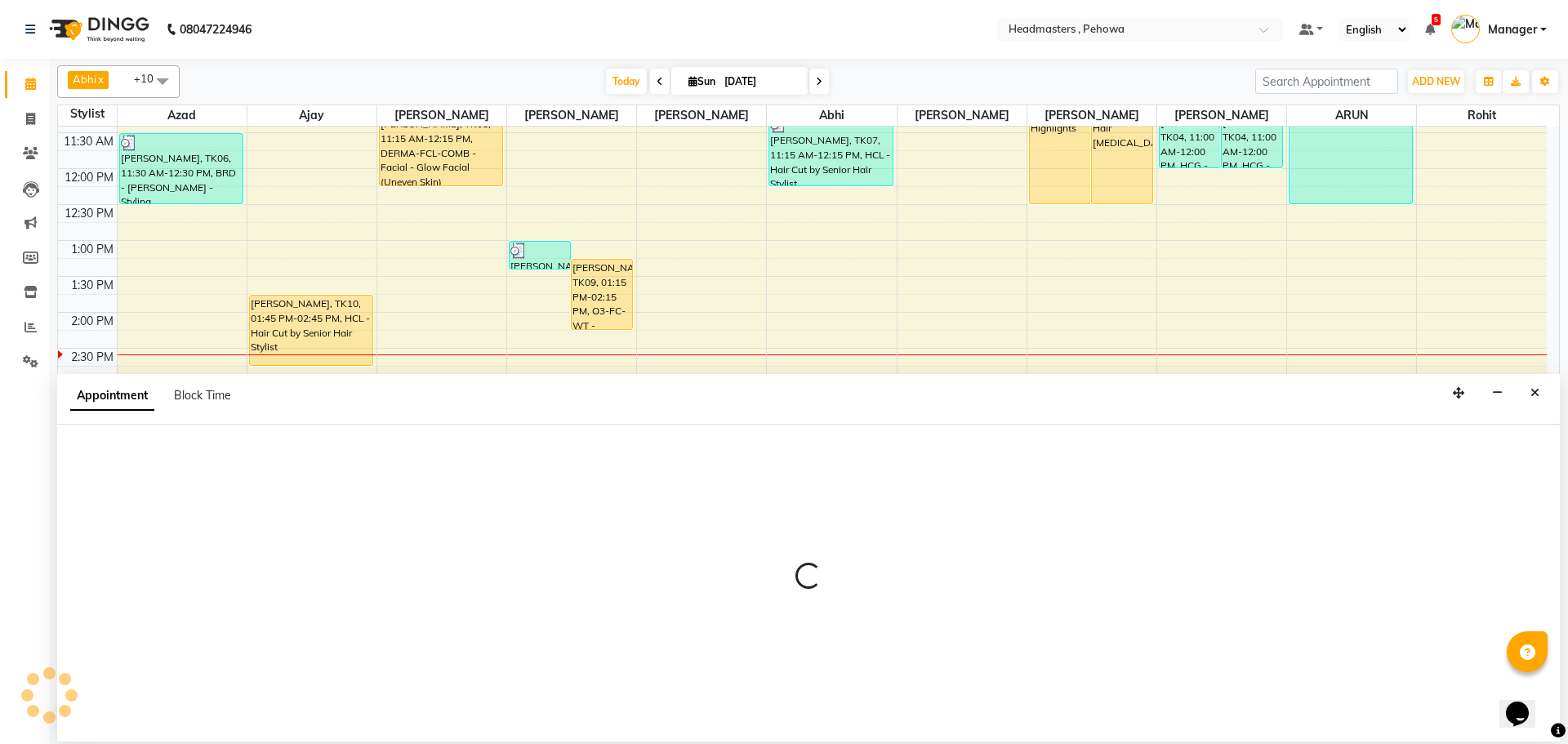 select on "69396" 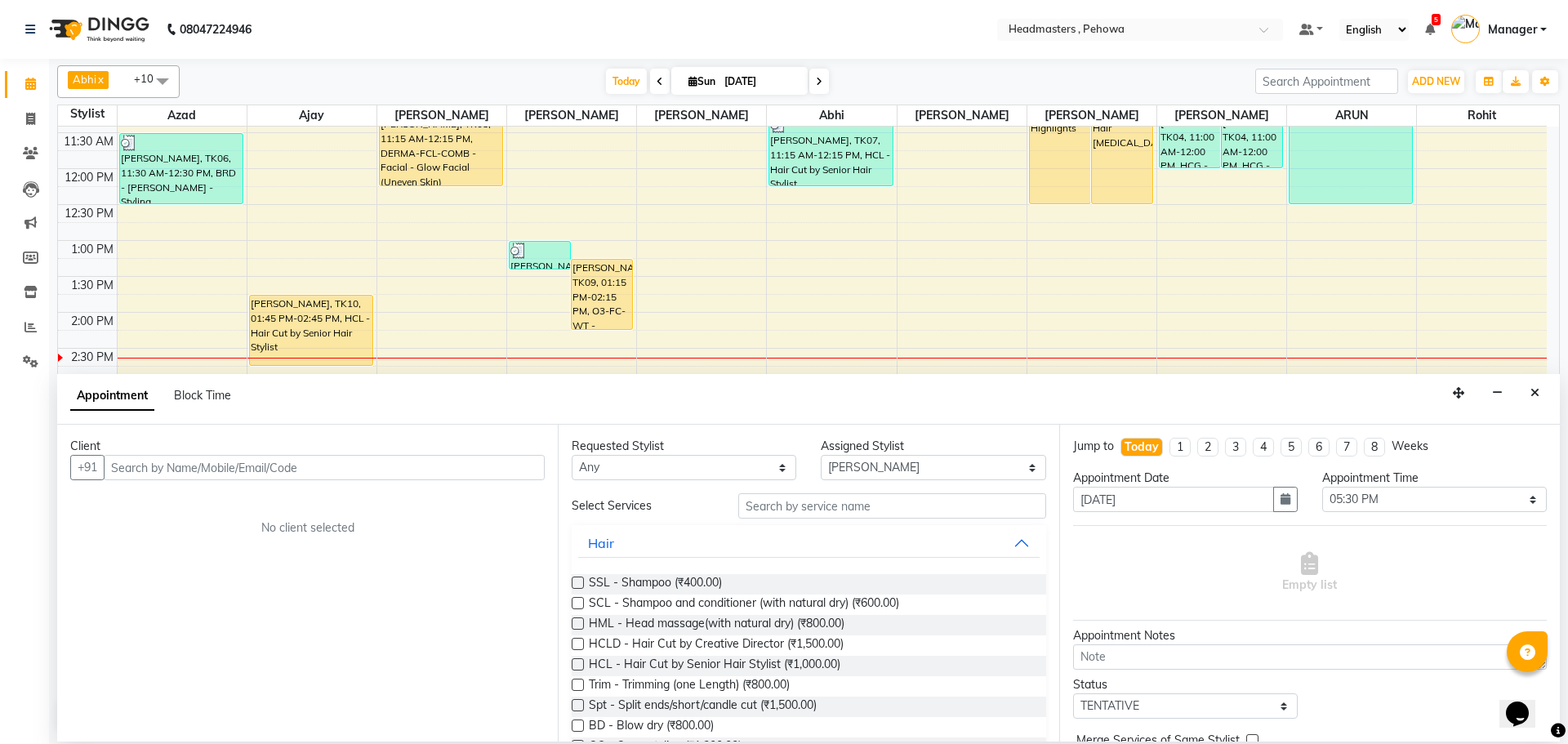 click at bounding box center (324, 467) 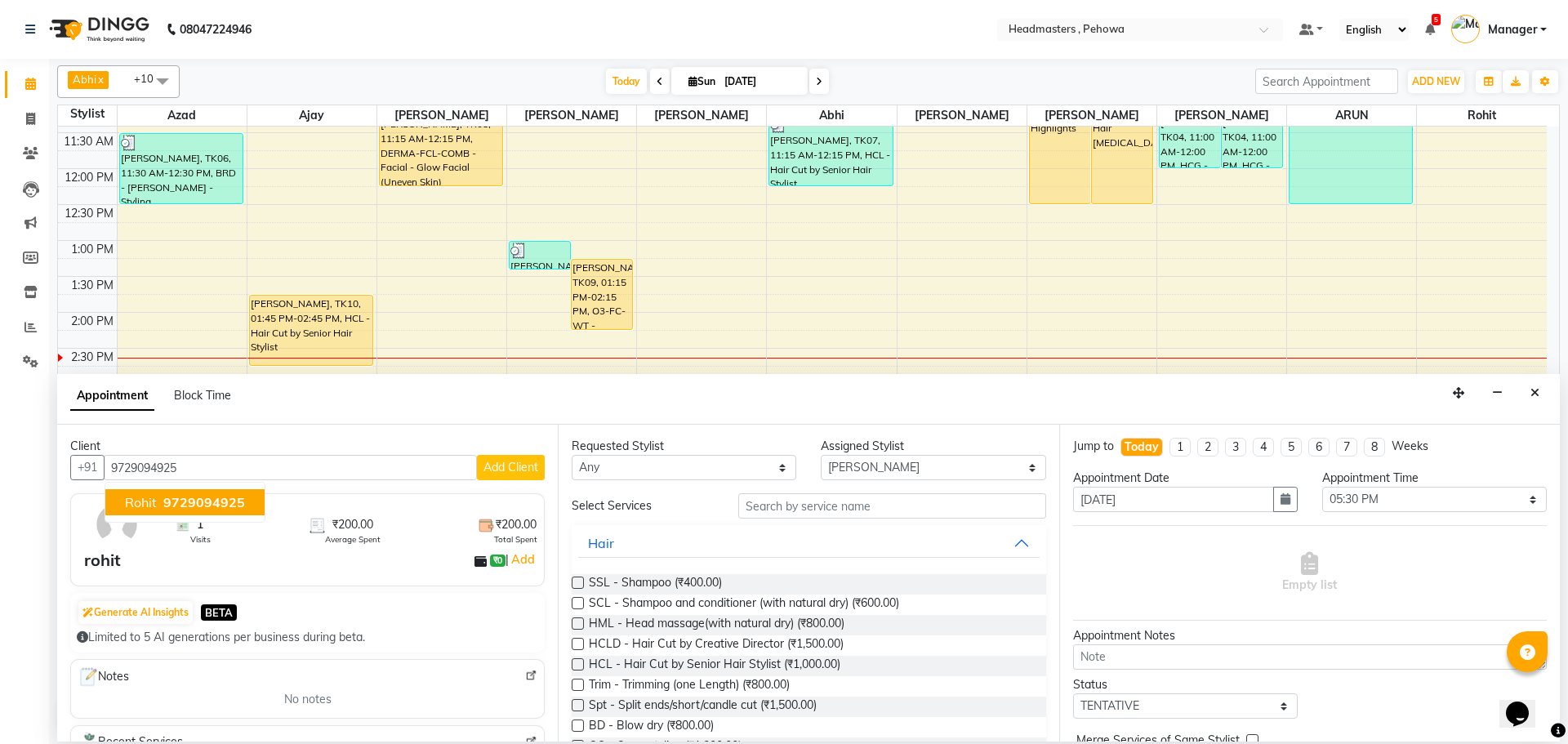 click on "9729094925" at bounding box center [204, 502] 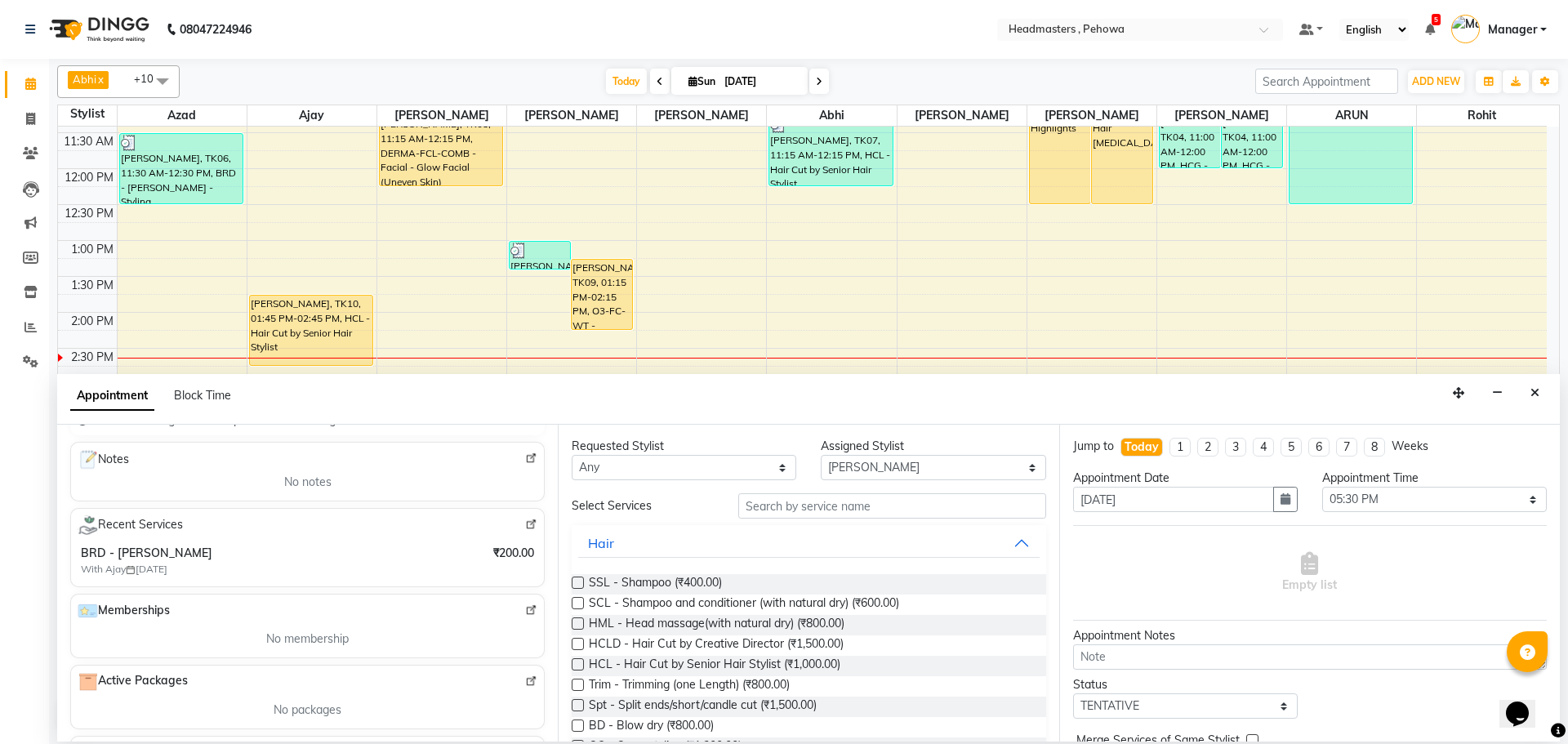 scroll, scrollTop: 245, scrollLeft: 0, axis: vertical 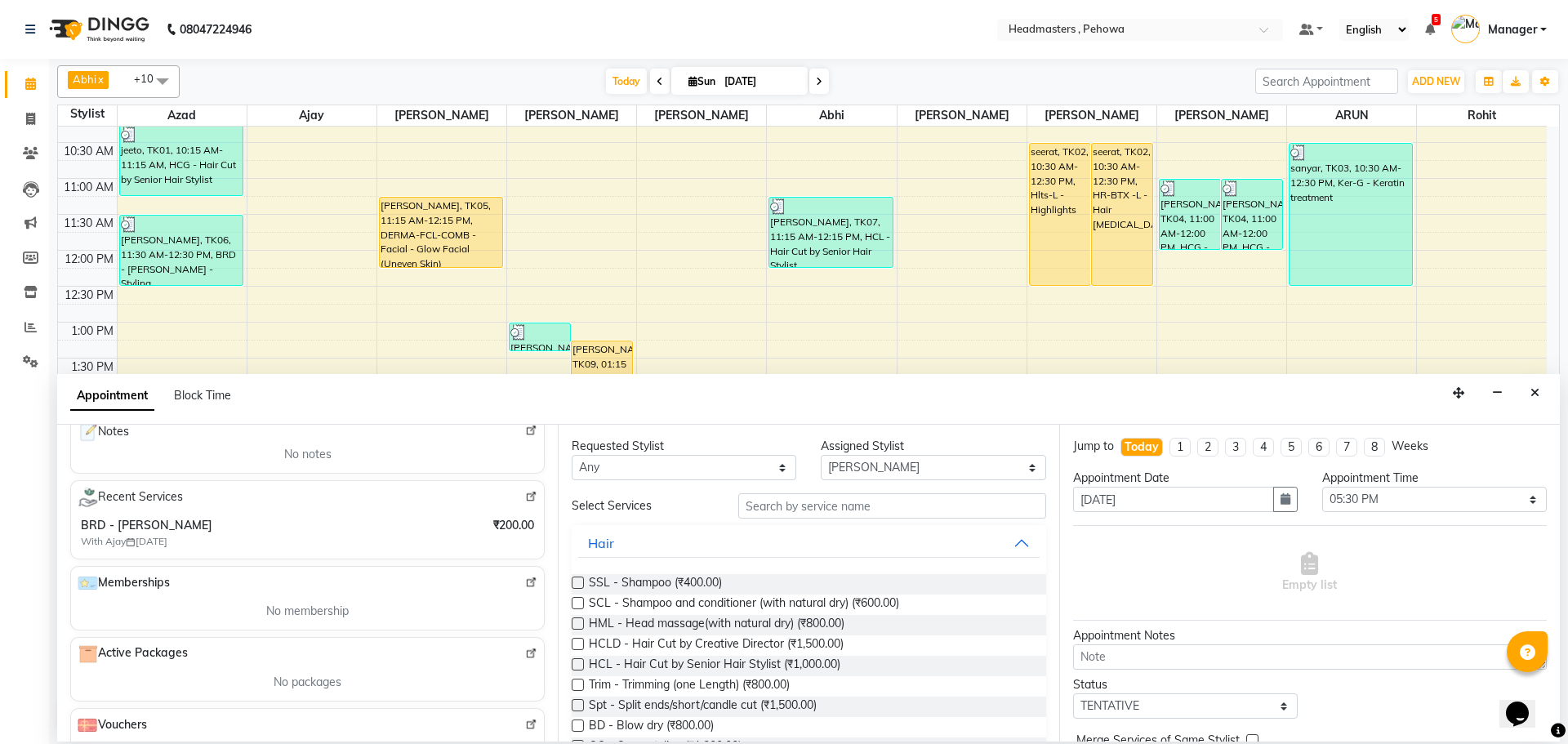 type on "9729094925" 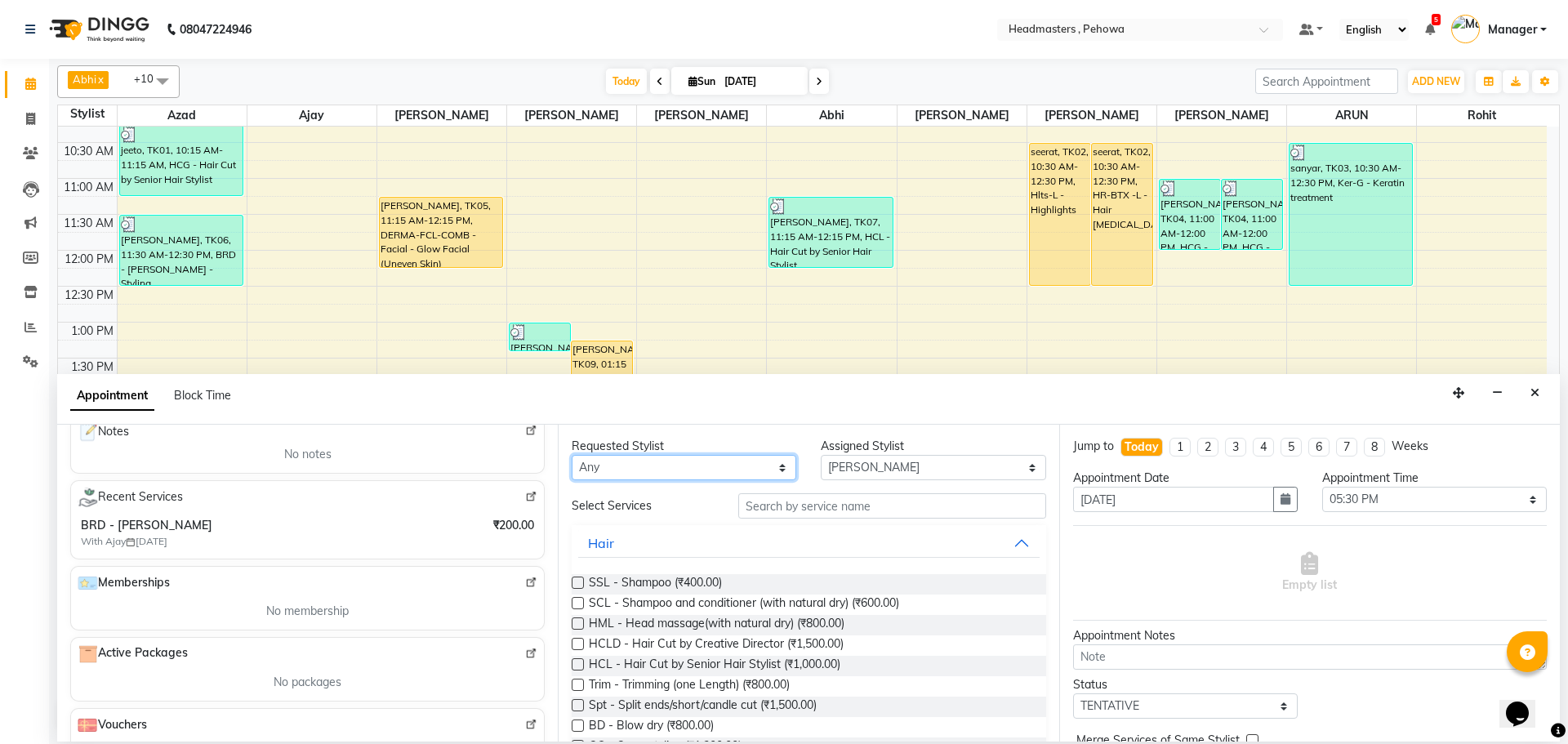 click on "Any Abhi [PERSON_NAME] [PERSON_NAME] [PERSON_NAME] [PERSON_NAME] Headmasters [PERSON_NAME] Manager [PERSON_NAME] [PERSON_NAME] [PERSON_NAME] [PERSON_NAME] Rohit [PERSON_NAME] [PERSON_NAME] [PERSON_NAME] [PERSON_NAME]  [PERSON_NAME]" at bounding box center (684, 467) 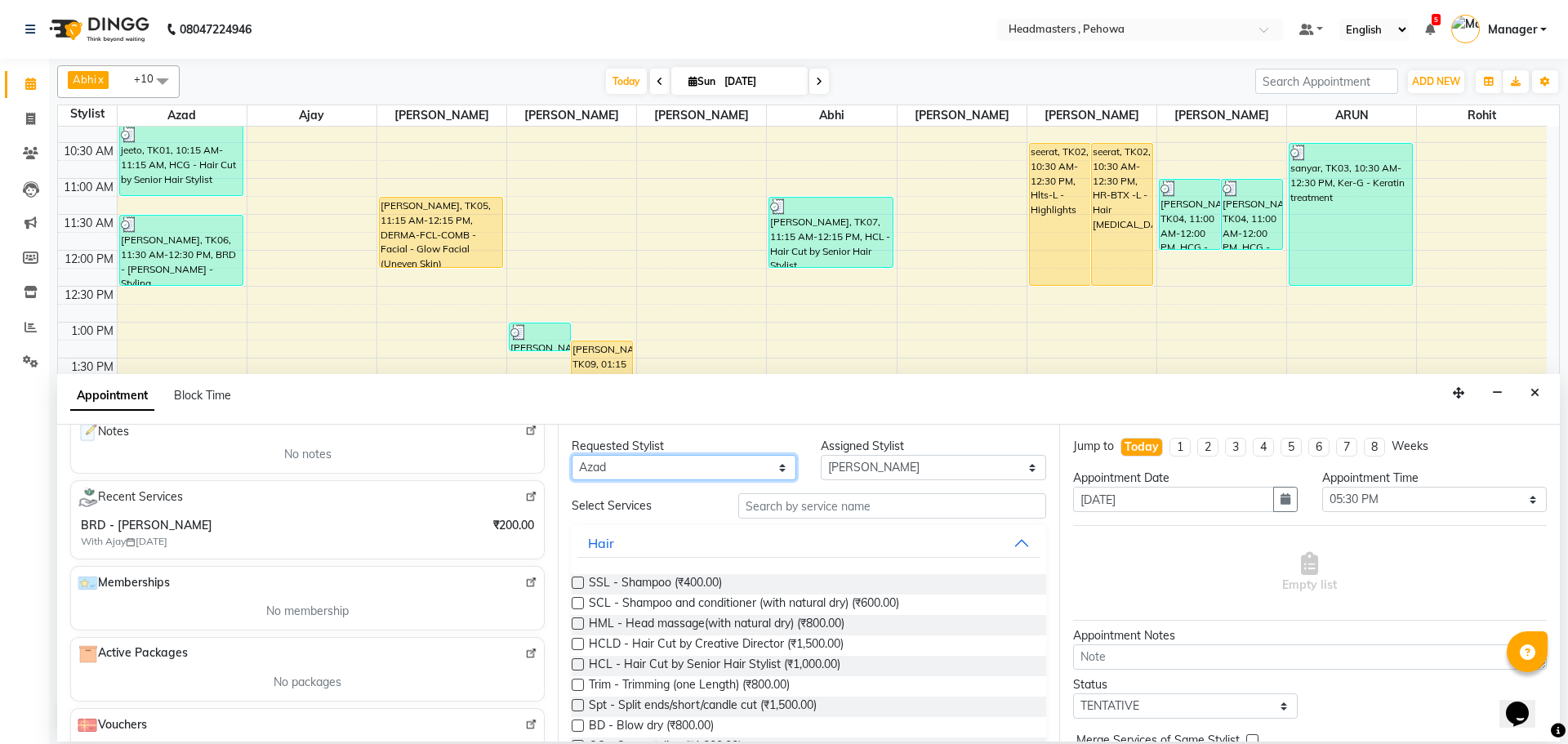 click on "Any Abhi [PERSON_NAME] [PERSON_NAME] [PERSON_NAME] [PERSON_NAME] Headmasters [PERSON_NAME] Manager [PERSON_NAME] [PERSON_NAME] [PERSON_NAME] [PERSON_NAME] Rohit [PERSON_NAME] [PERSON_NAME] [PERSON_NAME] [PERSON_NAME]  [PERSON_NAME]" at bounding box center (684, 467) 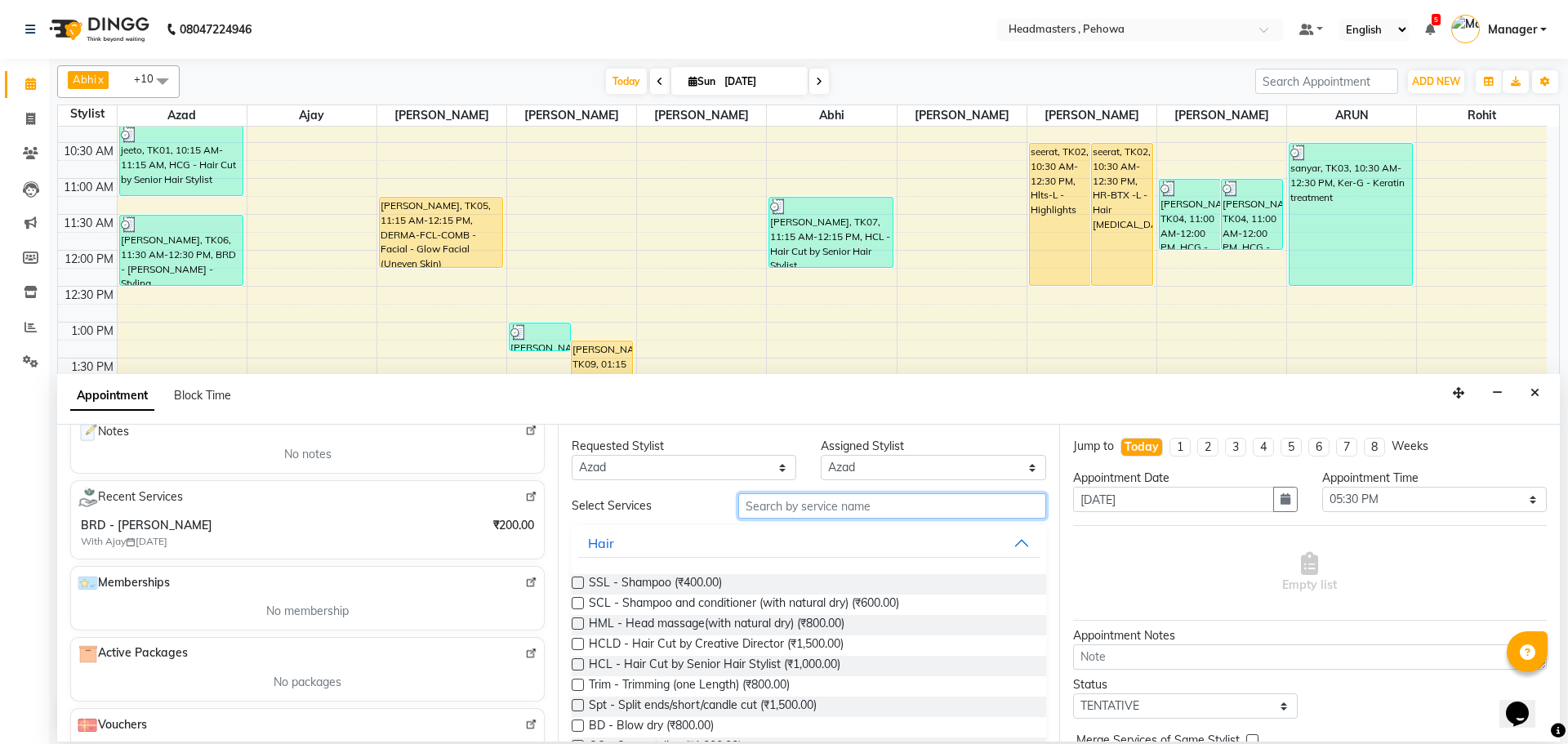 click at bounding box center [892, 506] 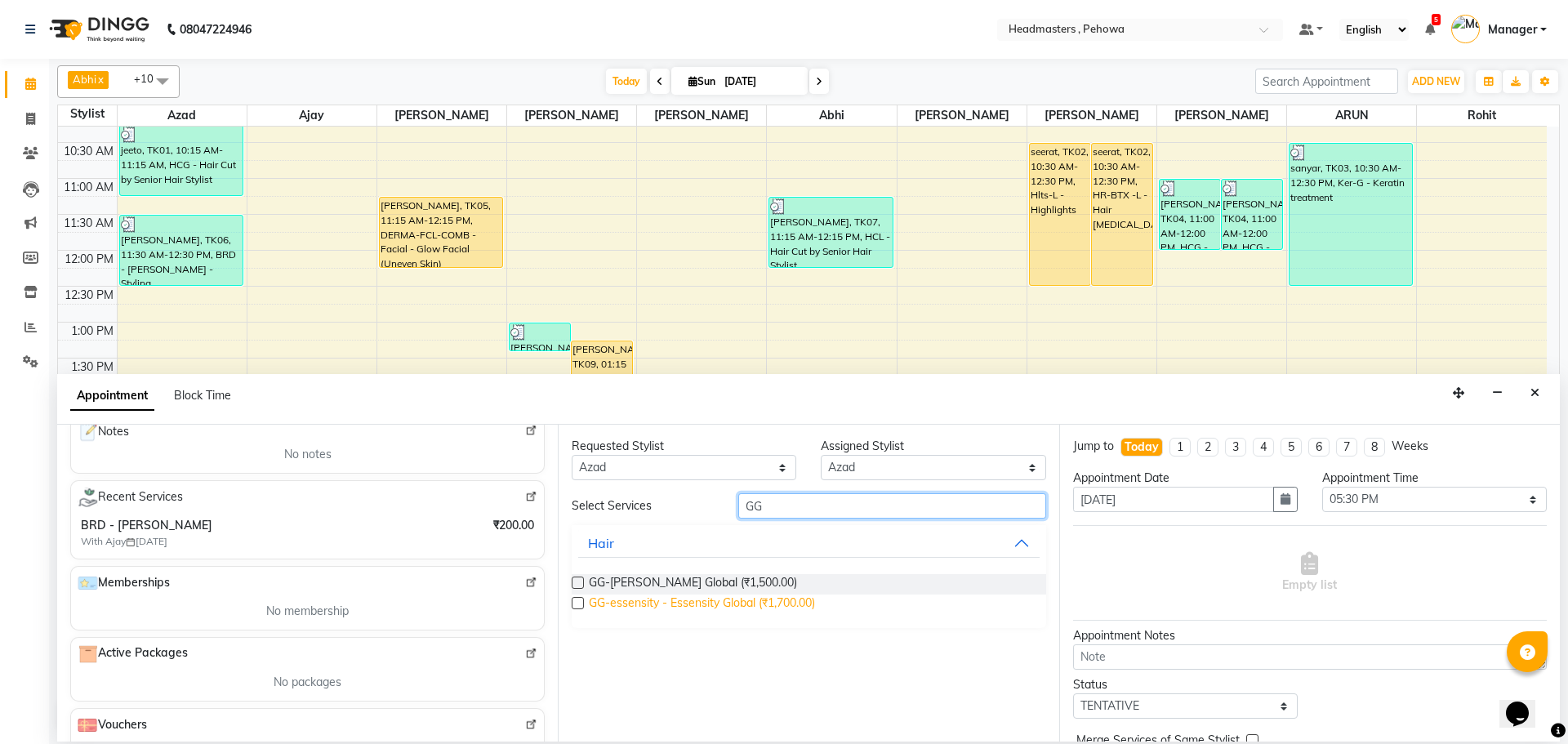 type on "GG" 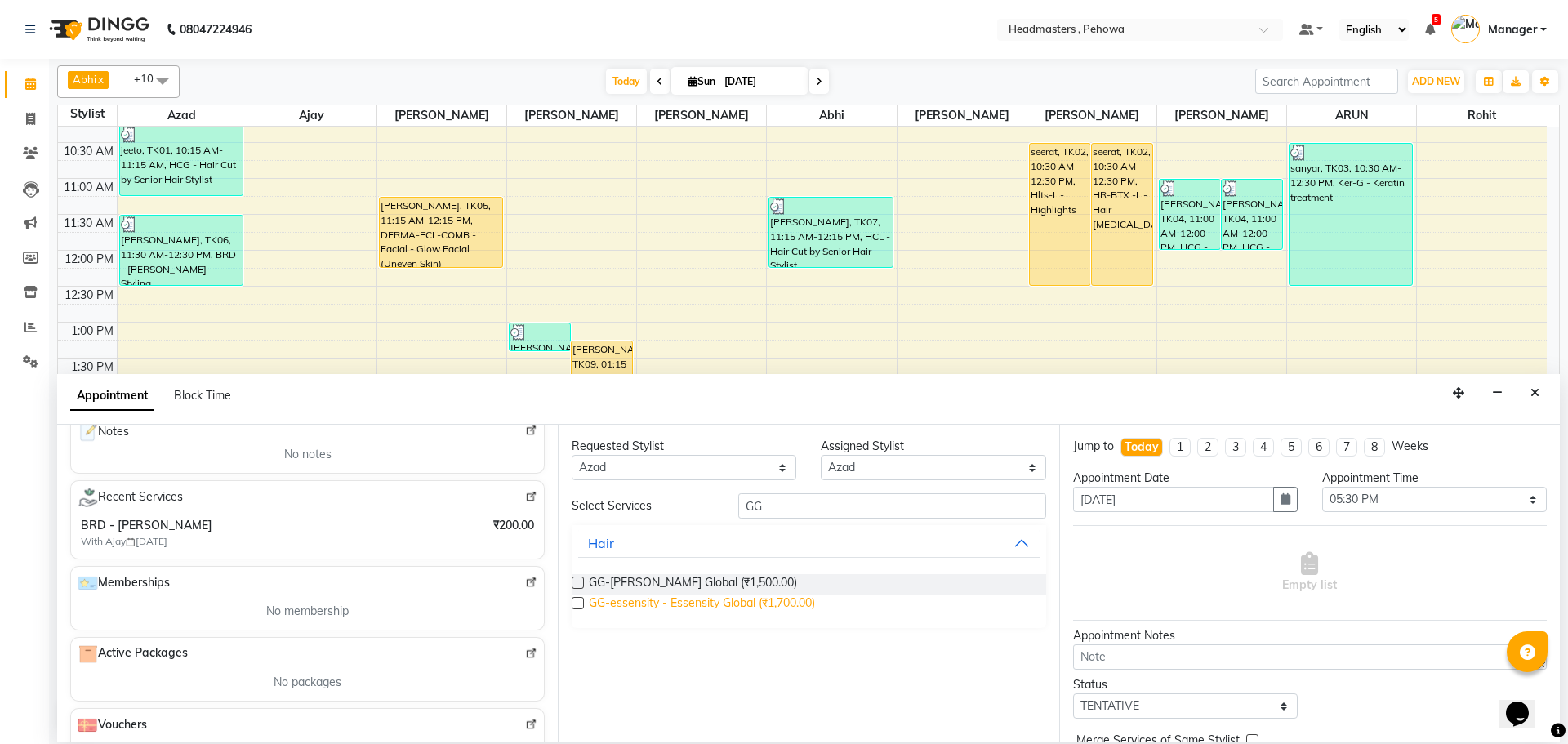 click on "GG-essensity - Essensity Global (₹1,700.00)" at bounding box center [702, 604] 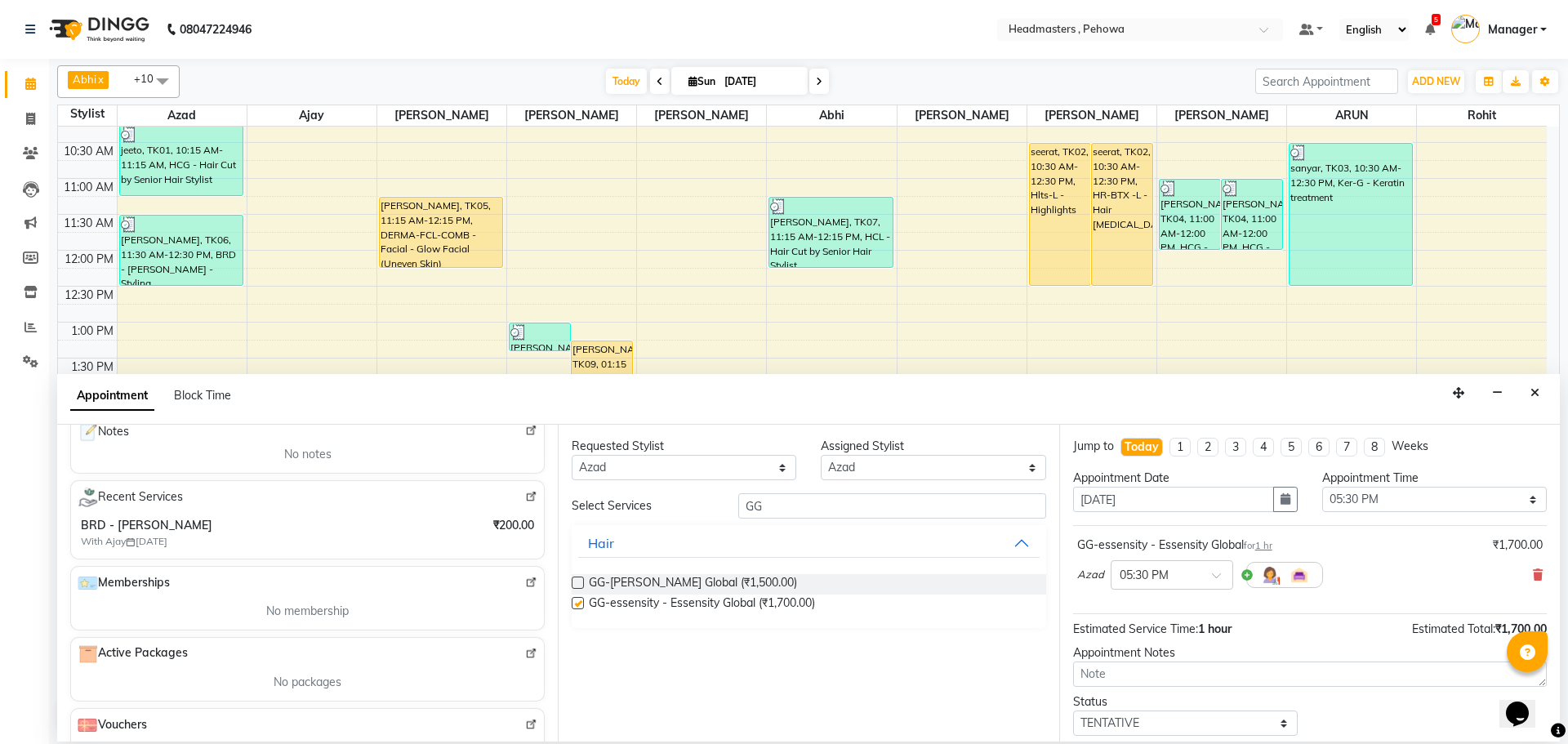 checkbox on "false" 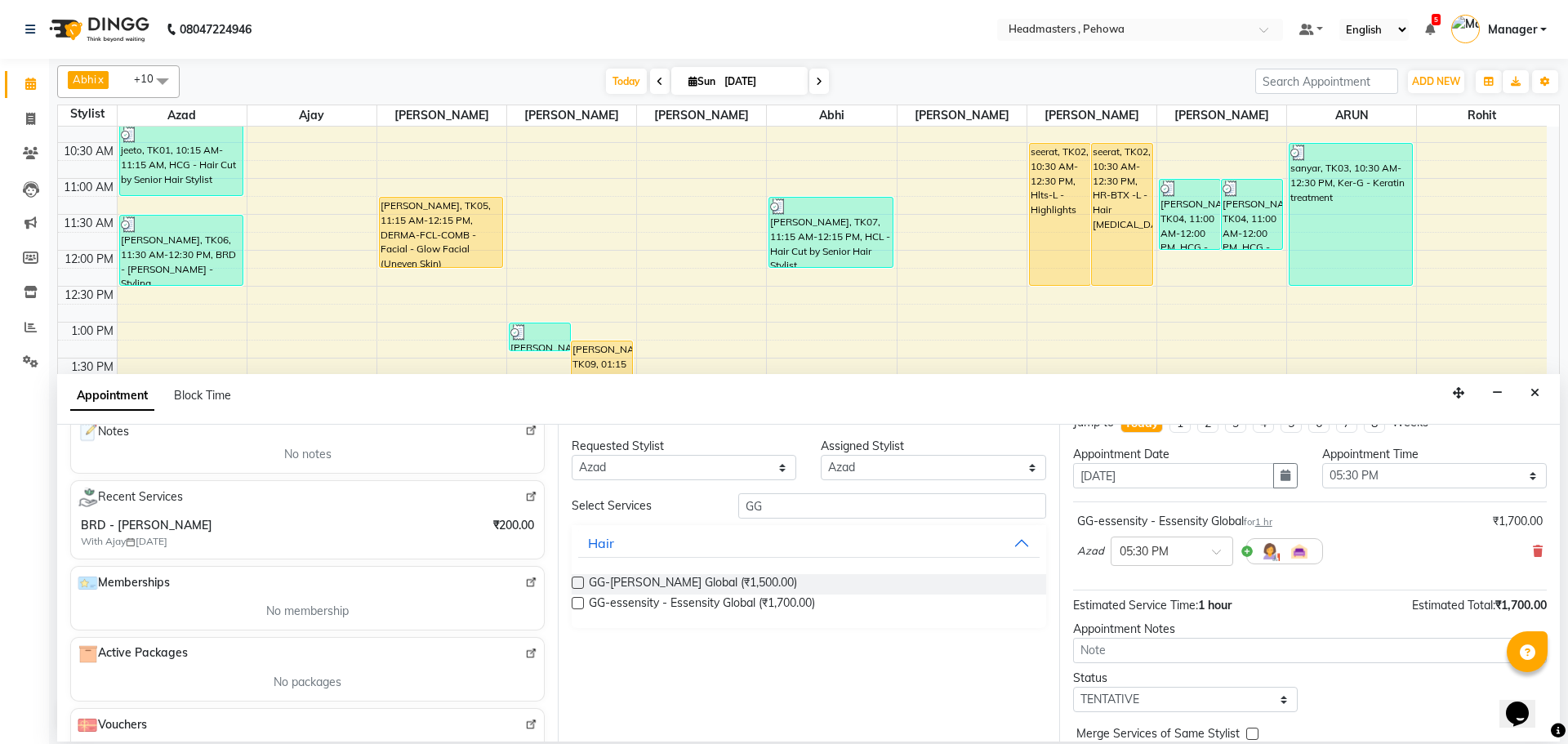 scroll, scrollTop: 0, scrollLeft: 0, axis: both 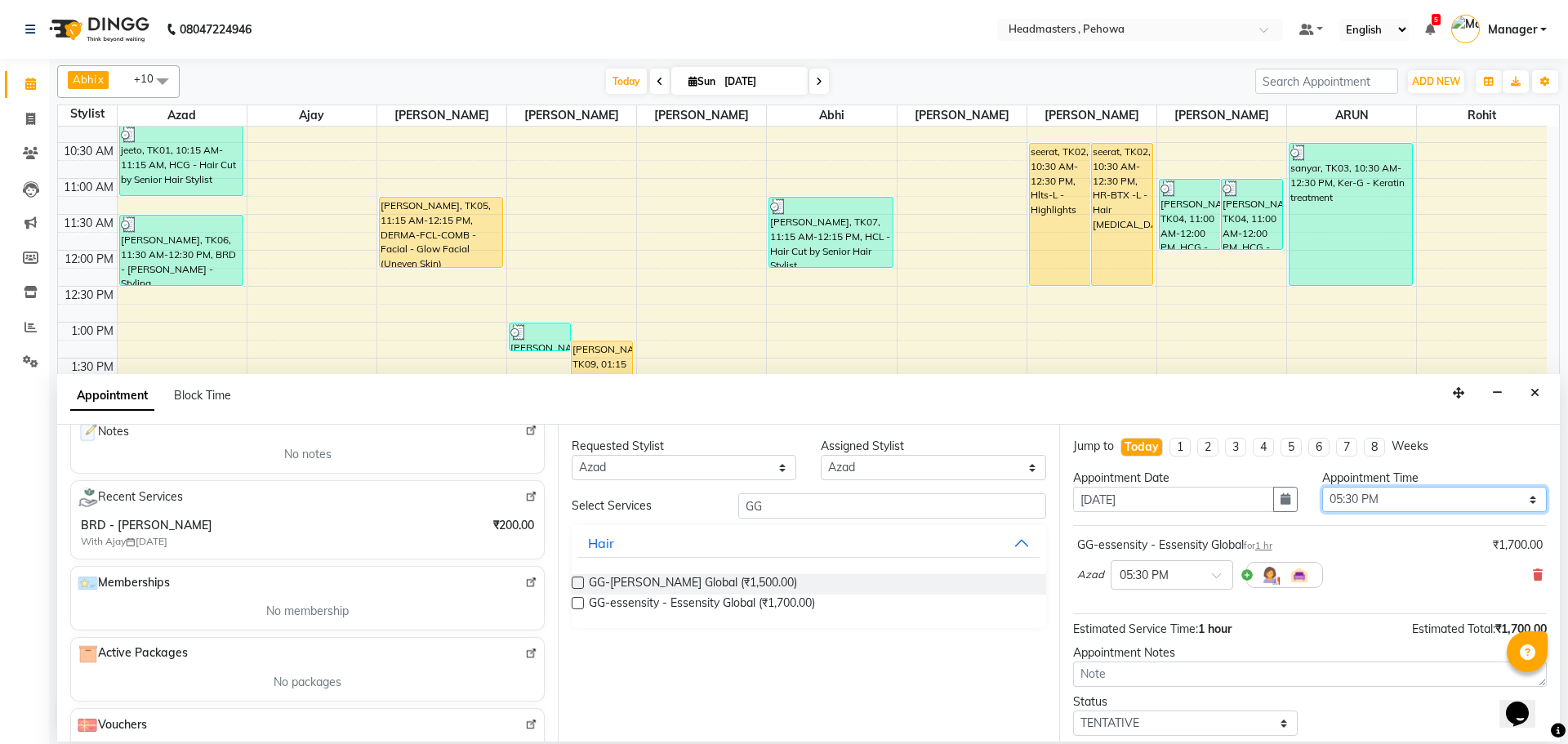 click on "Select 09:00 AM 09:15 AM 09:30 AM 09:45 AM 10:00 AM 10:15 AM 10:30 AM 10:45 AM 11:00 AM 11:15 AM 11:30 AM 11:45 AM 12:00 PM 12:15 PM 12:30 PM 12:45 PM 01:00 PM 01:15 PM 01:30 PM 01:45 PM 02:00 PM 02:15 PM 02:30 PM 02:45 PM 03:00 PM 03:15 PM 03:30 PM 03:45 PM 04:00 PM 04:15 PM 04:30 PM 04:45 PM 05:00 PM 05:15 PM 05:30 PM 05:45 PM 06:00 PM 06:15 PM 06:30 PM 06:45 PM 07:00 PM 07:15 PM 07:30 PM 07:45 PM 08:00 PM 08:15 PM 08:30 PM 08:45 PM 09:00 PM" at bounding box center [1434, 499] 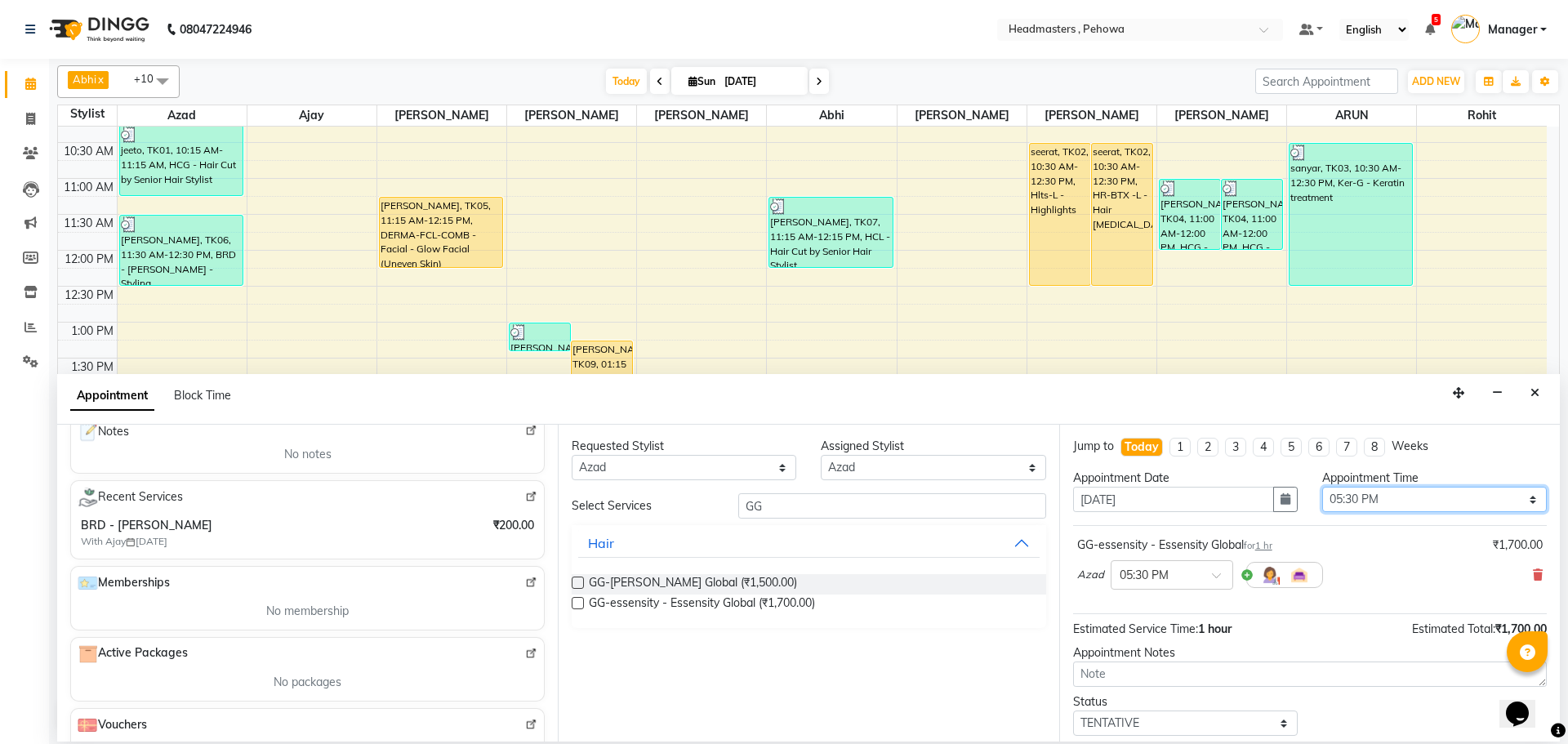 select on "885" 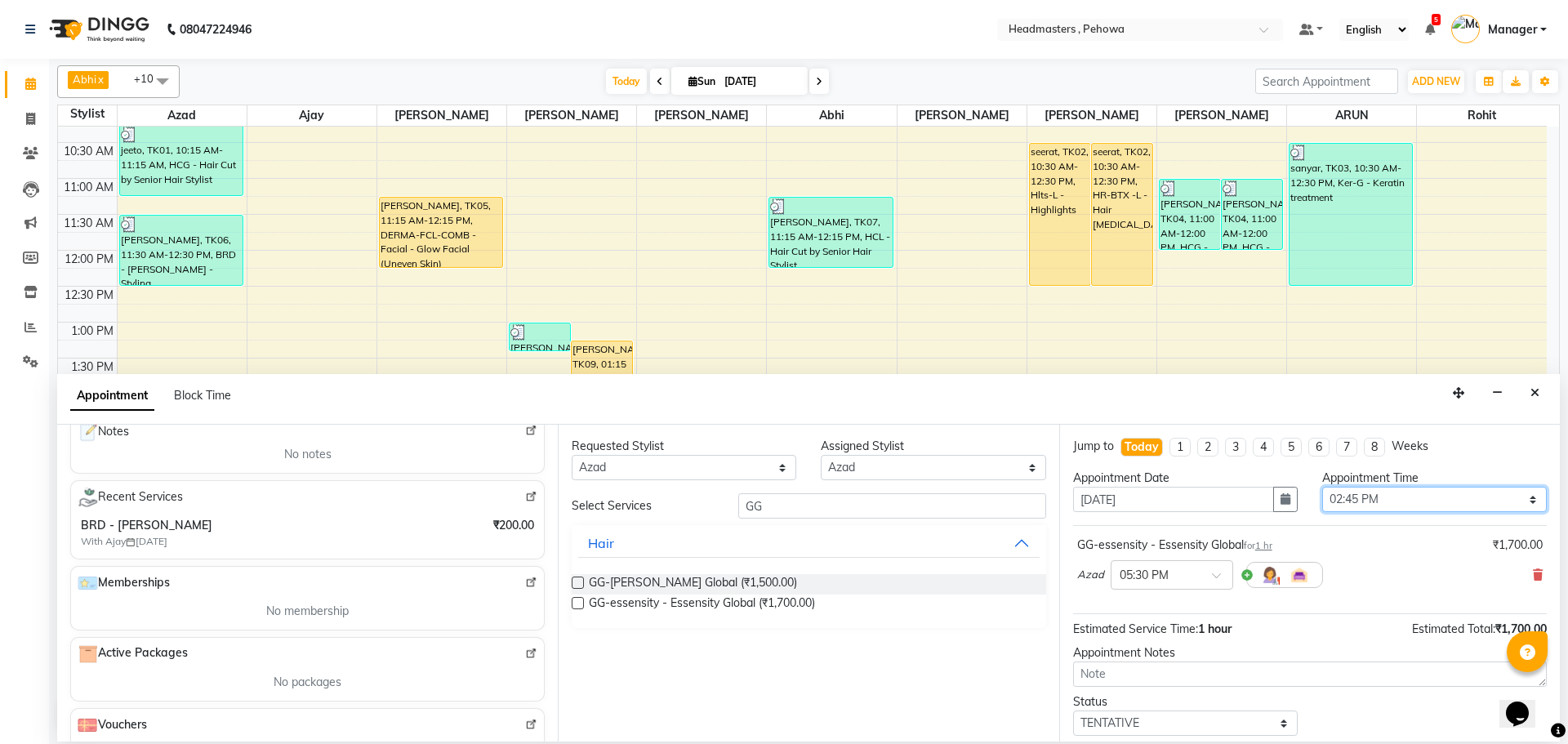click on "Select 09:00 AM 09:15 AM 09:30 AM 09:45 AM 10:00 AM 10:15 AM 10:30 AM 10:45 AM 11:00 AM 11:15 AM 11:30 AM 11:45 AM 12:00 PM 12:15 PM 12:30 PM 12:45 PM 01:00 PM 01:15 PM 01:30 PM 01:45 PM 02:00 PM 02:15 PM 02:30 PM 02:45 PM 03:00 PM 03:15 PM 03:30 PM 03:45 PM 04:00 PM 04:15 PM 04:30 PM 04:45 PM 05:00 PM 05:15 PM 05:30 PM 05:45 PM 06:00 PM 06:15 PM 06:30 PM 06:45 PM 07:00 PM 07:15 PM 07:30 PM 07:45 PM 08:00 PM 08:15 PM 08:30 PM 08:45 PM 09:00 PM" at bounding box center (1434, 499) 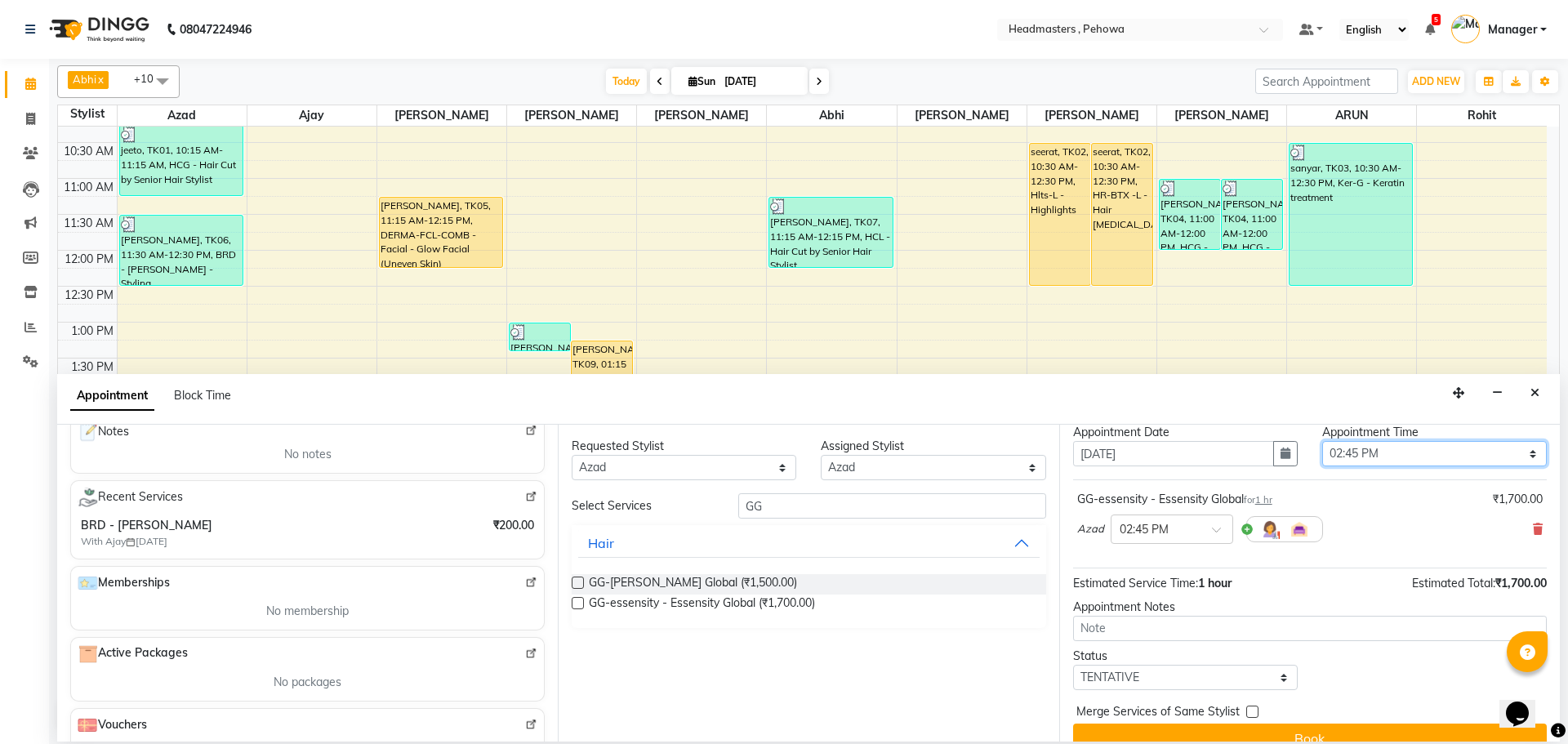 scroll, scrollTop: 70, scrollLeft: 0, axis: vertical 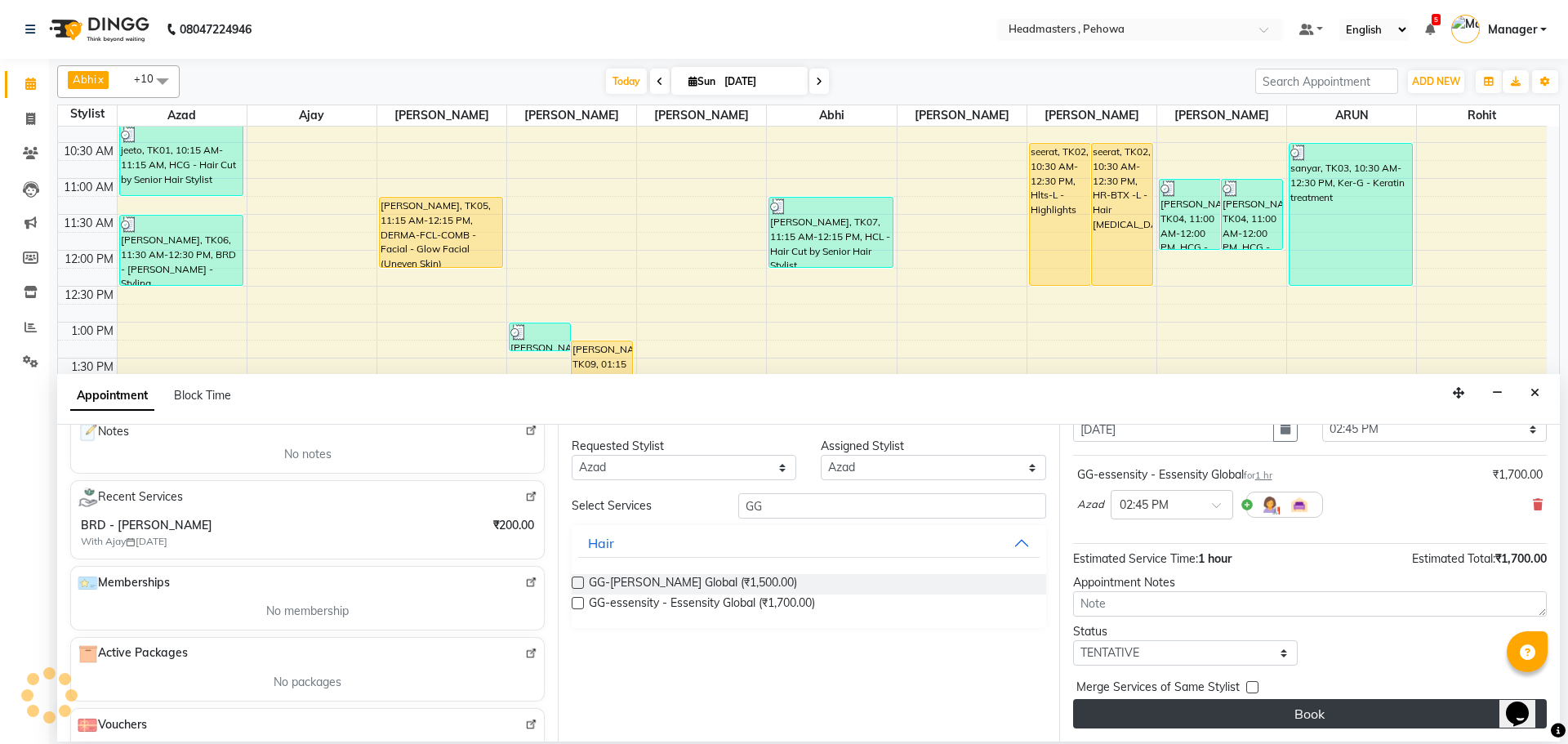 click on "Book" at bounding box center [1310, 714] 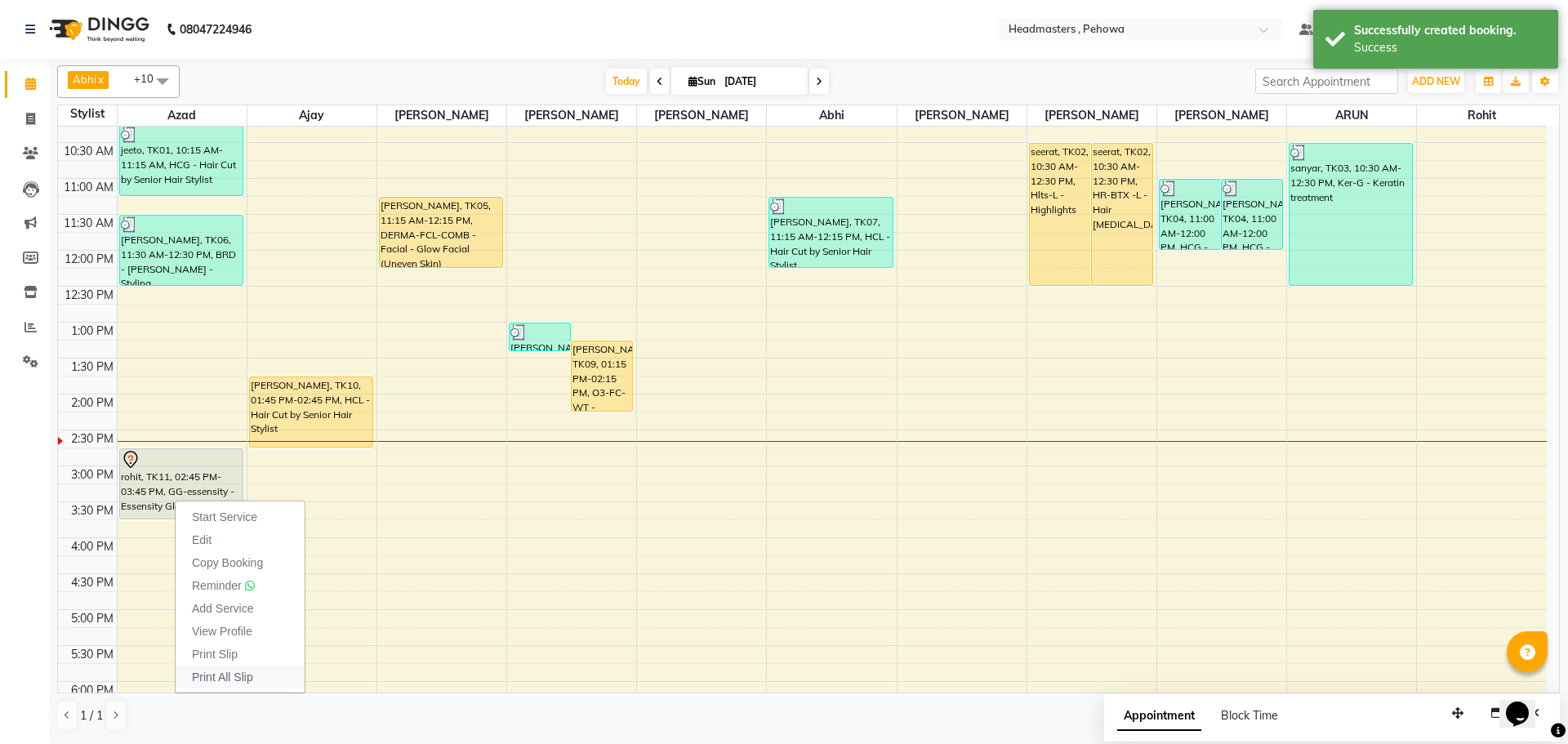 drag, startPoint x: 224, startPoint y: 657, endPoint x: 224, endPoint y: 667, distance: 10 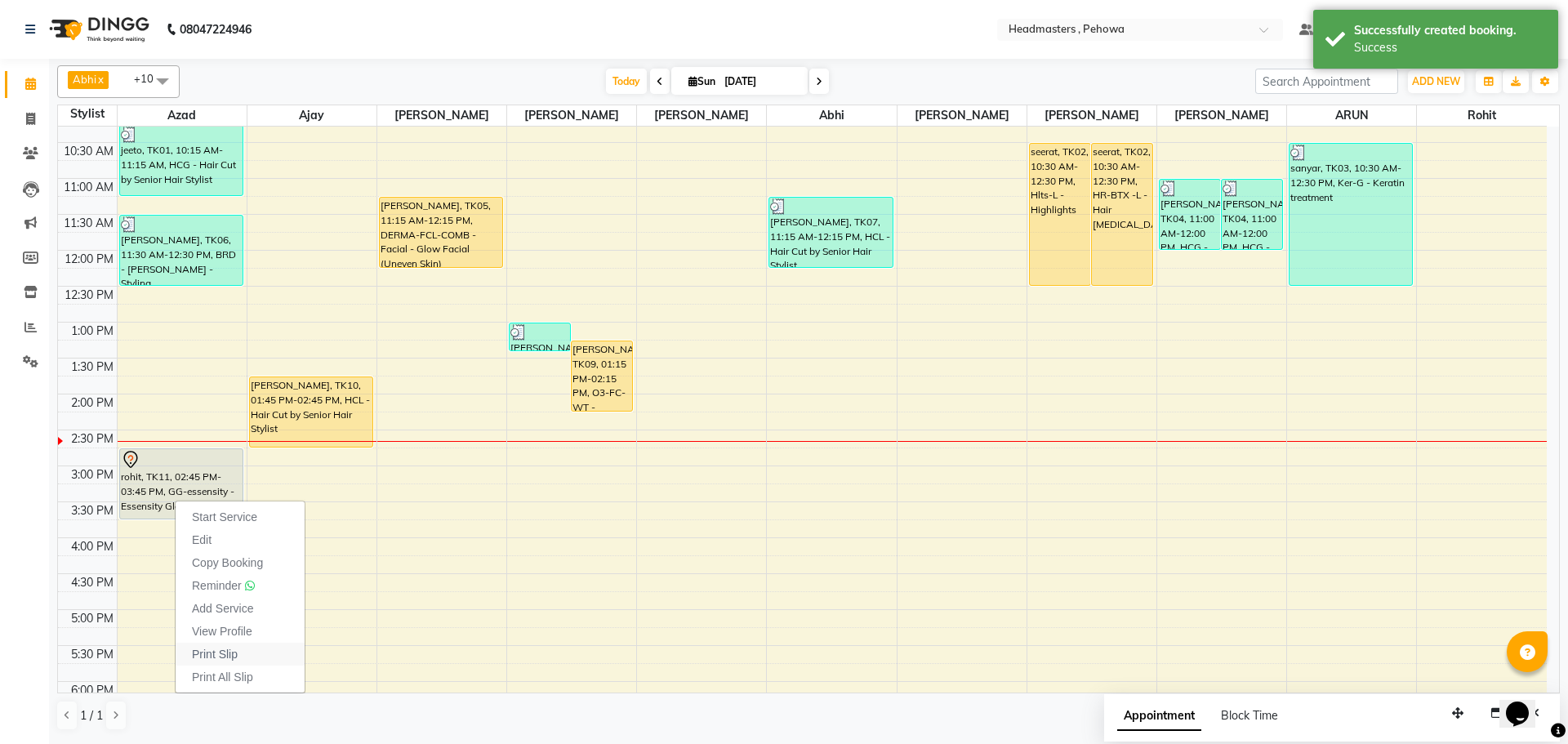 click on "Print Slip" at bounding box center [240, 654] 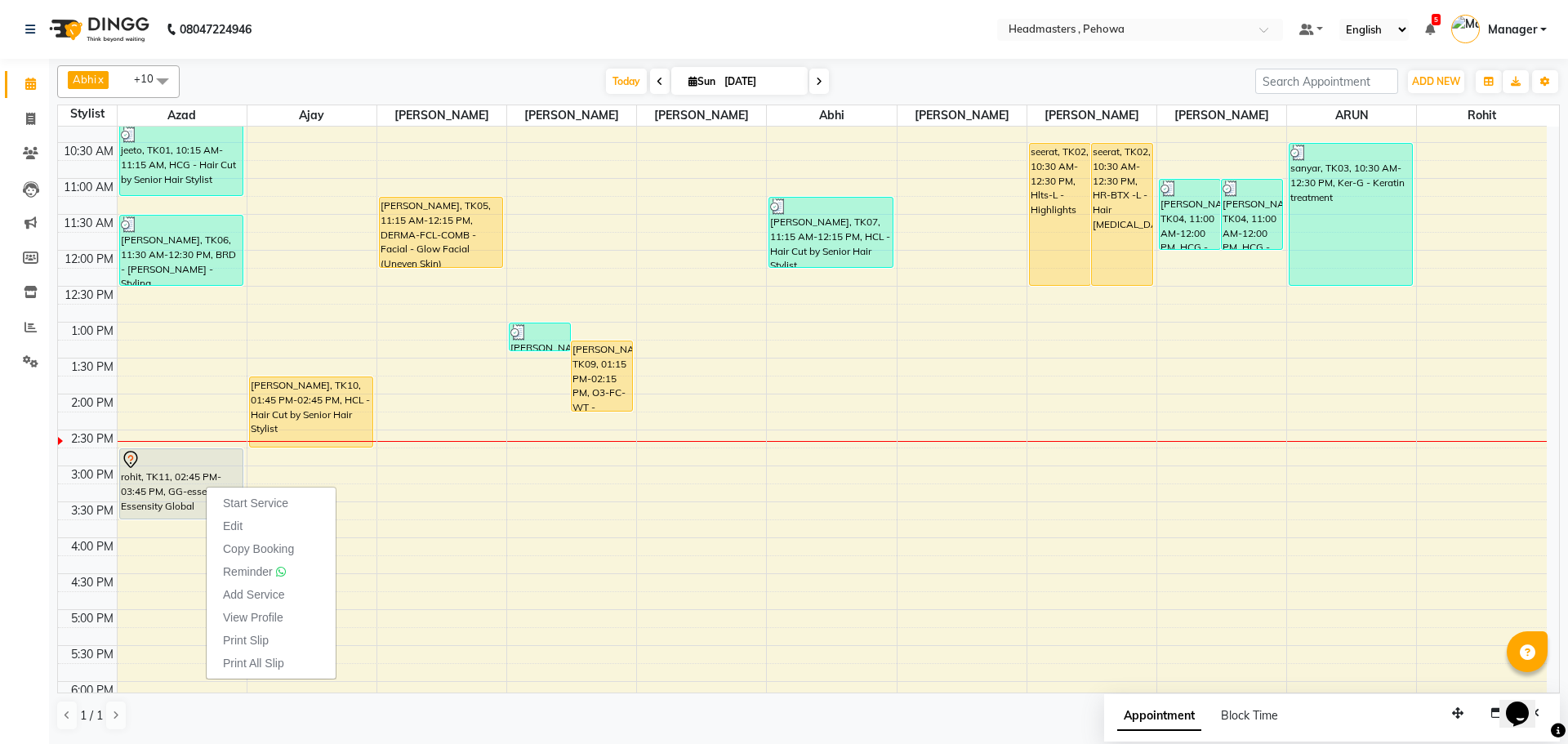 click on "Start Service" at bounding box center [256, 503] 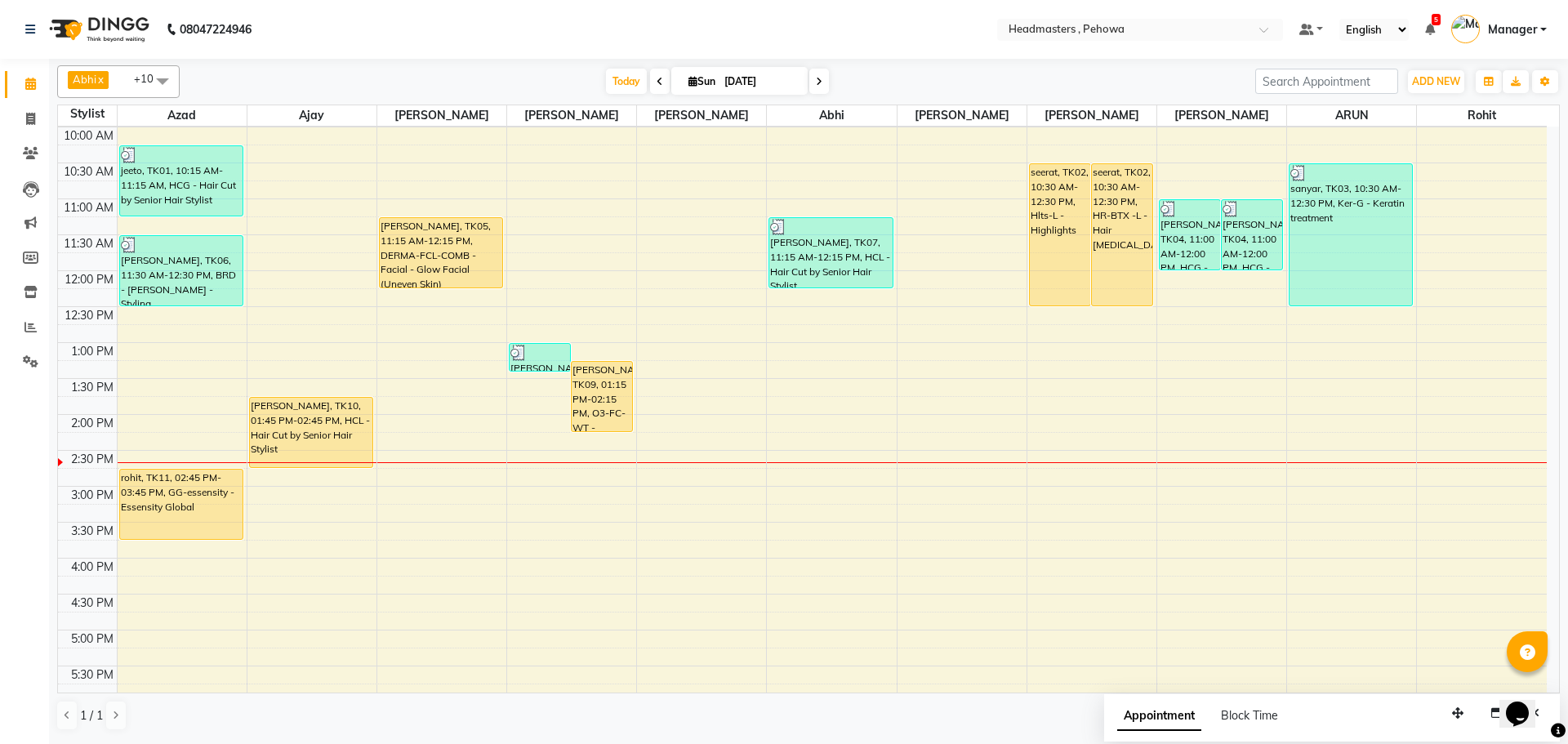 scroll, scrollTop: 82, scrollLeft: 0, axis: vertical 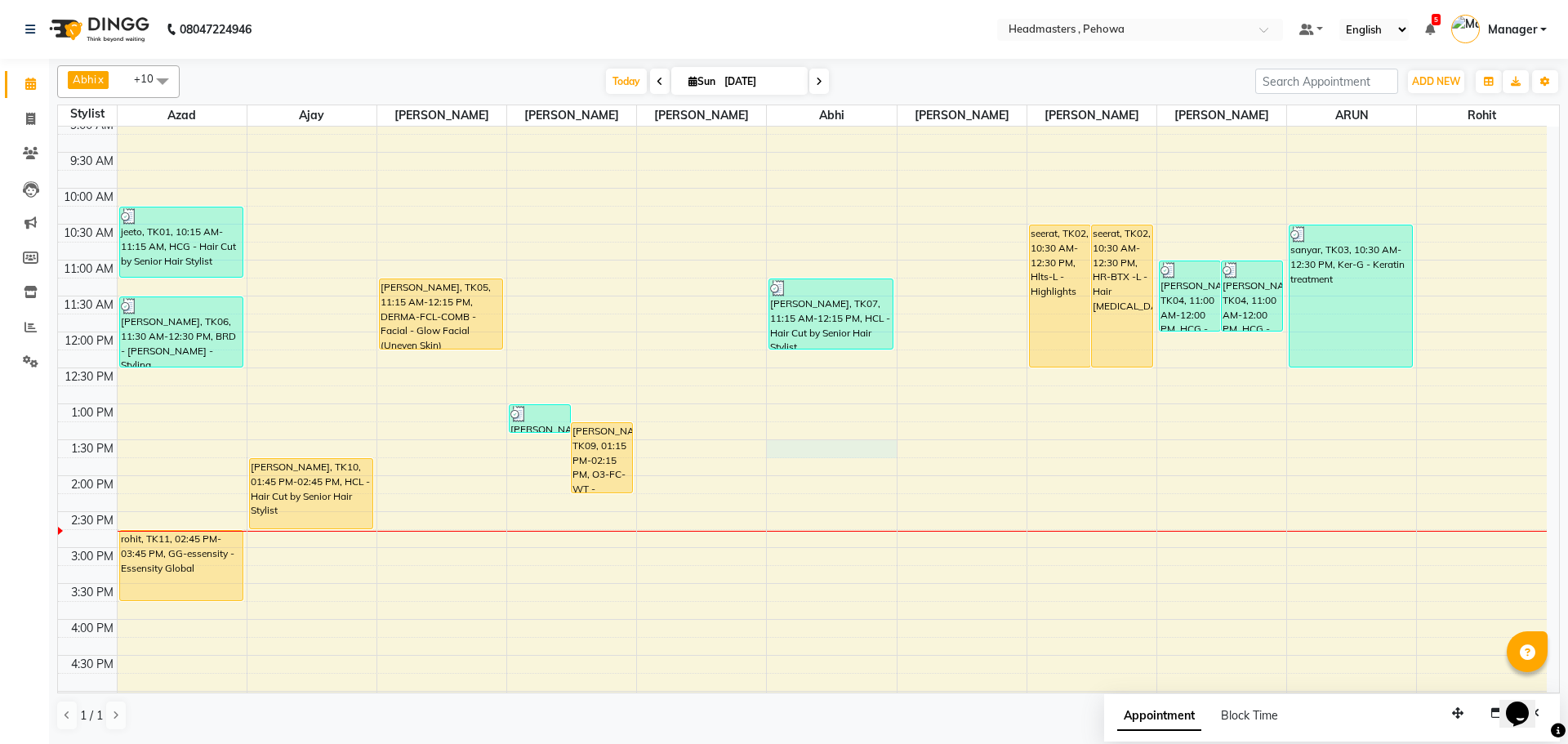 click on "8:00 AM 8:30 AM 9:00 AM 9:30 AM 10:00 AM 10:30 AM 11:00 AM 11:30 AM 12:00 PM 12:30 PM 1:00 PM 1:30 PM 2:00 PM 2:30 PM 3:00 PM 3:30 PM 4:00 PM 4:30 PM 5:00 PM 5:30 PM 6:00 PM 6:30 PM 7:00 PM 7:30 PM 8:00 PM 8:30 PM 9:00 PM 9:30 PM     jeeto, TK01, 10:15 AM-11:15 AM, HCG - Hair Cut by Senior Hair Stylist     KHUSH CHOPRA, TK06, 11:30 AM-12:30 PM, BRD - [PERSON_NAME] - Styling    rohit, TK11, 02:45 PM-03:45 PM, GG-essensity - Essensity Global    ANNAYA, TK10, 01:45 PM-02:45 PM, HCL - Hair Cut by Senior Hair Stylist    [PERSON_NAME], TK05, 11:15 AM-12:15 PM, DERMA-FCL-COMB - Facial - Glow Facial (Uneven Skin)     [PERSON_NAME], TK08, 01:00 PM-01:25 PM, TH-EB - Eyebrows,TH-UL - Upper lips,TH-FH - Forehead    [PERSON_NAME], TK09, 01:15 PM-02:15 PM, O3-FC-WT - [MEDICAL_DATA] Facial (For Dry, Dehydrated, Sensitive, Anti-Ageing & Matured Skin)     [PERSON_NAME], TK07, 11:15 AM-12:15 PM, HCL - Hair Cut by Senior Hair Stylist    seerat, TK02, 10:30 AM-12:30 PM, Hlts-L - Highlights    seerat, TK02, 10:30 AM-12:30 PM, HR-BTX -L  - Hair [MEDICAL_DATA]" at bounding box center (802, 547) 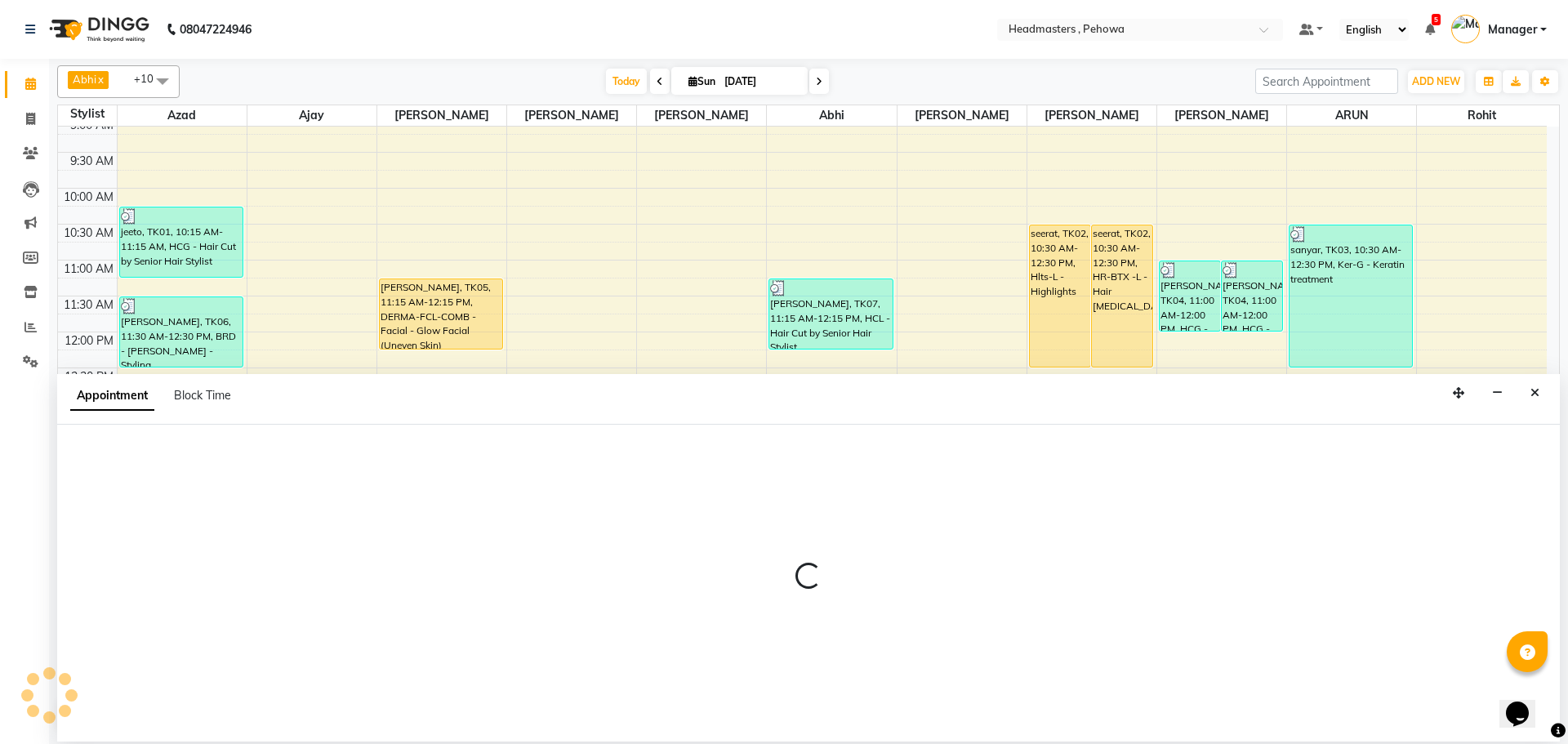 select on "68782" 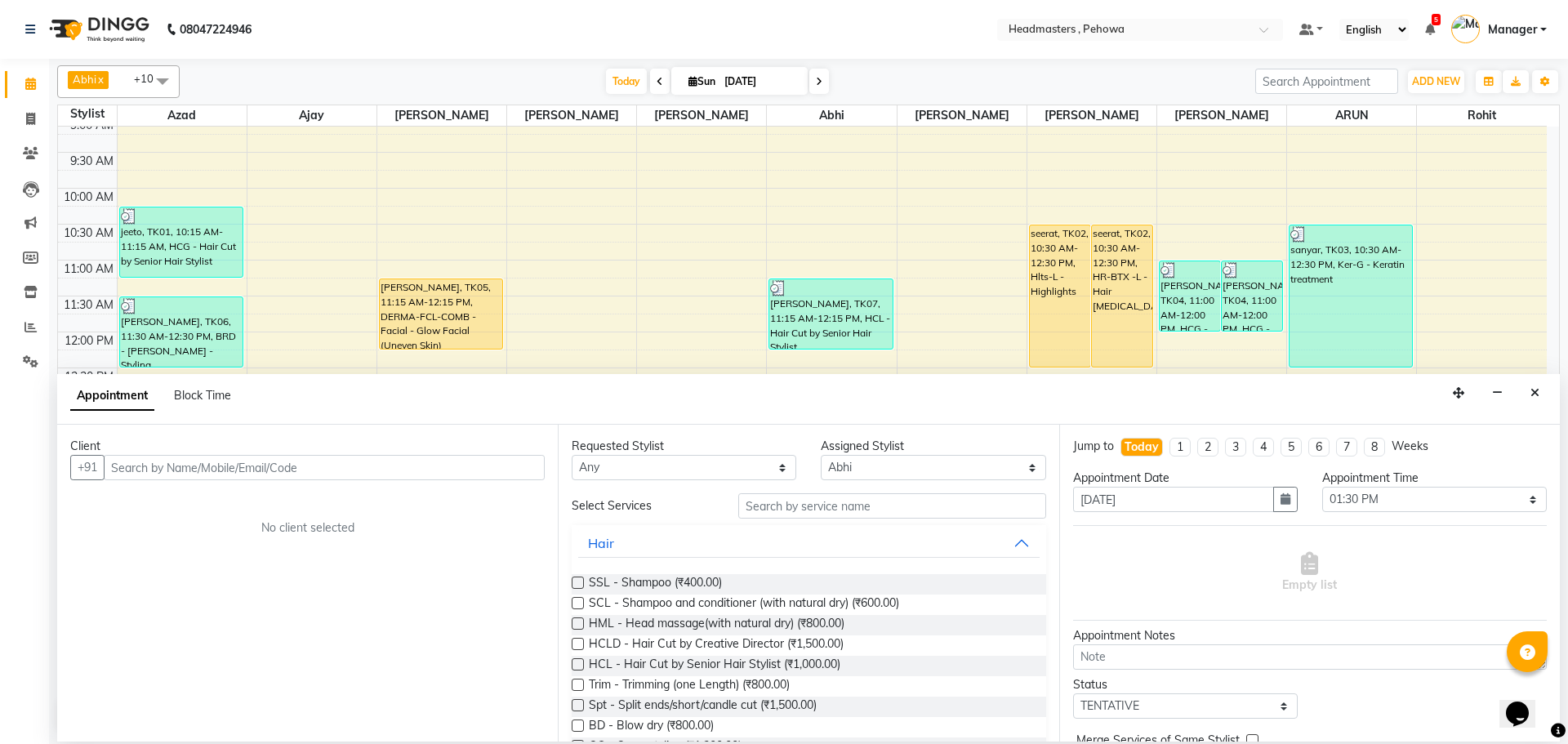 drag, startPoint x: 293, startPoint y: 466, endPoint x: 283, endPoint y: 466, distance: 10 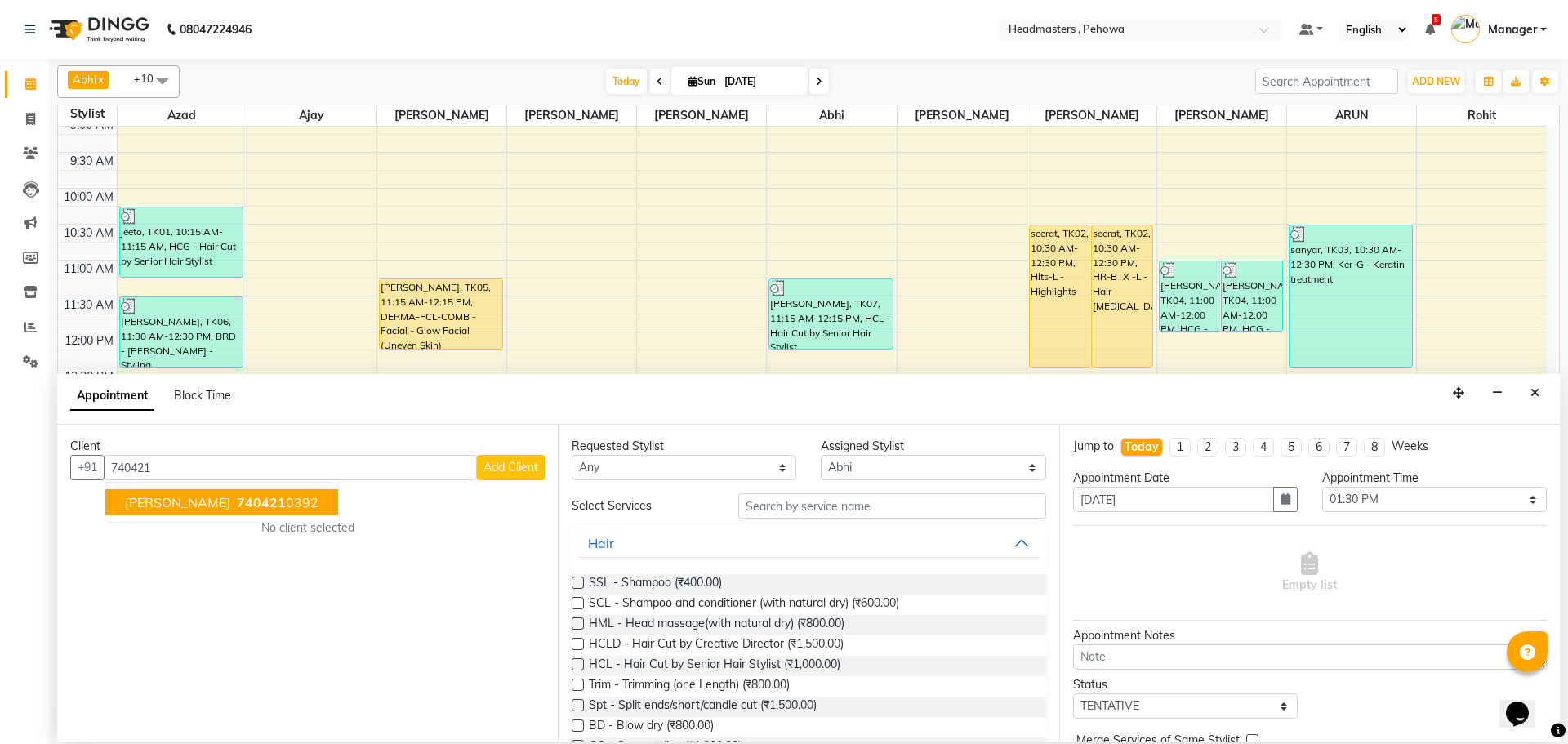 click on "740421 0392" at bounding box center (276, 502) 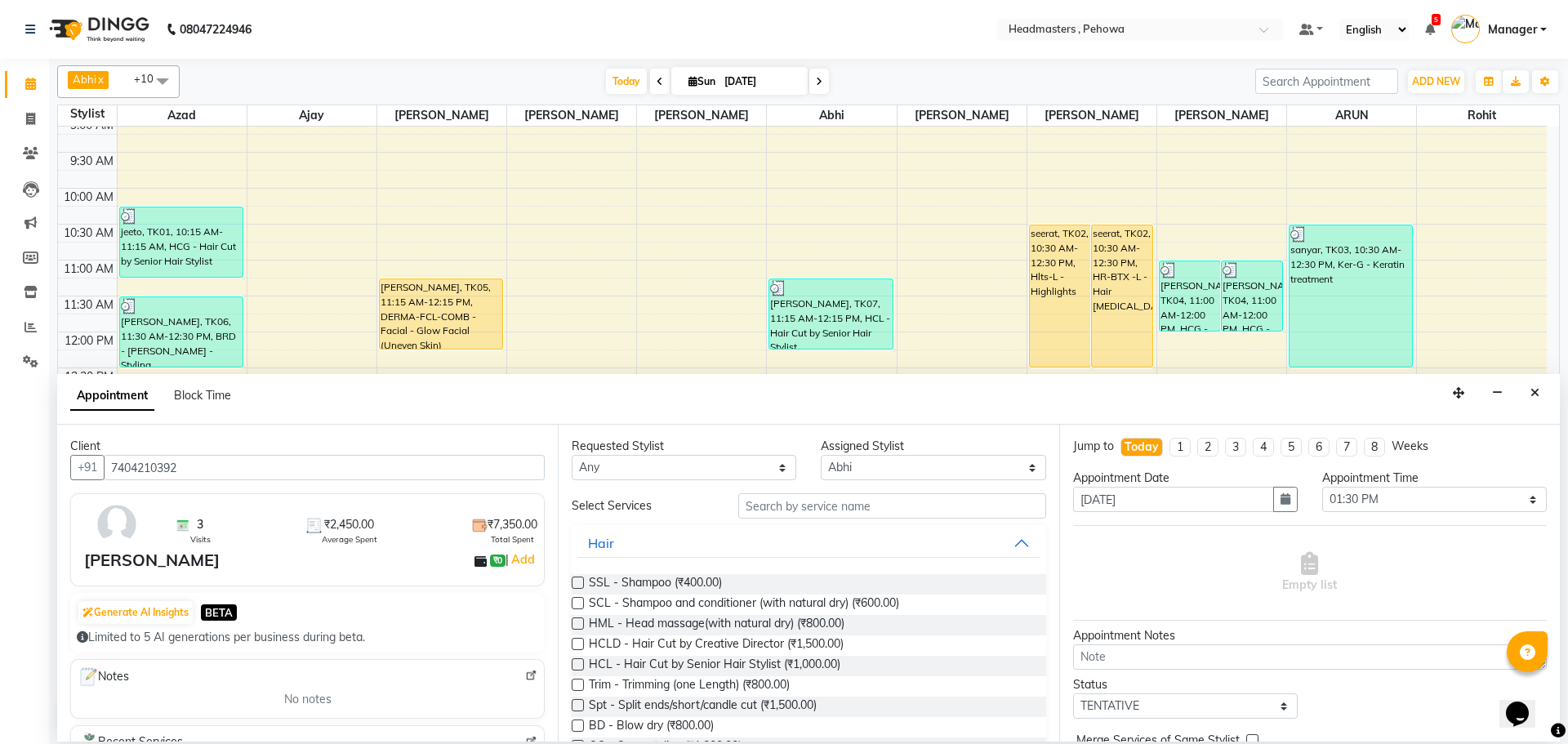 type on "7404210392" 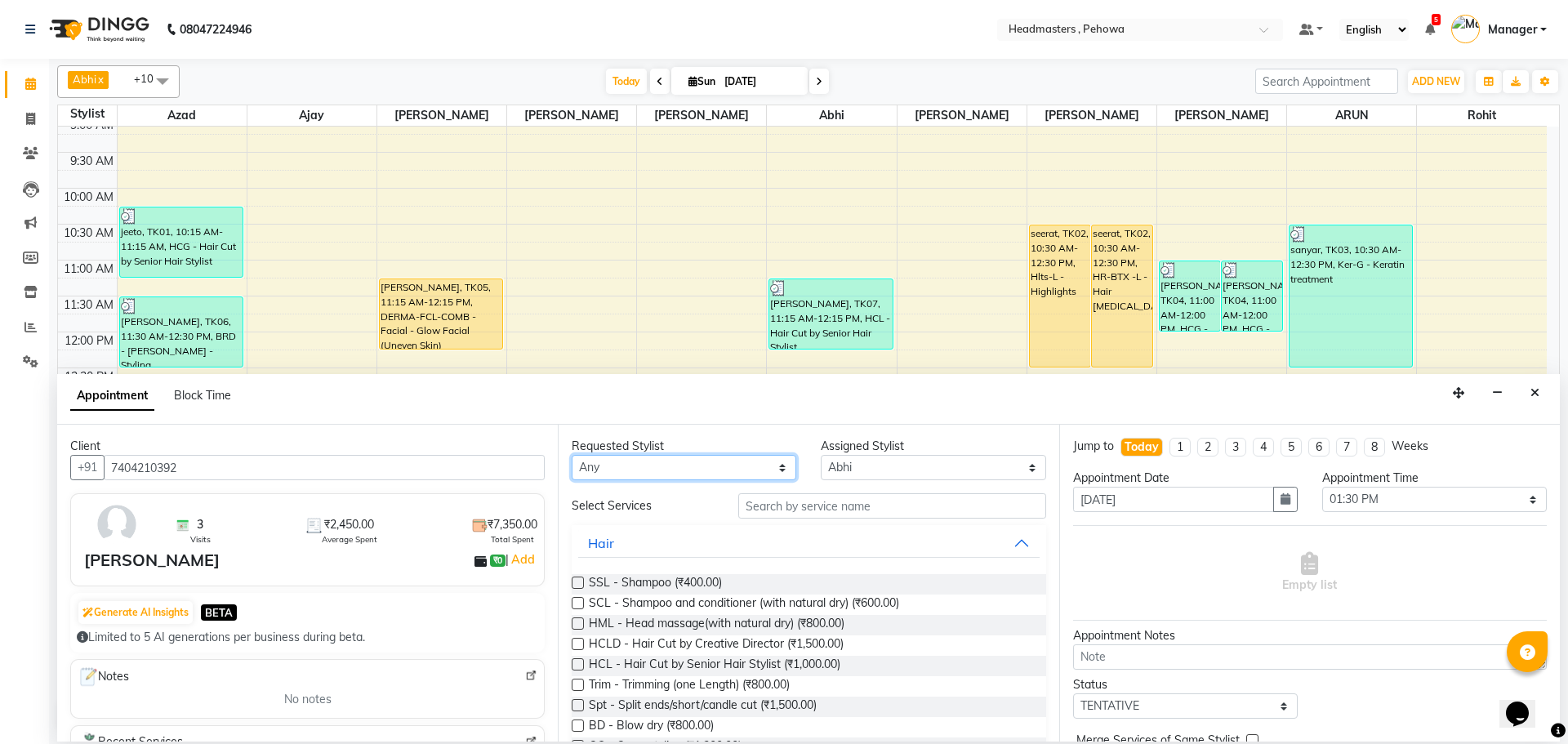 click on "Any Abhi [PERSON_NAME] [PERSON_NAME] [PERSON_NAME] [PERSON_NAME] Headmasters [PERSON_NAME] Manager [PERSON_NAME] [PERSON_NAME] [PERSON_NAME] [PERSON_NAME] Rohit [PERSON_NAME] [PERSON_NAME] [PERSON_NAME] [PERSON_NAME]  [PERSON_NAME]" at bounding box center [684, 467] 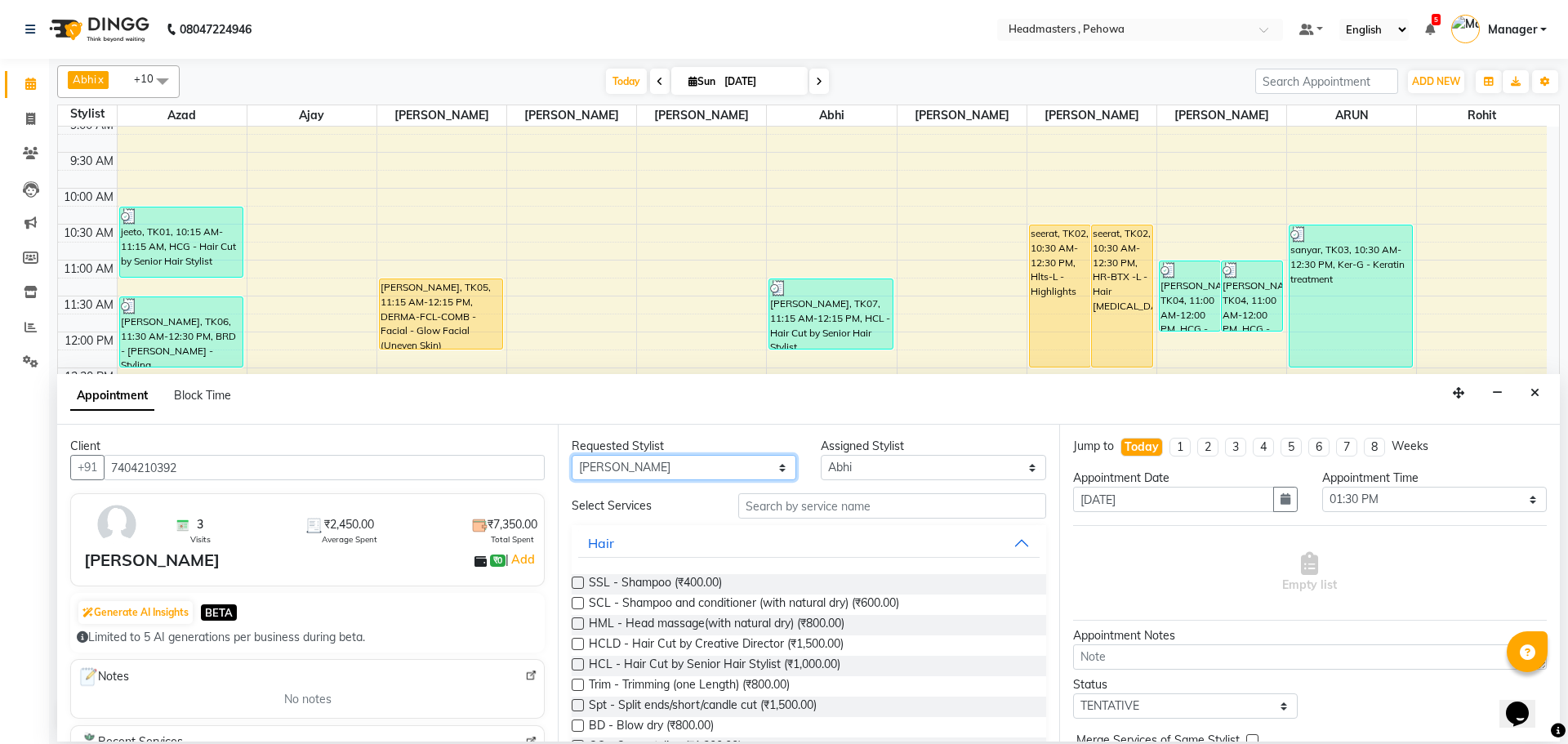 click on "Any Abhi [PERSON_NAME] [PERSON_NAME] [PERSON_NAME] [PERSON_NAME] Headmasters [PERSON_NAME] Manager [PERSON_NAME] [PERSON_NAME] [PERSON_NAME] [PERSON_NAME] Rohit [PERSON_NAME] [PERSON_NAME] [PERSON_NAME] [PERSON_NAME]  [PERSON_NAME]" at bounding box center (684, 467) 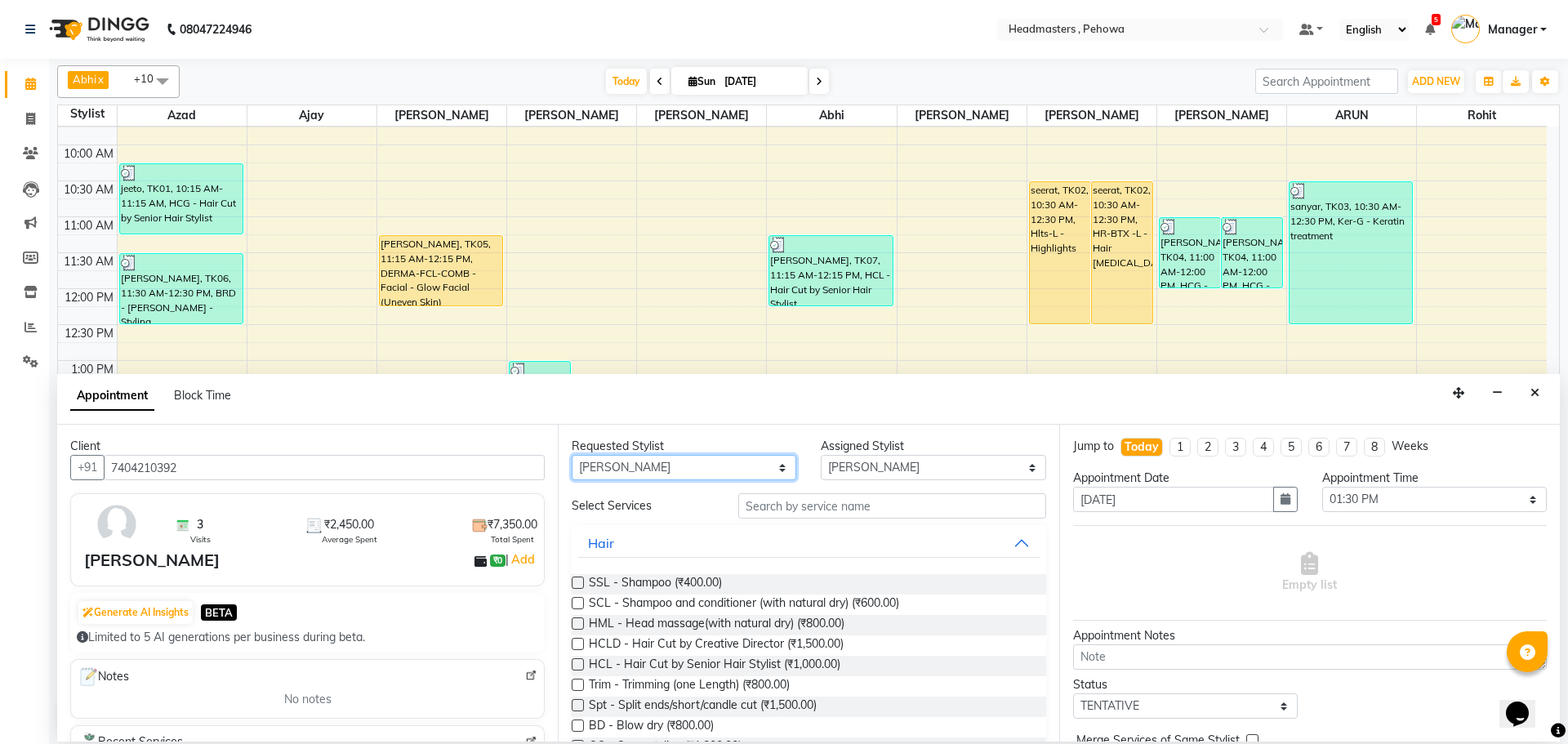 scroll, scrollTop: 163, scrollLeft: 0, axis: vertical 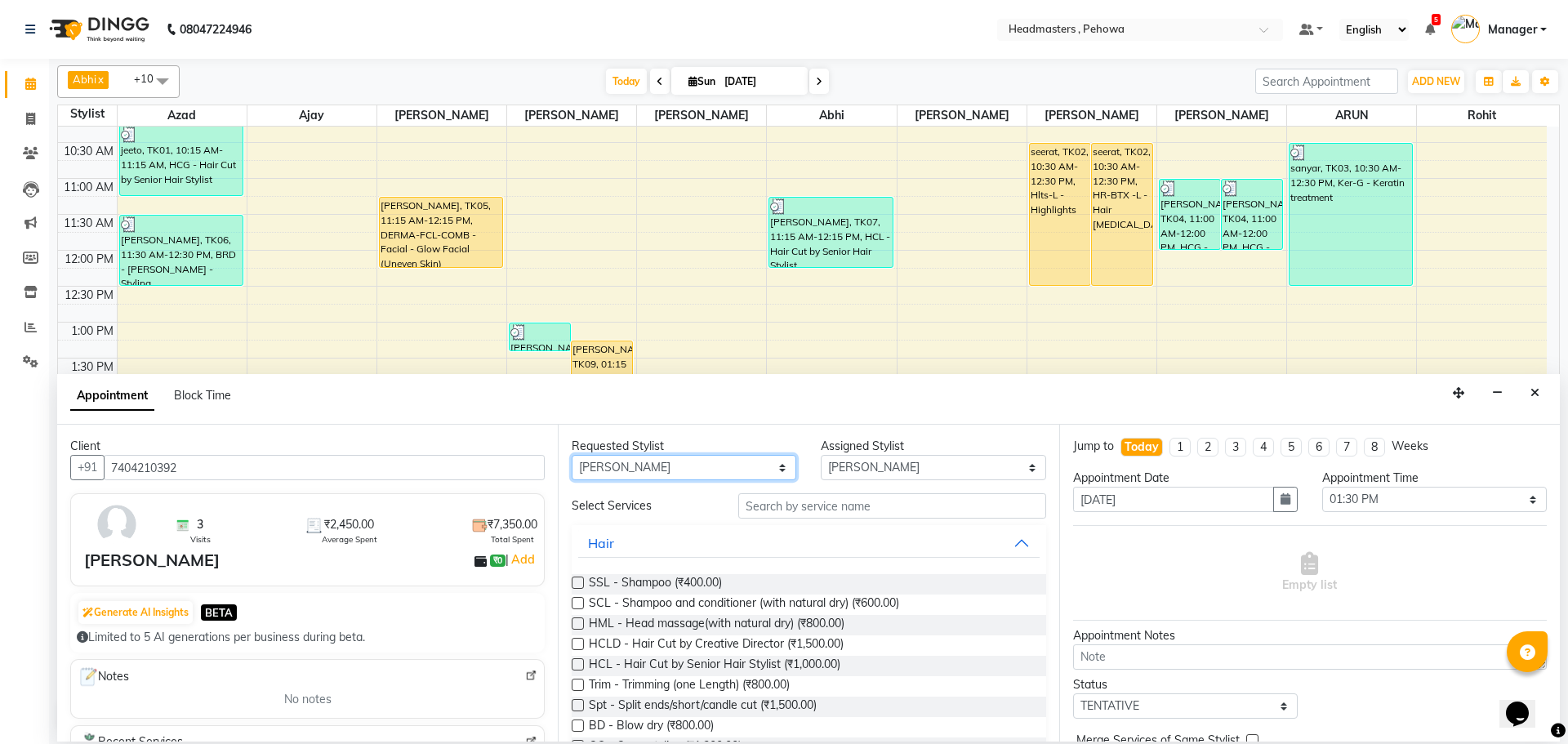 click on "Any Abhi [PERSON_NAME] [PERSON_NAME] [PERSON_NAME] [PERSON_NAME] Headmasters [PERSON_NAME] Manager [PERSON_NAME] [PERSON_NAME] [PERSON_NAME] [PERSON_NAME] Rohit [PERSON_NAME] [PERSON_NAME] [PERSON_NAME] [PERSON_NAME]  [PERSON_NAME]" at bounding box center [684, 467] 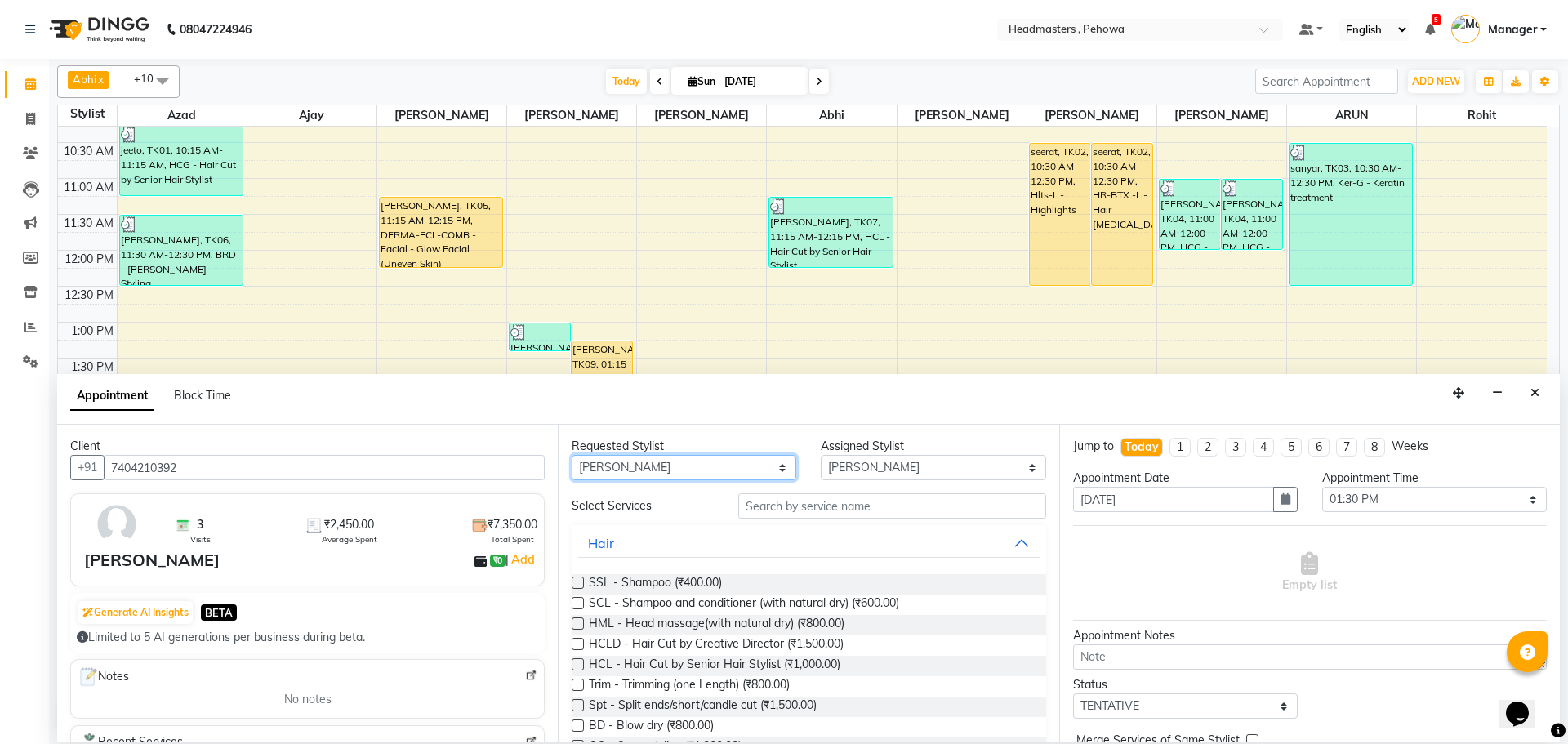 select on "68775" 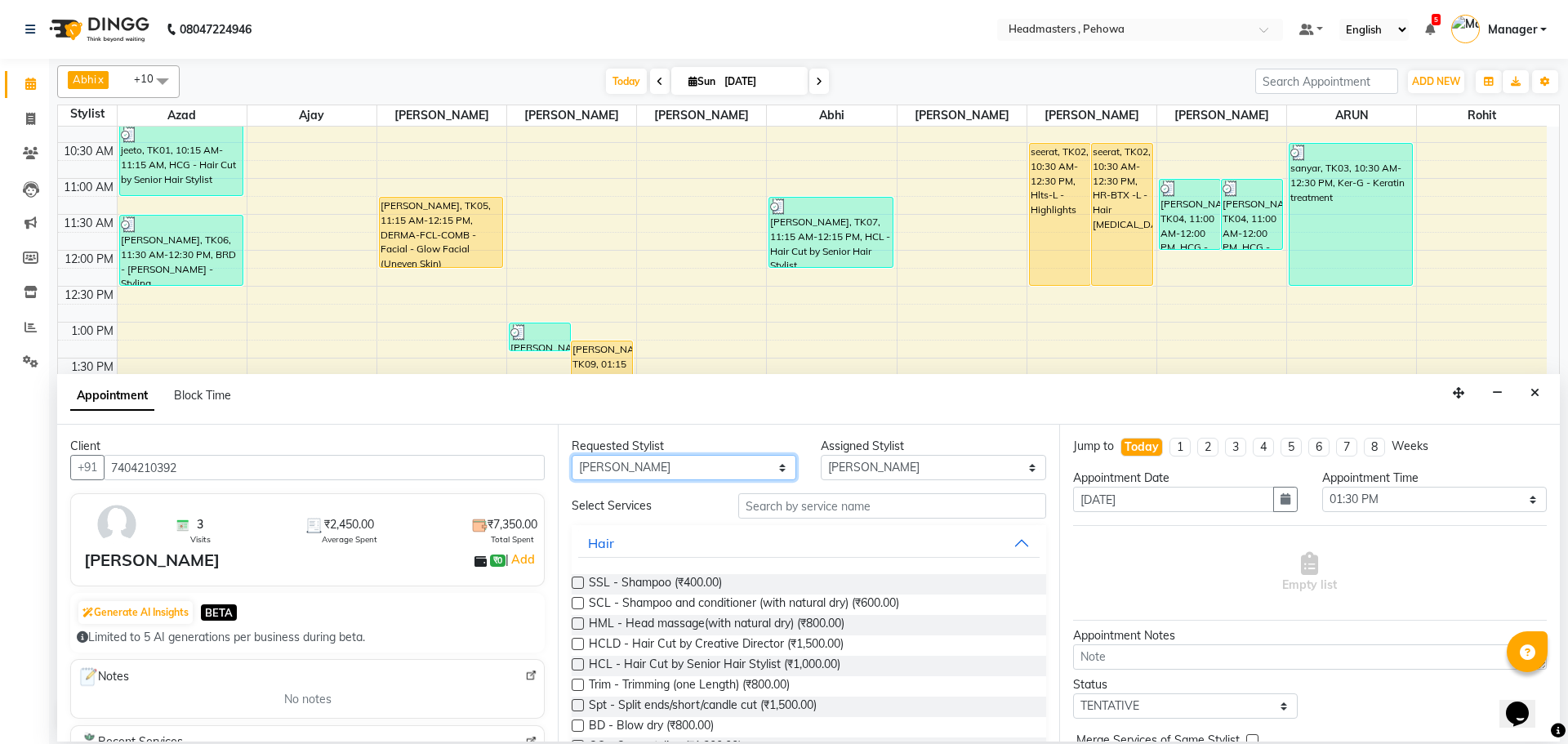 select on "68775" 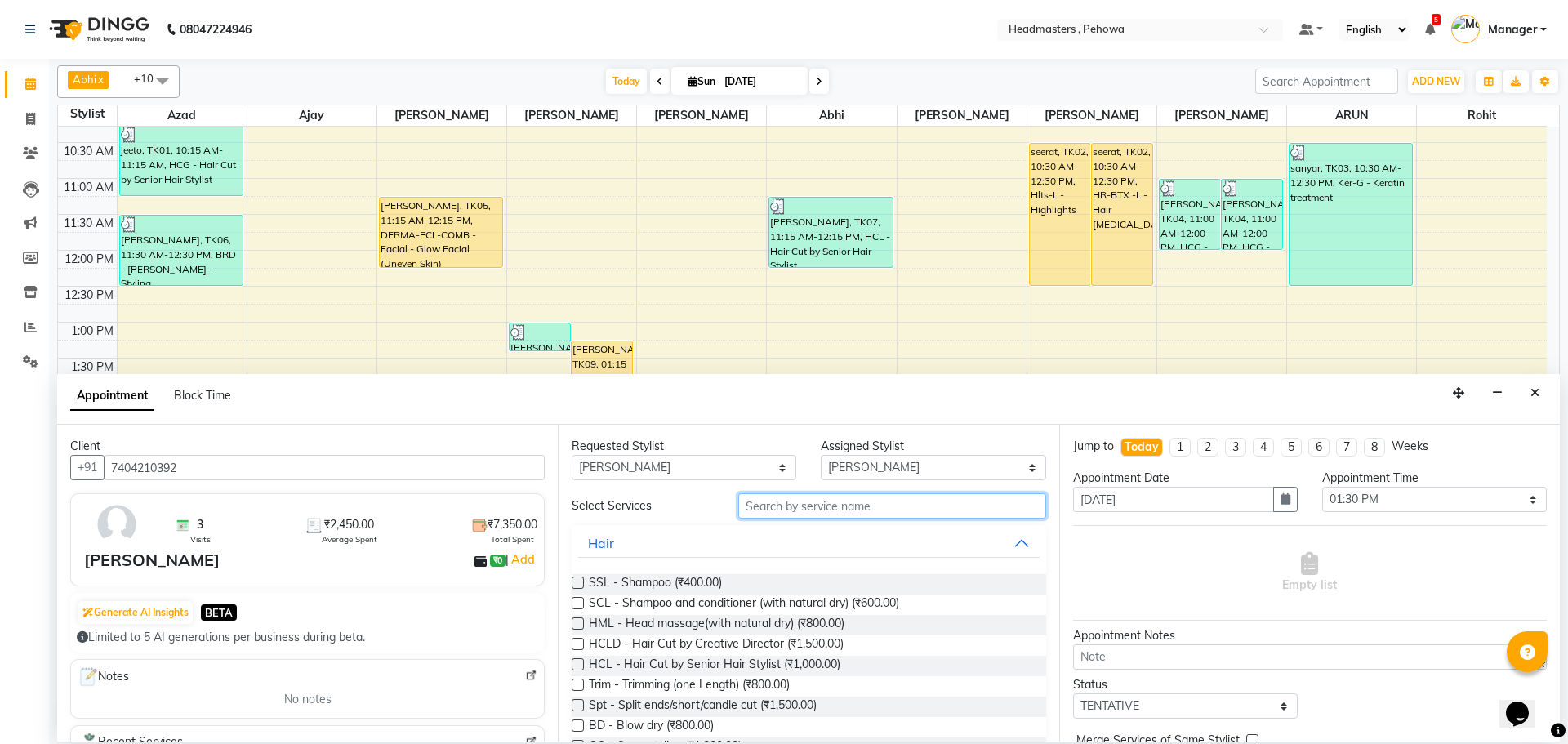 click at bounding box center (892, 506) 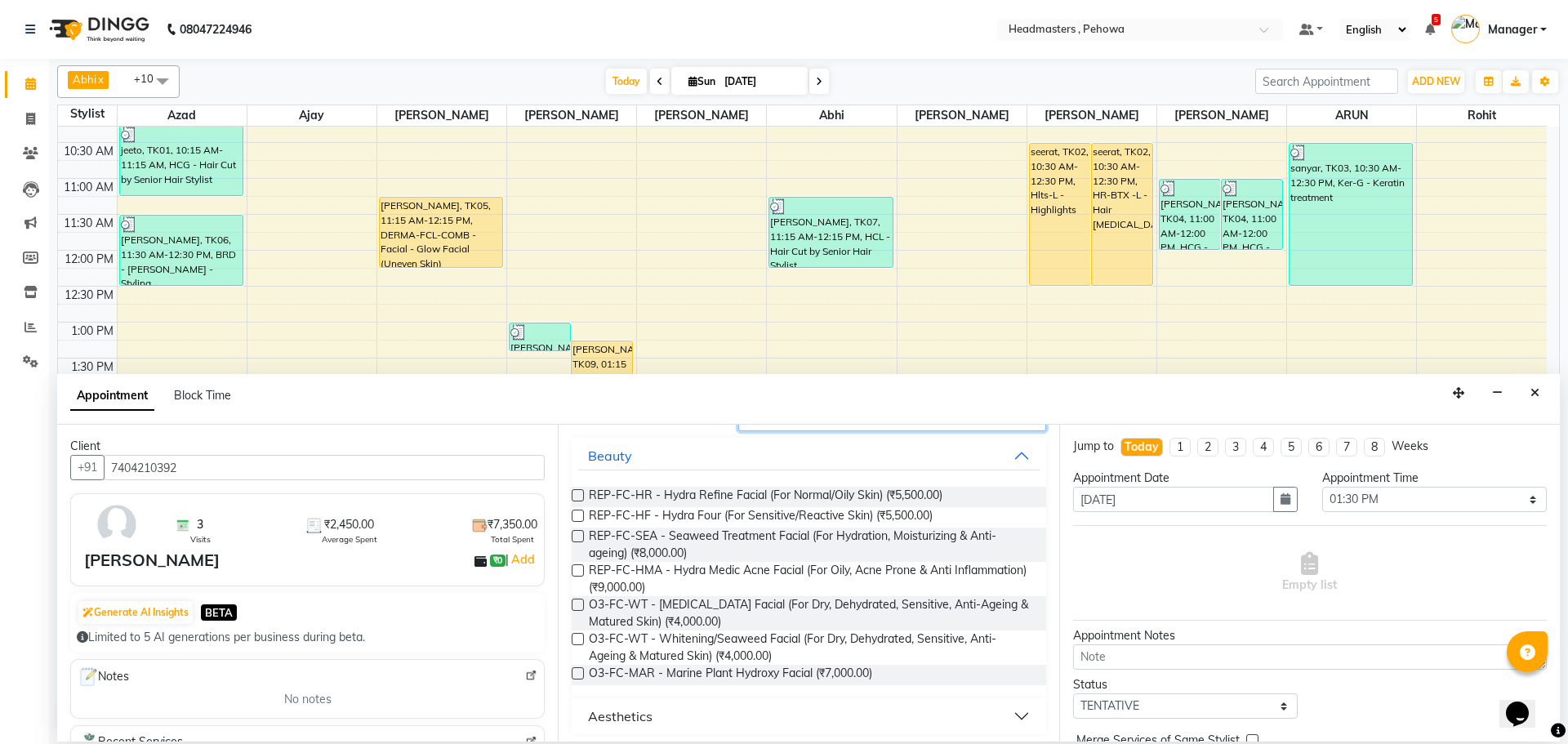 scroll, scrollTop: 93, scrollLeft: 0, axis: vertical 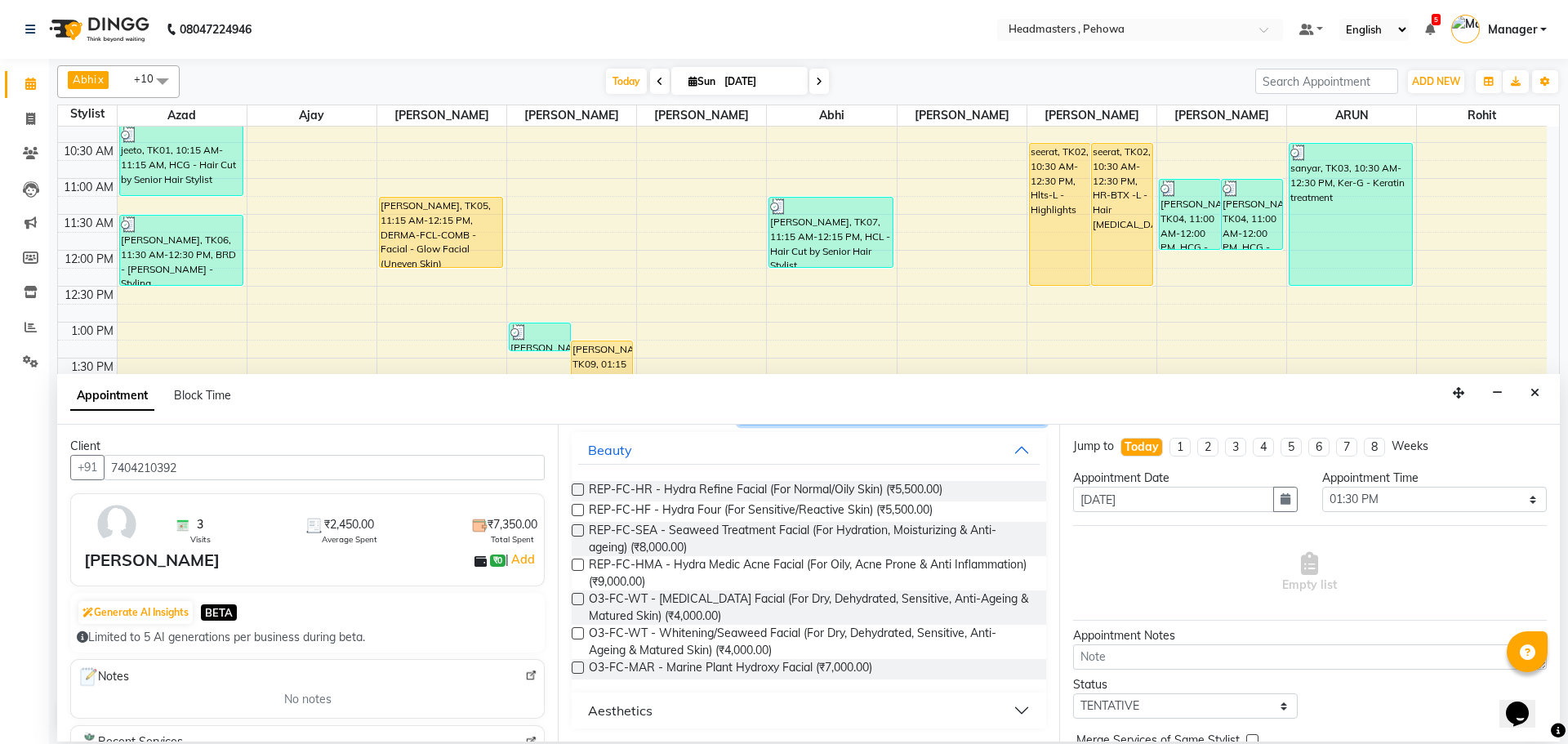 type on "HYDR" 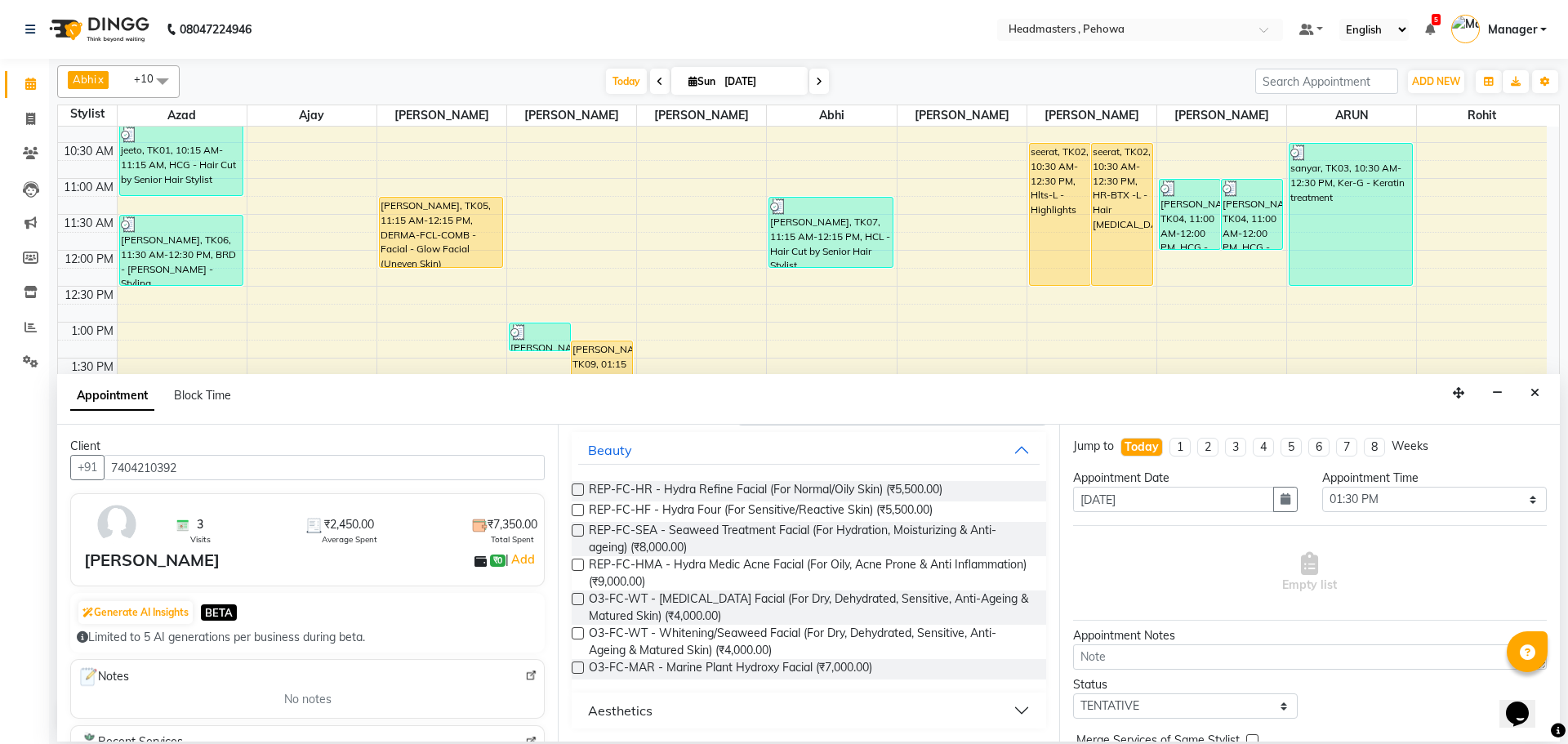 click on "Aesthetics" at bounding box center (808, 711) 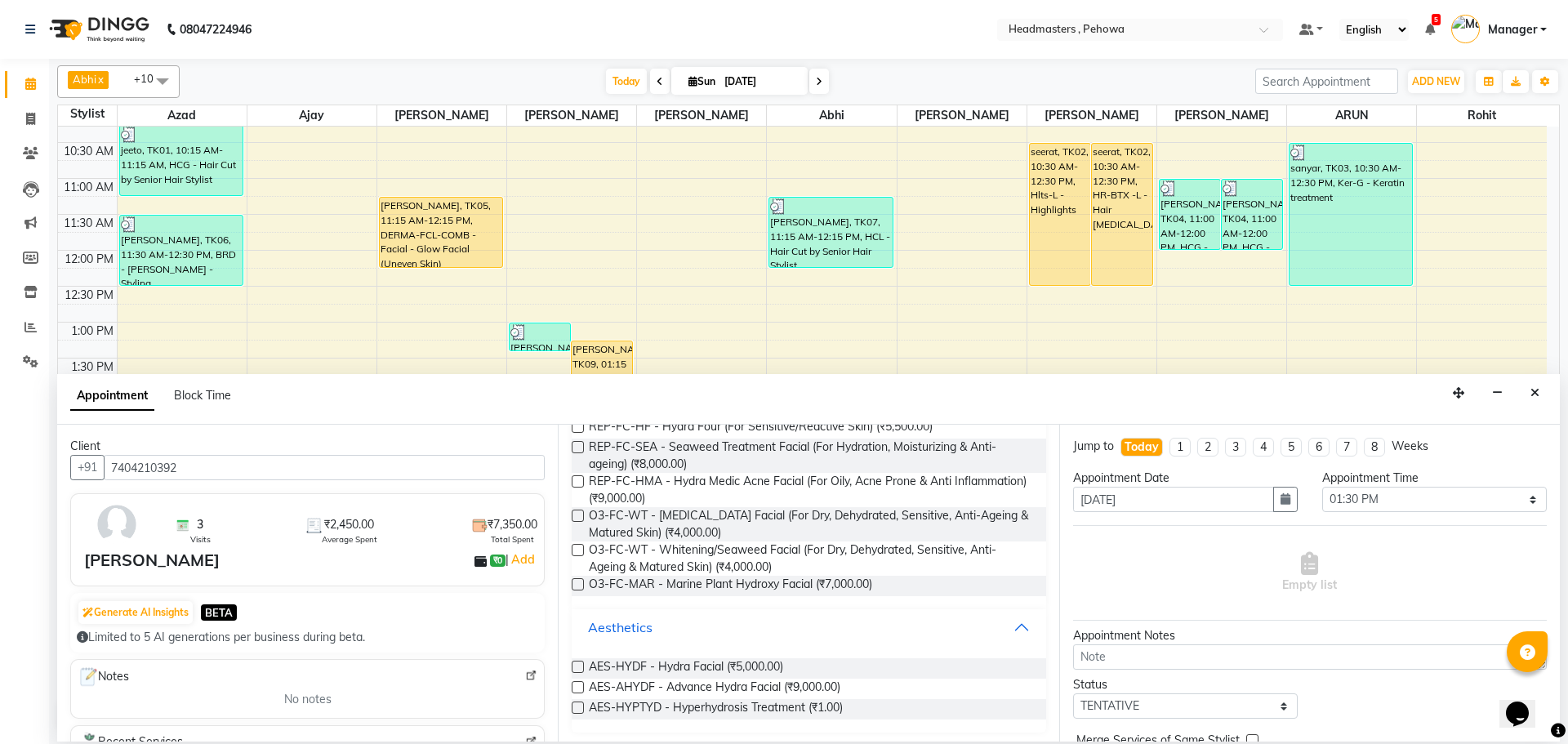 scroll, scrollTop: 180, scrollLeft: 0, axis: vertical 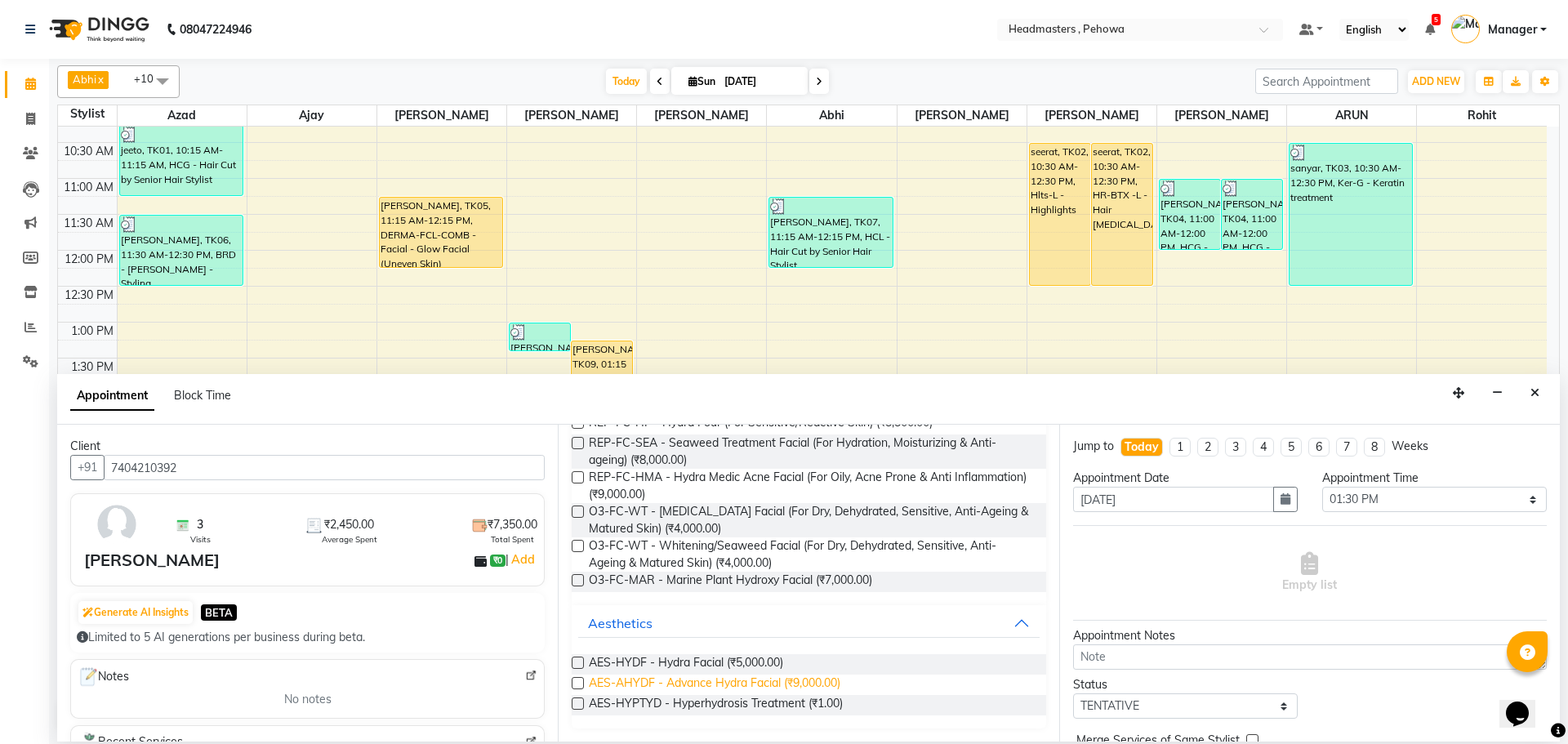 click on "AES-AHYDF  - Advance Hydra Facial (₹9,000.00)" at bounding box center (715, 684) 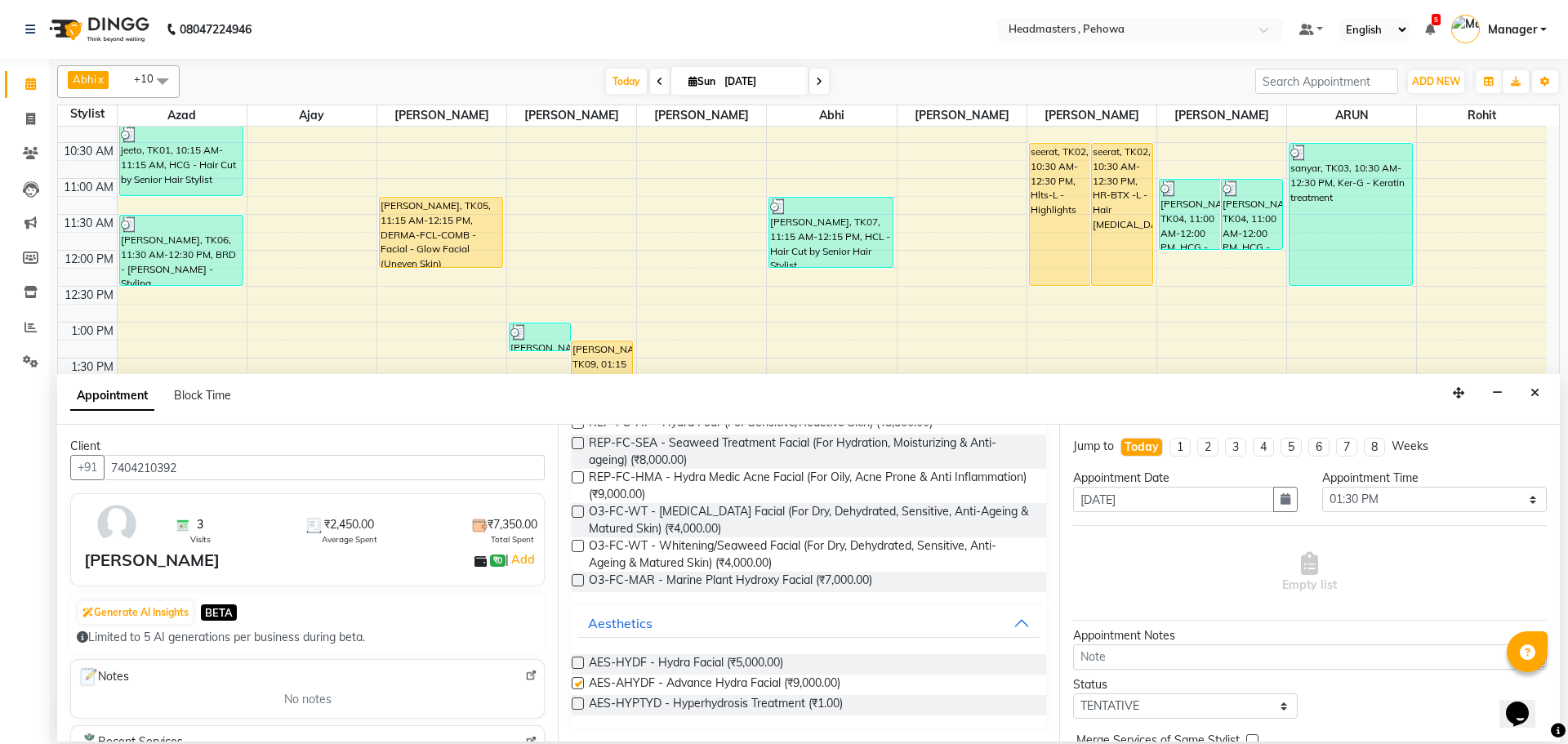 checkbox on "false" 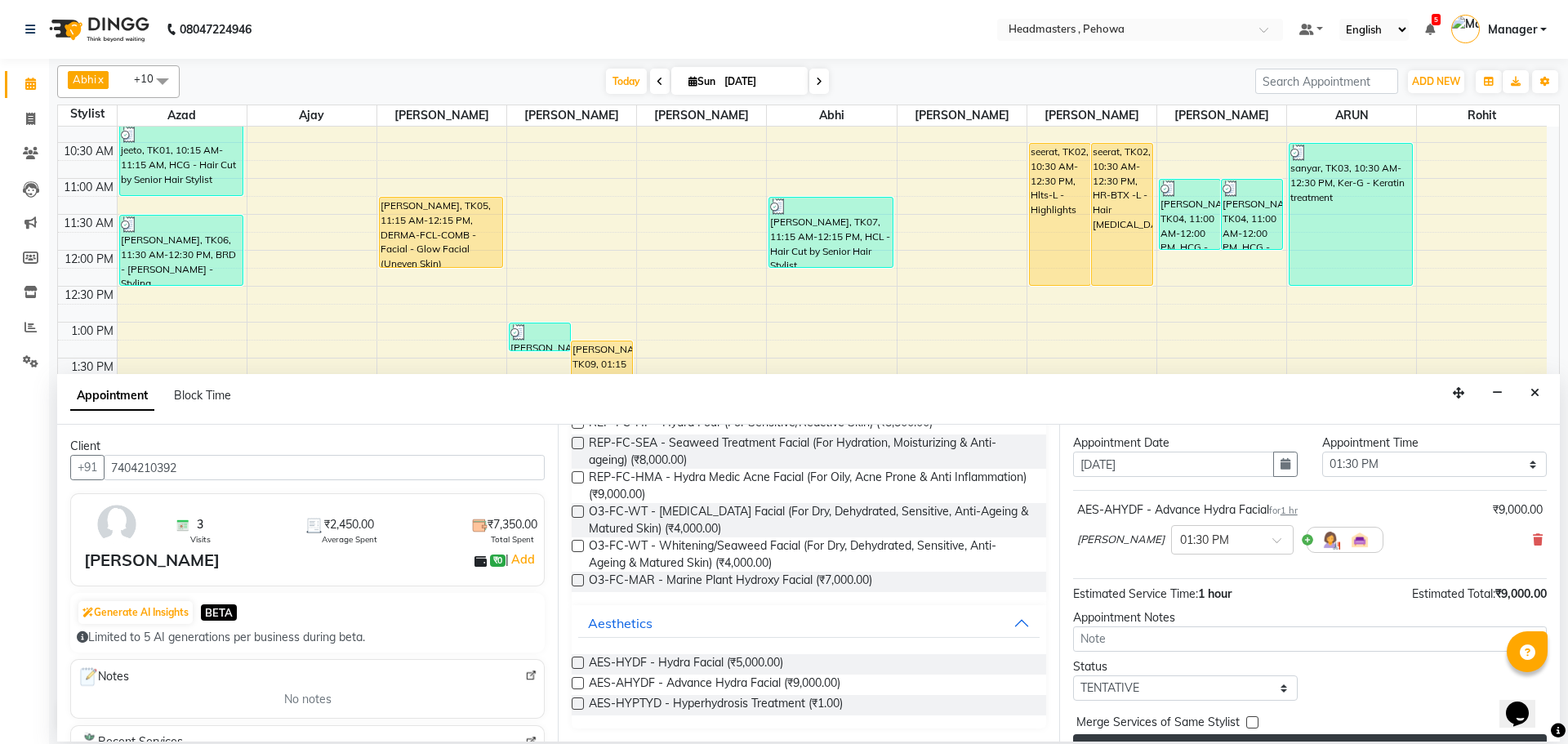scroll, scrollTop: 70, scrollLeft: 0, axis: vertical 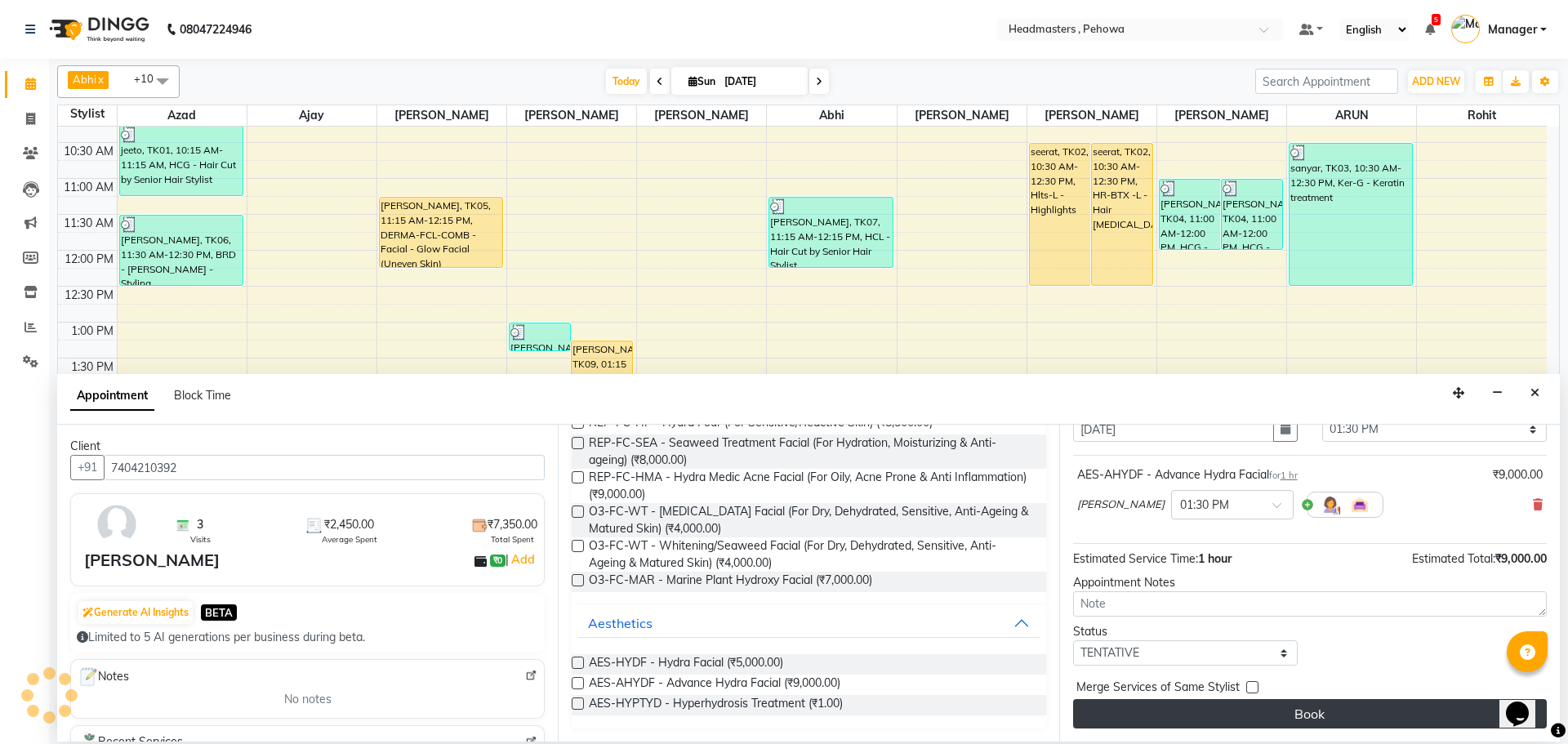 click on "Book" at bounding box center (1310, 714) 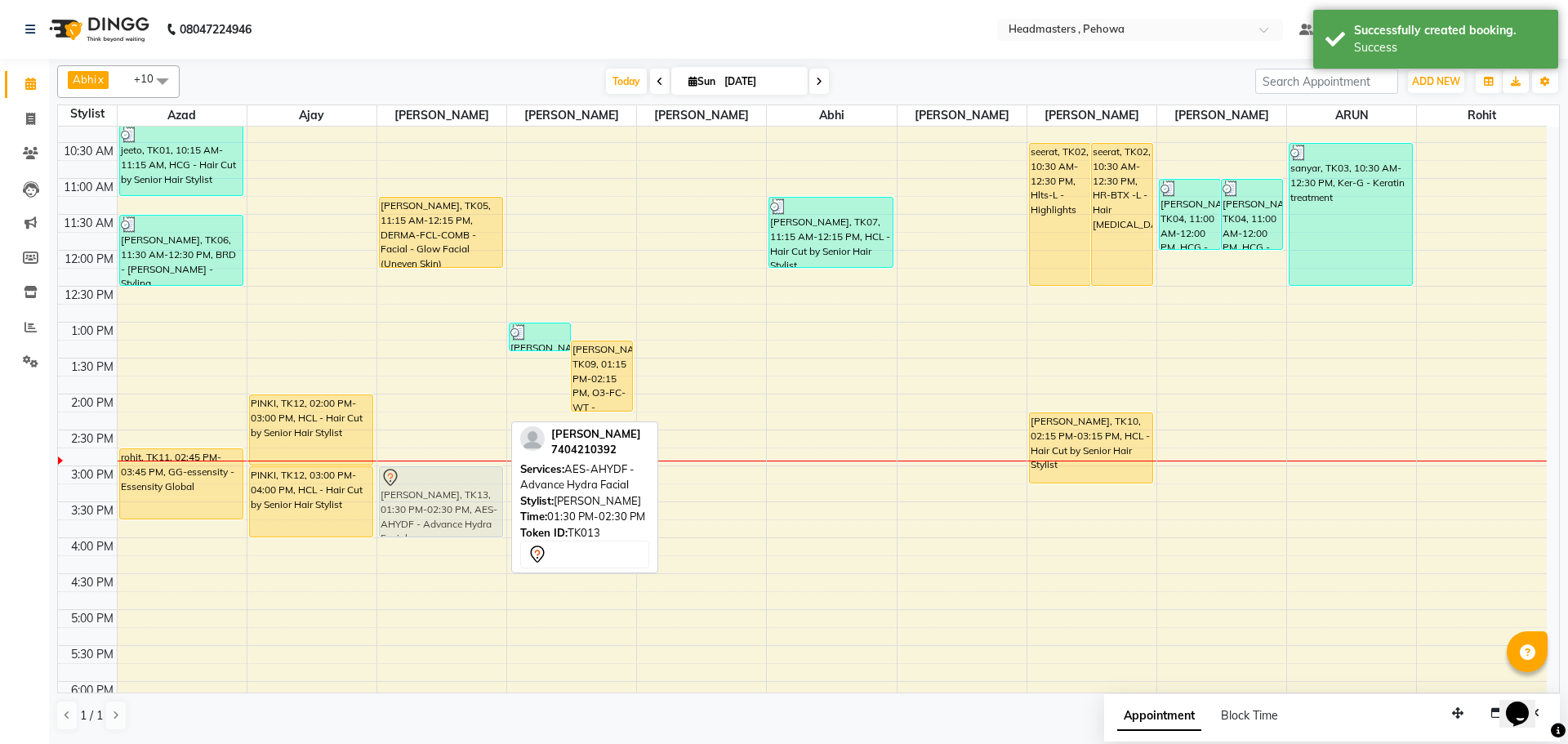 drag, startPoint x: 464, startPoint y: 380, endPoint x: 461, endPoint y: 484, distance: 104.04326 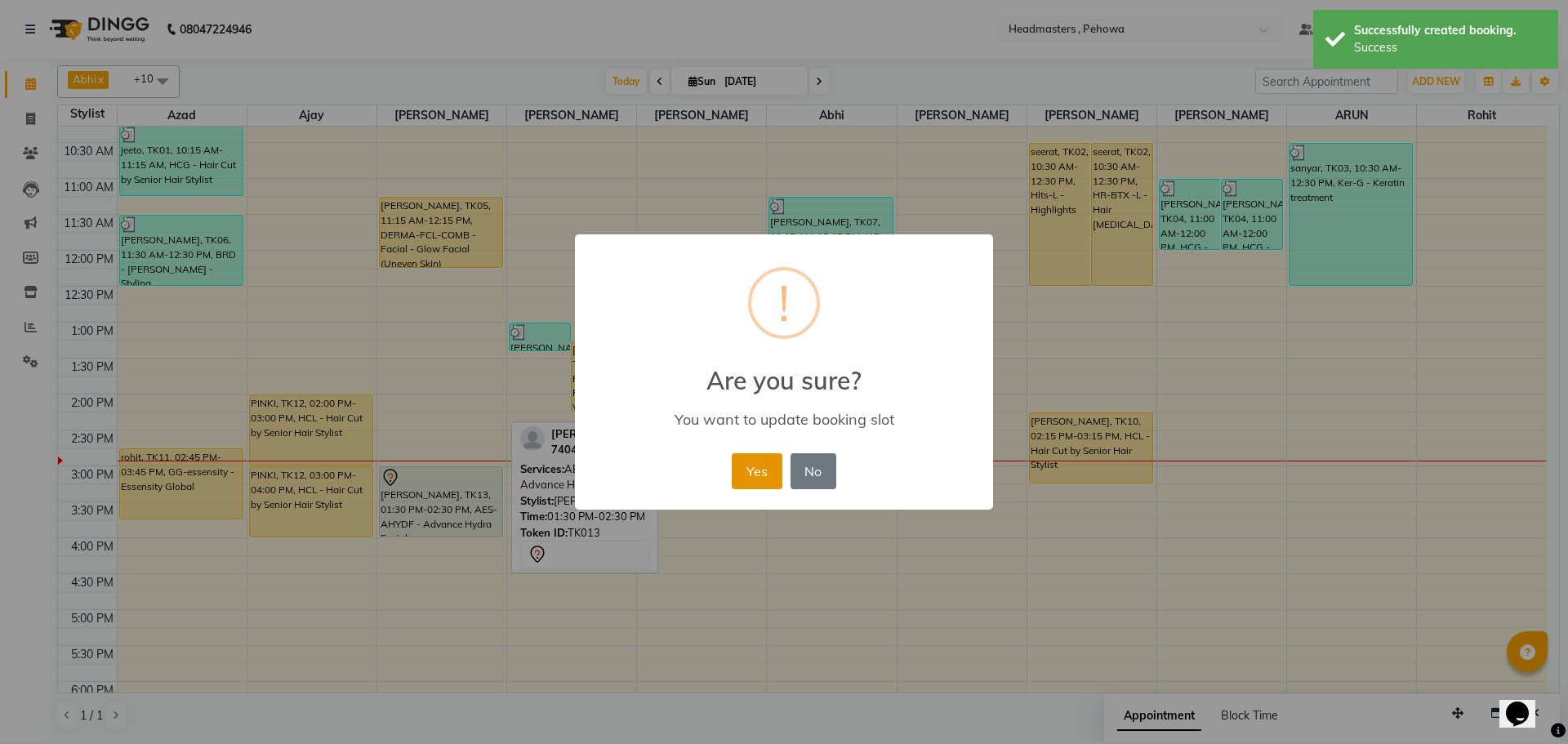 click on "Yes" at bounding box center (756, 471) 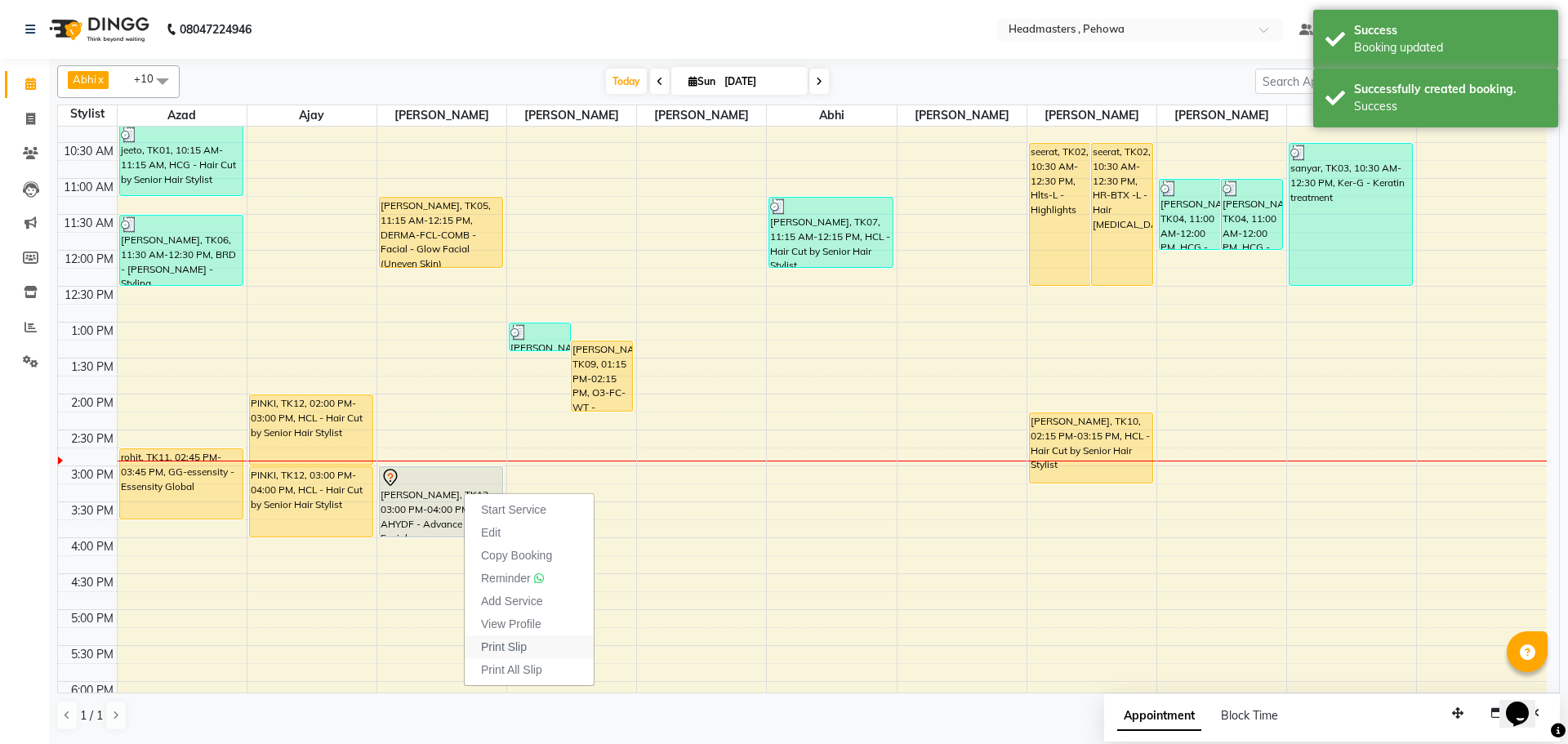 click on "Print Slip" at bounding box center [504, 647] 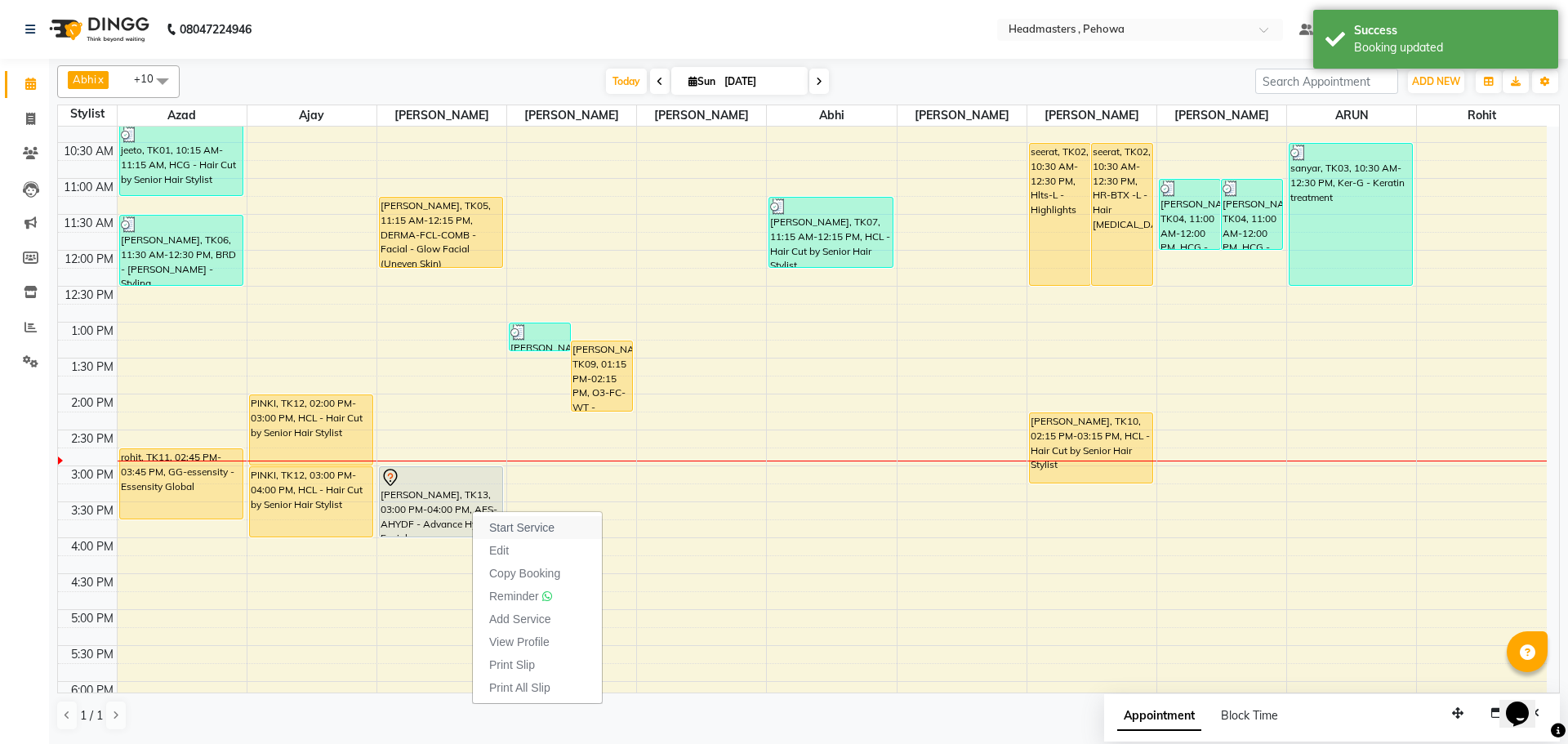 click on "Start Service" at bounding box center [522, 528] 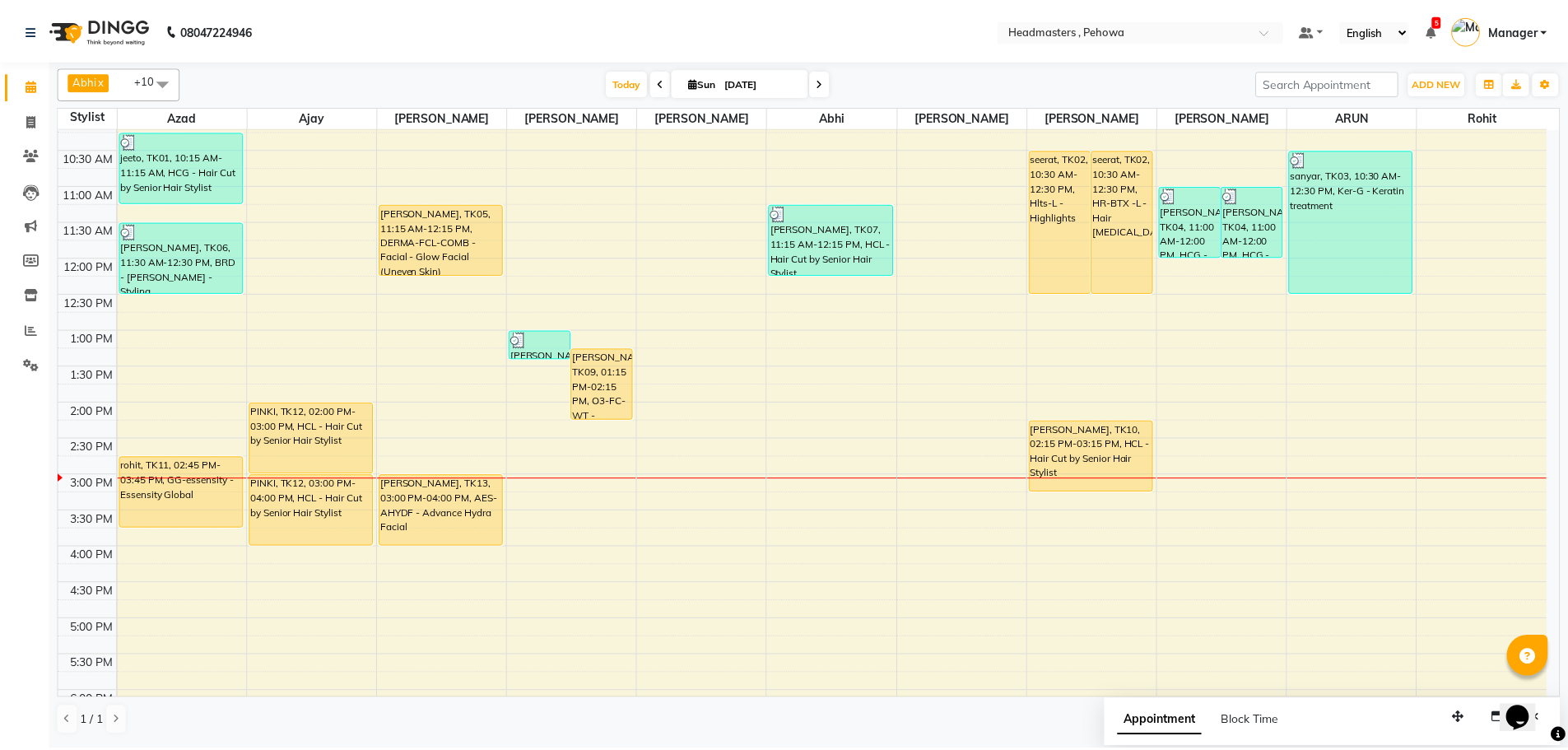 scroll, scrollTop: 196, scrollLeft: 0, axis: vertical 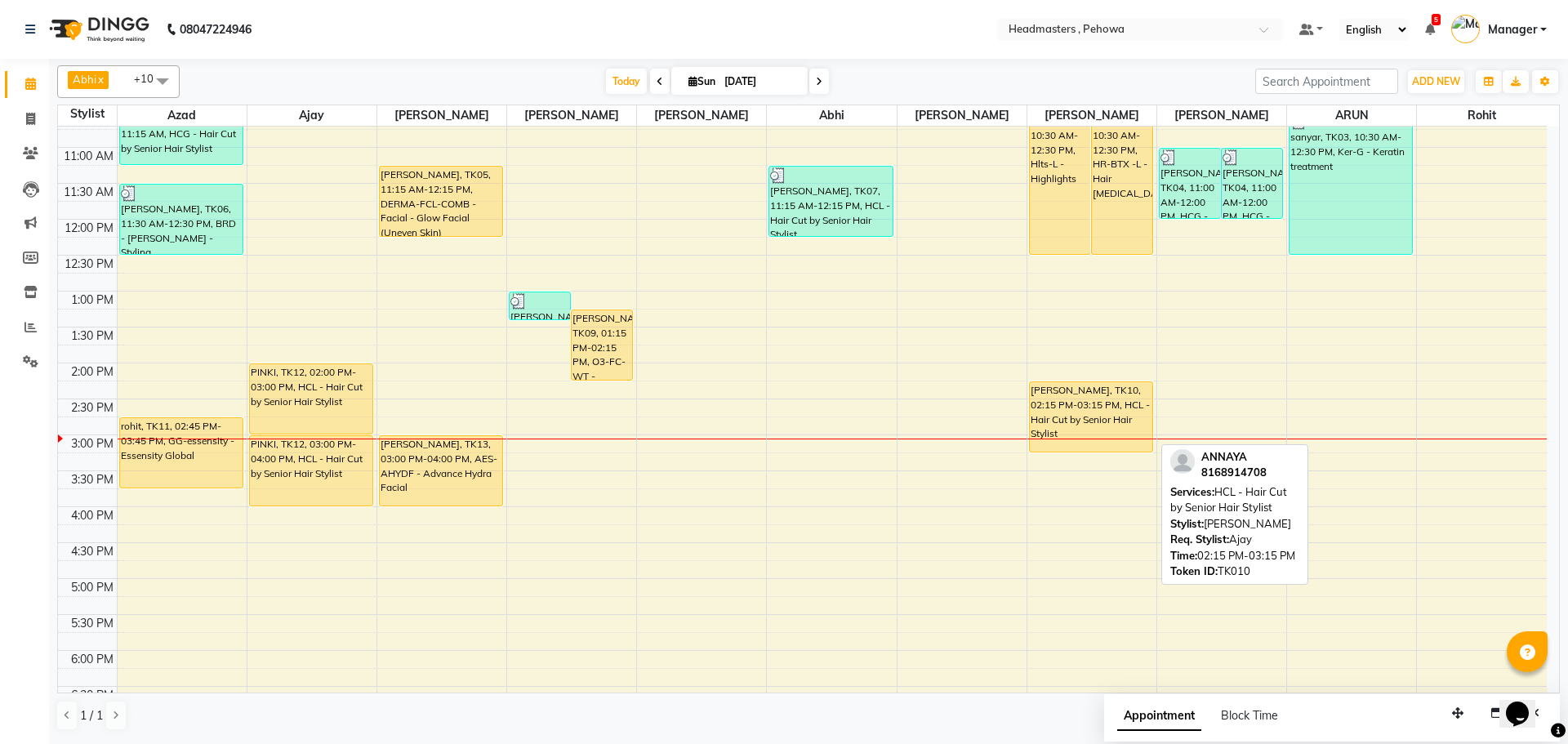 click on "[PERSON_NAME], TK10, 02:15 PM-03:15 PM, HCL - Hair Cut by Senior Hair Stylist" at bounding box center (1091, 417) 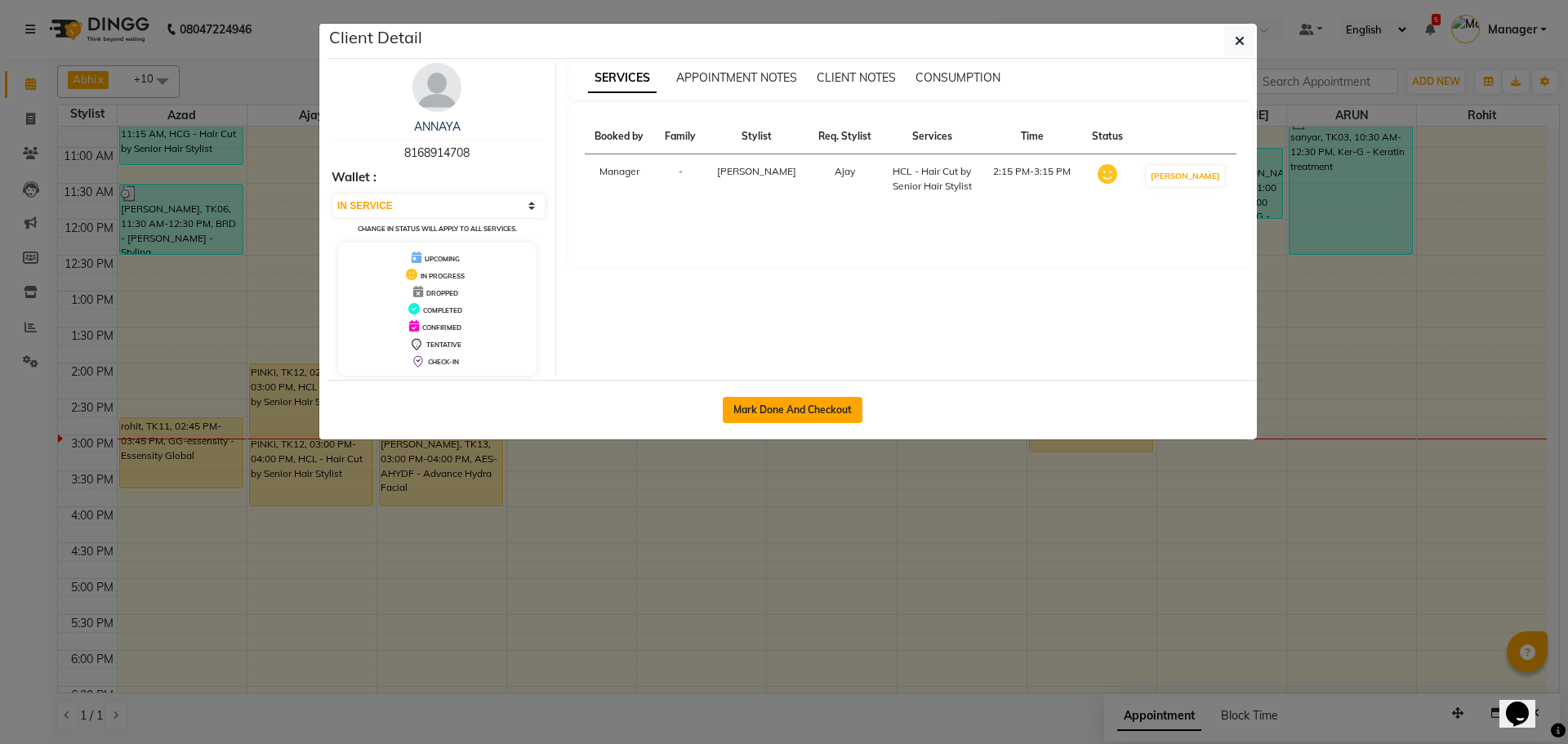 click on "Mark Done And Checkout" 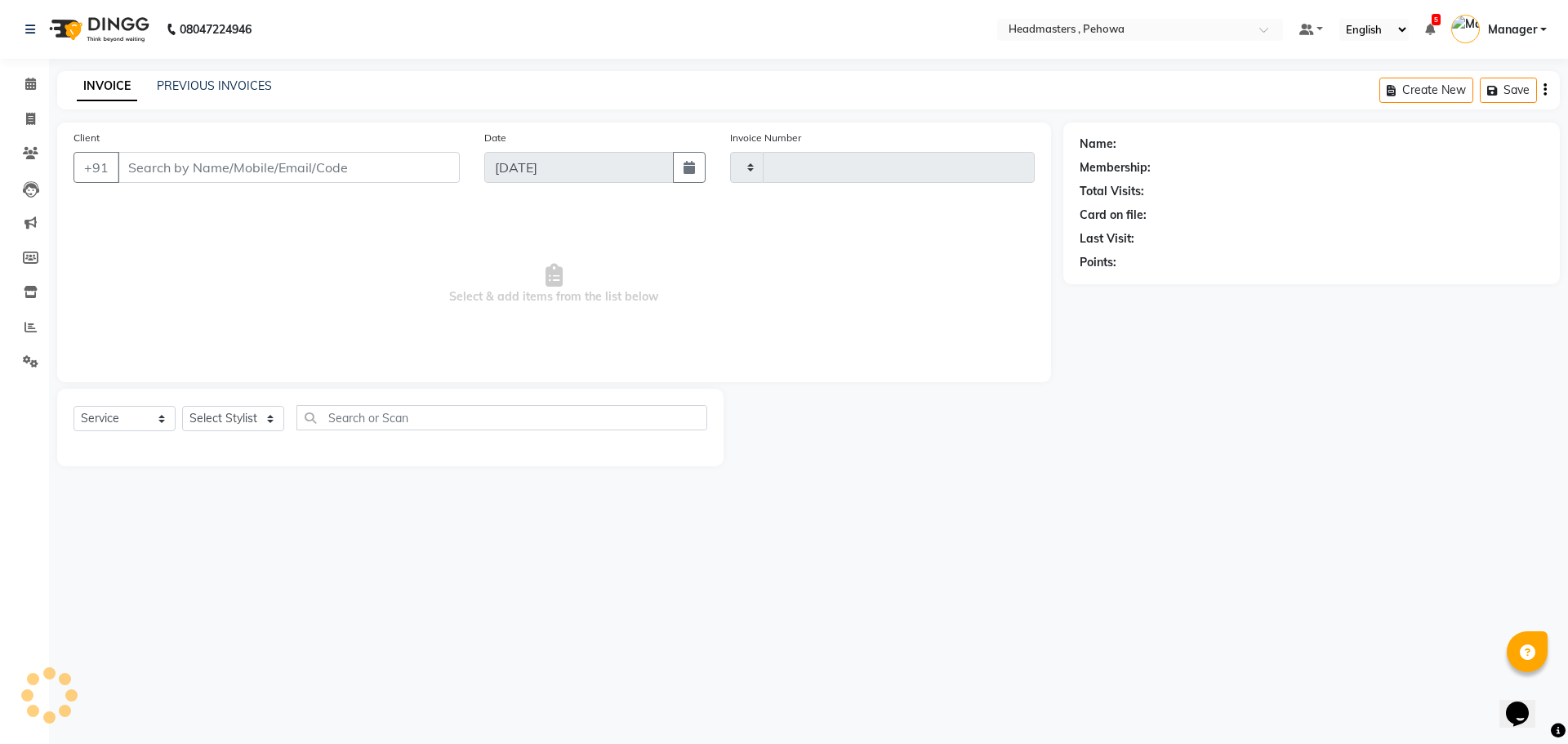 type on "1708" 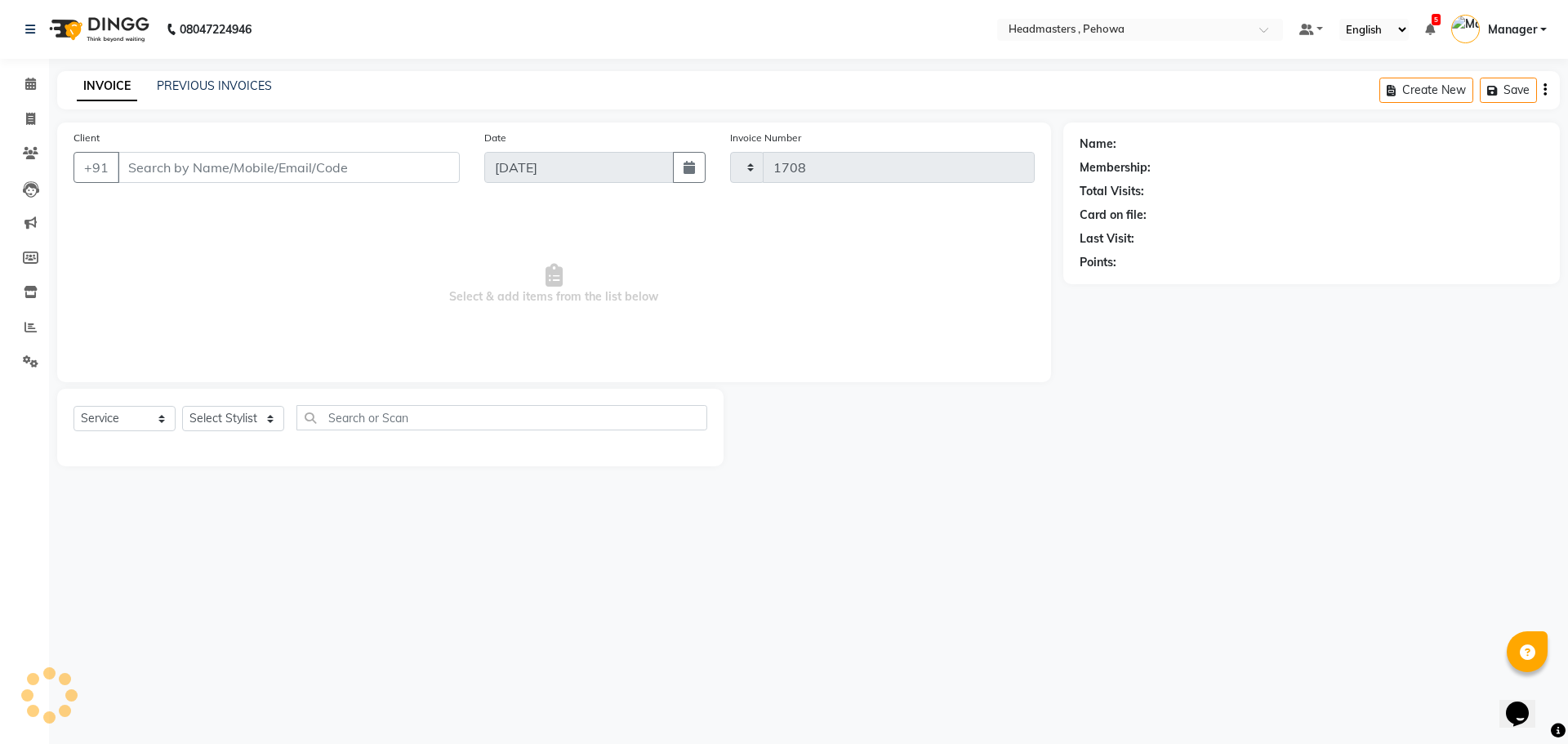select on "7727" 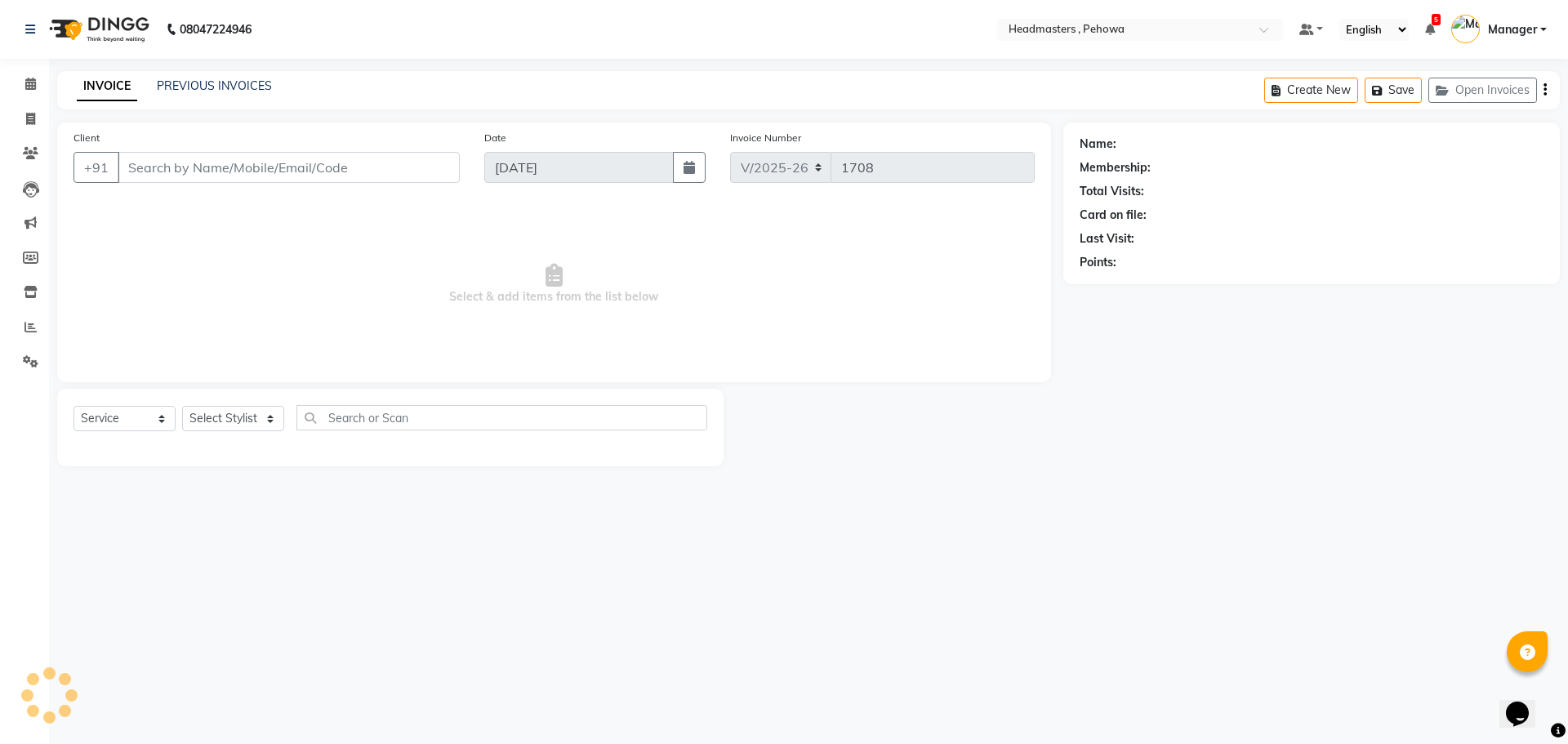 type on "8168914708" 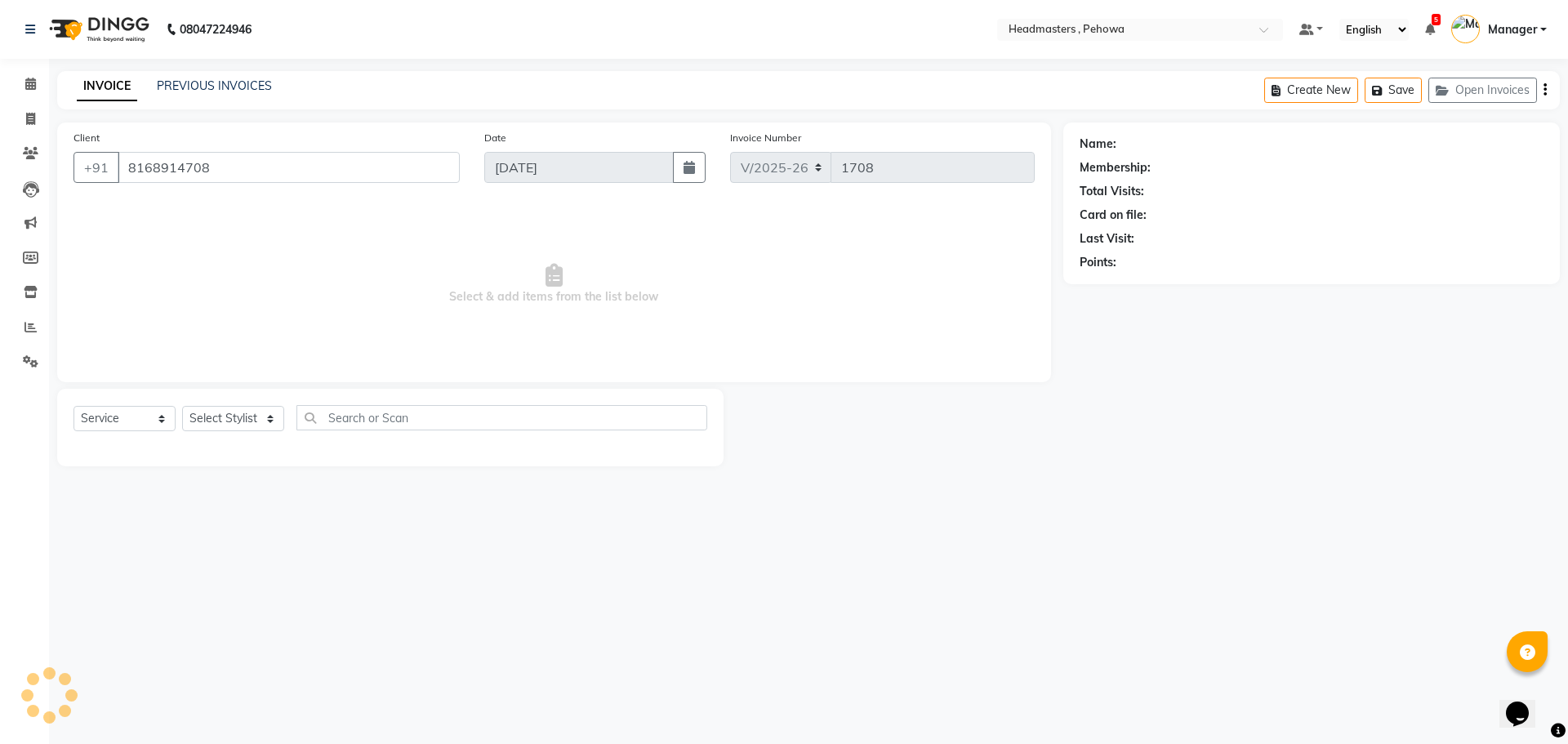 select on "69396" 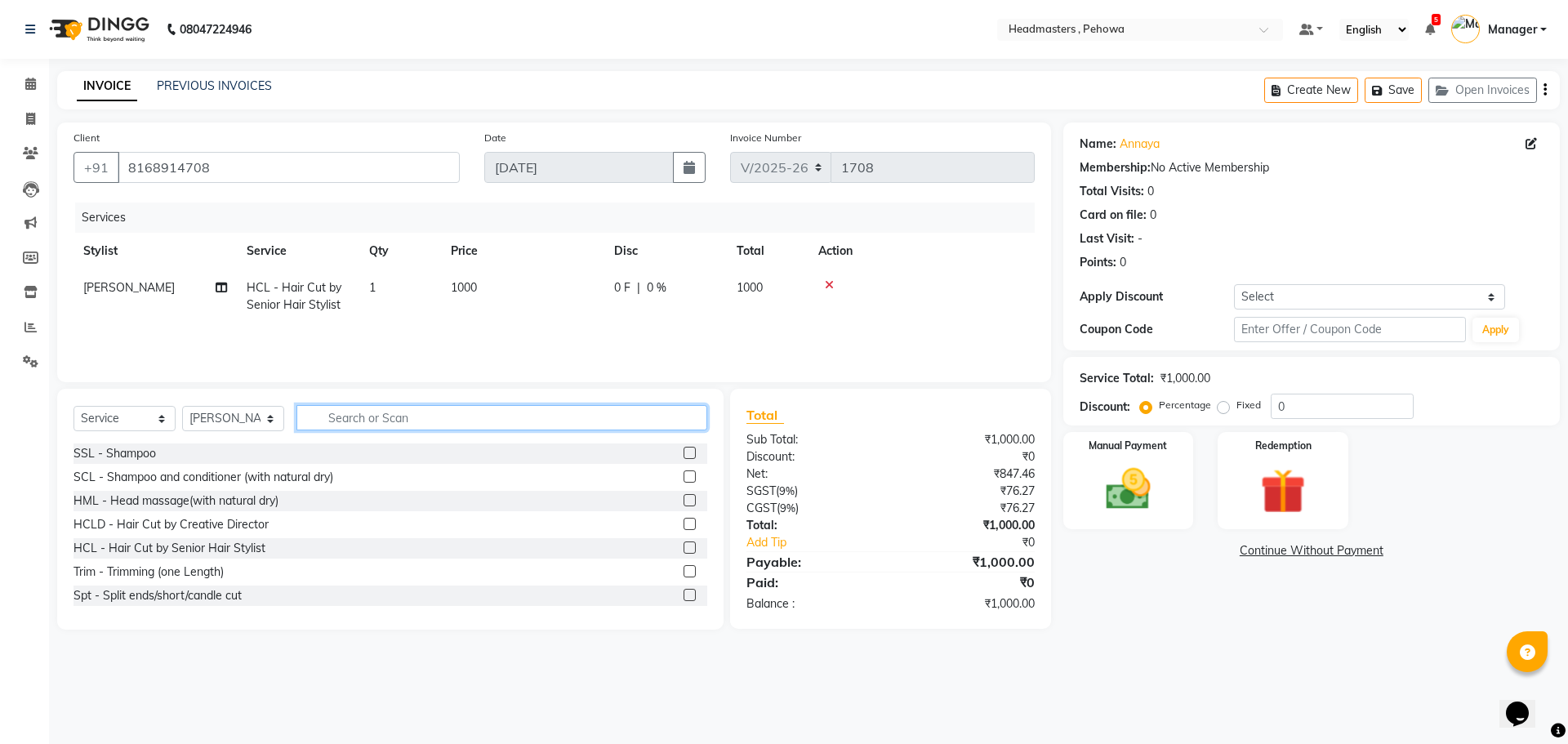 click 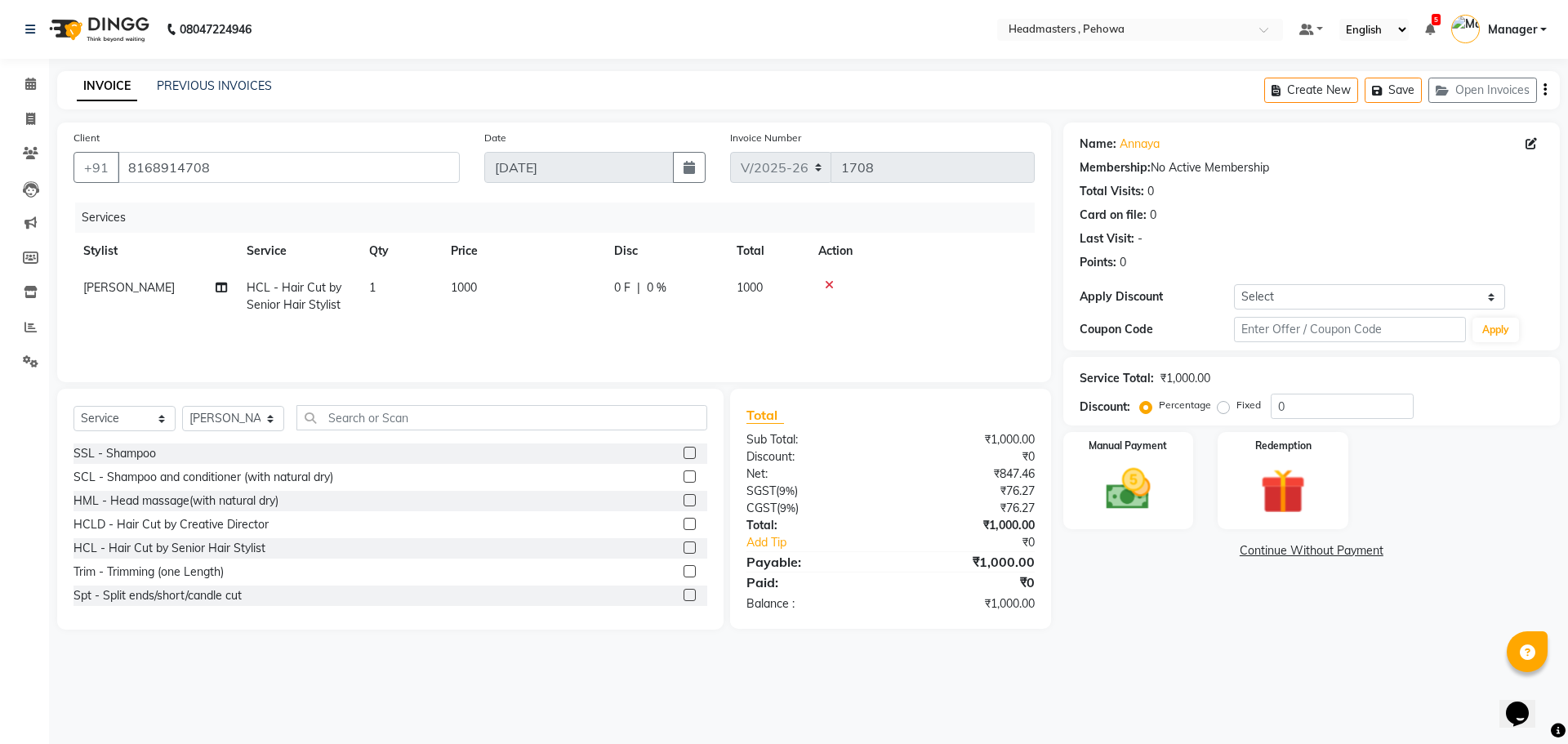 click on "[PERSON_NAME]" 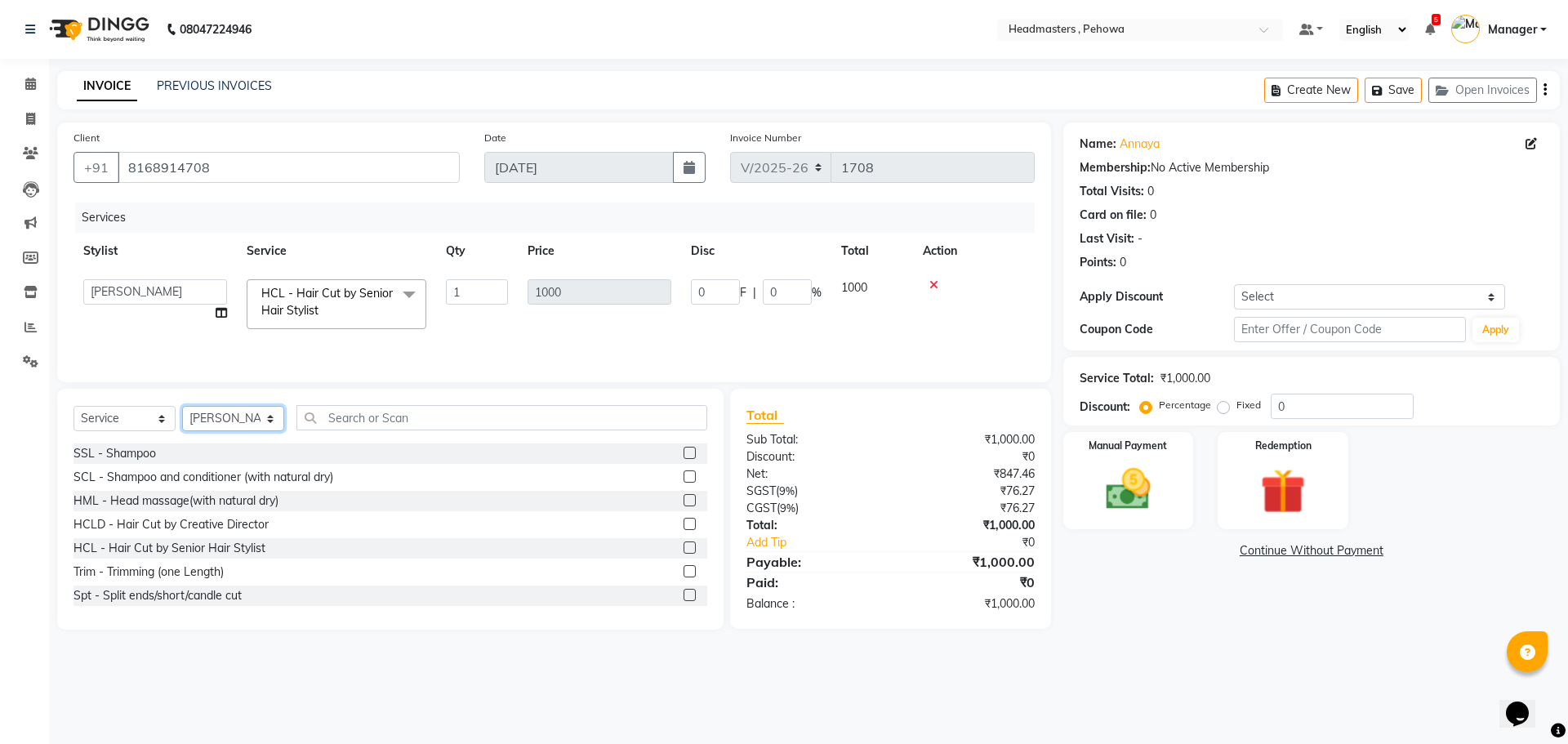 click on "Select Stylist Abhi Ajay Amanpreet Anas ARUN Azad Bilal Davy Headmasters Jashan Kunal Manager Manjeet  Manpreet Neha Neha Chauhan Pankaj Prabh Rohit Sahil Sahil Machal Sahil Rana Sapna  Sumit Vimal" 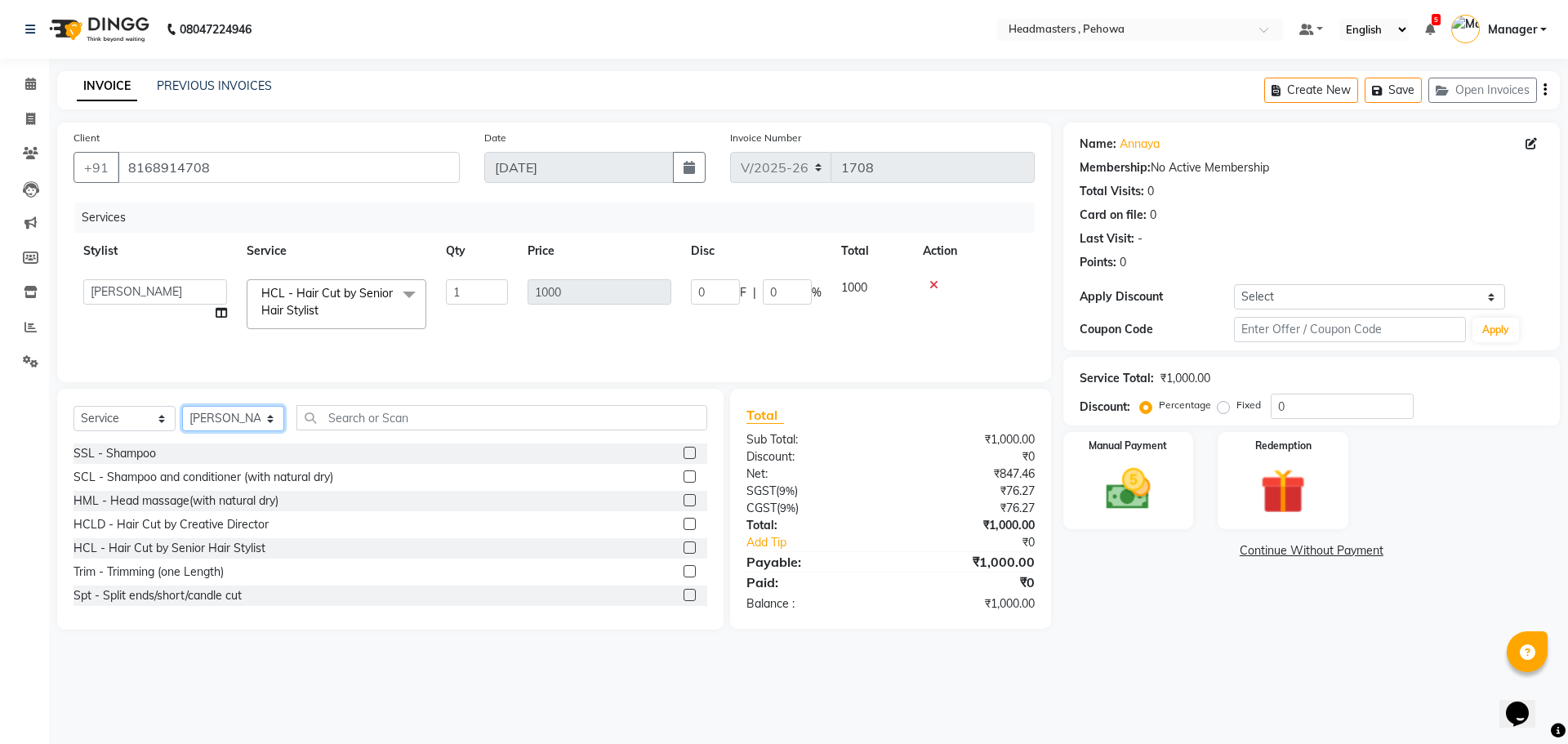 select on "68782" 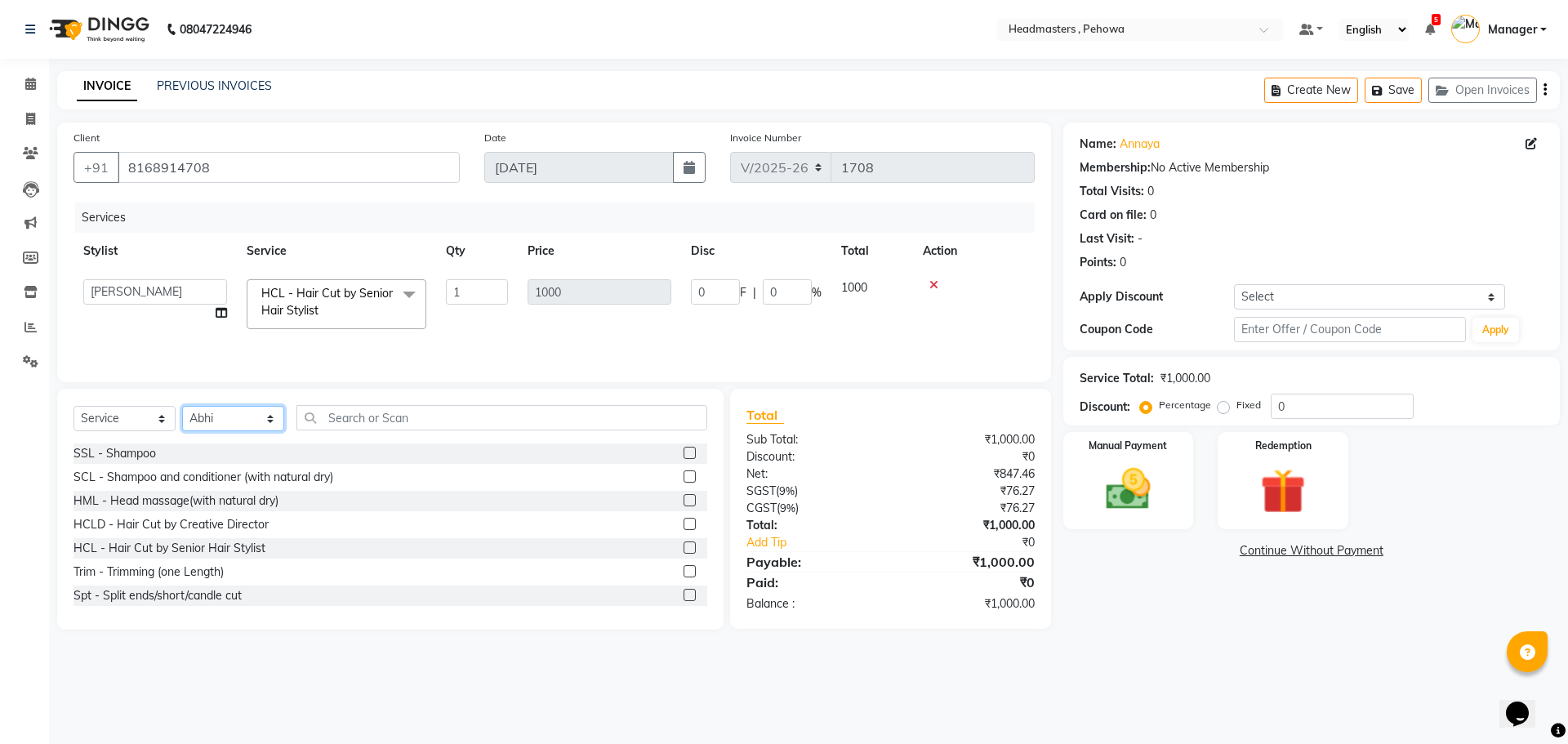 click on "Select Stylist Abhi Ajay Amanpreet Anas ARUN Azad Bilal Davy Headmasters Jashan Kunal Manager Manjeet  Manpreet Neha Neha Chauhan Pankaj Prabh Rohit Sahil Sahil Machal Sahil Rana Sapna  Sumit Vimal" 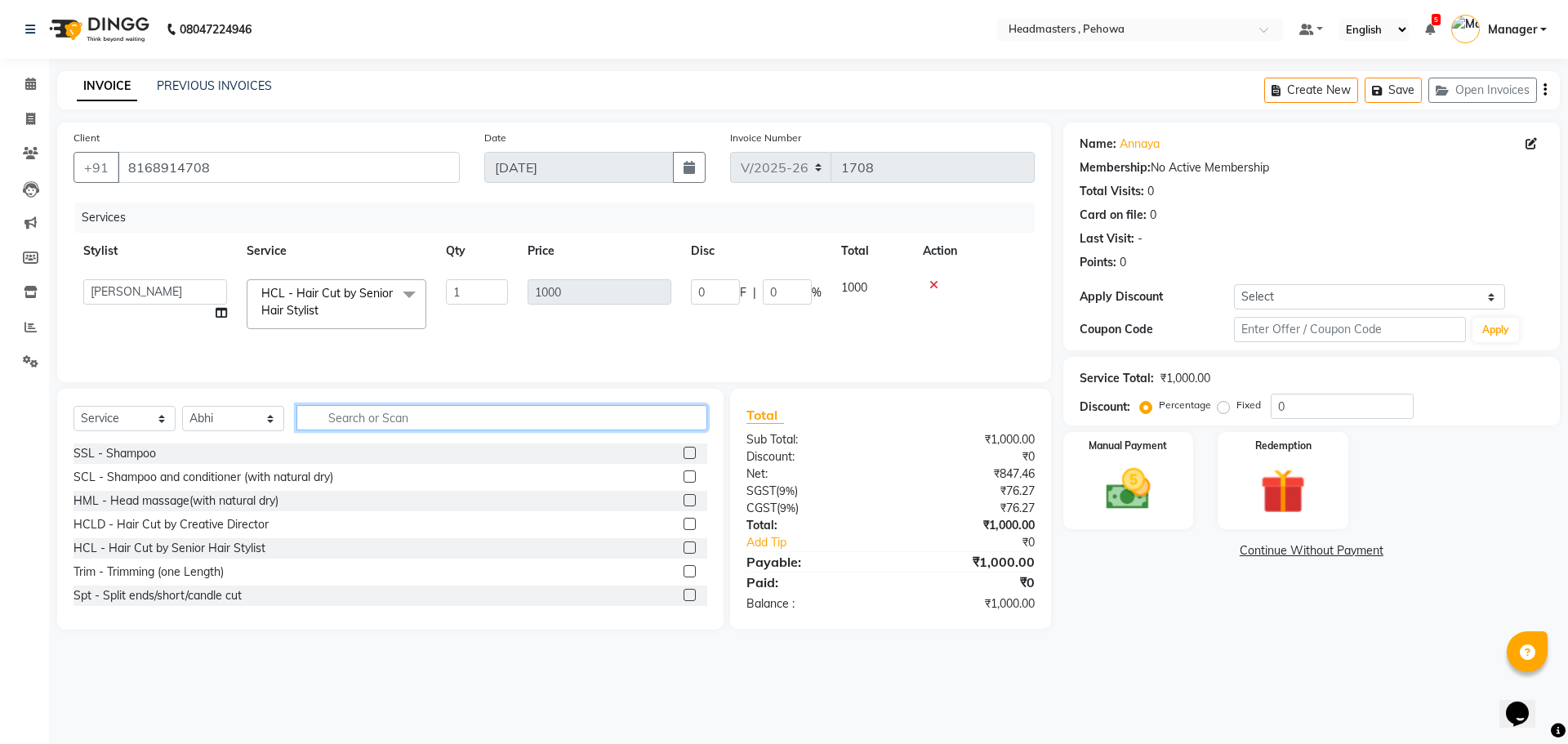 click 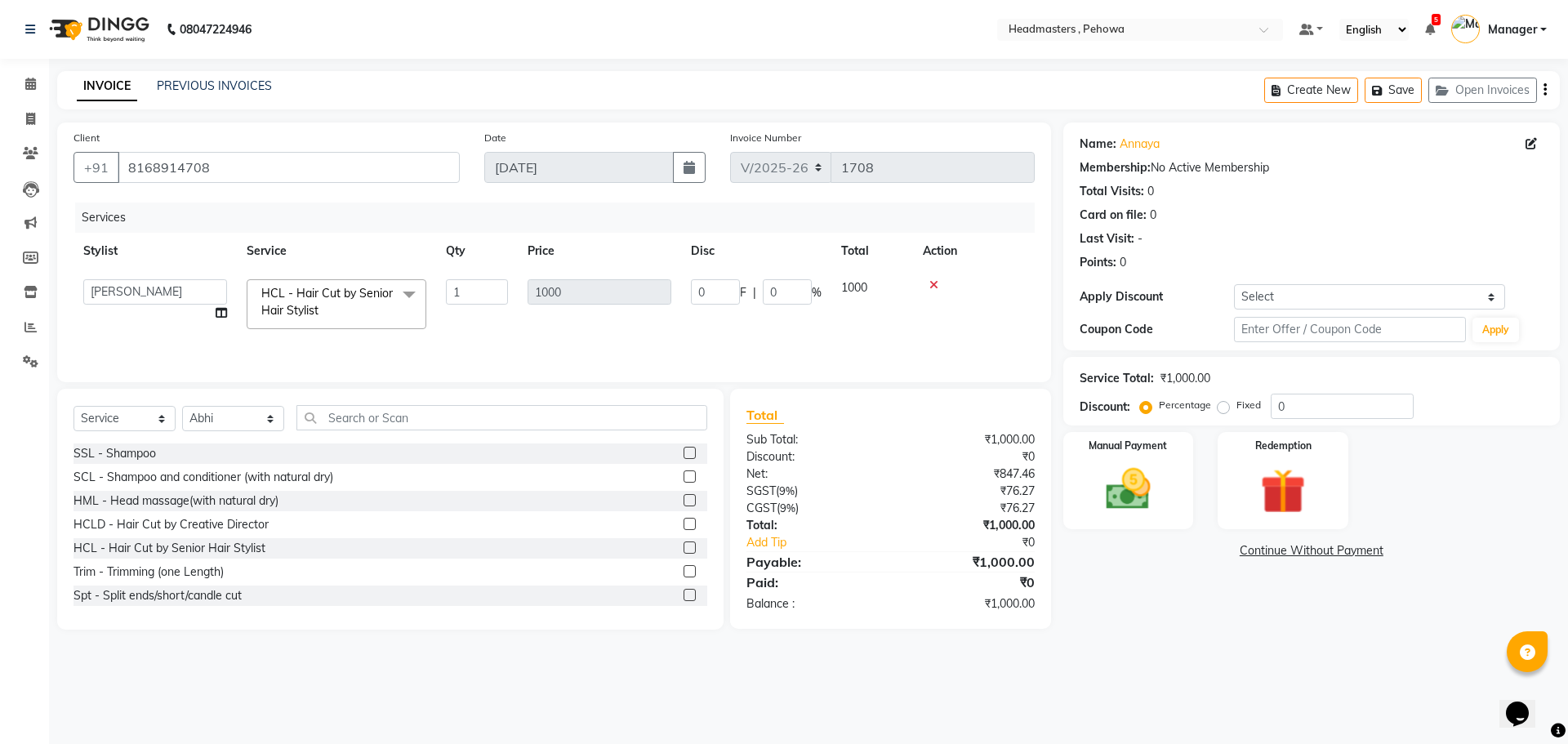 click on "HCL - Hair Cut by Senior Hair Stylist  x" 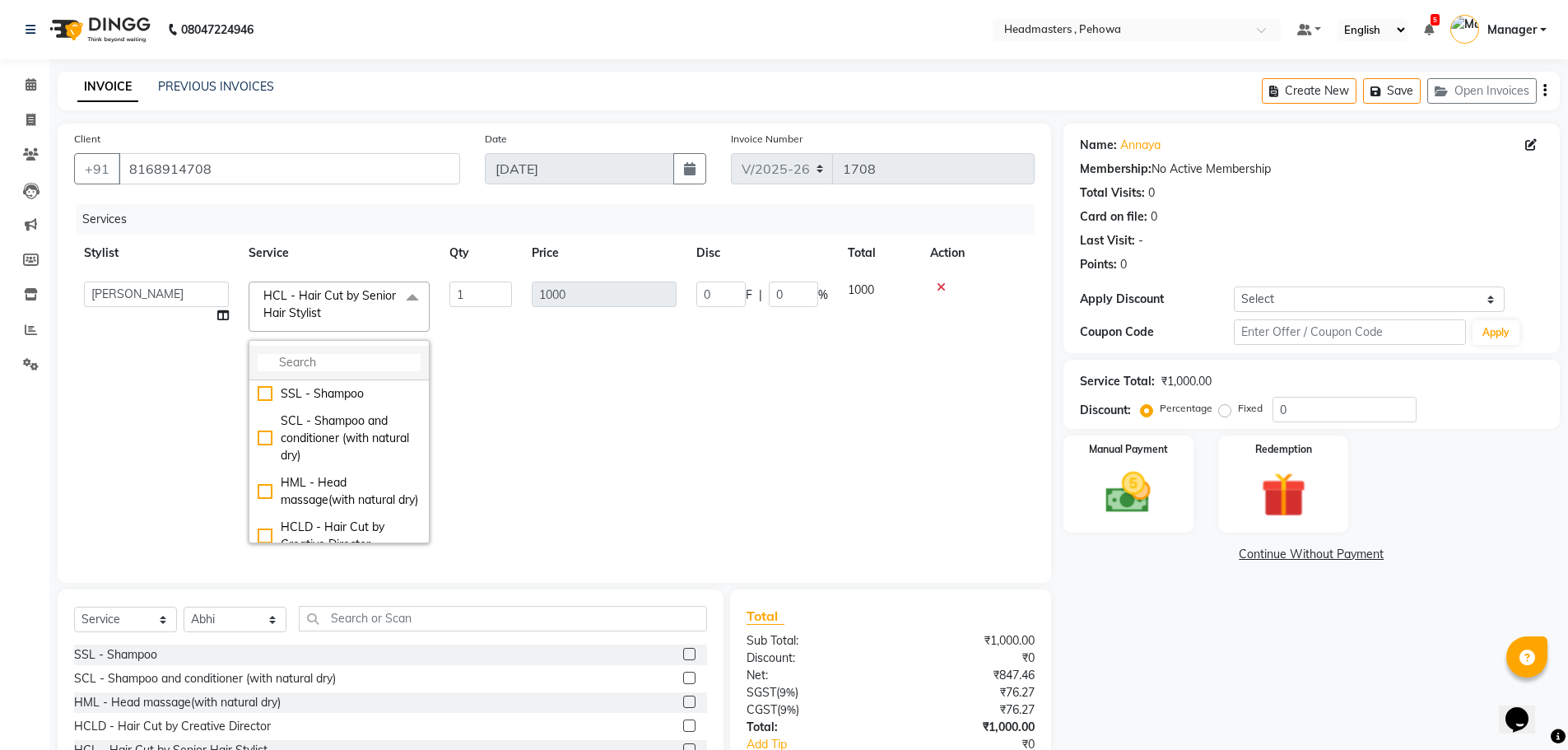 click 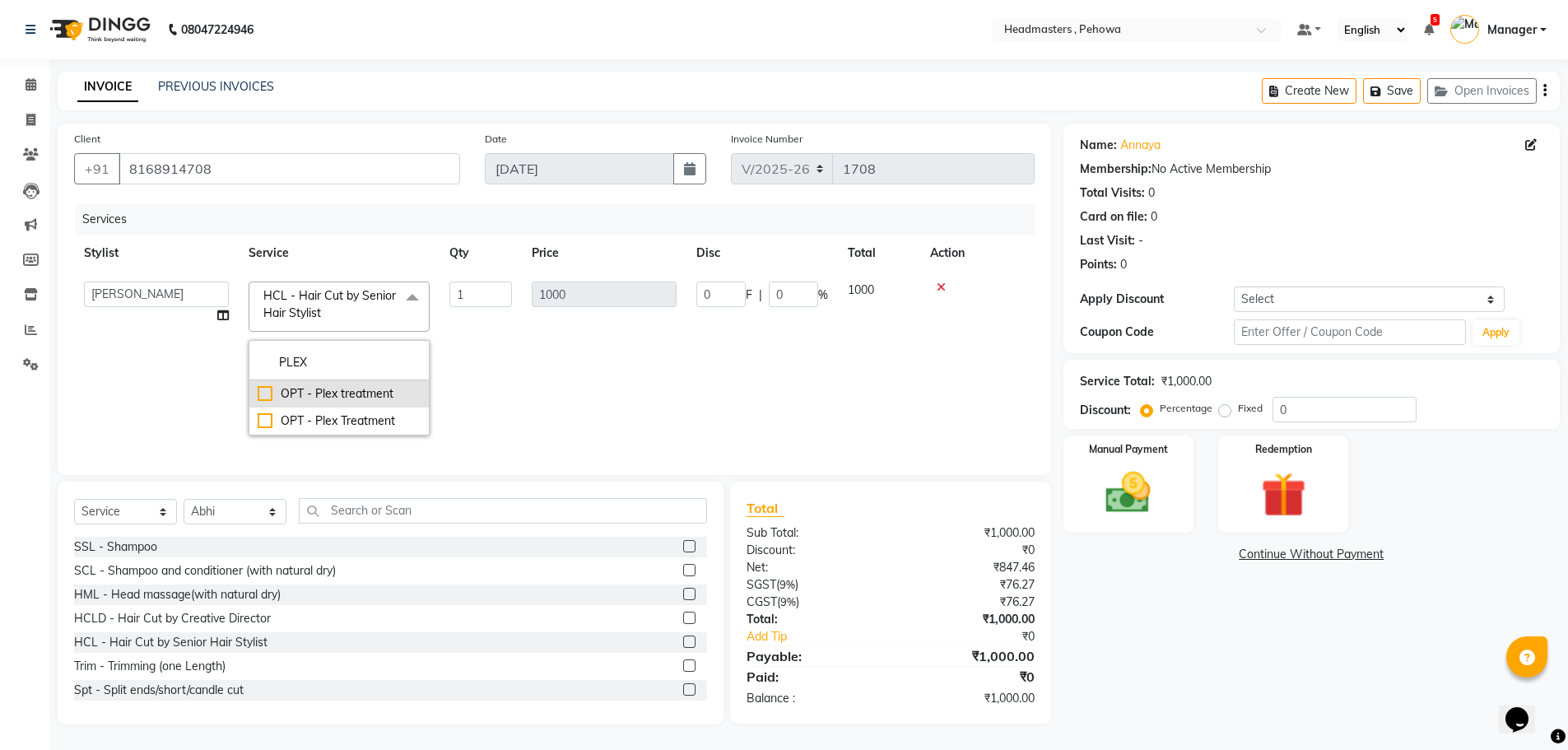 scroll, scrollTop: 12, scrollLeft: 0, axis: vertical 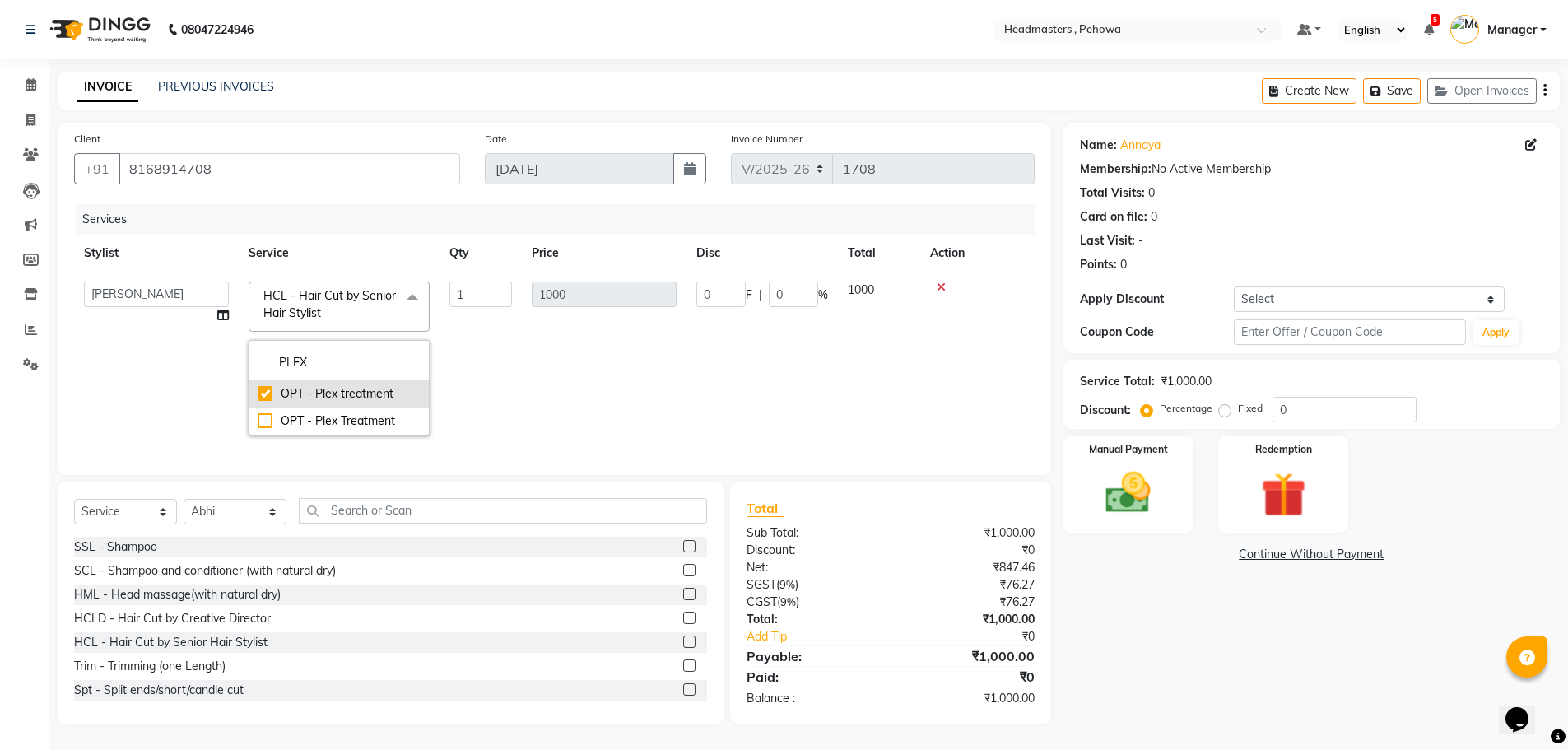 checkbox on "true" 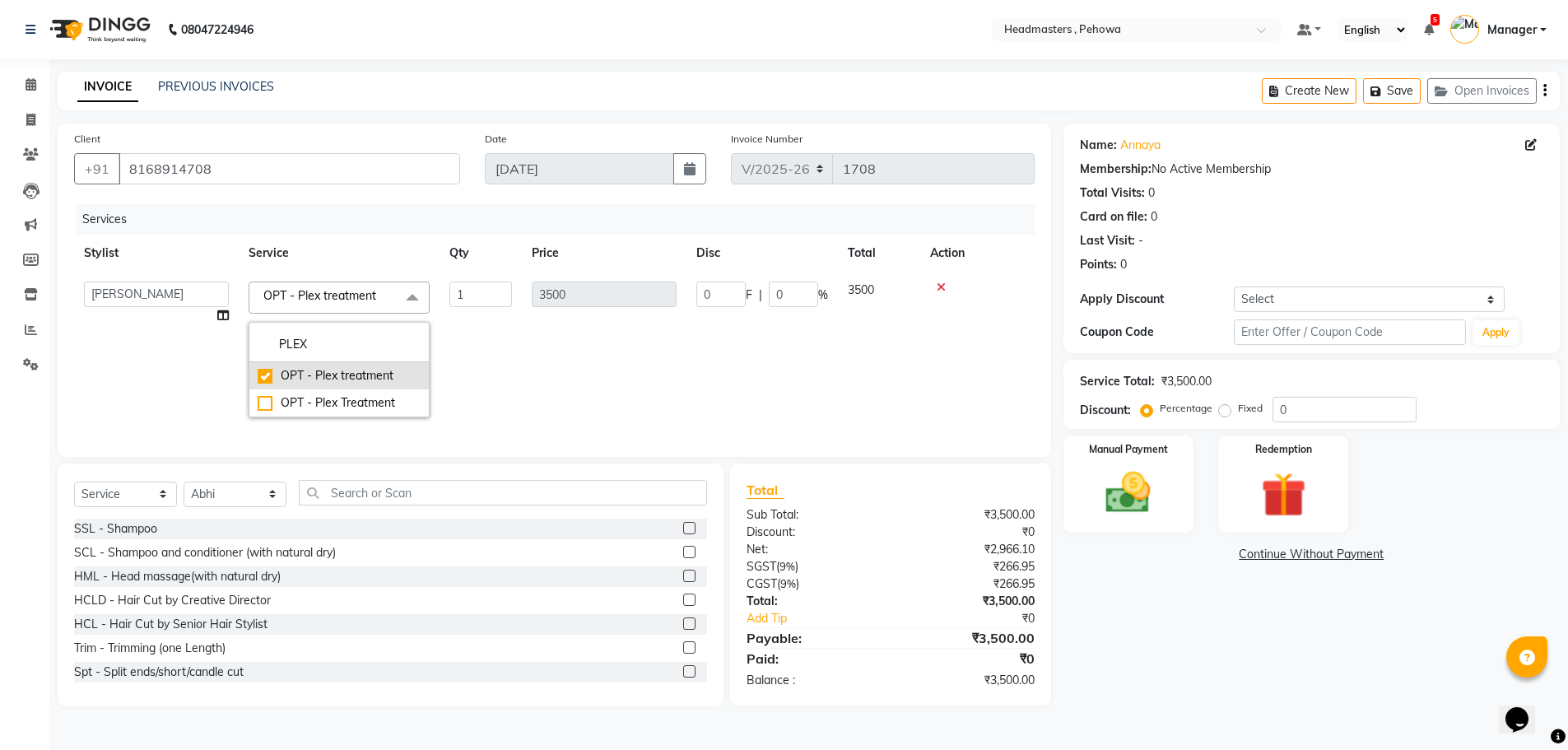 scroll, scrollTop: 0, scrollLeft: 0, axis: both 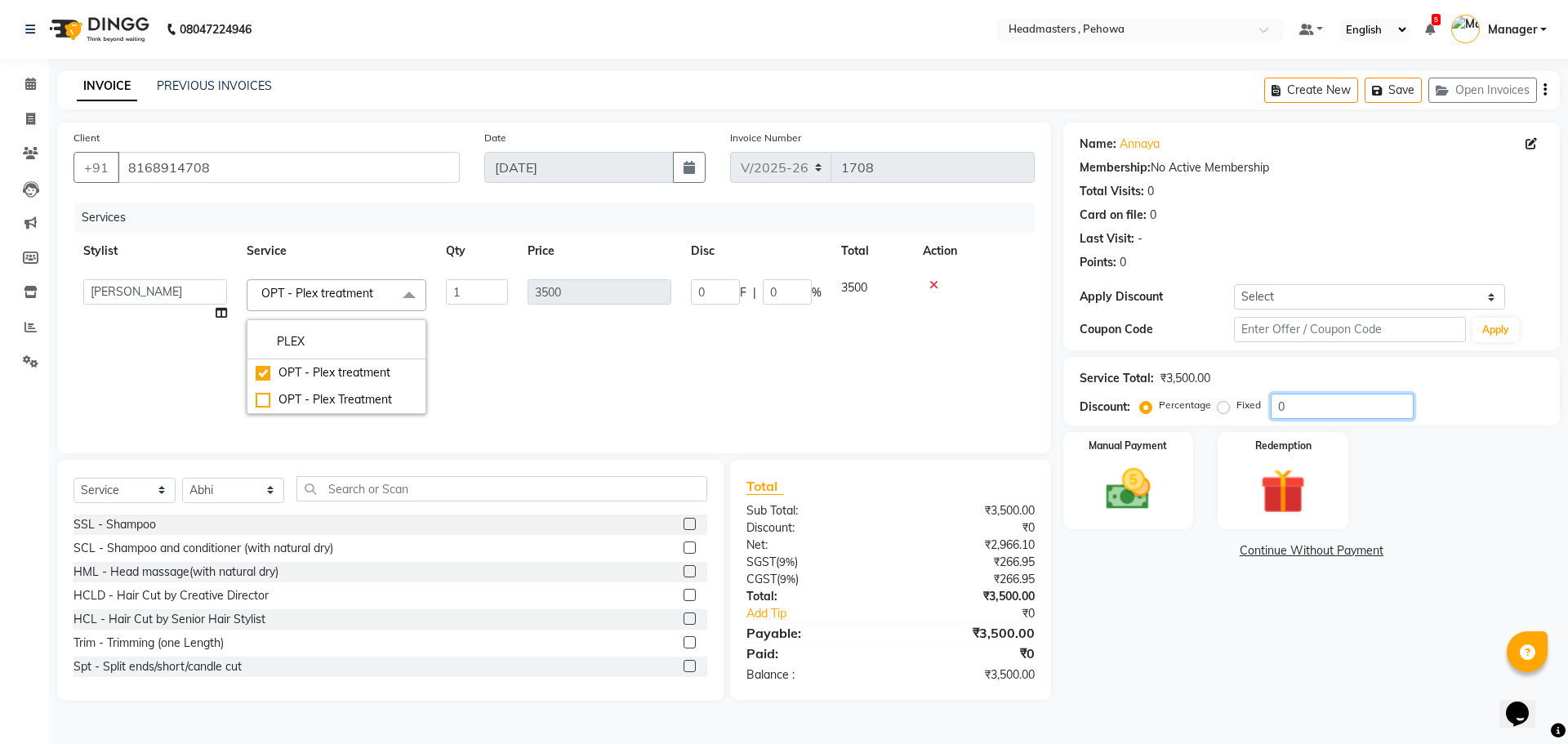 click on "0" 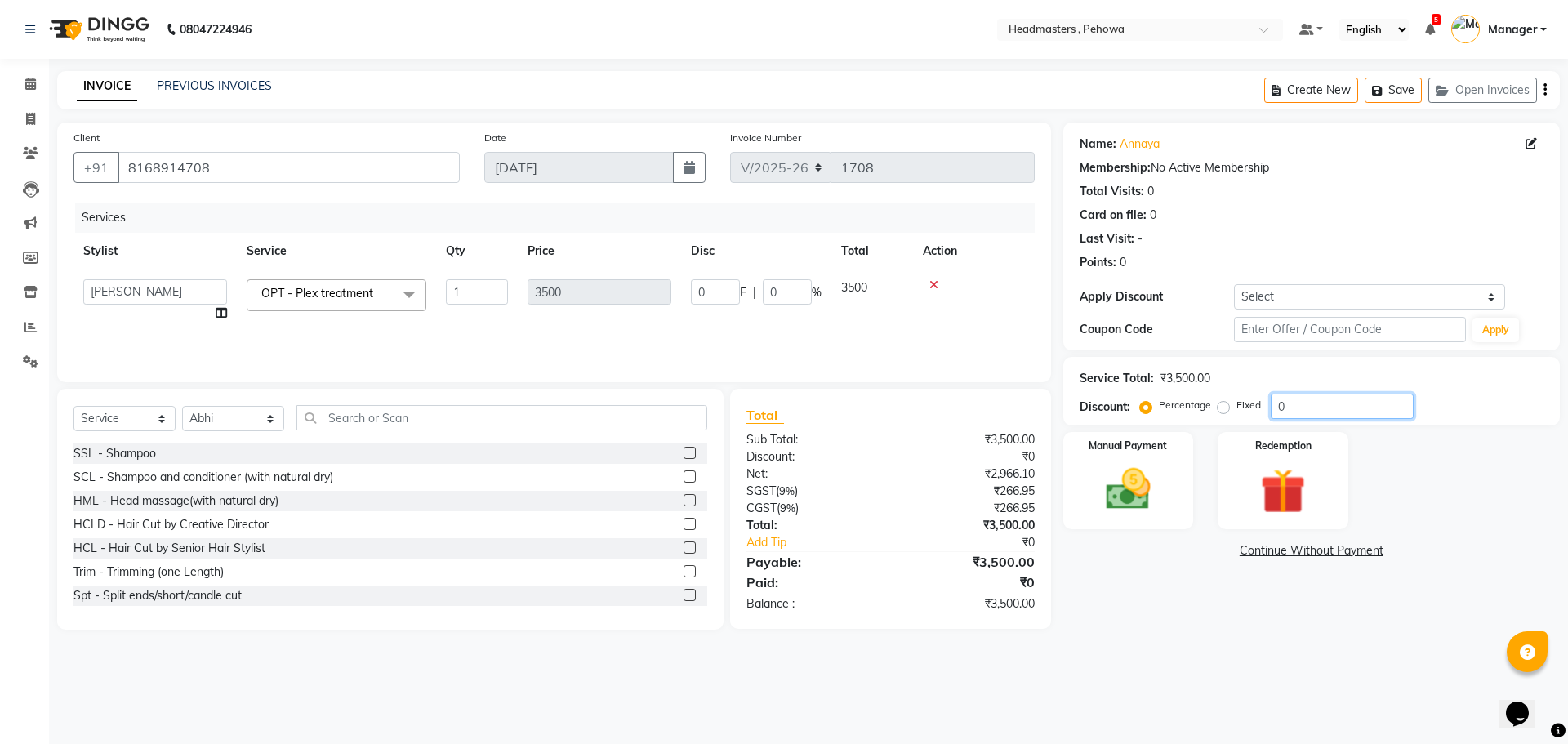 type on "05" 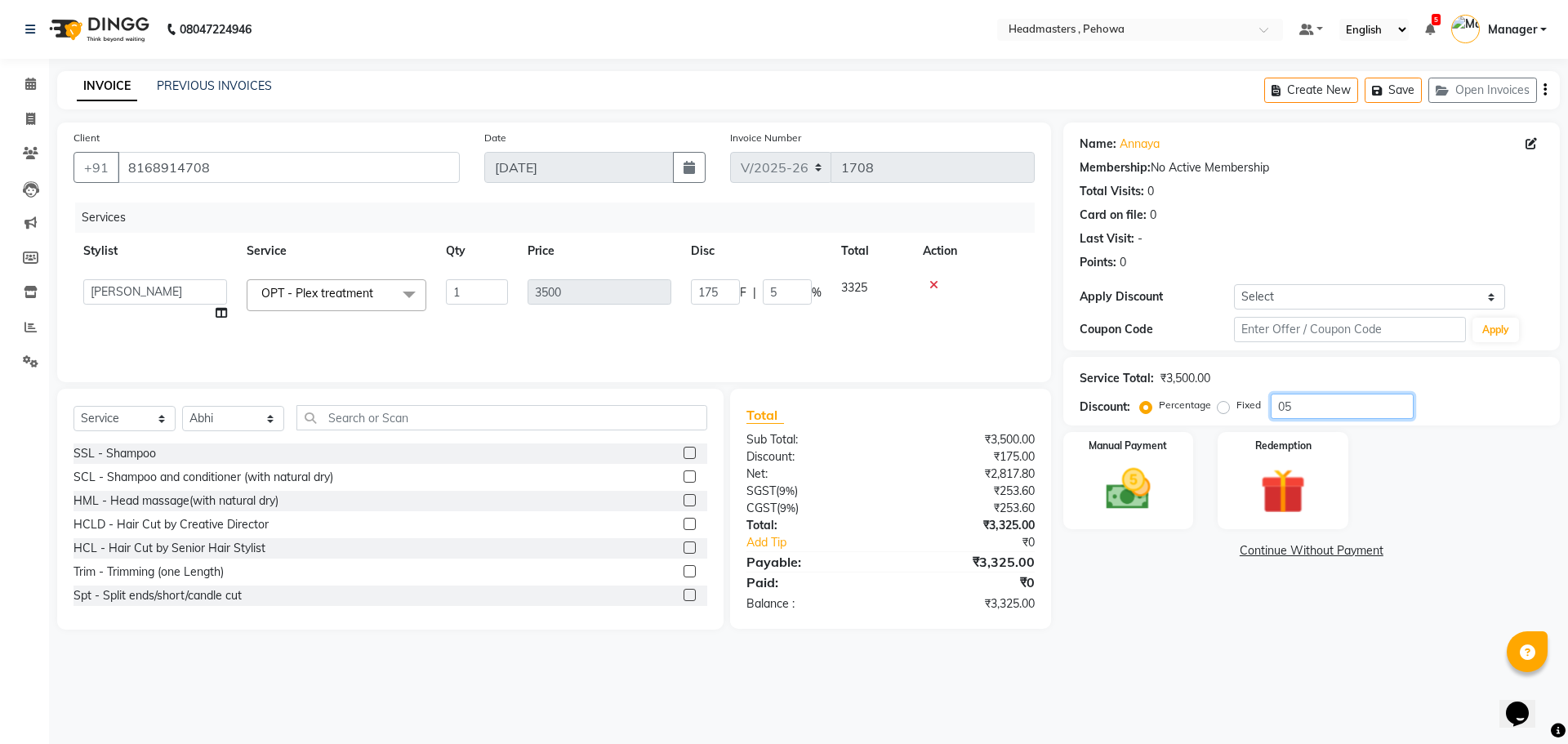 type on "050" 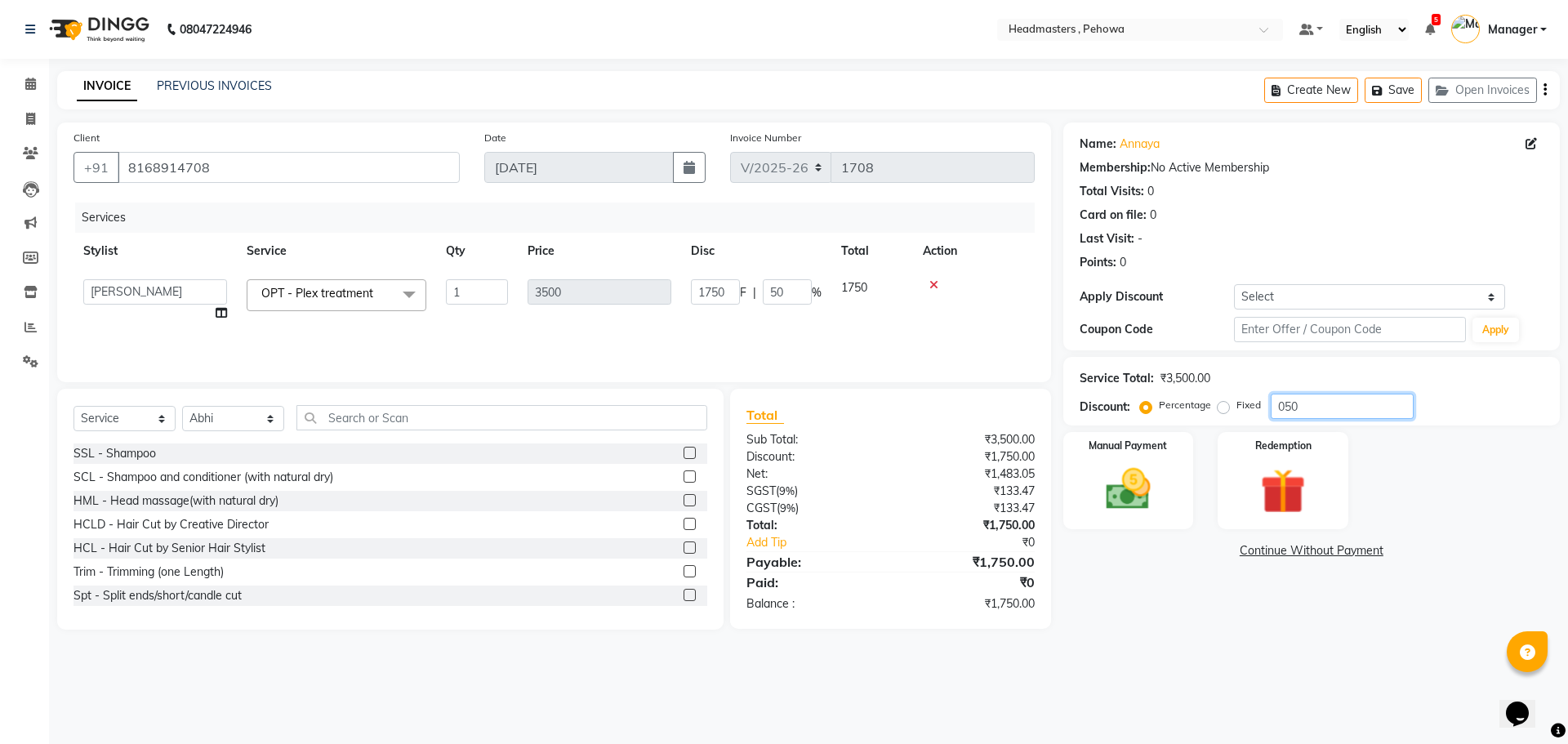 type on "050" 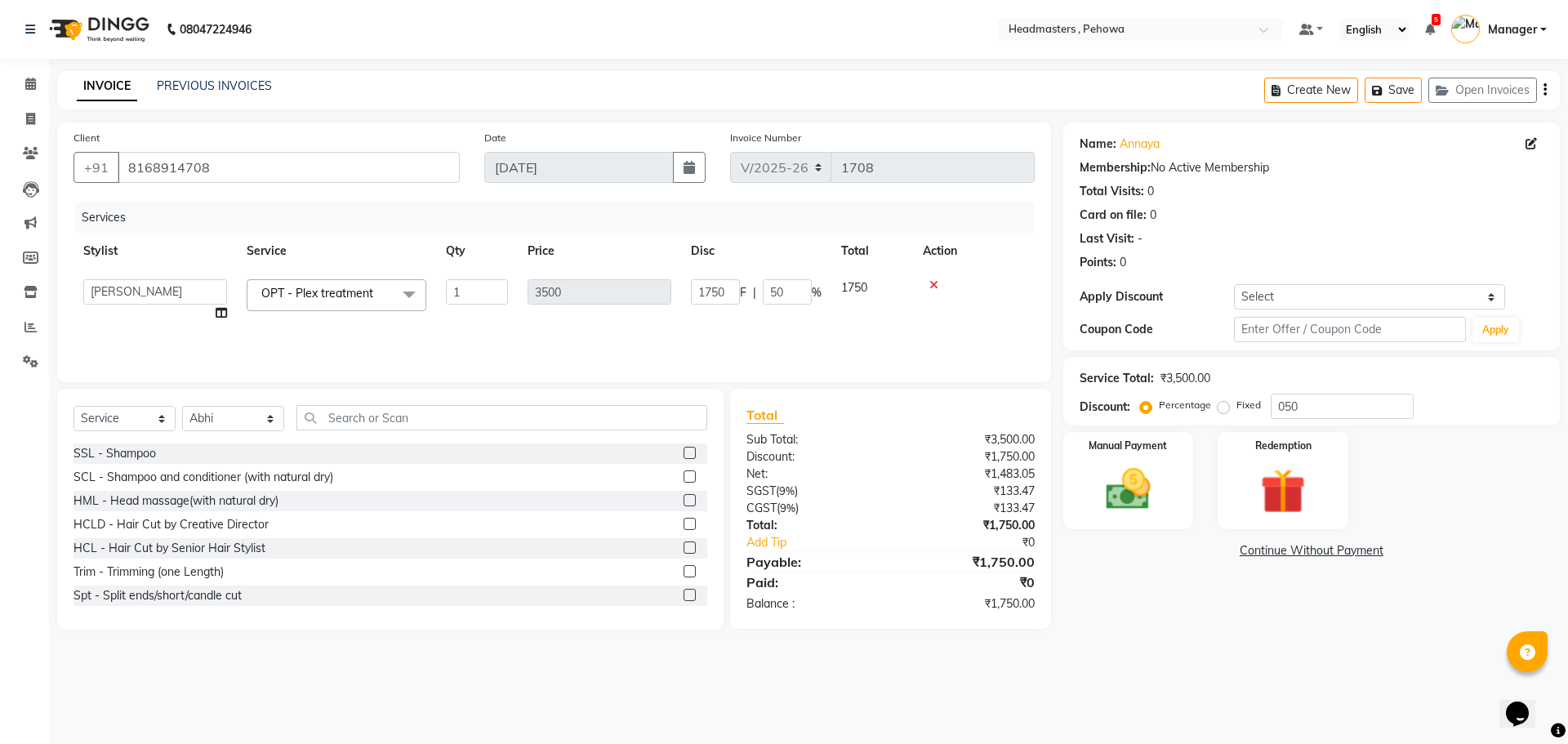 click on "OPT - Plex treatment" 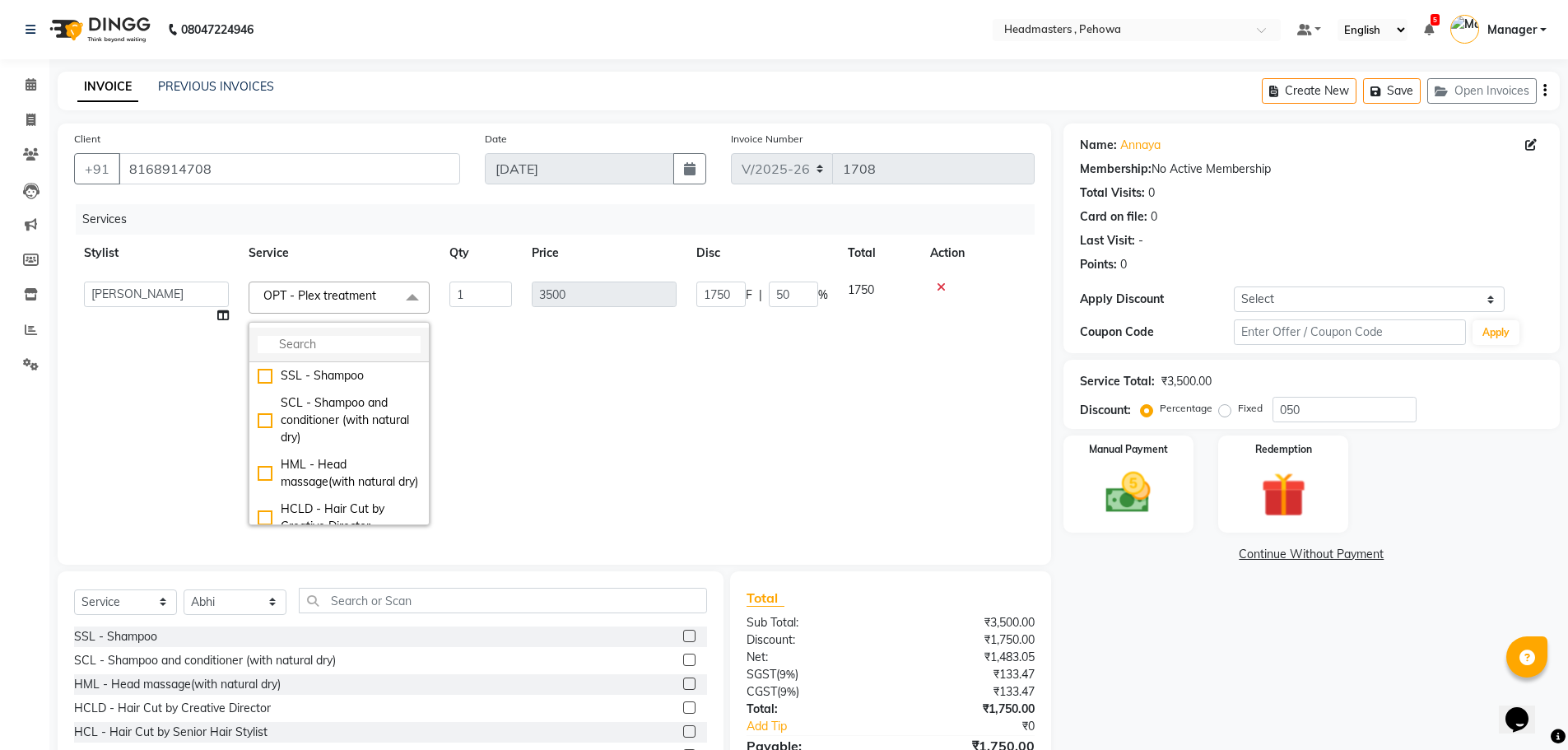 click 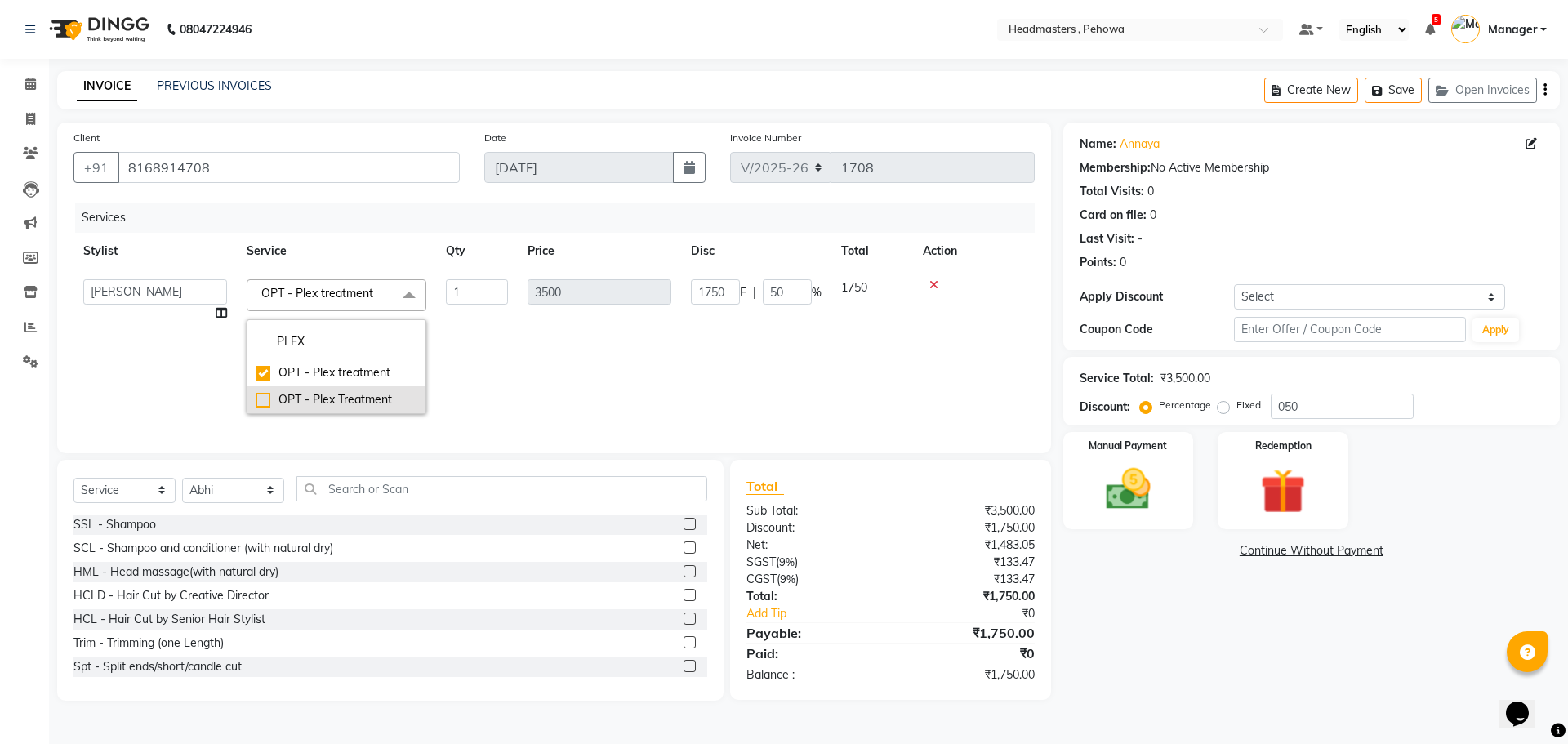 type on "PLEX" 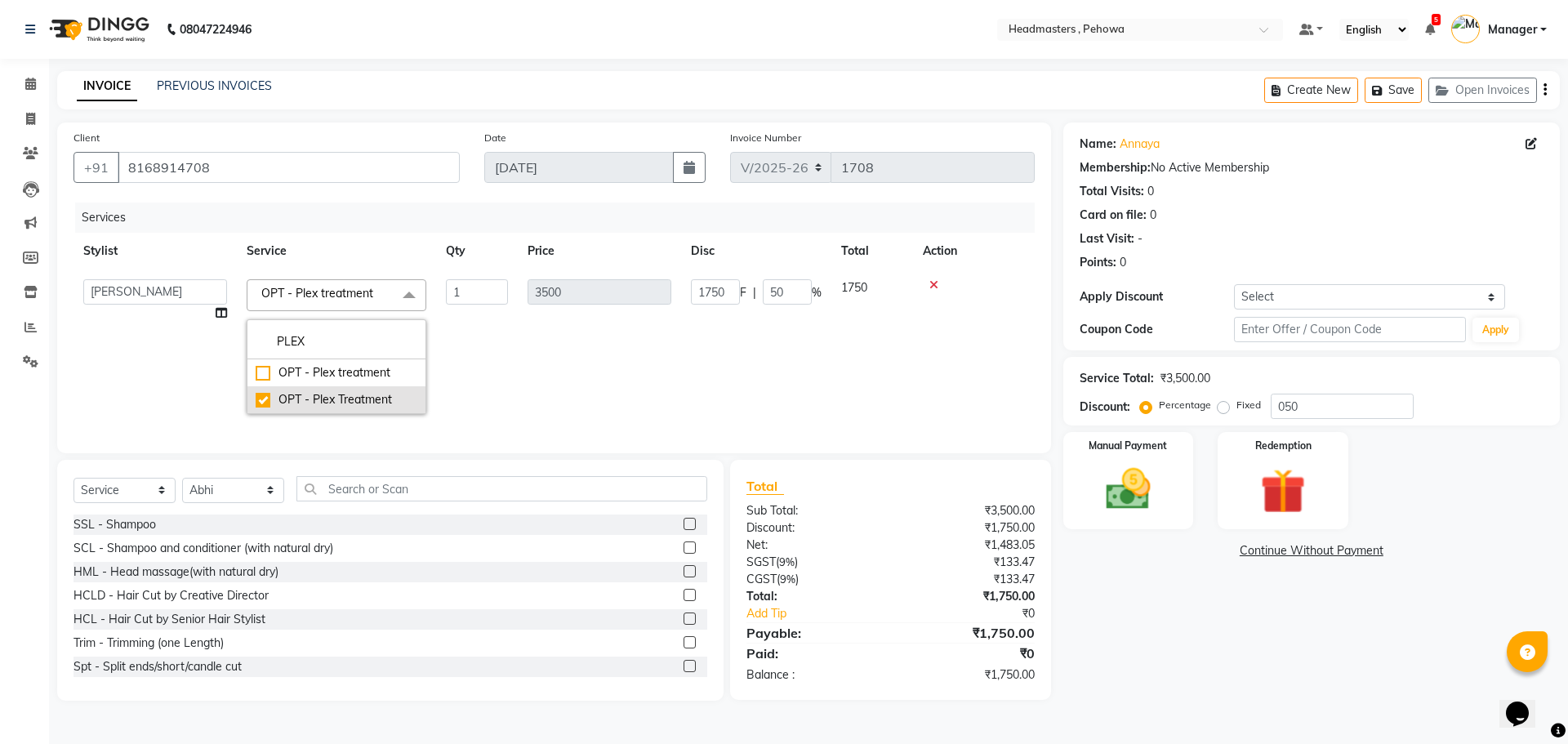checkbox on "false" 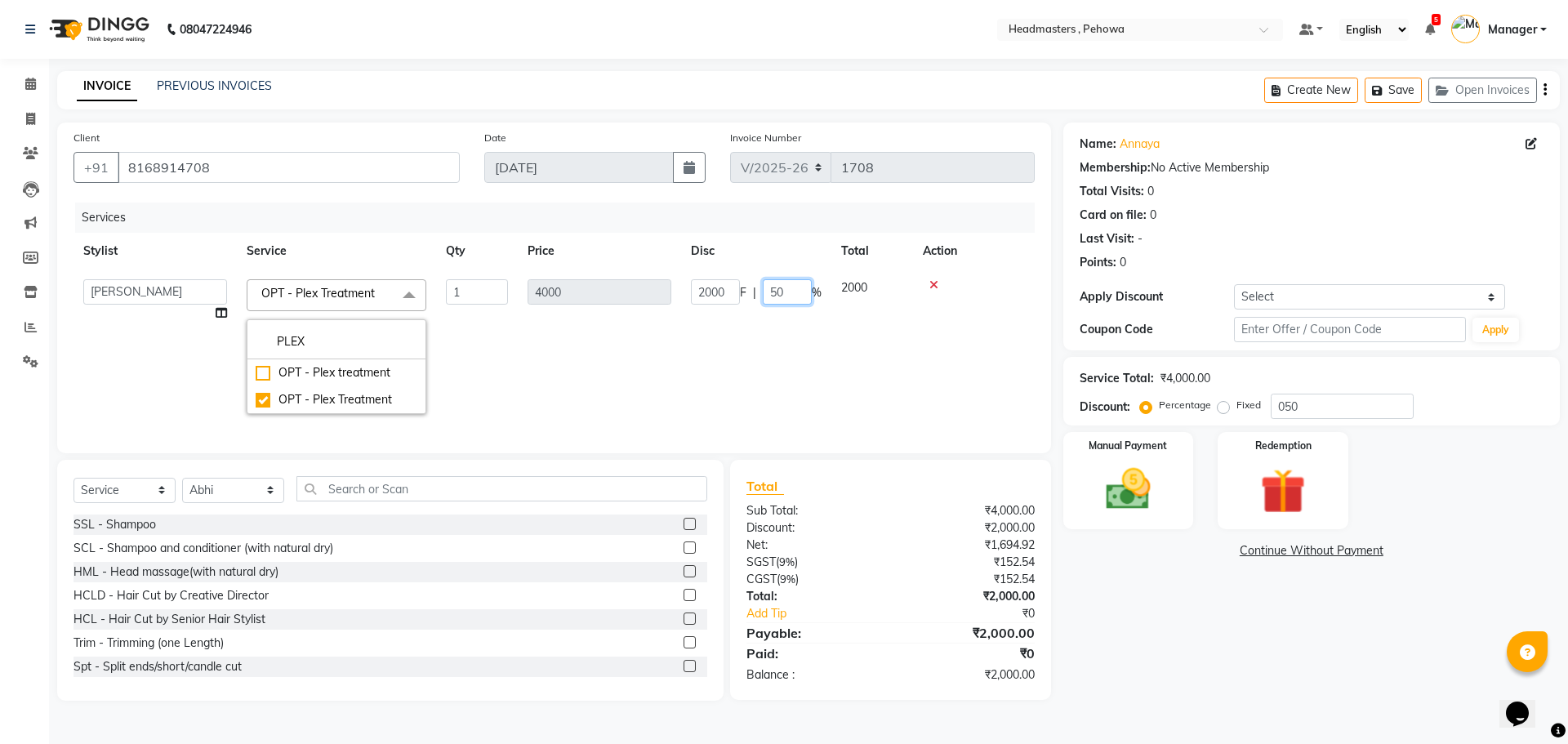 drag, startPoint x: 829, startPoint y: 344, endPoint x: 800, endPoint y: 336, distance: 30.083218 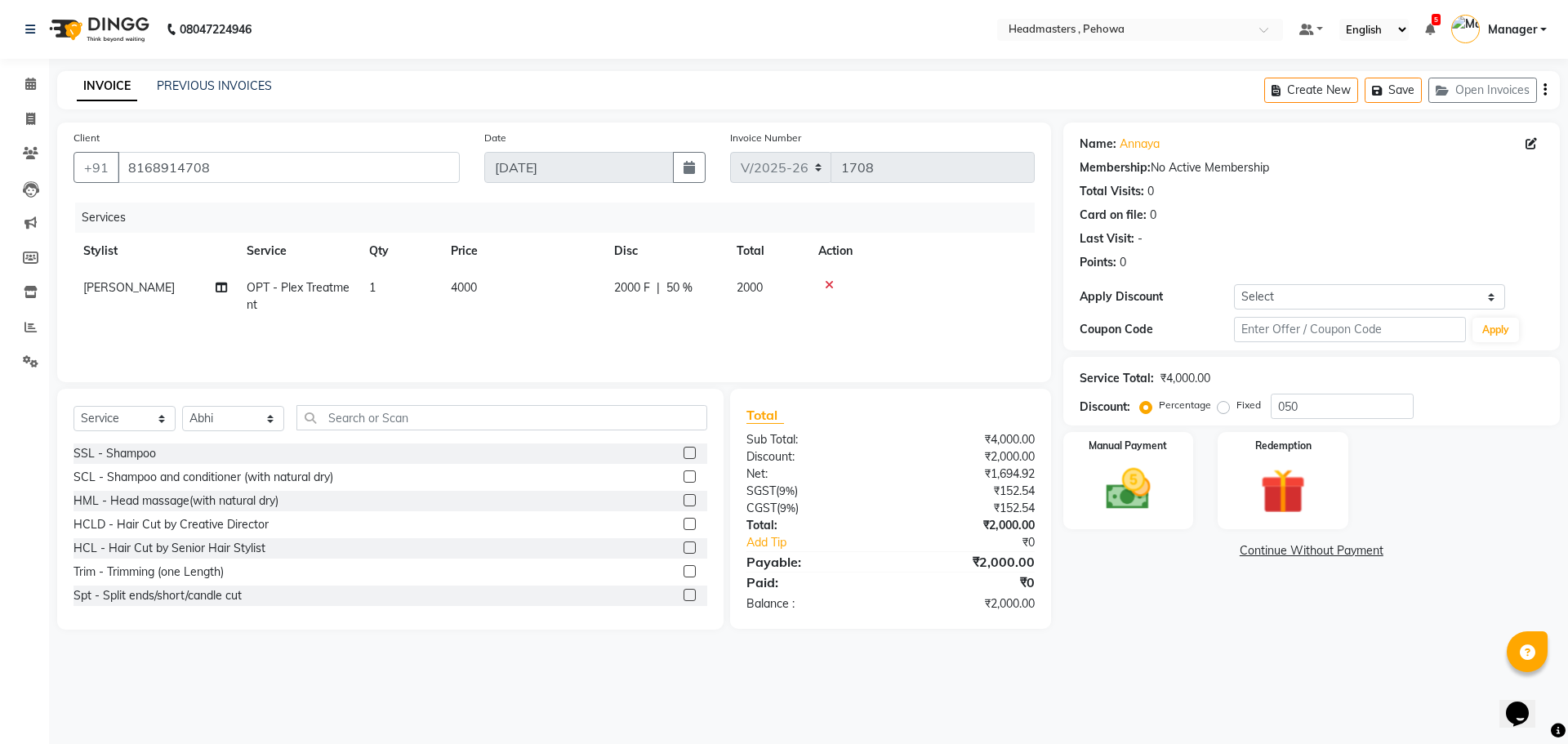 click on "2000 F" 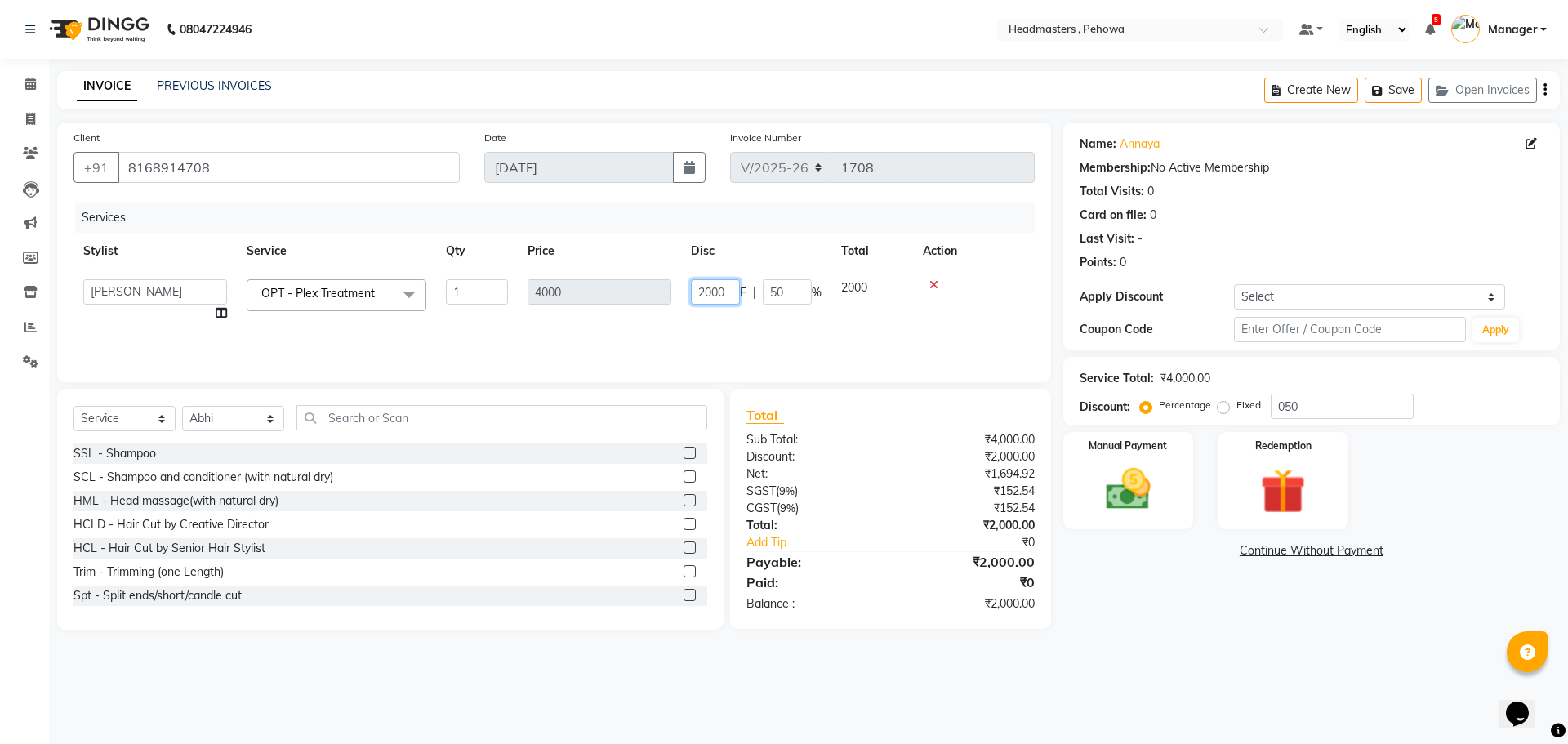 click on "2000" 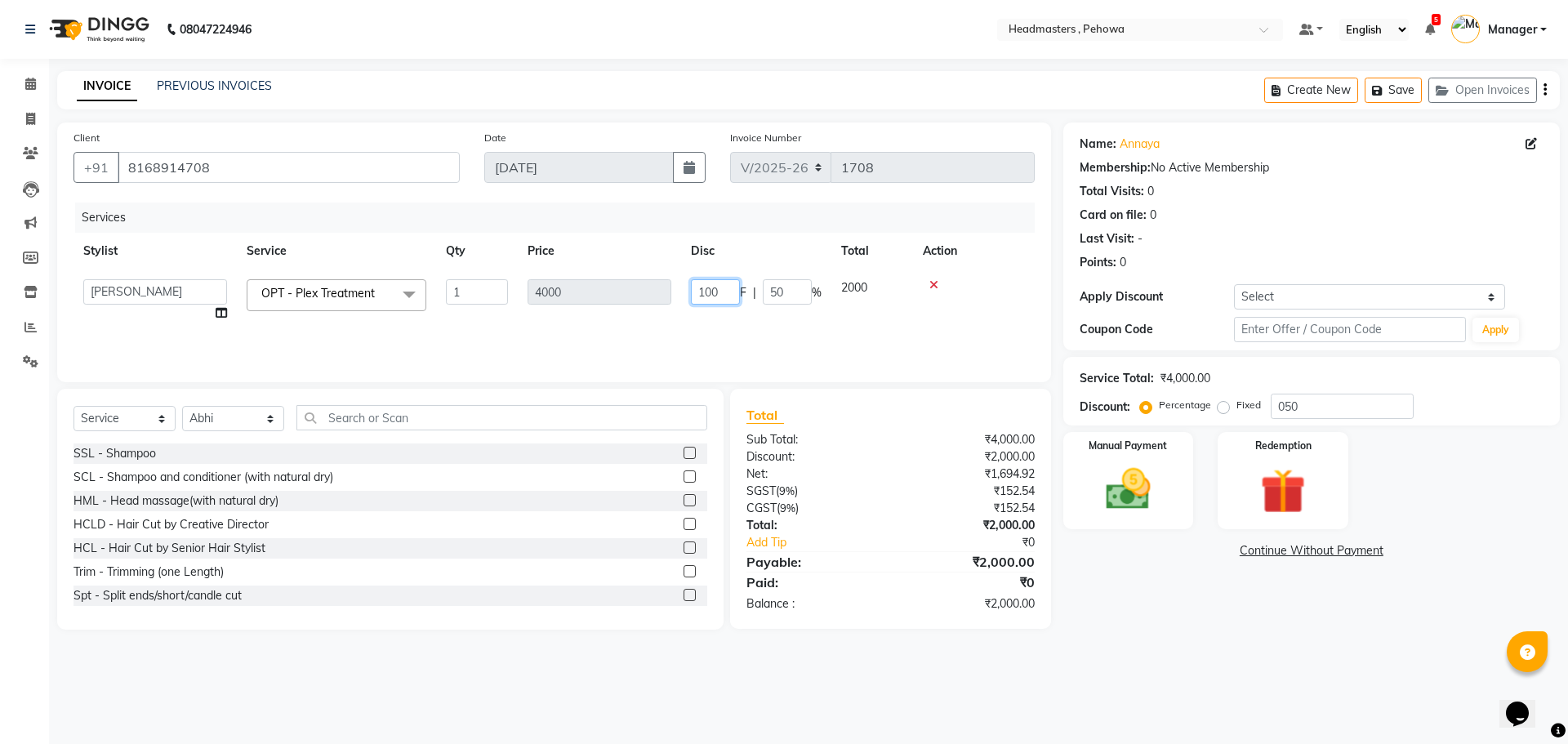 type on "1500" 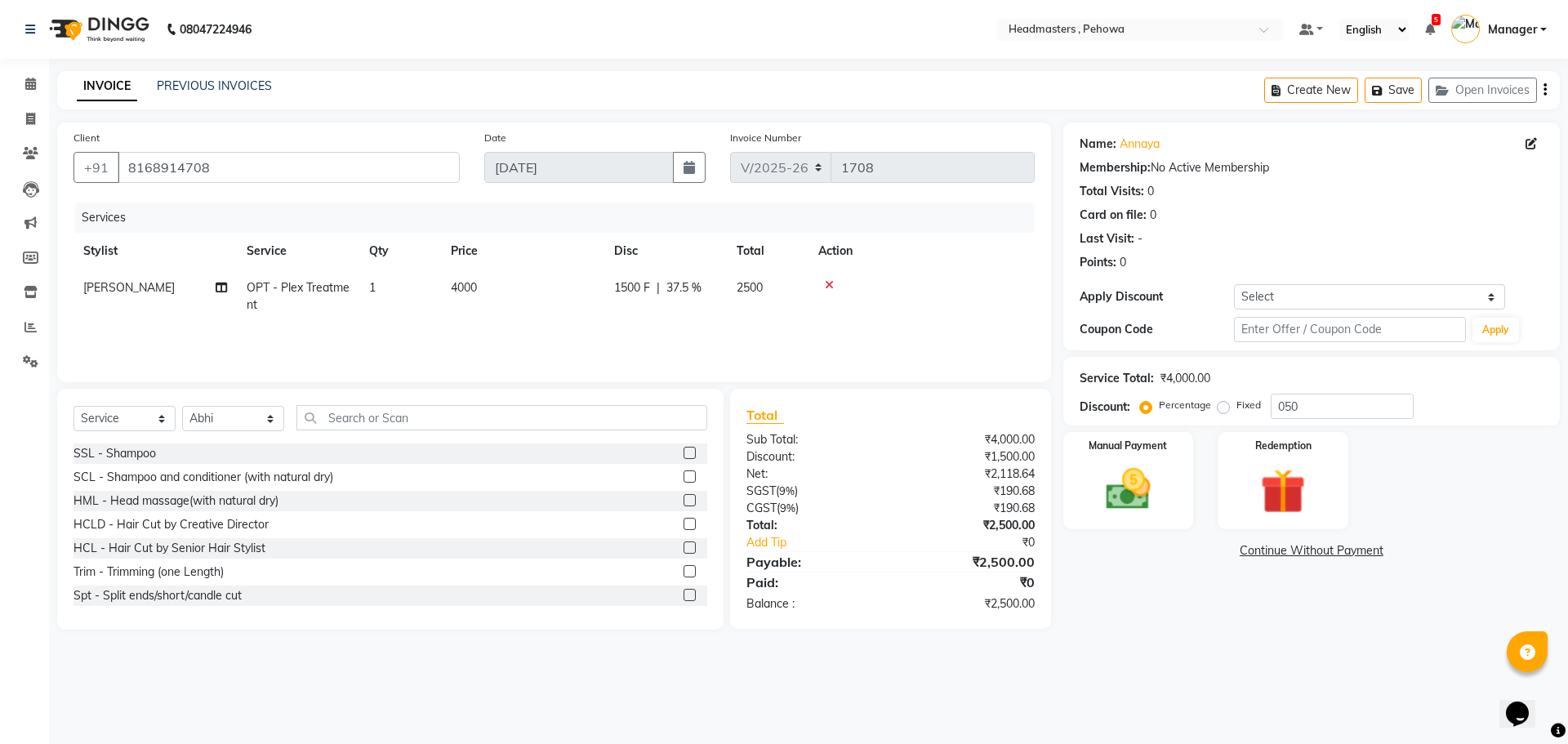 drag, startPoint x: 746, startPoint y: 318, endPoint x: 769, endPoint y: 391, distance: 76.53757 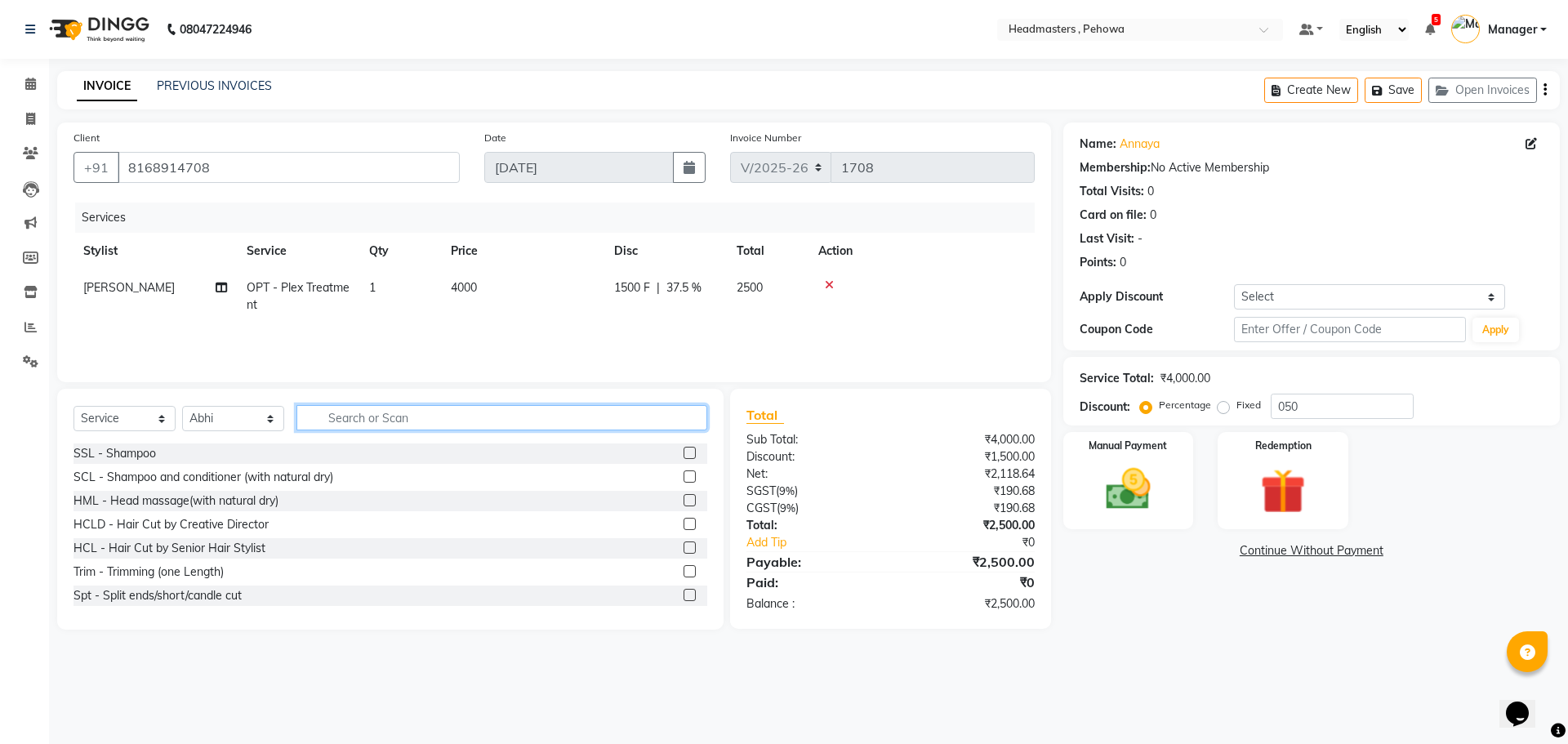 drag, startPoint x: 389, startPoint y: 419, endPoint x: 399, endPoint y: 419, distance: 10 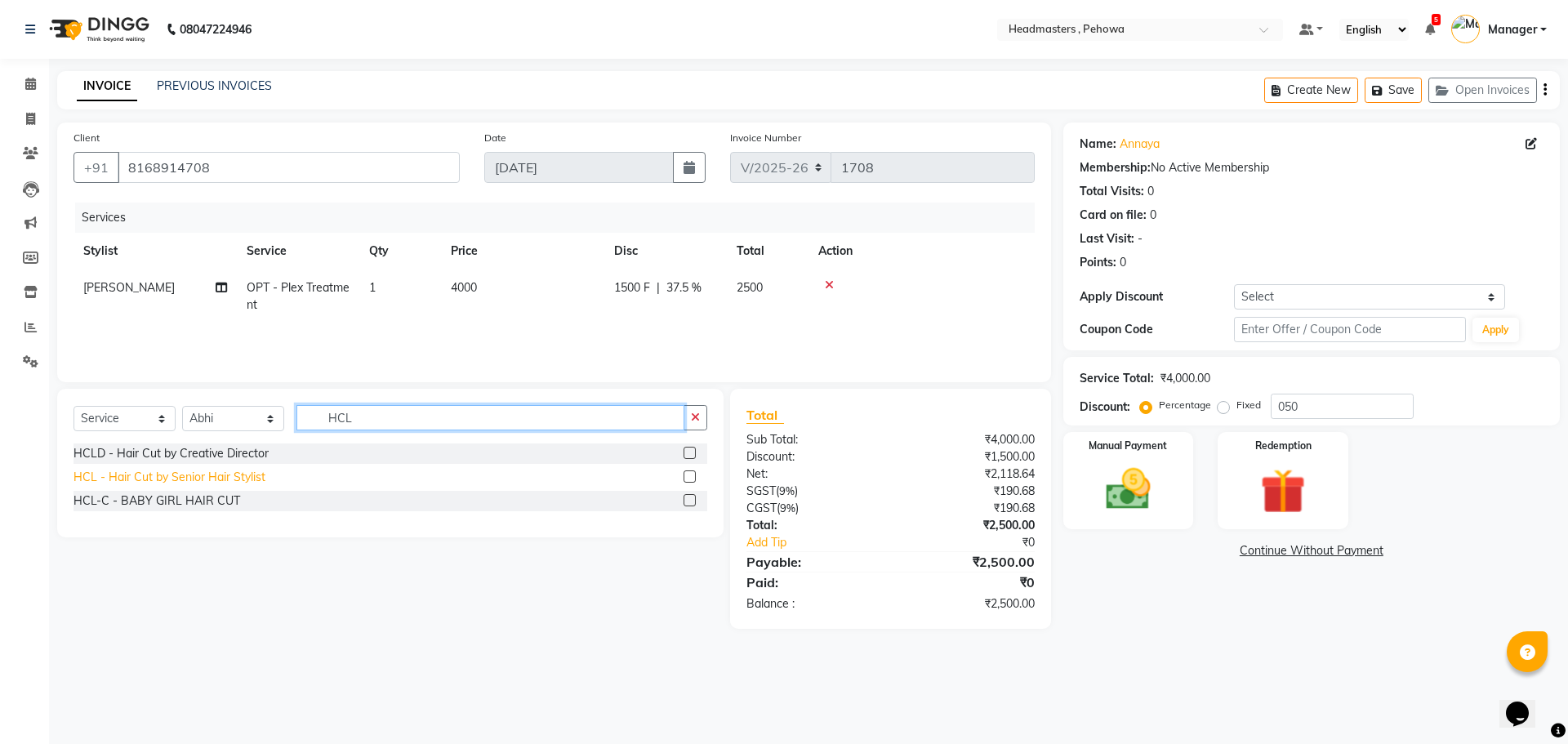 type on "HCL" 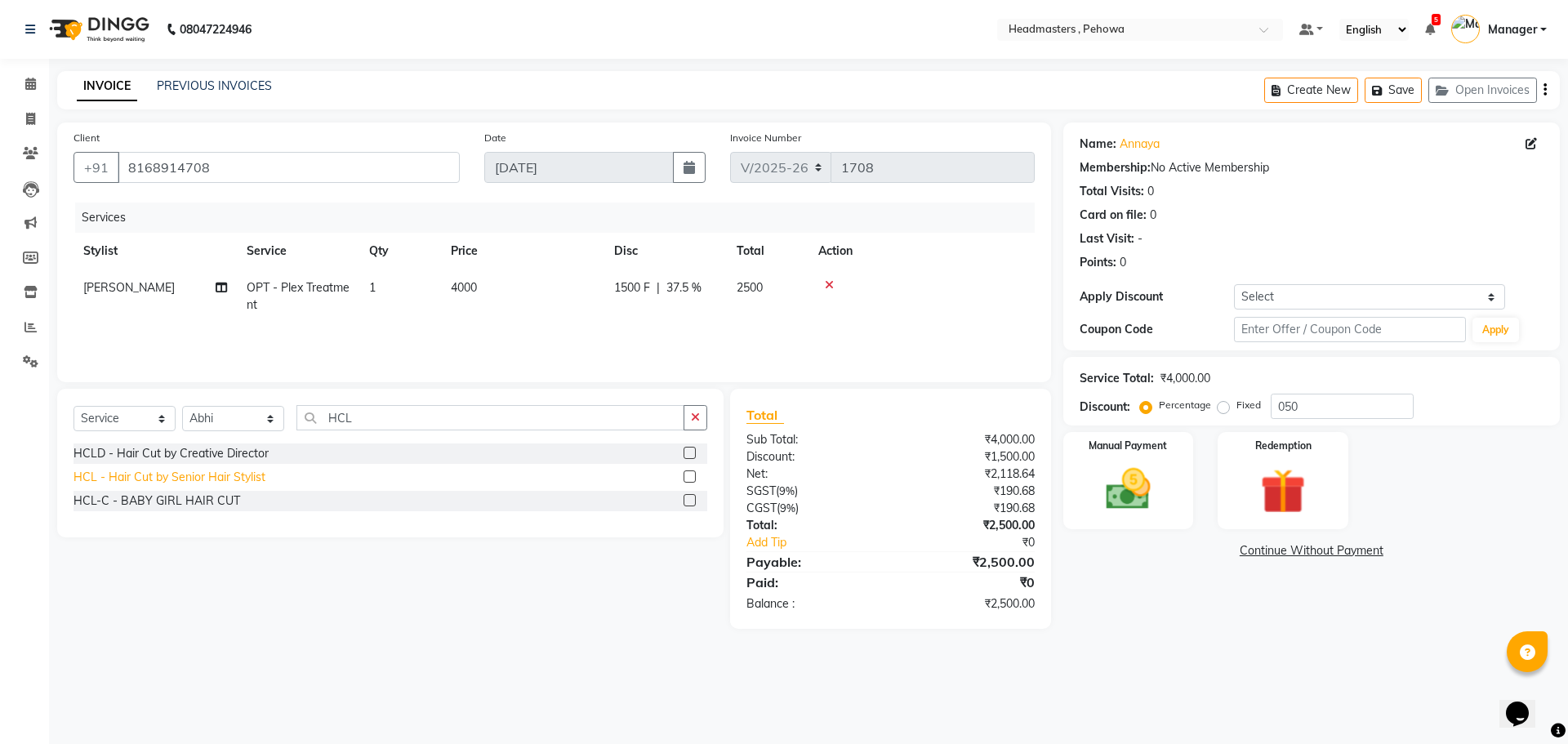 click on "HCL - Hair Cut by Senior Hair Stylist" 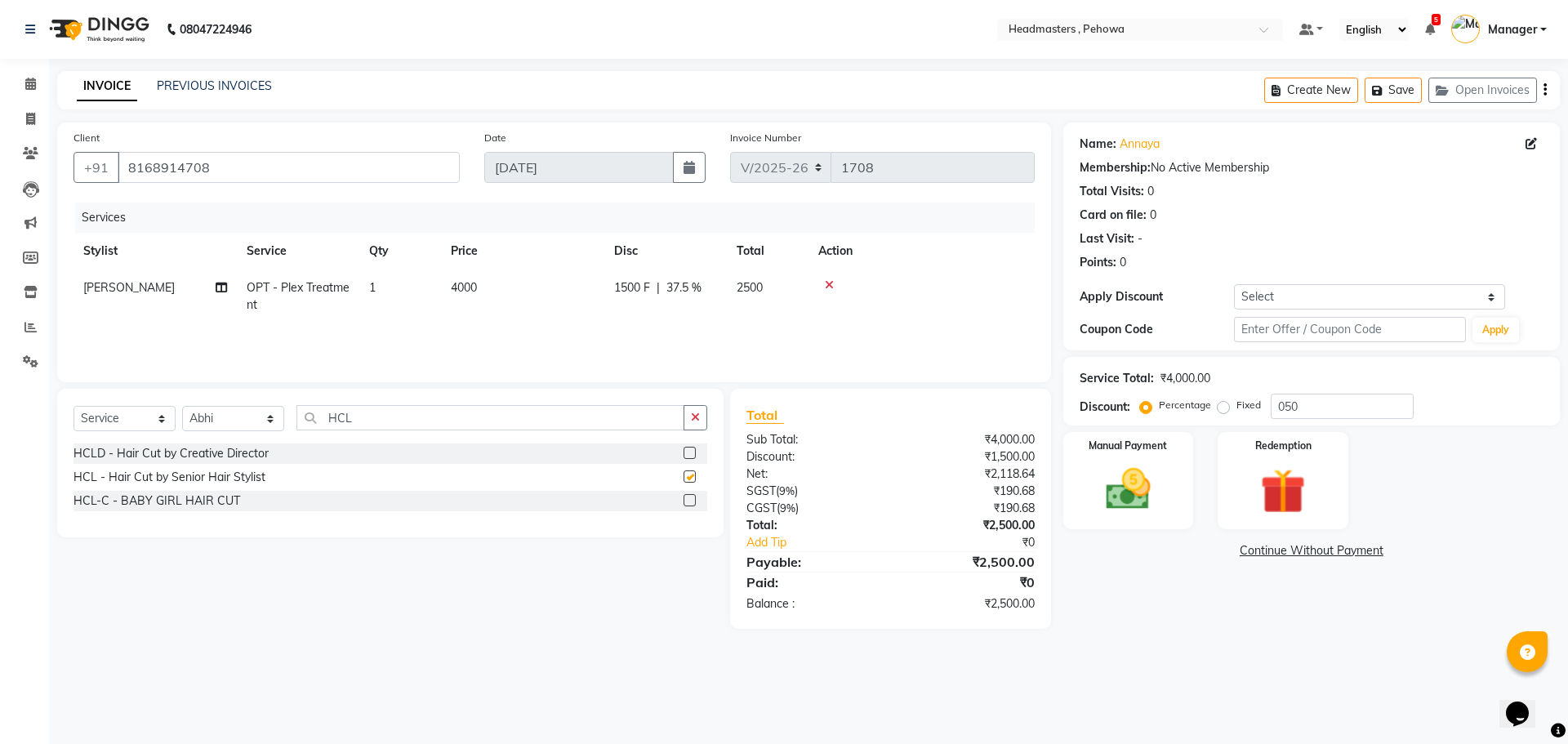 checkbox on "false" 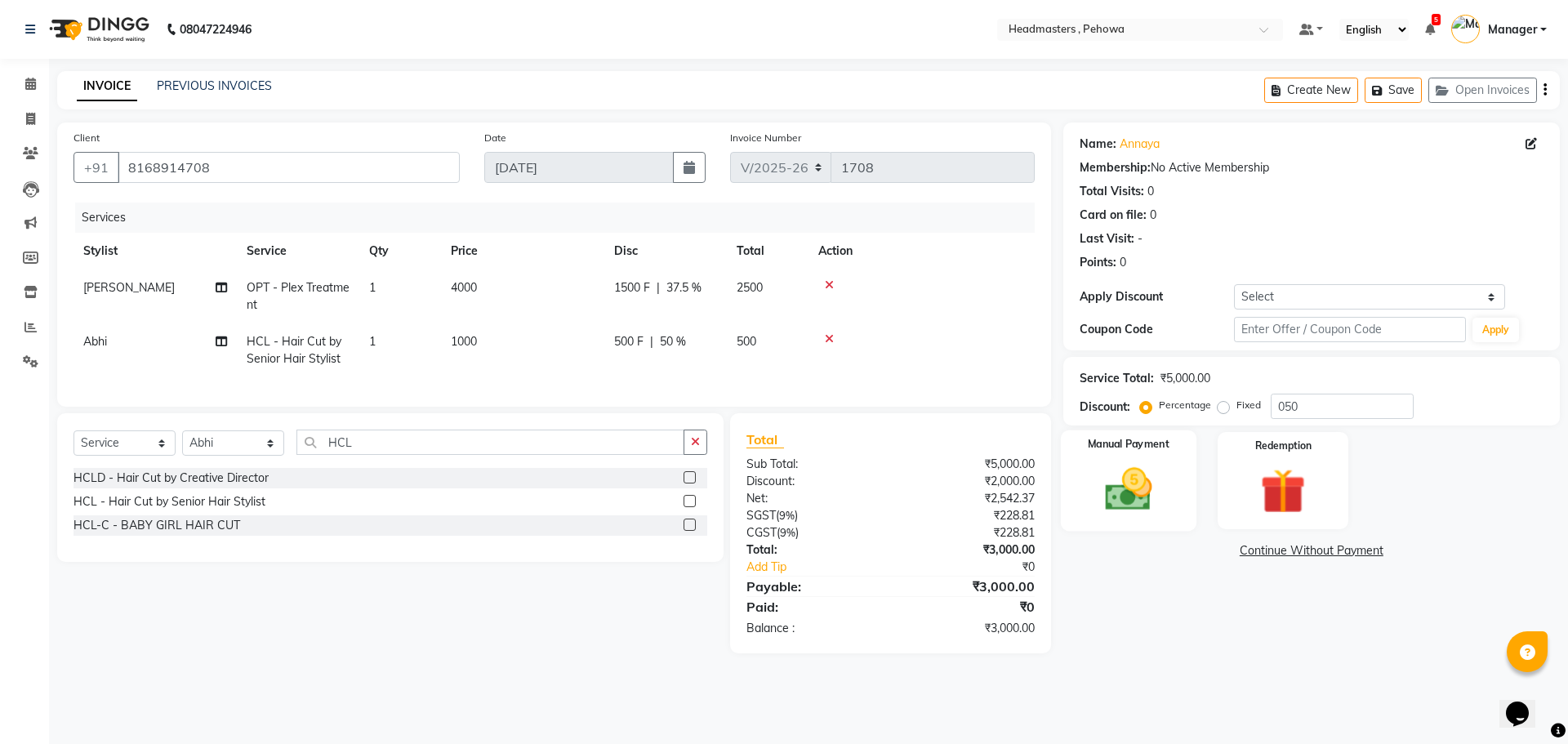 click 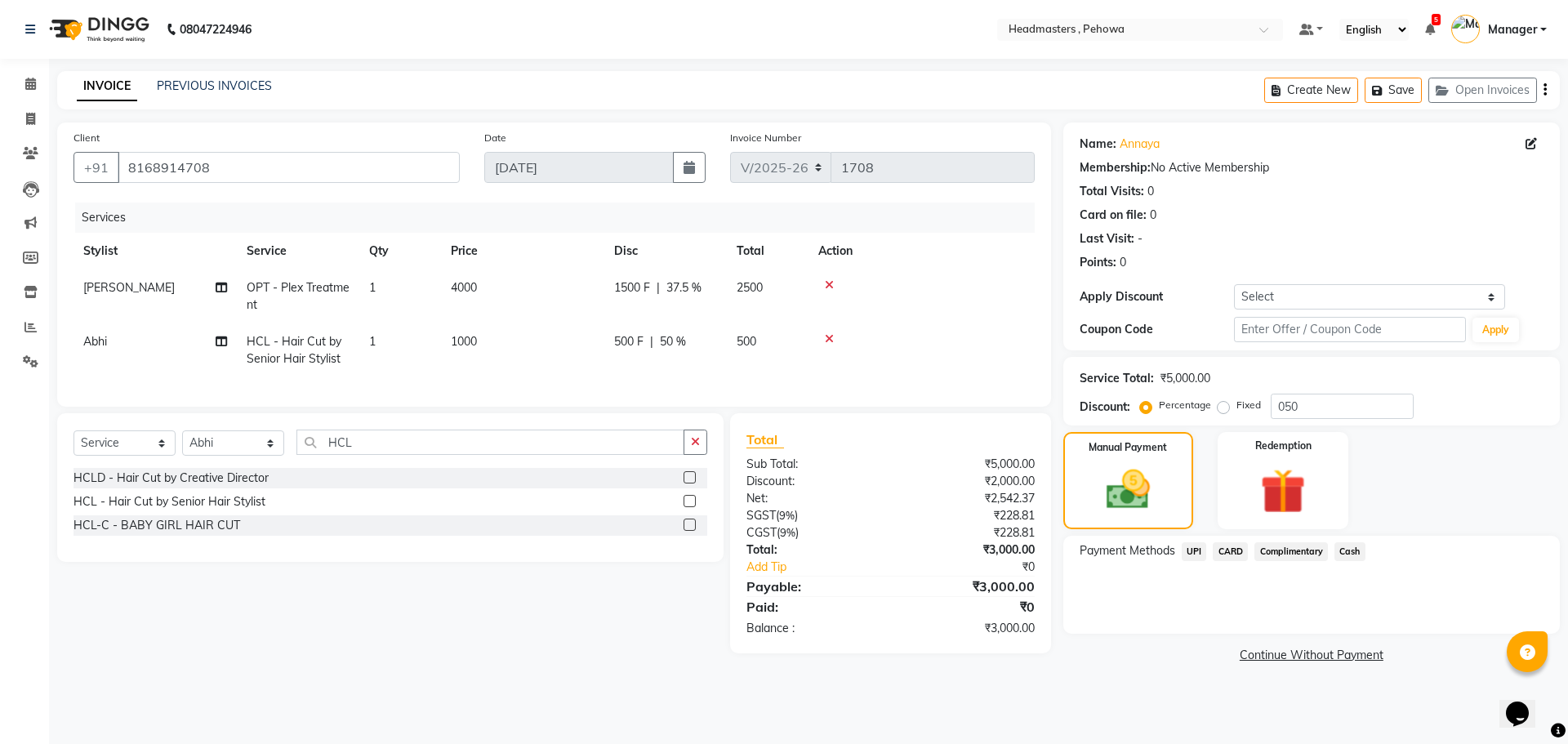 click on "Cash" 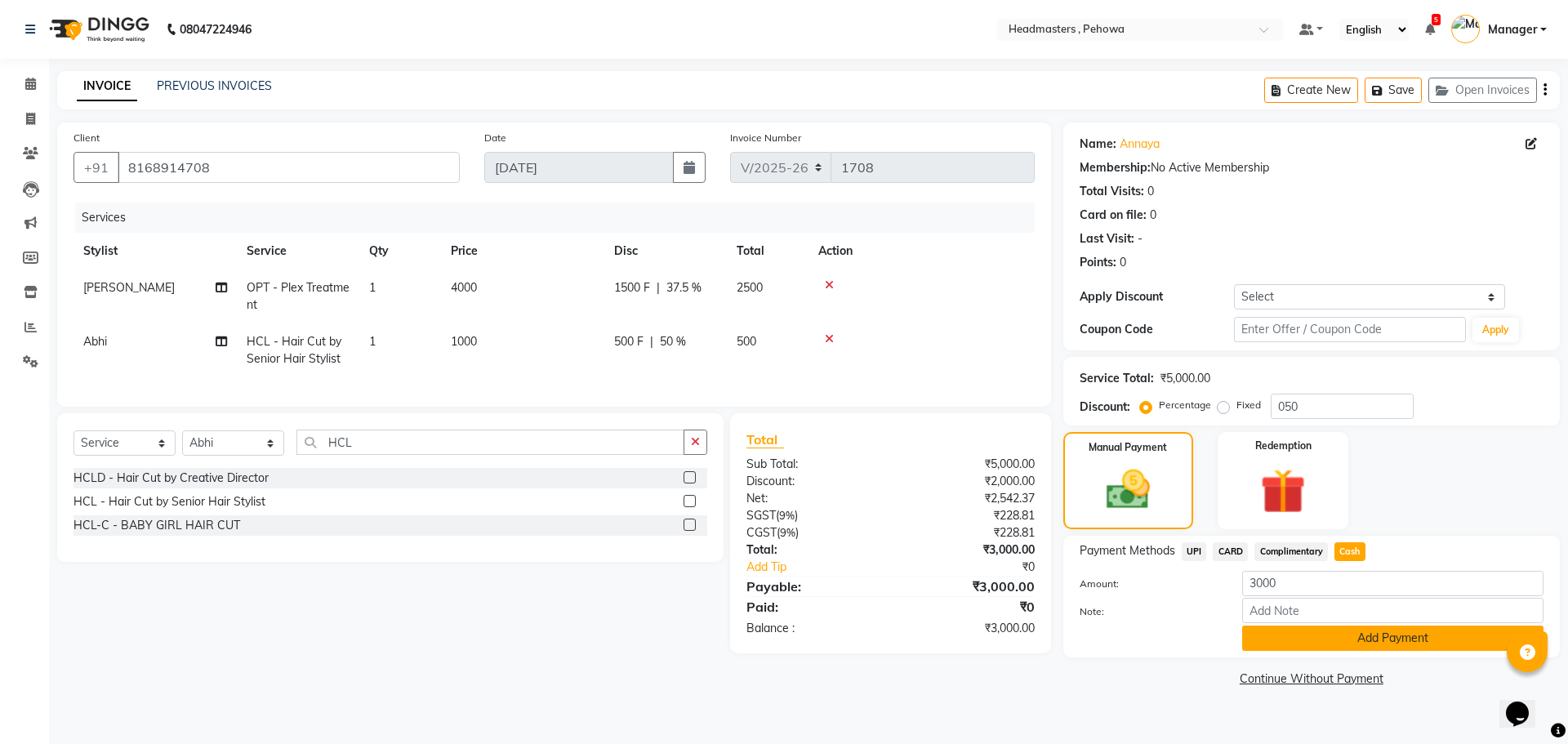 click on "Add Payment" 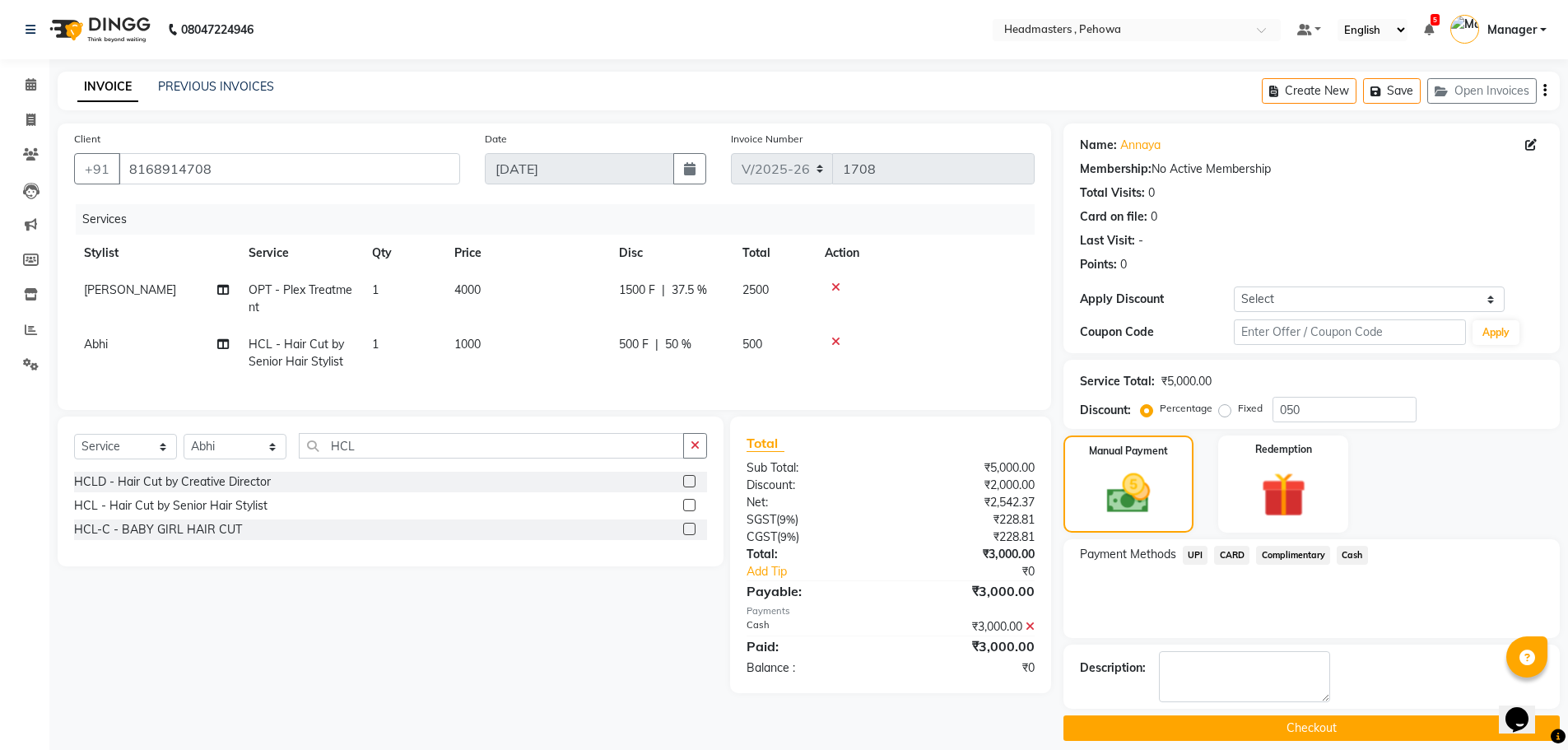 click on "Checkout" 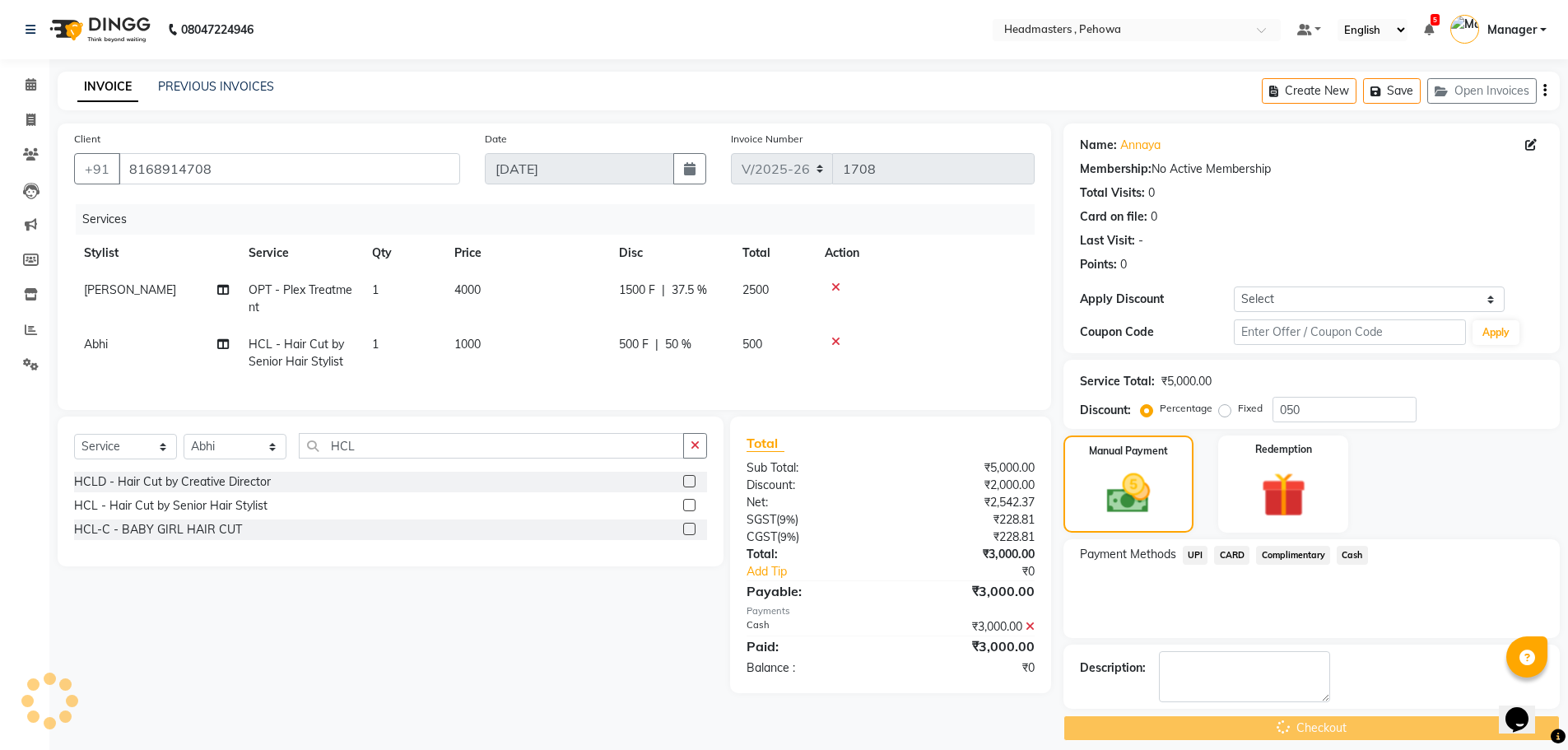 scroll, scrollTop: 16, scrollLeft: 0, axis: vertical 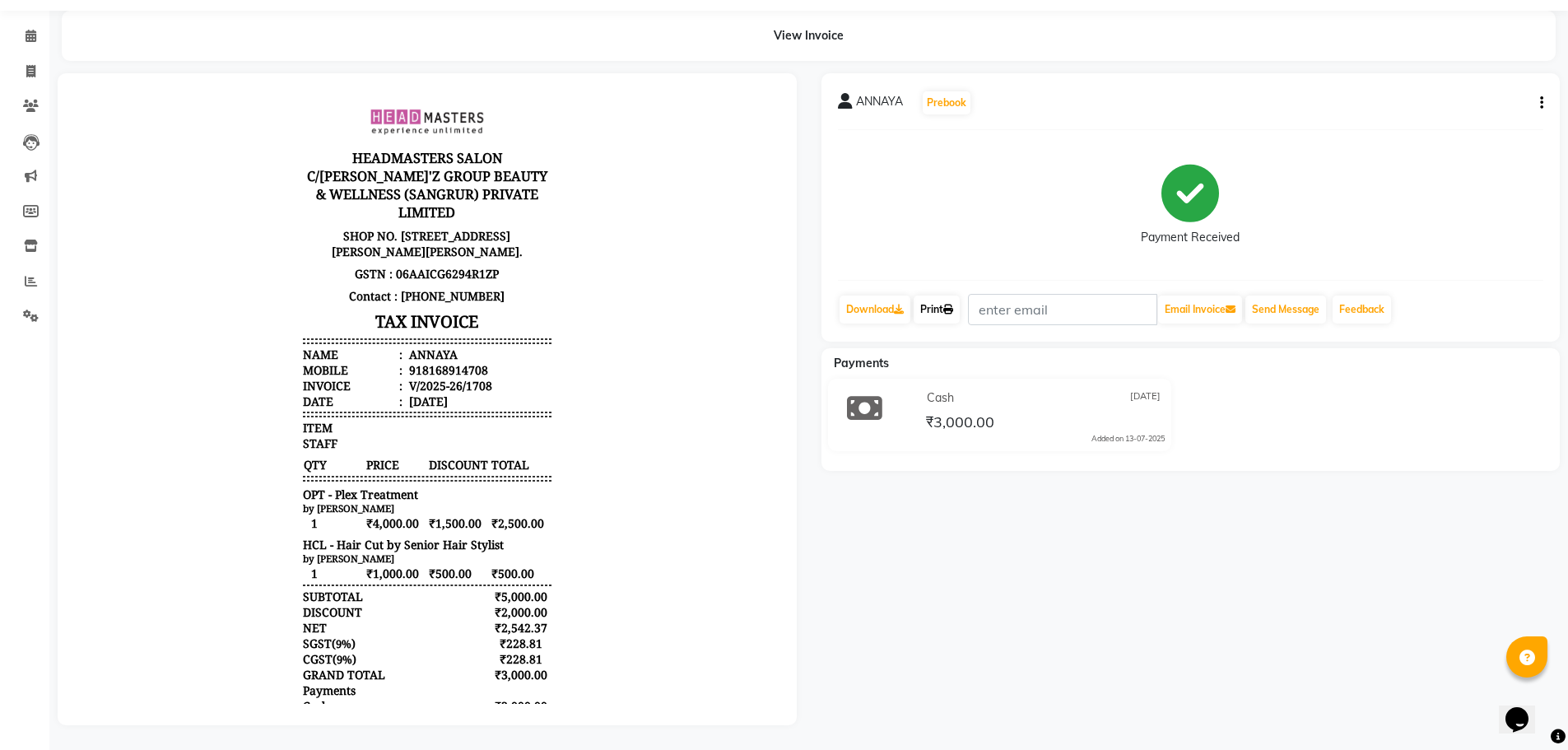 click on "Print" 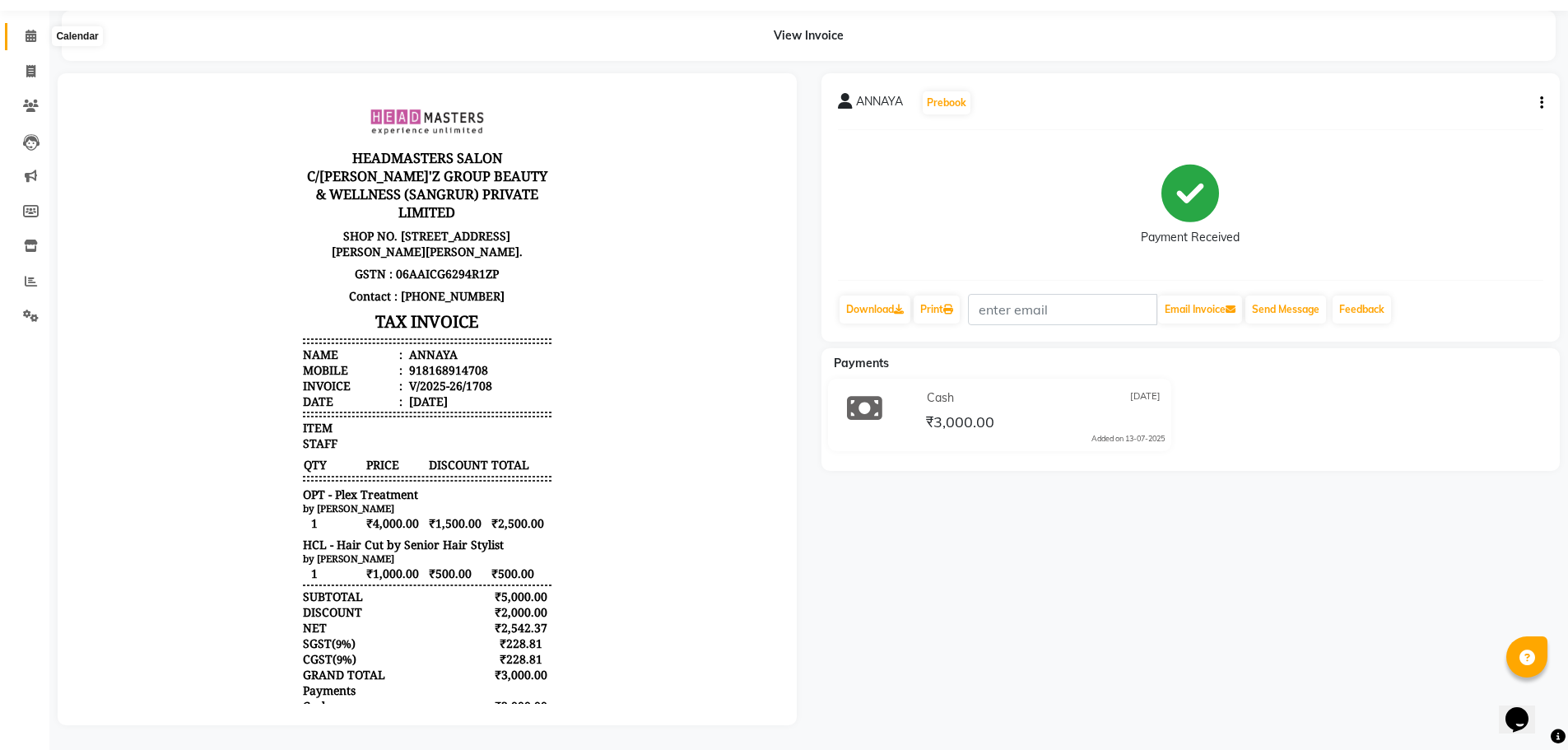 click 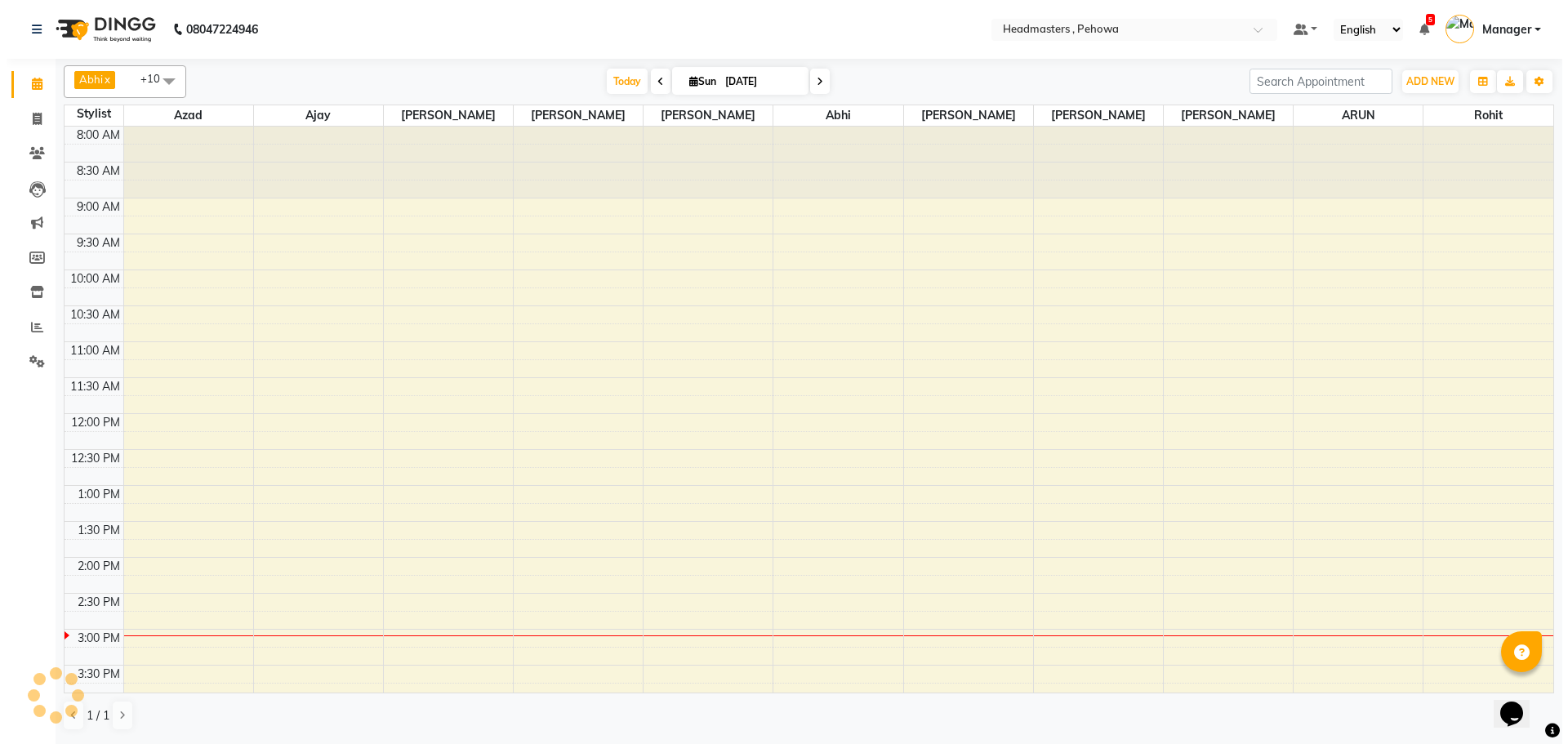 scroll, scrollTop: 0, scrollLeft: 0, axis: both 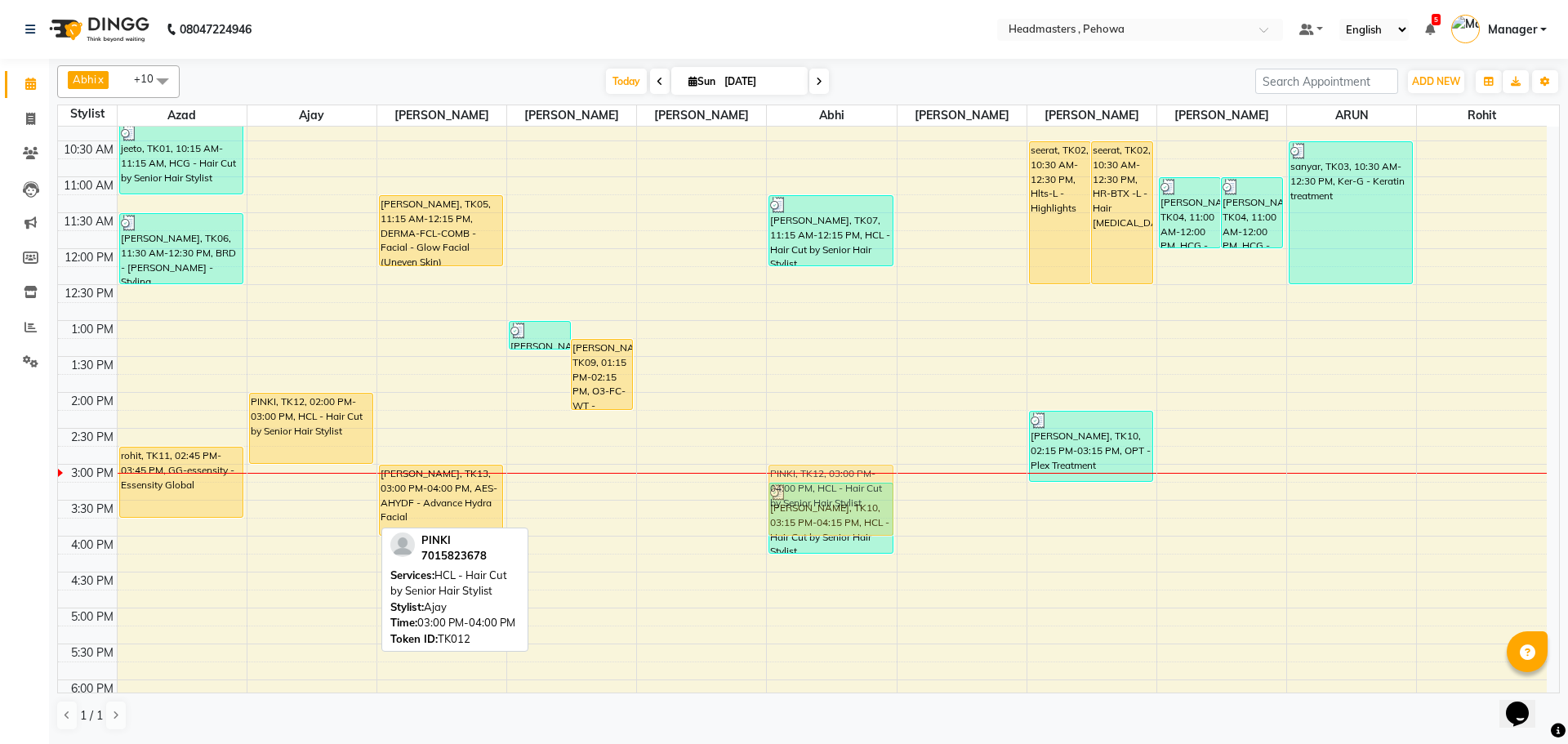 drag, startPoint x: 305, startPoint y: 482, endPoint x: 885, endPoint y: 488, distance: 580.031 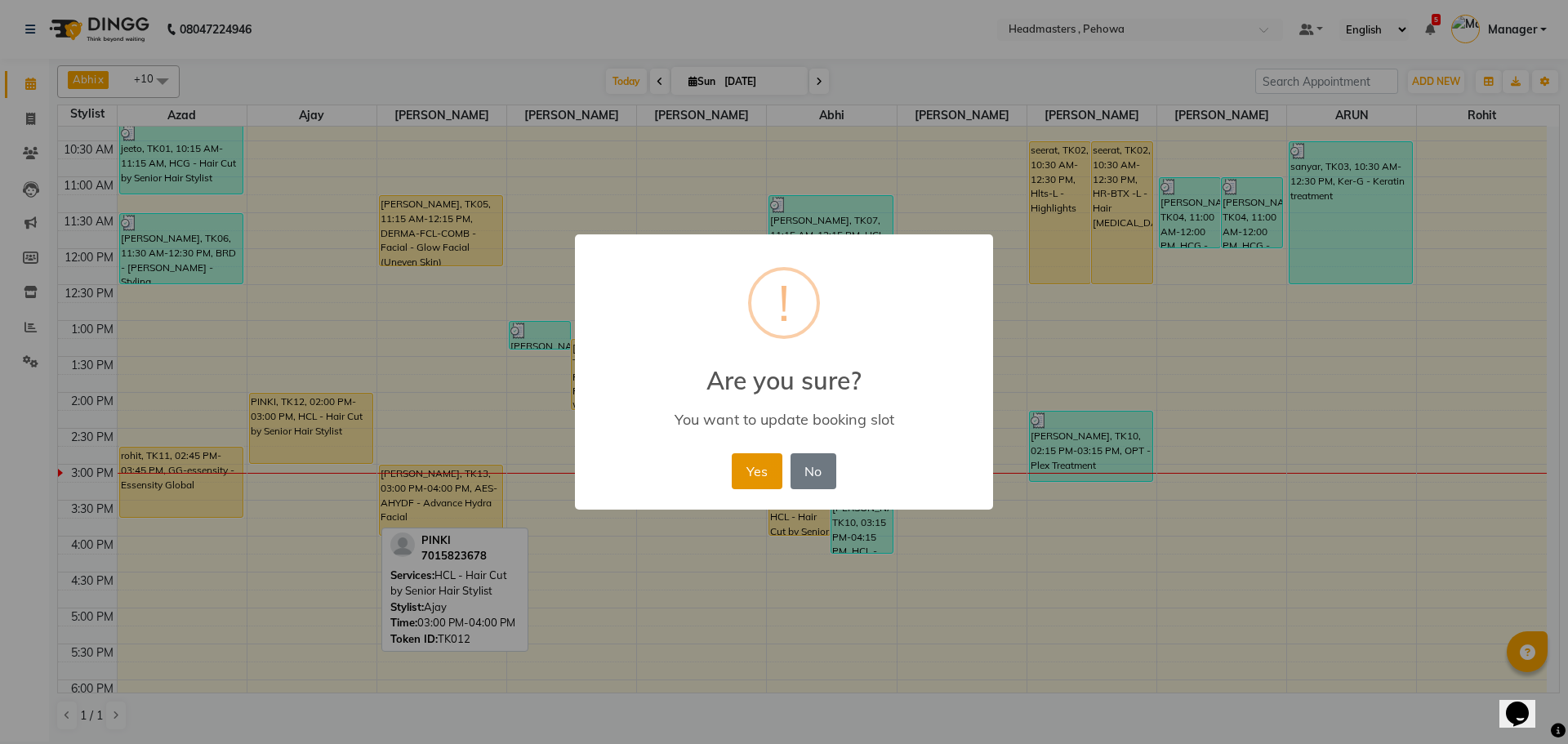click on "Yes" at bounding box center (756, 471) 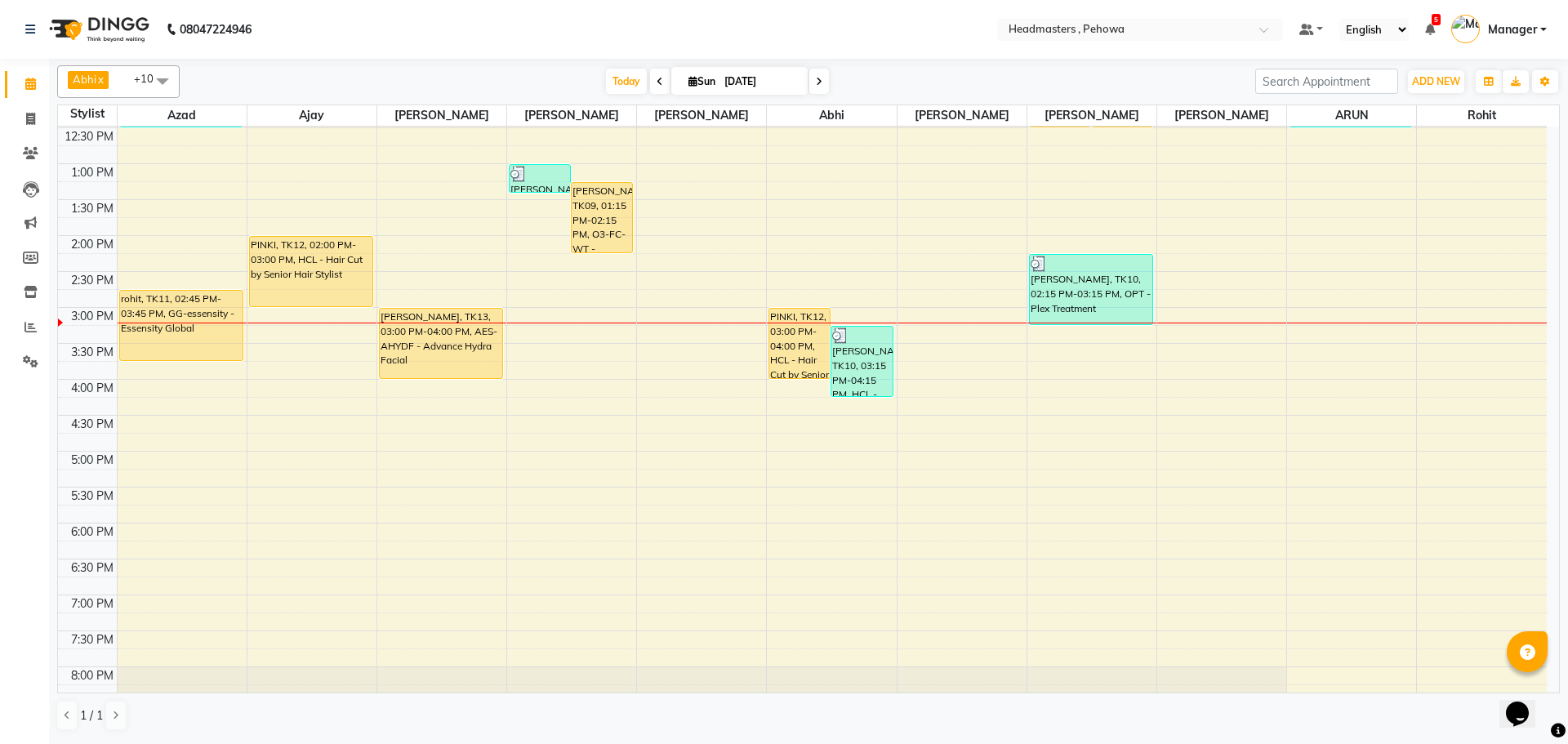 scroll, scrollTop: 328, scrollLeft: 0, axis: vertical 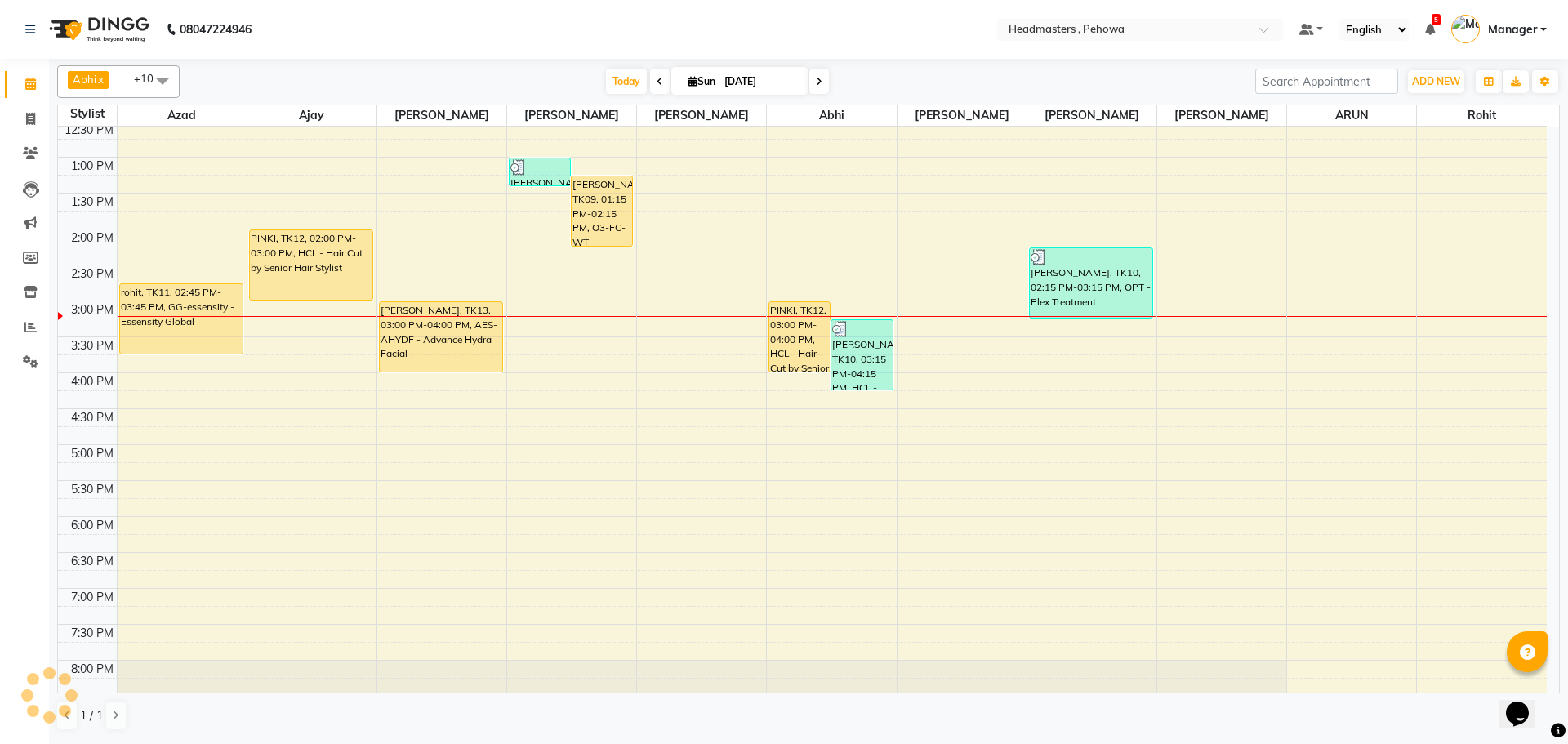 click on "8:00 AM 8:30 AM 9:00 AM 9:30 AM 10:00 AM 10:30 AM 11:00 AM 11:30 AM 12:00 PM 12:30 PM 1:00 PM 1:30 PM 2:00 PM 2:30 PM 3:00 PM 3:30 PM 4:00 PM 4:30 PM 5:00 PM 5:30 PM 6:00 PM 6:30 PM 7:00 PM 7:30 PM 8:00 PM 8:30 PM 9:00 PM 9:30 PM     jeeto, TK01, 10:15 AM-11:15 AM, HCG - Hair Cut by Senior Hair Stylist     KHUSH CHOPRA, TK06, 11:30 AM-12:30 PM, BRD - Beard,HS - Styling    rohit, TK11, 02:45 PM-03:45 PM, GG-essensity - Essensity Global    PINKI, TK12, 02:00 PM-03:00 PM, HCL - Hair Cut by Senior Hair Stylist    RASHPINDER, TK05, 11:15 AM-12:15 PM, DERMA-FCL-COMB - Facial - Glow Facial (Uneven Skin)    simran, TK13, 03:00 PM-04:00 PM, AES-AHYDF  - Advance Hydra Facial     SONIYA, TK08, 01:00 PM-01:25 PM, TH-EB - Eyebrows,TH-UL - Upper lips,TH-FH - Forehead    Ravneet, TK09, 01:15 PM-02:15 PM, O3-FC-WT - Whitening Facial (For Dry, Dehydrated, Sensitive, Anti-Ageing & Matured Skin)    PINKI, TK12, 03:00 PM-04:00 PM, HCL - Hair Cut by Senior Hair Stylist" at bounding box center (802, 301) 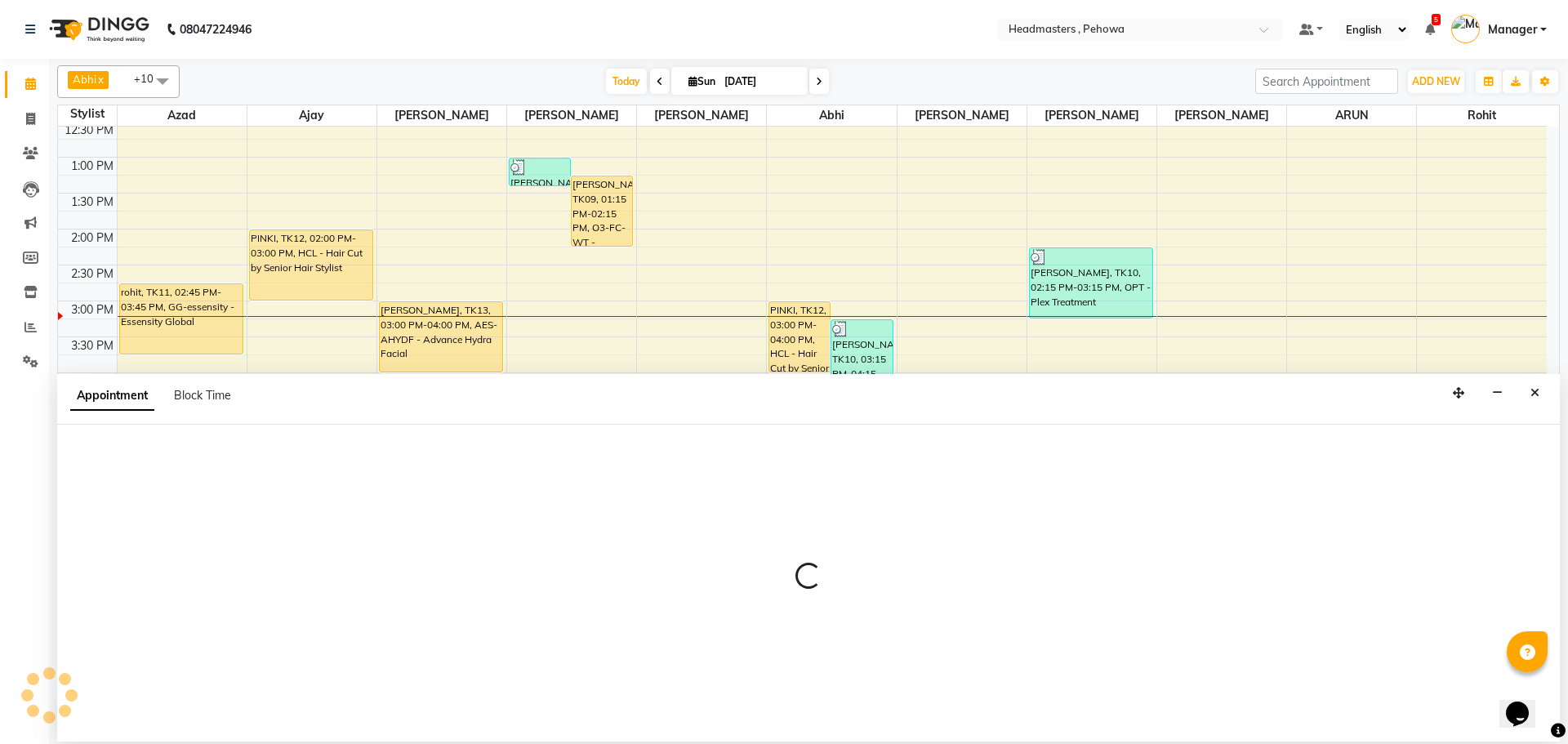 select on "68783" 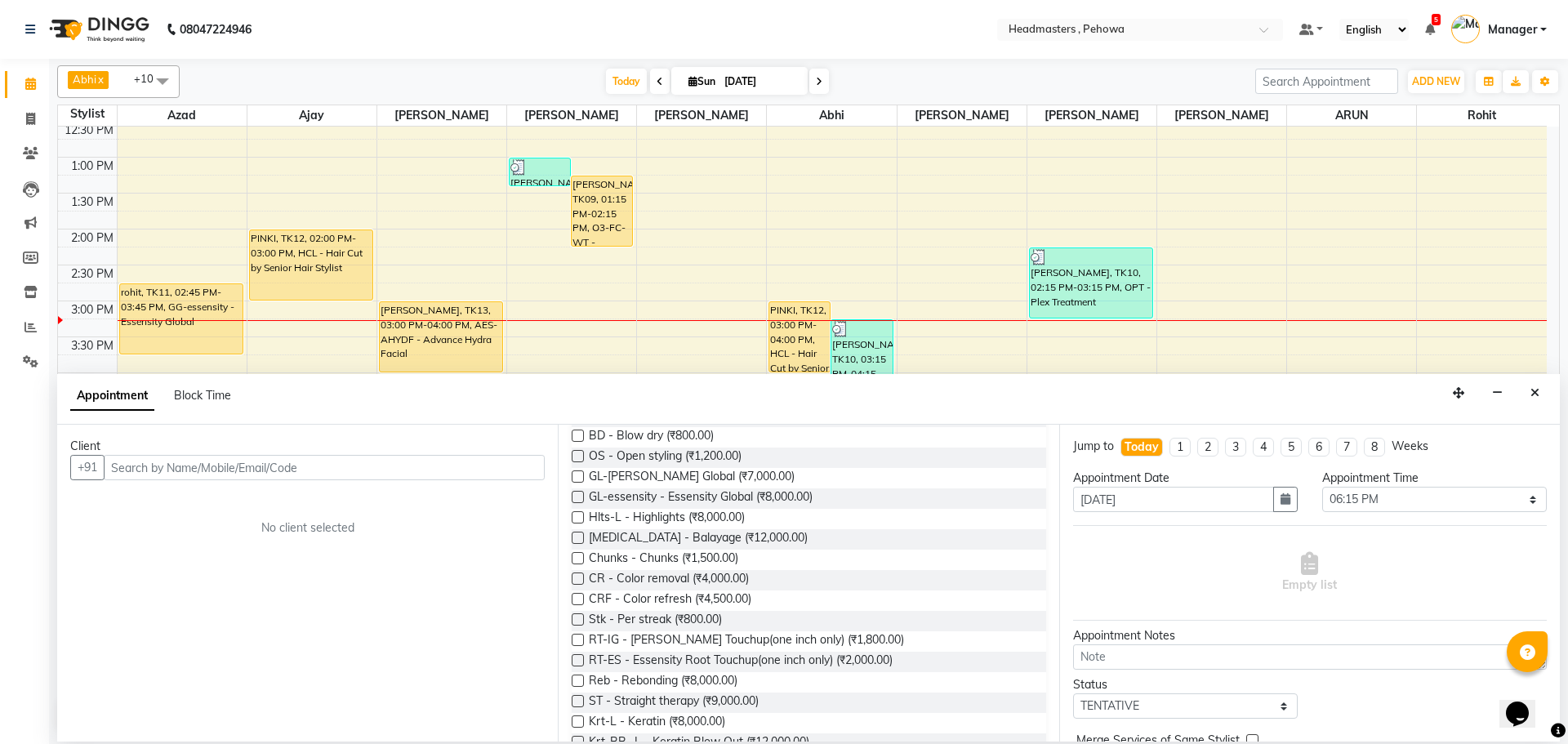 scroll, scrollTop: 327, scrollLeft: 0, axis: vertical 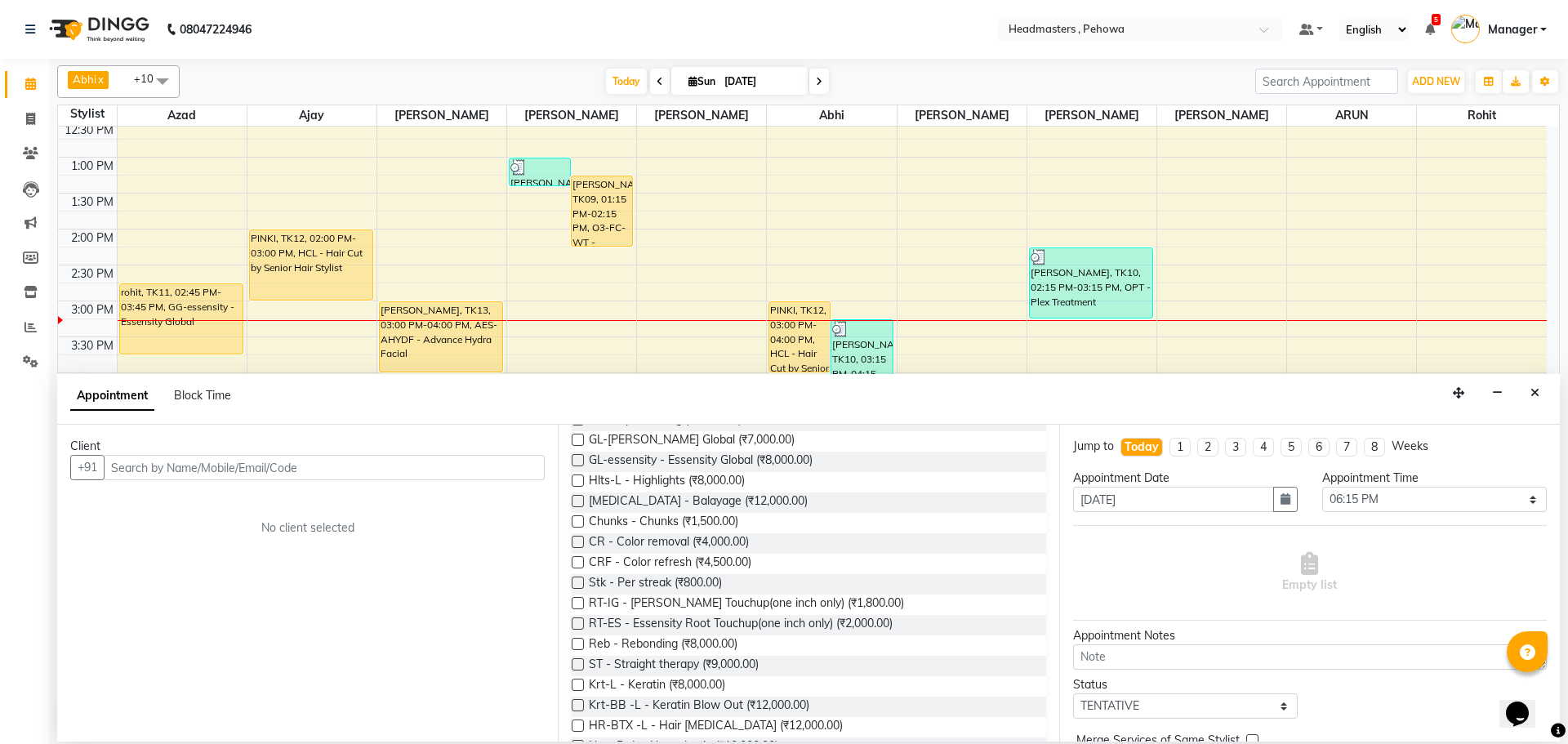 click at bounding box center (324, 467) 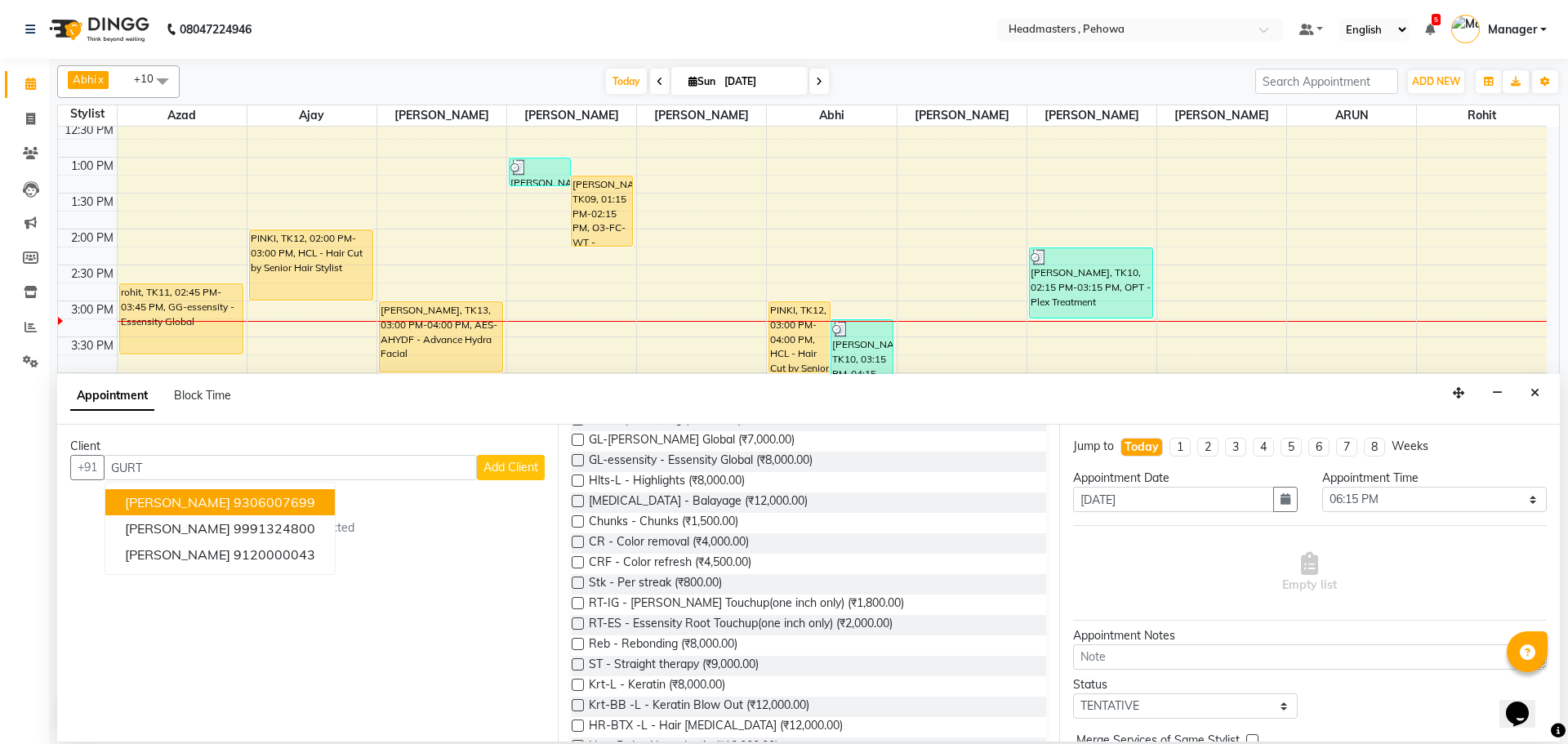 click on "Gurtaj  9306007699" at bounding box center [220, 502] 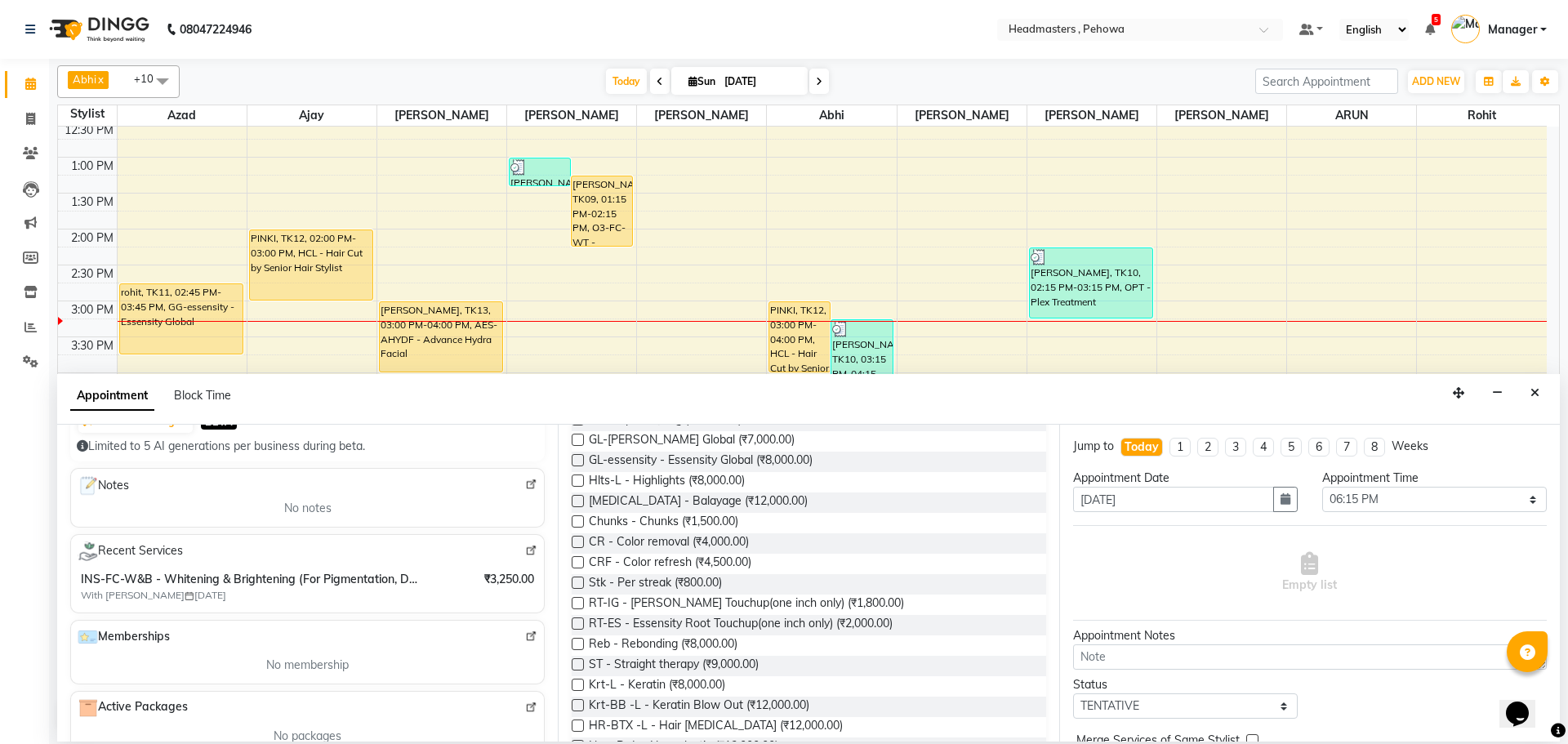 scroll, scrollTop: 0, scrollLeft: 0, axis: both 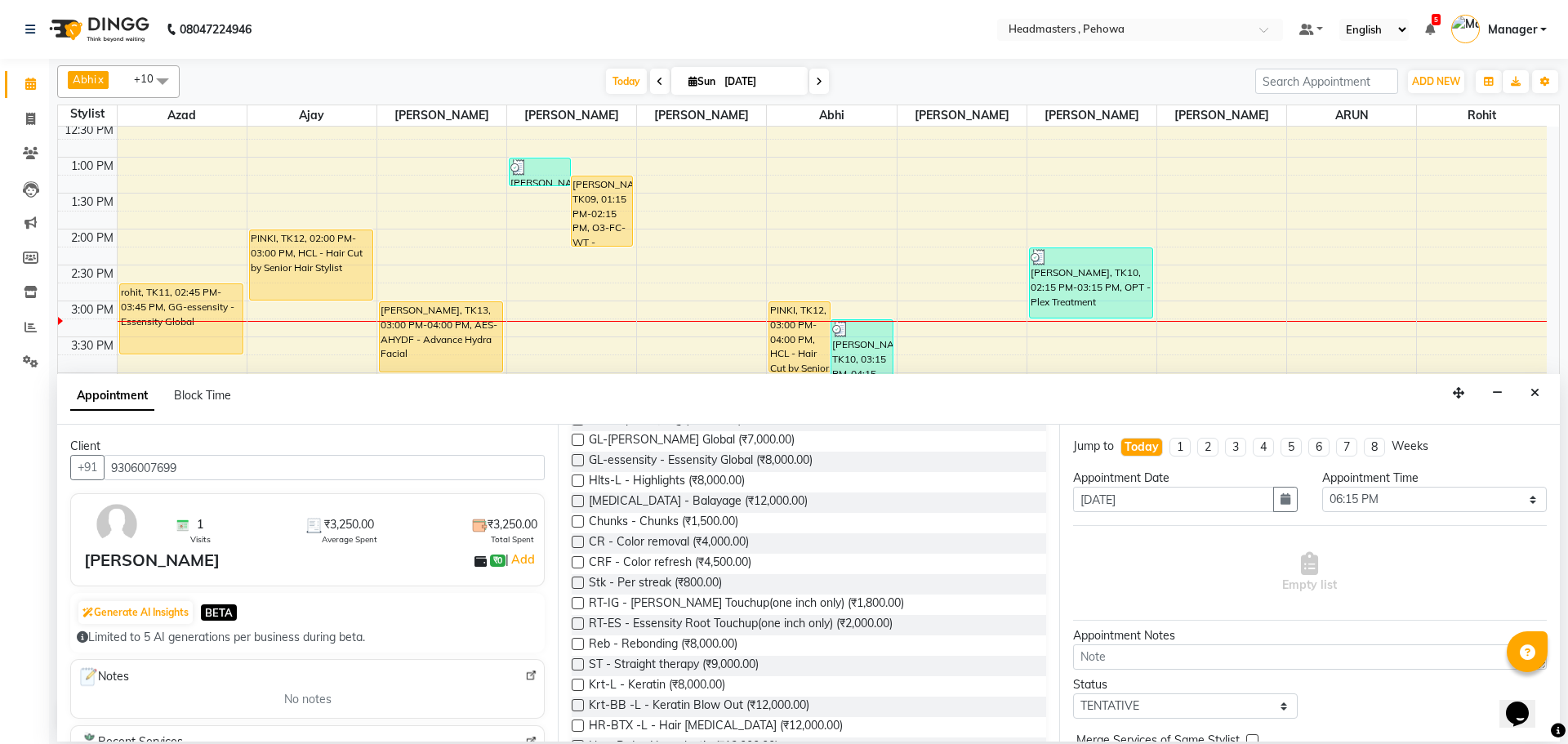 click on "9306007699" at bounding box center (324, 467) 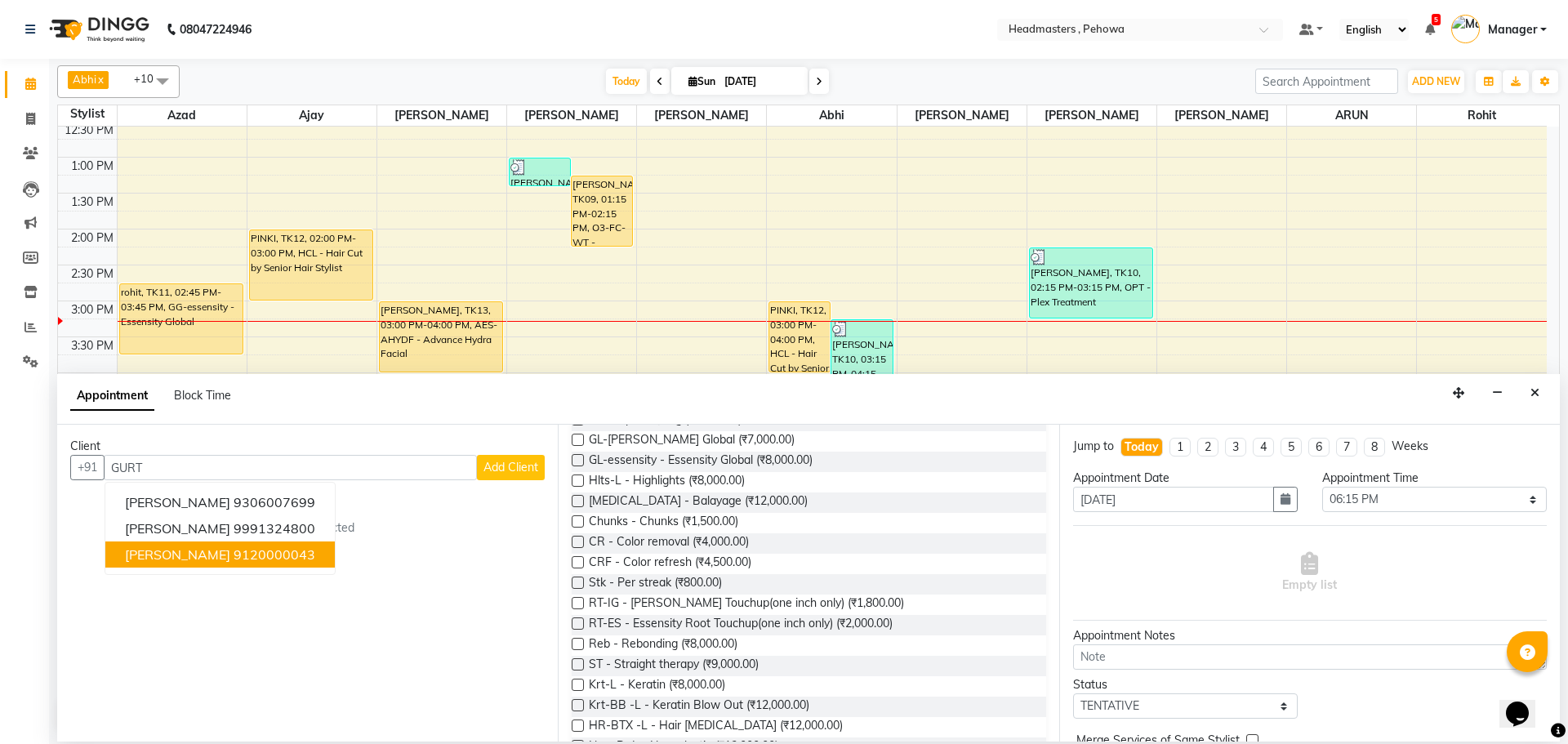 click on "9120000043" at bounding box center [274, 555] 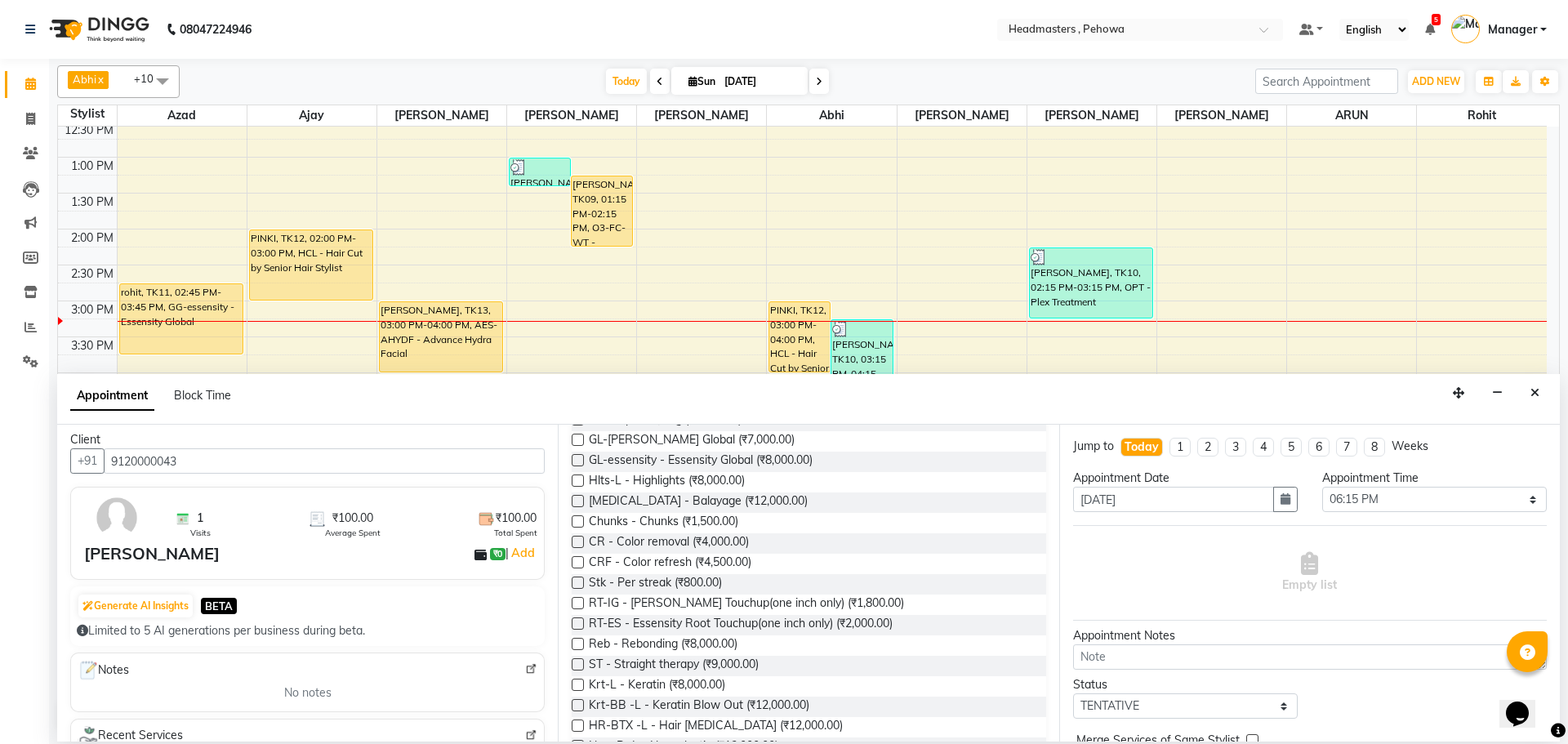 scroll, scrollTop: 0, scrollLeft: 0, axis: both 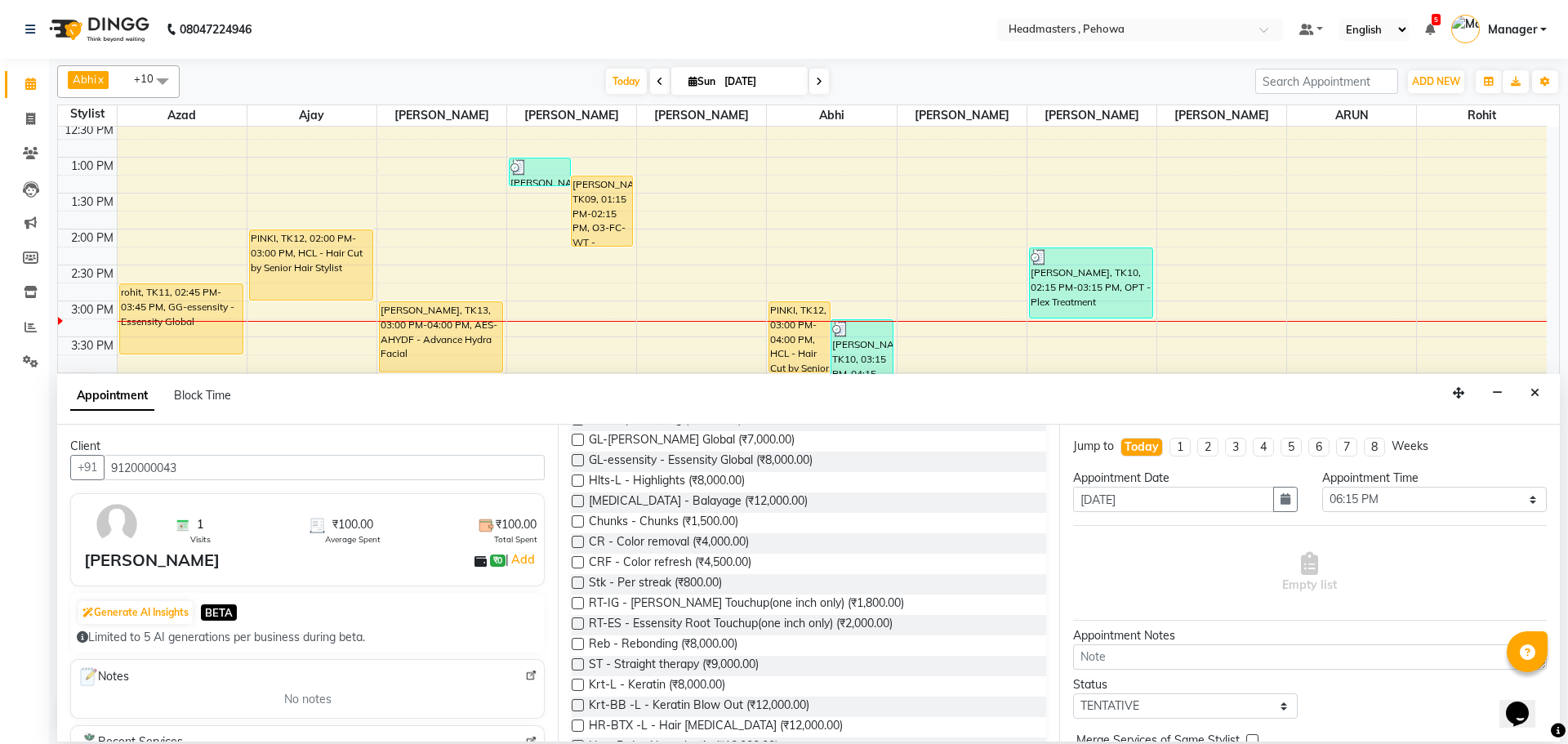 click on "9120000043" at bounding box center [324, 467] 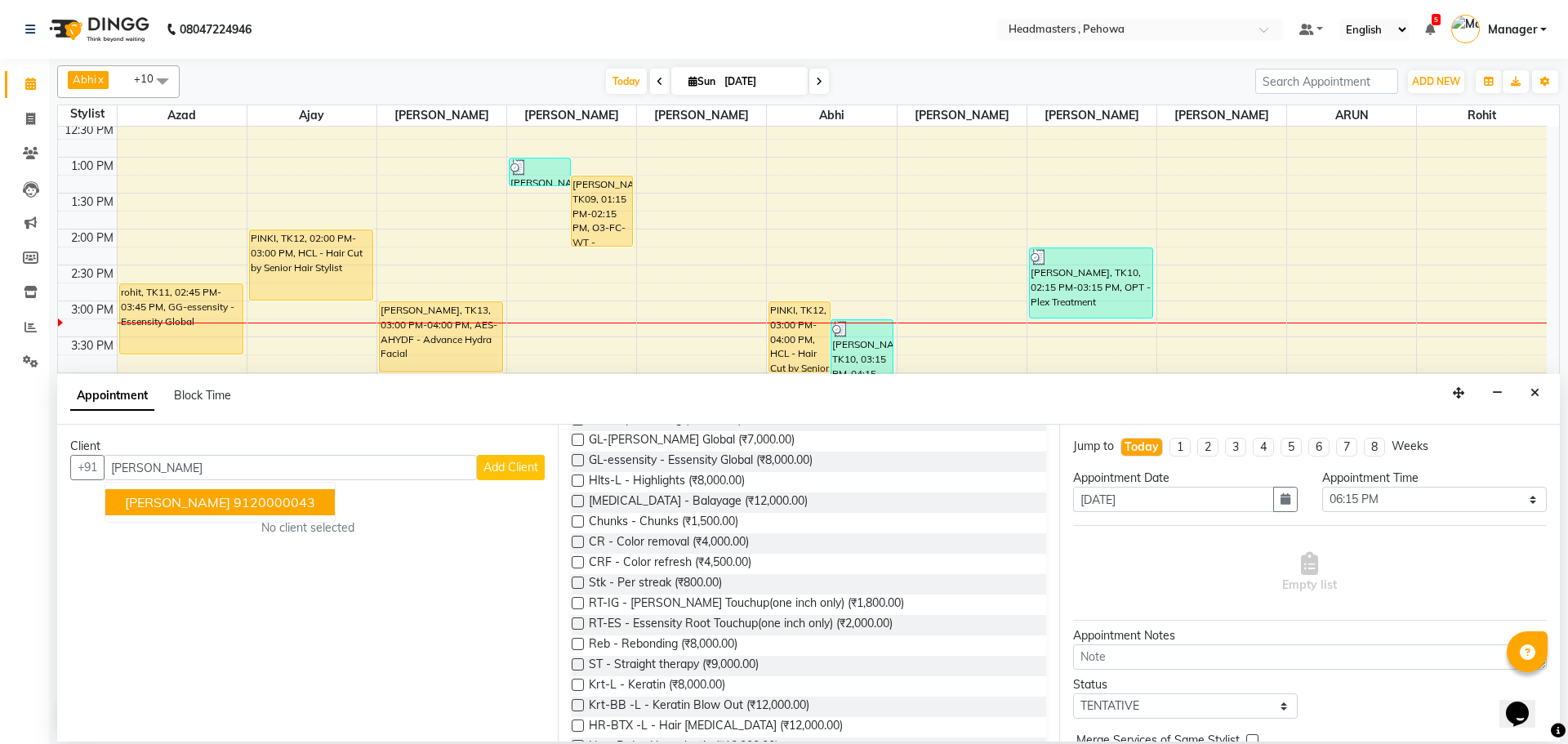 click on "GURTEJ  9120000043" at bounding box center (220, 502) 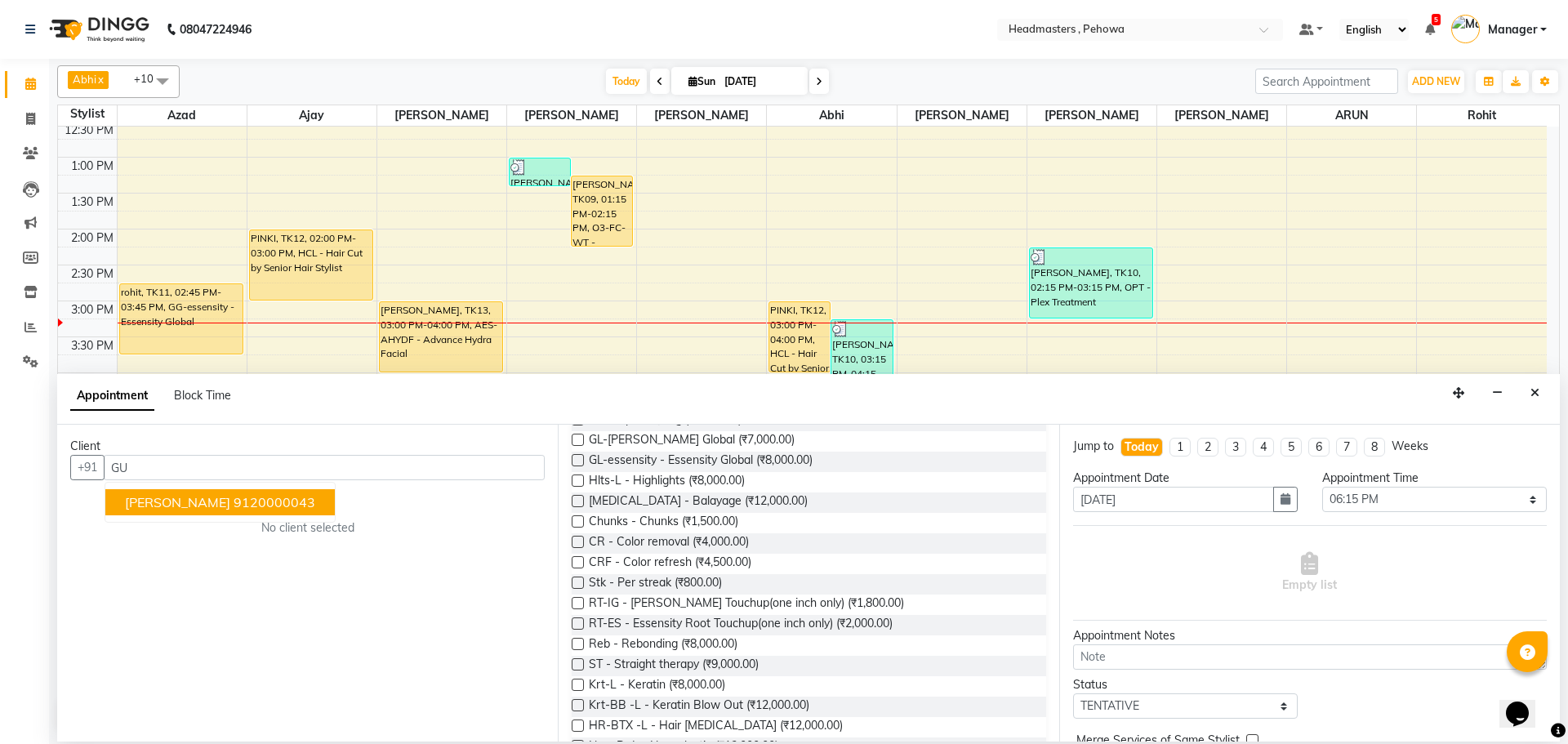 type on "G" 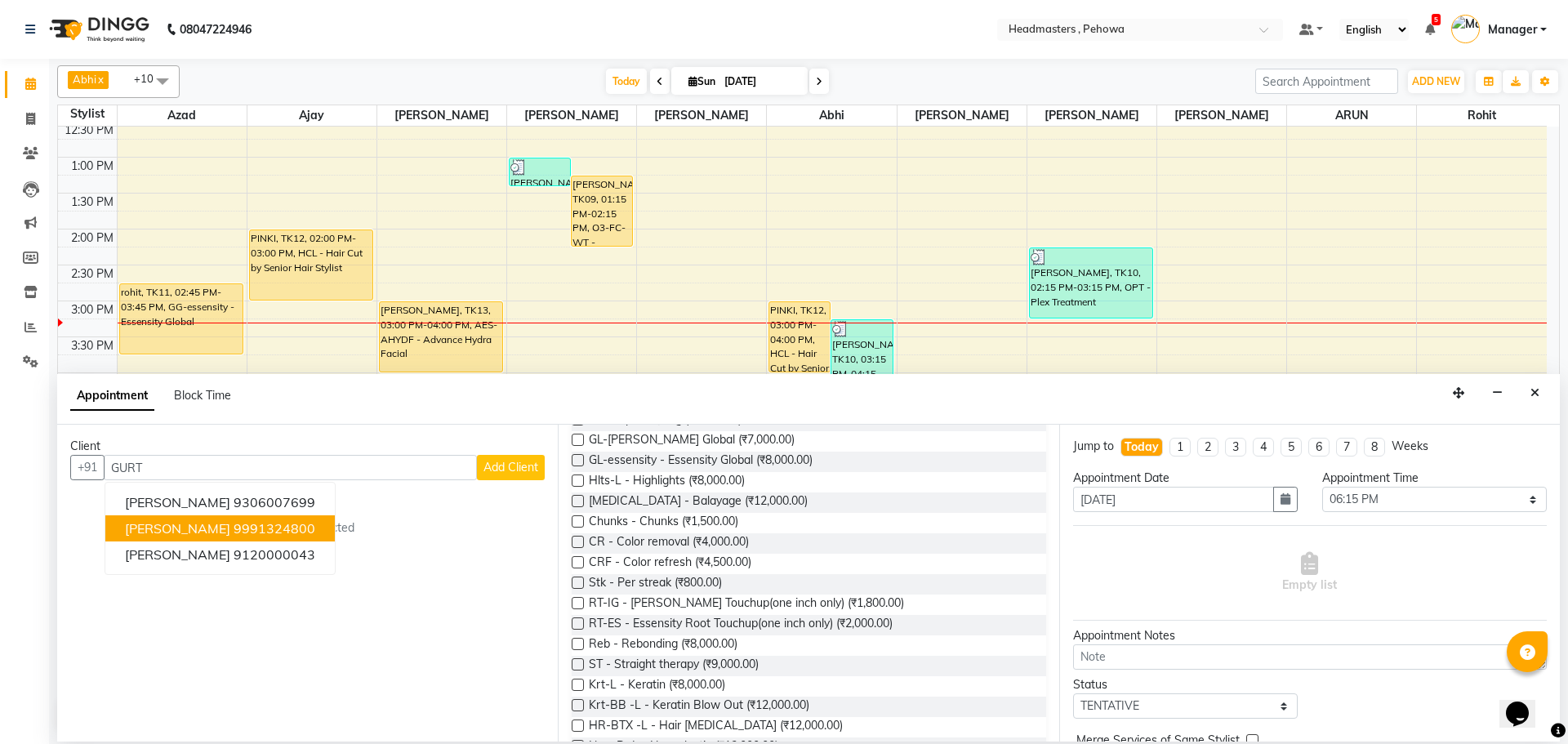 click on "9991324800" at bounding box center (274, 528) 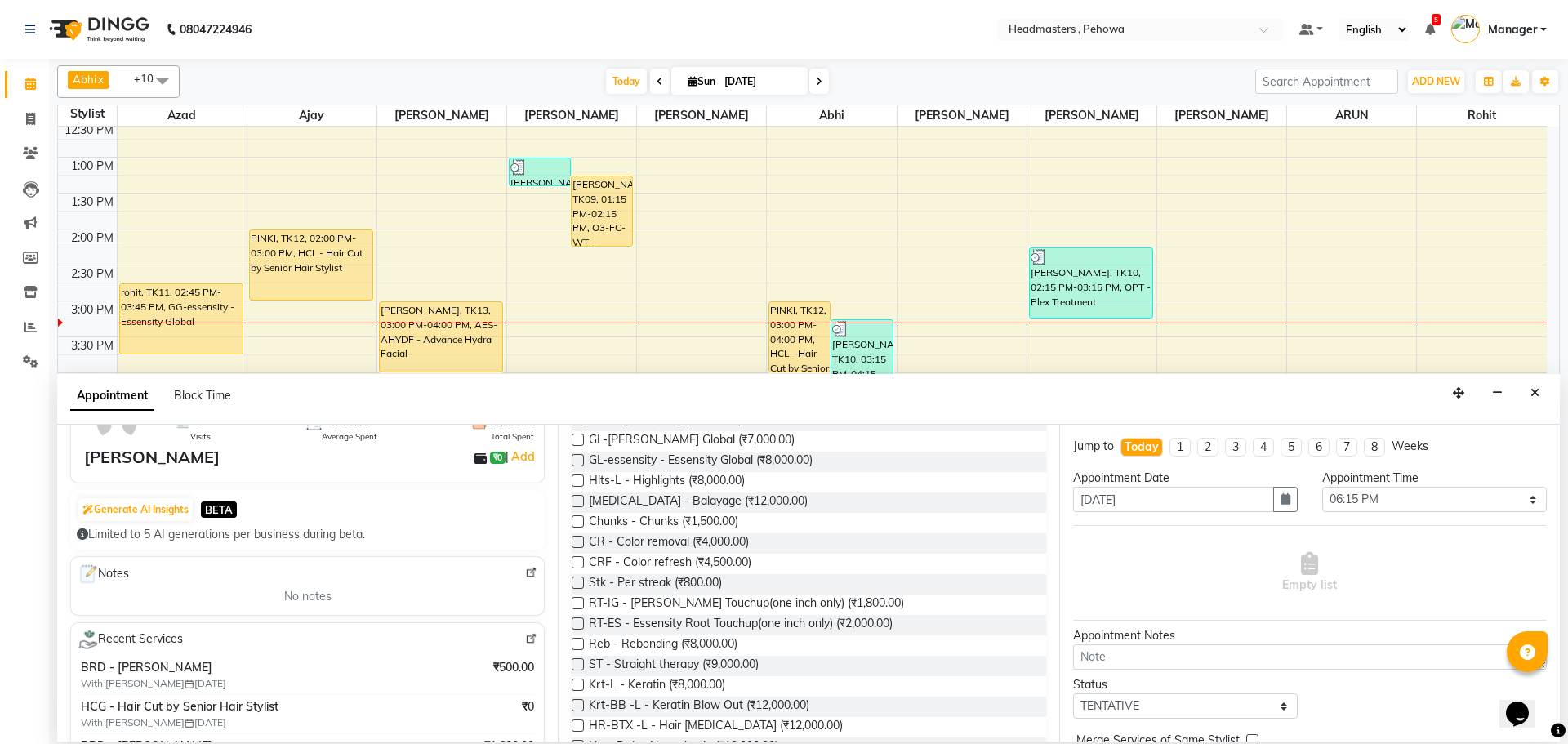 scroll, scrollTop: 0, scrollLeft: 0, axis: both 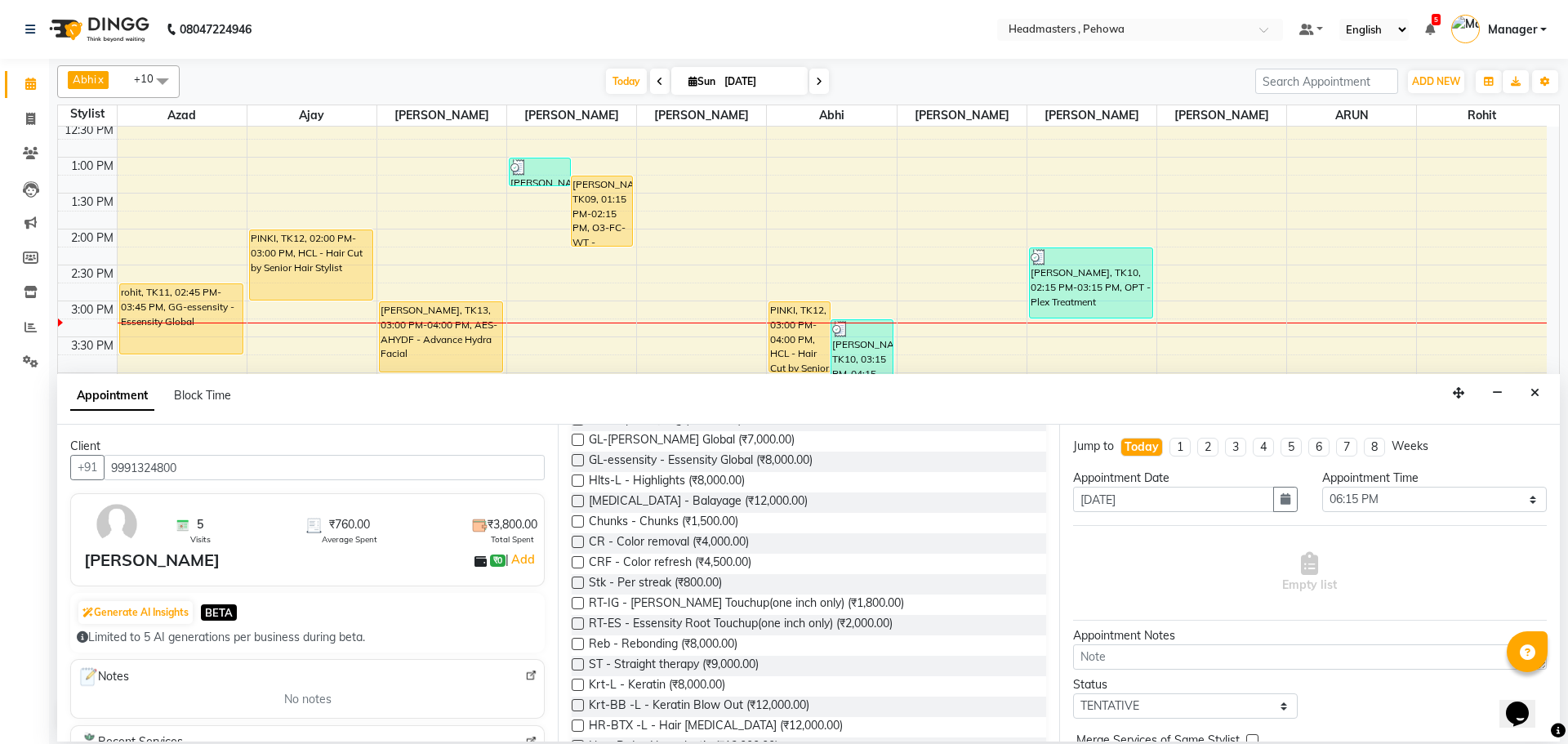 click on "9991324800" at bounding box center (324, 467) 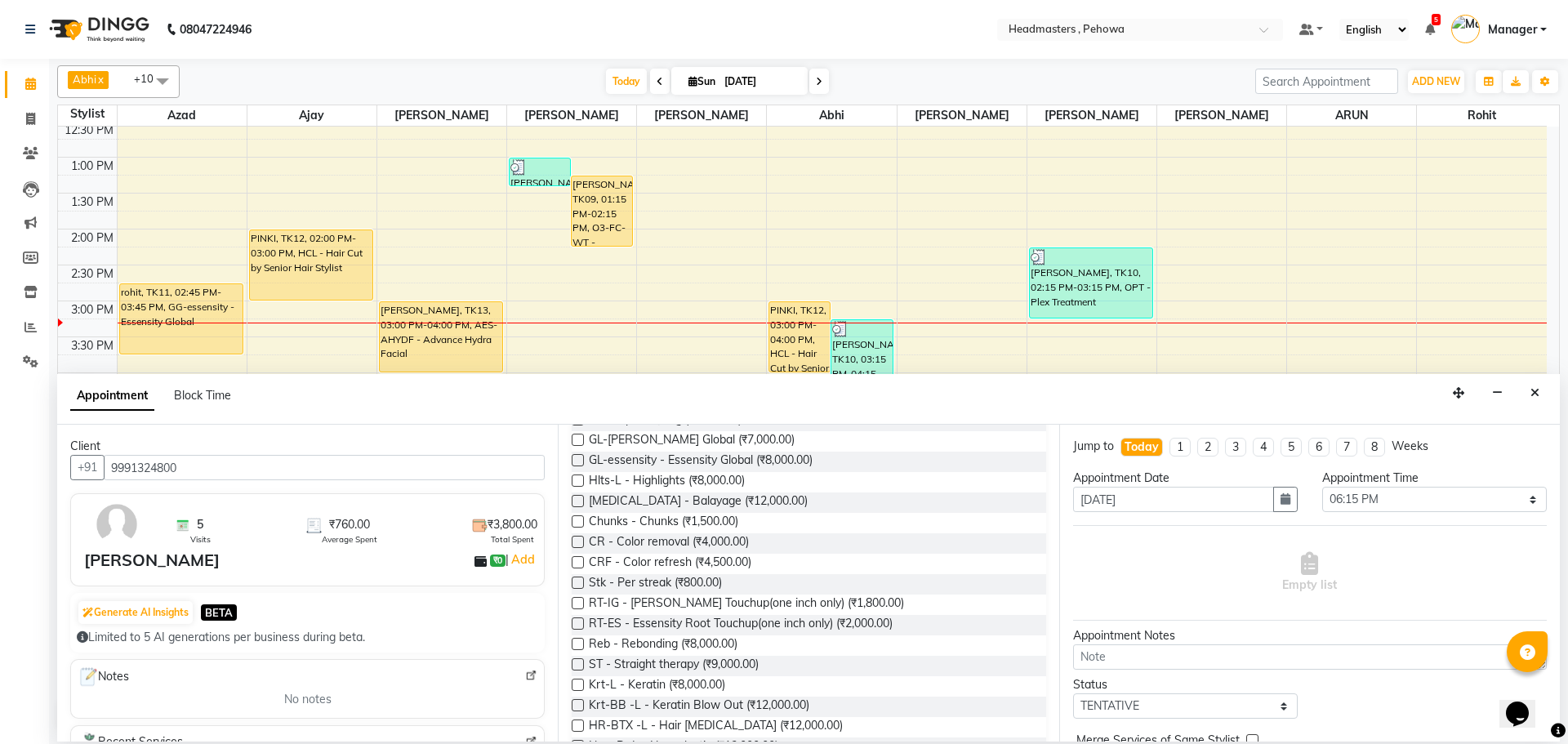 click on "9991324800" at bounding box center [324, 467] 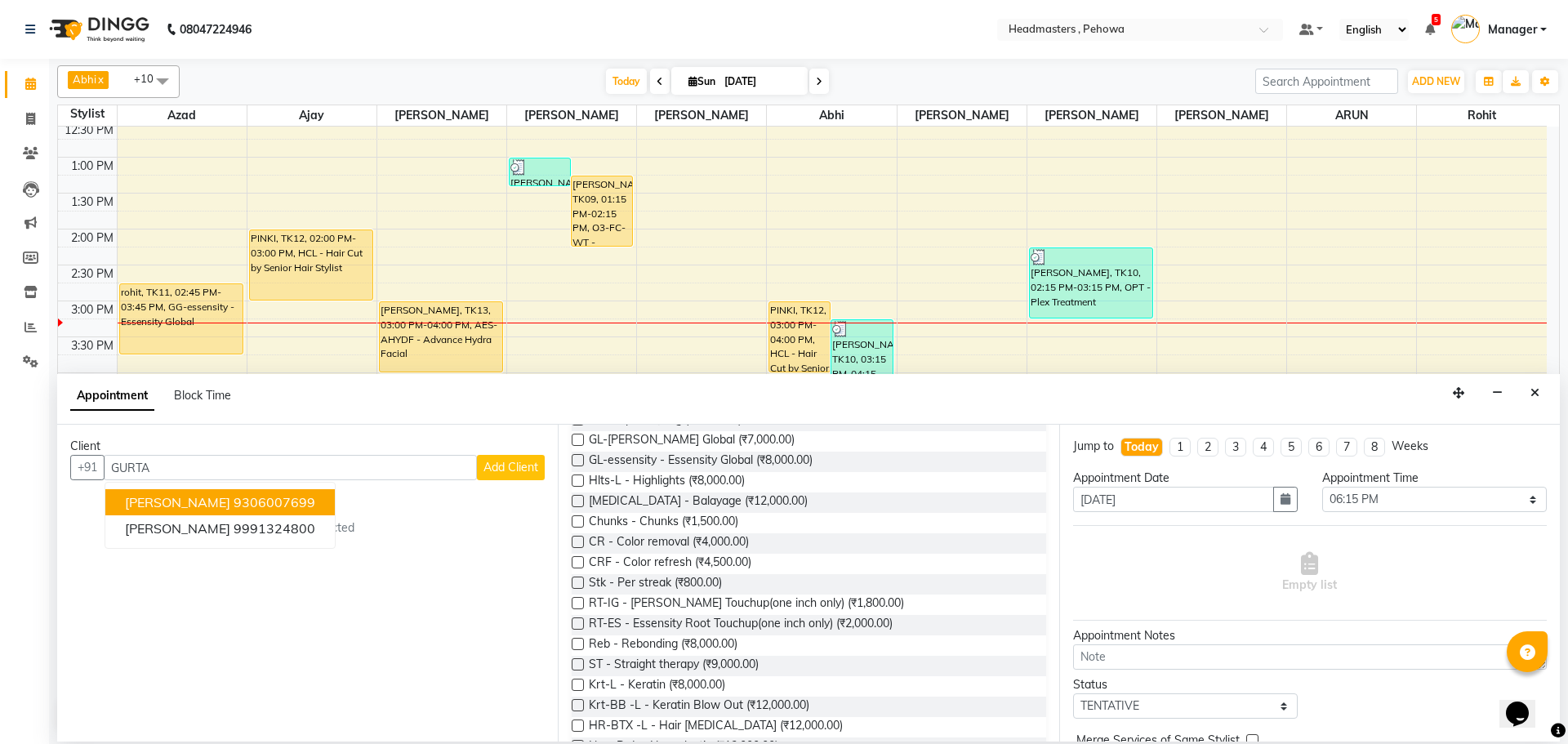 click on "GURTA" at bounding box center (290, 467) 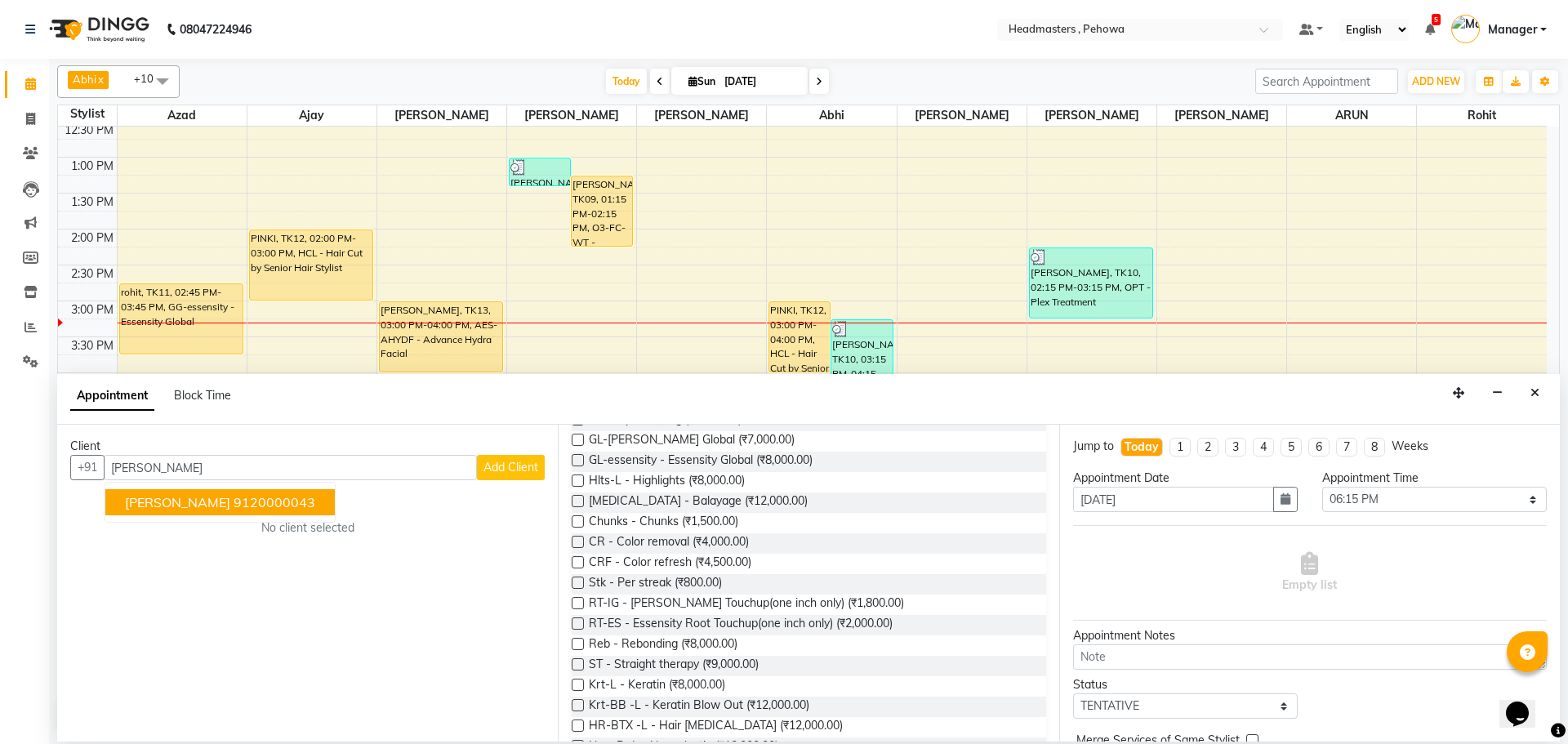 click on "9120000043" at bounding box center [274, 502] 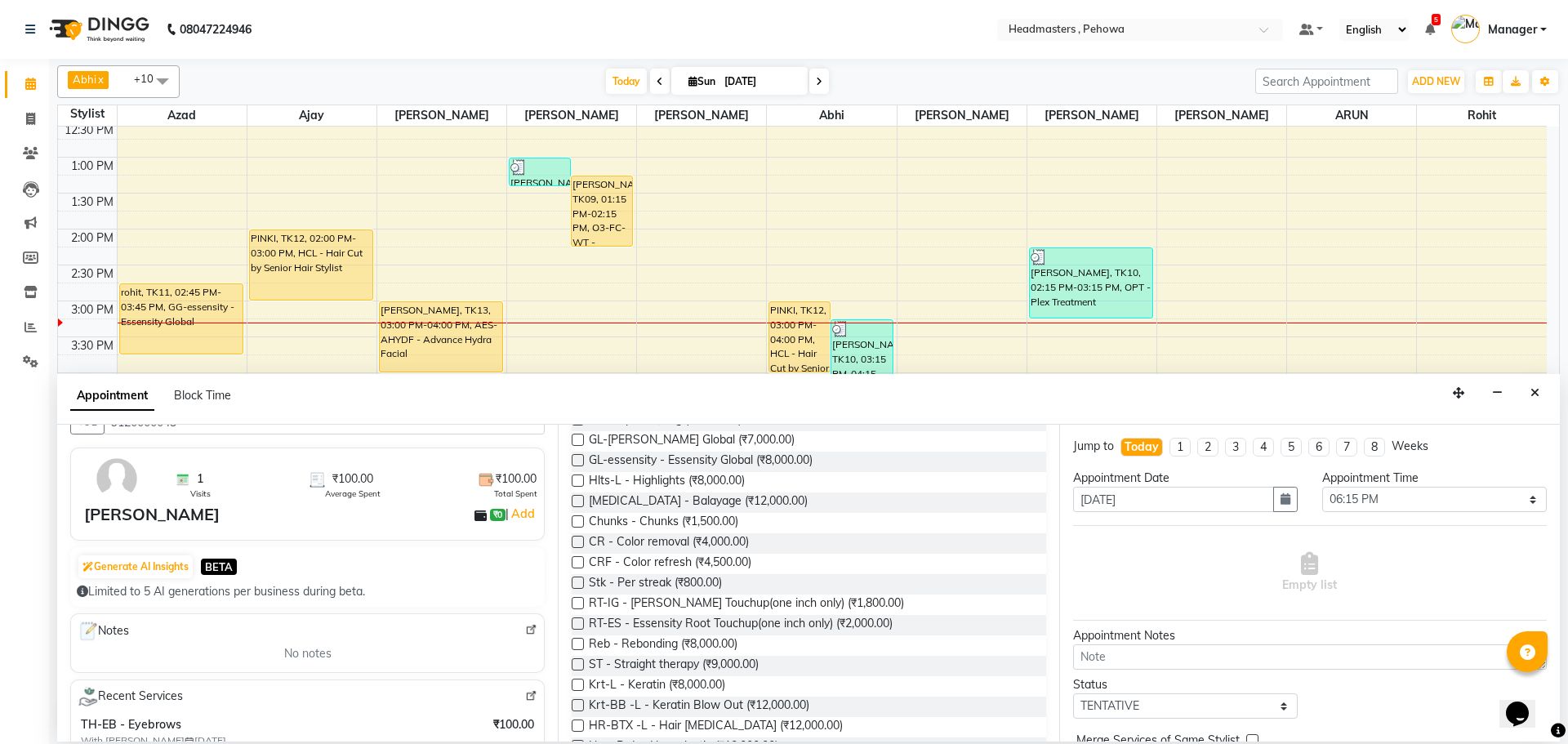 scroll, scrollTop: 0, scrollLeft: 0, axis: both 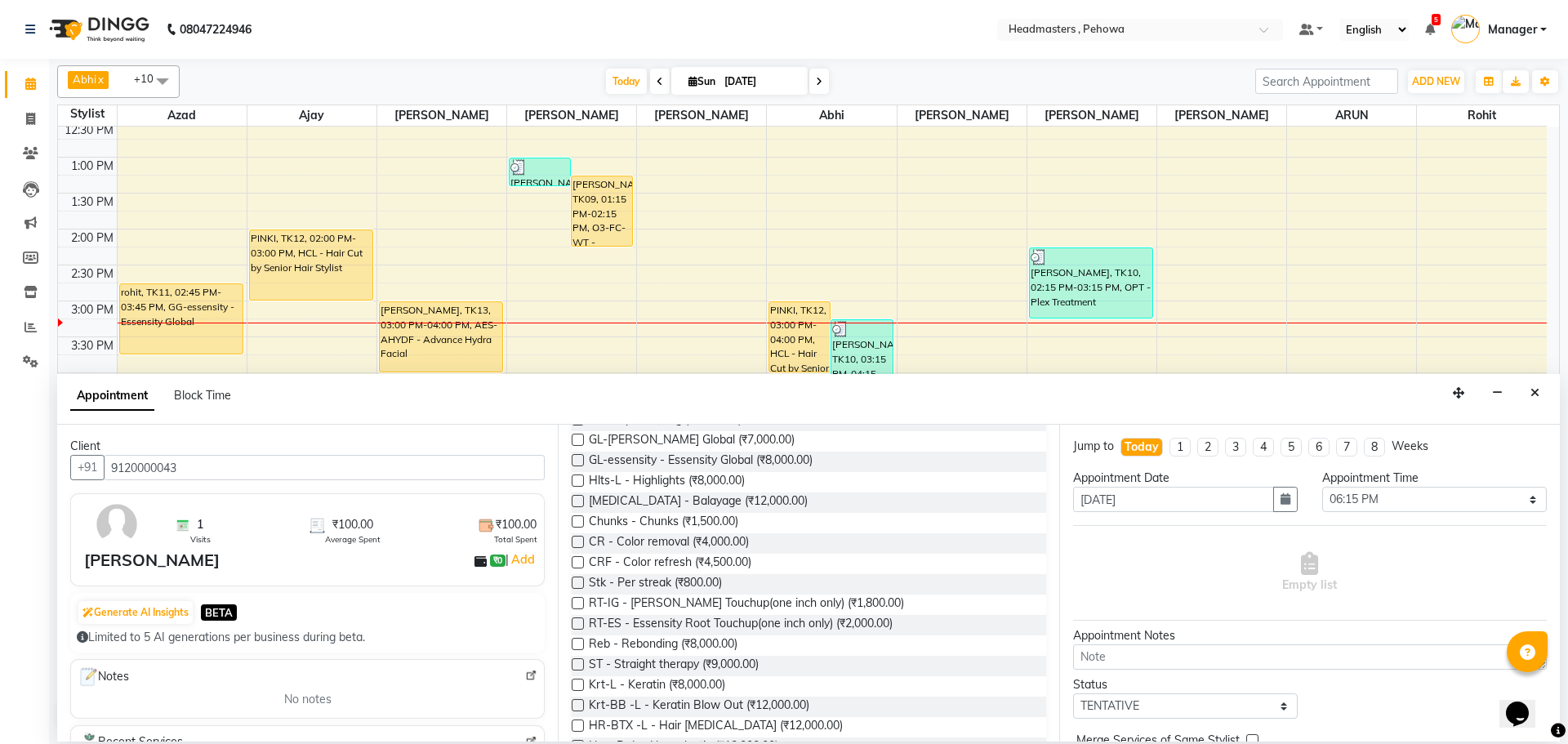 click on "Client +91 9120000043 1 Visits ₹100.00 Average Spent ₹100.00 Total Spent GURTEJ    ₹0  |   Add    Generate AI Insights
BETA  Limited to 5 AI generations per business during beta.   Notes  No notes  Recent Services TH-EB - Eyebrows With Manjeet    25-06-2025 ₹100.00  Memberships No membership  Active Packages No packages  Vouchers No vouchers" at bounding box center (307, 583) 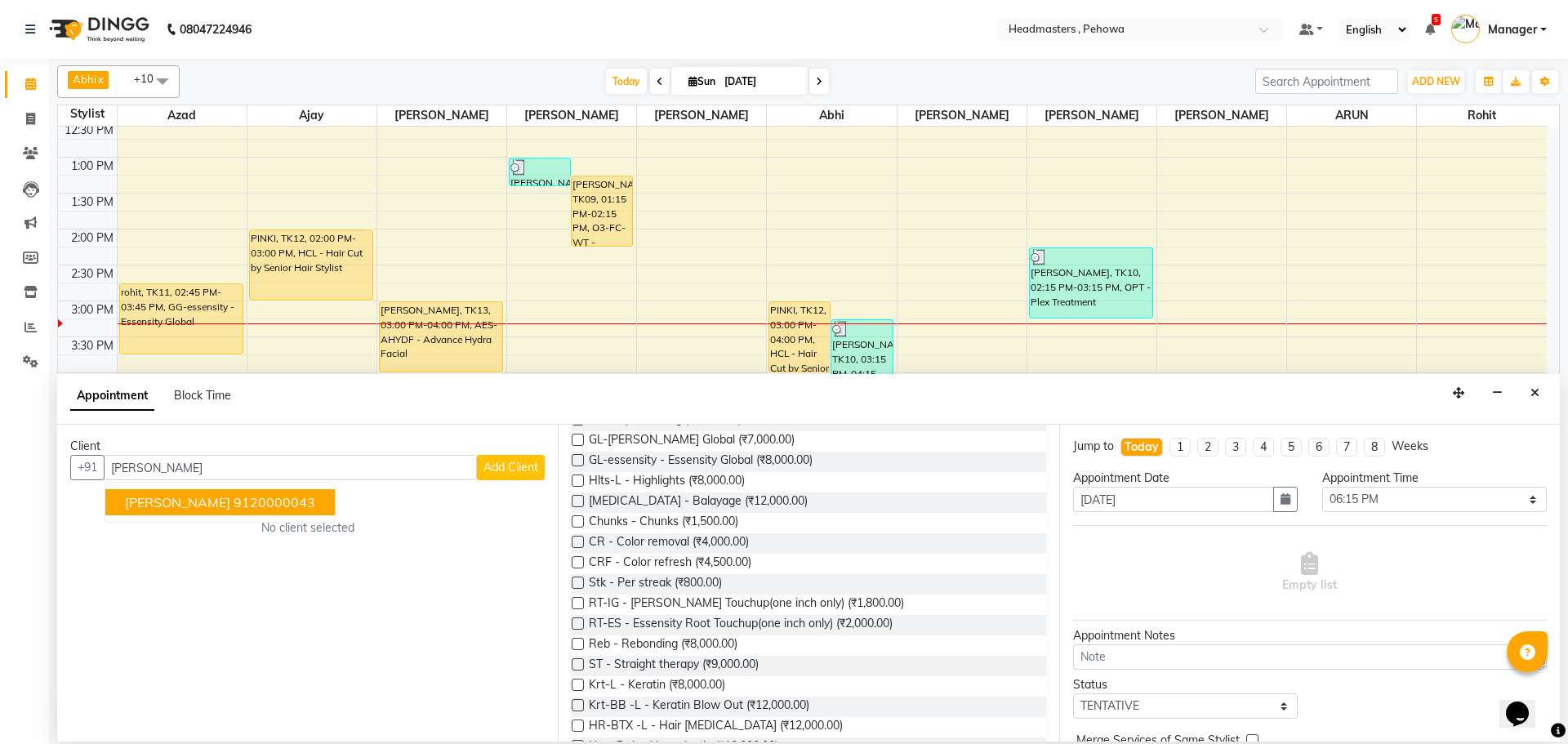 drag, startPoint x: 211, startPoint y: 500, endPoint x: 220, endPoint y: 479, distance: 22.847 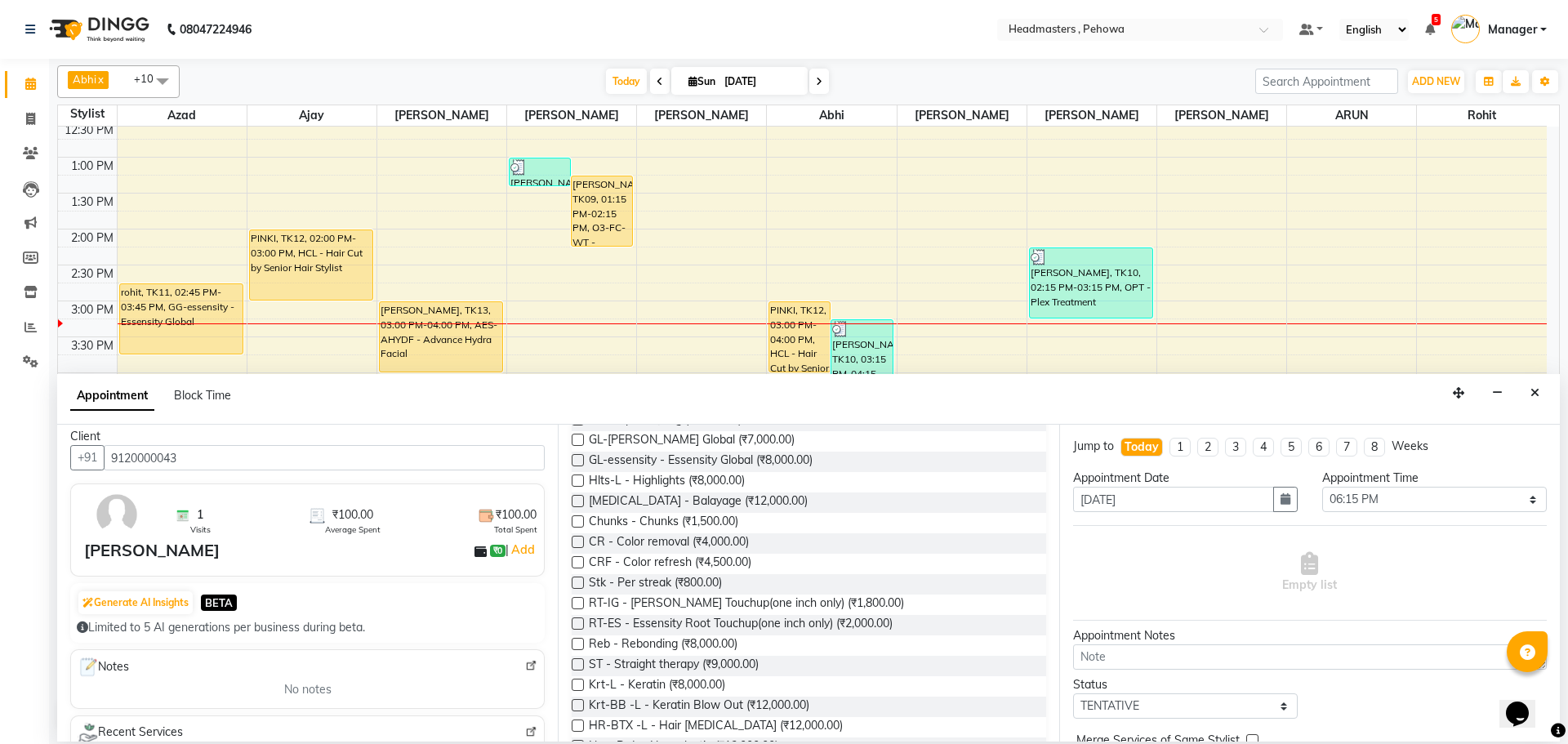 scroll, scrollTop: 0, scrollLeft: 0, axis: both 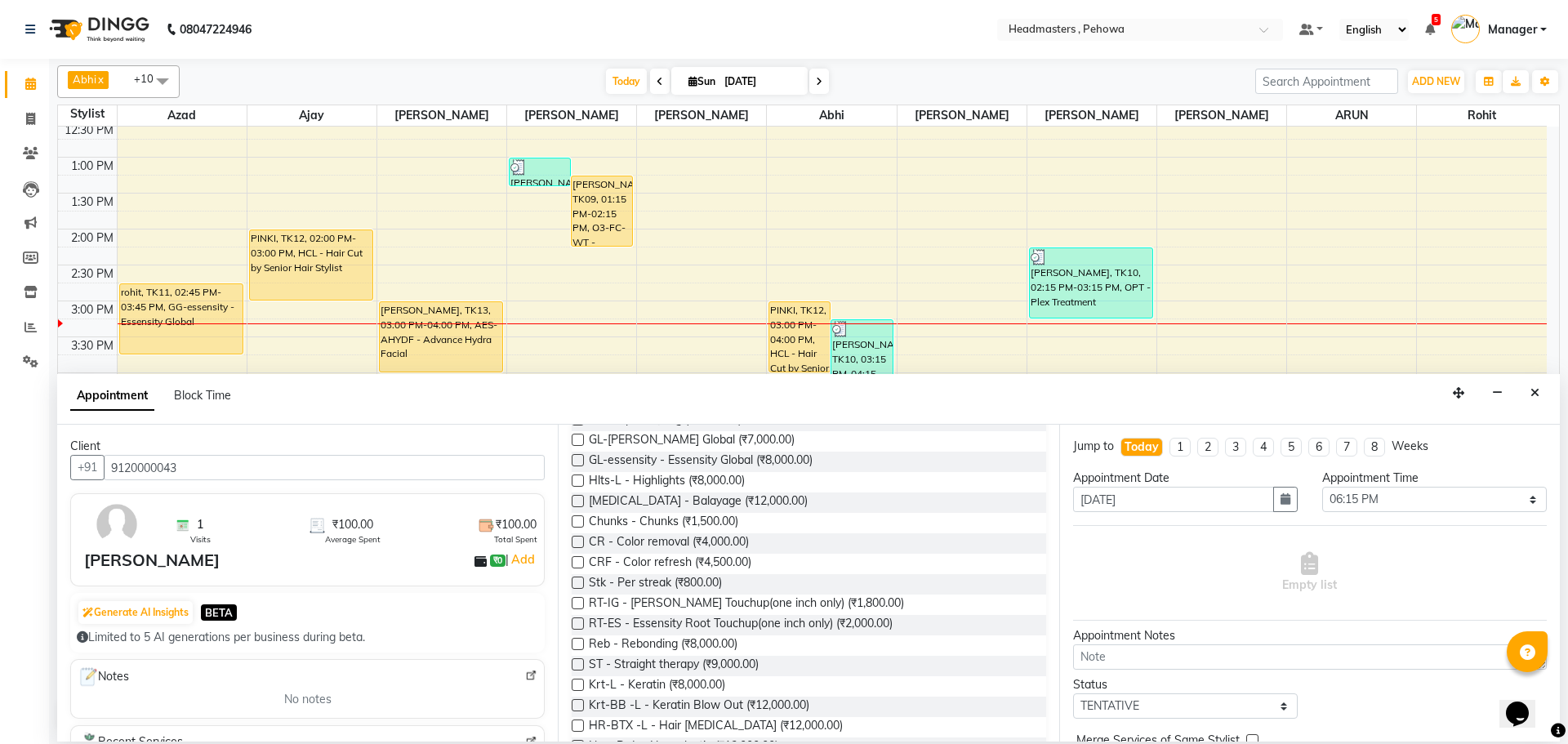 click on "9120000043" at bounding box center [324, 467] 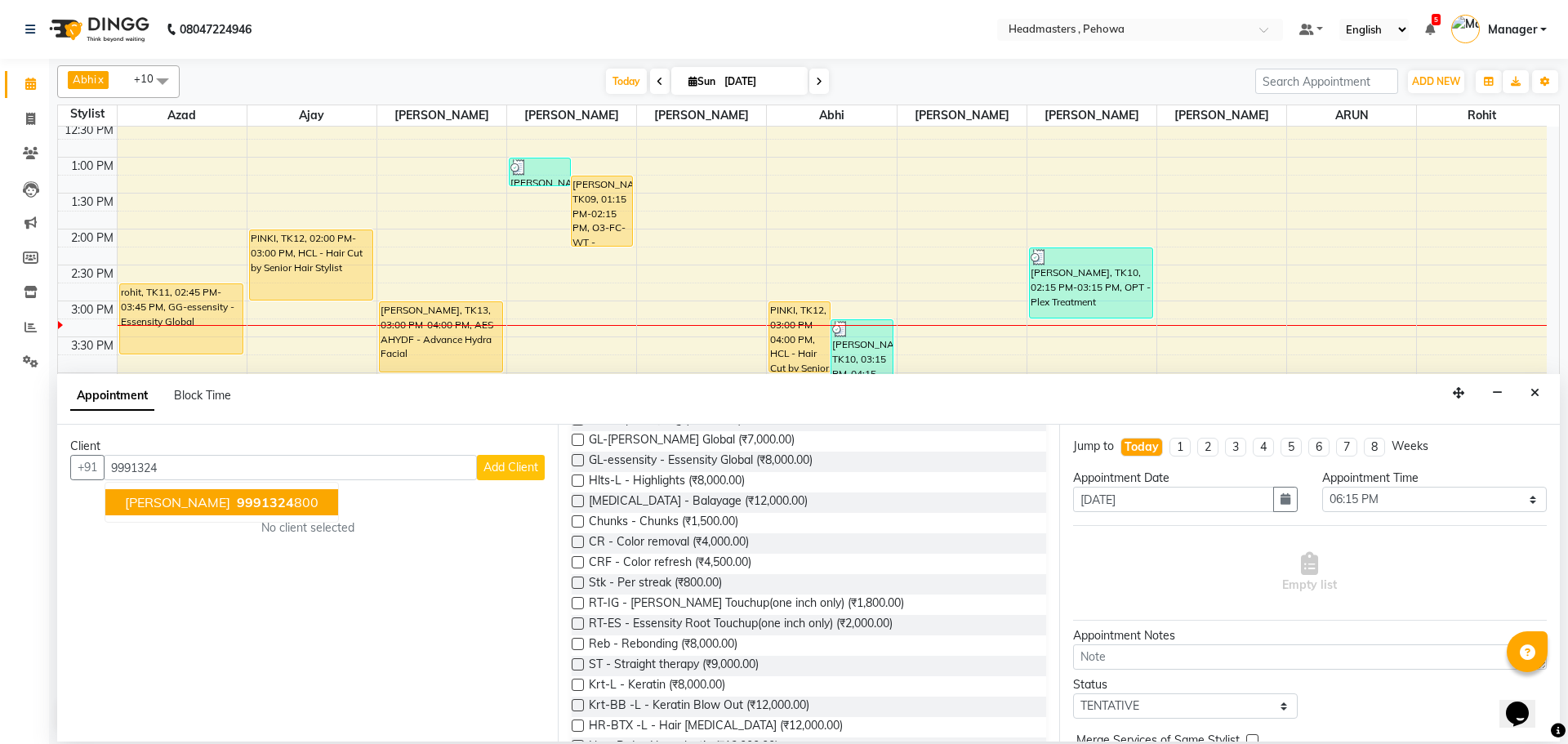 click on "9991324" at bounding box center (265, 502) 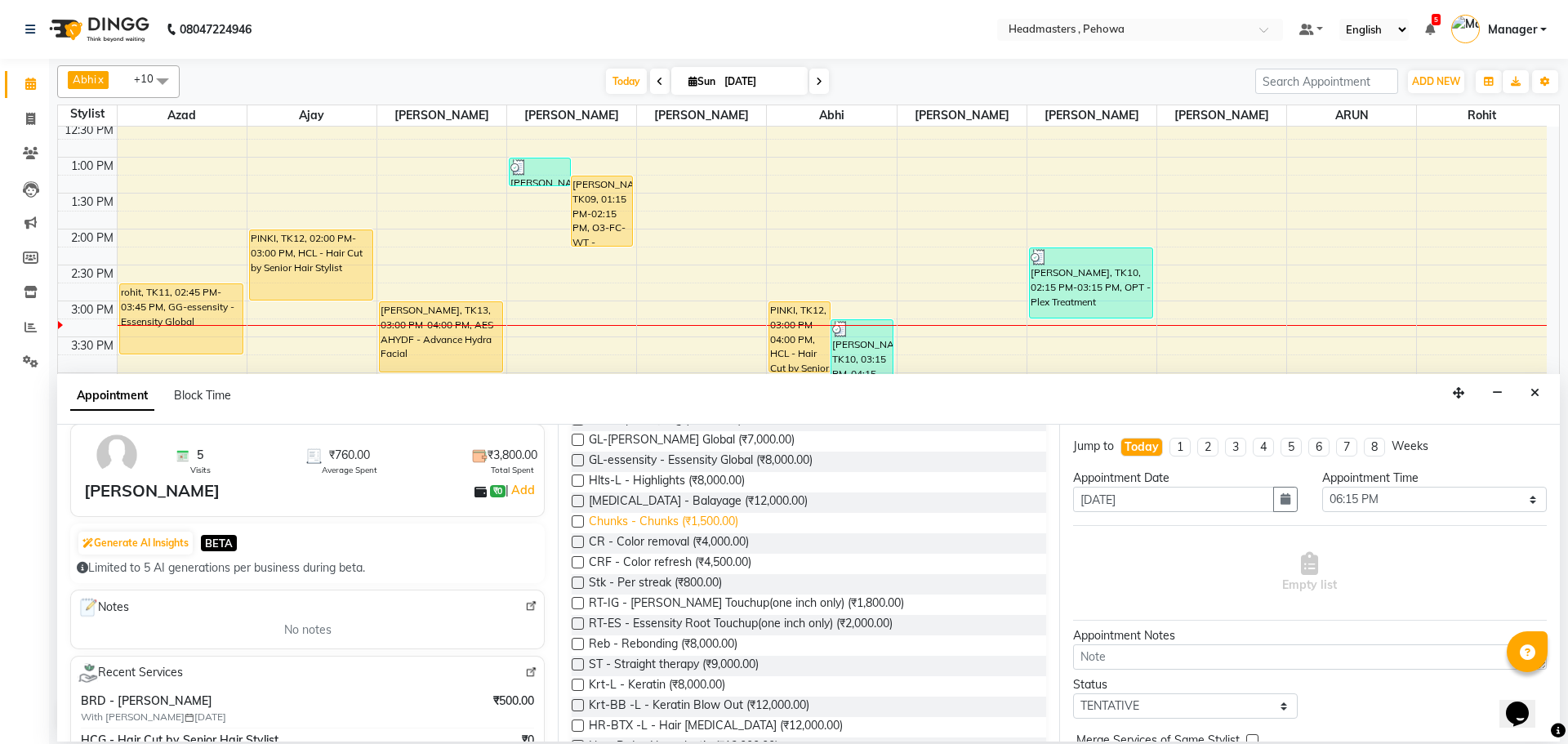 scroll, scrollTop: 0, scrollLeft: 0, axis: both 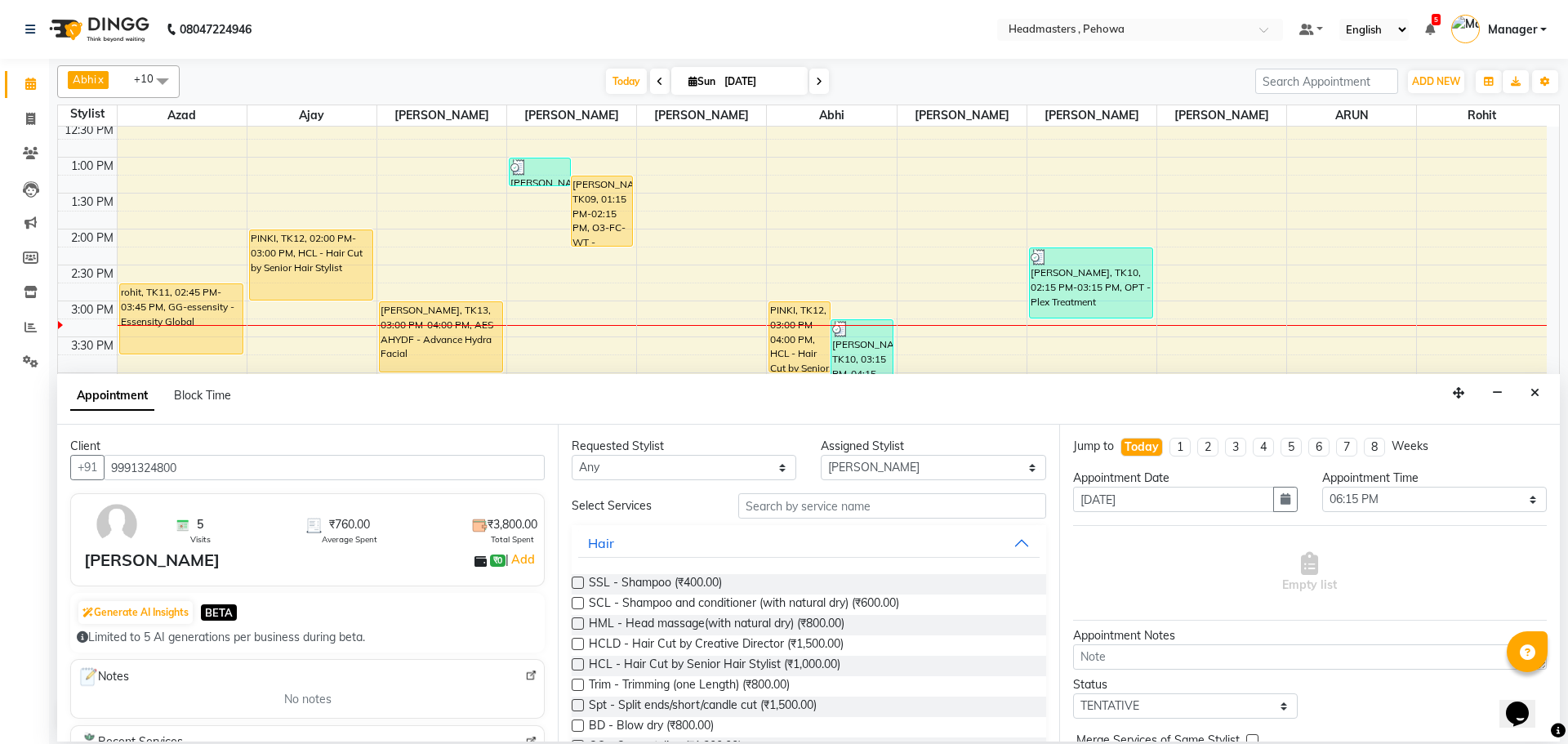 type on "9991324800" 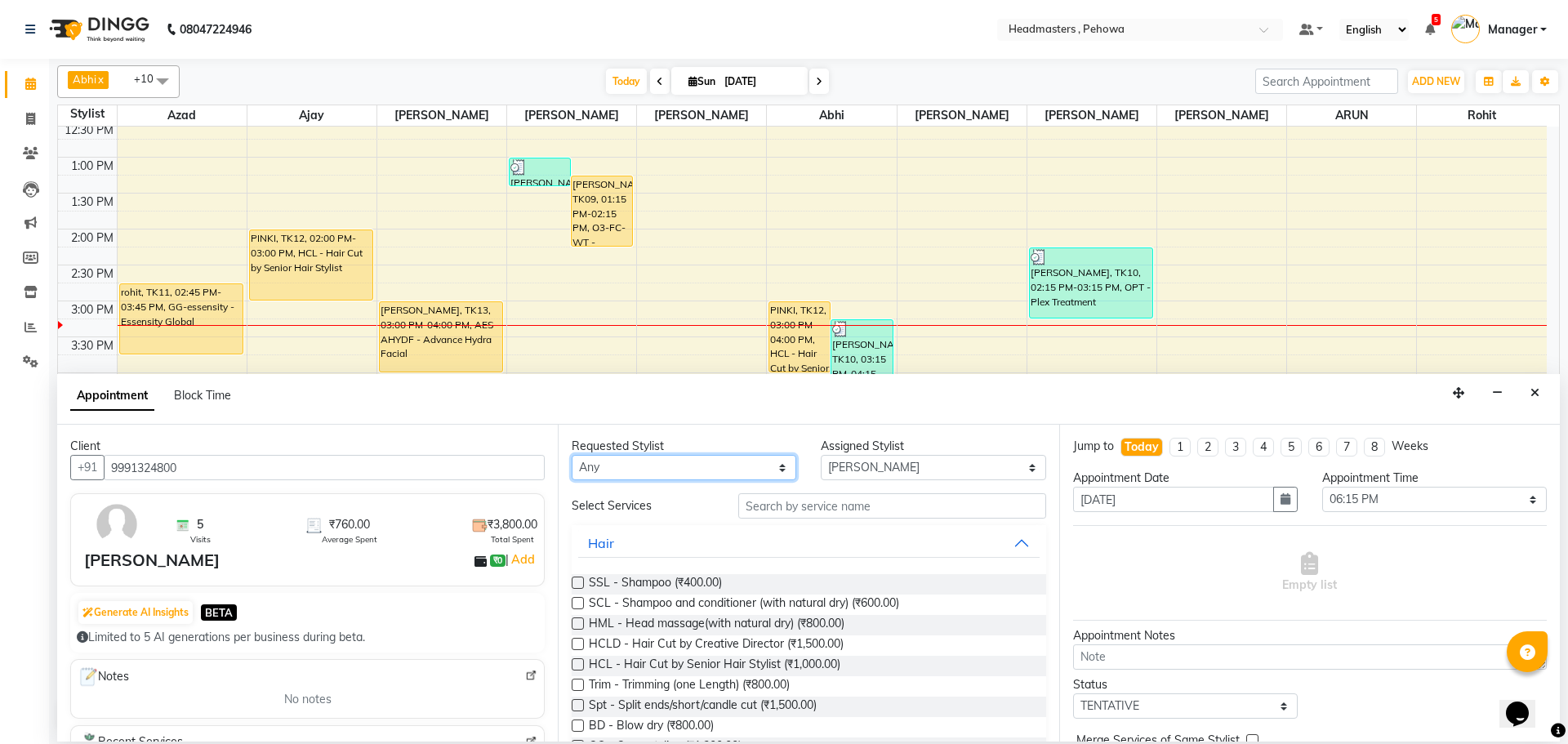 click on "Any Abhi [PERSON_NAME] [PERSON_NAME] [PERSON_NAME] [PERSON_NAME] Headmasters [PERSON_NAME] Manager [PERSON_NAME] [PERSON_NAME] [PERSON_NAME] [PERSON_NAME] Rohit [PERSON_NAME] [PERSON_NAME] [PERSON_NAME] [PERSON_NAME]  [PERSON_NAME]" at bounding box center [684, 467] 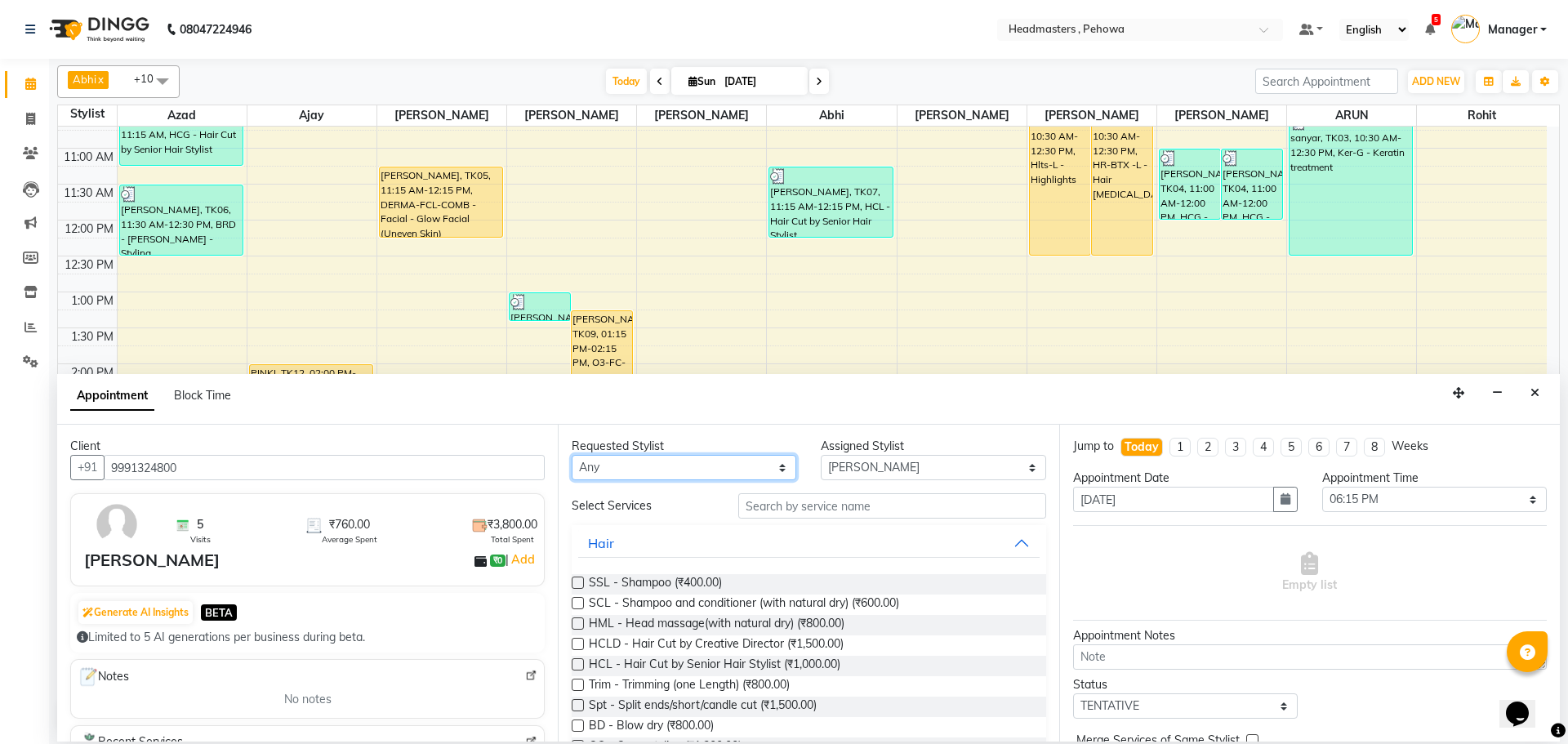scroll, scrollTop: 165, scrollLeft: 0, axis: vertical 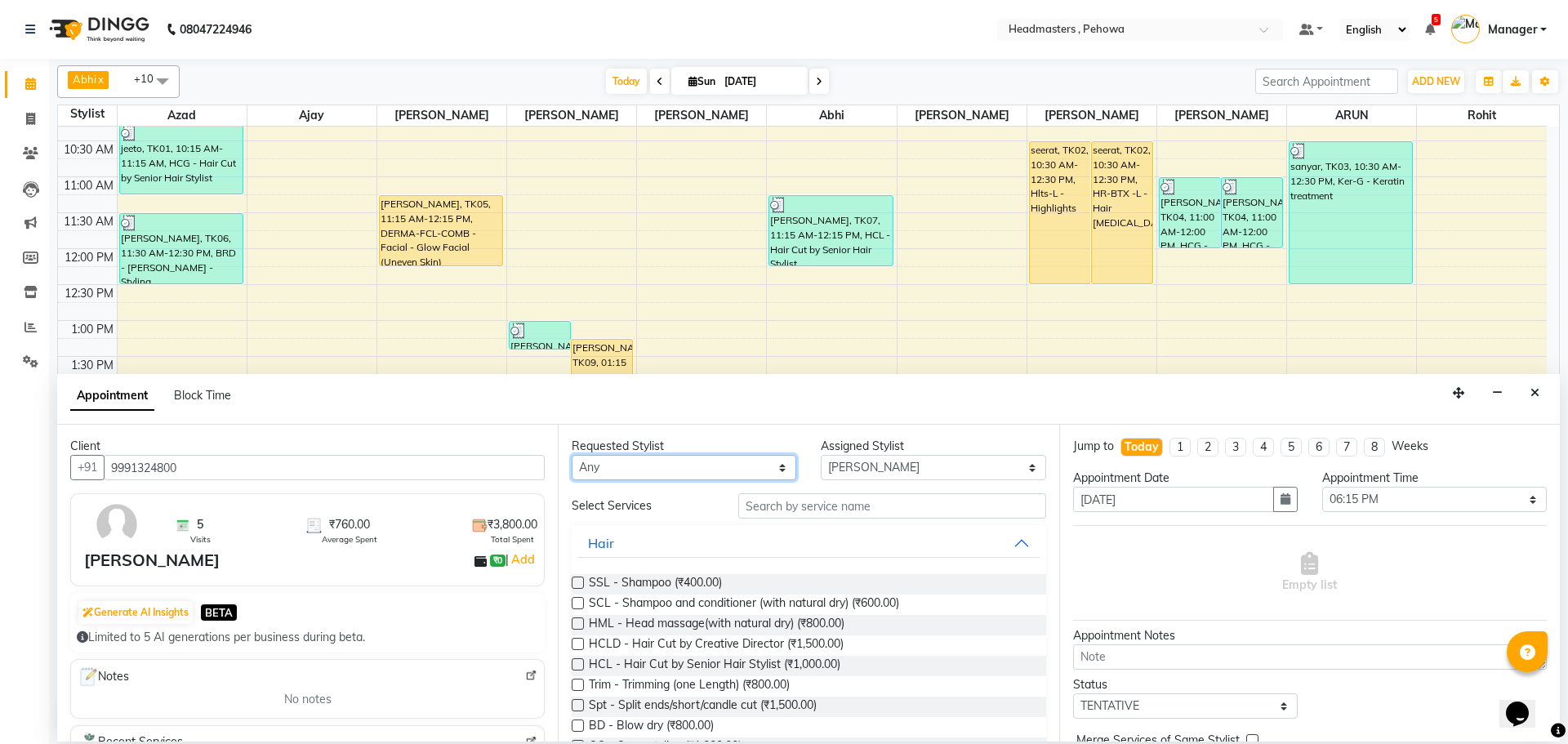 click on "Any Abhi [PERSON_NAME] [PERSON_NAME] [PERSON_NAME] [PERSON_NAME] Headmasters [PERSON_NAME] Manager [PERSON_NAME] [PERSON_NAME] [PERSON_NAME] [PERSON_NAME] Rohit [PERSON_NAME] [PERSON_NAME] [PERSON_NAME] [PERSON_NAME]  [PERSON_NAME]" at bounding box center (684, 467) 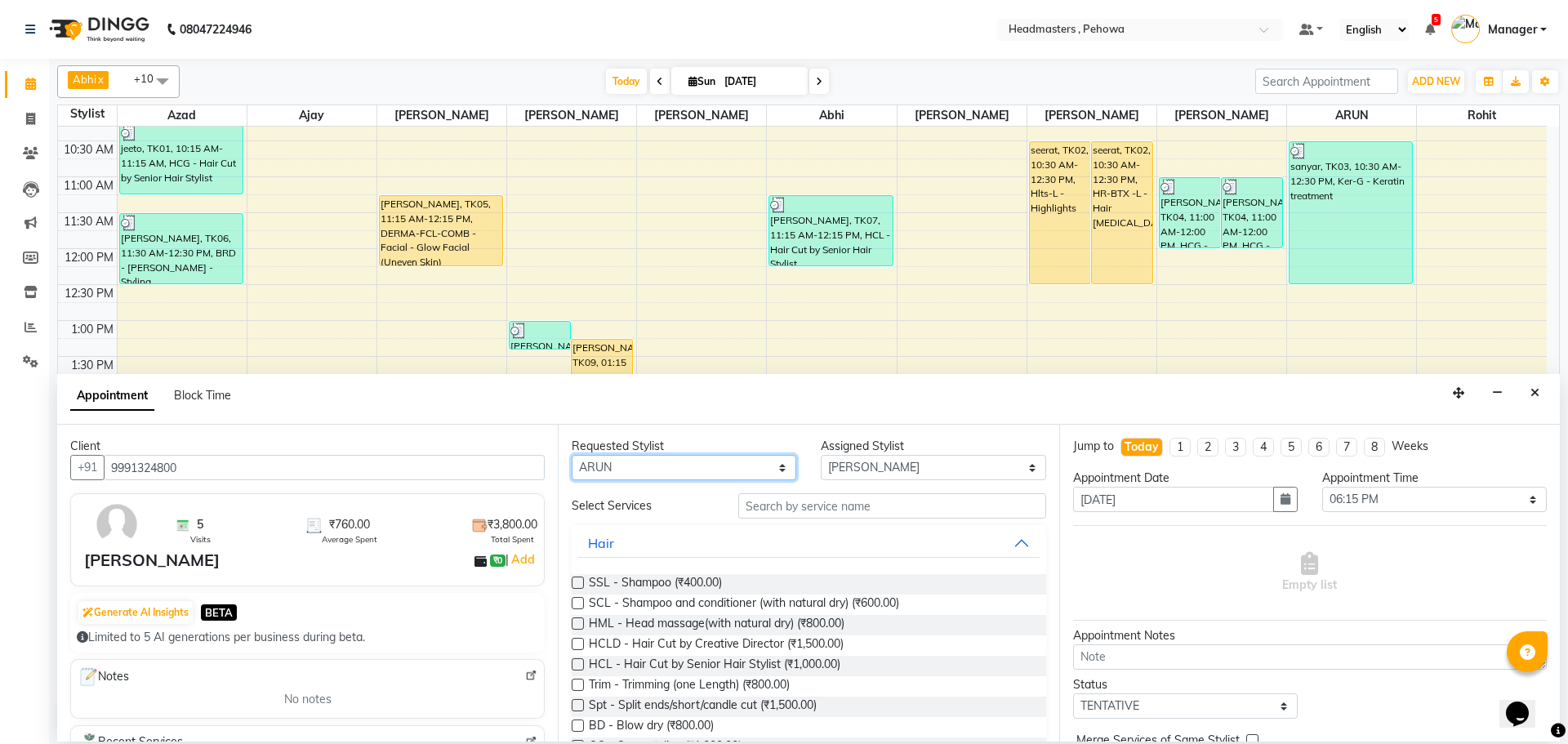click on "Any Abhi [PERSON_NAME] [PERSON_NAME] [PERSON_NAME] [PERSON_NAME] Headmasters [PERSON_NAME] Manager [PERSON_NAME] [PERSON_NAME] [PERSON_NAME] [PERSON_NAME] Rohit [PERSON_NAME] [PERSON_NAME] [PERSON_NAME] [PERSON_NAME]  [PERSON_NAME]" at bounding box center [684, 467] 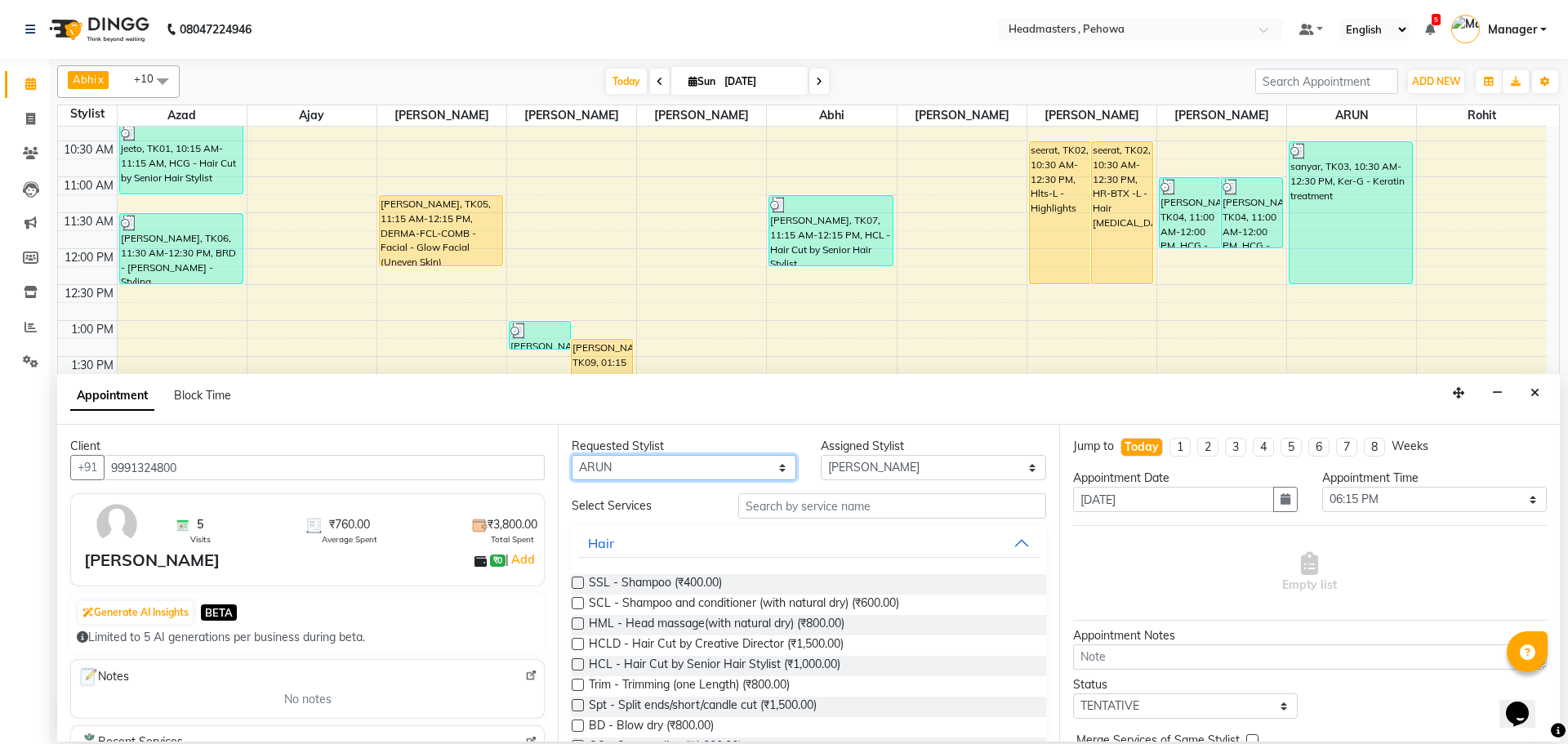 select on "82981" 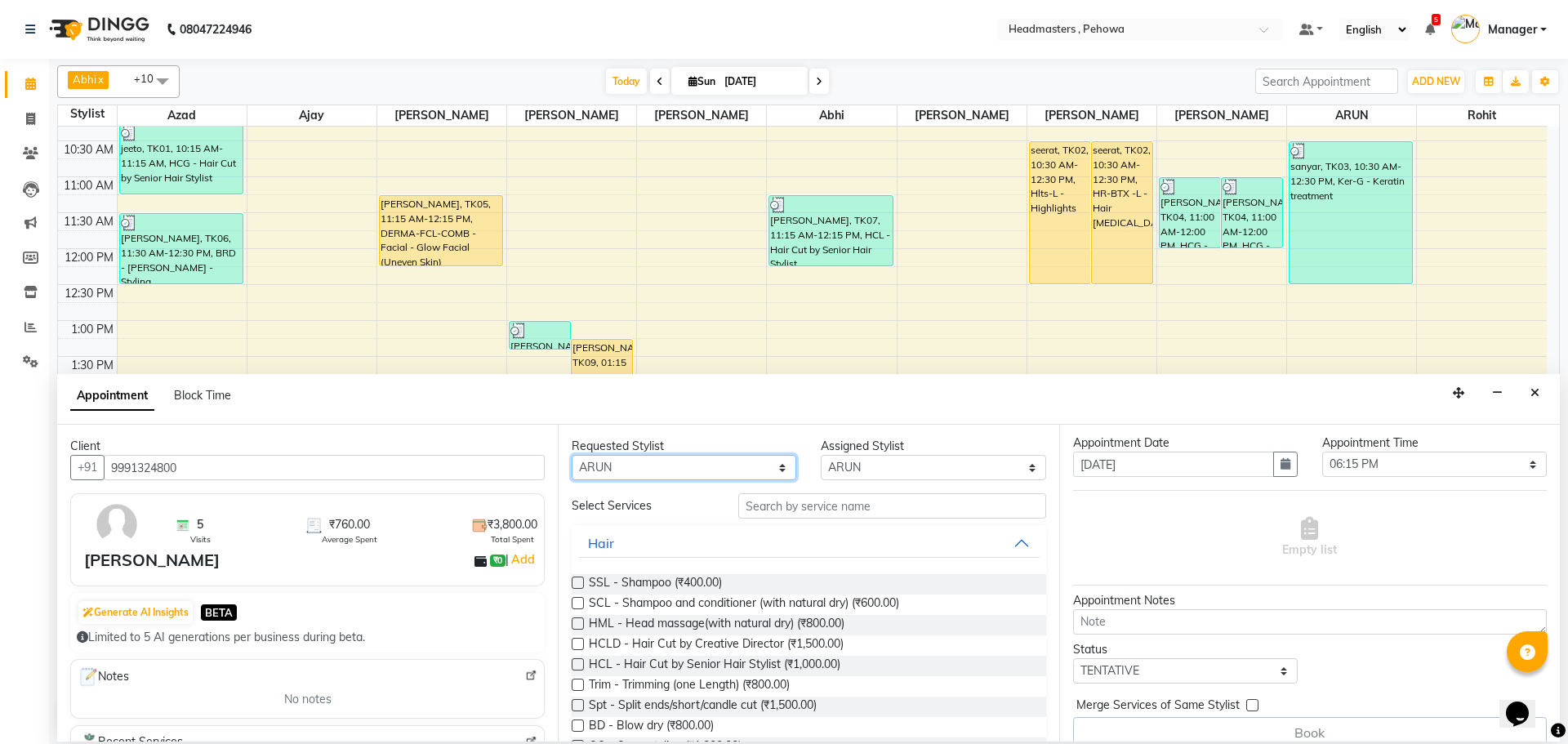 scroll, scrollTop: 55, scrollLeft: 0, axis: vertical 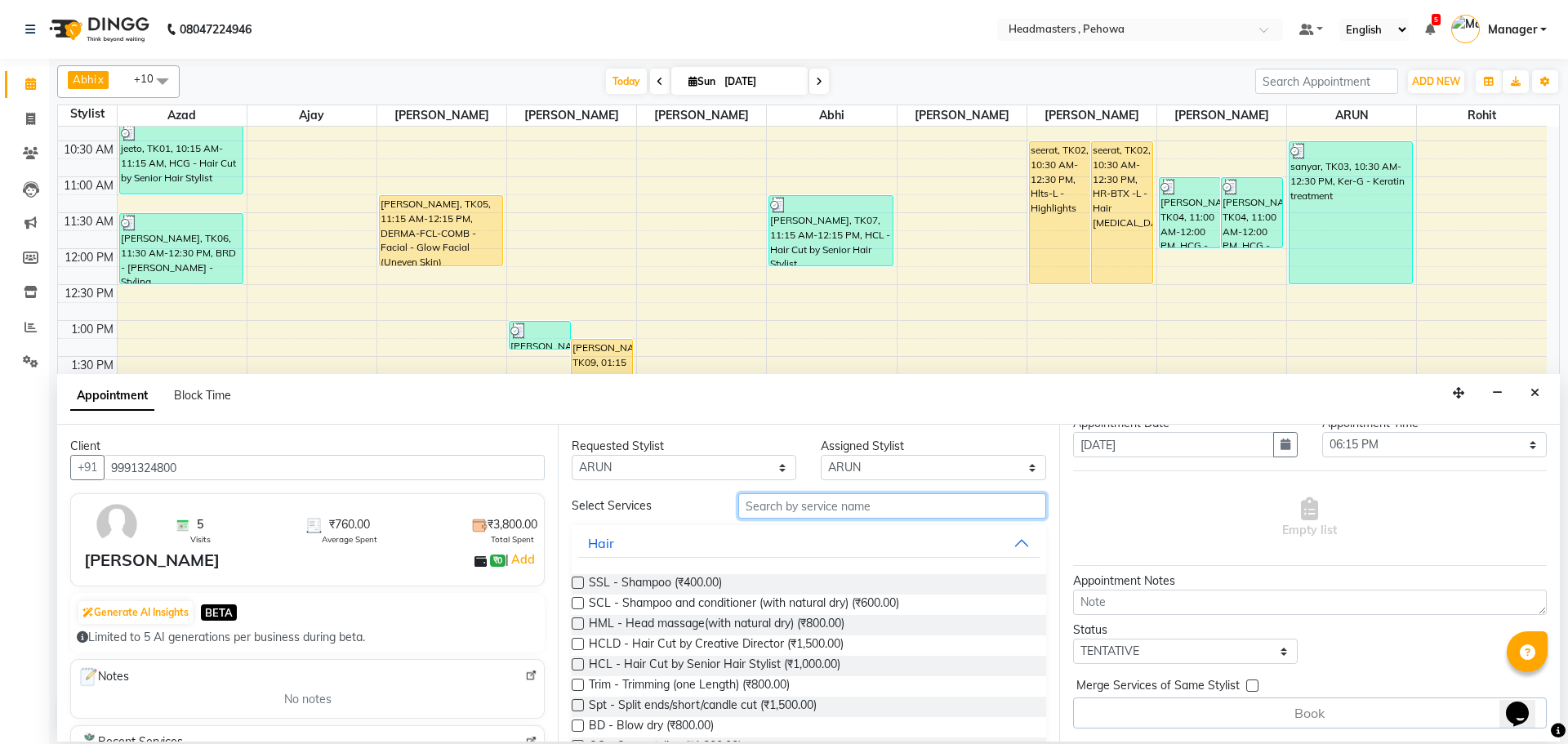 click at bounding box center [892, 506] 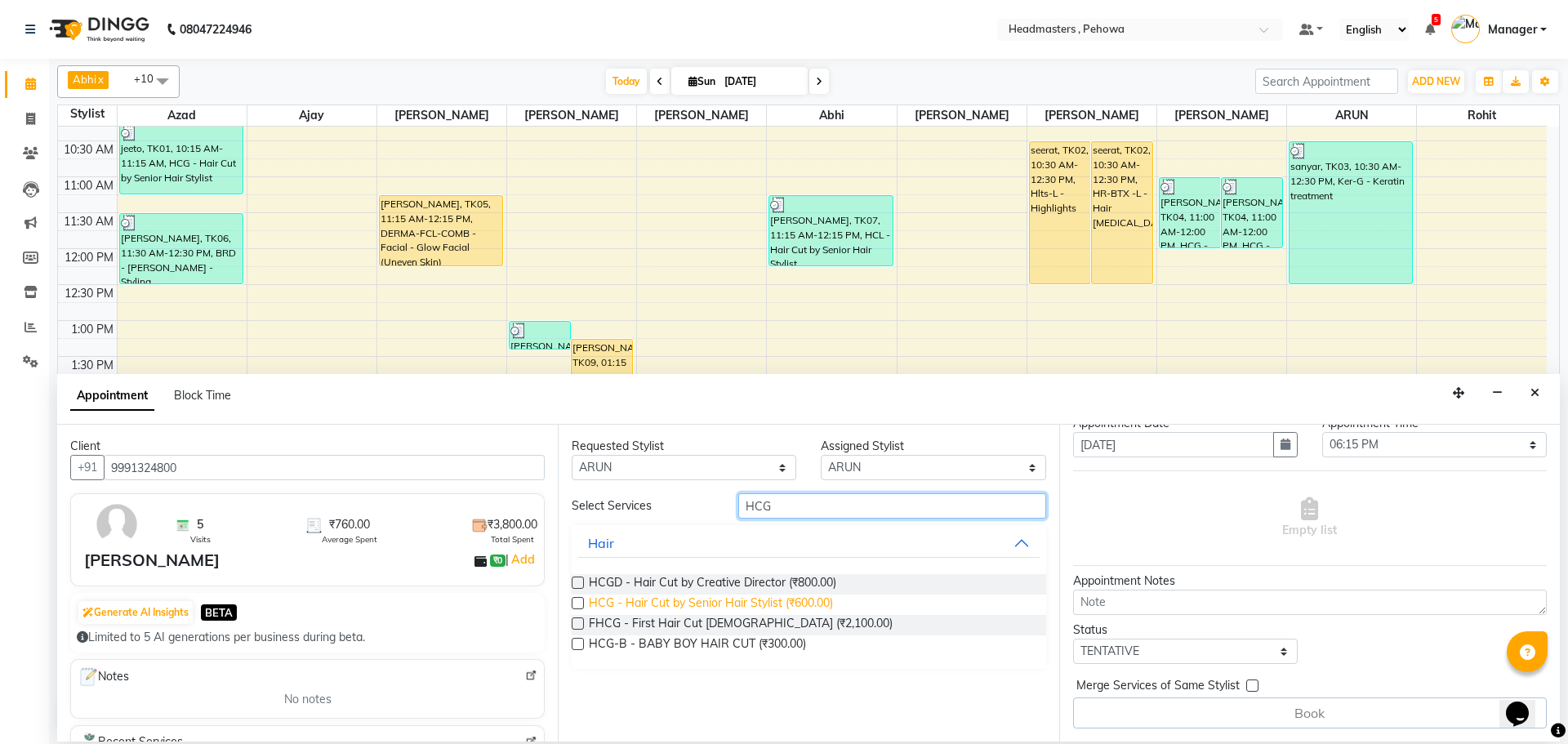 type on "HCG" 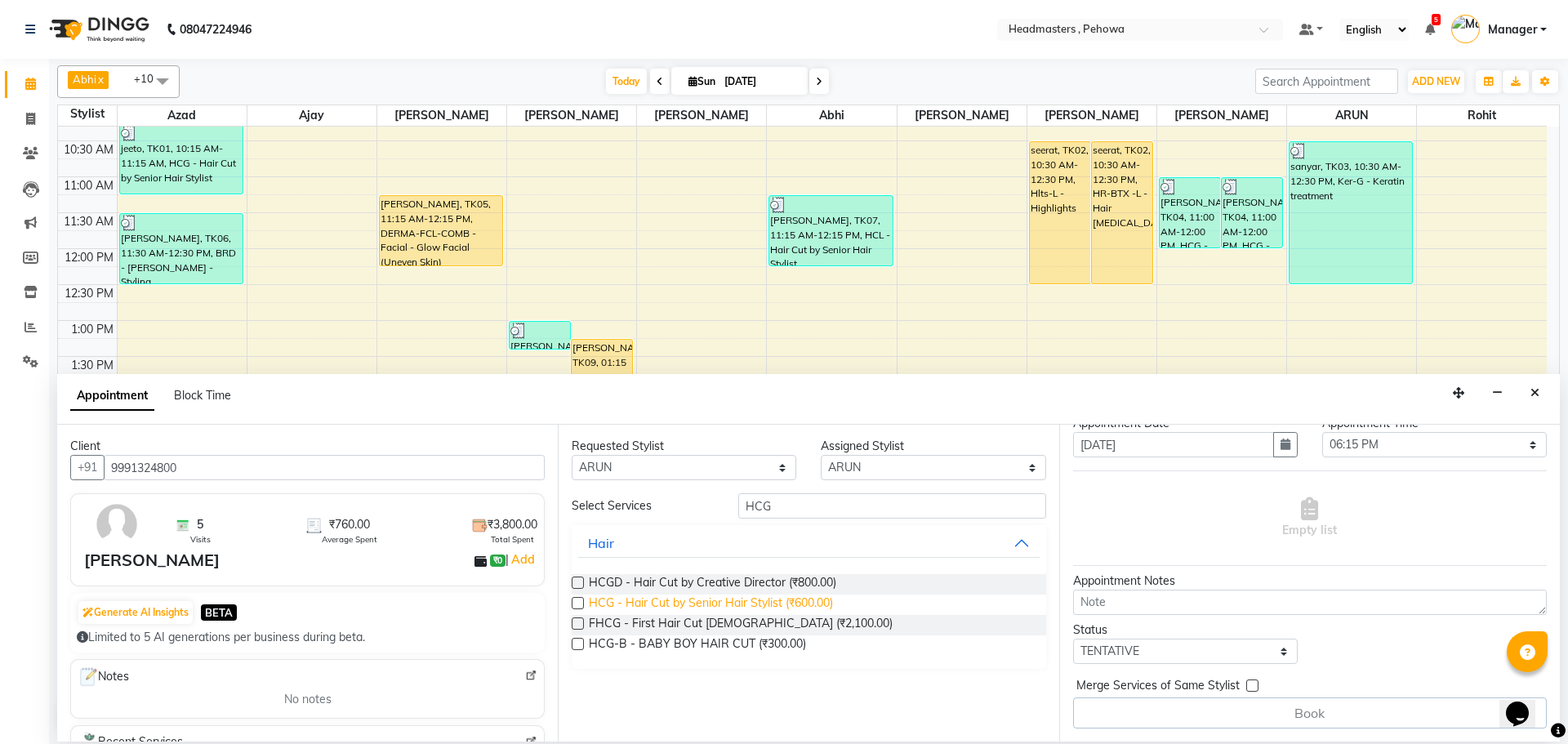 click on "HCG - Hair Cut by Senior Hair Stylist (₹600.00)" at bounding box center [710, 604] 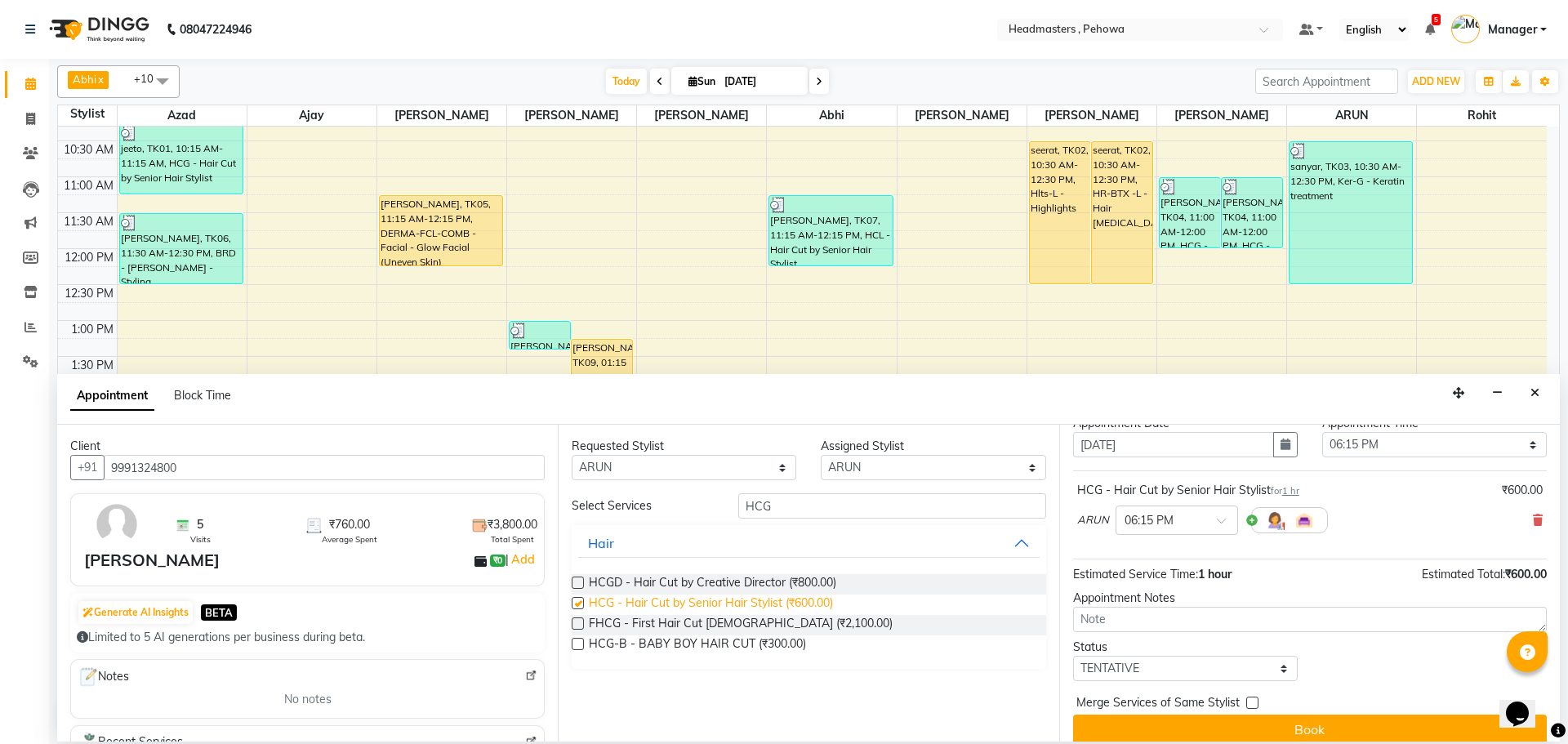 checkbox on "false" 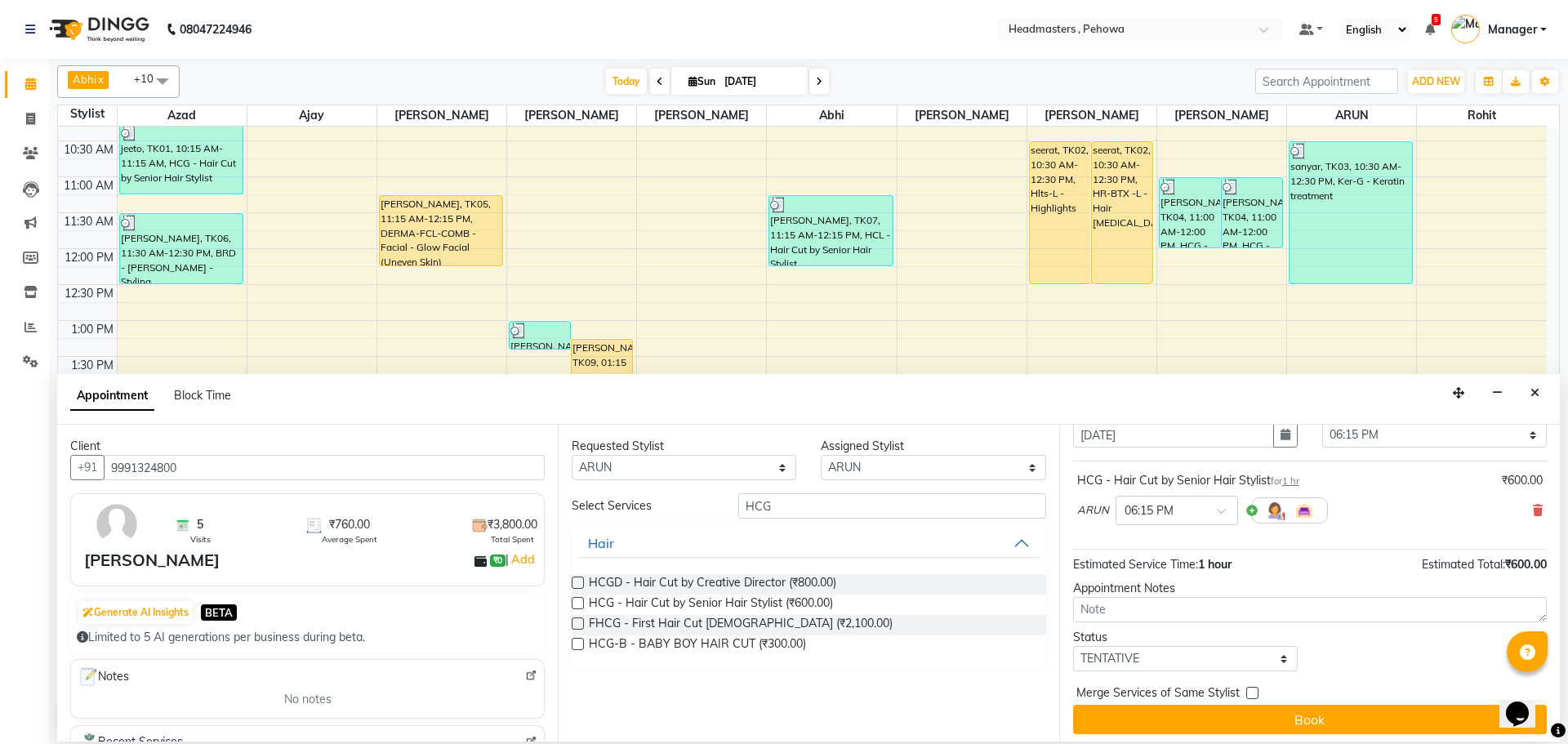 scroll, scrollTop: 70, scrollLeft: 0, axis: vertical 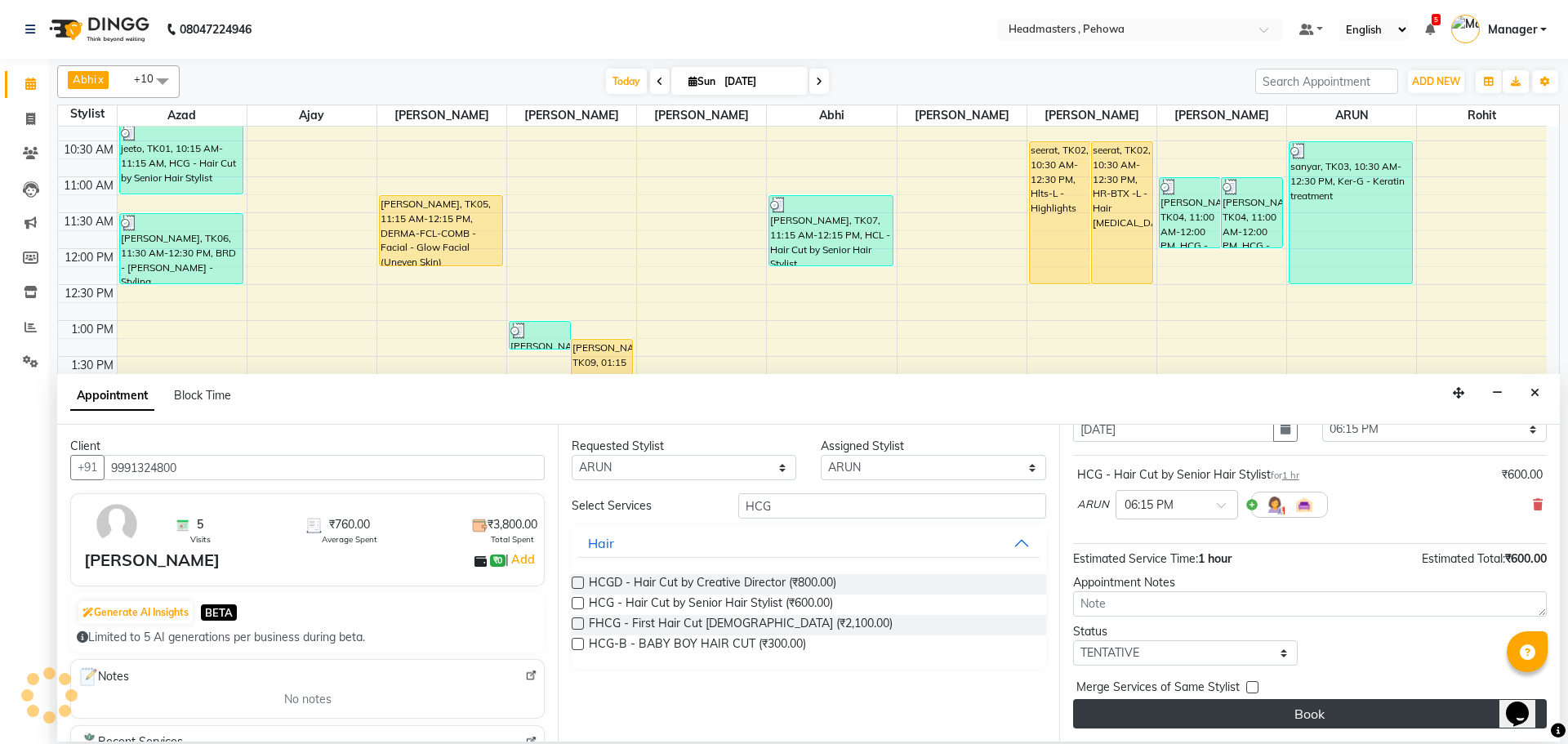 click on "Book" at bounding box center [1310, 714] 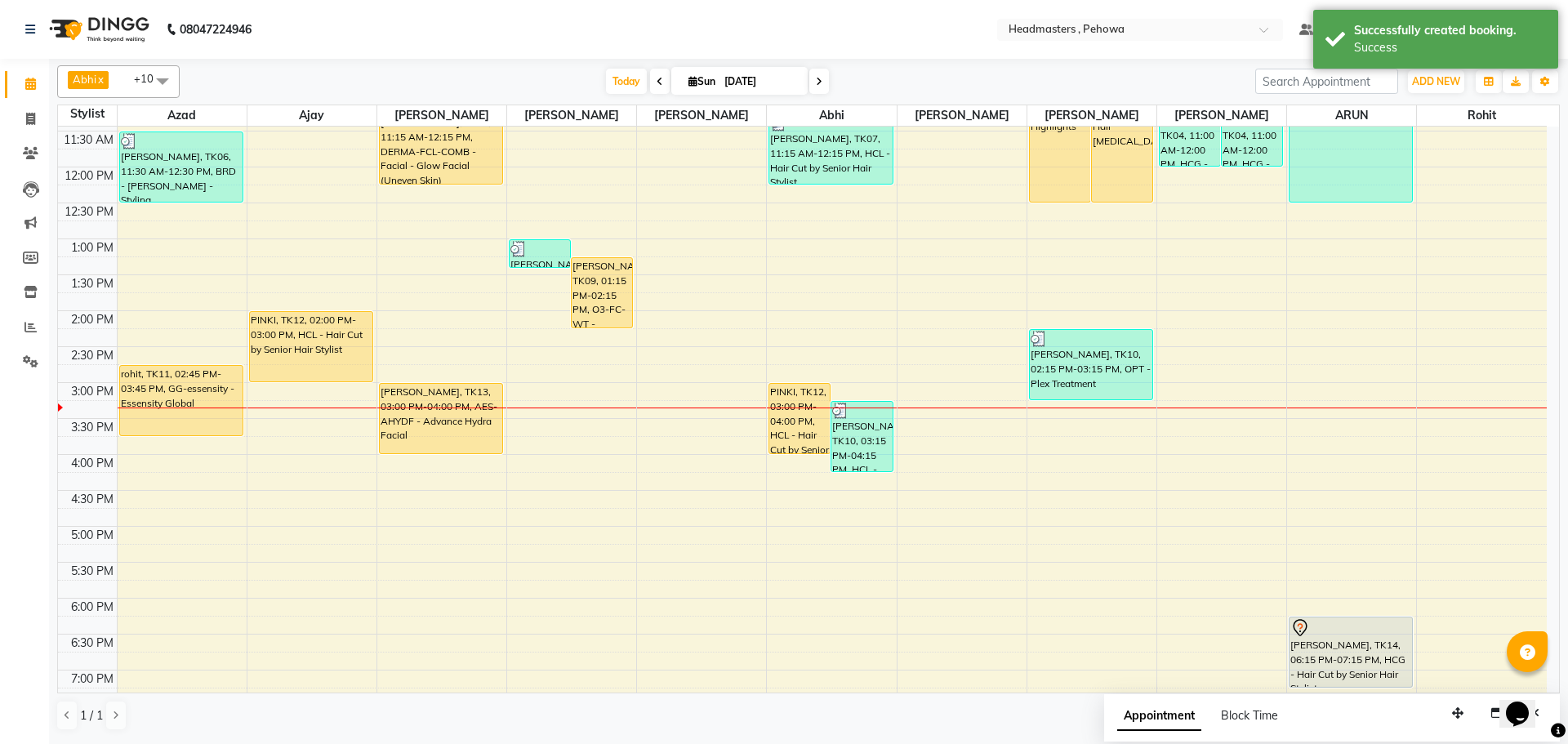 scroll, scrollTop: 328, scrollLeft: 0, axis: vertical 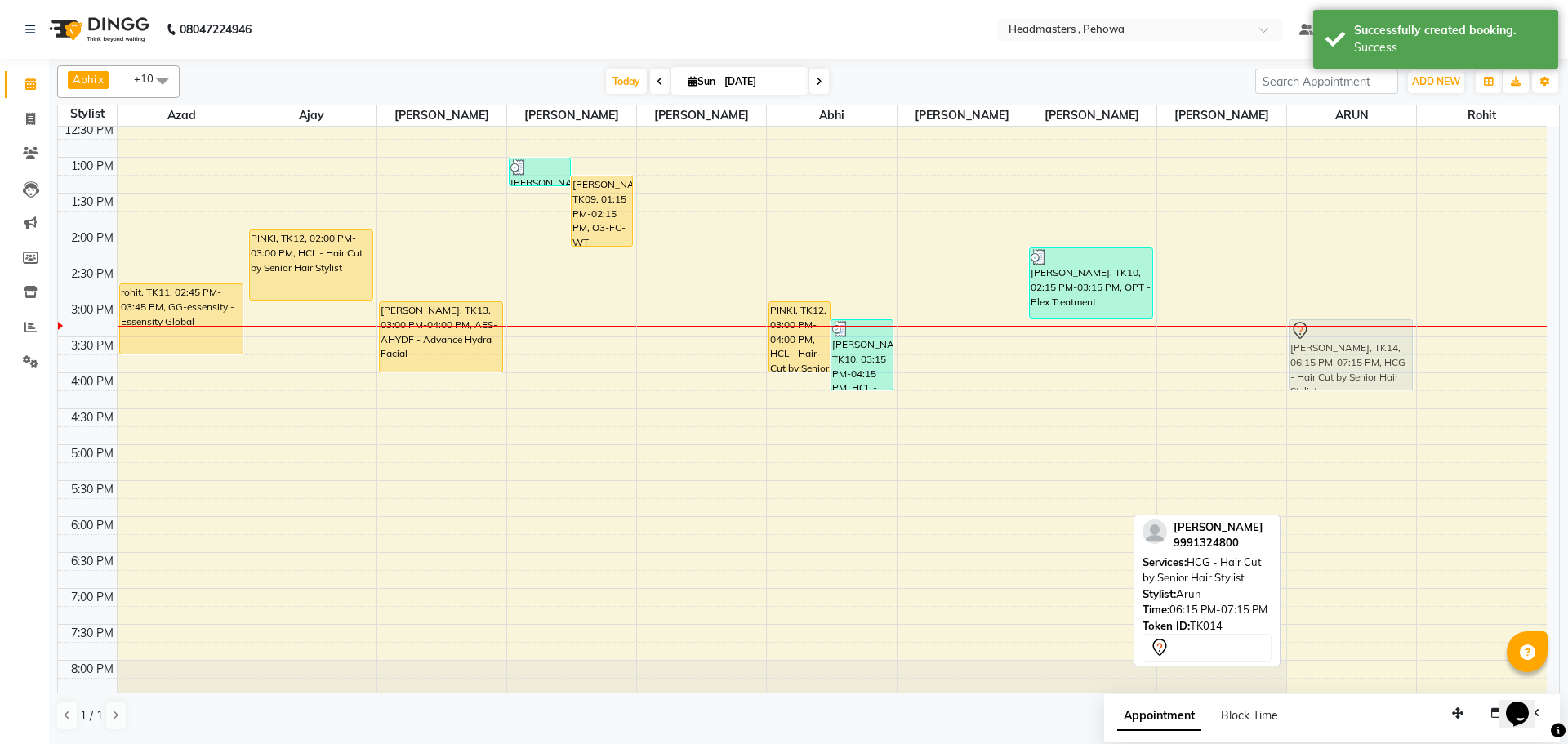 drag, startPoint x: 1387, startPoint y: 563, endPoint x: 1396, endPoint y: 347, distance: 216.18742 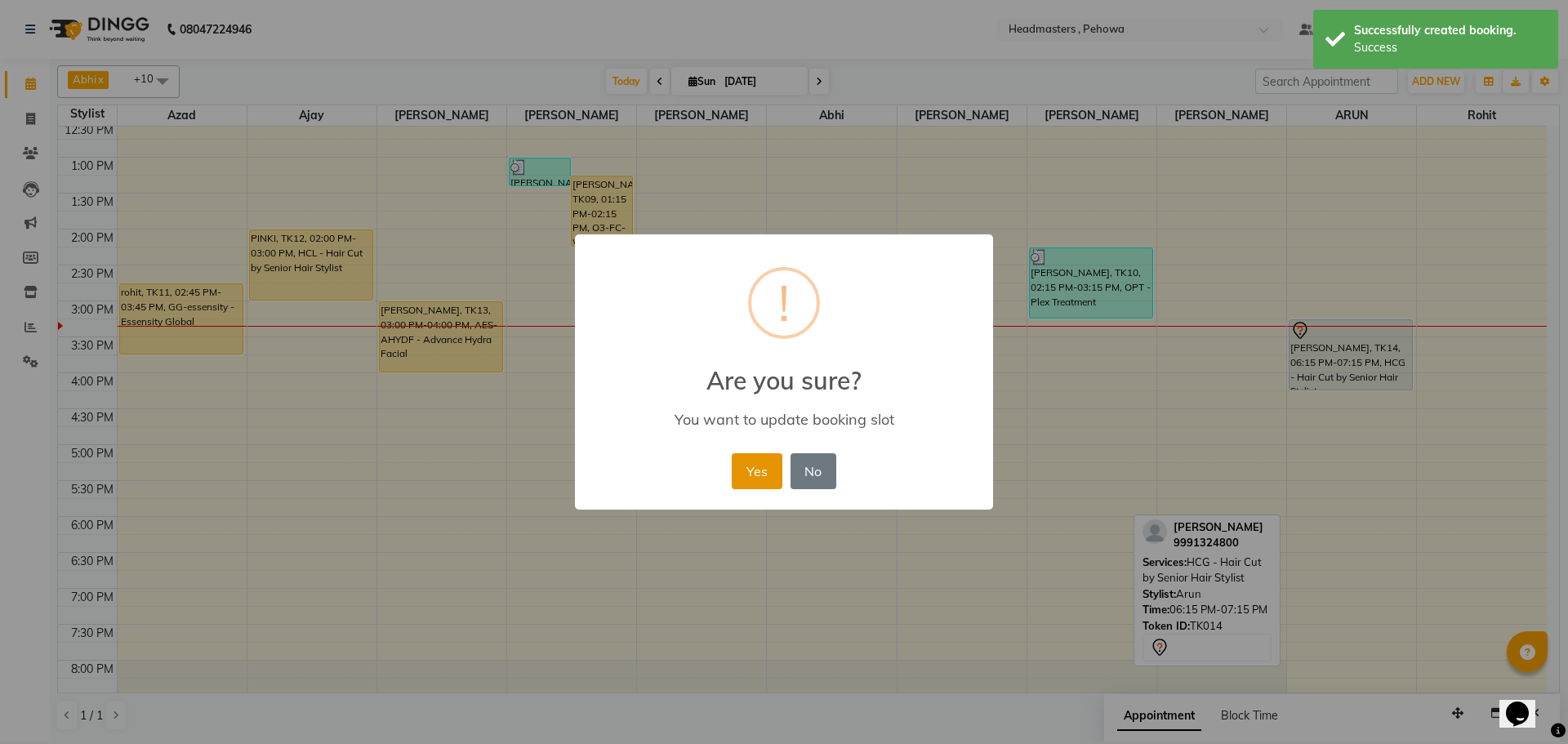 click on "Yes" at bounding box center (756, 471) 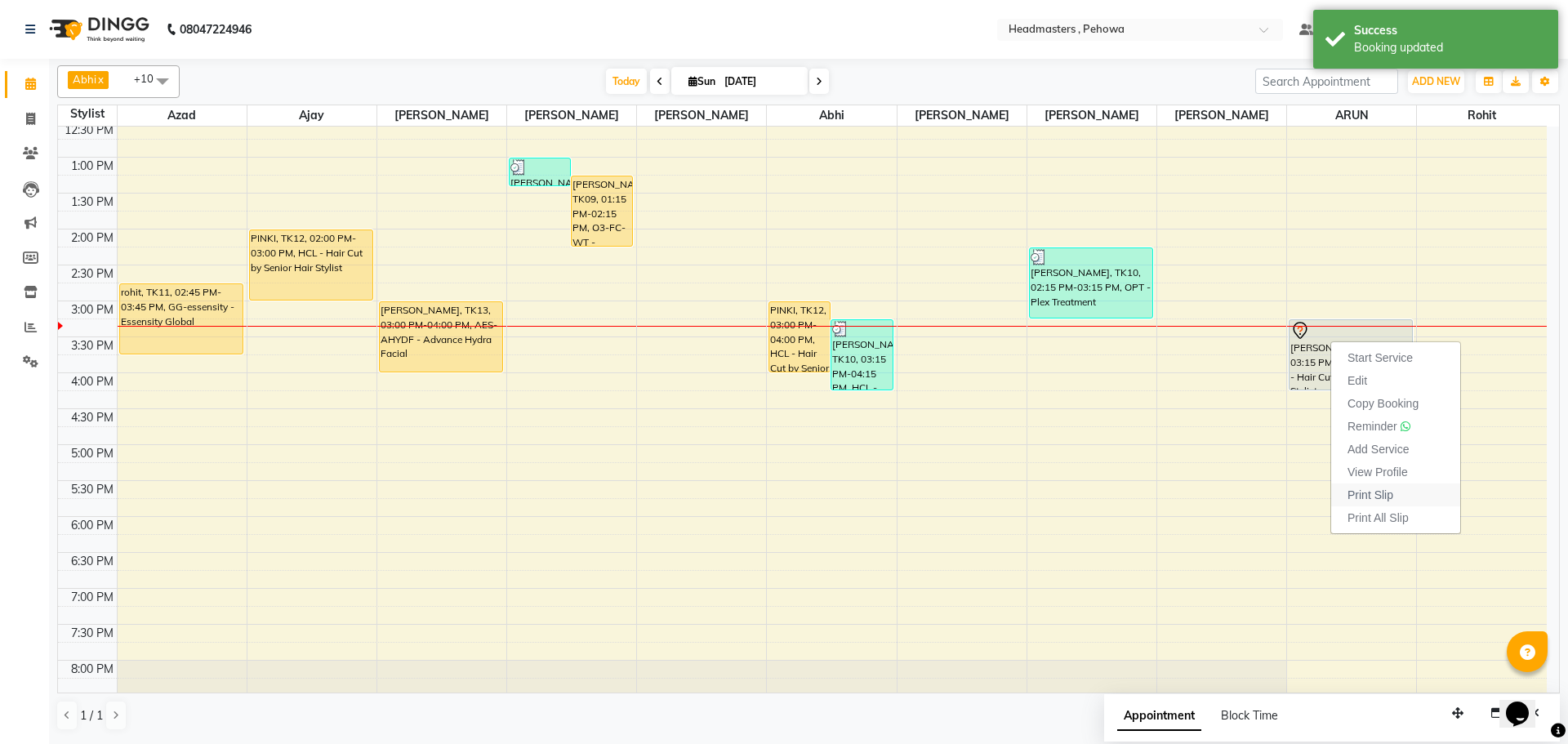 click on "Print Slip" at bounding box center [1396, 495] 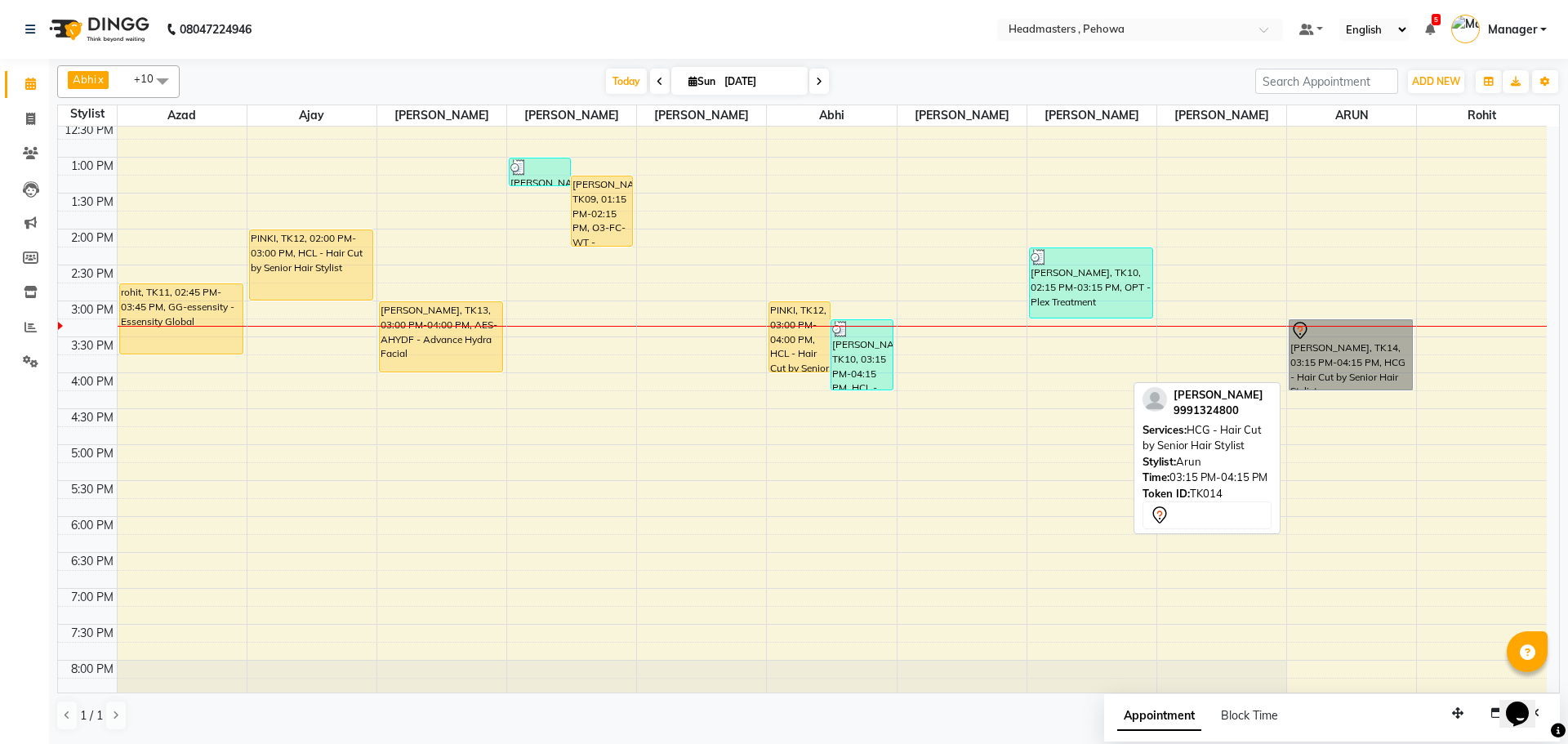 drag, startPoint x: 1368, startPoint y: 363, endPoint x: 1379, endPoint y: 363, distance: 11 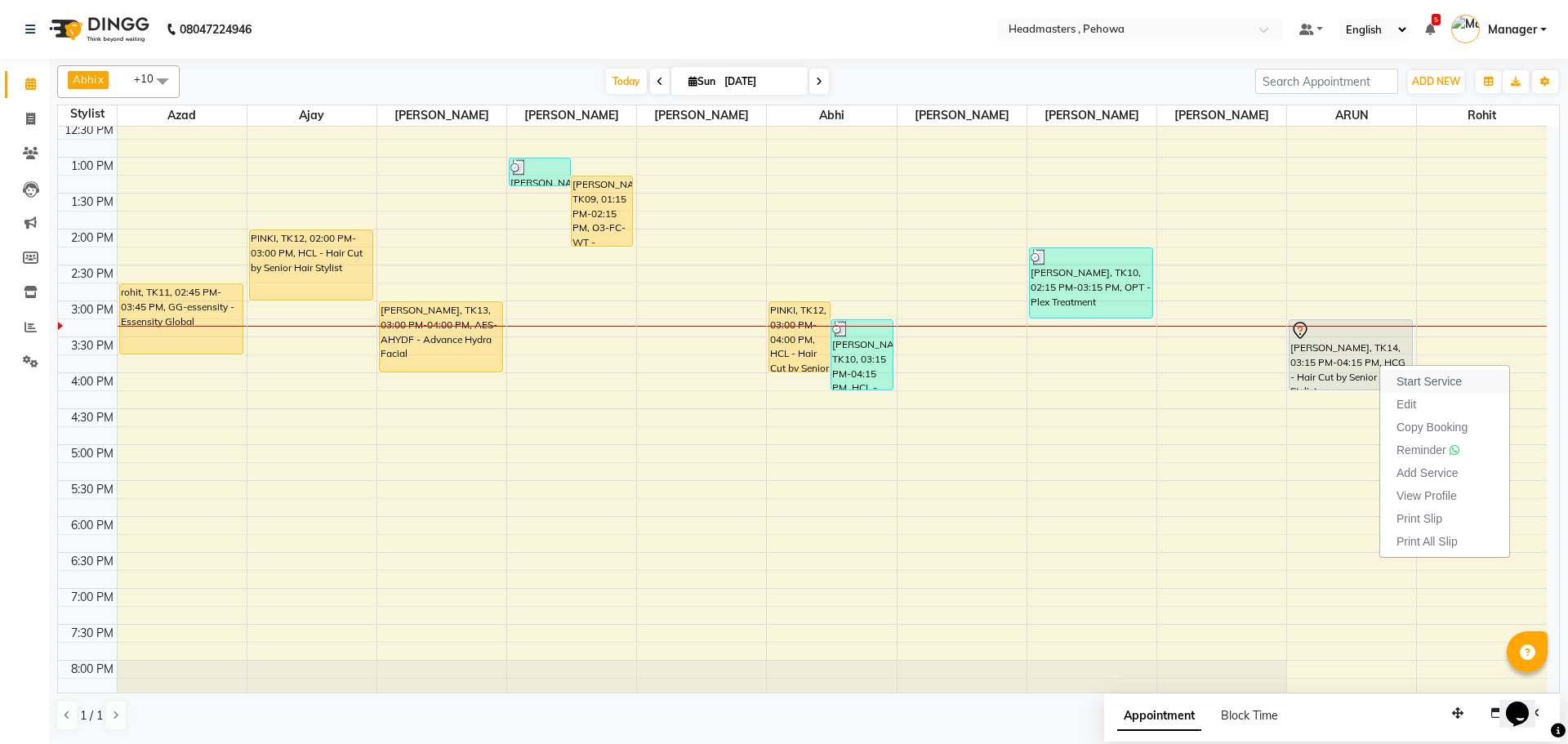 click on "Start Service" at bounding box center [1429, 381] 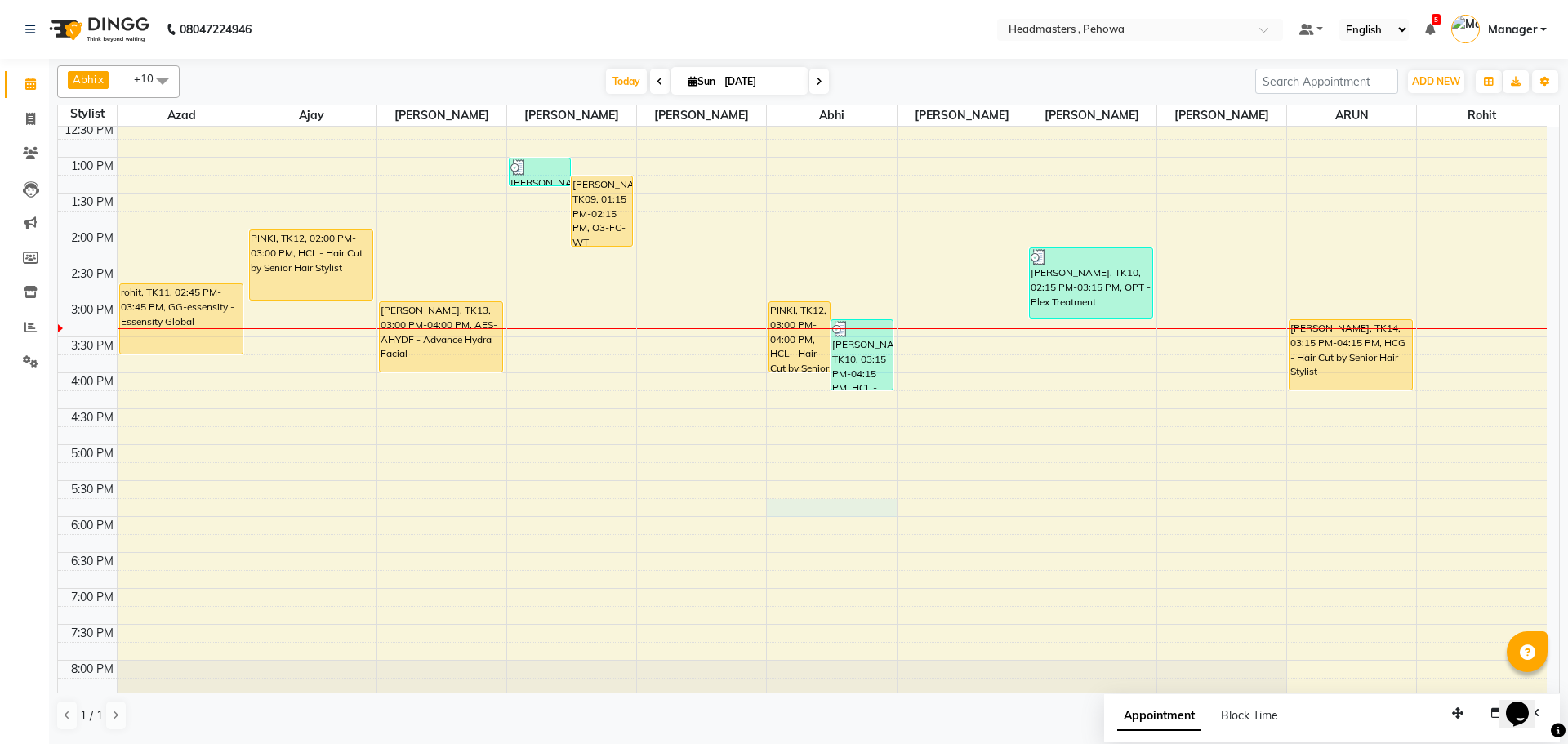 drag, startPoint x: 795, startPoint y: 508, endPoint x: 816, endPoint y: 498, distance: 23.259407 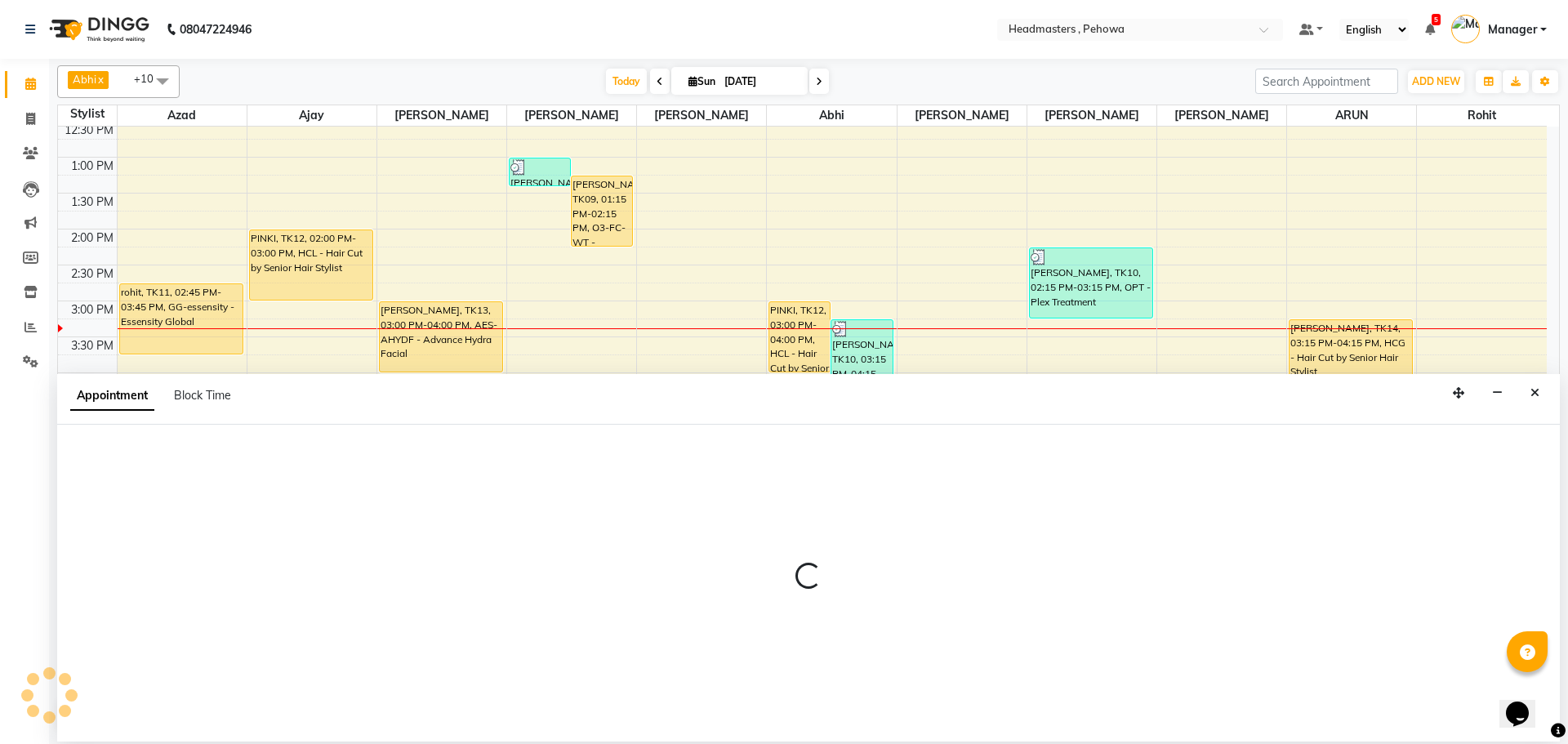 select on "68782" 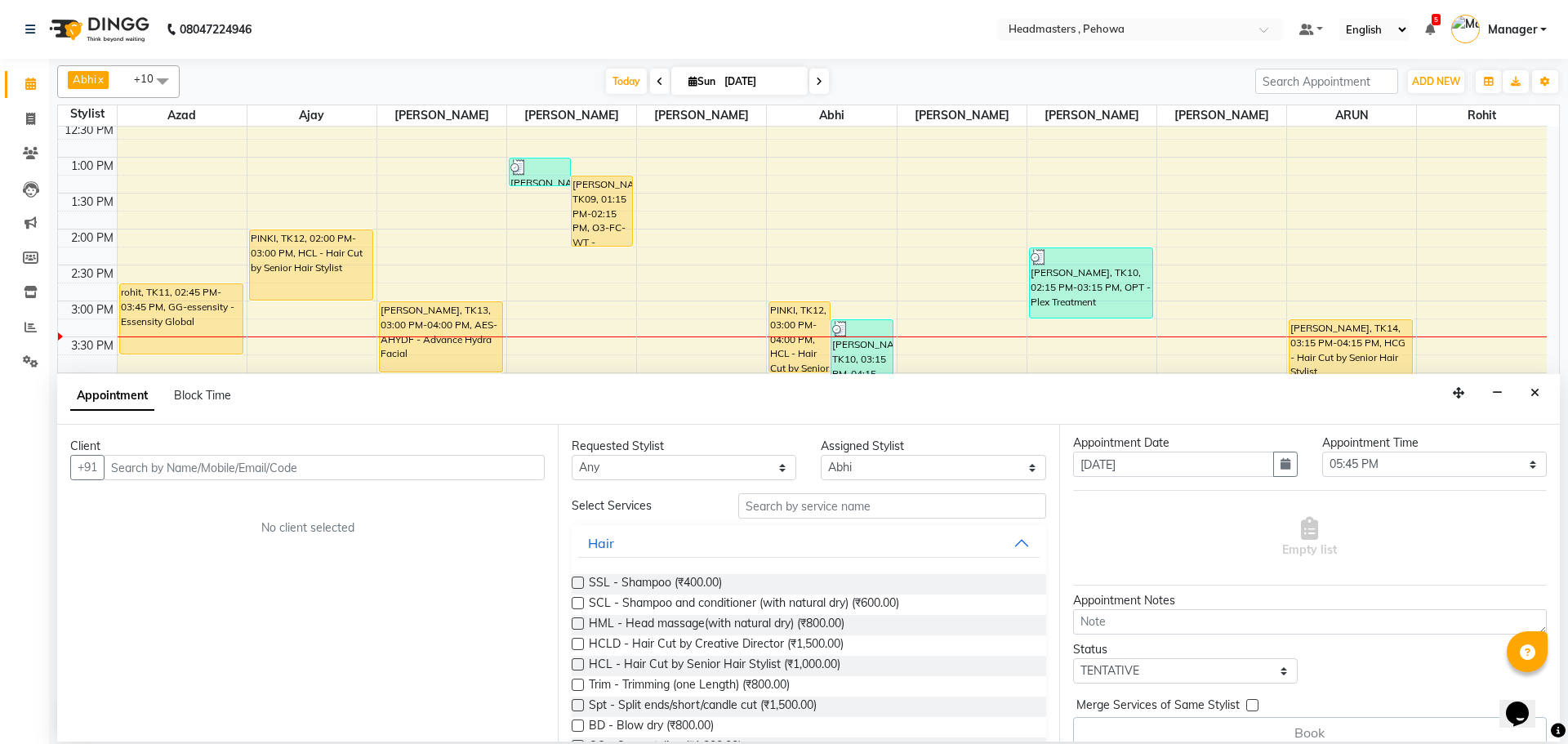 scroll, scrollTop: 55, scrollLeft: 0, axis: vertical 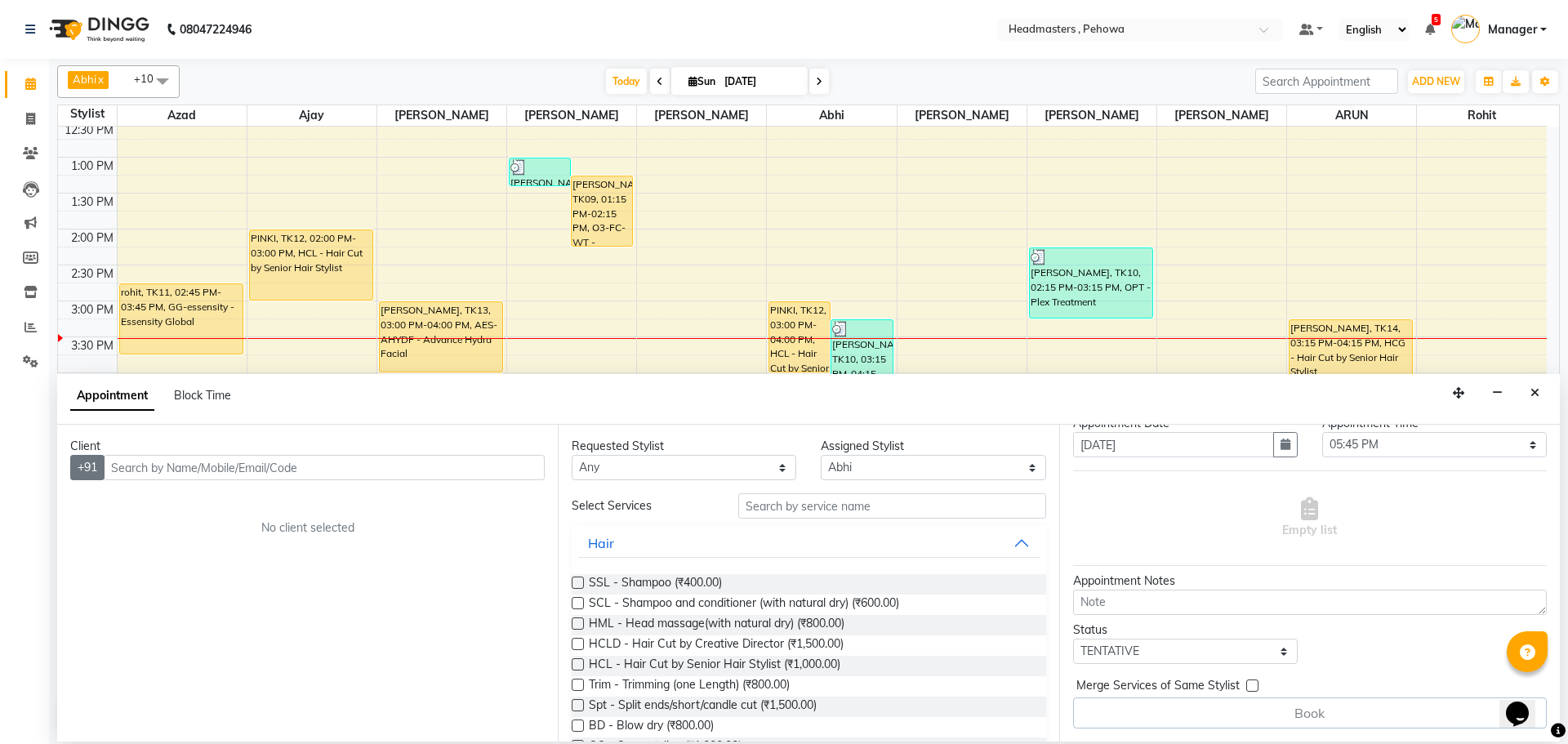 click on "+91" at bounding box center (87, 467) 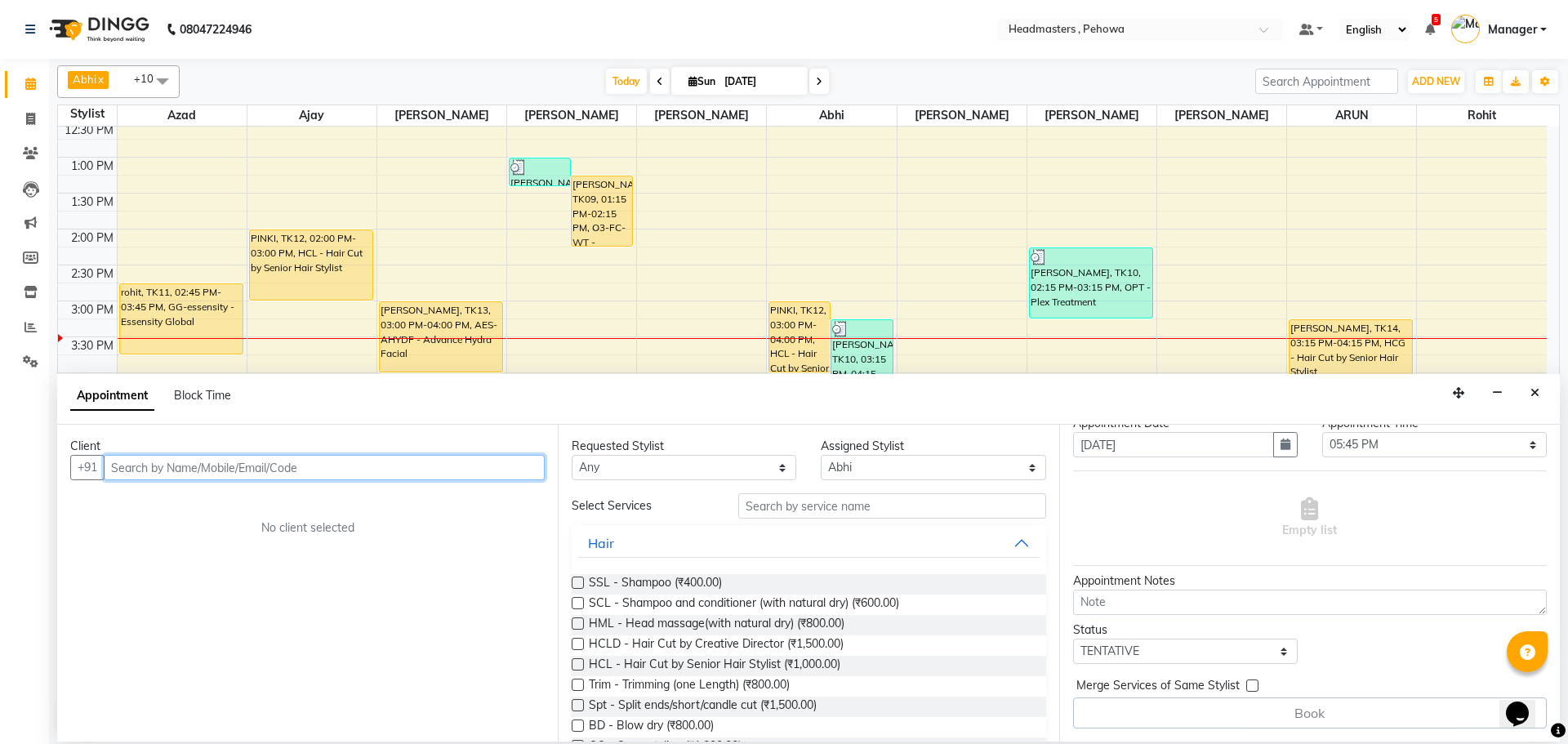 click at bounding box center (324, 467) 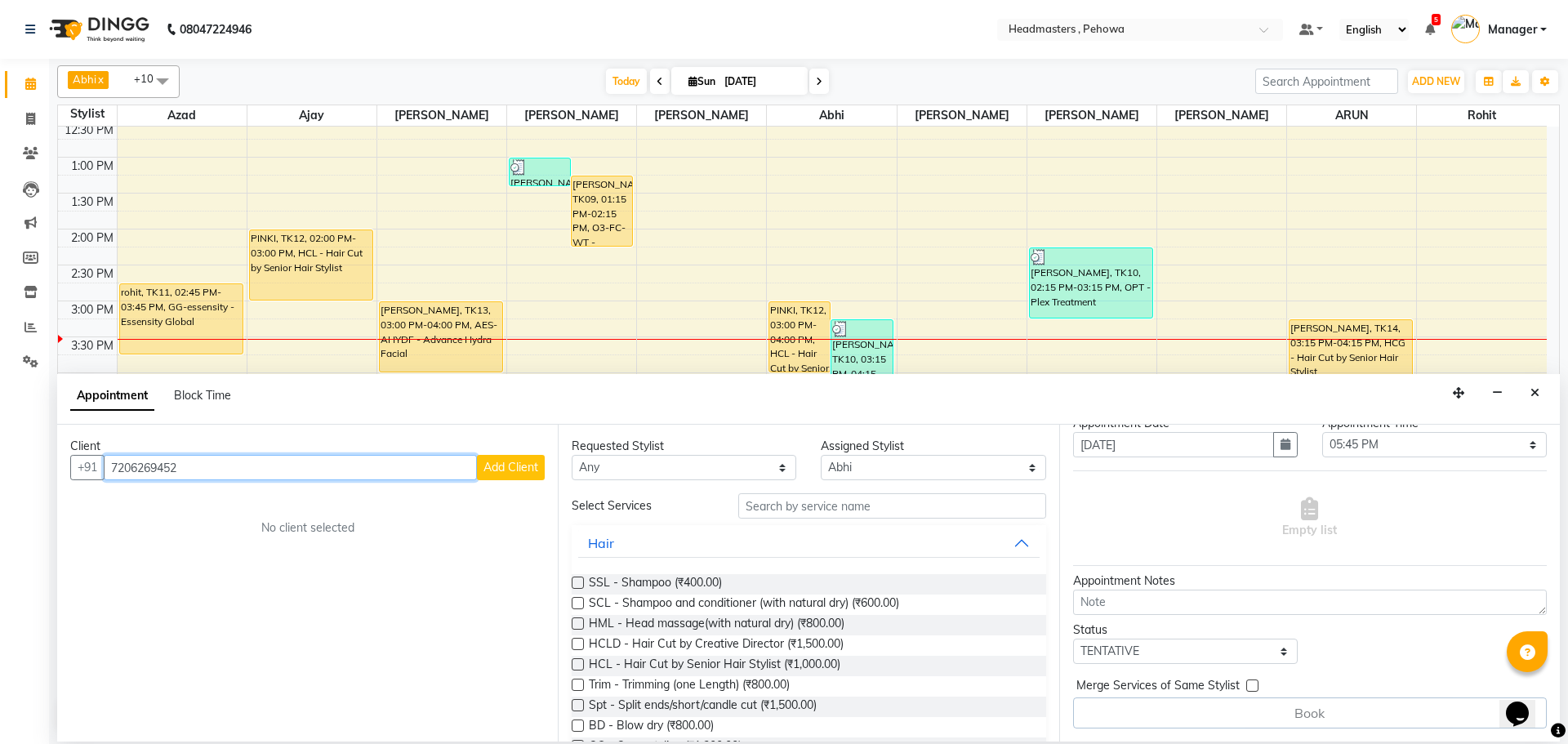 type on "7206269452" 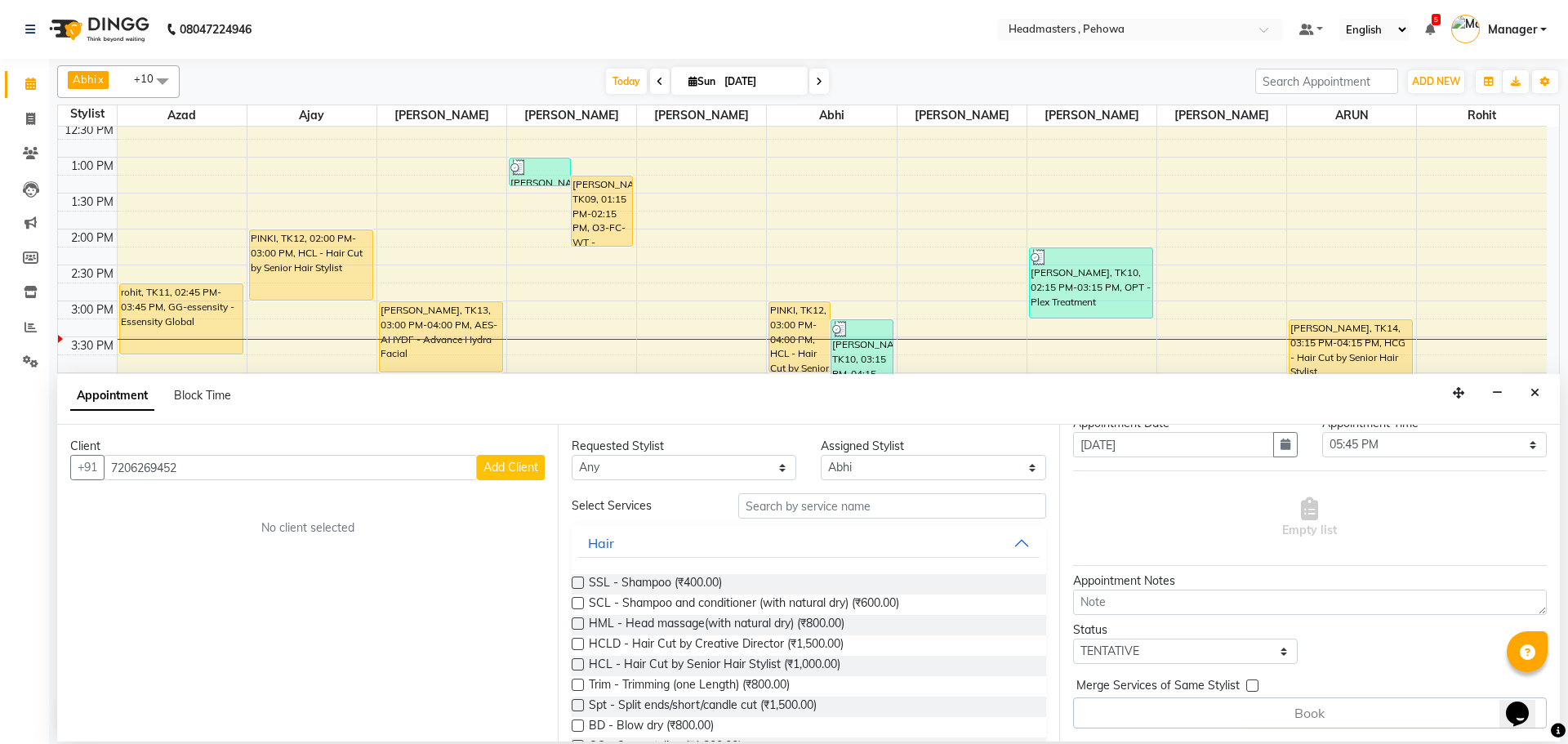 click on "Add Client" at bounding box center [510, 467] 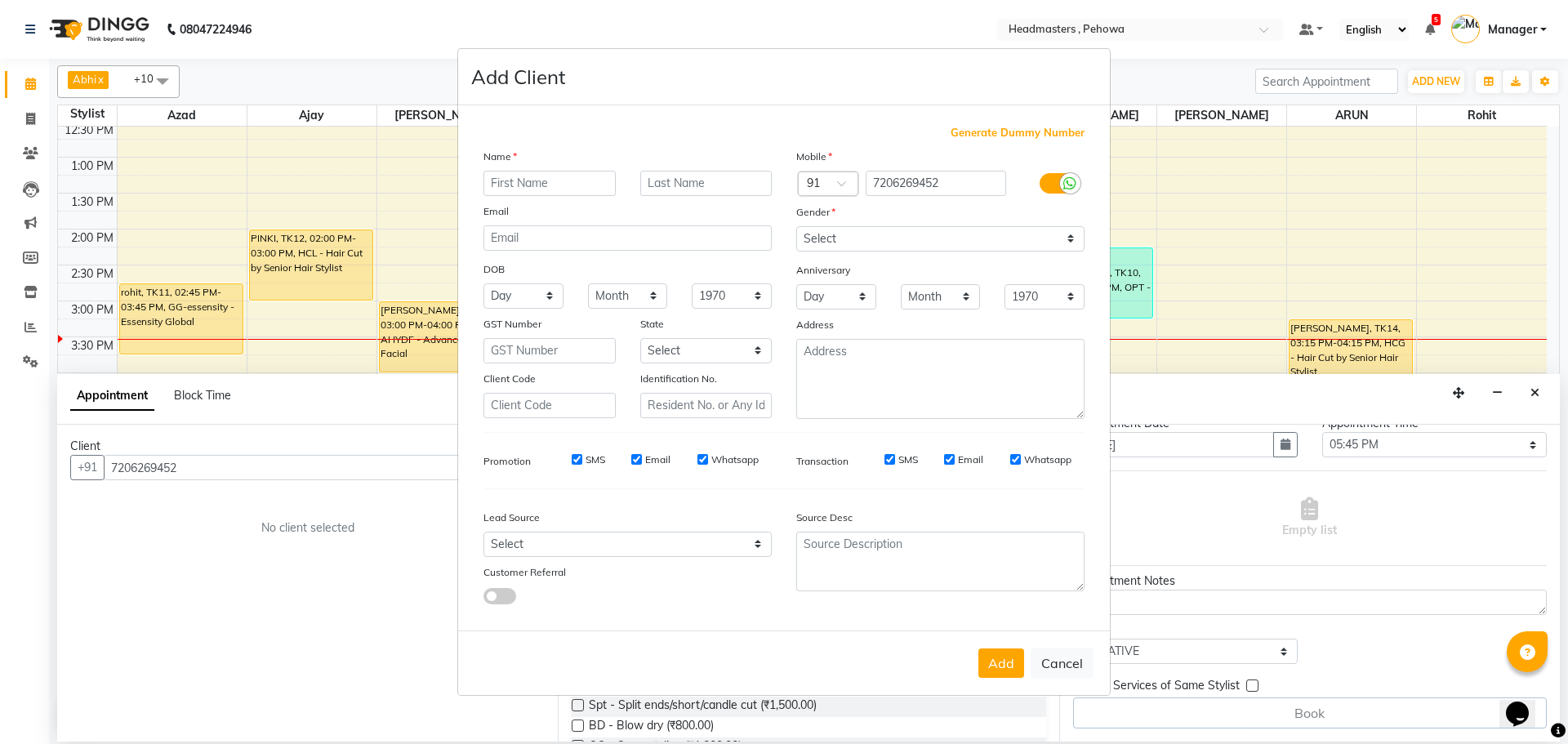 click at bounding box center (550, 183) 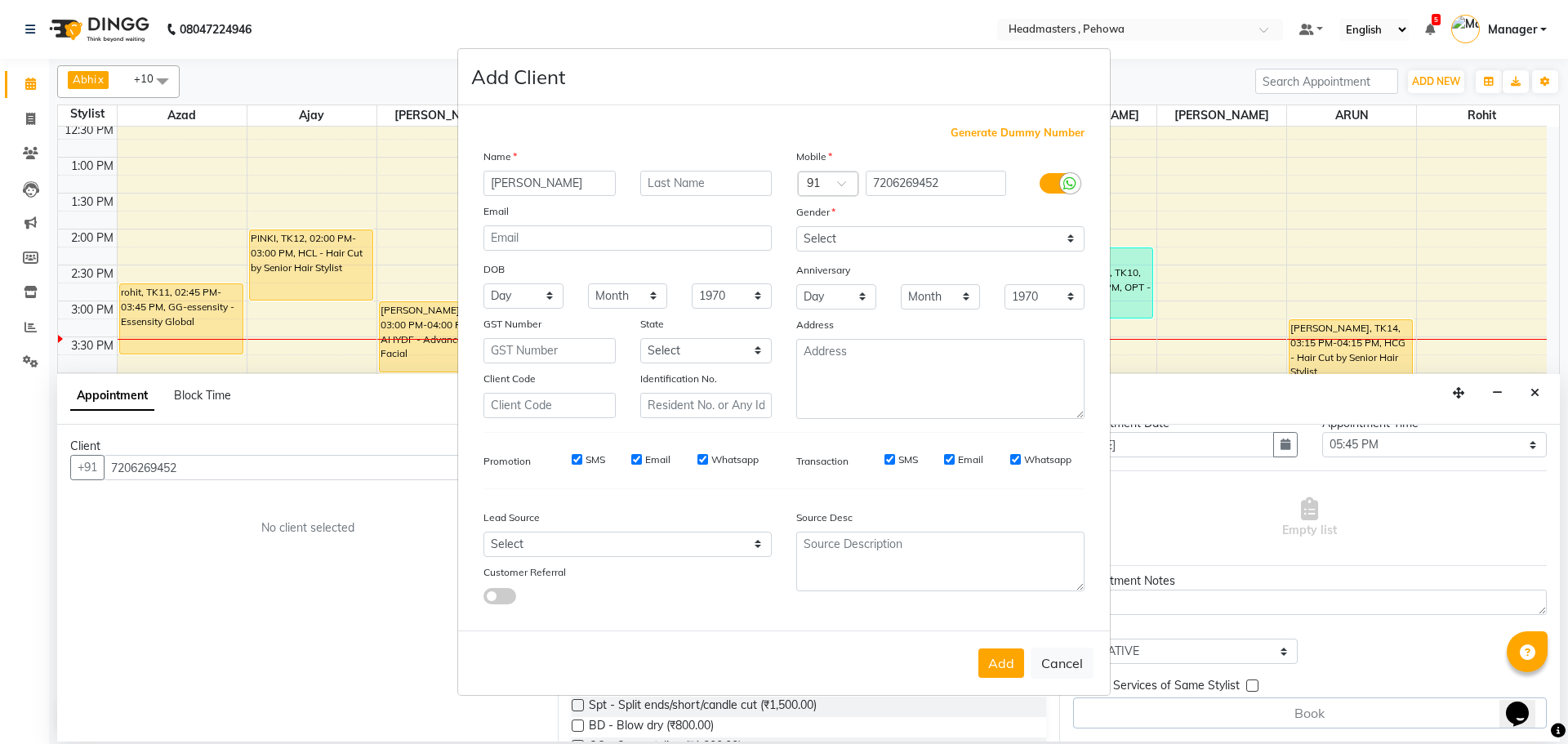 type on "PARMINDER" 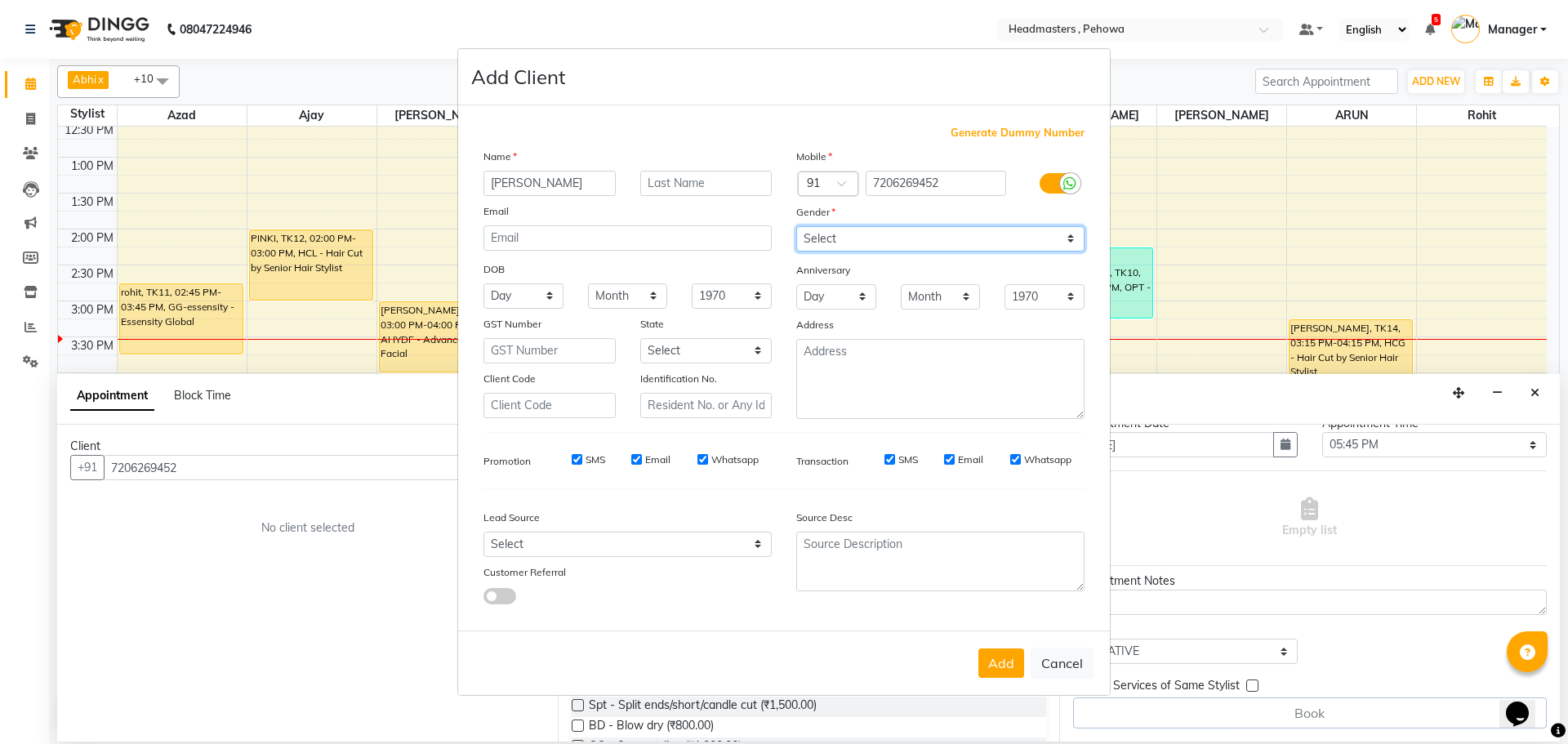 click on "Select [DEMOGRAPHIC_DATA] [DEMOGRAPHIC_DATA] Other Prefer Not To Say" at bounding box center [940, 238] 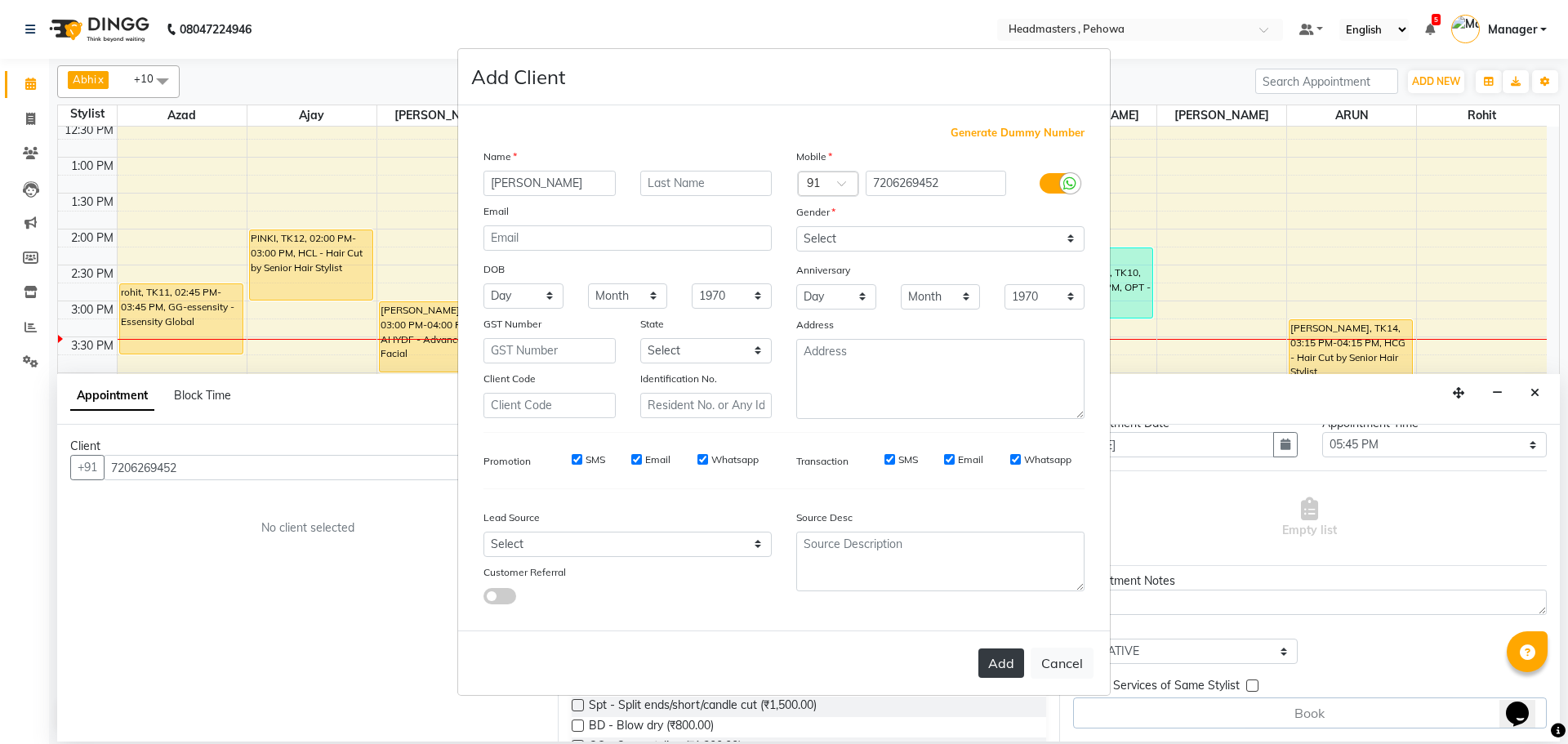 click on "Add" at bounding box center [1001, 663] 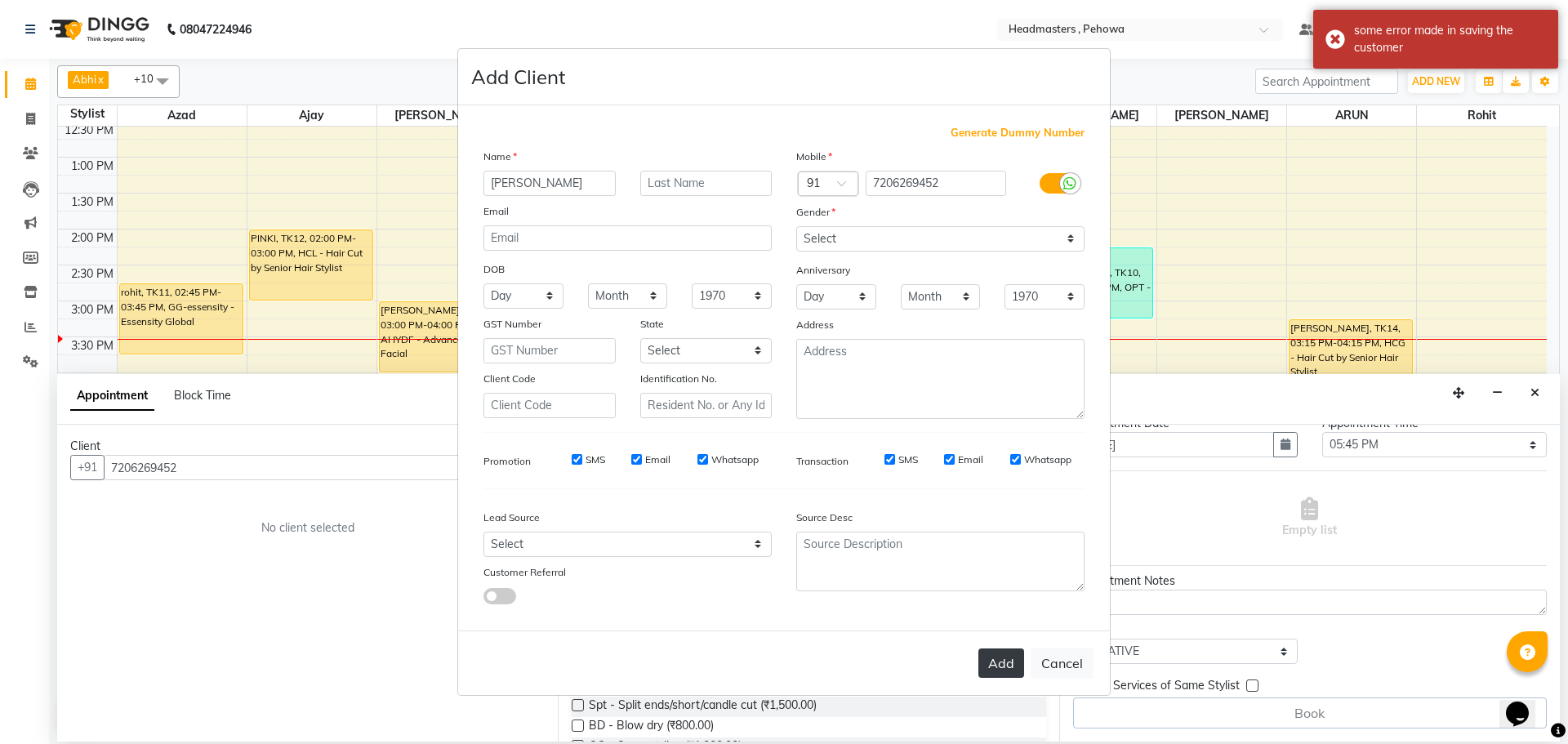click on "Add" at bounding box center [1001, 663] 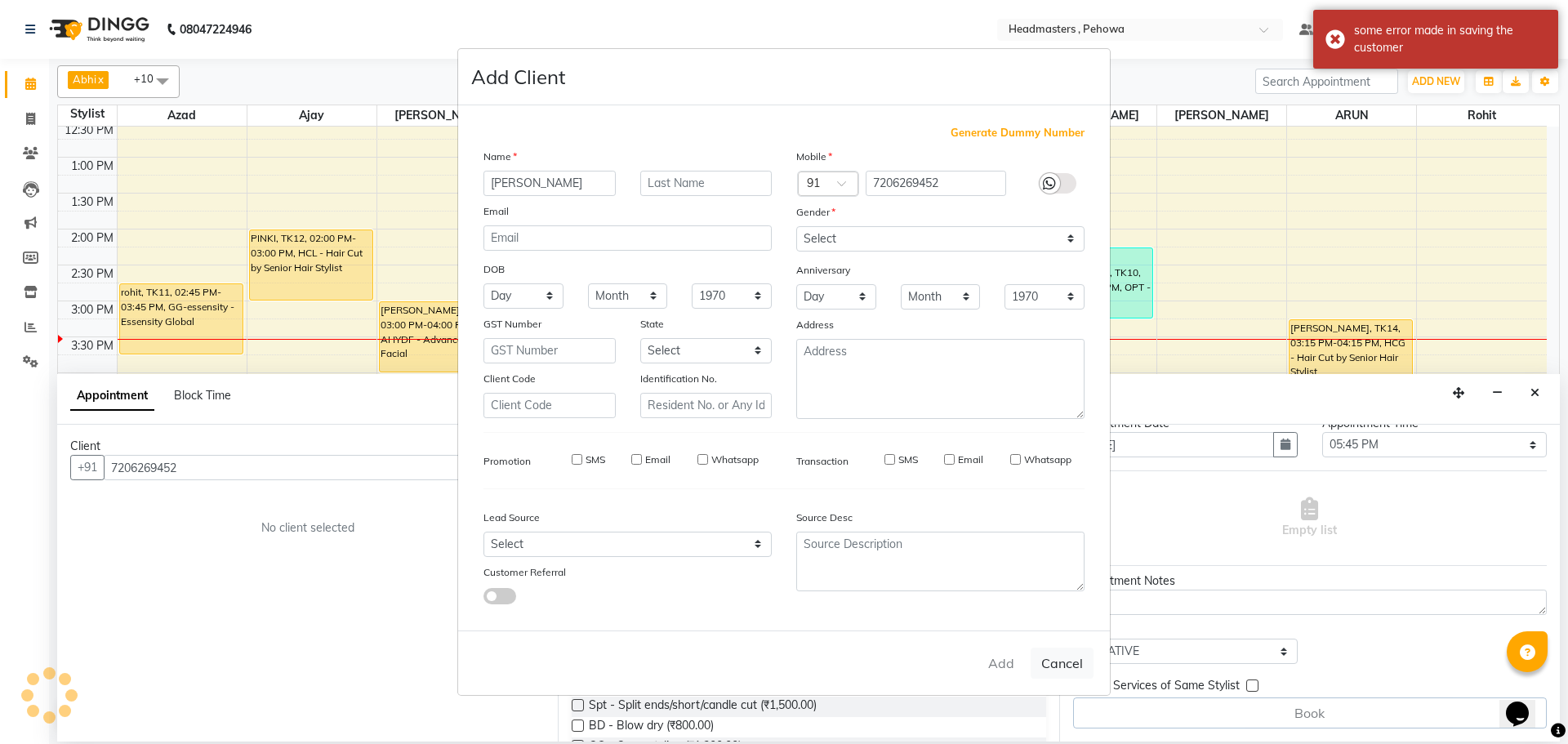 type 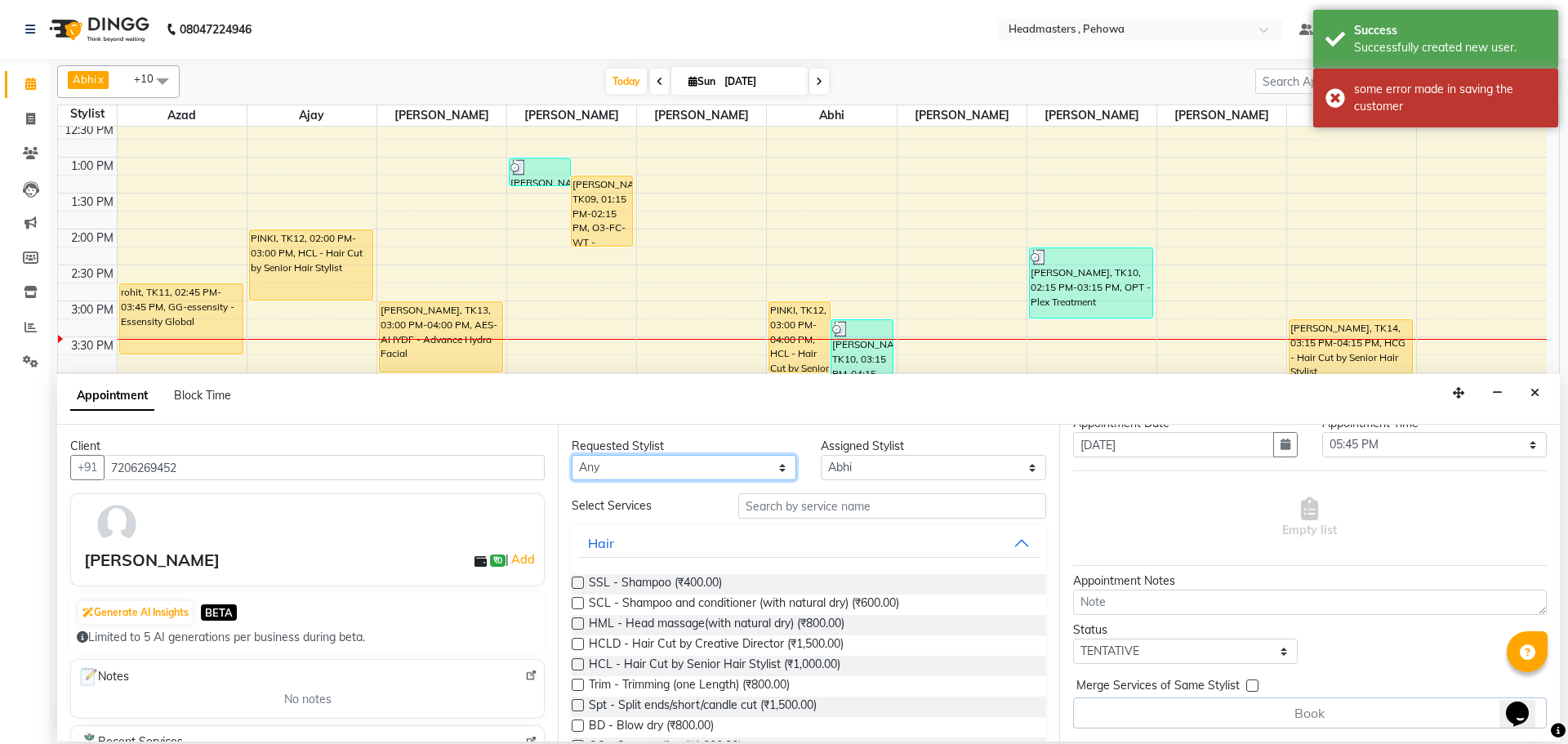 click on "Any Abhi [PERSON_NAME] [PERSON_NAME] [PERSON_NAME] [PERSON_NAME] Headmasters [PERSON_NAME] Manager [PERSON_NAME] [PERSON_NAME] [PERSON_NAME] [PERSON_NAME] Rohit [PERSON_NAME] [PERSON_NAME] [PERSON_NAME] [PERSON_NAME]  [PERSON_NAME]" at bounding box center [684, 467] 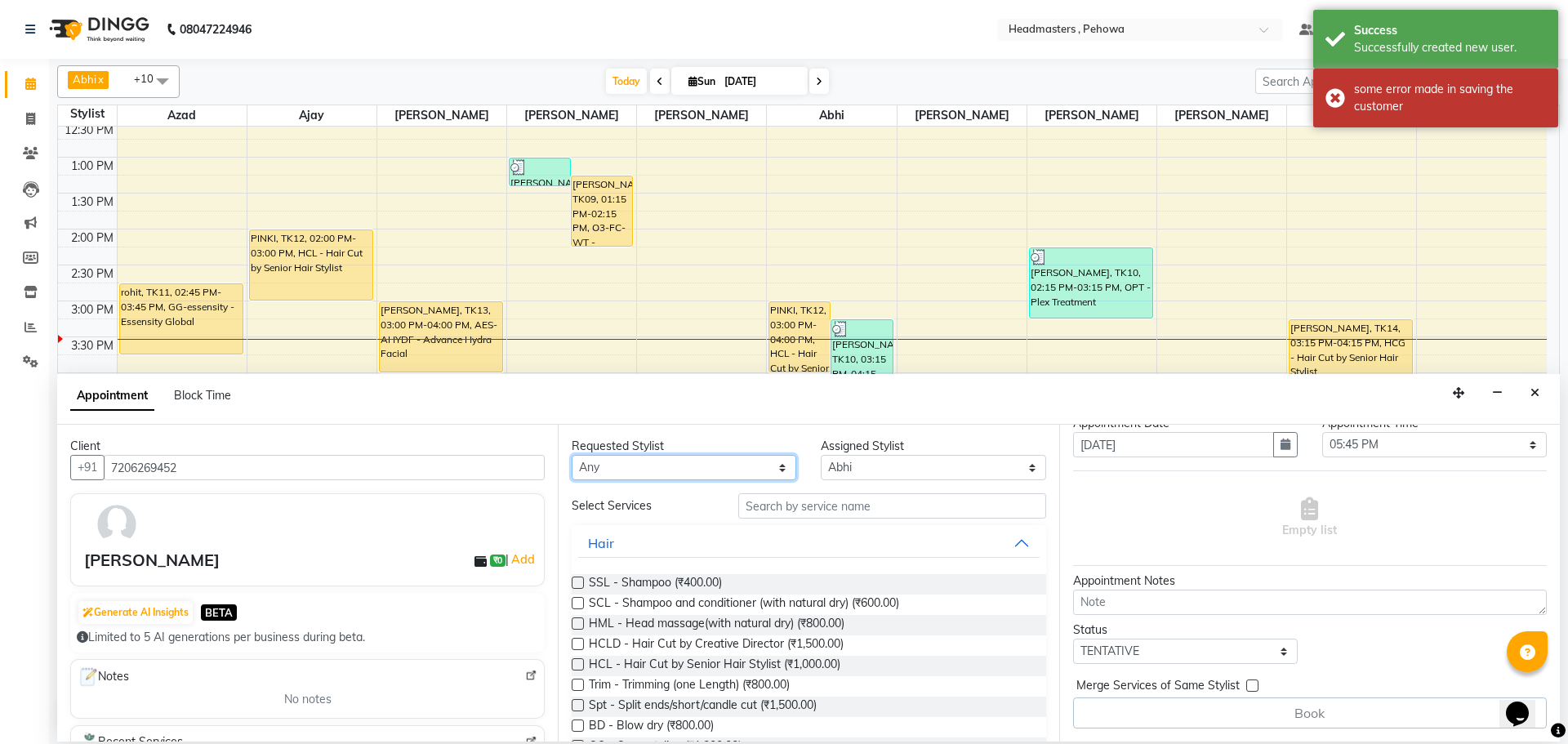 select on "68776" 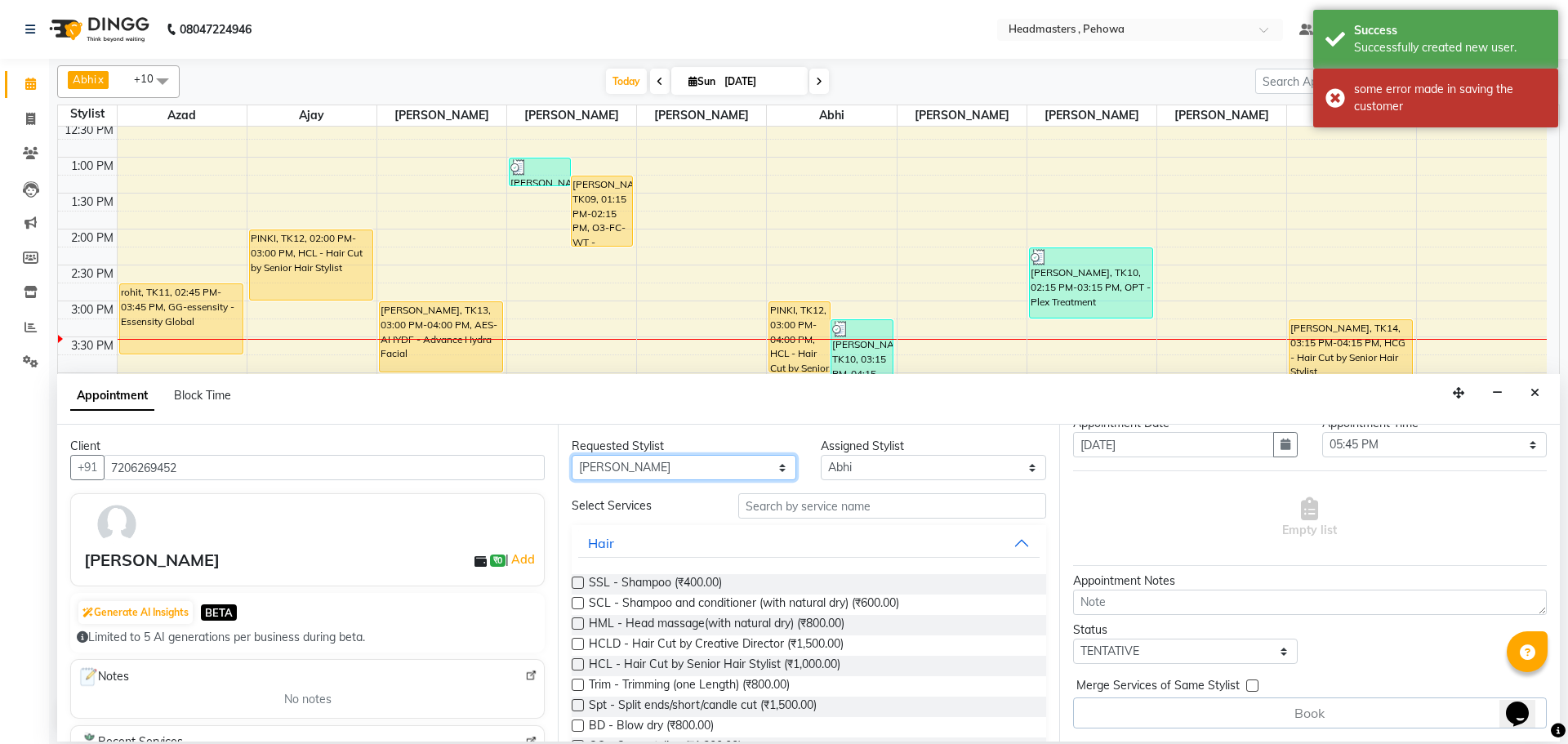 click on "Any Abhi [PERSON_NAME] [PERSON_NAME] [PERSON_NAME] [PERSON_NAME] Headmasters [PERSON_NAME] Manager [PERSON_NAME] [PERSON_NAME] [PERSON_NAME] [PERSON_NAME] Rohit [PERSON_NAME] [PERSON_NAME] [PERSON_NAME] [PERSON_NAME]  [PERSON_NAME]" at bounding box center [684, 467] 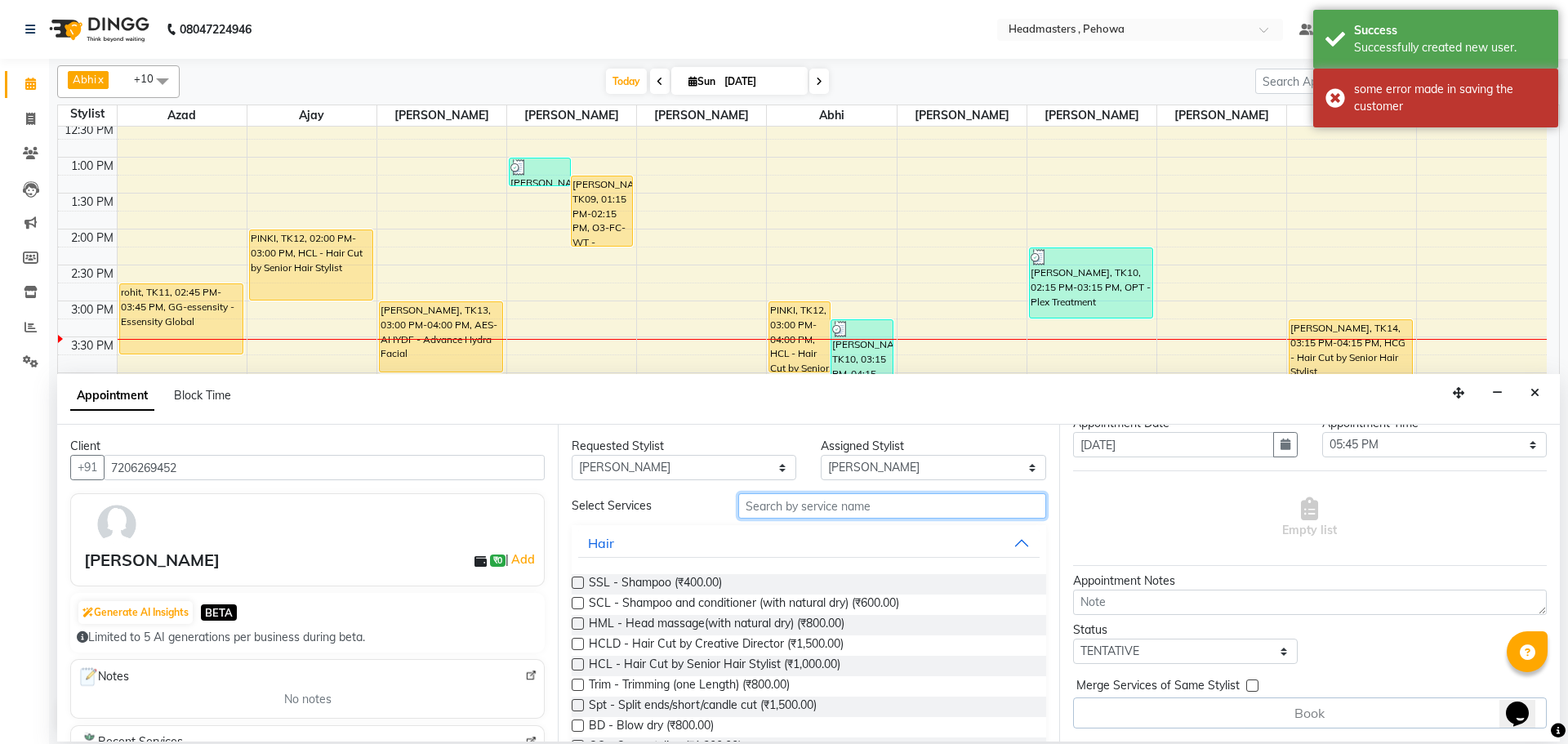 click at bounding box center [892, 506] 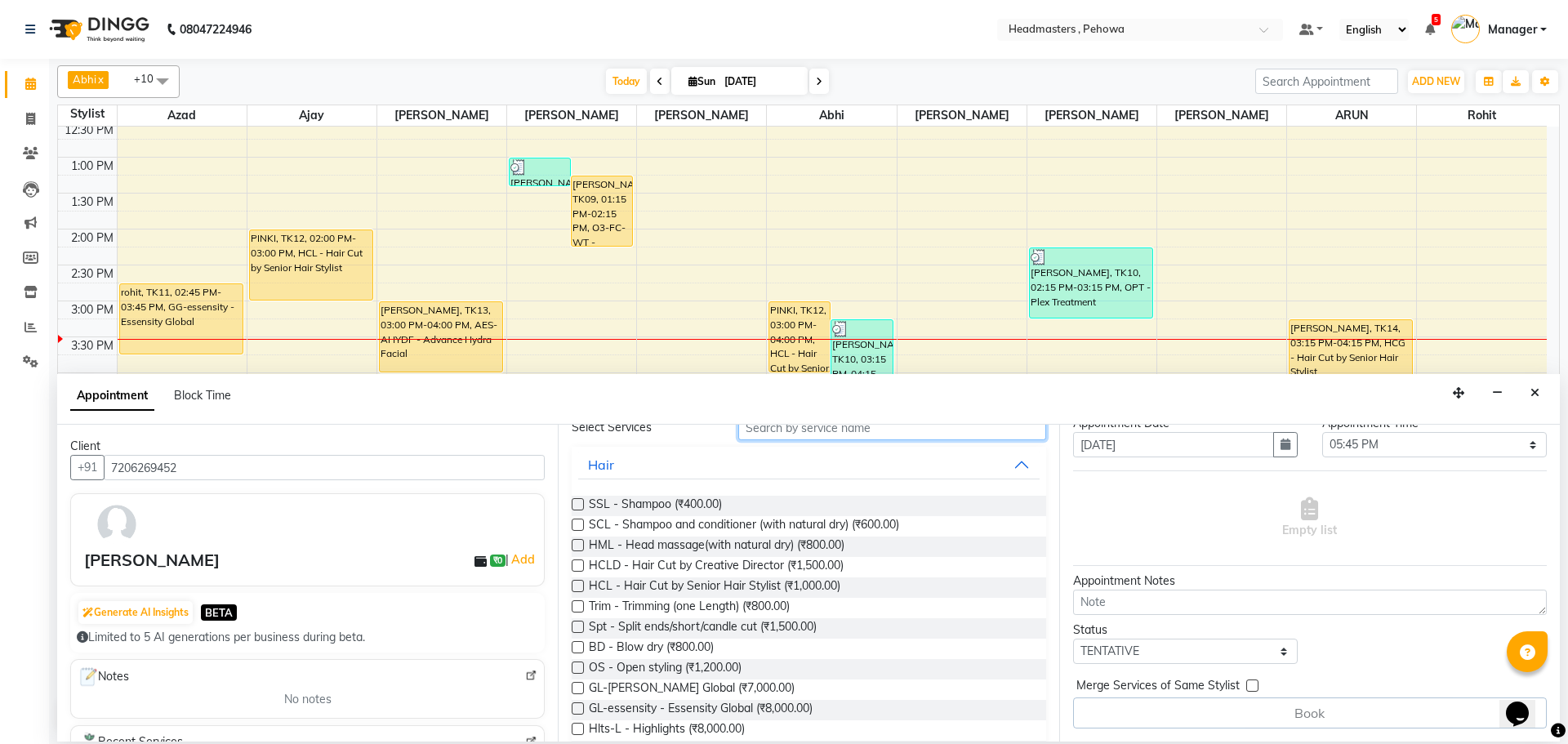 scroll, scrollTop: 0, scrollLeft: 0, axis: both 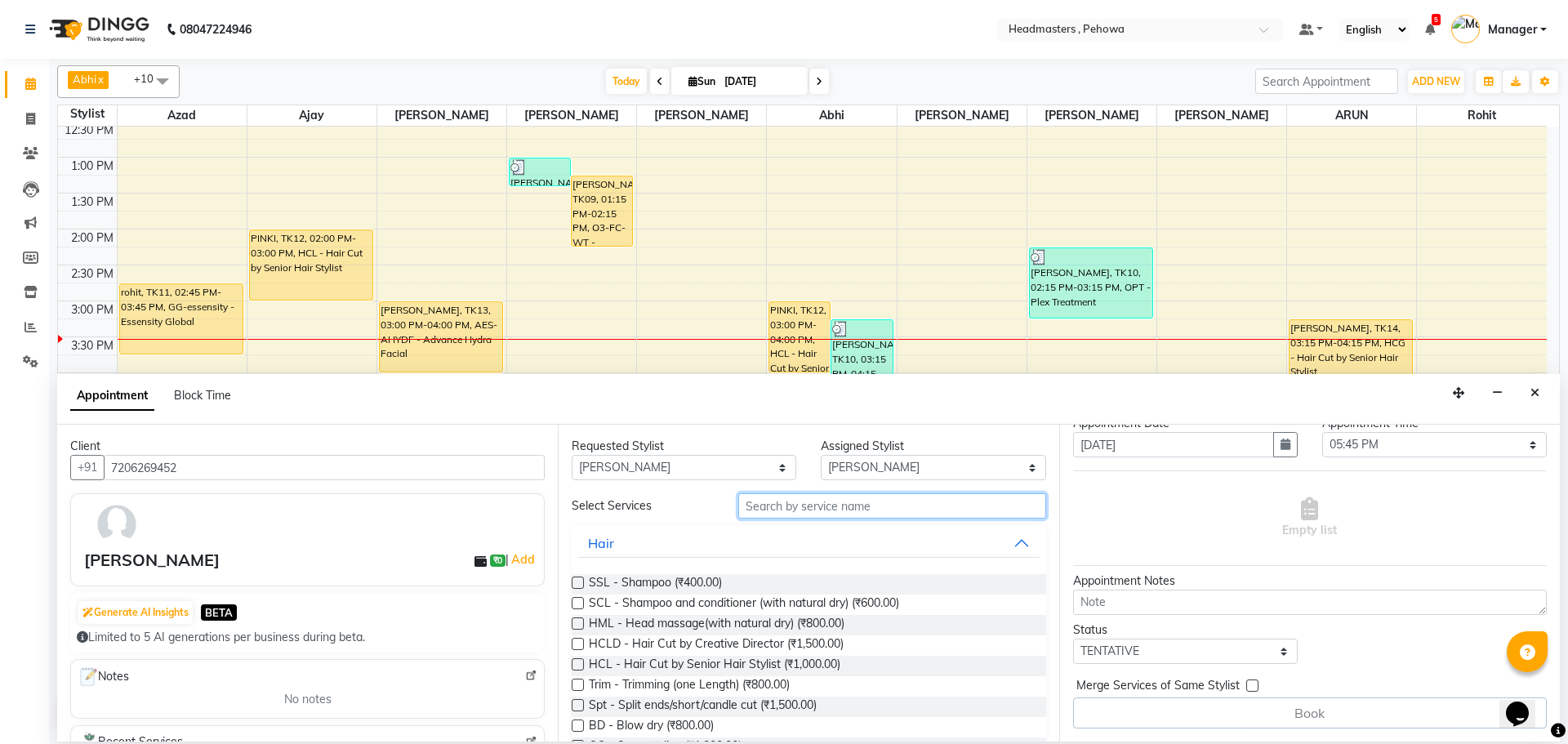 click at bounding box center (892, 506) 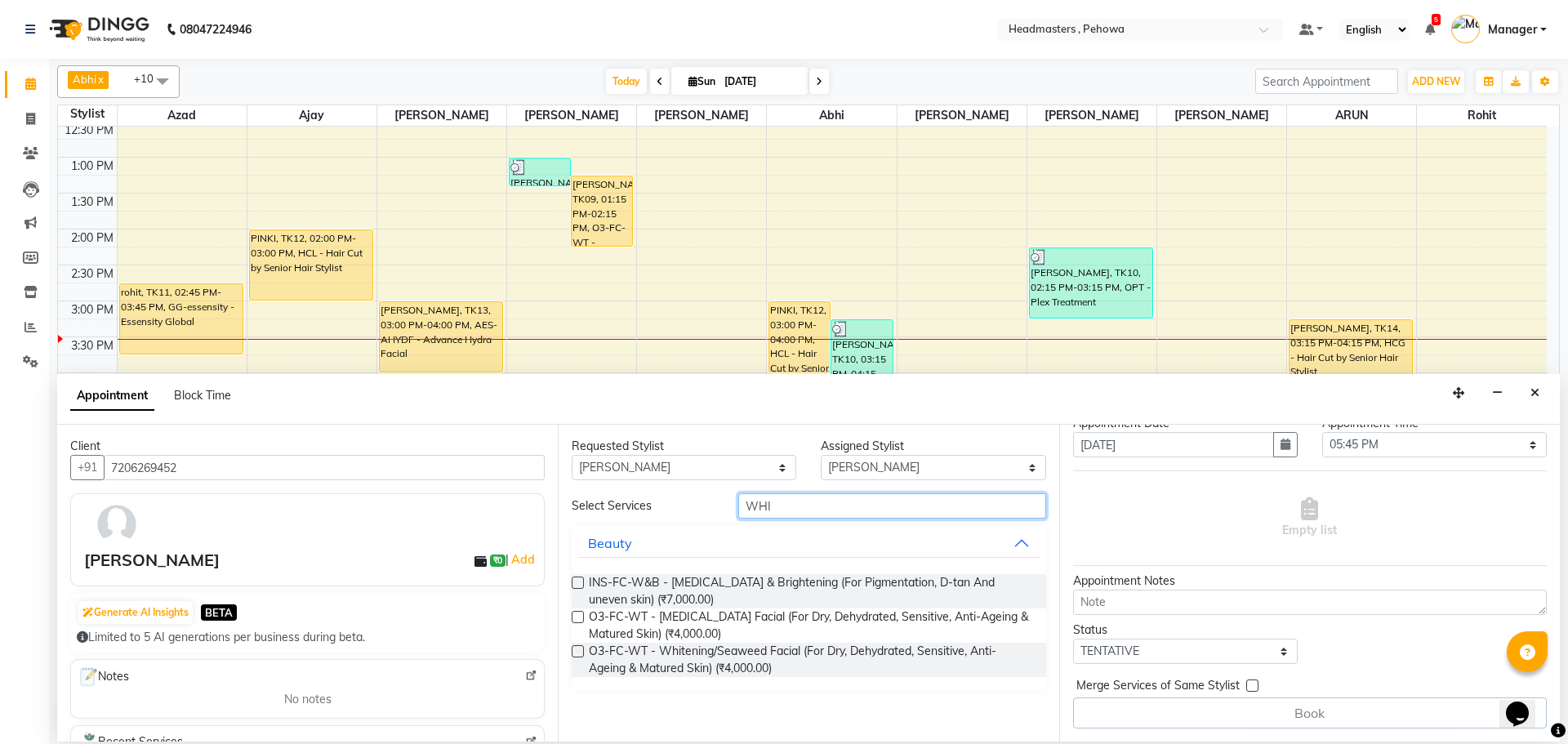 type on "WHI" 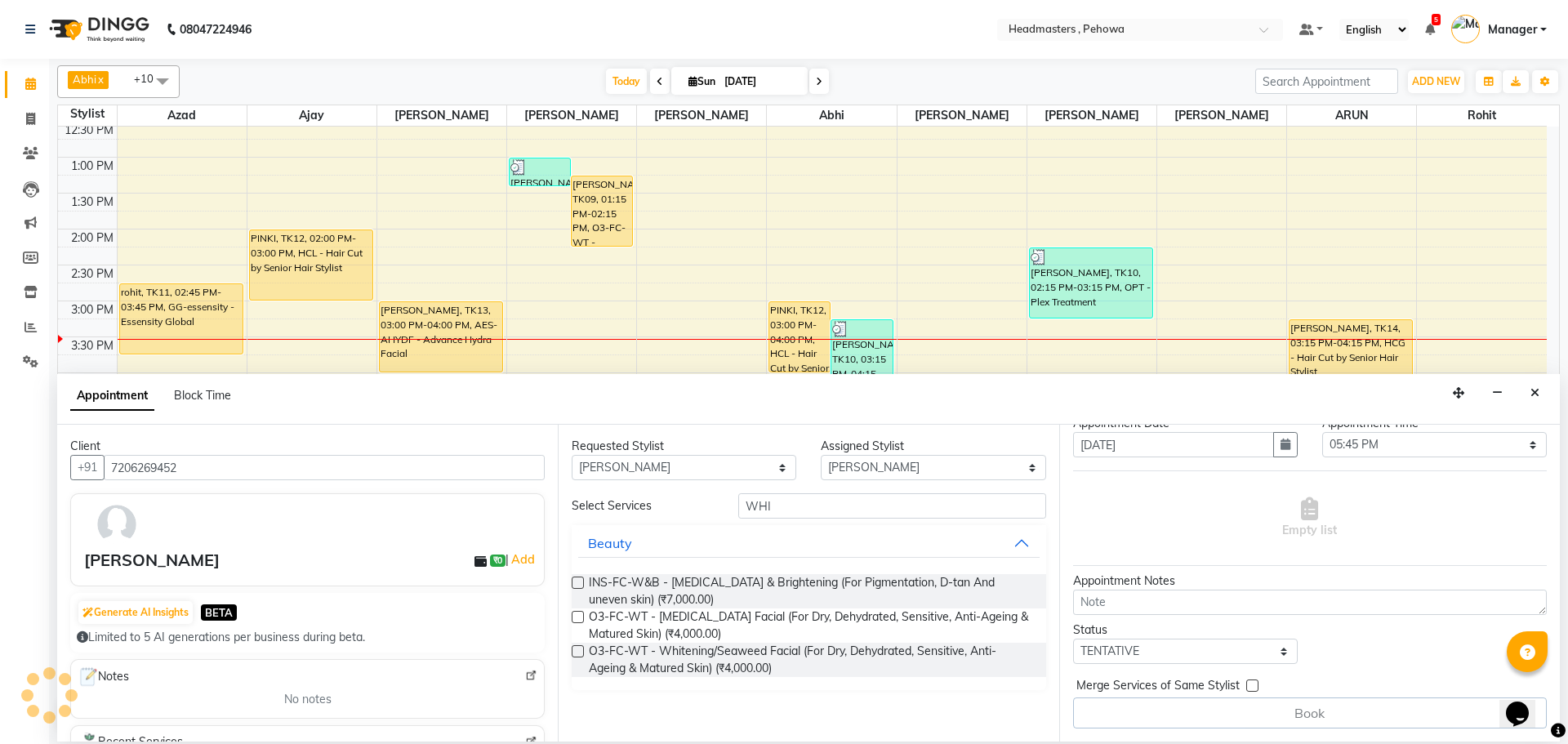 click at bounding box center (577, 582) 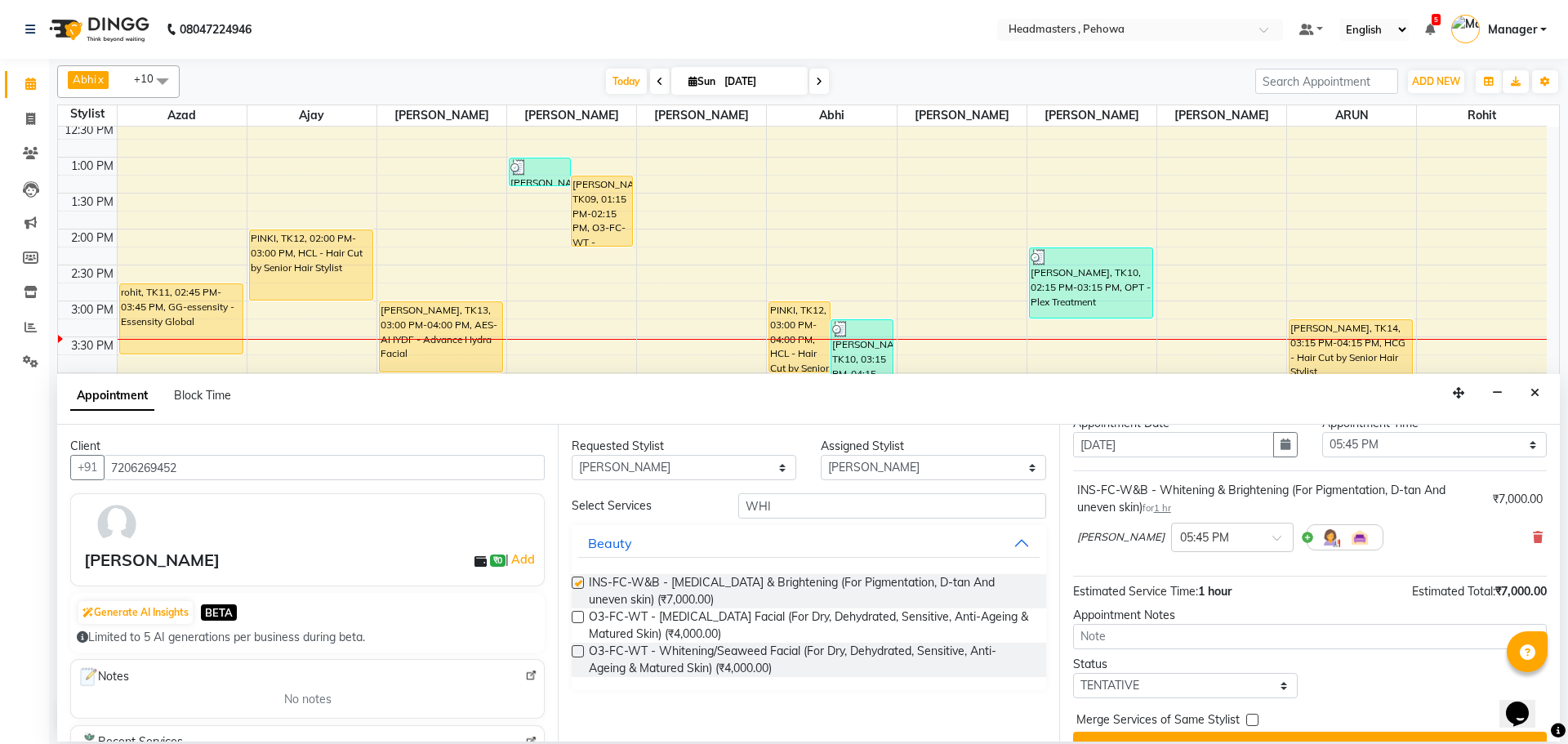 checkbox on "false" 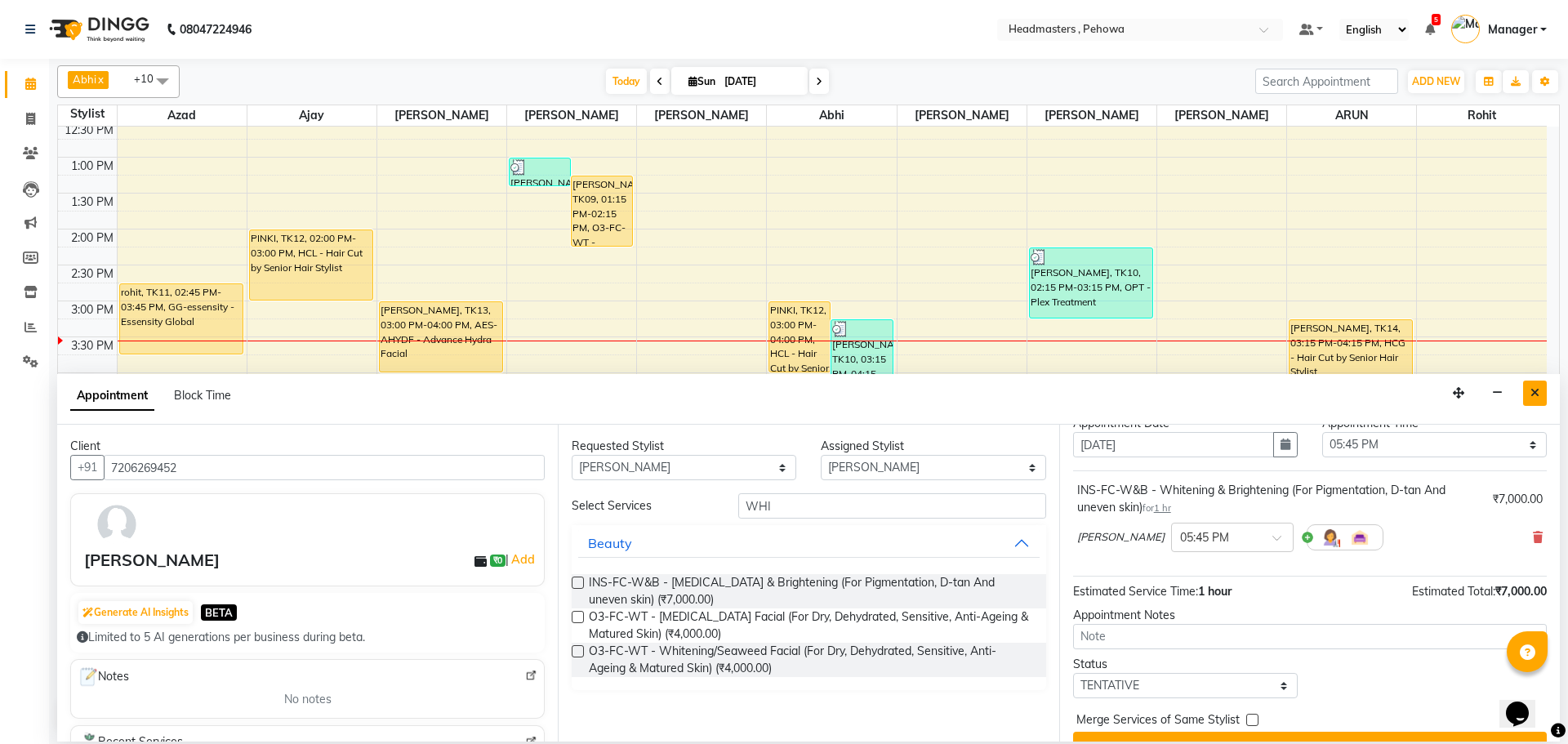 click at bounding box center [1535, 393] 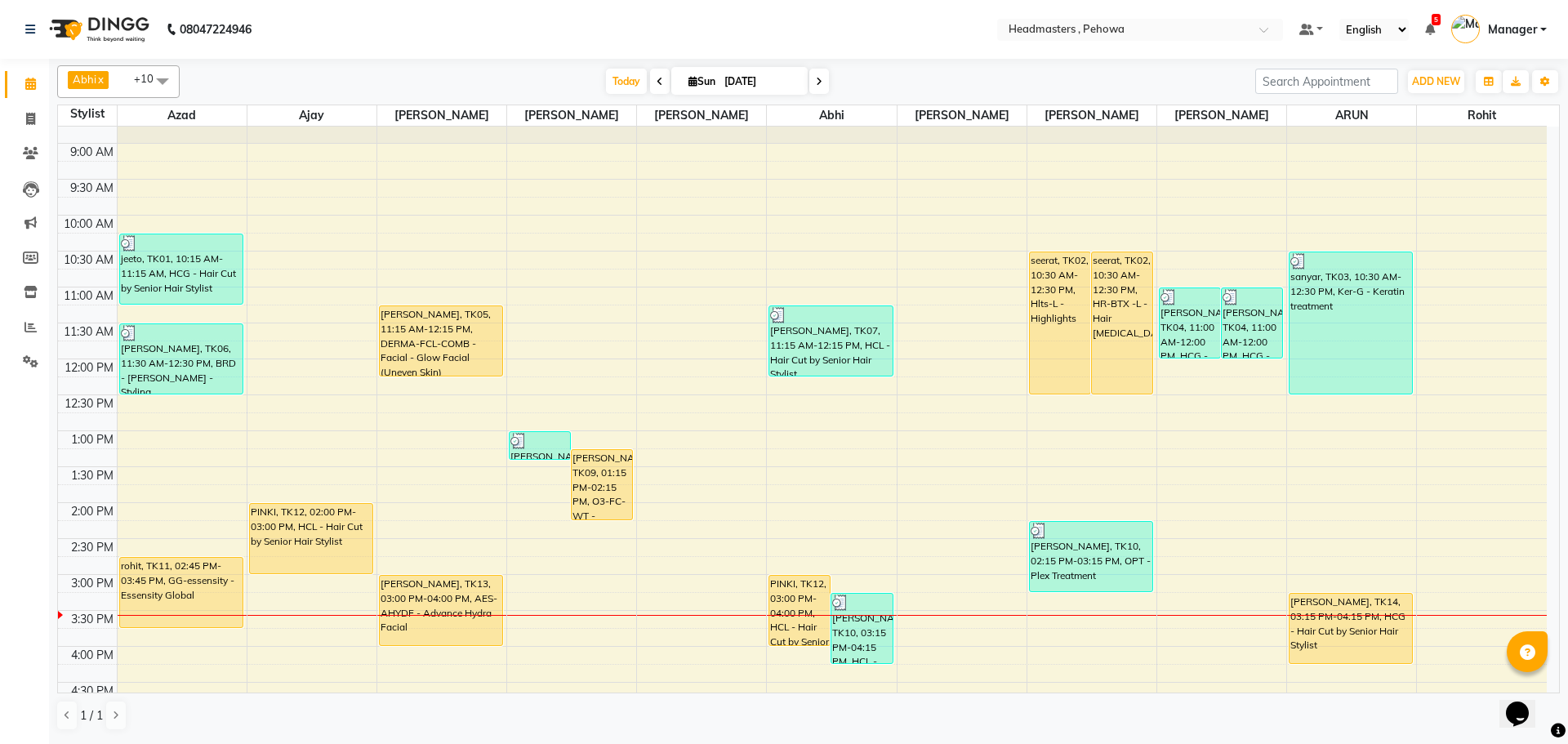 scroll, scrollTop: 163, scrollLeft: 0, axis: vertical 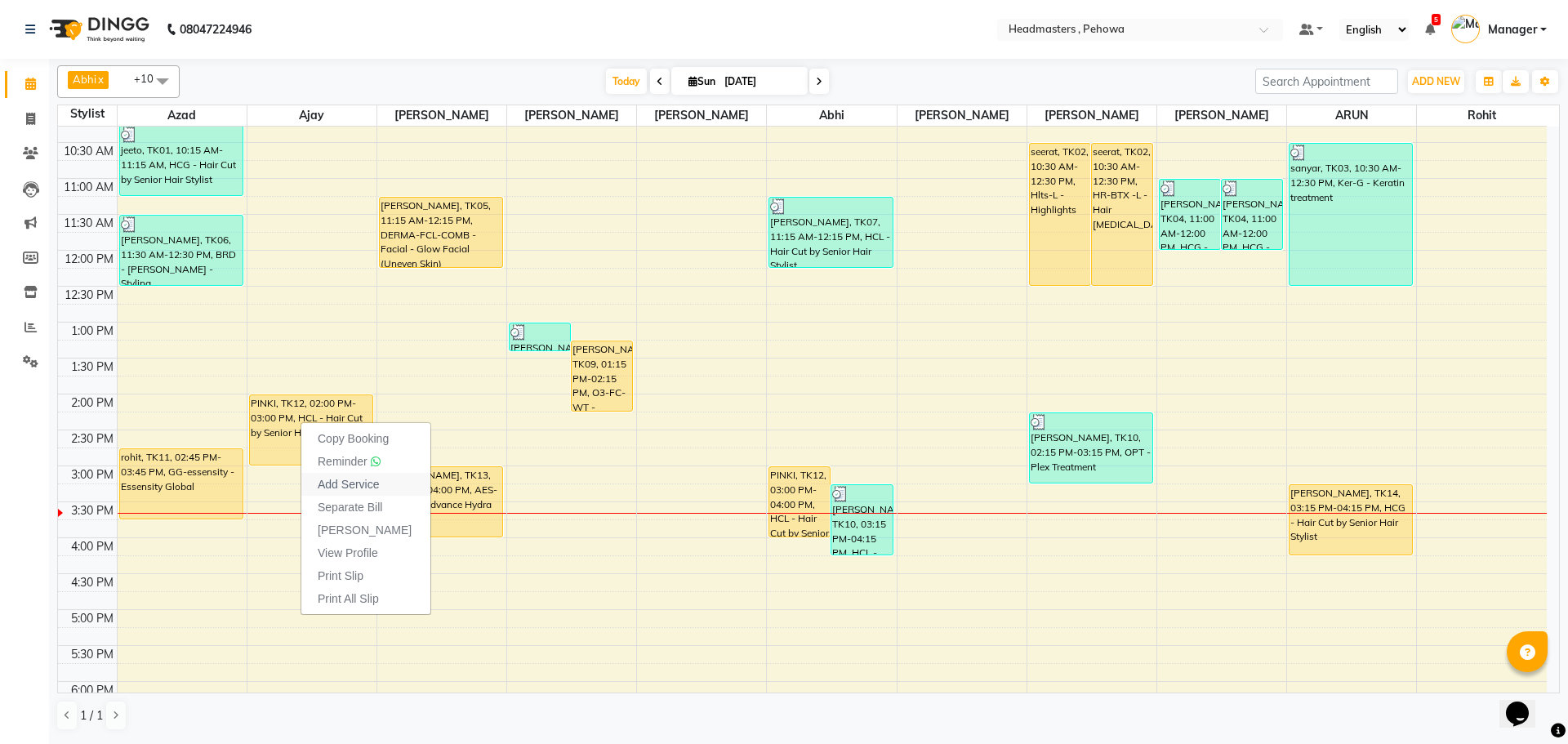 click on "Add Service" at bounding box center (366, 484) 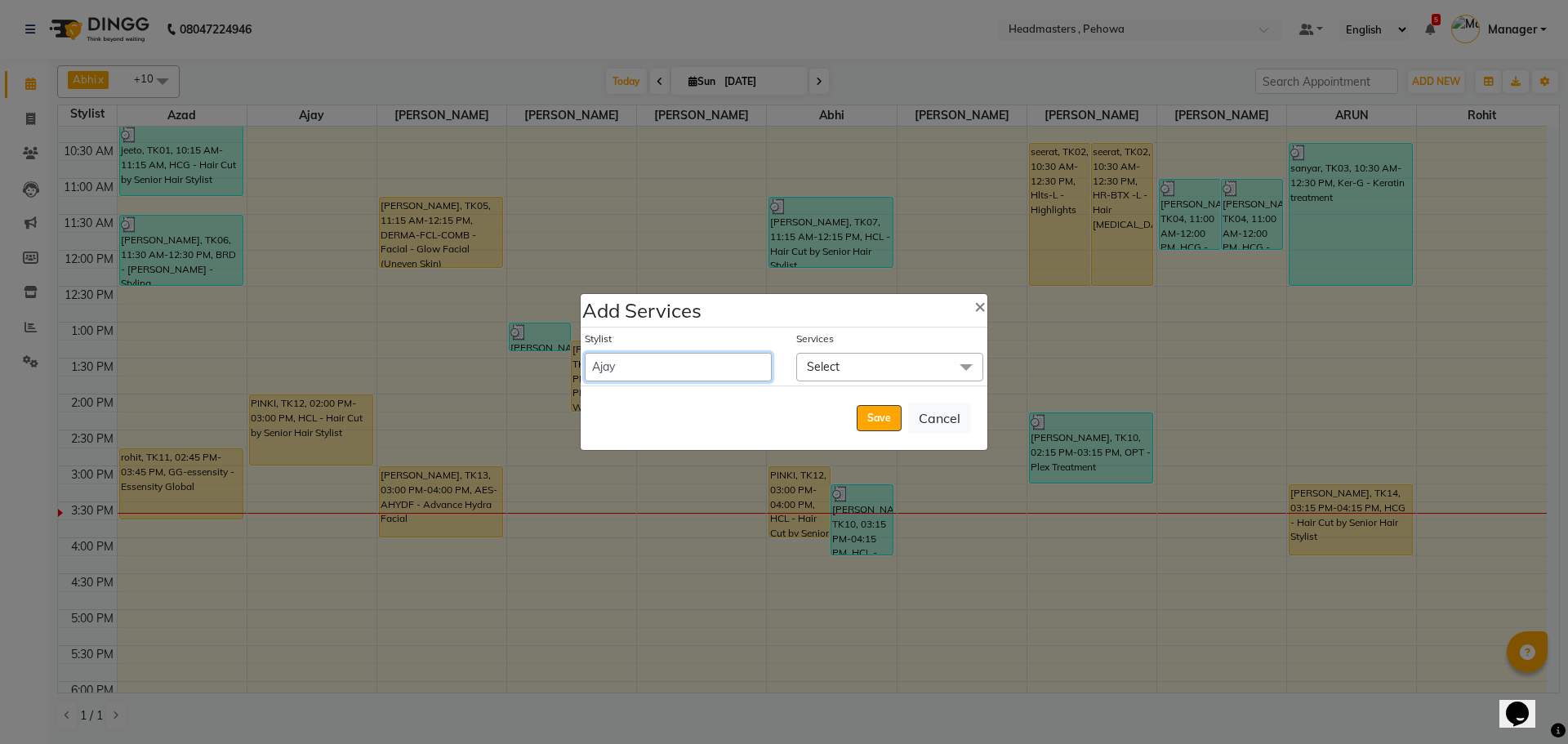 click on "Abhi   Ajay   Amanpreet   Anas   ARUN   Azad   Bilal   Davy   Headmasters   Jashan   Kunal   Manager   Manjeet    Manpreet   Neha   Neha Chauhan   Pankaj   Prabh   Rohit   Sahil   Sahil Machal   Sahil Rana   Sapna    Sumit   Vimal" at bounding box center [678, 367] 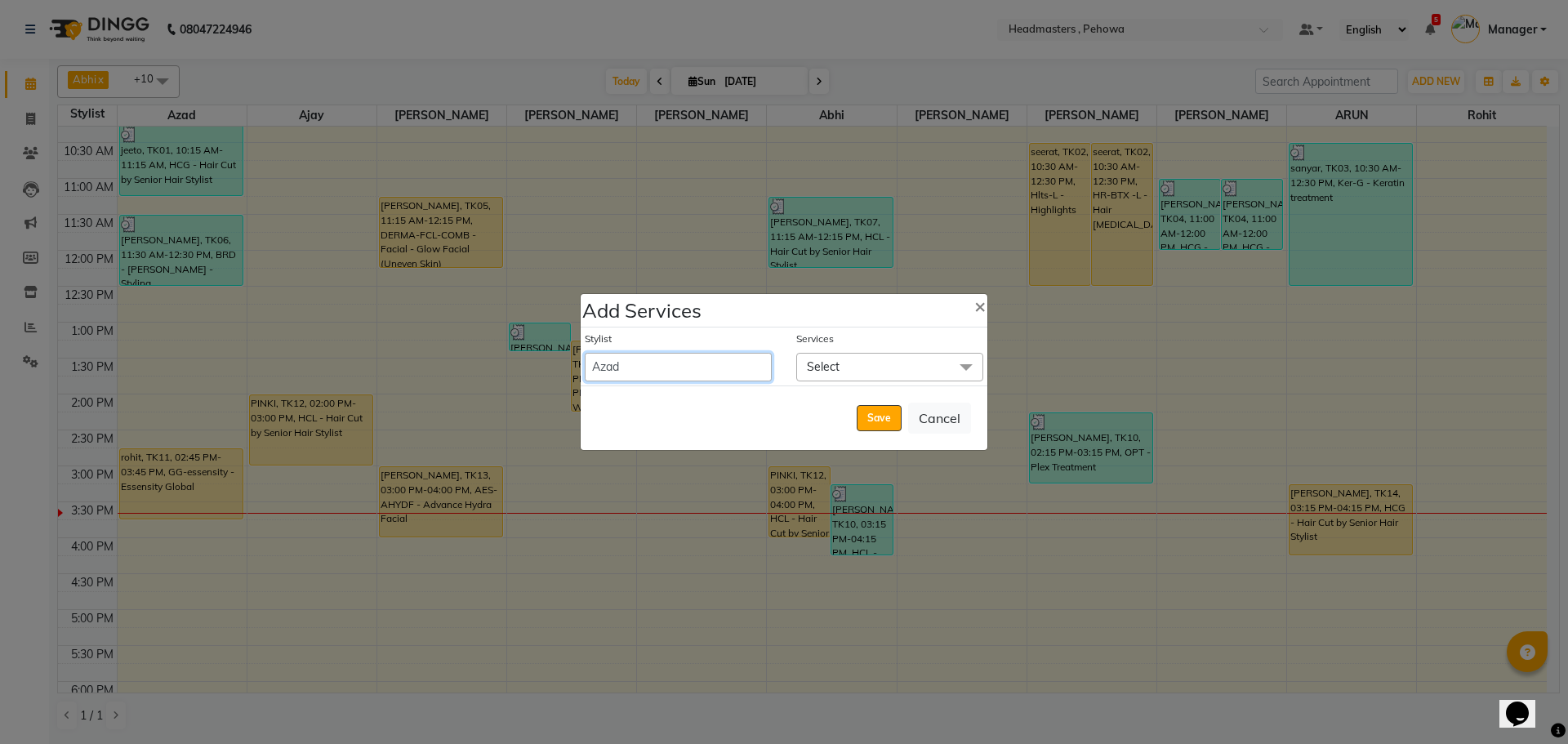 click on "Abhi   Ajay   Amanpreet   Anas   ARUN   Azad   Bilal   Davy   Headmasters   Jashan   Kunal   Manager   Manjeet    Manpreet   Neha   Neha Chauhan   Pankaj   Prabh   Rohit   Sahil   Sahil Machal   Sahil Rana   Sapna    Sumit   Vimal" at bounding box center [678, 367] 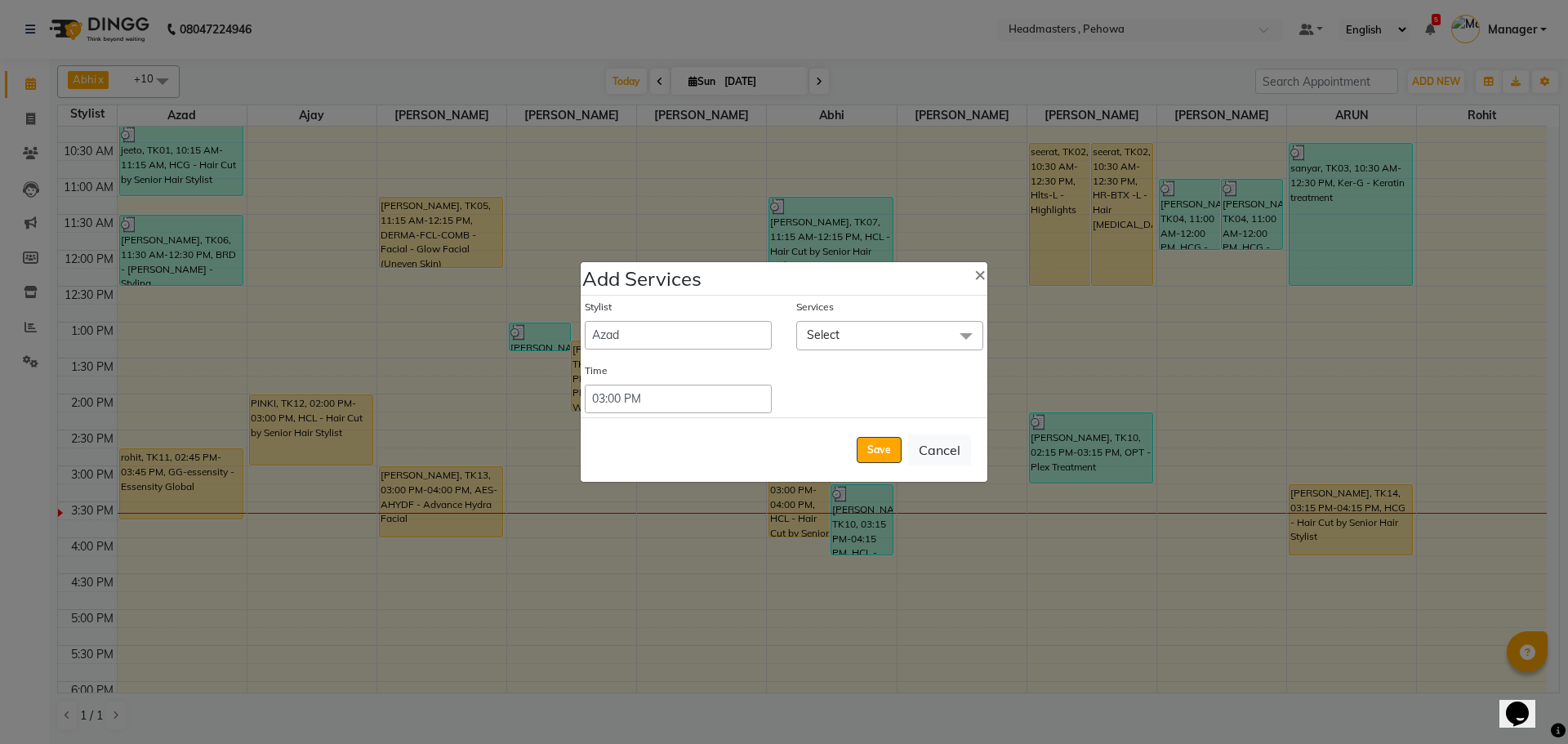 click on "Select" 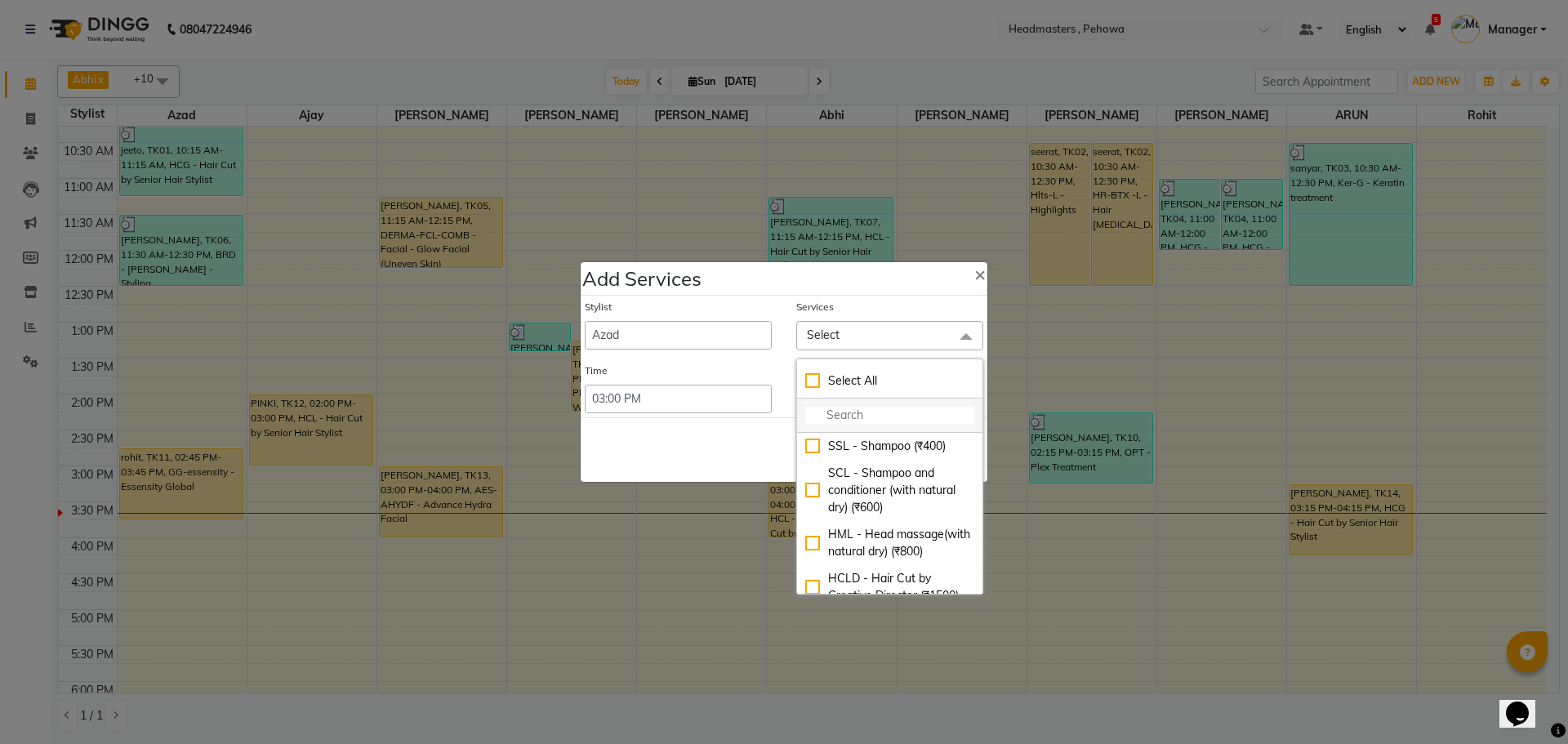 click 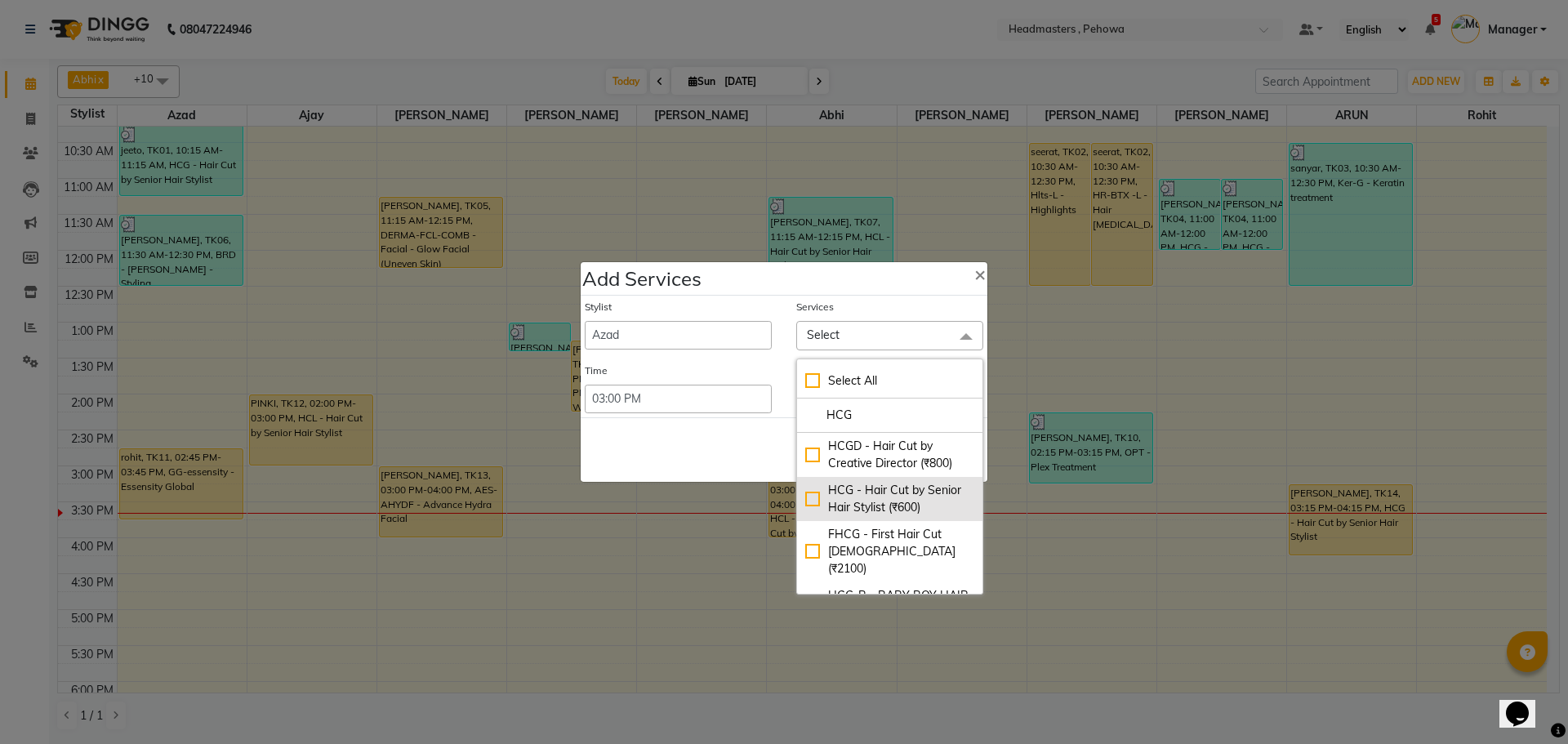 type on "HCG" 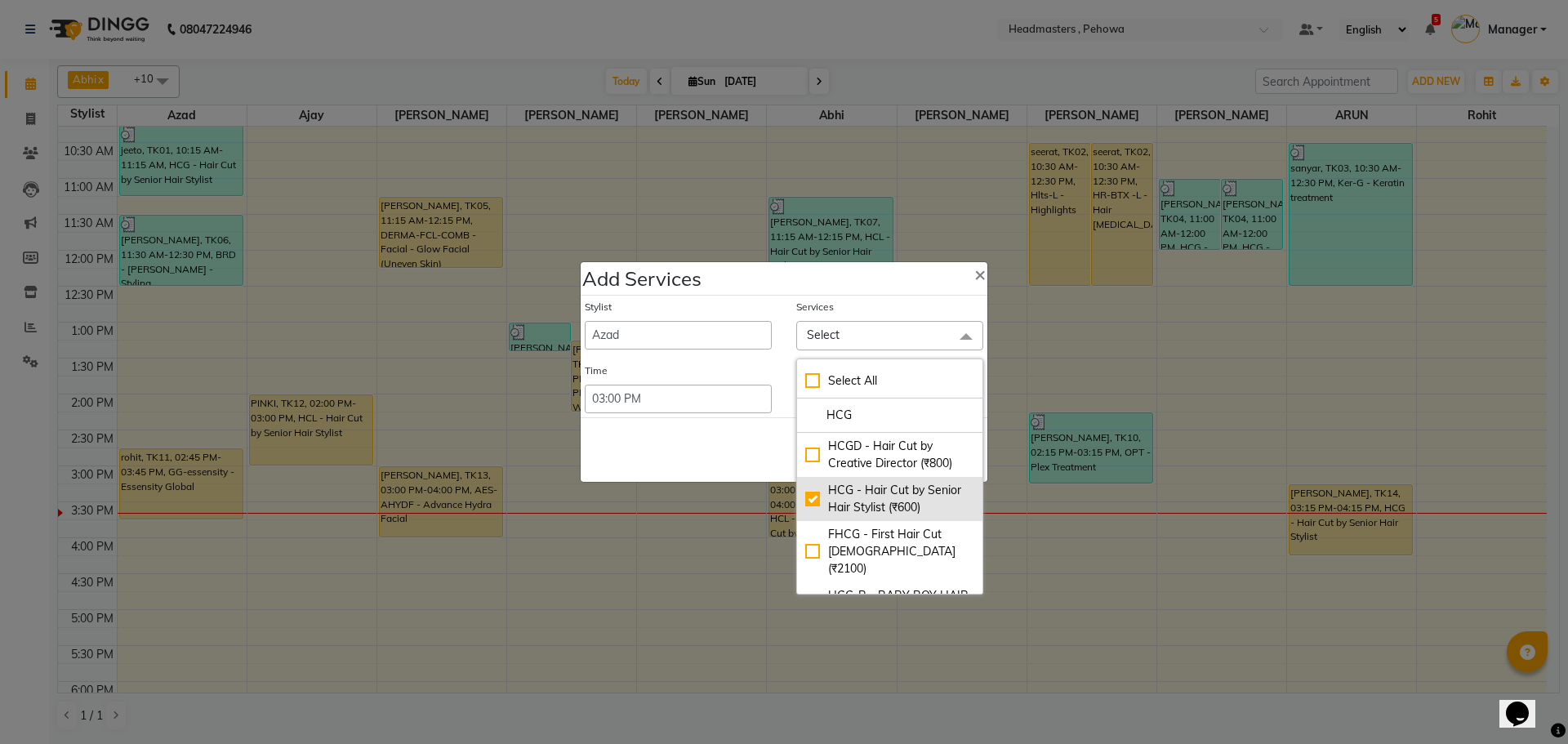 checkbox on "true" 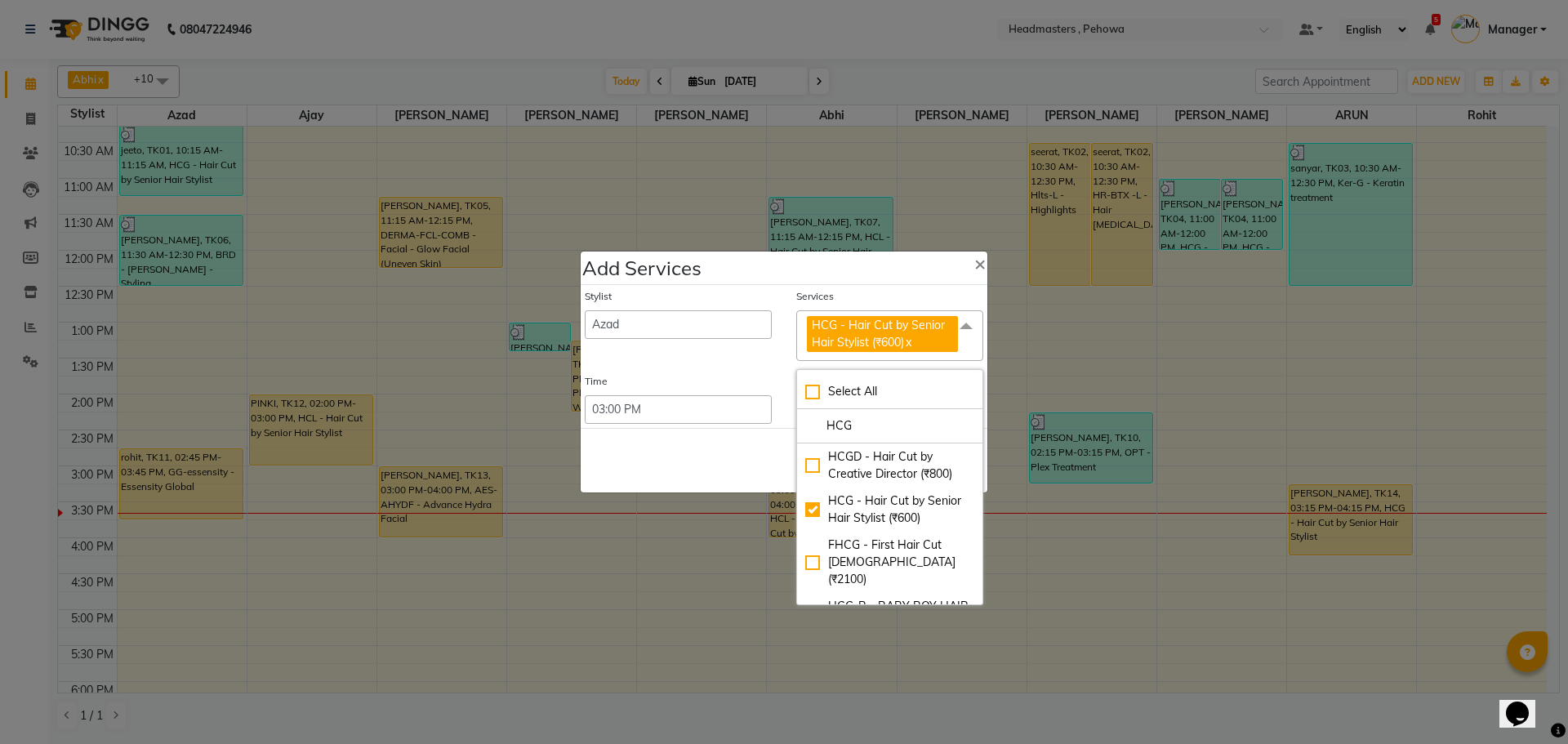 click on "Save   Cancel" 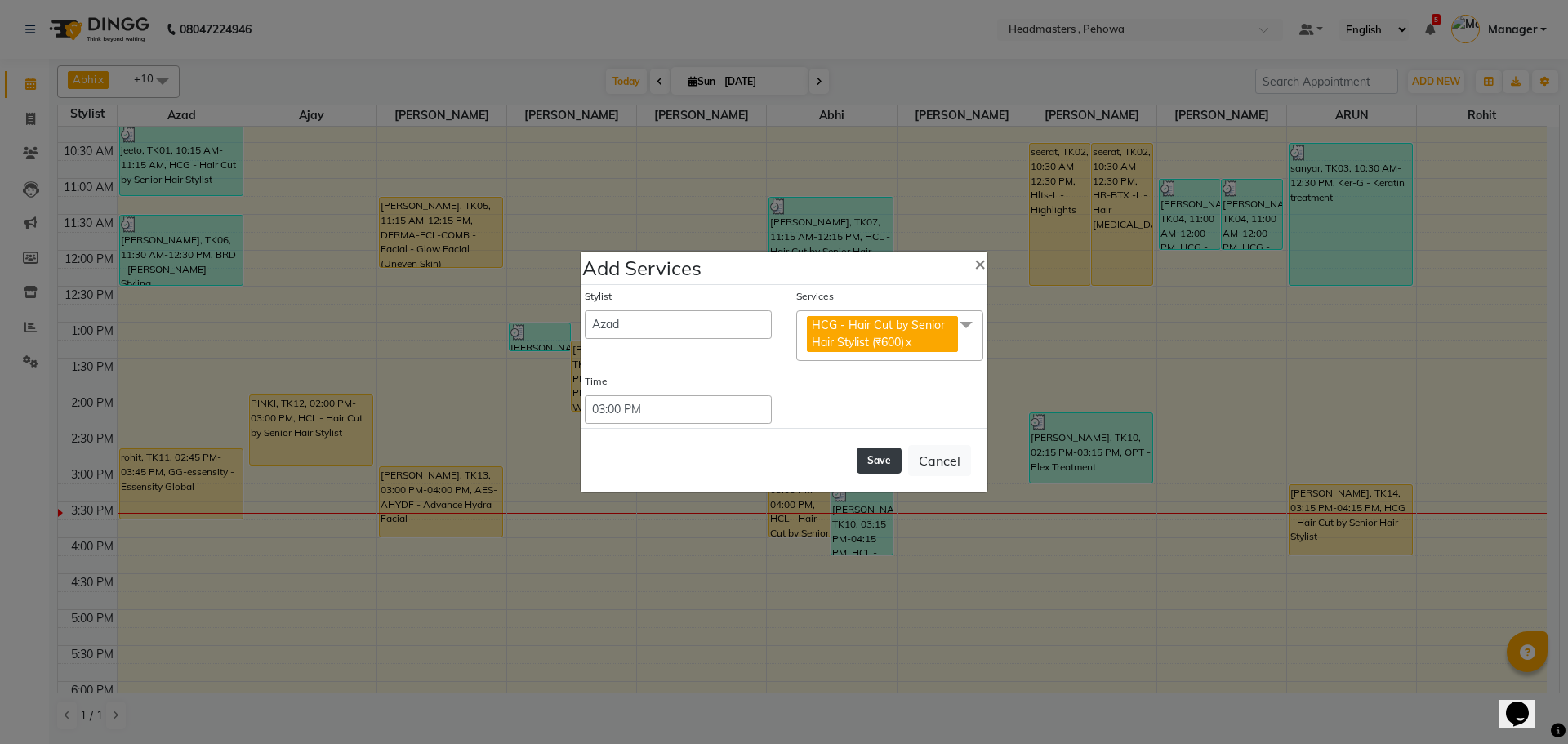 click on "Save" 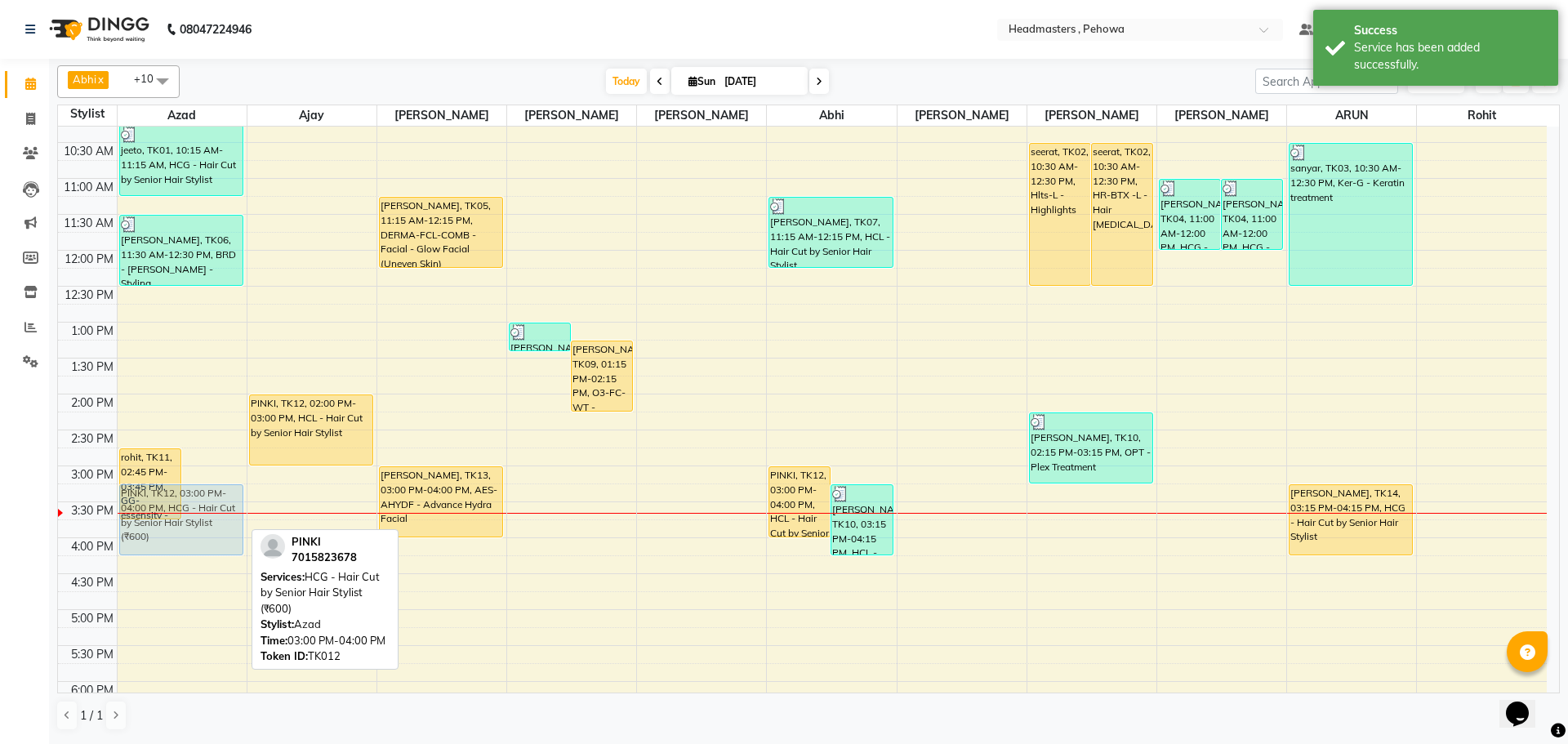 drag, startPoint x: 223, startPoint y: 489, endPoint x: 225, endPoint y: 500, distance: 11.18034 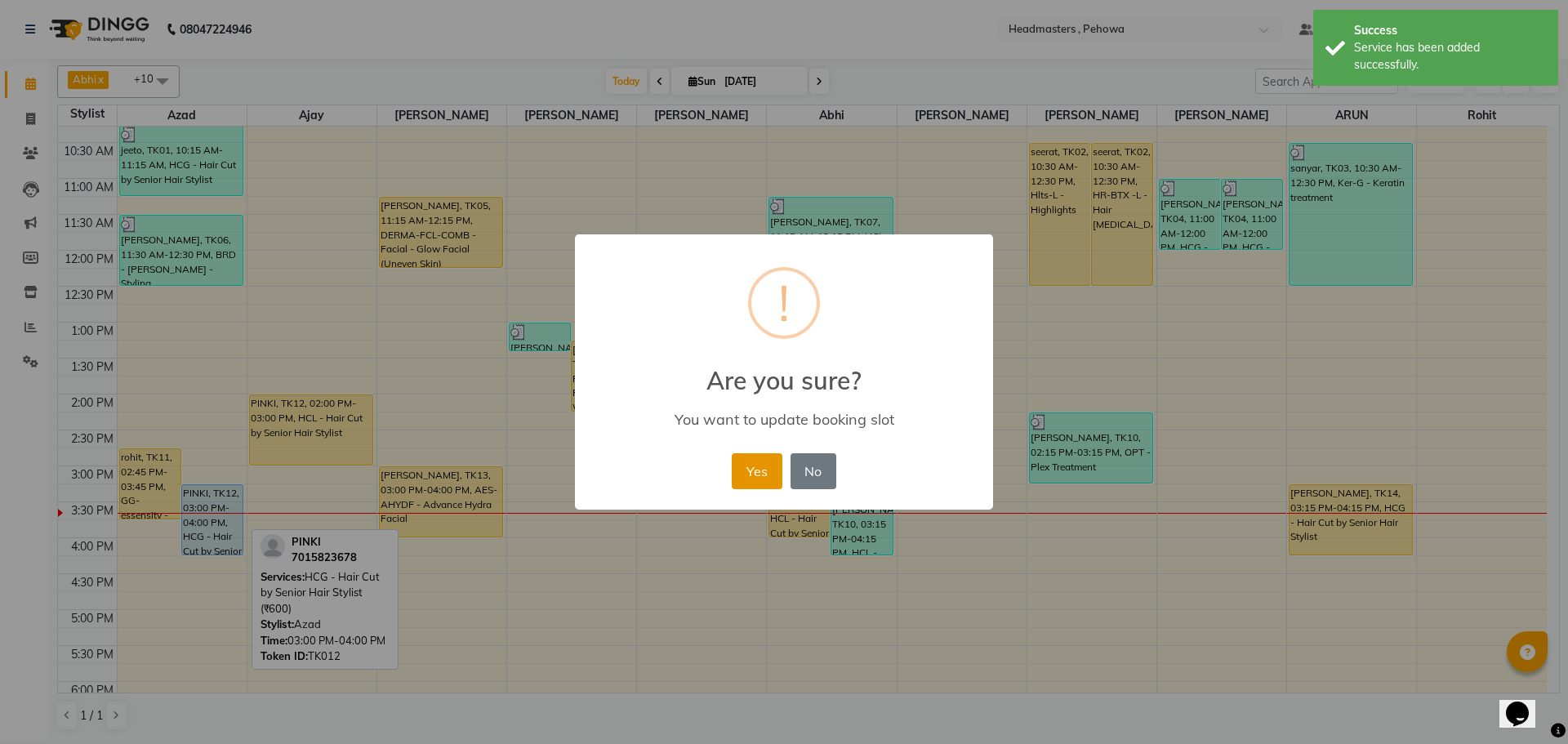 click on "Yes" at bounding box center (756, 471) 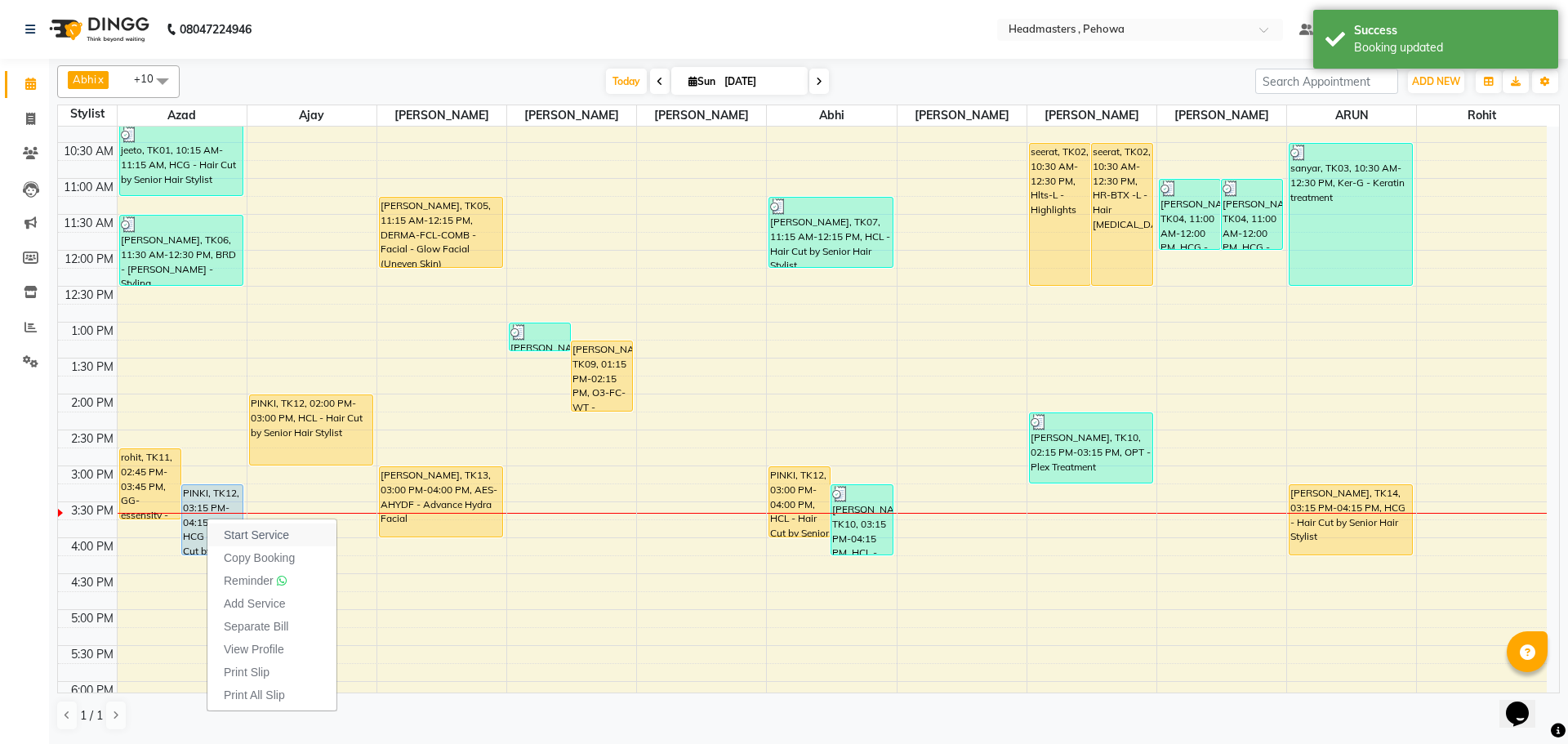 click on "Start Service" at bounding box center (256, 535) 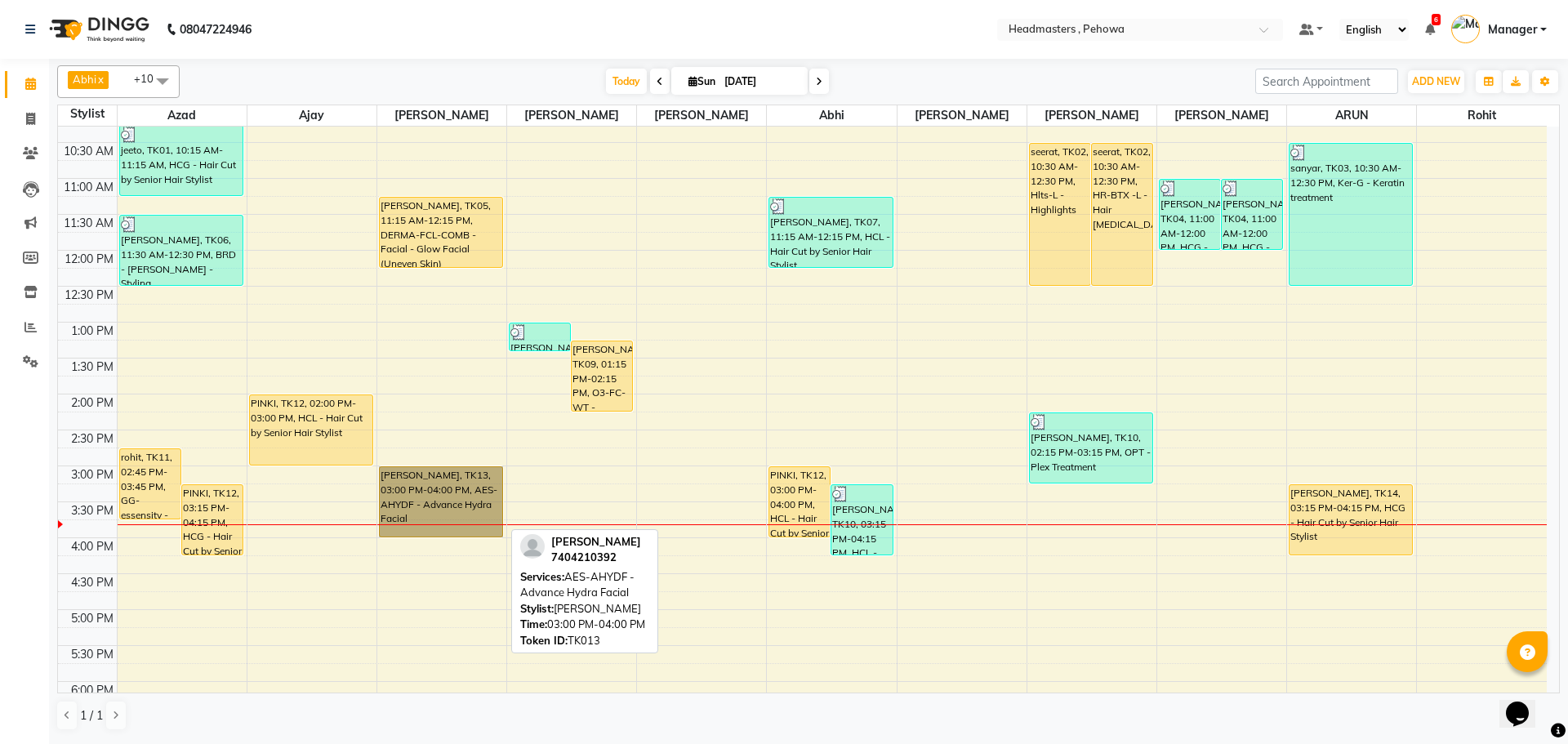 drag, startPoint x: 479, startPoint y: 492, endPoint x: 477, endPoint y: 502, distance: 10.198039 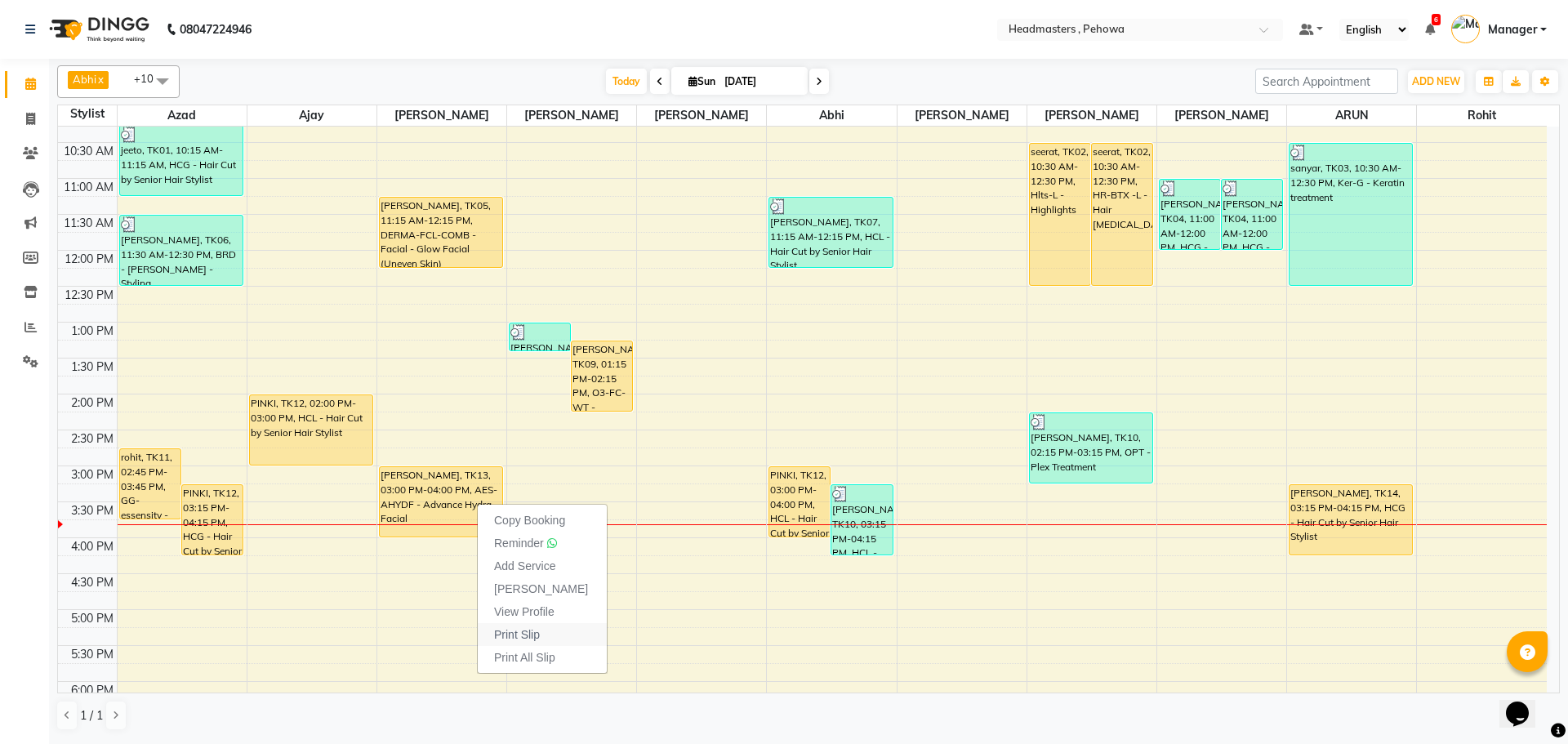 click on "Print Slip" at bounding box center (542, 635) 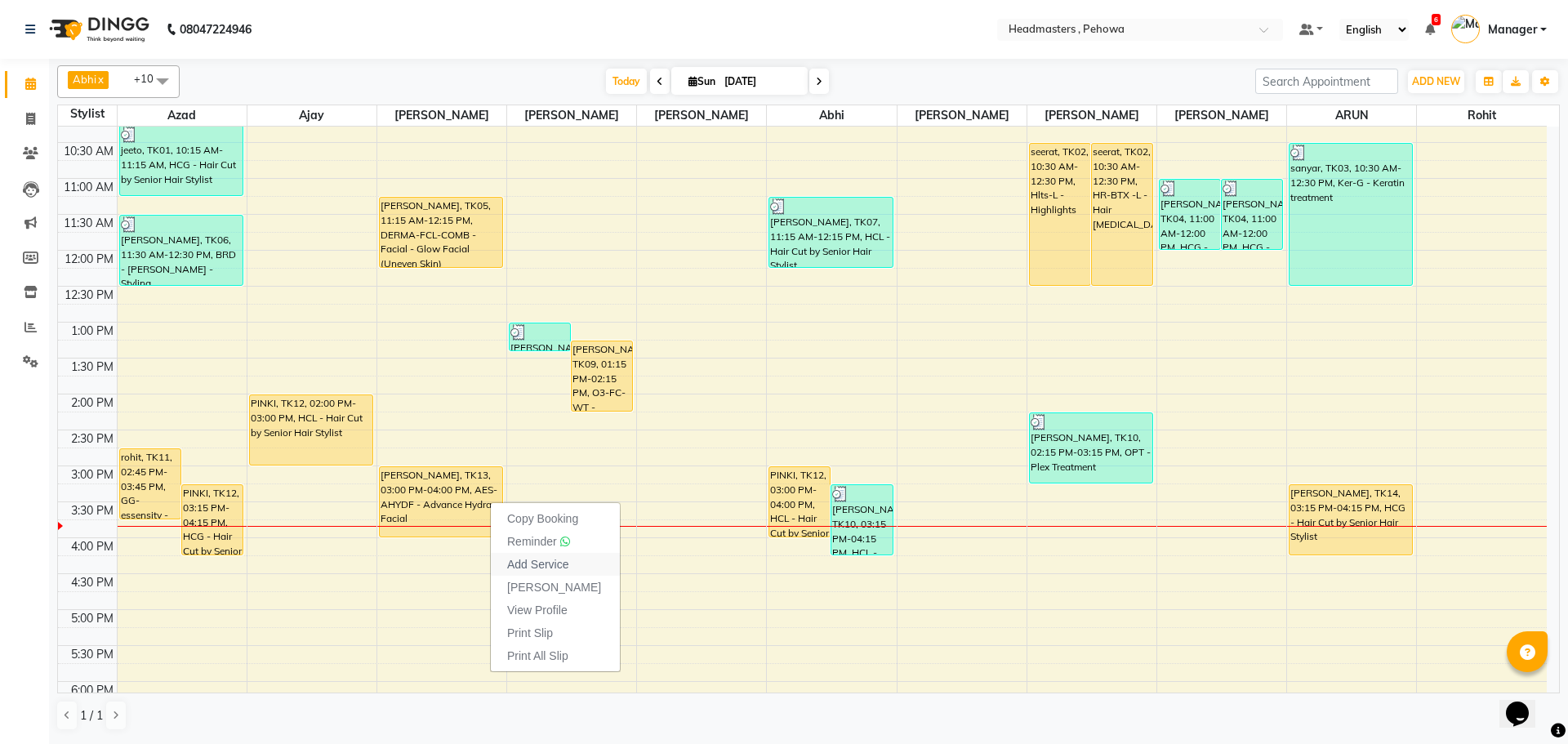 click on "Add Service" at bounding box center (555, 564) 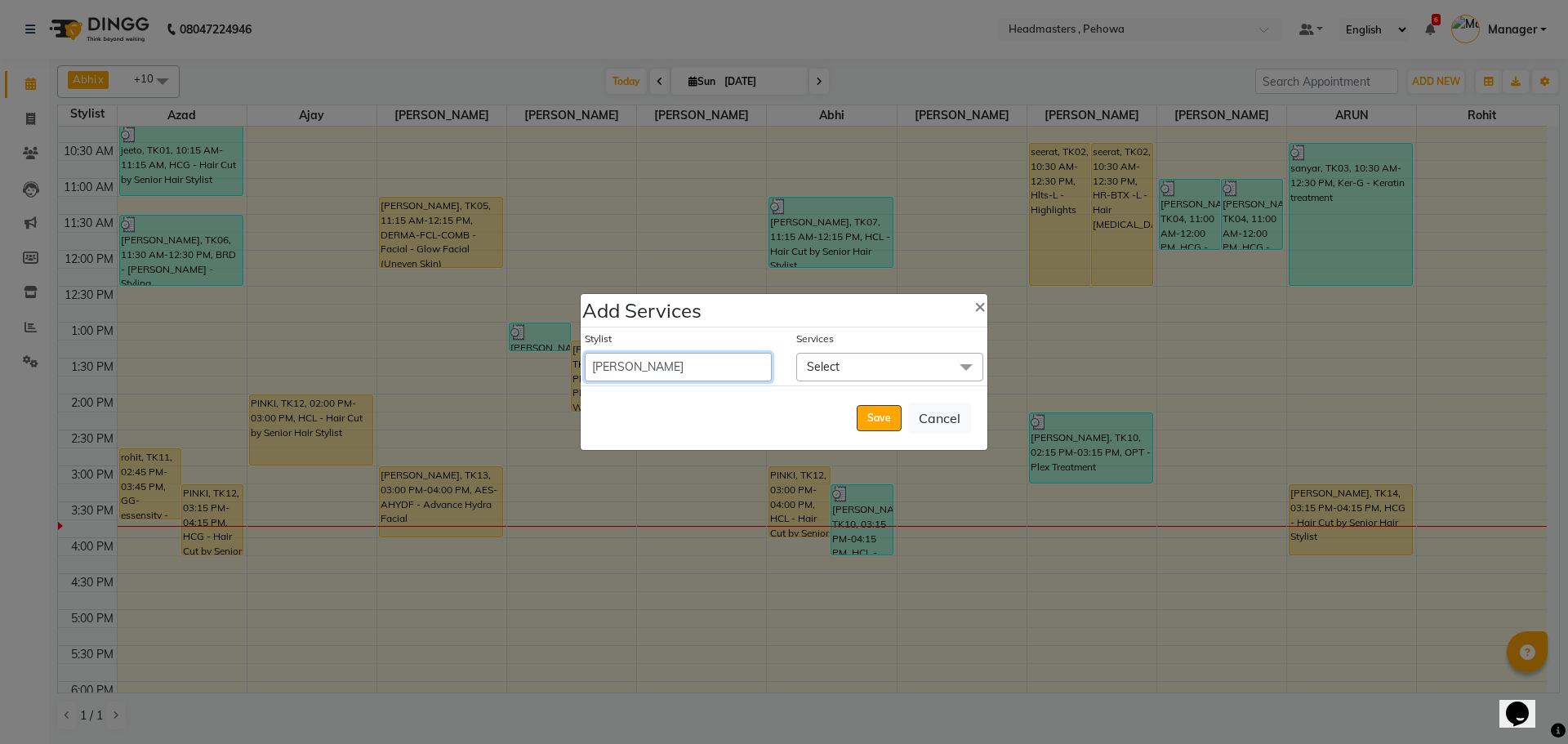 click on "Abhi   Ajay   Amanpreet   Anas   ARUN   Azad   Bilal   Davy   Headmasters   Jashan   Kunal   Manager   Manjeet    Manpreet   Neha   Neha Chauhan   Pankaj   Prabh   Rohit   Sahil   Sahil Machal   Sahil Rana   Sapna    Sumit   Vimal" at bounding box center (678, 367) 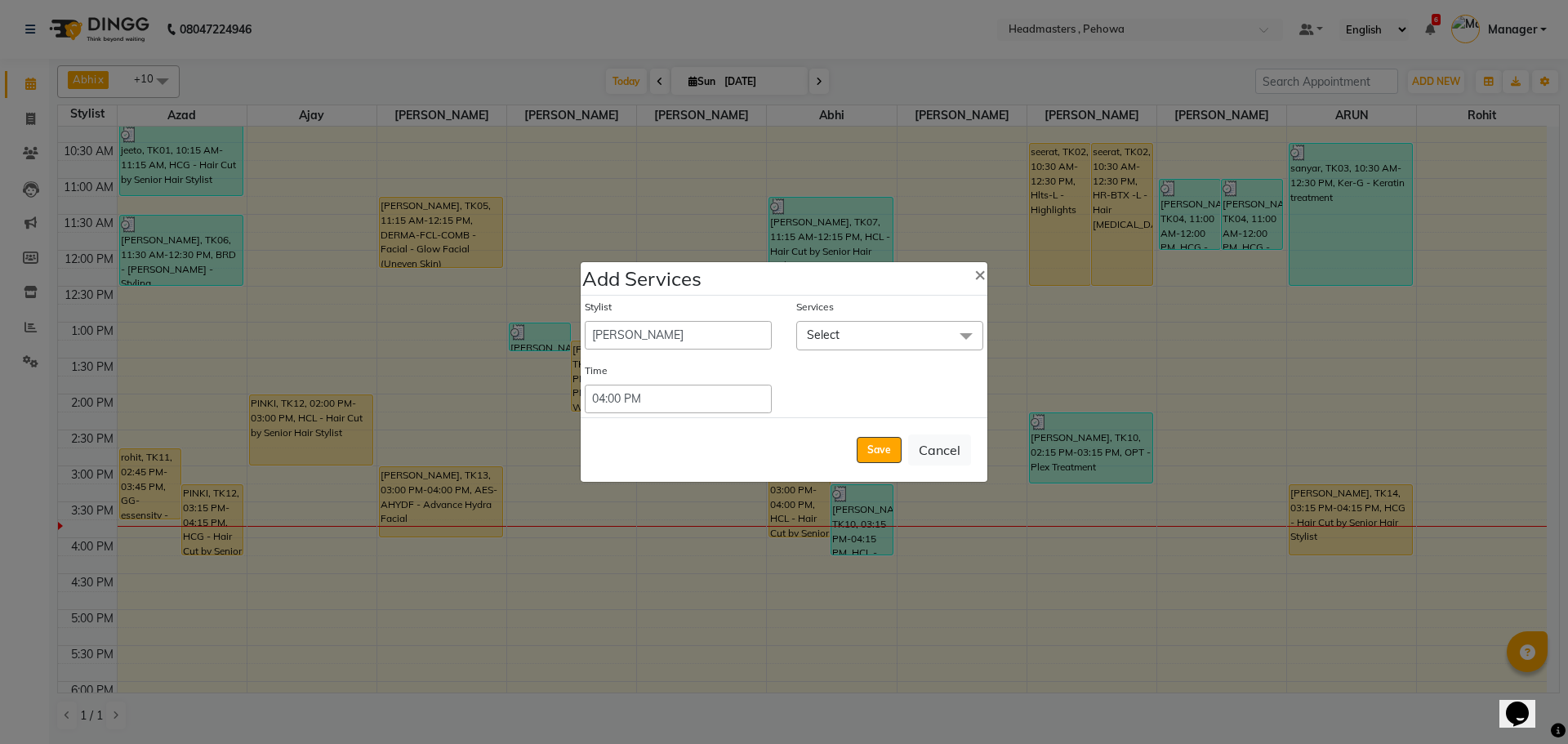 click on "Select" 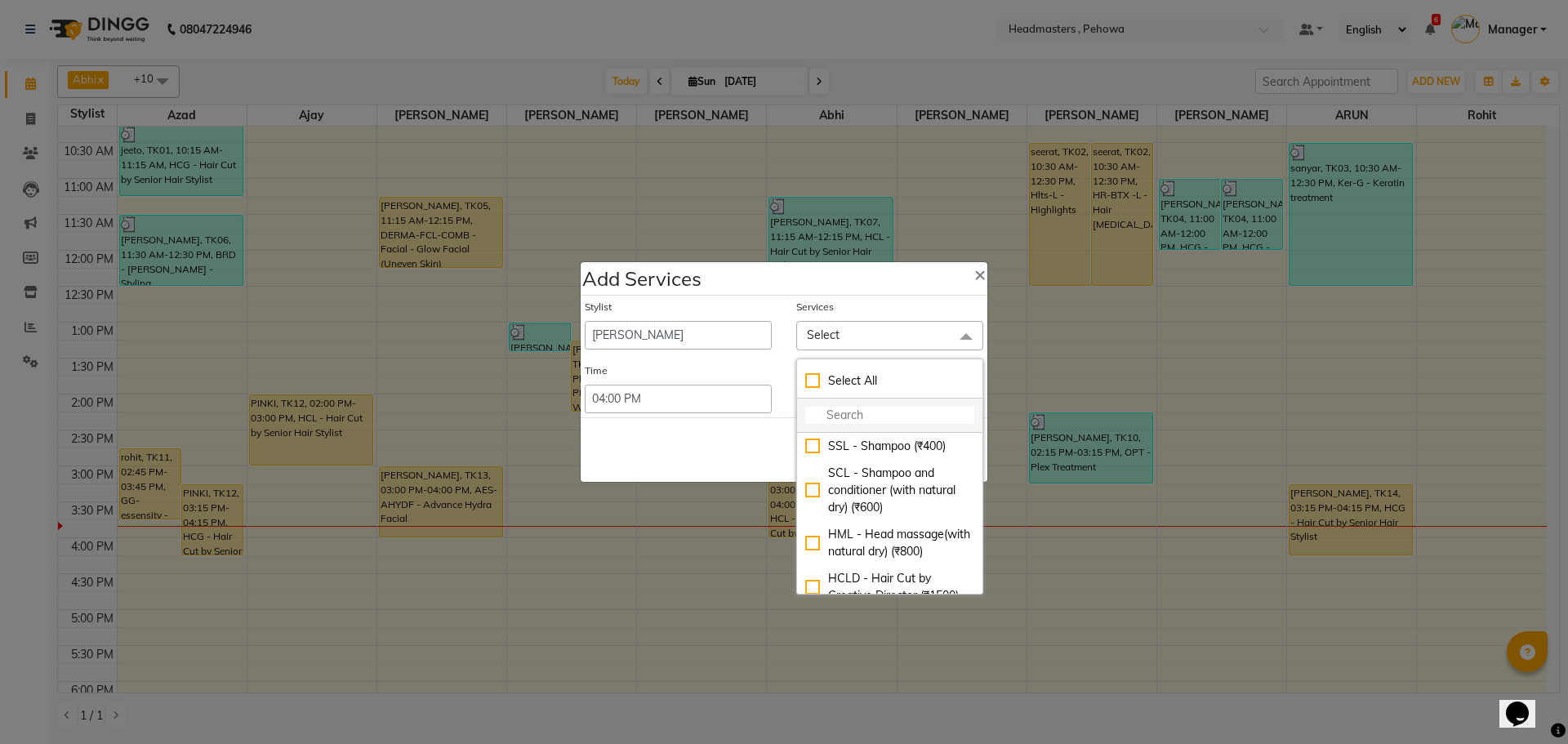 click 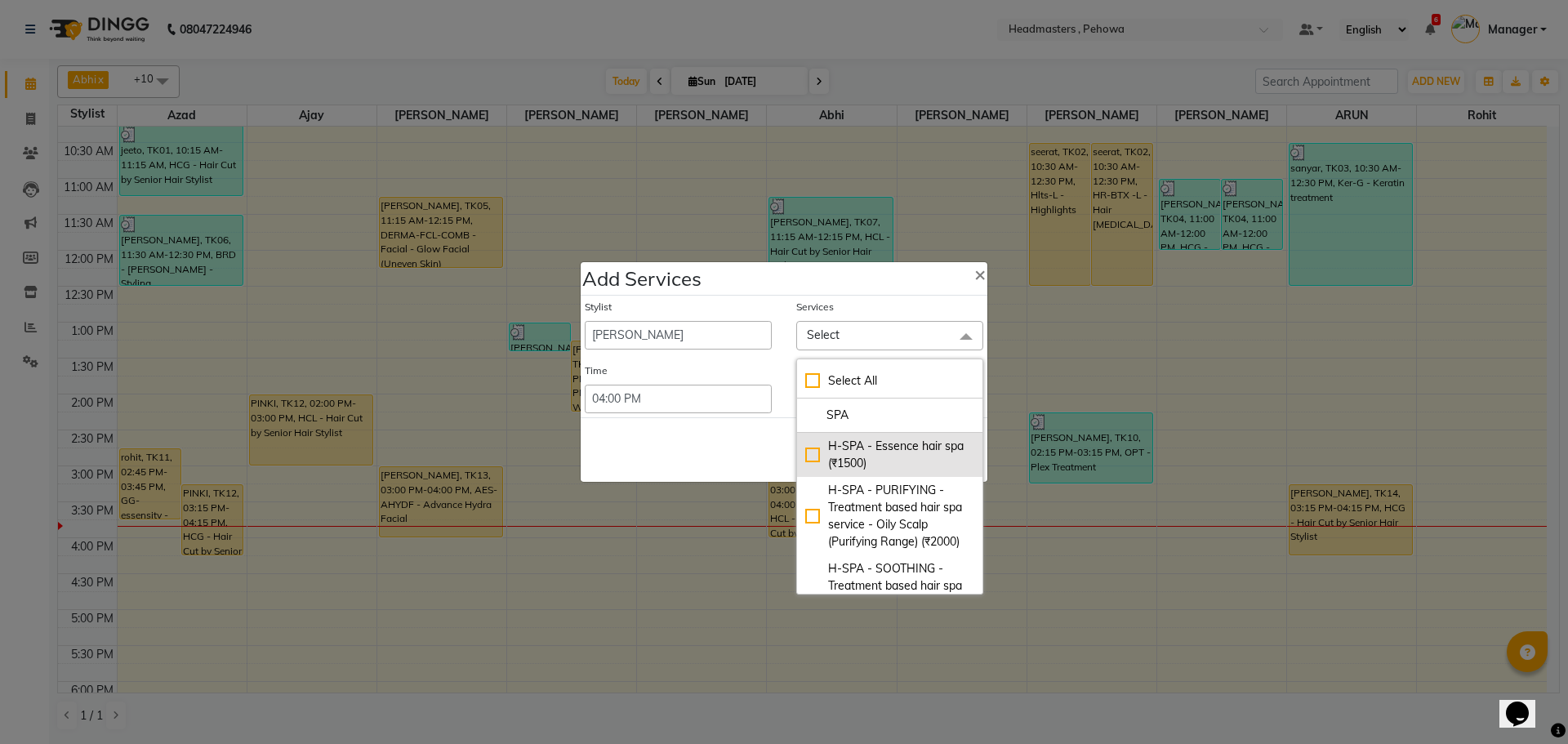 type on "SPA" 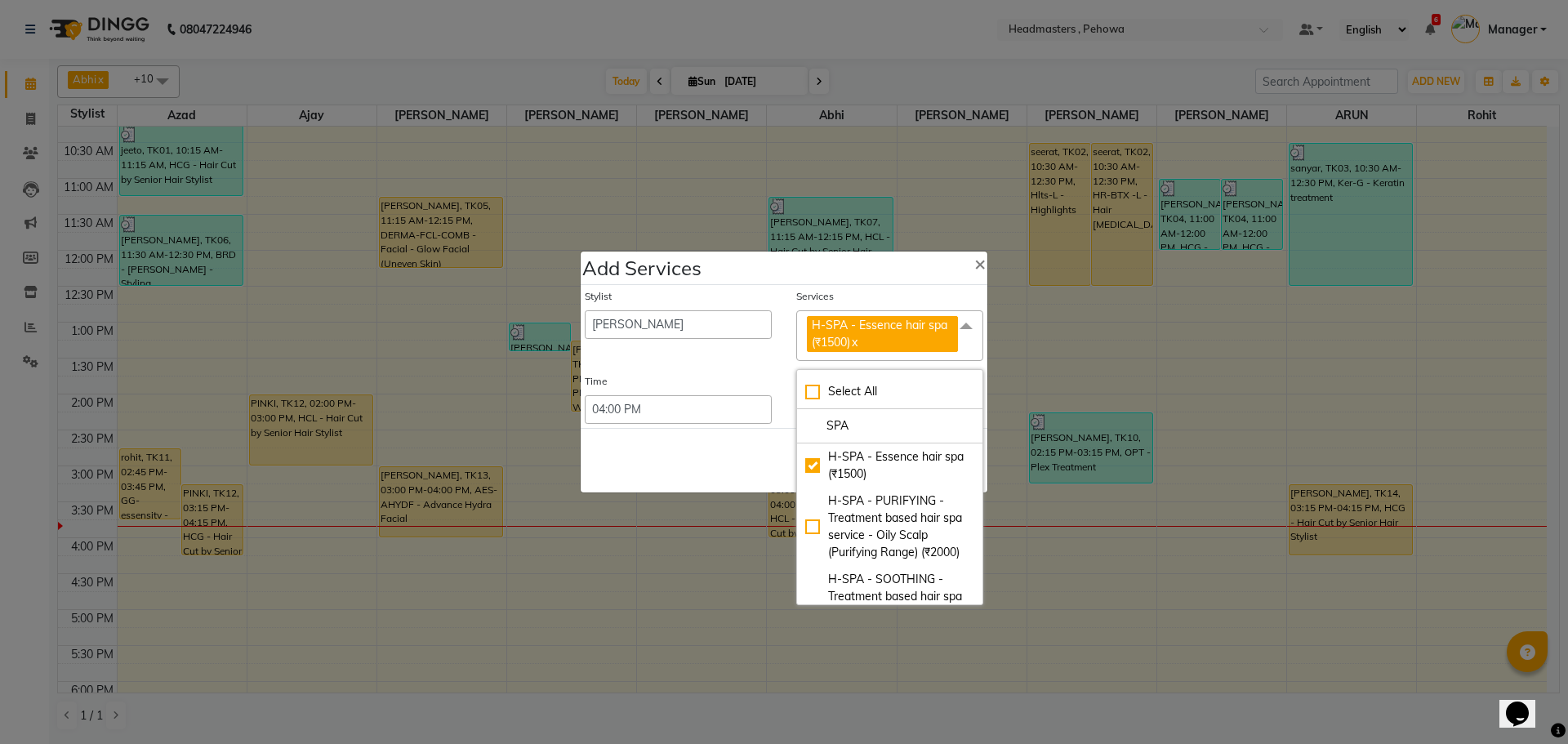 drag, startPoint x: 805, startPoint y: 465, endPoint x: 768, endPoint y: 465, distance: 37 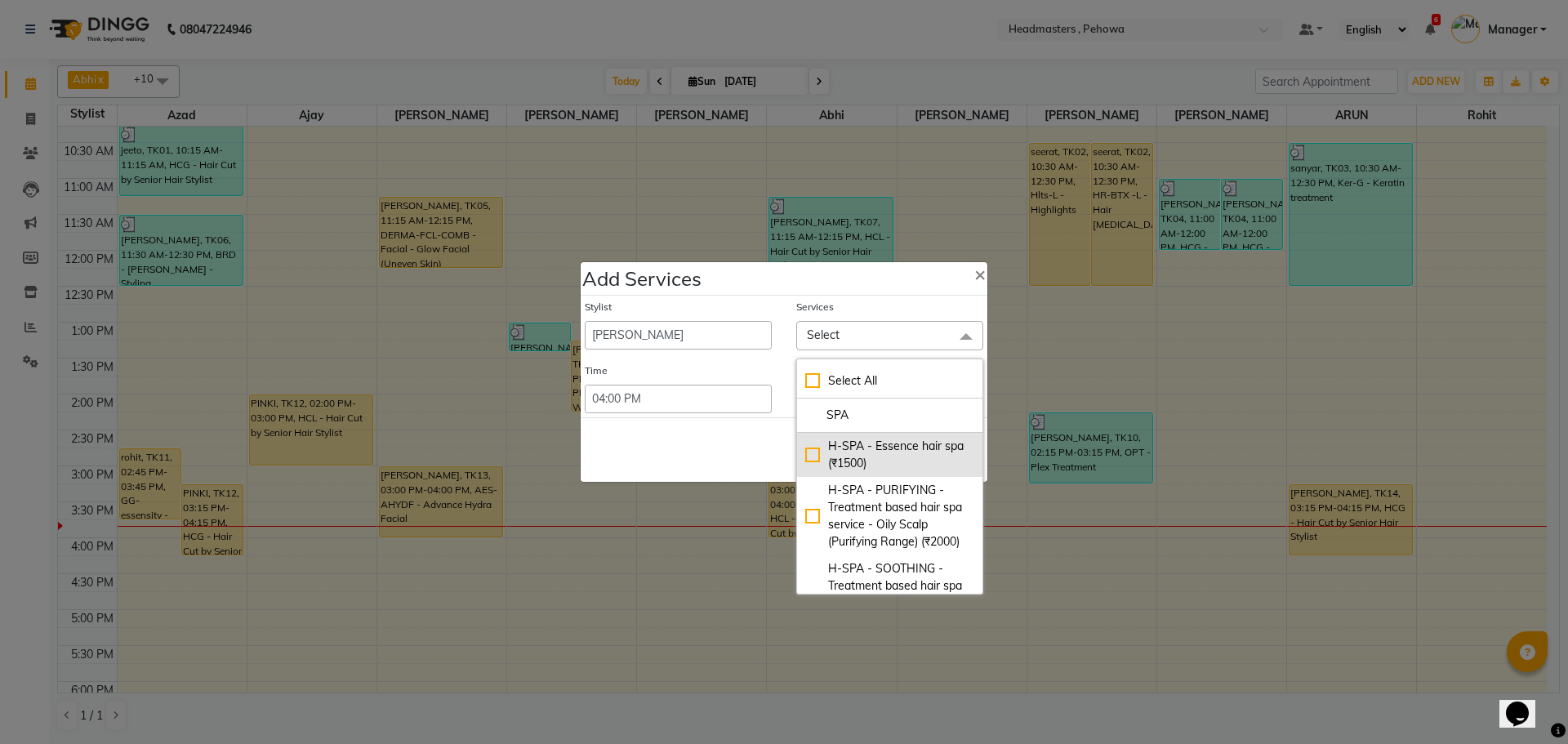 click on "H-SPA - Essence hair spa (₹1500)" 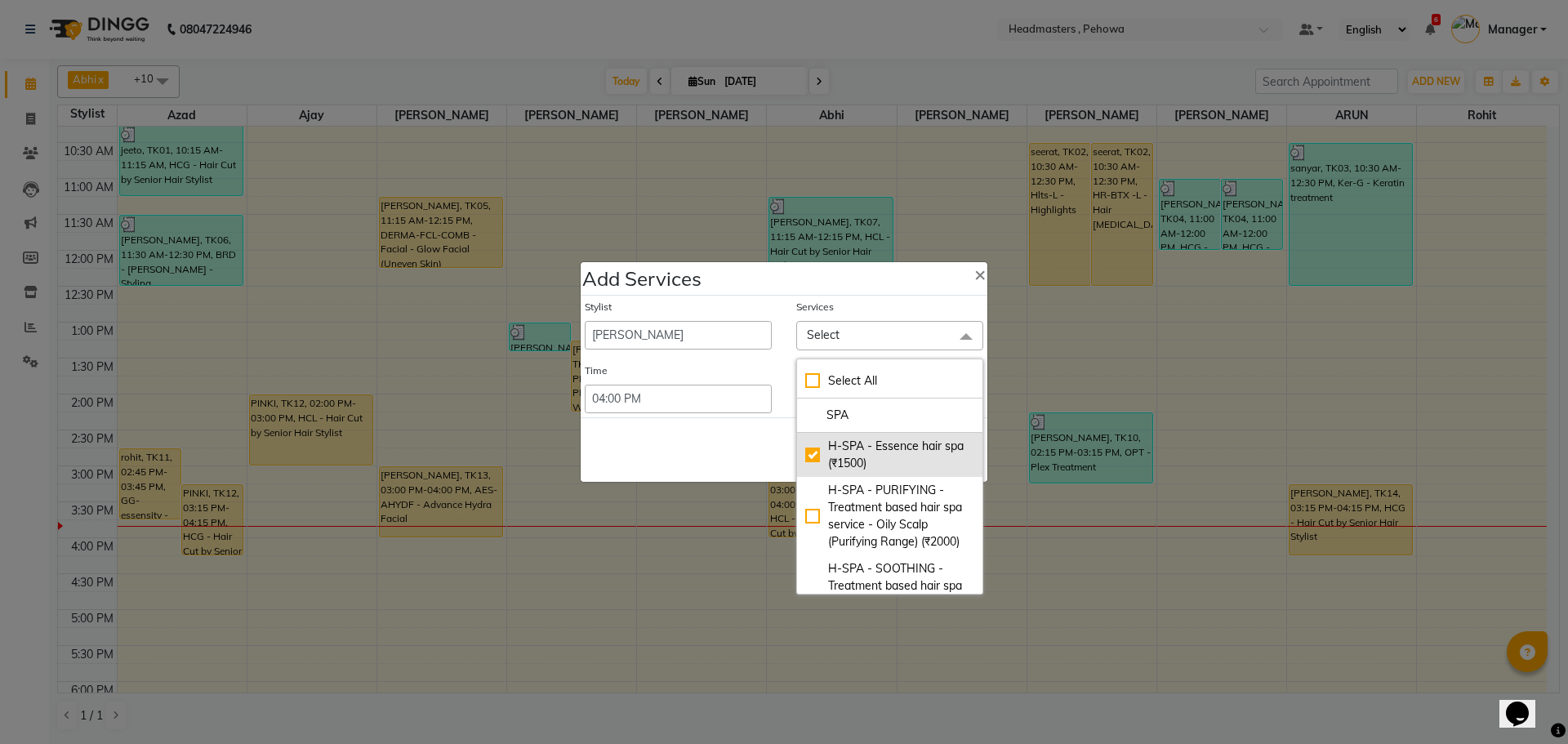 checkbox on "true" 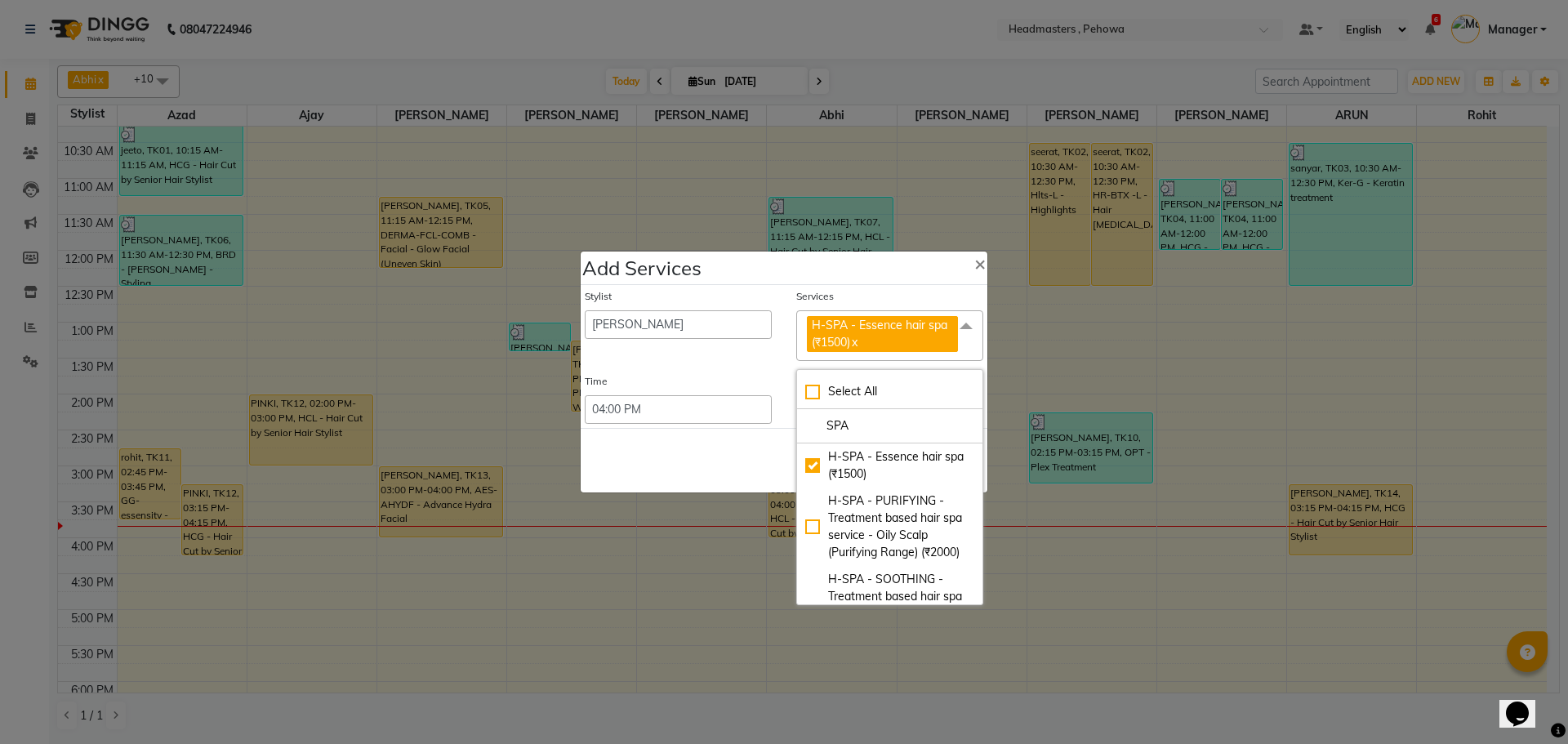 click on "Save   Cancel" 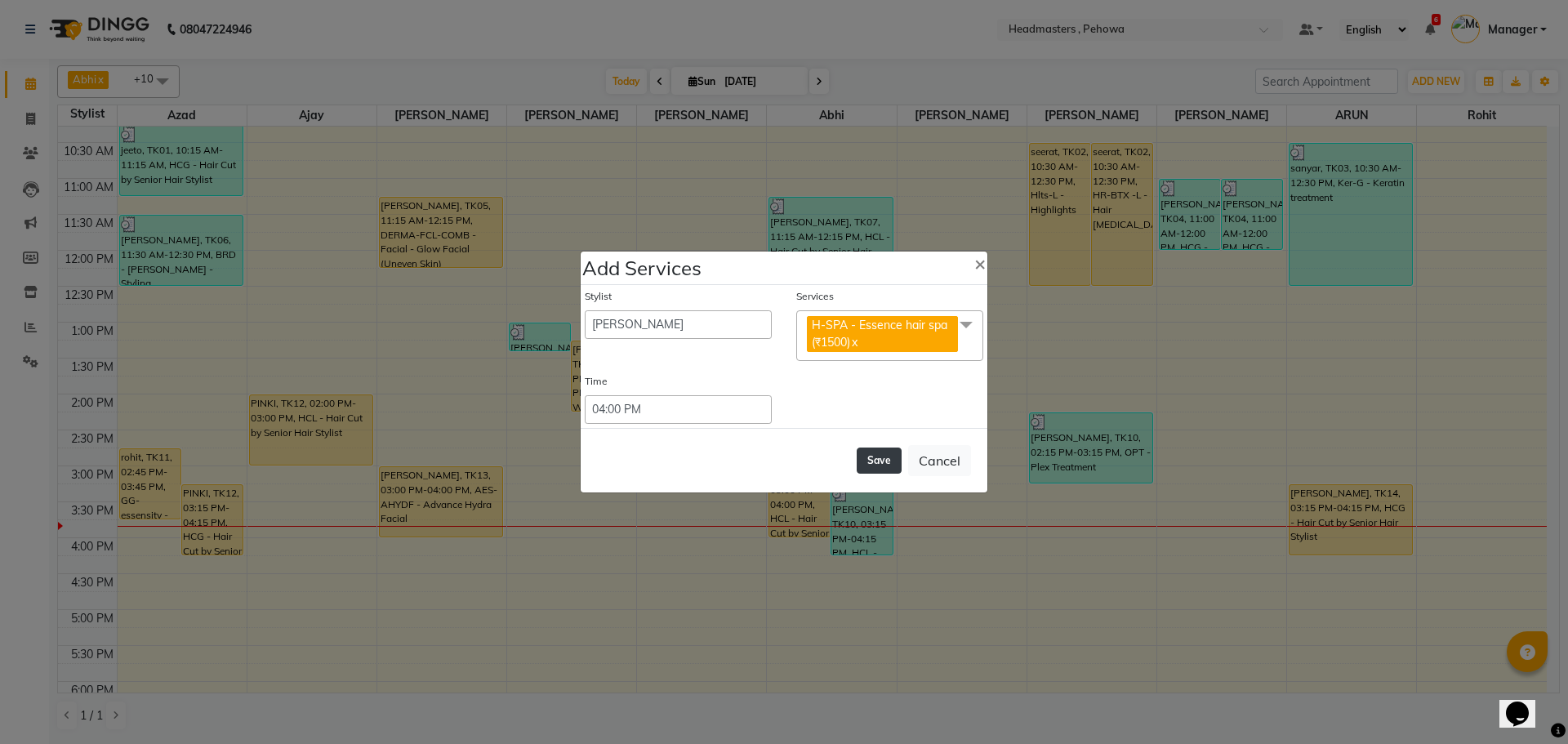 click on "Save" 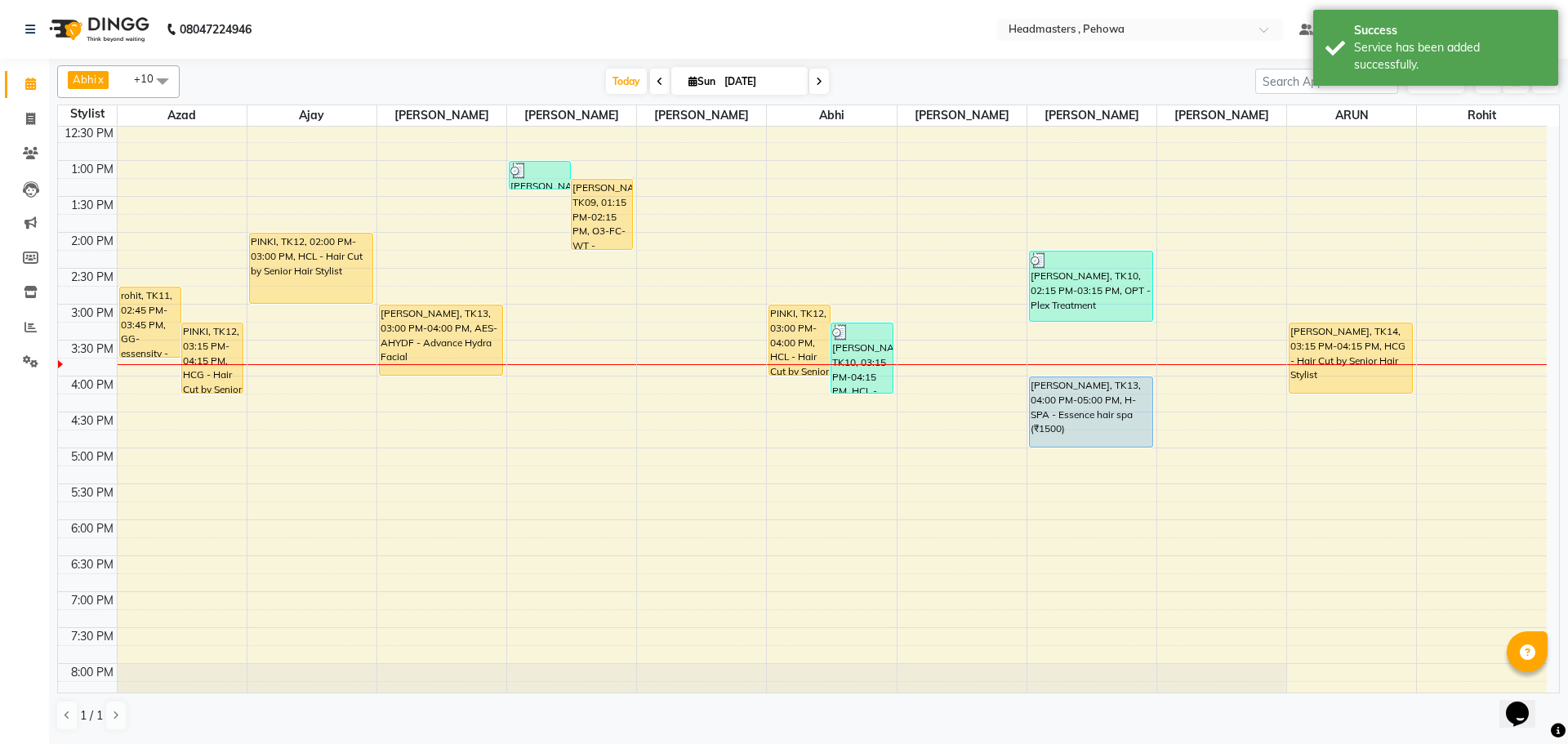 scroll, scrollTop: 327, scrollLeft: 0, axis: vertical 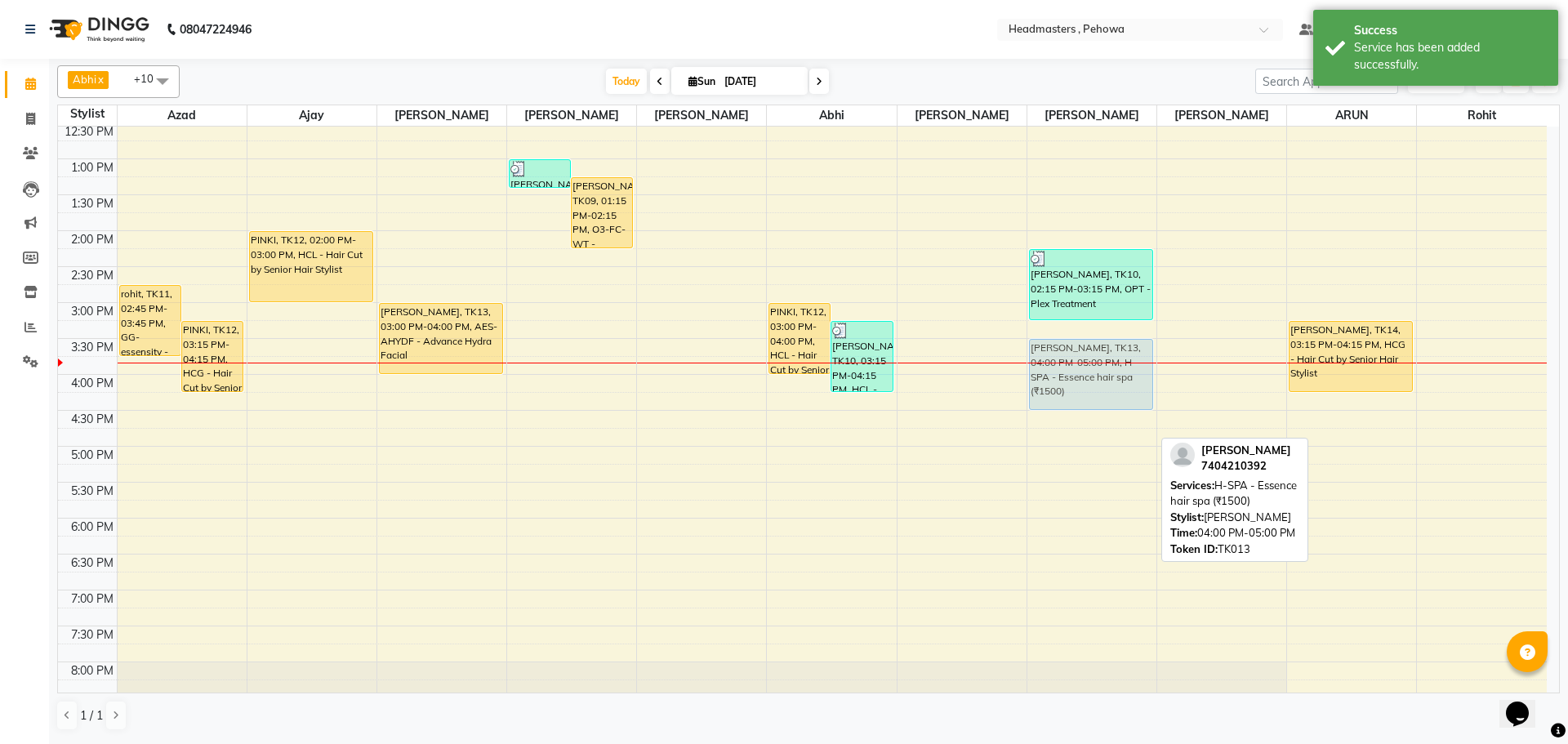 drag, startPoint x: 1094, startPoint y: 420, endPoint x: 1095, endPoint y: 382, distance: 38.013156 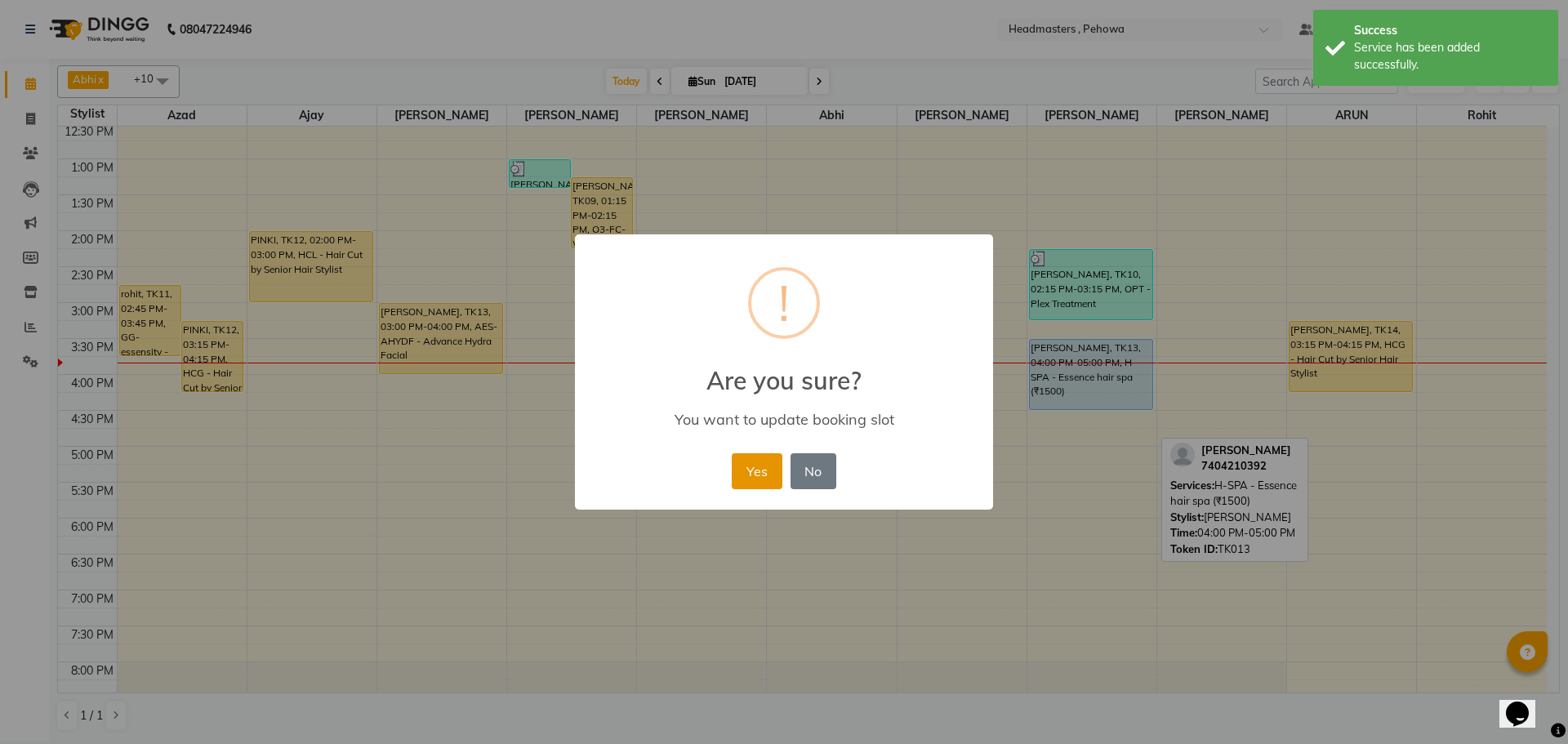 click on "Yes" at bounding box center [756, 471] 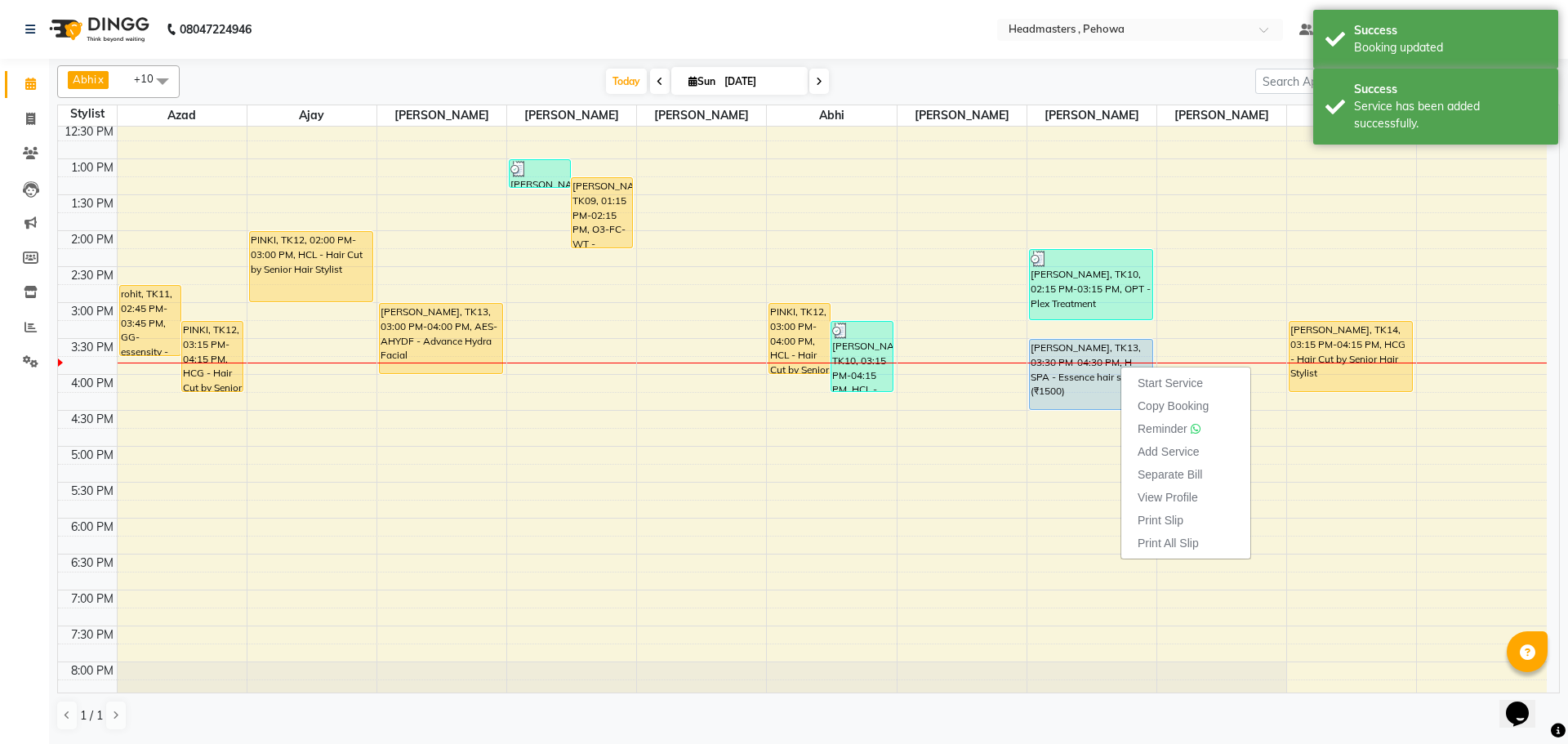 click on "Start Service" at bounding box center (1170, 383) 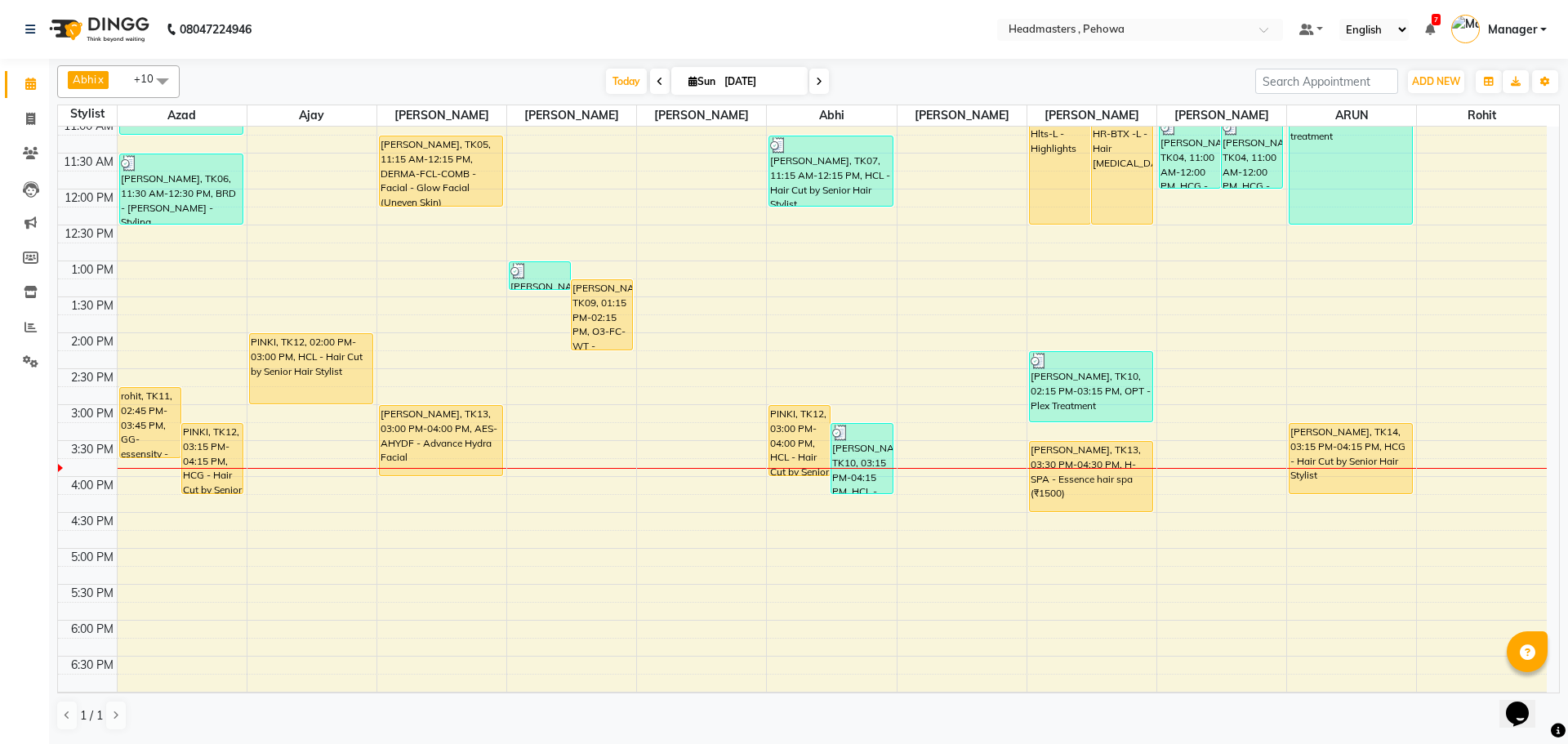 scroll, scrollTop: 245, scrollLeft: 0, axis: vertical 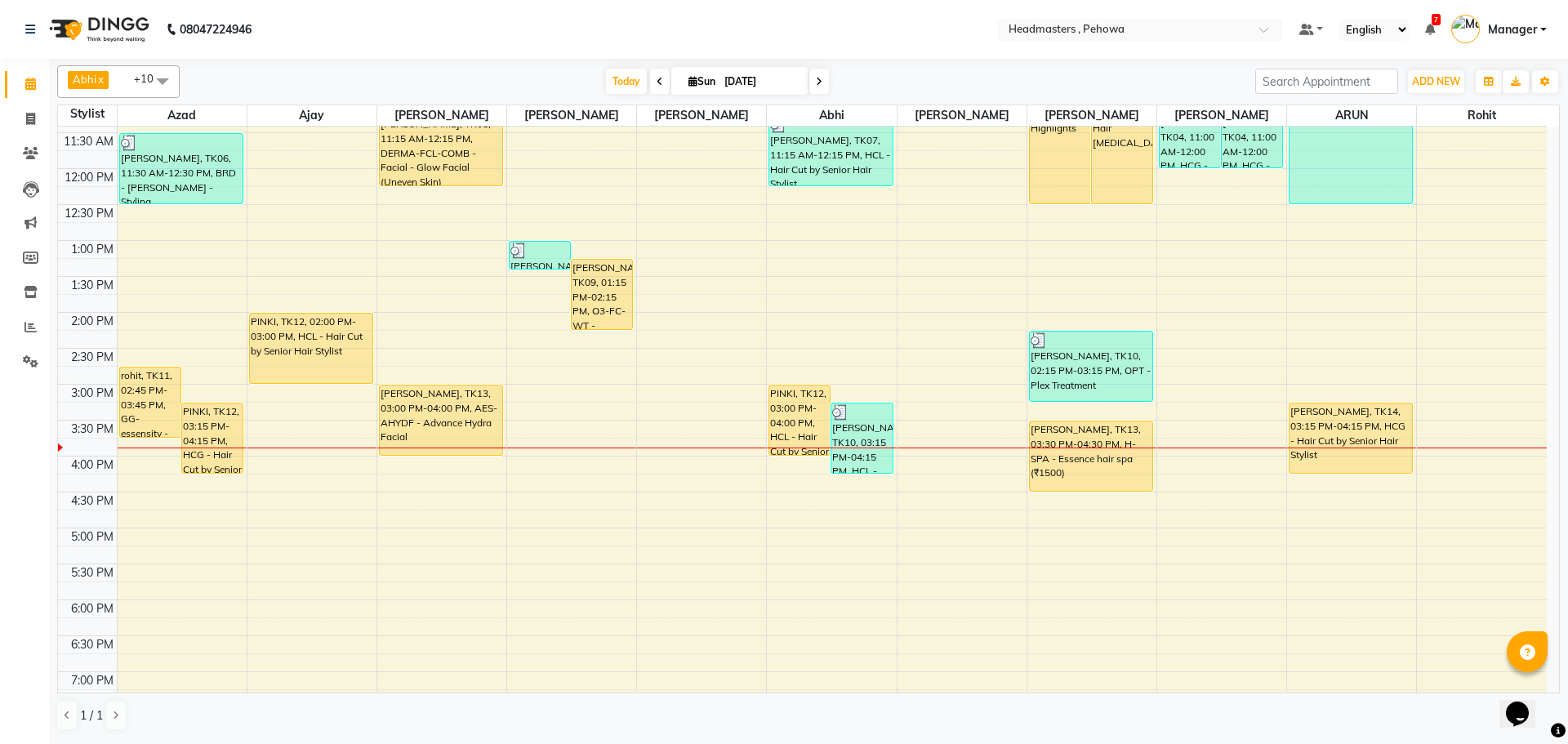 click on "Abhi  x Ajay  x Amanpreet  x Anas  x ARUN  x Azad  x Manjeet   x Neha Chauhan  x Prabh  x Rohit  x Sahil Machal  x +10 Select All Abhi Ajay Amanpreet Anas ARUN Azad Bilal Davy Headmasters Jashan Kunal Manager Manjeet  Manpreet Neha Neha Chauhan Pankaj Prabh Rohit Sahil Sahil Machal Sahil Rana Sapna  Sumit Vimal Today  Sun 13-07-2025 Toggle Dropdown Add Appointment Add Invoice Add Attendance Add Client Toggle Dropdown Add Appointment Add Invoice Add Attendance Add Client ADD NEW Toggle Dropdown Add Appointment Add Invoice Add Attendance Add Client Abhi  x Ajay  x Amanpreet  x Anas  x ARUN  x Azad  x Manjeet   x Neha Chauhan  x Prabh  x Rohit  x Sahil Machal  x +10 Select All Abhi Ajay Amanpreet Anas ARUN Azad Bilal Davy Headmasters Jashan Kunal Manager Manjeet  Manpreet Neha Neha Chauhan Pankaj Prabh Rohit Sahil Sahil Machal Sahil Rana Sapna  Sumit Vimal Group By  Staff View   Room View  View as Vertical  Vertical - Week View  Horizontal  Horizontal - Week View  List  Toggle Dropdown Zoom" 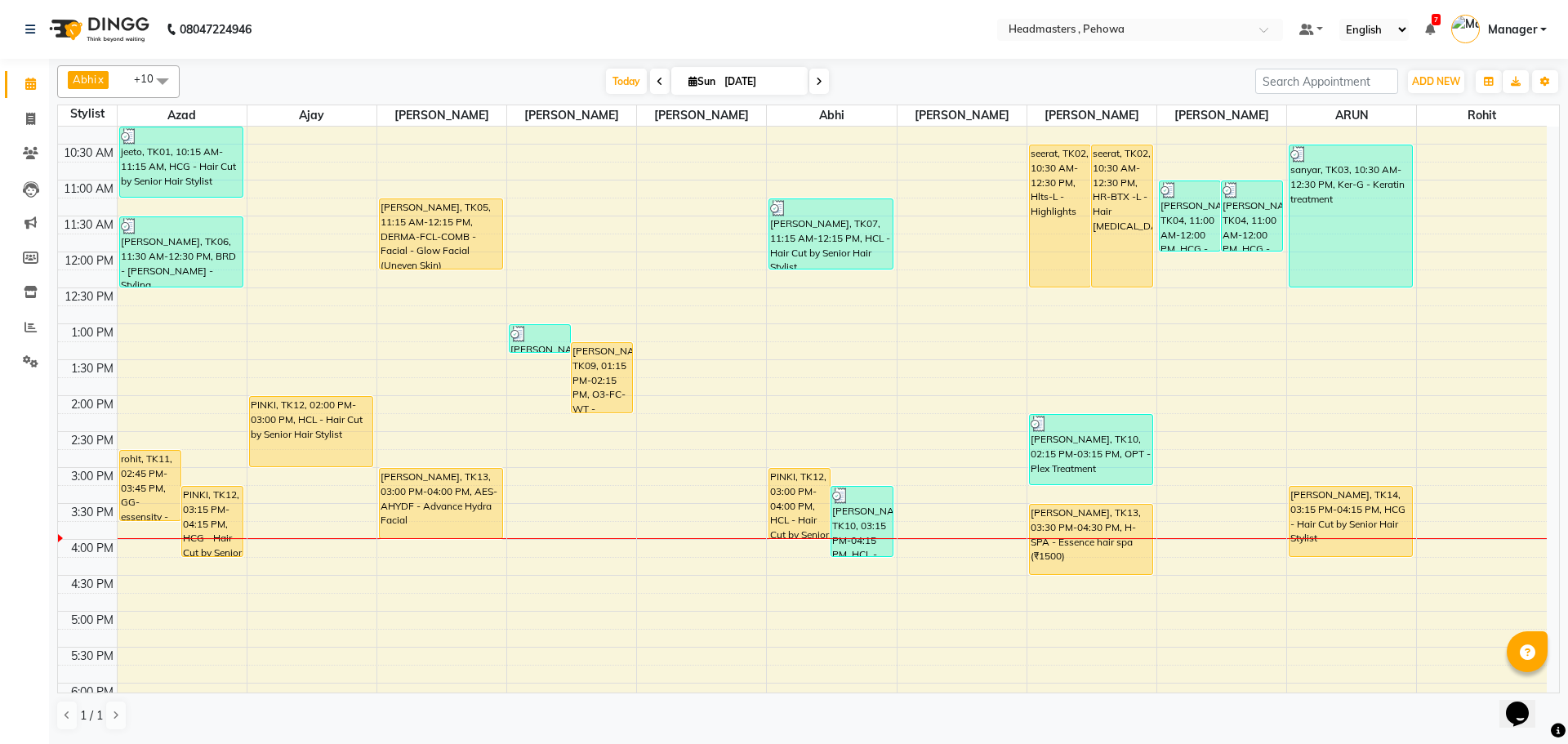 scroll, scrollTop: 245, scrollLeft: 0, axis: vertical 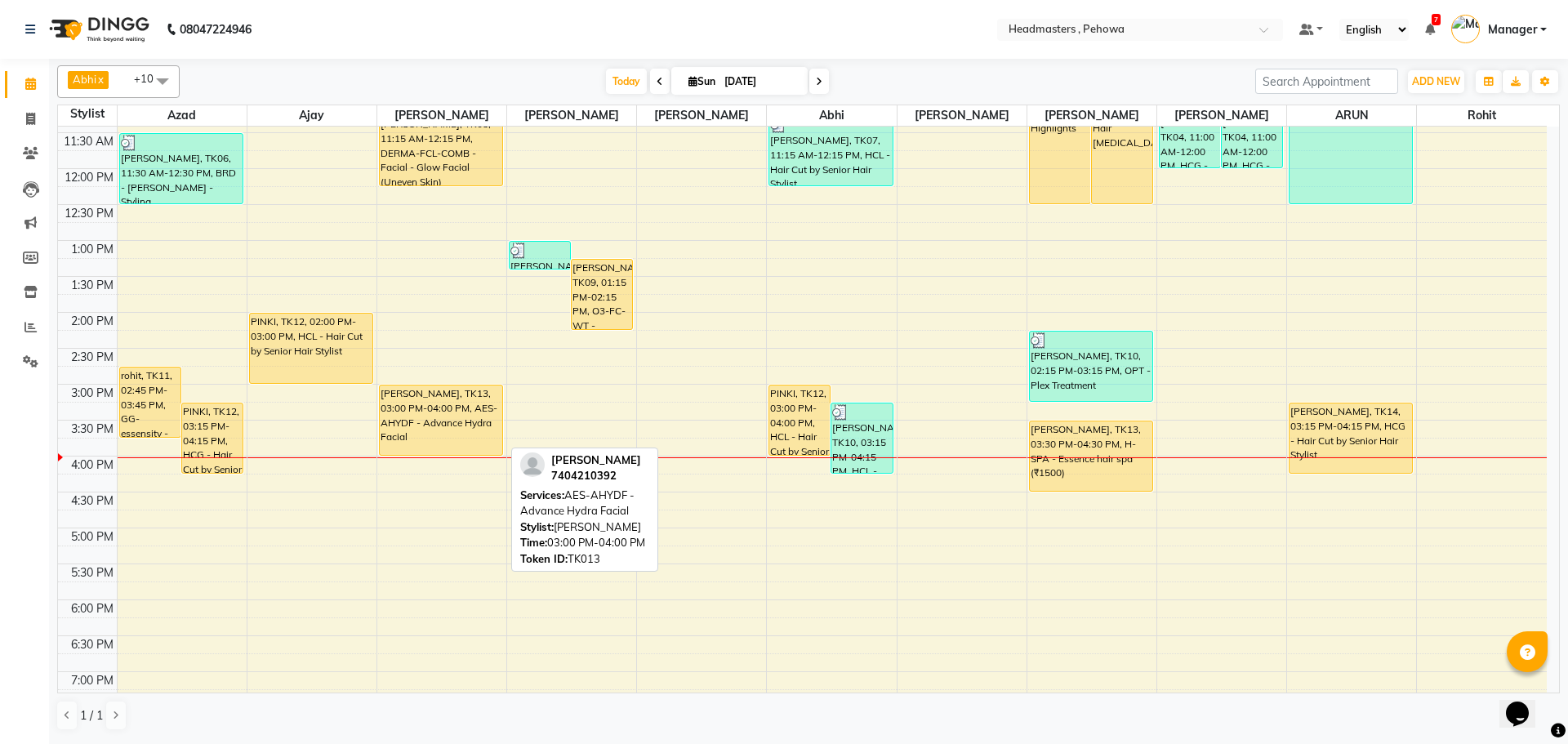 drag, startPoint x: 425, startPoint y: 399, endPoint x: 434, endPoint y: 402, distance: 9.486833 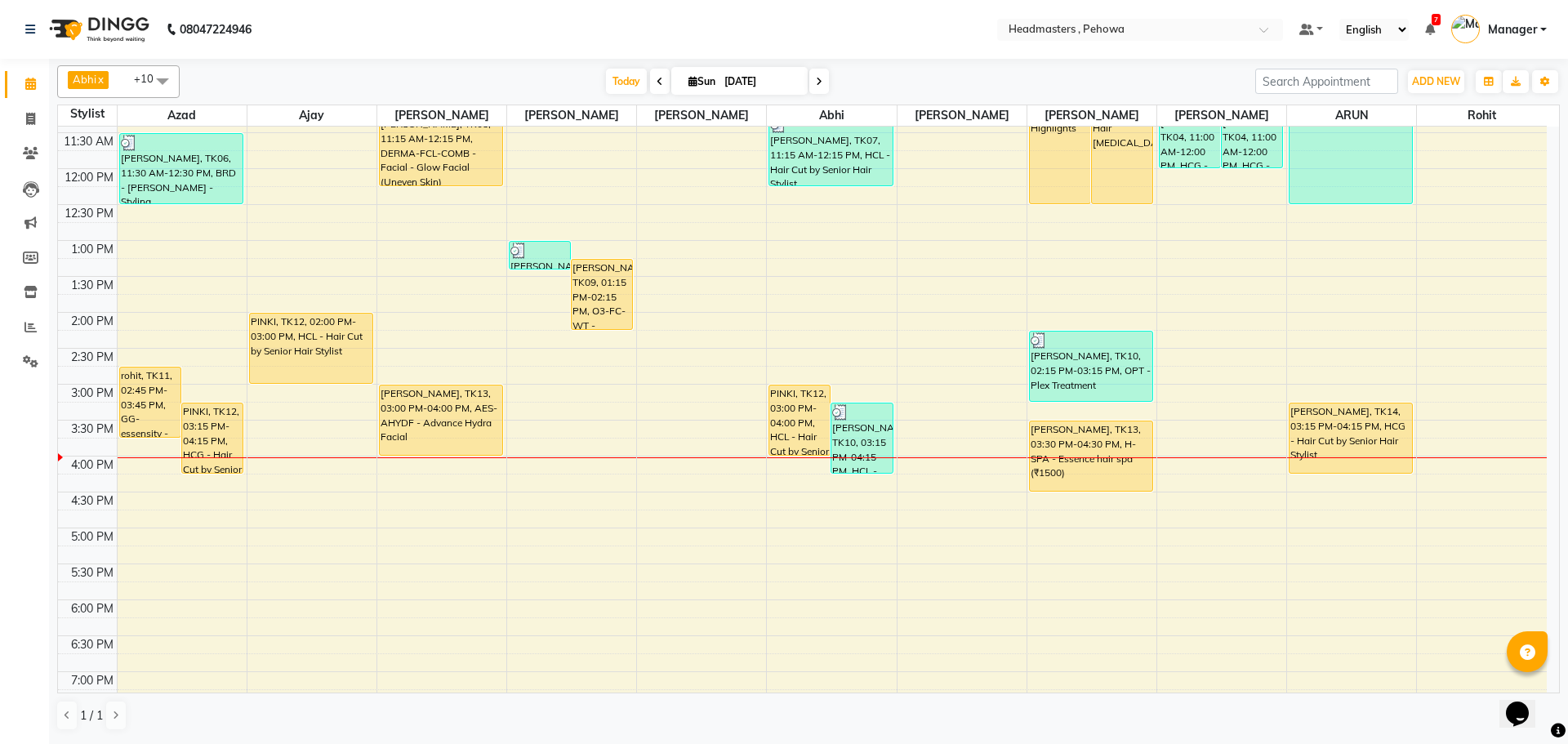 click on "8:00 AM 8:30 AM 9:00 AM 9:30 AM 10:00 AM 10:30 AM 11:00 AM 11:30 AM 12:00 PM 12:30 PM 1:00 PM 1:30 PM 2:00 PM 2:30 PM 3:00 PM 3:30 PM 4:00 PM 4:30 PM 5:00 PM 5:30 PM 6:00 PM 6:30 PM 7:00 PM 7:30 PM 8:00 PM 8:30 PM 9:00 PM 9:30 PM    rohit, TK11, 02:45 PM-03:45 PM, GG-essensity - Essensity Global    PINKI, TK12, 03:15 PM-04:15 PM, HCG - Hair Cut by Senior Hair Stylist (₹600)     jeeto, TK01, 10:15 AM-11:15 AM, HCG - Hair Cut by Senior Hair Stylist     KHUSH CHOPRA, TK06, 11:30 AM-12:30 PM, BRD - Beard,HS - Styling    PINKI, TK12, 02:00 PM-03:00 PM, HCL - Hair Cut by Senior Hair Stylist    RASHPINDER, TK05, 11:15 AM-12:15 PM, DERMA-FCL-COMB - Facial - Glow Facial (Uneven Skin)    simran, TK13, 03:00 PM-04:00 PM, AES-AHYDF  - Advance Hydra Facial     SONIYA, TK08, 01:00 PM-01:25 PM, TH-EB - Eyebrows,TH-UL - Upper lips,TH-FH - Forehead    Ravneet, TK09, 01:15 PM-02:15 PM, O3-FC-WT - Whitening Facial (For Dry, Dehydrated, Sensitive, Anti-Ageing & Matured Skin)" at bounding box center (802, 384) 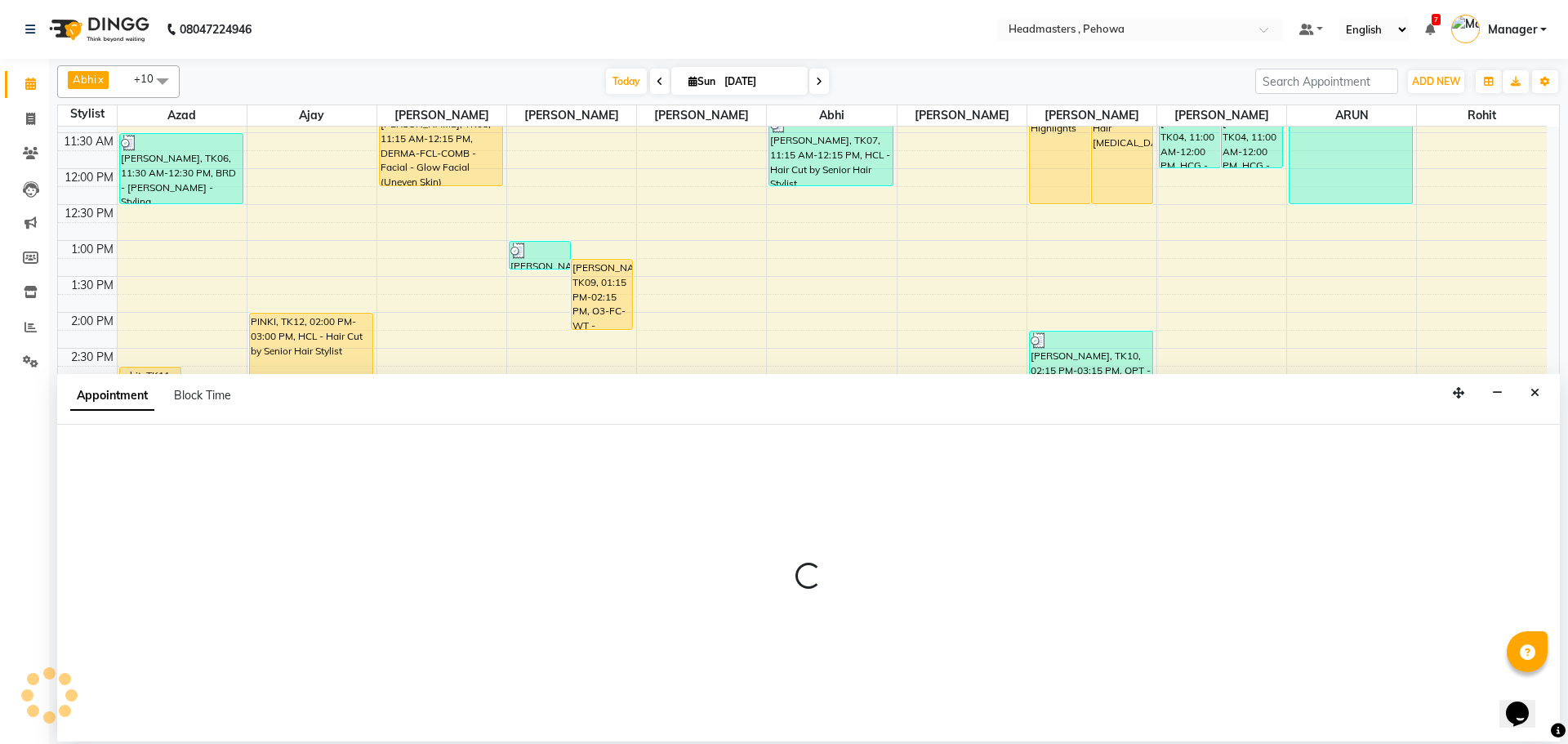 select on "68775" 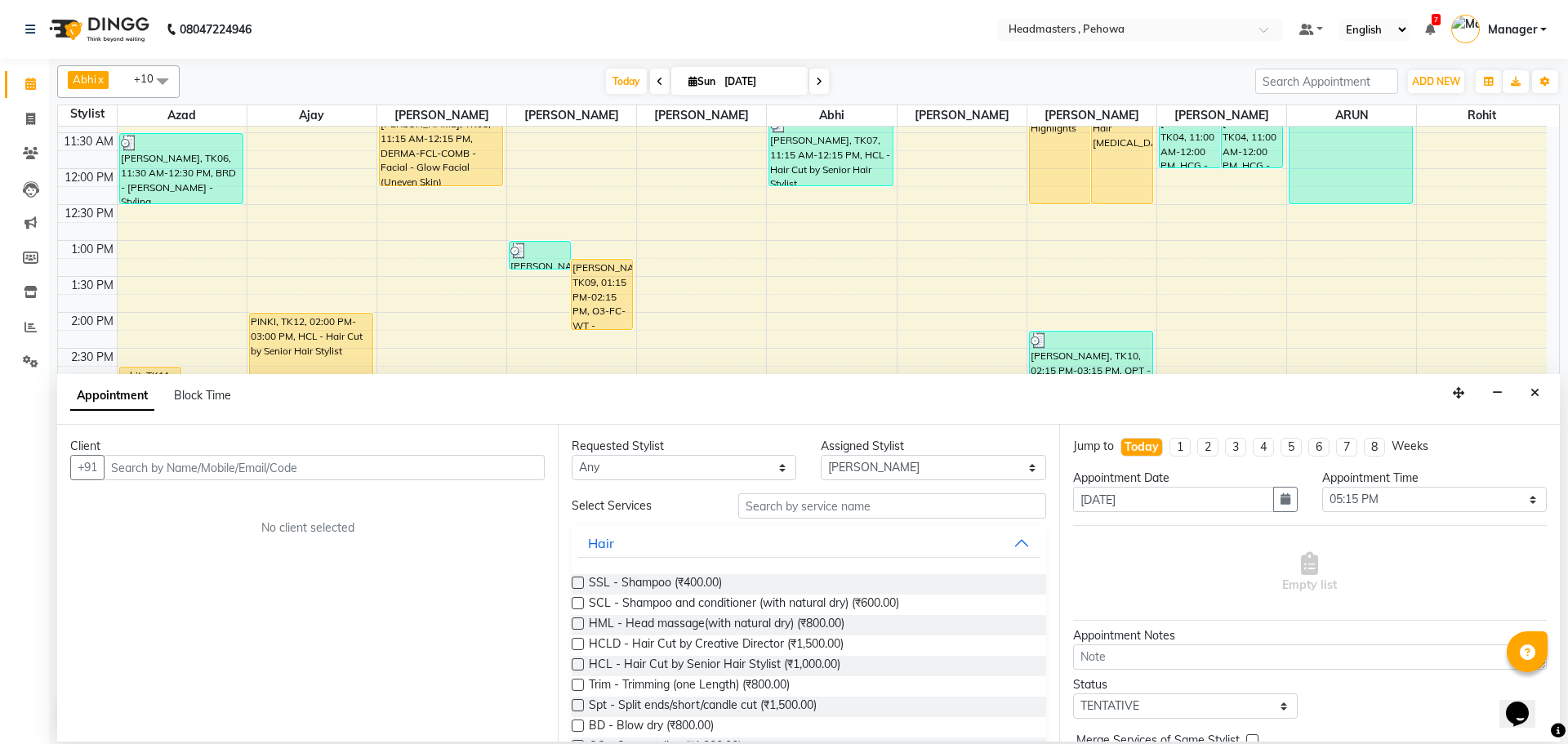 click at bounding box center (324, 467) 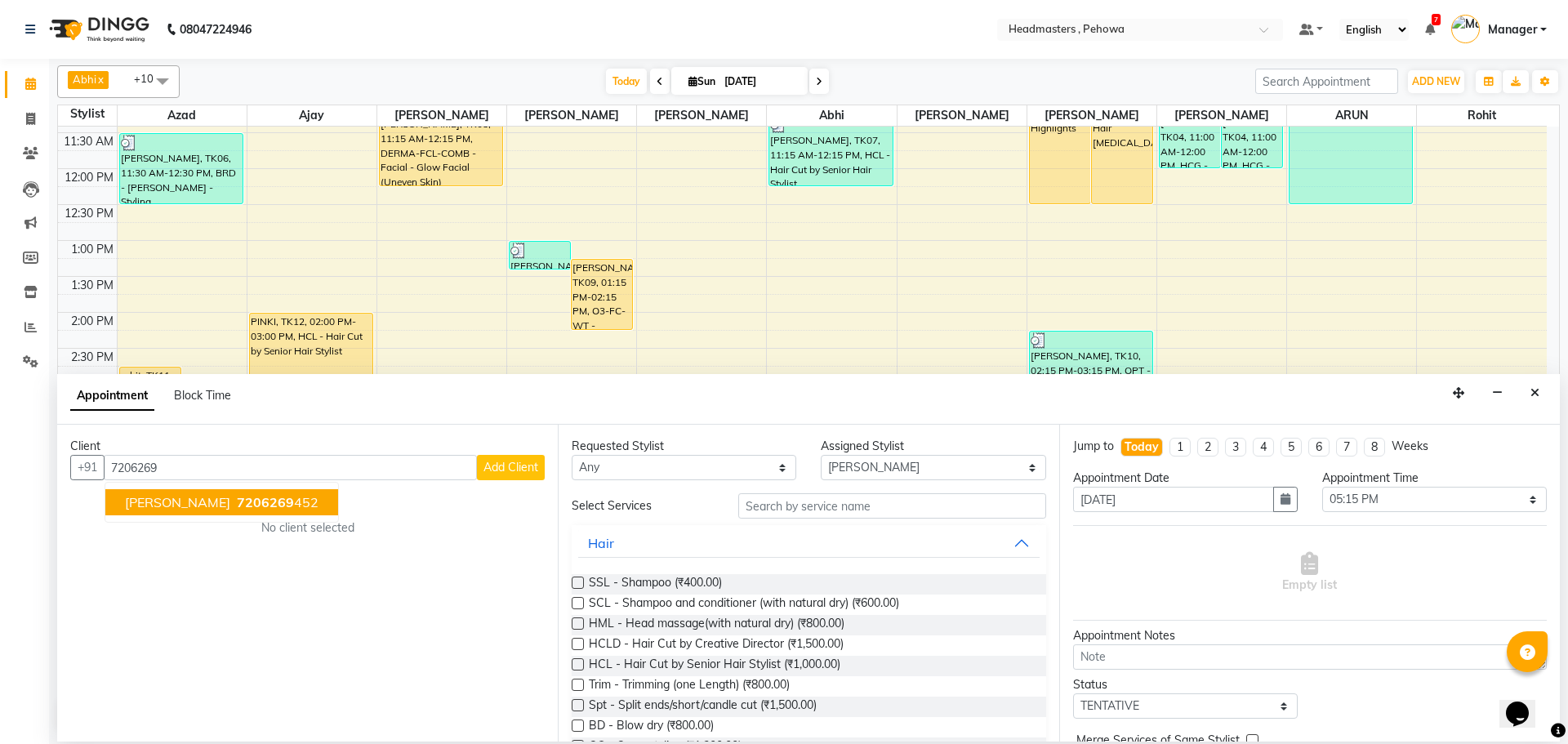 click on "PARMINDER   7206269 452" at bounding box center (221, 502) 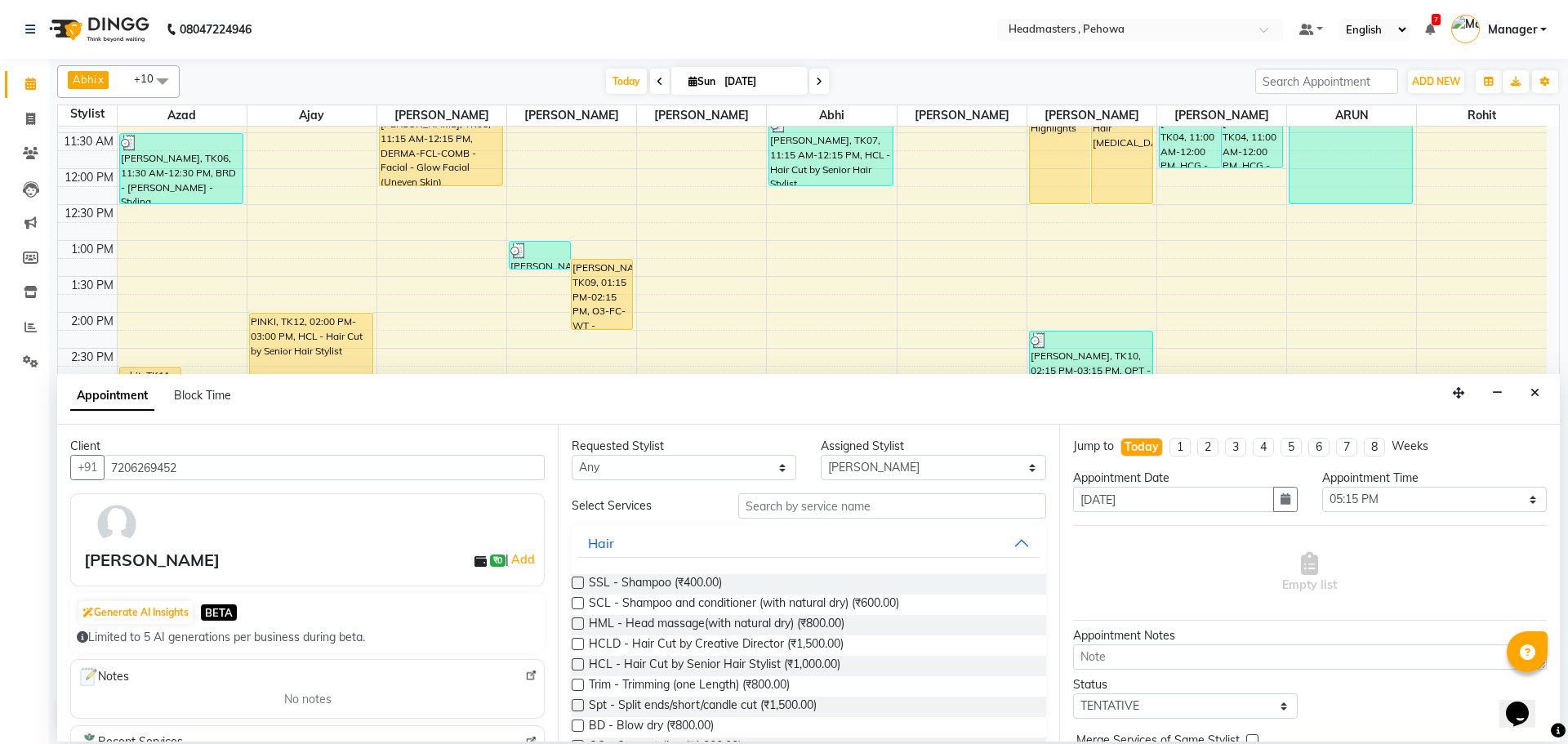 type on "7206269452" 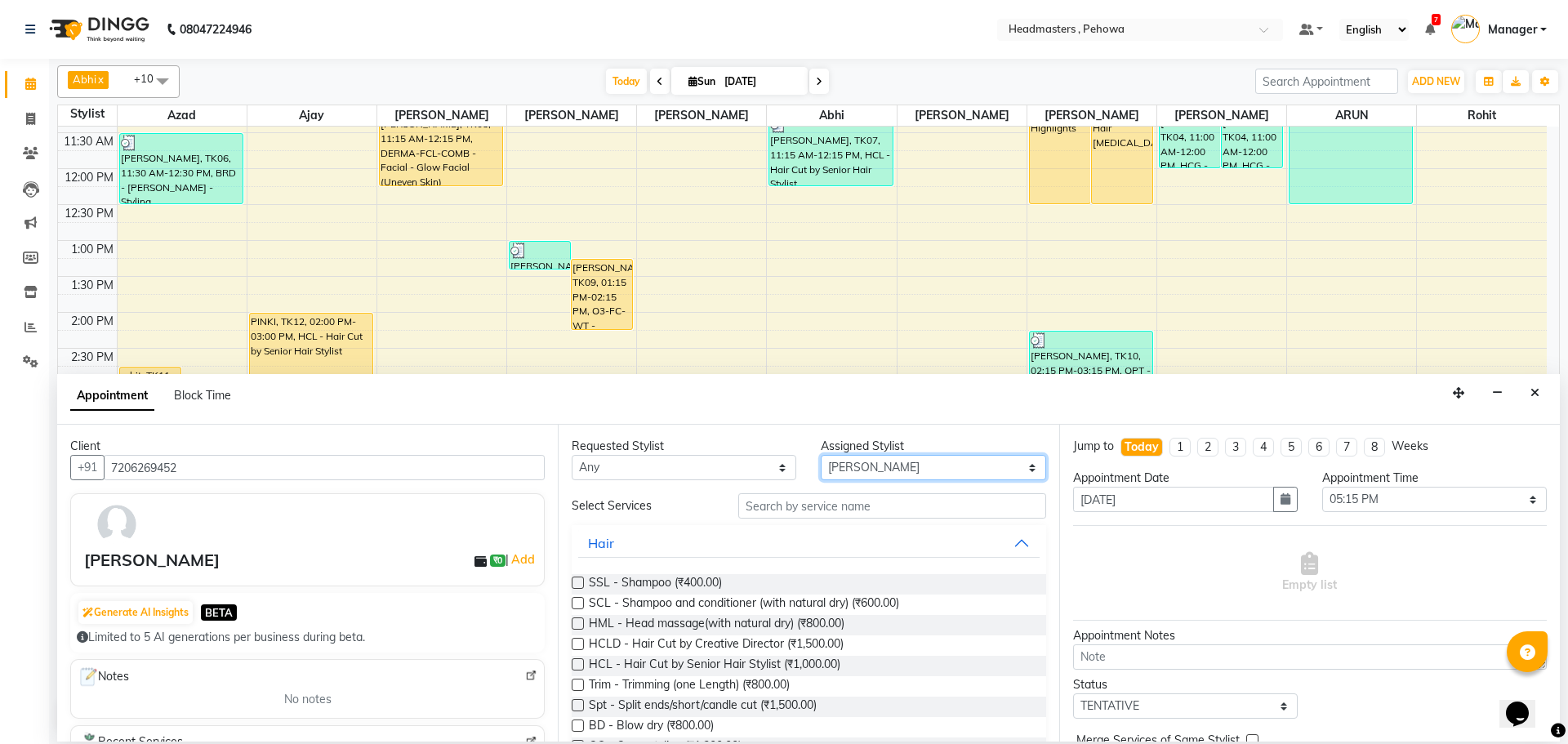 drag, startPoint x: 871, startPoint y: 474, endPoint x: 873, endPoint y: 464, distance: 10.198039 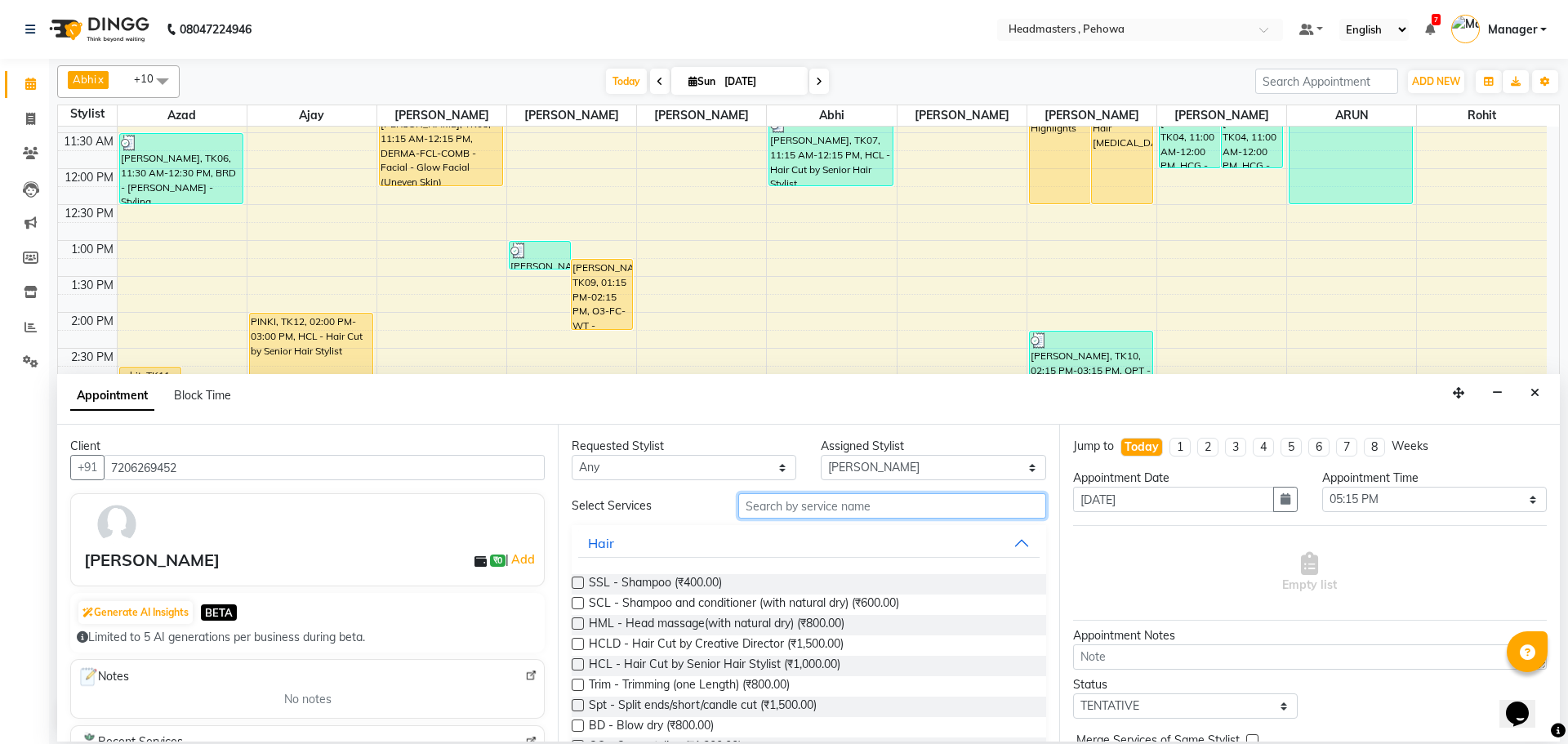 click at bounding box center (892, 506) 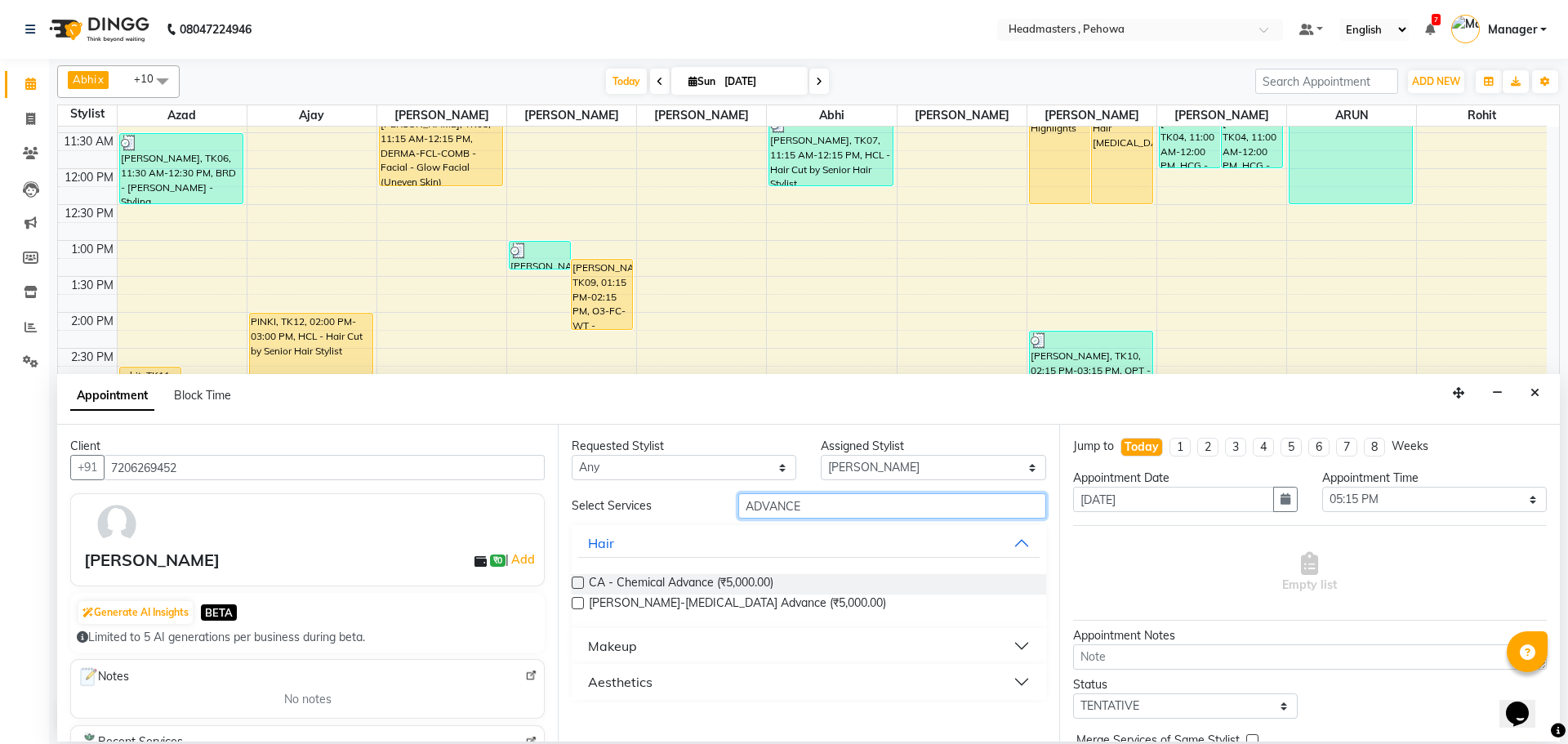 type on "ADVANCE" 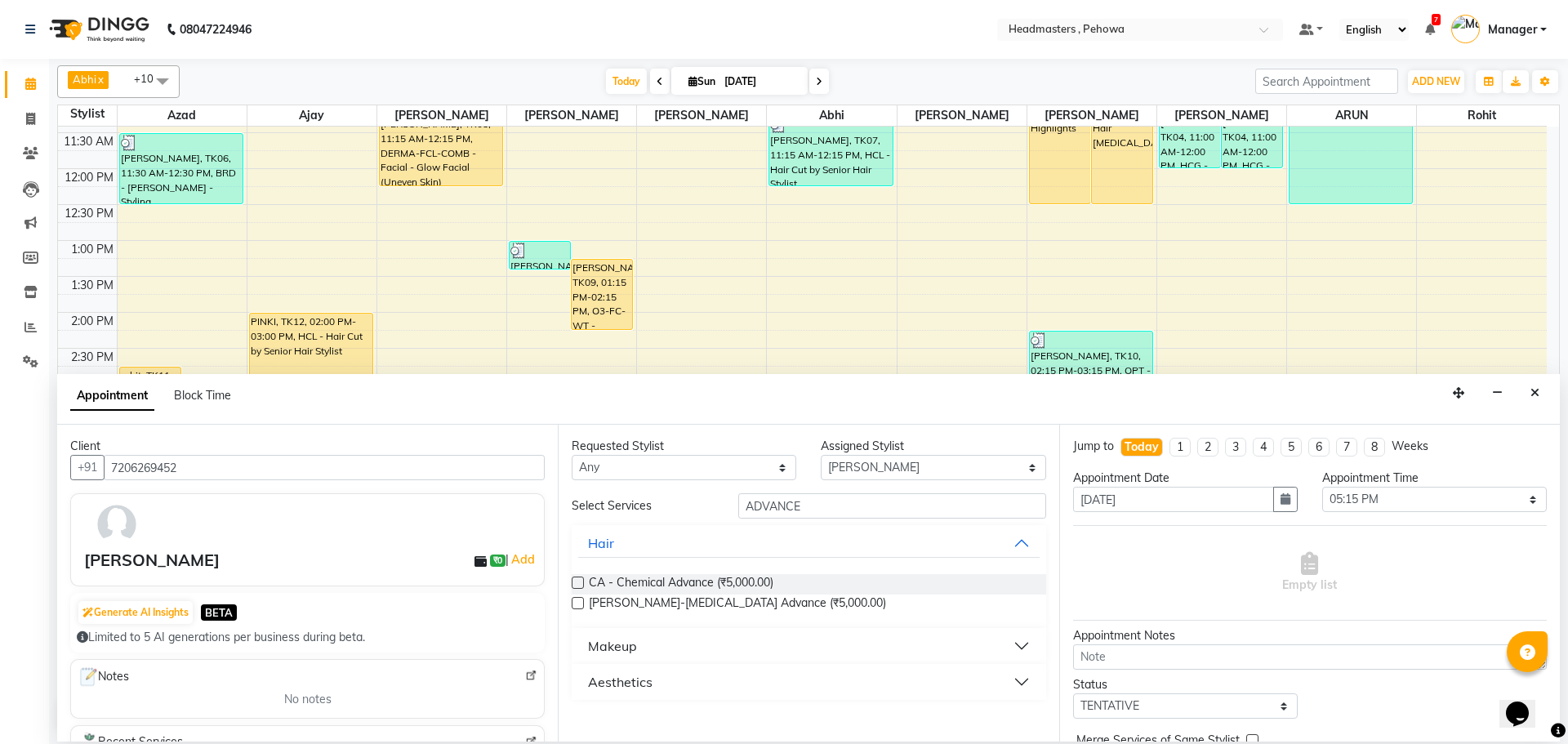 click at bounding box center [577, 582] 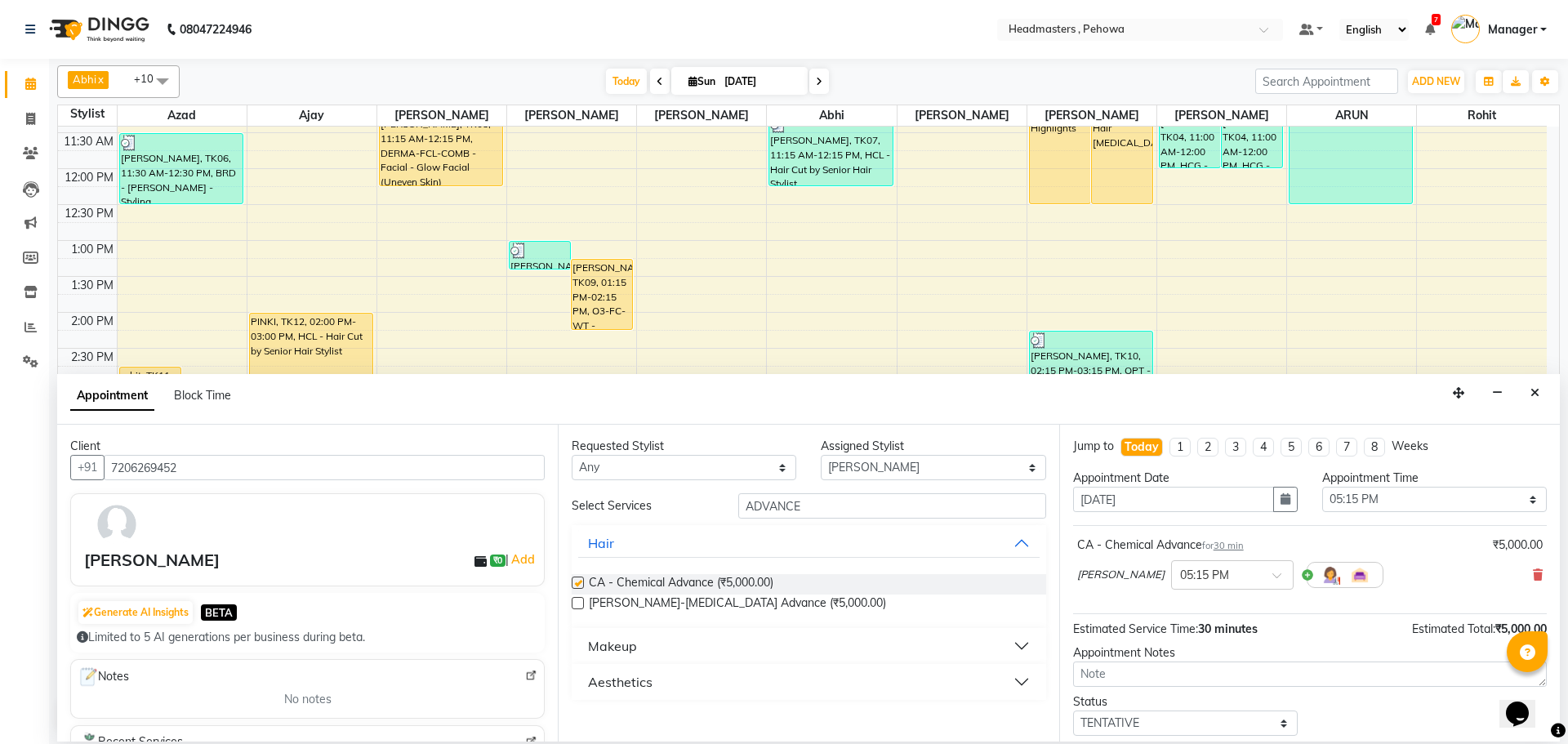 checkbox on "false" 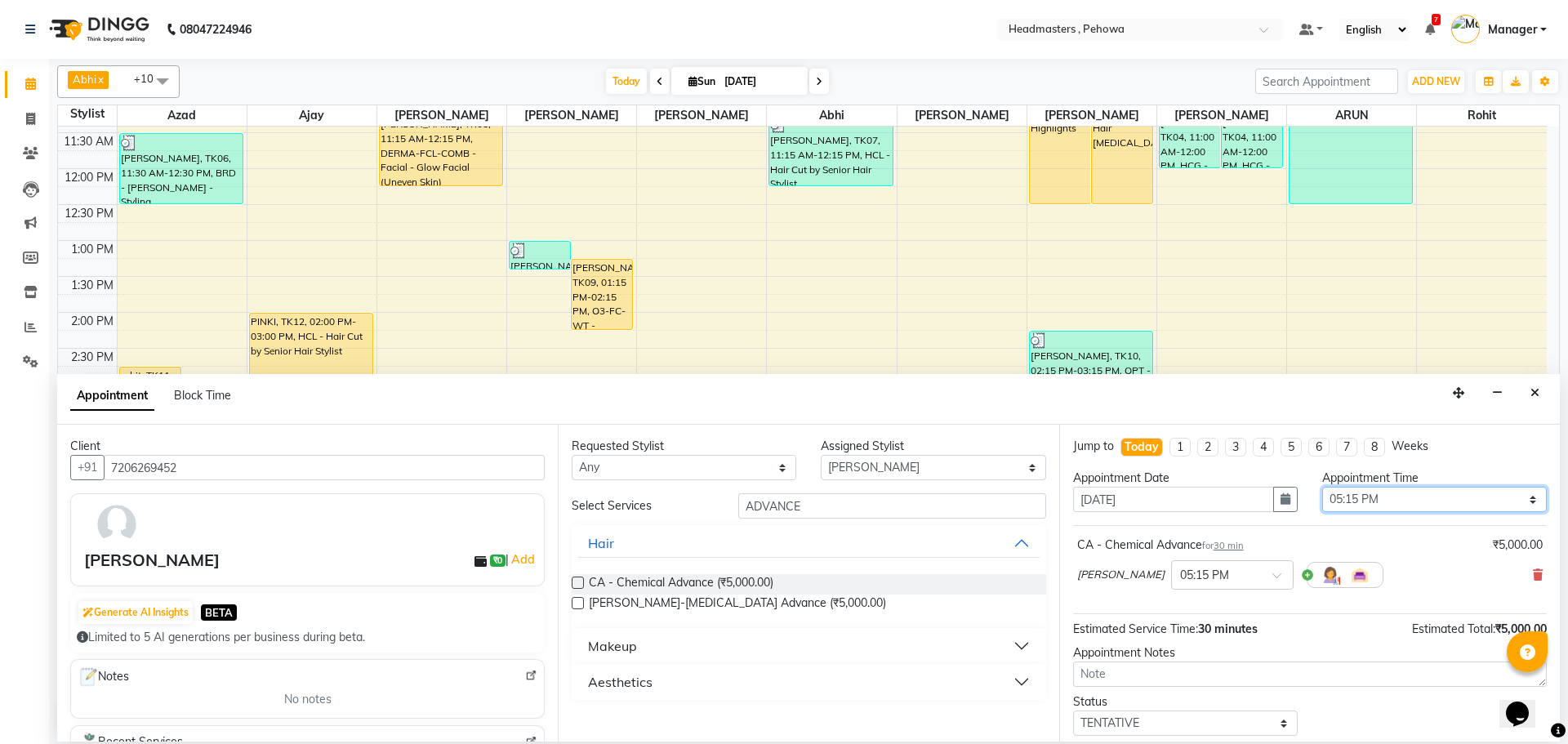click on "Select 09:00 AM 09:15 AM 09:30 AM 09:45 AM 10:00 AM 10:15 AM 10:30 AM 10:45 AM 11:00 AM 11:15 AM 11:30 AM 11:45 AM 12:00 PM 12:15 PM 12:30 PM 12:45 PM 01:00 PM 01:15 PM 01:30 PM 01:45 PM 02:00 PM 02:15 PM 02:30 PM 02:45 PM 03:00 PM 03:15 PM 03:30 PM 03:45 PM 04:00 PM 04:15 PM 04:30 PM 04:45 PM 05:00 PM 05:15 PM 05:30 PM 05:45 PM 06:00 PM 06:15 PM 06:30 PM 06:45 PM 07:00 PM 07:15 PM 07:30 PM 07:45 PM 08:00 PM 08:15 PM 08:30 PM 08:45 PM 09:00 PM" at bounding box center (1434, 499) 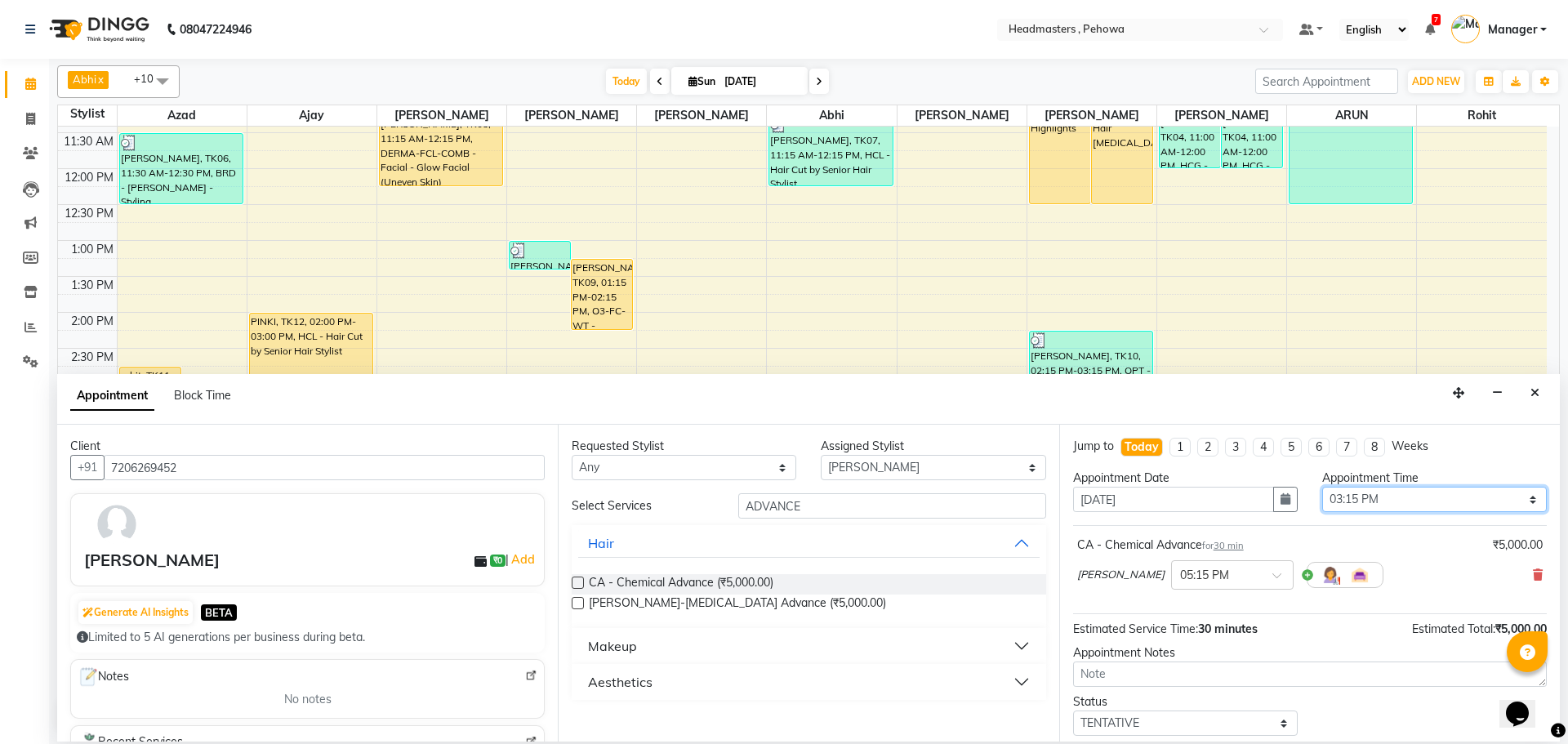click on "Select 09:00 AM 09:15 AM 09:30 AM 09:45 AM 10:00 AM 10:15 AM 10:30 AM 10:45 AM 11:00 AM 11:15 AM 11:30 AM 11:45 AM 12:00 PM 12:15 PM 12:30 PM 12:45 PM 01:00 PM 01:15 PM 01:30 PM 01:45 PM 02:00 PM 02:15 PM 02:30 PM 02:45 PM 03:00 PM 03:15 PM 03:30 PM 03:45 PM 04:00 PM 04:15 PM 04:30 PM 04:45 PM 05:00 PM 05:15 PM 05:30 PM 05:45 PM 06:00 PM 06:15 PM 06:30 PM 06:45 PM 07:00 PM 07:15 PM 07:30 PM 07:45 PM 08:00 PM 08:15 PM 08:30 PM 08:45 PM 09:00 PM" at bounding box center (1434, 499) 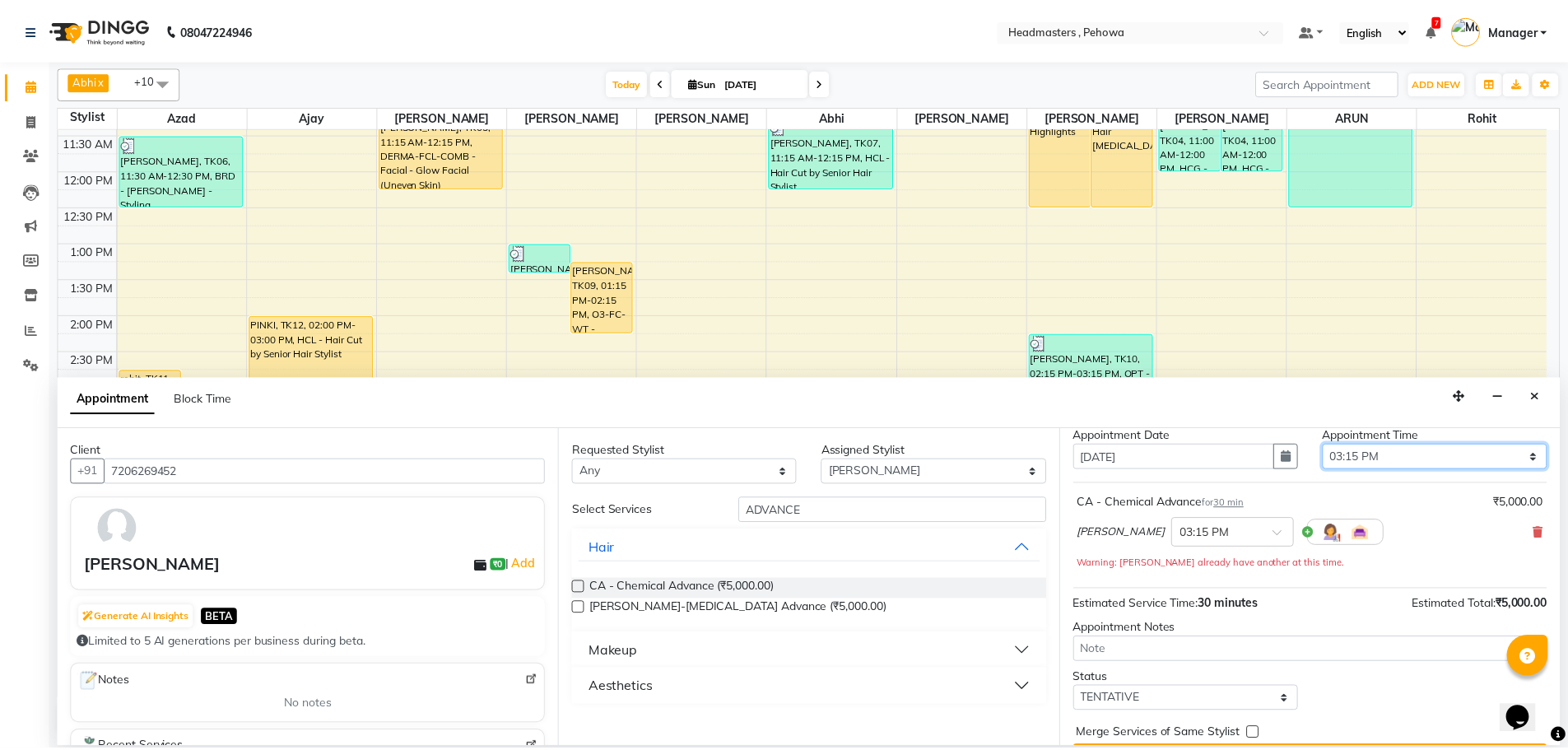 scroll, scrollTop: 88, scrollLeft: 0, axis: vertical 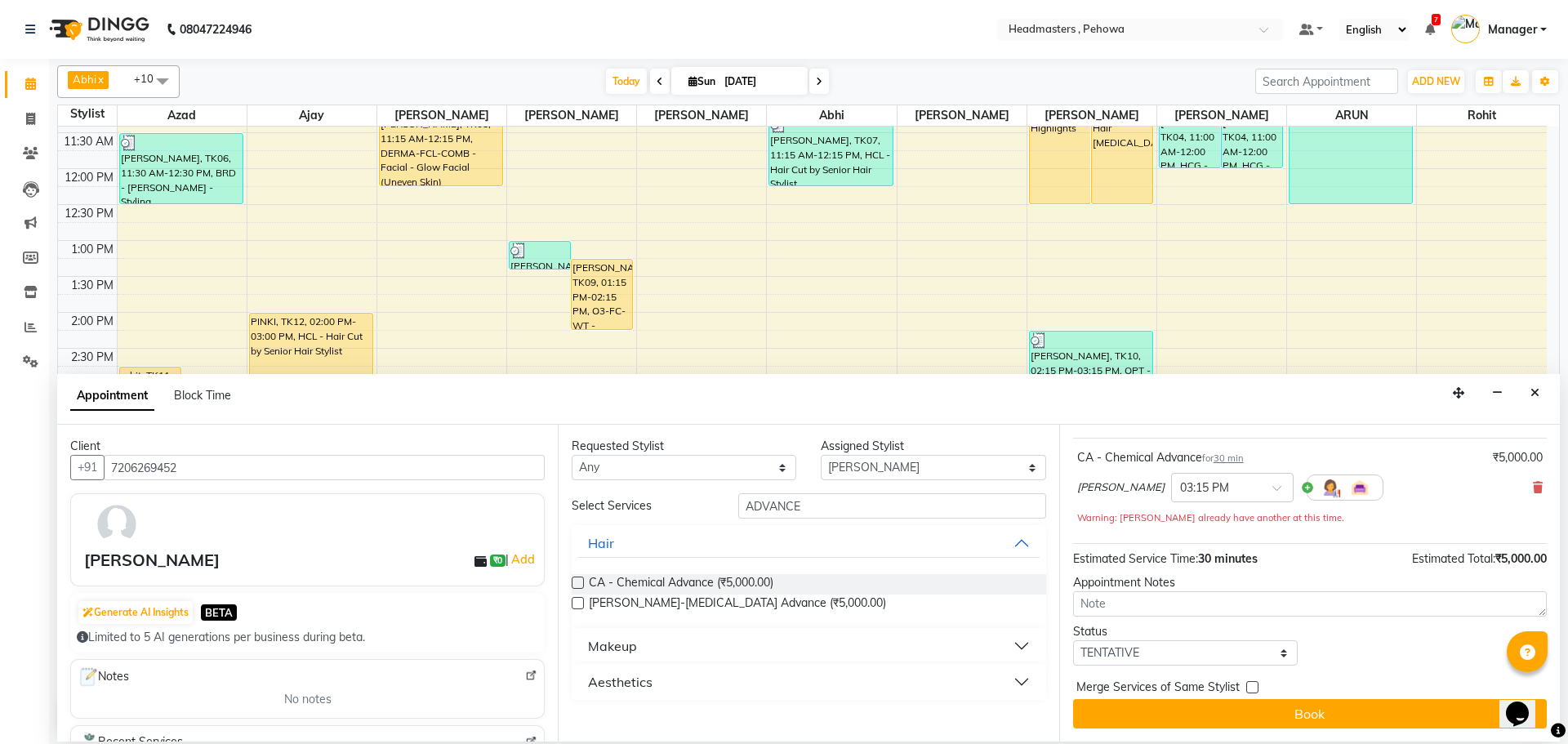 click on "Book" at bounding box center (1310, 714) 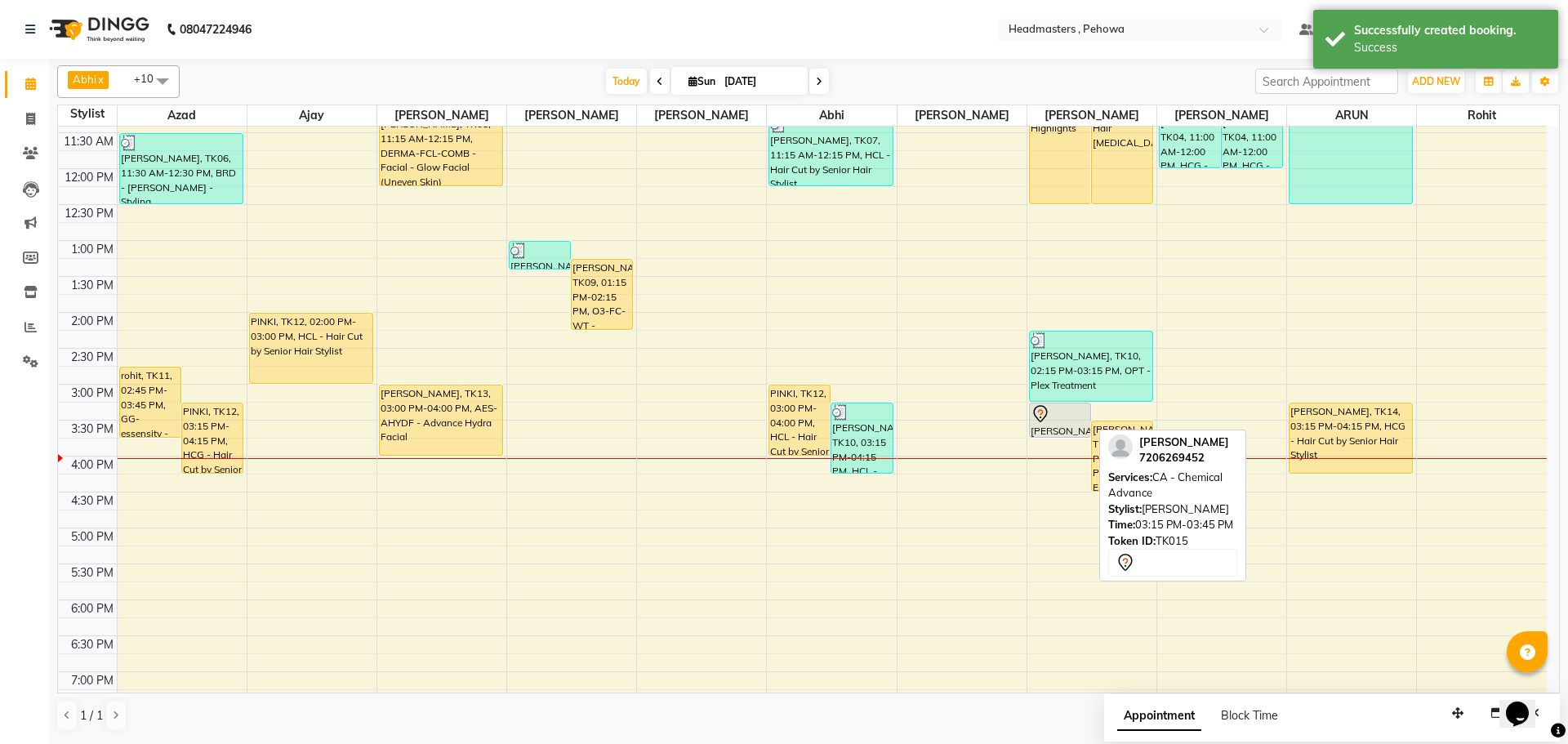 click at bounding box center [1060, 414] 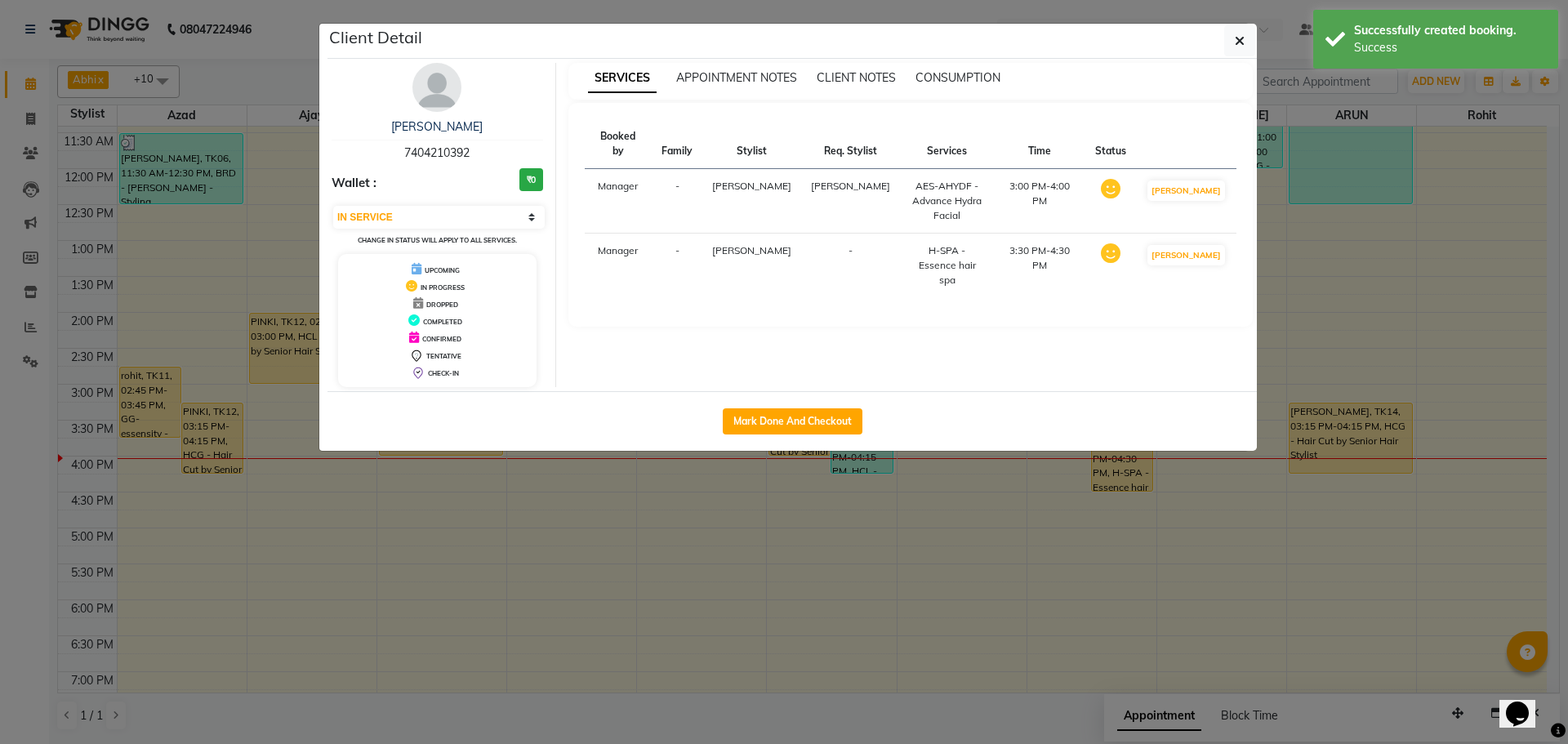 select on "7" 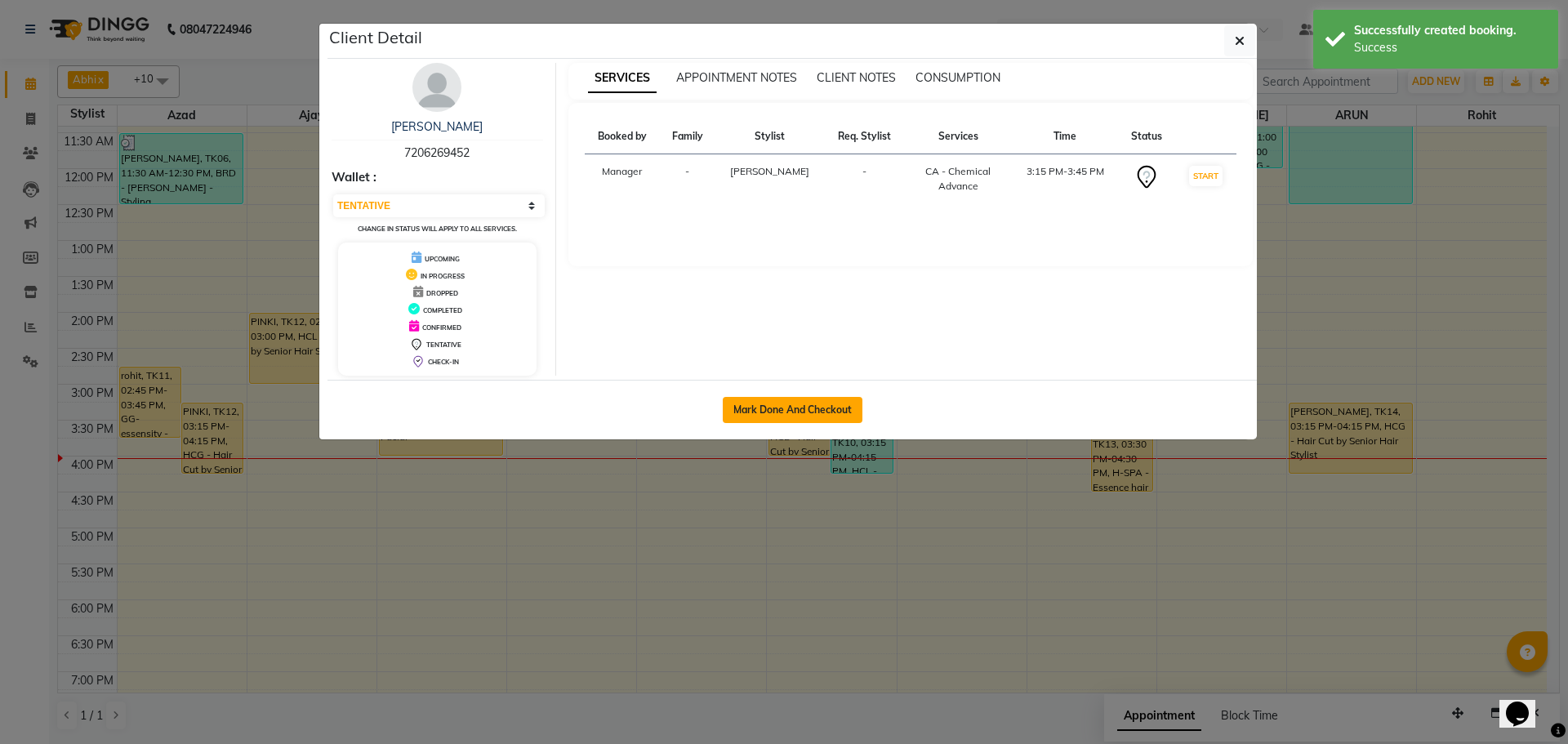 click on "Mark Done And Checkout" 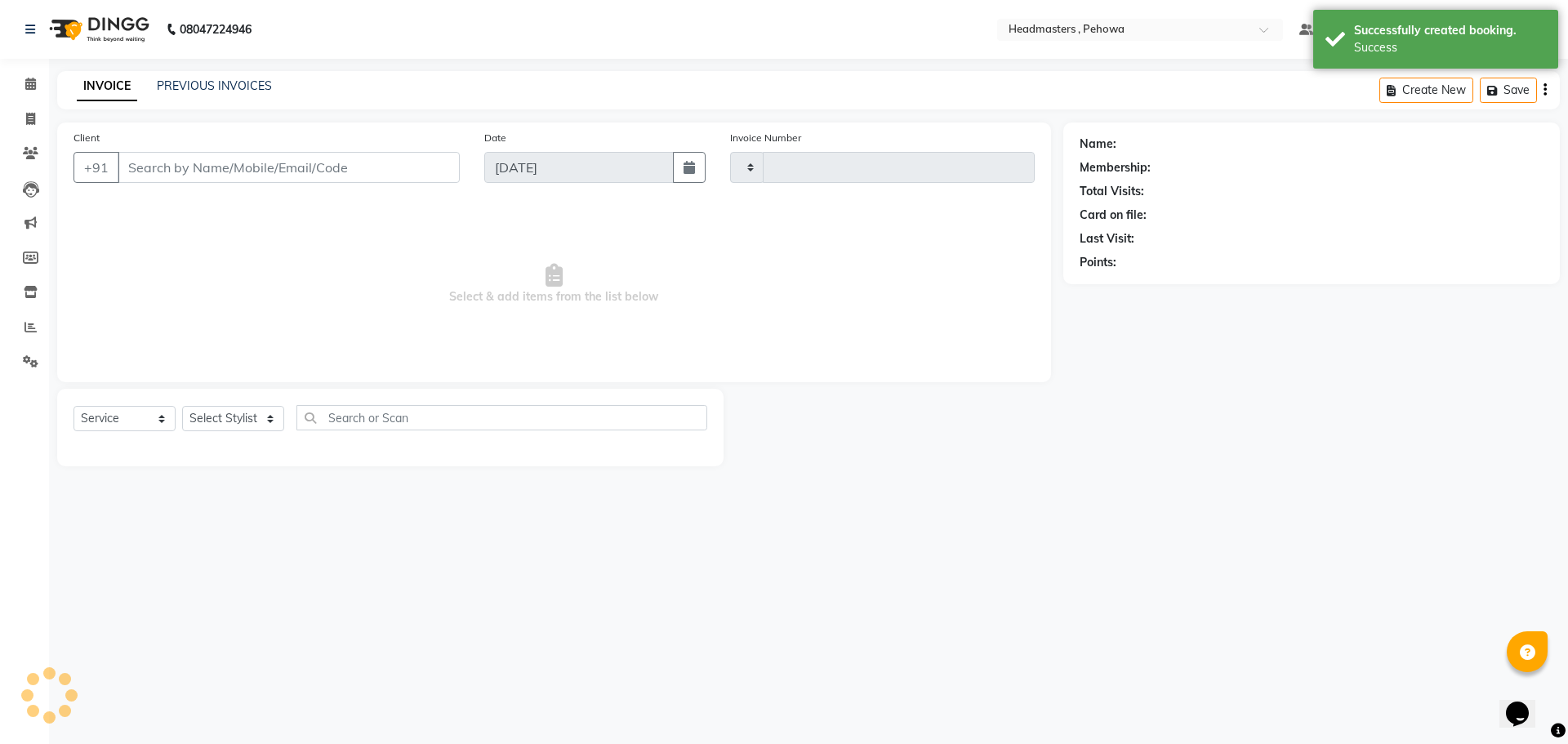 type on "1709" 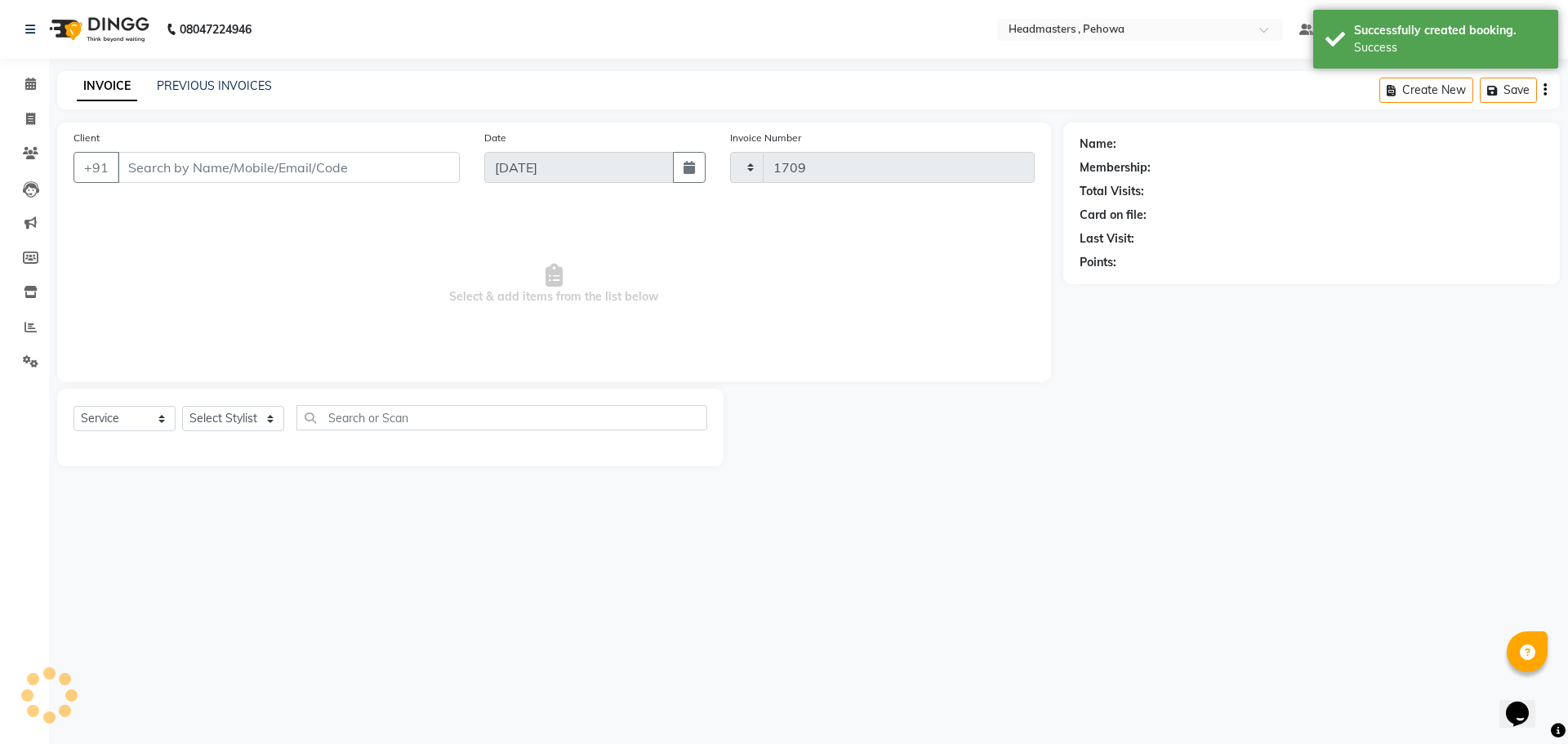 select on "7727" 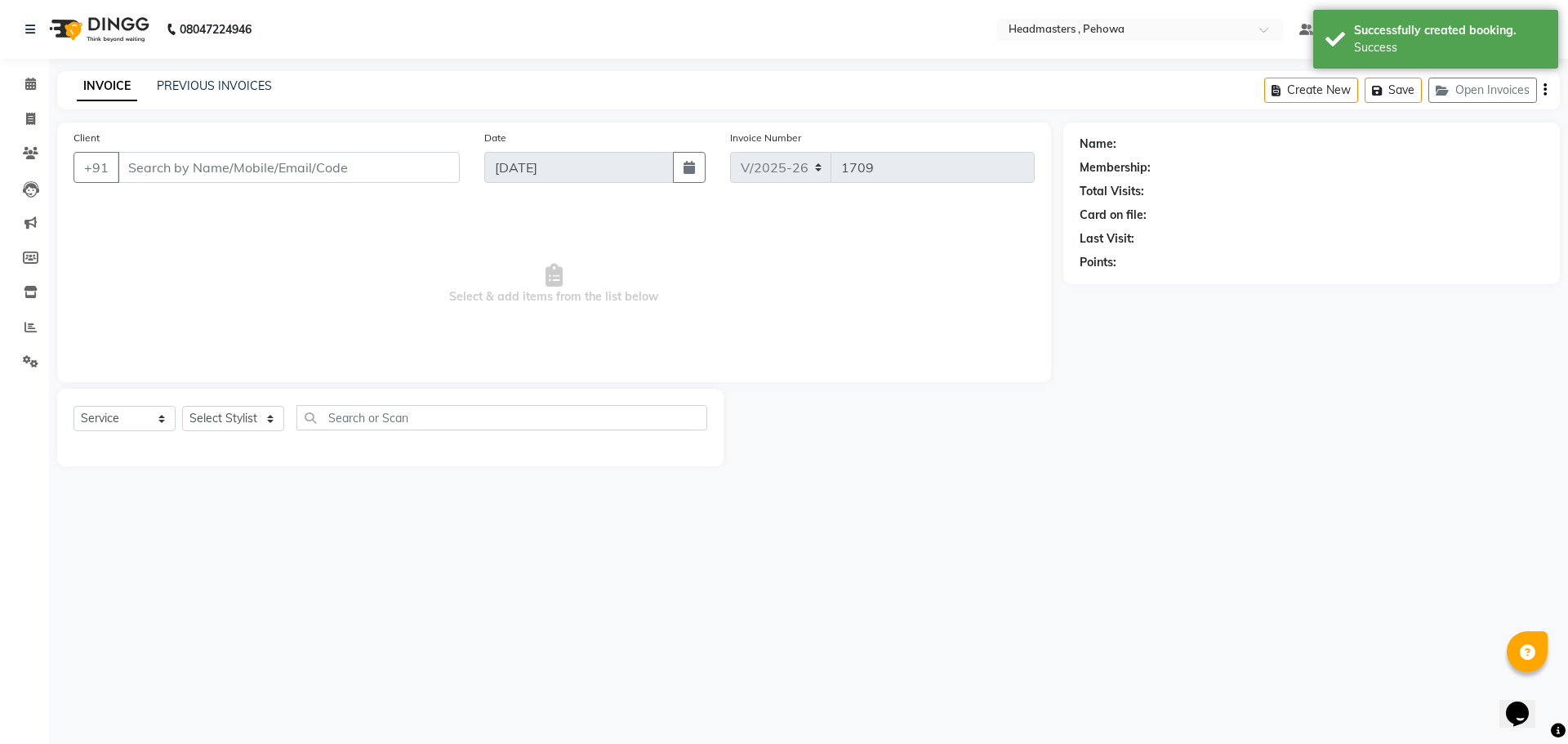 type on "7206269452" 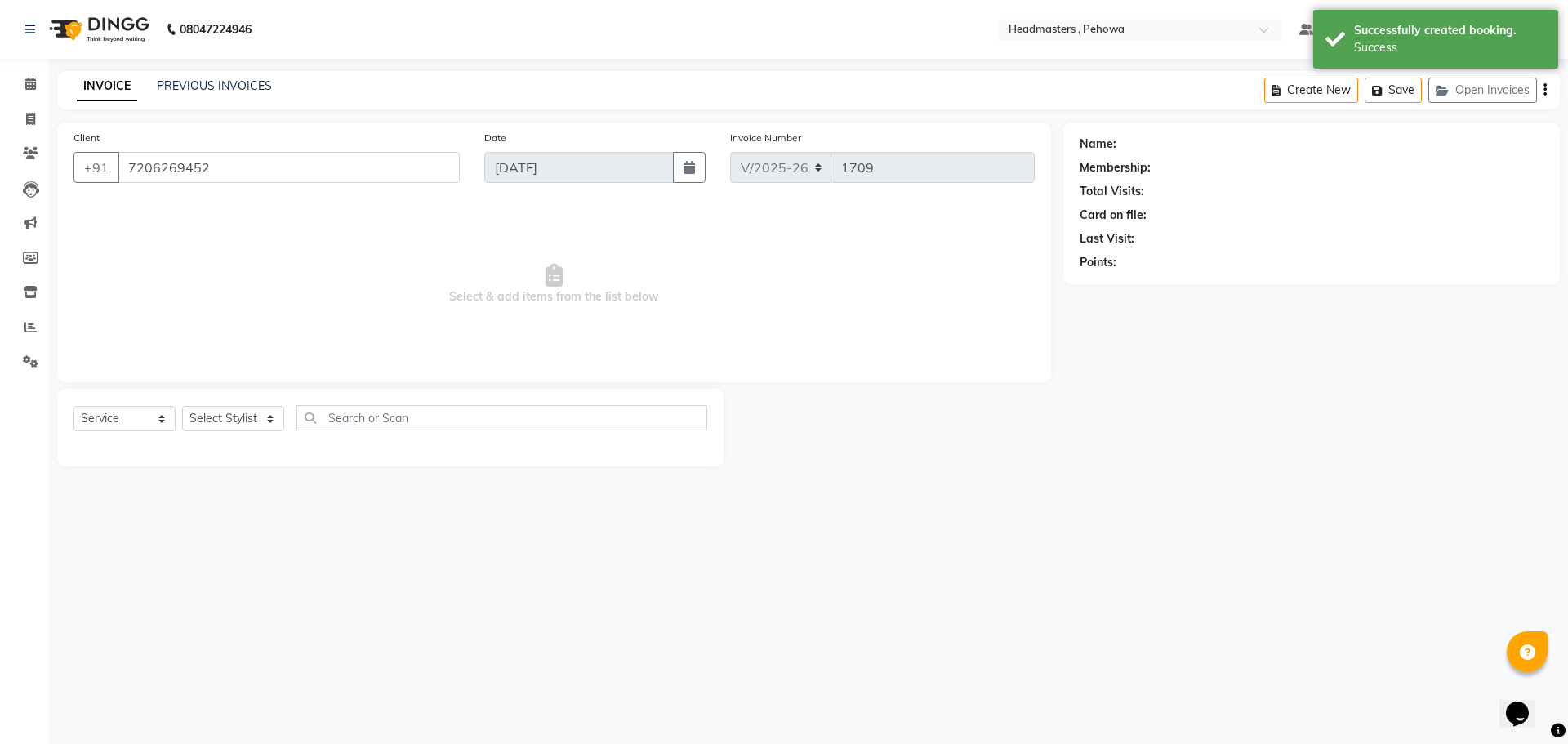 select on "69396" 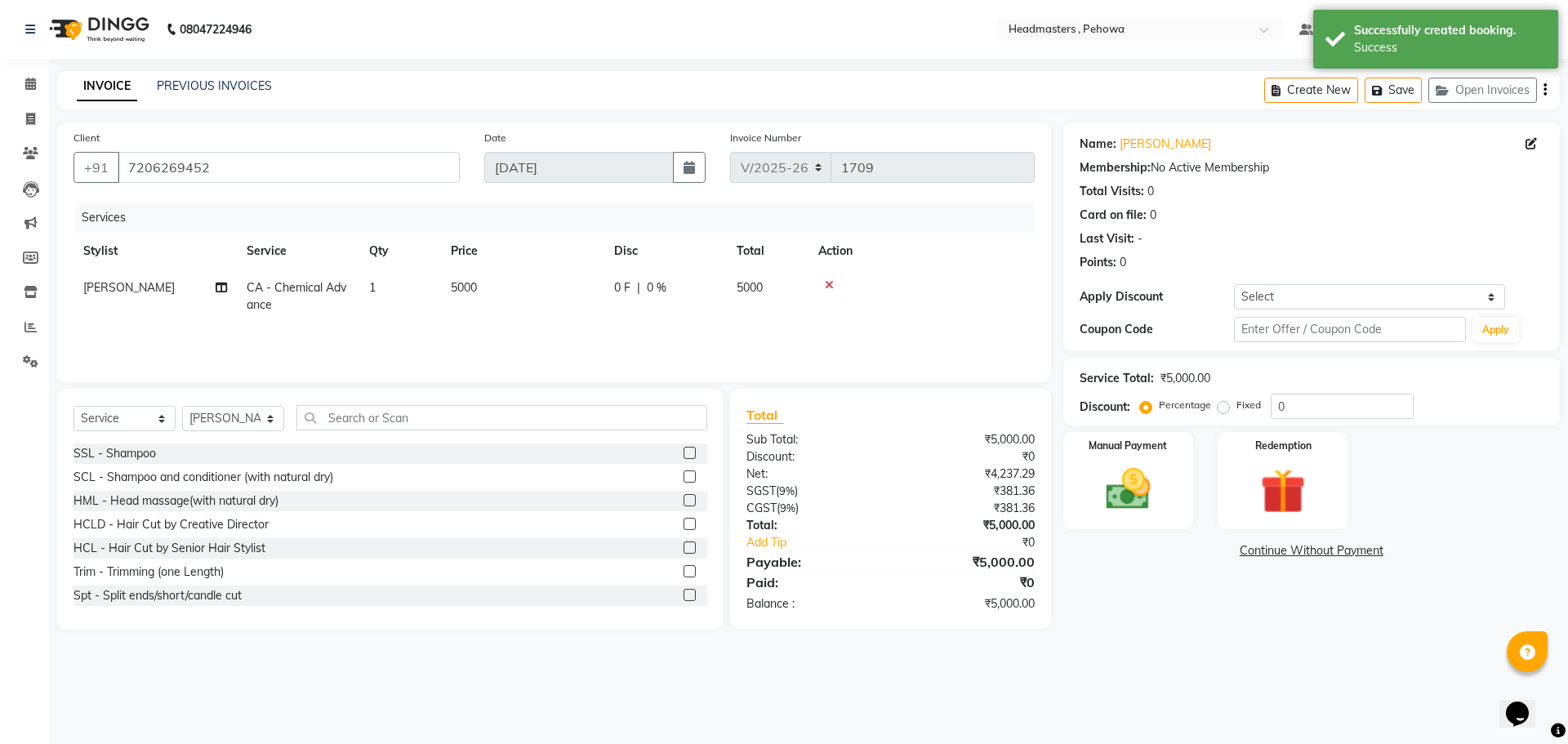 click on "5000" 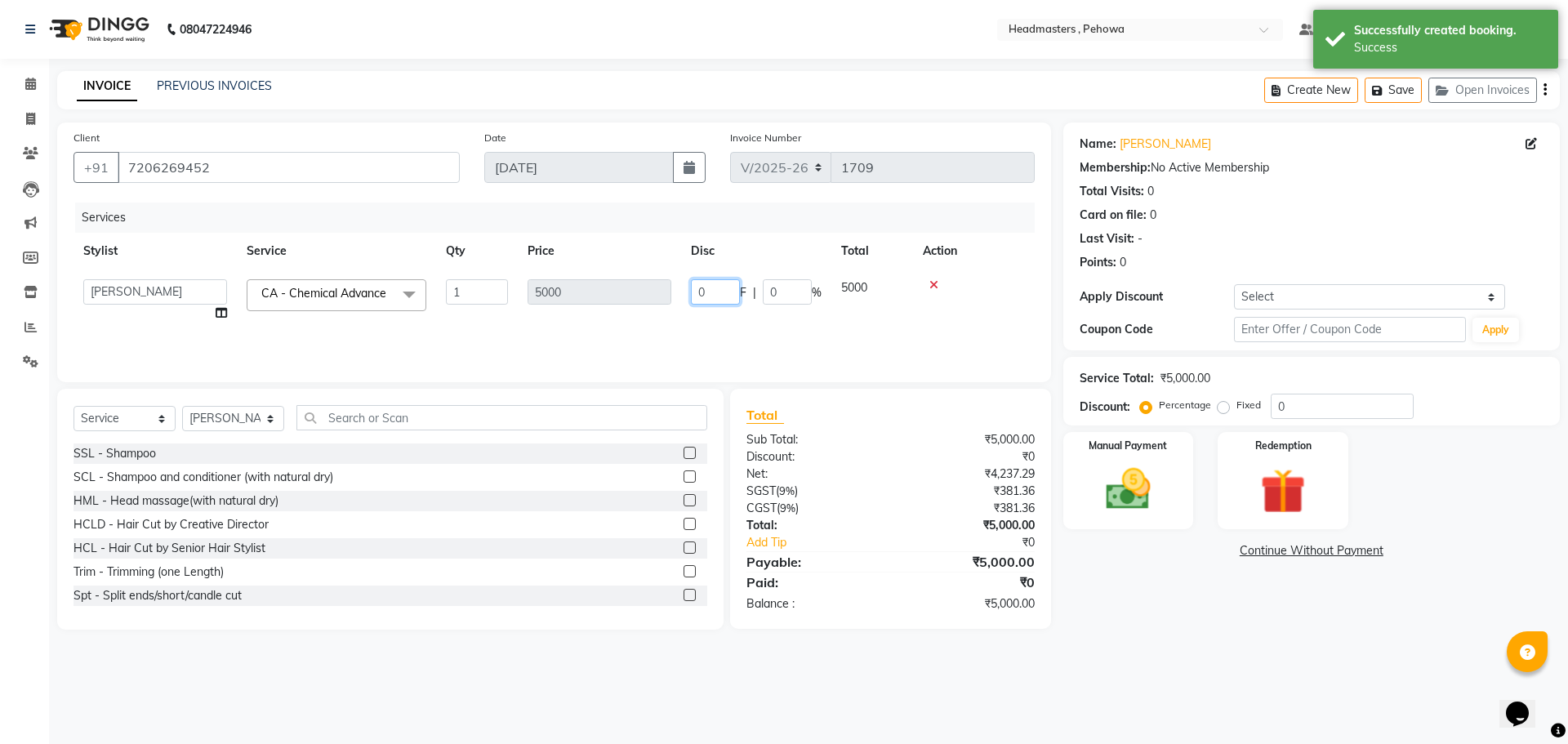 drag, startPoint x: 720, startPoint y: 294, endPoint x: 672, endPoint y: 289, distance: 48.2597 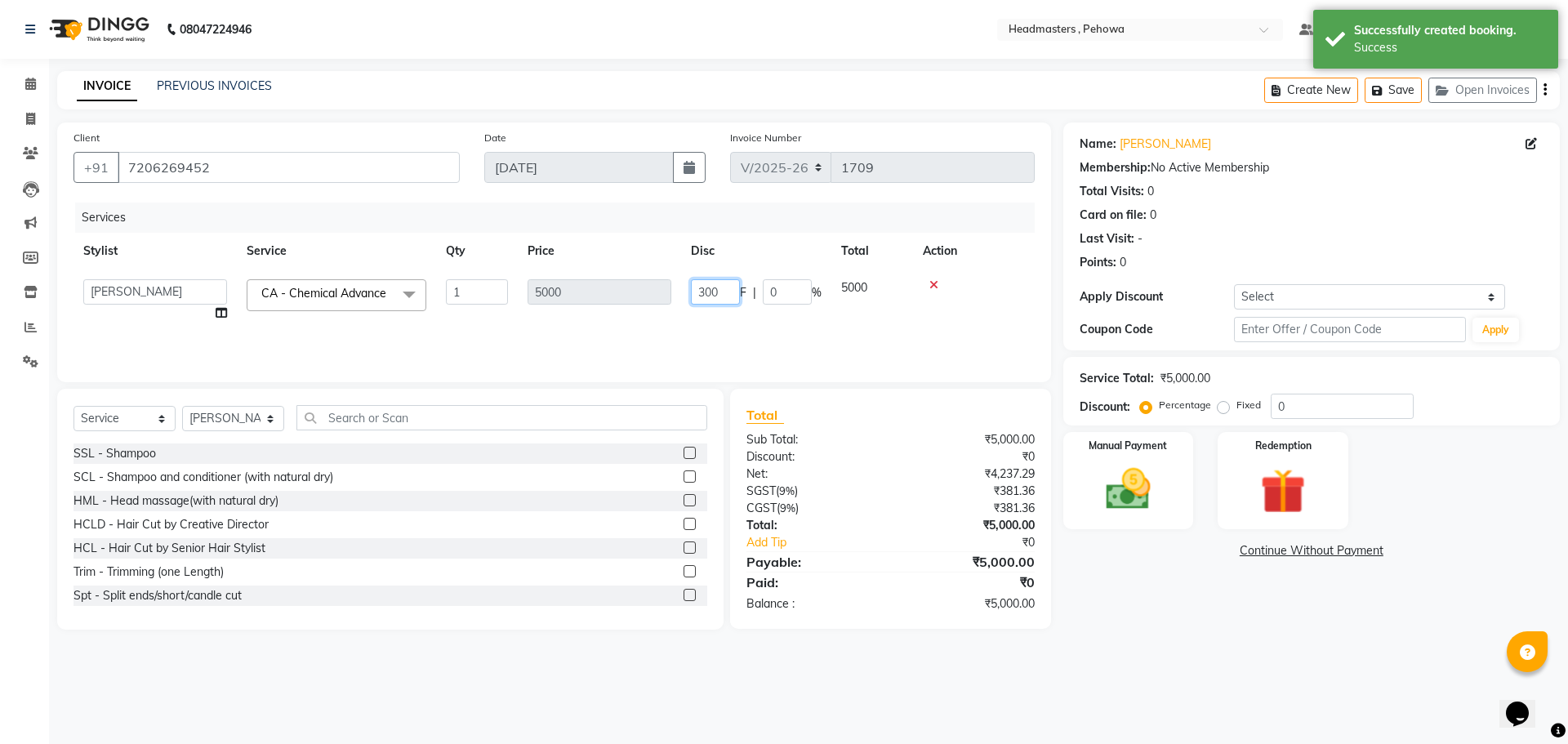 type on "3000" 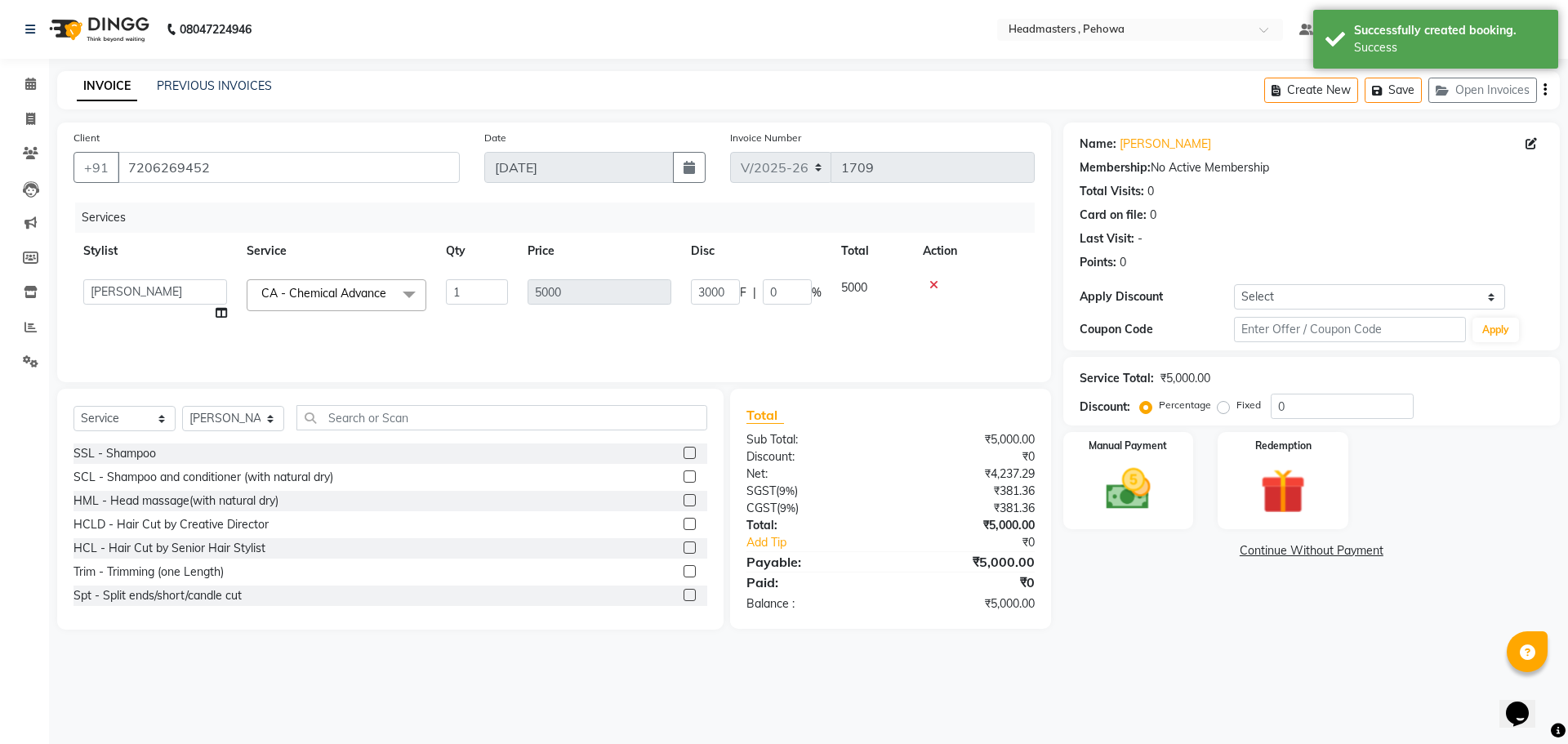 click on "Services Stylist Service Qty Price Disc Total Action  Abhi   Ajay   Amanpreet   Anas   ARUN   Azad   Bilal   Davy   Headmasters   Jashan   Kunal   Manager   Manjeet    Manpreet   Neha   Neha Chauhan   Pankaj   Prabh   Rohit   Sahil   Sahil Machal   Sahil Rana   Sapna    Sumit   Vimal  CA - Chemical Advance  x SSL - Shampoo SCL - Shampoo and conditioner (with natural dry) HML - Head massage(with natural dry) HCLD - Hair Cut by Creative Director HCL - Hair Cut by Senior Hair Stylist Trim - Trimming (one Length) Spt - Split ends/short/candle cut BD - Blow dry OS - Open styling GL-igora - Igora Global GL-essensity - Essensity Global Hlts-L - Highlights Bal - Balayage Chunks  - Chunks CR  - Color removal CRF - Color refresh Stk - Per streak RT-IG - Igora Root Touchup(one inch only) RT-ES - Essensity Root Touchup(one inch only) Reb - Rebonding ST  - Straight therapy Krt-L - Keratin Krt-BB -L - Keratin Blow Out HR-BTX -L  - Hair Botox NanoP -L - Nanoplastia K-Bond -L  - Kerabond H-EXT - Hair Extensions HS - Styling" 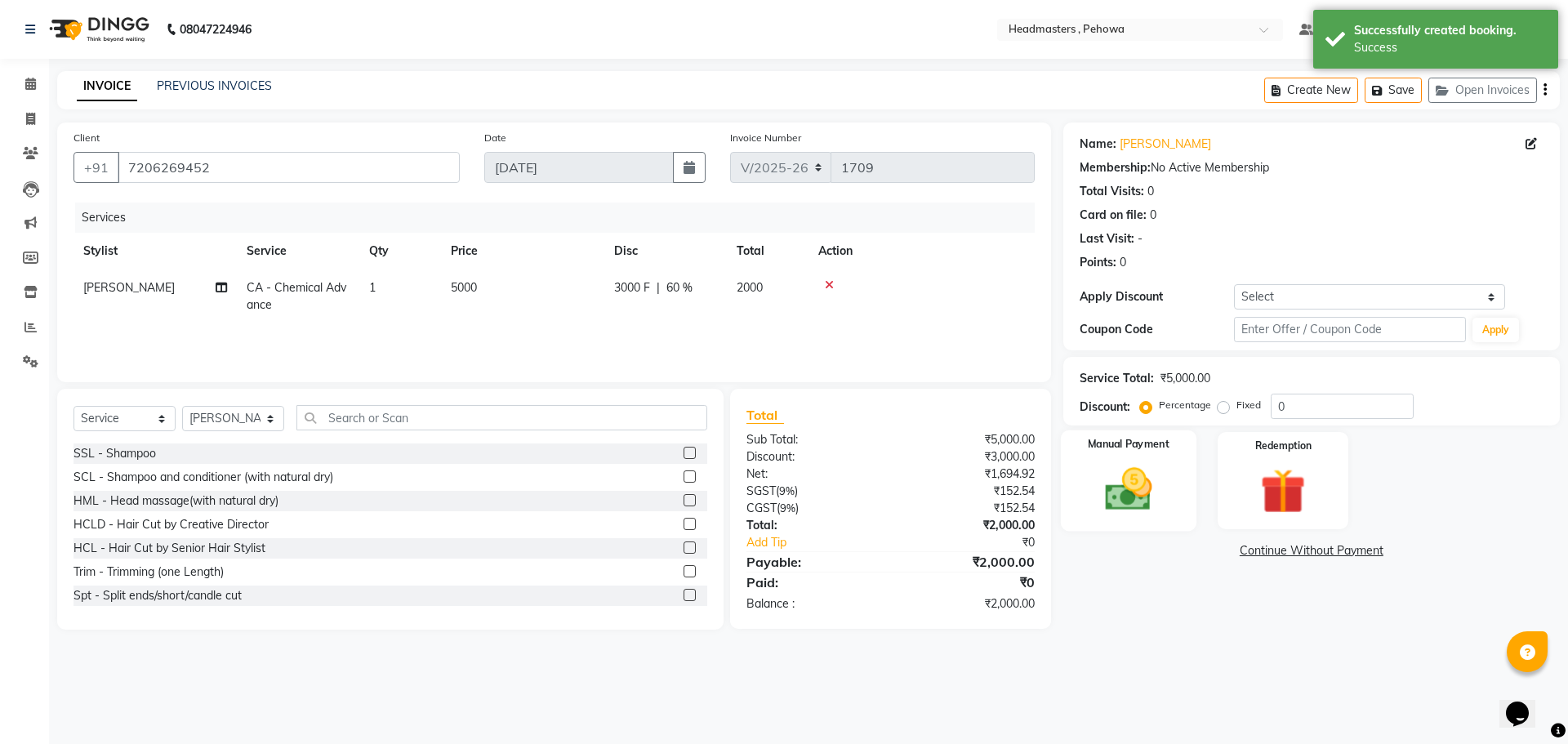 click 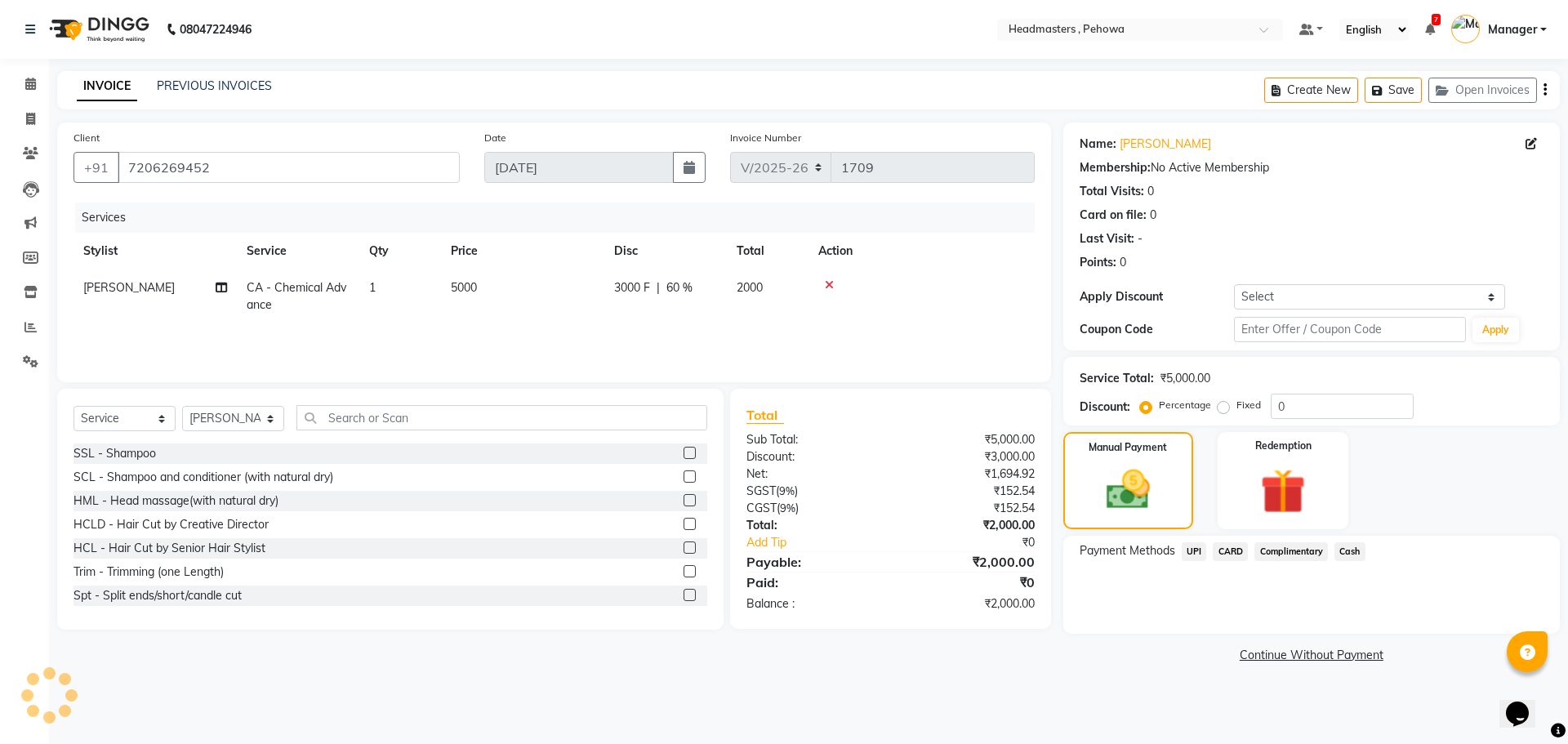 click on "Cash" 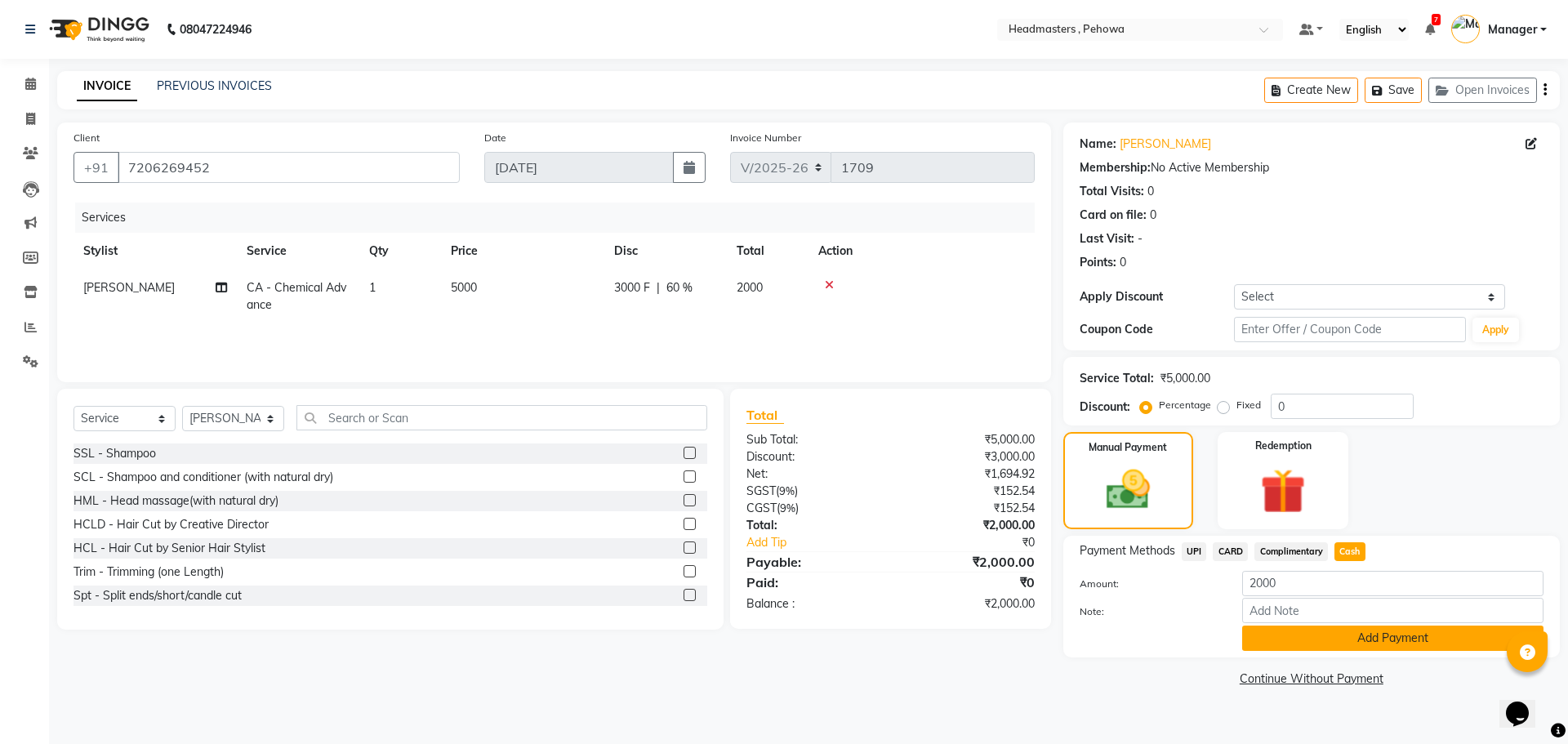 click on "Add Payment" 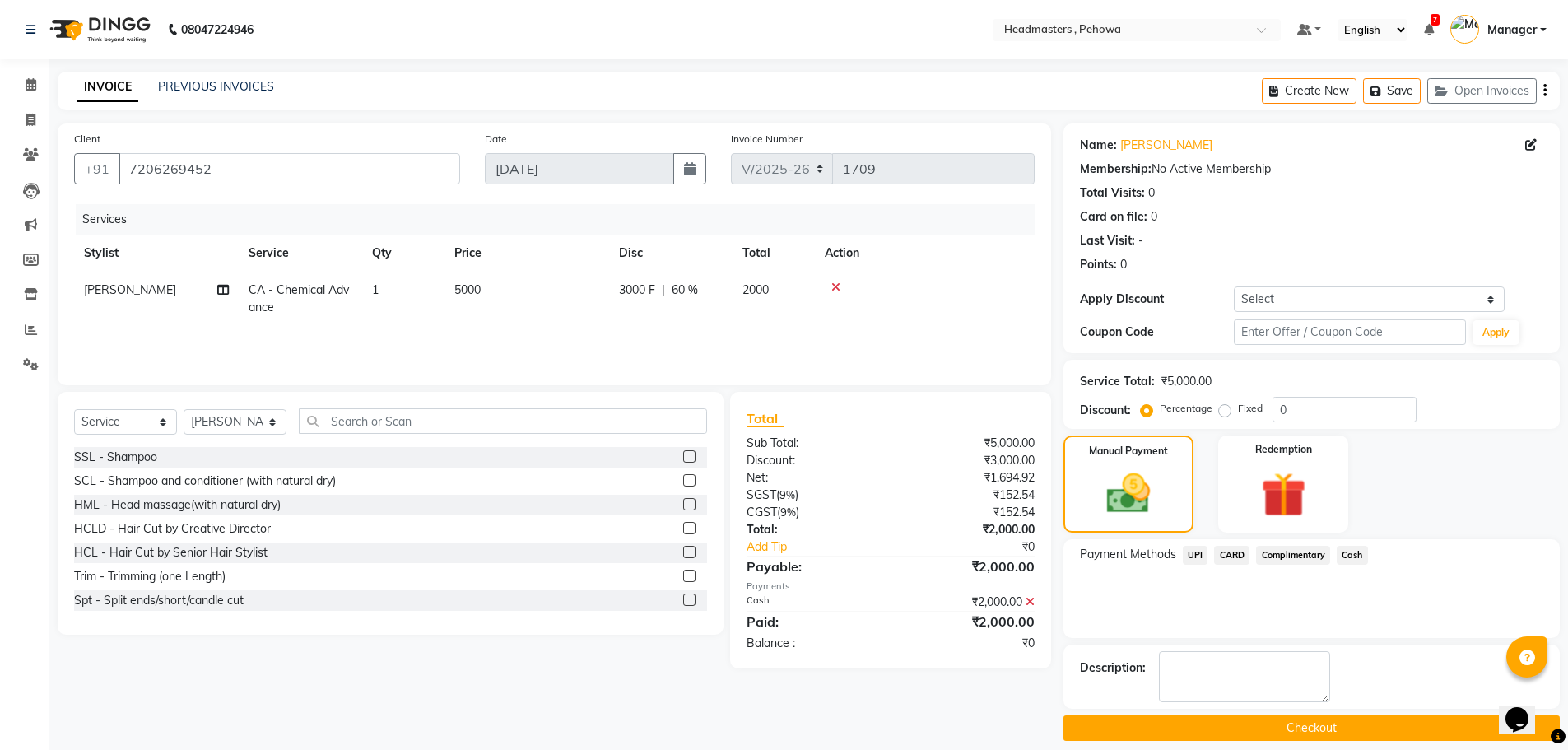 click on "Checkout" 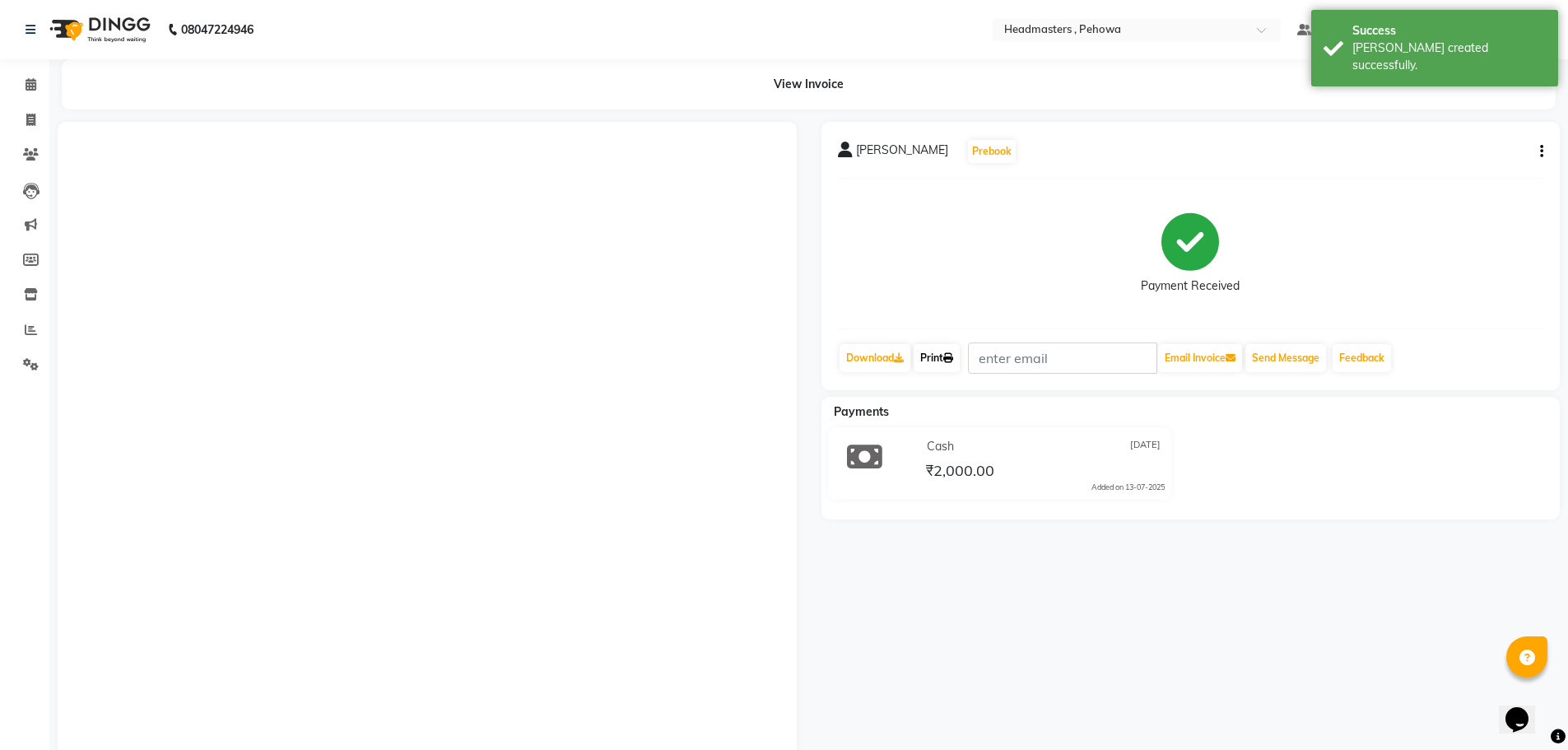 click on "Print" 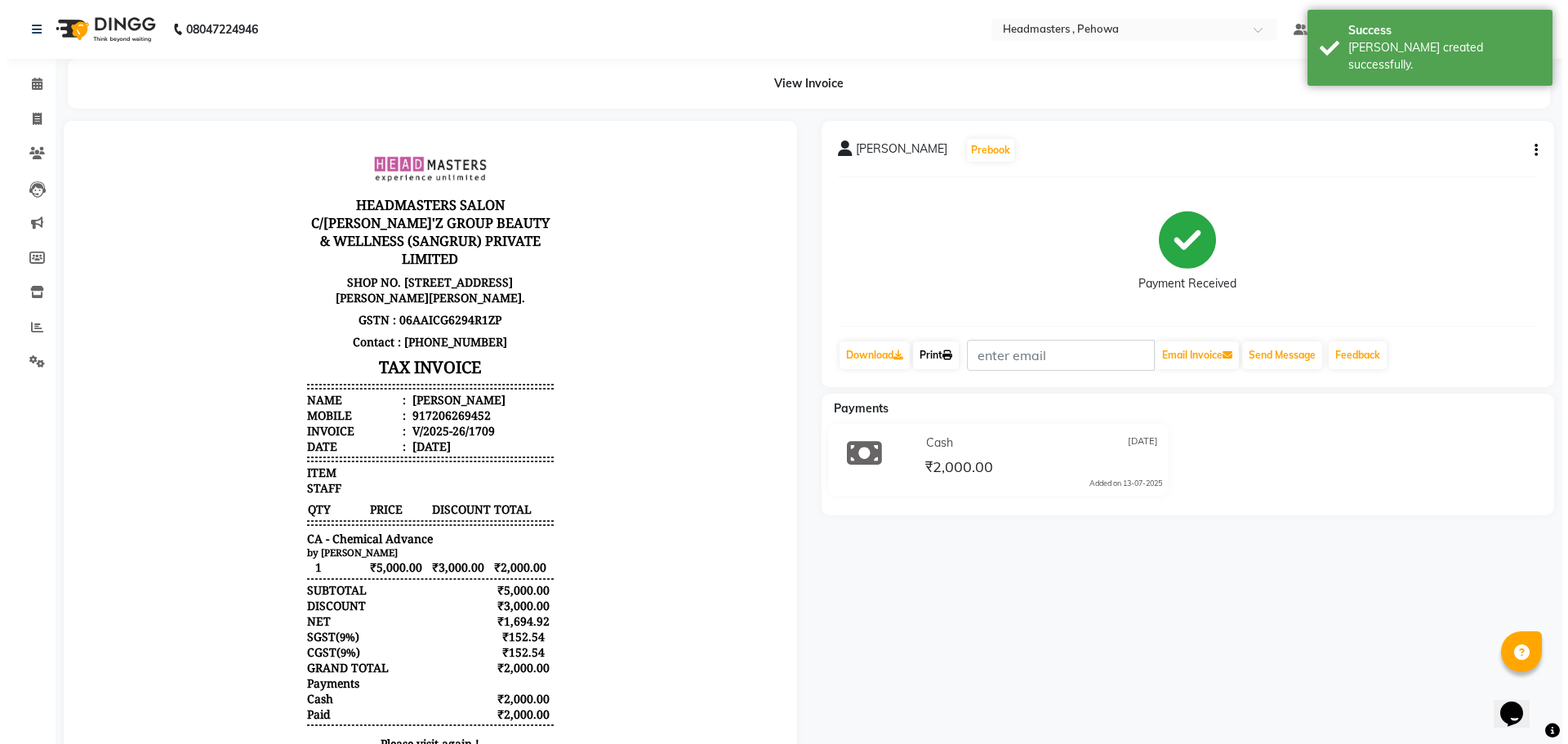 scroll, scrollTop: 0, scrollLeft: 0, axis: both 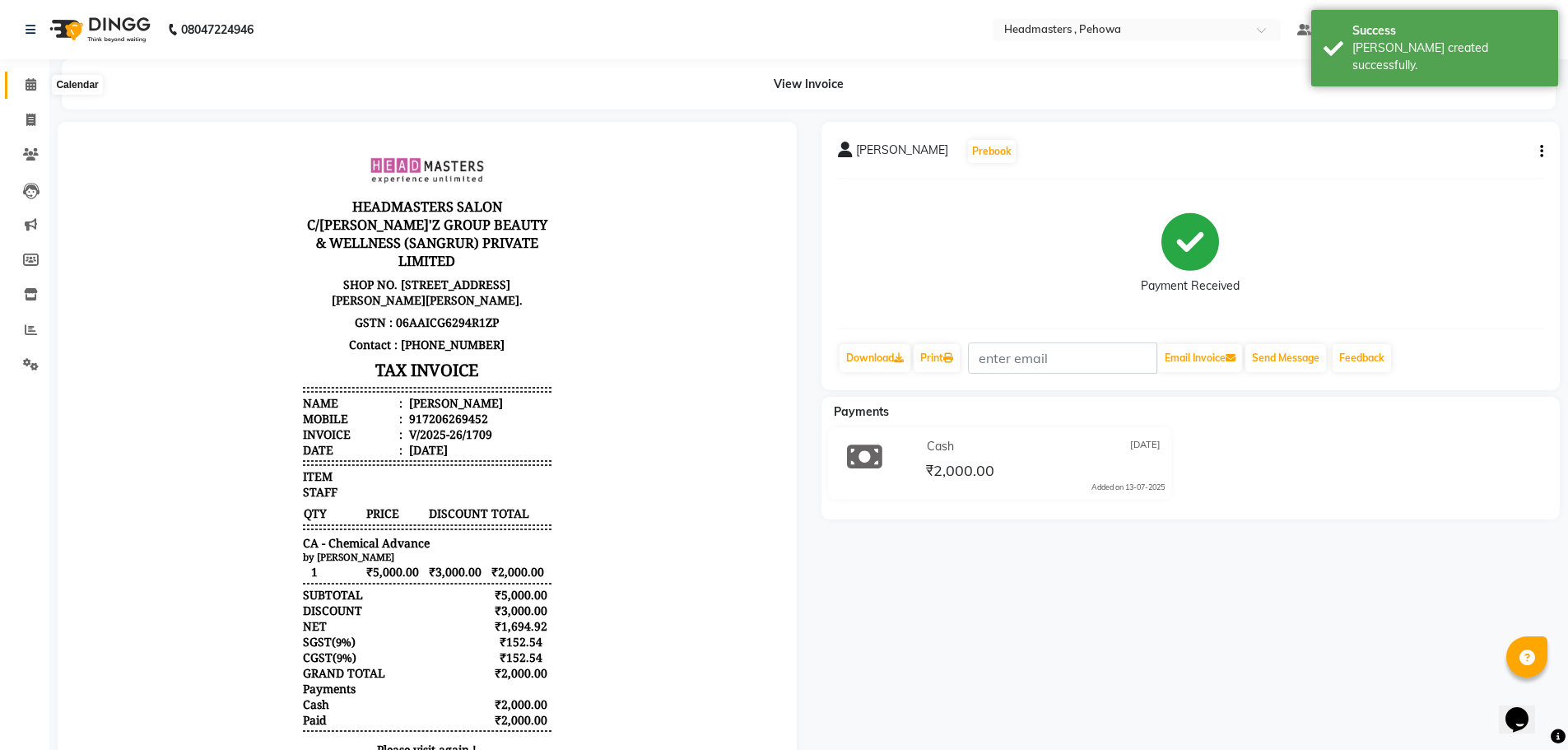 click 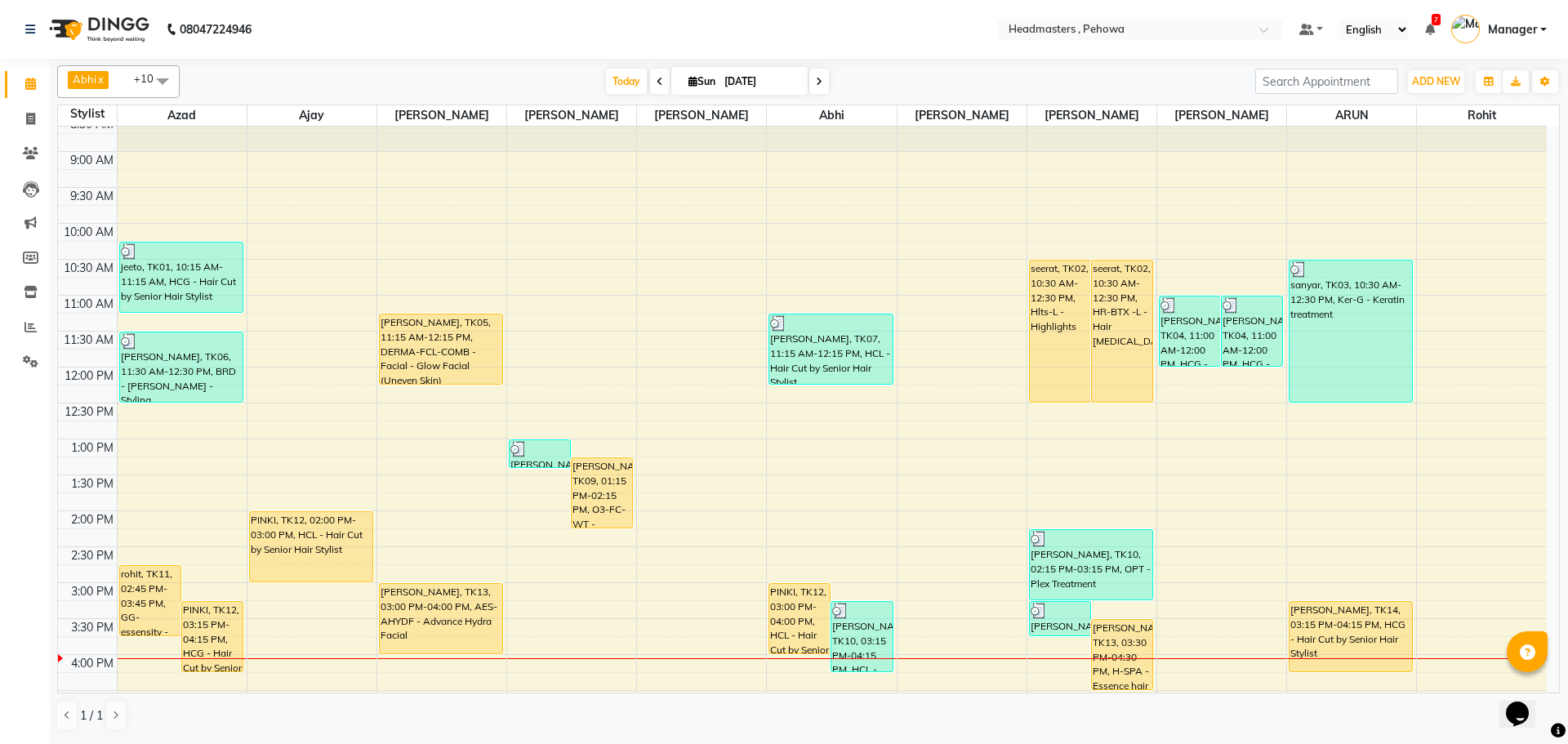 scroll, scrollTop: 0, scrollLeft: 0, axis: both 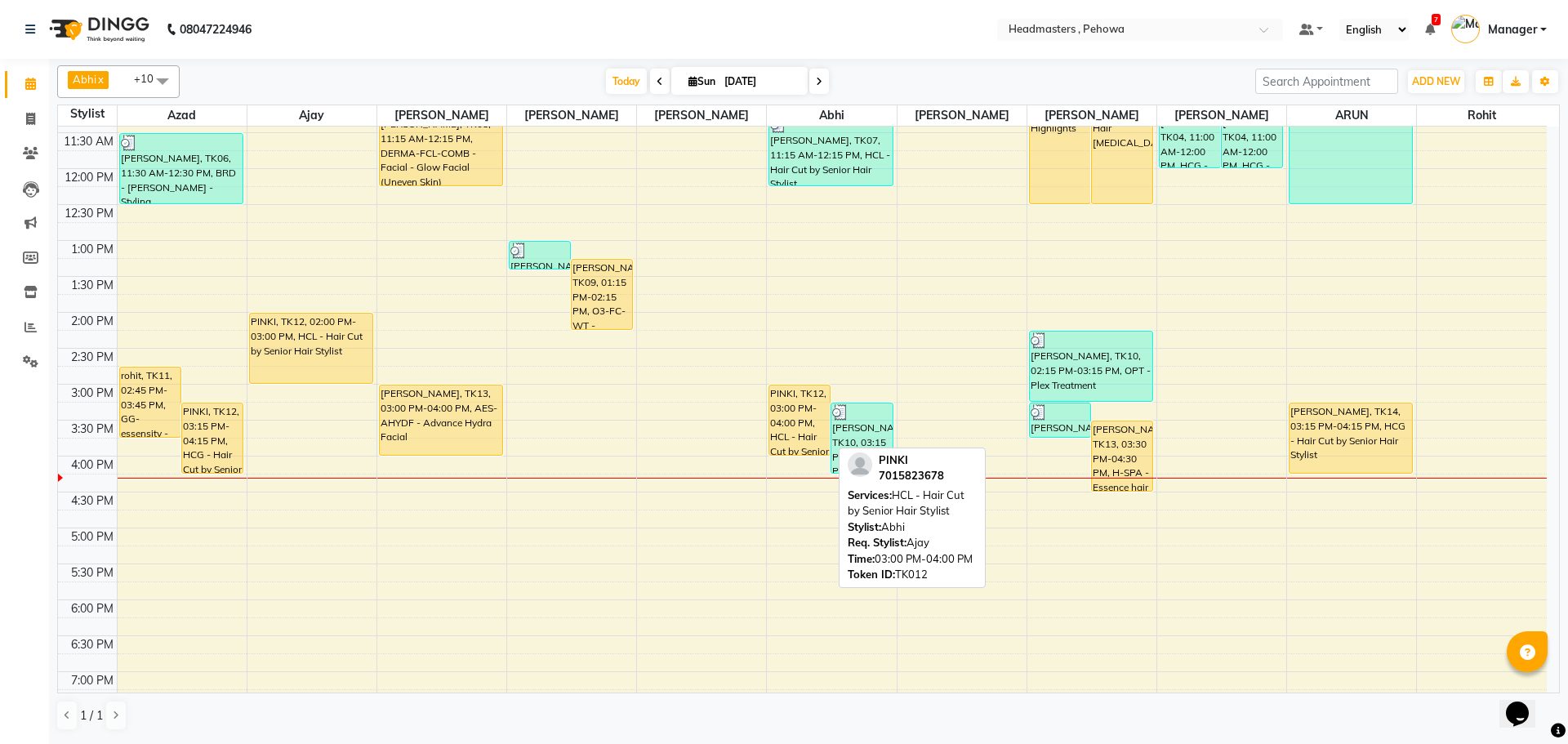 click on "PINKI, TK12, 03:00 PM-04:00 PM, HCL - Hair Cut by Senior Hair Stylist" at bounding box center (800, 420) 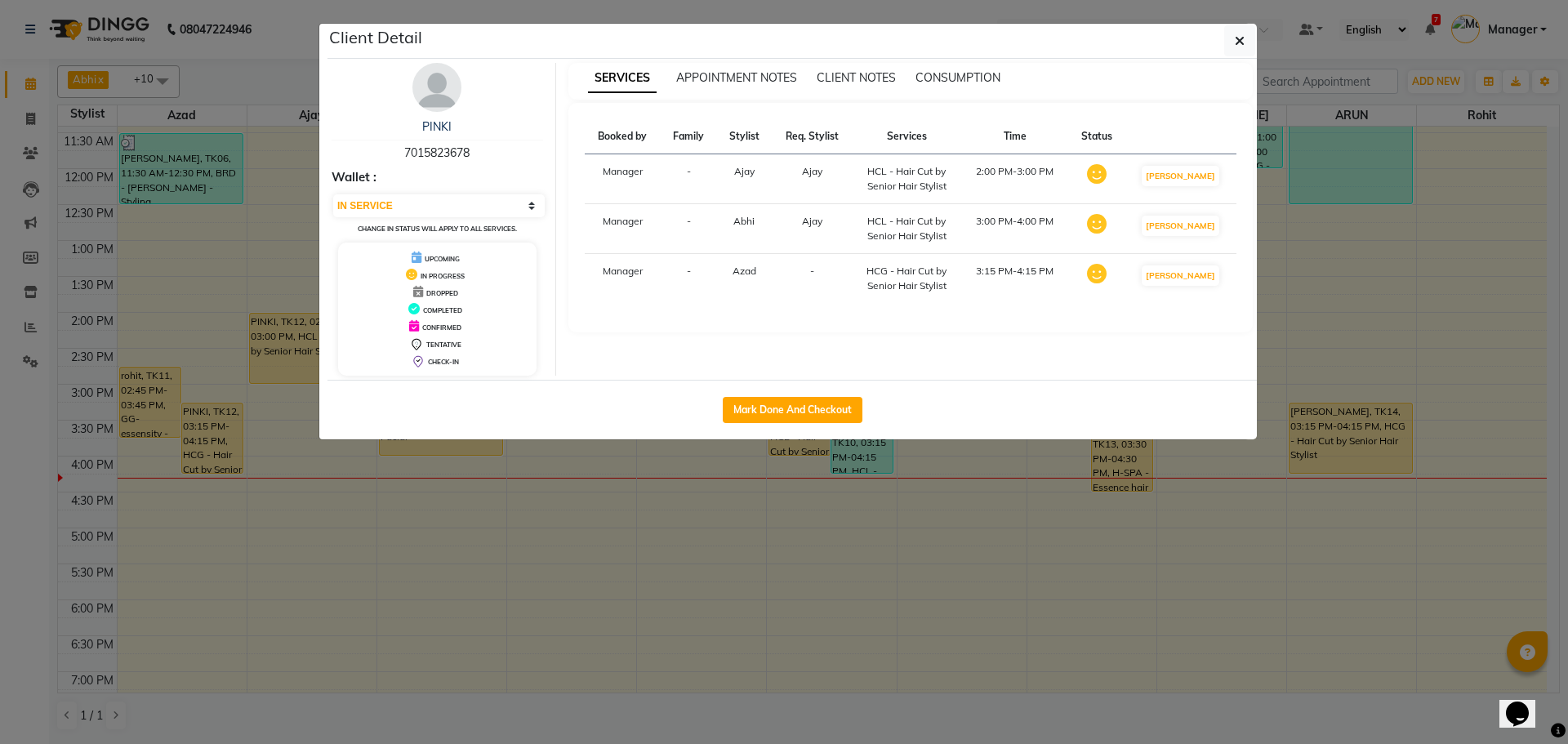click on "Mark Done And Checkout" 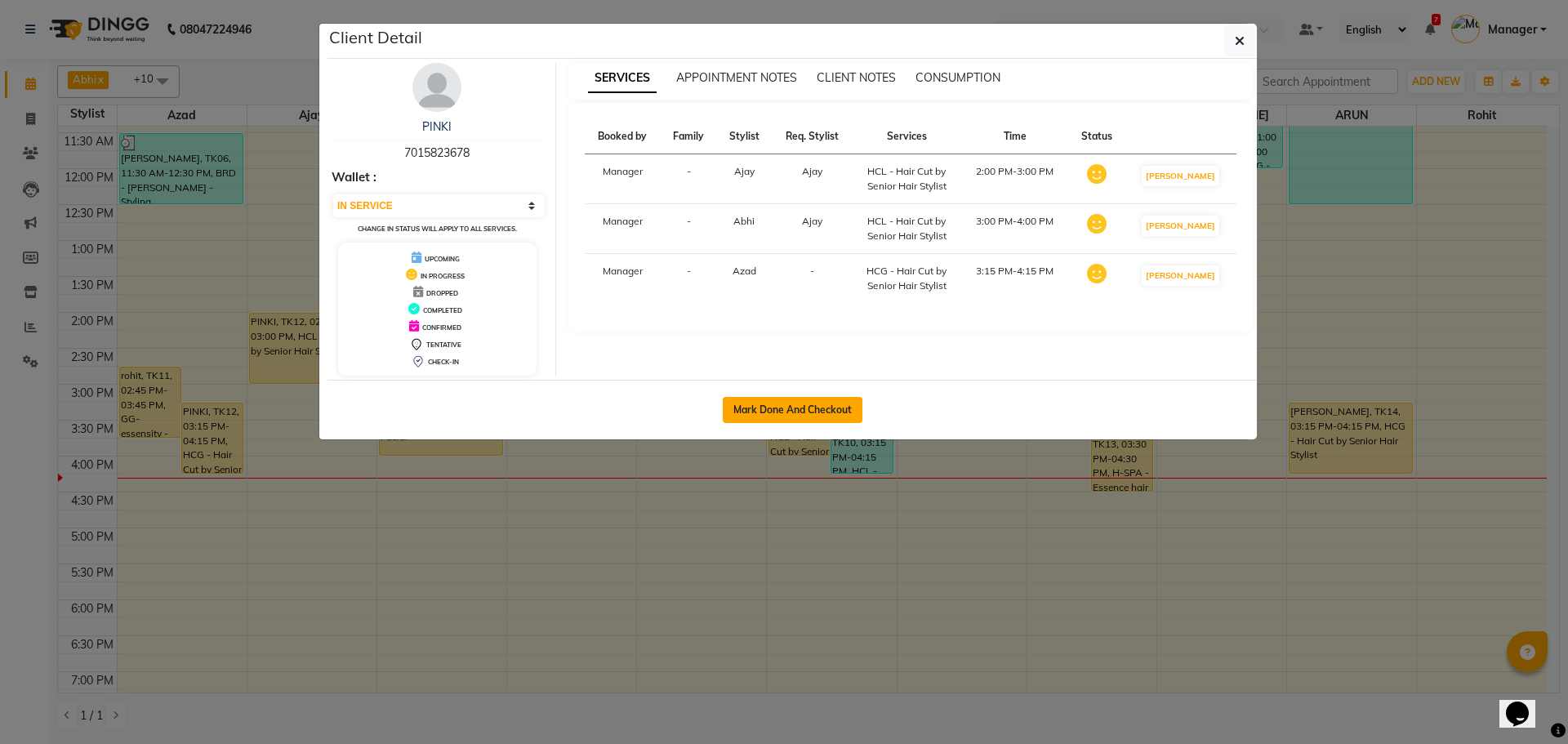 click on "Mark Done And Checkout" 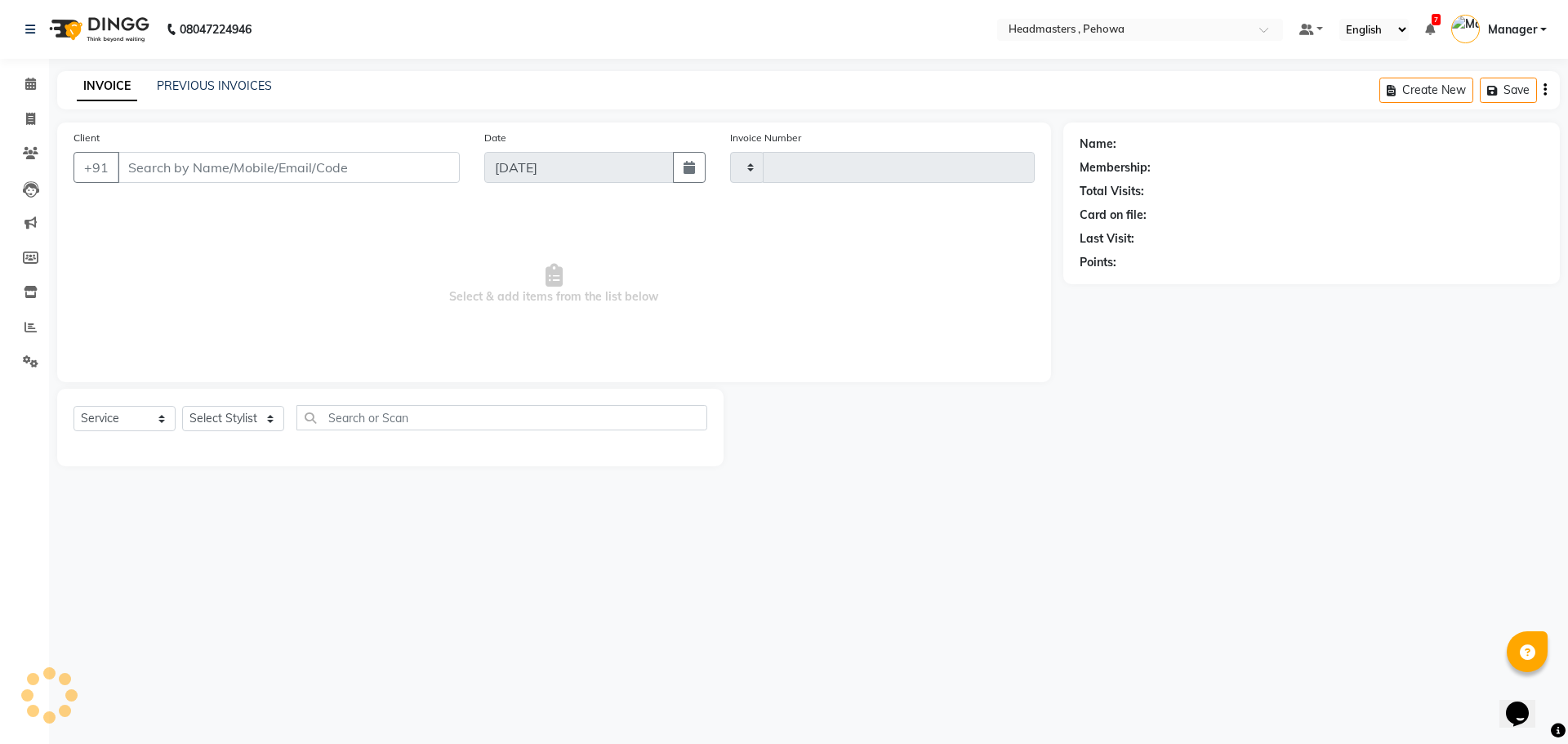type on "1710" 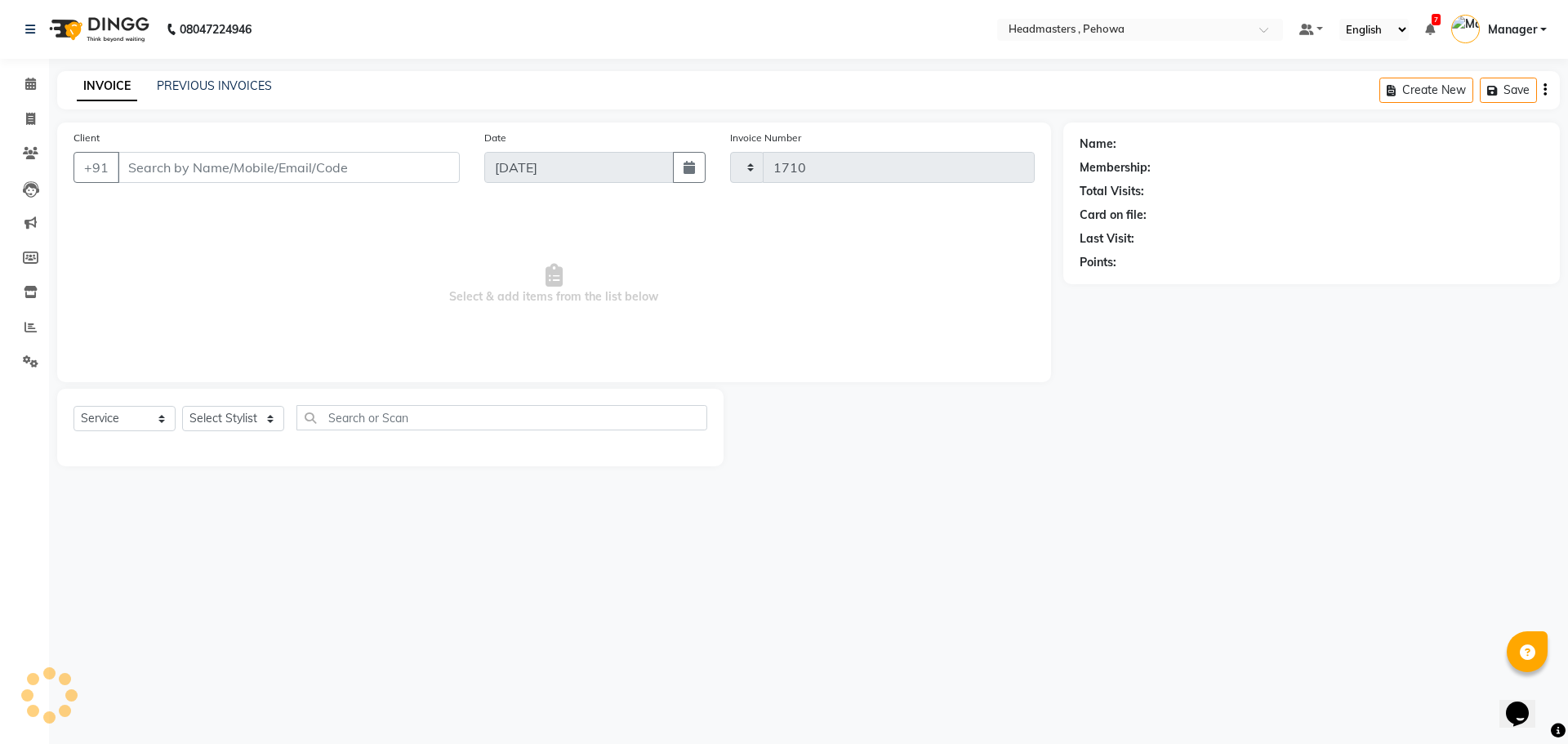 select on "7727" 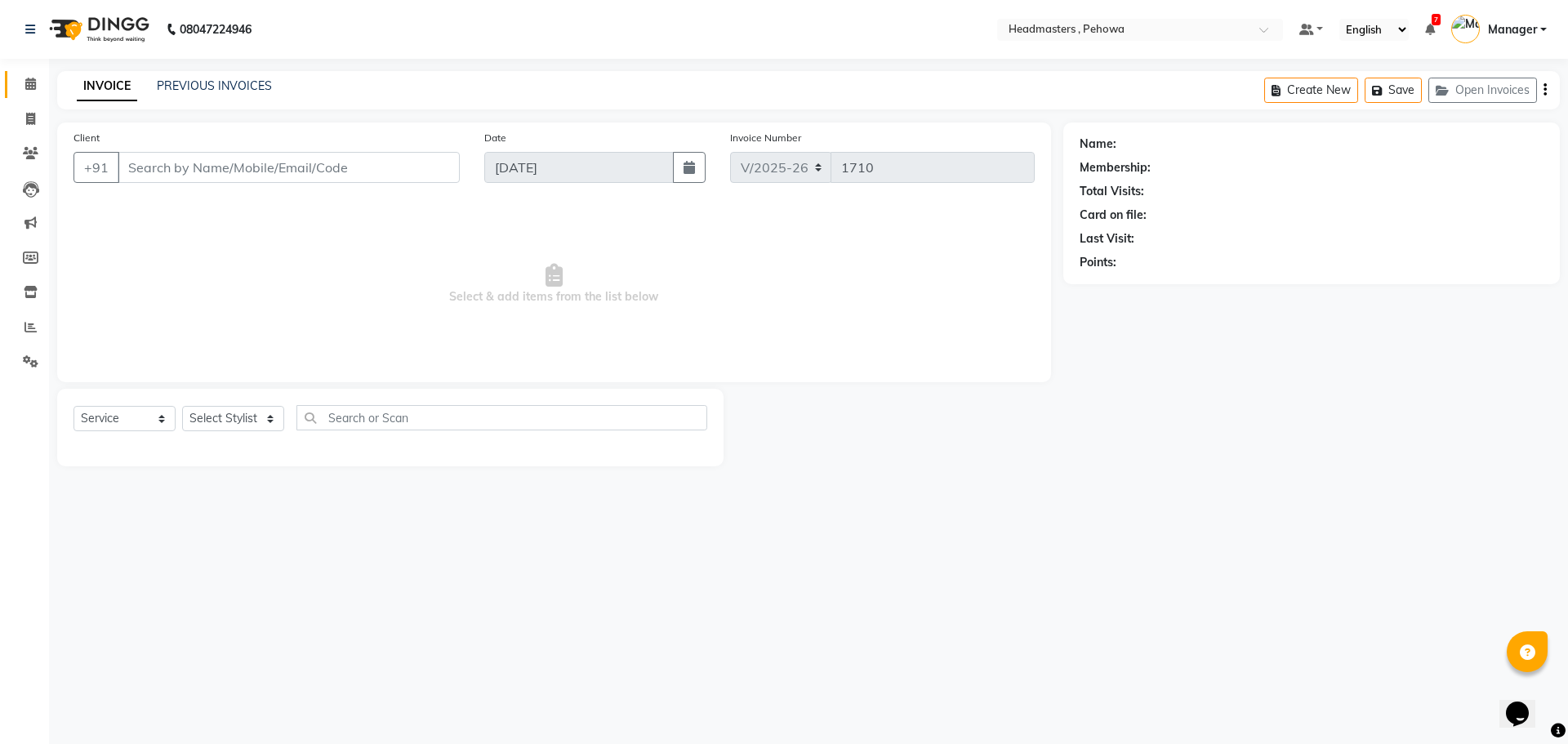 type on "7015823678" 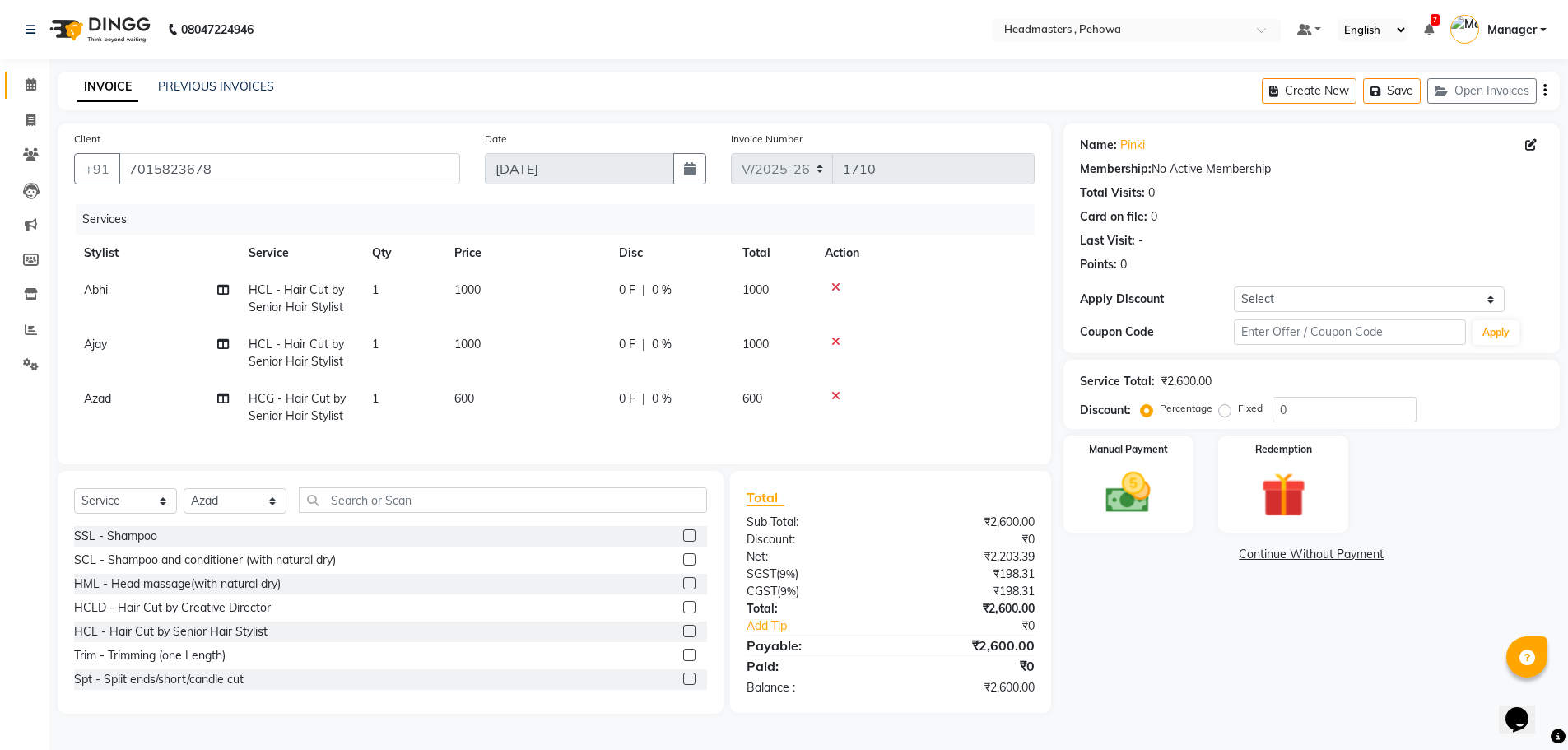 scroll, scrollTop: 1, scrollLeft: 0, axis: vertical 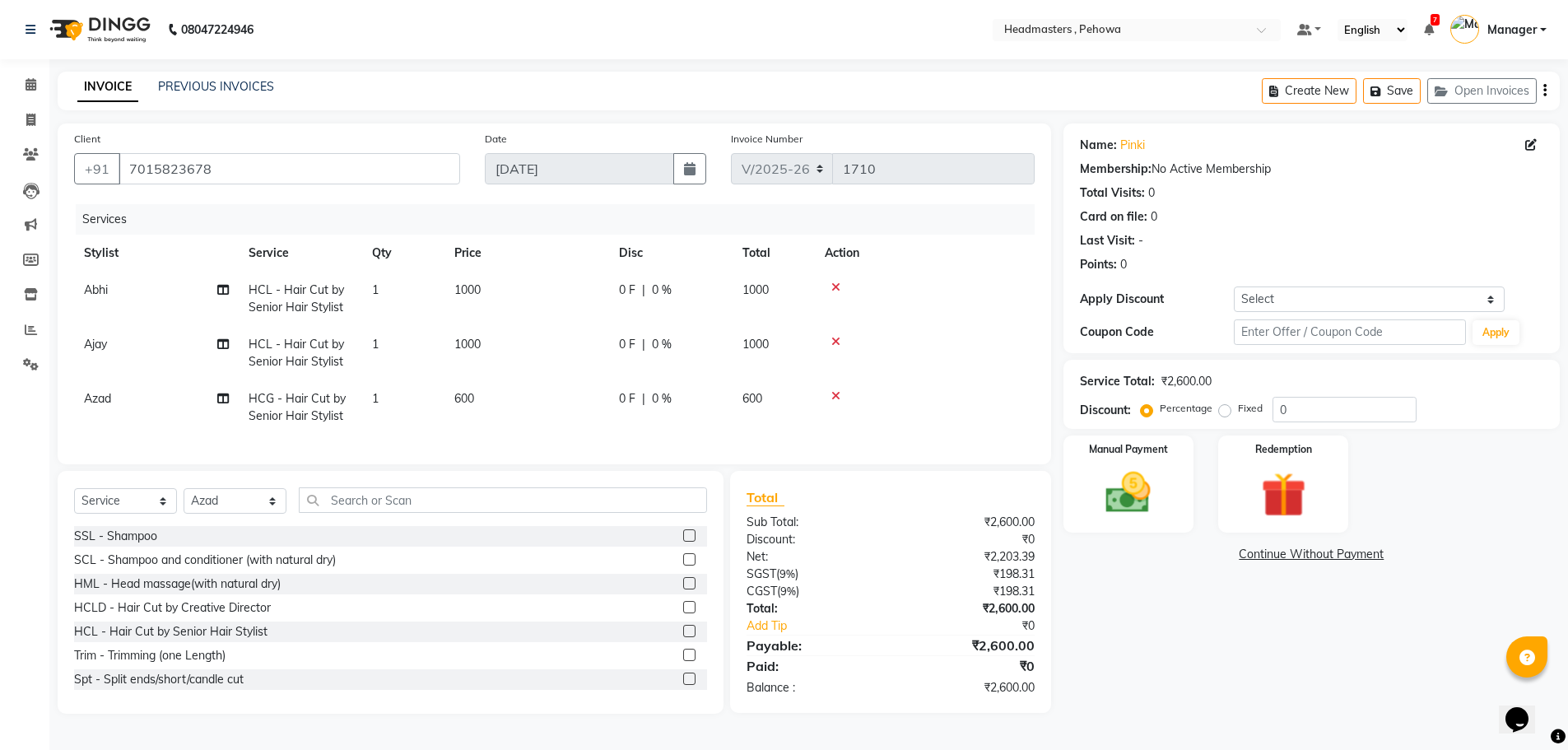 click on "600" 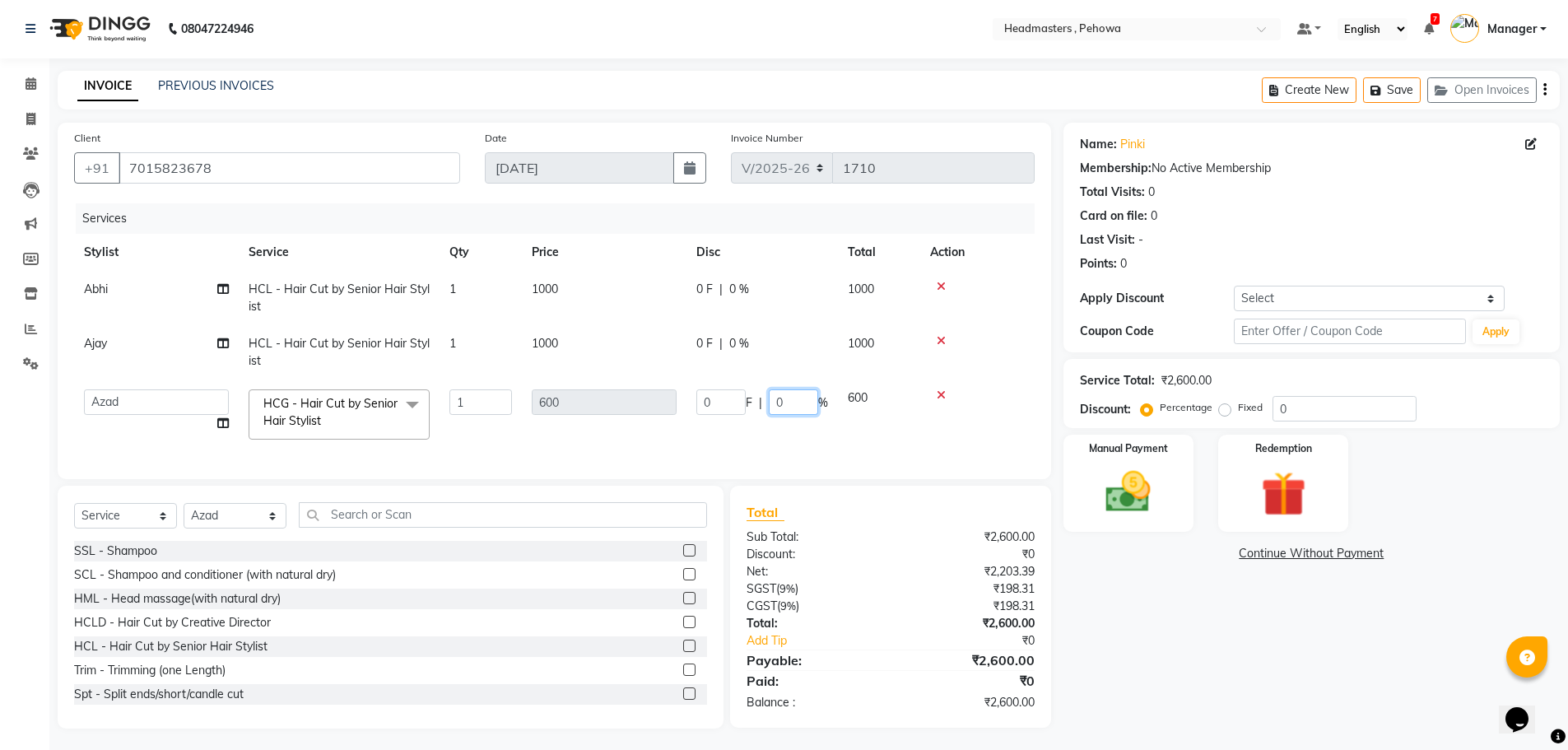 drag, startPoint x: 784, startPoint y: 402, endPoint x: 755, endPoint y: 399, distance: 29.154759 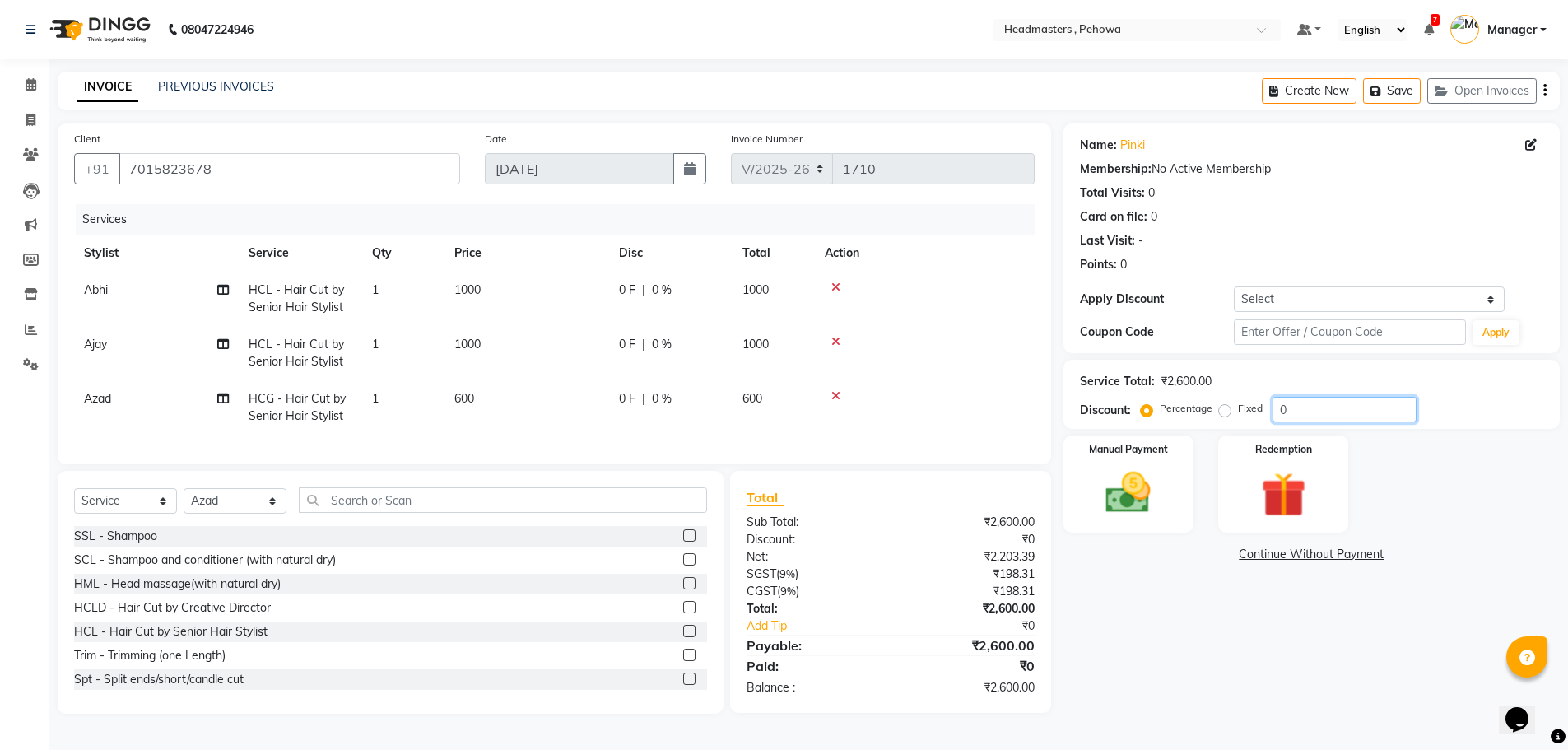 click on "Percentage   Fixed  0" 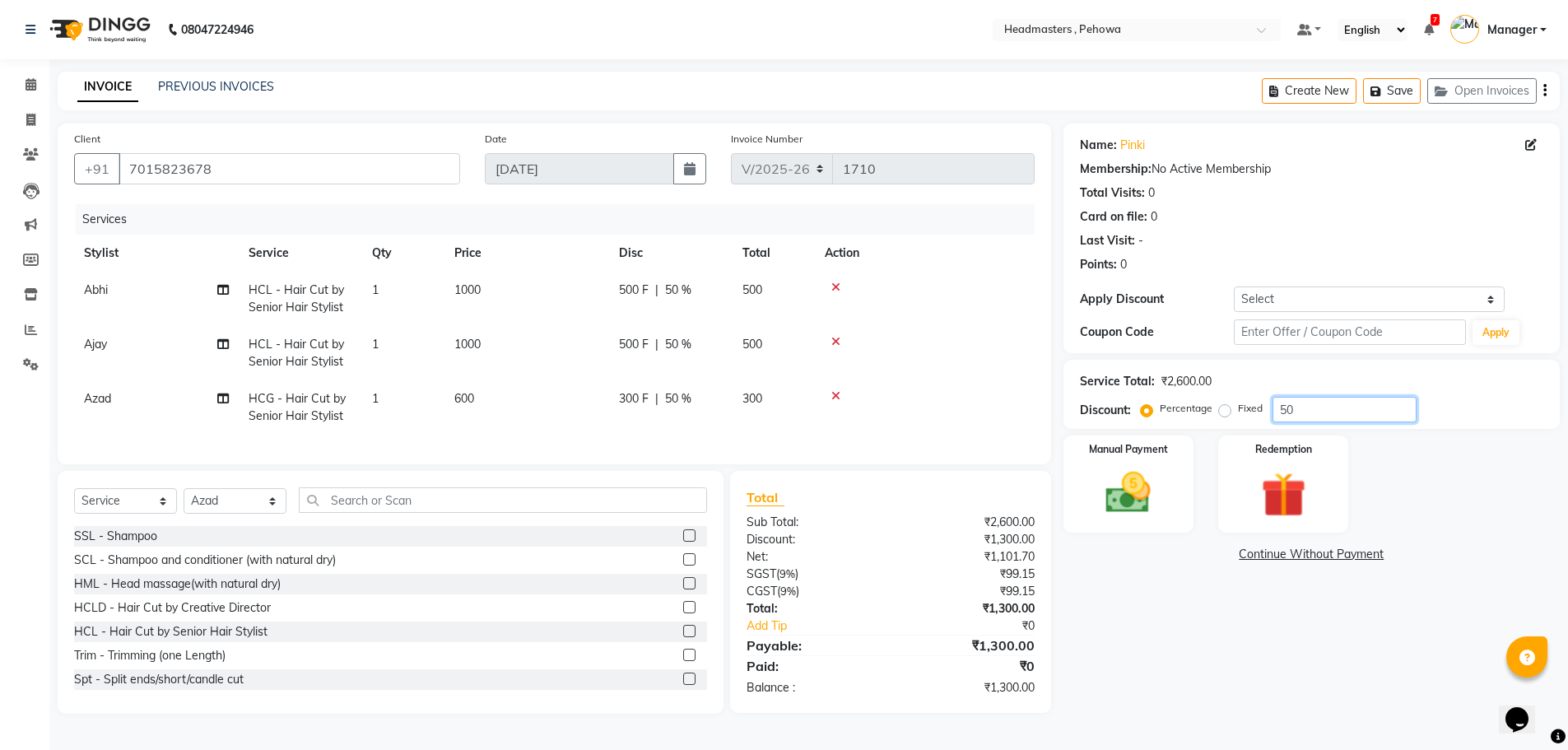 type on "50" 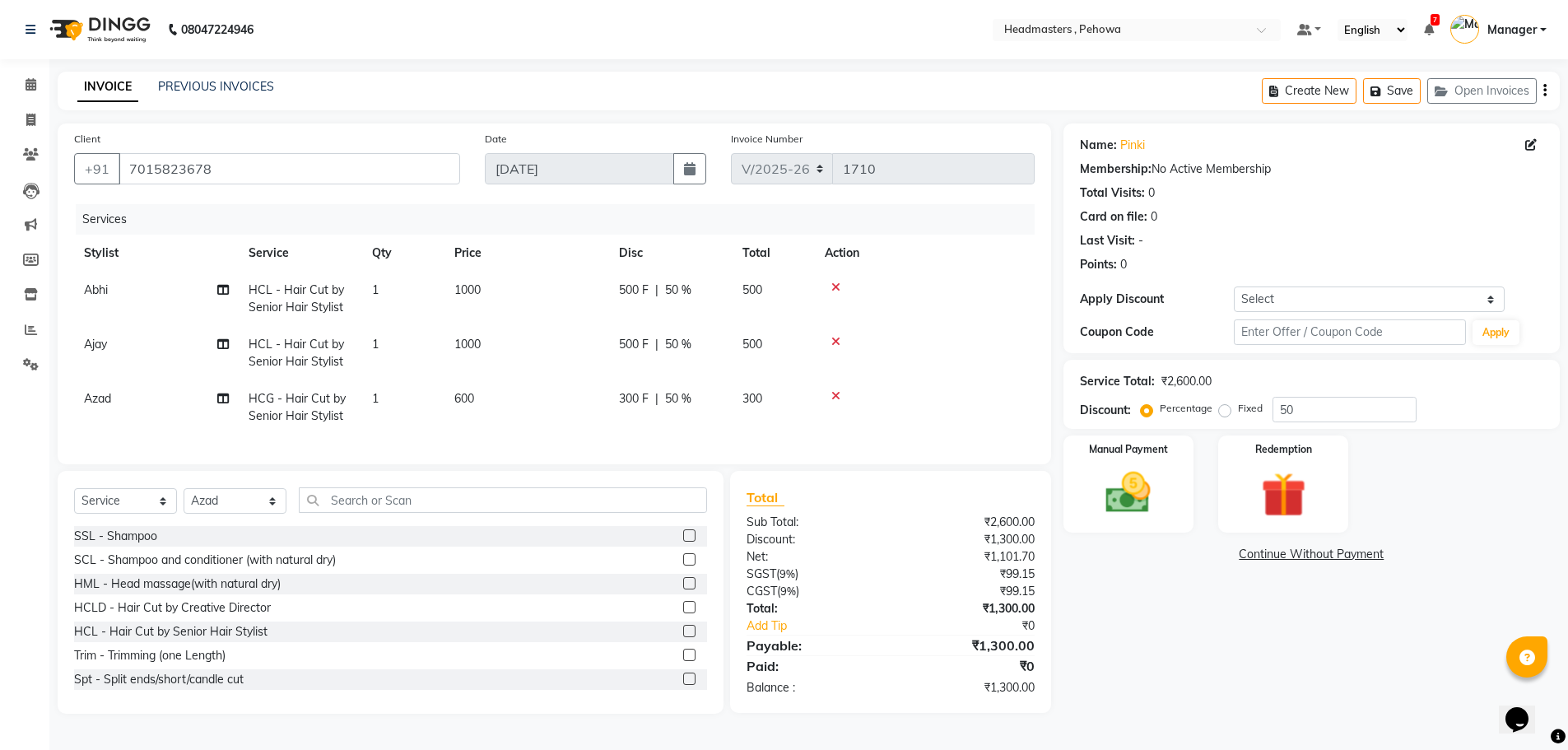 click on "Name: Pinki  Membership:  No Active Membership  Total Visits:  0 Card on file:  0 Last Visit:   - Points:   0  Apply Discount Select Coupon → Wrong Job Card  Coupon → Complimentary  Coupon → Correction Coupon → First Wash  Coupon → Free Of Cost  Coupon → Staff Service Coupon → Service Not Done  Coupon → Already Paid  Coupon → Double Job Card  Coupon Code Apply Service Total:  ₹2,600.00  Discount:  Percentage   Fixed  50 Manual Payment Redemption  Continue Without Payment" 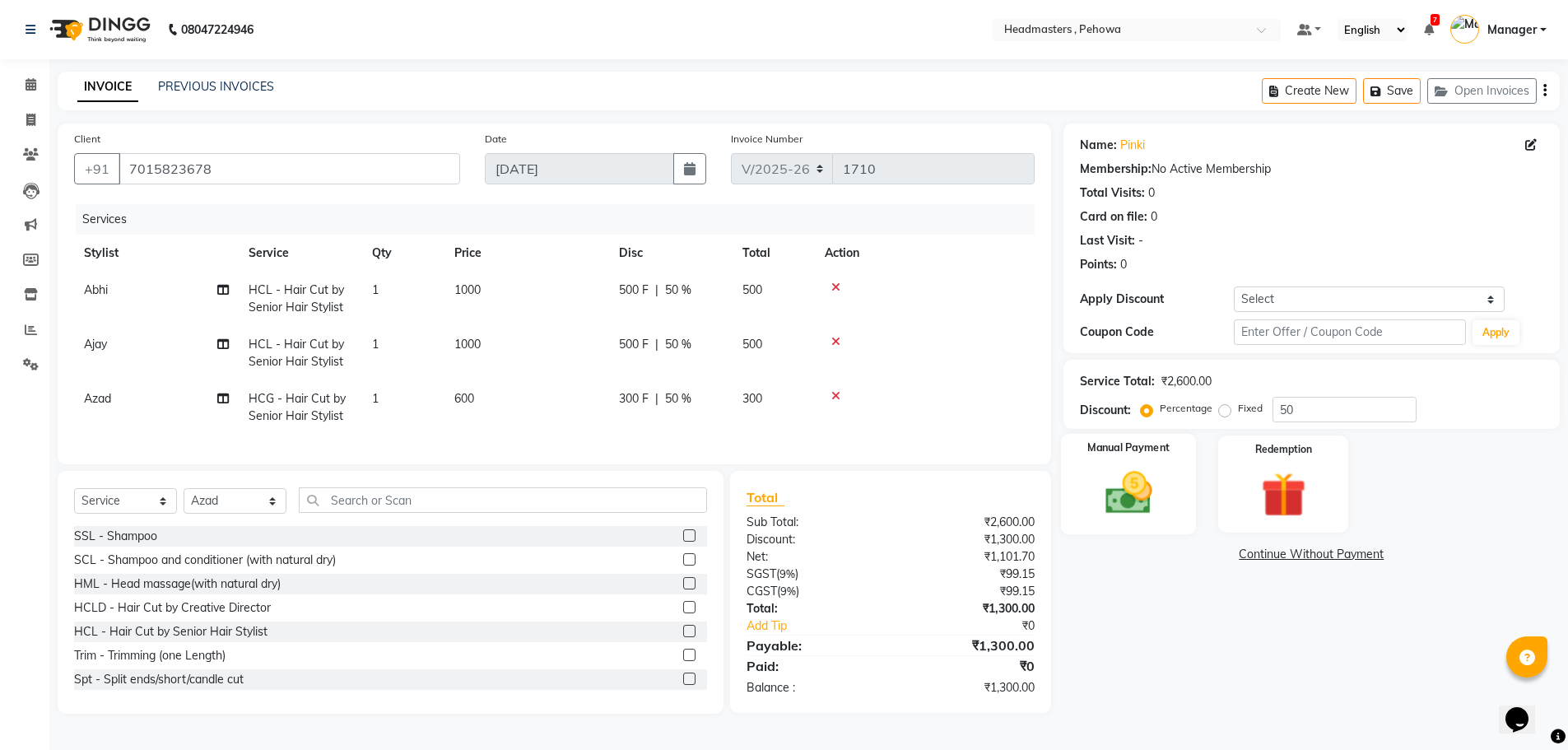 drag, startPoint x: 1133, startPoint y: 520, endPoint x: 1161, endPoint y: 512, distance: 29.12044 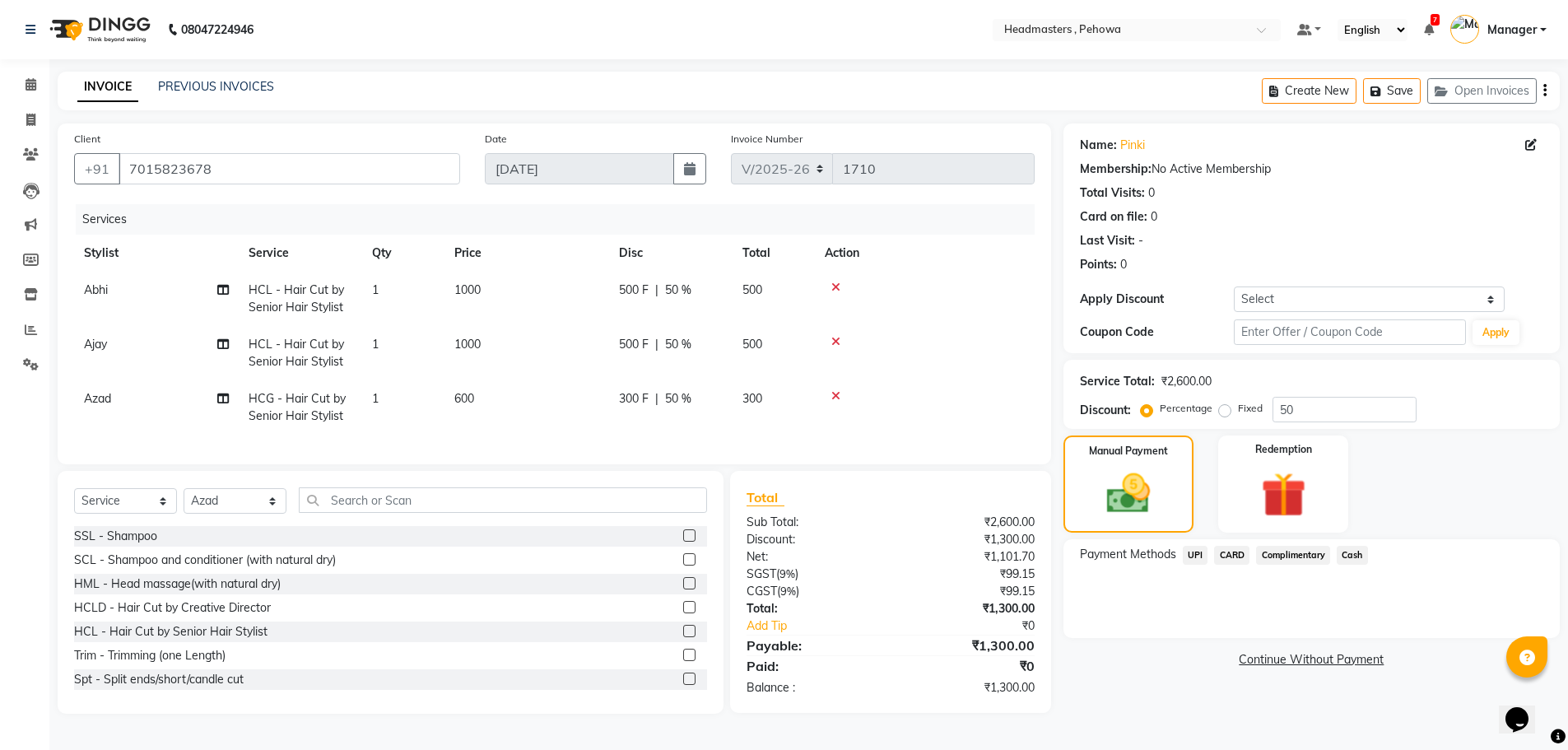 click on "Cash" 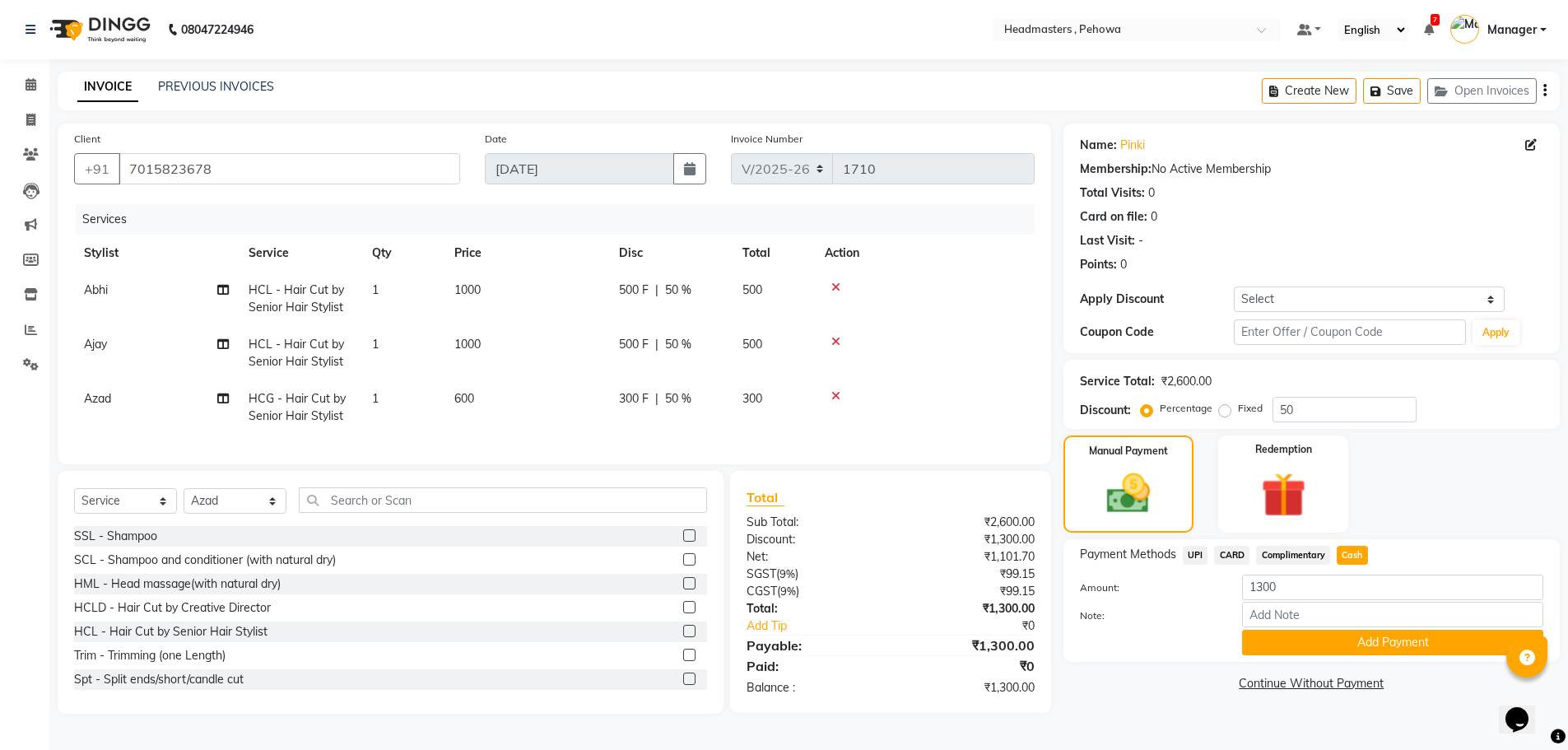 click on "Payment Methods  UPI   CARD   Complimentary   Cash  Amount: 1300 Note: Add Payment" 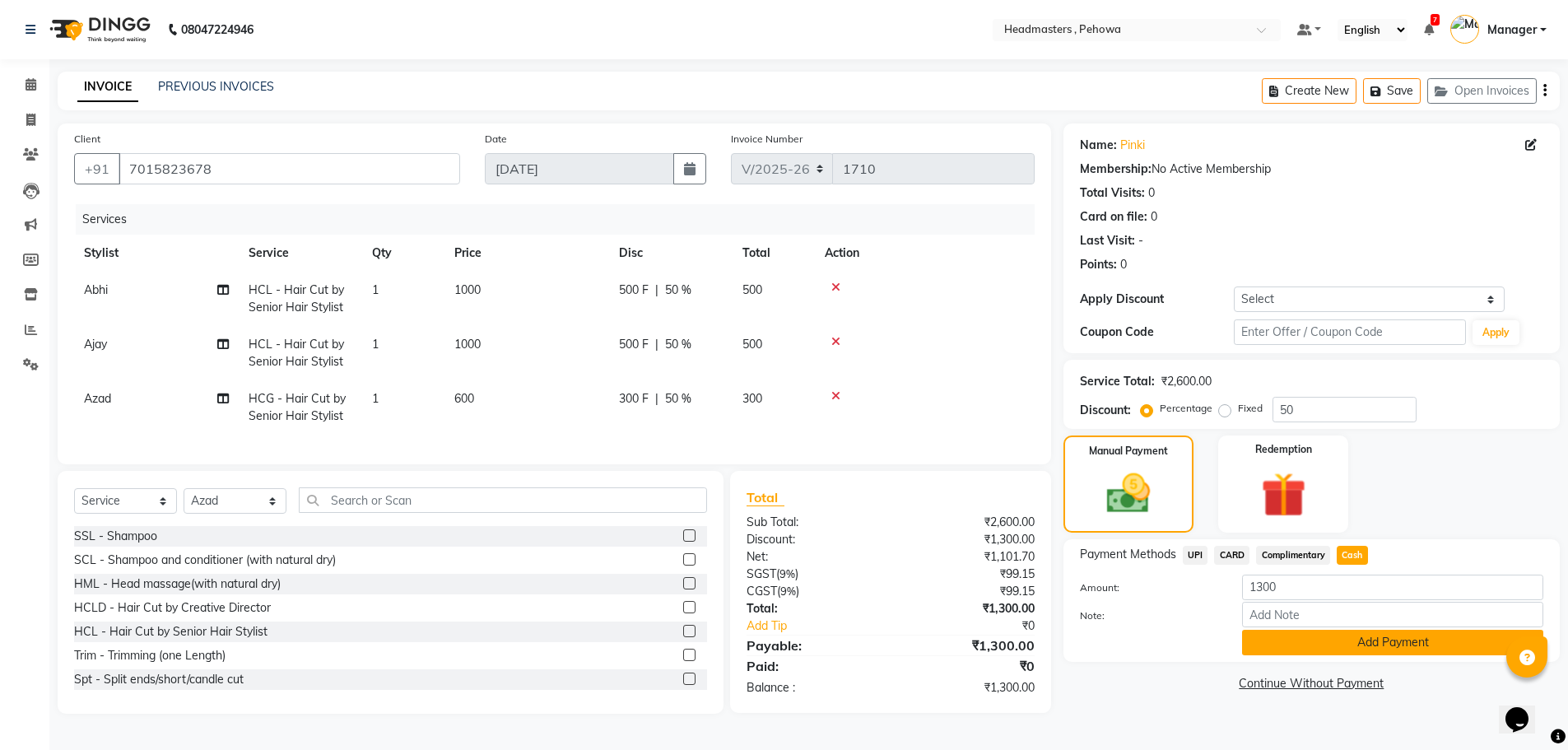 click on "Add Payment" 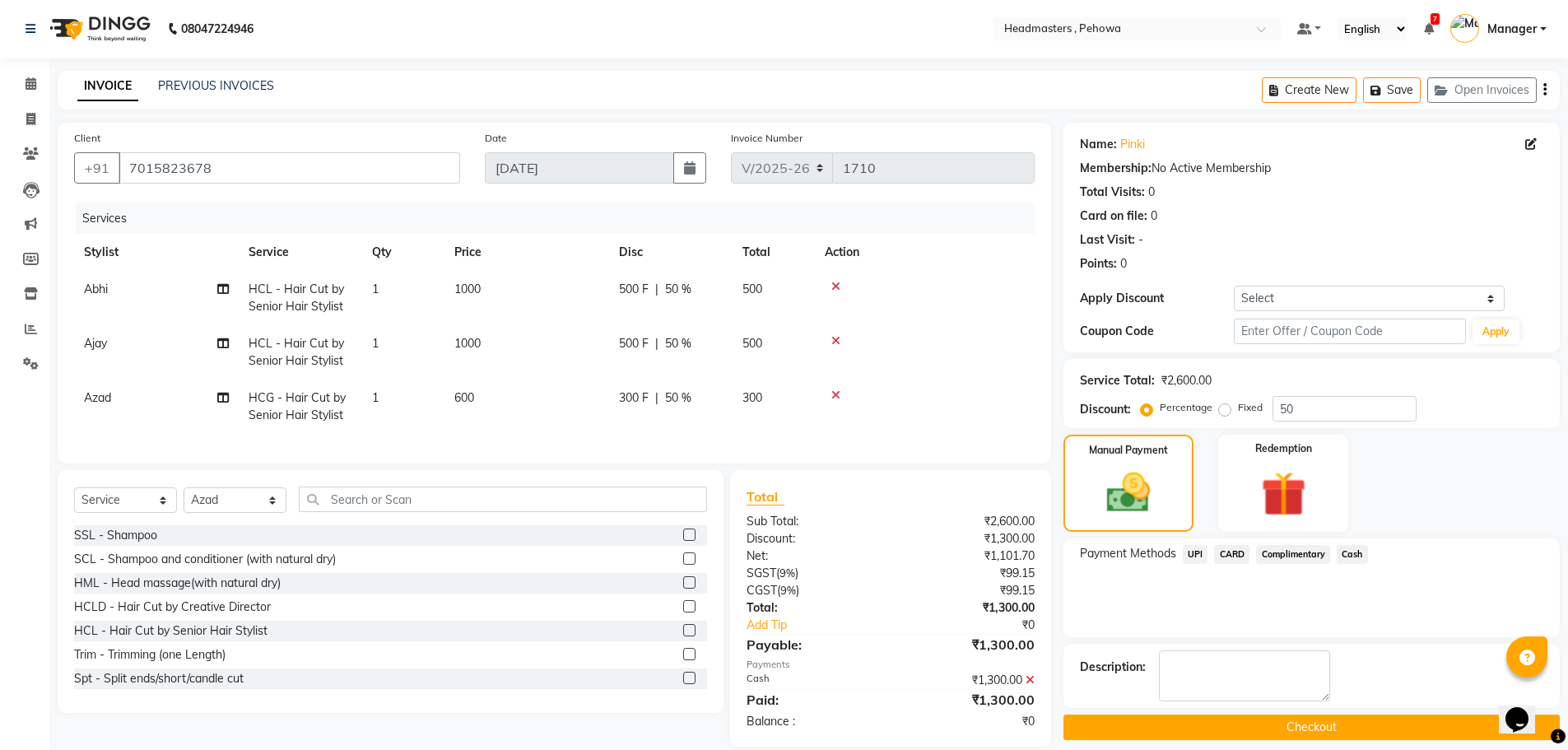 click on "Checkout" 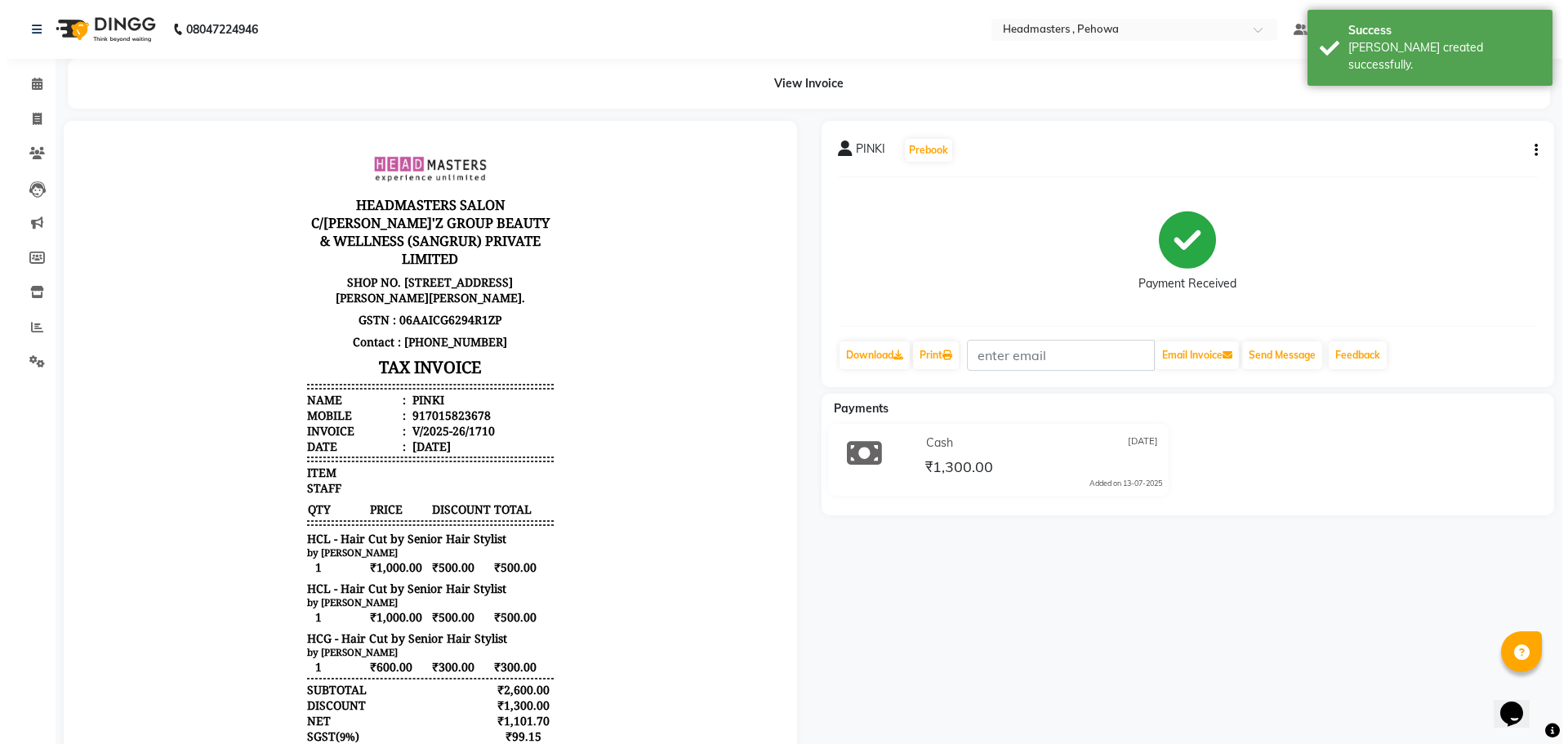 scroll, scrollTop: 0, scrollLeft: 0, axis: both 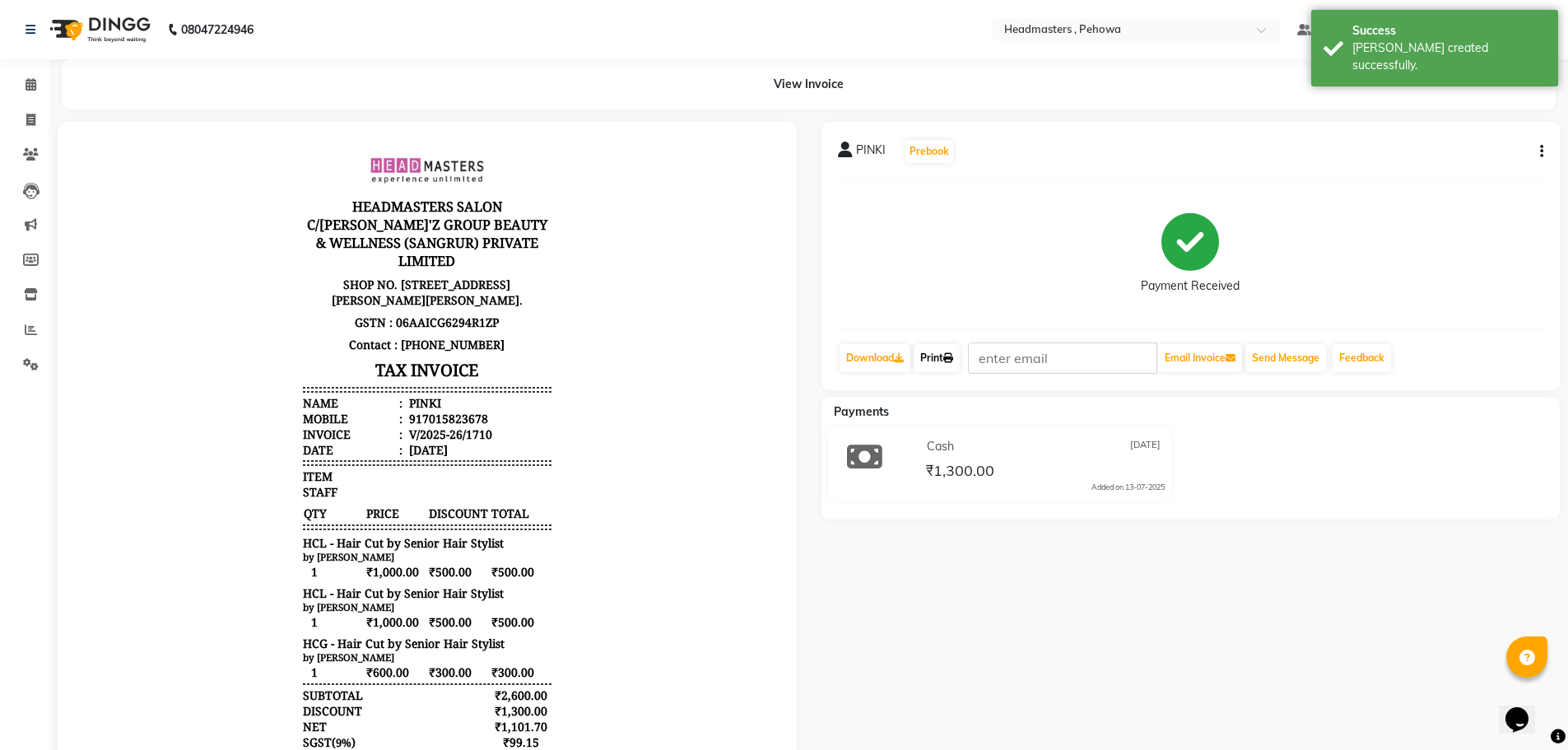 click on "Print" 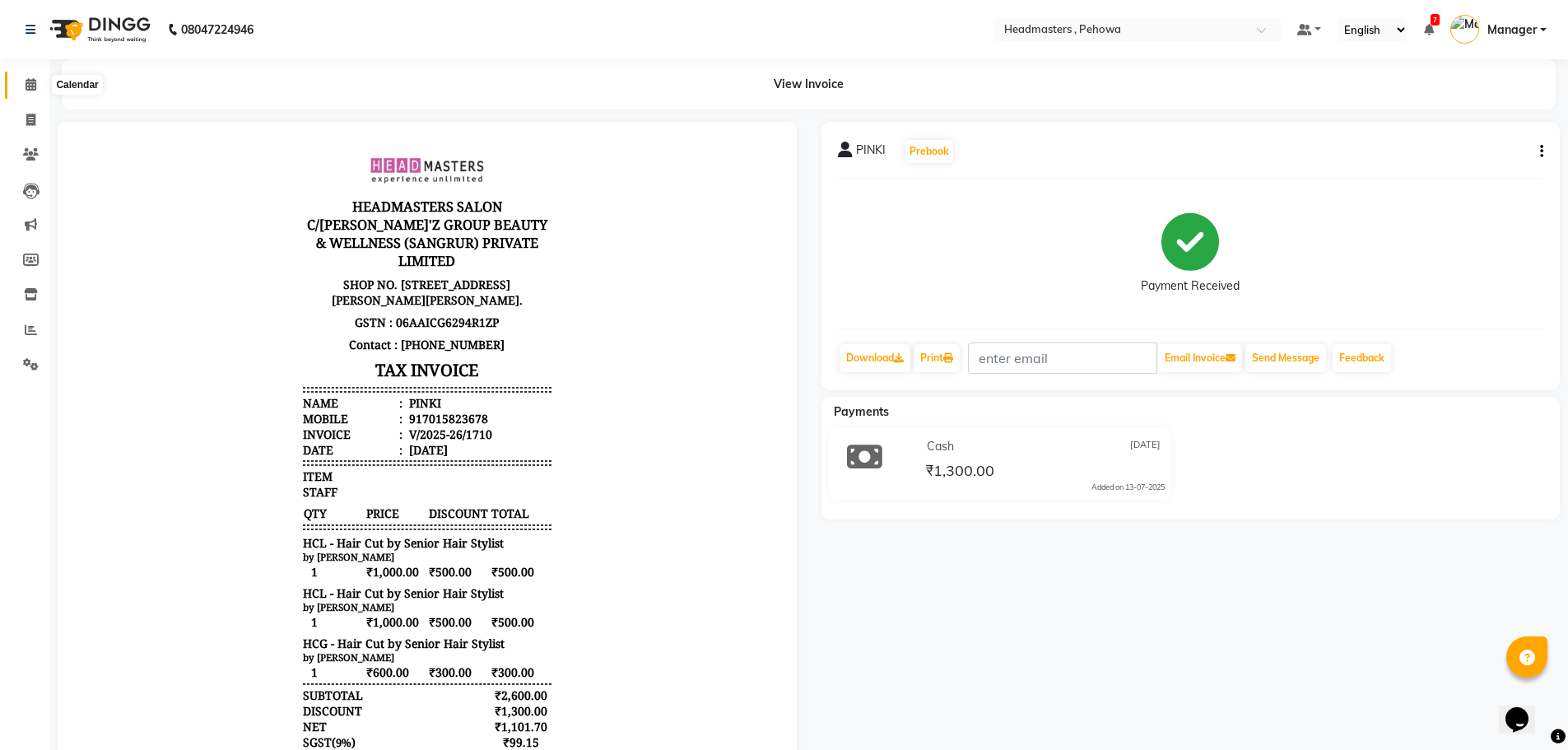 click 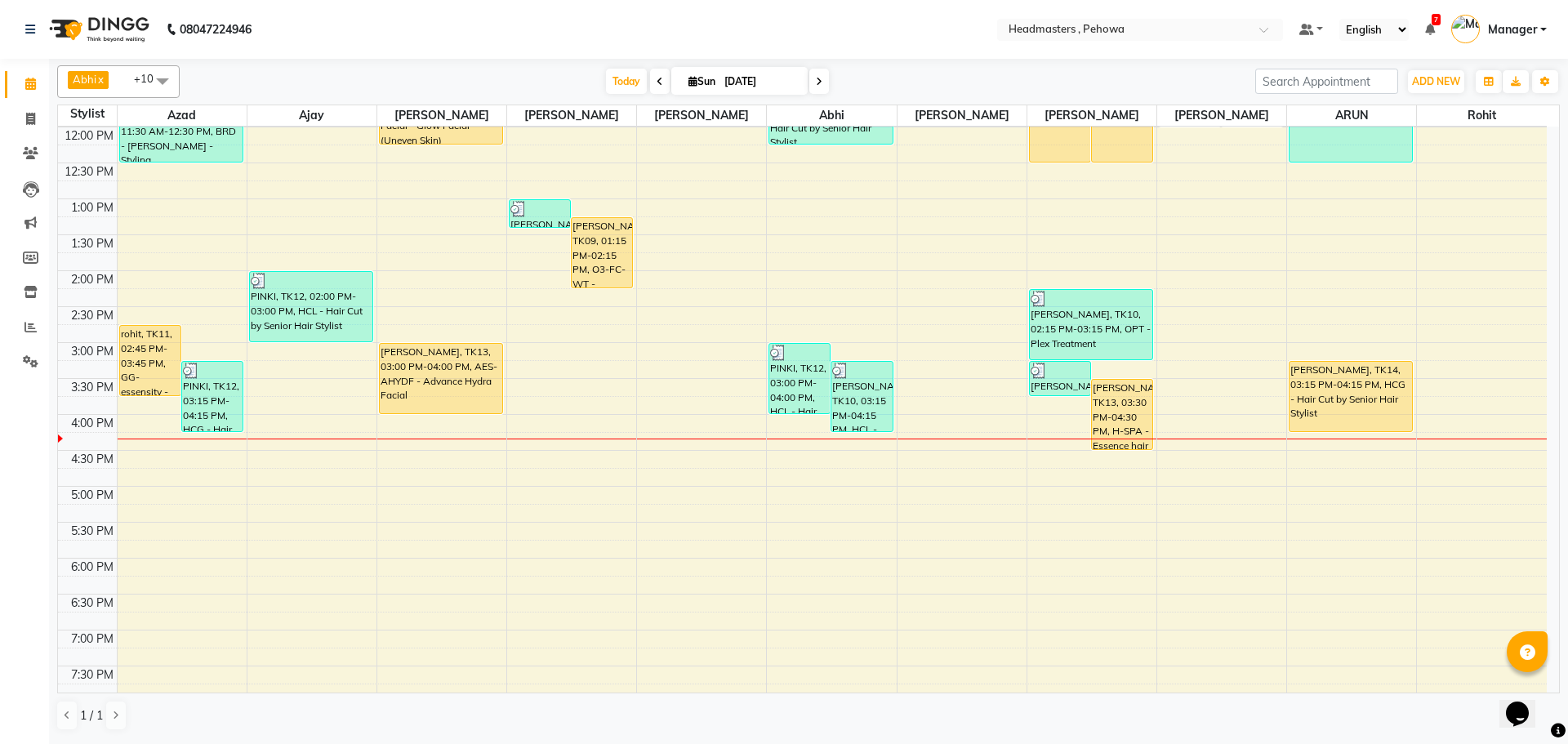 scroll, scrollTop: 327, scrollLeft: 0, axis: vertical 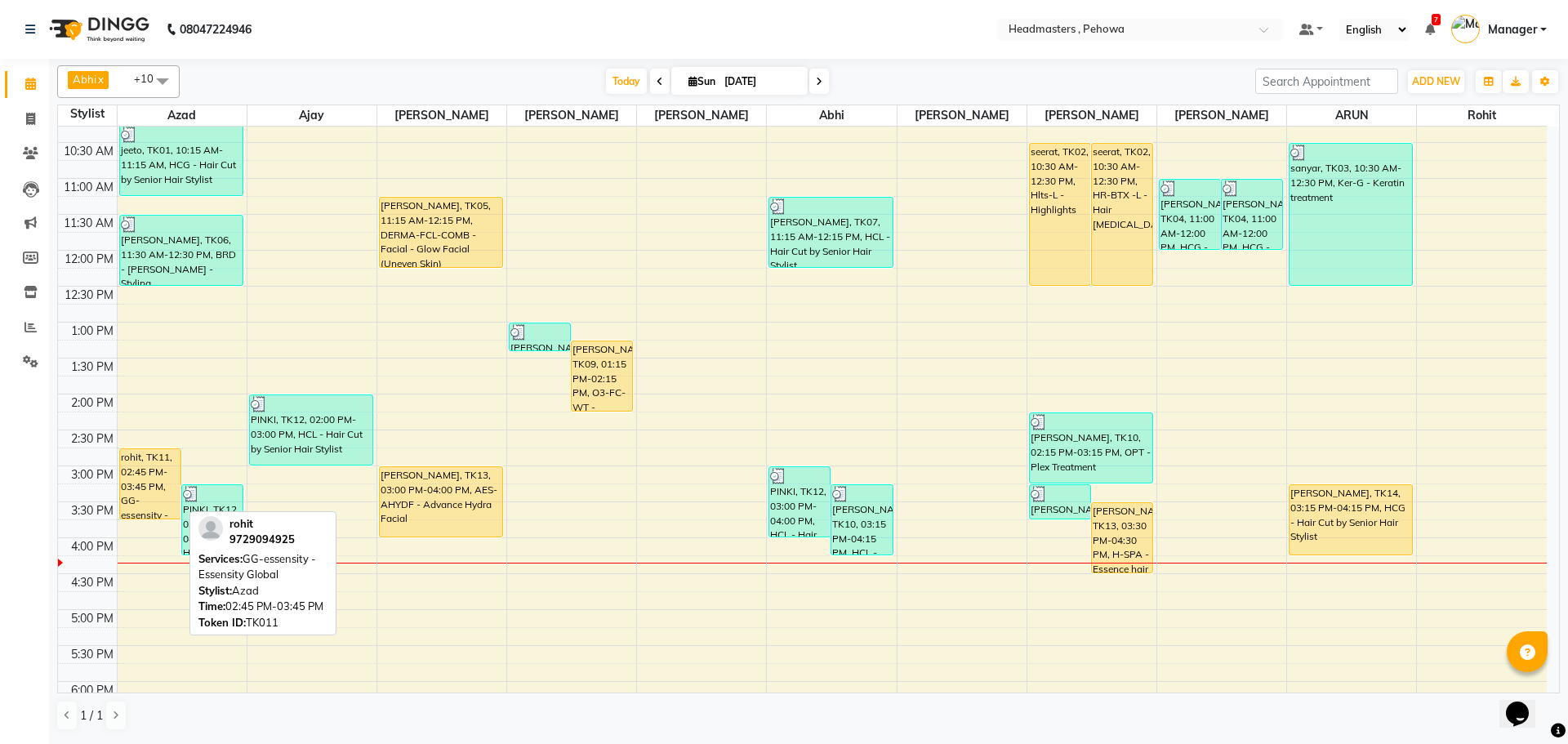 click on "rohit, TK11, 02:45 PM-03:45 PM, GG-essensity - Essensity Global" at bounding box center [150, 483] 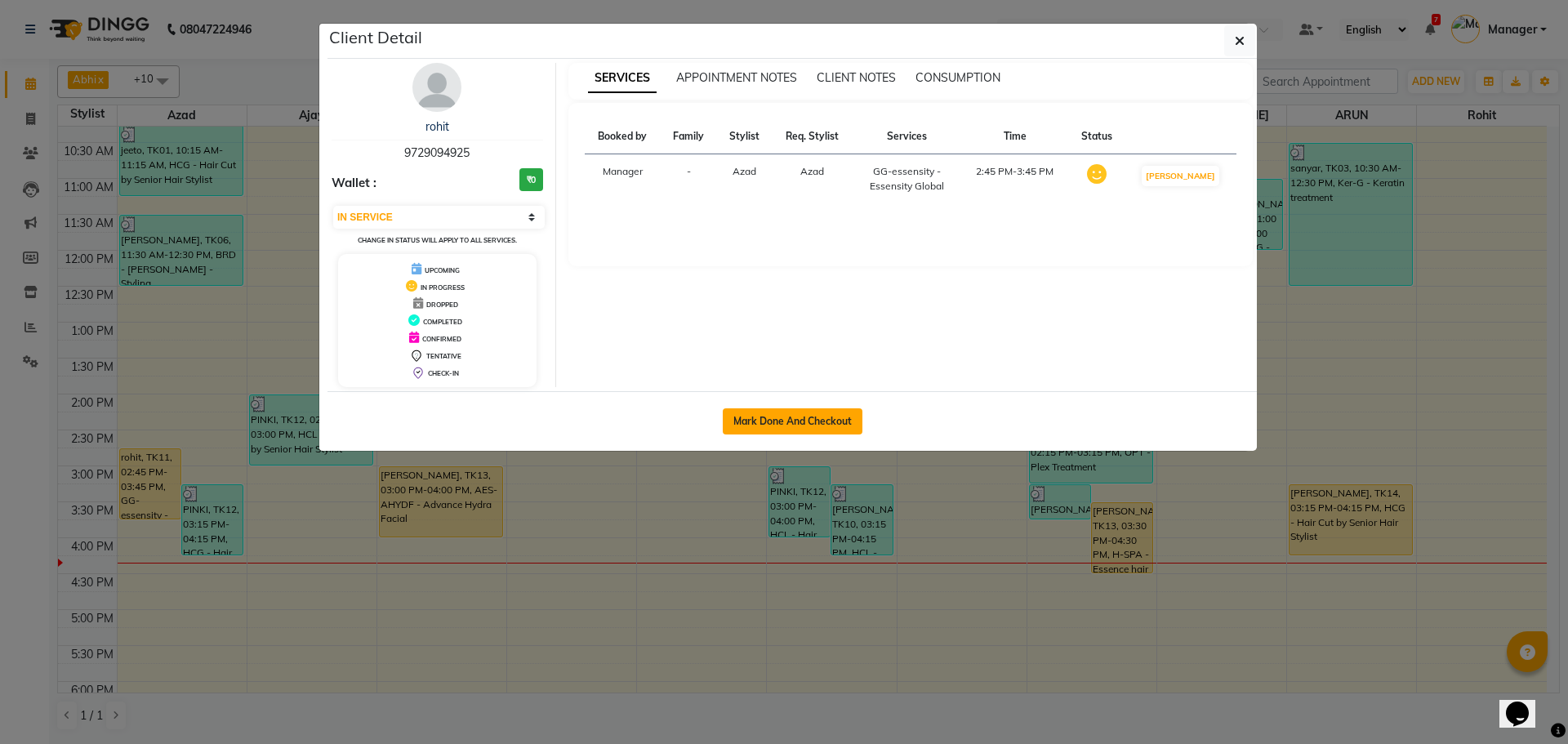 click on "Mark Done And Checkout" 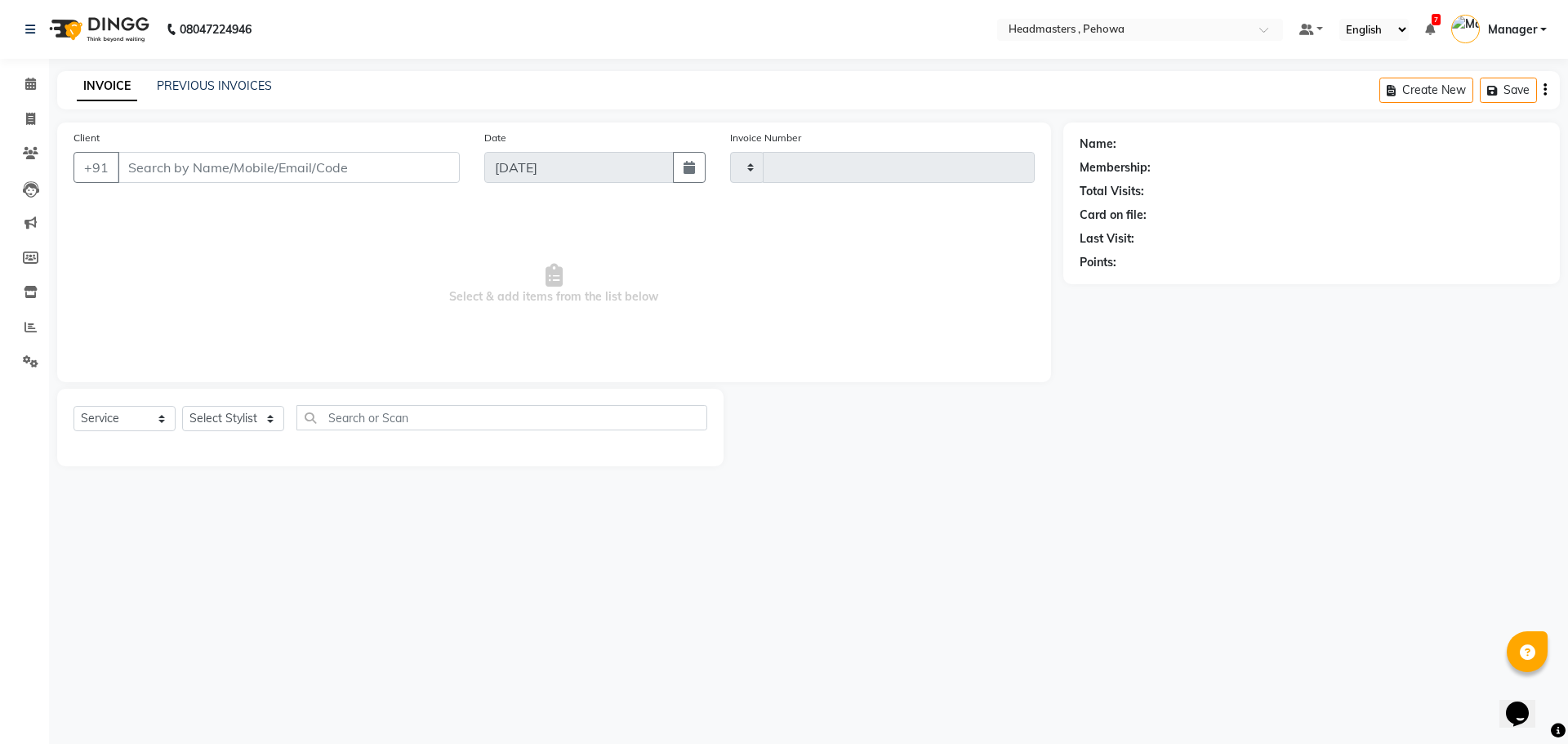 type on "1711" 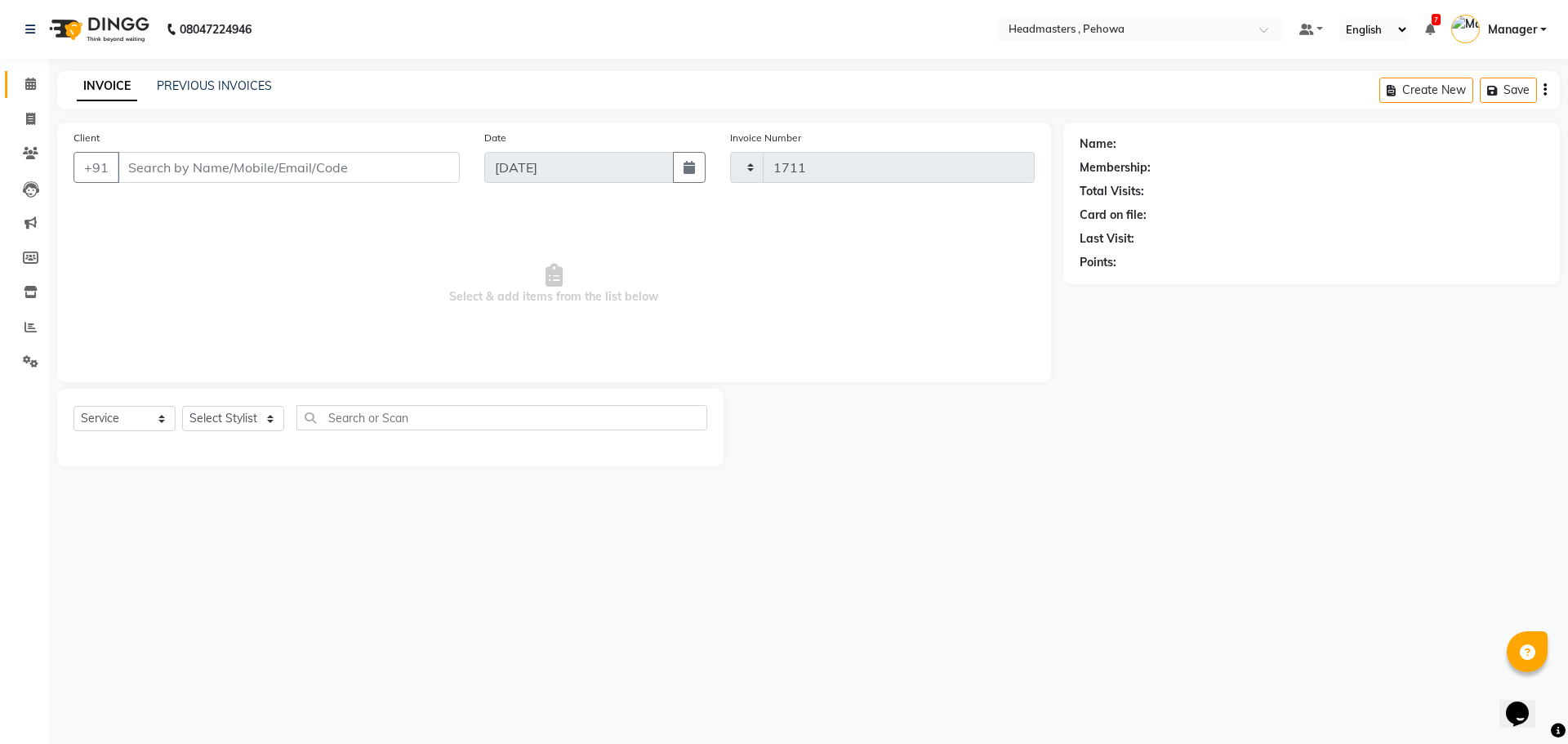 select on "7727" 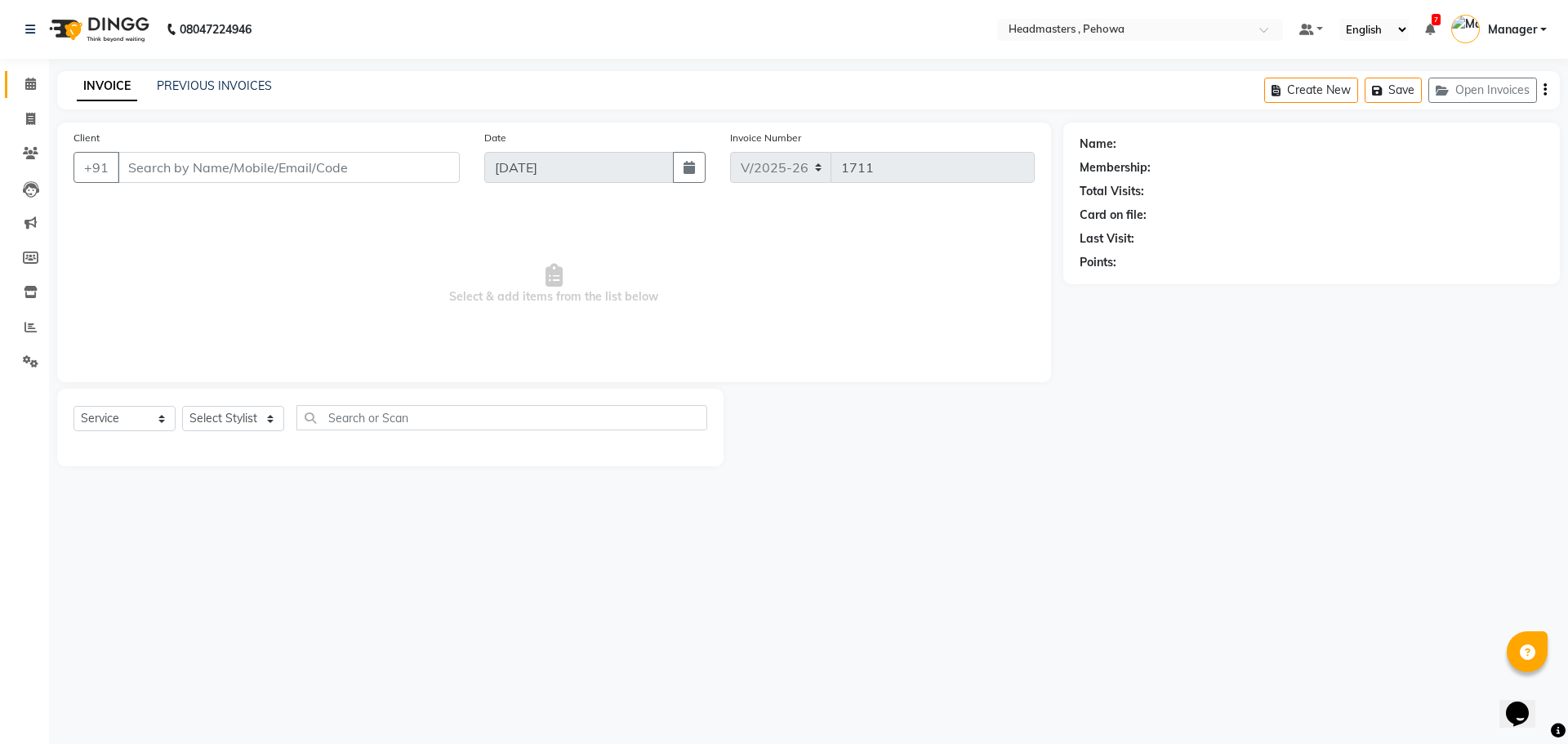 type on "9729094925" 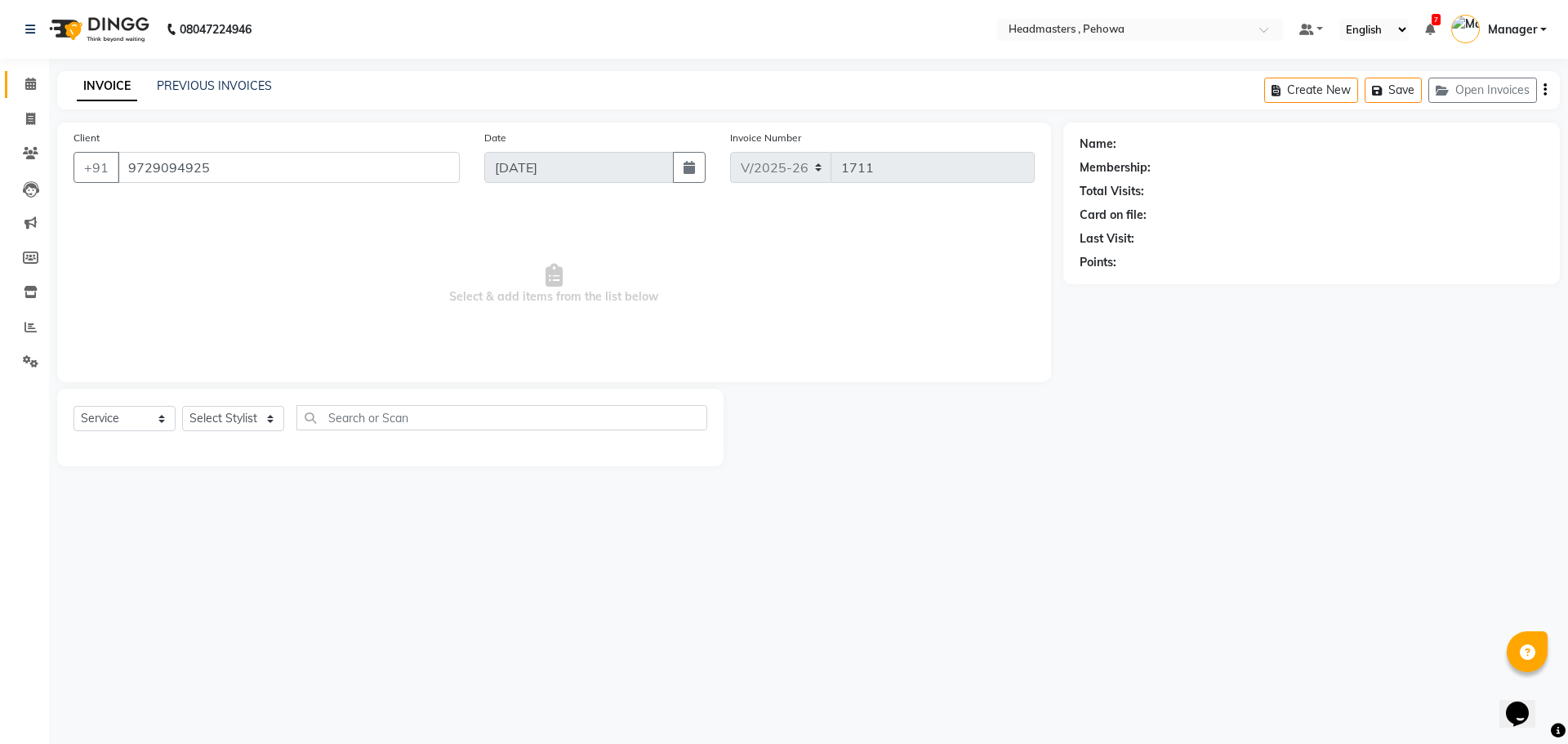 select on "68772" 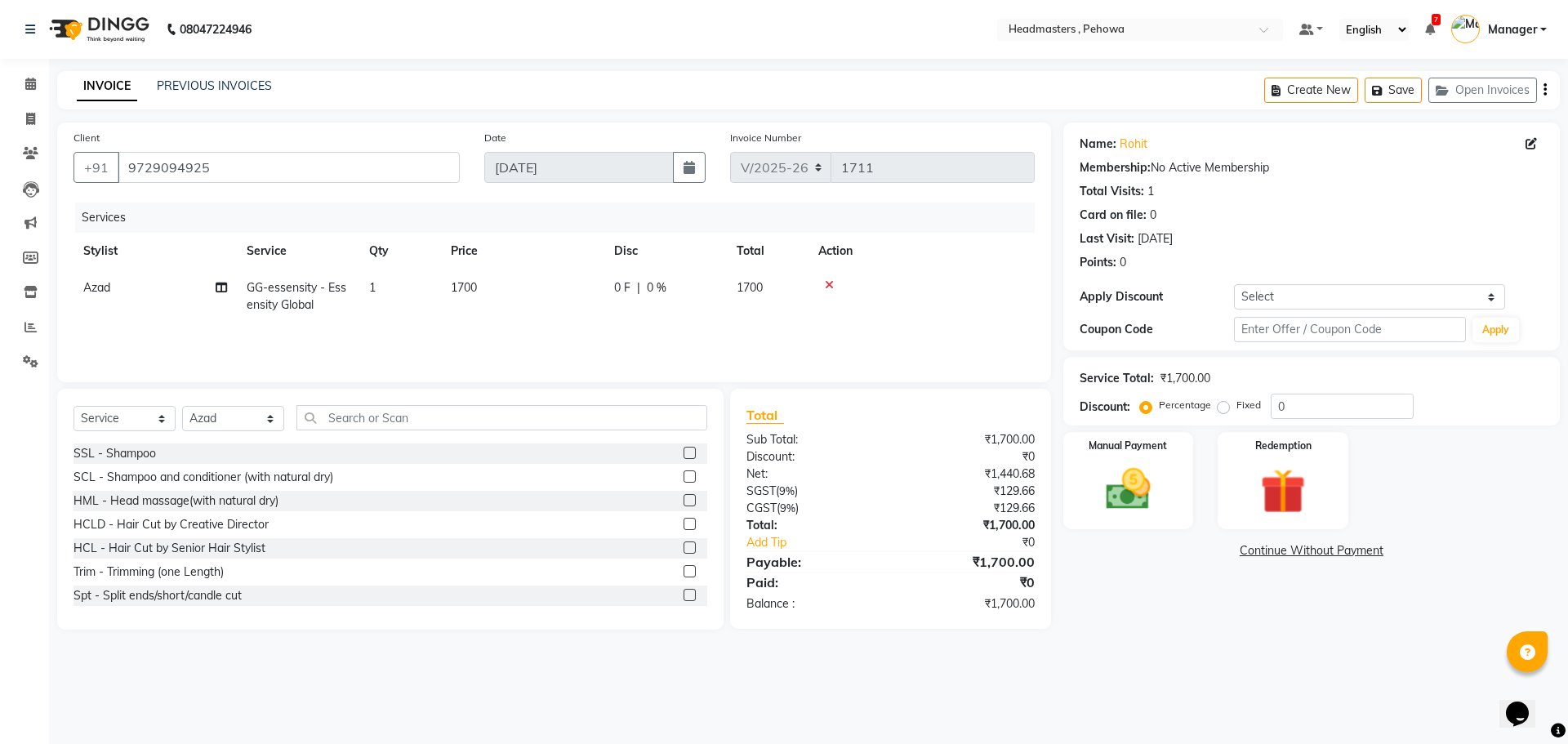 click on "0 F | 0 %" 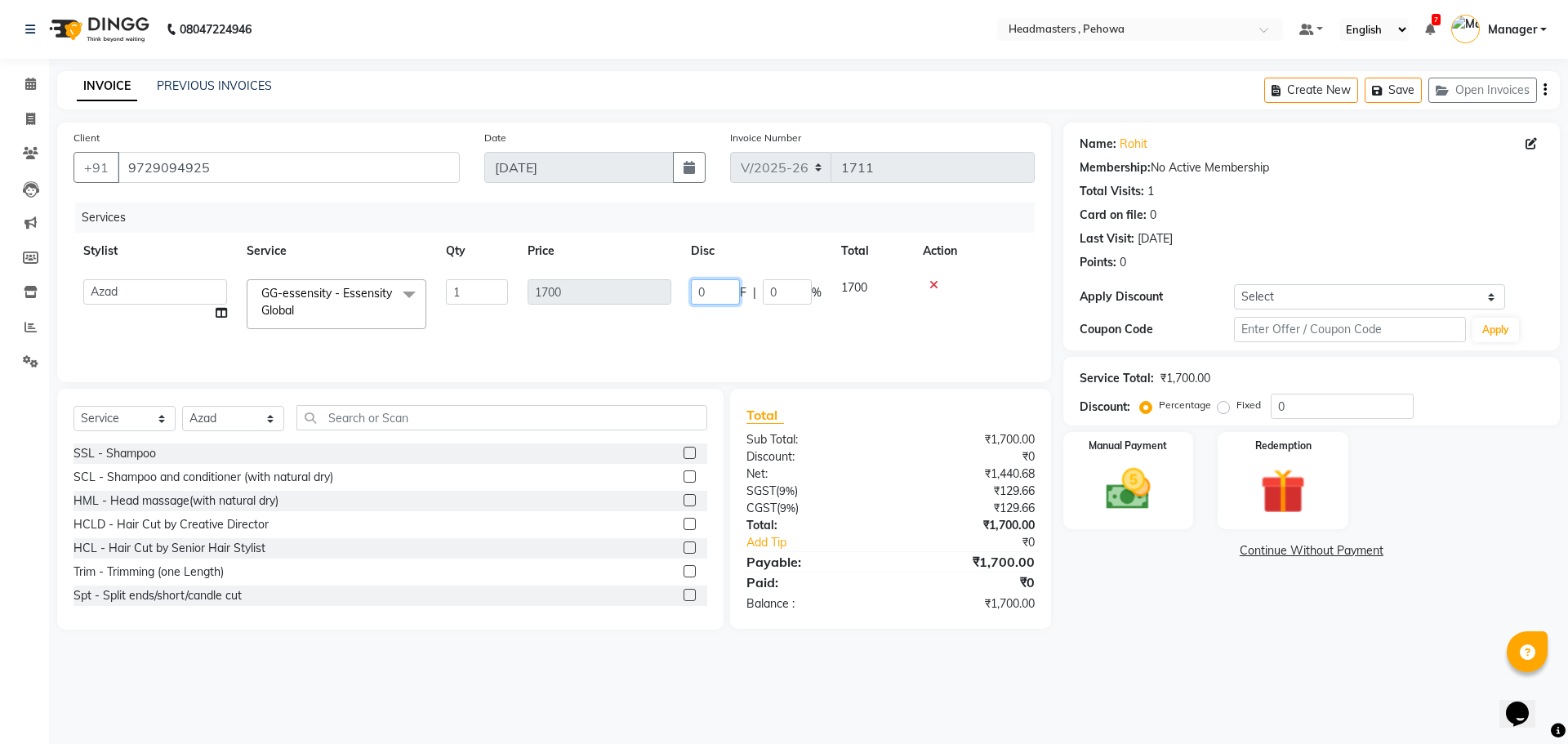 click on "Abhi   Ajay   Amanpreet   Anas   ARUN   Azad   Bilal   Davy   Headmasters   Jashan   Kunal   Manager   Manjeet    Manpreet   Neha   Neha Chauhan   Pankaj   Prabh   Rohit   Sahil   Sahil Machal   Sahil Rana   Sapna    Sumit   Vimal  GG-essensity - Essensity Global  x SSL - Shampoo SCL - Shampoo and conditioner (with natural dry) HML - Head massage(with natural dry) HCLD - Hair Cut by Creative Director HCL - Hair Cut by Senior Hair Stylist Trim - Trimming (one Length) Spt - Split ends/short/candle cut BD - Blow dry OS - Open styling GL-igora - Igora Global GL-essensity - Essensity Global Hlts-L - Highlights Bal - Balayage Chunks  - Chunks CR  - Color removal CRF - Color refresh Stk - Per streak RT-IG - Igora Root Touchup(one inch only) RT-ES - Essensity Root Touchup(one inch only) Reb - Rebonding ST  - Straight therapy Krt-L - Keratin Krt-BB -L - Keratin Blow Out HR-BTX -L  - Hair Botox NanoP -L - Nanoplastia K-Bond -L  - Kerabond H-EXT - Hair Extensions PH-EXT - Premium Hair Extensions SSM - Shampoo Nanogel" 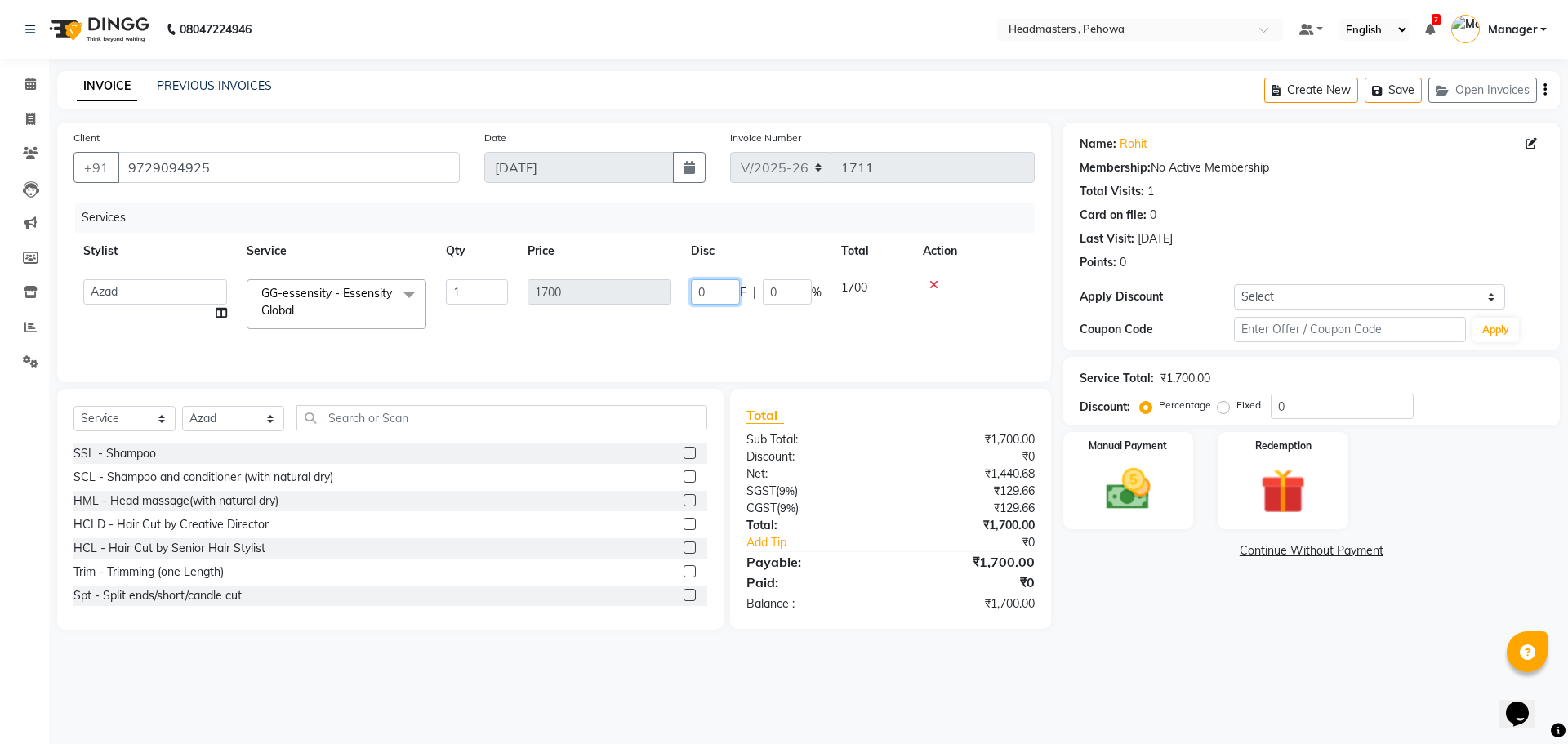 type on "5" 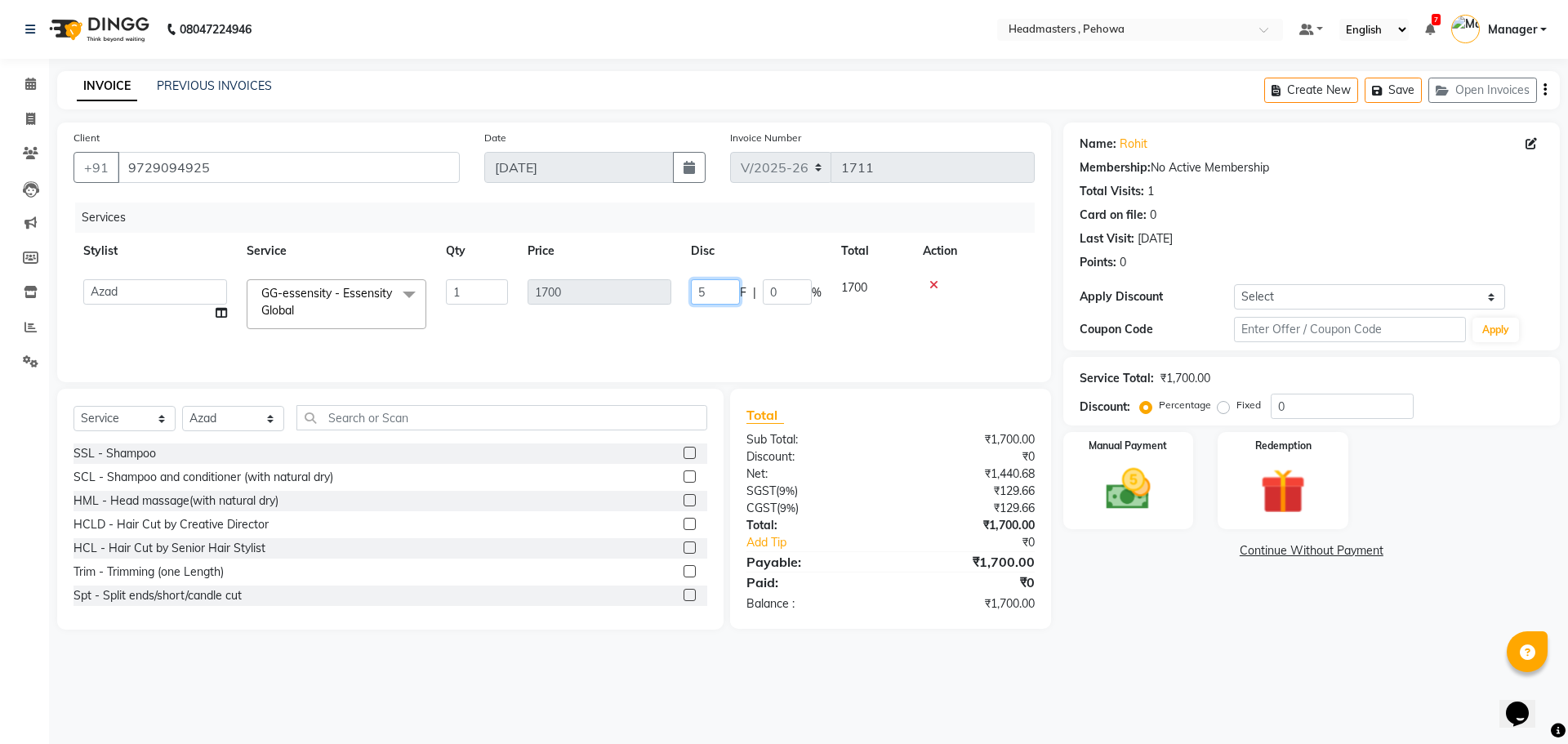 type 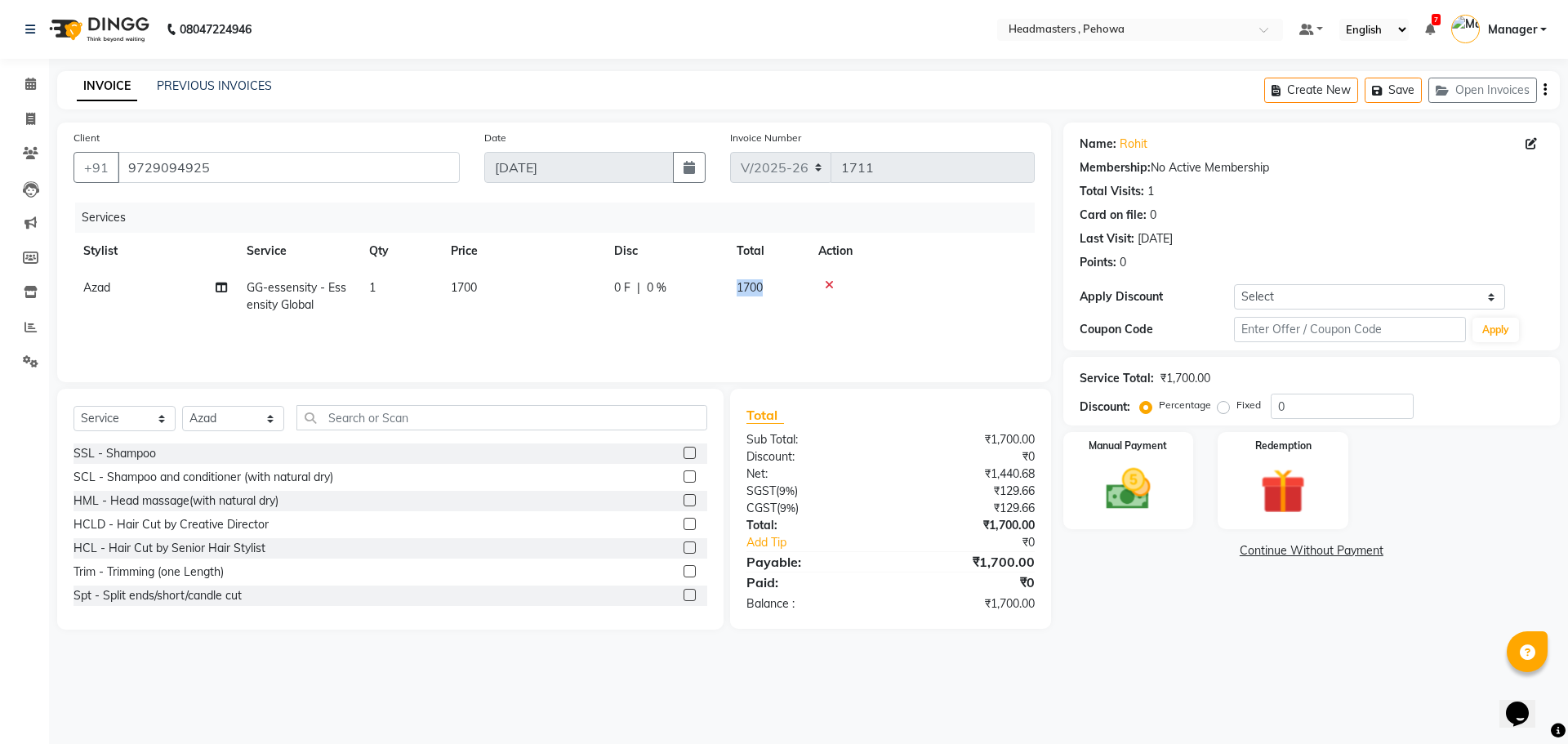drag, startPoint x: 799, startPoint y: 293, endPoint x: 723, endPoint y: 302, distance: 76.53104 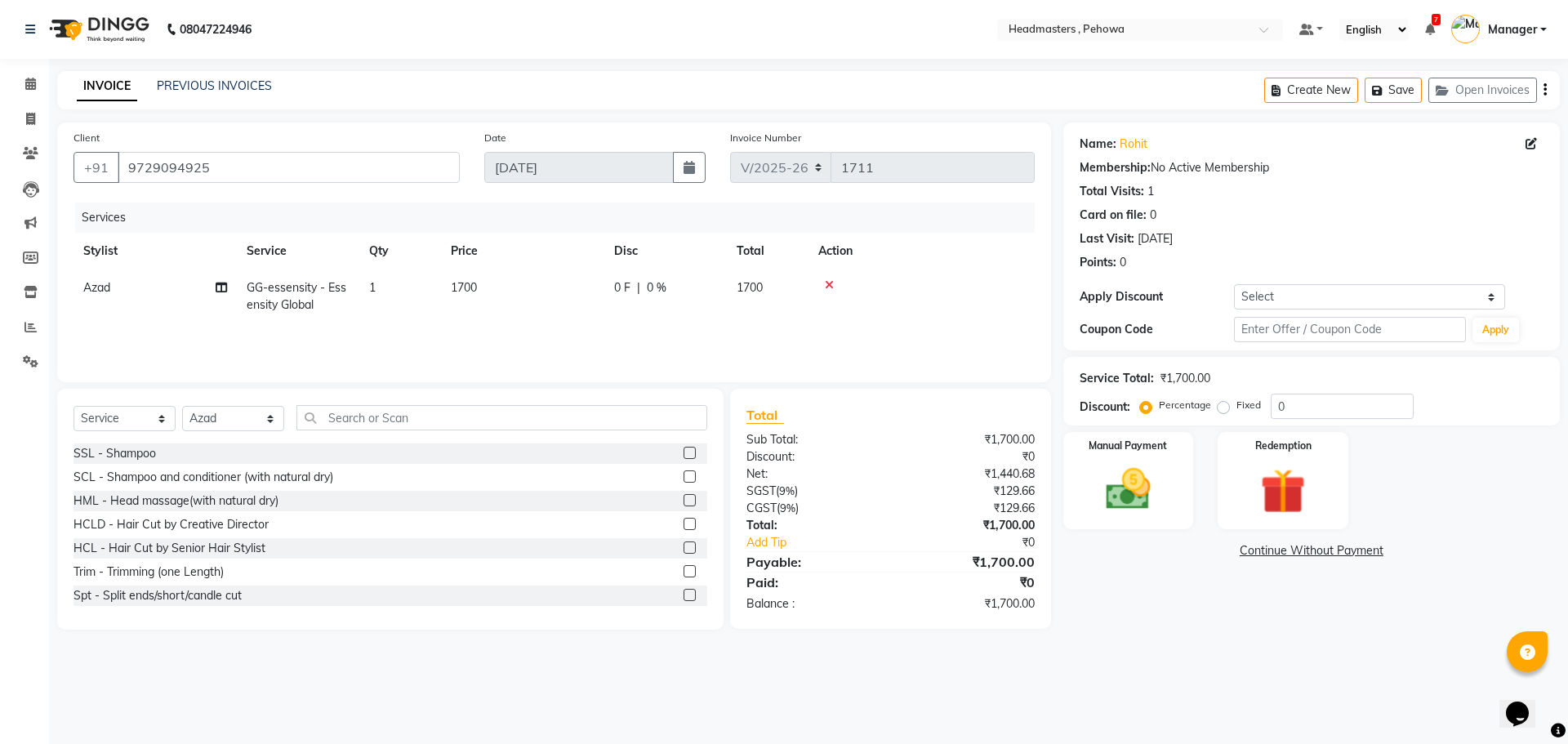 select on "68772" 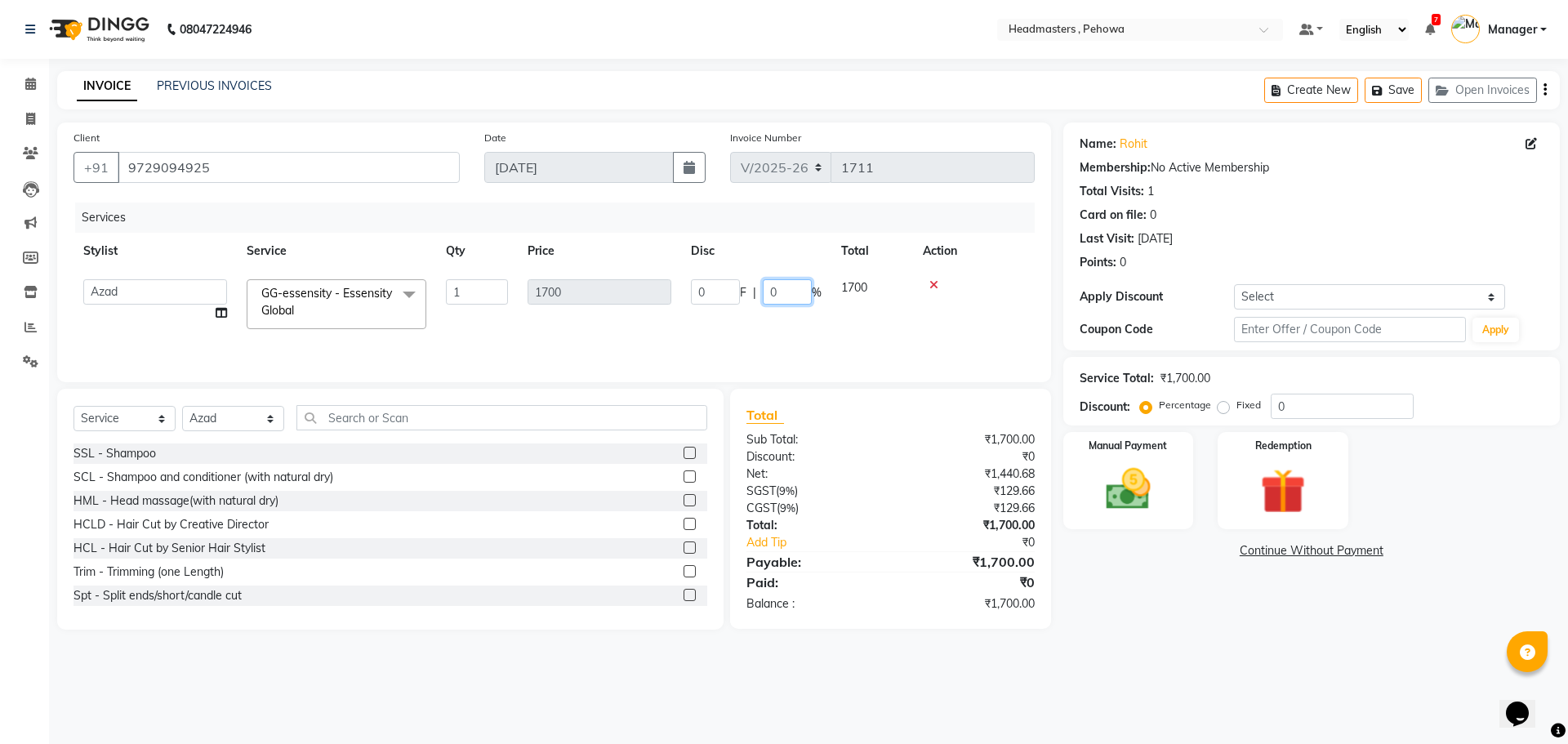 drag, startPoint x: 773, startPoint y: 292, endPoint x: 755, endPoint y: 260, distance: 36.71512 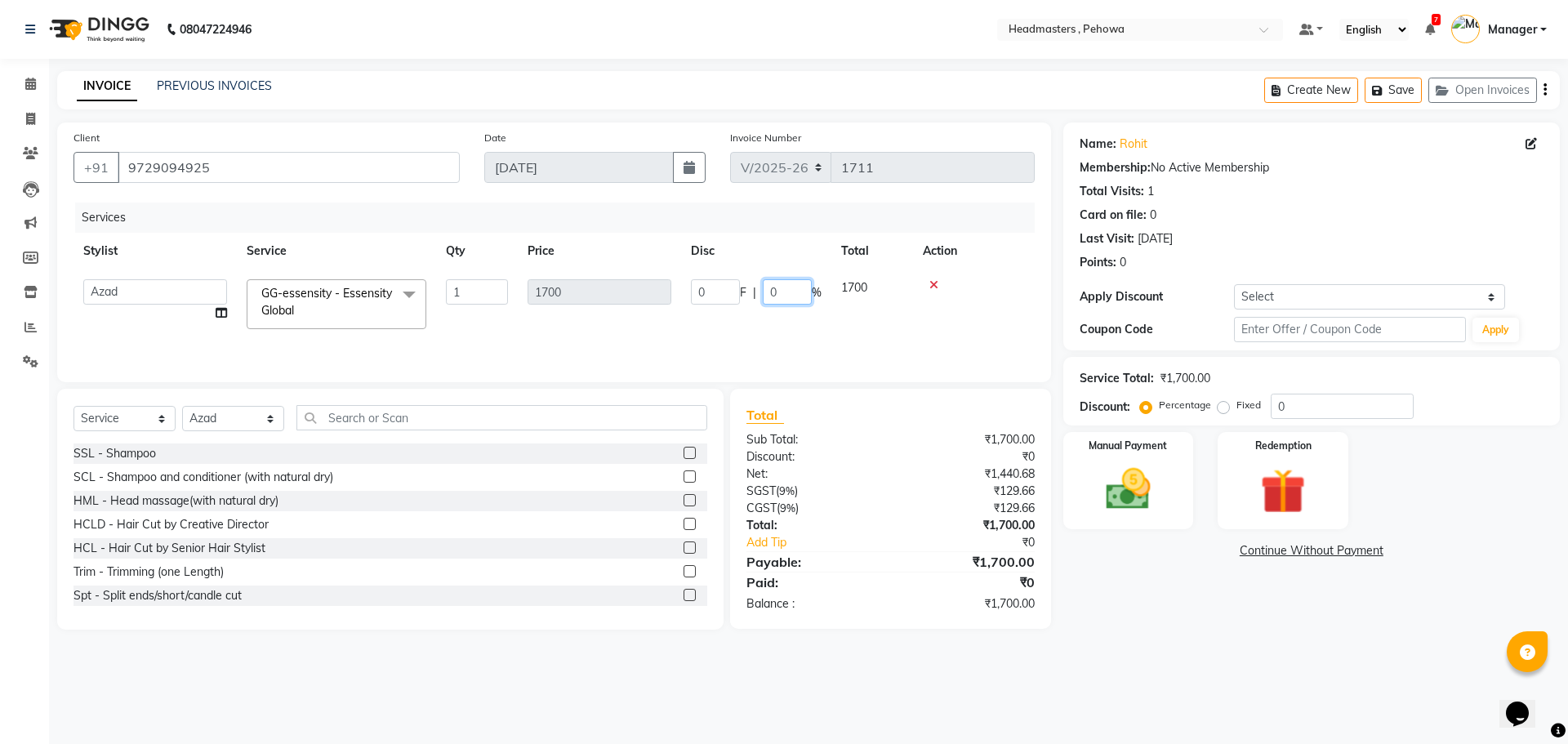 type on "50" 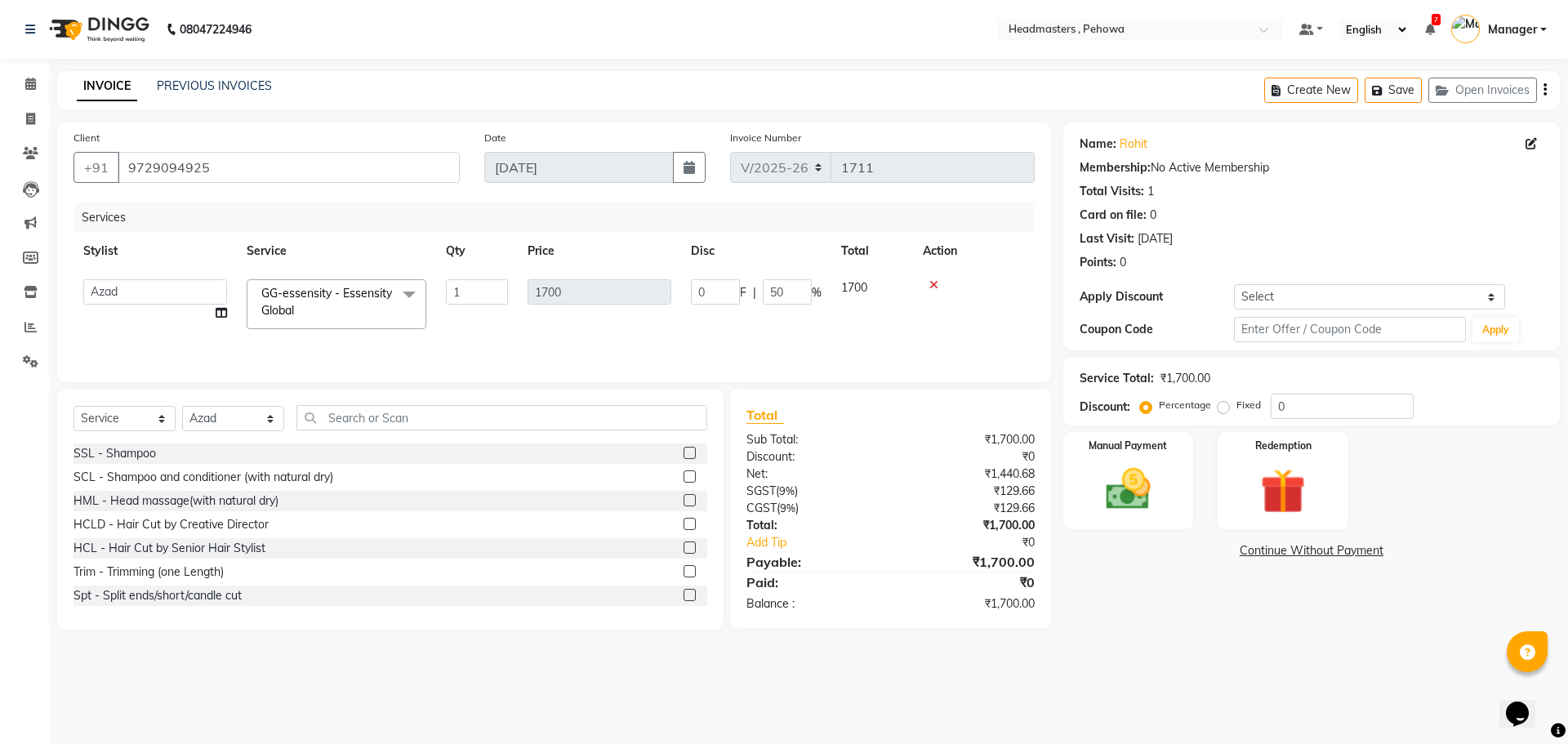 click on "Services Stylist Service Qty Price Disc Total Action  Abhi   Ajay   Amanpreet   Anas   ARUN   Azad   Bilal   Davy   Headmasters   Jashan   Kunal   Manager   Manjeet    Manpreet   Neha   Neha Chauhan   Pankaj   Prabh   Rohit   Sahil   Sahil Machal   Sahil Rana   Sapna    Sumit   Vimal  GG-essensity - Essensity Global  x SSL - Shampoo SCL - Shampoo and conditioner (with natural dry) HML - Head massage(with natural dry) HCLD - Hair Cut by Creative Director HCL - Hair Cut by Senior Hair Stylist Trim - Trimming (one Length) Spt - Split ends/short/candle cut BD - Blow dry OS - Open styling GL-igora - Igora Global GL-essensity - Essensity Global Hlts-L - Highlights Bal - Balayage Chunks  - Chunks CR  - Color removal CRF - Color refresh Stk - Per streak RT-IG - Igora Root Touchup(one inch only) RT-ES - Essensity Root Touchup(one inch only) Reb - Rebonding ST  - Straight therapy Krt-L - Keratin Krt-BB -L - Keratin Blow Out HR-BTX -L  - Hair Botox NanoP -L - Nanoplastia K-Bond -L  - Kerabond H-EXT - Hair Extensions 1" 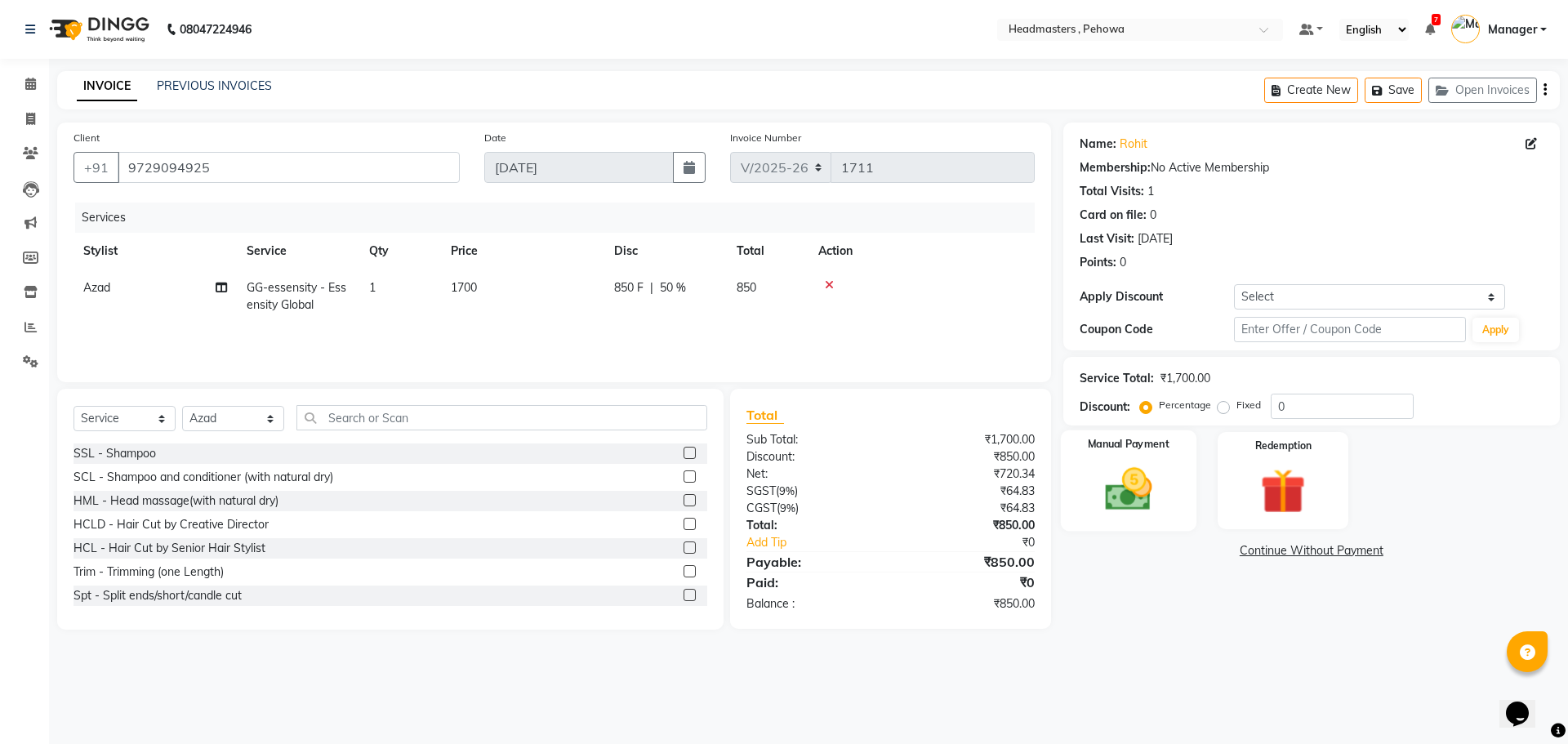 click 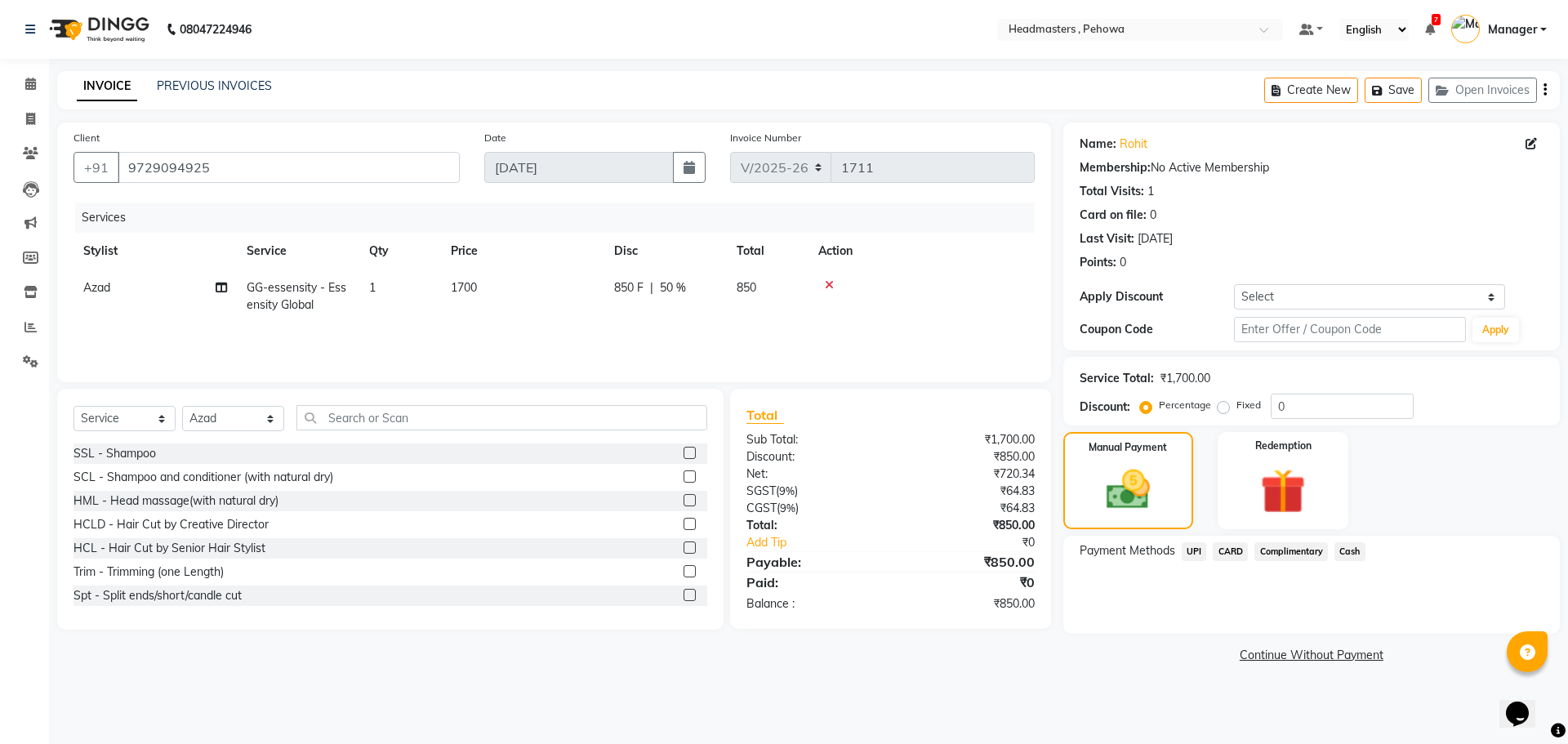 click on "UPI" 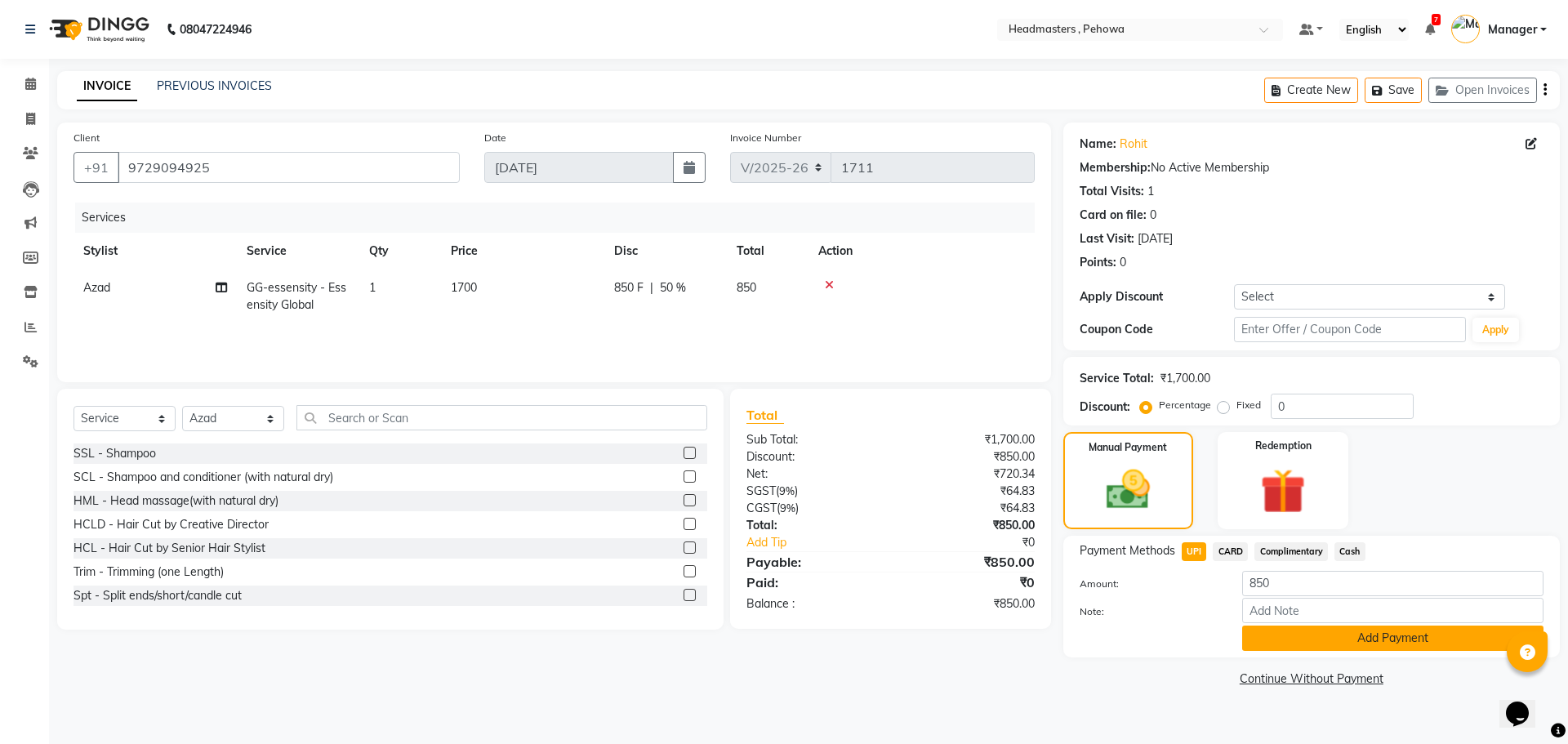 click on "Add Payment" 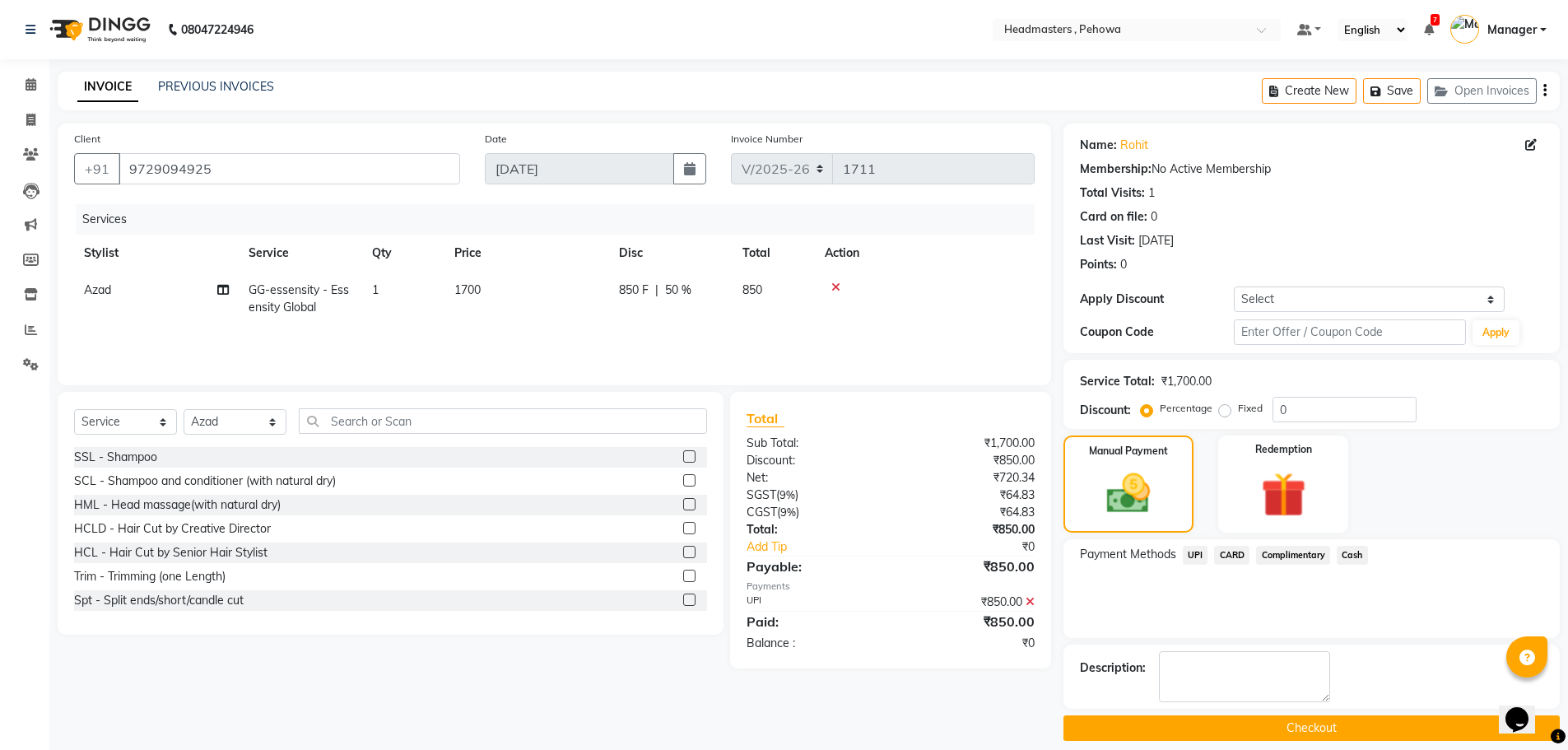 scroll, scrollTop: 16, scrollLeft: 0, axis: vertical 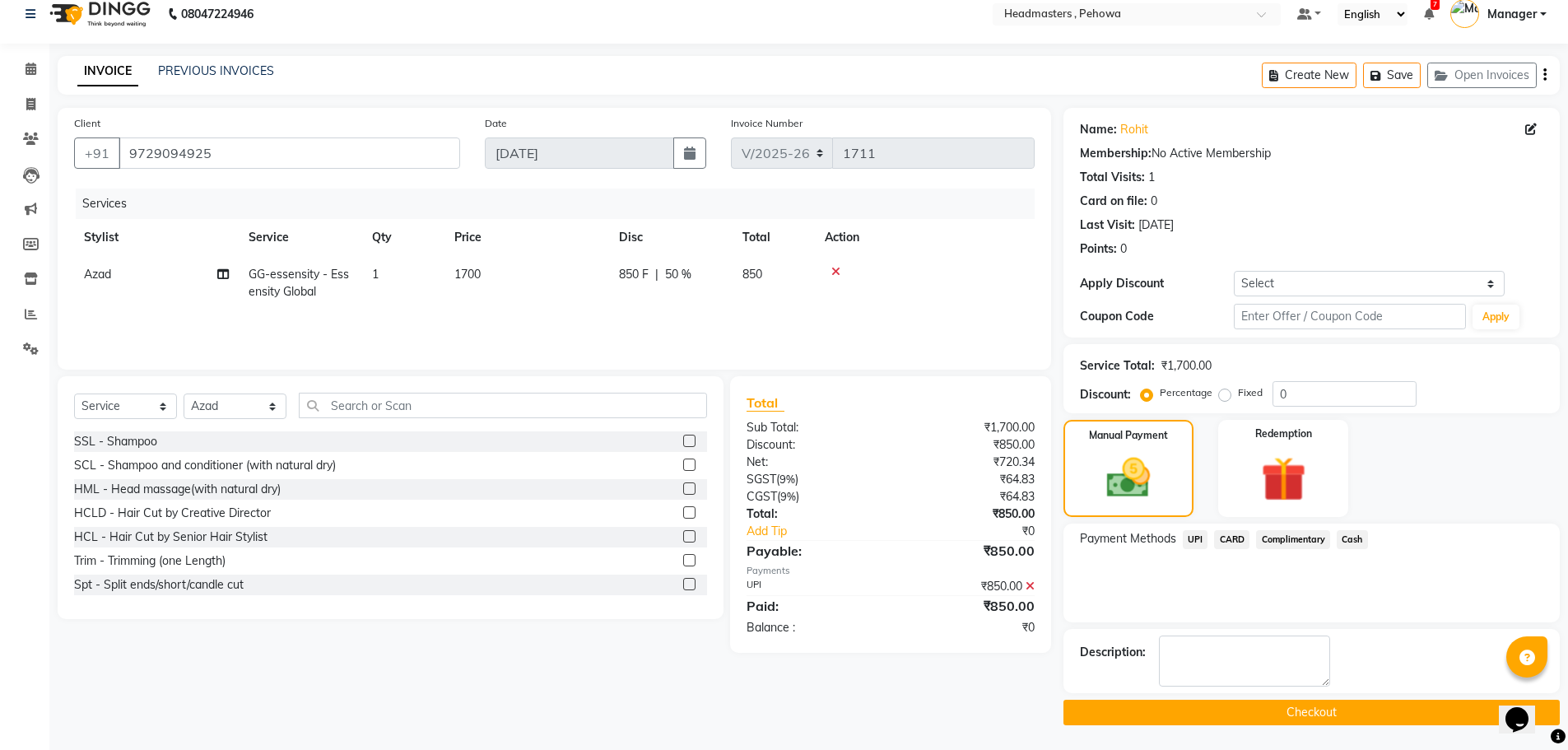 click on "Checkout" 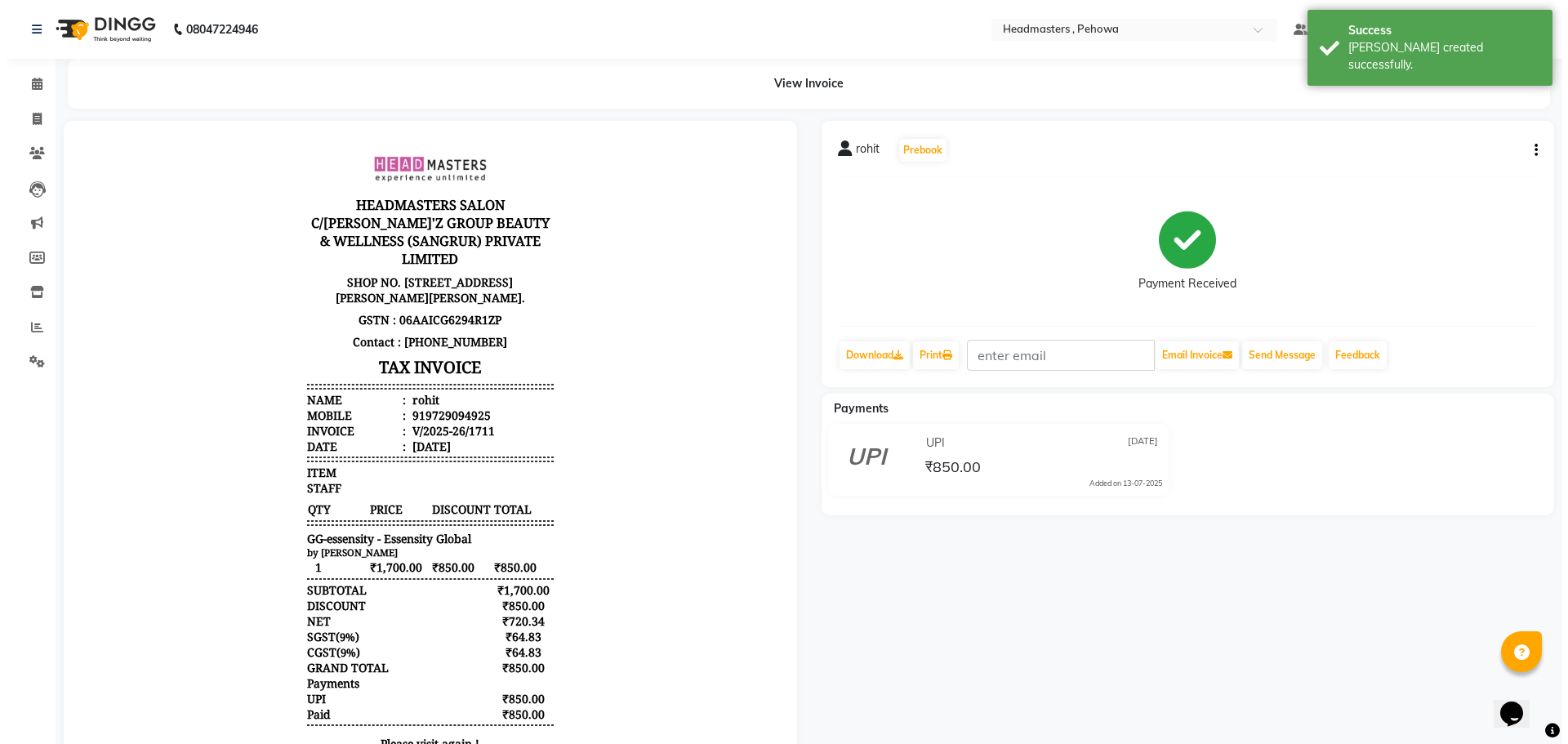 scroll, scrollTop: 0, scrollLeft: 0, axis: both 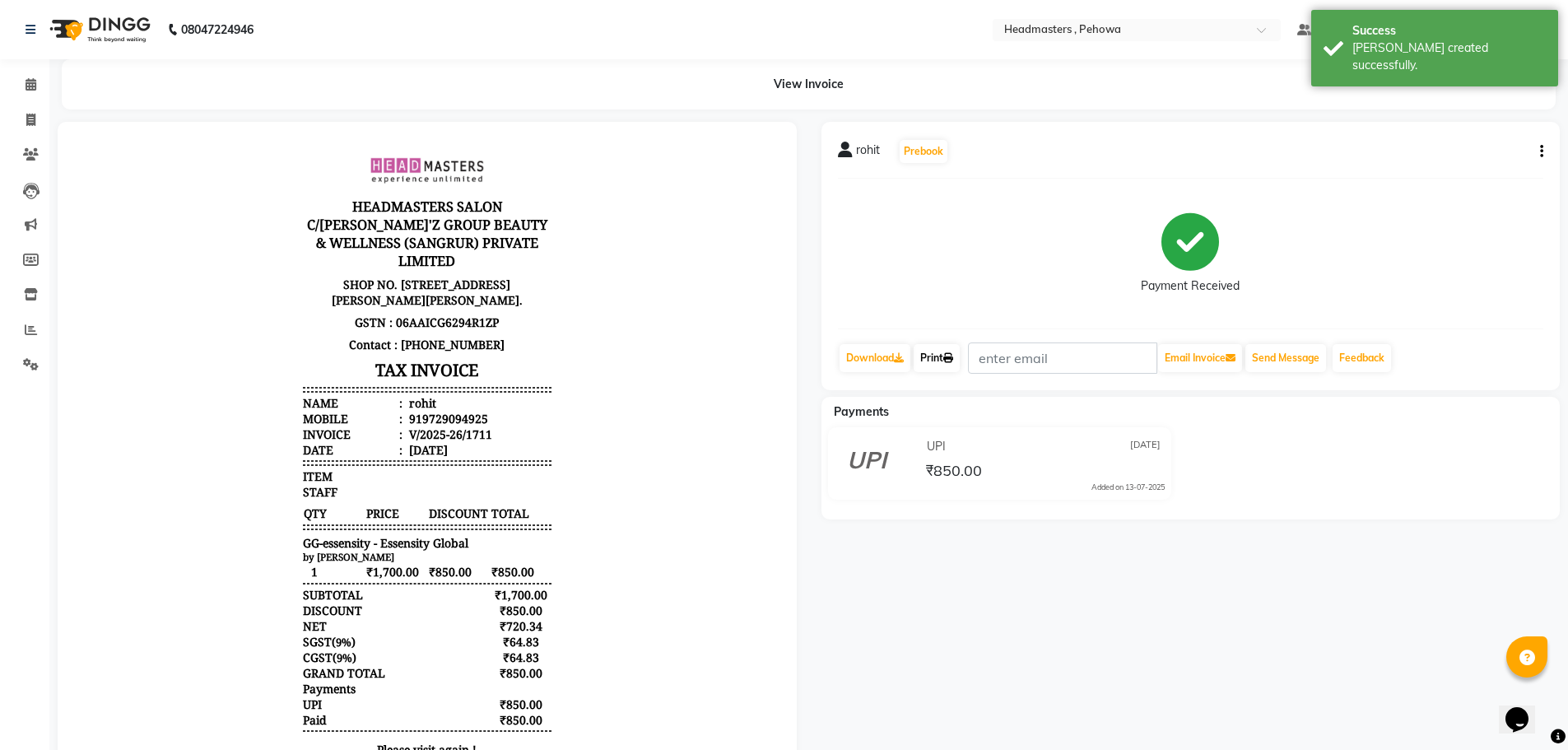 click on "Print" 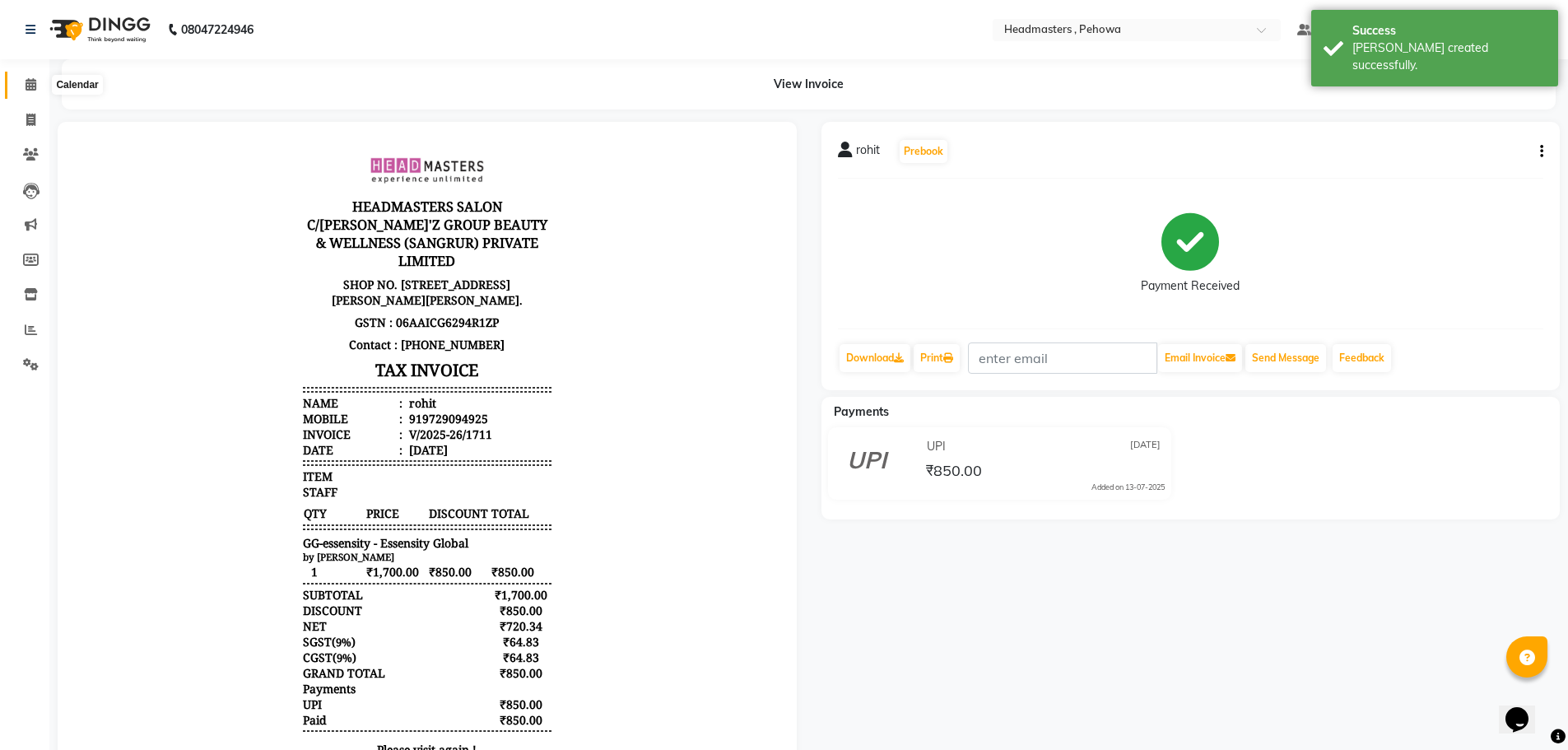 click 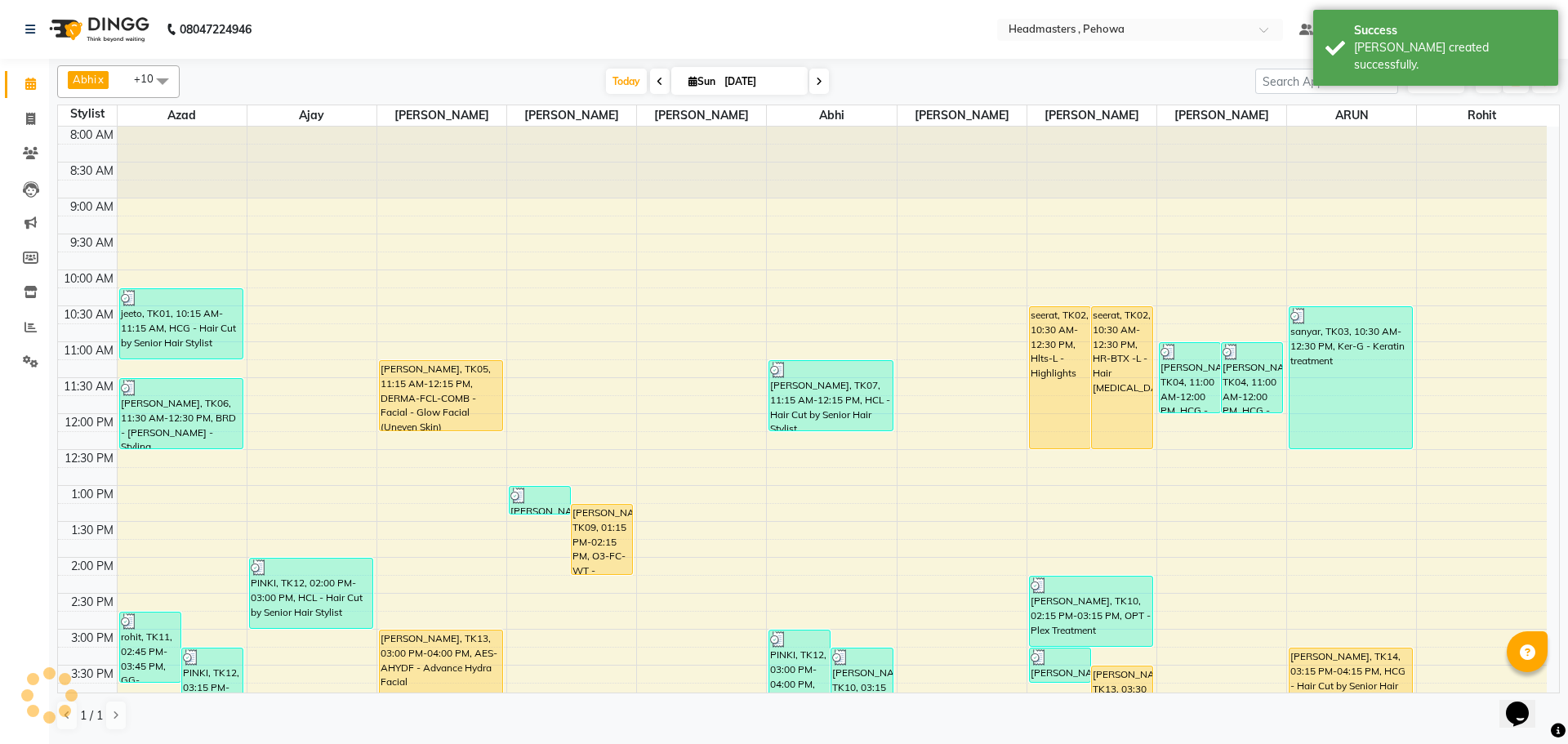 scroll, scrollTop: 439, scrollLeft: 0, axis: vertical 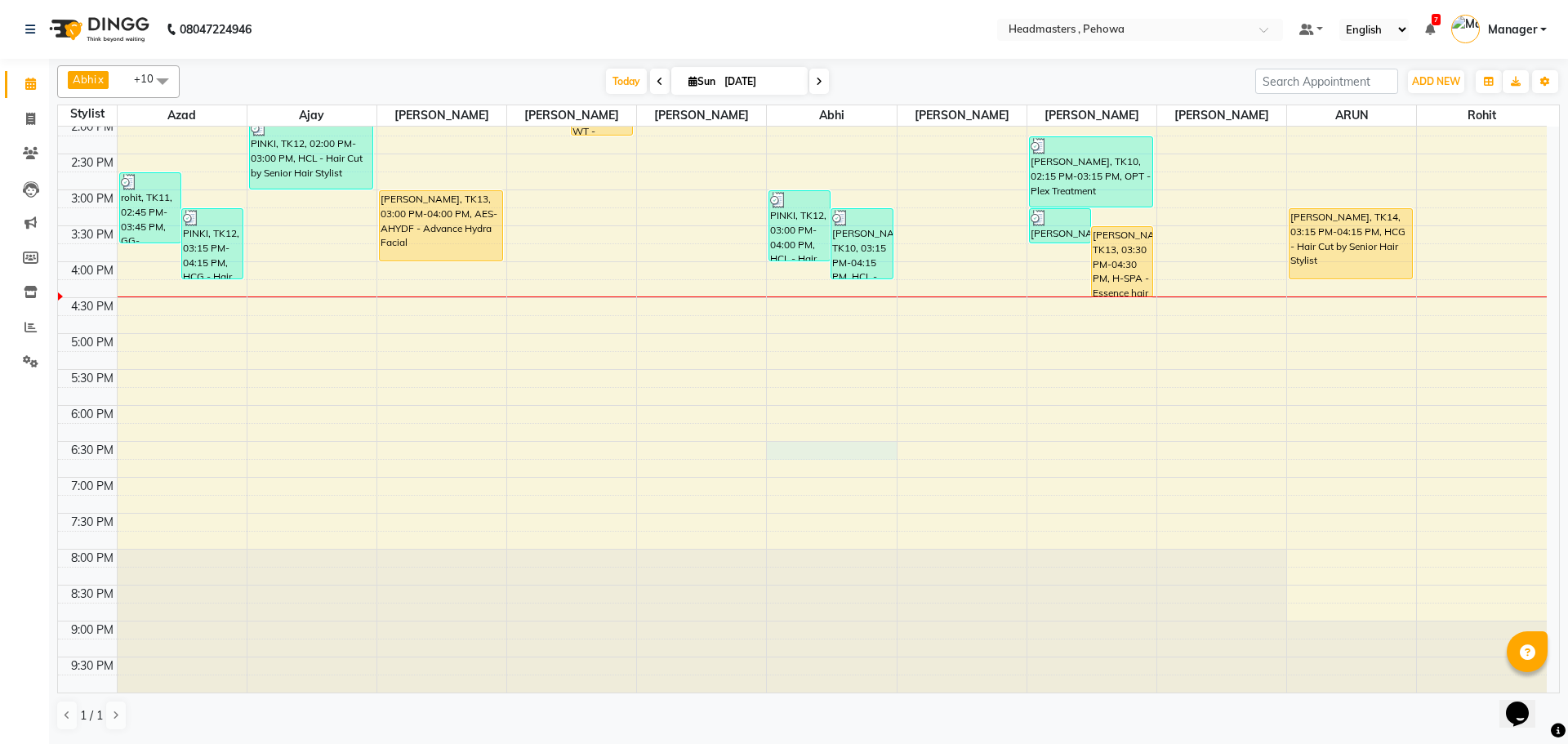 click on "8:00 AM 8:30 AM 9:00 AM 9:30 AM 10:00 AM 10:30 AM 11:00 AM 11:30 AM 12:00 PM 12:30 PM 1:00 PM 1:30 PM 2:00 PM 2:30 PM 3:00 PM 3:30 PM 4:00 PM 4:30 PM 5:00 PM 5:30 PM 6:00 PM 6:30 PM 7:00 PM 7:30 PM 8:00 PM 8:30 PM 9:00 PM 9:30 PM     rohit, TK11, 02:45 PM-03:45 PM, GG-essensity - Essensity Global     PINKI, TK12, 03:15 PM-04:15 PM, HCG - Hair Cut by Senior Hair Stylist (₹600)     jeeto, TK01, 10:15 AM-11:15 AM, HCG - Hair Cut by Senior Hair Stylist     KHUSH CHOPRA, TK06, 11:30 AM-12:30 PM, BRD - Beard,HS - Styling     PINKI, TK12, 02:00 PM-03:00 PM, HCL - Hair Cut by Senior Hair Stylist    RASHPINDER, TK05, 11:15 AM-12:15 PM, DERMA-FCL-COMB - Facial - Glow Facial (Uneven Skin)    simran, TK13, 03:00 PM-04:00 PM, AES-AHYDF  - Advance Hydra Facial     SONIYA, TK08, 01:00 PM-01:25 PM, TH-EB - Eyebrows,TH-UL - Upper lips,TH-FH - Forehead    Ravneet, TK09, 01:15 PM-02:15 PM, O3-FC-WT - Whitening Facial (For Dry, Dehydrated, Sensitive, Anti-Ageing & Matured Skin)" at bounding box center [802, 189] 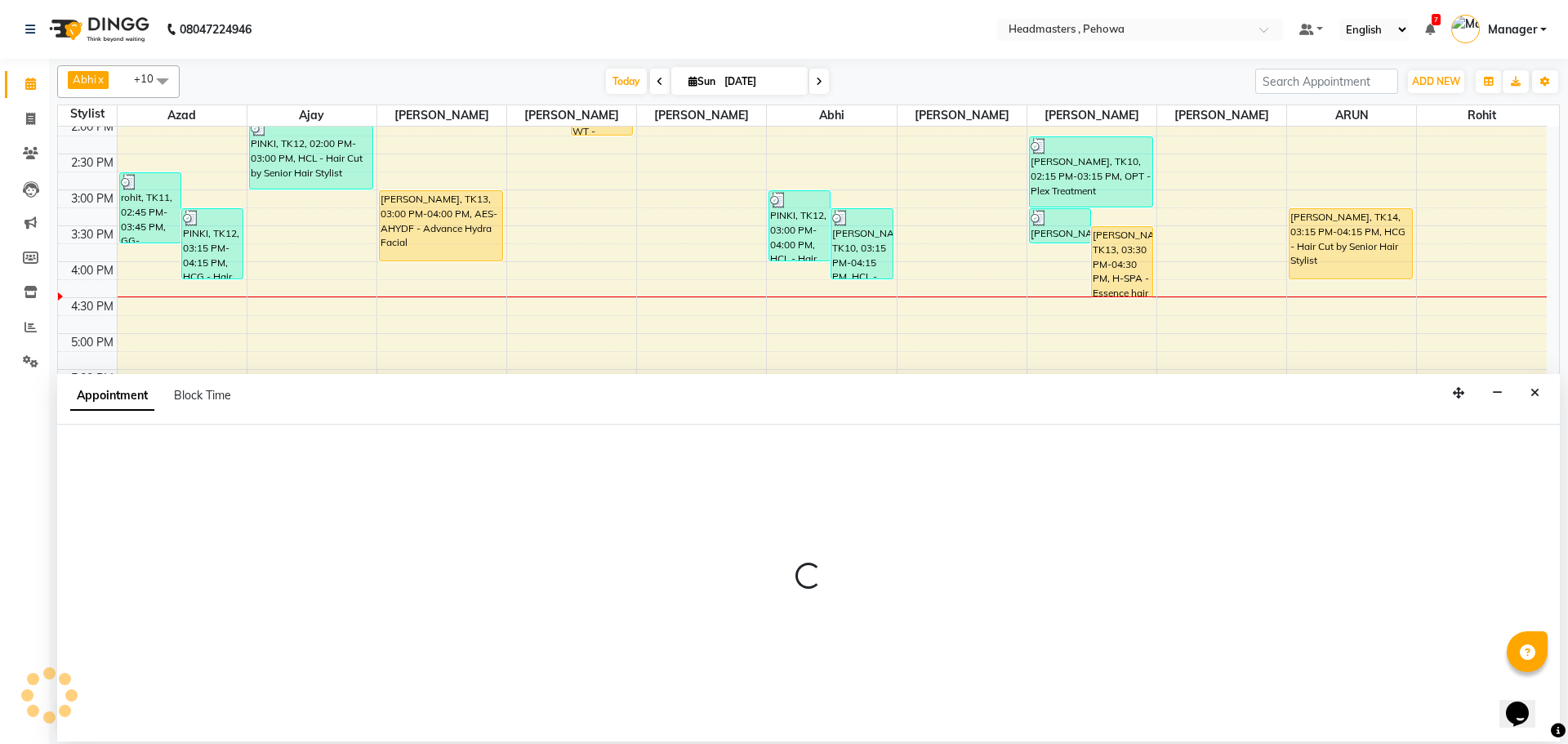 select on "68782" 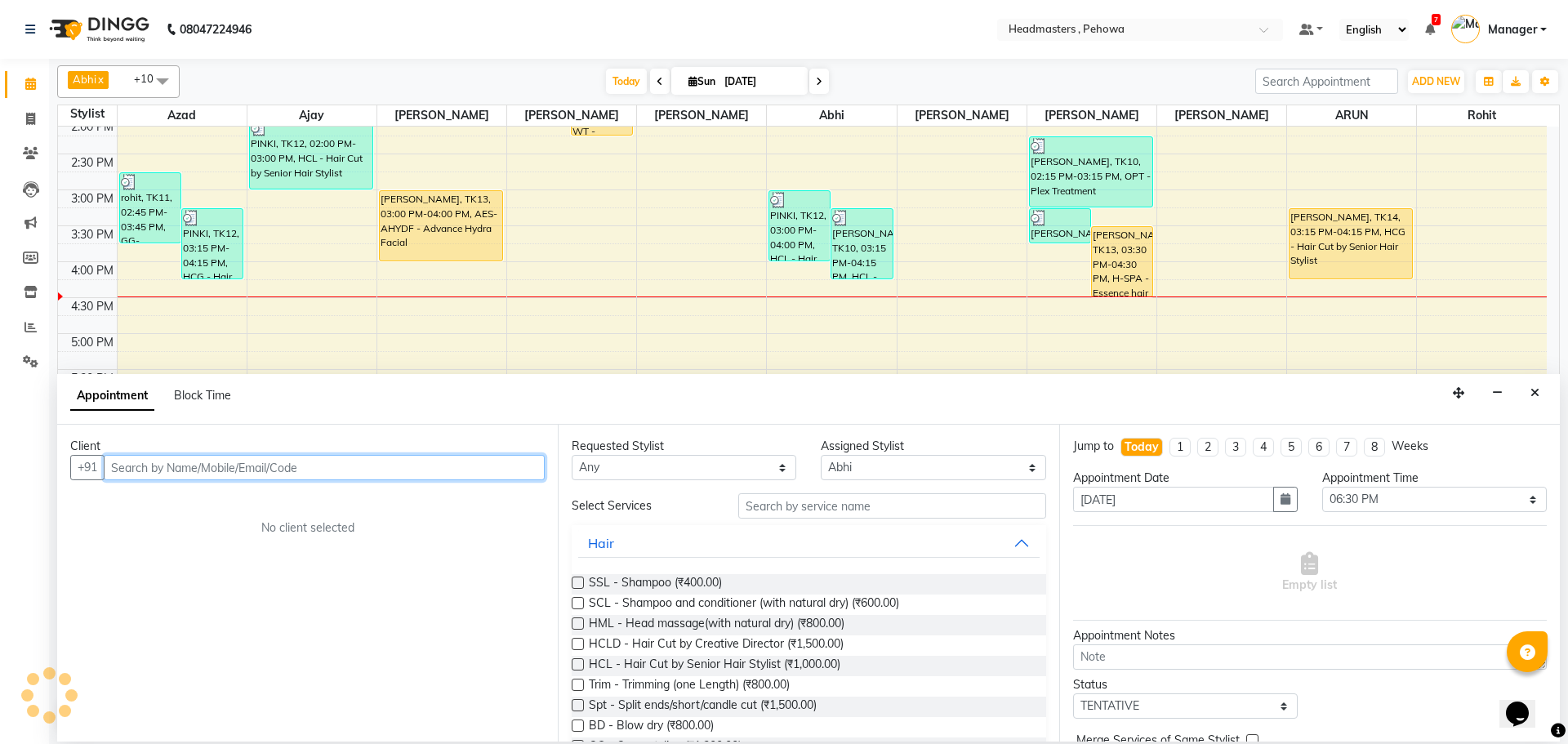 click at bounding box center [324, 467] 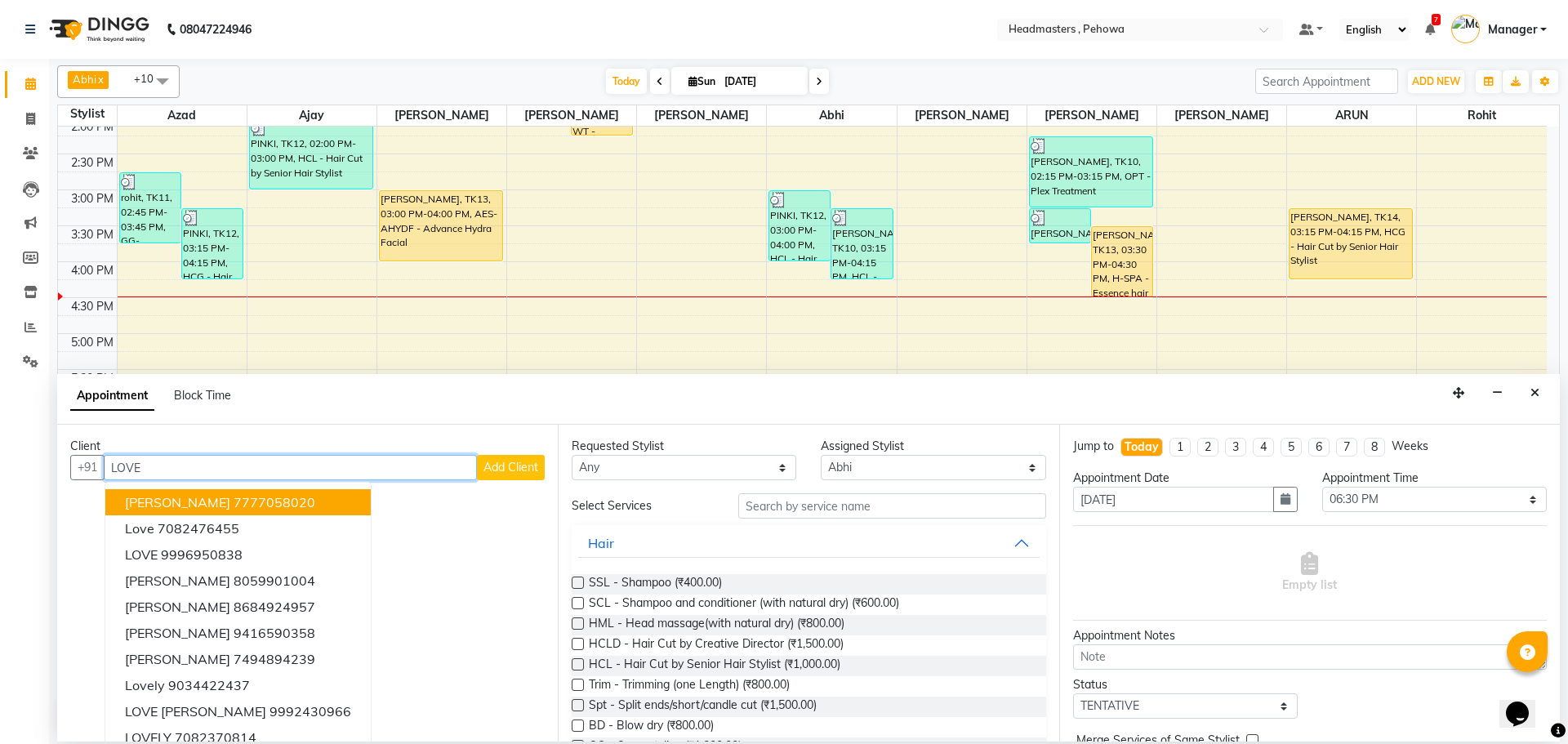 click on "lovedeep randhawa  7777058020 love  7082476455 LOVE  9996950838 lovedeep  8059901004 Lovepreet  8684924957 LOVENEET SINGH  9416590358 loveleen  7494894239 Lovely  9034422437 LOVE VIRK  9992430966 LOVELY  7082370814" at bounding box center (238, 620) 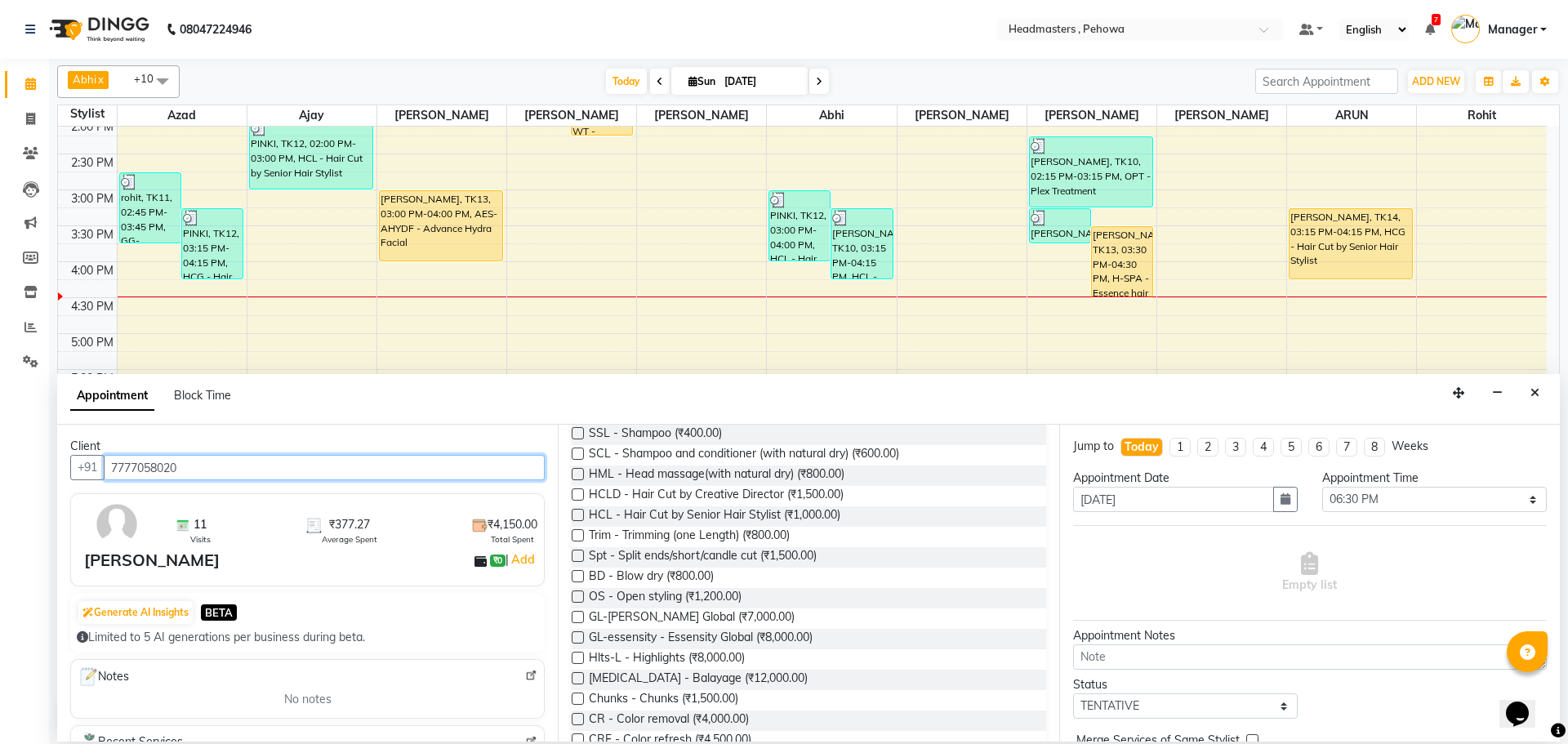 scroll, scrollTop: 163, scrollLeft: 0, axis: vertical 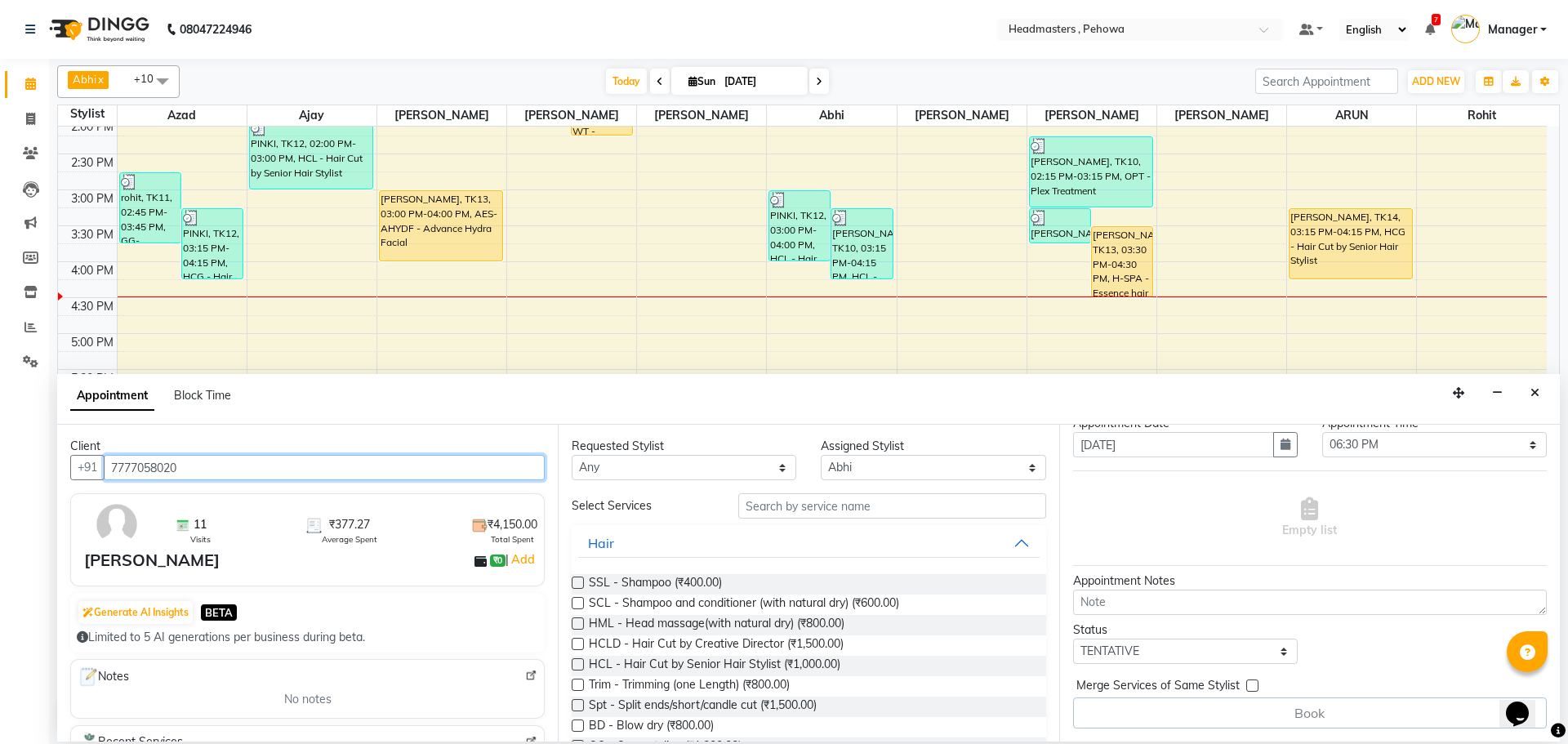 type on "7777058020" 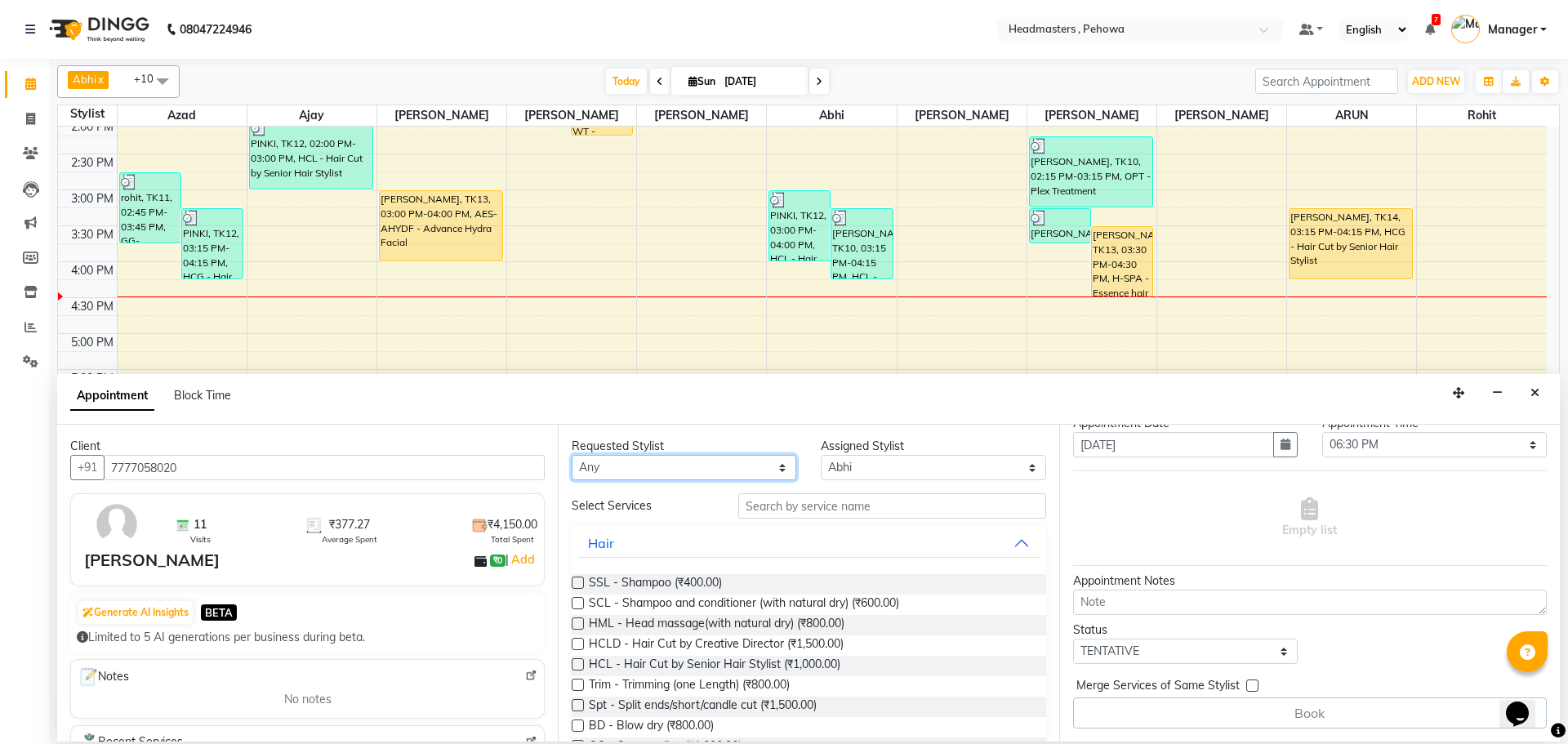 click on "Any Abhi Ajay Amanpreet Anas ARUN Azad Bilal Davy Headmasters Jashan Kunal Manager Manjeet  Manpreet Neha Neha Chauhan Pankaj Prabh Rohit Sahil Sahil Machal Sahil Rana Sapna  Sumit Vimal" at bounding box center (684, 467) 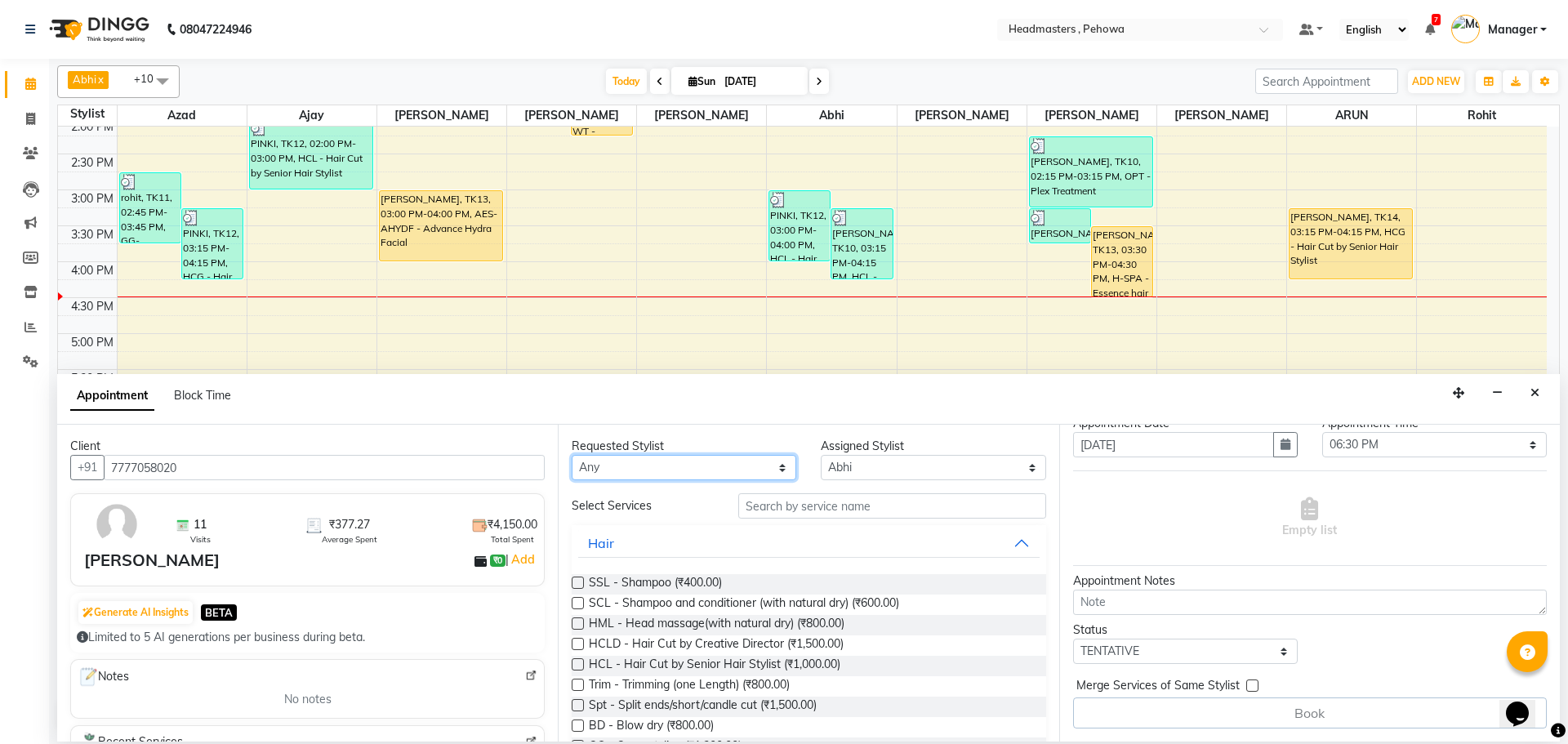 click on "Any Abhi Ajay Amanpreet Anas ARUN Azad Bilal Davy Headmasters Jashan Kunal Manager Manjeet  Manpreet Neha Neha Chauhan Pankaj Prabh Rohit Sahil Sahil Machal Sahil Rana Sapna  Sumit Vimal" at bounding box center (684, 467) 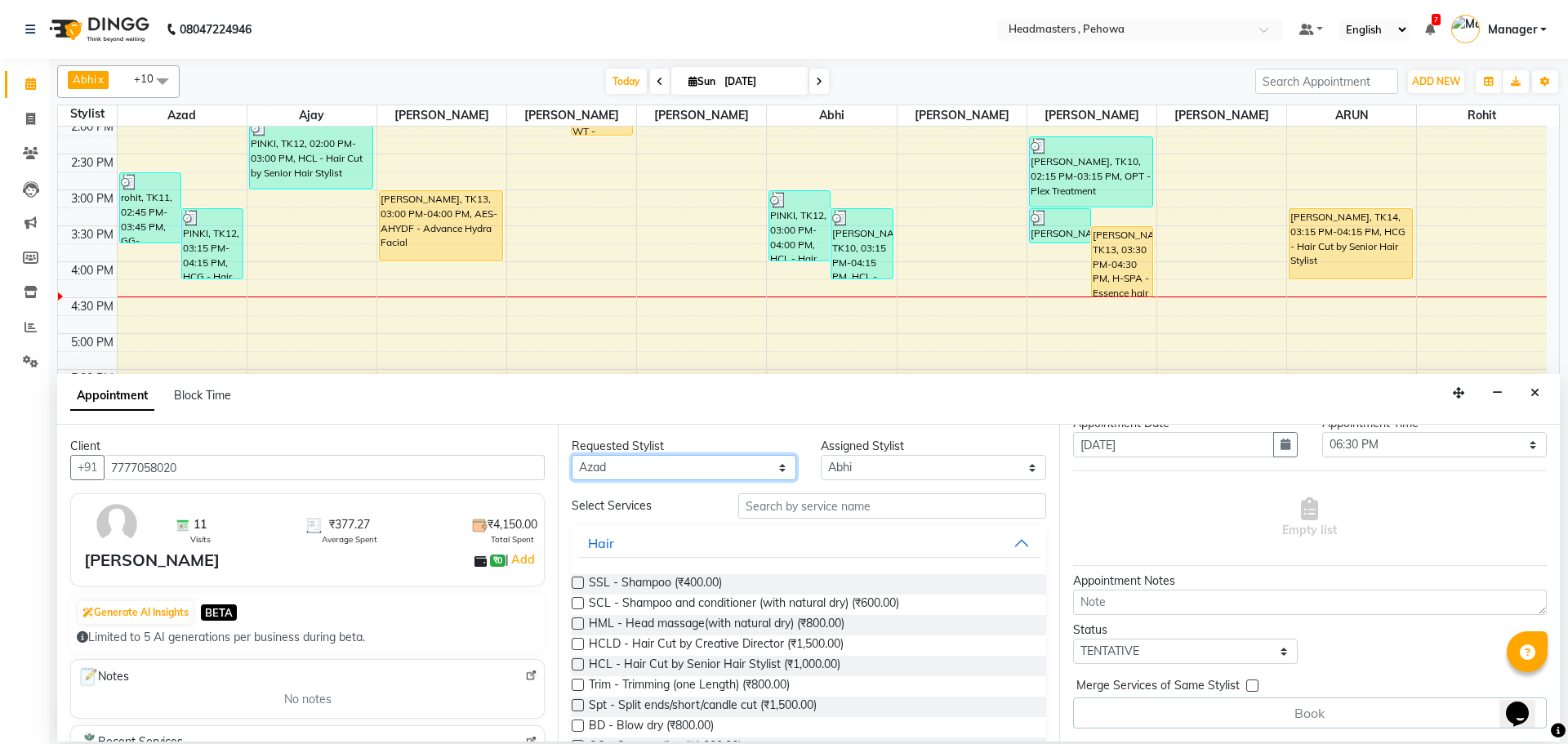 click on "Any Abhi Ajay Amanpreet Anas ARUN Azad Bilal Davy Headmasters Jashan Kunal Manager Manjeet  Manpreet Neha Neha Chauhan Pankaj Prabh Rohit Sahil Sahil Machal Sahil Rana Sapna  Sumit Vimal" at bounding box center (684, 467) 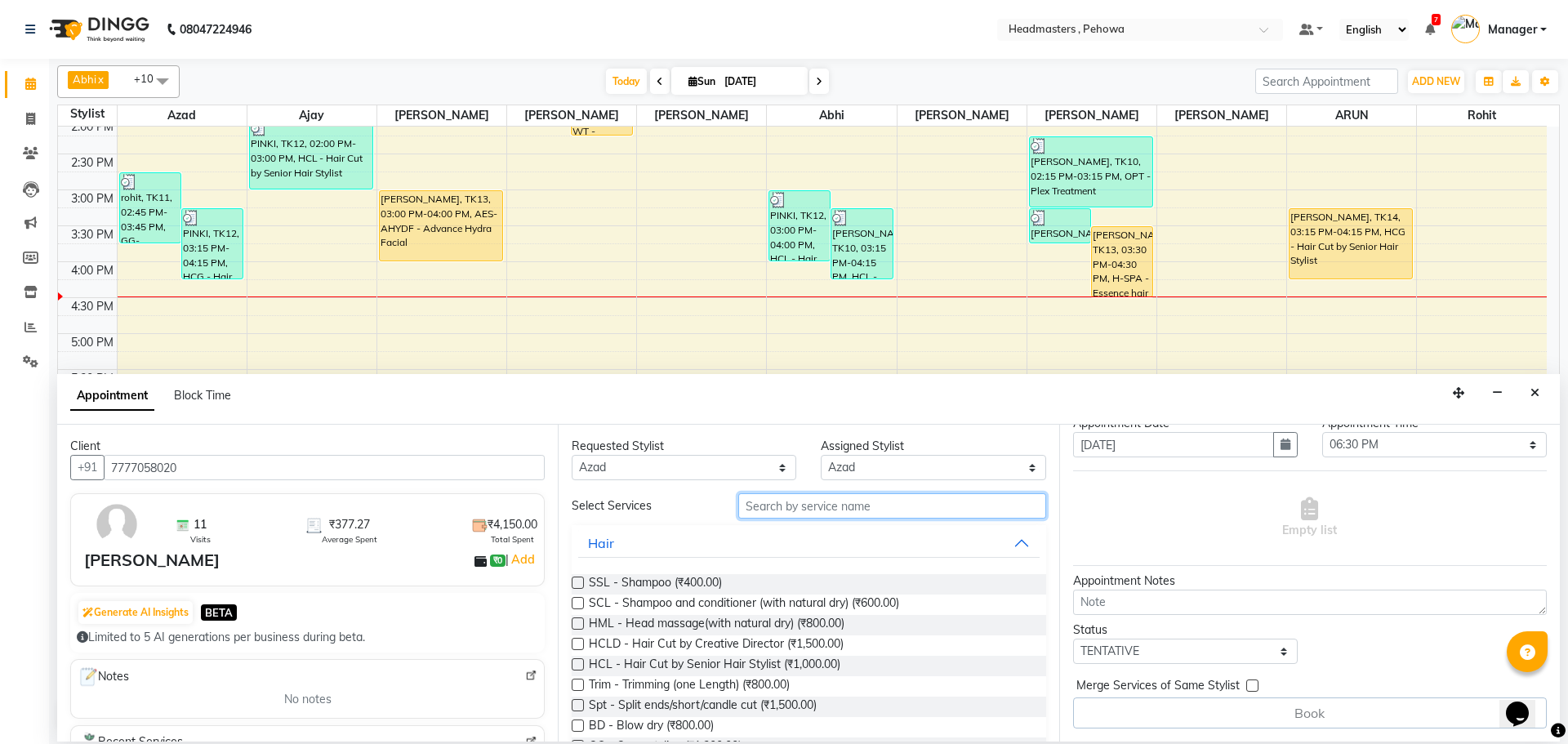 click at bounding box center (892, 506) 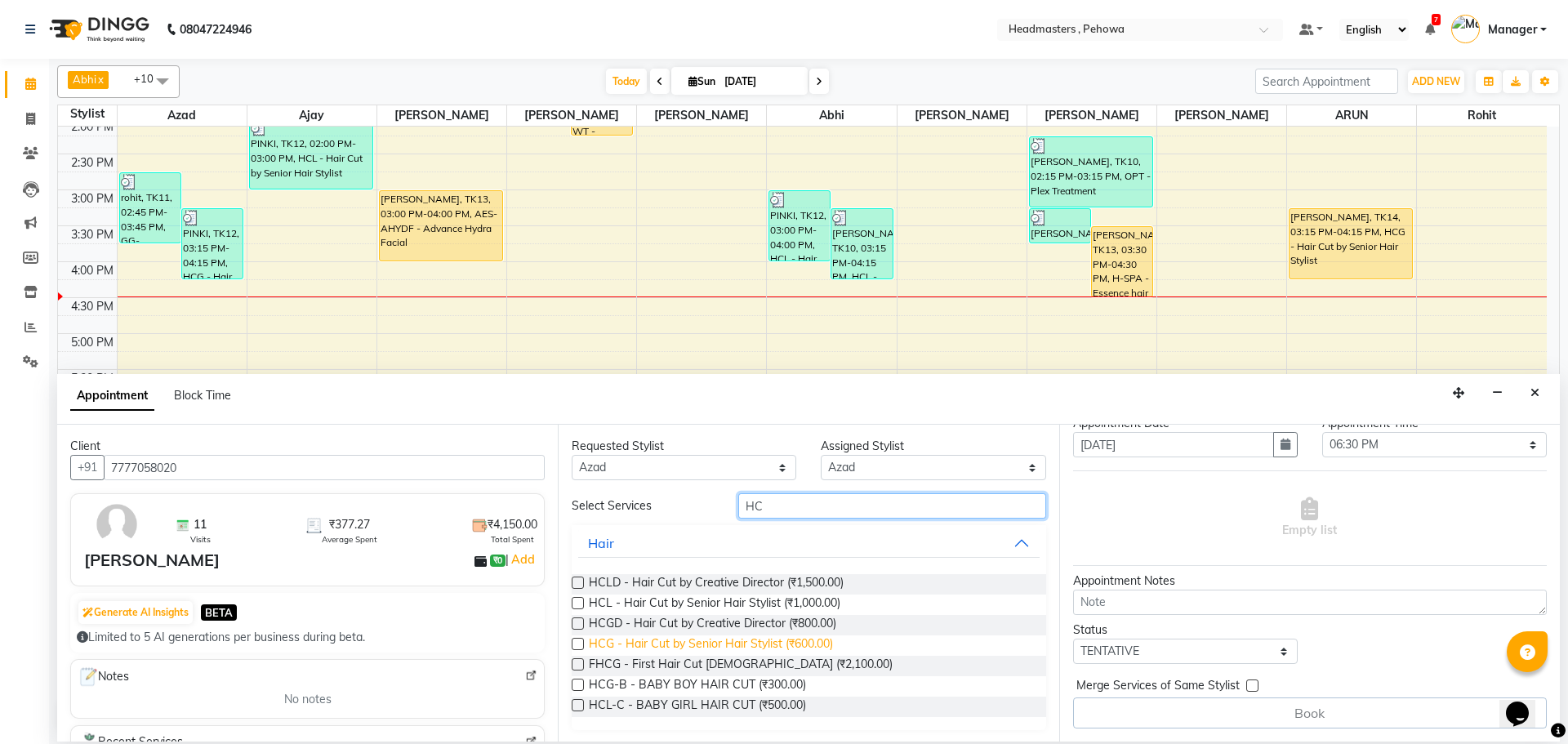 type on "HC" 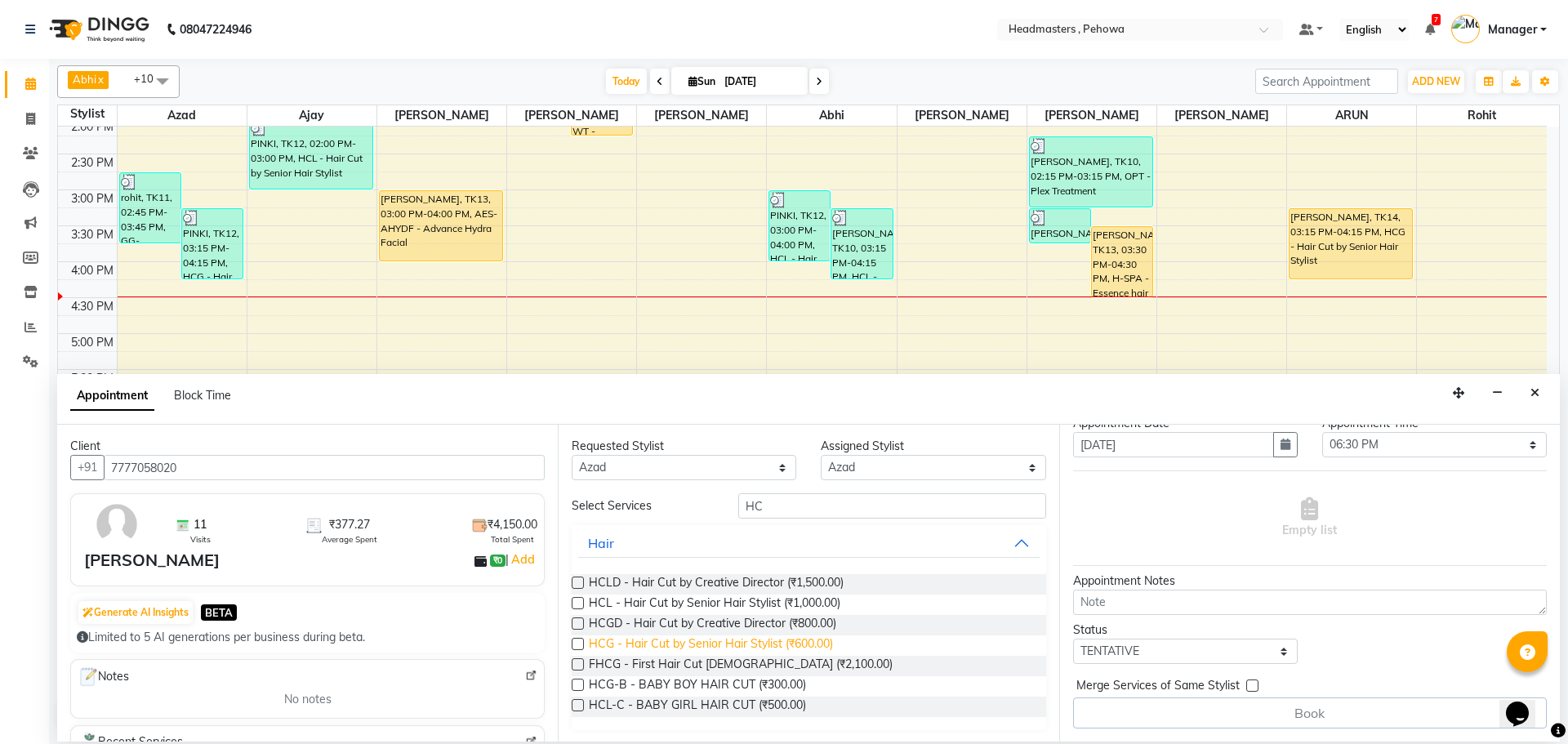 click on "HCG - Hair Cut by Senior Hair Stylist (₹600.00)" at bounding box center [710, 645] 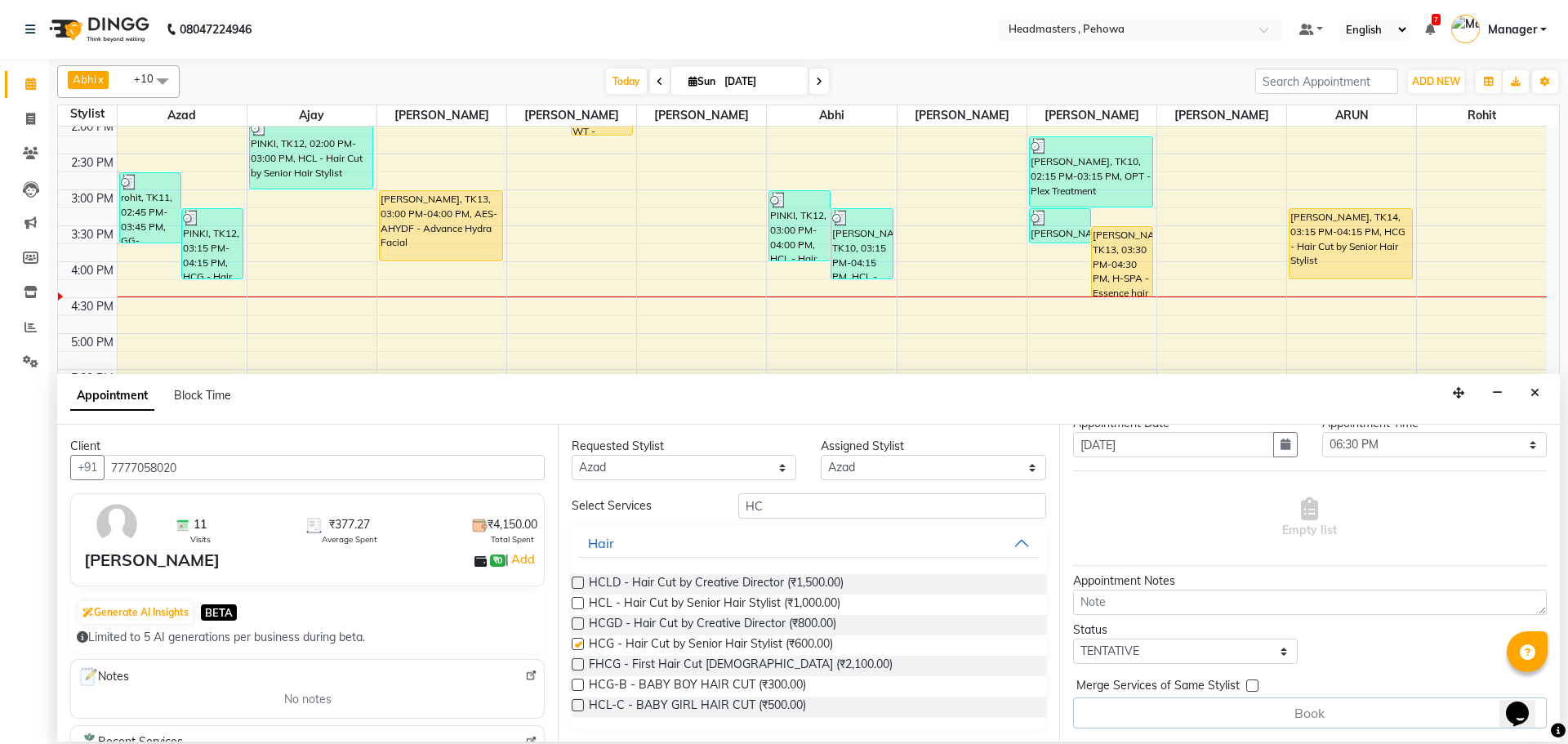 checkbox on "false" 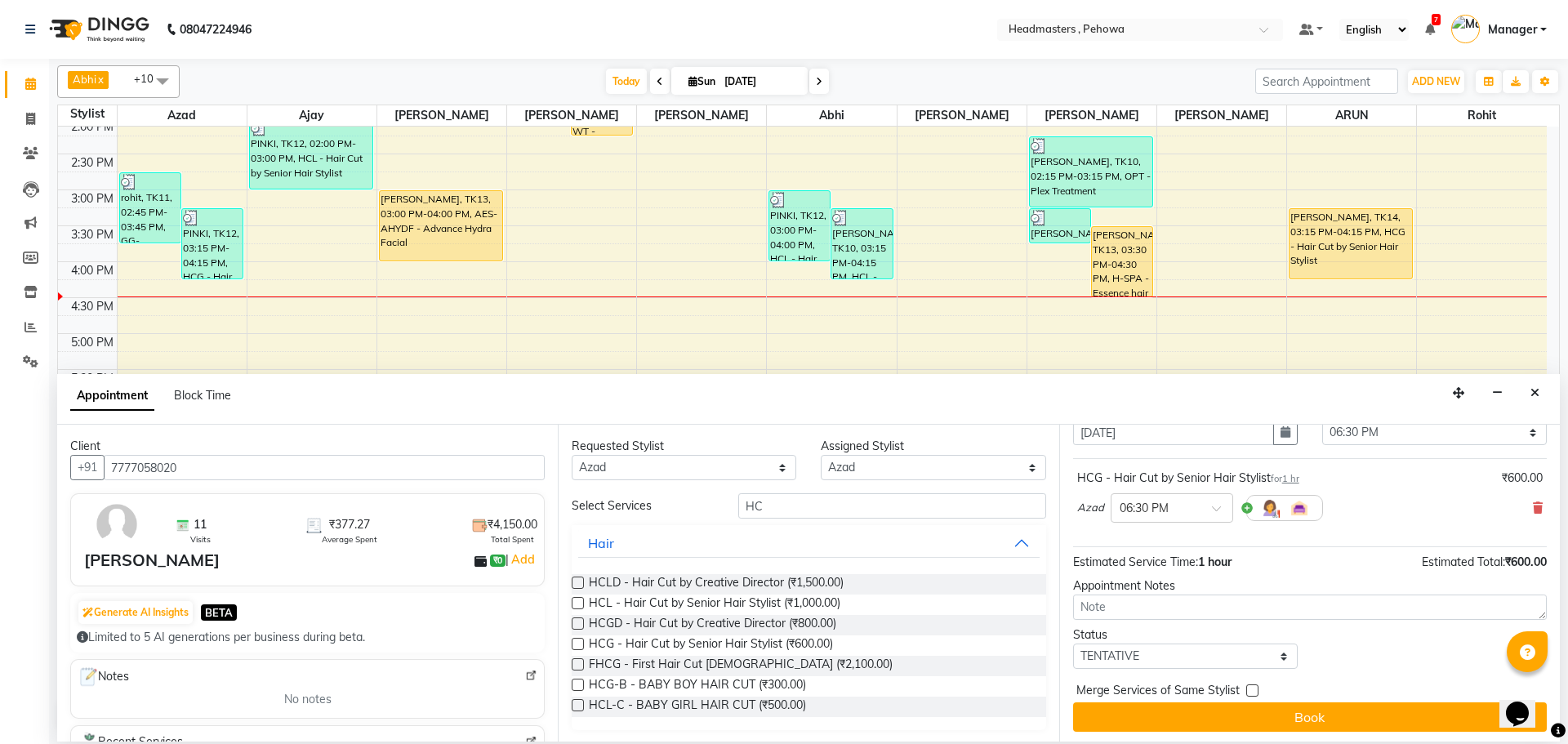 scroll, scrollTop: 70, scrollLeft: 0, axis: vertical 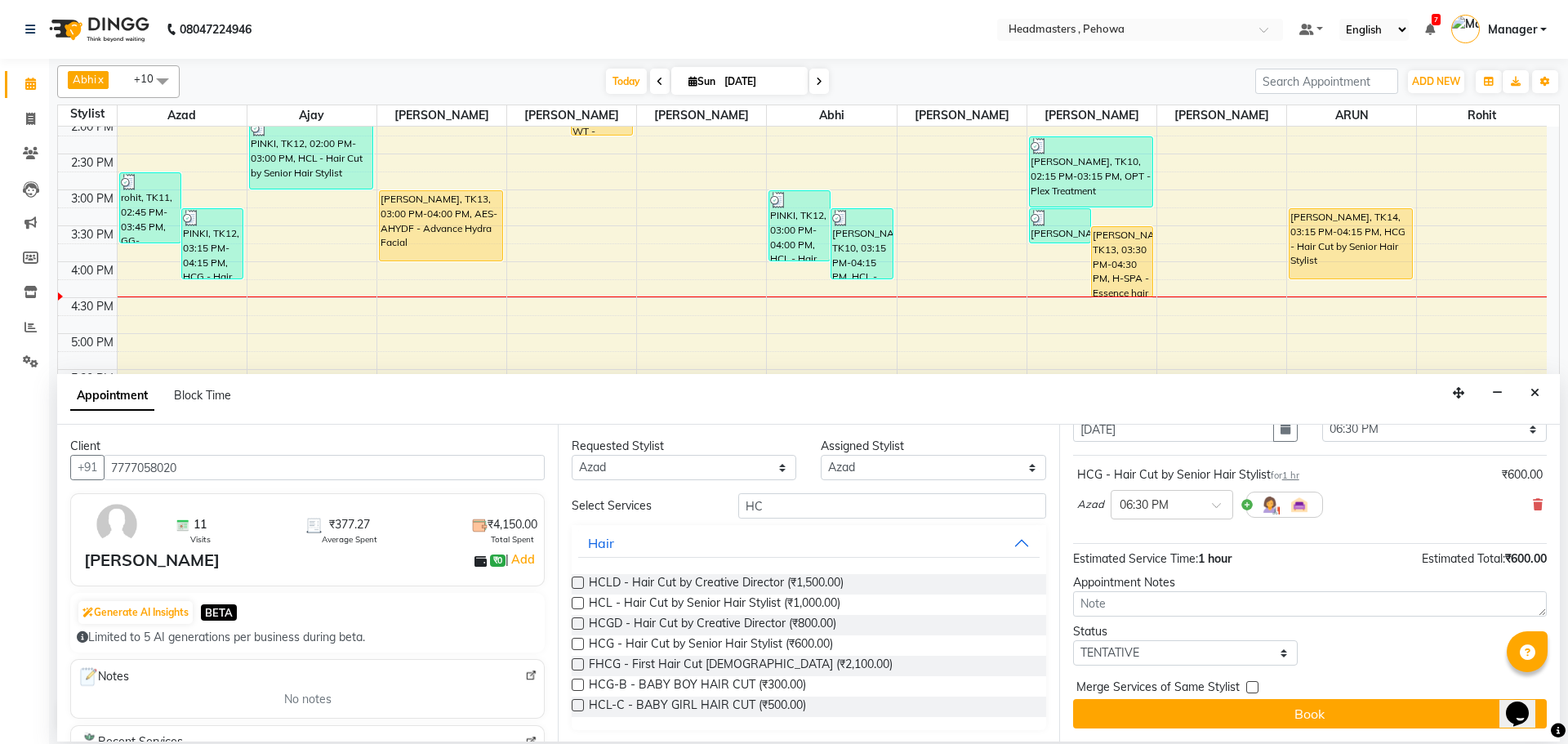 click on "Book" at bounding box center (1310, 714) 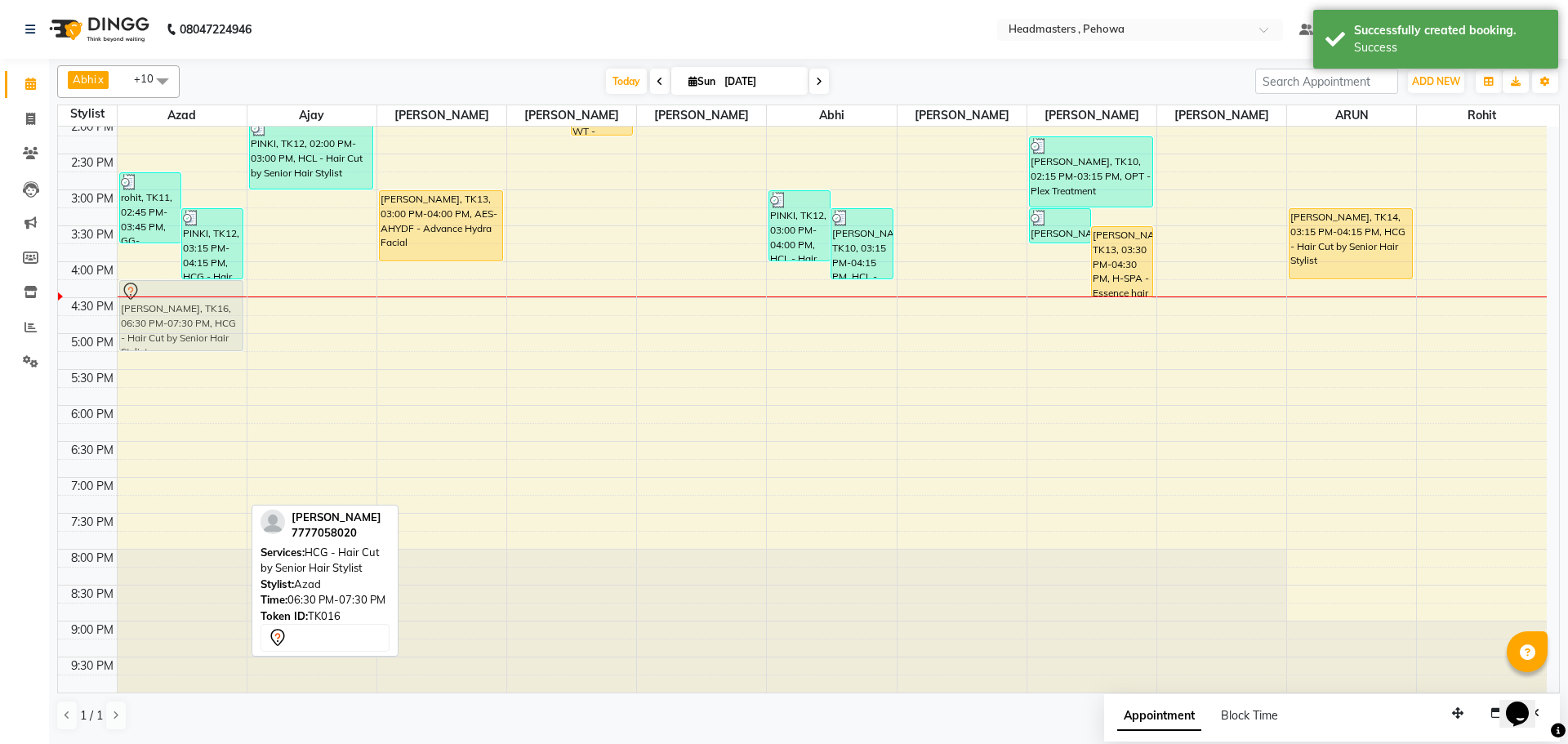 drag, startPoint x: 167, startPoint y: 464, endPoint x: 161, endPoint y: 305, distance: 159.11317 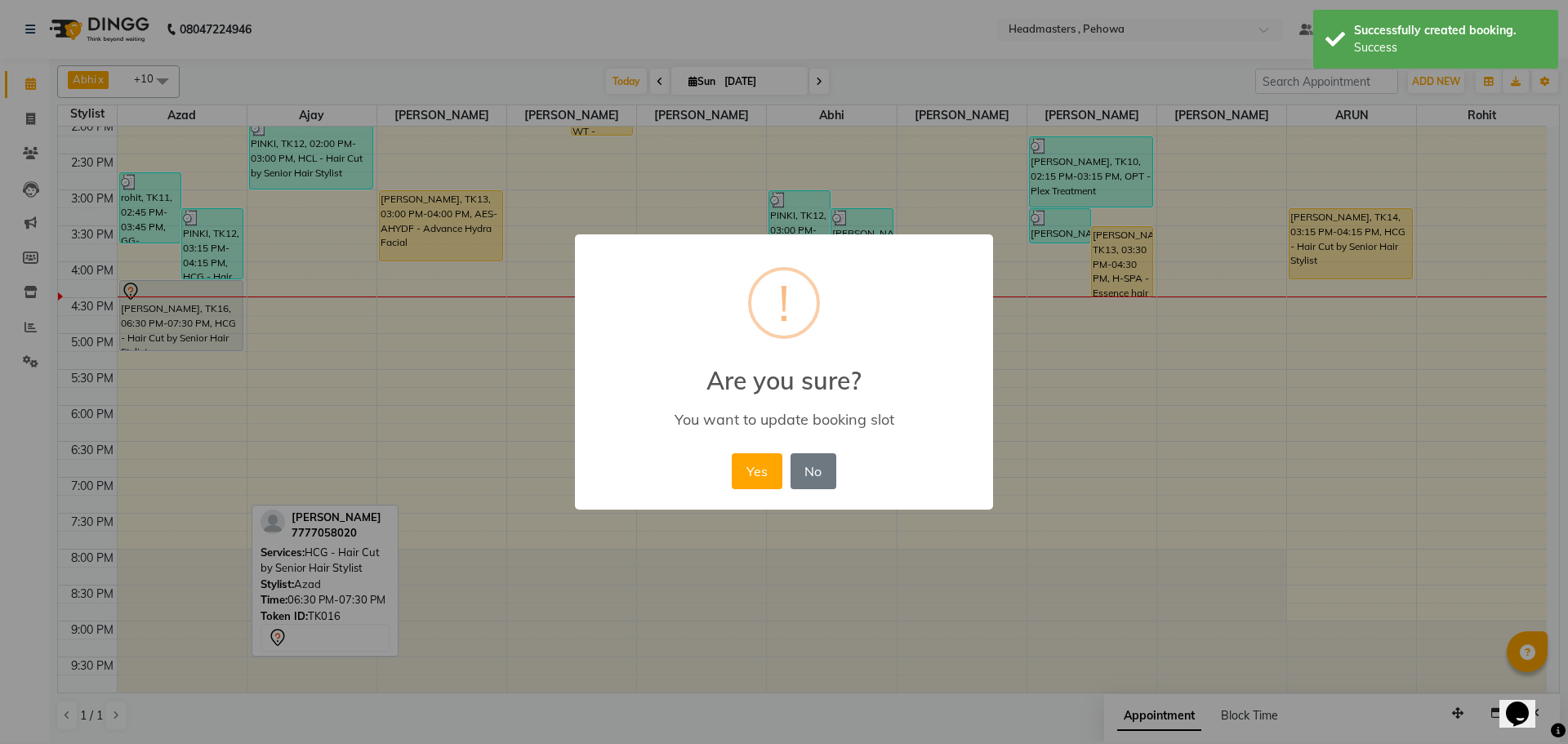 drag, startPoint x: 767, startPoint y: 461, endPoint x: 698, endPoint y: 454, distance: 69.35416 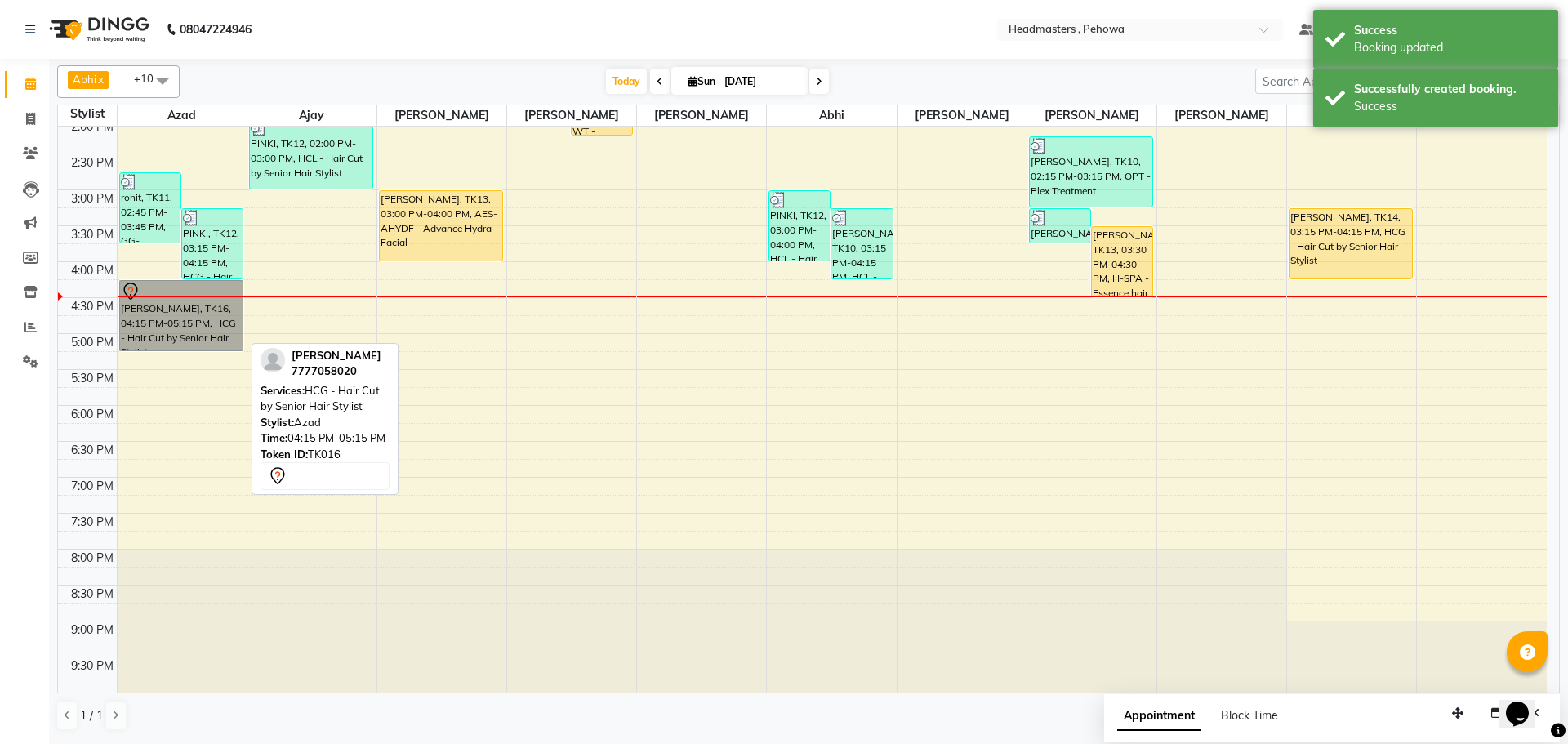 drag, startPoint x: 185, startPoint y: 296, endPoint x: 136, endPoint y: 294, distance: 49.0408 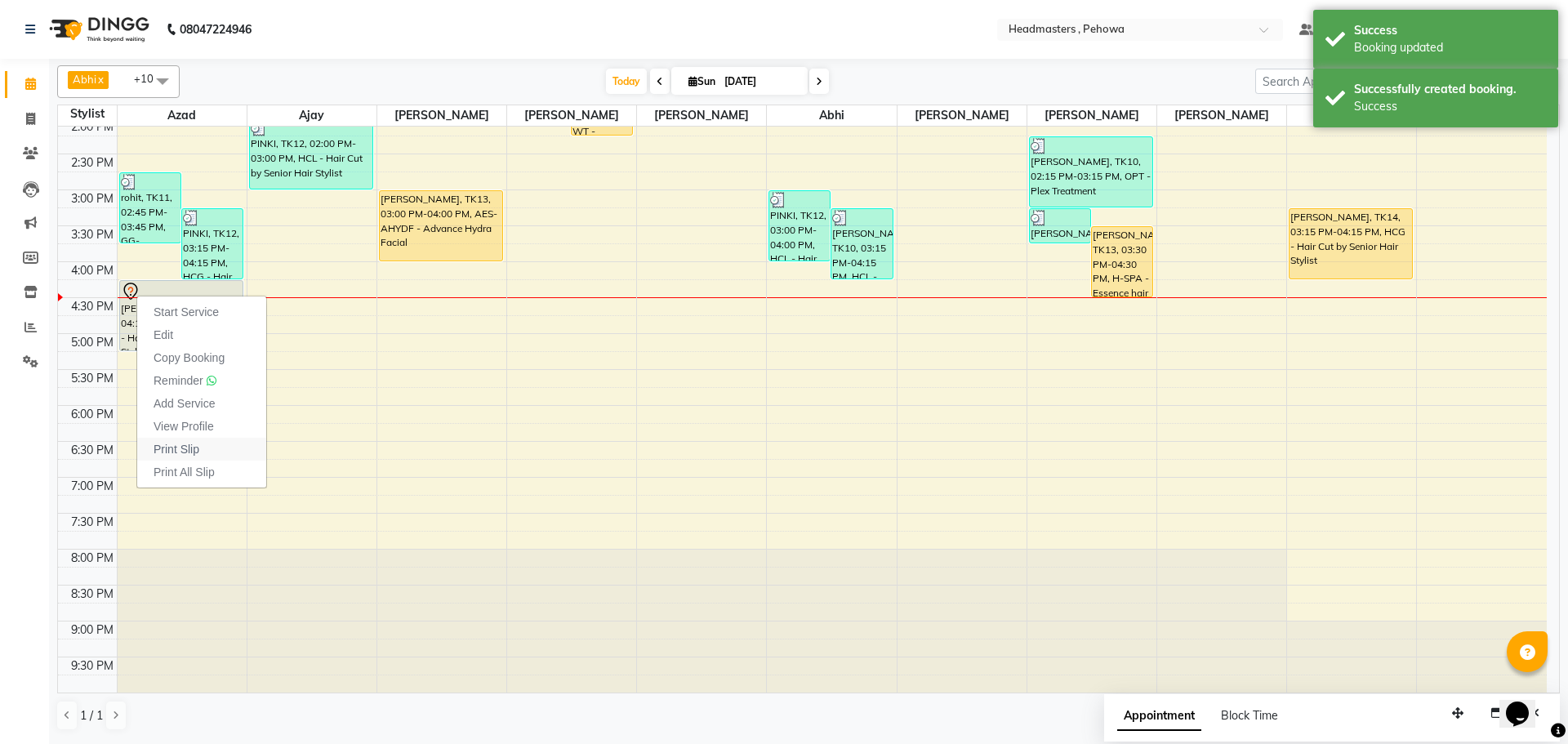click on "Print Slip" at bounding box center (176, 449) 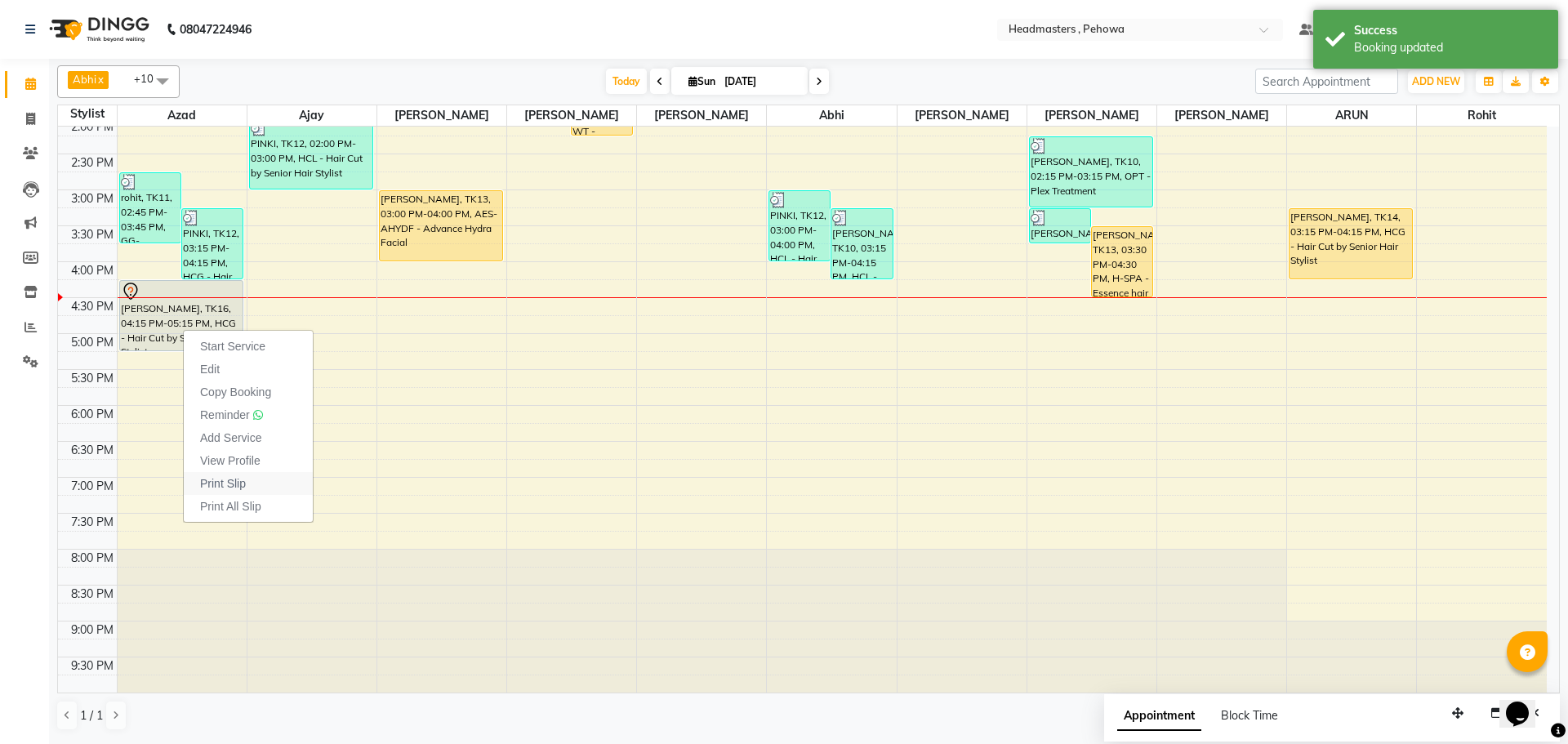 click on "Print Slip" at bounding box center (223, 483) 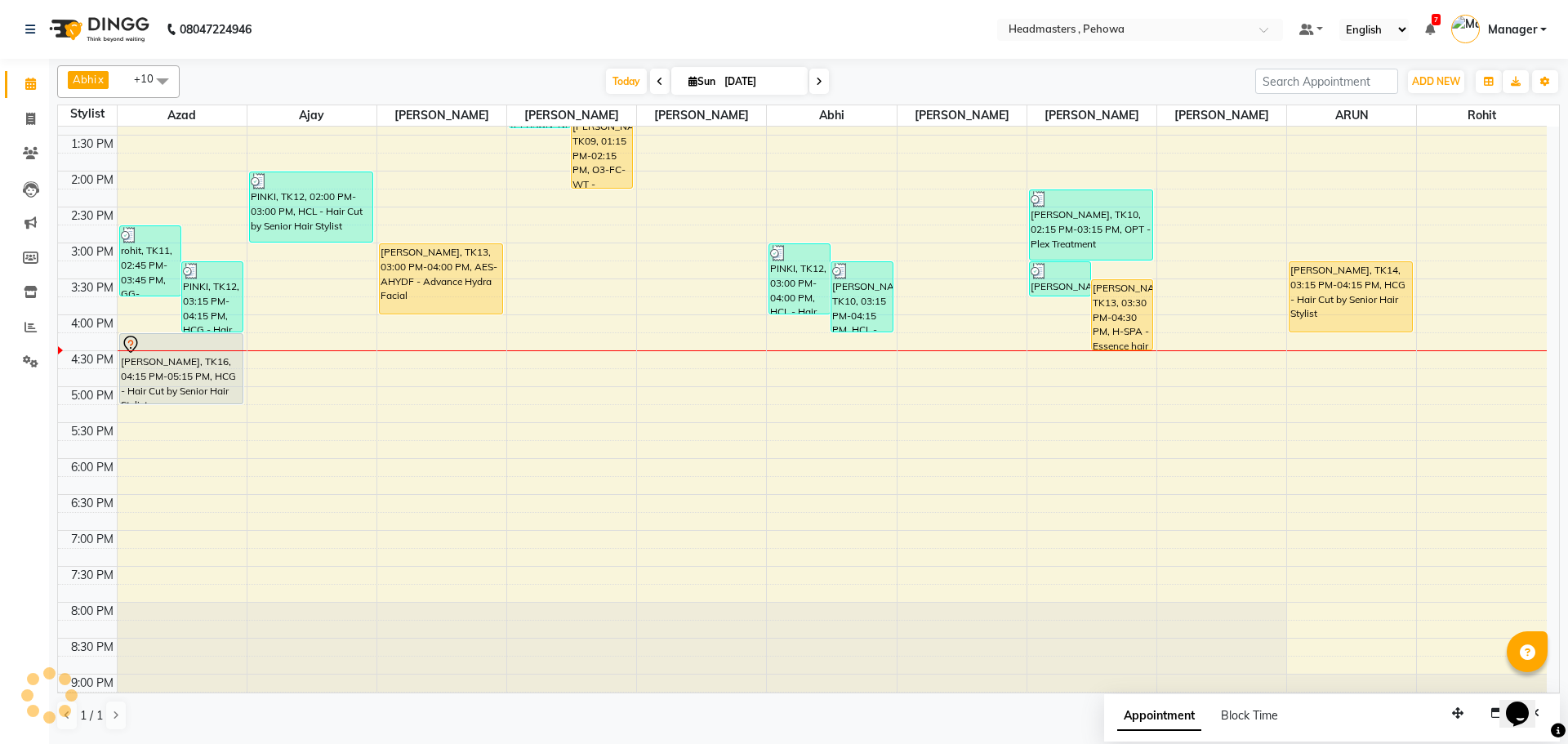 scroll, scrollTop: 358, scrollLeft: 0, axis: vertical 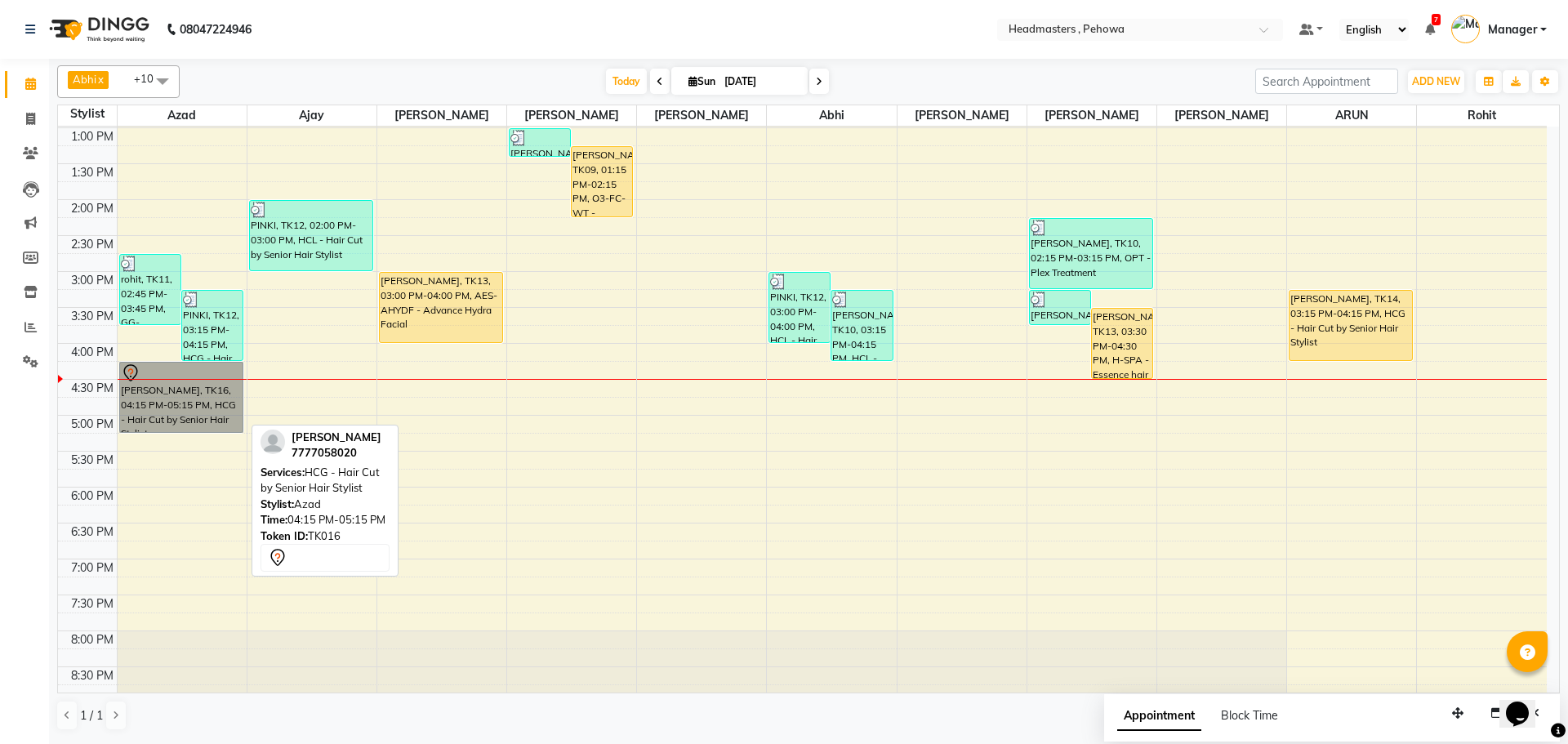 drag, startPoint x: 146, startPoint y: 379, endPoint x: 207, endPoint y: 432, distance: 80.80842 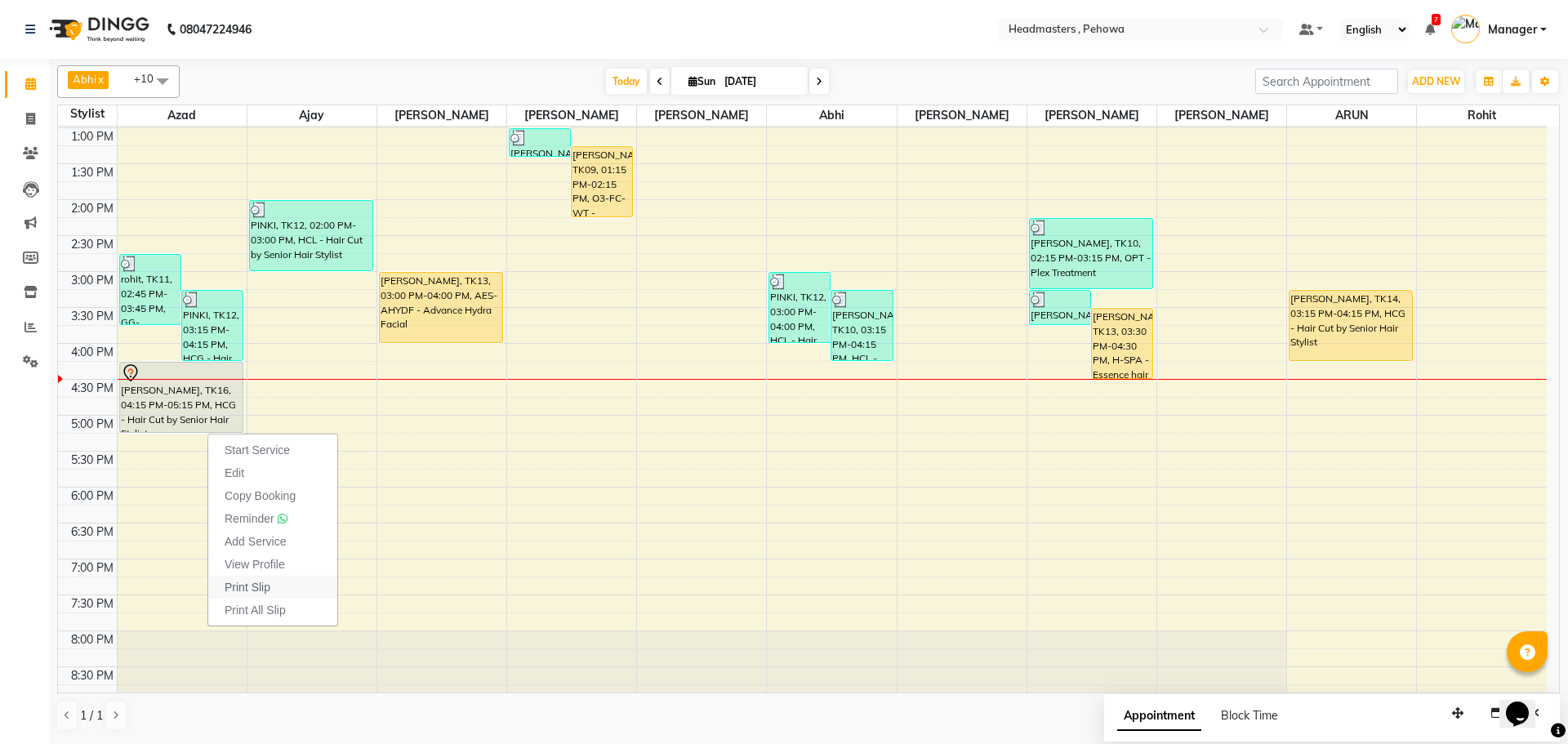 click on "Print Slip" at bounding box center (247, 587) 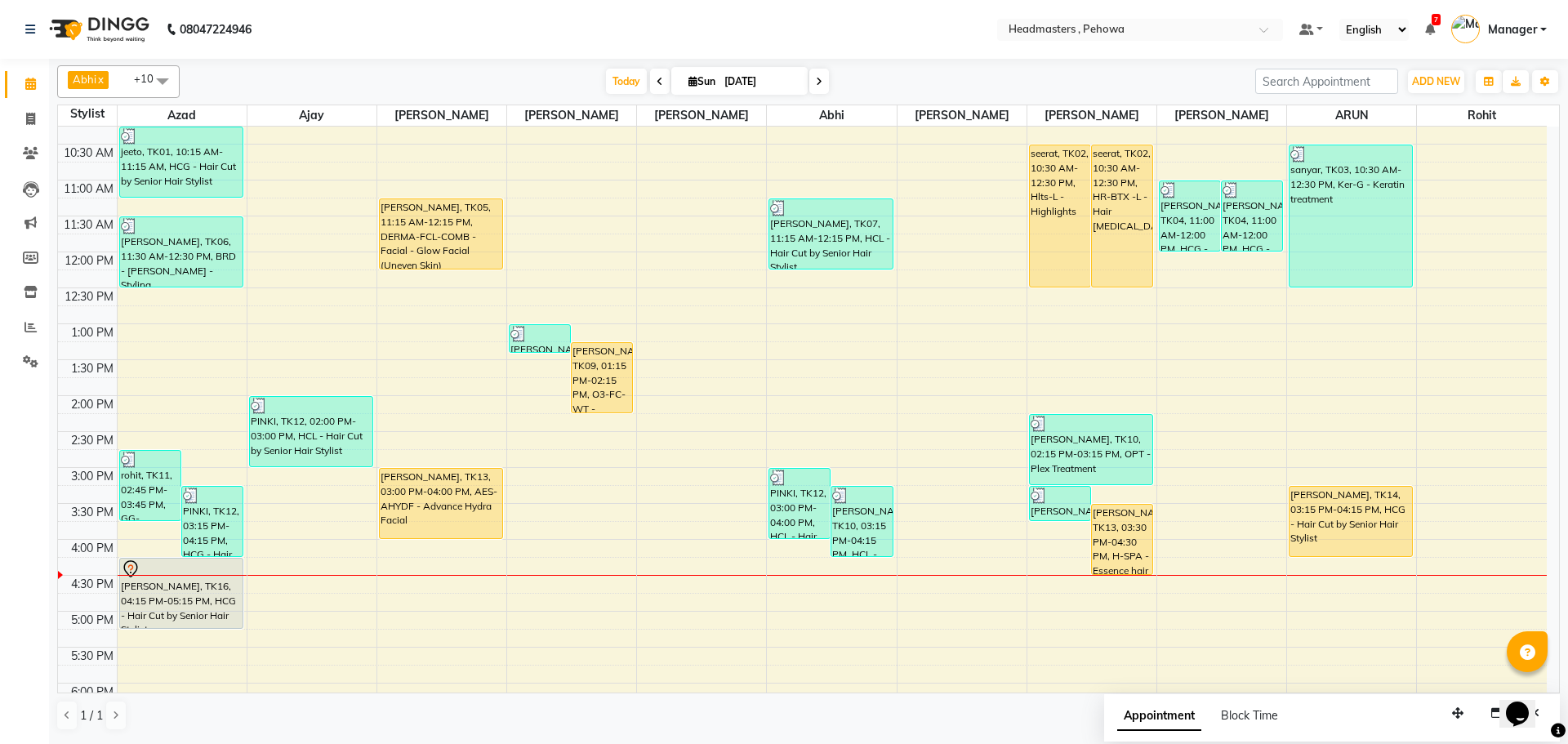 scroll, scrollTop: 276, scrollLeft: 0, axis: vertical 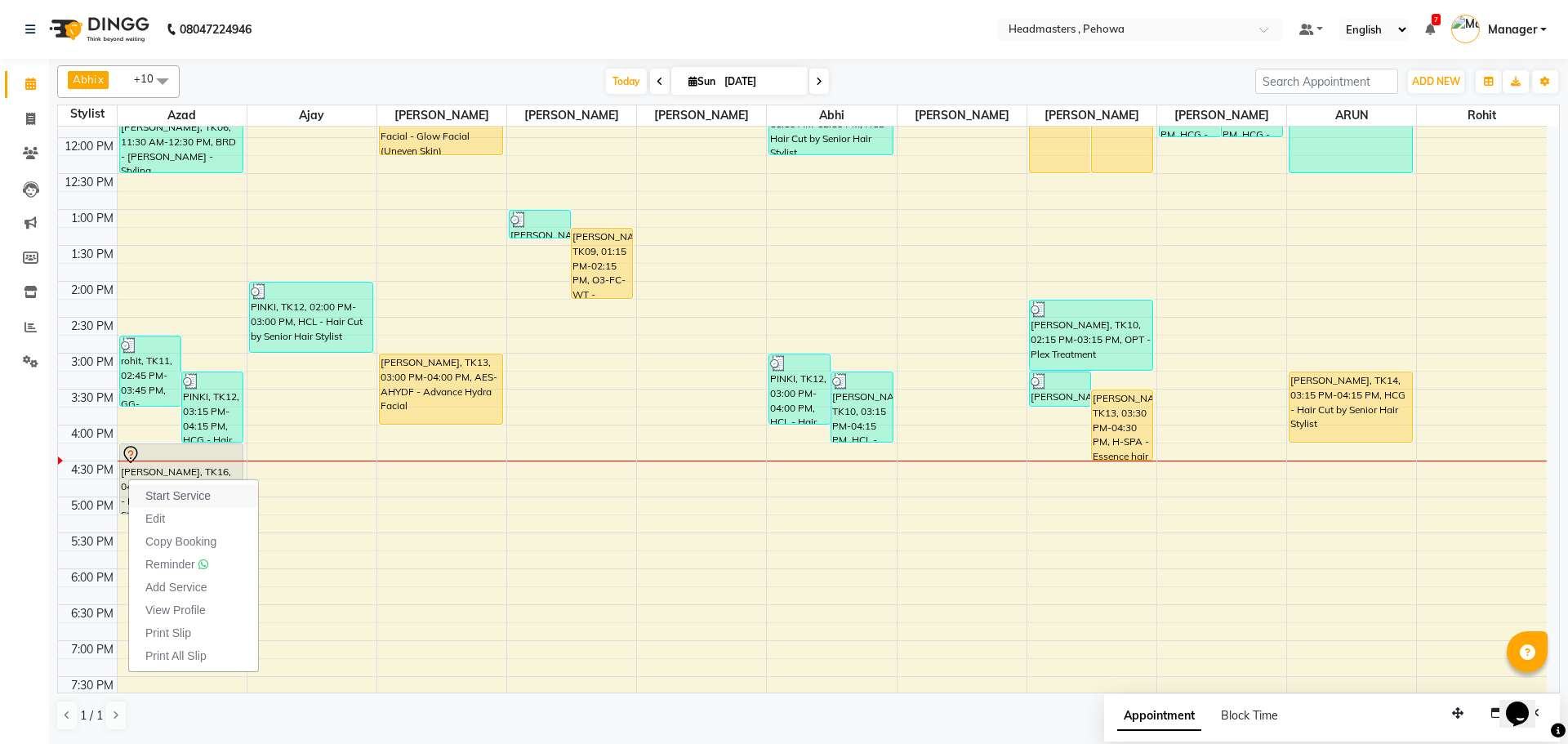 click on "Start Service" at bounding box center [178, 496] 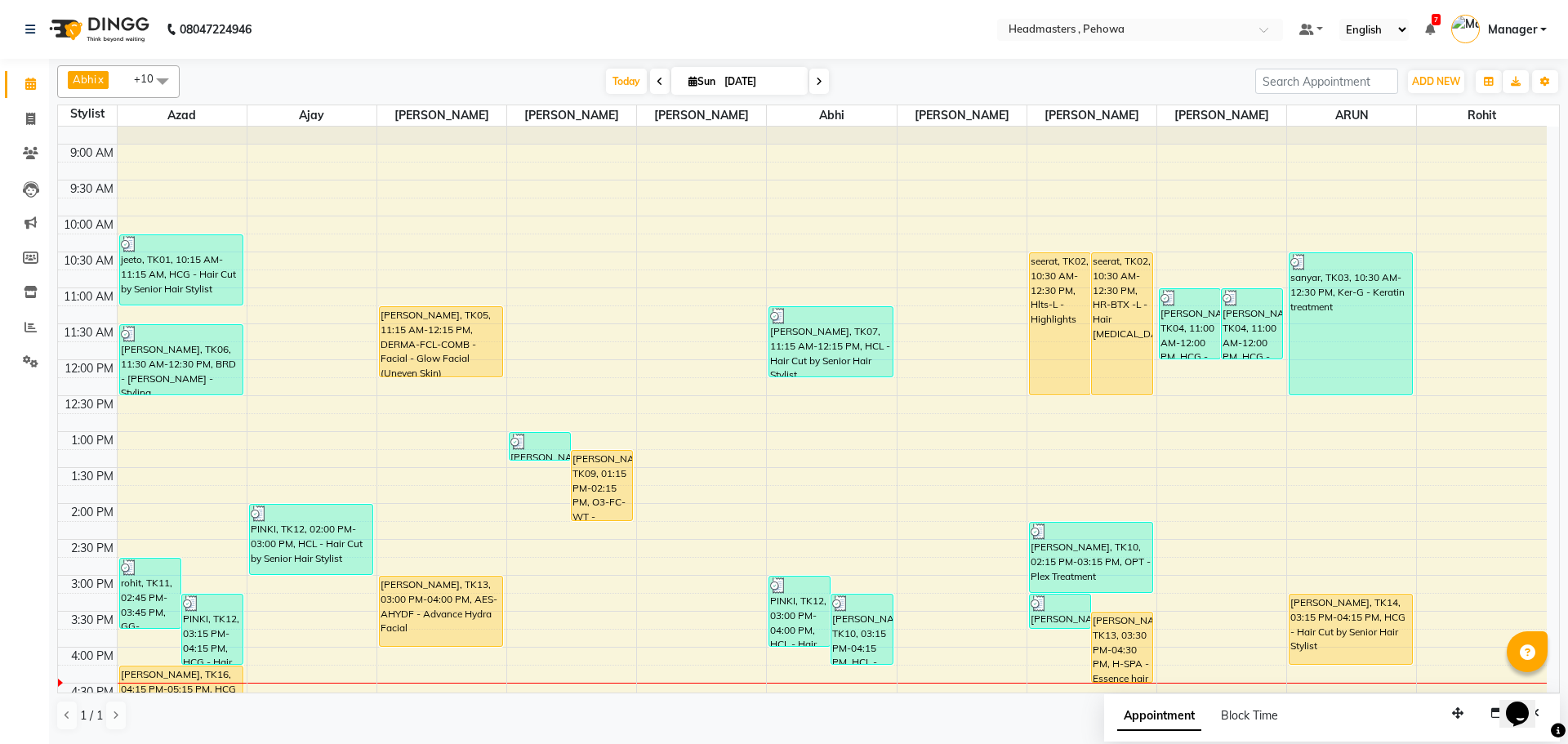scroll, scrollTop: 82, scrollLeft: 0, axis: vertical 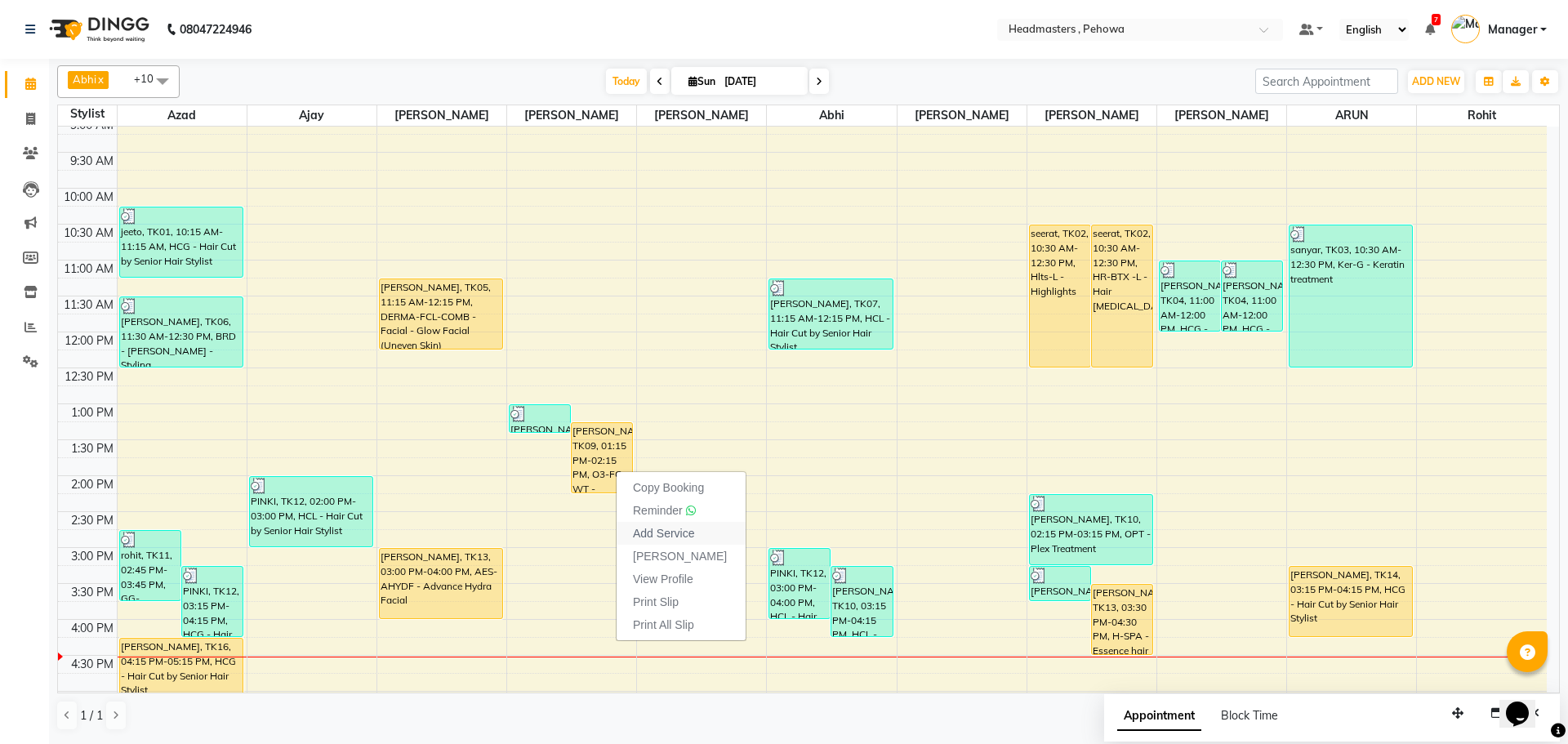 click on "Add Service" at bounding box center (663, 533) 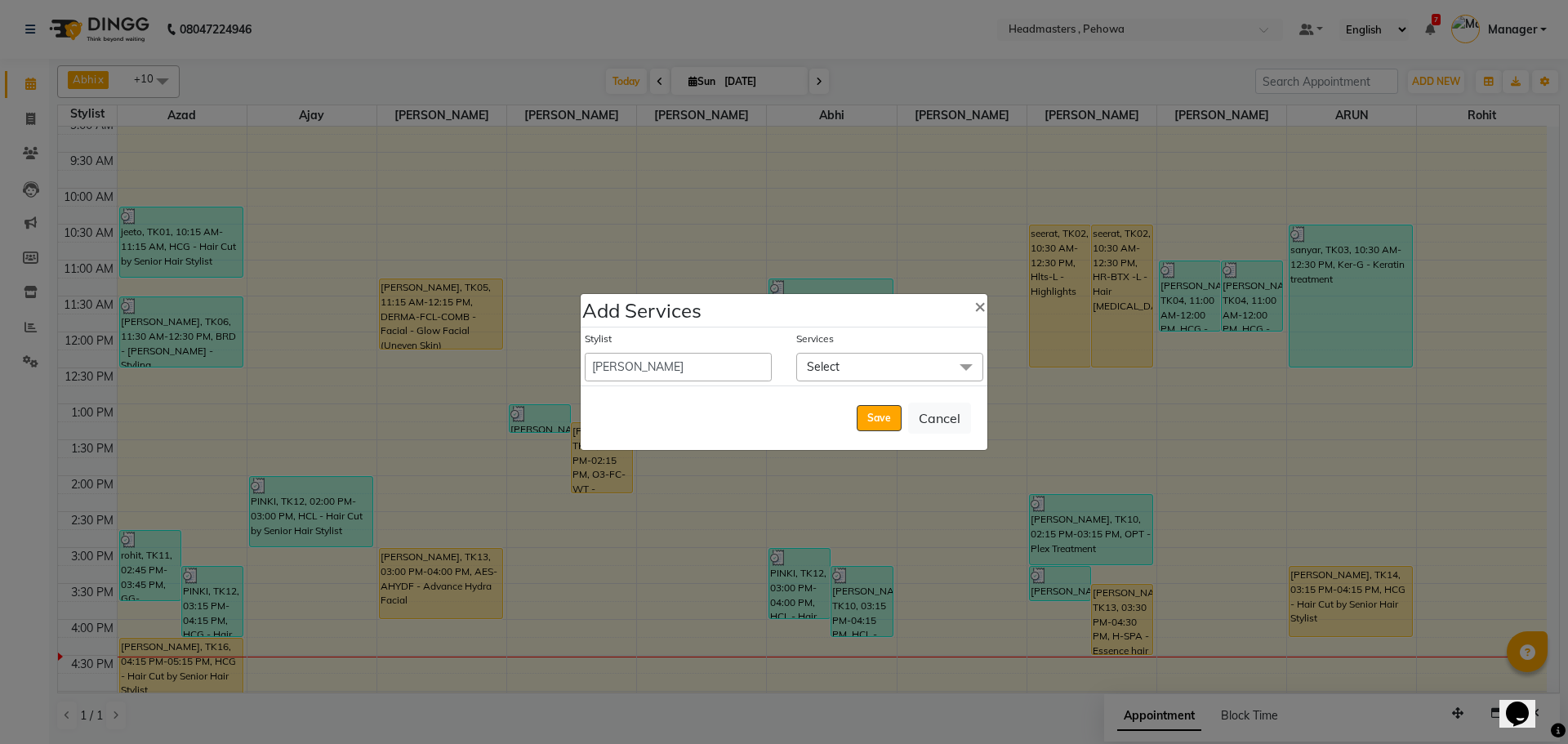 click on "Select" 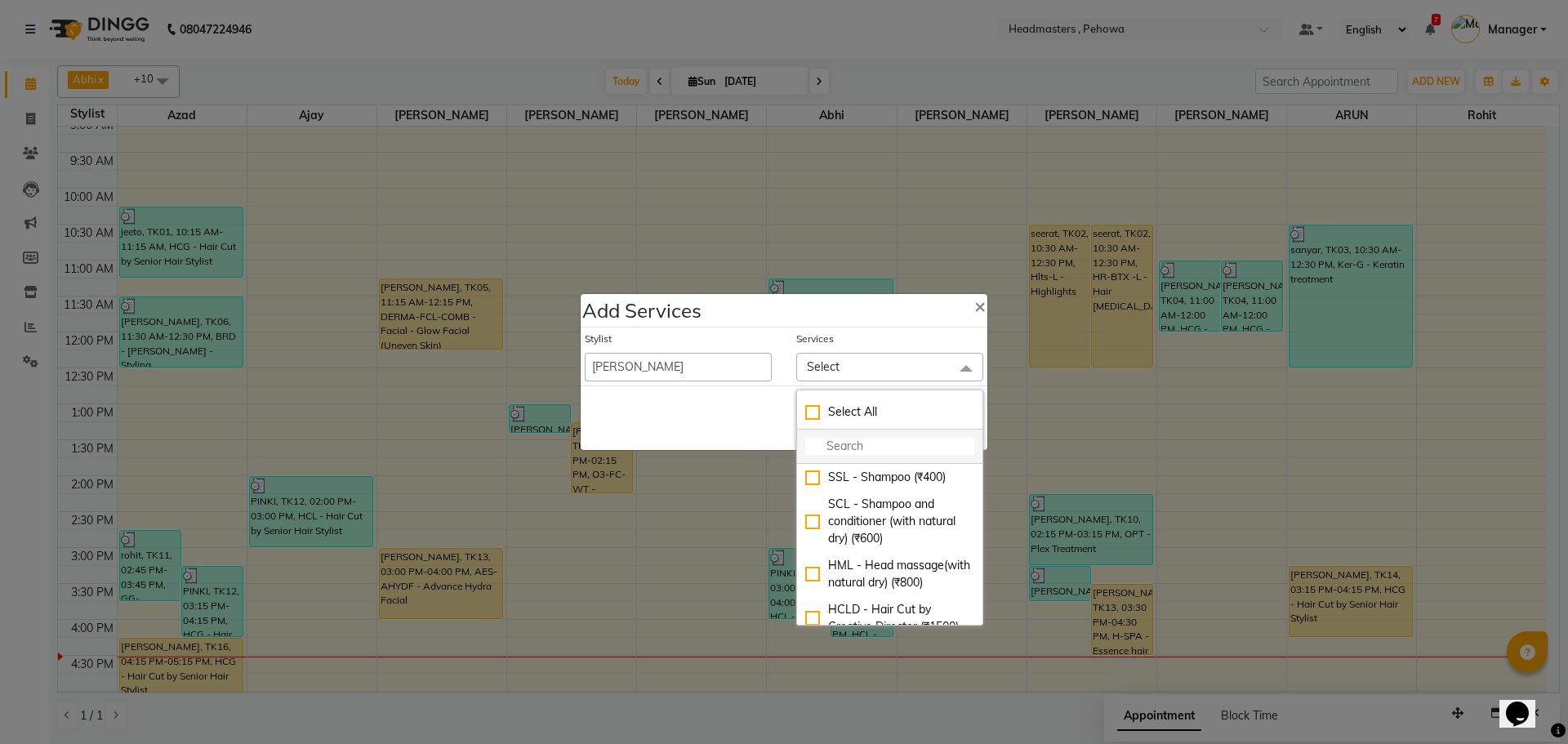 click 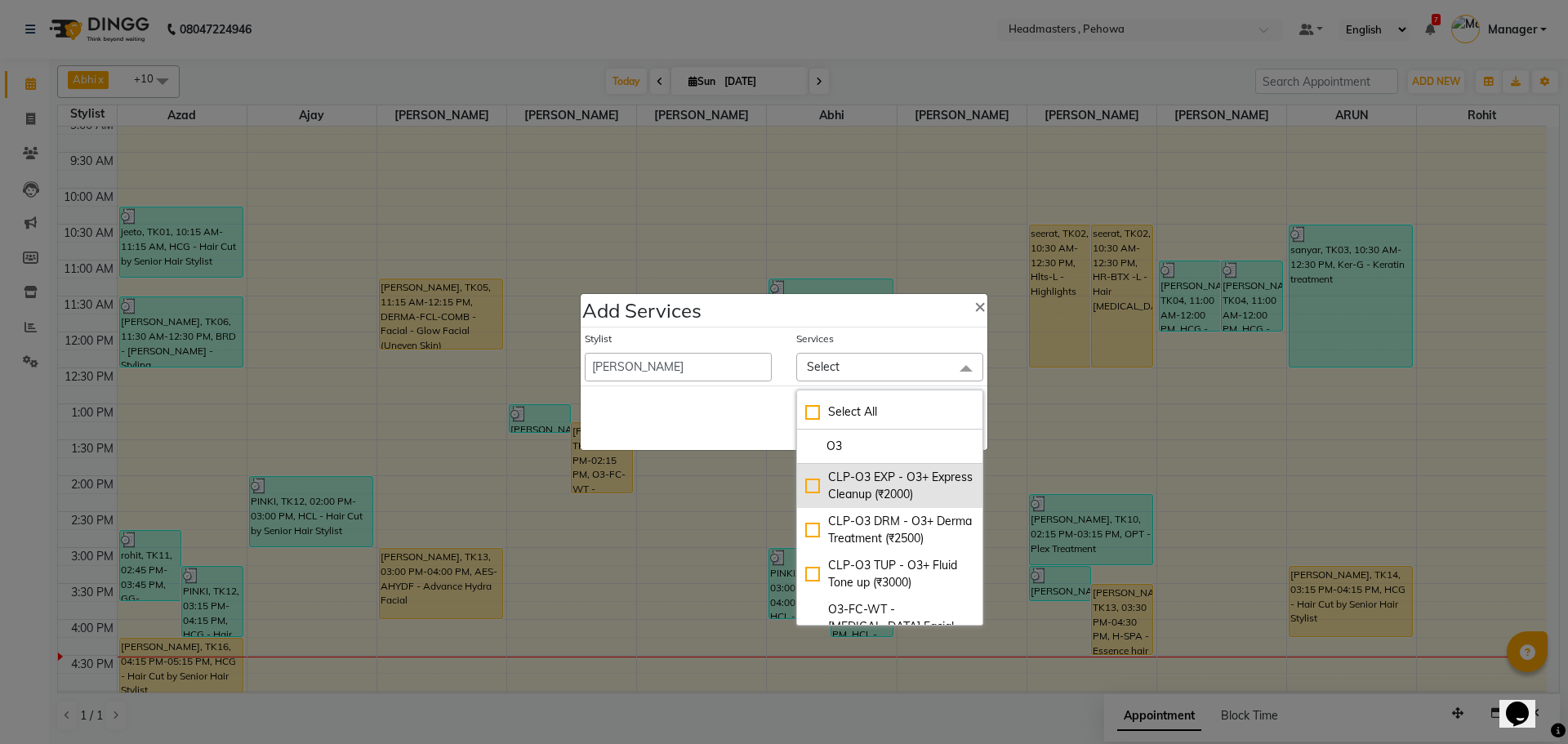 type on "O3" 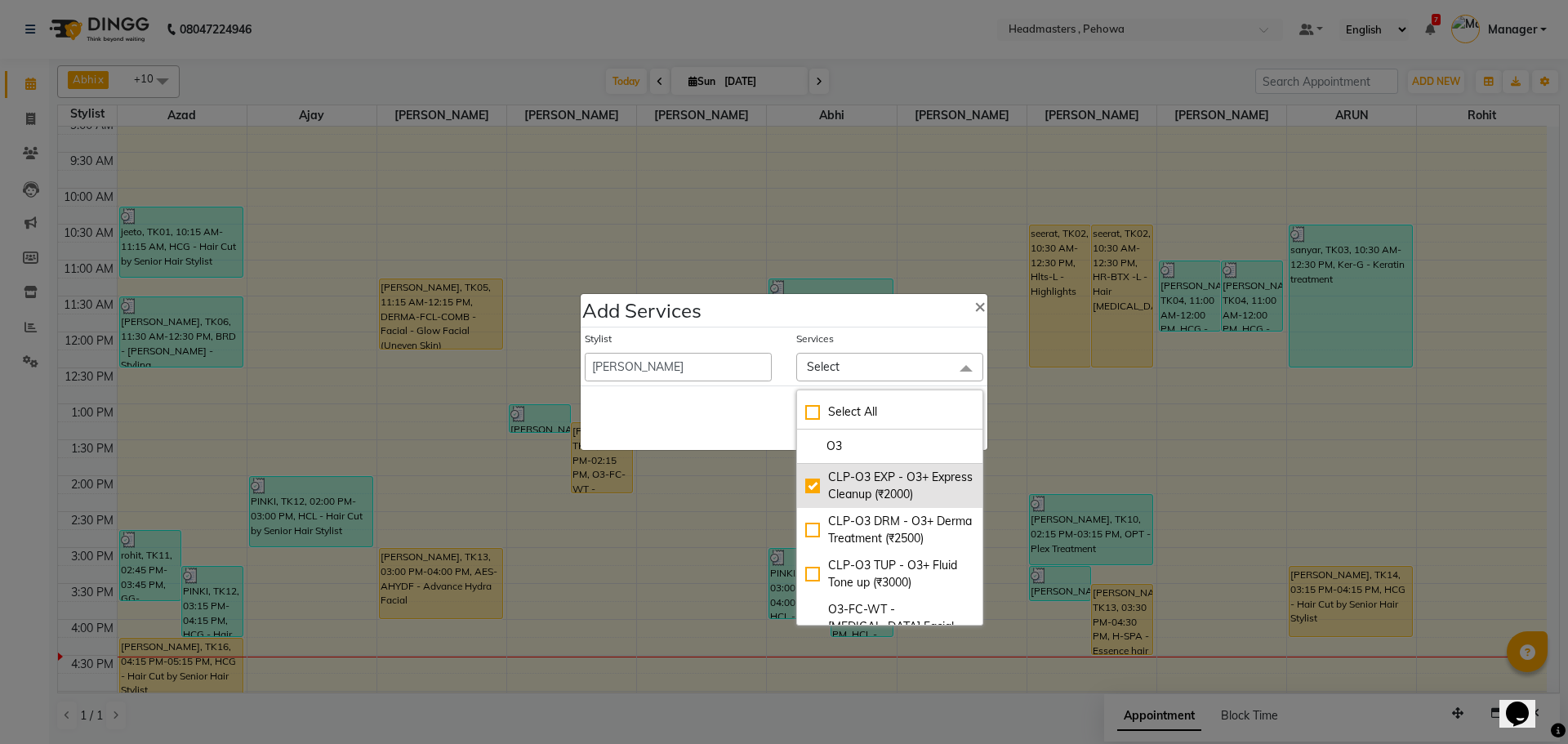 checkbox on "true" 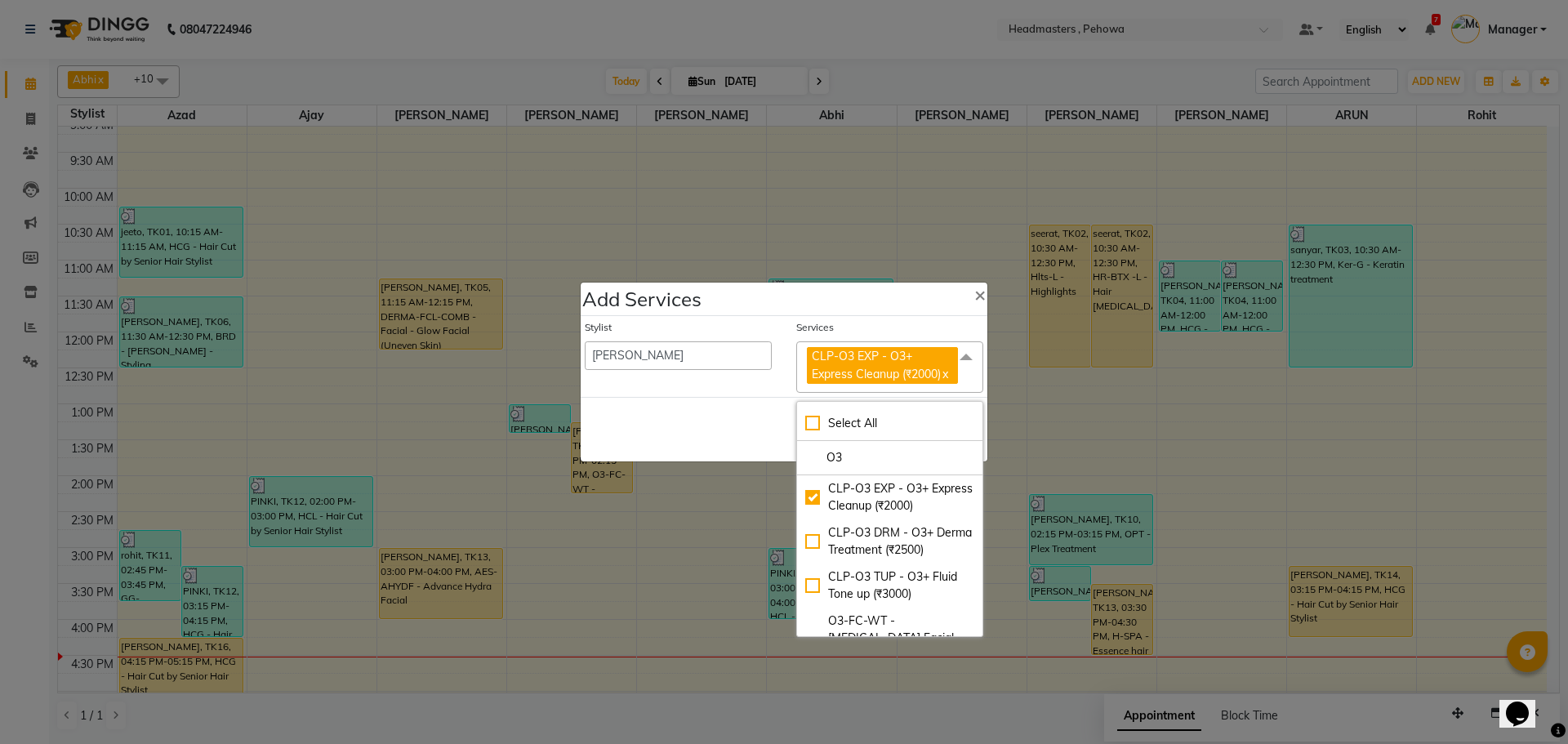 click on "Save   Cancel" 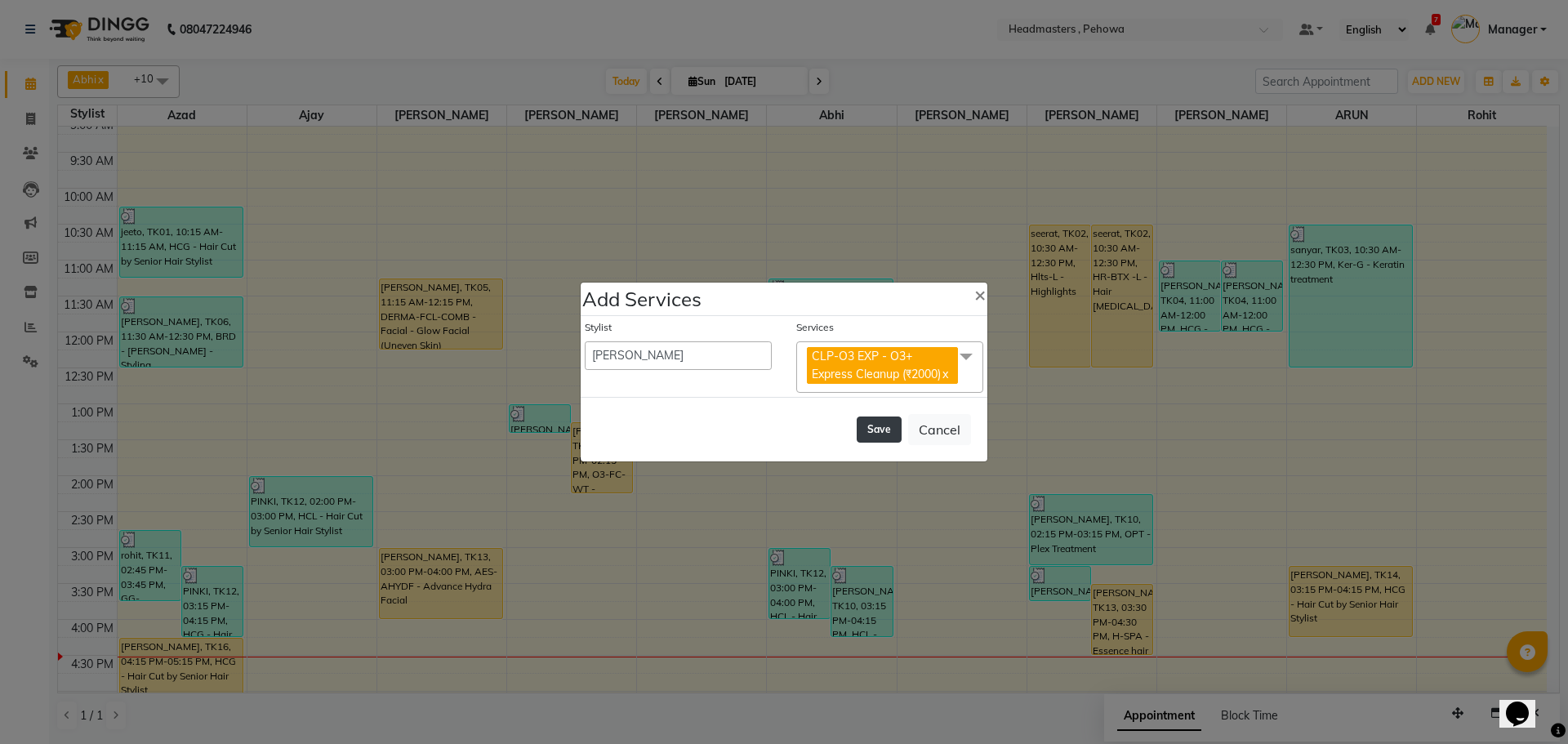 click on "Save" 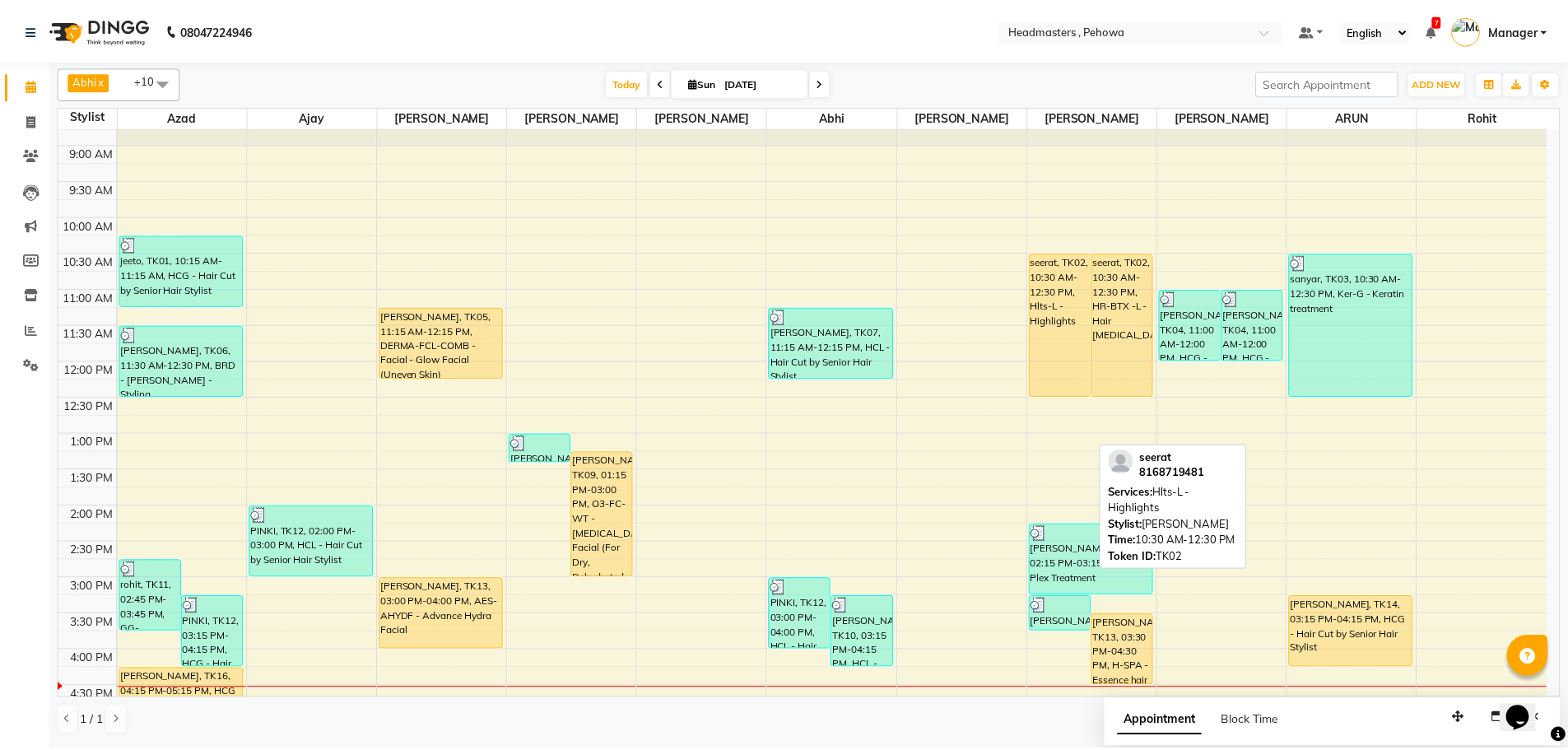 scroll, scrollTop: 165, scrollLeft: 0, axis: vertical 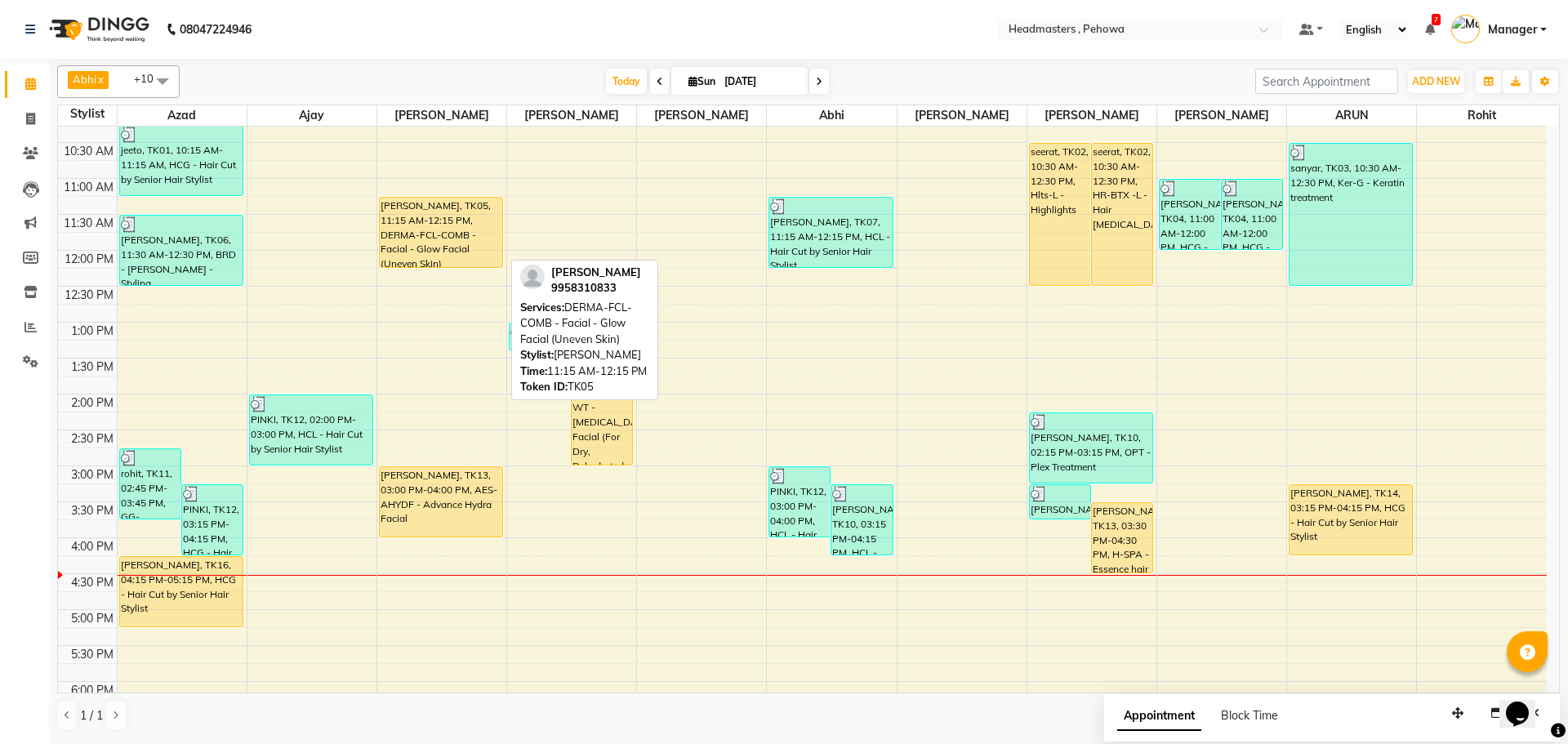 click on "[PERSON_NAME], TK05, 11:15 AM-12:15 PM, DERMA-FCL-COMB - Facial - Glow Facial (Uneven Skin)" at bounding box center [441, 232] 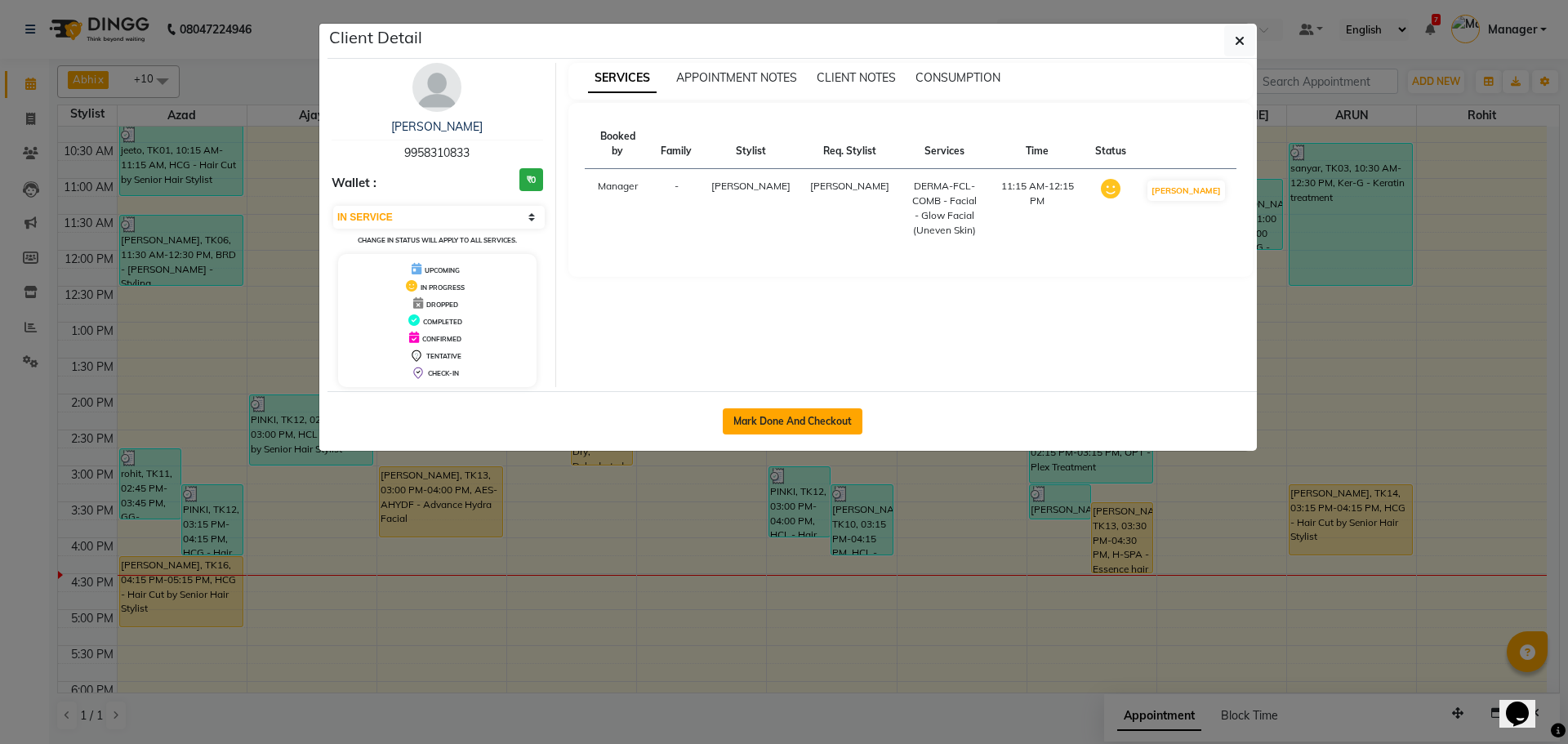 click on "Mark Done And Checkout" 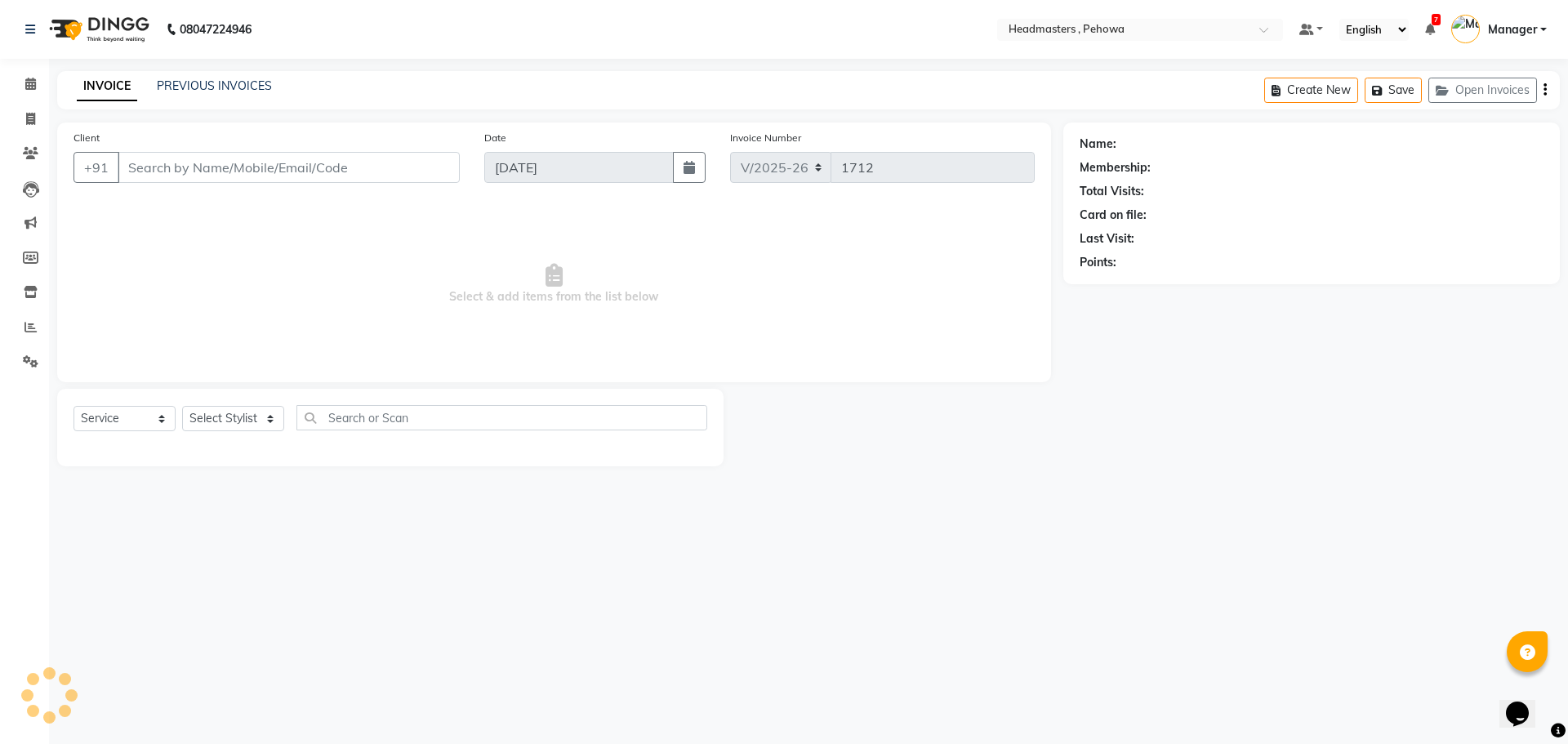 type on "9958310833" 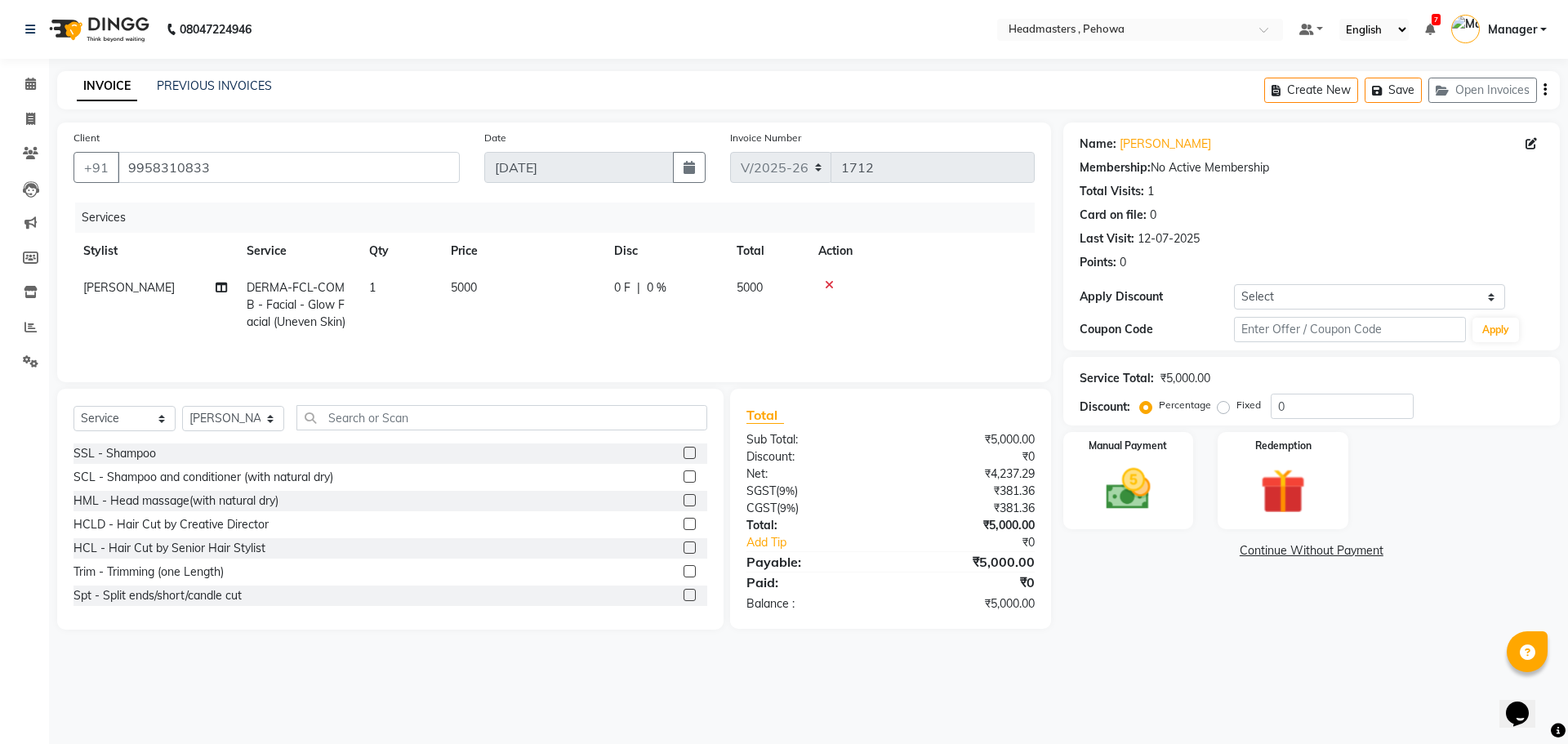click on "DERMA-FCL-COMB - Facial - Glow Facial (Uneven Skin)" 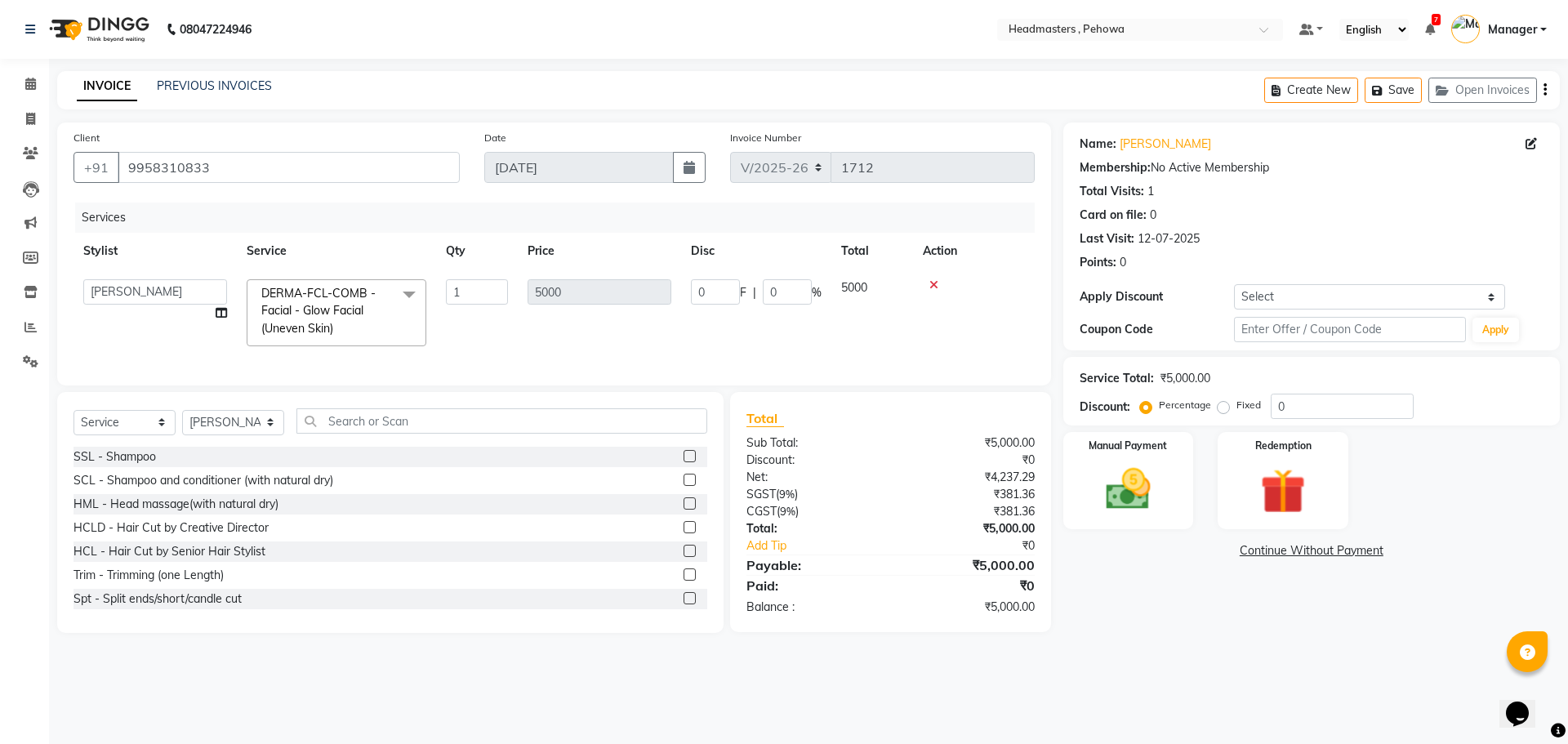 click 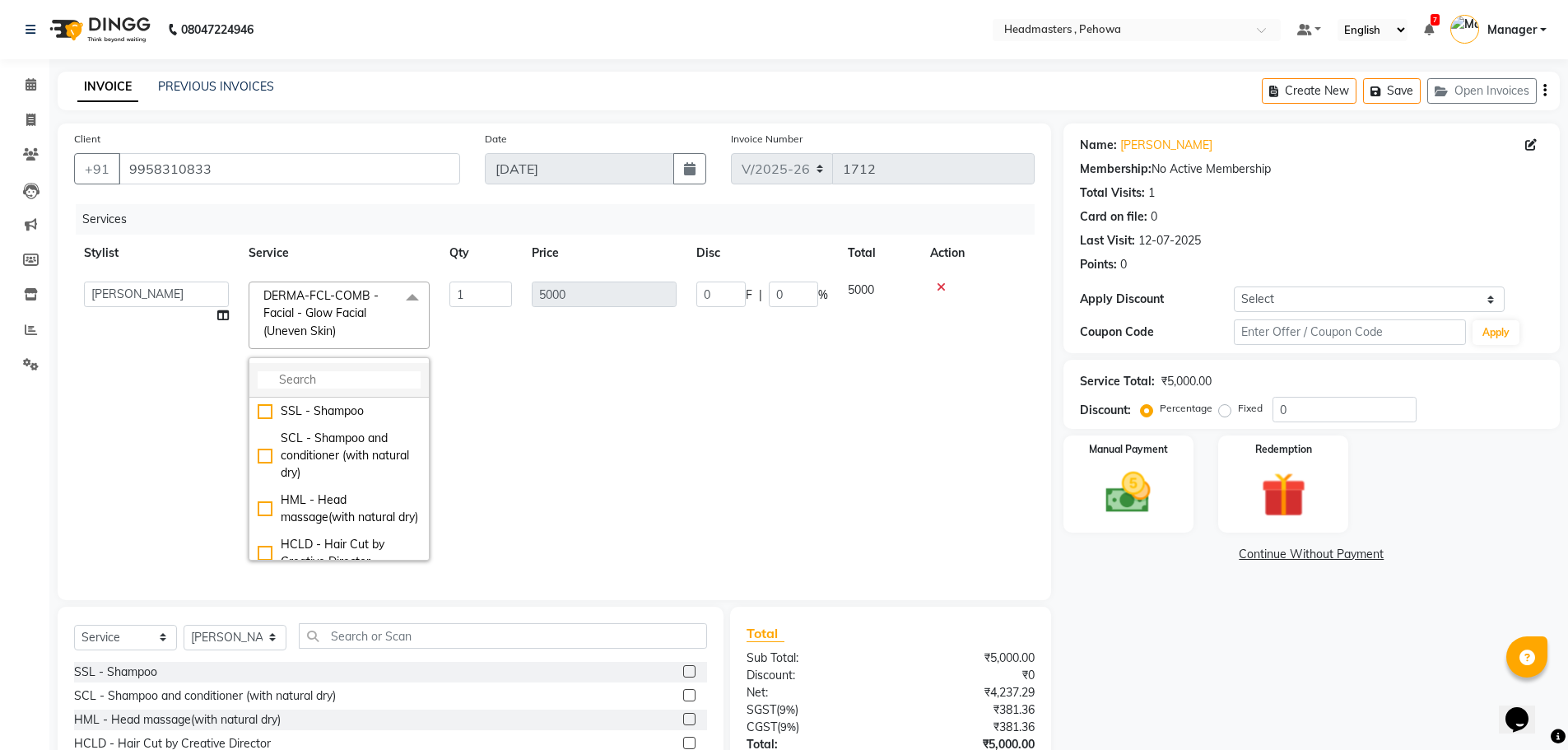 click 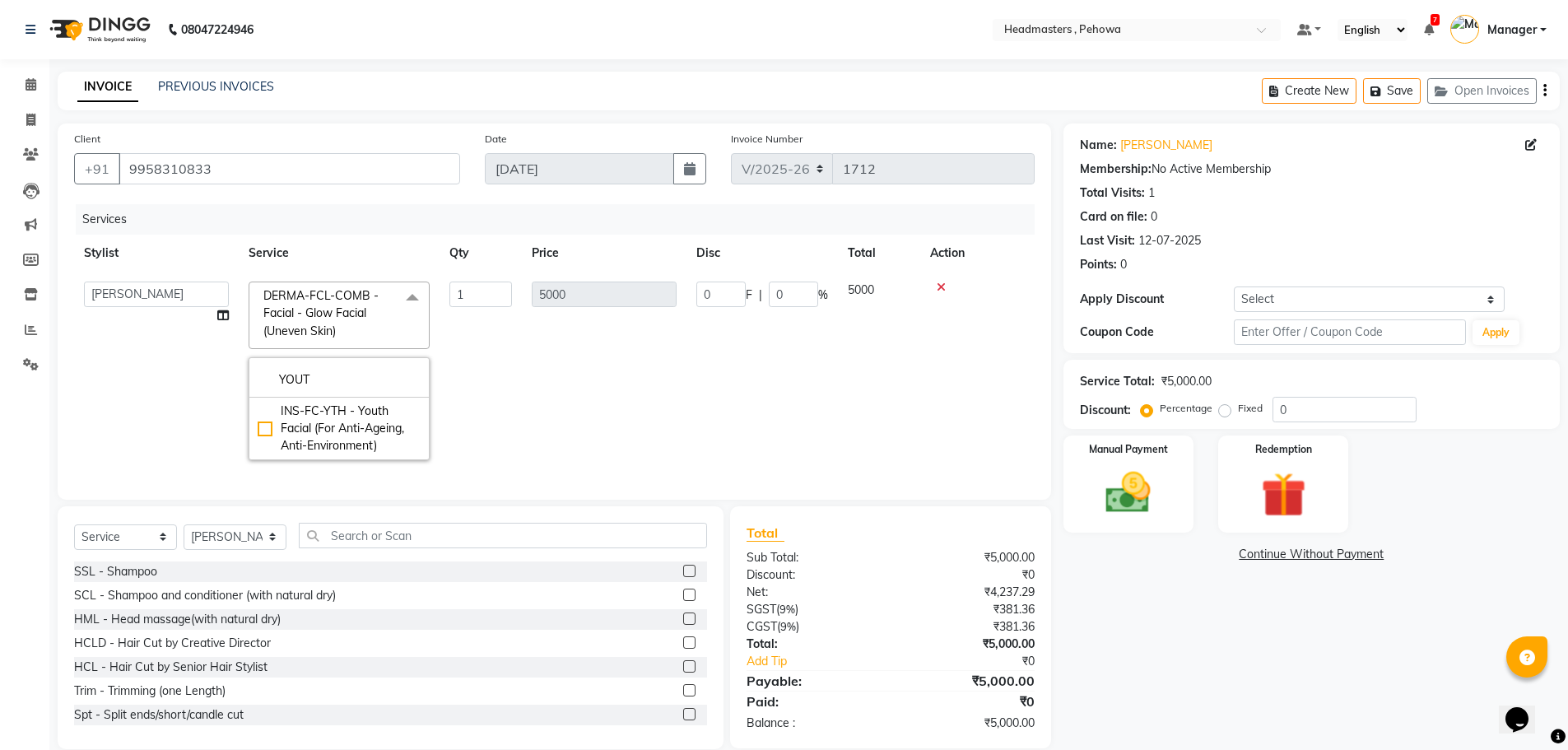 type on "YOUT" 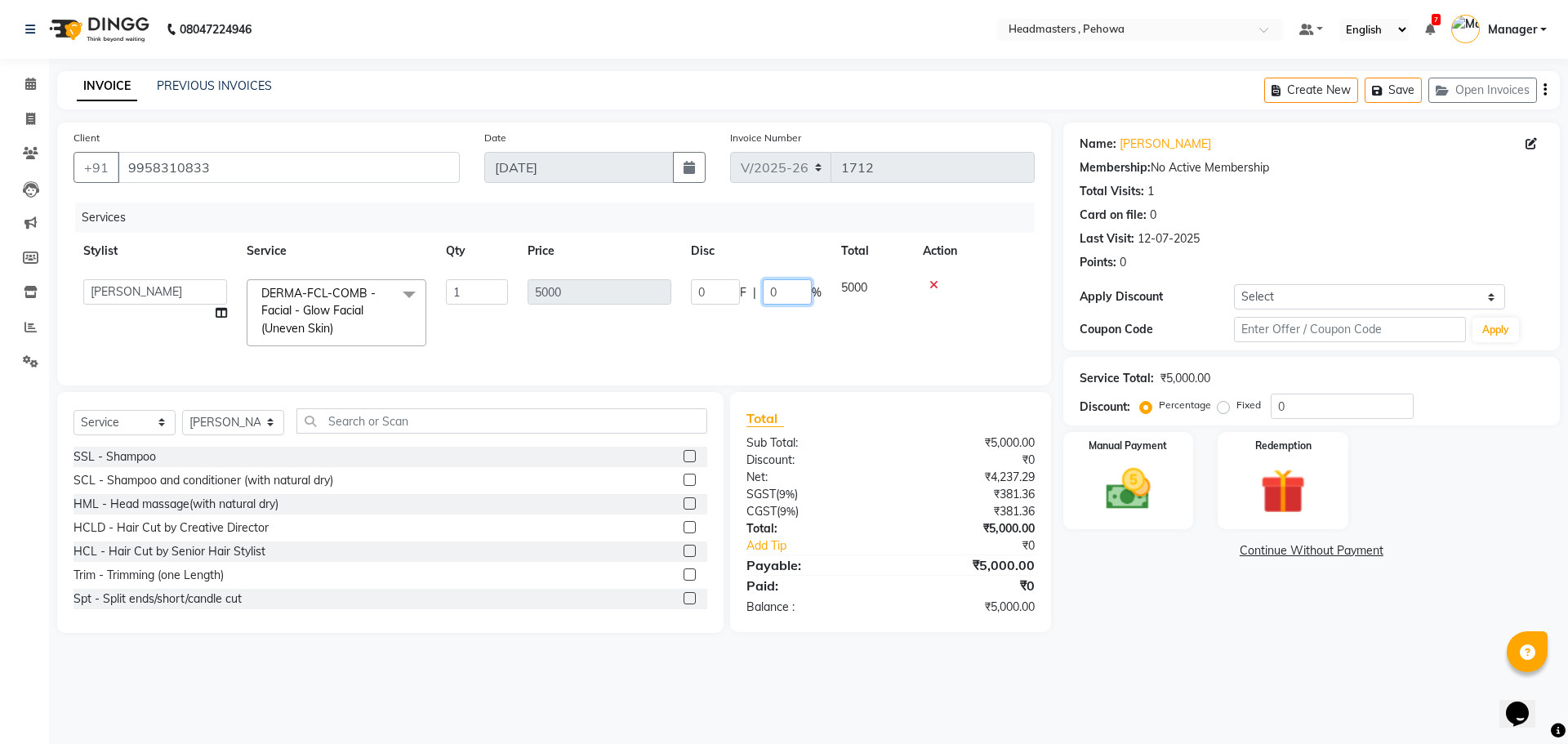 click on "0" 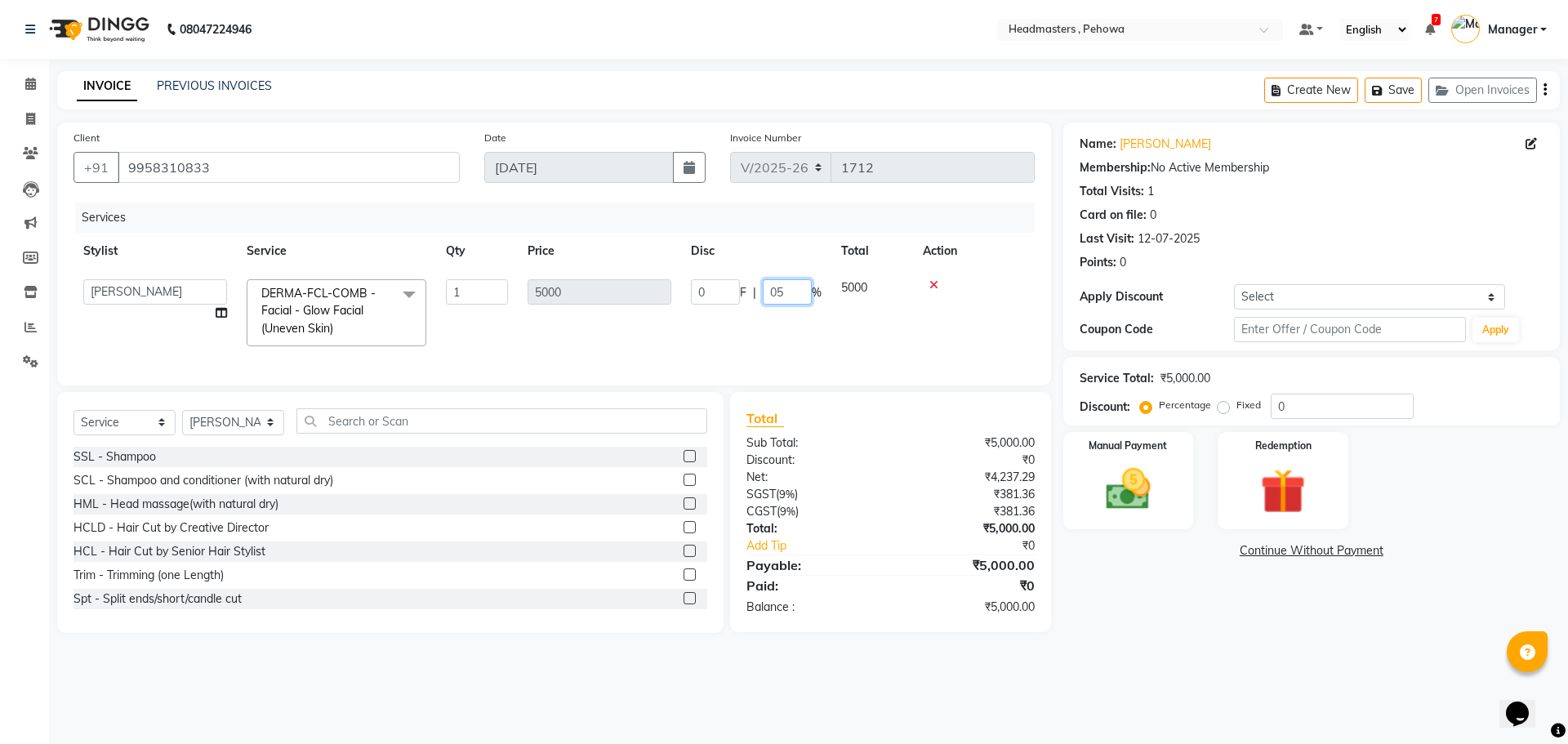 type on "050" 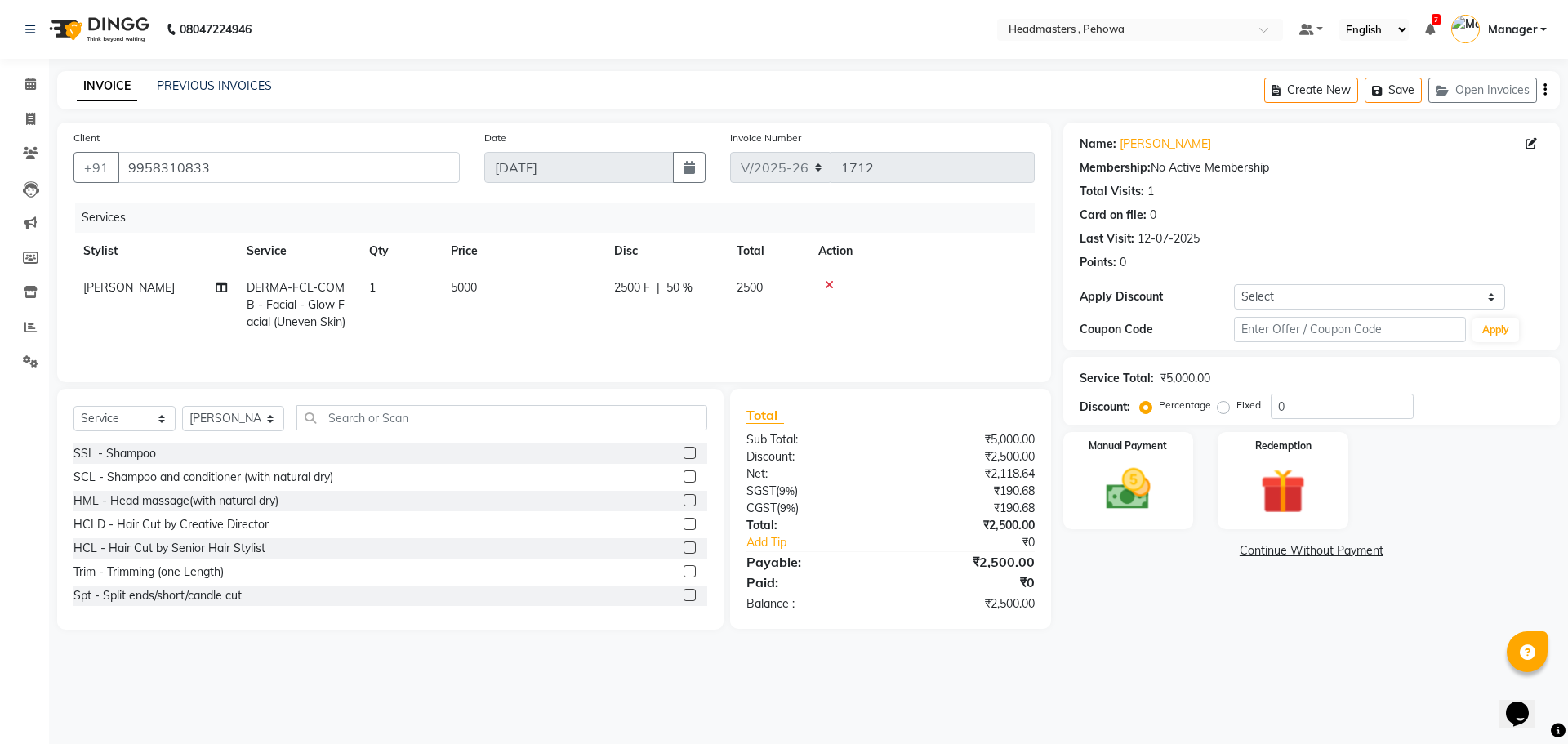 click 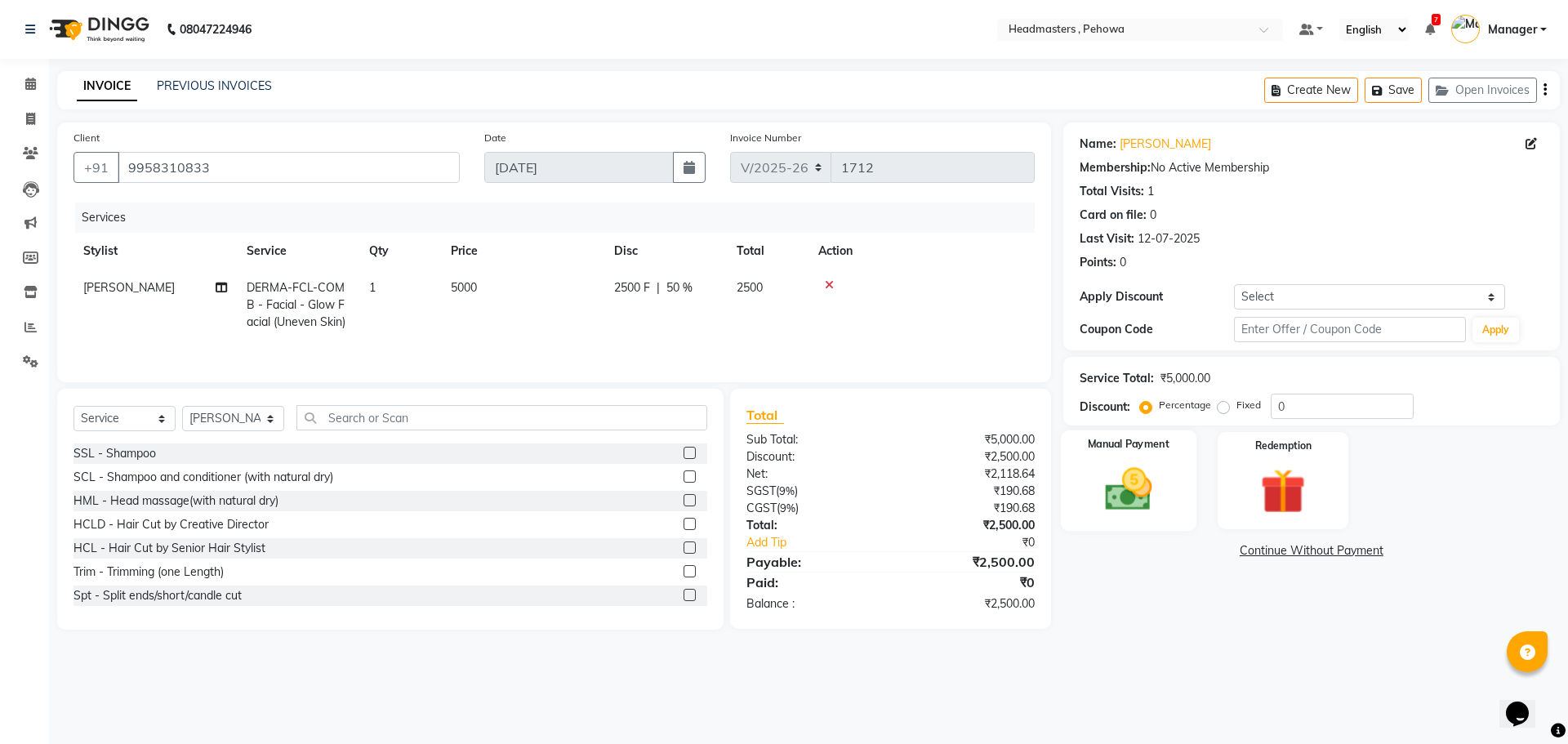 click 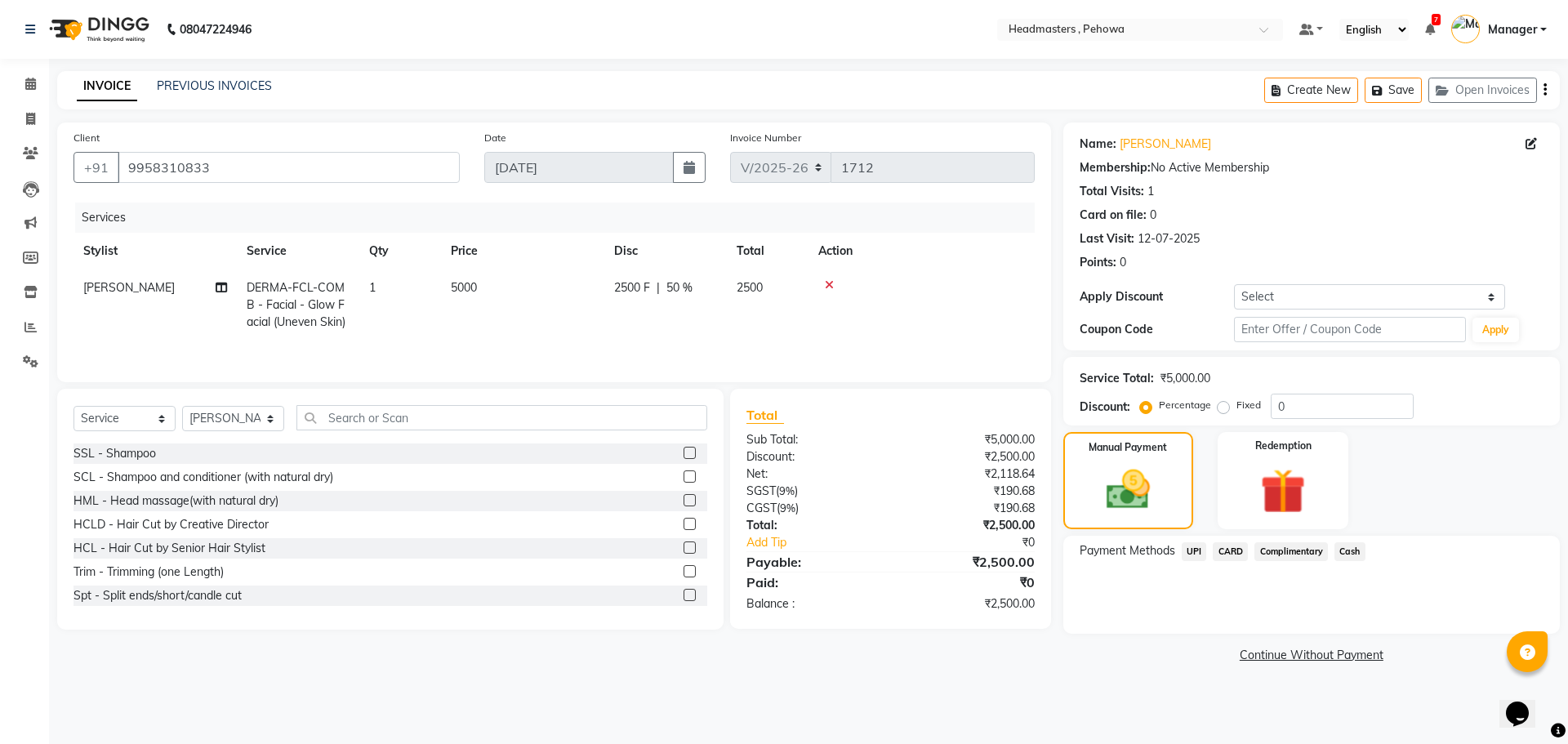 click on "UPI" 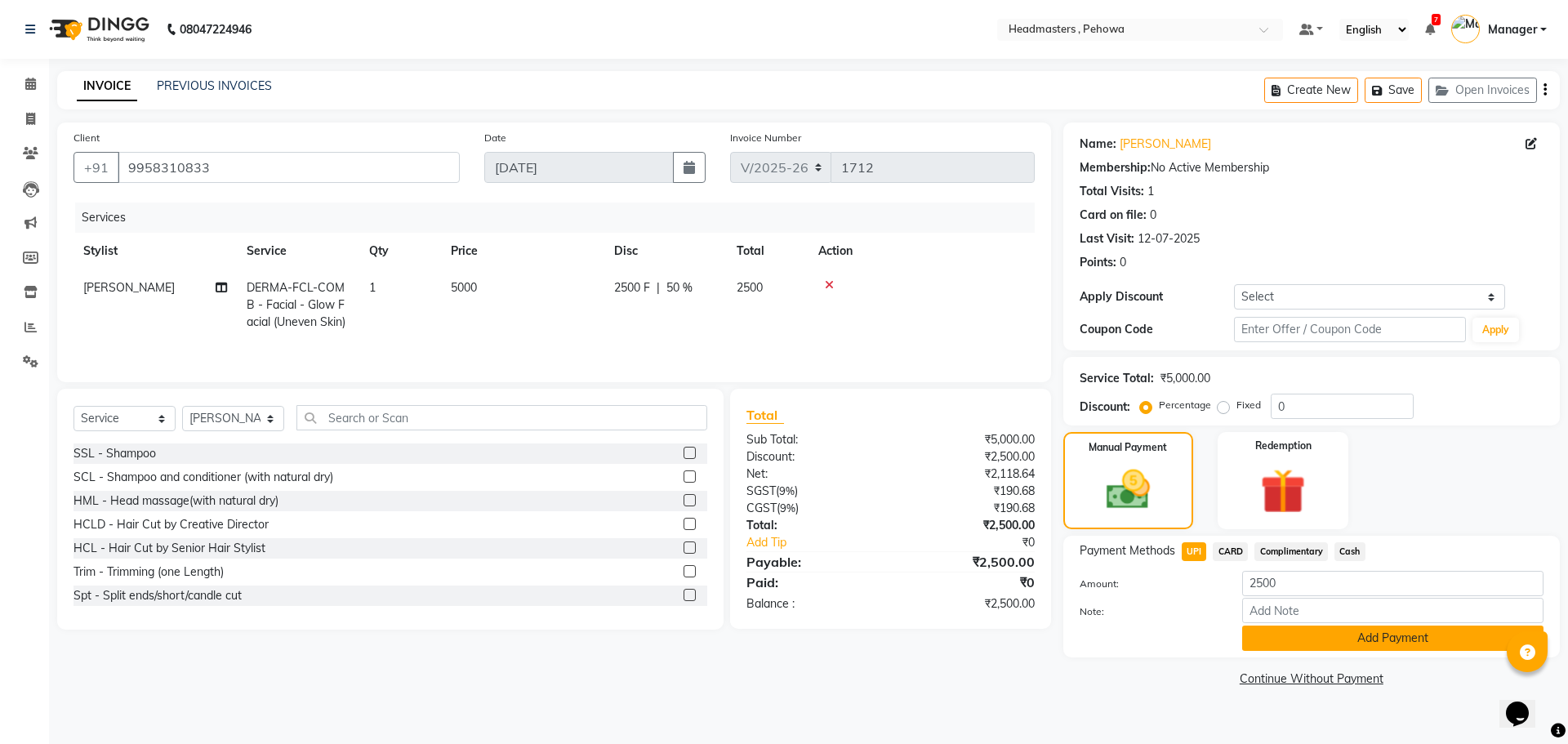 click on "Add Payment" 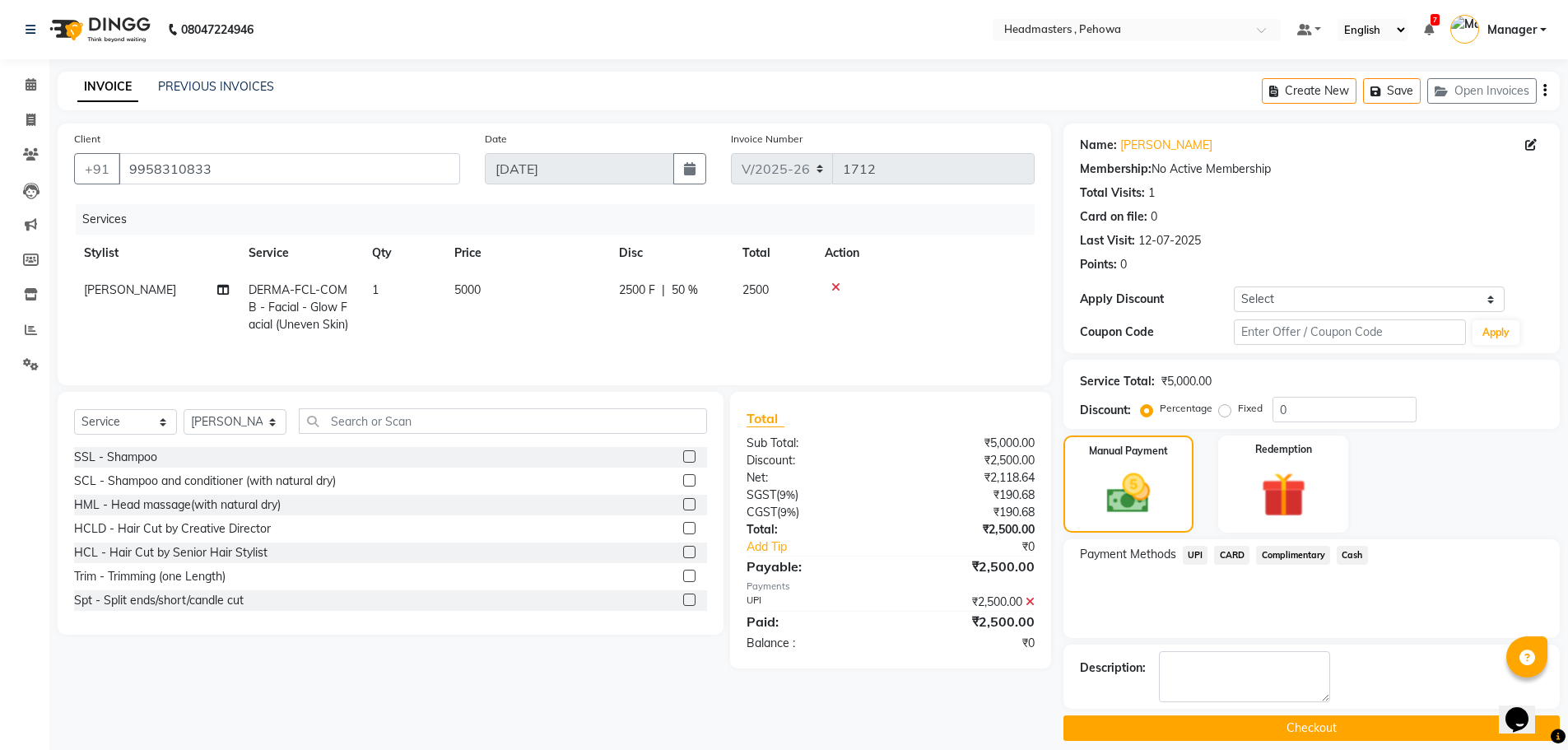 scroll, scrollTop: 16, scrollLeft: 0, axis: vertical 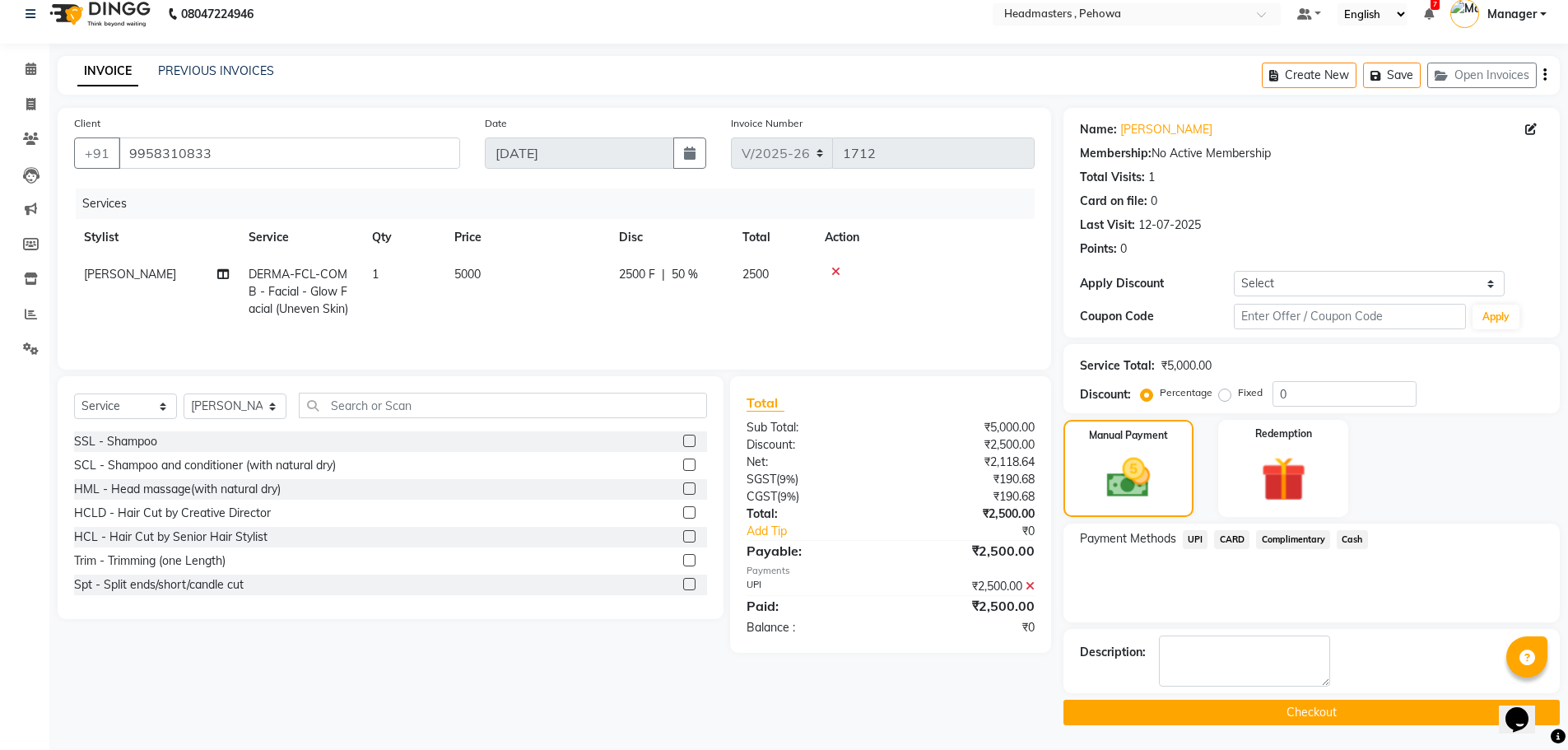 click on "Checkout" 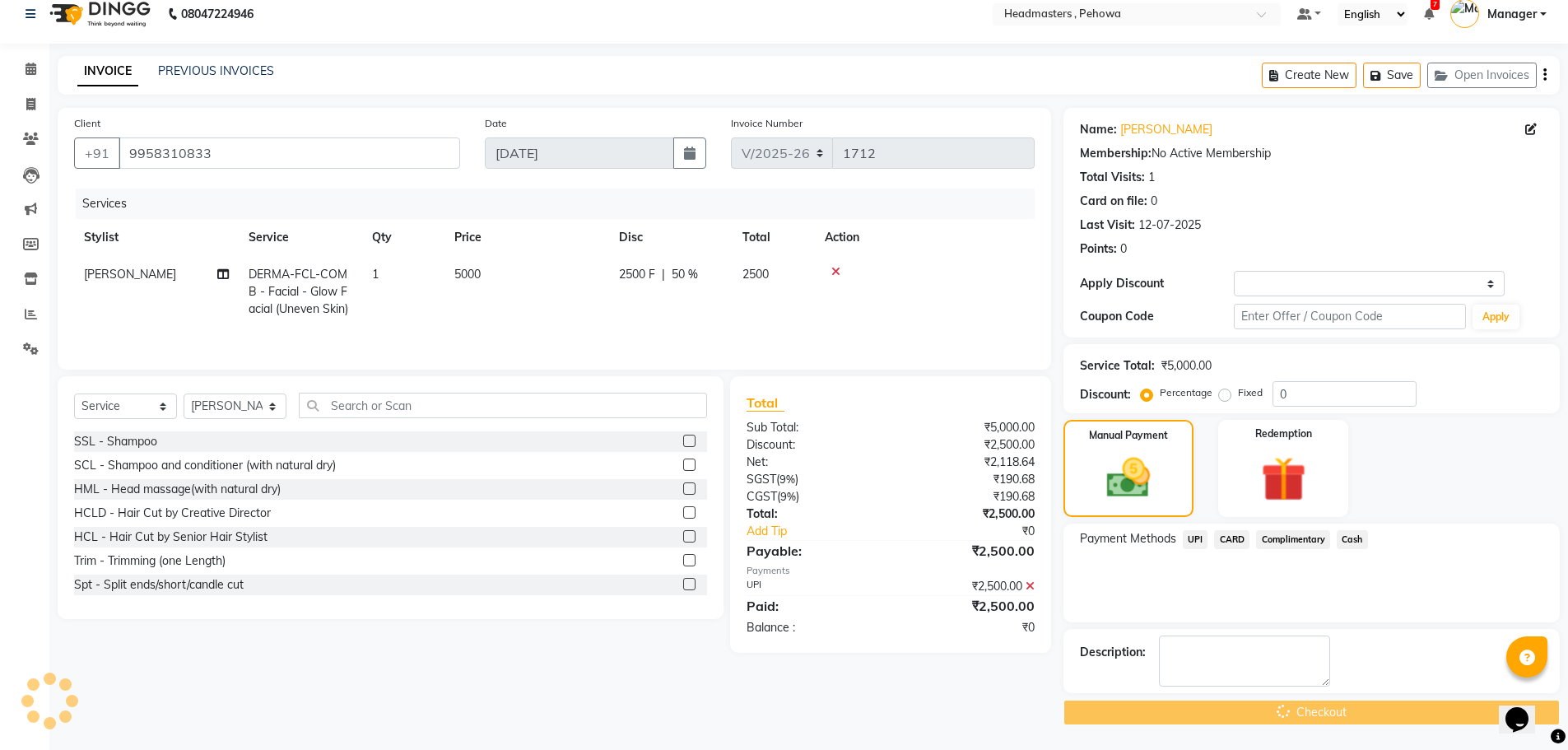 scroll, scrollTop: 0, scrollLeft: 0, axis: both 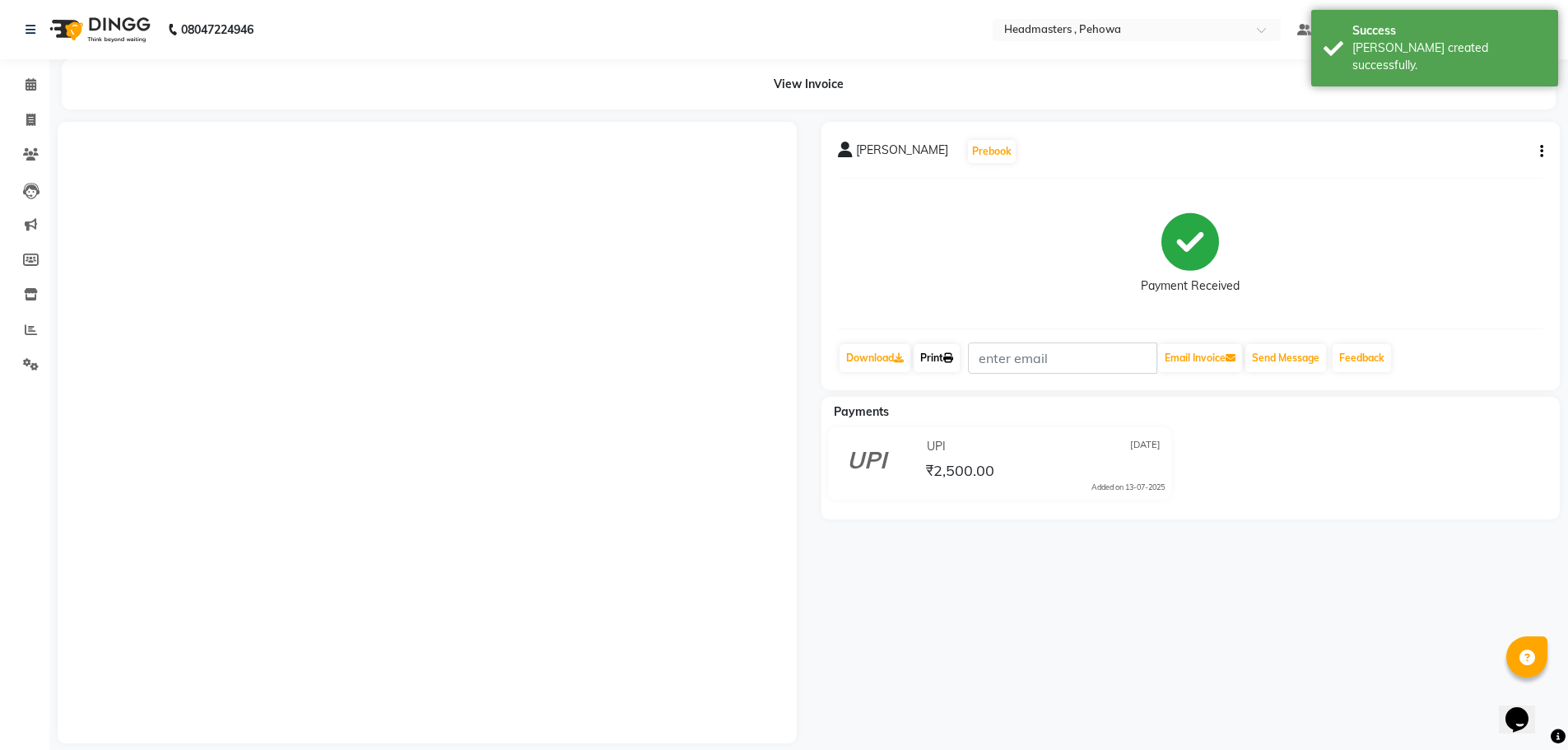 click on "Print" 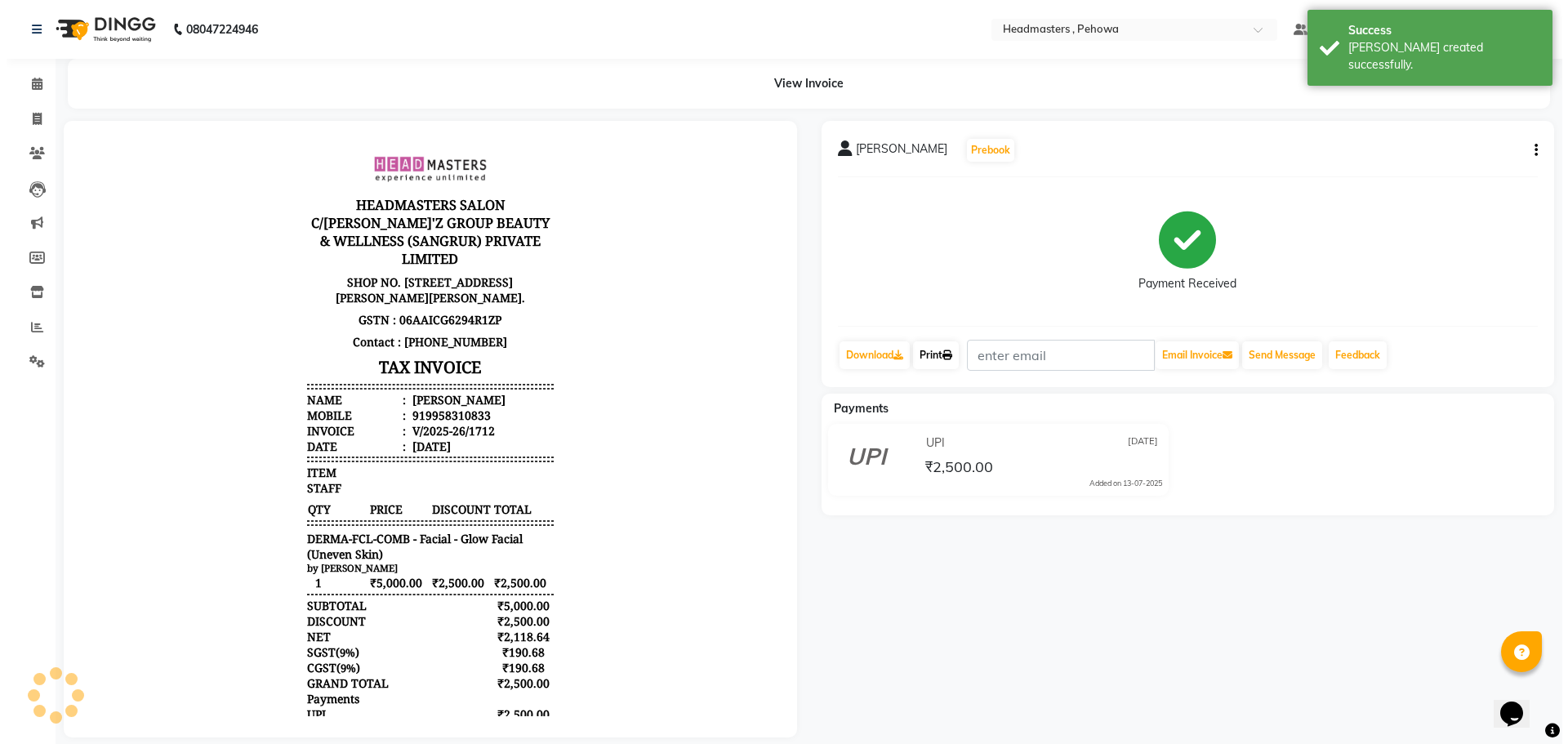 scroll, scrollTop: 0, scrollLeft: 0, axis: both 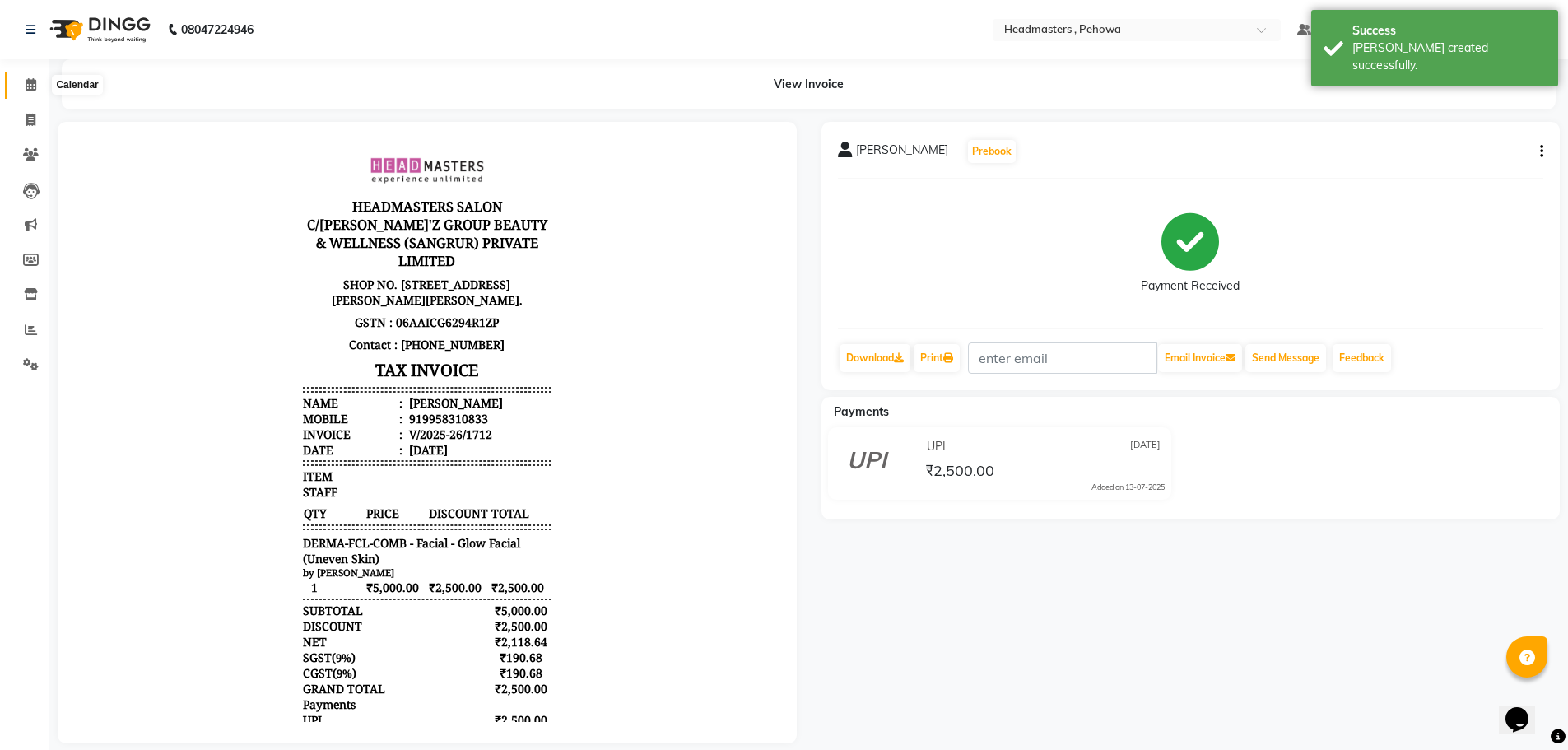 click 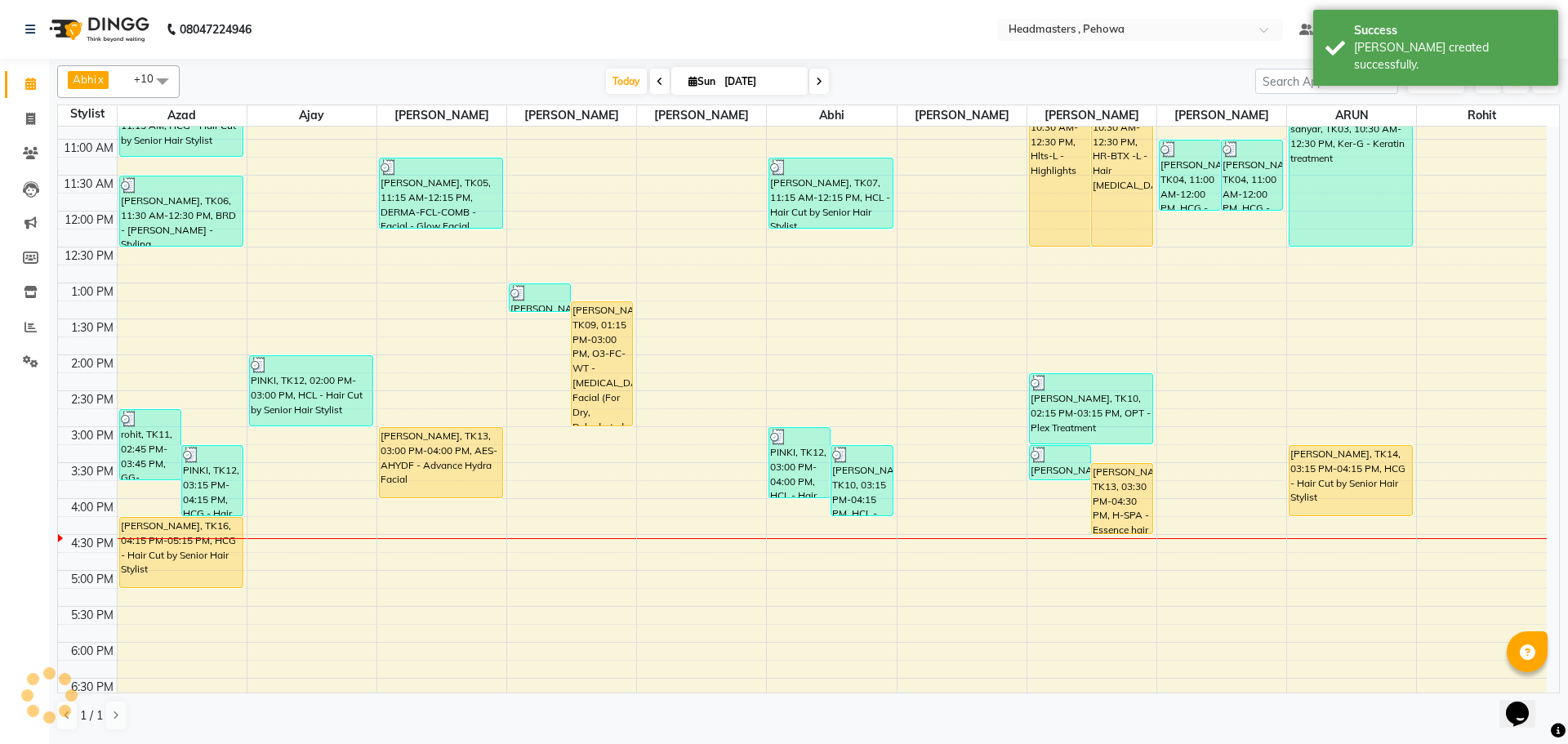 scroll, scrollTop: 245, scrollLeft: 0, axis: vertical 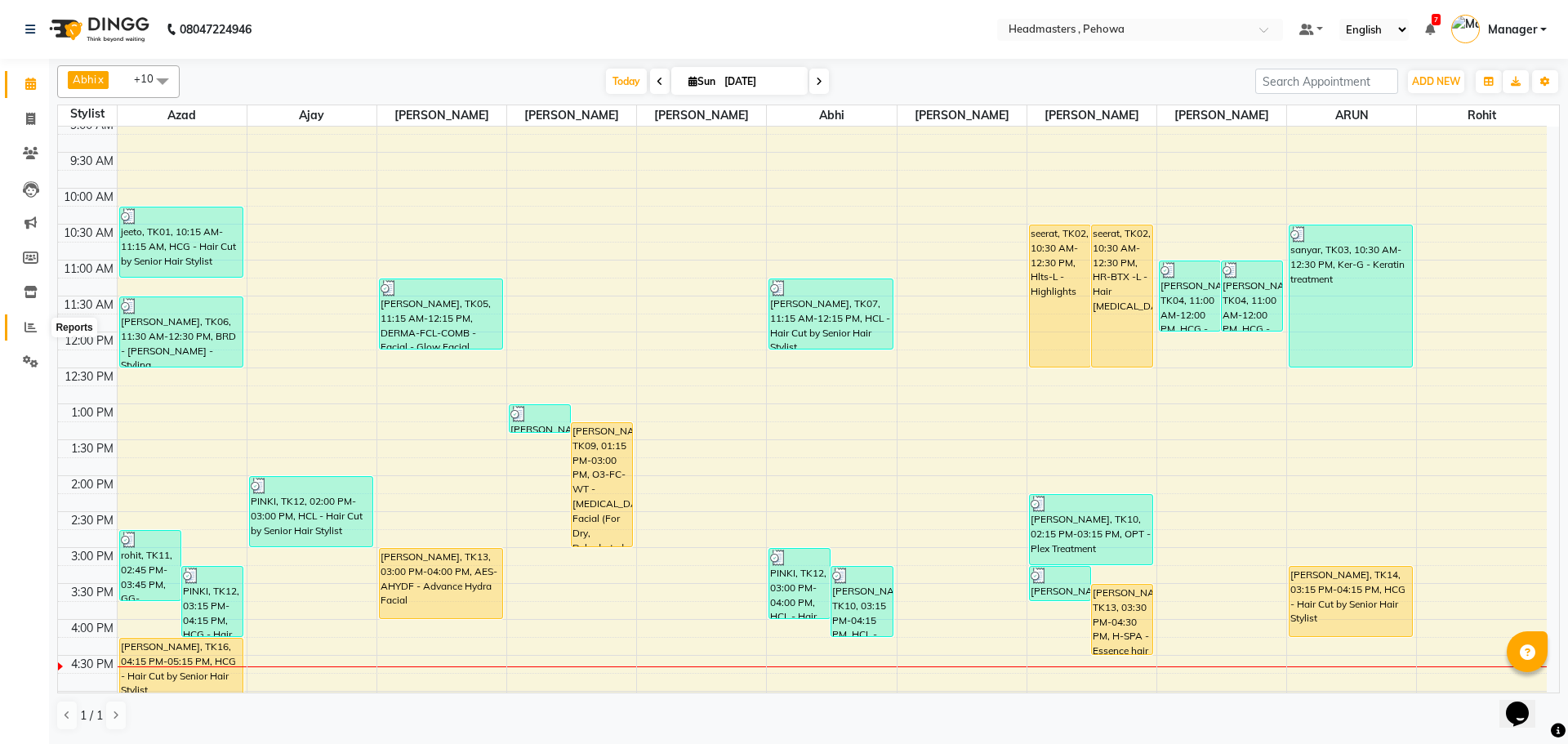 click 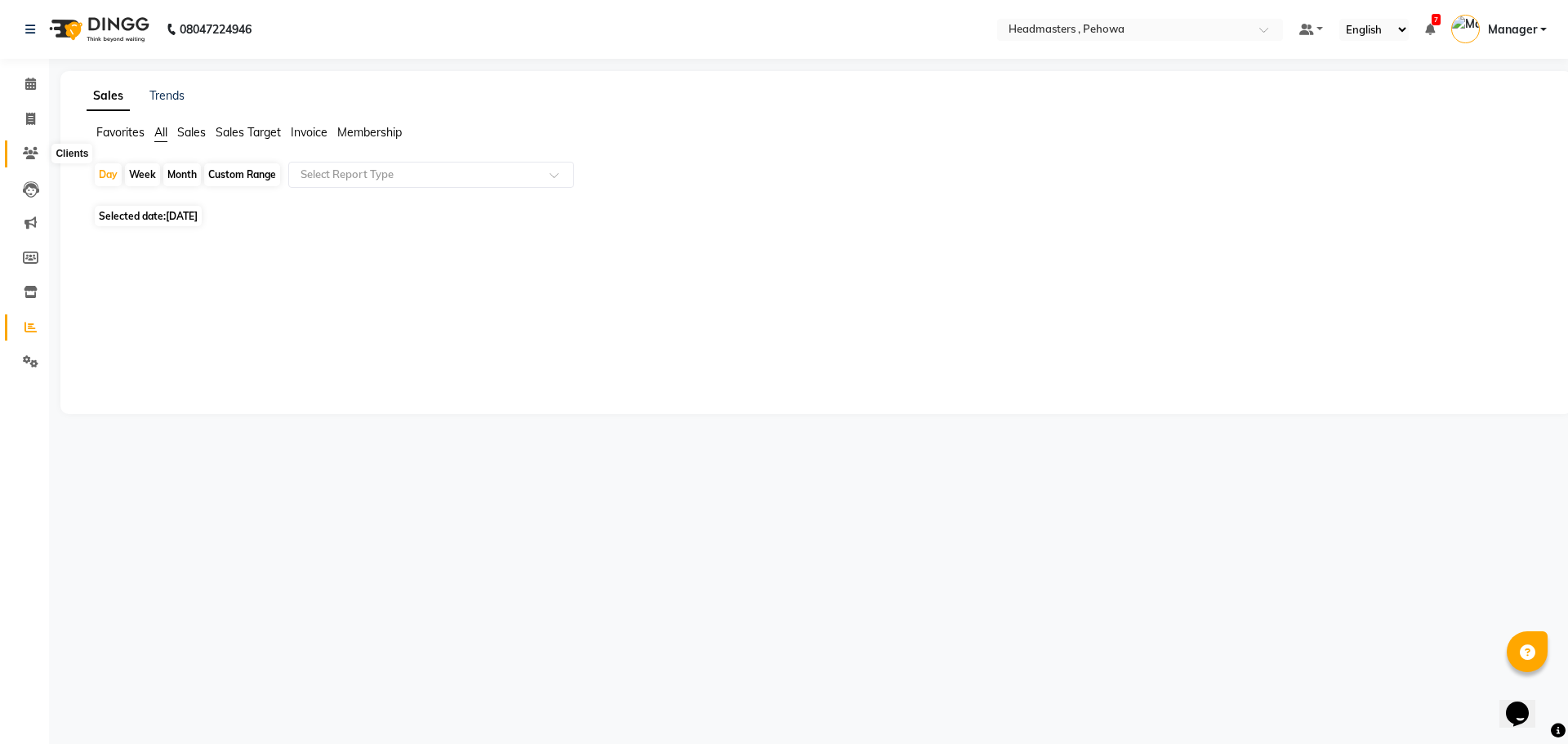 click 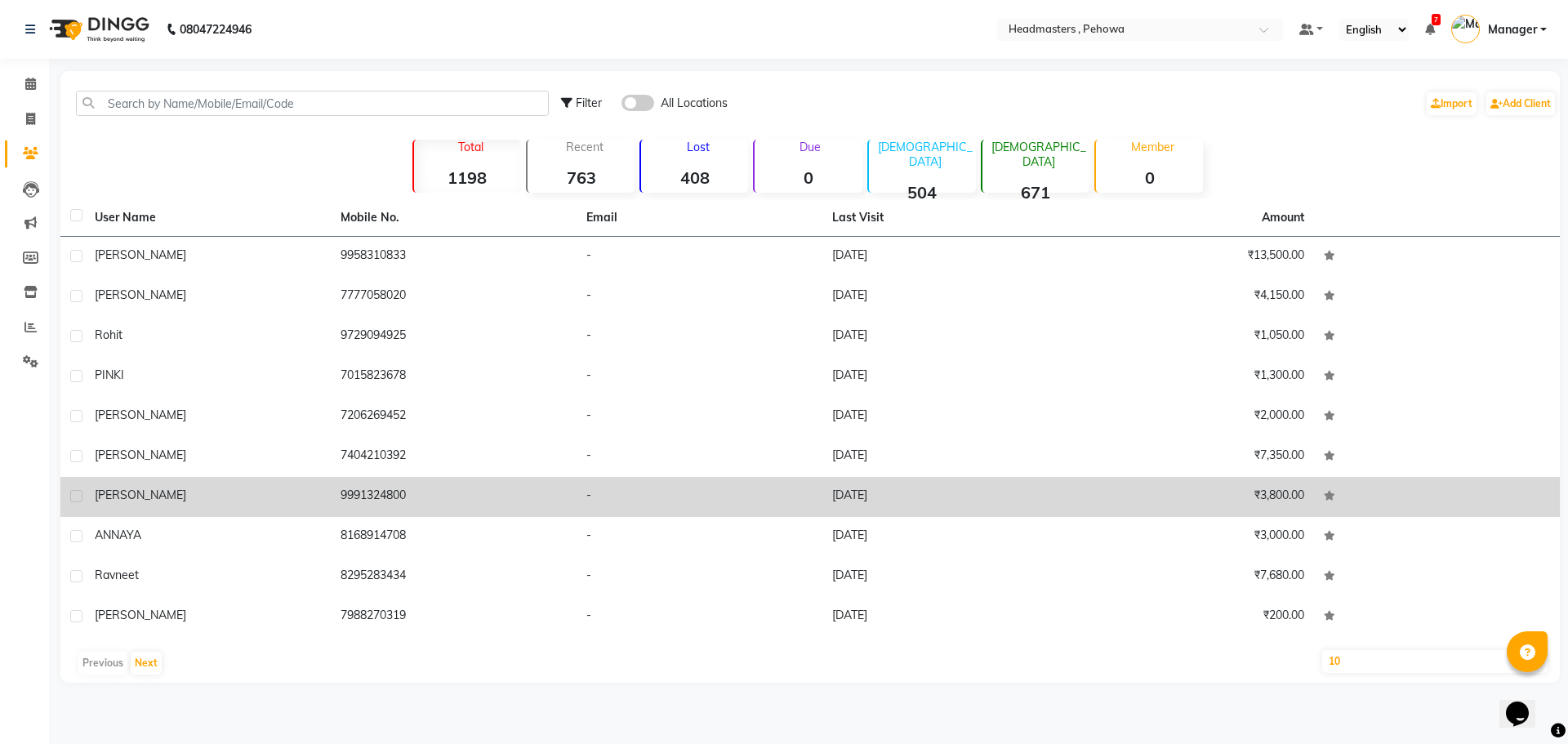 click on "9991324800" 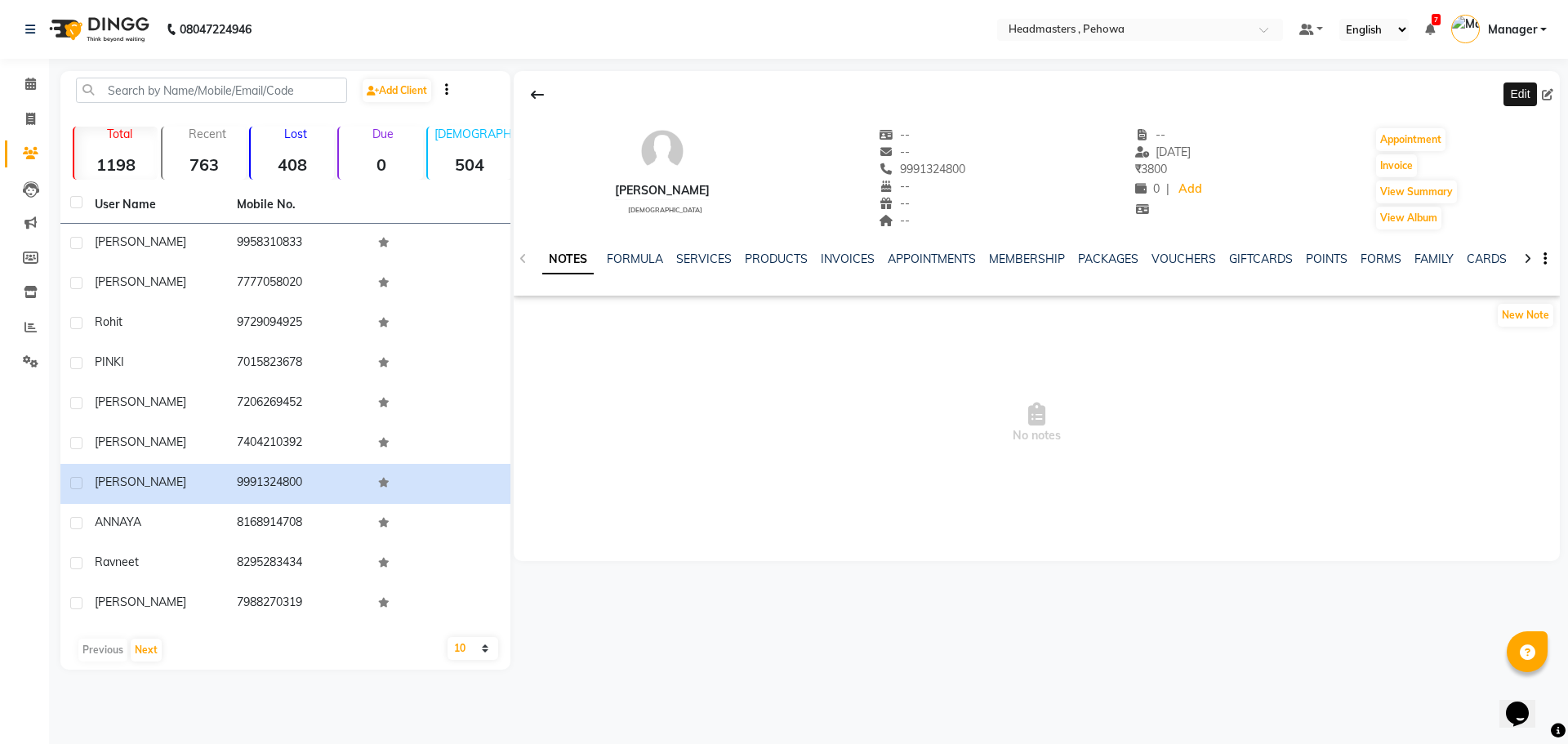click 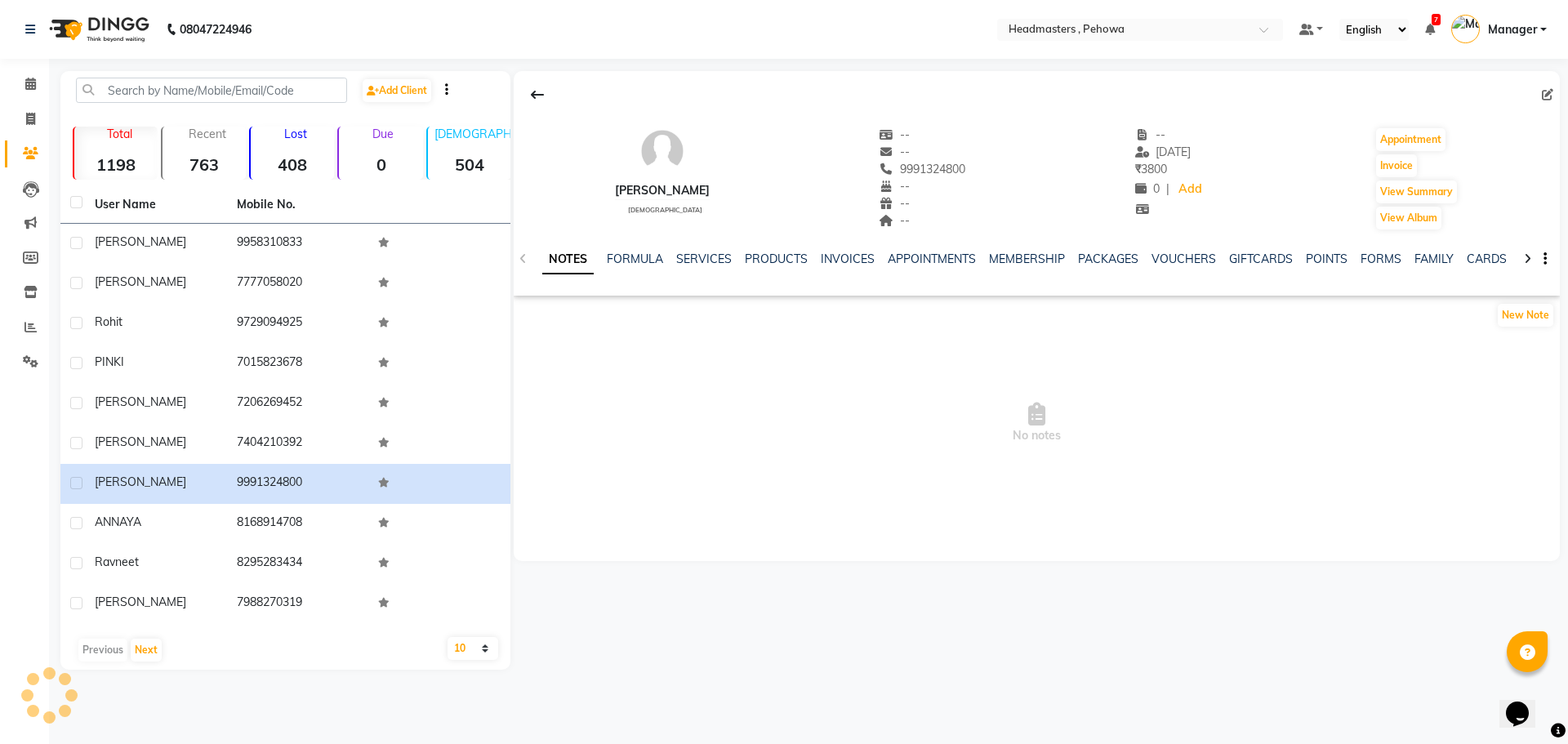 select on "male" 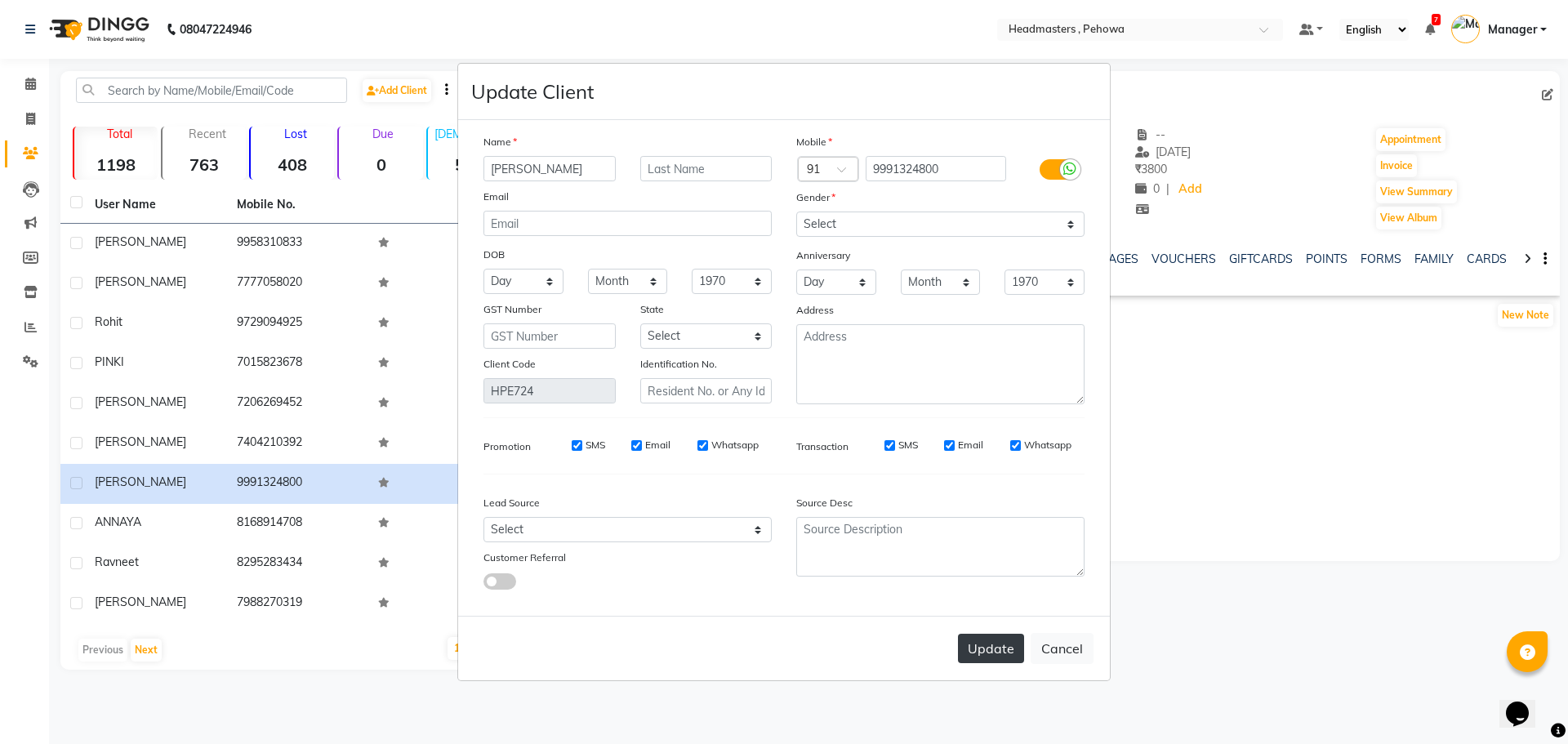 type on "[PERSON_NAME]" 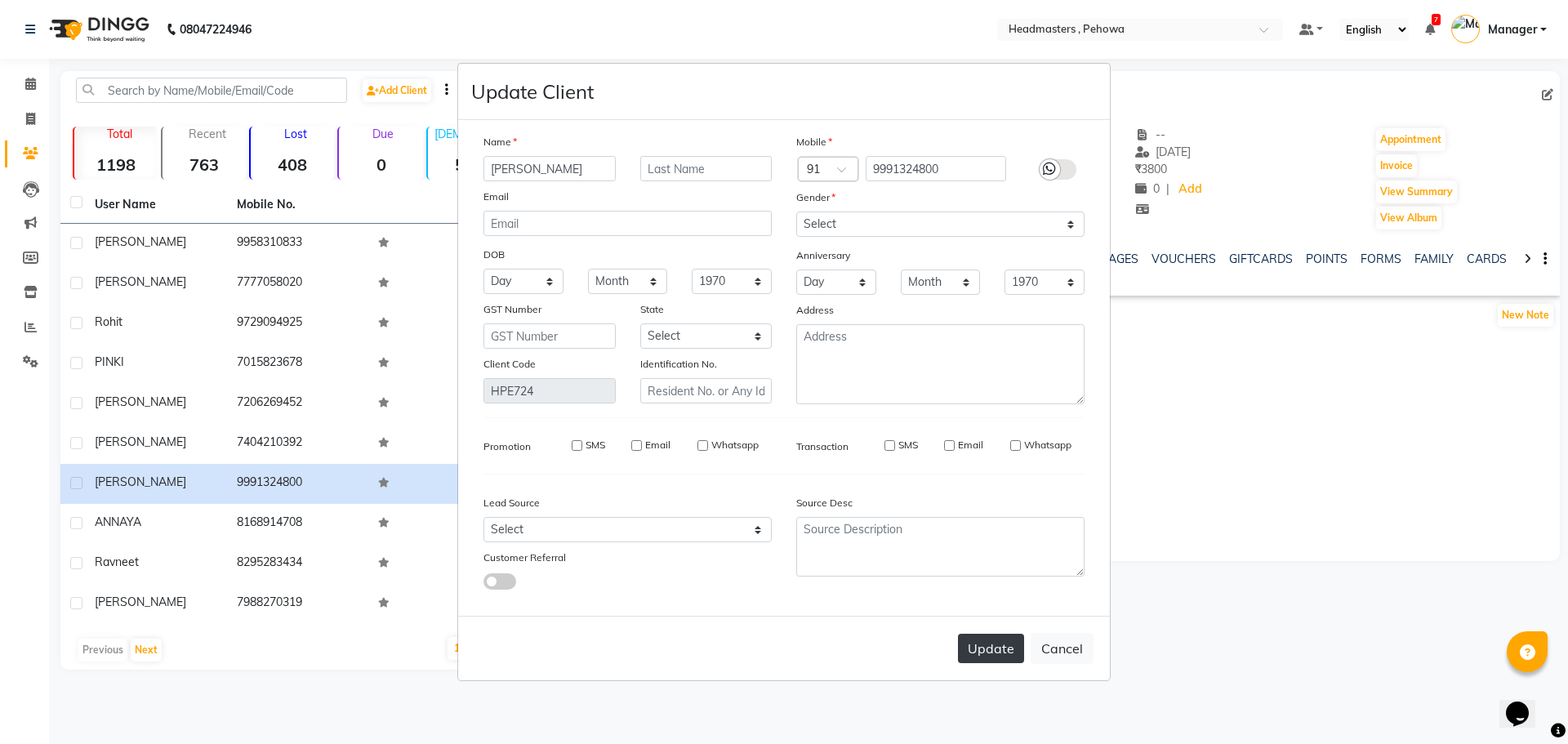 type 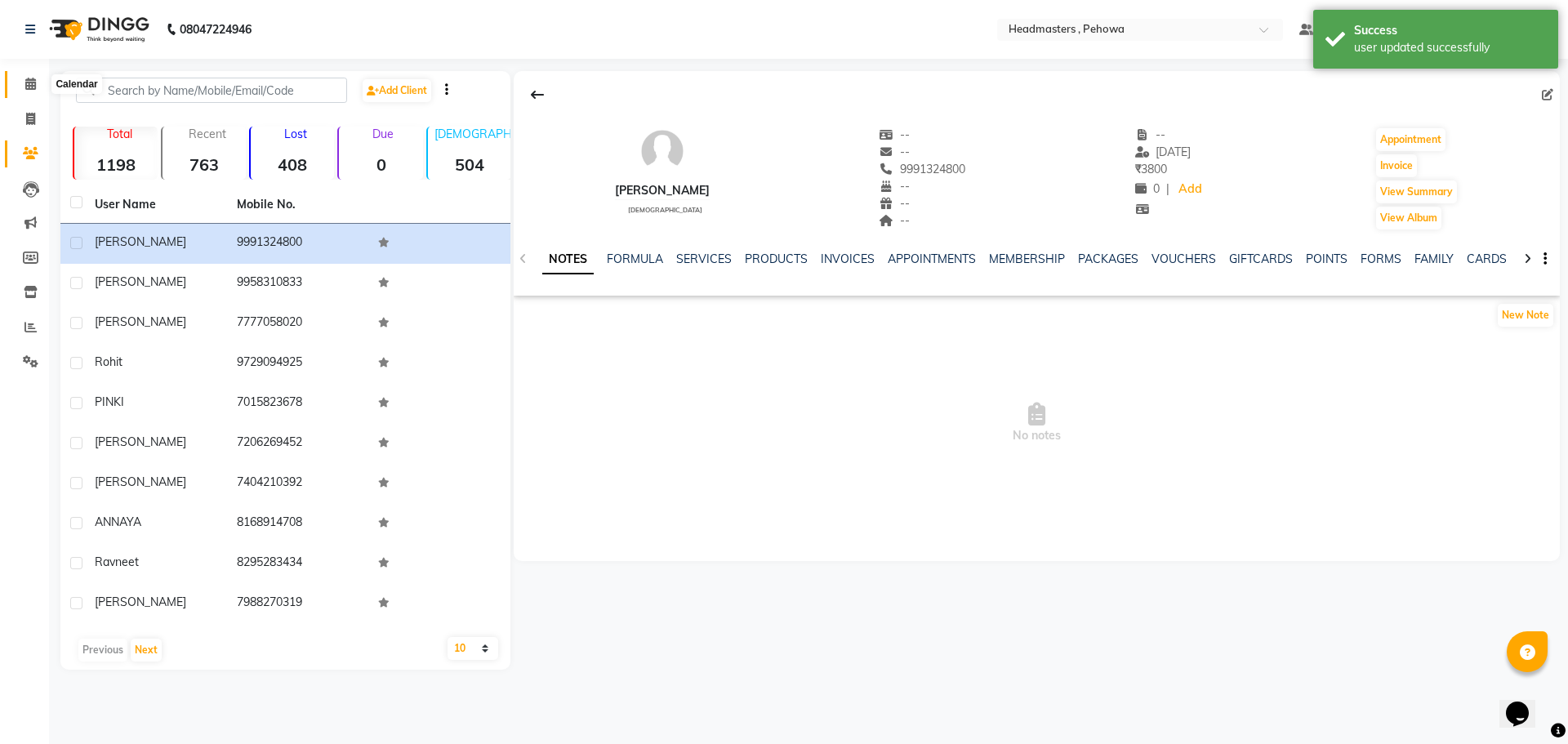 click 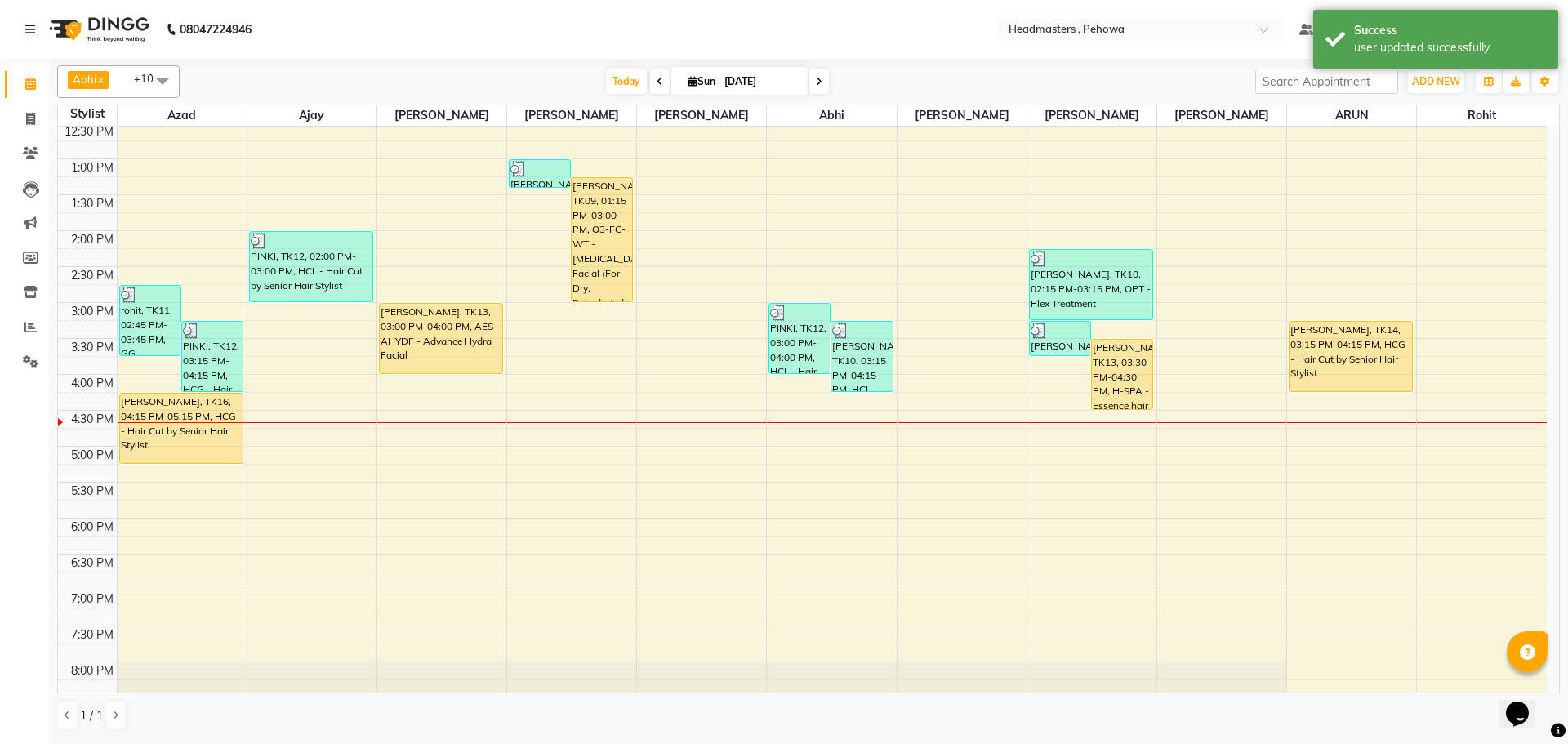 scroll, scrollTop: 163, scrollLeft: 0, axis: vertical 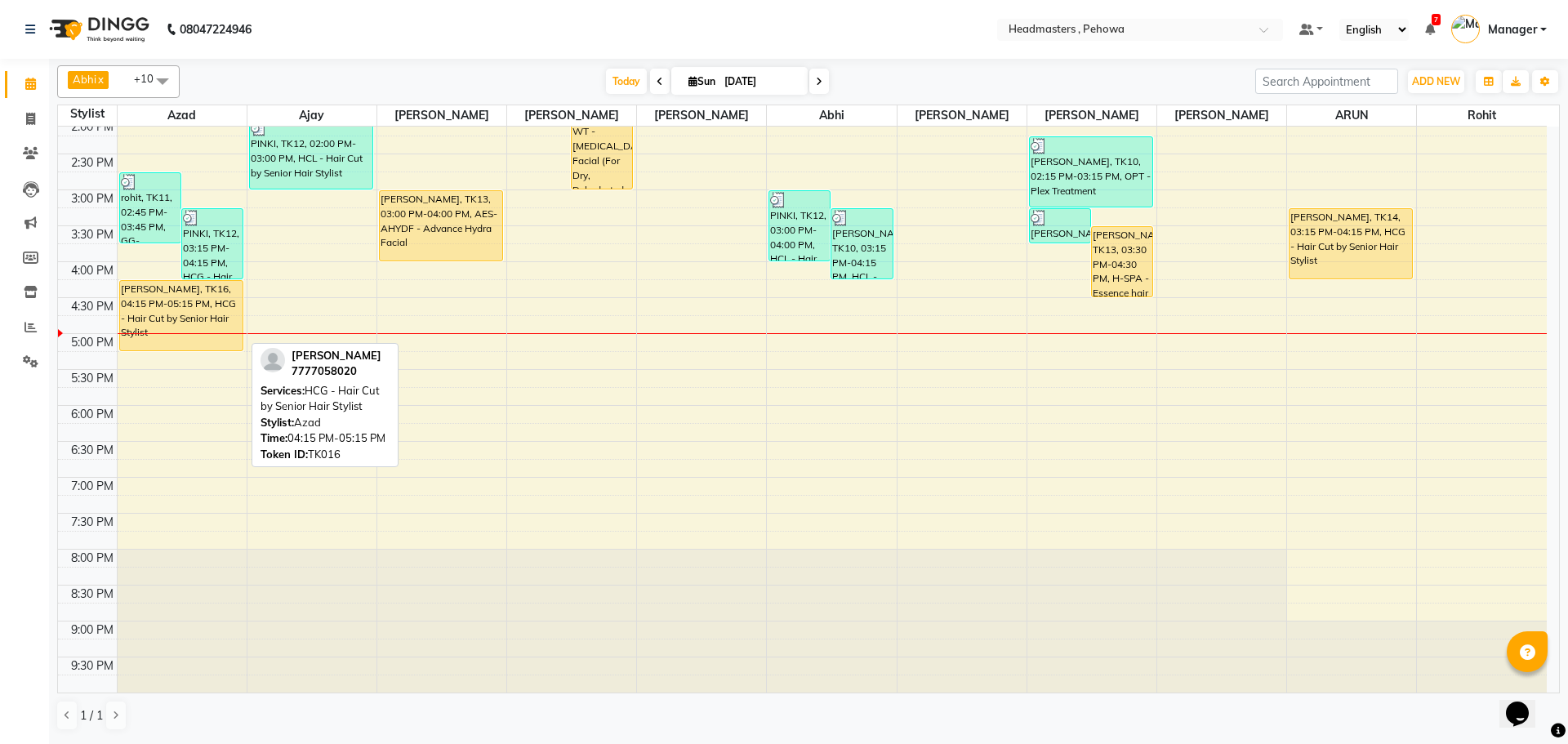 click on "lovedeep randhawa, TK16, 04:15 PM-05:15 PM, HCG - Hair Cut by Senior Hair Stylist" at bounding box center (181, 315) 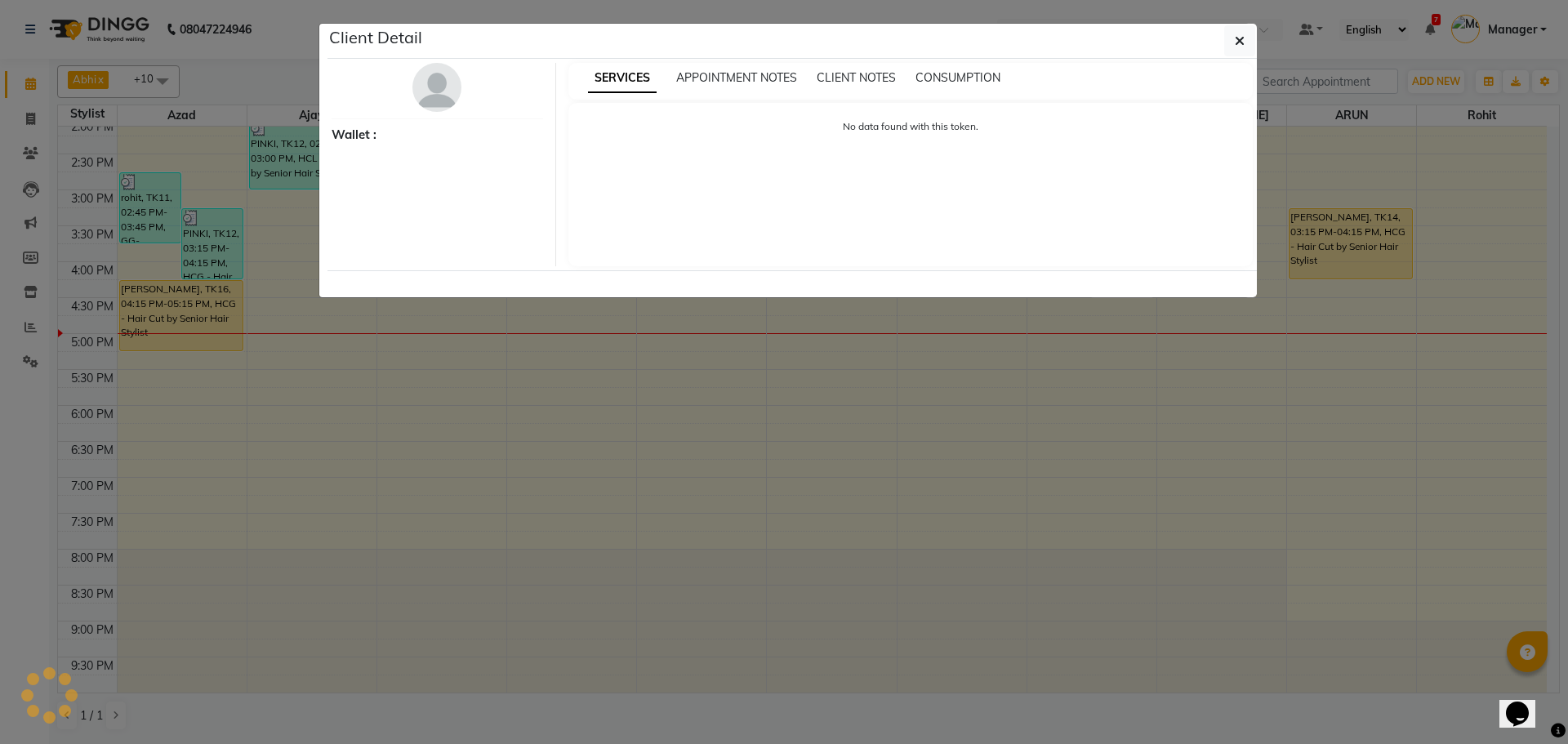 select on "1" 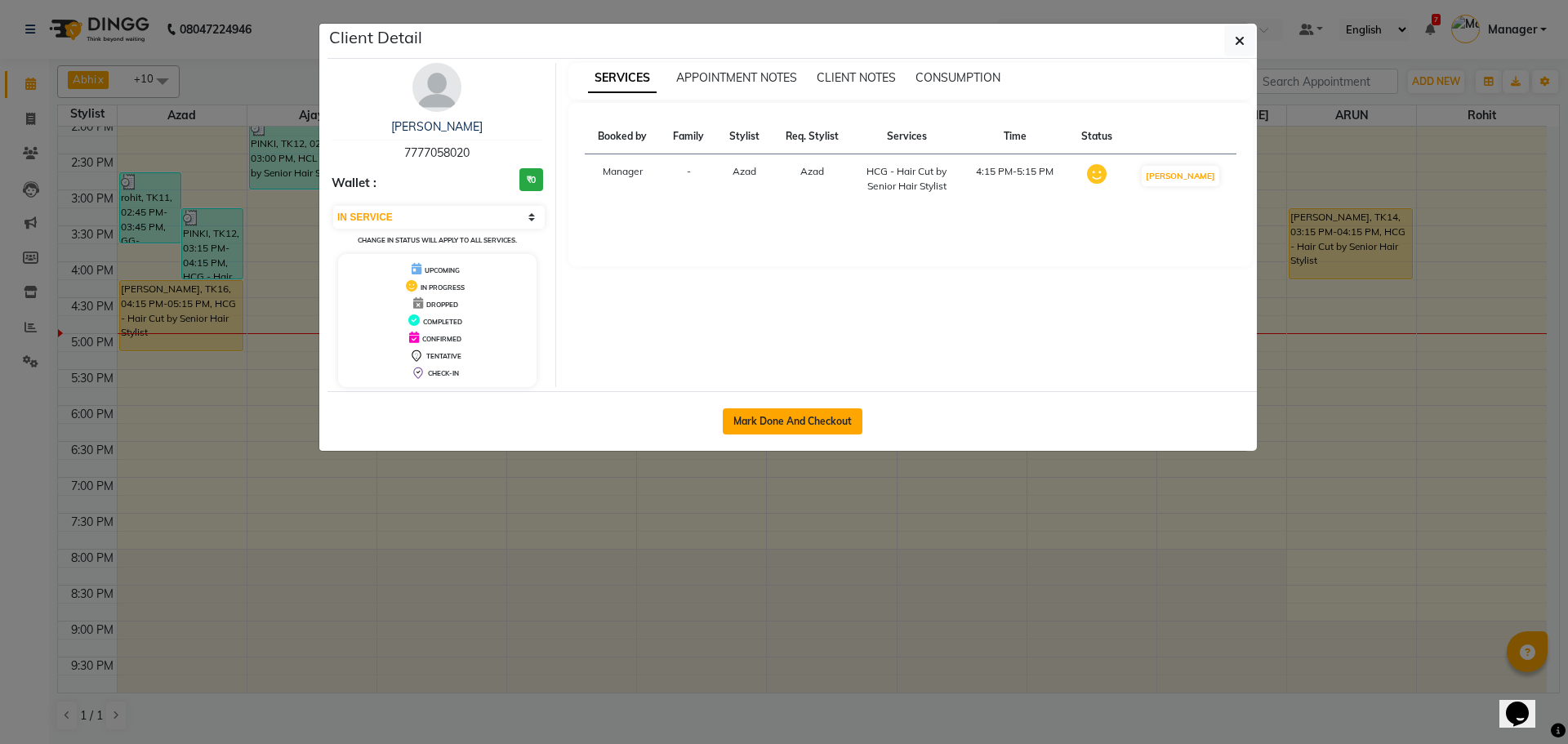 click on "Mark Done And Checkout" 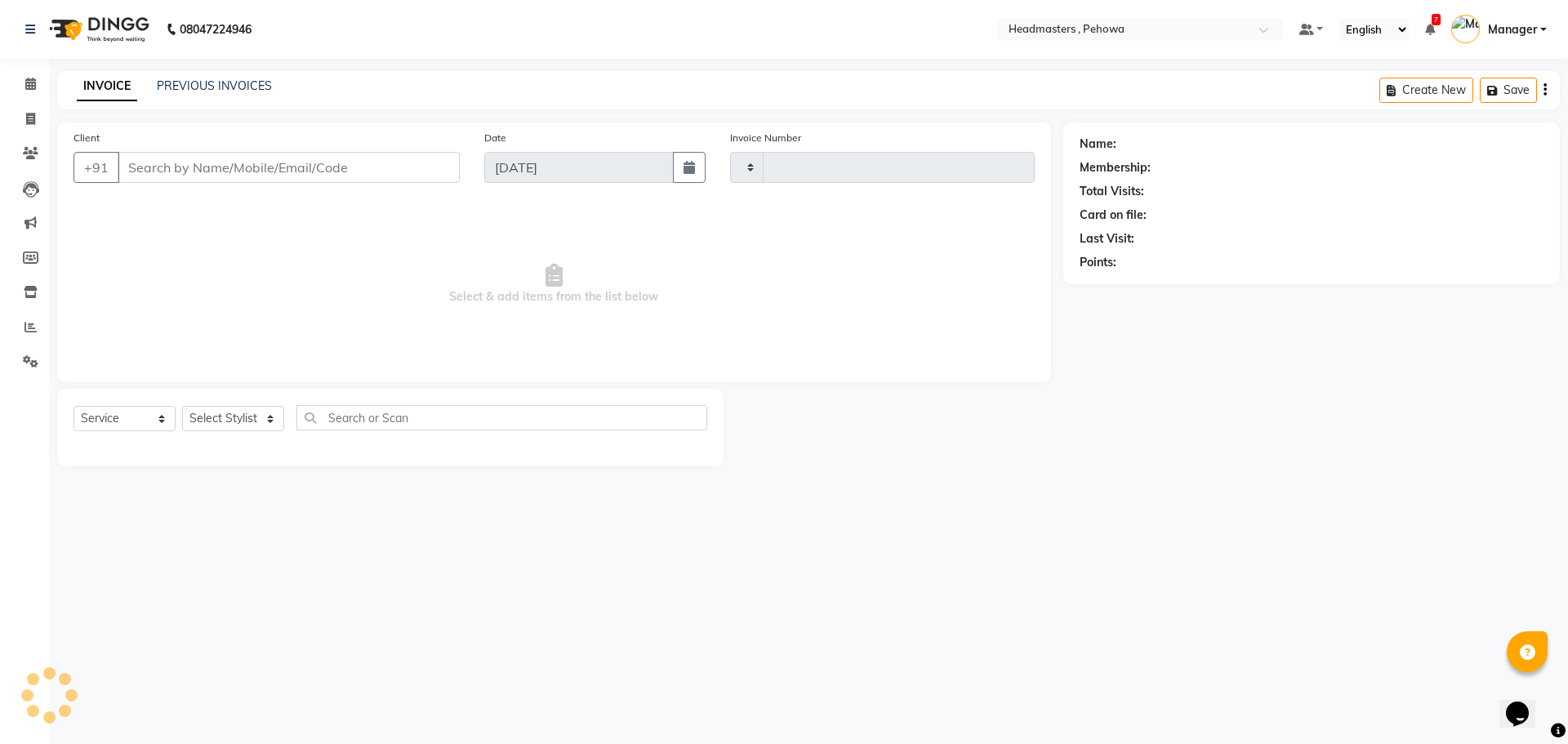 type on "1713" 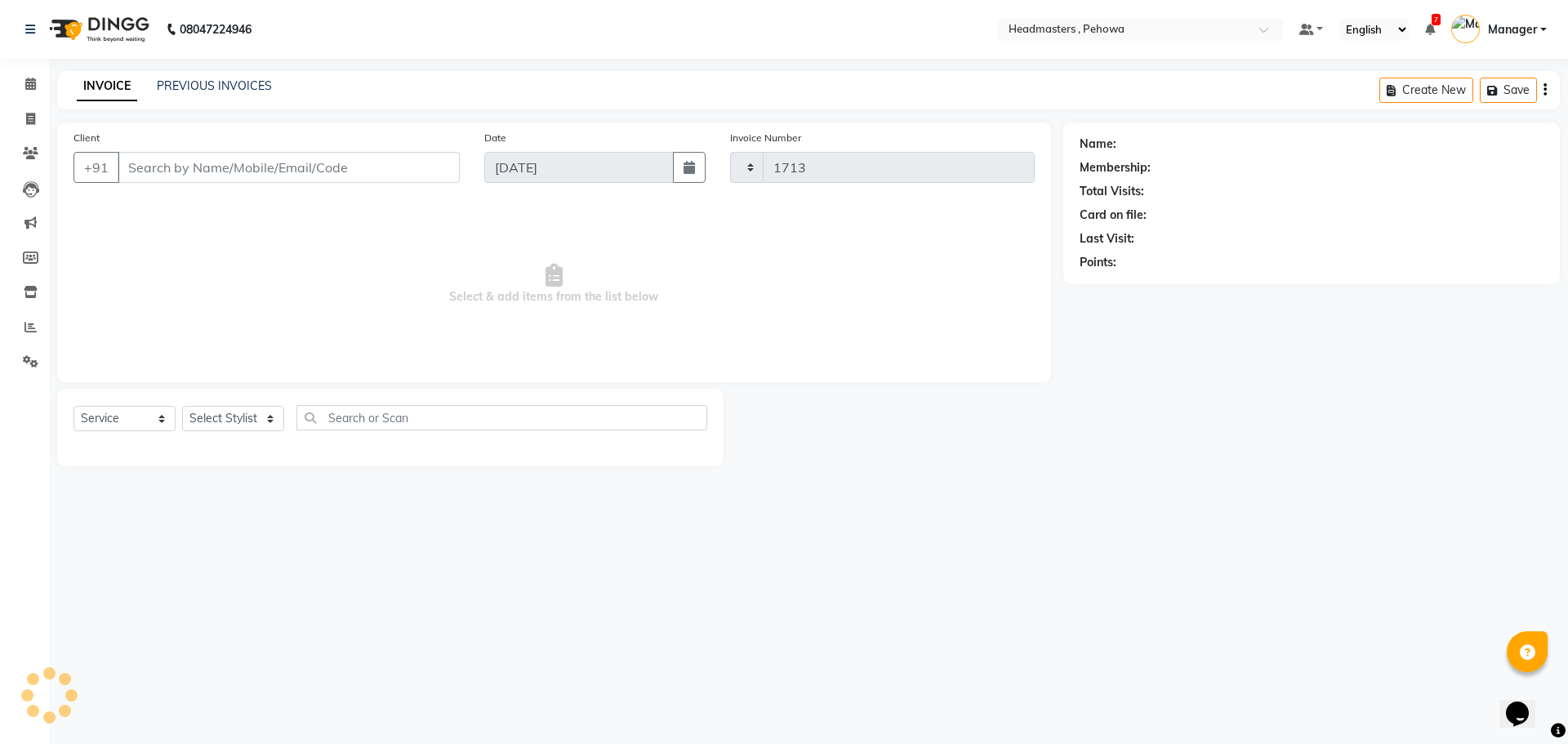 select on "7727" 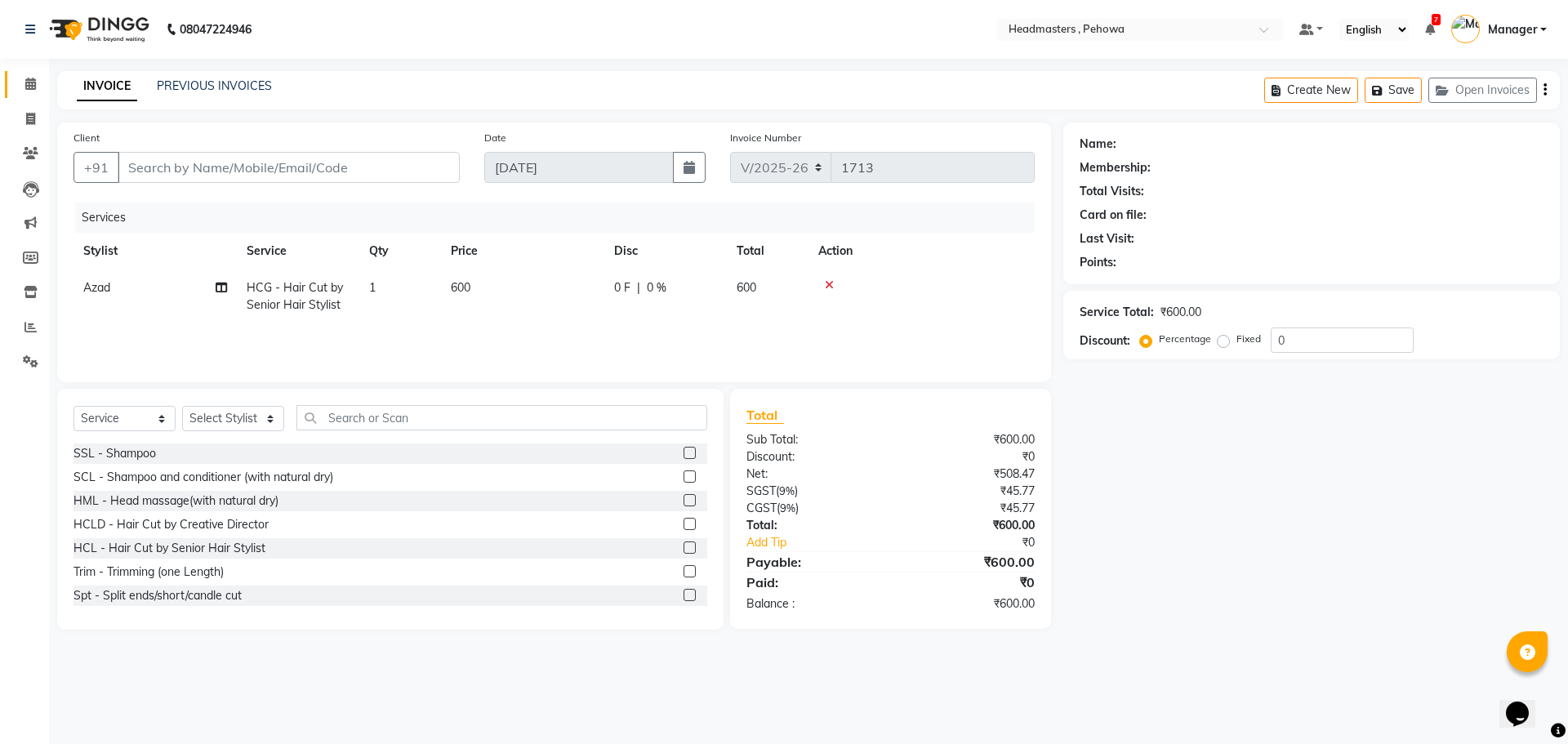 type on "7777058020" 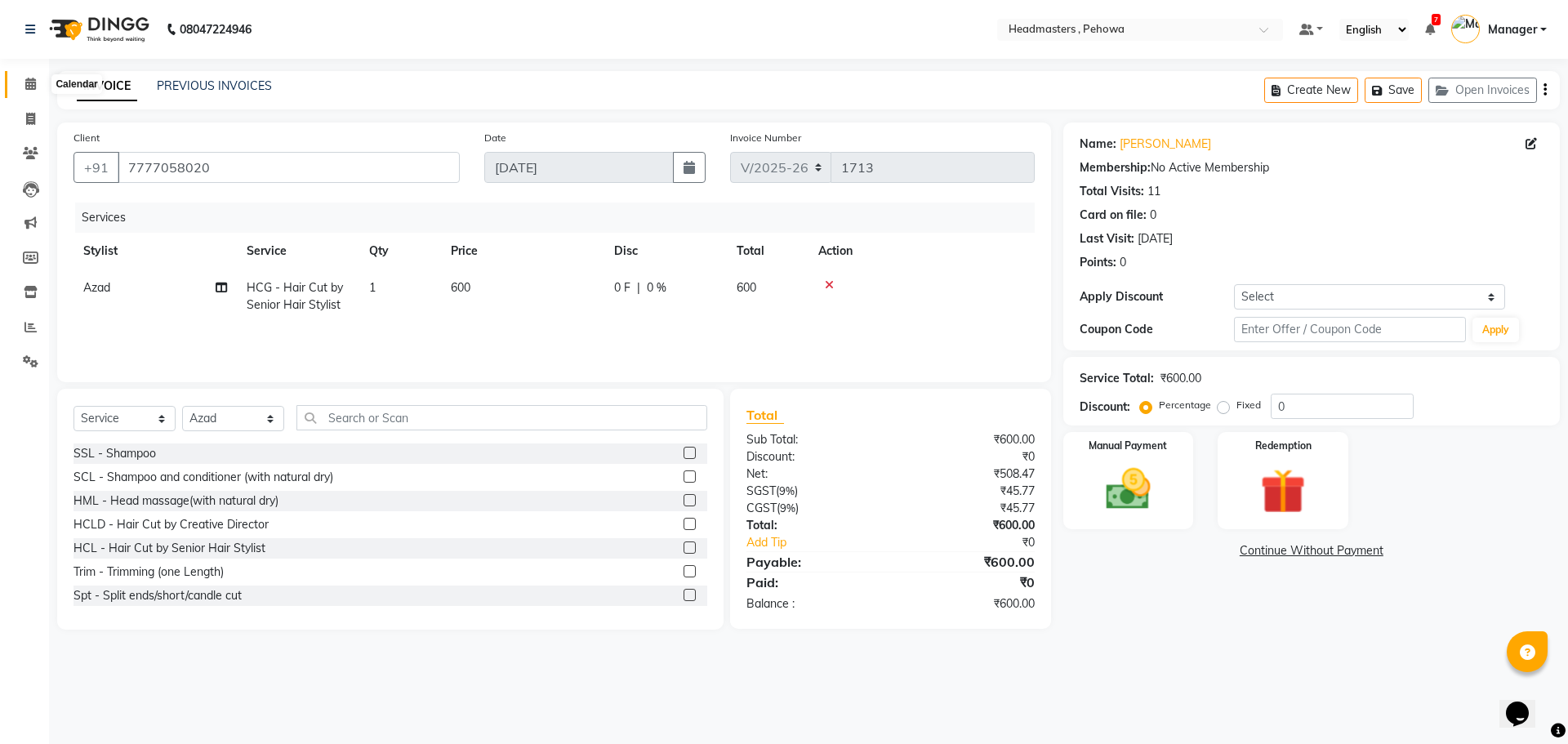 click 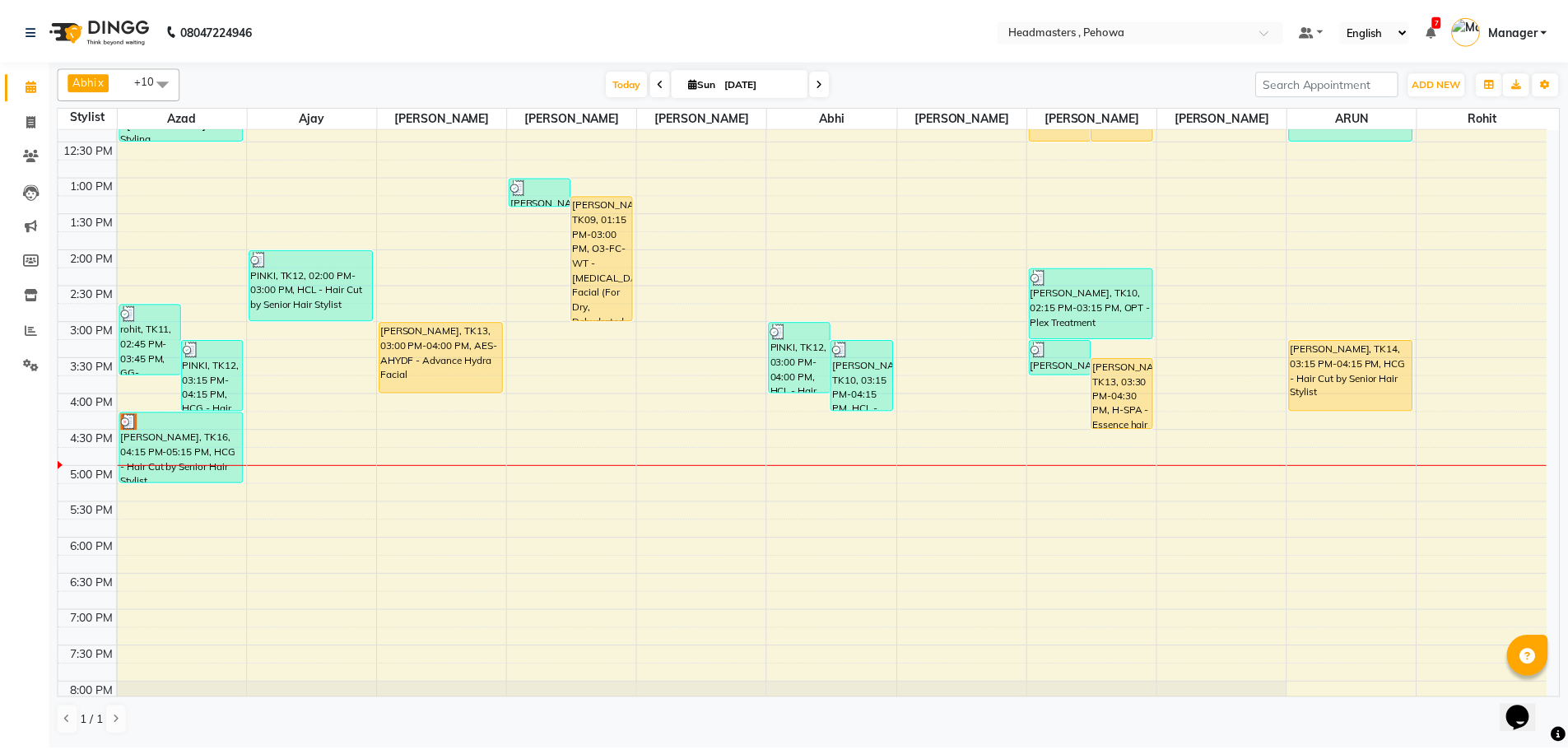 scroll, scrollTop: 329, scrollLeft: 0, axis: vertical 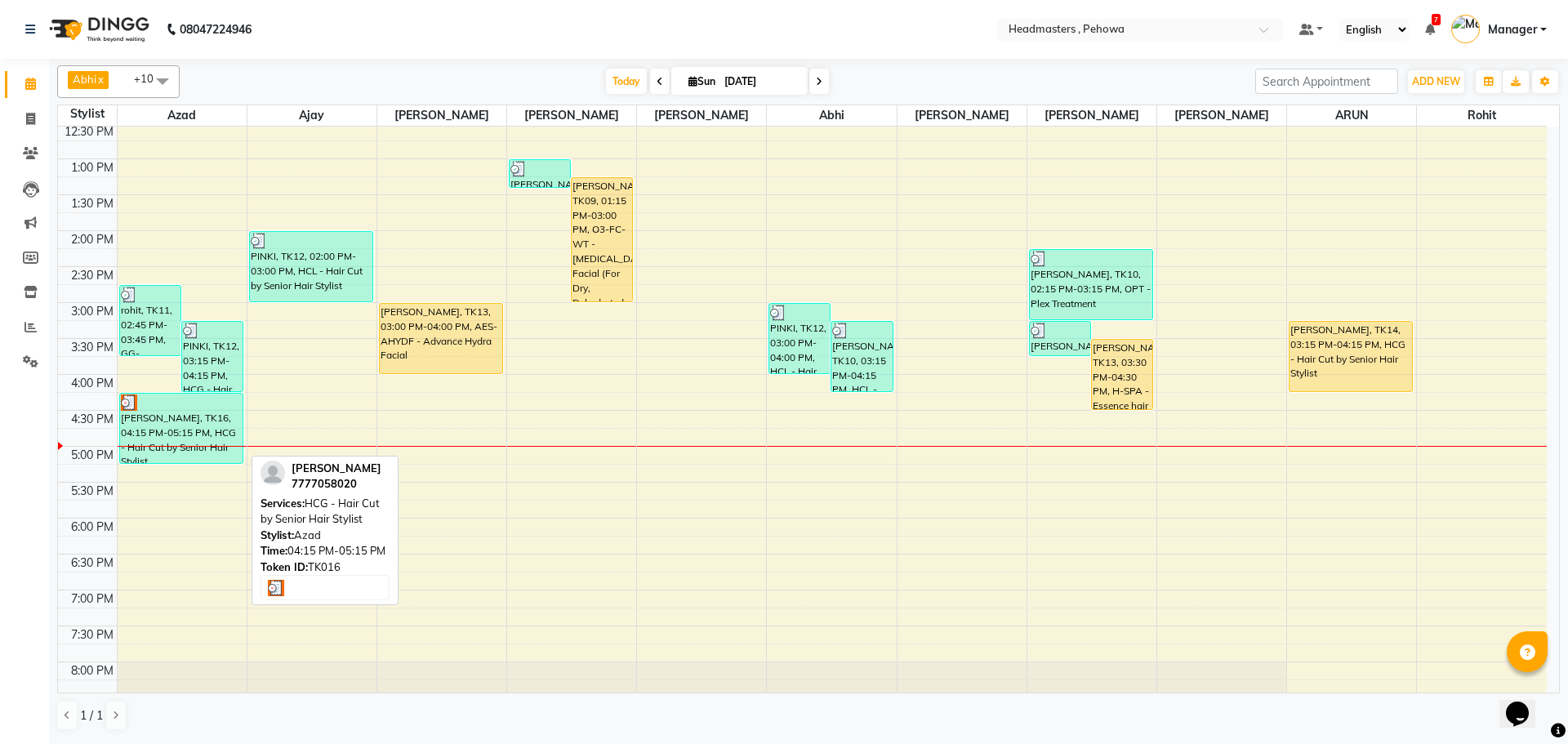 click on "lovedeep randhawa, TK16, 04:15 PM-05:15 PM, HCG - Hair Cut by Senior Hair Stylist" at bounding box center [181, 428] 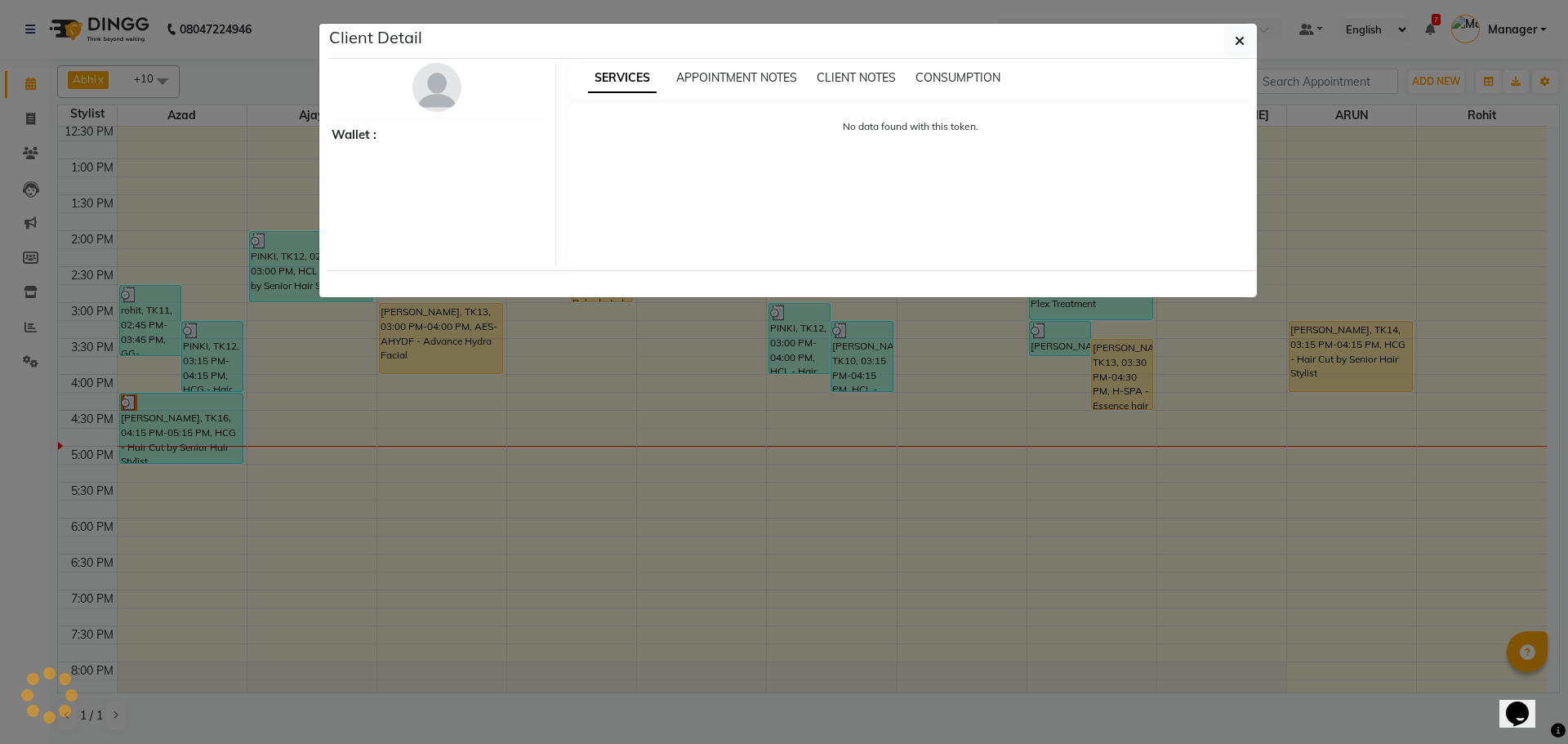 select on "3" 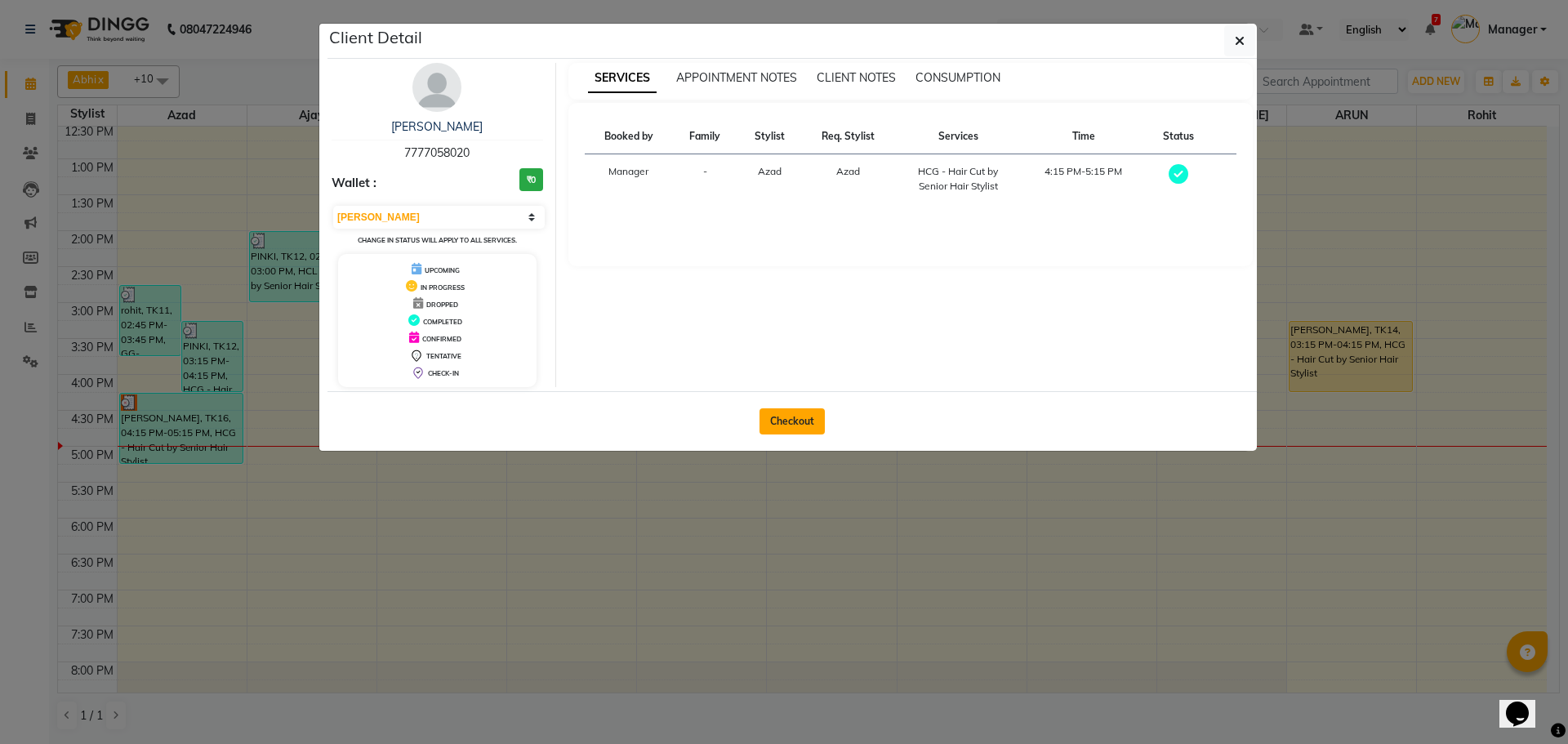 click on "Checkout" 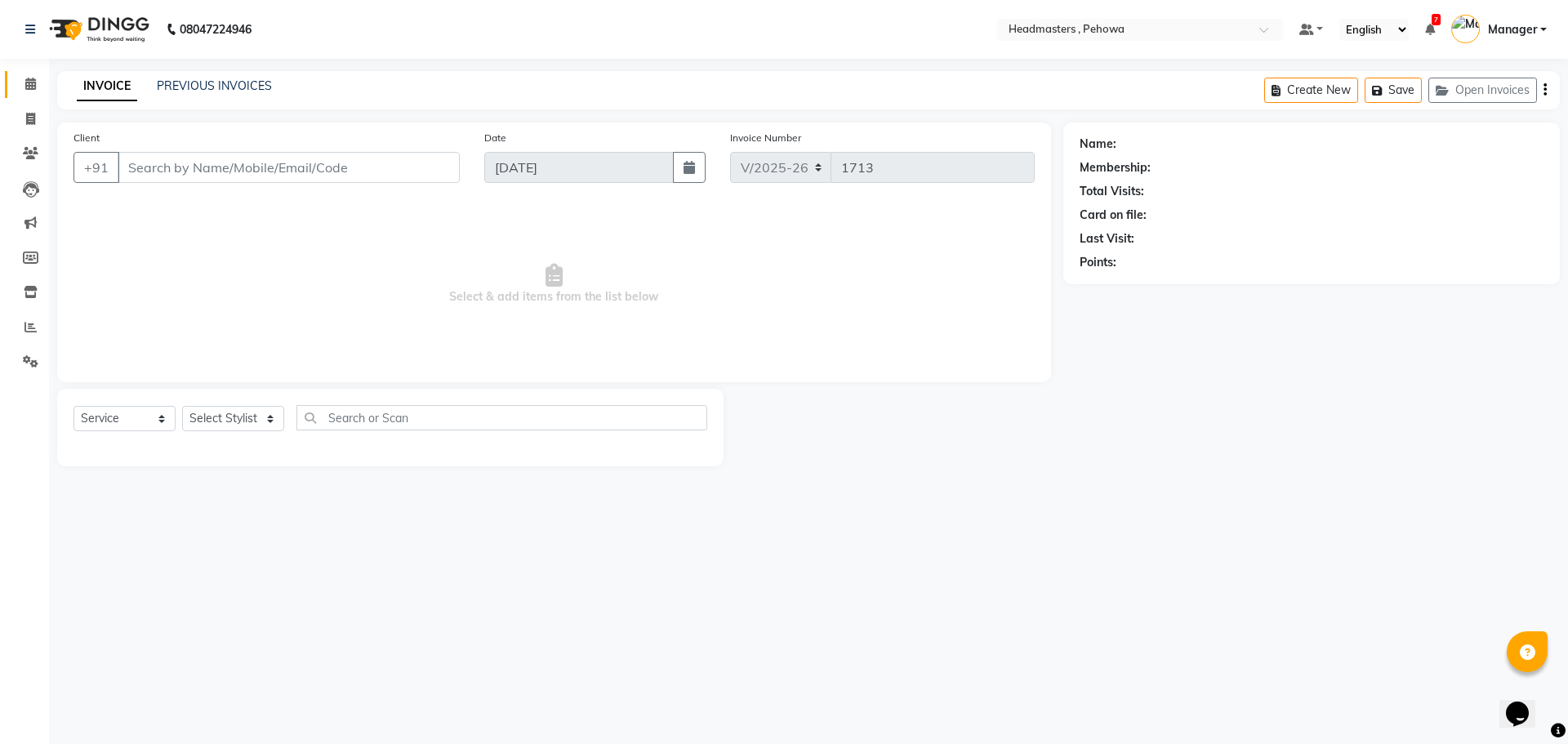 type on "7777058020" 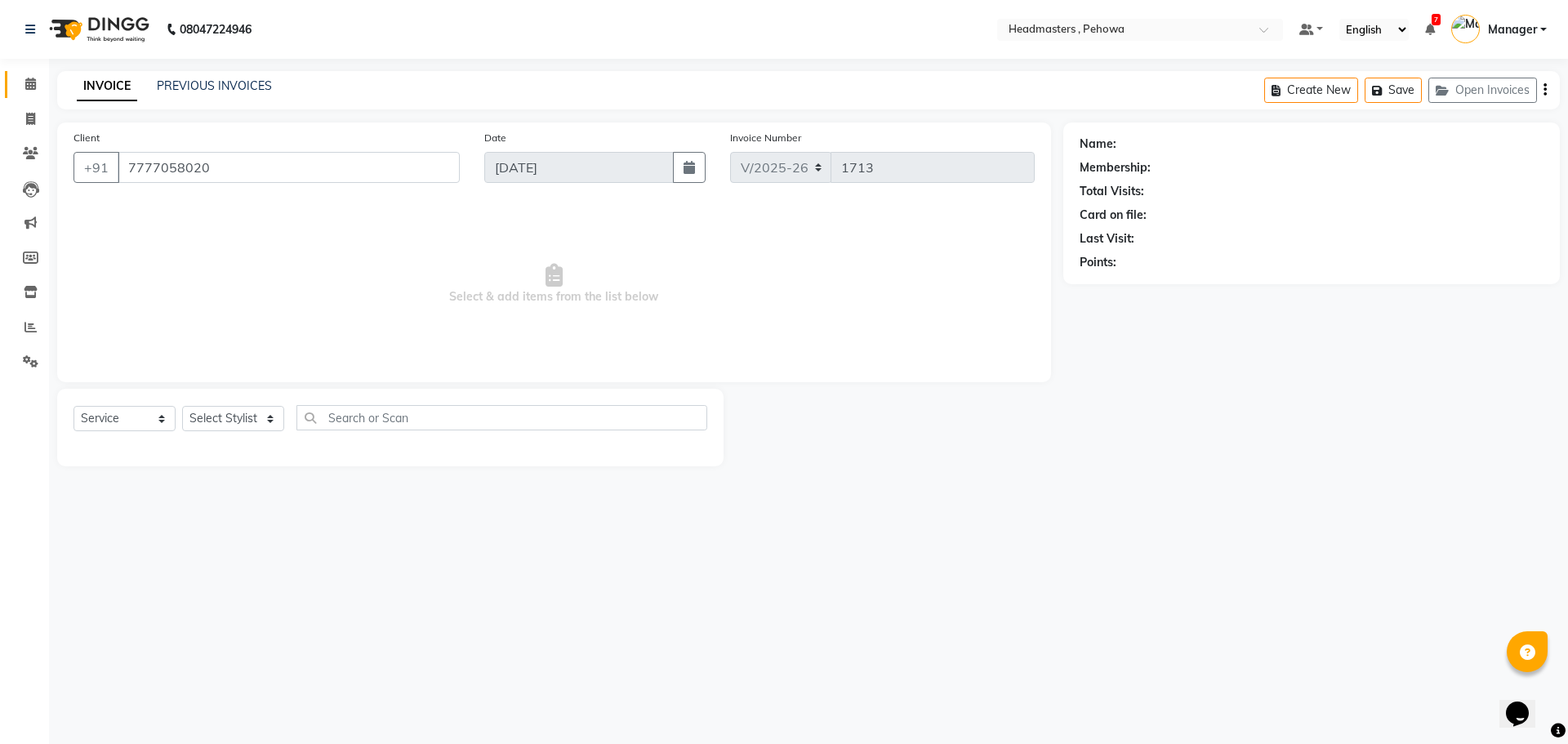 select on "68772" 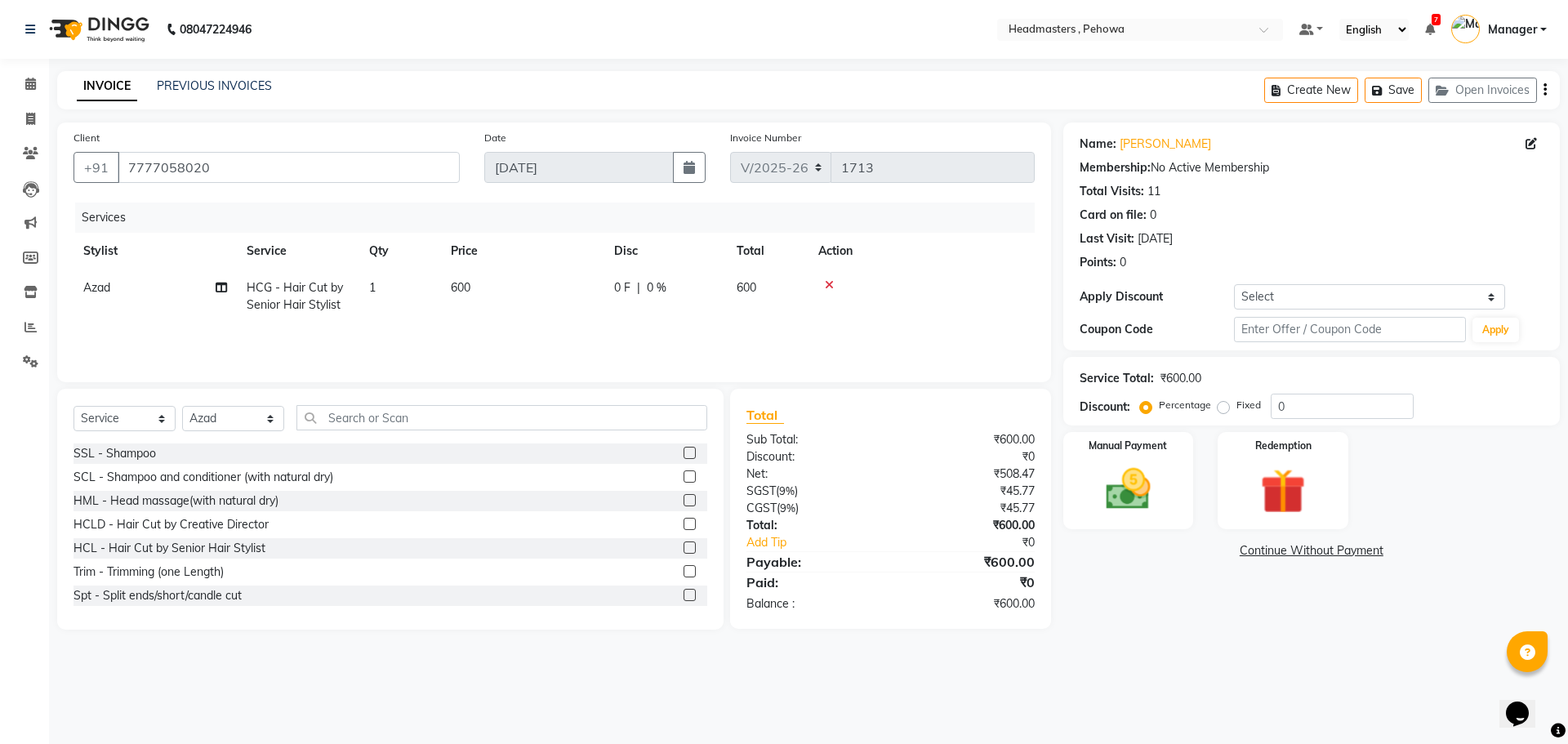 click on "HCG - Hair Cut by Senior Hair Stylist" 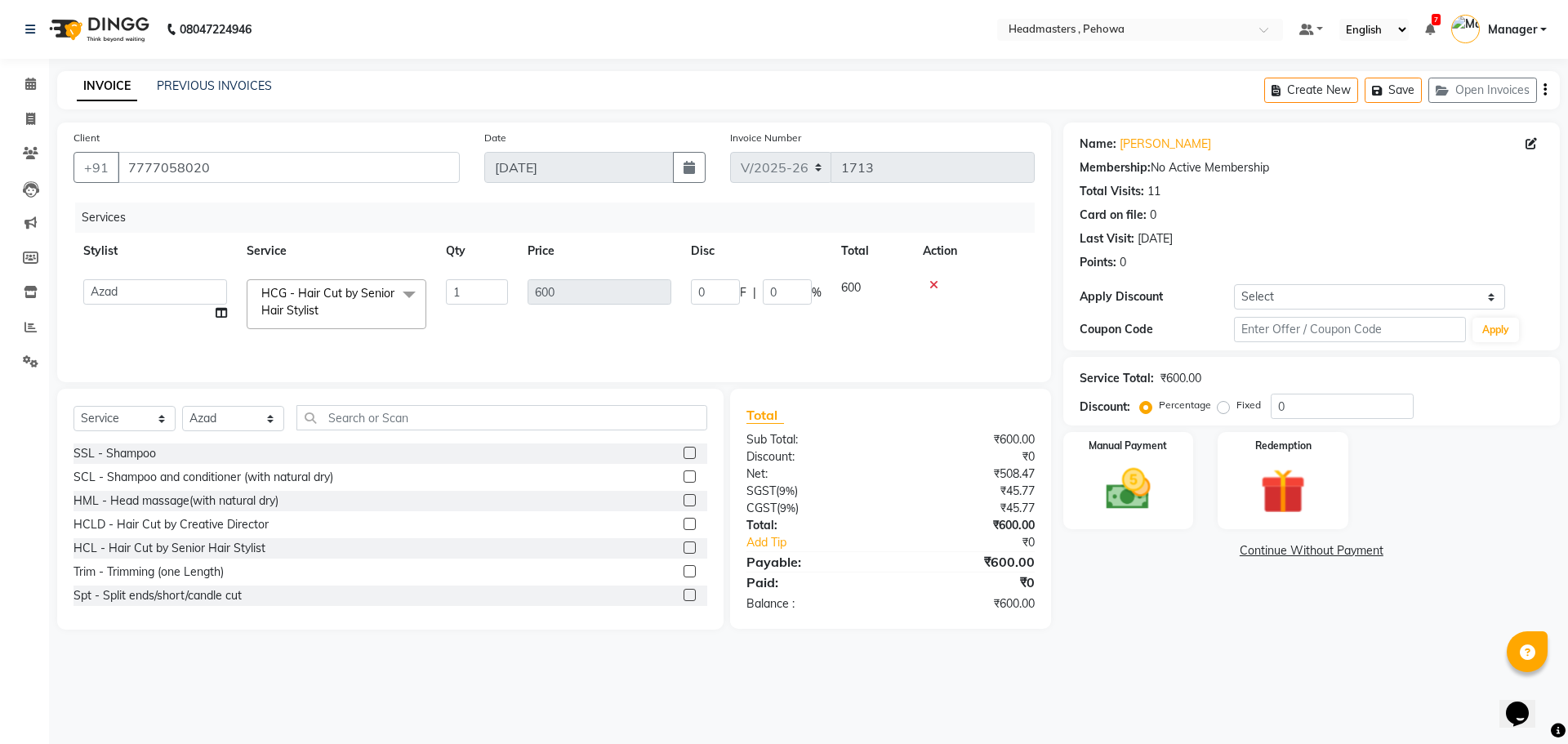 click on "HCG - Hair Cut by Senior Hair Stylist  x" 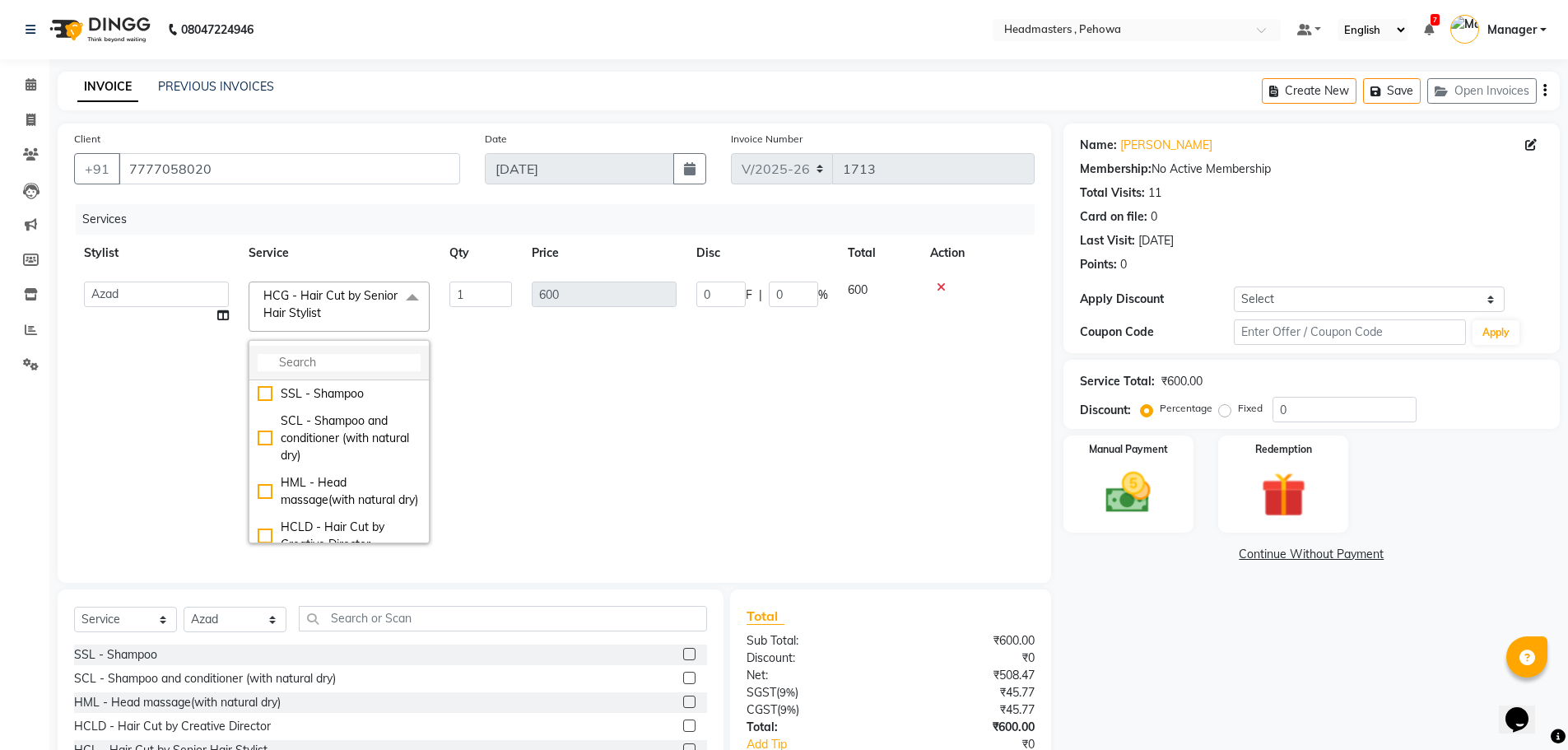 click 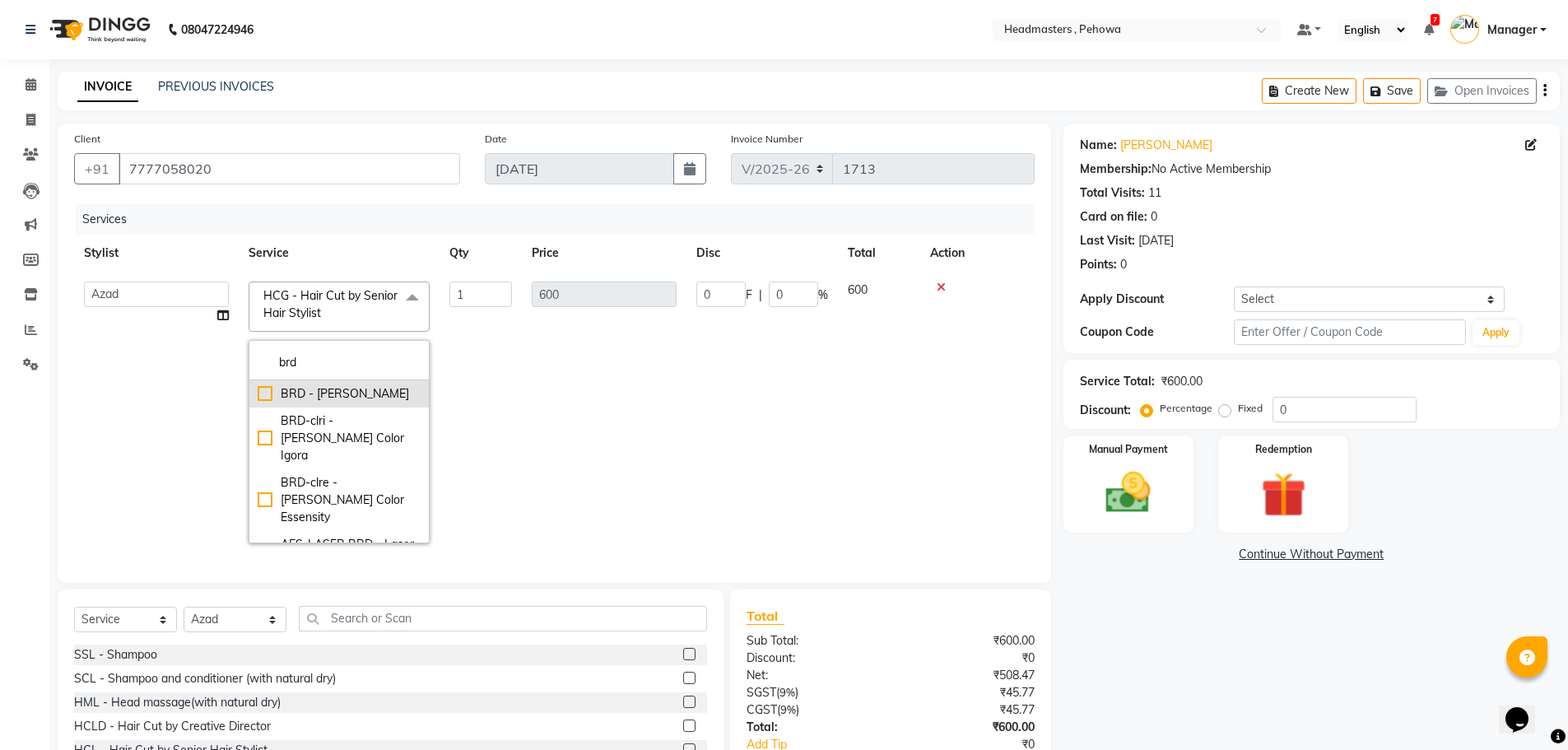 type on "brd" 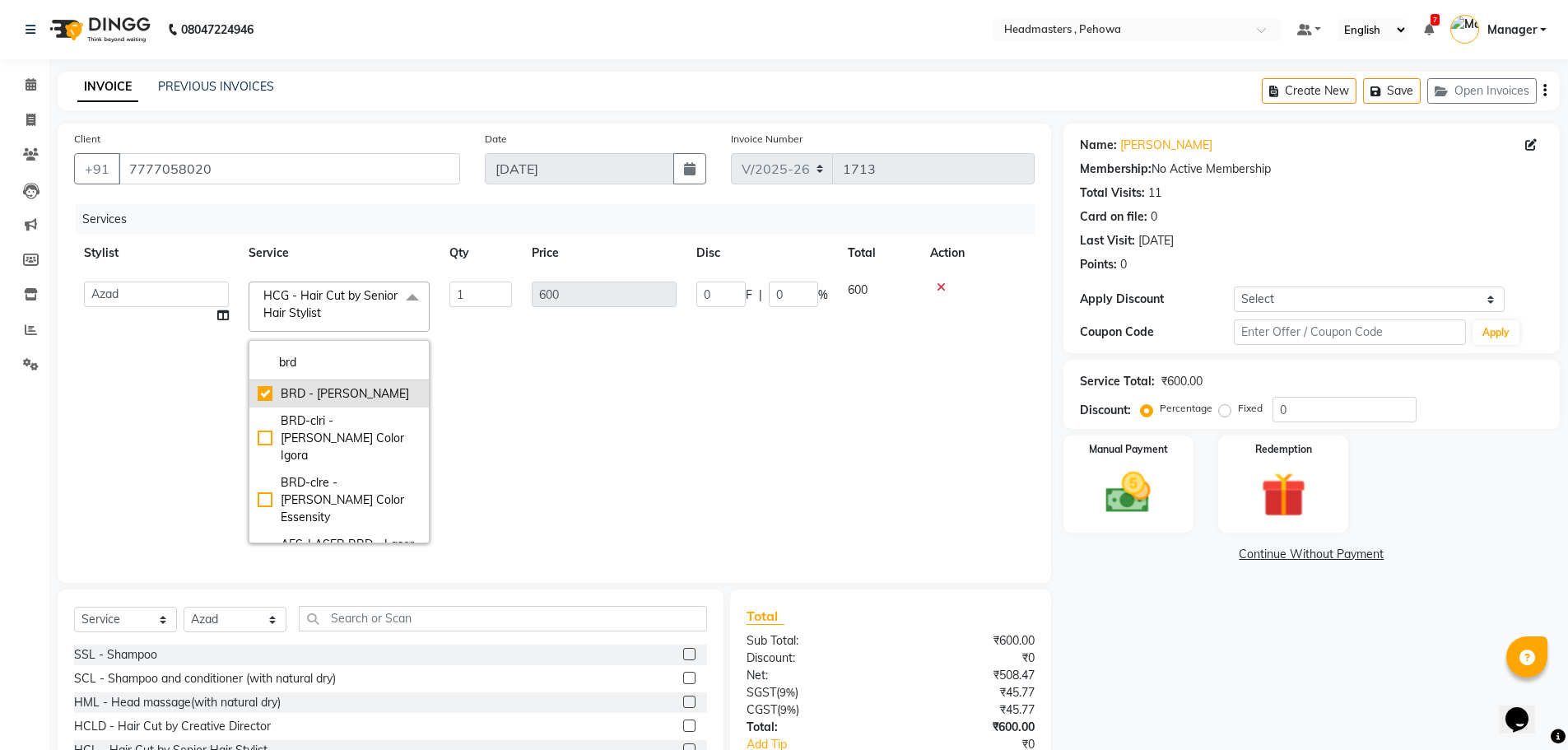 checkbox on "true" 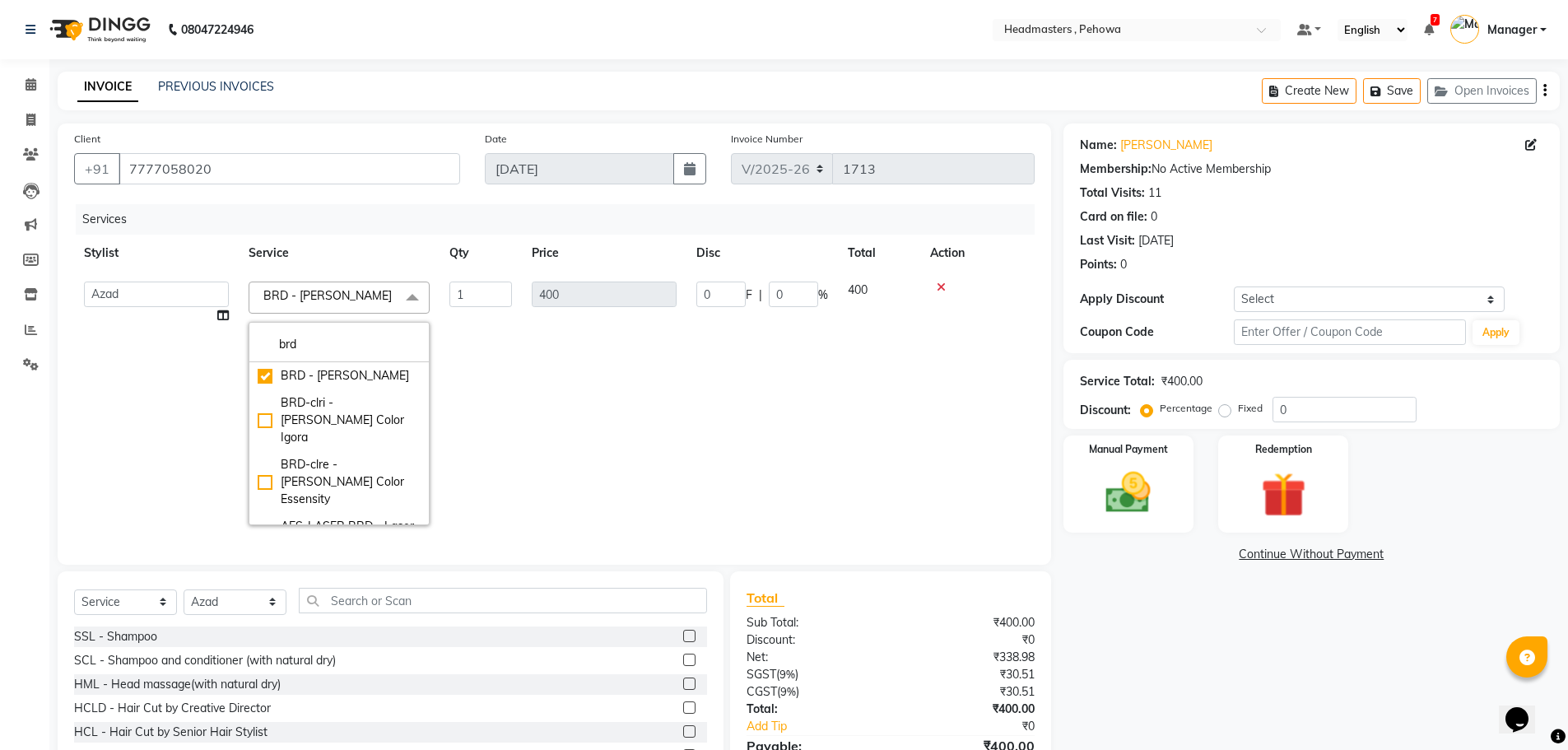 click on "0 F | 0 %" 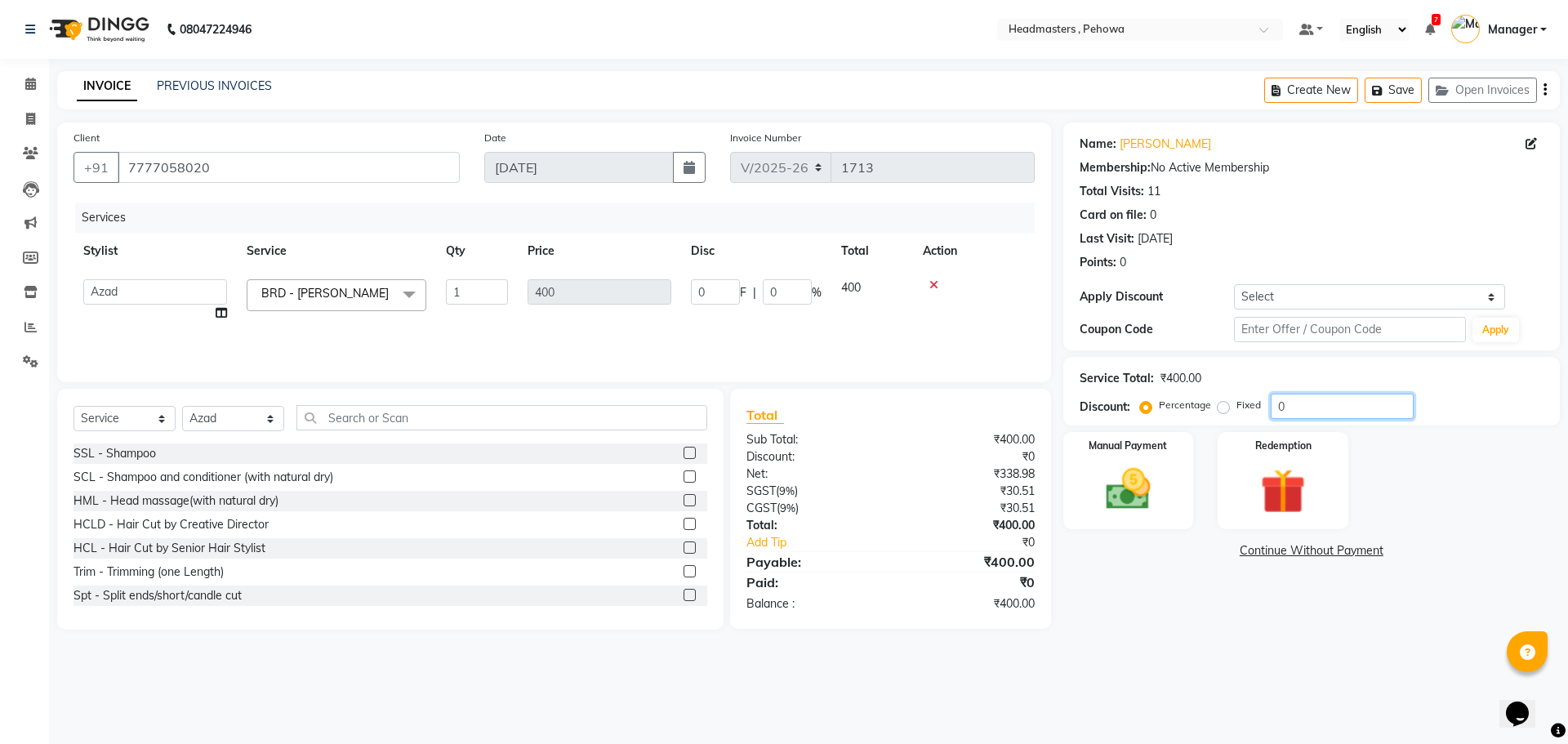 click on "0" 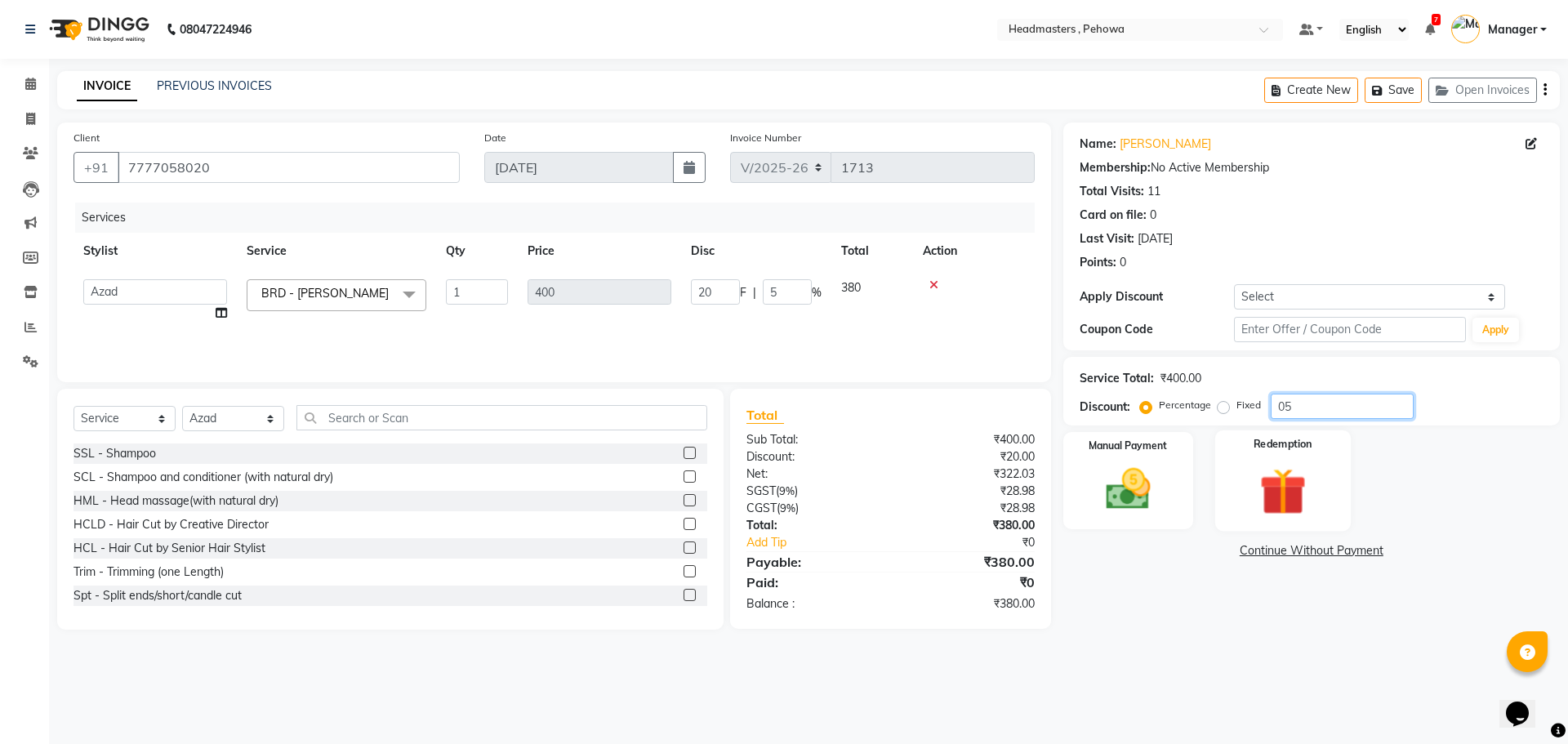 type on "050" 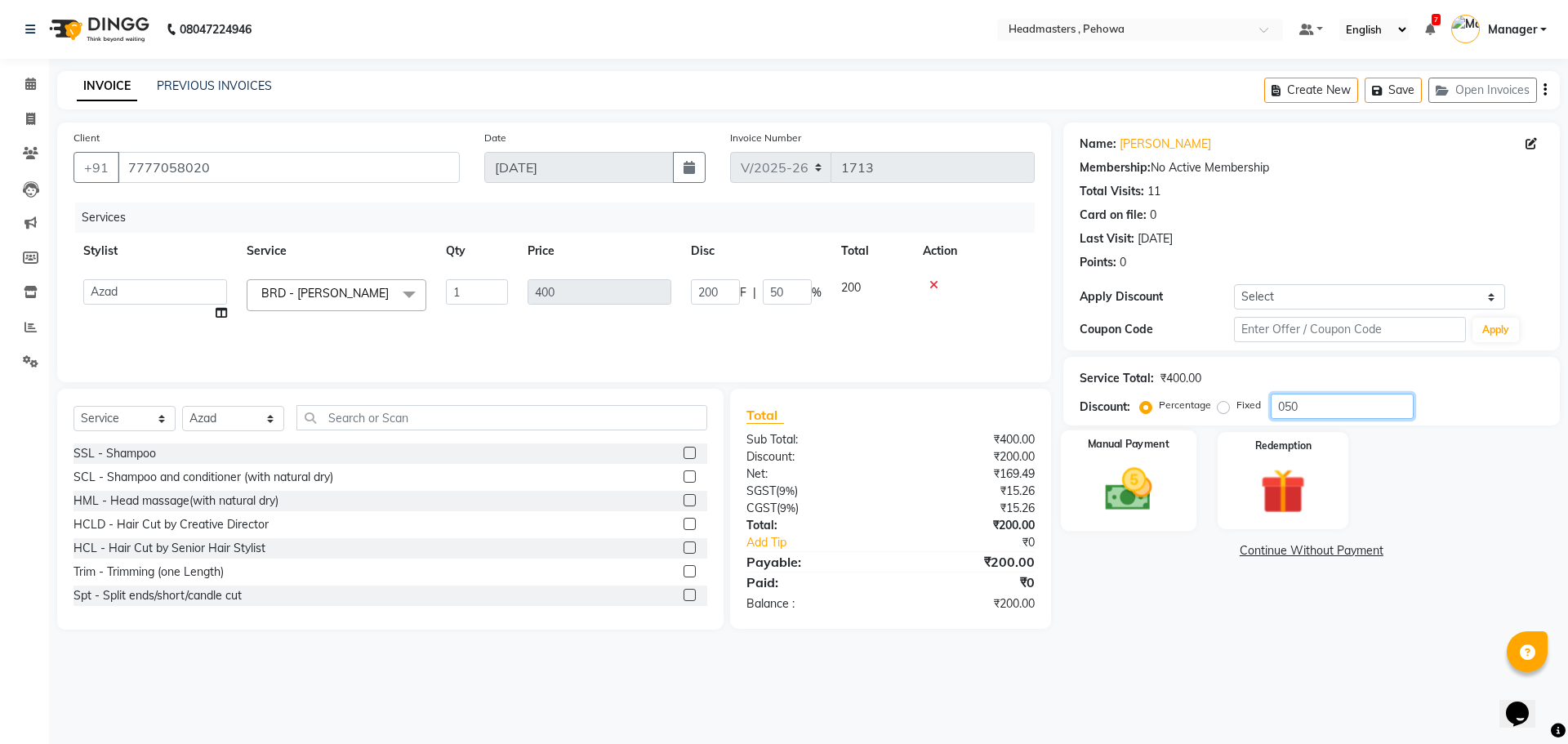 type on "050" 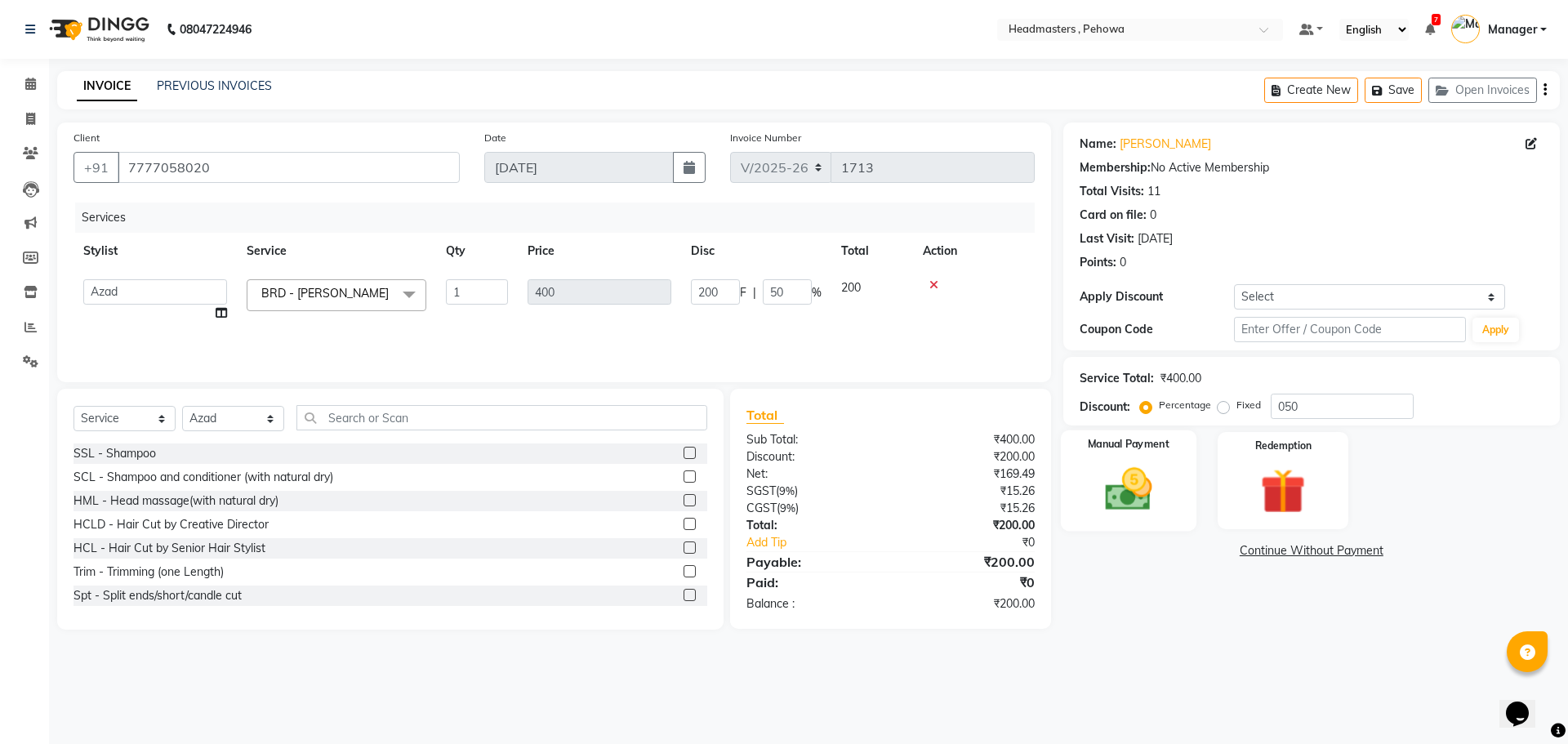 click on "Manual Payment" 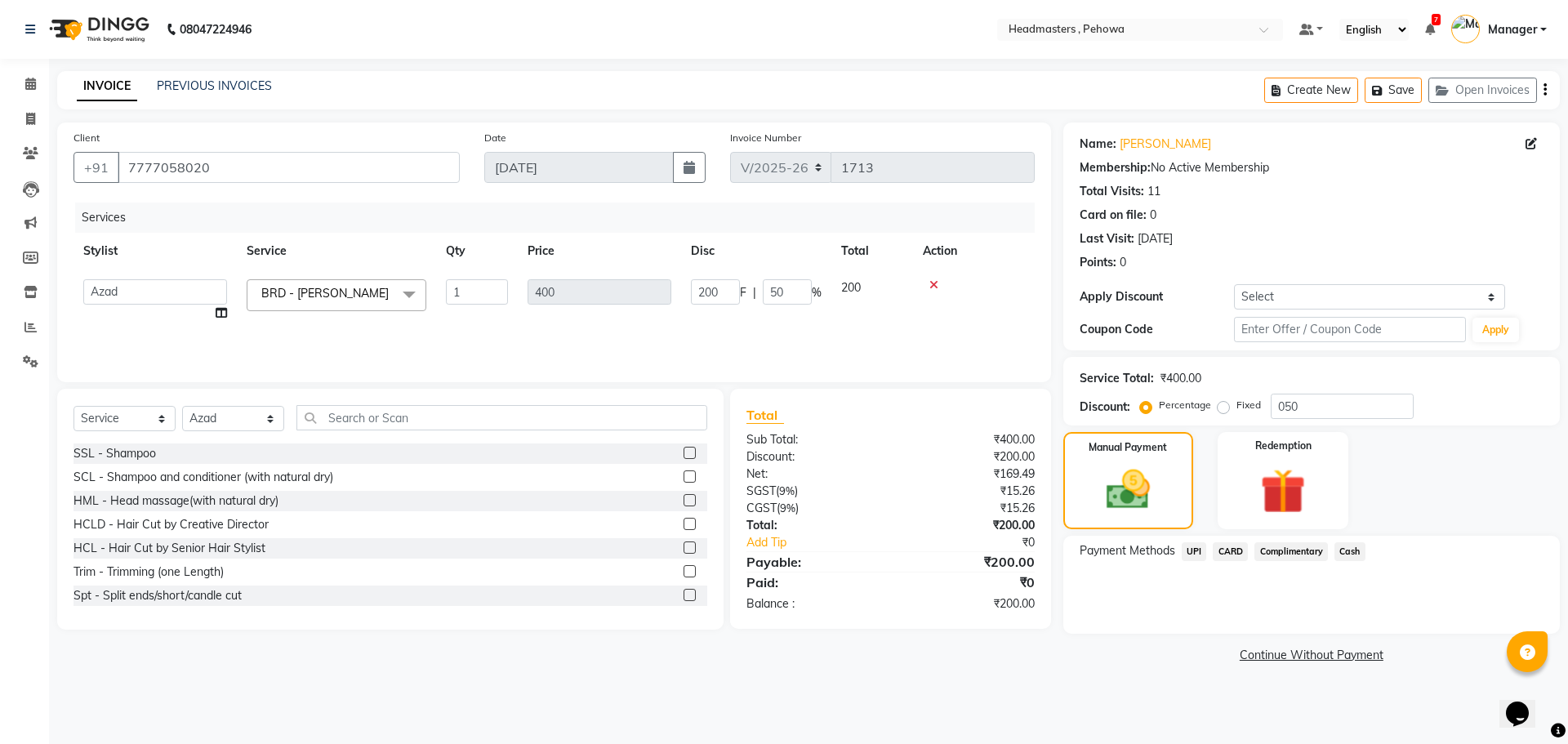 click on "UPI" 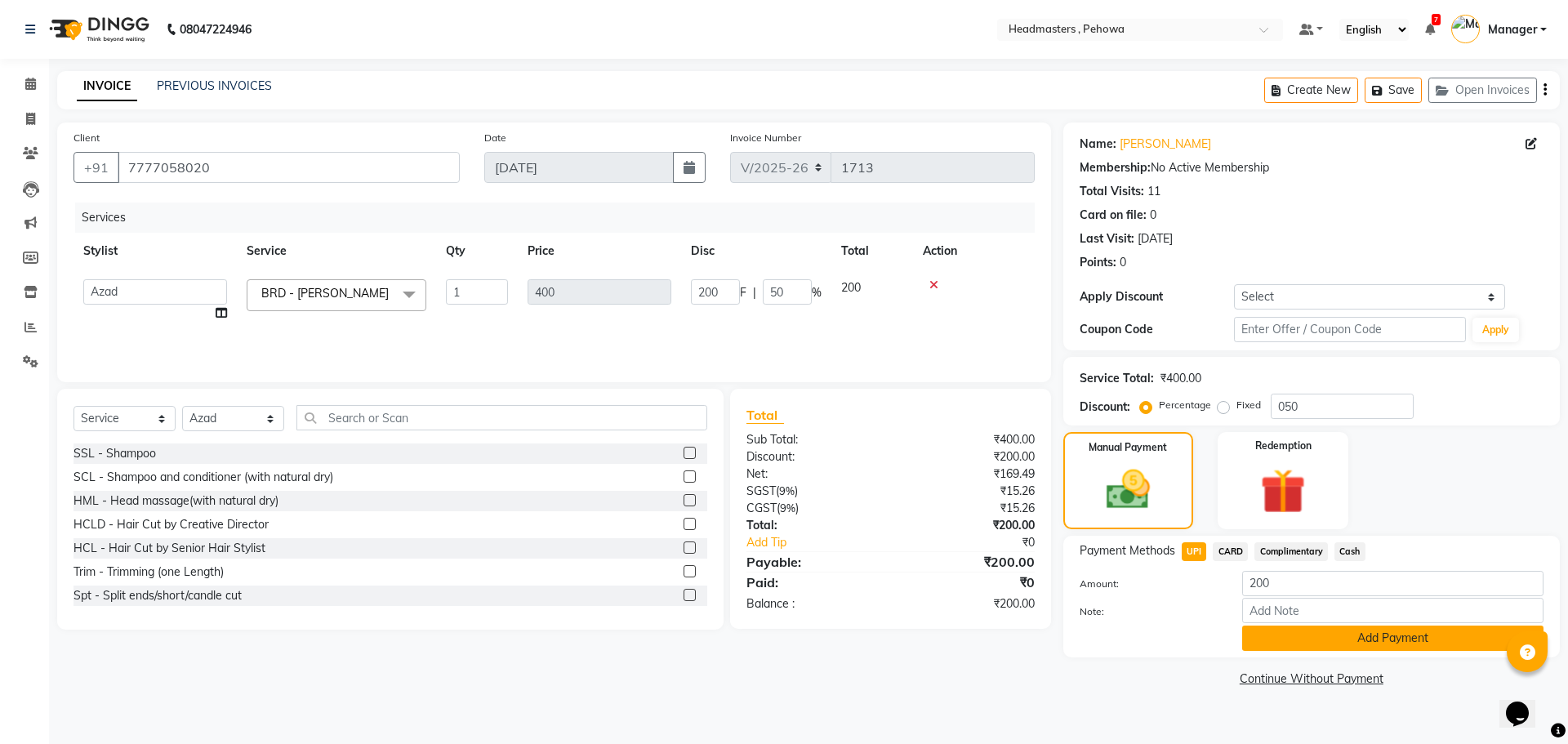 click on "Add Payment" 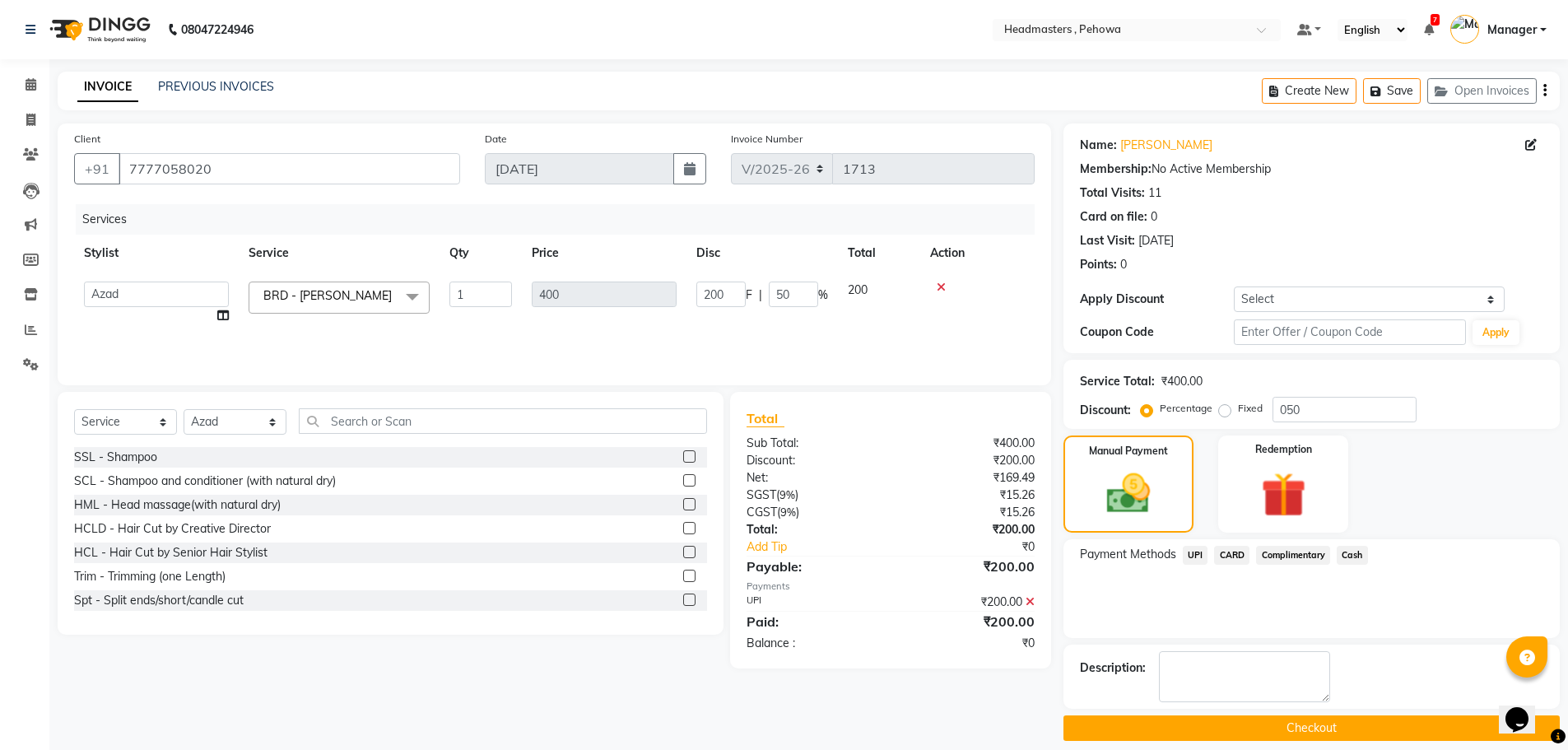 click on "Checkout" 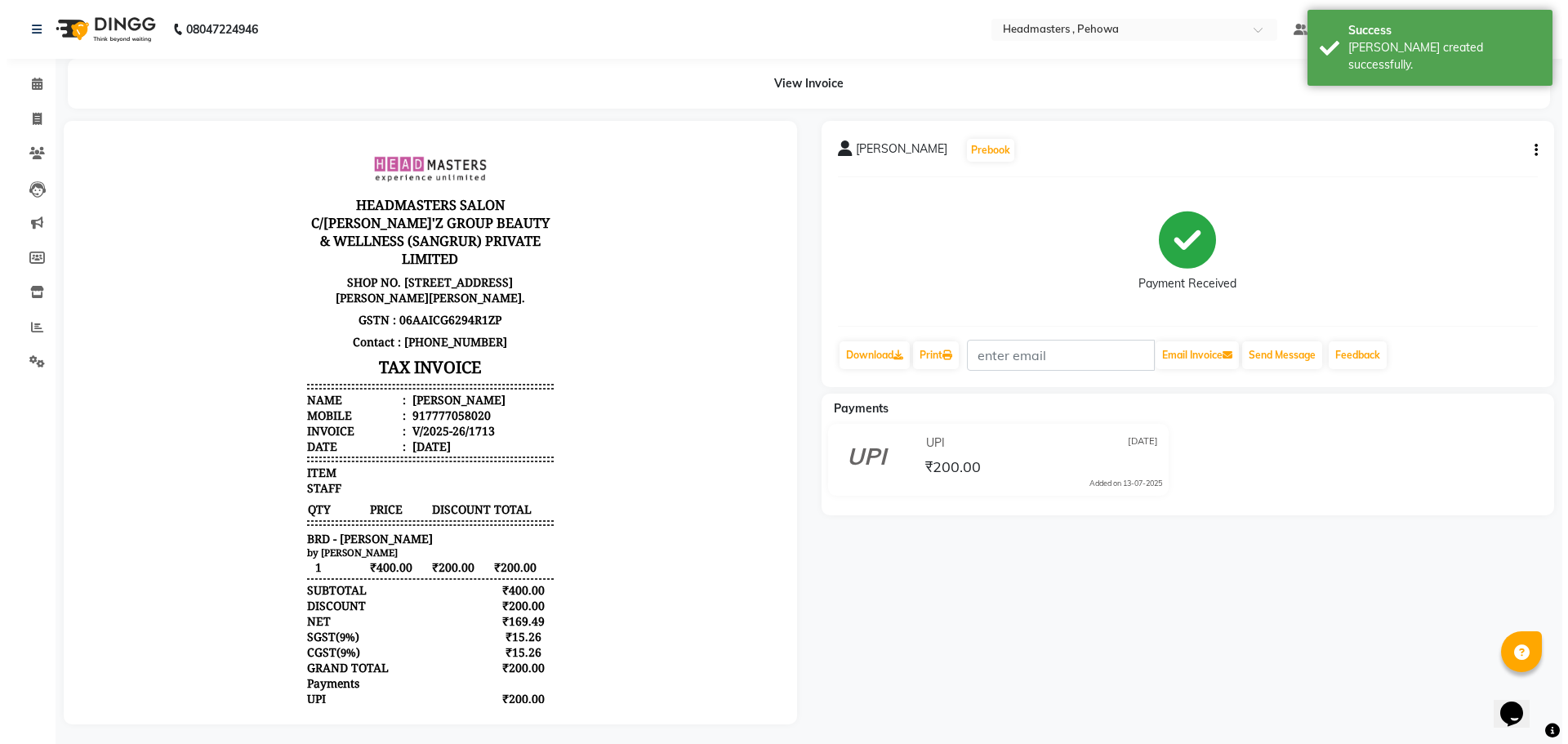 scroll, scrollTop: 0, scrollLeft: 0, axis: both 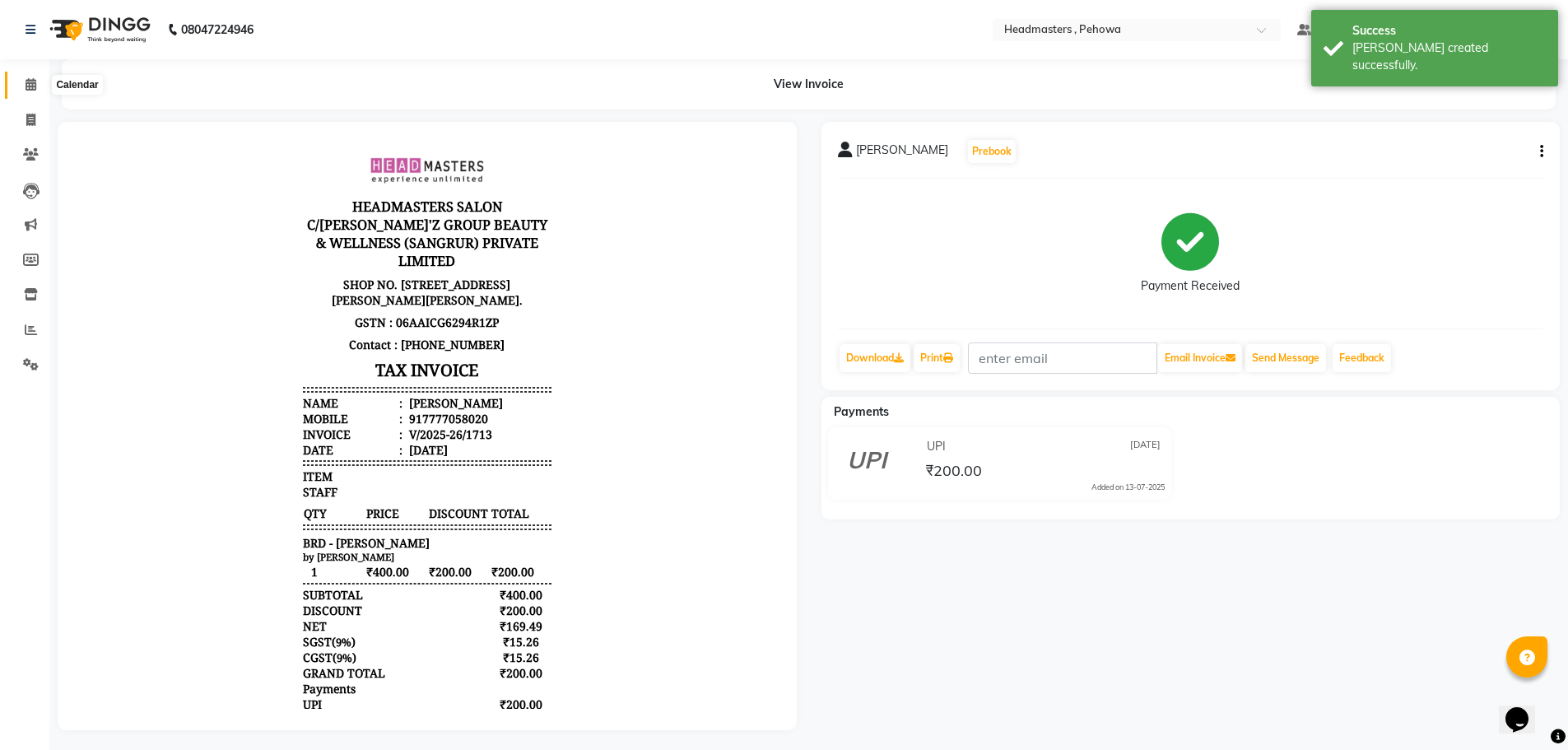 click 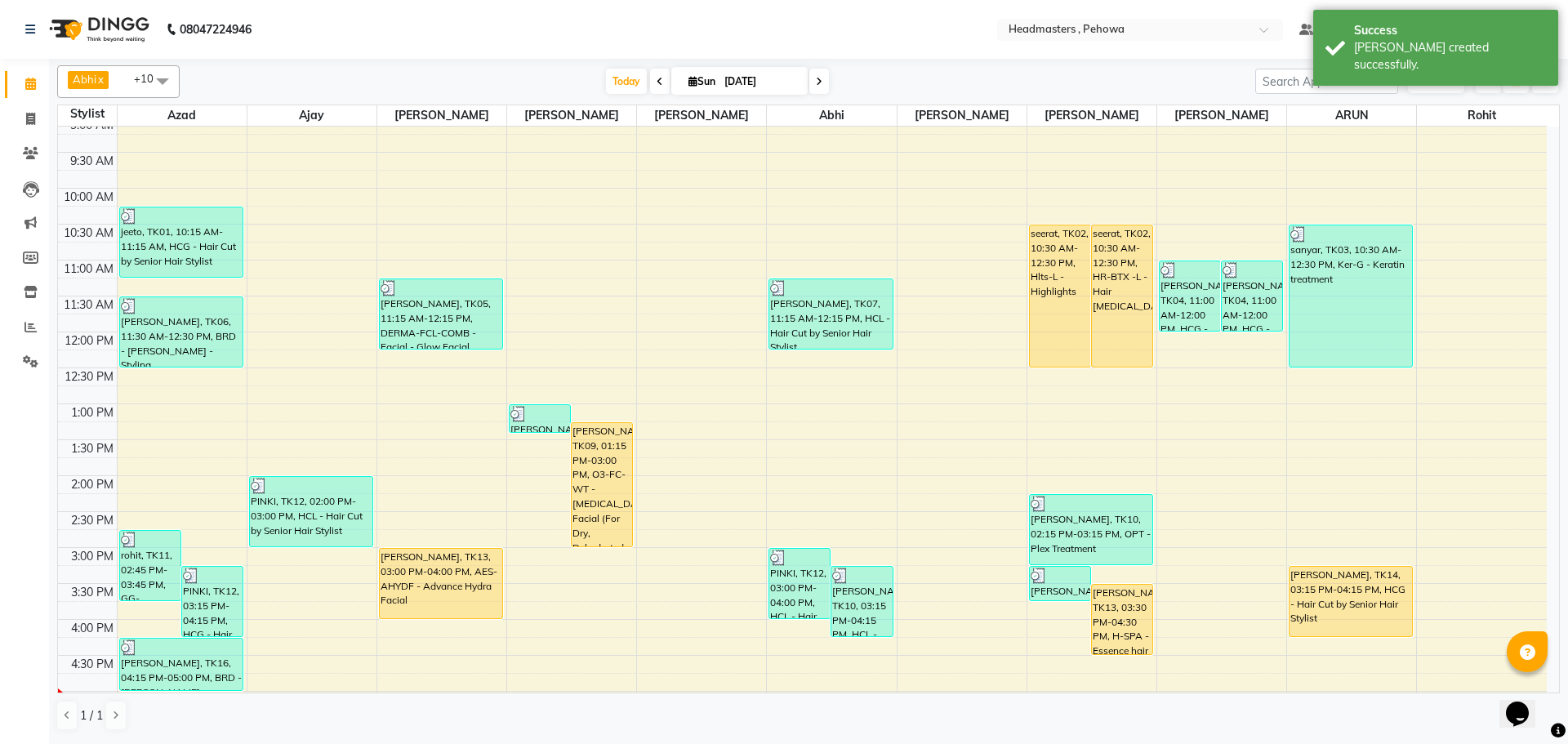 scroll, scrollTop: 439, scrollLeft: 0, axis: vertical 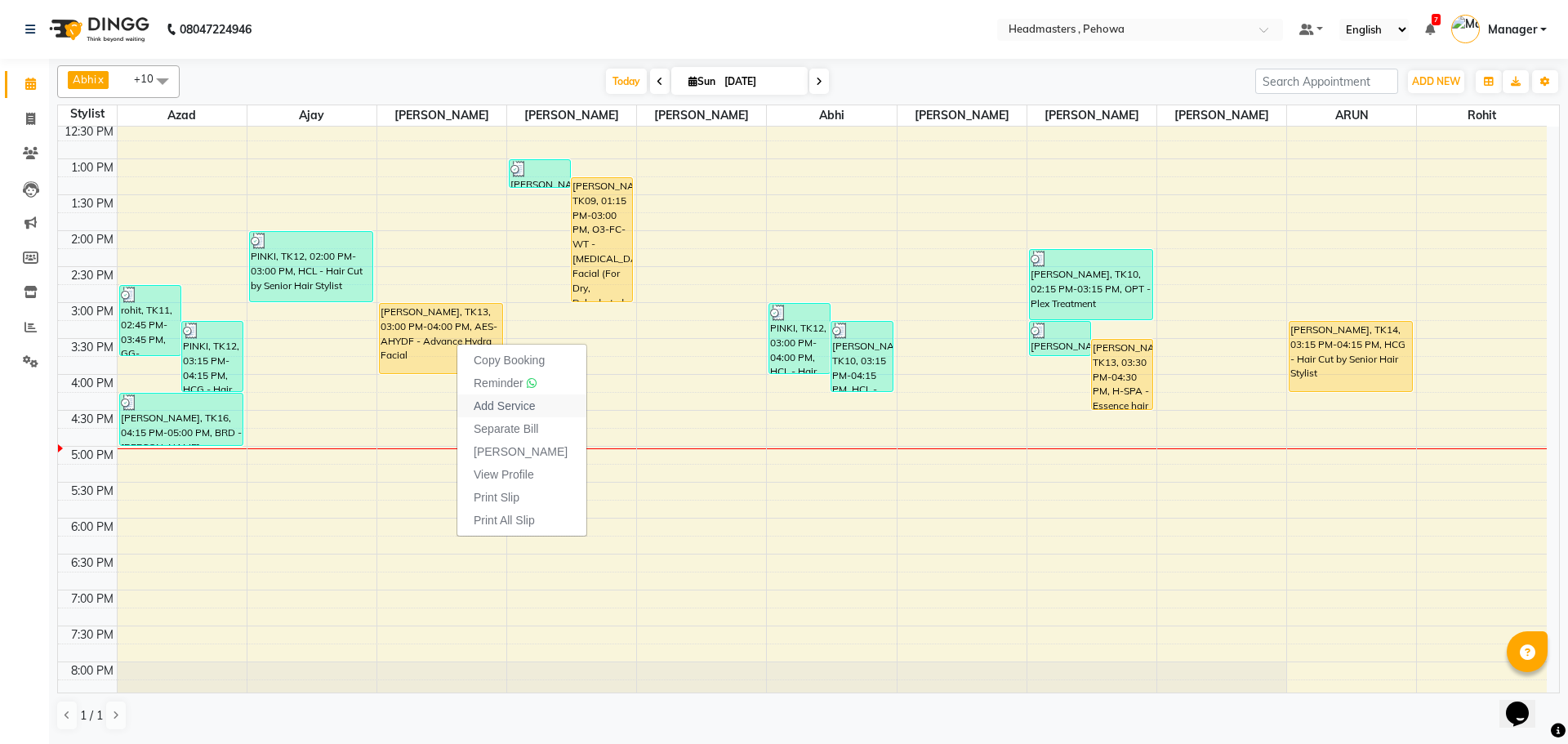 click on "Add Service" at bounding box center (504, 406) 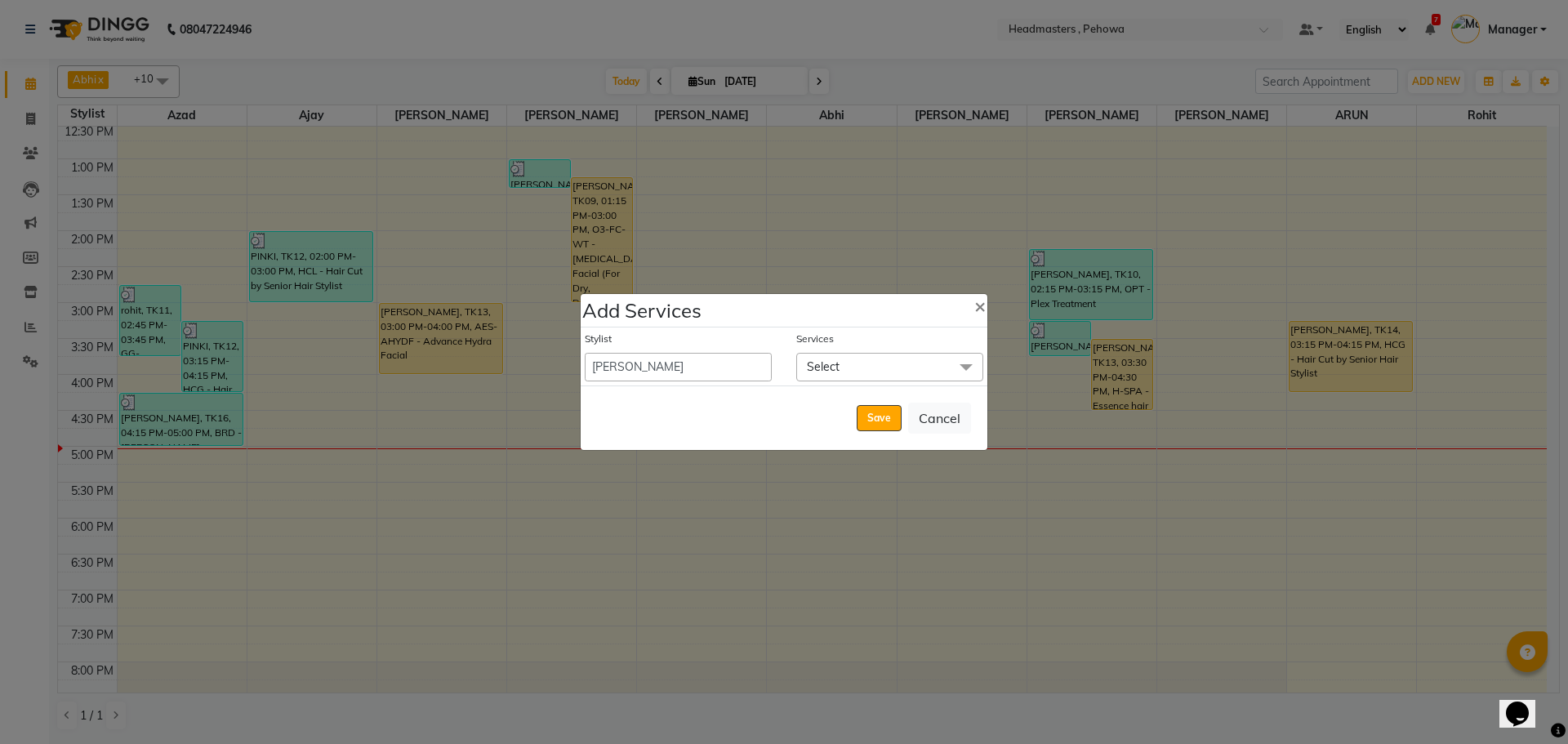click on "Select" 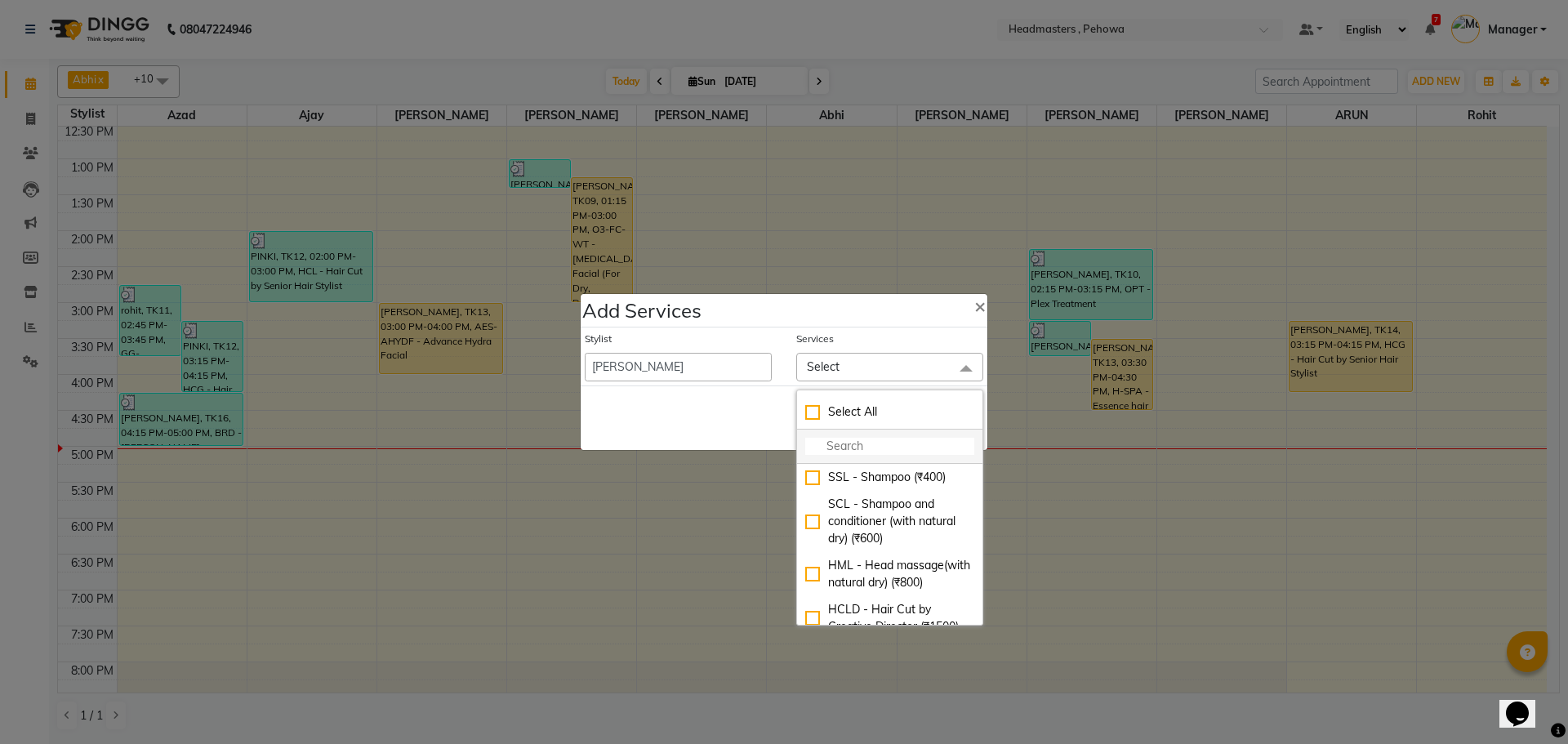 click 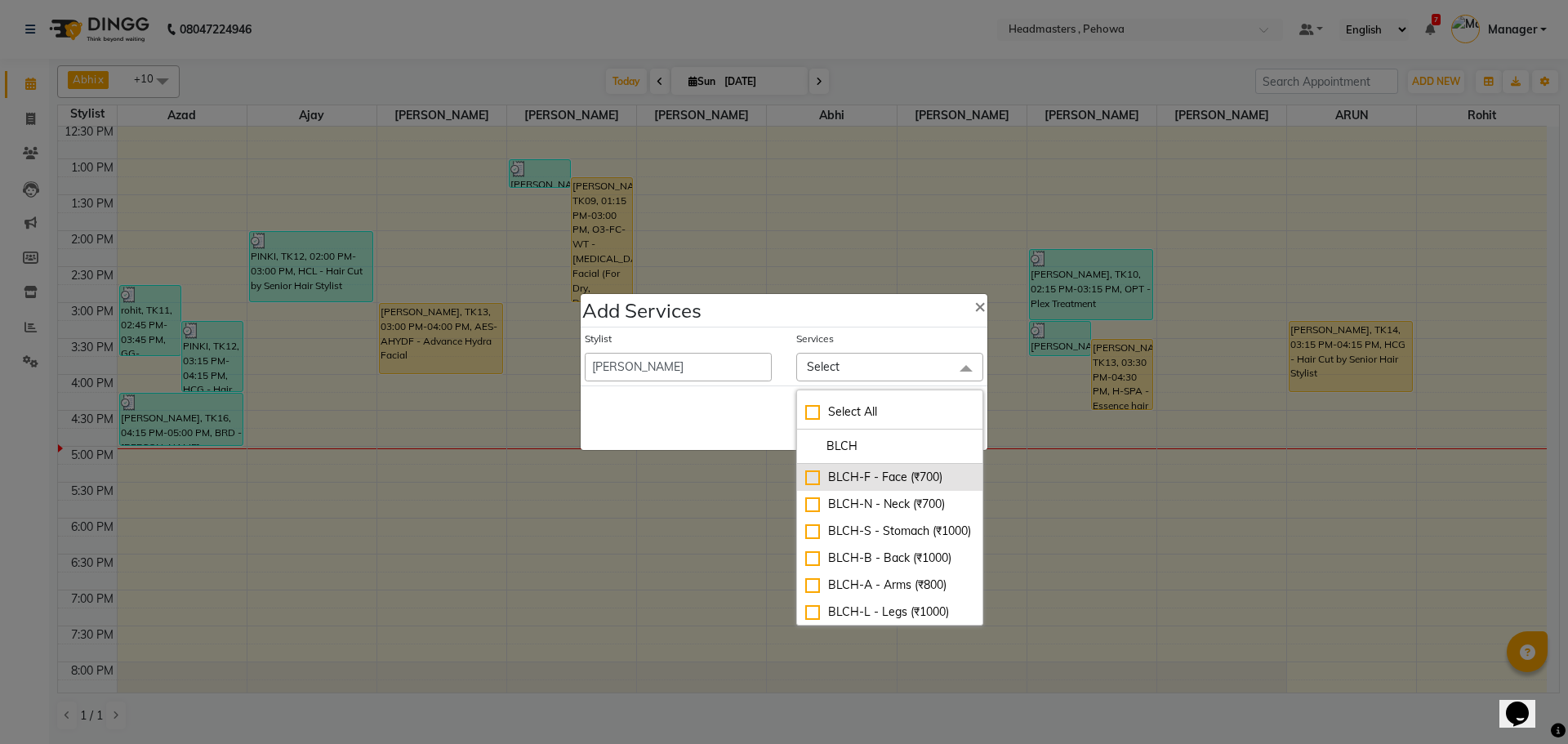 type on "BLCH" 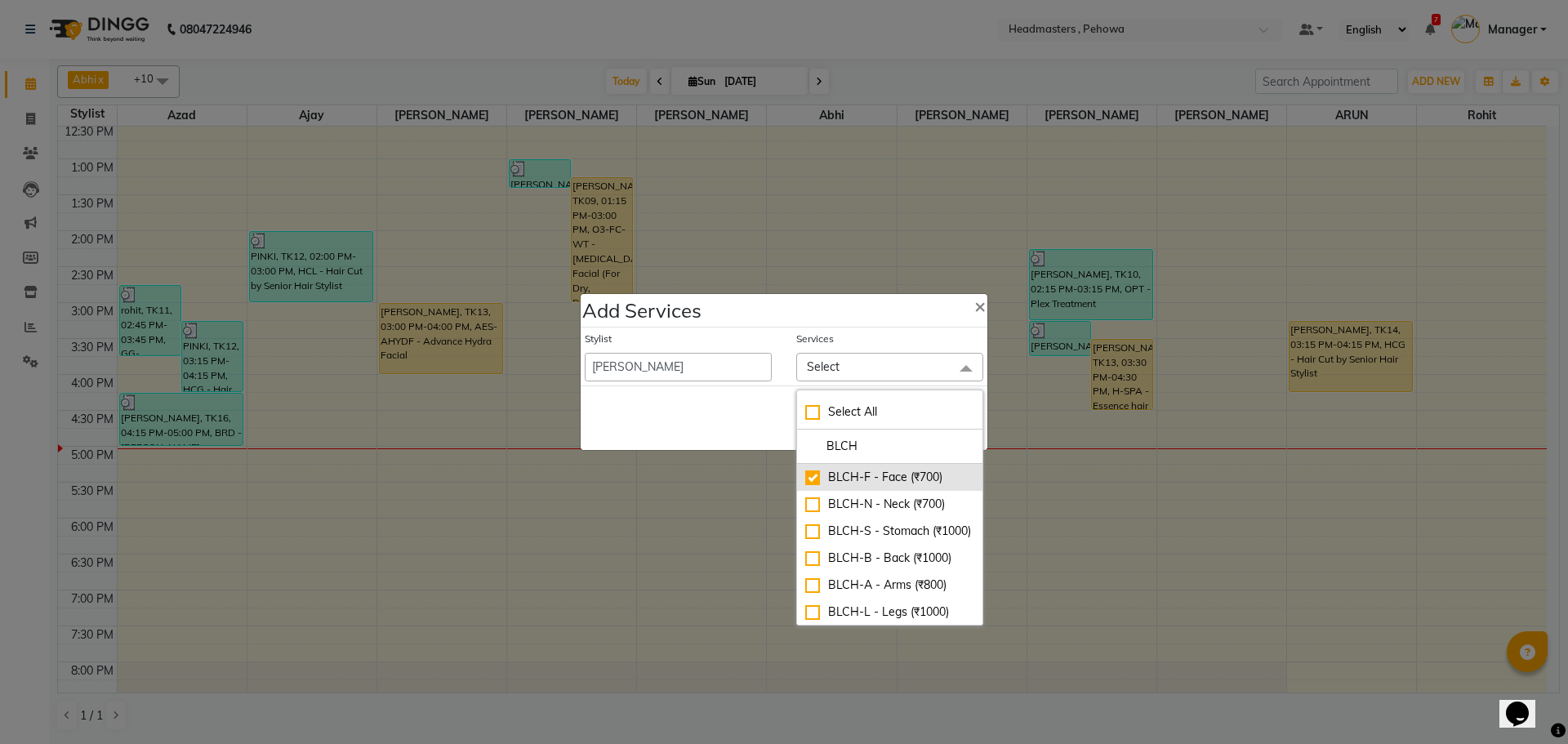 checkbox on "true" 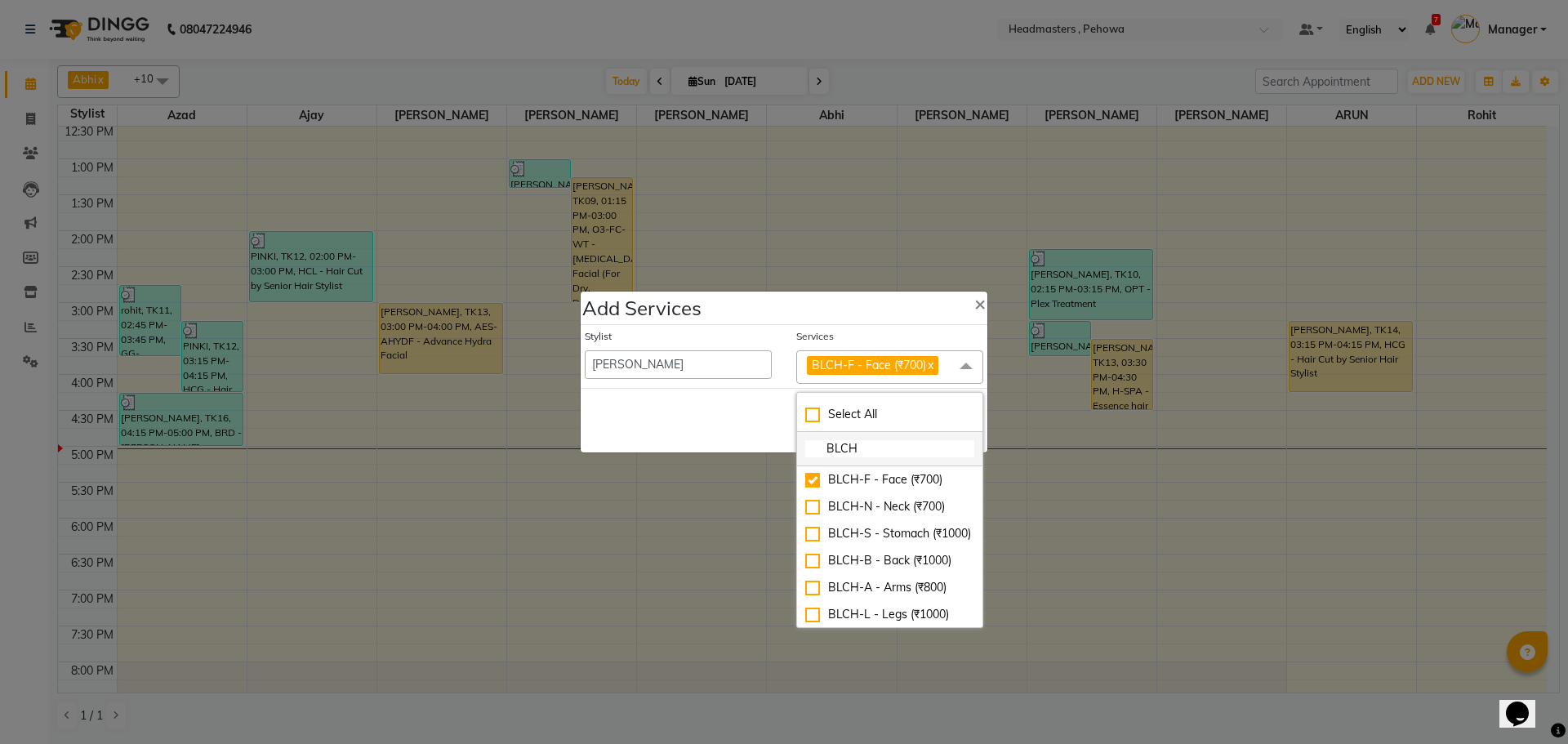 click on "BLCH" 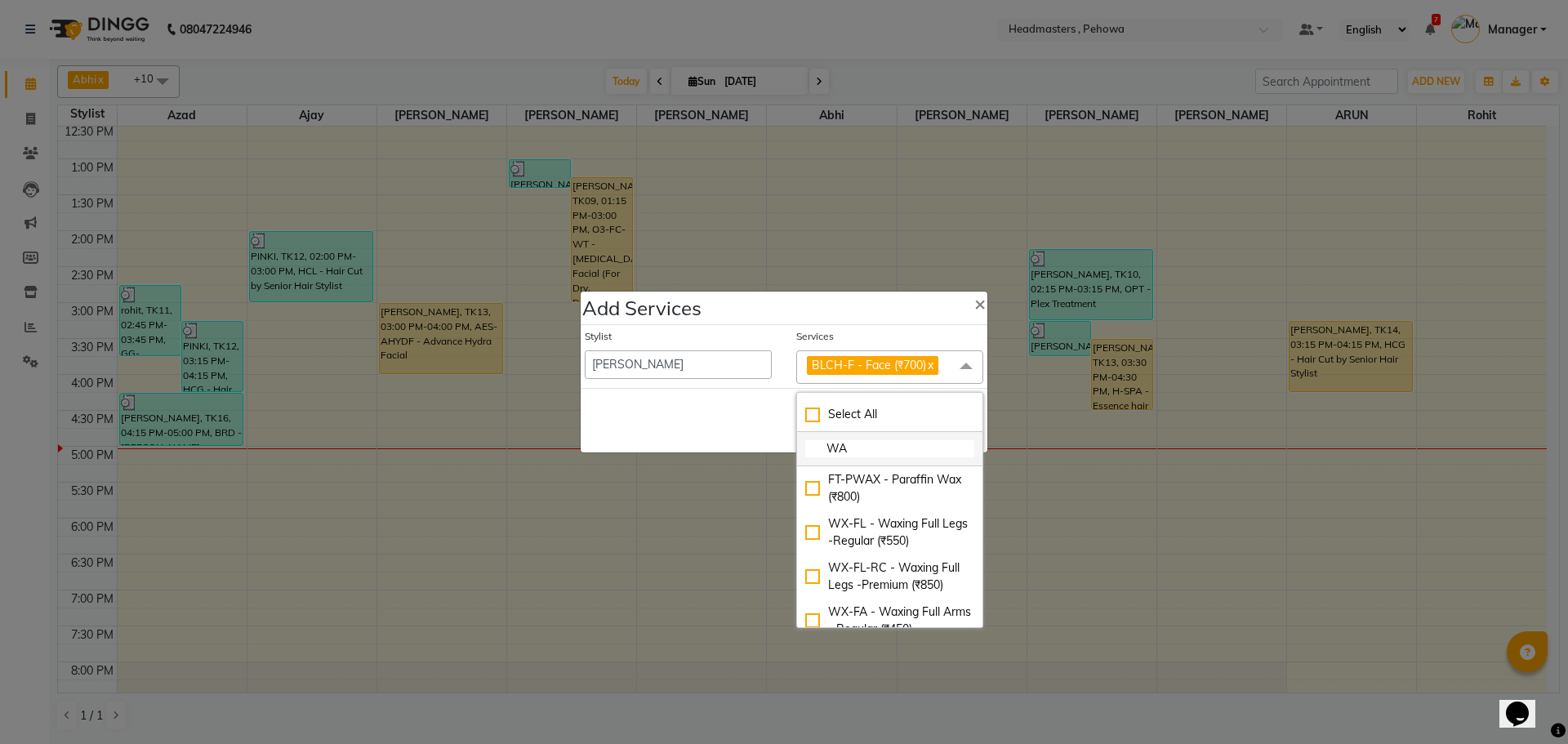 type on "WAX" 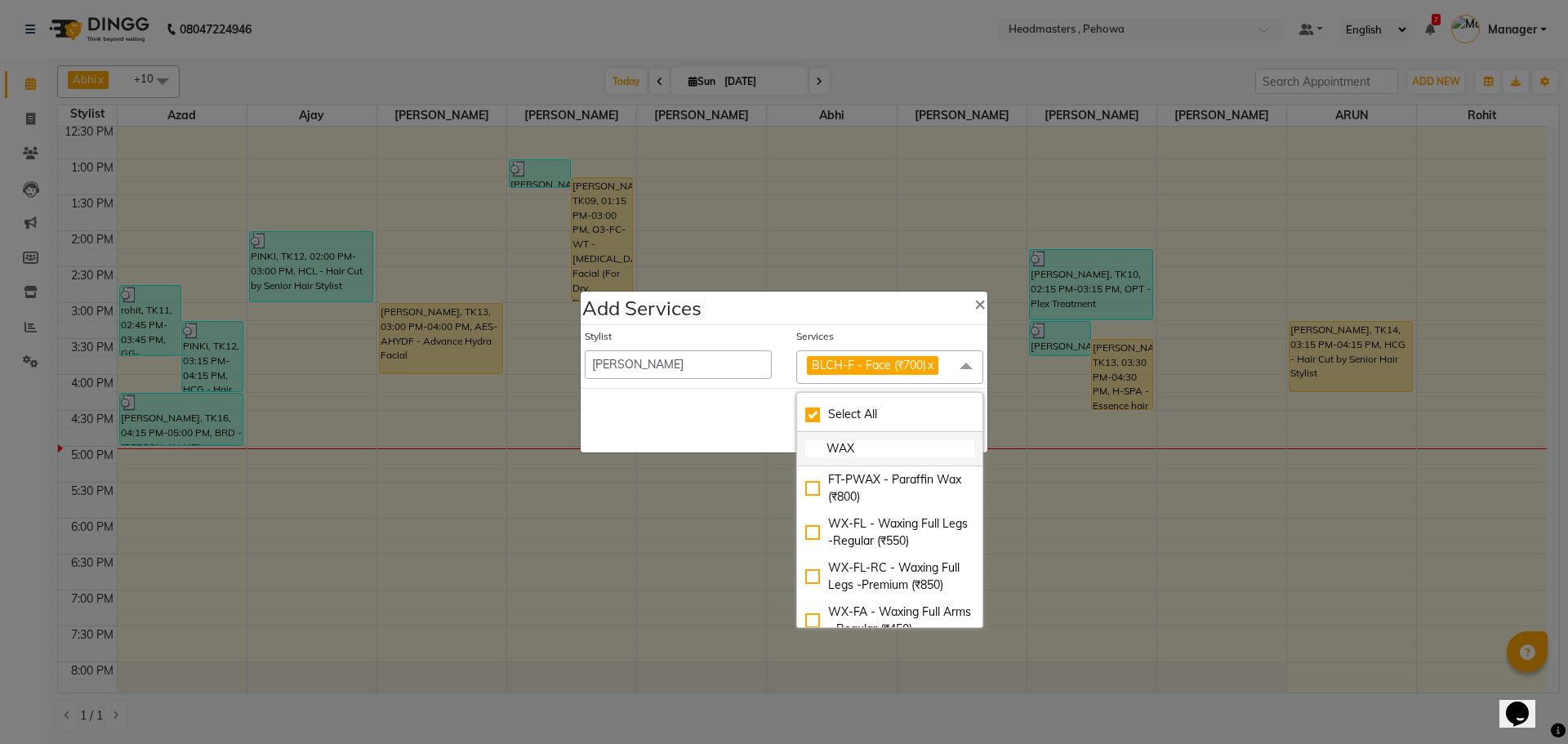 checkbox on "true" 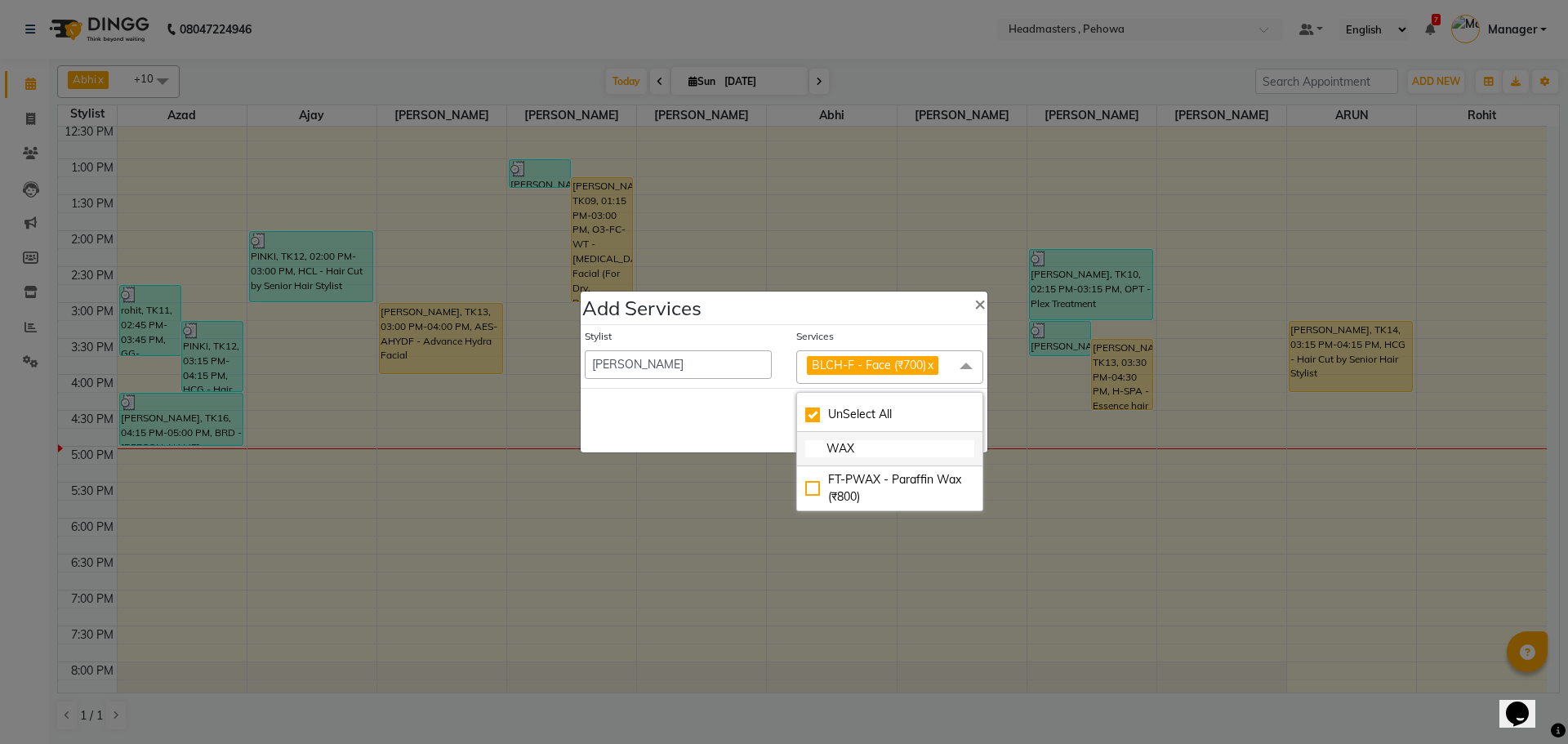checkbox on "false" 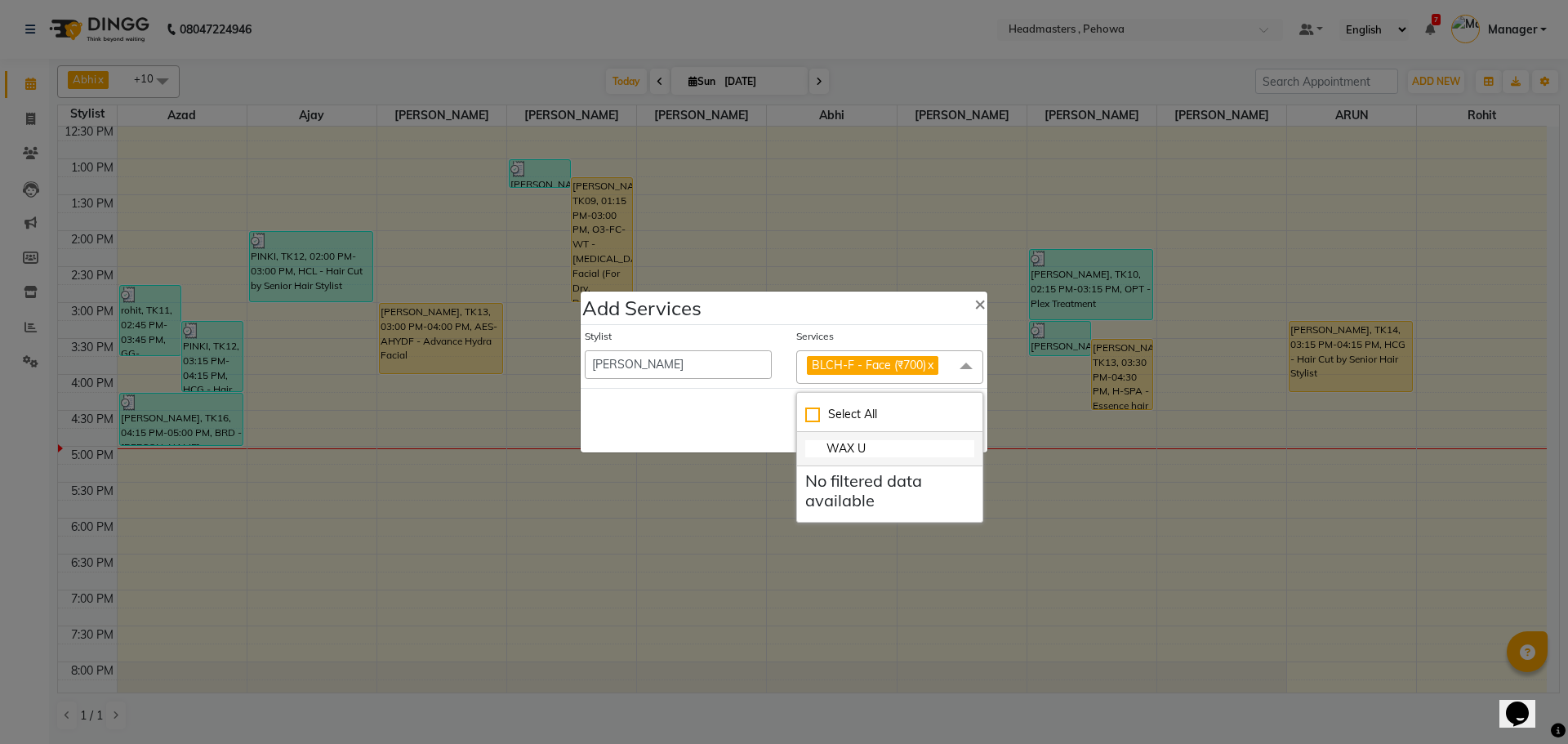 checkbox on "true" 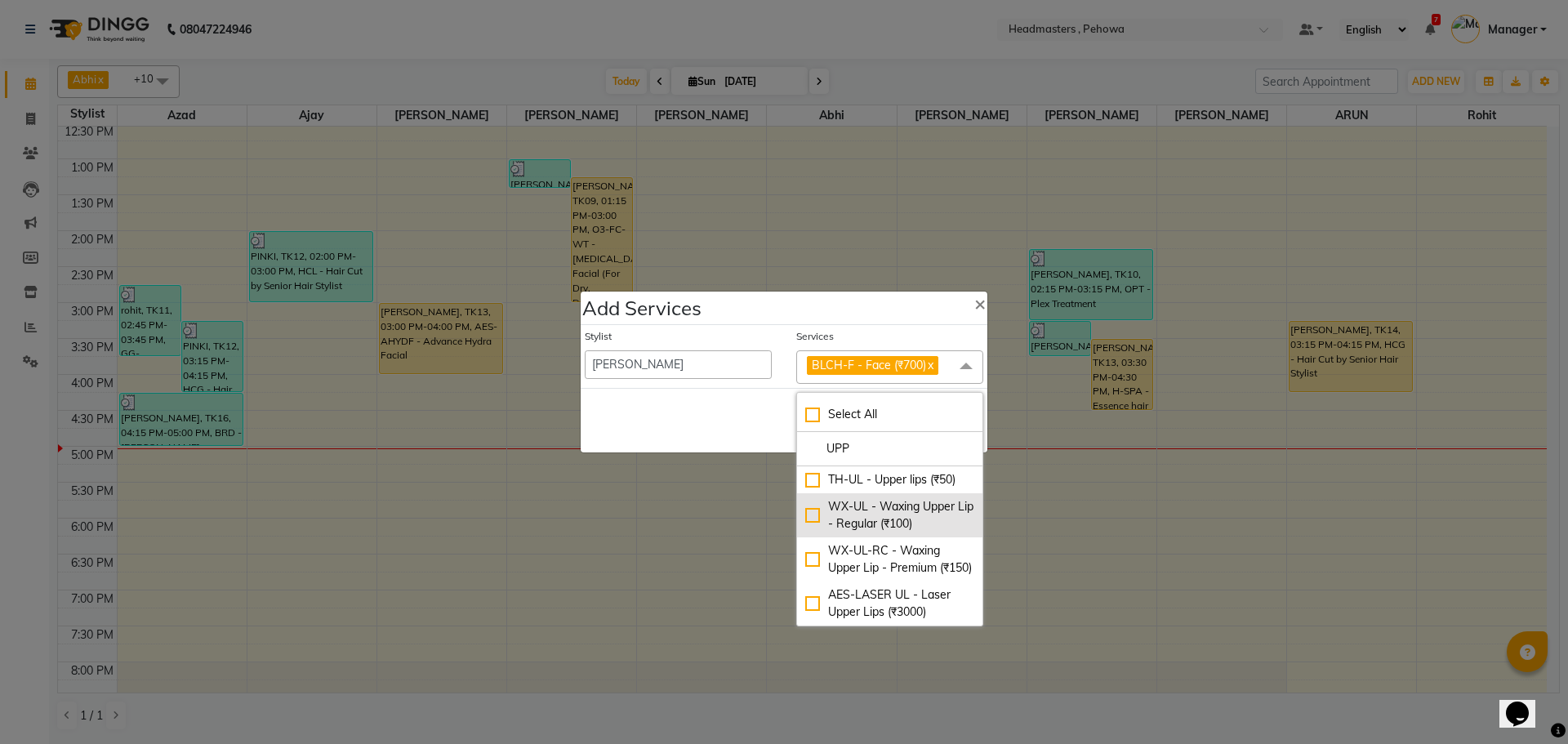 drag, startPoint x: 814, startPoint y: 568, endPoint x: 829, endPoint y: 556, distance: 19.20937 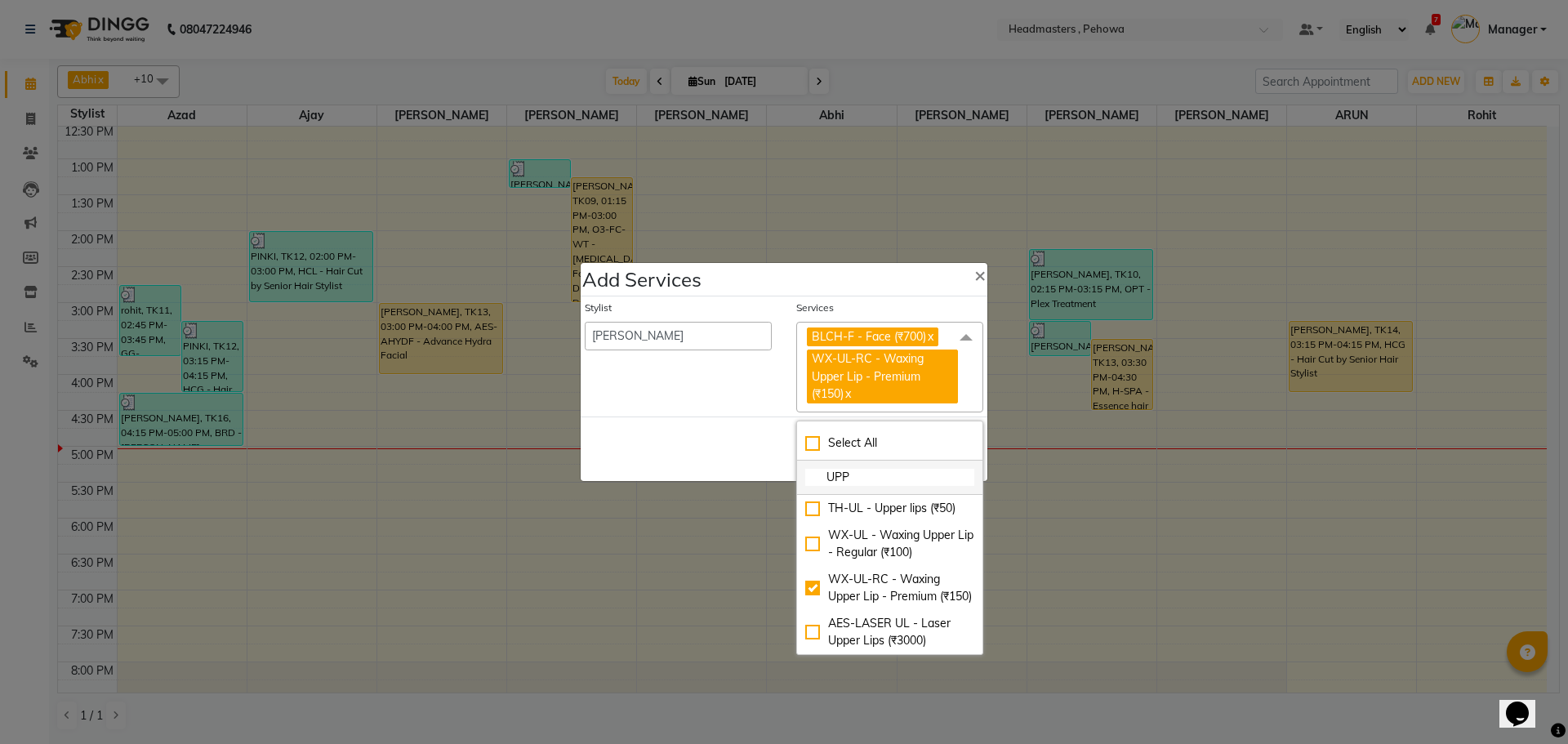 click on "UPP" 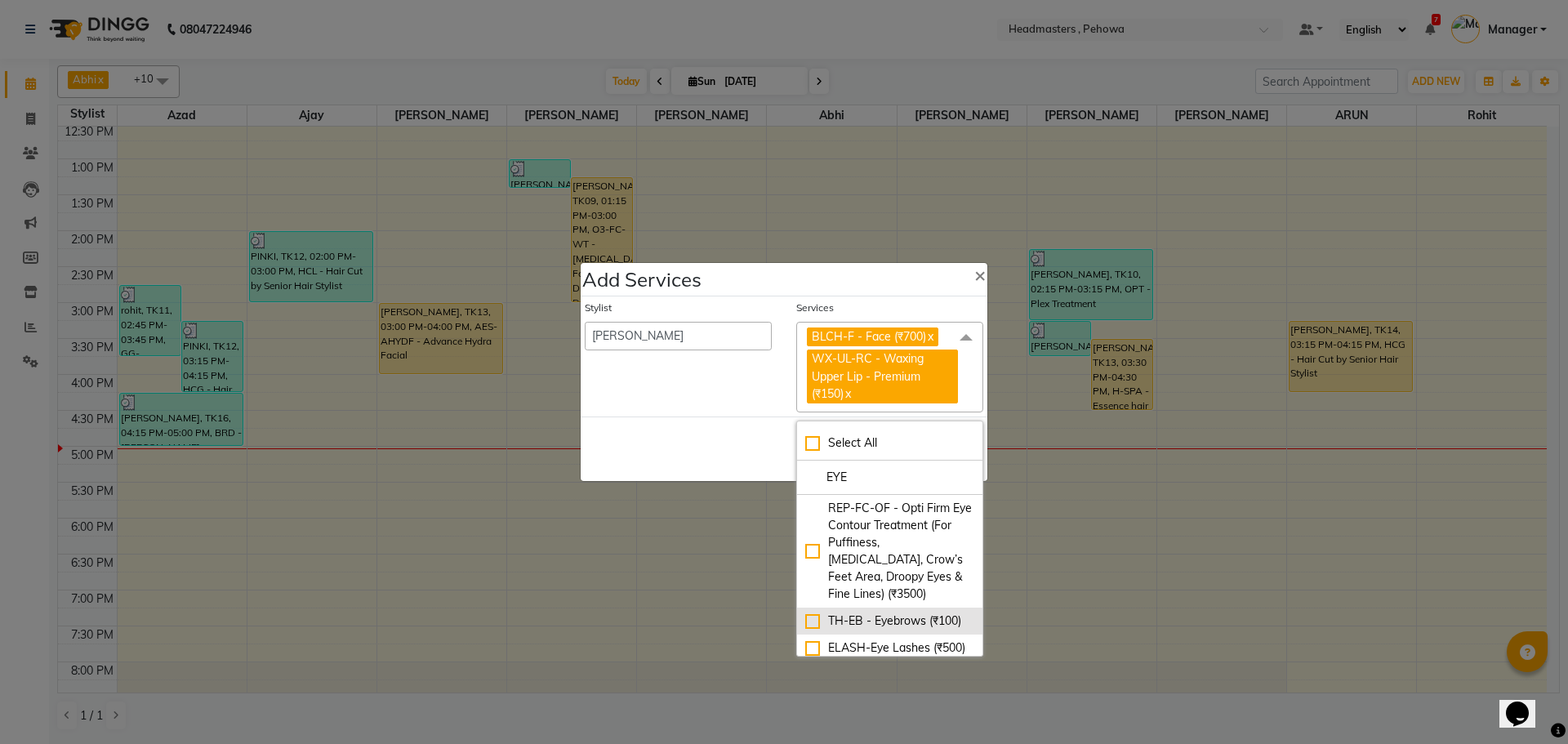 click on "TH-EB - Eyebrows (₹100)" 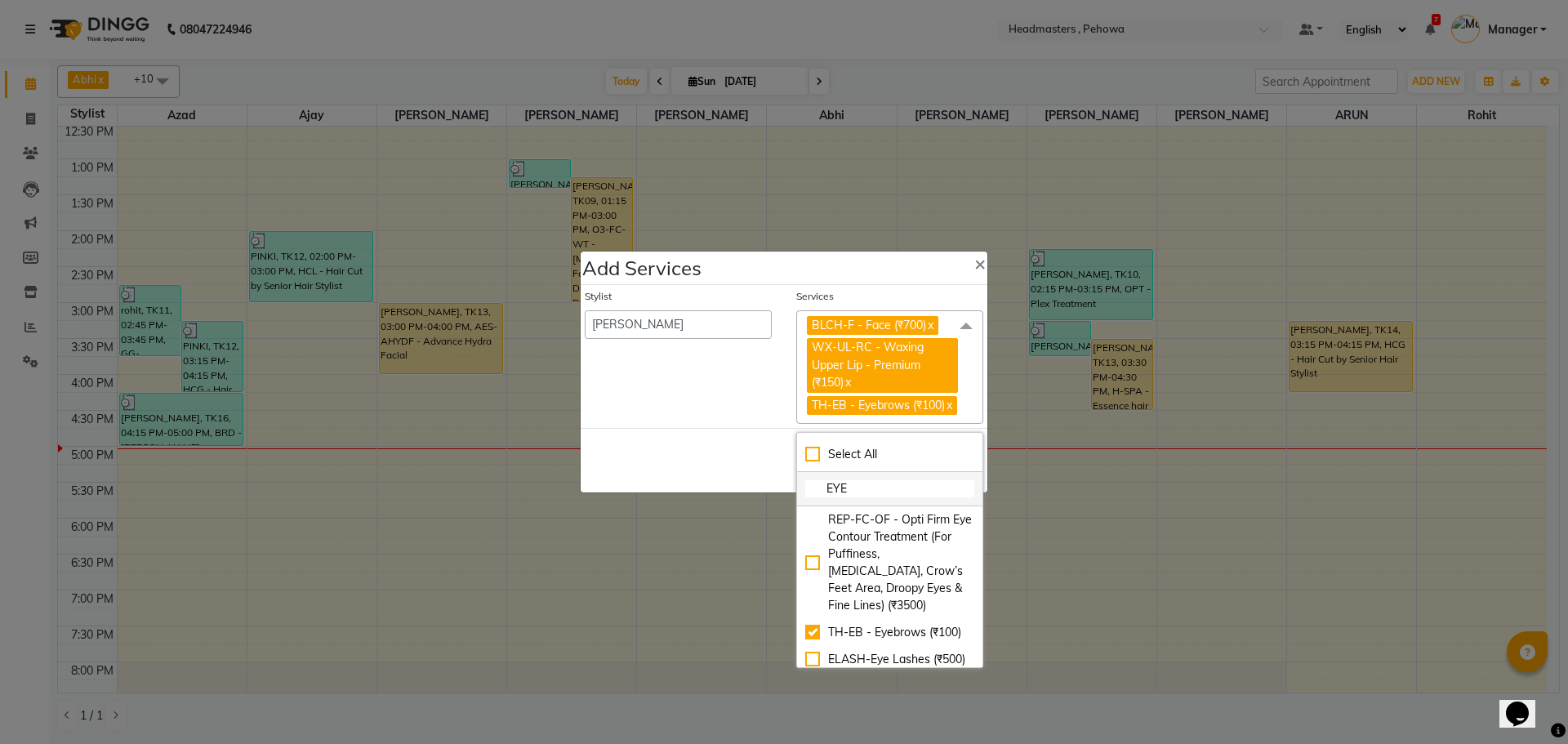 click on "EYE" 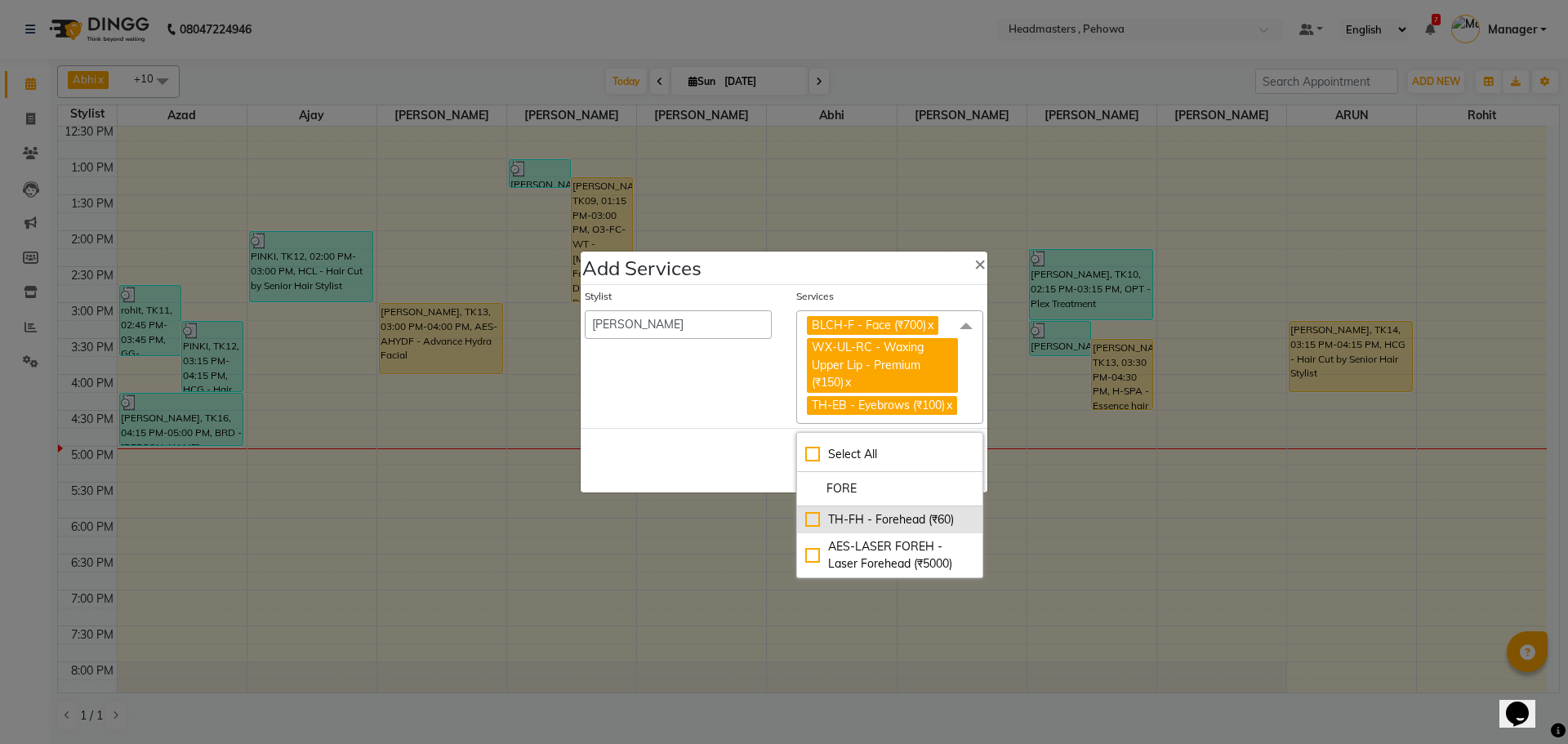 click on "TH-FH - Forehead (₹60)" 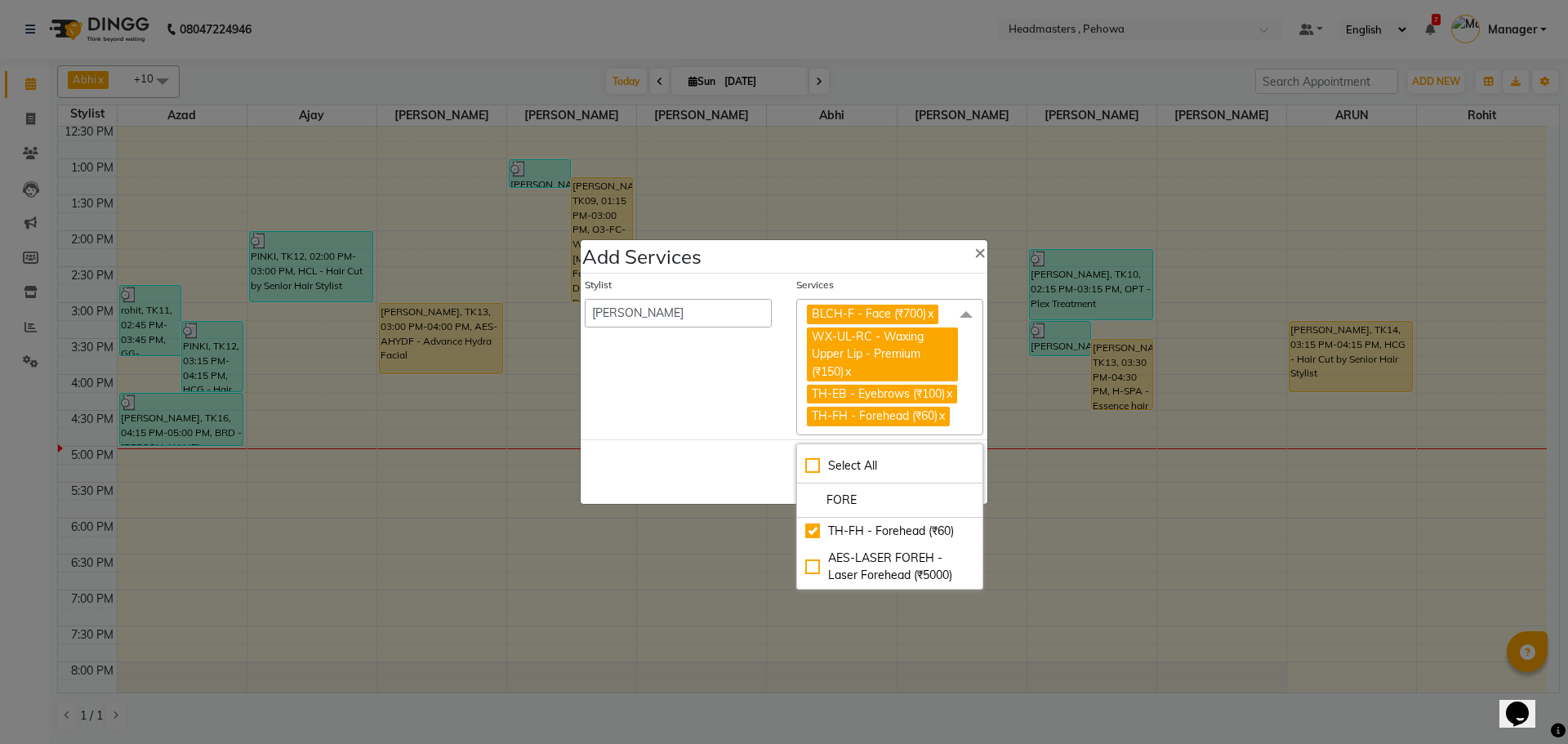 drag, startPoint x: 717, startPoint y: 483, endPoint x: 747, endPoint y: 489, distance: 30.59412 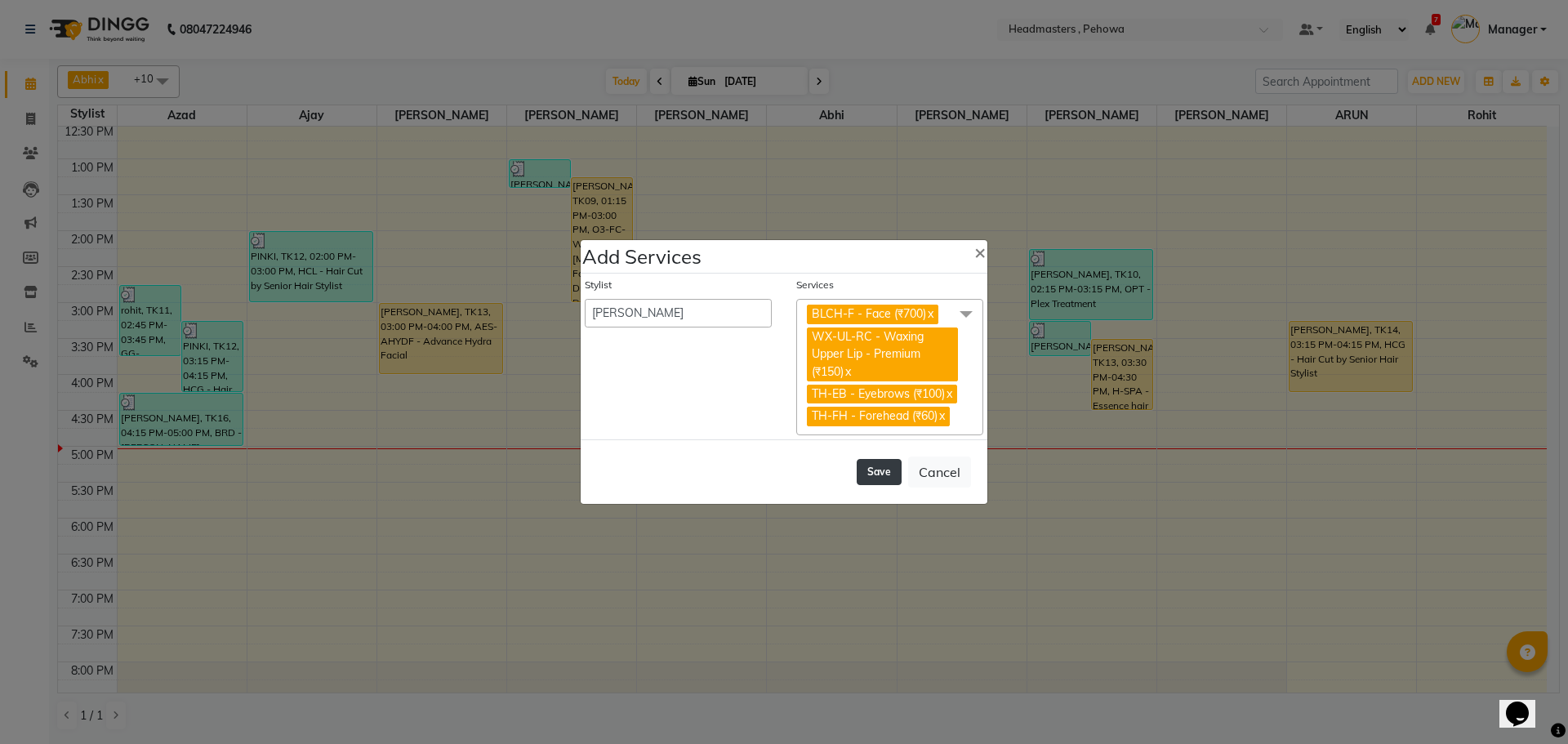 click on "Save" 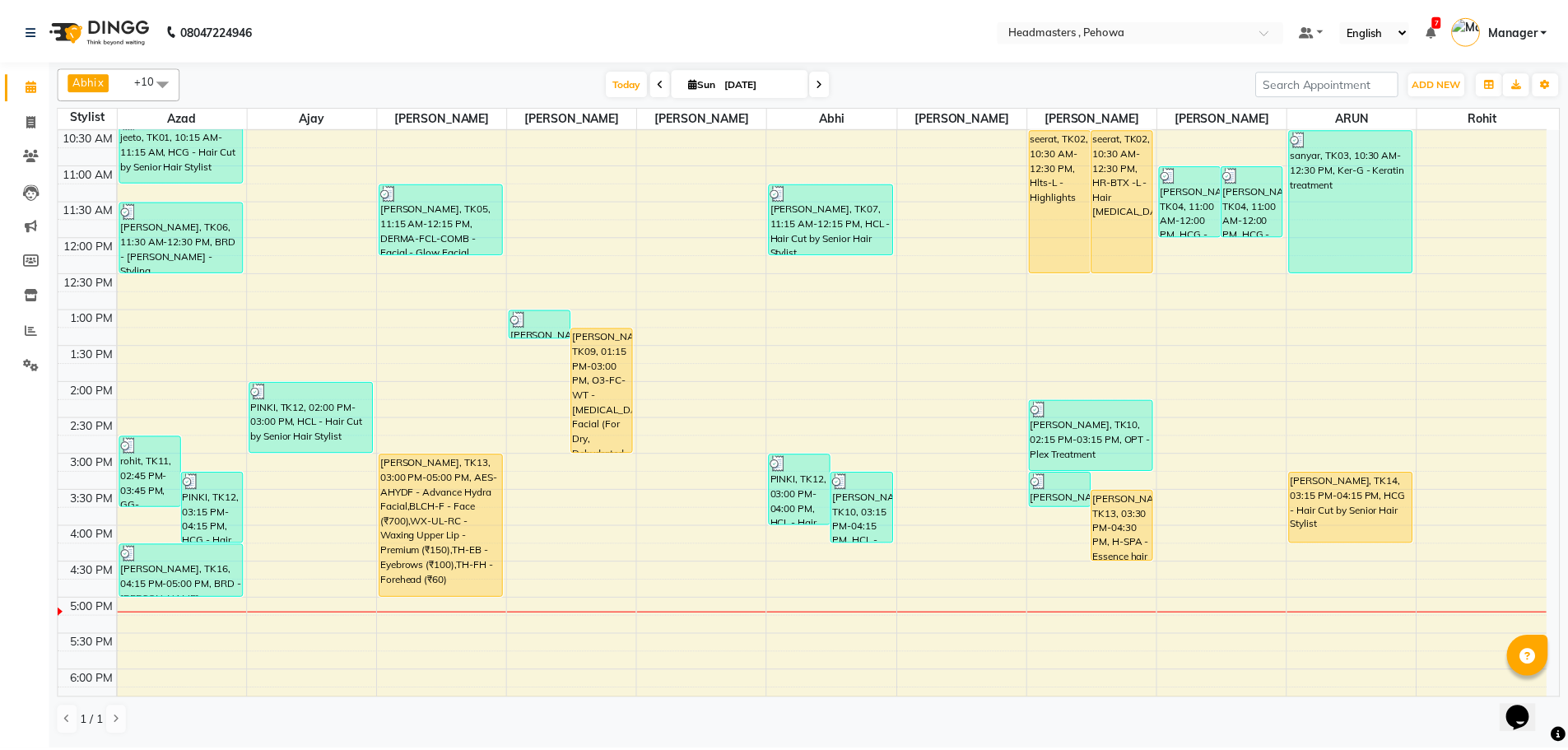 scroll, scrollTop: 278, scrollLeft: 0, axis: vertical 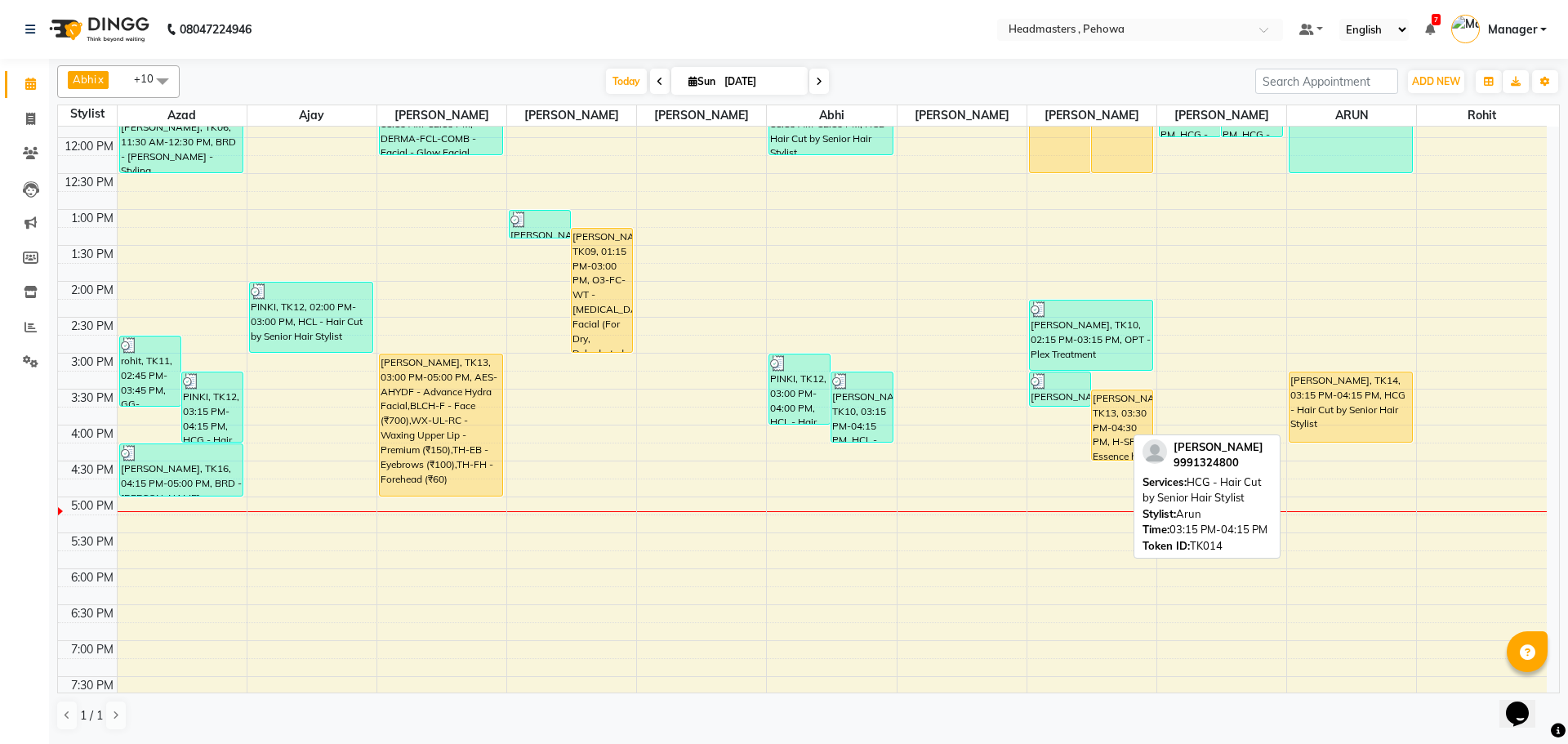 click on "gurtej, TK14, 03:15 PM-04:15 PM, HCG - Hair Cut by Senior Hair Stylist" at bounding box center [1351, 407] 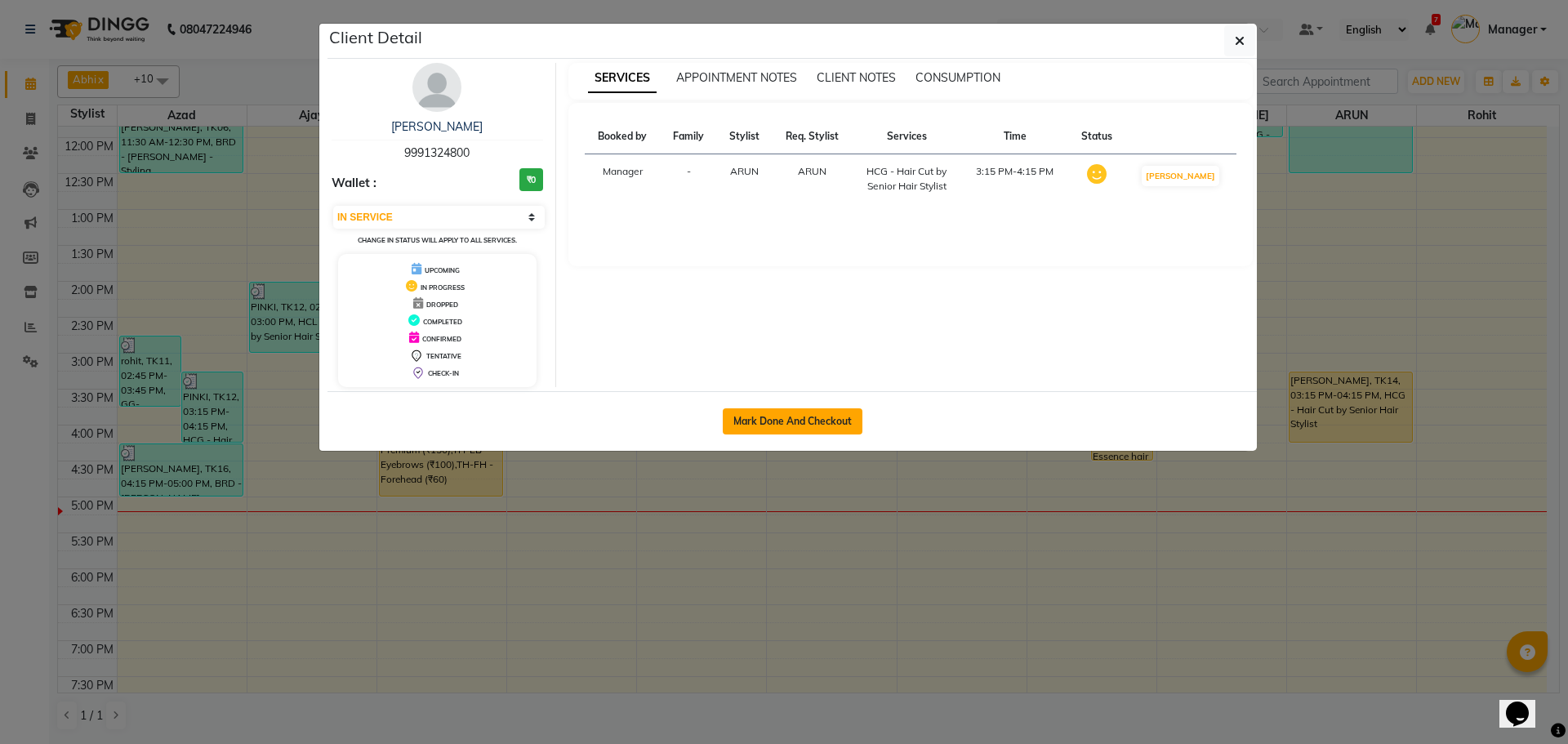 click on "Mark Done And Checkout" 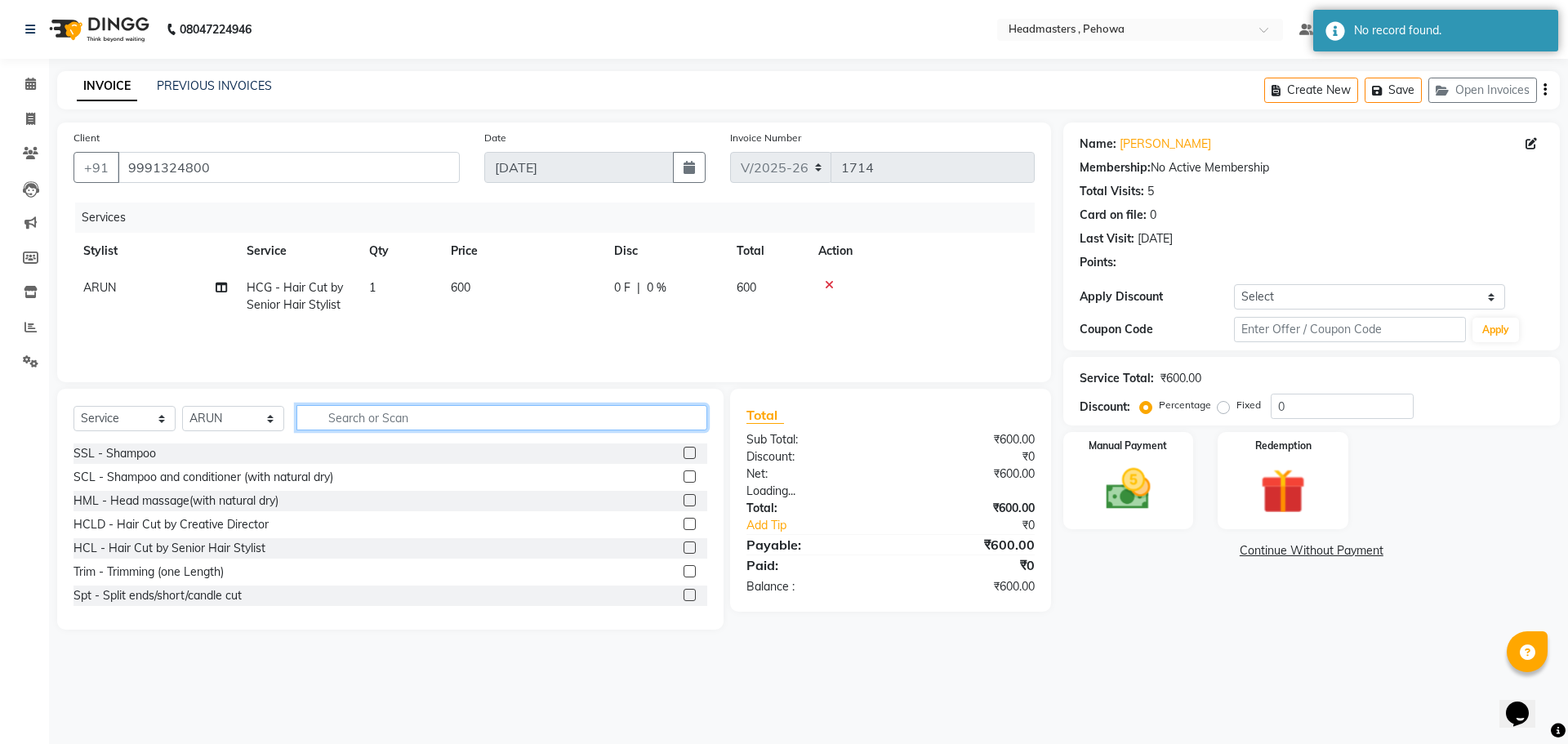 click 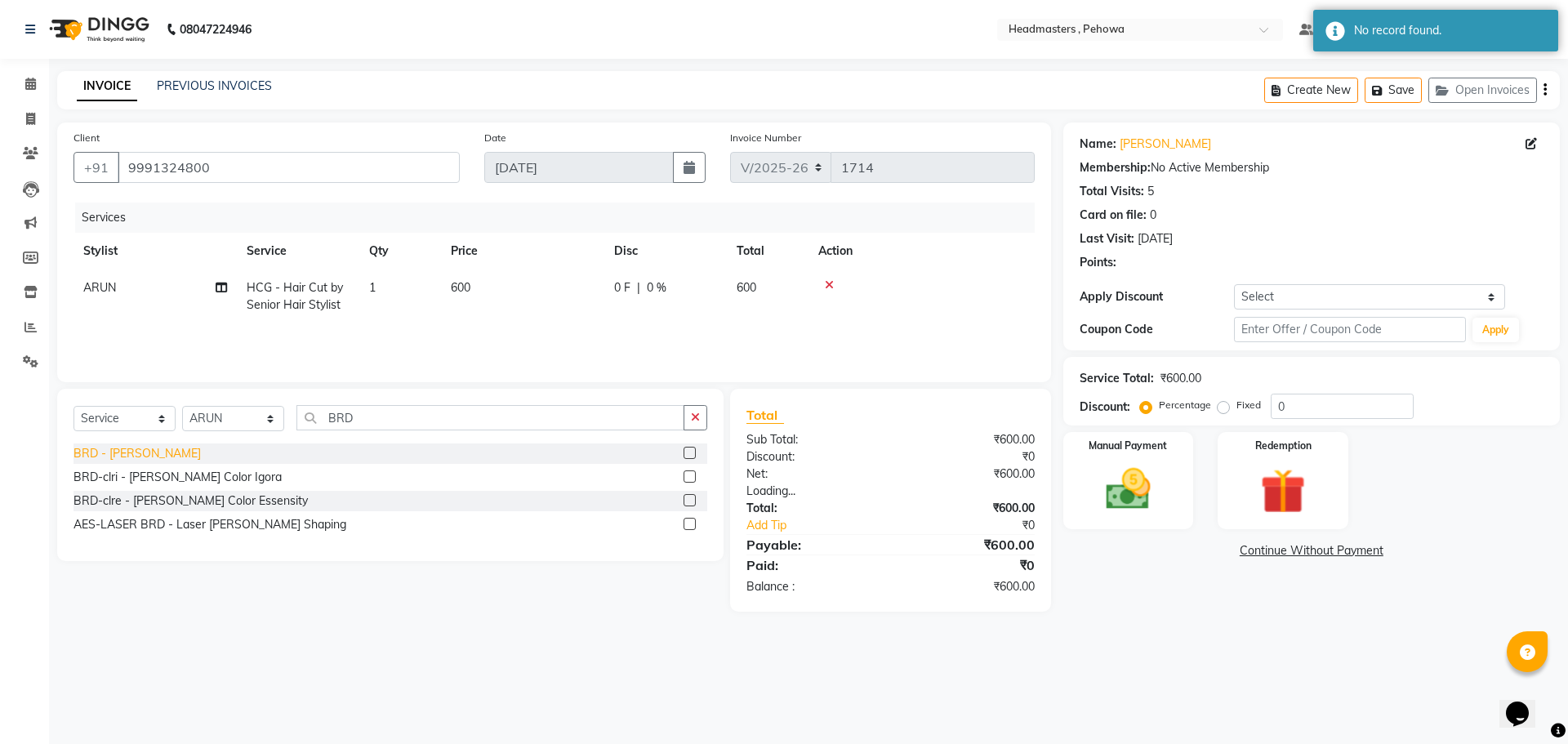 click on "BRD - [PERSON_NAME]" 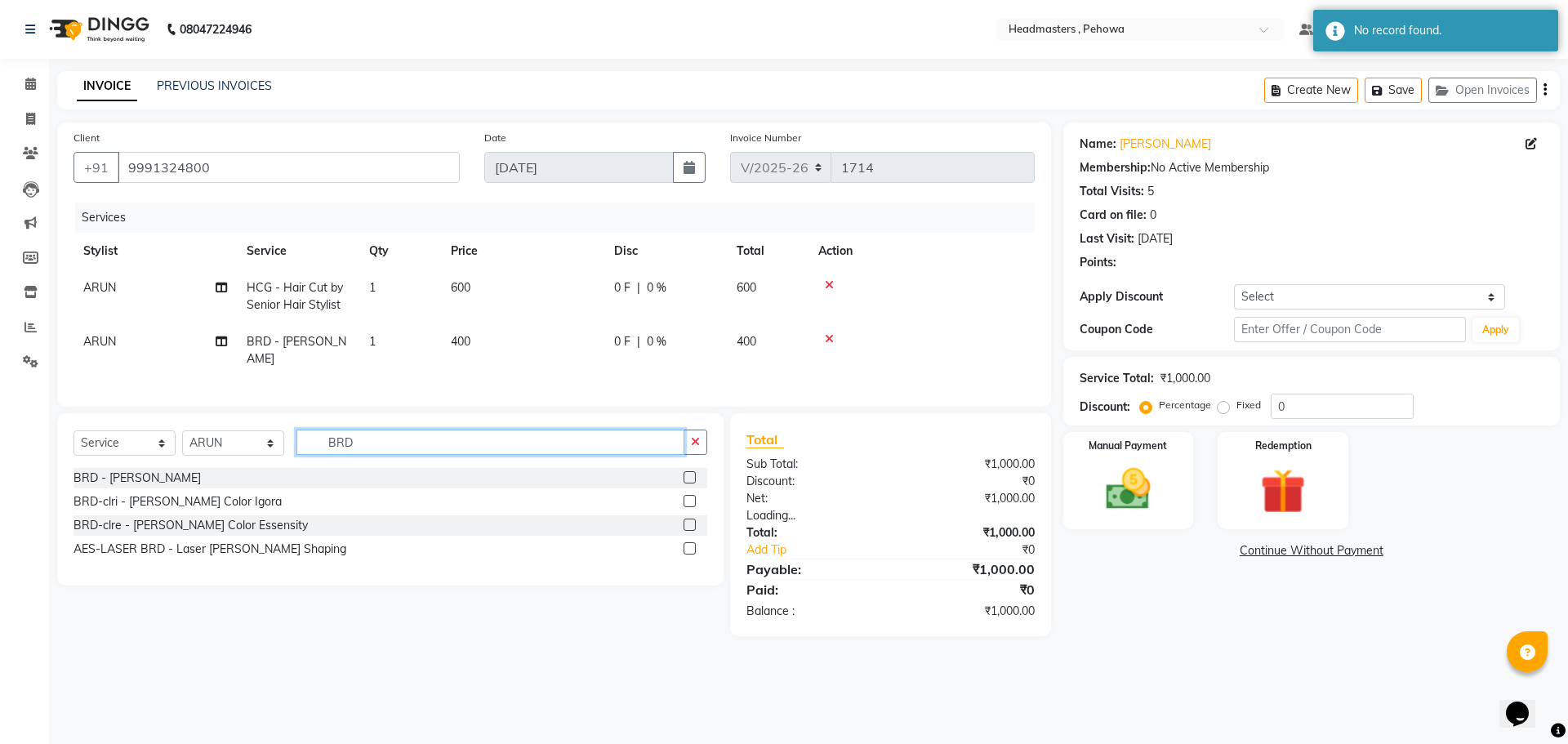 click on "BRD" 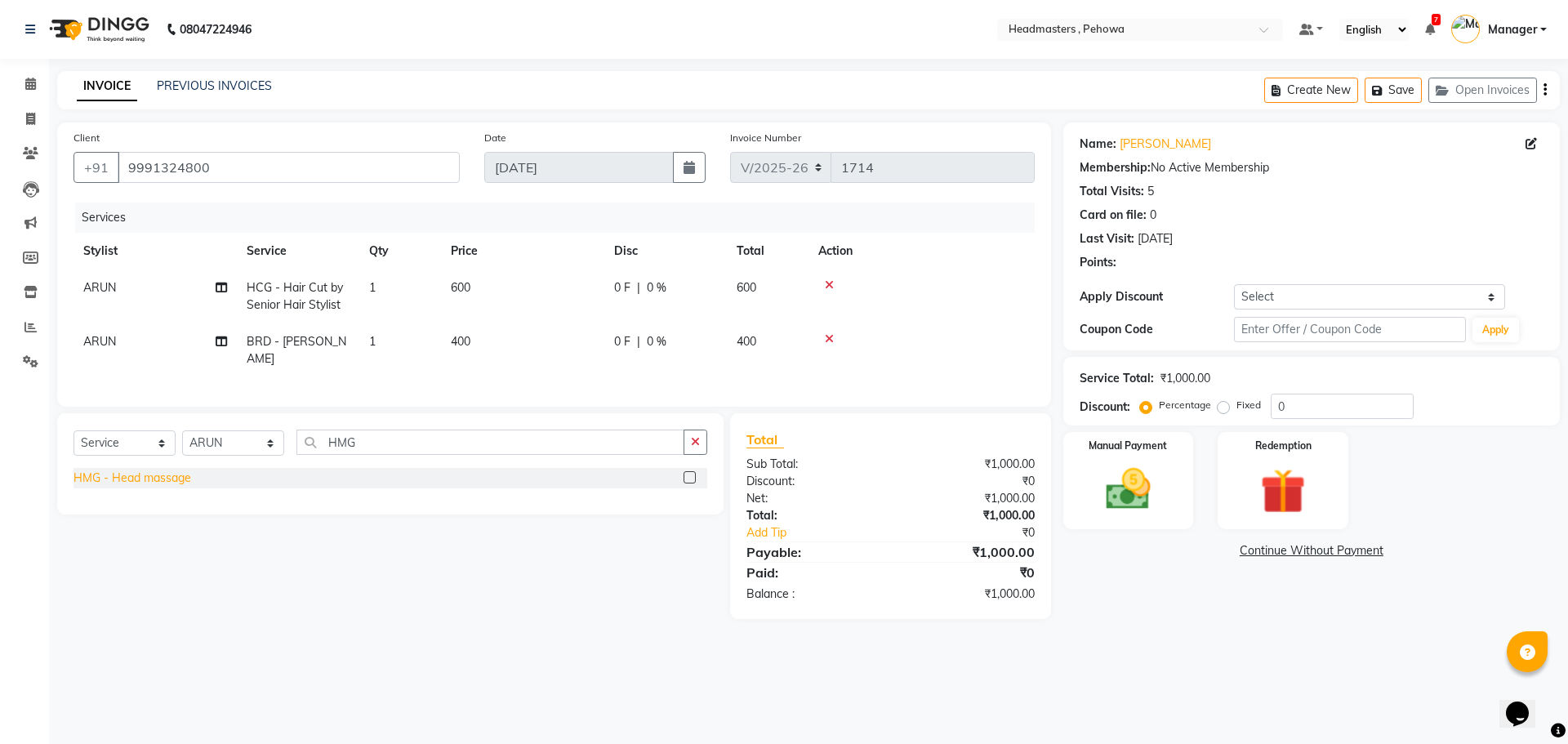 click on "HMG - Head massage" 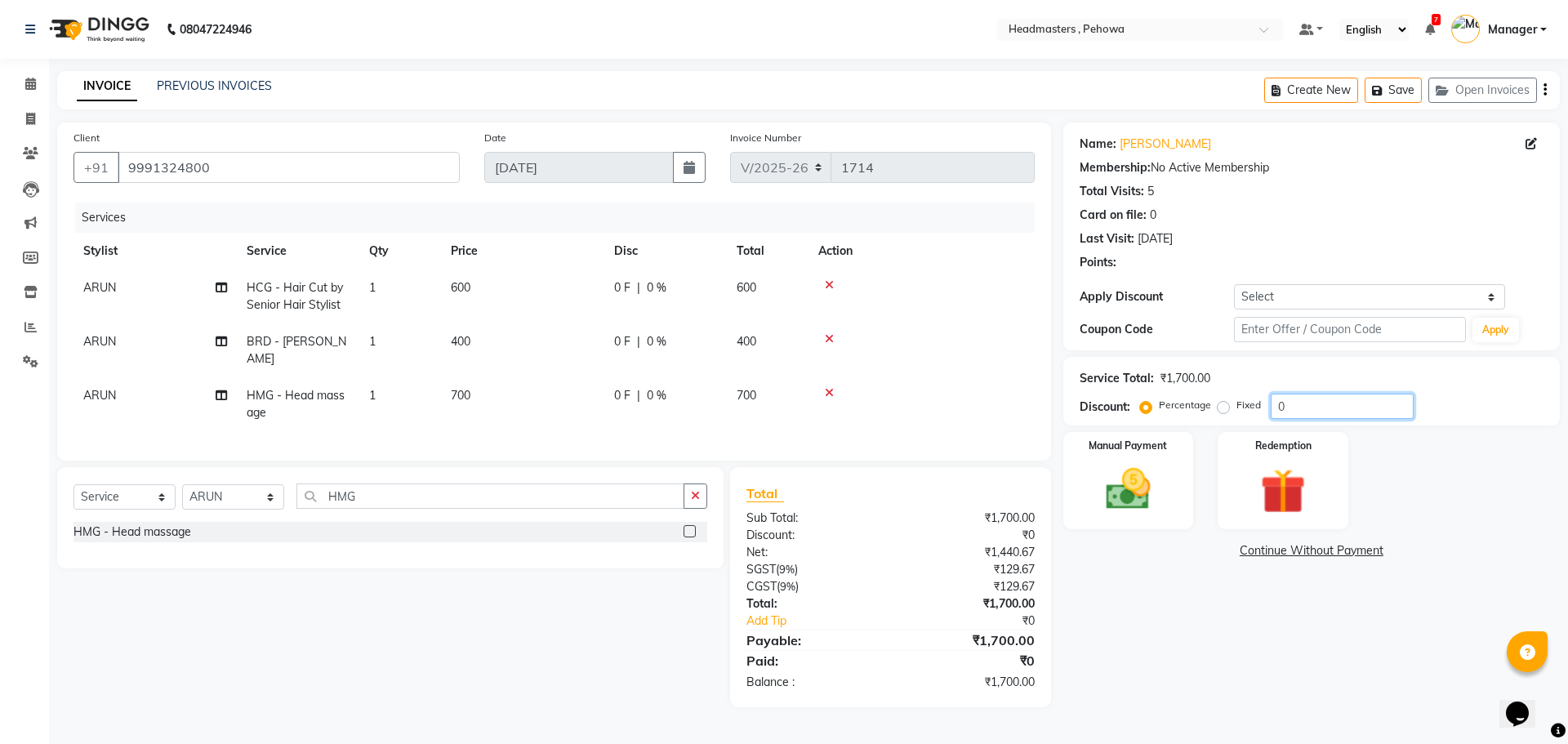 click on "0" 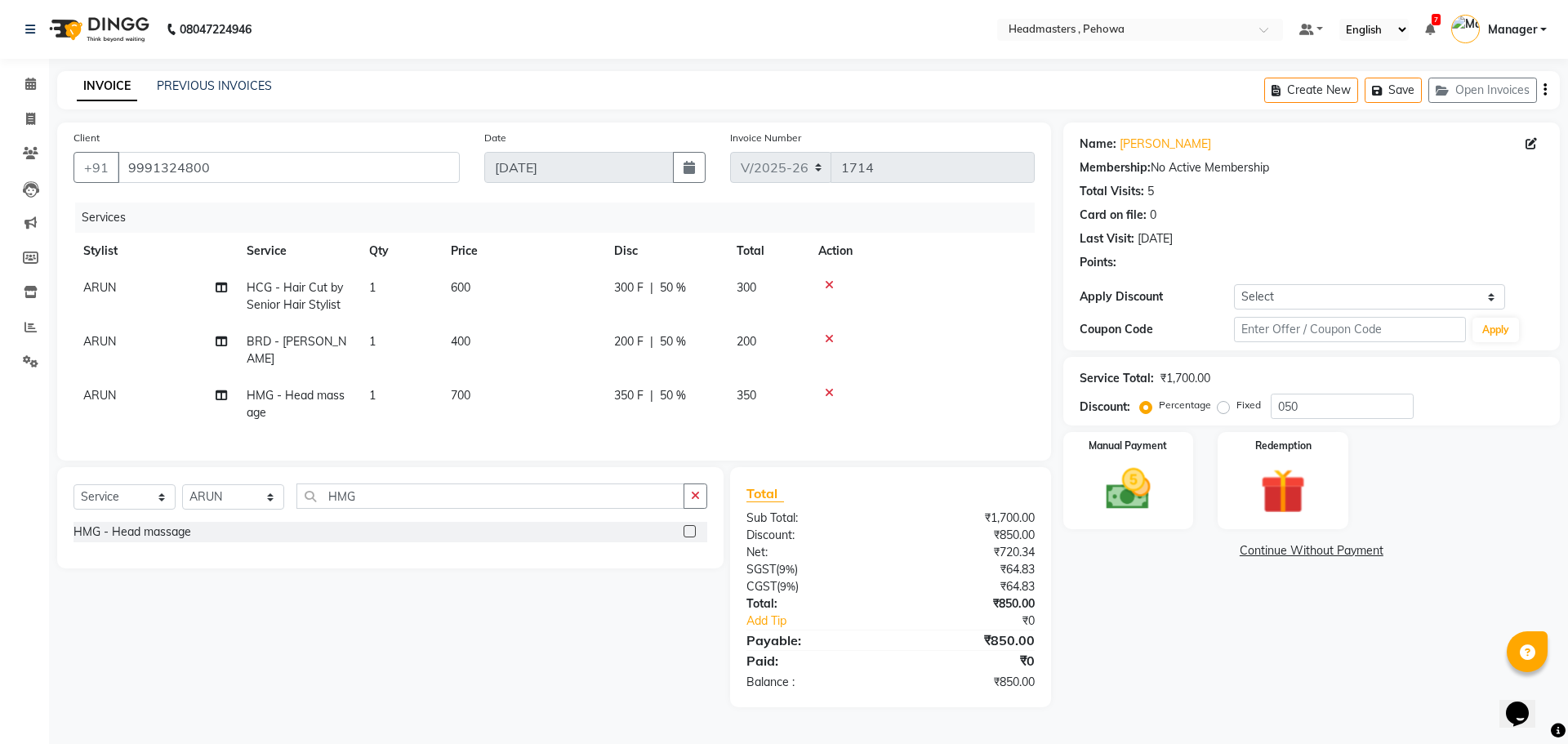 drag, startPoint x: 884, startPoint y: 348, endPoint x: 724, endPoint y: 365, distance: 160.9006 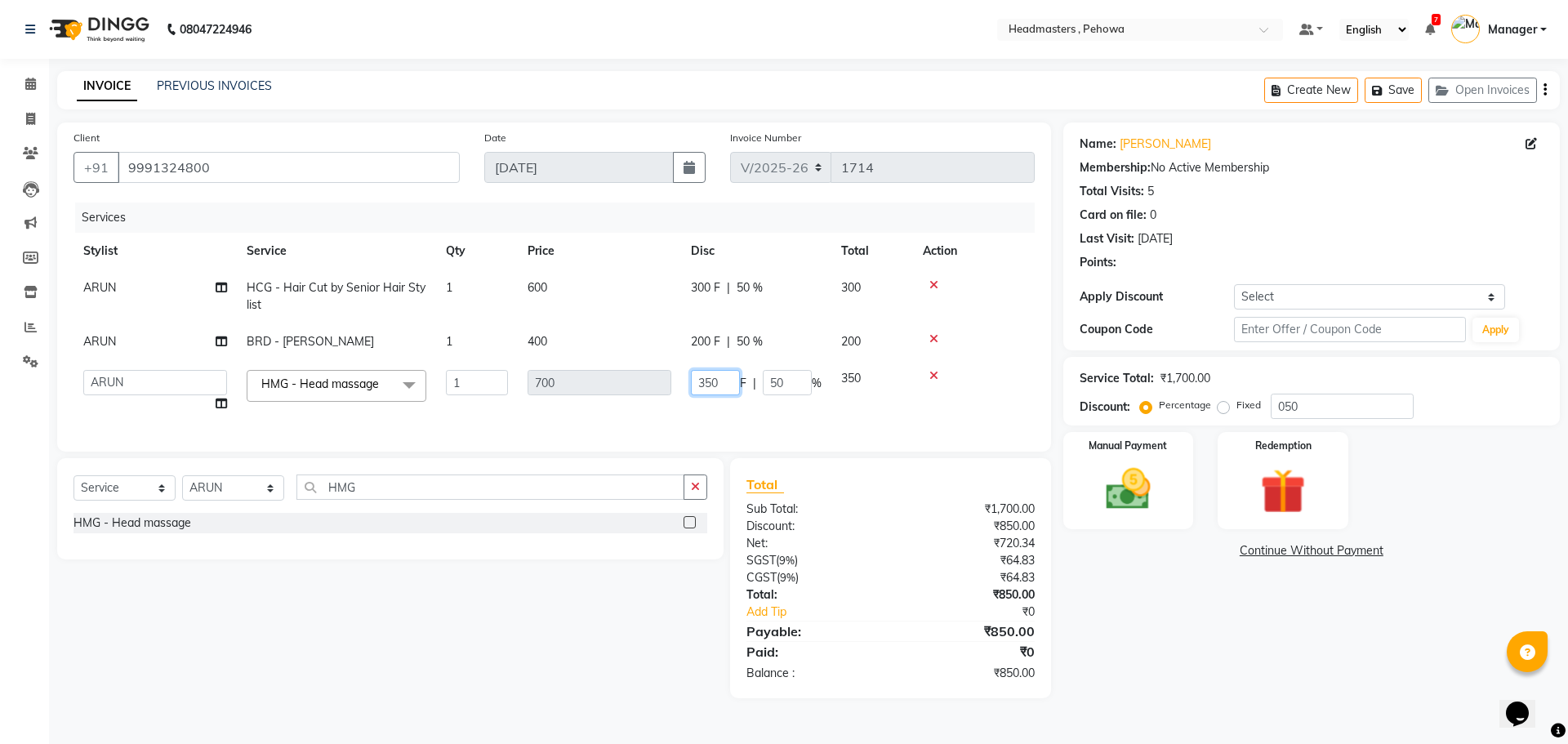 click on "350" 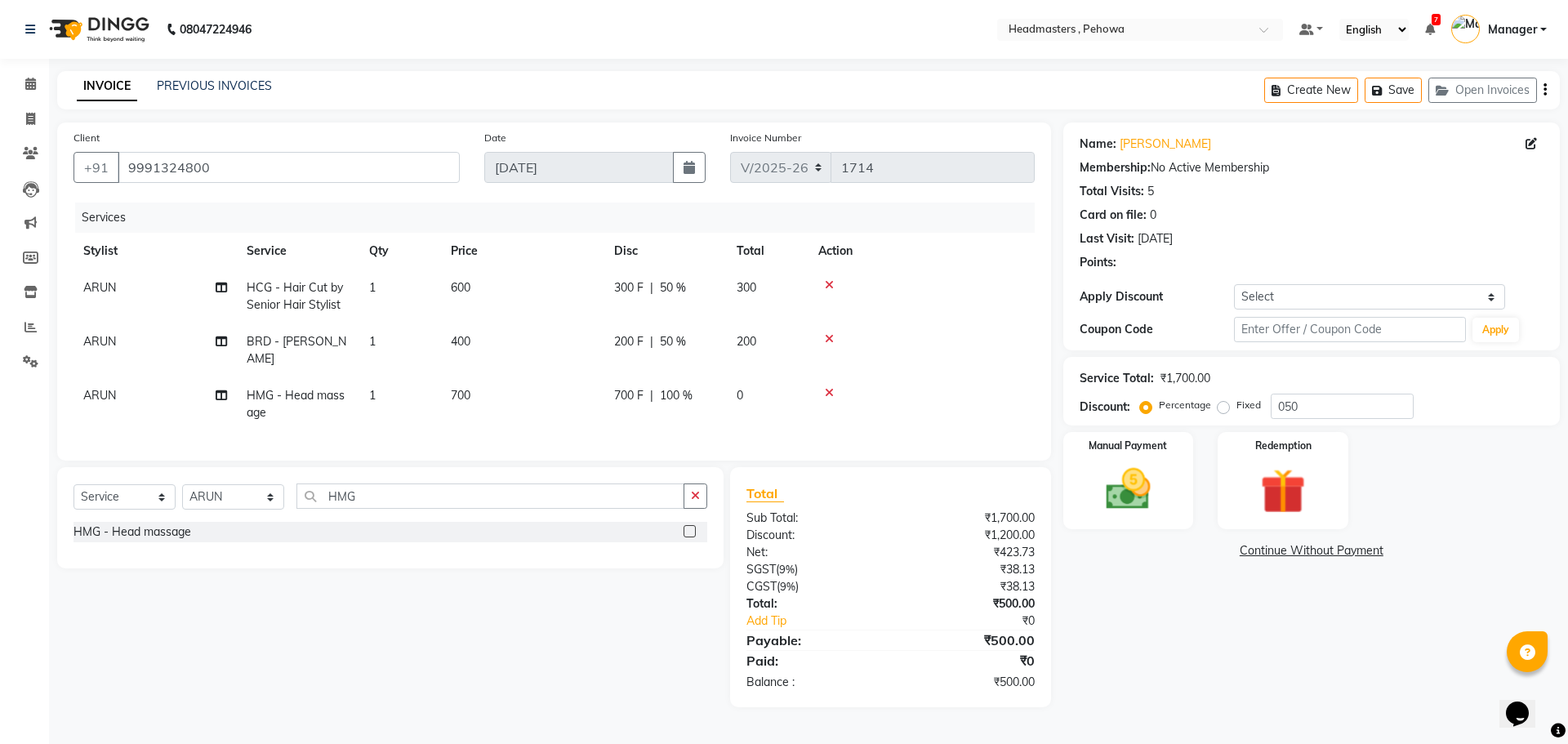 click on "ARUN HMG - Head massage 1 700 700 F | 100 % 0" 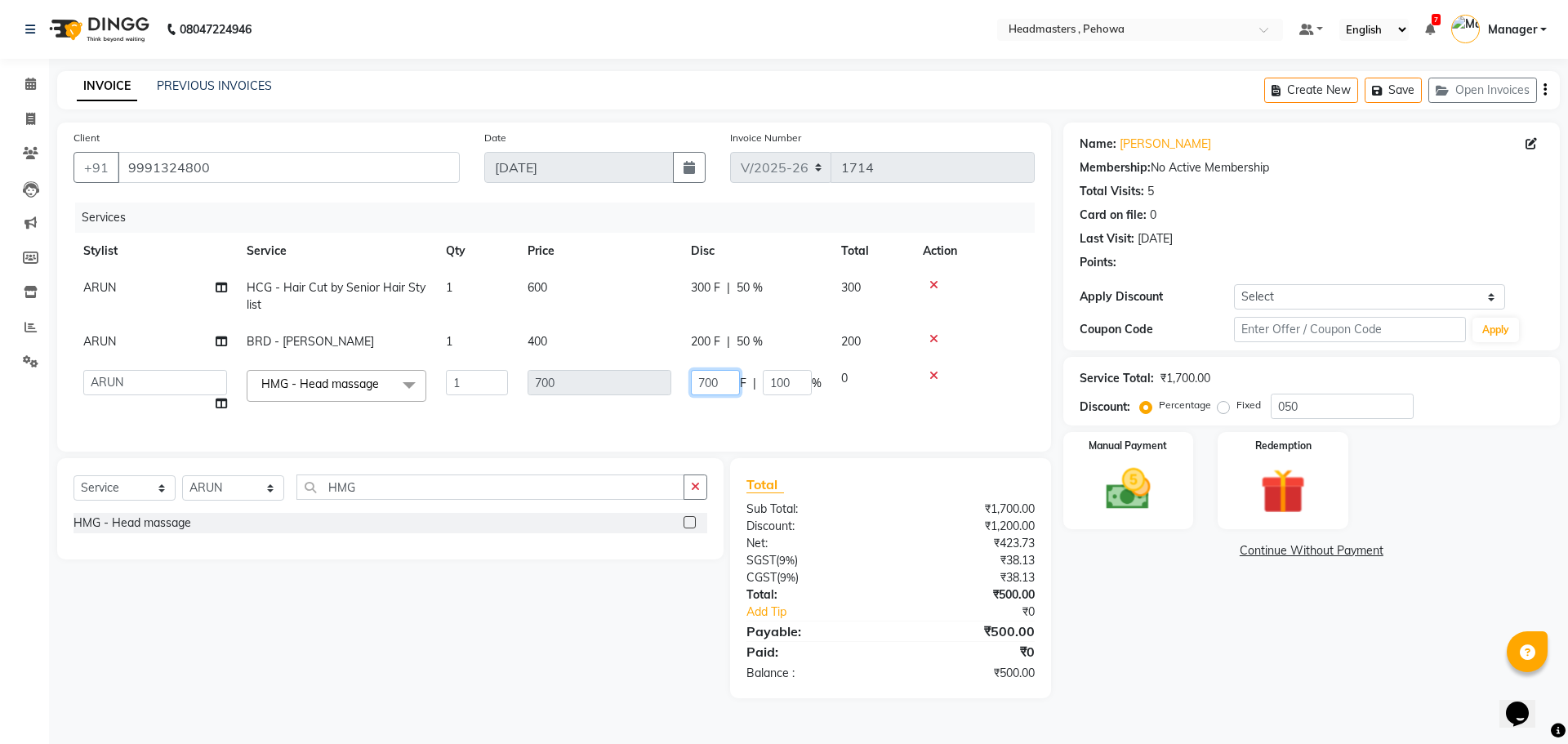 click on "700" 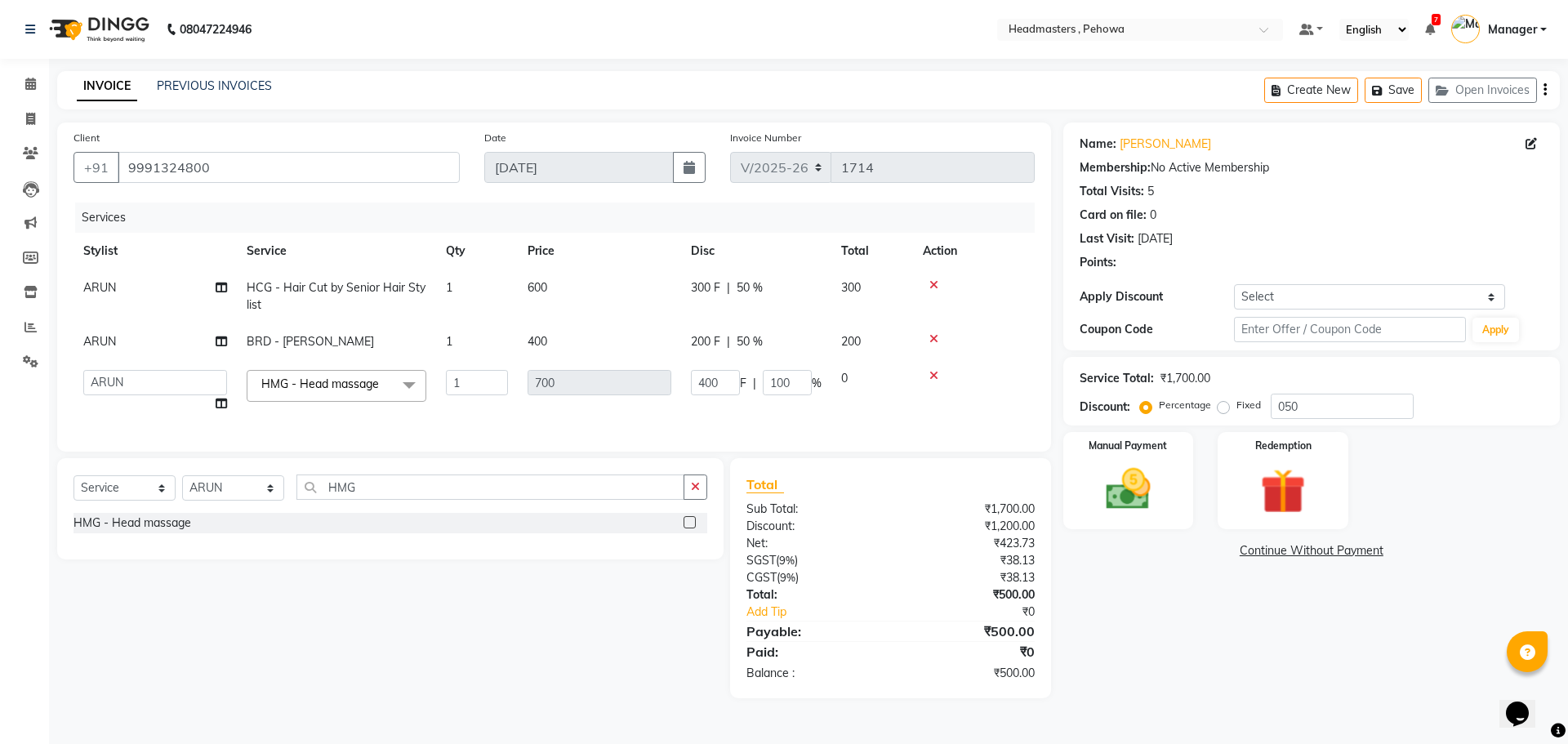 click on "Abhi   Ajay   Amanpreet   Anas   ARUN   Azad   Bilal   Davy   Headmasters   Jashan   Kunal   Manager   Manjeet    Manpreet   Neha   Neha Chauhan   Pankaj   Prabh   Rohit   Sahil   Sahil Machal   Sahil Rana   Sapna    Sumit   Vimal  HMG - Head massage  x SSL - Shampoo SCL - Shampoo and conditioner (with natural dry) HML - Head massage(with natural dry) HCLD - Hair Cut by Creative Director HCL - Hair Cut by Senior Hair Stylist Trim - Trimming (one Length) Spt - Split ends/short/candle cut BD - Blow dry OS - Open styling GL-igora - Igora Global GL-essensity - Essensity Global Hlts-L - Highlights Bal - Balayage Chunks  - Chunks CR  - Color removal CRF - Color refresh Stk - Per streak RT-IG - Igora Root Touchup(one inch only) RT-ES - Essensity Root Touchup(one inch only) Reb - Rebonding ST  - Straight therapy Krt-L - Keratin Krt-BB -L - Keratin Blow Out HR-BTX -L  - Hair Botox NanoP -L - Nanoplastia K-Bond -L  - Kerabond H-EXT - Hair Extensions PH-EXT - Premium Hair Extensions CEXT - Clip on Extensions Nanogel 1" 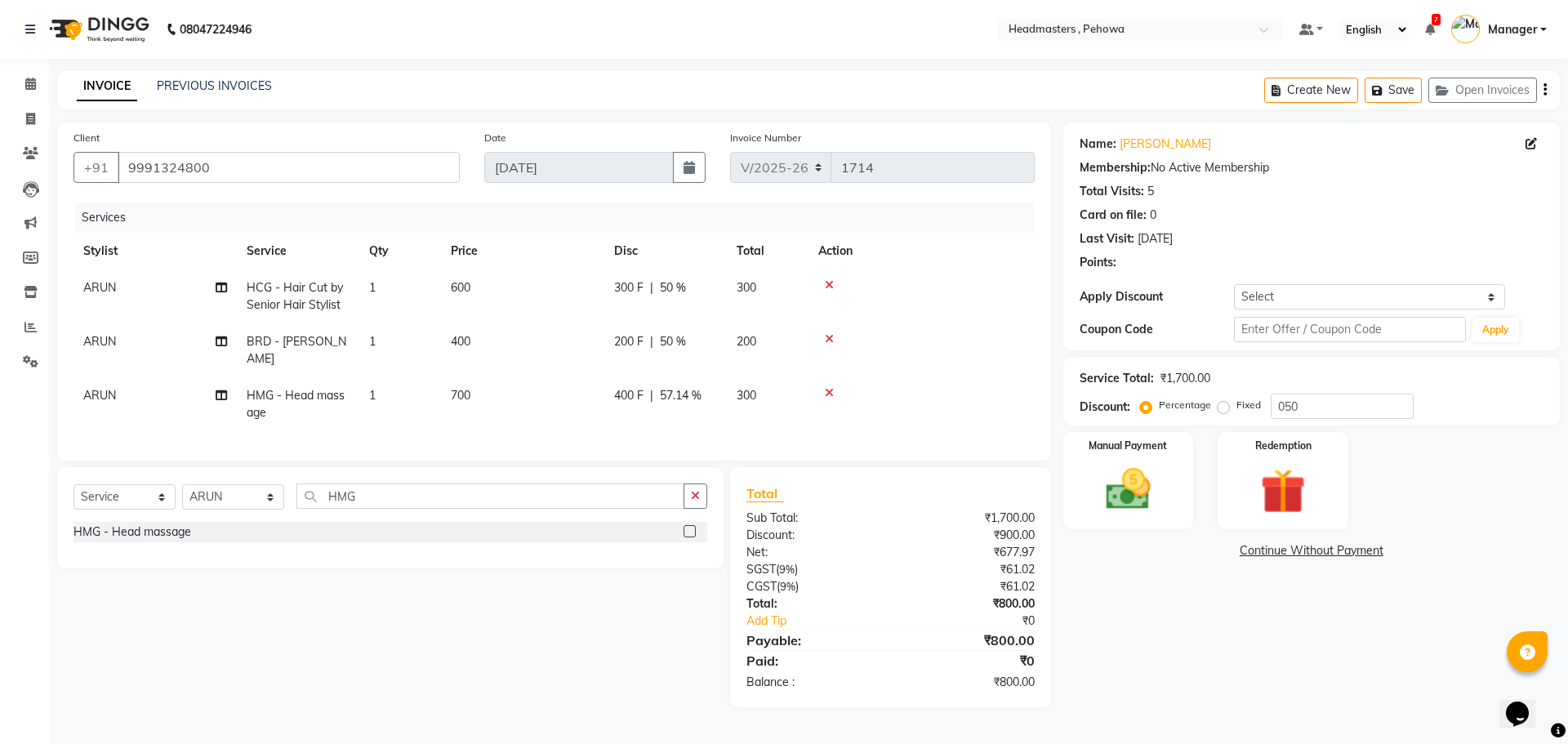 click on "300 F" 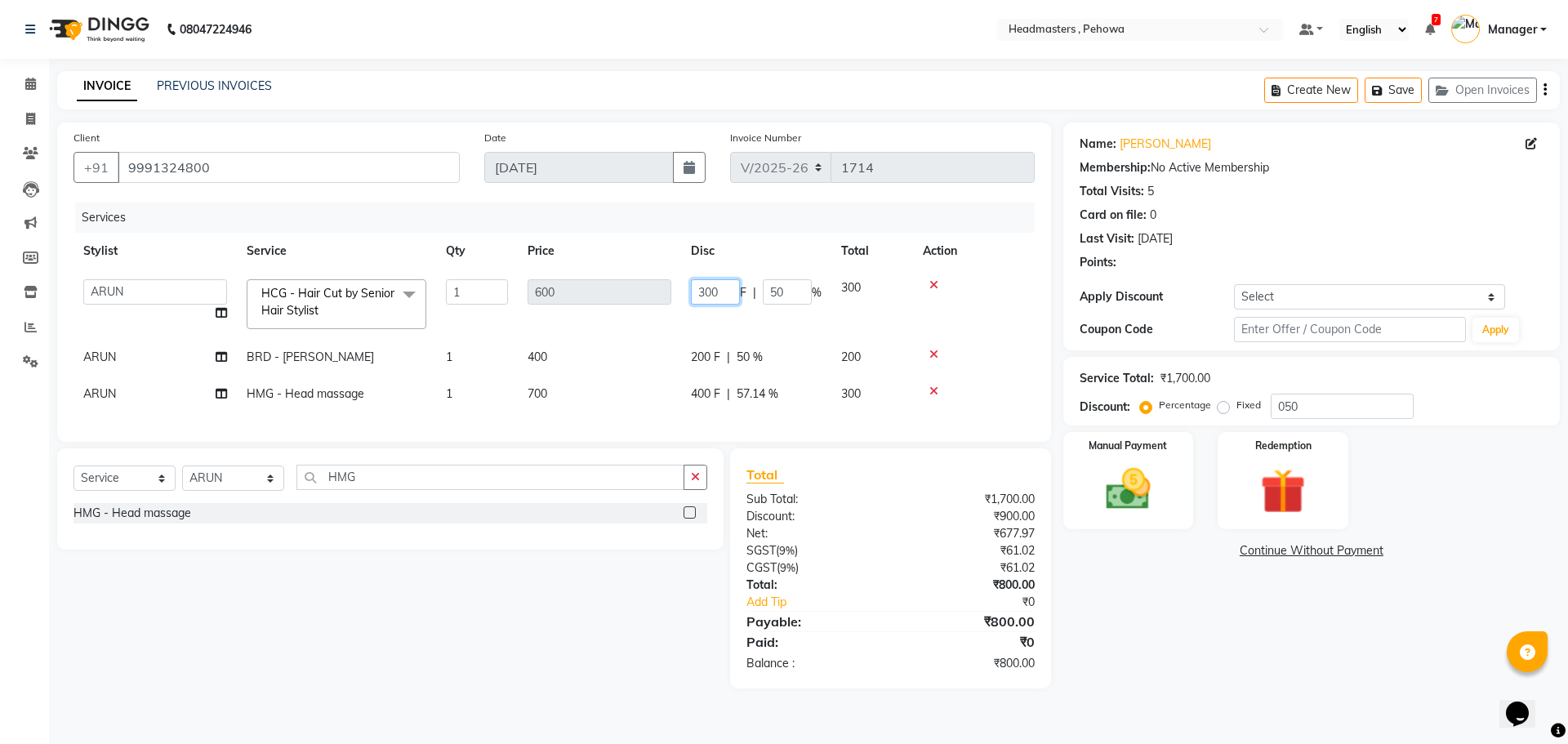 click on "300" 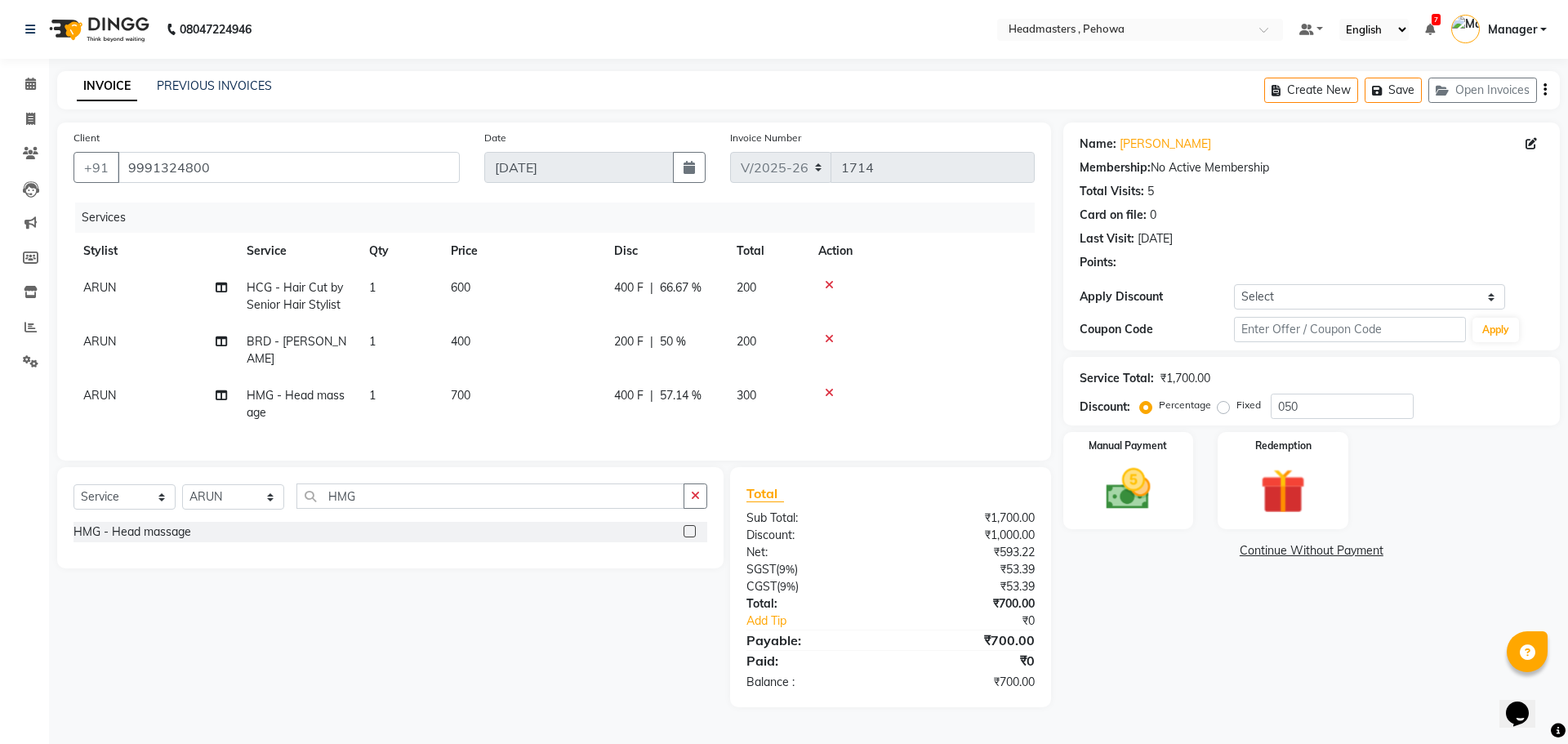 click on "400 F | 66.67 %" 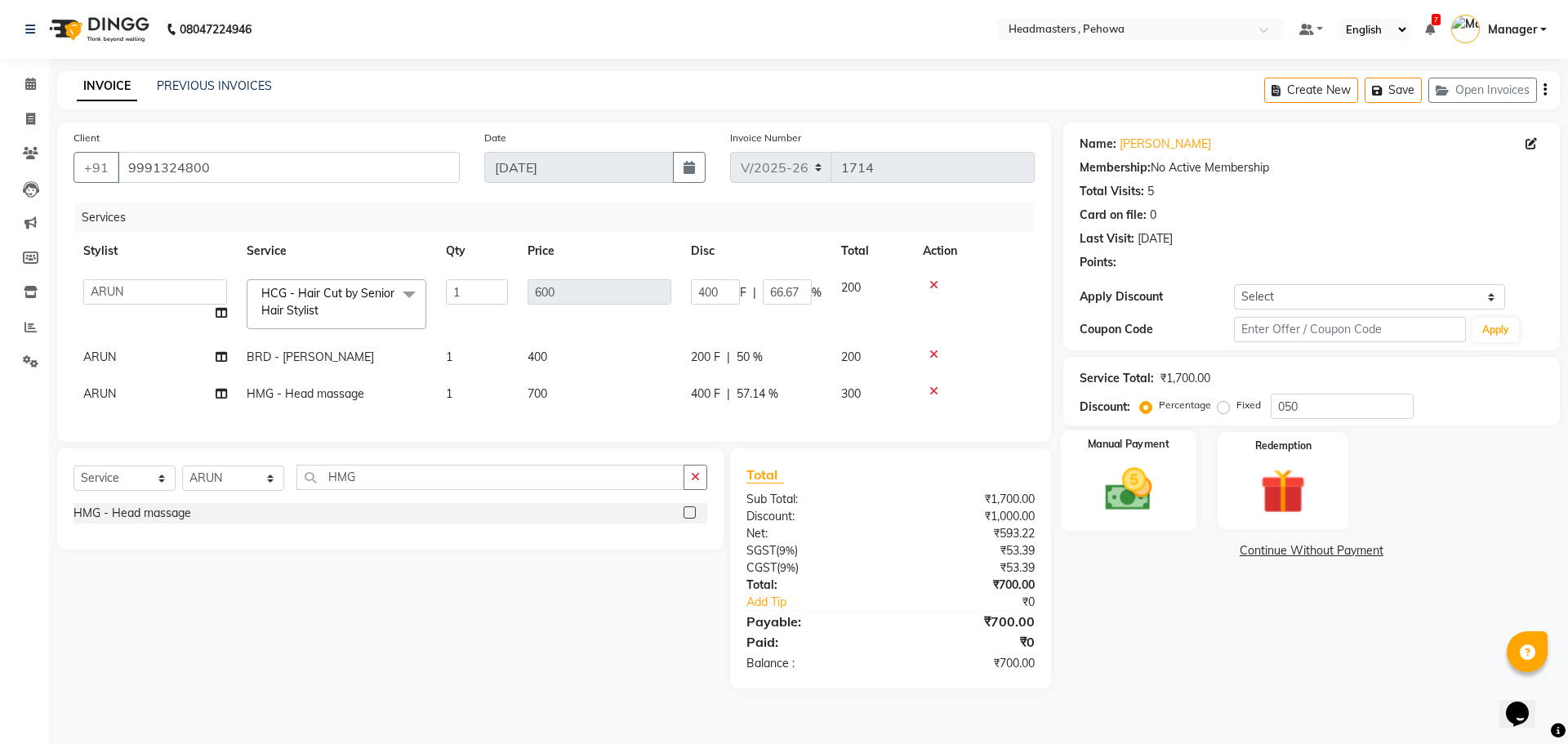 click 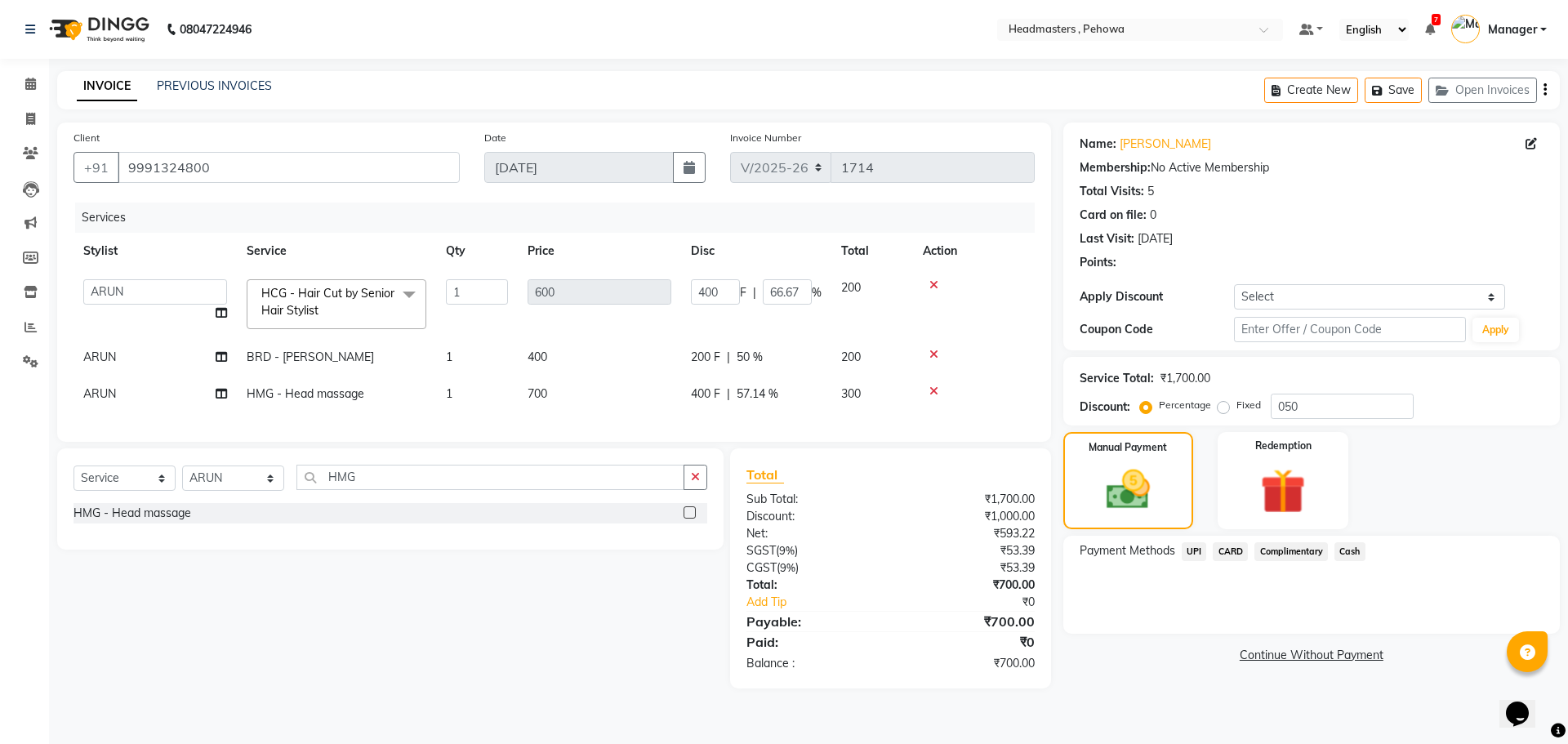 click on "UPI" 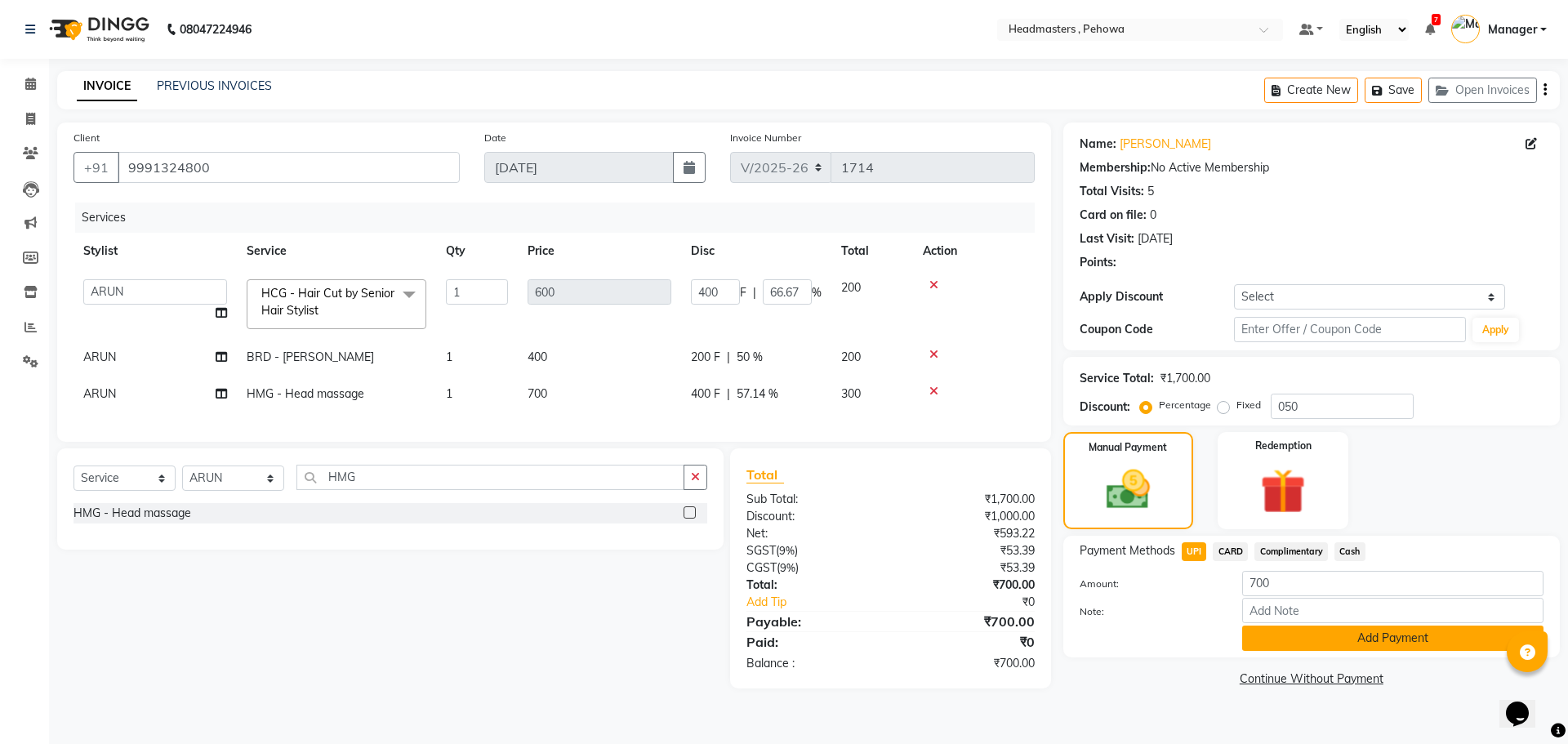 click on "Add Payment" 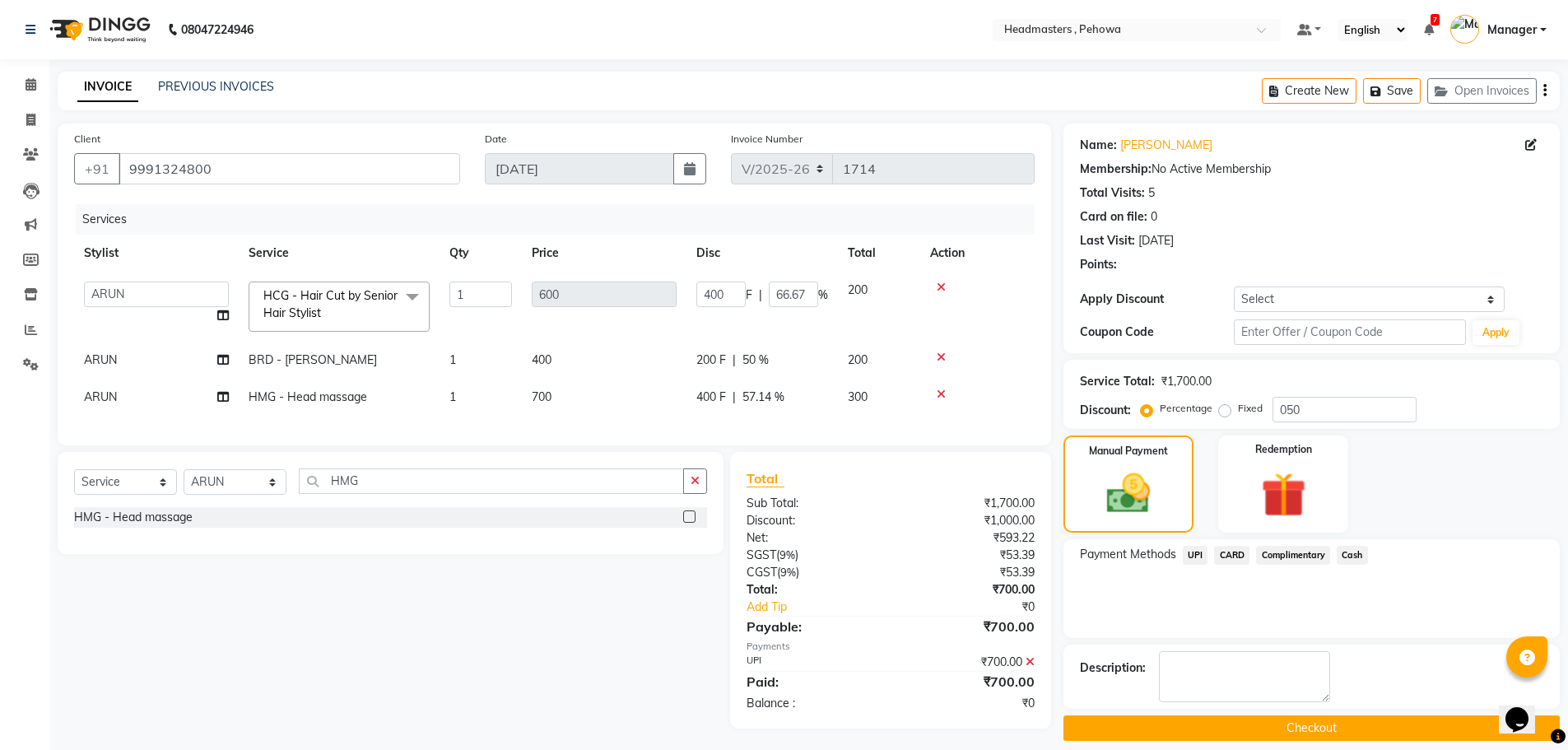drag, startPoint x: 1314, startPoint y: 734, endPoint x: 1266, endPoint y: 603, distance: 139.51702 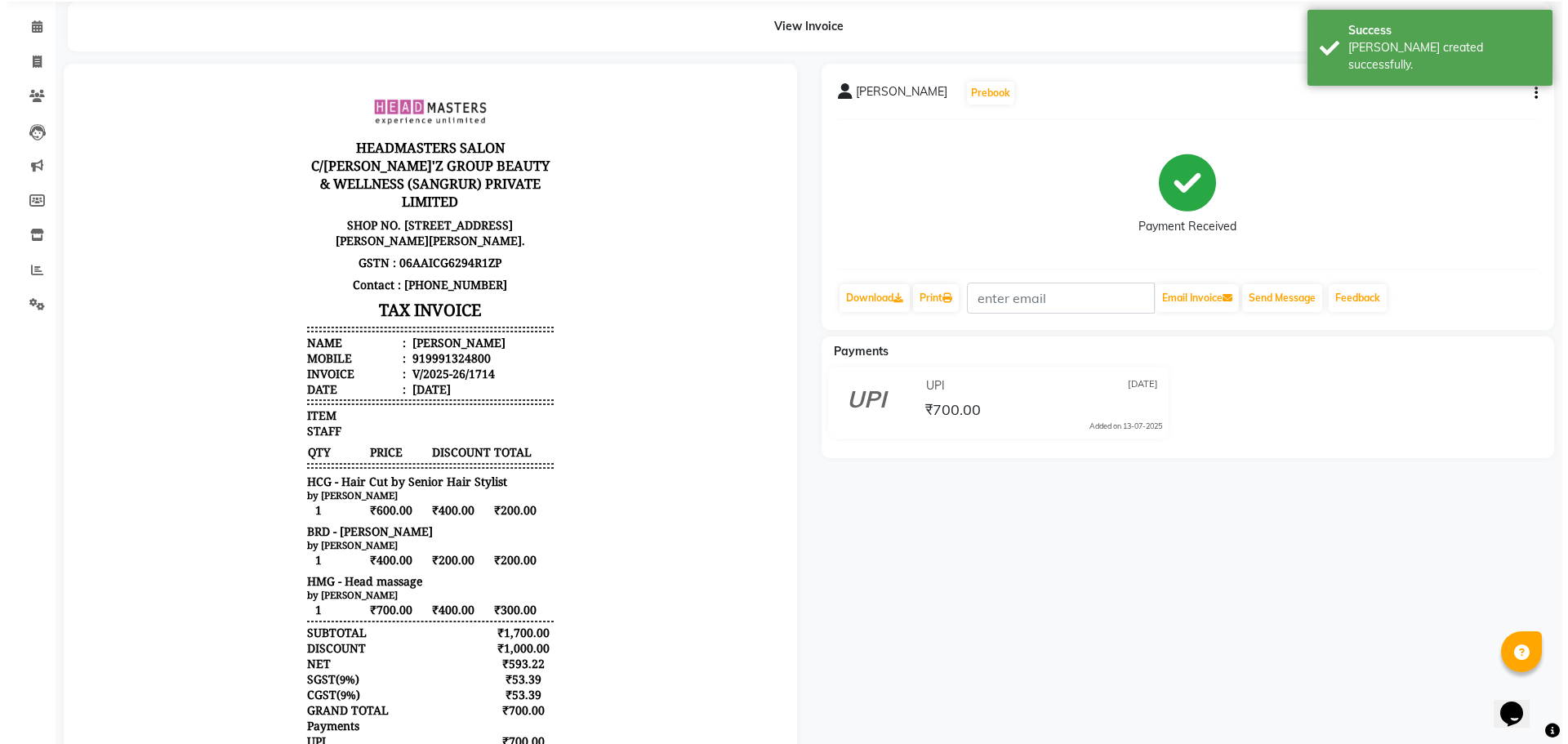 scroll, scrollTop: 0, scrollLeft: 0, axis: both 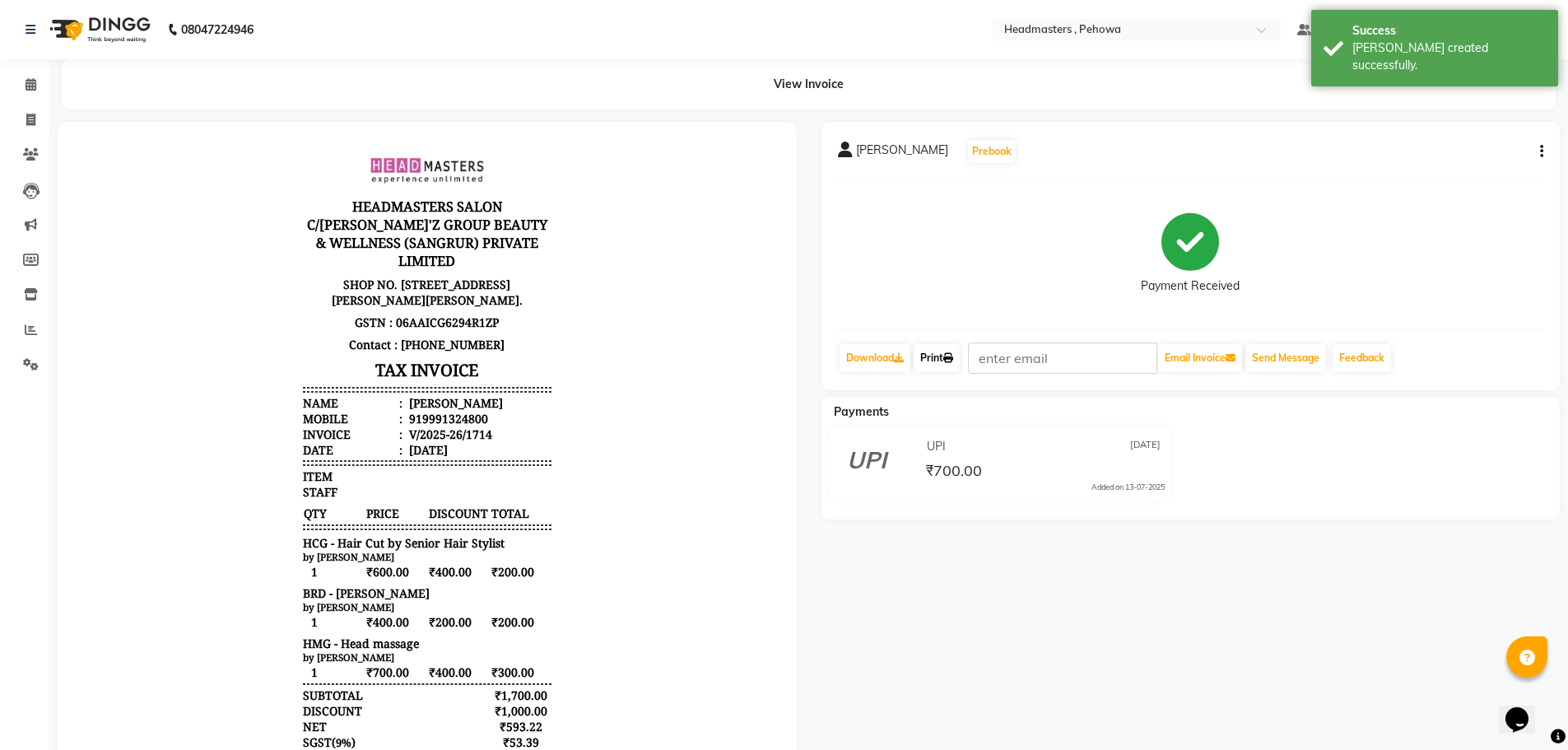click 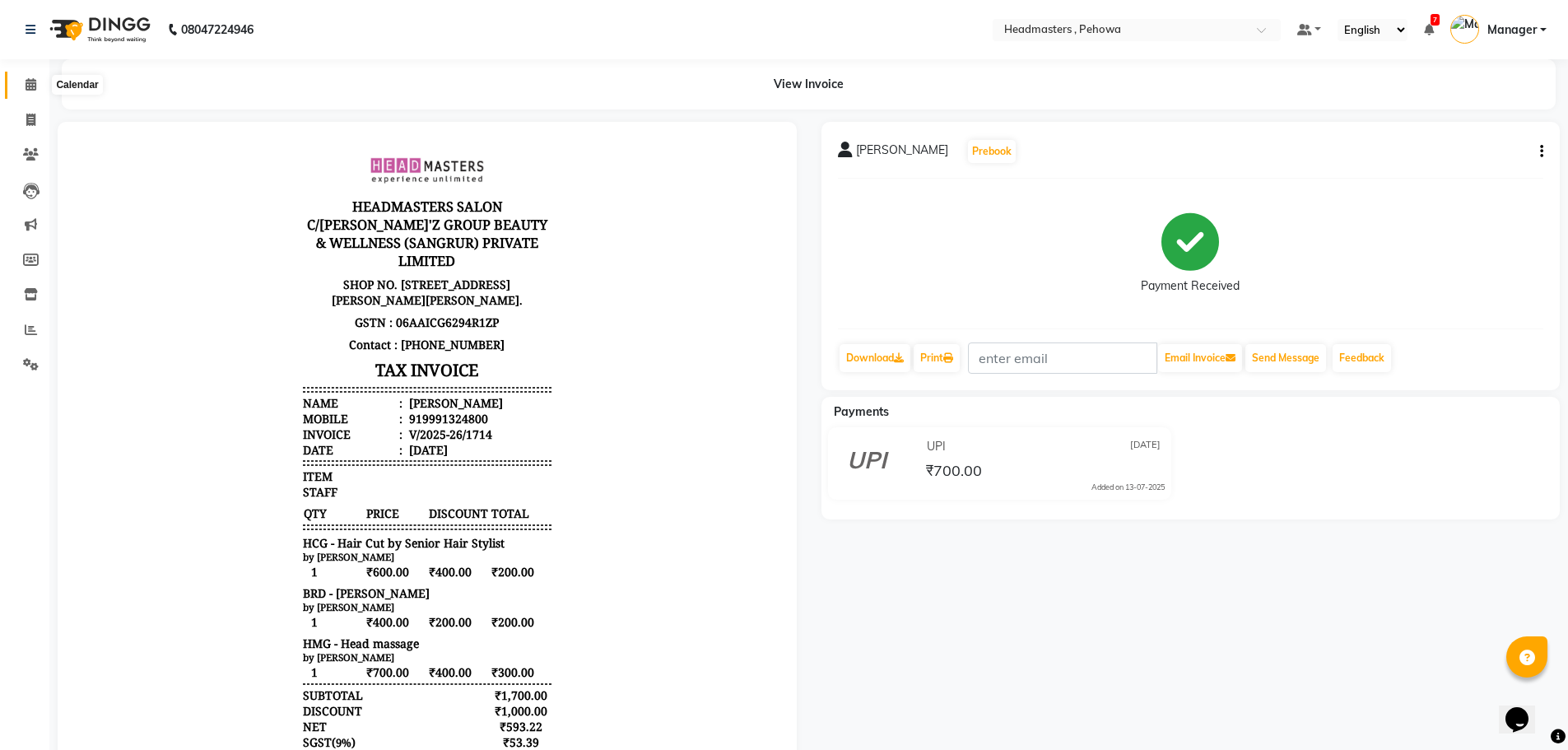 click 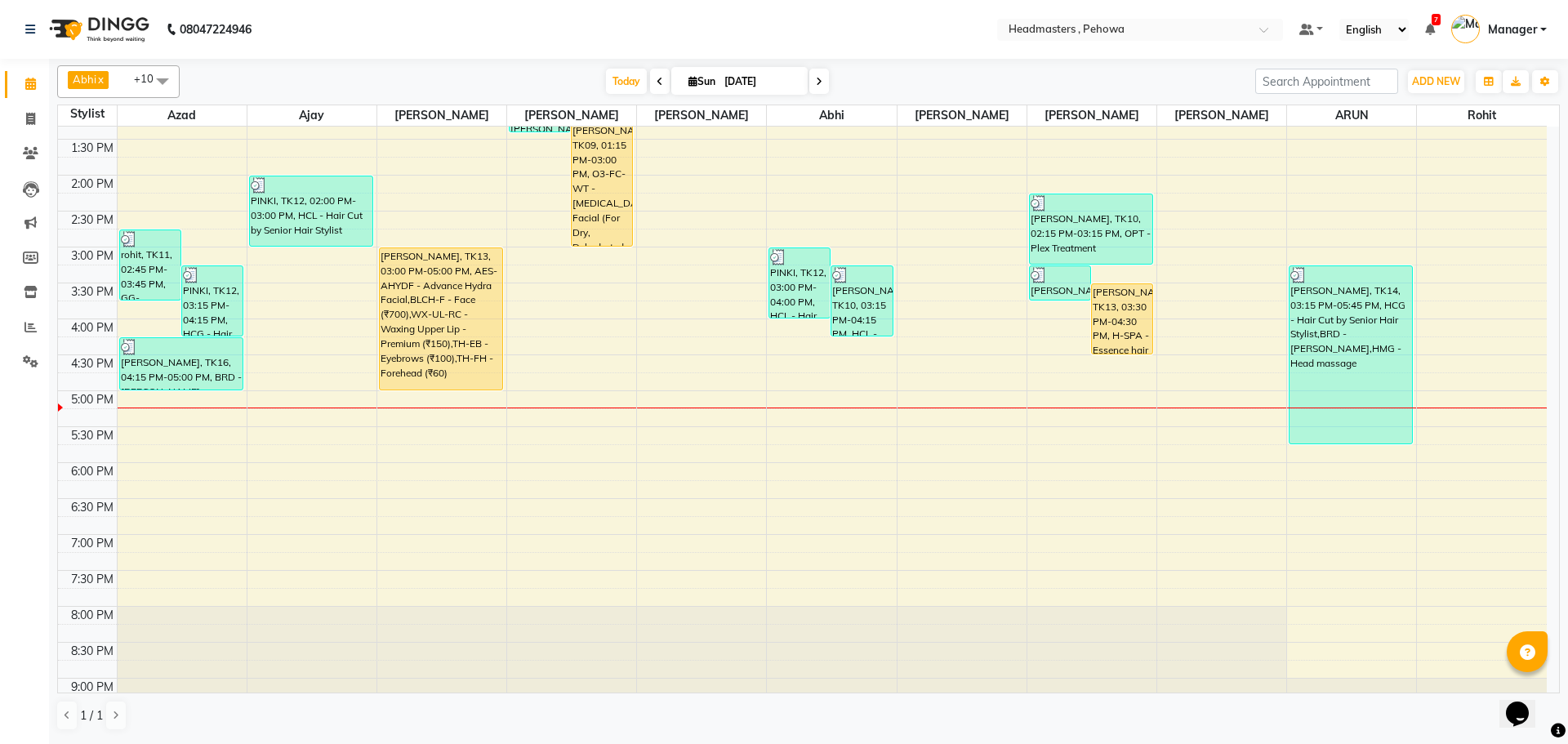 scroll, scrollTop: 439, scrollLeft: 0, axis: vertical 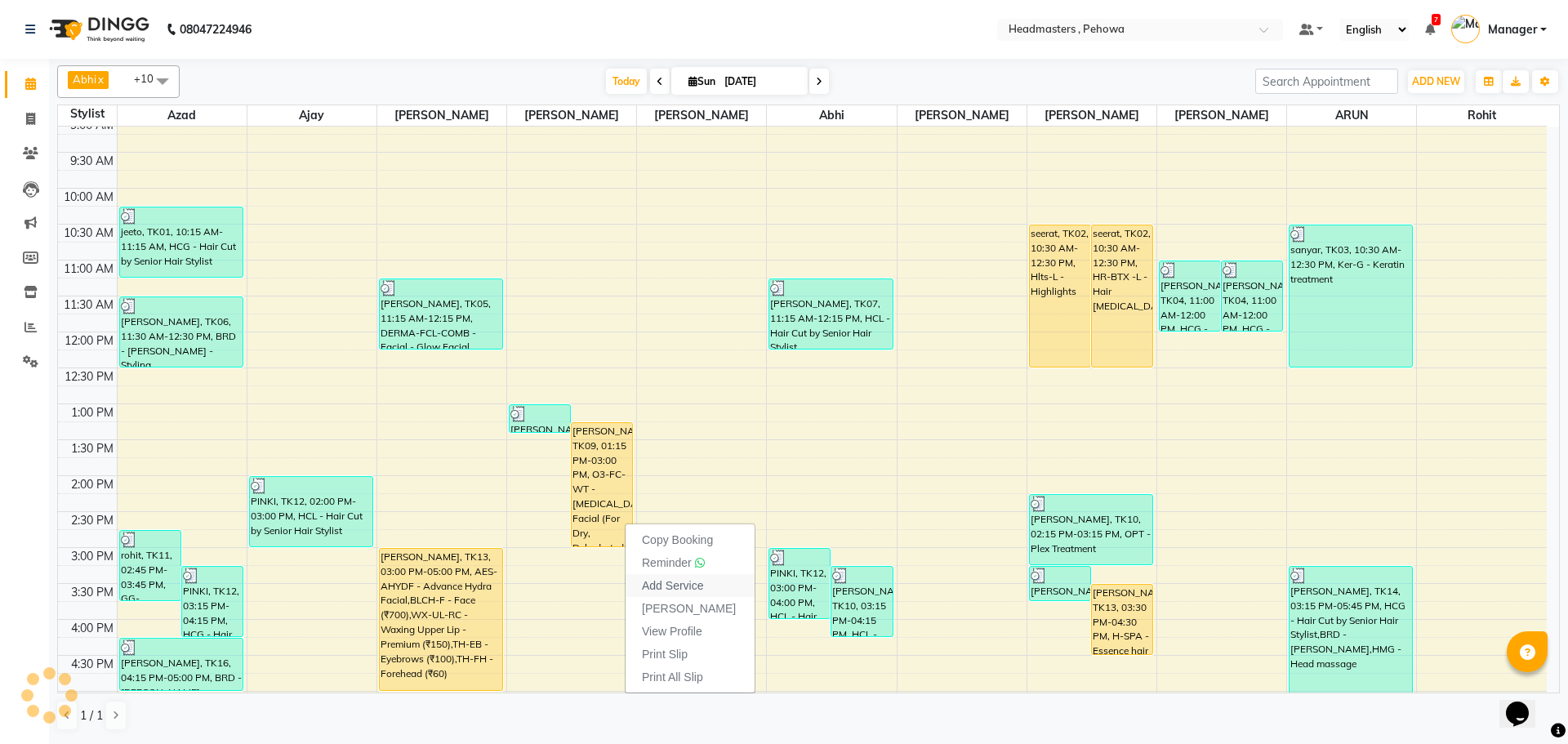 click on "Add Service" at bounding box center (672, 586) 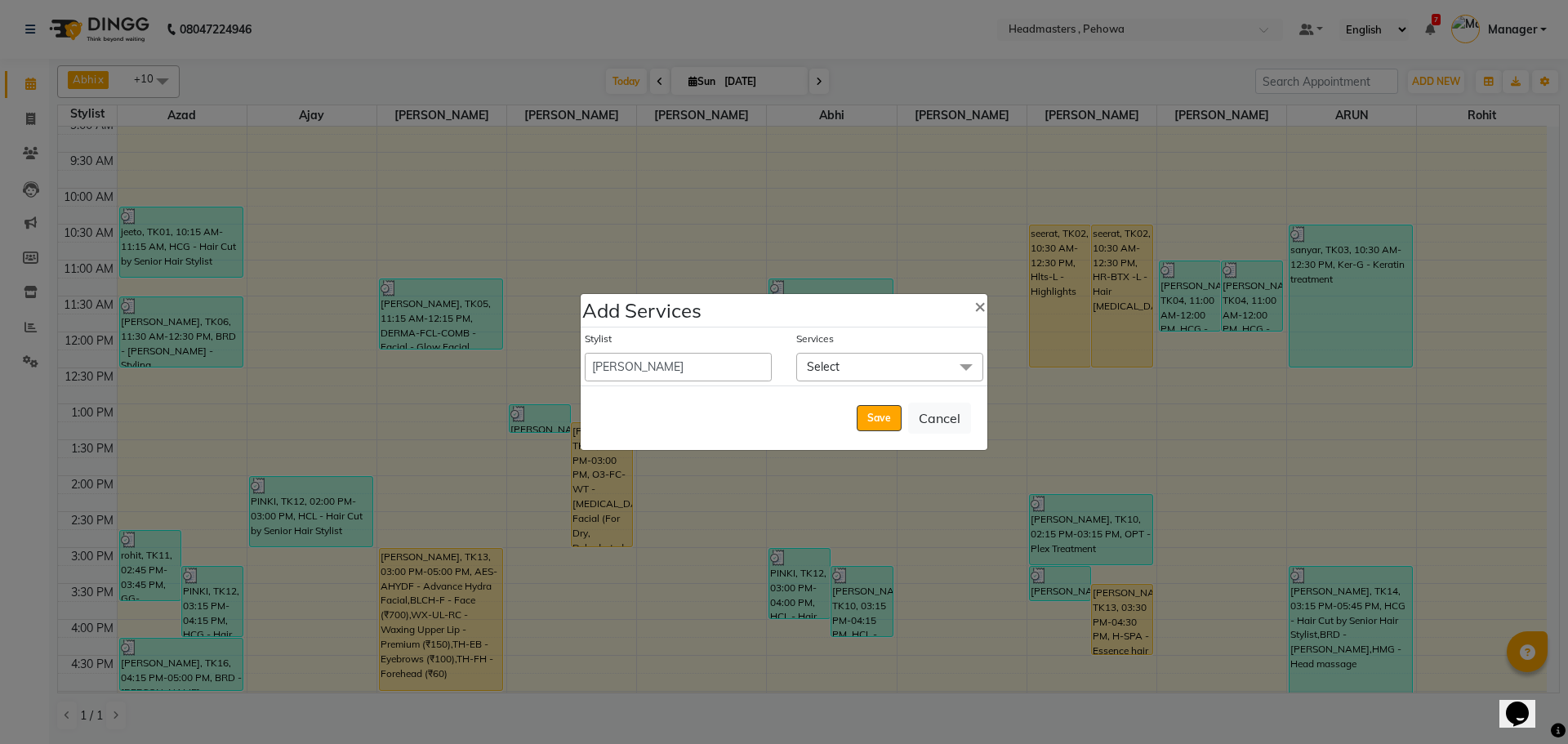 click on "Select" 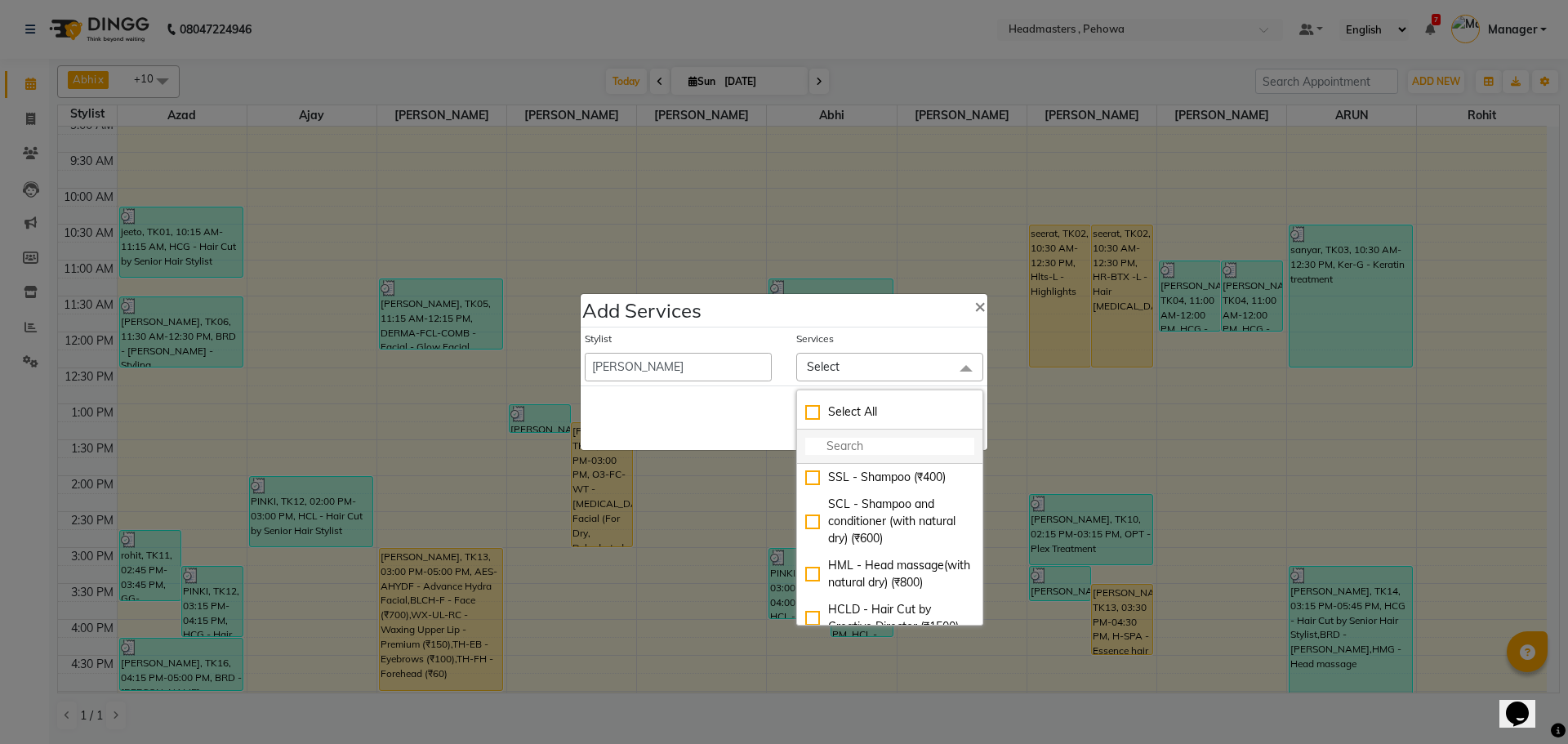 click 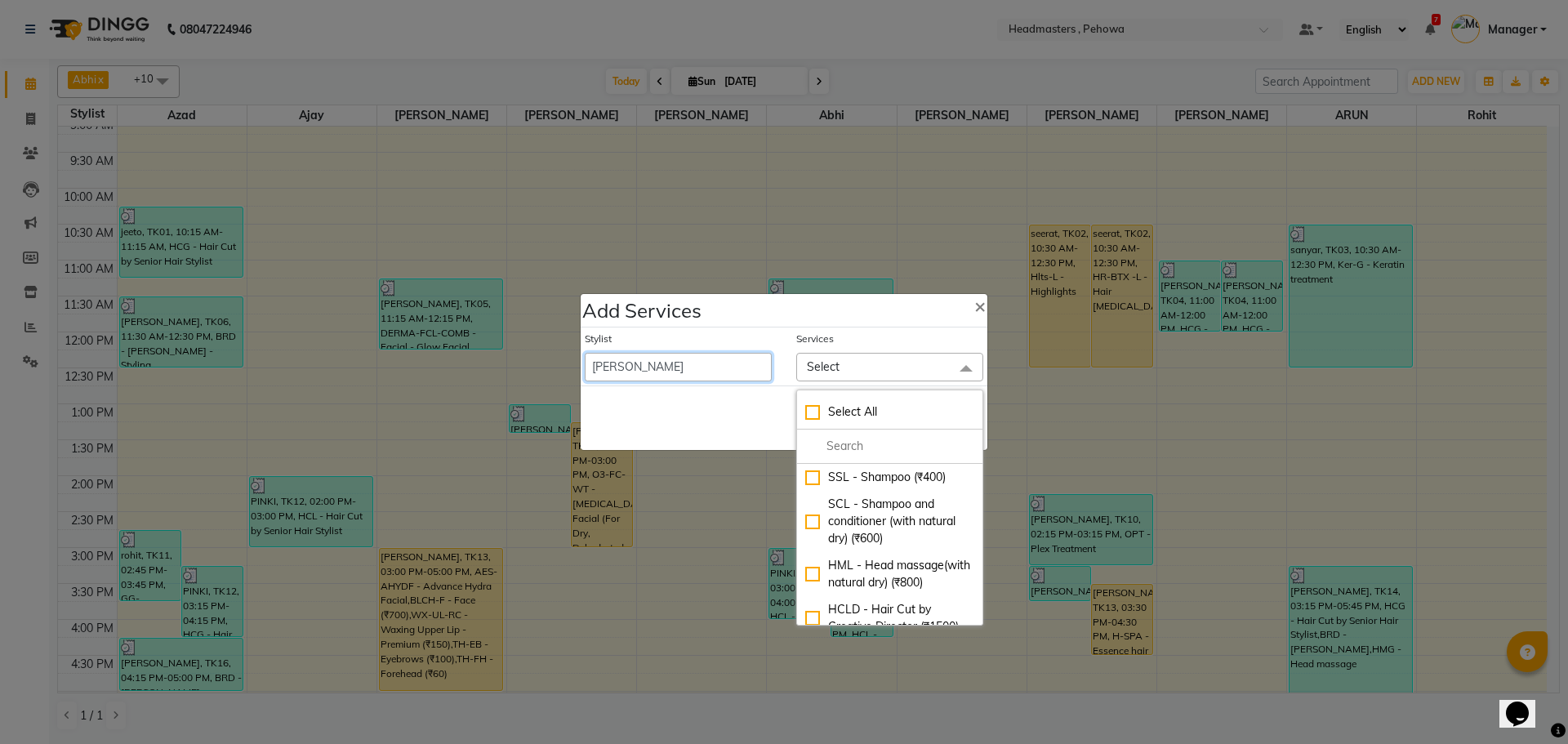 click on "Abhi   Ajay   Amanpreet   Anas   ARUN   Azad   Bilal   Davy   Headmasters   Jashan   Kunal   Manager   Manjeet    Manpreet   Neha   Neha Chauhan   Pankaj   Prabh   Rohit   Sahil   Sahil Machal   Sahil Rana   Sapna    Sumit   Vimal" at bounding box center (678, 367) 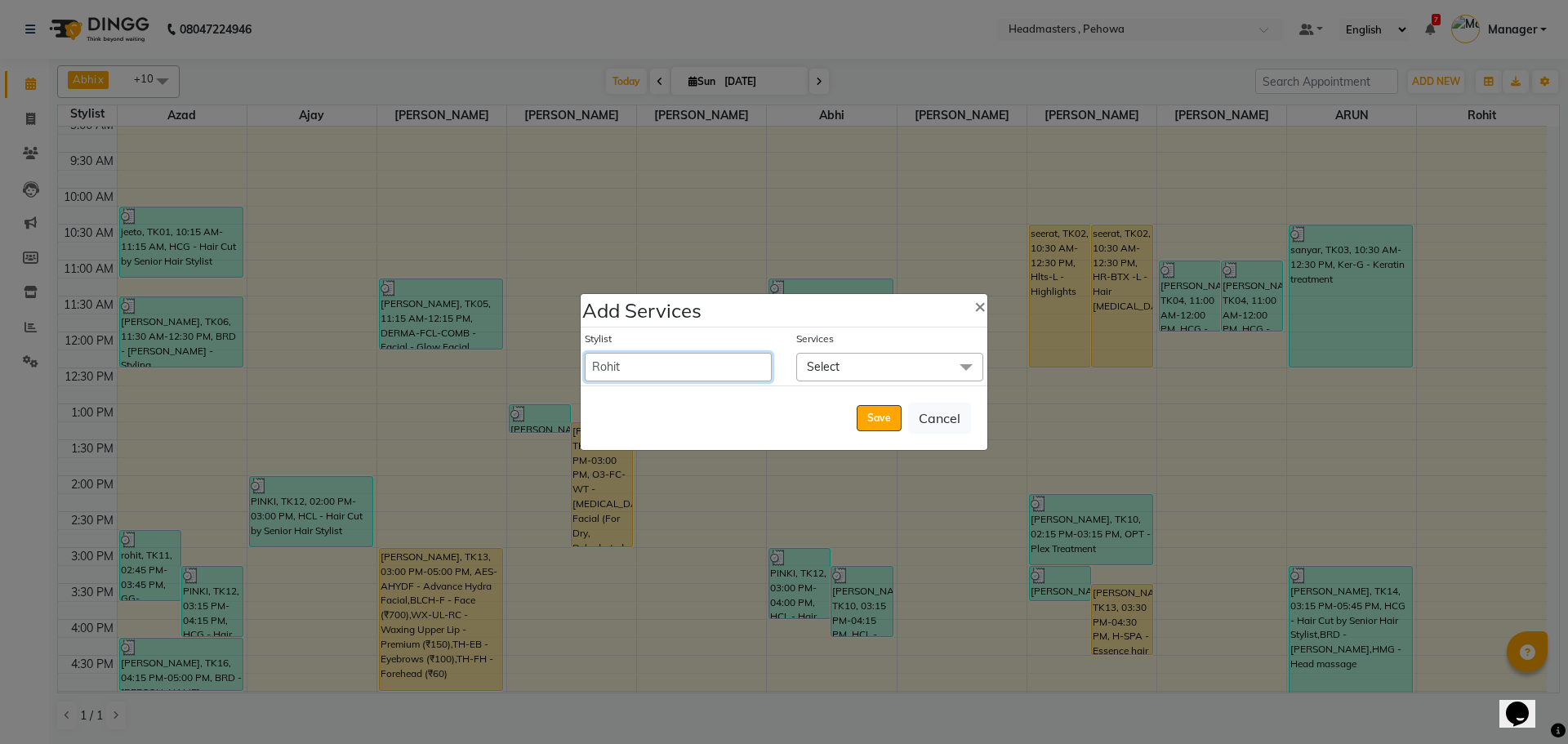click on "Abhi   Ajay   Amanpreet   Anas   ARUN   Azad   Bilal   Davy   Headmasters   Jashan   Kunal   Manager   Manjeet    Manpreet   Neha   Neha Chauhan   Pankaj   Prabh   Rohit   Sahil   Sahil Machal   Sahil Rana   Sapna    Sumit   Vimal" at bounding box center (678, 367) 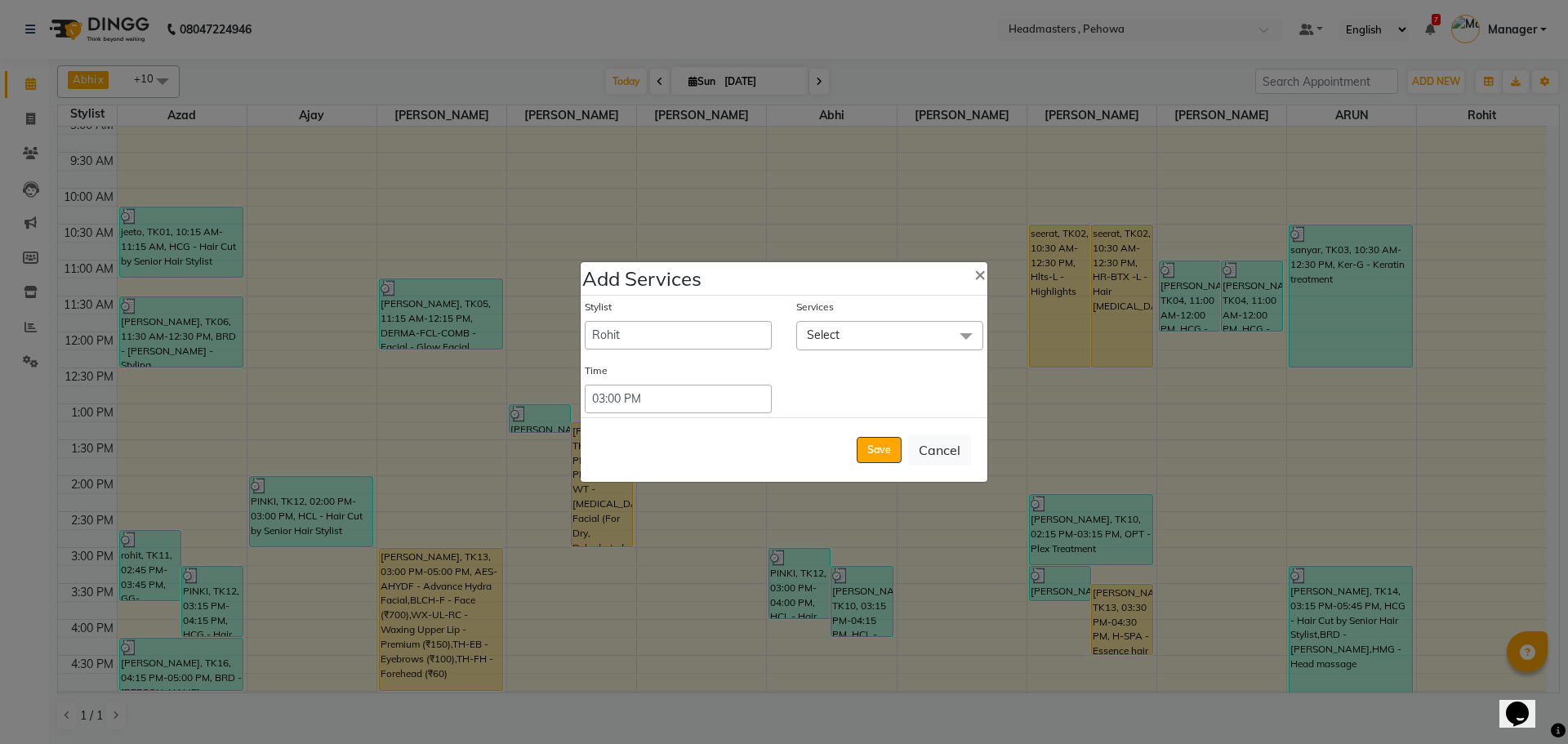 click on "Select" 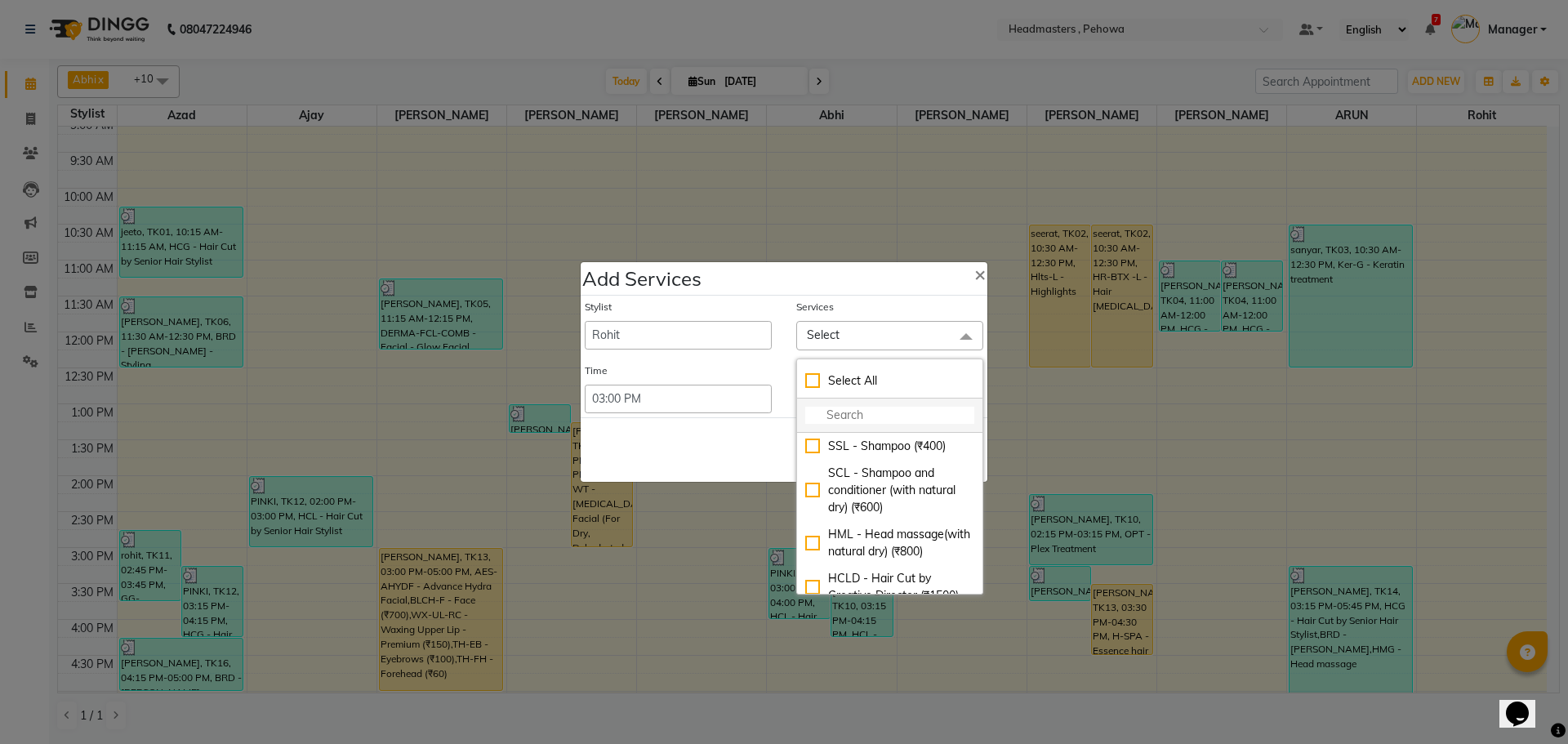 click 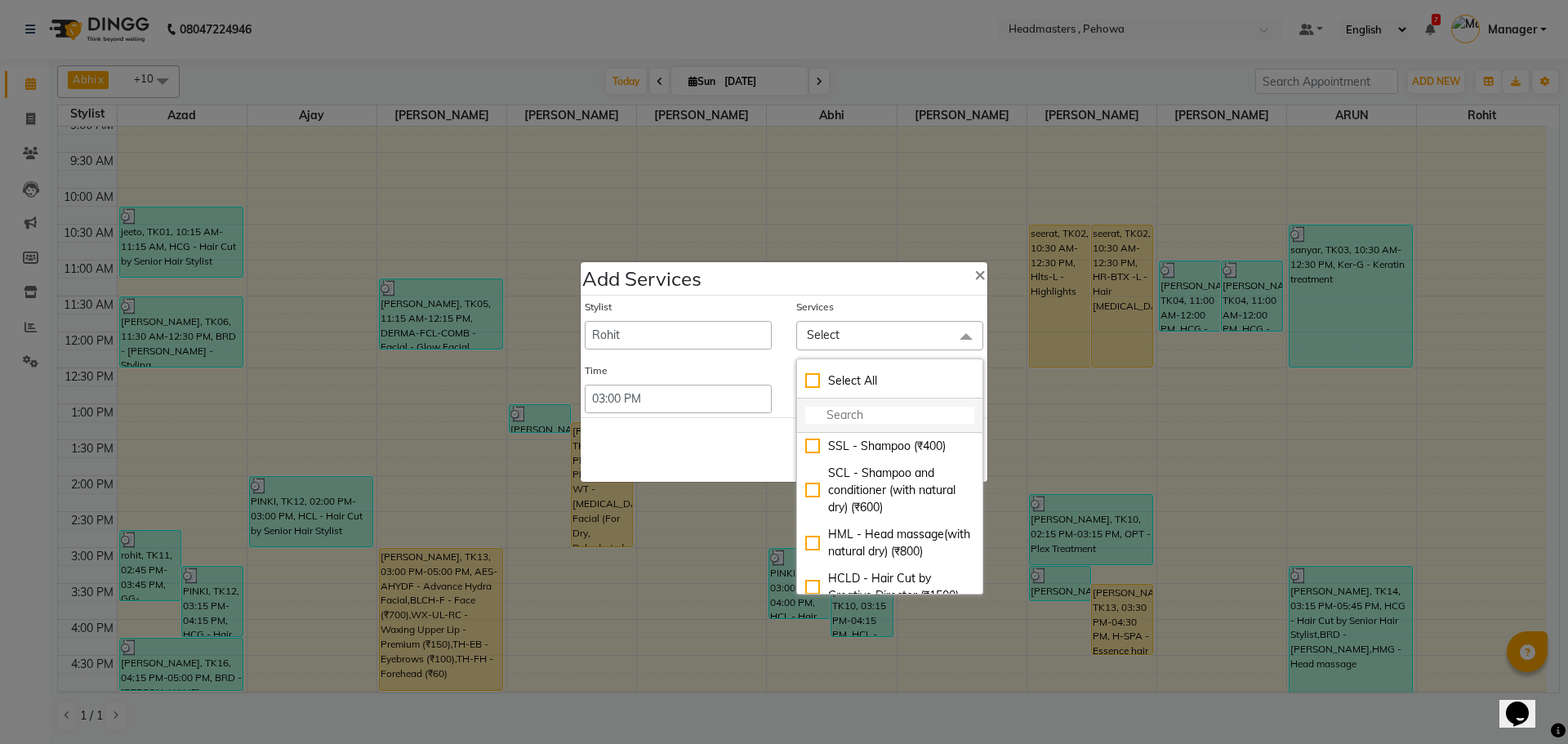 click 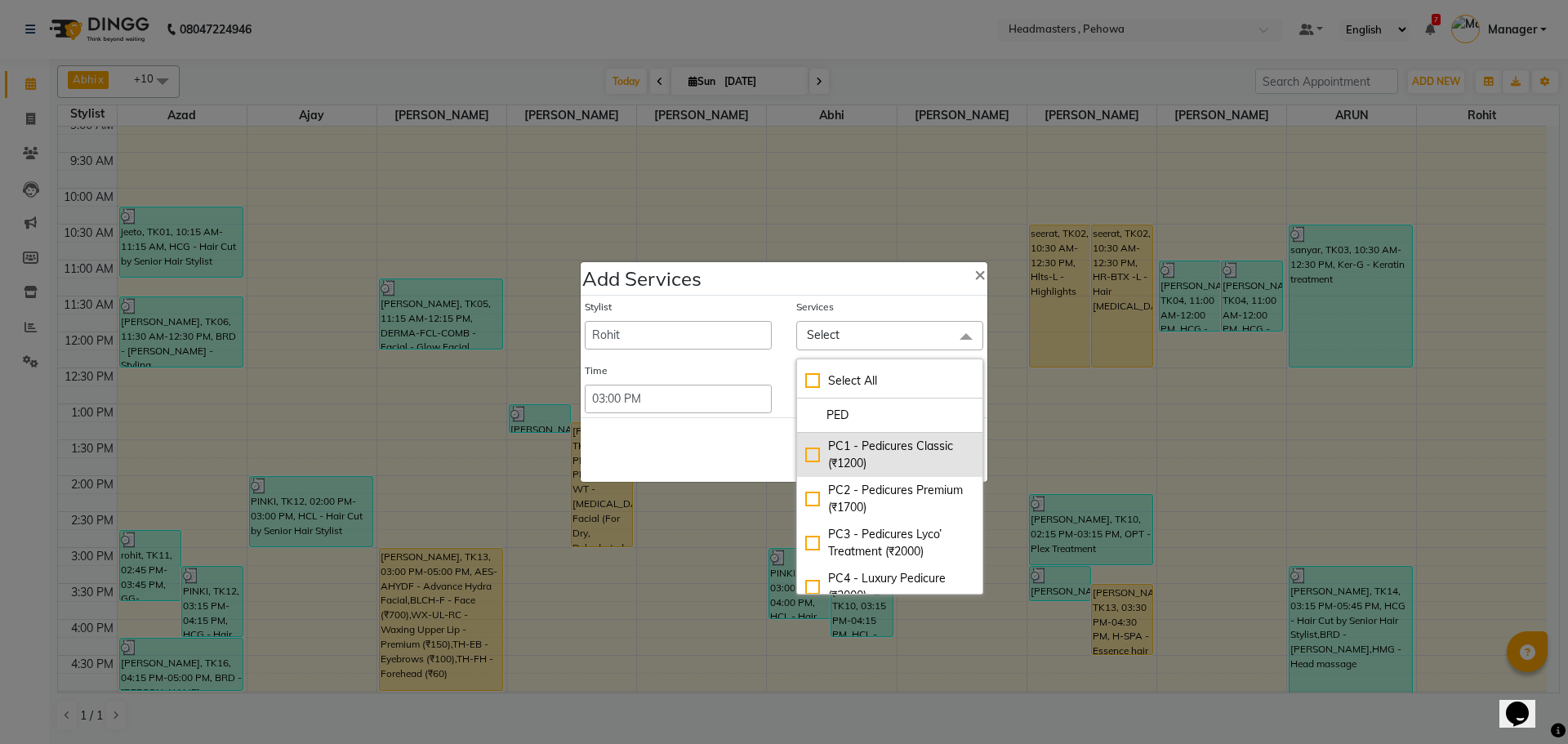 click on "PC1 - Pedicures Classic (₹1200)" 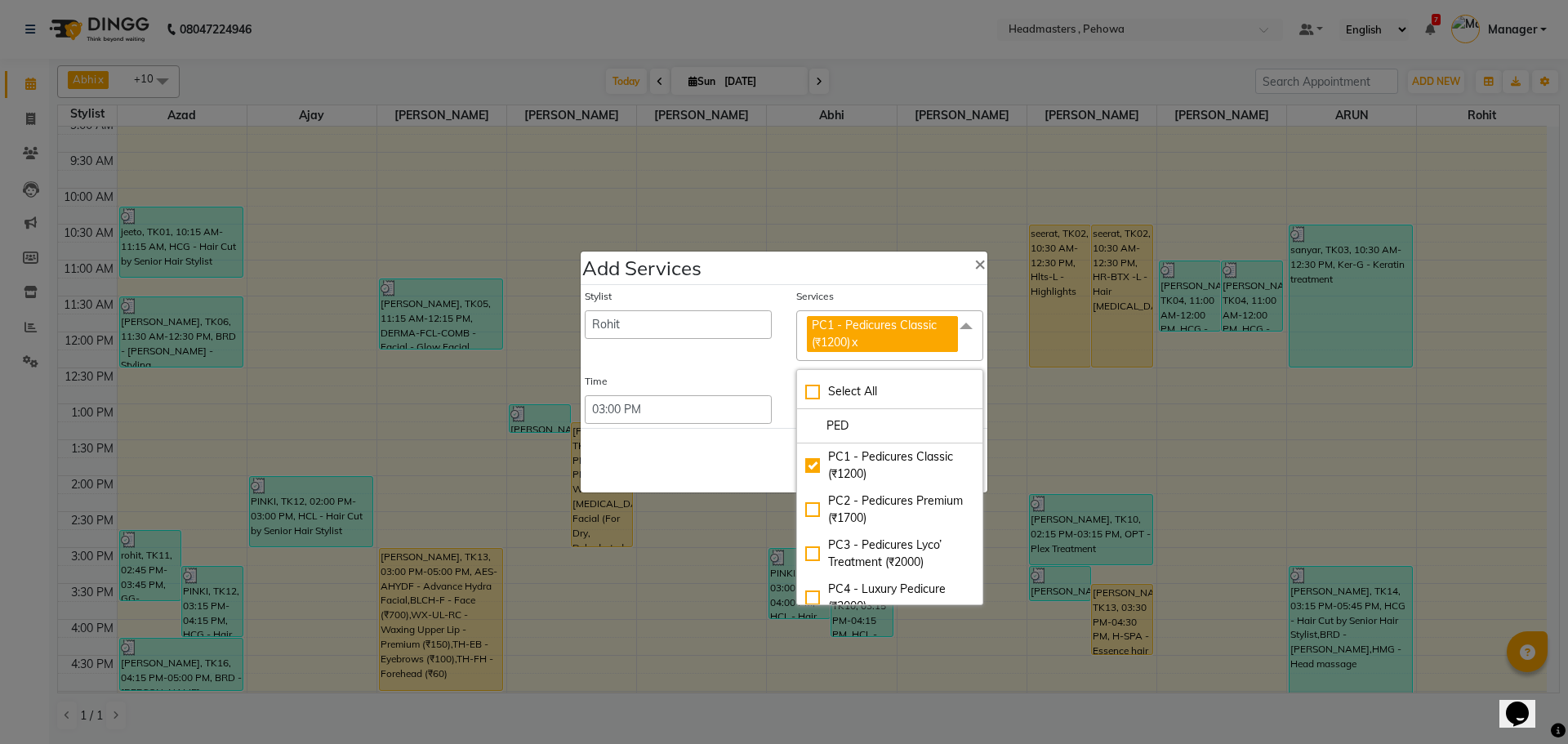 click on "Save   Cancel" 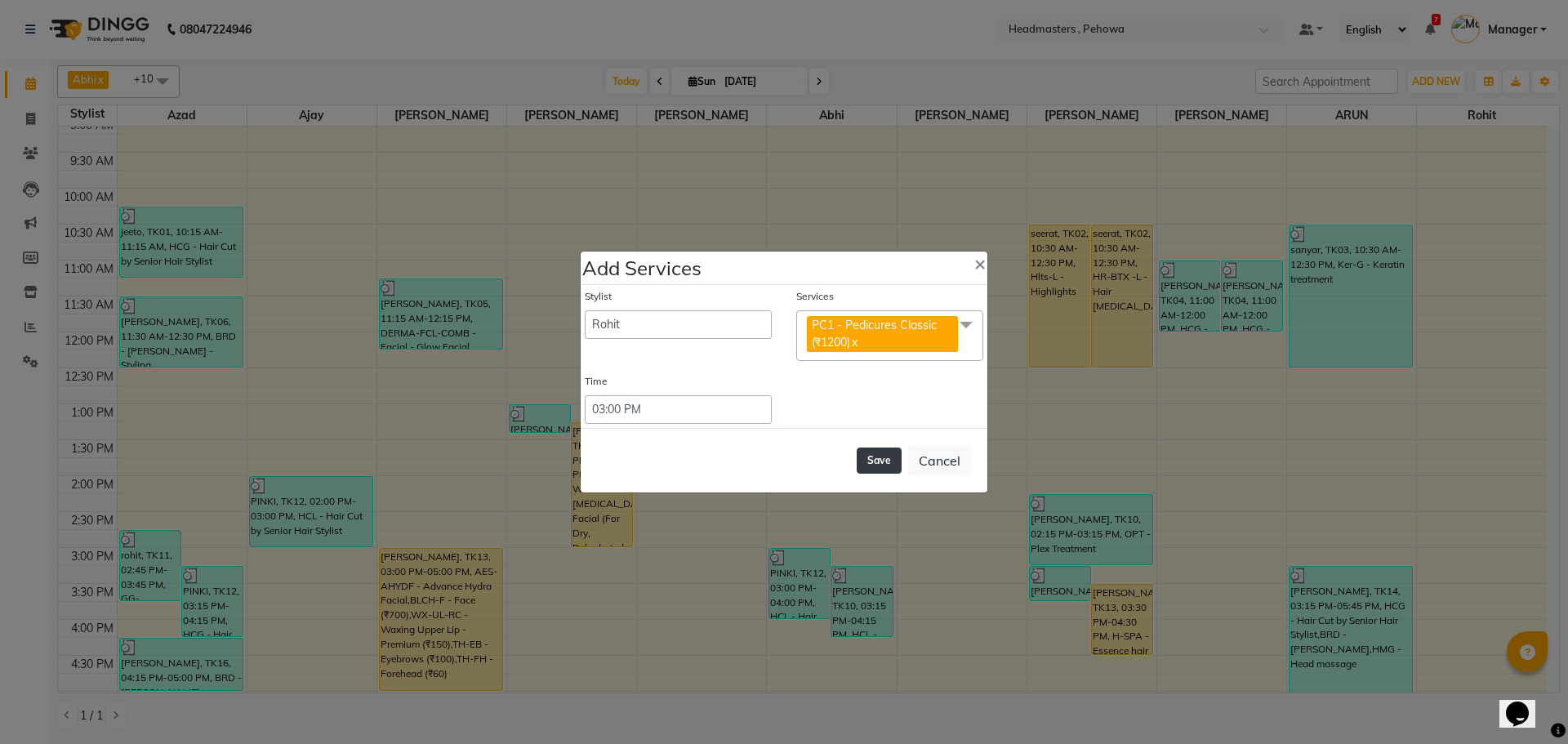 click on "Save" 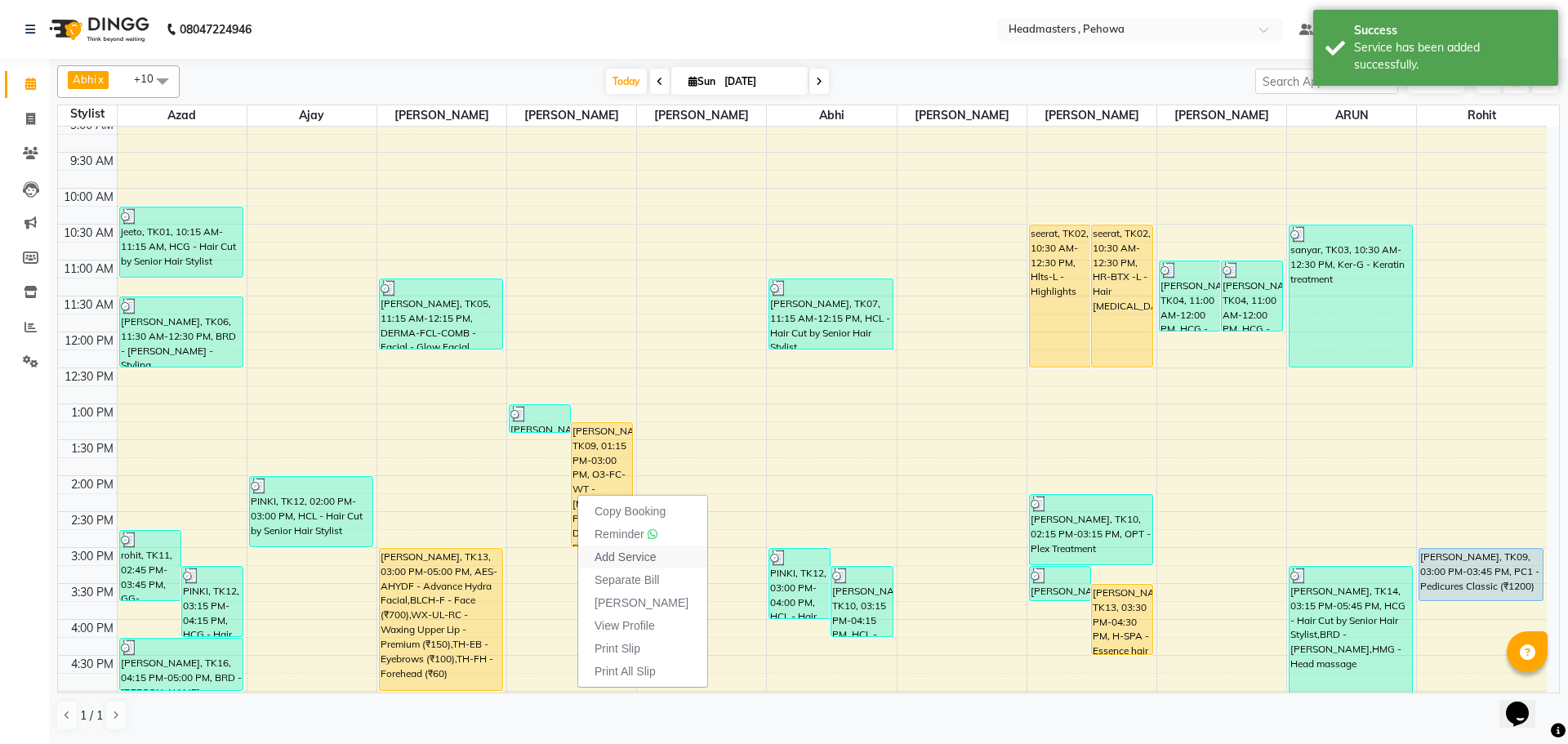 click on "Add Service" at bounding box center [625, 557] 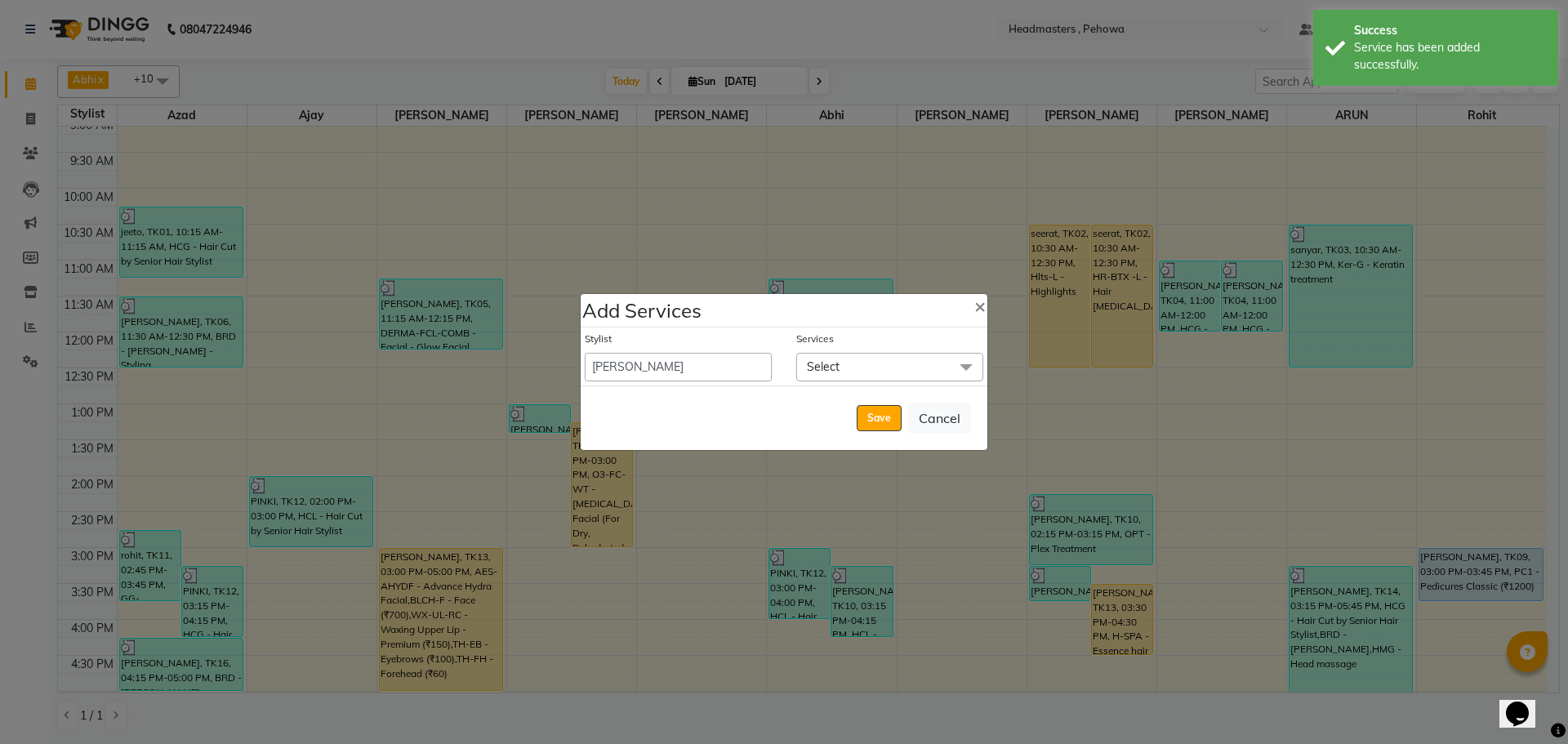 click on "Select" 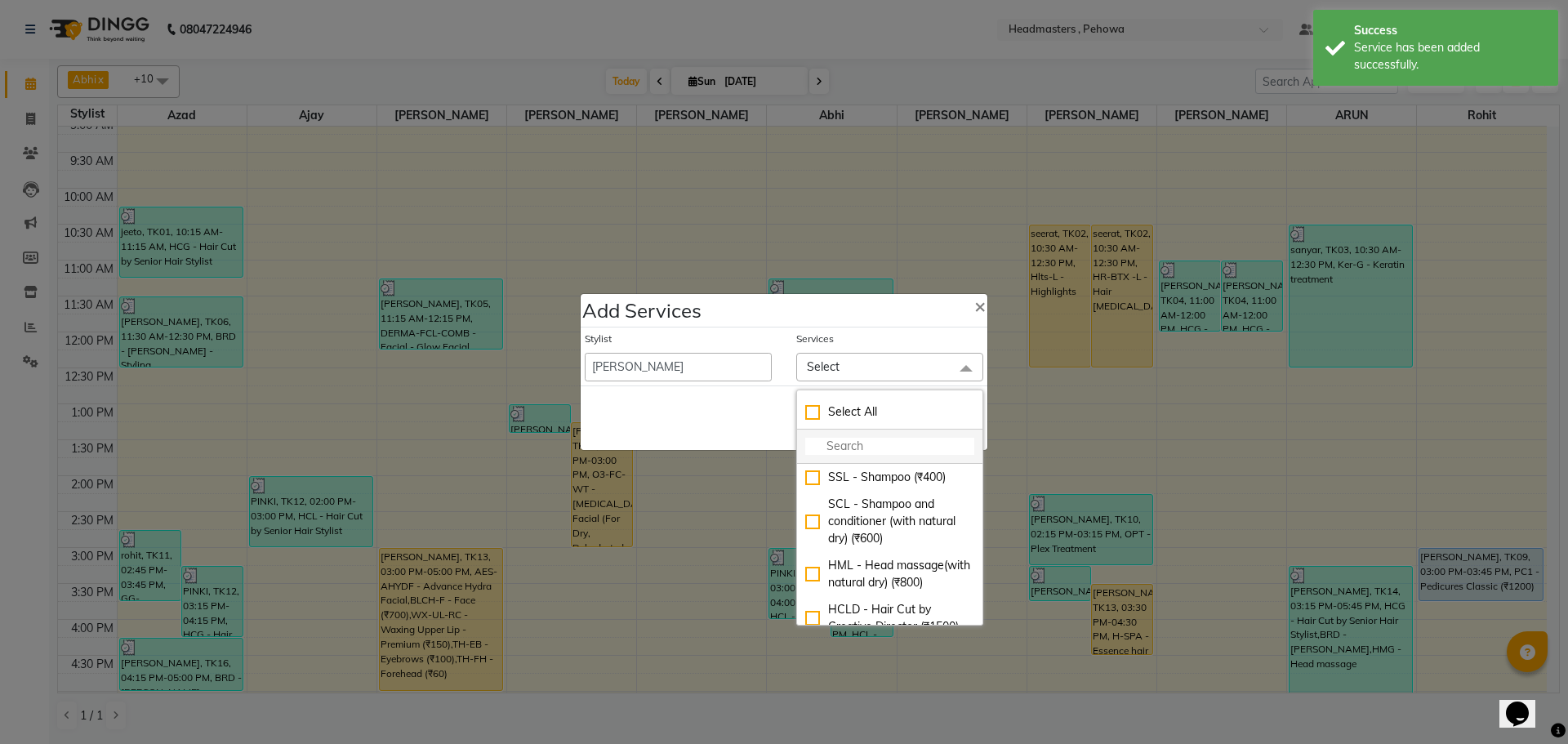 click 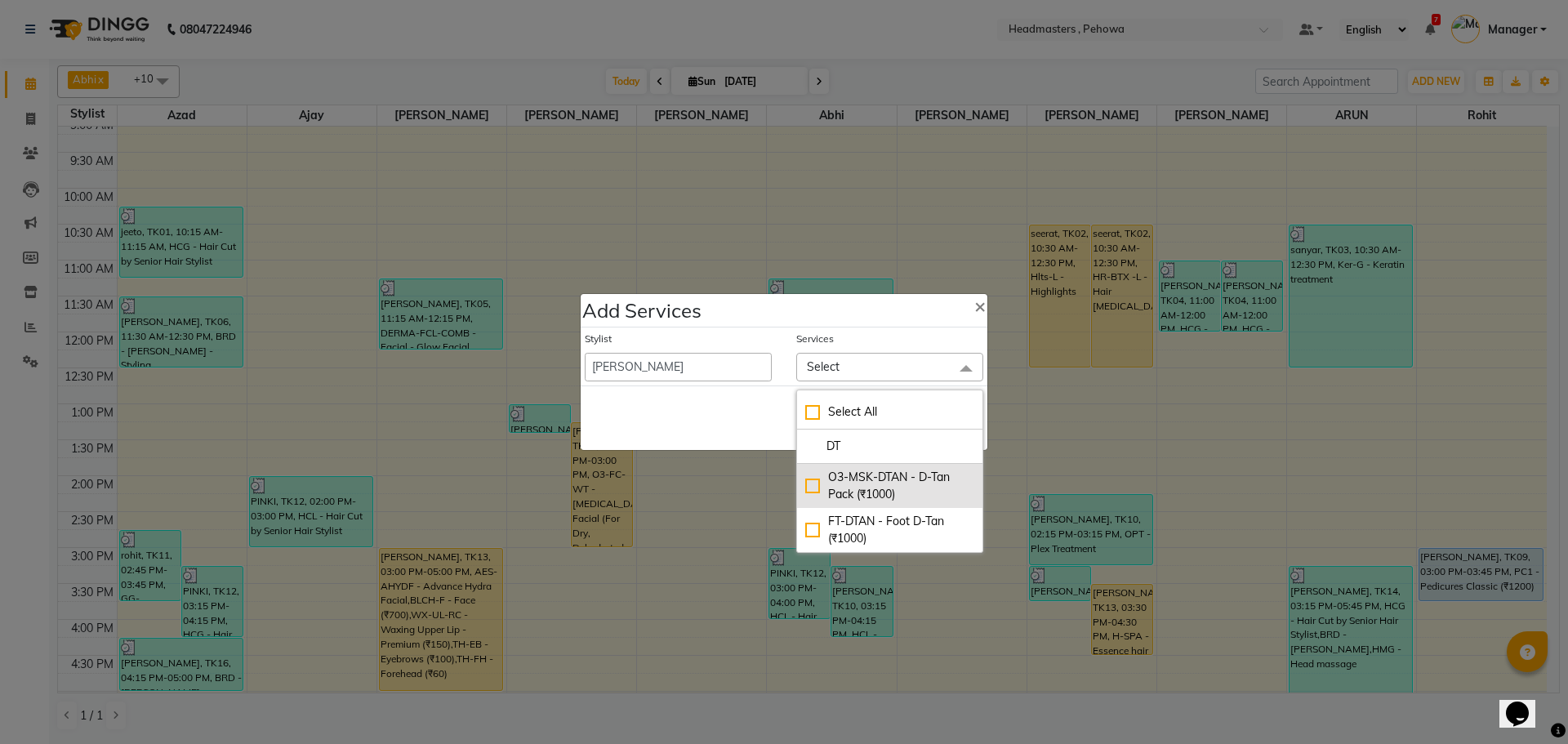 click on "O3-MSK-DTAN  - D-Tan Pack (₹1000)" 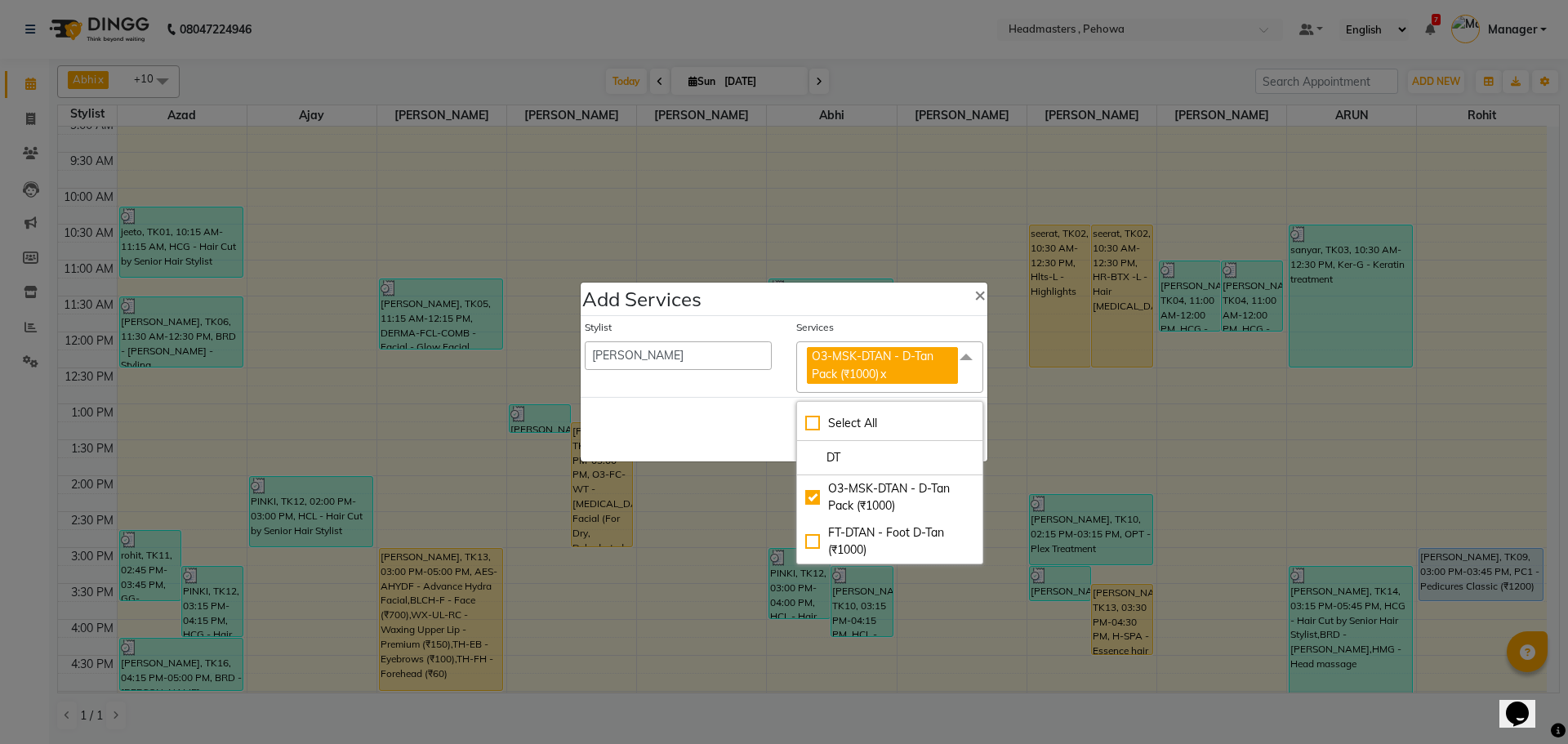 click on "Save   Cancel" 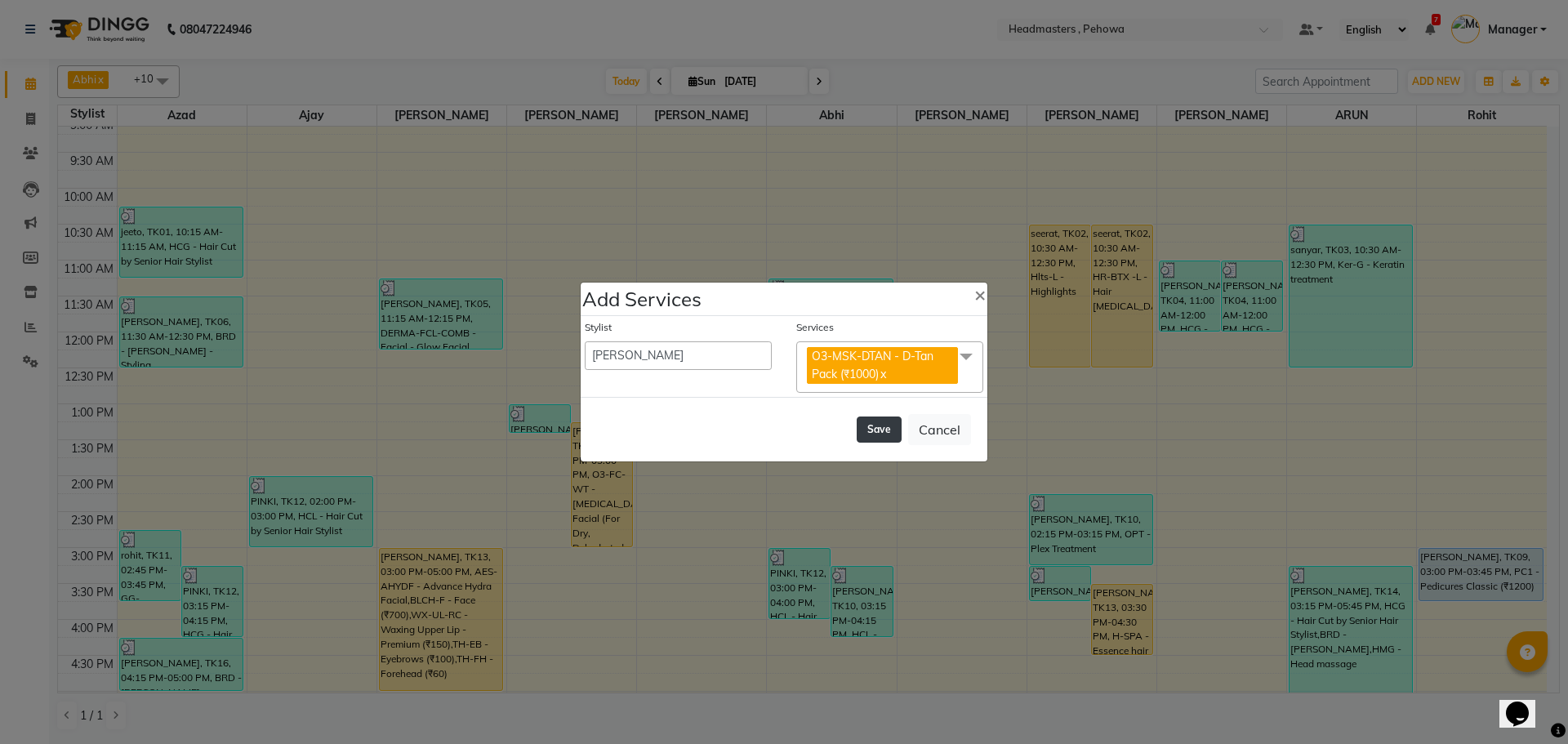 click on "Save" 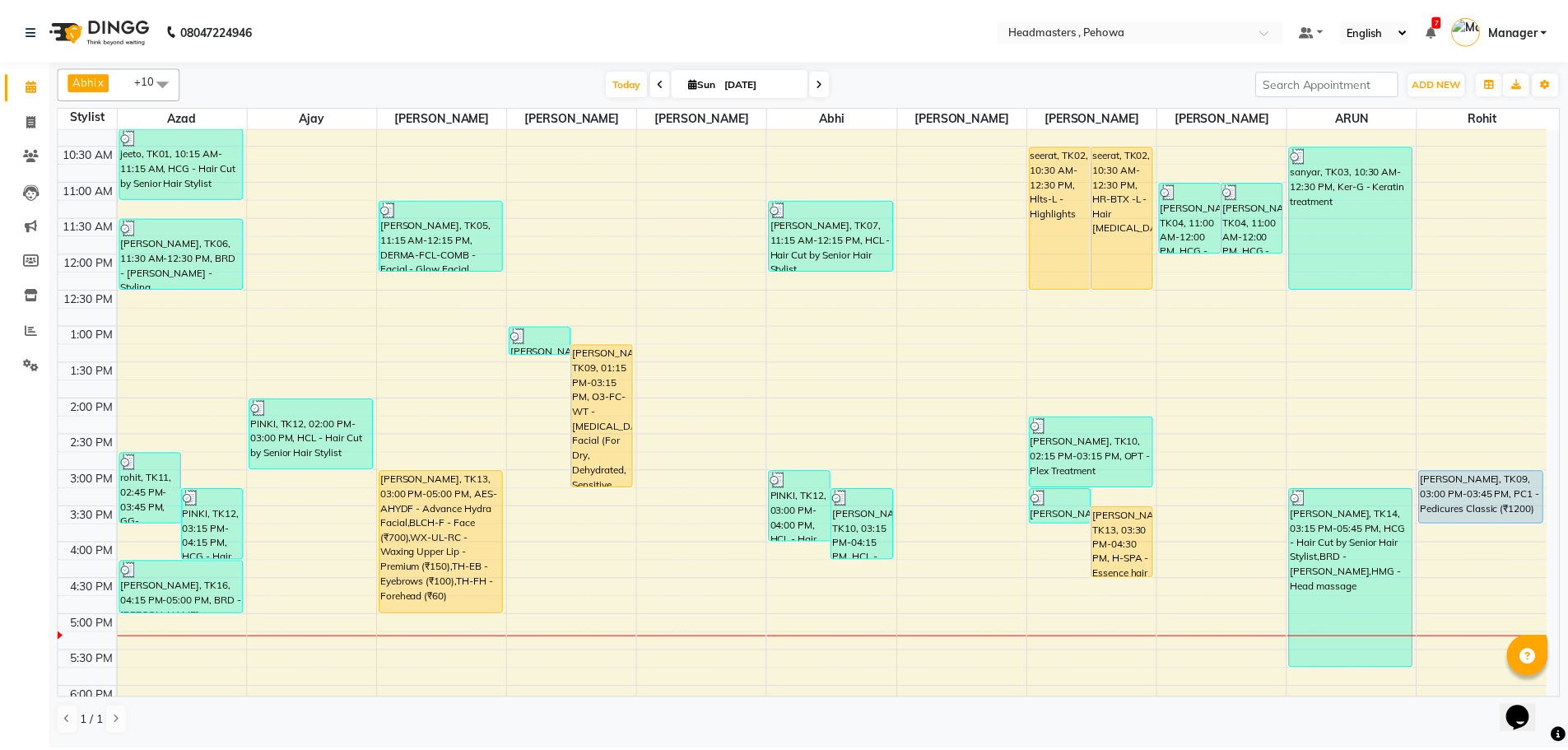 scroll, scrollTop: 165, scrollLeft: 0, axis: vertical 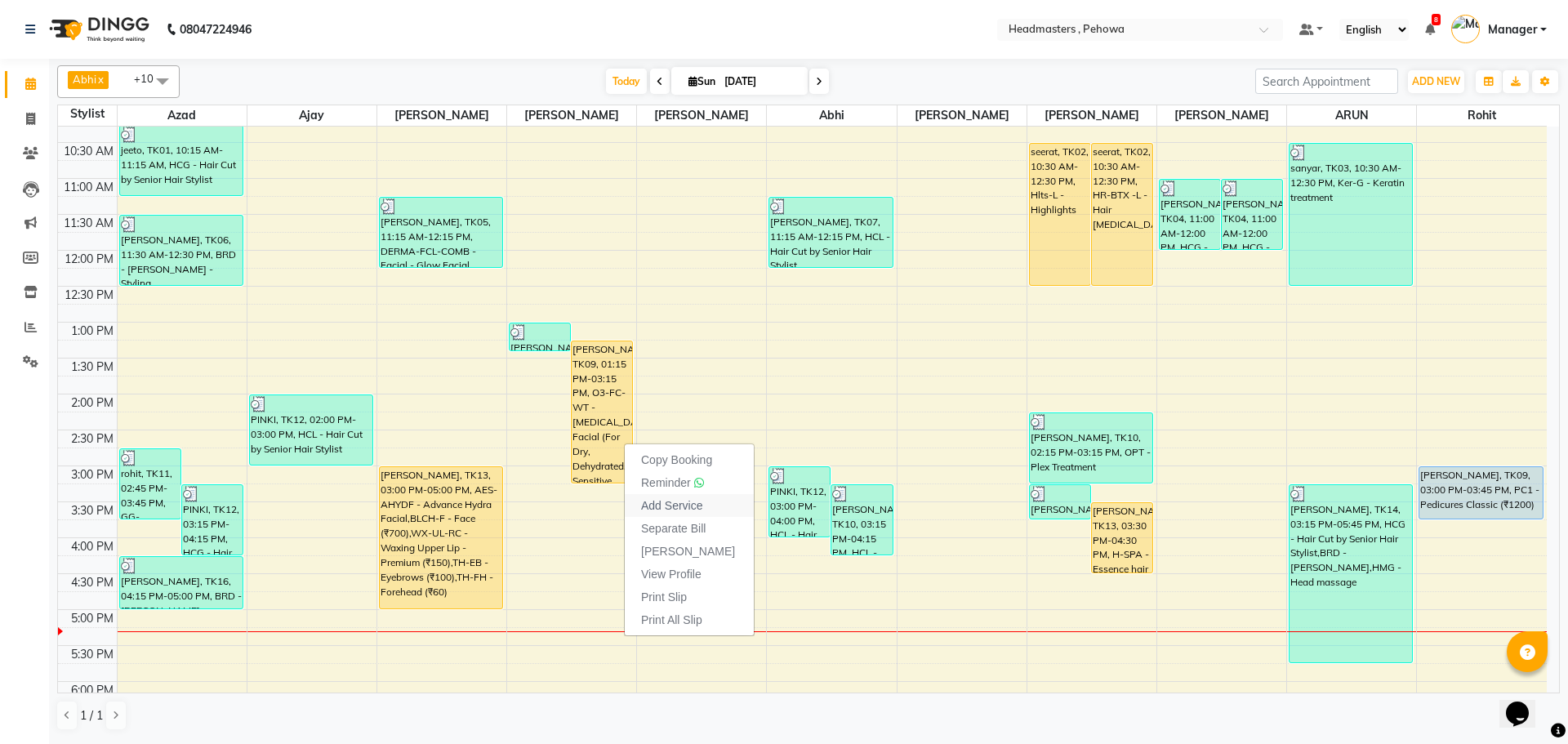 click on "Add Service" at bounding box center [671, 506] 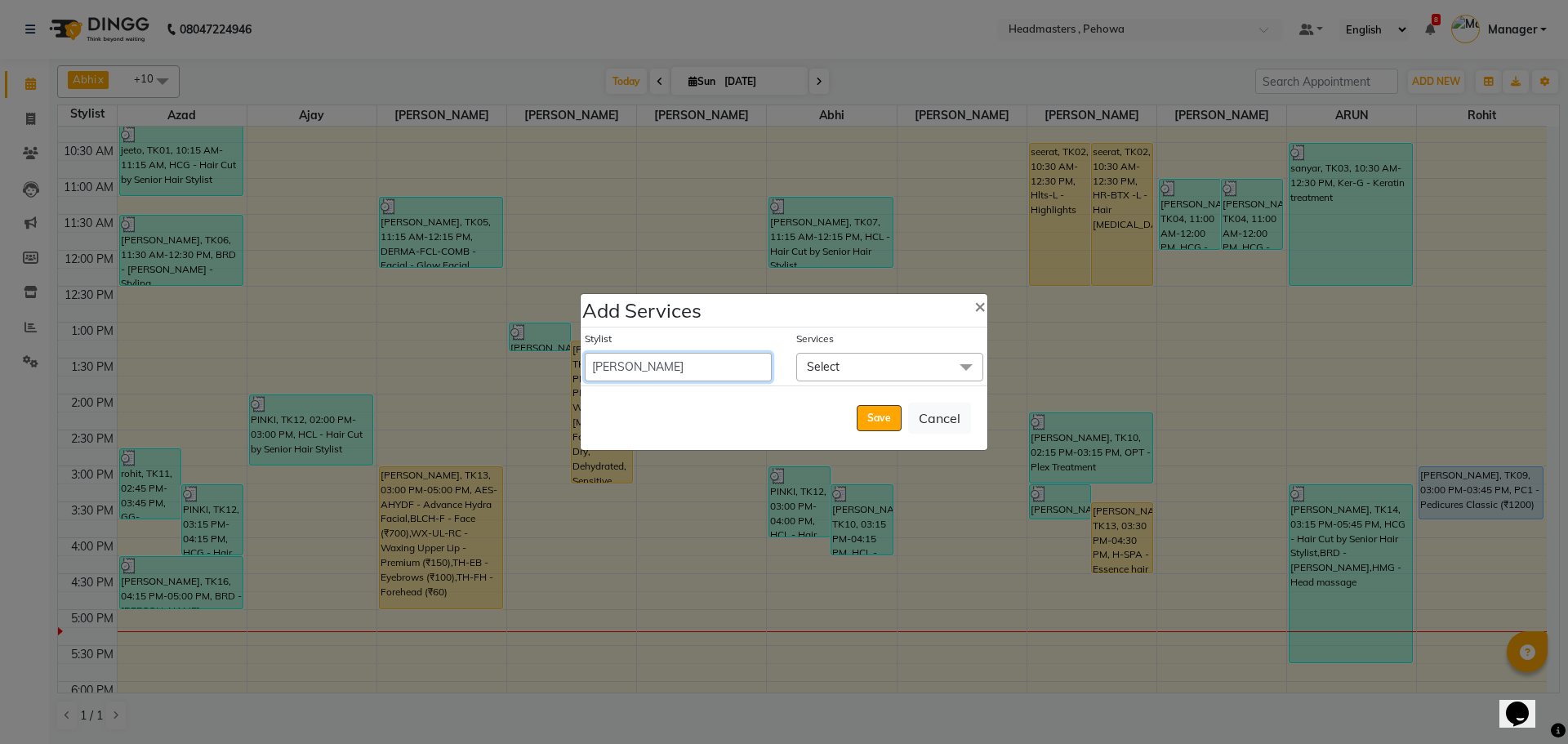 click on "Abhi   Ajay   Amanpreet   Anas   ARUN   Azad   Bilal   Davy   Headmasters   Jashan   Kunal   Manager   Manjeet    Manpreet   Neha   Neha Chauhan   Pankaj   Prabh   Rohit   Sahil   Sahil Machal   Sahil Rana   Sapna    Sumit   Vimal" at bounding box center [678, 367] 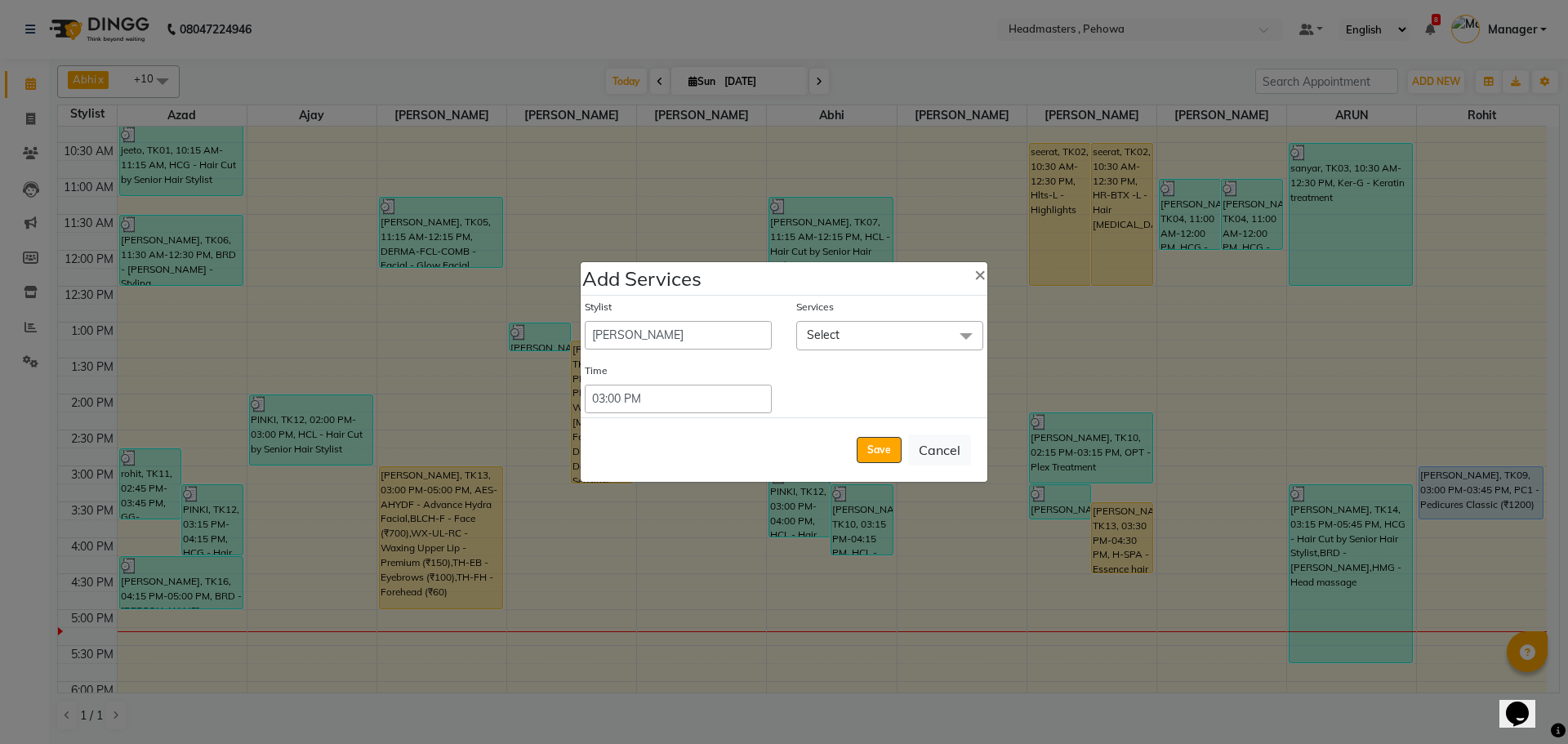 click on "Select" 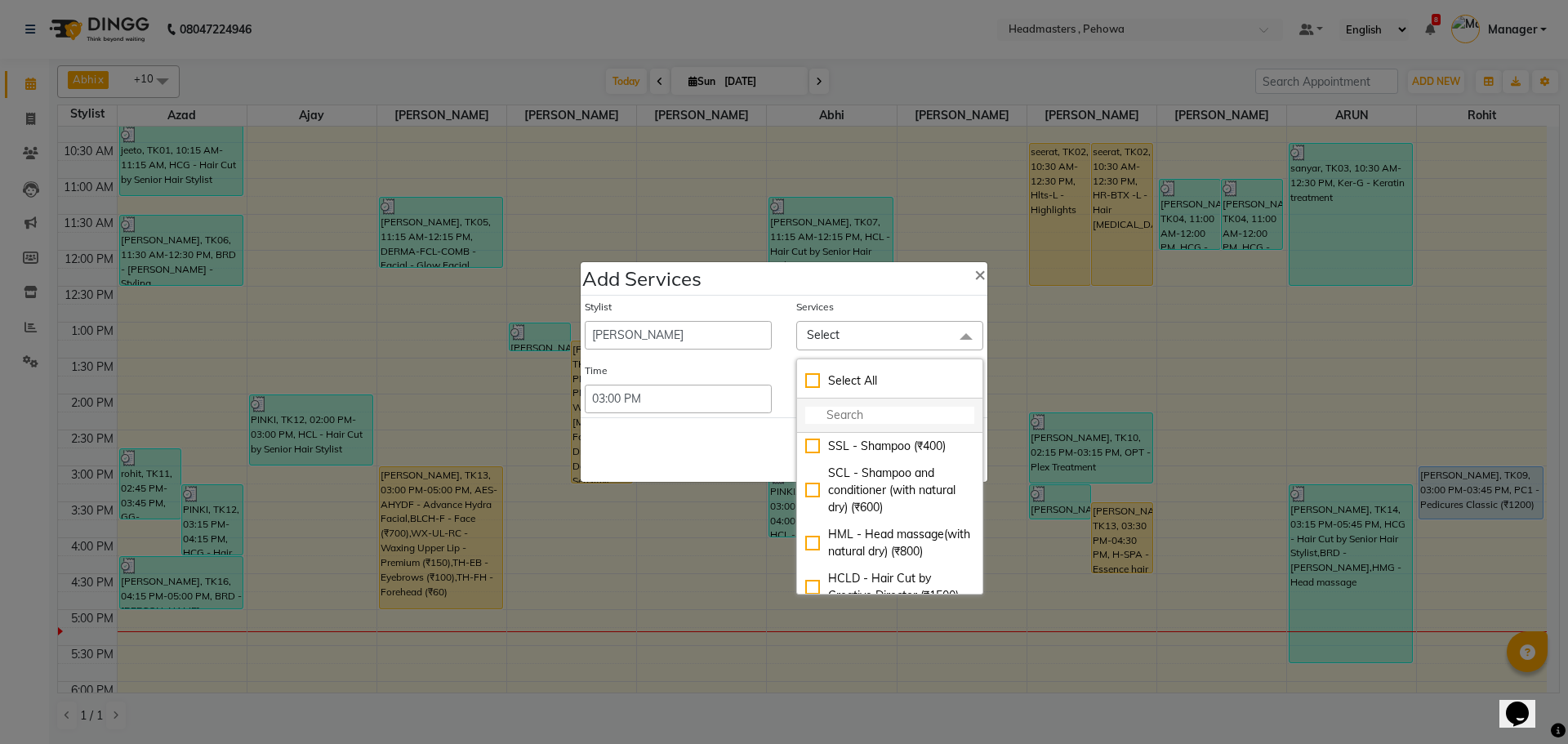 click 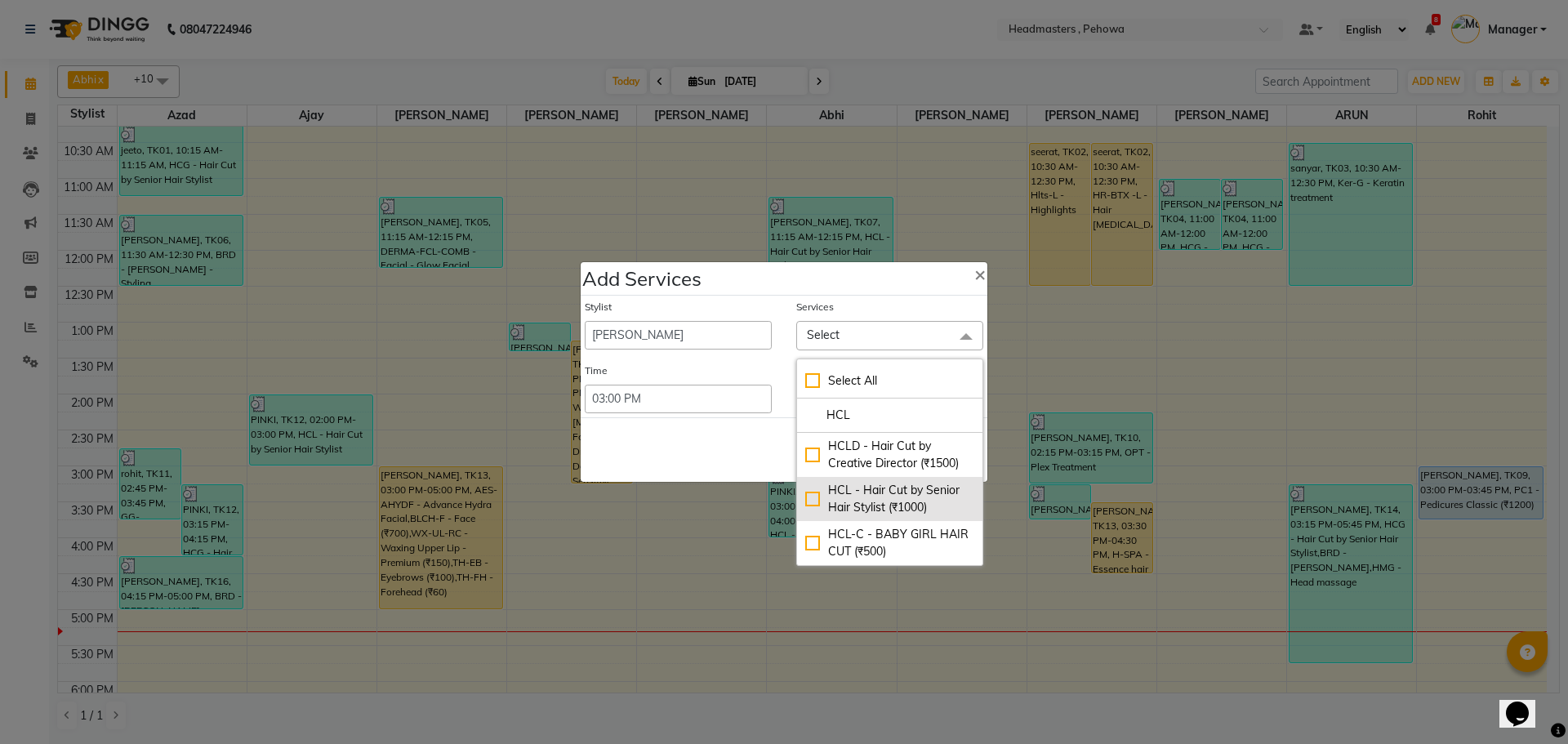 click on "HCL - Hair Cut by Senior Hair Stylist (₹1000)" 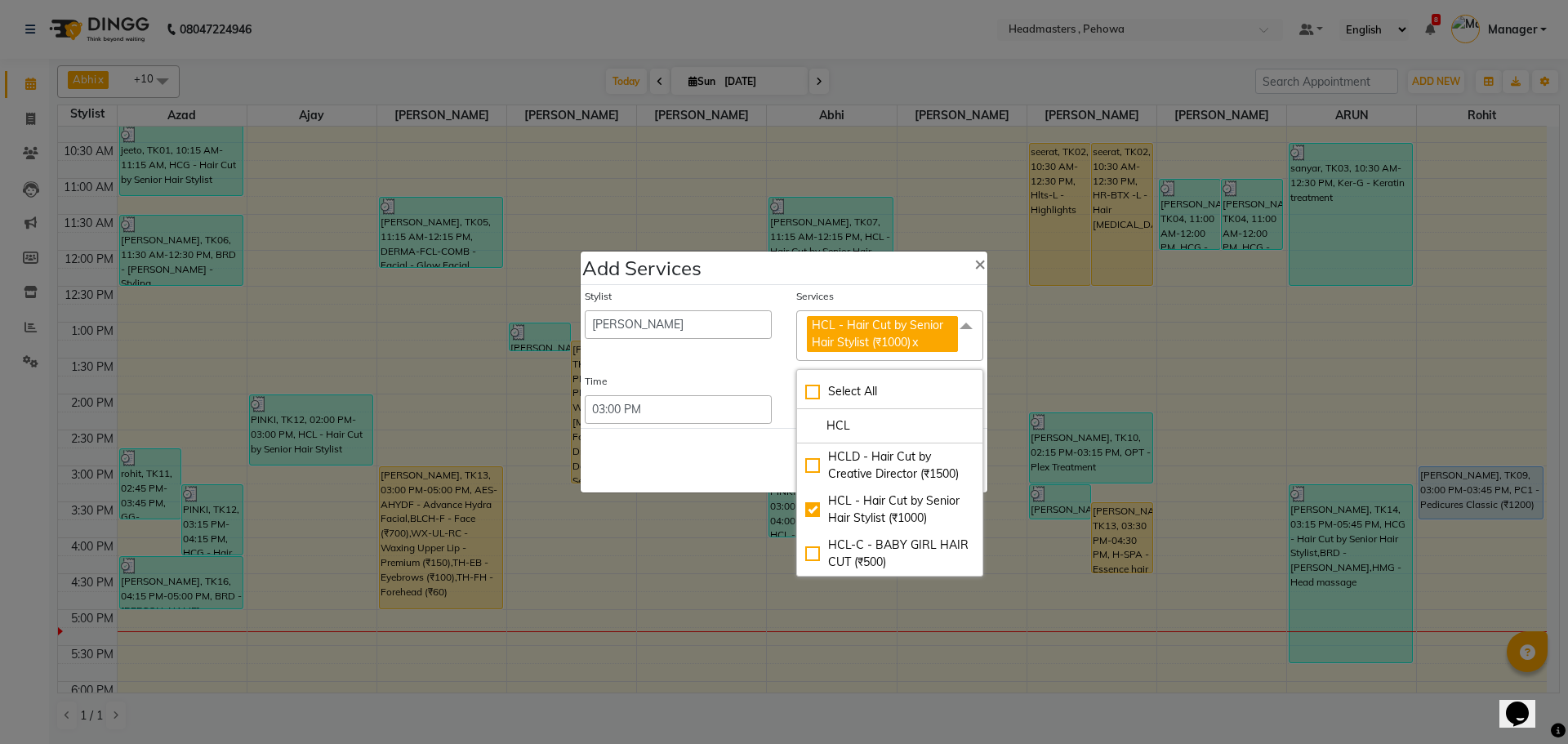 click on "Save   Cancel" 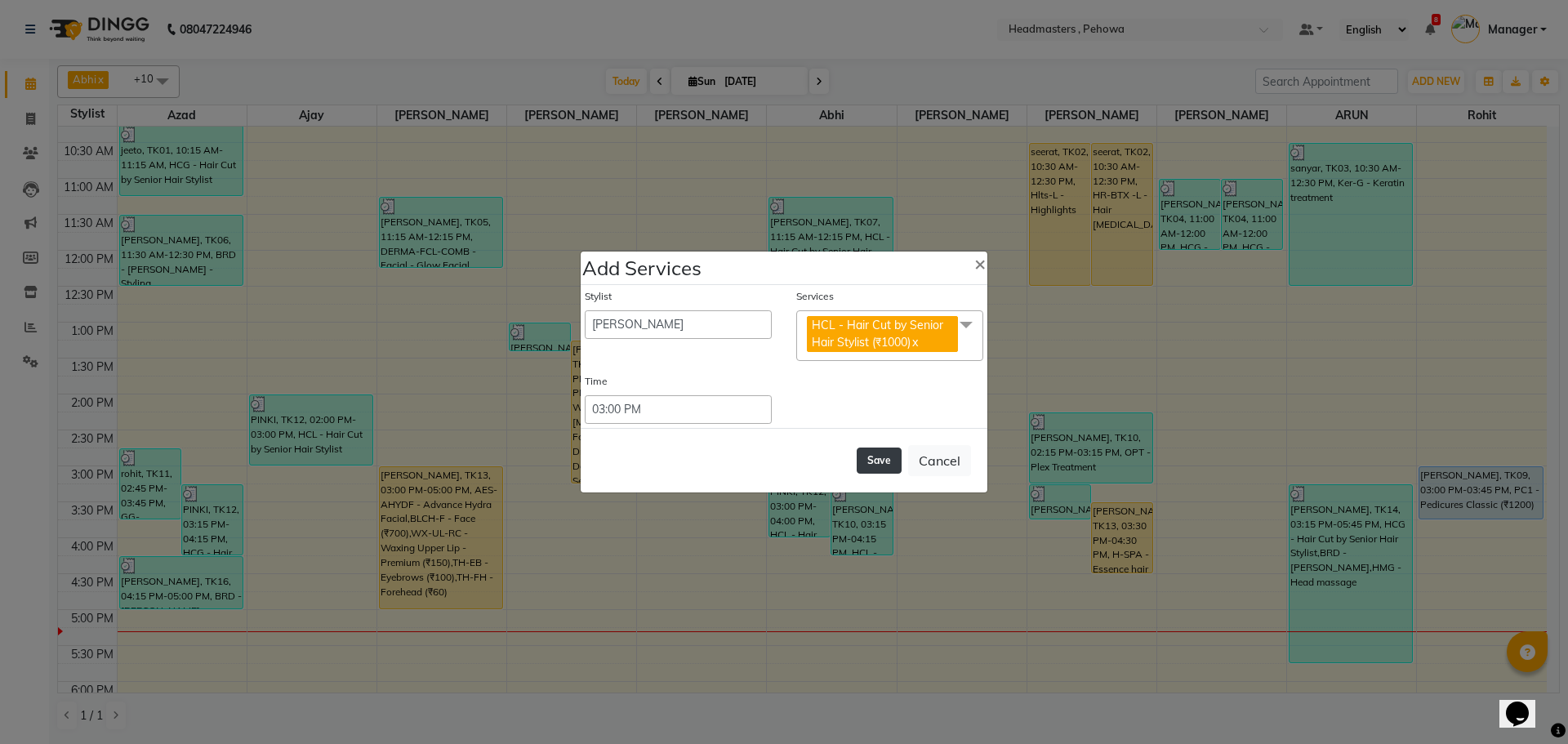 click on "Save" 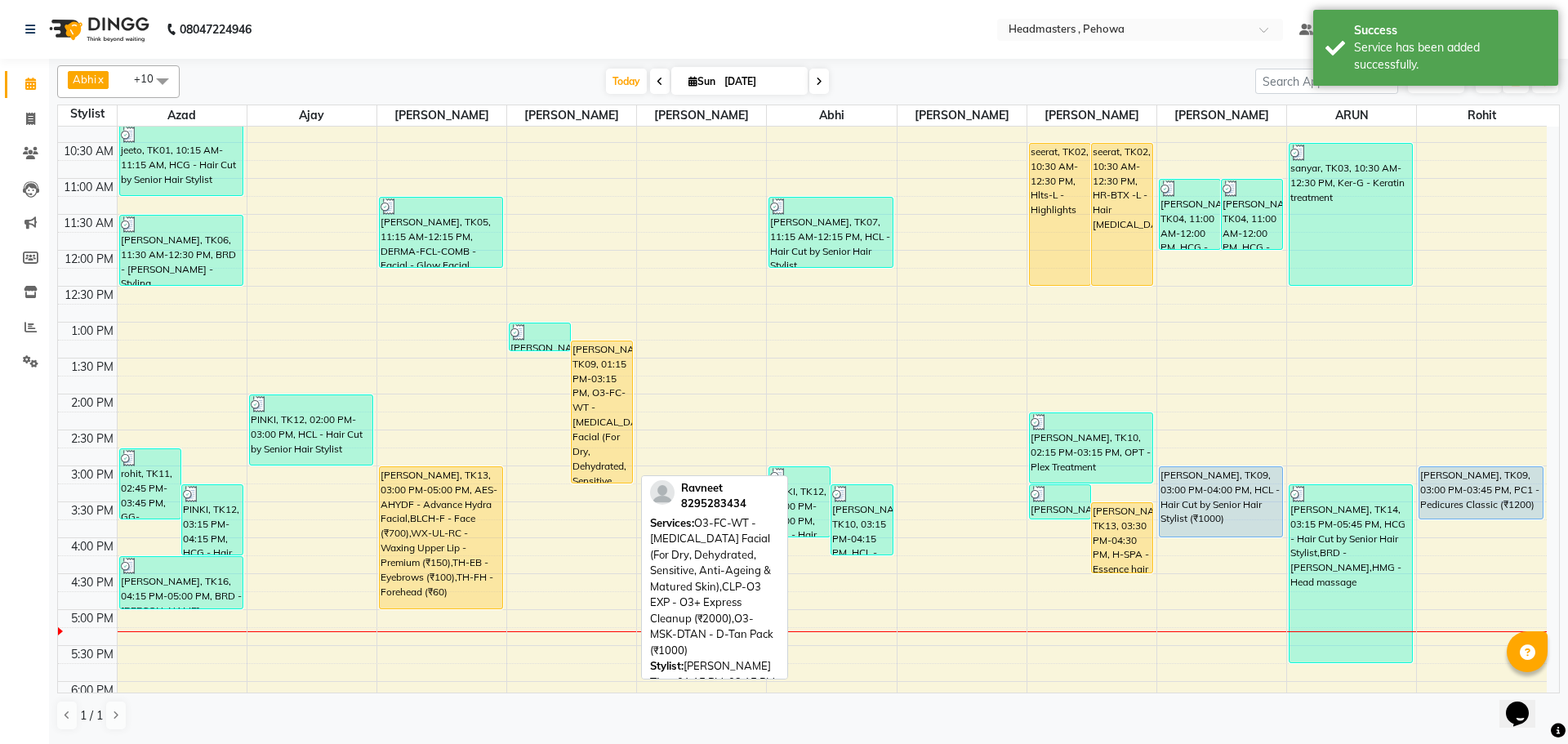 click on "Ravneet, TK09, 01:15 PM-03:15 PM, O3-FC-WT - Whitening Facial (For Dry, Dehydrated, Sensitive, Anti-Ageing & Matured Skin),CLP-O3 EXP  - O3+ Express Cleanup (₹2000),O3-MSK-DTAN  - D-Tan Pack (₹1000)" at bounding box center [602, 412] 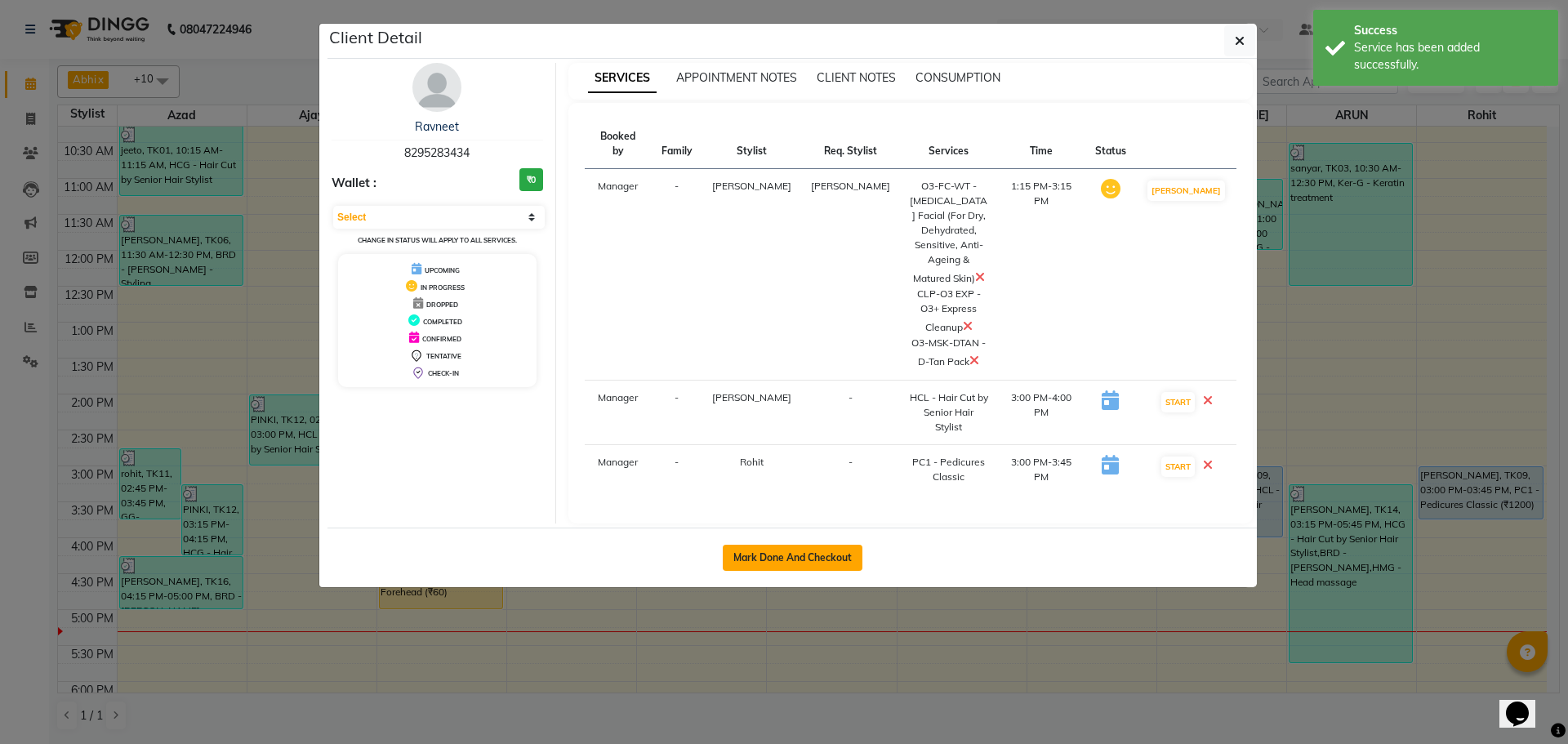 click on "Mark Done And Checkout" 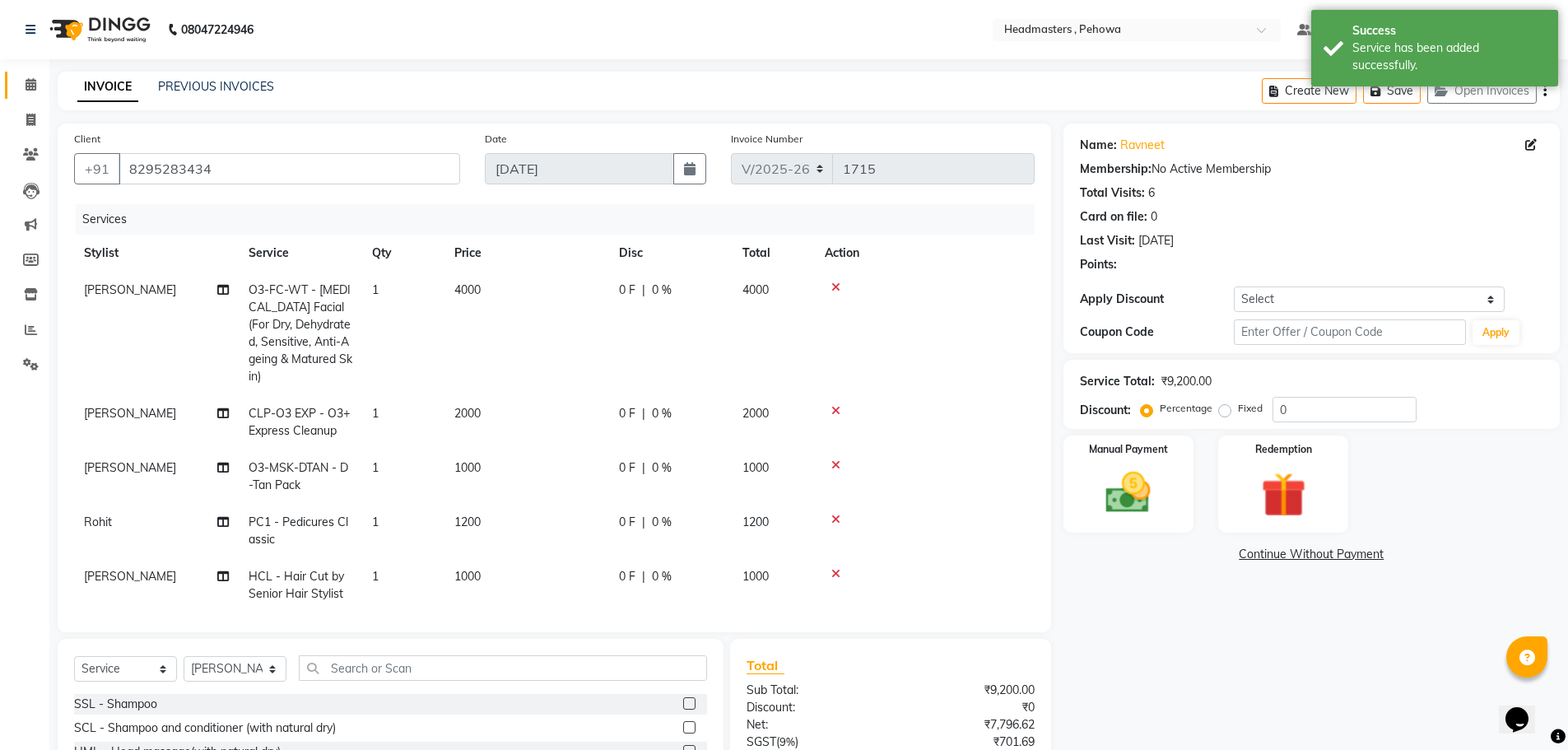 scroll, scrollTop: 5, scrollLeft: 0, axis: vertical 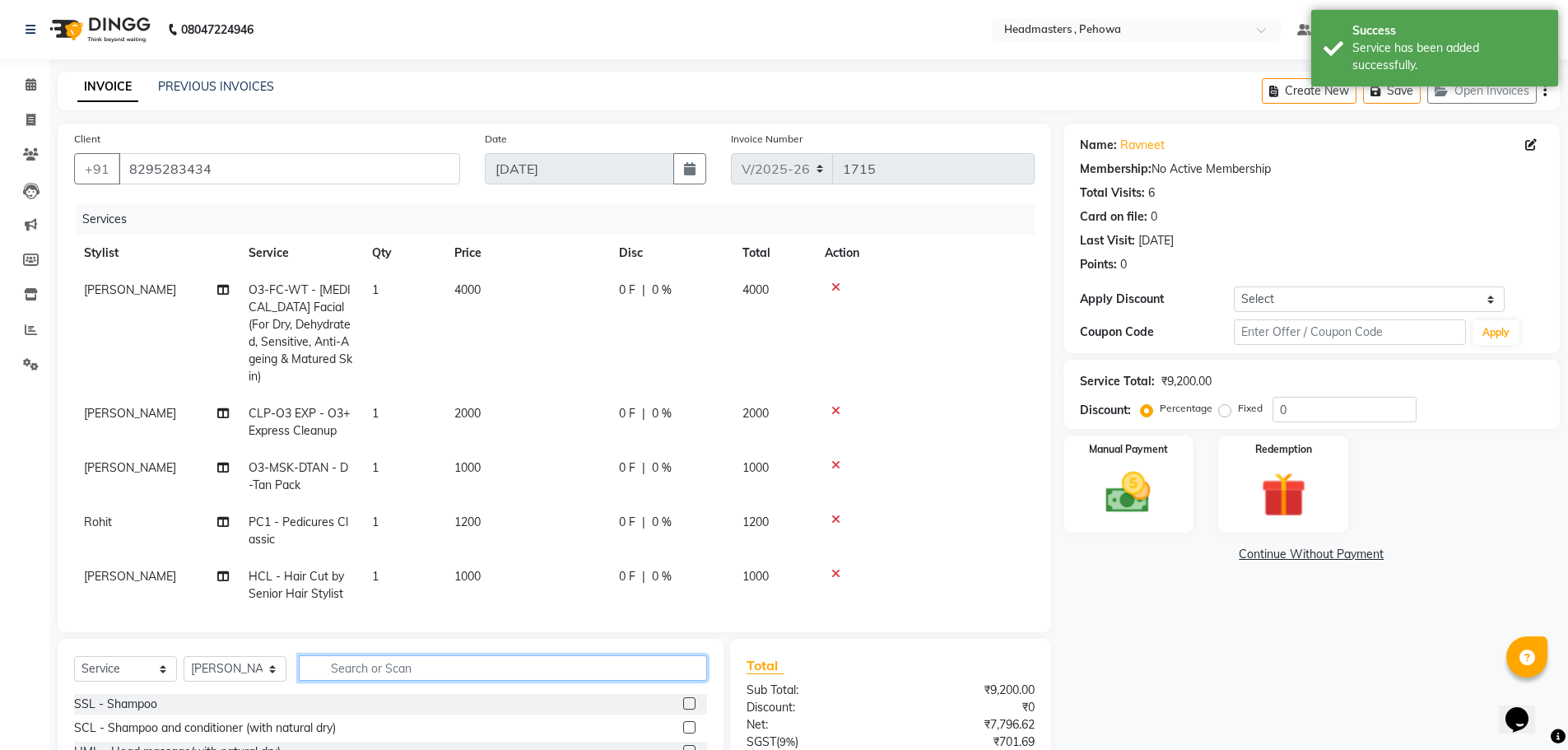 click 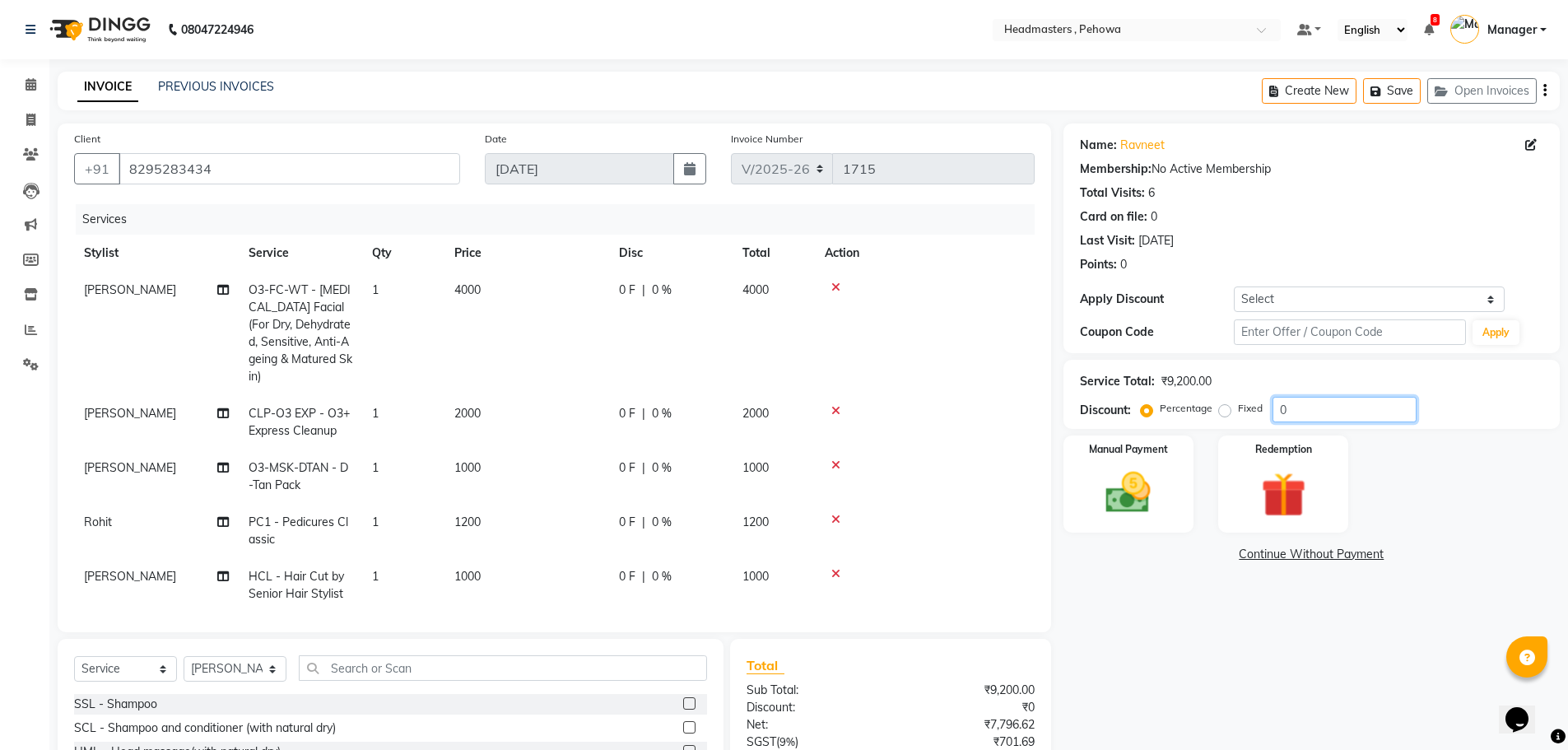 click on "0" 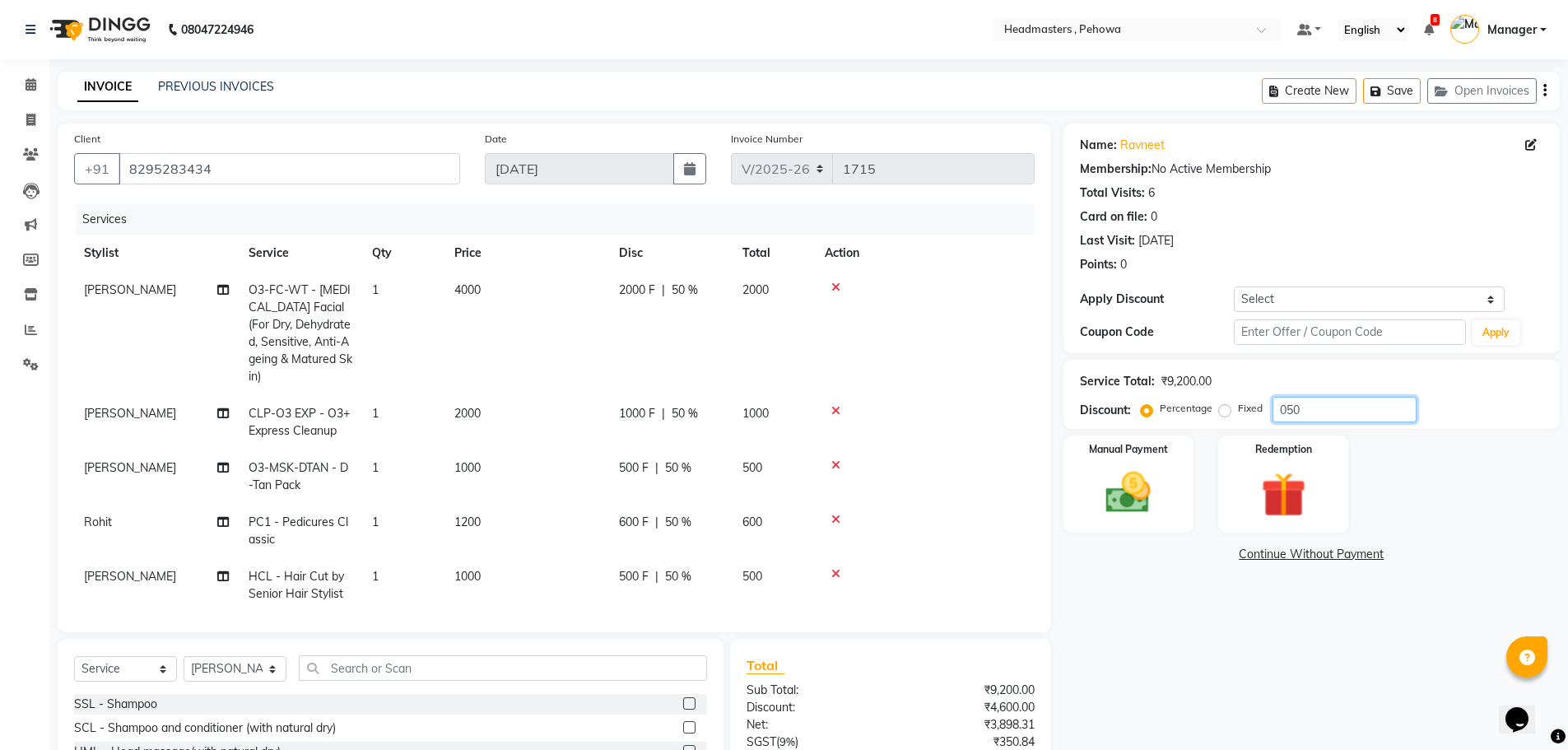 scroll, scrollTop: 2, scrollLeft: 0, axis: vertical 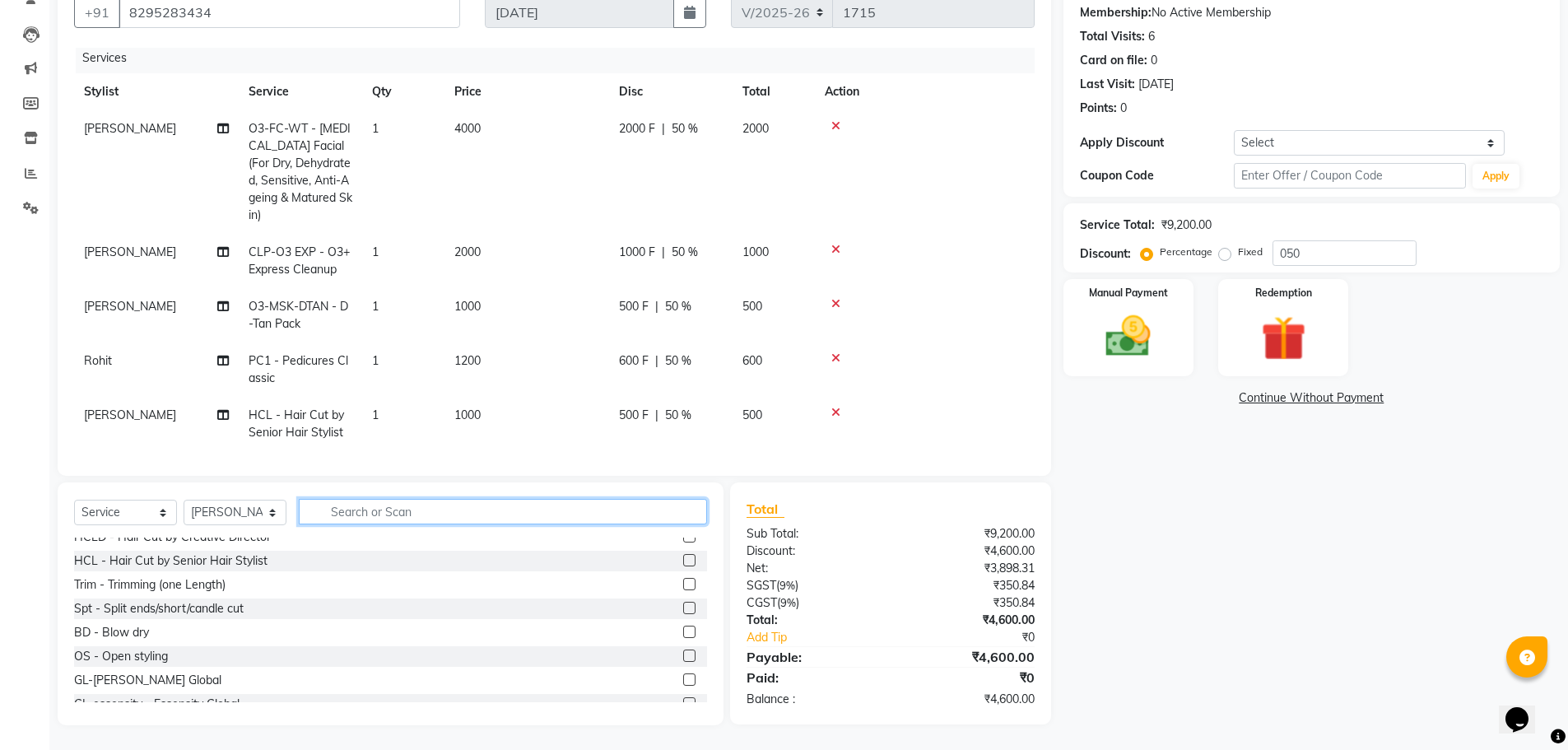 click 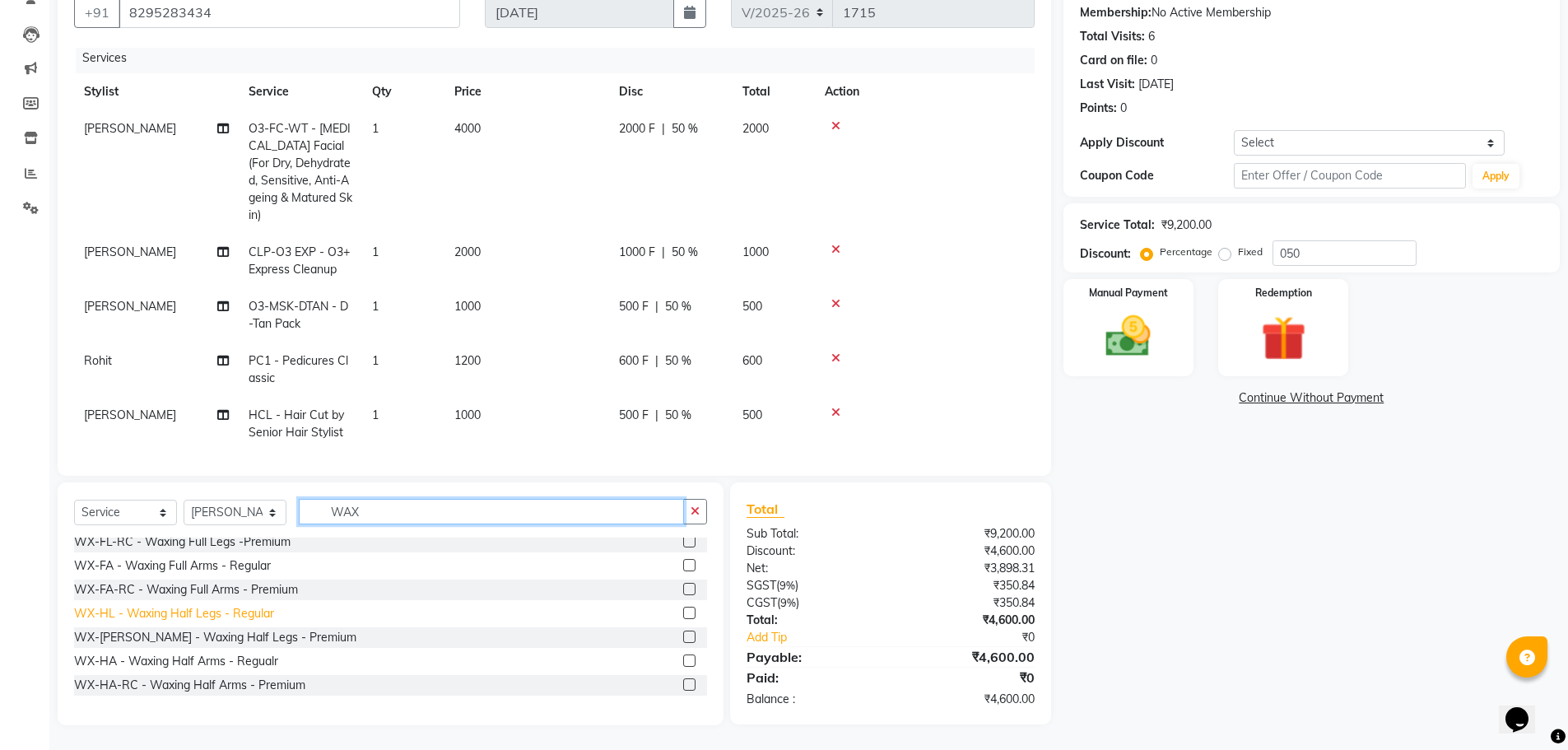 scroll, scrollTop: 82, scrollLeft: 0, axis: vertical 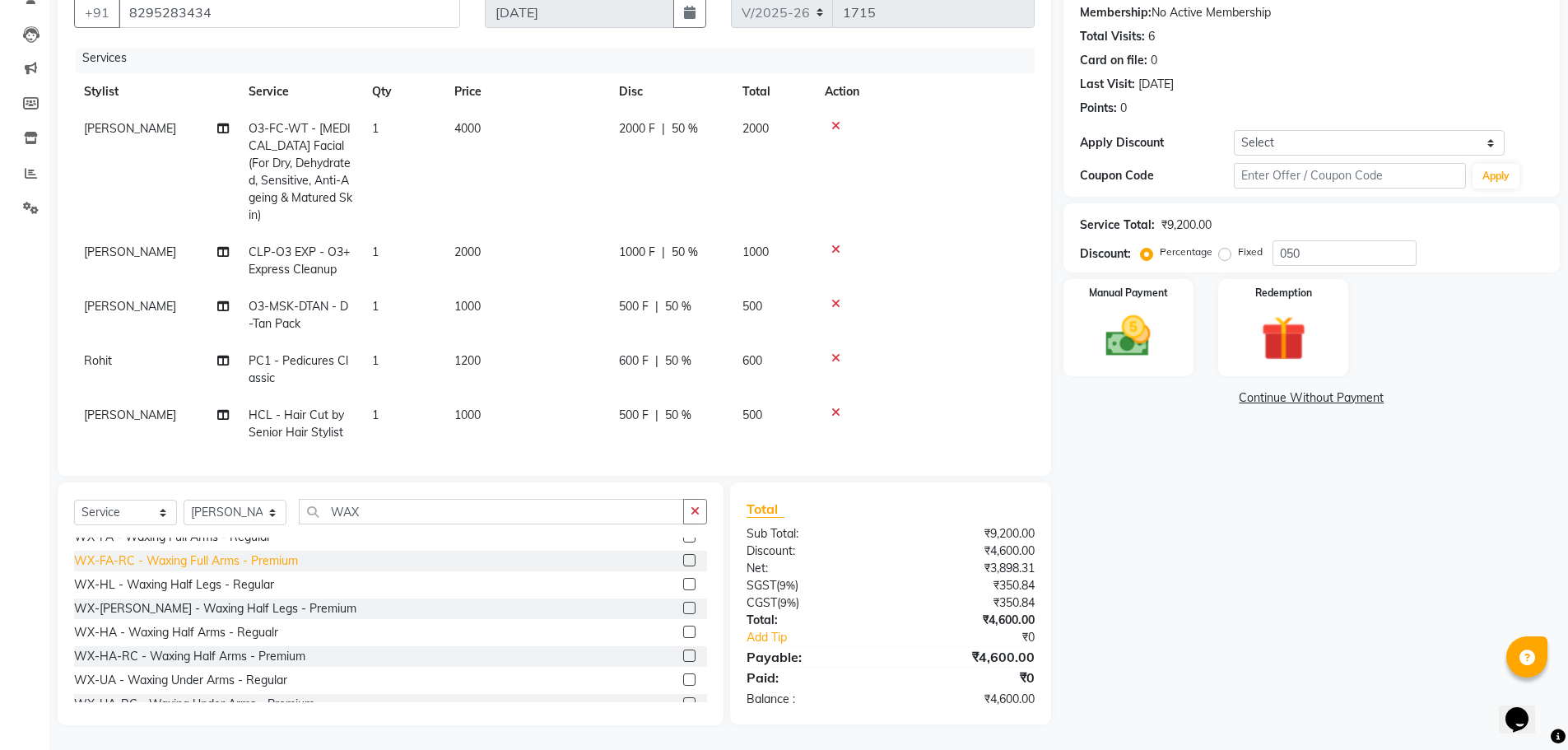 click on "WX-FA-RC - Waxing Full Arms - Premium" 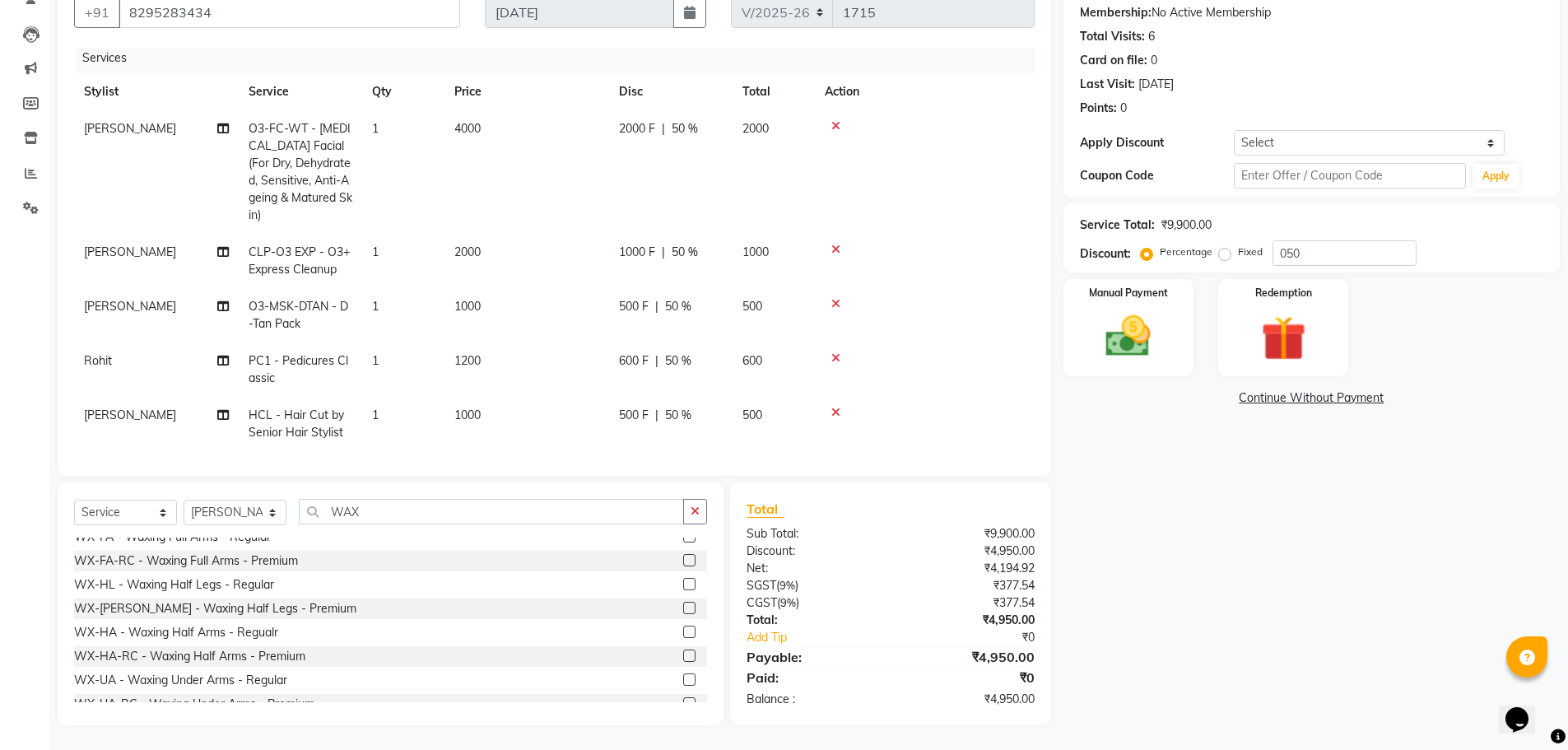 scroll, scrollTop: 165, scrollLeft: 0, axis: vertical 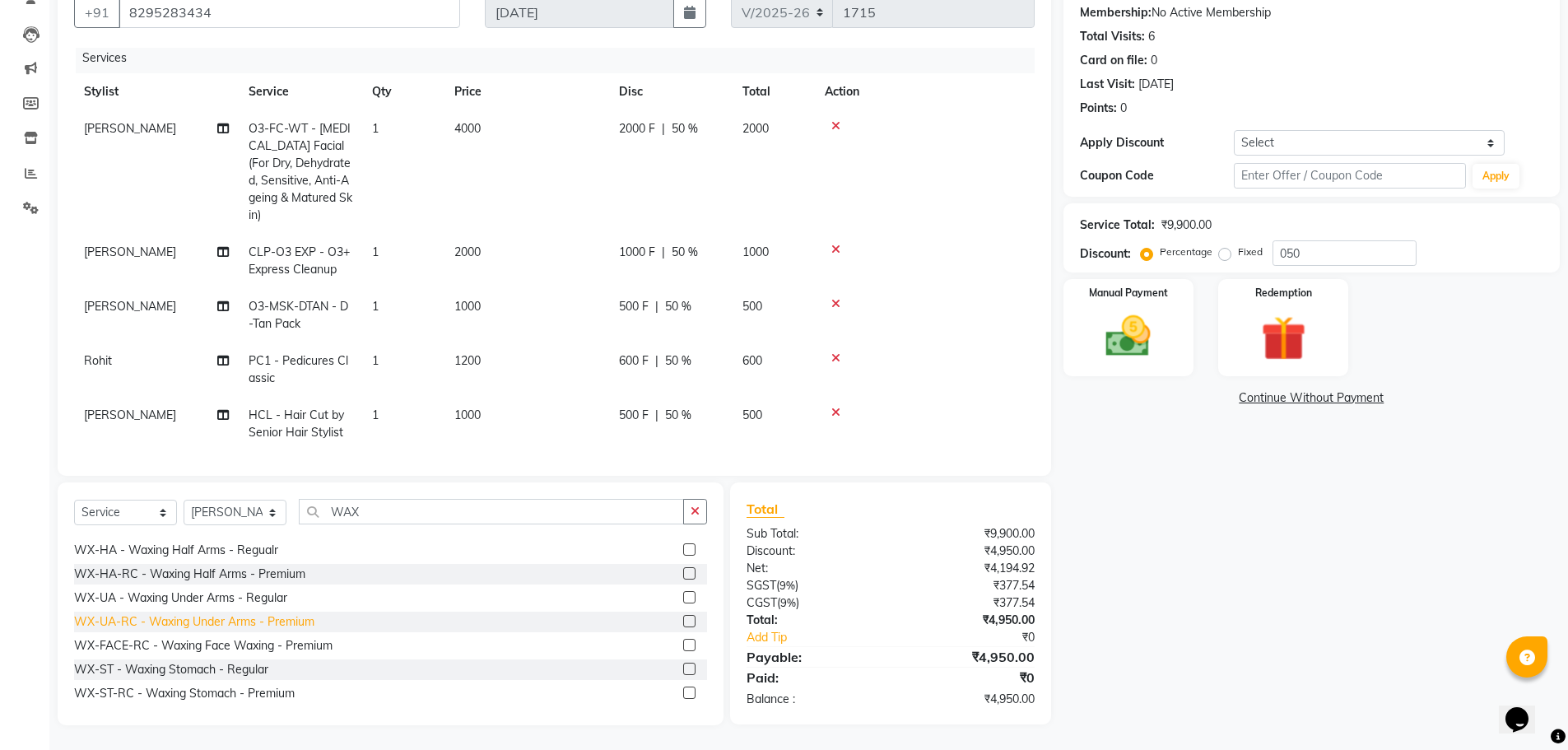 click on "WX-UA-RC - Waxing Under Arms - Premium" 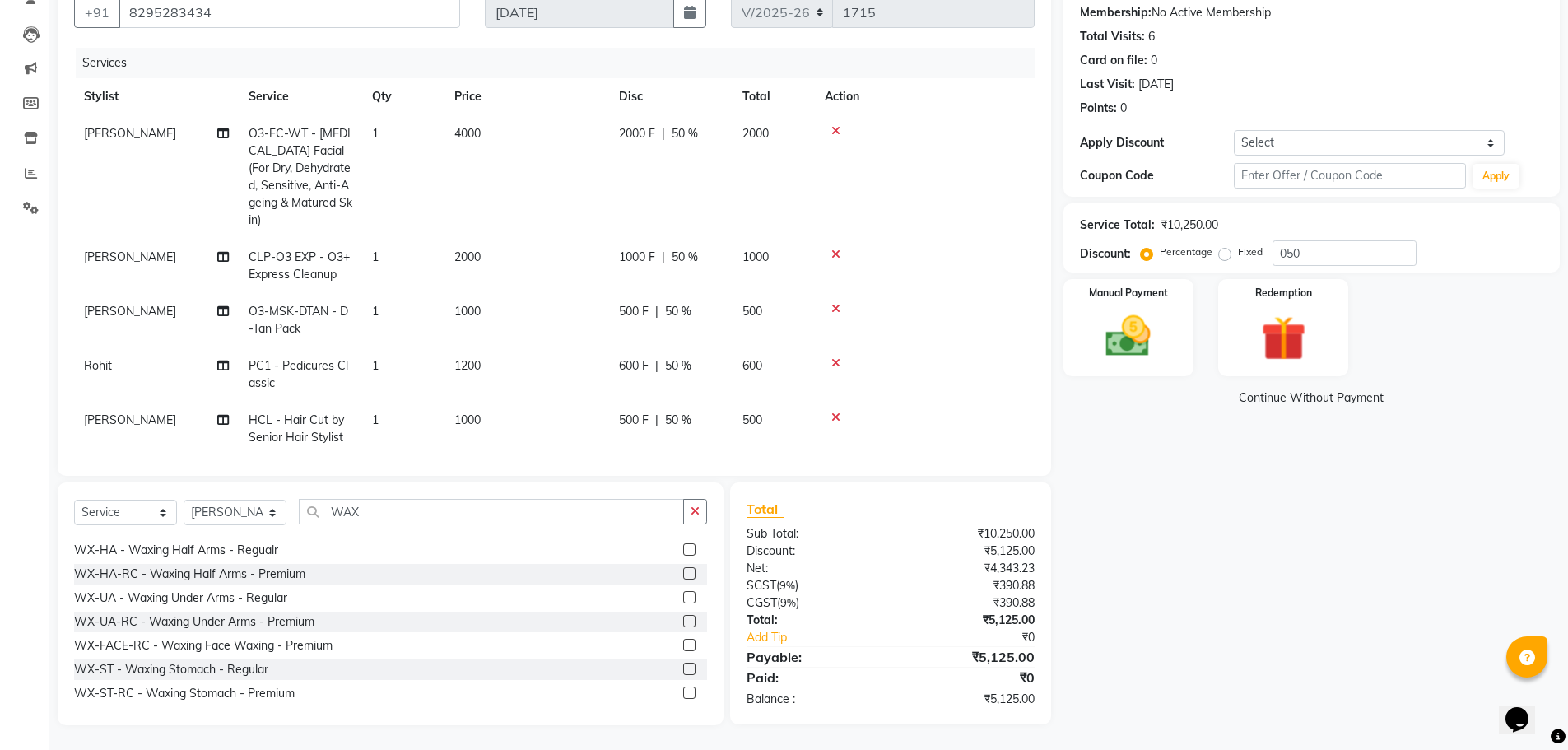 scroll, scrollTop: 148, scrollLeft: 0, axis: vertical 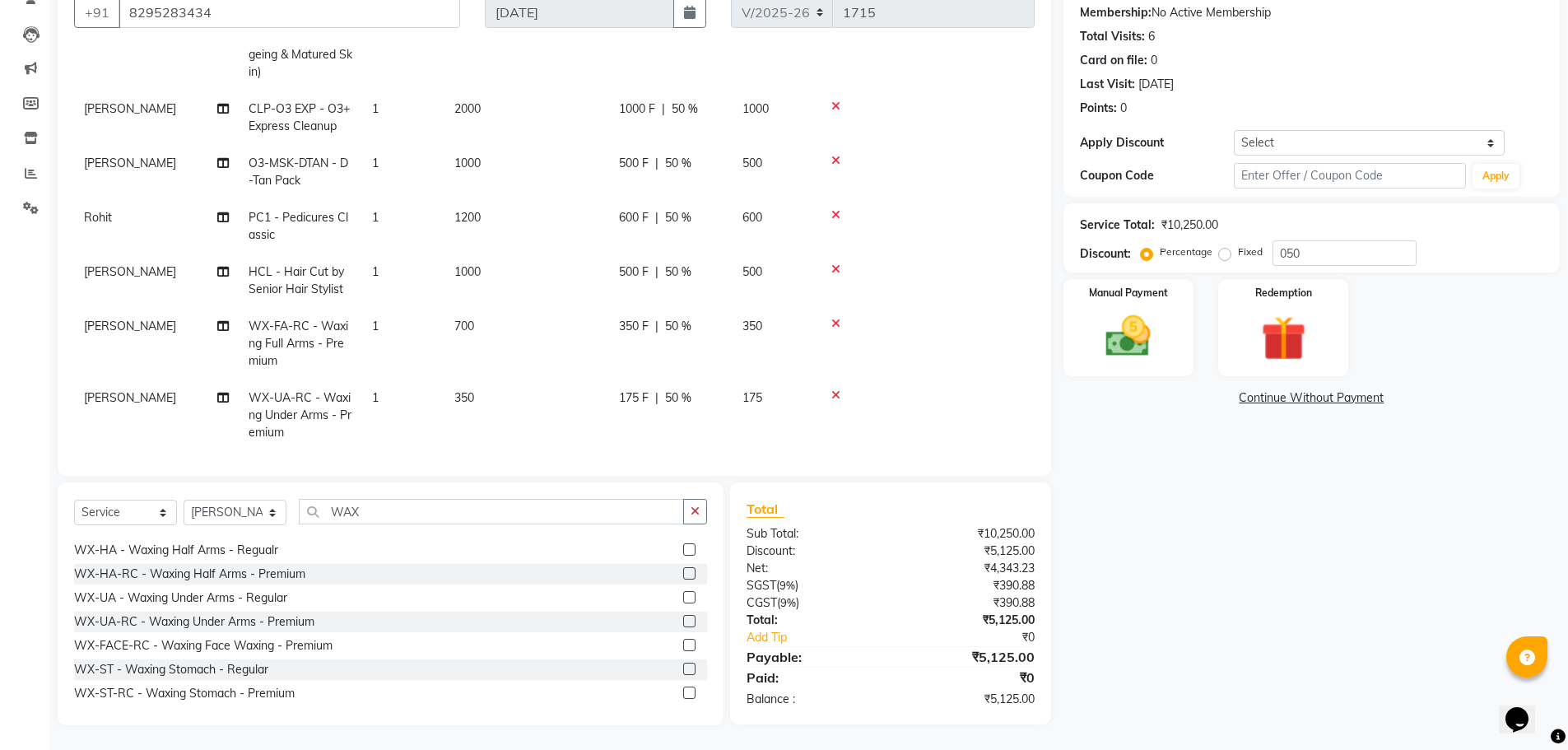 click on "350" 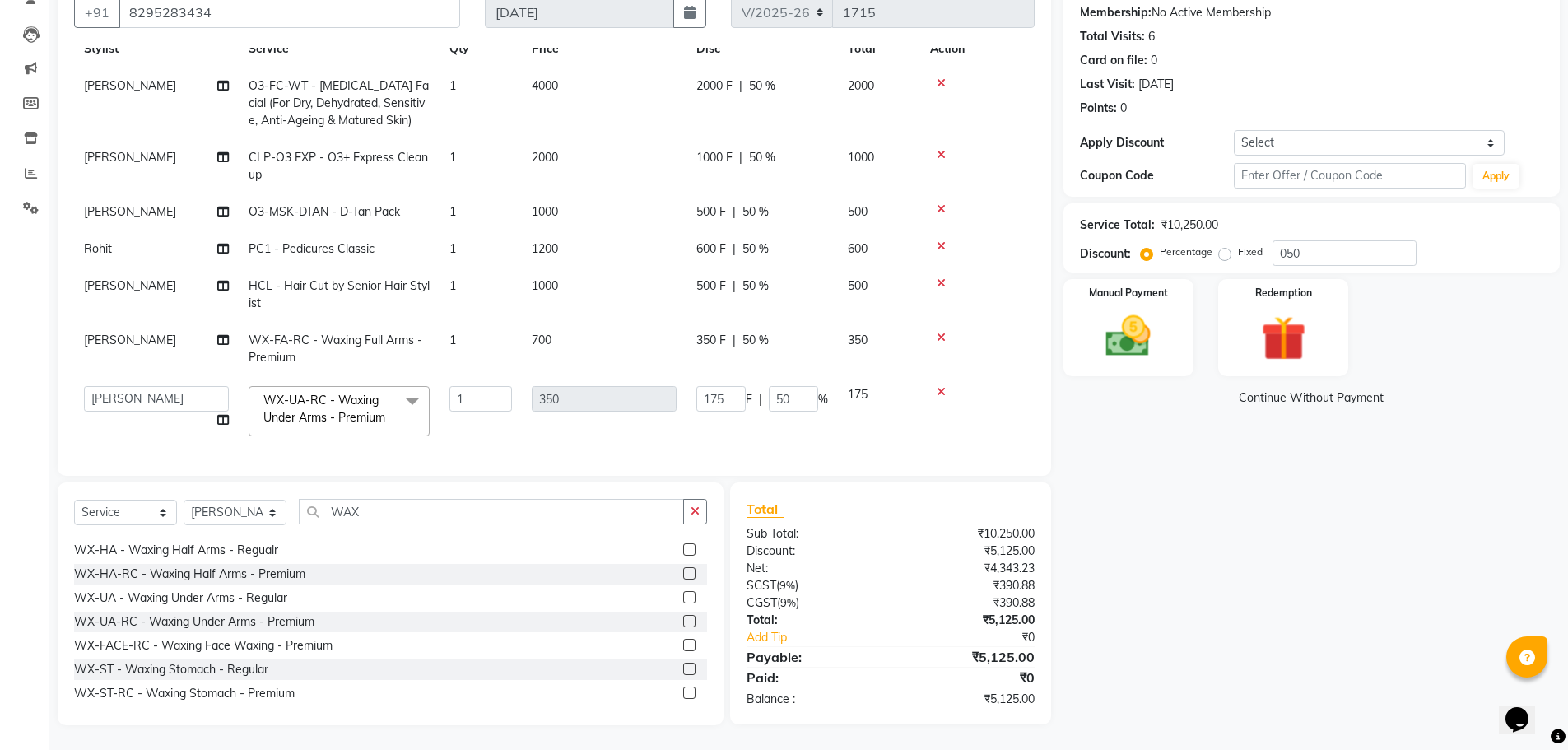 scroll, scrollTop: 60, scrollLeft: 0, axis: vertical 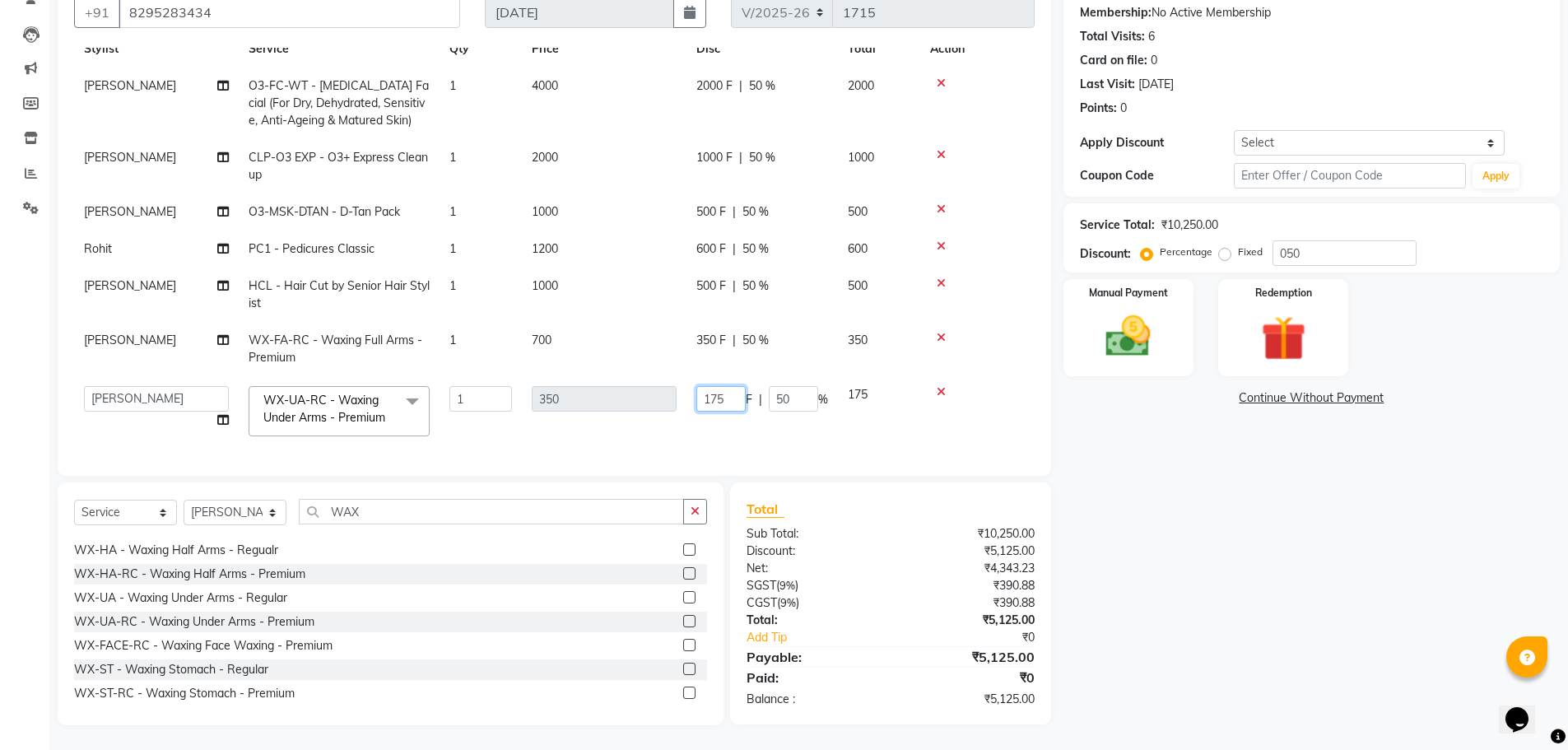 click on "175" 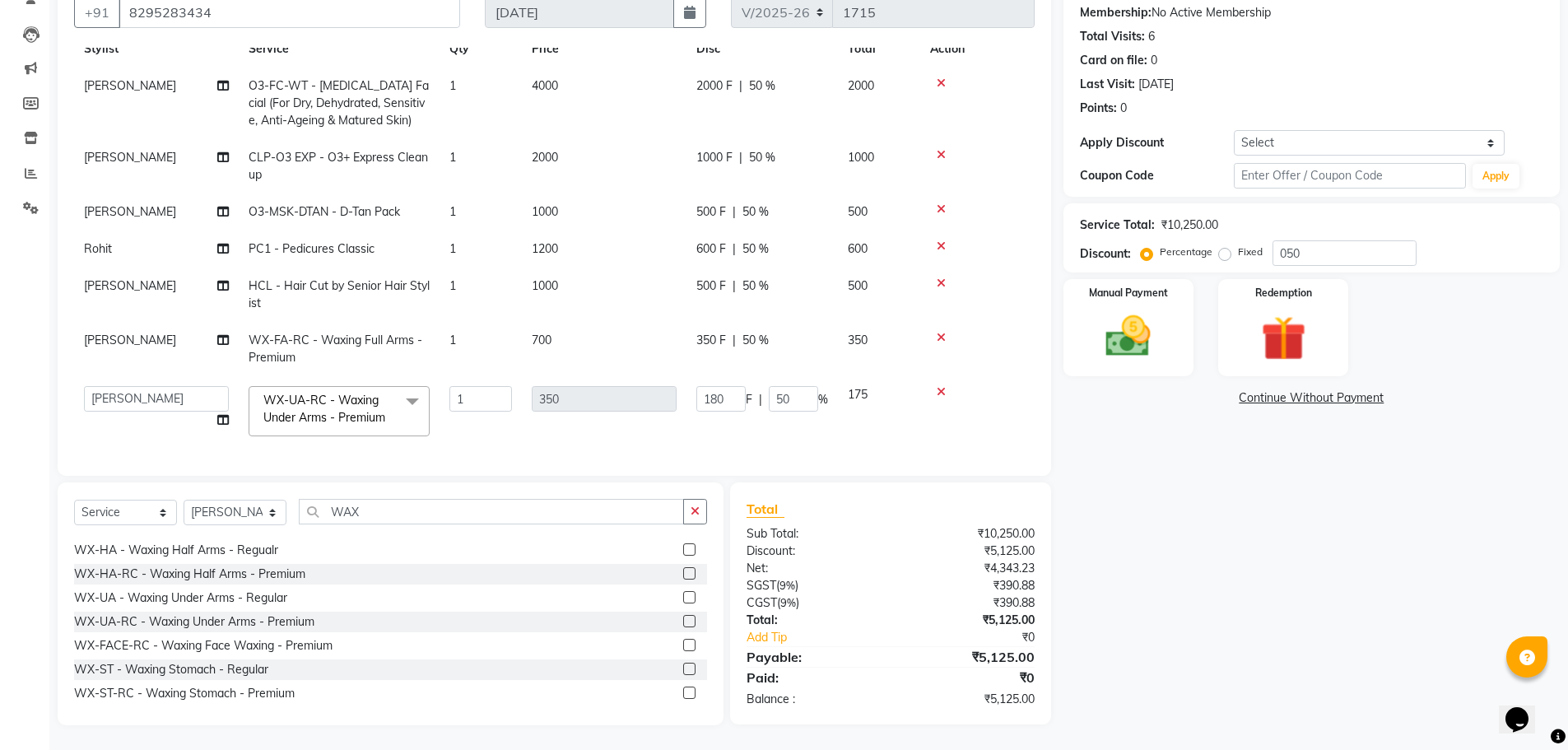 click on "Manjeet  O3-FC-WT - Whitening Facial (For Dry, Dehydrated, Sensitive, Anti-Ageing & Matured Skin) 1 4000 2000 F | 50 % 2000 Manjeet  CLP-O3 EXP  - O3+ Express Cleanup 1 2000 1000 F | 50 % 1000 Manjeet  O3-MSK-DTAN  - D-Tan Pack 1 1000 500 F | 50 % 500 Rohit PC1 - Pedicures Classic 1 1200 600 F | 50 % 600 Sahil Machal HCL - Hair Cut by Senior Hair Stylist 1 1000 500 F | 50 % 500 Sahil Machal WX-FA-RC - Waxing Full Arms - Premium 1 700 350 F | 50 % 350  Abhi   Ajay   Amanpreet   Anas   ARUN   Azad   Bilal   Davy   Headmasters   Jashan   Kunal   Manager   Manjeet    Manpreet   Neha   Neha Chauhan   Pankaj   Prabh   Rohit   Sahil   Sahil Machal   Sahil Rana   Sapna    Sumit   Vimal  WX-UA-RC - Waxing Under Arms - Premium  x SSL - Shampoo SCL - Shampoo and conditioner (with natural dry) HML - Head massage(with natural dry) HCLD - Hair Cut by Creative Director HCL - Hair Cut by Senior Hair Stylist Trim - Trimming (one Length) Spt - Split ends/short/candle cut BD - Blow dry OS - Open styling GL-igora - Igora Global" 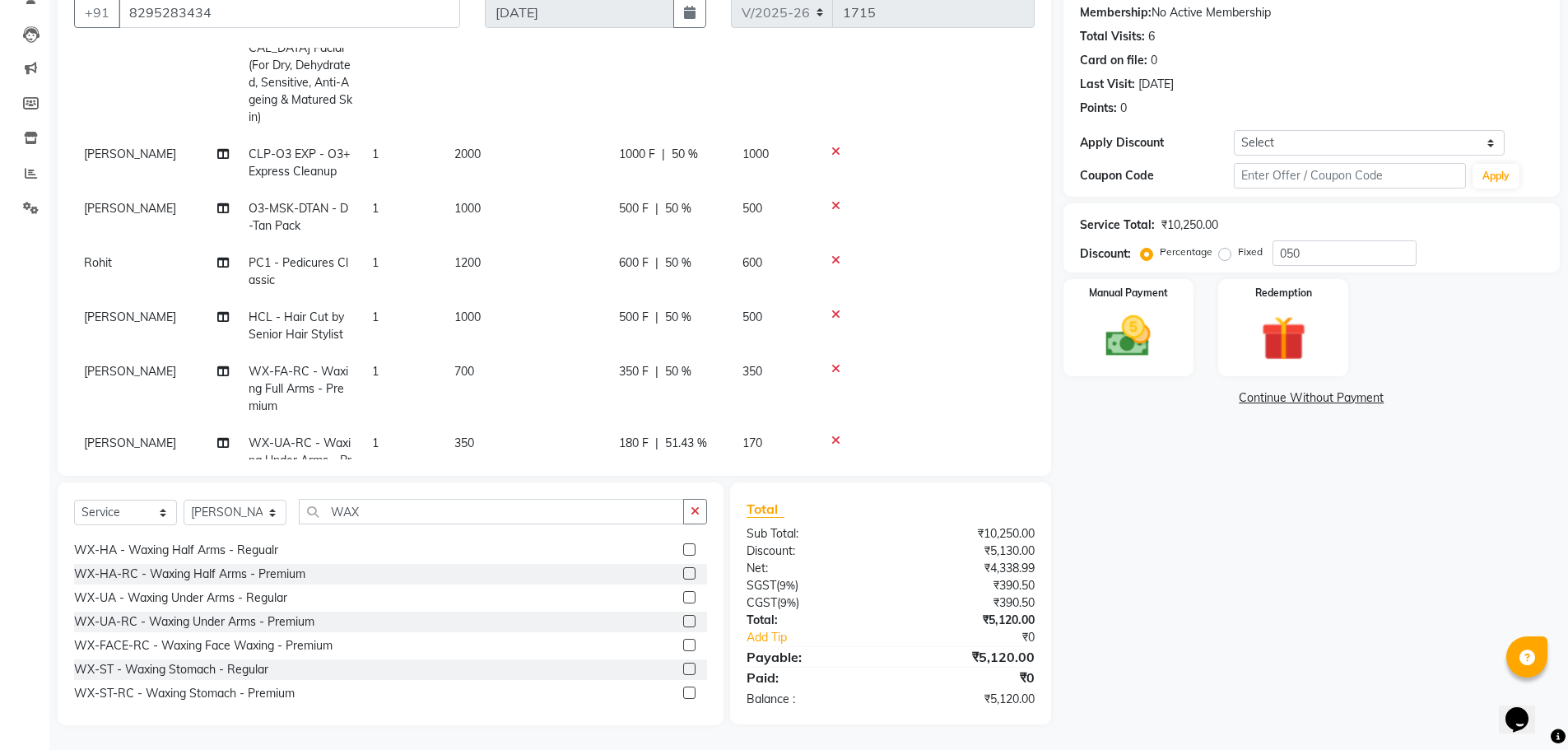 scroll, scrollTop: 148, scrollLeft: 0, axis: vertical 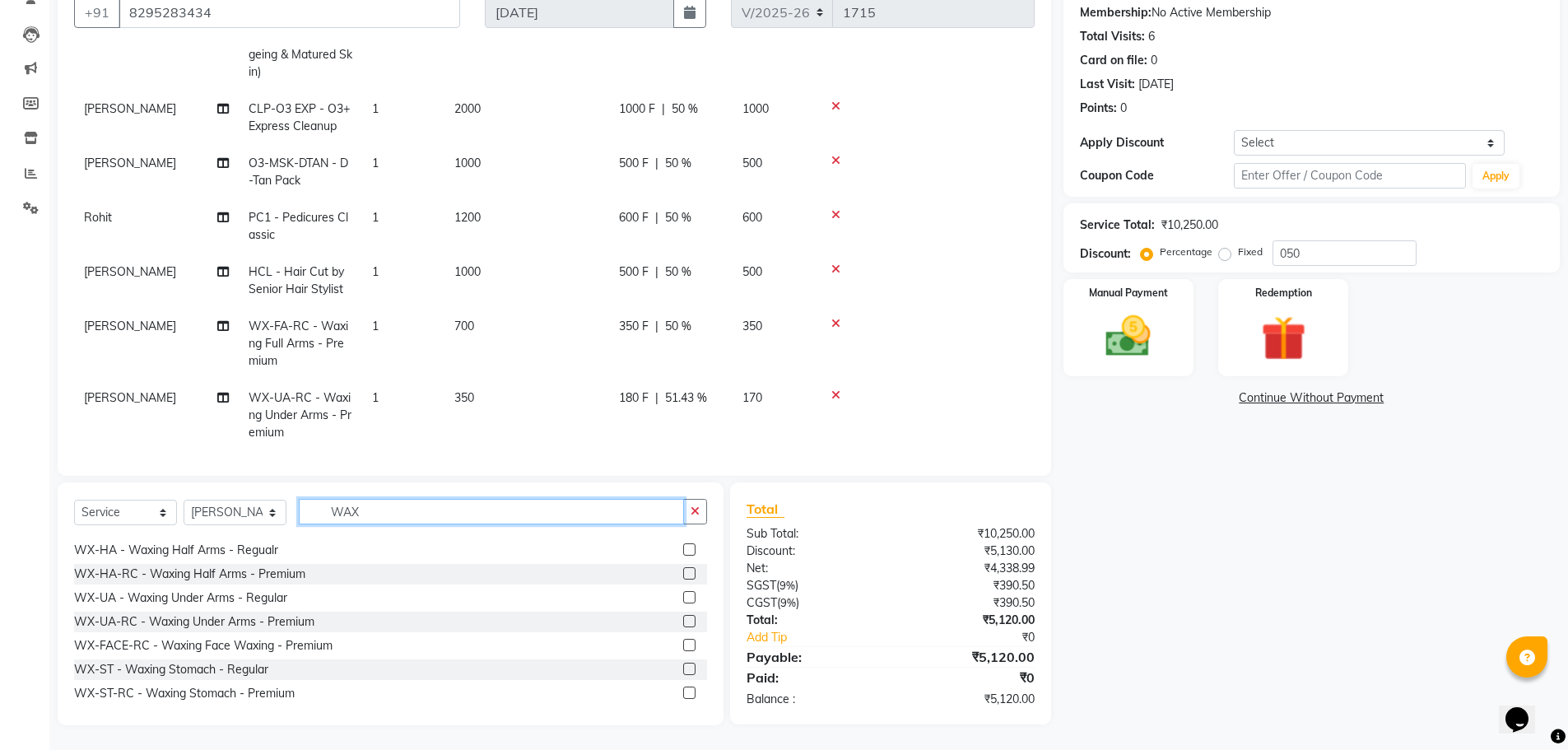 click on "WAX" 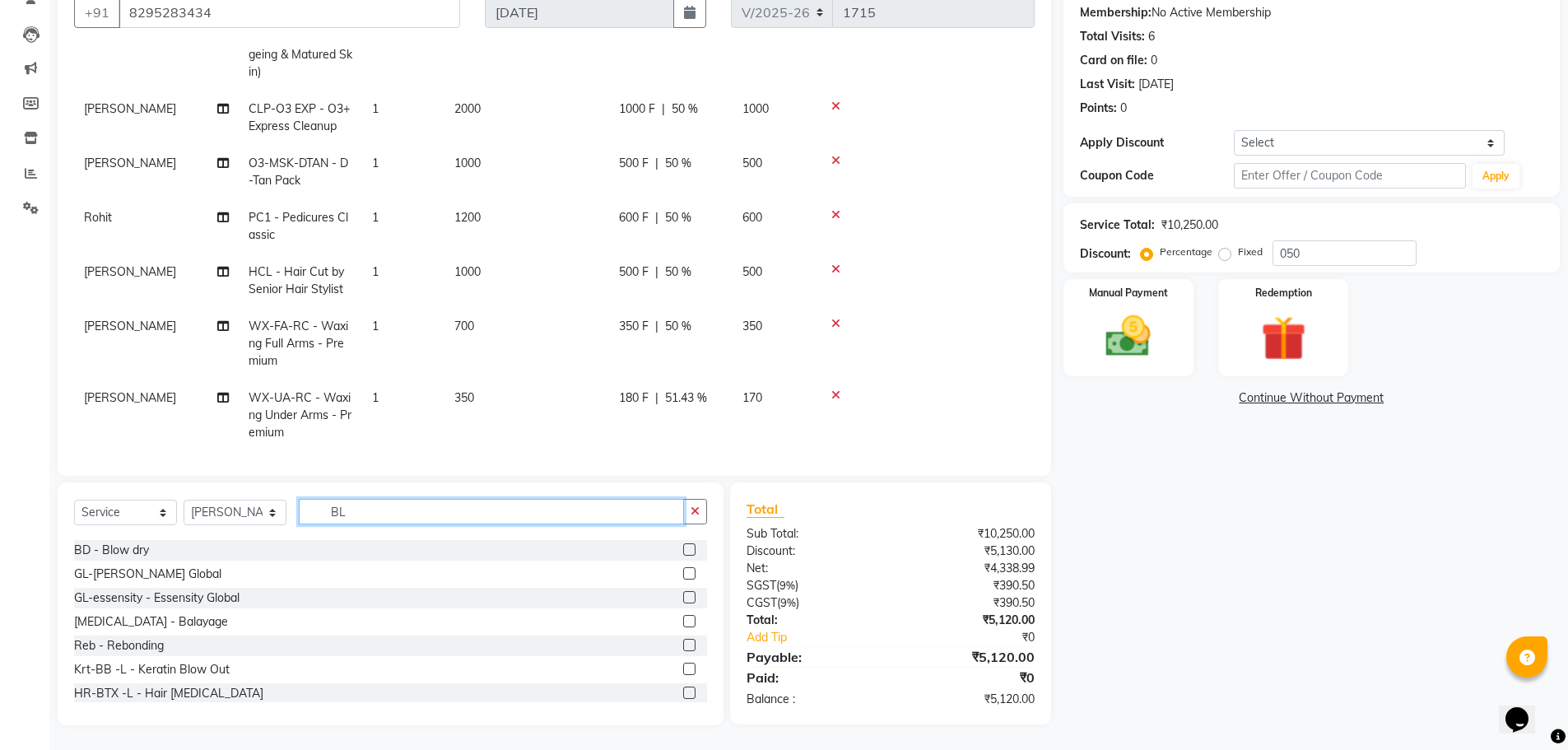 scroll, scrollTop: 0, scrollLeft: 0, axis: both 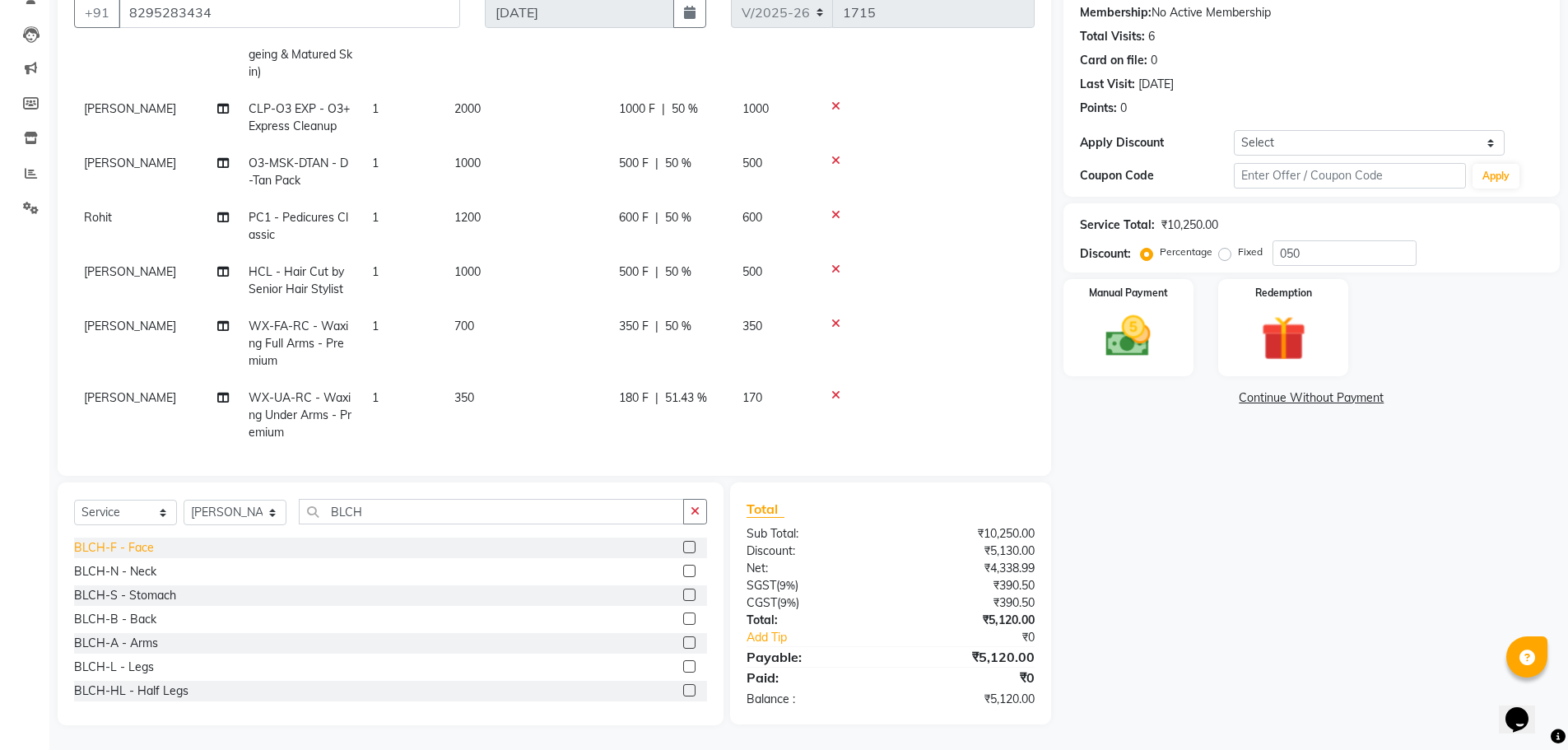 click on "BLCH-F - Face" 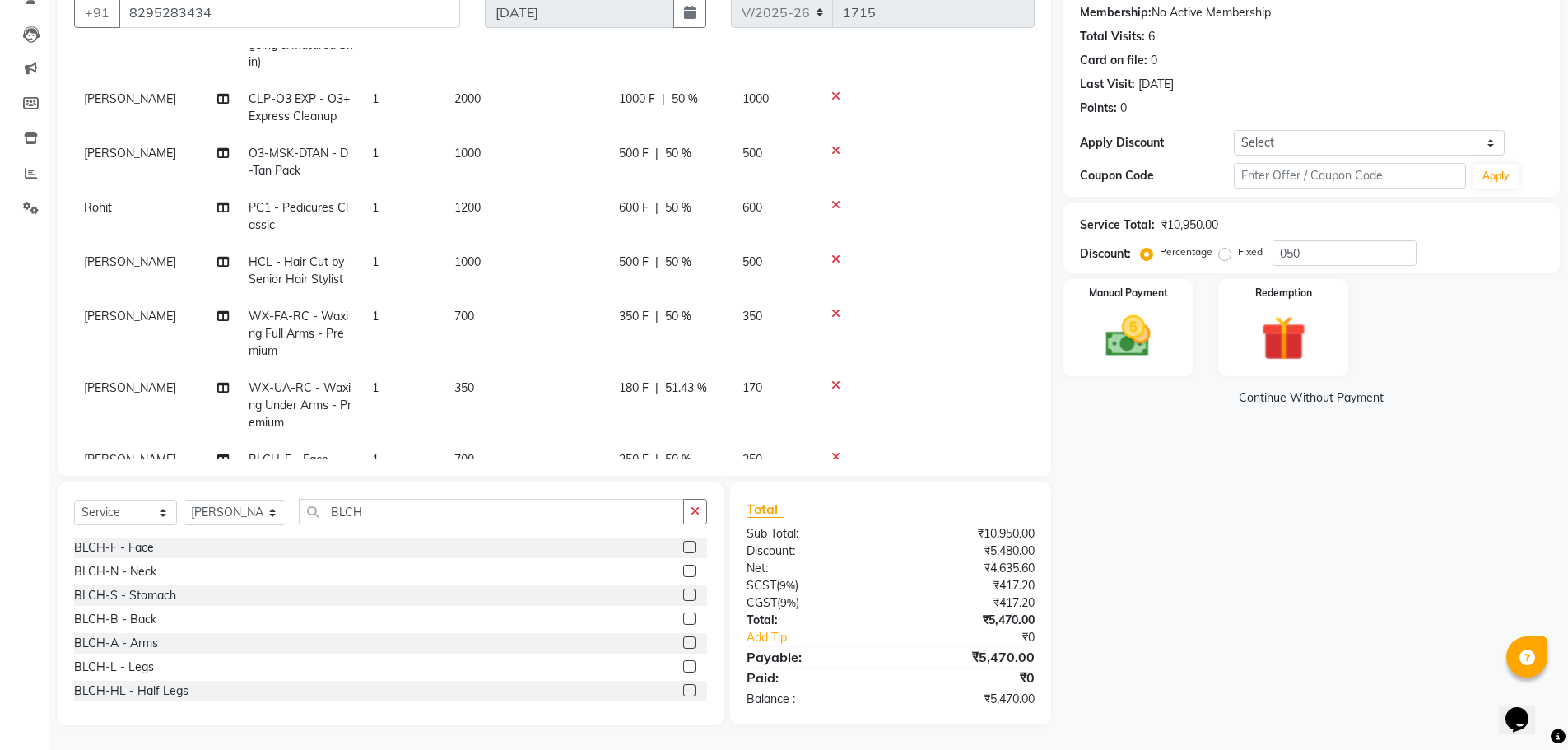 scroll, scrollTop: 185, scrollLeft: 0, axis: vertical 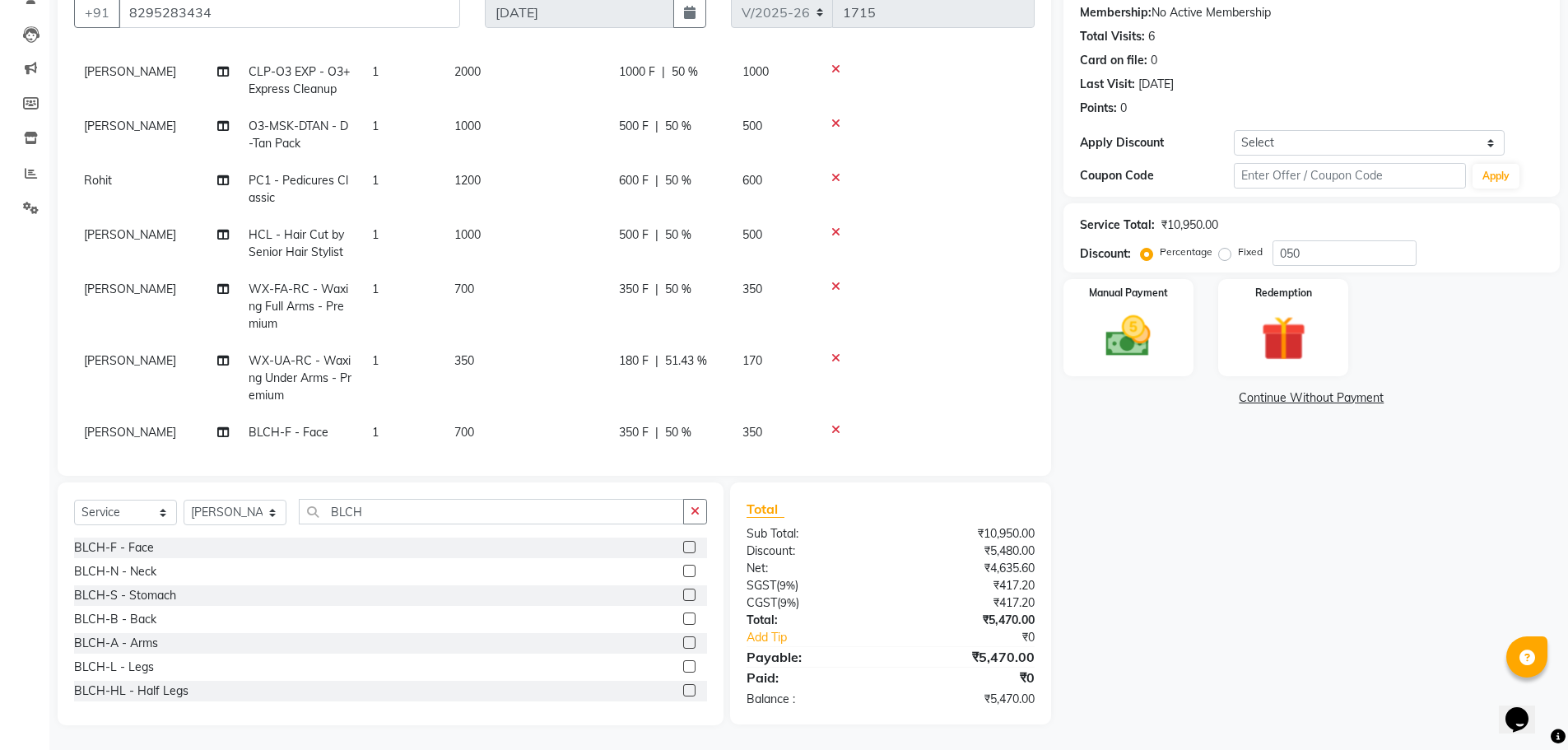 click 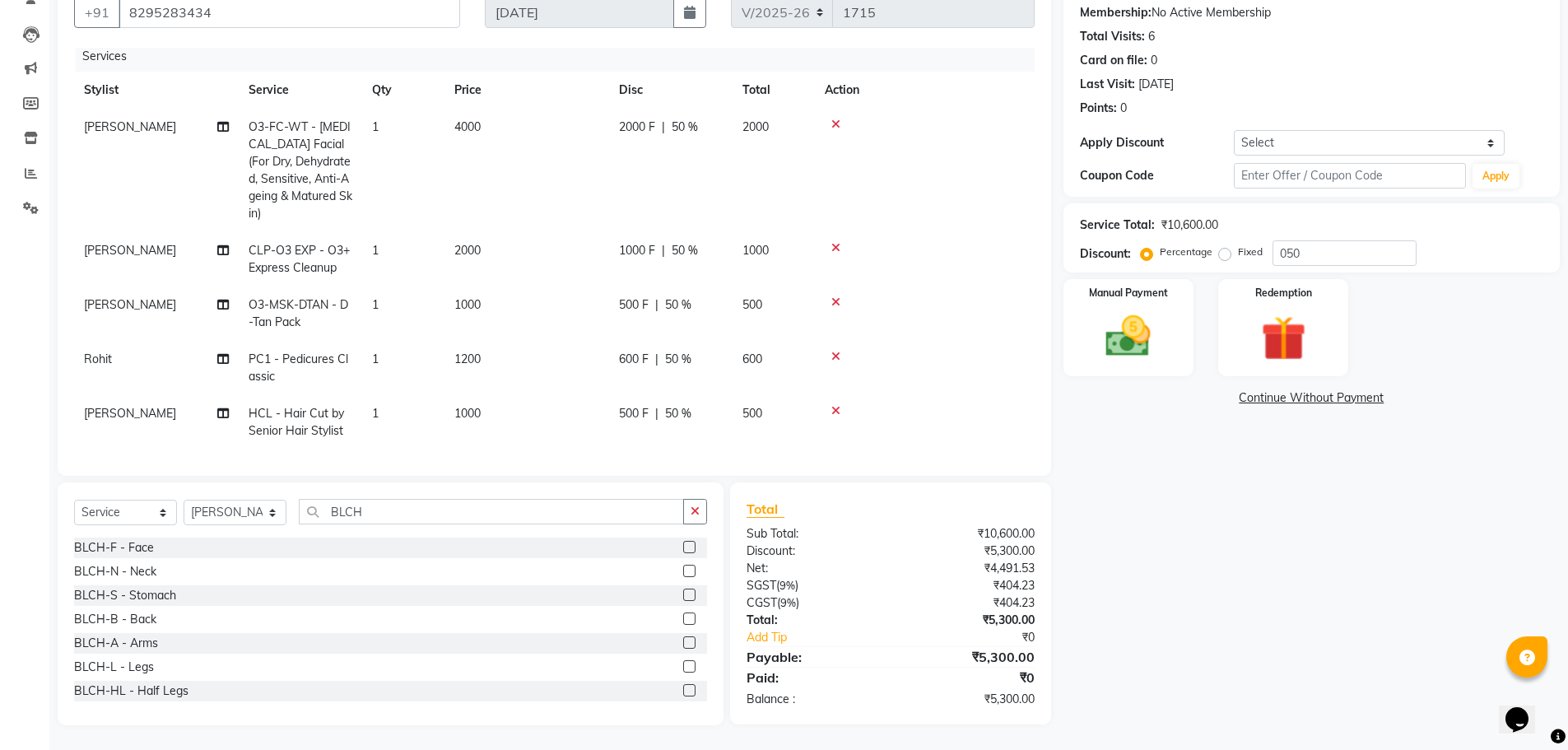 scroll, scrollTop: 0, scrollLeft: 0, axis: both 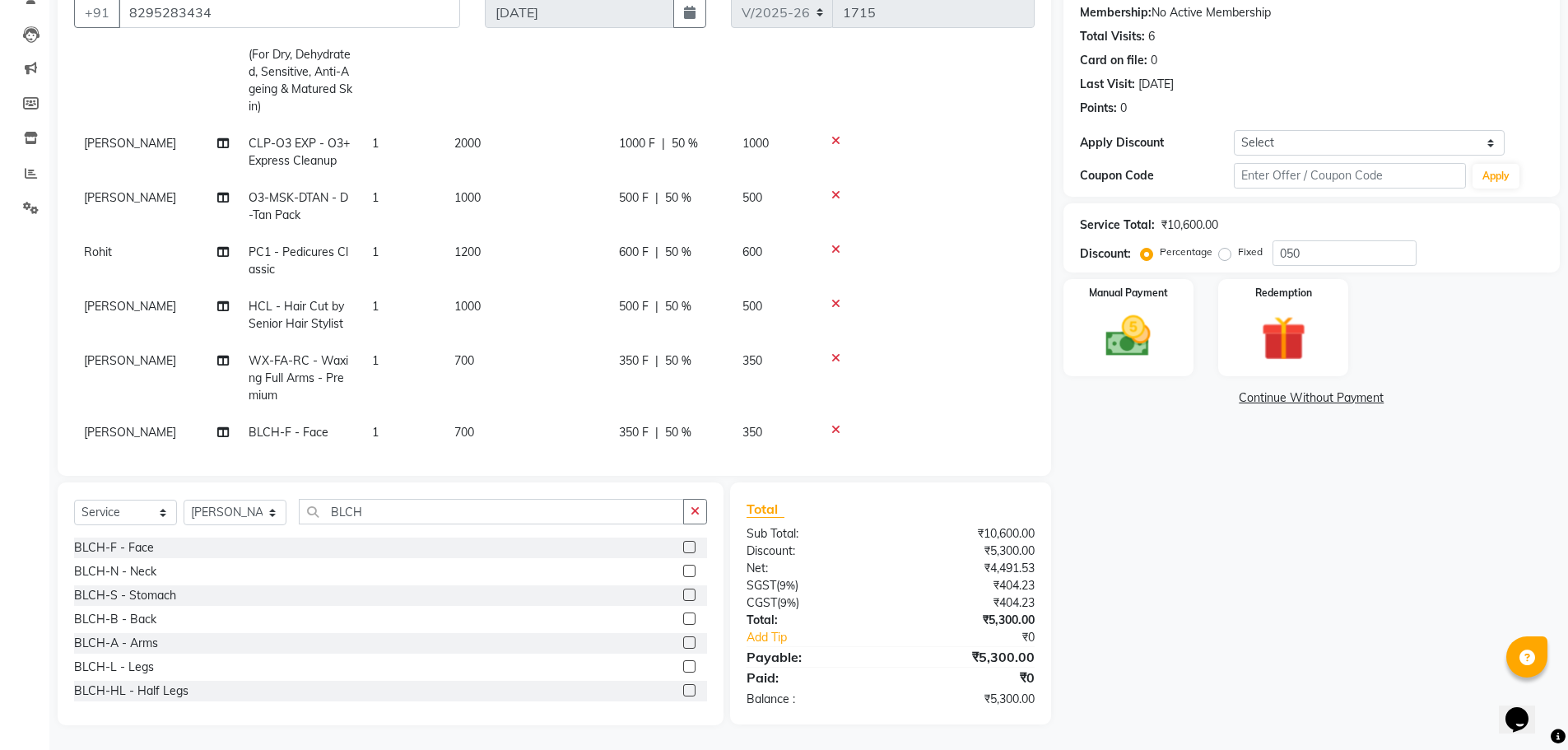 click on "350 F" 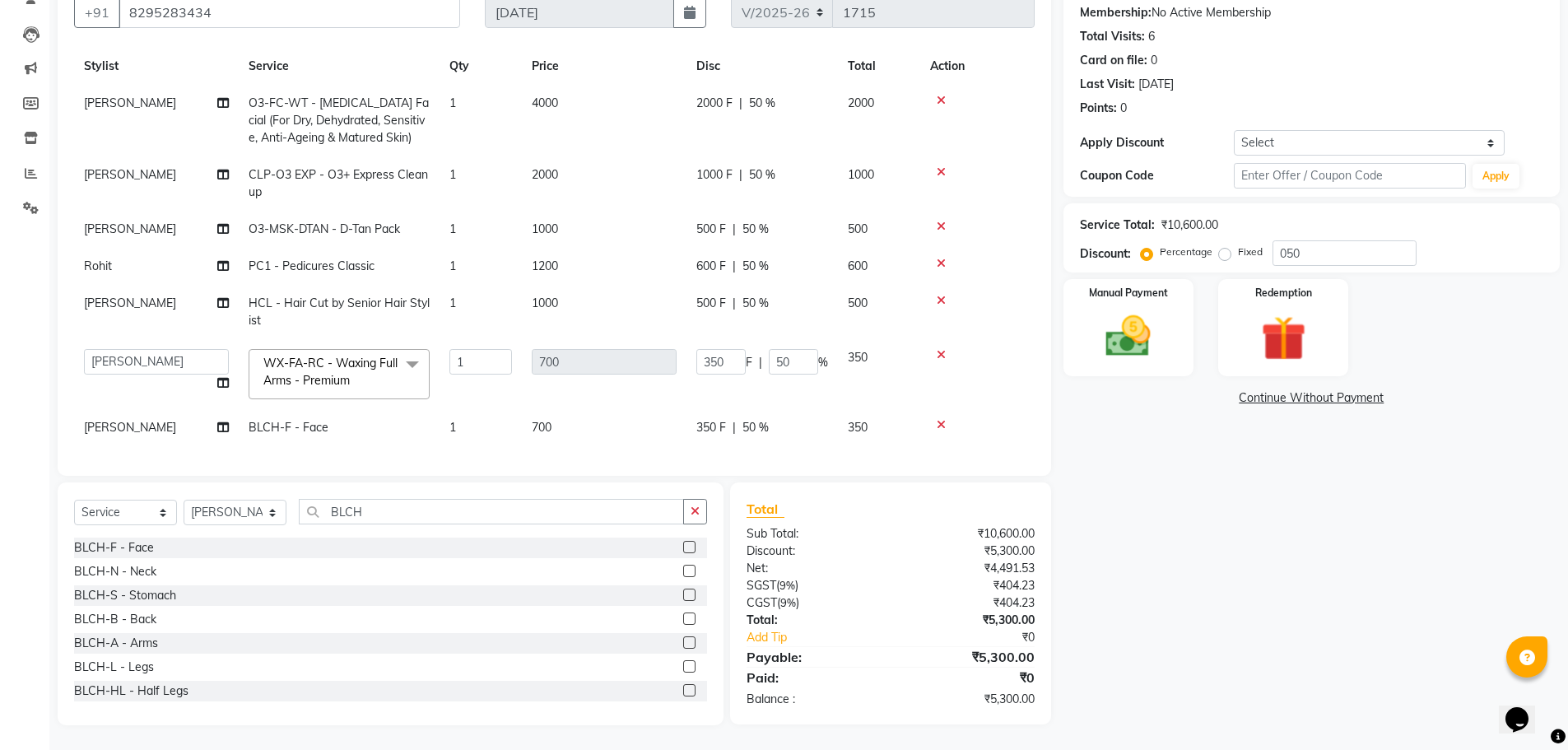 scroll, scrollTop: 43, scrollLeft: 0, axis: vertical 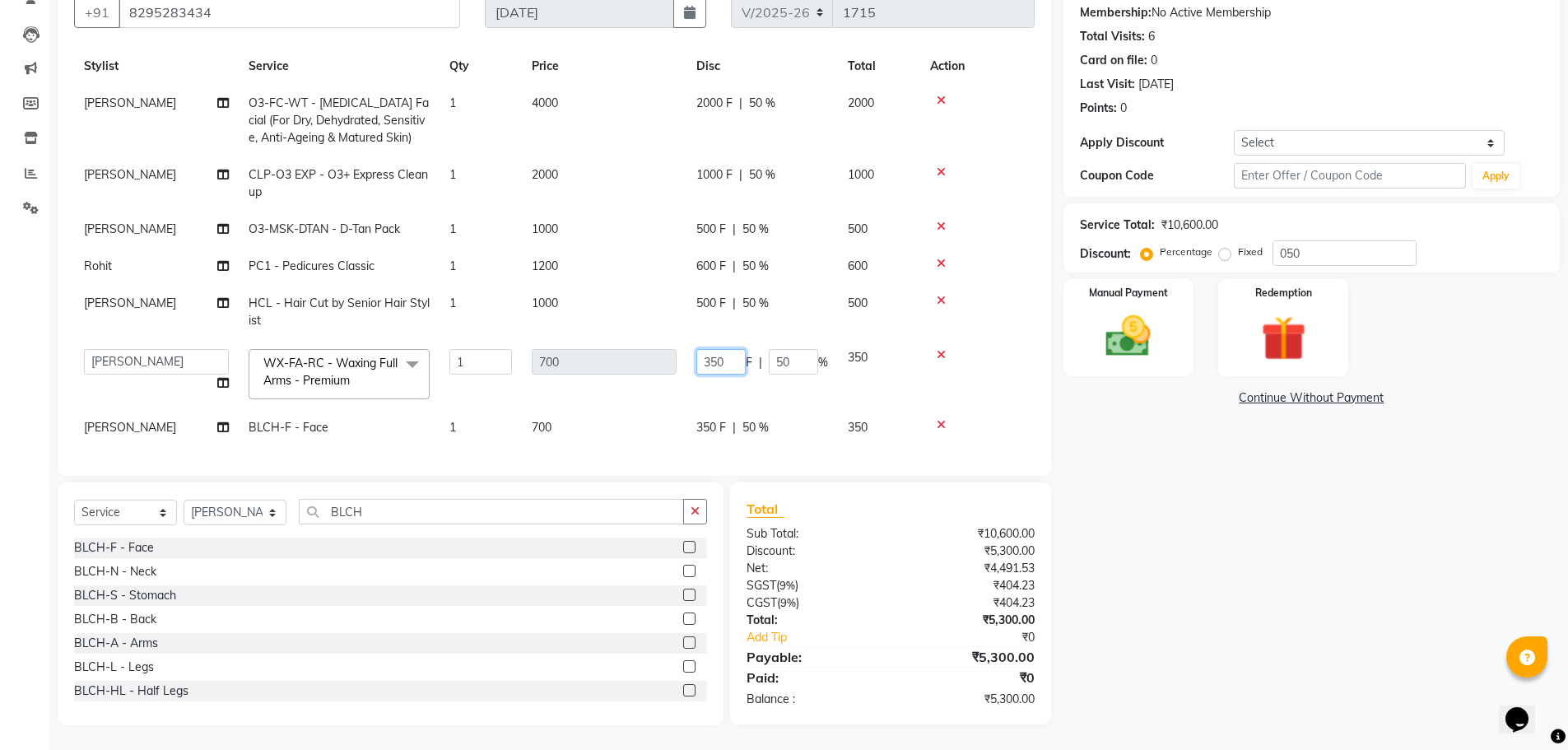 click on "350" 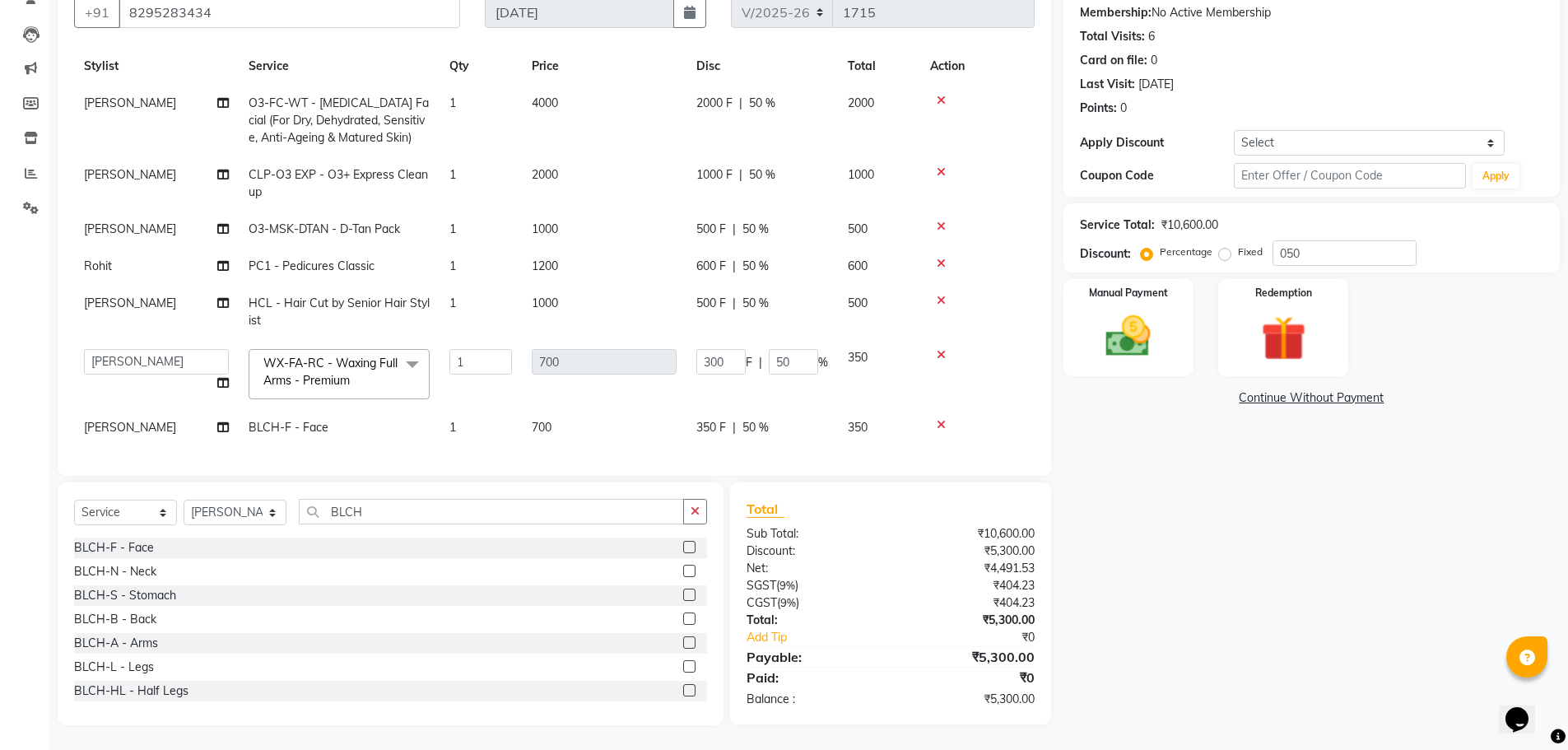 click on "Manjeet  O3-FC-WT - Whitening Facial (For Dry, Dehydrated, Sensitive, Anti-Ageing & Matured Skin) 1 4000 2000 F | 50 % 2000 Manjeet  CLP-O3 EXP  - O3+ Express Cleanup 1 2000 1000 F | 50 % 1000 Manjeet  O3-MSK-DTAN  - D-Tan Pack 1 1000 500 F | 50 % 500 Rohit PC1 - Pedicures Classic 1 1200 600 F | 50 % 600 Sahil Machal HCL - Hair Cut by Senior Hair Stylist 1 1000 500 F | 50 % 500  Abhi   Ajay   Amanpreet   Anas   ARUN   Azad   Bilal   Davy   Headmasters   Jashan   Kunal   Manager   Manjeet    Manpreet   Neha   Neha Chauhan   Pankaj   Prabh   Rohit   Sahil   Sahil Machal   Sahil Rana   Sapna    Sumit   Vimal  WX-FA-RC - Waxing Full Arms - Premium  x SSL - Shampoo SCL - Shampoo and conditioner (with natural dry) HML - Head massage(with natural dry) HCLD - Hair Cut by Creative Director HCL - Hair Cut by Senior Hair Stylist Trim - Trimming (one Length) Spt - Split ends/short/candle cut BD - Blow dry OS - Open styling GL-igora - Igora Global GL-essensity - Essensity Global Hlts-L - Highlights Bal - Balayage Nanogel" 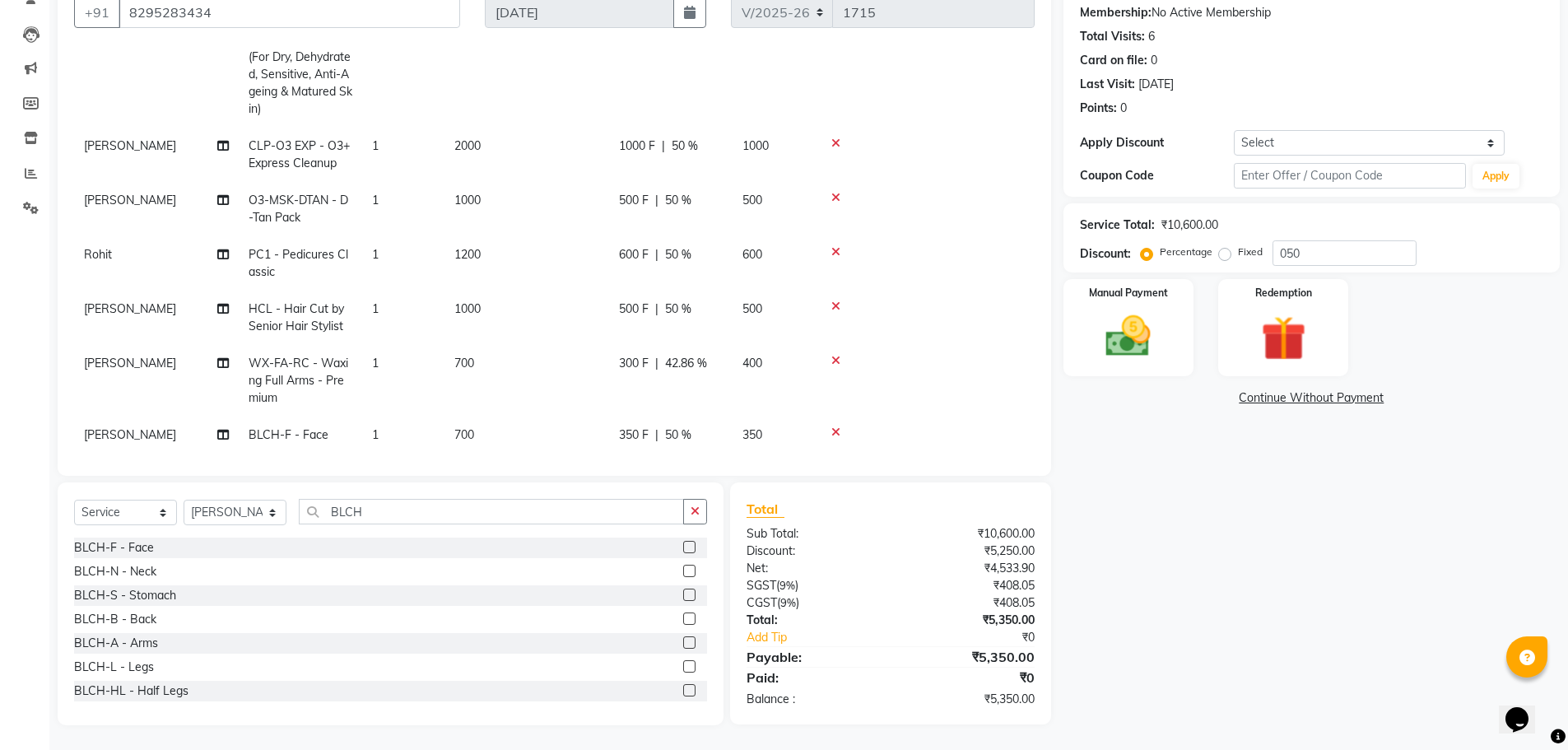 scroll, scrollTop: 114, scrollLeft: 0, axis: vertical 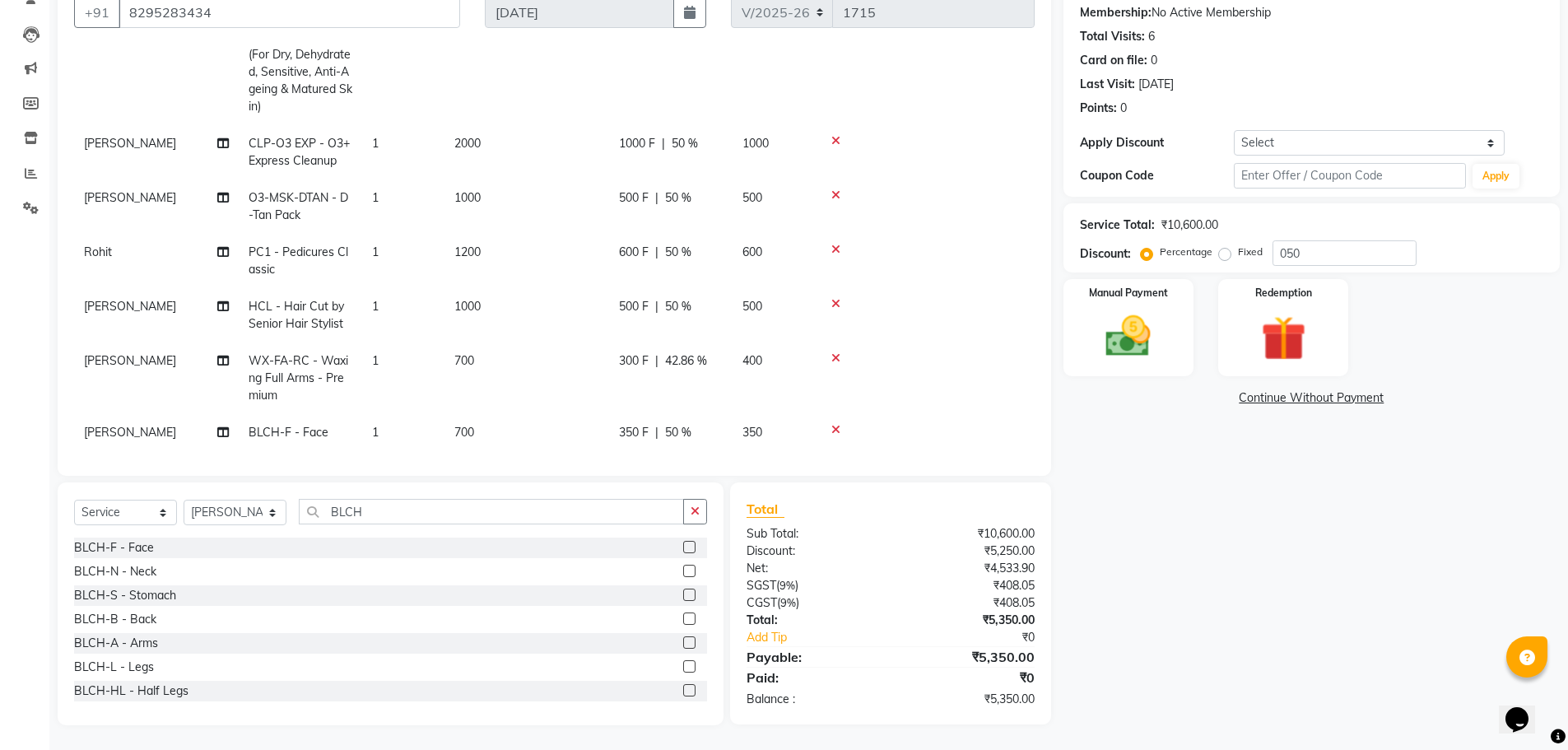 click on "[PERSON_NAME]" 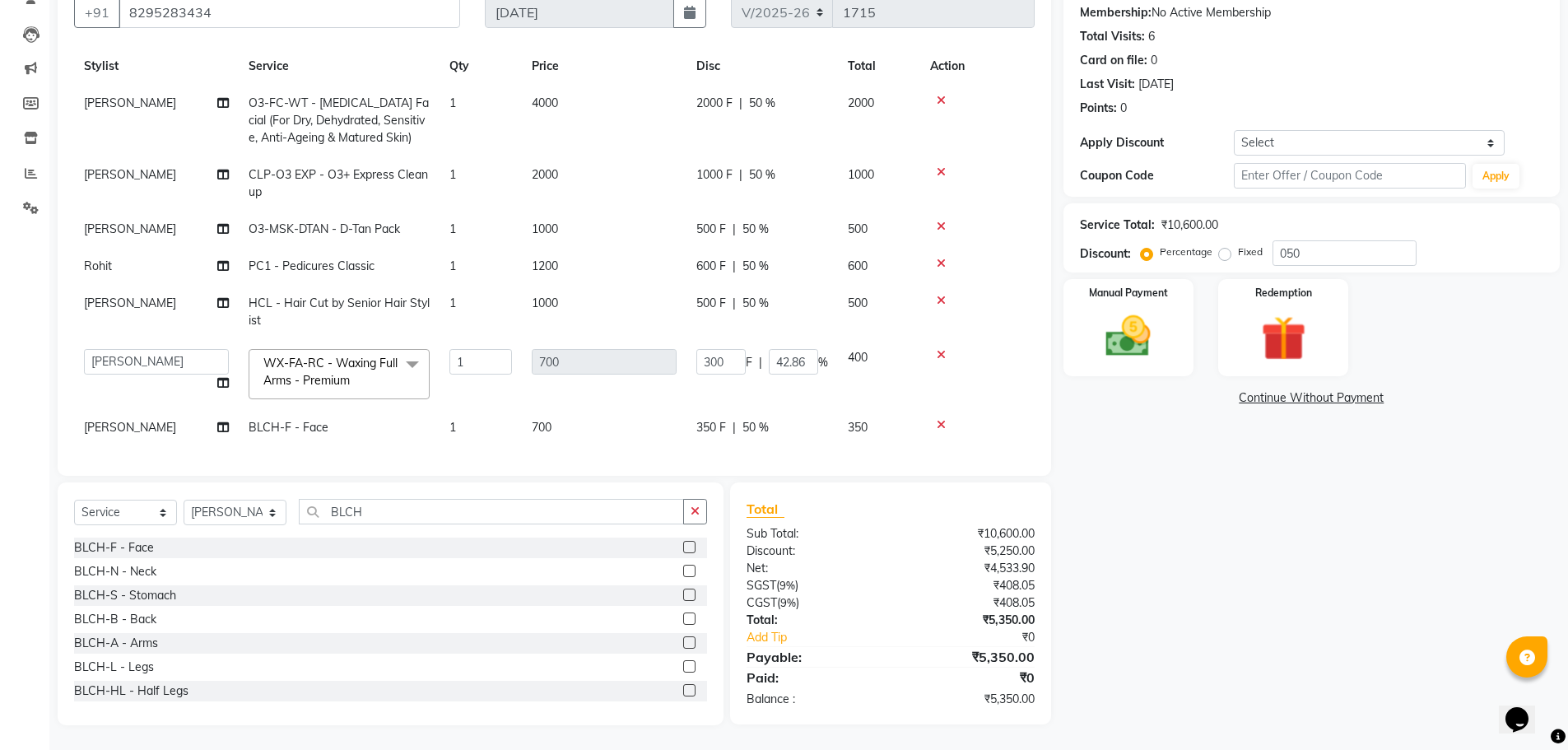 scroll, scrollTop: 43, scrollLeft: 0, axis: vertical 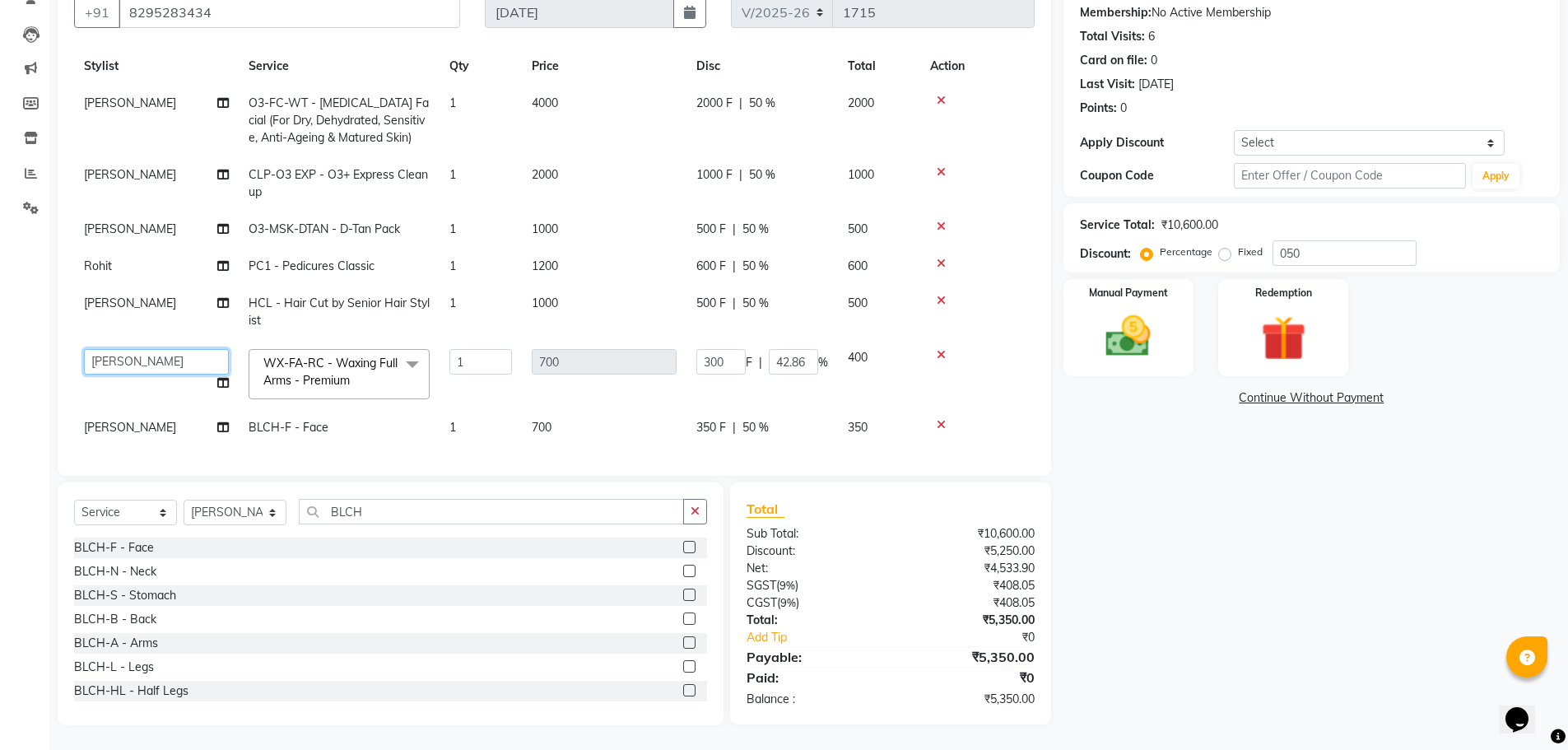click on "Abhi   Ajay   Amanpreet   Anas   ARUN   Azad   Bilal   Davy   Headmasters   Jashan   Kunal   Manager   Manjeet    Manpreet   Neha   Neha Chauhan   Pankaj   Prabh   Rohit   Sahil   Sahil Machal   Sahil Rana   Sapna    Sumit   Vimal" 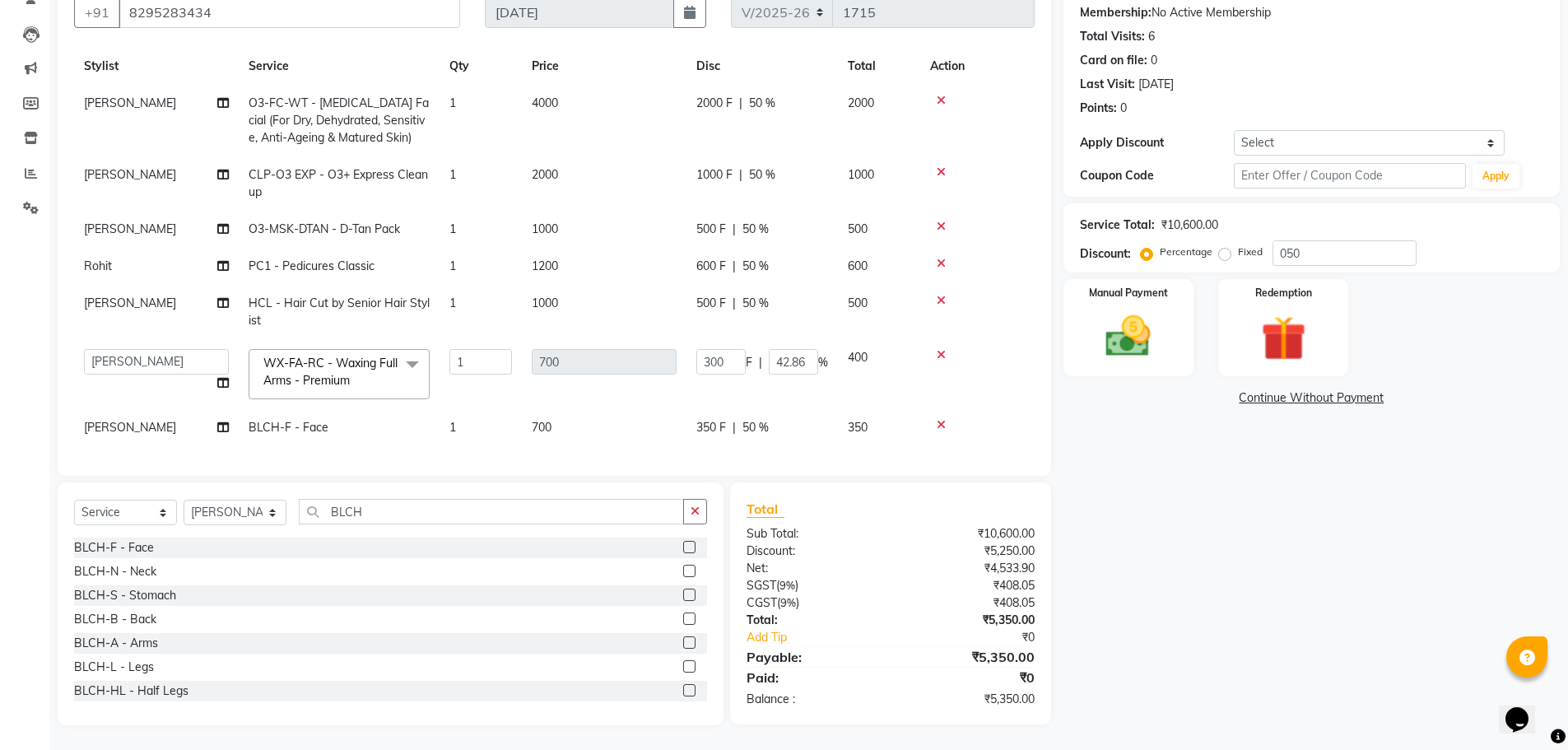 click on "[PERSON_NAME]" 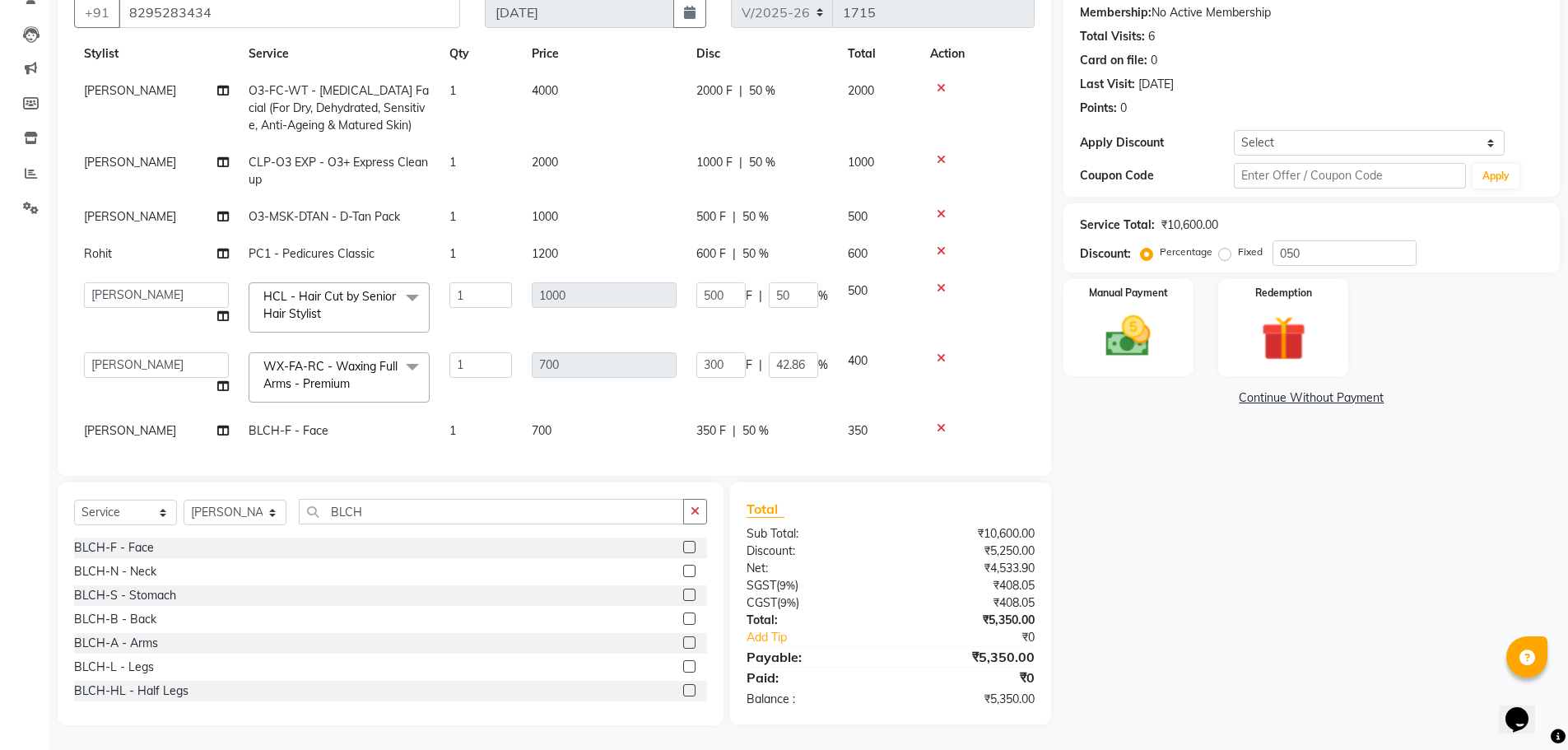 click on "[PERSON_NAME]" 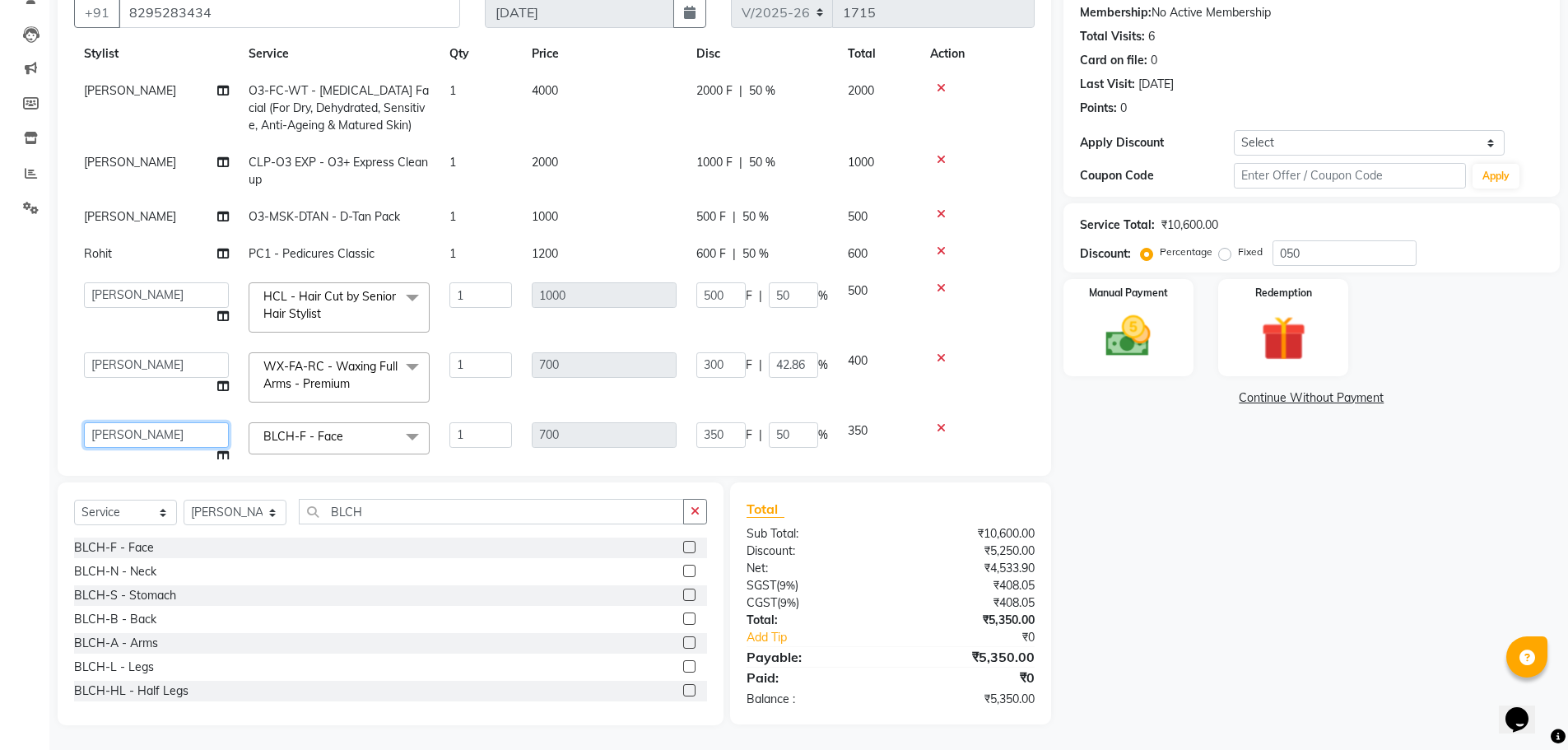drag, startPoint x: 145, startPoint y: 432, endPoint x: 133, endPoint y: 431, distance: 12.041595 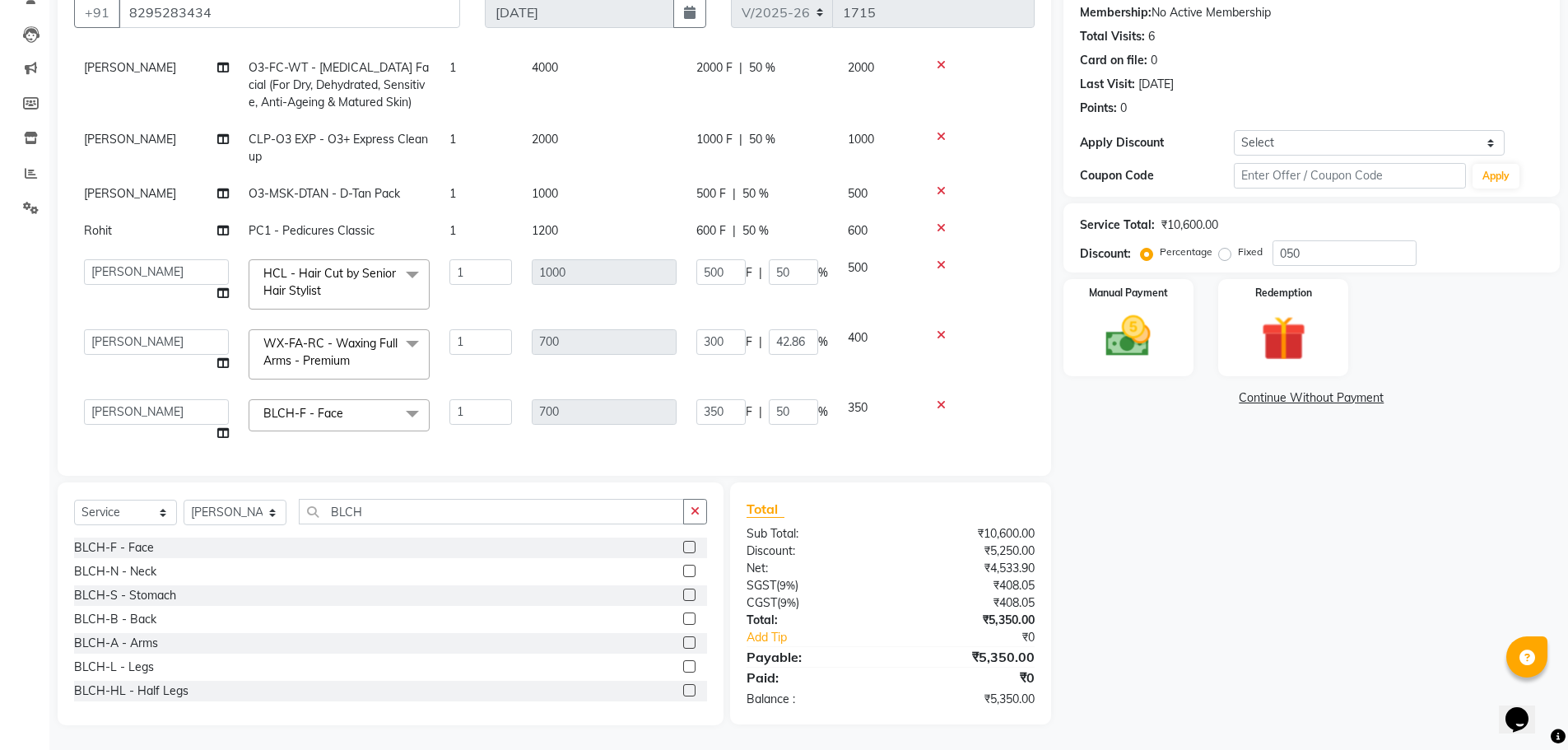 scroll, scrollTop: 84, scrollLeft: 0, axis: vertical 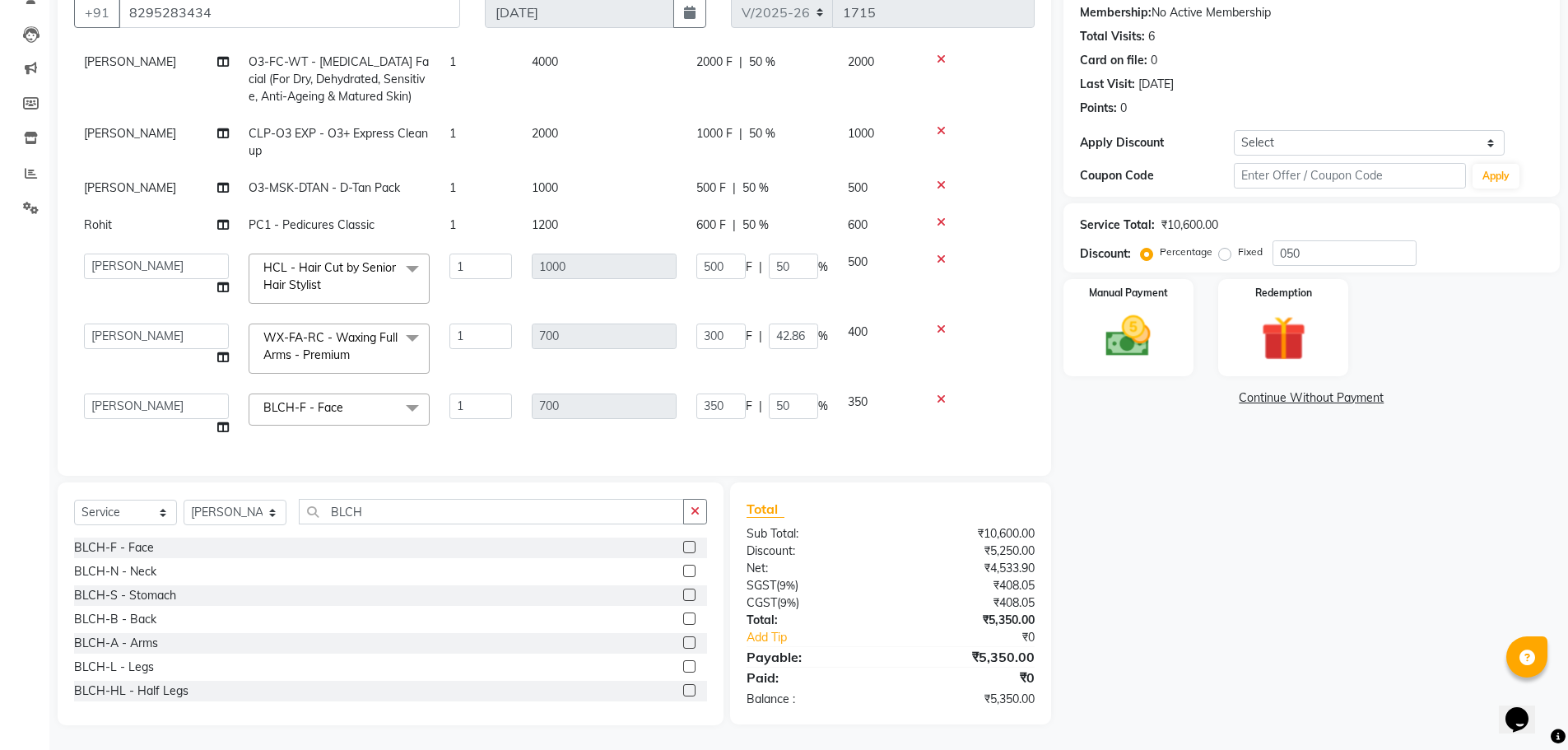 click 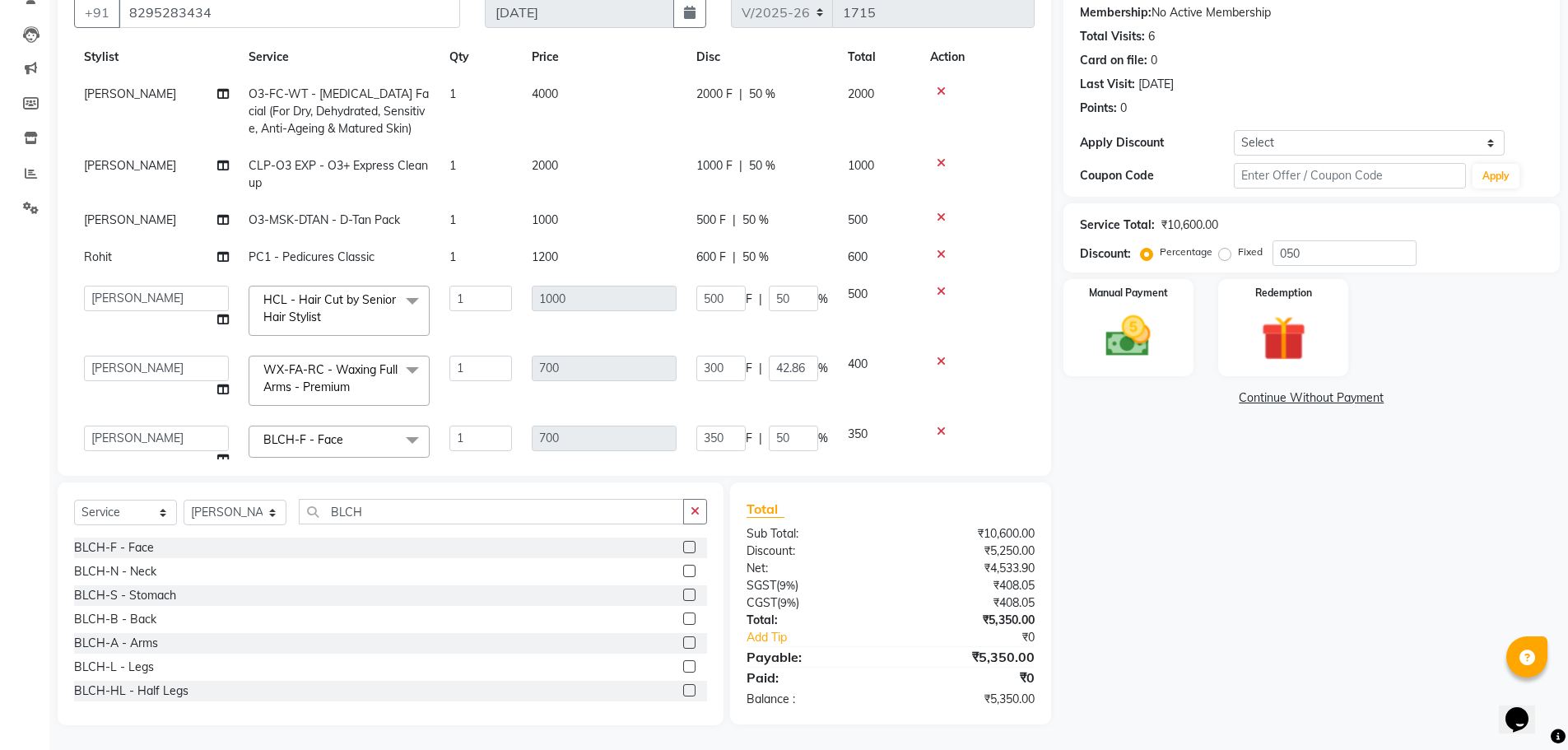 scroll, scrollTop: 0, scrollLeft: 0, axis: both 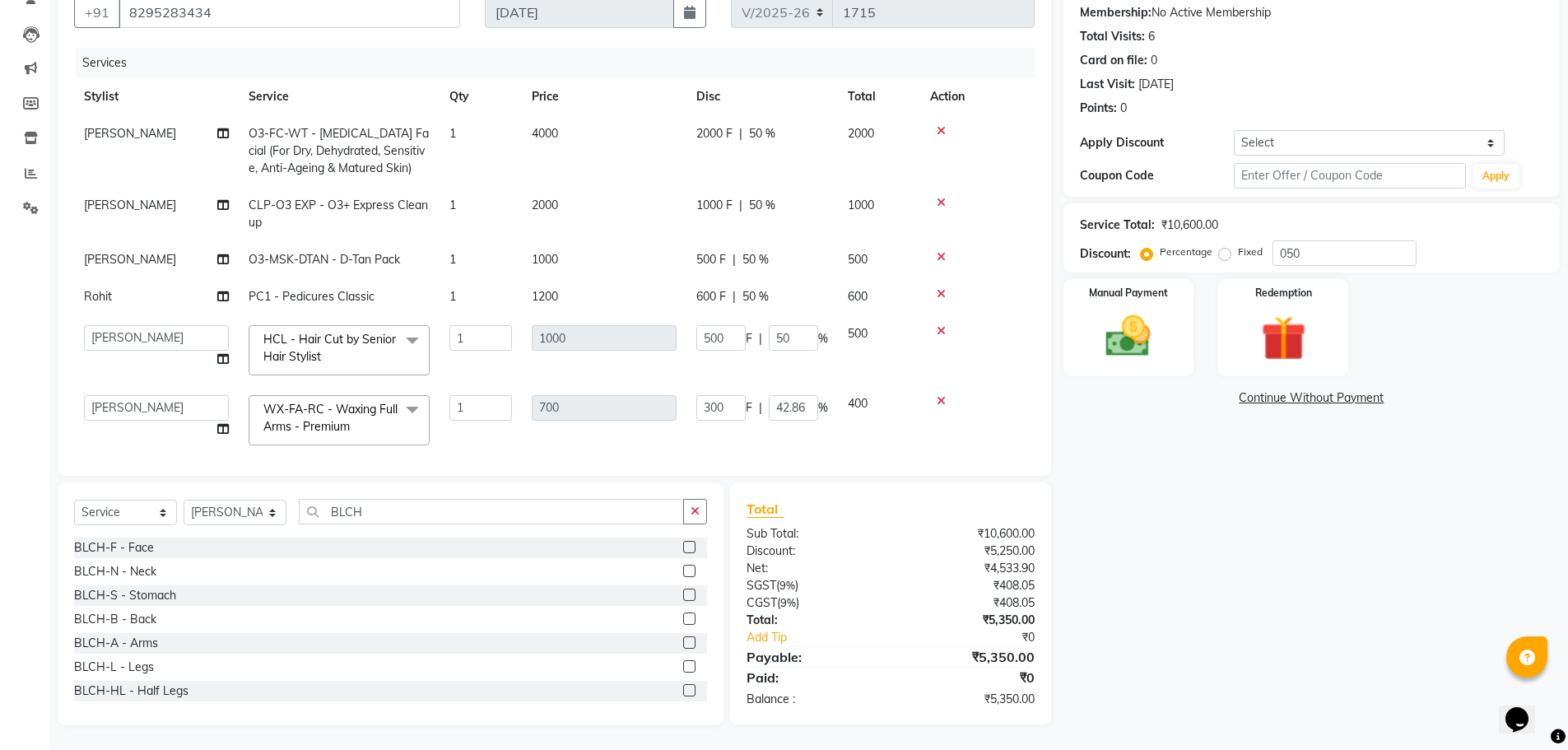 click 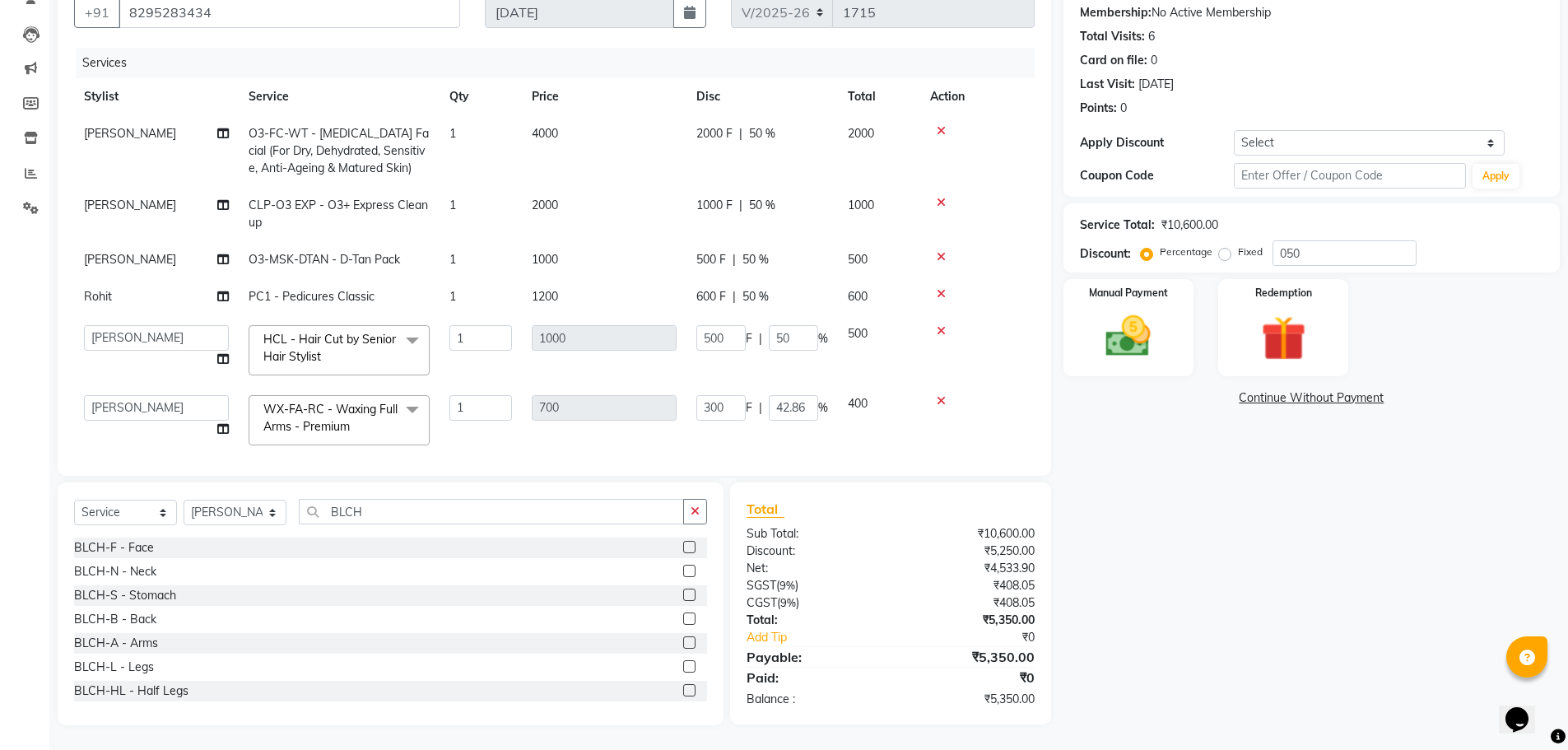scroll, scrollTop: 82, scrollLeft: 0, axis: vertical 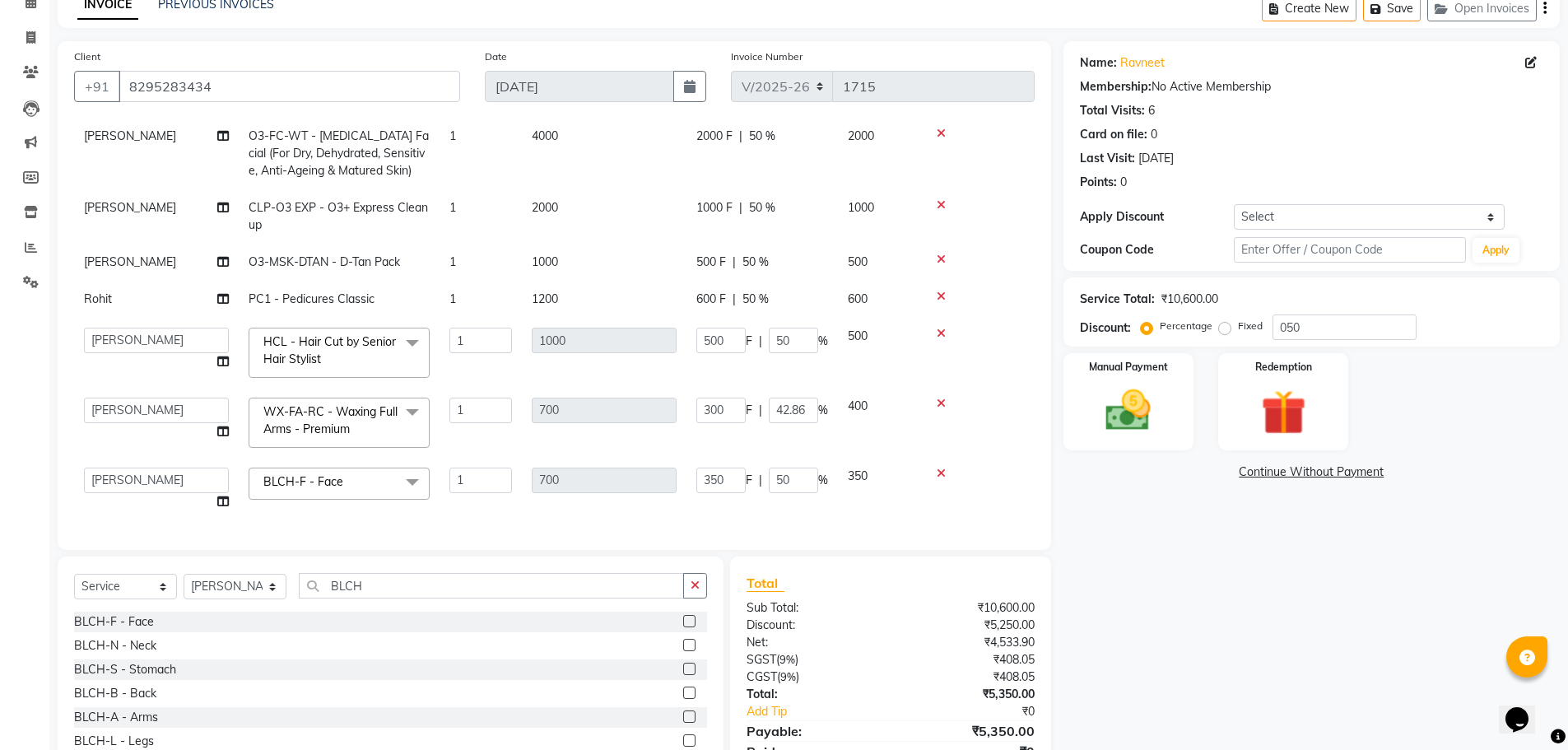 click 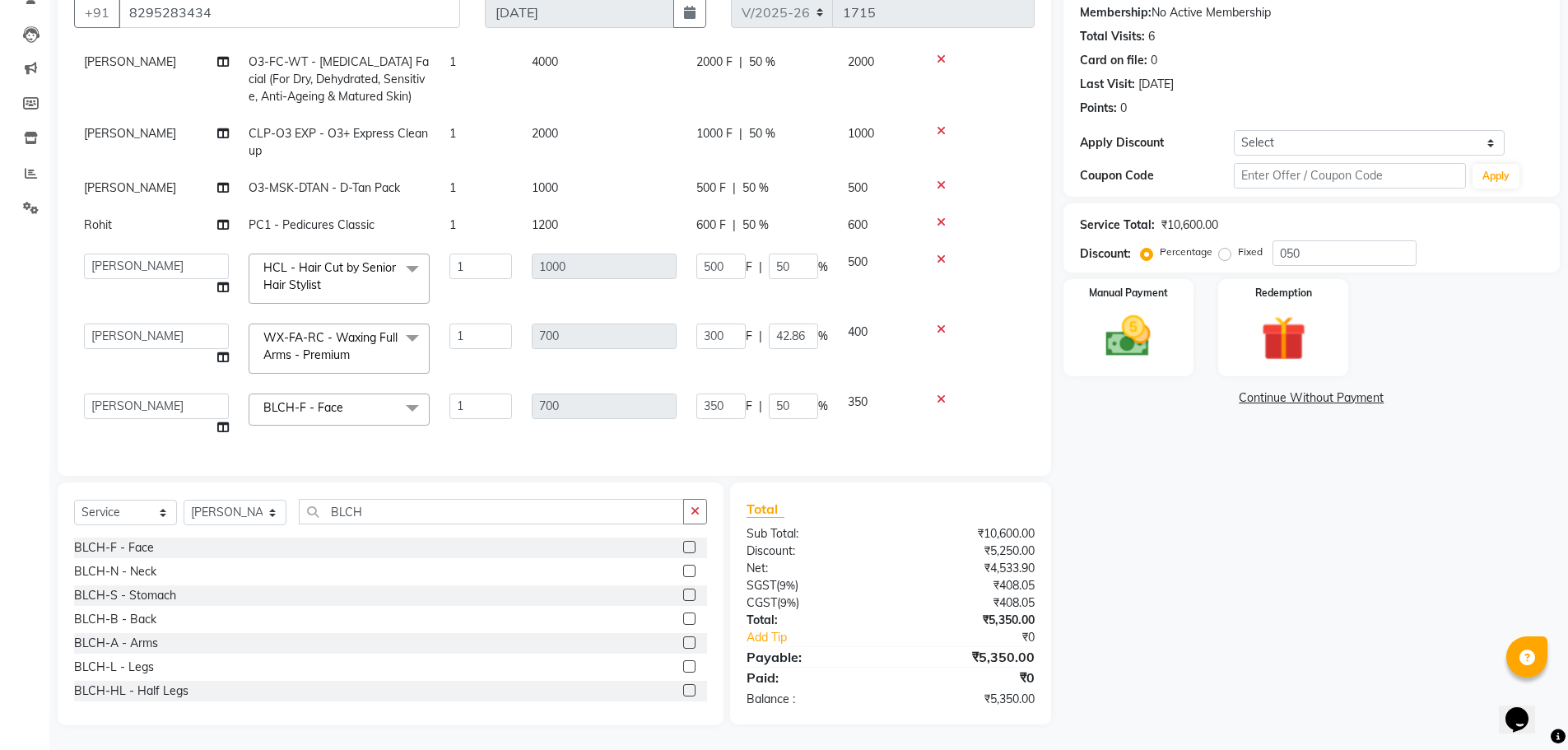 scroll, scrollTop: 0, scrollLeft: 0, axis: both 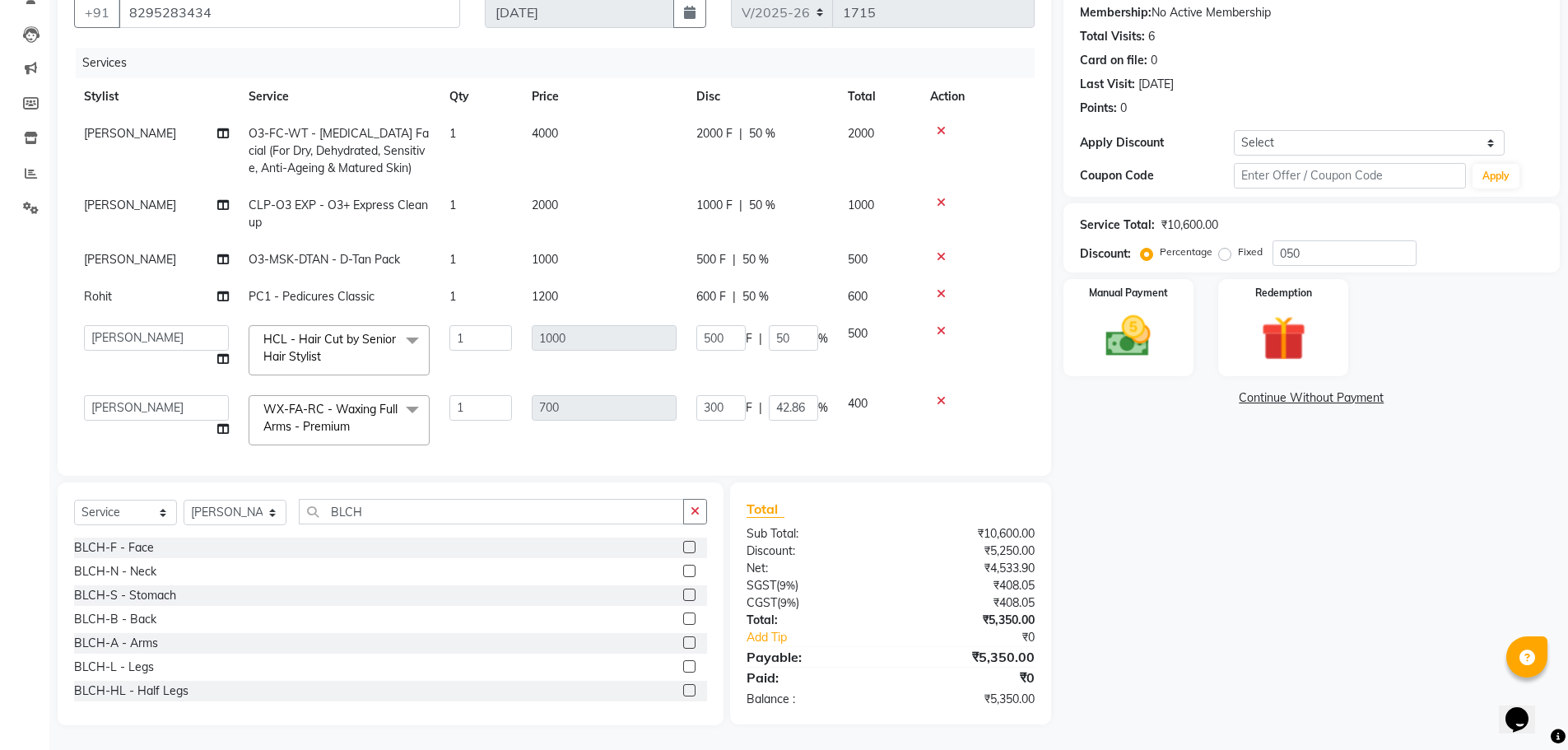 click 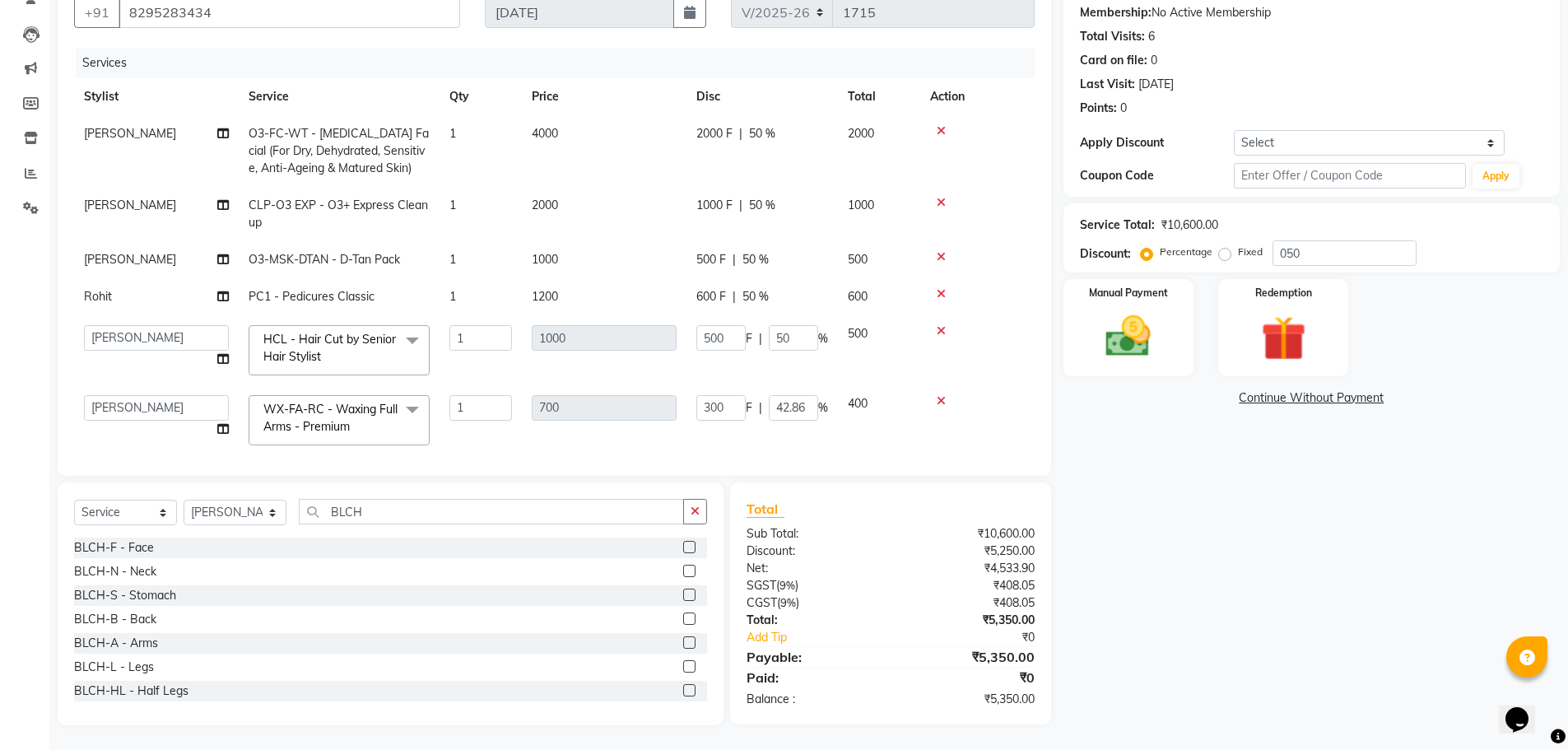 scroll, scrollTop: 84, scrollLeft: 0, axis: vertical 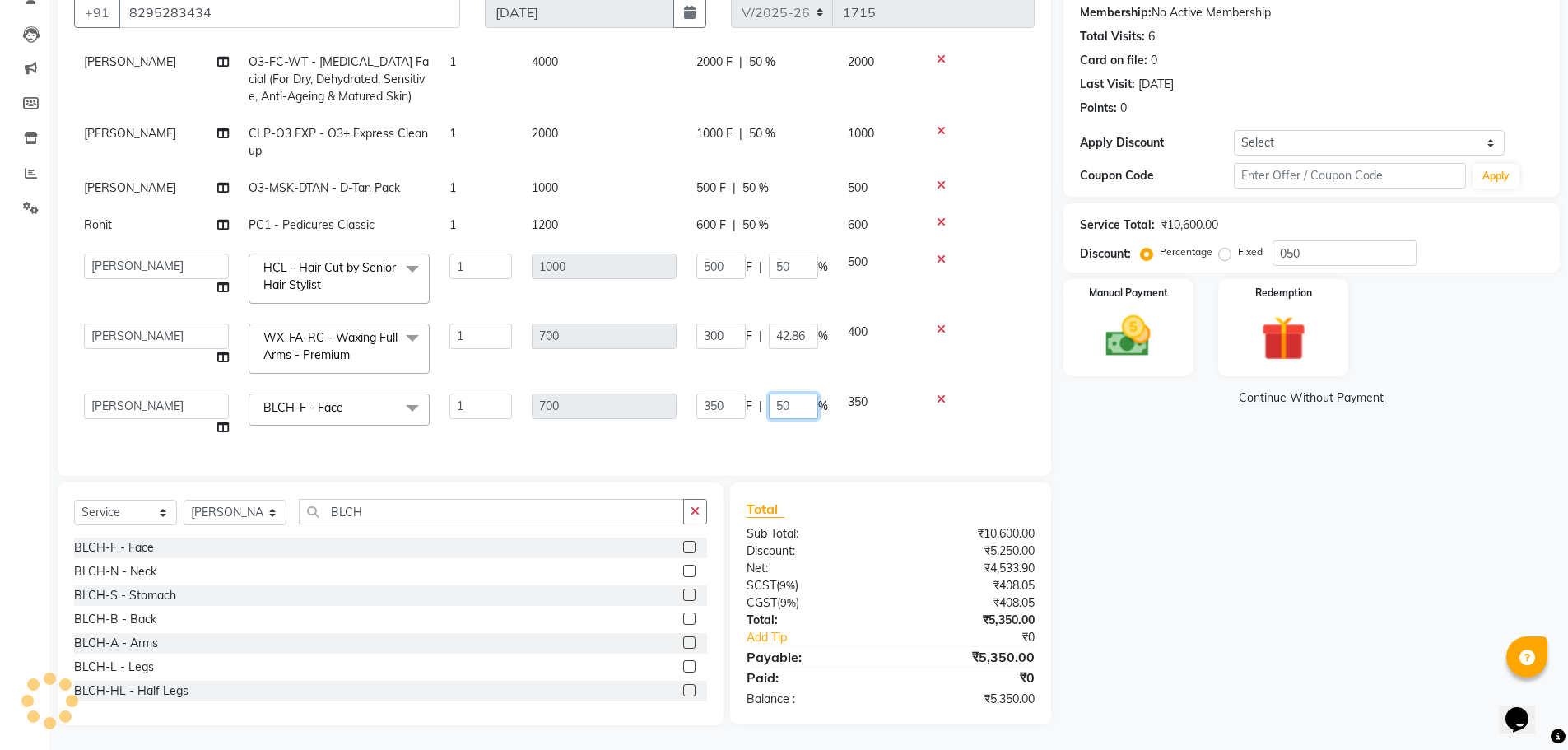 click on "50" 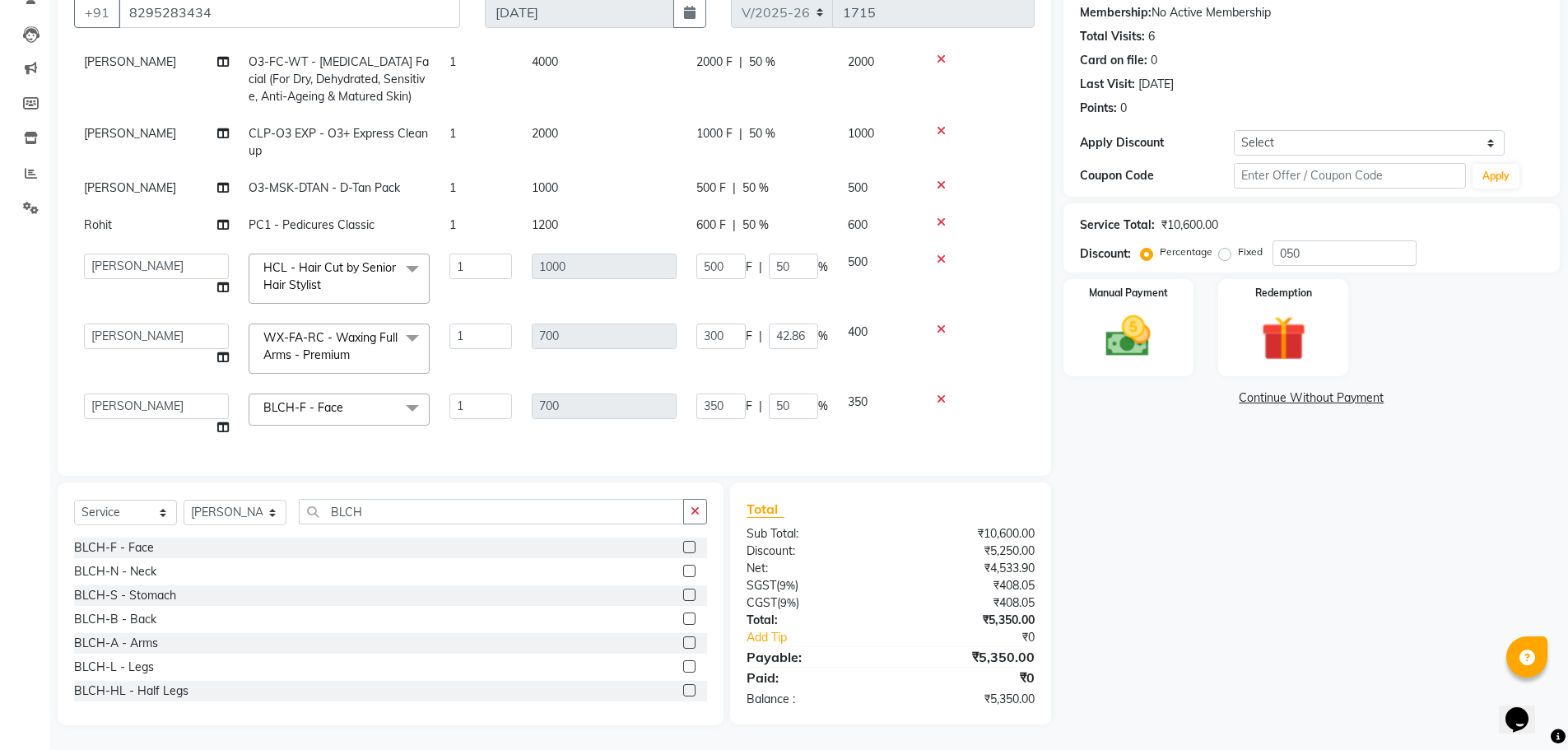 click on "350 F | 50 %" 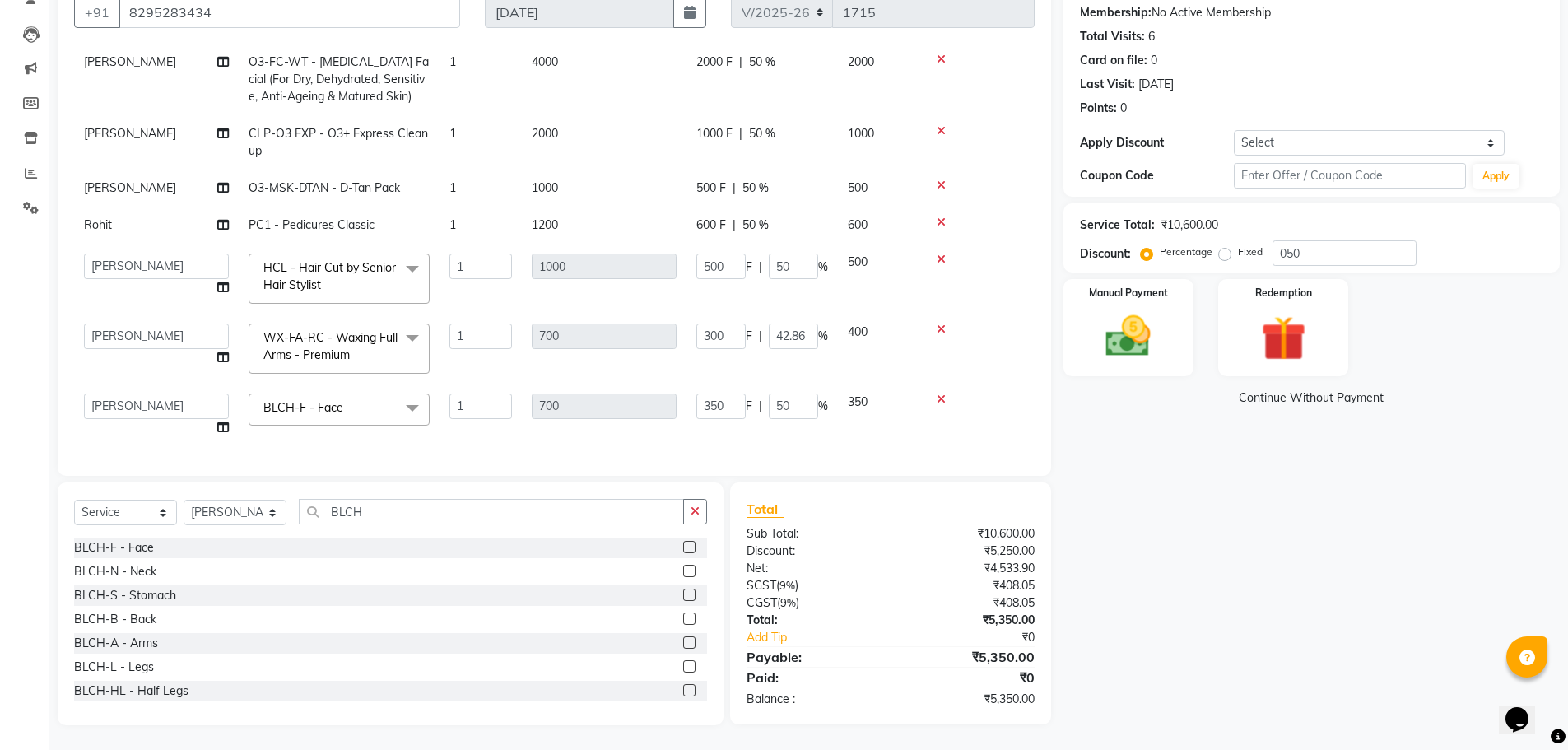 scroll, scrollTop: 84, scrollLeft: 0, axis: vertical 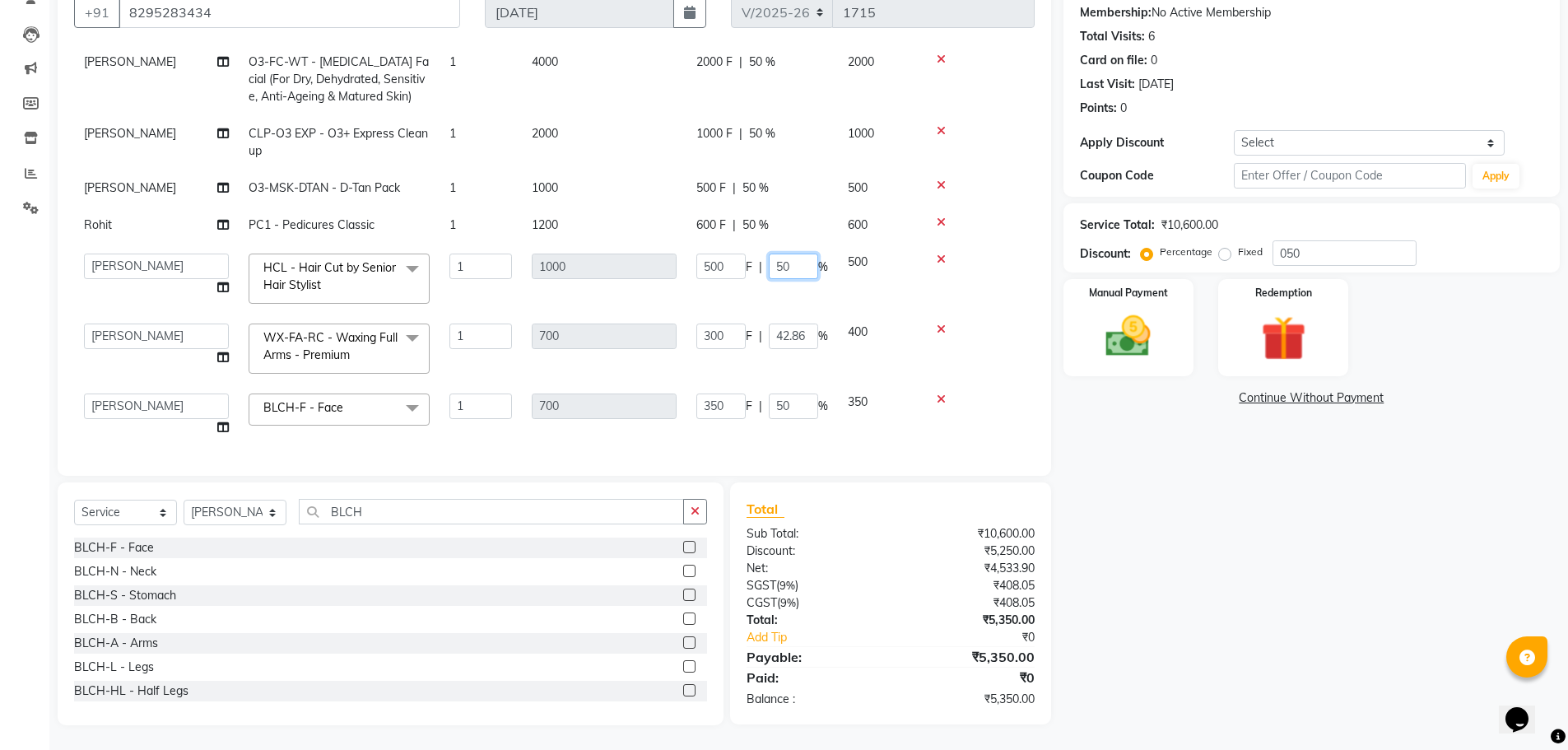 click on "50" 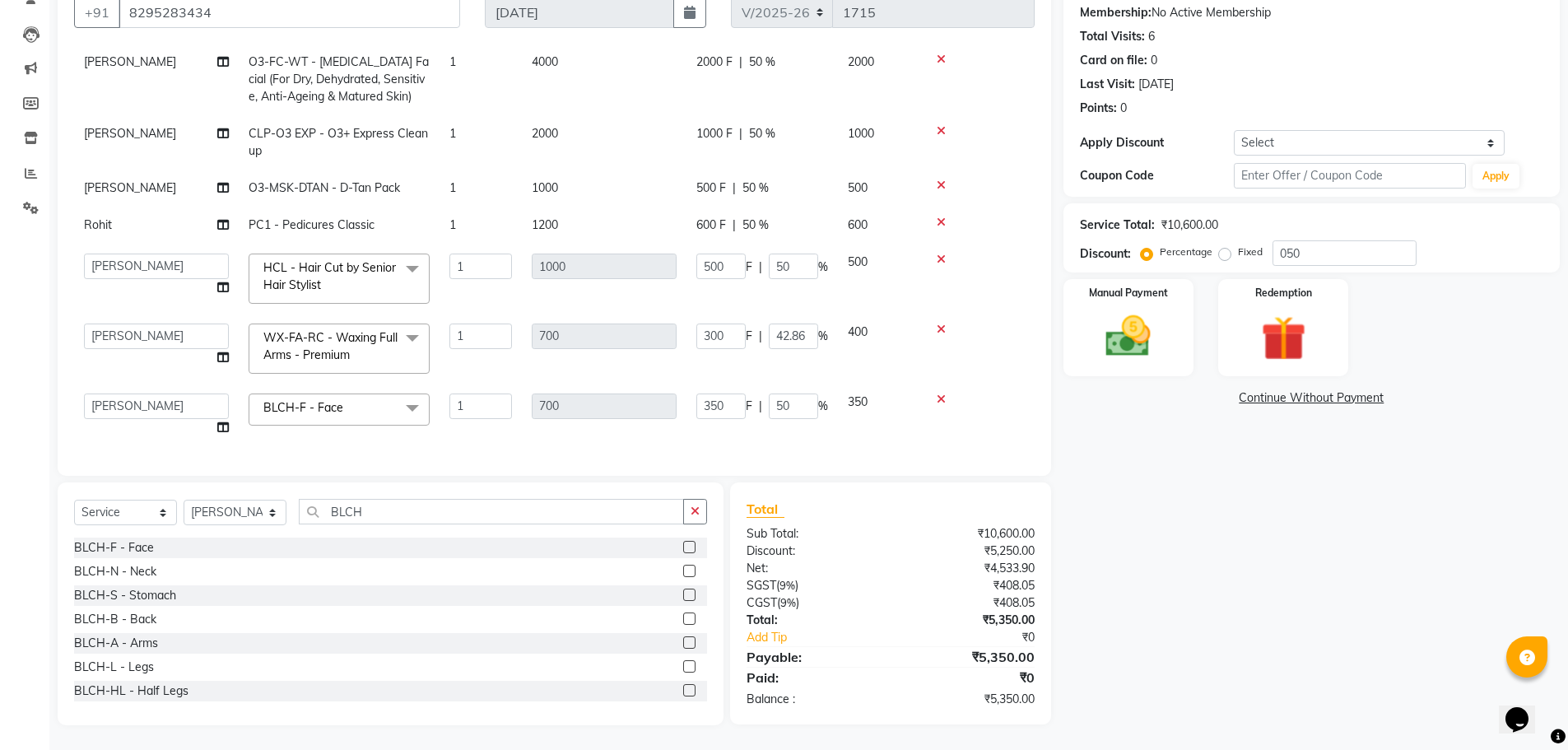 click on "600 F | 50 %" 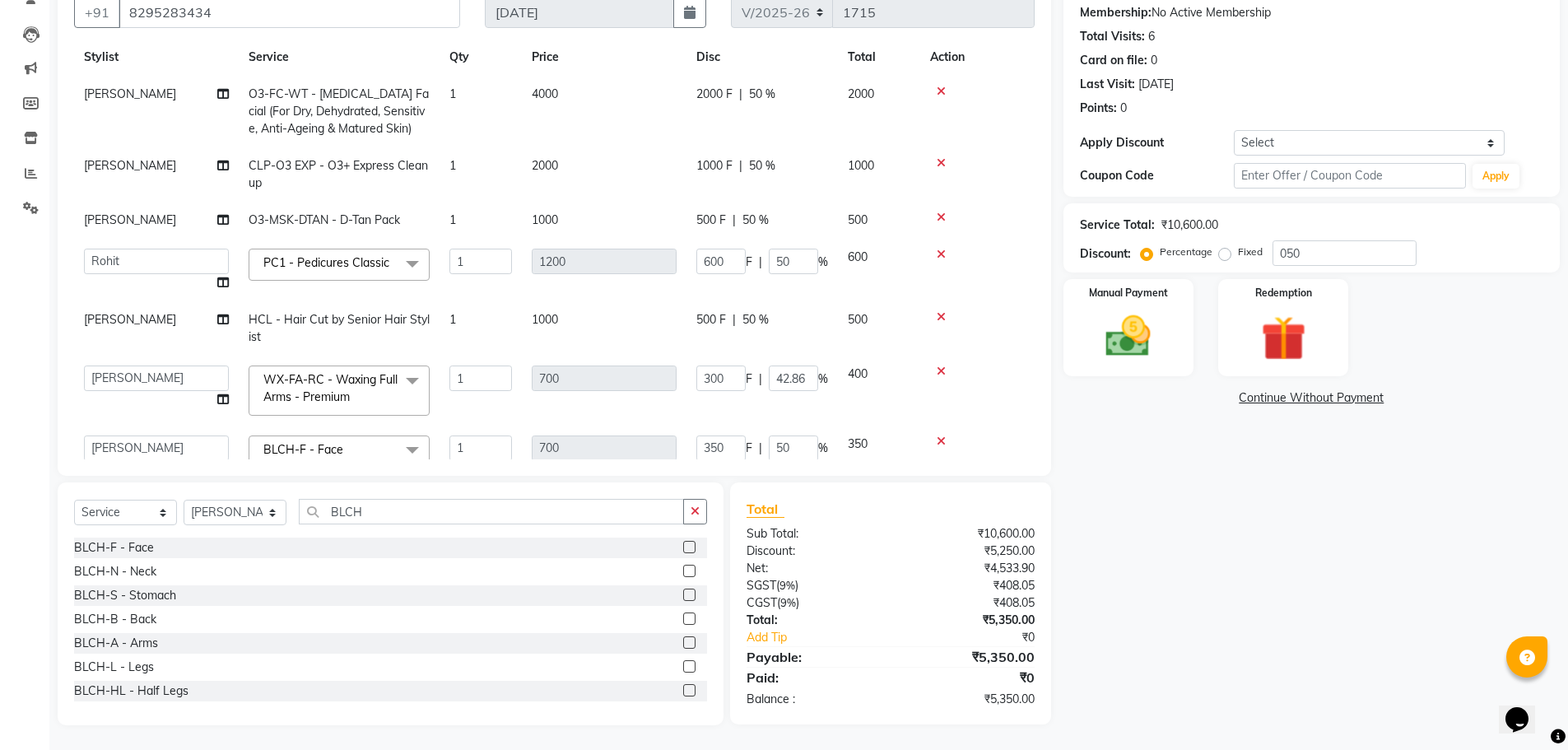 scroll, scrollTop: 94, scrollLeft: 0, axis: vertical 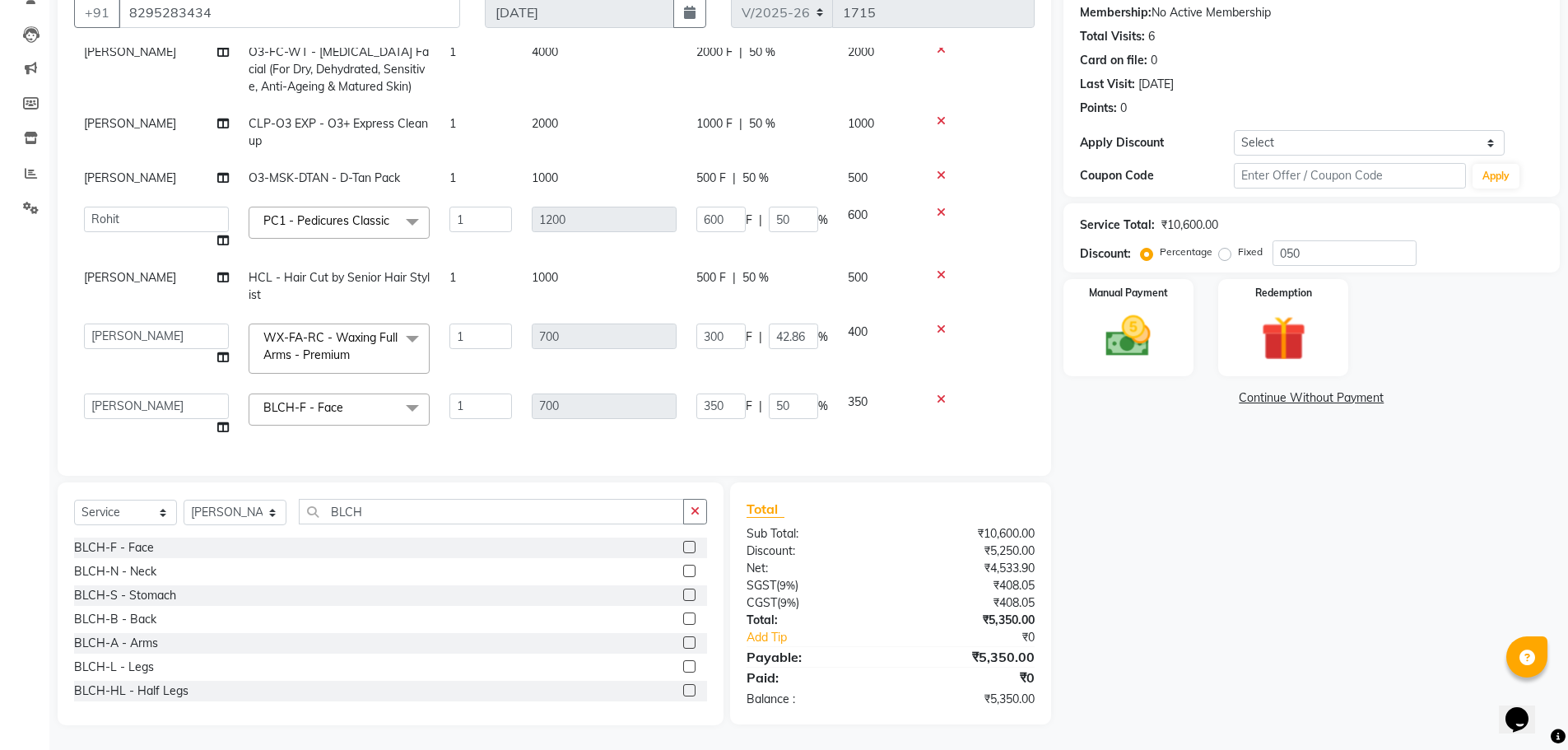 click on "50 %" 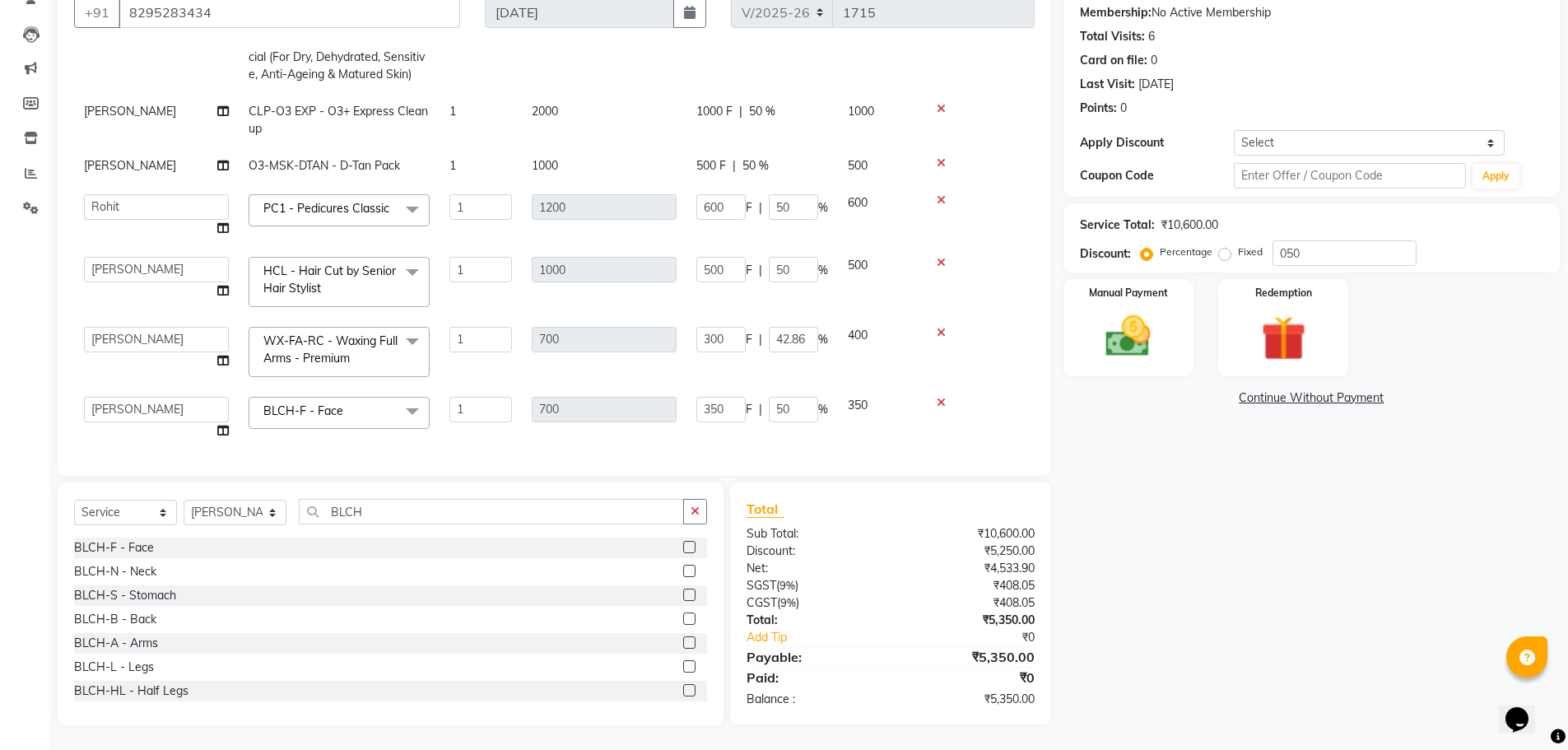 click on "50 %" 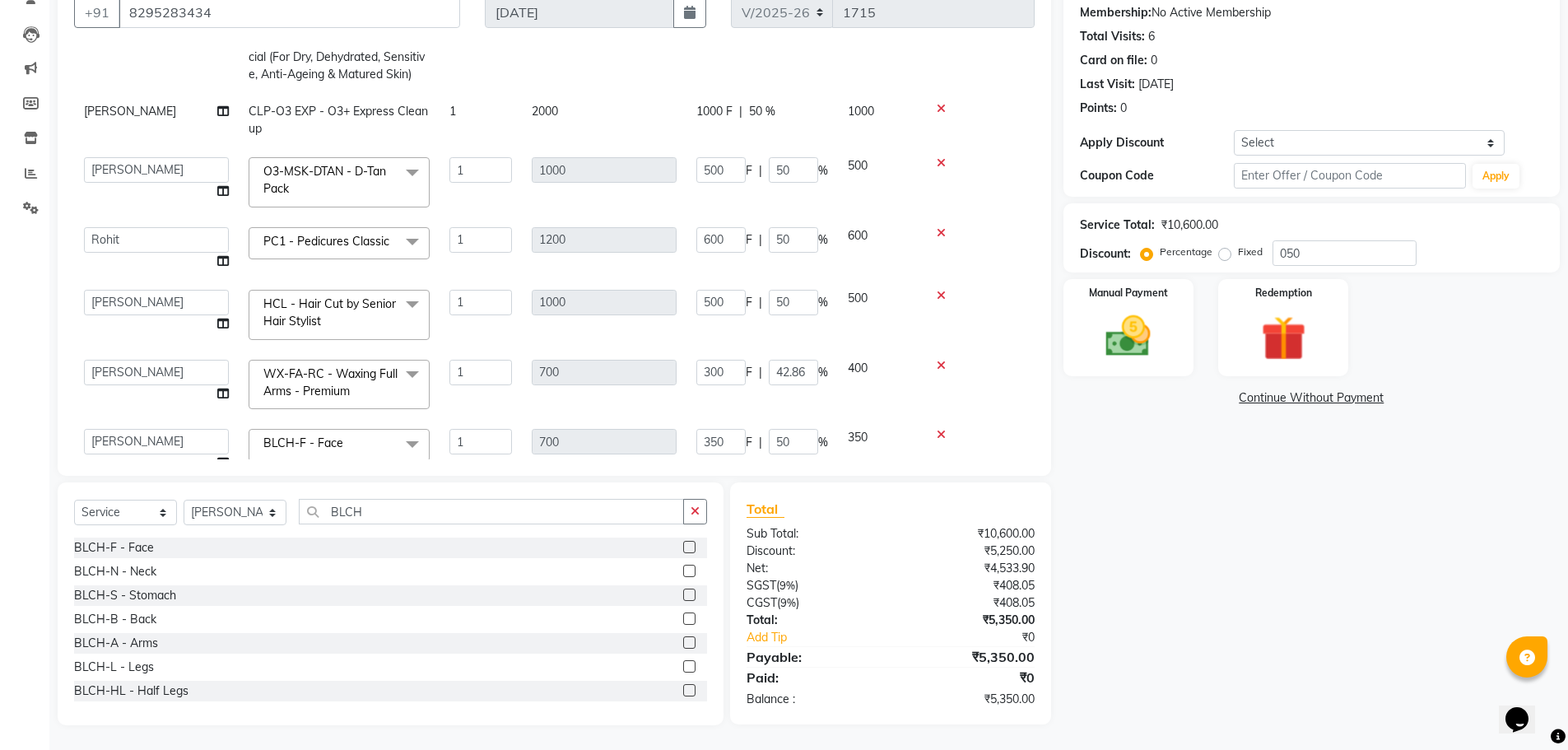 click on "50 %" 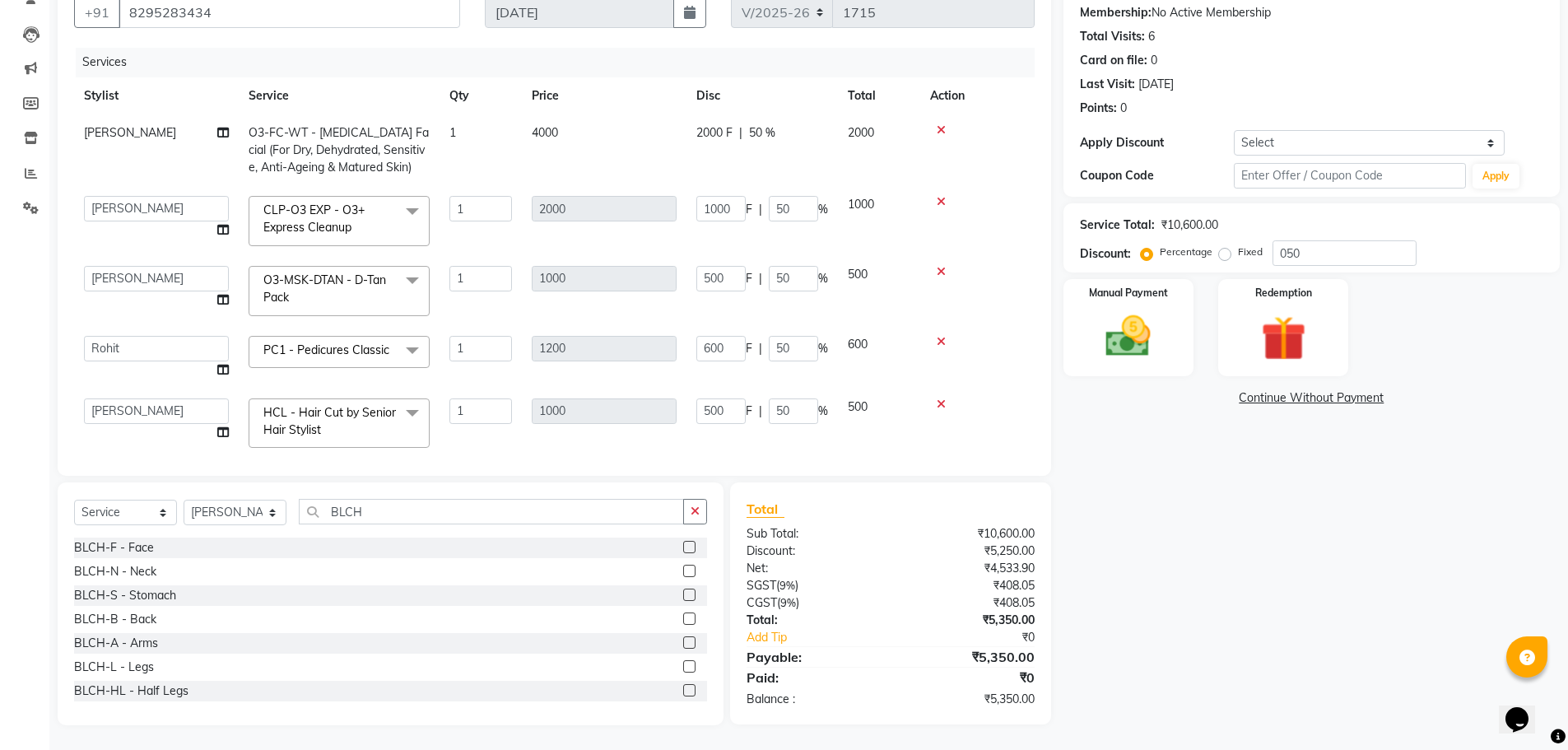 scroll, scrollTop: 0, scrollLeft: 0, axis: both 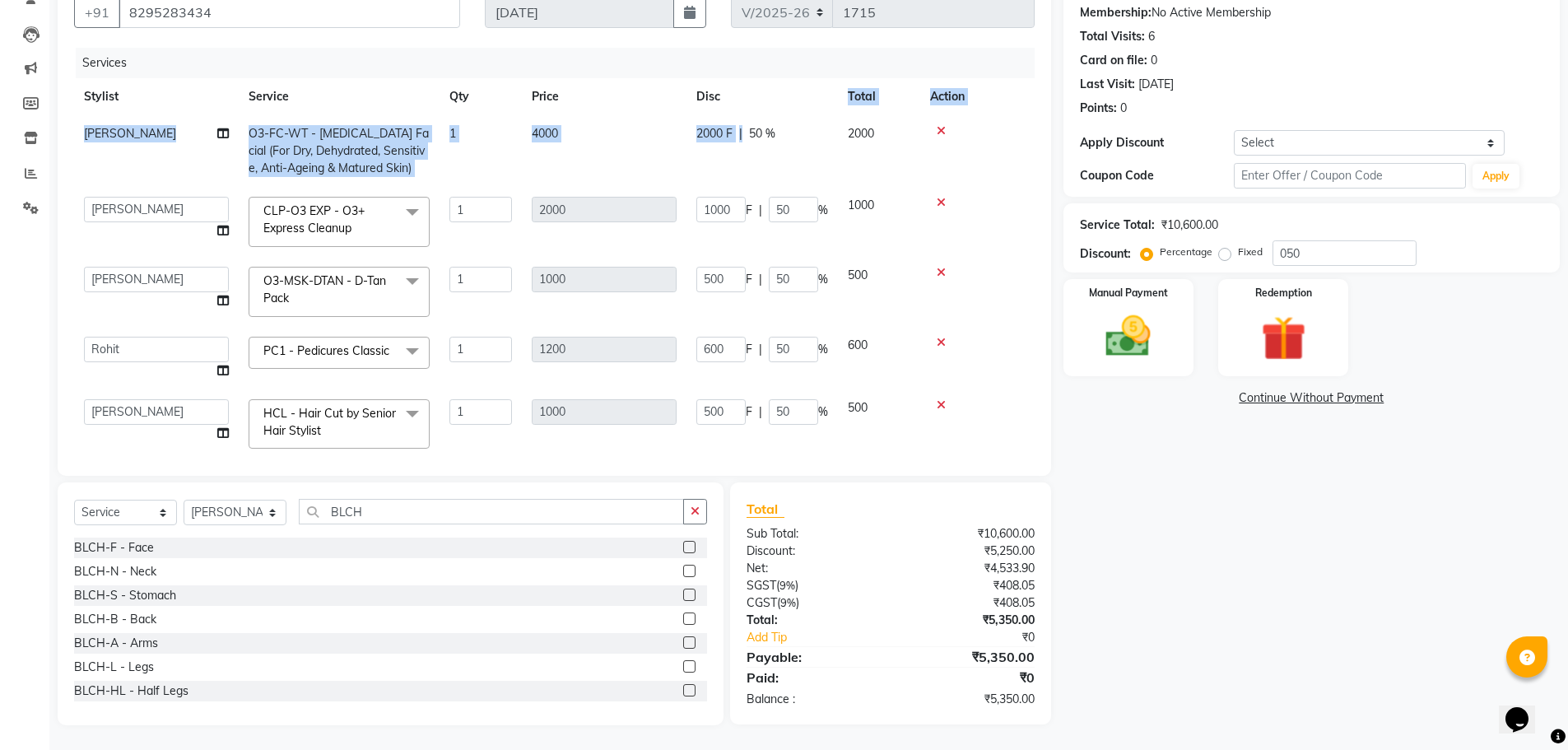 drag, startPoint x: 746, startPoint y: 114, endPoint x: 752, endPoint y: 133, distance: 19.924859 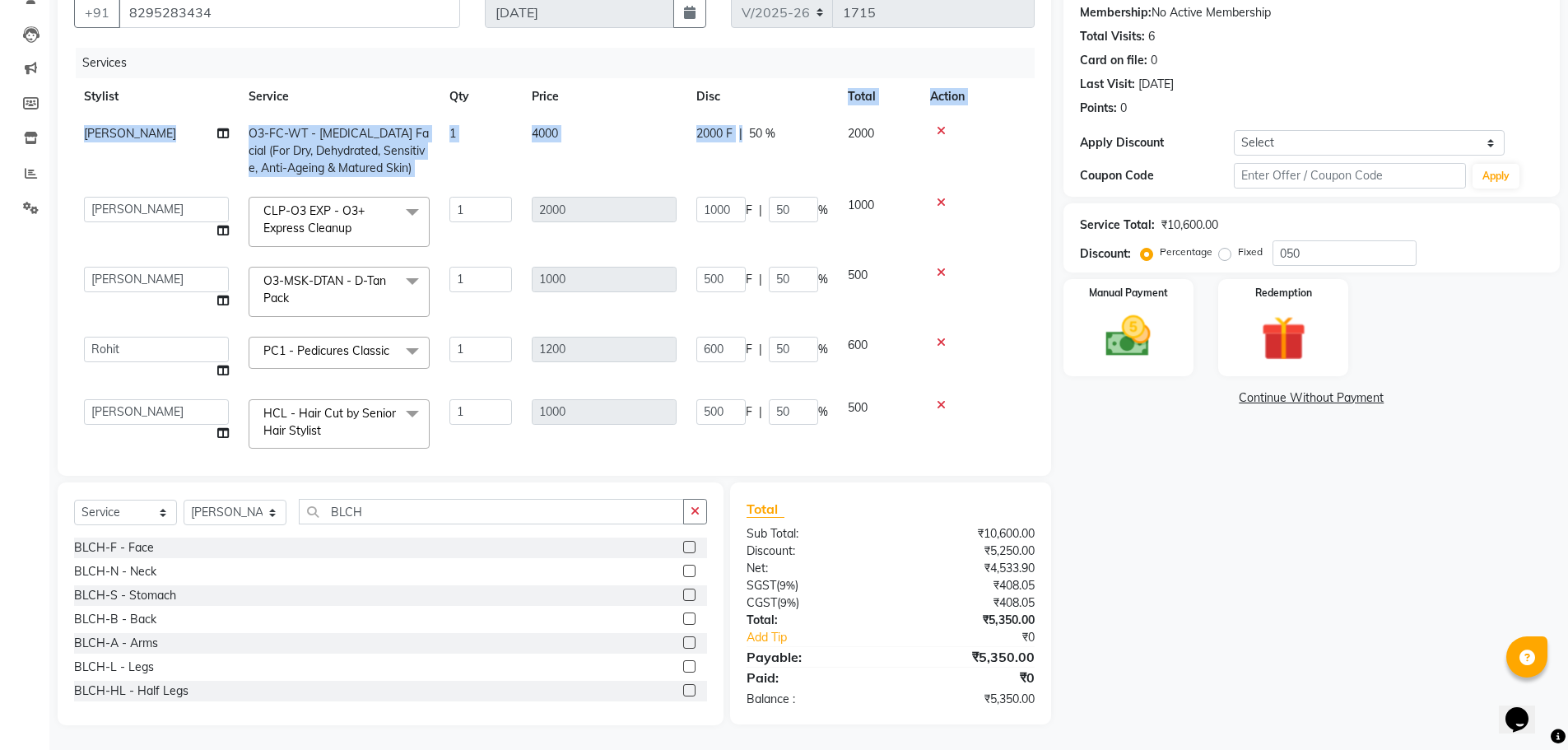 click on "Stylist Service Qty Price Disc Total Action Manjeet  O3-FC-WT - Whitening Facial (For Dry, Dehydrated, Sensitive, Anti-Ageing & Matured Skin) 1 4000 2000 F | 50 % 2000  Abhi   Ajay   Amanpreet   Anas   ARUN   Azad   Bilal   Davy   Headmasters   Jashan   Kunal   Manager   Manjeet    Manpreet   Neha   Neha Chauhan   Pankaj   Prabh   Rohit   Sahil   Sahil Machal   Sahil Rana   Sapna    Sumit   Vimal  CLP-O3 EXP  - O3+ Express Cleanup  x SSL - Shampoo SCL - Shampoo and conditioner (with natural dry) HML - Head massage(with natural dry) HCLD - Hair Cut by Creative Director HCL - Hair Cut by Senior Hair Stylist Trim - Trimming (one Length) Spt - Split ends/short/candle cut BD - Blow dry OS - Open styling GL-igora - Igora Global GL-essensity - Essensity Global Hlts-L - Highlights Bal - Balayage Chunks  - Chunks CR  - Color removal CRF - Color refresh Stk - Per streak RT-IG - Igora Root Touchup(one inch only) RT-ES - Essensity Root Touchup(one inch only) Reb - Rebonding ST  - Straight therapy Krt-L - Keratin Nanogel" 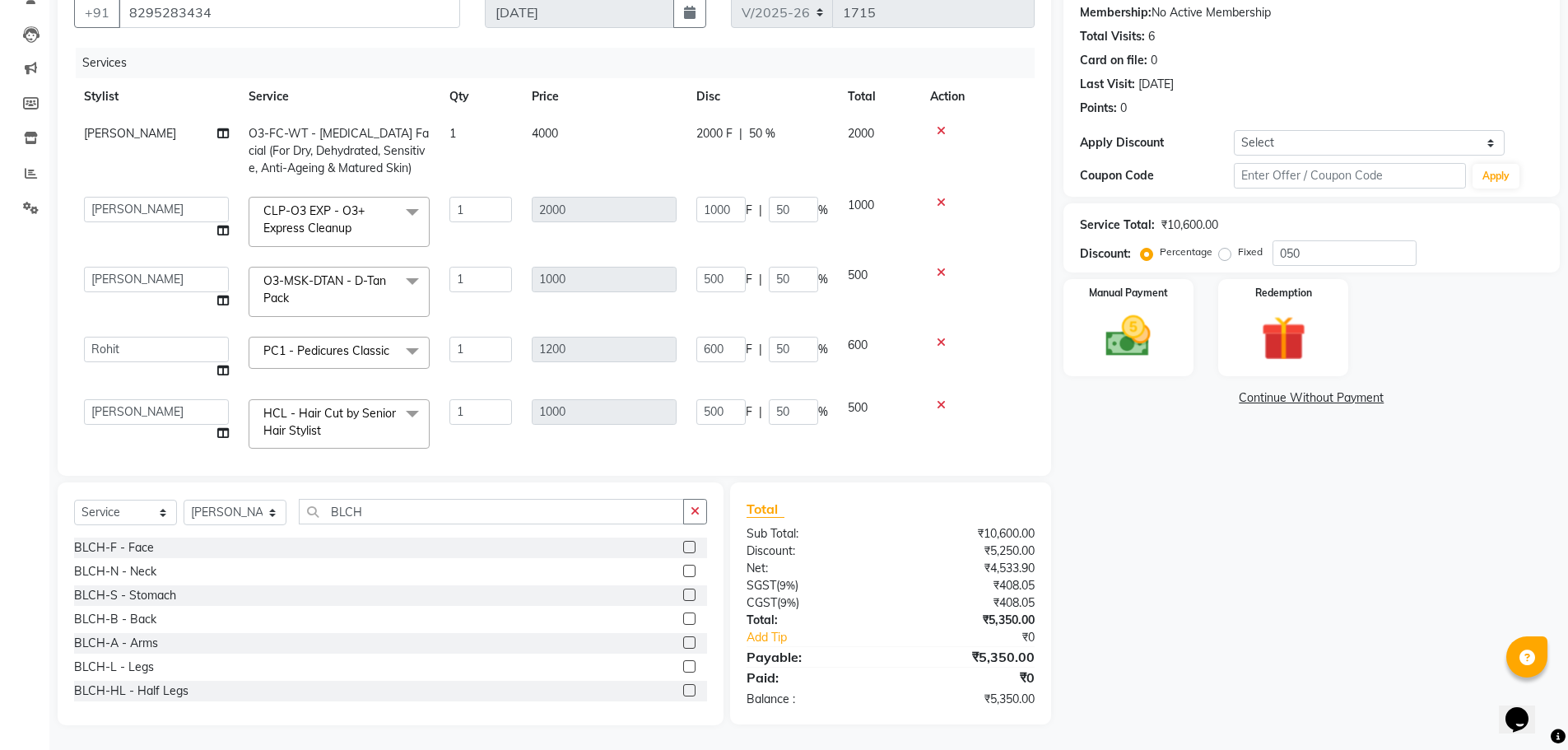 click 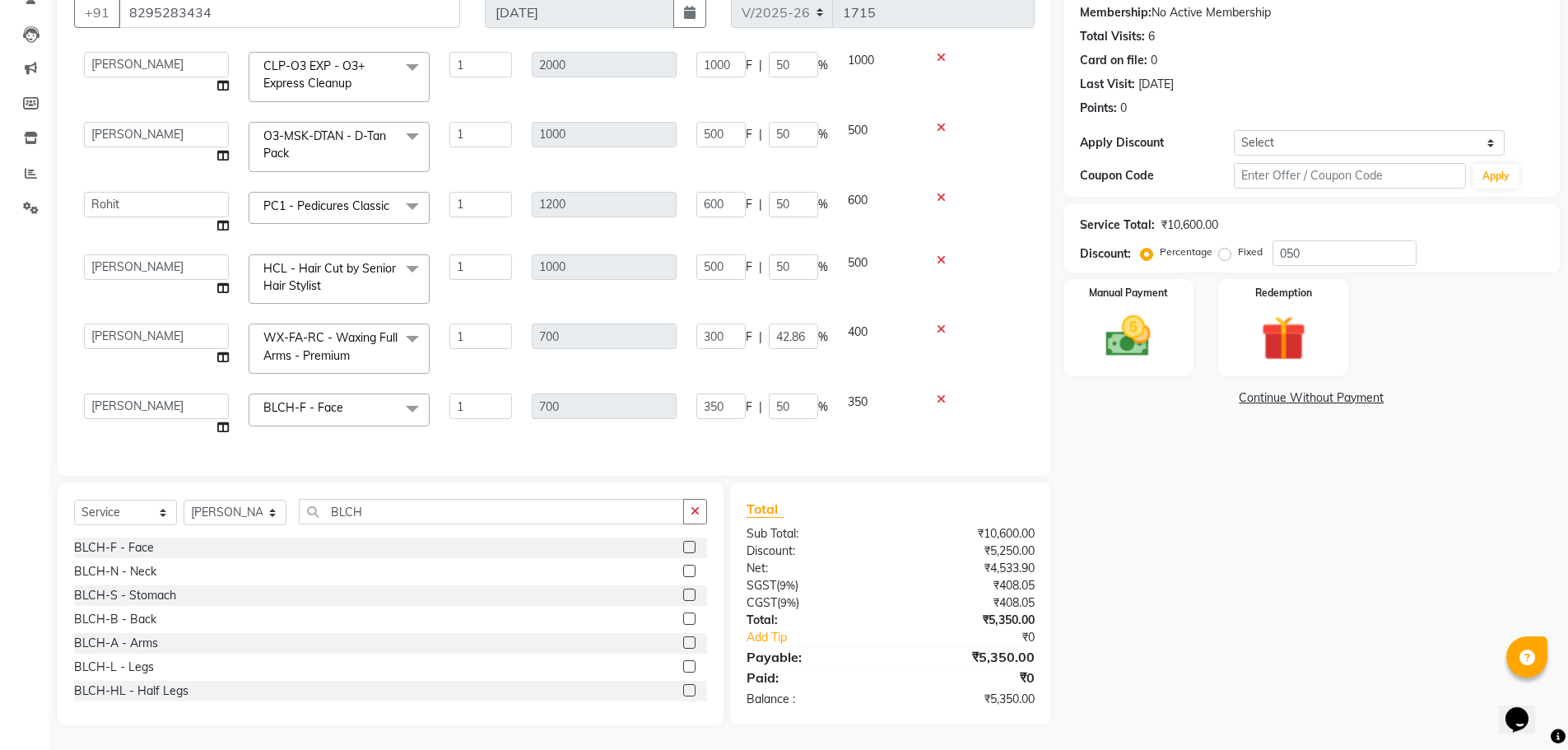 scroll, scrollTop: 157, scrollLeft: 0, axis: vertical 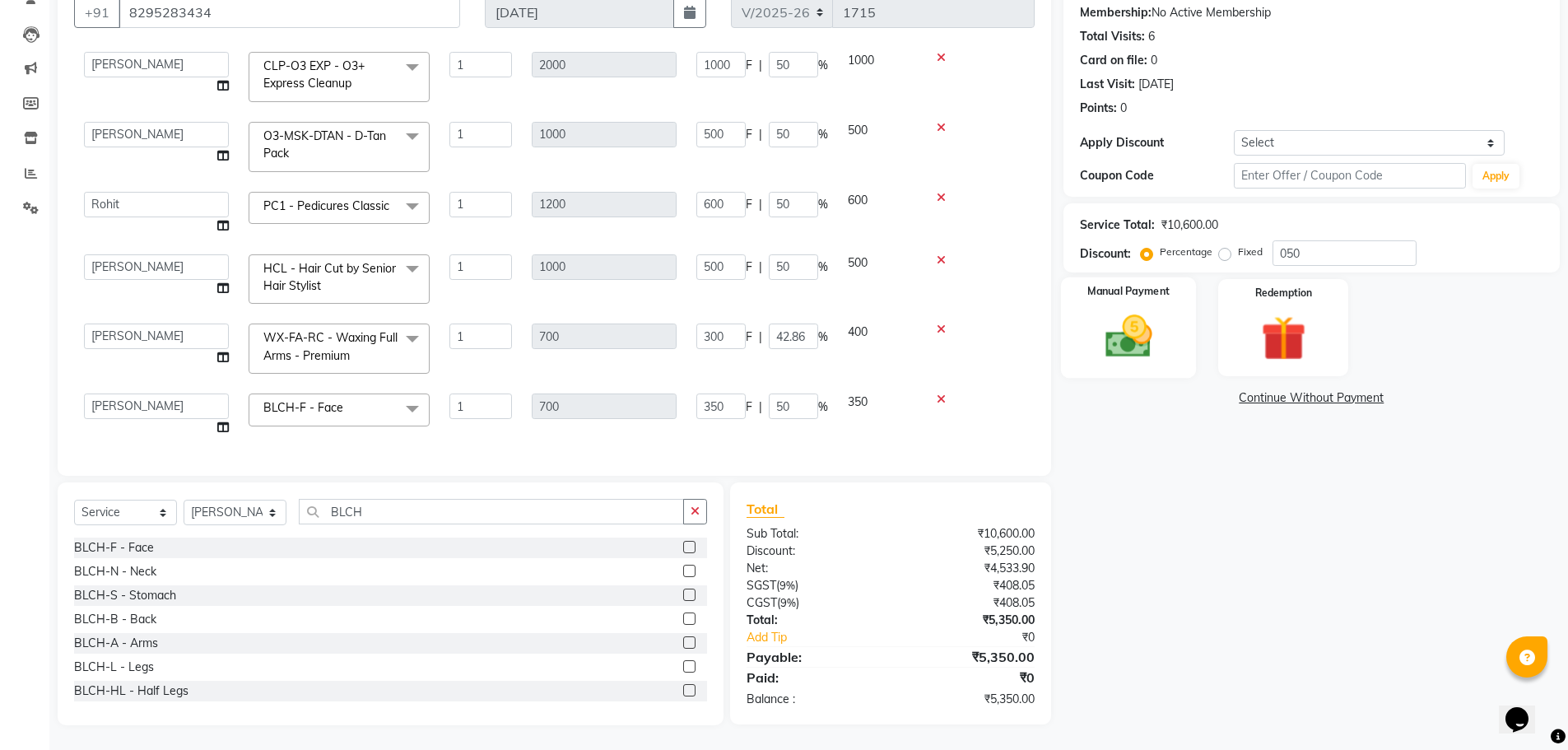 drag, startPoint x: 1136, startPoint y: 342, endPoint x: 1133, endPoint y: 351, distance: 9.486833 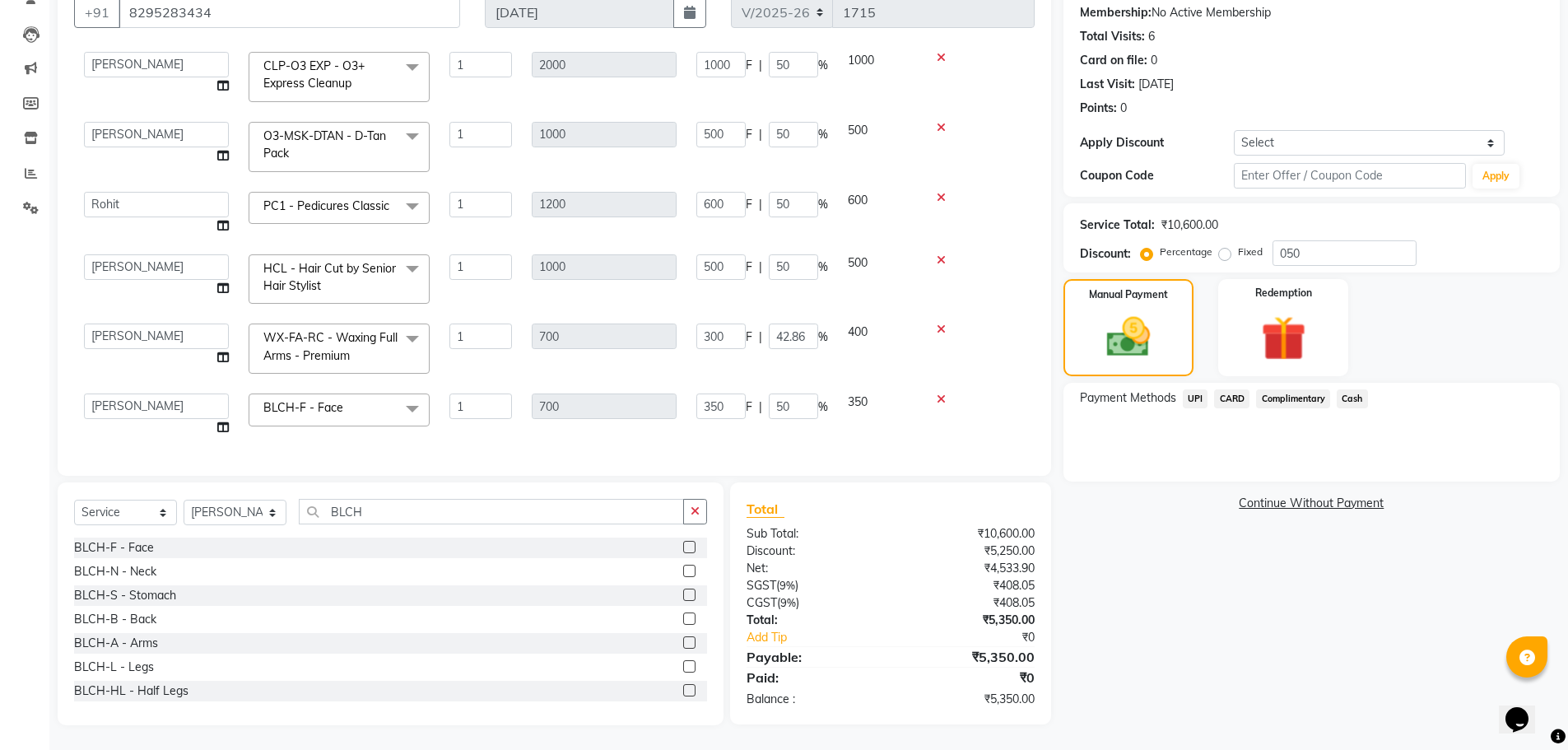 click on "Cash" 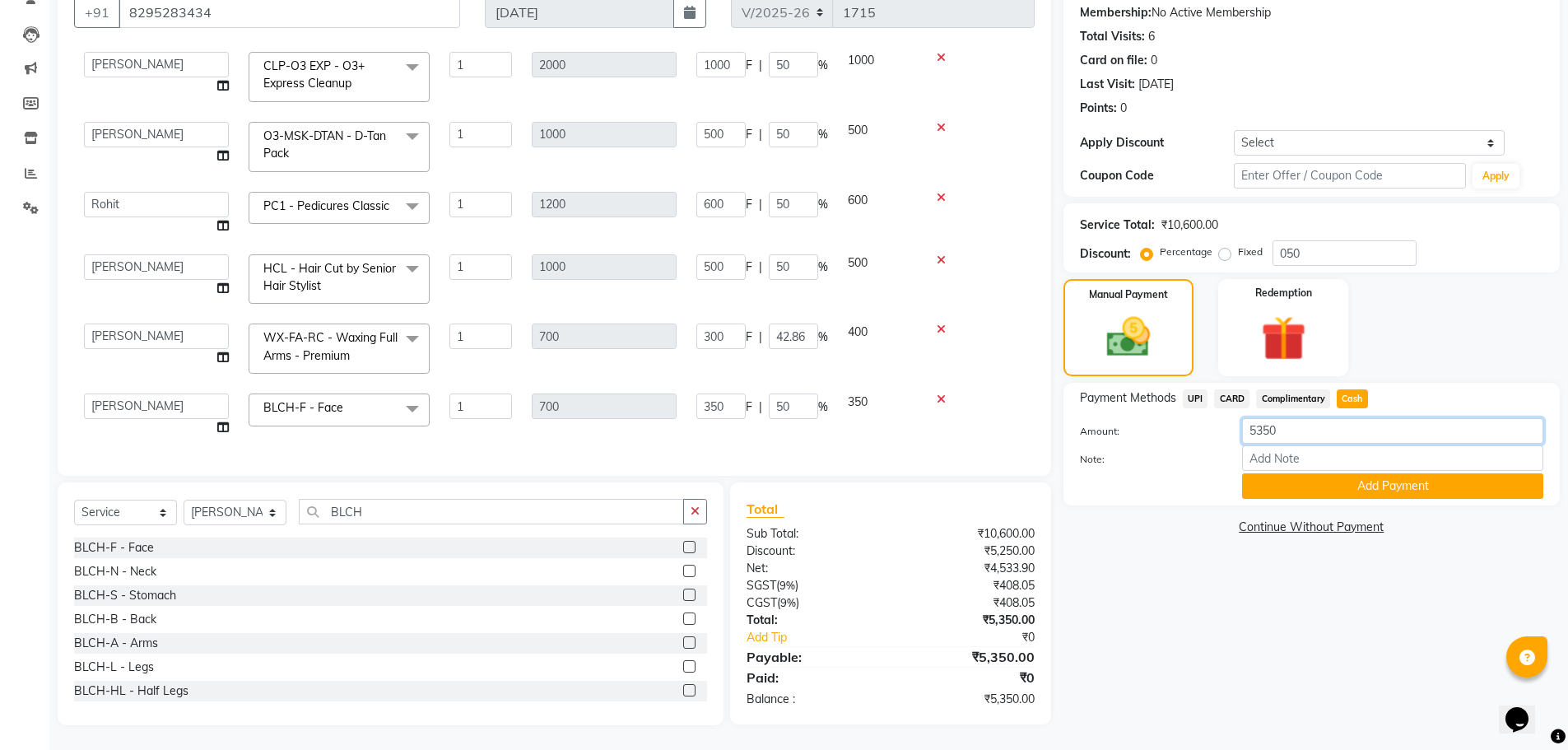 click on "5350" 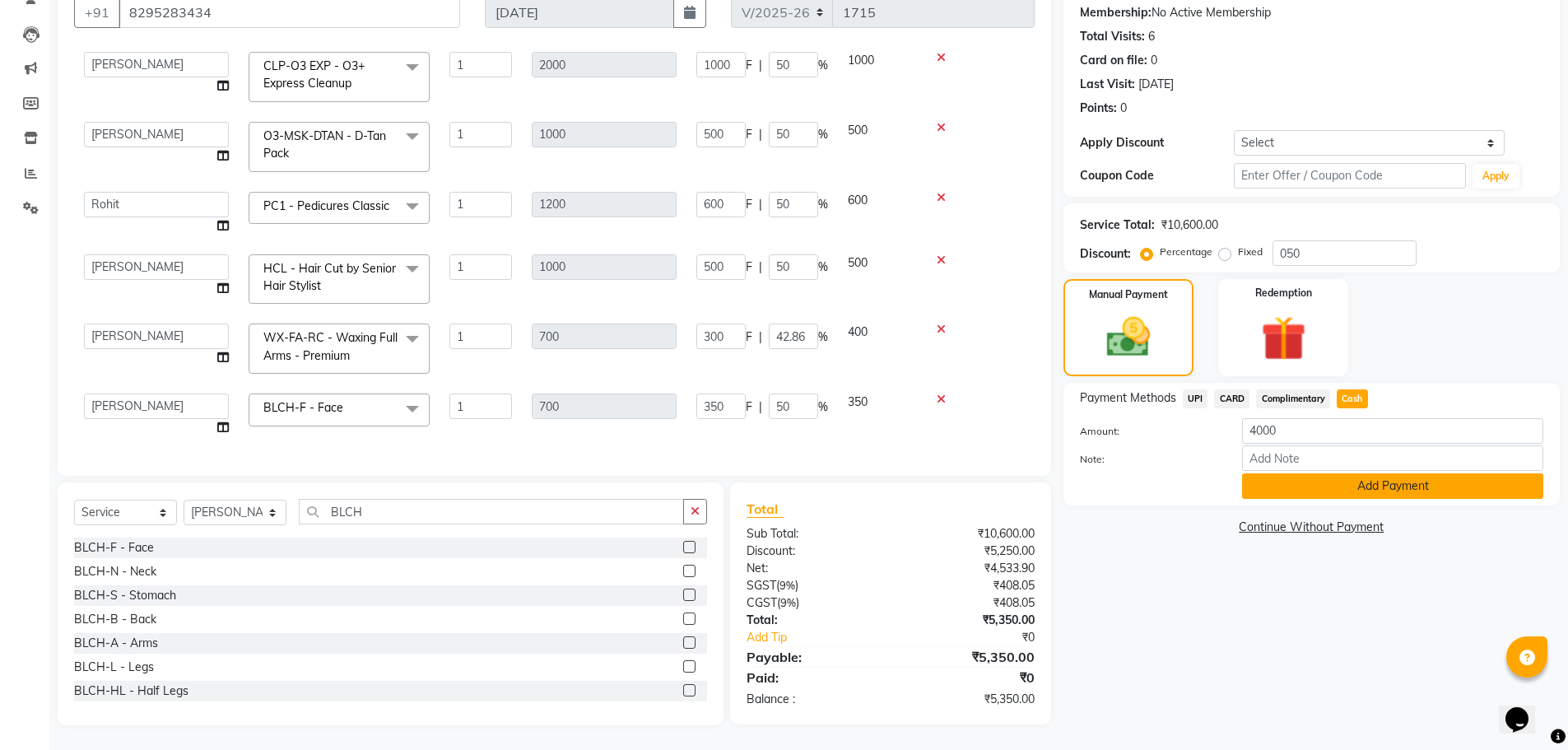 click on "Add Payment" 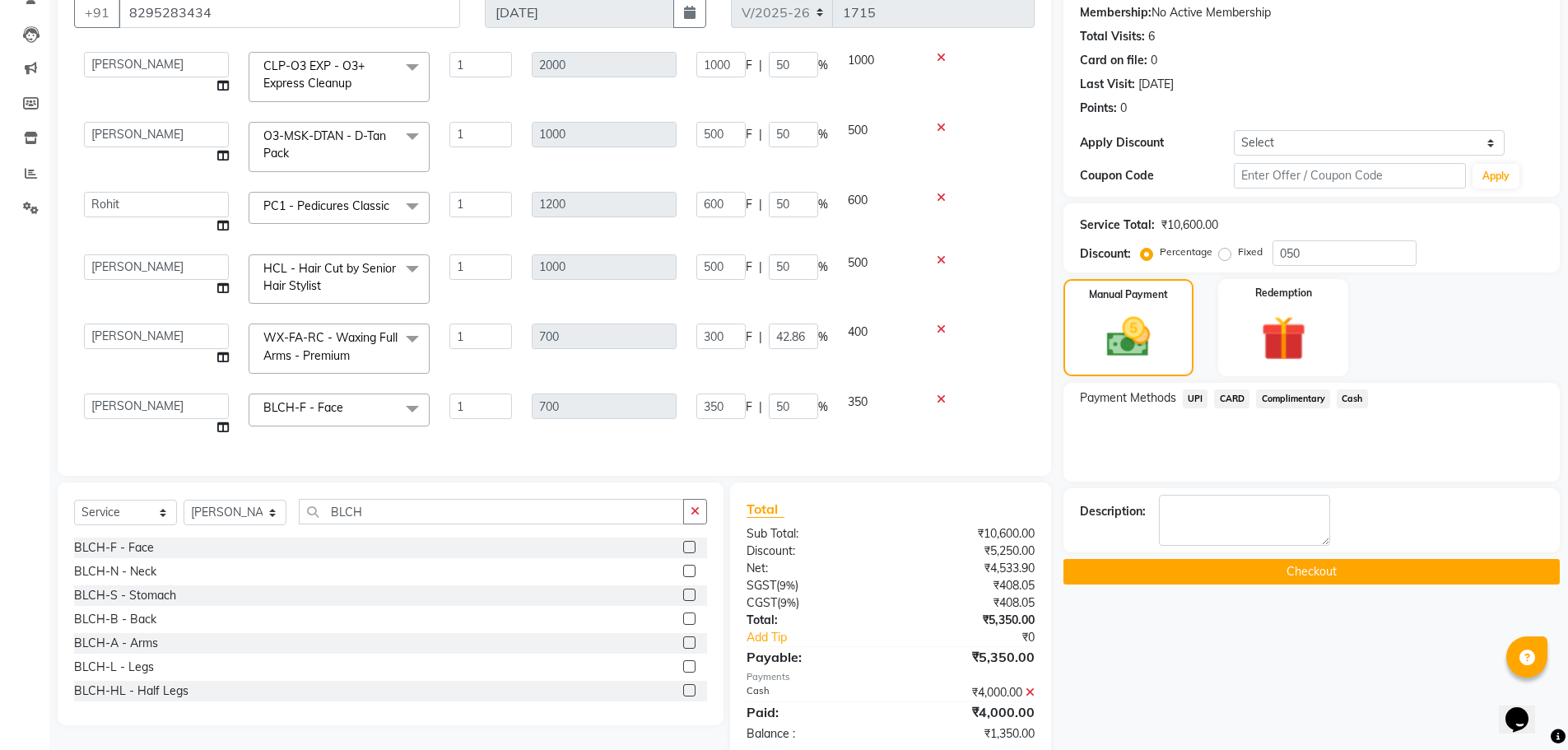 click on "UPI" 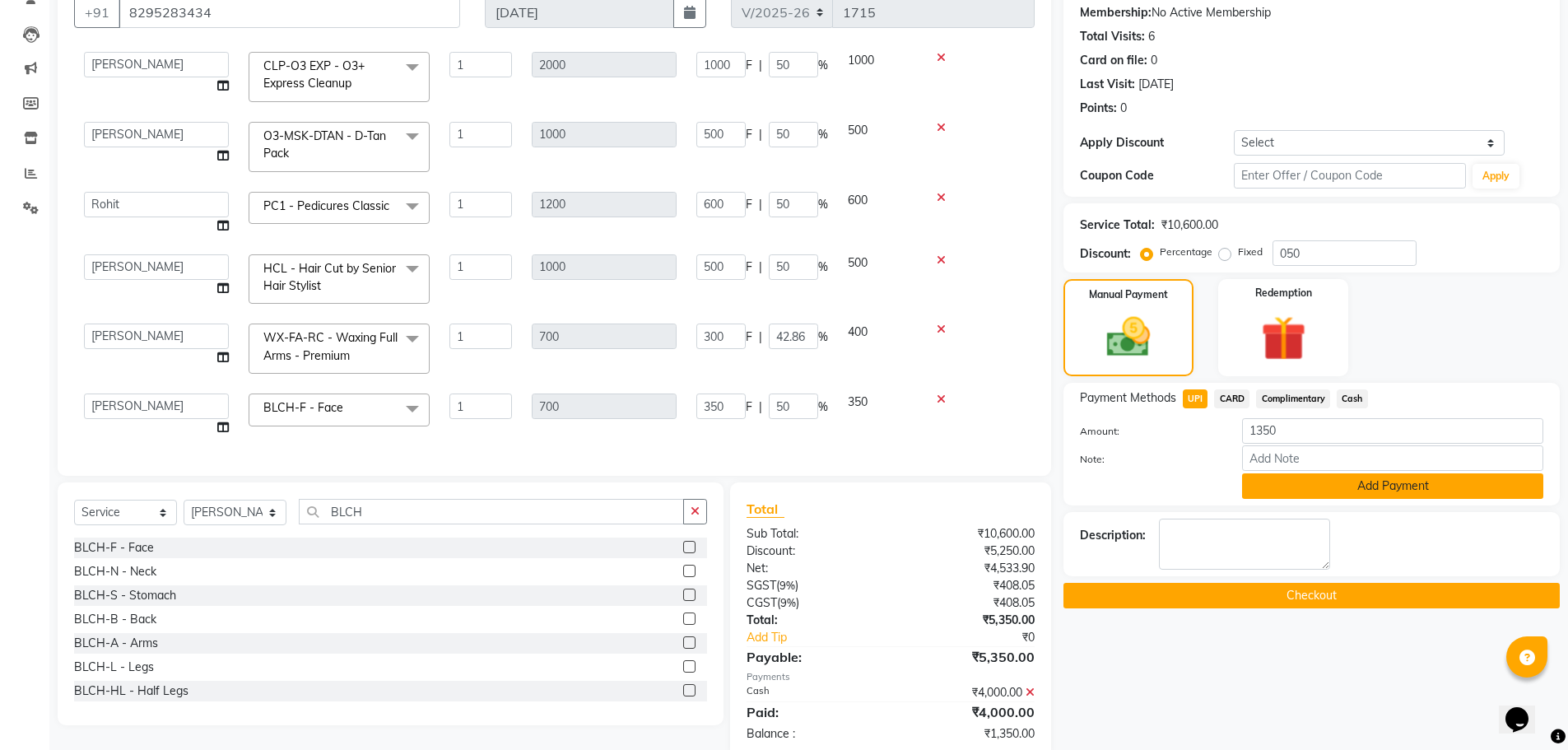click on "Add Payment" 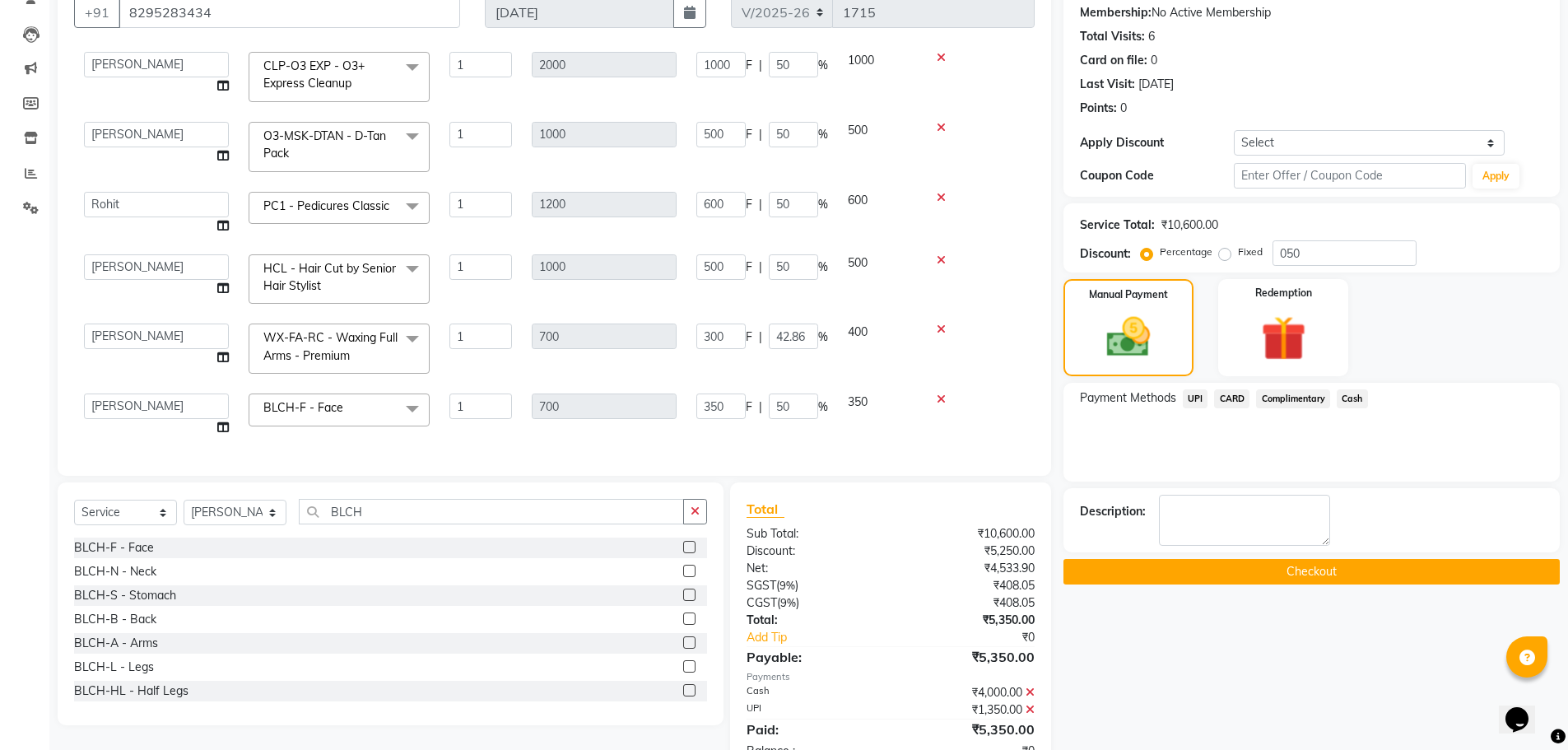 click on "Checkout" 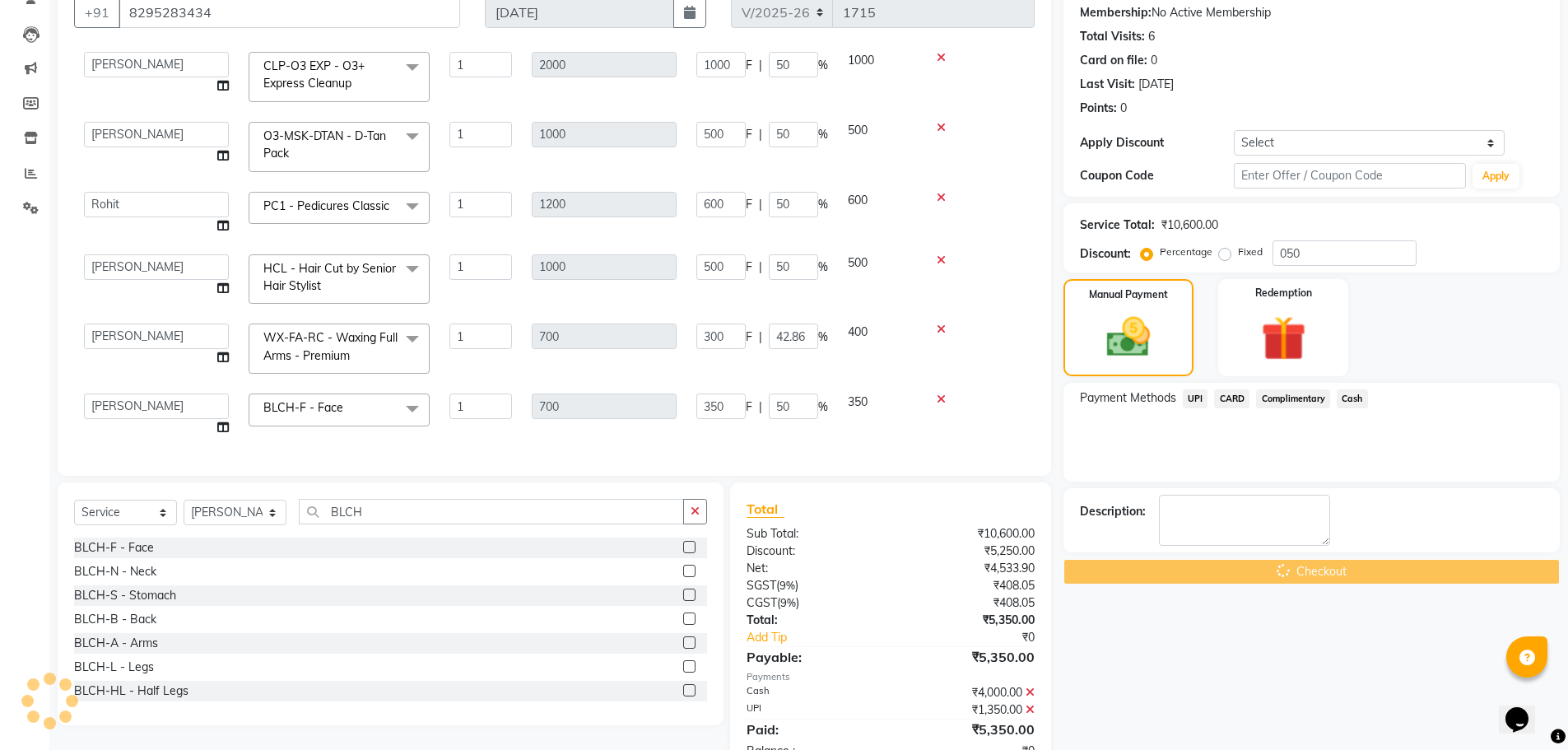 scroll, scrollTop: 207, scrollLeft: 0, axis: vertical 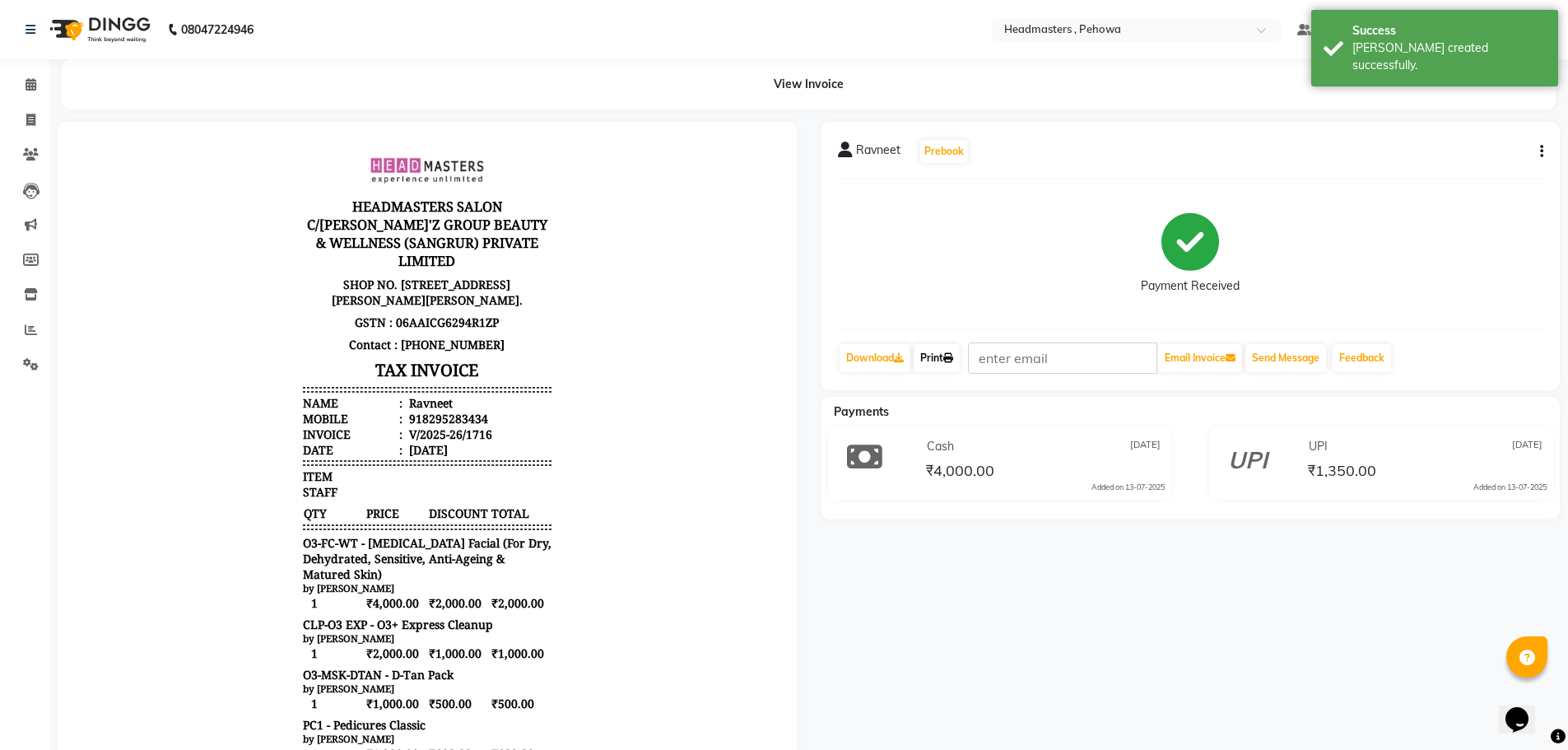 click on "Print" 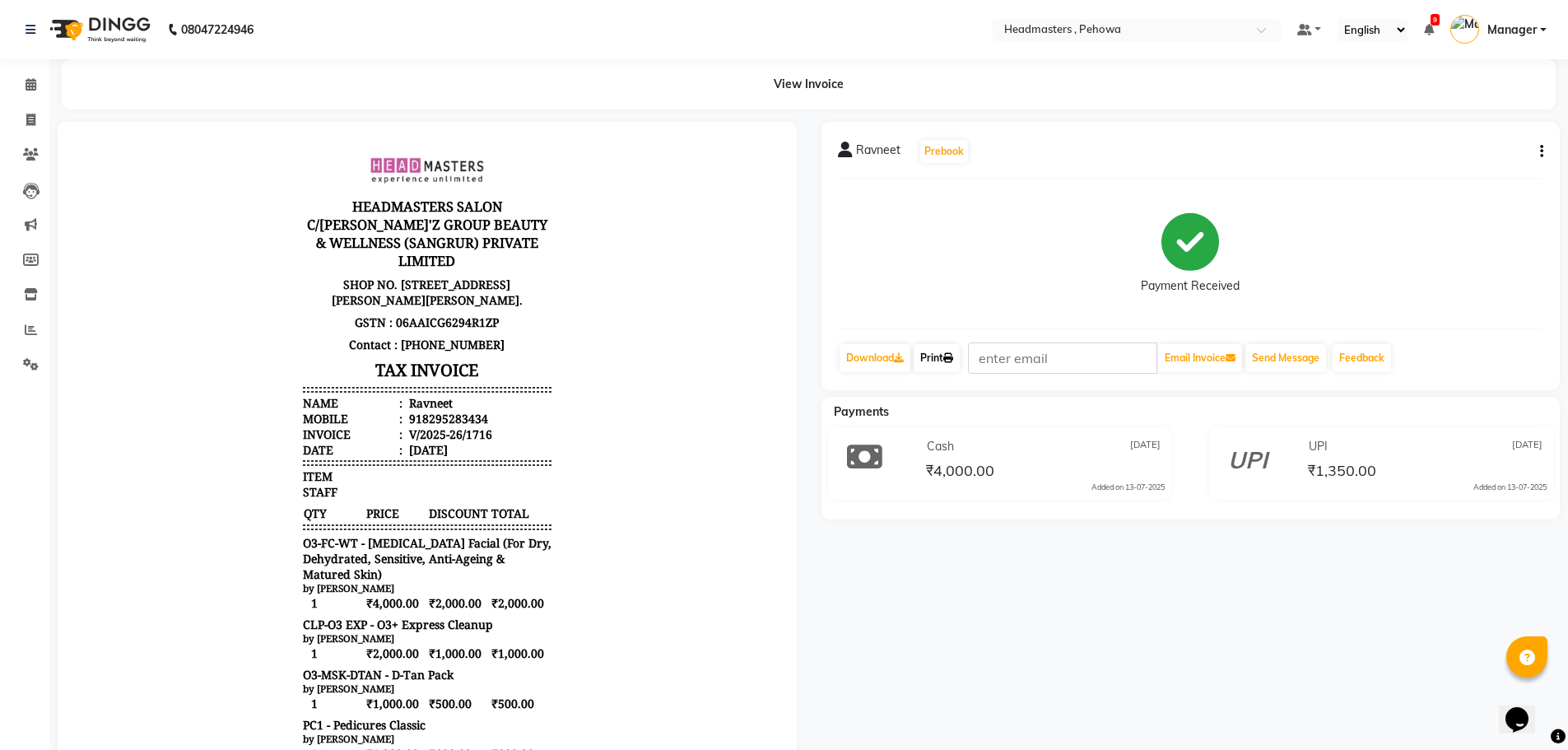 click 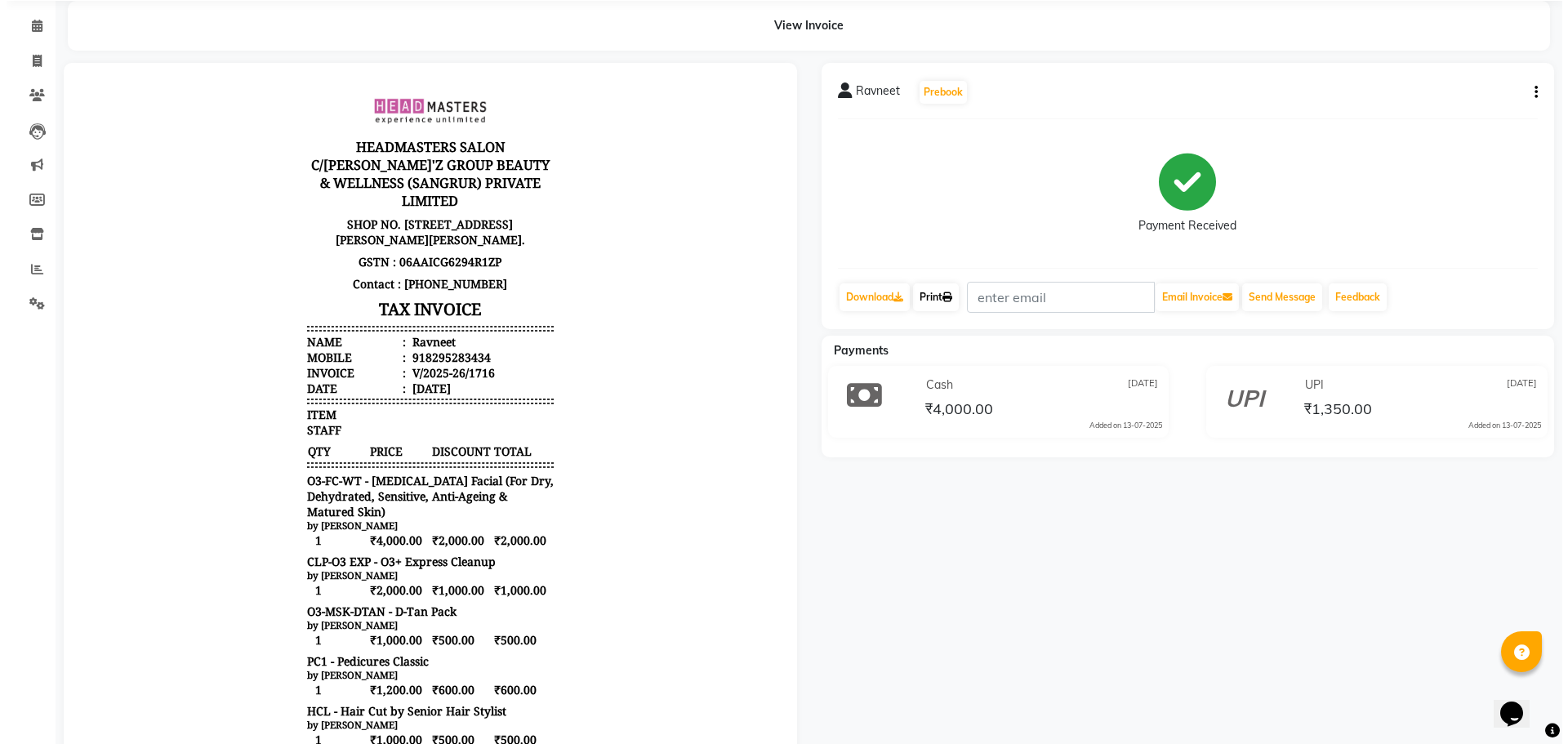 scroll, scrollTop: 0, scrollLeft: 0, axis: both 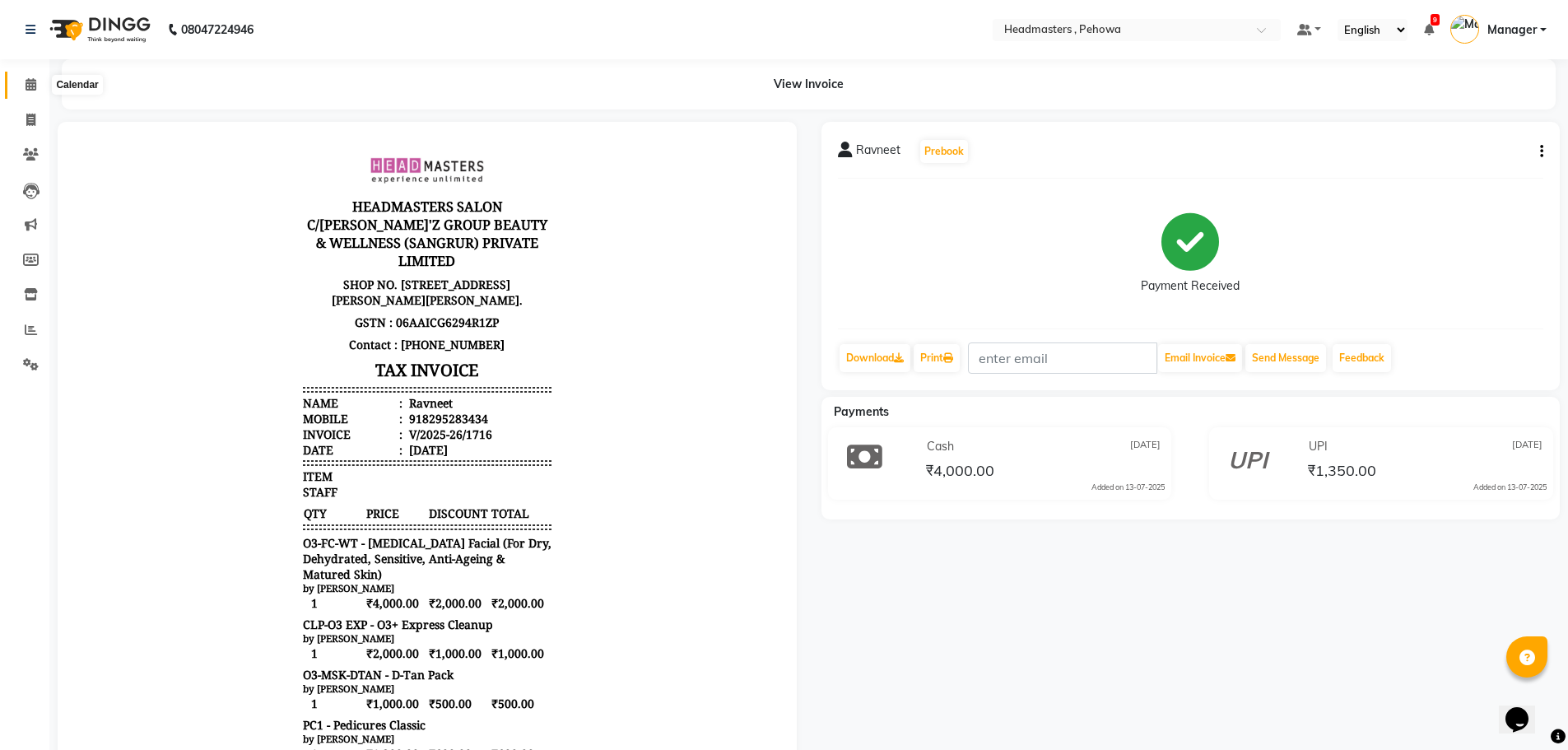 click 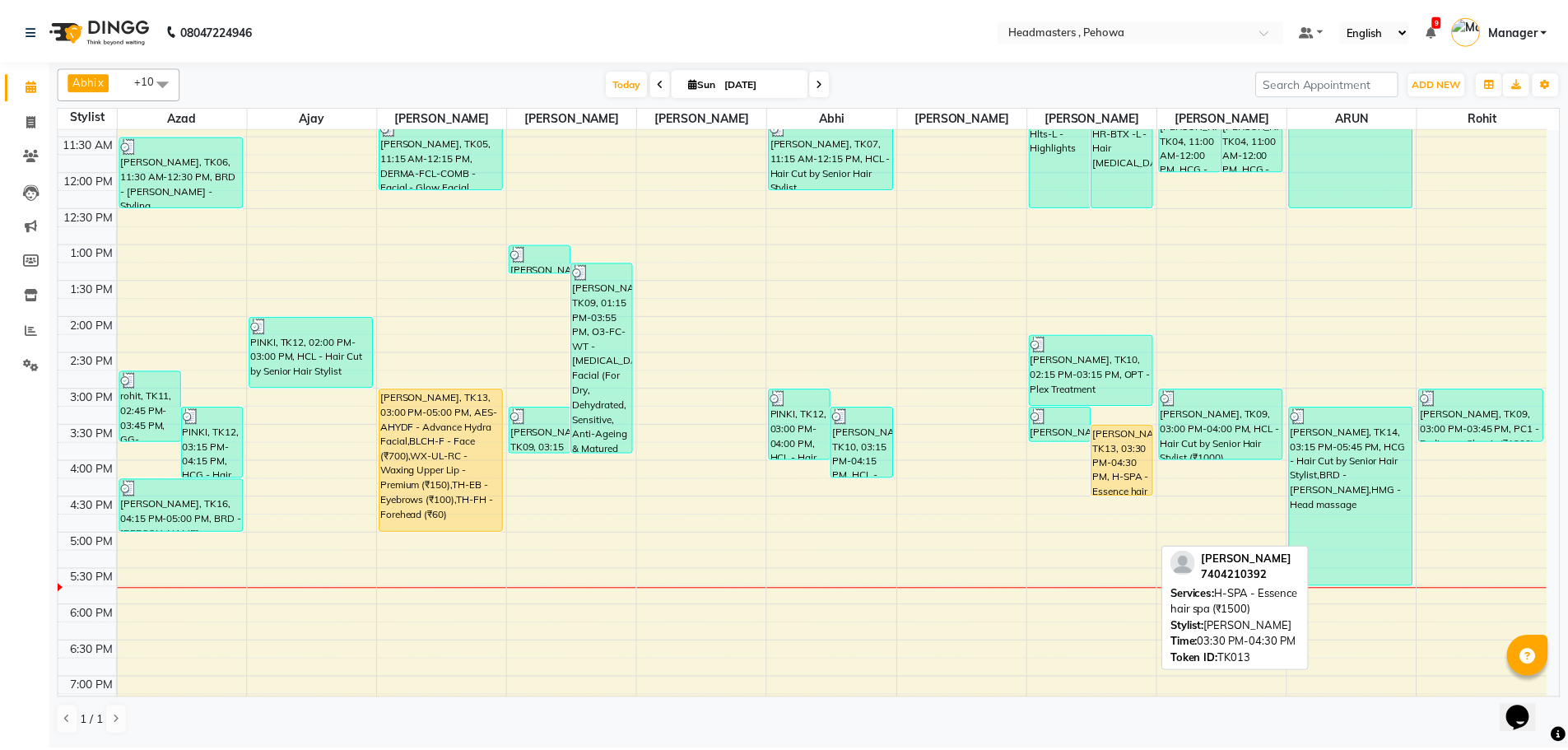 scroll, scrollTop: 247, scrollLeft: 0, axis: vertical 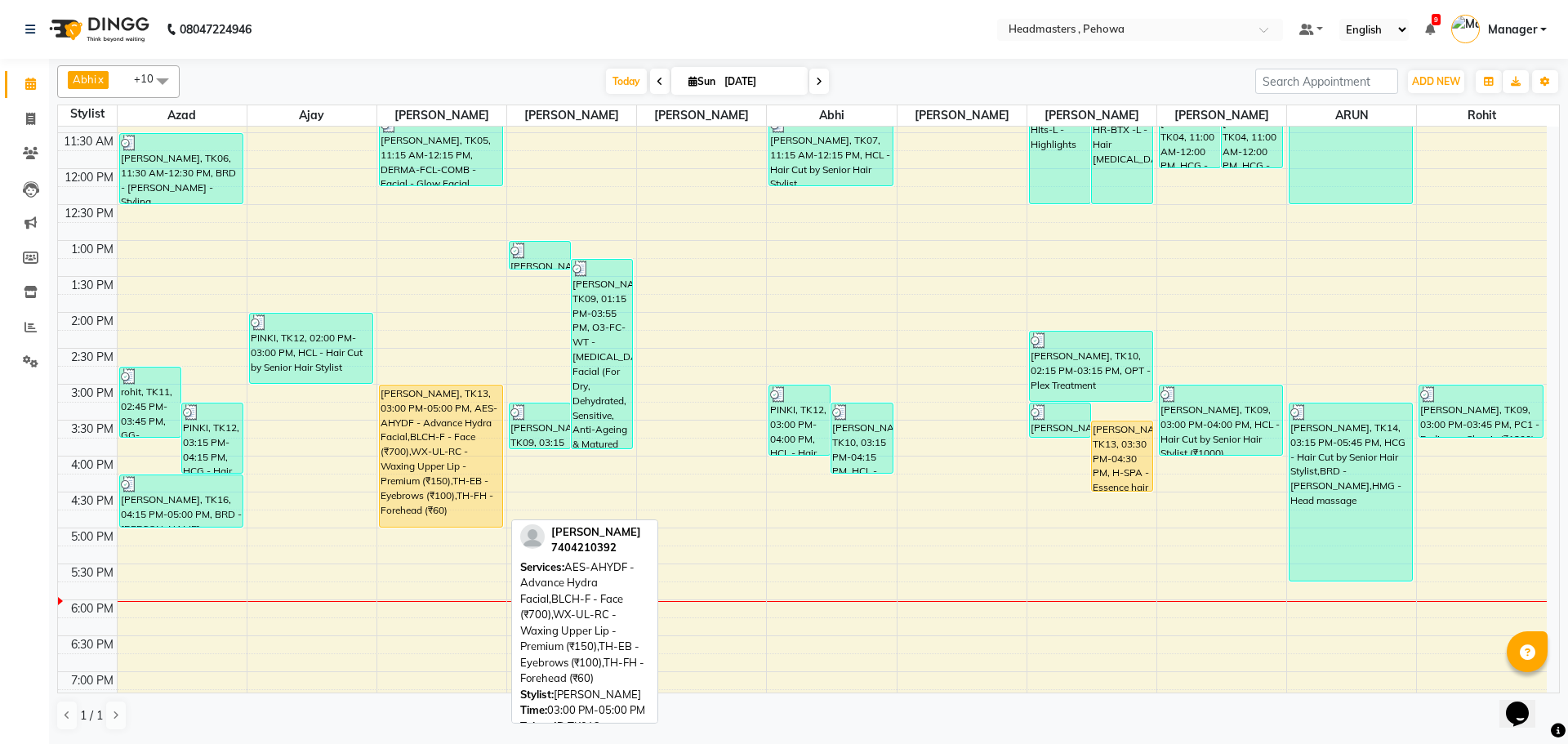 click on "[PERSON_NAME], TK13, 03:00 PM-05:00 PM, AES-AHYDF  - Advance Hydra Facial,BLCH-F - Face (₹700),WX-UL-RC - Waxing Upper Lip - Premium (₹150),TH-EB - Eyebrows (₹100),TH-FH - Forehead (₹60)" at bounding box center [441, 456] 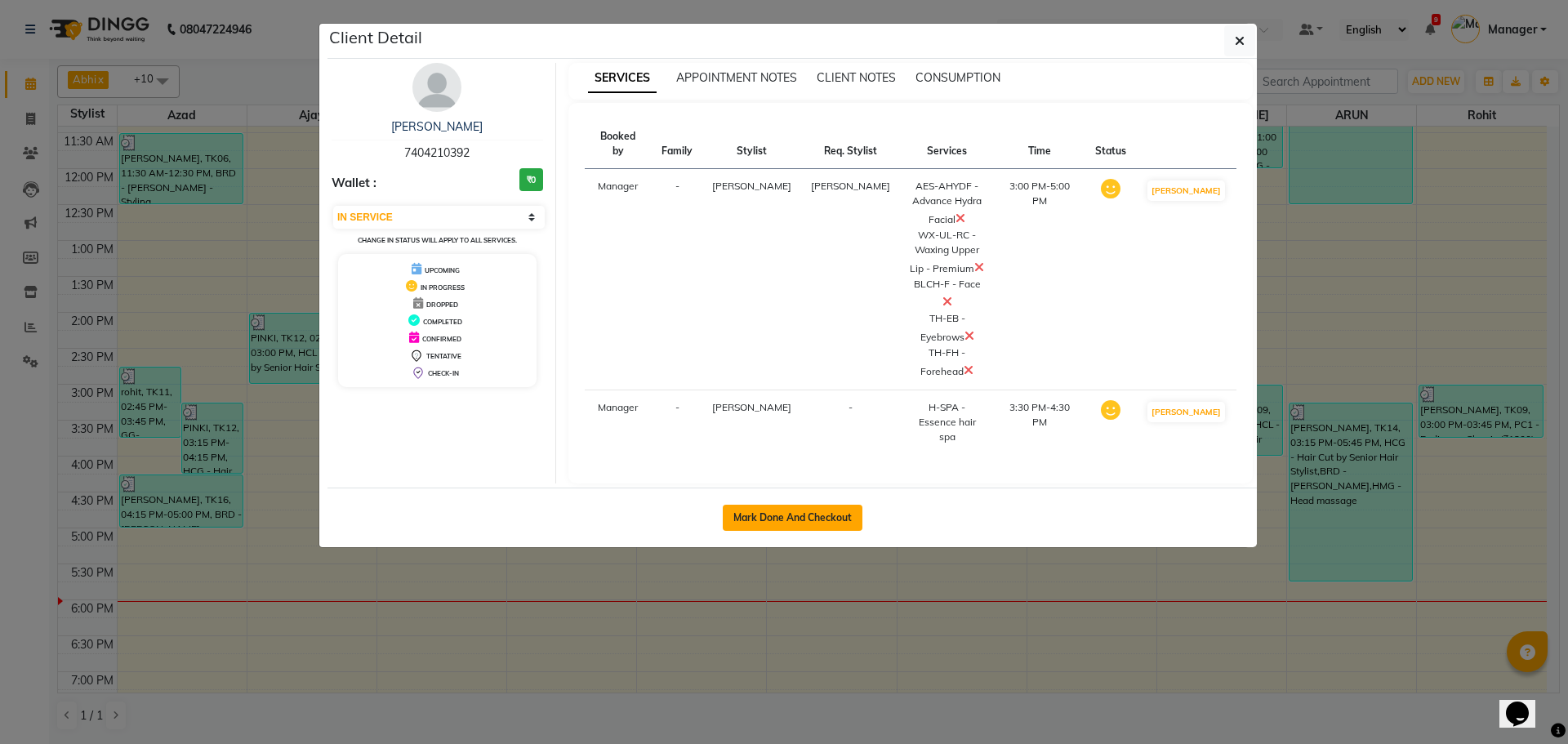 click on "Mark Done And Checkout" 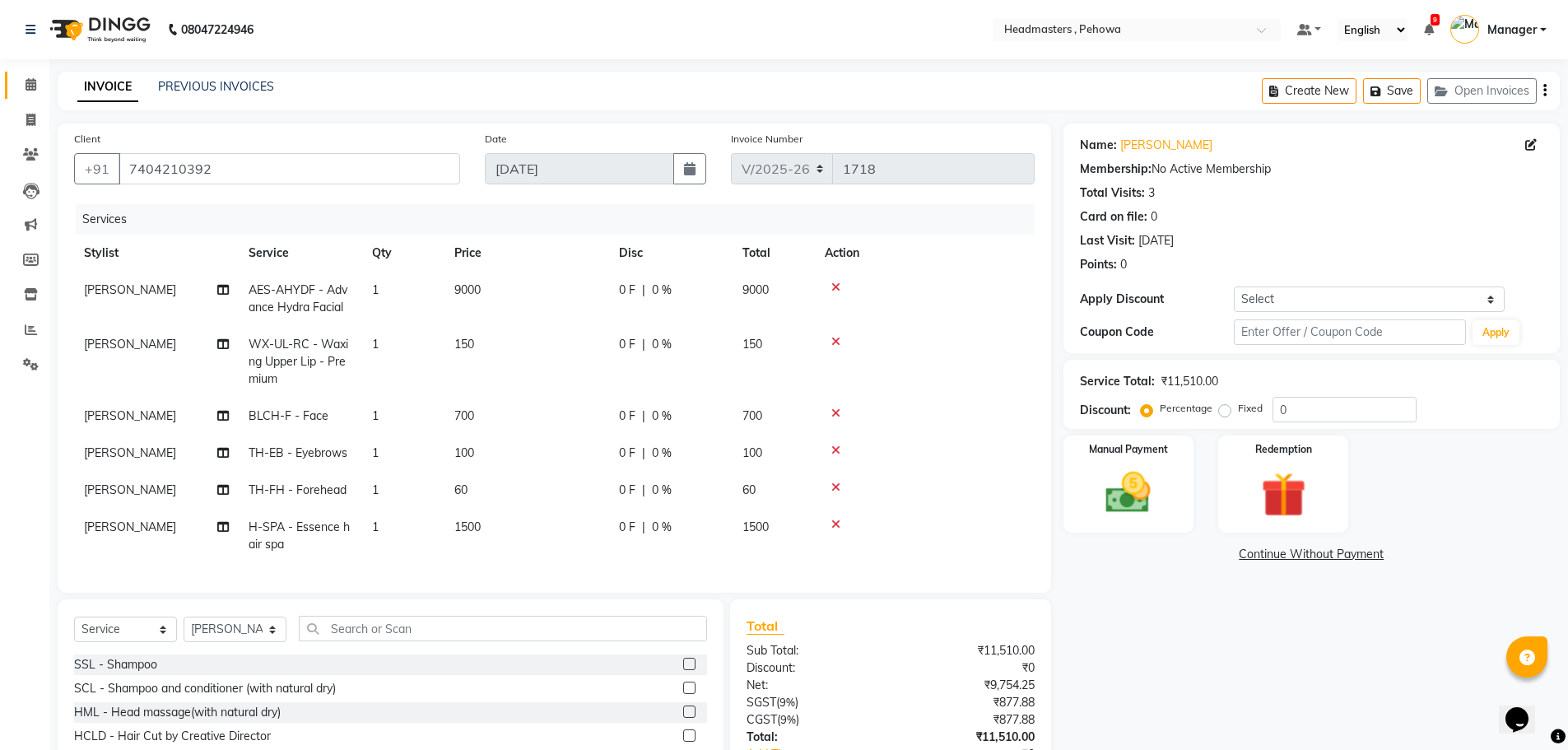 scroll, scrollTop: 129, scrollLeft: 0, axis: vertical 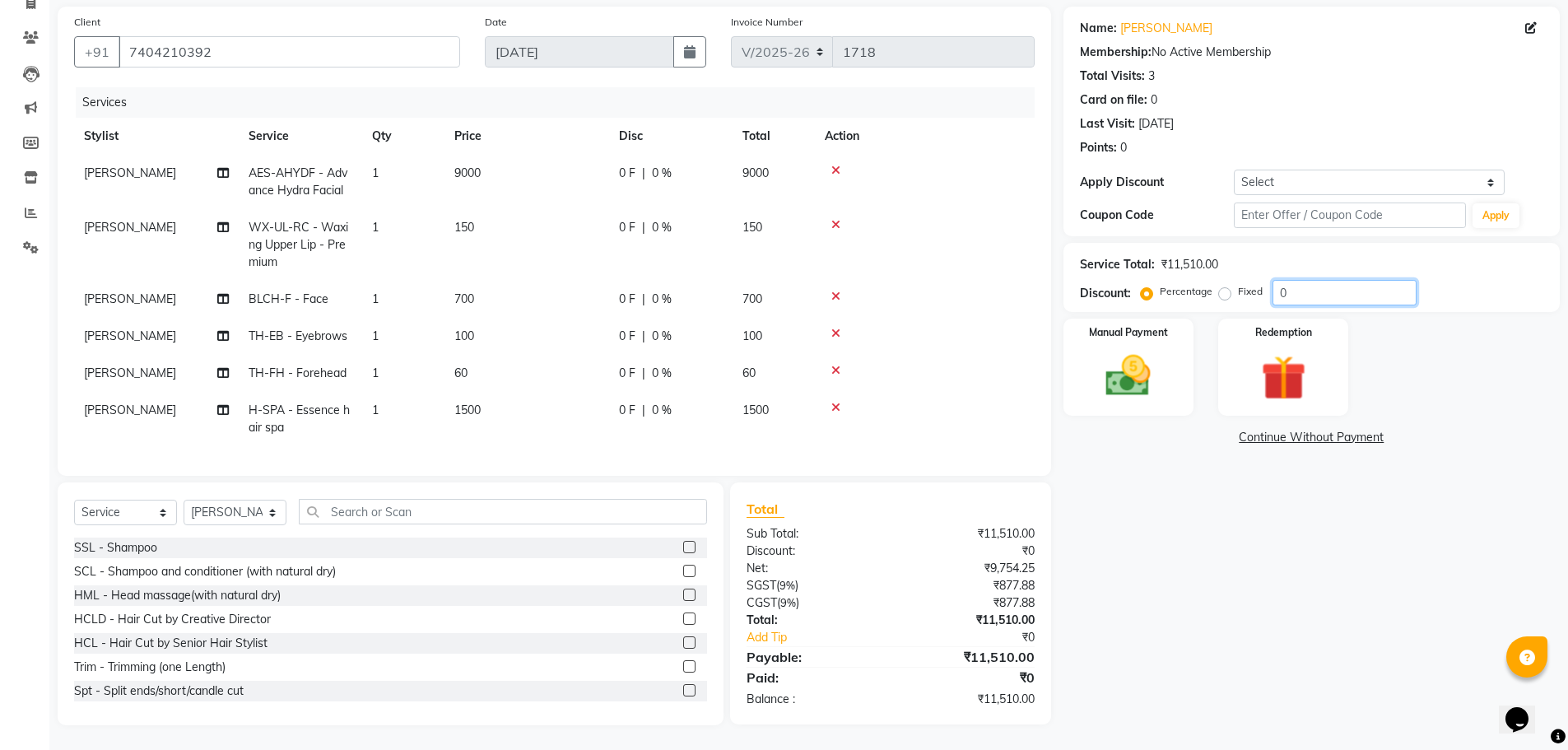 click on "0" 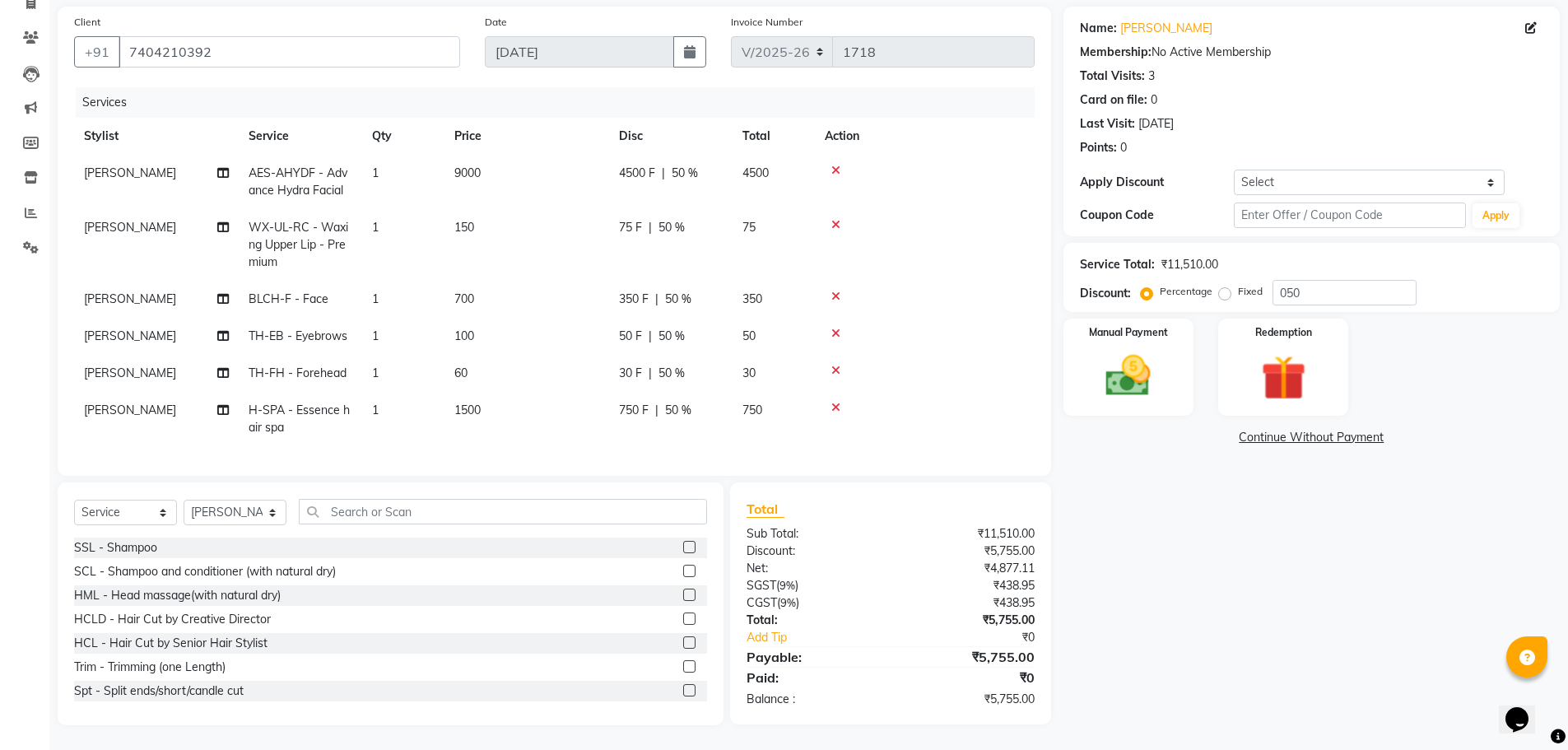 click on "|" 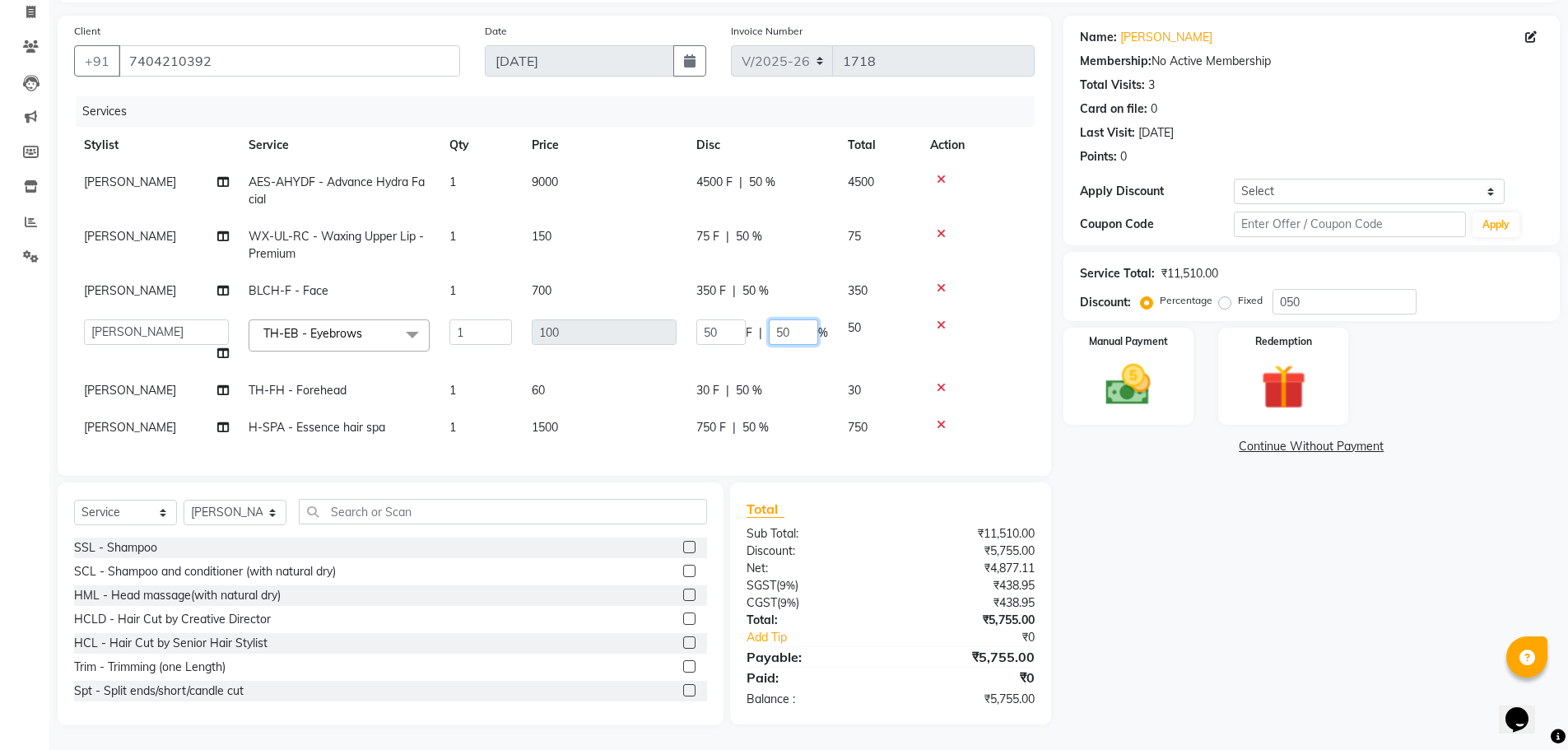 scroll, scrollTop: 120, scrollLeft: 0, axis: vertical 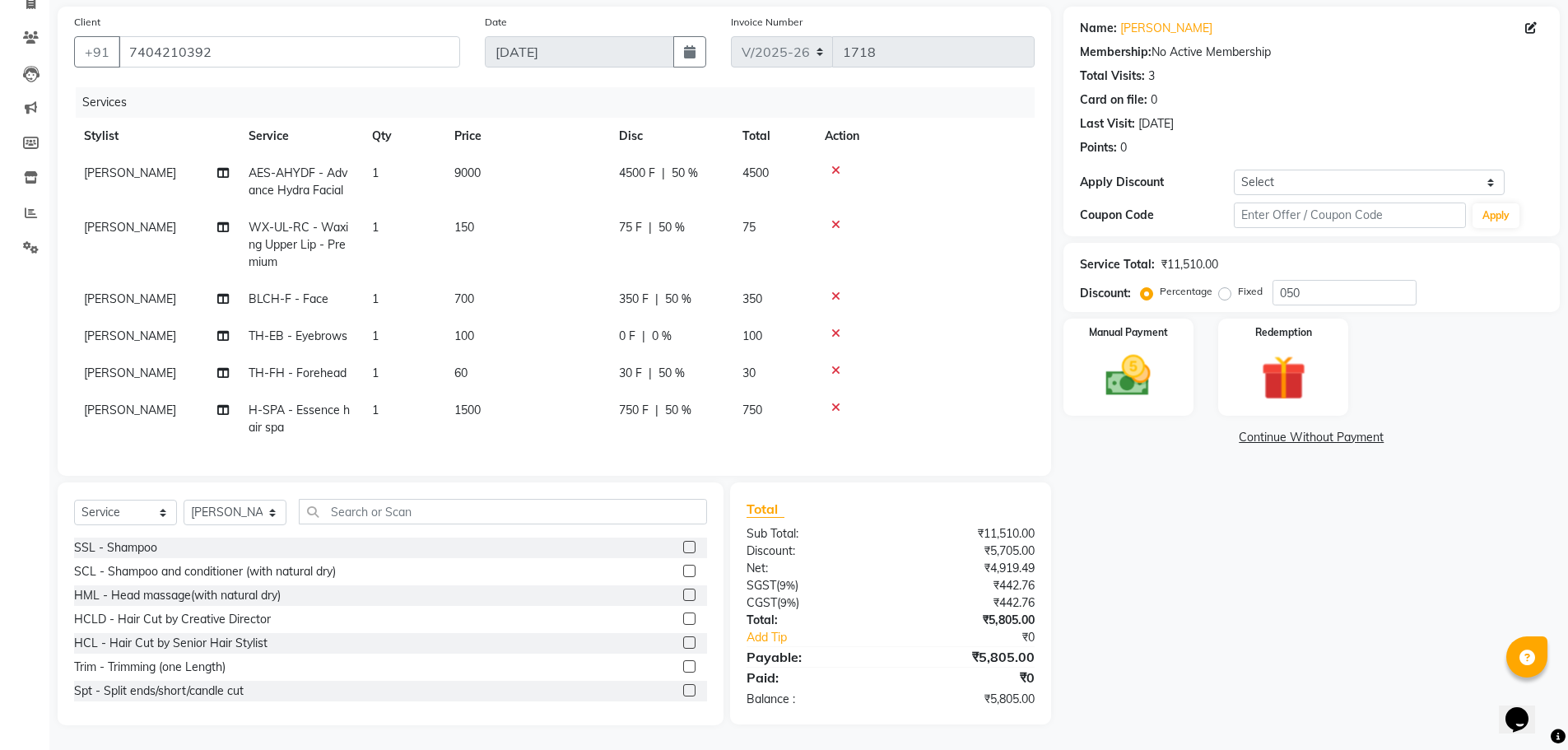 click on "Neha Chauhan TH-FH - Forehead 1 60 30 F | 50 % 30" 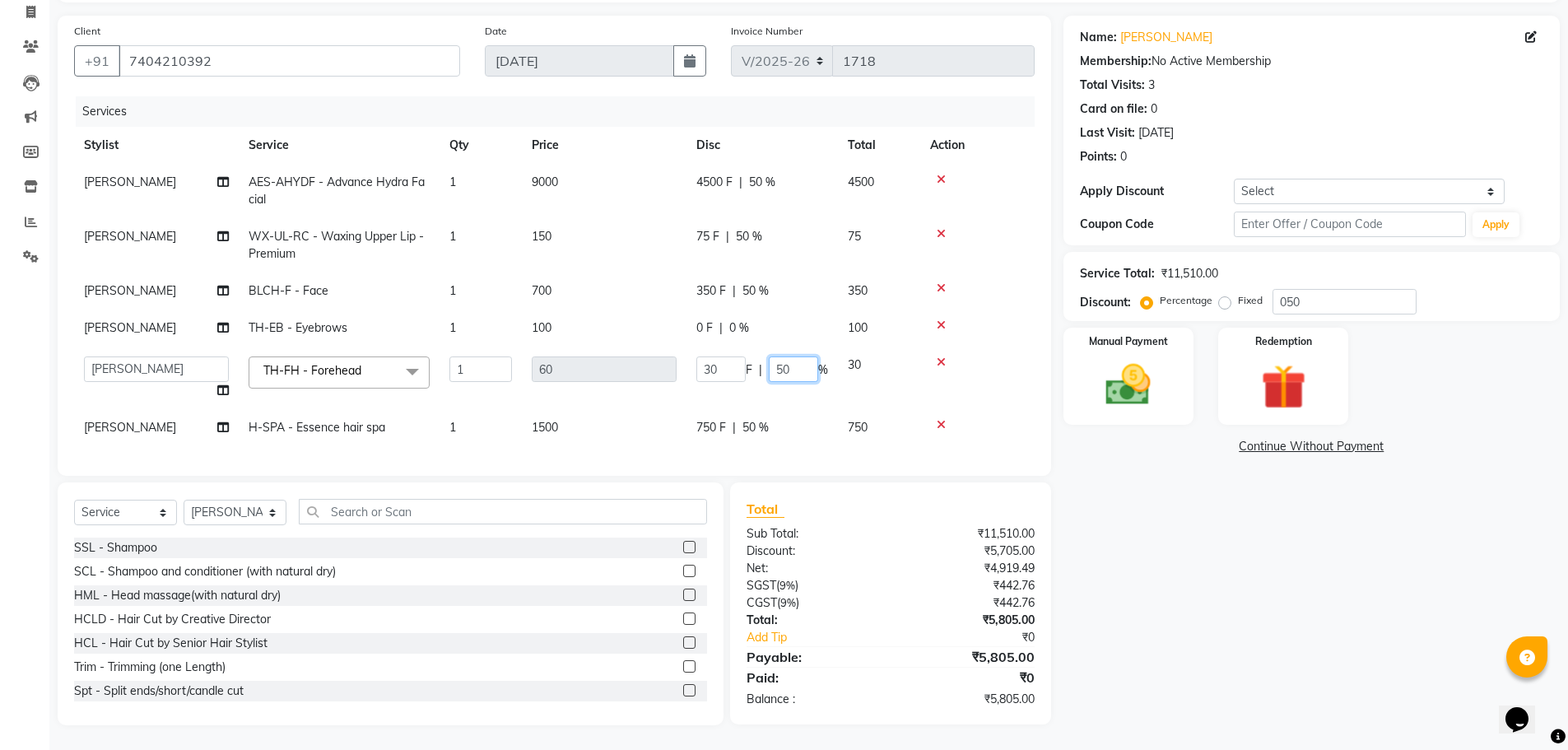click on "50" 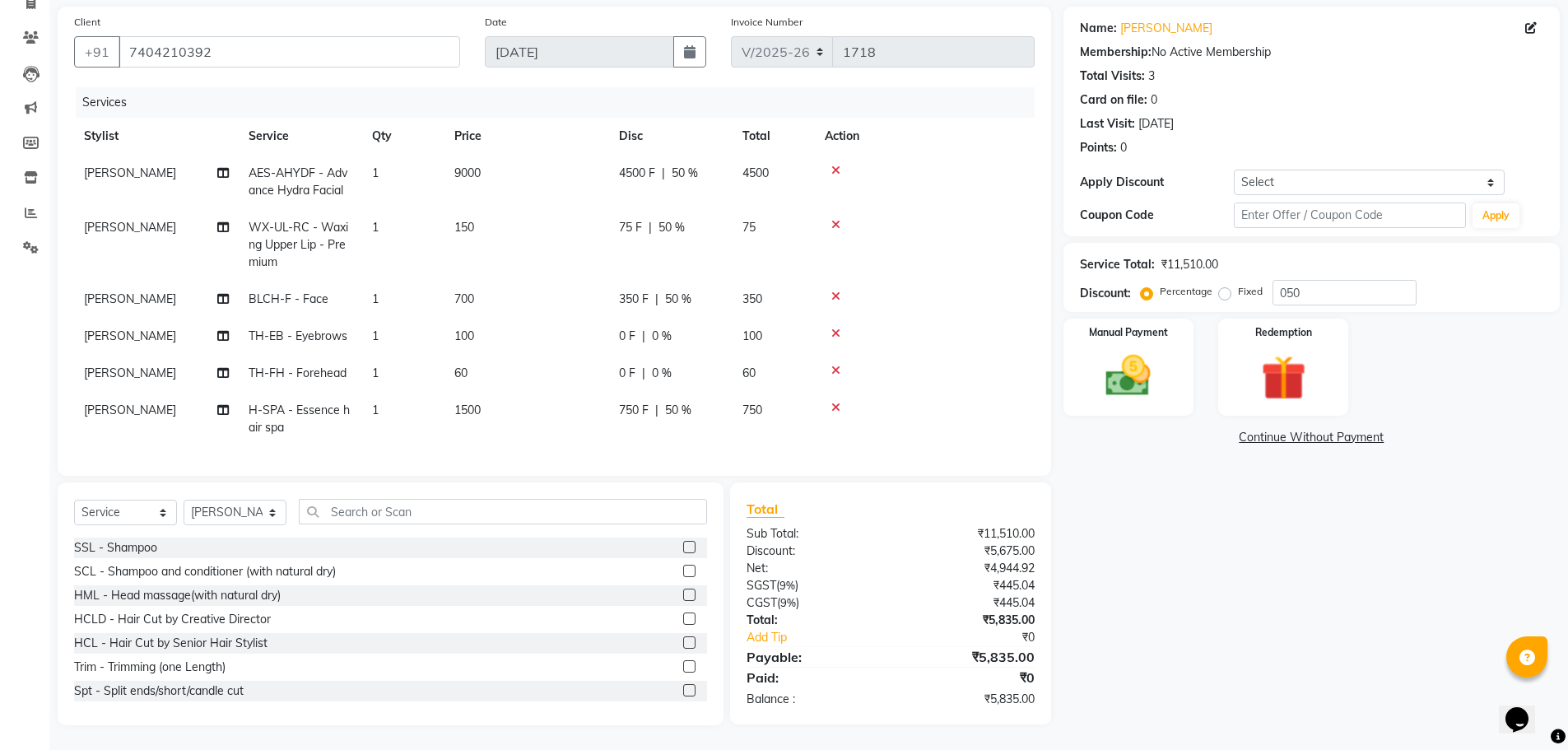 click 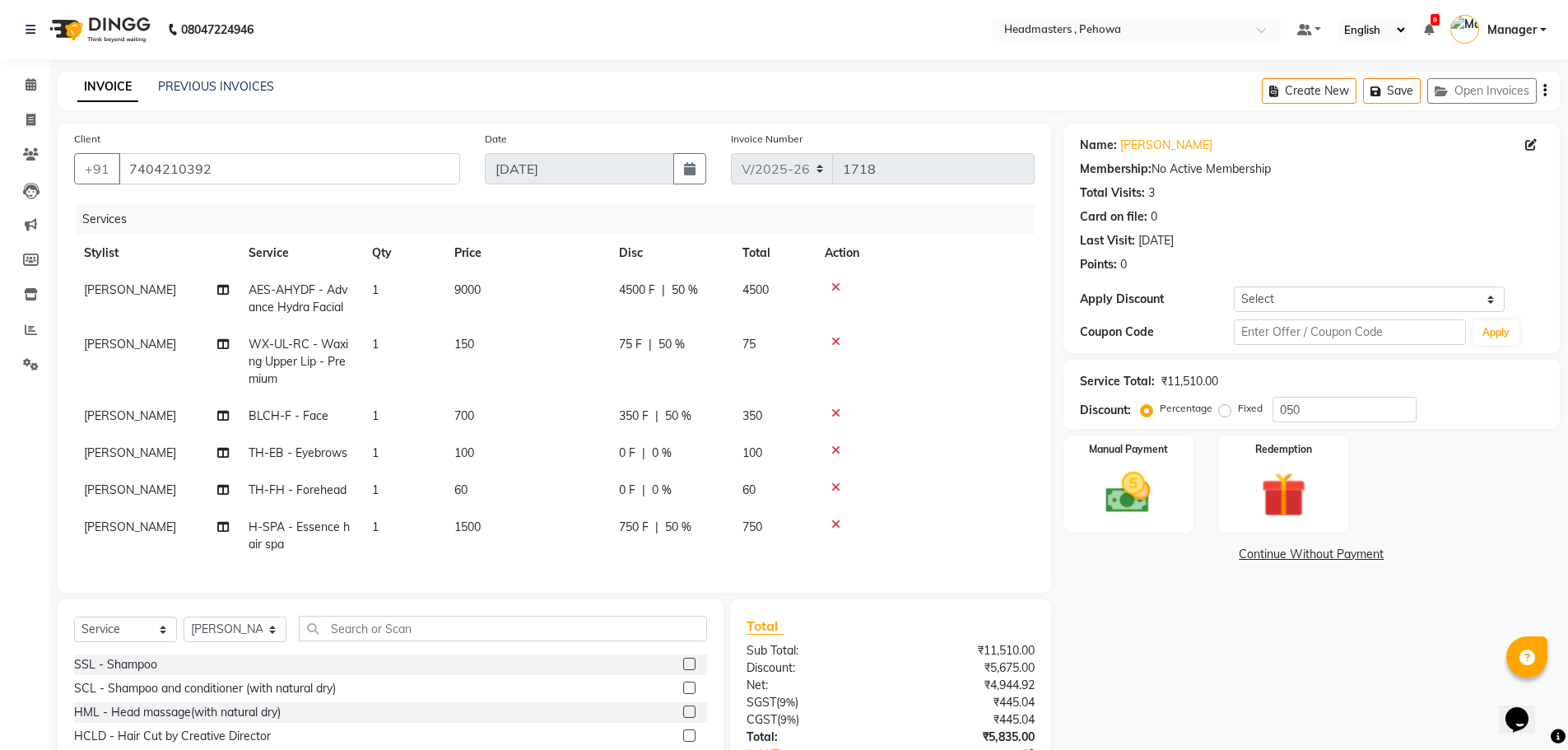scroll, scrollTop: 82, scrollLeft: 0, axis: vertical 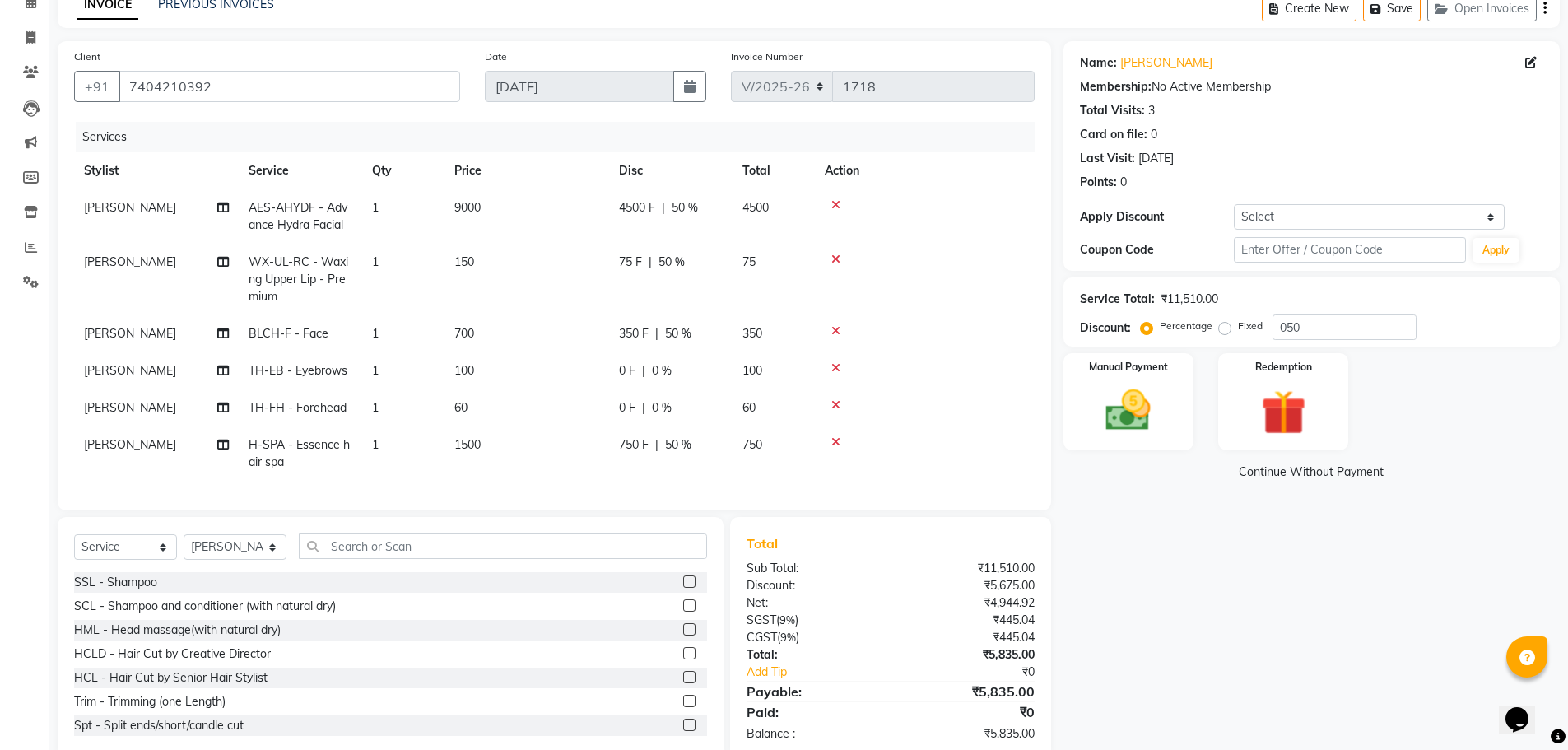 click on "4500 F" 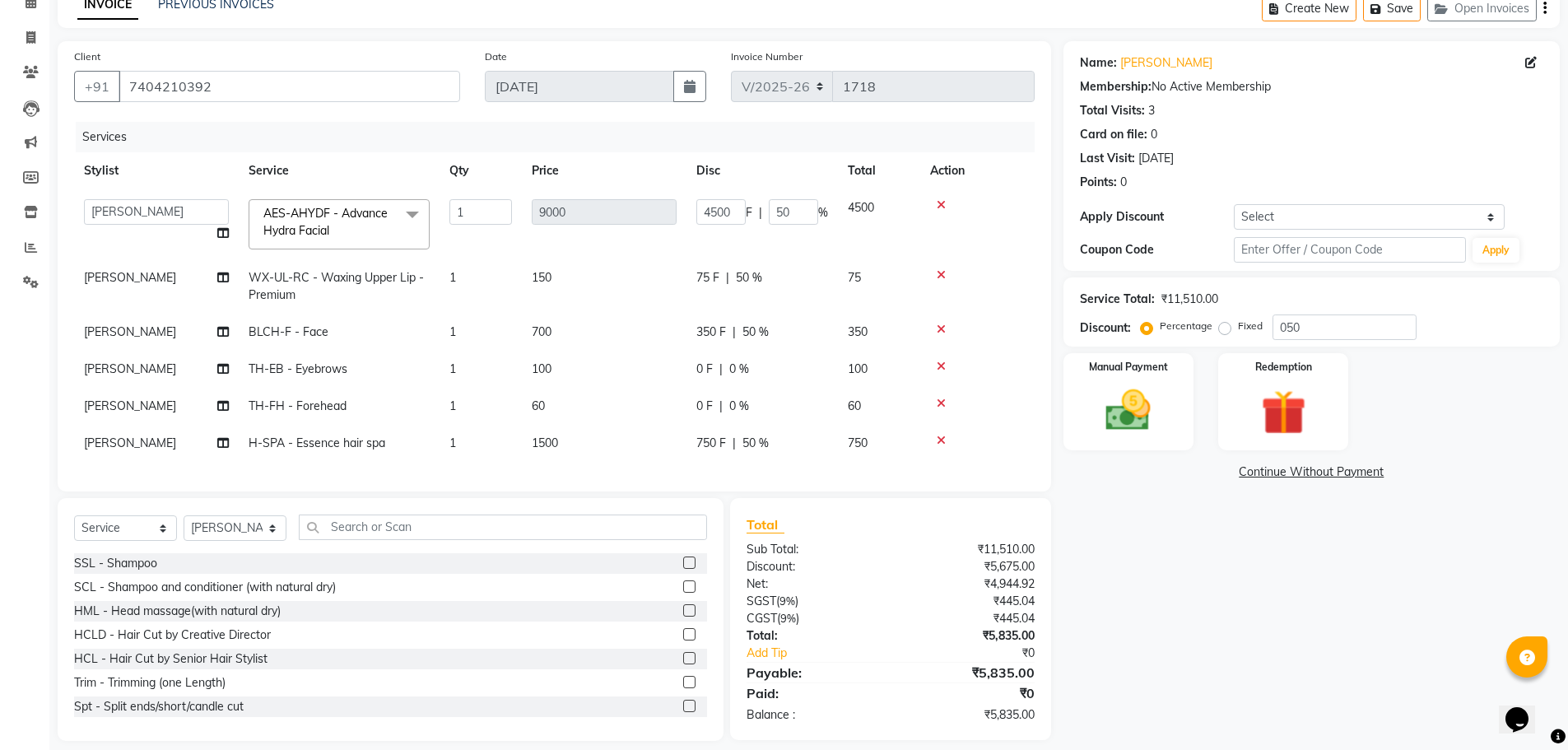 scroll, scrollTop: 110, scrollLeft: 0, axis: vertical 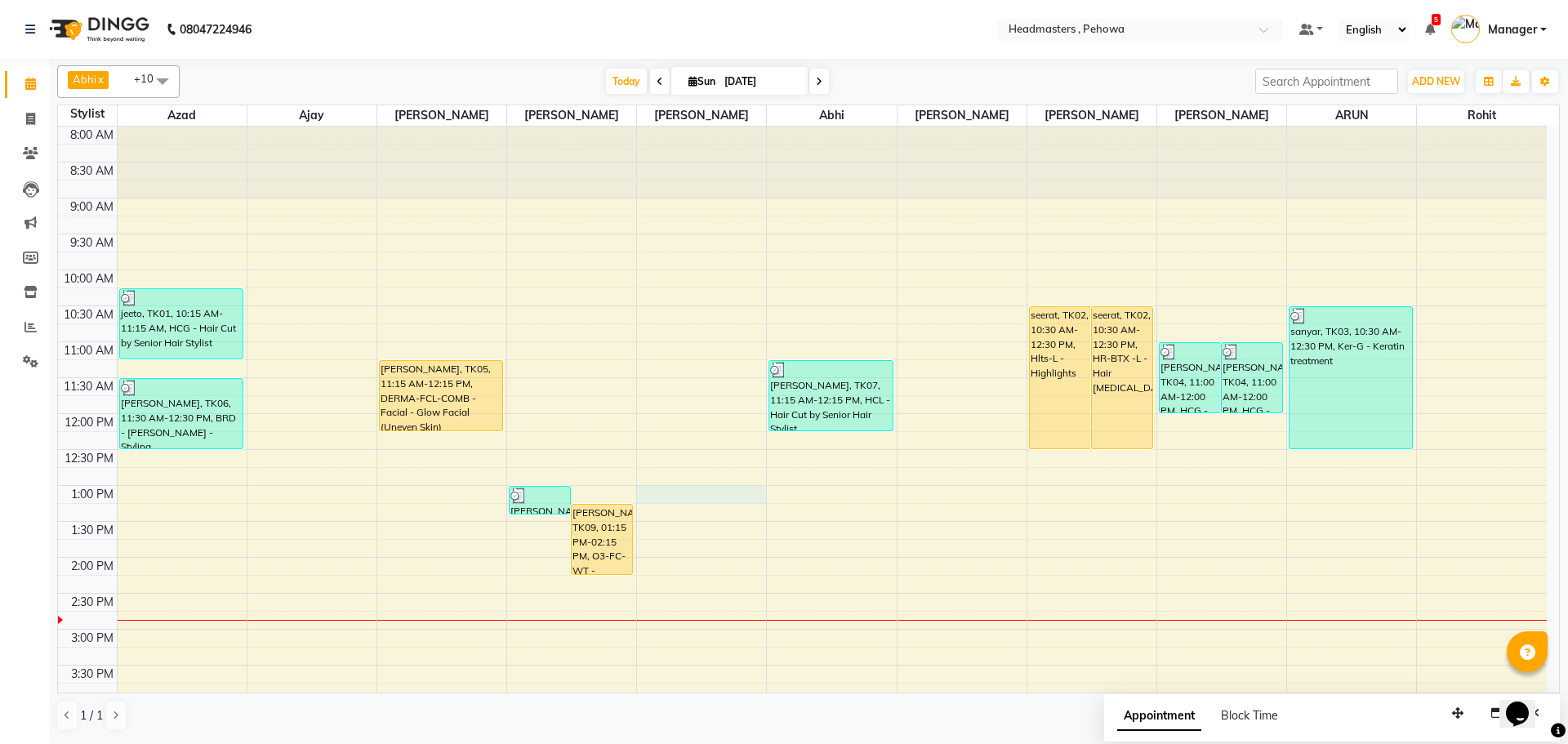 click on "8:00 AM 8:30 AM 9:00 AM 9:30 AM 10:00 AM 10:30 AM 11:00 AM 11:30 AM 12:00 PM 12:30 PM 1:00 PM 1:30 PM 2:00 PM 2:30 PM 3:00 PM 3:30 PM 4:00 PM 4:30 PM 5:00 PM 5:30 PM 6:00 PM 6:30 PM 7:00 PM 7:30 PM 8:00 PM 8:30 PM 9:00 PM 9:30 PM     jeeto, TK01, 10:15 AM-11:15 AM, HCG - Hair Cut by Senior Hair Stylist     KHUSH CHOPRA, TK06, 11:30 AM-12:30 PM, BRD - [PERSON_NAME] - Styling    [PERSON_NAME], TK05, 11:15 AM-12:15 PM, DERMA-FCL-COMB - Facial - Glow Facial (Uneven Skin)     [PERSON_NAME], TK08, 01:00 PM-01:25 PM, TH-EB - Eyebrows,TH-UL - Upper lips,TH-FH - Forehead    [PERSON_NAME], TK09, 01:15 PM-02:15 PM, O3-FC-WT - Whitening Facial (For Dry, Dehydrated, Sensitive, Anti-Ageing & Matured Skin)     [PERSON_NAME], TK07, 11:15 AM-12:15 PM, HCL - Hair Cut by Senior Hair Stylist    seerat, TK02, 10:30 AM-12:30 PM, Hlts-L - Highlights    seerat, TK02, 10:30 AM-12:30 PM, HR-BTX -L  - Hair [MEDICAL_DATA]     [PERSON_NAME], TK04, 11:00 AM-12:00 PM, HCG - Hair Cut by Senior Hair Stylist         sanyar, TK03, 10:30 AM-12:30 PM, Ker-G - Keratin treatment" at bounding box center [802, 629] 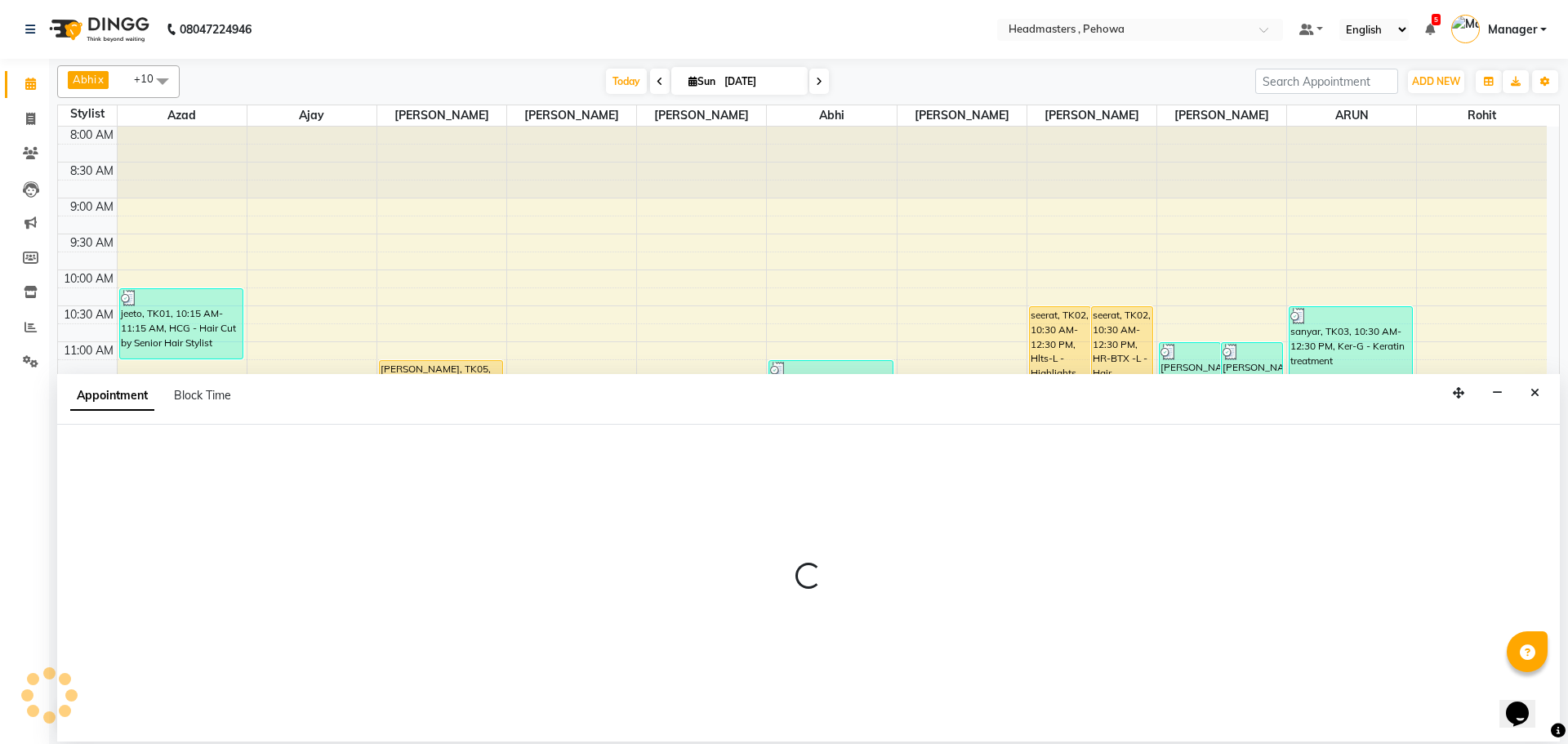 select on "68781" 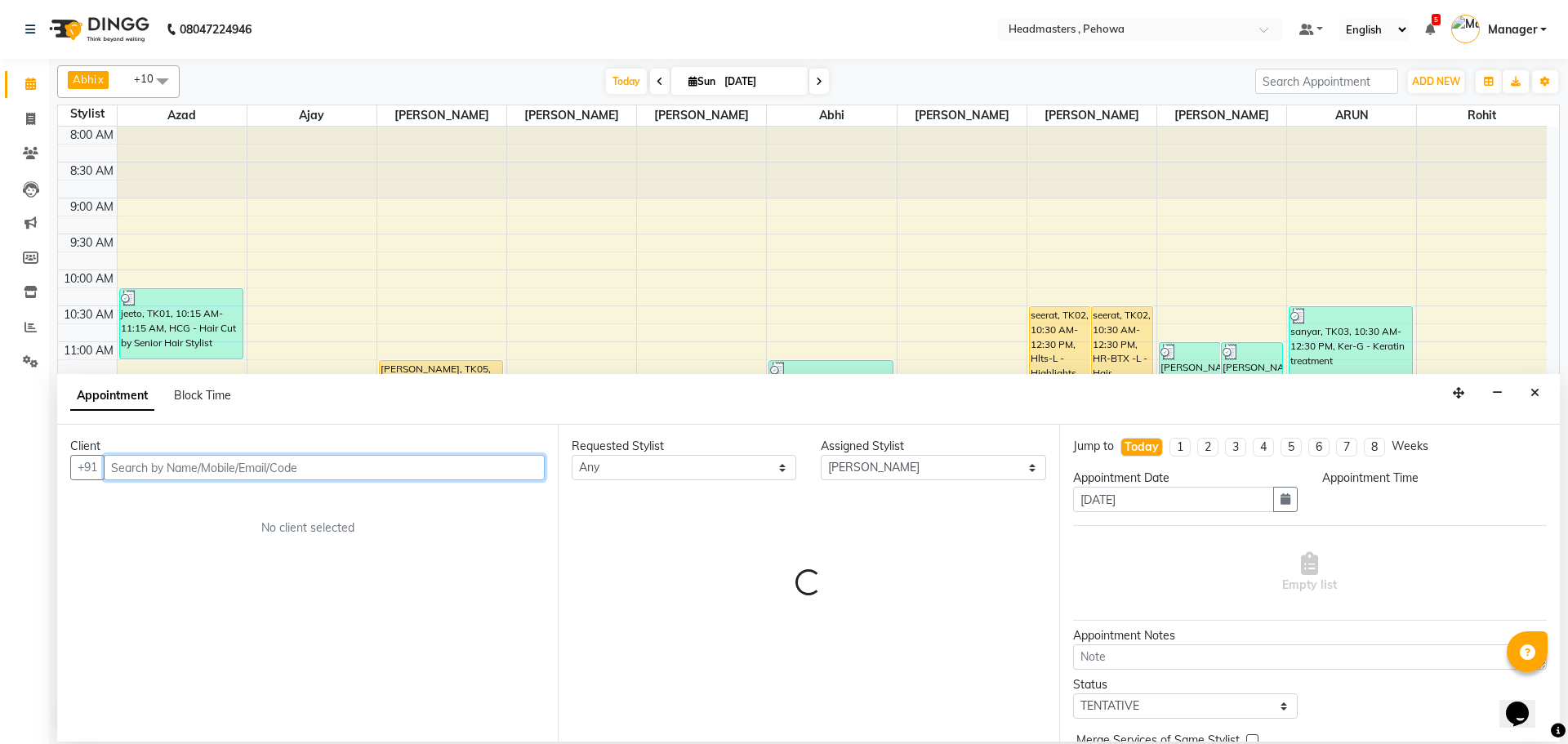 select on "780" 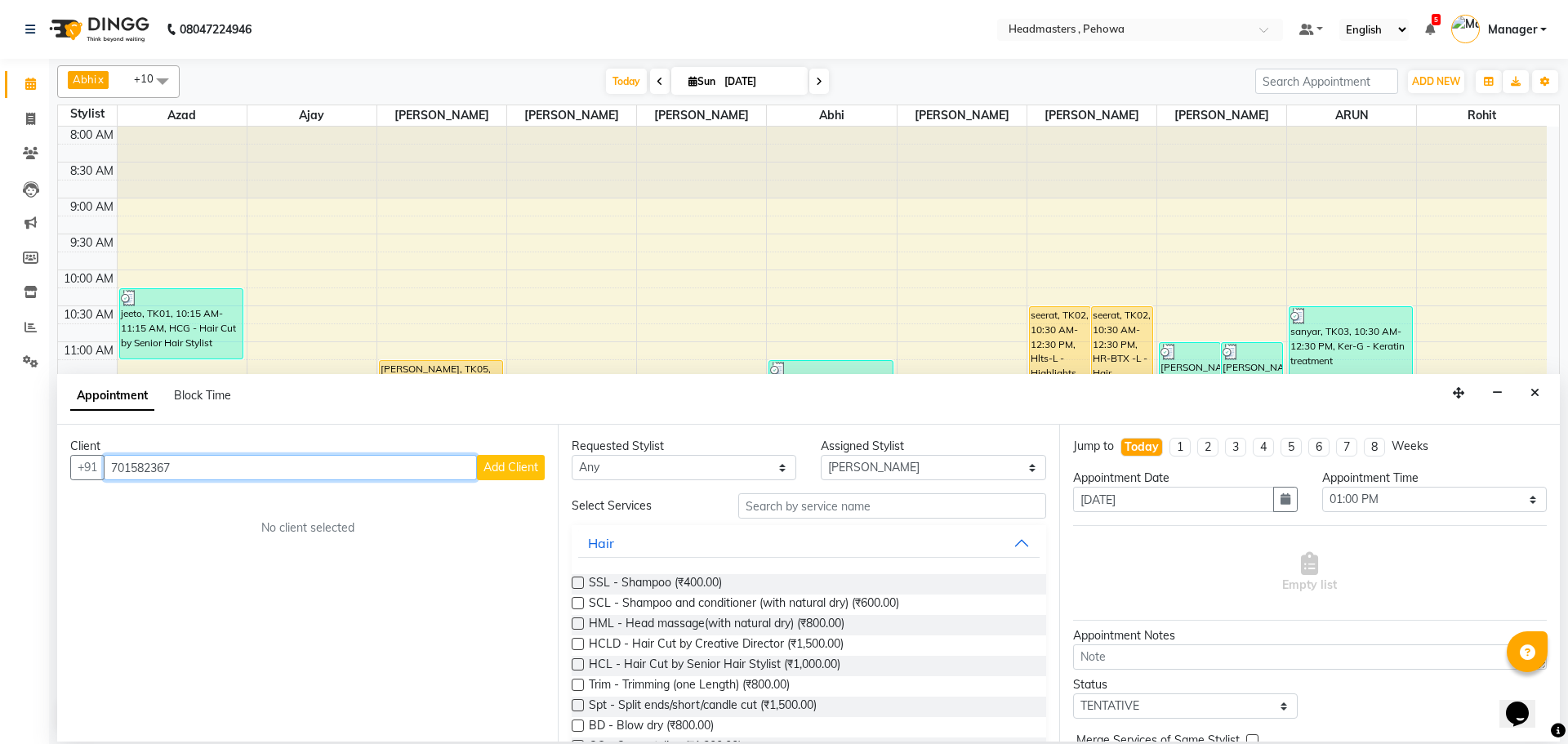 type on "7015823678" 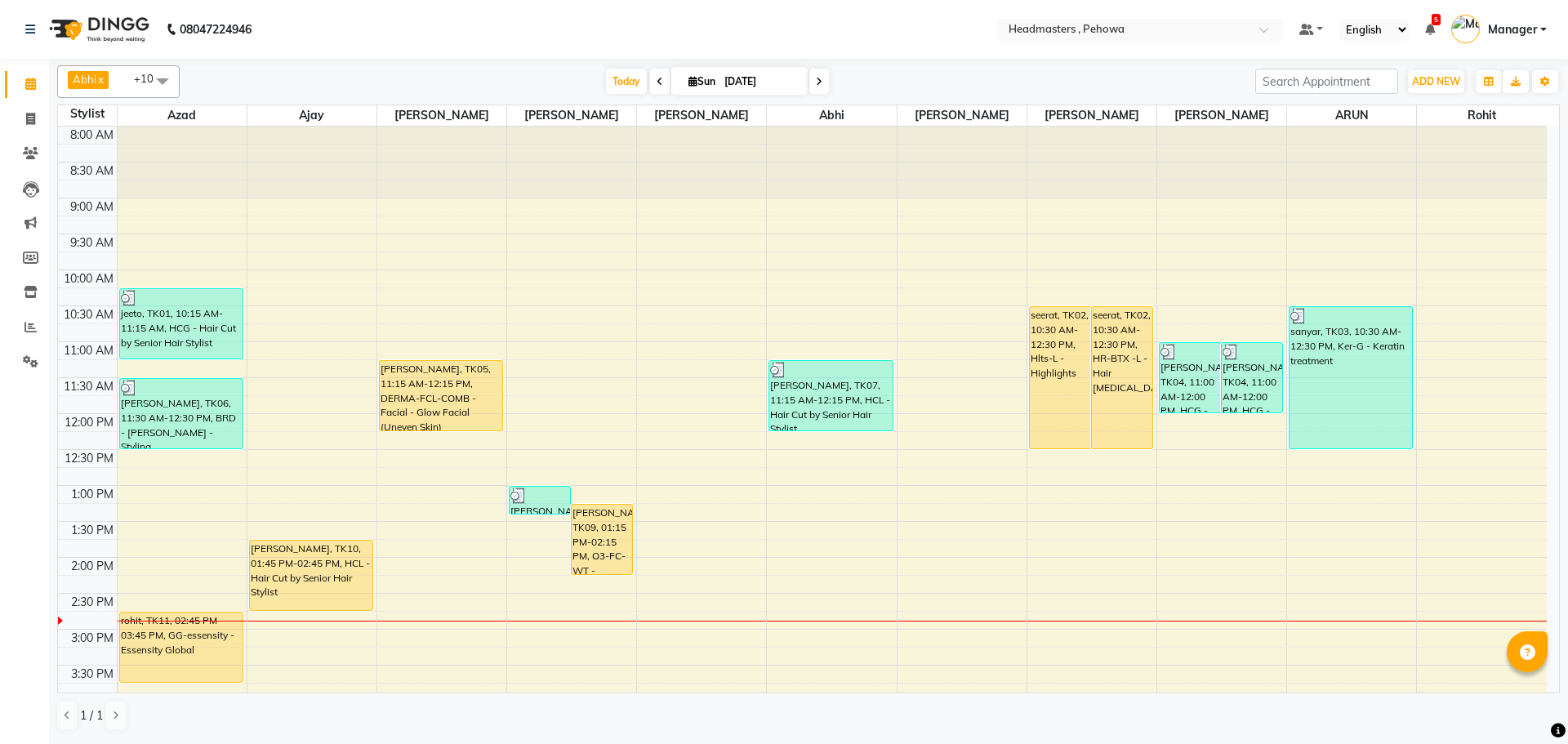 scroll, scrollTop: 0, scrollLeft: 0, axis: both 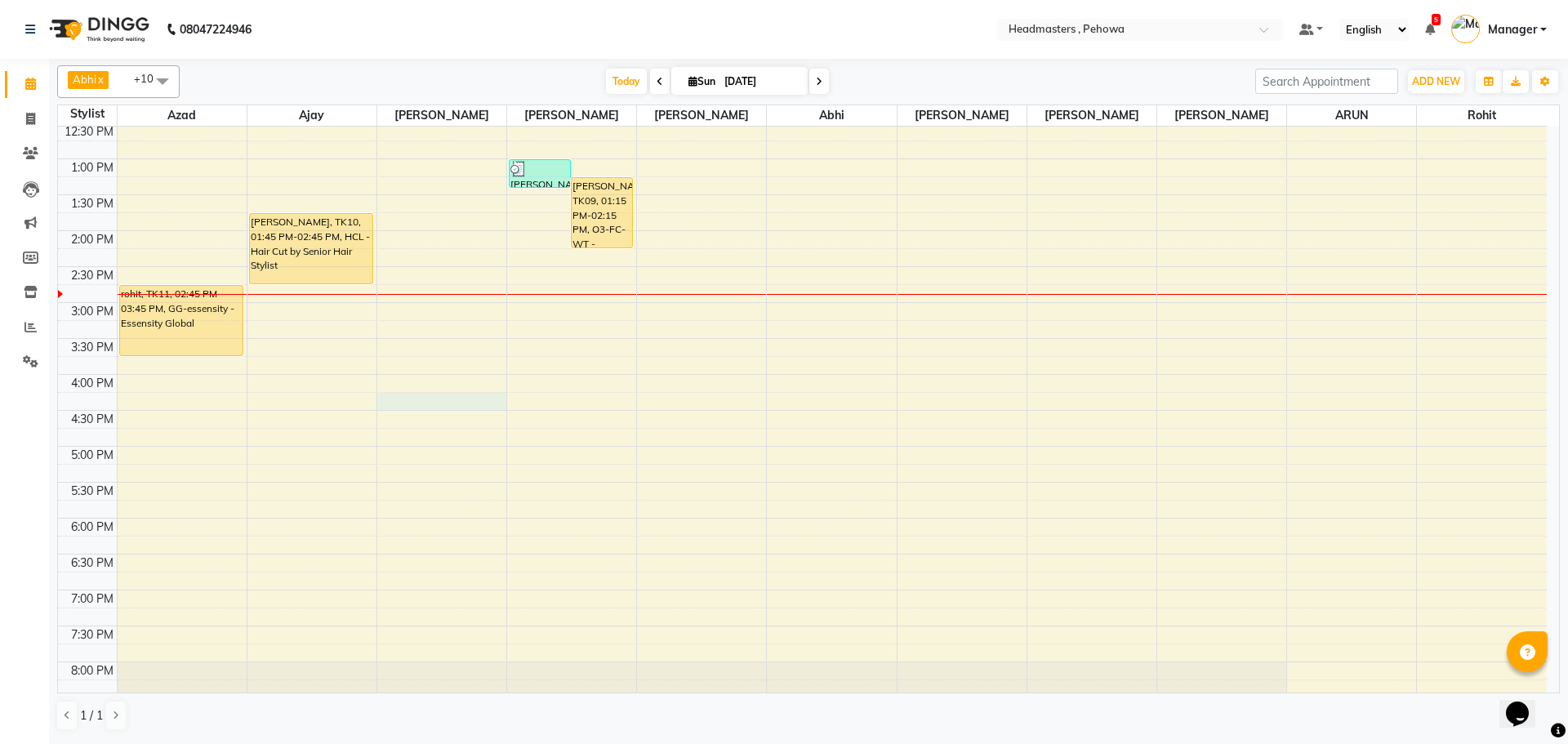 click on "8:00 AM 8:30 AM 9:00 AM 9:30 AM 10:00 AM 10:30 AM 11:00 AM 11:30 AM 12:00 PM 12:30 PM 1:00 PM 1:30 PM 2:00 PM 2:30 PM 3:00 PM 3:30 PM 4:00 PM 4:30 PM 5:00 PM 5:30 PM 6:00 PM 6:30 PM 7:00 PM 7:30 PM 8:00 PM 8:30 PM 9:00 PM 9:30 PM     jeeto, TK01, 10:15 AM-11:15 AM, HCG - Hair Cut by Senior Hair Stylist     KHUSH CHOPRA, TK06, 11:30 AM-12:30 PM, BRD - [PERSON_NAME] - Styling    rohit, TK11, 02:45 PM-03:45 PM, GG-essensity - Essensity Global    ANNAYA, TK10, 01:45 PM-02:45 PM, HCL - Hair Cut by Senior Hair Stylist    [PERSON_NAME], TK05, 11:15 AM-12:15 PM, DERMA-FCL-COMB - Facial - Glow Facial (Uneven Skin)     [PERSON_NAME], TK08, 01:00 PM-01:25 PM, TH-EB - Eyebrows,TH-UL - Upper lips,TH-FH - Forehead    [PERSON_NAME], TK09, 01:15 PM-02:15 PM, O3-FC-WT - Whitening Facial (For Dry, Dehydrated, Sensitive, Anti-Ageing & Matured Skin)     [PERSON_NAME], TK07, 11:15 AM-12:15 PM, HCL - Hair Cut by Senior Hair Stylist    seerat, TK02, 10:30 AM-12:30 PM, Hlts-L - Highlights    seerat, TK02, 10:30 AM-12:30 PM, HR-BTX -L  - Hair [MEDICAL_DATA]" at bounding box center (802, 302) 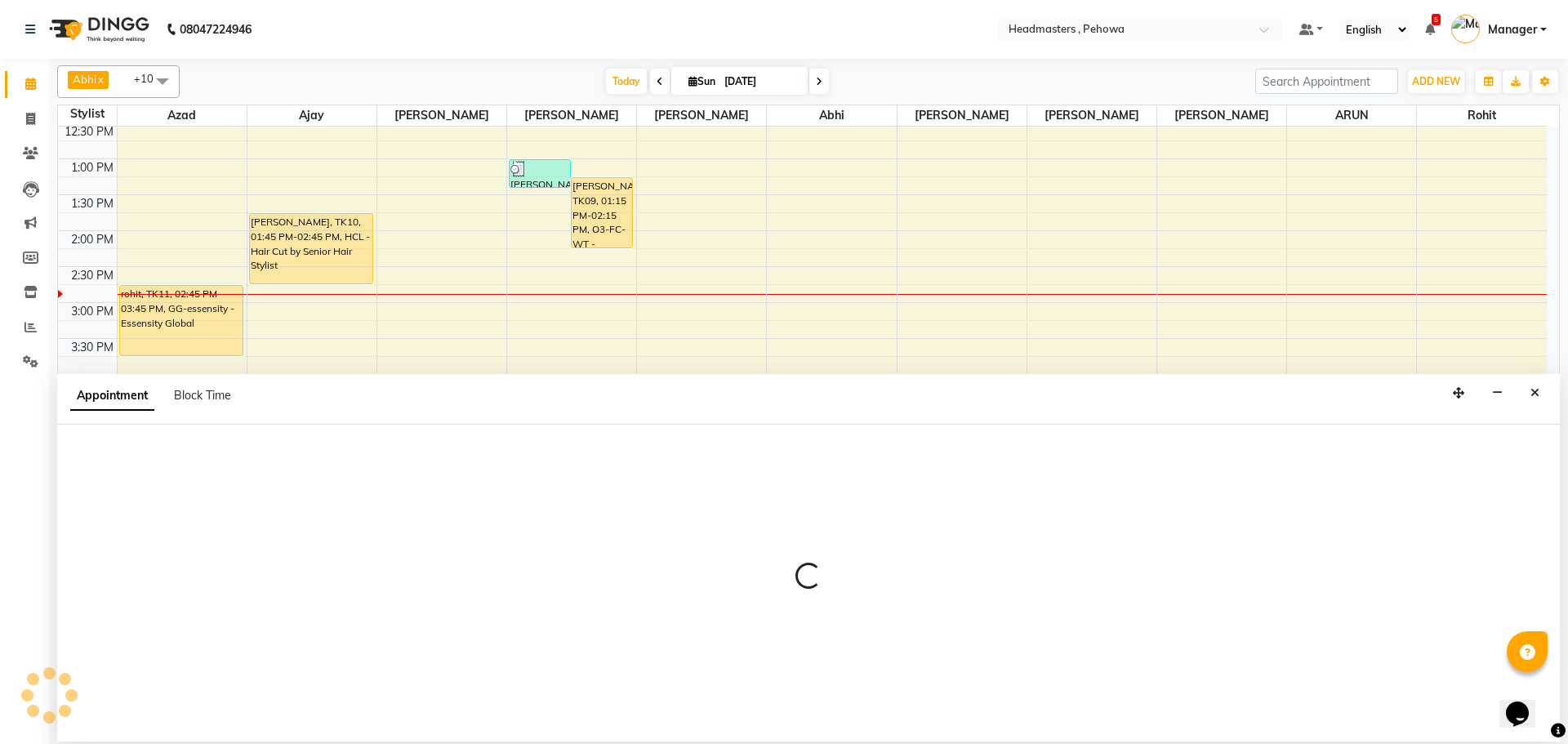 select on "68775" 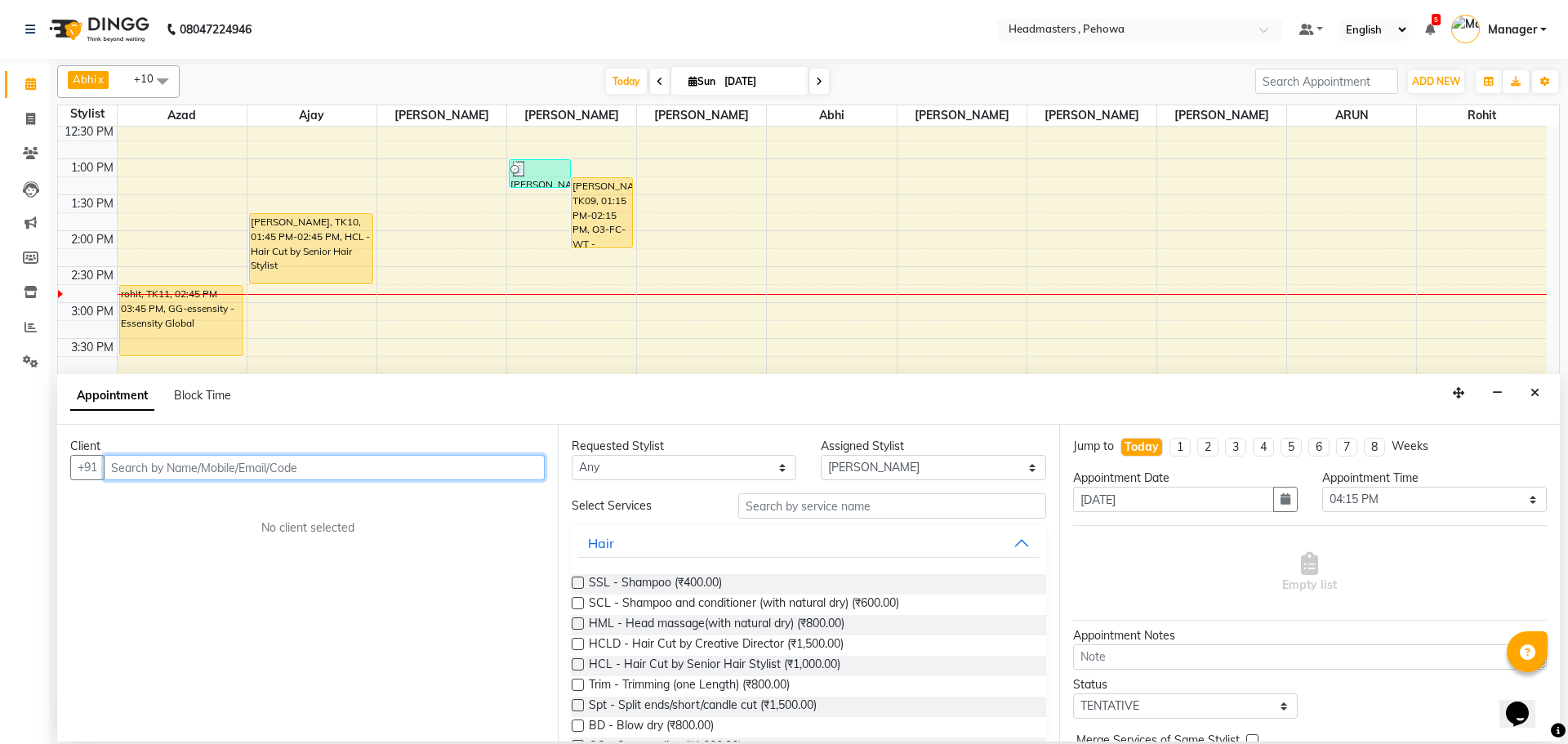 click at bounding box center (324, 467) 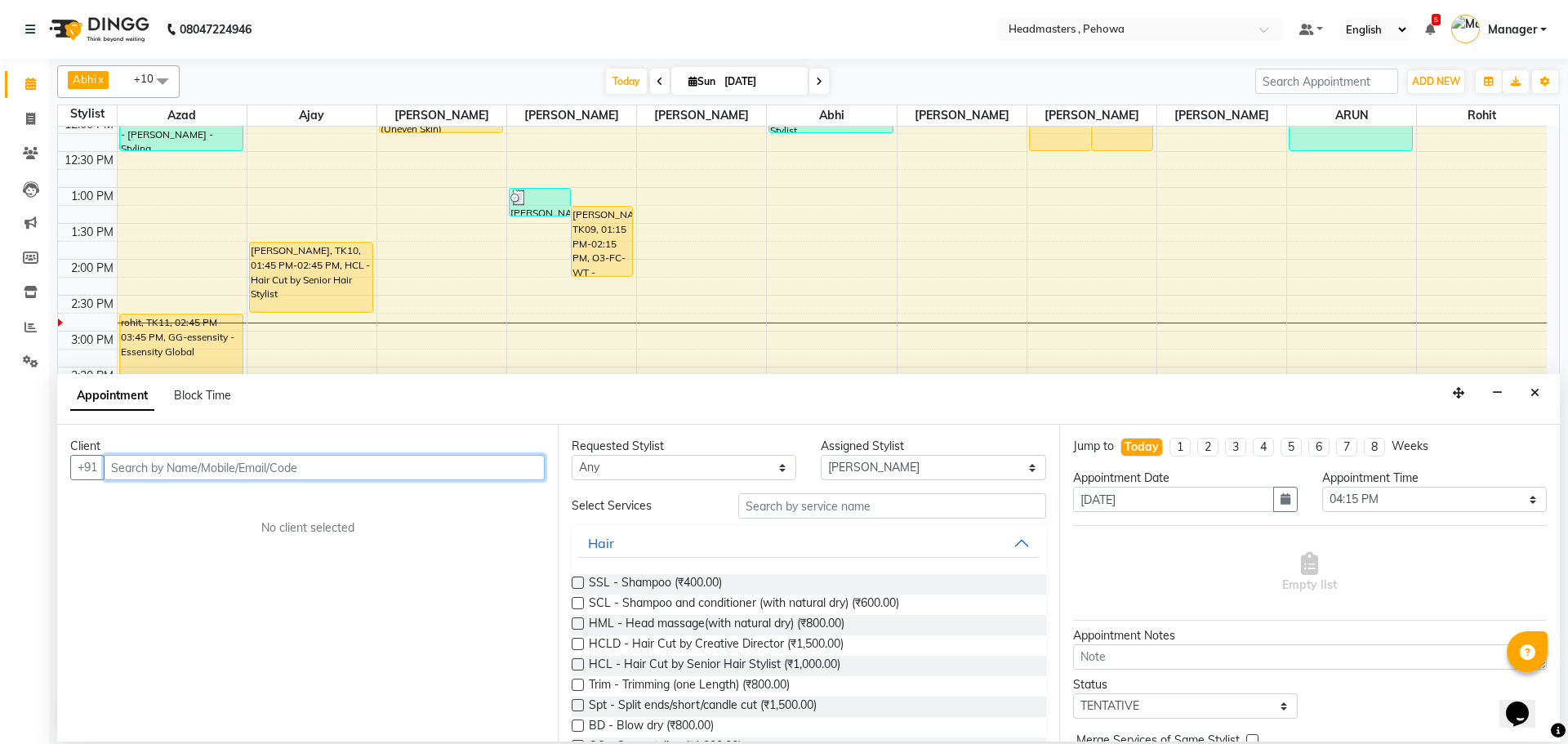 scroll, scrollTop: 327, scrollLeft: 0, axis: vertical 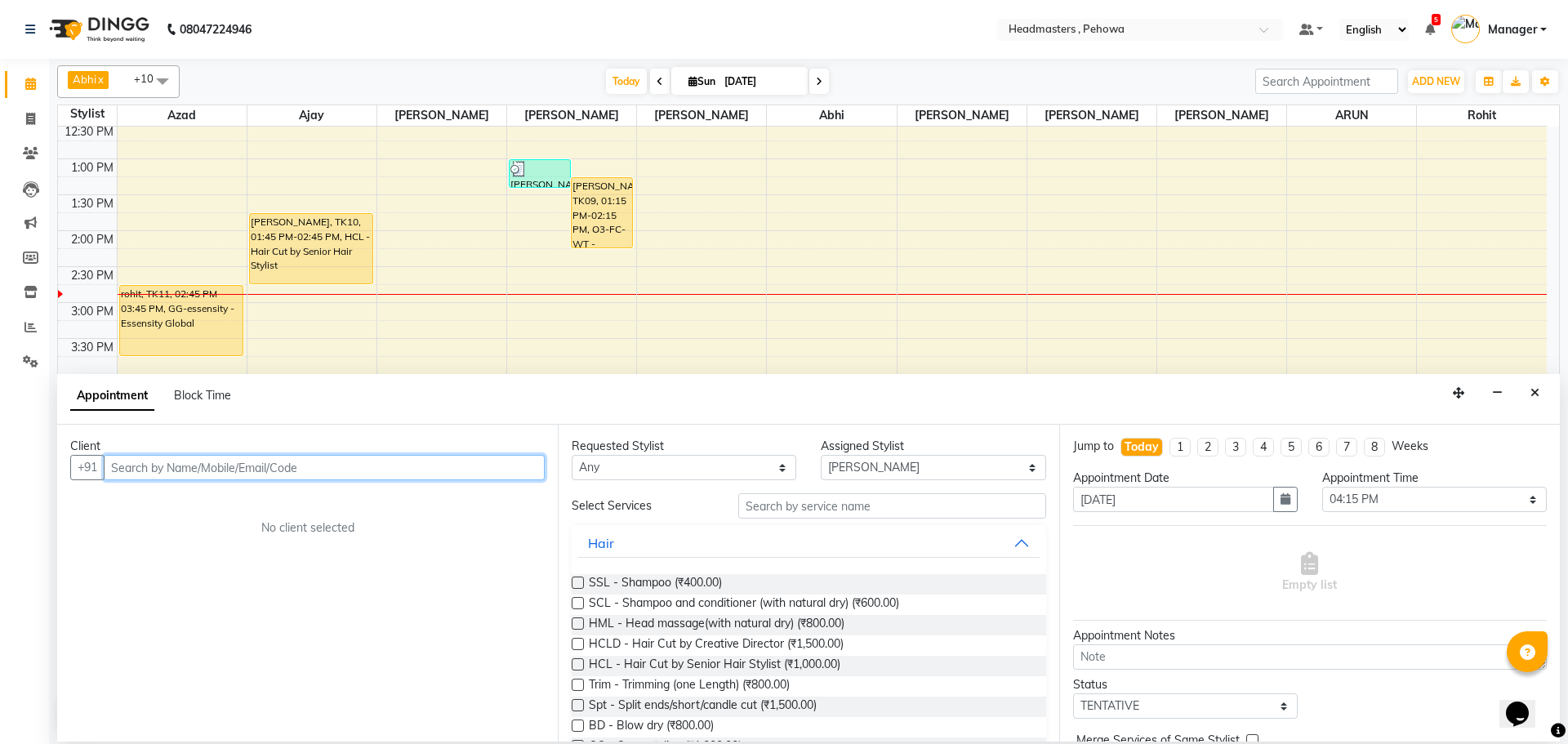 drag, startPoint x: 302, startPoint y: 460, endPoint x: 312, endPoint y: 454, distance: 11.661904 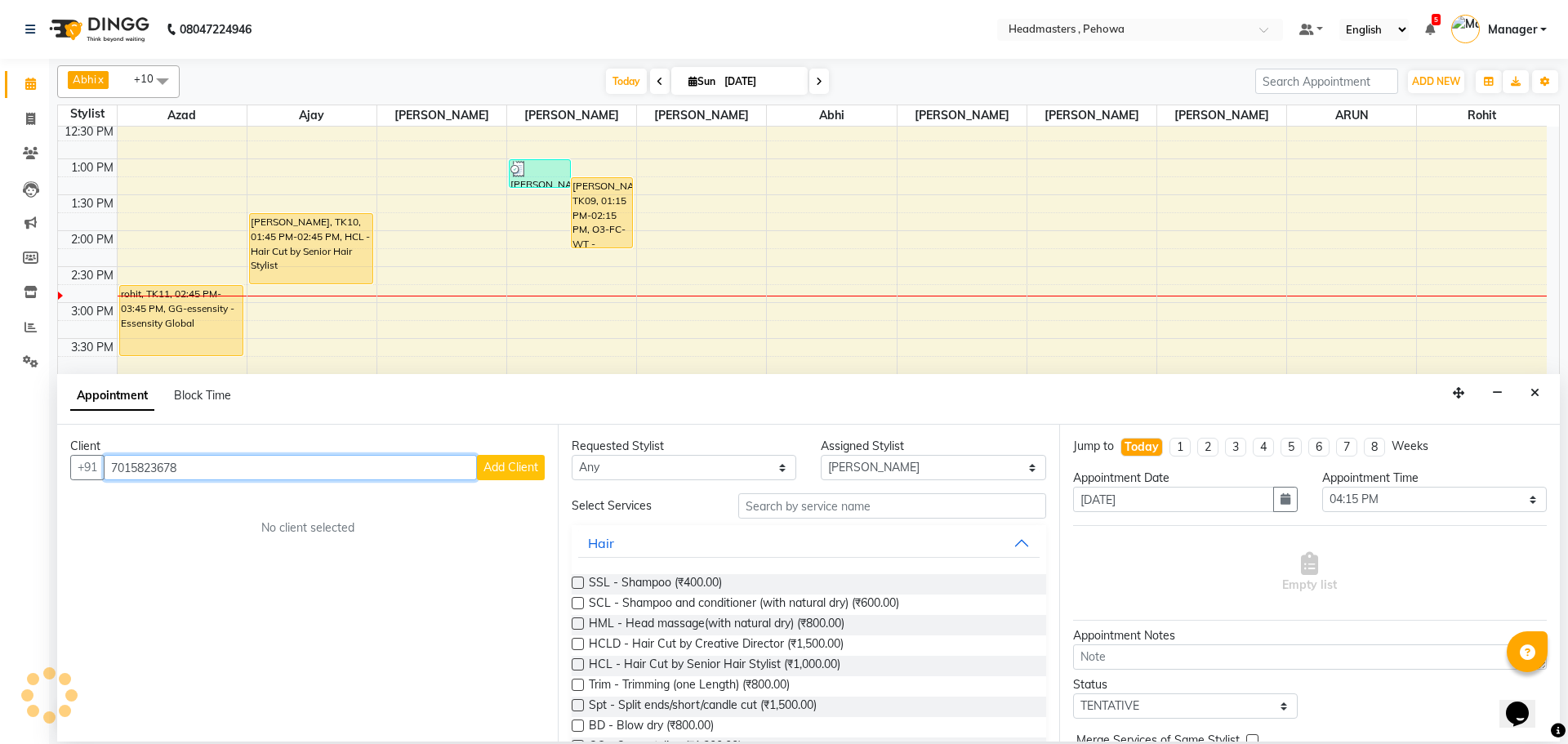 type on "7015823678" 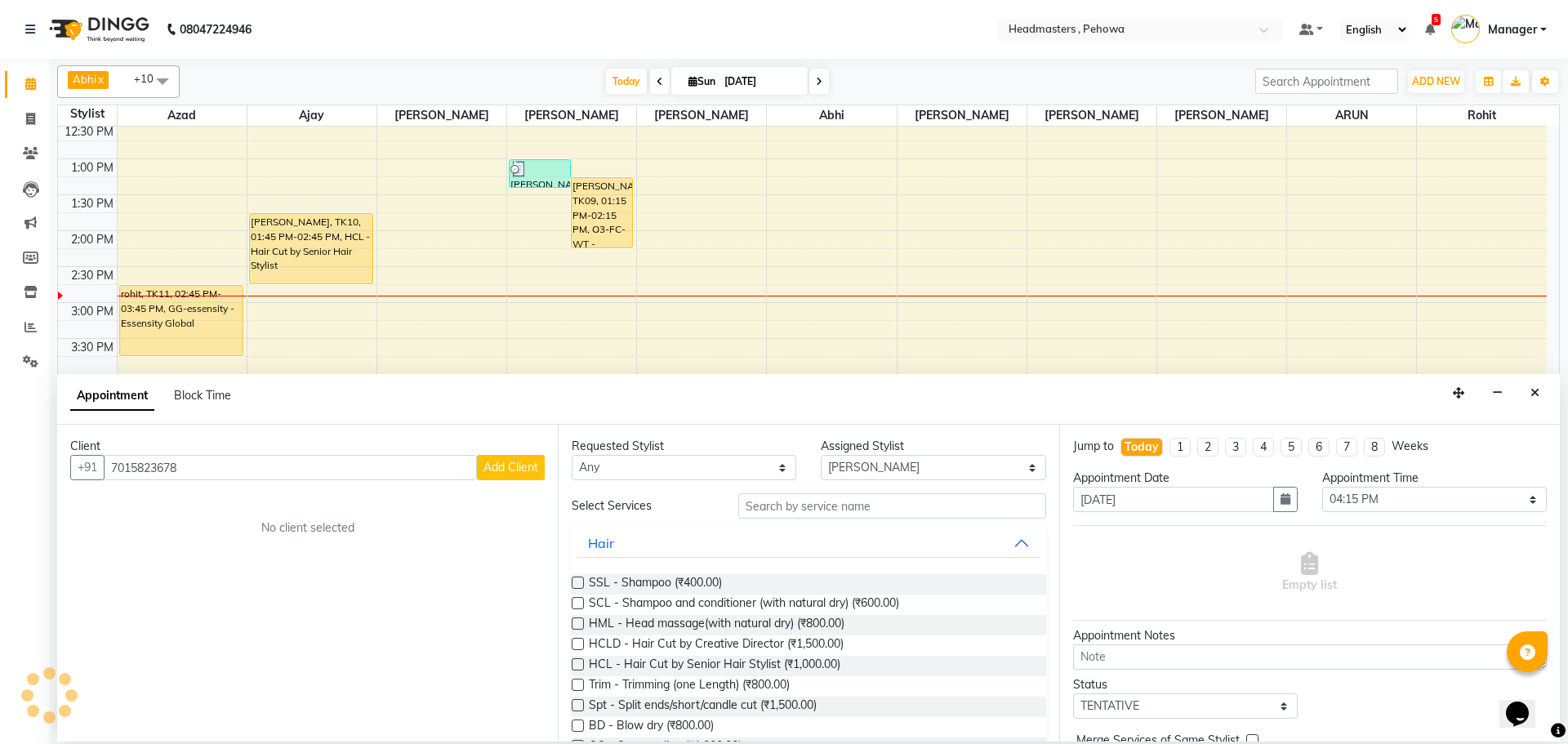 click on "Add Client" at bounding box center (510, 467) 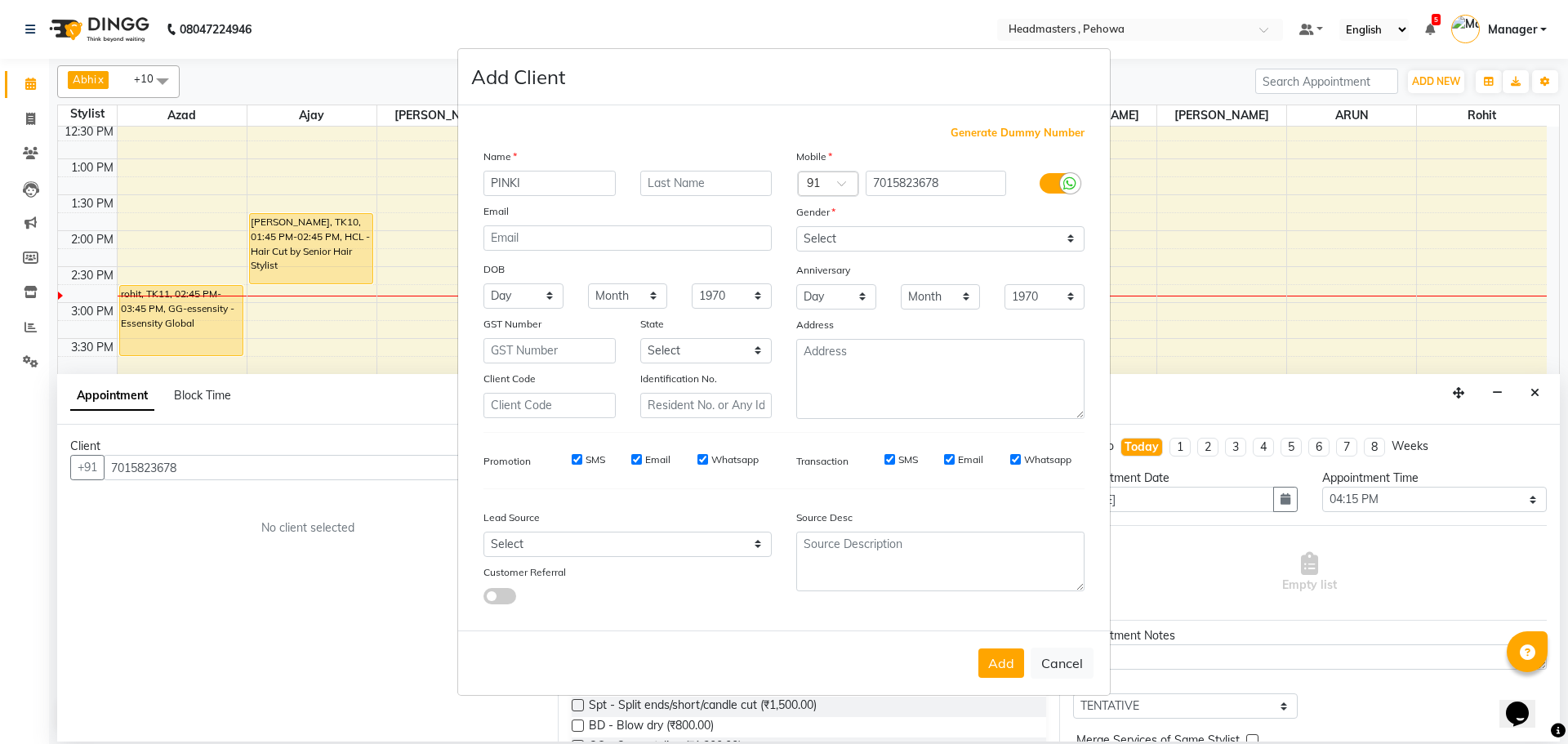 type on "PINKI" 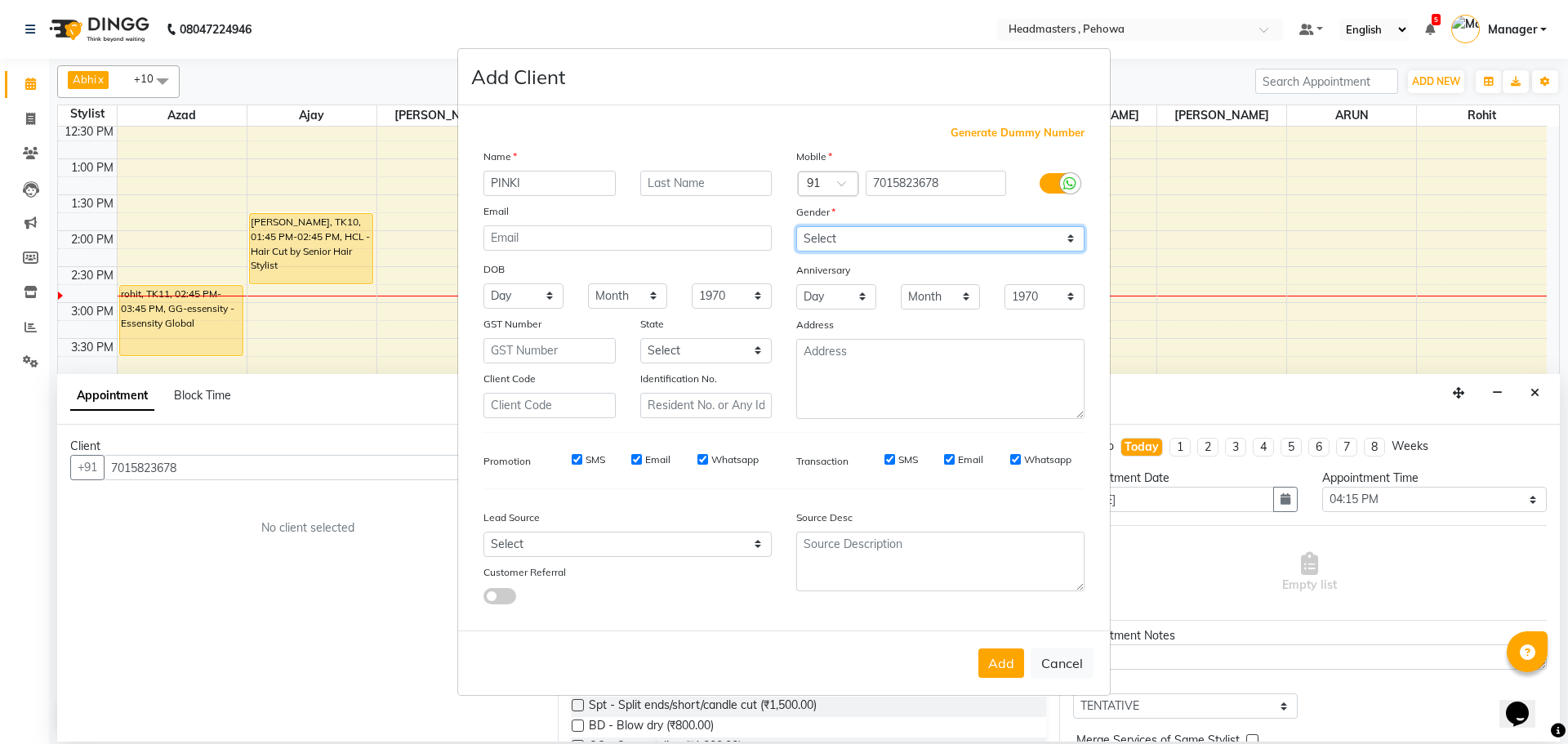 click on "Select [DEMOGRAPHIC_DATA] [DEMOGRAPHIC_DATA] Other Prefer Not To Say" at bounding box center [940, 238] 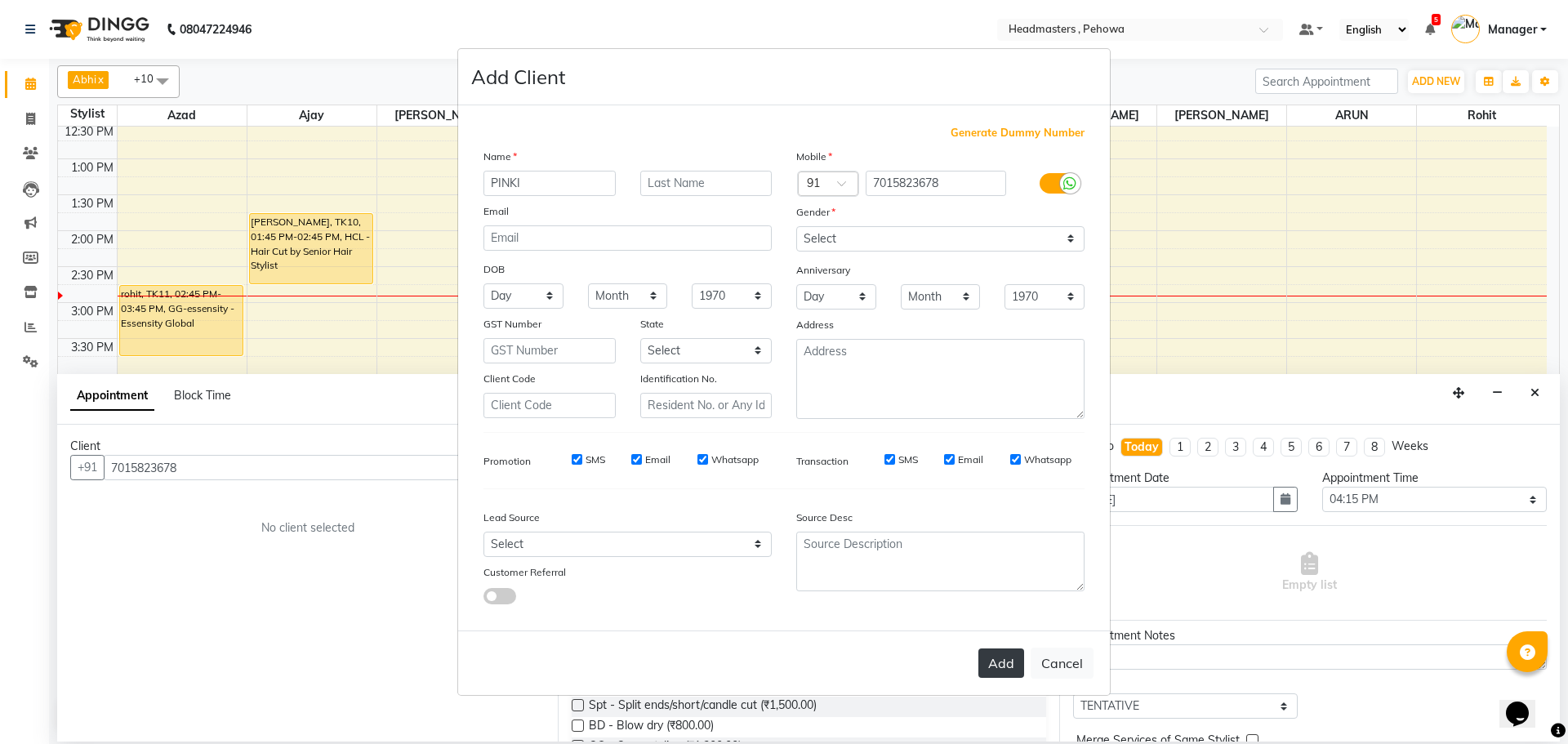 click on "Add" at bounding box center [1001, 663] 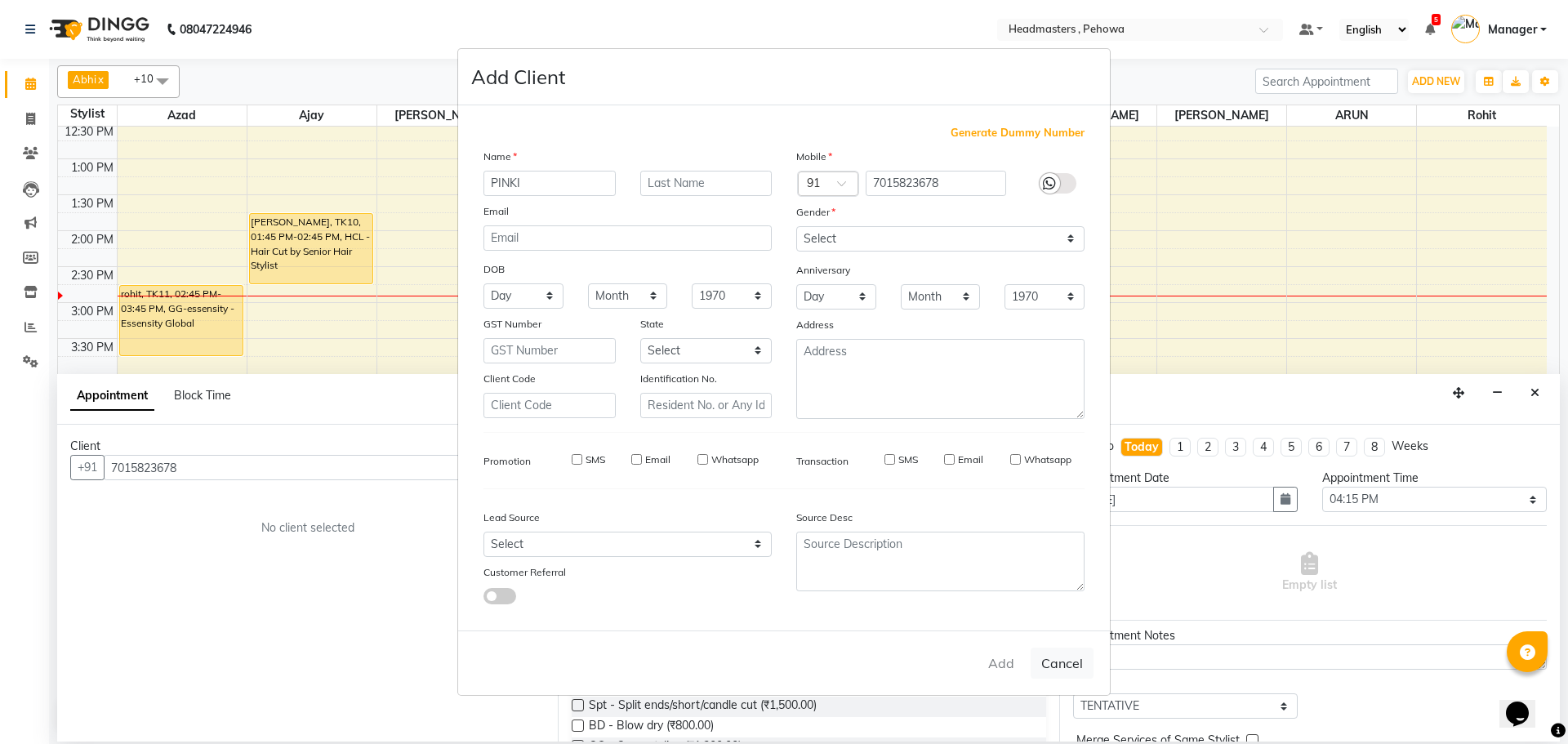 type 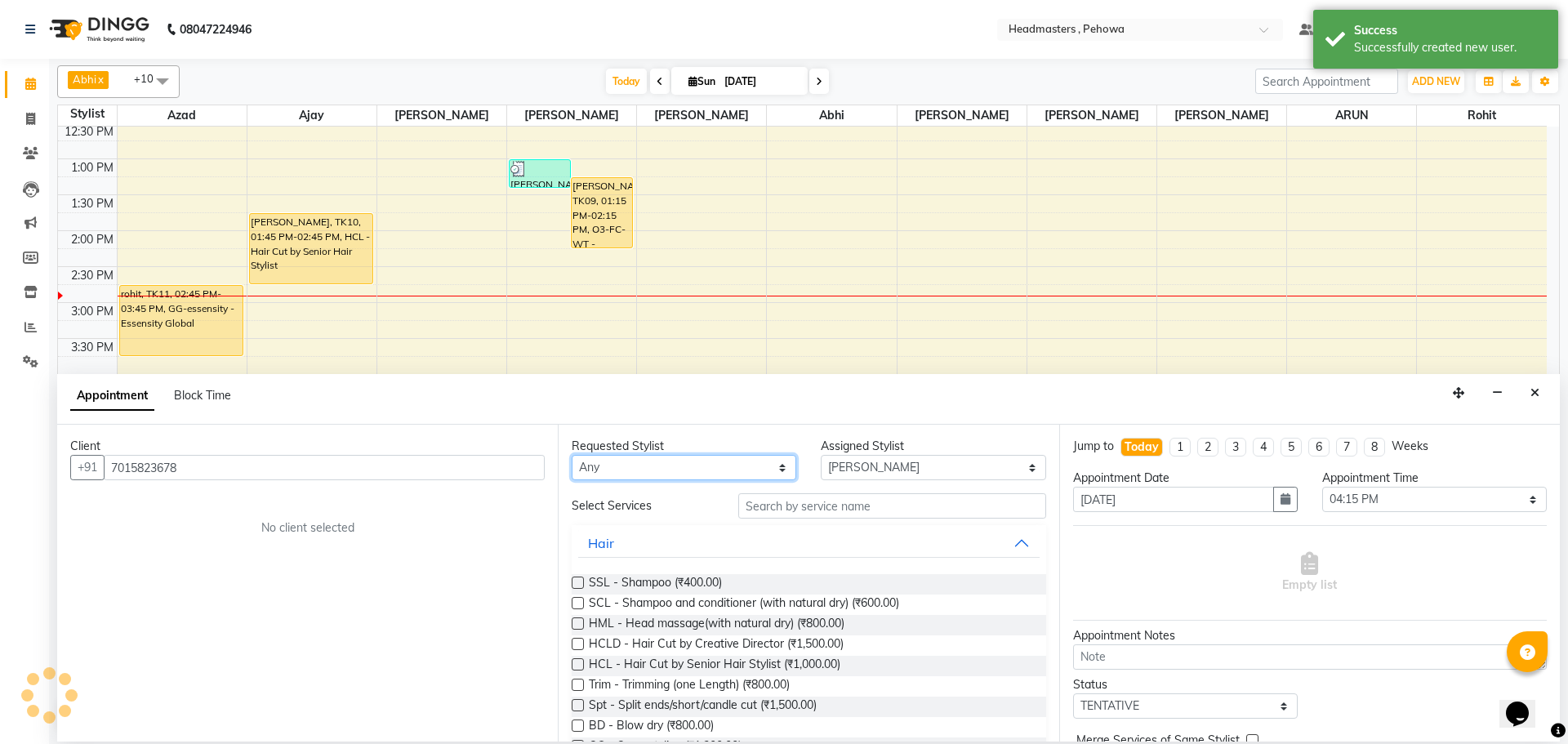 click on "Any Abhi [PERSON_NAME] [PERSON_NAME] [PERSON_NAME] [PERSON_NAME] Headmasters [PERSON_NAME] Manager [PERSON_NAME] [PERSON_NAME] [PERSON_NAME] [PERSON_NAME] Rohit [PERSON_NAME] [PERSON_NAME] [PERSON_NAME] [PERSON_NAME]  [PERSON_NAME]" at bounding box center [684, 467] 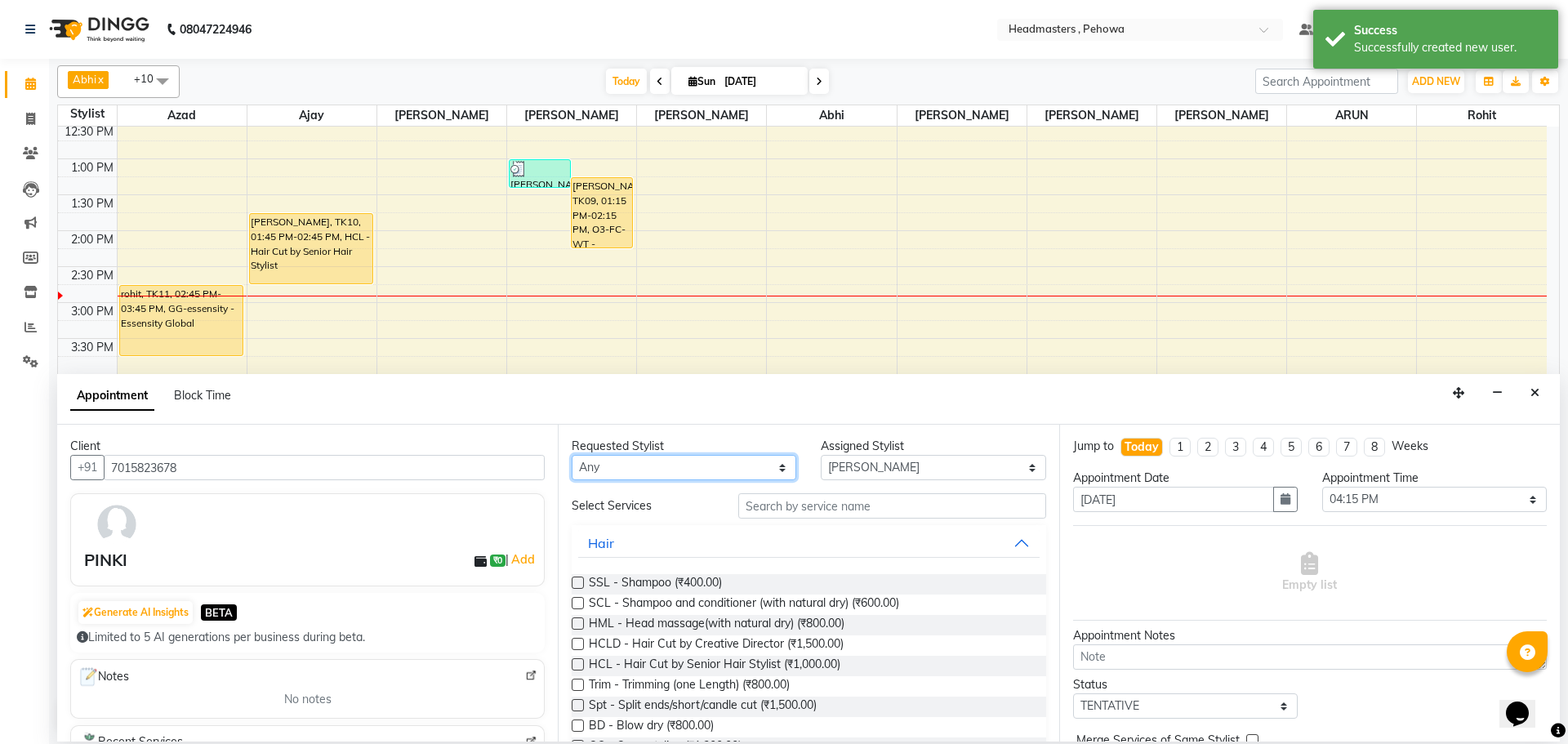 select on "68773" 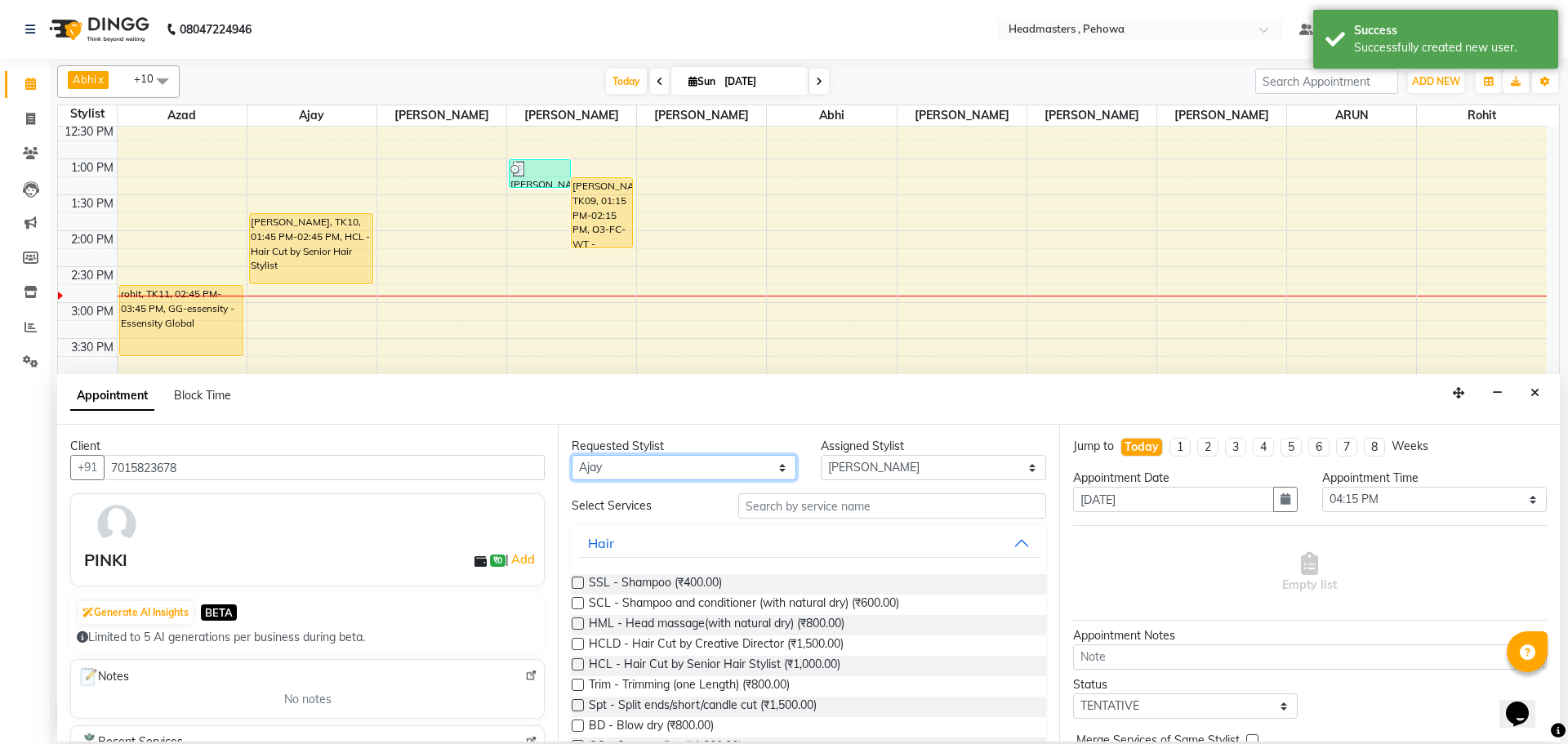 click on "Any Abhi [PERSON_NAME] [PERSON_NAME] [PERSON_NAME] [PERSON_NAME] Headmasters [PERSON_NAME] Manager [PERSON_NAME] [PERSON_NAME] [PERSON_NAME] [PERSON_NAME] Rohit [PERSON_NAME] [PERSON_NAME] [PERSON_NAME] [PERSON_NAME]  [PERSON_NAME]" at bounding box center [684, 467] 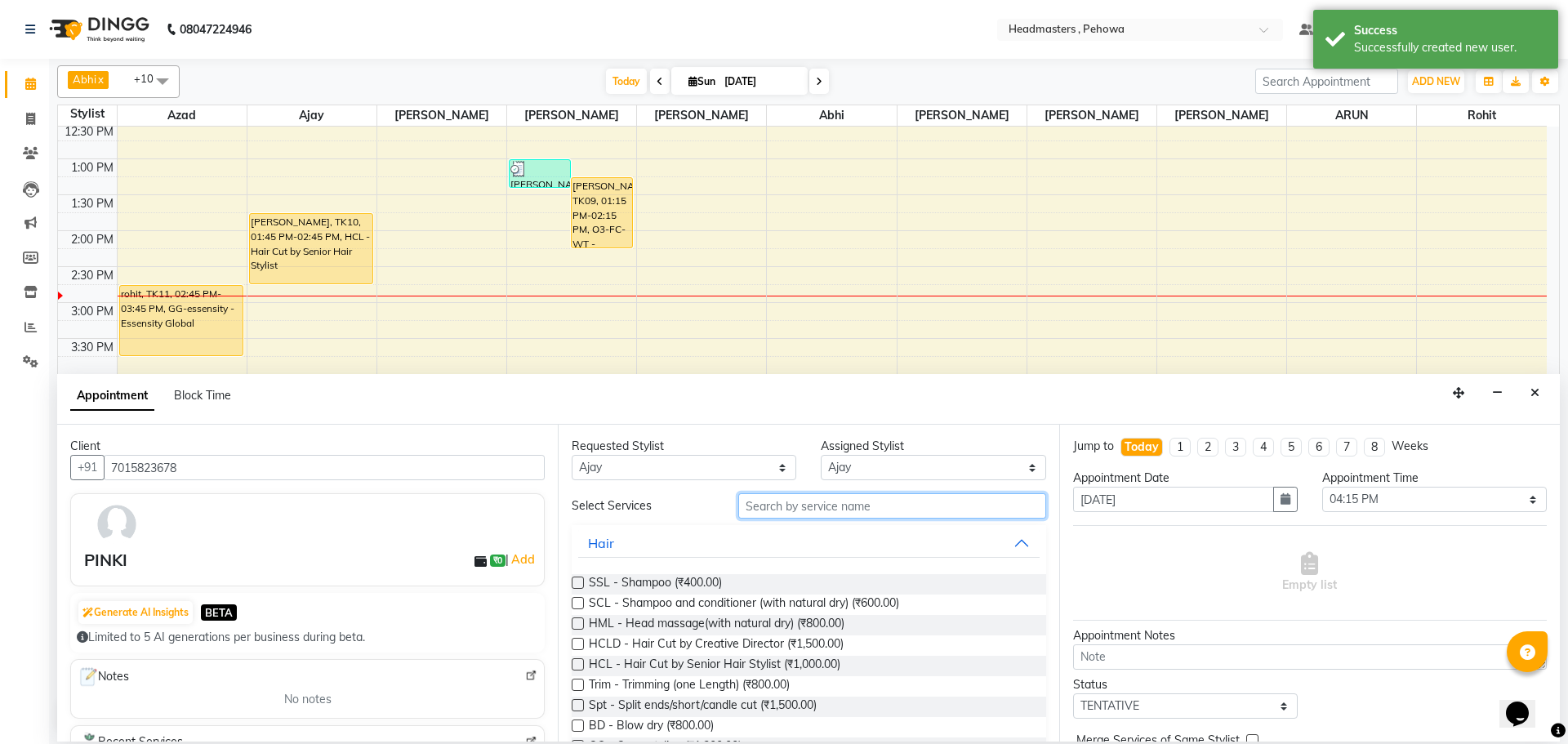 click at bounding box center [892, 506] 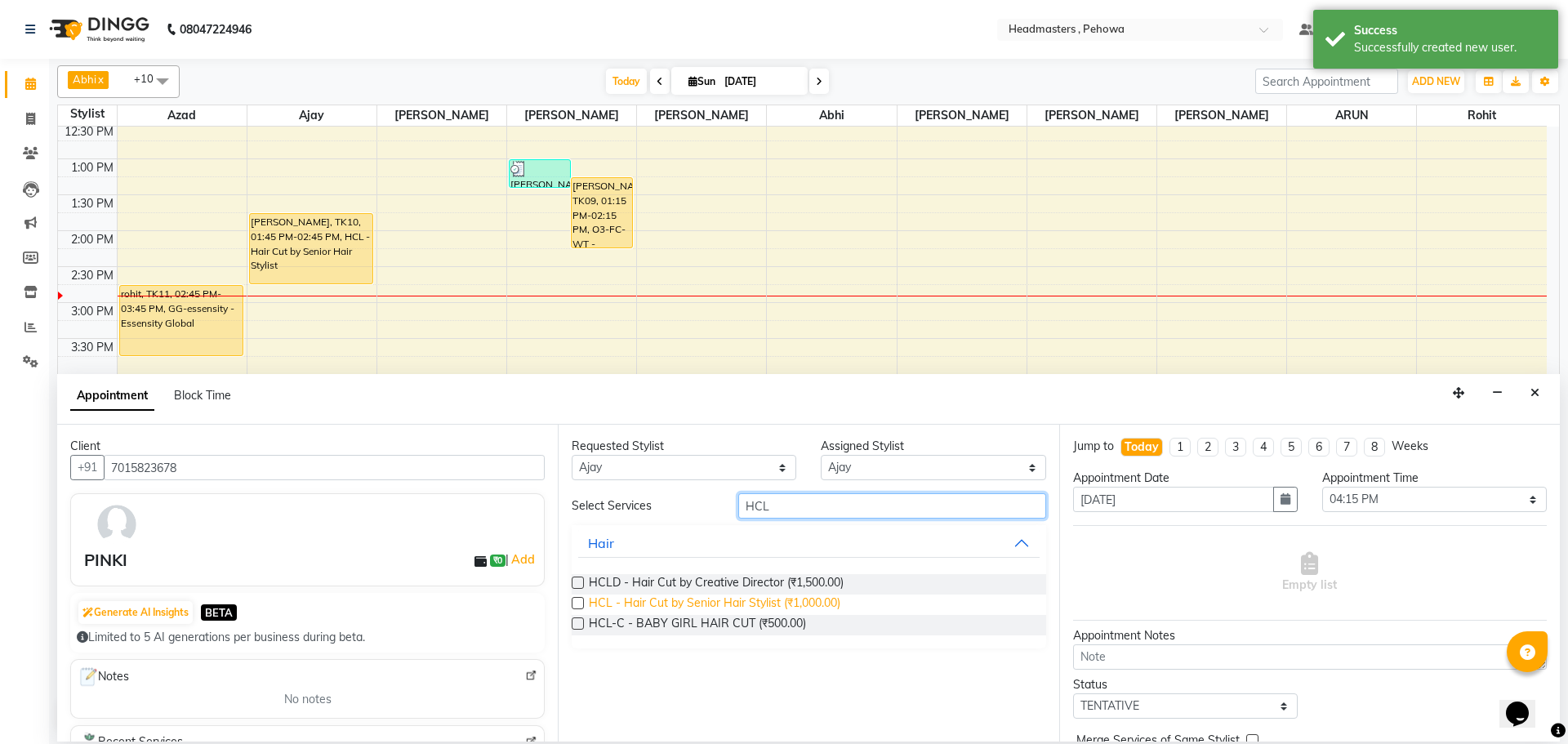 type on "HCL" 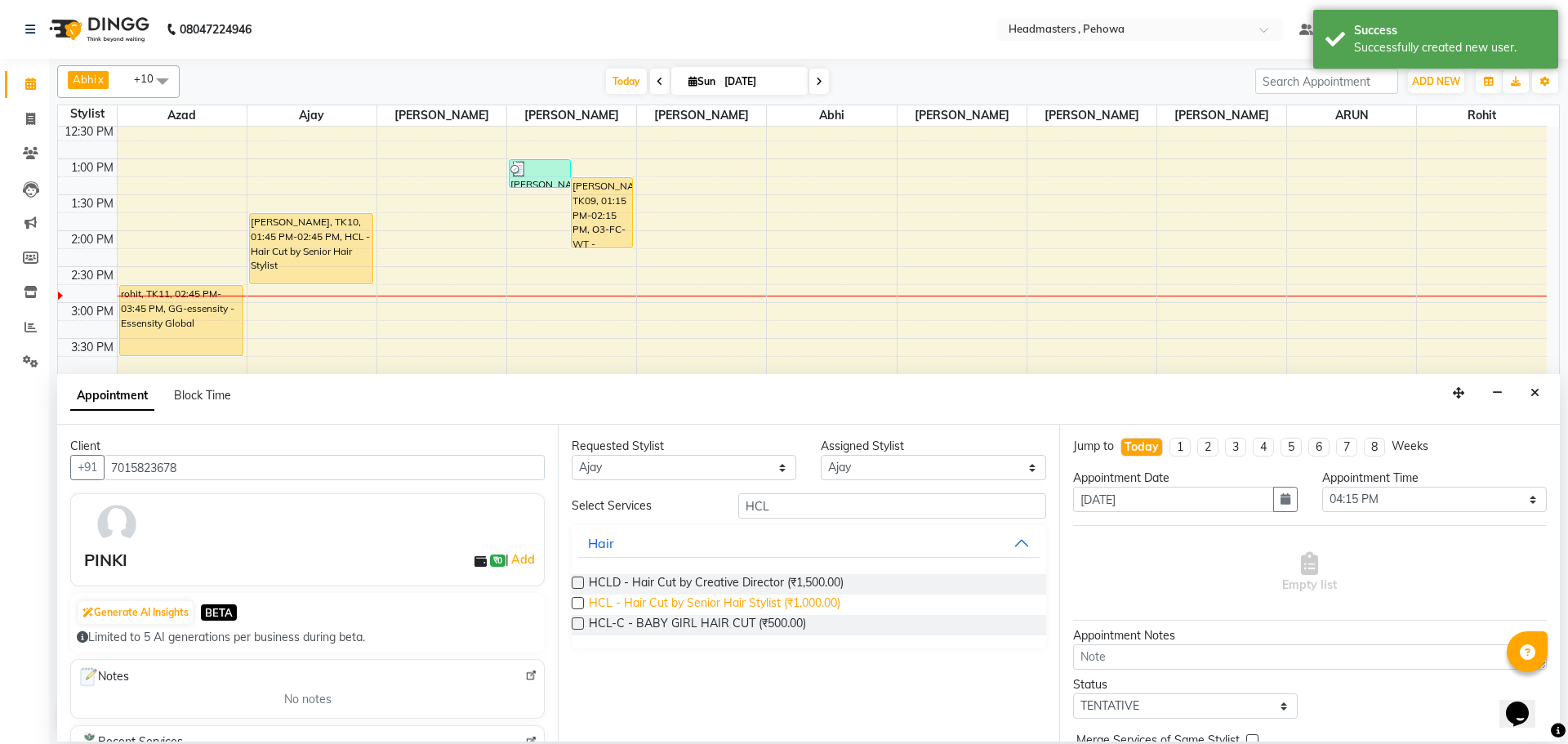 click on "HCL - Hair Cut by Senior Hair Stylist (₹1,000.00)" at bounding box center [715, 604] 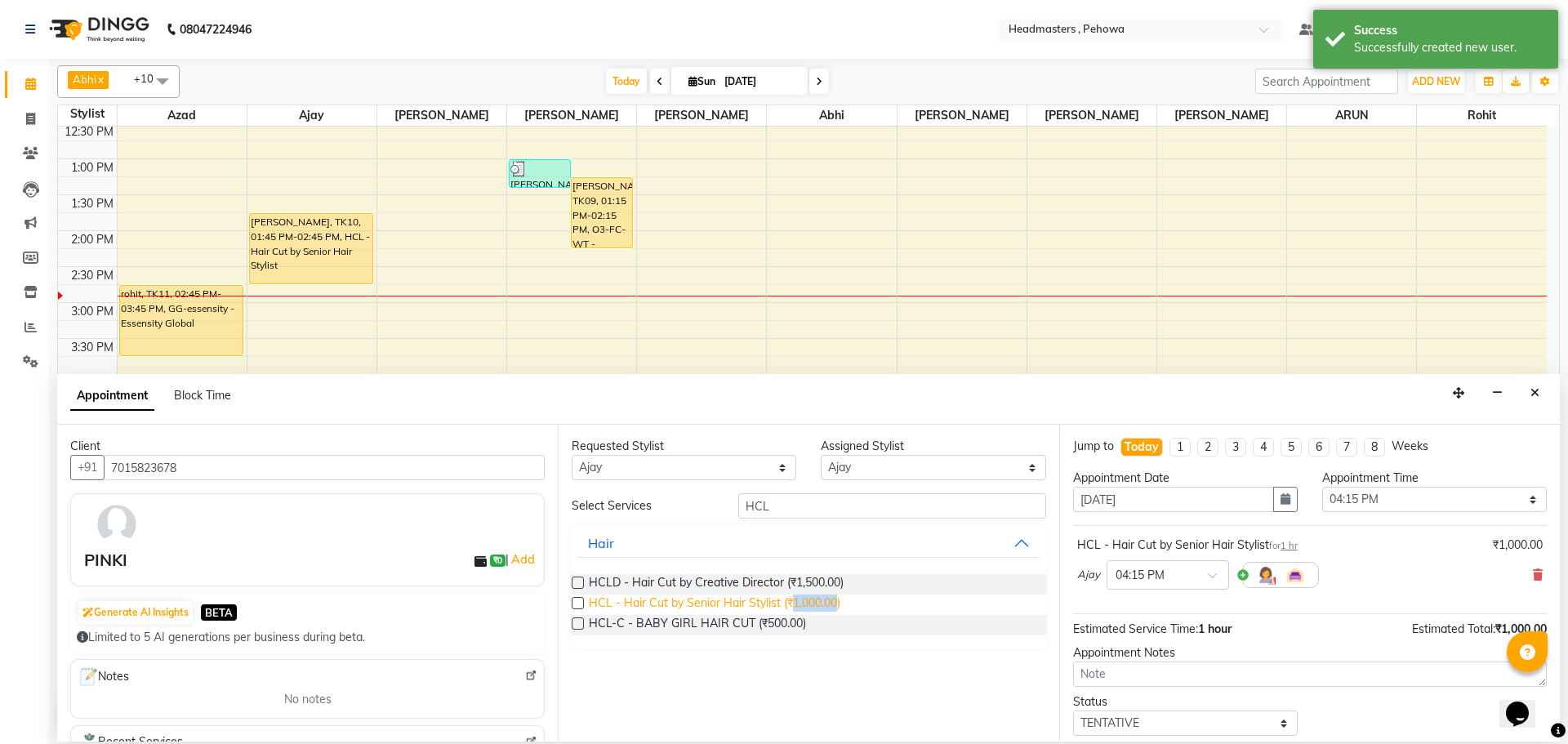 click on "HCL - Hair Cut by Senior Hair Stylist (₹1,000.00)" at bounding box center [715, 604] 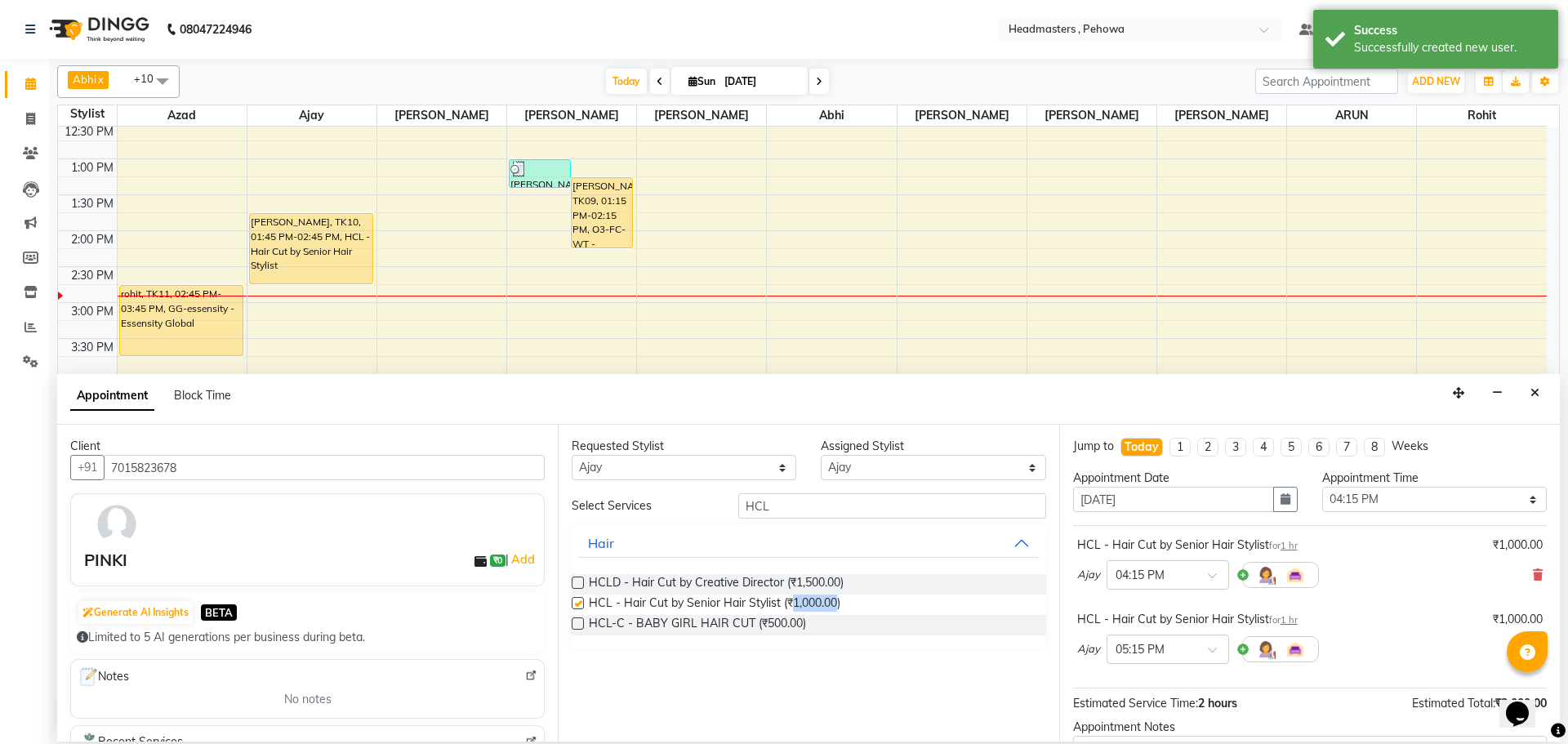 checkbox on "false" 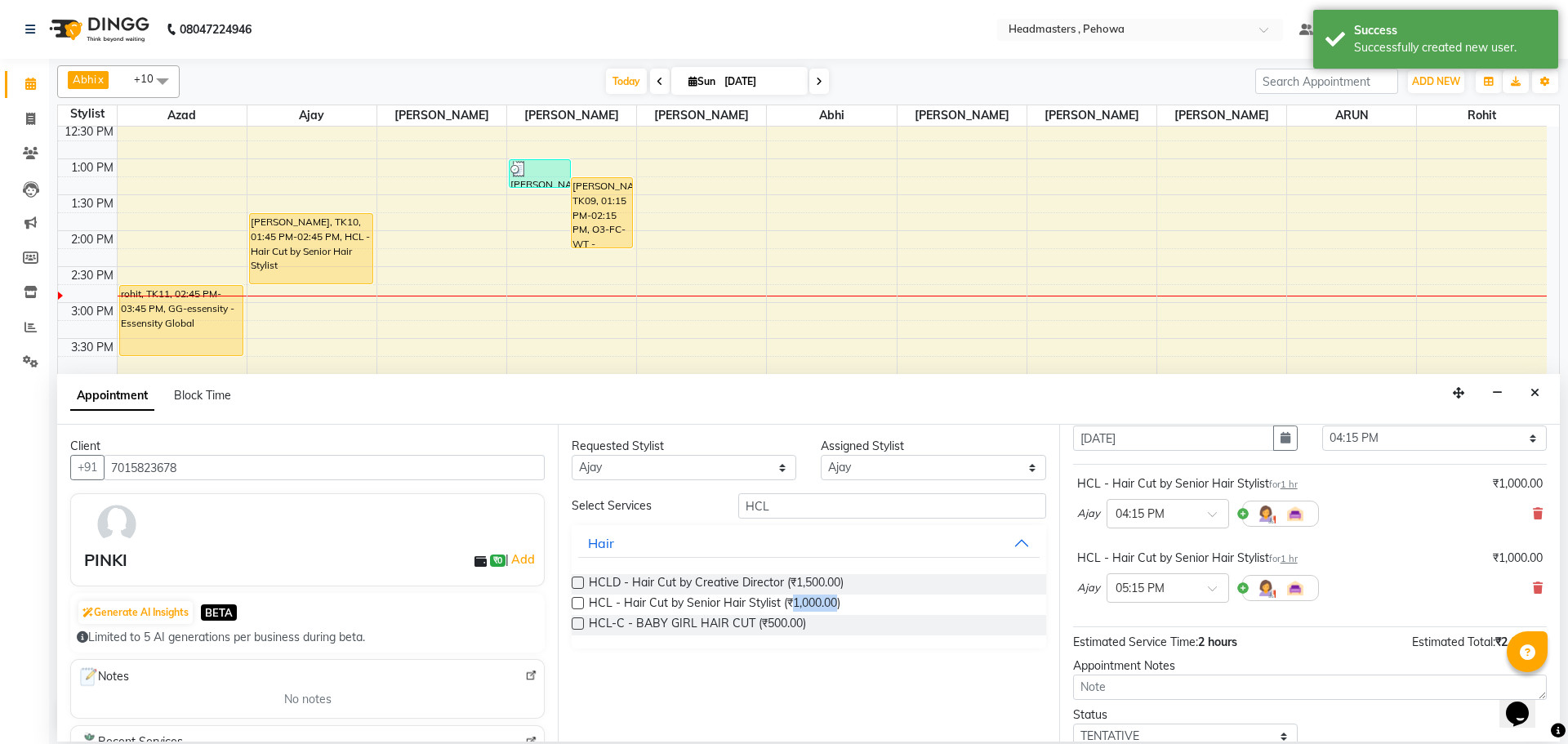scroll, scrollTop: 145, scrollLeft: 0, axis: vertical 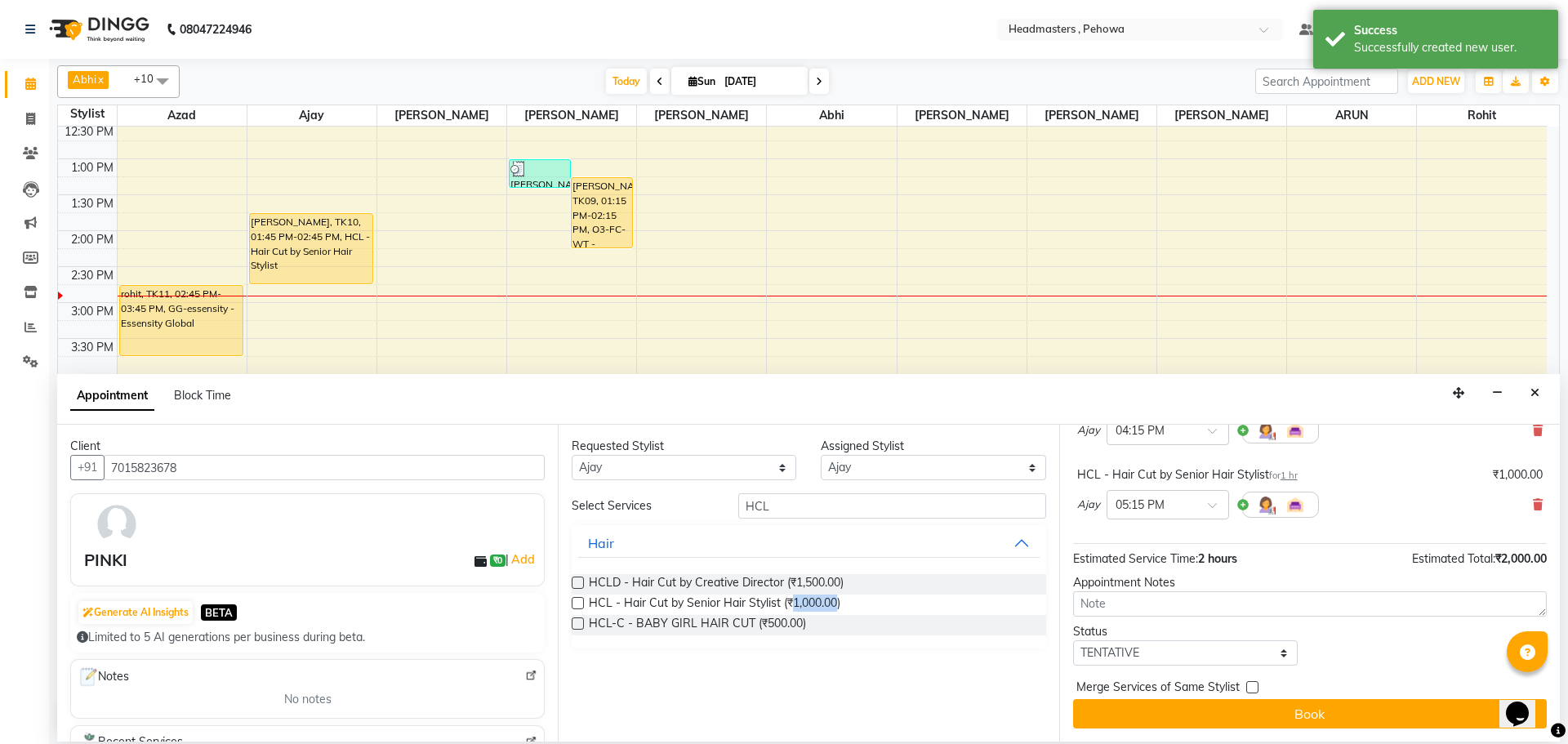 click on "Book" at bounding box center [1310, 714] 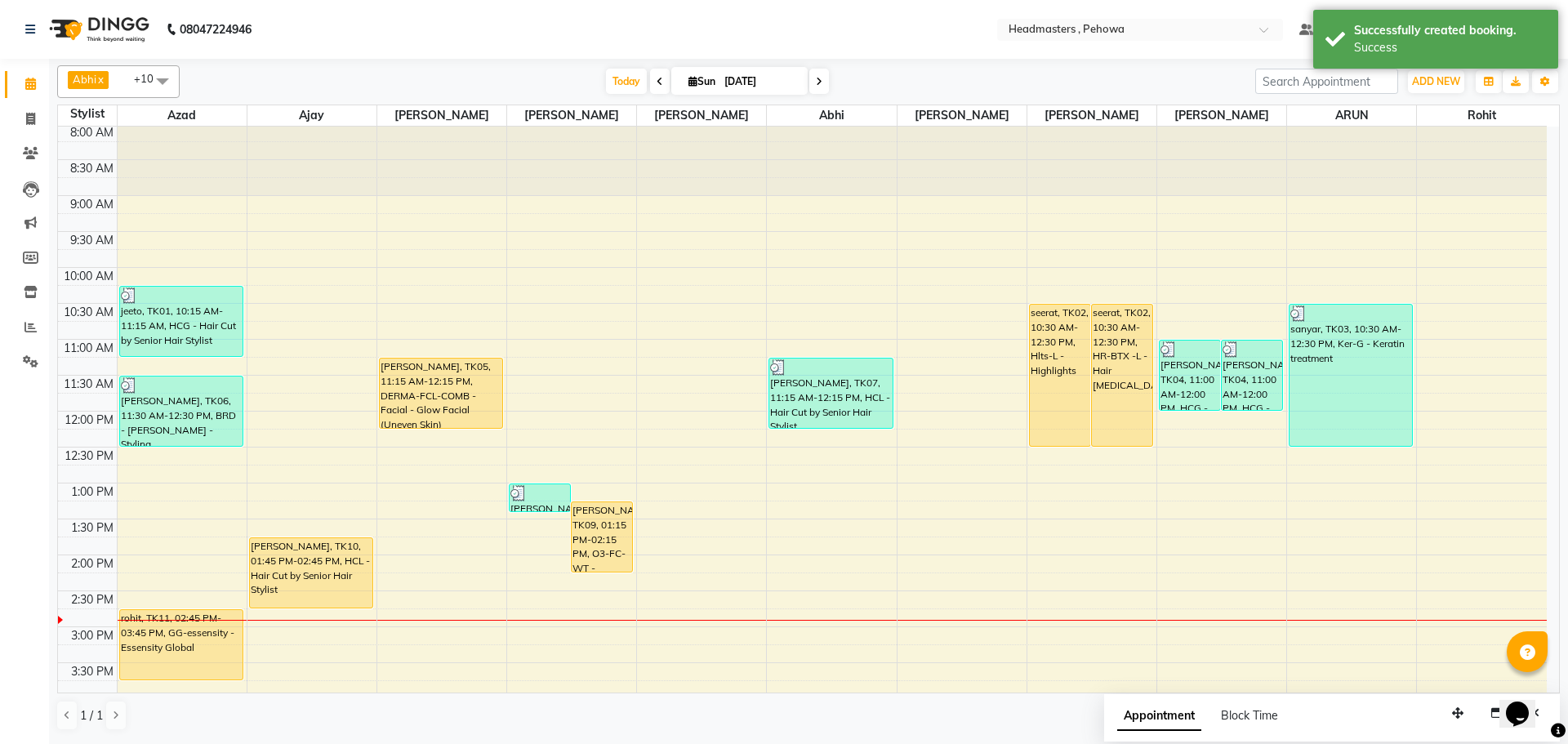 scroll, scrollTop: 0, scrollLeft: 0, axis: both 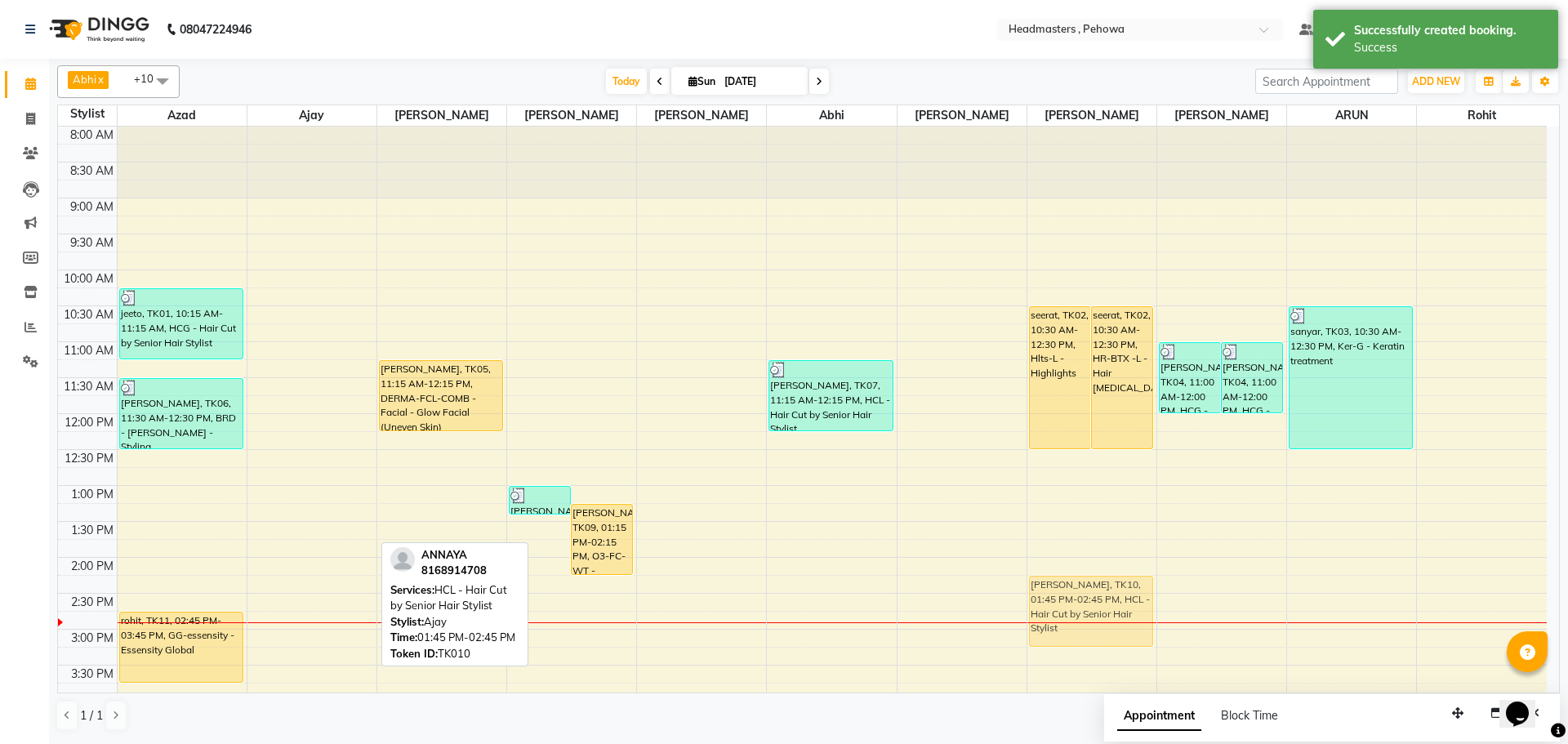 drag, startPoint x: 296, startPoint y: 572, endPoint x: 1091, endPoint y: 601, distance: 795.5288 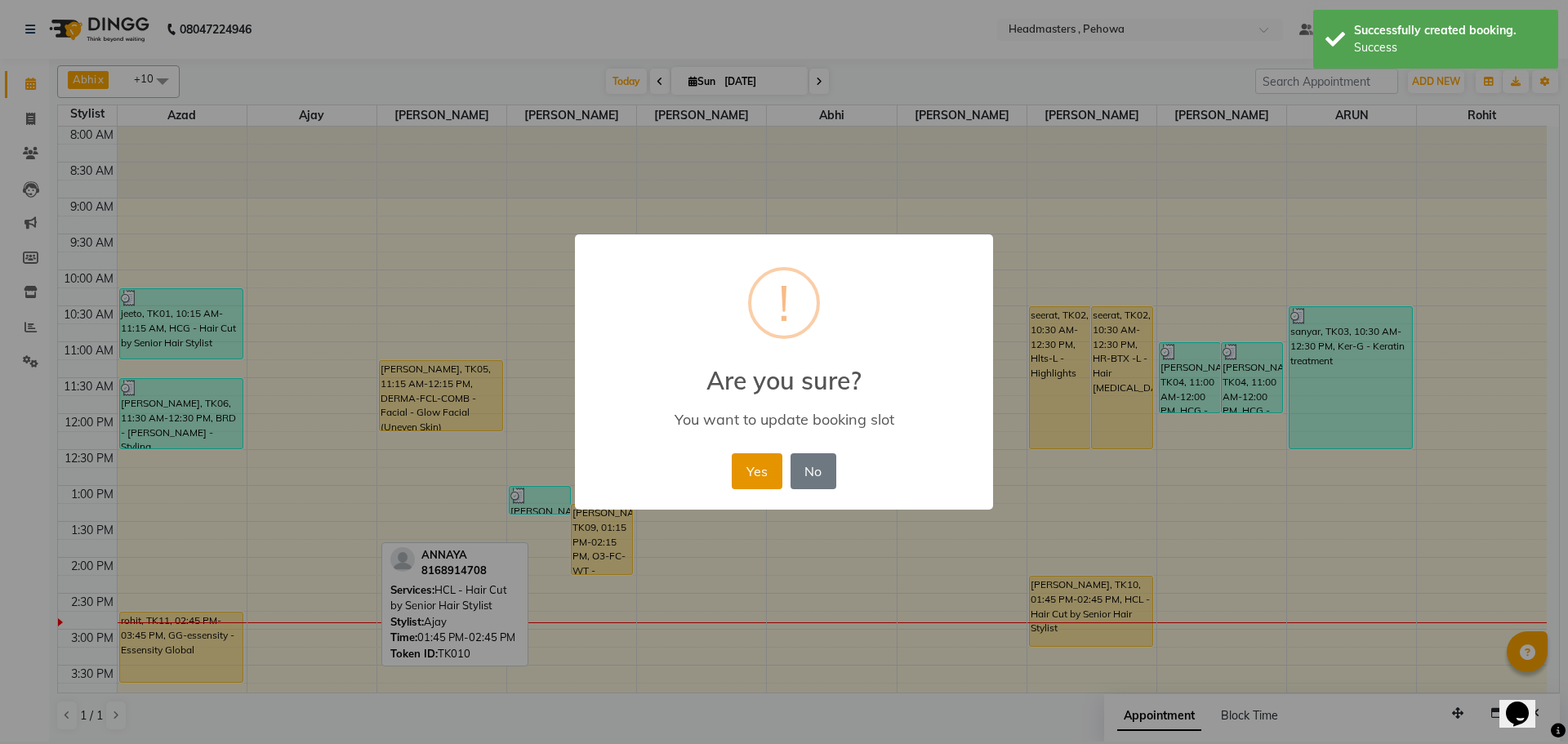click on "Yes" at bounding box center (756, 471) 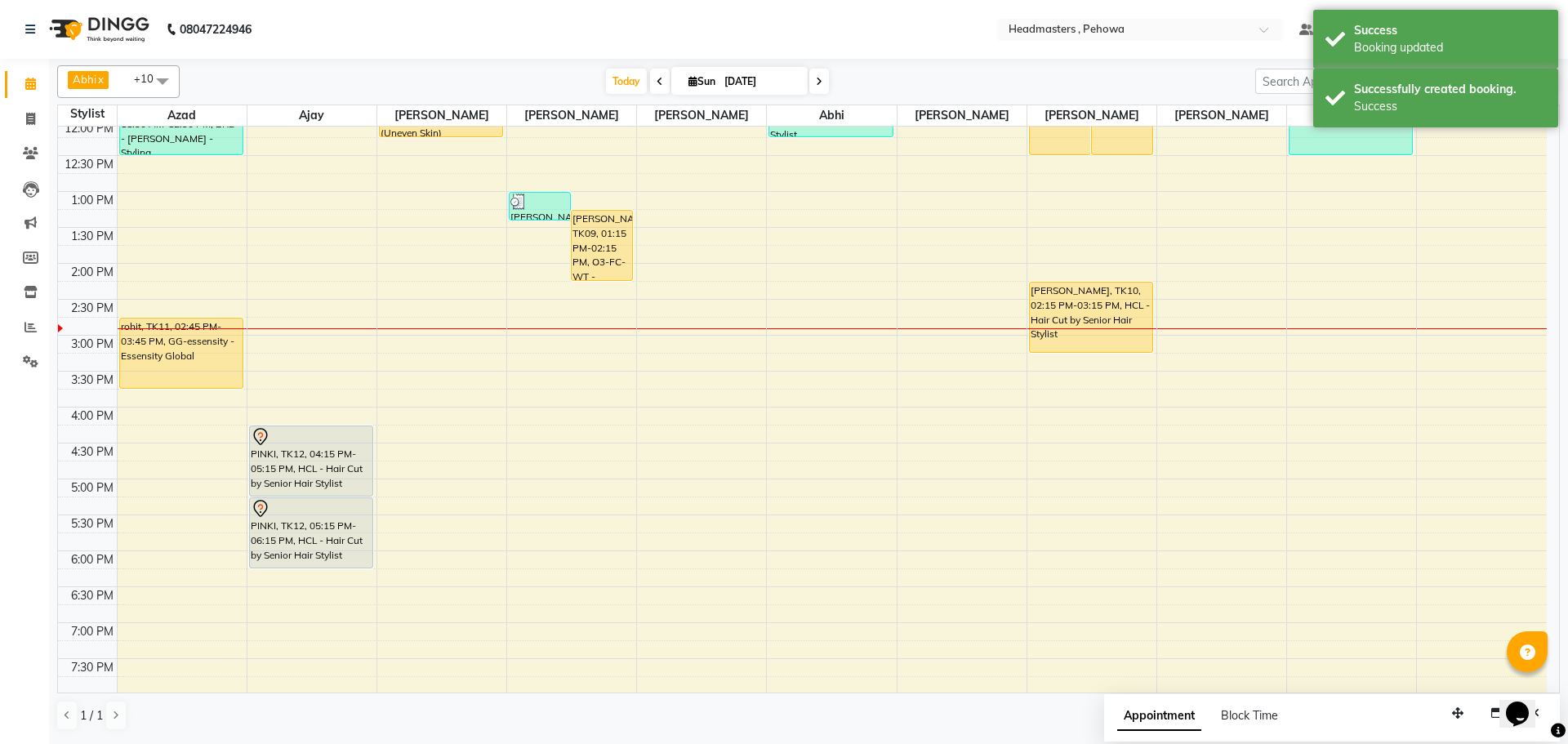 scroll, scrollTop: 327, scrollLeft: 0, axis: vertical 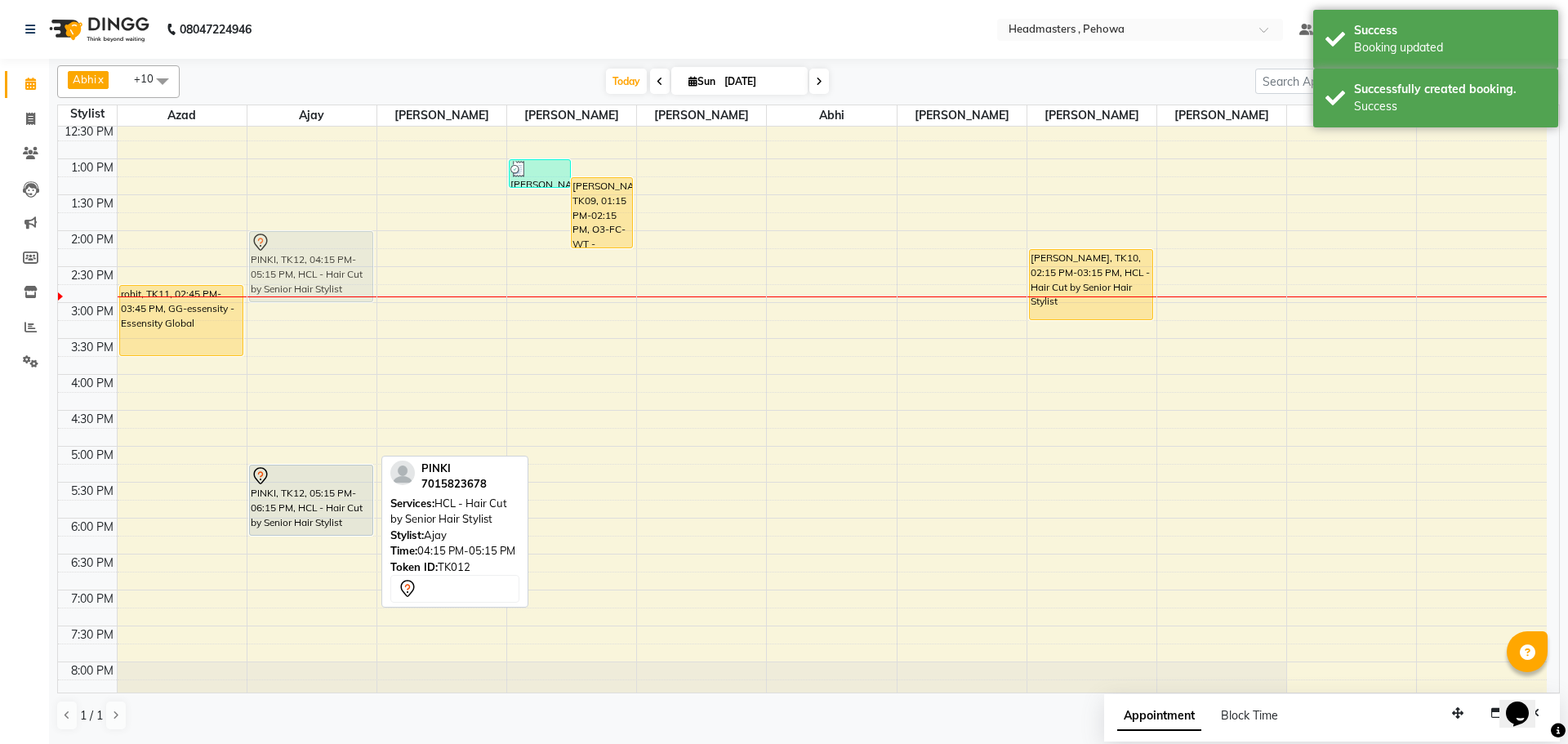 drag, startPoint x: 281, startPoint y: 432, endPoint x: 332, endPoint y: 268, distance: 171.74691 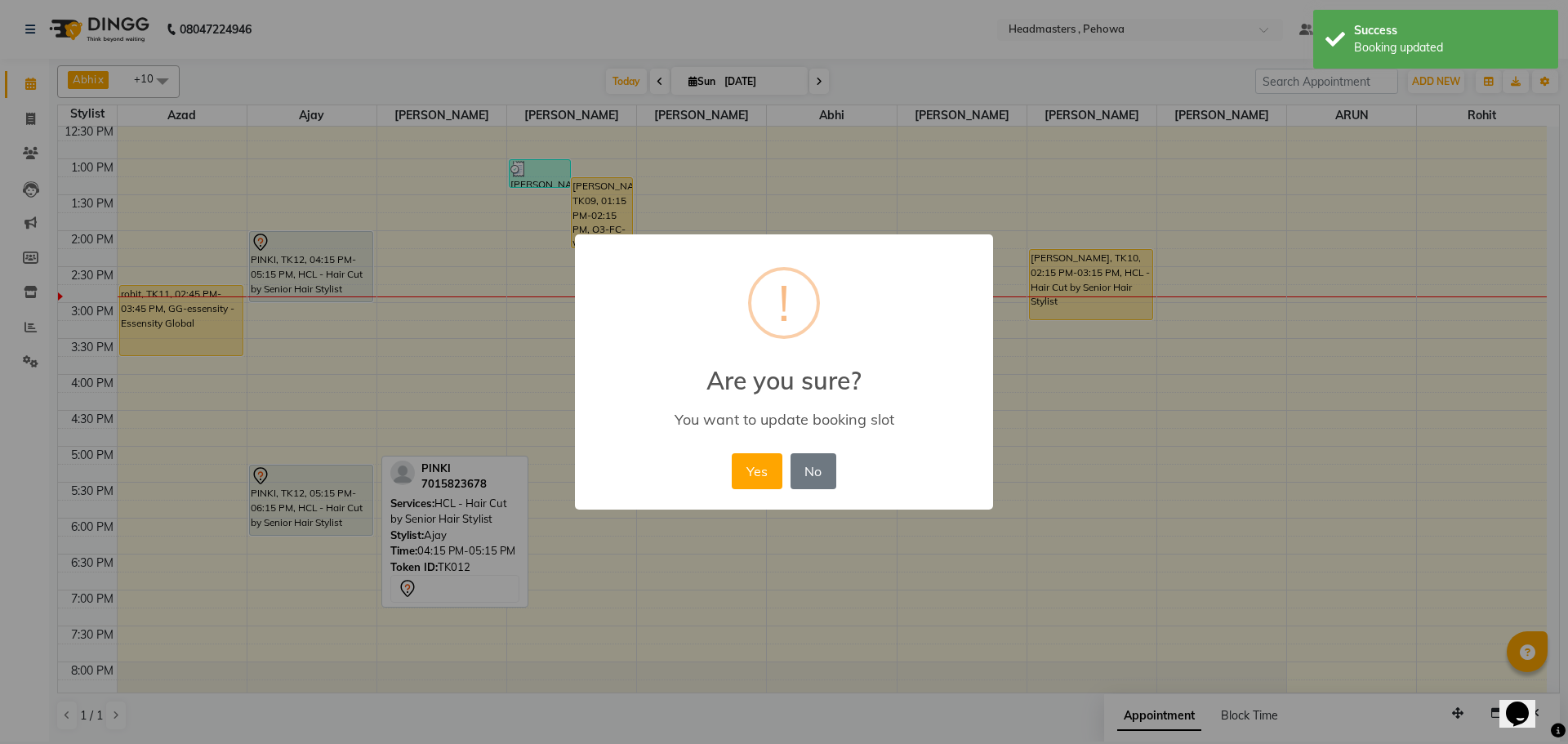 drag, startPoint x: 771, startPoint y: 478, endPoint x: 514, endPoint y: 421, distance: 263.2451 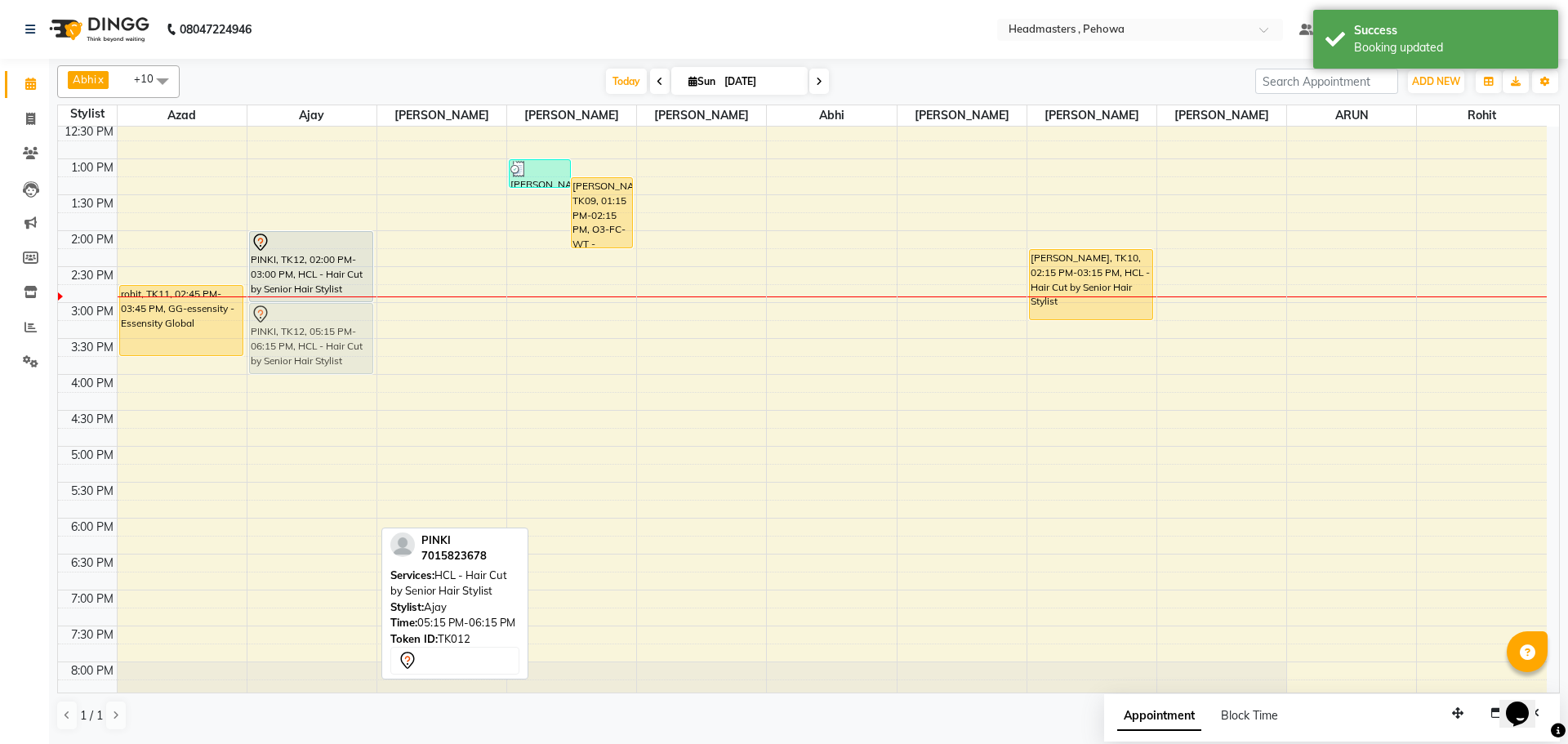 drag, startPoint x: 301, startPoint y: 485, endPoint x: 332, endPoint y: 319, distance: 168.86977 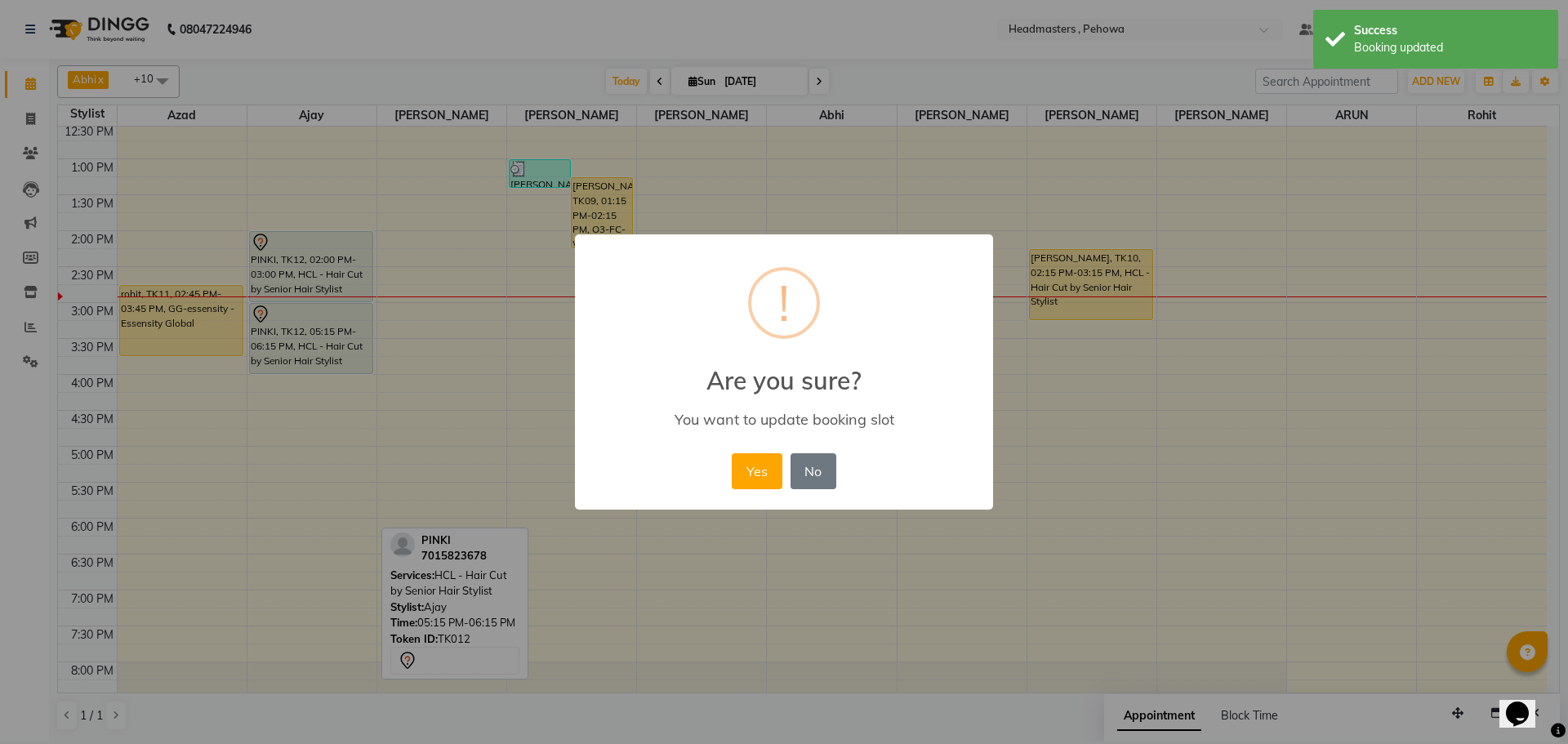 drag, startPoint x: 760, startPoint y: 470, endPoint x: 544, endPoint y: 378, distance: 234.77649 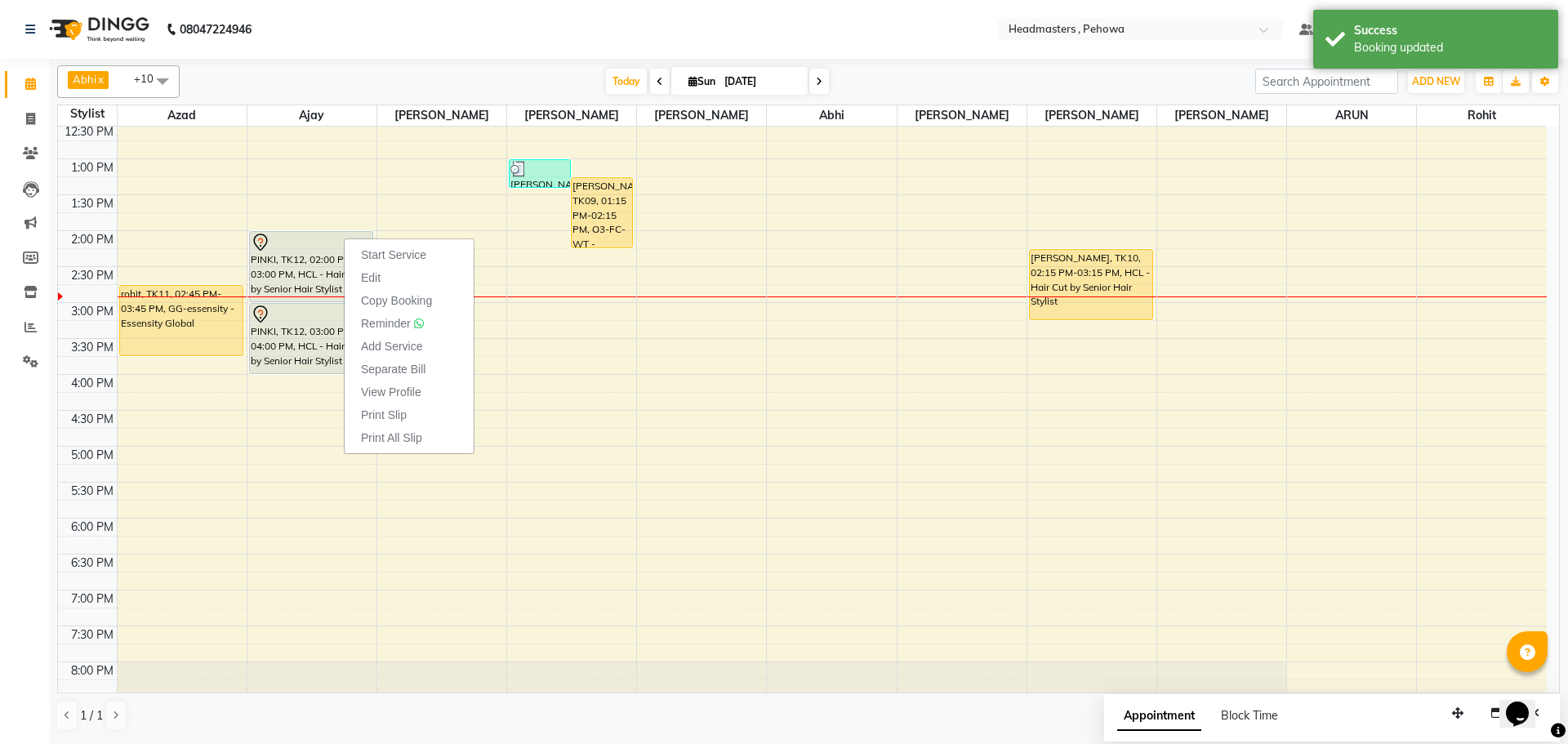 click on "Start Service" at bounding box center (409, 255) 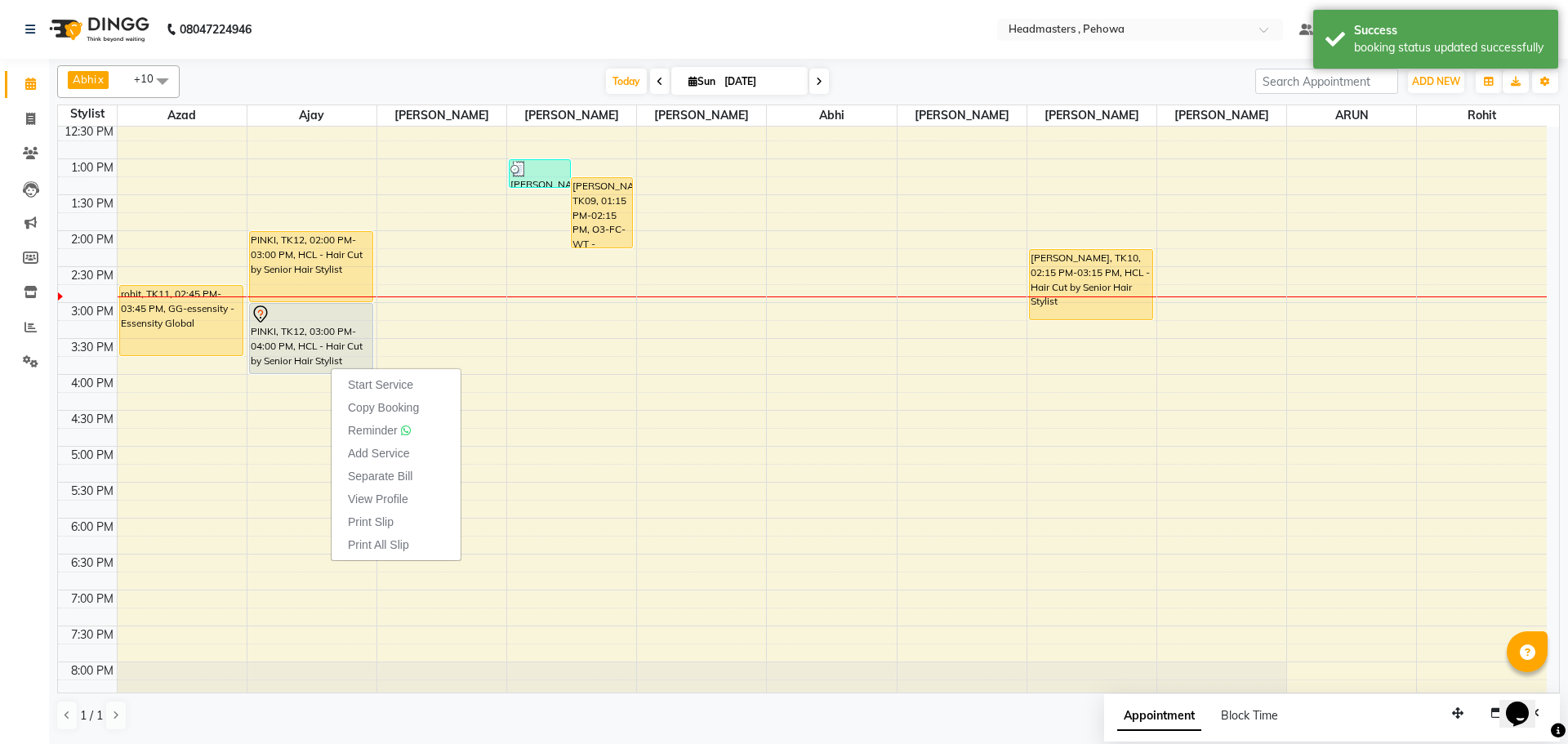 drag, startPoint x: 393, startPoint y: 376, endPoint x: 400, endPoint y: 372, distance: 8.062258 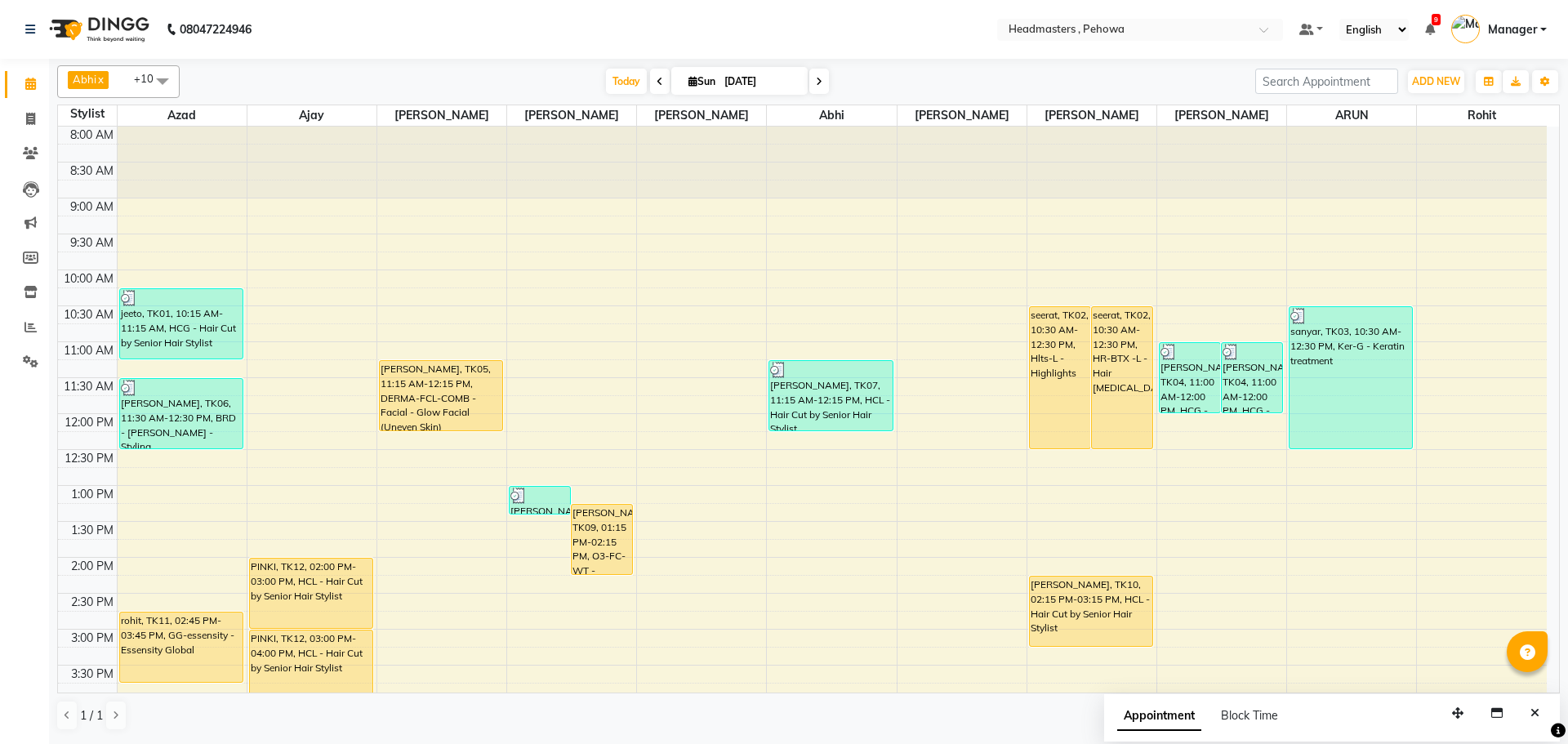 scroll, scrollTop: 0, scrollLeft: 0, axis: both 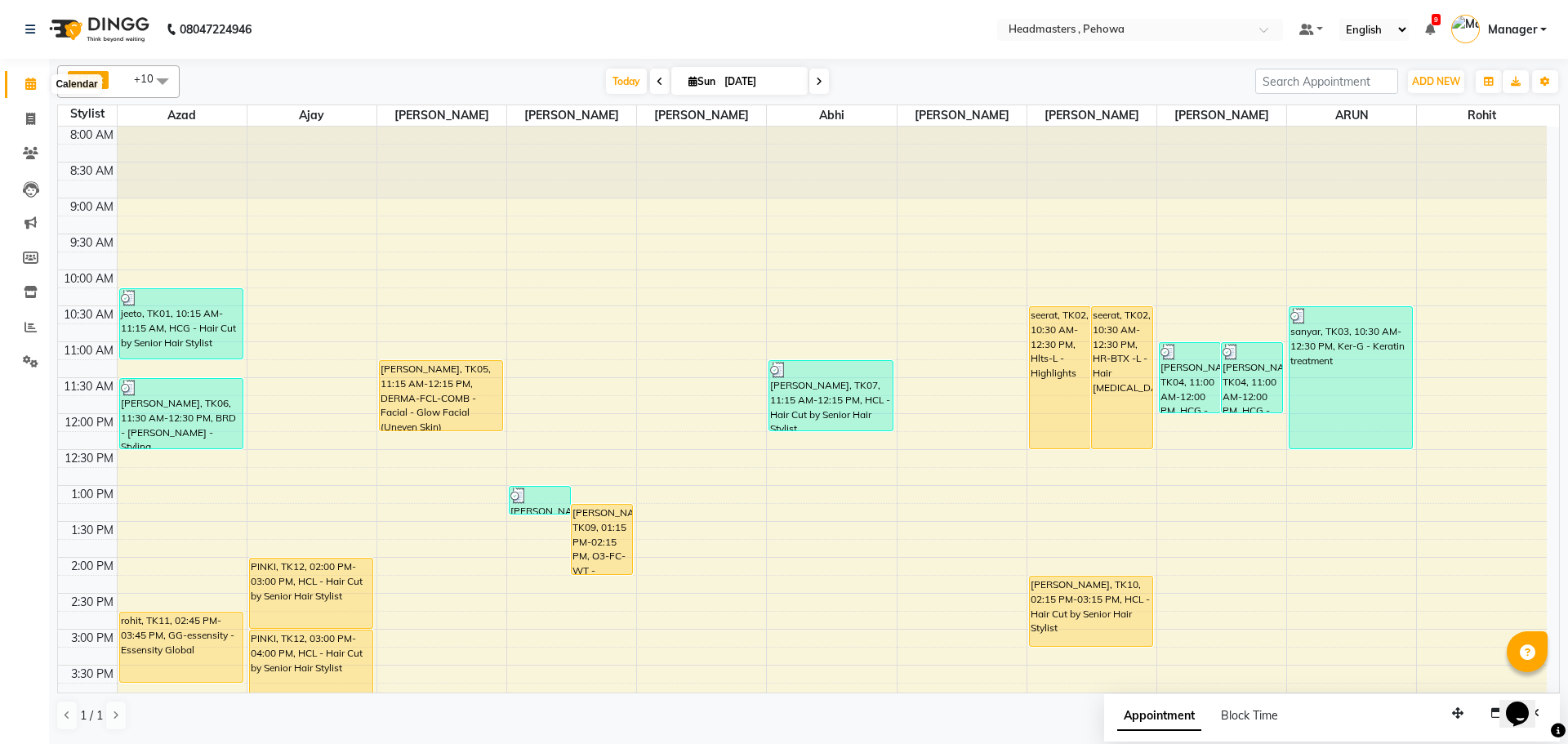 click 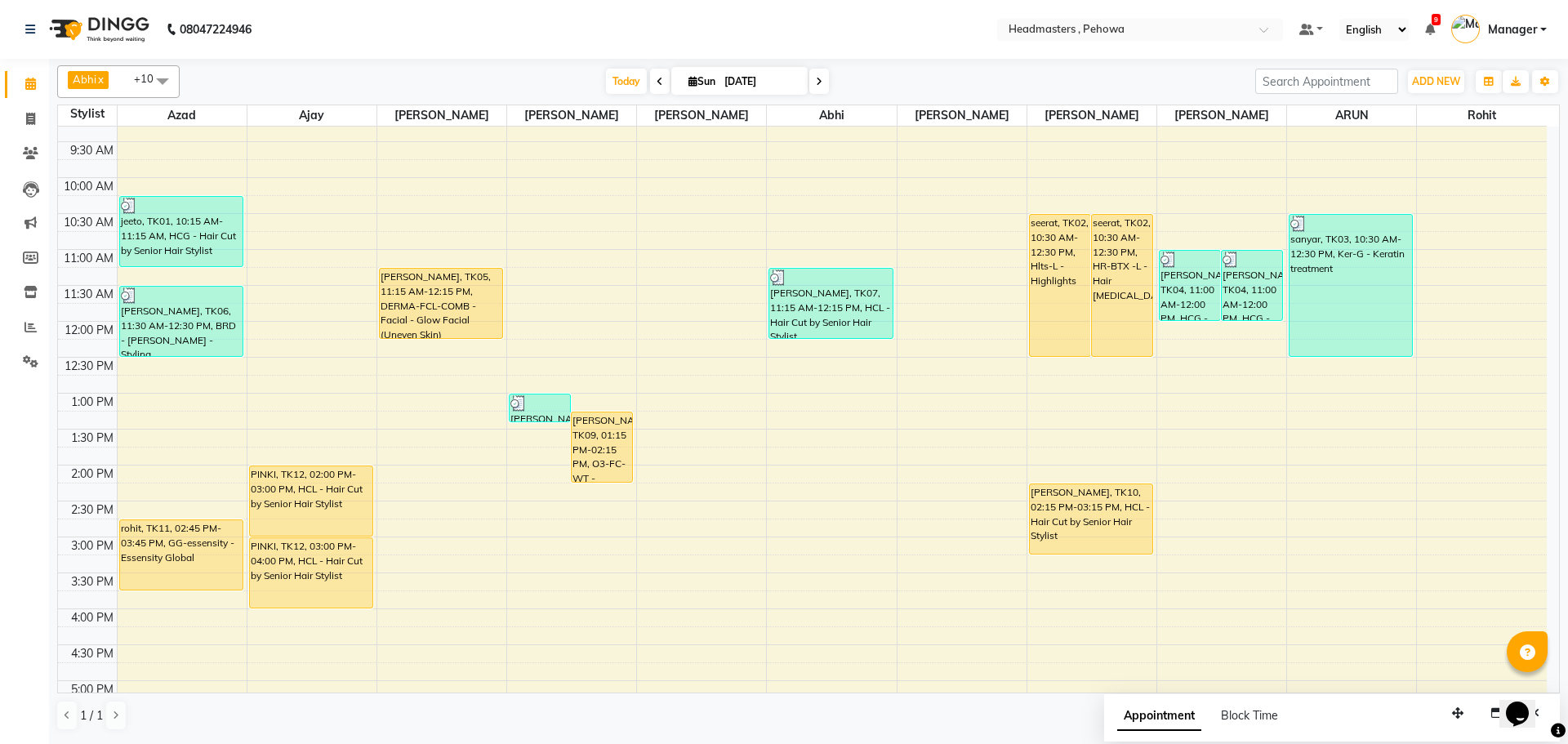 scroll, scrollTop: 0, scrollLeft: 0, axis: both 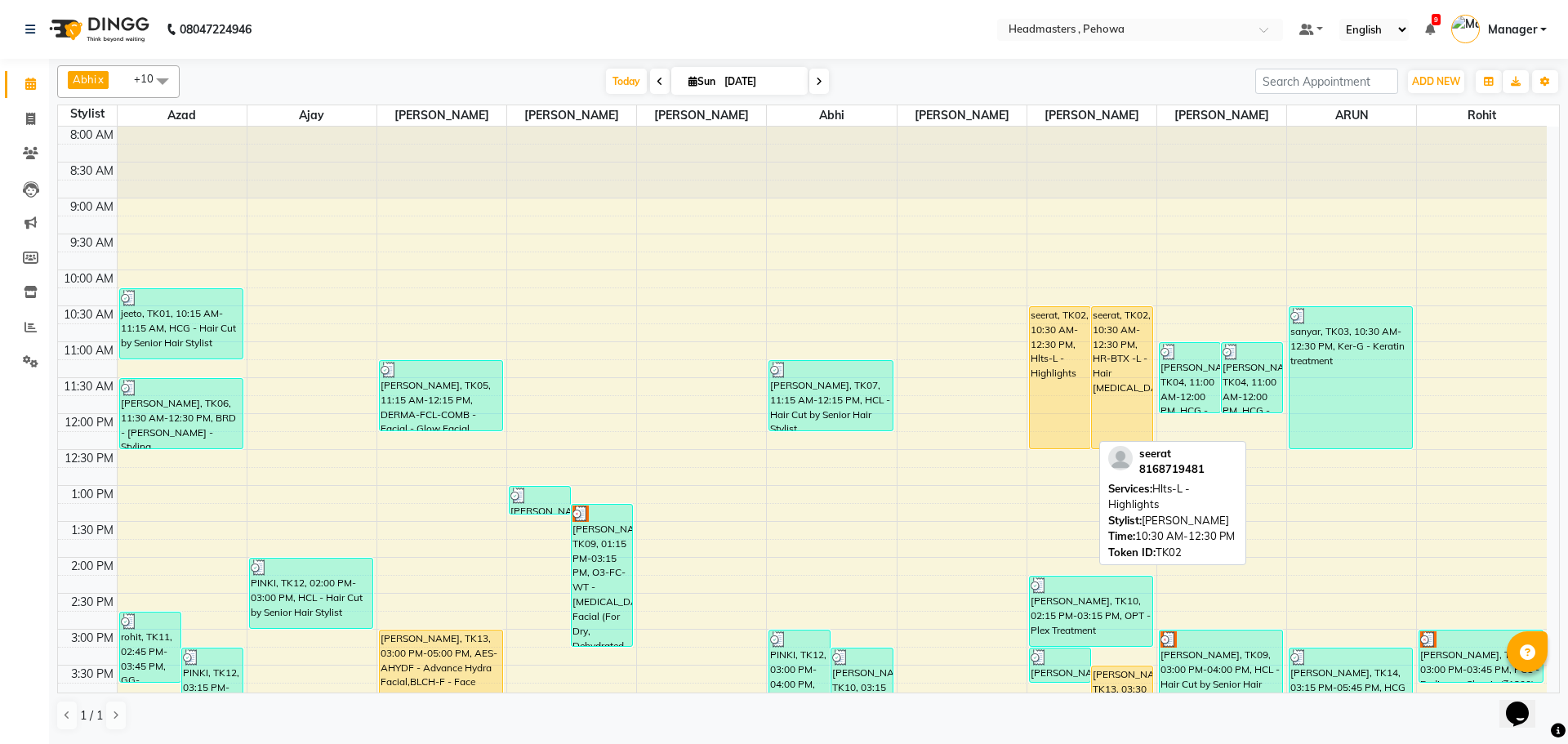 click on "seerat, TK02, 10:30 AM-12:30 PM, Hlts-L - Highlights" at bounding box center (1060, 377) 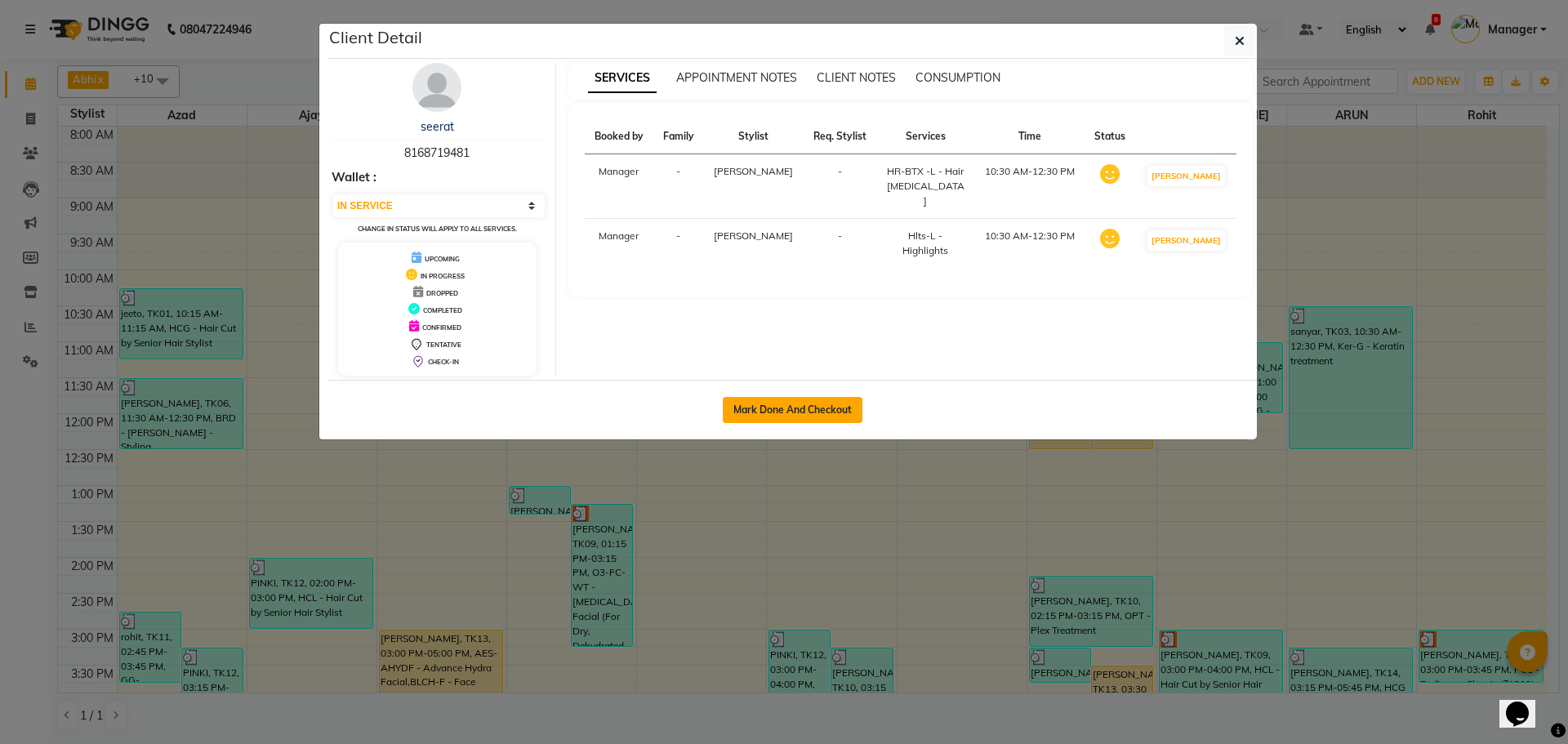 click on "Mark Done And Checkout" 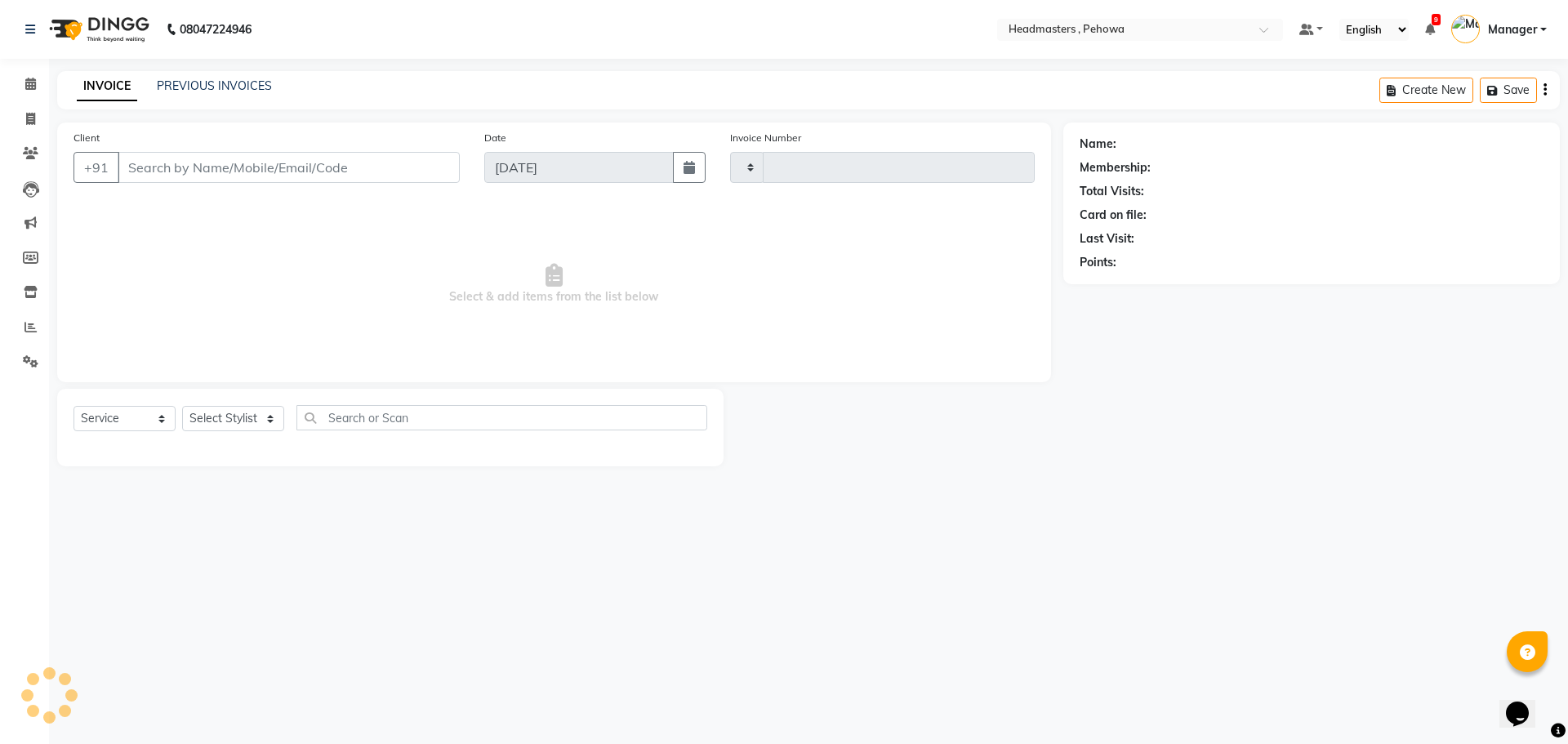 type on "1715" 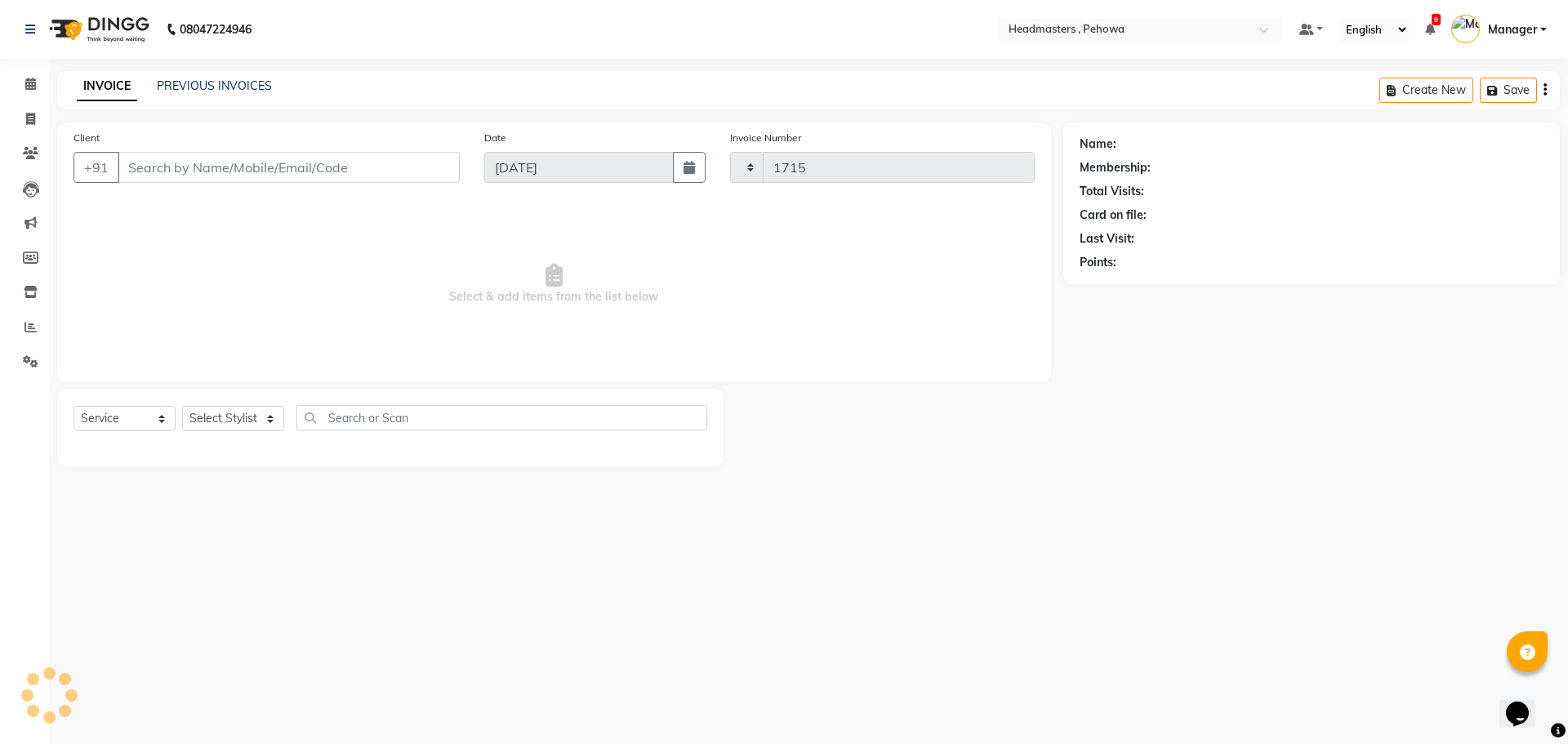 select on "7727" 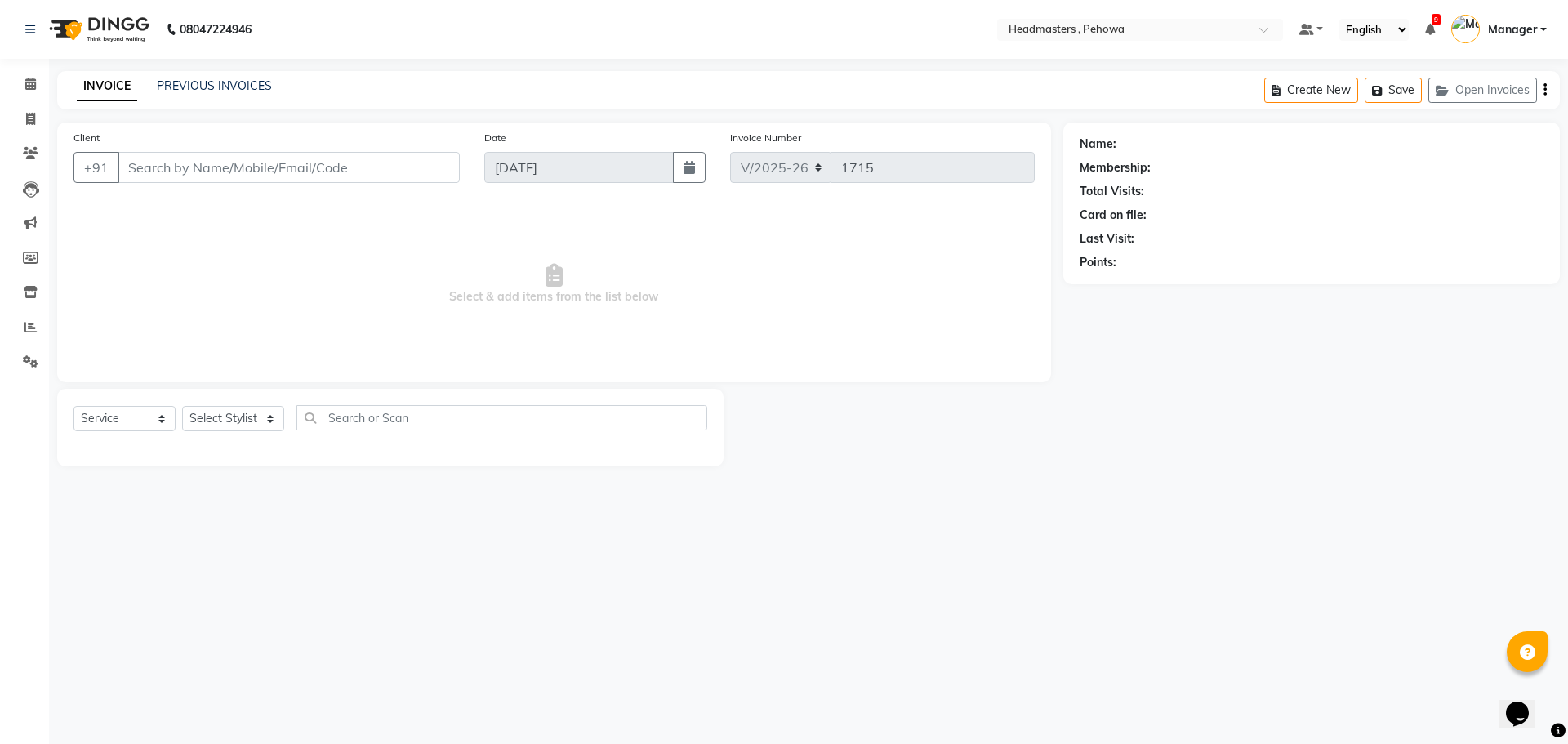 type on "8168719481" 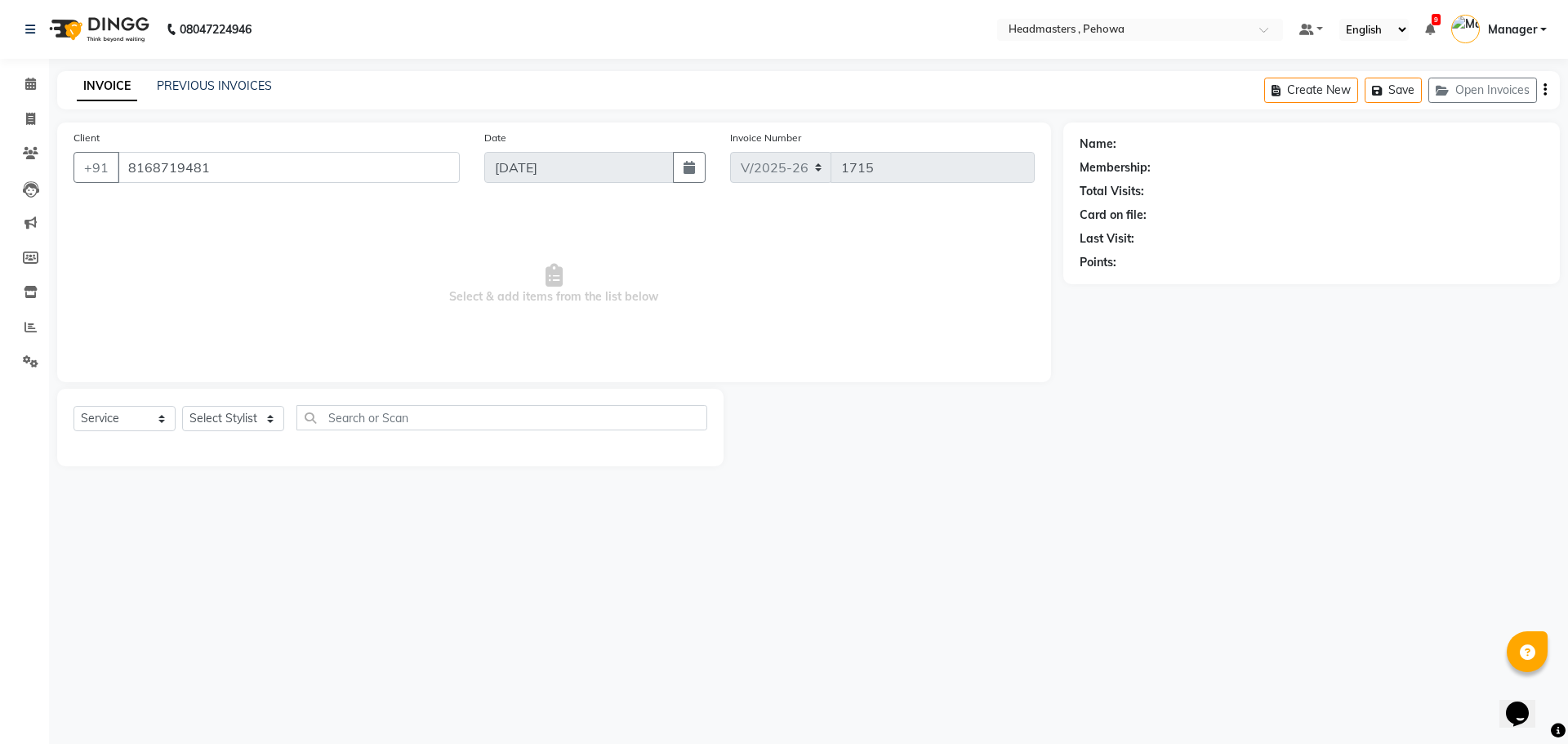 select on "69396" 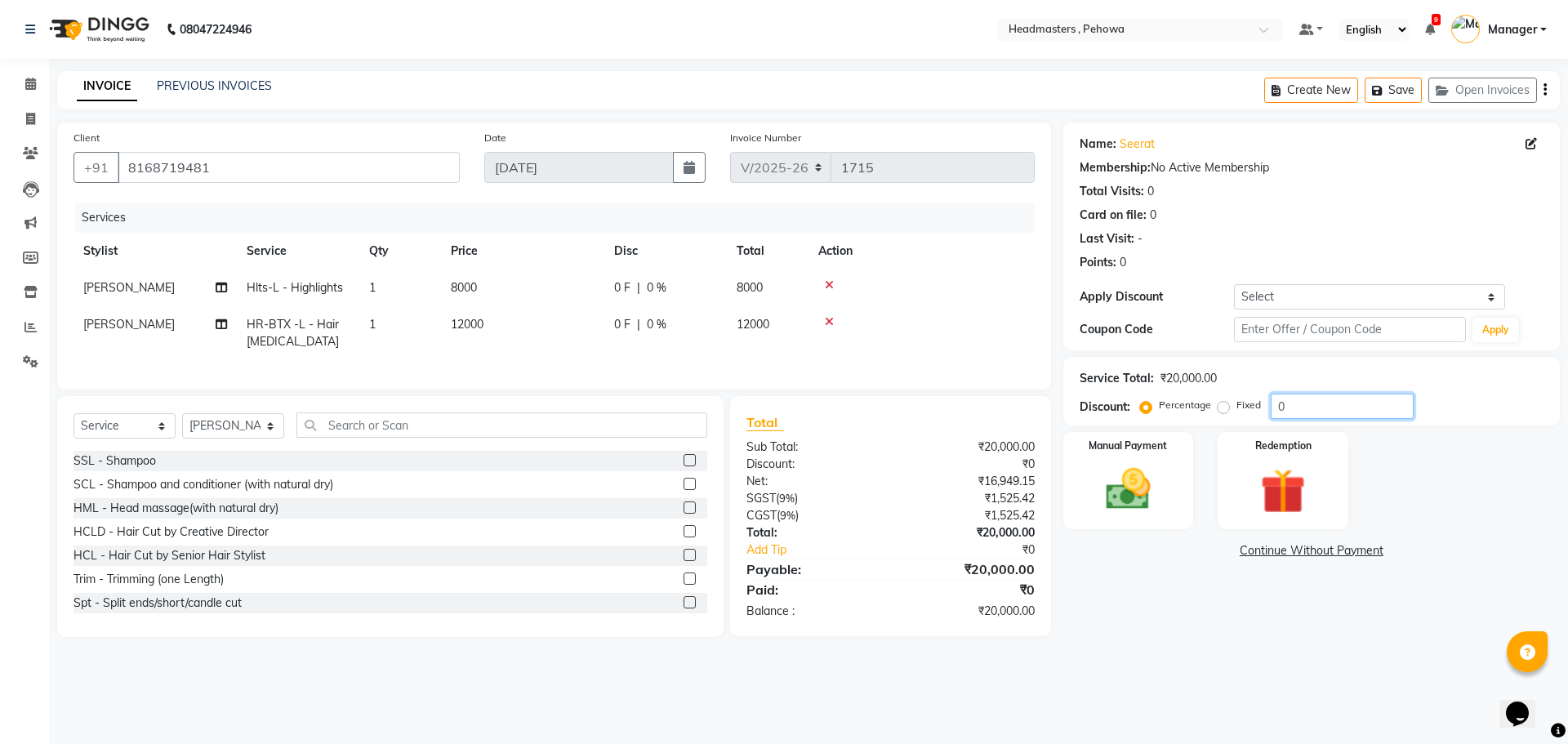 click on "0" 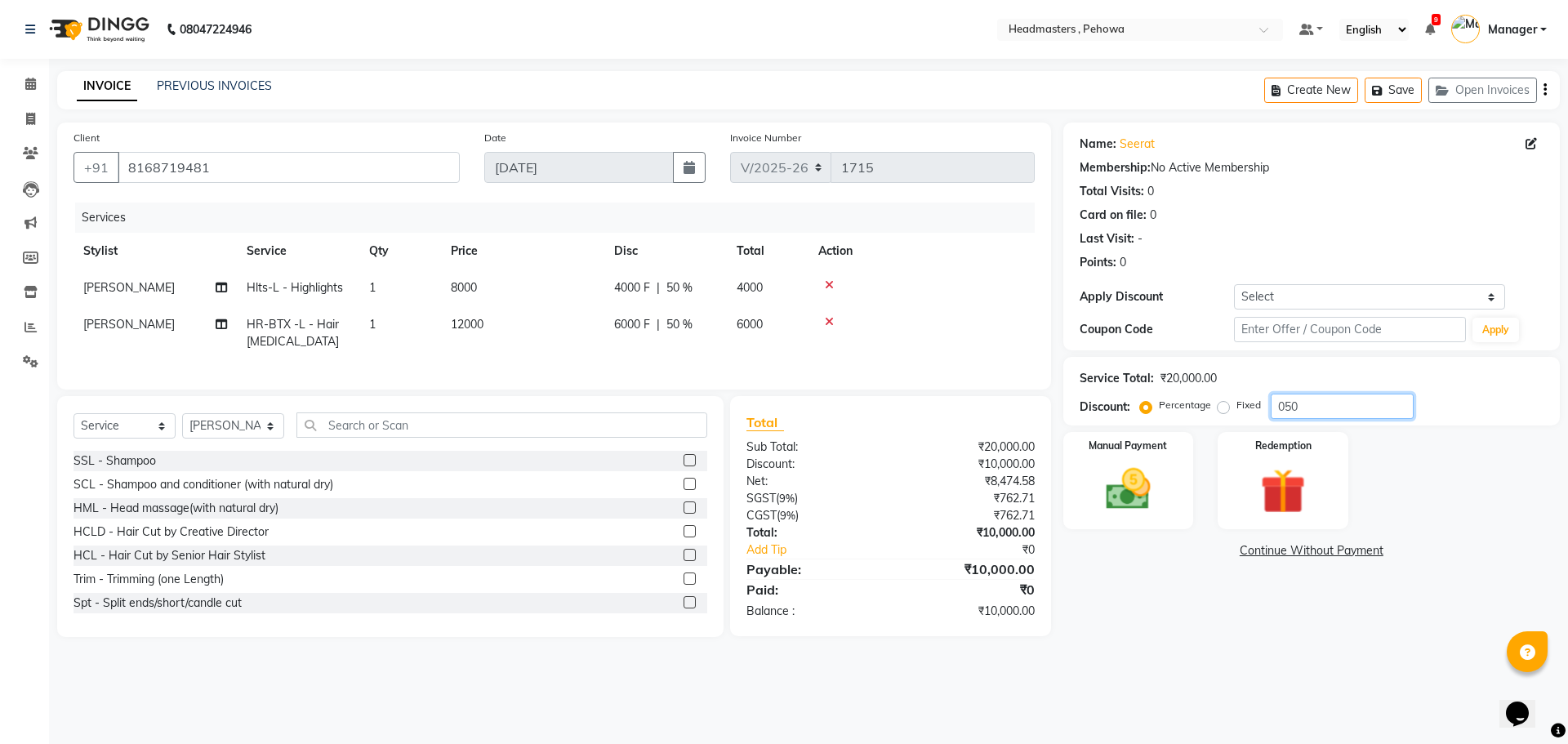 type on "050" 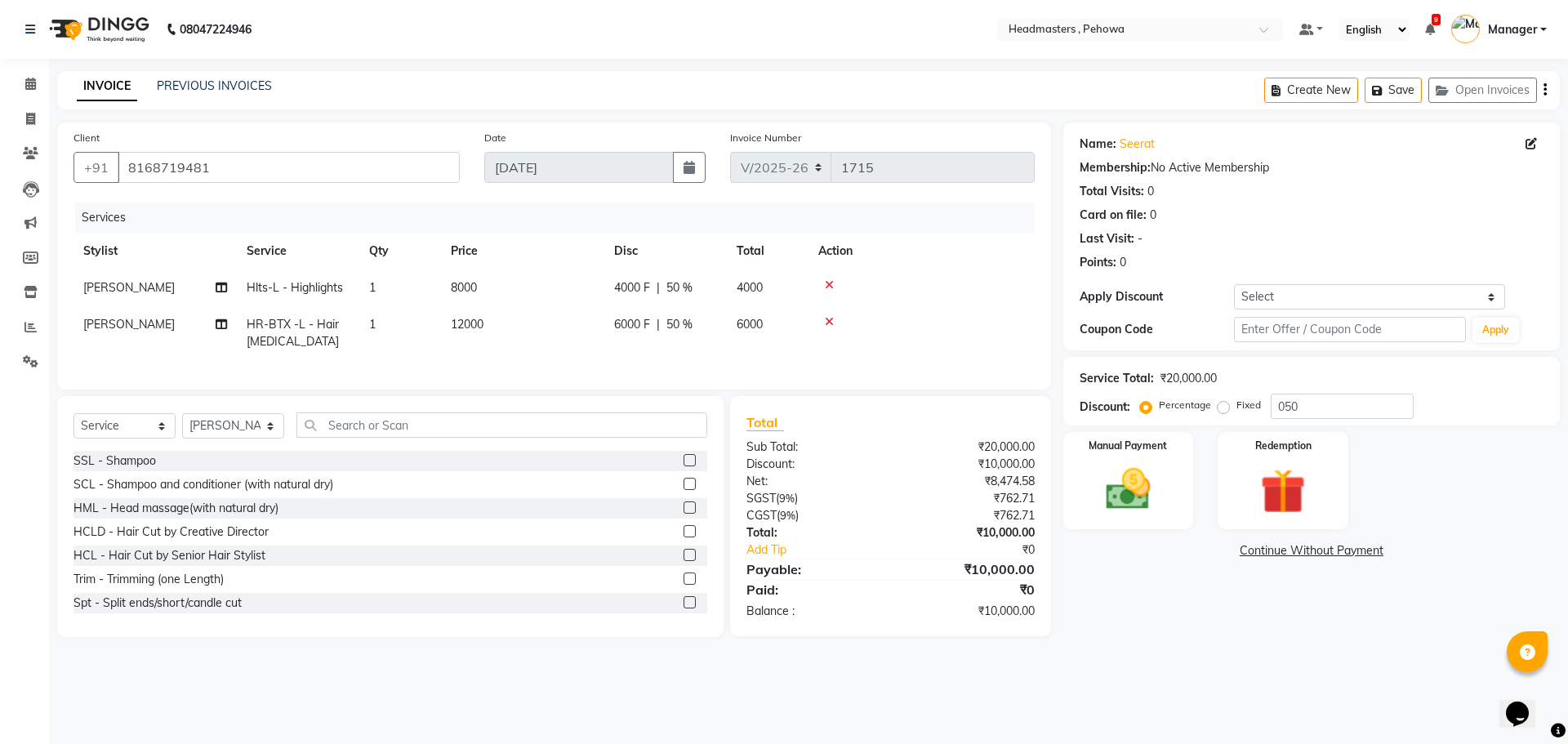 click on "4000 F | 50 %" 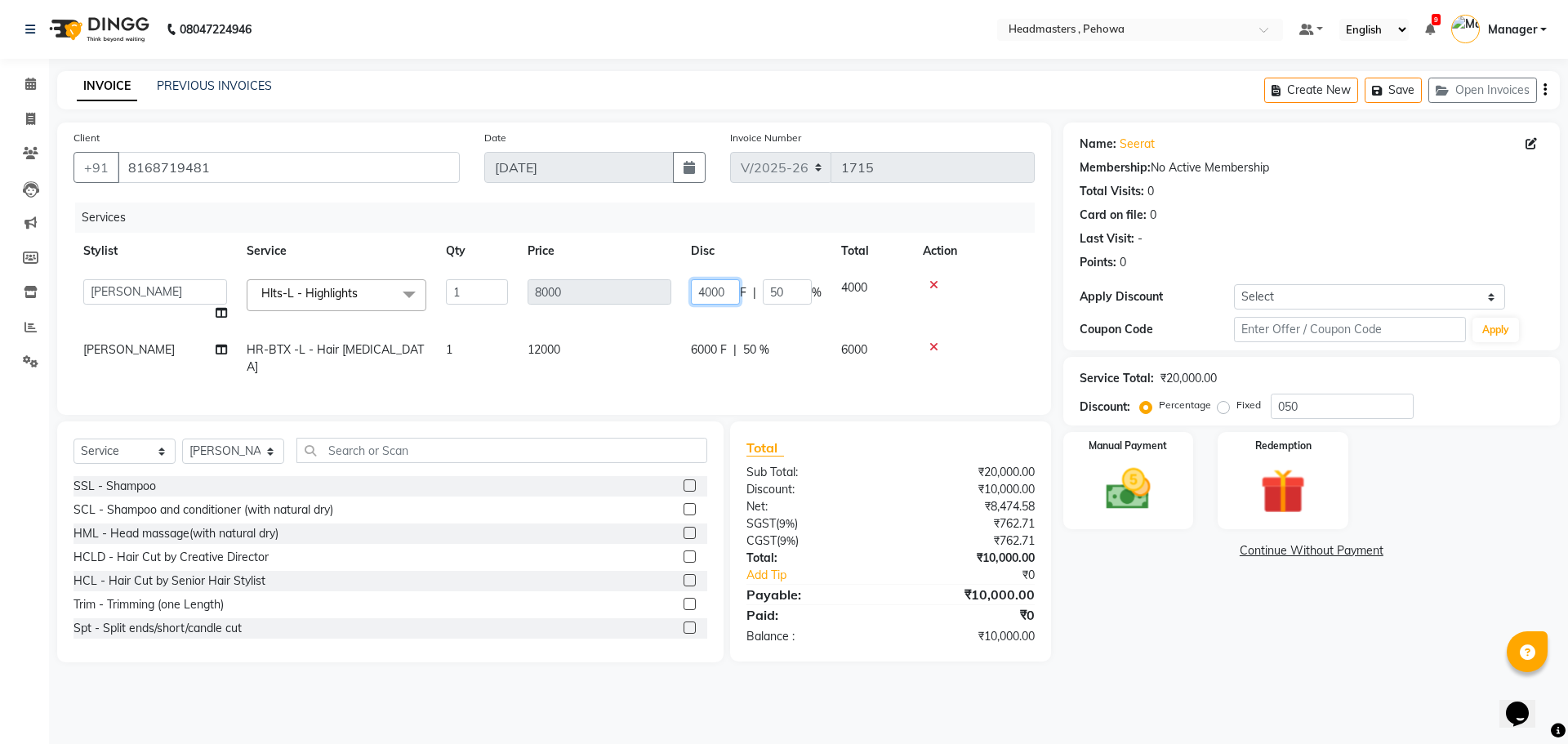 click on "4000" 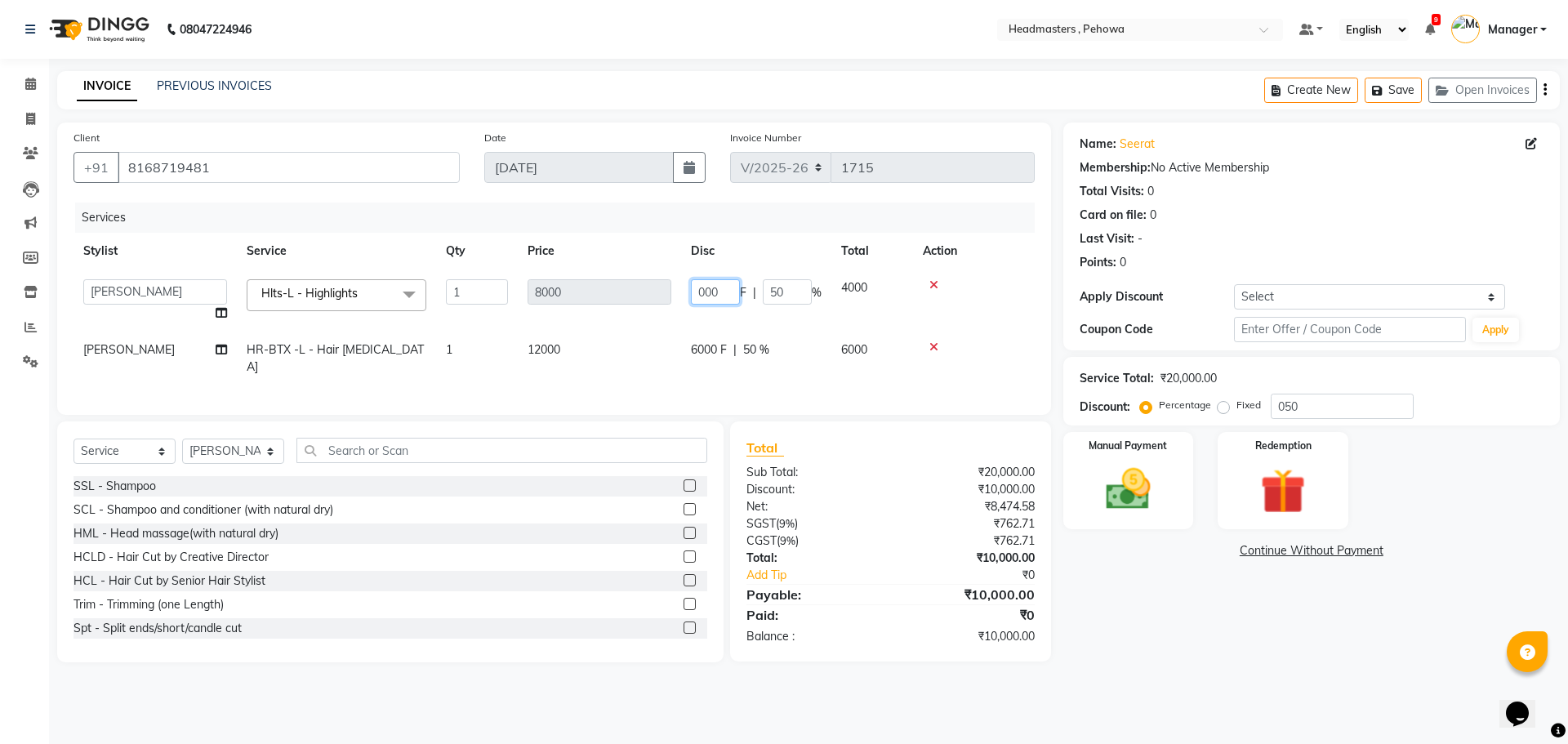 type on "3000" 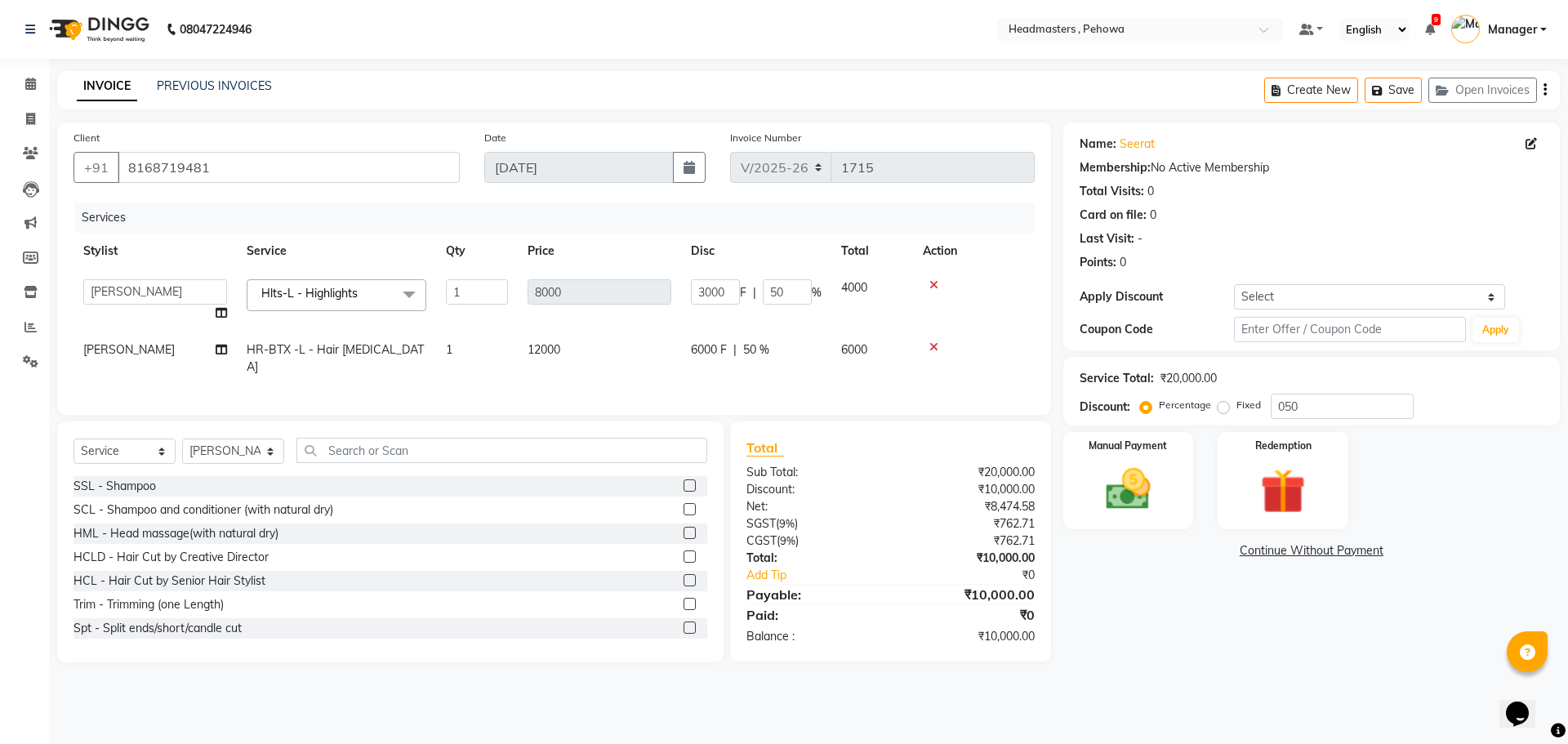 click on "[PERSON_NAME] HR-BTX -L  - Hair [MEDICAL_DATA] 1 12000 6000 F | 50 % 6000" 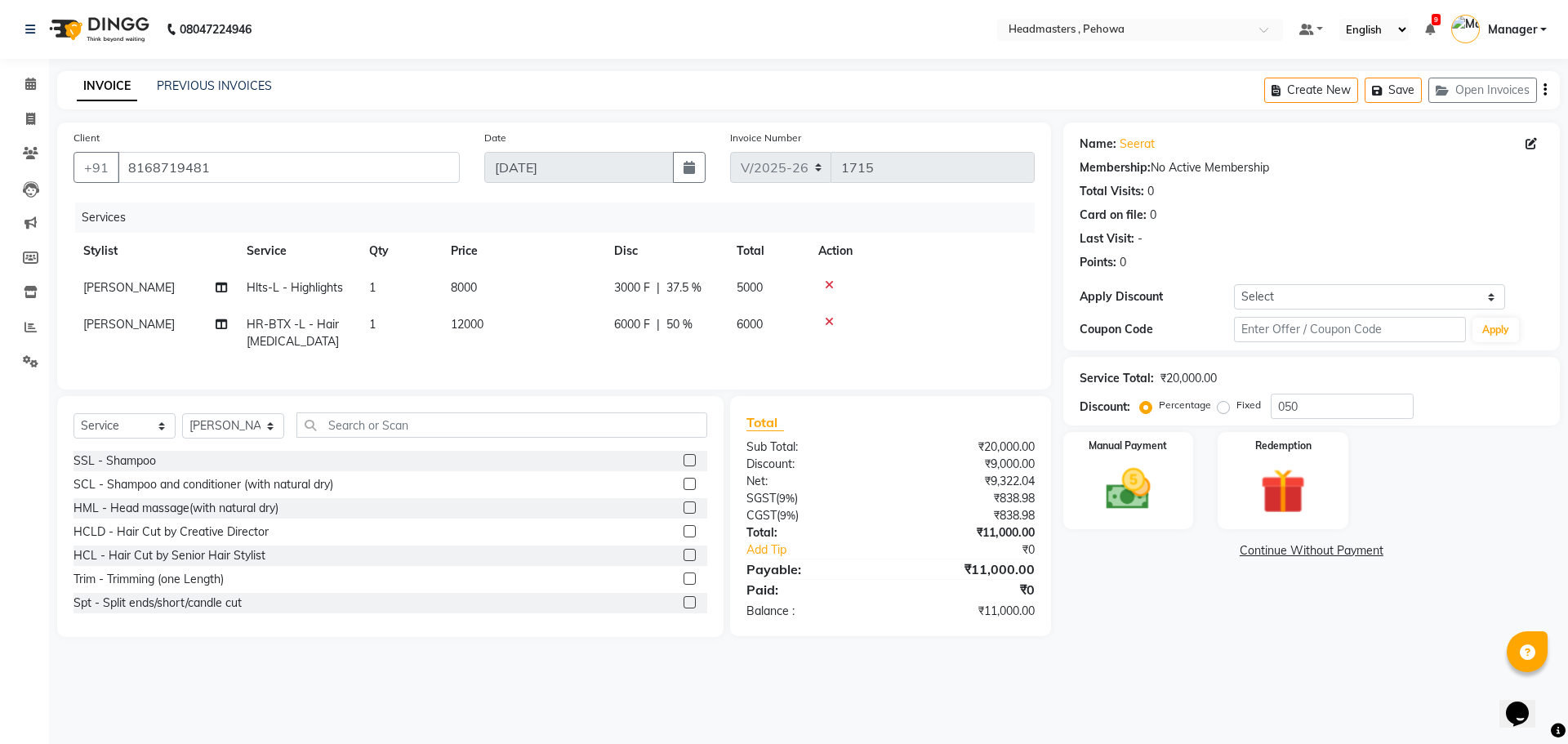 click on "6000 F" 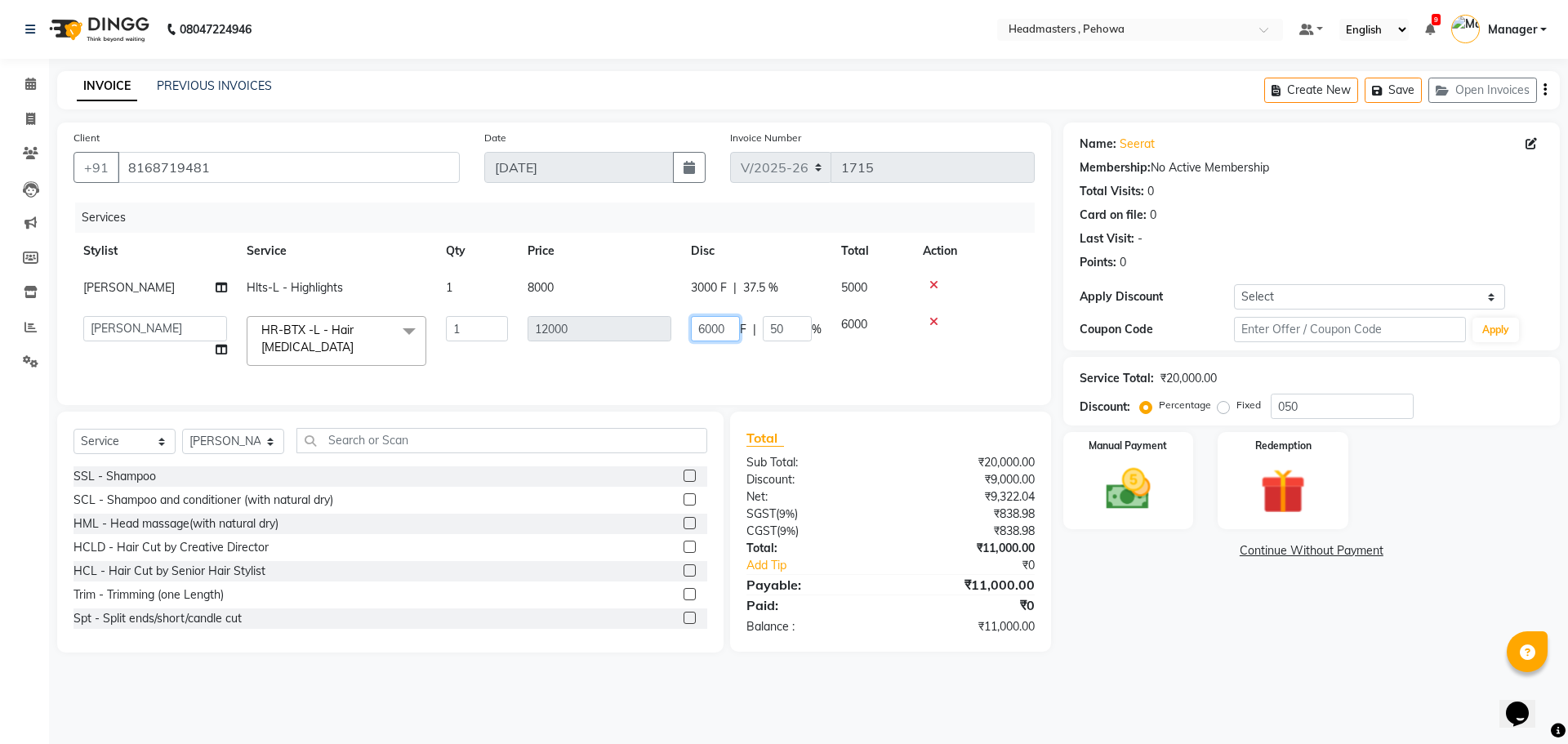 click on "6000" 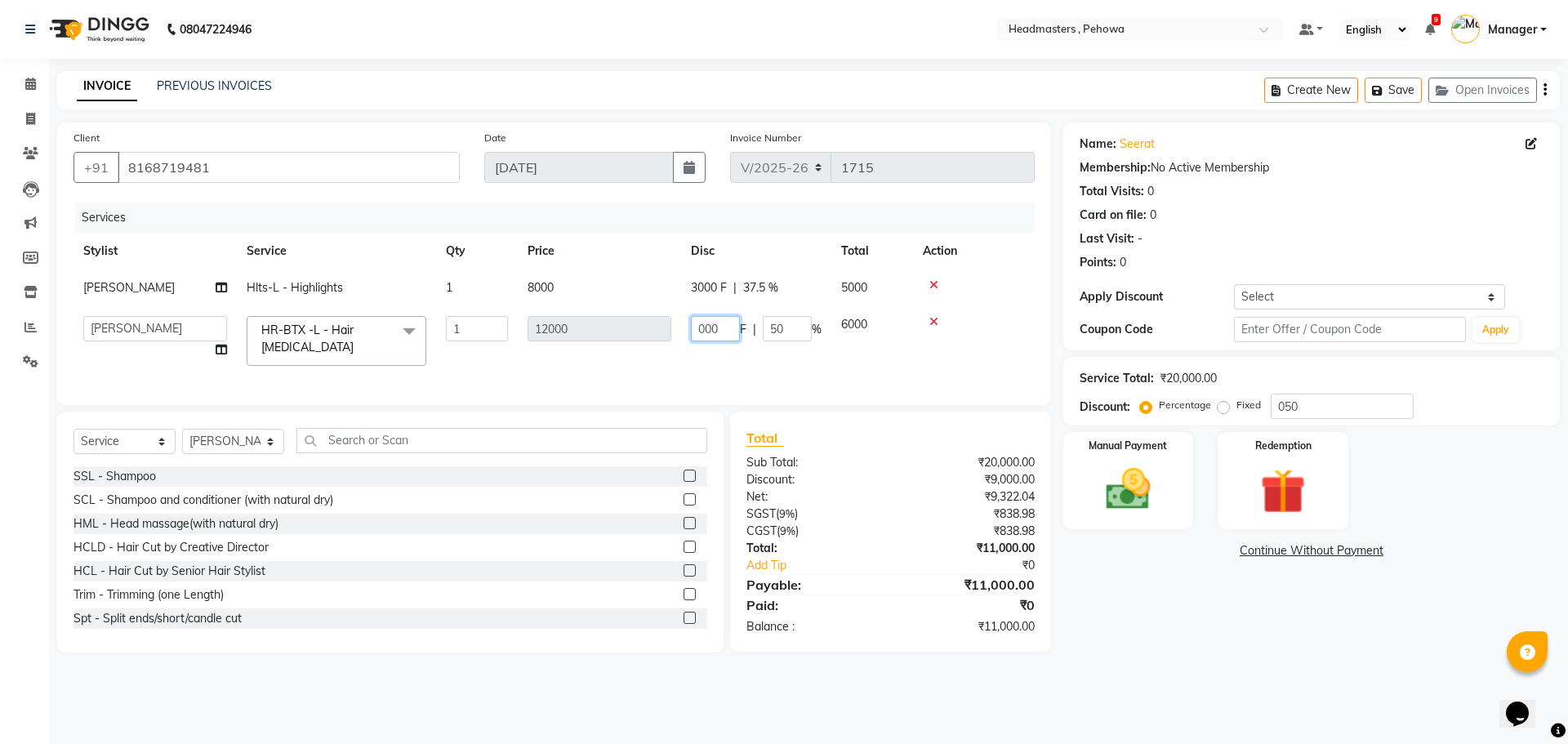 type on "5000" 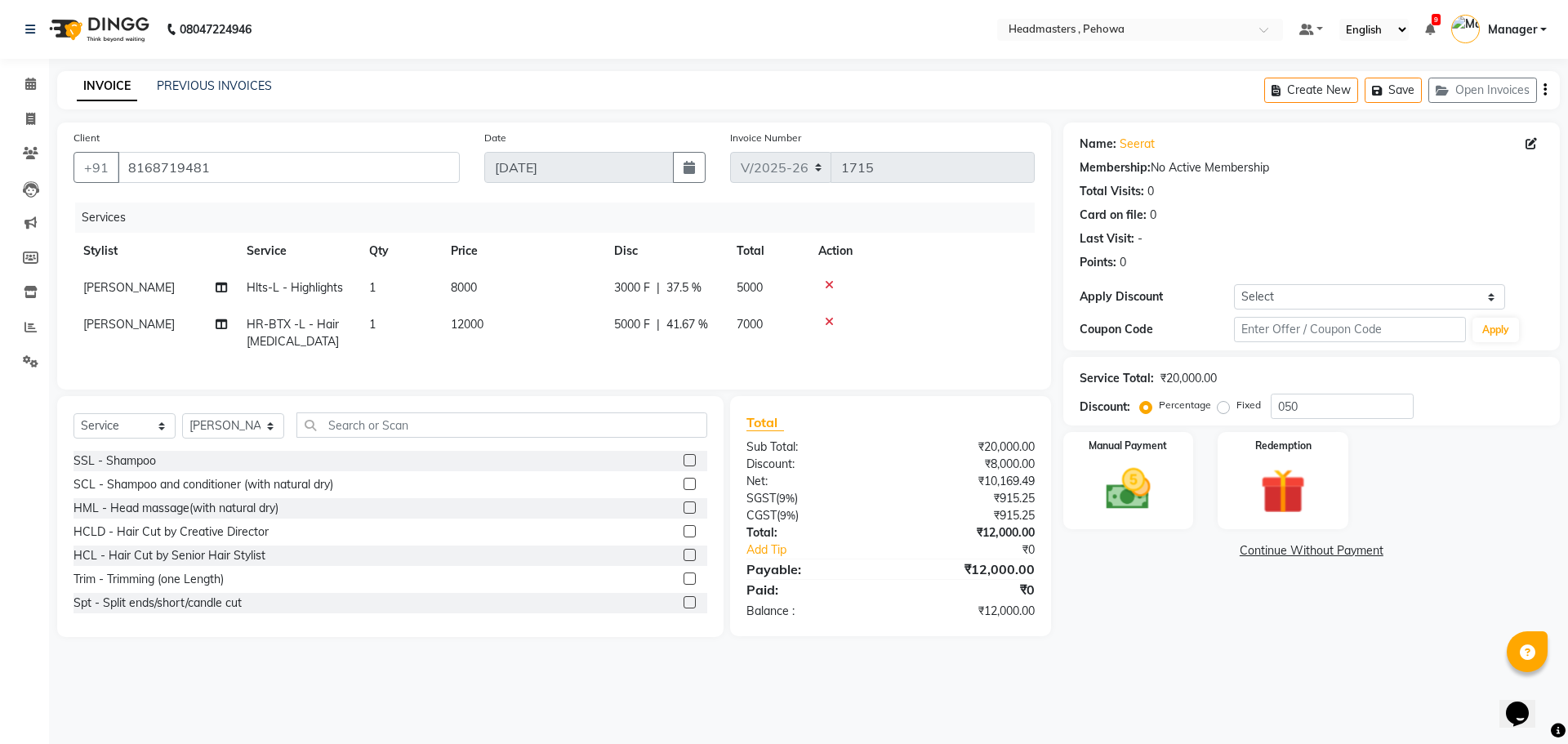 click on "[PERSON_NAME] HR-BTX -L  - Hair [MEDICAL_DATA] 1 12000 5000 F | 41.67 % 7000" 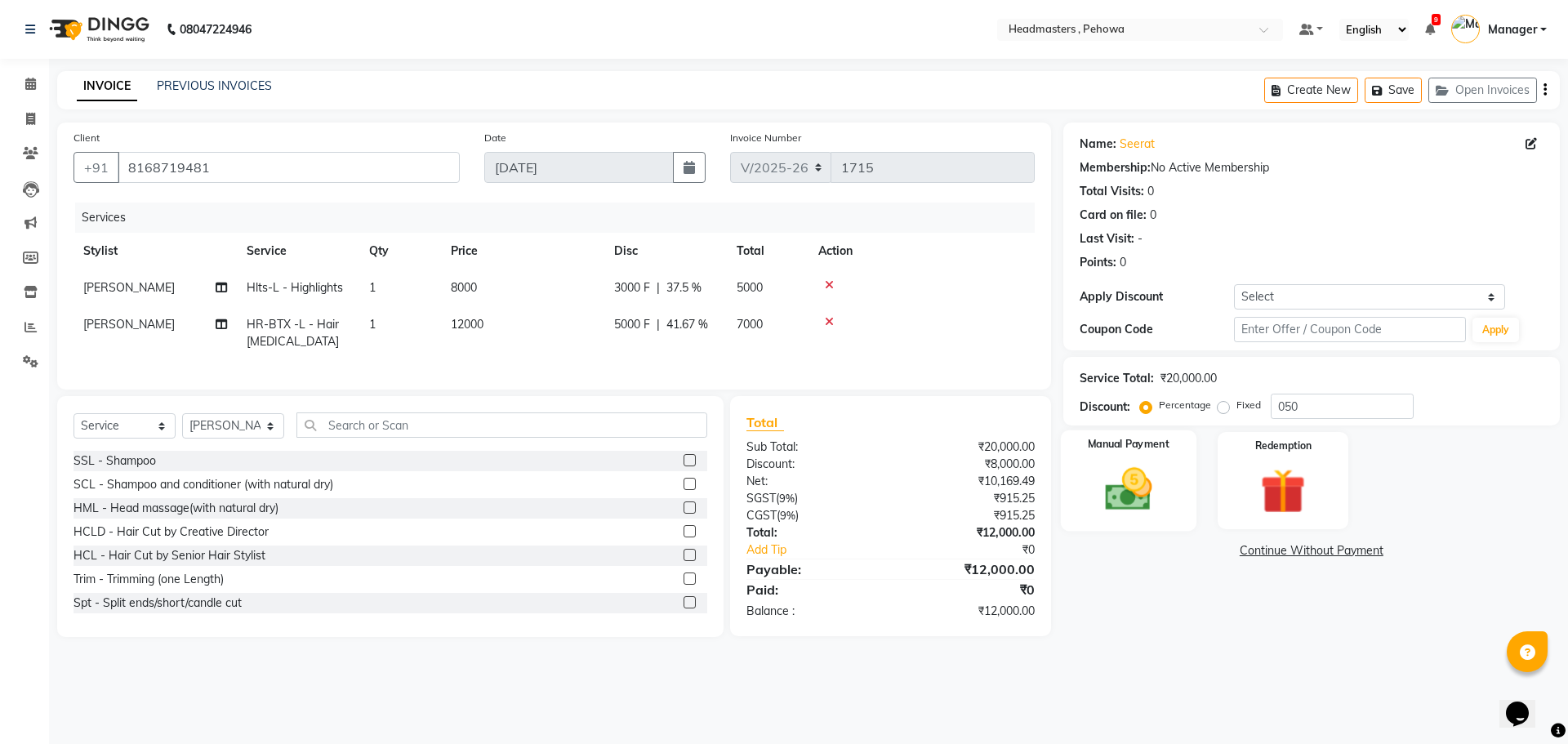 click on "Manual Payment" 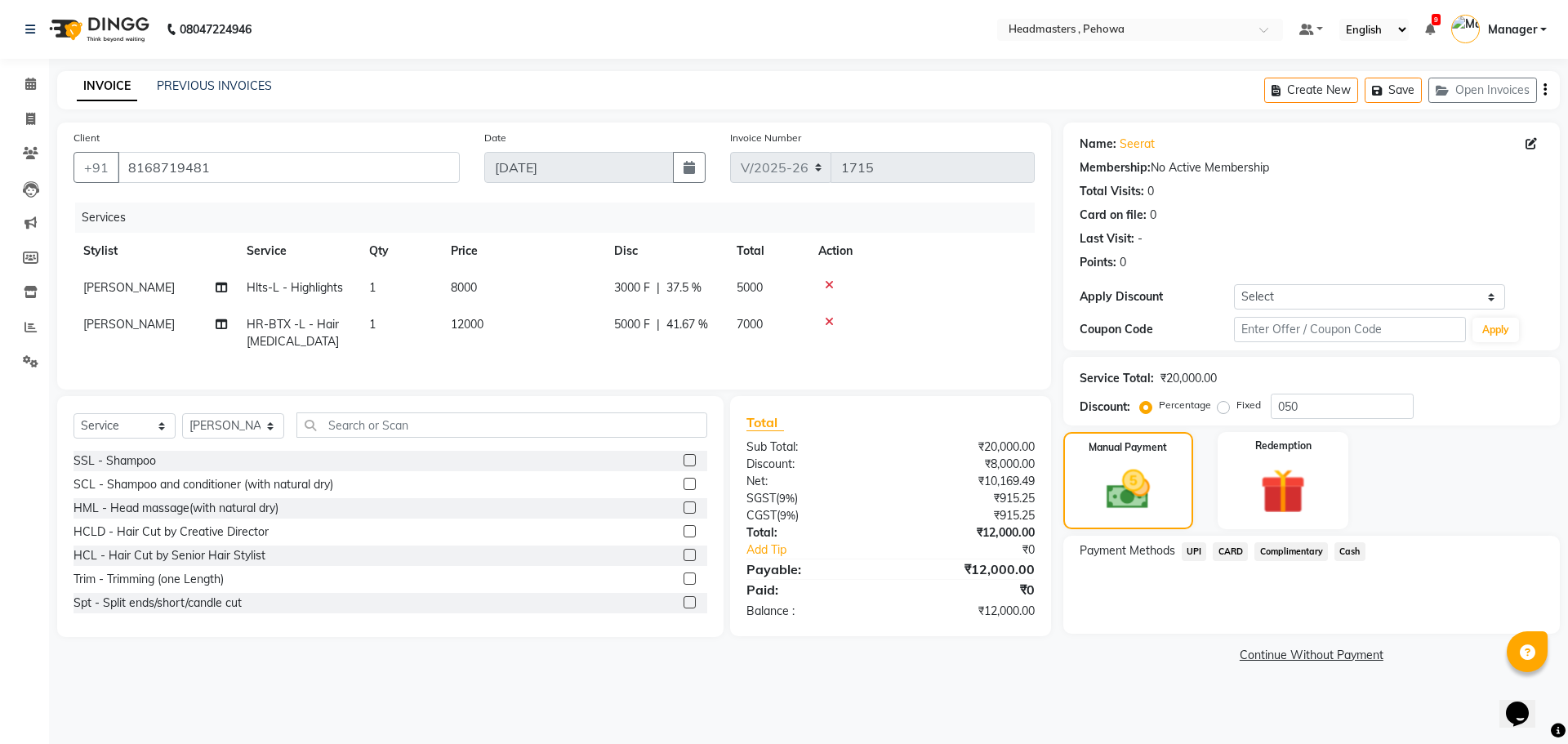 click on "UPI" 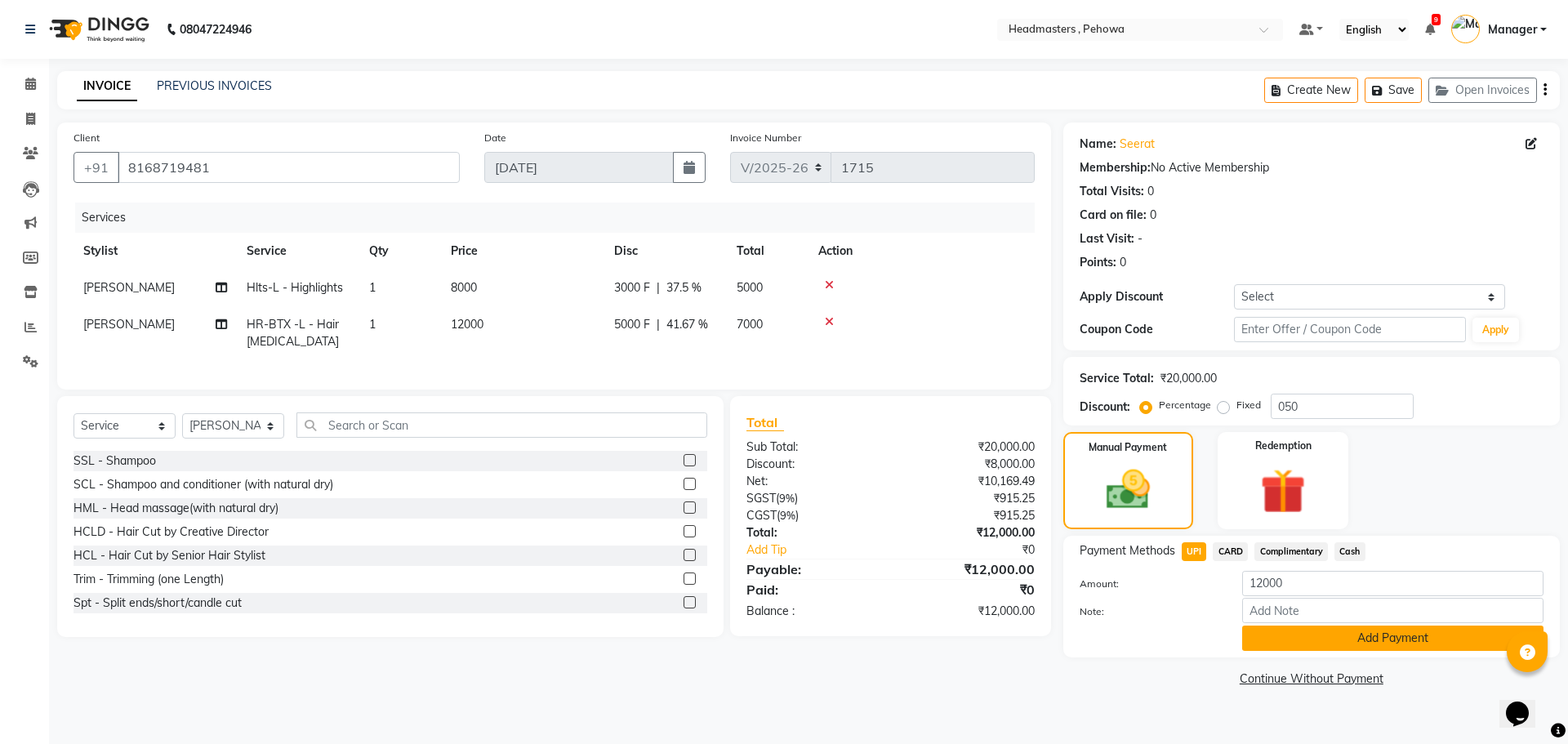 click on "Add Payment" 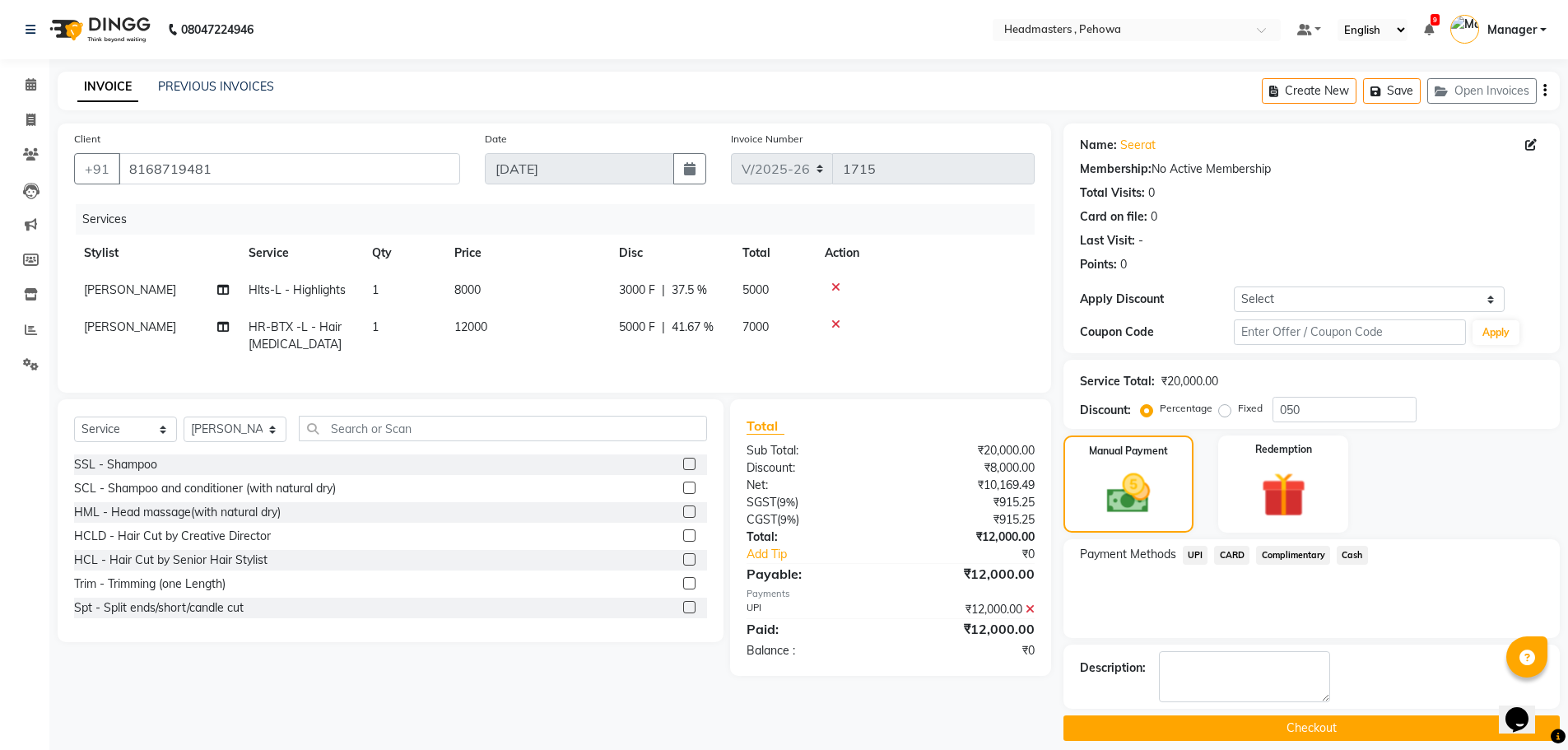 scroll, scrollTop: 16, scrollLeft: 0, axis: vertical 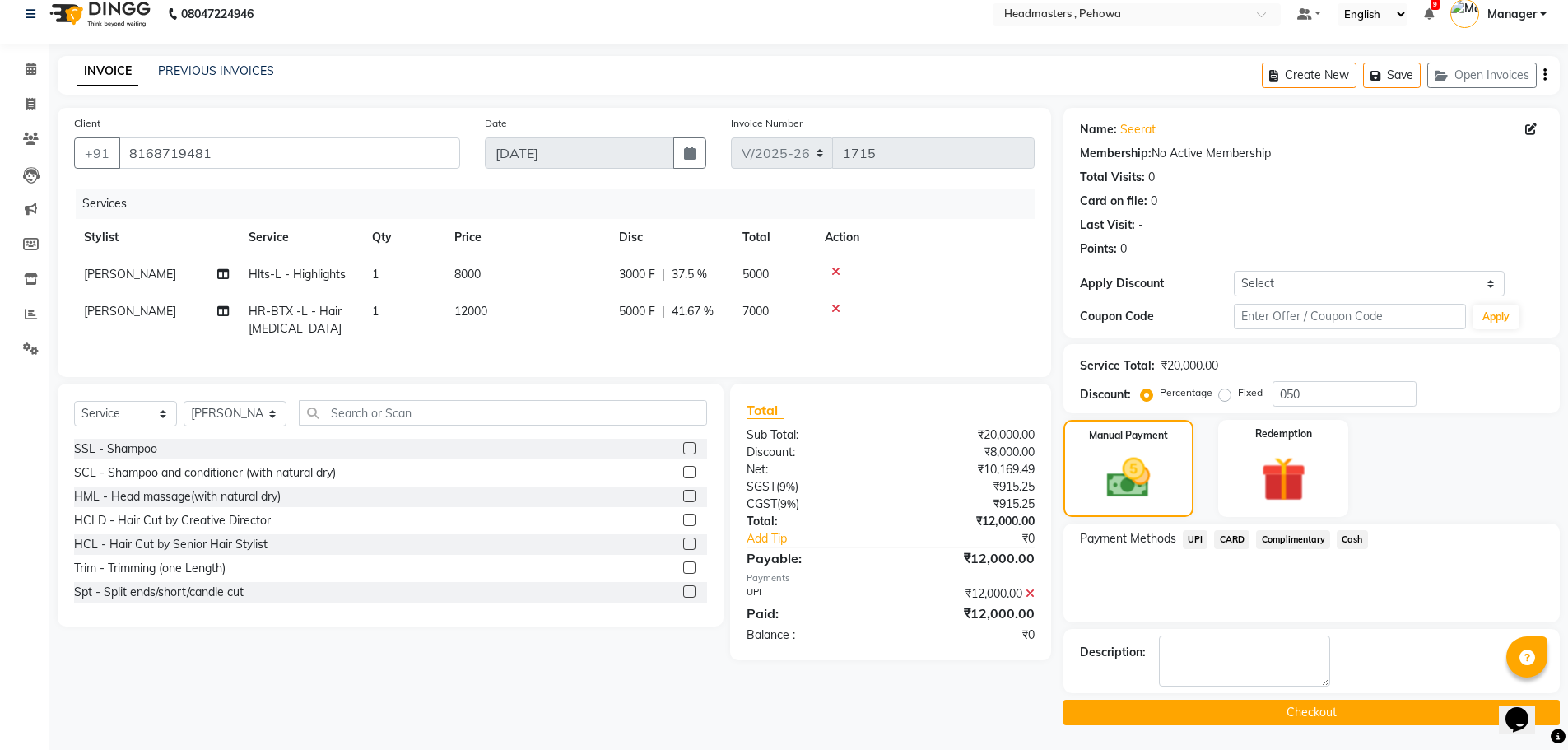 click on "Checkout" 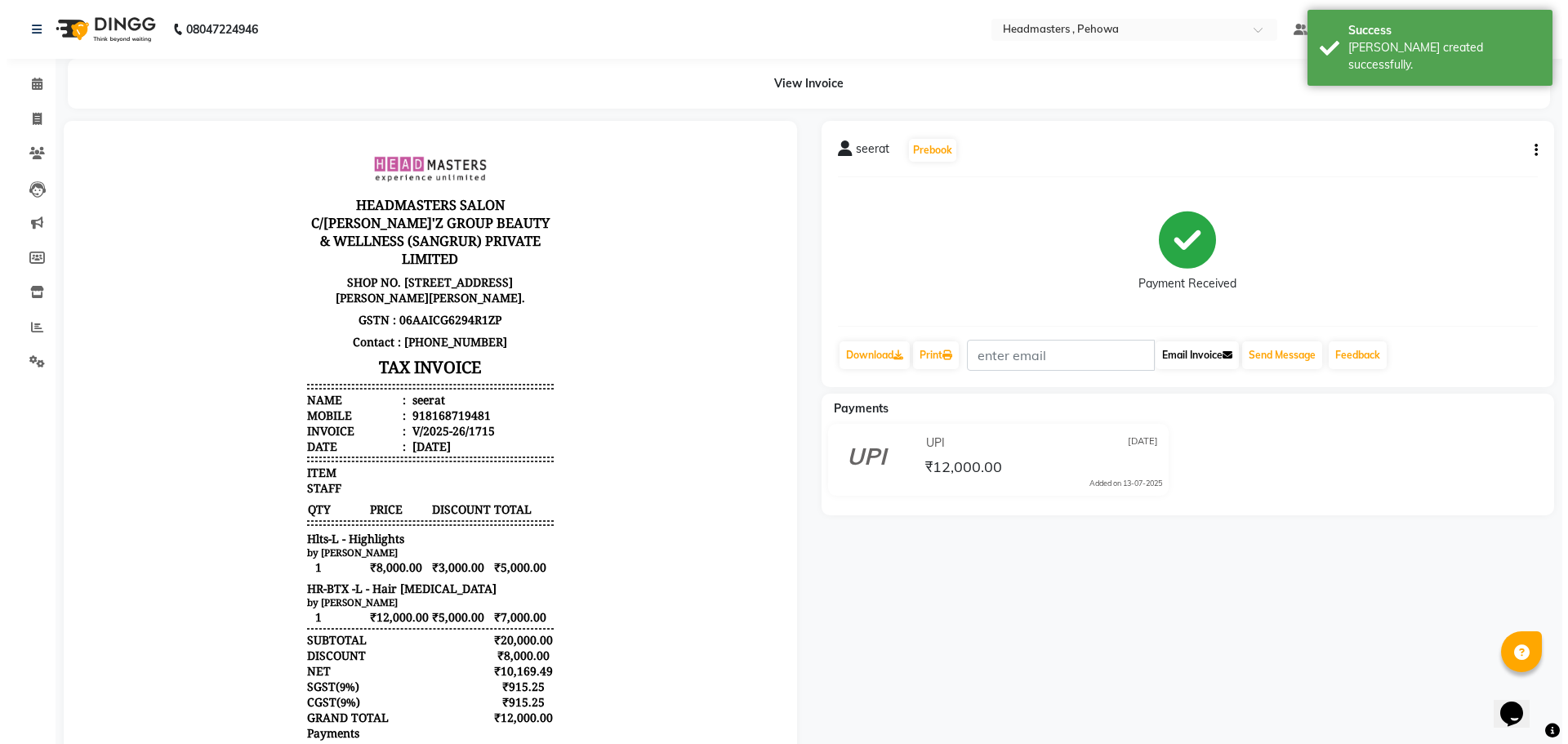 scroll, scrollTop: 0, scrollLeft: 0, axis: both 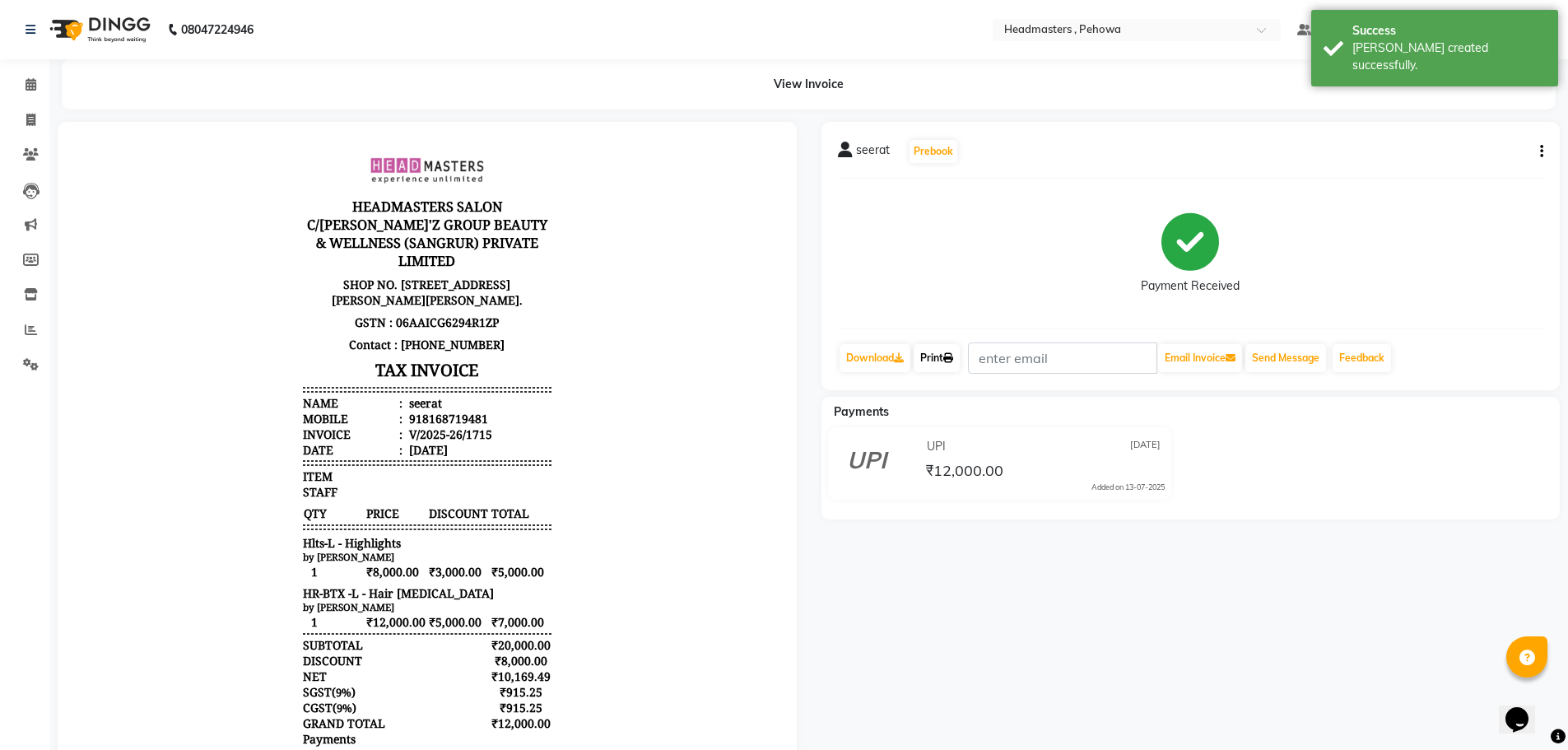 click on "Print" 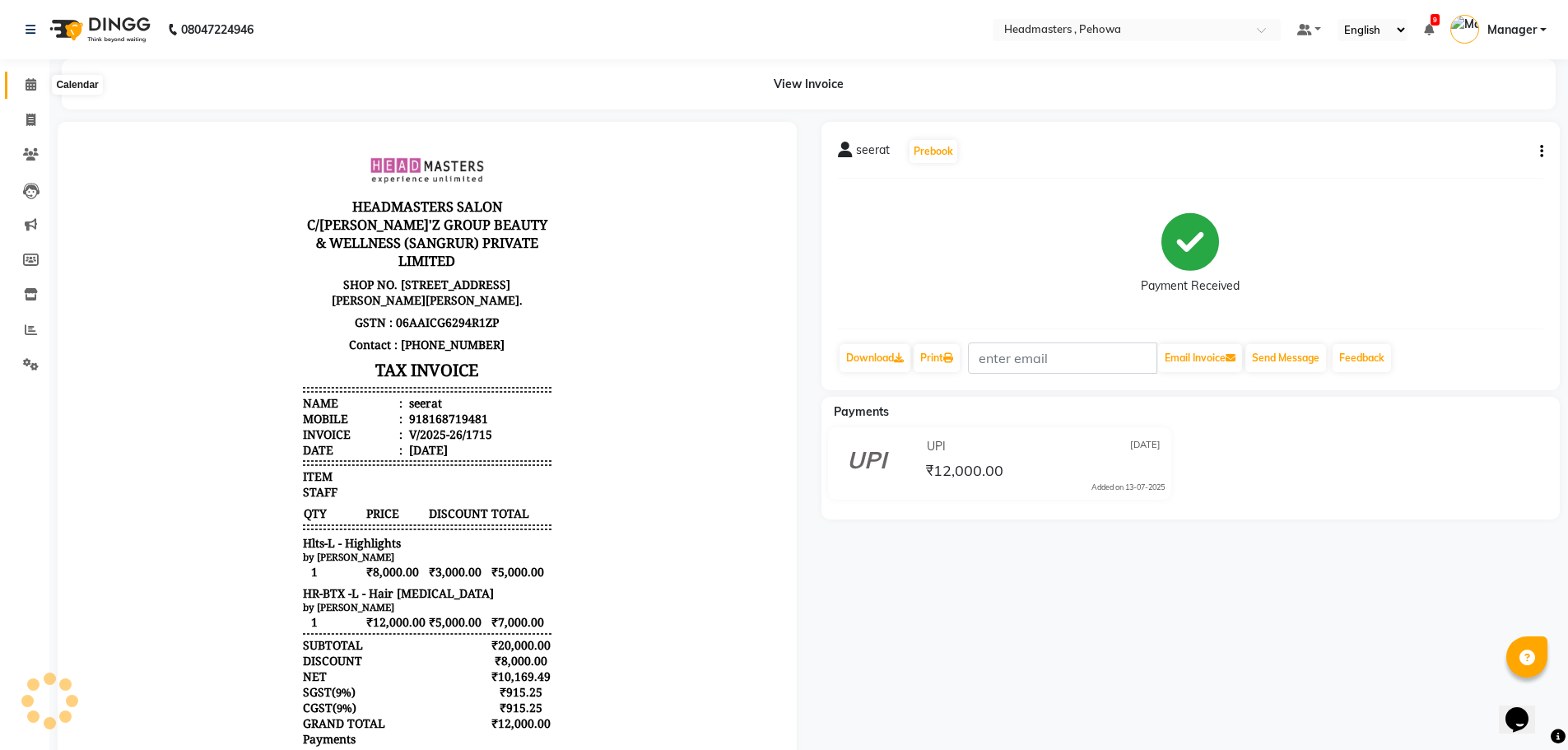 click 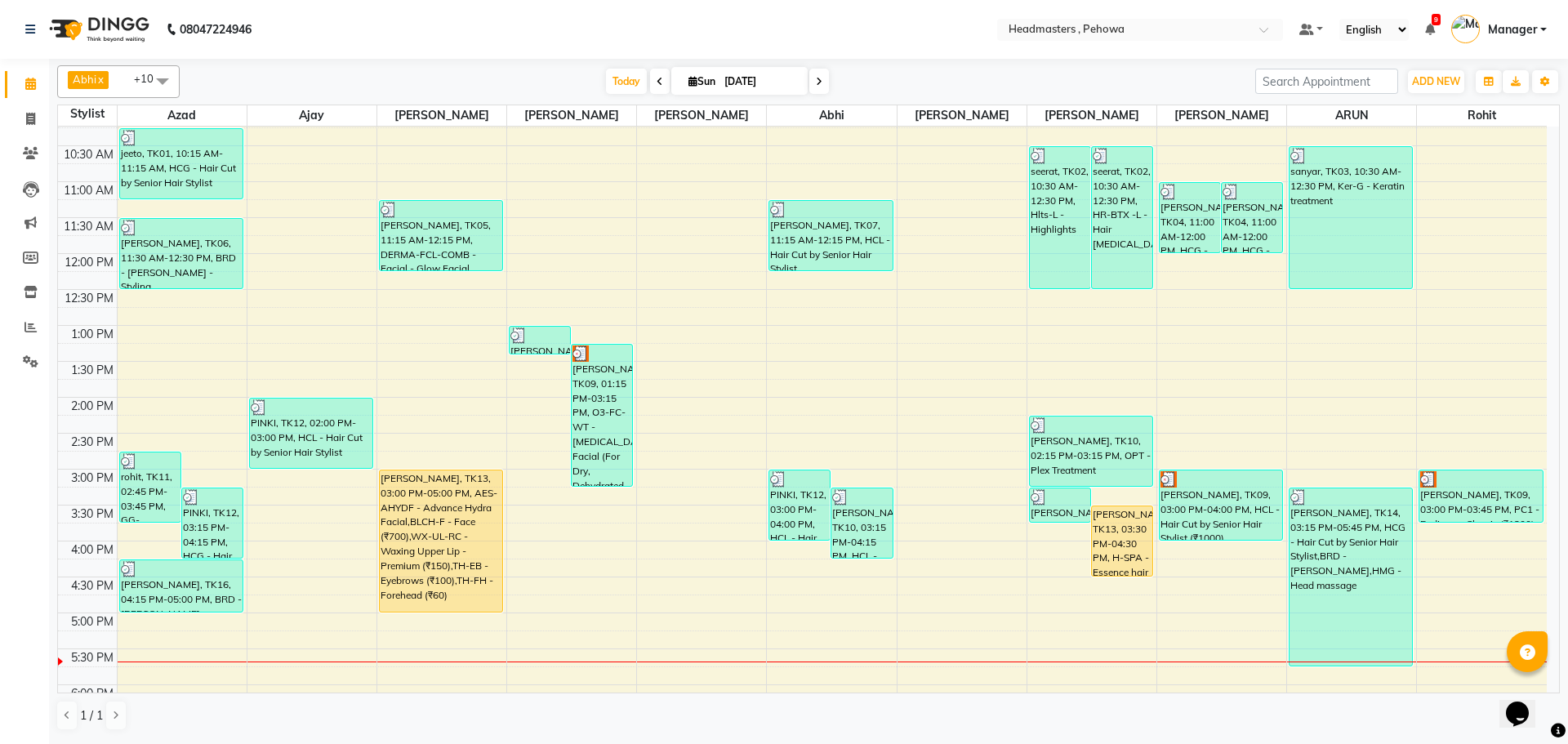 scroll, scrollTop: 163, scrollLeft: 0, axis: vertical 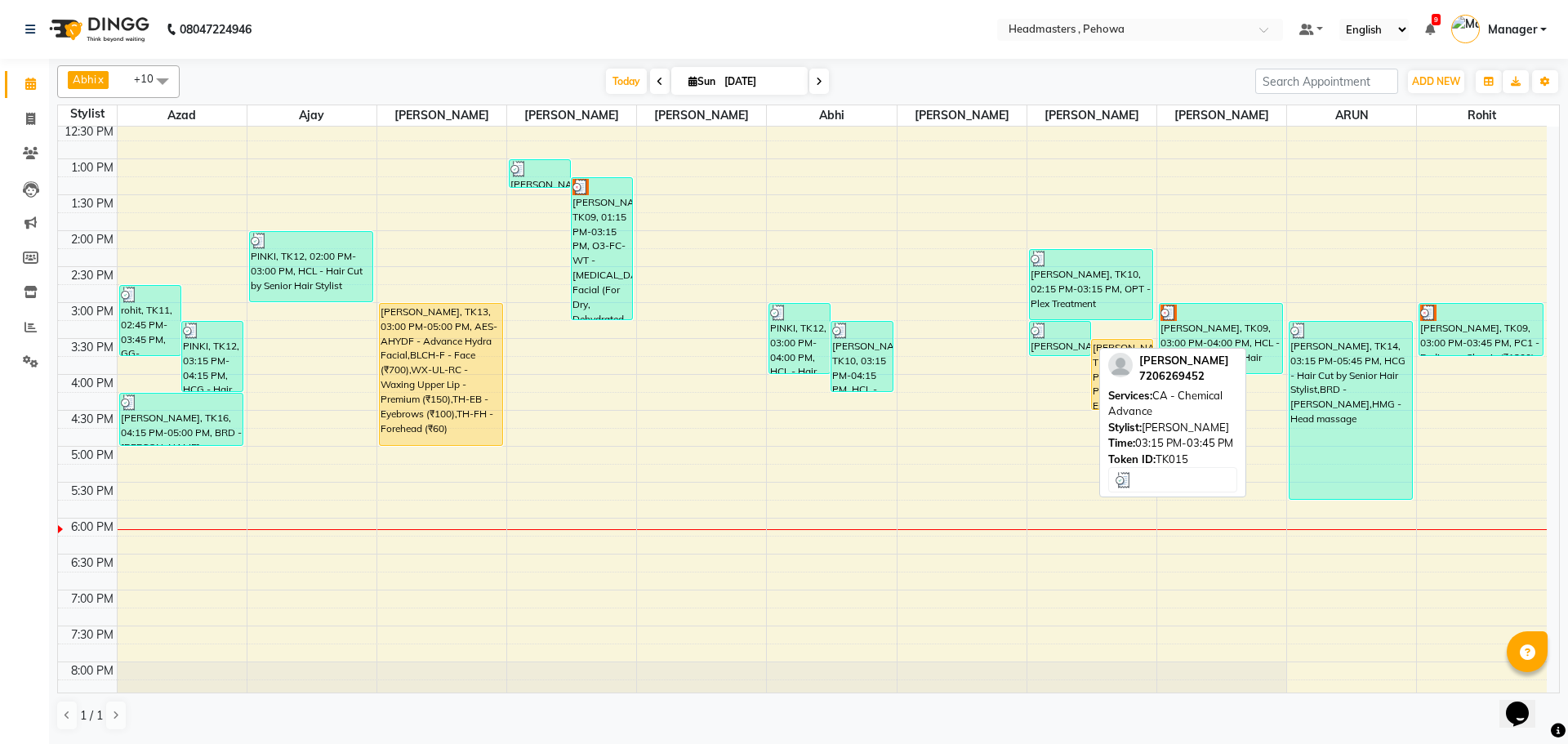 click on "[PERSON_NAME], TK15, 03:15 PM-03:45 PM, [GEOGRAPHIC_DATA] - Chemical Advance" at bounding box center (1060, 338) 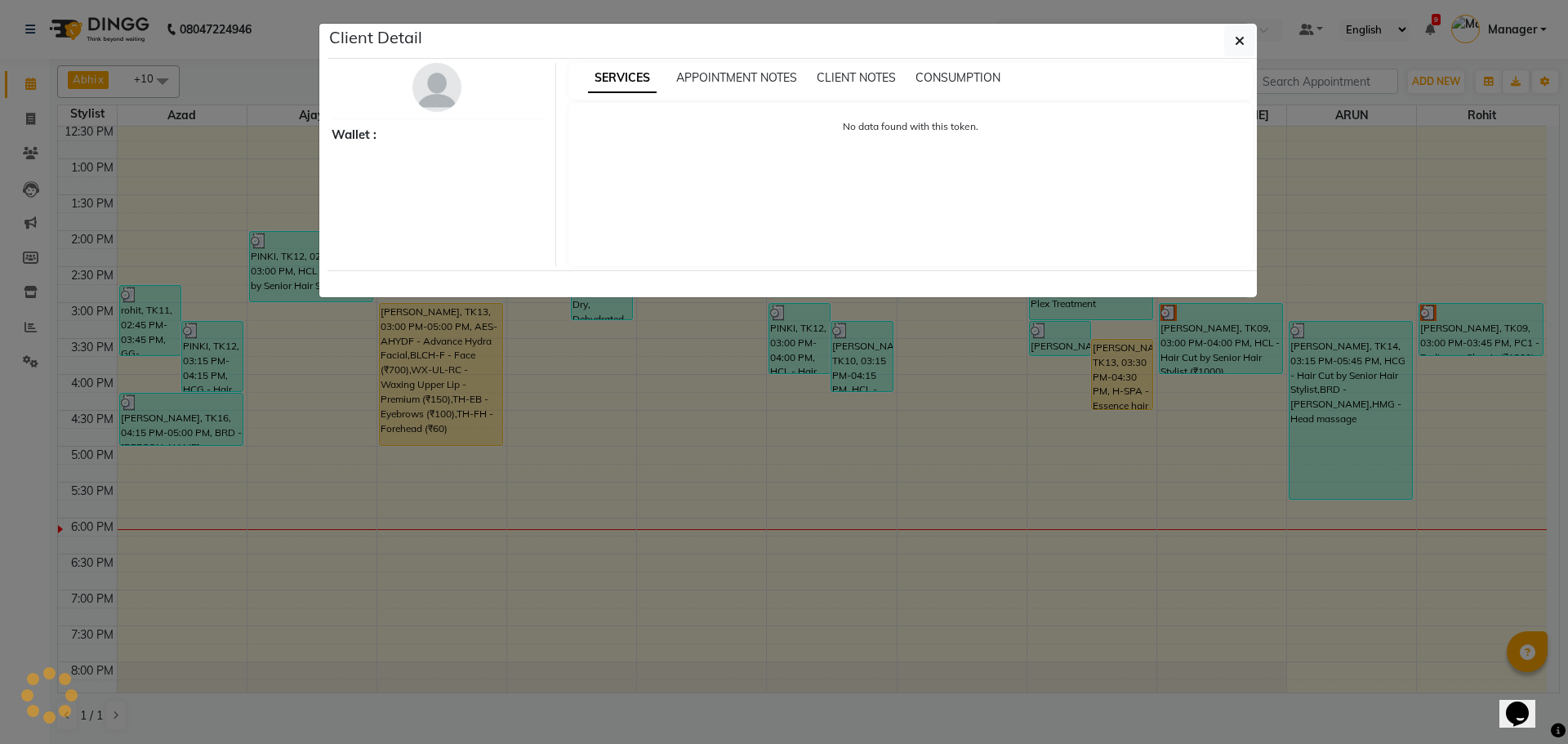 select on "3" 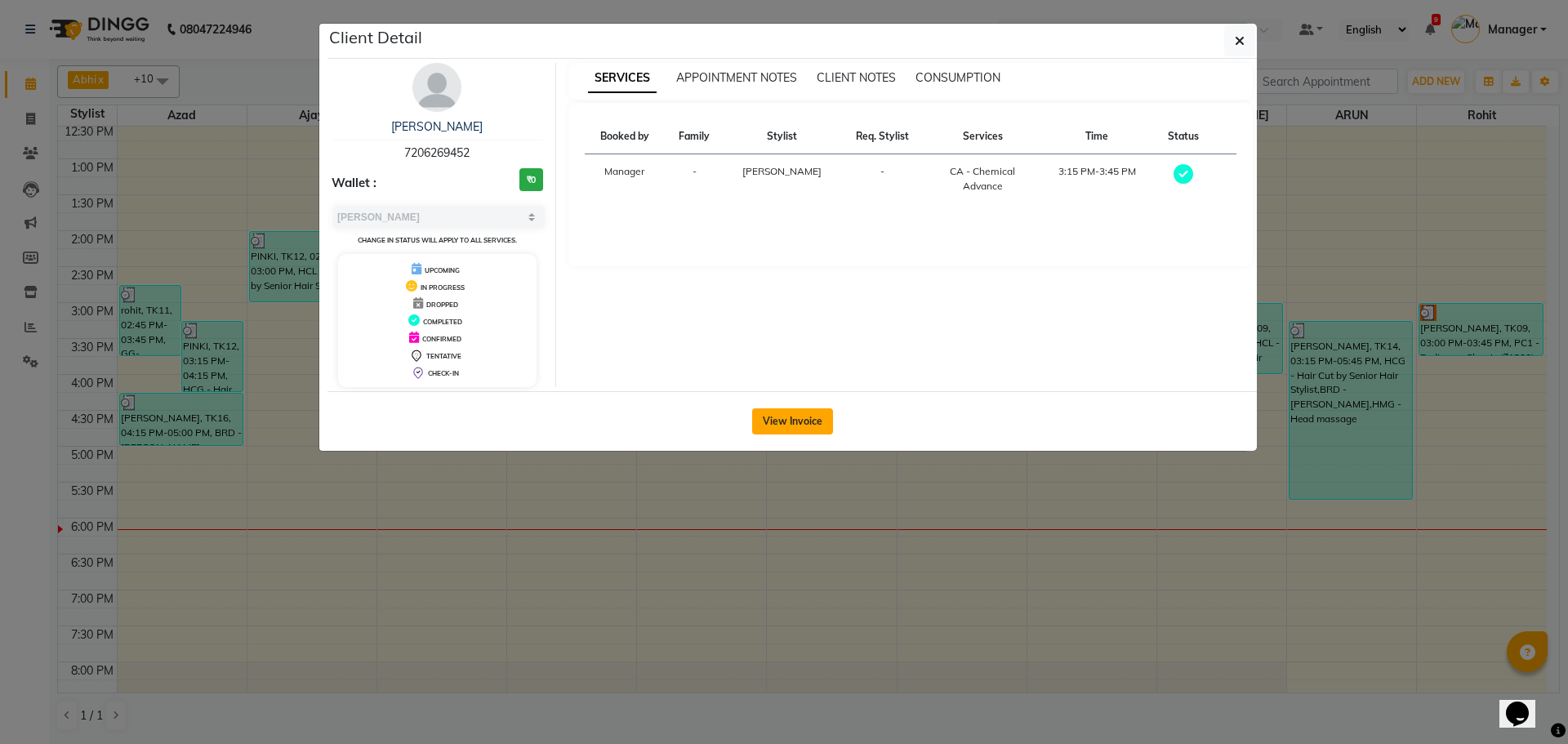 click on "View Invoice" 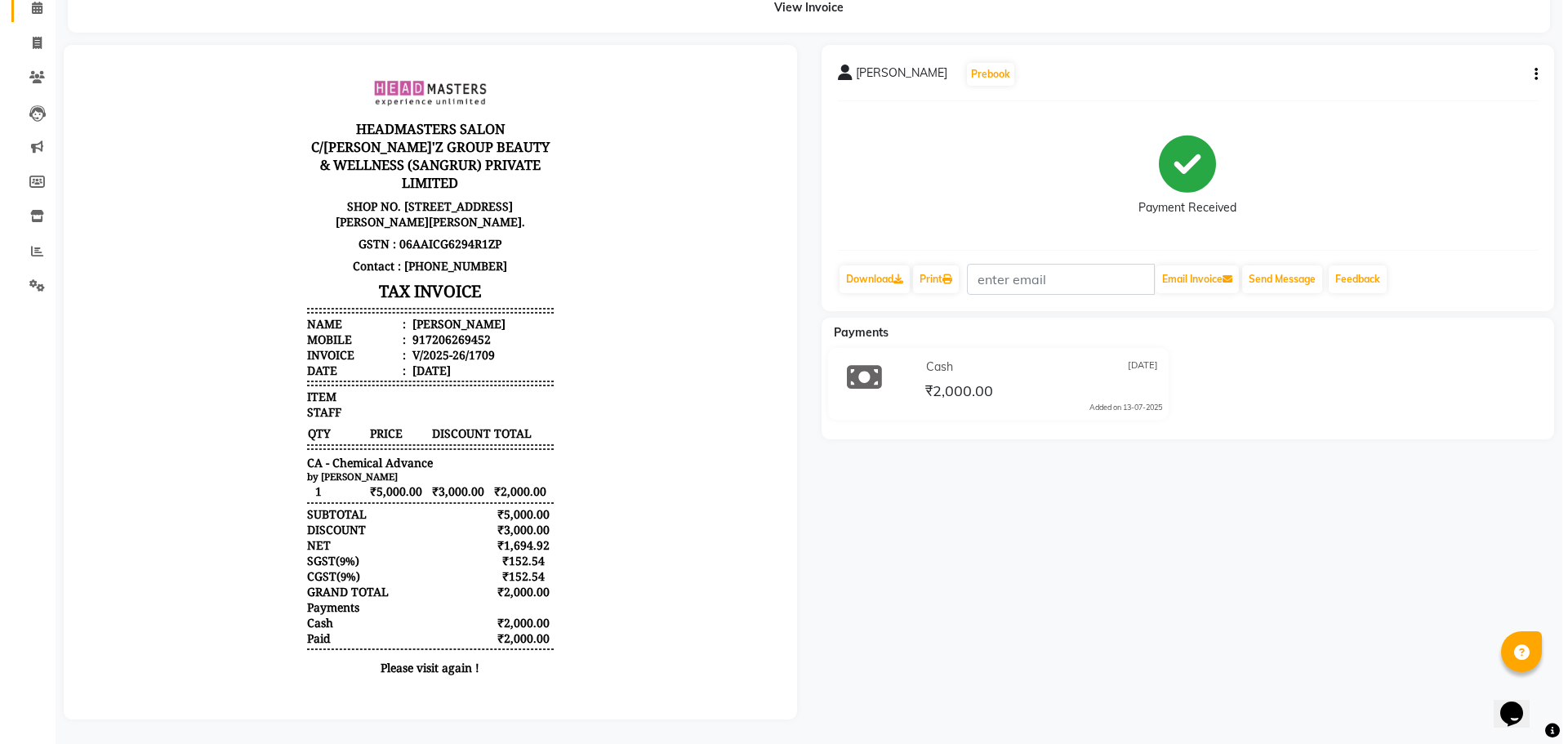 scroll, scrollTop: 0, scrollLeft: 0, axis: both 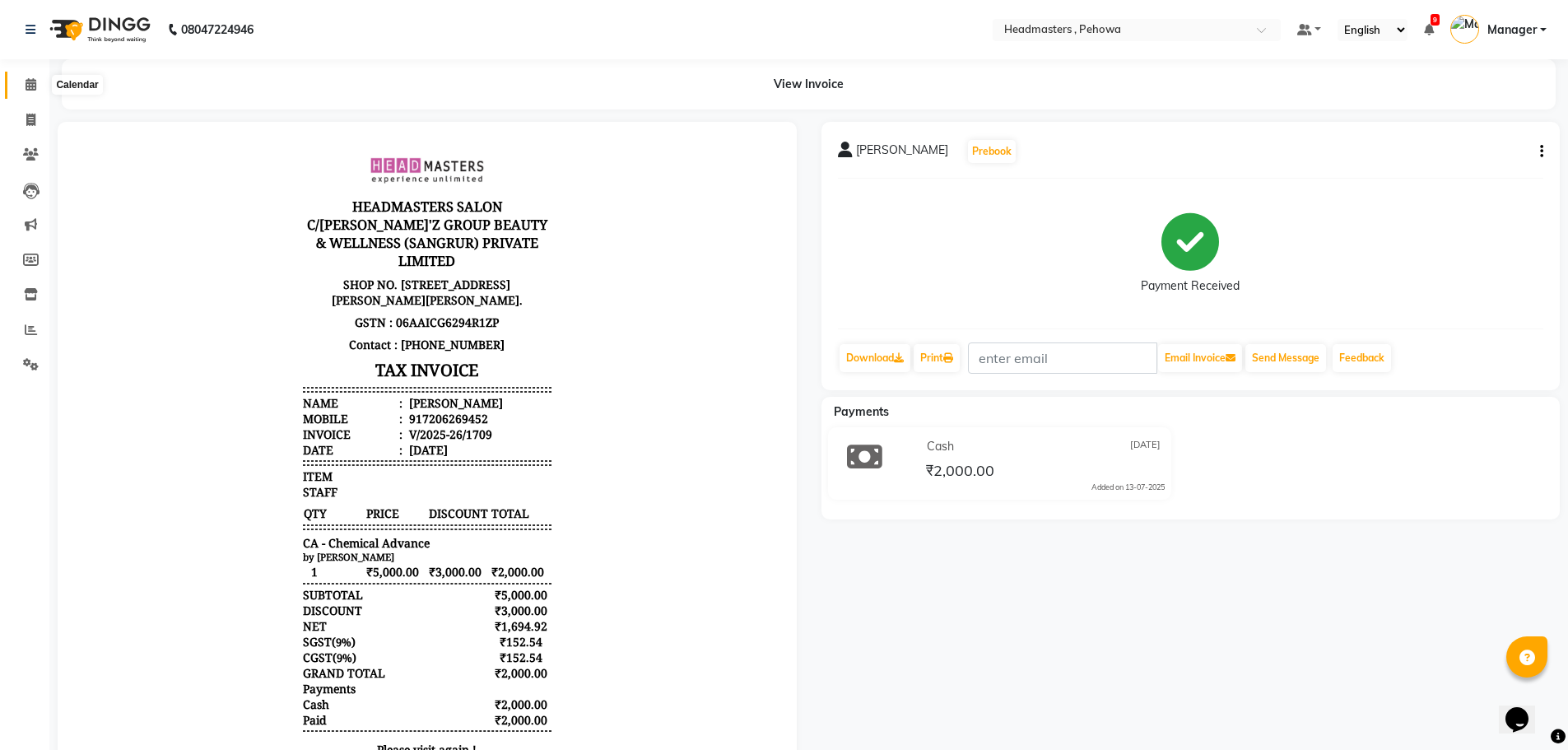 click 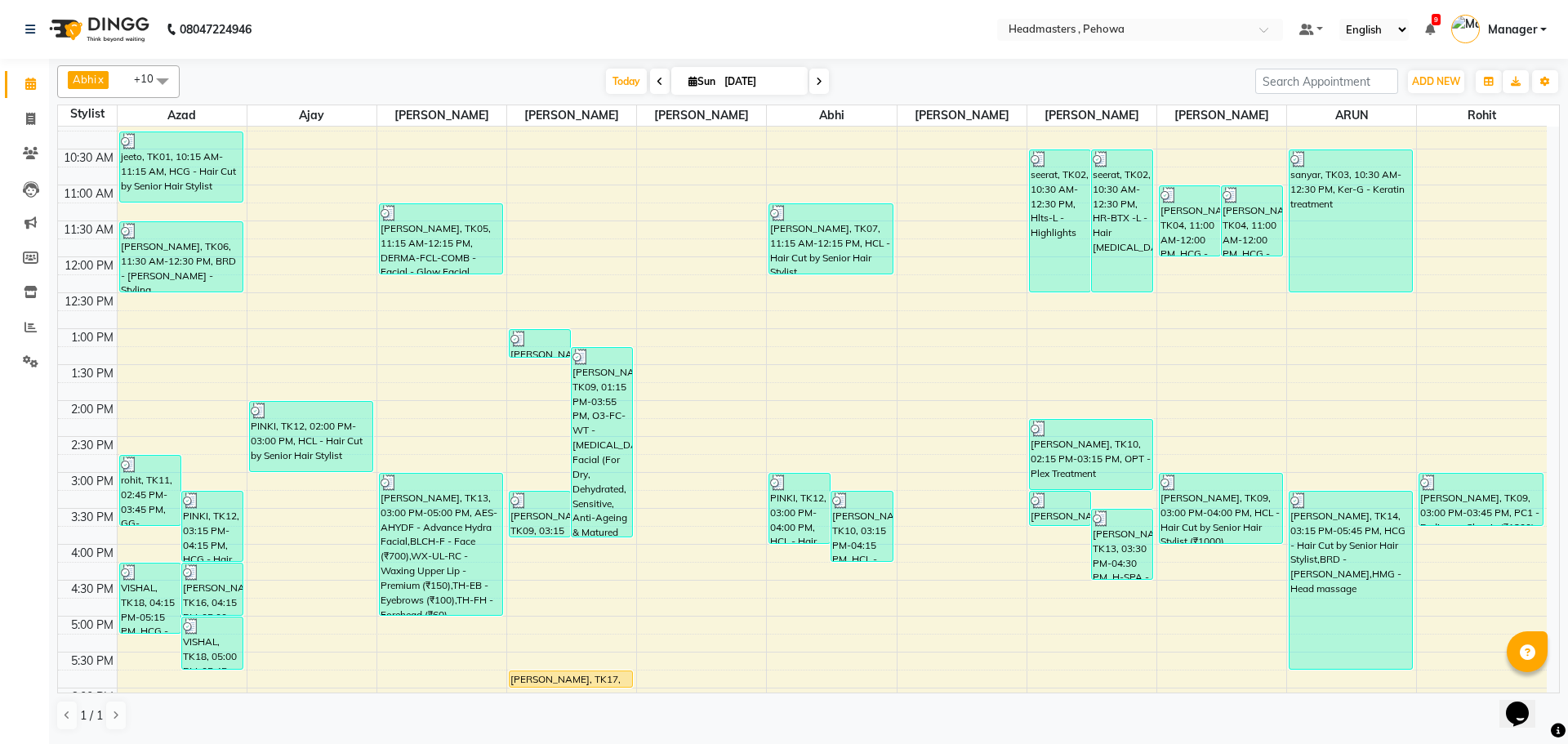 scroll, scrollTop: 194, scrollLeft: 0, axis: vertical 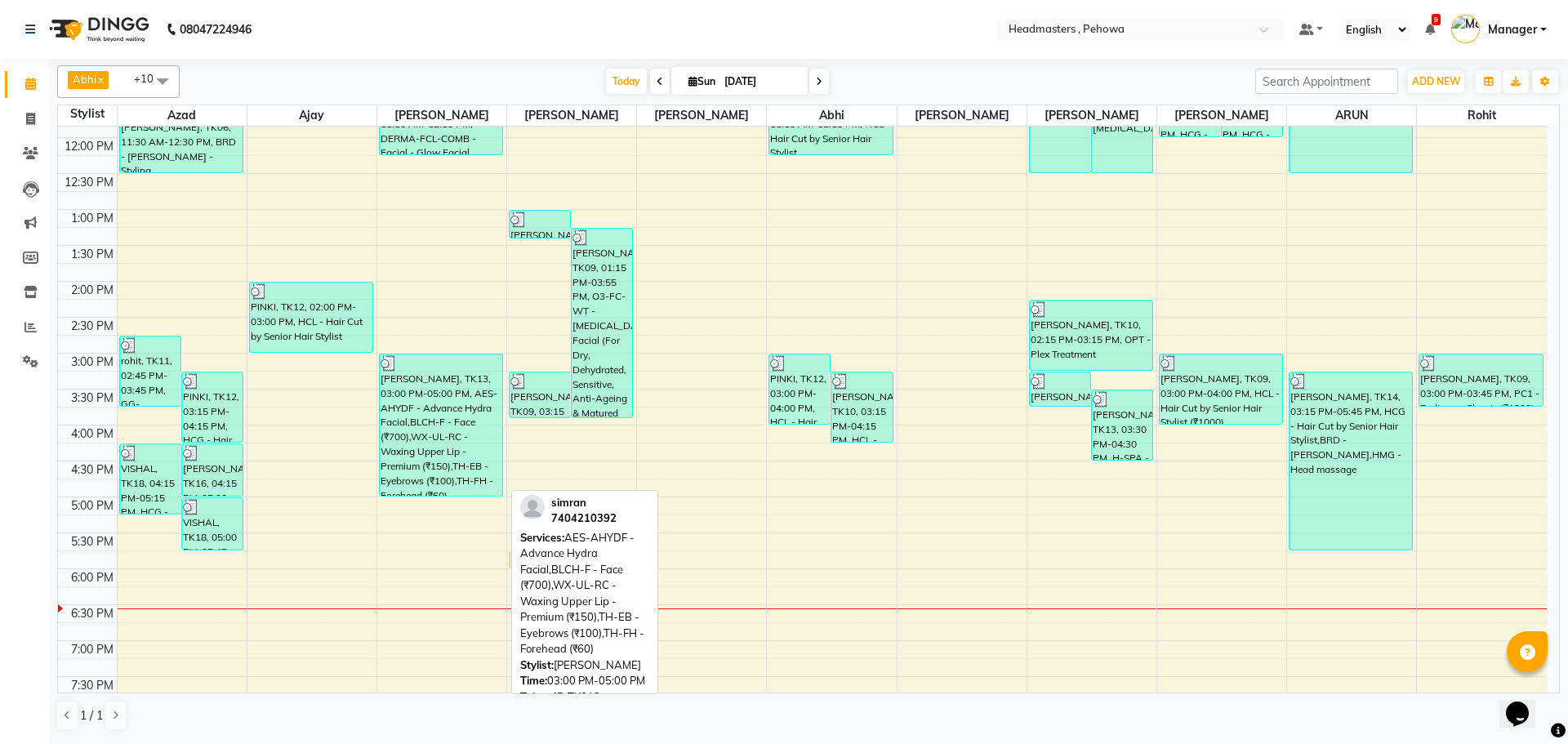 click on "[PERSON_NAME], TK13, 03:00 PM-05:00 PM, AES-AHYDF  - Advance Hydra Facial,BLCH-F - Face (₹700),WX-UL-RC - Waxing Upper Lip - Premium (₹150),TH-EB - Eyebrows (₹100),TH-FH - Forehead (₹60)" at bounding box center (441, 425) 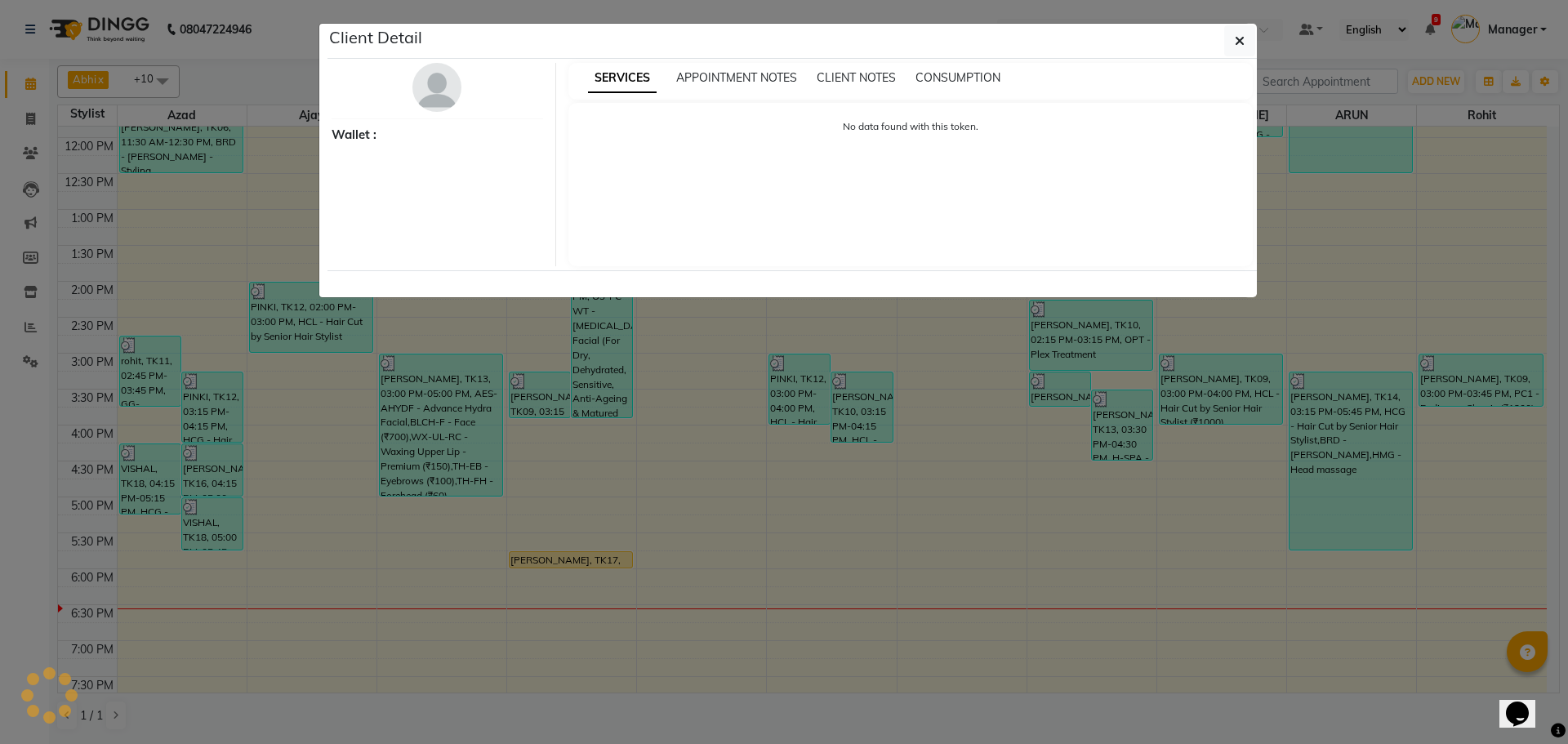 select on "3" 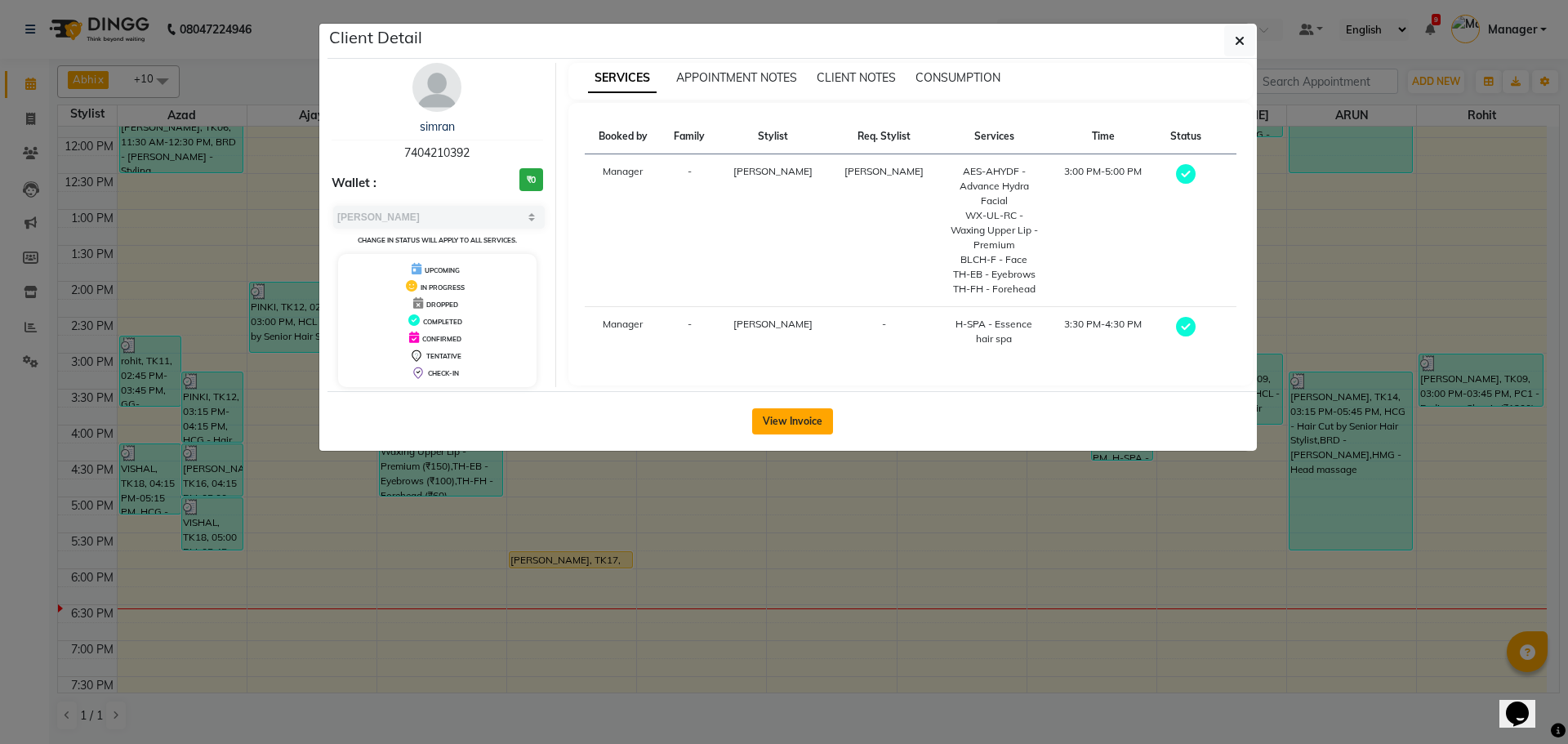 click on "View Invoice" 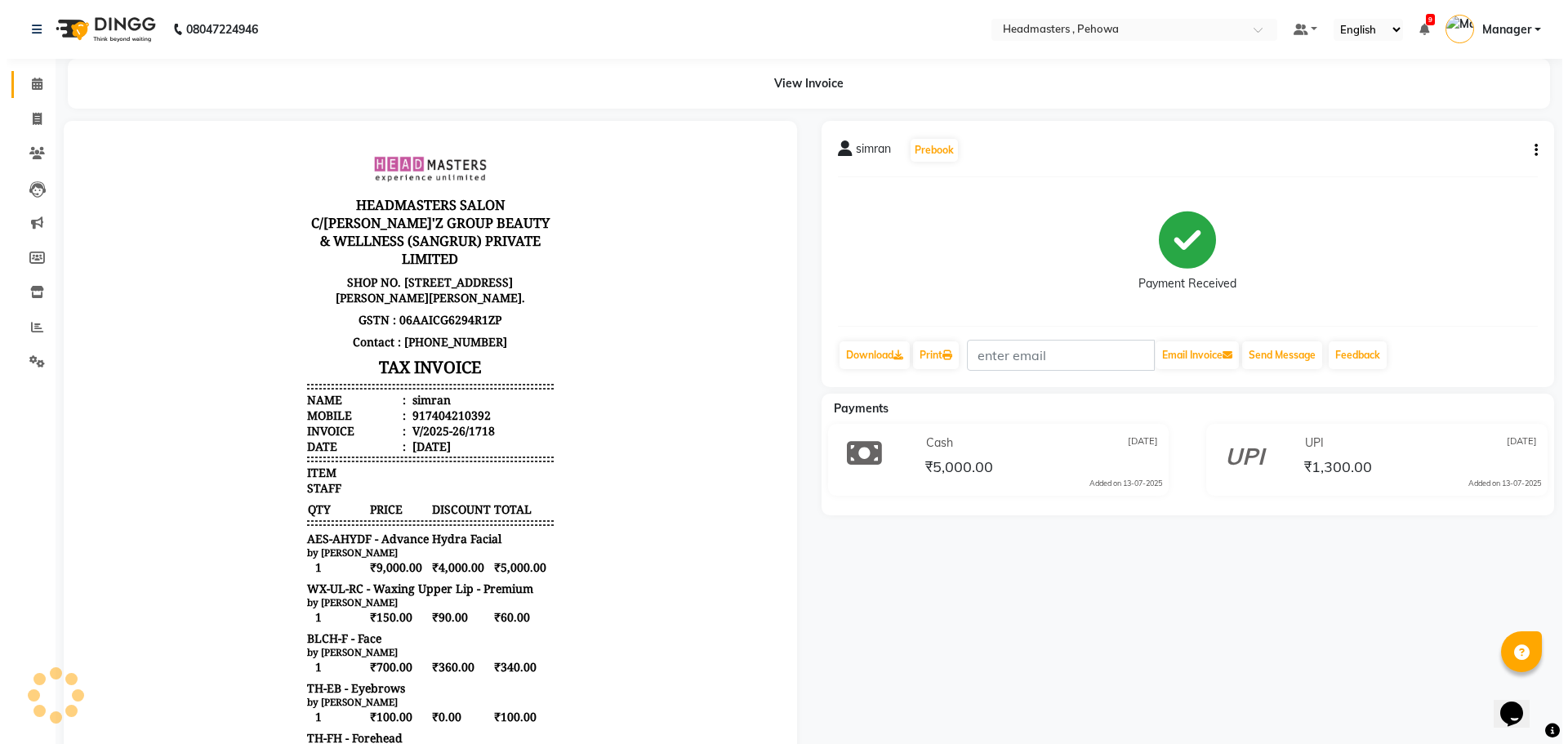 scroll, scrollTop: 0, scrollLeft: 0, axis: both 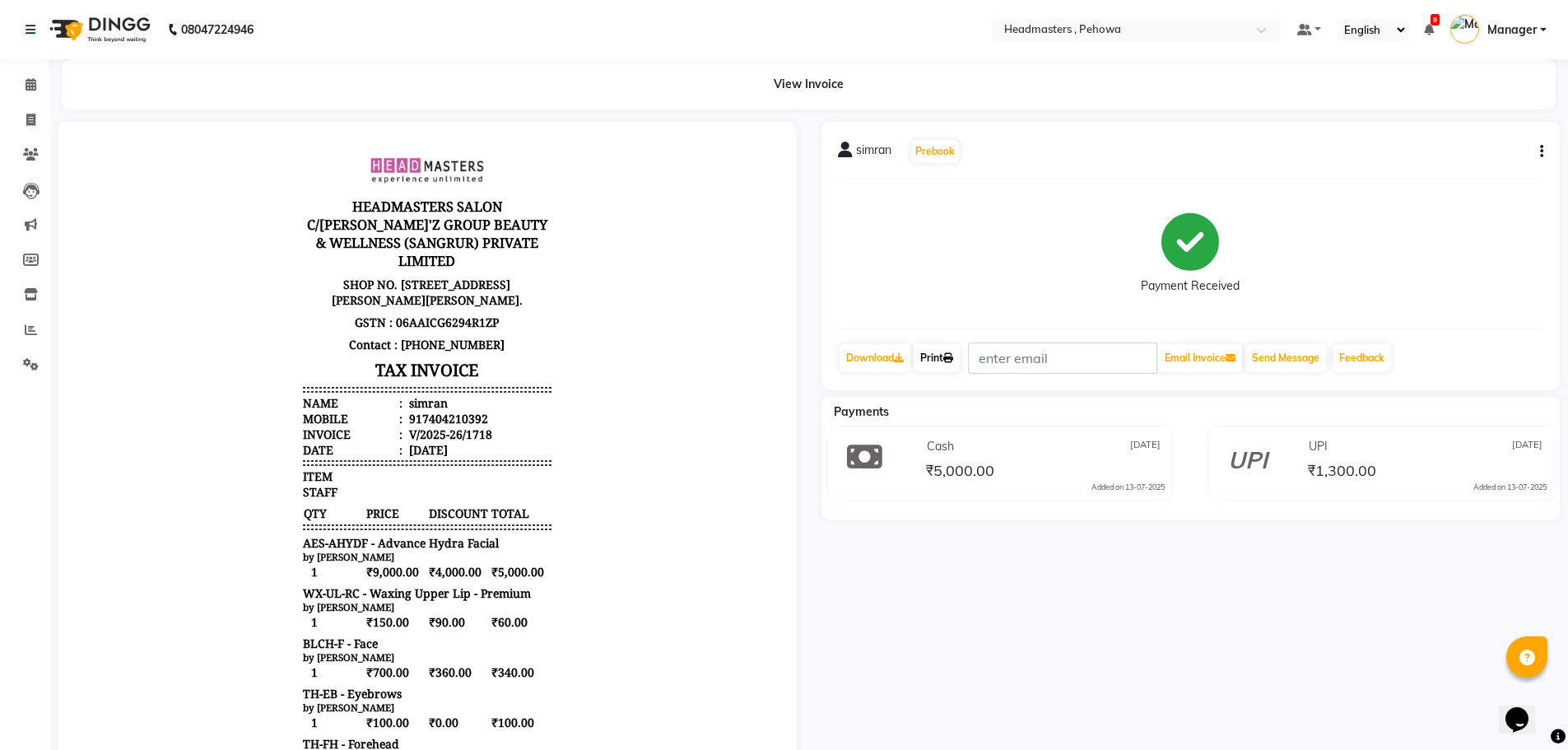 click on "Print" 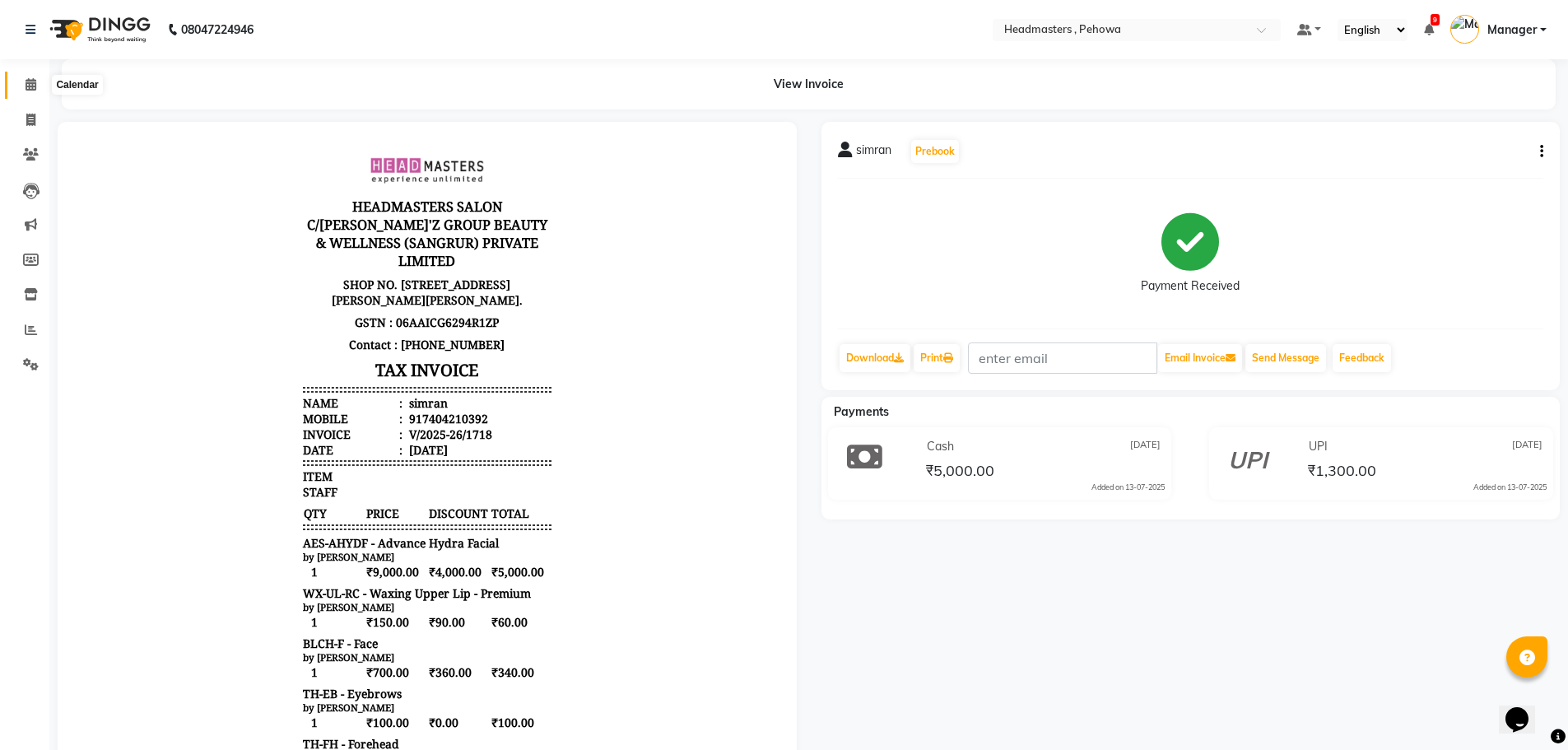 click 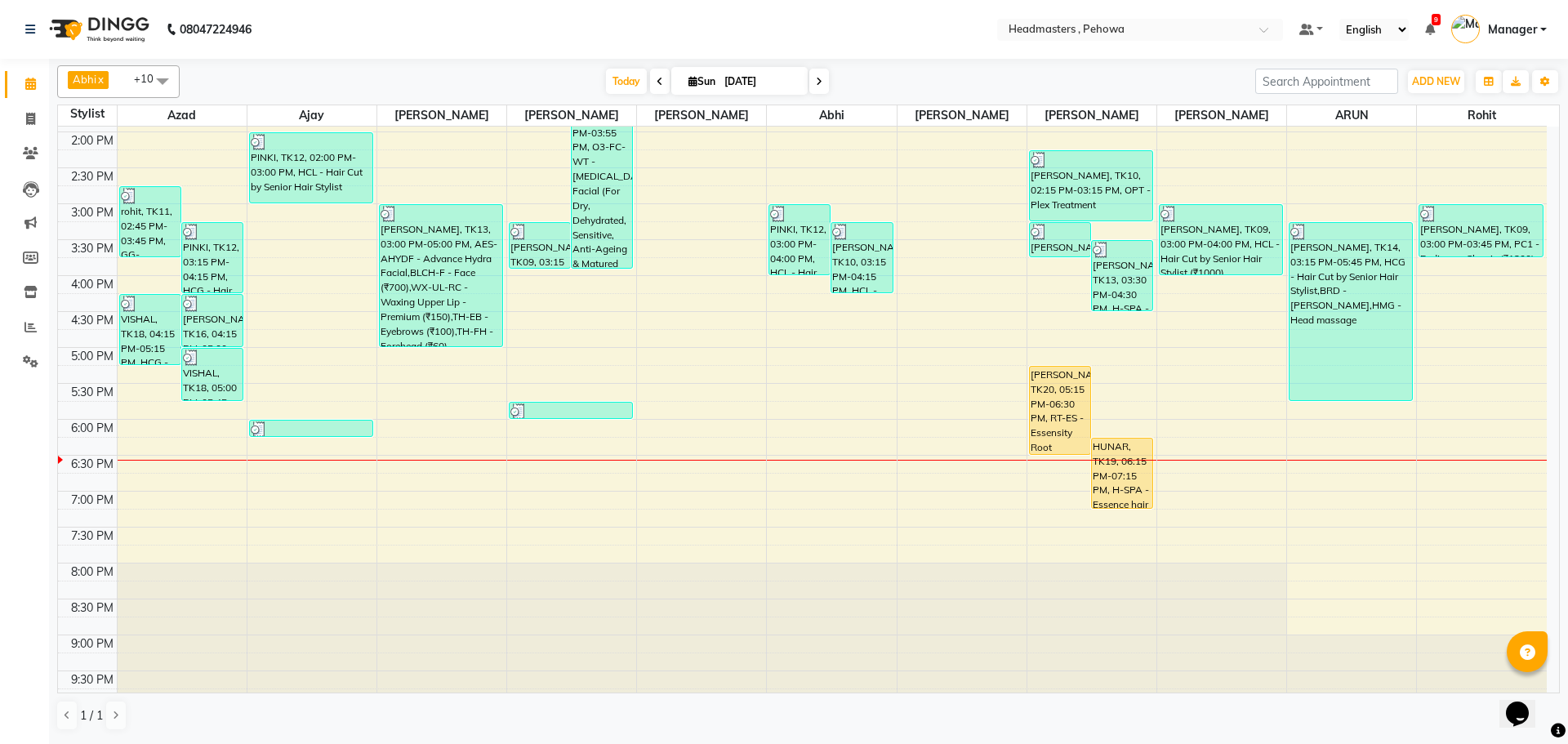 scroll, scrollTop: 439, scrollLeft: 0, axis: vertical 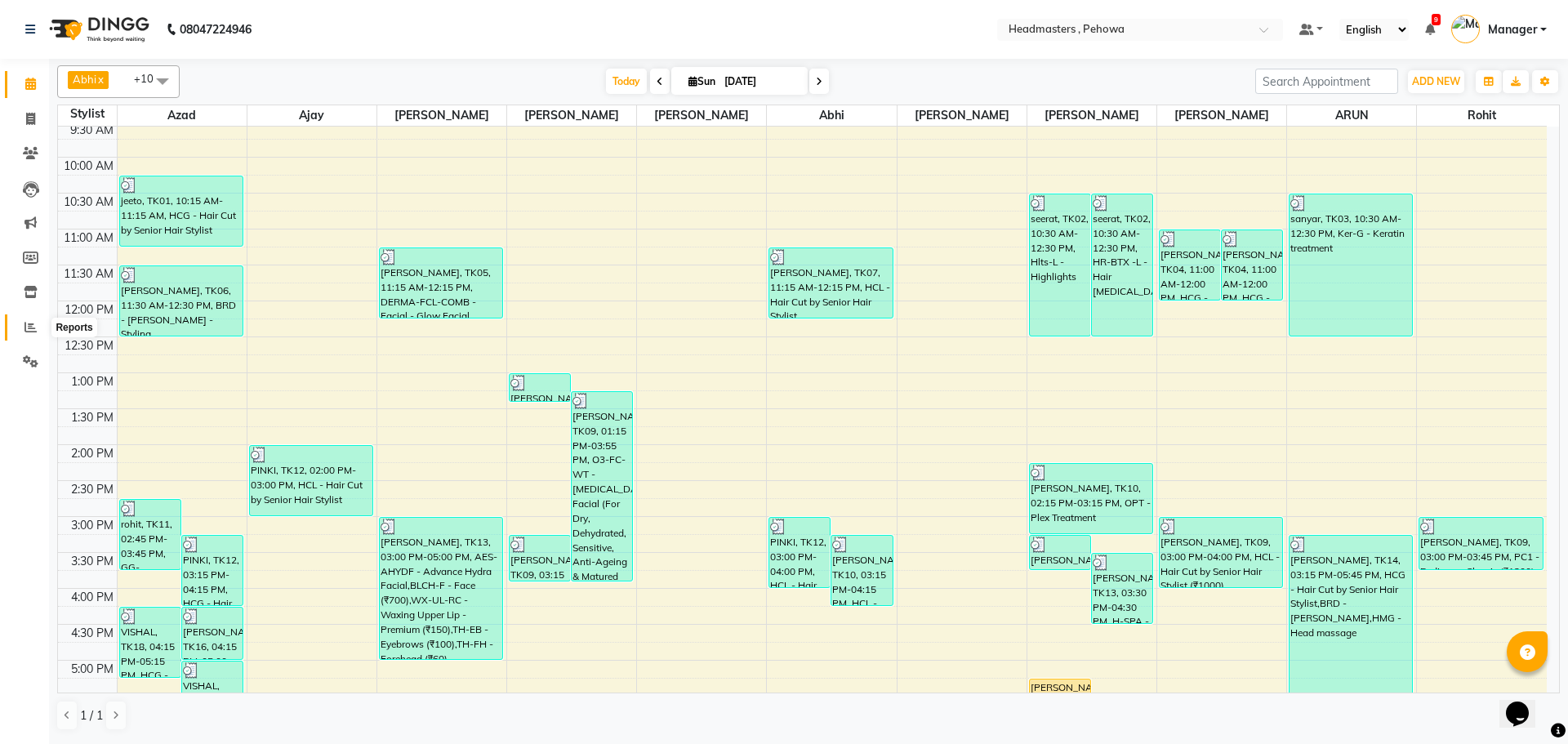 click 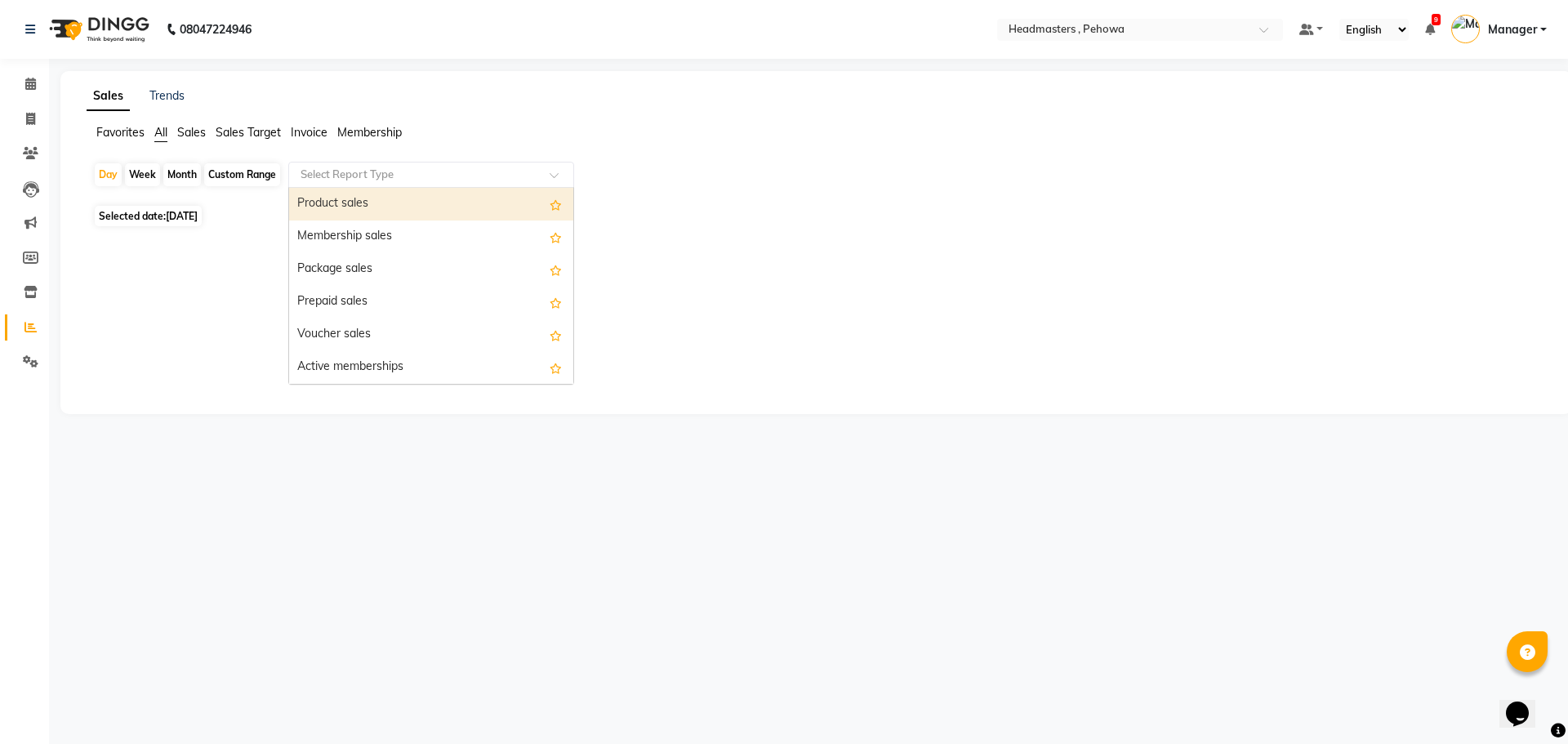 click 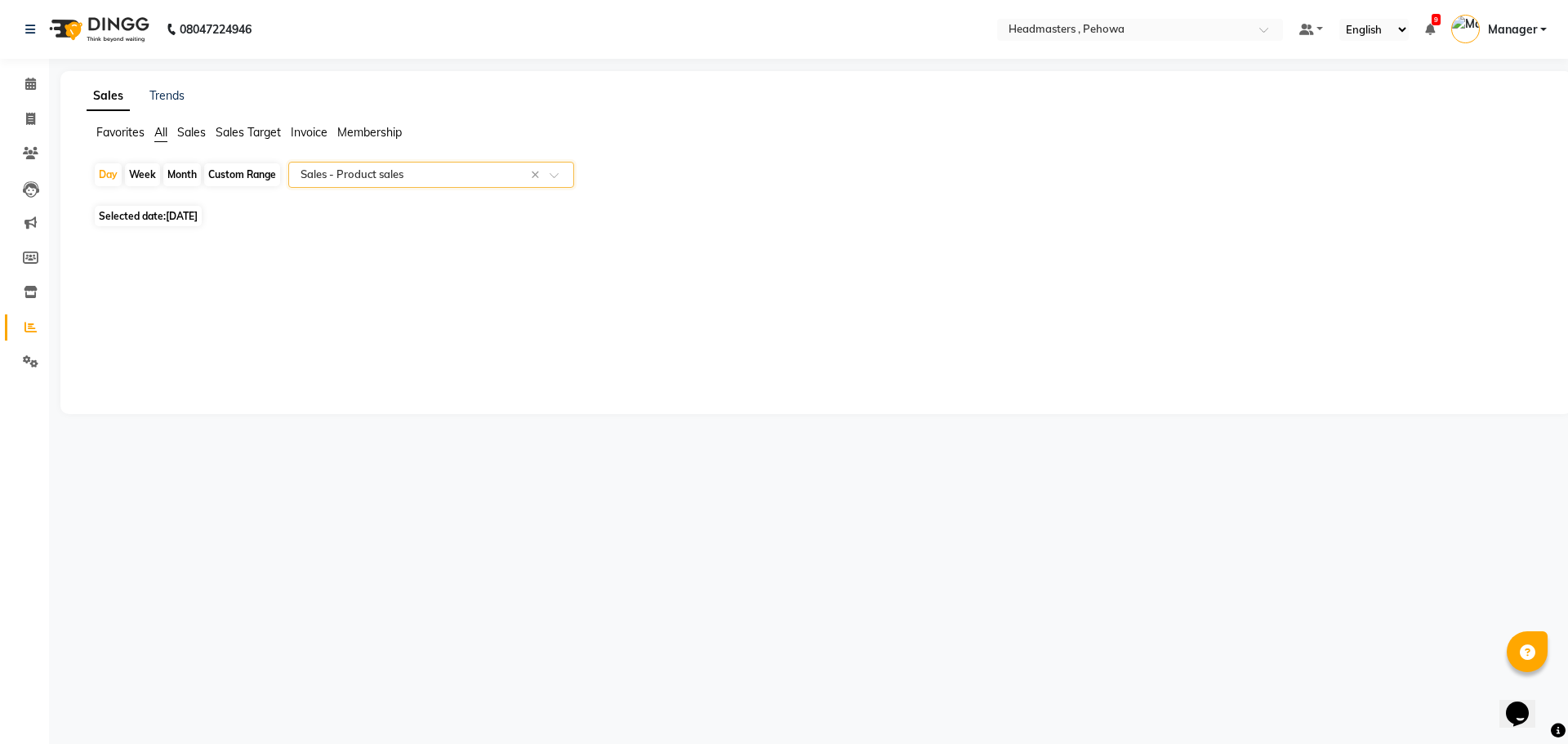 click 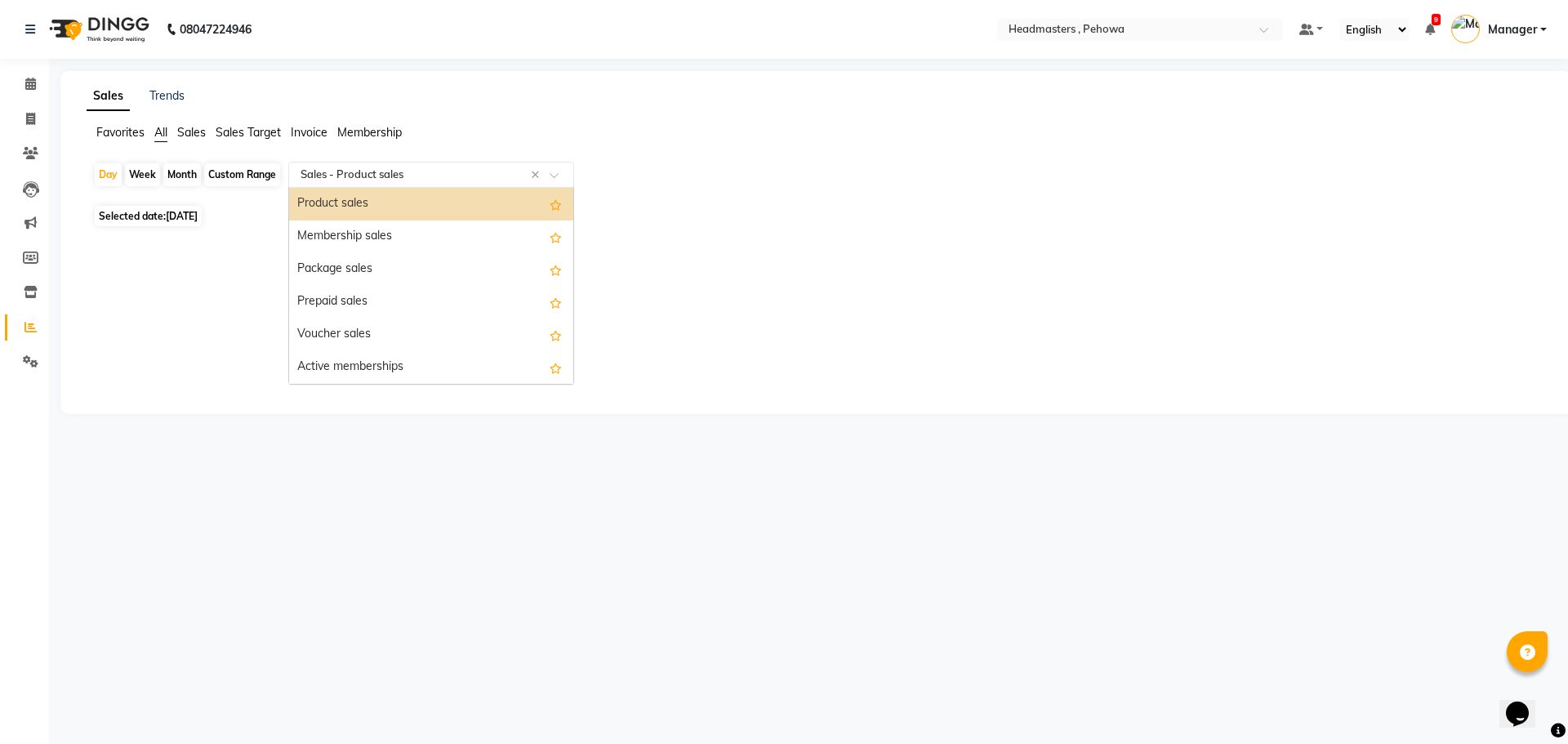 click on "Product sales" at bounding box center (431, 204) 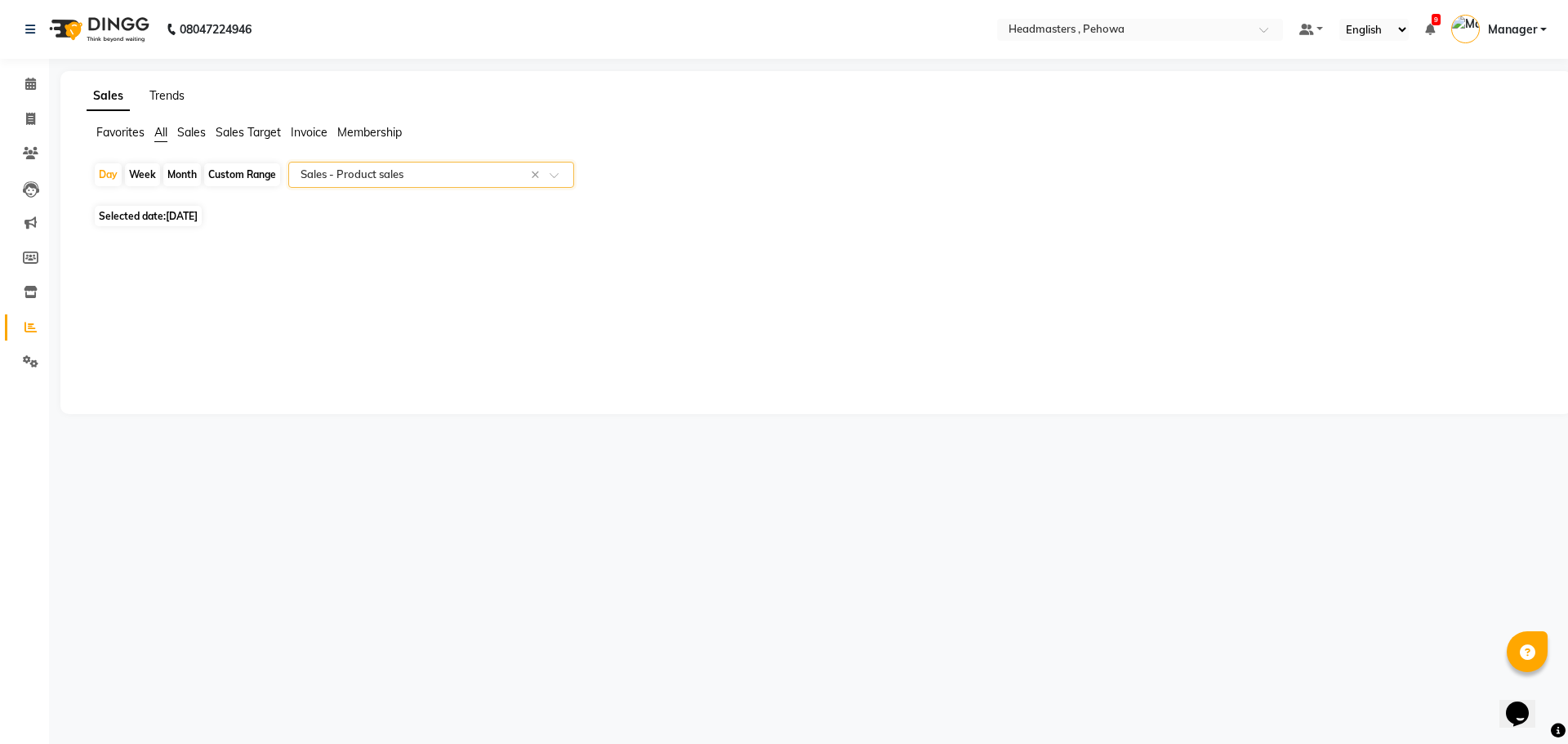 click on "Trends" 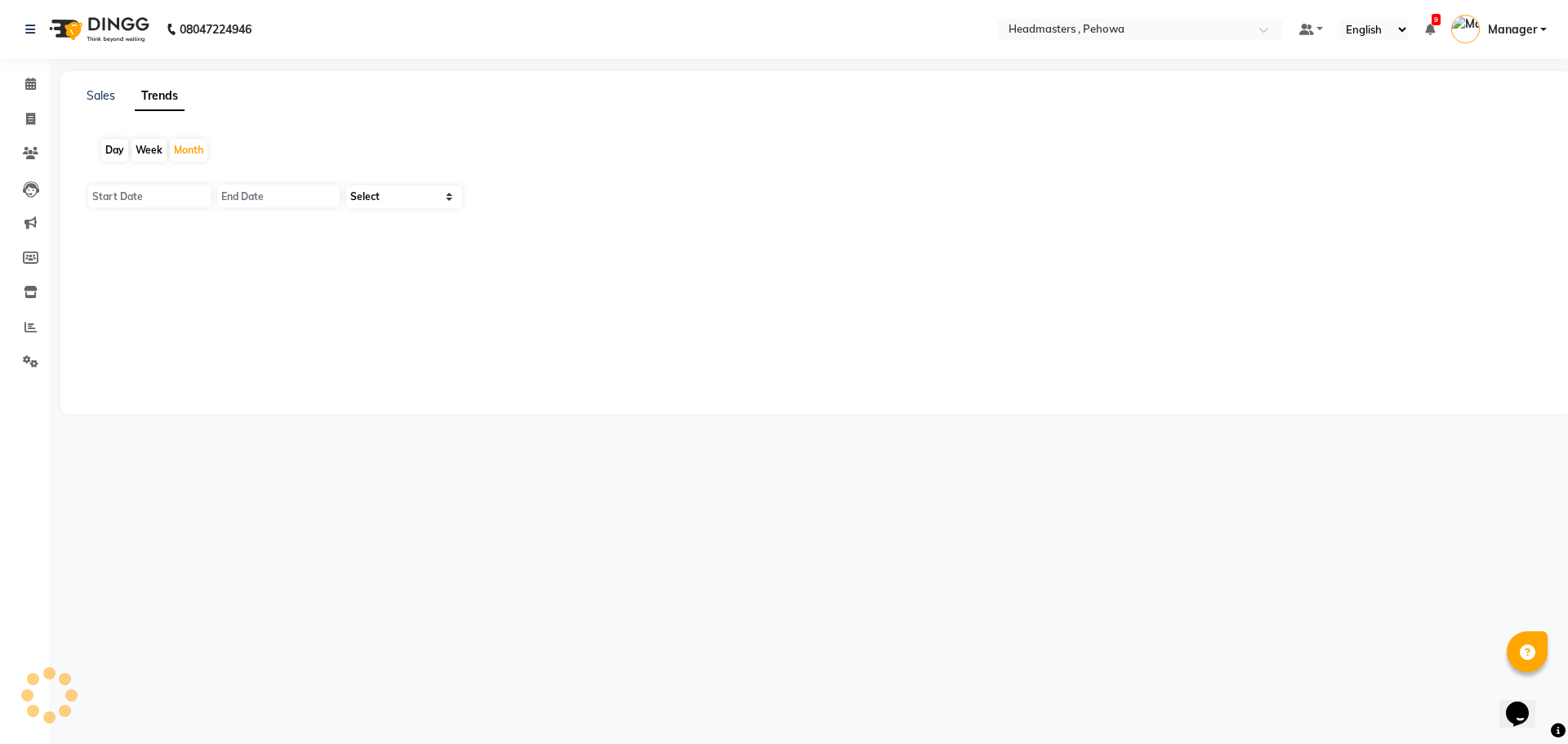 type on "[DATE]" 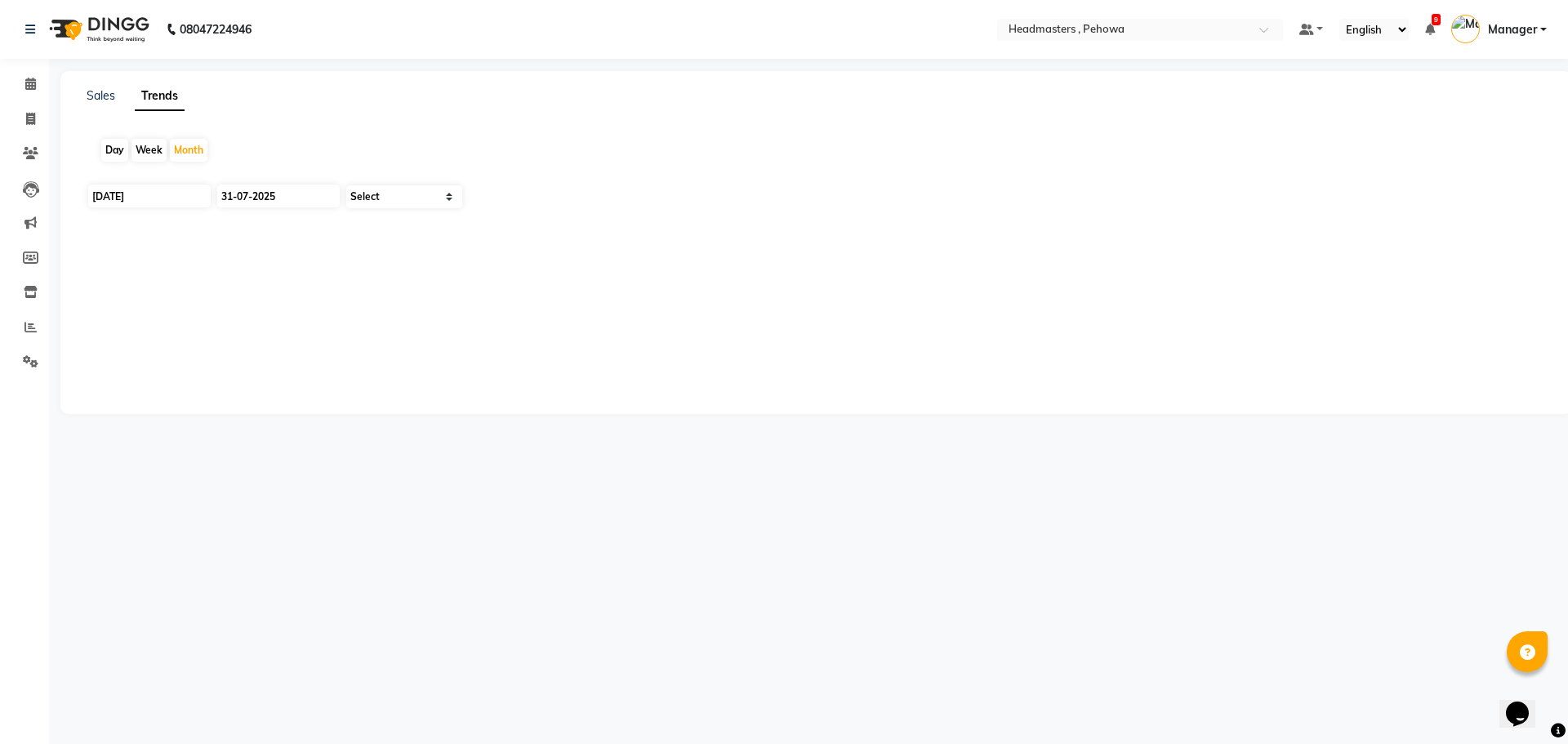 click on "Day" 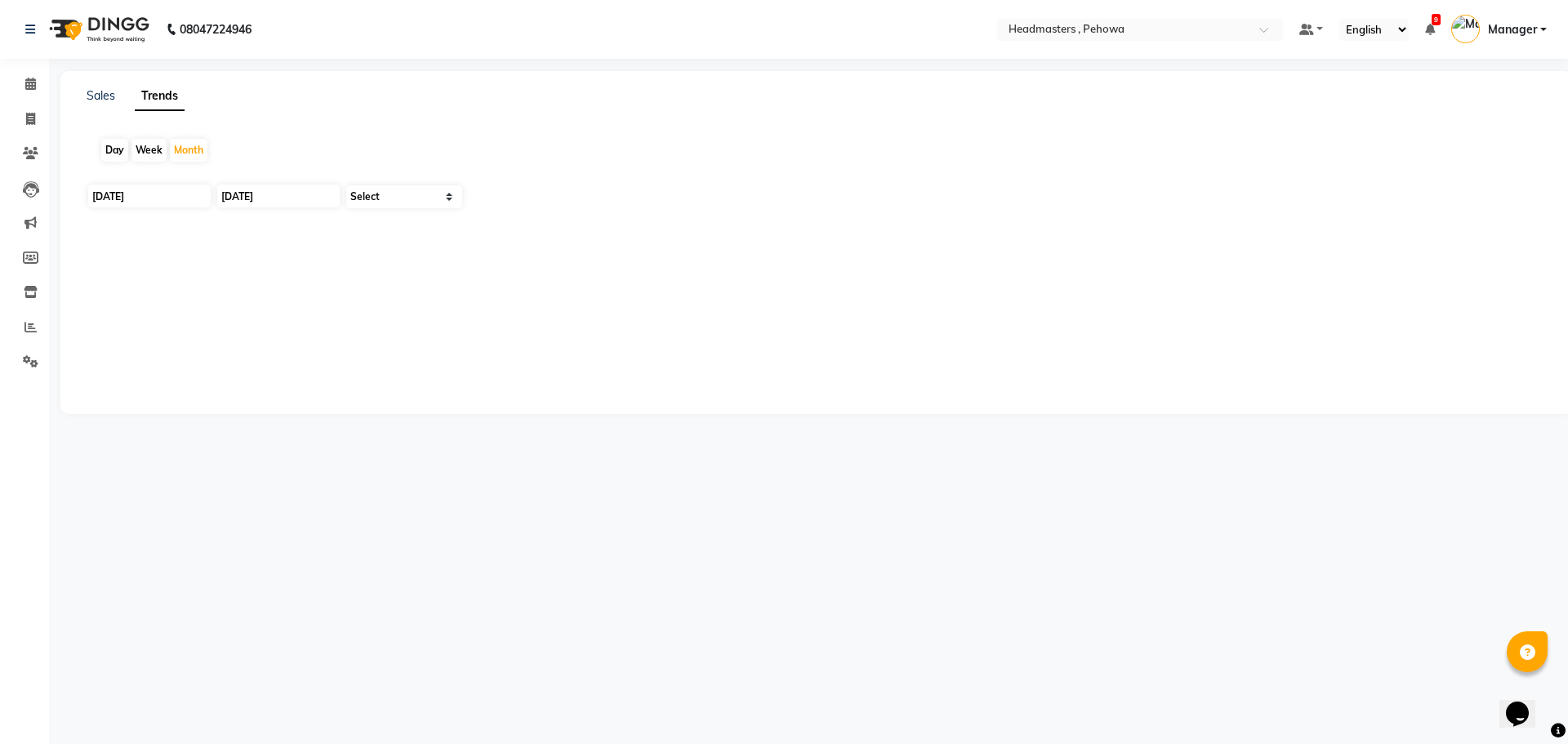 click on "Day" 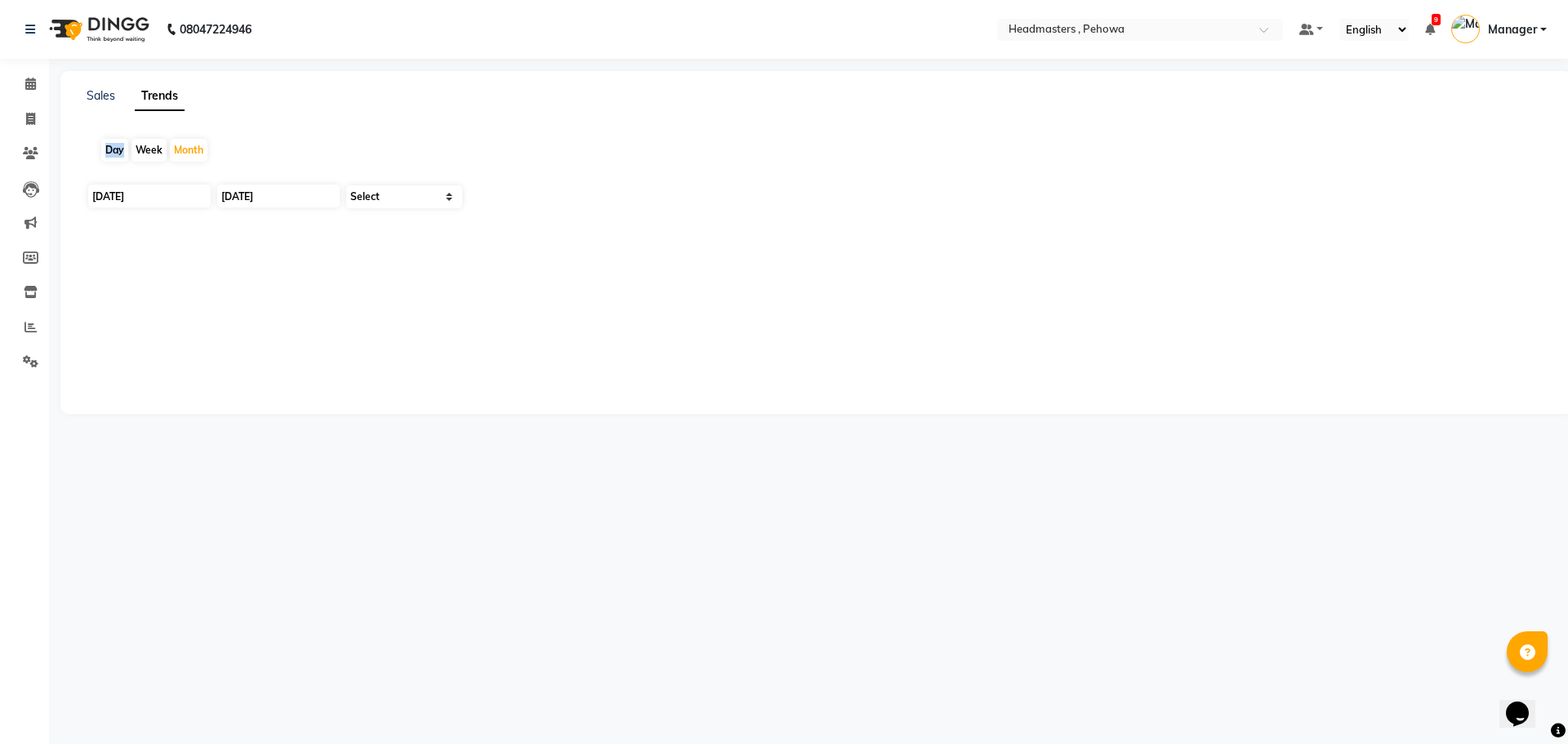 click on "Day" 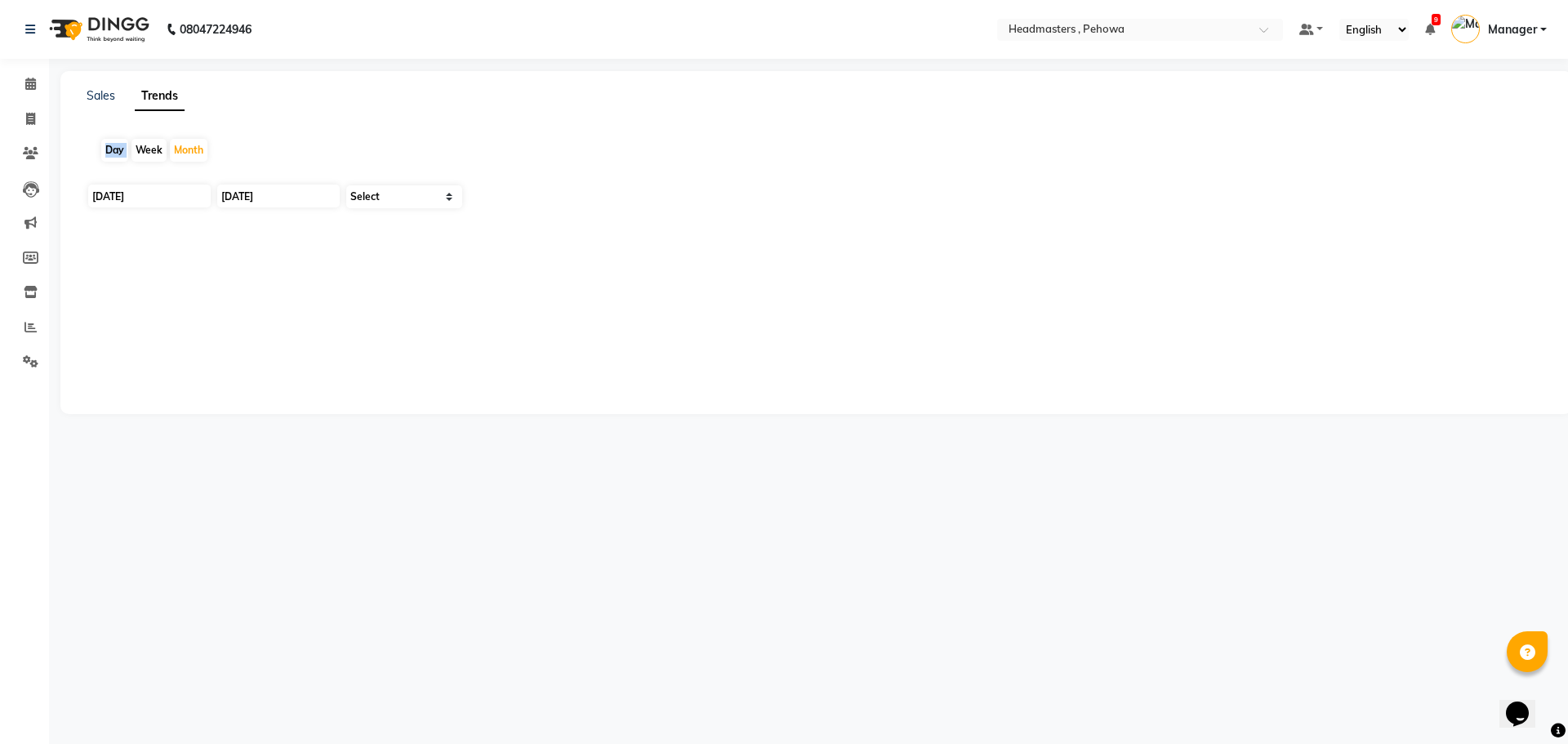 click on "Day" 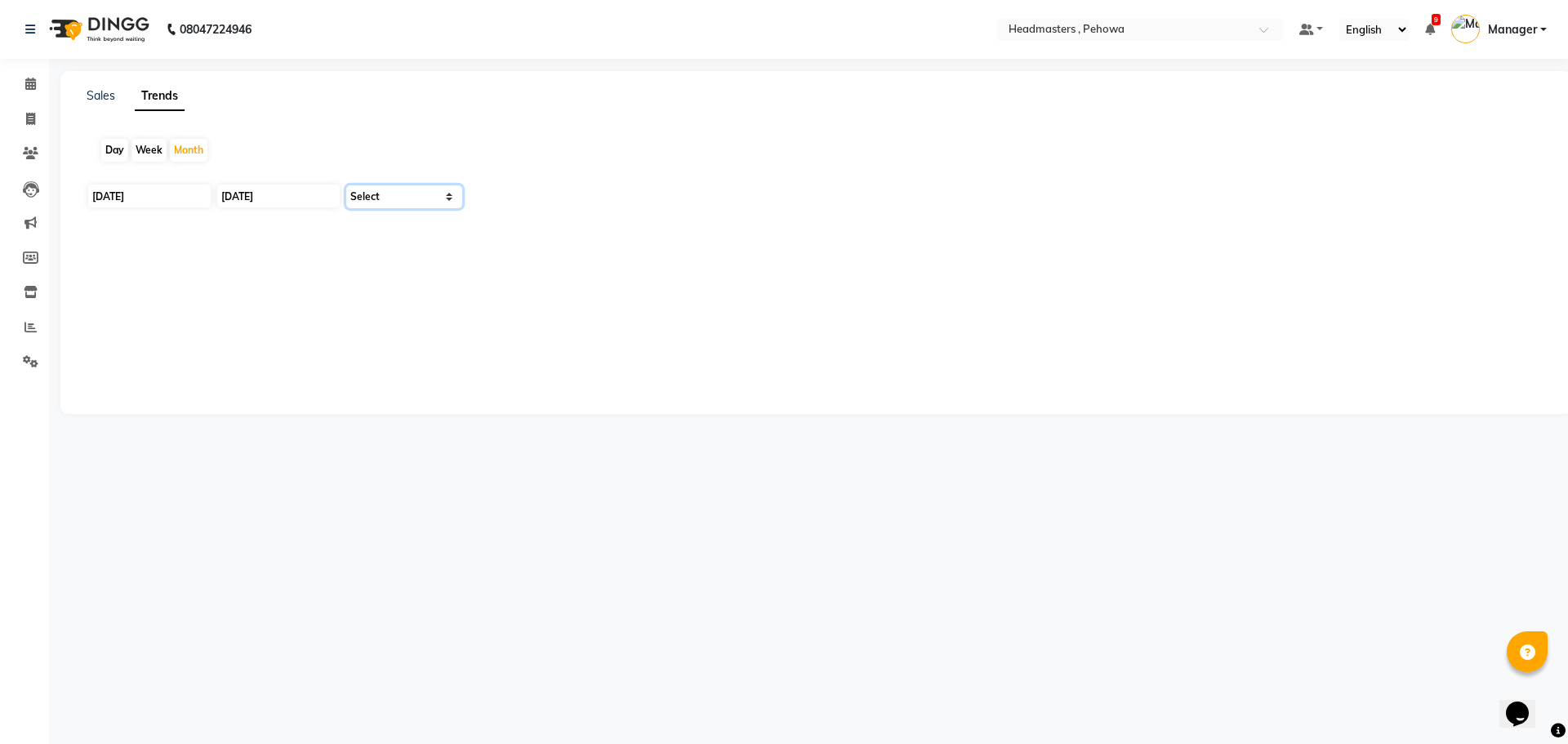 click on "Select Clients" 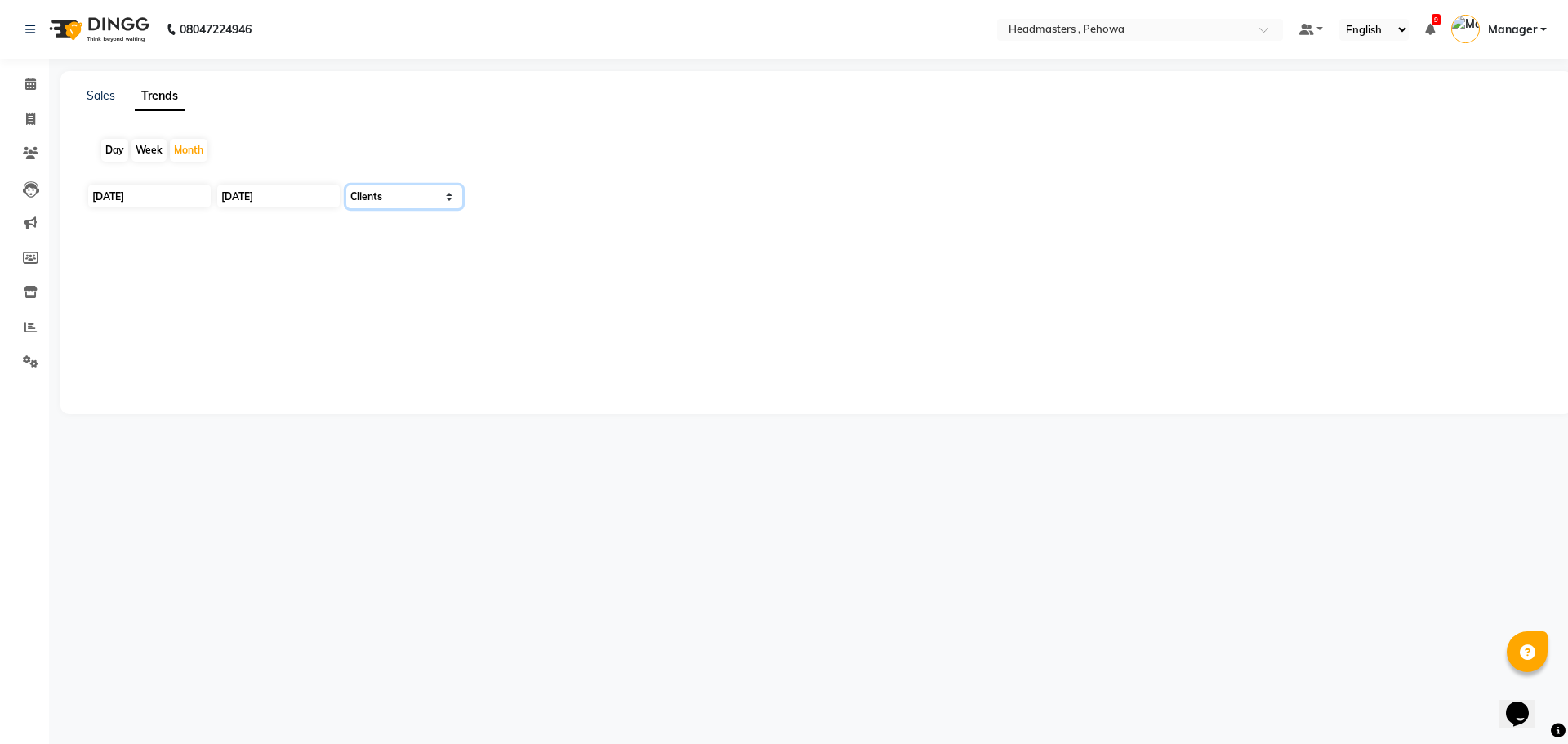 click on "Select Clients" 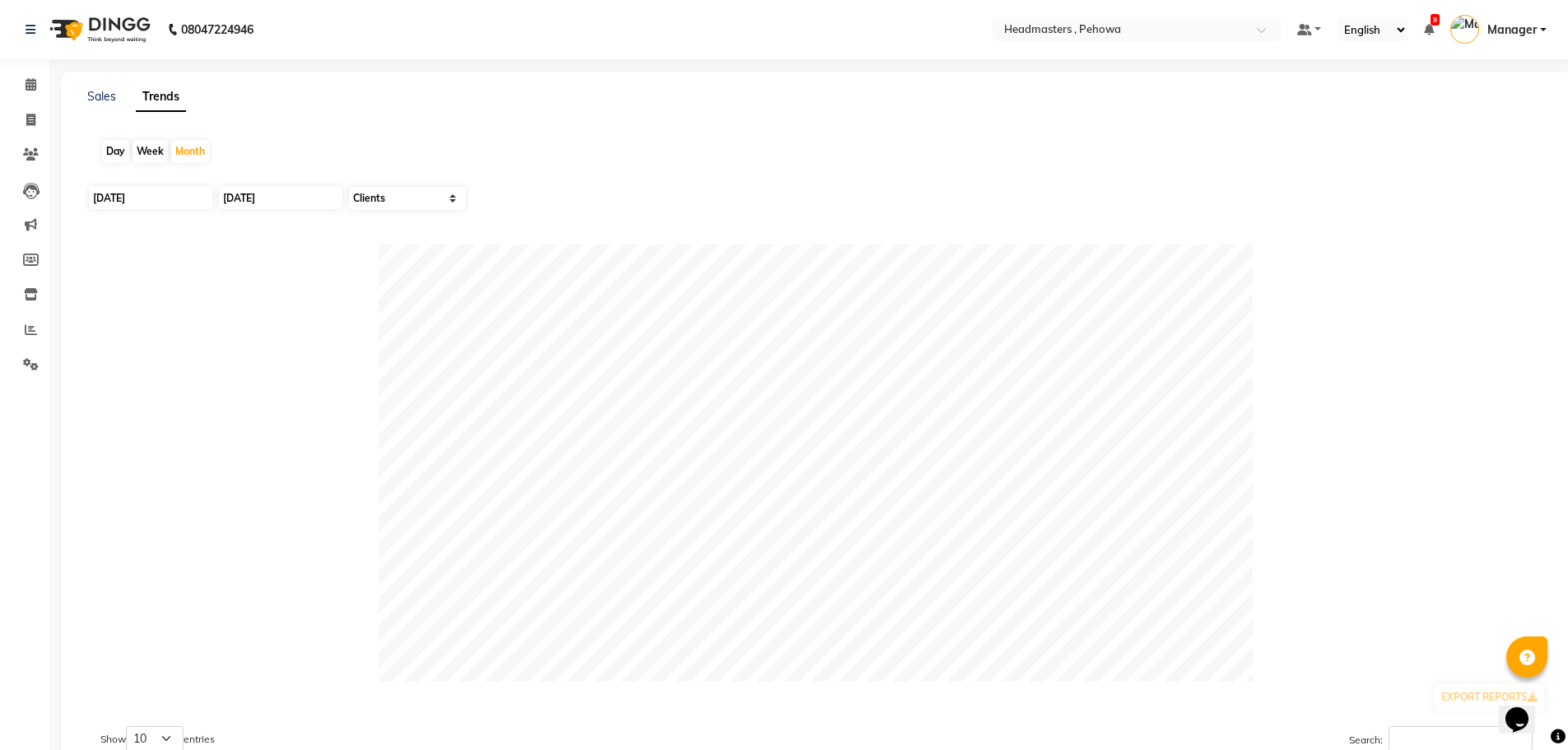click on "Day" 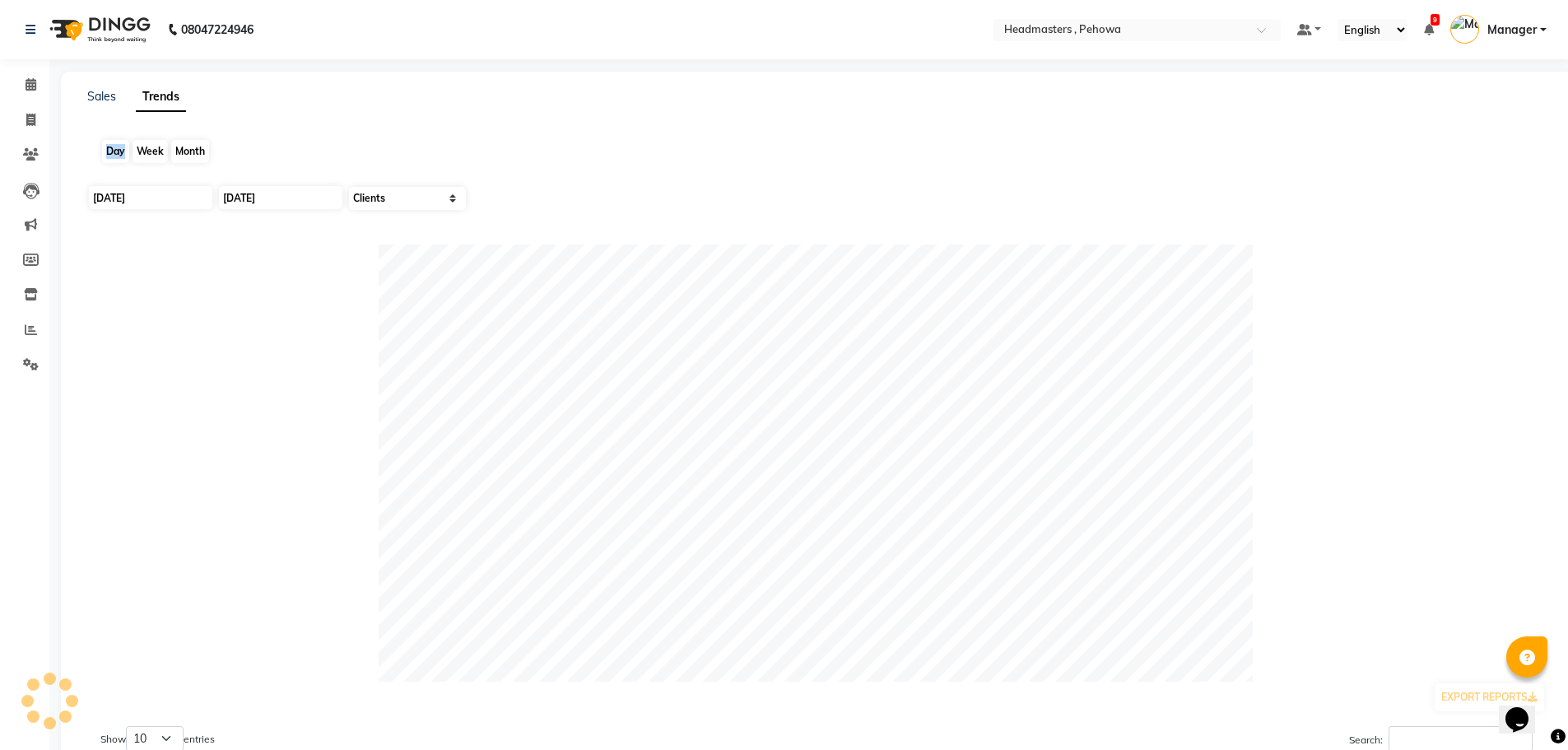 click on "Day" 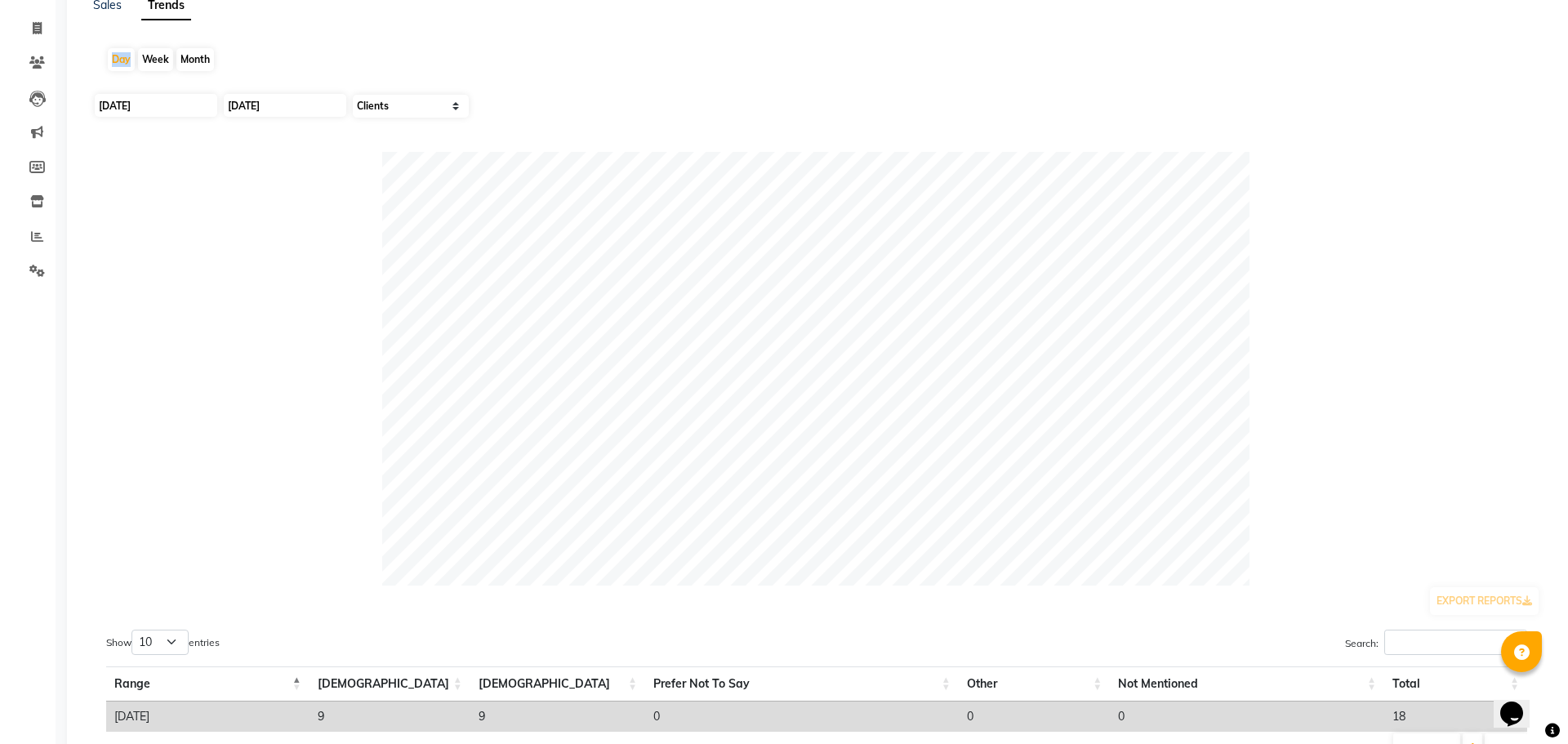 scroll, scrollTop: 0, scrollLeft: 0, axis: both 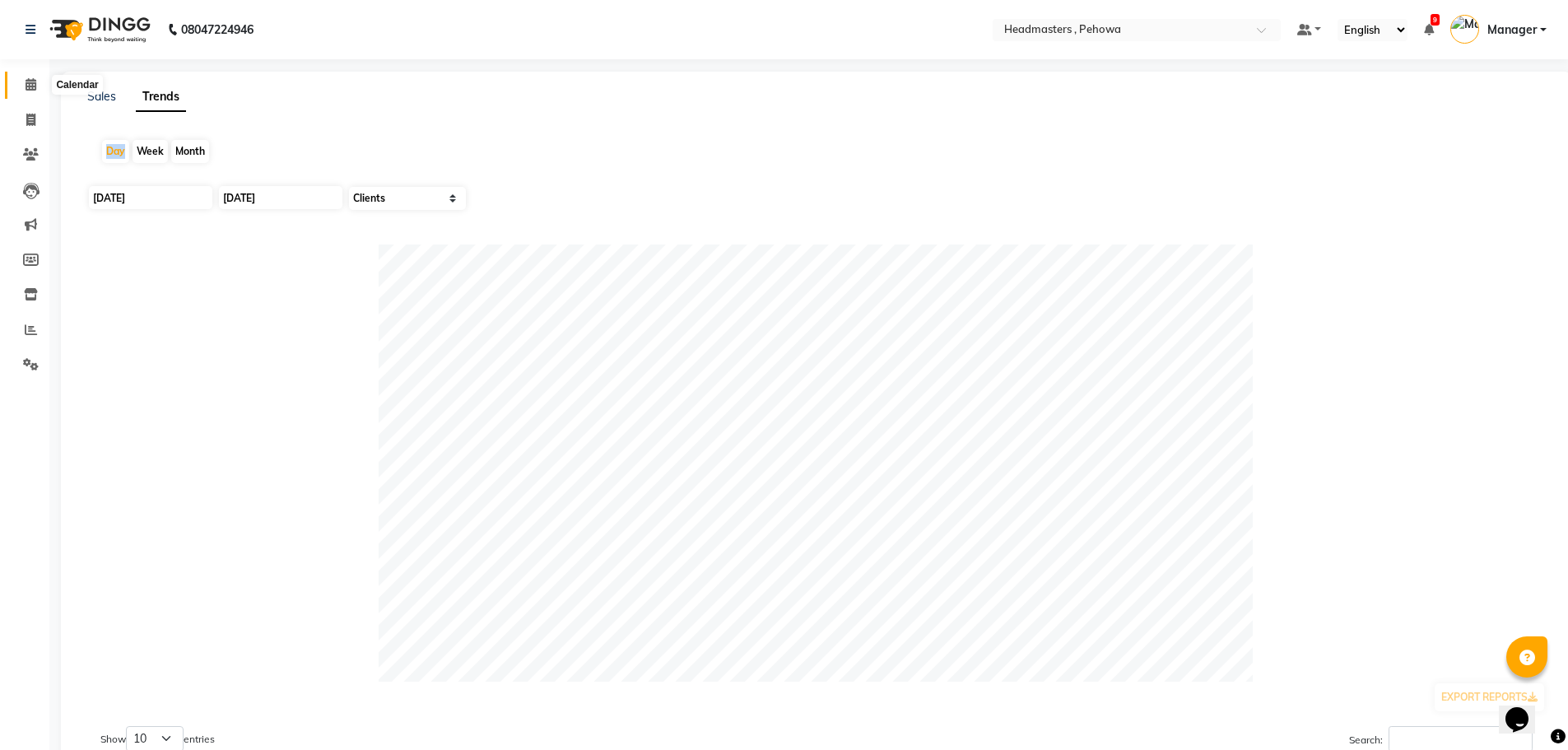 click 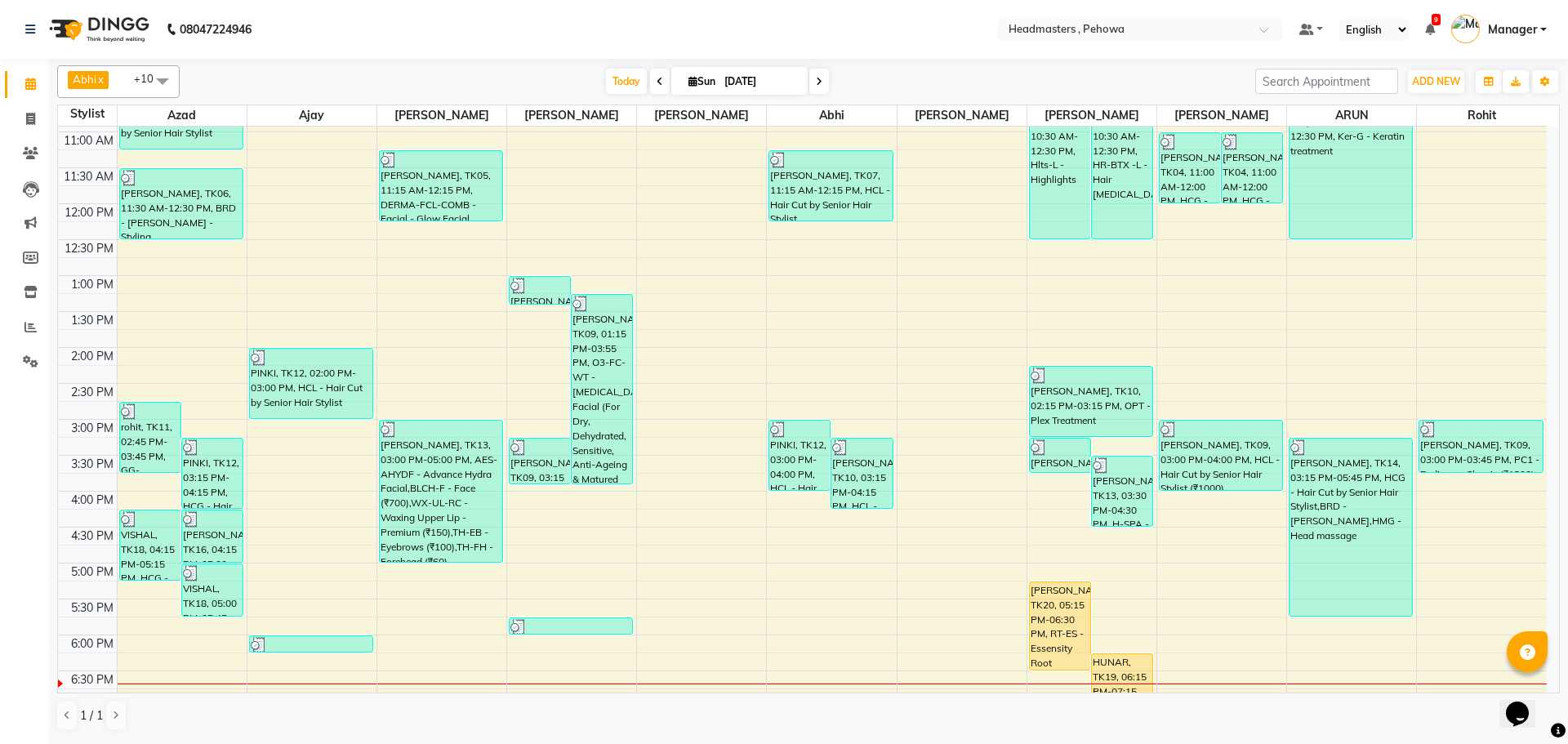 scroll, scrollTop: 439, scrollLeft: 0, axis: vertical 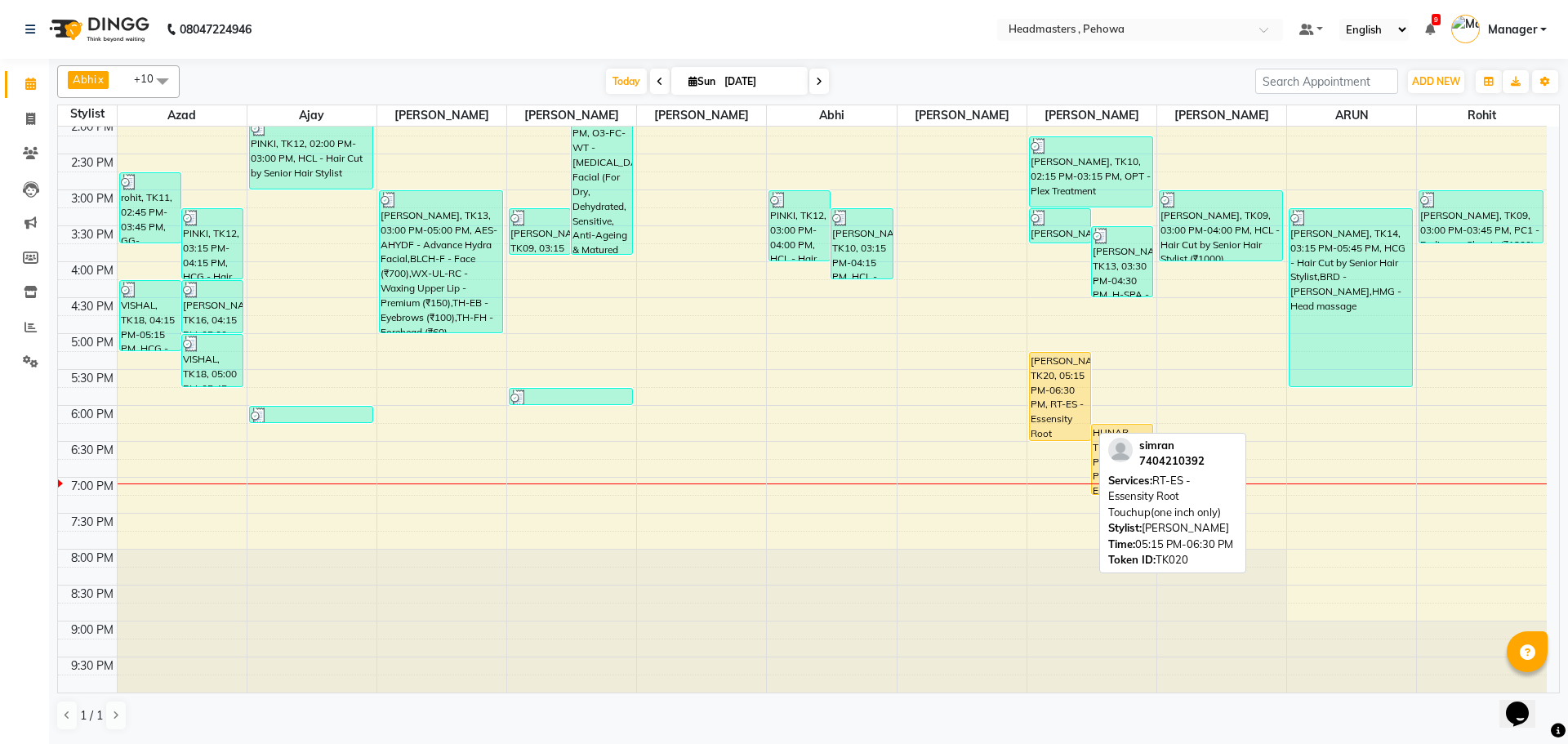 click on "simran, TK20, 05:15 PM-06:30 PM, RT-ES - Essensity Root Touchup(one inch only)" at bounding box center [1060, 396] 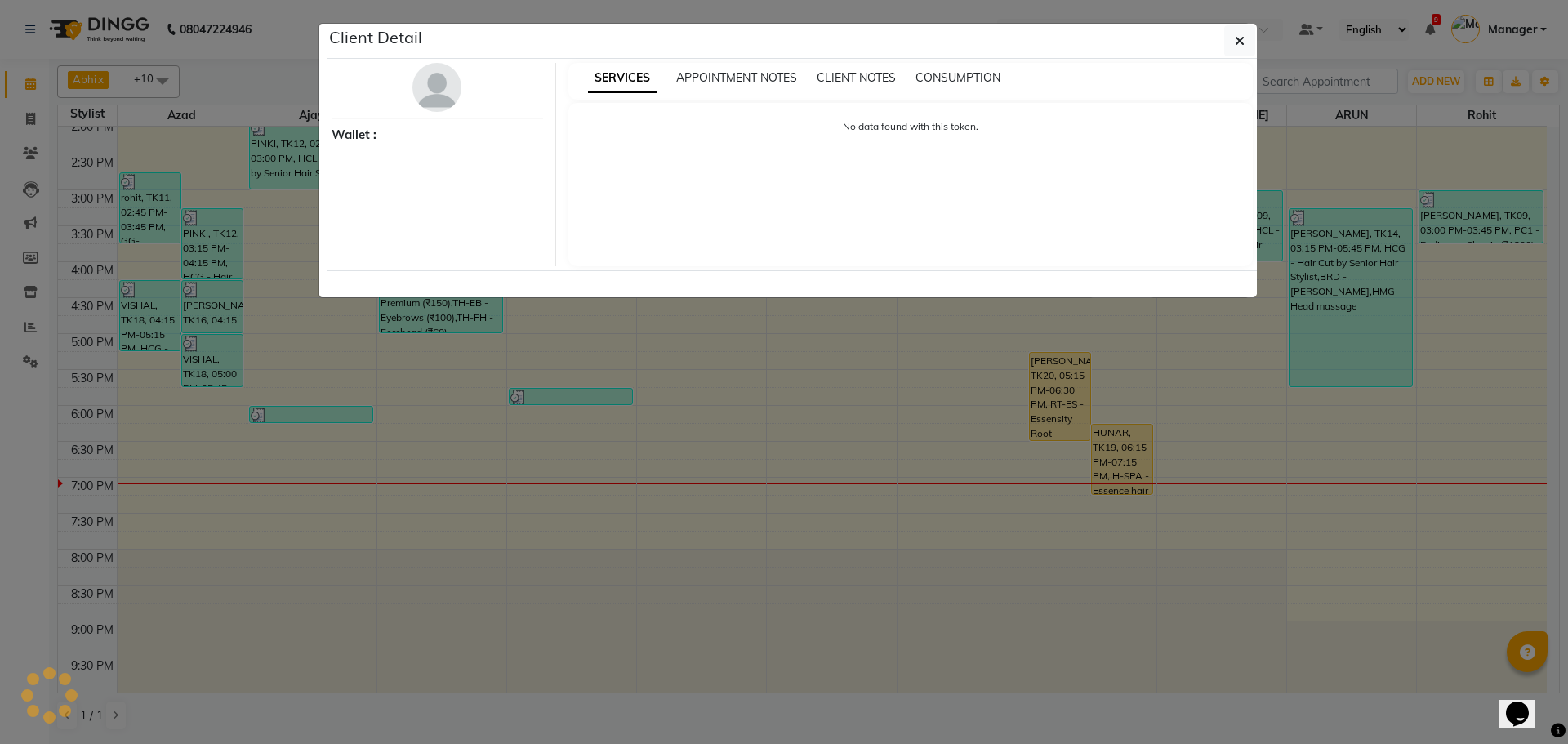 select on "1" 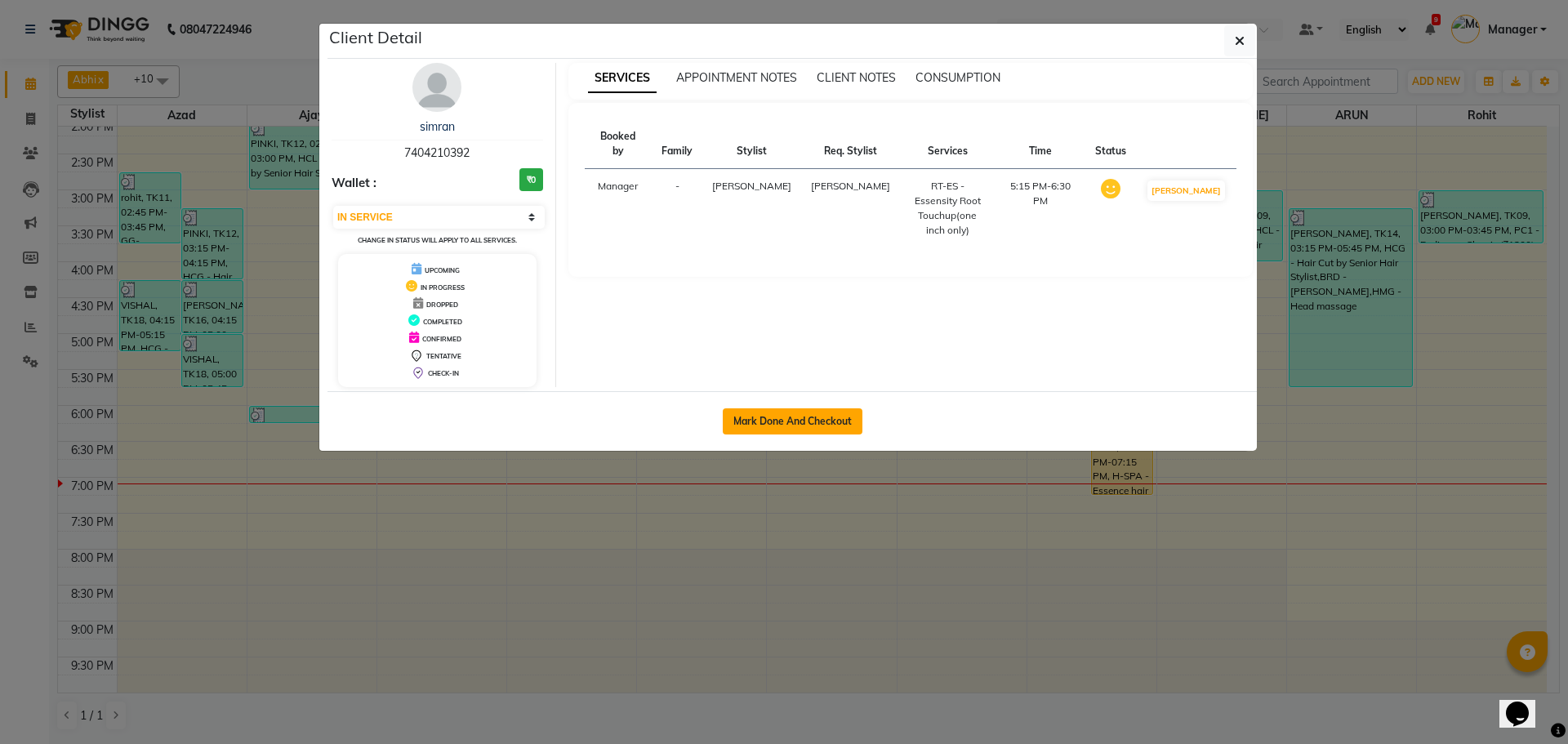 click on "Mark Done And Checkout" 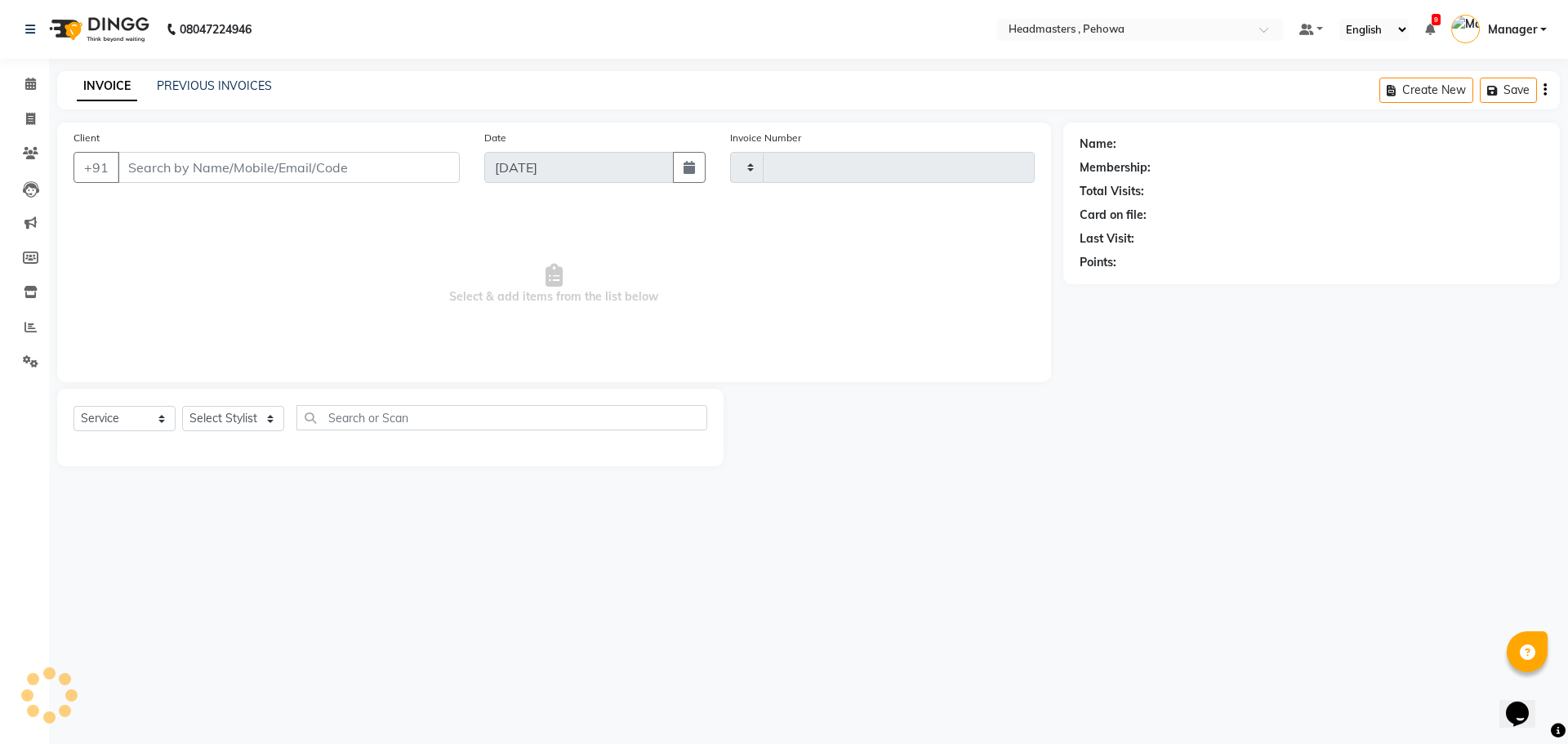 type on "1720" 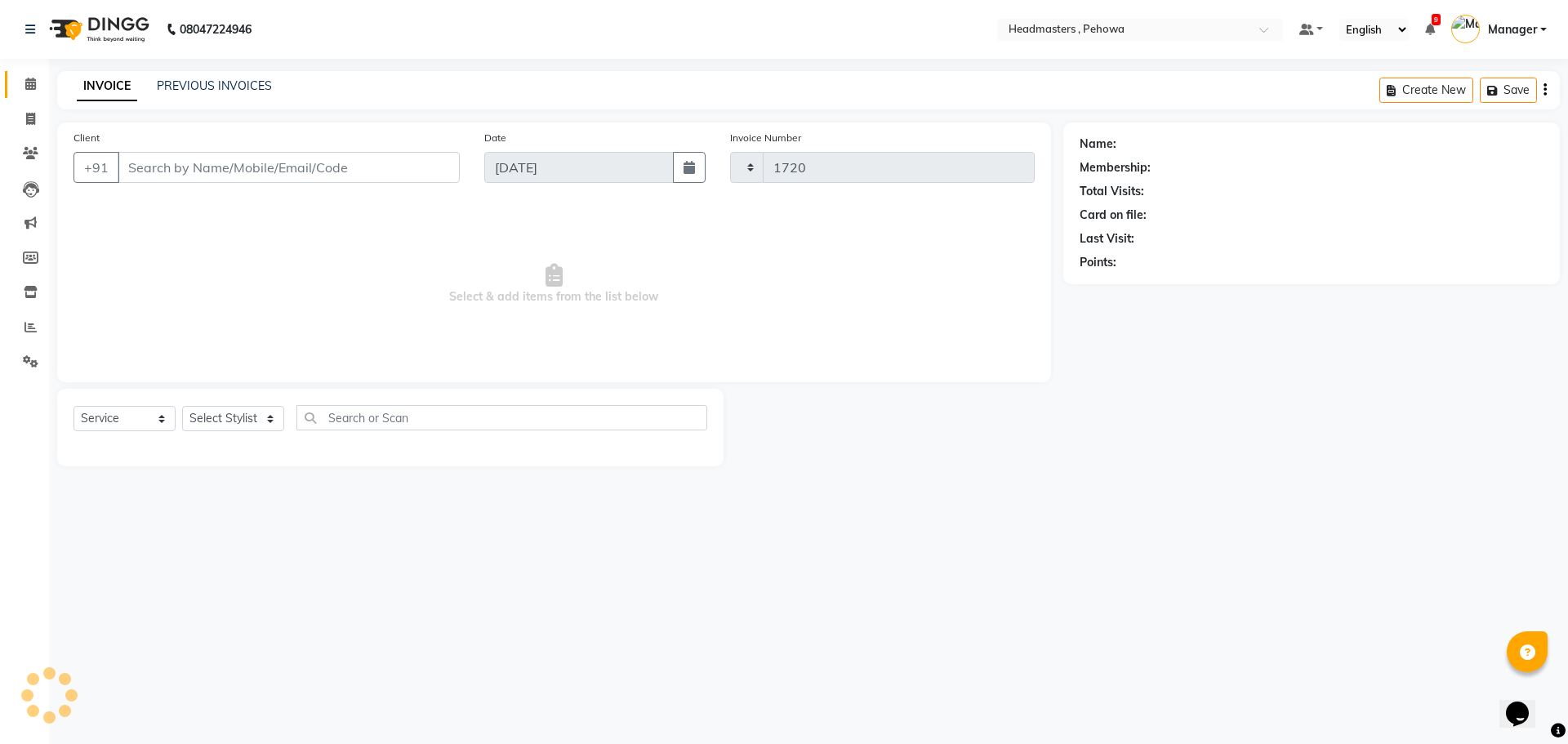 select on "7727" 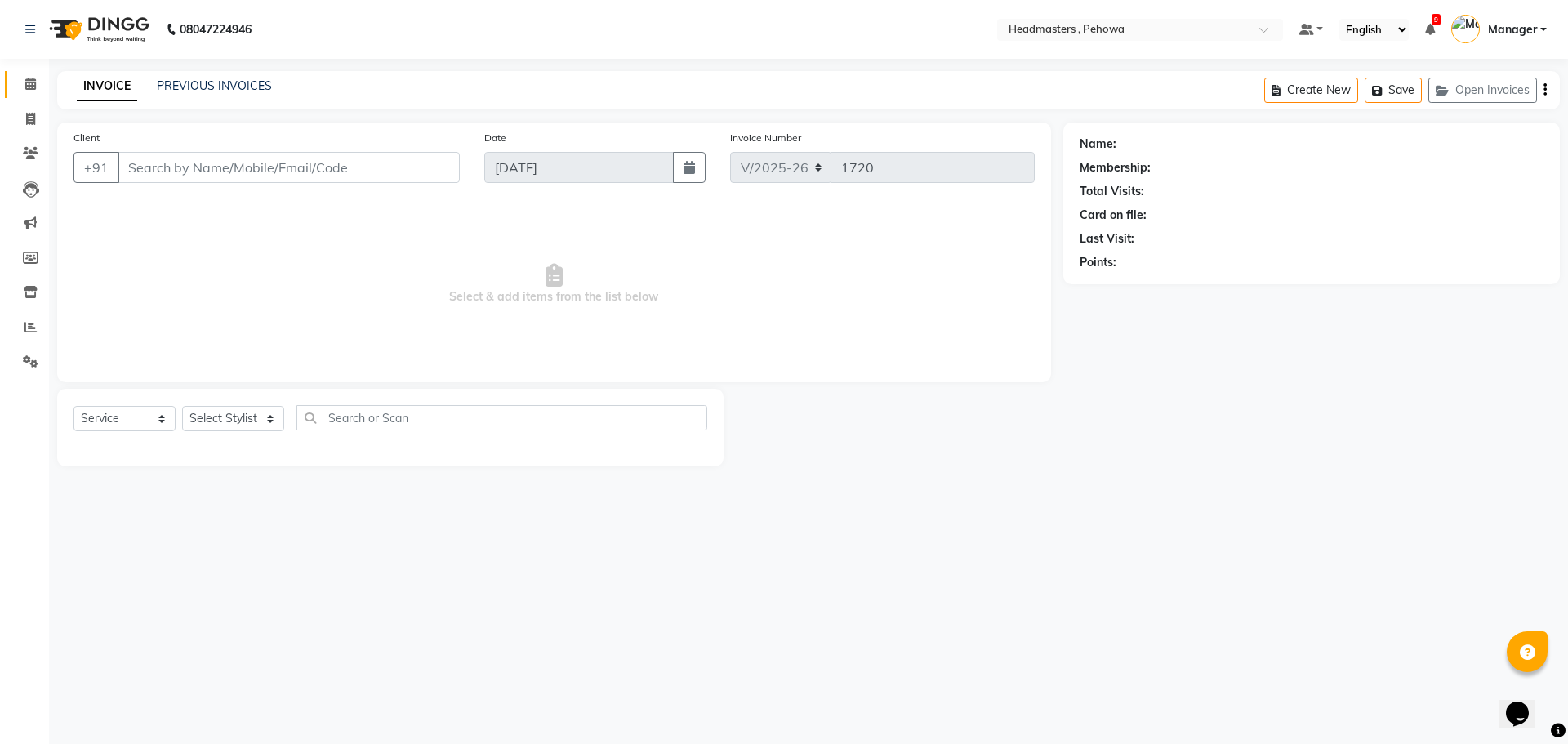 type on "7404210392" 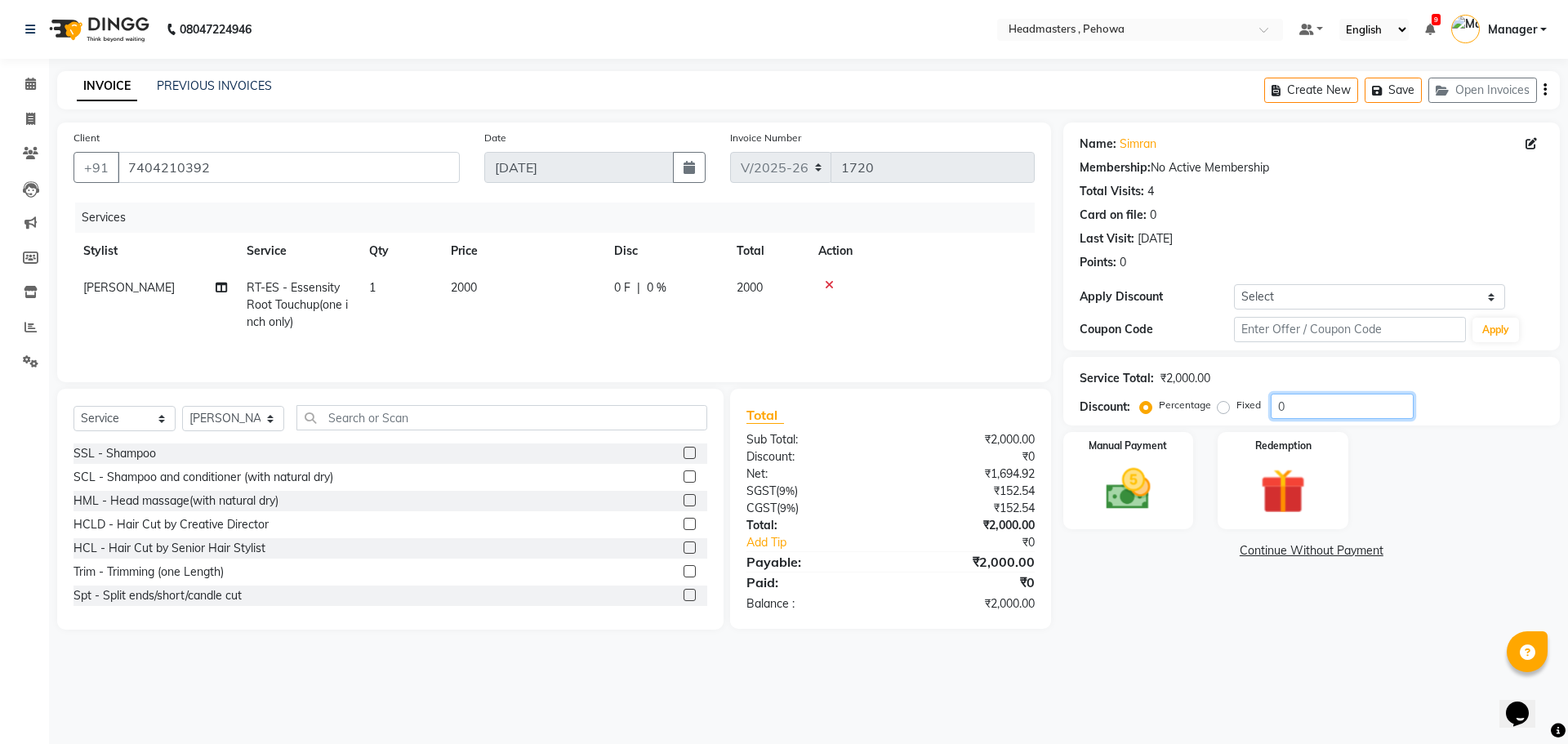 click on "0" 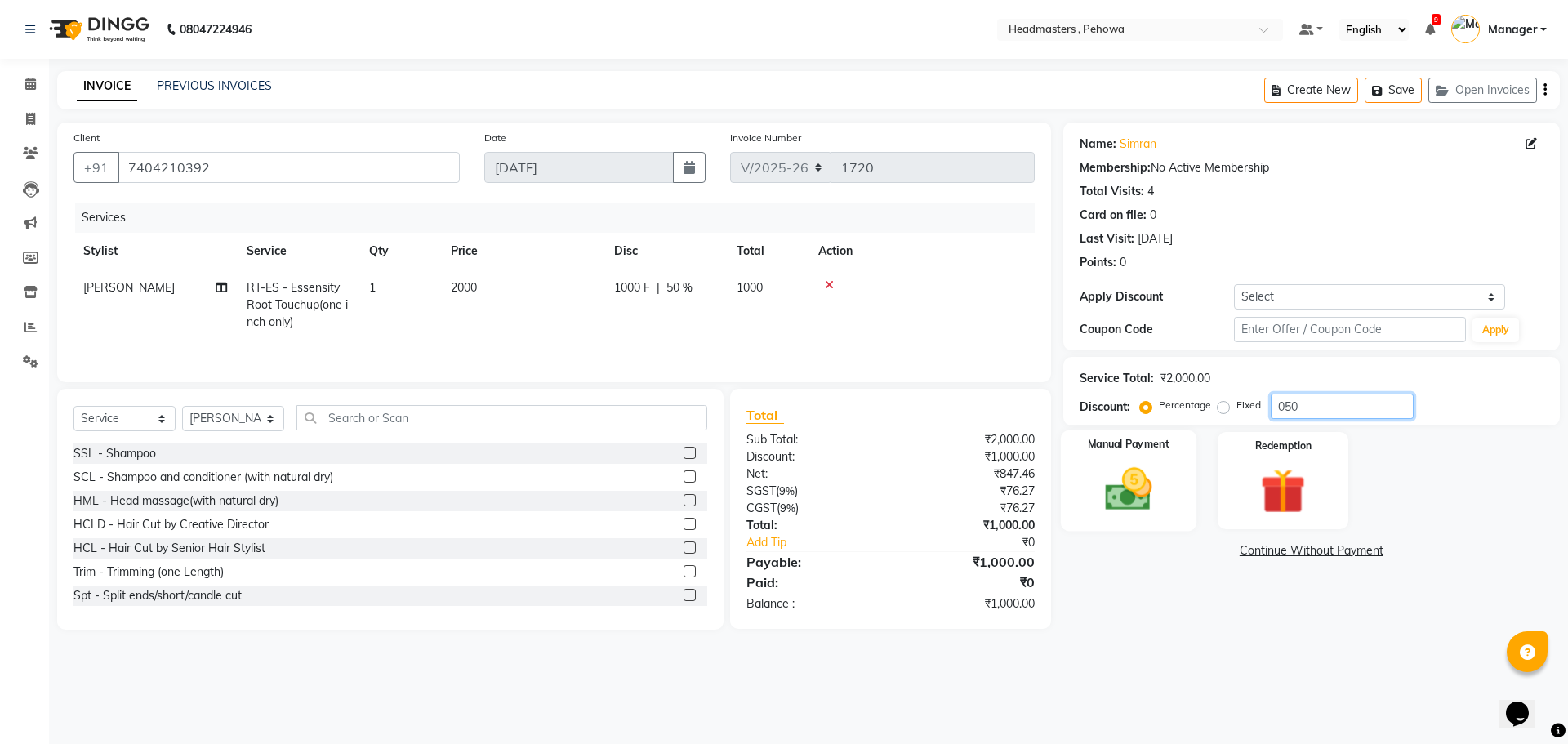 type on "050" 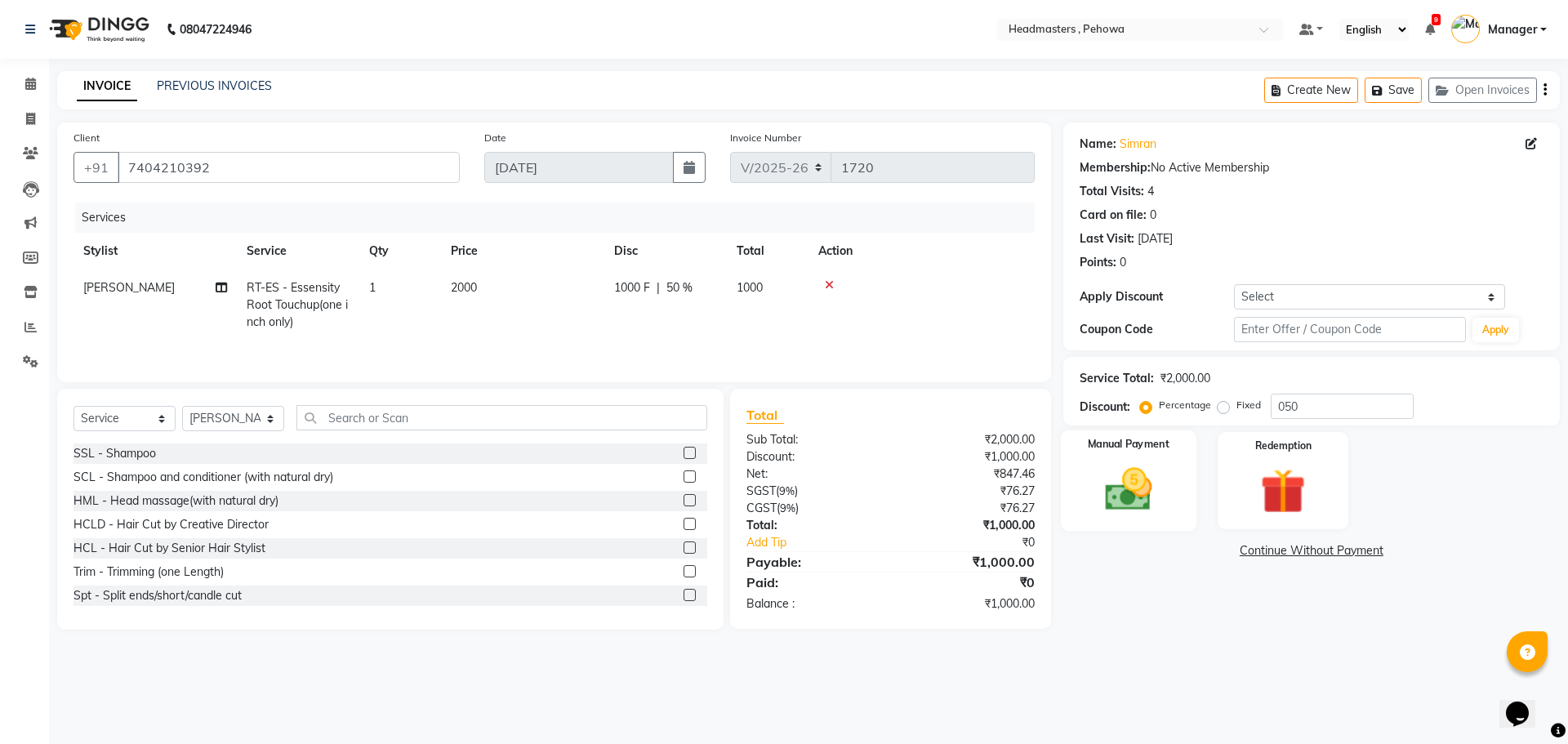 click on "Manual Payment" 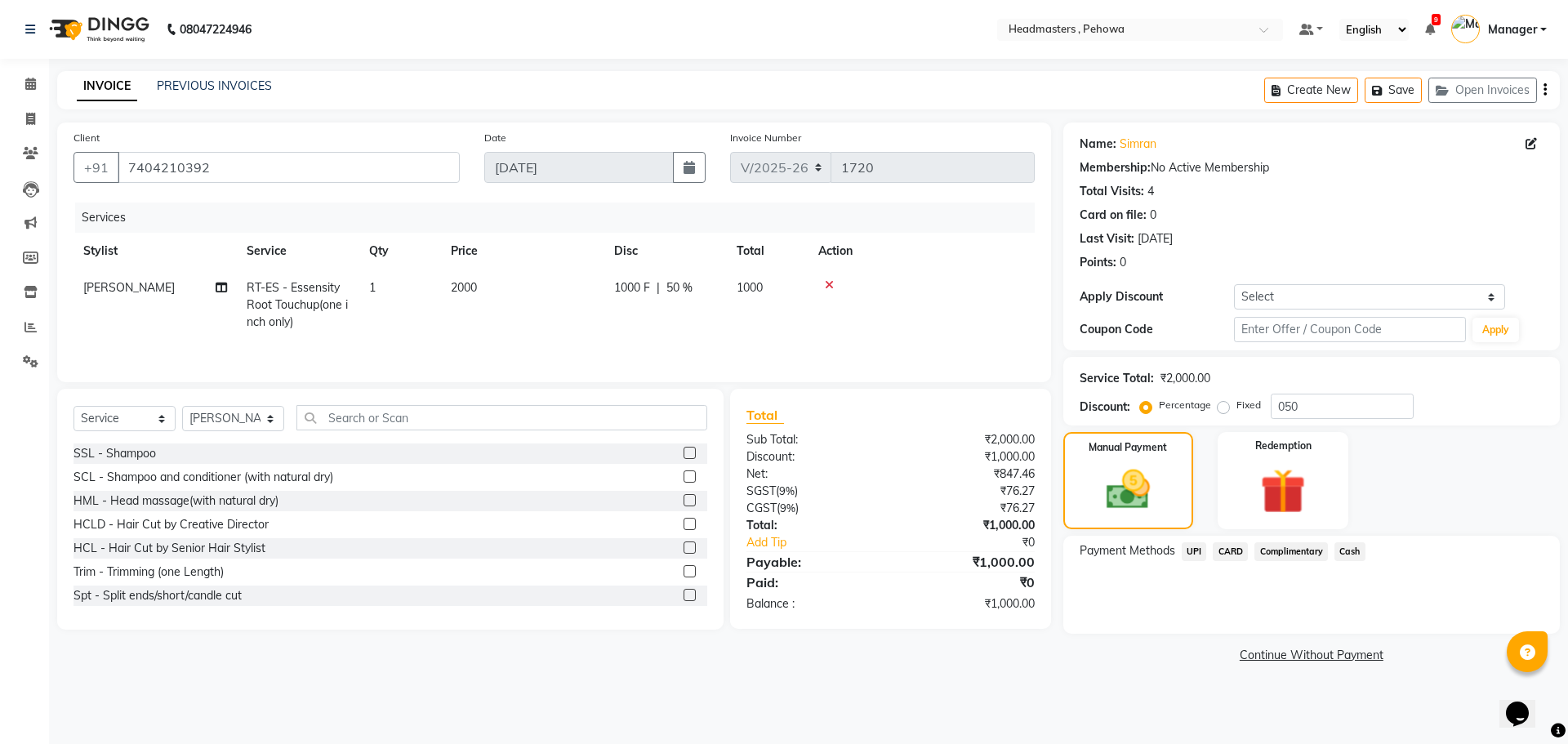 click on "UPI" 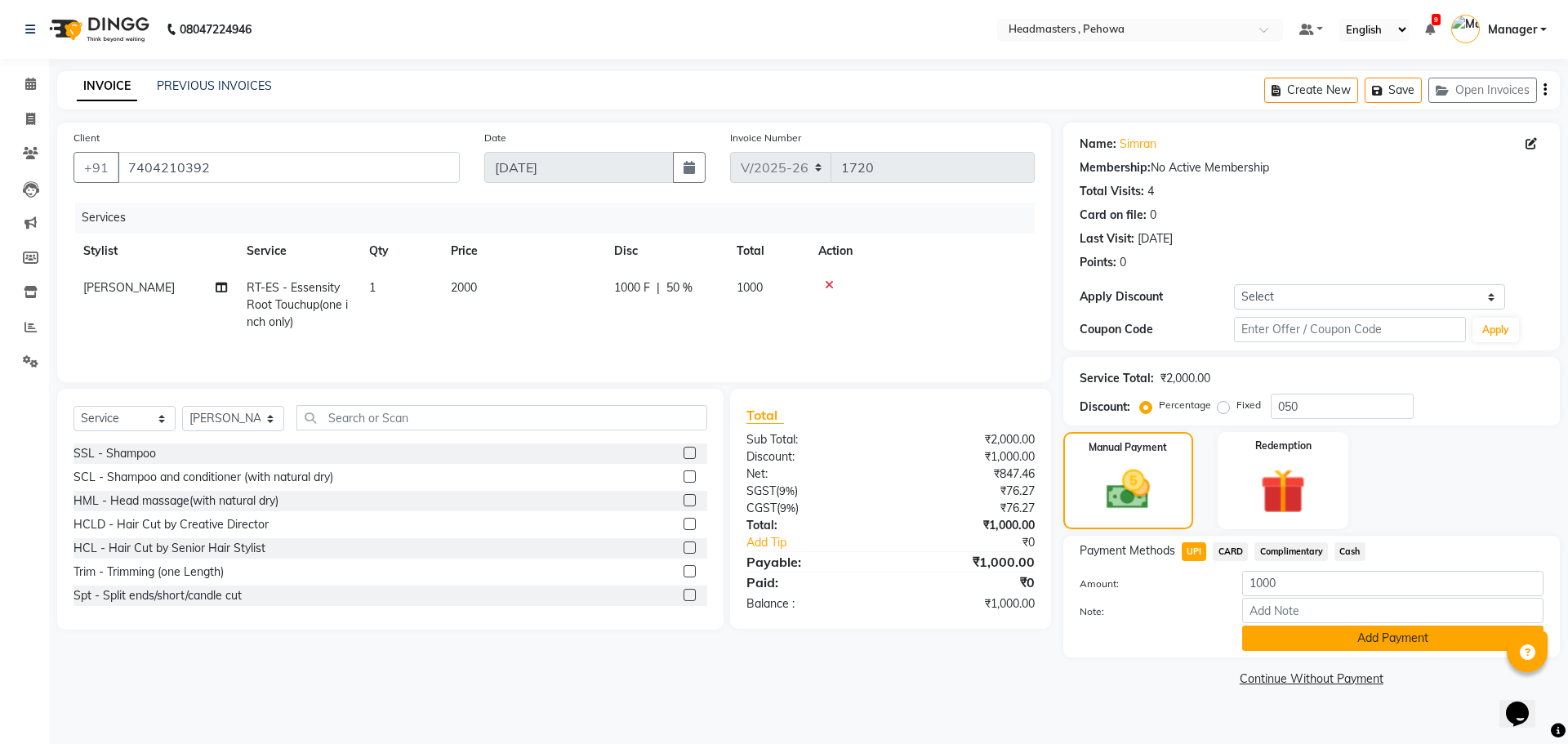 click on "Add Payment" 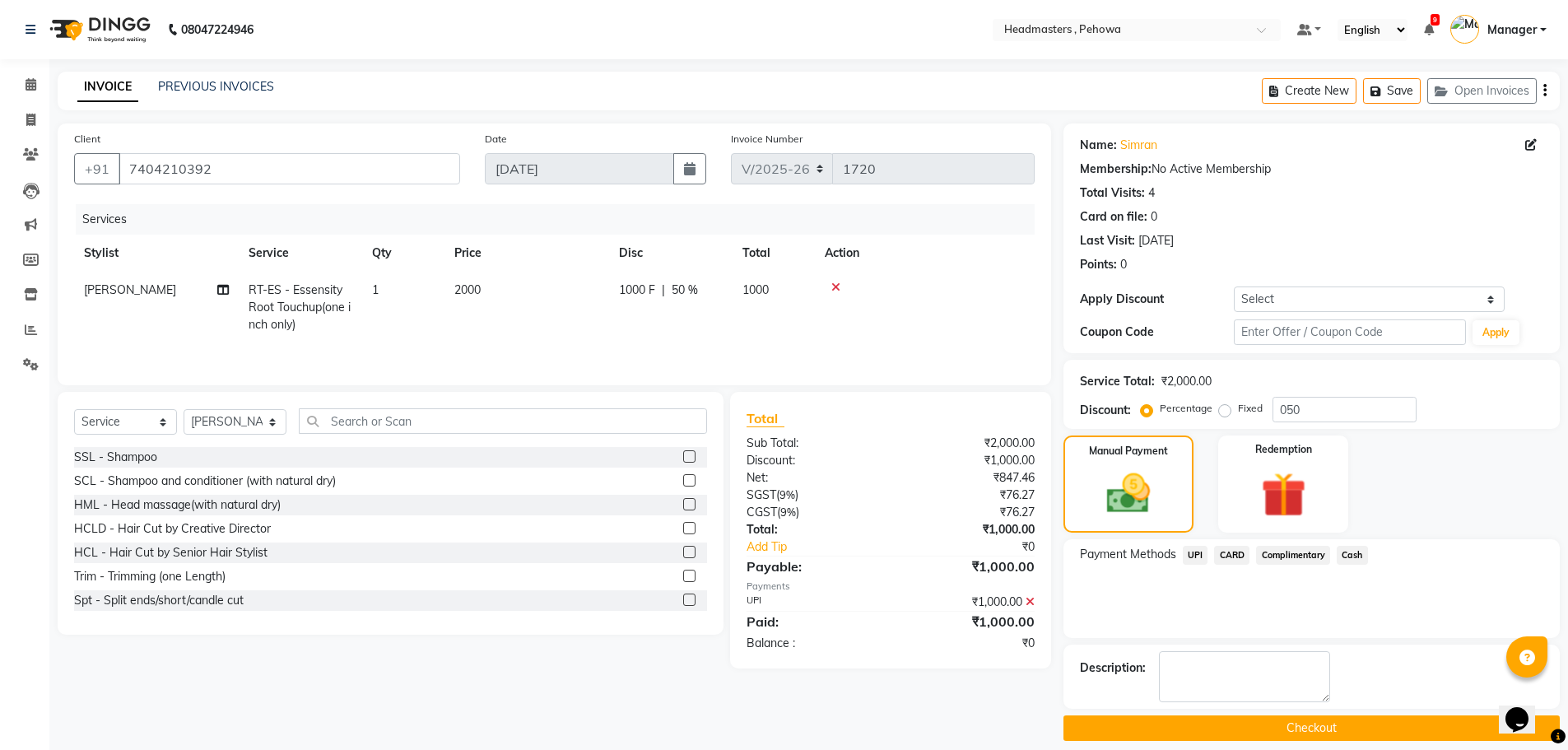 click on "Checkout" 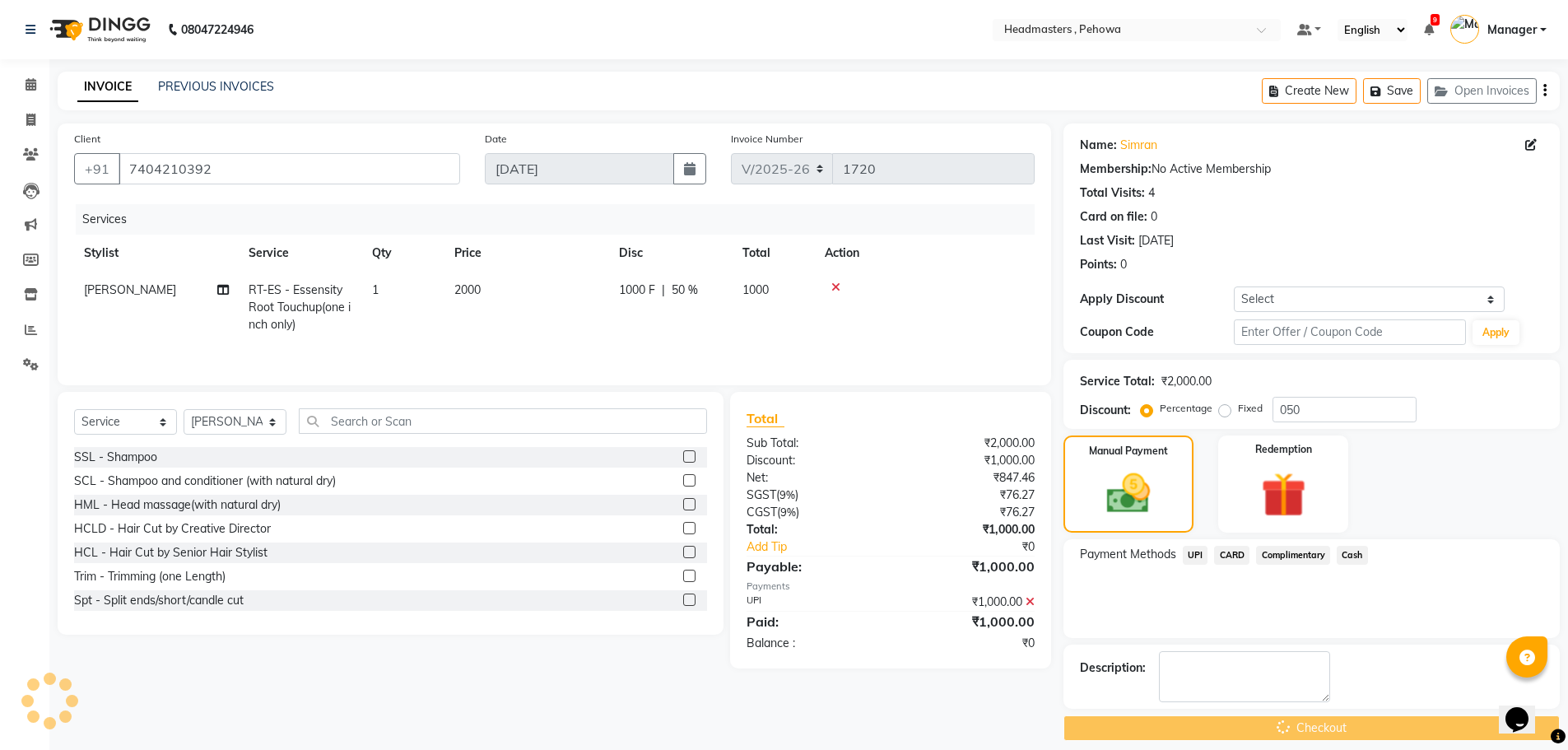 scroll, scrollTop: 6, scrollLeft: 0, axis: vertical 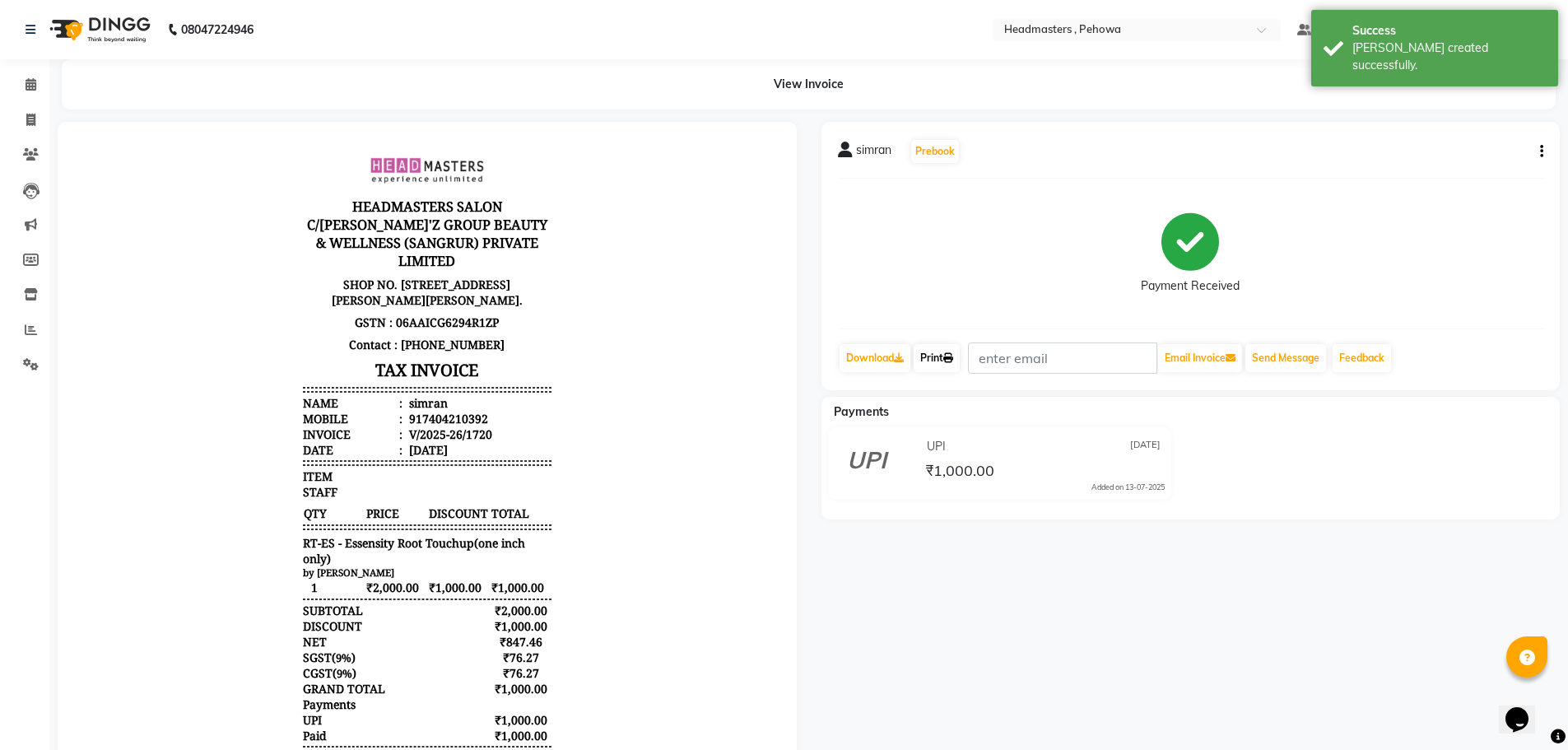 click on "Print" 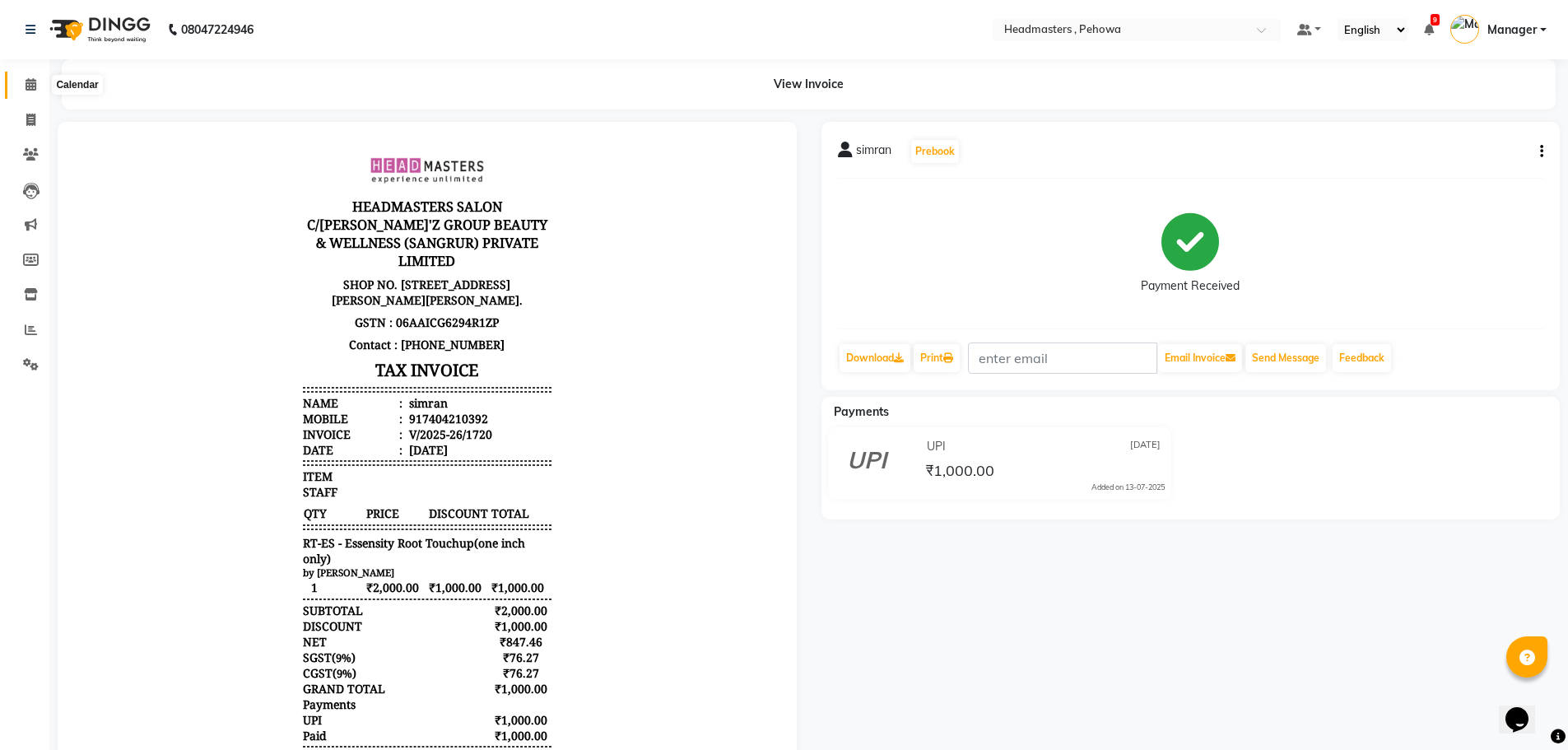 click 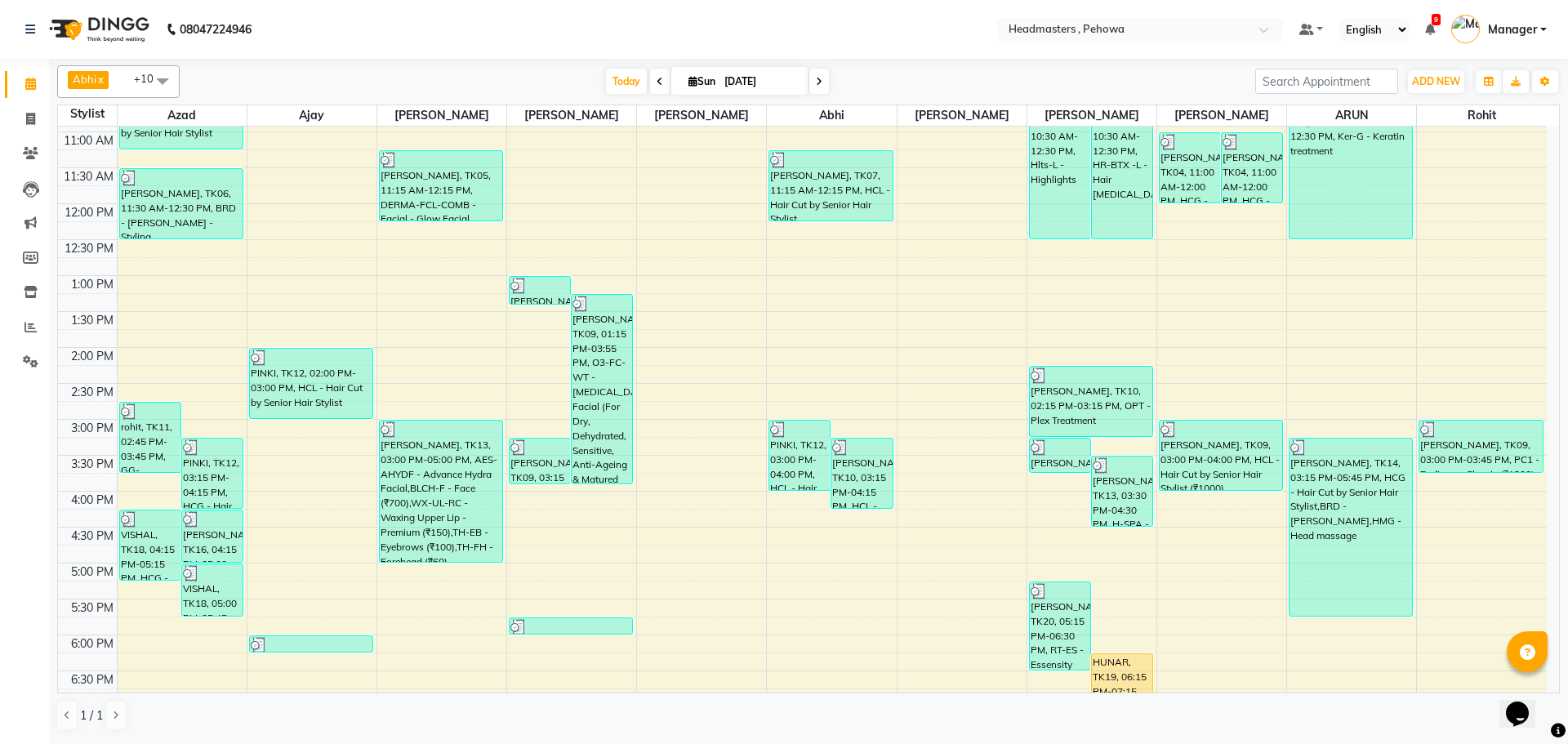 scroll, scrollTop: 358, scrollLeft: 0, axis: vertical 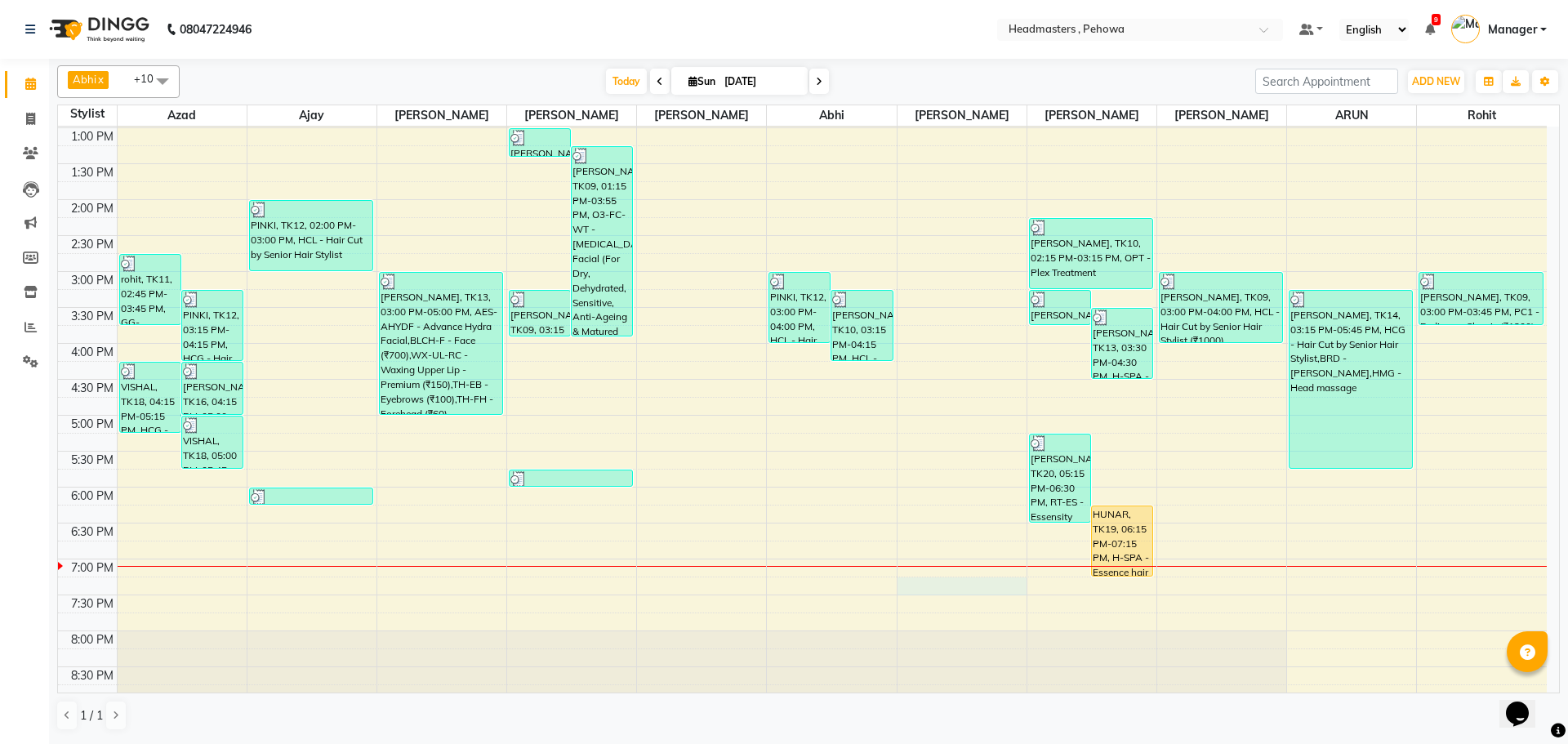 click on "8:00 AM 8:30 AM 9:00 AM 9:30 AM 10:00 AM 10:30 AM 11:00 AM 11:30 AM 12:00 PM 12:30 PM 1:00 PM 1:30 PM 2:00 PM 2:30 PM 3:00 PM 3:30 PM 4:00 PM 4:30 PM 5:00 PM 5:30 PM 6:00 PM 6:30 PM 7:00 PM 7:30 PM 8:00 PM 8:30 PM 9:00 PM 9:30 PM     rohit, TK11, 02:45 PM-03:45 PM, GG-essensity - Essensity Global     PINKI, TK12, 03:15 PM-04:15 PM, HCG - Hair Cut by Senior Hair Stylist (₹600)     VISHAL, TK18, 04:15 PM-05:15 PM, HCG - Hair Cut by Senior Hair Stylist     lovedeep randhawa, TK16, 04:15 PM-05:00 PM, BRD - Beard     VISHAL, TK18, 05:00 PM-05:45 PM, BRD - Beard     jeeto, TK01, 10:15 AM-11:15 AM, HCG - Hair Cut by Senior Hair Stylist     KHUSH CHOPRA, TK06, 11:30 AM-12:30 PM, BRD - Beard,HS - Styling     PINKI, TK12, 02:00 PM-03:00 PM, HCL - Hair Cut by Senior Hair Stylist     SALIM KHAN, TK17, 06:00 PM-06:15 PM, O3-MSK-DTAN  - D-Tan Pack     RASHPINDER, TK05, 11:15 AM-12:15 PM, DERMA-FCL-COMB - Facial - Glow Facial (Uneven Skin)                     SALIM KHAN, TK17, 05:45 PM-06:00 PM, O3-MSK-DTAN  - D-Tan Pack" at bounding box center (802, 271) 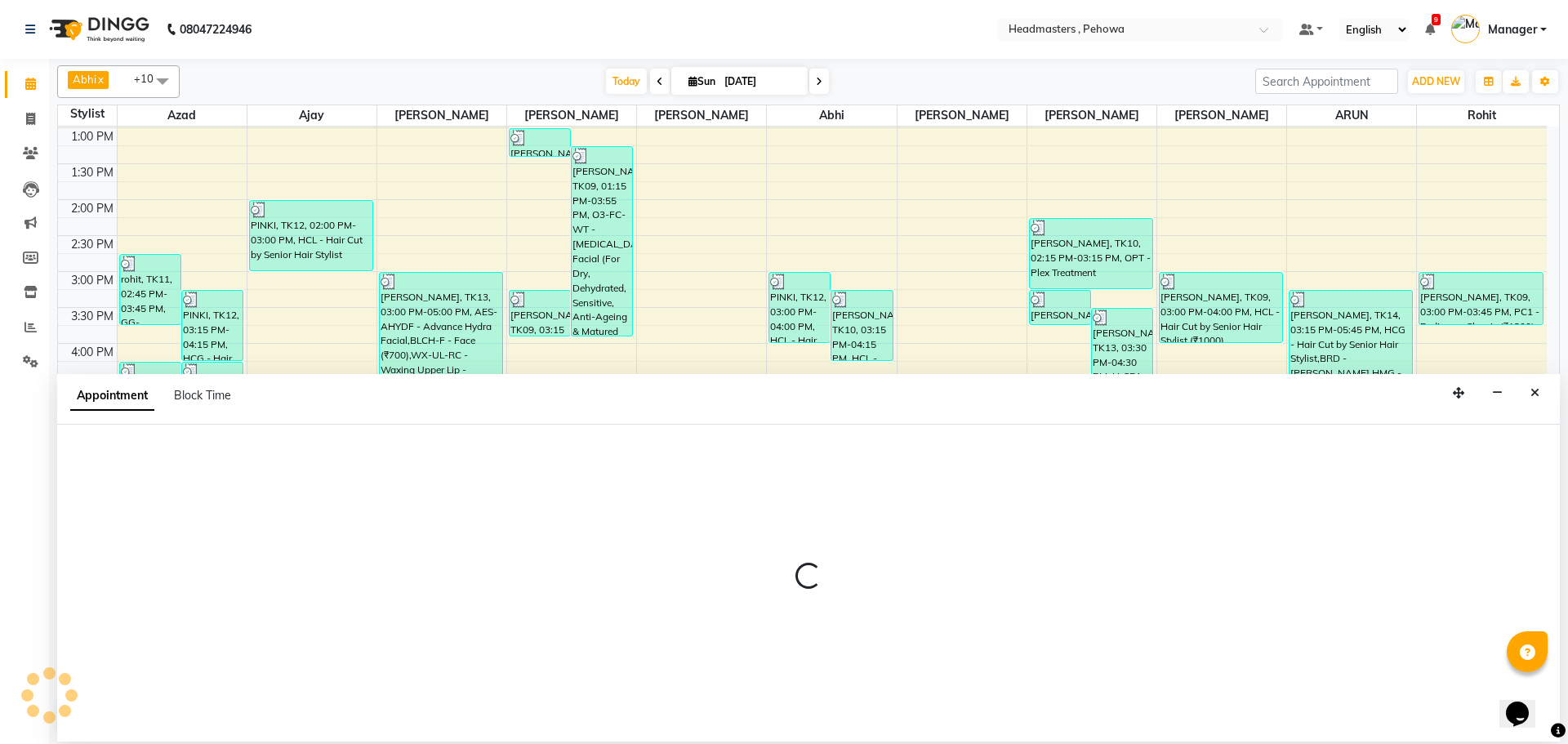 select on "68783" 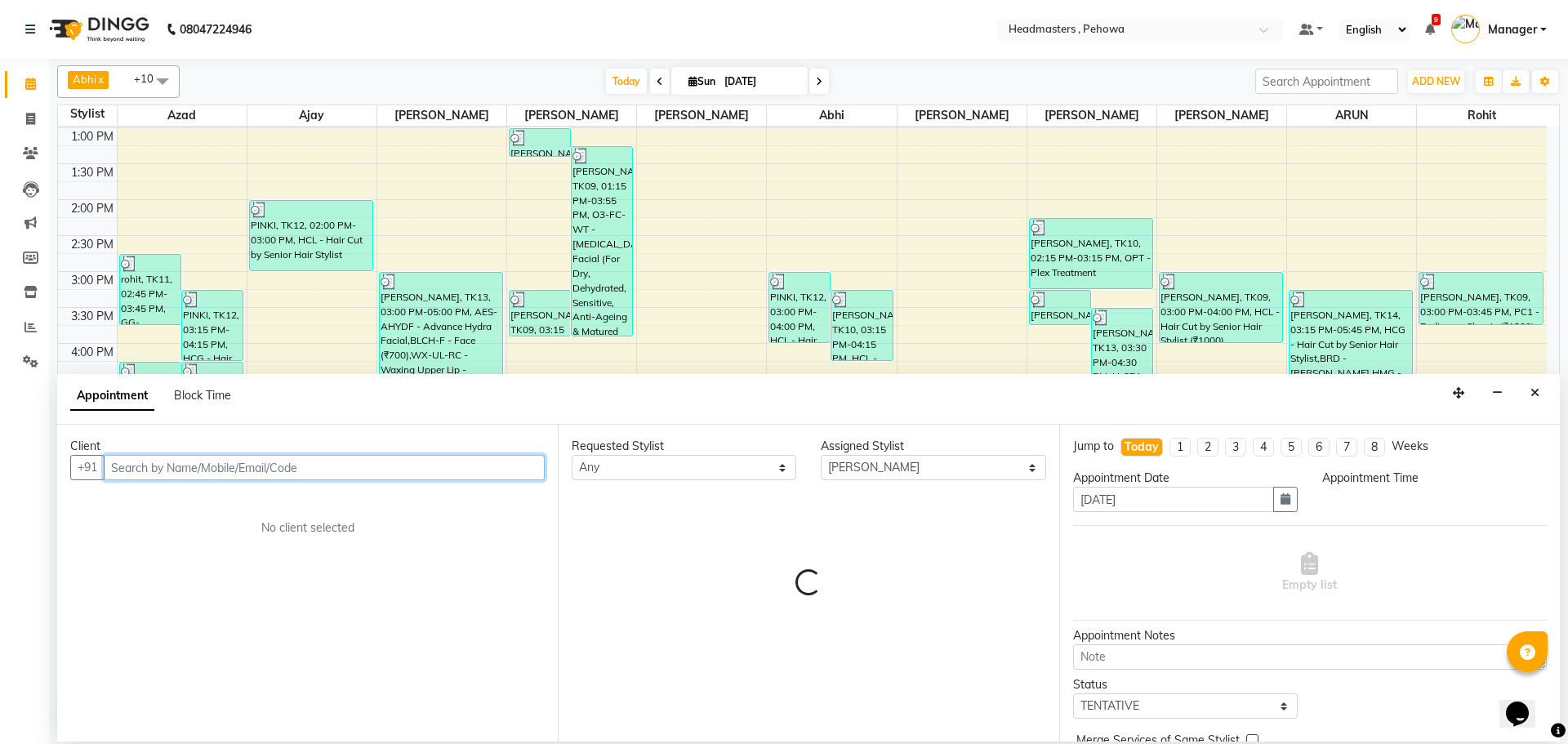 select on "1155" 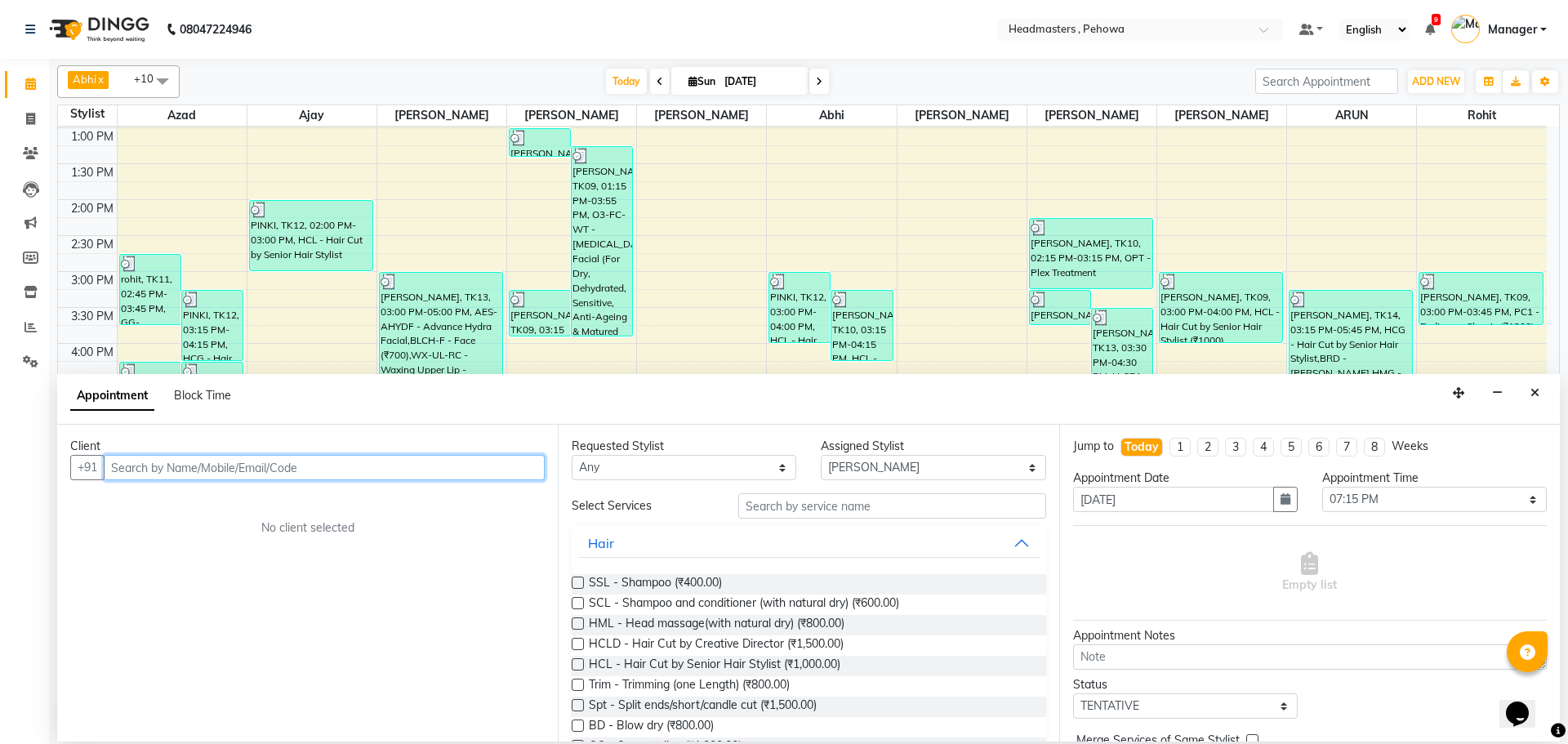 click at bounding box center (324, 467) 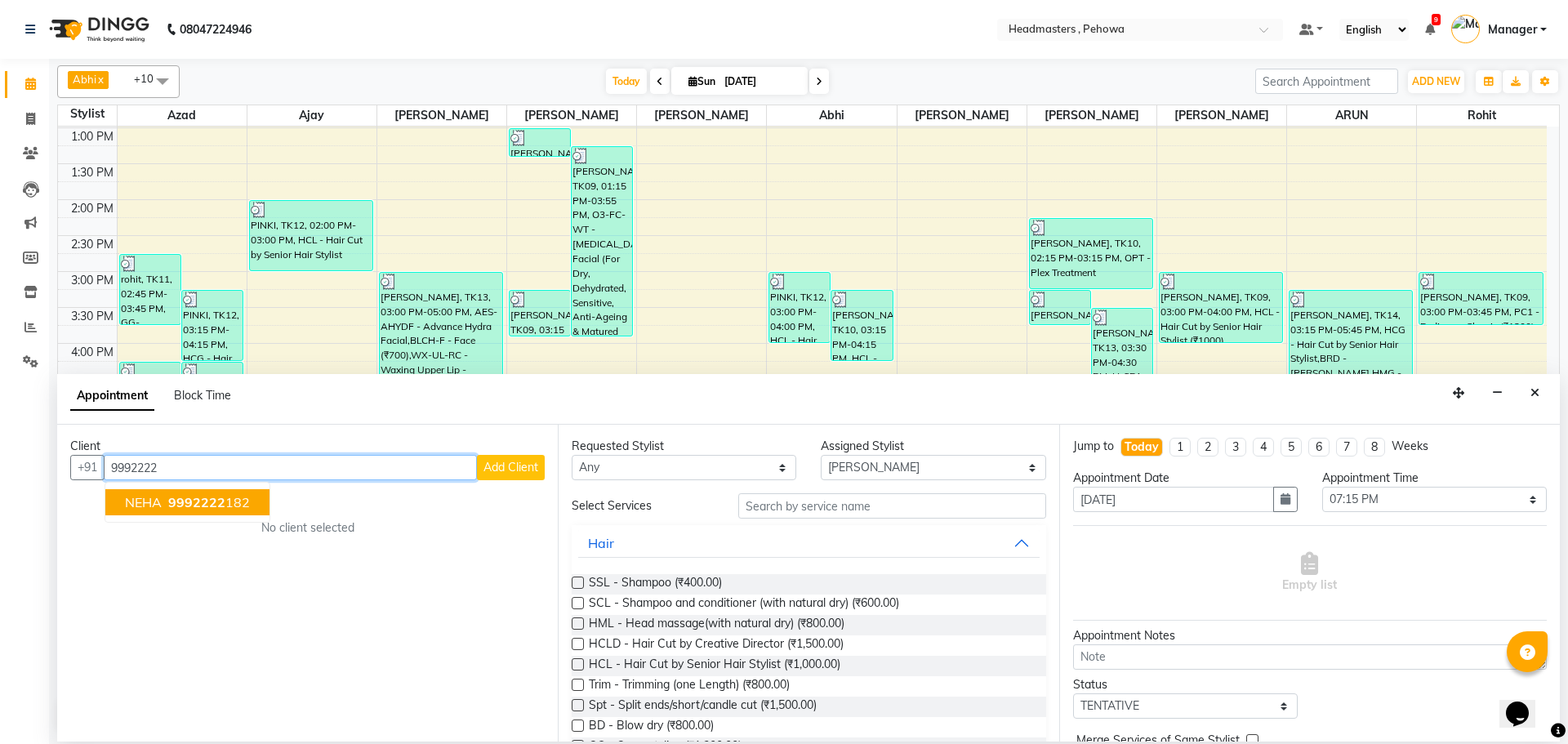 click on "9992222" at bounding box center [197, 502] 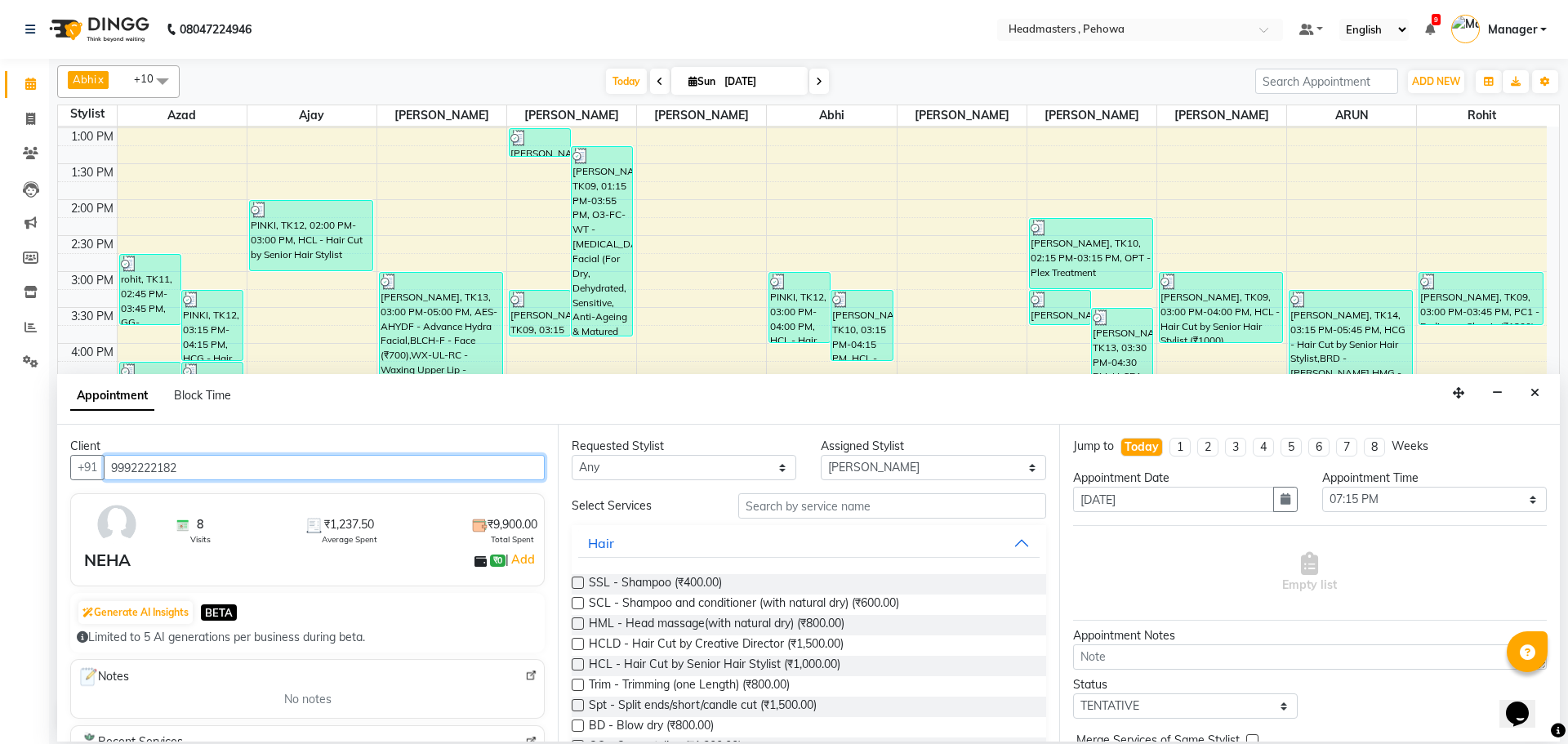 type on "9992222182" 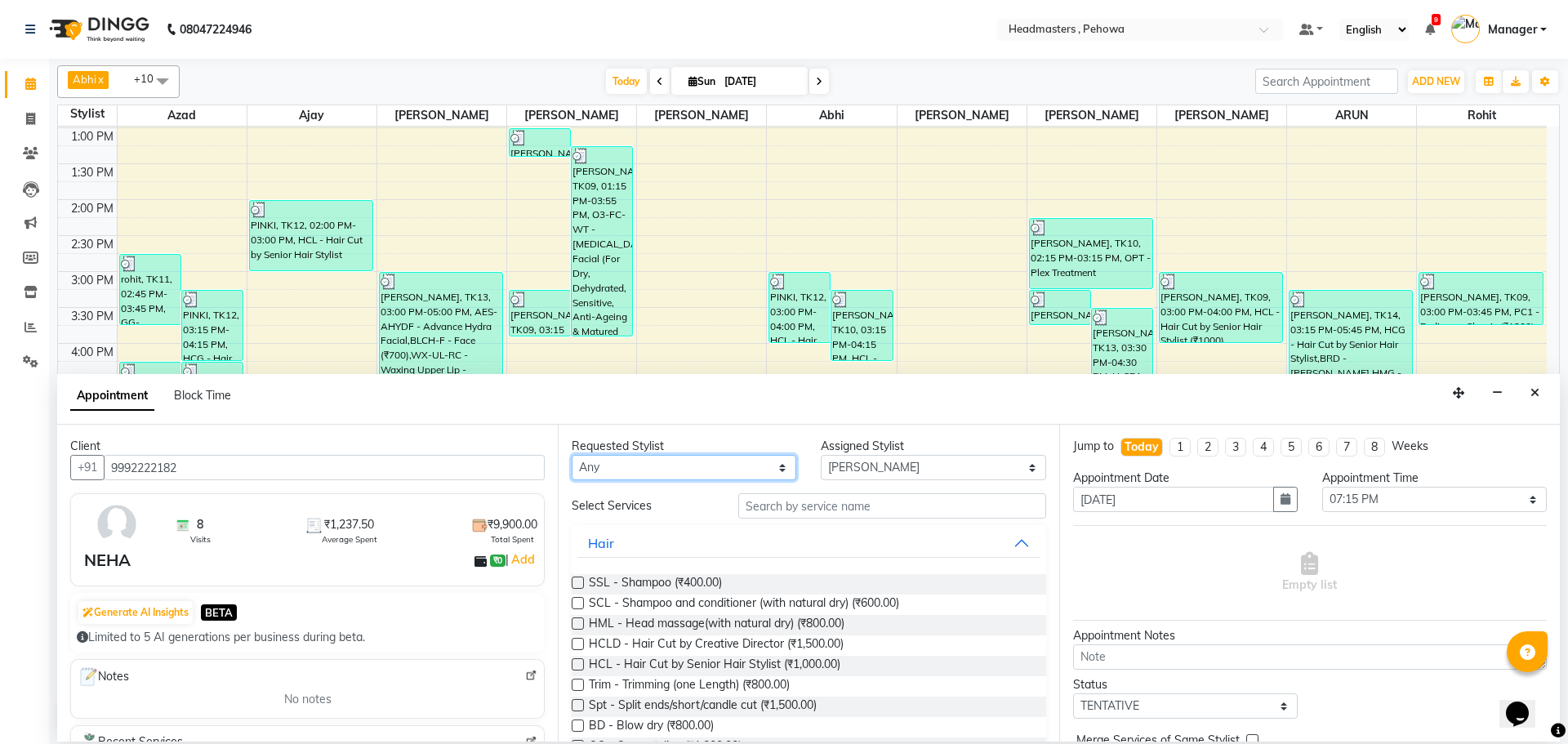 click on "Any Abhi [PERSON_NAME] [PERSON_NAME] [PERSON_NAME] [PERSON_NAME] Headmasters [PERSON_NAME] Manager [PERSON_NAME] [PERSON_NAME] [PERSON_NAME] [PERSON_NAME] Rohit [PERSON_NAME] [PERSON_NAME] [PERSON_NAME] [PERSON_NAME]  [PERSON_NAME]" at bounding box center [684, 467] 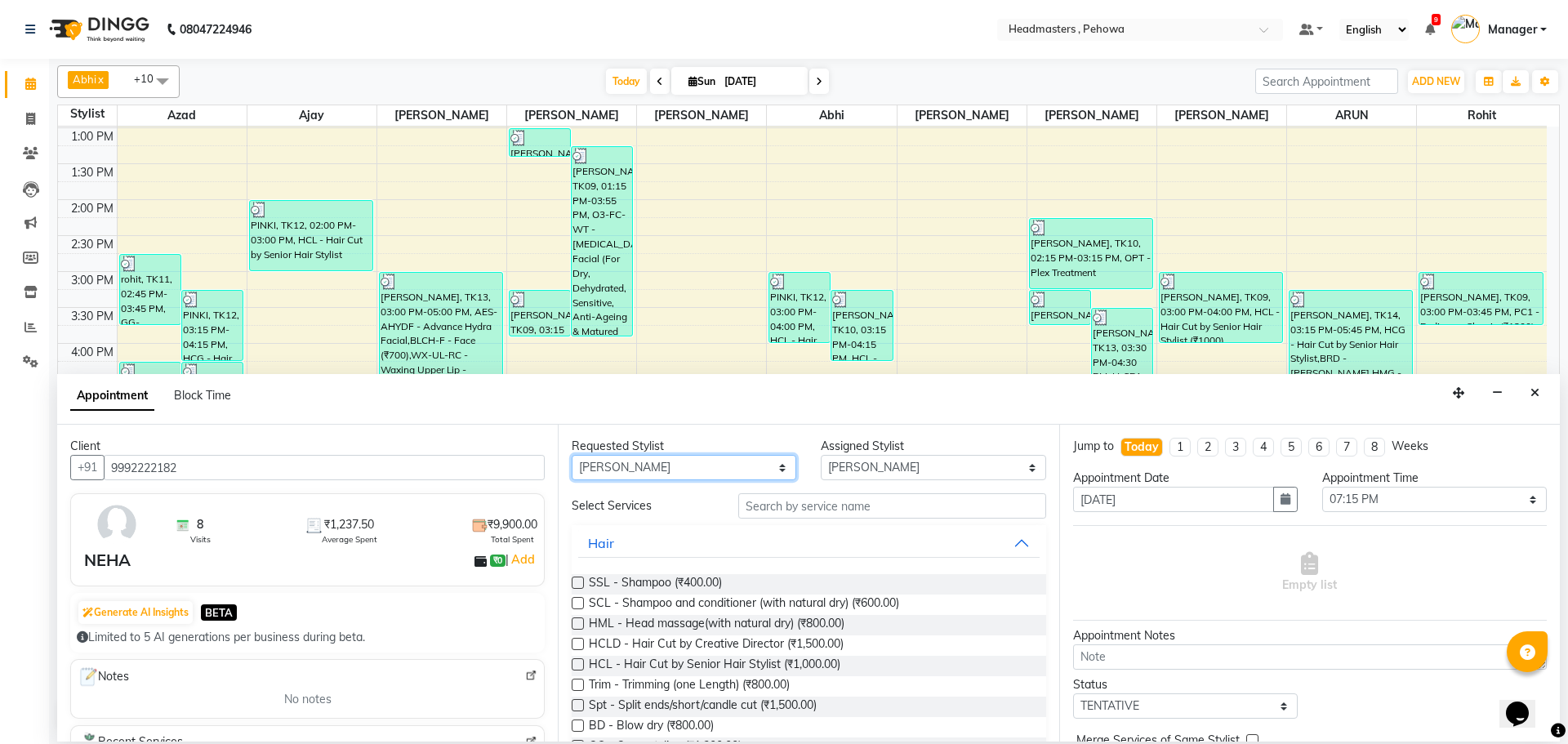 click on "Any Abhi [PERSON_NAME] [PERSON_NAME] [PERSON_NAME] [PERSON_NAME] Headmasters [PERSON_NAME] Manager [PERSON_NAME] [PERSON_NAME] [PERSON_NAME] [PERSON_NAME] Rohit [PERSON_NAME] [PERSON_NAME] [PERSON_NAME] [PERSON_NAME]  [PERSON_NAME]" at bounding box center (684, 467) 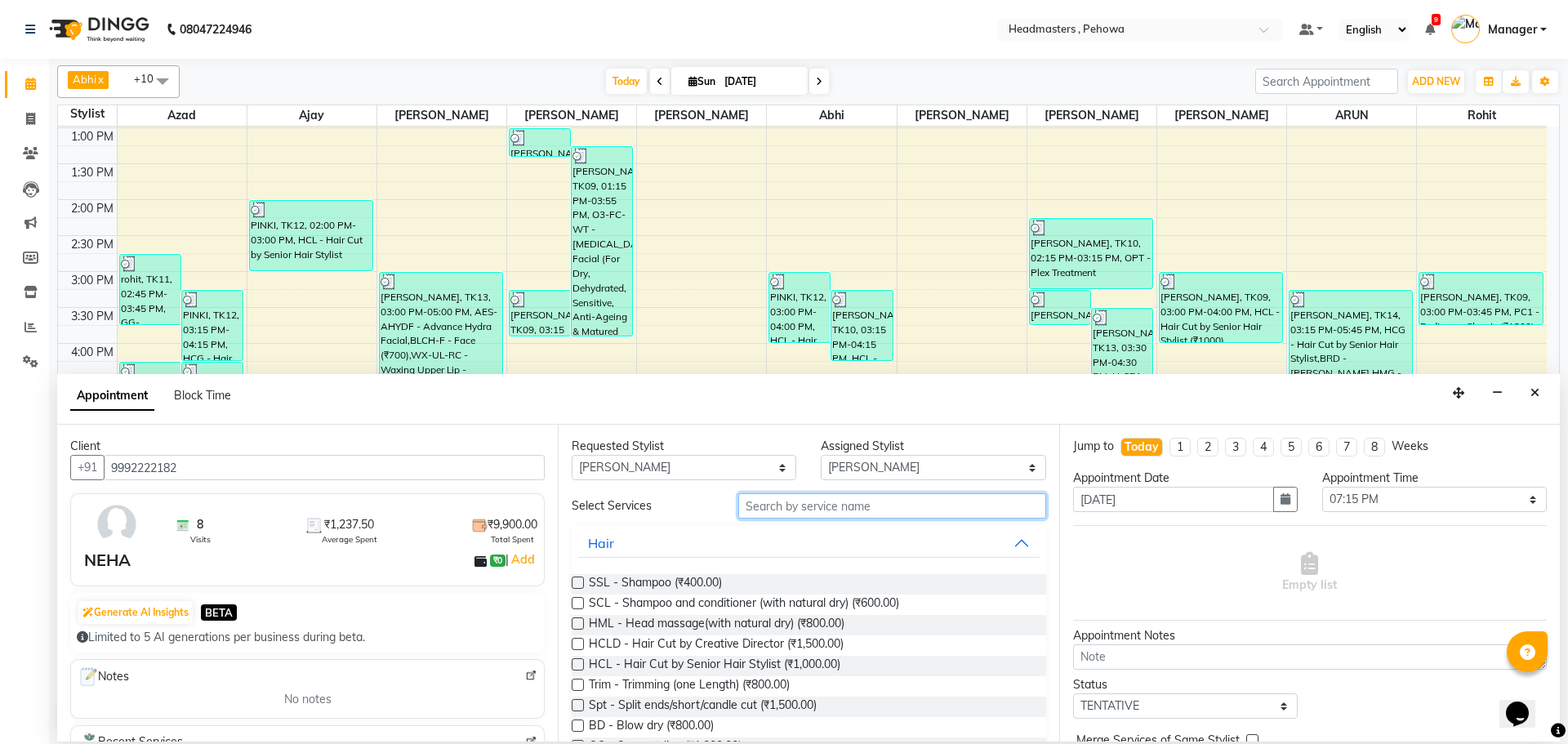 click at bounding box center [892, 506] 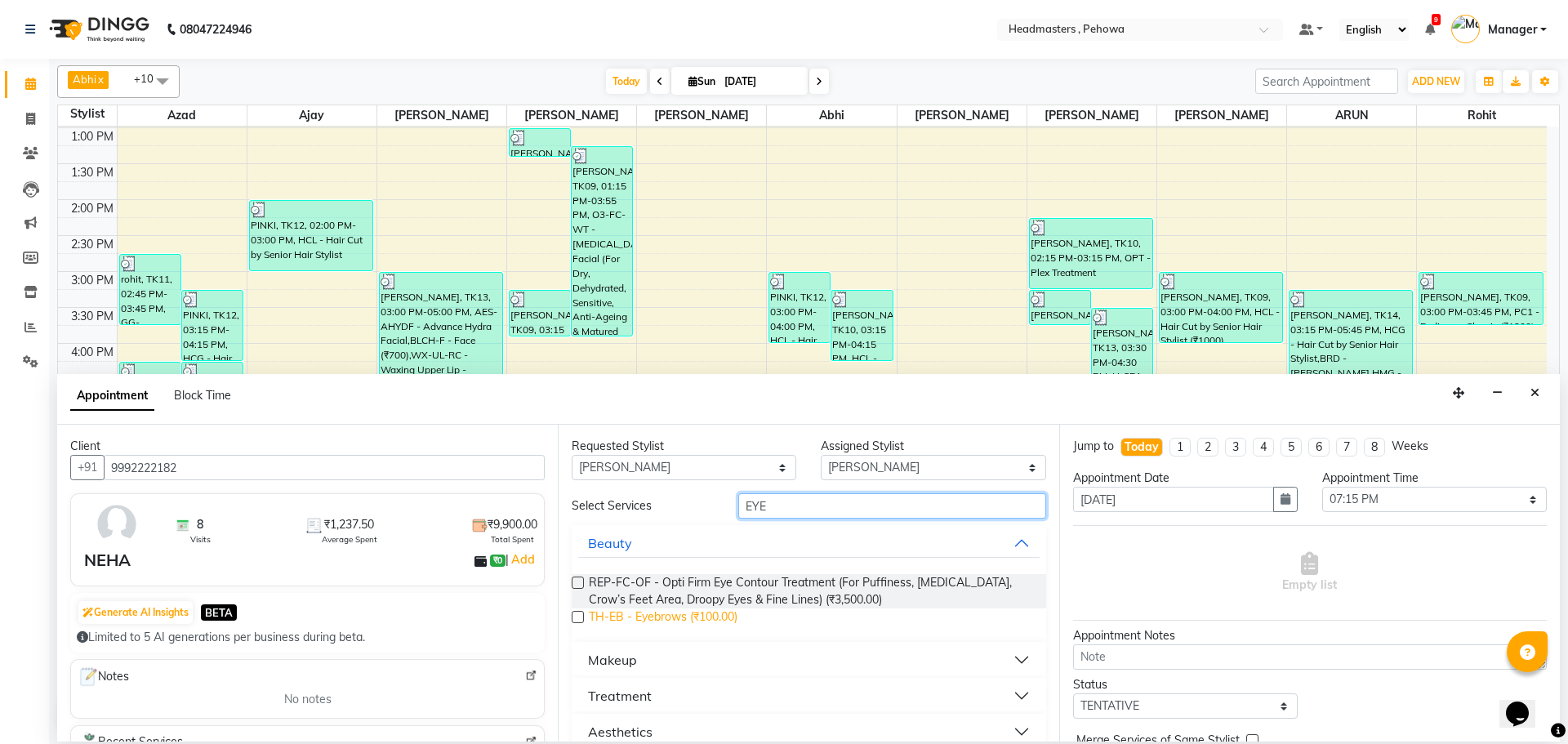 type on "EYE" 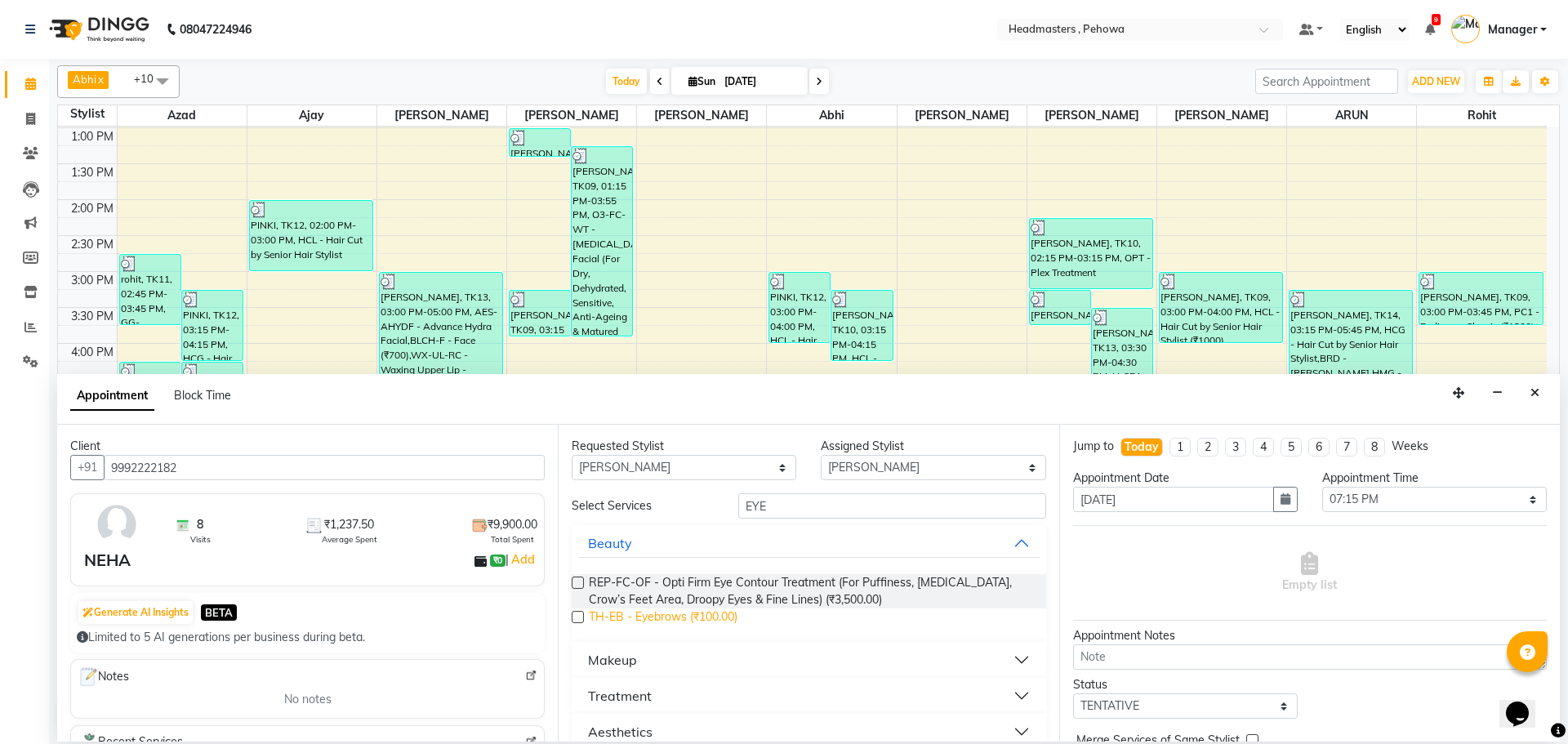 click on "TH-EB - Eyebrows (₹100.00)" at bounding box center [663, 618] 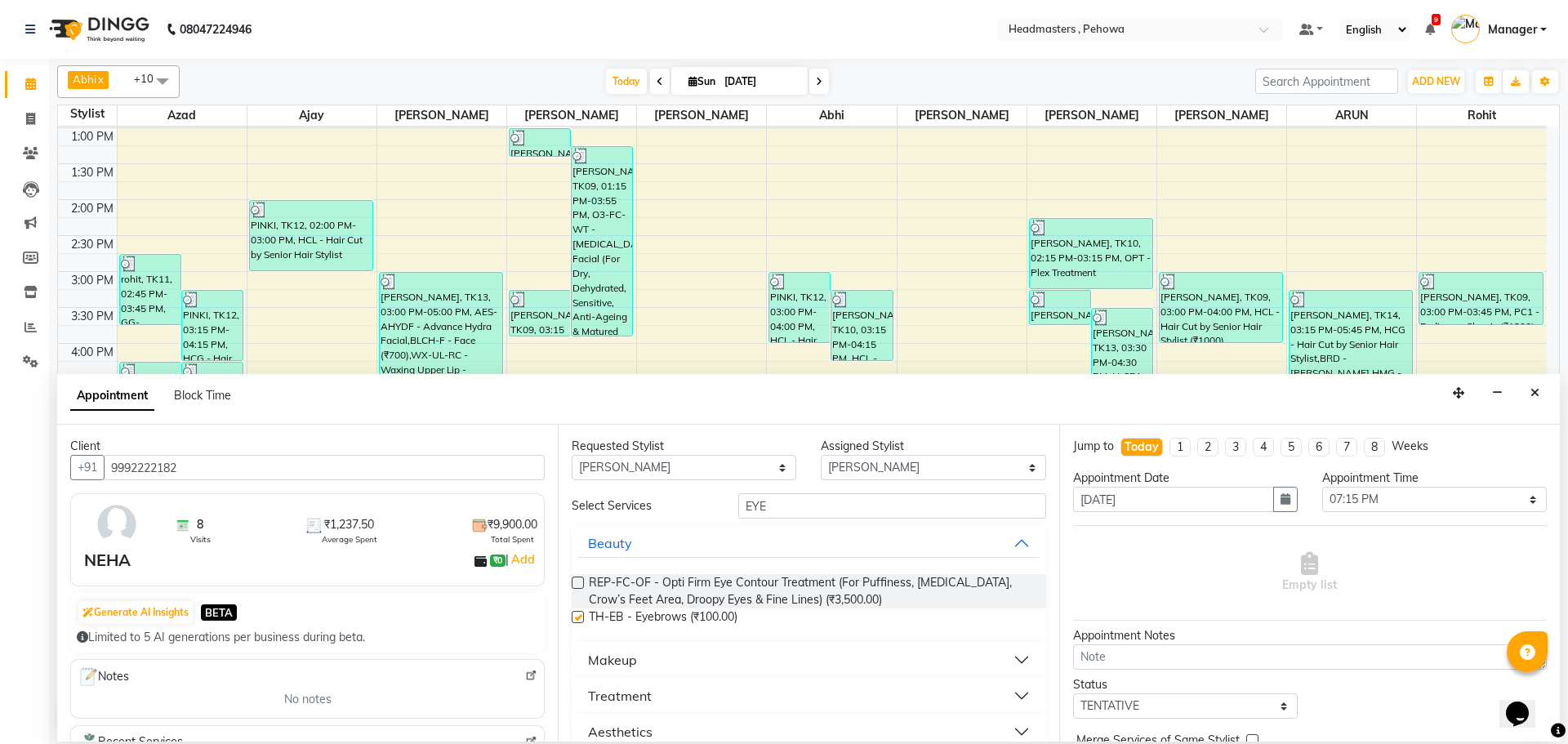 checkbox on "false" 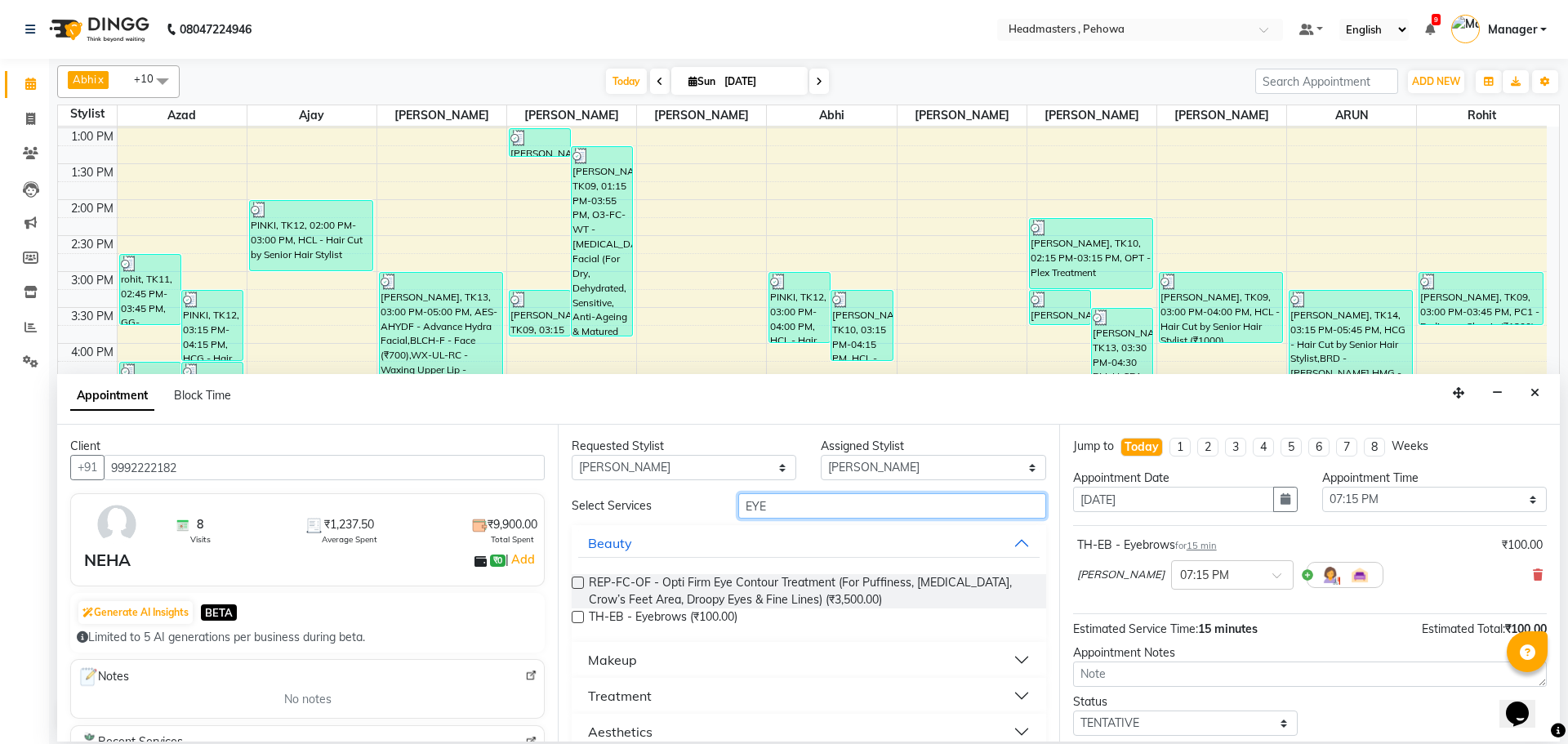 click on "EYE" at bounding box center [892, 506] 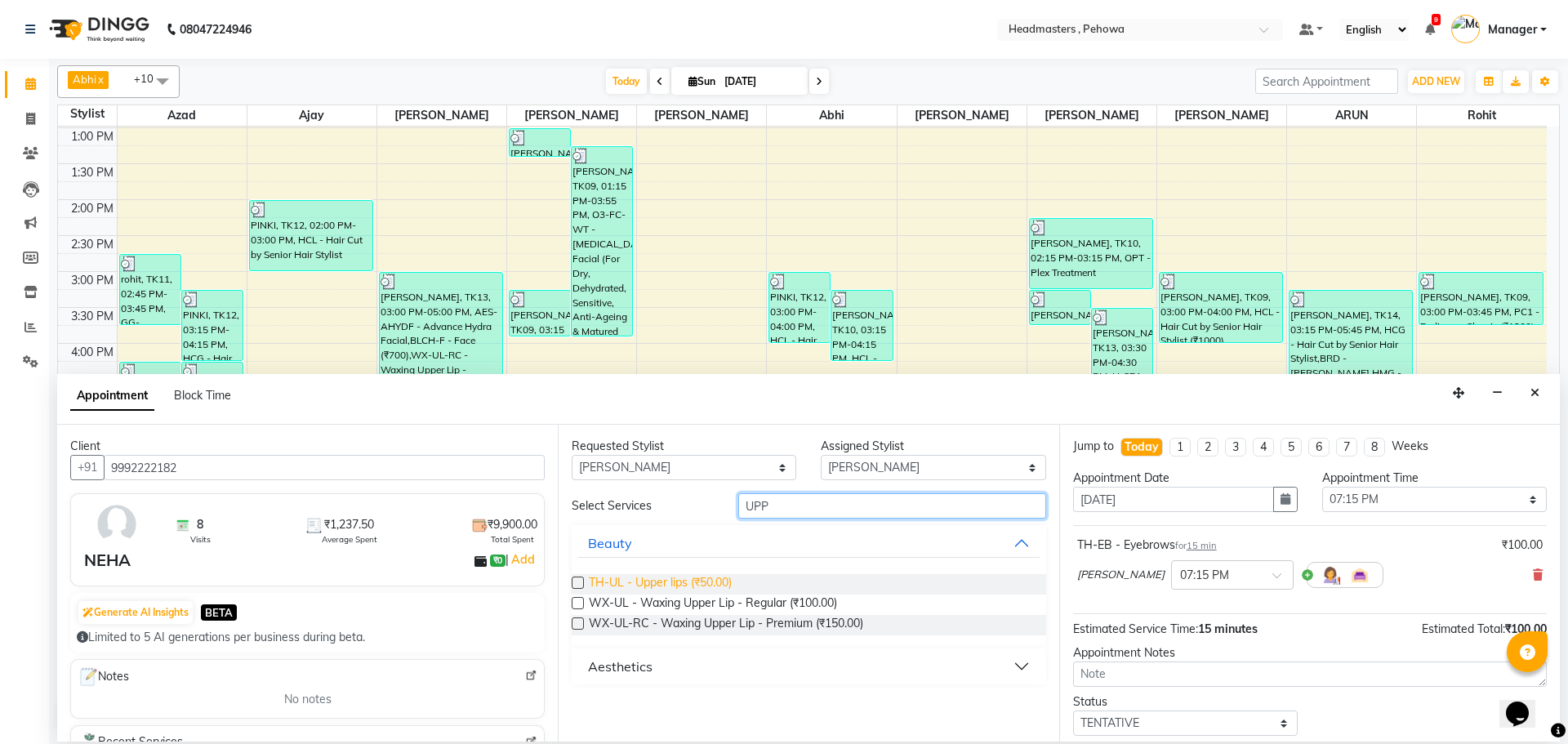 type on "UPP" 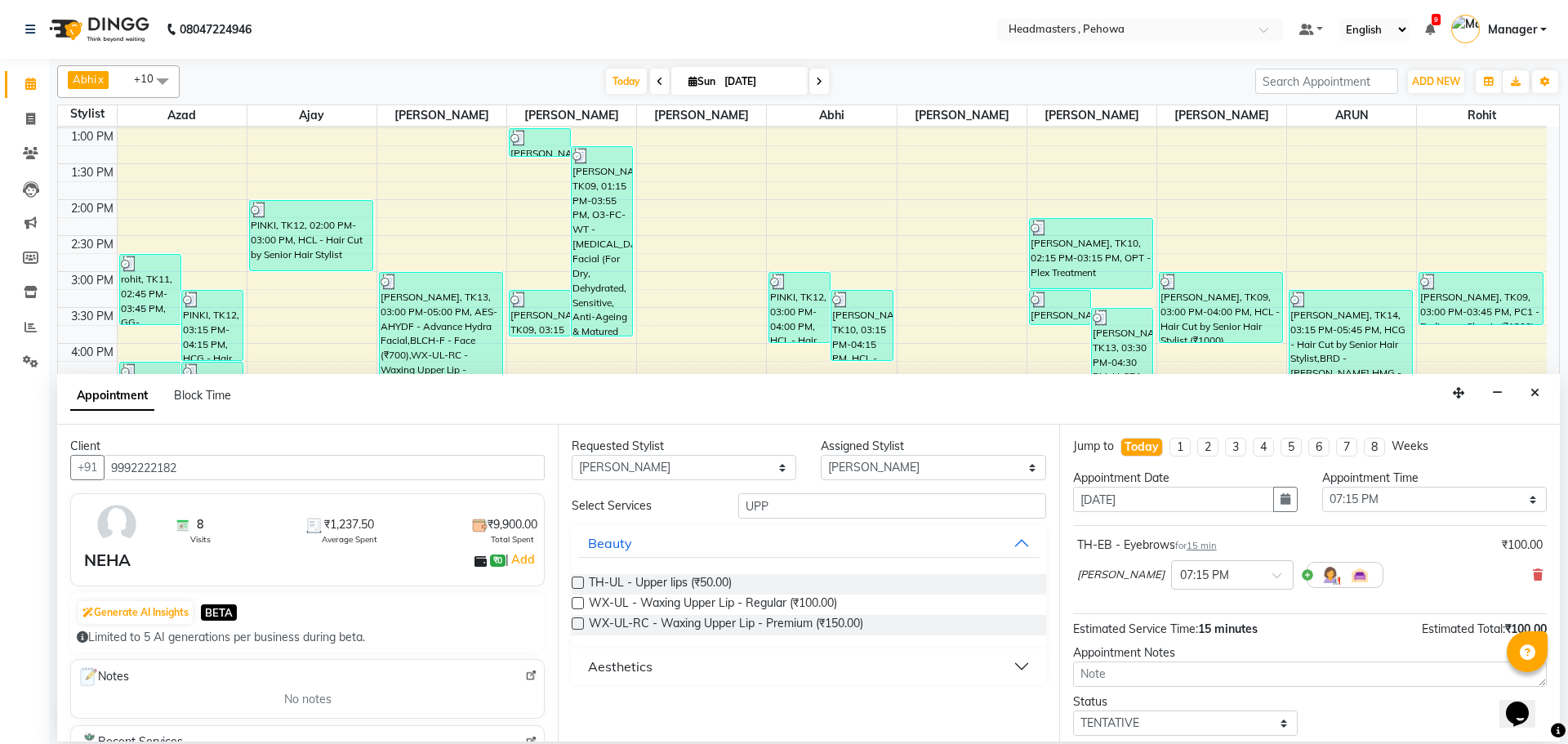 drag, startPoint x: 717, startPoint y: 580, endPoint x: 1019, endPoint y: 553, distance: 303.20455 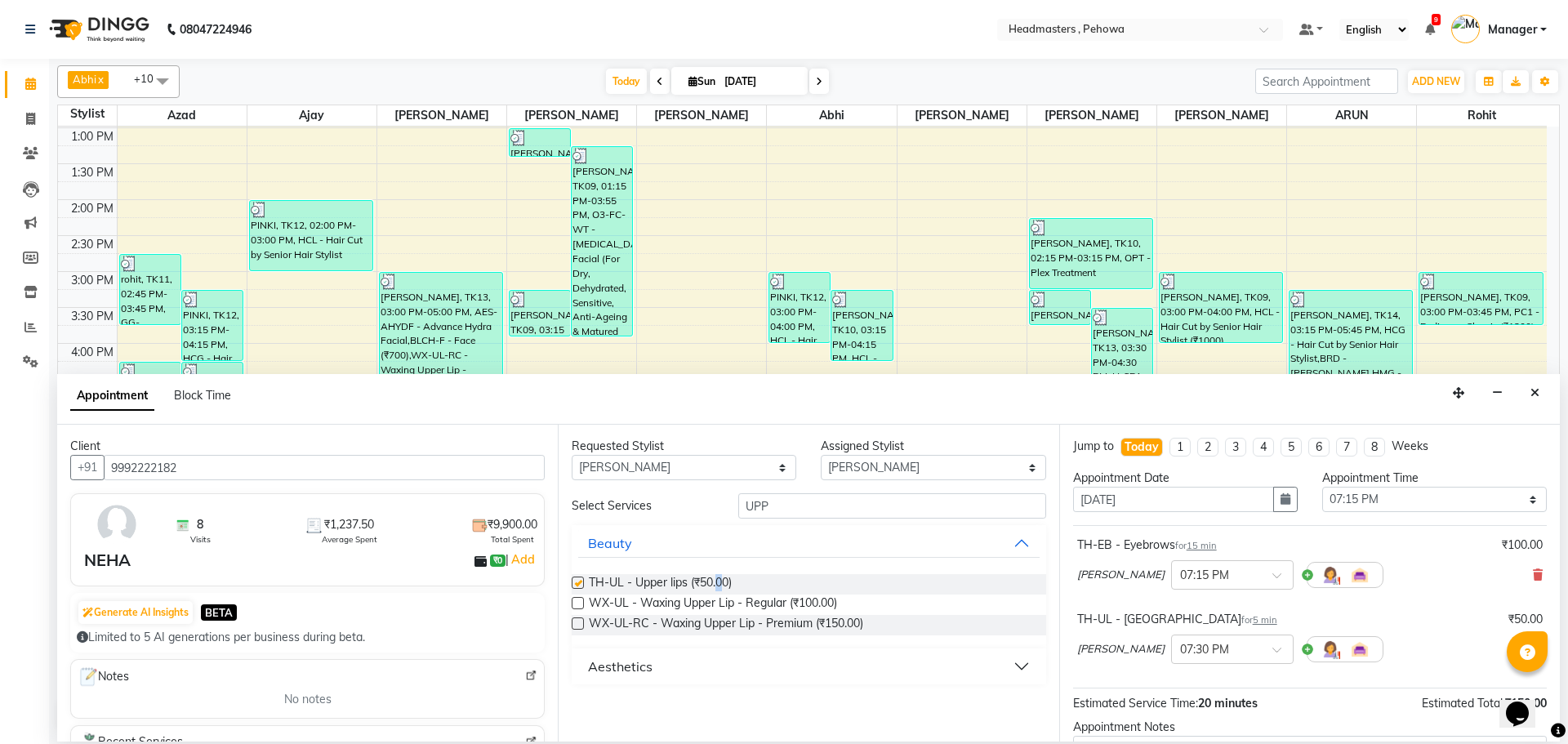 checkbox on "false" 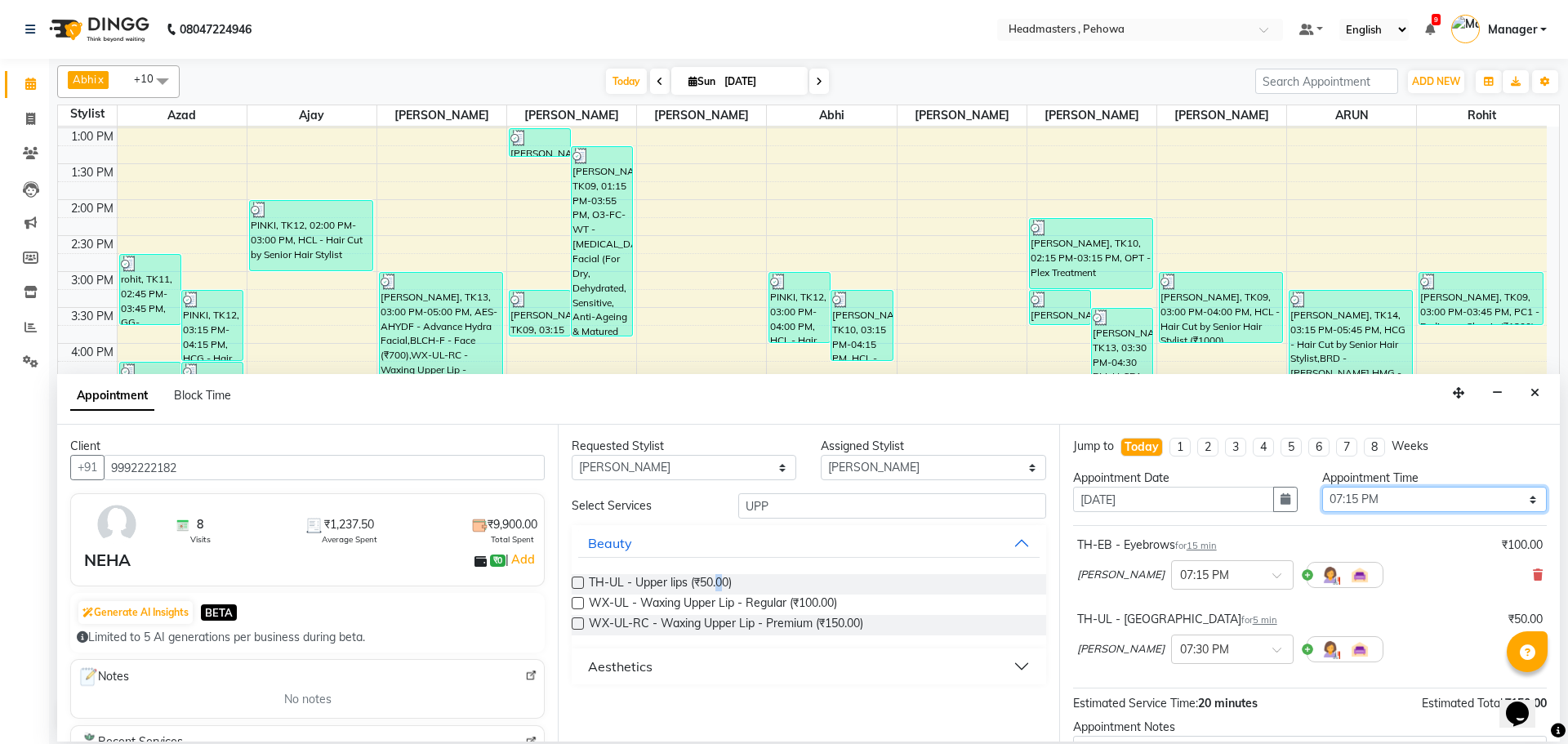 click on "Select 09:00 AM 09:15 AM 09:30 AM 09:45 AM 10:00 AM 10:15 AM 10:30 AM 10:45 AM 11:00 AM 11:15 AM 11:30 AM 11:45 AM 12:00 PM 12:15 PM 12:30 PM 12:45 PM 01:00 PM 01:15 PM 01:30 PM 01:45 PM 02:00 PM 02:15 PM 02:30 PM 02:45 PM 03:00 PM 03:15 PM 03:30 PM 03:45 PM 04:00 PM 04:15 PM 04:30 PM 04:45 PM 05:00 PM 05:15 PM 05:30 PM 05:45 PM 06:00 PM 06:15 PM 06:30 PM 06:45 PM 07:00 PM 07:15 PM 07:30 PM 07:45 PM 08:00 PM 08:15 PM 08:30 PM 08:45 PM 09:00 PM" at bounding box center [1434, 499] 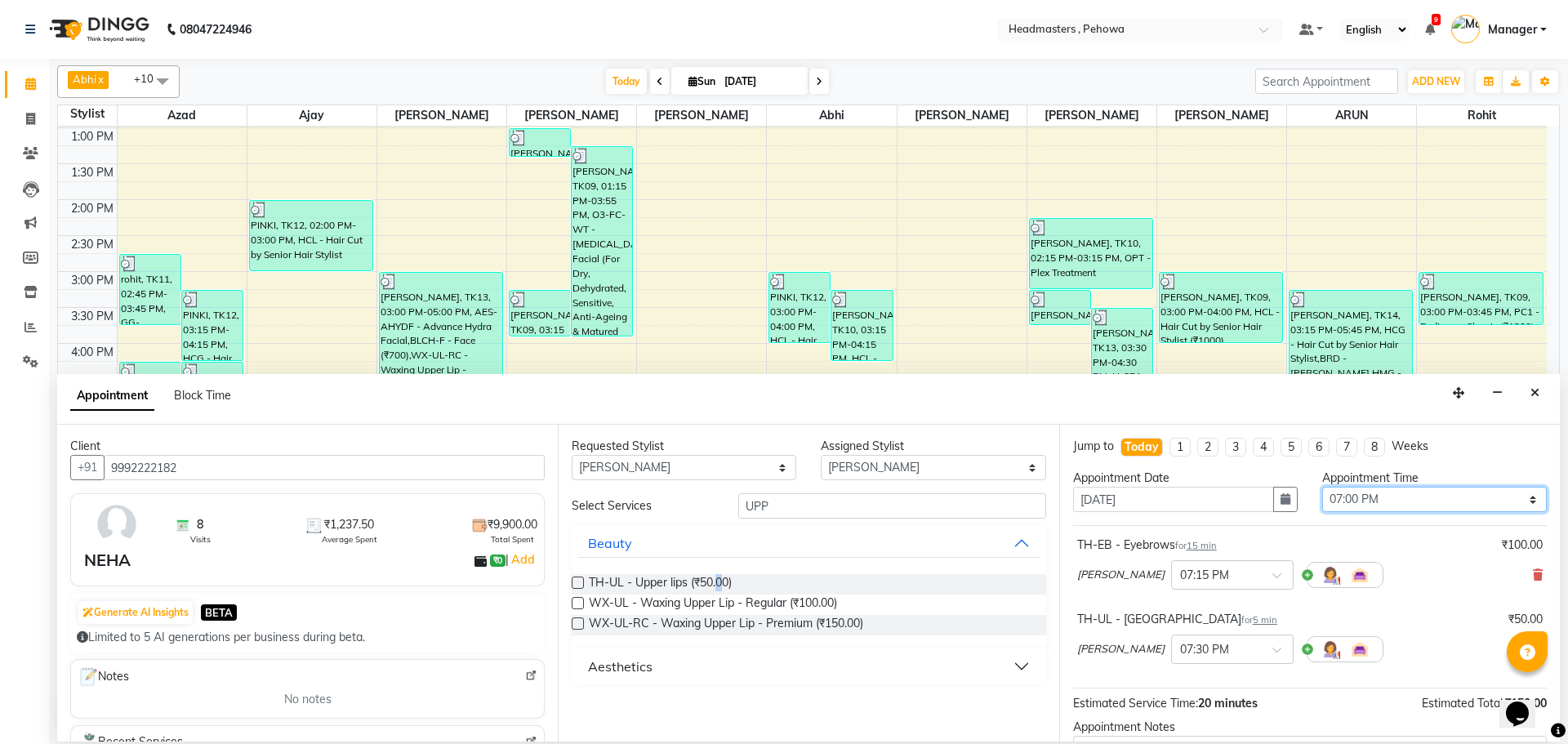 click on "Select 09:00 AM 09:15 AM 09:30 AM 09:45 AM 10:00 AM 10:15 AM 10:30 AM 10:45 AM 11:00 AM 11:15 AM 11:30 AM 11:45 AM 12:00 PM 12:15 PM 12:30 PM 12:45 PM 01:00 PM 01:15 PM 01:30 PM 01:45 PM 02:00 PM 02:15 PM 02:30 PM 02:45 PM 03:00 PM 03:15 PM 03:30 PM 03:45 PM 04:00 PM 04:15 PM 04:30 PM 04:45 PM 05:00 PM 05:15 PM 05:30 PM 05:45 PM 06:00 PM 06:15 PM 06:30 PM 06:45 PM 07:00 PM 07:15 PM 07:30 PM 07:45 PM 08:00 PM 08:15 PM 08:30 PM 08:45 PM 09:00 PM" at bounding box center (1434, 499) 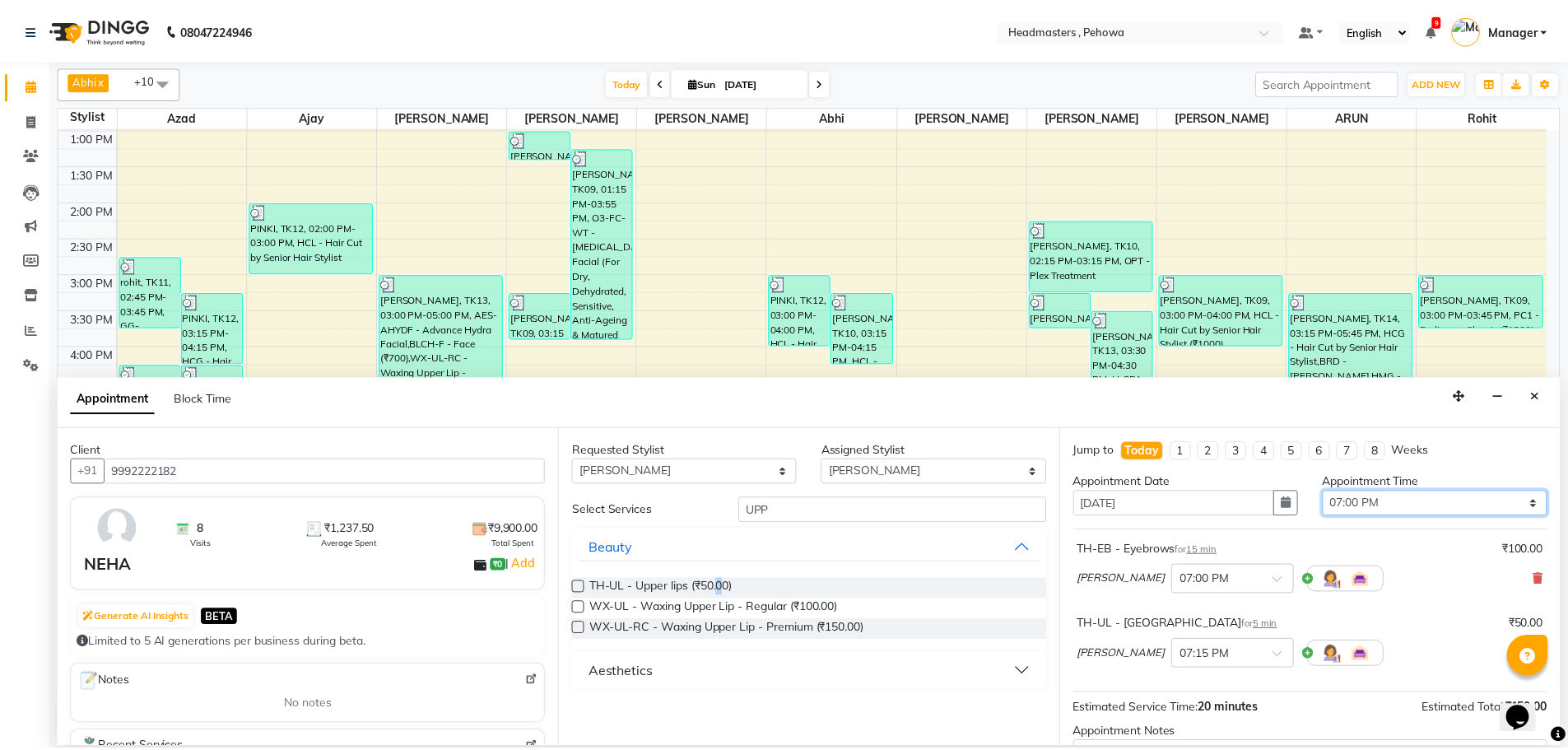 scroll, scrollTop: 146, scrollLeft: 0, axis: vertical 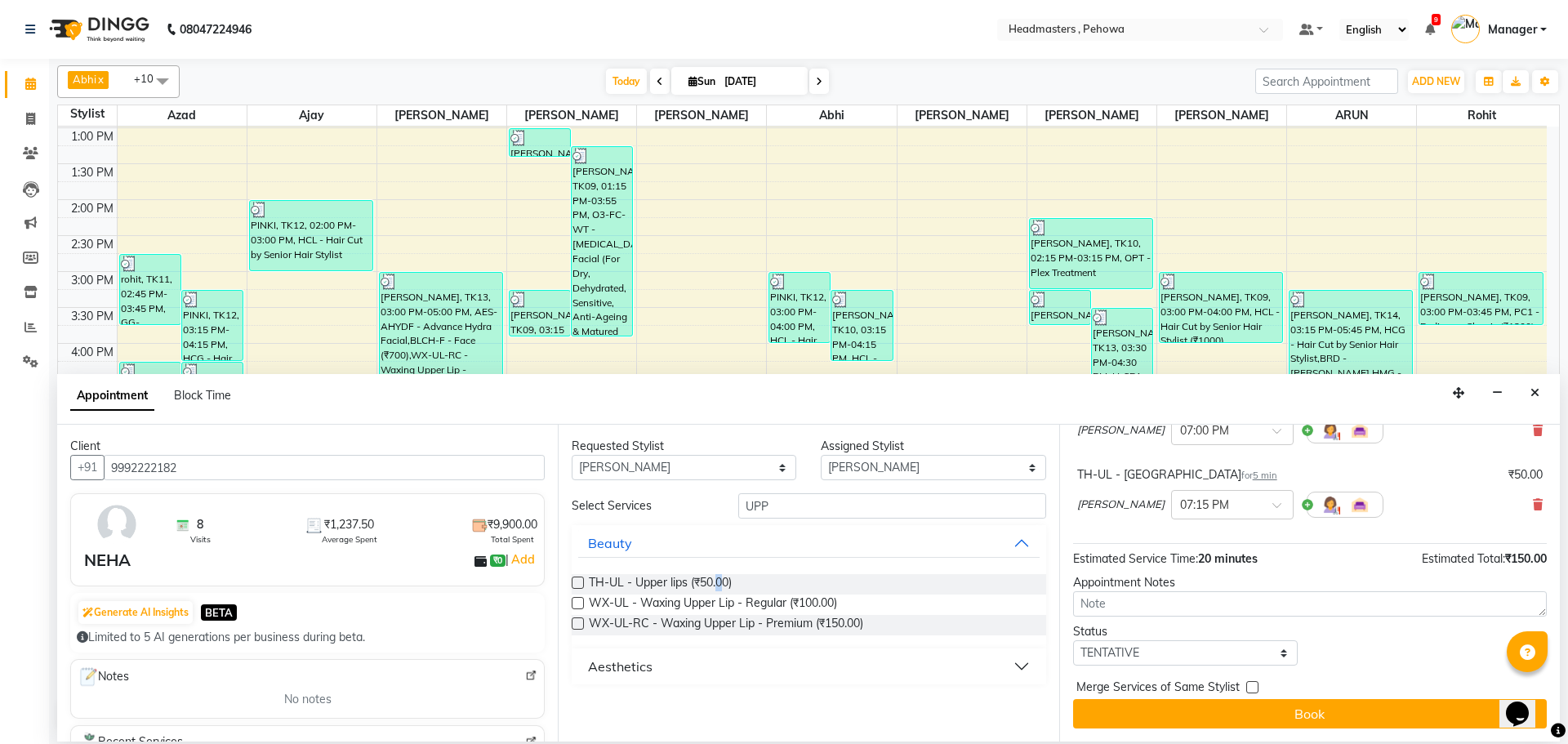 drag, startPoint x: 1356, startPoint y: 707, endPoint x: 1359, endPoint y: 699, distance: 8.544004 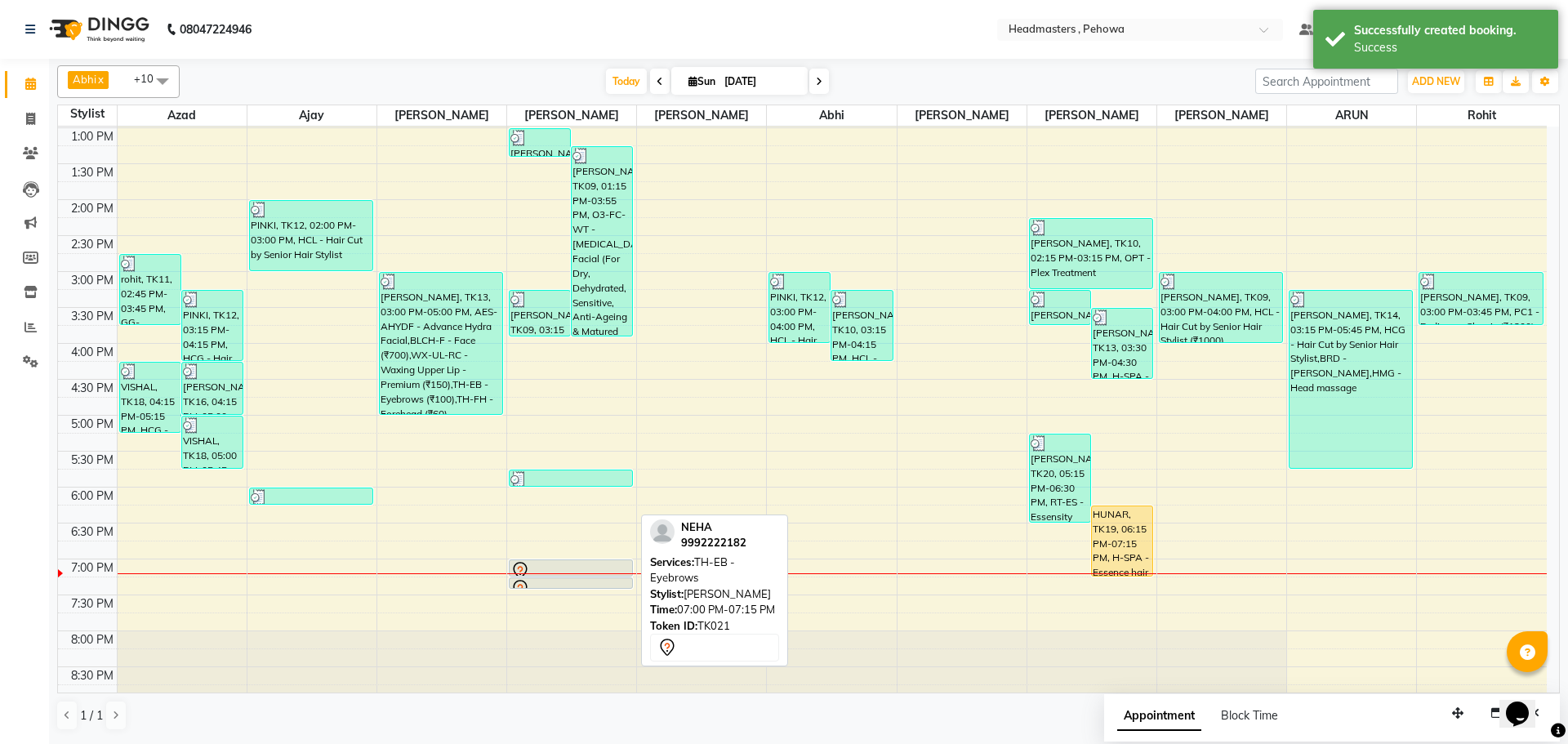 click at bounding box center [571, 571] 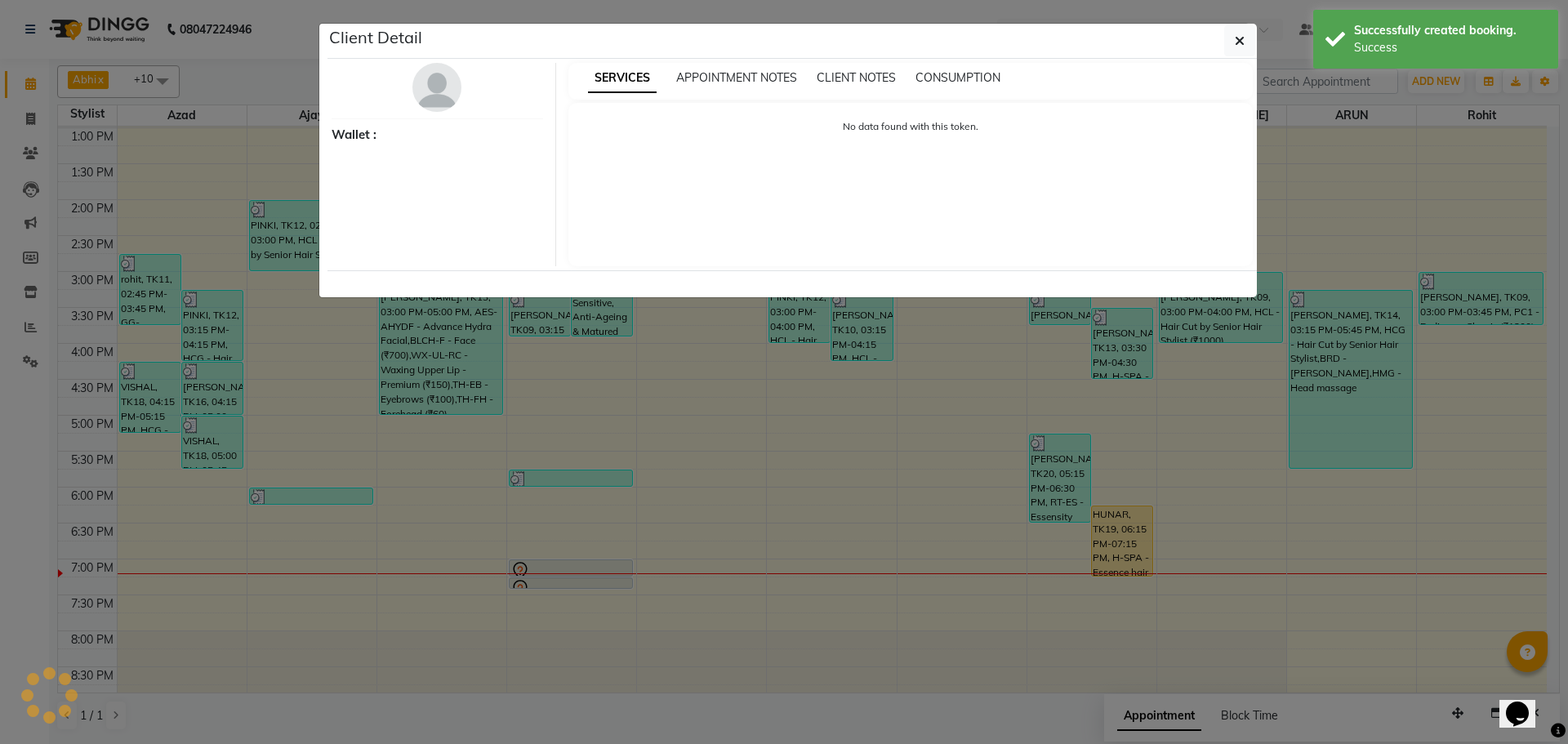 select on "7" 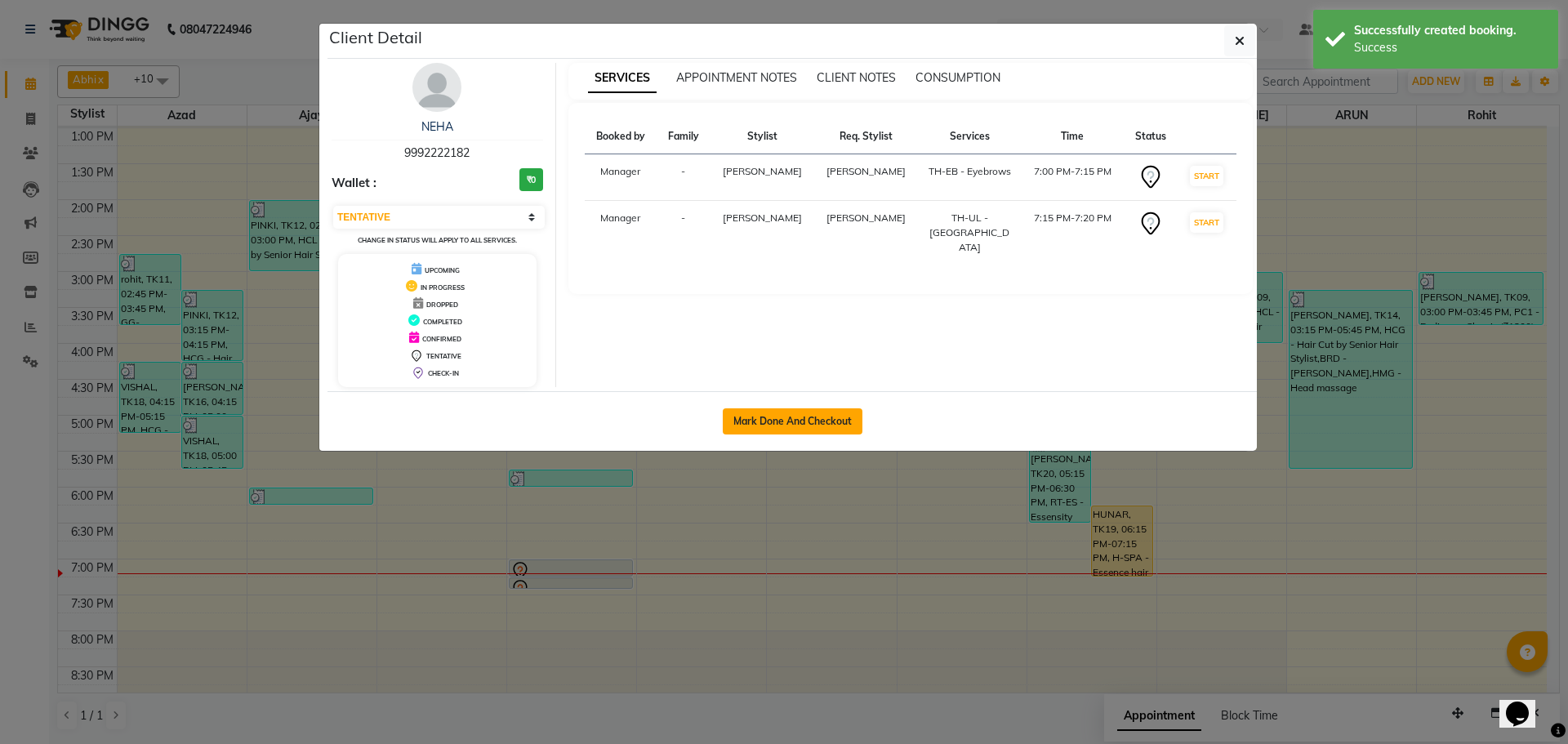 click on "Mark Done And Checkout" 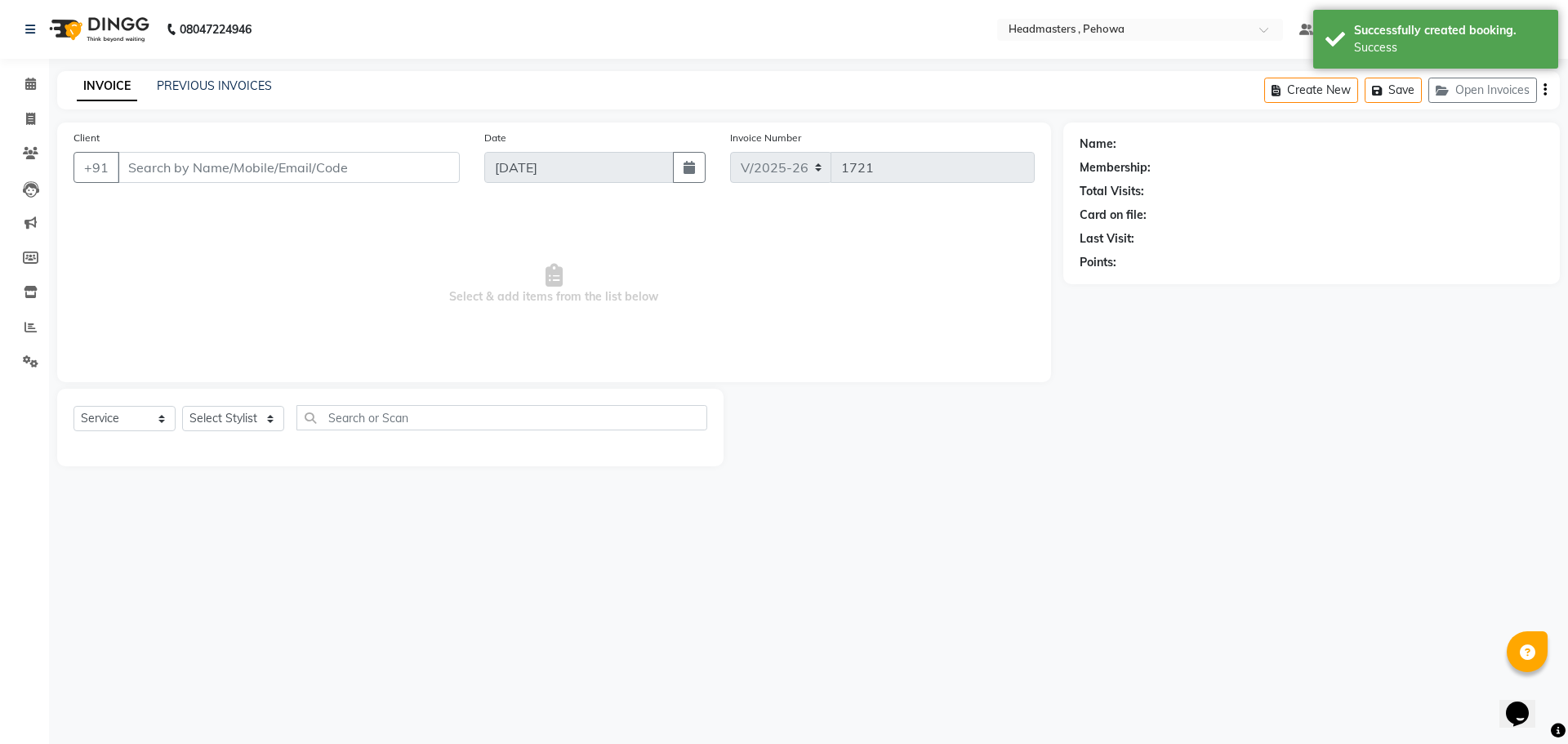 type on "9992222182" 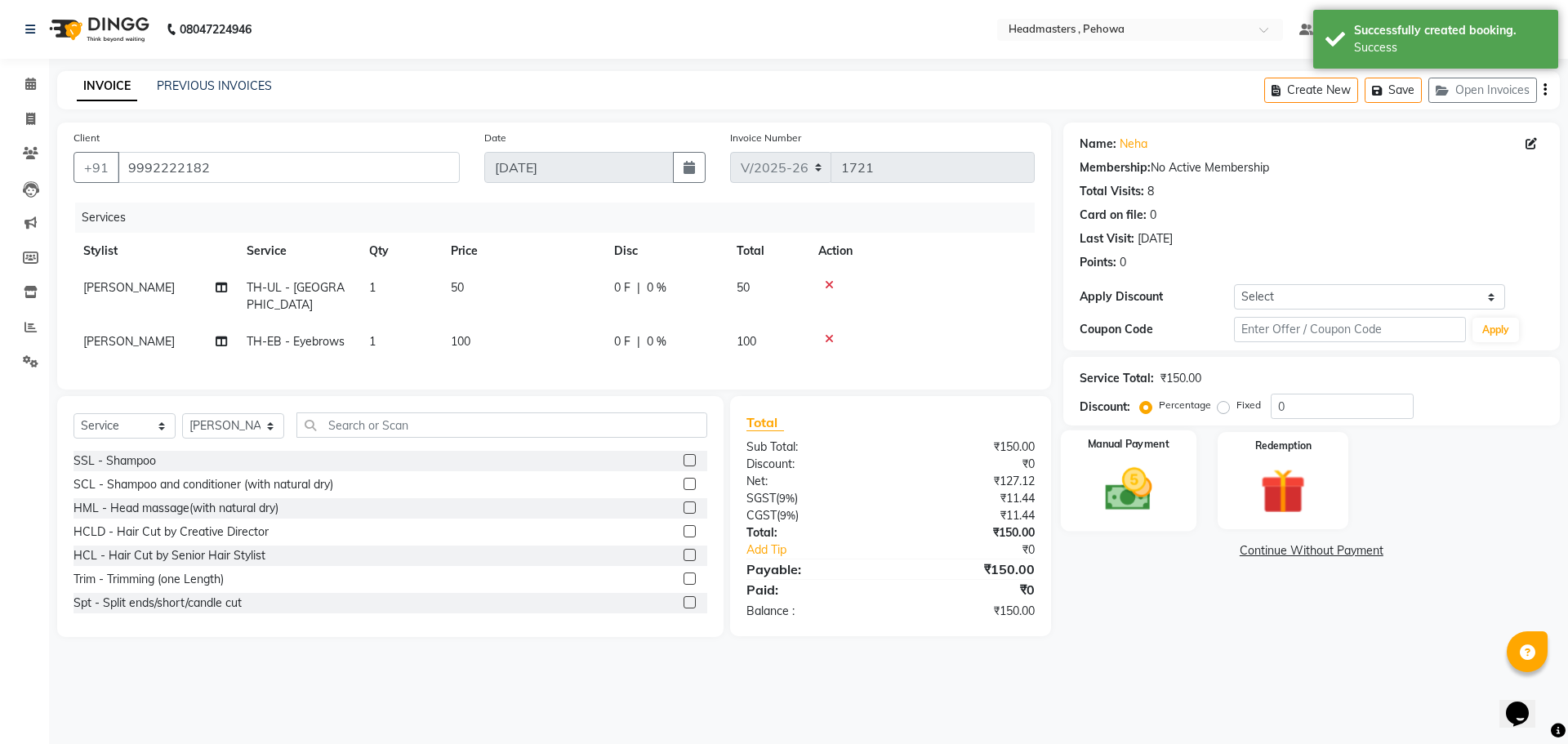 click on "Manual Payment" 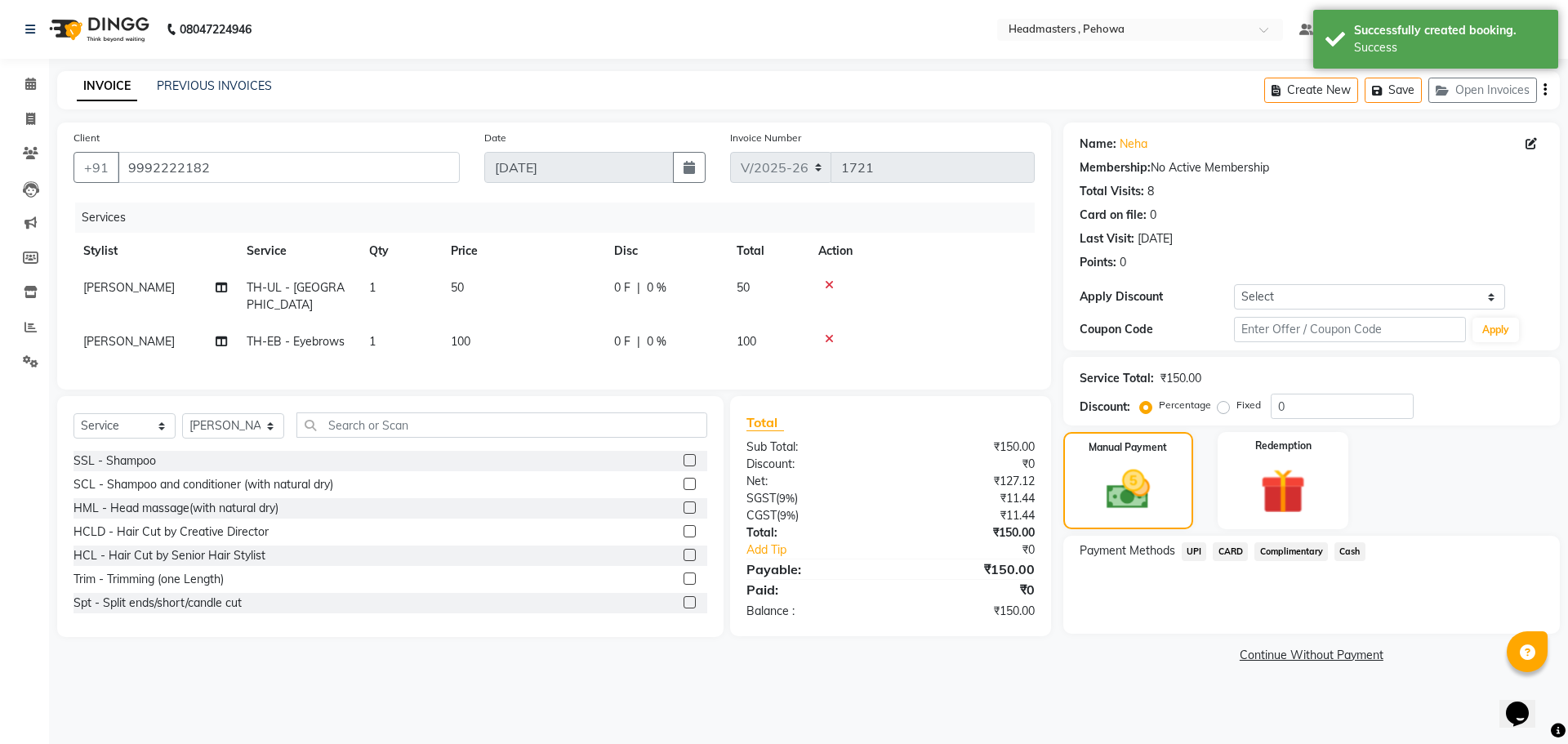 click on "Cash" 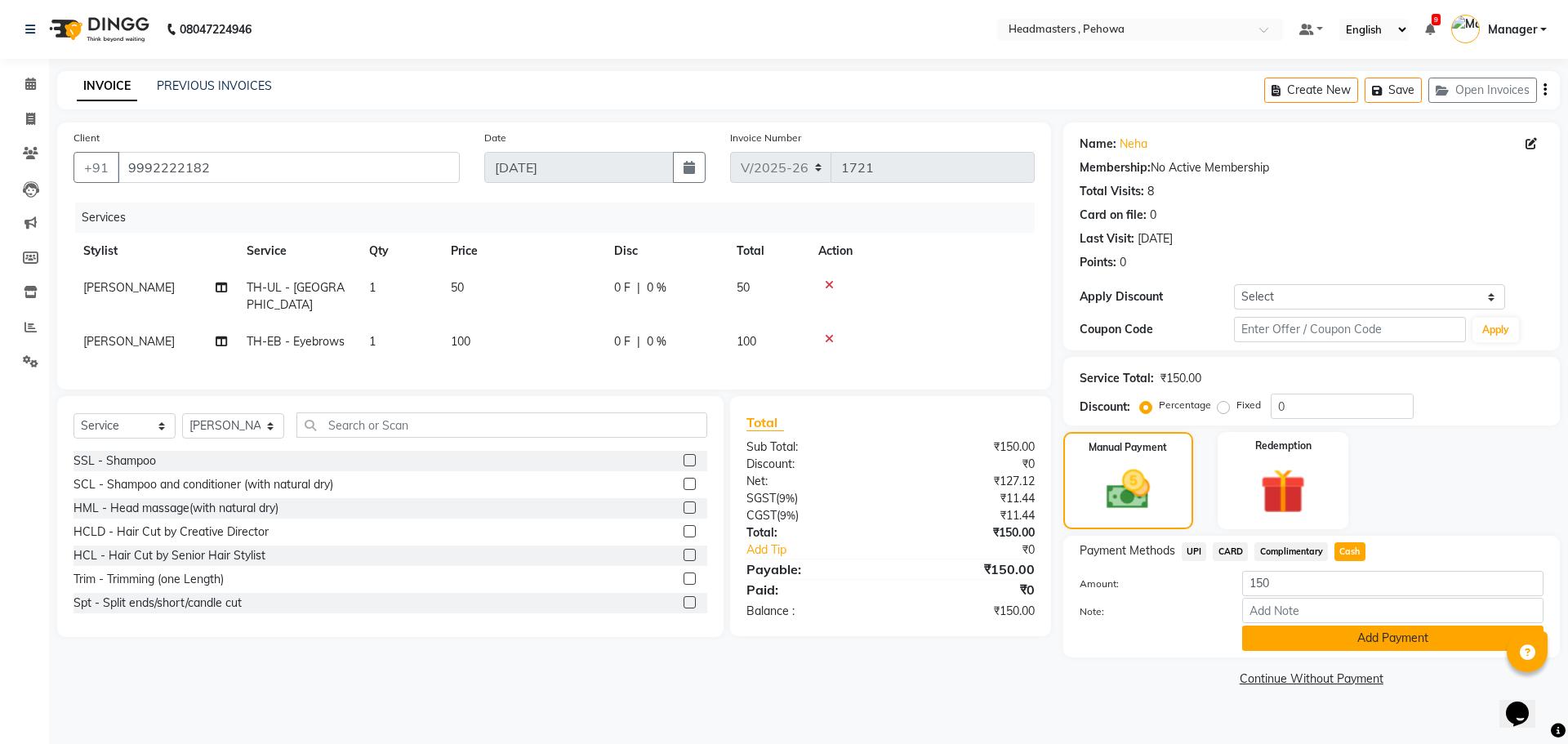 click on "Add Payment" 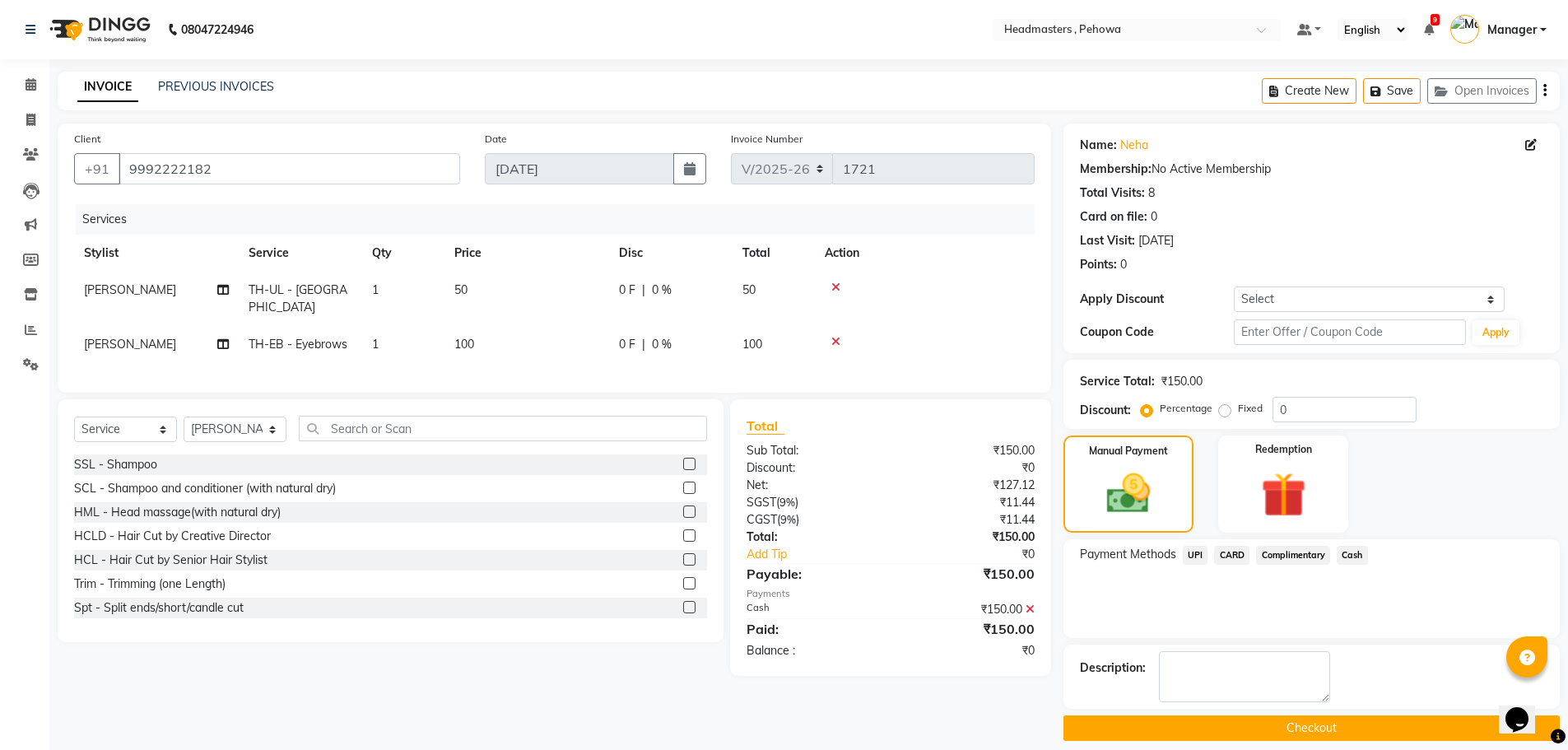 drag, startPoint x: 1350, startPoint y: 727, endPoint x: 1375, endPoint y: 749, distance: 33.30165 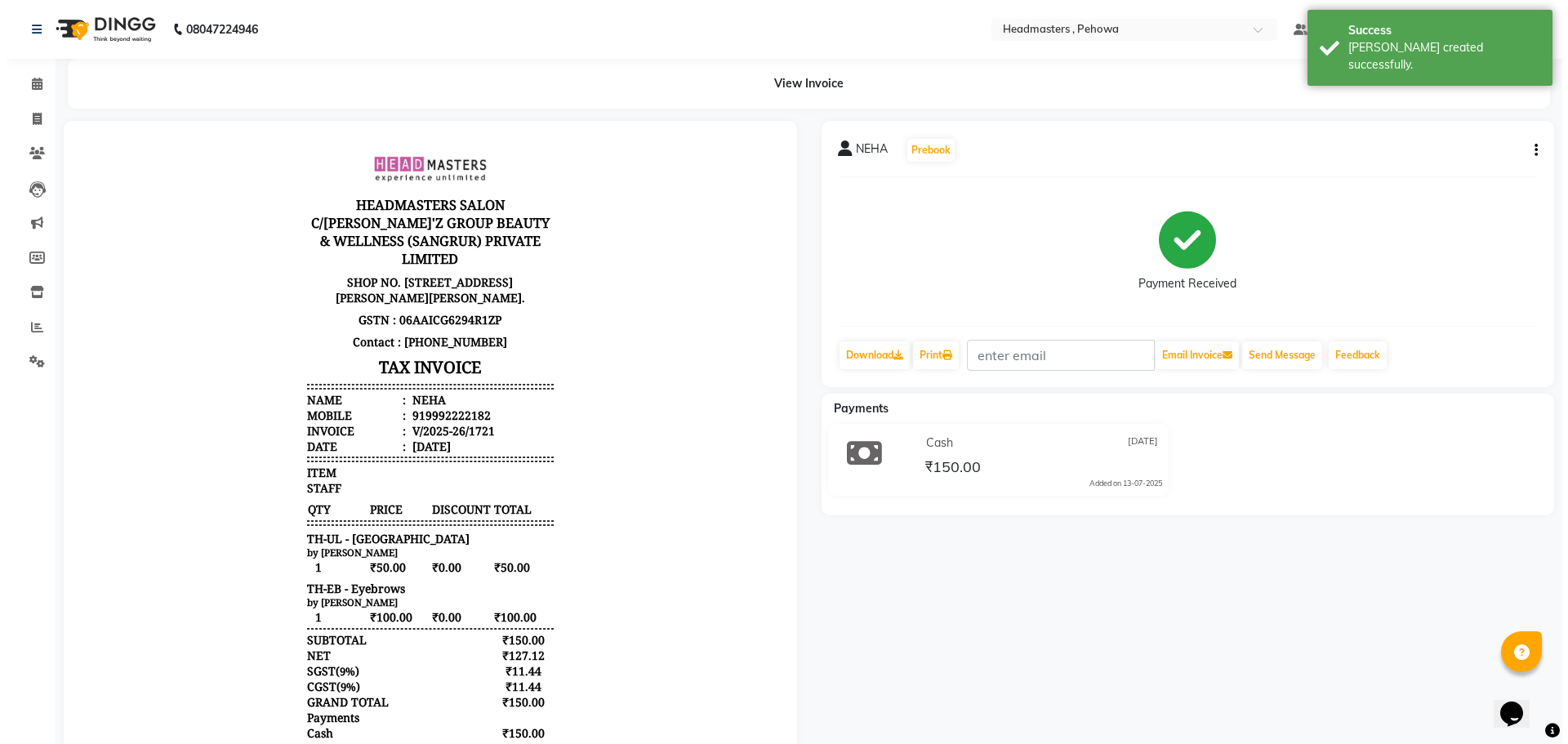 scroll, scrollTop: 0, scrollLeft: 0, axis: both 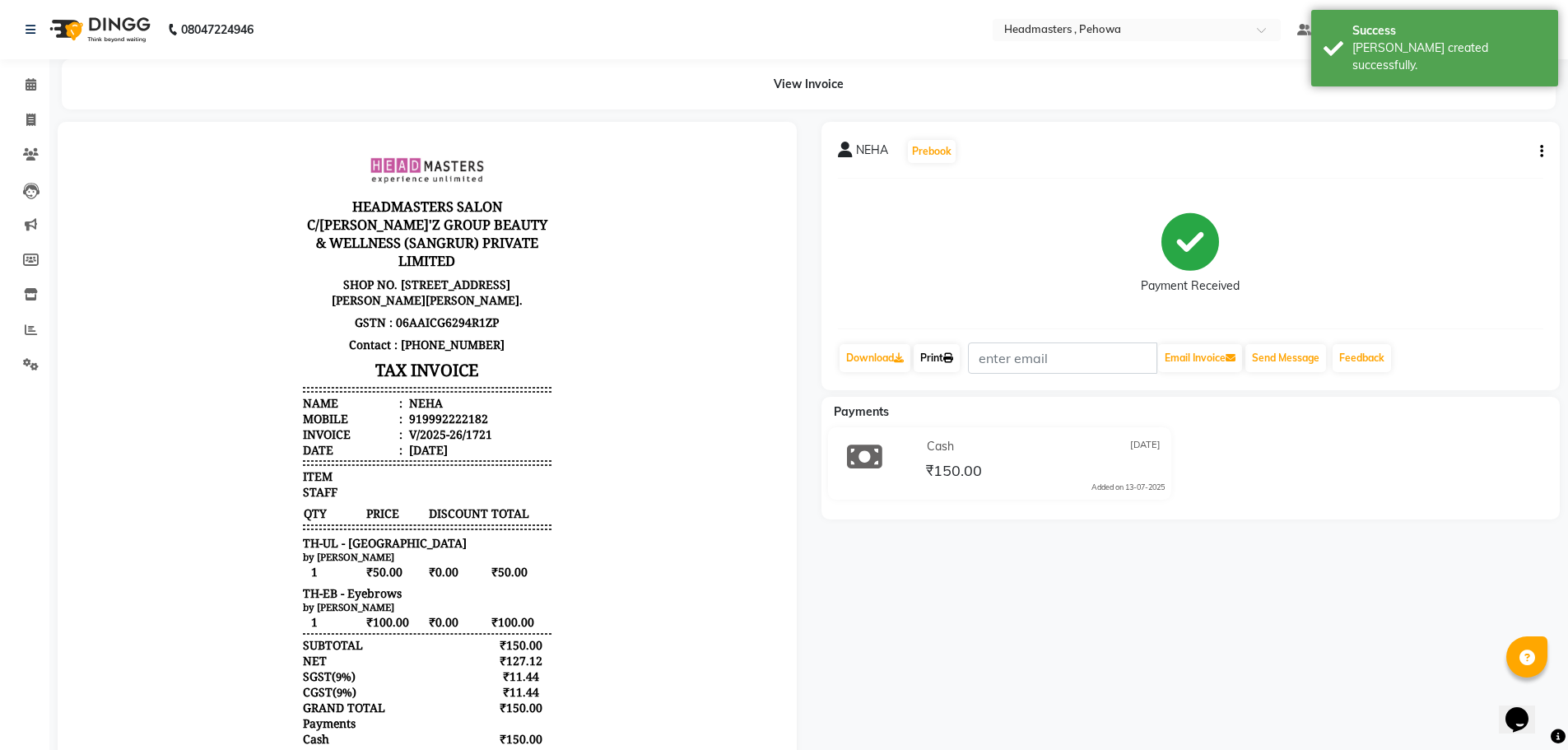 click on "Print" 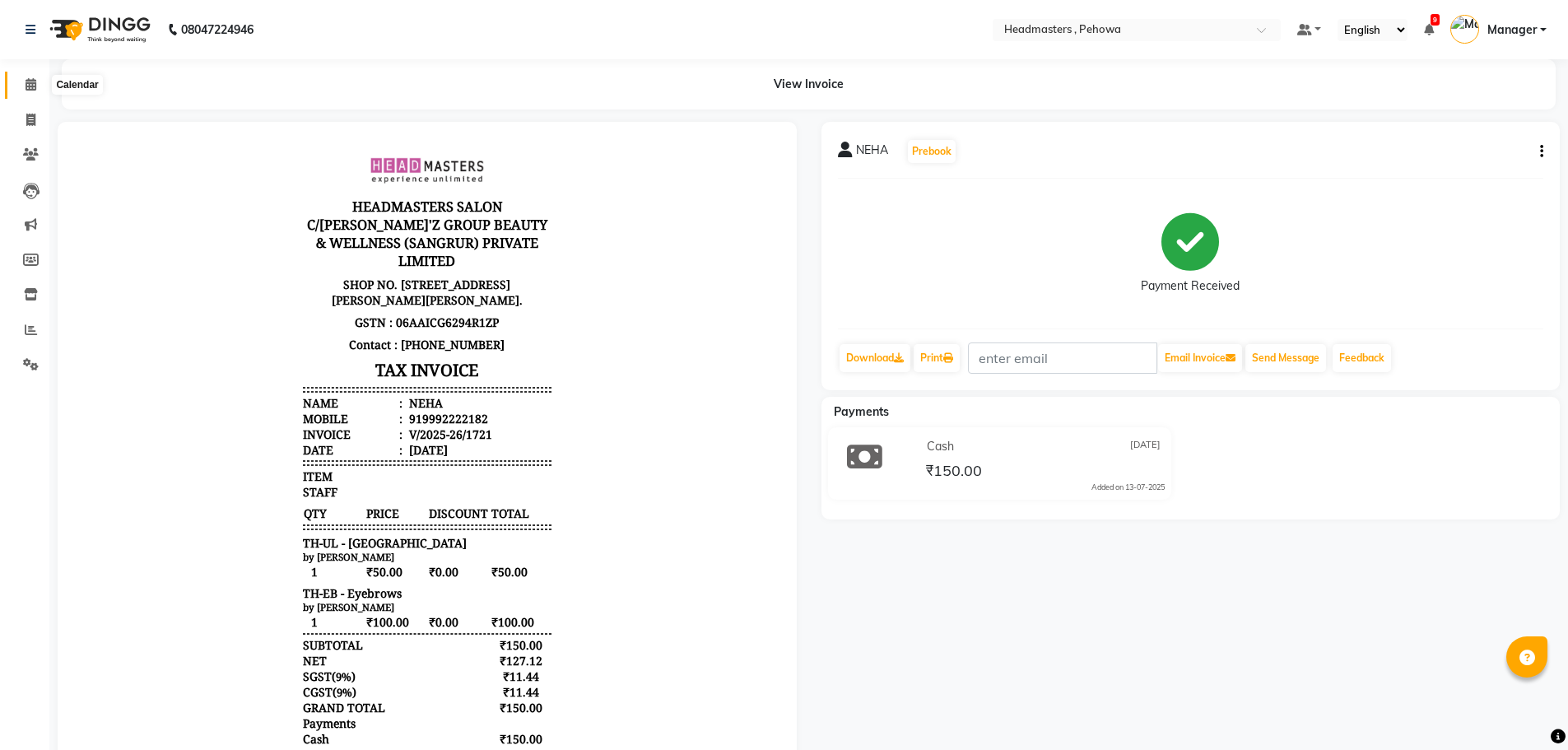 click 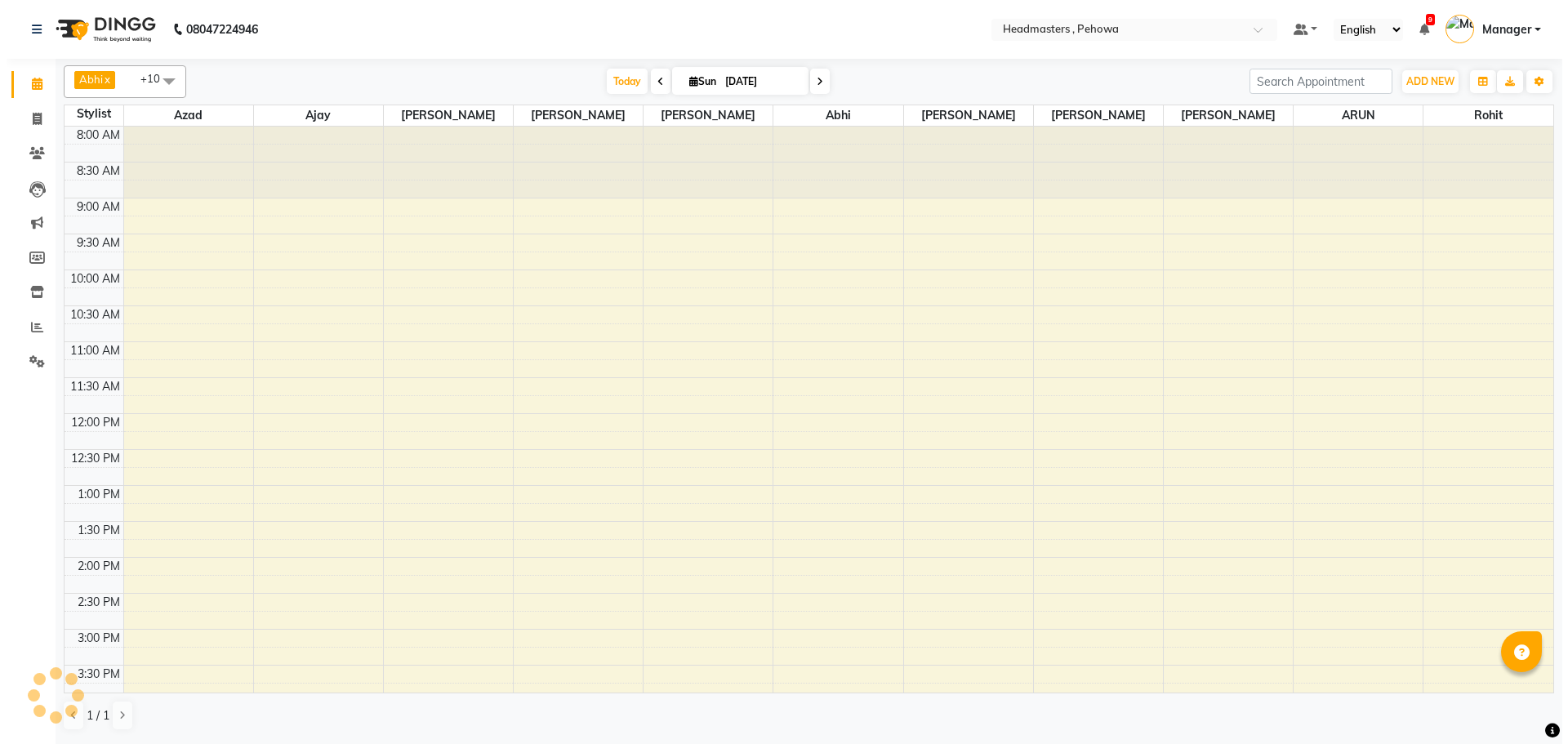 scroll, scrollTop: 408, scrollLeft: 0, axis: vertical 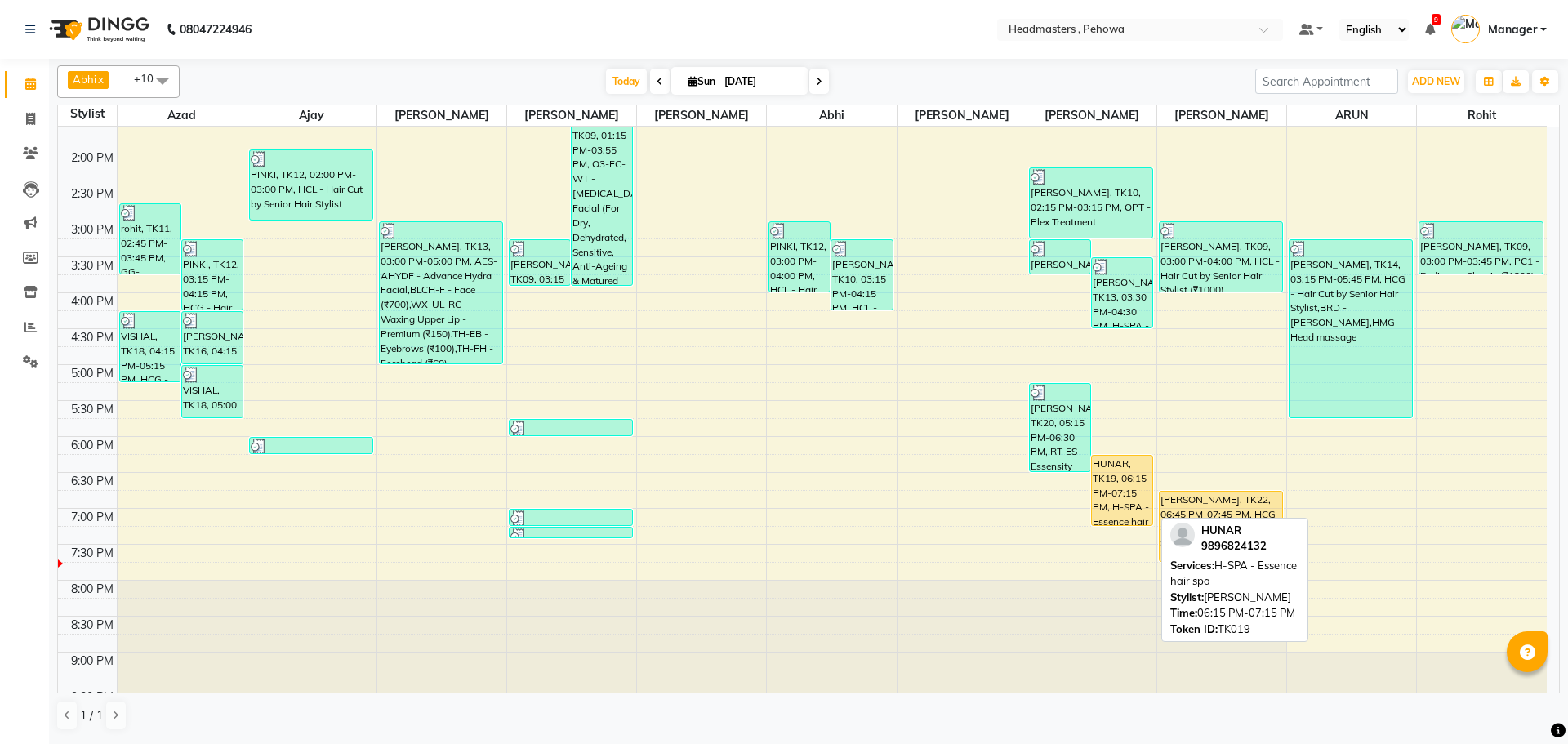 click on "HUNAR, TK19, 06:15 PM-07:15 PM, H-SPA - Essence hair spa" at bounding box center [1122, 490] 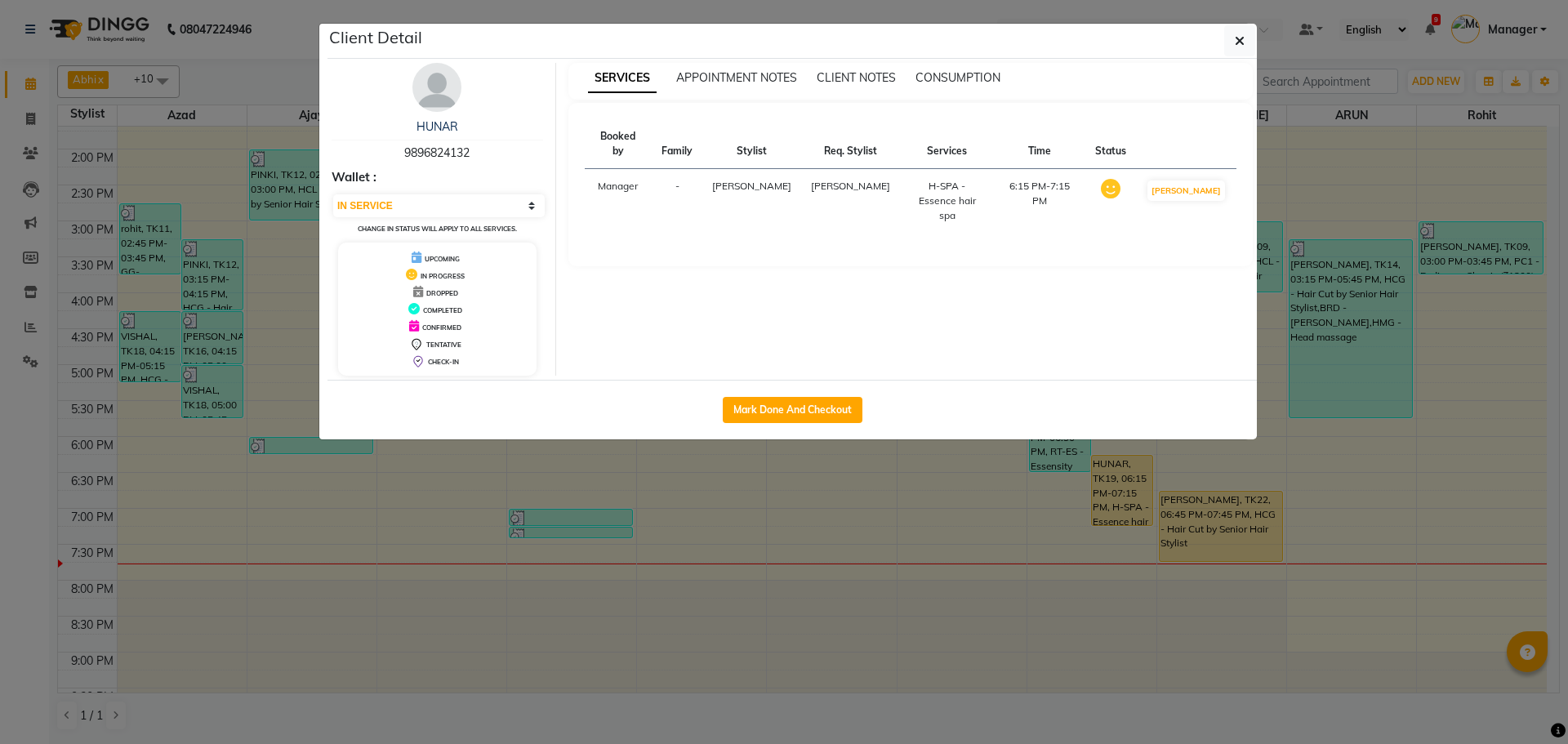 click on "Mark Done And Checkout" 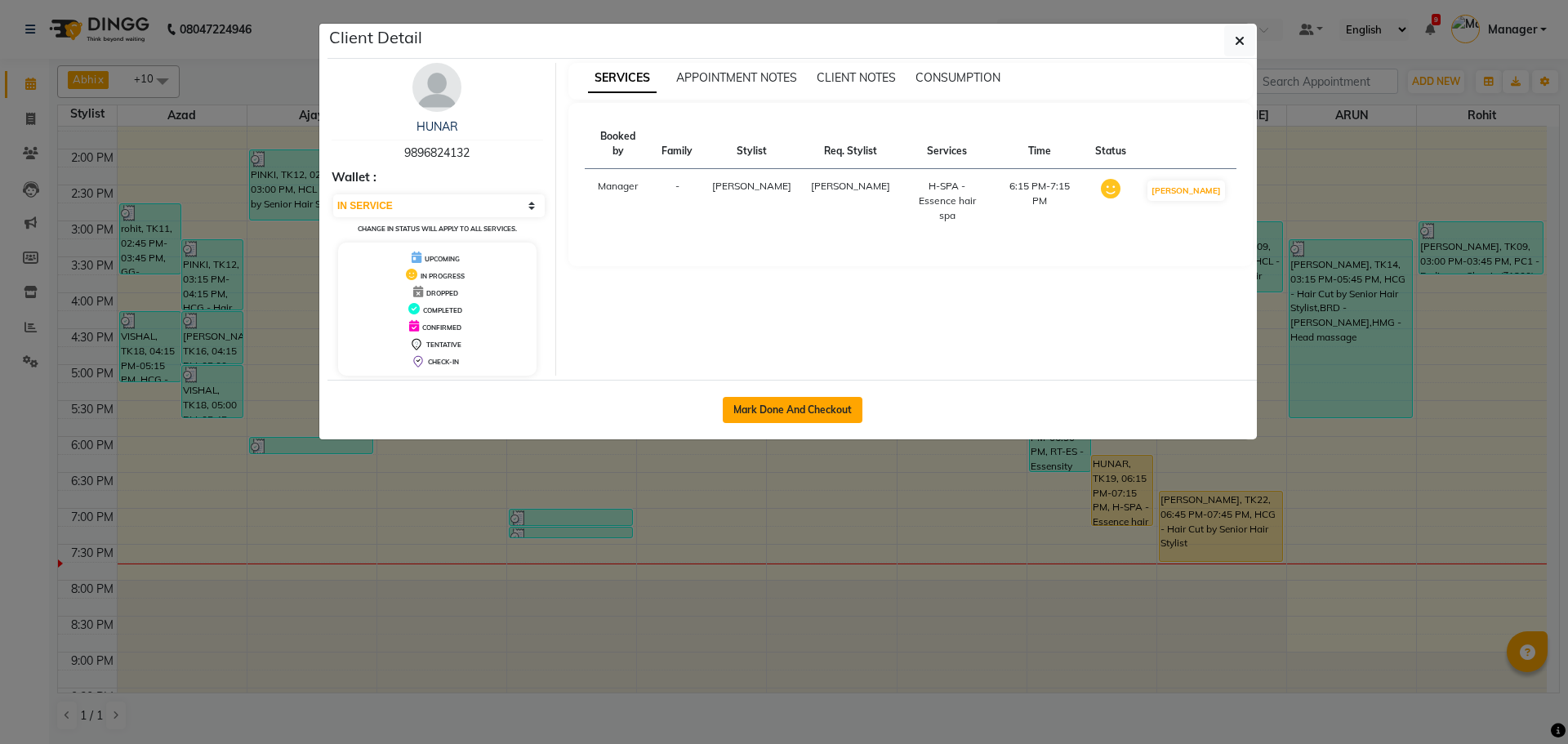 click on "Mark Done And Checkout" 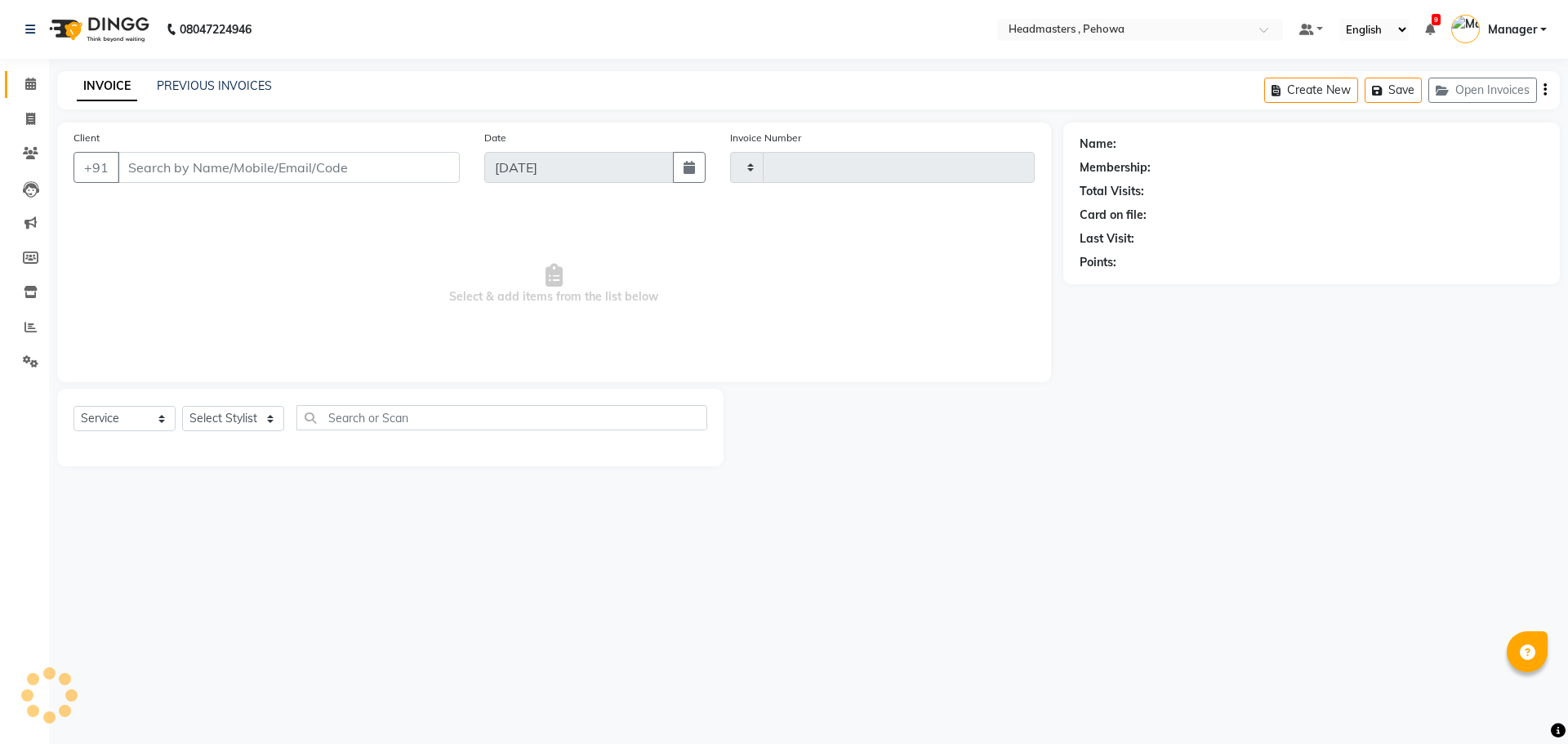 type on "1722" 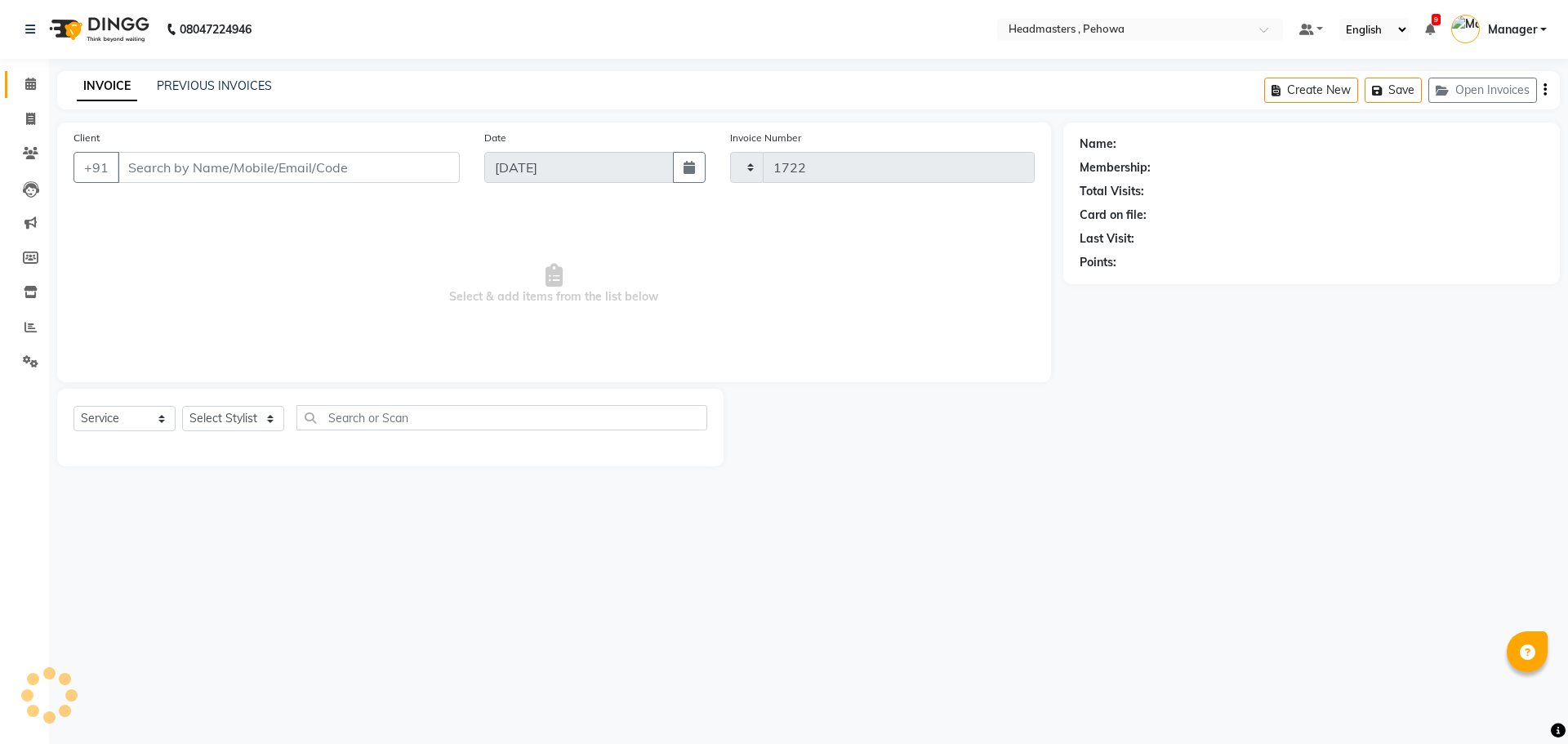 select on "7727" 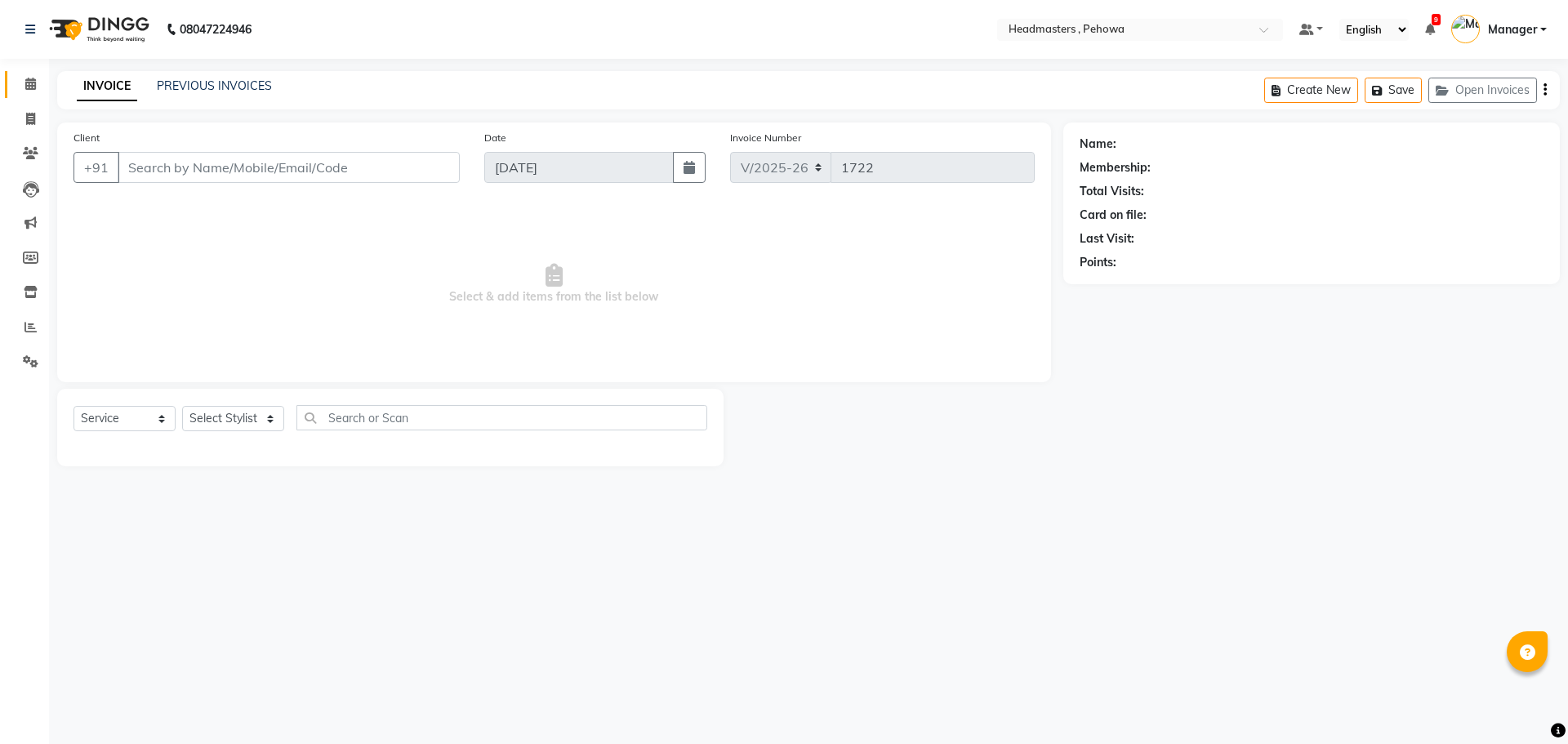 type on "9896824132" 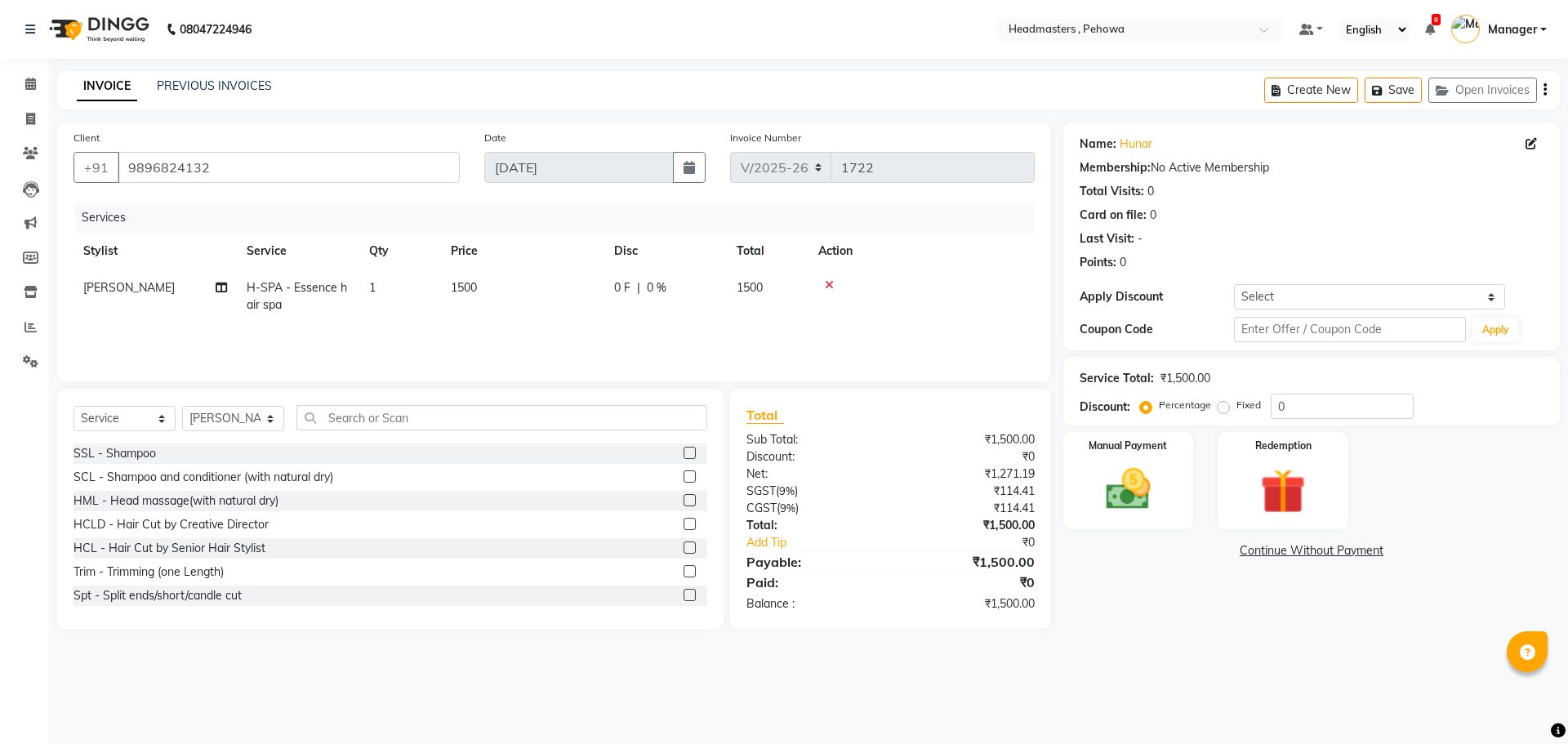 click on "H-SPA - Essence hair spa" 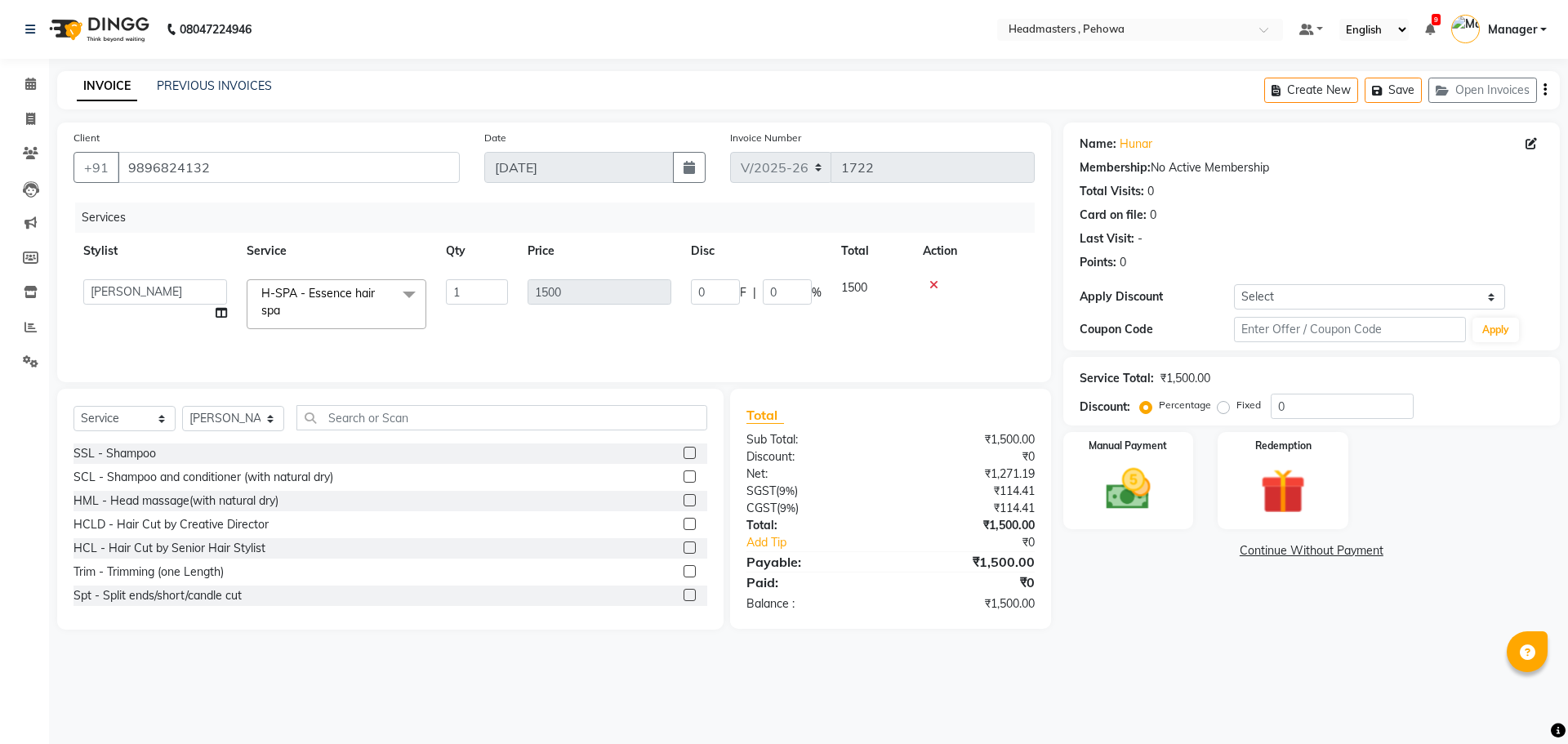 click on "H-SPA - Essence hair spa" 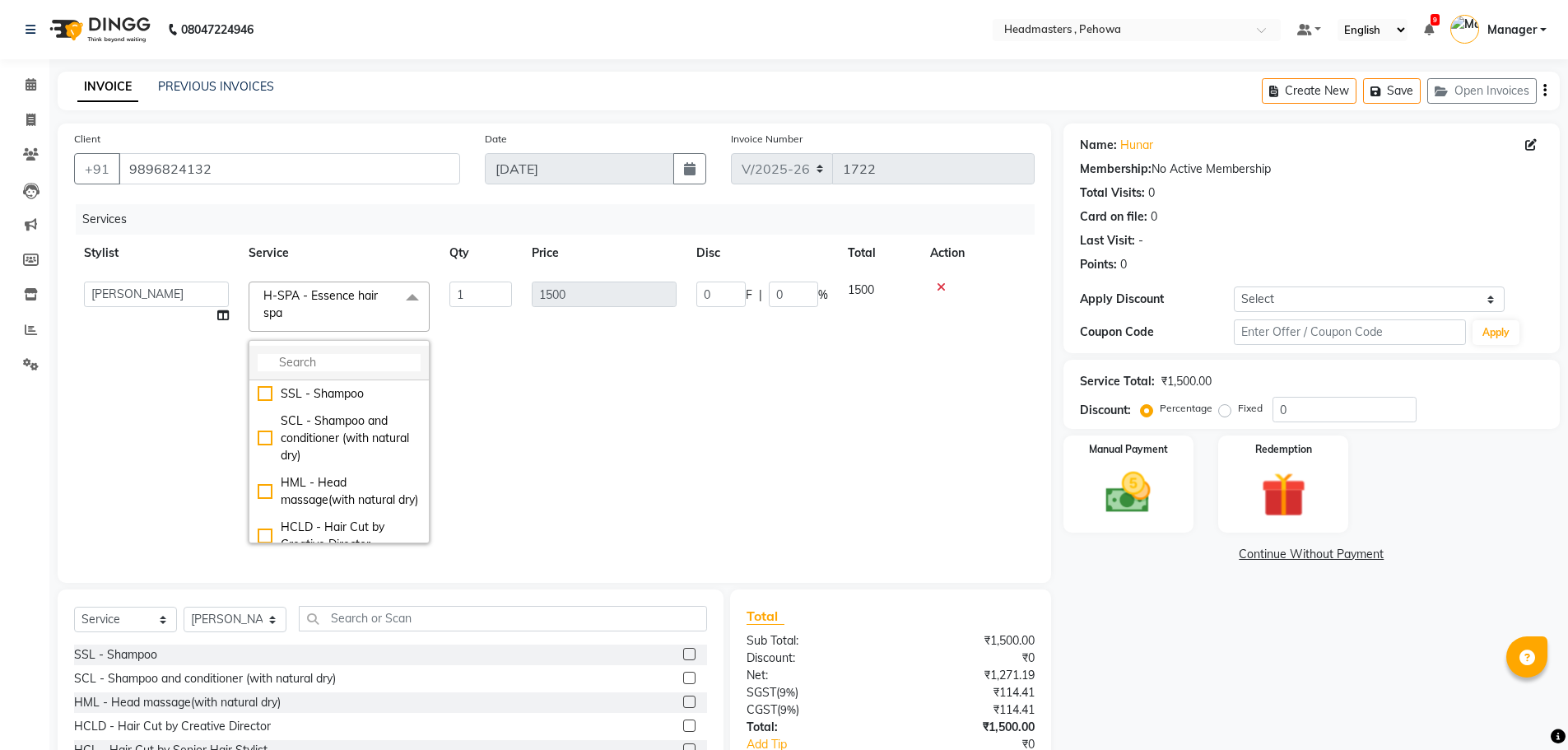 click 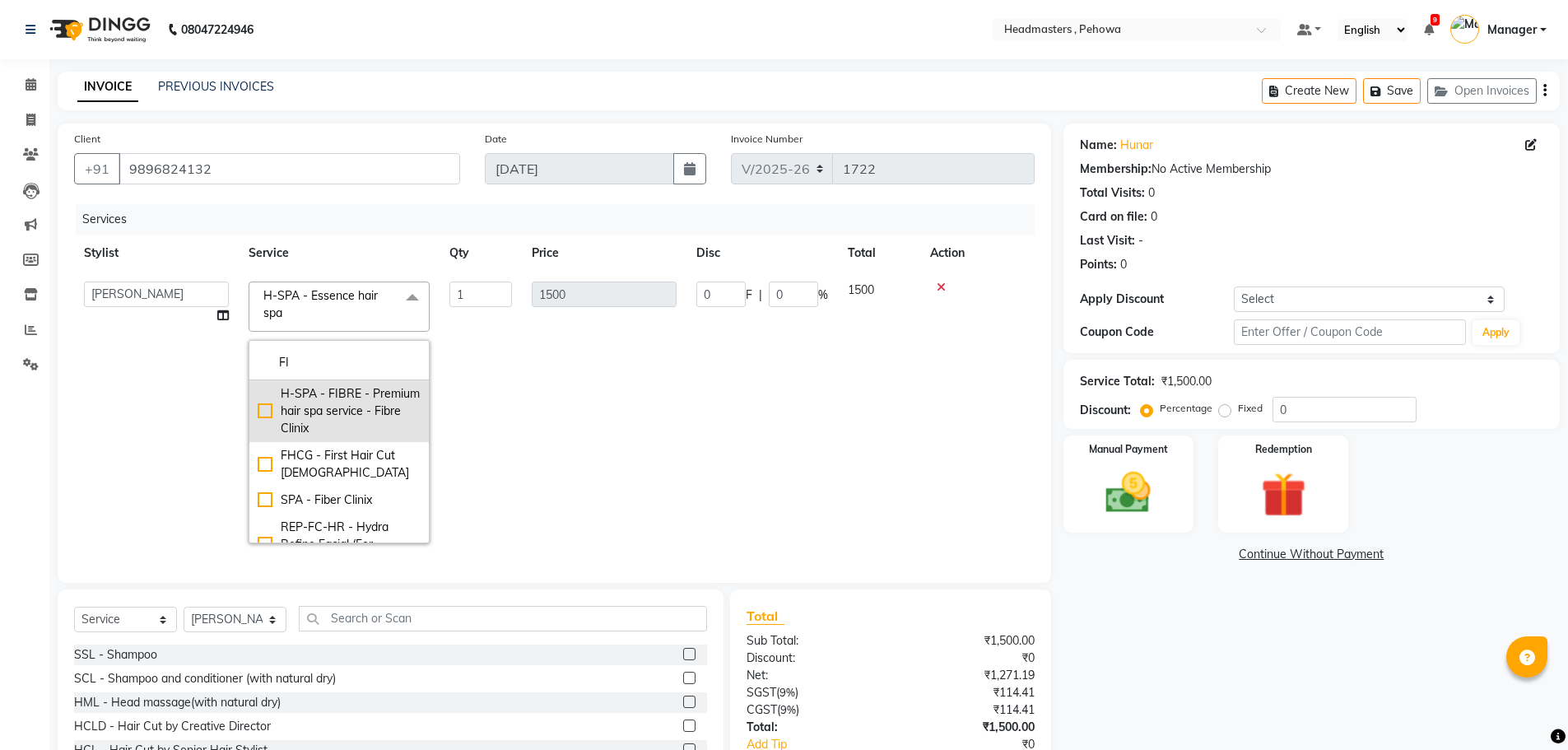 type on "FI" 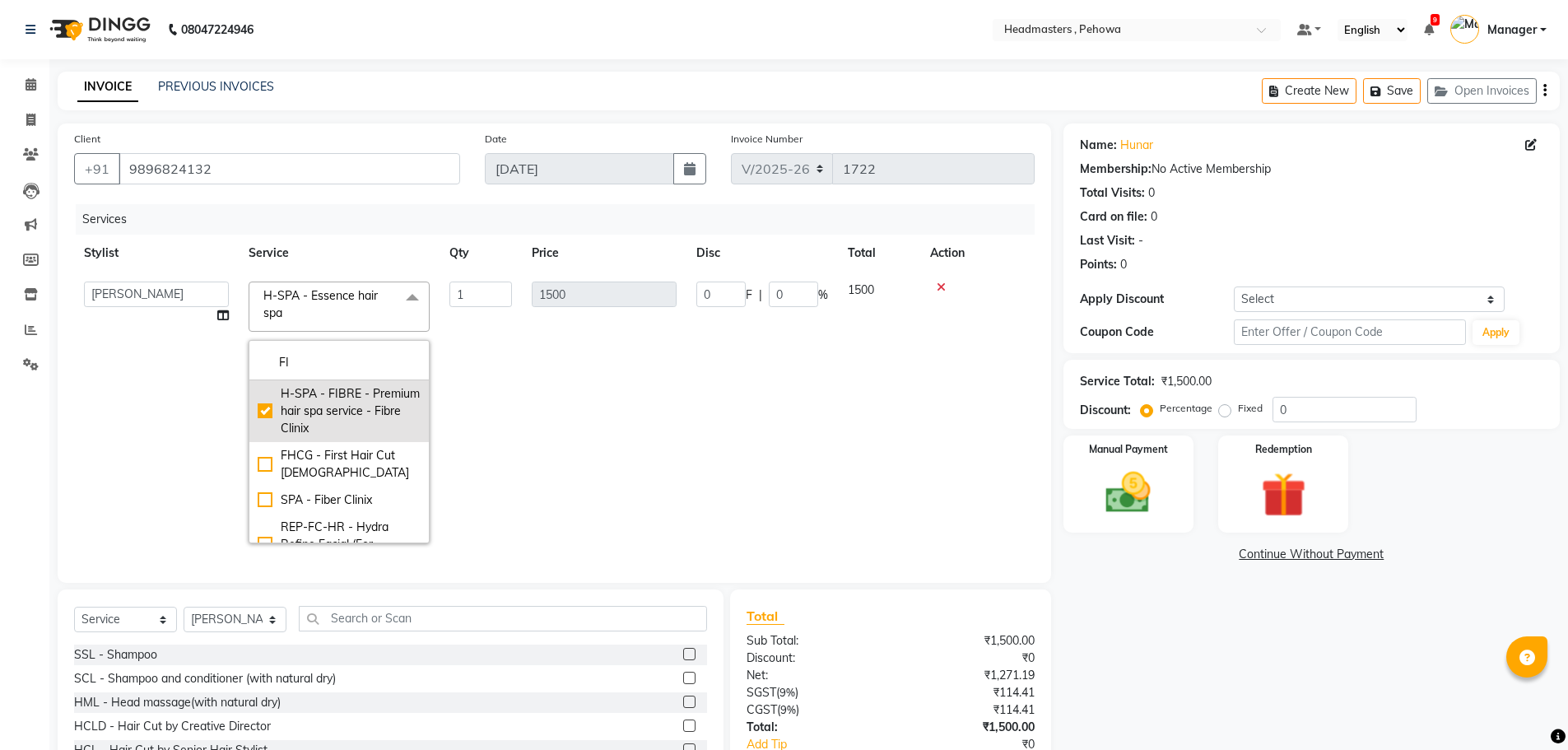 checkbox on "true" 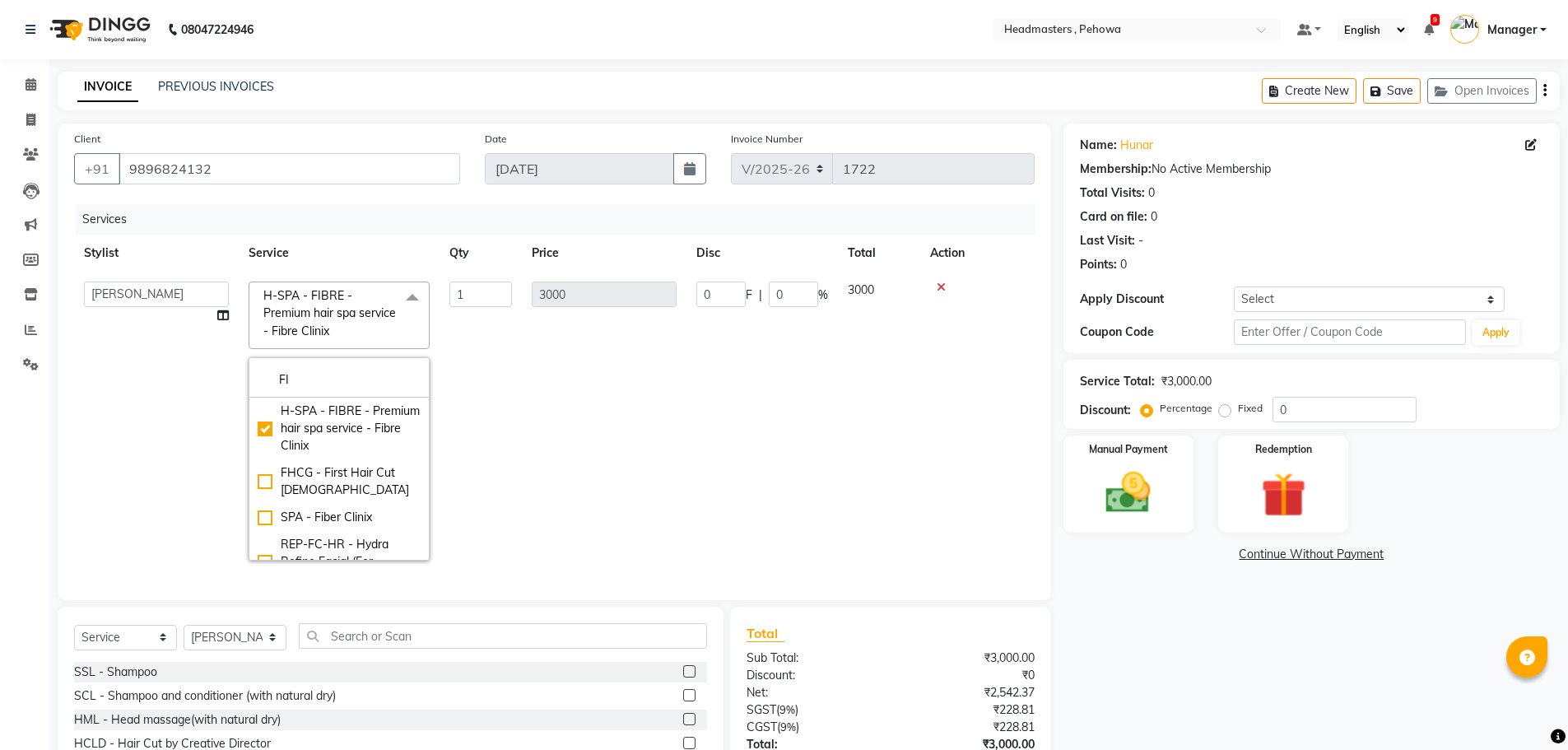 drag, startPoint x: 635, startPoint y: 399, endPoint x: 783, endPoint y: 330, distance: 163.29421 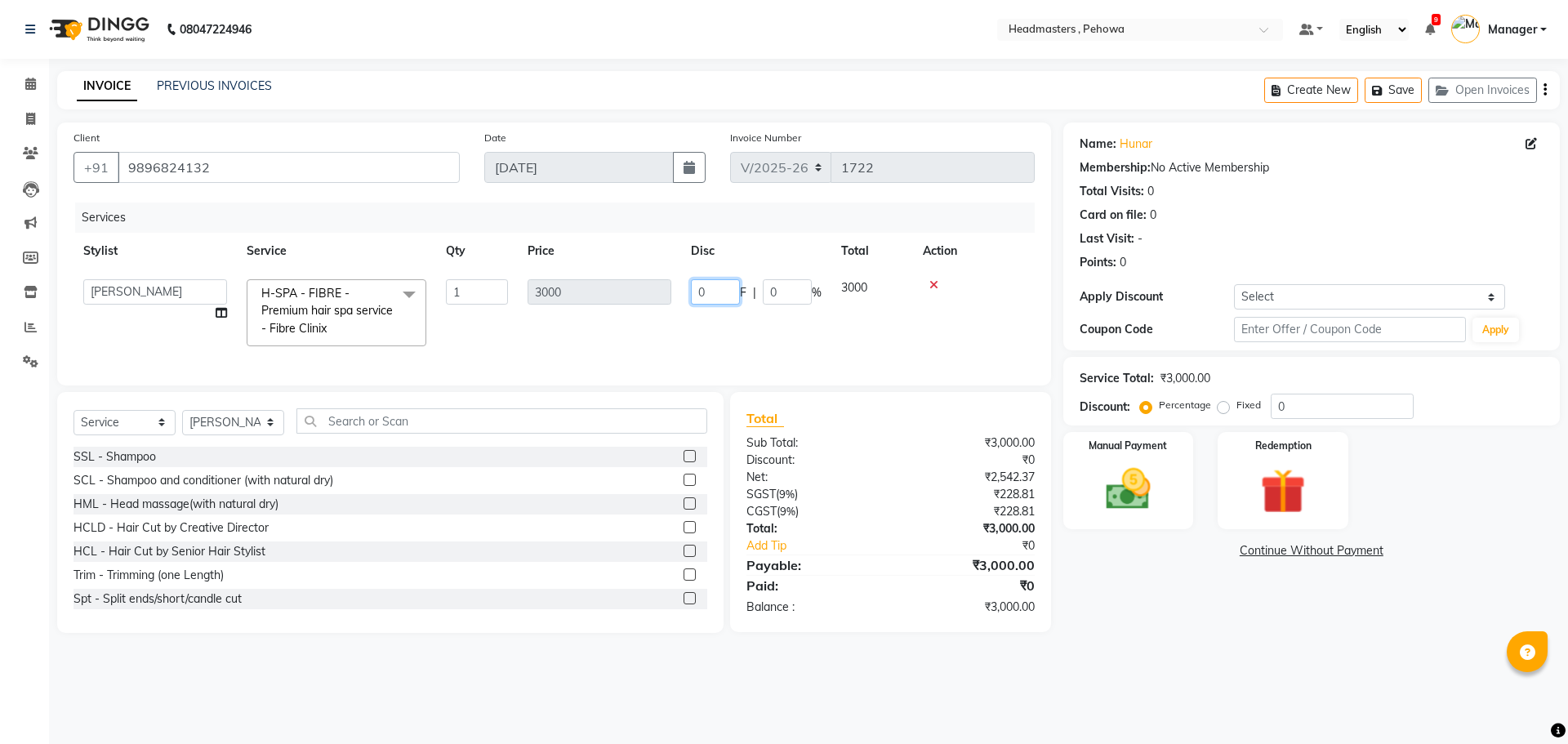click on "0" 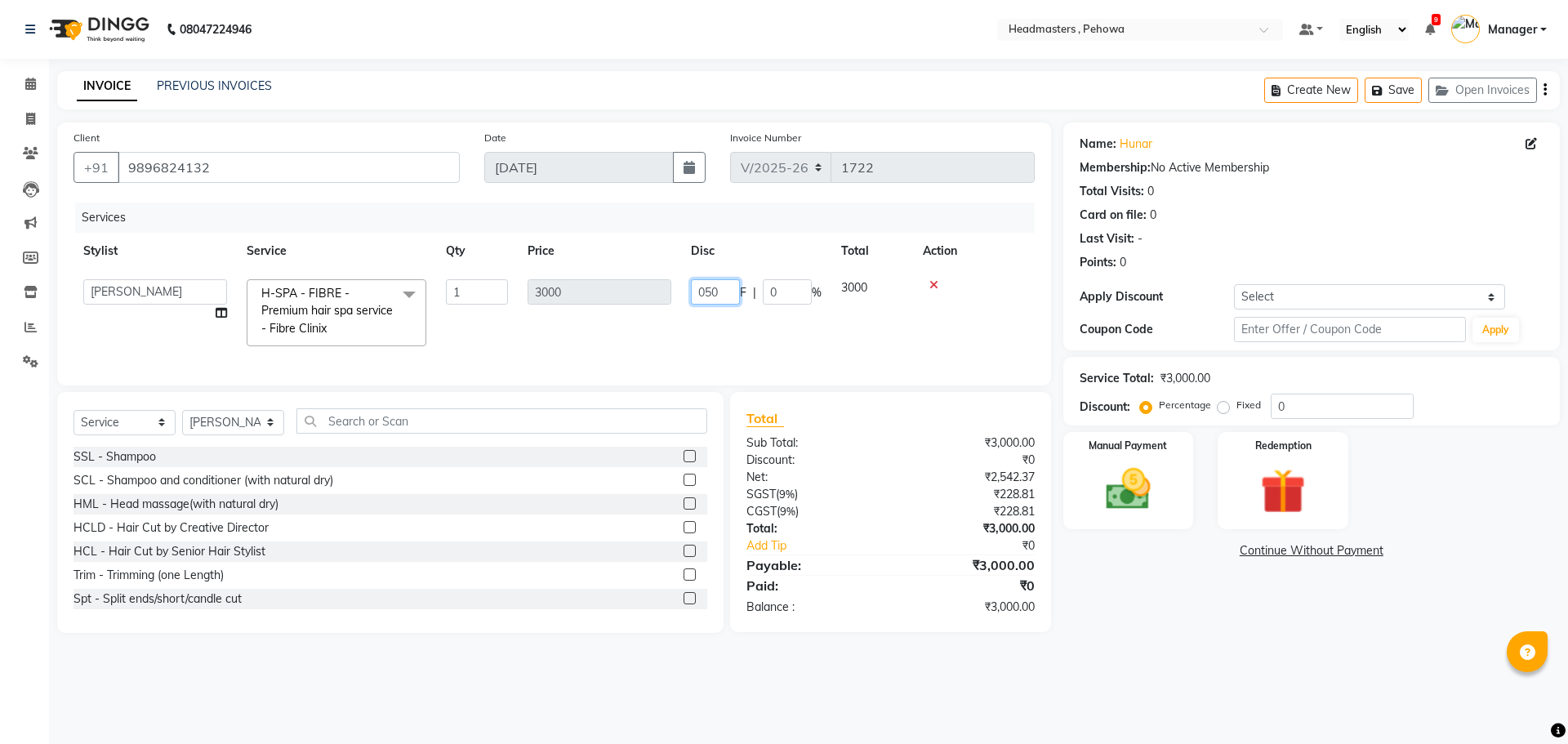 type on "0500" 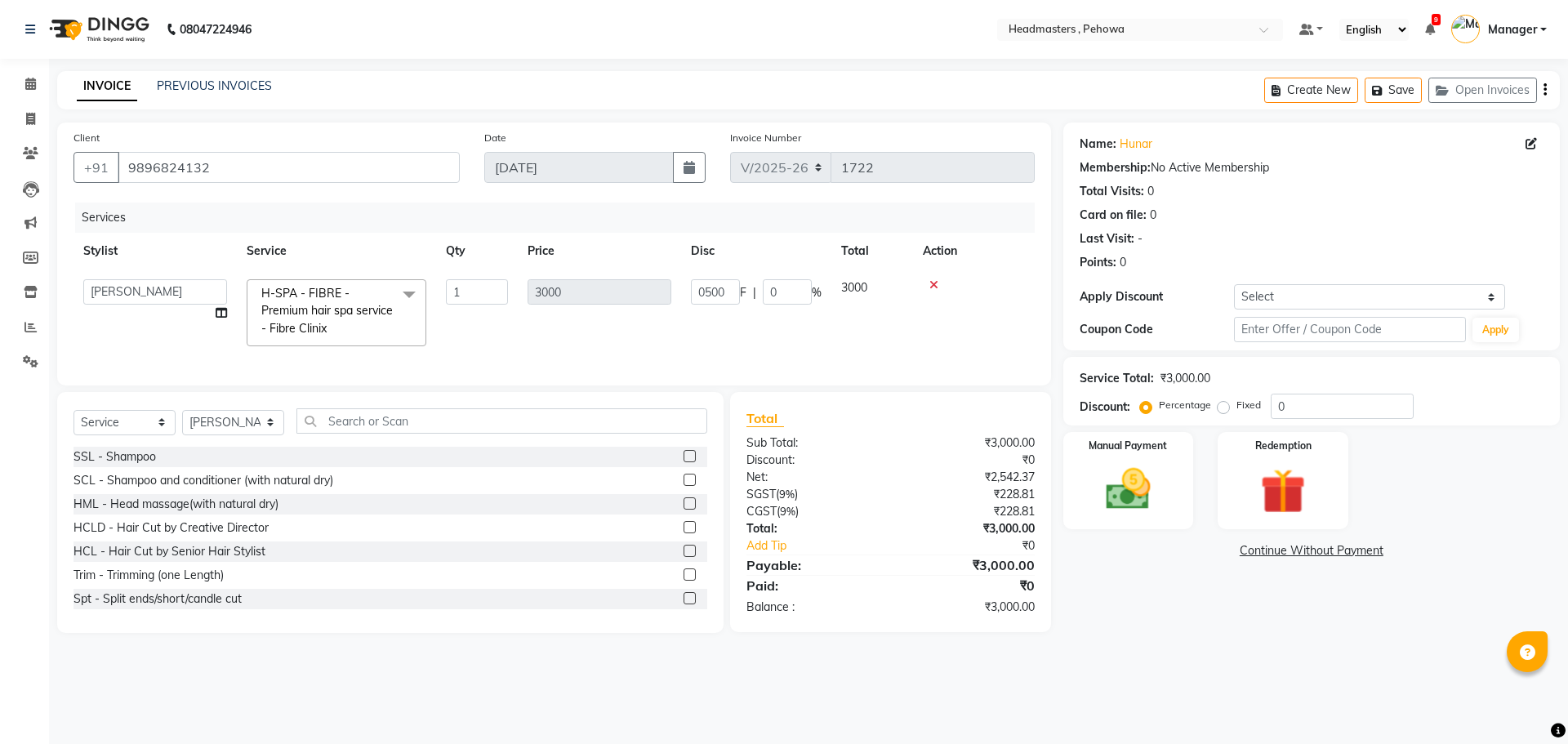 drag, startPoint x: 737, startPoint y: 341, endPoint x: 789, endPoint y: 348, distance: 52.46904 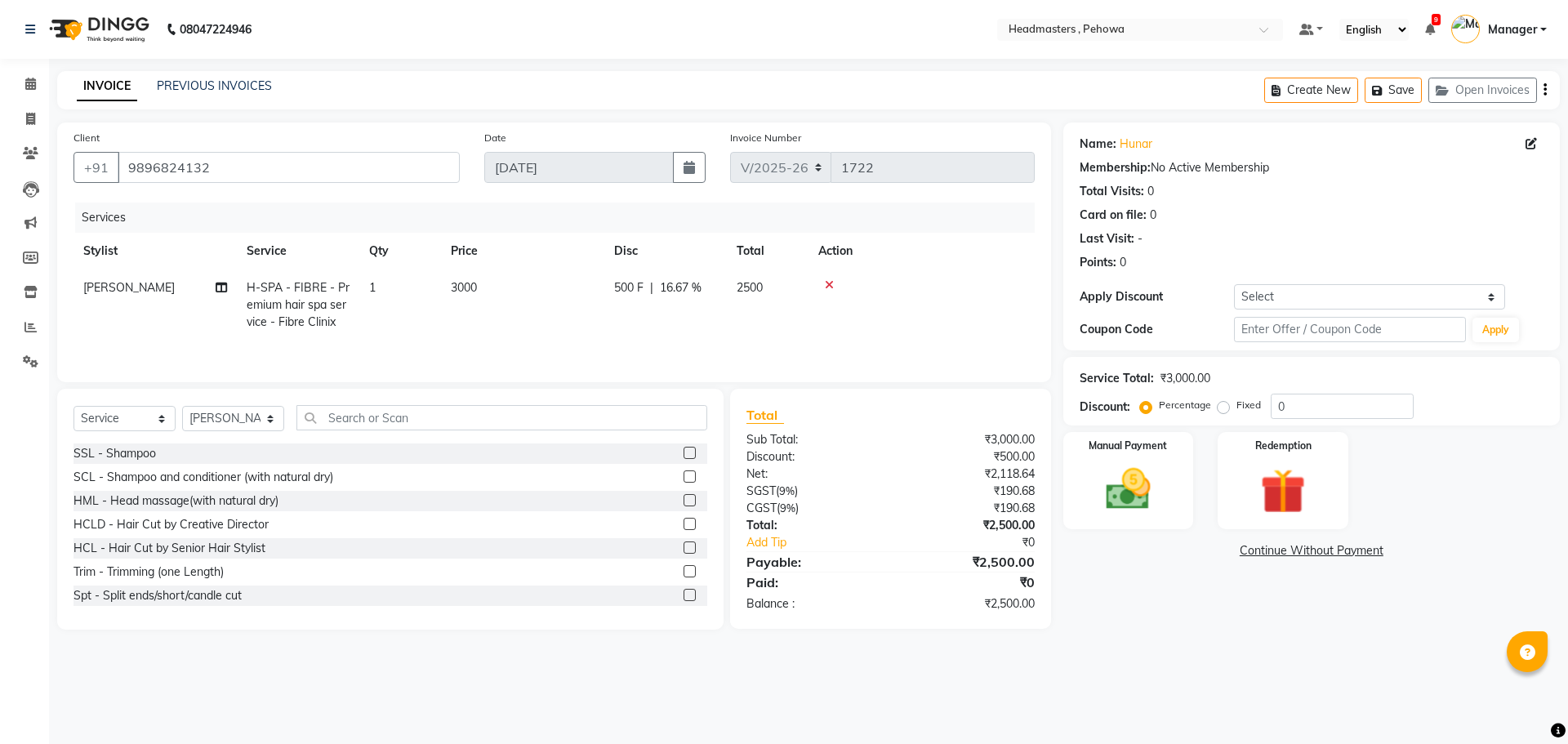 click 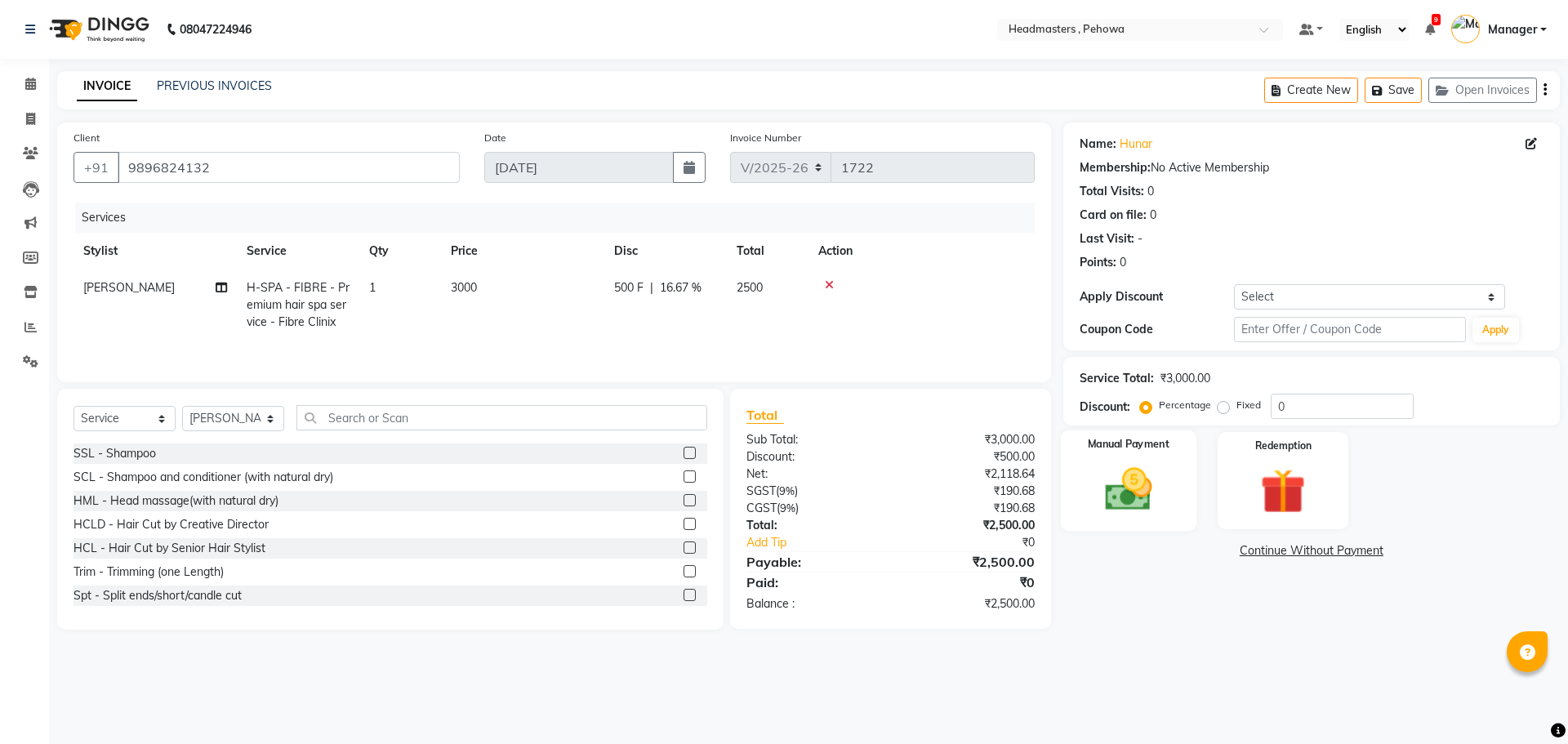 click 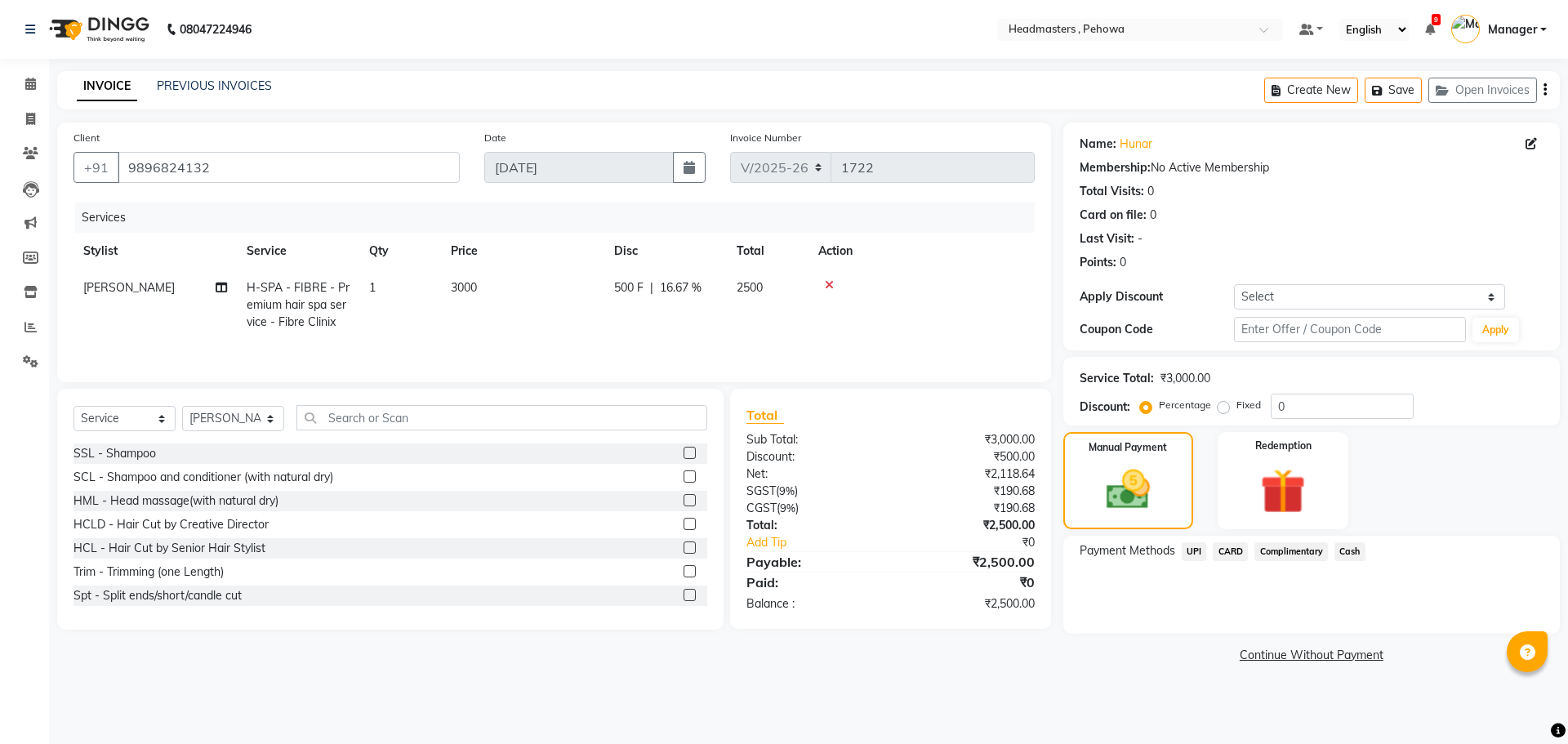 click on "UPI" 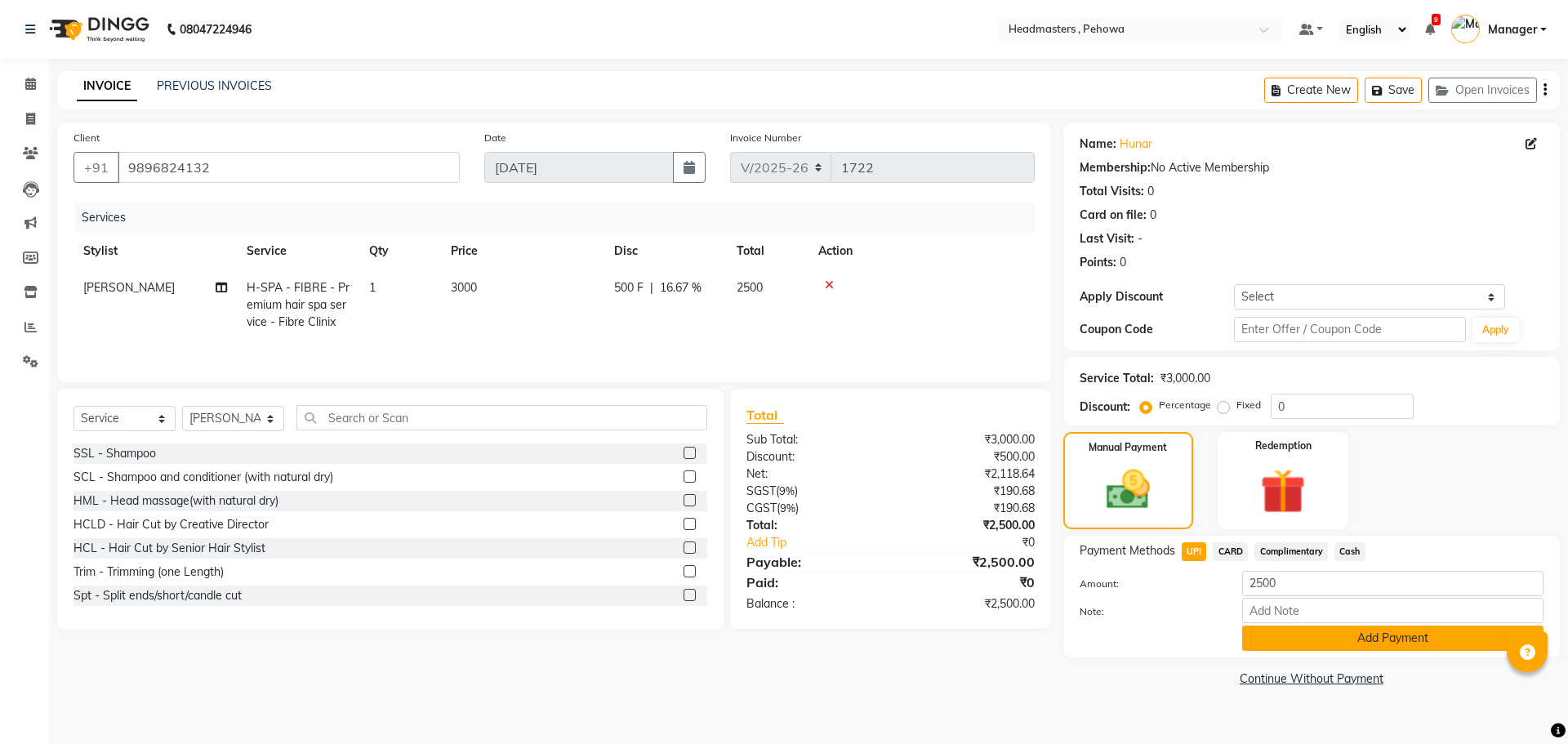 click on "Add Payment" 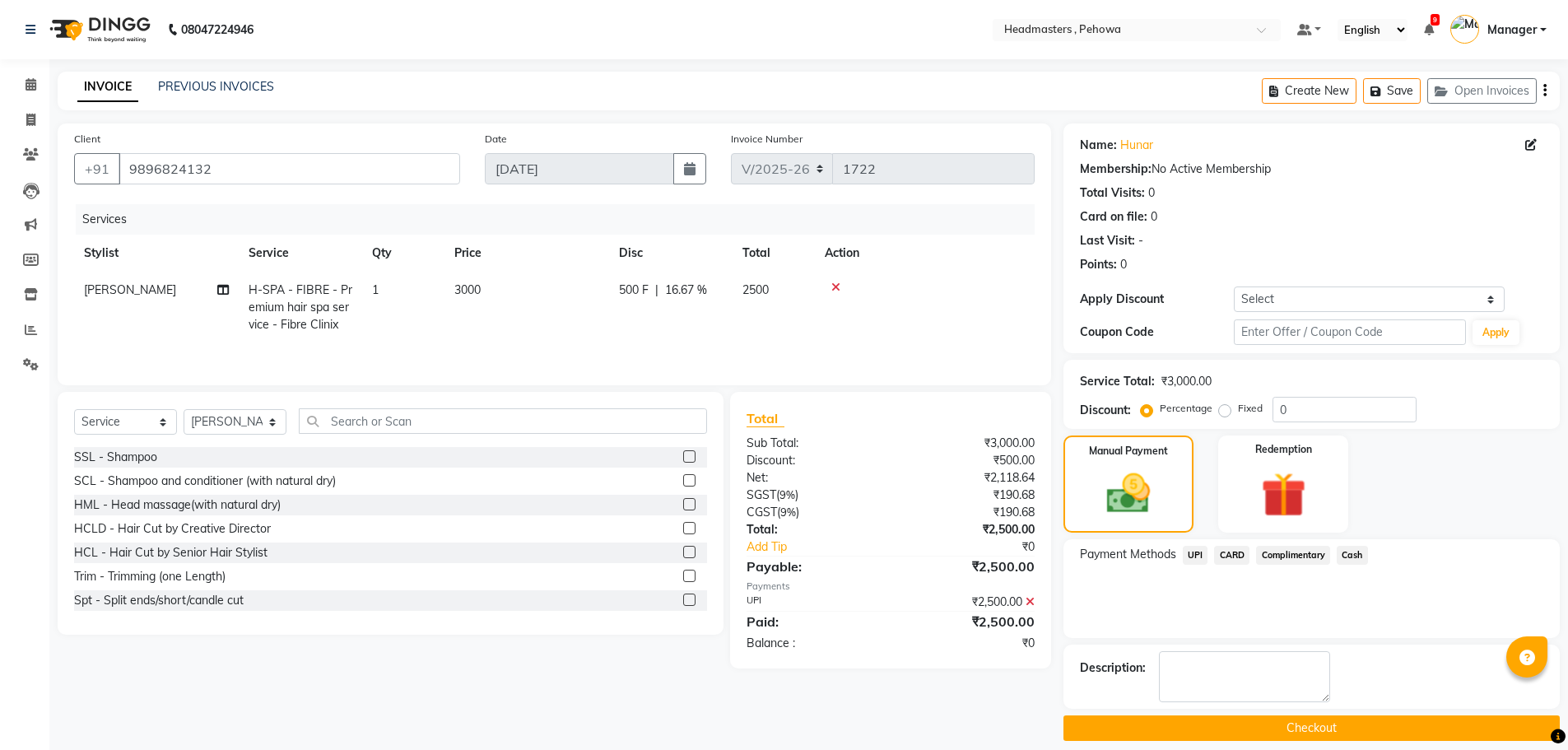 click on "Checkout" 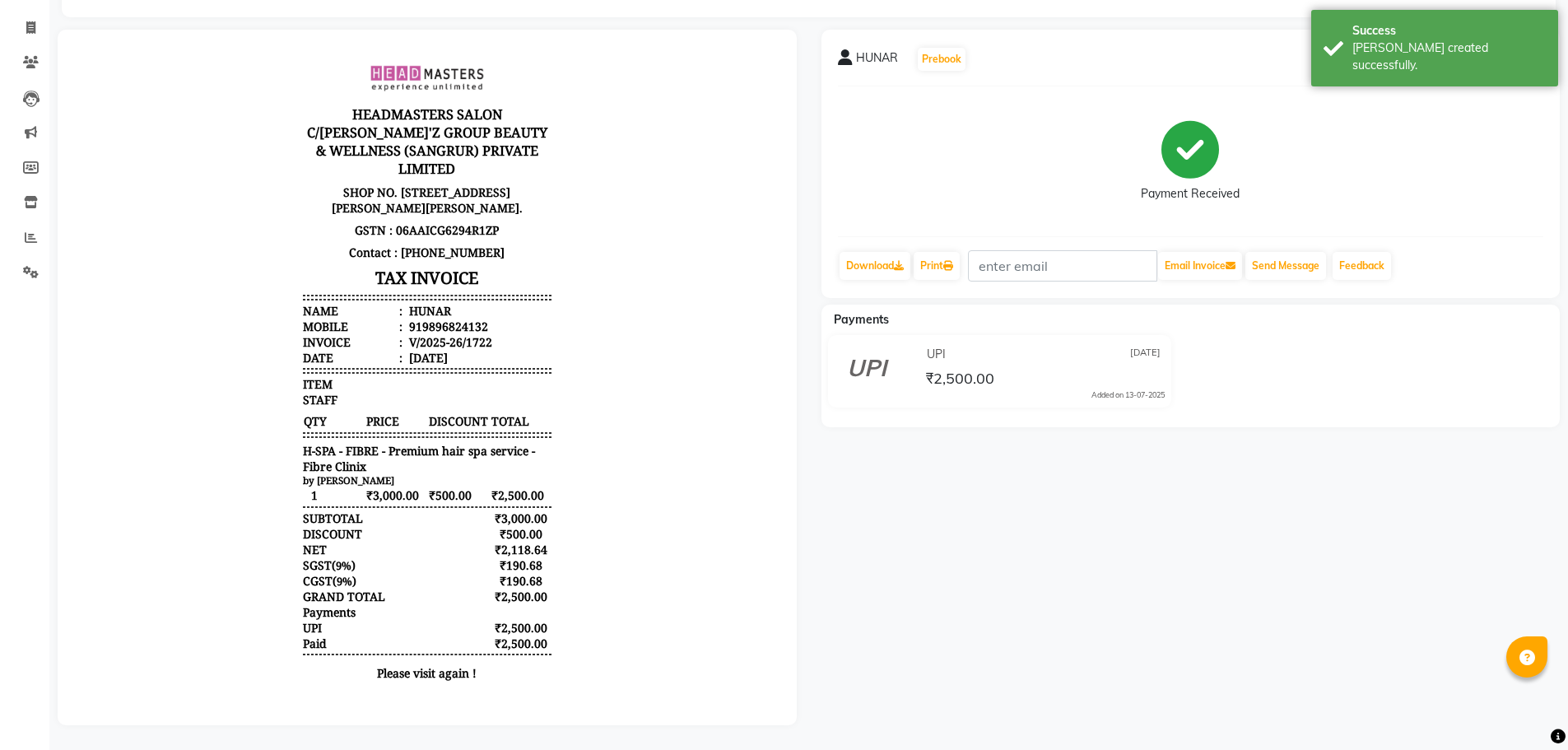 scroll, scrollTop: 0, scrollLeft: 0, axis: both 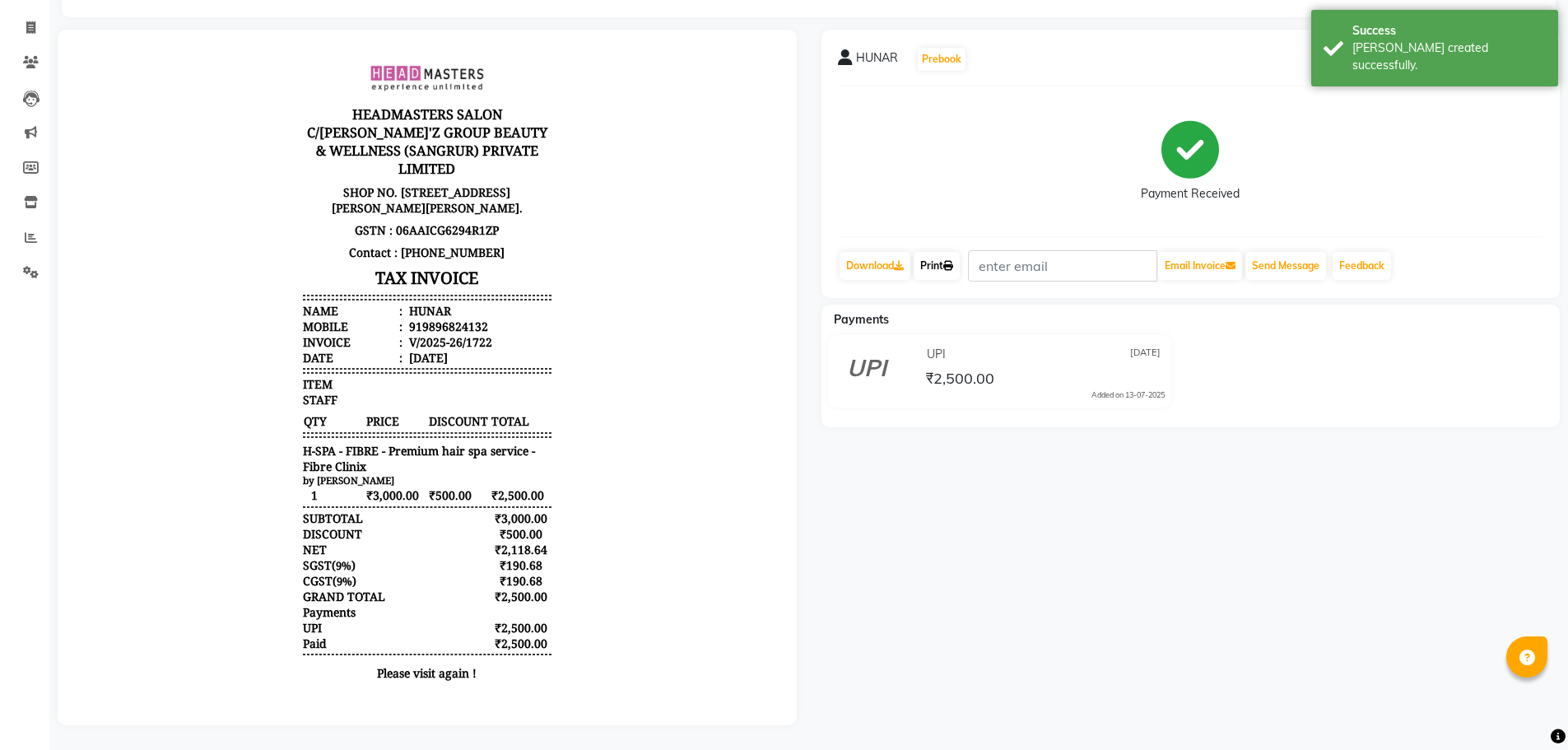 click 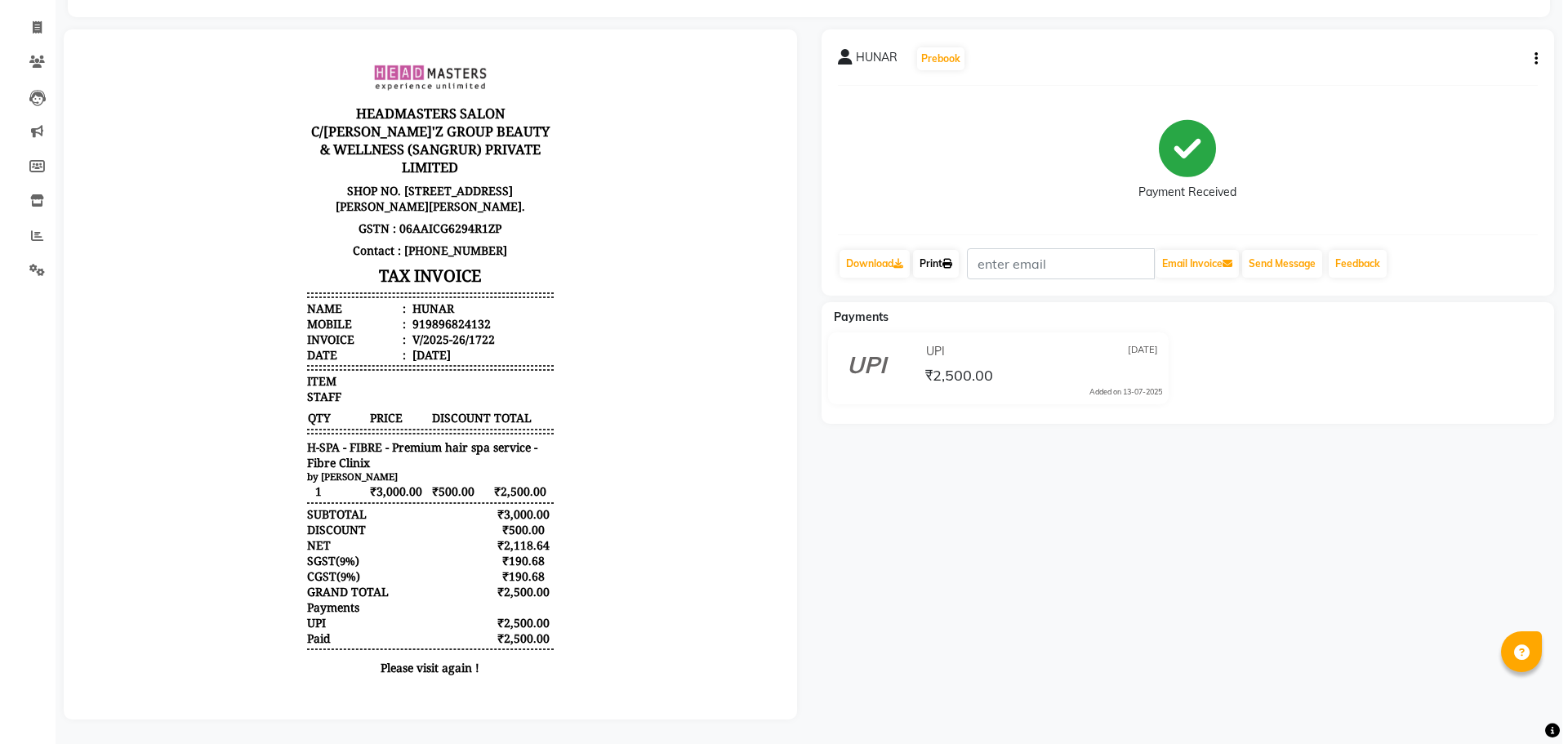 scroll, scrollTop: 0, scrollLeft: 0, axis: both 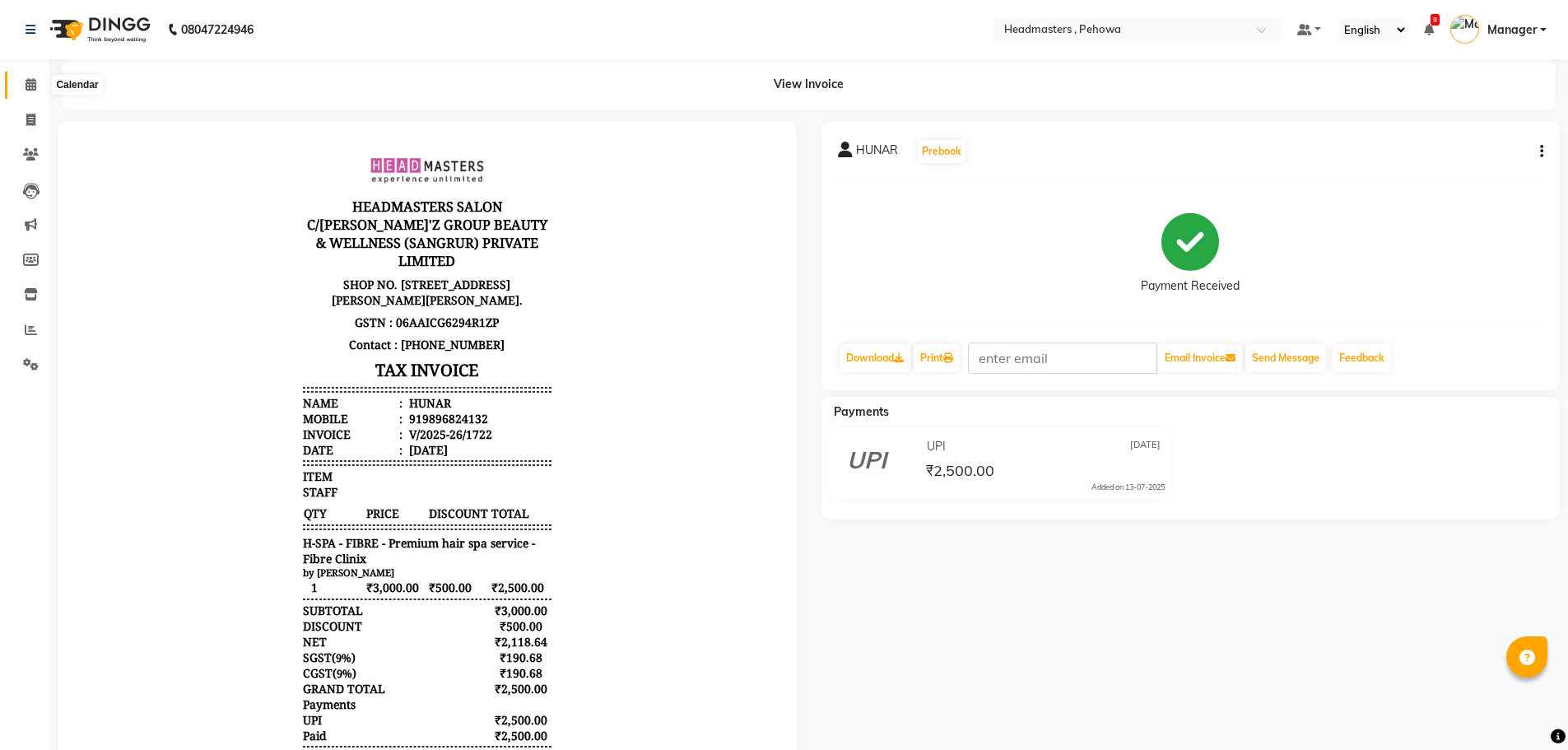 click 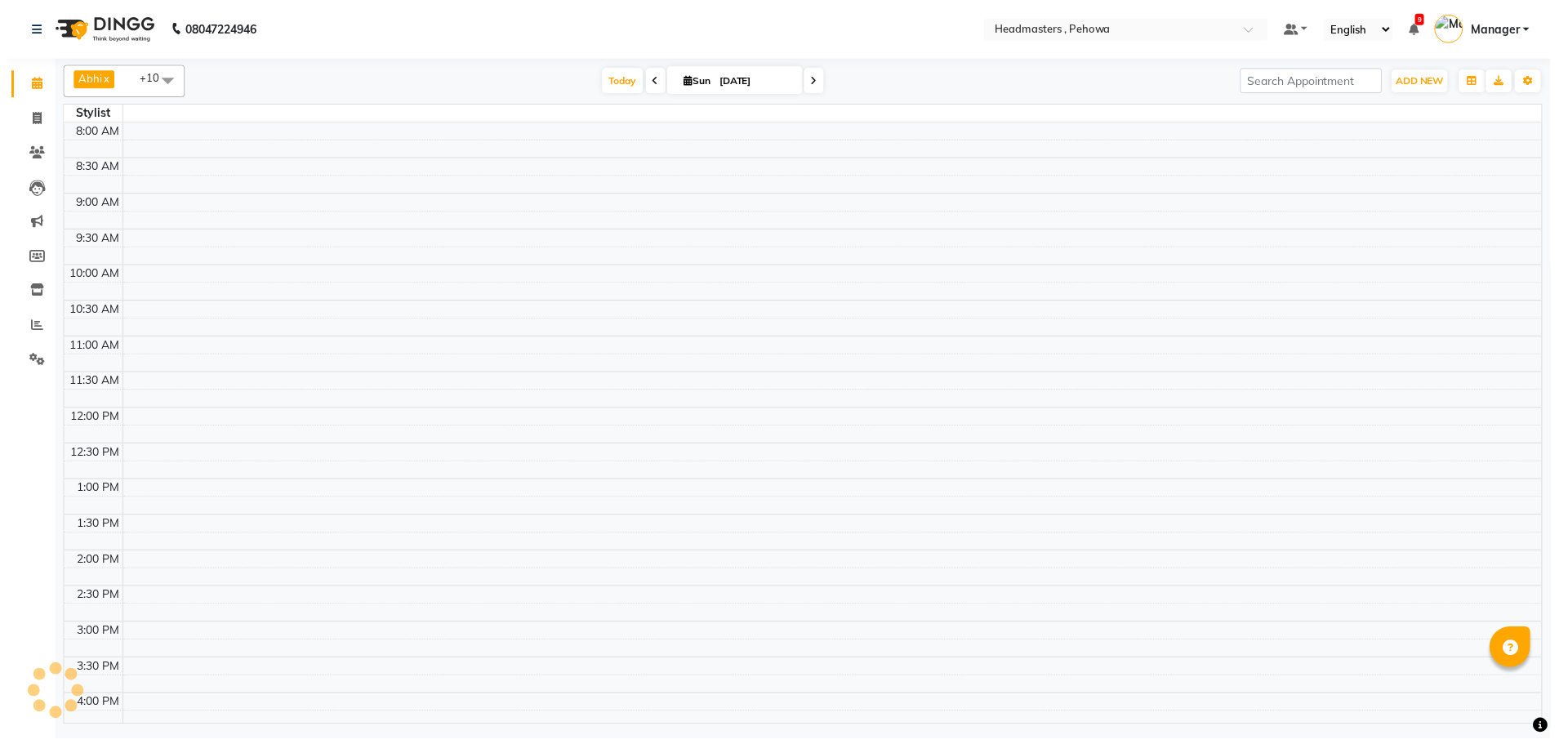 scroll, scrollTop: 0, scrollLeft: 0, axis: both 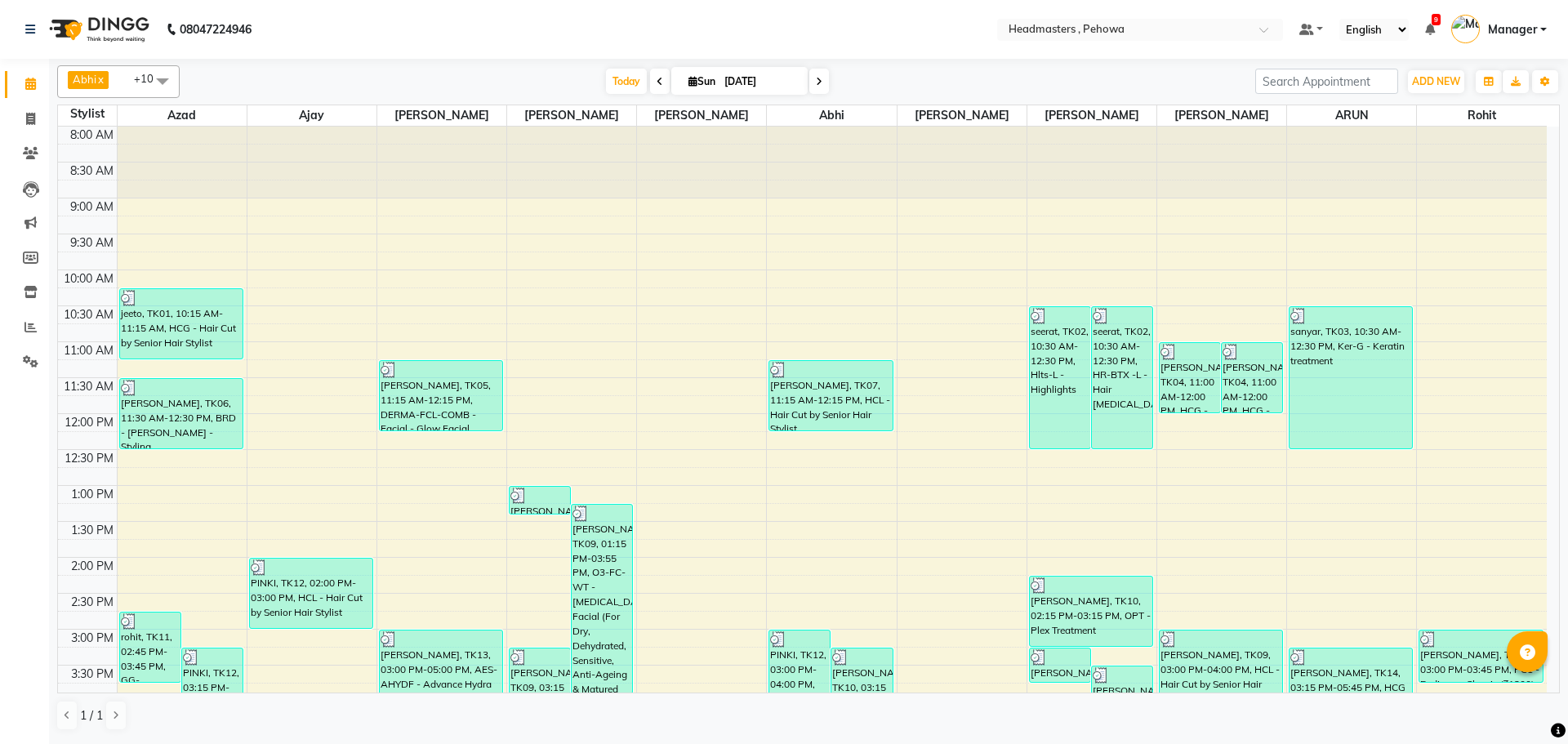 click on "8:00 AM 8:30 AM 9:00 AM 9:30 AM 10:00 AM 10:30 AM 11:00 AM 11:30 AM 12:00 PM 12:30 PM 1:00 PM 1:30 PM 2:00 PM 2:30 PM 3:00 PM 3:30 PM 4:00 PM 4:30 PM 5:00 PM 5:30 PM 6:00 PM 6:30 PM 7:00 PM 7:30 PM 8:00 PM 8:30 PM 9:00 PM 9:30 PM     rohit, TK11, 02:45 PM-03:45 PM, GG-essensity - Essensity Global     PINKI, TK12, 03:15 PM-04:15 PM, HCG - Hair Cut by Senior Hair Stylist (₹600)     VISHAL, TK18, 04:15 PM-05:15 PM, HCG - Hair Cut by Senior Hair Stylist     lovedeep randhawa, TK16, 04:15 PM-05:00 PM, BRD - Beard     VISHAL, TK18, 05:00 PM-05:45 PM, BRD - Beard     jeeto, TK01, 10:15 AM-11:15 AM, HCG - Hair Cut by Senior Hair Stylist     KHUSH CHOPRA, TK06, 11:30 AM-12:30 PM, BRD - Beard,HS - Styling     PINKI, TK12, 02:00 PM-03:00 PM, HCL - Hair Cut by Senior Hair Stylist     SALIM KHAN, TK17, 06:00 PM-06:15 PM, O3-MSK-DTAN  - D-Tan Pack     RASHPINDER, TK05, 11:15 AM-12:15 PM, DERMA-FCL-COMB - Facial - Glow Facial (Uneven Skin)                     SALIM KHAN, TK17, 05:45 PM-06:00 PM, O3-MSK-DTAN  - D-Tan Pack" at bounding box center (802, 629) 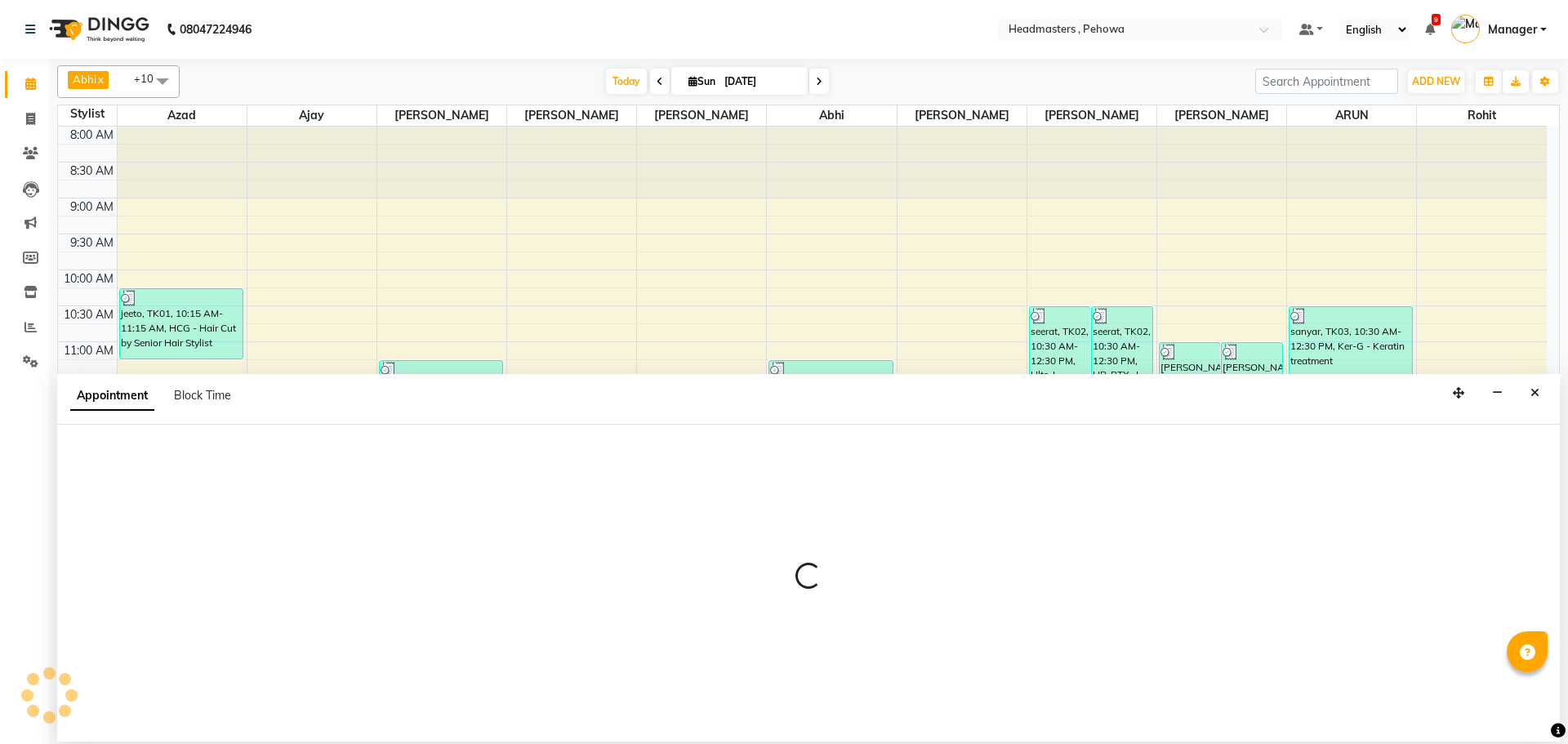 select on "68781" 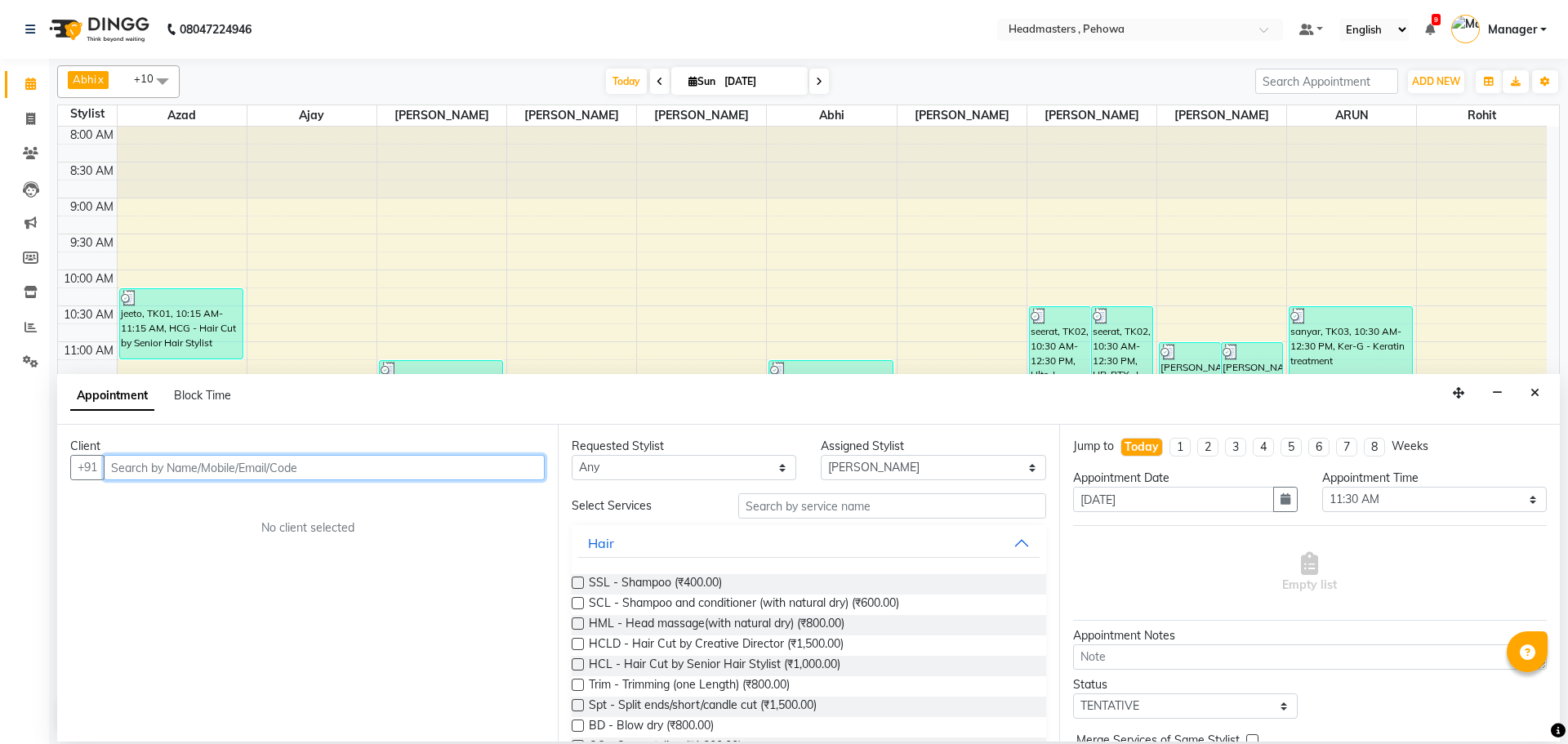 click at bounding box center [324, 467] 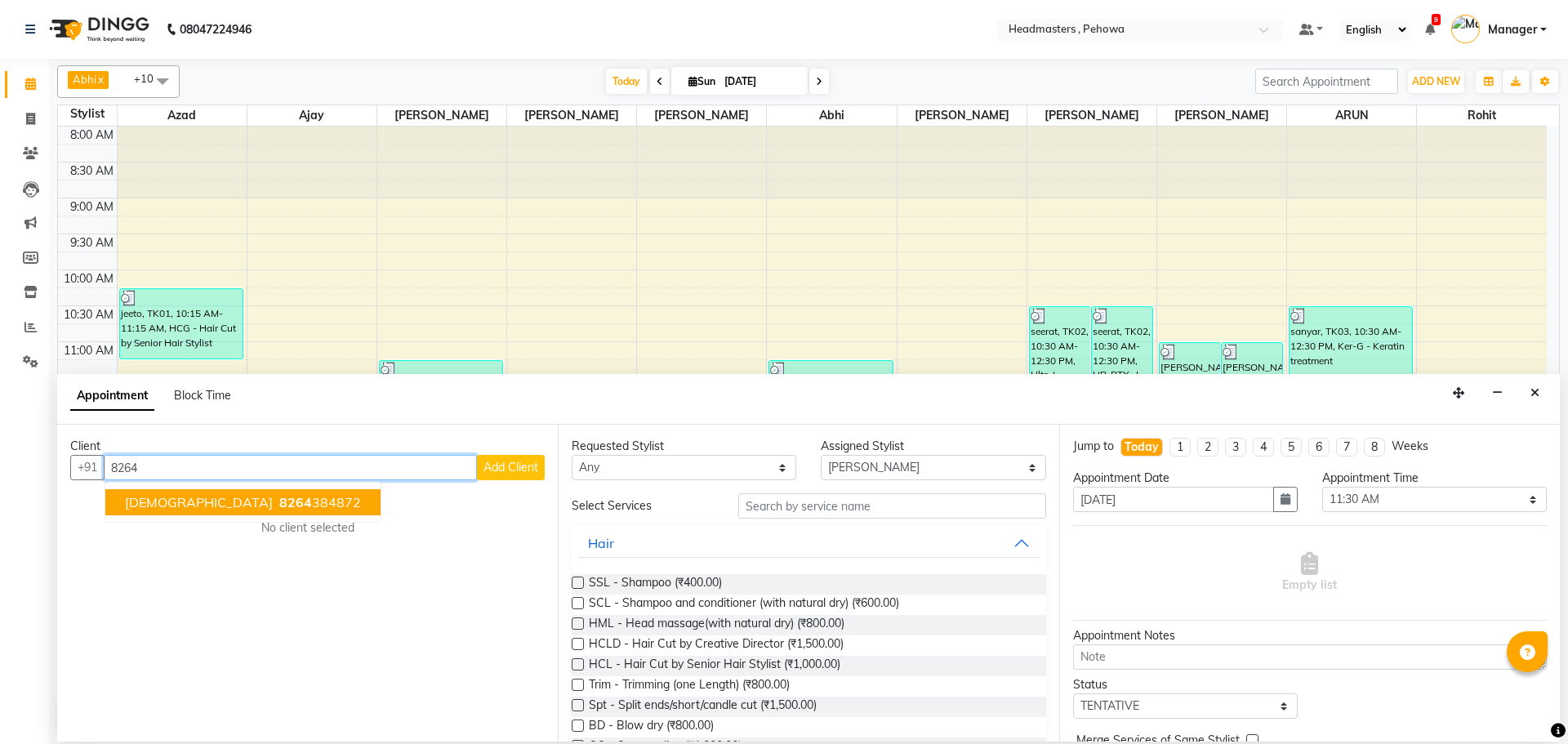 click on "8264 384872" at bounding box center (318, 502) 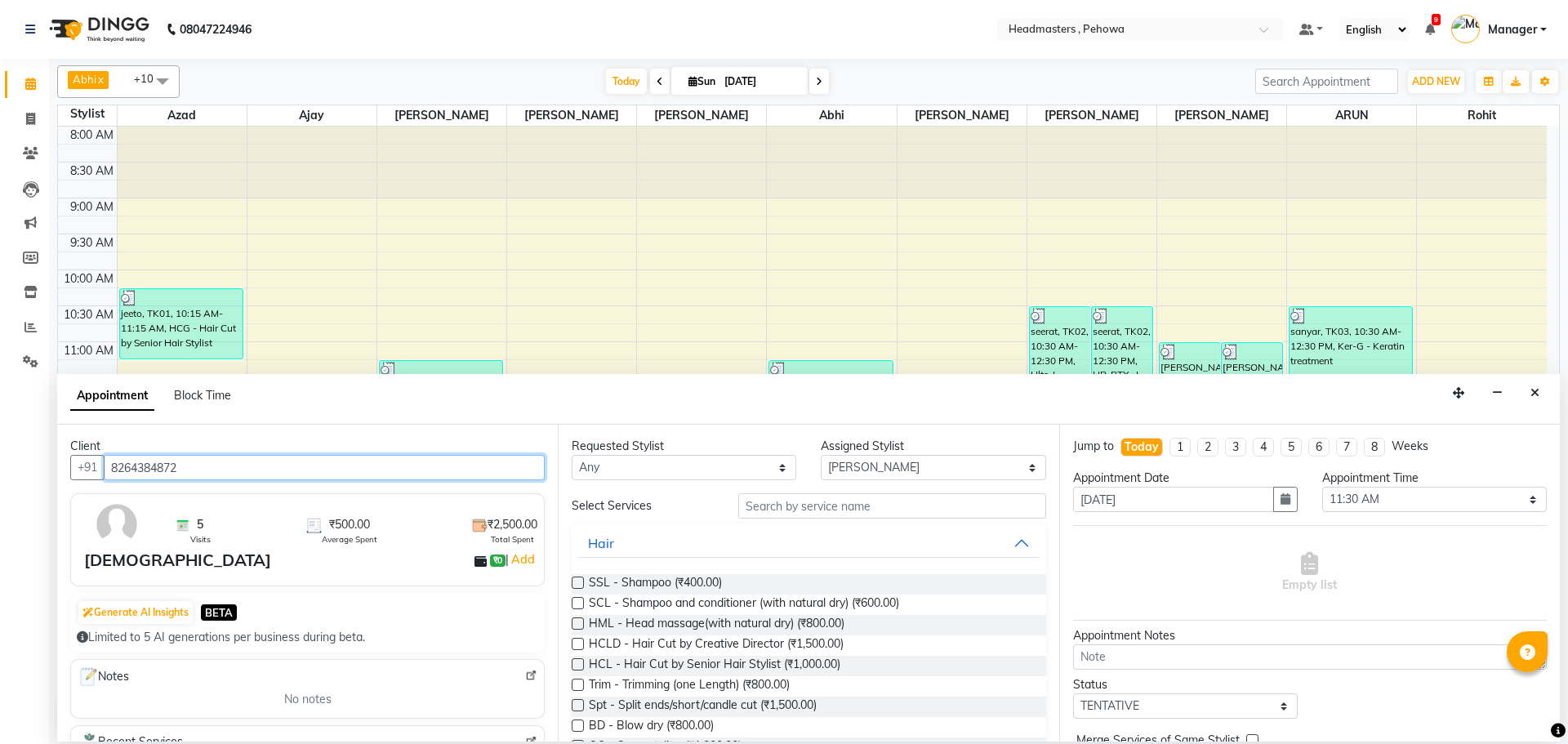 type on "8264384872" 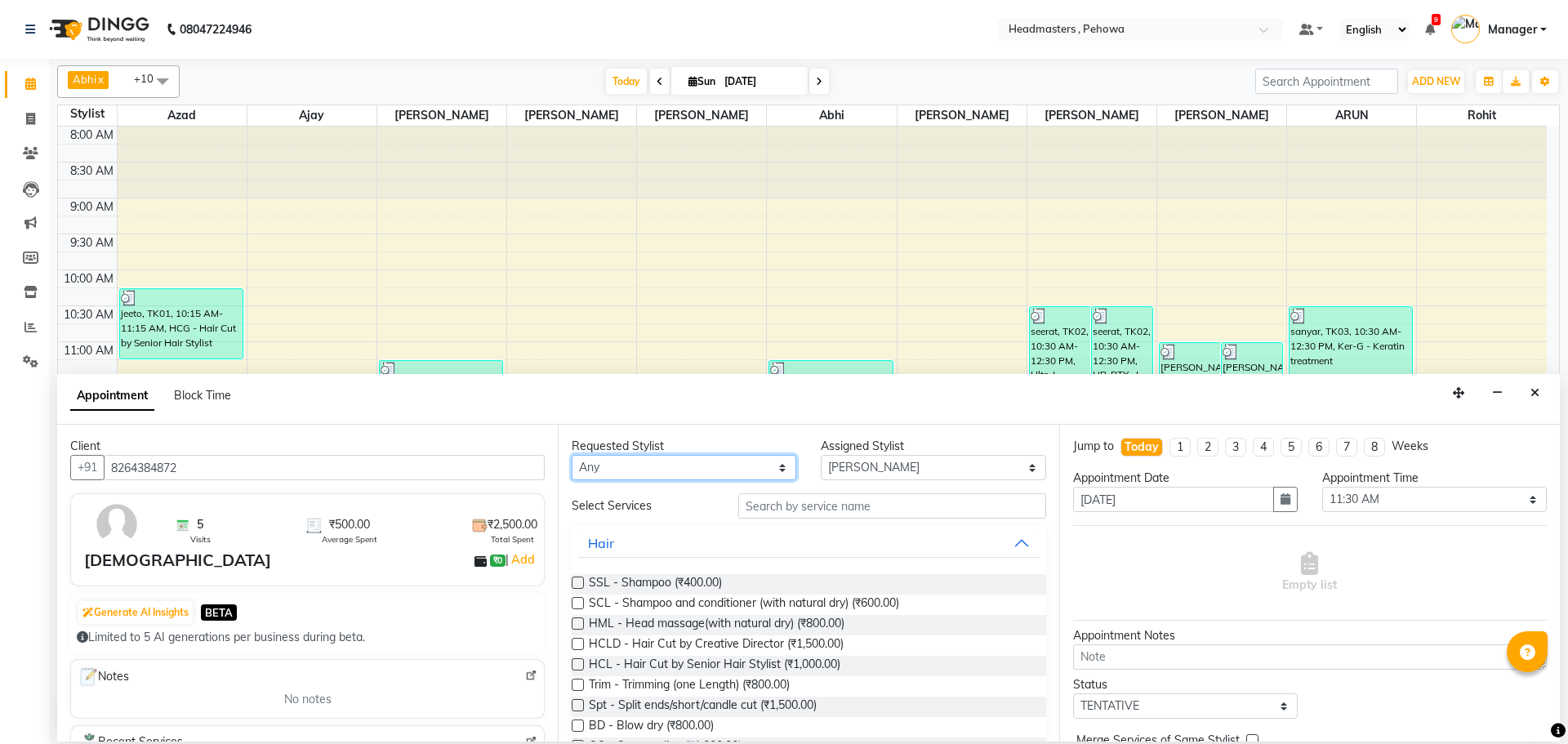 click on "Any Abhi Ajay Amanpreet Anas ARUN Azad Bilal Davy Headmasters Jashan Kunal Manager Manjeet  Manpreet Neha Neha Chauhan Pankaj Prabh Rohit Sahil Sahil Machal Sahil Rana Sapna  Sumit Vimal" at bounding box center [684, 467] 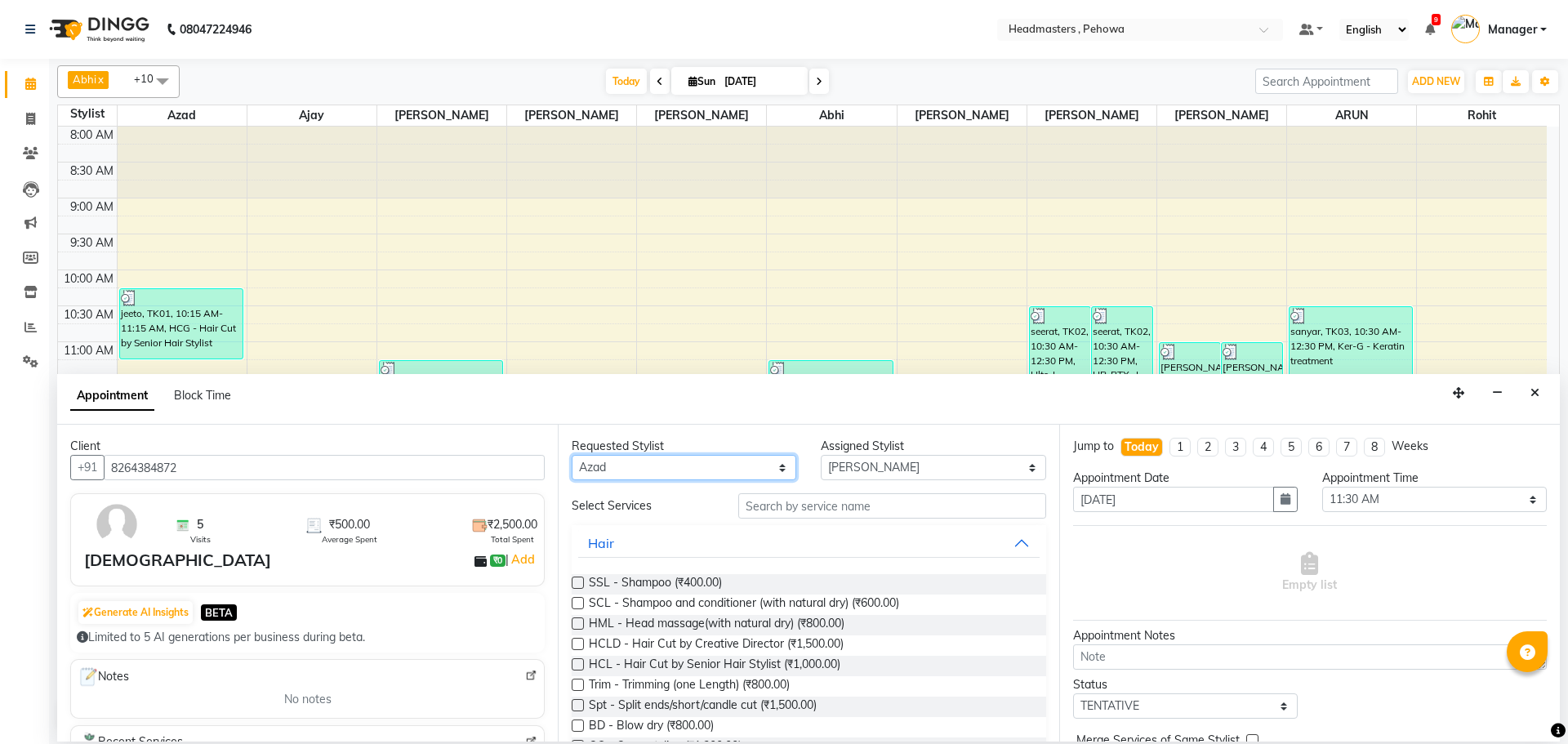click on "Any Abhi Ajay Amanpreet Anas ARUN Azad Bilal Davy Headmasters Jashan Kunal Manager Manjeet  Manpreet Neha Neha Chauhan Pankaj Prabh Rohit Sahil Sahil Machal Sahil Rana Sapna  Sumit Vimal" at bounding box center [684, 467] 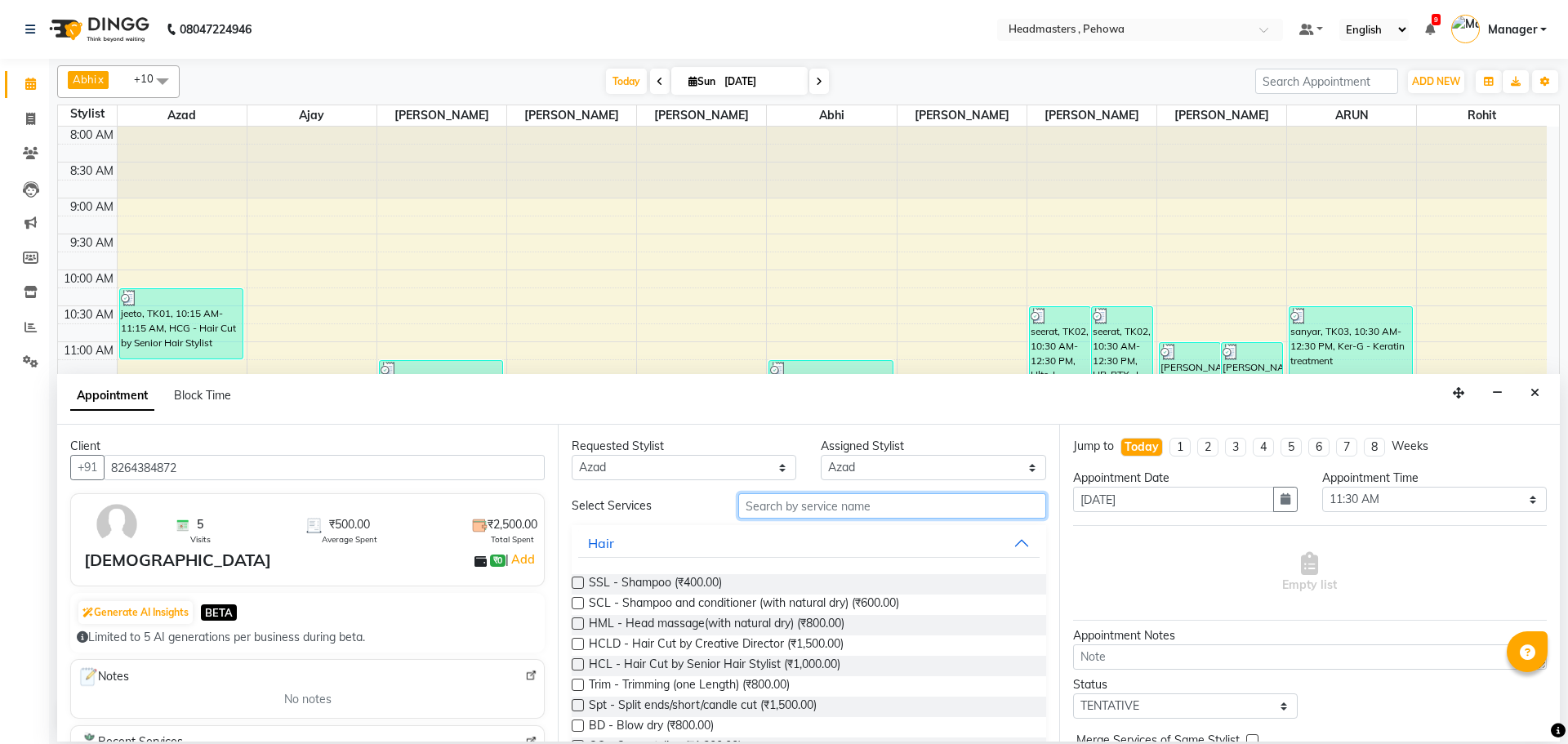 click at bounding box center [892, 506] 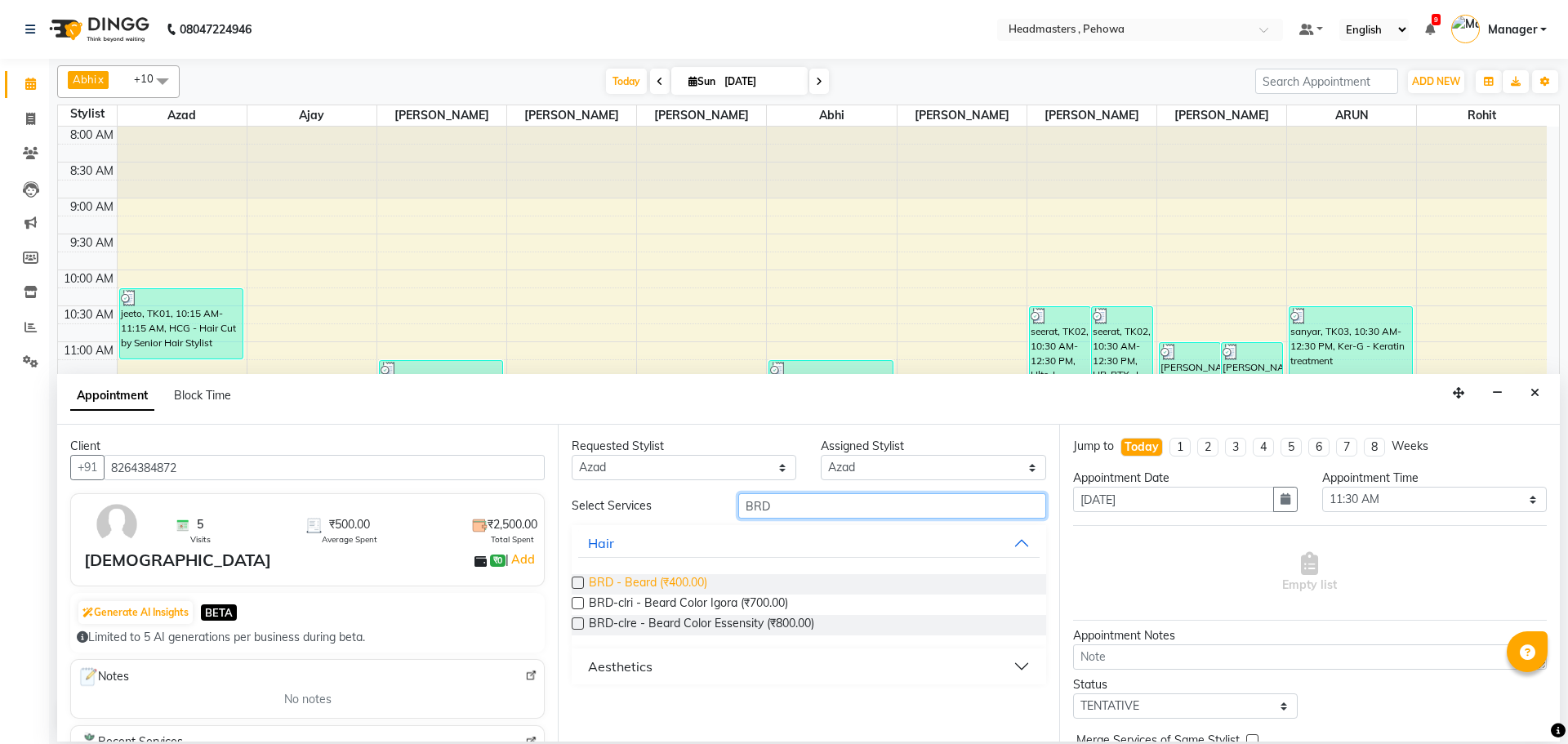 type on "BRD" 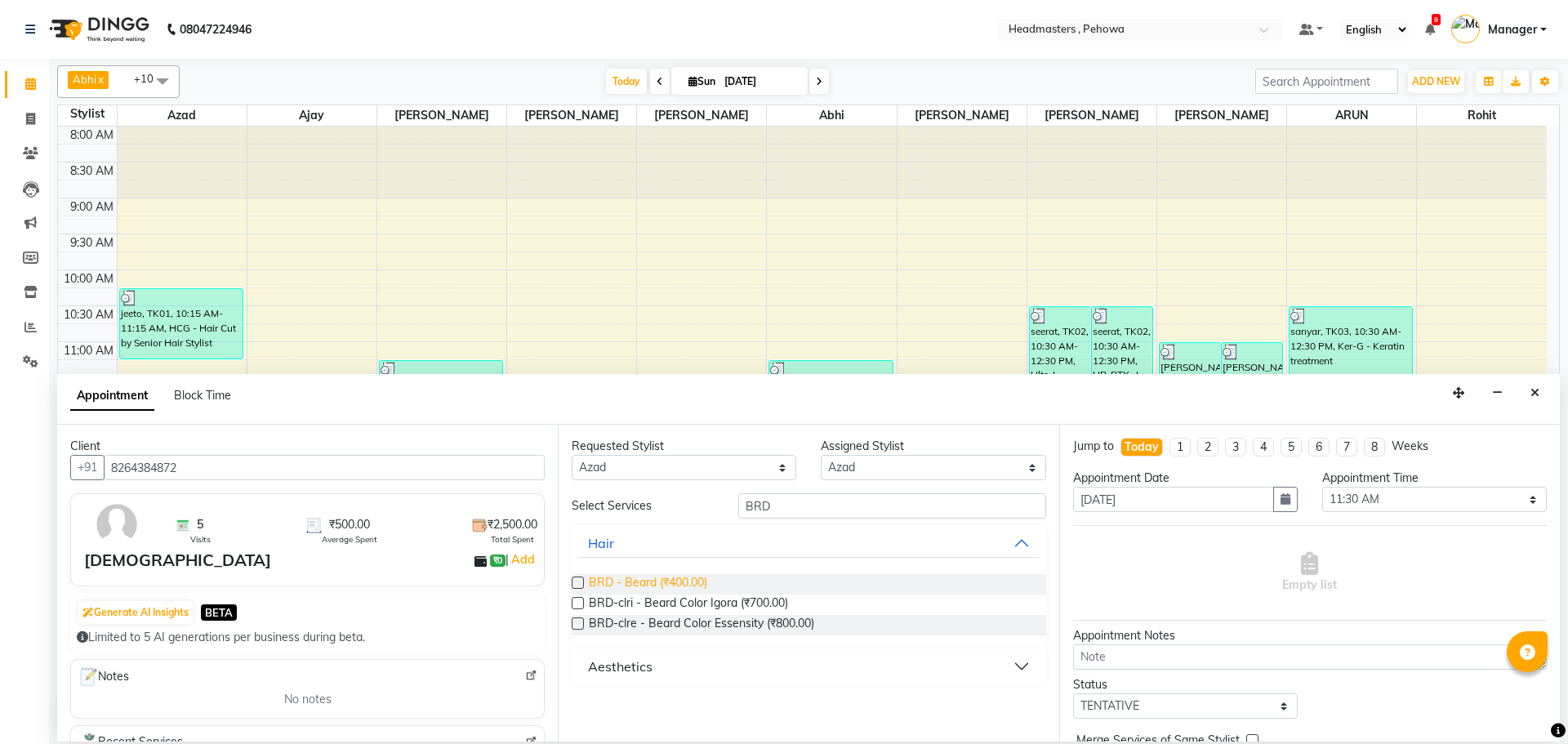 click on "BRD - Beard (₹400.00)" at bounding box center [648, 584] 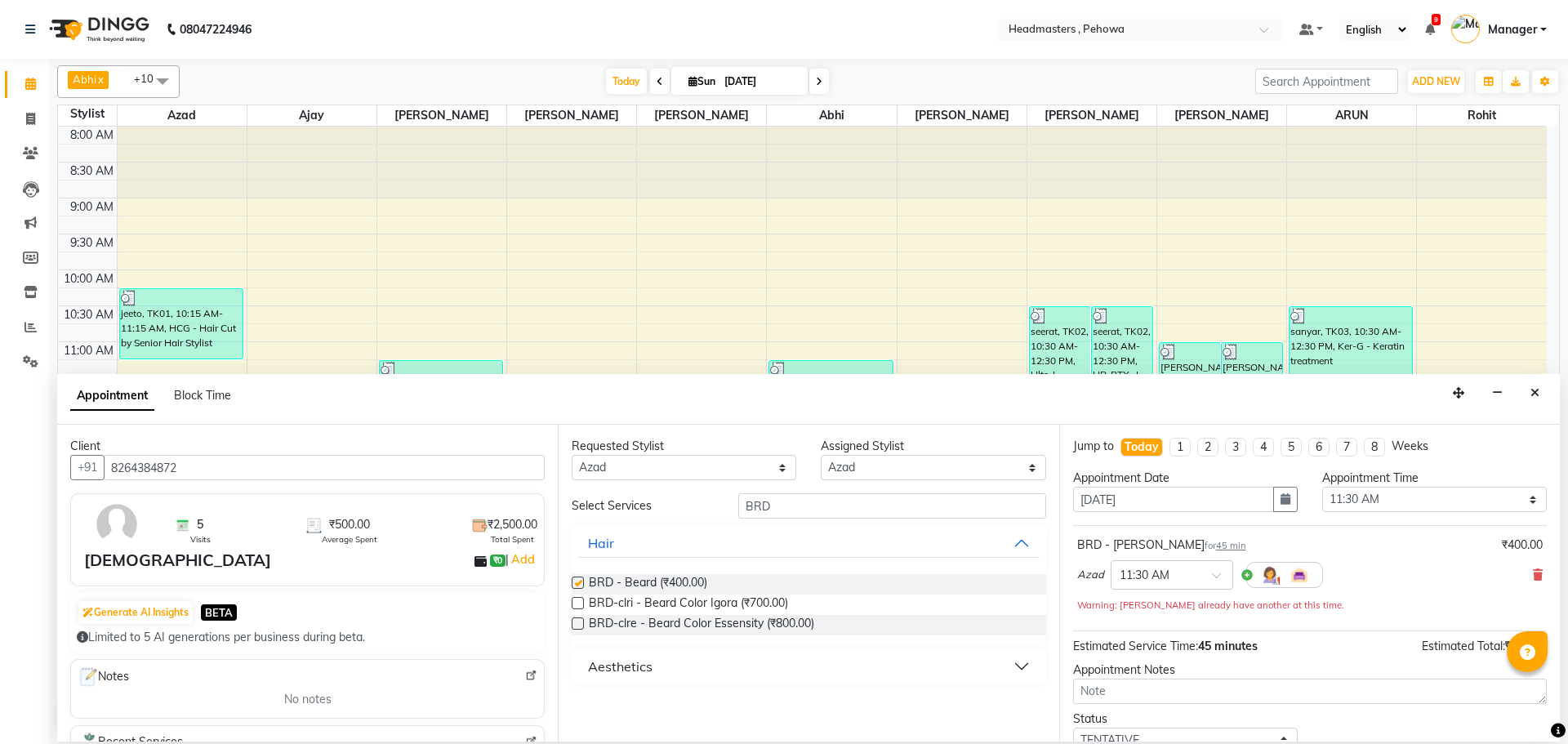 checkbox on "false" 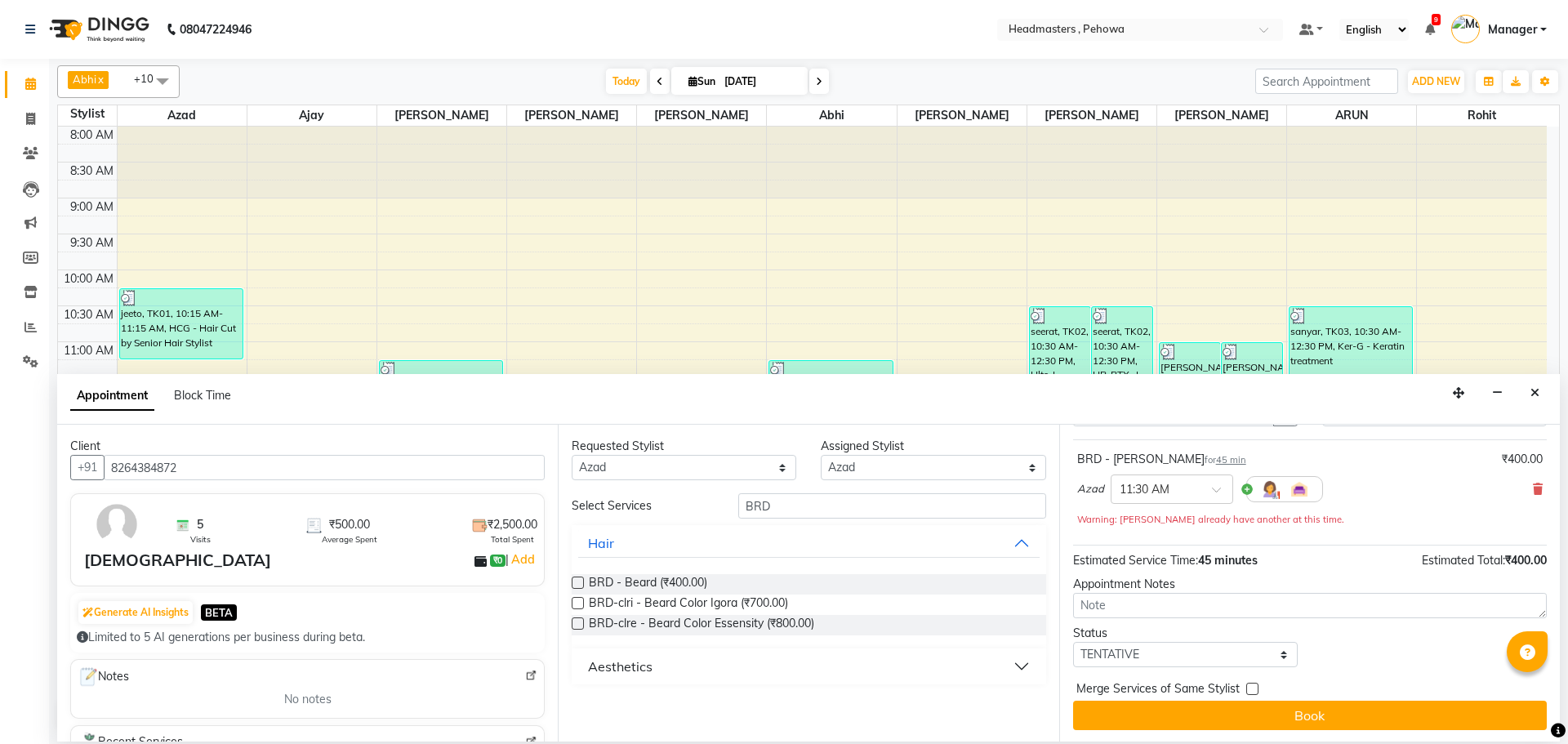 scroll, scrollTop: 87, scrollLeft: 0, axis: vertical 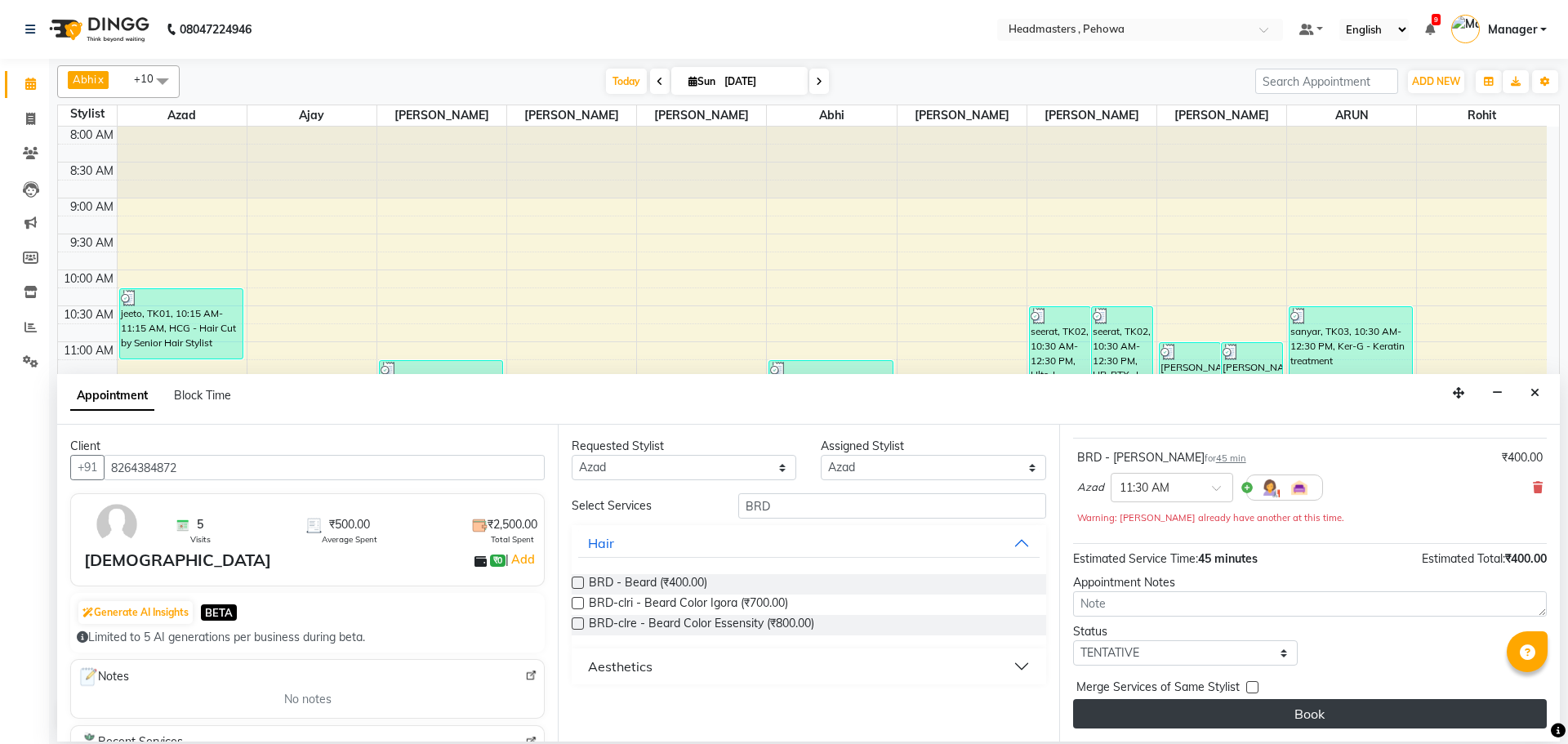 click on "Book" at bounding box center (1310, 714) 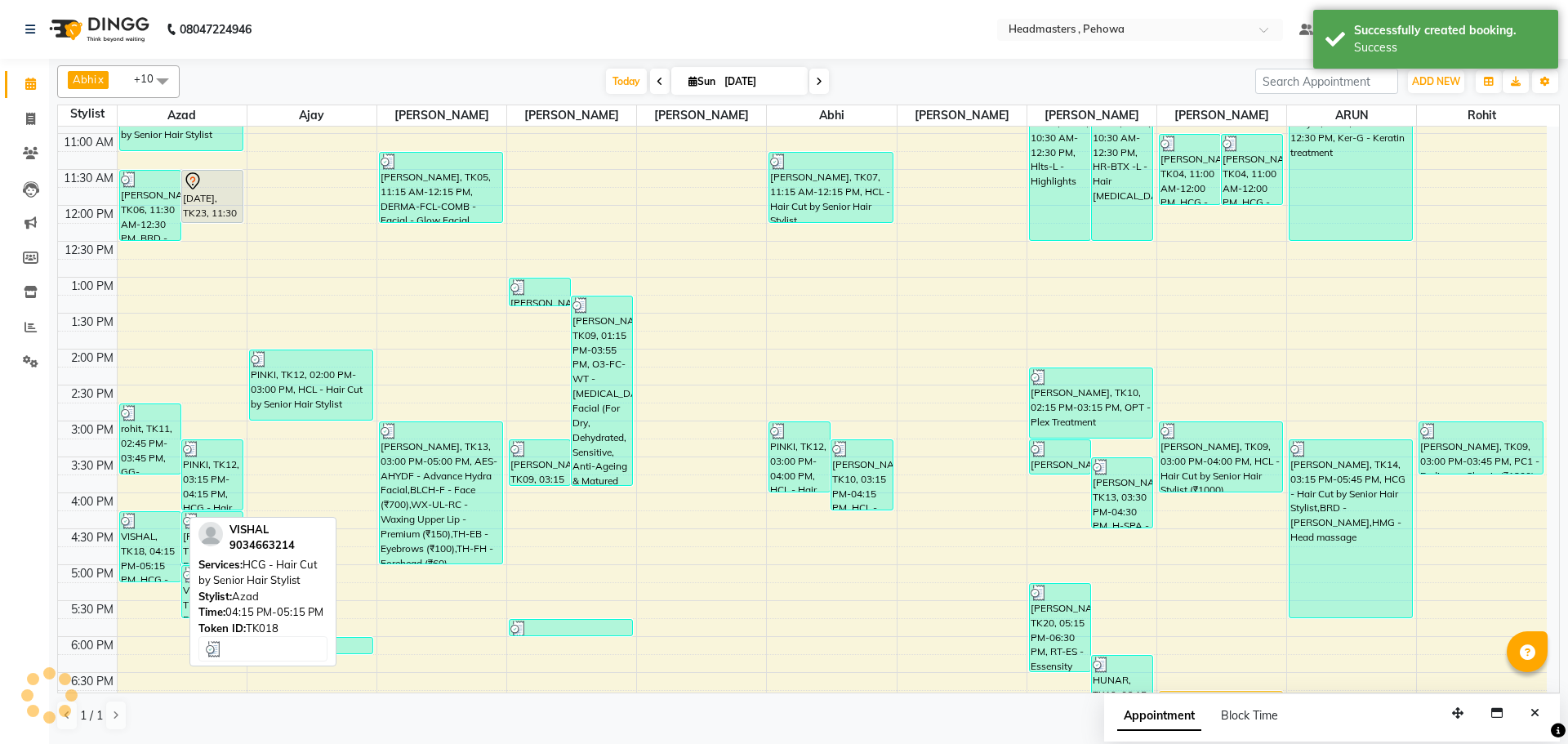 scroll, scrollTop: 245, scrollLeft: 0, axis: vertical 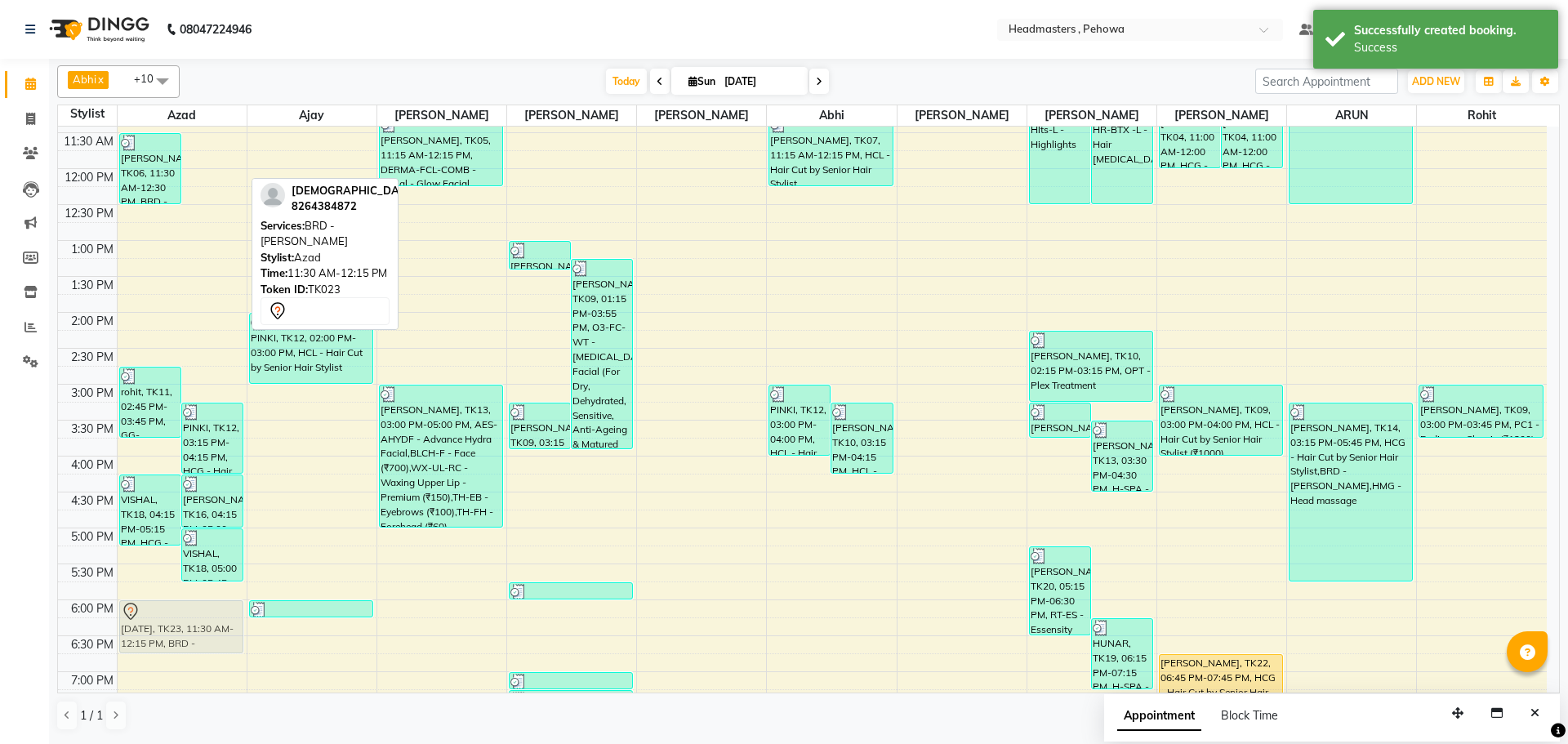 drag, startPoint x: 204, startPoint y: 157, endPoint x: 219, endPoint y: 590, distance: 433.26 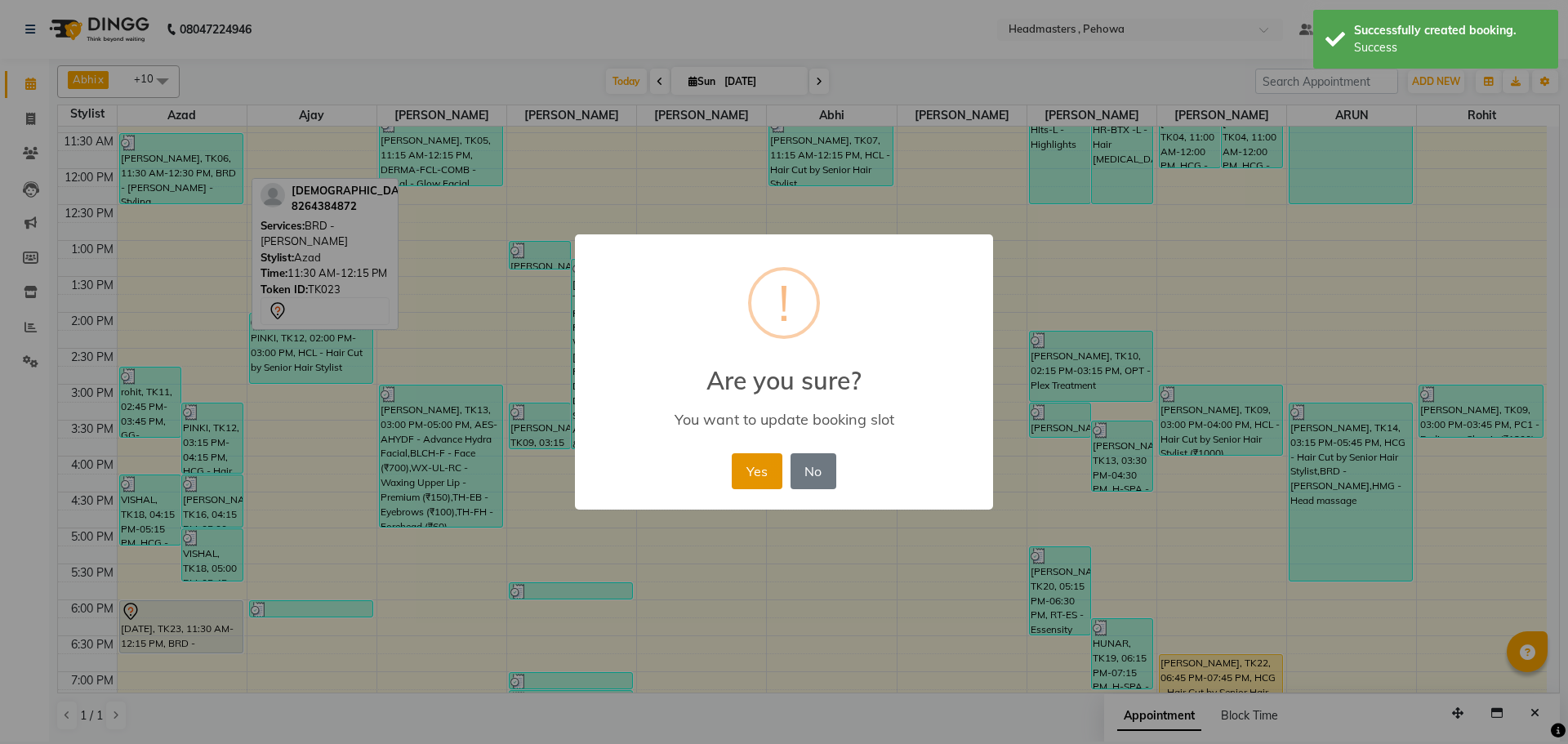 click on "Yes" at bounding box center (756, 471) 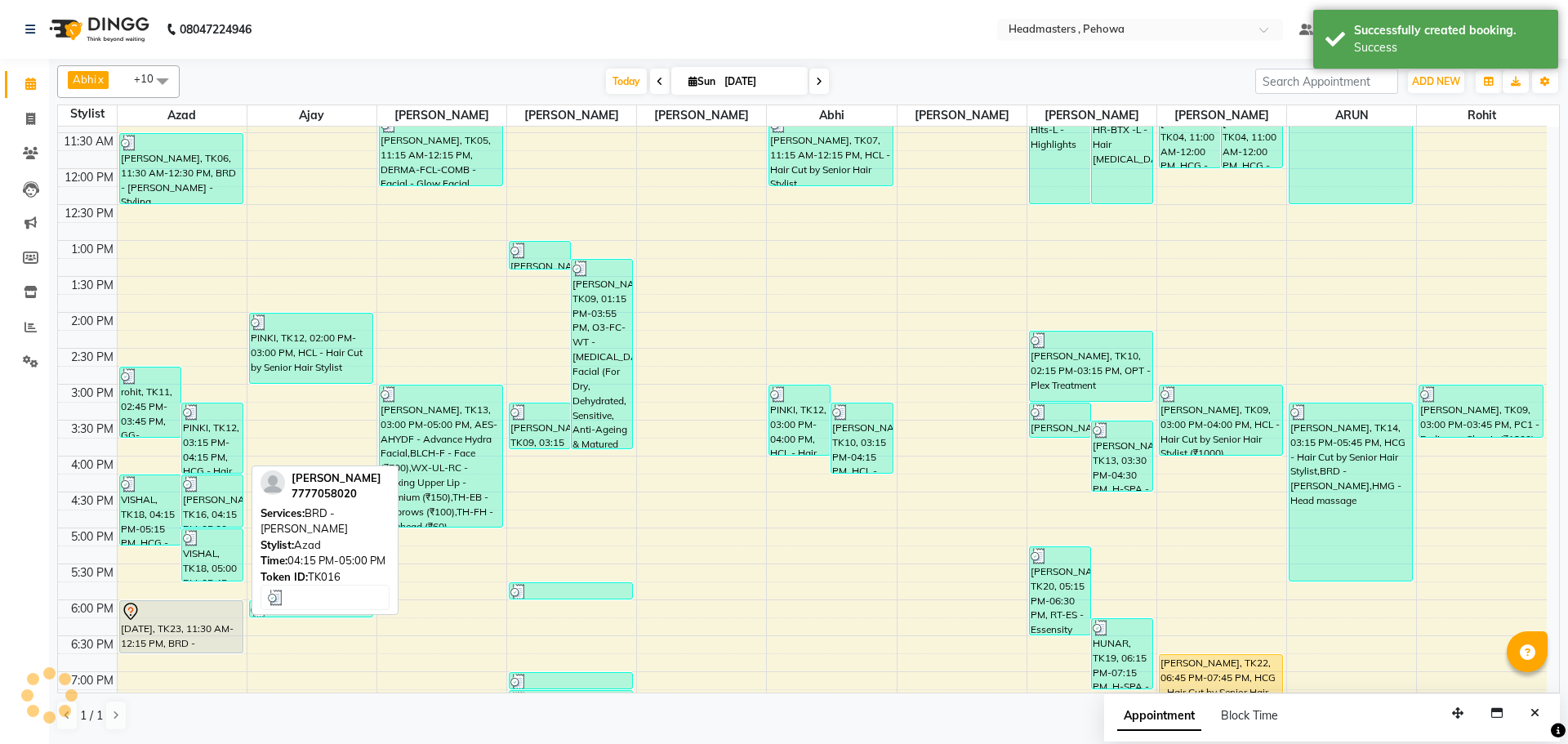 scroll, scrollTop: 439, scrollLeft: 0, axis: vertical 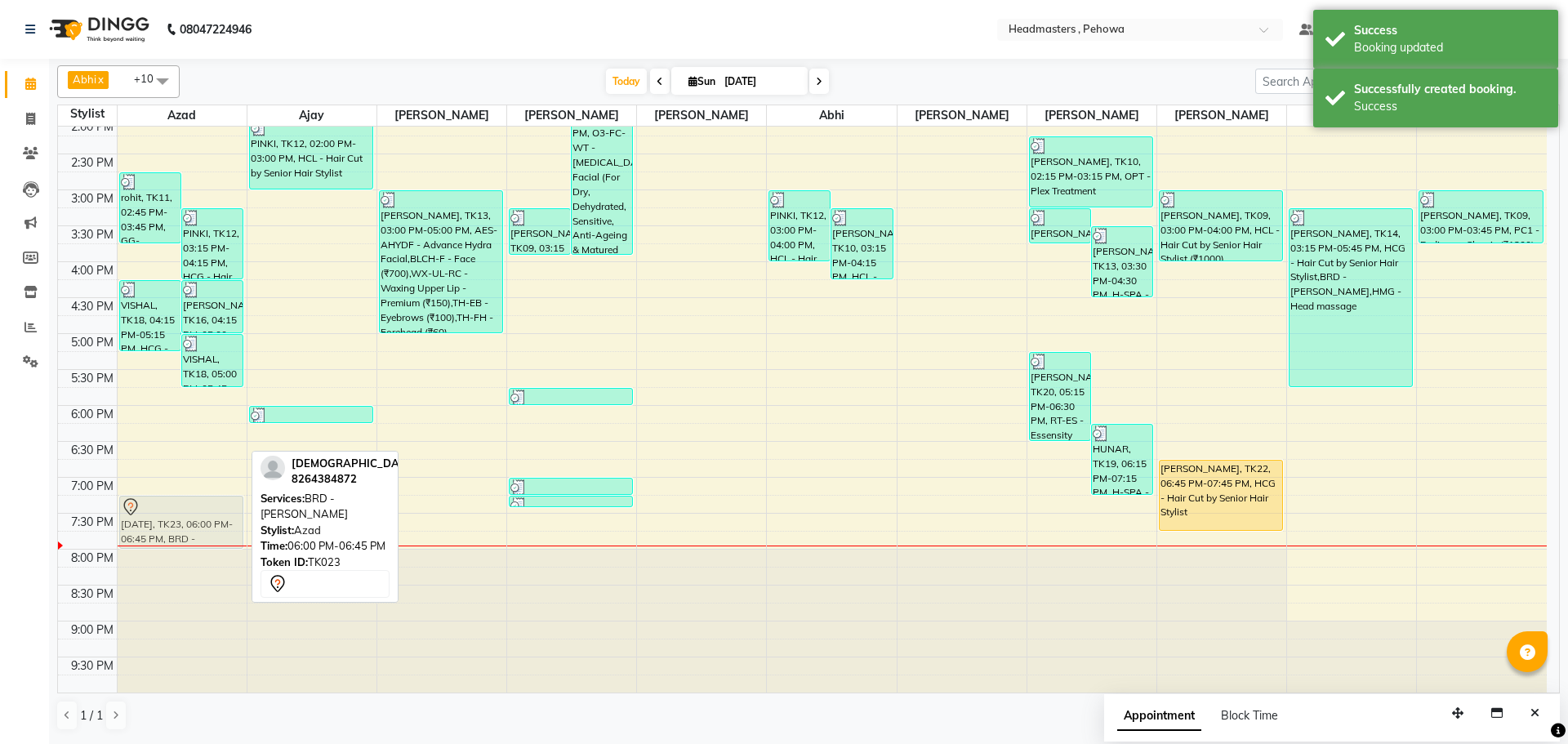 drag, startPoint x: 180, startPoint y: 421, endPoint x: 205, endPoint y: 512, distance: 94.37161 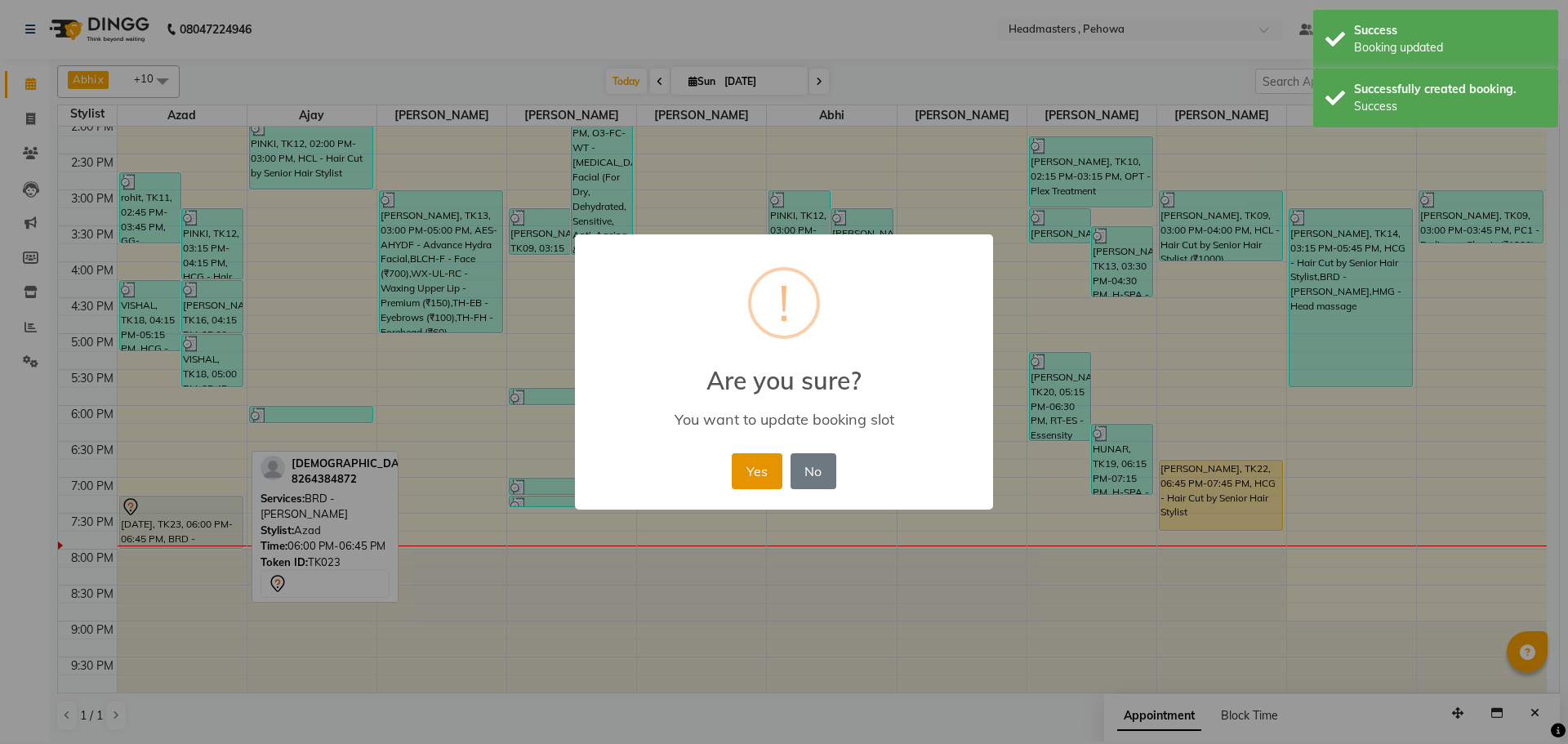 click on "Yes" at bounding box center [756, 471] 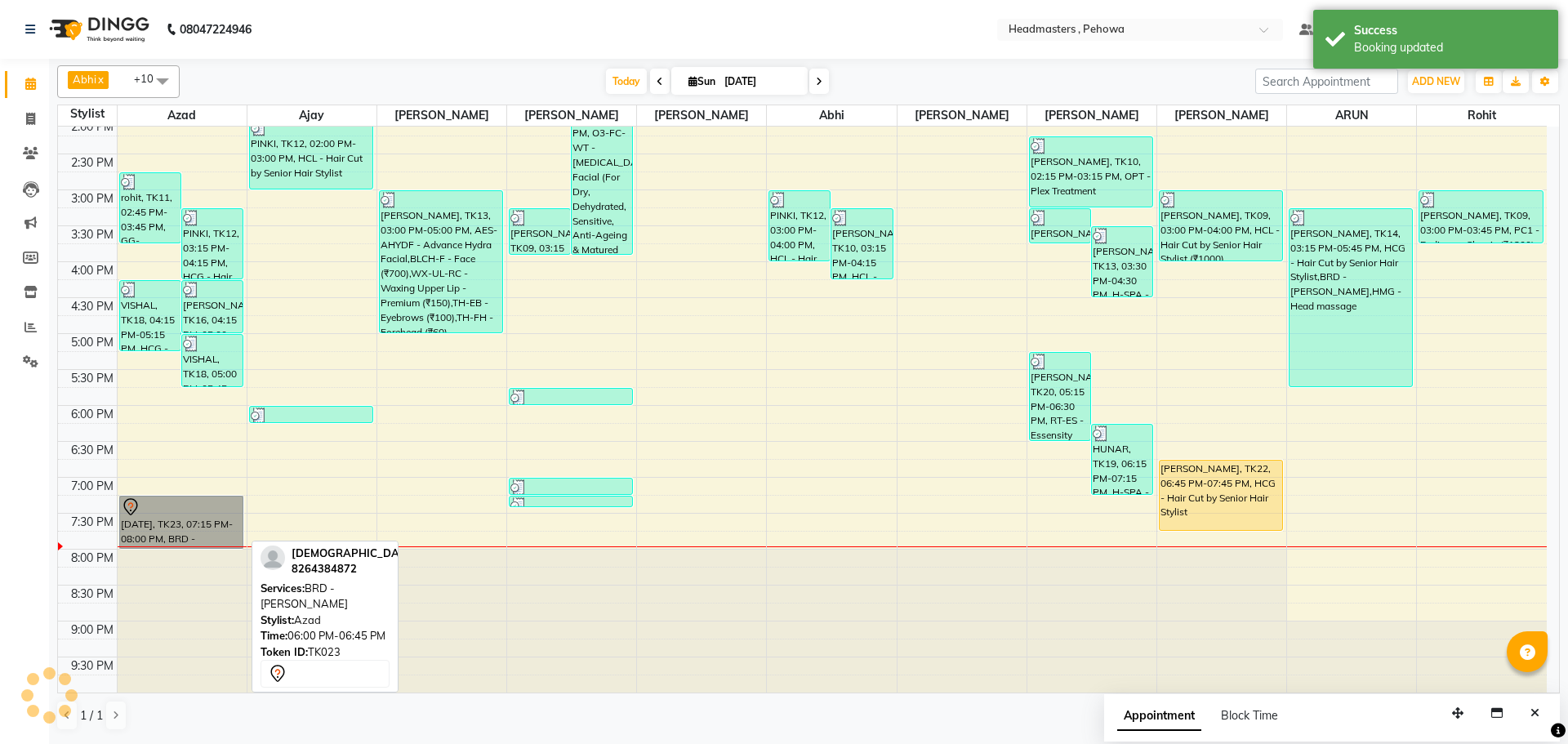 drag, startPoint x: 170, startPoint y: 512, endPoint x: 210, endPoint y: 528, distance: 43.081318 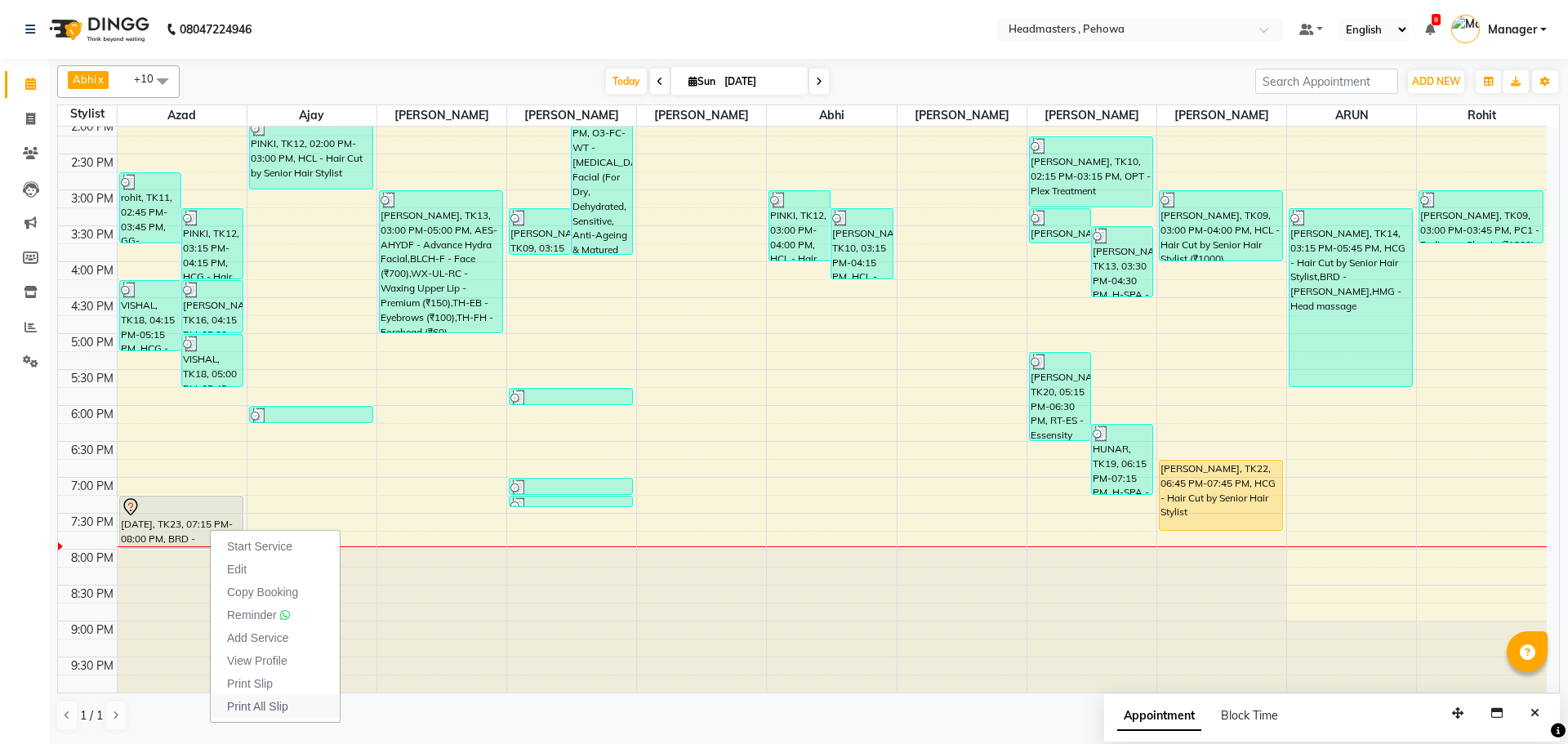 drag, startPoint x: 279, startPoint y: 684, endPoint x: 272, endPoint y: 702, distance: 19.313208 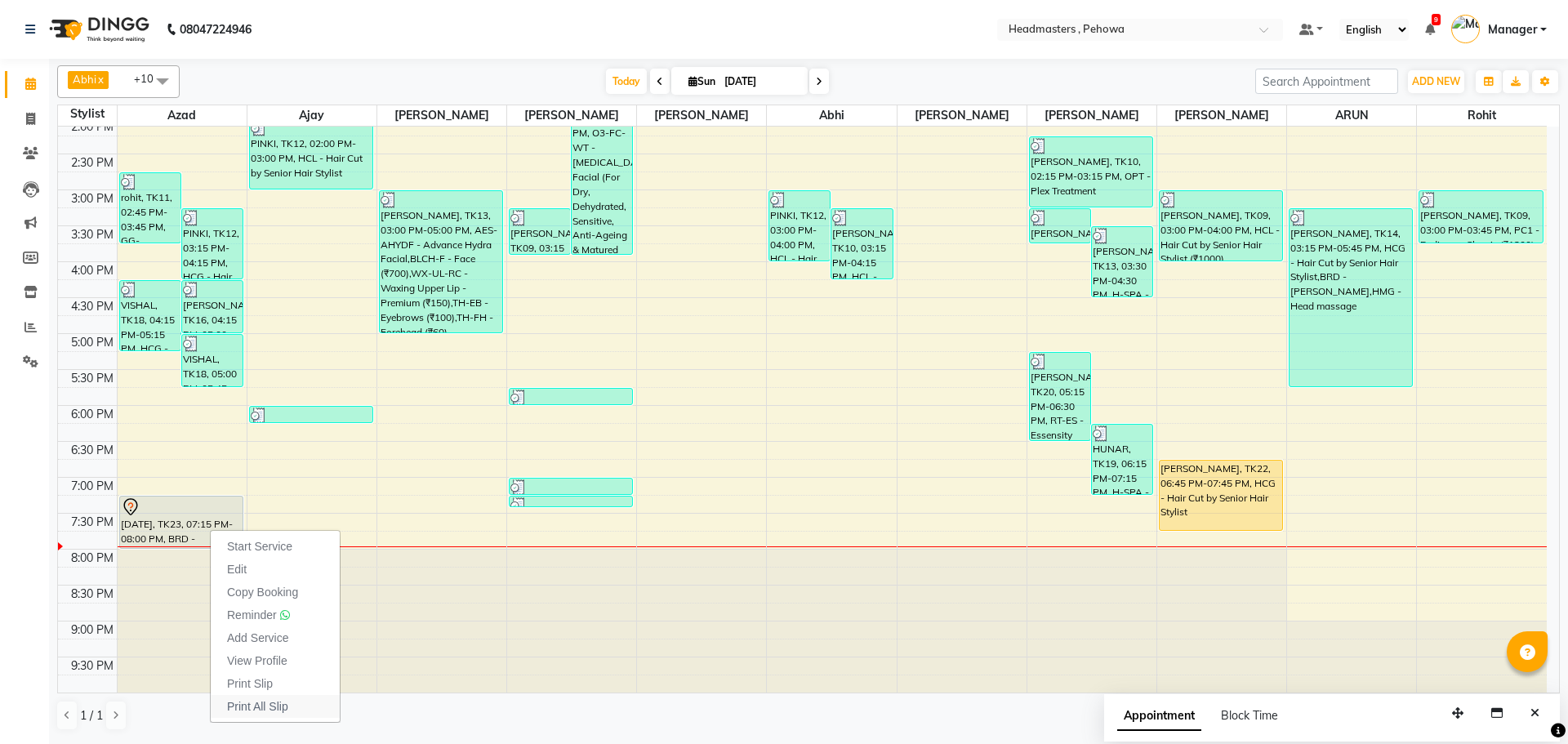 click on "Start Service Edit Copy Booking Reminder   Add Service View Profile Print Slip Print All Slip" at bounding box center [275, 626] 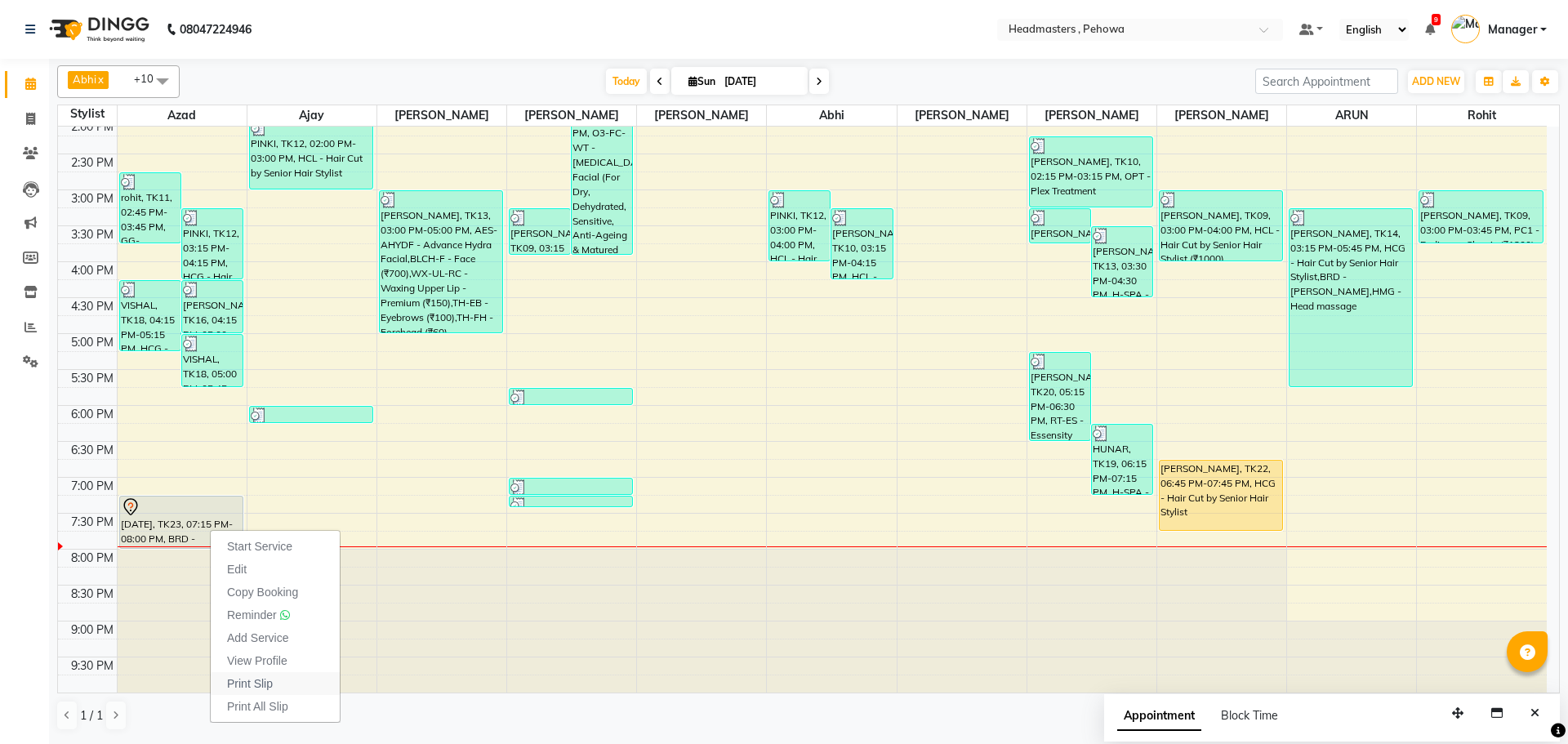 click on "Print Slip" at bounding box center [275, 684] 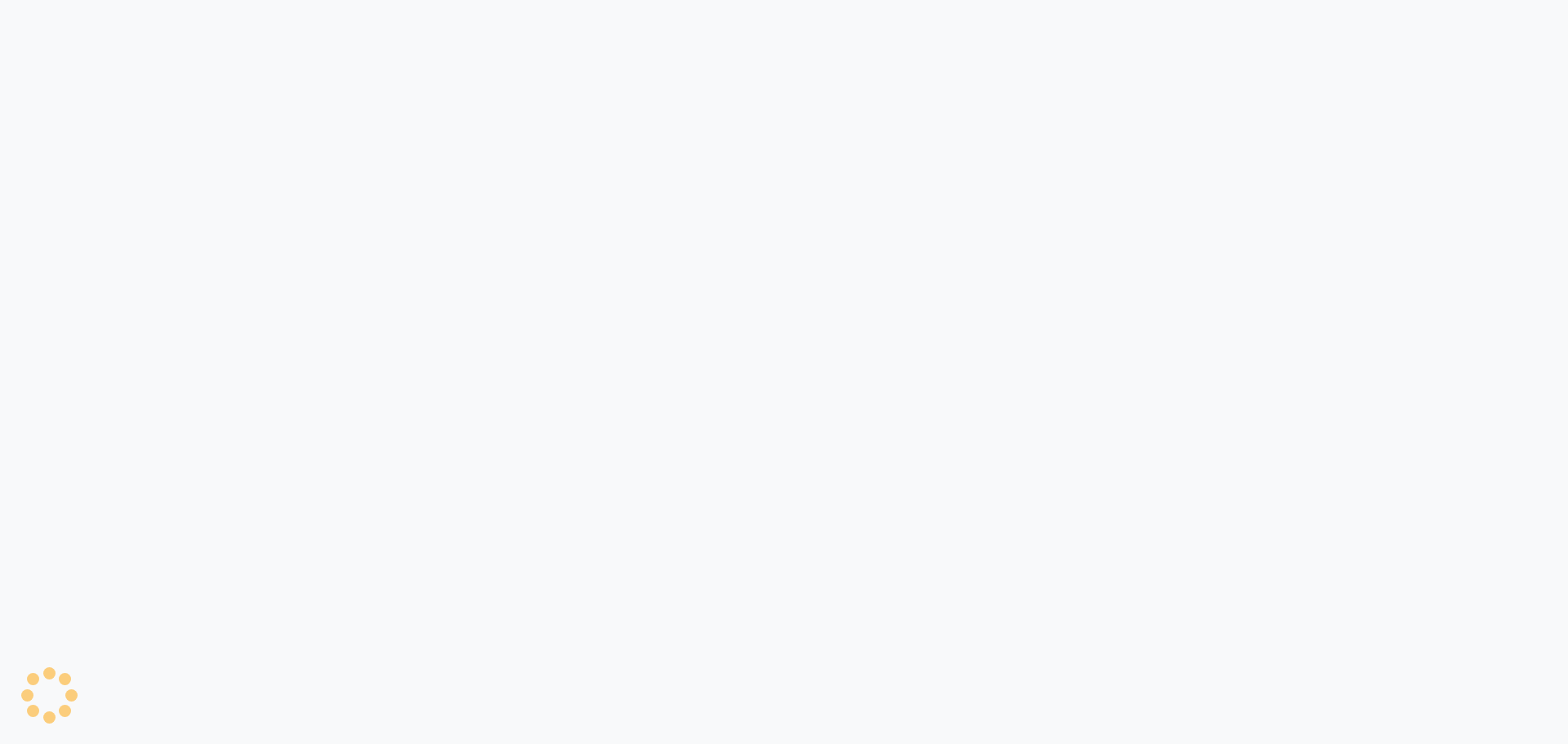 scroll, scrollTop: 0, scrollLeft: 0, axis: both 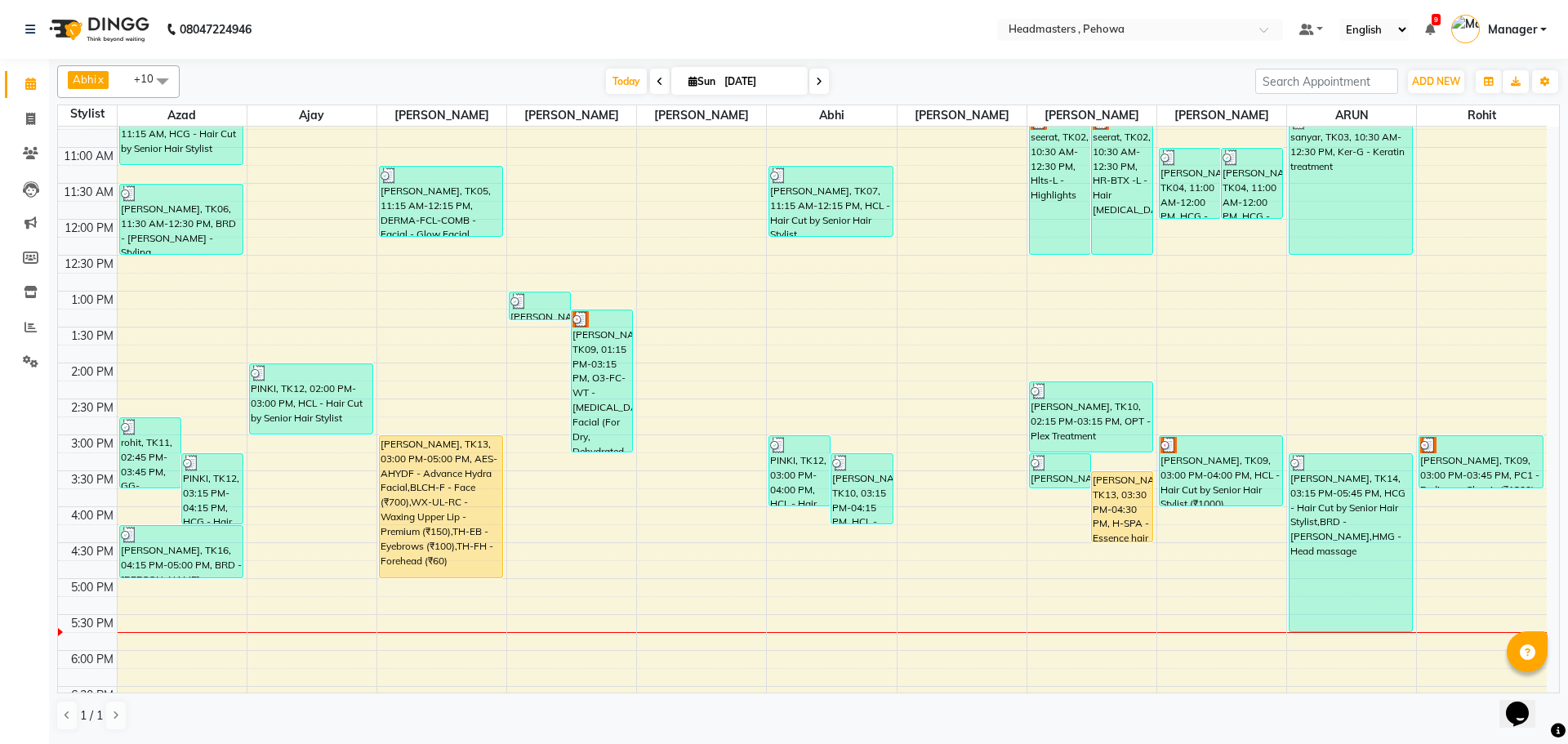 click on "8:00 AM 8:30 AM 9:00 AM 9:30 AM 10:00 AM 10:30 AM 11:00 AM 11:30 AM 12:00 PM 12:30 PM 1:00 PM 1:30 PM 2:00 PM 2:30 PM 3:00 PM 3:30 PM 4:00 PM 4:30 PM 5:00 PM 5:30 PM 6:00 PM 6:30 PM 7:00 PM 7:30 PM 8:00 PM 8:30 PM 9:00 PM 9:30 PM     rohit, TK11, 02:45 PM-03:45 PM, GG-essensity - Essensity Global     PINKI, TK12, 03:15 PM-04:15 PM, HCG - Hair Cut by Senior Hair Stylist (₹600)     jeeto, TK01, 10:15 AM-11:15 AM, HCG - Hair Cut by Senior Hair Stylist     KHUSH CHOPRA, TK06, 11:30 AM-12:30 PM, BRD - Beard,HS - Styling     lovedeep randhawa, TK16, 04:15 PM-05:00 PM, BRD - Beard     PINKI, TK12, 02:00 PM-03:00 PM, HCL - Hair Cut by Senior Hair Stylist     RASHPINDER, TK05, 11:15 AM-12:15 PM, DERMA-FCL-COMB - Facial - Glow Facial (Uneven Skin)    simran, TK13, 03:00 PM-05:00 PM, AES-AHYDF  - Advance Hydra Facial,BLCH-F - Face (₹700),WX-UL-RC - Waxing Upper Lip - Premium (₹150),TH-EB - Eyebrows (₹100),TH-FH - Forehead (₹60)             PINKI, TK12, 03:00 PM-04:00 PM, HCL - Hair Cut by Senior Hair Stylist" at bounding box center [802, 434] 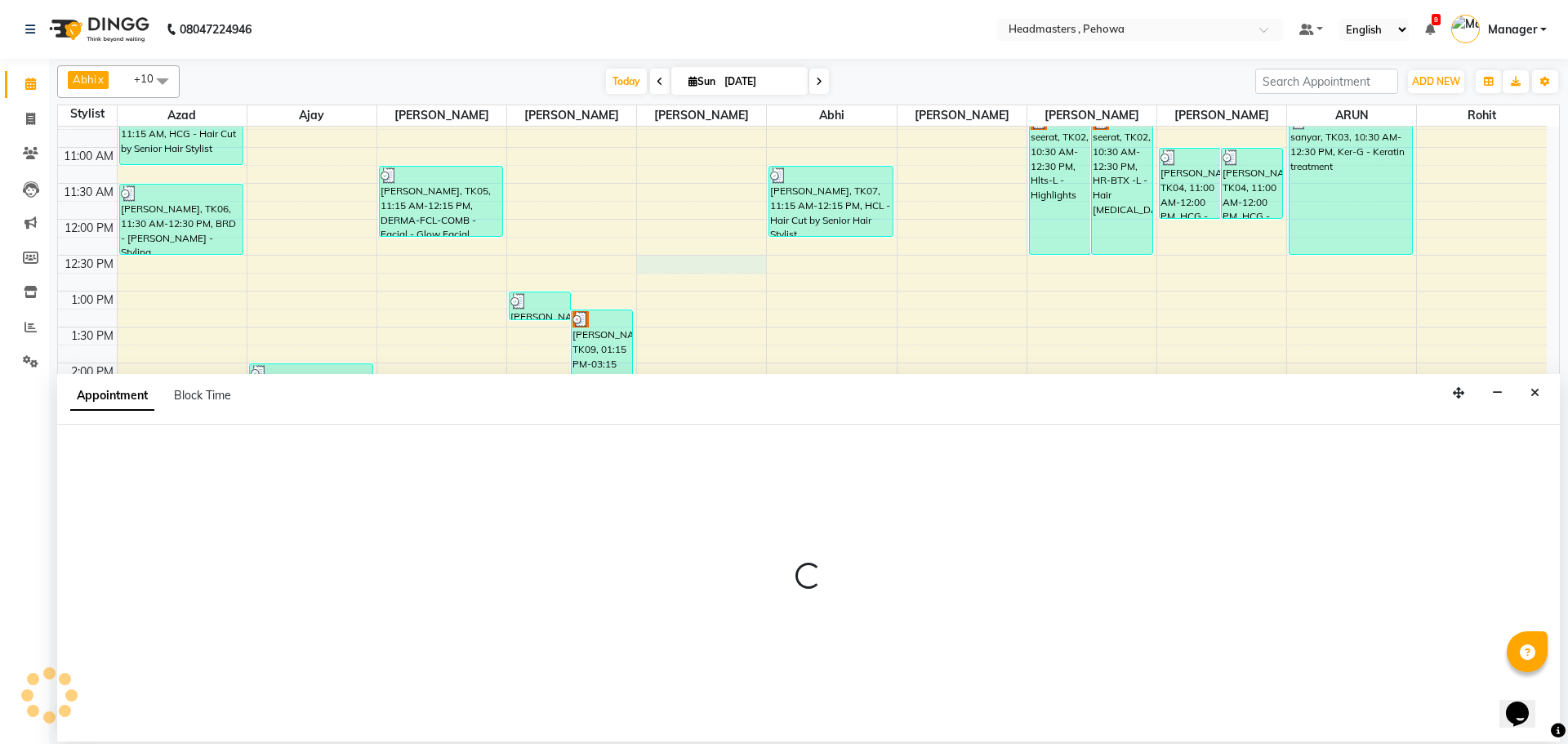 select on "68781" 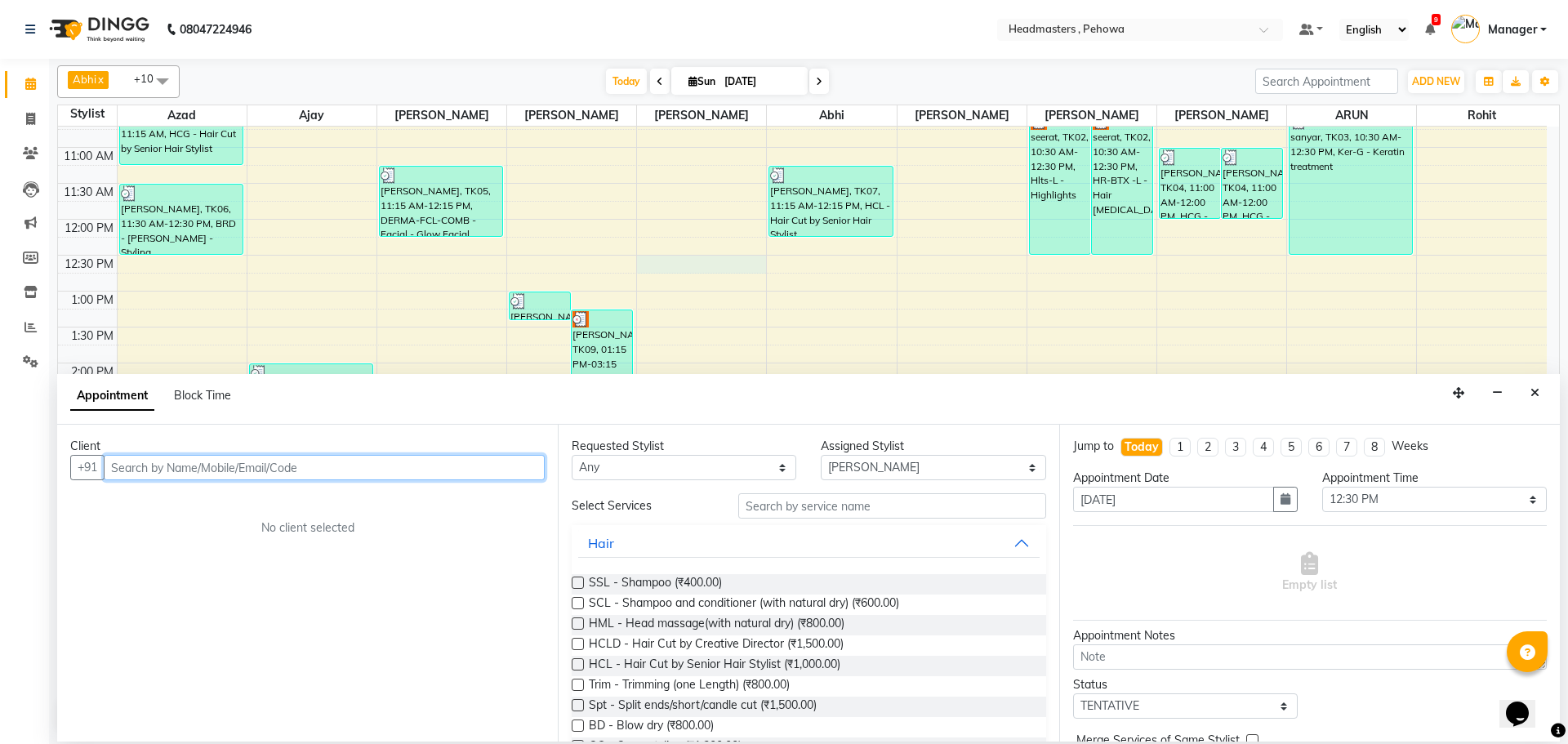 click at bounding box center (324, 467) 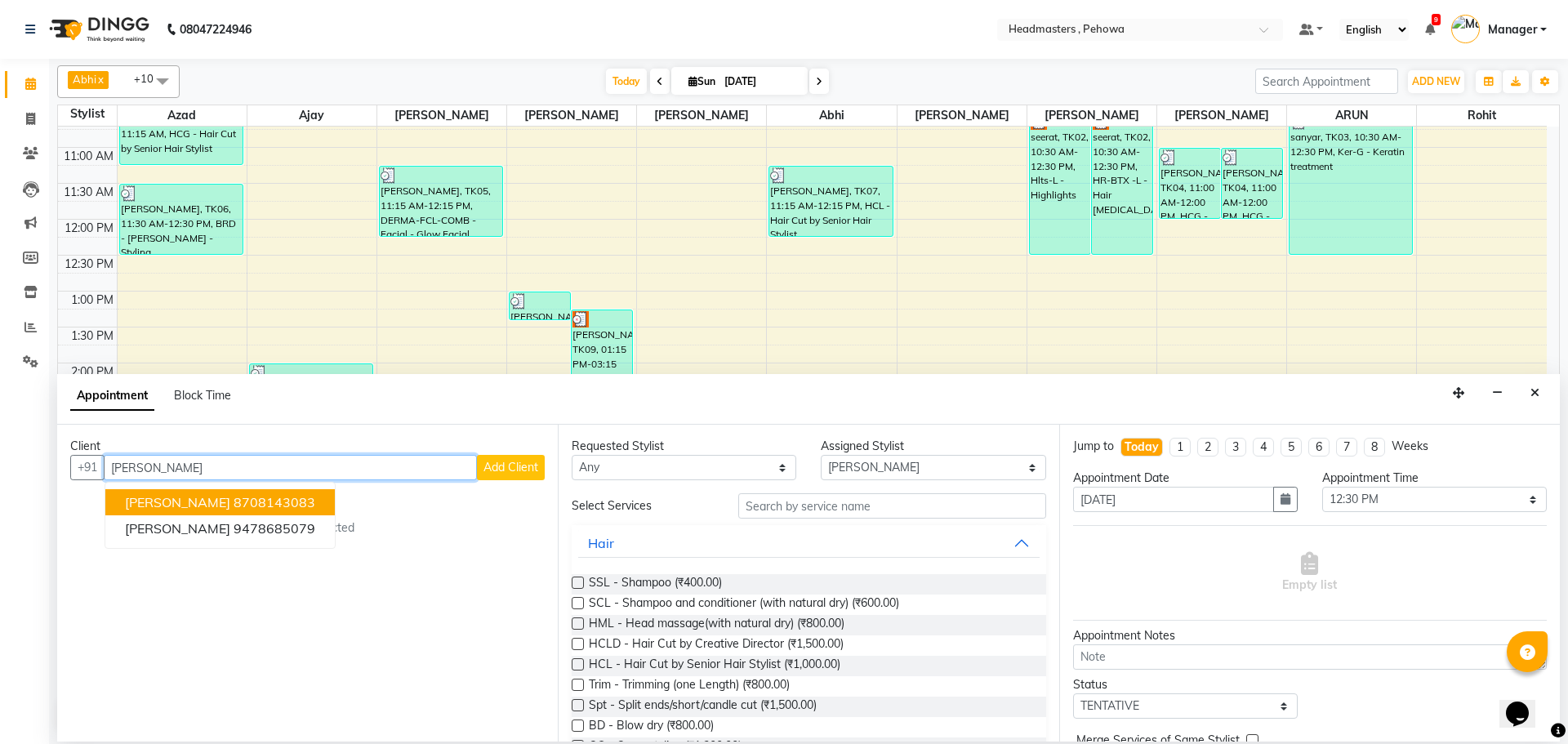 click on "8708143083" at bounding box center [274, 502] 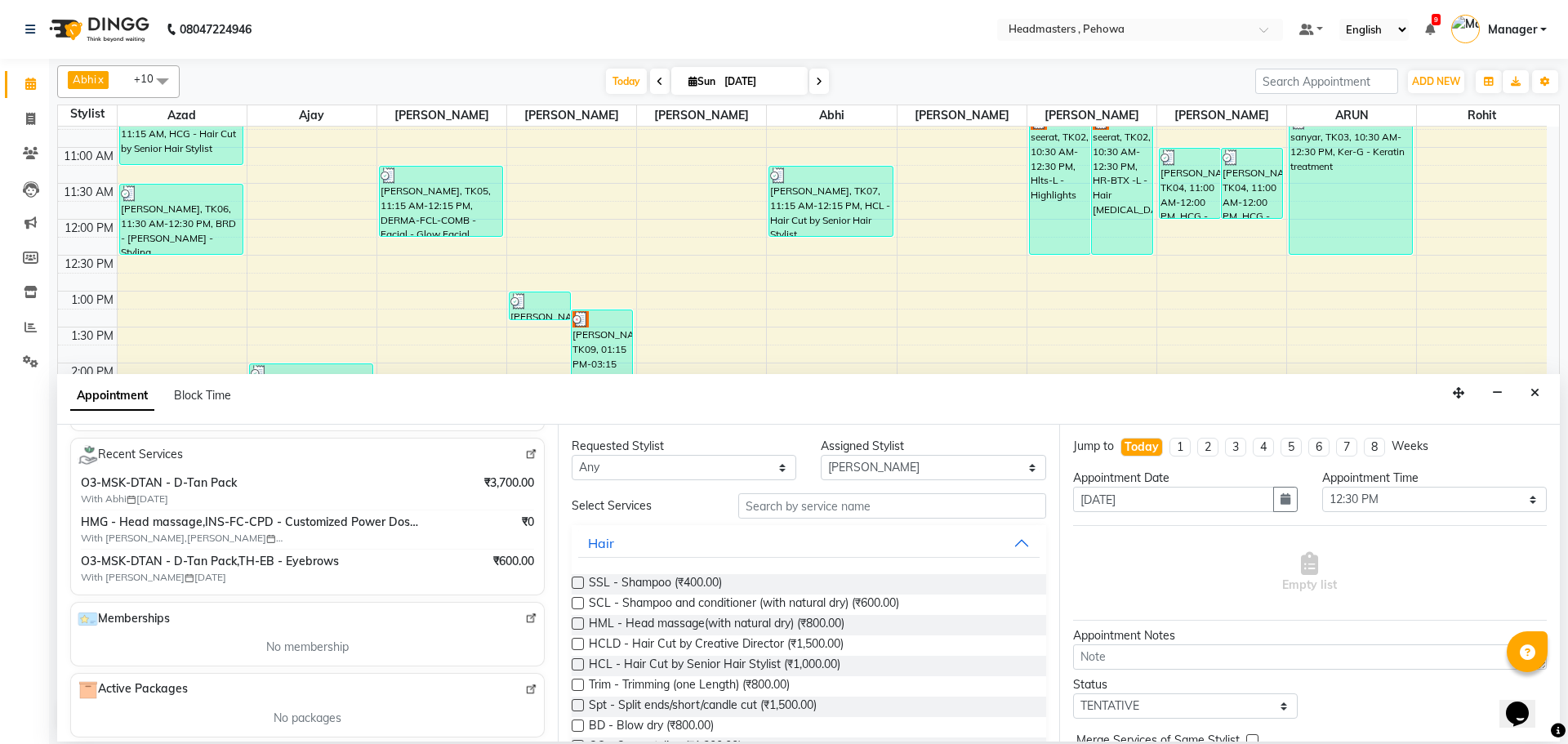 scroll, scrollTop: 327, scrollLeft: 0, axis: vertical 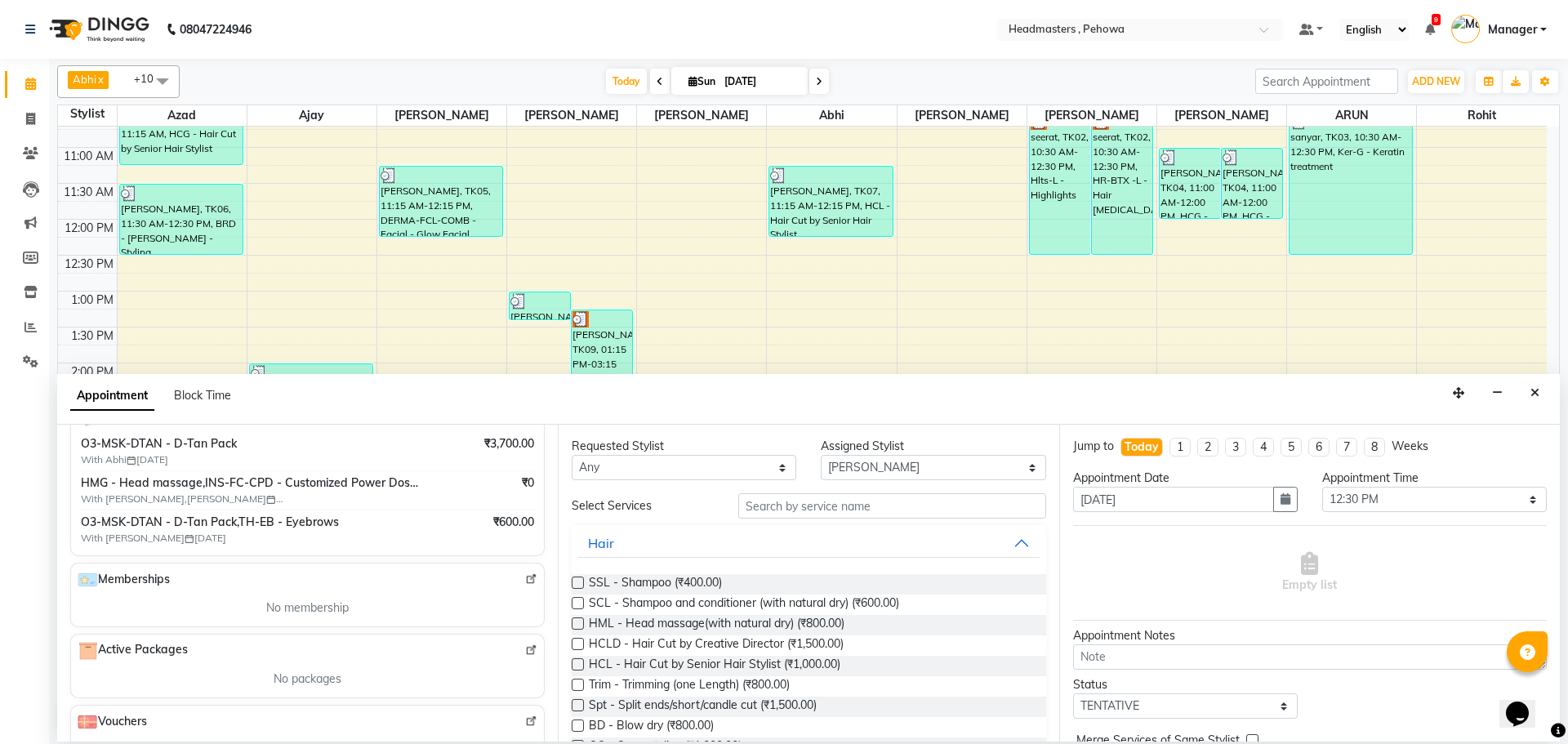 type on "8708143083" 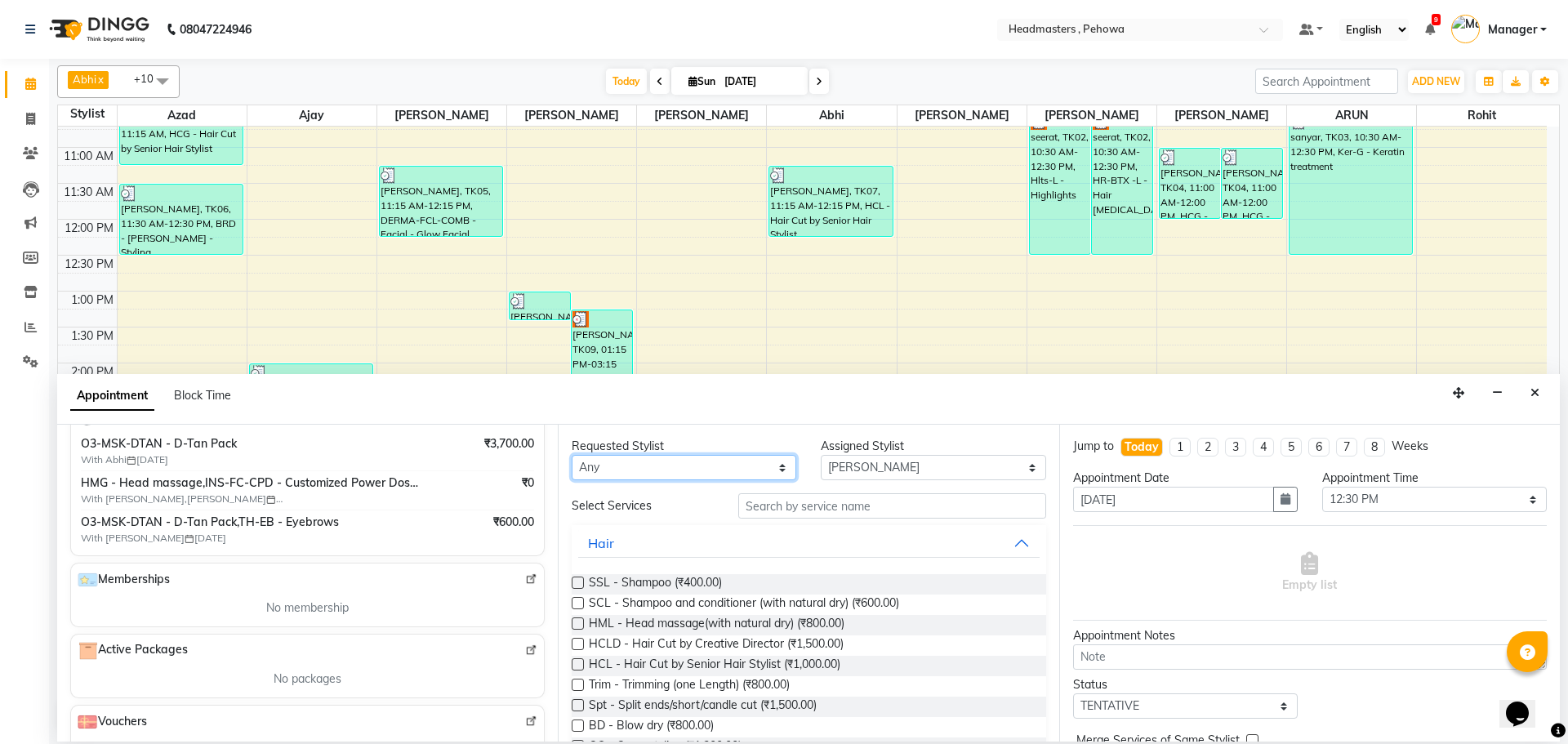 click on "Any Abhi [PERSON_NAME] [PERSON_NAME] [PERSON_NAME] [PERSON_NAME] Headmasters [PERSON_NAME] Manager [PERSON_NAME] [PERSON_NAME] [PERSON_NAME] [PERSON_NAME] Rohit [PERSON_NAME] [PERSON_NAME] [PERSON_NAME] [PERSON_NAME]  [PERSON_NAME]" at bounding box center [684, 467] 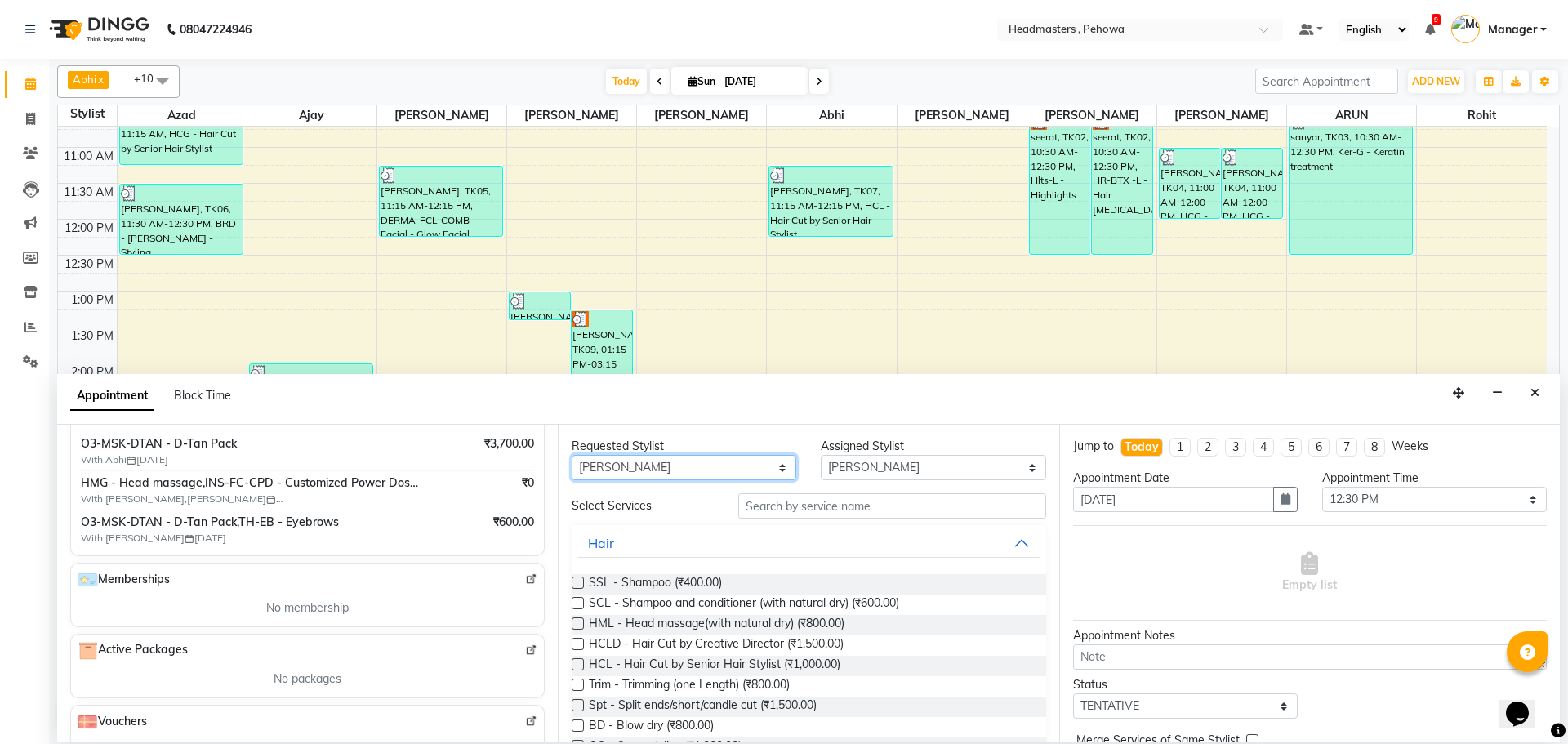click on "Any Abhi [PERSON_NAME] [PERSON_NAME] [PERSON_NAME] [PERSON_NAME] Headmasters [PERSON_NAME] Manager [PERSON_NAME] [PERSON_NAME] [PERSON_NAME] [PERSON_NAME] Rohit [PERSON_NAME] [PERSON_NAME] [PERSON_NAME] [PERSON_NAME]  [PERSON_NAME]" at bounding box center [684, 467] 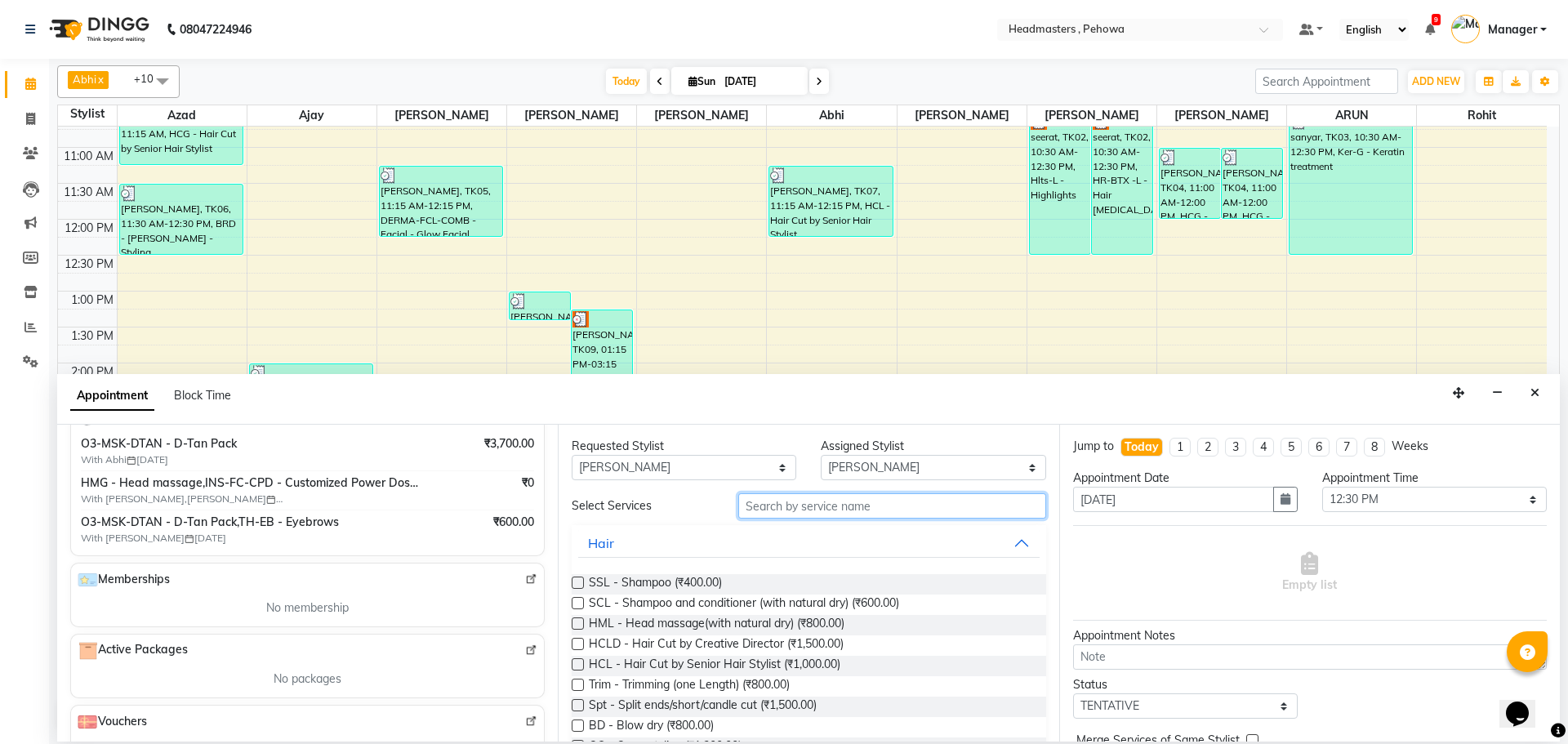 click at bounding box center [892, 506] 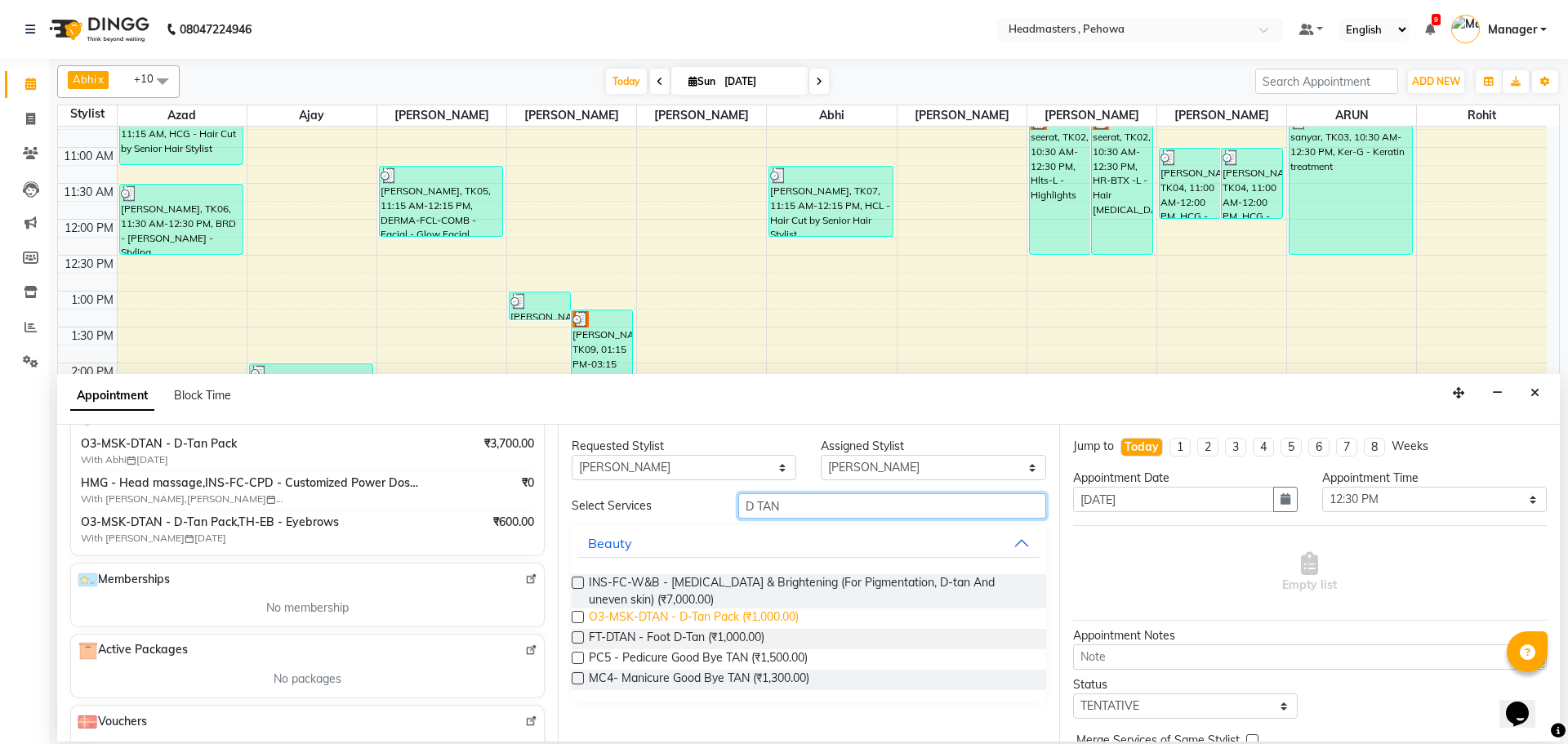 type on "D TAN" 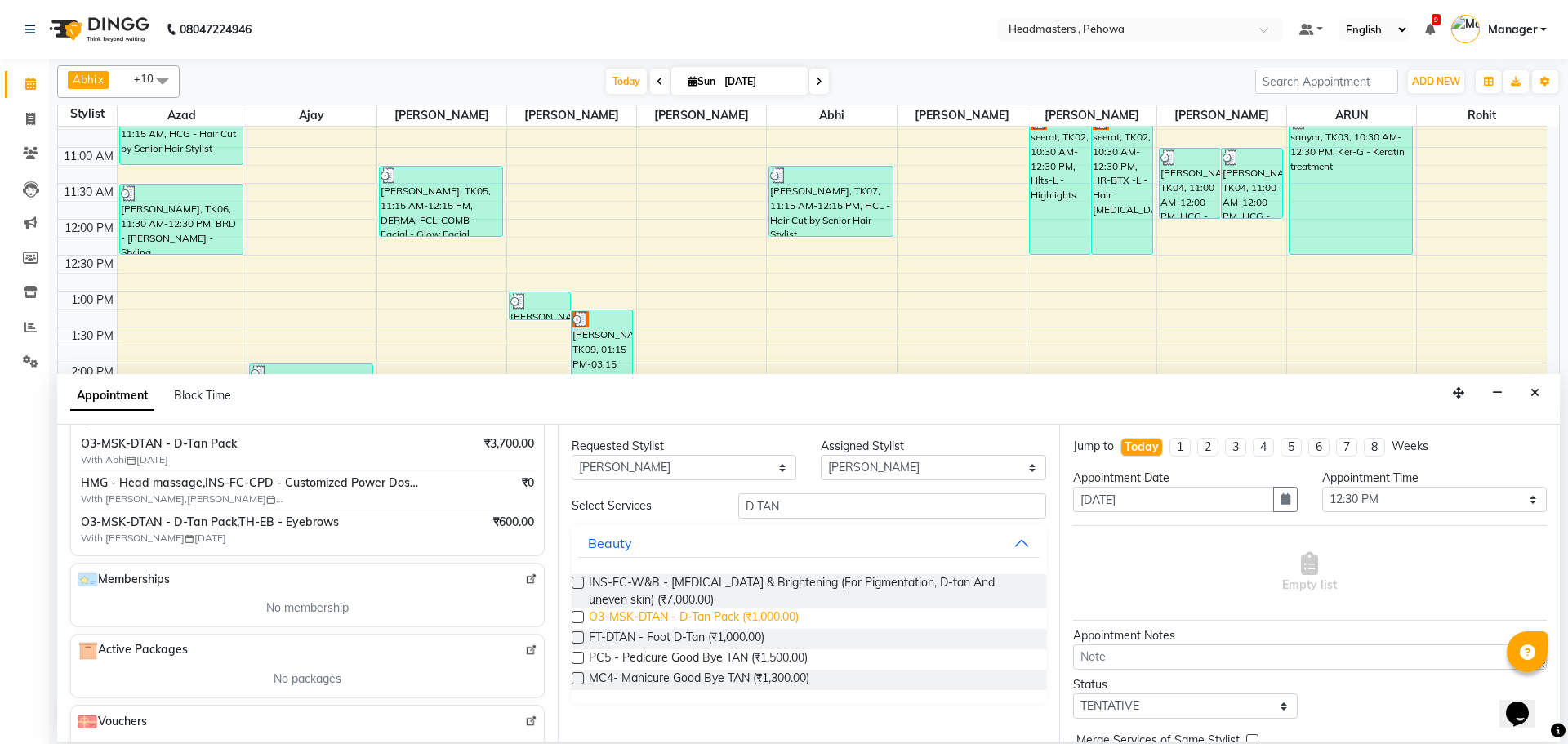 click on "O3-MSK-DTAN  - D-Tan Pack (₹1,000.00)" at bounding box center (693, 618) 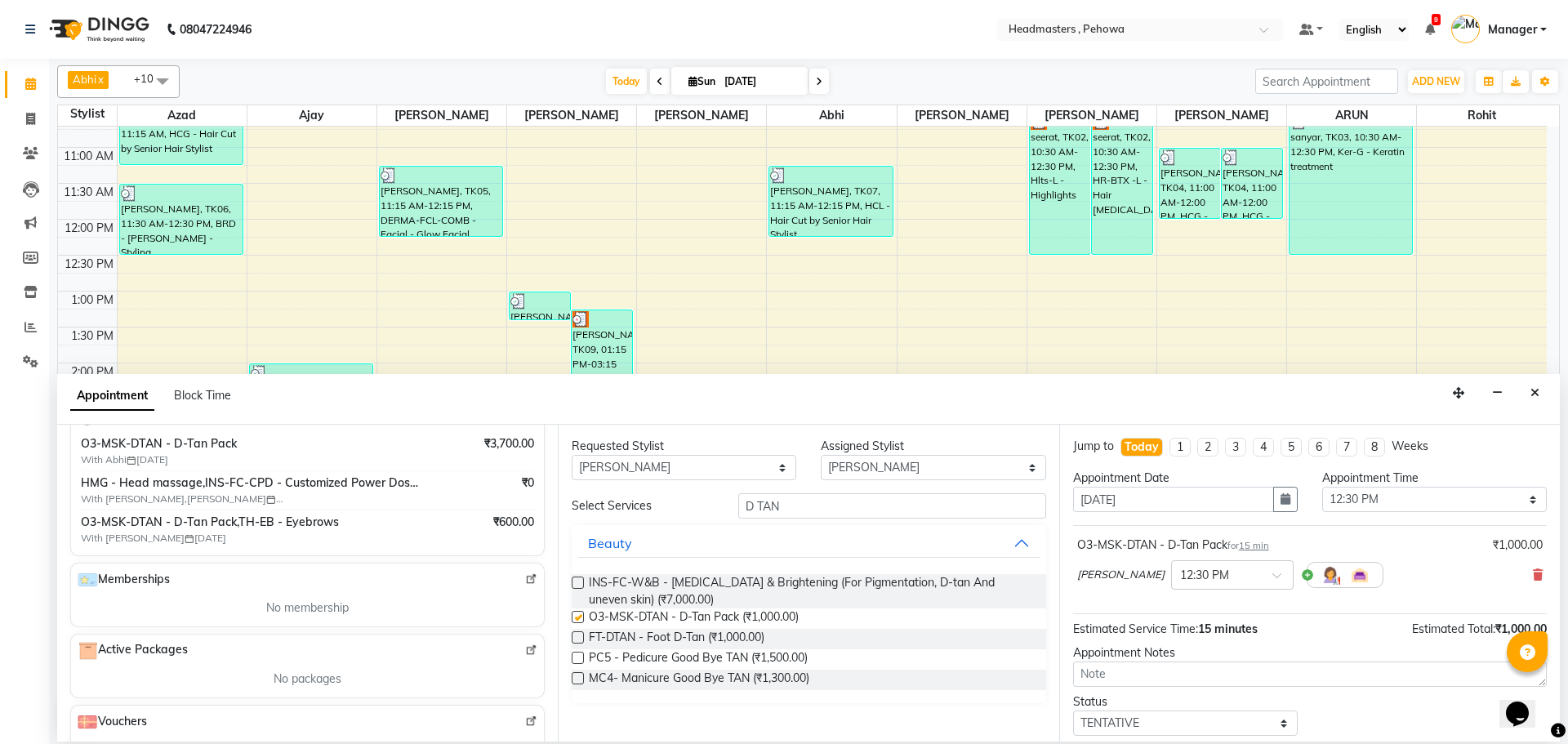 checkbox on "false" 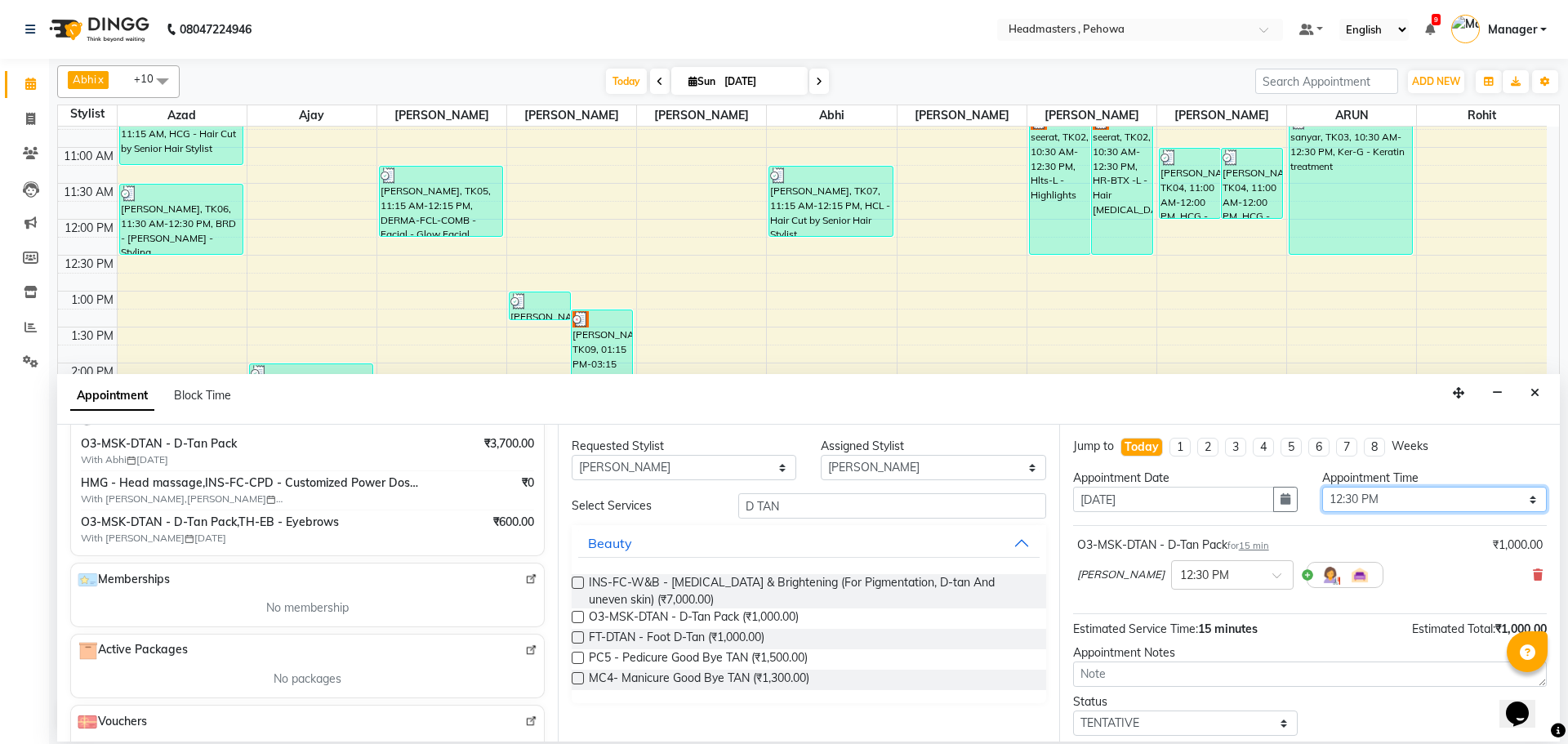 click on "Select 09:00 AM 09:15 AM 09:30 AM 09:45 AM 10:00 AM 10:15 AM 10:30 AM 10:45 AM 11:00 AM 11:15 AM 11:30 AM 11:45 AM 12:00 PM 12:15 PM 12:30 PM 12:45 PM 01:00 PM 01:15 PM 01:30 PM 01:45 PM 02:00 PM 02:15 PM 02:30 PM 02:45 PM 03:00 PM 03:15 PM 03:30 PM 03:45 PM 04:00 PM 04:15 PM 04:30 PM 04:45 PM 05:00 PM 05:15 PM 05:30 PM 05:45 PM 06:00 PM 06:15 PM 06:30 PM 06:45 PM 07:00 PM 07:15 PM 07:30 PM 07:45 PM 08:00 PM 08:15 PM 08:30 PM 08:45 PM 09:00 PM" at bounding box center (1434, 499) 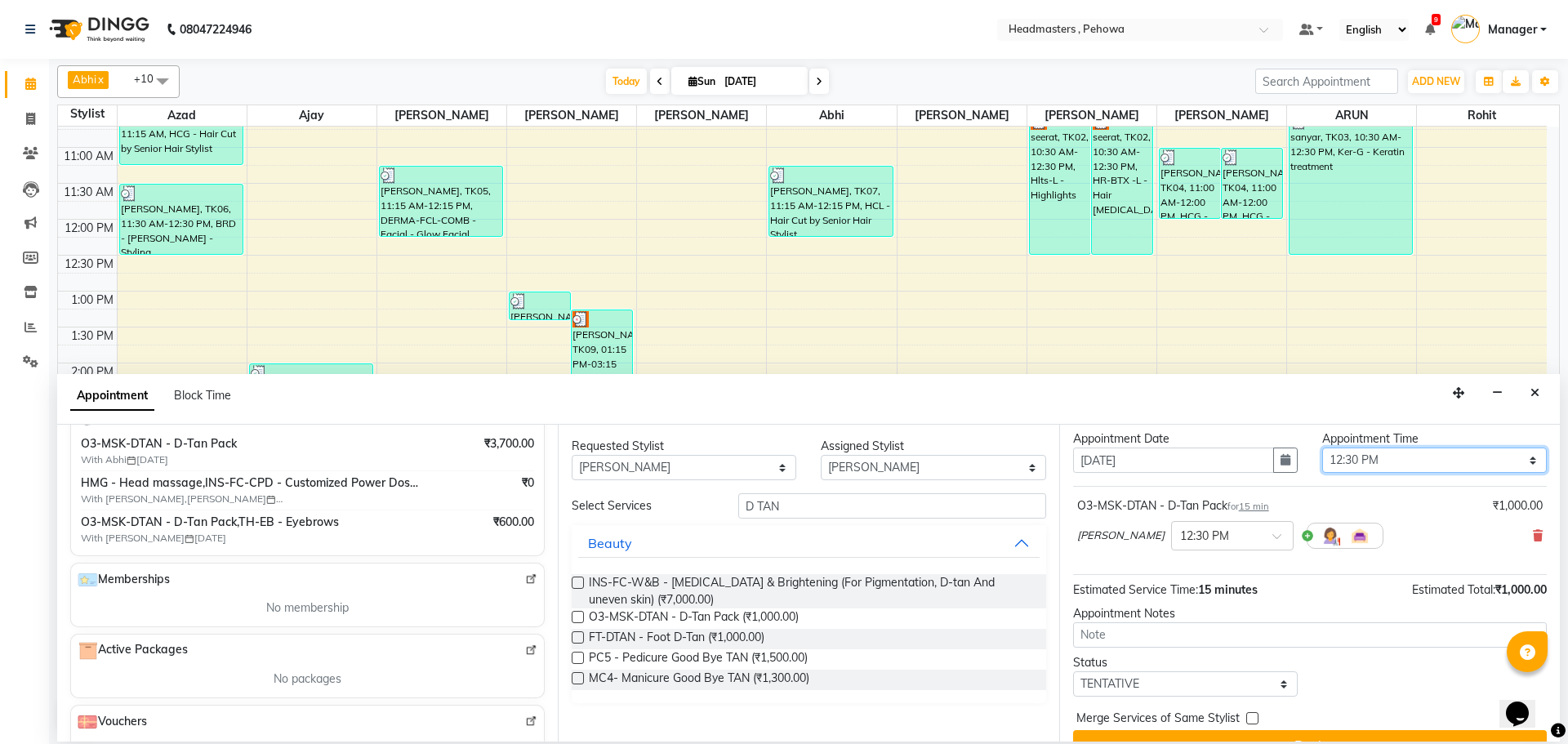 scroll, scrollTop: 70, scrollLeft: 0, axis: vertical 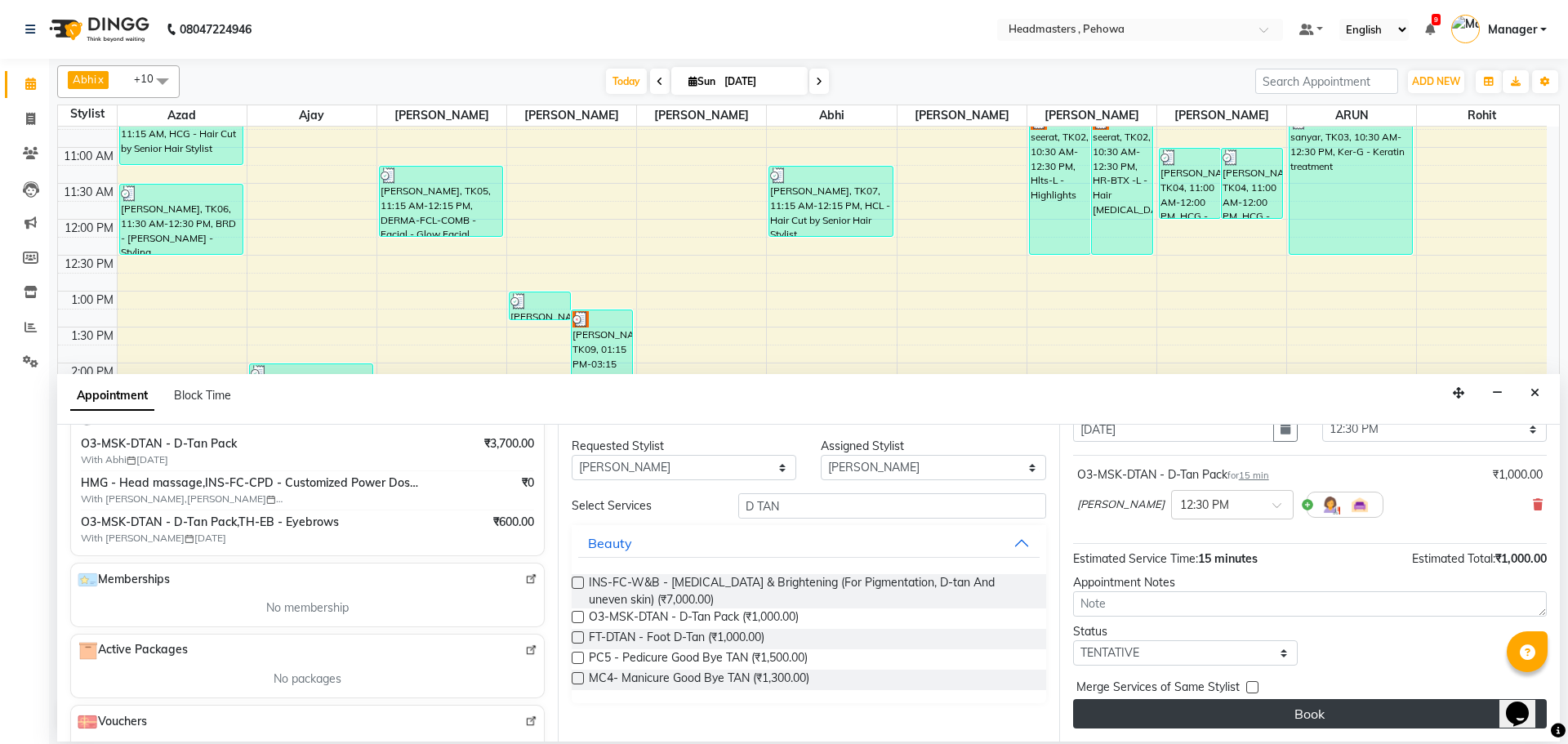 click on "Book" at bounding box center [1310, 714] 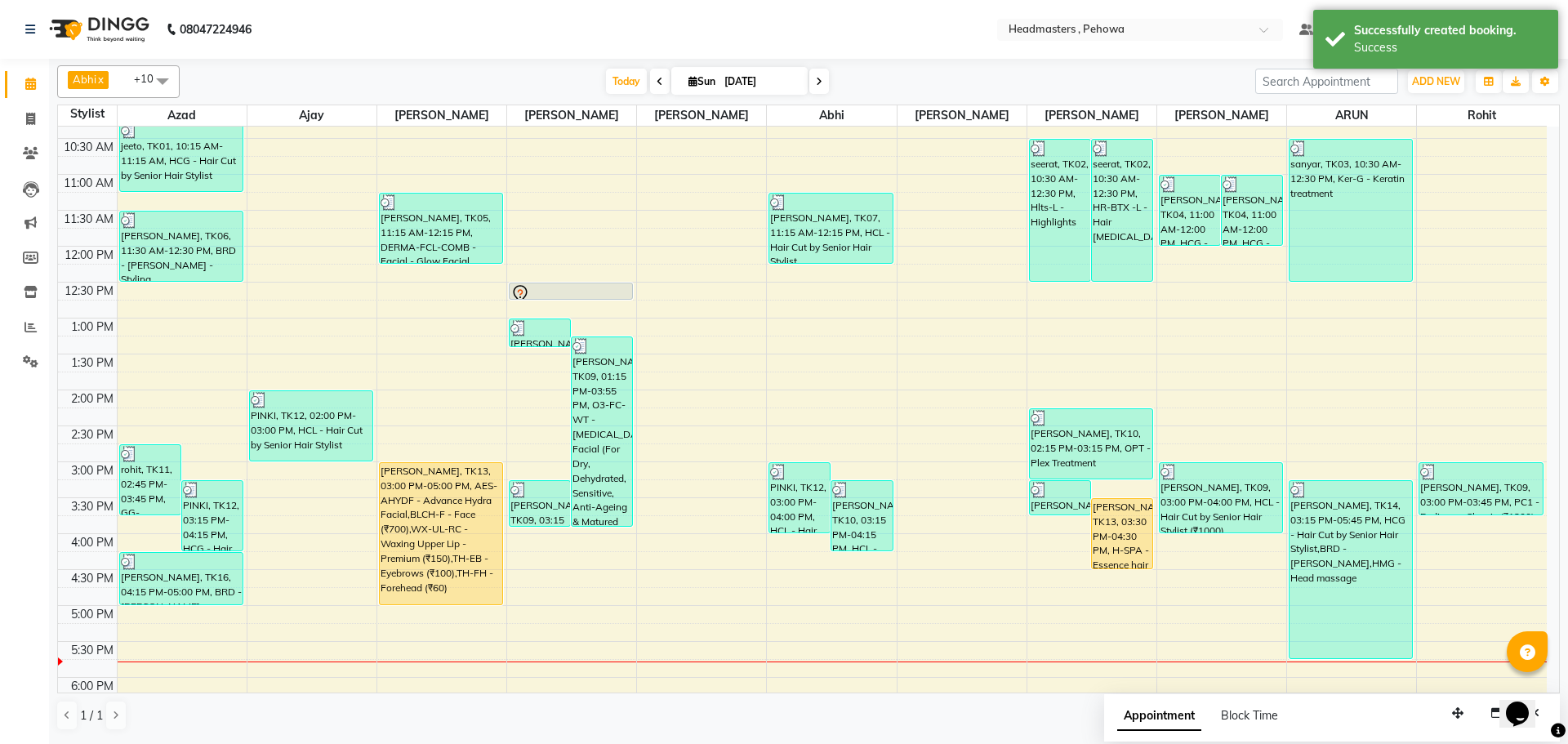scroll, scrollTop: 113, scrollLeft: 0, axis: vertical 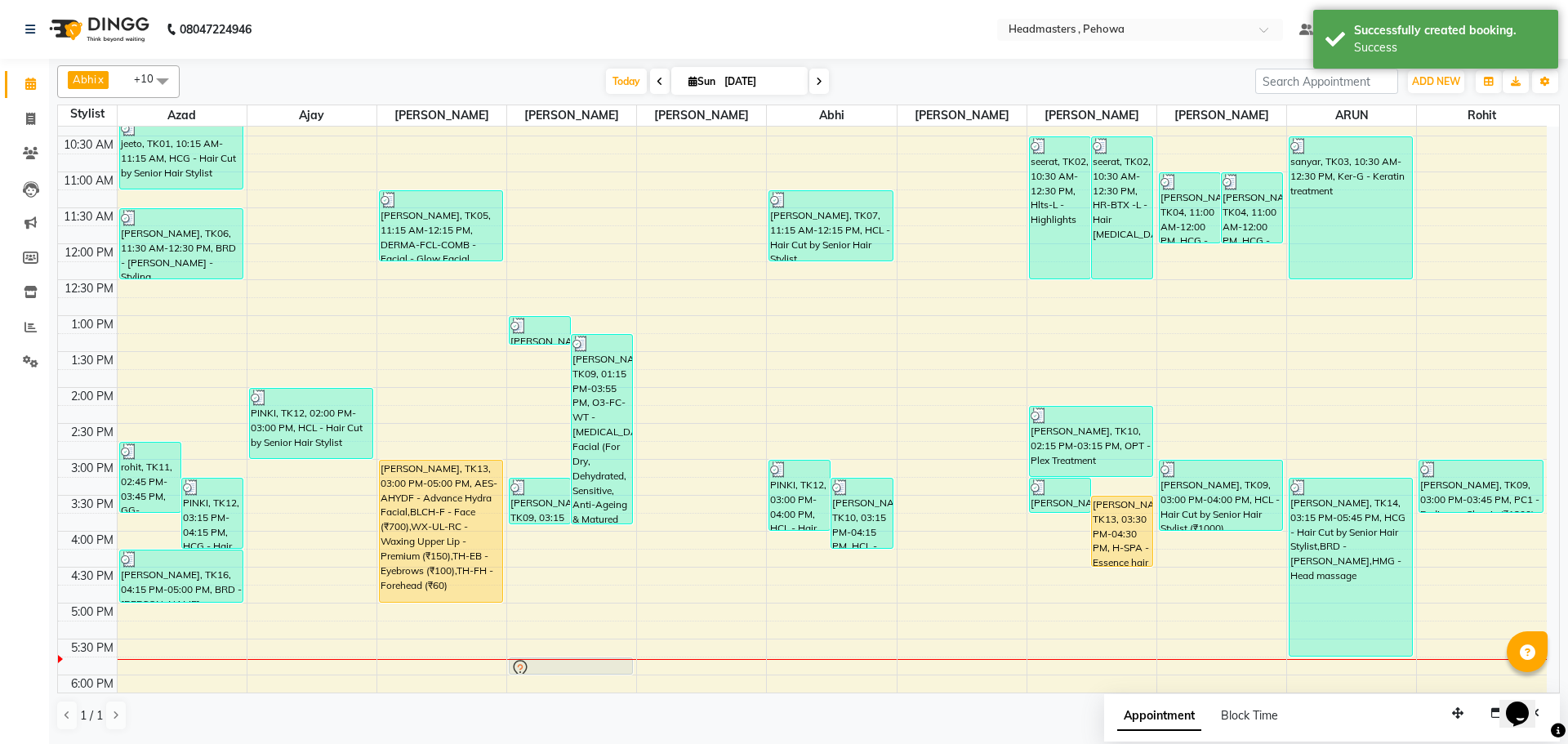 drag, startPoint x: 571, startPoint y: 337, endPoint x: 586, endPoint y: 660, distance: 323.3481 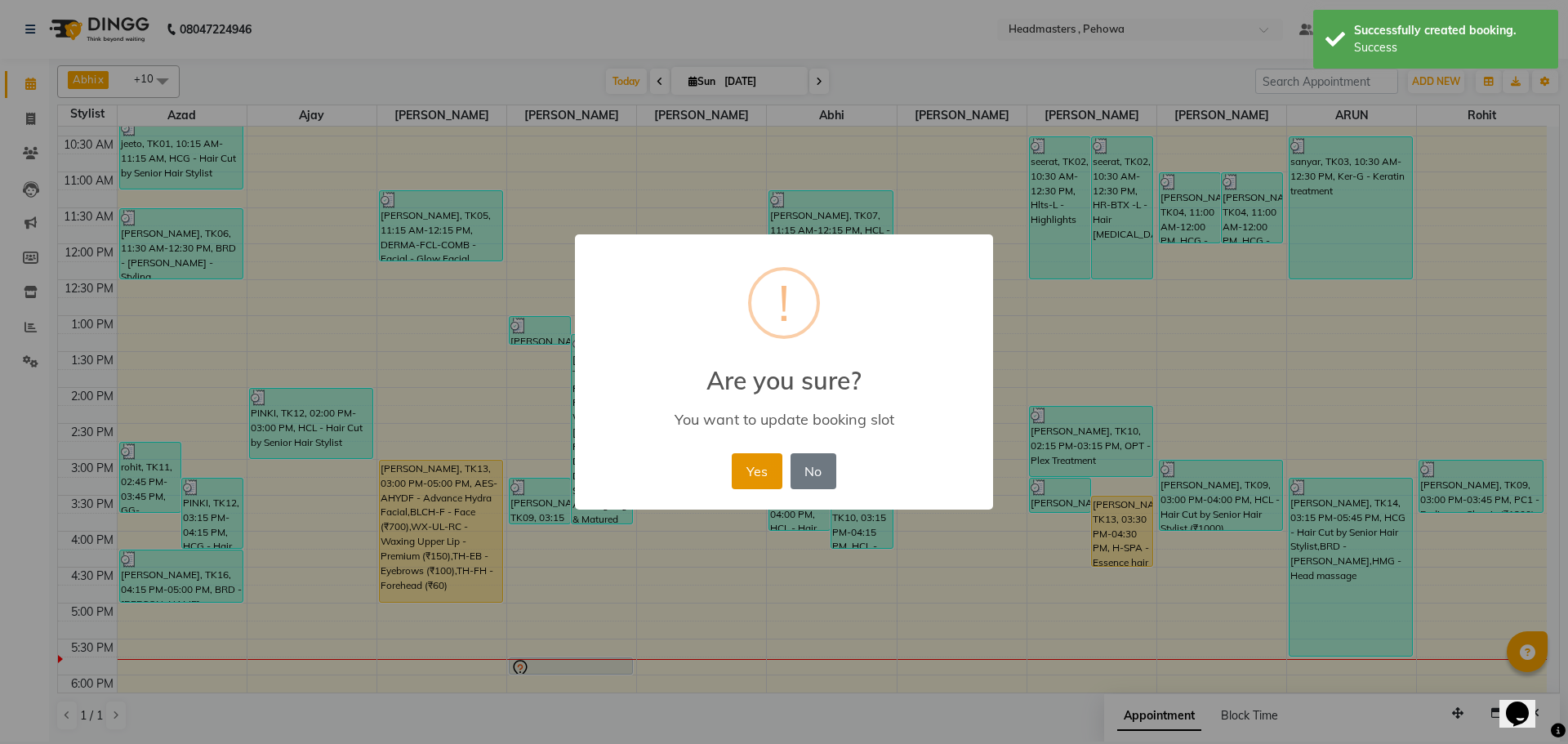 click on "Yes" at bounding box center [756, 471] 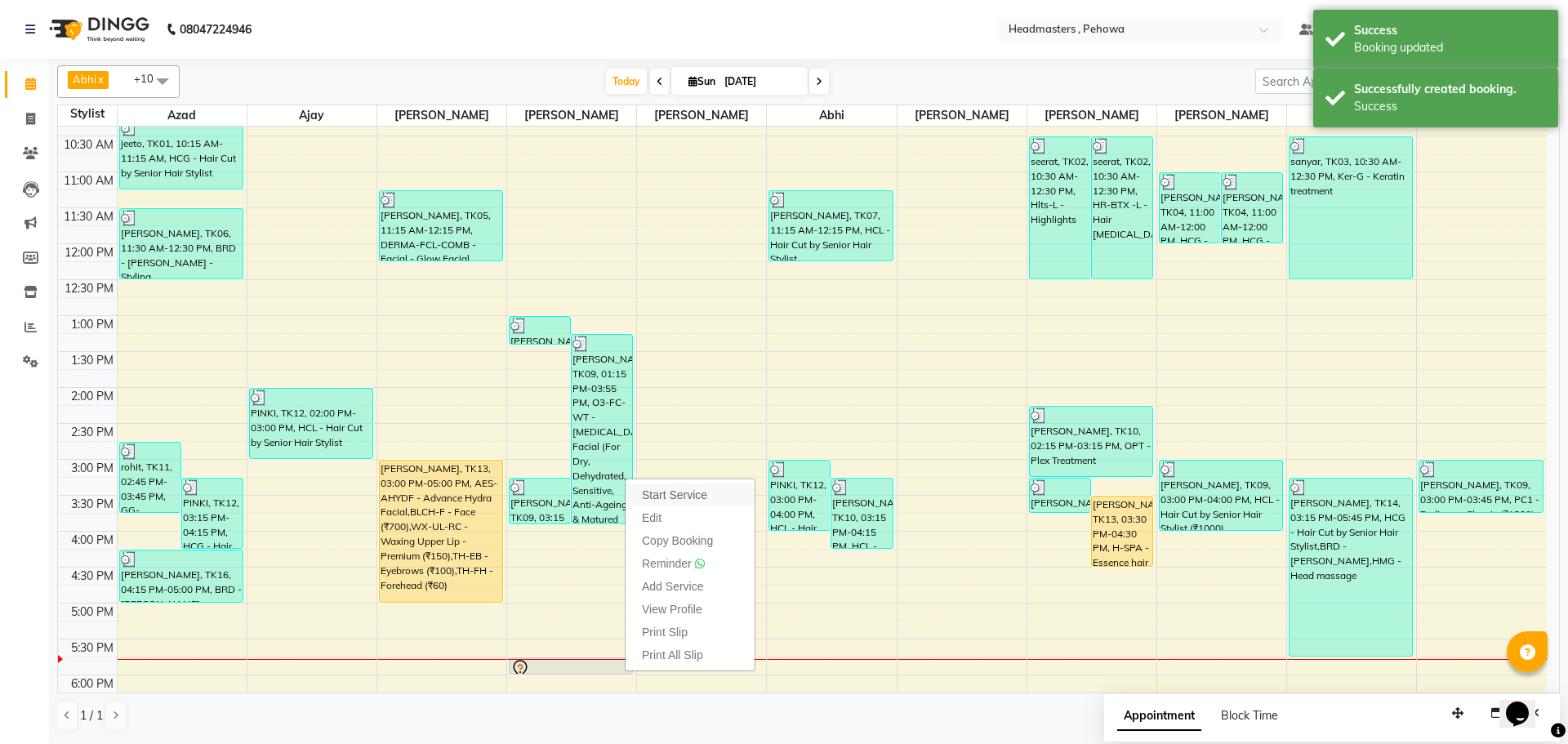 click on "Start Service" at bounding box center [690, 495] 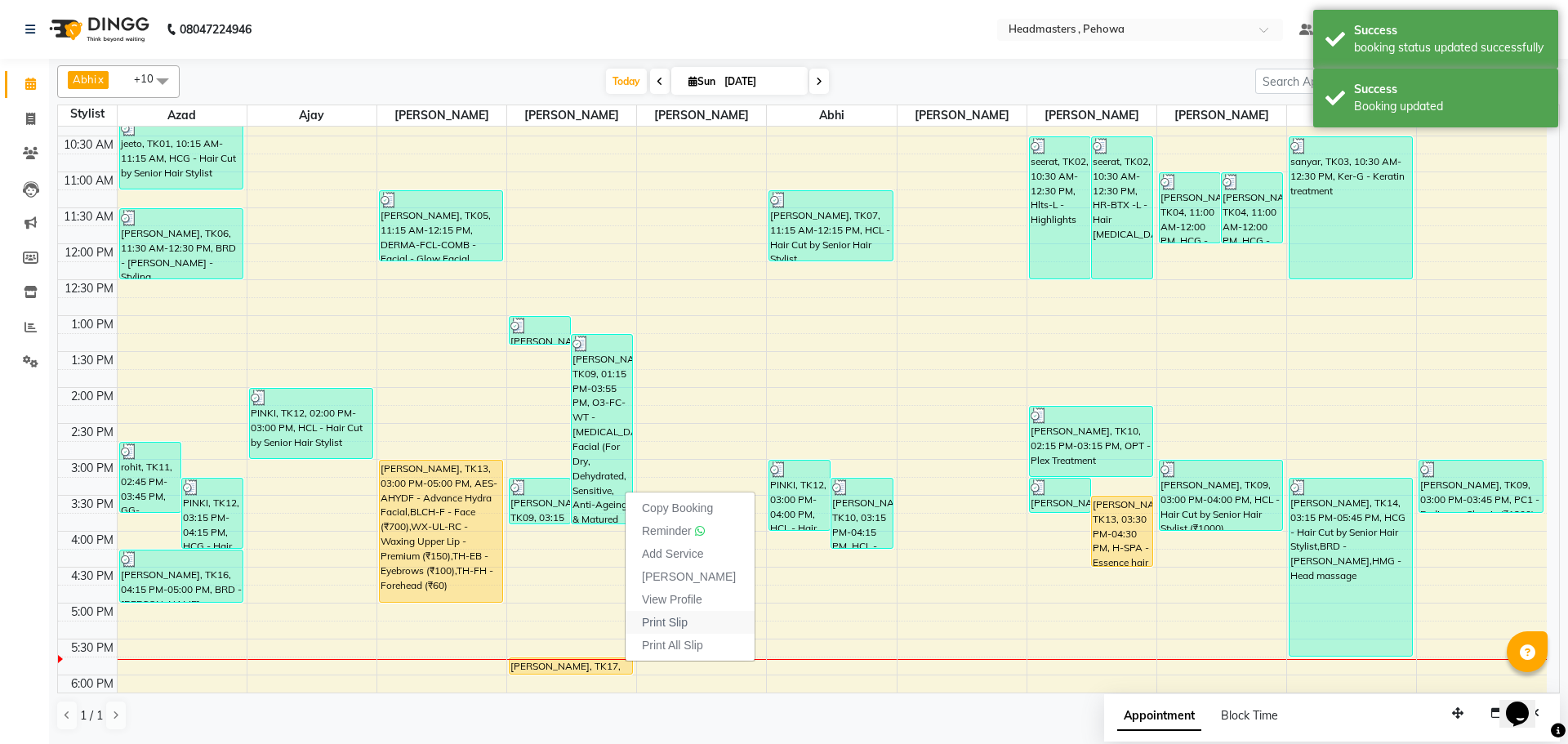 click on "Print Slip" at bounding box center (690, 622) 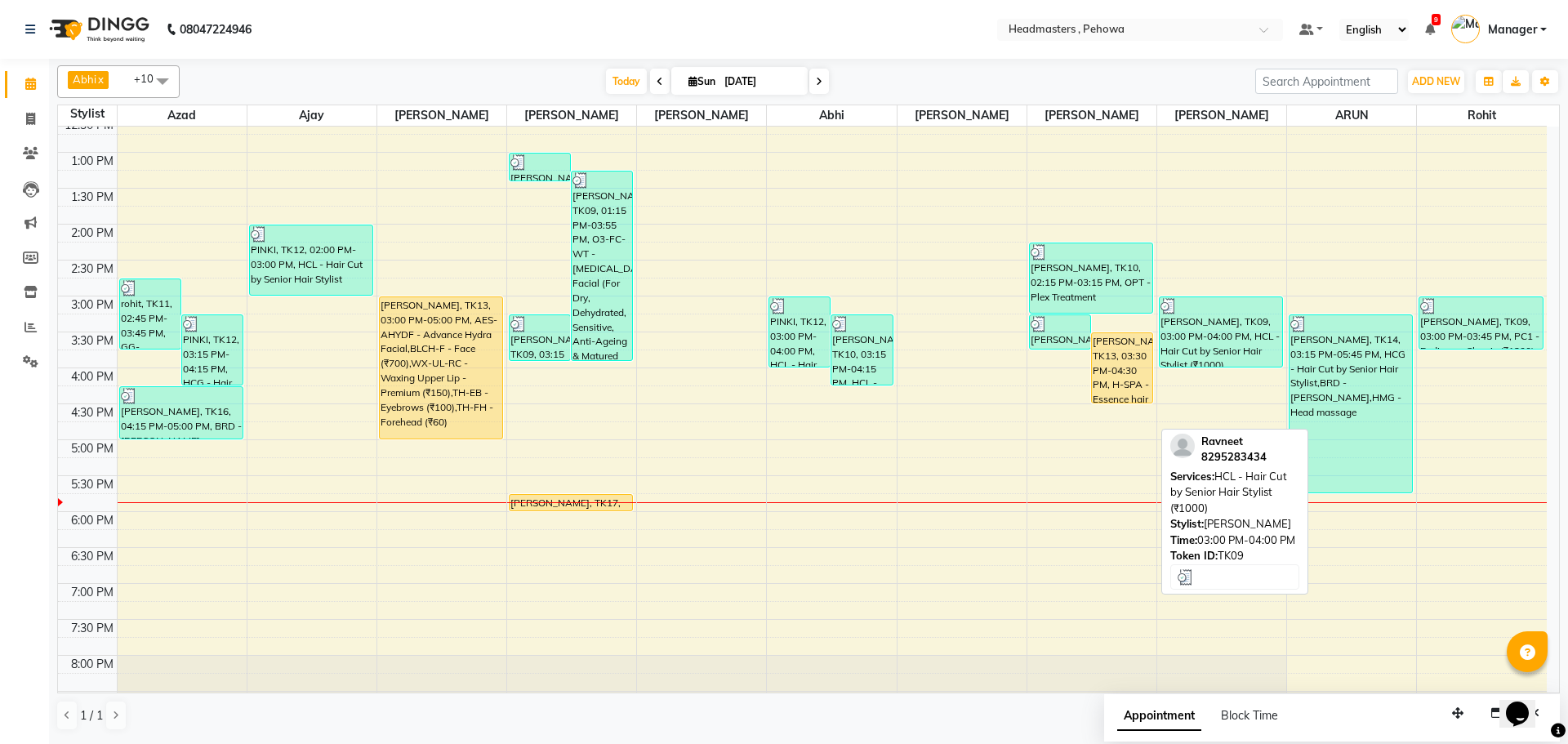 scroll, scrollTop: 252, scrollLeft: 0, axis: vertical 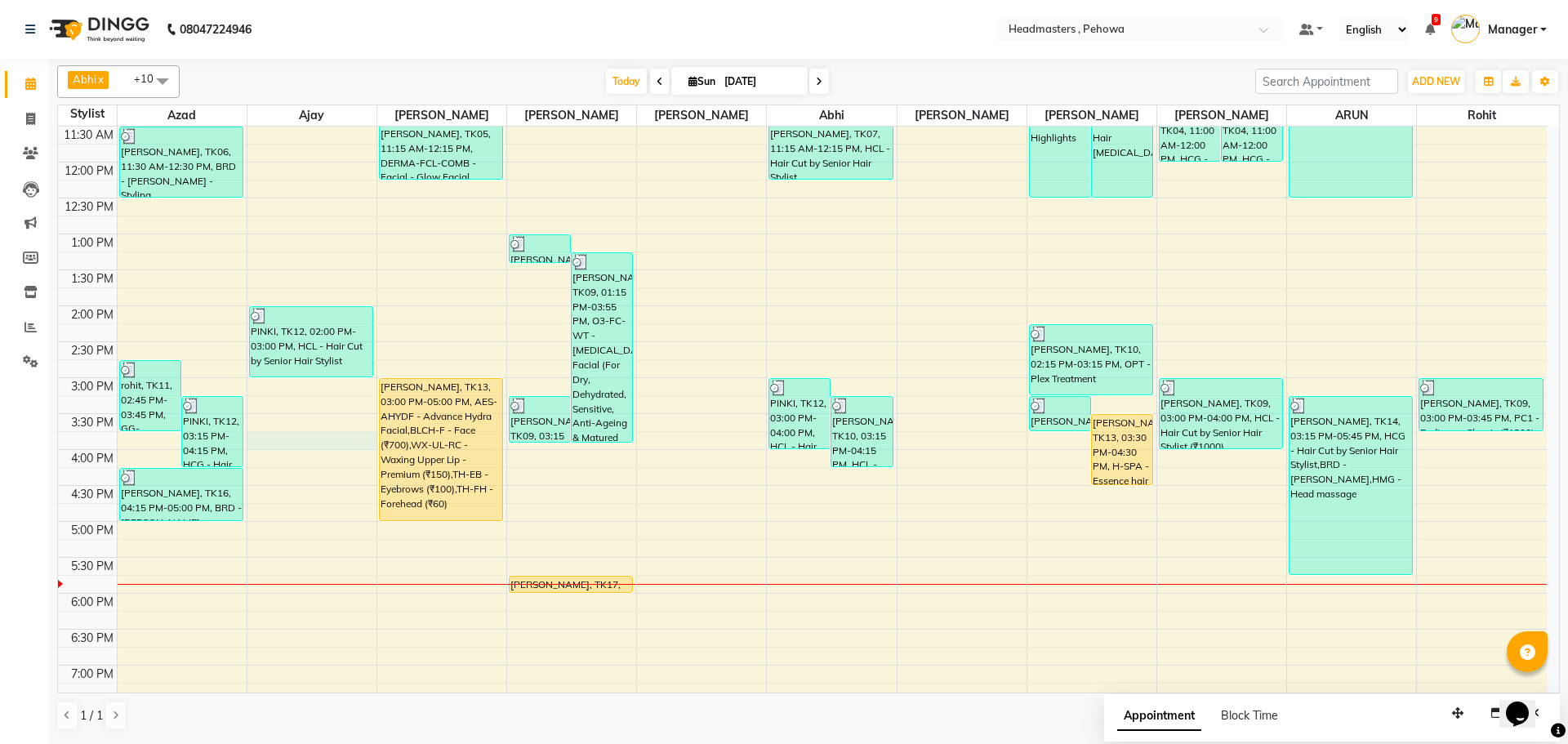 click on "8:00 AM 8:30 AM 9:00 AM 9:30 AM 10:00 AM 10:30 AM 11:00 AM 11:30 AM 12:00 PM 12:30 PM 1:00 PM 1:30 PM 2:00 PM 2:30 PM 3:00 PM 3:30 PM 4:00 PM 4:30 PM 5:00 PM 5:30 PM 6:00 PM 6:30 PM 7:00 PM 7:30 PM 8:00 PM 8:30 PM 9:00 PM 9:30 PM     rohit, TK11, 02:45 PM-03:45 PM, GG-essensity - Essensity Global     PINKI, TK12, 03:15 PM-04:15 PM, HCG - Hair Cut by Senior Hair Stylist (₹600)     jeeto, TK01, 10:15 AM-11:15 AM, HCG - Hair Cut by Senior Hair Stylist     KHUSH CHOPRA, TK06, 11:30 AM-12:30 PM, BRD - Beard,HS - Styling     lovedeep randhawa, TK16, 04:15 PM-05:00 PM, BRD - Beard     PINKI, TK12, 02:00 PM-03:00 PM, HCL - Hair Cut by Senior Hair Stylist     RASHPINDER, TK05, 11:15 AM-12:15 PM, DERMA-FCL-COMB - Facial - Glow Facial (Uneven Skin)    simran, TK13, 03:00 PM-05:00 PM, AES-AHYDF  - Advance Hydra Facial,BLCH-F - Face (₹700),WX-UL-RC - Waxing Upper Lip - Premium (₹150),TH-EB - Eyebrows (₹100),TH-FH - Forehead (₹60)                SALIM KHAN, TK17, 05:45 PM-06:00 PM, O3-MSK-DTAN  - D-Tan Pack" at bounding box center [802, 377] 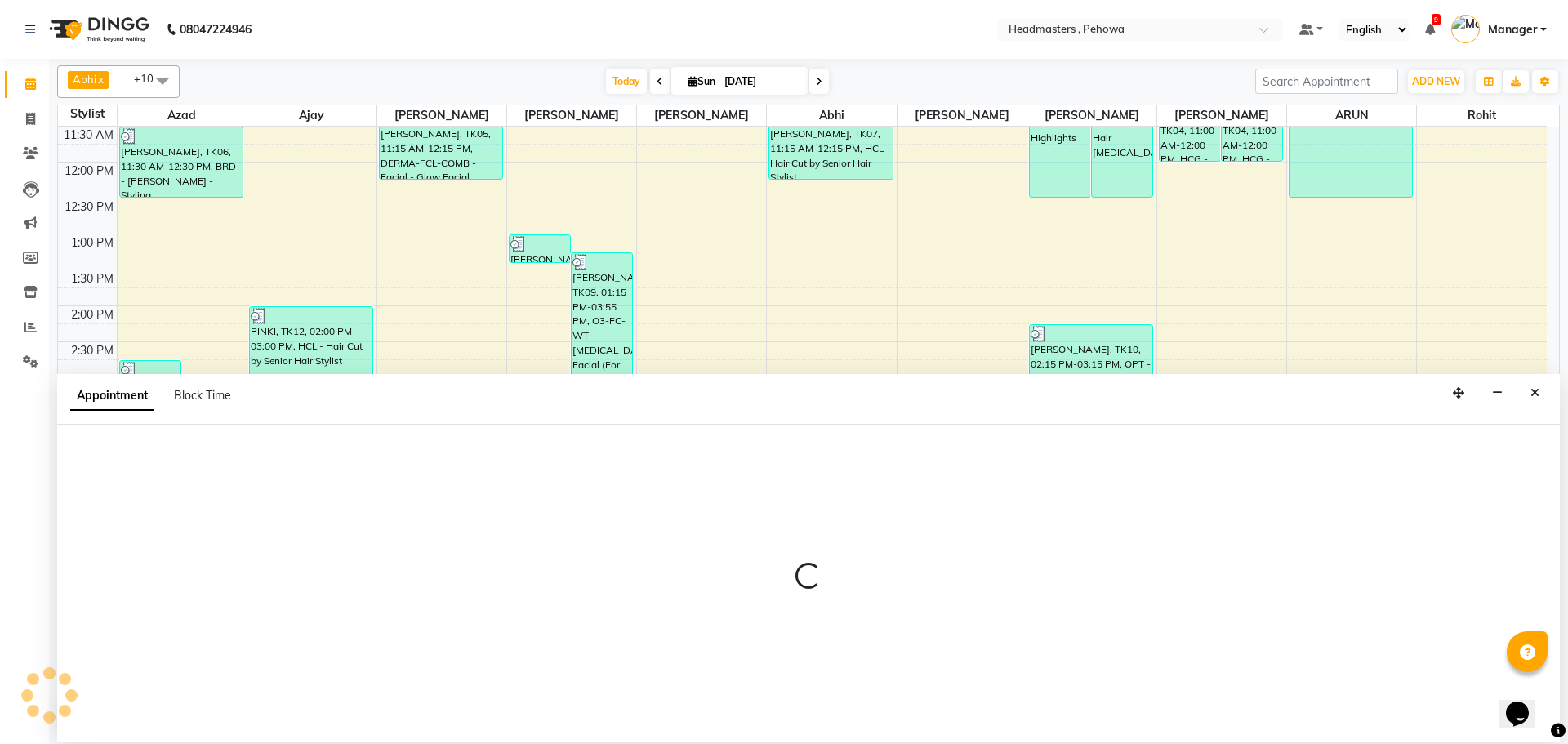 select on "68773" 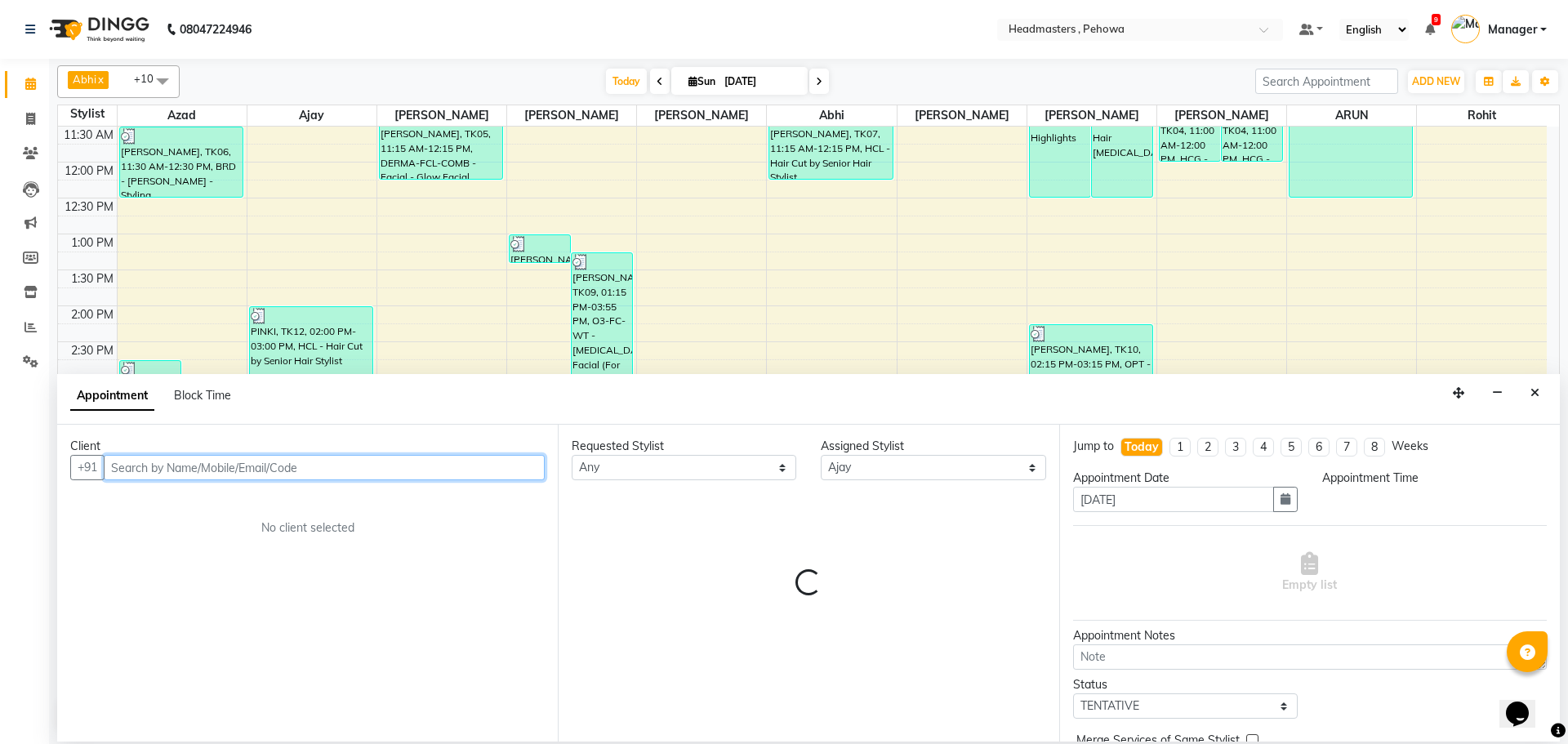 select on "945" 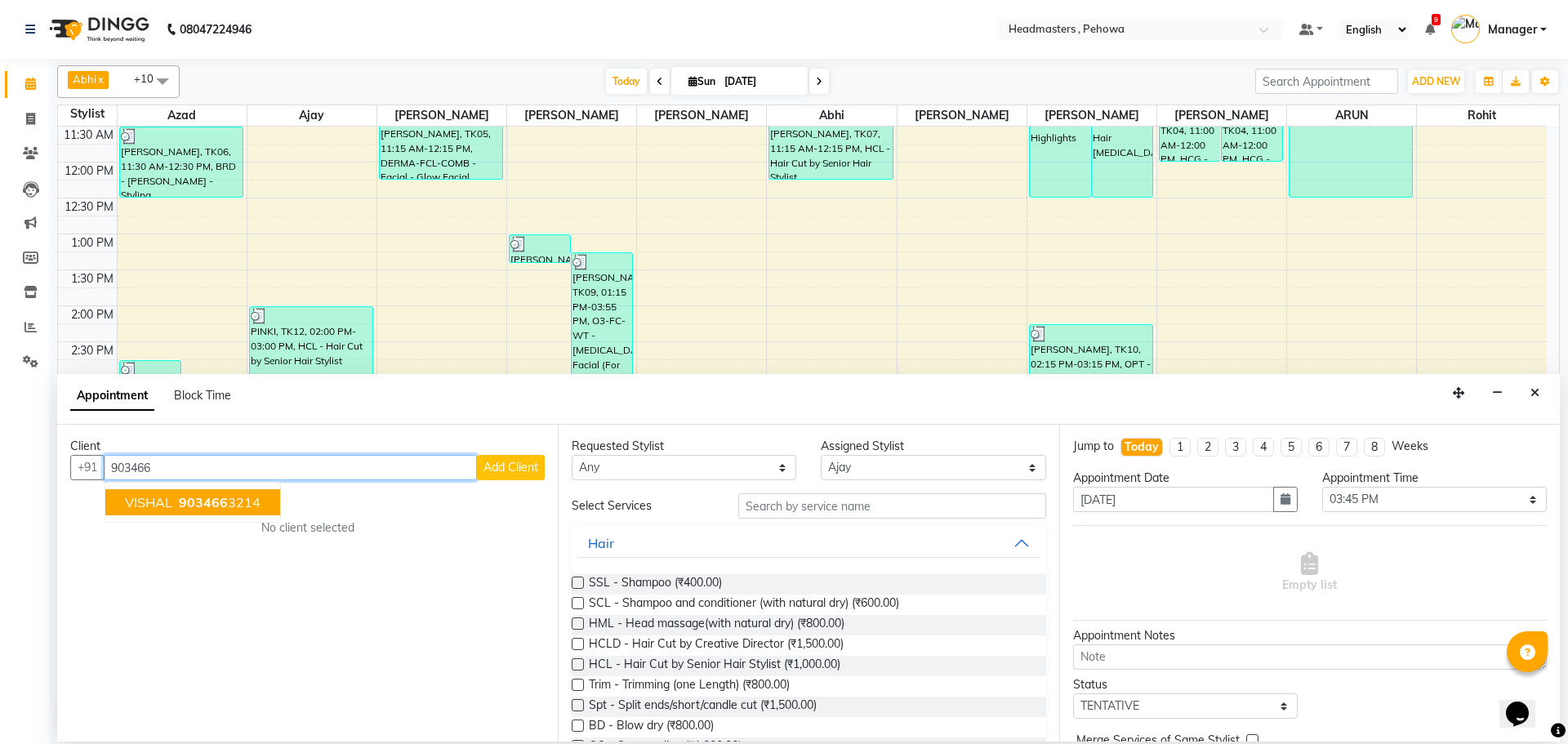 click on "903466 3214" at bounding box center (218, 502) 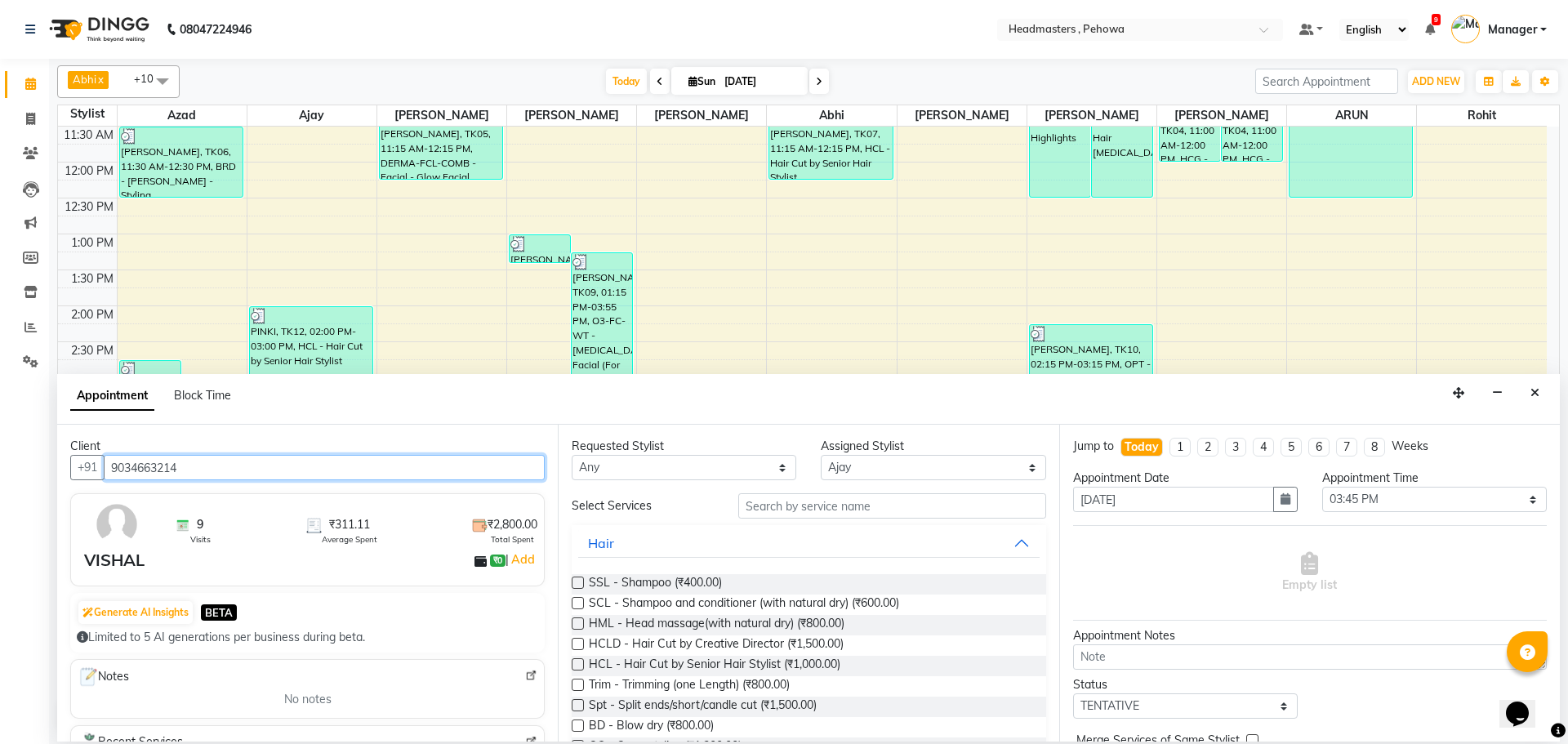 type on "9034663214" 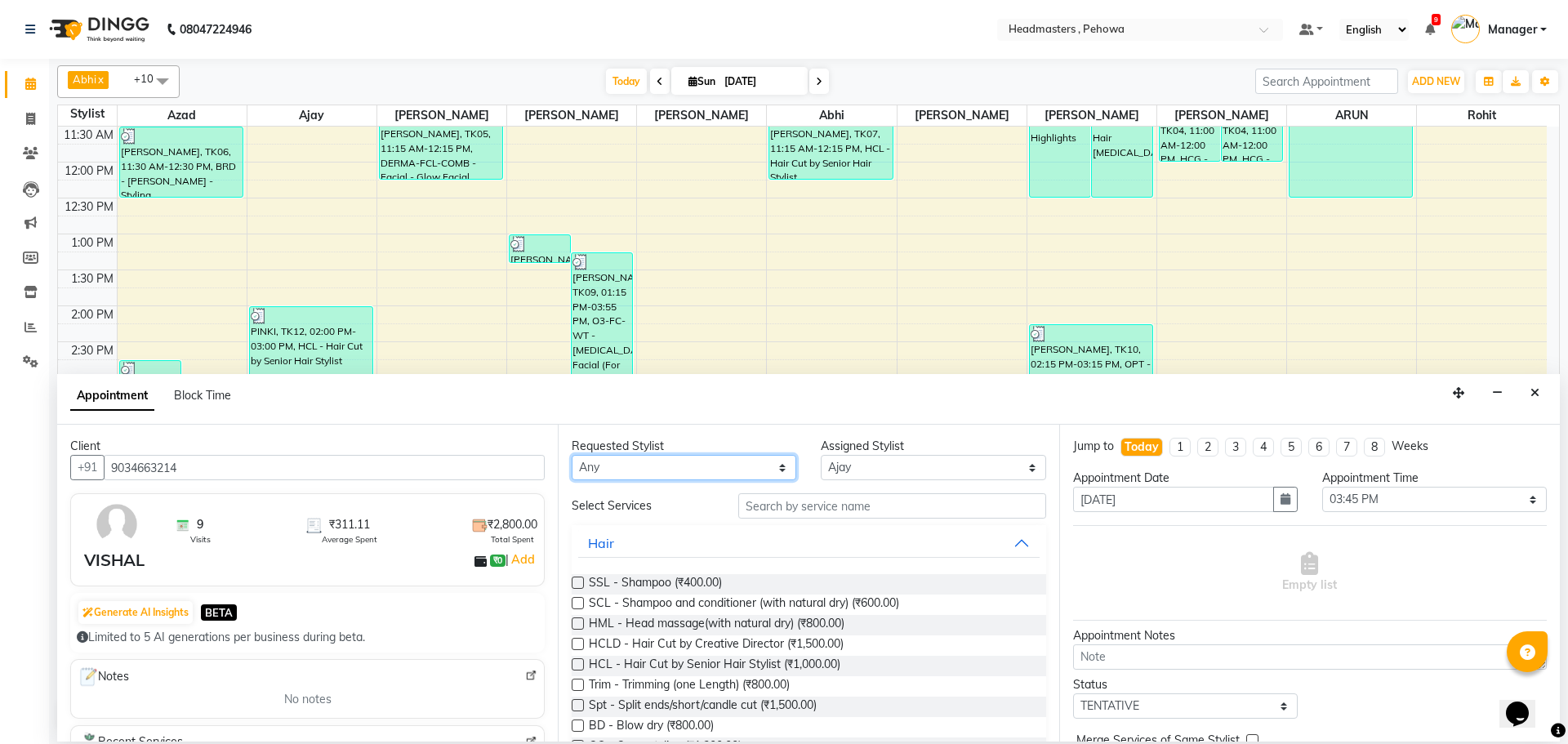 click on "Any Abhi [PERSON_NAME] [PERSON_NAME] [PERSON_NAME] [PERSON_NAME] Headmasters [PERSON_NAME] Manager [PERSON_NAME] [PERSON_NAME] [PERSON_NAME] [PERSON_NAME] Rohit [PERSON_NAME] [PERSON_NAME] [PERSON_NAME] [PERSON_NAME]  [PERSON_NAME]" at bounding box center (684, 467) 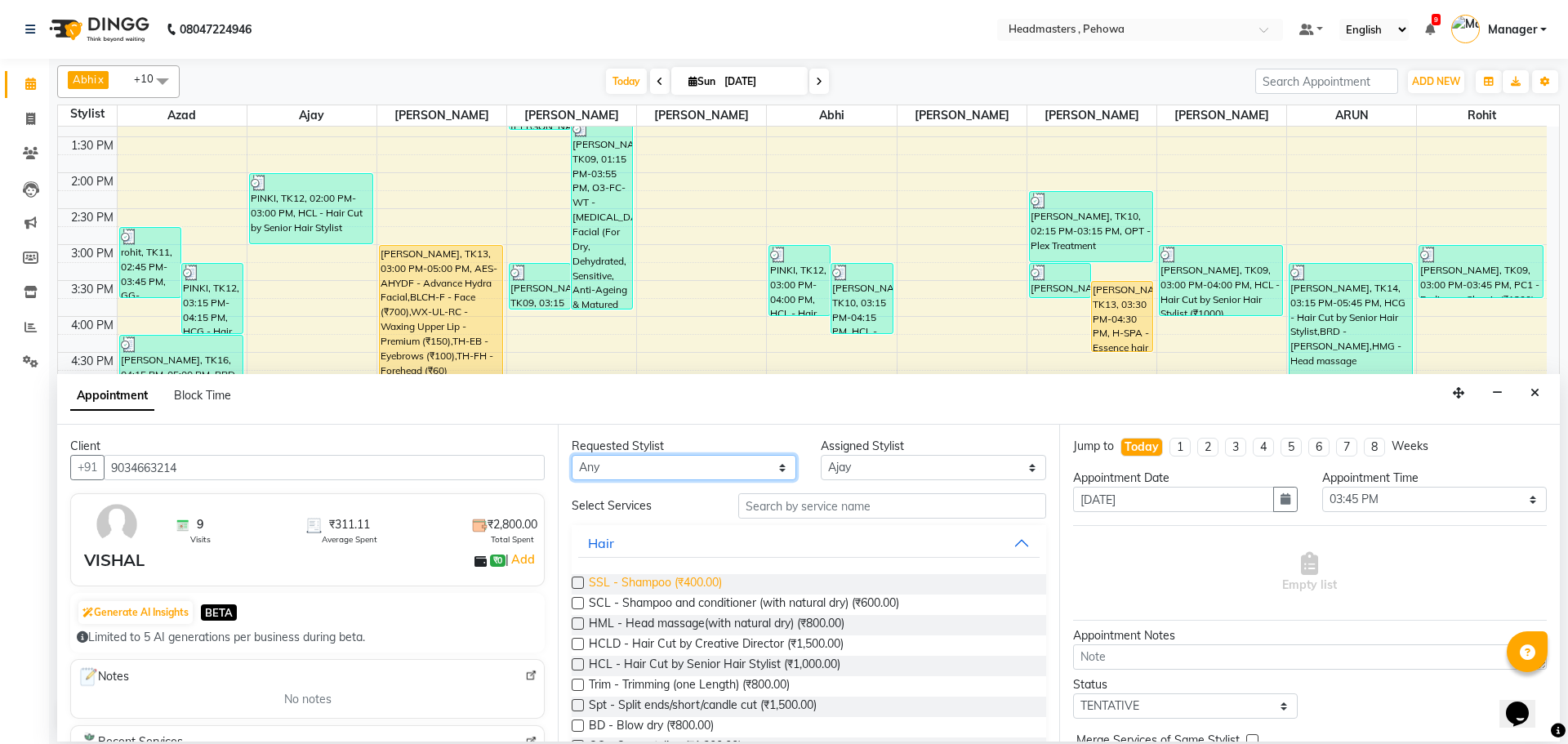 scroll, scrollTop: 415, scrollLeft: 0, axis: vertical 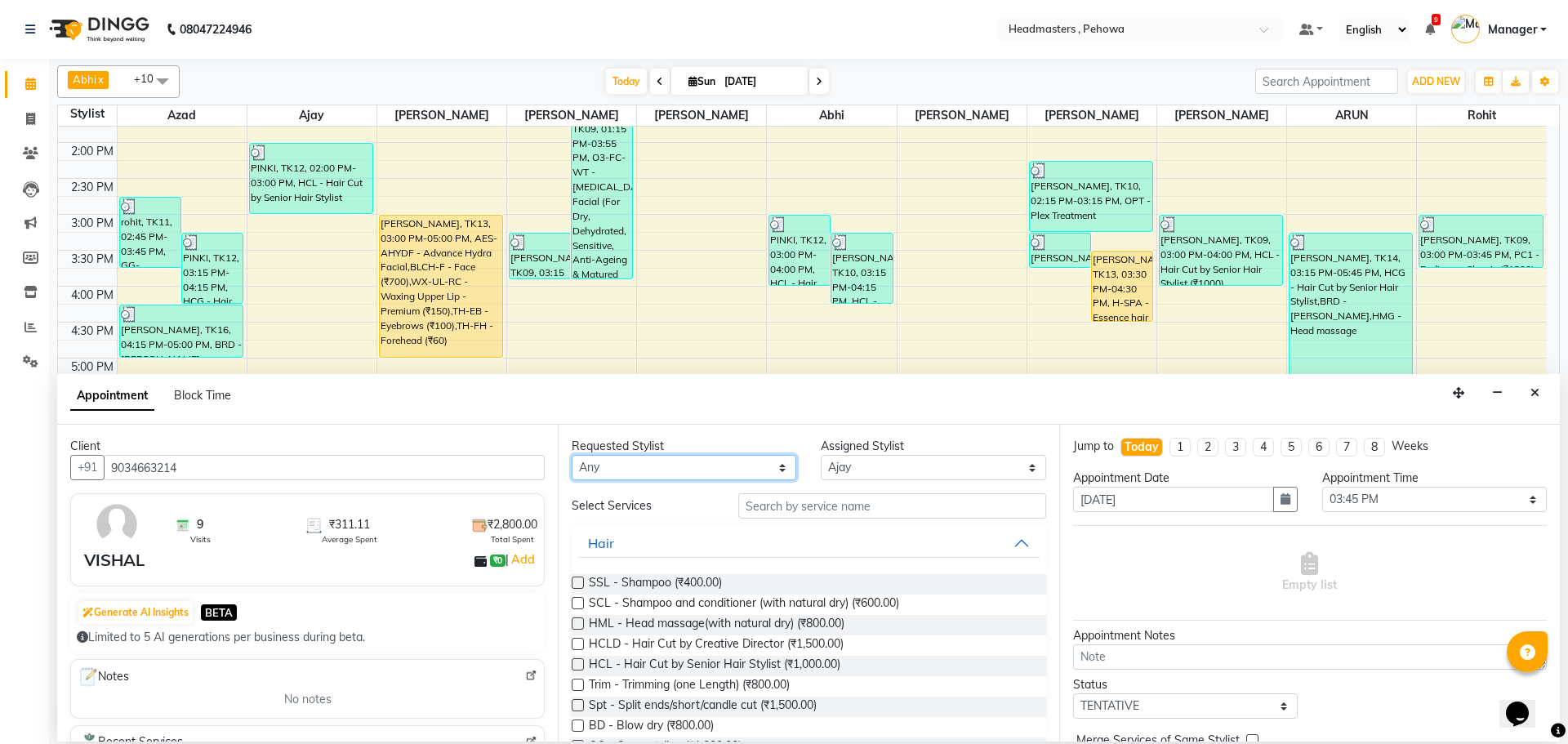 click on "Any Abhi [PERSON_NAME] [PERSON_NAME] [PERSON_NAME] [PERSON_NAME] Headmasters [PERSON_NAME] Manager [PERSON_NAME] [PERSON_NAME] [PERSON_NAME] [PERSON_NAME] Rohit [PERSON_NAME] [PERSON_NAME] [PERSON_NAME] [PERSON_NAME]  [PERSON_NAME]" at bounding box center (684, 467) 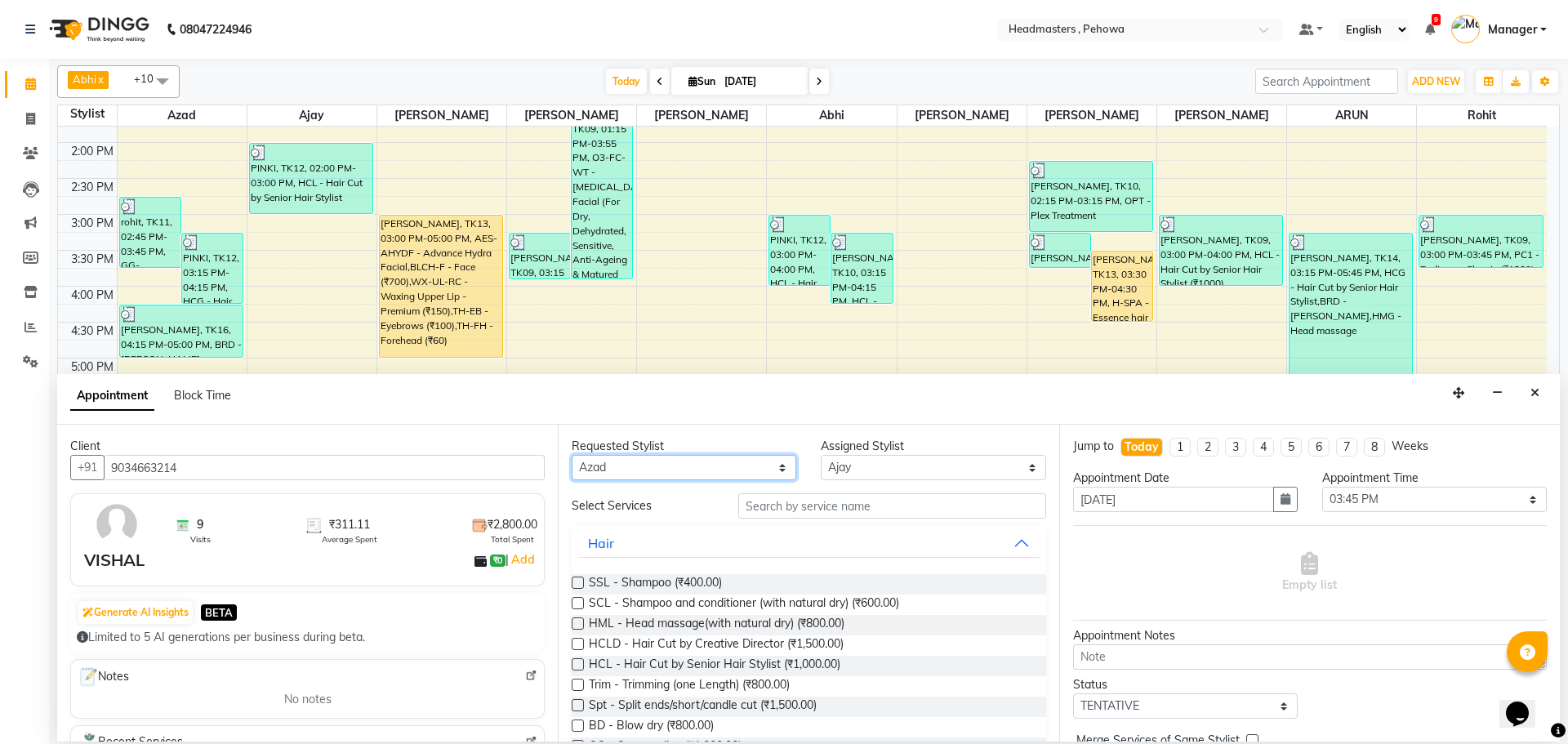 click on "Any Abhi [PERSON_NAME] [PERSON_NAME] [PERSON_NAME] [PERSON_NAME] Headmasters [PERSON_NAME] Manager [PERSON_NAME] [PERSON_NAME] [PERSON_NAME] [PERSON_NAME] Rohit [PERSON_NAME] [PERSON_NAME] [PERSON_NAME] [PERSON_NAME]  [PERSON_NAME]" at bounding box center [684, 467] 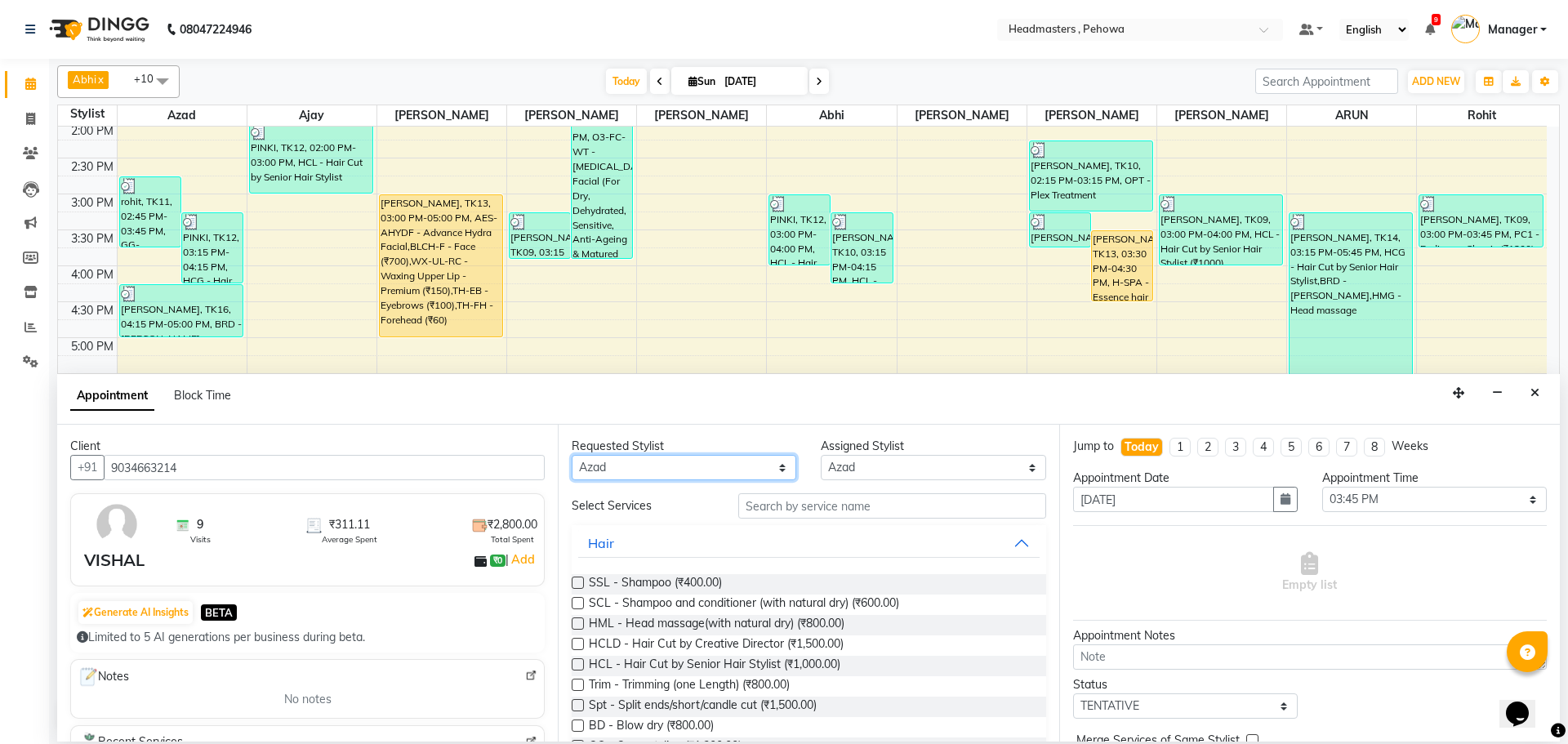 scroll, scrollTop: 439, scrollLeft: 0, axis: vertical 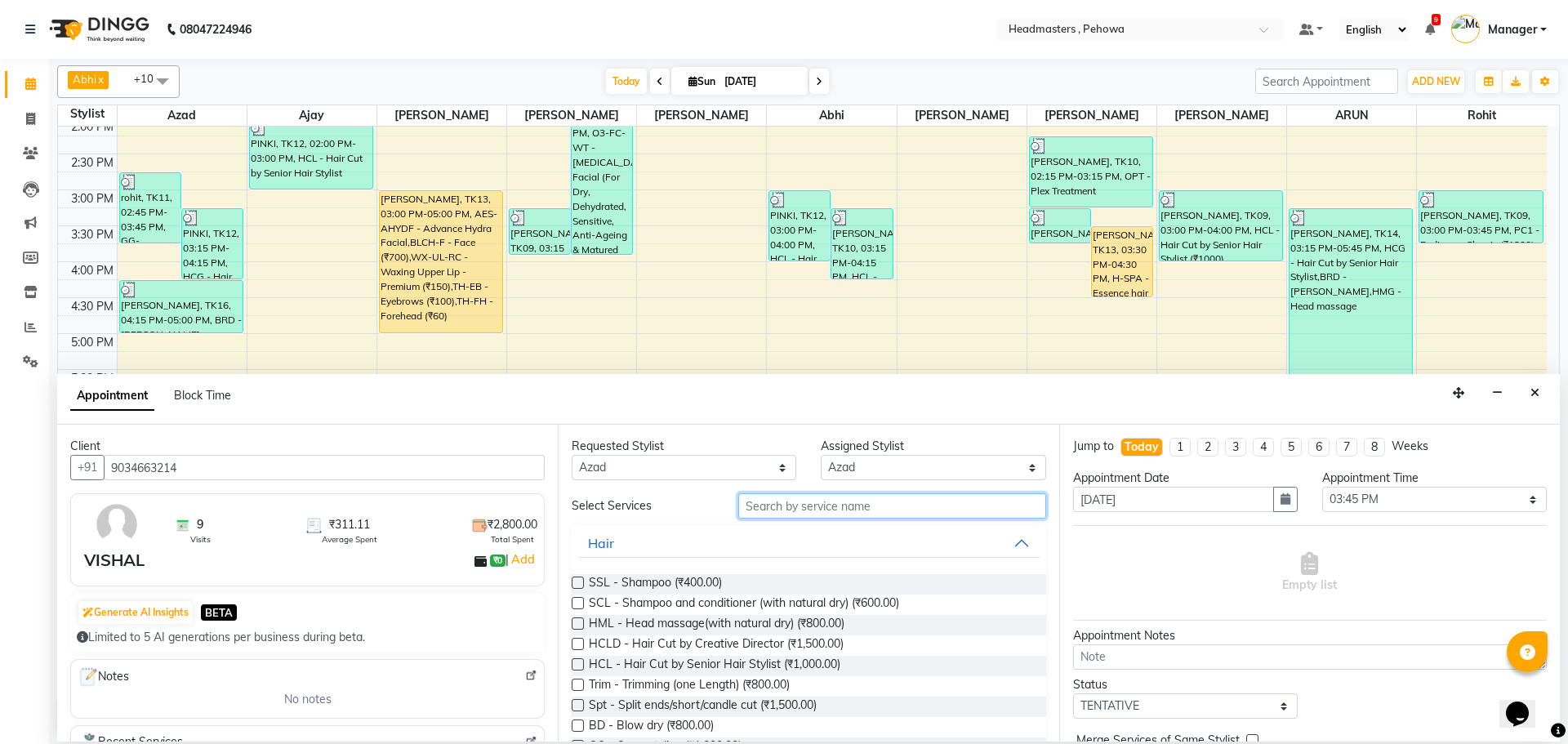 click at bounding box center [892, 506] 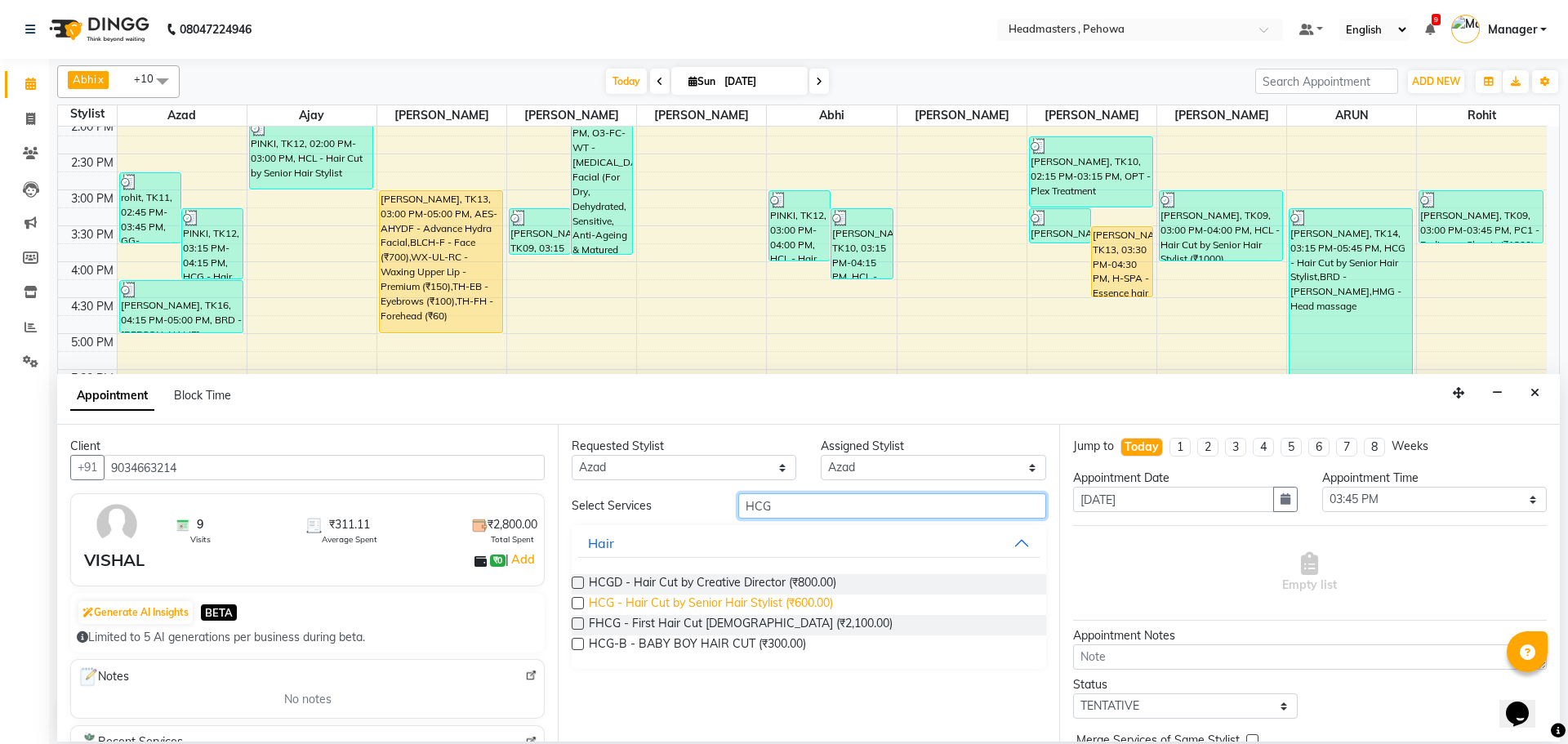 type on "HCG" 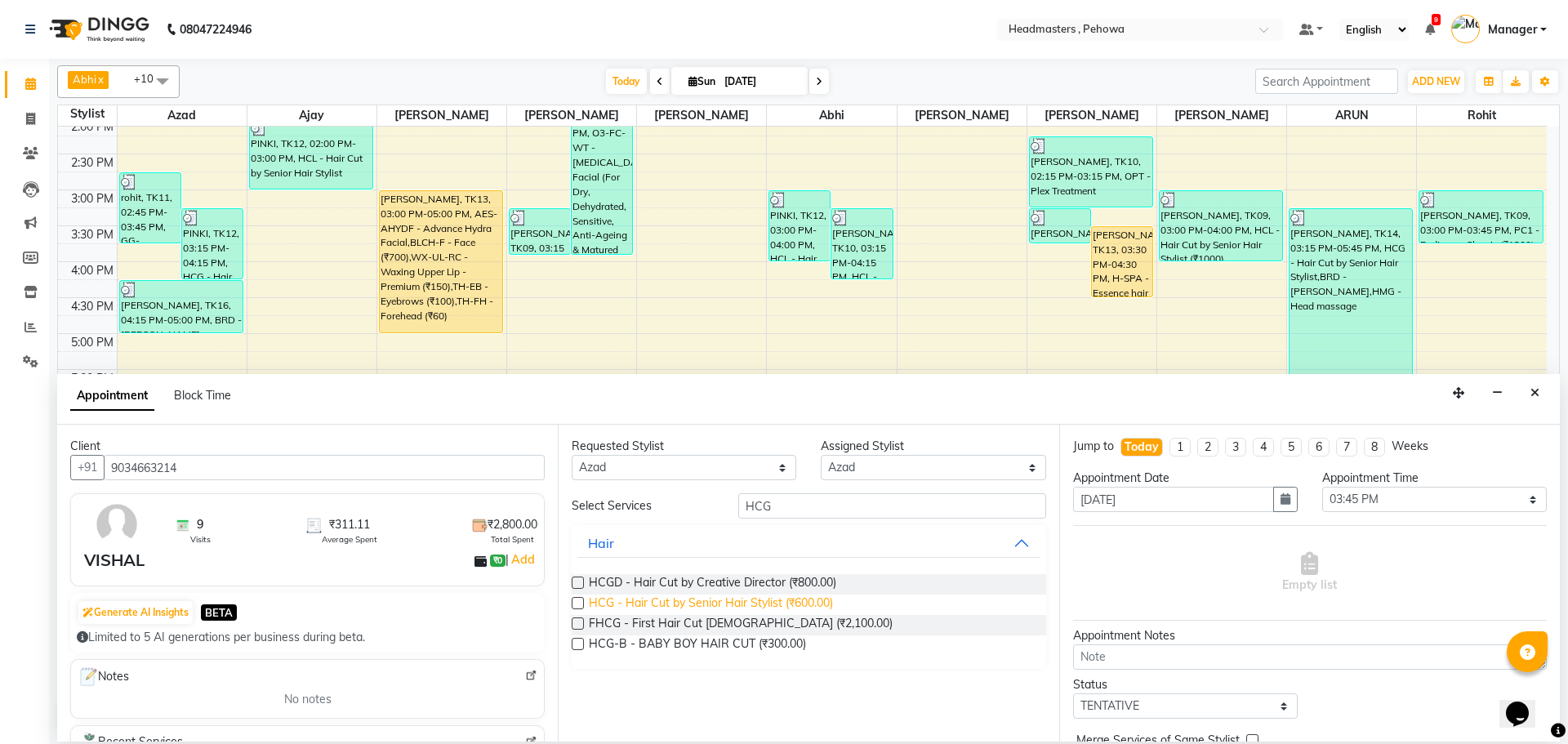 click on "HCG - Hair Cut by Senior Hair Stylist (₹600.00)" at bounding box center (710, 604) 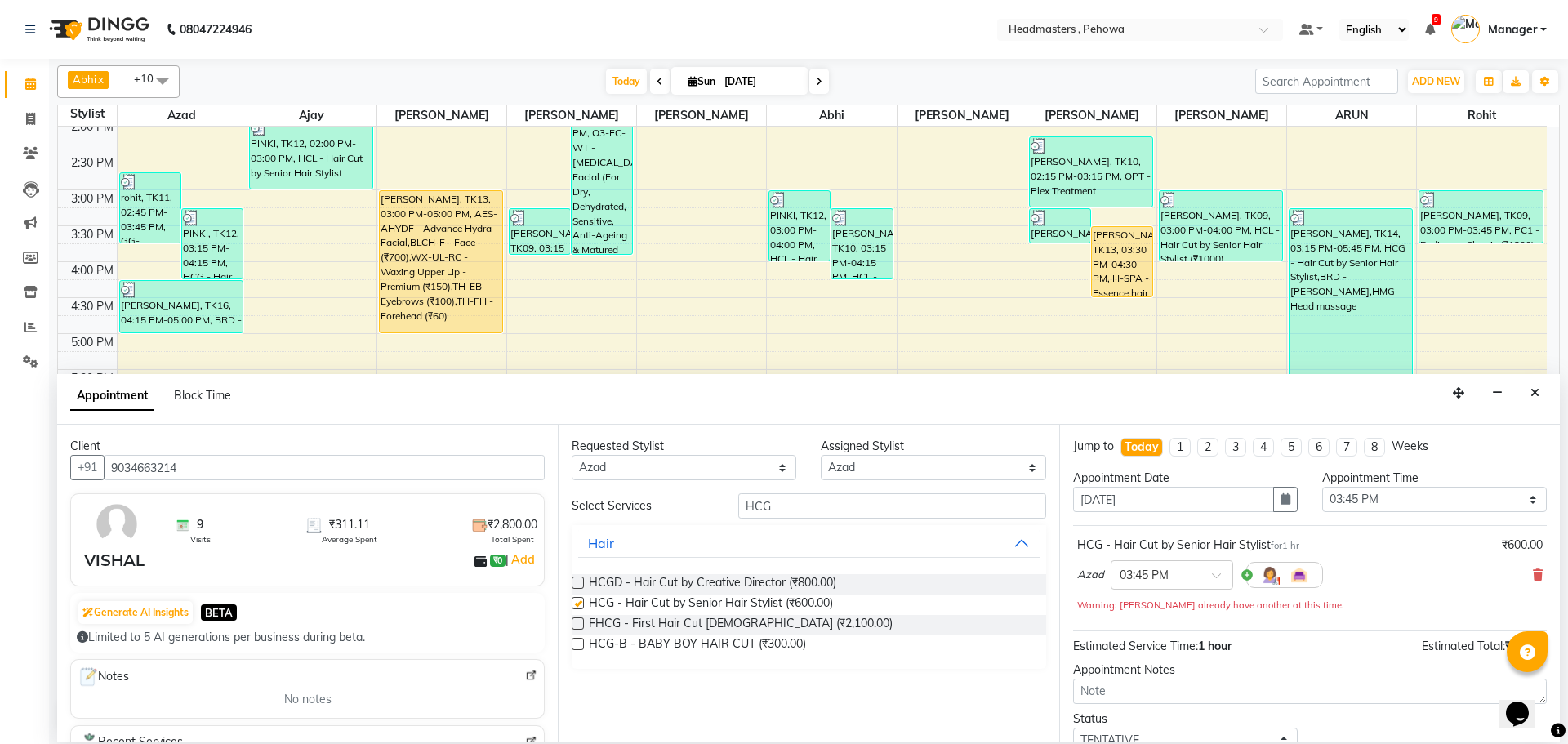 checkbox on "false" 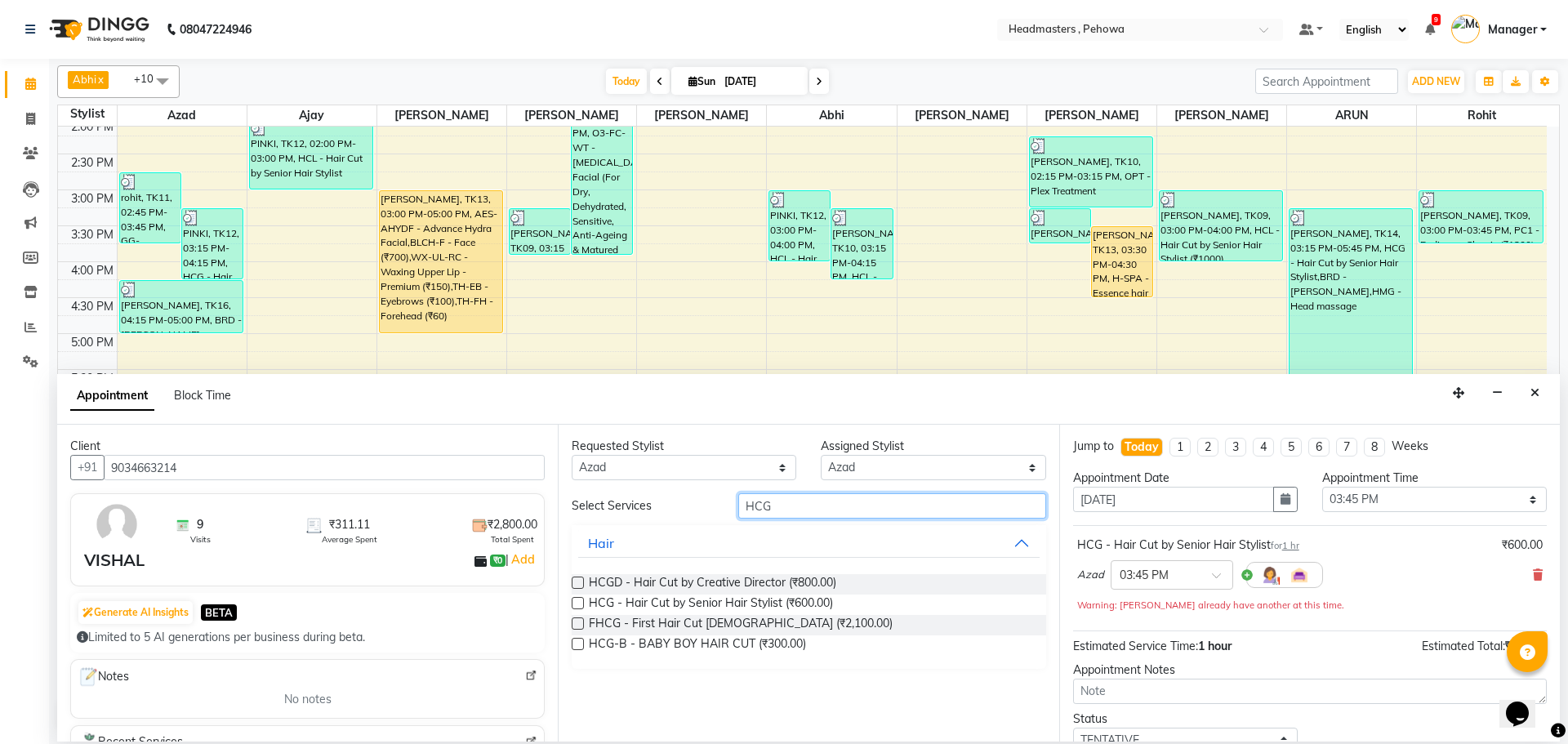 click on "HCG" at bounding box center (892, 506) 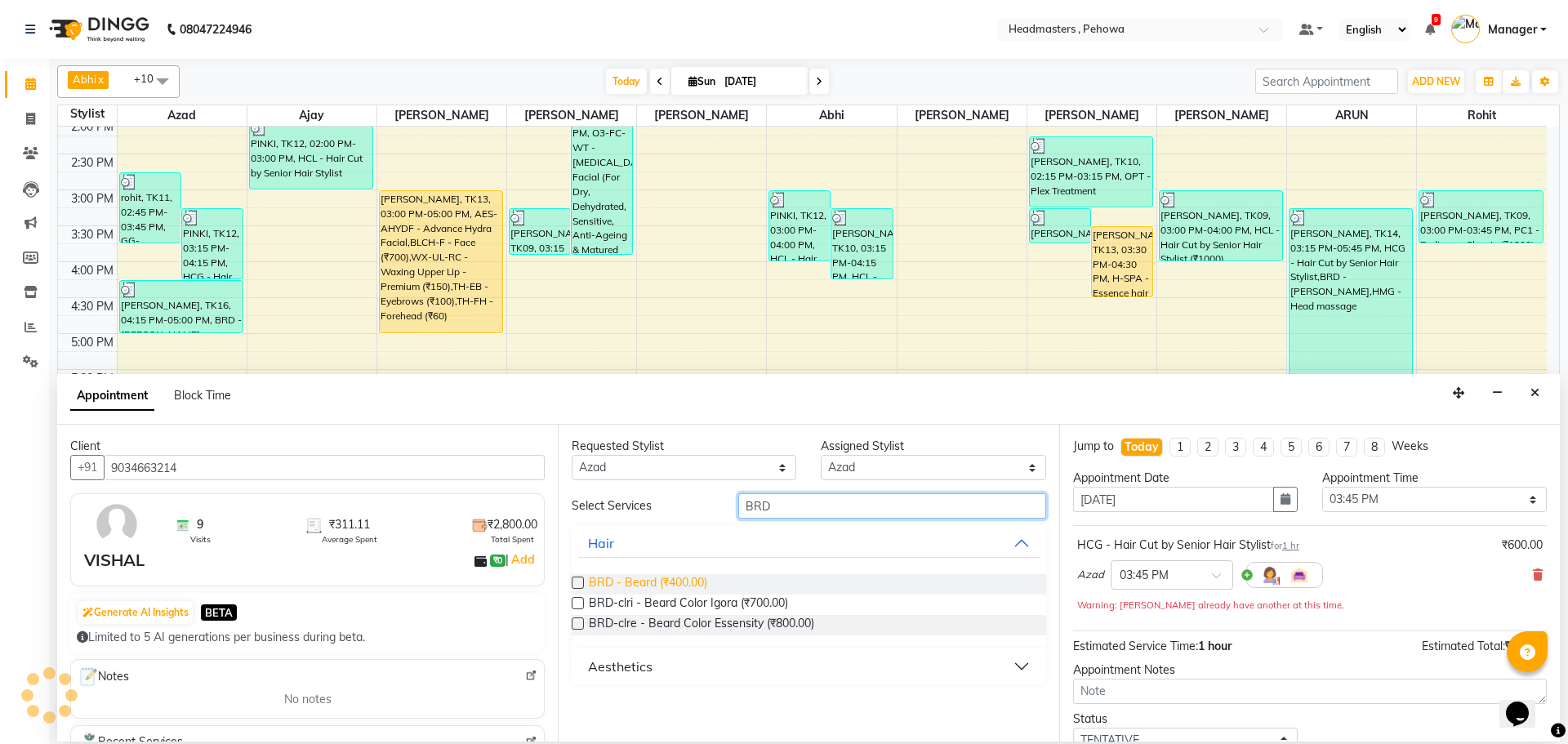 type on "BRD" 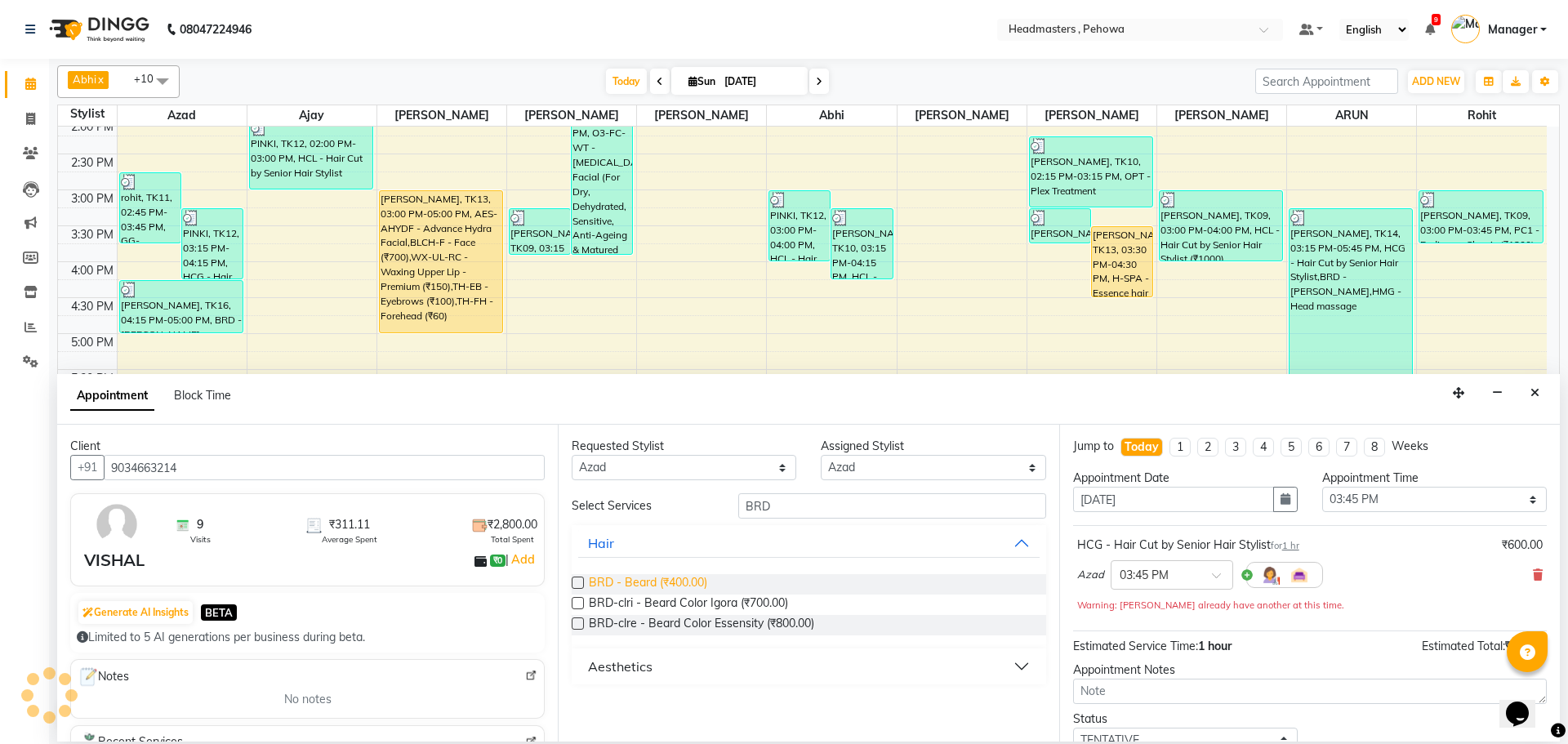 click on "BRD - Beard (₹400.00)" at bounding box center [648, 584] 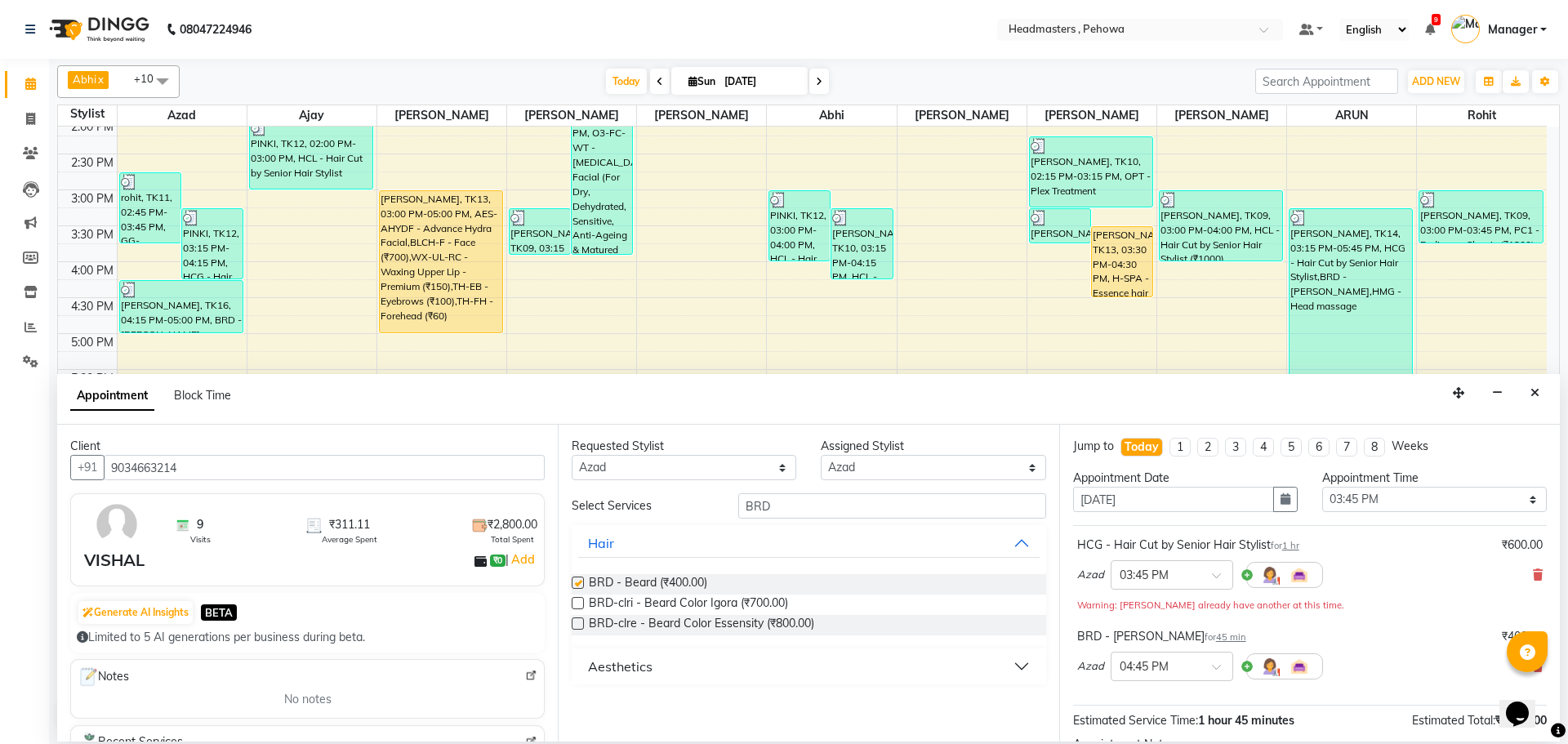 checkbox on "false" 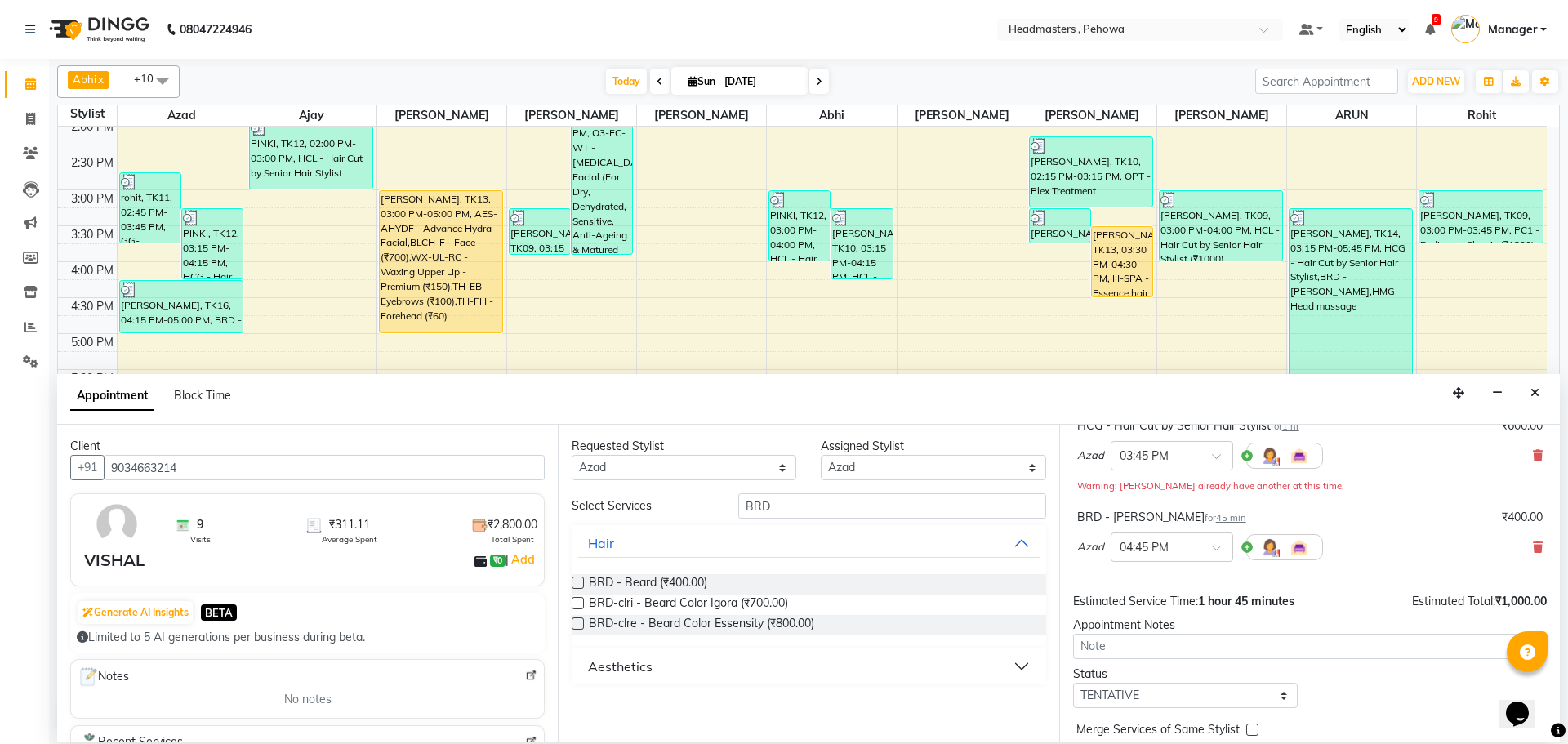 scroll, scrollTop: 162, scrollLeft: 0, axis: vertical 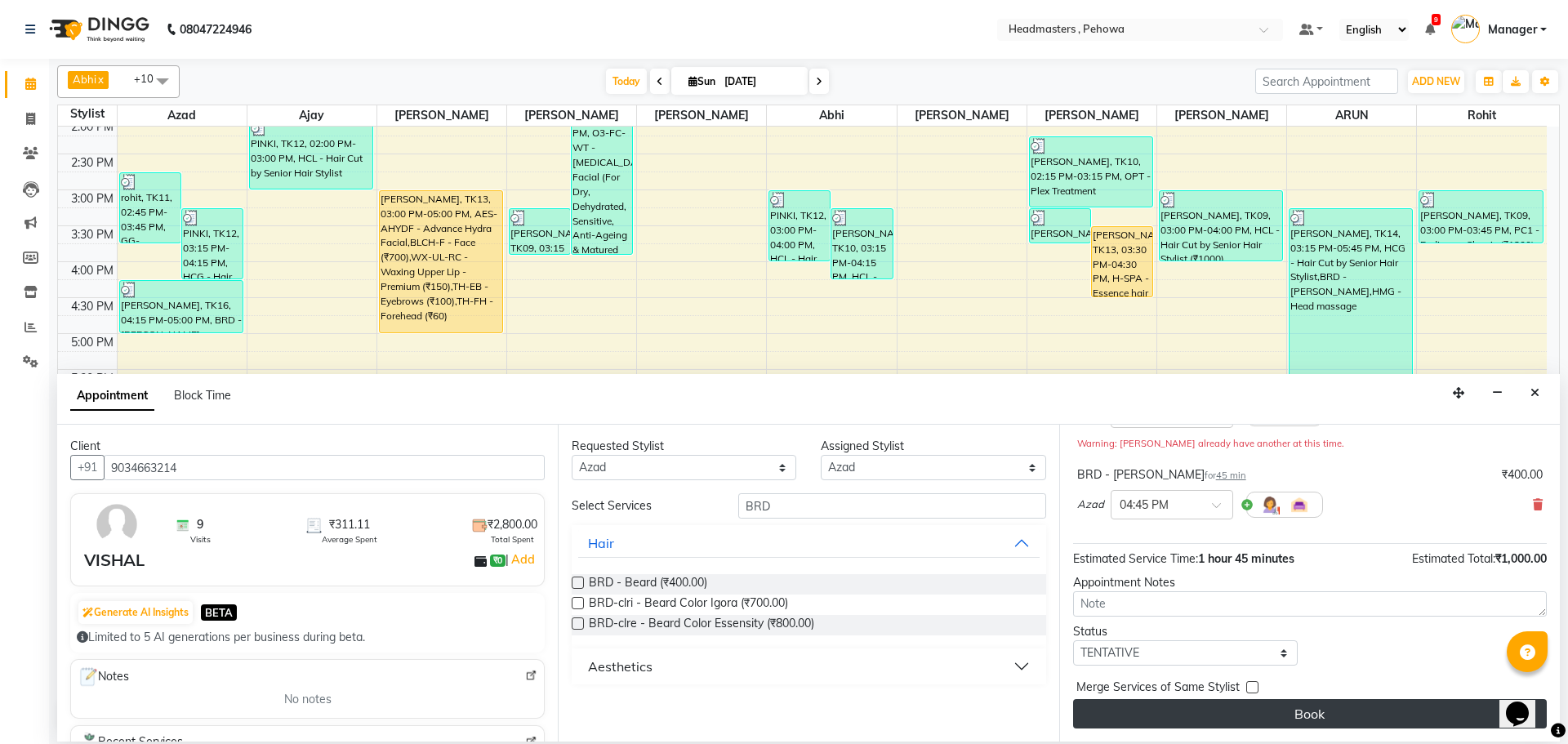 click on "Book" at bounding box center (1310, 714) 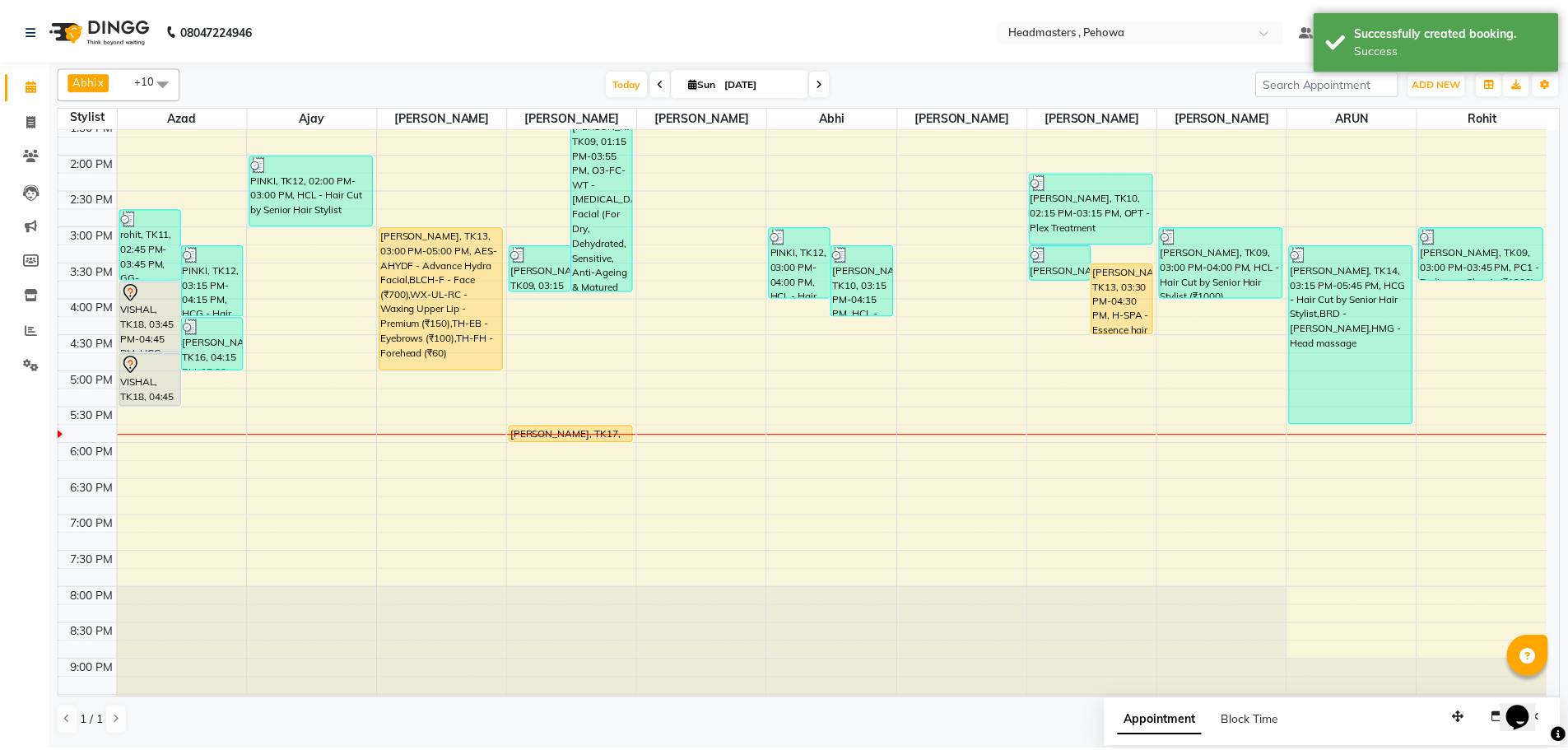 scroll, scrollTop: 443, scrollLeft: 0, axis: vertical 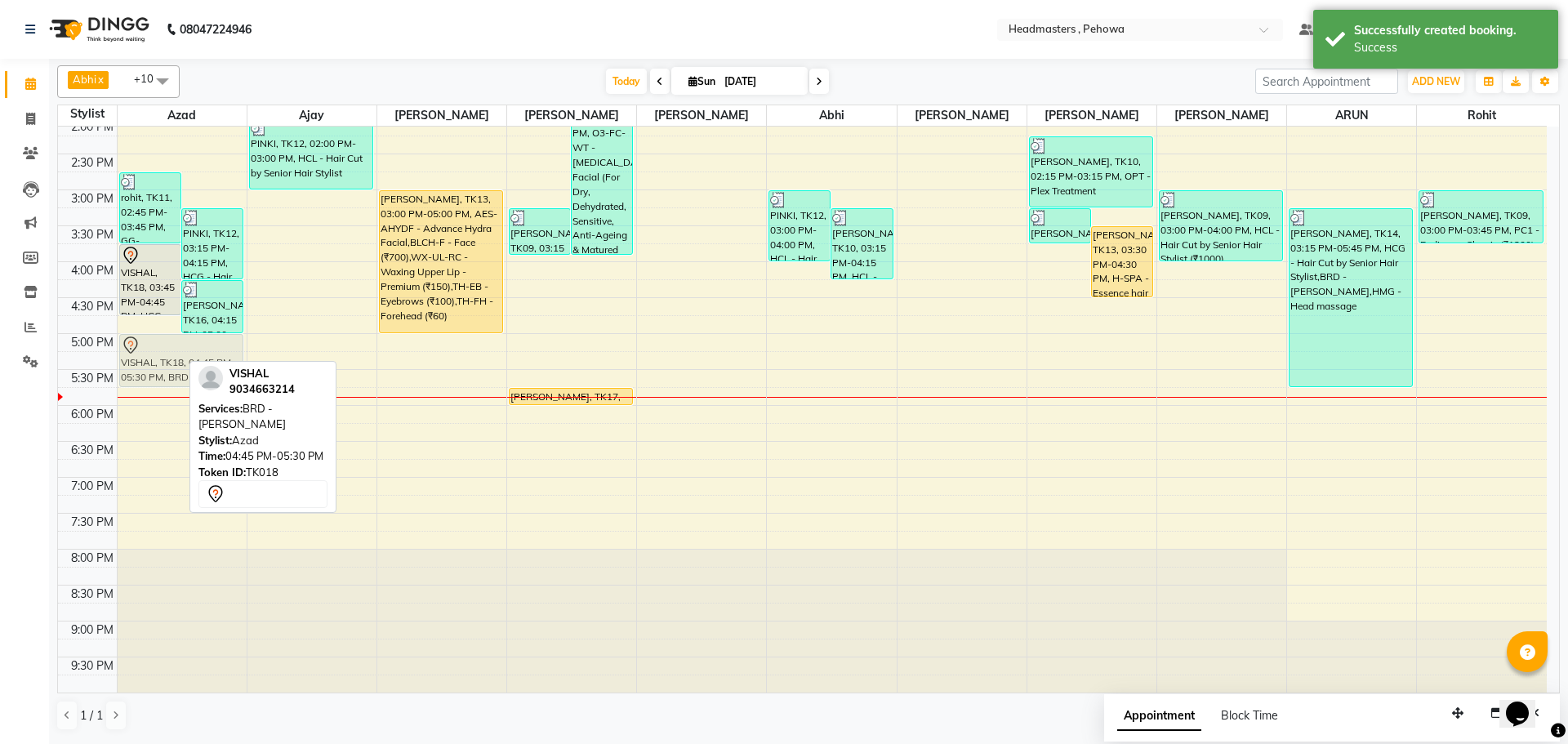 drag, startPoint x: 142, startPoint y: 347, endPoint x: 142, endPoint y: 372, distance: 25 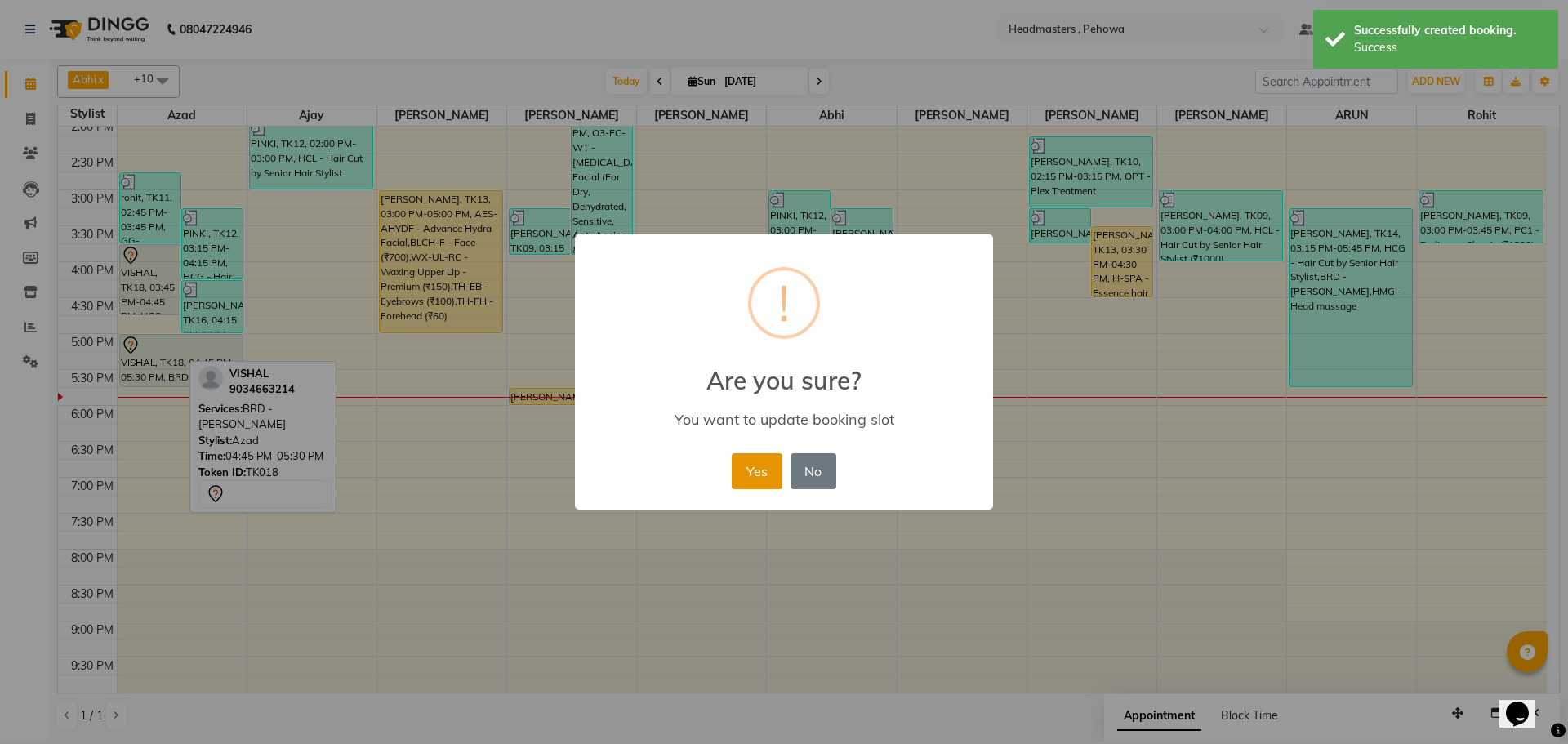 click on "Yes" at bounding box center [756, 471] 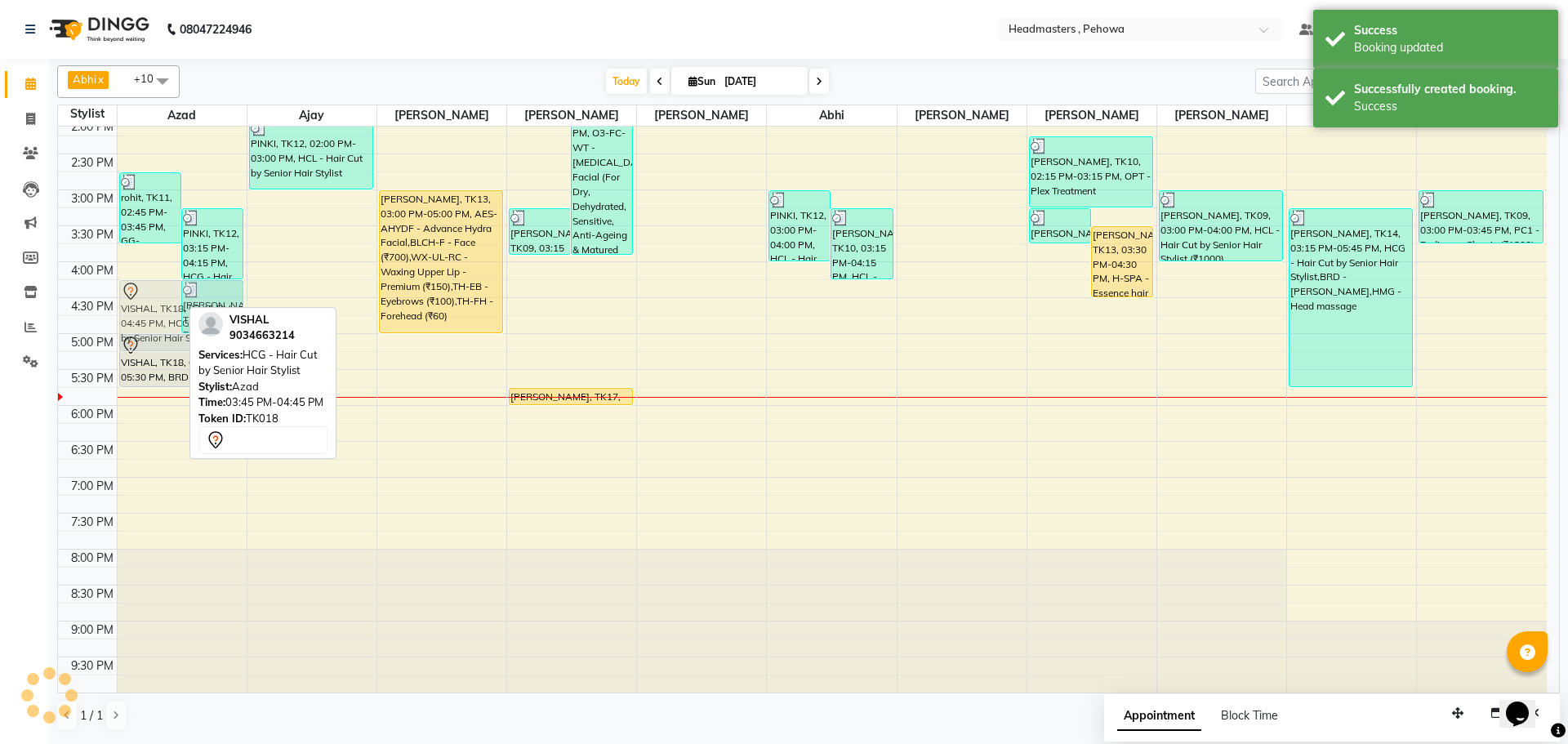 drag, startPoint x: 171, startPoint y: 283, endPoint x: 172, endPoint y: 319, distance: 36.013886 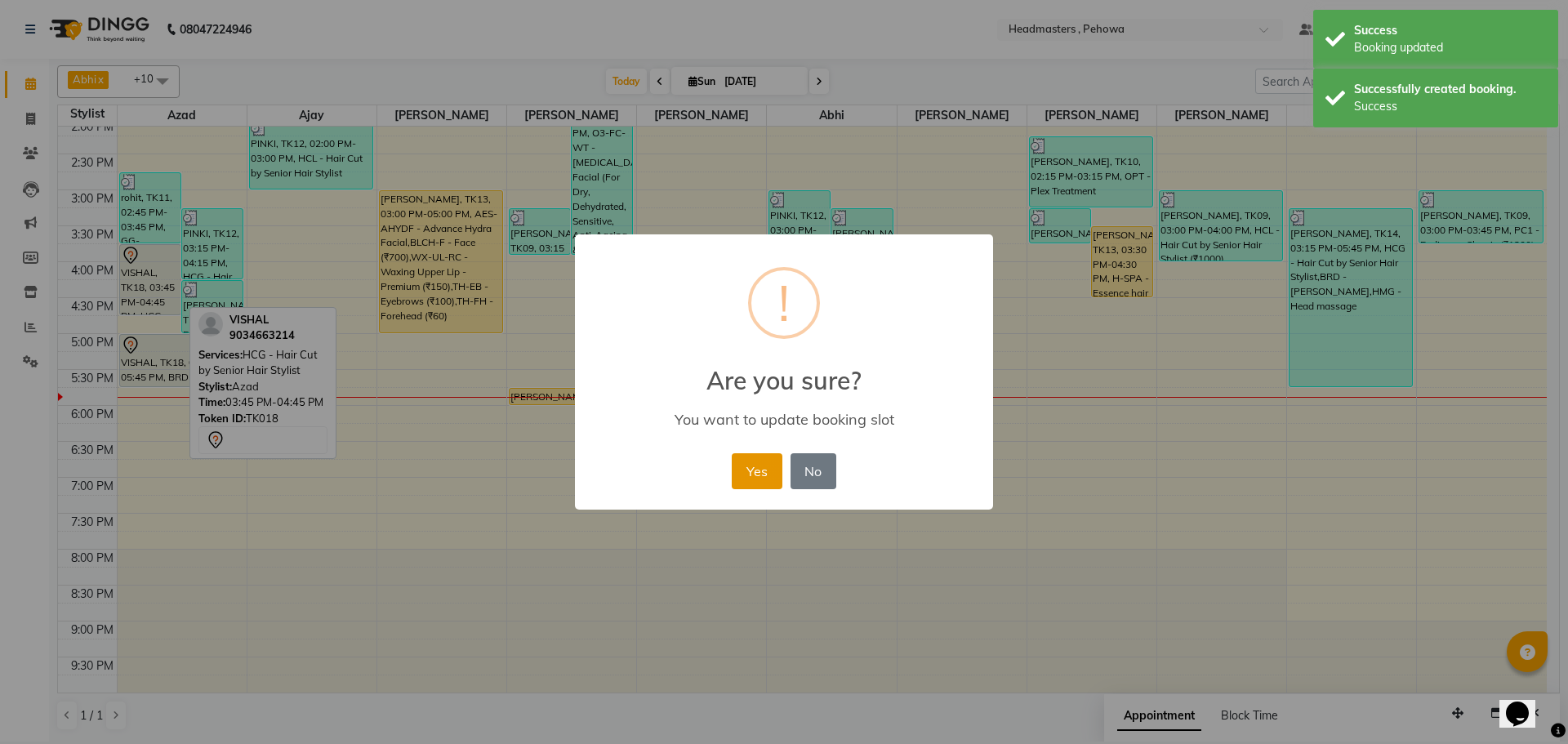click on "Yes" at bounding box center [756, 471] 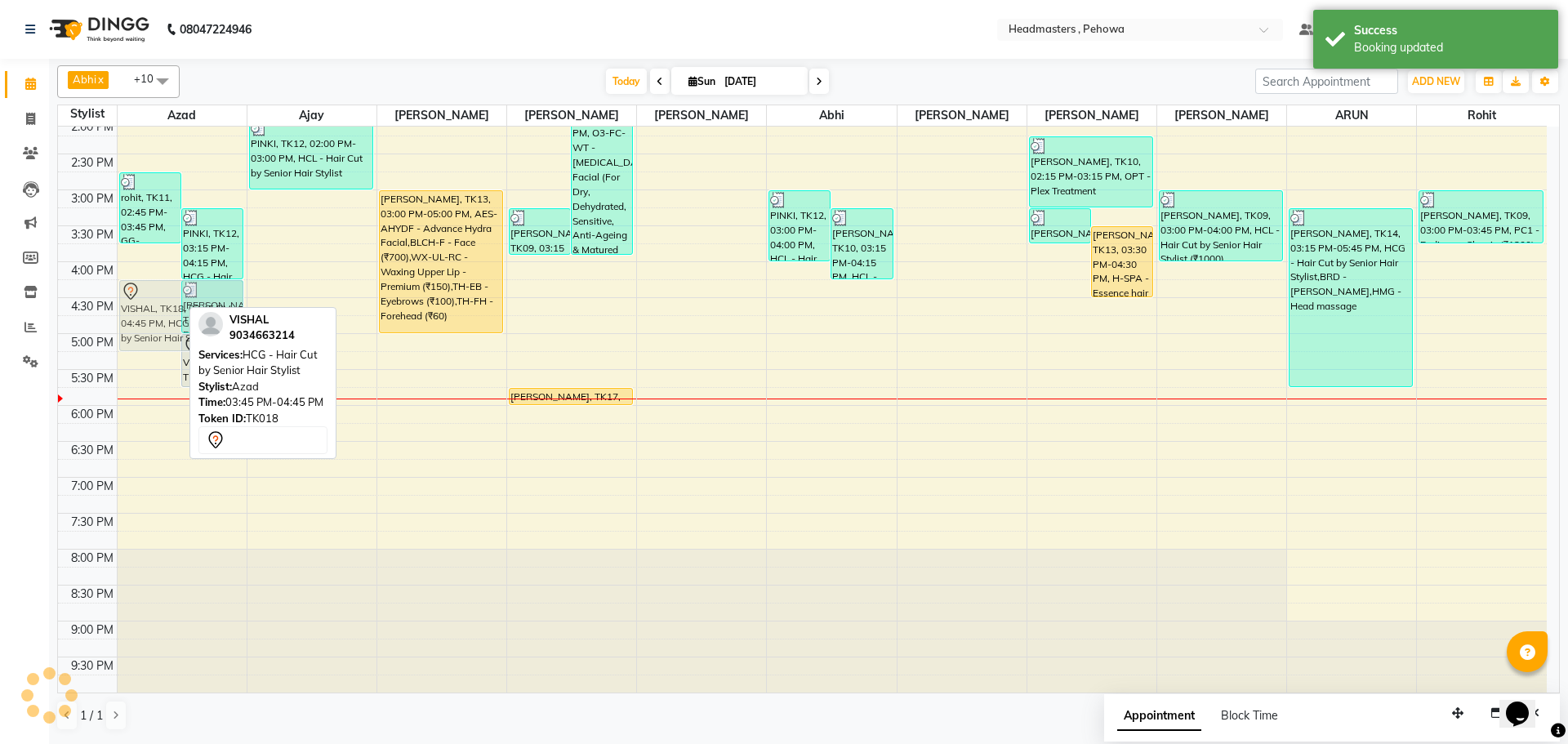 drag, startPoint x: 140, startPoint y: 280, endPoint x: 145, endPoint y: 308, distance: 28.442925 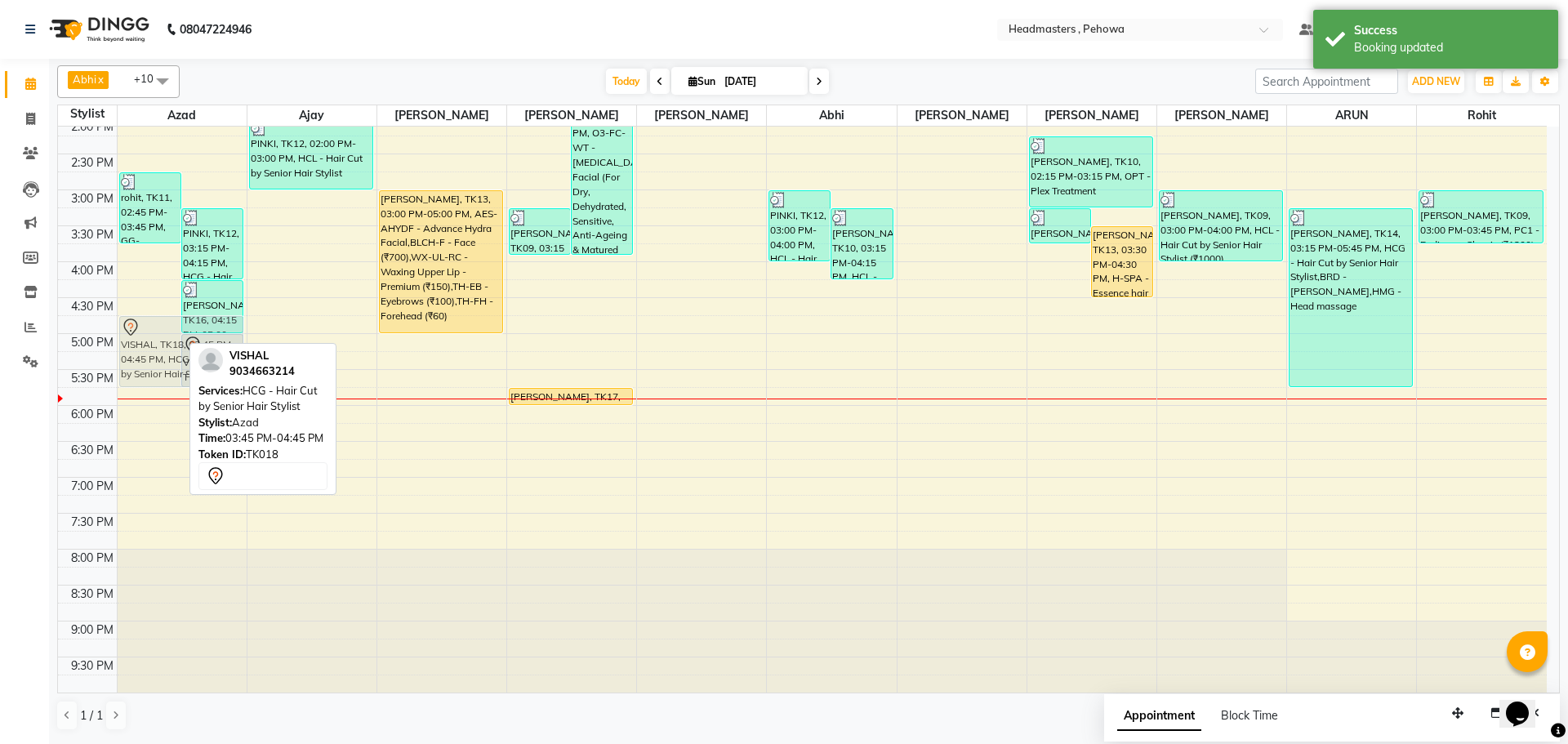 drag, startPoint x: 157, startPoint y: 327, endPoint x: 160, endPoint y: 357, distance: 30.149627 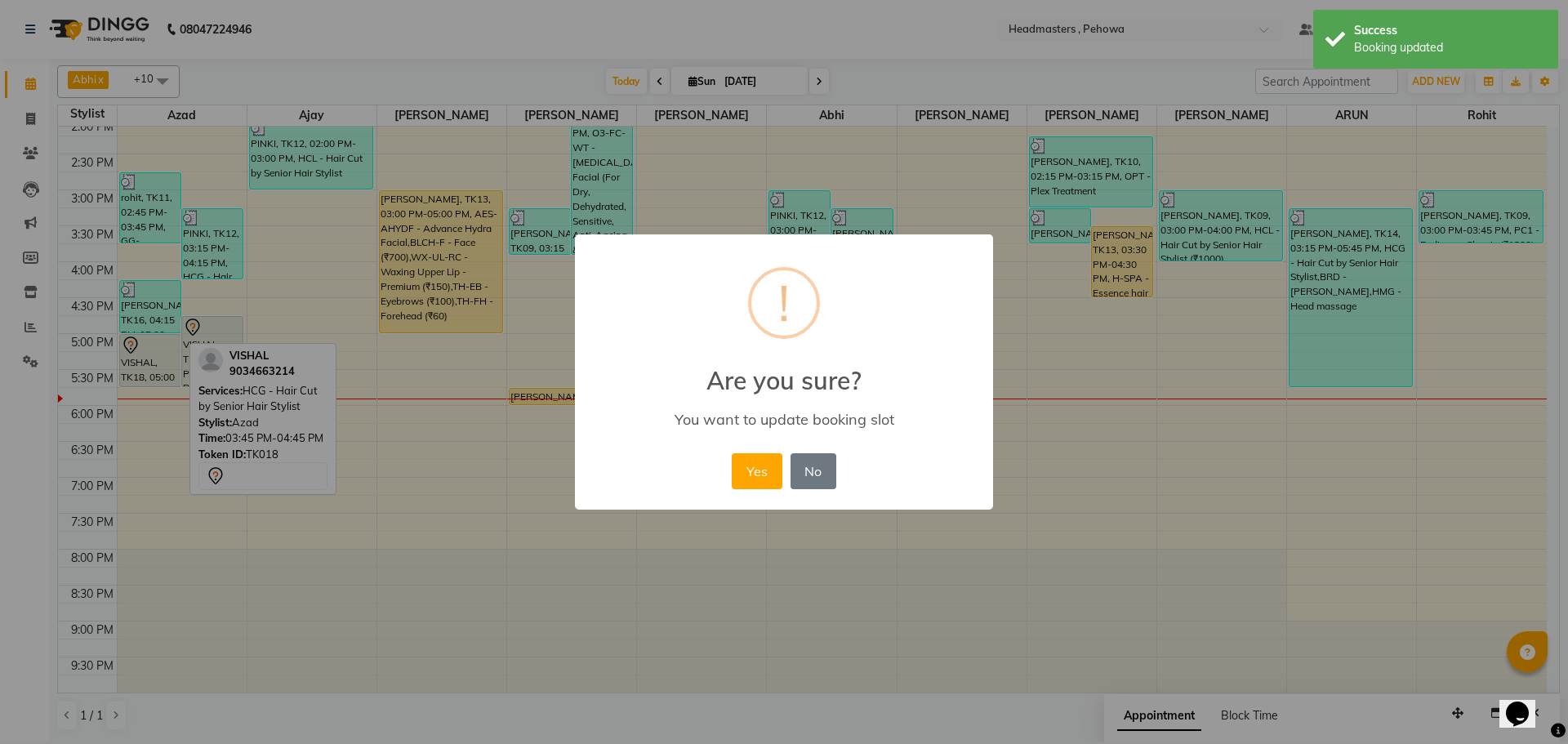 drag, startPoint x: 747, startPoint y: 458, endPoint x: 371, endPoint y: 409, distance: 379.17938 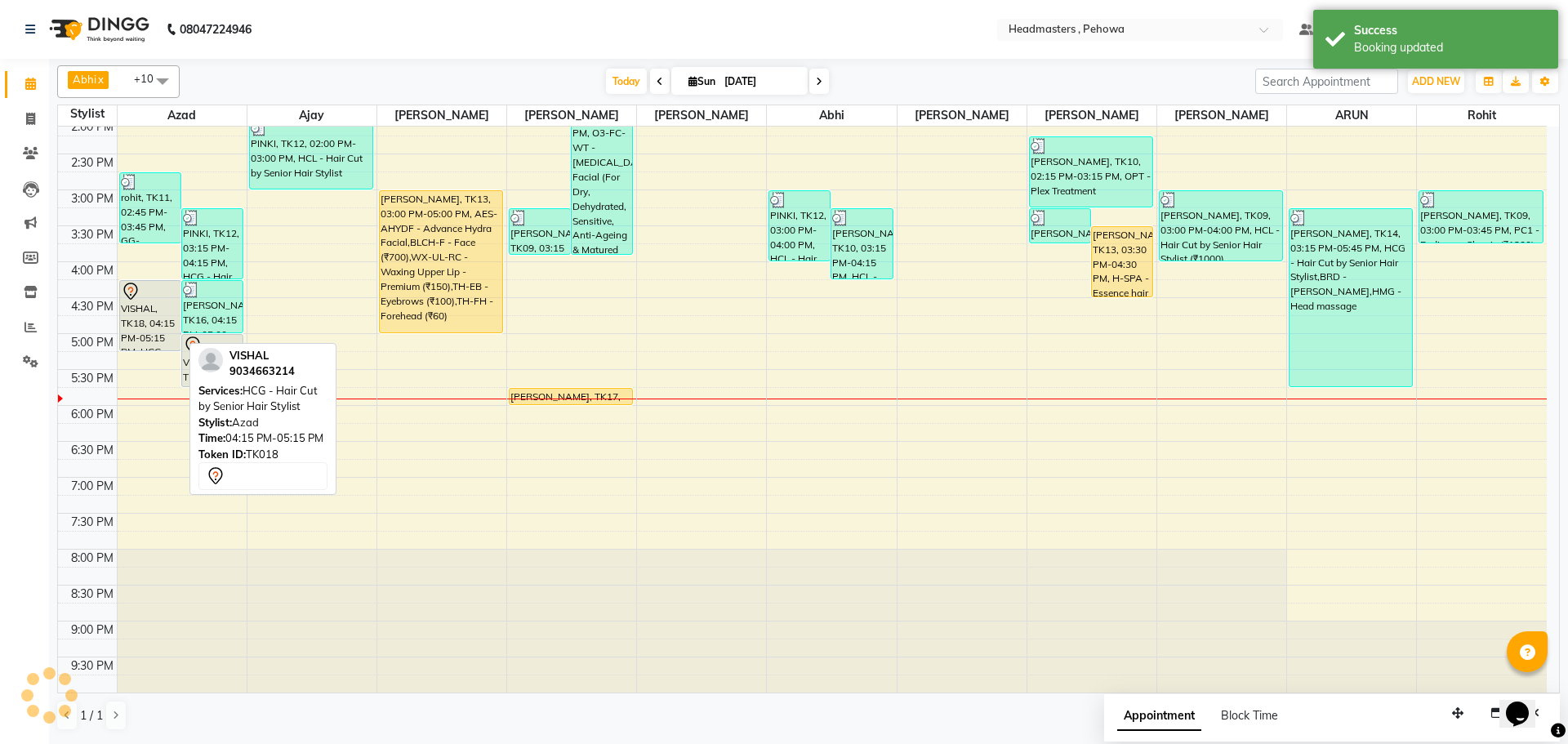 click on "VISHAL, TK18, 04:15 PM-05:15 PM, HCG - Hair Cut by Senior Hair Stylist" at bounding box center (150, 315) 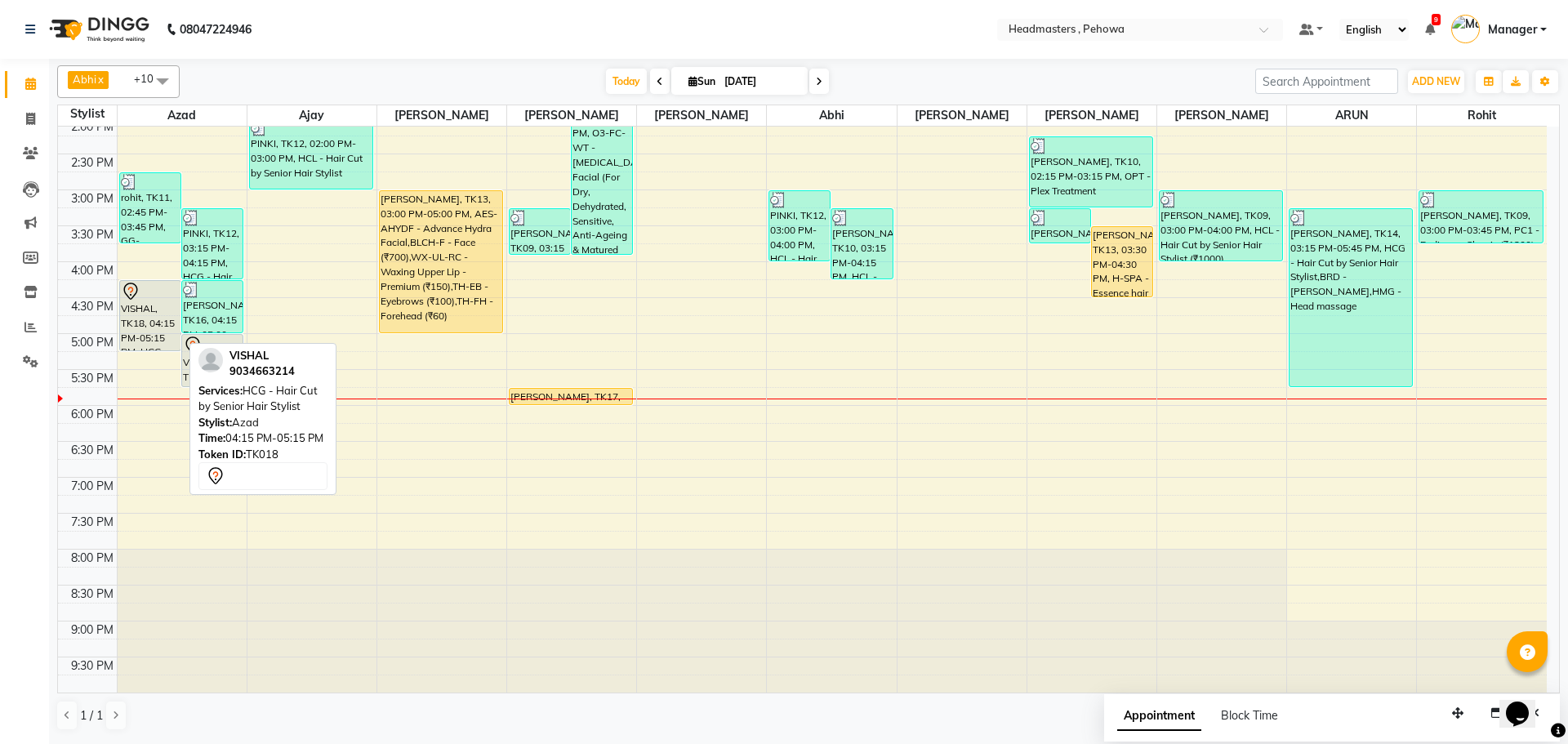 click on "VISHAL, TK18, 04:15 PM-05:15 PM, HCG - Hair Cut by Senior Hair Stylist" at bounding box center [150, 315] 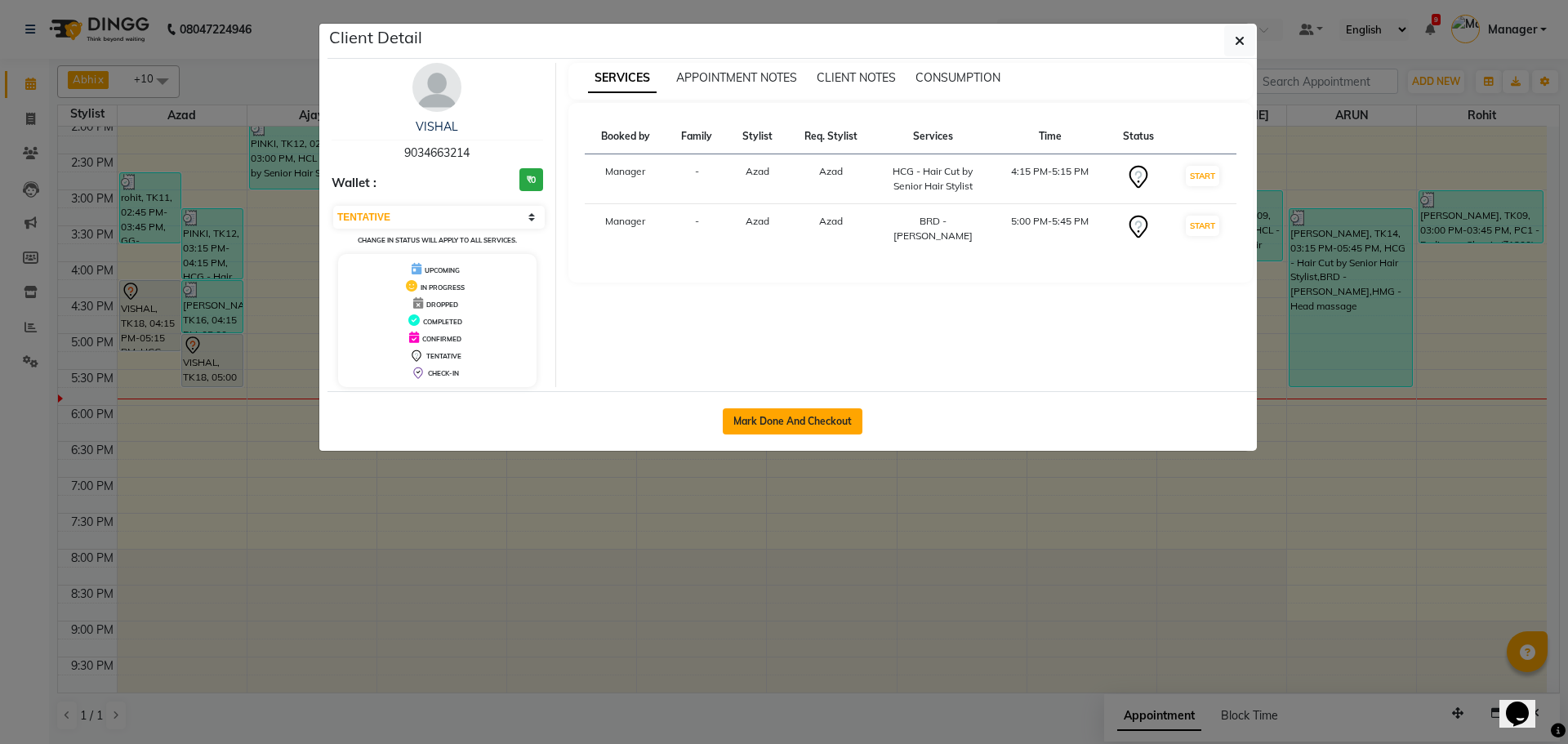 click on "Mark Done And Checkout" 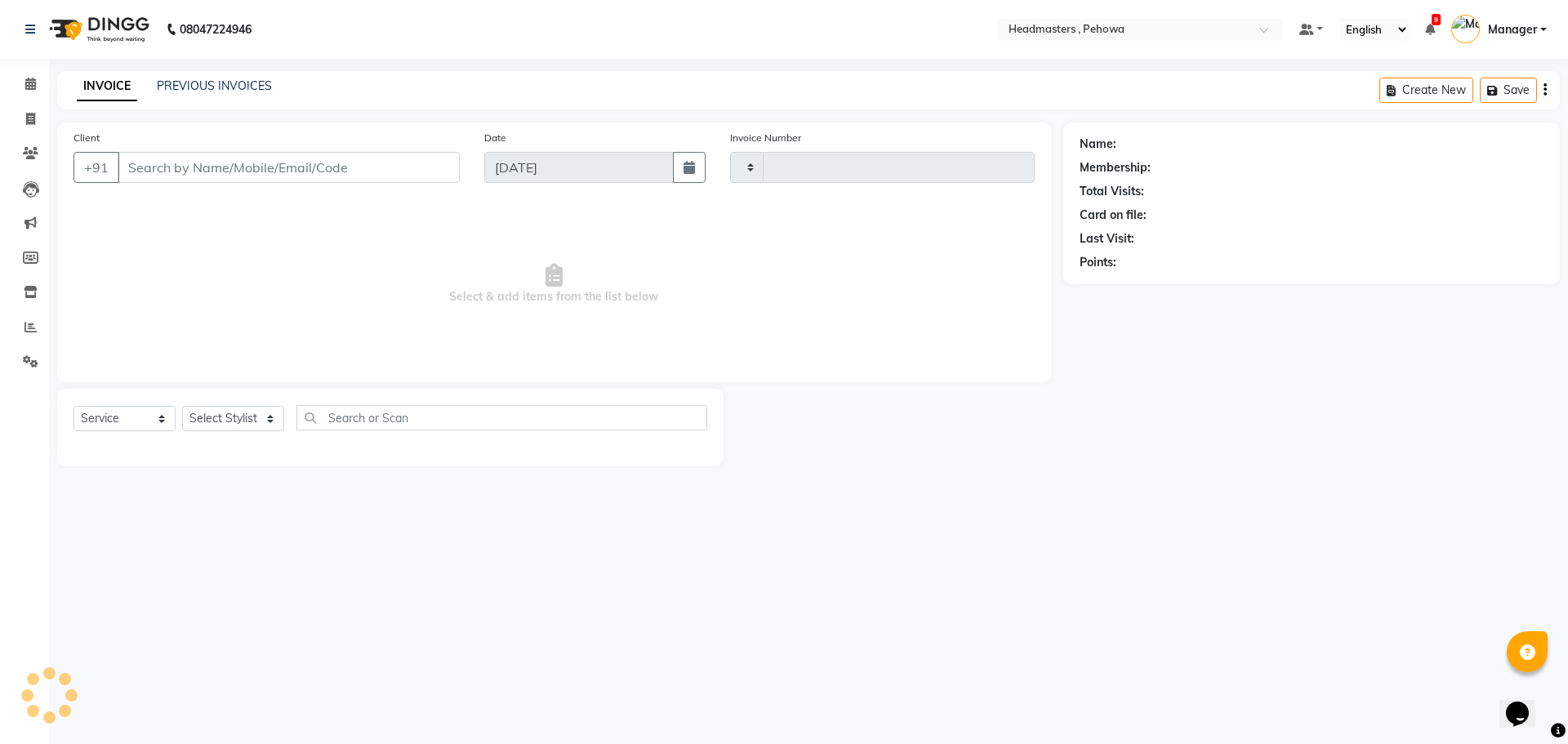 type on "1717" 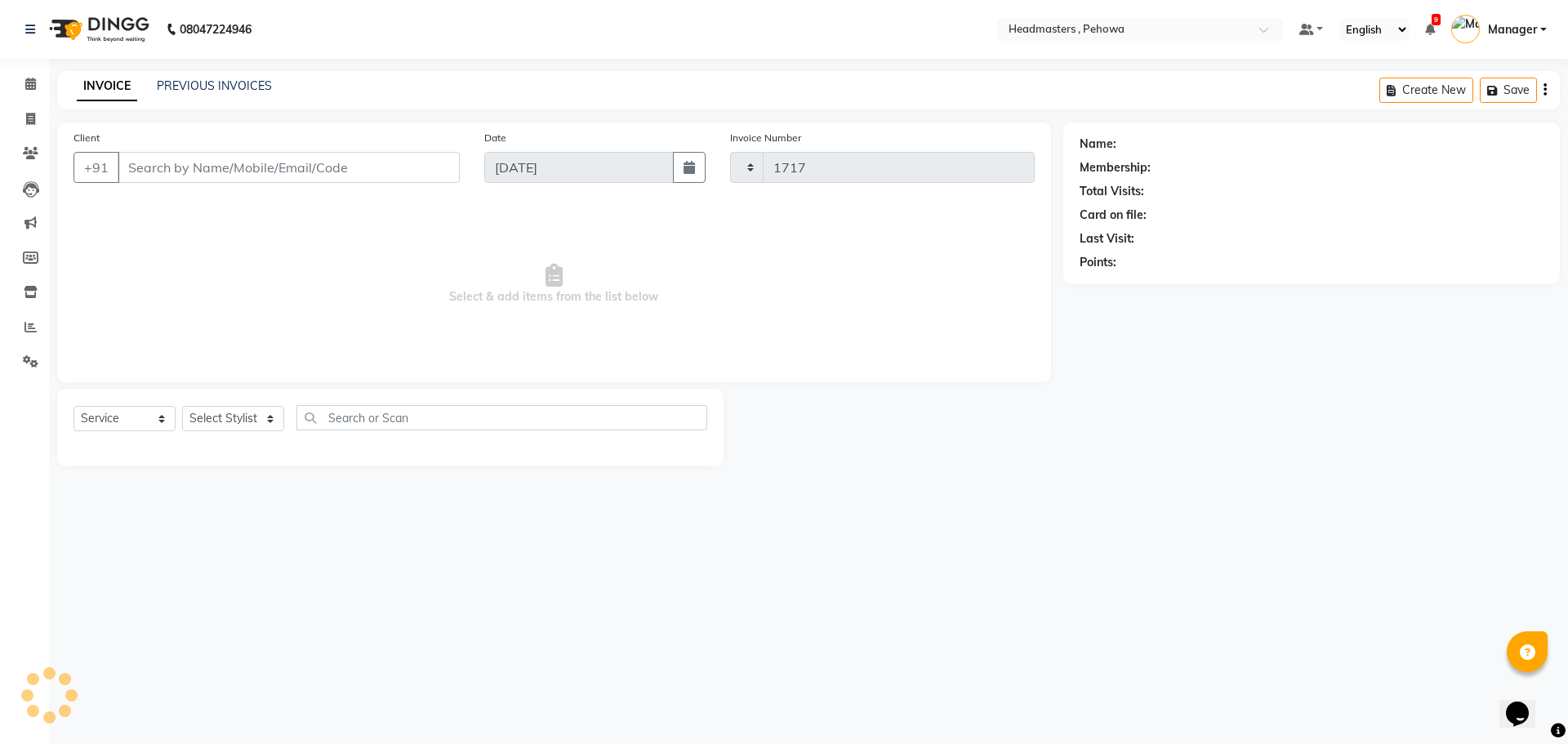select on "7727" 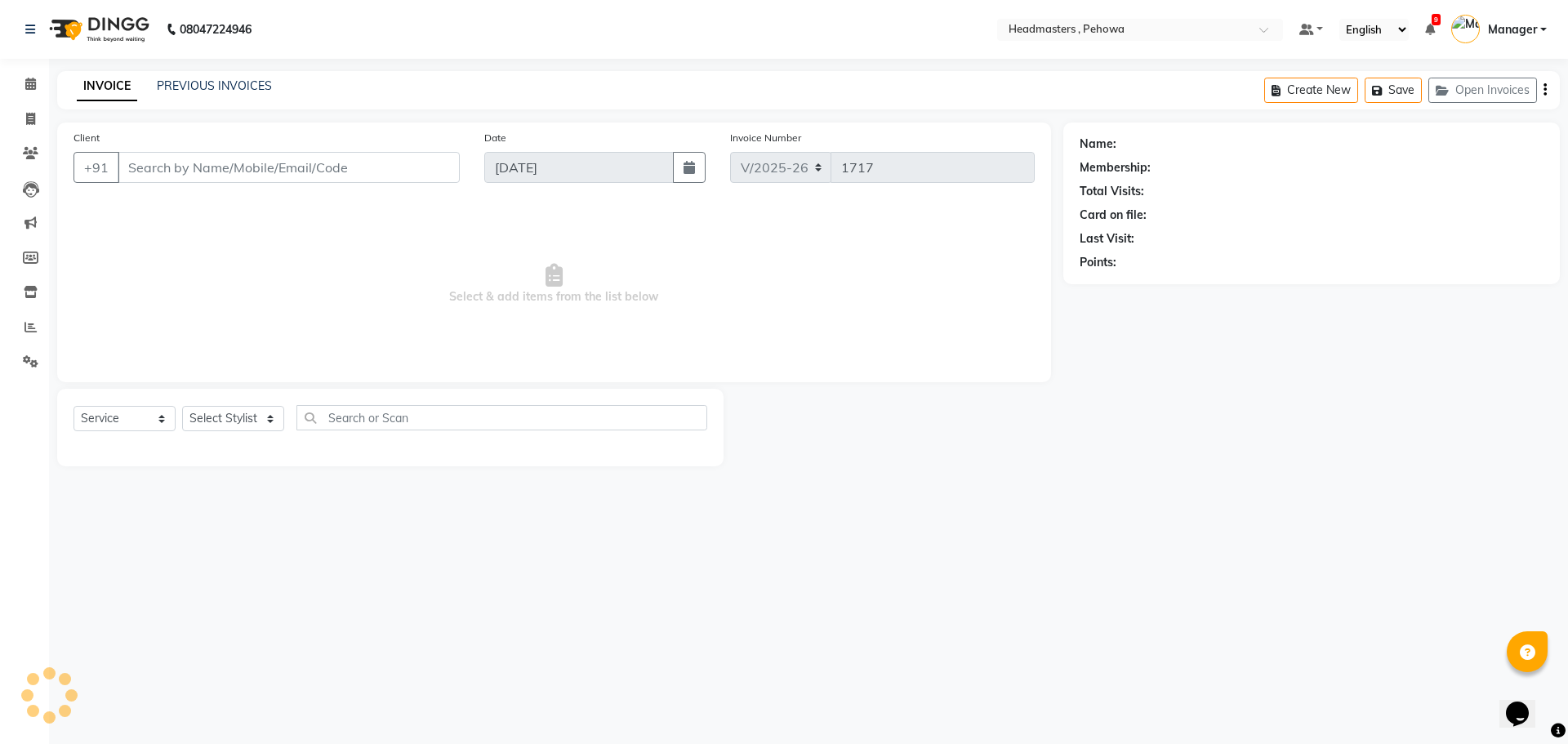 type on "9034663214" 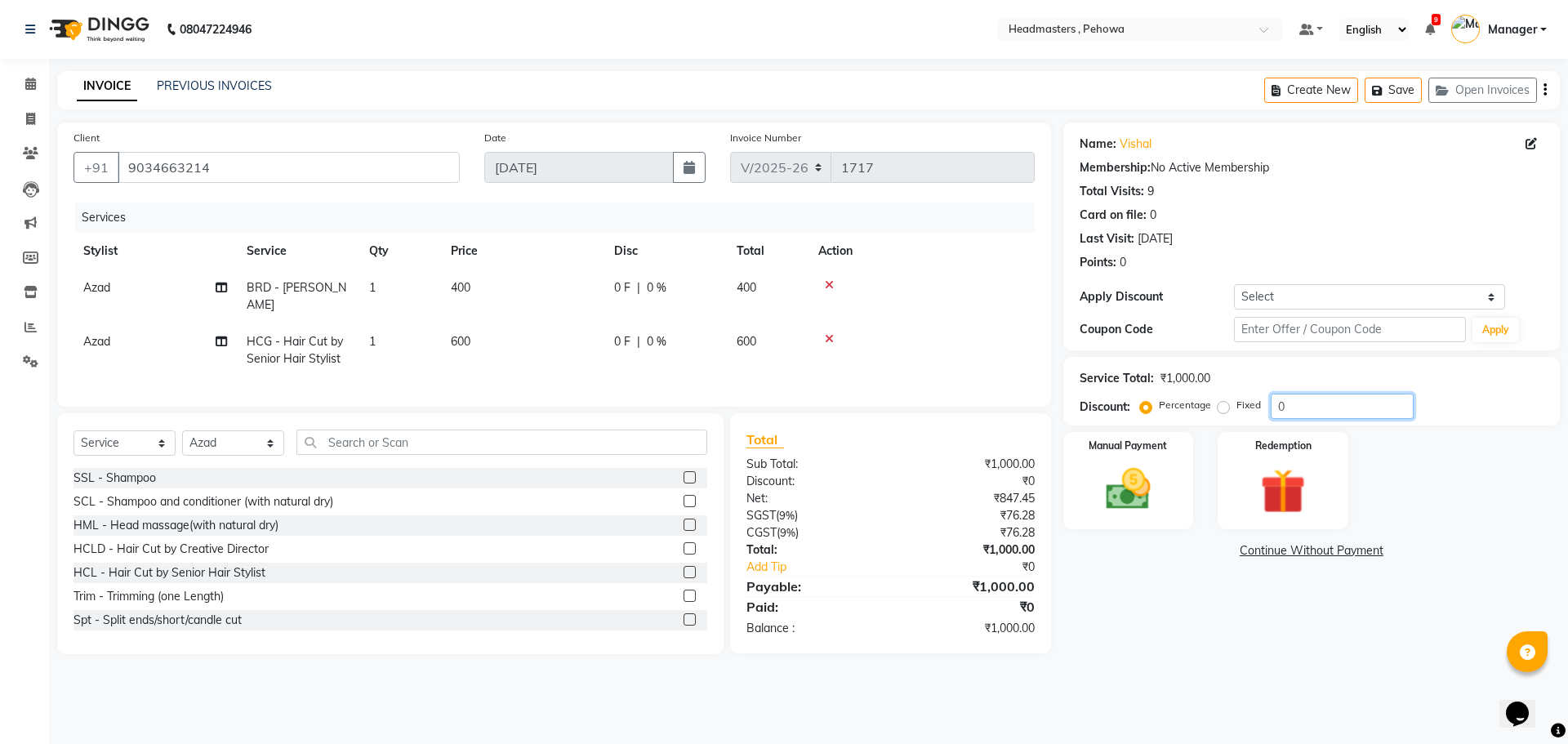 drag, startPoint x: 1361, startPoint y: 401, endPoint x: 1361, endPoint y: 387, distance: 14 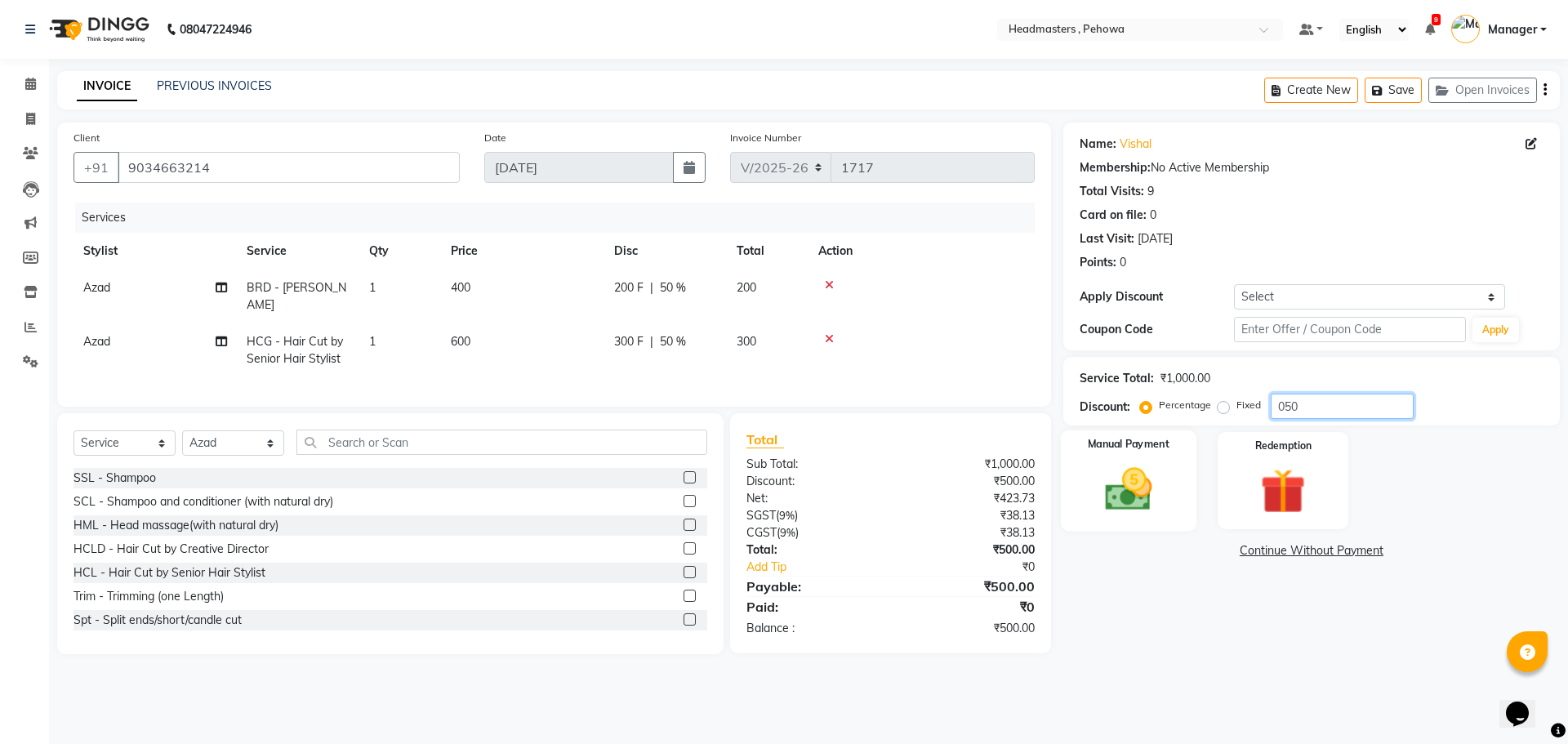 type on "050" 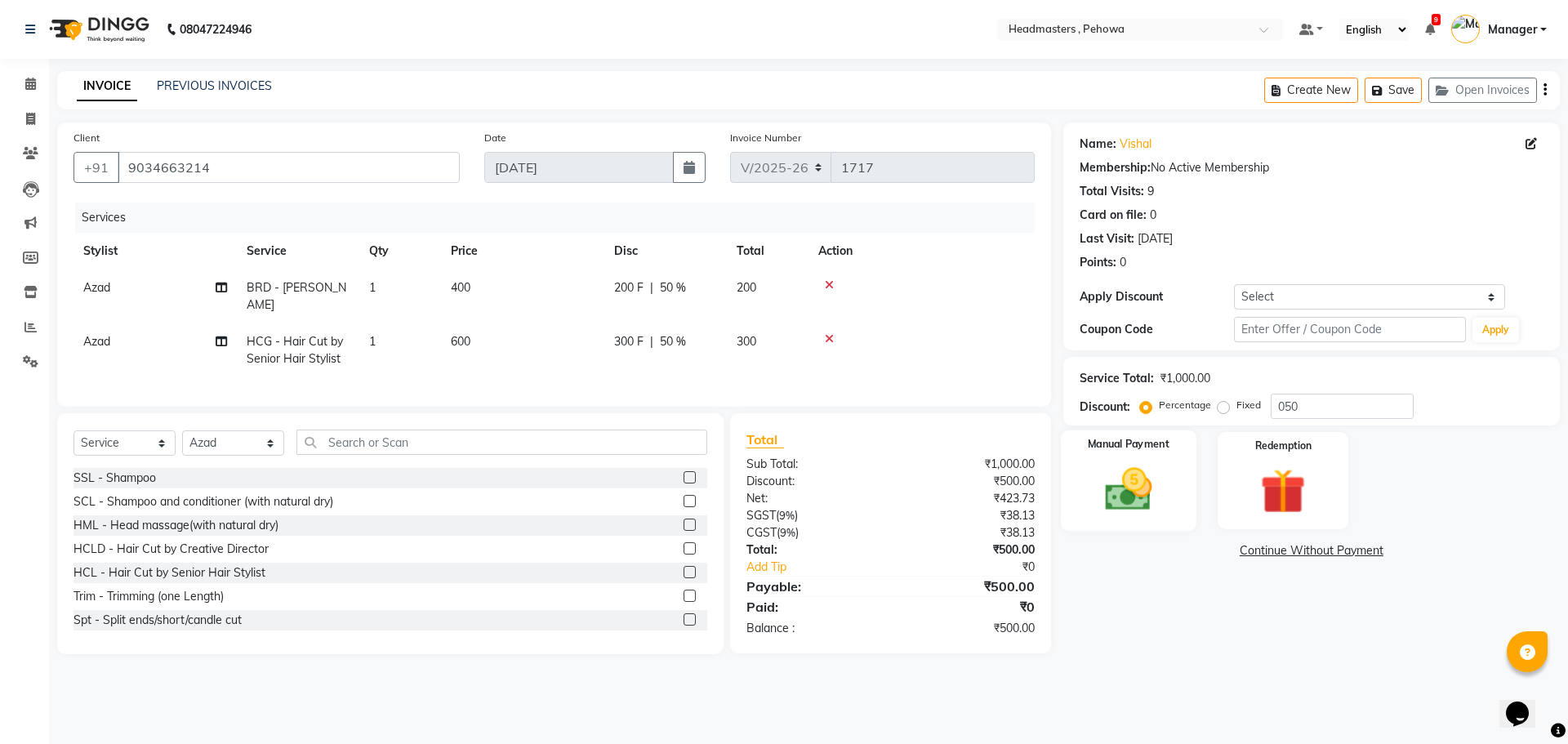 click on "Manual Payment" 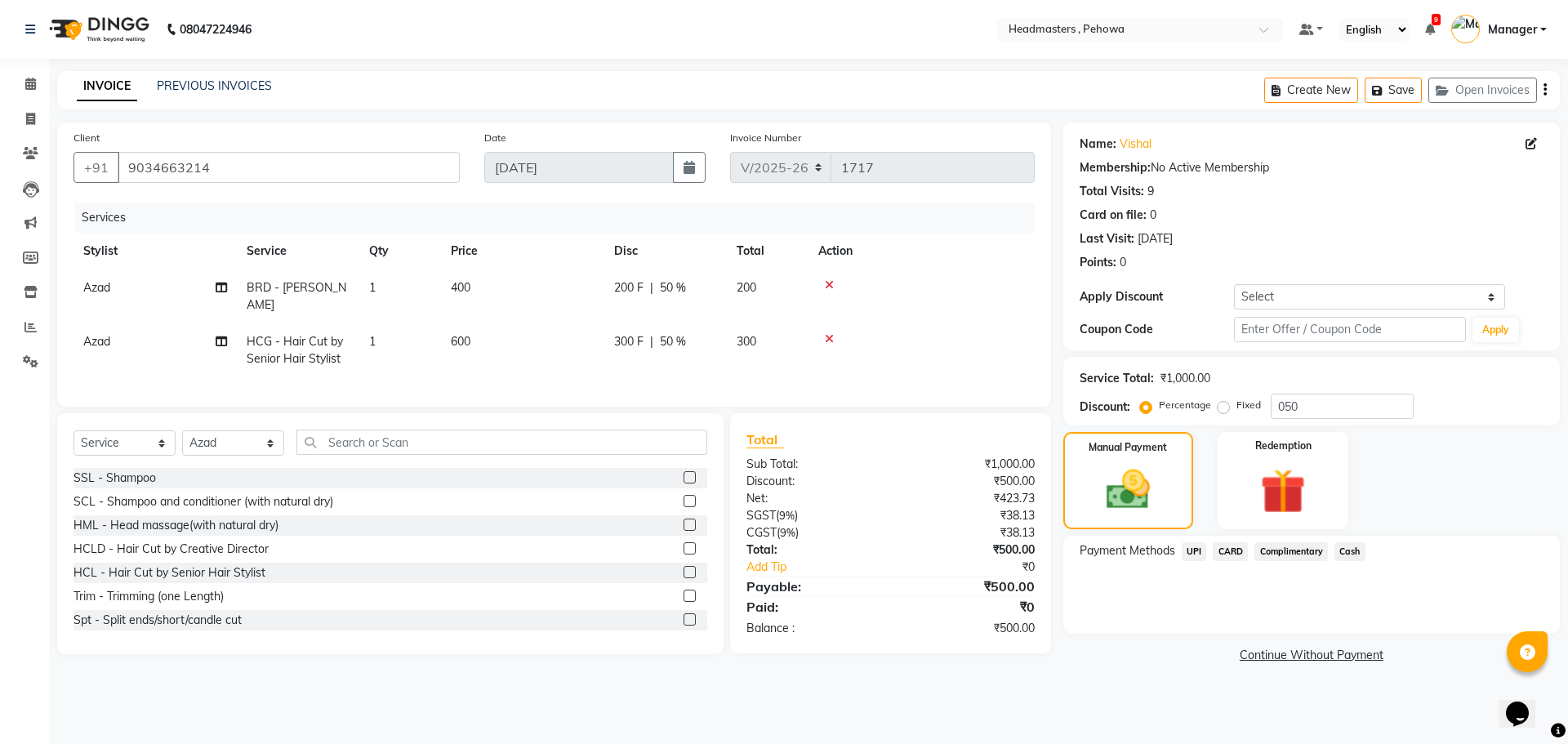 click on "UPI" 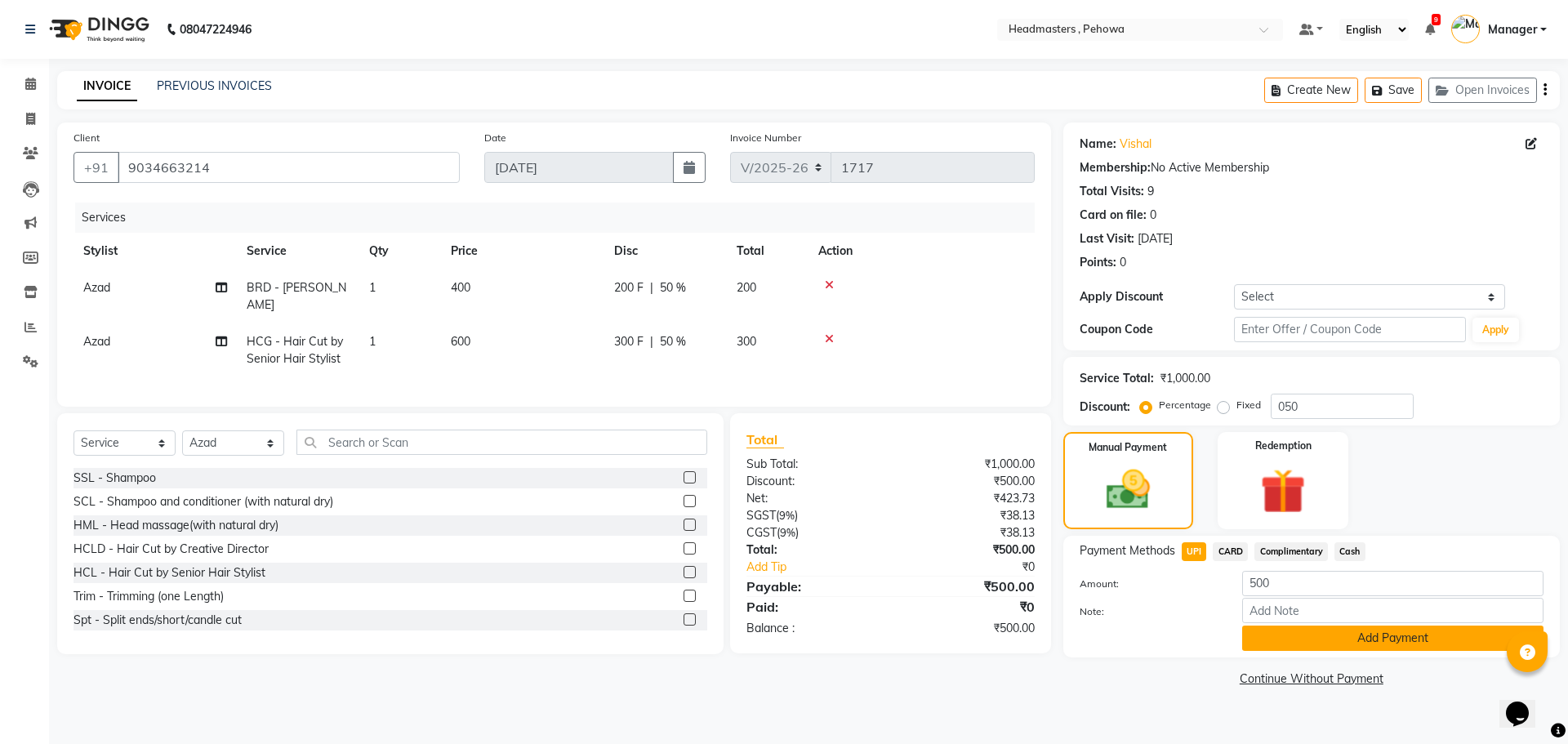 click on "Add Payment" 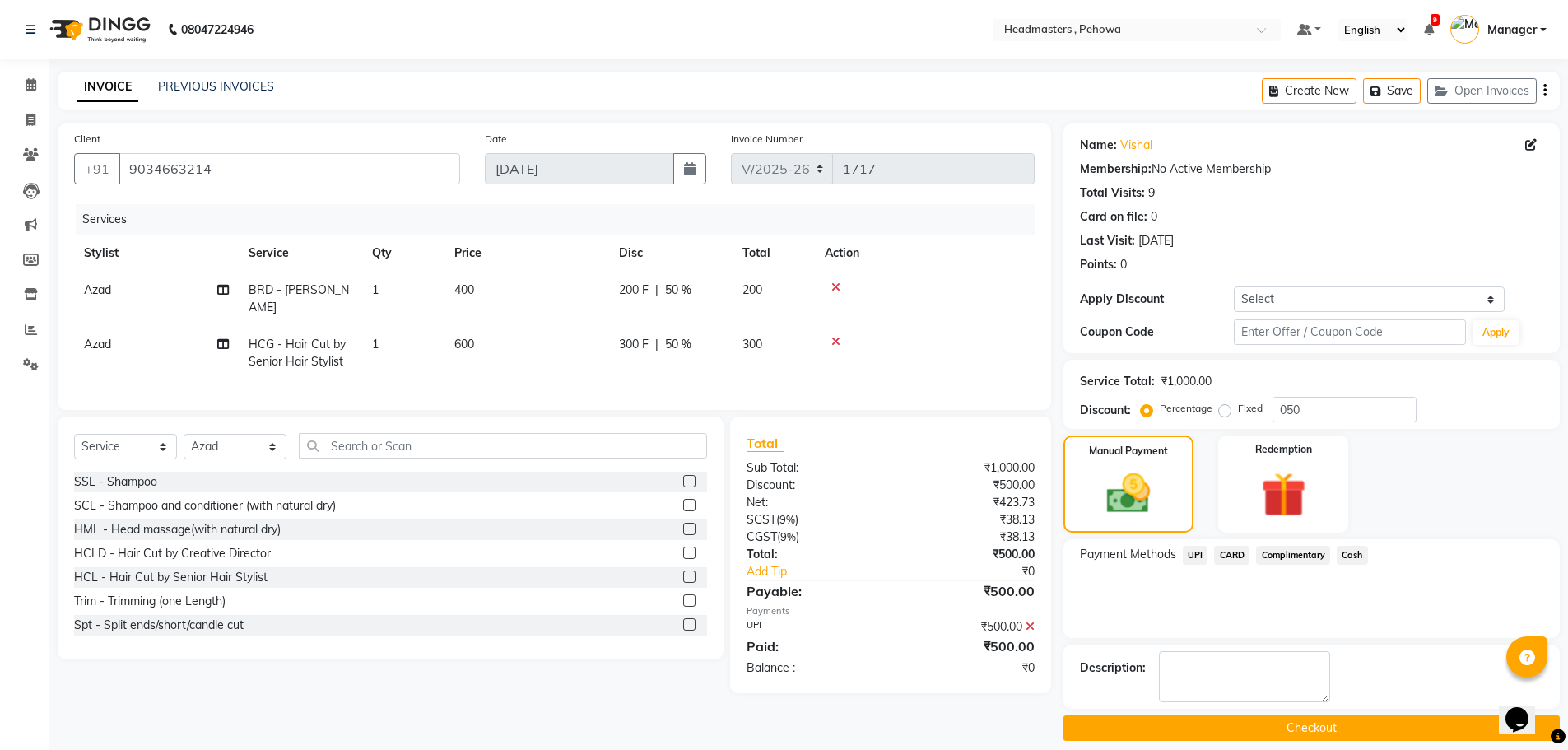 scroll, scrollTop: 16, scrollLeft: 0, axis: vertical 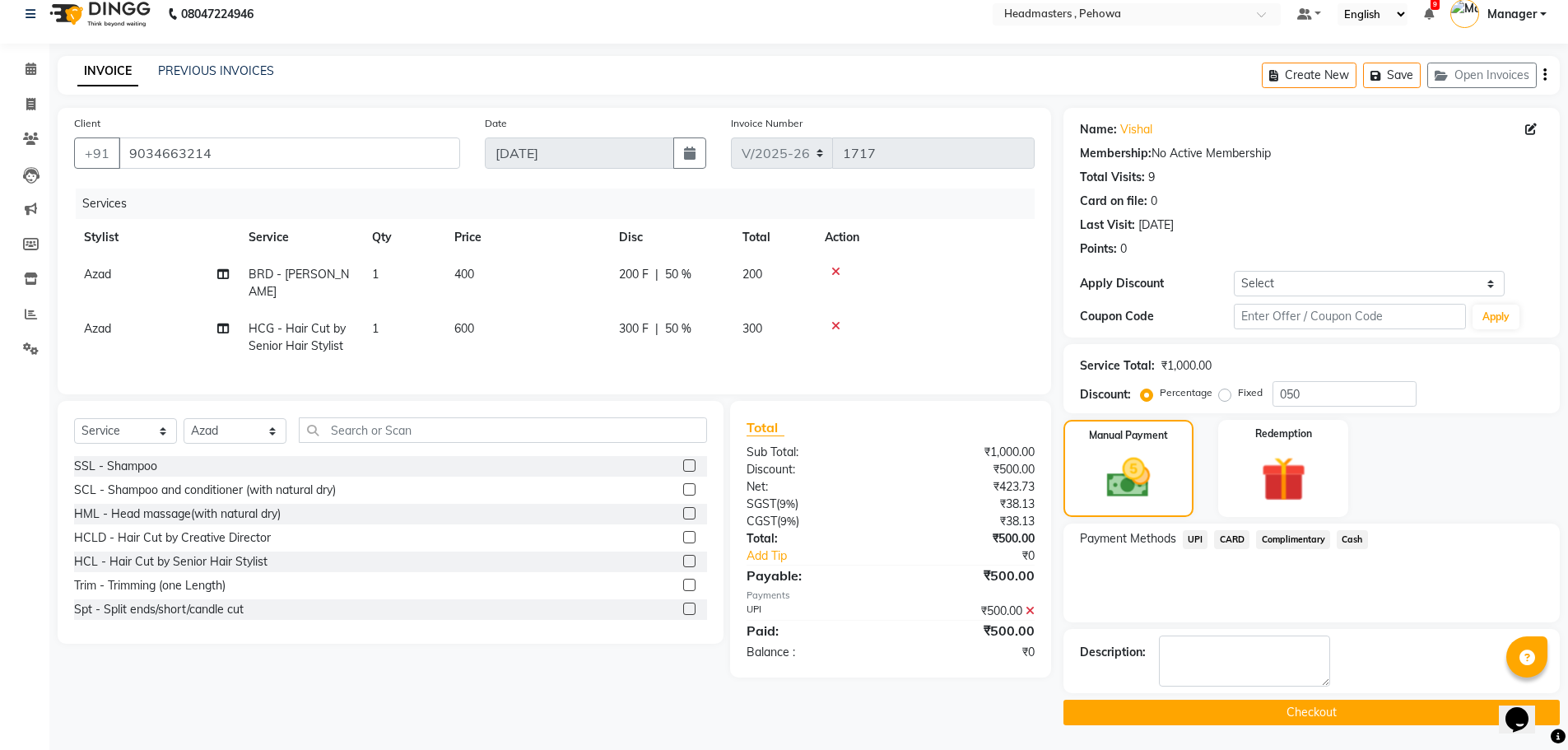 click on "Checkout" 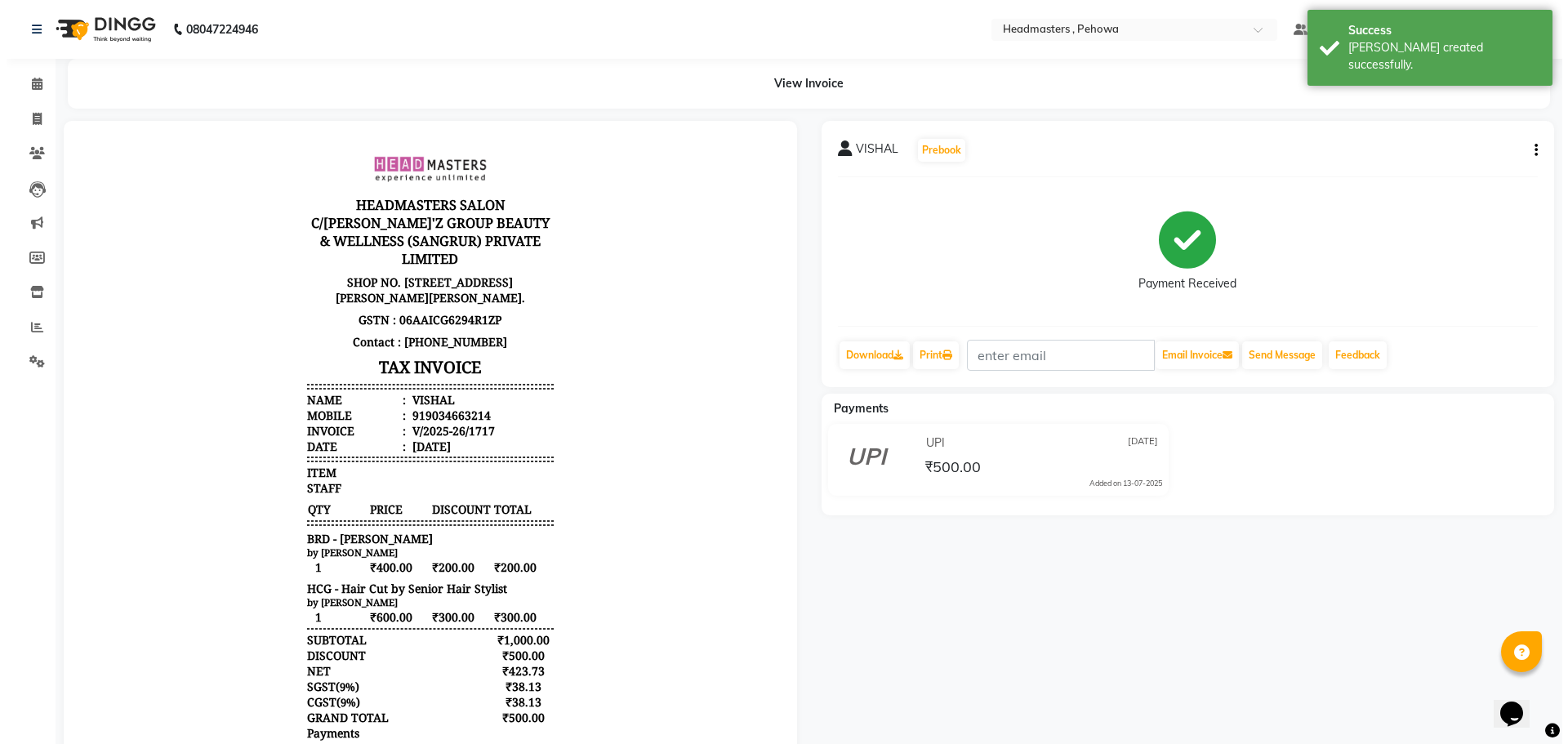 scroll, scrollTop: 0, scrollLeft: 0, axis: both 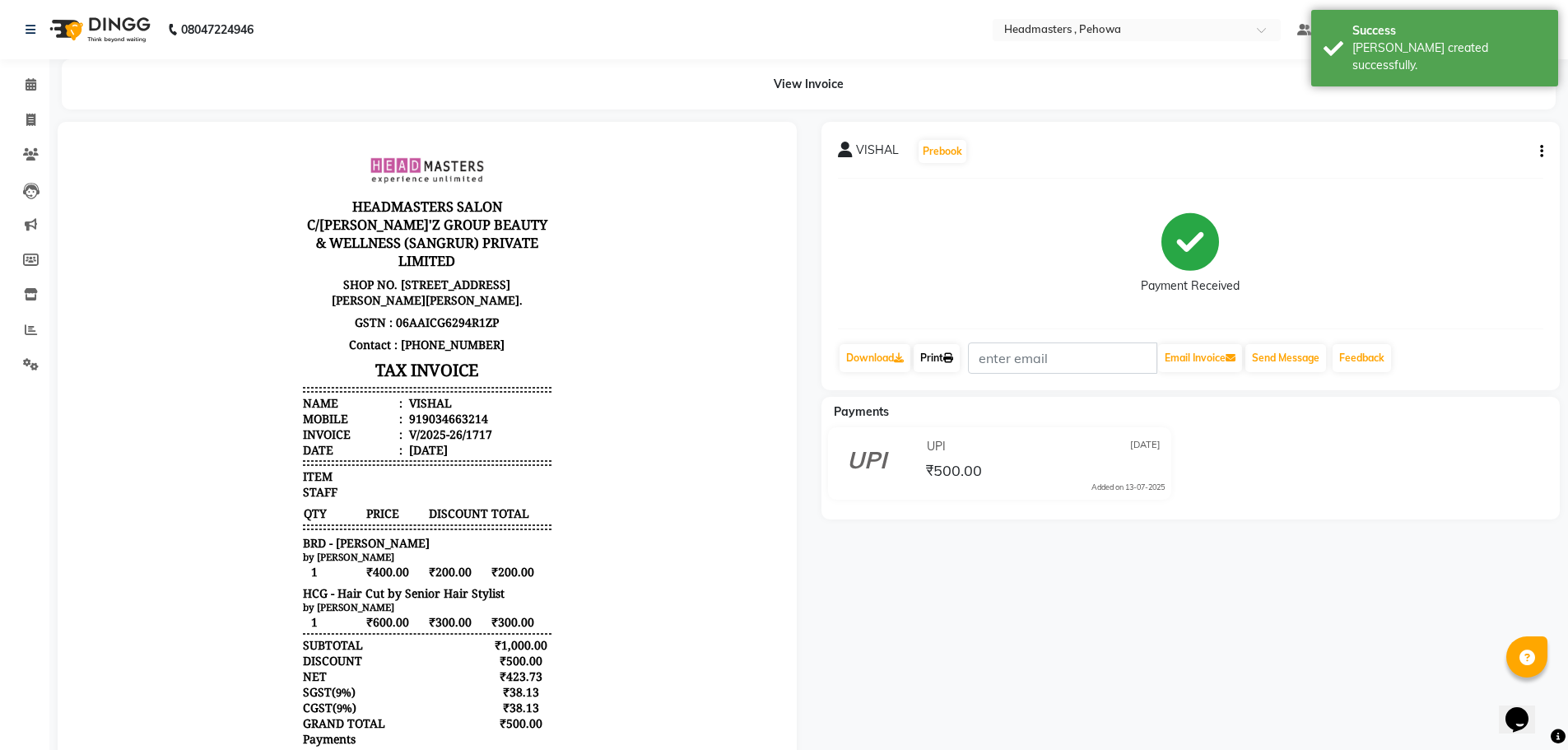 click on "Print" 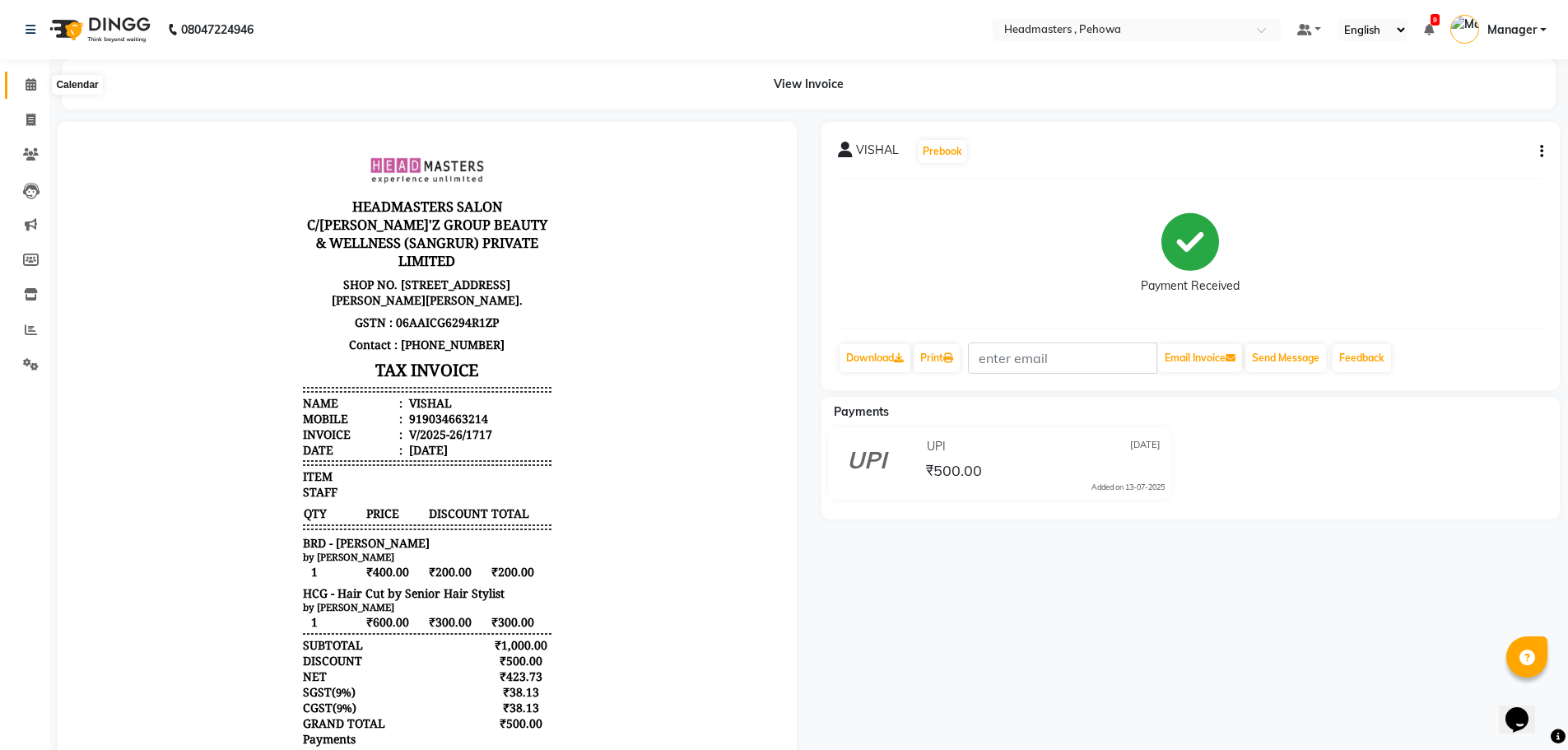 click 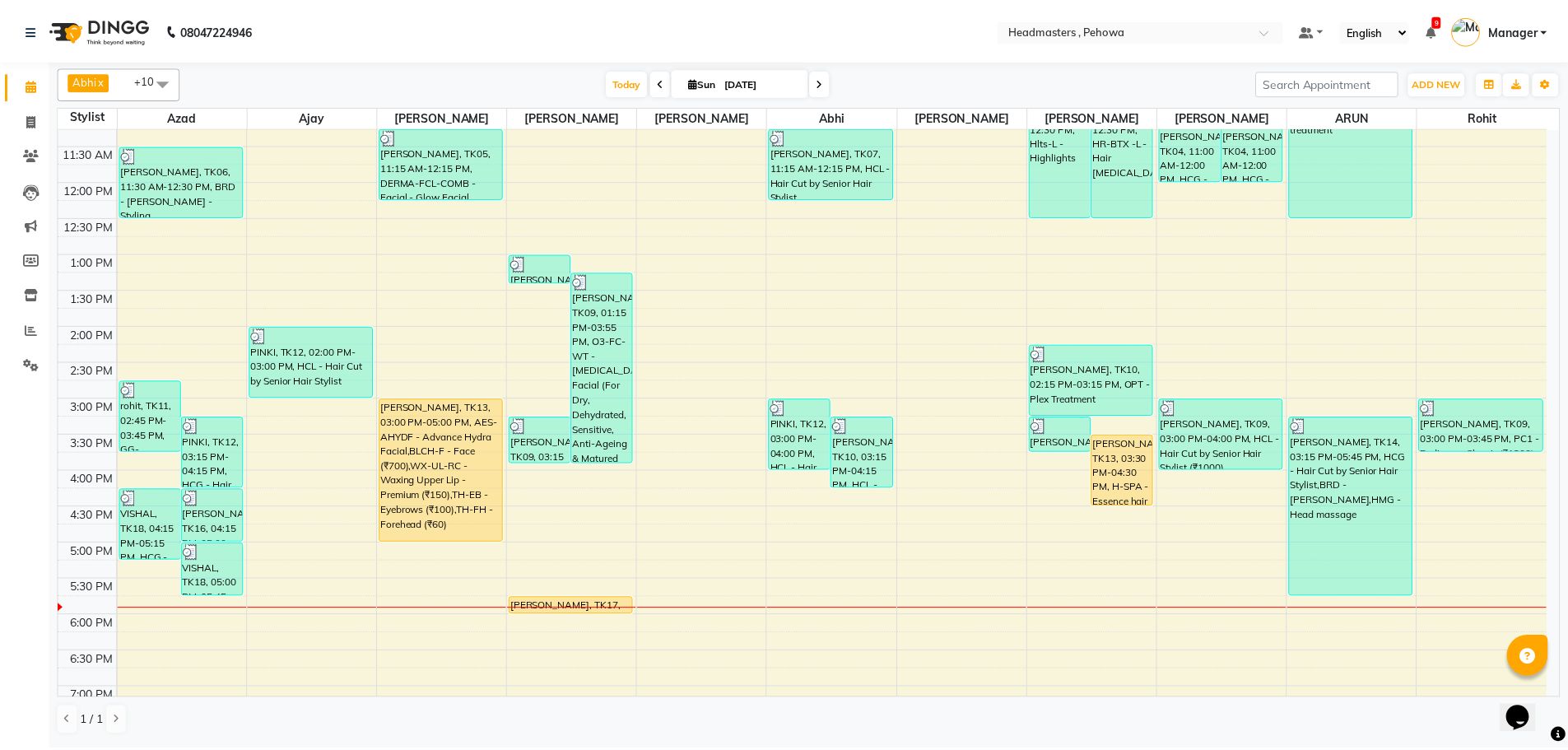 scroll, scrollTop: 247, scrollLeft: 0, axis: vertical 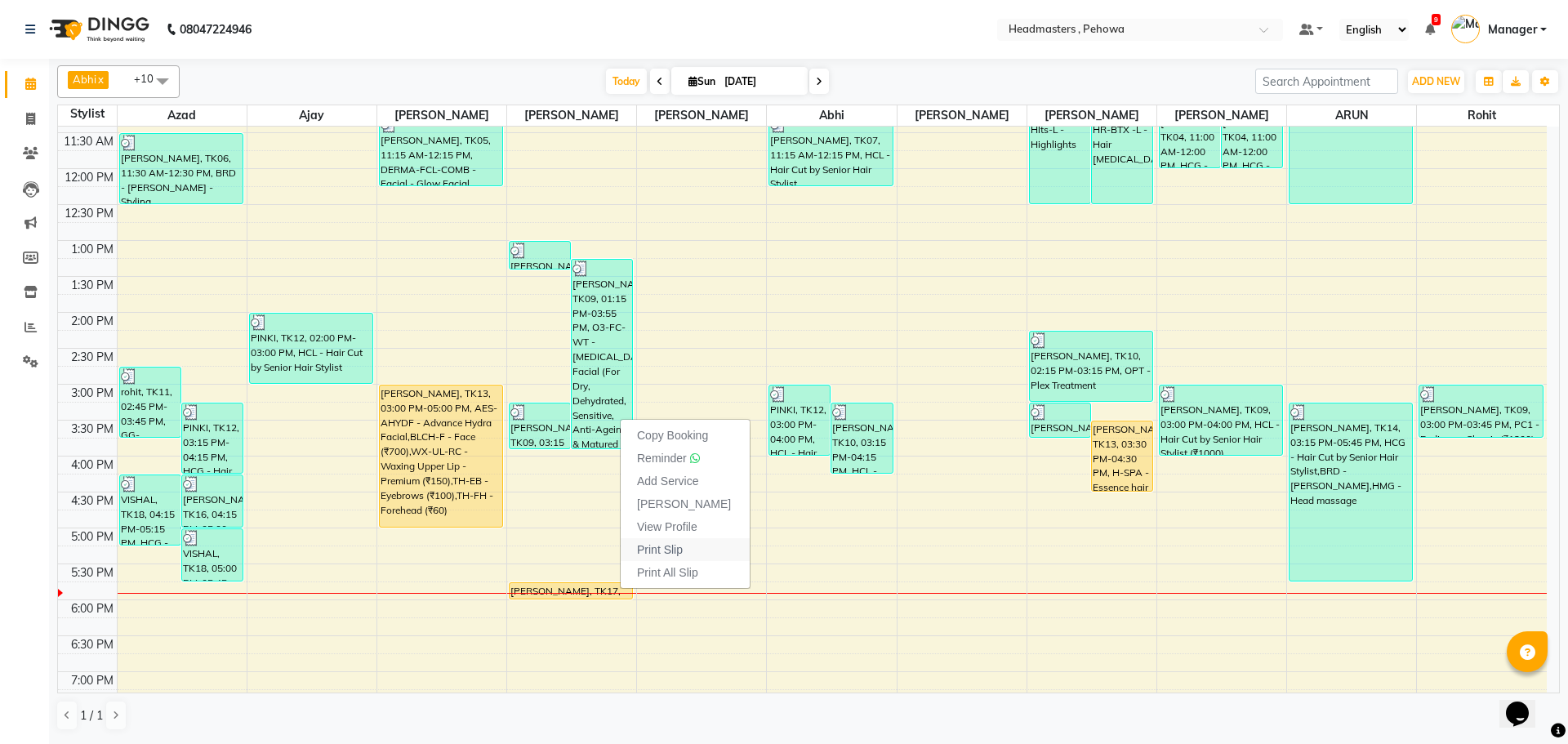 click on "Print Slip" at bounding box center (685, 550) 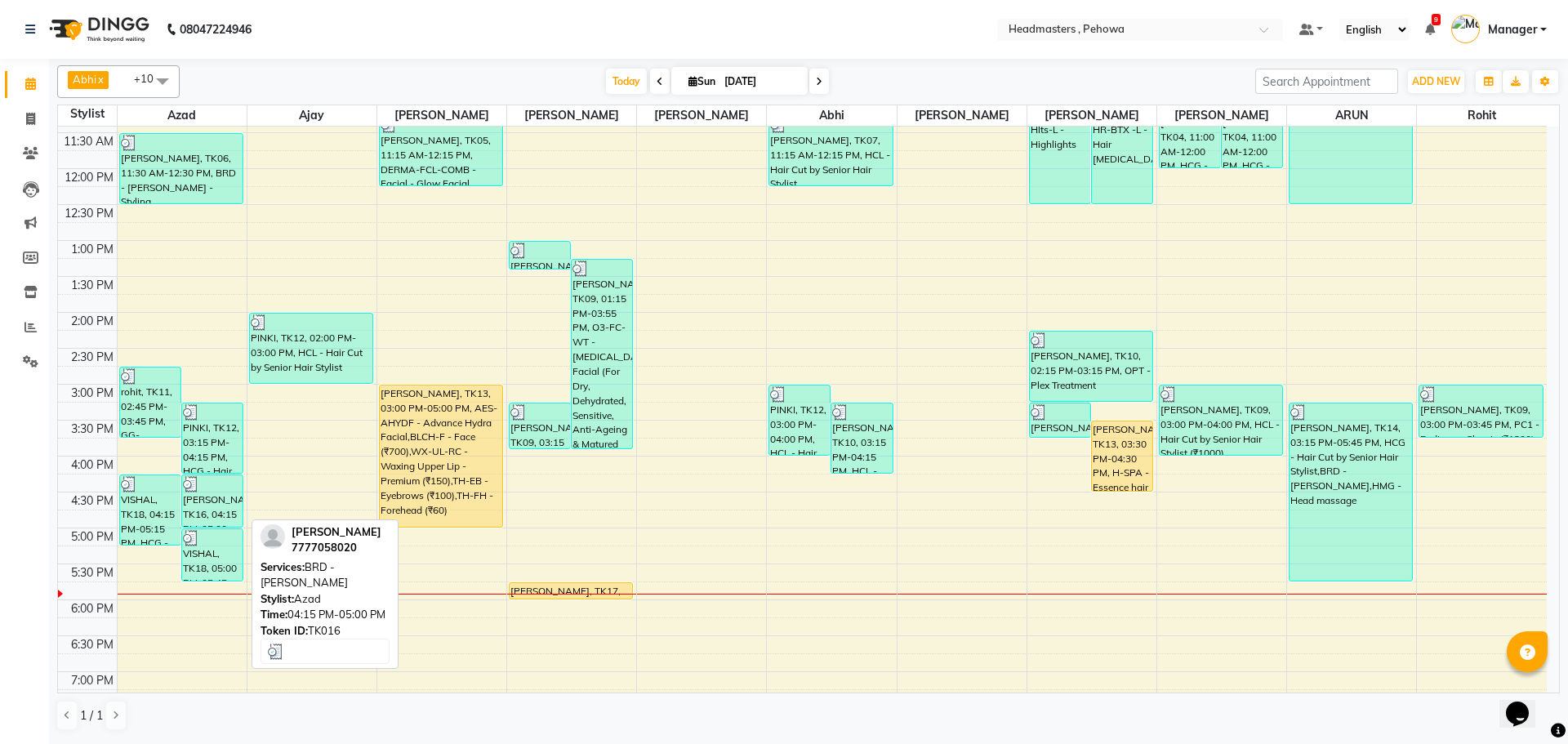 click on "[PERSON_NAME], TK16, 04:15 PM-05:00 PM, BRD - [PERSON_NAME]" at bounding box center (212, 501) 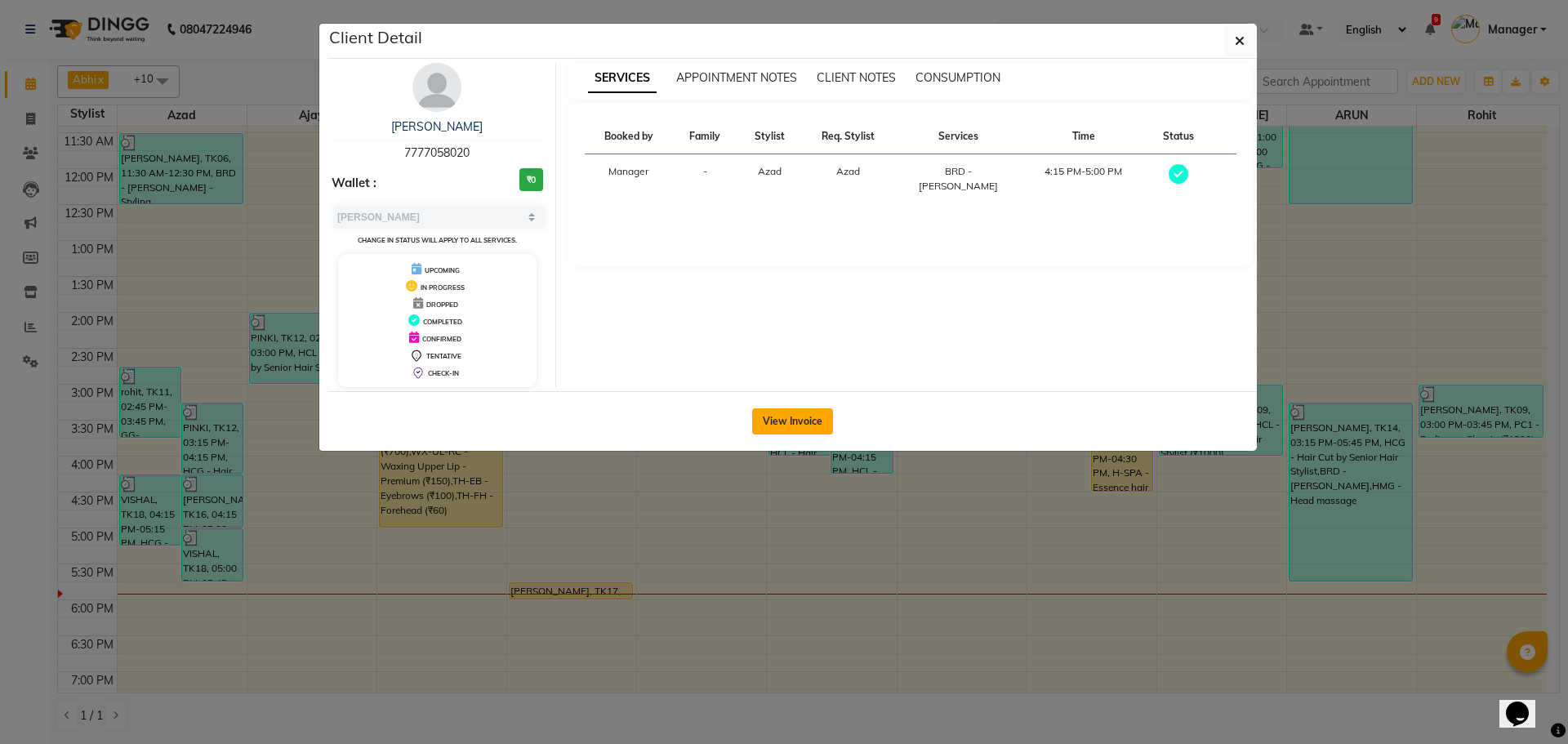 click on "View Invoice" 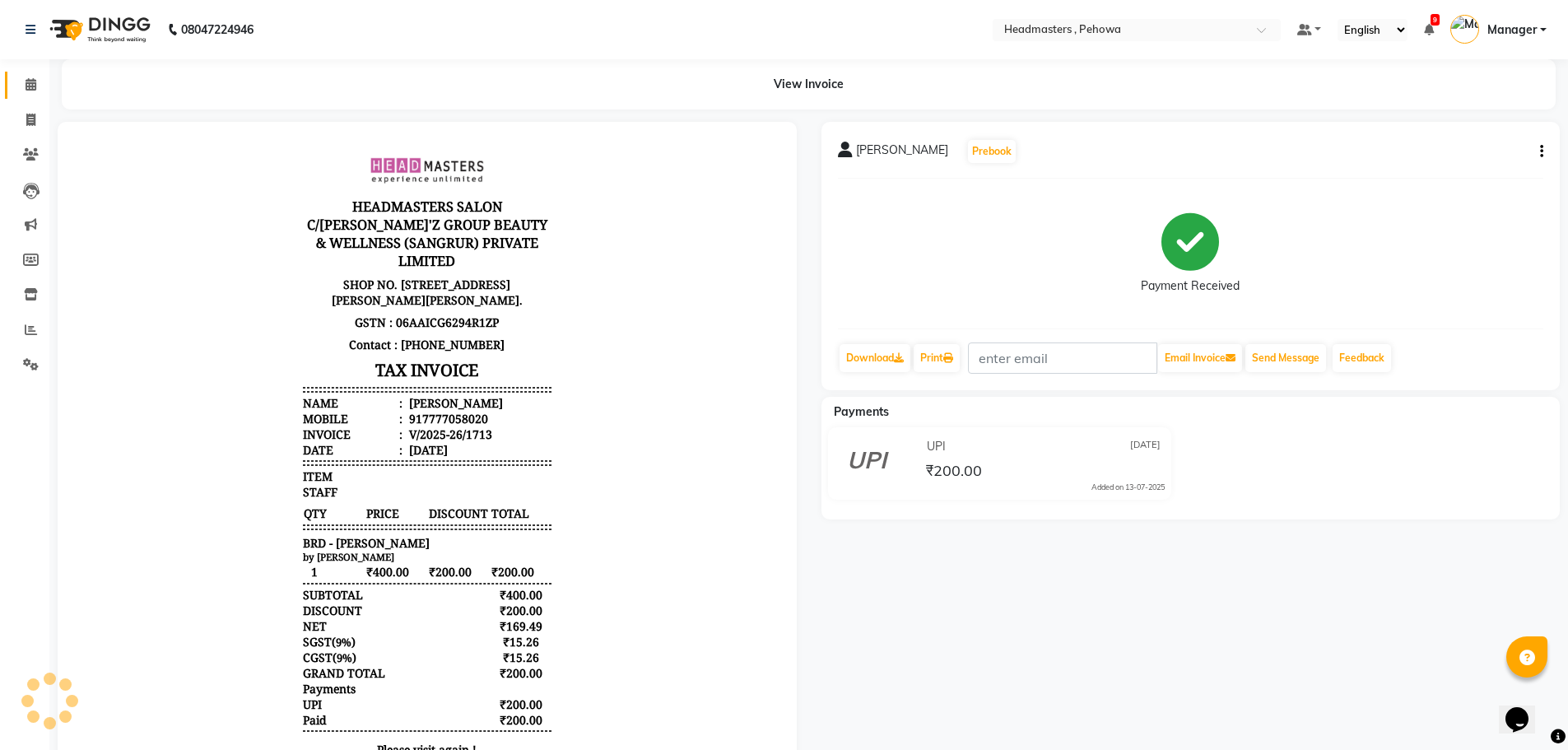 scroll, scrollTop: 0, scrollLeft: 0, axis: both 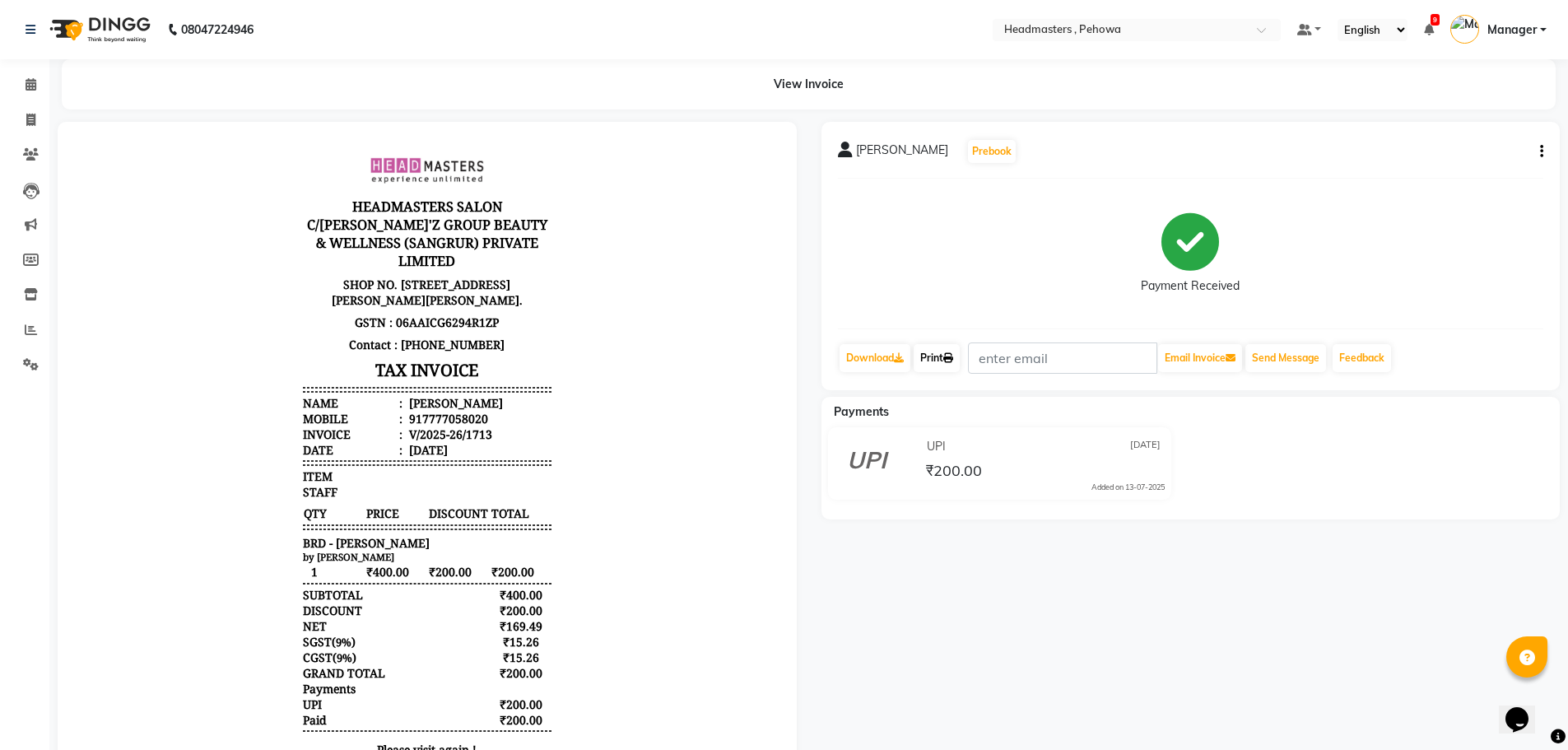 click on "Print" 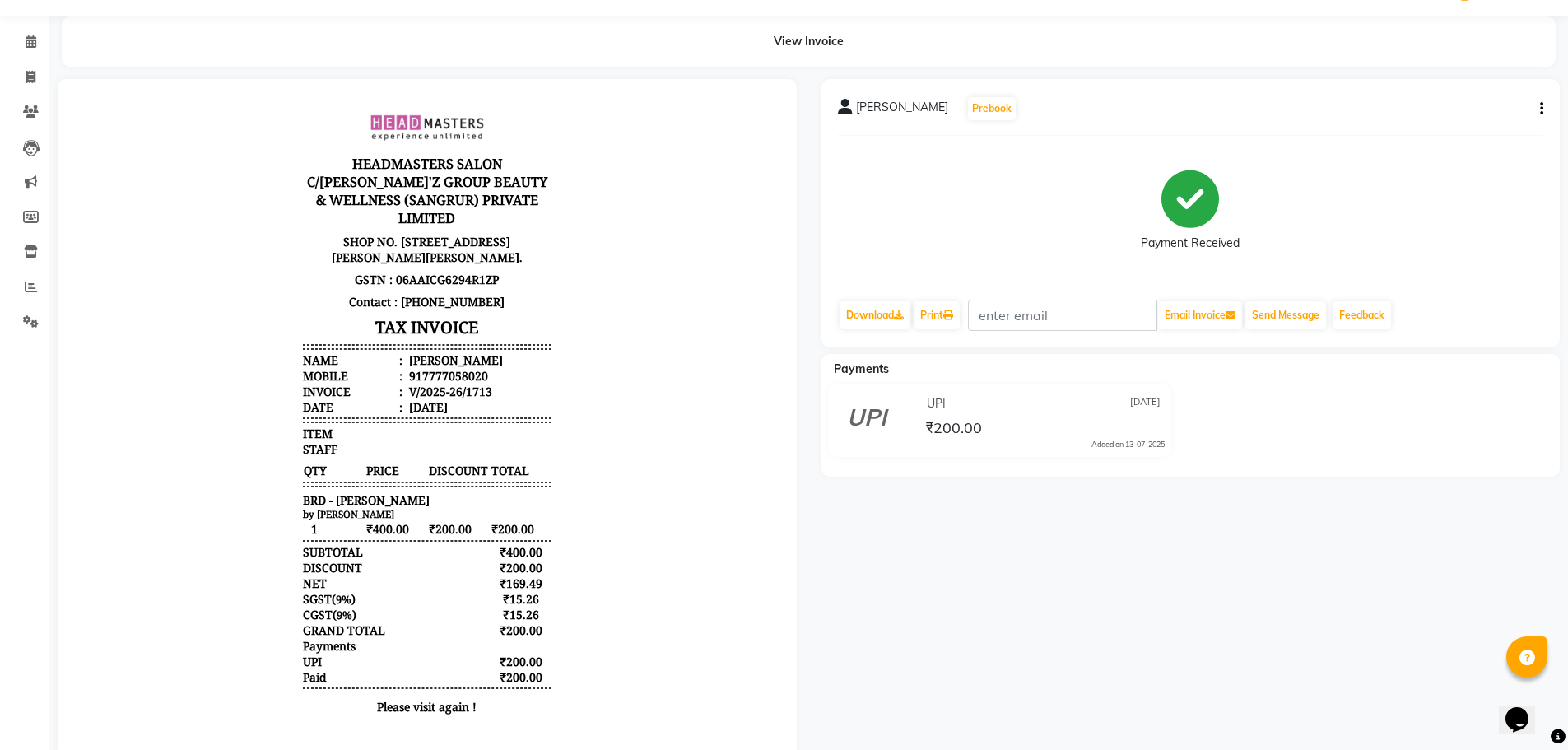 scroll, scrollTop: 82, scrollLeft: 0, axis: vertical 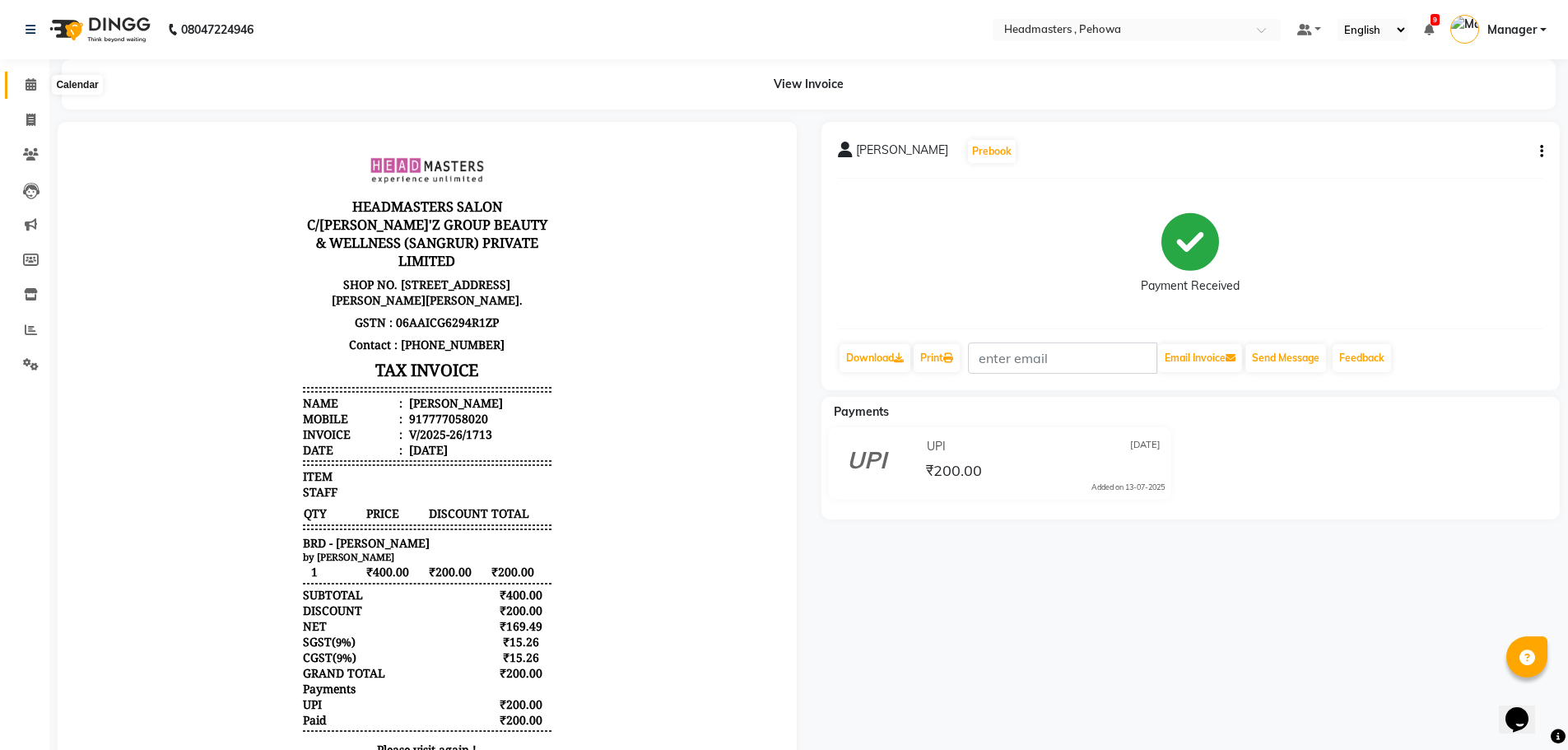 click 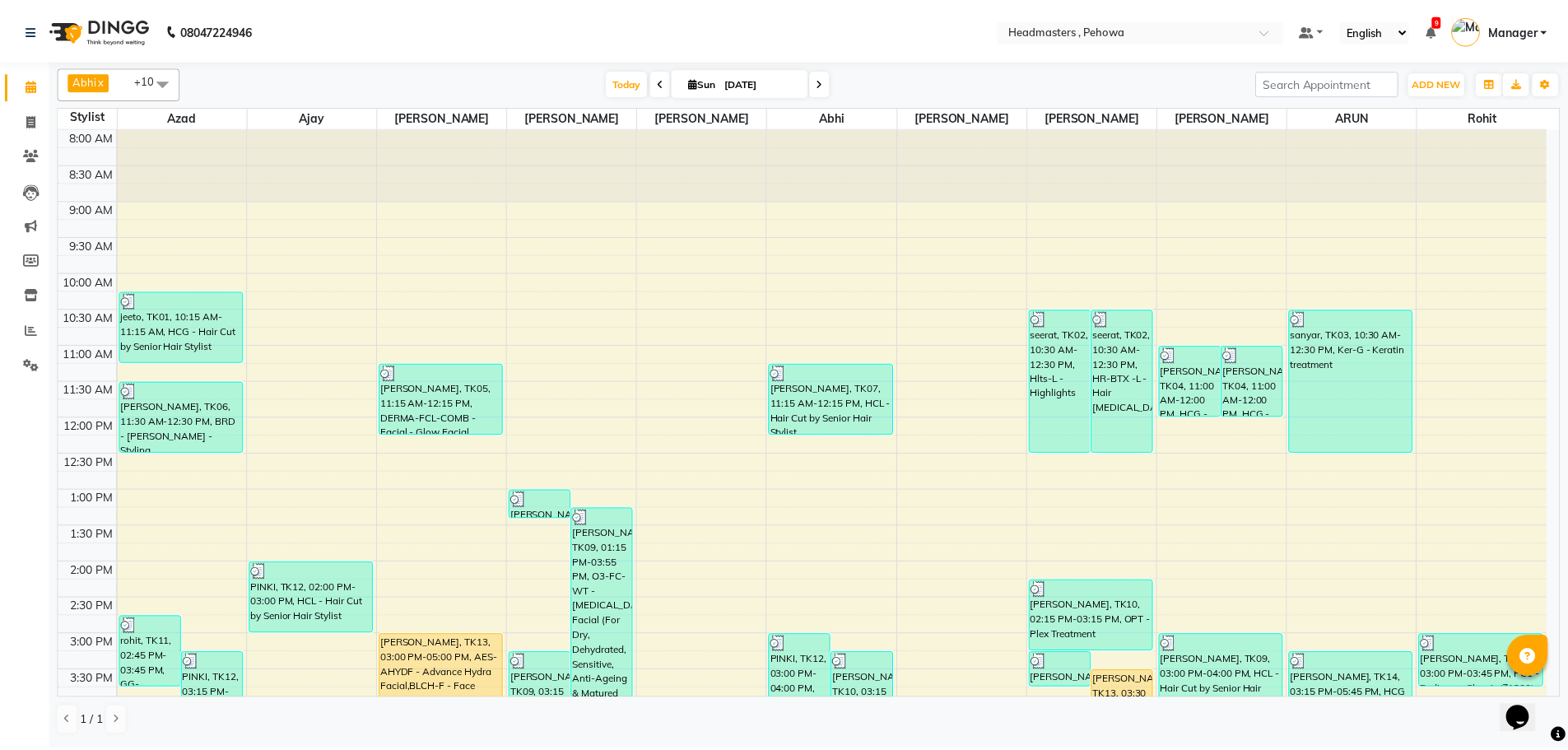 scroll, scrollTop: 165, scrollLeft: 0, axis: vertical 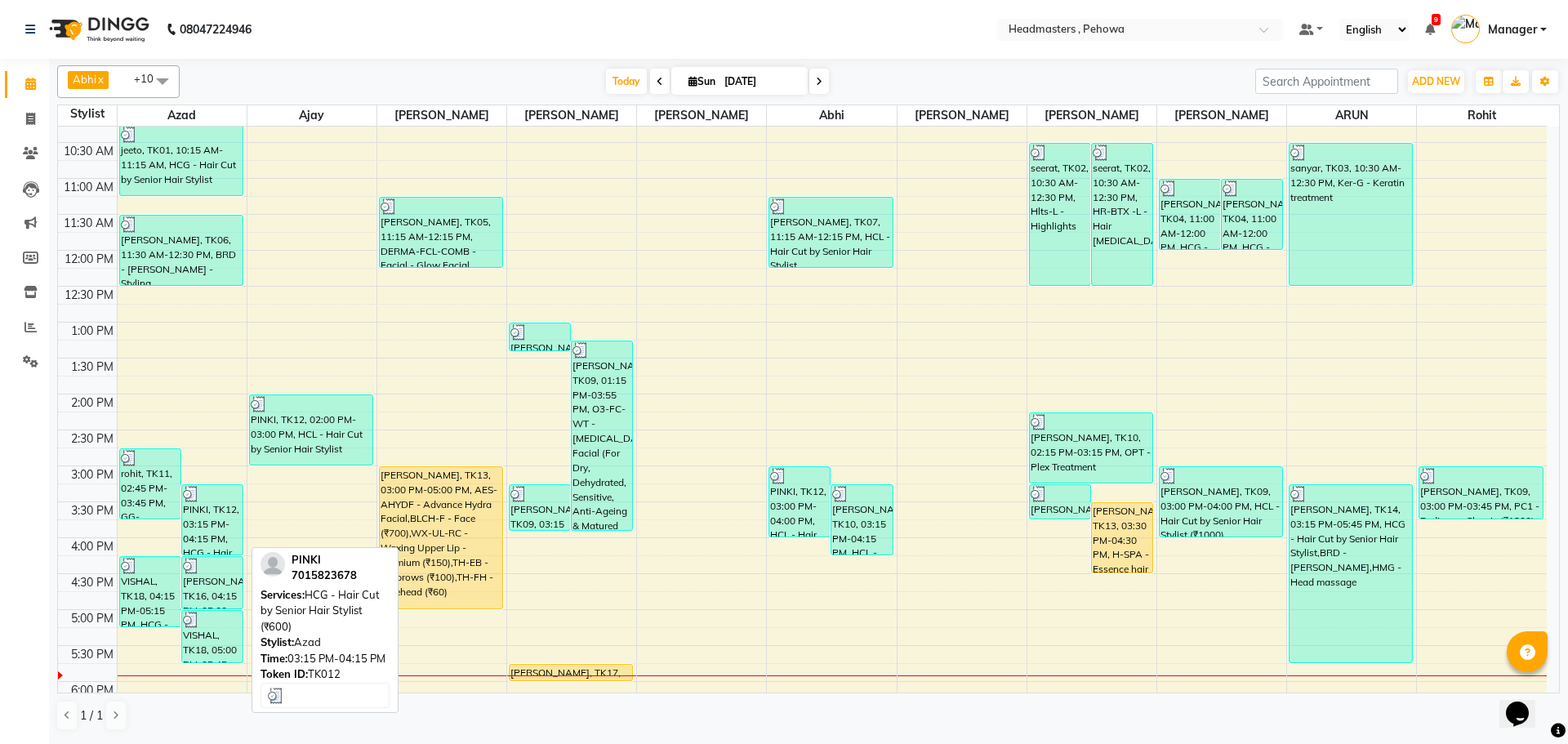 click on "PINKI, TK12, 03:15 PM-04:15 PM, HCG - Hair Cut by Senior Hair Stylist (₹600)" at bounding box center [212, 519] 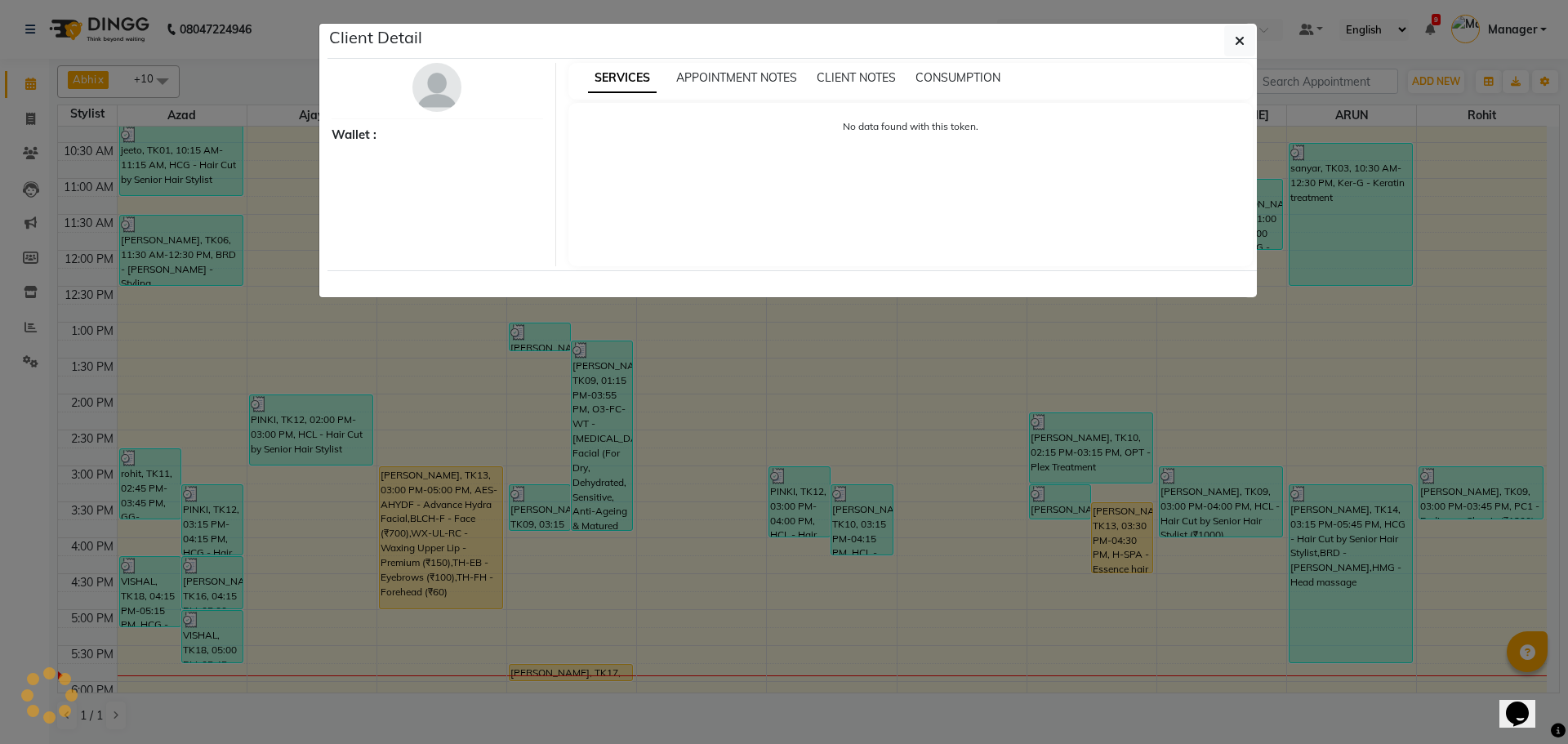 select on "3" 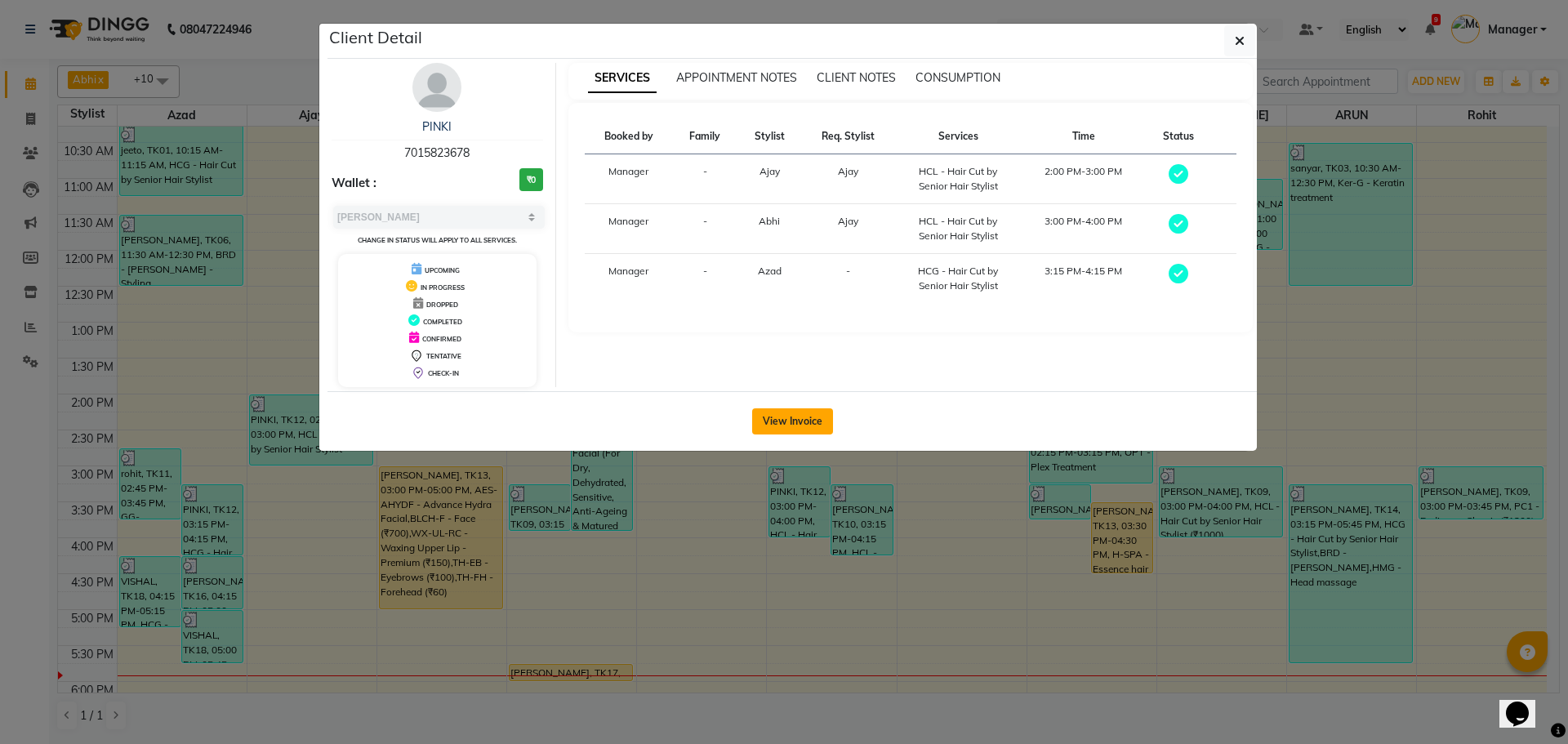 click on "View Invoice" 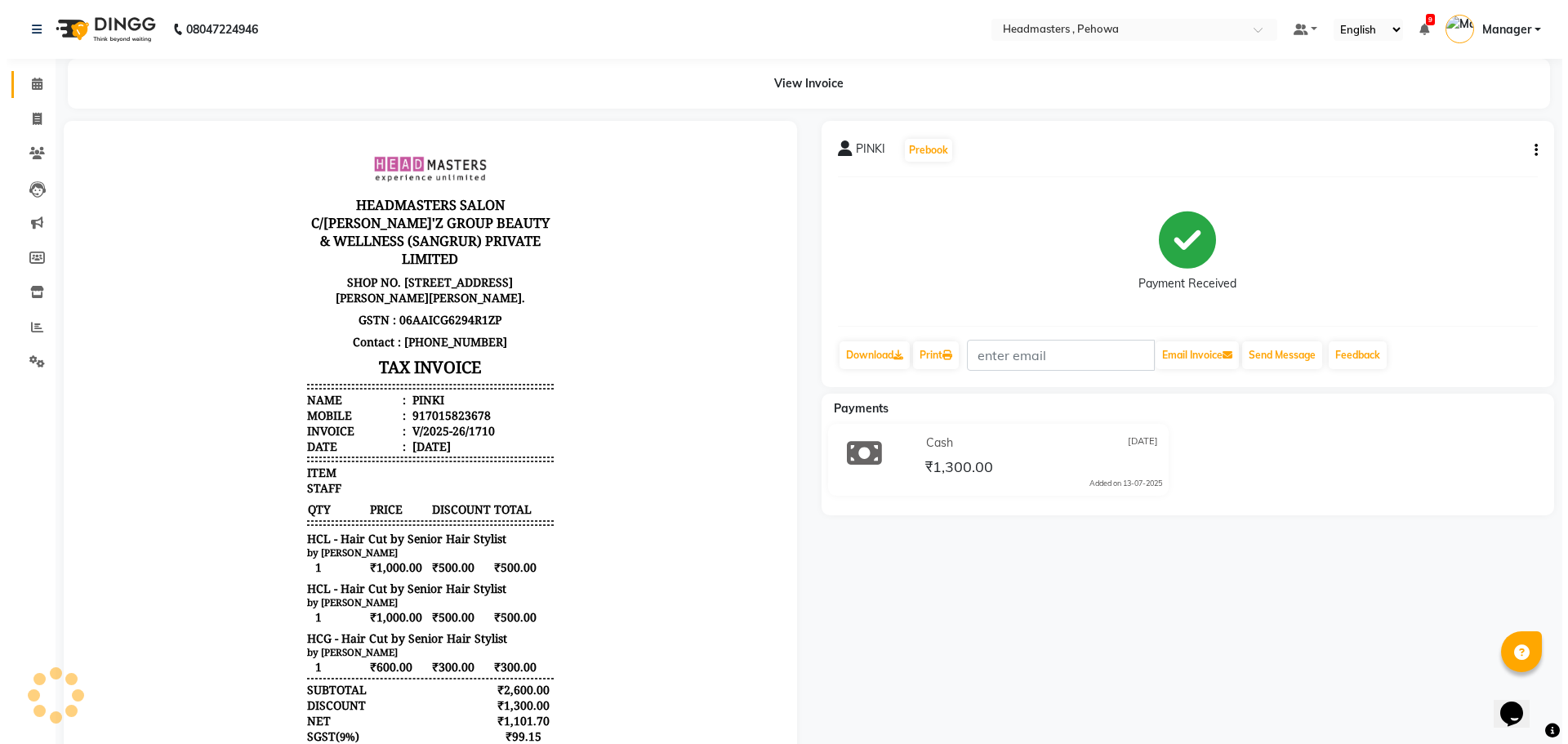 scroll, scrollTop: 0, scrollLeft: 0, axis: both 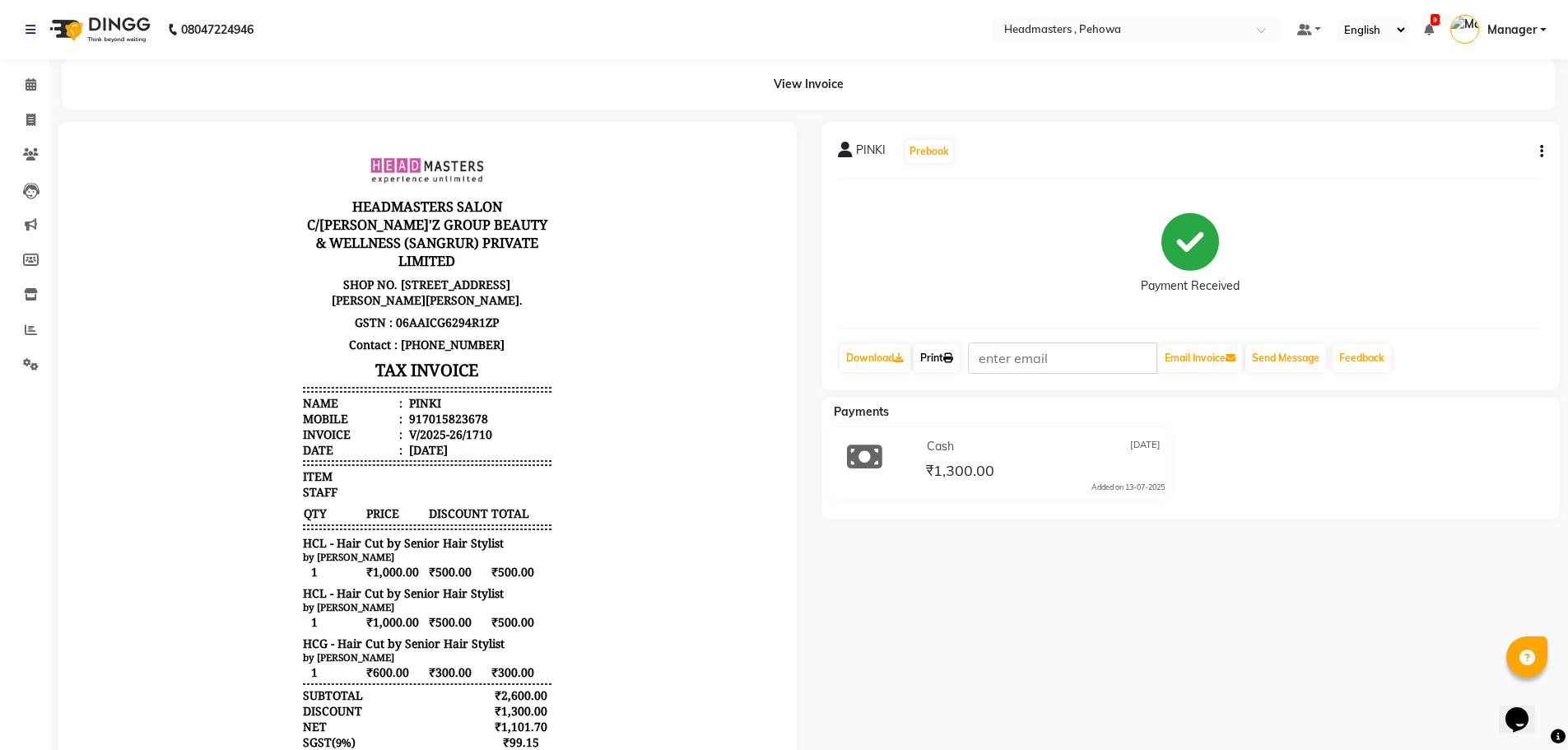 click 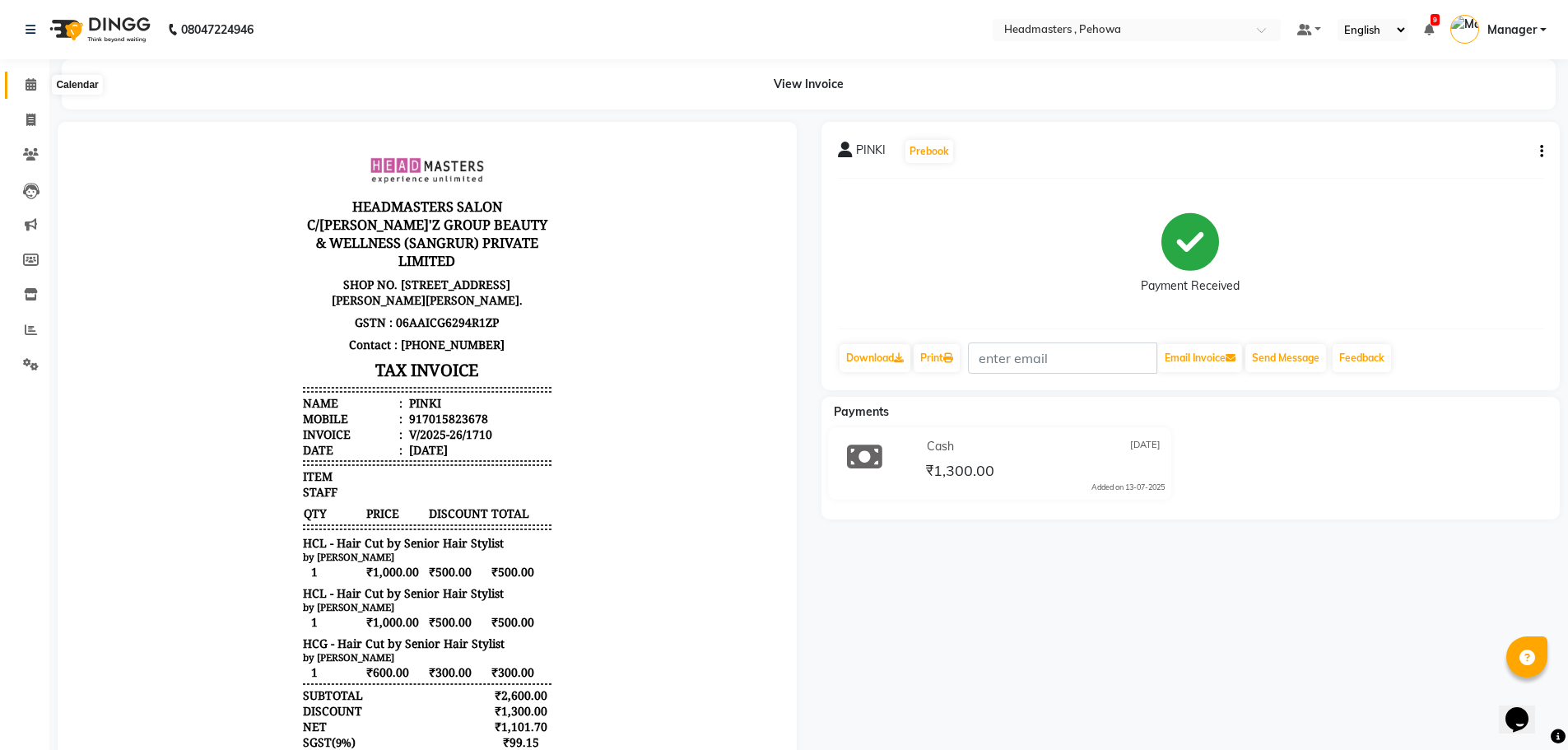 click 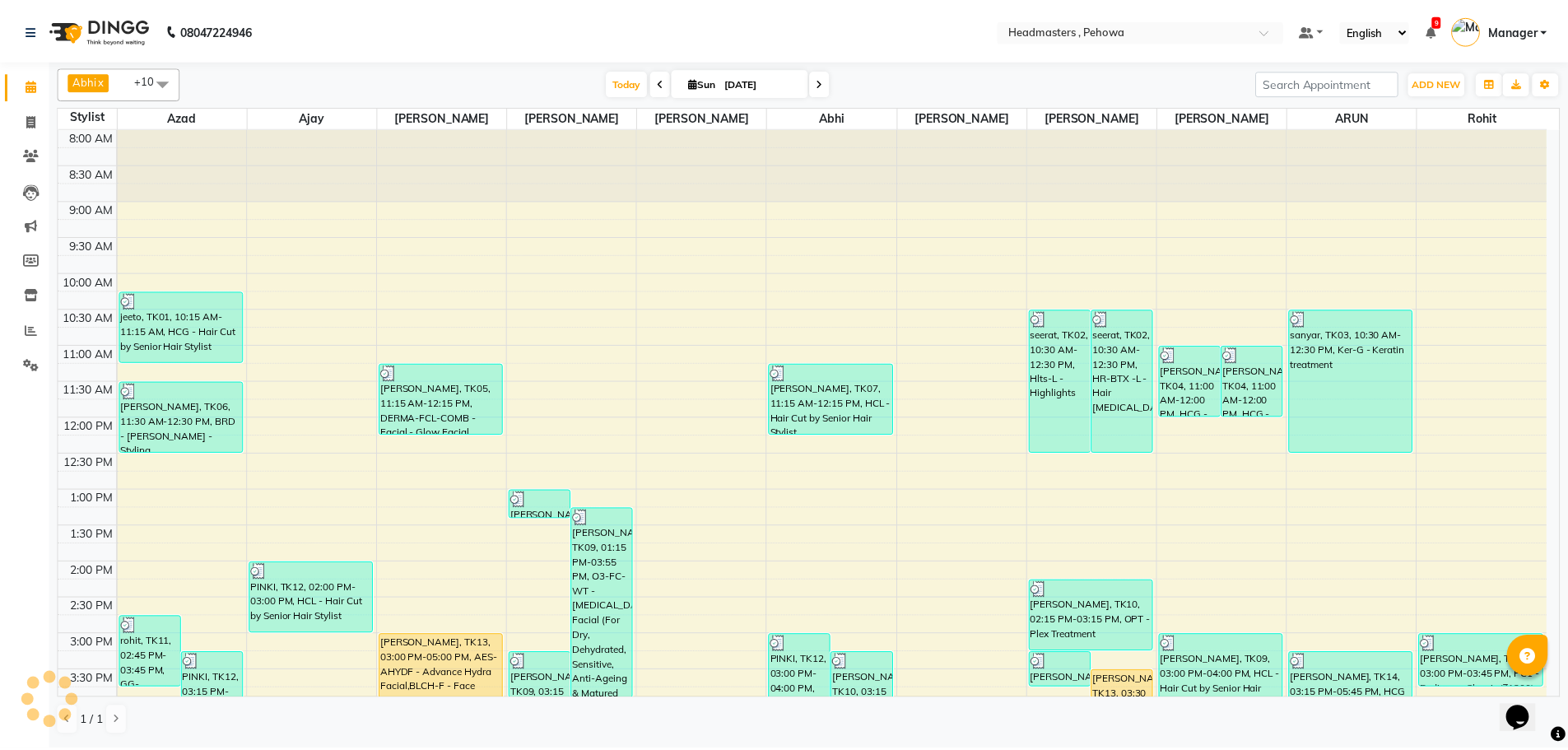 scroll, scrollTop: 0, scrollLeft: 0, axis: both 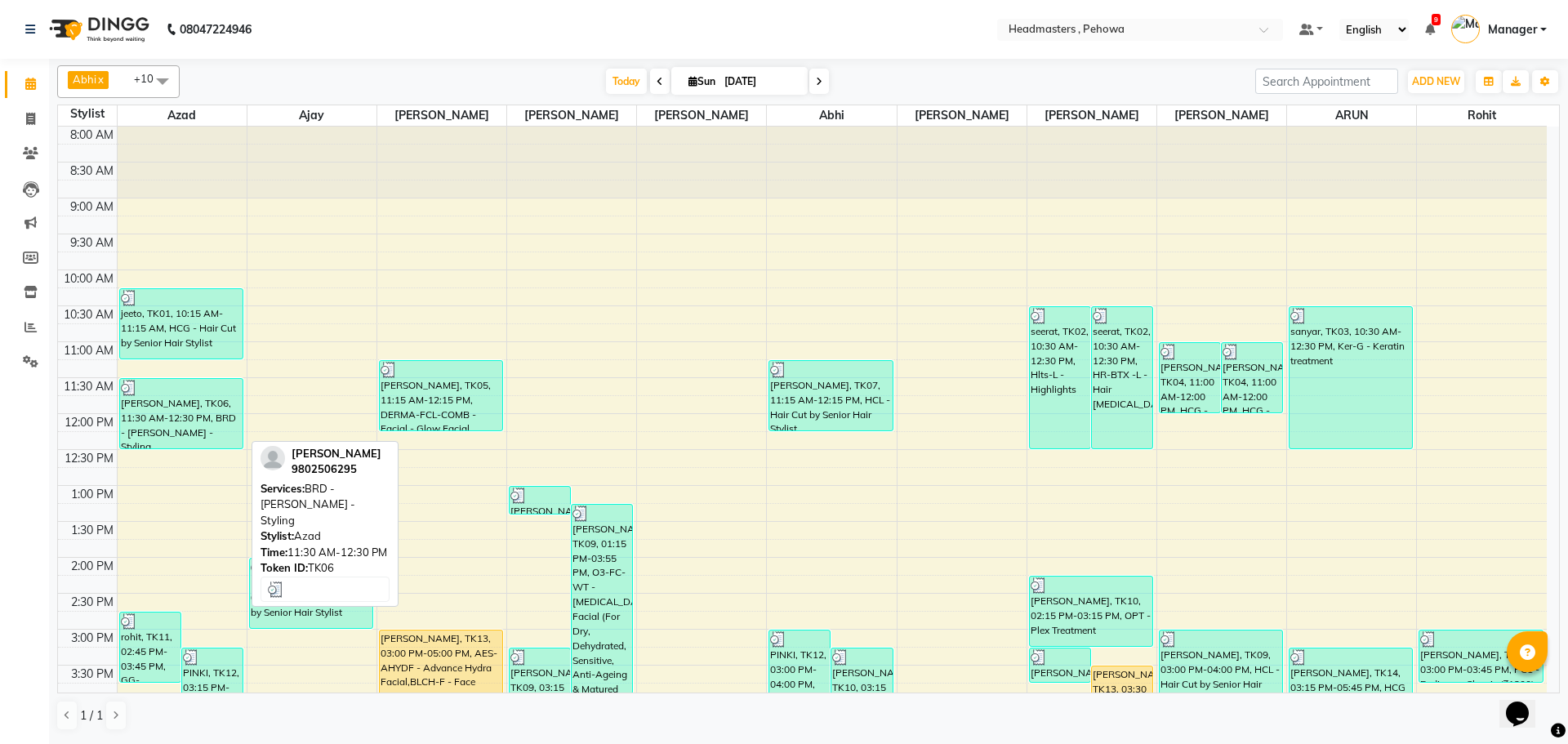 click on "[PERSON_NAME], TK06, 11:30 AM-12:30 PM, BRD - [PERSON_NAME] - Styling" at bounding box center [181, 413] 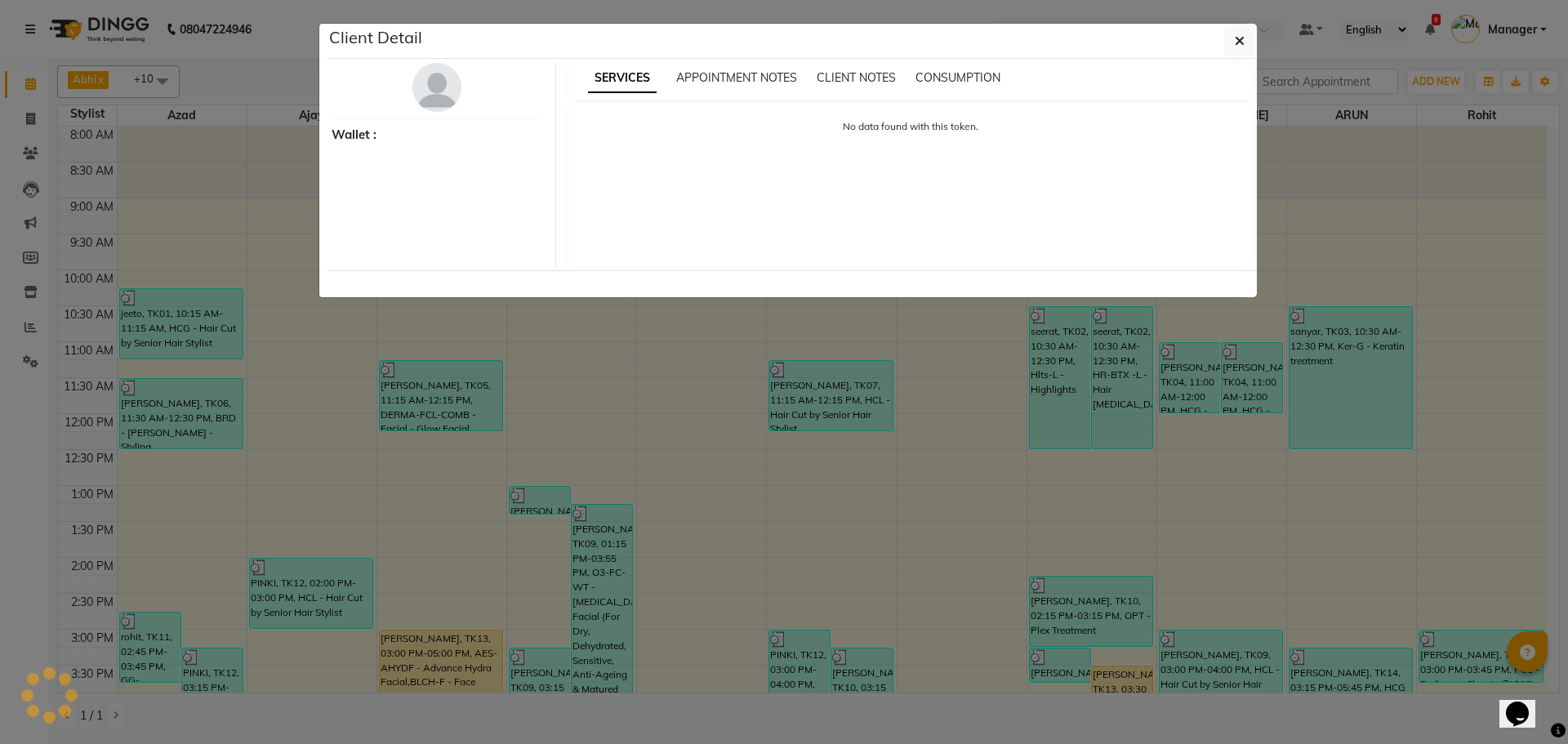 select on "3" 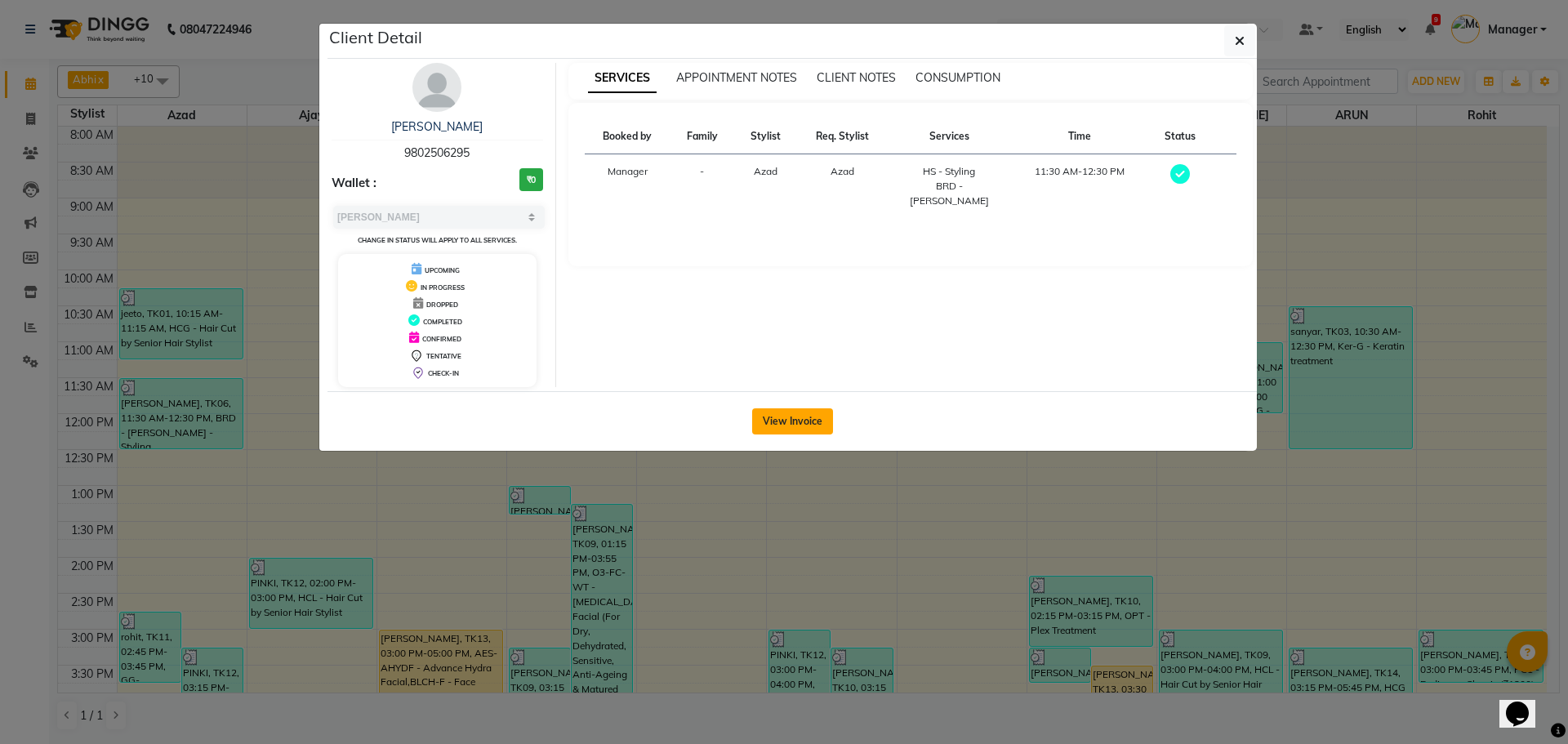 click on "View Invoice" 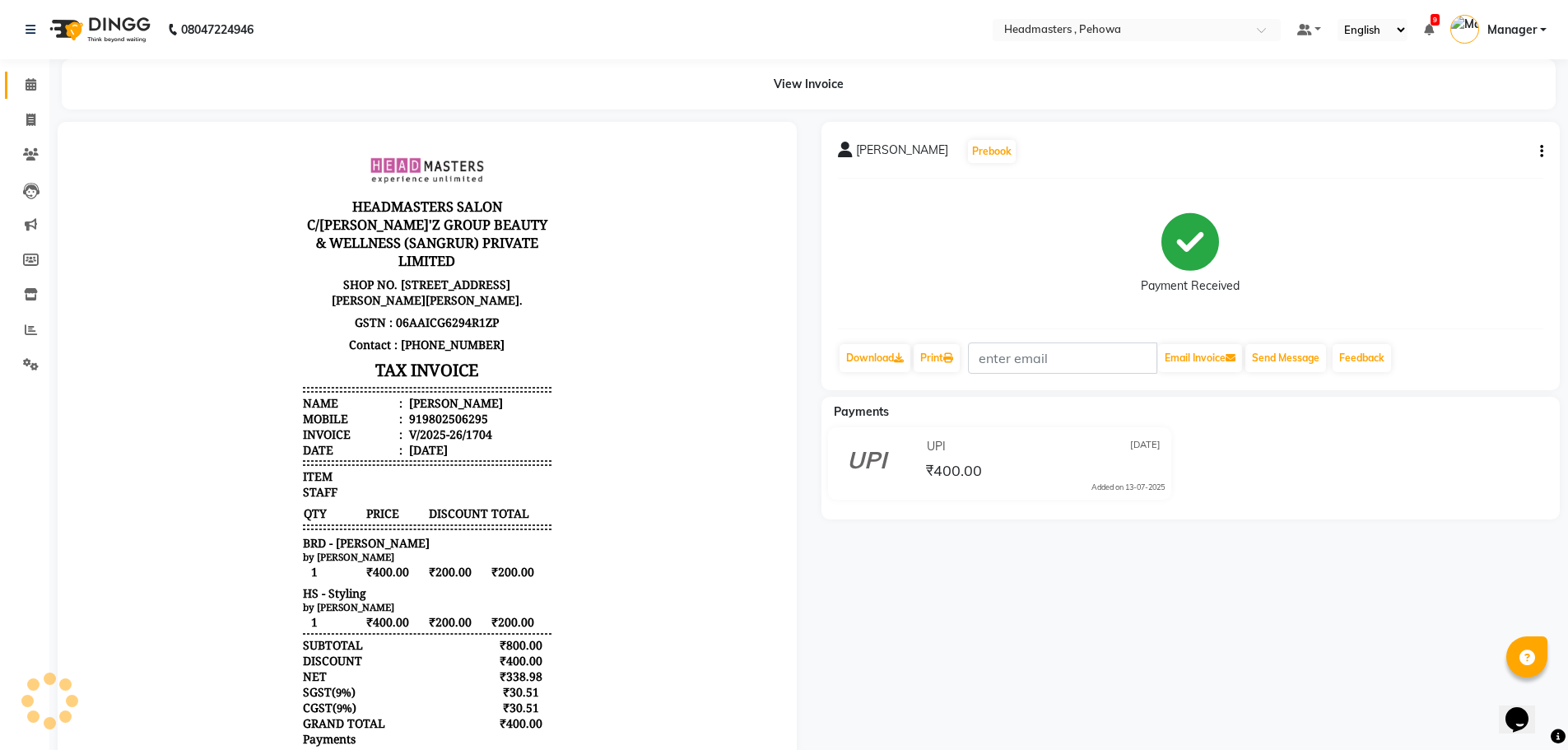 scroll, scrollTop: 0, scrollLeft: 0, axis: both 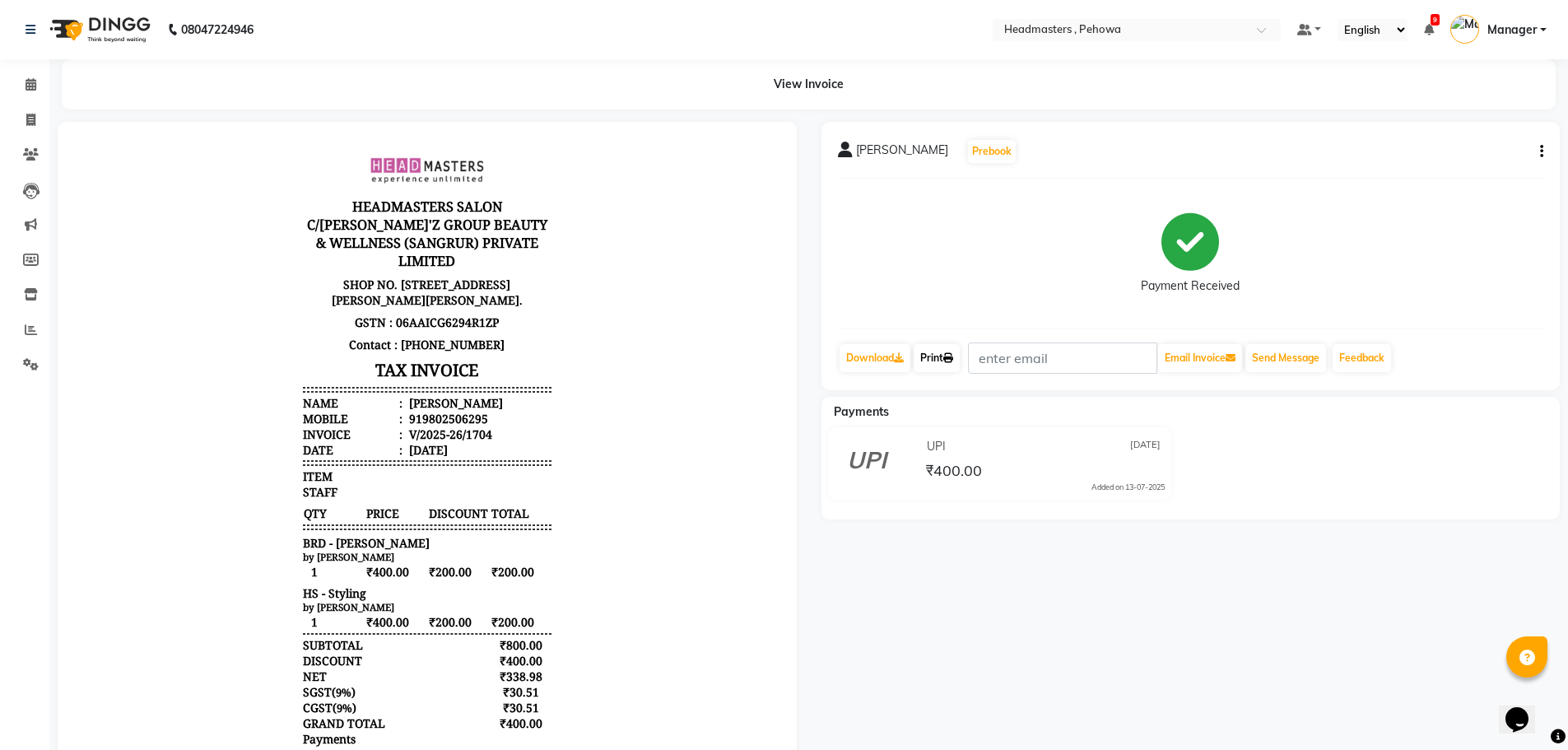 click 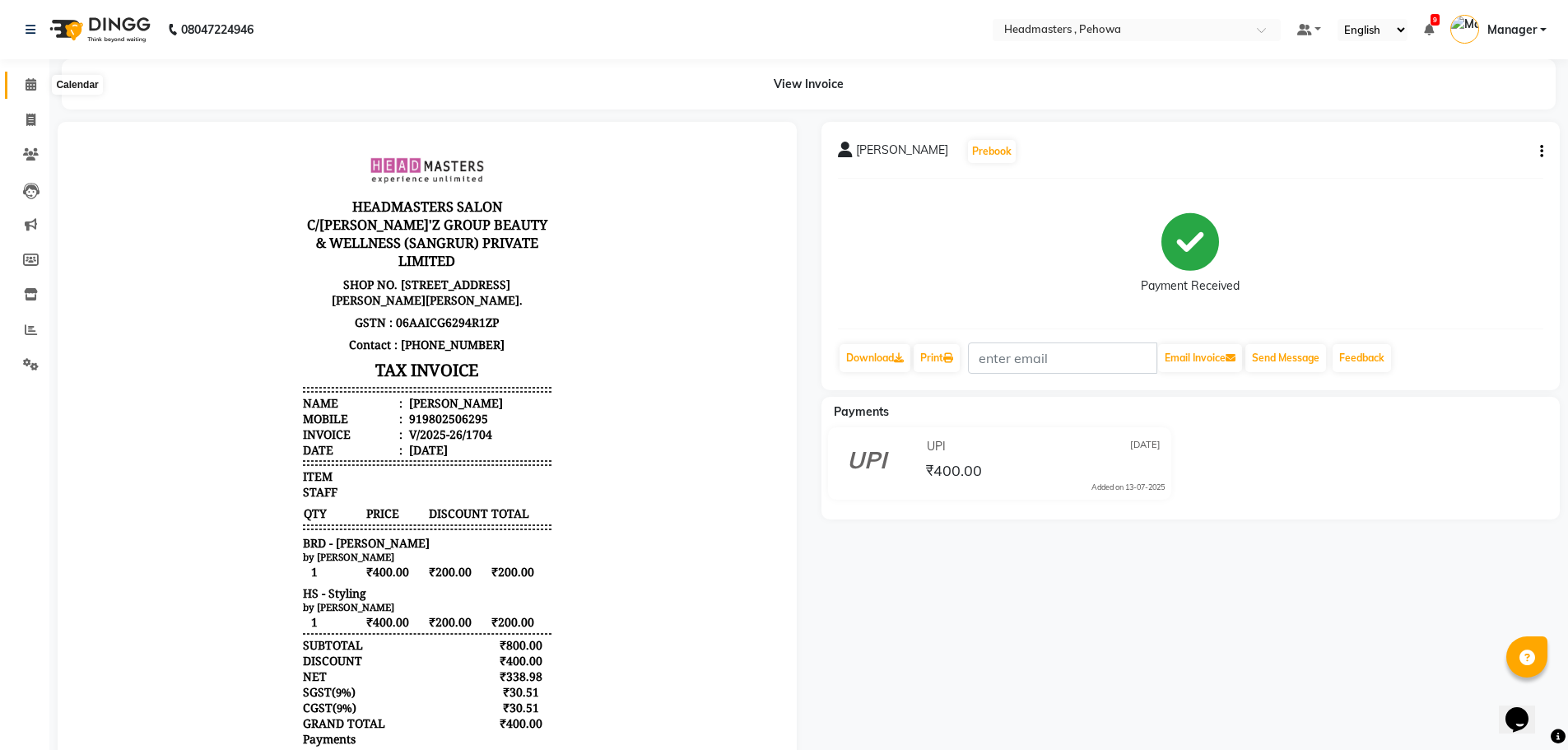 click 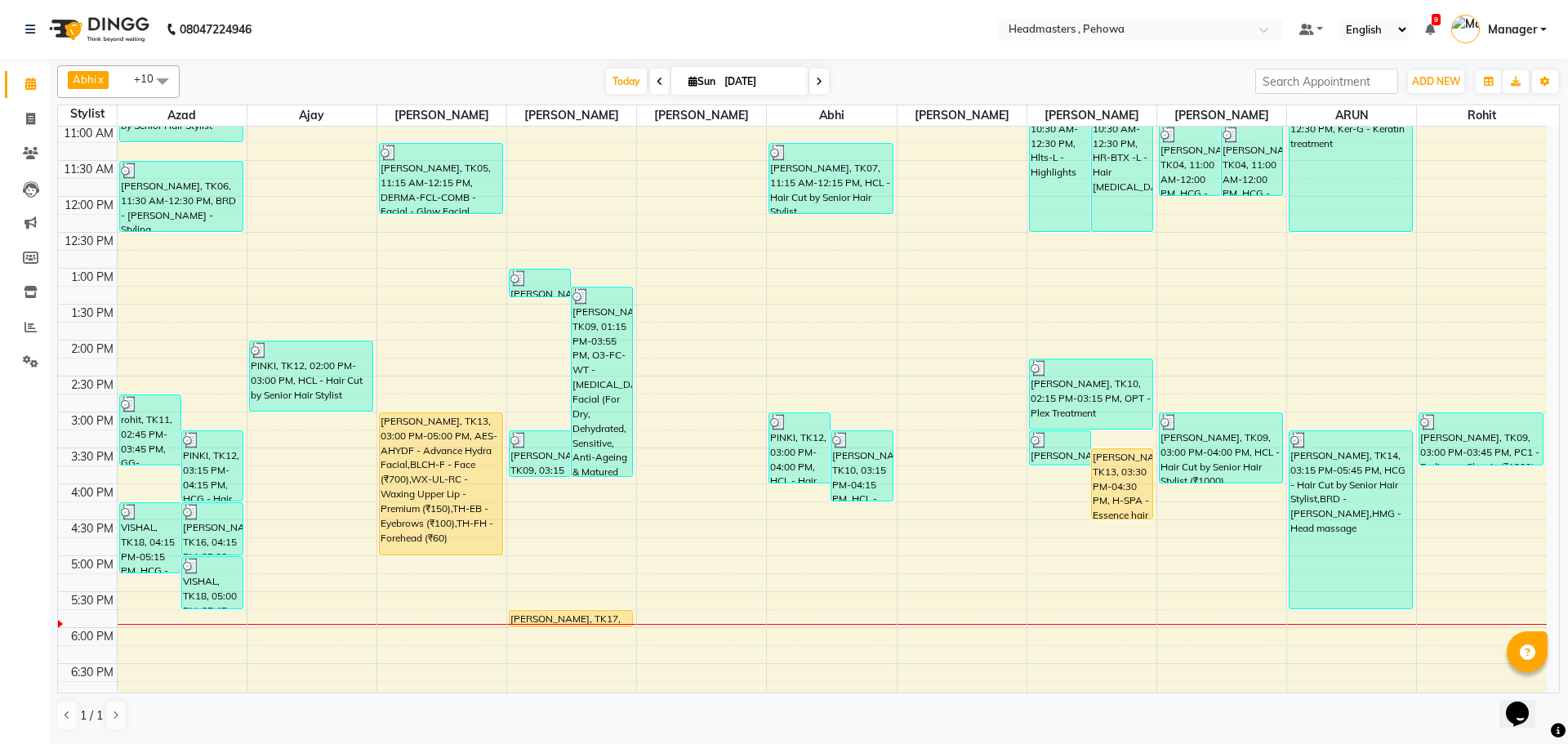scroll, scrollTop: 245, scrollLeft: 0, axis: vertical 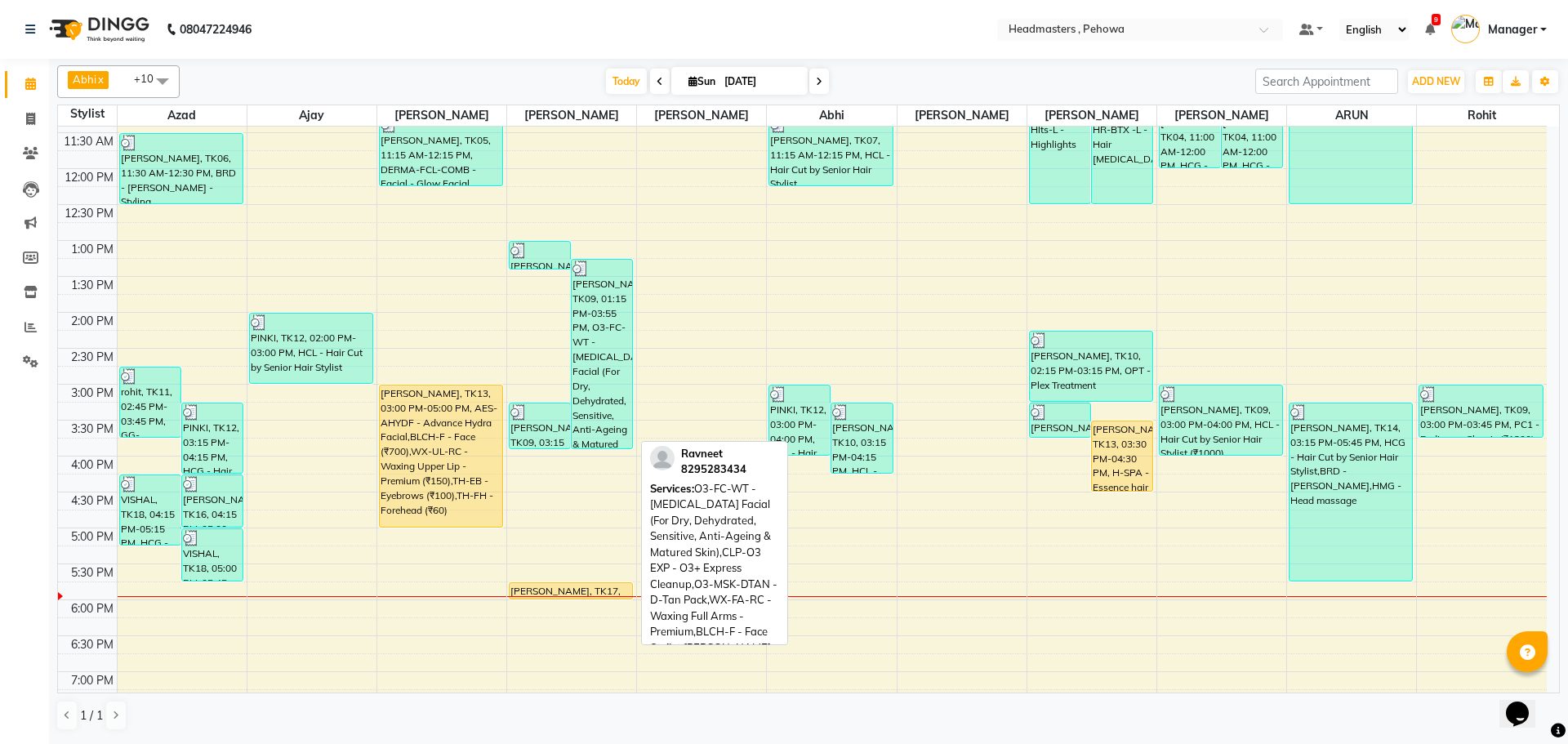 click on "[PERSON_NAME], TK09, 01:15 PM-03:55 PM, O3-FC-WT - [MEDICAL_DATA] Facial (For Dry, Dehydrated, Sensitive, Anti-Ageing & Matured Skin),CLP-O3 EXP  - O3+ Express Cleanup,O3-MSK-DTAN  - D-Tan Pack,WX-FA-RC - Waxing Full Arms - Premium,BLCH-F - Face" at bounding box center (602, 354) 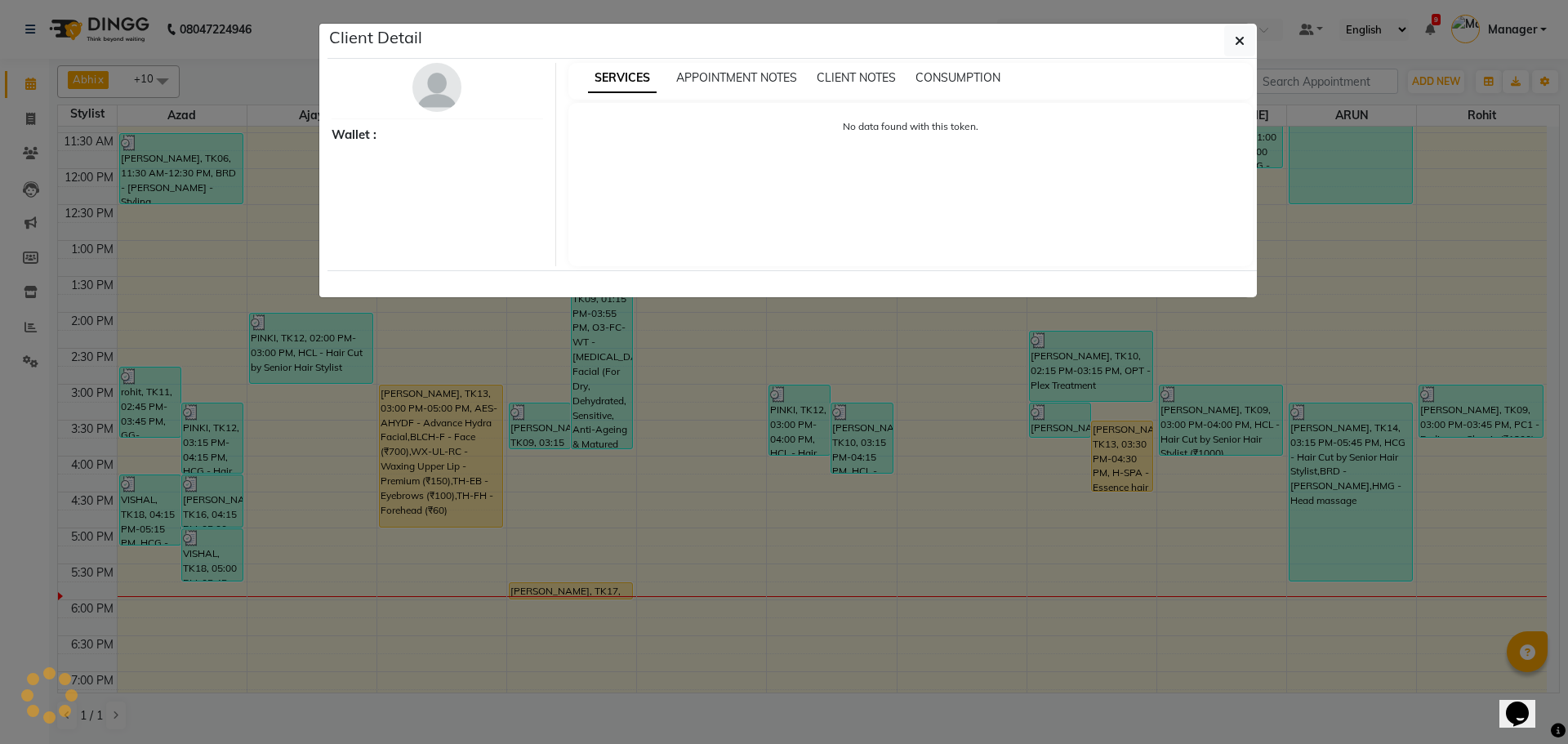 select on "3" 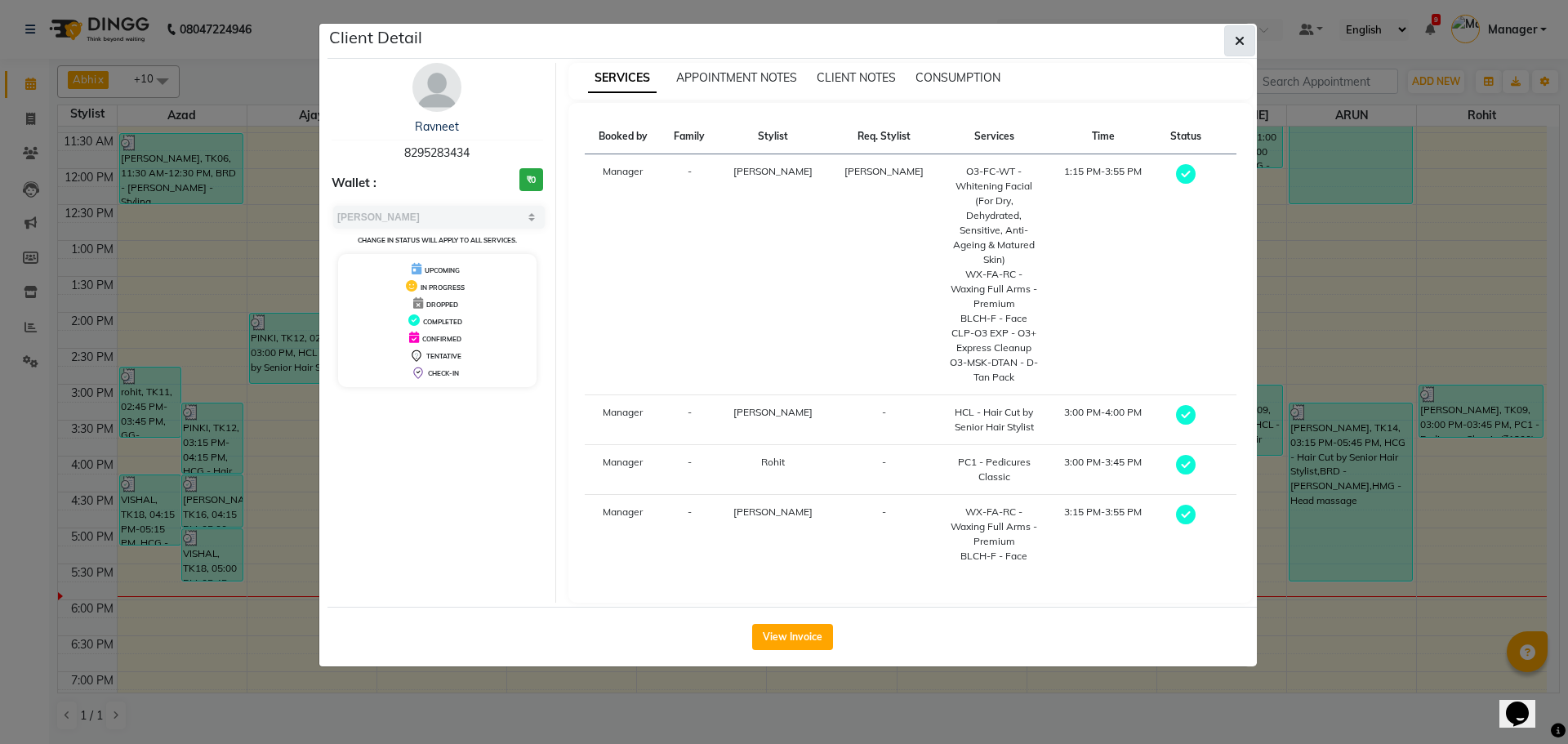 click 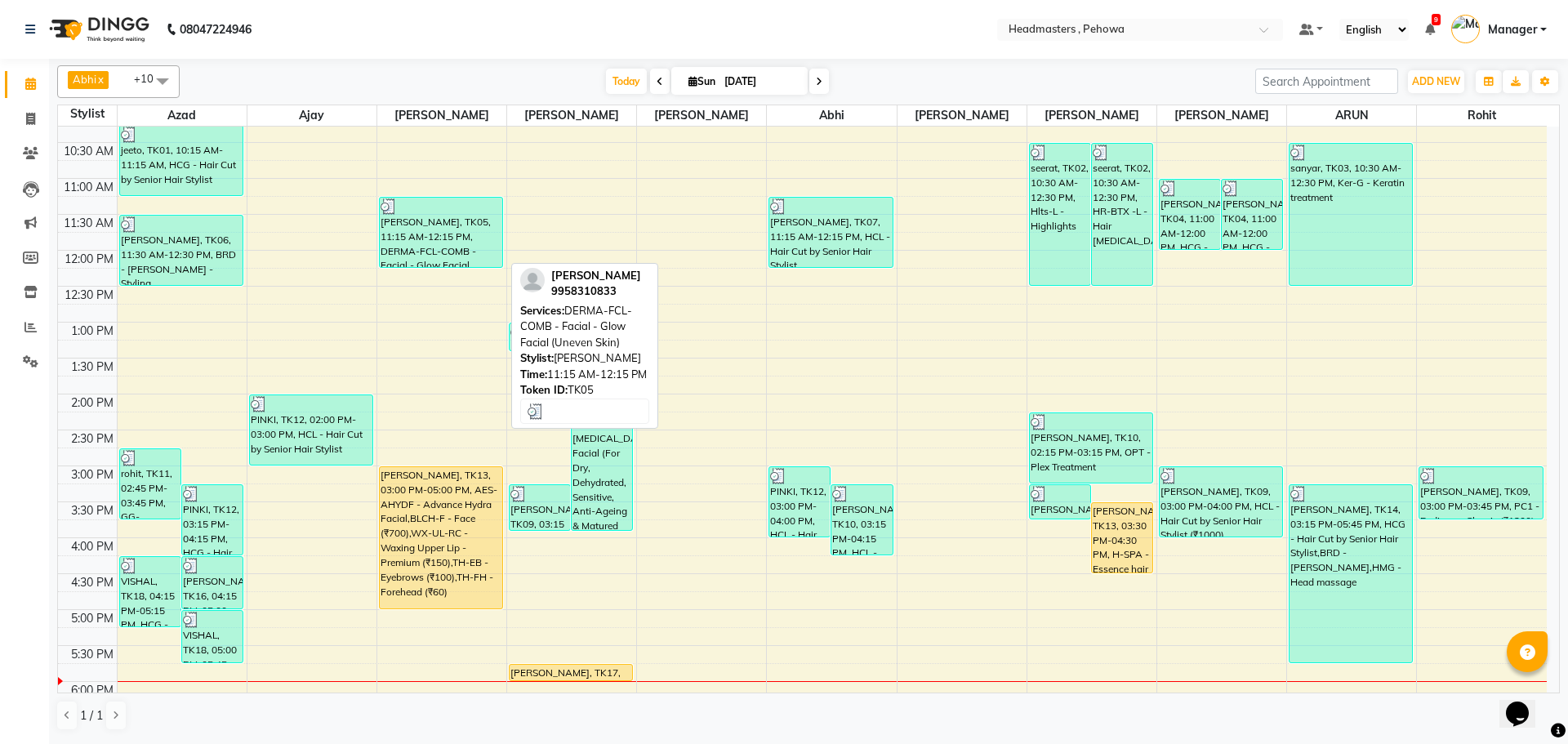 scroll, scrollTop: 82, scrollLeft: 0, axis: vertical 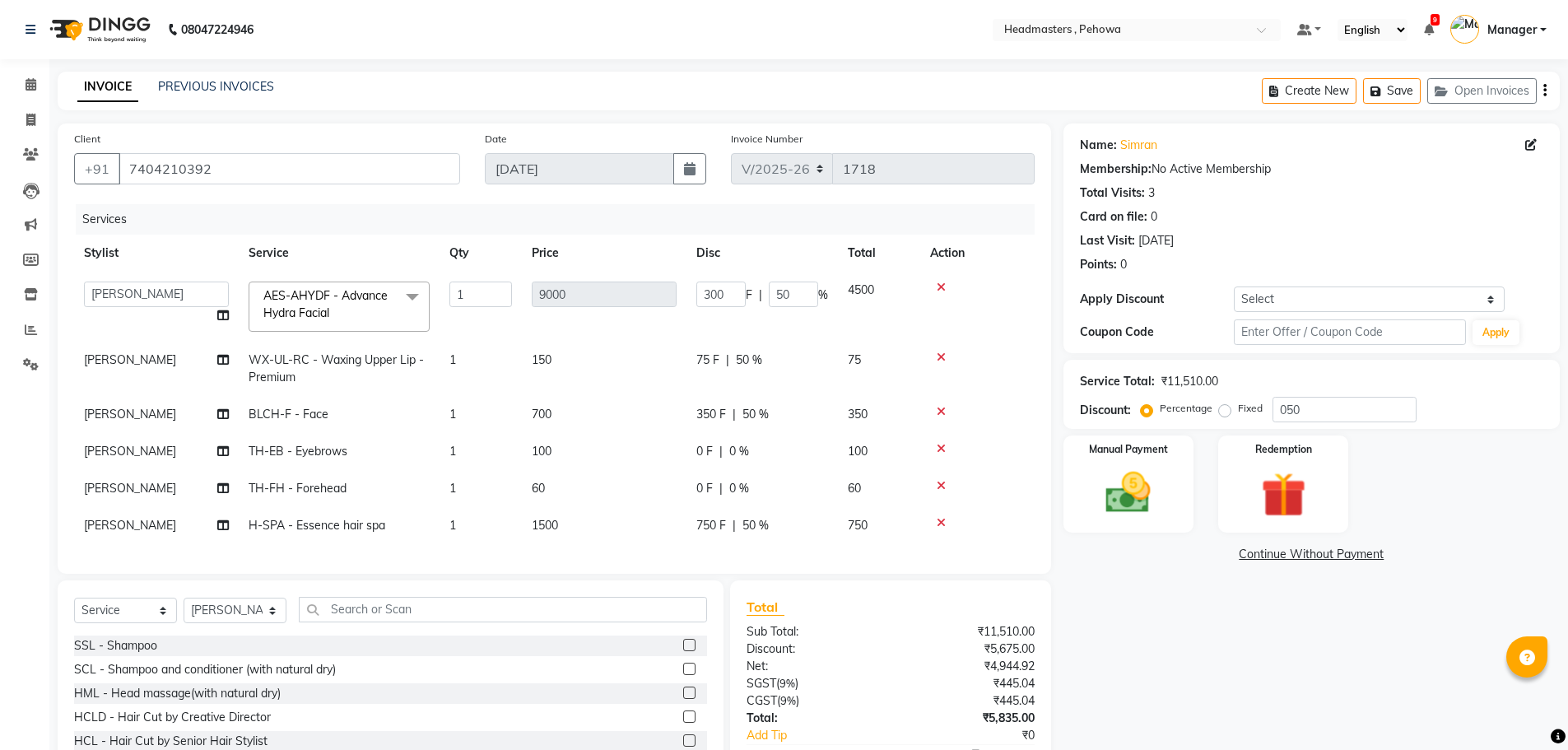 select on "68775" 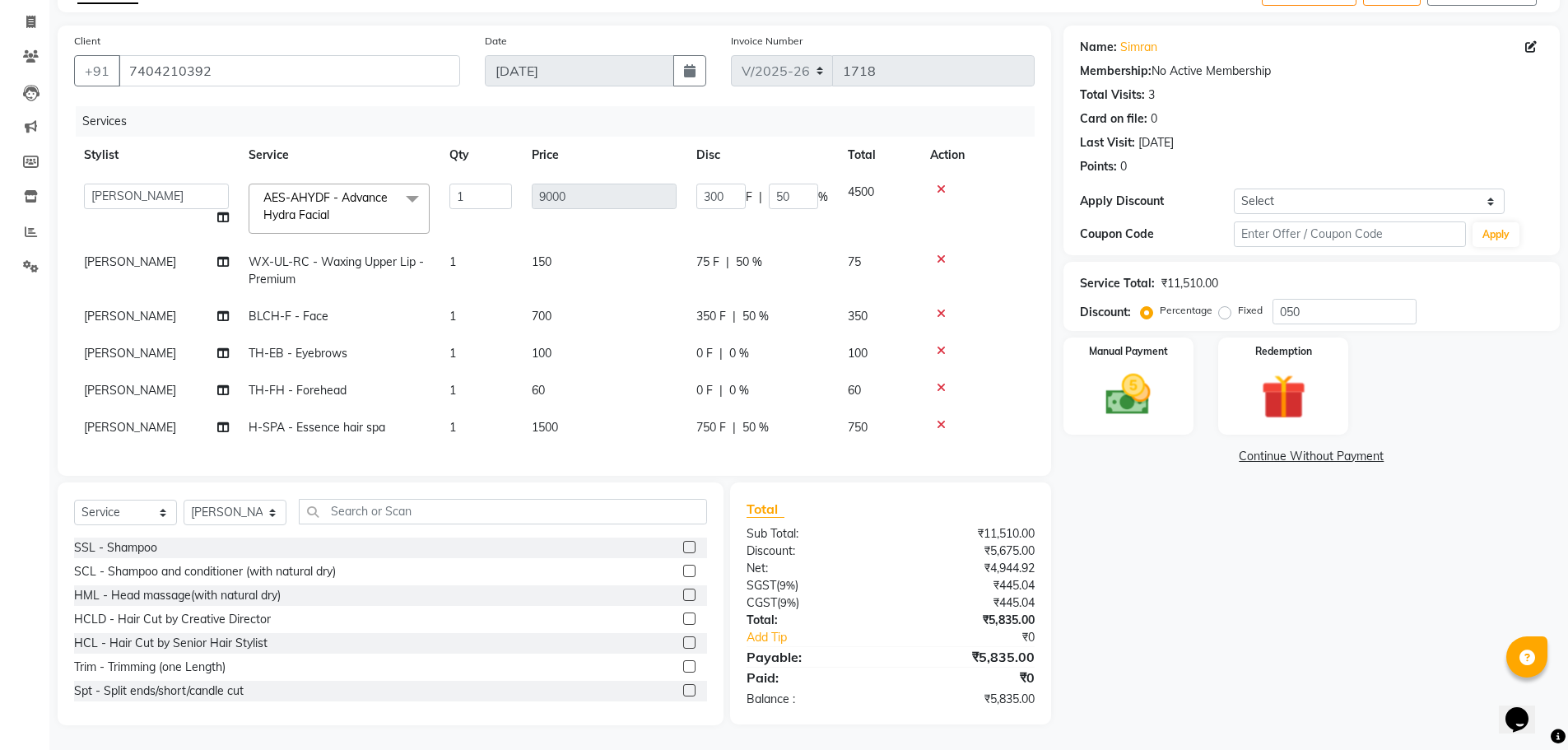 scroll, scrollTop: 0, scrollLeft: 0, axis: both 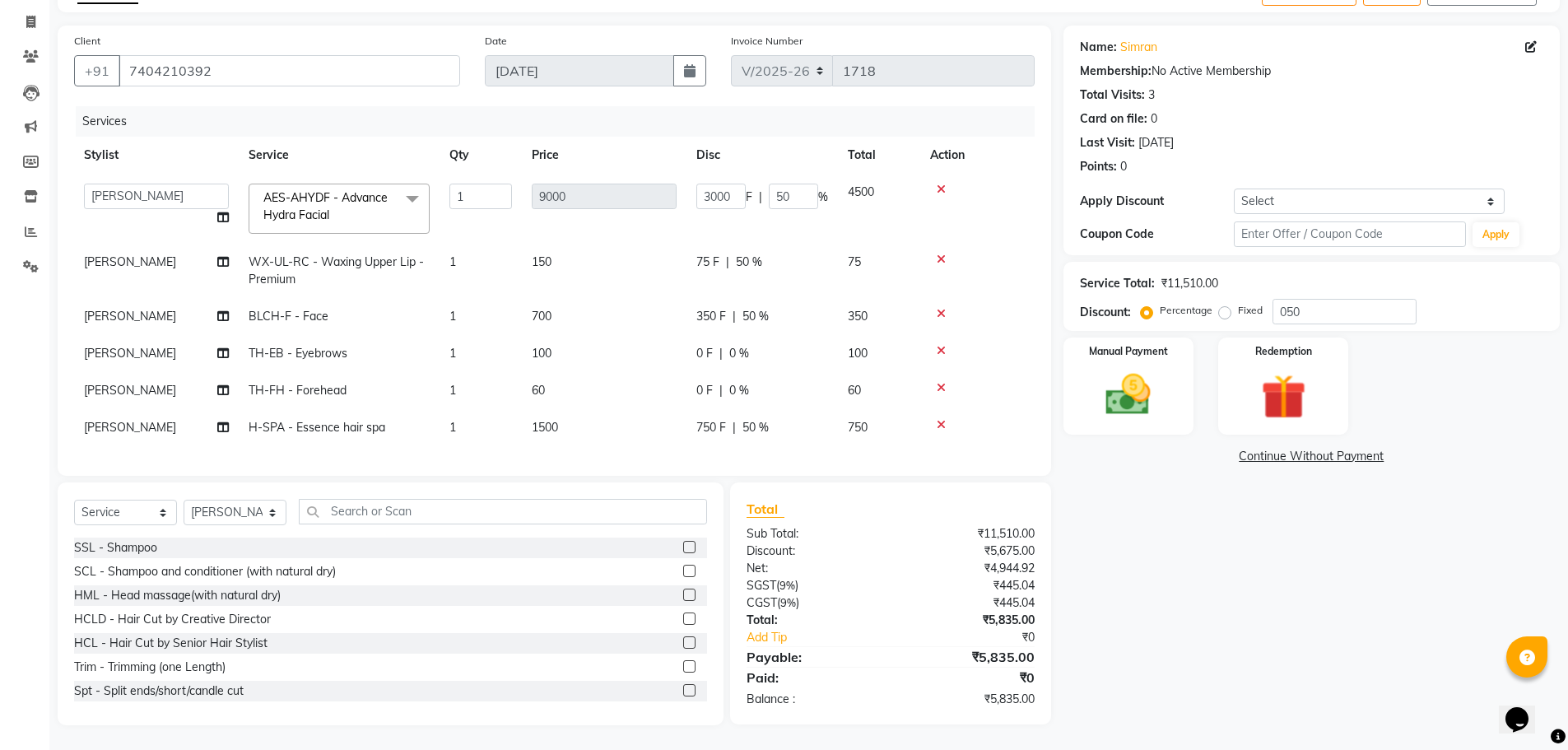 click on "Abhi   [PERSON_NAME]   [PERSON_NAME]   [PERSON_NAME]   [PERSON_NAME]   Headmasters   [PERSON_NAME]   Manager   [PERSON_NAME]   [PERSON_NAME]   [PERSON_NAME]   [PERSON_NAME]   Rohit   [PERSON_NAME]   [PERSON_NAME]   [PERSON_NAME]   [PERSON_NAME]    [PERSON_NAME]  AES-AHYDF  - Advance Hydra Facial  x SSL - Shampoo SCL - Shampoo and conditioner (with natural dry) HML - Head massage(with natural dry) HCLD - Hair Cut by Creative Director HCL - Hair Cut by Senior Hair Stylist Trim - Trimming (one Length) Spt - Split ends/short/candle cut BD - Blow dry OS - Open styling GL-igora - Igora Global GL-essensity - Essensity Global Hlts-L - Highlights [MEDICAL_DATA] - Balayage Chunks  - Chunks CR  - Color removal CRF - Color refresh Stk - Per streak RT-IG - [PERSON_NAME] Touchup(one inch only) RT-ES - Essensity Root Touchup(one inch only) Reb - Rebonding ST  - Straight therapy Krt-L - Keratin Krt-BB -L - Keratin Blow Out HR-BTX -L  - Hair [MEDICAL_DATA] NanoP -L - Nanoplastia K-Bond -L  - Kerabond H-EXT - [MEDICAL_DATA] PH-EXT - Premium [MEDICAL_DATA] SSM - Shampoo 1 9000" 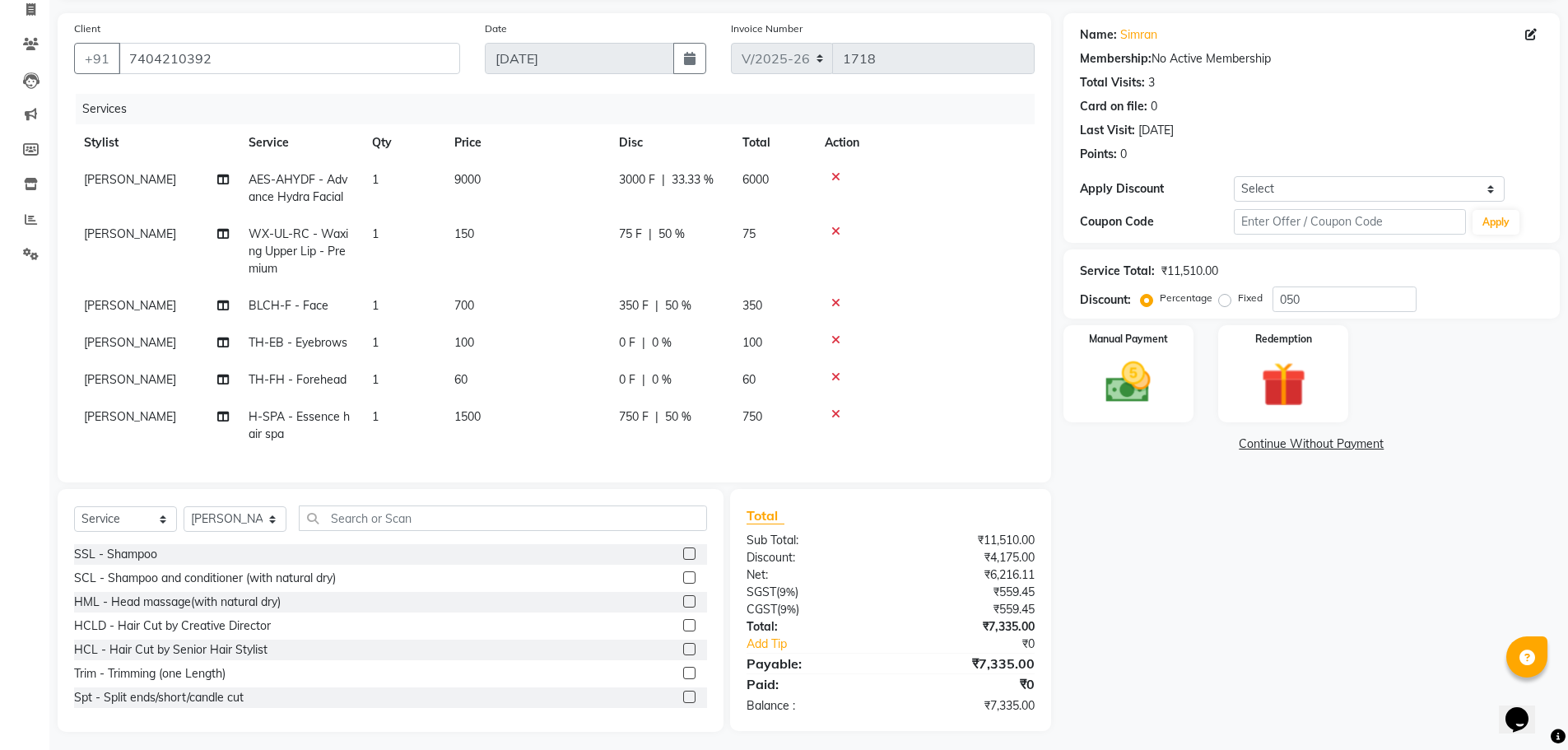 scroll, scrollTop: 129, scrollLeft: 0, axis: vertical 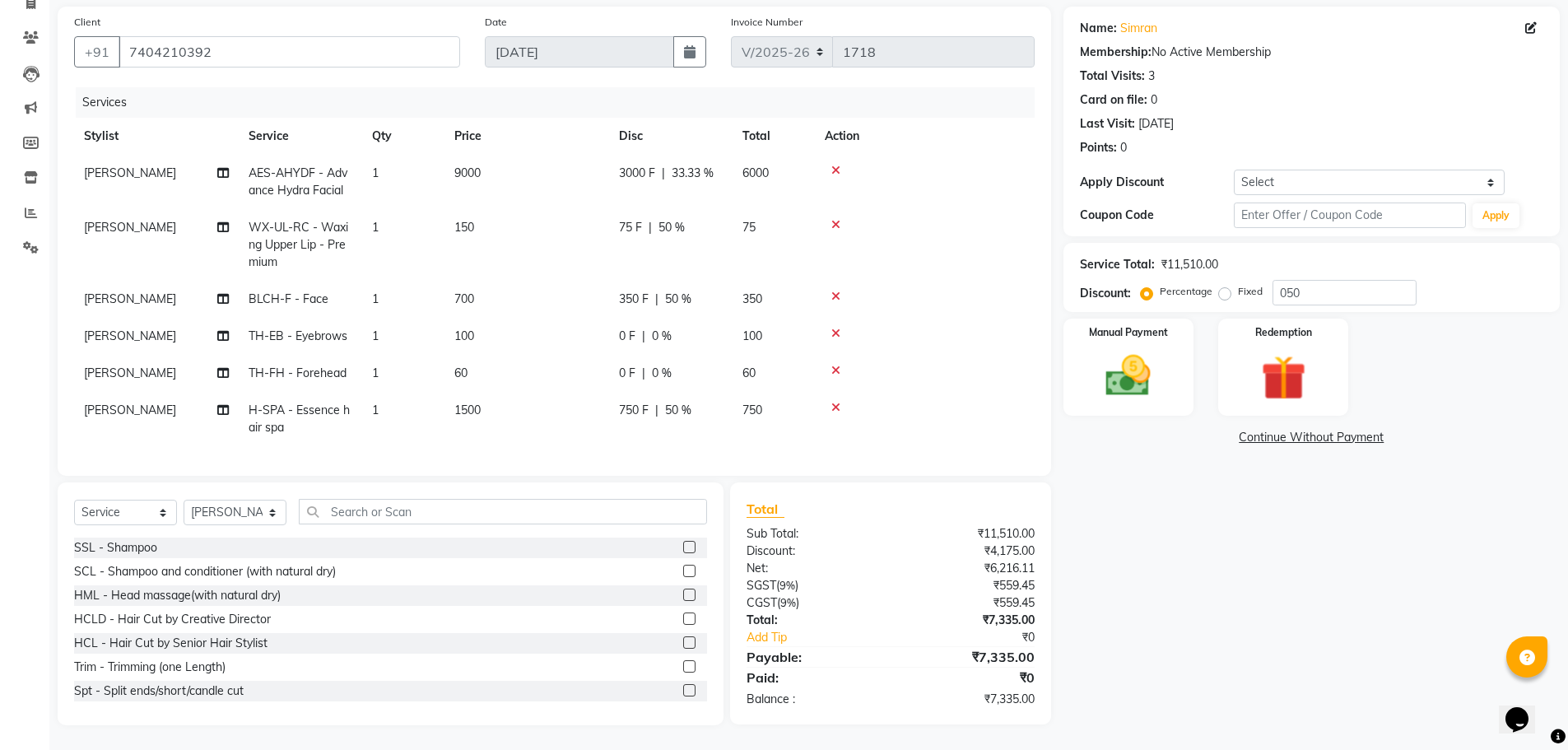 click on "3000 F" 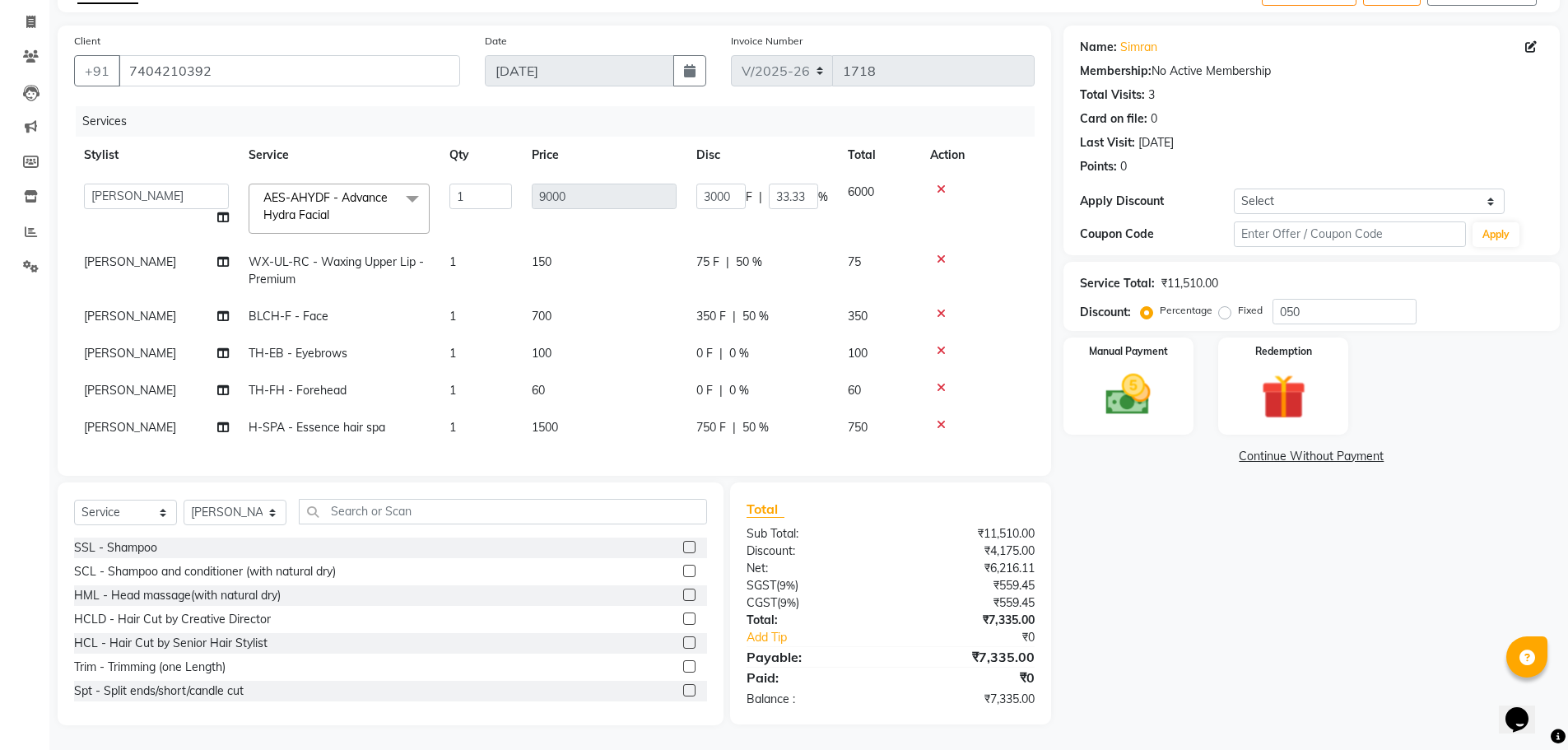 scroll, scrollTop: 110, scrollLeft: 0, axis: vertical 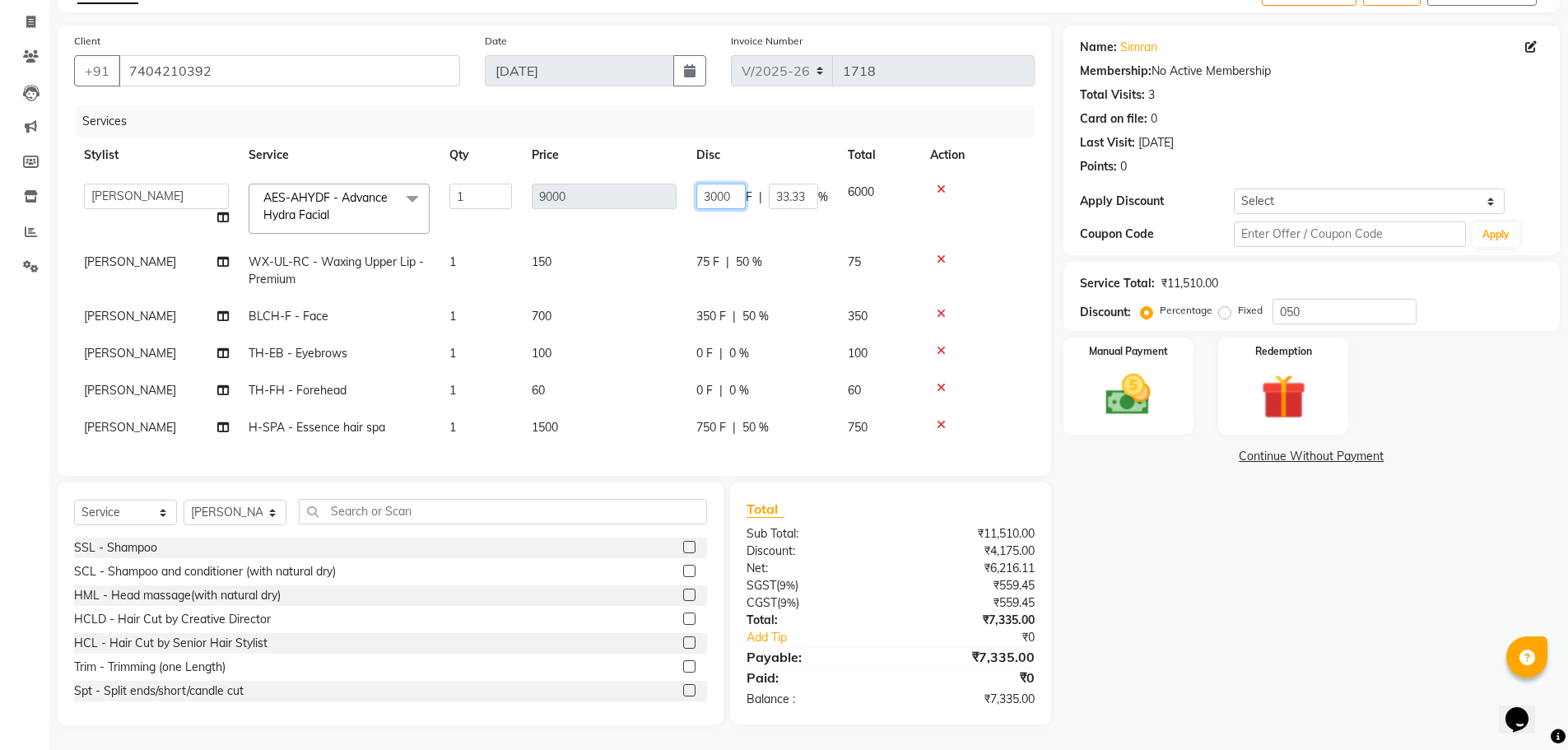 click on "3000" 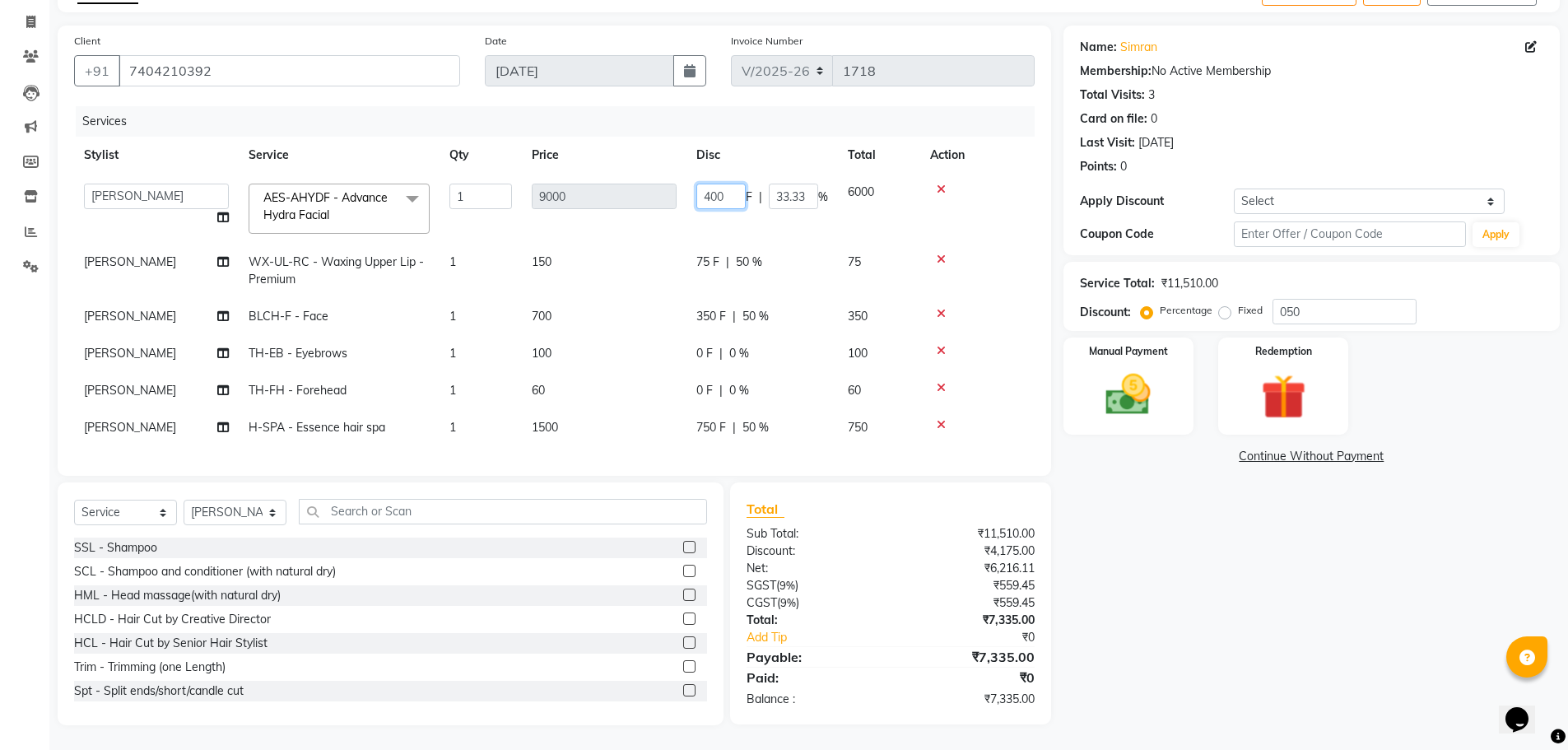 type on "4000" 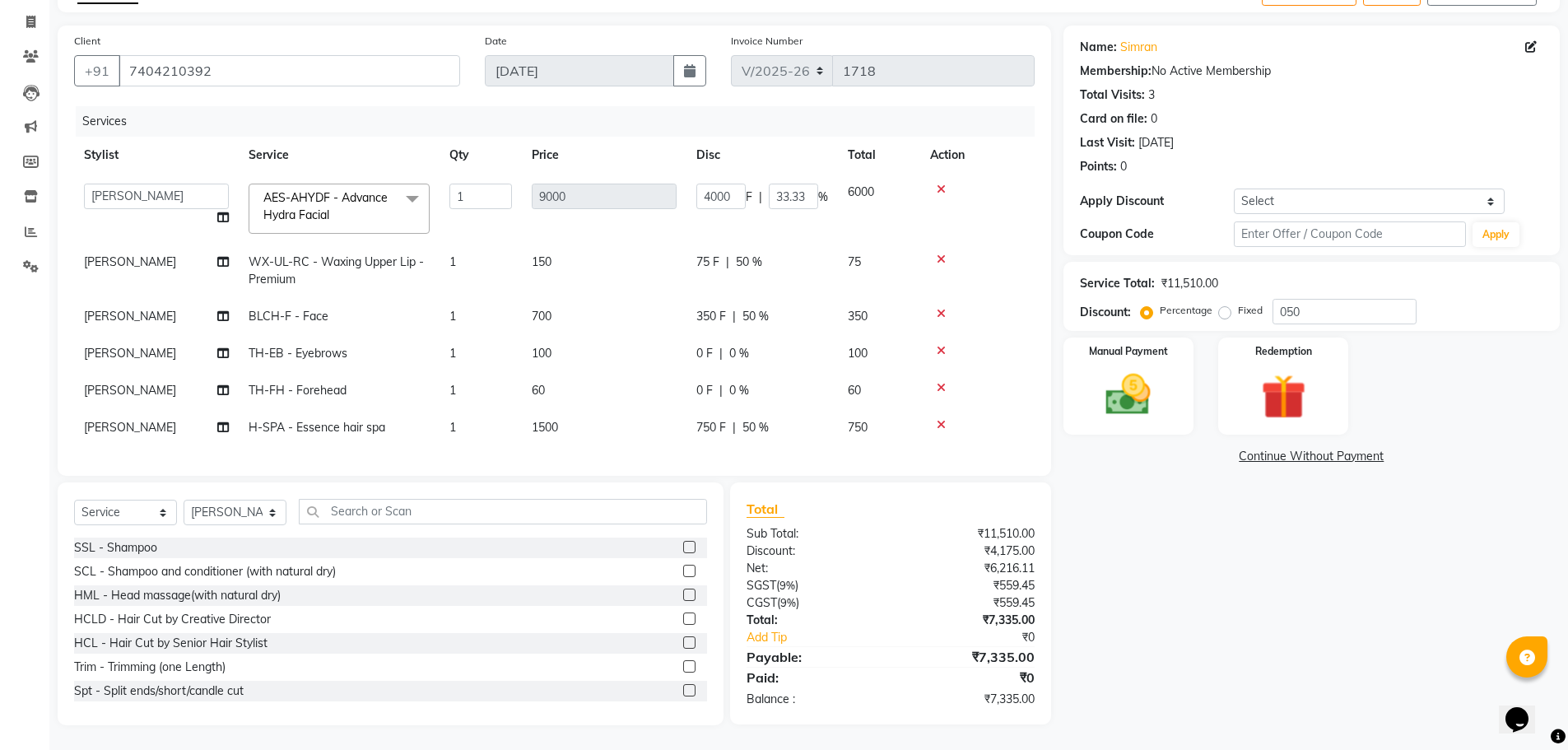click on "Abhi   [PERSON_NAME]   [PERSON_NAME]   [PERSON_NAME]   [PERSON_NAME]   Headmasters   [PERSON_NAME]   Manager   [PERSON_NAME]   [PERSON_NAME]   [PERSON_NAME]   [PERSON_NAME]   Rohit   [PERSON_NAME]   [PERSON_NAME]   [PERSON_NAME]   [PERSON_NAME]    [PERSON_NAME]  AES-AHYDF  - Advance Hydra Facial  x SSL - Shampoo SCL - Shampoo and conditioner (with natural dry) HML - Head massage(with natural dry) HCLD - Hair Cut by Creative Director HCL - Hair Cut by Senior Hair Stylist Trim - Trimming (one Length) Spt - Split ends/short/candle cut BD - Blow dry OS - Open styling GL-igora - Igora Global GL-essensity - Essensity Global Hlts-L - Highlights [MEDICAL_DATA] - Balayage Chunks  - Chunks CR  - Color removal CRF - Color refresh Stk - Per streak RT-IG - [PERSON_NAME] Touchup(one inch only) RT-ES - Essensity Root Touchup(one inch only) Reb - Rebonding ST  - Straight therapy Krt-L - Keratin Krt-BB -L - Keratin Blow Out HR-BTX -L  - Hair [MEDICAL_DATA] NanoP -L - Nanoplastia K-Bond -L  - Kerabond H-EXT - [MEDICAL_DATA] PH-EXT - Premium [MEDICAL_DATA] SSM - Shampoo 1 9000" 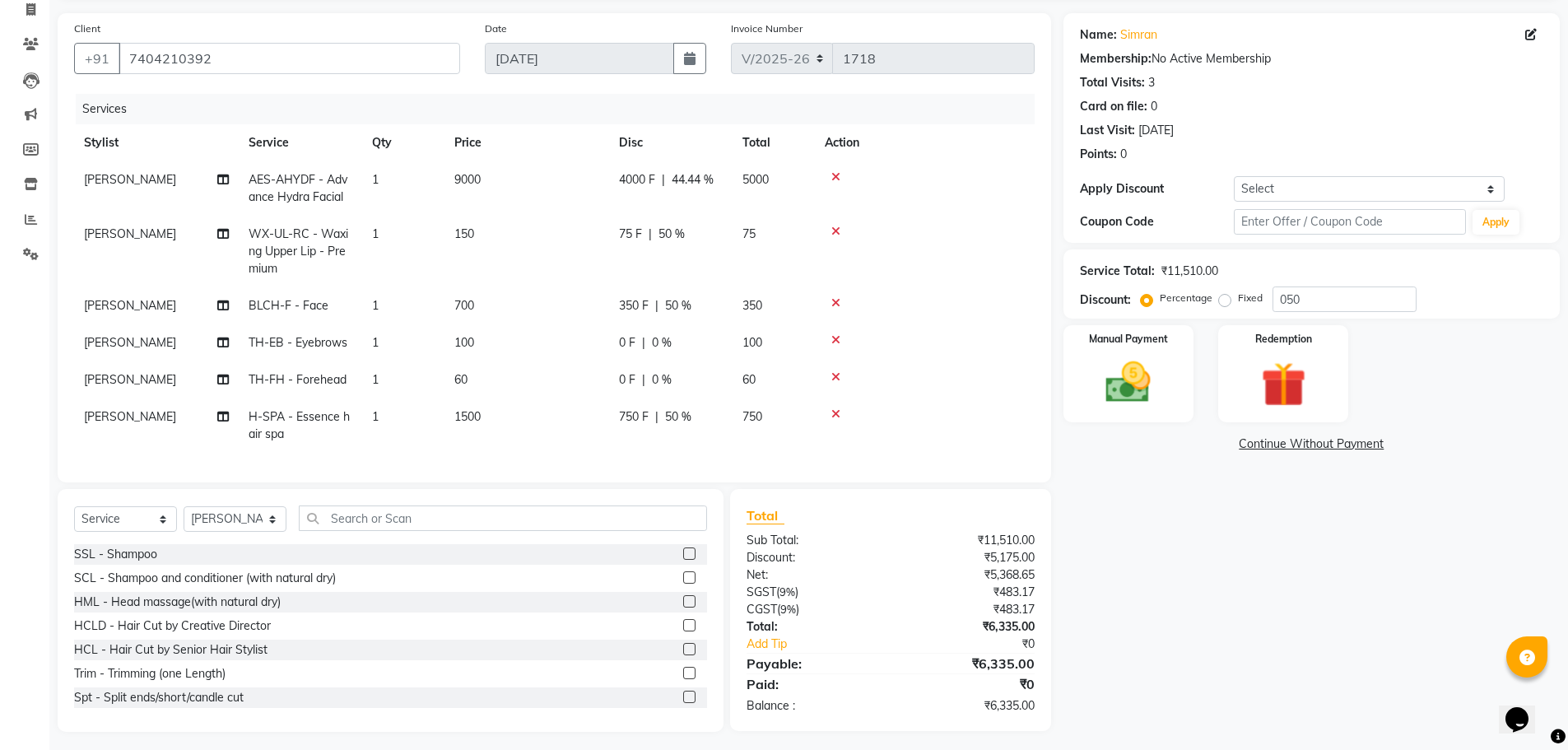 scroll, scrollTop: 129, scrollLeft: 0, axis: vertical 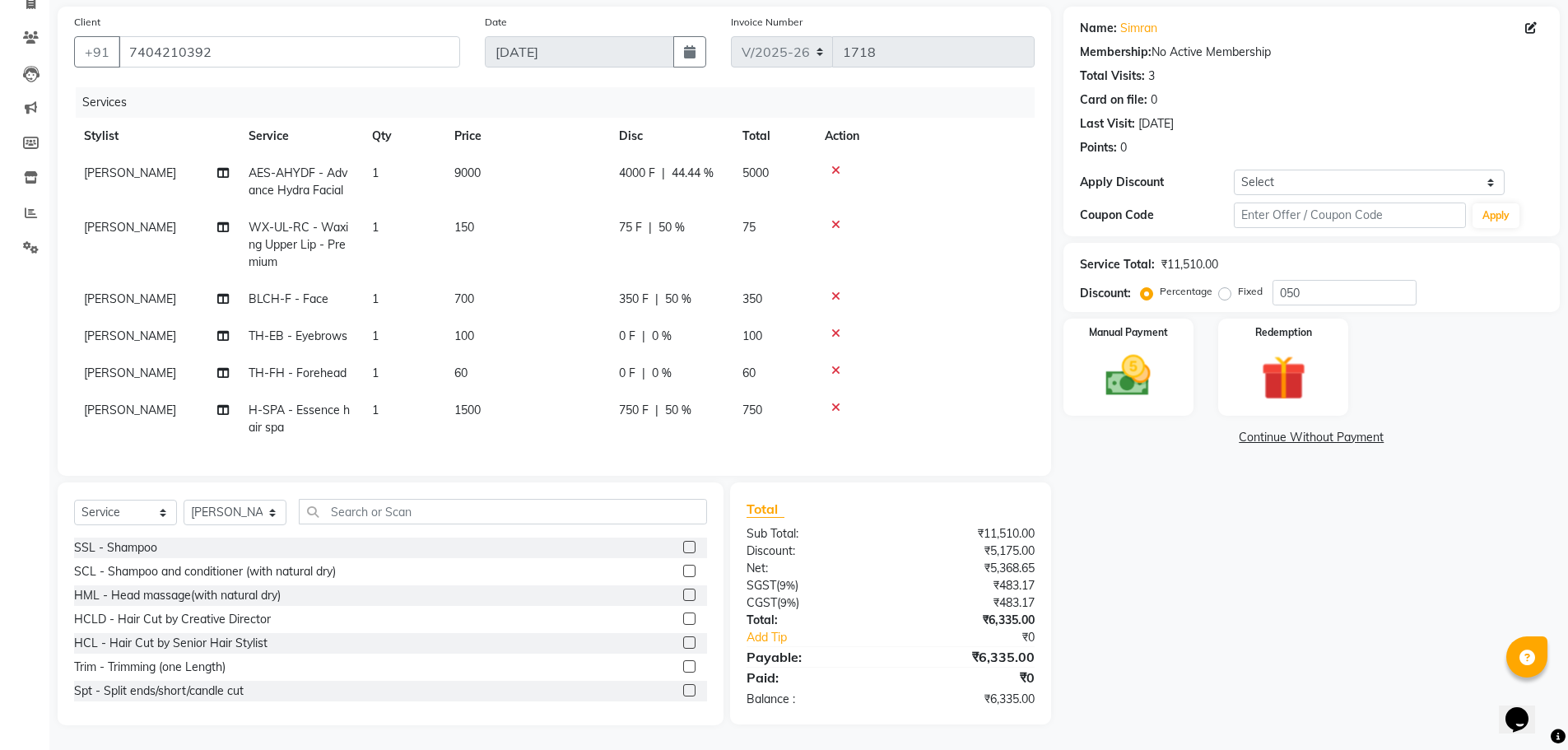 click on "75 F" 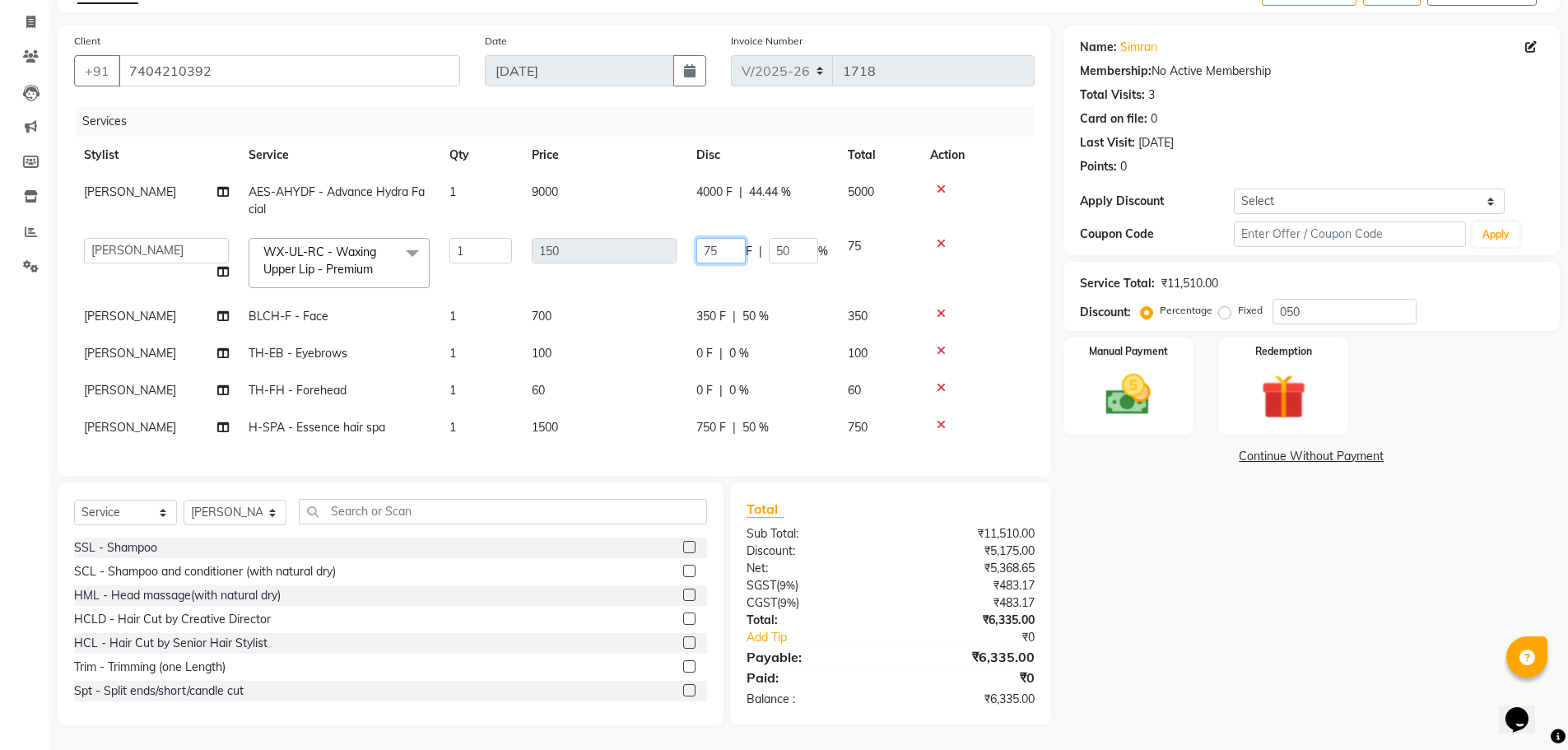 click on "75" 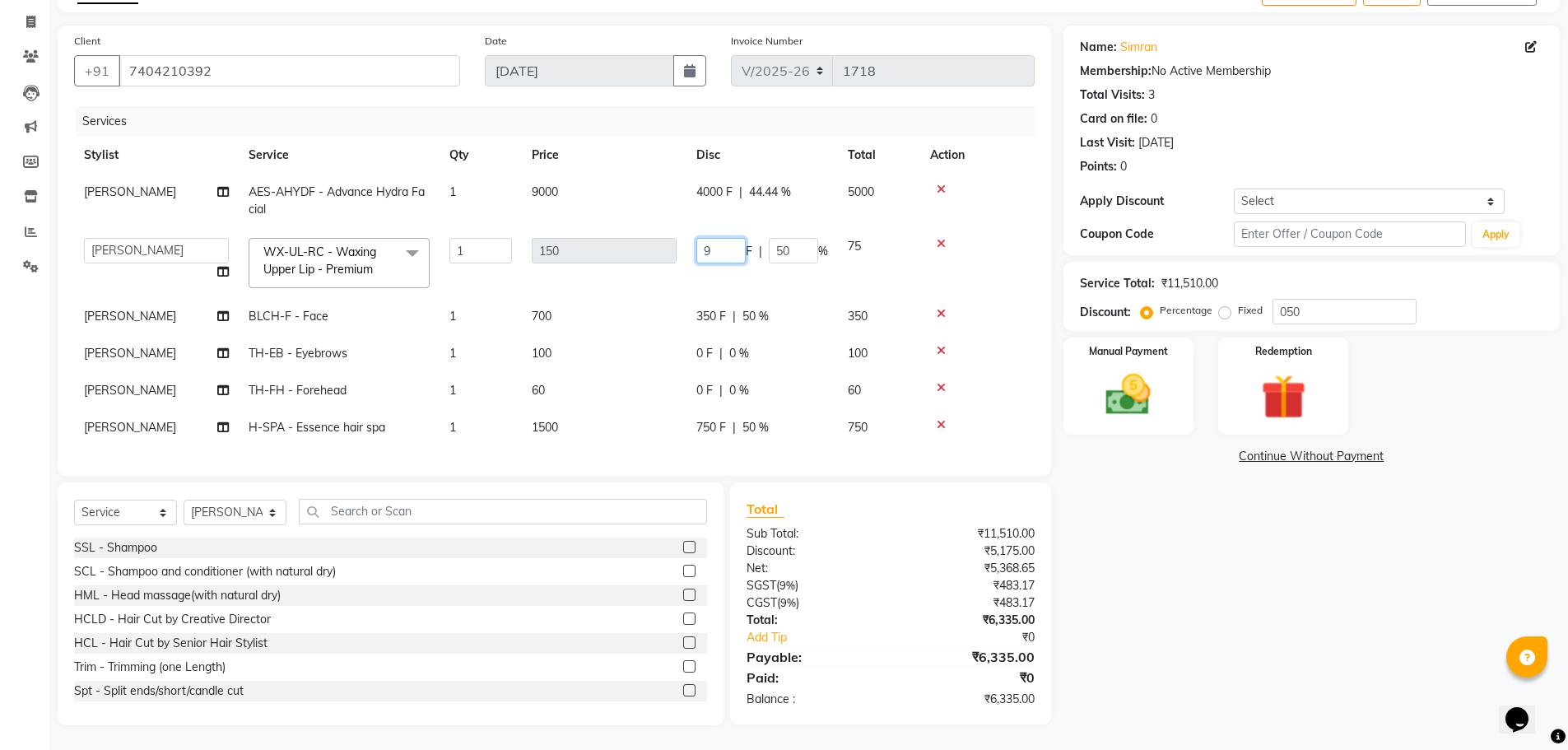 type on "90" 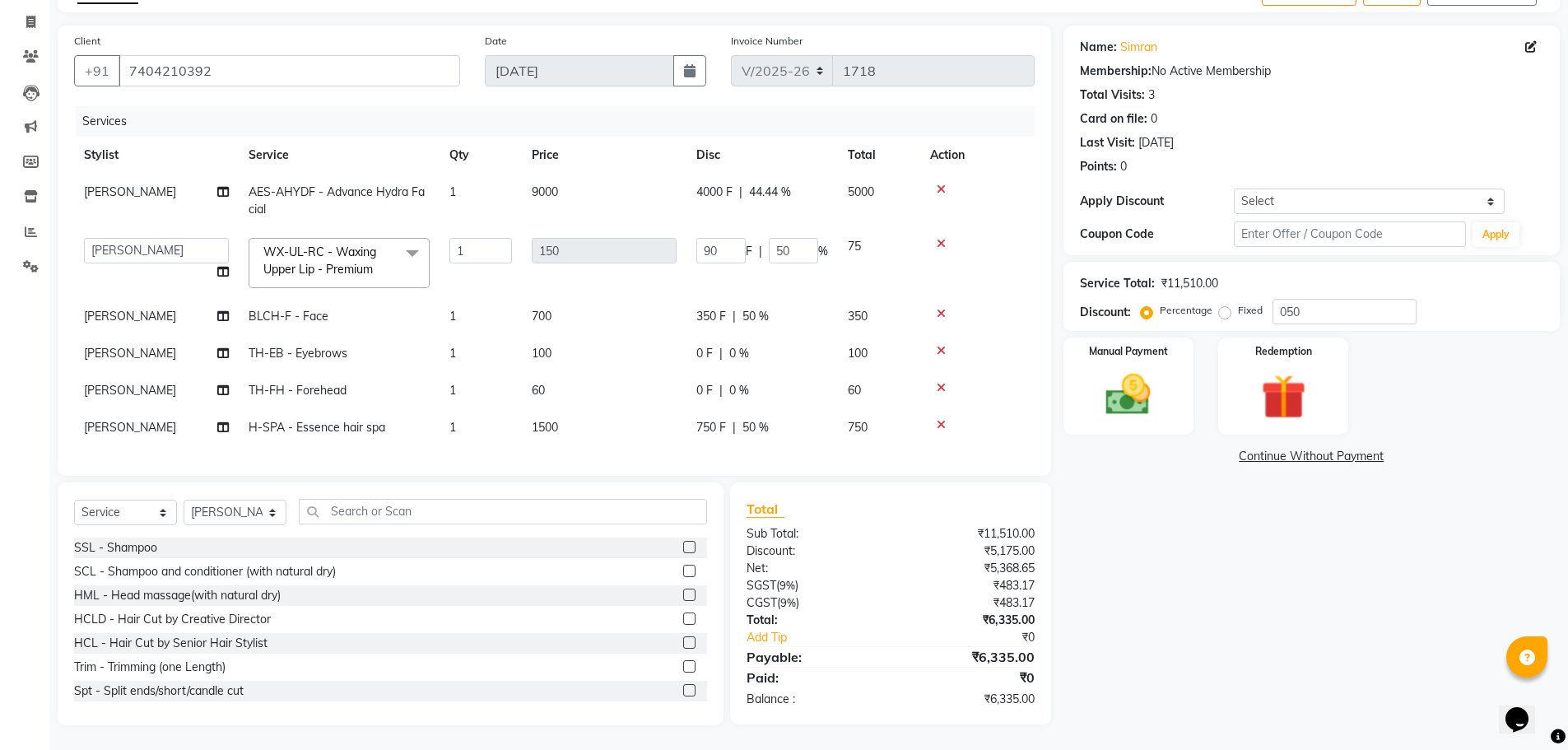 click on "Abhi   Ajay   [PERSON_NAME]   [PERSON_NAME]   [PERSON_NAME]   Headmasters   [PERSON_NAME]   Manager   [PERSON_NAME]   [PERSON_NAME]   [PERSON_NAME]   [PERSON_NAME]   Rohit   [PERSON_NAME]   [PERSON_NAME]   [PERSON_NAME]   [PERSON_NAME]    [PERSON_NAME]  WX-UL-RC - Waxing Upper Lip - Premium  x SSL - Shampoo SCL - Shampoo and conditioner (with natural dry) HML - Head massage(with natural dry) HCLD - Hair Cut by Creative Director HCL - Hair Cut by Senior Hair Stylist Trim - Trimming (one Length) Spt - Split ends/short/candle cut BD - Blow dry OS - Open styling GL-igora - Igora Global GL-essensity - Essensity Global Hlts-L - Highlights [MEDICAL_DATA] - Balayage Chunks  - Chunks CR  - Color removal CRF - Color refresh Stk - Per streak RT-IG - Igora Root Touchup(one inch only) RT-ES - Essensity Root Touchup(one inch only) Reb - Rebonding ST  - Straight therapy Krt-L - Keratin Krt-BB -L - Keratin Blow Out HR-BTX -L  - Hair [MEDICAL_DATA] NanoP -L - Nanoplastia K-Bond -L  - Kerabond H-EXT - [MEDICAL_DATA] PH-EXT - Premium [MEDICAL_DATA] SSM - Shampoo 1" 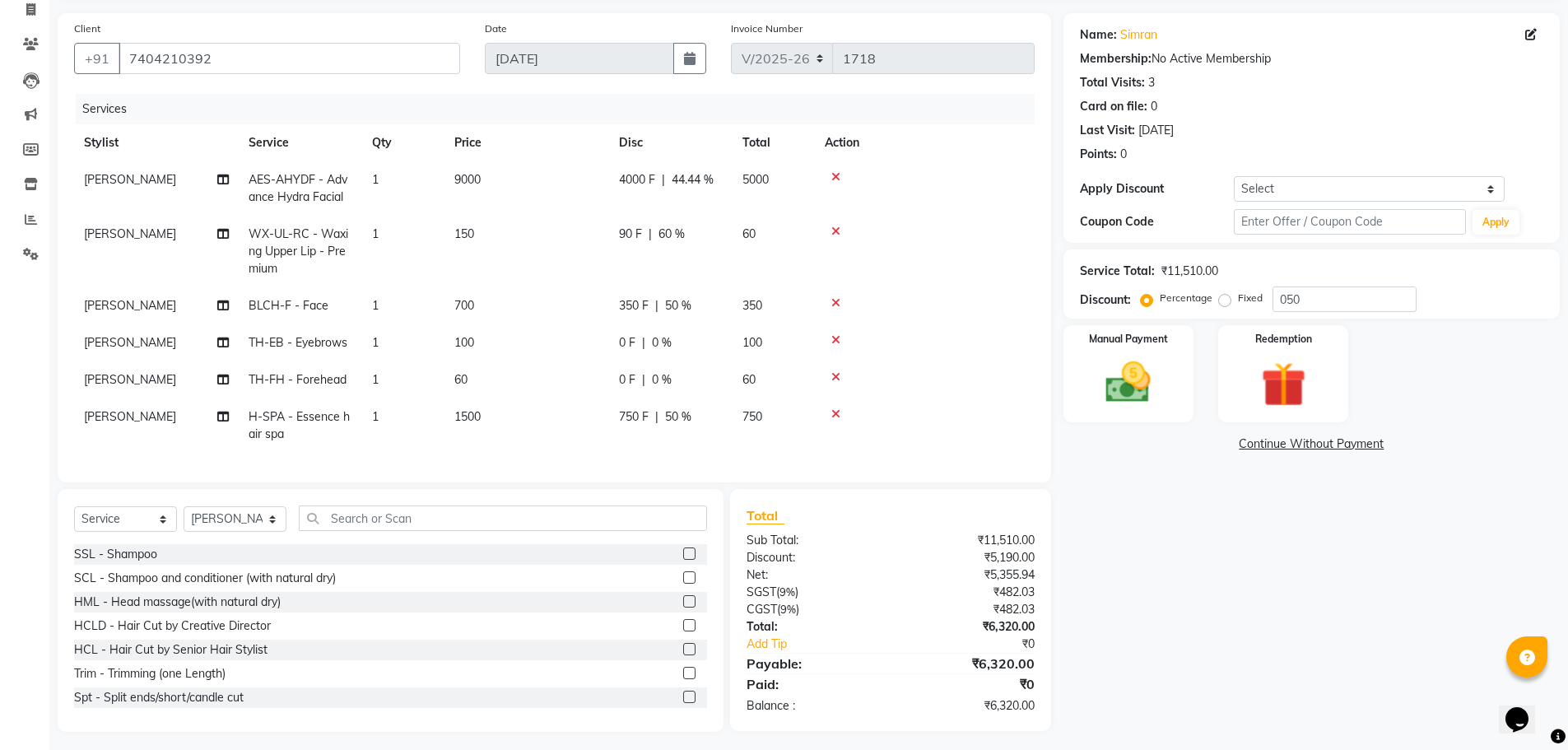 scroll, scrollTop: 129, scrollLeft: 0, axis: vertical 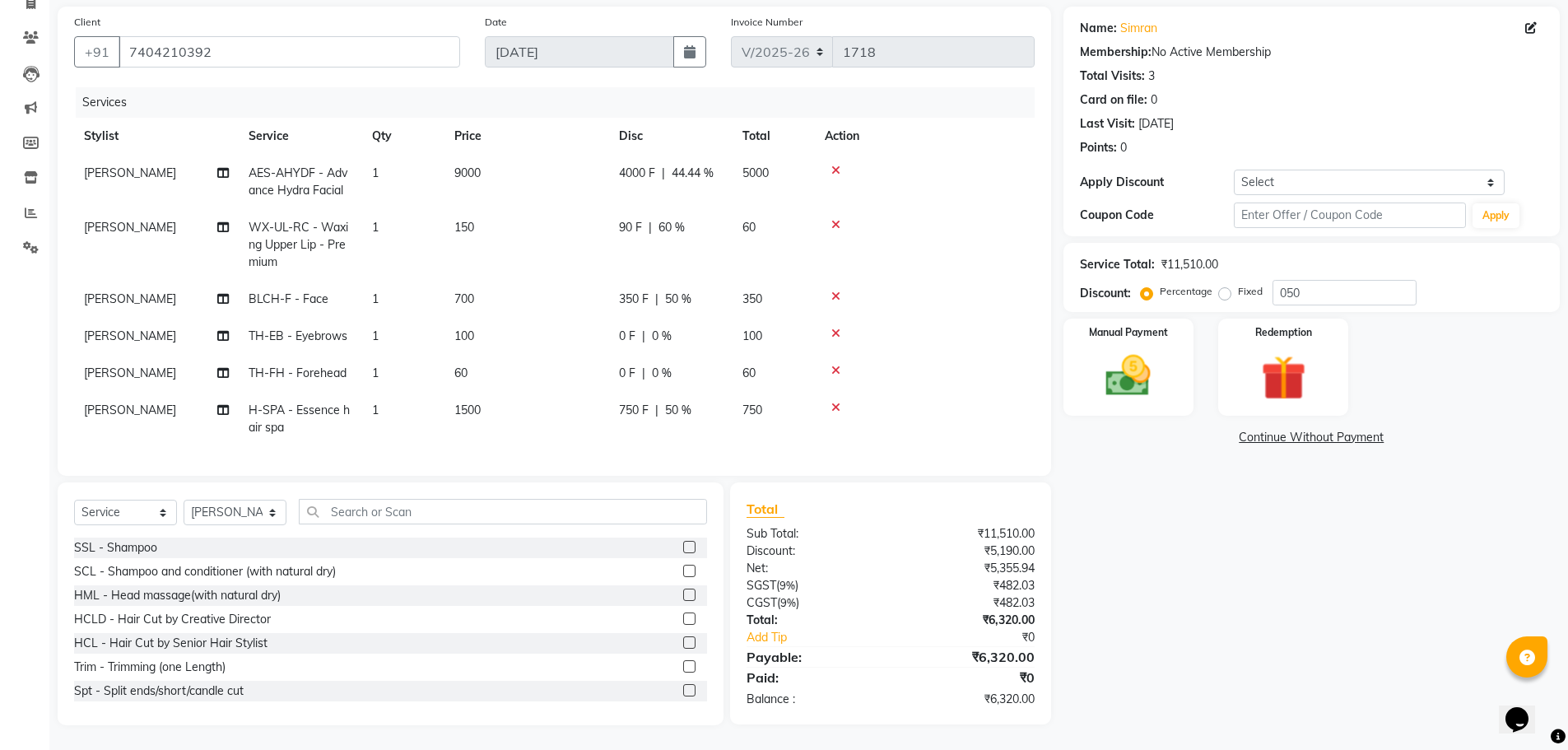 click on "0 F" 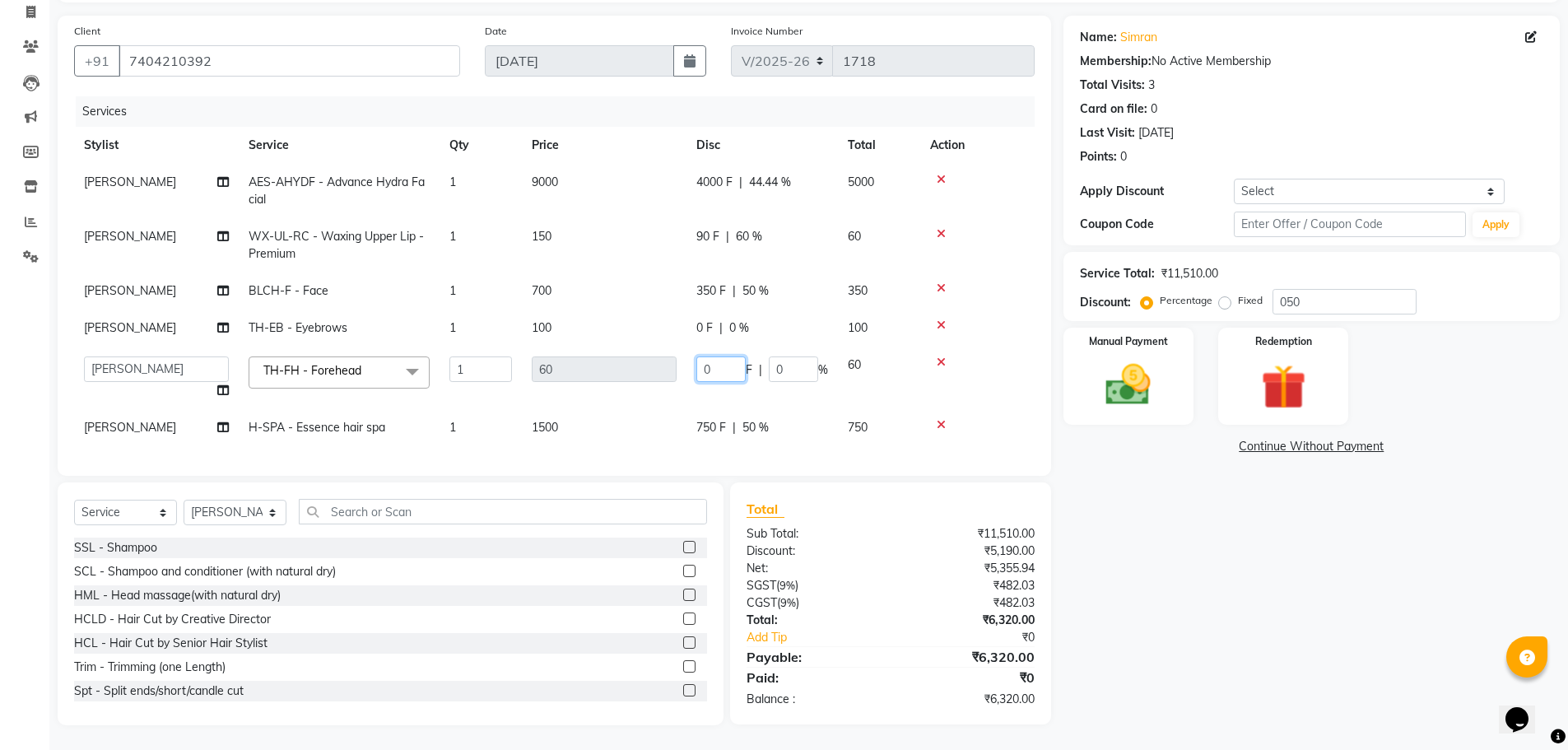 click on "0" 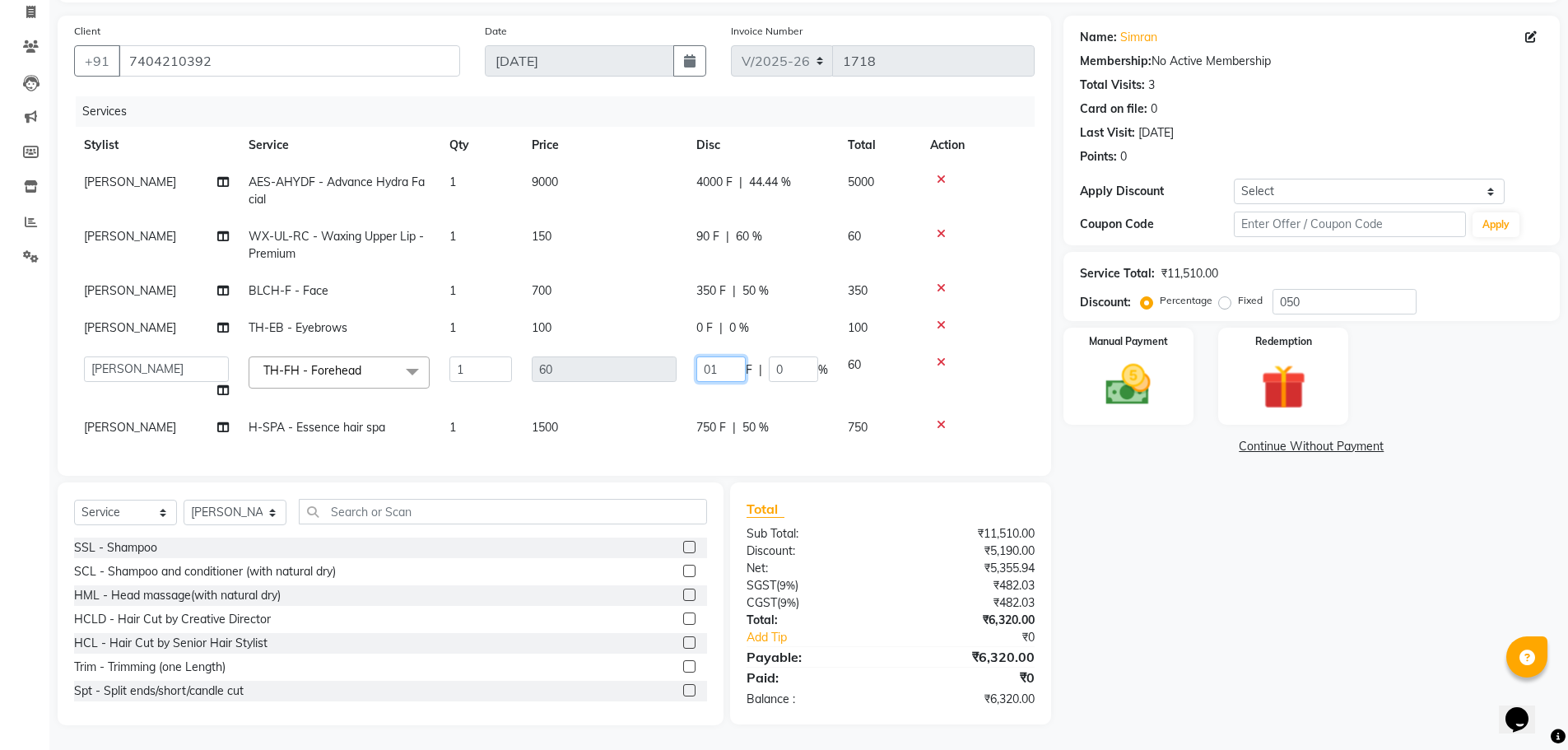 type on "010" 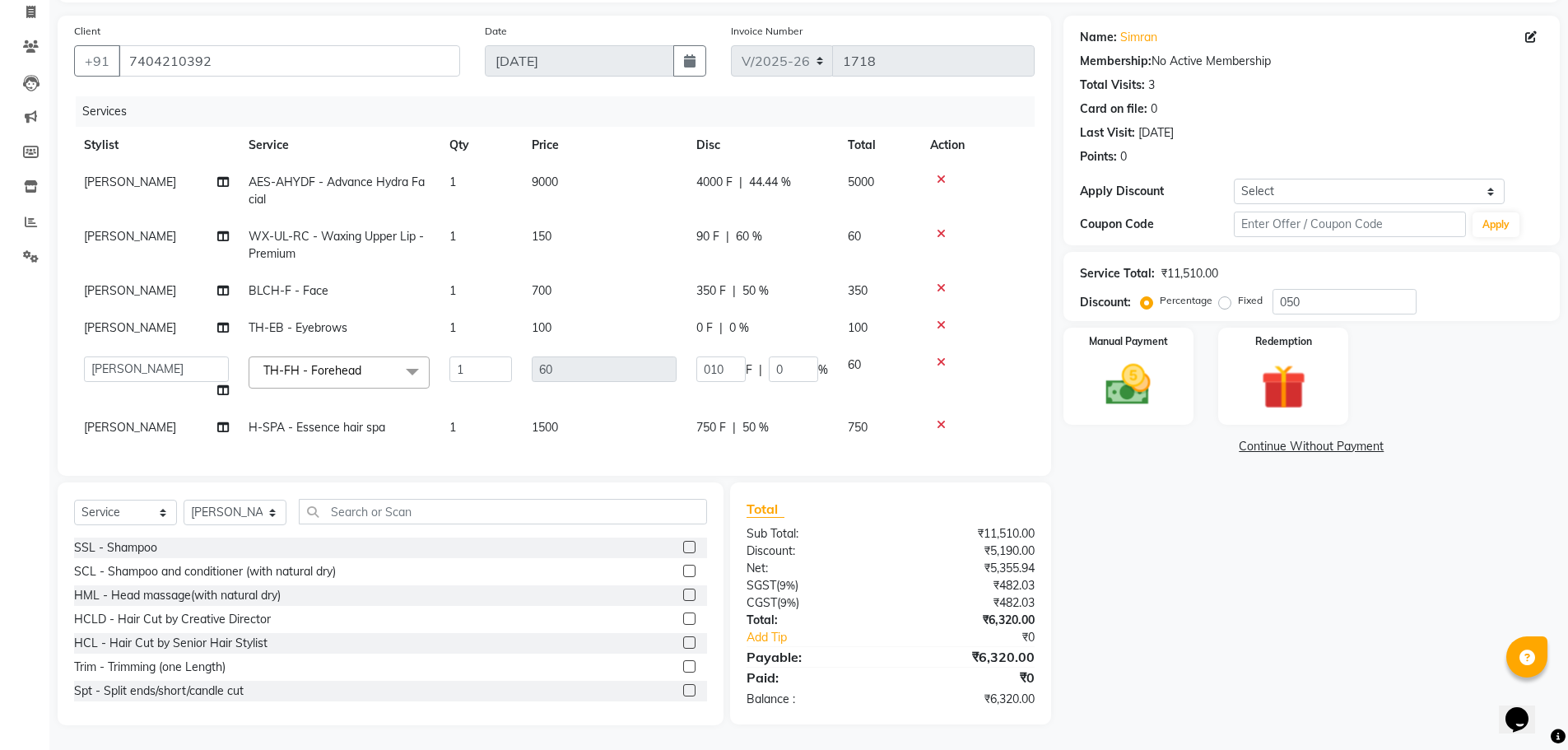 click on "Abhi   Ajay   [PERSON_NAME]   [PERSON_NAME]   [PERSON_NAME]   Headmasters   [PERSON_NAME]   Manager   [PERSON_NAME]   [PERSON_NAME]   [PERSON_NAME]   [PERSON_NAME]   Rohit   [PERSON_NAME]   [PERSON_NAME]   [PERSON_NAME]   [PERSON_NAME]    [PERSON_NAME]  TH-FH - Forehead  x SSL - Shampoo SCL - Shampoo and conditioner (with natural dry) HML - Head massage(with natural dry) HCLD - Hair Cut by Creative Director HCL - Hair Cut by Senior Hair Stylist Trim - Trimming (one Length) Spt - Split ends/short/candle cut BD - Blow dry OS - Open styling GL-igora - Igora Global GL-essensity - Essensity Global Hlts-L - Highlights [MEDICAL_DATA] - Balayage Chunks  - Chunks CR  - Color removal CRF - Color refresh Stk - Per streak RT-IG - [PERSON_NAME] Touchup(one inch only) RT-ES - Essensity Root Touchup(one inch only) Reb - Rebonding ST  - Straight therapy Krt-L - Keratin Krt-BB -L - Keratin Blow Out HR-BTX -L  - Hair [MEDICAL_DATA] NanoP -L - Nanoplastia K-Bond -L  - Kerabond H-EXT - [MEDICAL_DATA] PH-EXT - Premium [MEDICAL_DATA] CEXT - Clip on Extensions BRD - [PERSON_NAME]" 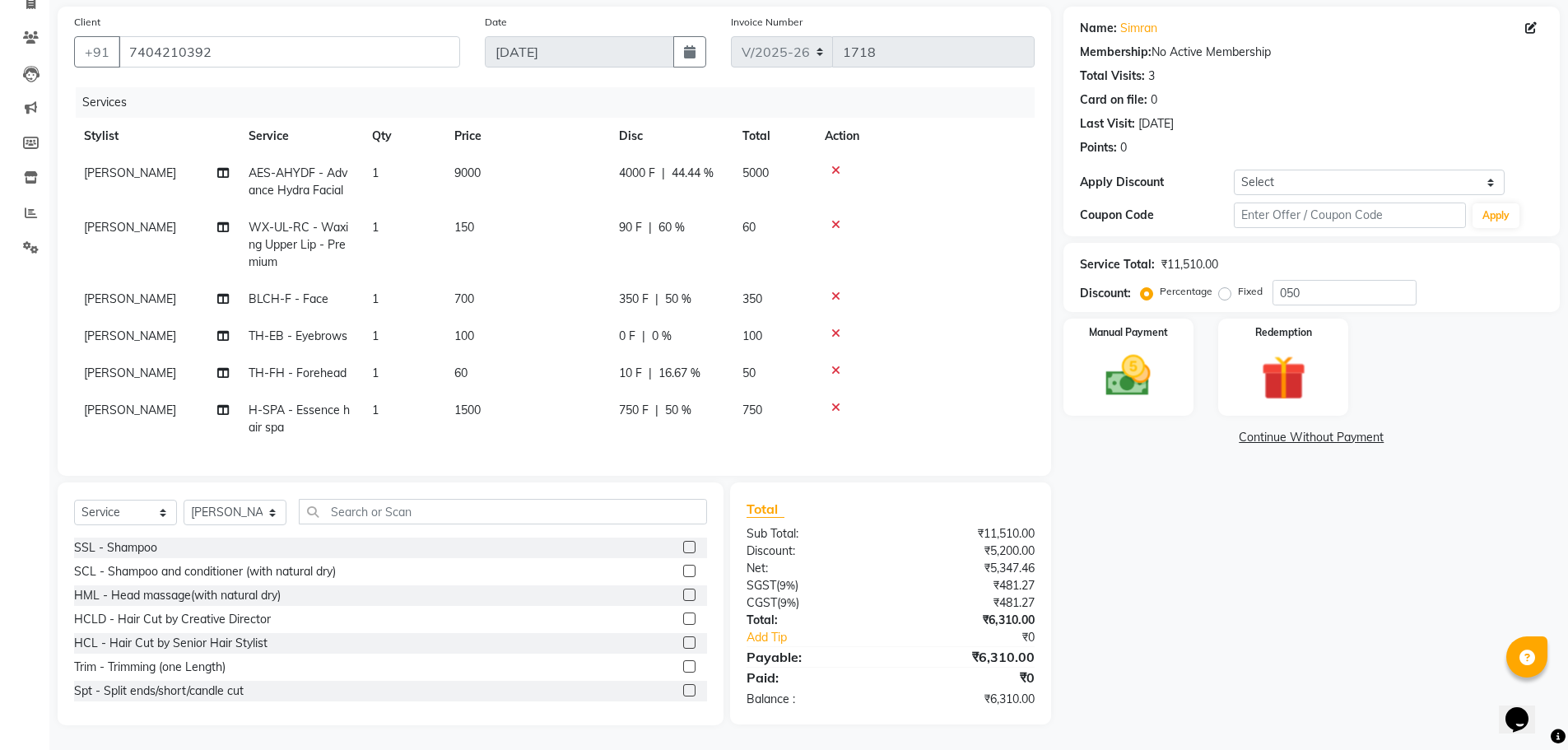 click on "750 F" 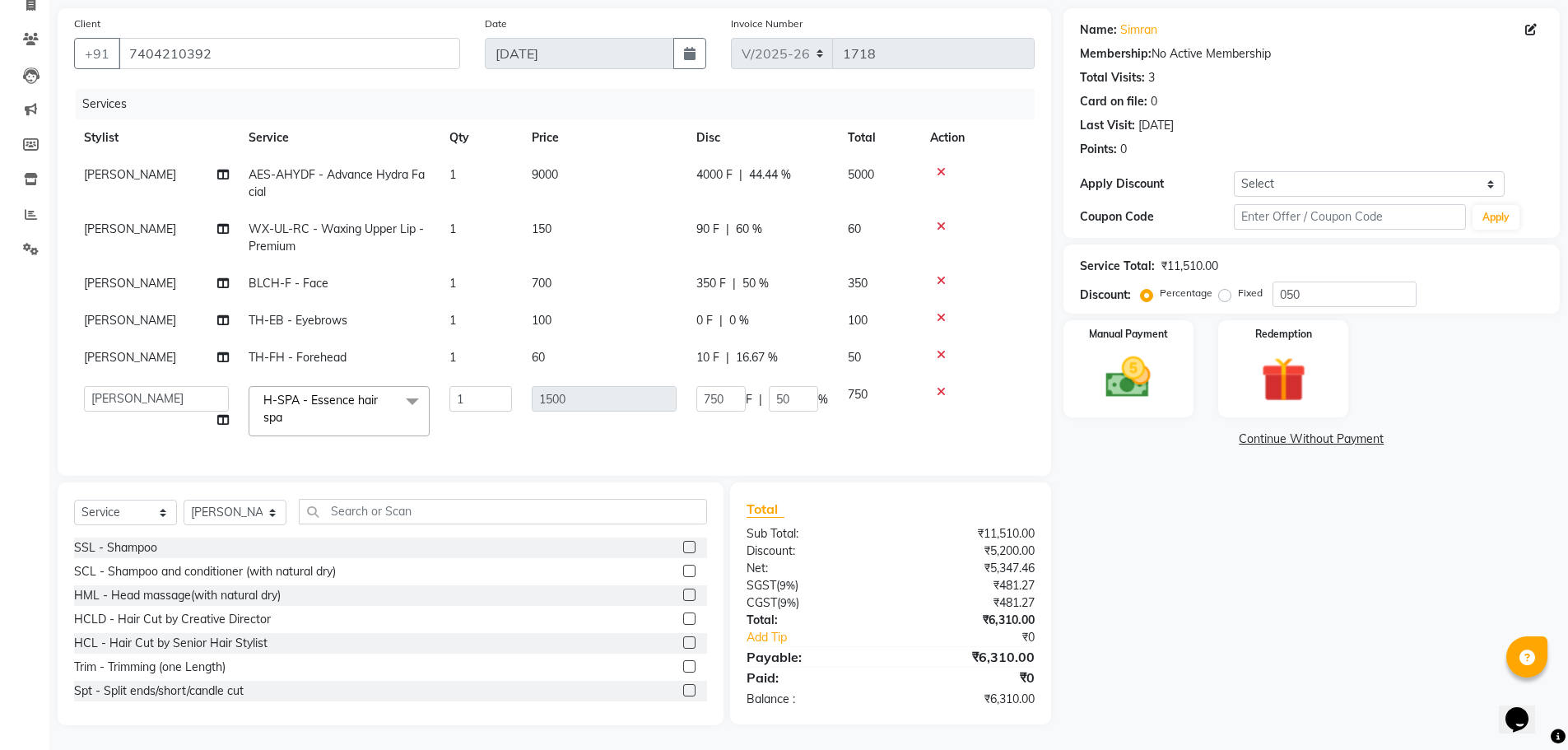 scroll, scrollTop: 128, scrollLeft: 0, axis: vertical 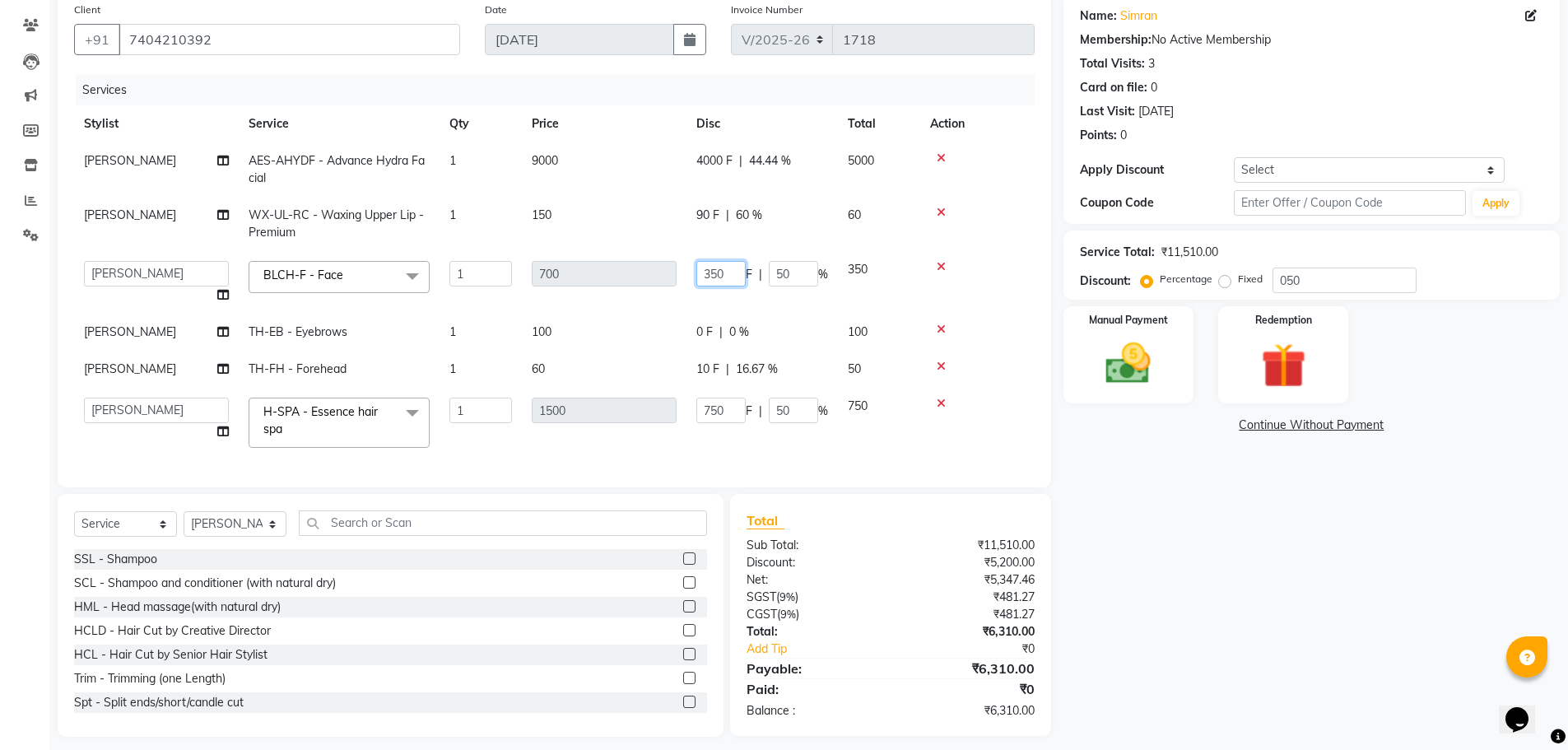 click on "350" 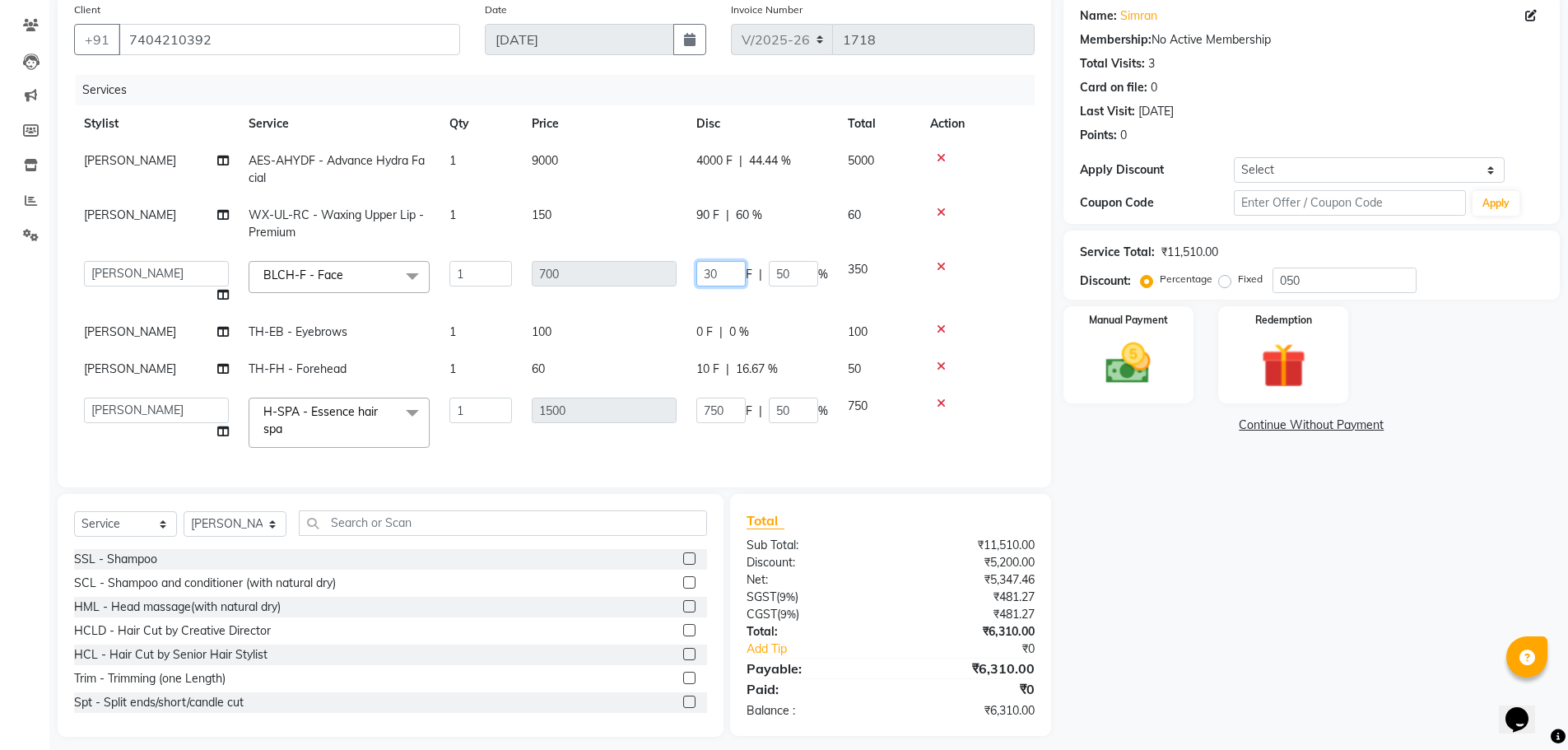 type on "360" 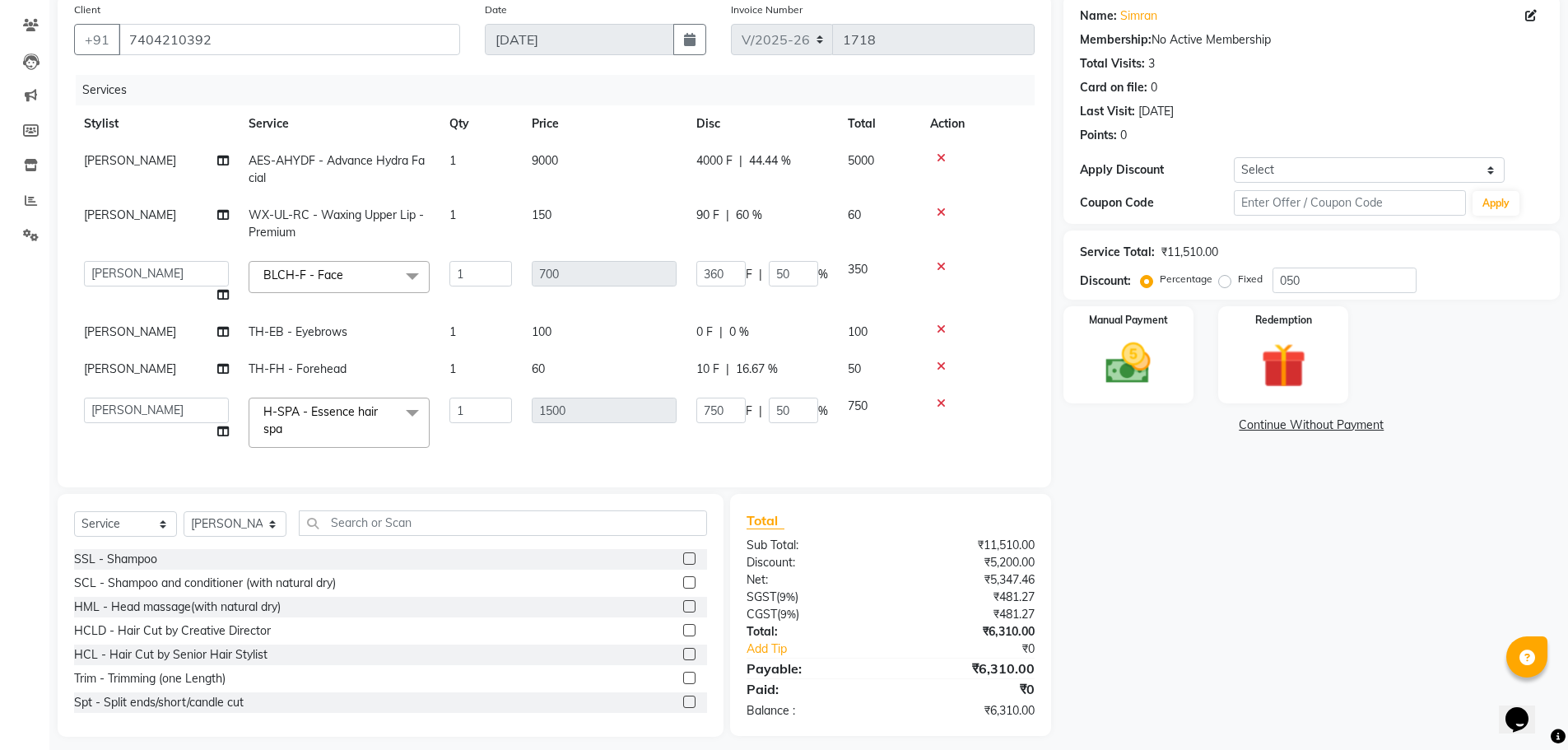 click on "Neha Chauhan AES-AHYDF  - Advance Hydra Facial 1 9000 4000 F | 44.44 % 5000 Neha Chauhan WX-UL-RC - Waxing Upper Lip - Premium 1 150 90 F | 60 % 60  Abhi   Ajay   Amanpreet   Anas   ARUN   Azad   Bilal   Davy   Headmasters   Jashan   Kunal   Manager   Manjeet    Manpreet   Neha   Neha Chauhan   Pankaj   Prabh   Rohit   Sahil   Sahil Machal   Sahil Rana   Sapna    Sumit   Vimal  BLCH-F - Face  x SSL - Shampoo SCL - Shampoo and conditioner (with natural dry) HML - Head massage(with natural dry) HCLD - Hair Cut by Creative Director HCL - Hair Cut by Senior Hair Stylist Trim - Trimming (one Length) Spt - Split ends/short/candle cut BD - Blow dry OS - Open styling GL-igora - Igora Global GL-essensity - Essensity Global Hlts-L - Highlights Bal - Balayage Chunks  - Chunks CR  - Color removal CRF - Color refresh Stk - Per streak RT-IG - Igora Root Touchup(one inch only) RT-ES - Essensity Root Touchup(one inch only) Reb - Rebonding ST  - Straight therapy Krt-L - Keratin Krt-BB -L - Keratin Blow Out SSM - Shampoo 1 F" 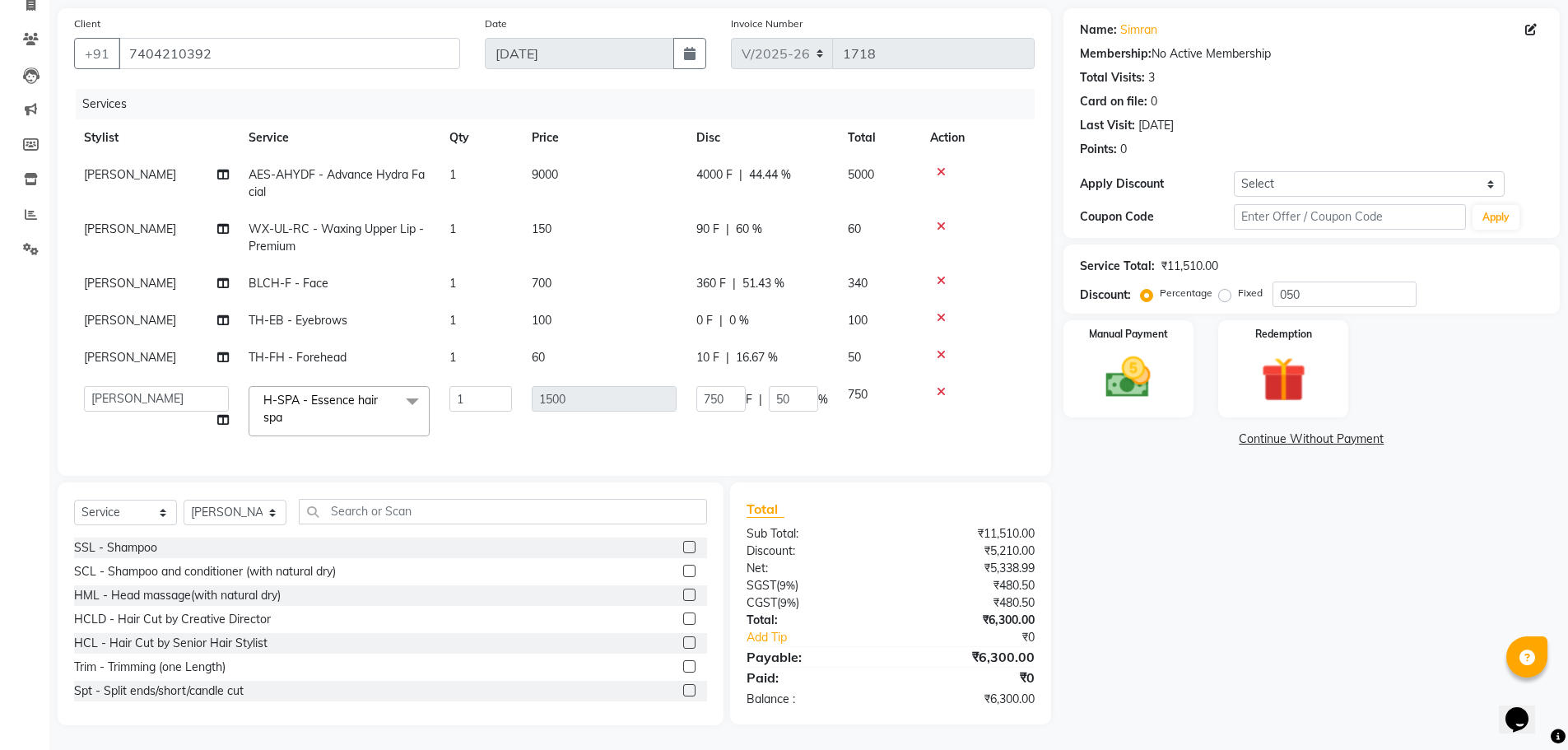 scroll, scrollTop: 128, scrollLeft: 0, axis: vertical 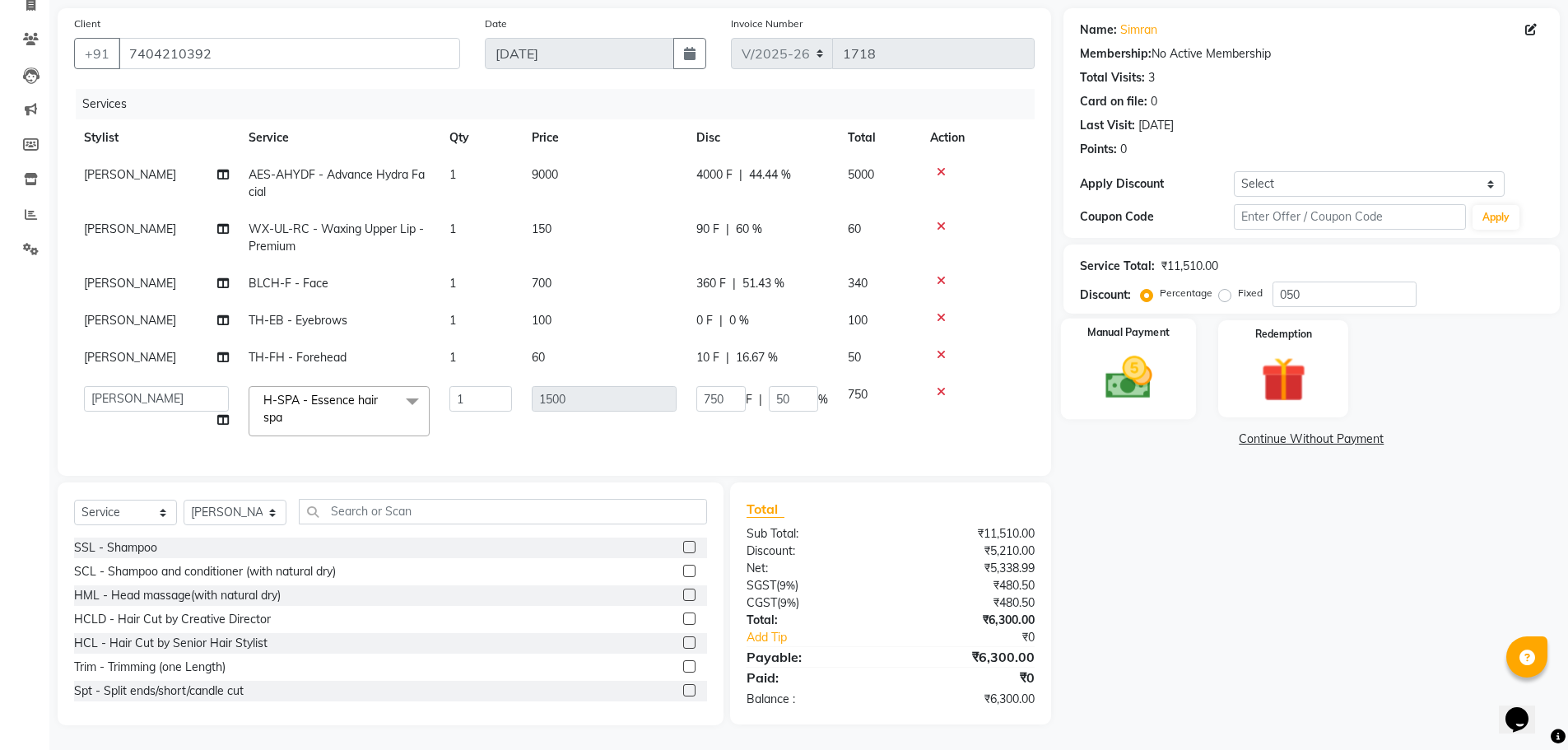 click 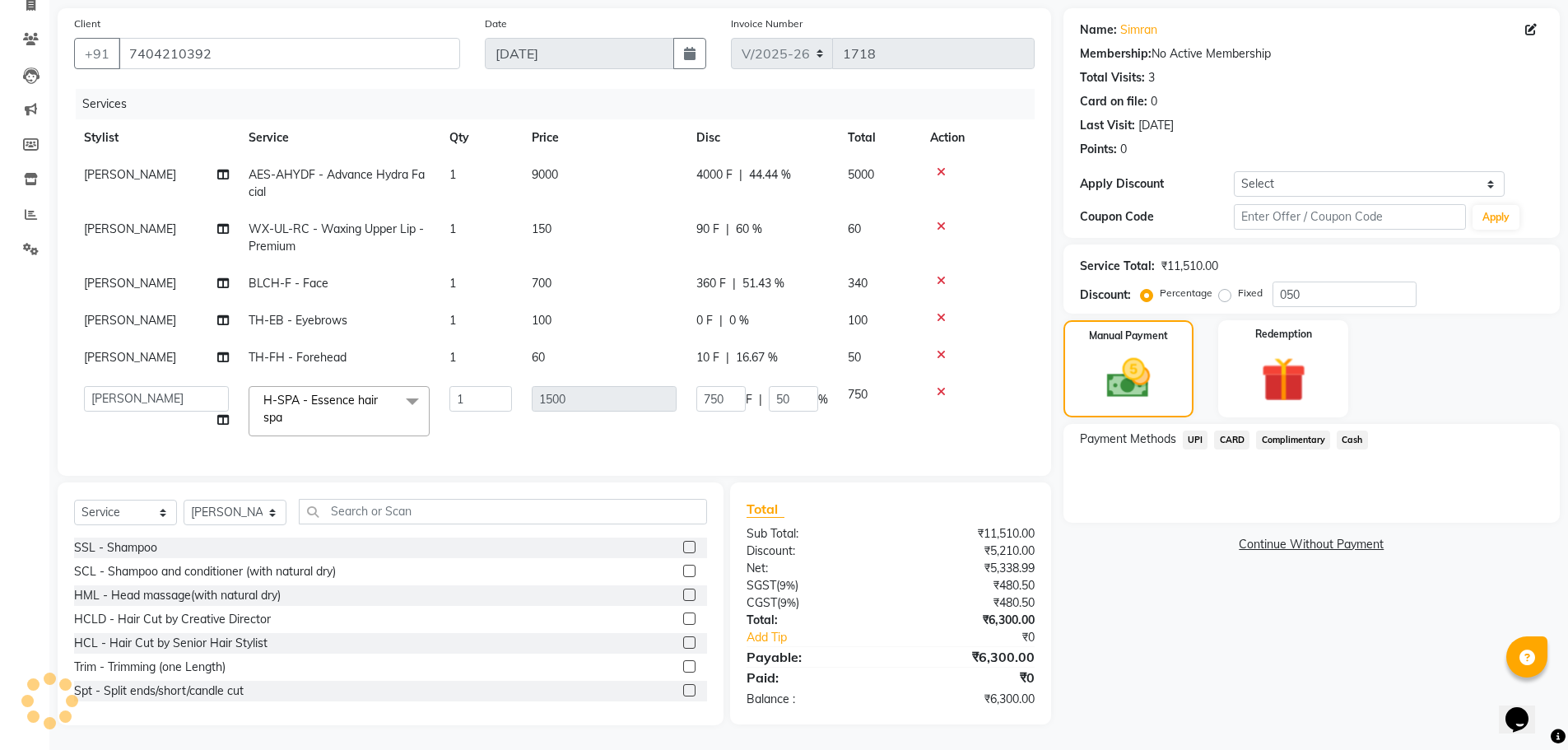 click on "Cash" 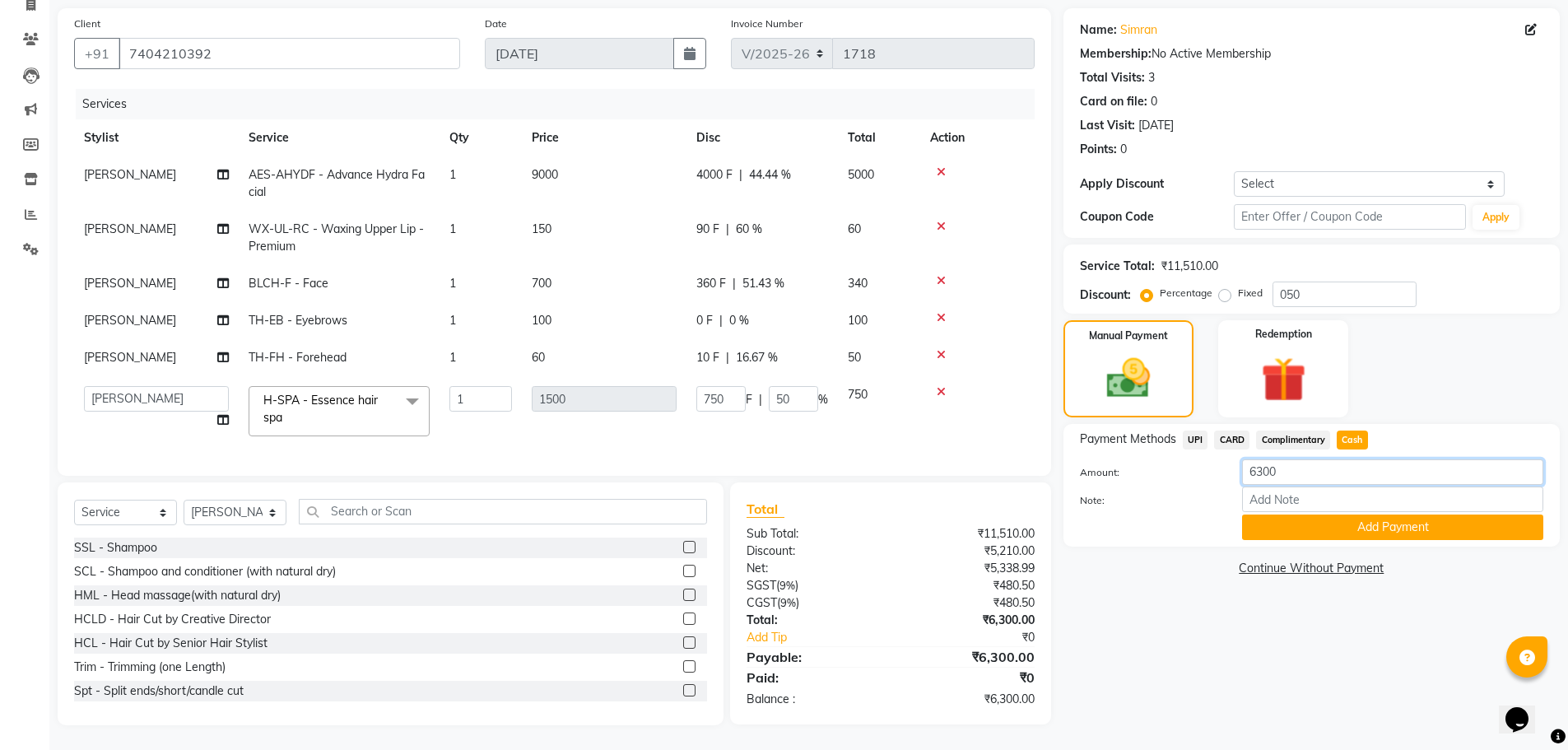 click on "6300" 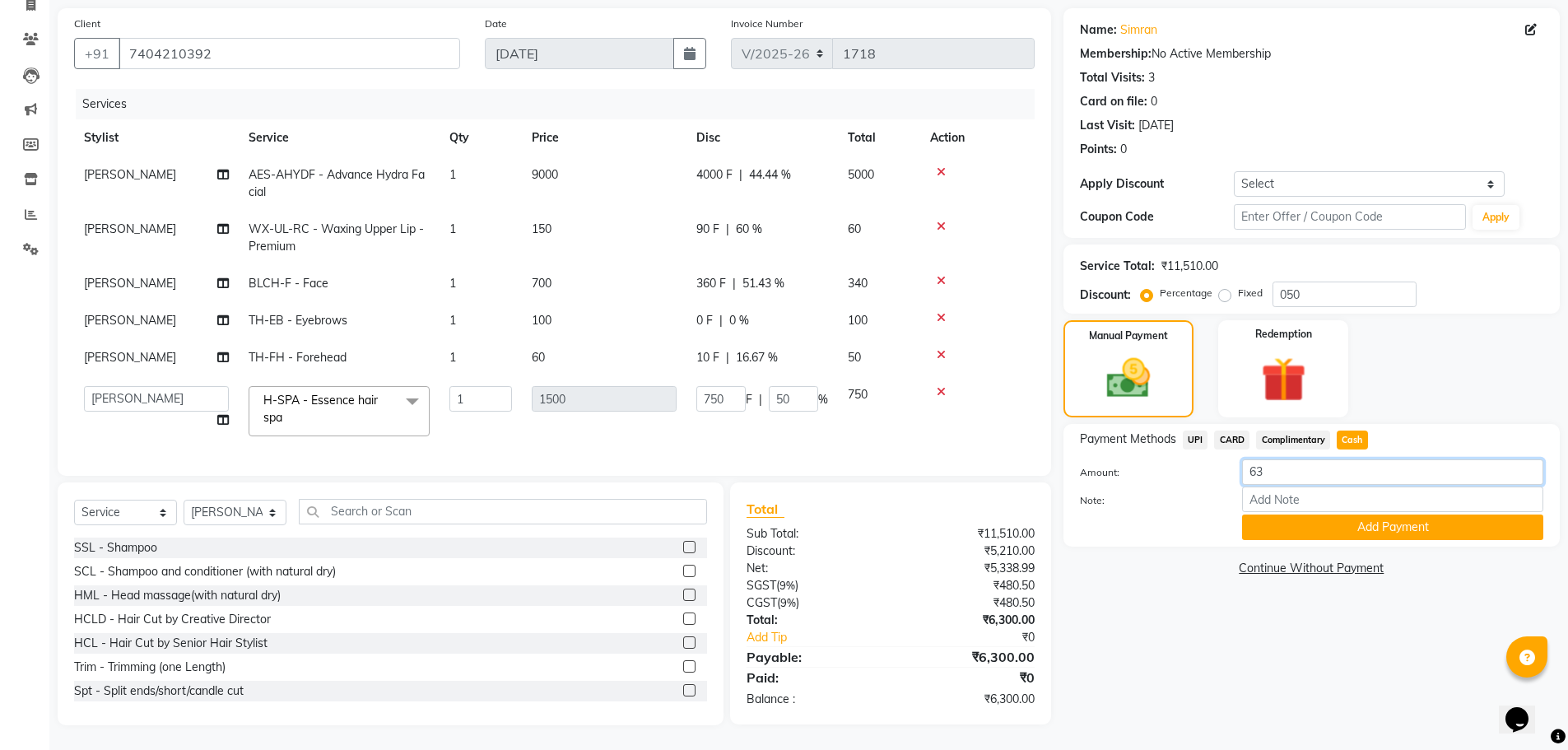 type on "6" 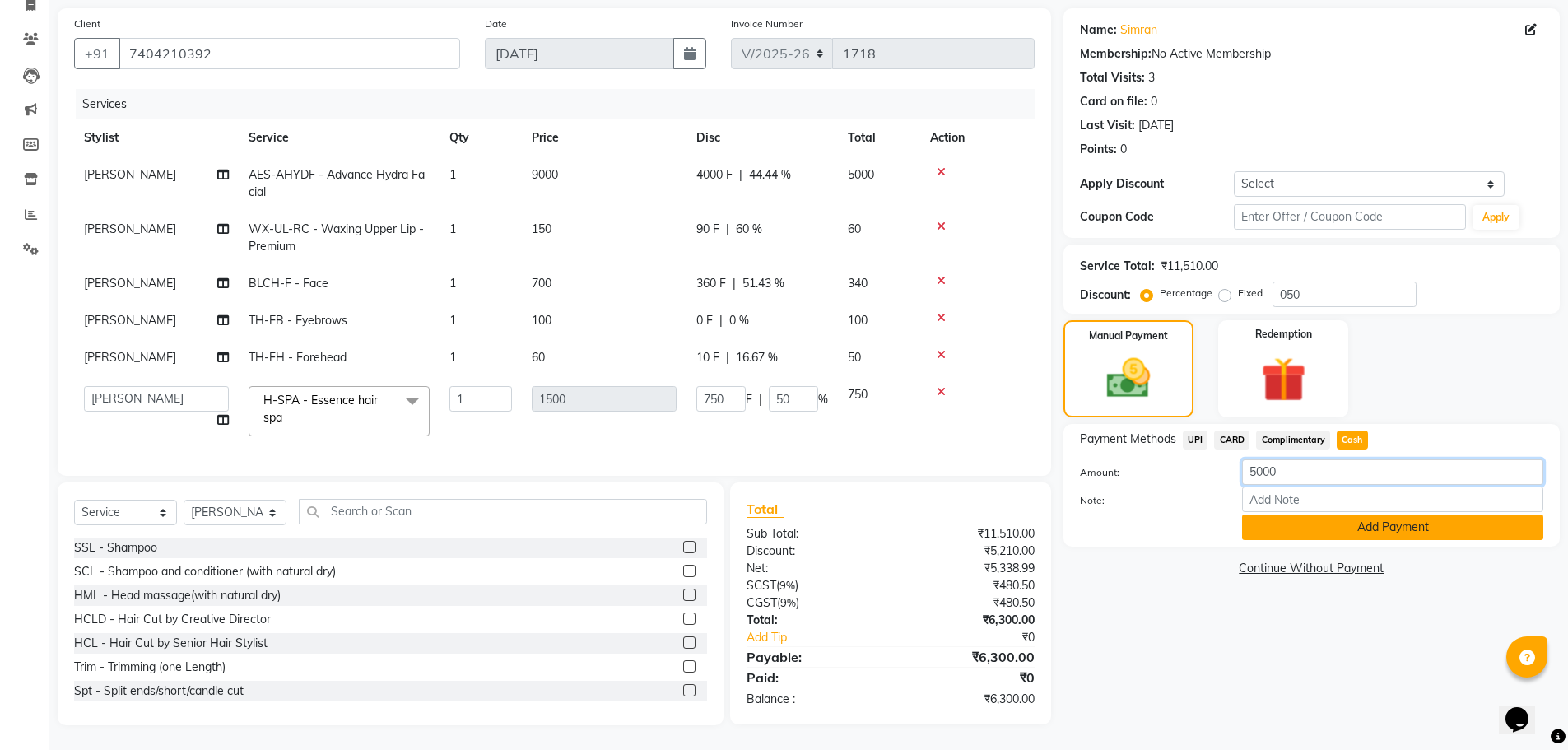 type on "5000" 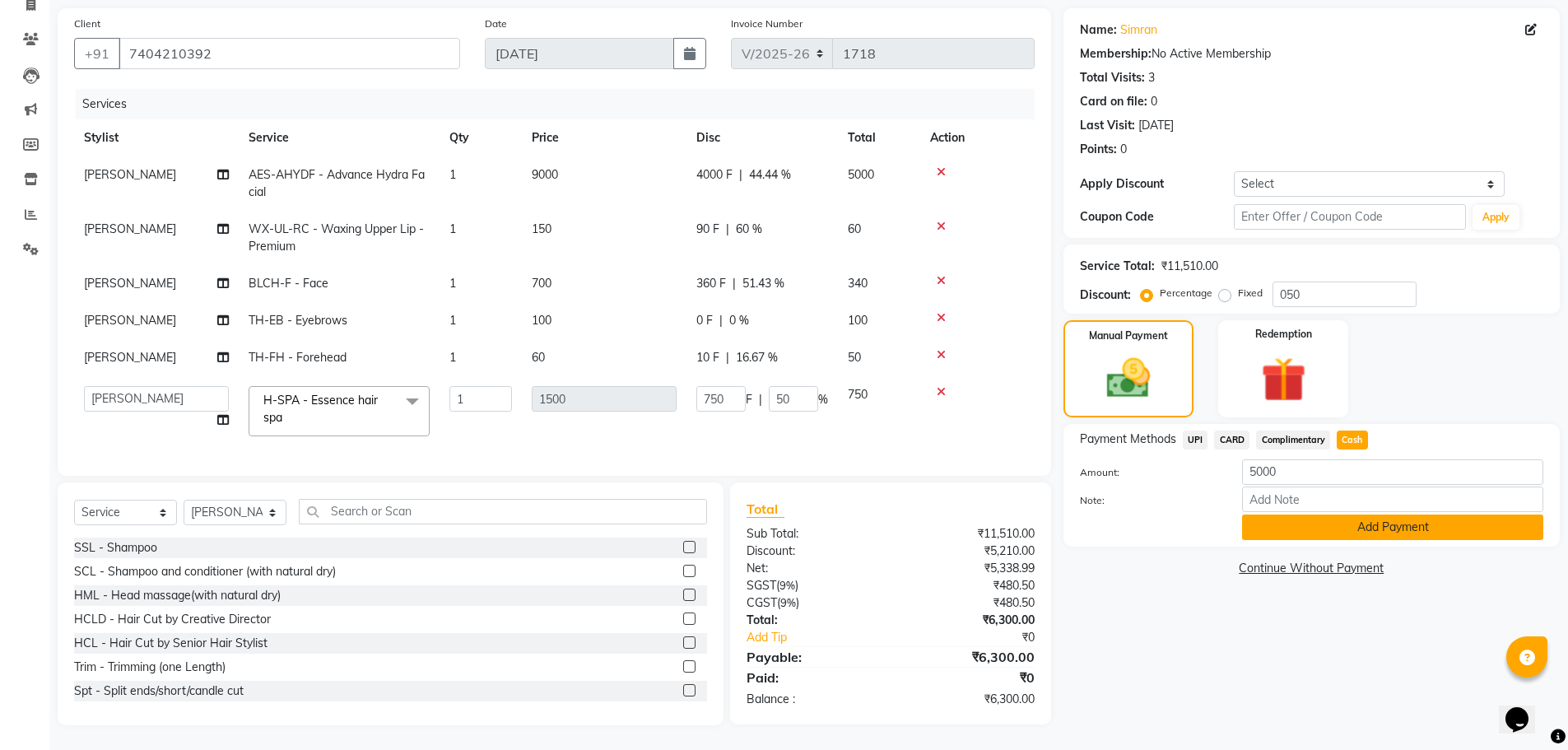 click on "Add Payment" 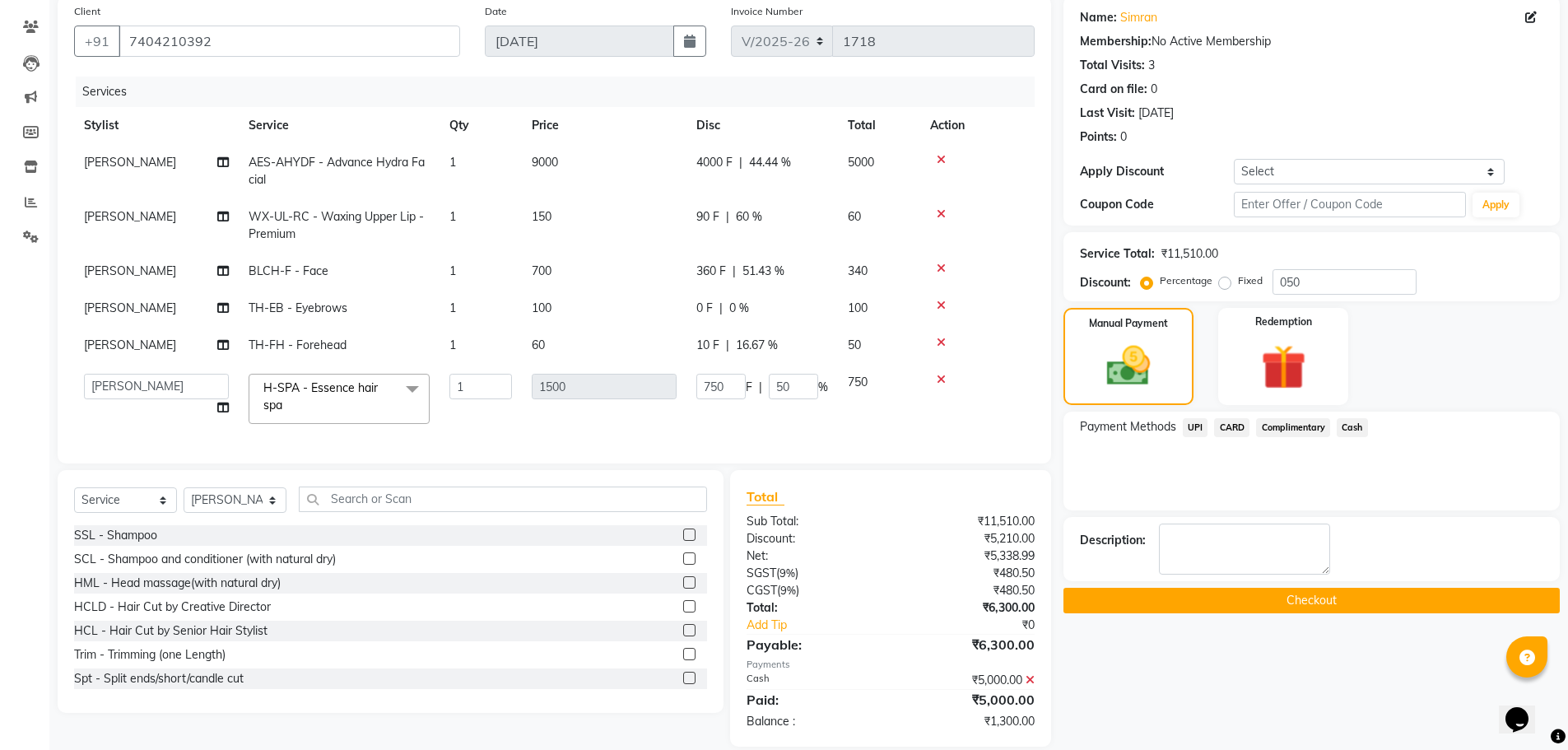 click on "UPI" 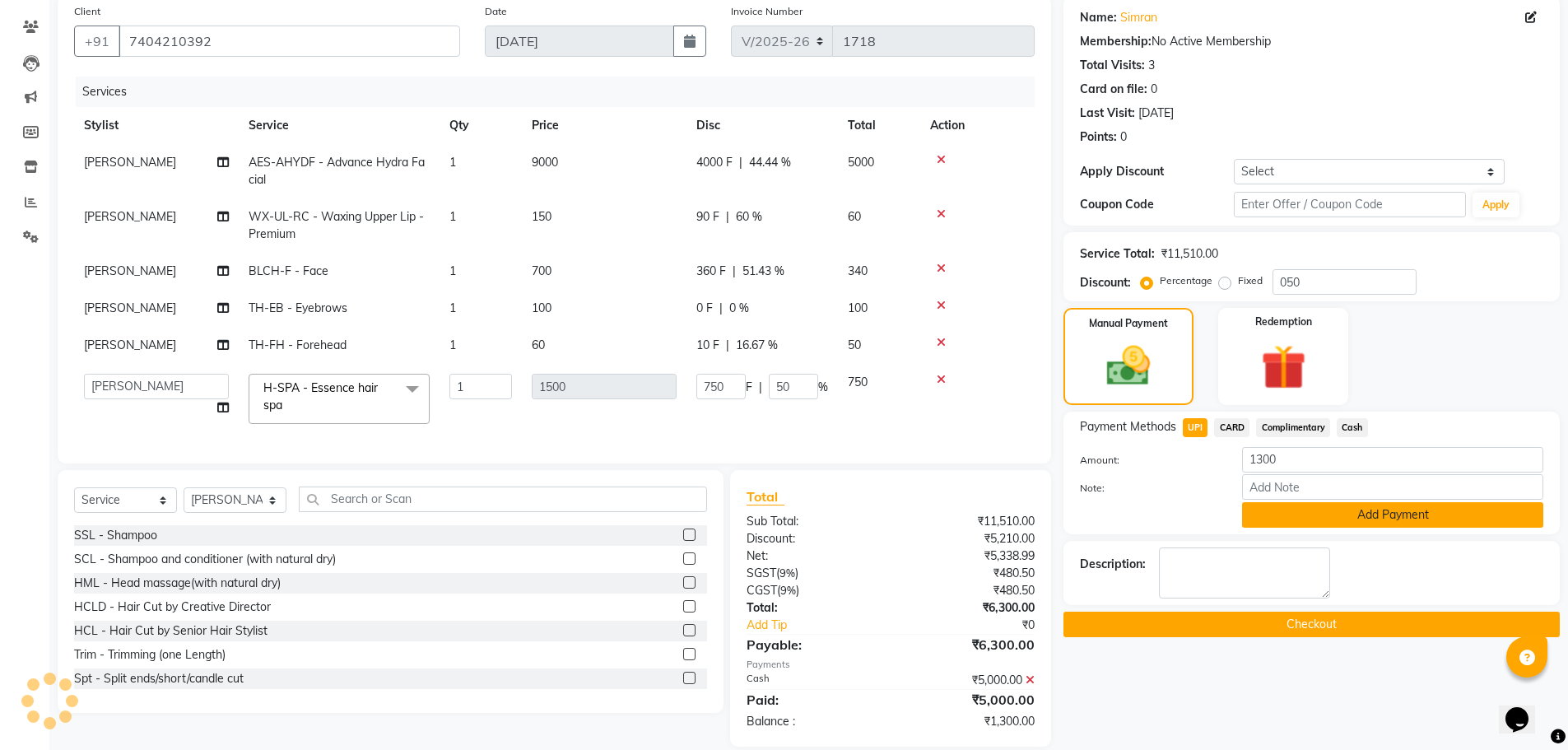 click on "Add Payment" 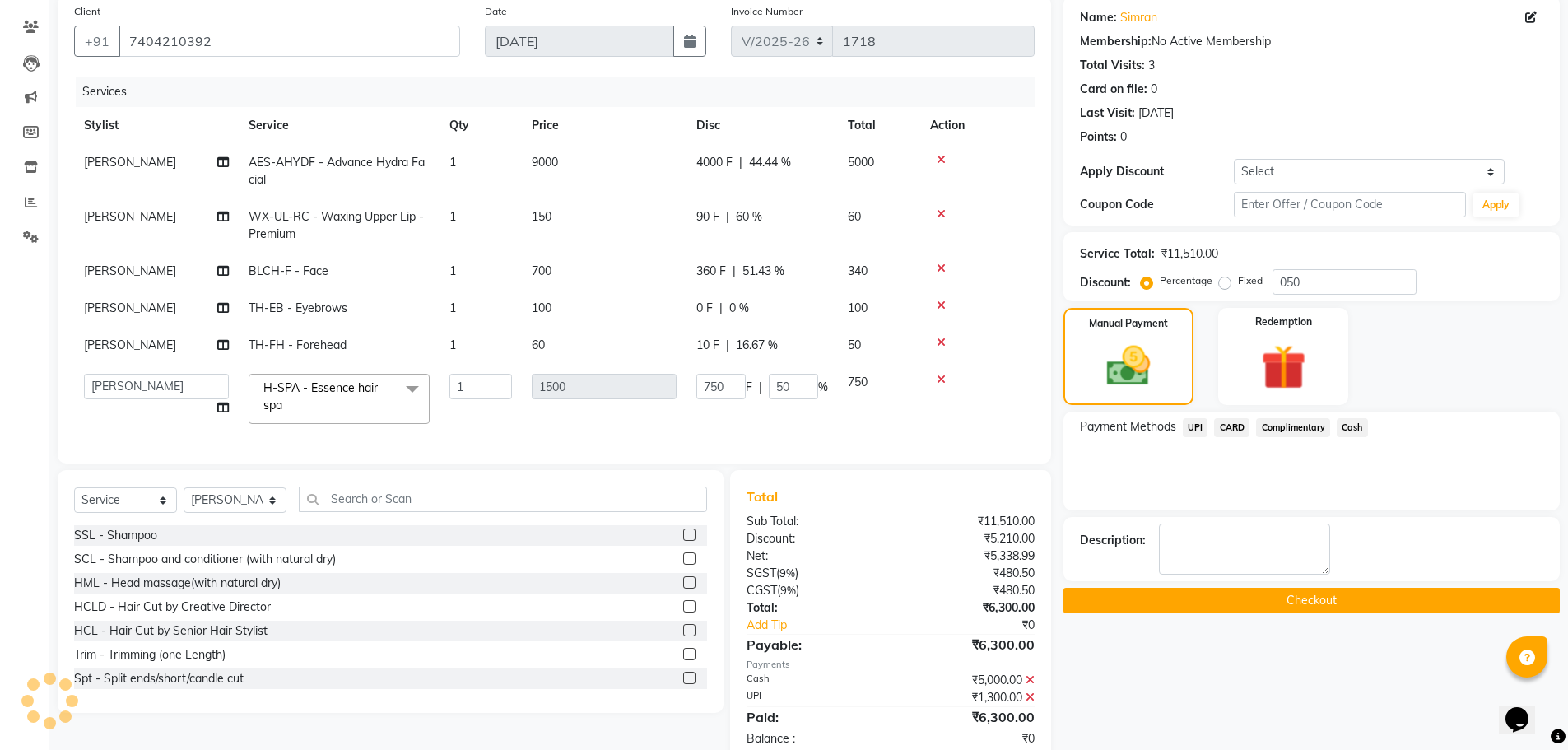 click on "Checkout" 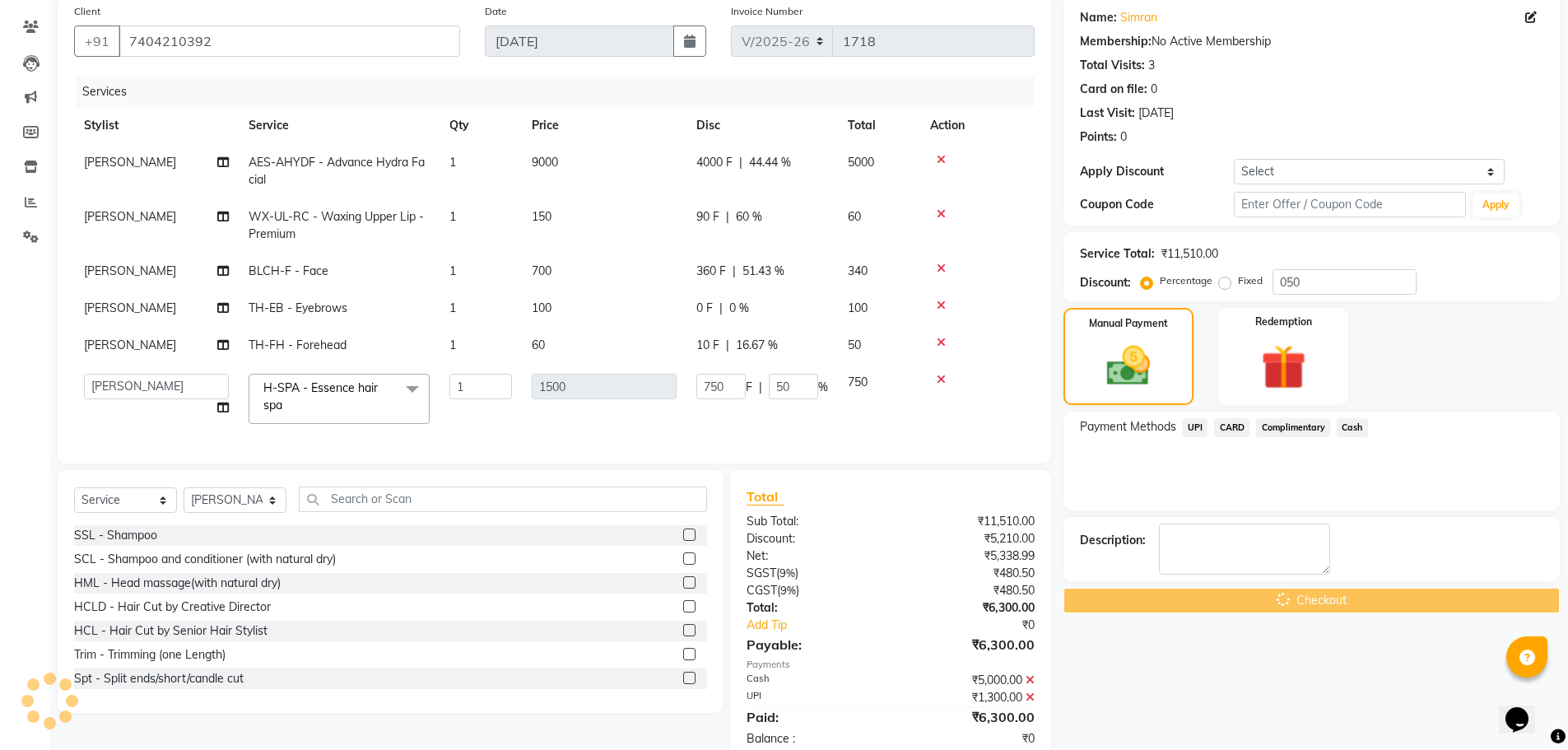 scroll, scrollTop: 179, scrollLeft: 0, axis: vertical 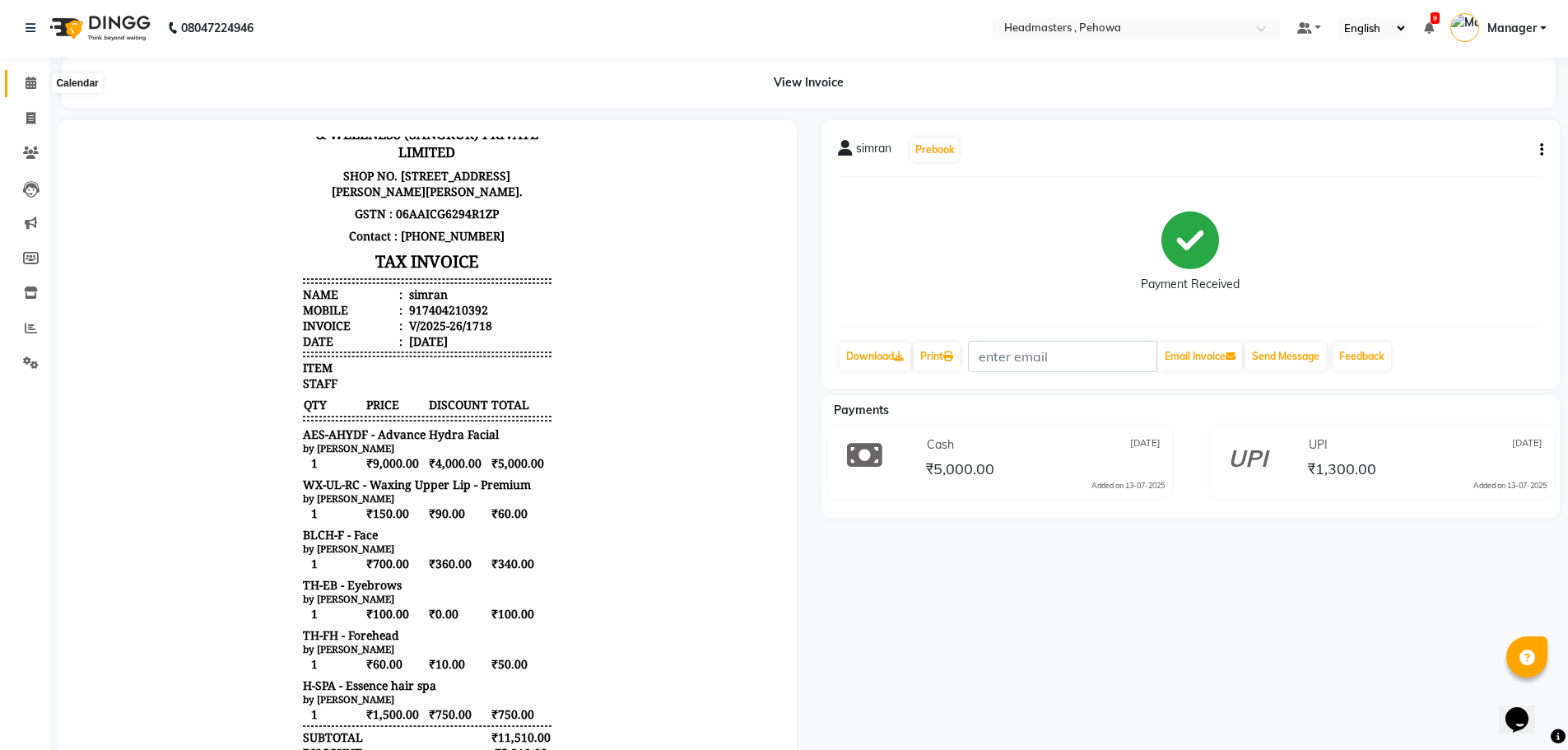 click 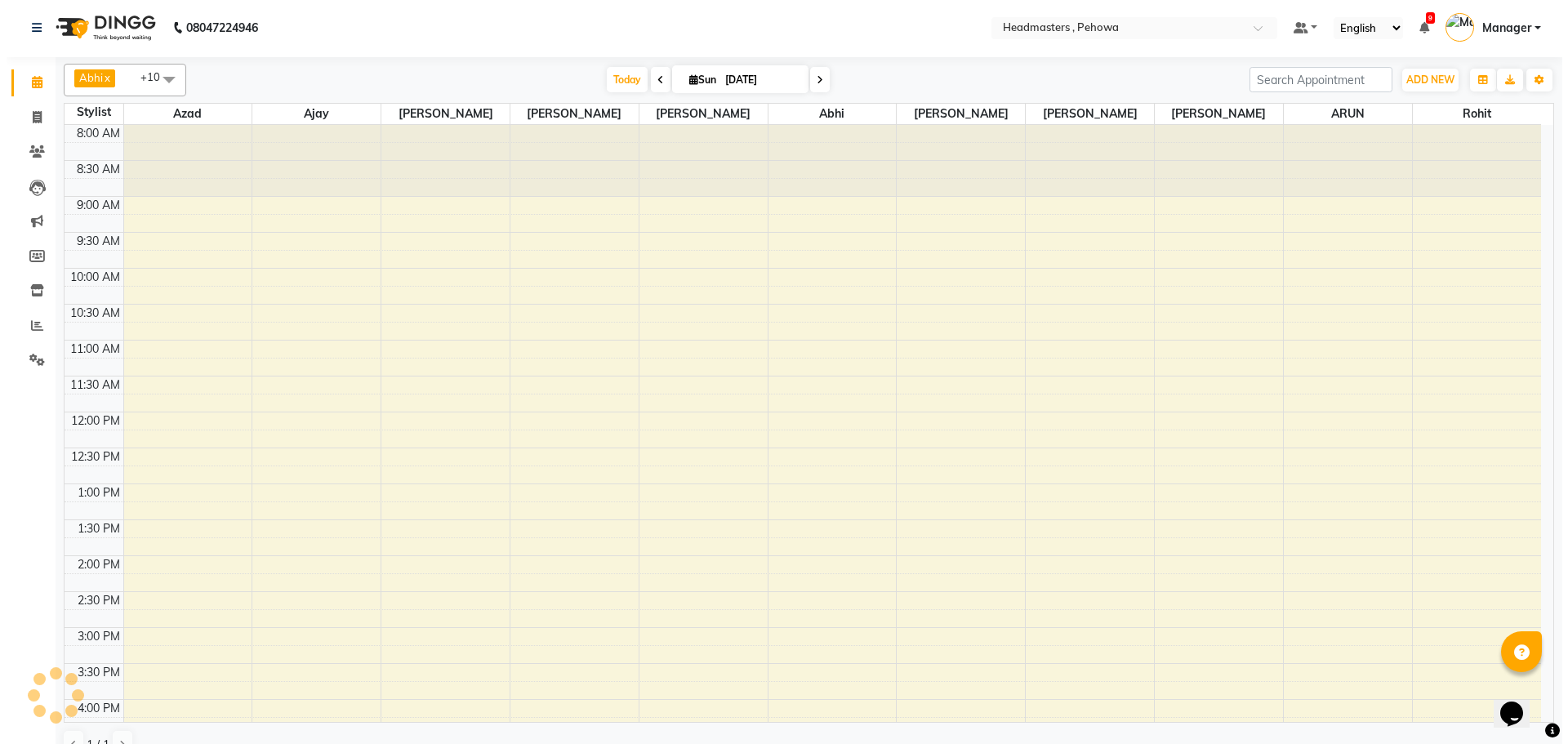 scroll, scrollTop: 0, scrollLeft: 0, axis: both 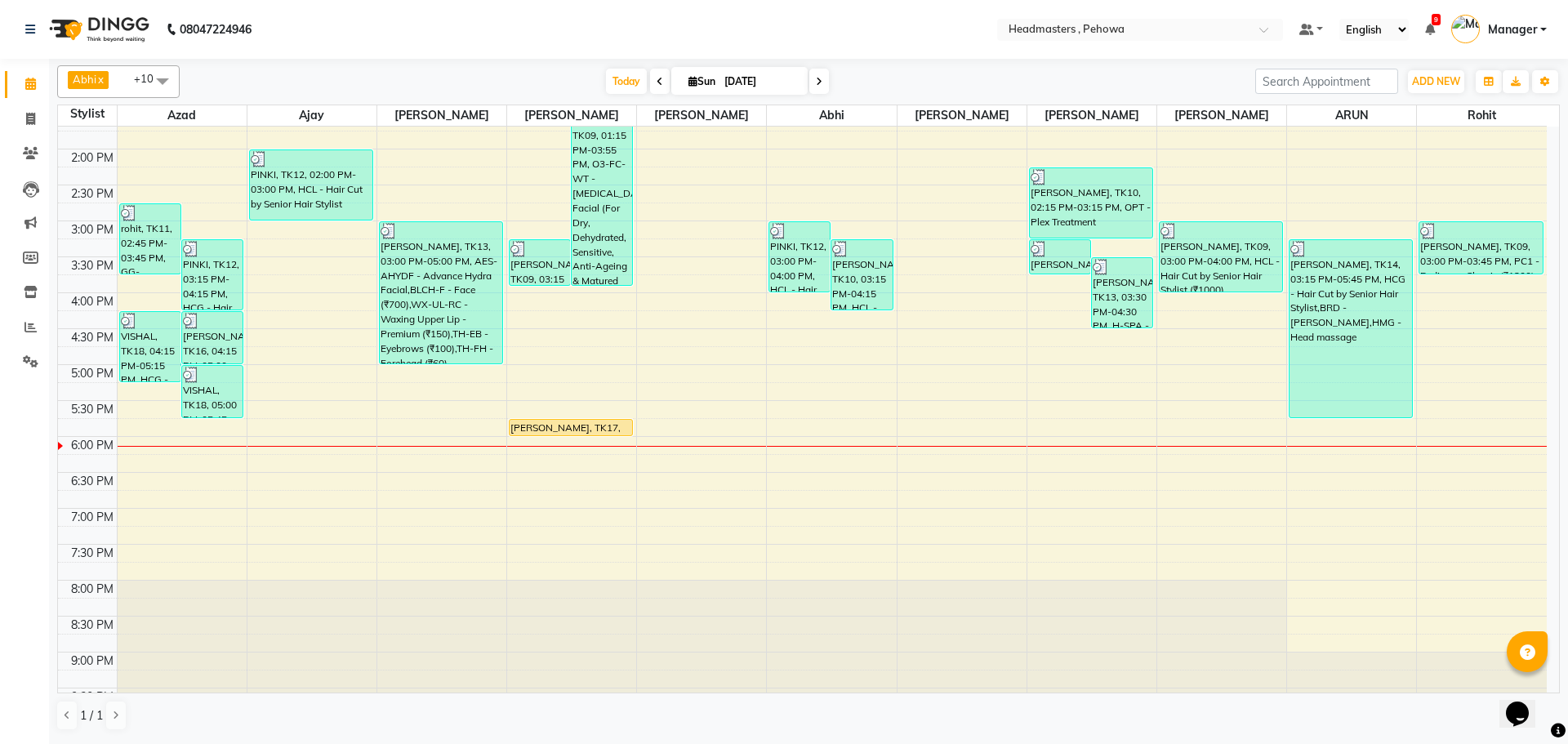 click on "8:00 AM 8:30 AM 9:00 AM 9:30 AM 10:00 AM 10:30 AM 11:00 AM 11:30 AM 12:00 PM 12:30 PM 1:00 PM 1:30 PM 2:00 PM 2:30 PM 3:00 PM 3:30 PM 4:00 PM 4:30 PM 5:00 PM 5:30 PM 6:00 PM 6:30 PM 7:00 PM 7:30 PM 8:00 PM 8:30 PM 9:00 PM 9:30 PM     rohit, TK11, 02:45 PM-03:45 PM, GG-essensity - Essensity Global     PINKI, TK12, 03:15 PM-04:15 PM, HCG - Hair Cut by Senior Hair Stylist (₹600)     VISHAL, TK18, 04:15 PM-05:15 PM, HCG - Hair Cut by Senior Hair Stylist     [PERSON_NAME], TK16, 04:15 PM-05:00 PM, BRD - [PERSON_NAME], TK18, 05:00 PM-05:45 PM, BRD - [PERSON_NAME]     jeeto, TK01, 10:15 AM-11:15 AM, HCG - Hair Cut by Senior Hair Stylist     KHUSH CHOPRA, TK06, 11:30 AM-12:30 PM, BRD - [PERSON_NAME] - Styling     PINKI, TK12, 02:00 PM-03:00 PM, HCL - Hair Cut by Senior Hair Stylist     [PERSON_NAME], TK05, 11:15 AM-12:15 PM, DERMA-FCL-COMB - Facial - Glow Facial (Uneven Skin)         [PERSON_NAME], TK08, 01:00 PM-01:25 PM, TH-EB - Eyebrows,TH-UL - Upper lips,TH-FH - Forehead" at bounding box center (802, 221) 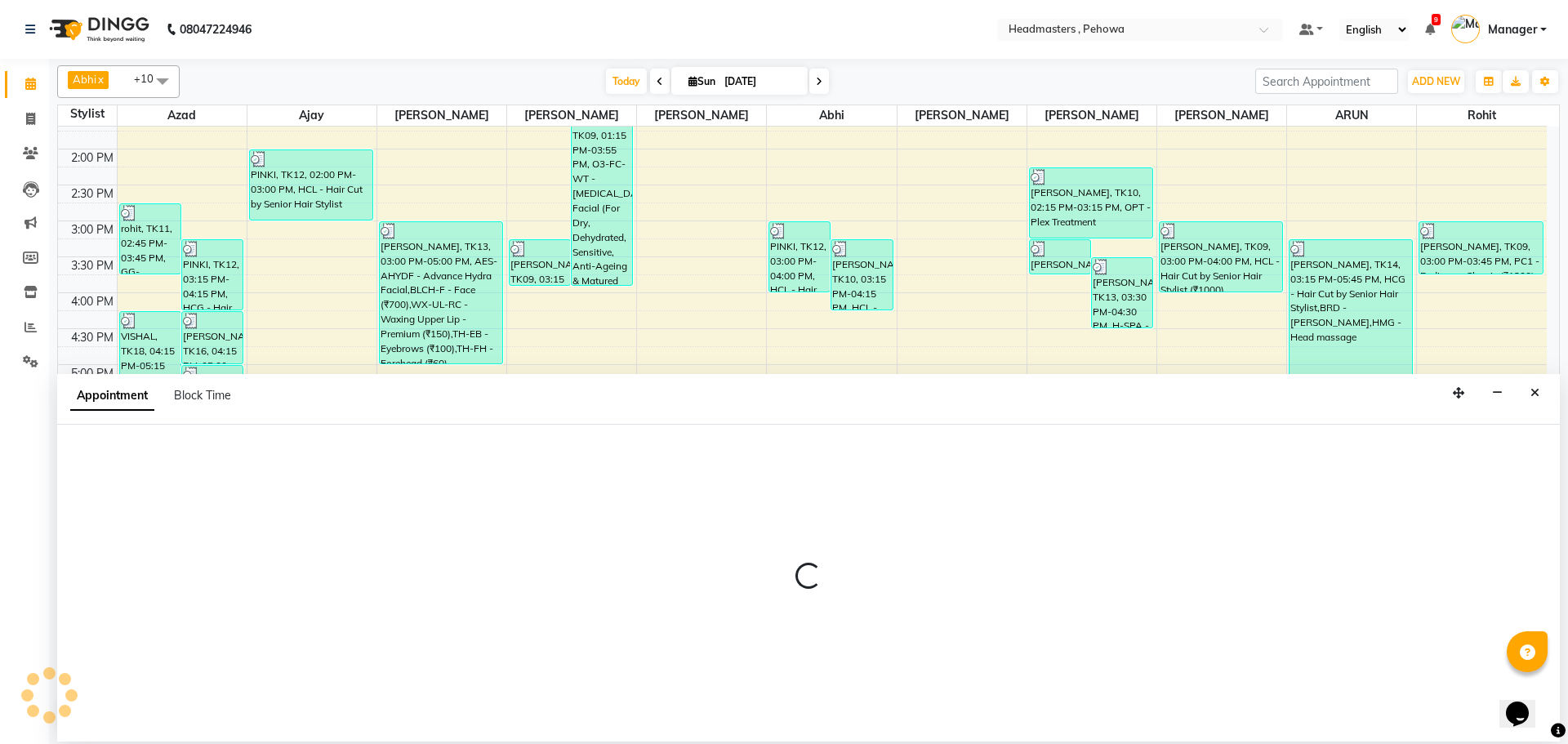 select on "71125" 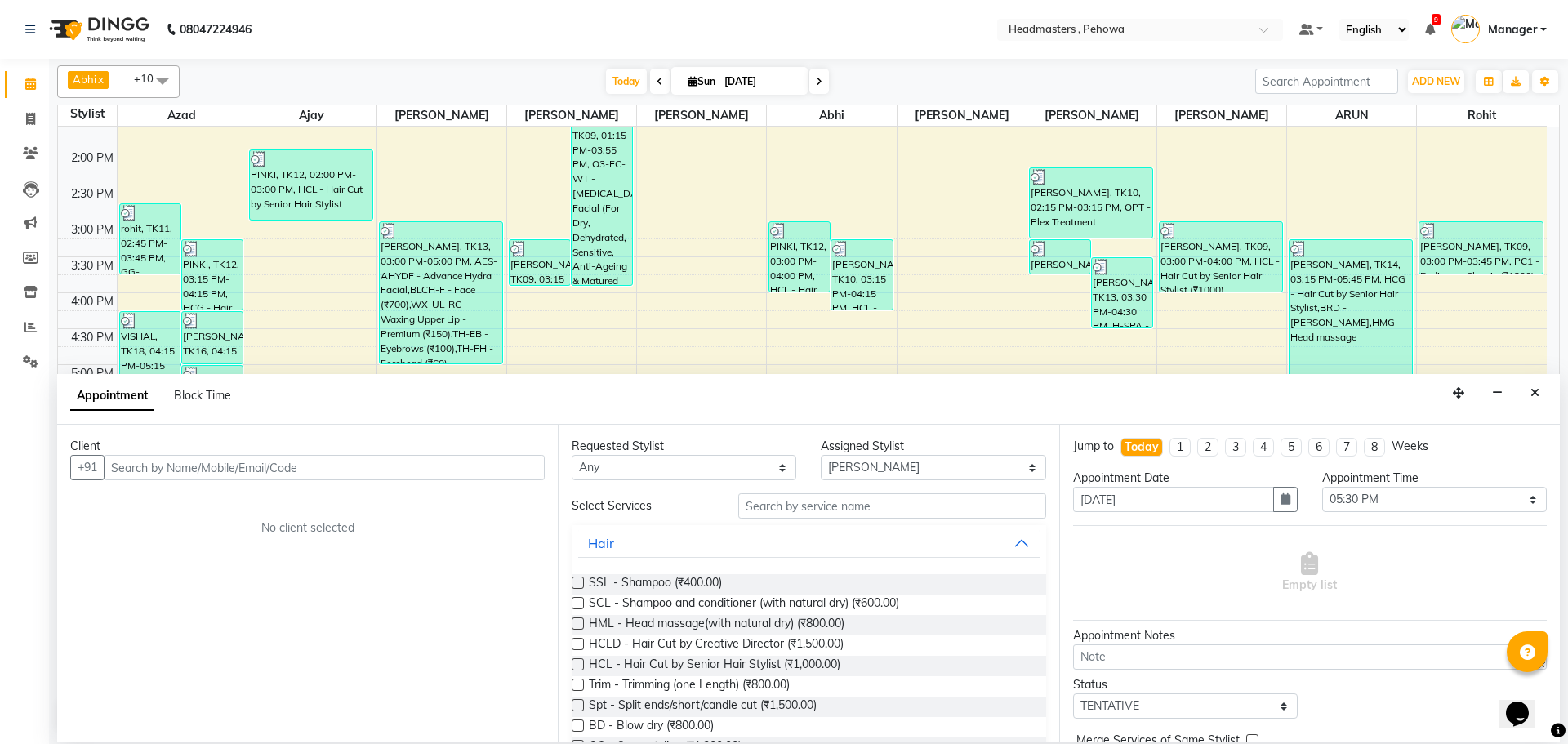 click at bounding box center (324, 467) 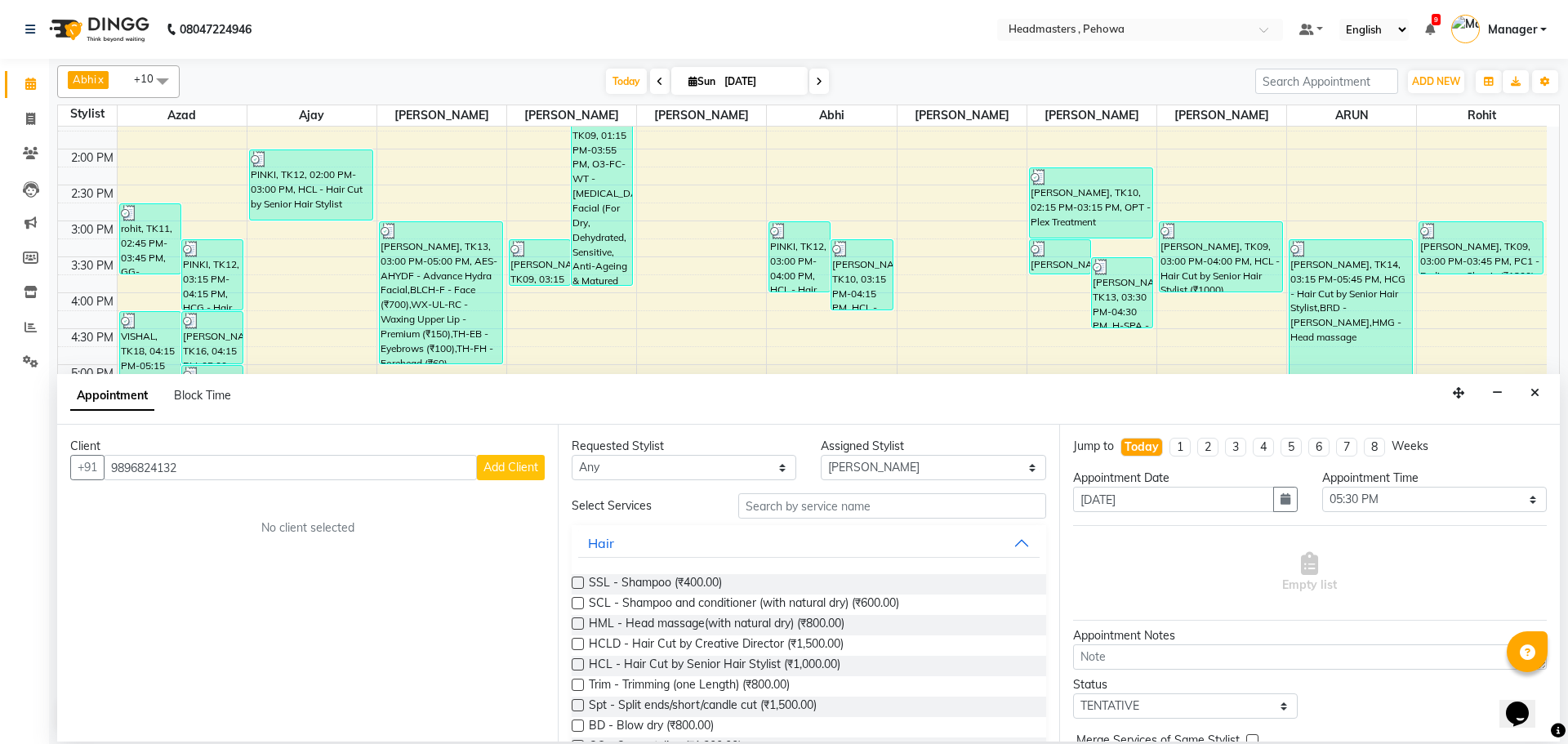type on "9896824132" 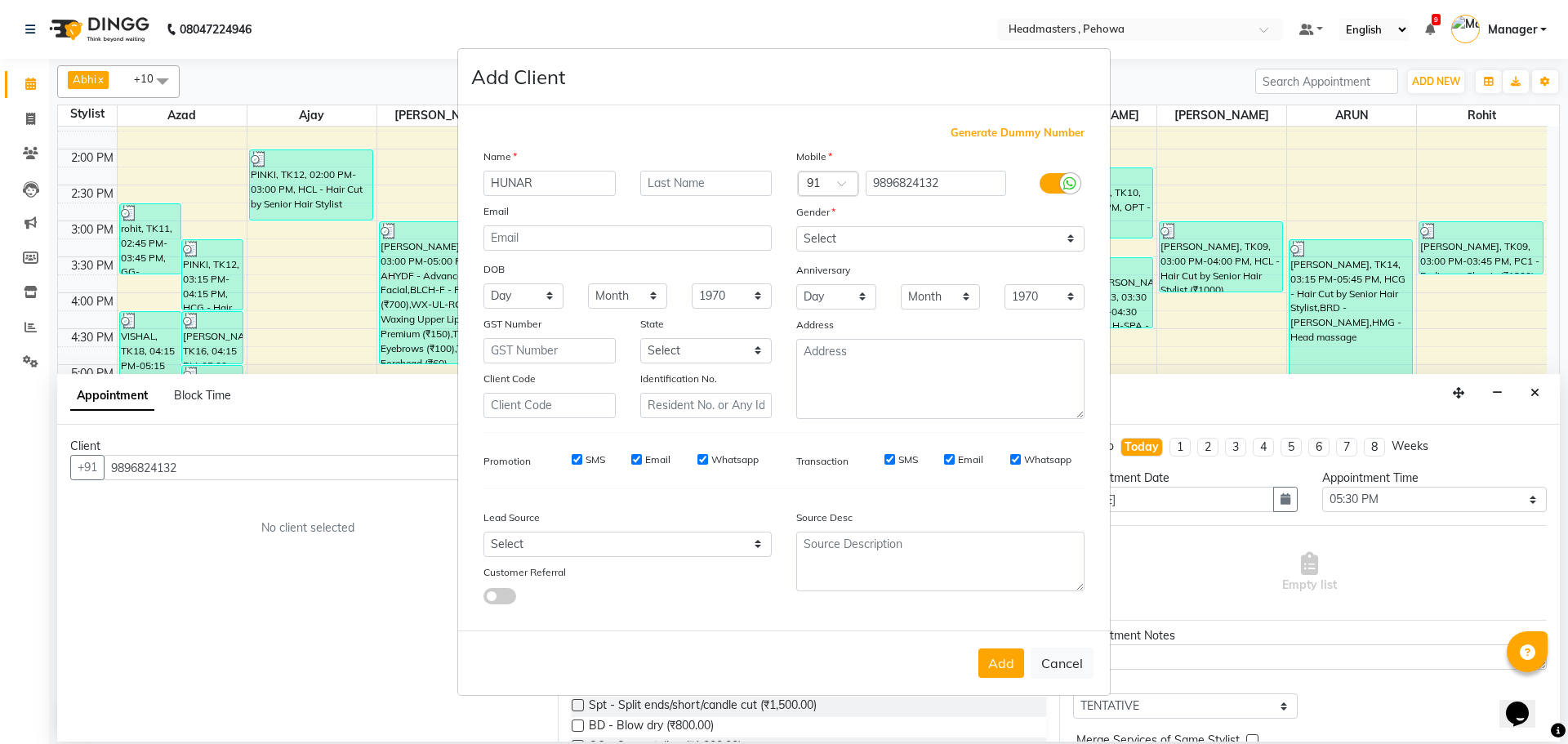 type on "HUNAR" 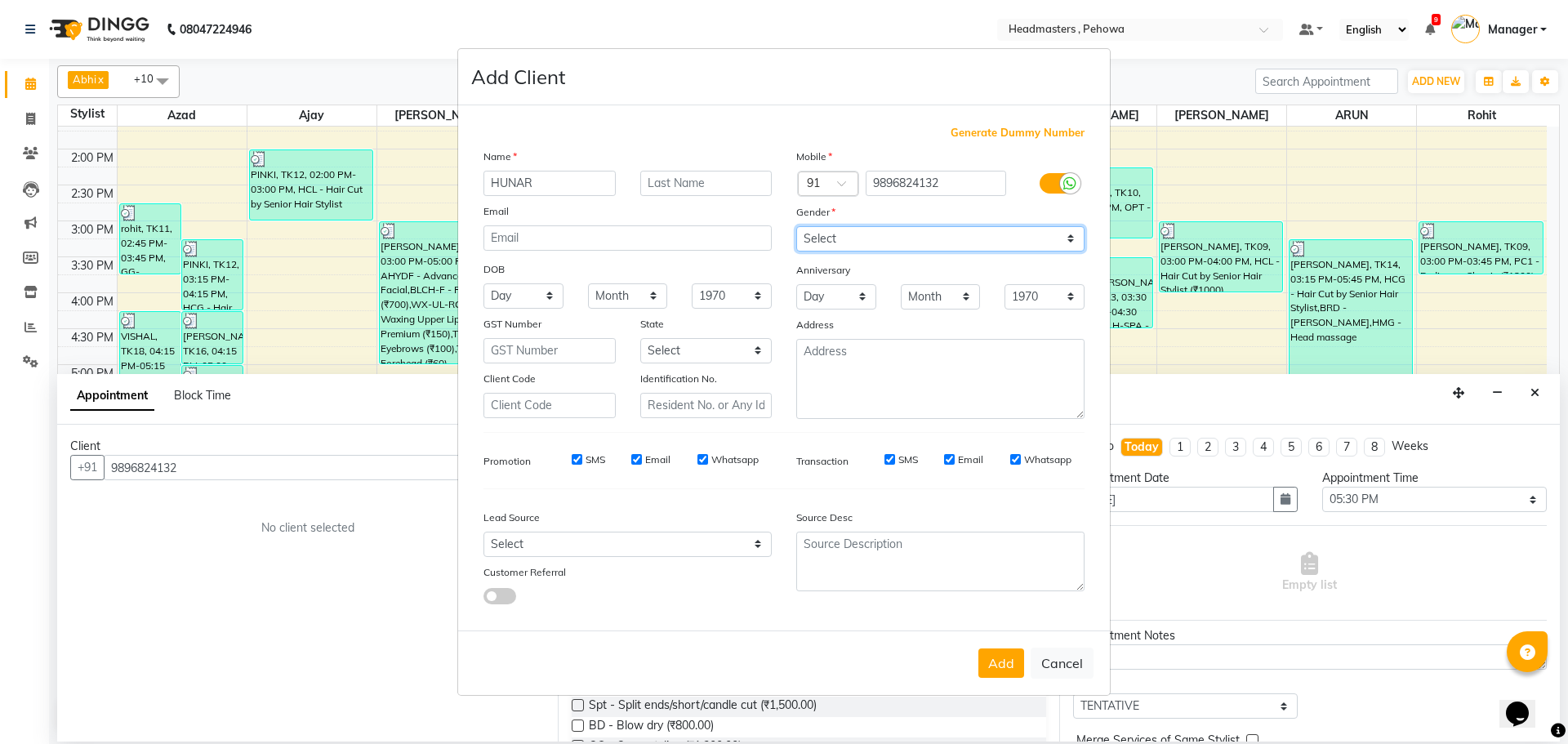 drag, startPoint x: 872, startPoint y: 231, endPoint x: 880, endPoint y: 238, distance: 10.630146 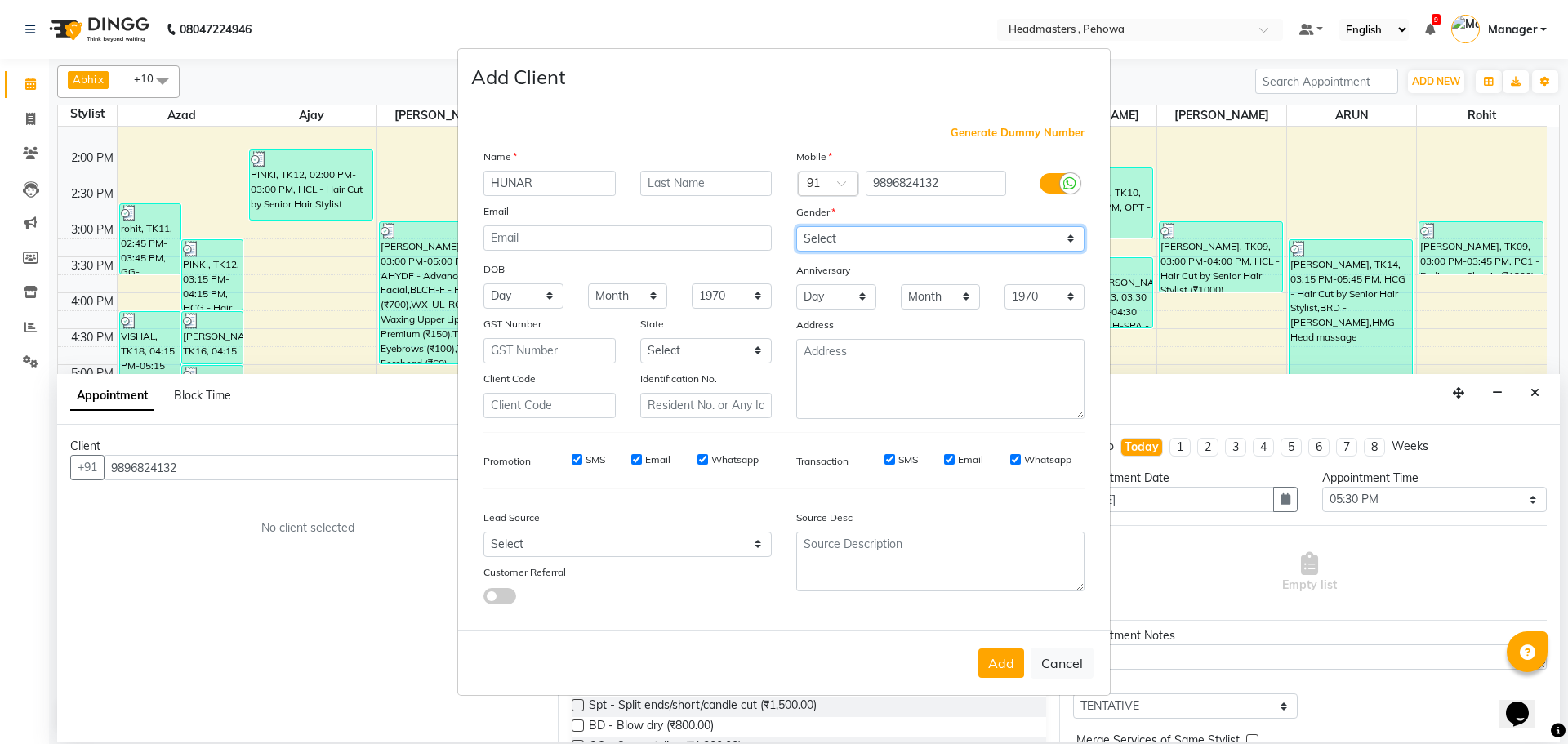 click on "Select Male Female Other Prefer Not To Say" at bounding box center (940, 238) 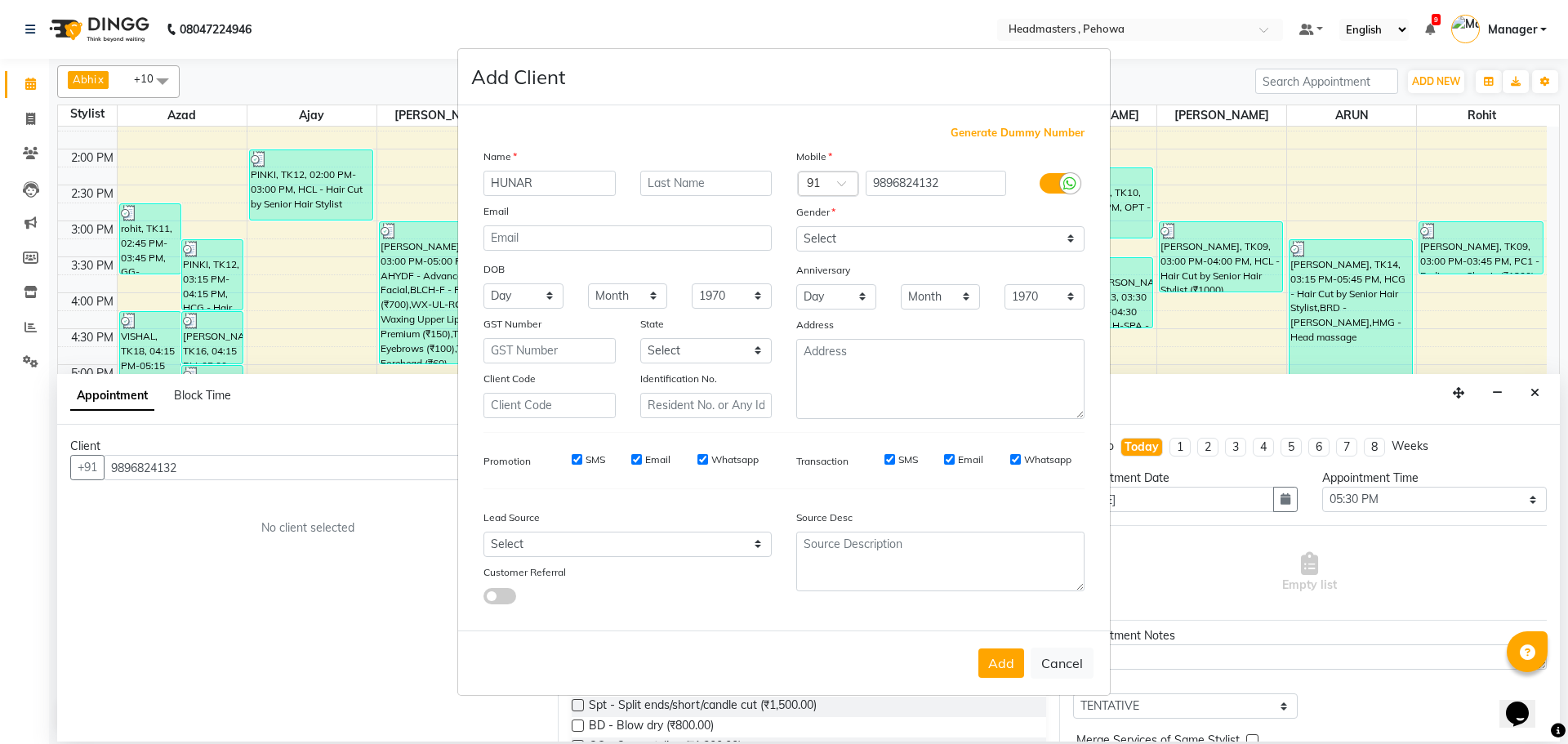 click on "Add" at bounding box center [1001, 663] 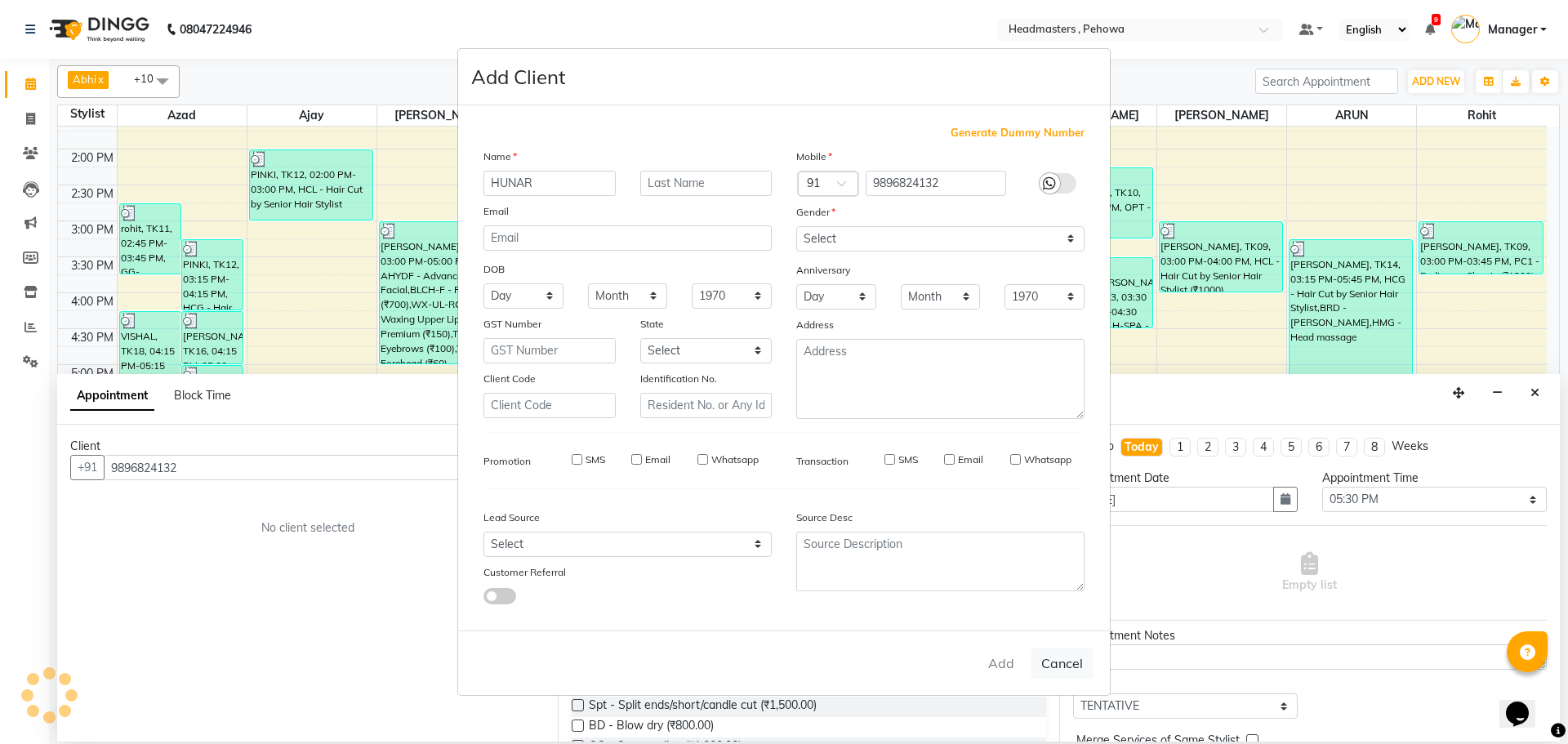 type 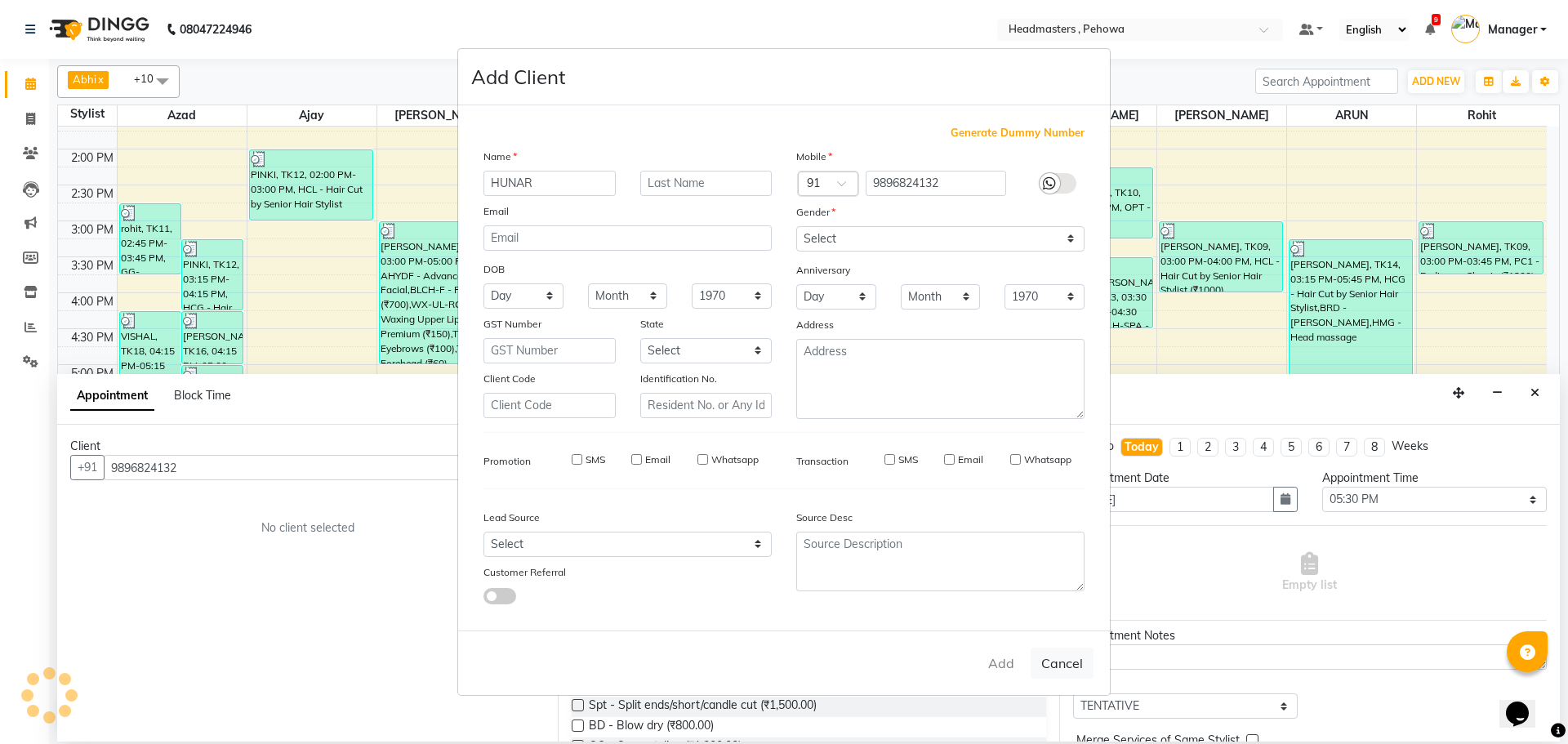 select 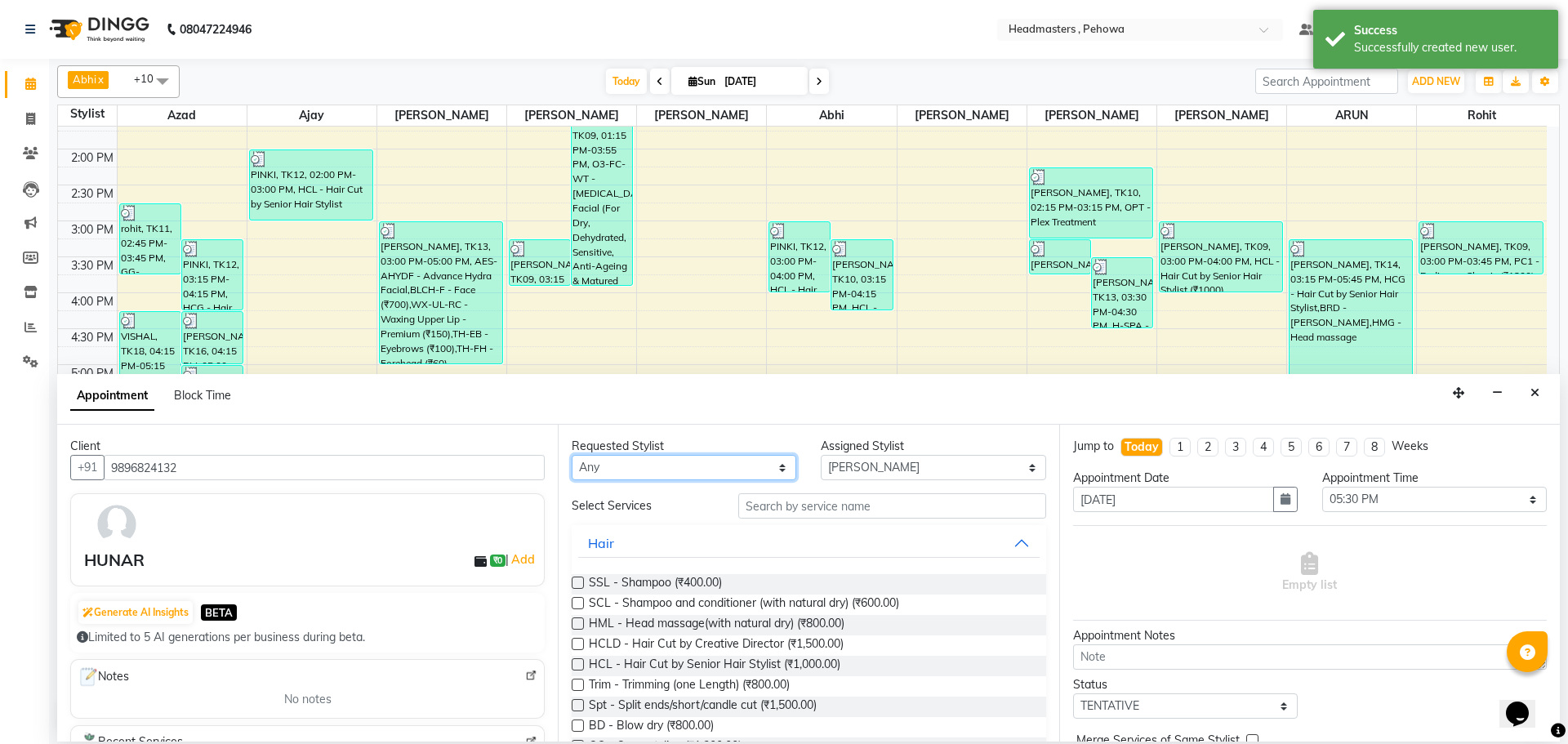 drag, startPoint x: 631, startPoint y: 469, endPoint x: 626, endPoint y: 459, distance: 11.18034 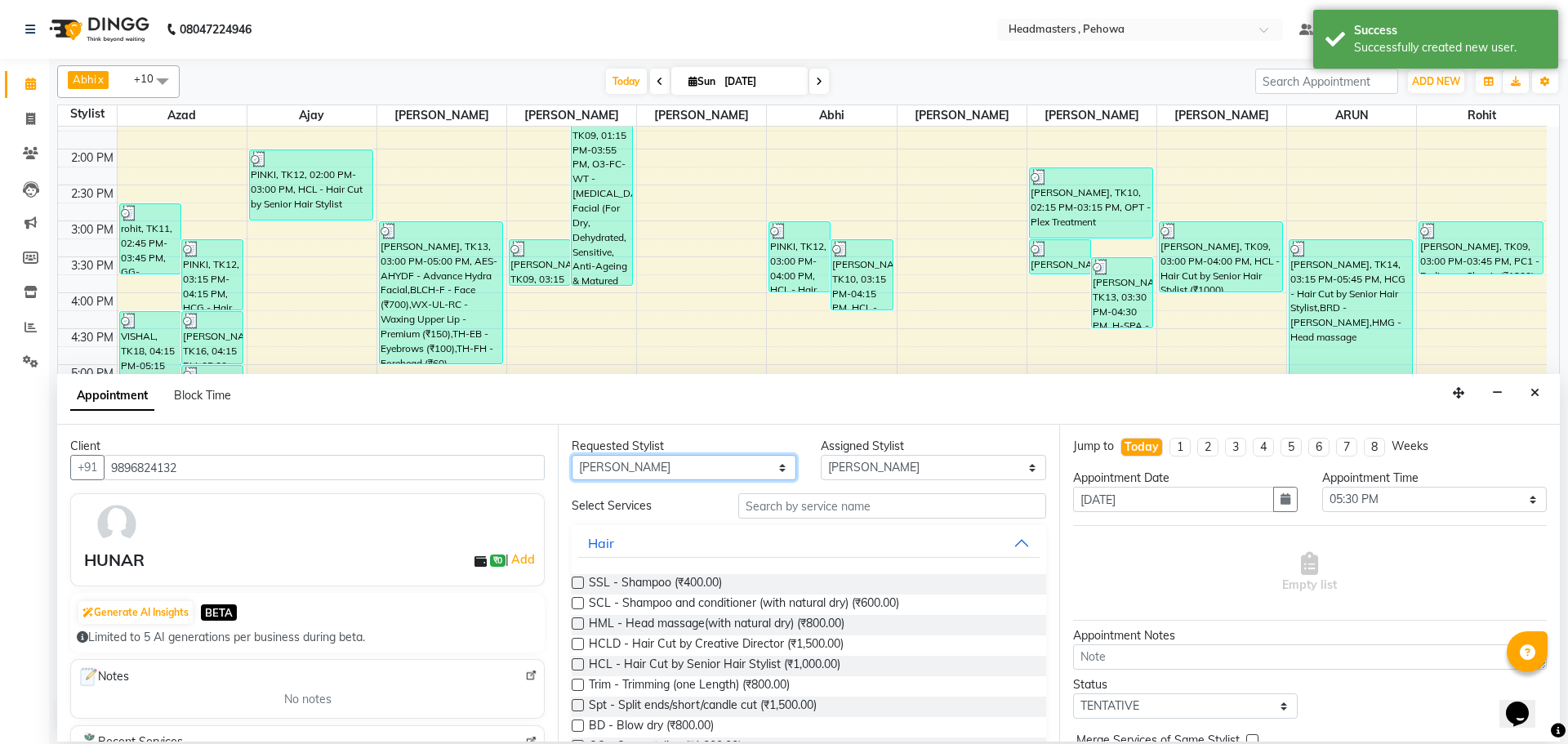 click on "Any Abhi [PERSON_NAME] [PERSON_NAME] [PERSON_NAME] [PERSON_NAME] Headmasters [PERSON_NAME] Manager [PERSON_NAME] [PERSON_NAME] [PERSON_NAME] [PERSON_NAME] Rohit [PERSON_NAME] [PERSON_NAME] [PERSON_NAME] [PERSON_NAME]  [PERSON_NAME]" at bounding box center (684, 467) 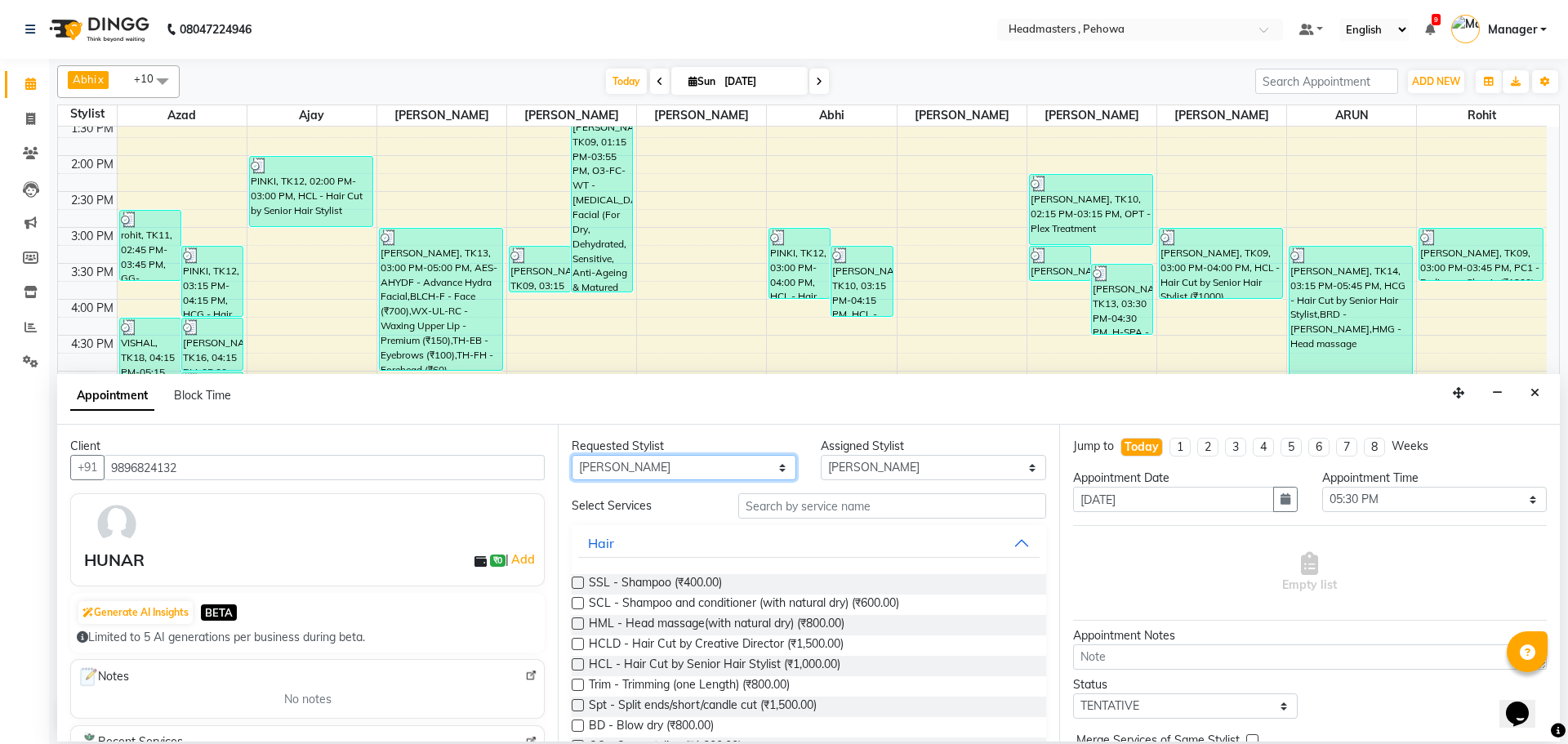 scroll, scrollTop: 439, scrollLeft: 0, axis: vertical 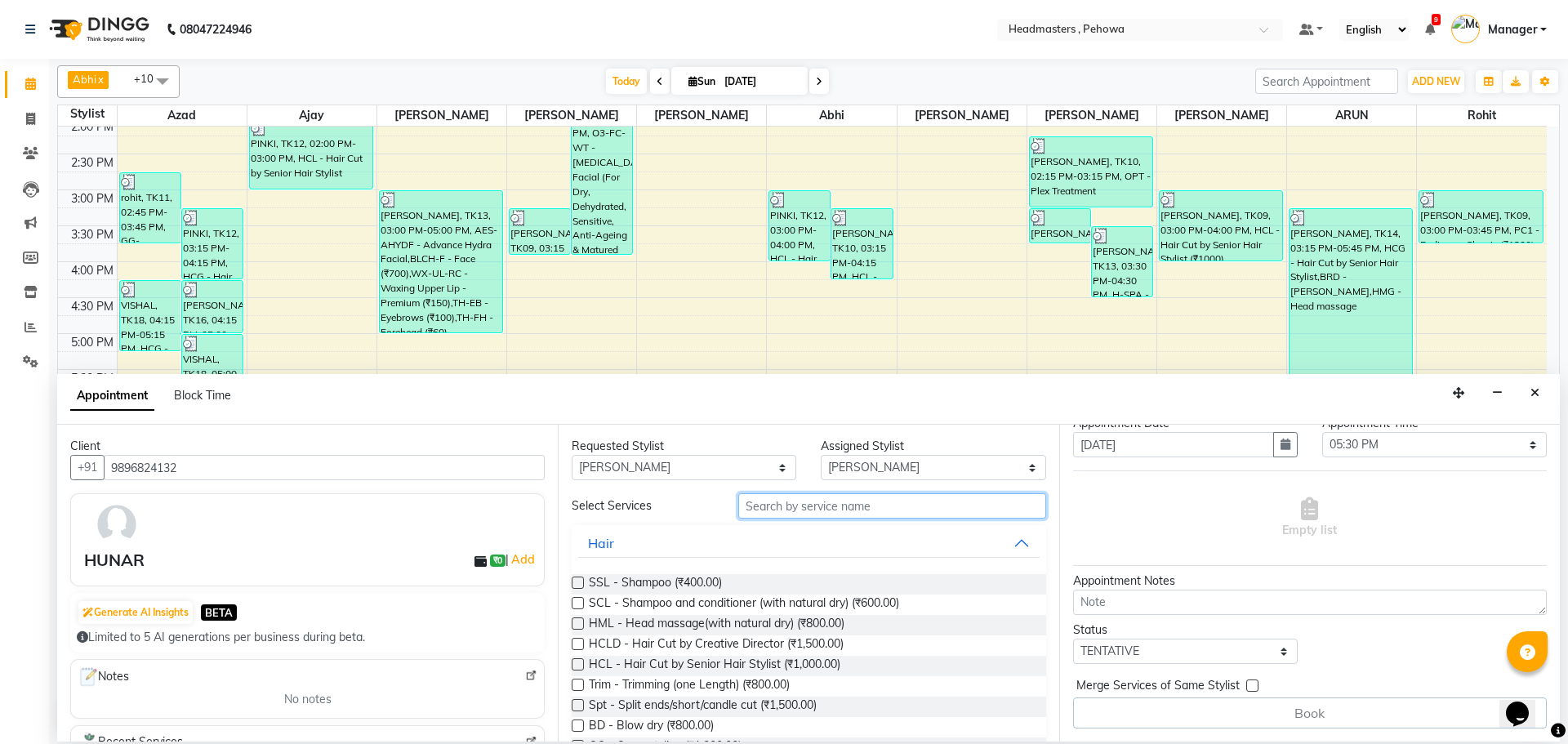 click at bounding box center [892, 506] 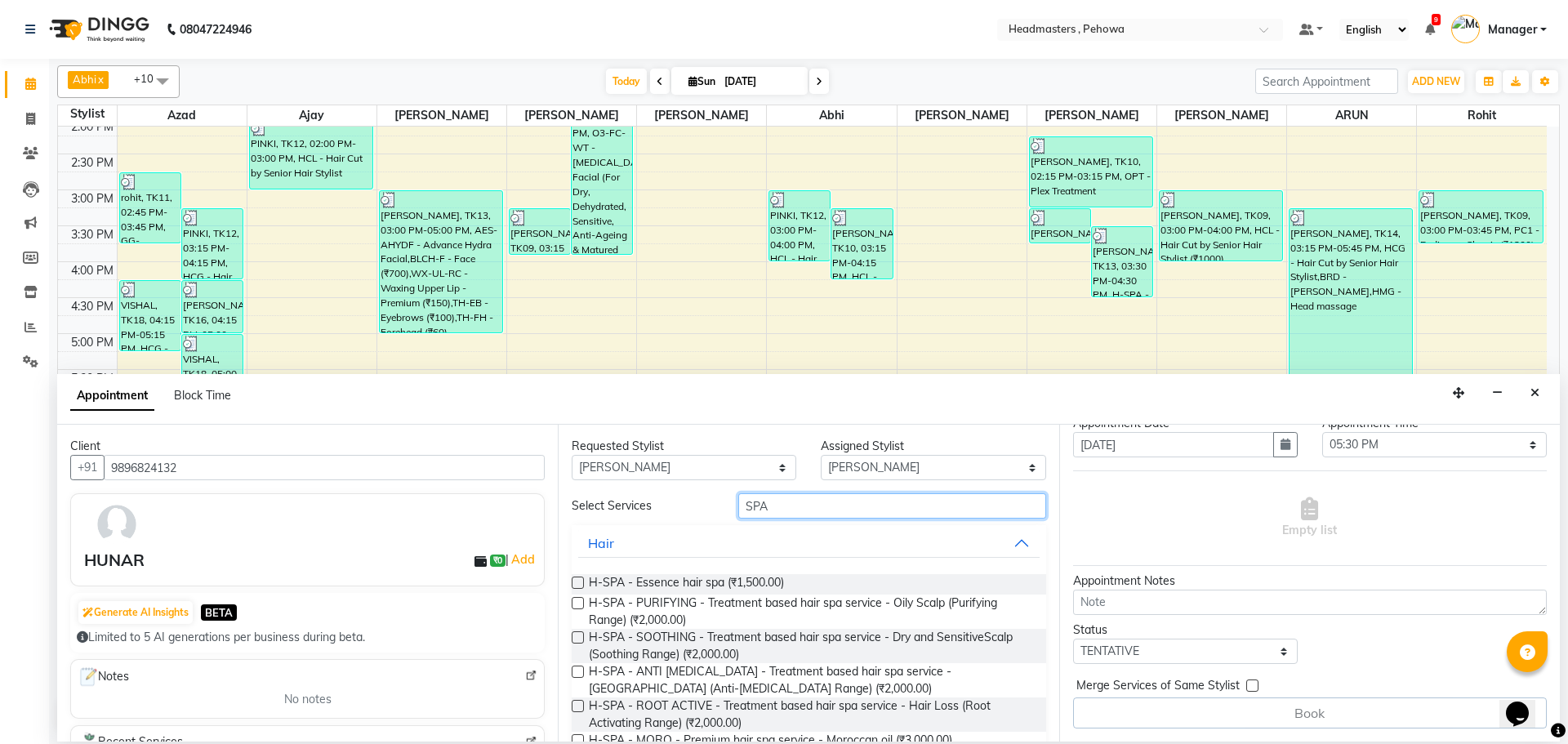 type on "SPA" 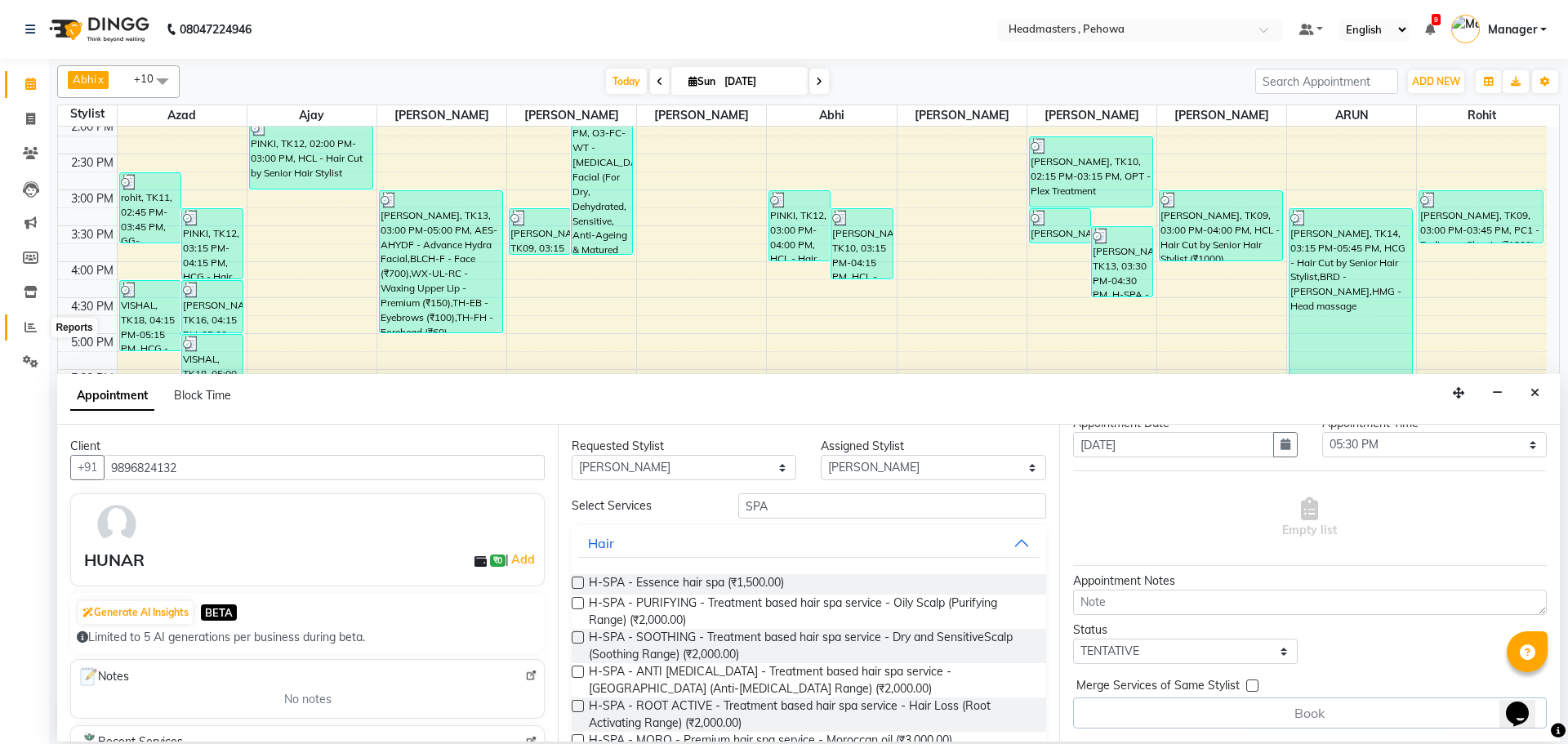 click 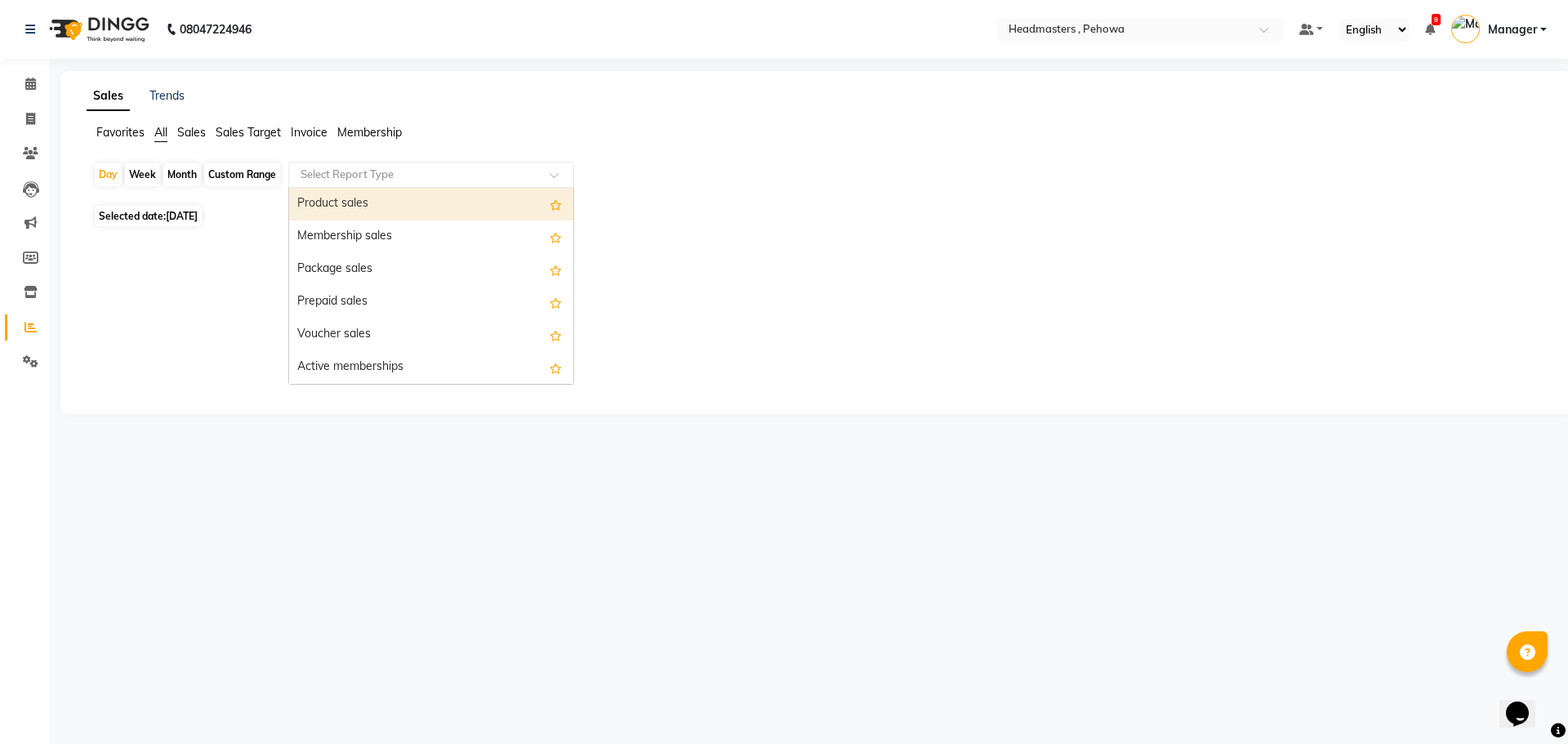 click 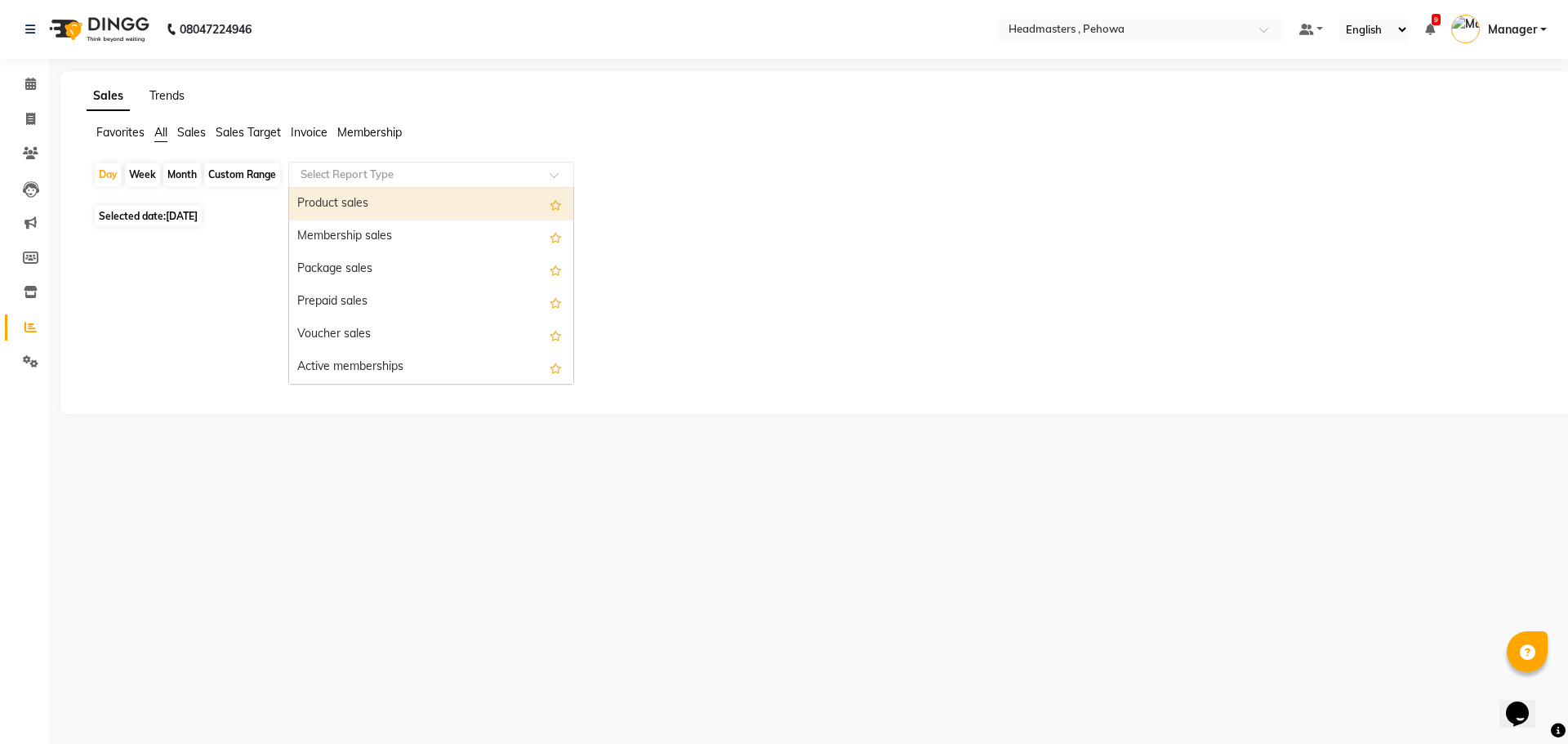 click on "Trends" 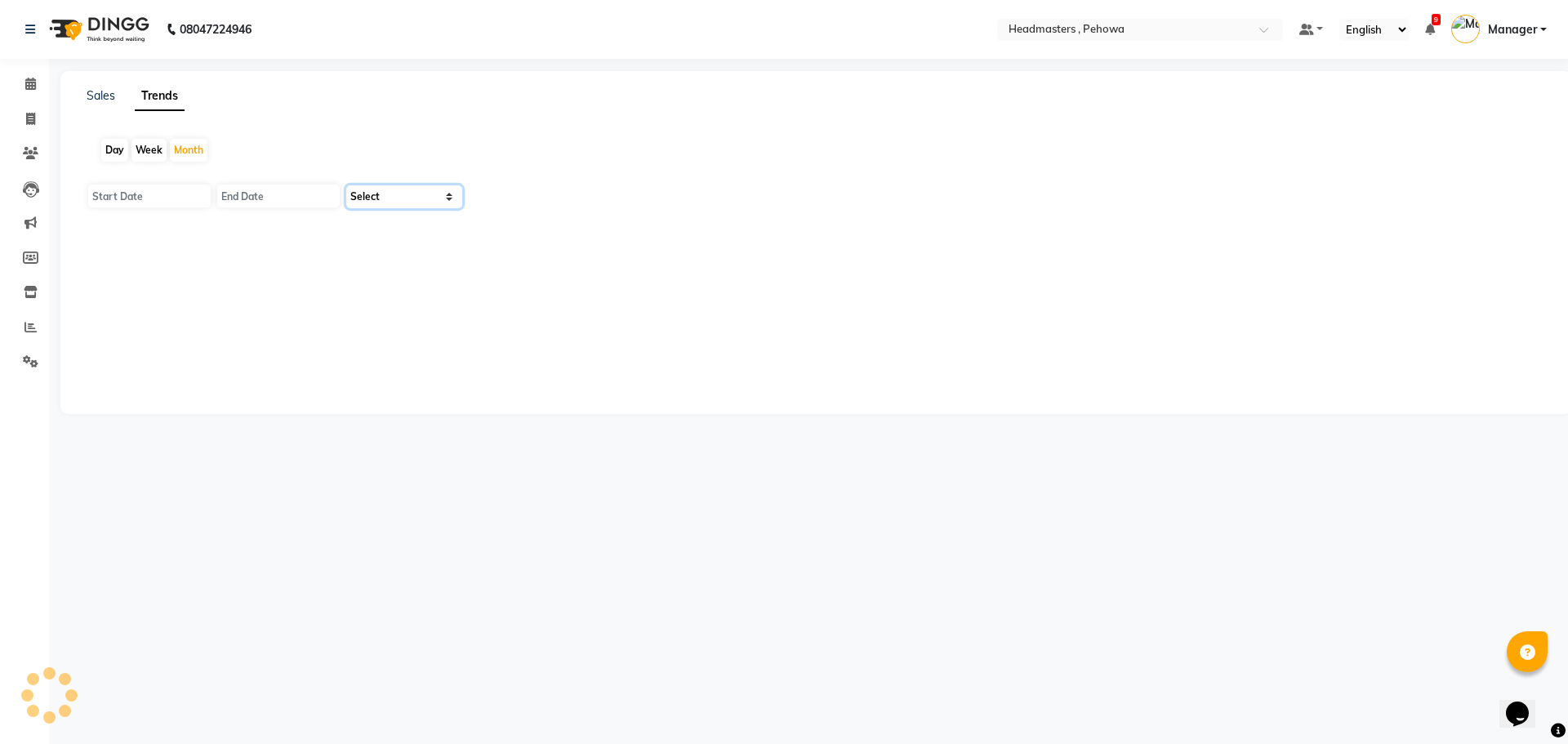 click on "Select" 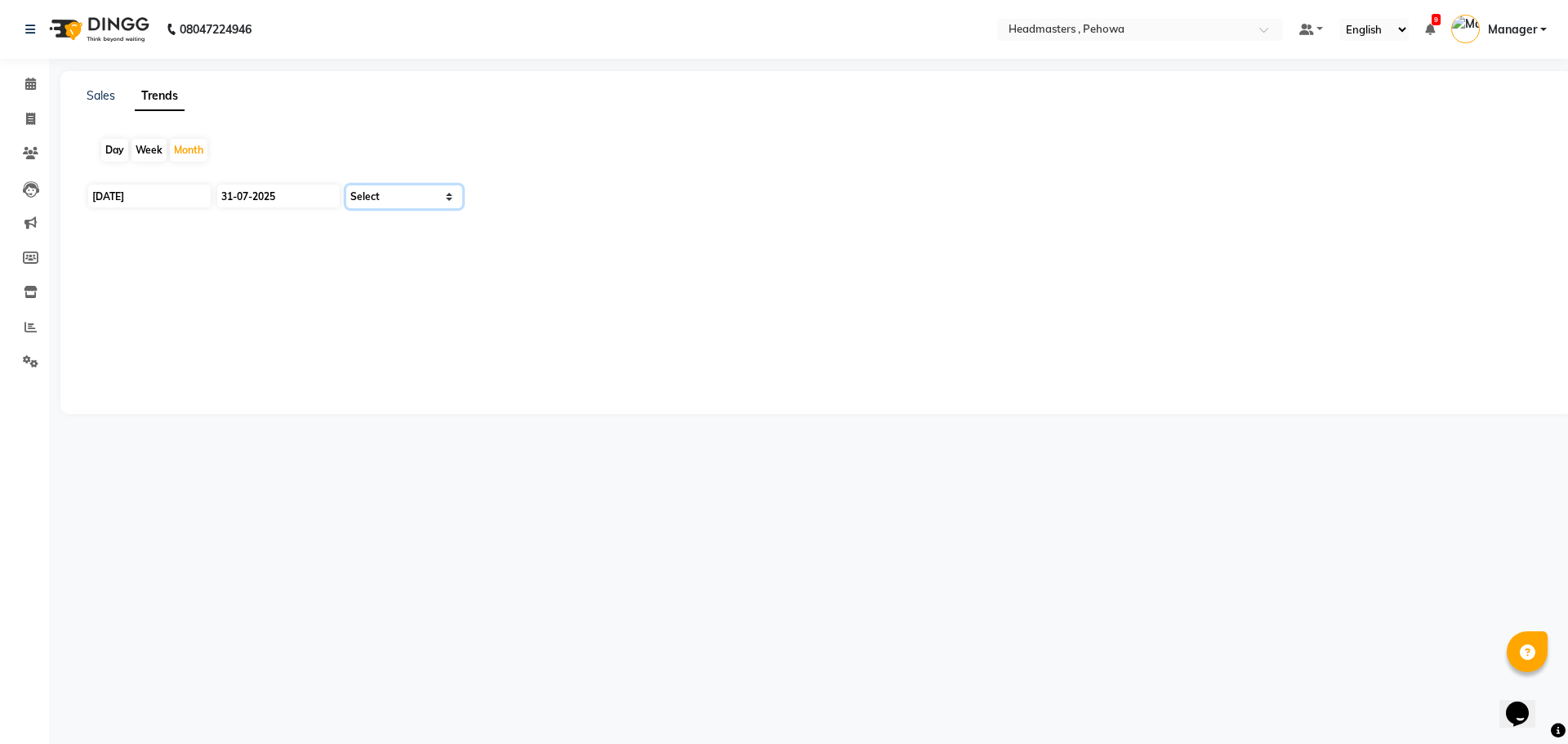 click on "Select Clients" 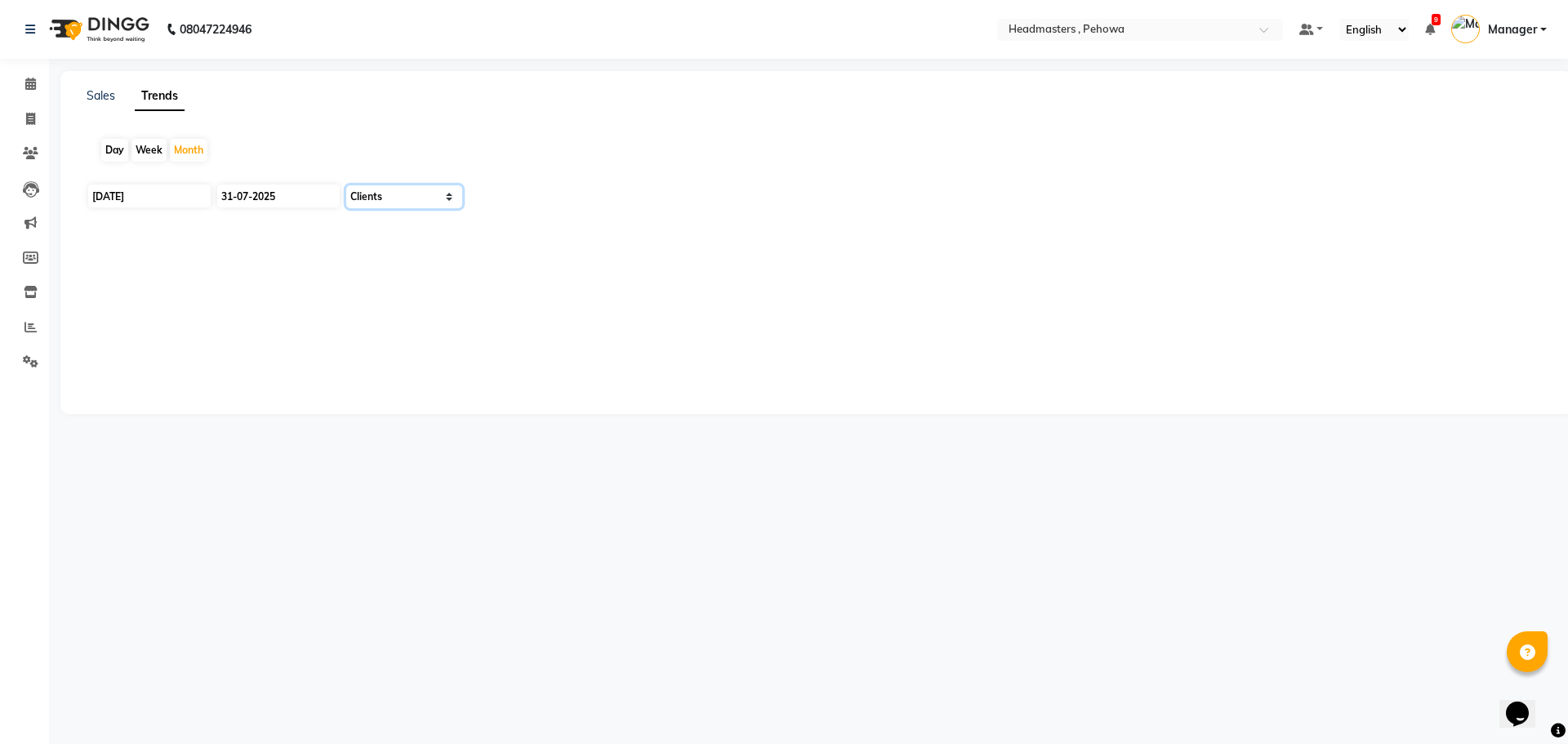click on "Select Clients" 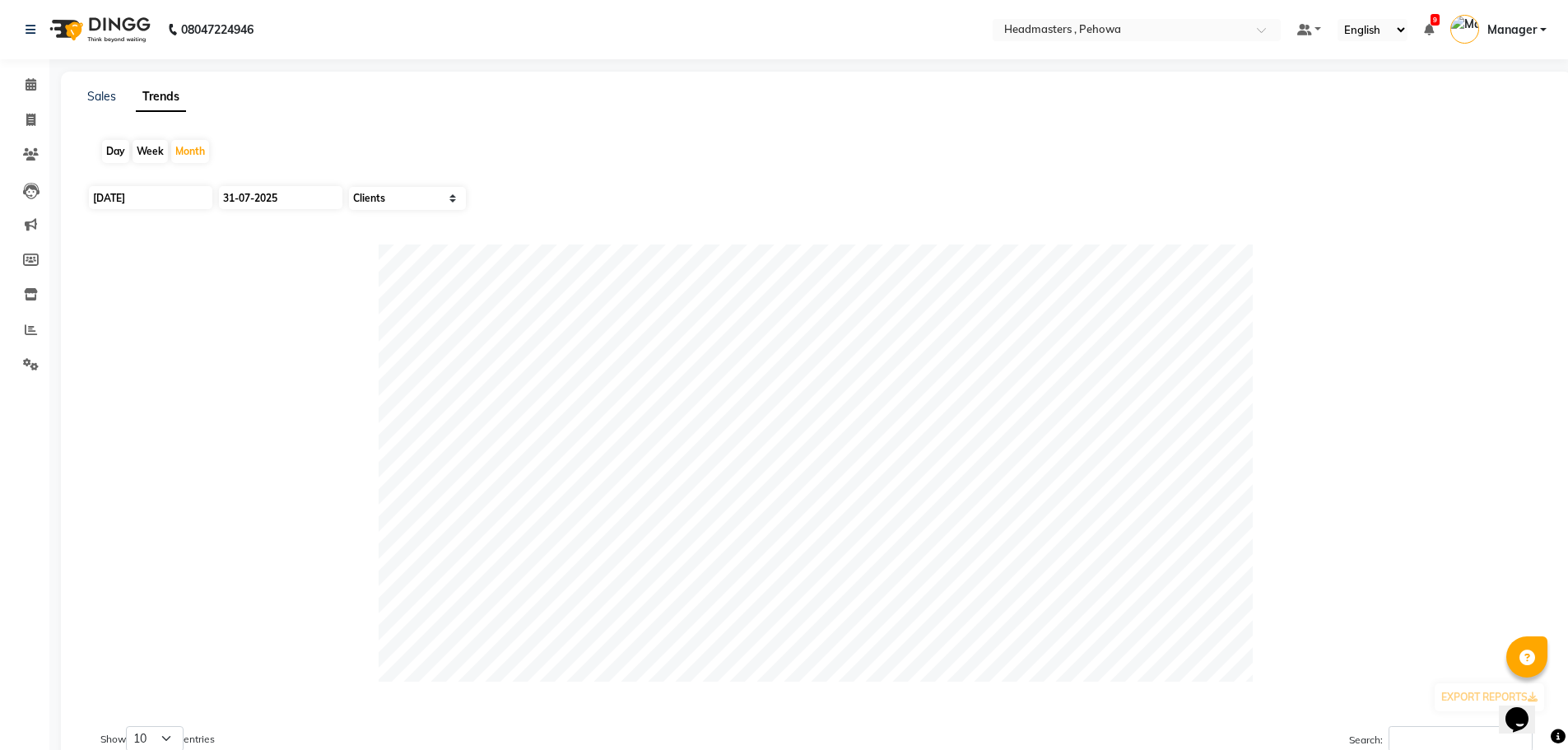 click on "Day" 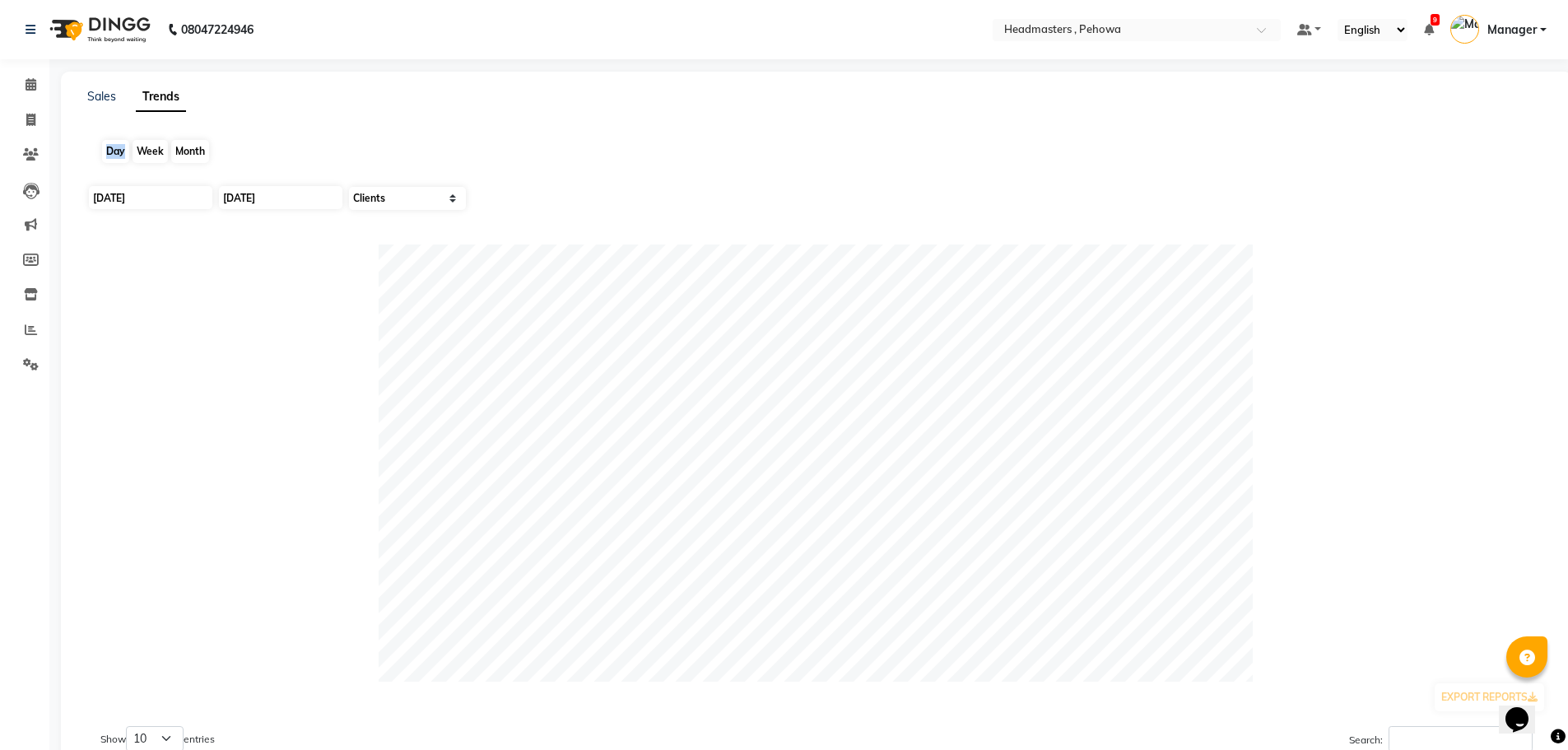 click on "Day" 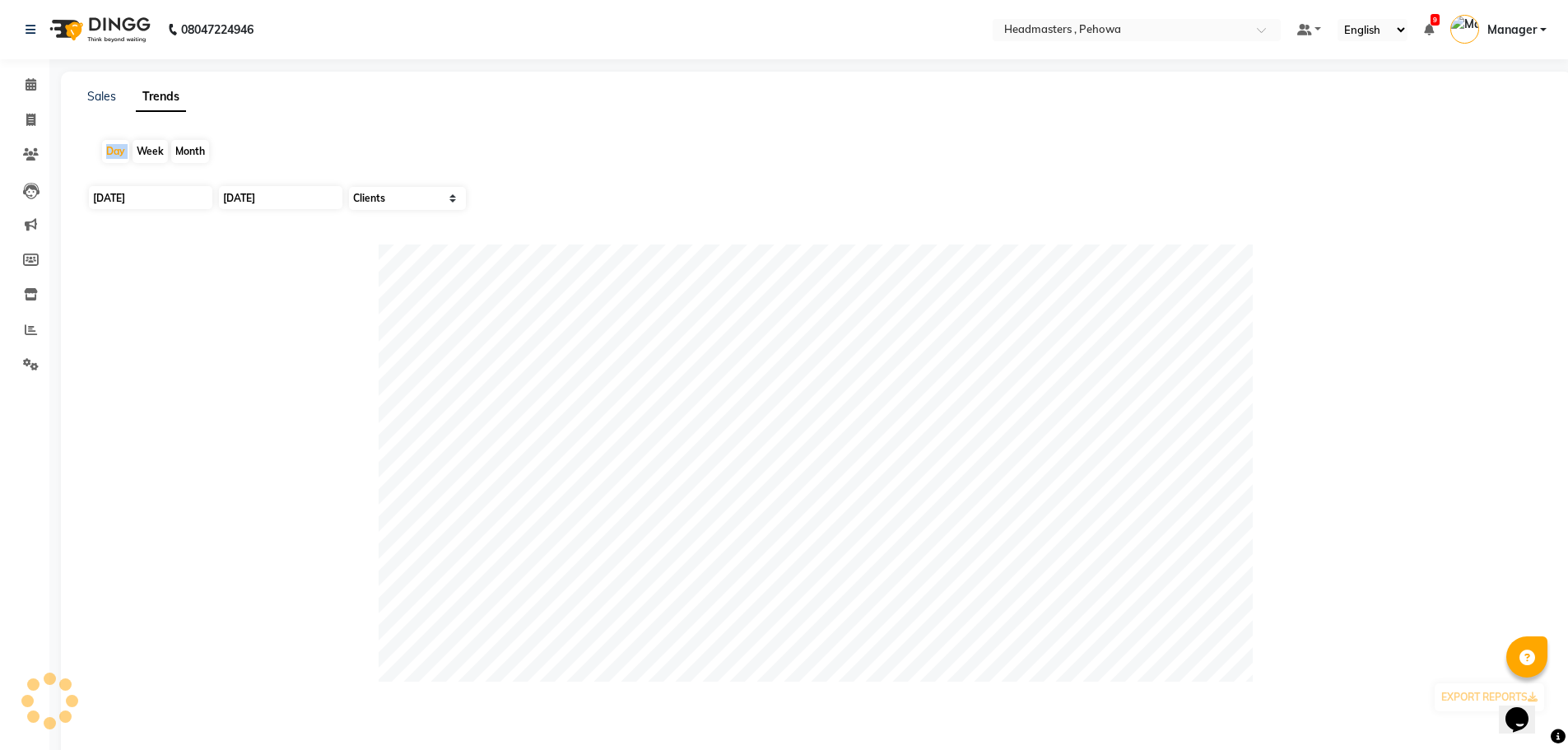 drag, startPoint x: 118, startPoint y: 148, endPoint x: 133, endPoint y: 150, distance: 15.132746 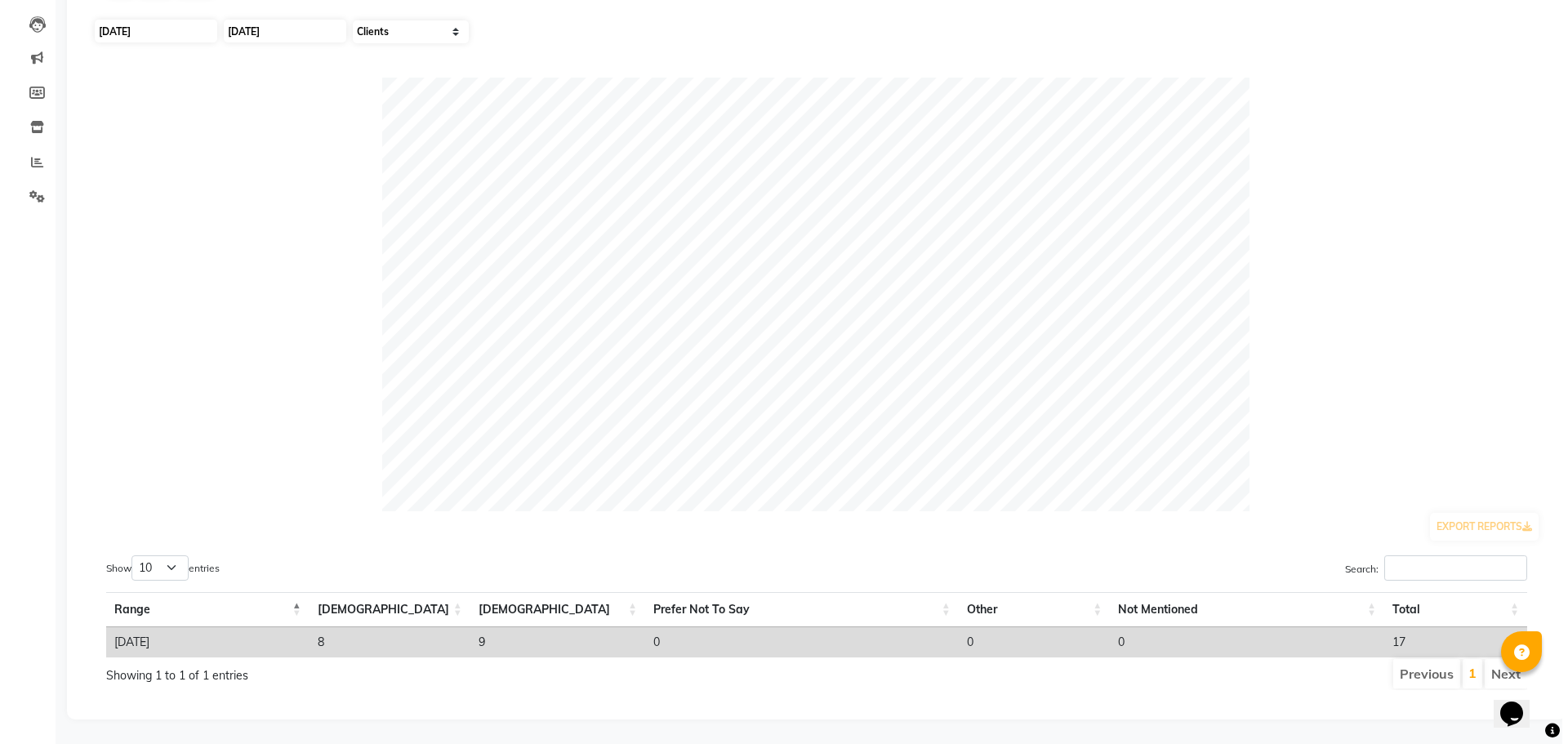 scroll, scrollTop: 0, scrollLeft: 0, axis: both 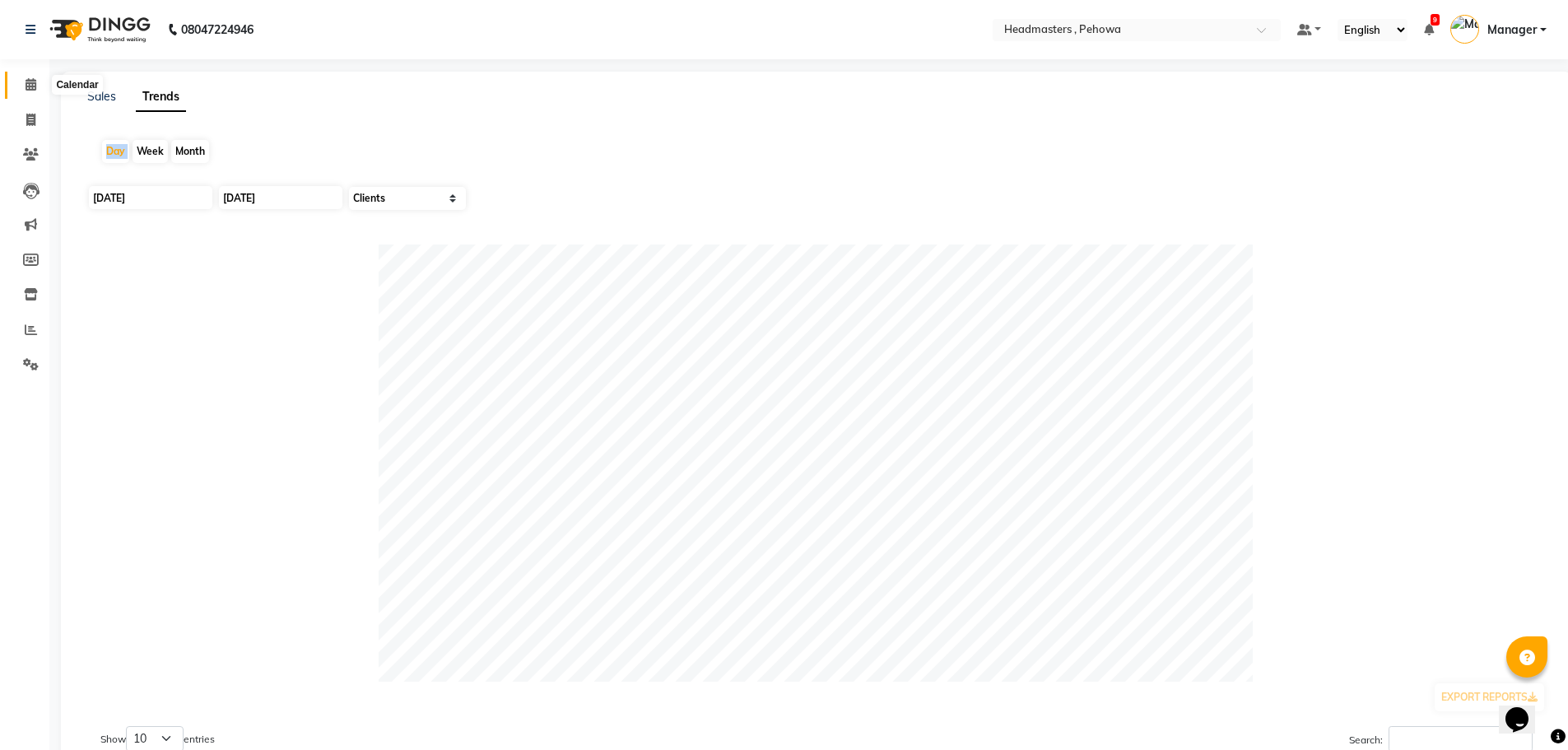 click 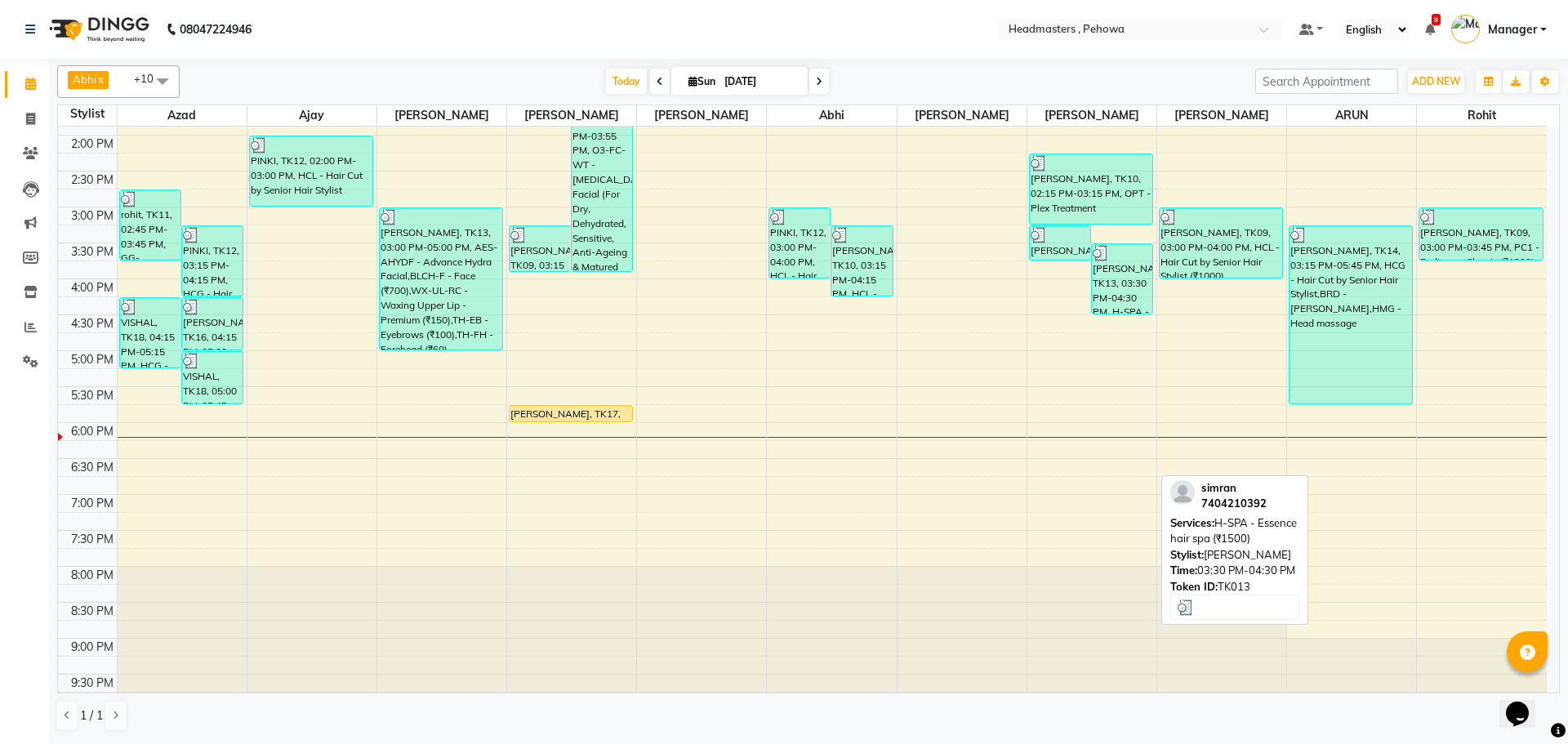 scroll, scrollTop: 439, scrollLeft: 0, axis: vertical 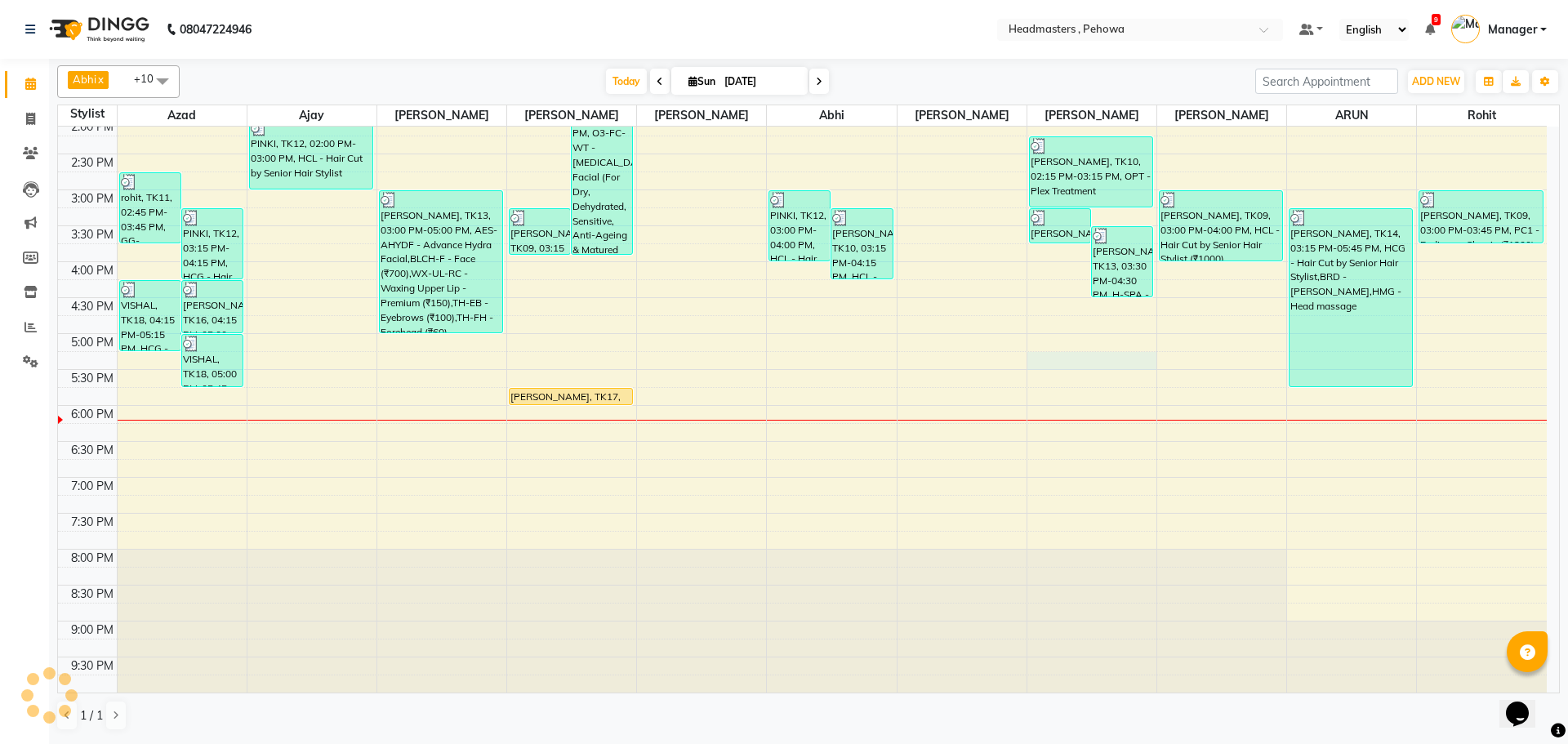 click on "8:00 AM 8:30 AM 9:00 AM 9:30 AM 10:00 AM 10:30 AM 11:00 AM 11:30 AM 12:00 PM 12:30 PM 1:00 PM 1:30 PM 2:00 PM 2:30 PM 3:00 PM 3:30 PM 4:00 PM 4:30 PM 5:00 PM 5:30 PM 6:00 PM 6:30 PM 7:00 PM 7:30 PM 8:00 PM 8:30 PM 9:00 PM 9:30 PM     rohit, TK11, 02:45 PM-03:45 PM, GG-essensity - Essensity Global     PINKI, TK12, 03:15 PM-04:15 PM, HCG - Hair Cut by Senior Hair Stylist (₹600)     VISHAL, TK18, 04:15 PM-05:15 PM, HCG - Hair Cut by Senior Hair Stylist     [PERSON_NAME], TK16, 04:15 PM-05:00 PM, BRD - [PERSON_NAME], TK18, 05:00 PM-05:45 PM, BRD - [PERSON_NAME]     jeeto, TK01, 10:15 AM-11:15 AM, HCG - Hair Cut by Senior Hair Stylist     KHUSH CHOPRA, TK06, 11:30 AM-12:30 PM, BRD - [PERSON_NAME] - Styling     PINKI, TK12, 02:00 PM-03:00 PM, HCL - Hair Cut by Senior Hair Stylist     [PERSON_NAME], TK05, 11:15 AM-12:15 PM, DERMA-FCL-COMB - Facial - Glow Facial (Uneven Skin)         [PERSON_NAME], TK08, 01:00 PM-01:25 PM, TH-EB - Eyebrows,TH-UL - Upper lips,TH-FH - Forehead" at bounding box center [802, 189] 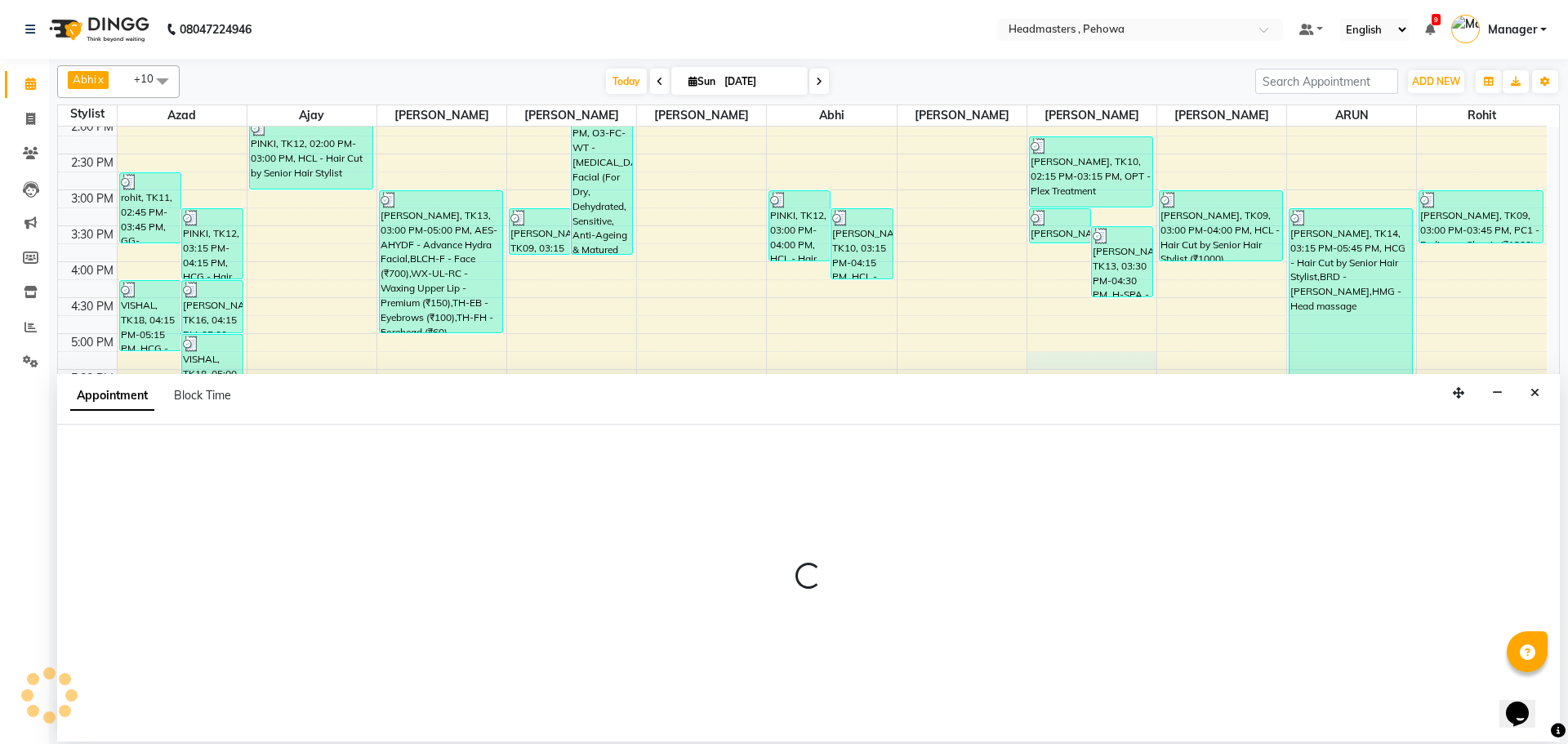 select on "69396" 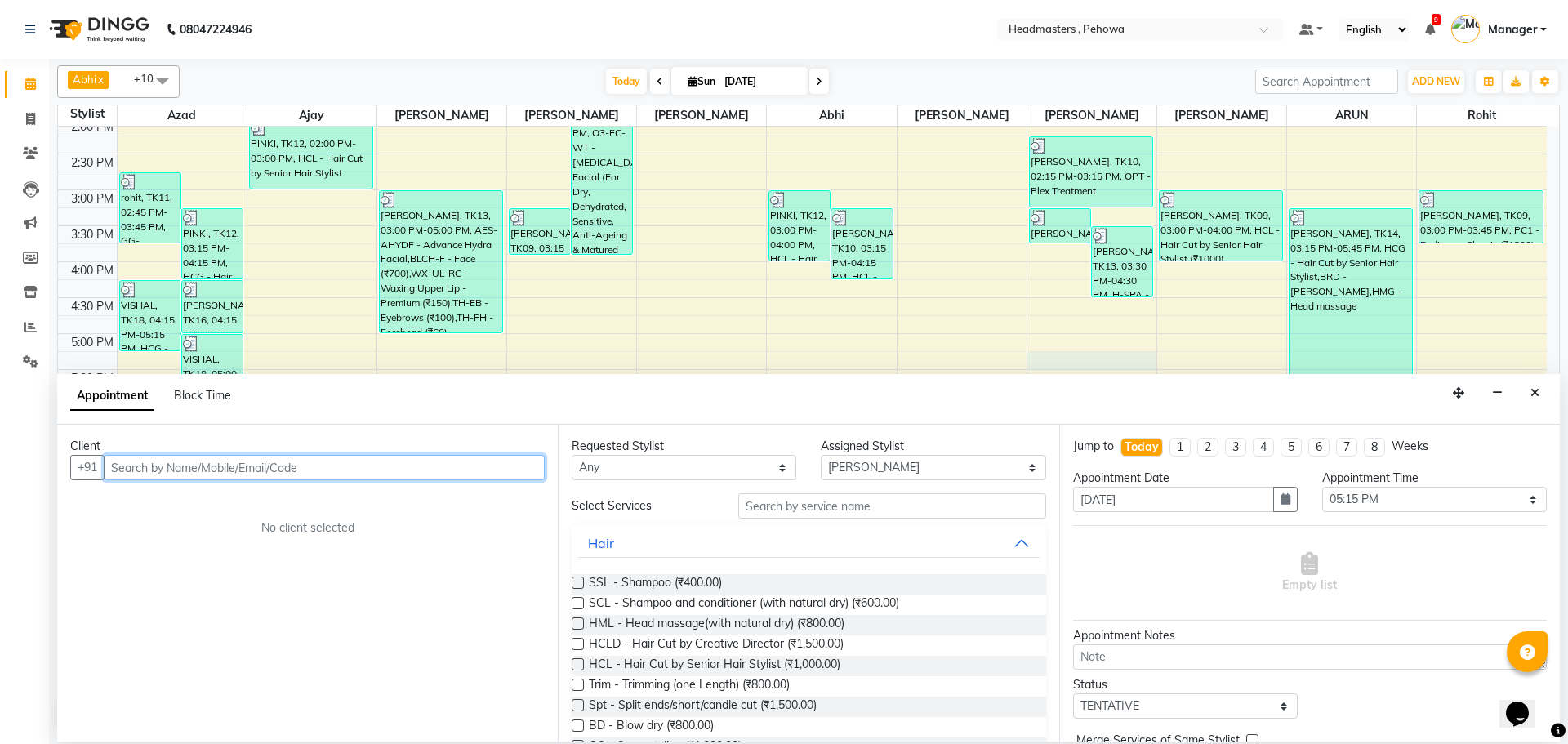 click at bounding box center [324, 467] 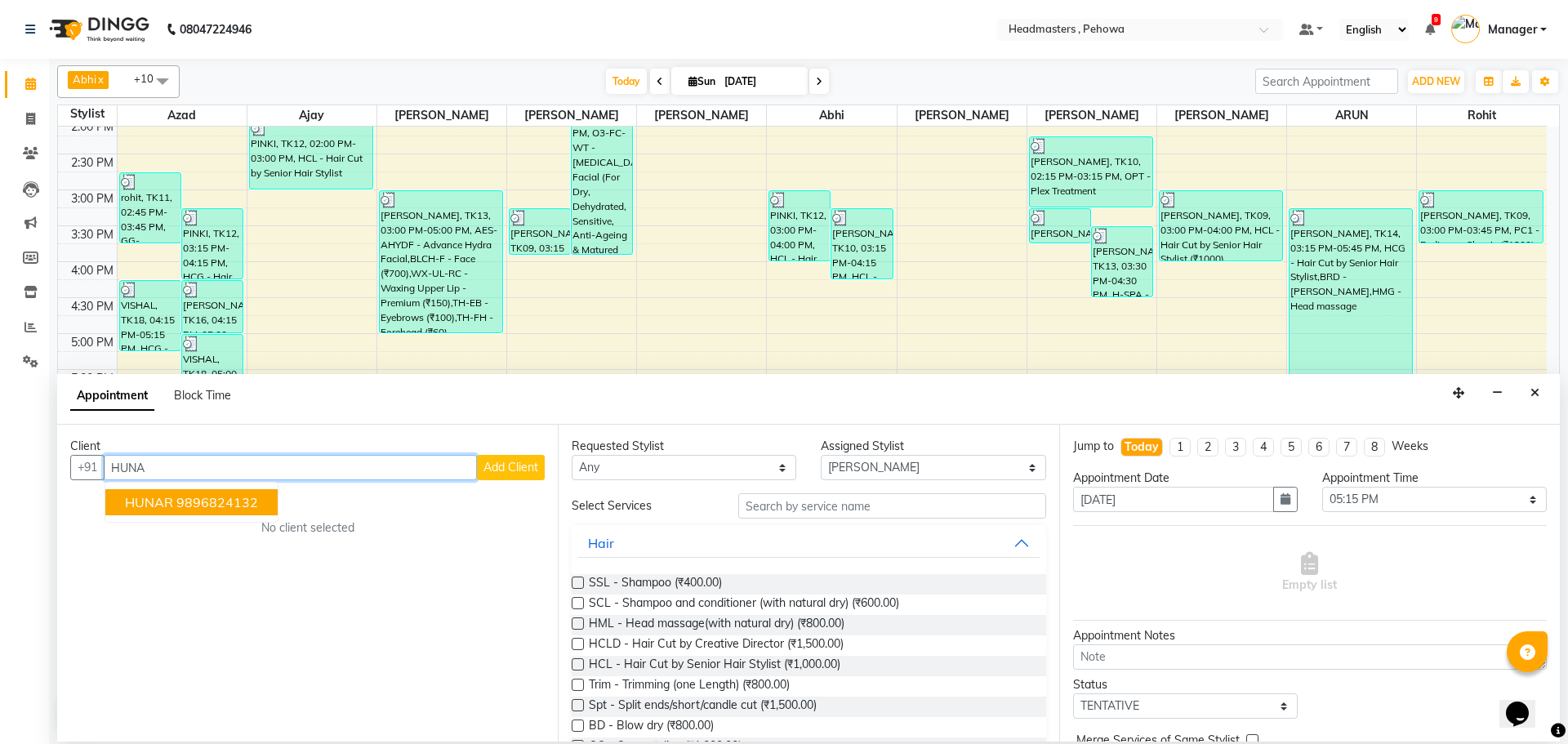 drag, startPoint x: 240, startPoint y: 497, endPoint x: 248, endPoint y: 492, distance: 9.43398 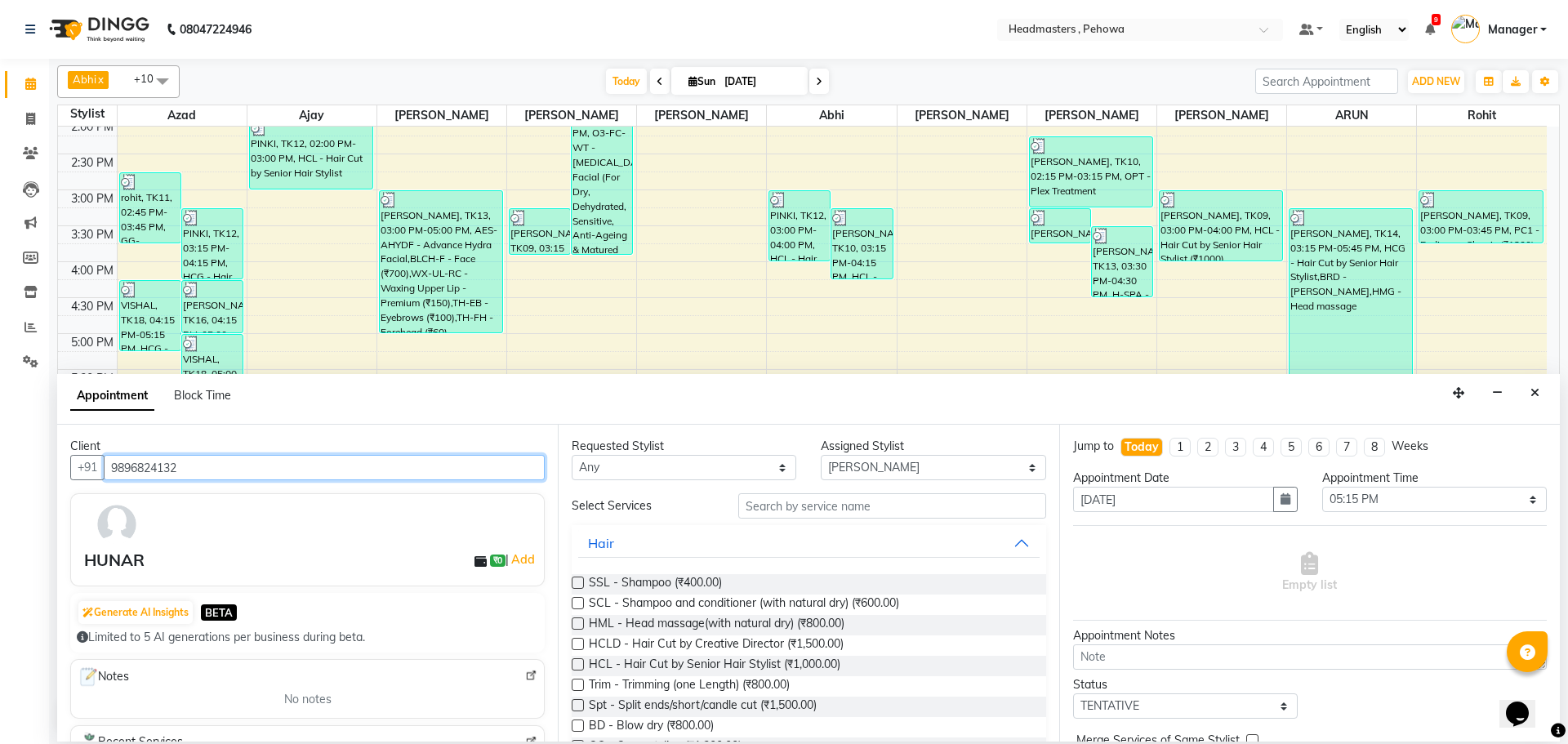 type on "9896824132" 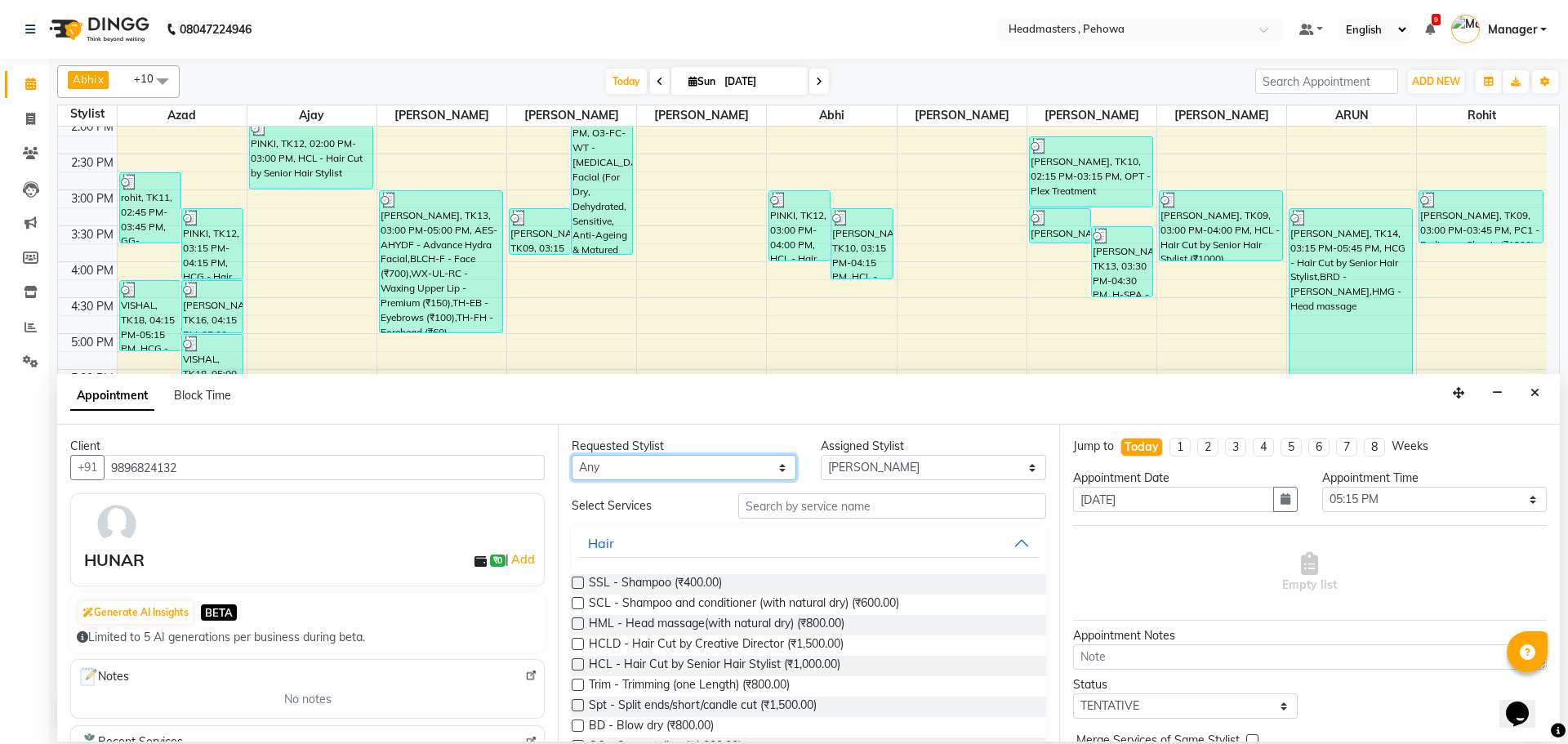 click on "Any Abhi [PERSON_NAME] [PERSON_NAME] [PERSON_NAME] [PERSON_NAME] Headmasters [PERSON_NAME] Manager [PERSON_NAME] [PERSON_NAME] [PERSON_NAME] [PERSON_NAME] Rohit [PERSON_NAME] [PERSON_NAME] [PERSON_NAME] [PERSON_NAME]  [PERSON_NAME]" at bounding box center [684, 467] 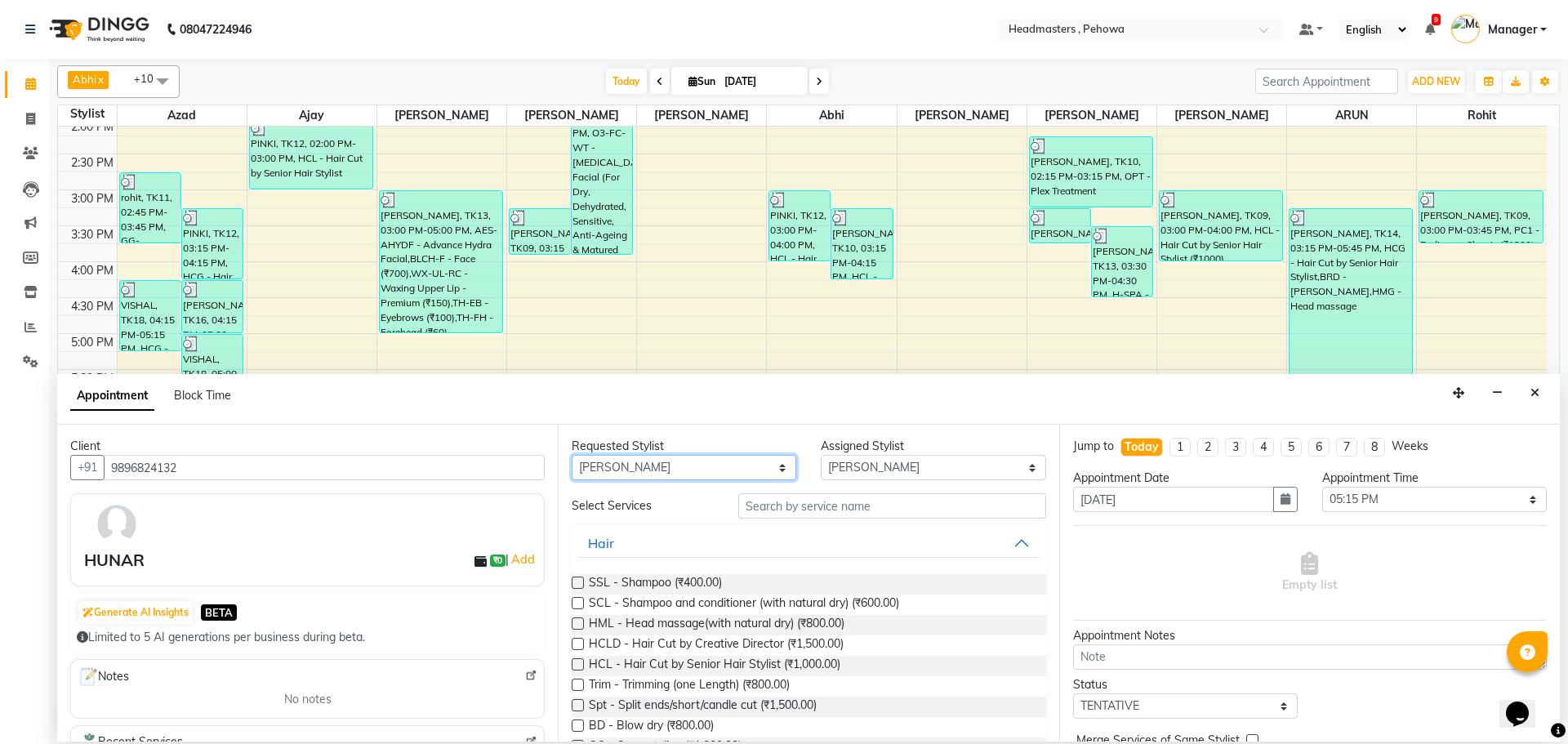 click on "Any Abhi [PERSON_NAME] [PERSON_NAME] [PERSON_NAME] [PERSON_NAME] Headmasters [PERSON_NAME] Manager [PERSON_NAME] [PERSON_NAME] [PERSON_NAME] [PERSON_NAME] Rohit [PERSON_NAME] [PERSON_NAME] [PERSON_NAME] [PERSON_NAME]  [PERSON_NAME]" at bounding box center [684, 467] 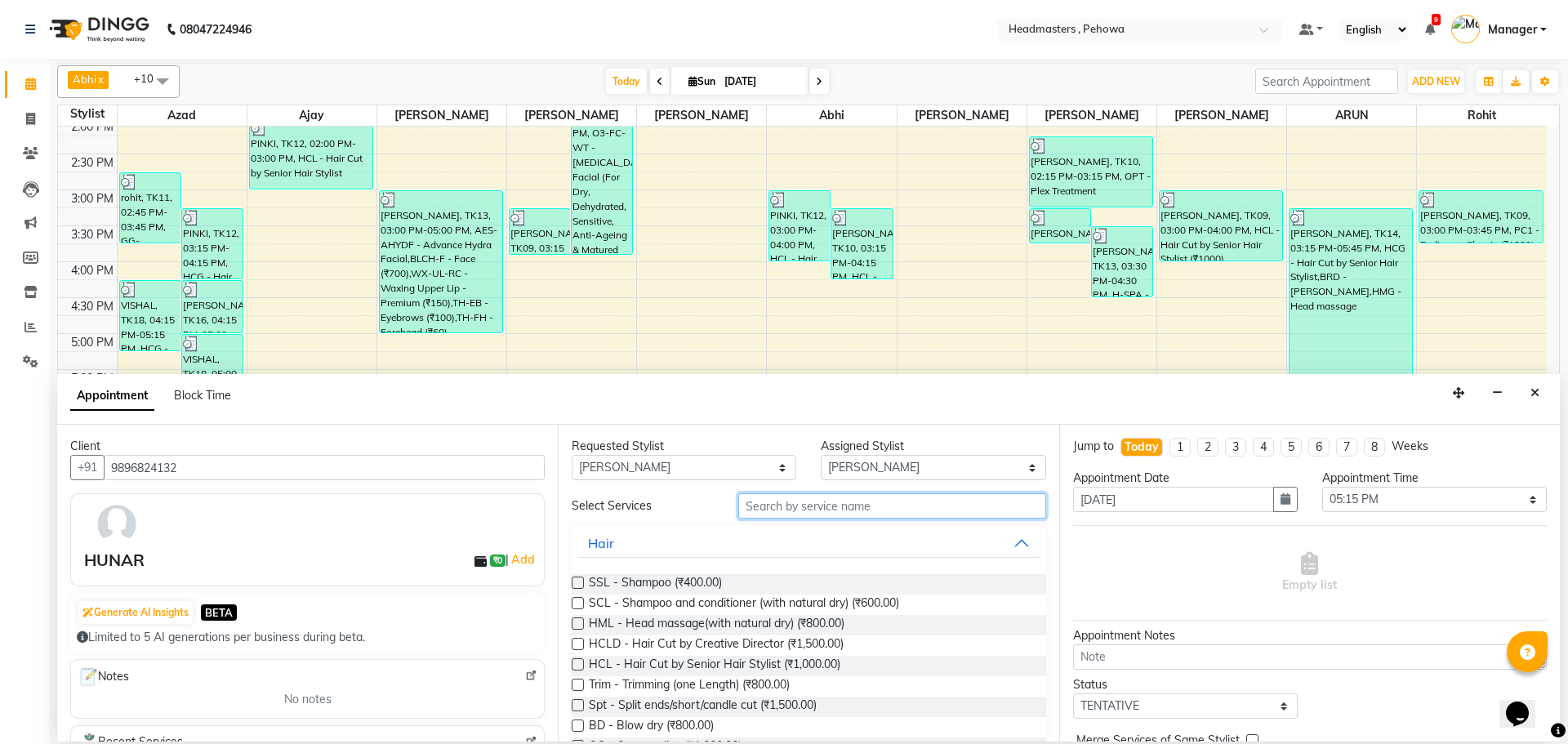 click at bounding box center (892, 506) 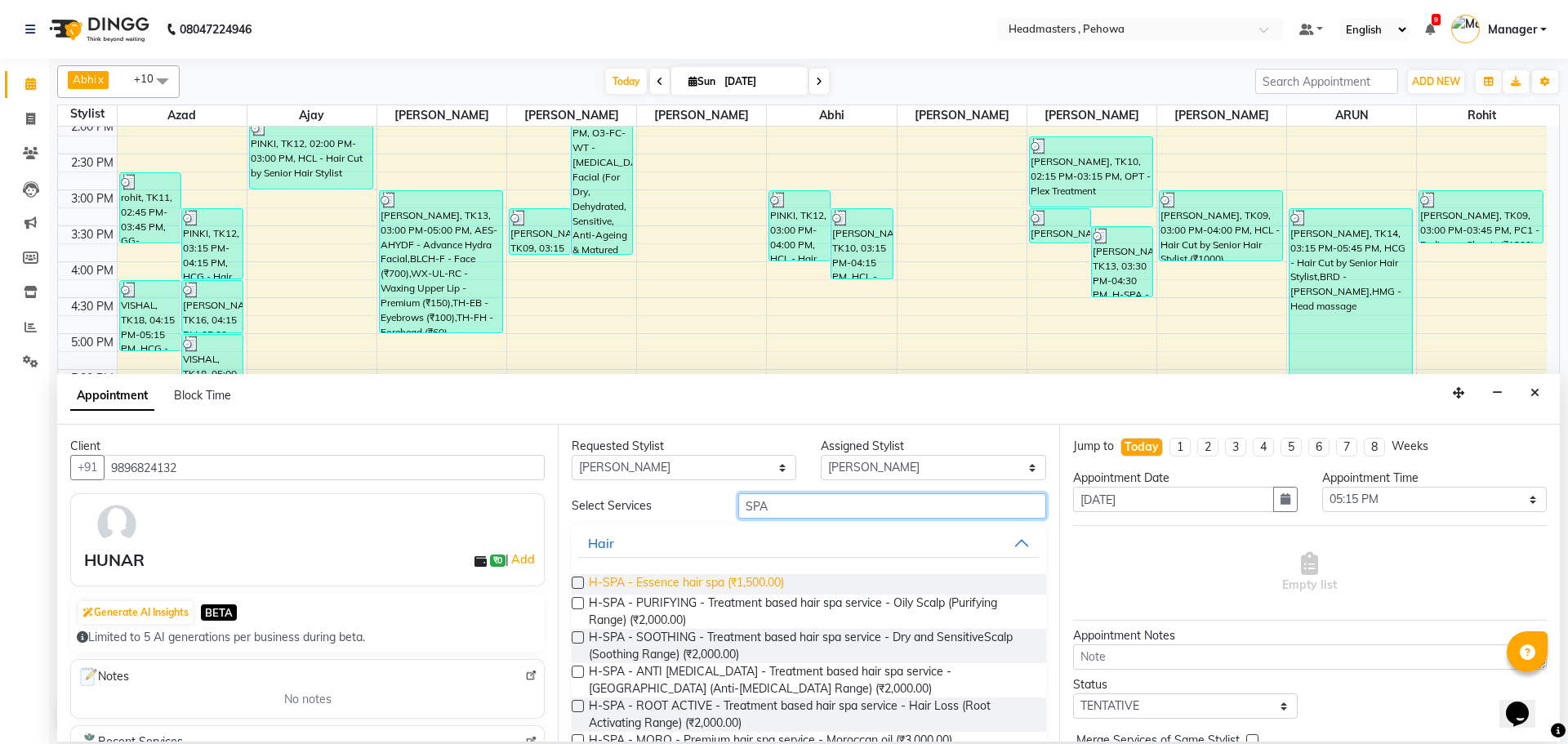 type on "SPA" 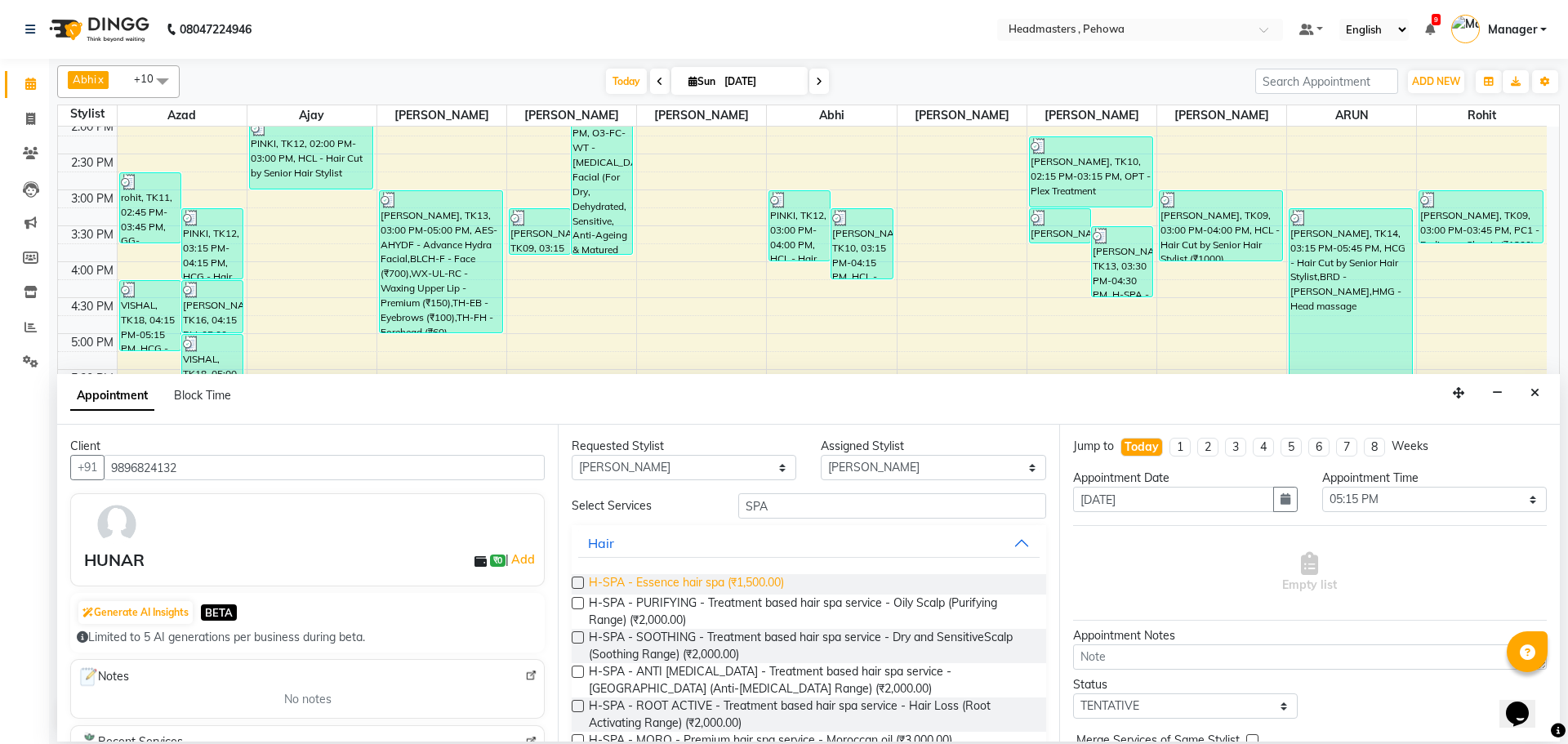drag, startPoint x: 733, startPoint y: 582, endPoint x: 1019, endPoint y: 608, distance: 287.1794 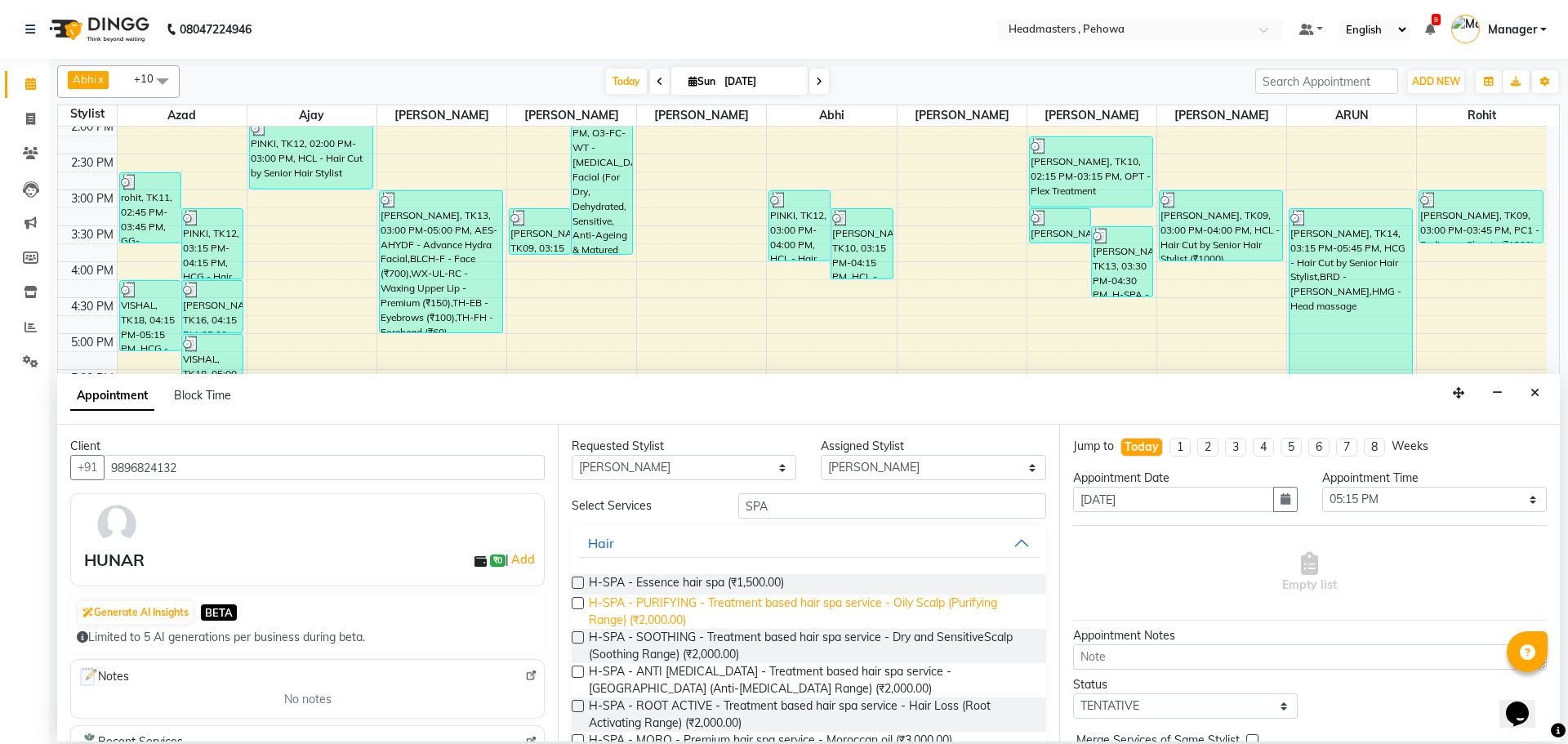 click on "H-SPA - Essence hair spa (₹1,500.00)" at bounding box center [686, 584] 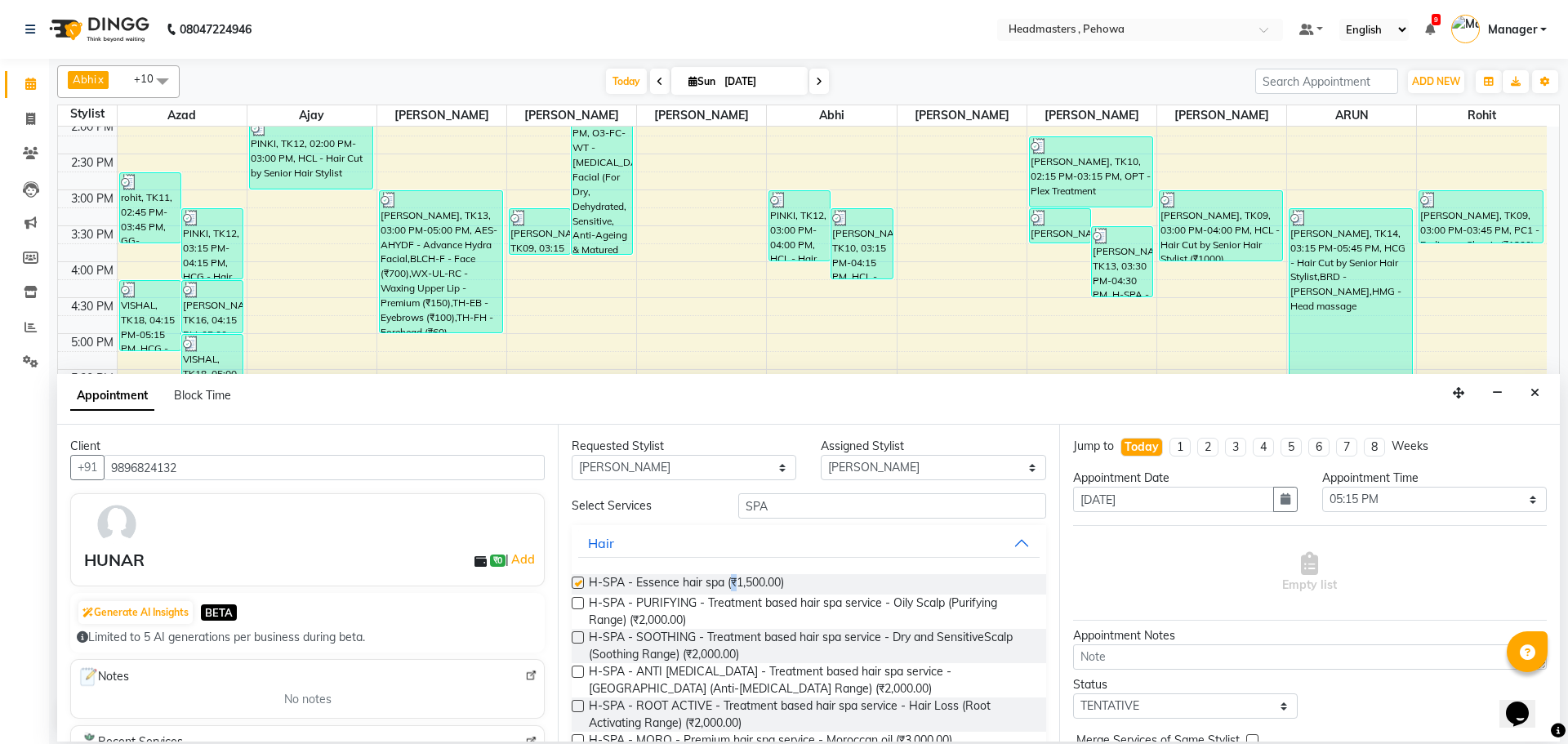 checkbox on "false" 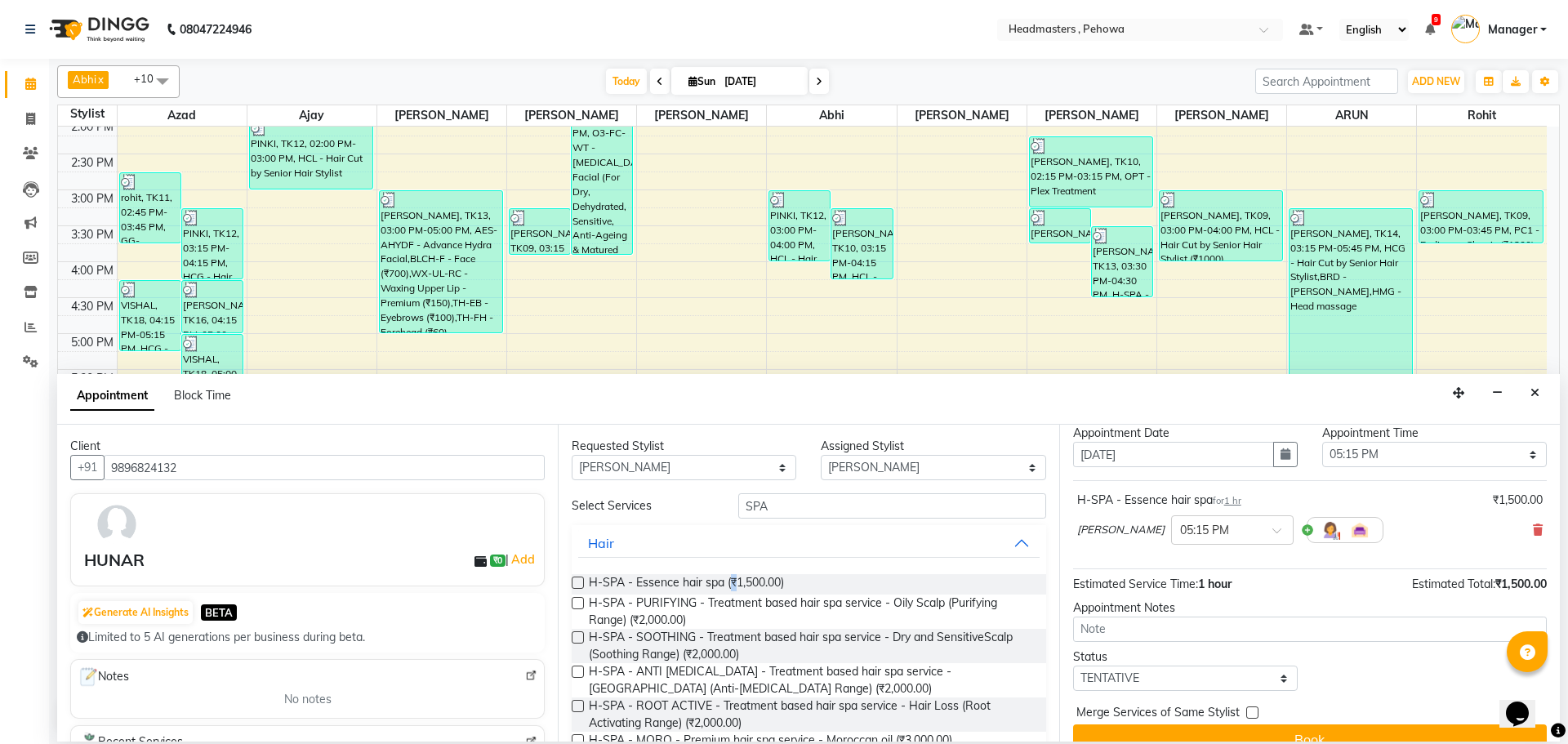 scroll, scrollTop: 0, scrollLeft: 0, axis: both 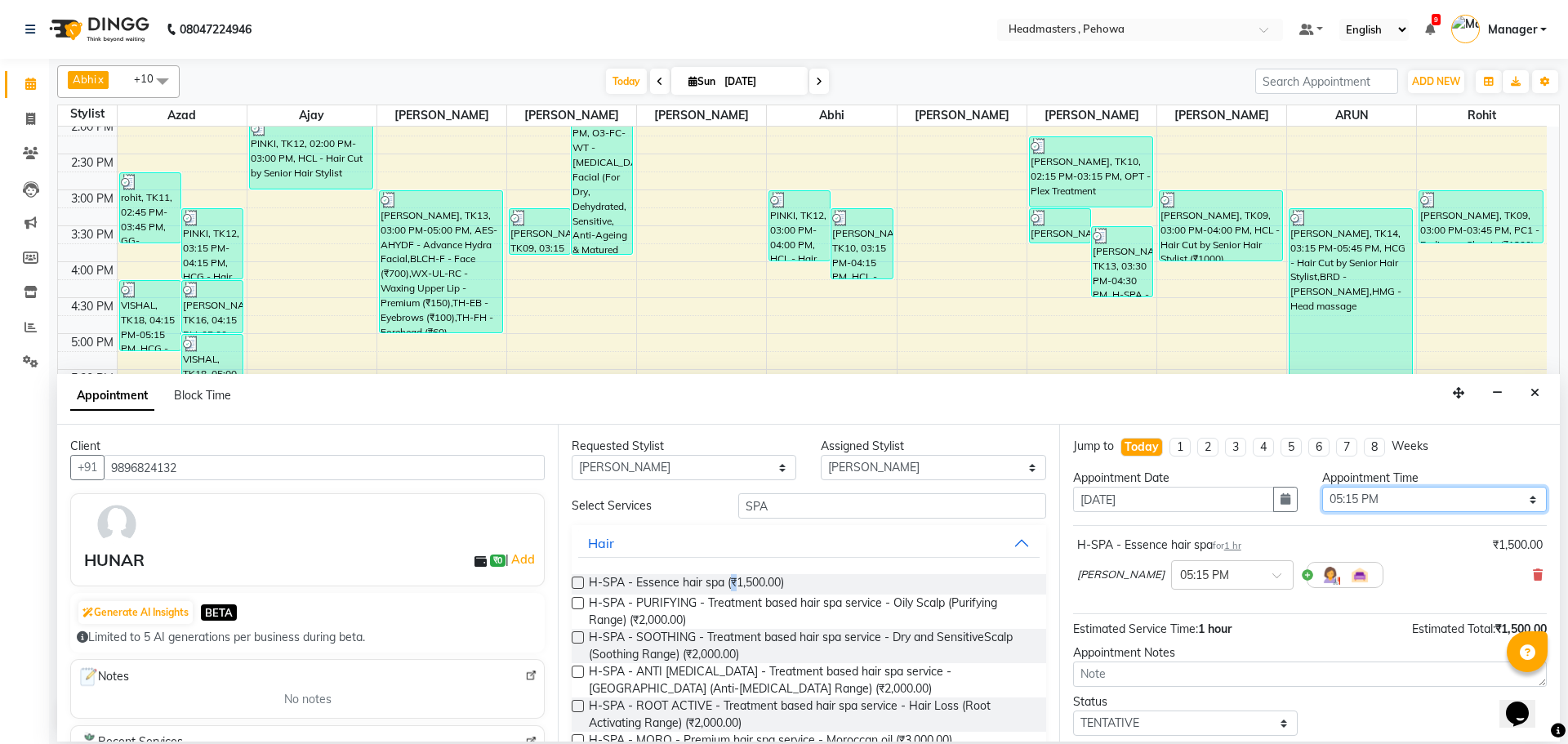 click on "Select 09:00 AM 09:15 AM 09:30 AM 09:45 AM 10:00 AM 10:15 AM 10:30 AM 10:45 AM 11:00 AM 11:15 AM 11:30 AM 11:45 AM 12:00 PM 12:15 PM 12:30 PM 12:45 PM 01:00 PM 01:15 PM 01:30 PM 01:45 PM 02:00 PM 02:15 PM 02:30 PM 02:45 PM 03:00 PM 03:15 PM 03:30 PM 03:45 PM 04:00 PM 04:15 PM 04:30 PM 04:45 PM 05:00 PM 05:15 PM 05:30 PM 05:45 PM 06:00 PM 06:15 PM 06:30 PM 06:45 PM 07:00 PM 07:15 PM 07:30 PM 07:45 PM 08:00 PM 08:15 PM 08:30 PM 08:45 PM 09:00 PM" at bounding box center [1434, 499] 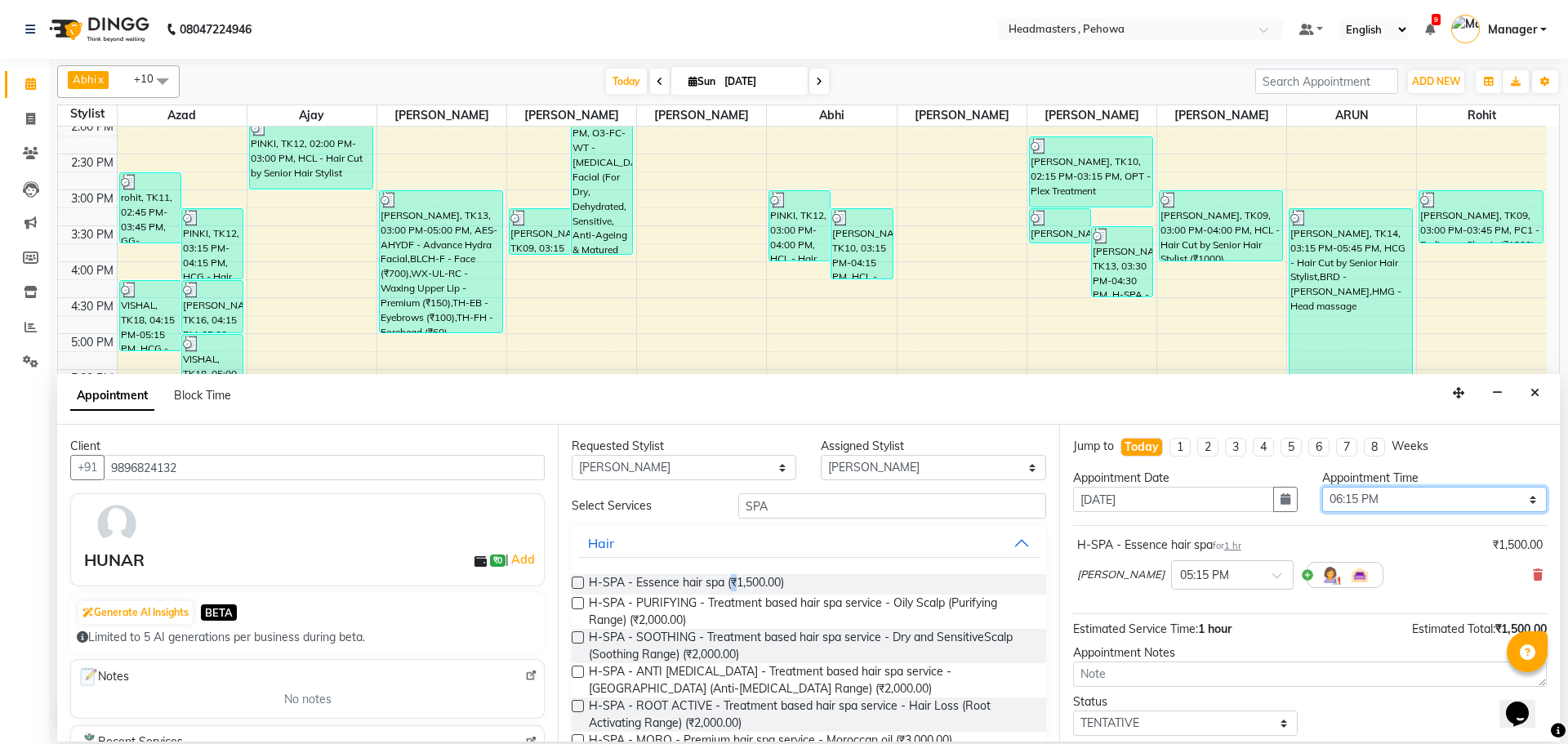 click on "Select 09:00 AM 09:15 AM 09:30 AM 09:45 AM 10:00 AM 10:15 AM 10:30 AM 10:45 AM 11:00 AM 11:15 AM 11:30 AM 11:45 AM 12:00 PM 12:15 PM 12:30 PM 12:45 PM 01:00 PM 01:15 PM 01:30 PM 01:45 PM 02:00 PM 02:15 PM 02:30 PM 02:45 PM 03:00 PM 03:15 PM 03:30 PM 03:45 PM 04:00 PM 04:15 PM 04:30 PM 04:45 PM 05:00 PM 05:15 PM 05:30 PM 05:45 PM 06:00 PM 06:15 PM 06:30 PM 06:45 PM 07:00 PM 07:15 PM 07:30 PM 07:45 PM 08:00 PM 08:15 PM 08:30 PM 08:45 PM 09:00 PM" at bounding box center [1434, 499] 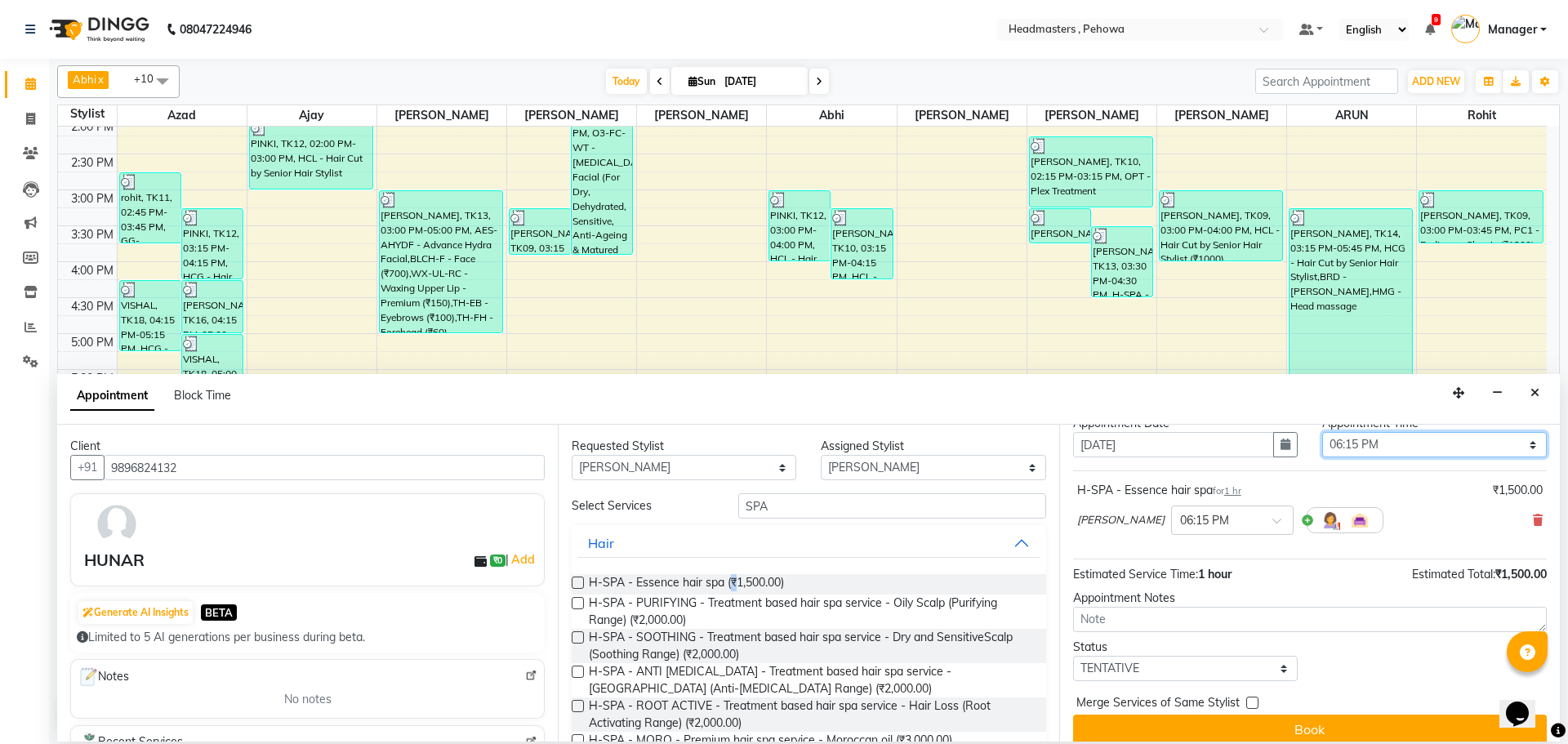 scroll, scrollTop: 70, scrollLeft: 0, axis: vertical 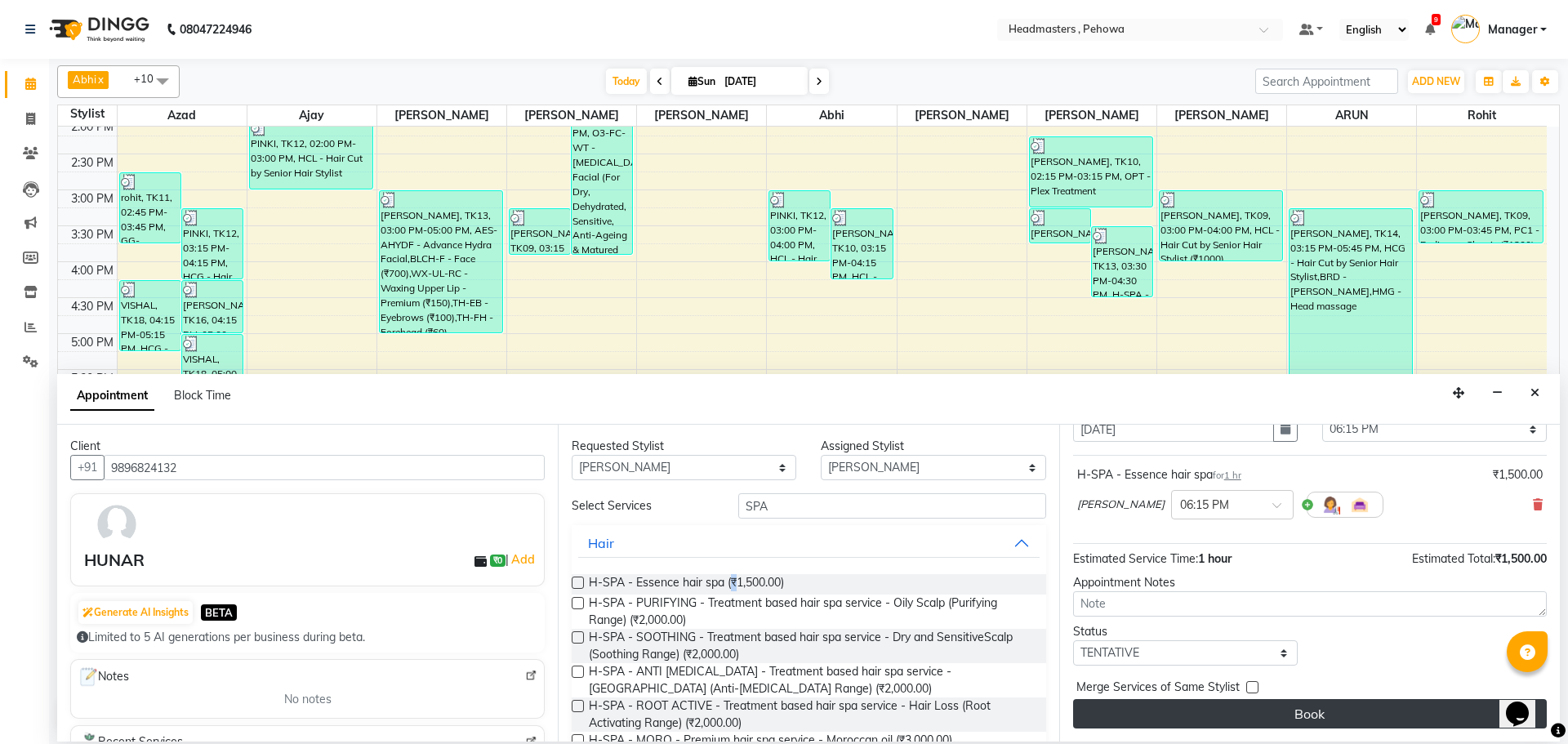 click on "Book" at bounding box center (1310, 714) 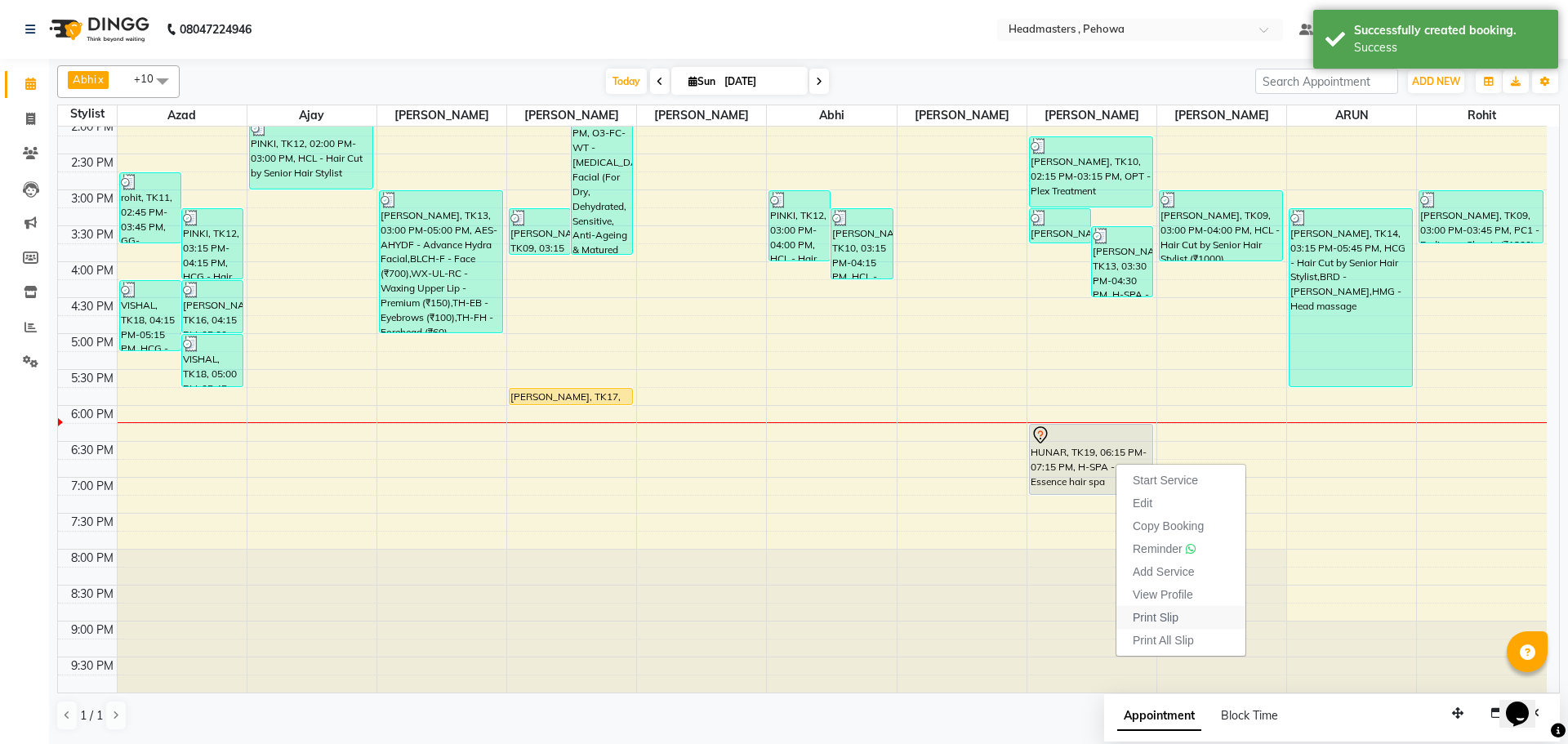 click on "Print Slip" at bounding box center (1181, 617) 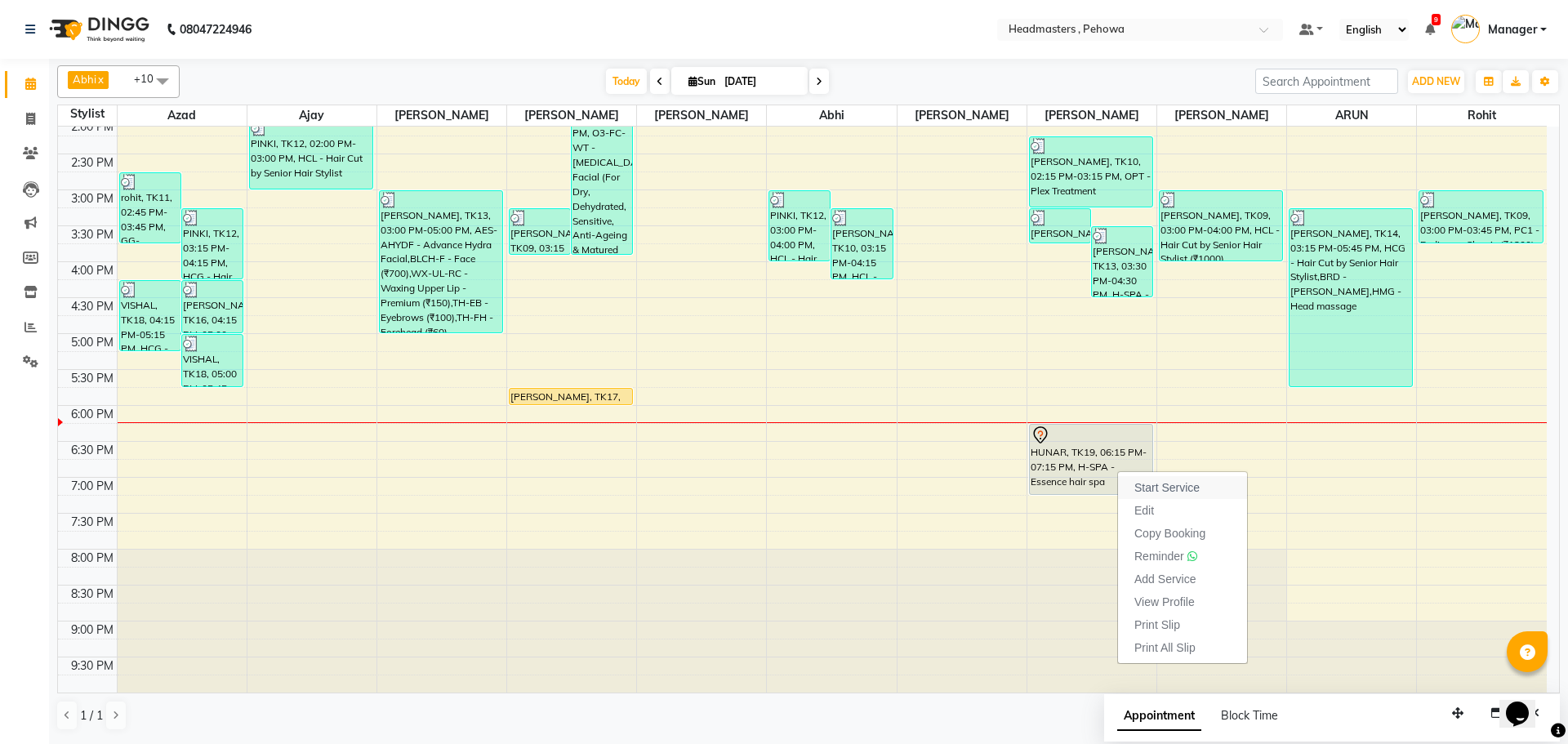 click on "Start Service" at bounding box center (1183, 488) 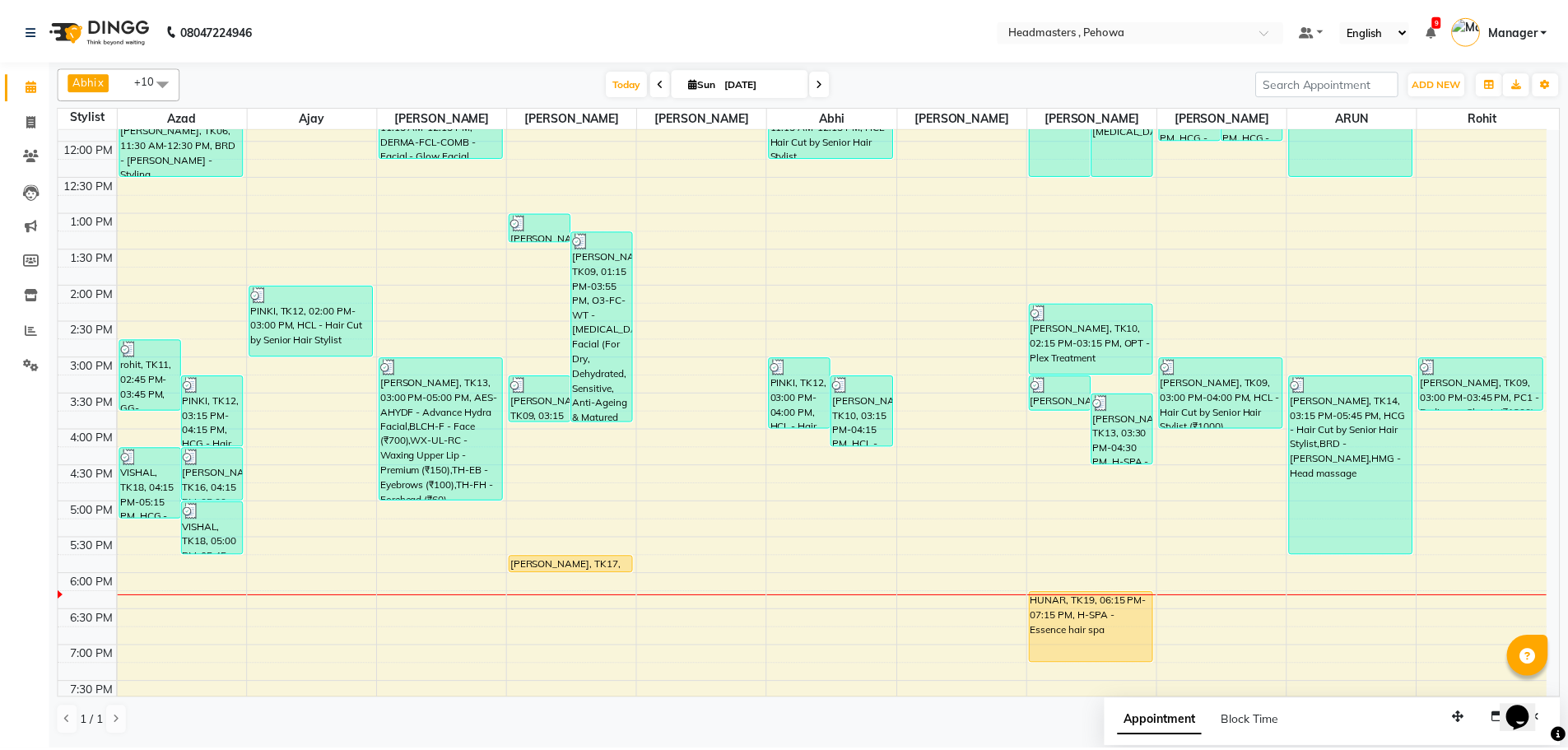scroll, scrollTop: 278, scrollLeft: 0, axis: vertical 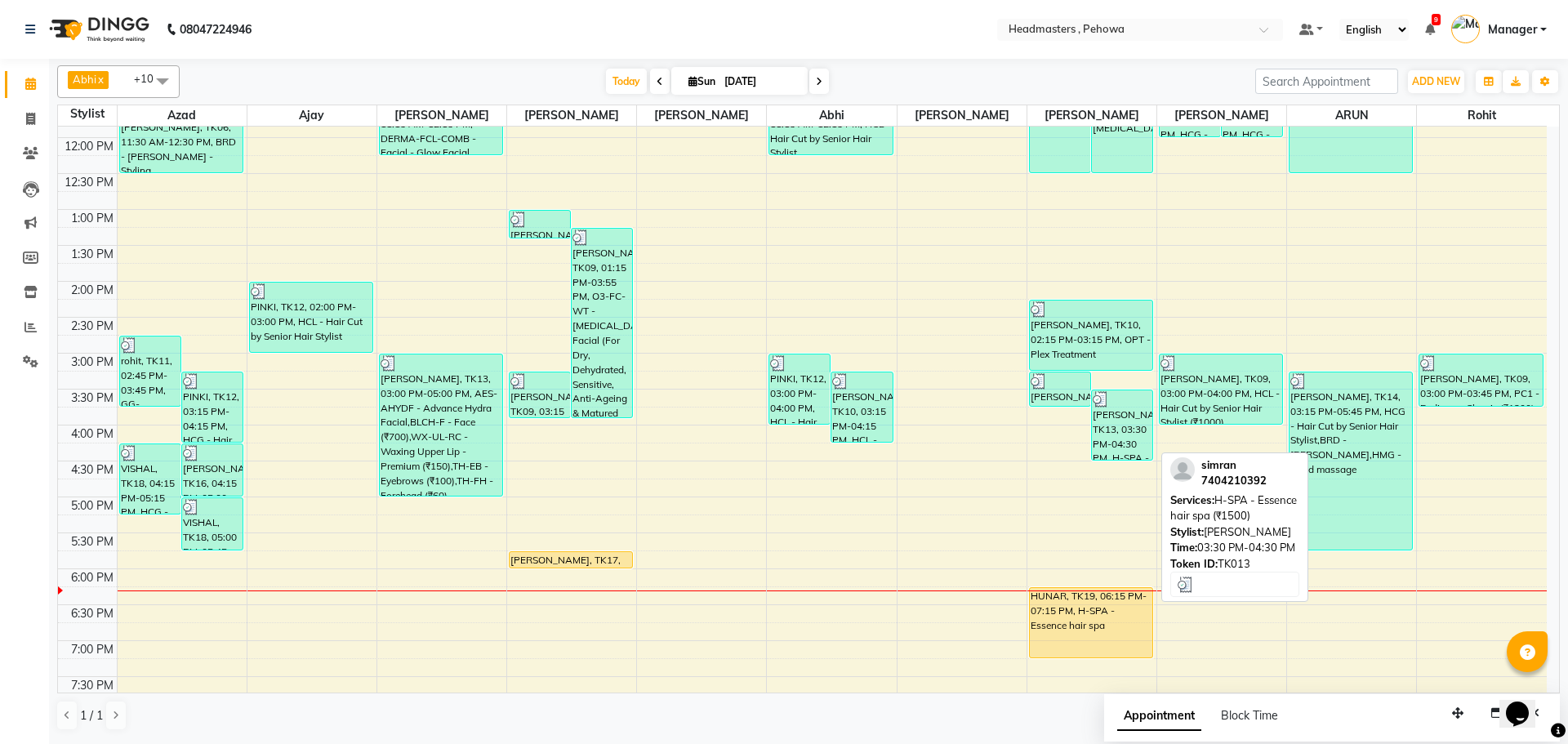 click on "[PERSON_NAME], TK13, 03:30 PM-04:30 PM, H-SPA - Essence hair spa (₹1500)" at bounding box center [1122, 425] 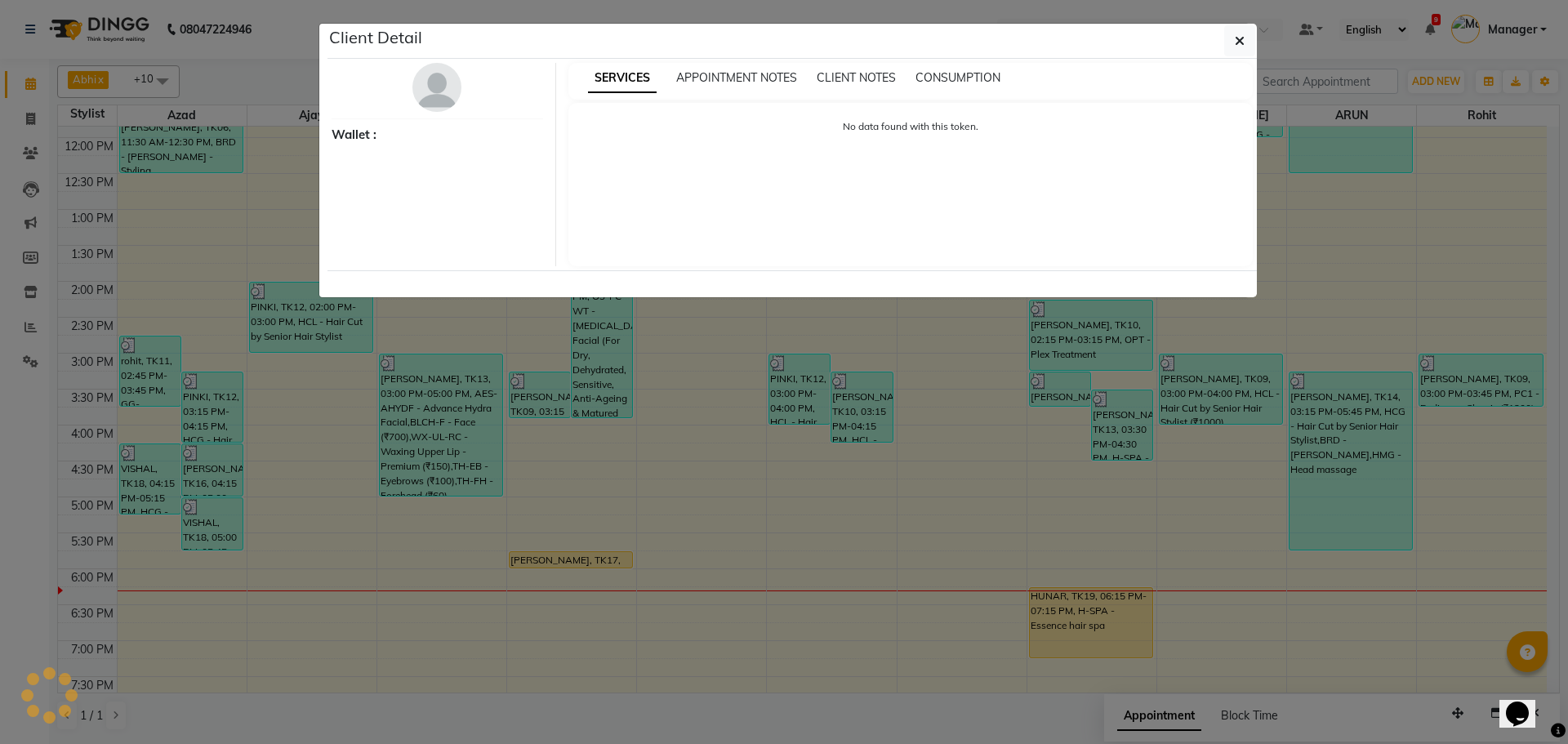 select on "3" 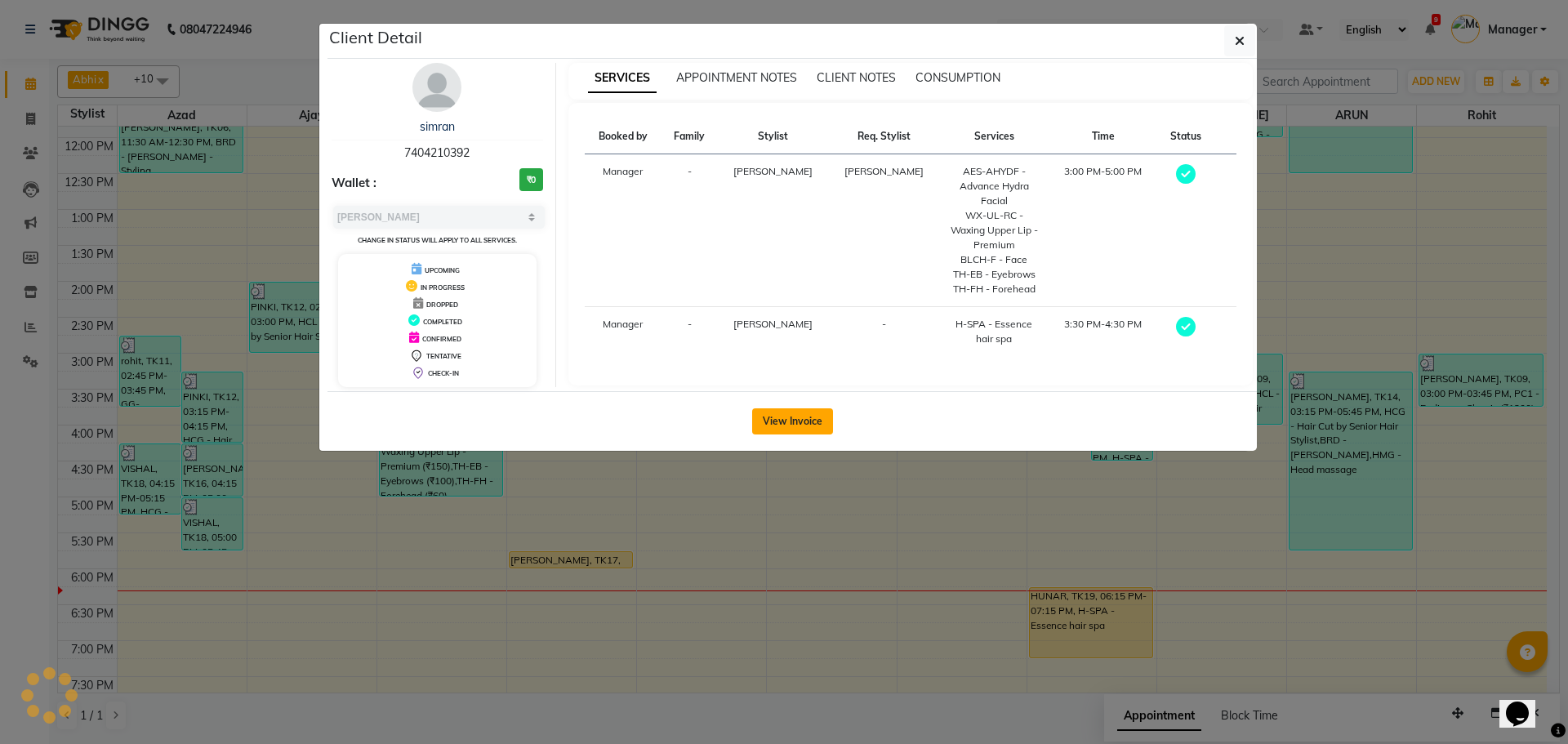 click on "View Invoice" 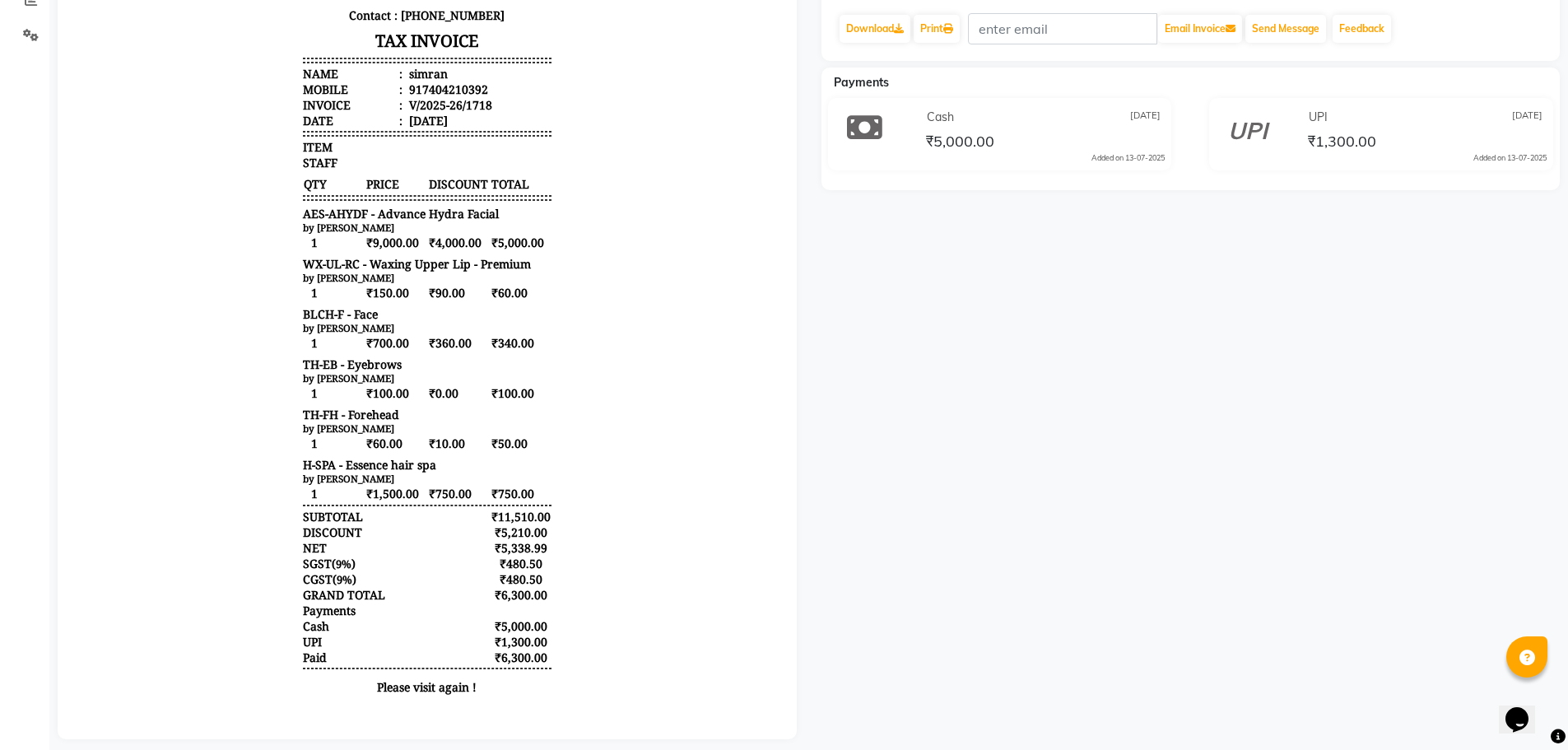 scroll, scrollTop: 356, scrollLeft: 0, axis: vertical 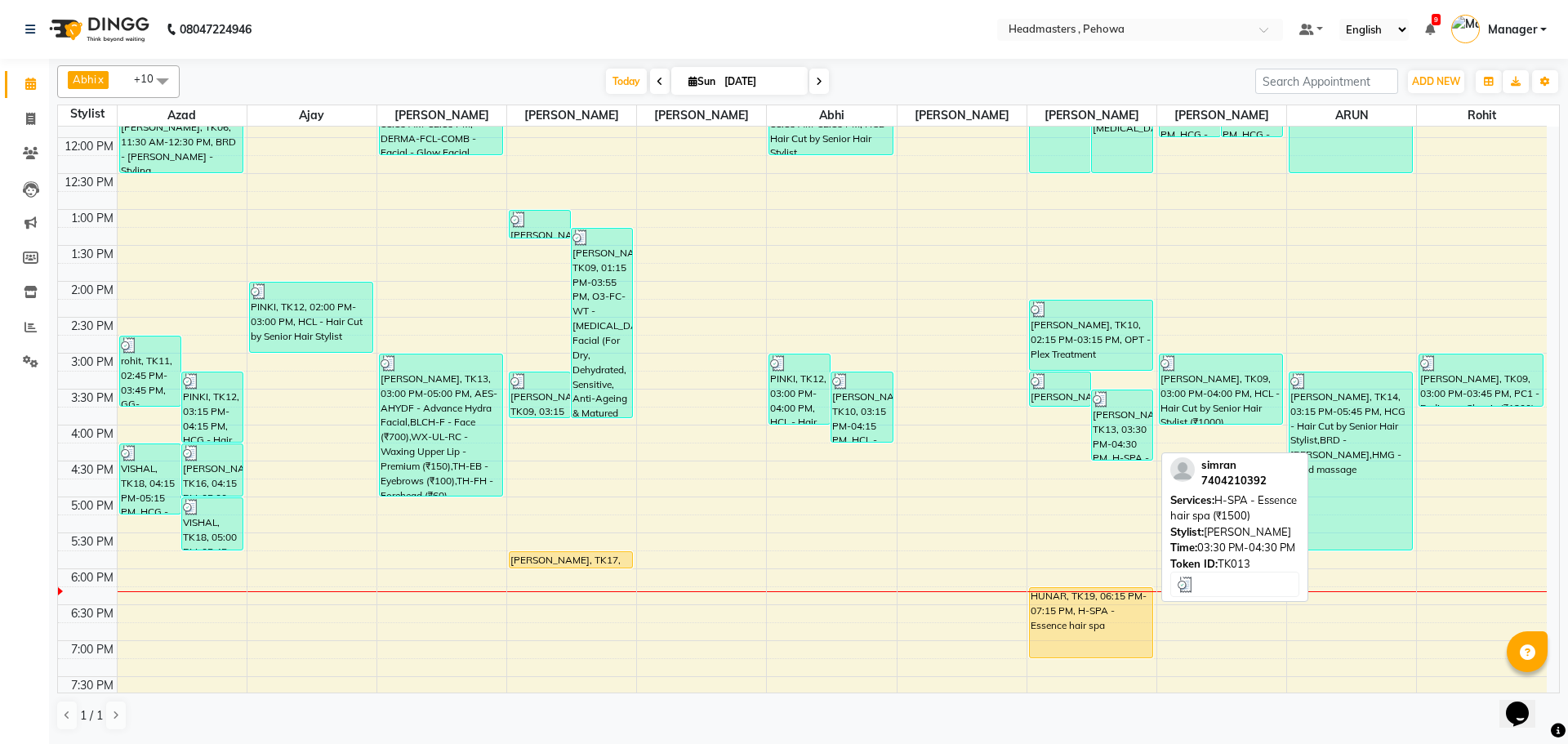 click on "[PERSON_NAME], TK13, 03:30 PM-04:30 PM, H-SPA - Essence hair spa (₹1500)" at bounding box center (1122, 425) 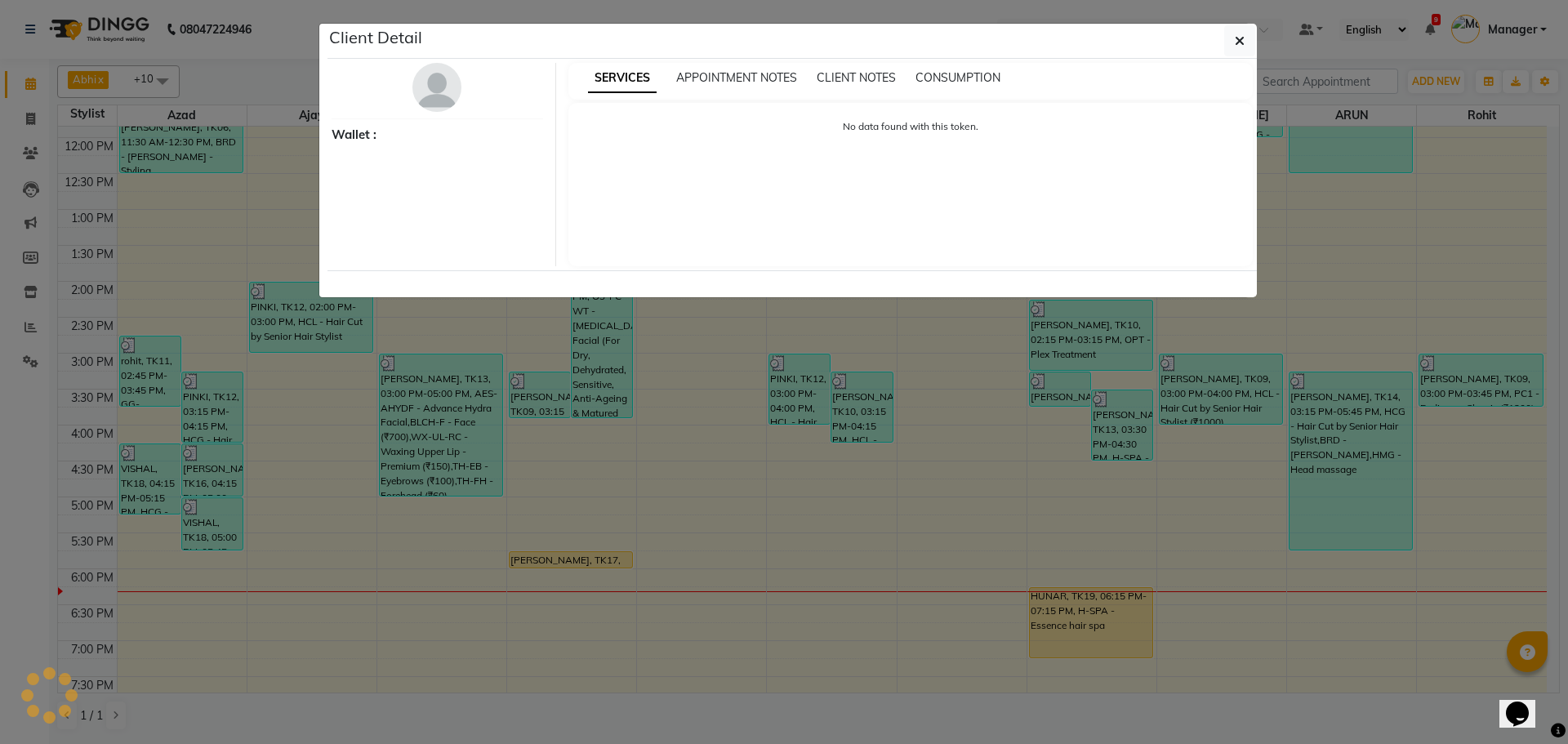 select on "3" 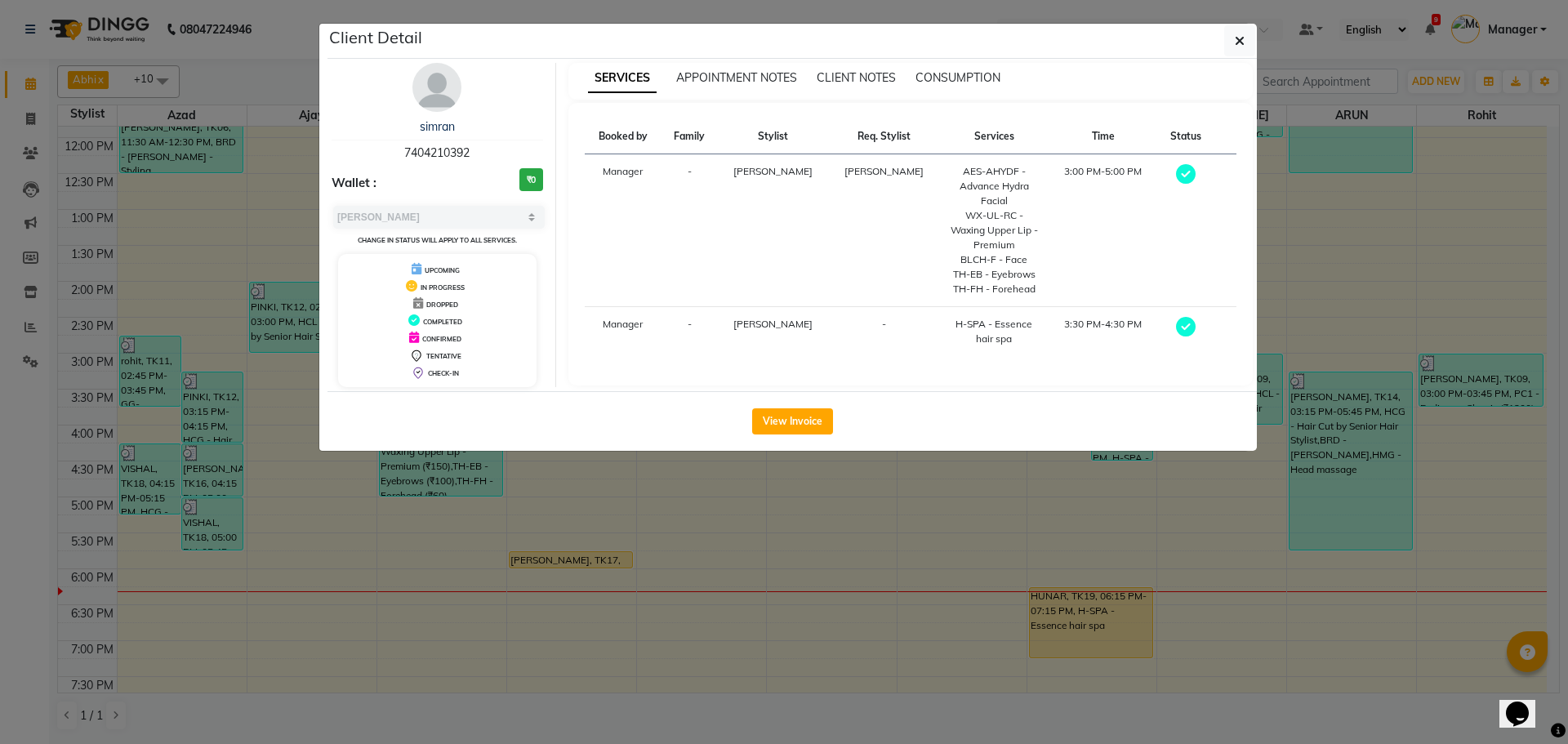 click on "[PERSON_NAME]    7404210392" at bounding box center [437, 140] 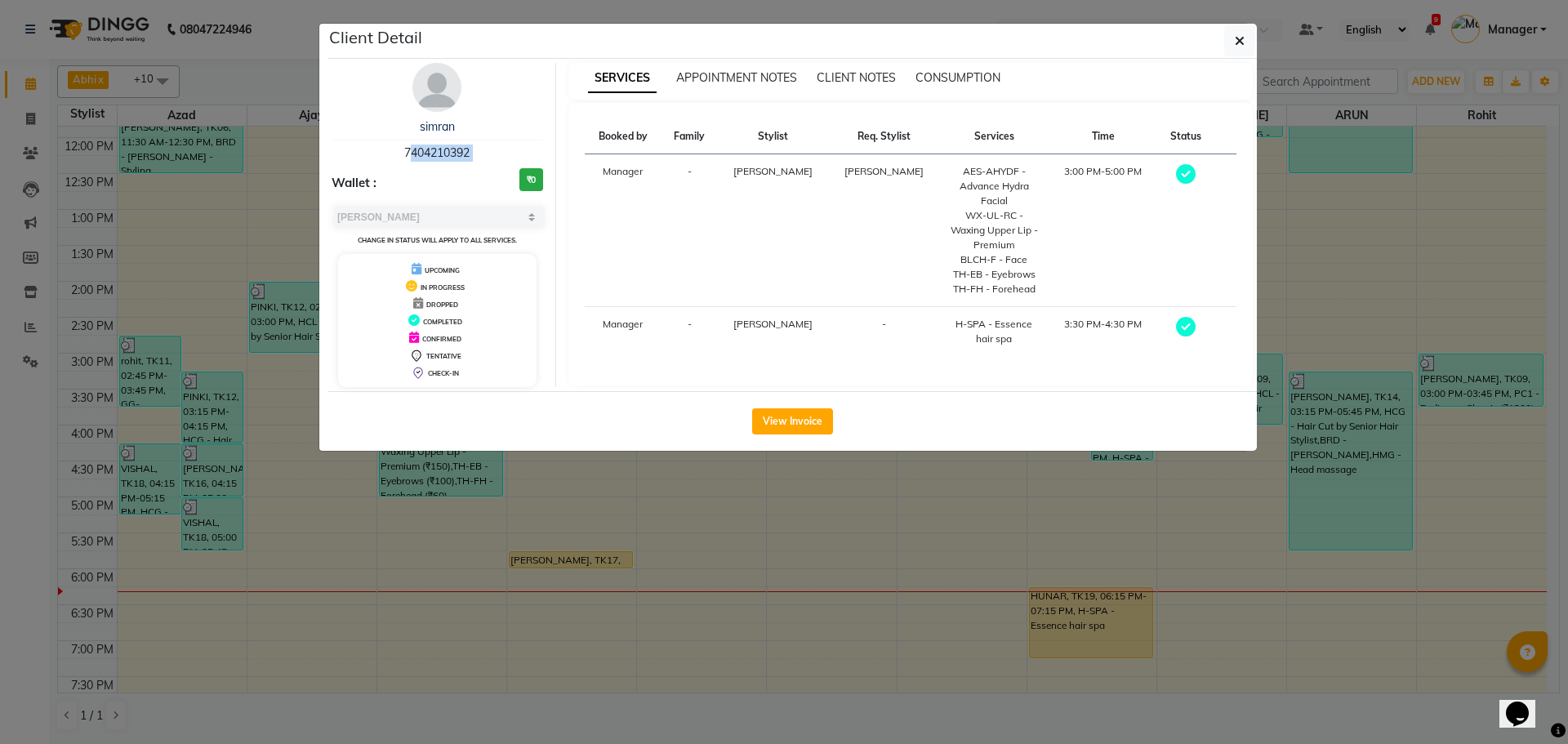 click on "[PERSON_NAME]    7404210392" at bounding box center (437, 140) 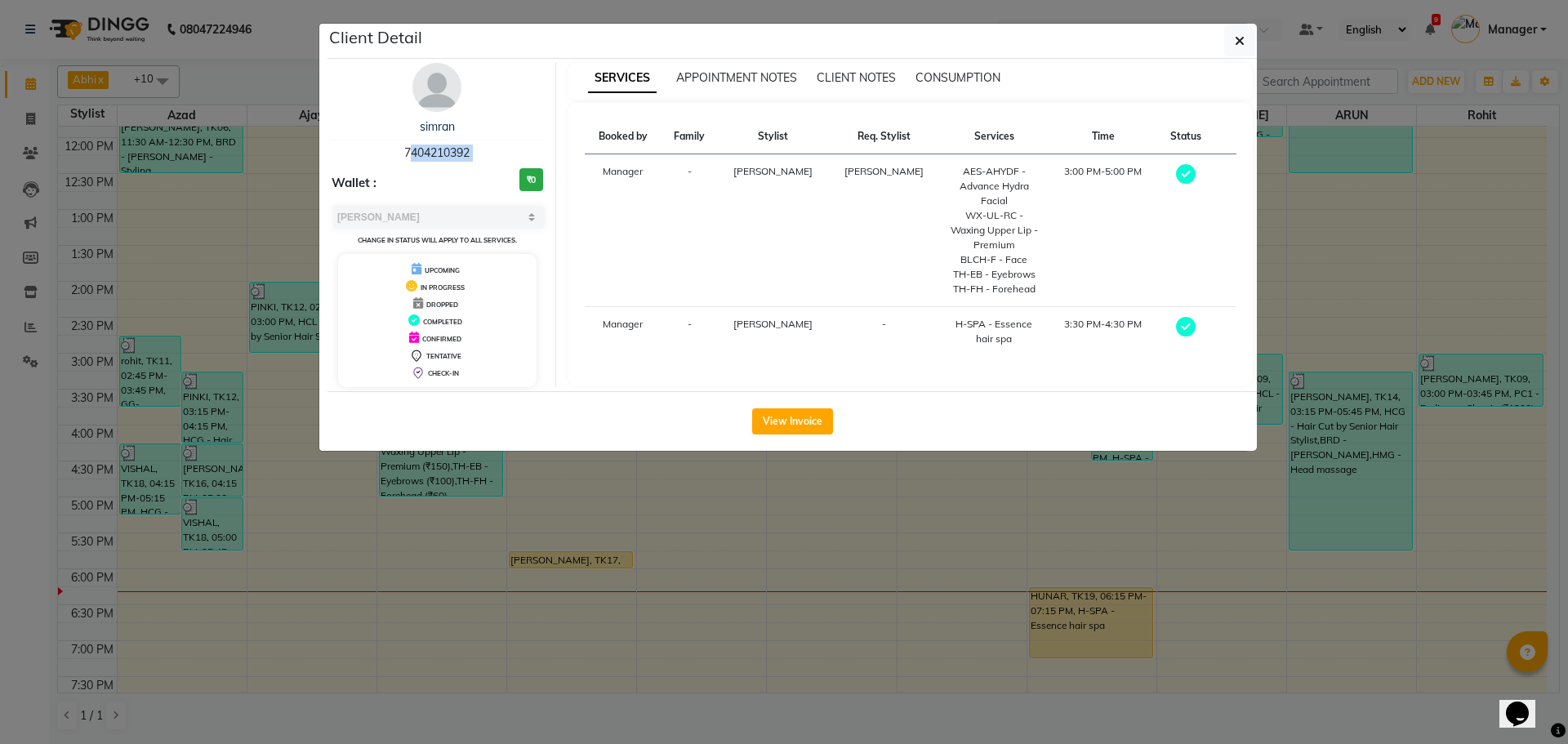 click 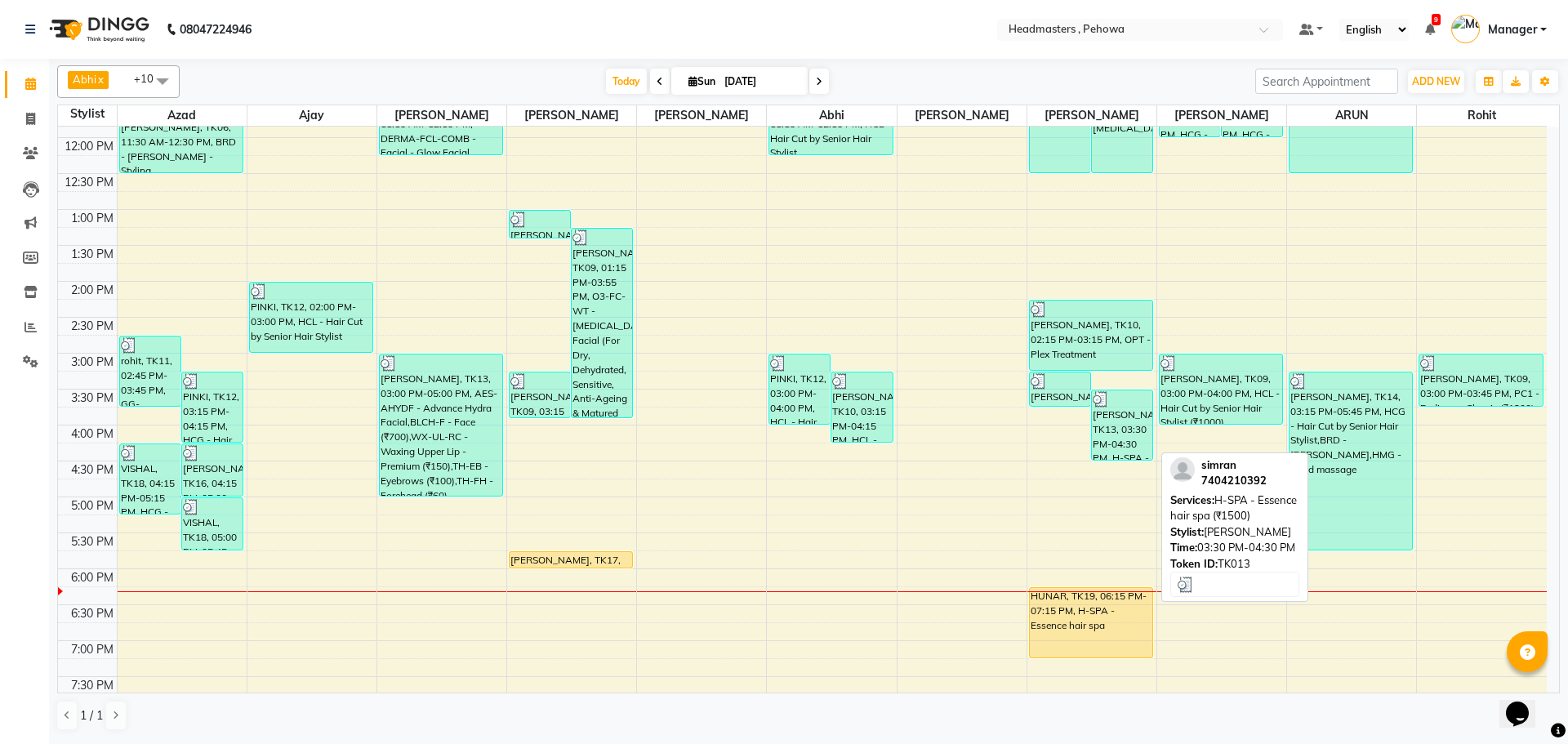 click on "[PERSON_NAME], TK13, 03:30 PM-04:30 PM, H-SPA - Essence hair spa (₹1500)" at bounding box center [1122, 425] 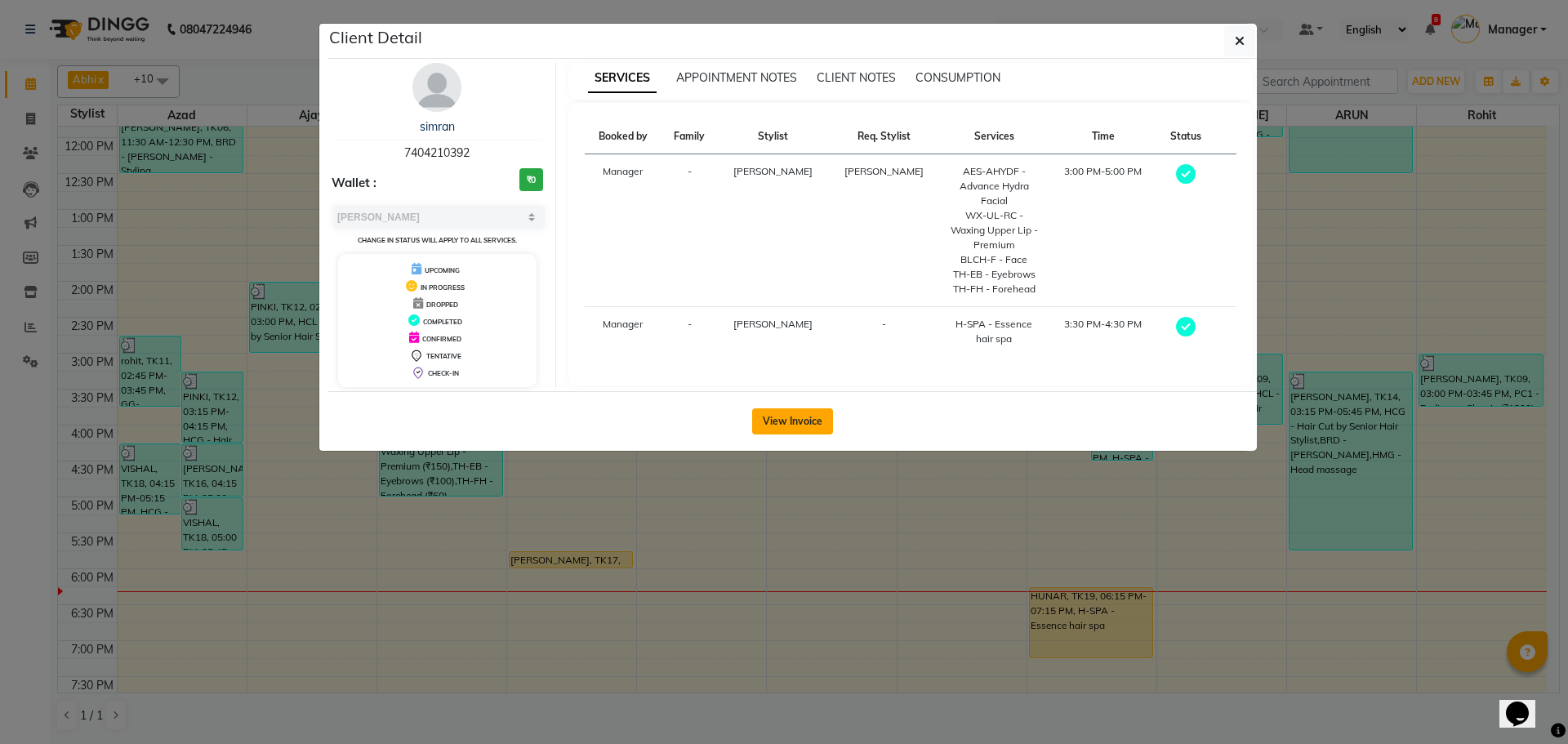 click on "View Invoice" 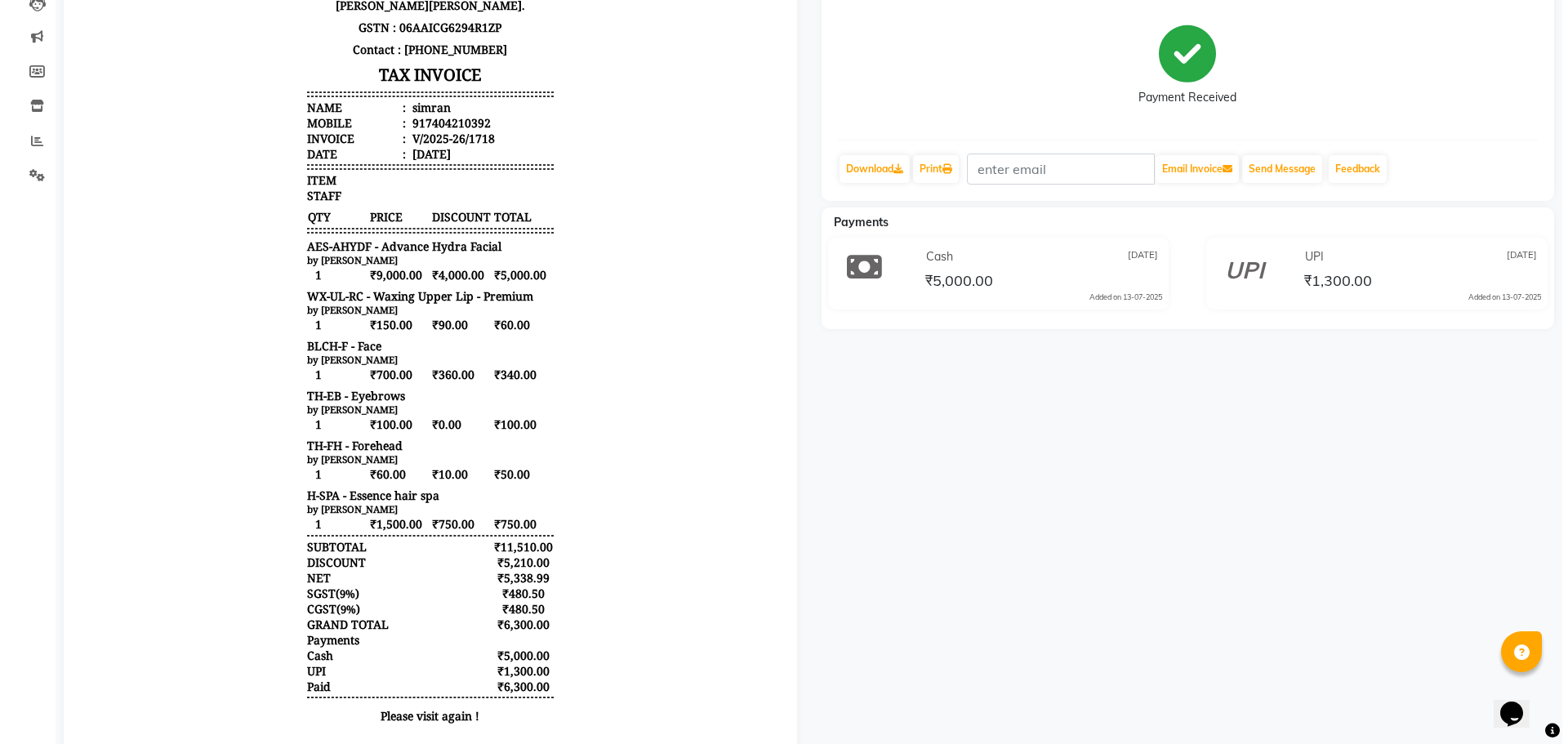 scroll, scrollTop: 0, scrollLeft: 0, axis: both 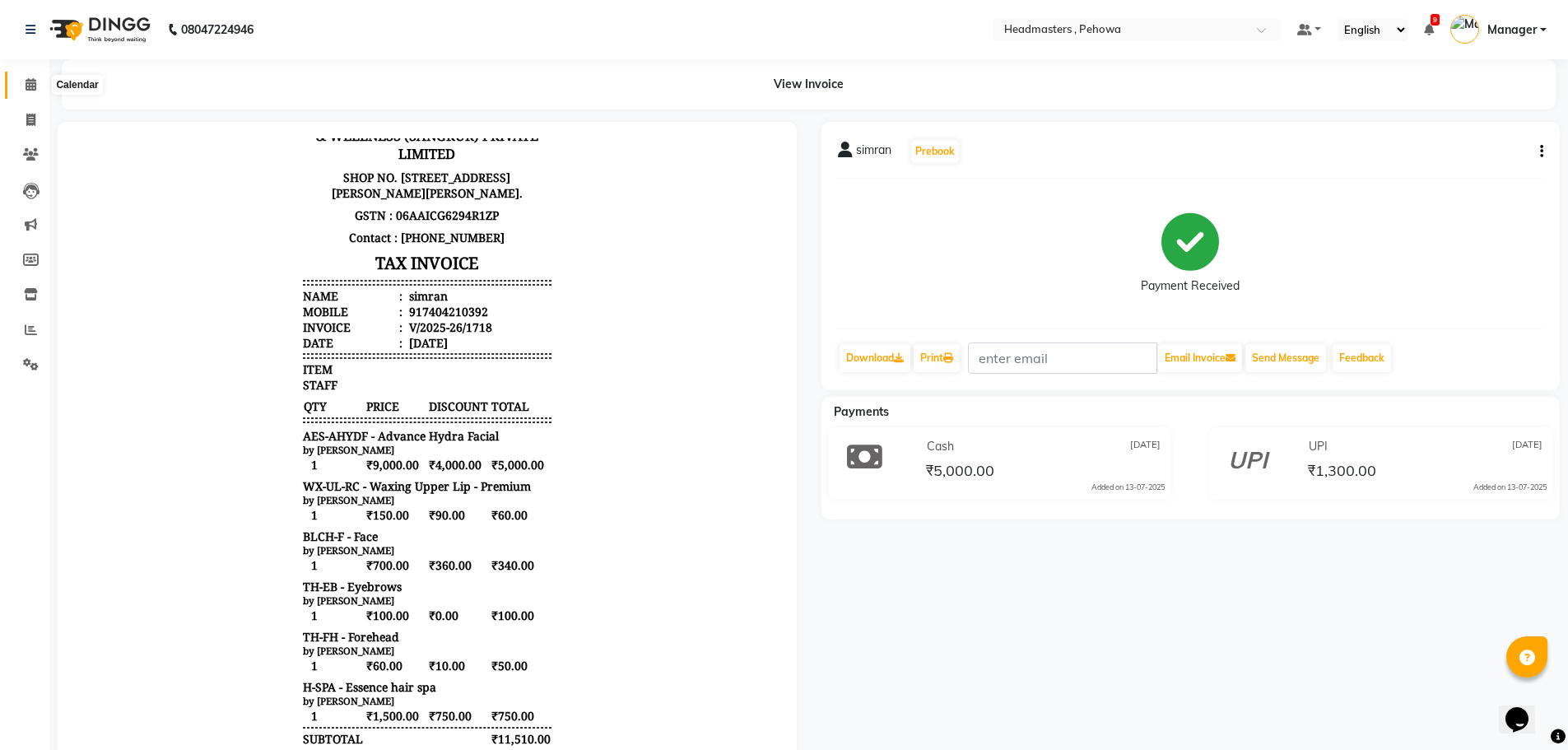 click 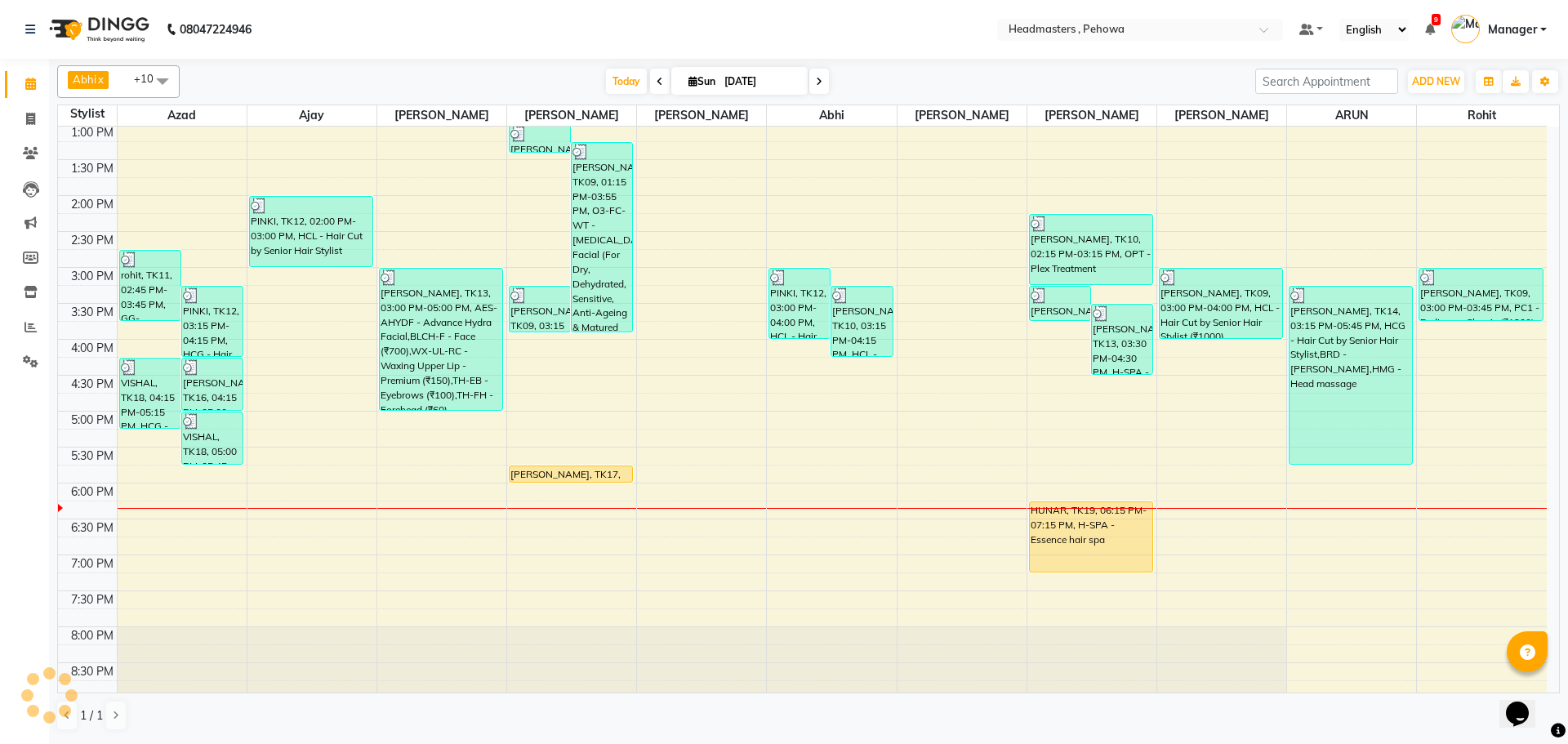 scroll, scrollTop: 439, scrollLeft: 0, axis: vertical 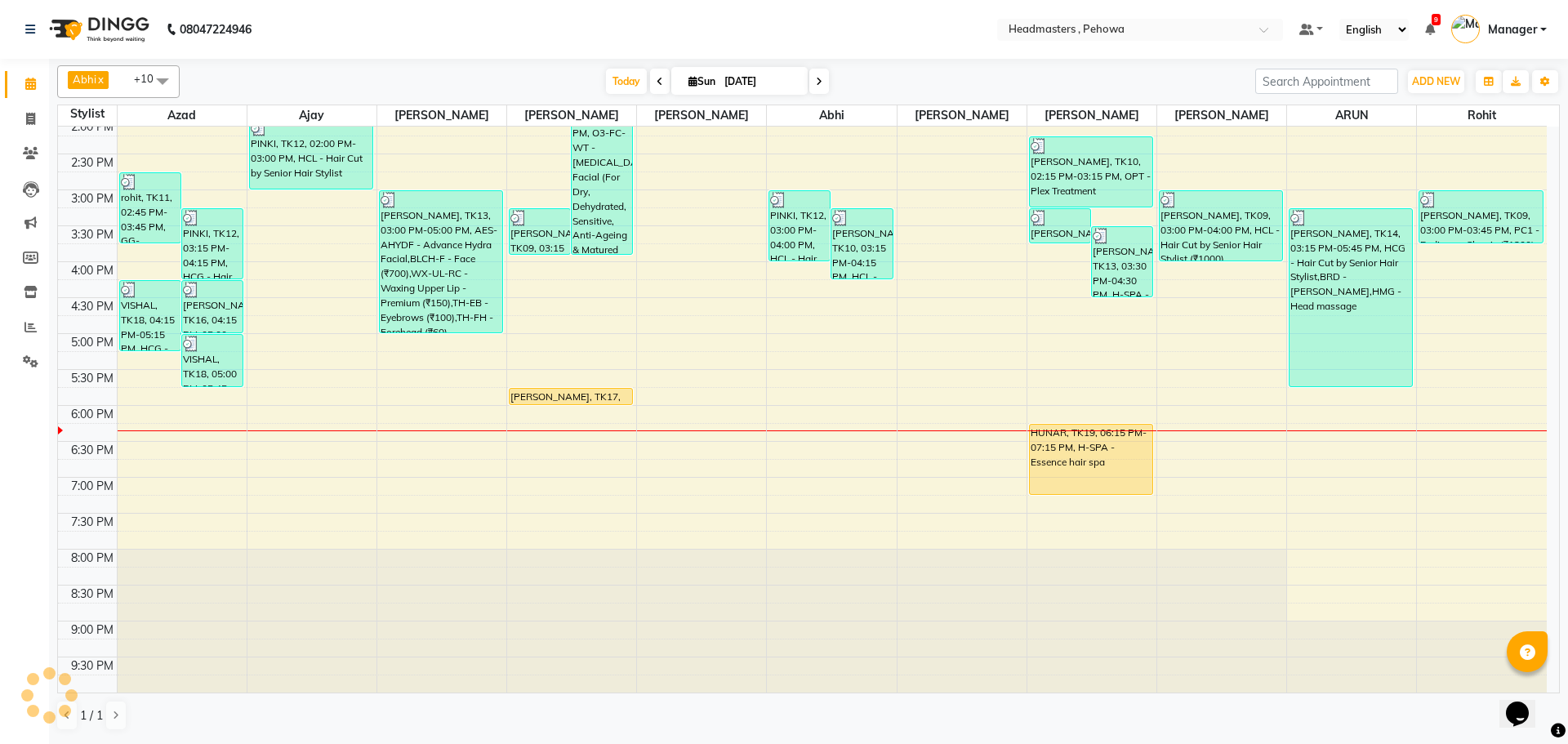 click on "8:00 AM 8:30 AM 9:00 AM 9:30 AM 10:00 AM 10:30 AM 11:00 AM 11:30 AM 12:00 PM 12:30 PM 1:00 PM 1:30 PM 2:00 PM 2:30 PM 3:00 PM 3:30 PM 4:00 PM 4:30 PM 5:00 PM 5:30 PM 6:00 PM 6:30 PM 7:00 PM 7:30 PM 8:00 PM 8:30 PM 9:00 PM 9:30 PM     rohit, TK11, 02:45 PM-03:45 PM, GG-essensity - Essensity Global     PINKI, TK12, 03:15 PM-04:15 PM, HCG - Hair Cut by Senior Hair Stylist (₹600)     VISHAL, TK18, 04:15 PM-05:15 PM, HCG - Hair Cut by Senior Hair Stylist     [PERSON_NAME], TK16, 04:15 PM-05:00 PM, BRD - [PERSON_NAME], TK18, 05:00 PM-05:45 PM, BRD - [PERSON_NAME]     jeeto, TK01, 10:15 AM-11:15 AM, HCG - Hair Cut by Senior Hair Stylist     KHUSH CHOPRA, TK06, 11:30 AM-12:30 PM, BRD - [PERSON_NAME] - Styling     PINKI, TK12, 02:00 PM-03:00 PM, HCL - Hair Cut by Senior Hair Stylist     [PERSON_NAME], TK05, 11:15 AM-12:15 PM, DERMA-FCL-COMB - Facial - Glow Facial (Uneven Skin)         [PERSON_NAME], TK08, 01:00 PM-01:25 PM, TH-EB - Eyebrows,TH-UL - Upper lips,TH-FH - Forehead" at bounding box center [802, 189] 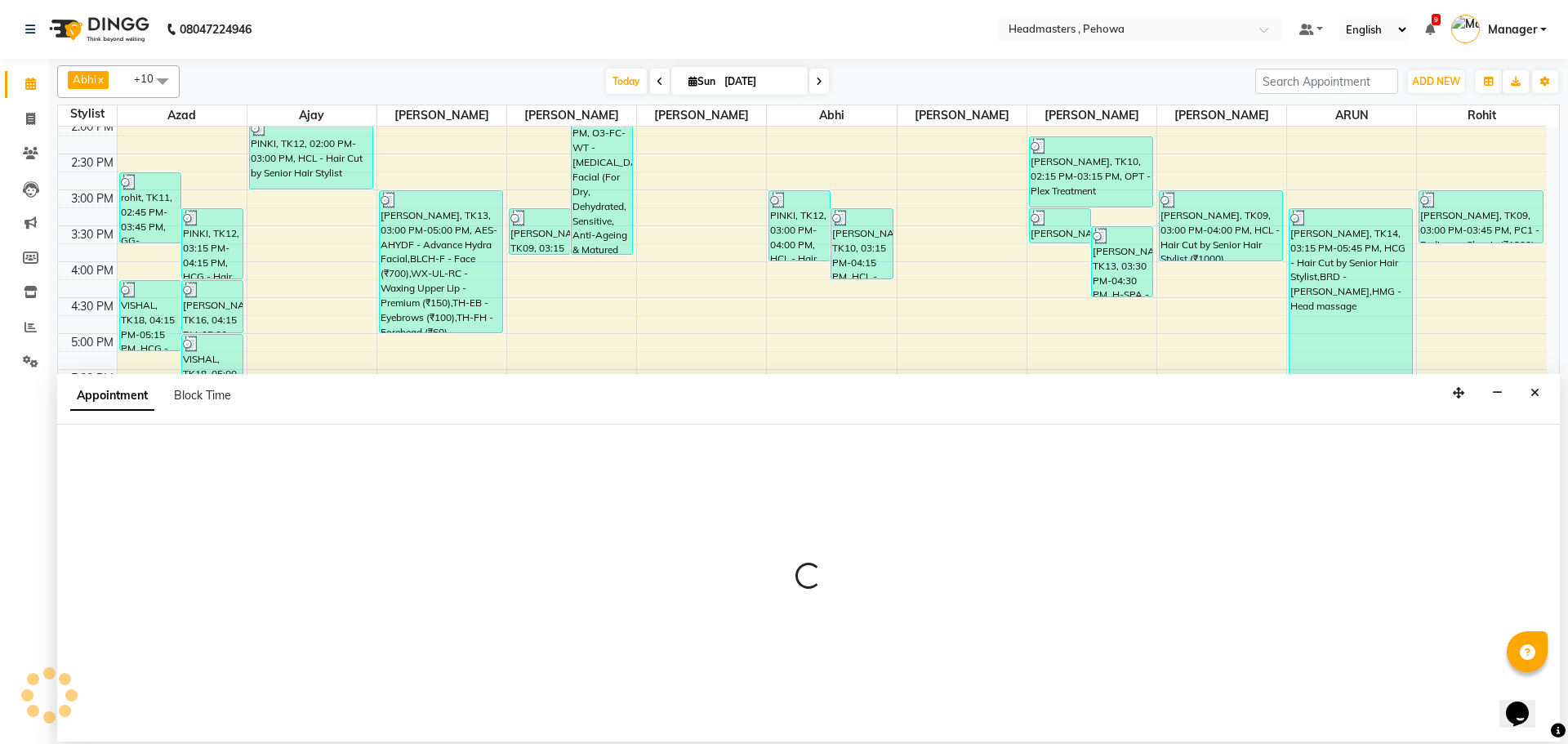 select on "68783" 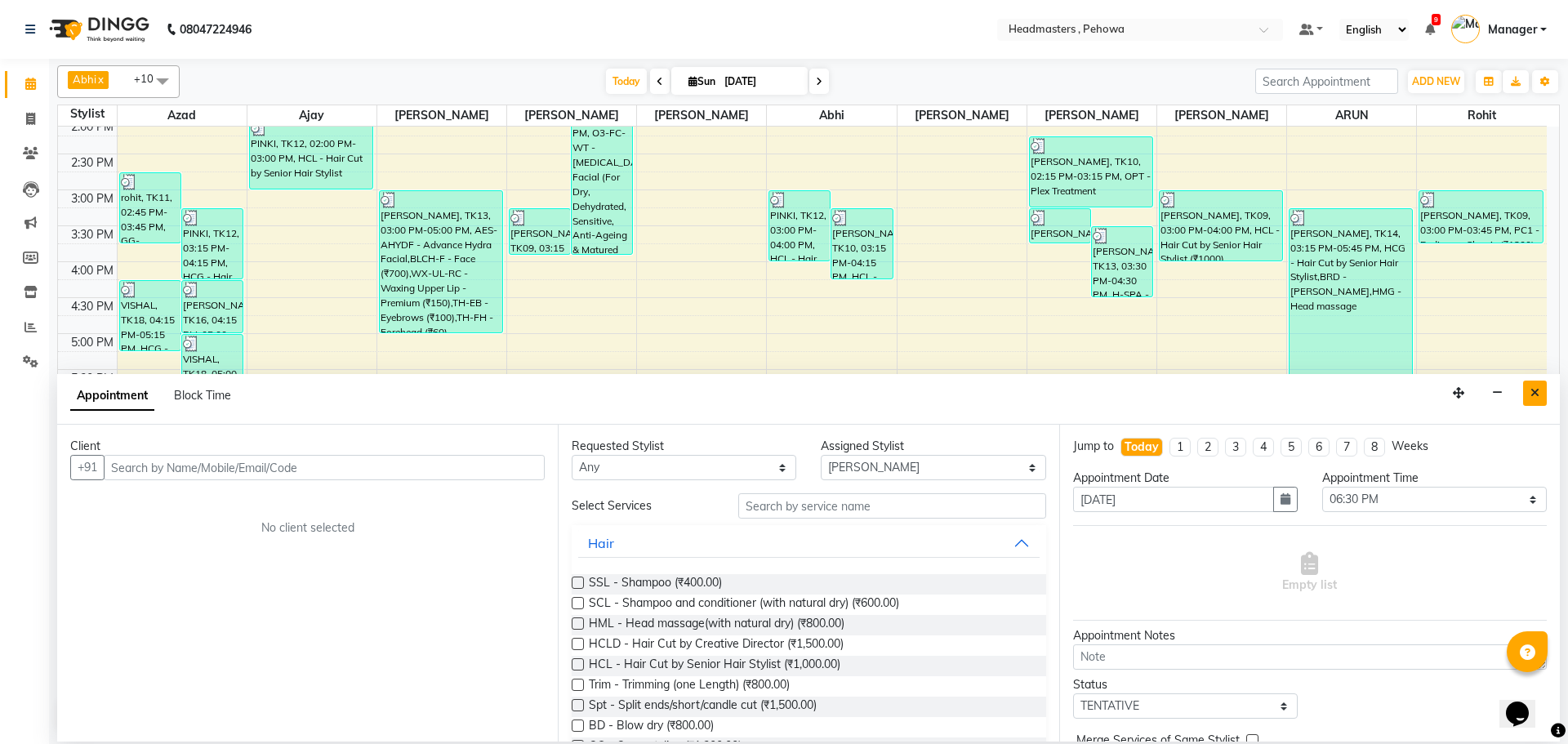 click at bounding box center [1535, 393] 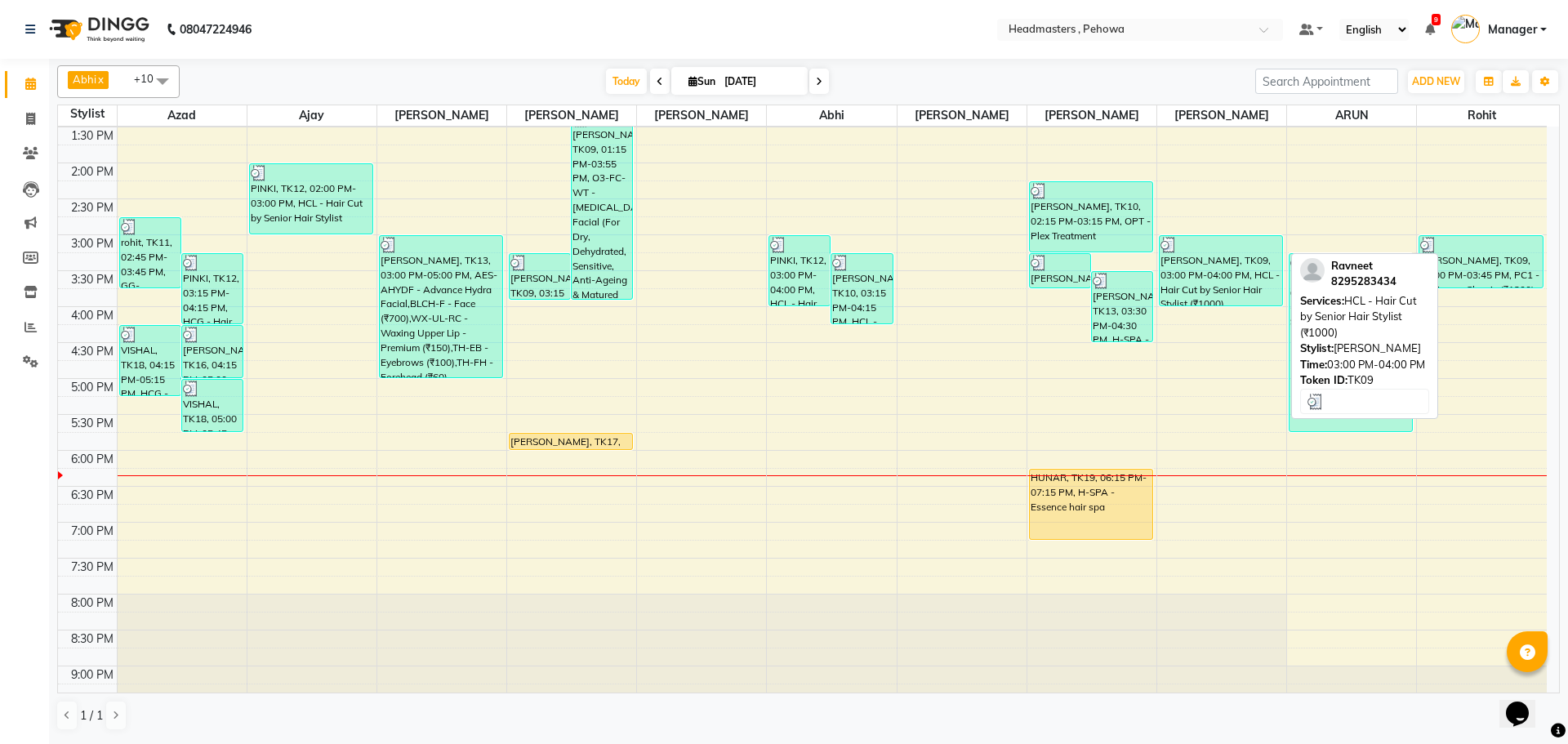 scroll, scrollTop: 358, scrollLeft: 0, axis: vertical 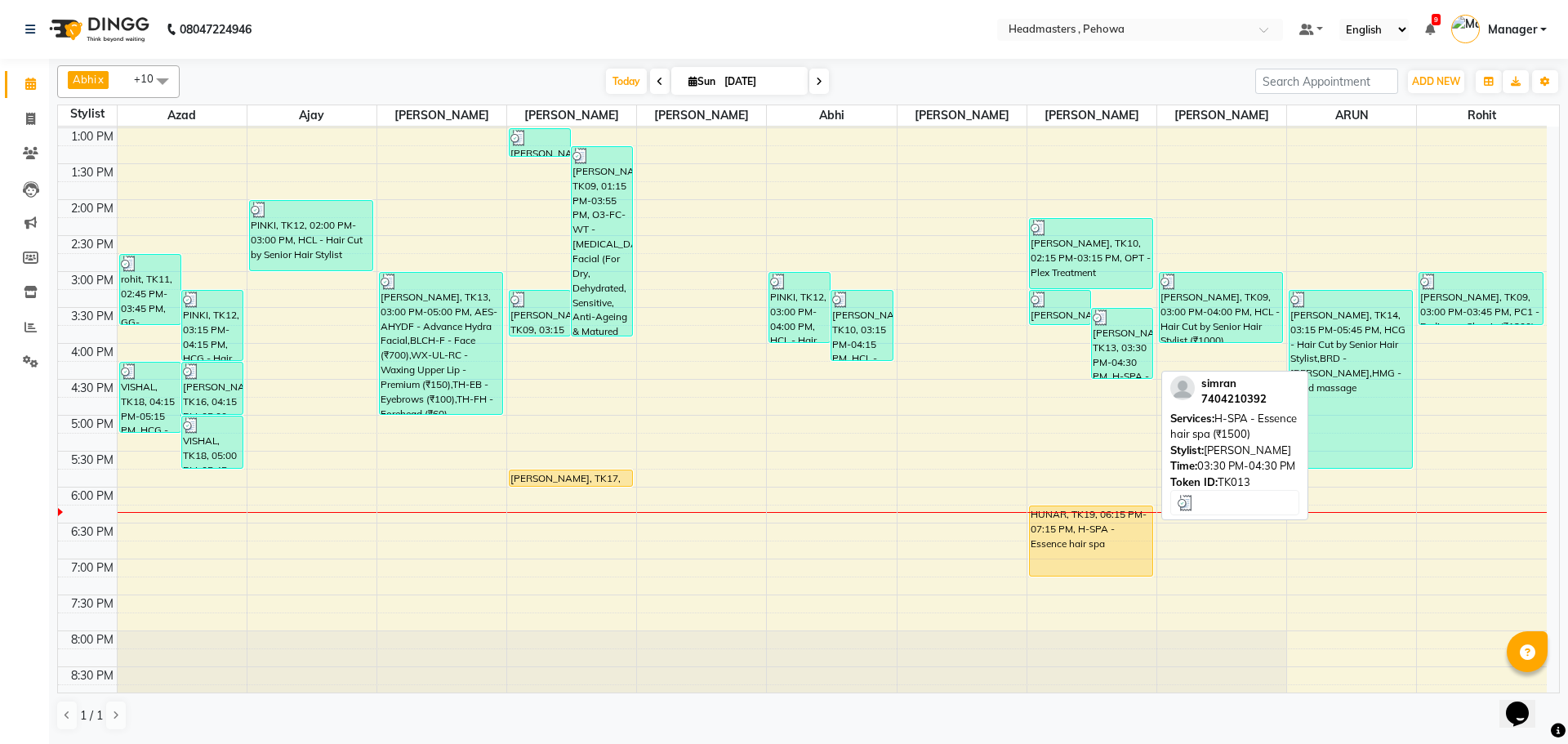 click on "[PERSON_NAME], TK13, 03:30 PM-04:30 PM, H-SPA - Essence hair spa (₹1500)" at bounding box center [1122, 343] 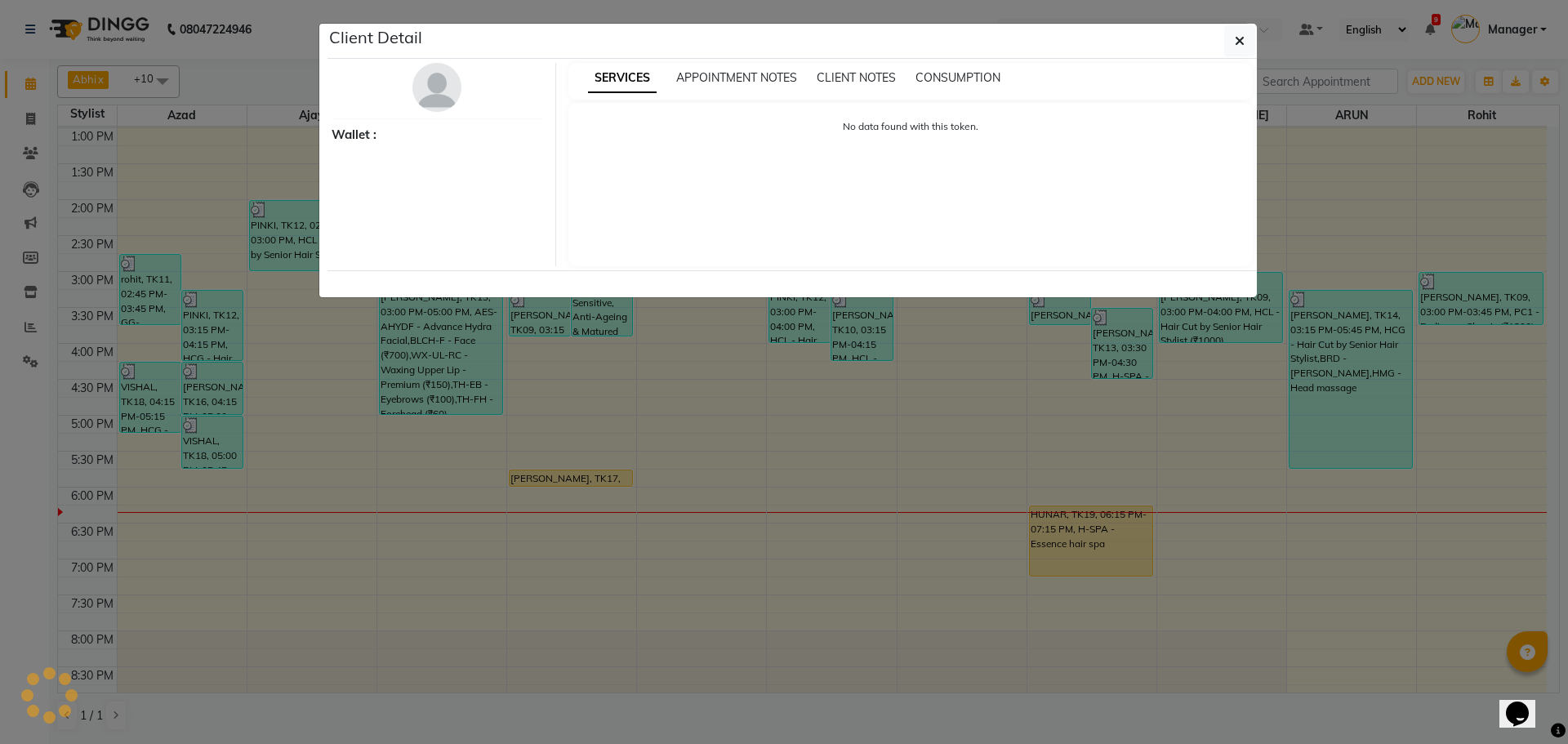 select on "3" 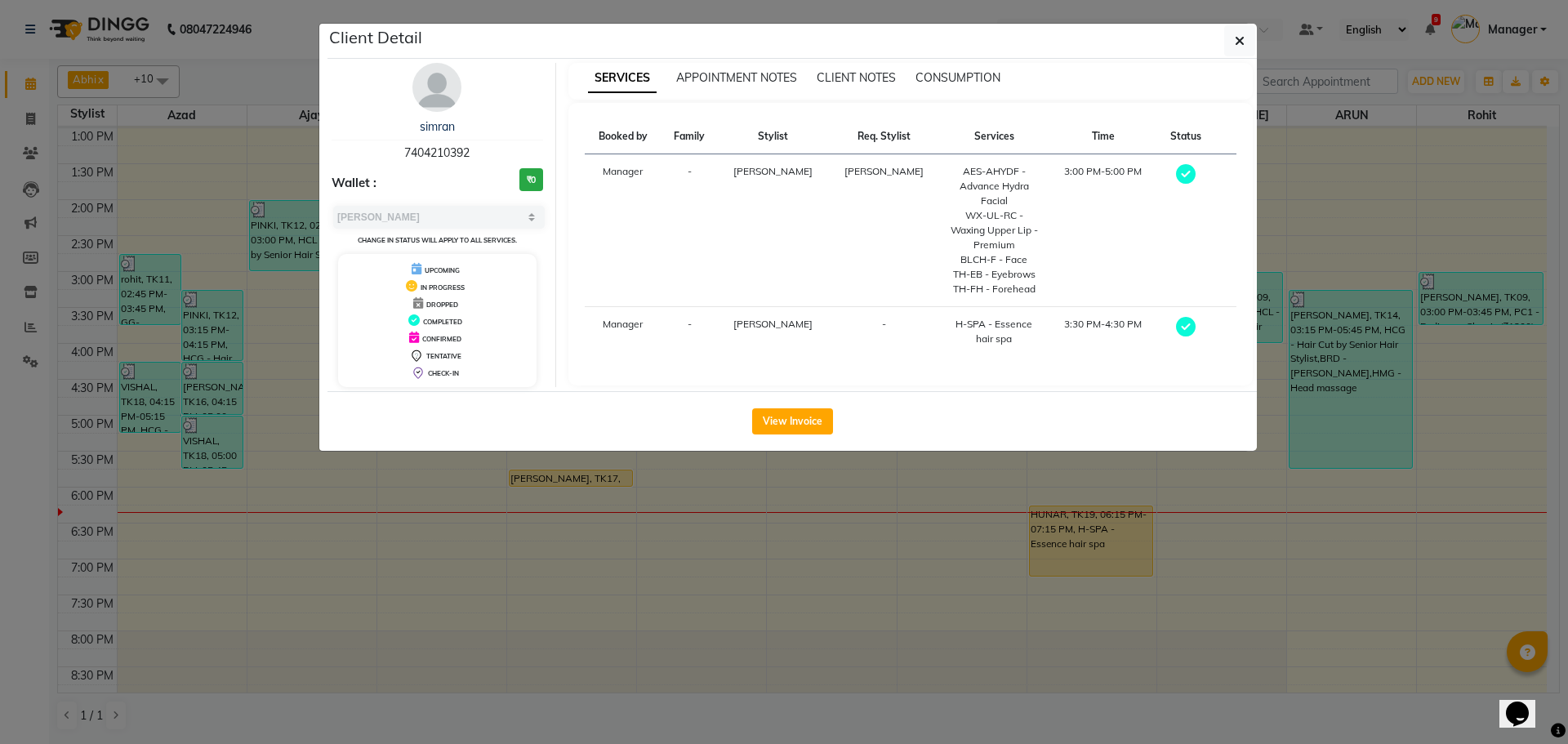 click on "[PERSON_NAME]    7404210392" at bounding box center (437, 140) 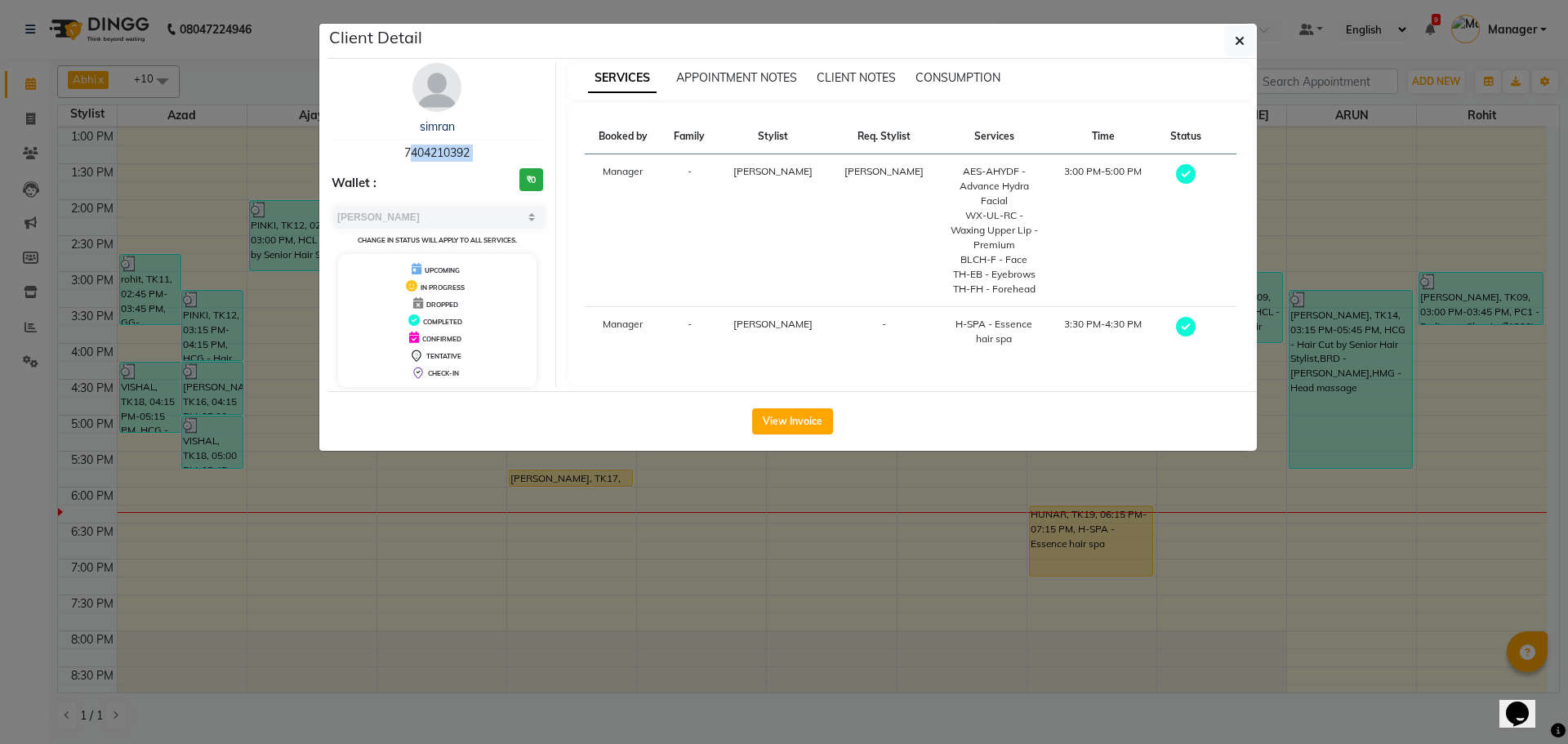 click on "[PERSON_NAME]    7404210392" at bounding box center (437, 140) 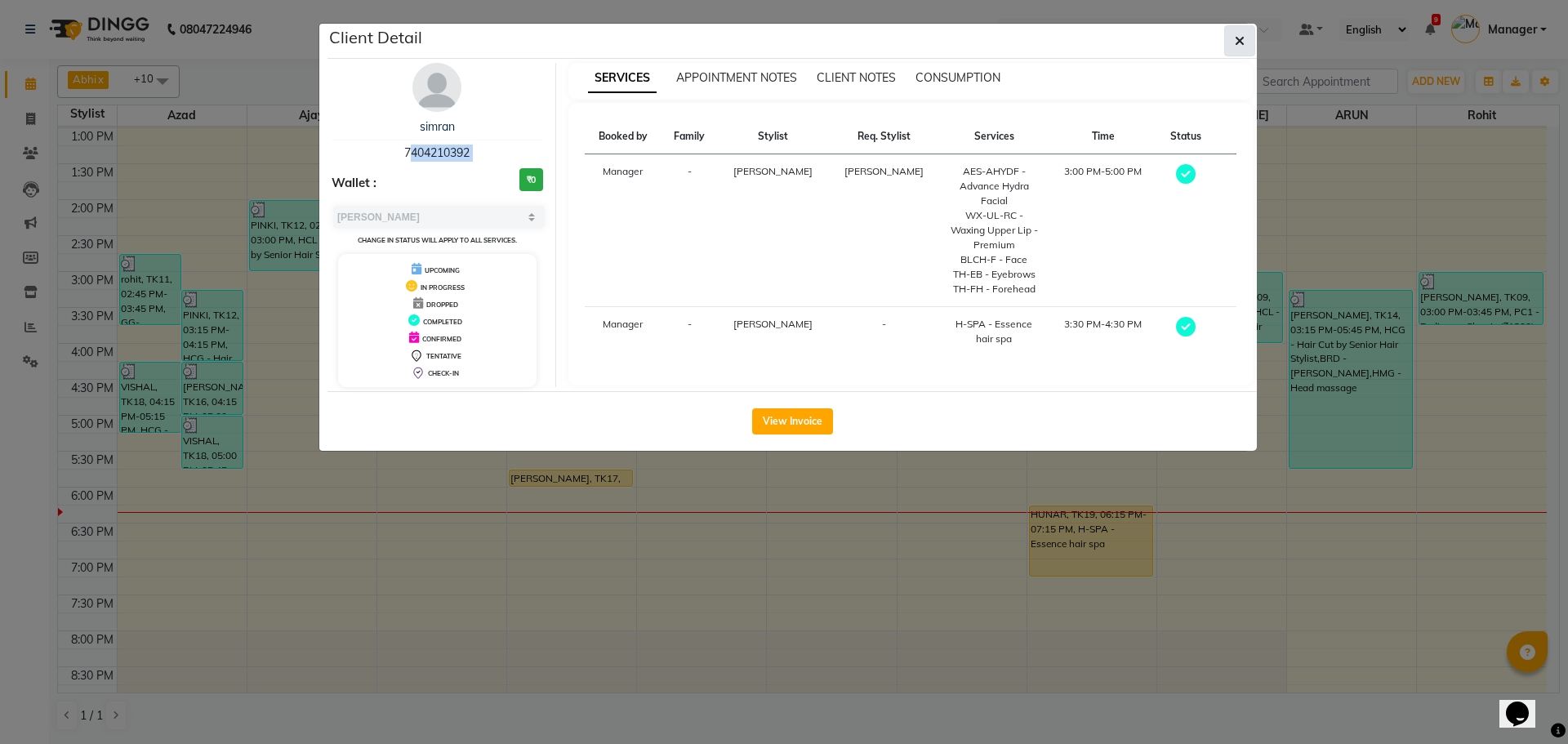 click 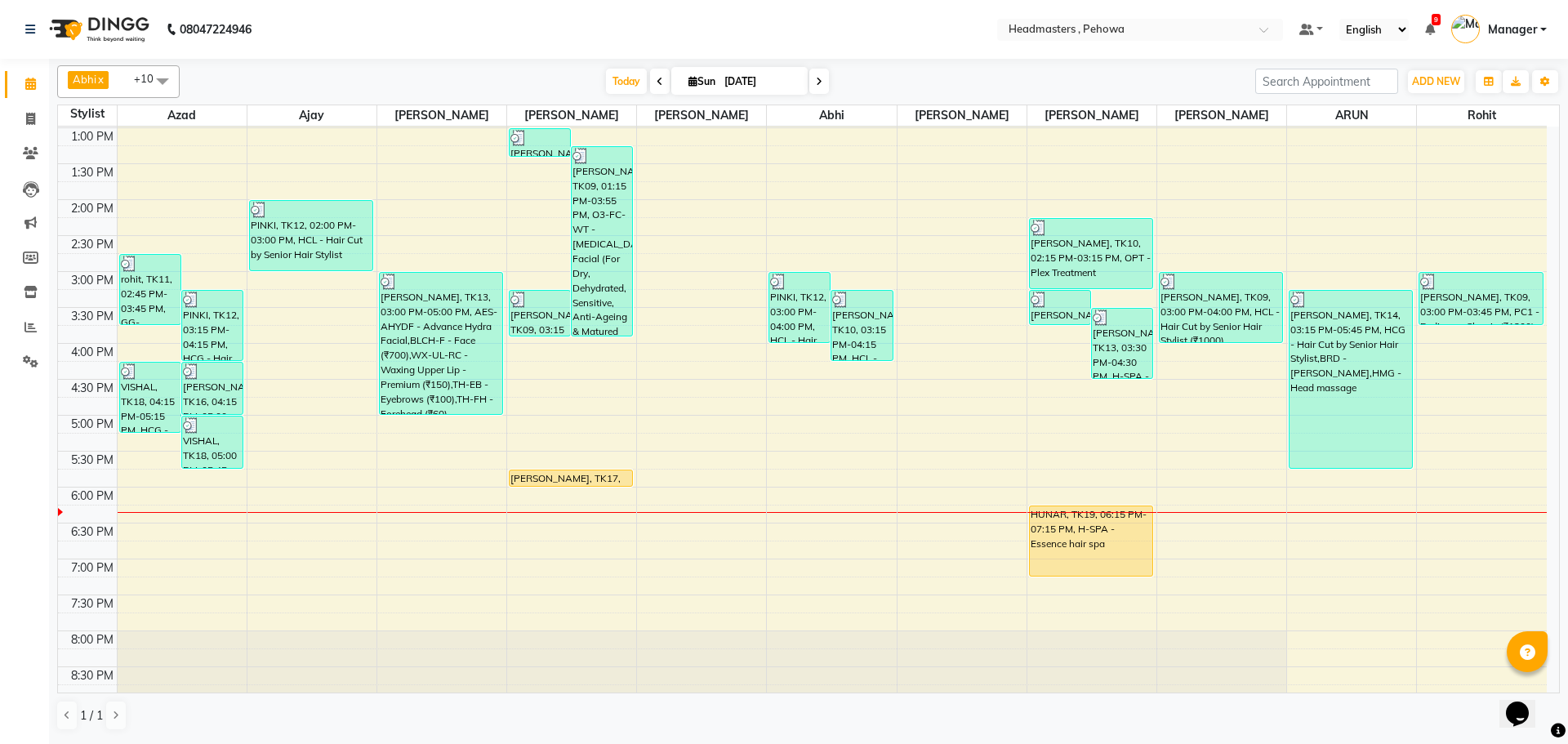 click on "8:00 AM 8:30 AM 9:00 AM 9:30 AM 10:00 AM 10:30 AM 11:00 AM 11:30 AM 12:00 PM 12:30 PM 1:00 PM 1:30 PM 2:00 PM 2:30 PM 3:00 PM 3:30 PM 4:00 PM 4:30 PM 5:00 PM 5:30 PM 6:00 PM 6:30 PM 7:00 PM 7:30 PM 8:00 PM 8:30 PM 9:00 PM 9:30 PM     rohit, TK11, 02:45 PM-03:45 PM, GG-essensity - Essensity Global     PINKI, TK12, 03:15 PM-04:15 PM, HCG - Hair Cut by Senior Hair Stylist (₹600)     VISHAL, TK18, 04:15 PM-05:15 PM, HCG - Hair Cut by Senior Hair Stylist     [PERSON_NAME], TK16, 04:15 PM-05:00 PM, BRD - [PERSON_NAME], TK18, 05:00 PM-05:45 PM, BRD - [PERSON_NAME]     jeeto, TK01, 10:15 AM-11:15 AM, HCG - Hair Cut by Senior Hair Stylist     KHUSH CHOPRA, TK06, 11:30 AM-12:30 PM, BRD - [PERSON_NAME] - Styling     PINKI, TK12, 02:00 PM-03:00 PM, HCL - Hair Cut by Senior Hair Stylist     [PERSON_NAME], TK05, 11:15 AM-12:15 PM, DERMA-FCL-COMB - Facial - Glow Facial (Uneven Skin)         [PERSON_NAME], TK08, 01:00 PM-01:25 PM, TH-EB - Eyebrows,TH-UL - Upper lips,TH-FH - Forehead" at bounding box center (802, 271) 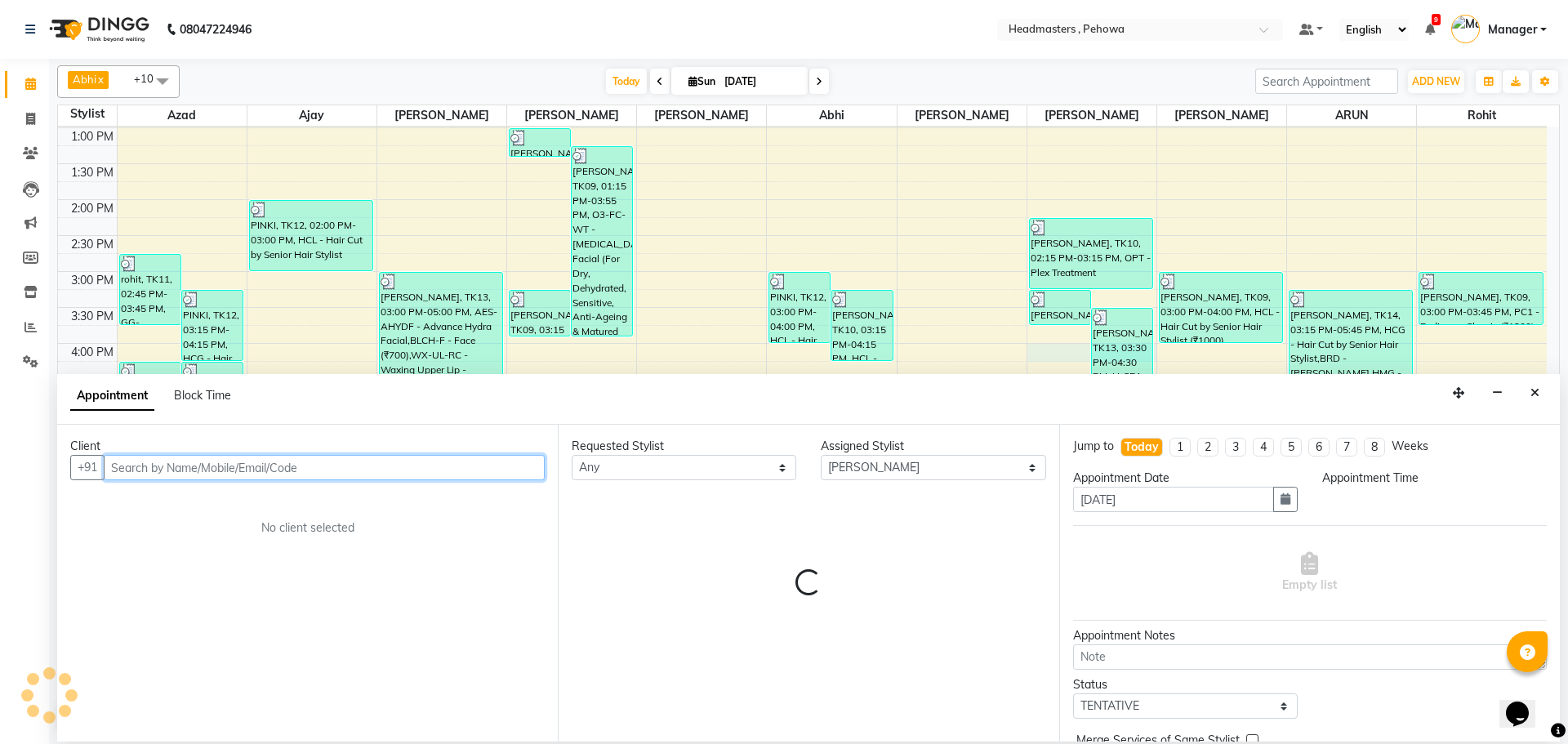 select on "960" 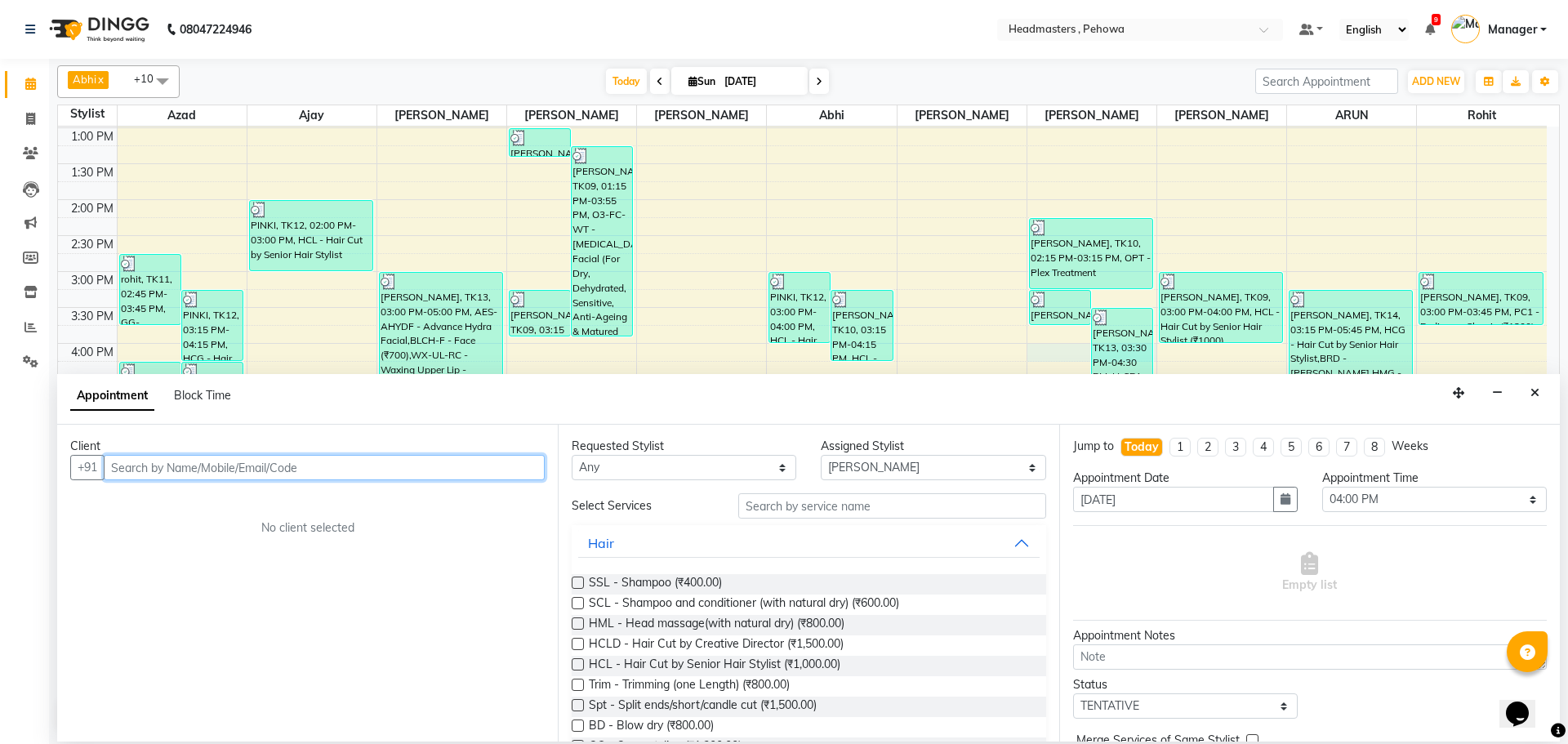 click at bounding box center (324, 467) 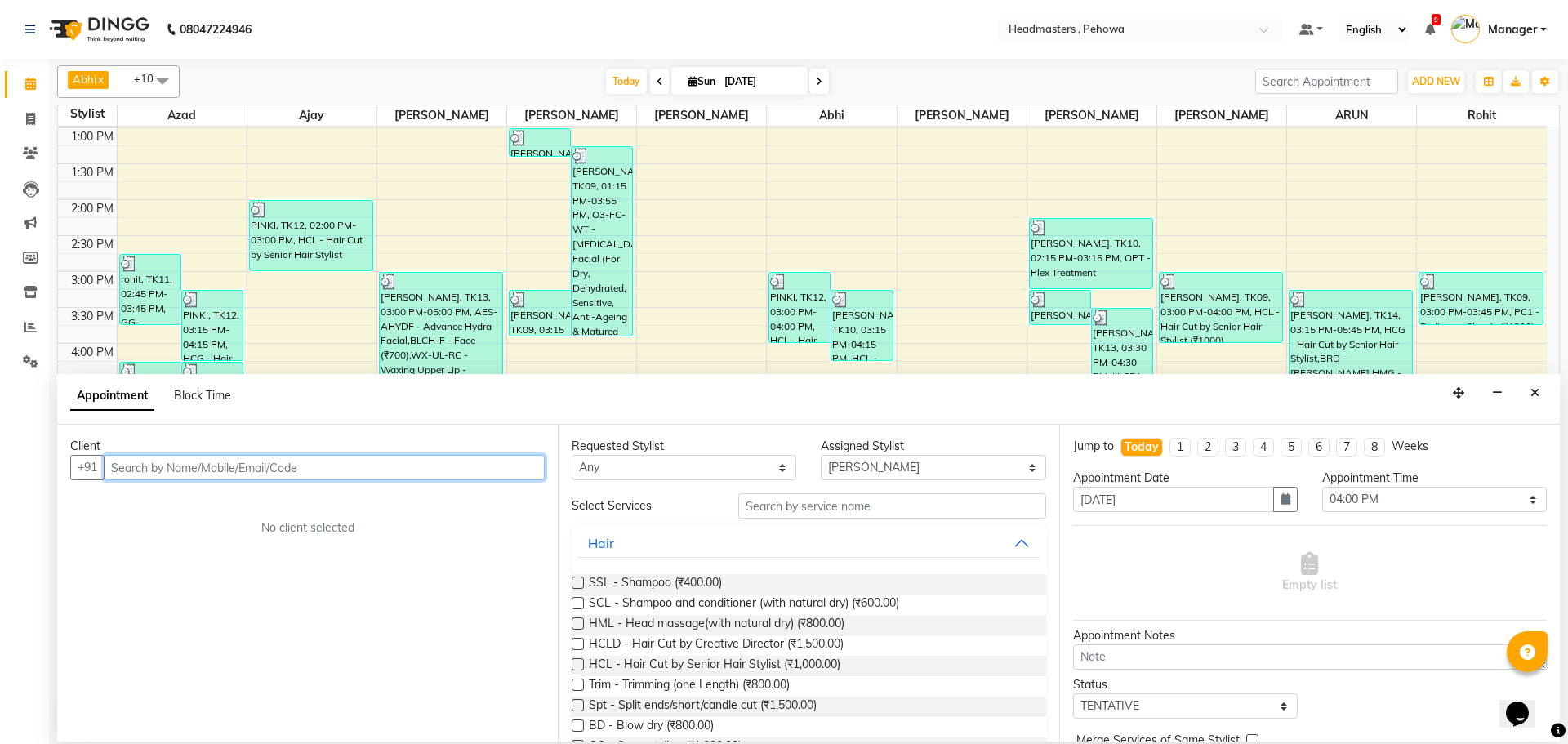 paste on "7404210392" 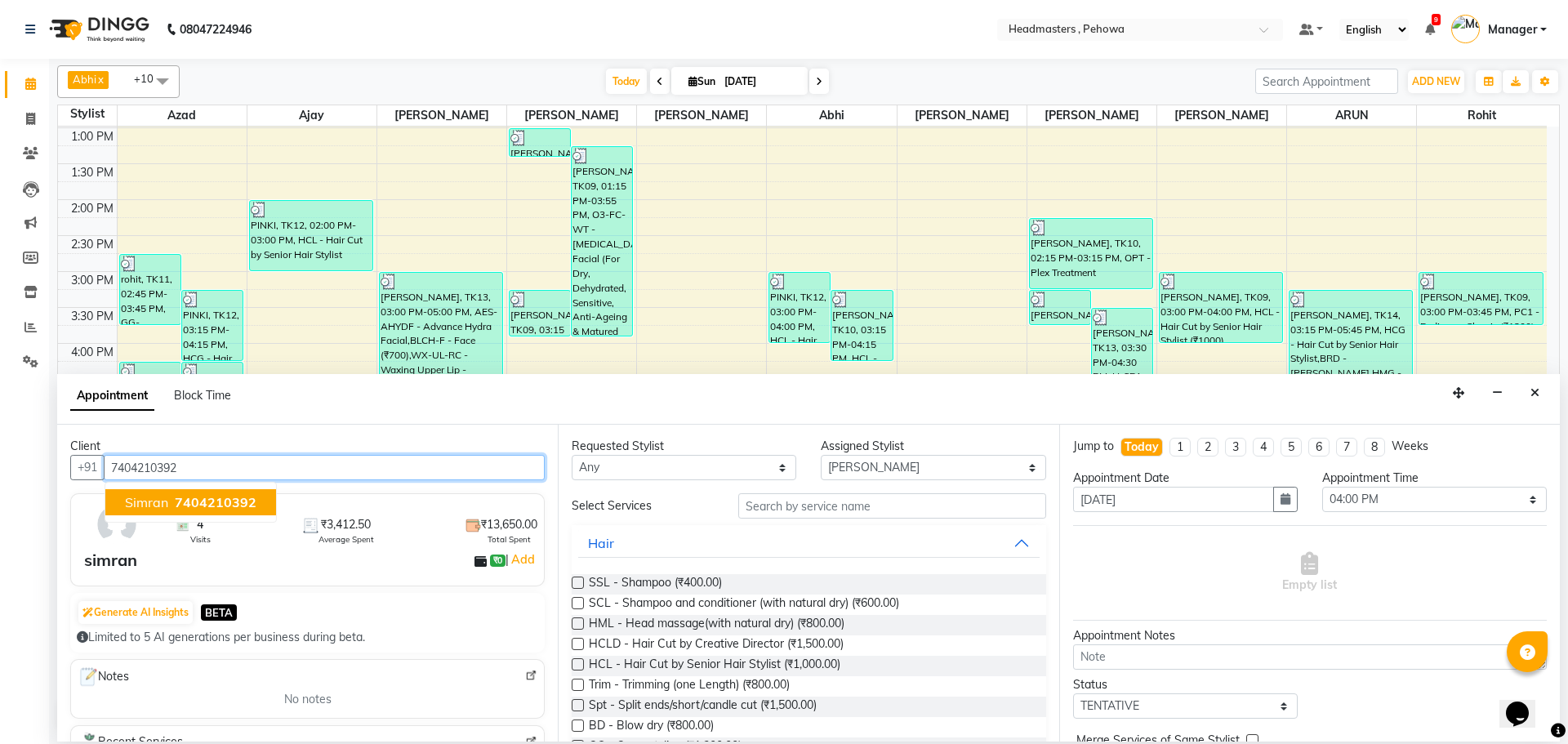 click on "7404210392" at bounding box center (216, 502) 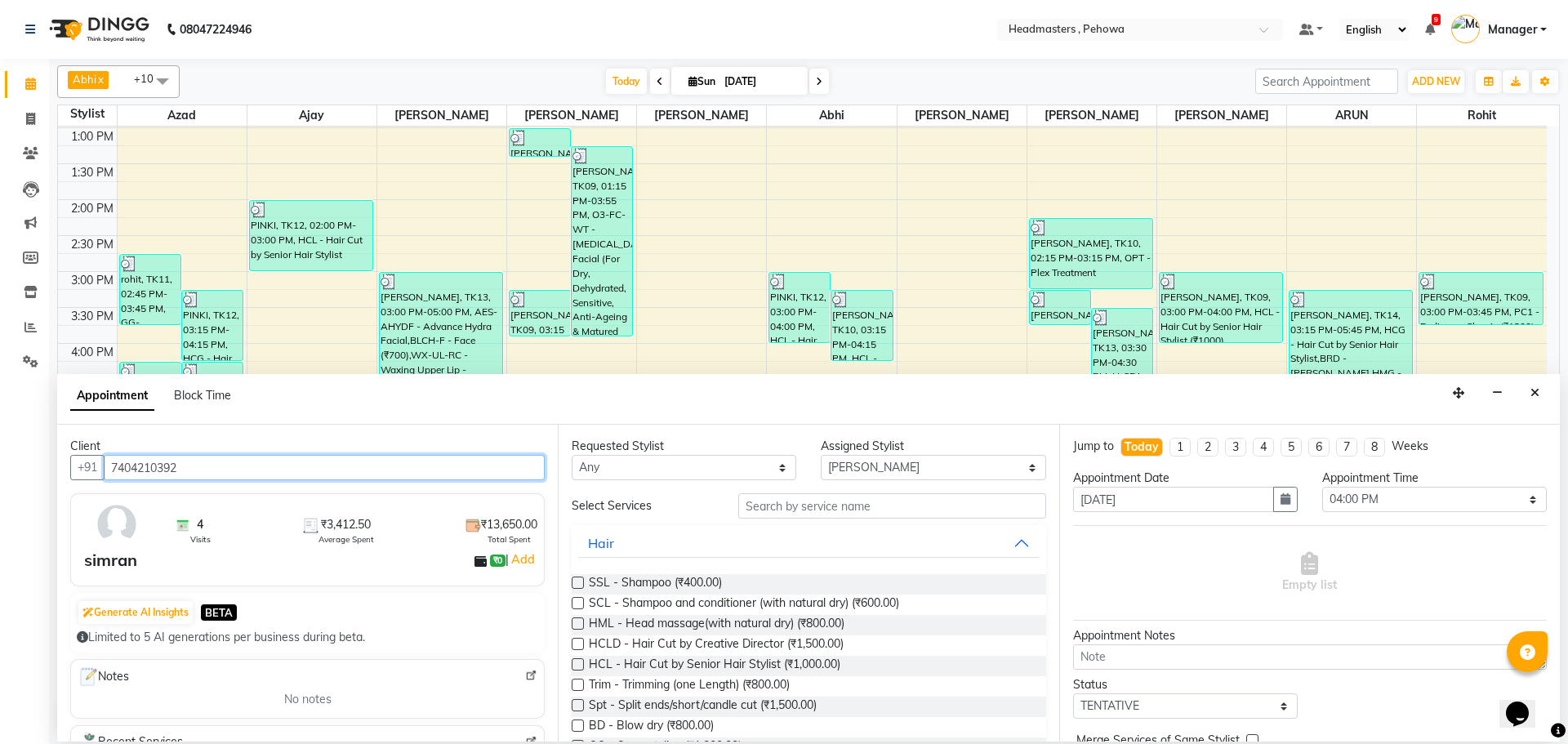 type on "7404210392" 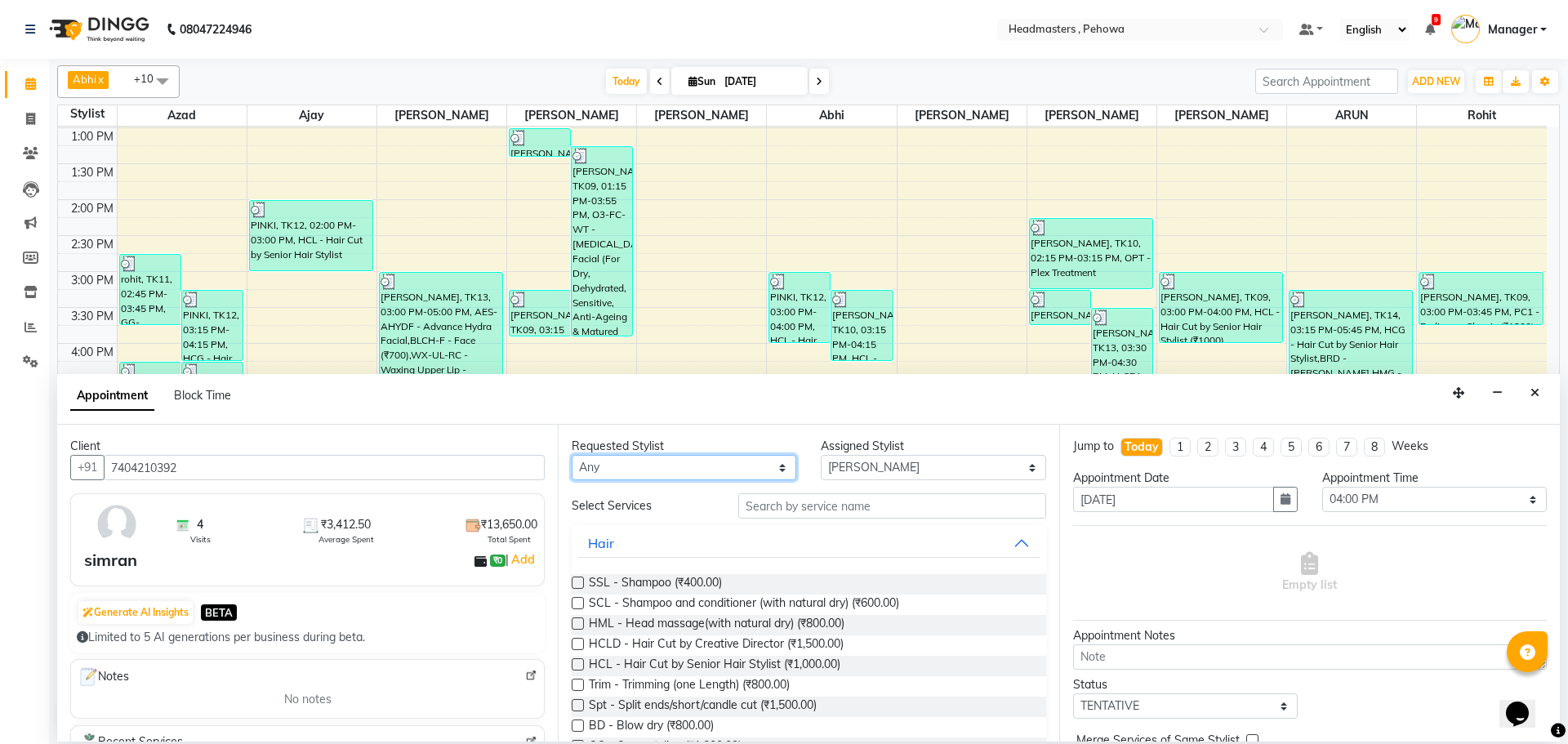 click on "Any Abhi [PERSON_NAME] [PERSON_NAME] [PERSON_NAME] [PERSON_NAME] Headmasters [PERSON_NAME] Manager [PERSON_NAME] [PERSON_NAME] [PERSON_NAME] [PERSON_NAME] Rohit [PERSON_NAME] [PERSON_NAME] [PERSON_NAME] [PERSON_NAME]  [PERSON_NAME]" at bounding box center (684, 467) 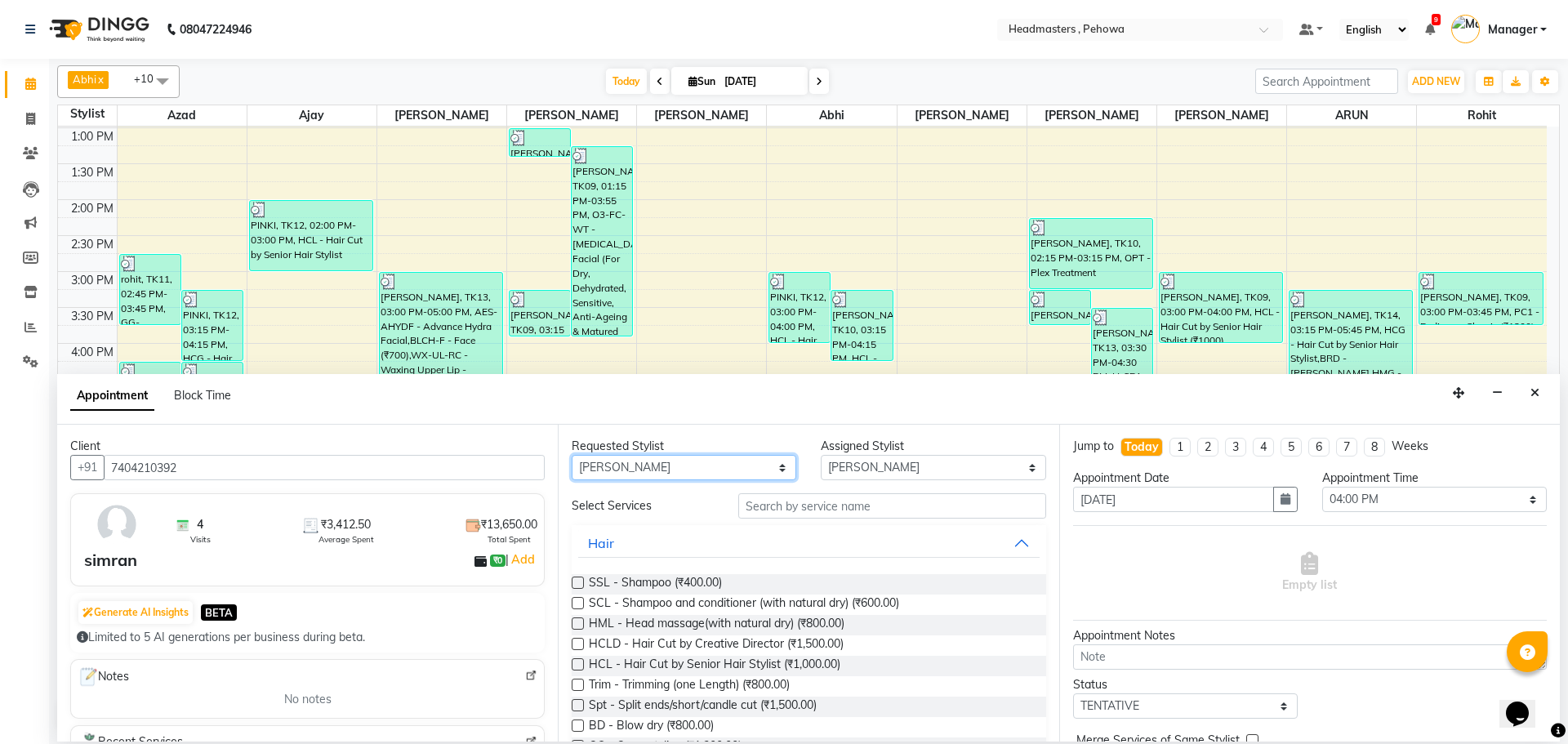 click on "Any Abhi [PERSON_NAME] [PERSON_NAME] [PERSON_NAME] [PERSON_NAME] Headmasters [PERSON_NAME] Manager [PERSON_NAME] [PERSON_NAME] [PERSON_NAME] [PERSON_NAME] Rohit [PERSON_NAME] [PERSON_NAME] [PERSON_NAME] [PERSON_NAME]  [PERSON_NAME]" at bounding box center [684, 467] 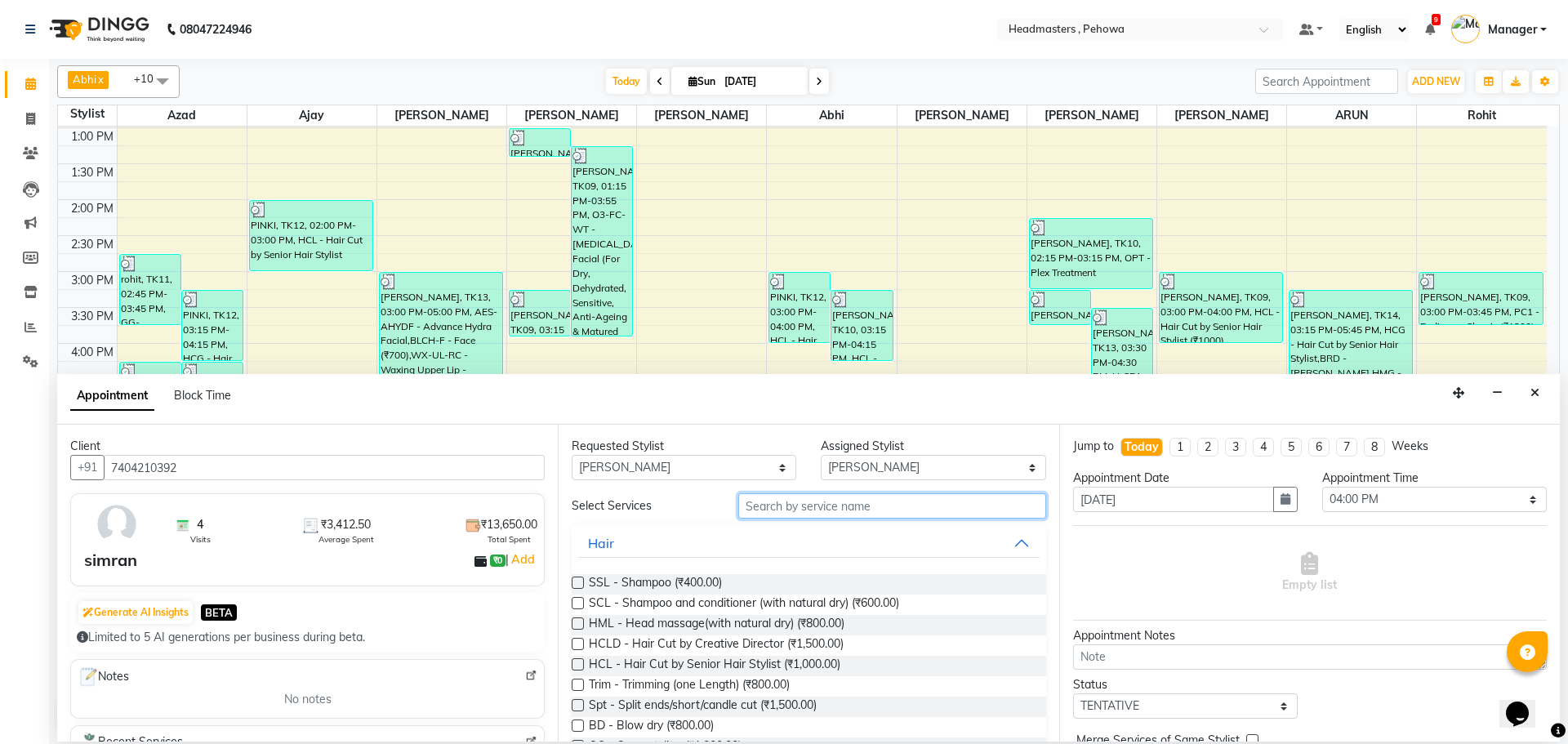 click at bounding box center (892, 506) 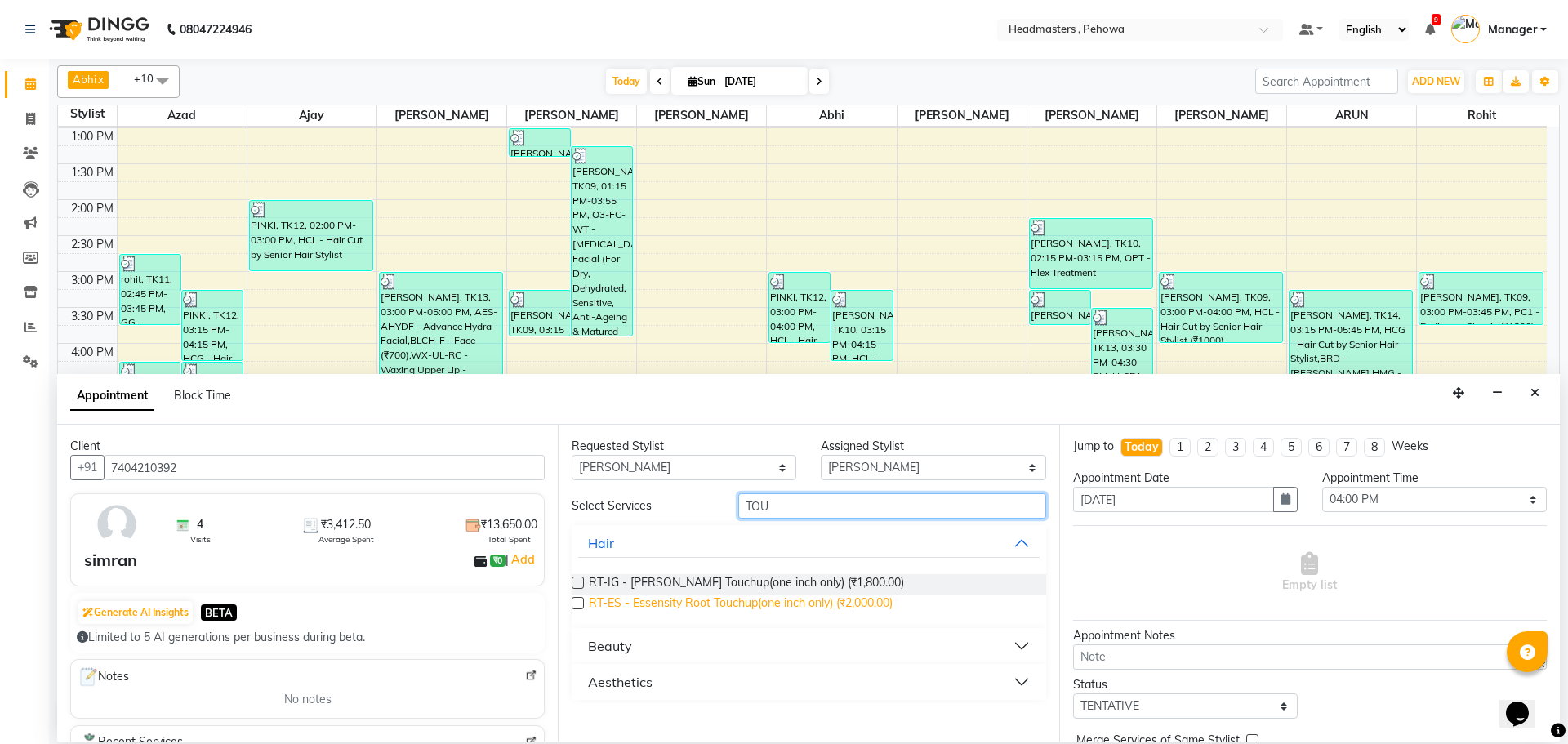 type on "TOU" 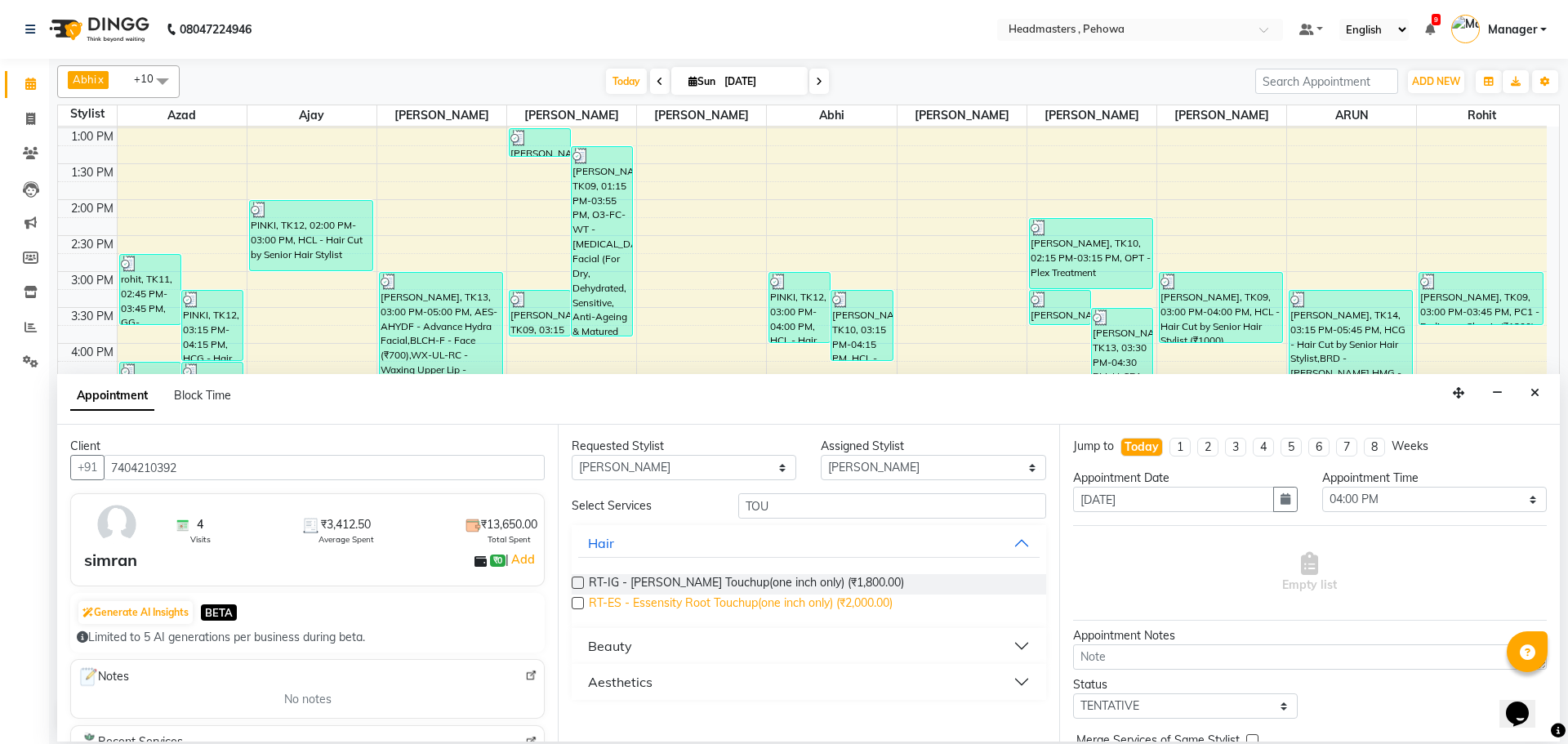 click on "RT-ES - Essensity Root Touchup(one inch only) (₹2,000.00)" at bounding box center [741, 604] 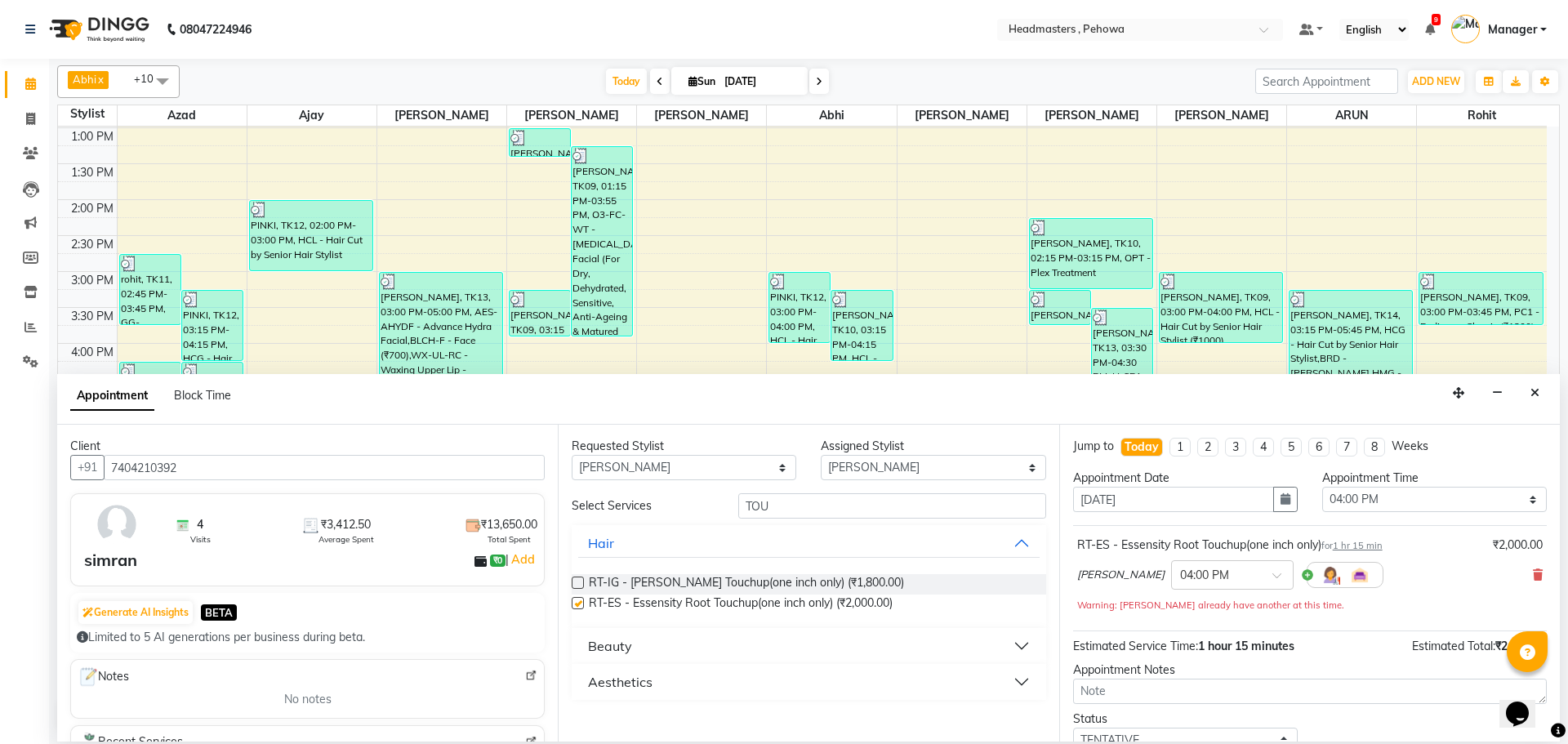 checkbox on "false" 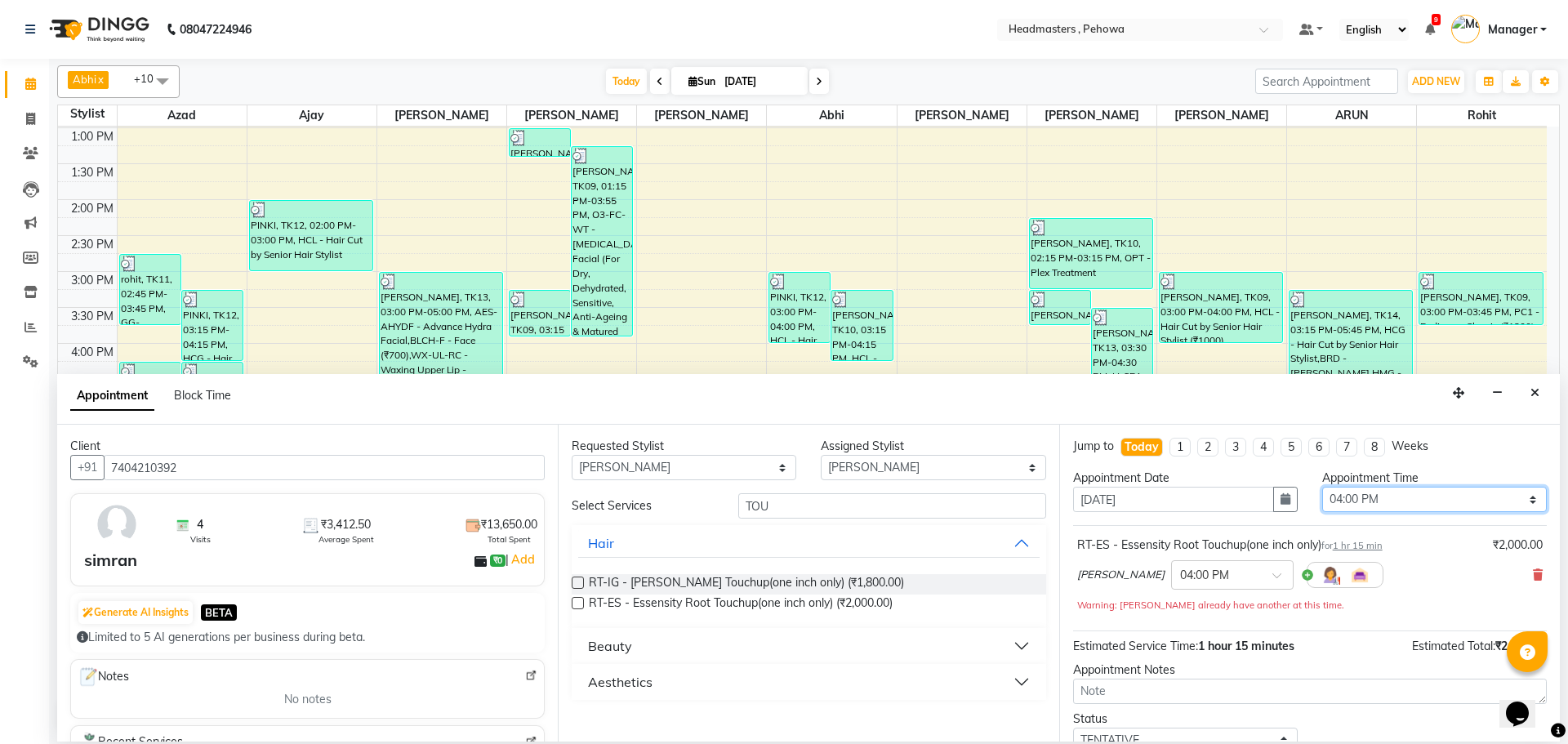 click on "Select 09:00 AM 09:15 AM 09:30 AM 09:45 AM 10:00 AM 10:15 AM 10:30 AM 10:45 AM 11:00 AM 11:15 AM 11:30 AM 11:45 AM 12:00 PM 12:15 PM 12:30 PM 12:45 PM 01:00 PM 01:15 PM 01:30 PM 01:45 PM 02:00 PM 02:15 PM 02:30 PM 02:45 PM 03:00 PM 03:15 PM 03:30 PM 03:45 PM 04:00 PM 04:15 PM 04:30 PM 04:45 PM 05:00 PM 05:15 PM 05:30 PM 05:45 PM 06:00 PM 06:15 PM 06:30 PM 06:45 PM 07:00 PM 07:15 PM 07:30 PM 07:45 PM 08:00 PM 08:15 PM 08:30 PM 08:45 PM 09:00 PM" at bounding box center (1434, 499) 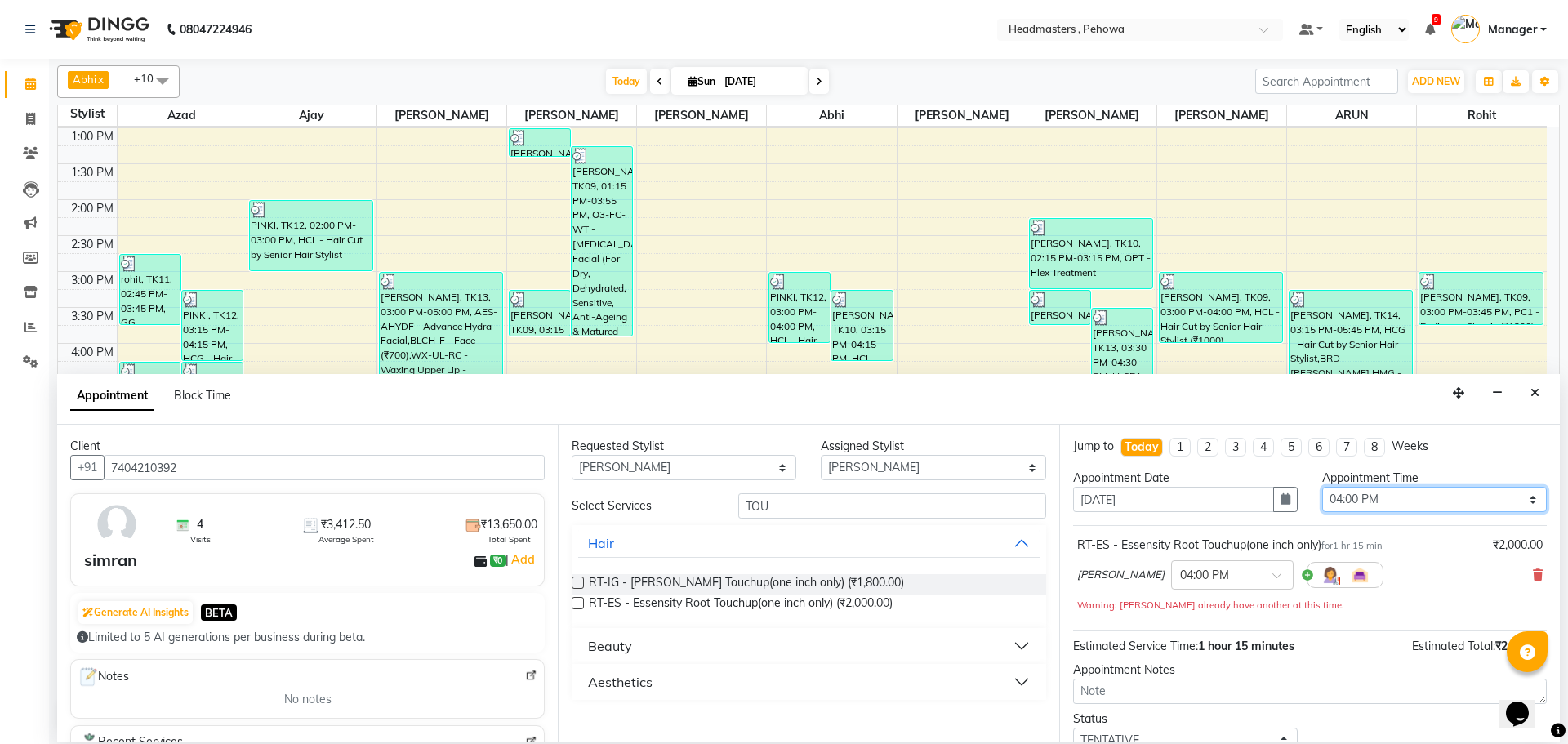select on "1080" 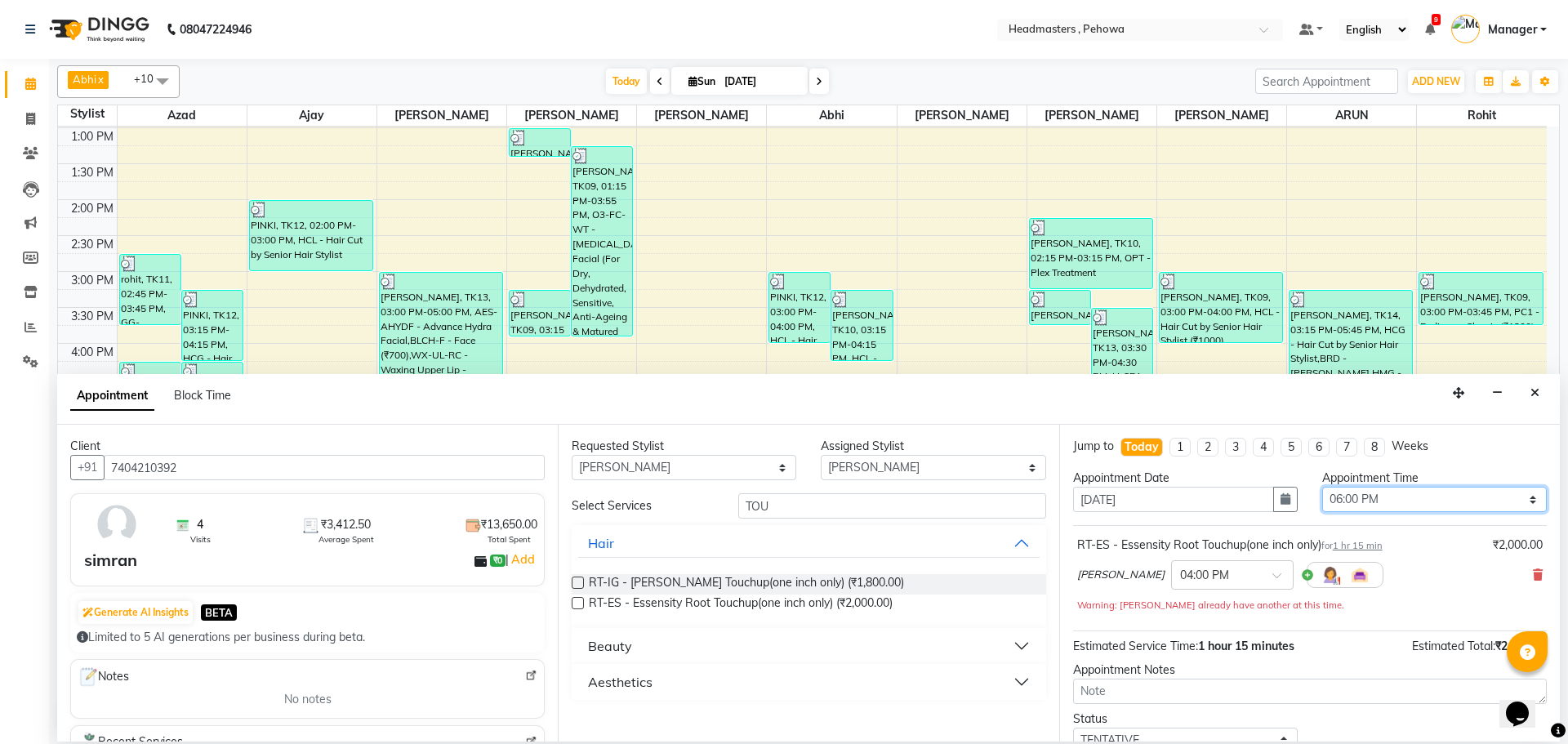 click on "Select 09:00 AM 09:15 AM 09:30 AM 09:45 AM 10:00 AM 10:15 AM 10:30 AM 10:45 AM 11:00 AM 11:15 AM 11:30 AM 11:45 AM 12:00 PM 12:15 PM 12:30 PM 12:45 PM 01:00 PM 01:15 PM 01:30 PM 01:45 PM 02:00 PM 02:15 PM 02:30 PM 02:45 PM 03:00 PM 03:15 PM 03:30 PM 03:45 PM 04:00 PM 04:15 PM 04:30 PM 04:45 PM 05:00 PM 05:15 PM 05:30 PM 05:45 PM 06:00 PM 06:15 PM 06:30 PM 06:45 PM 07:00 PM 07:15 PM 07:30 PM 07:45 PM 08:00 PM 08:15 PM 08:30 PM 08:45 PM 09:00 PM" at bounding box center (1434, 499) 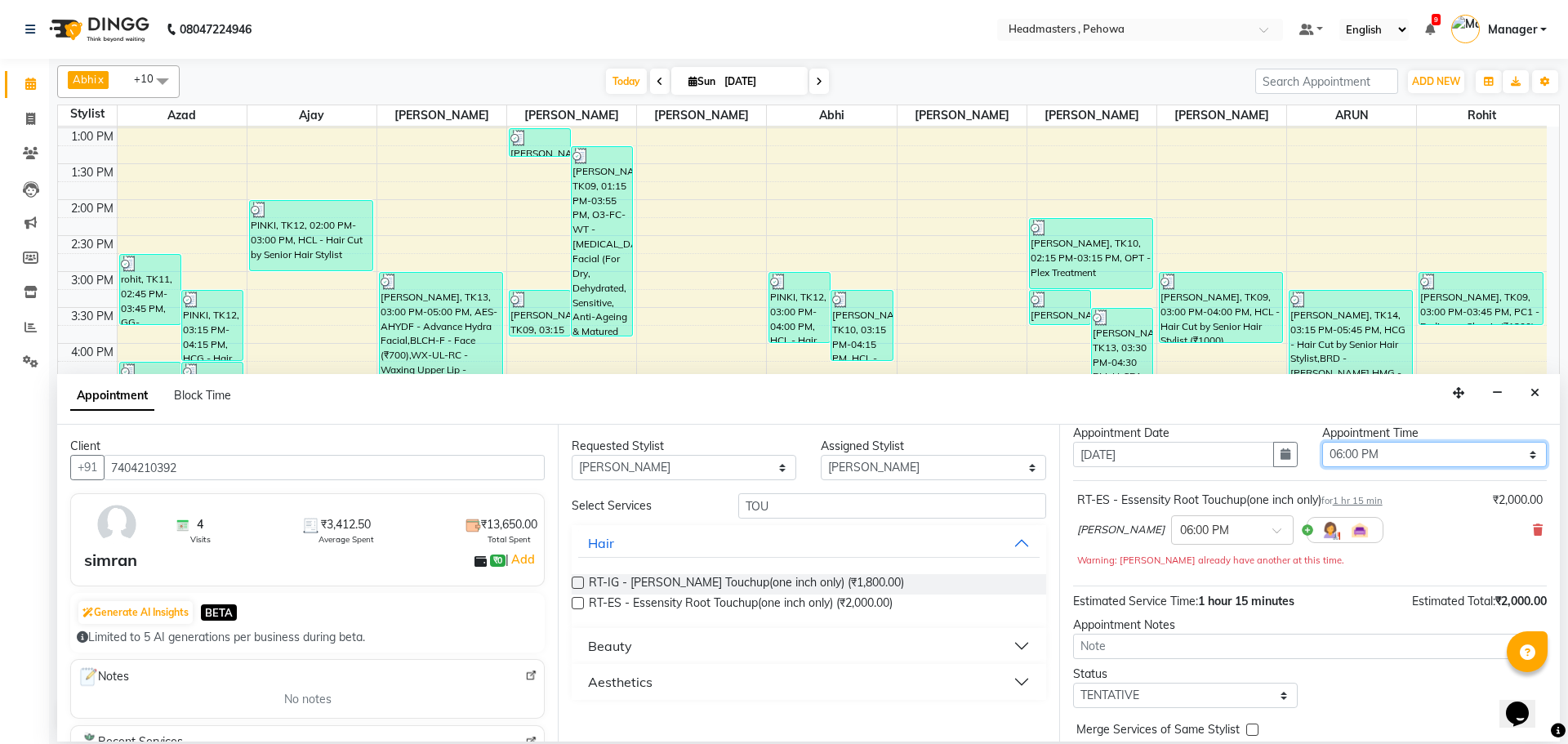 scroll, scrollTop: 87, scrollLeft: 0, axis: vertical 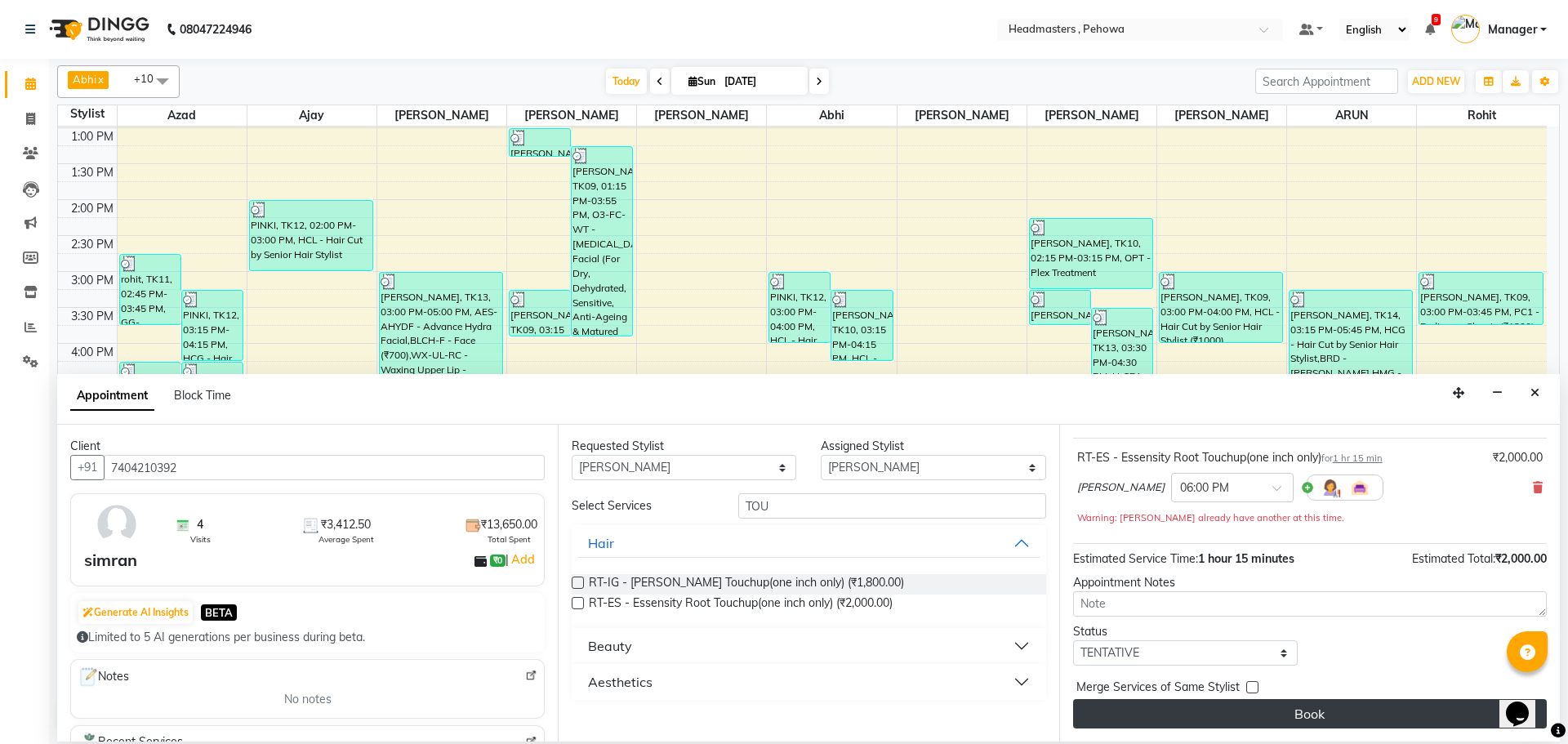 click on "Book" at bounding box center [1310, 714] 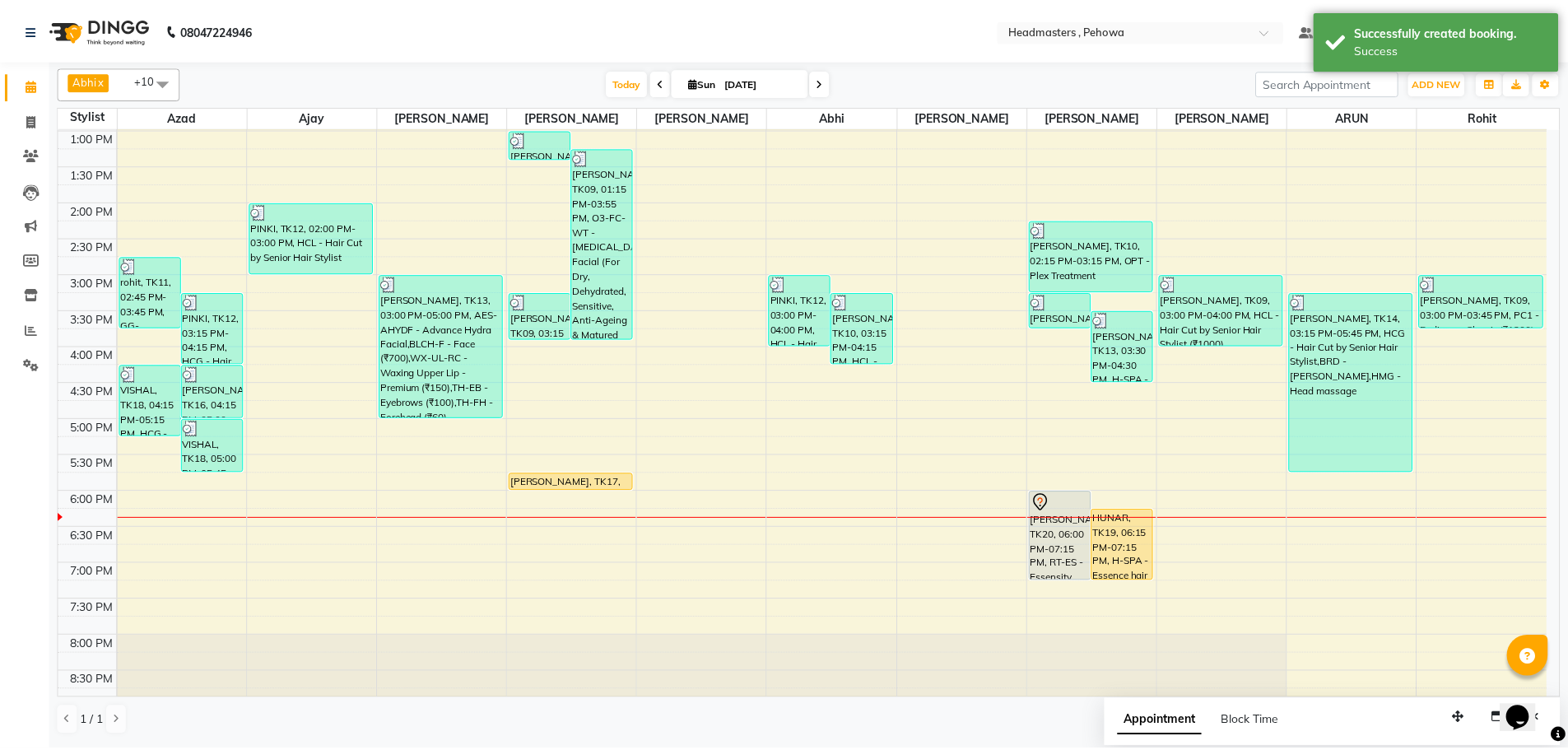 scroll, scrollTop: 443, scrollLeft: 0, axis: vertical 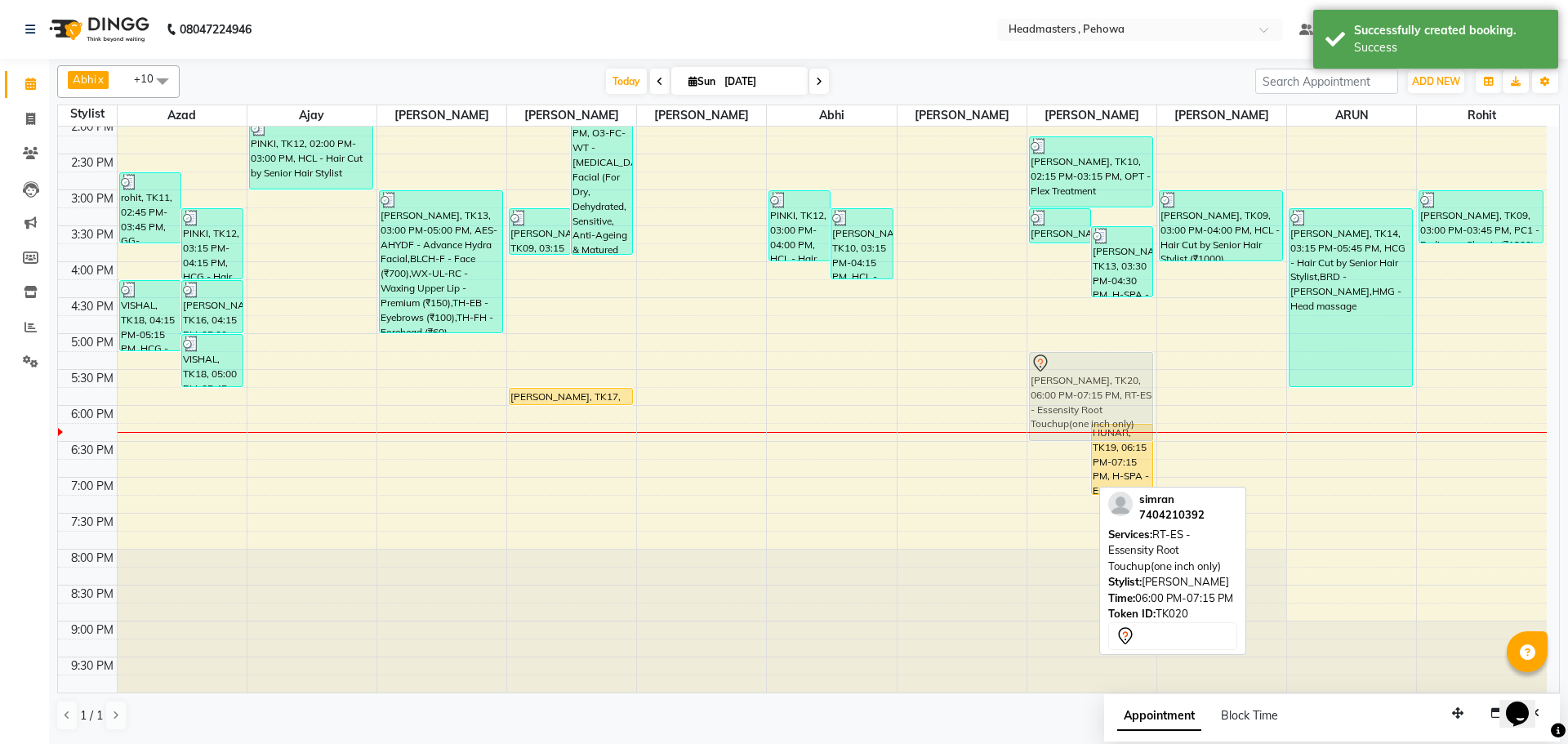 drag, startPoint x: 1055, startPoint y: 457, endPoint x: 1066, endPoint y: 399, distance: 59.03389 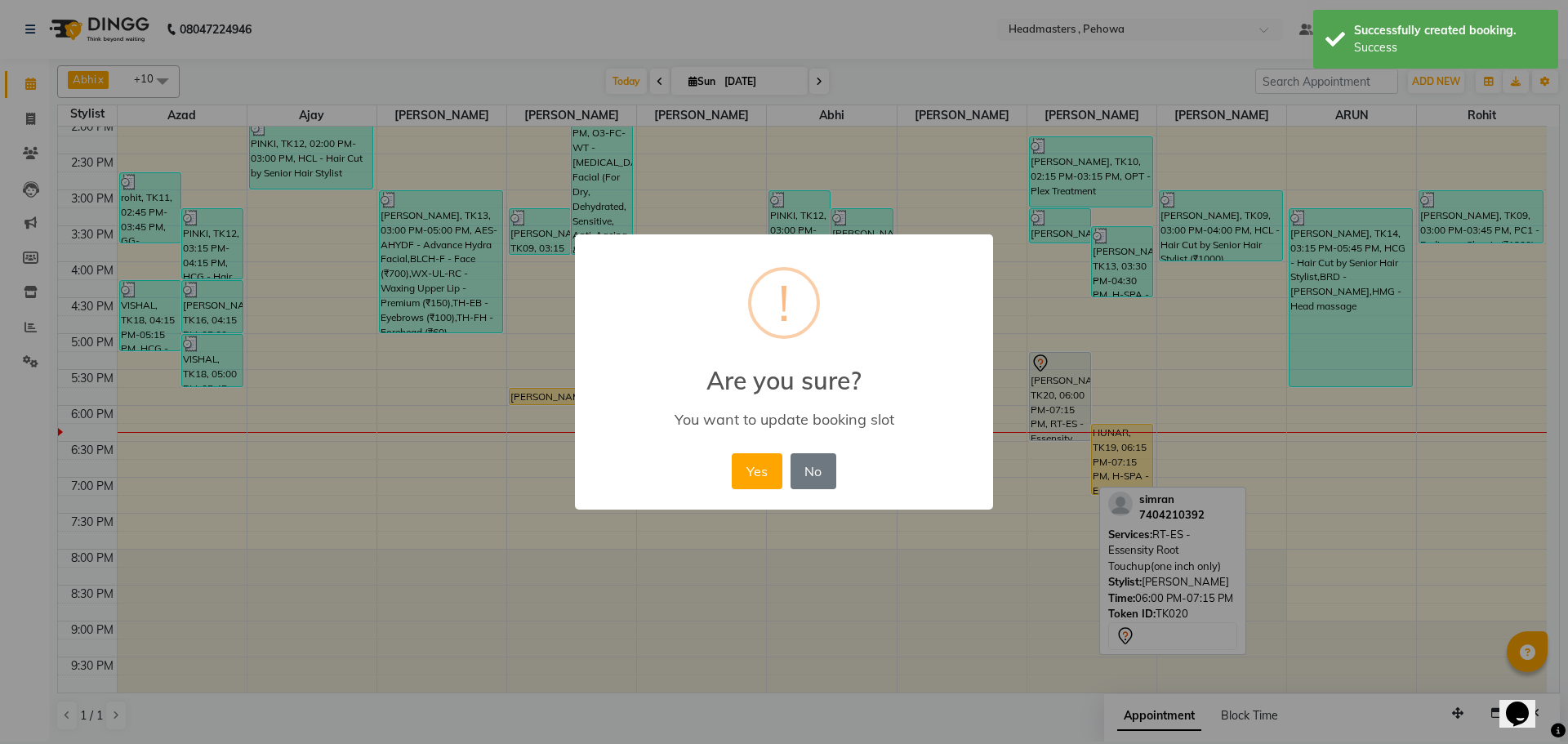 drag, startPoint x: 757, startPoint y: 484, endPoint x: 1080, endPoint y: 476, distance: 323.09906 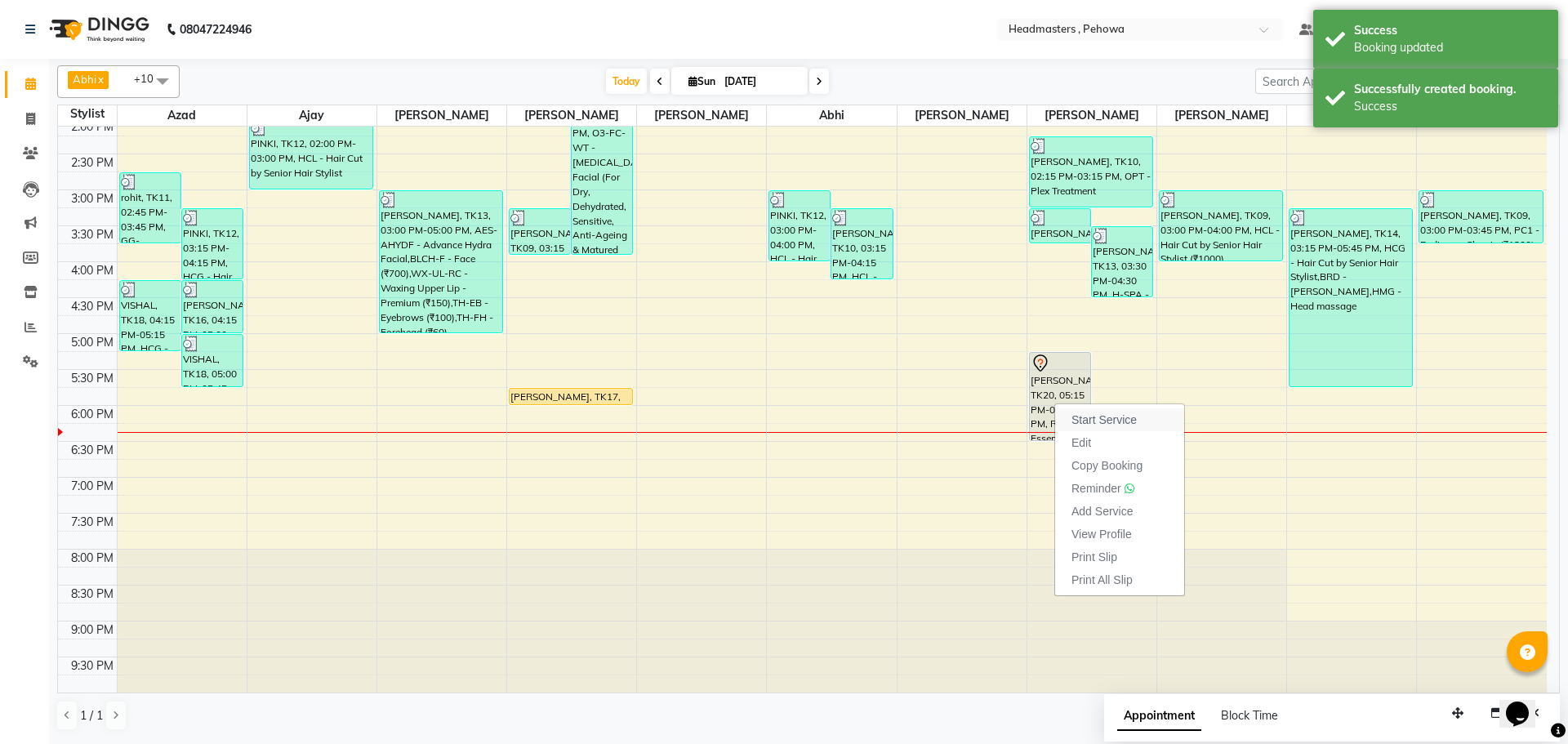 click on "Start Service" at bounding box center (1120, 420) 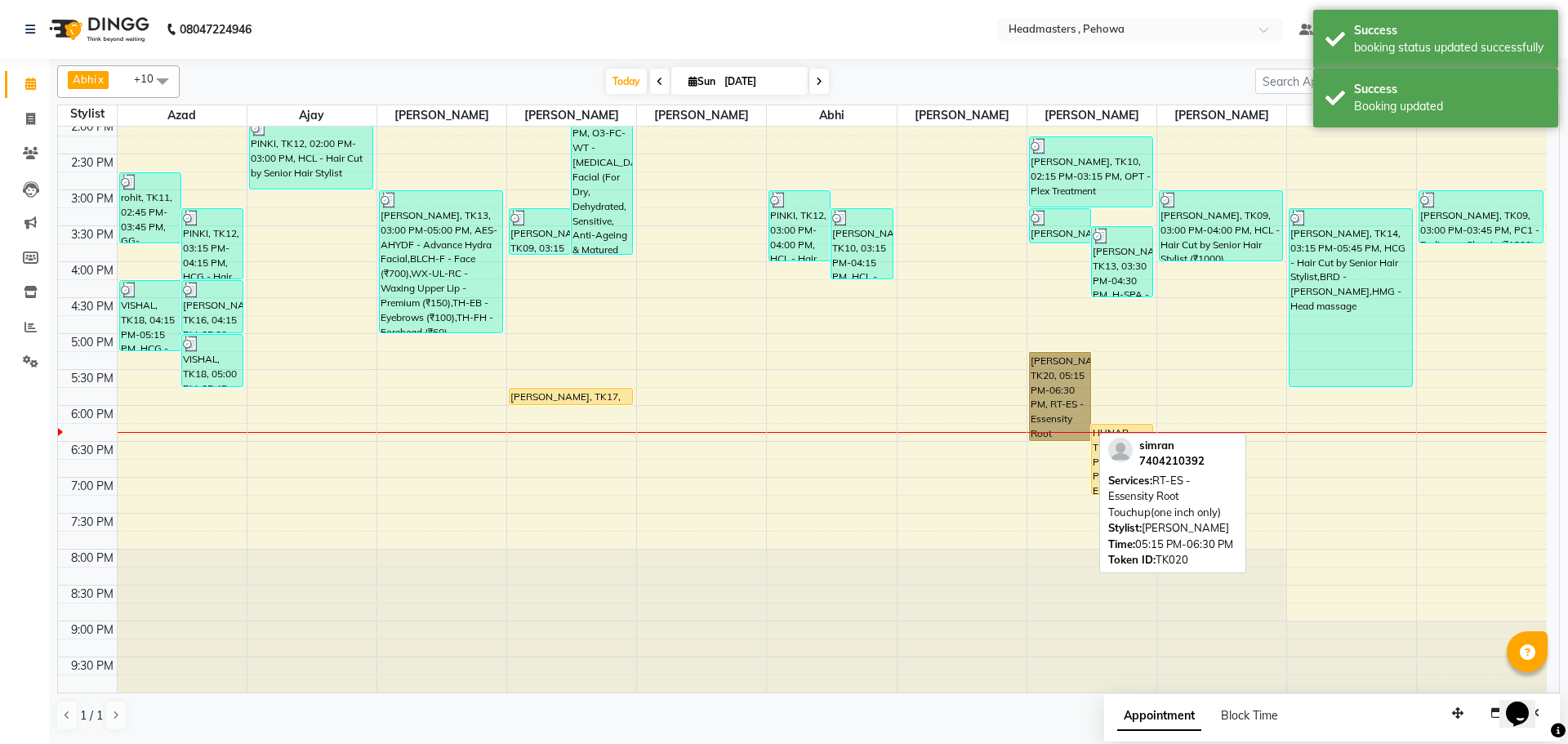 drag, startPoint x: 1049, startPoint y: 424, endPoint x: 1058, endPoint y: 424, distance: 9 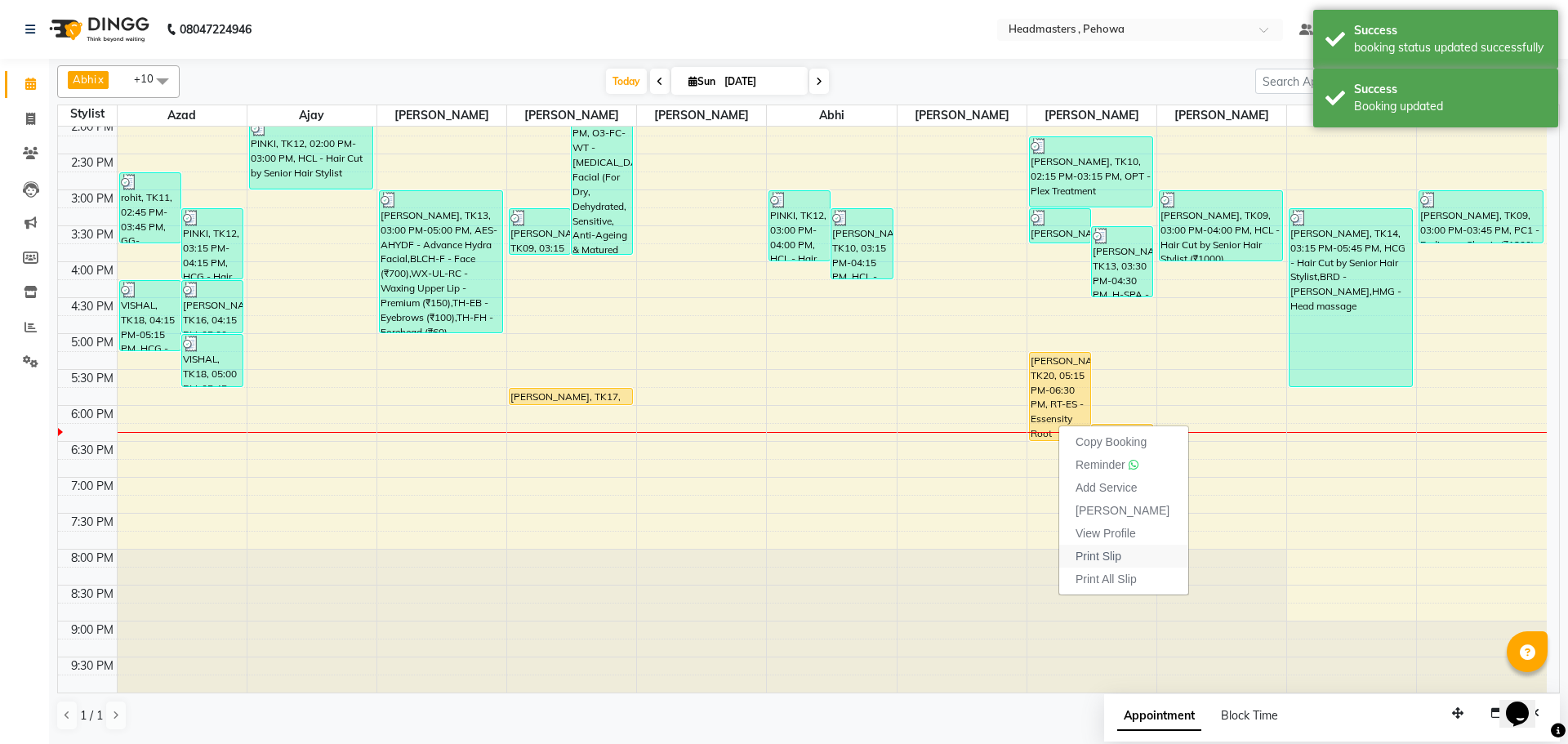 click on "Print Slip" at bounding box center [1124, 556] 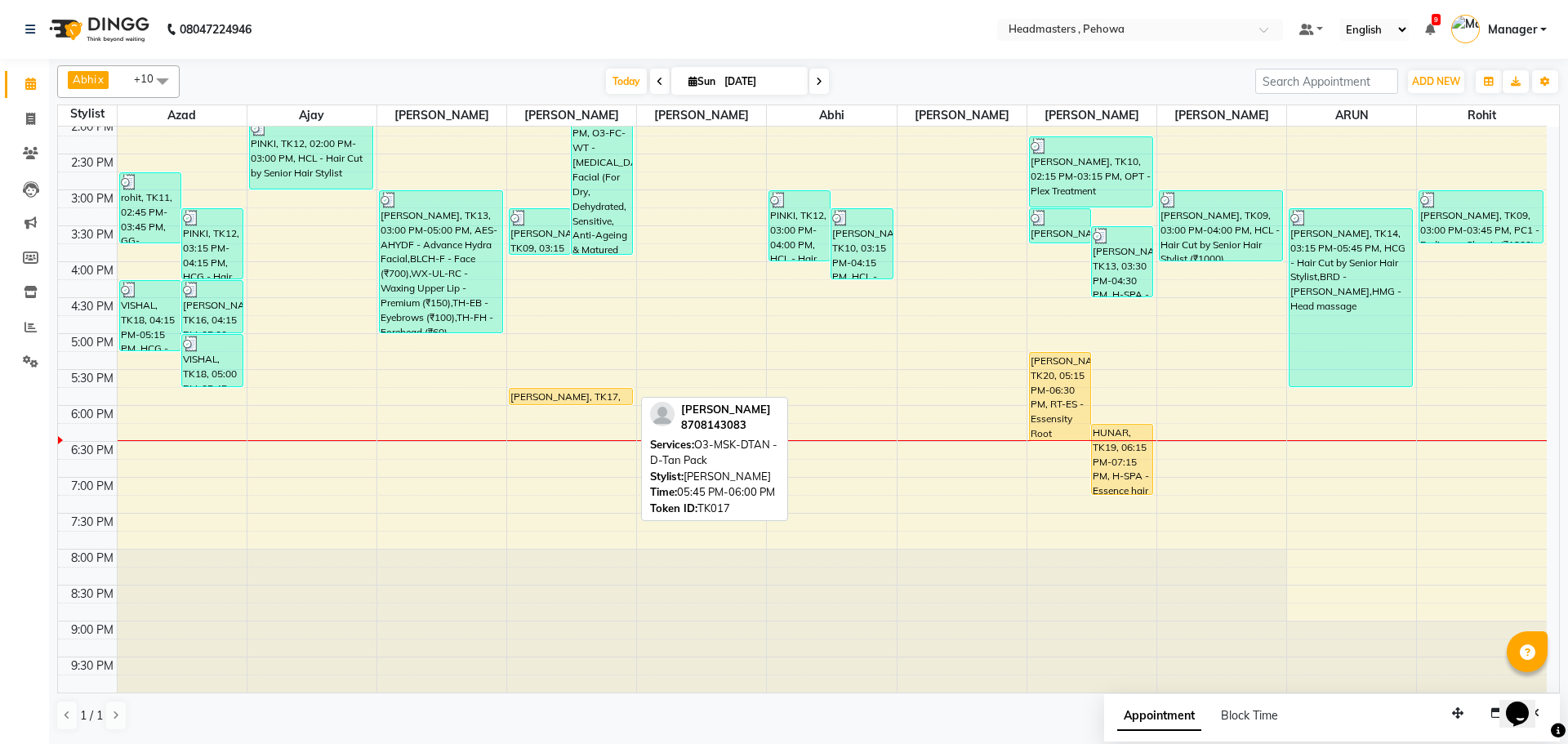 click on "[PERSON_NAME], TK17, 05:45 PM-06:00 PM, O3-MSK-DTAN  - D-Tan Pack" at bounding box center [571, 396] 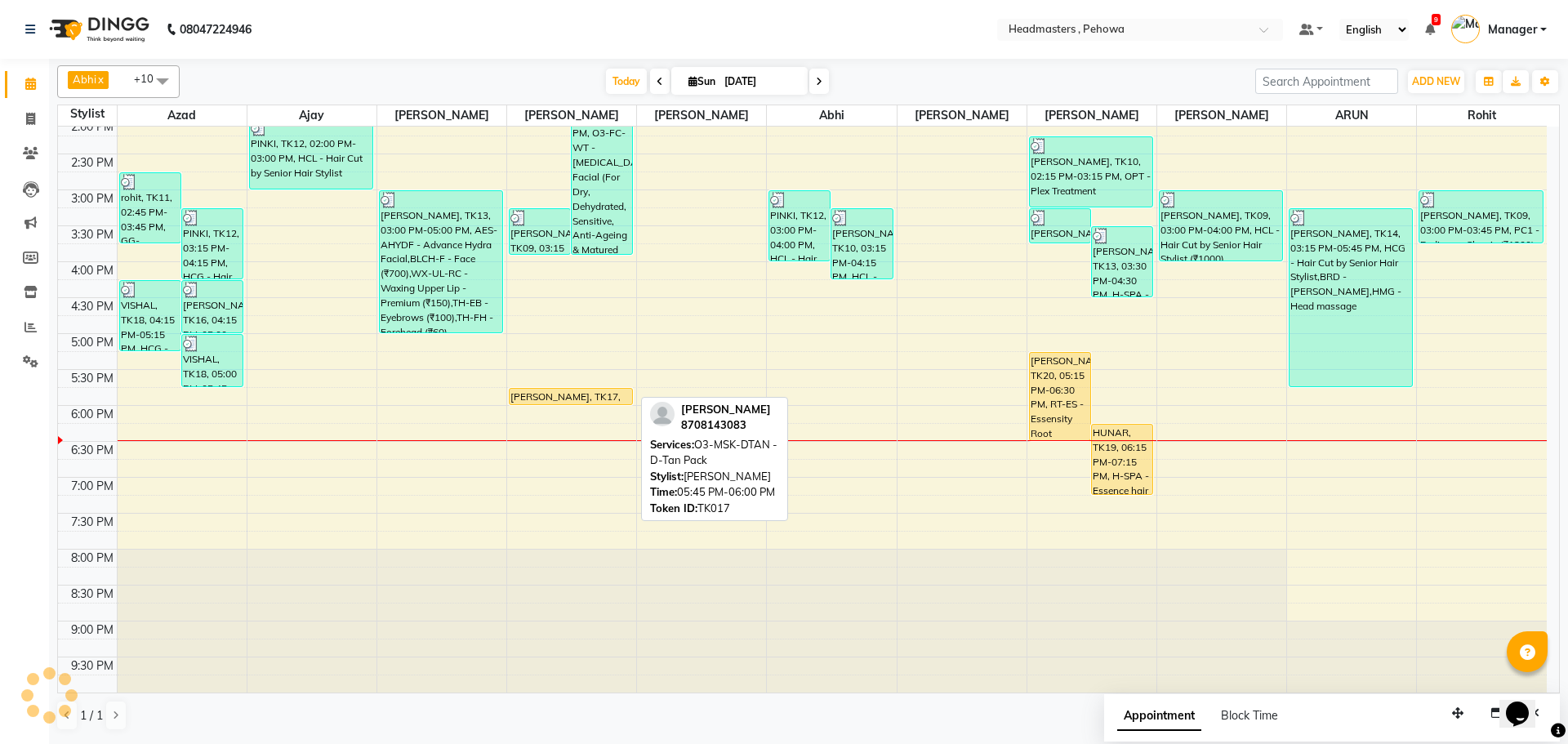 click on "[PERSON_NAME], TK17, 05:45 PM-06:00 PM, O3-MSK-DTAN  - D-Tan Pack" at bounding box center (571, 396) 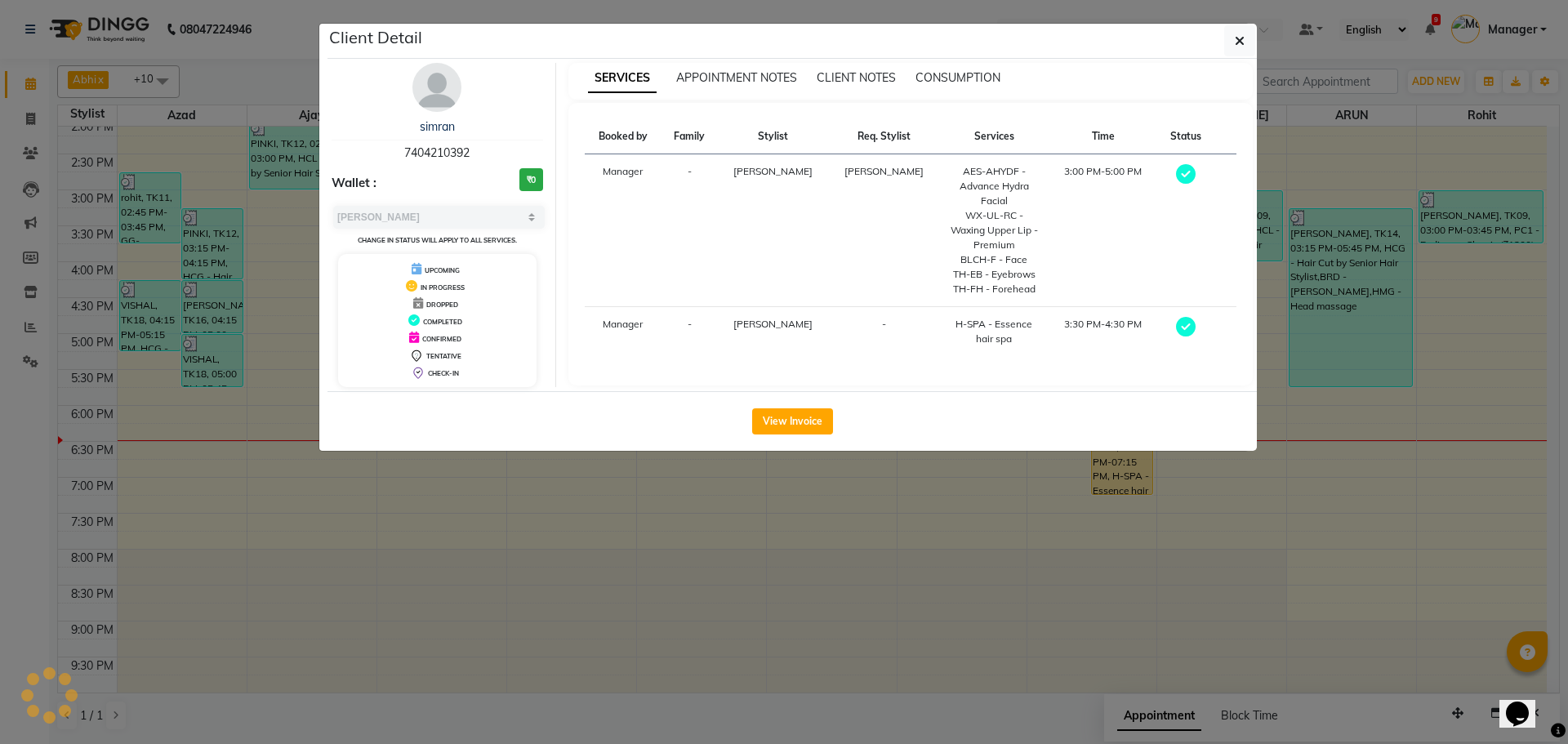 select on "1" 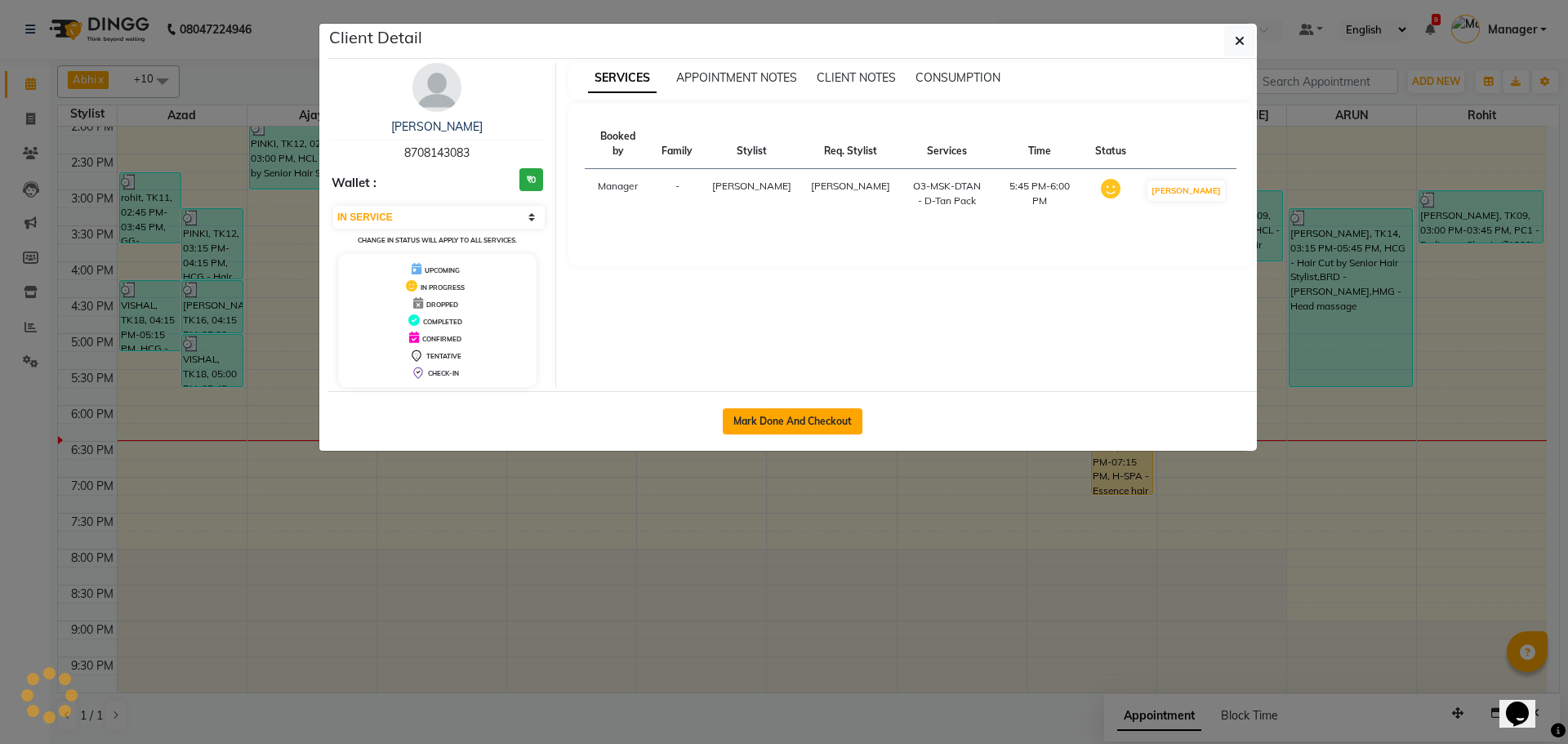 click on "Mark Done And Checkout" 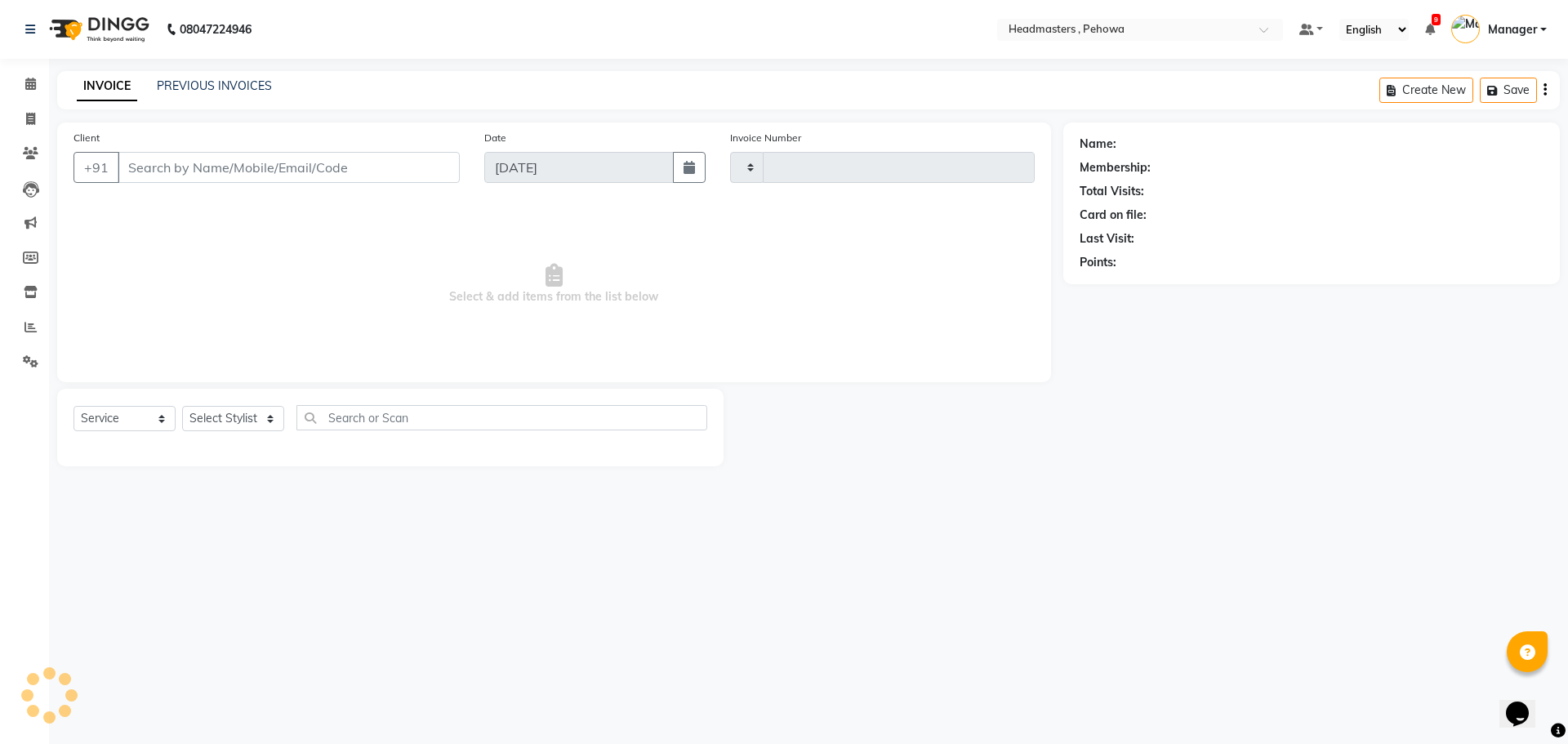 type on "1719" 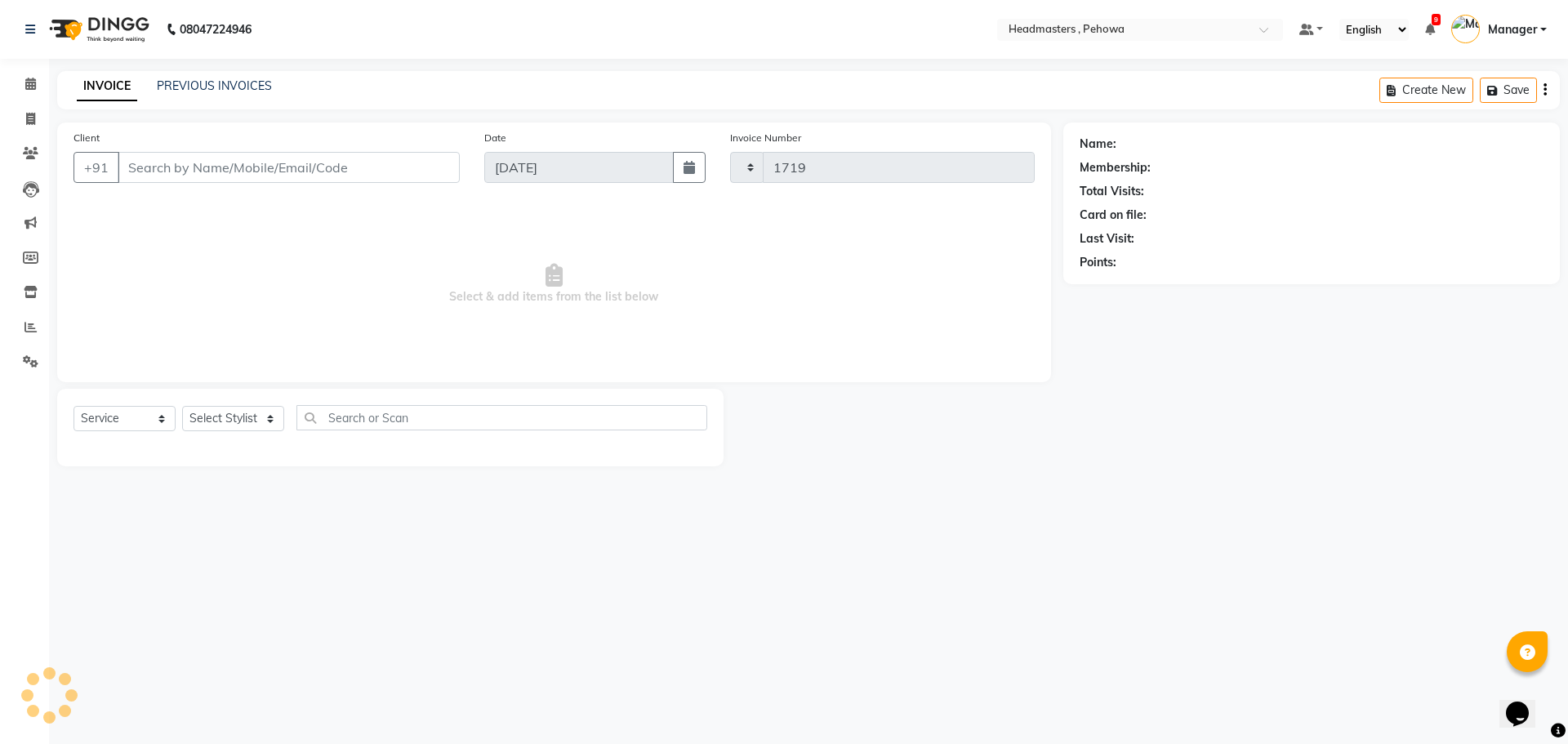 select on "7727" 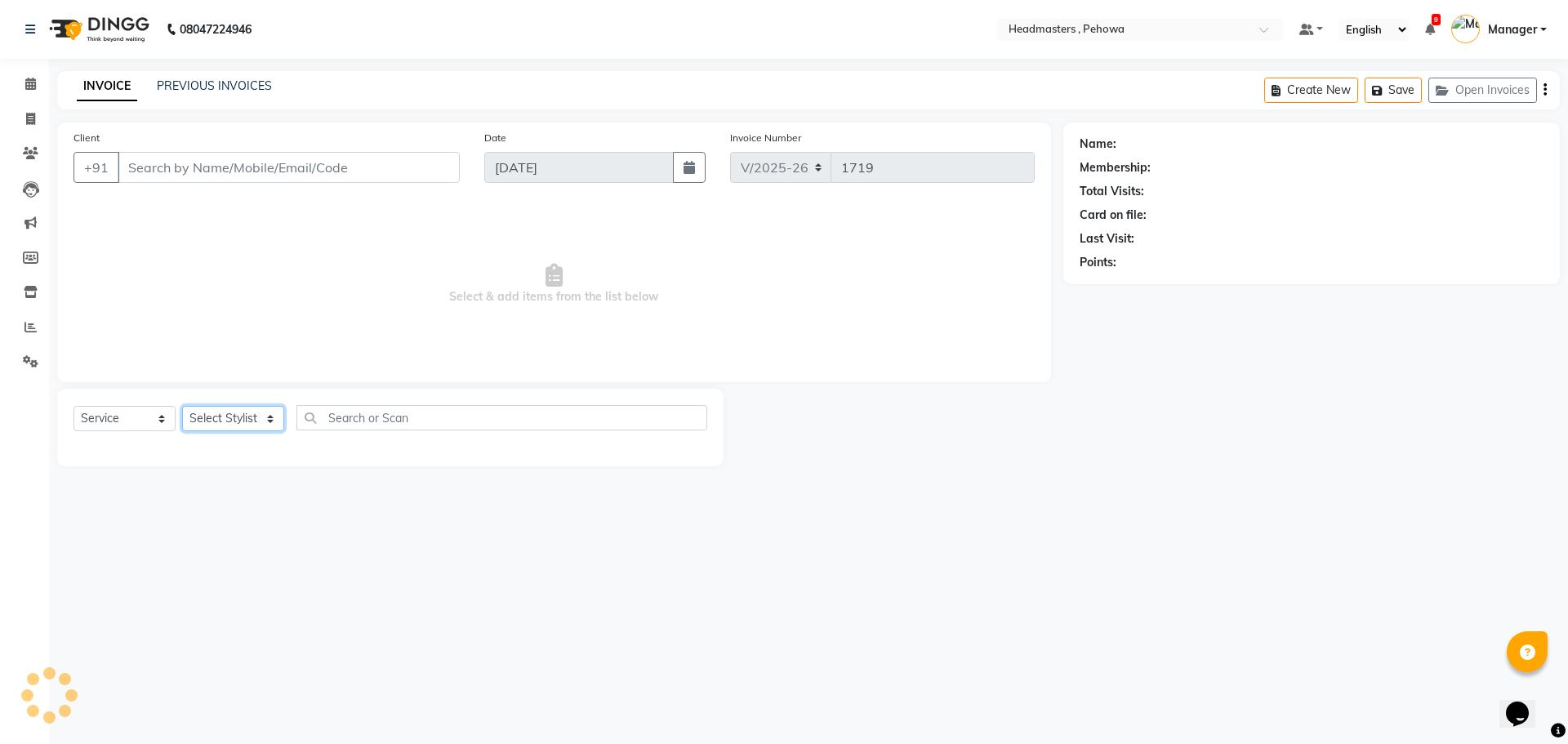 click on "Select Stylist" 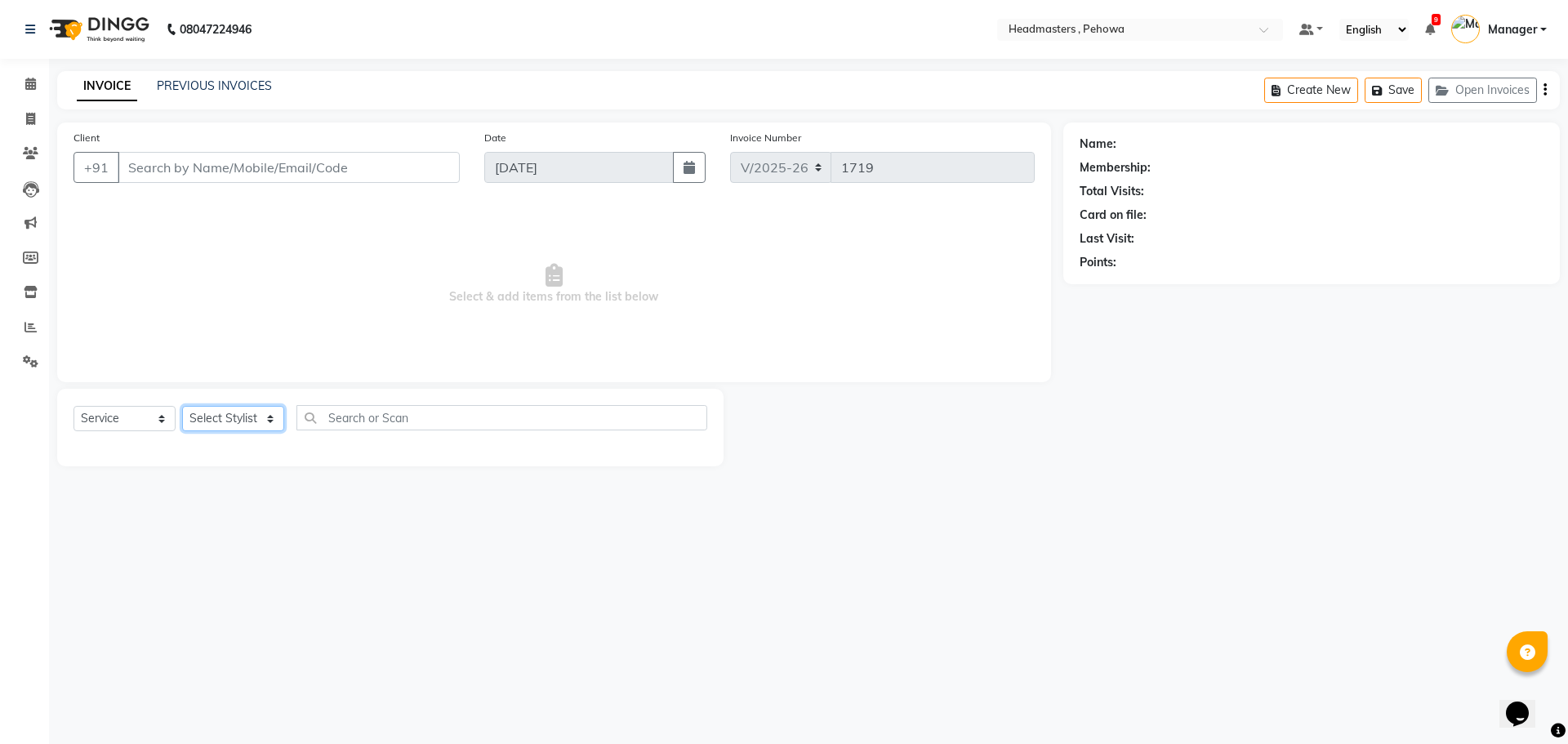 type on "8708143083" 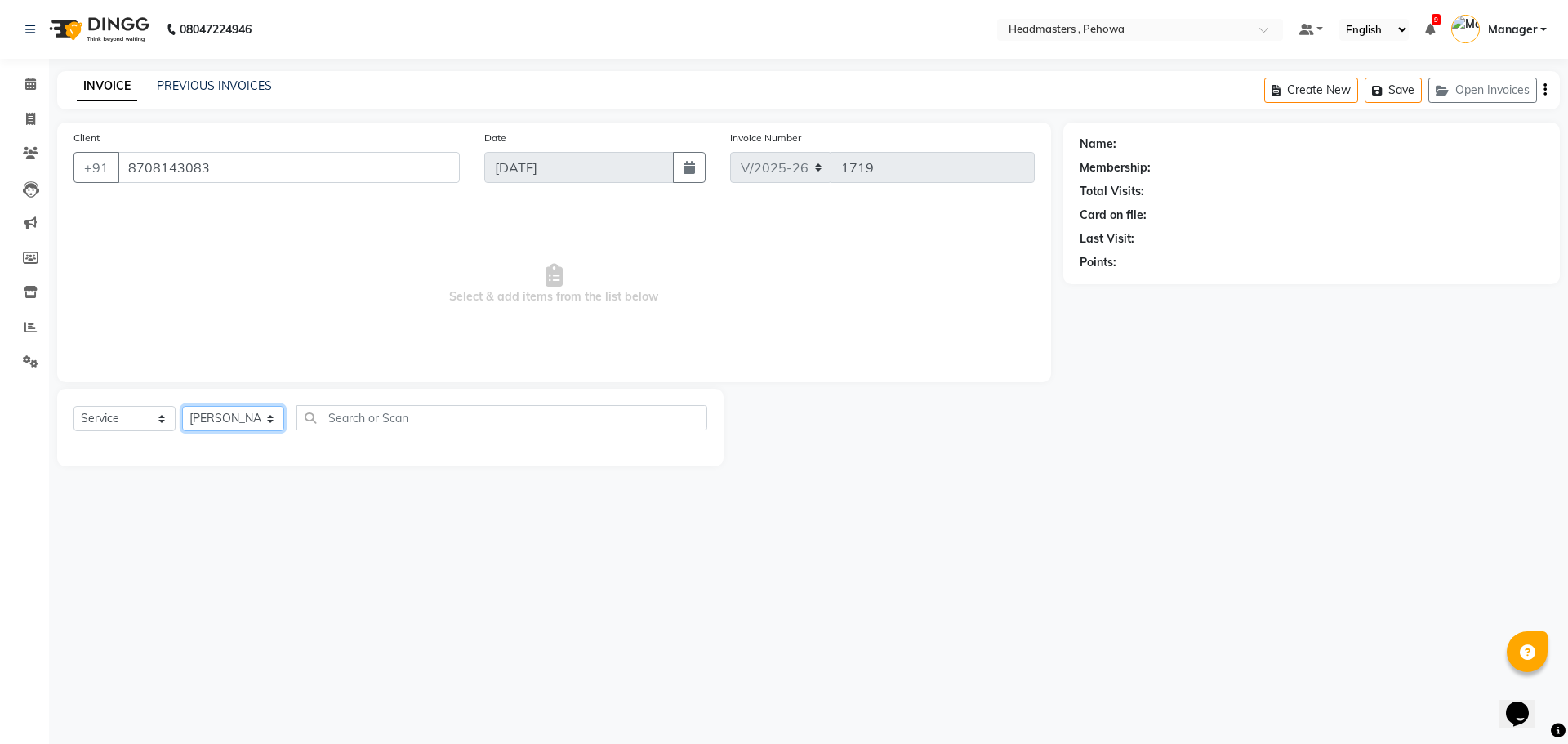 click on "Select Stylist Abhi Ajay [PERSON_NAME] [PERSON_NAME] [PERSON_NAME] Headmasters [PERSON_NAME] Manager [PERSON_NAME] [PERSON_NAME] [PERSON_NAME] [PERSON_NAME] Rohit [PERSON_NAME] [PERSON_NAME] [PERSON_NAME] [PERSON_NAME]  [PERSON_NAME]" 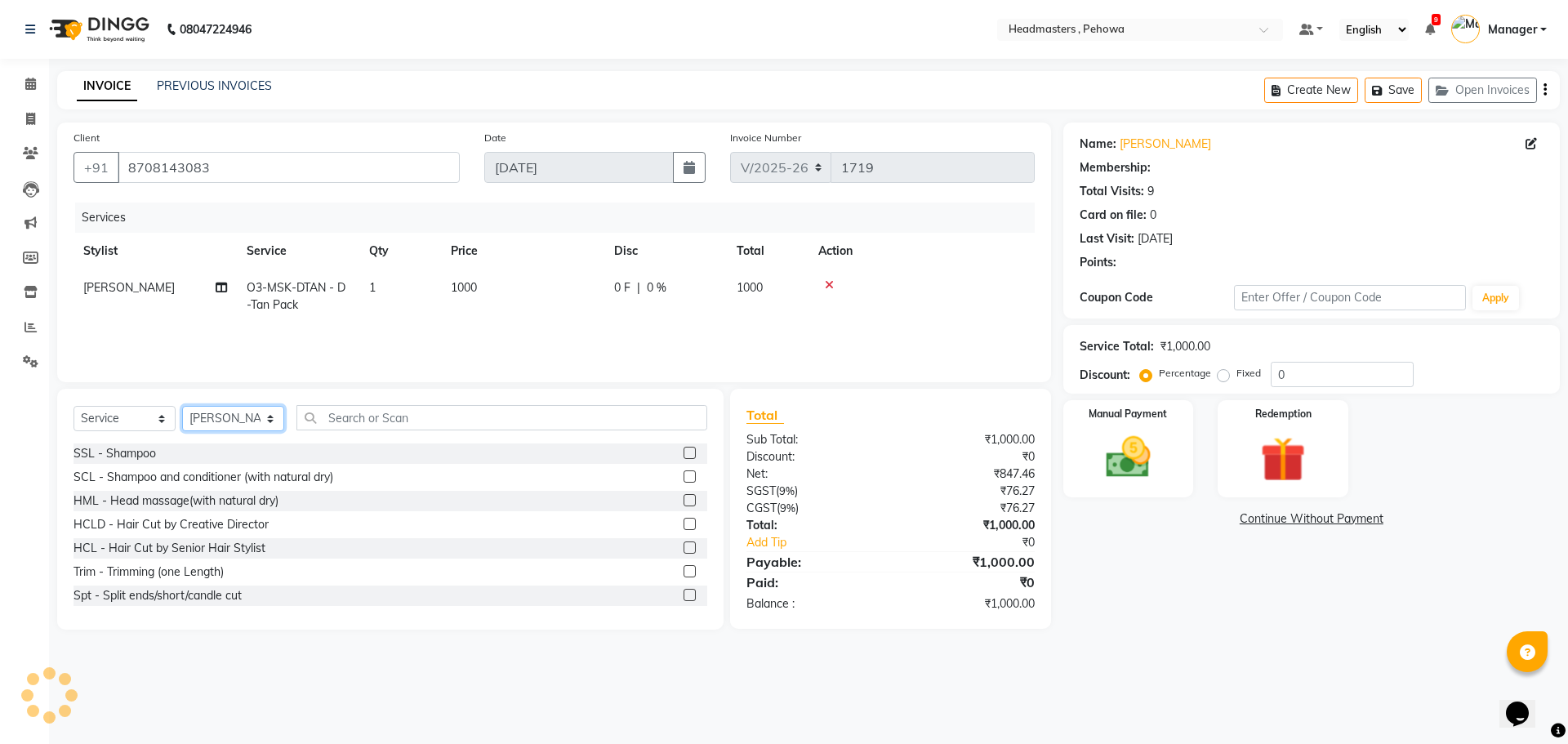 click on "Select Stylist Abhi Ajay [PERSON_NAME] [PERSON_NAME] [PERSON_NAME] Headmasters [PERSON_NAME] Manager [PERSON_NAME] [PERSON_NAME] [PERSON_NAME] [PERSON_NAME] Rohit [PERSON_NAME] [PERSON_NAME] [PERSON_NAME] [PERSON_NAME]  [PERSON_NAME]" 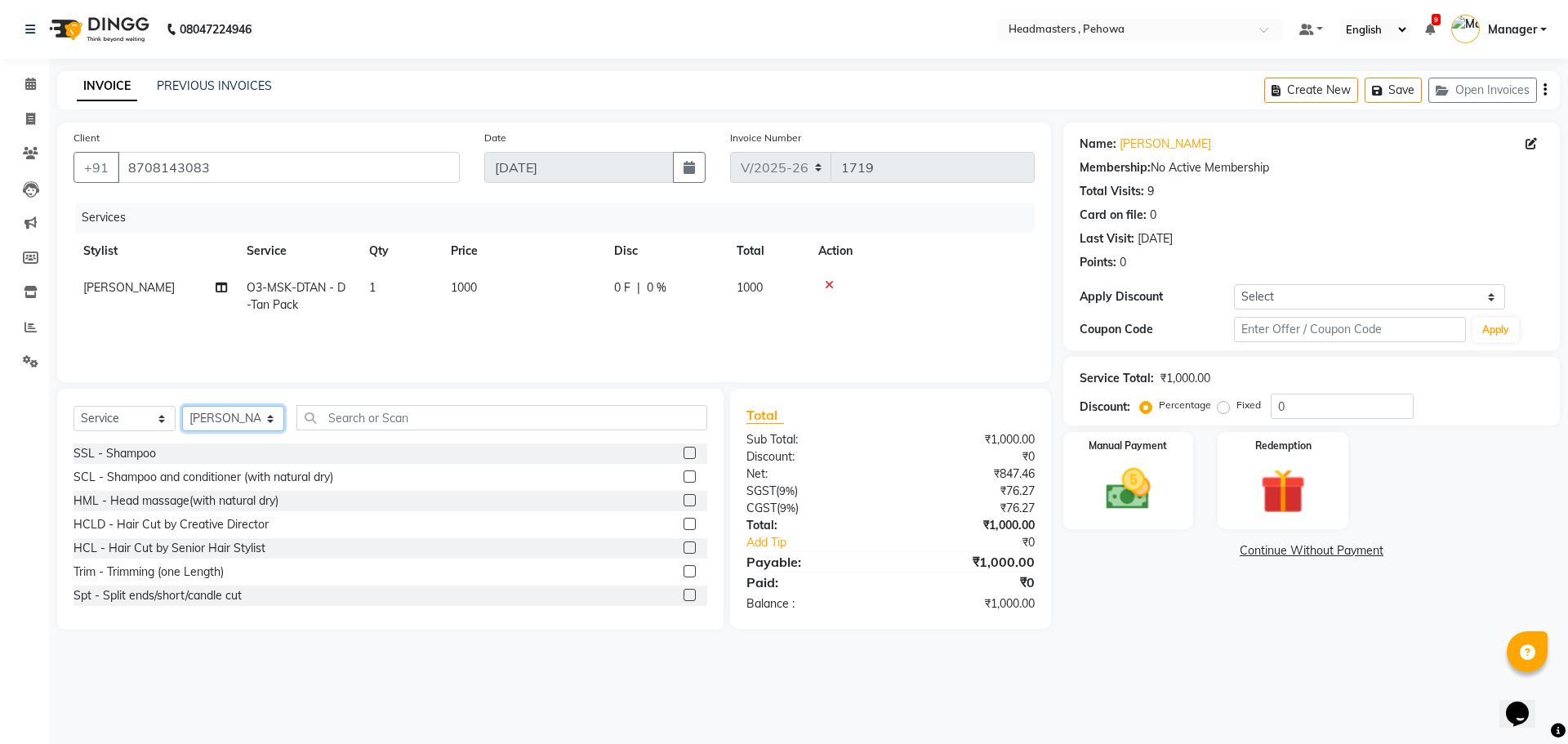 select on "68773" 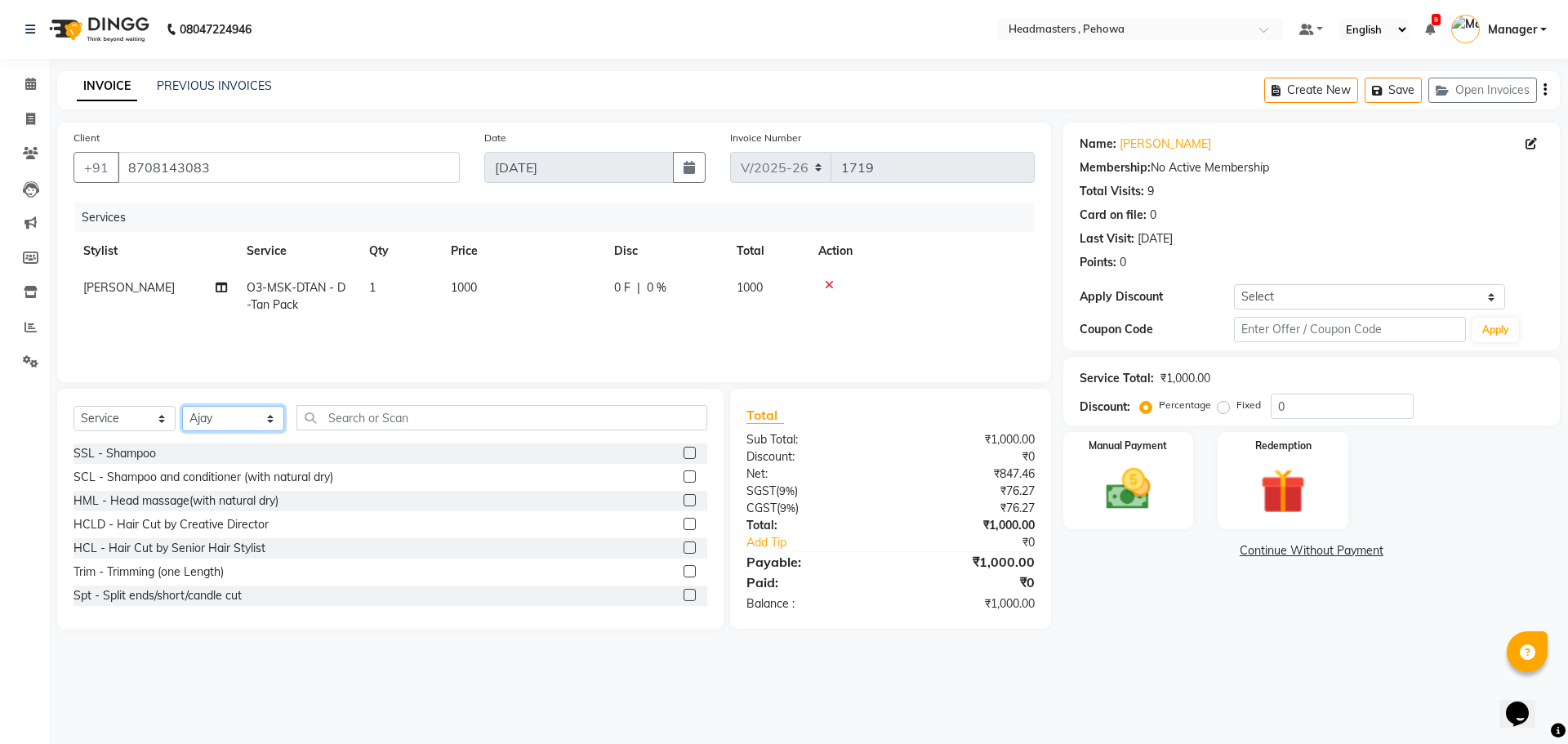 click on "Select Stylist Abhi Ajay [PERSON_NAME] [PERSON_NAME] [PERSON_NAME] Headmasters [PERSON_NAME] Manager [PERSON_NAME] [PERSON_NAME] [PERSON_NAME] [PERSON_NAME] Rohit [PERSON_NAME] [PERSON_NAME] [PERSON_NAME] [PERSON_NAME]  [PERSON_NAME]" 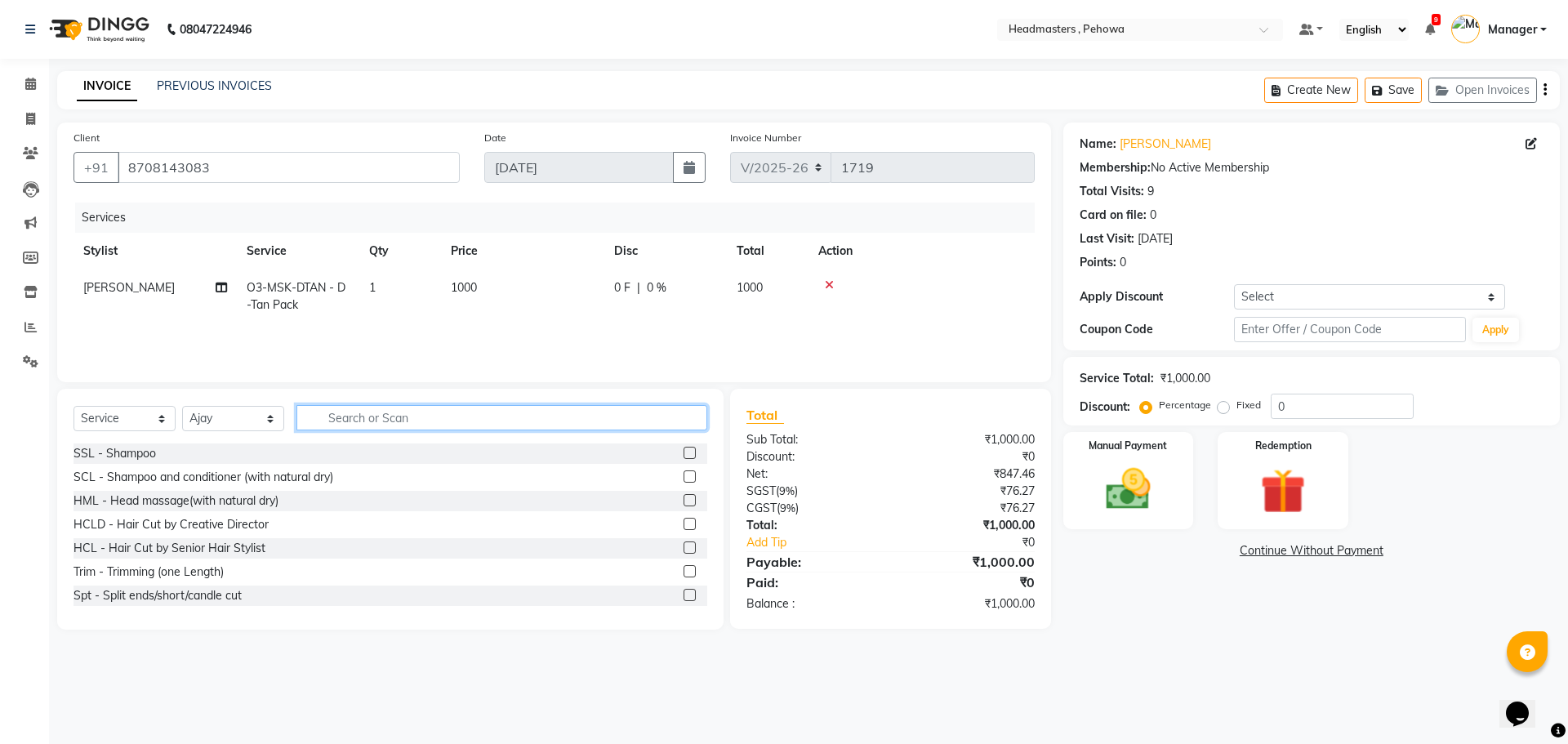 click 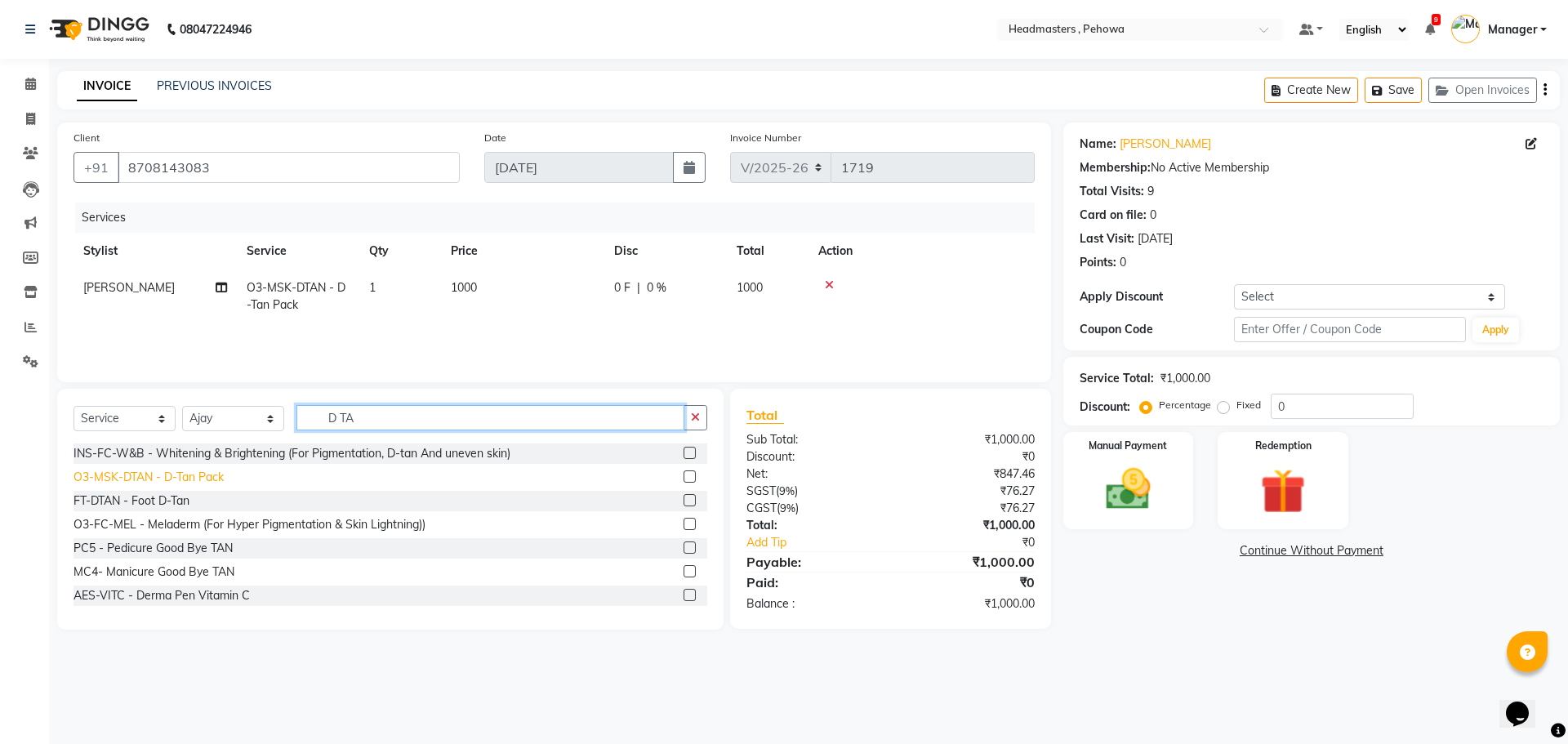 type on "D TA" 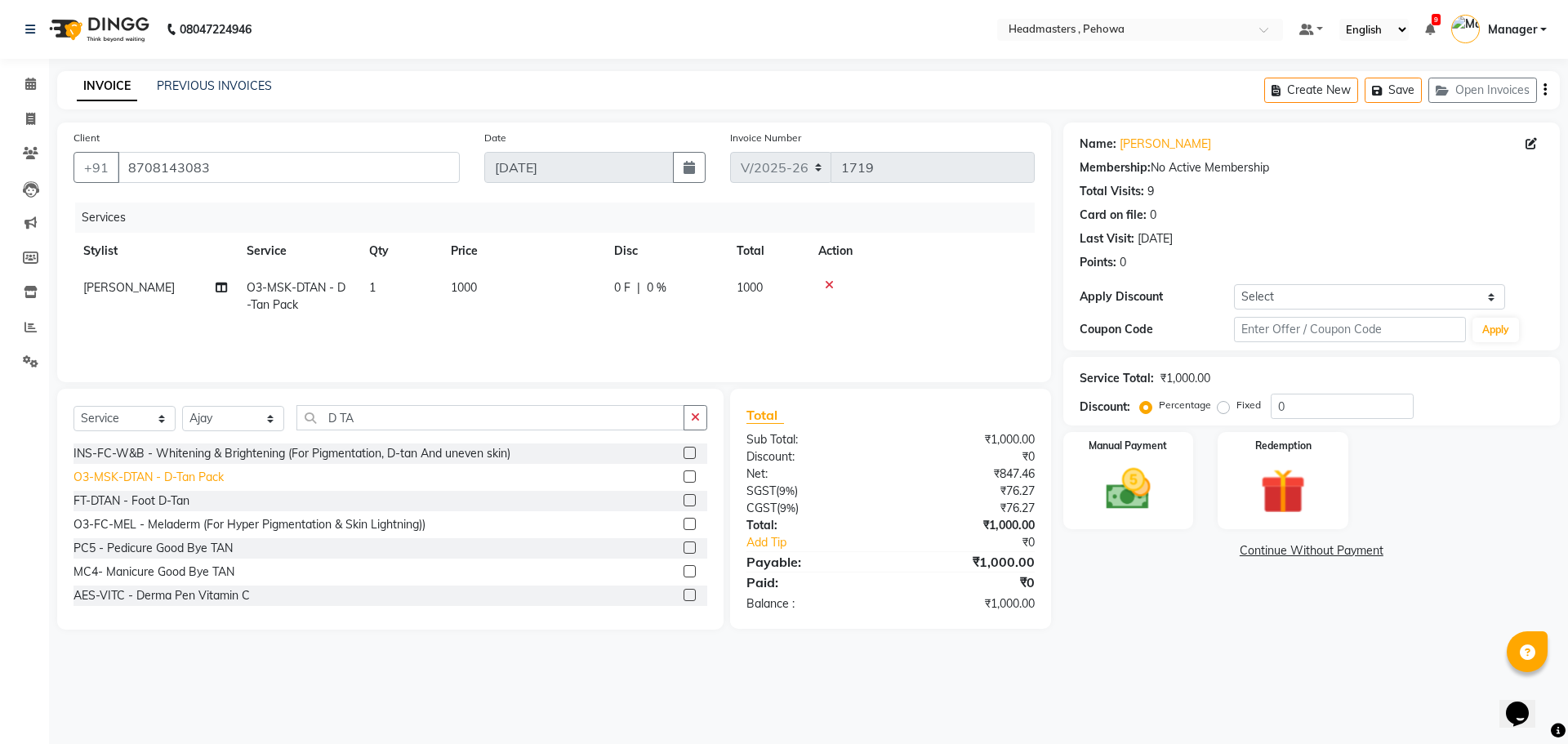 click on "O3-MSK-DTAN  - D-Tan Pack" 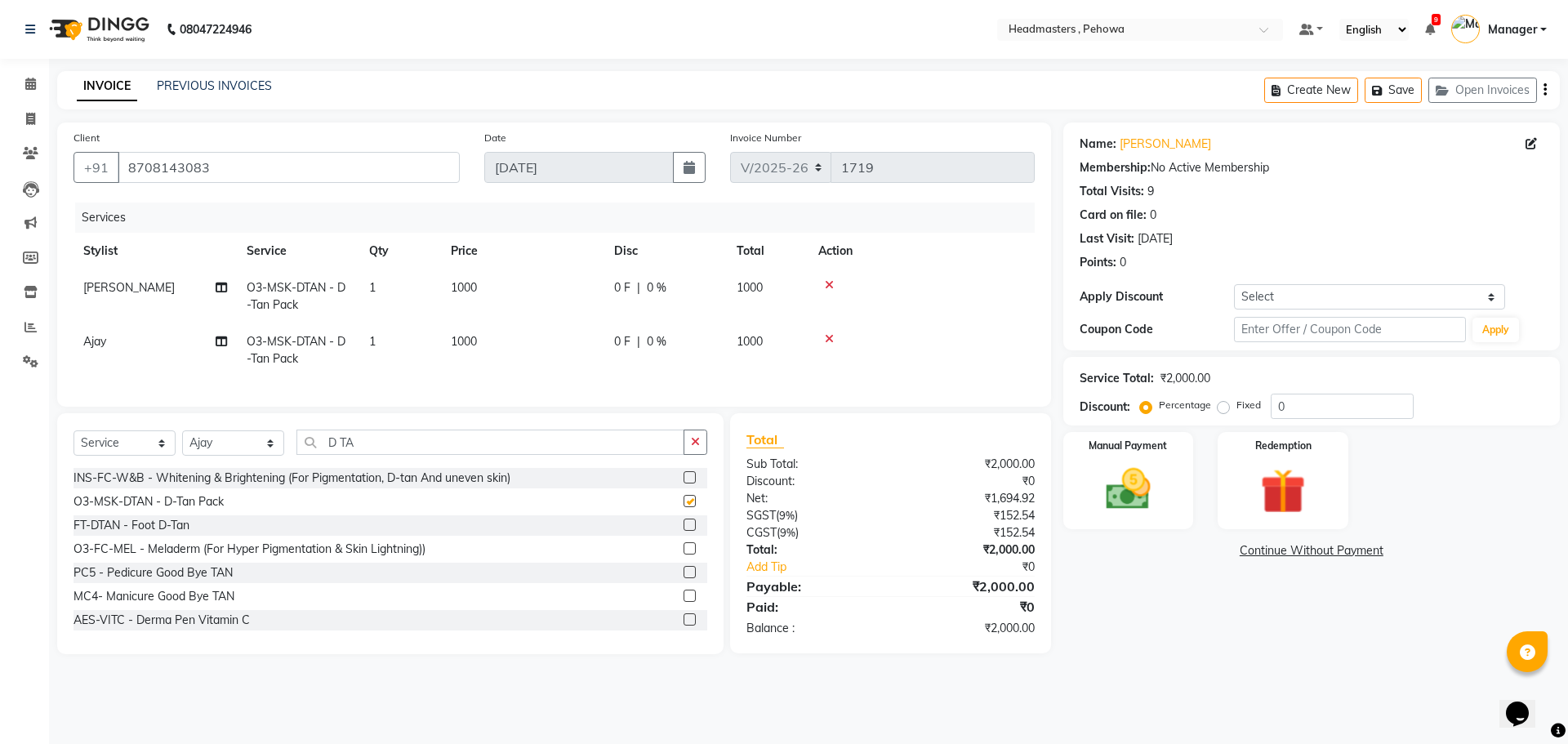 checkbox on "false" 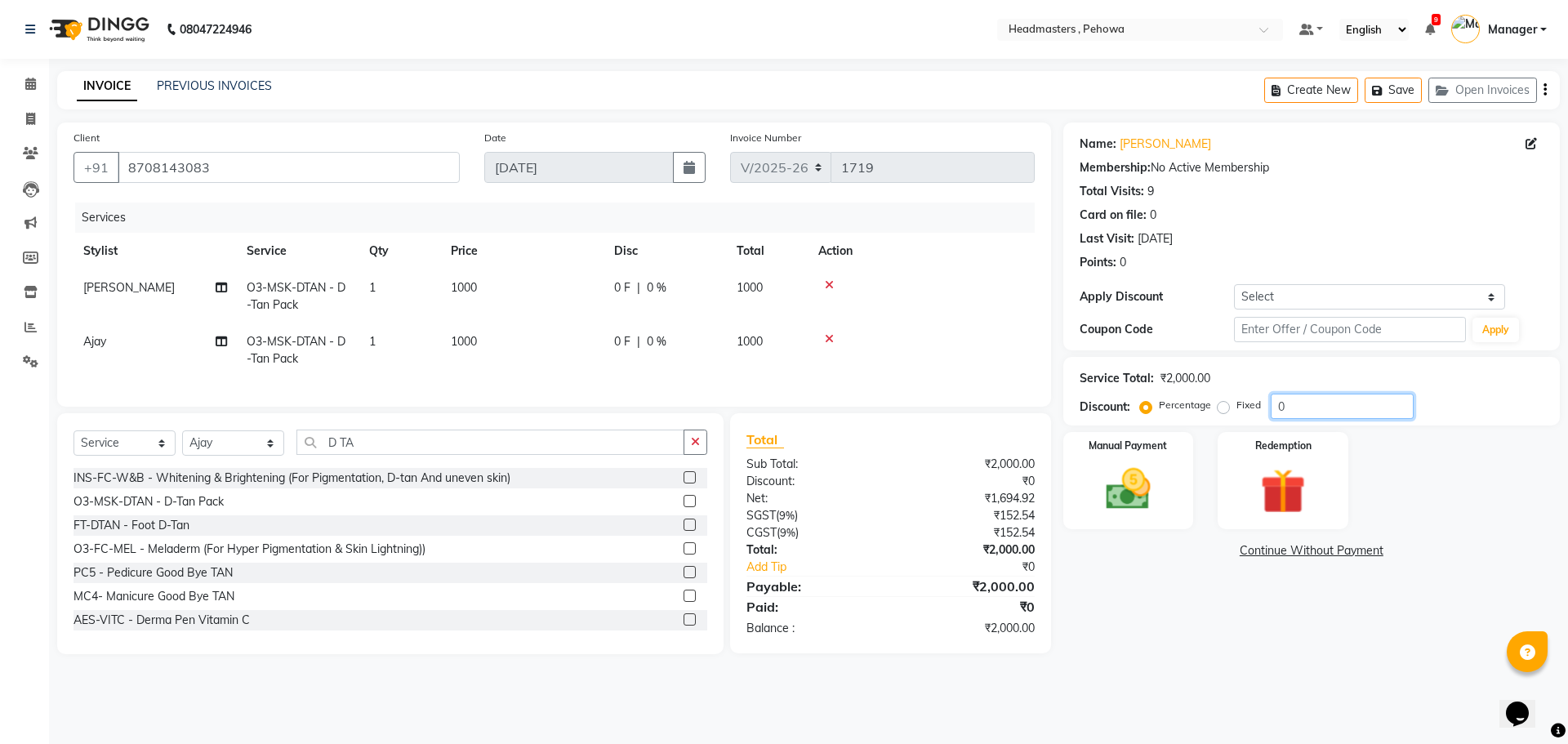 click on "0" 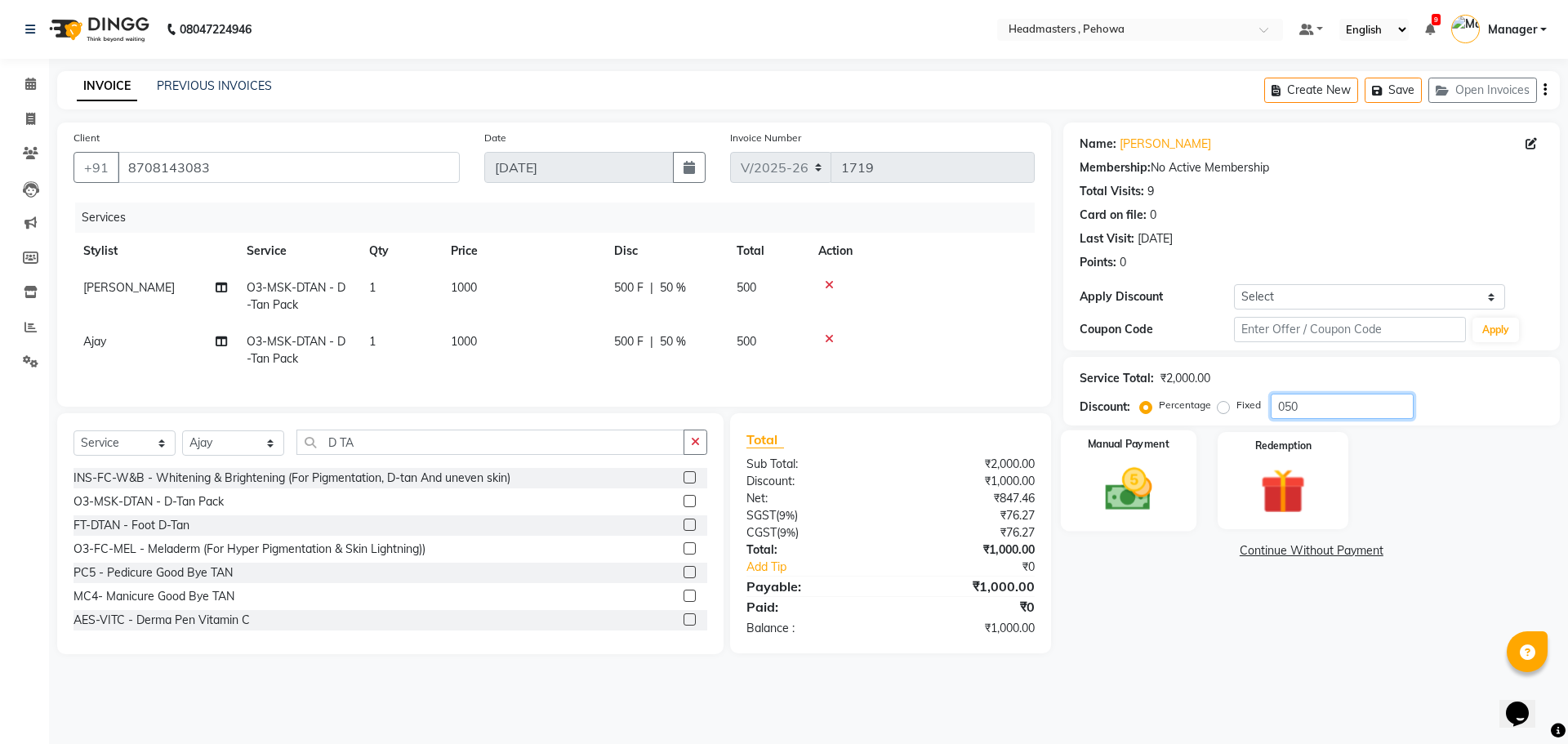 type on "050" 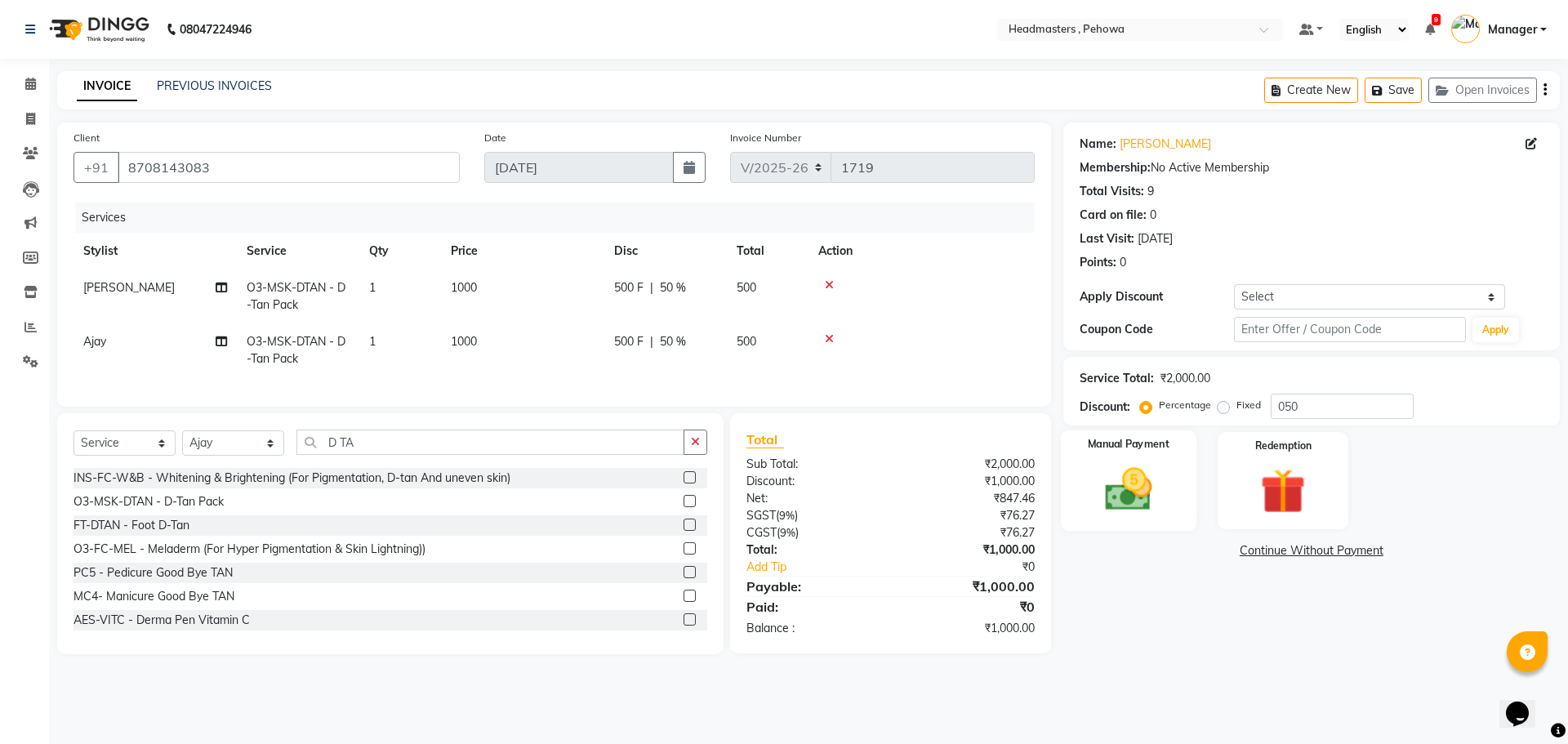 click on "Manual Payment" 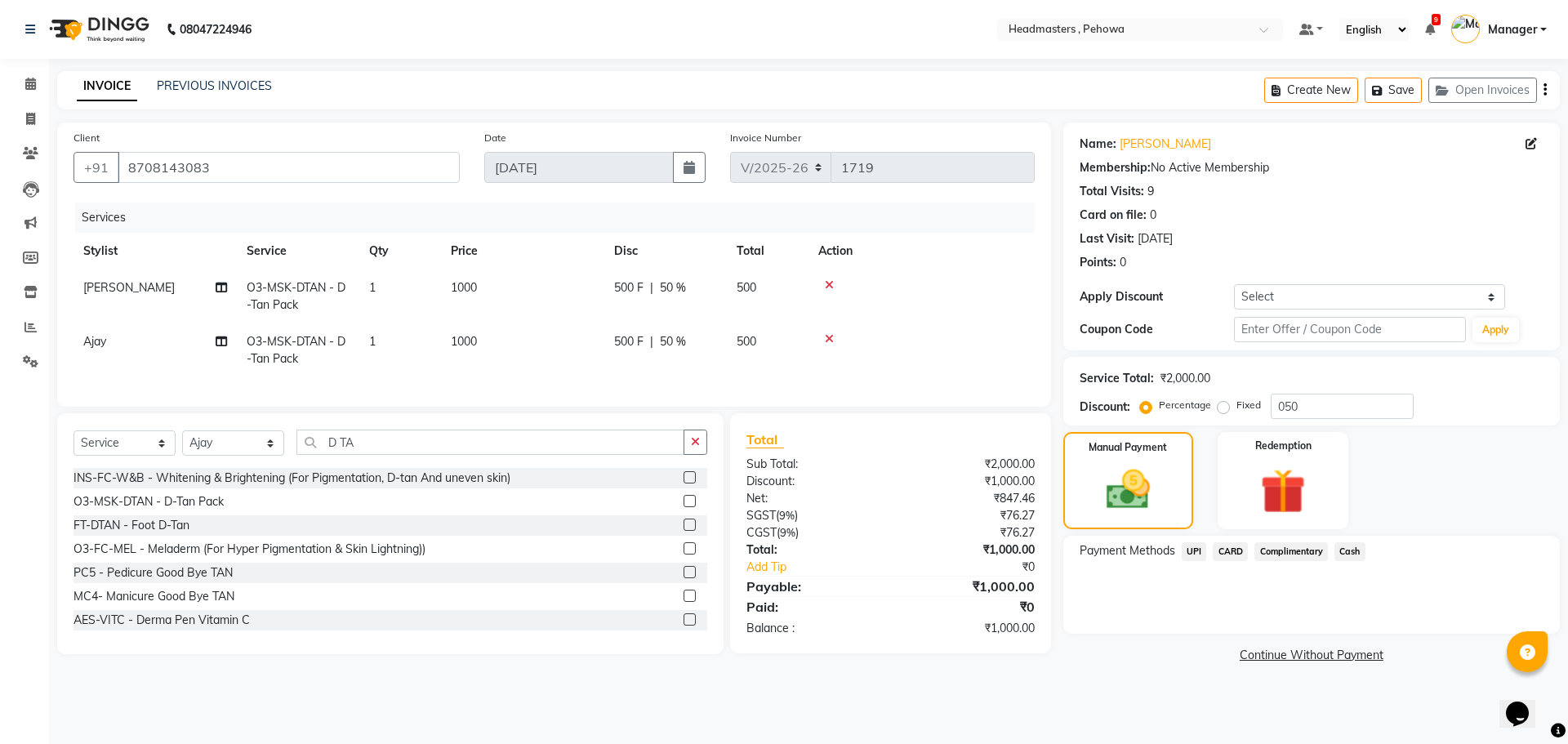 drag, startPoint x: 1344, startPoint y: 550, endPoint x: 1361, endPoint y: 568, distance: 25 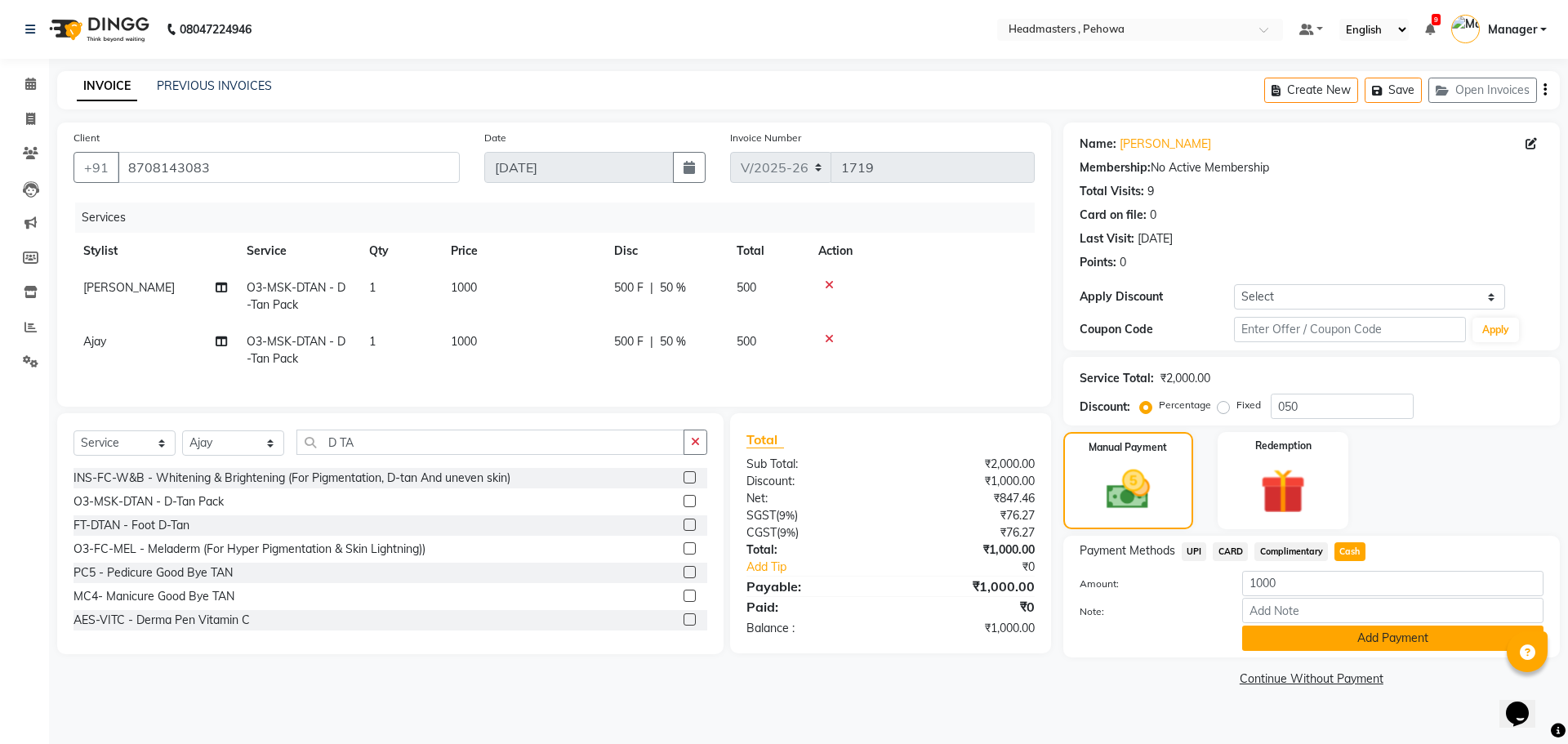 click on "Add Payment" 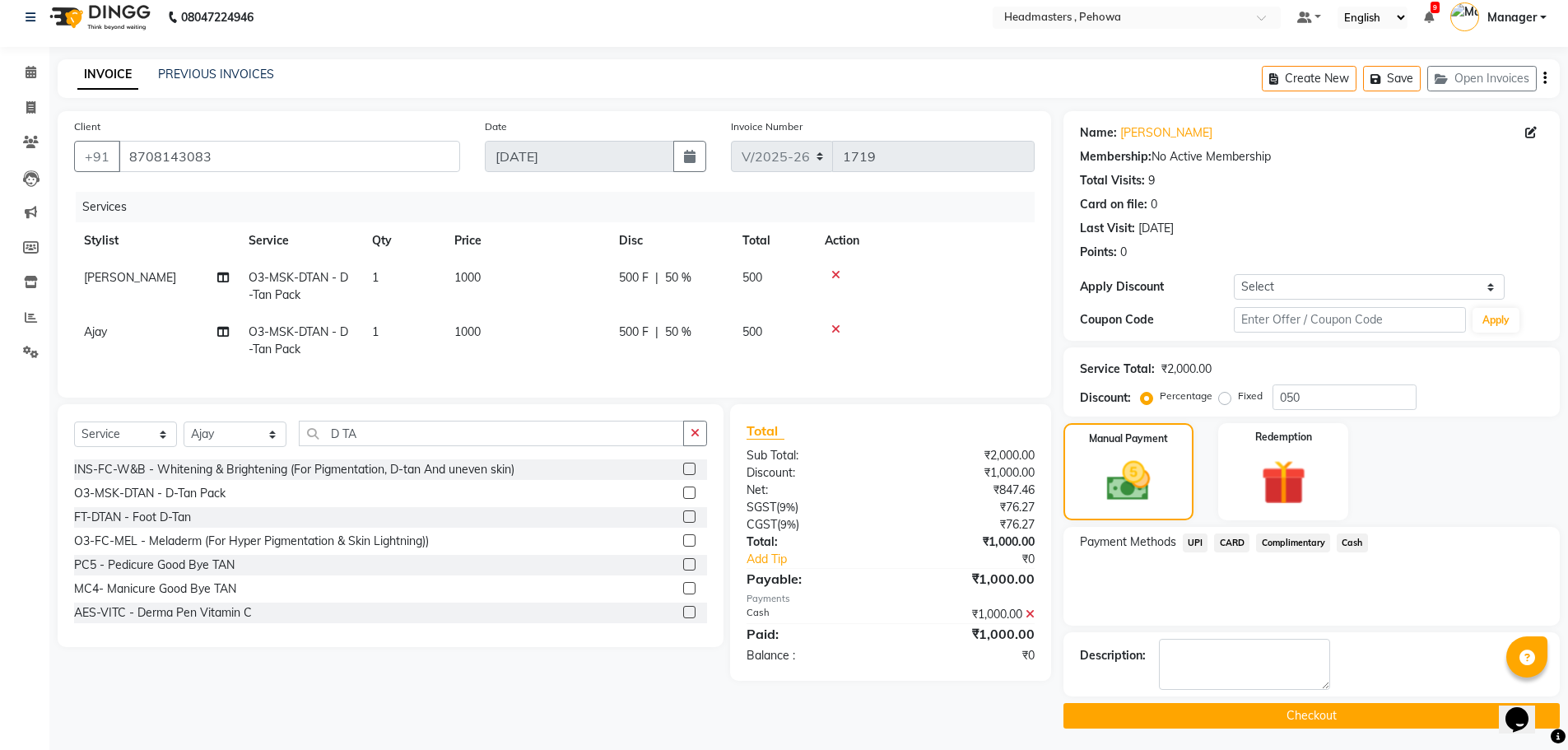 scroll, scrollTop: 16, scrollLeft: 0, axis: vertical 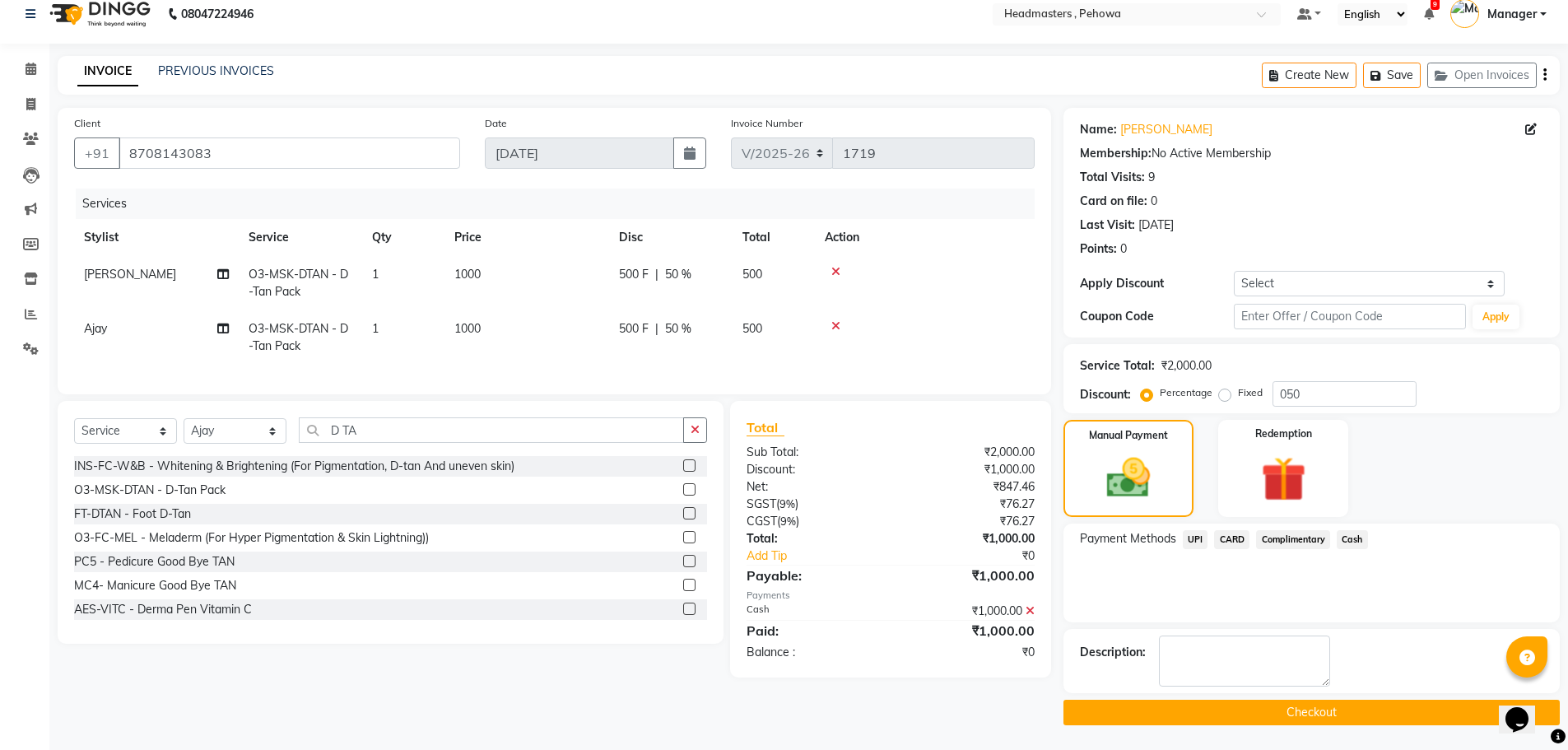 click on "Checkout" 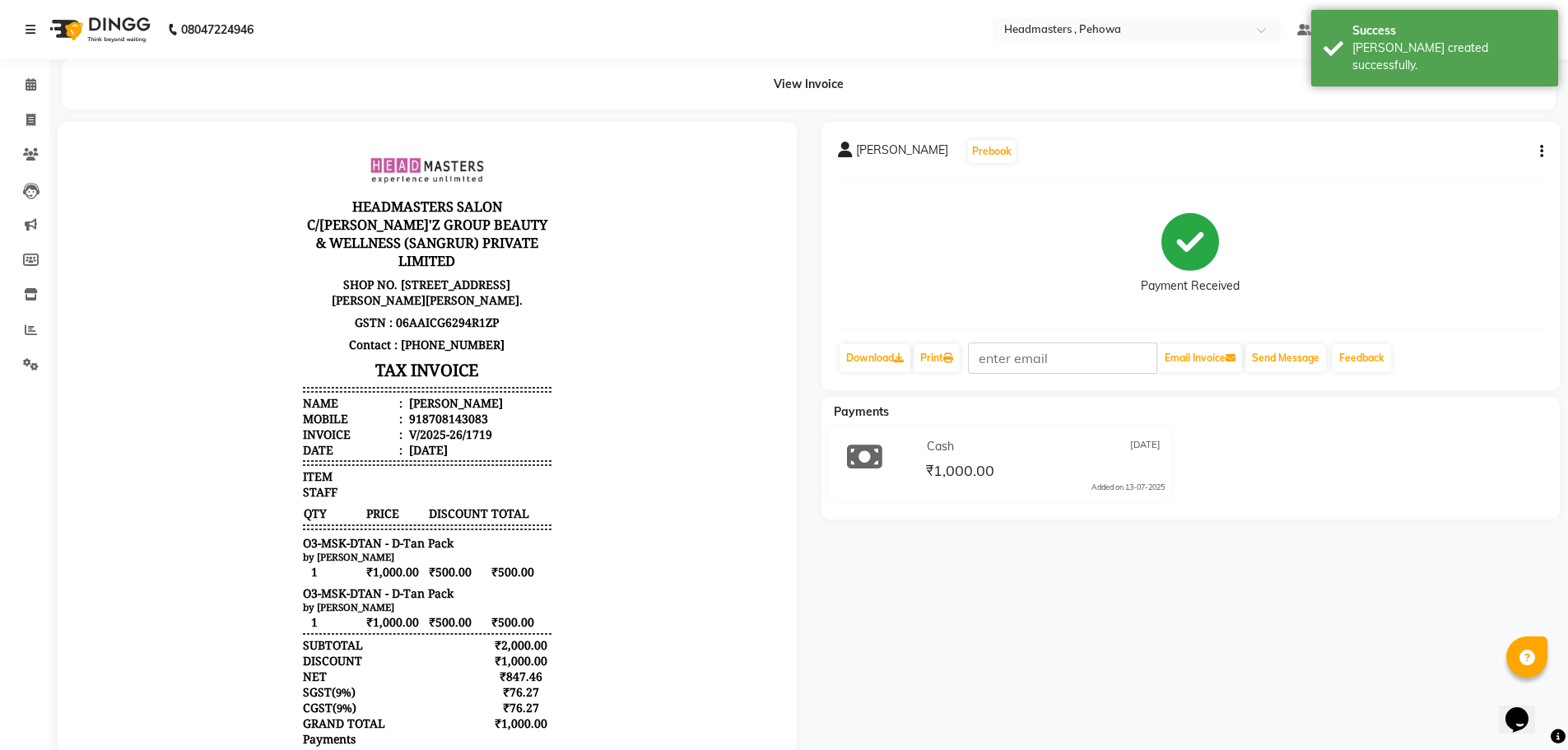 scroll, scrollTop: 0, scrollLeft: 0, axis: both 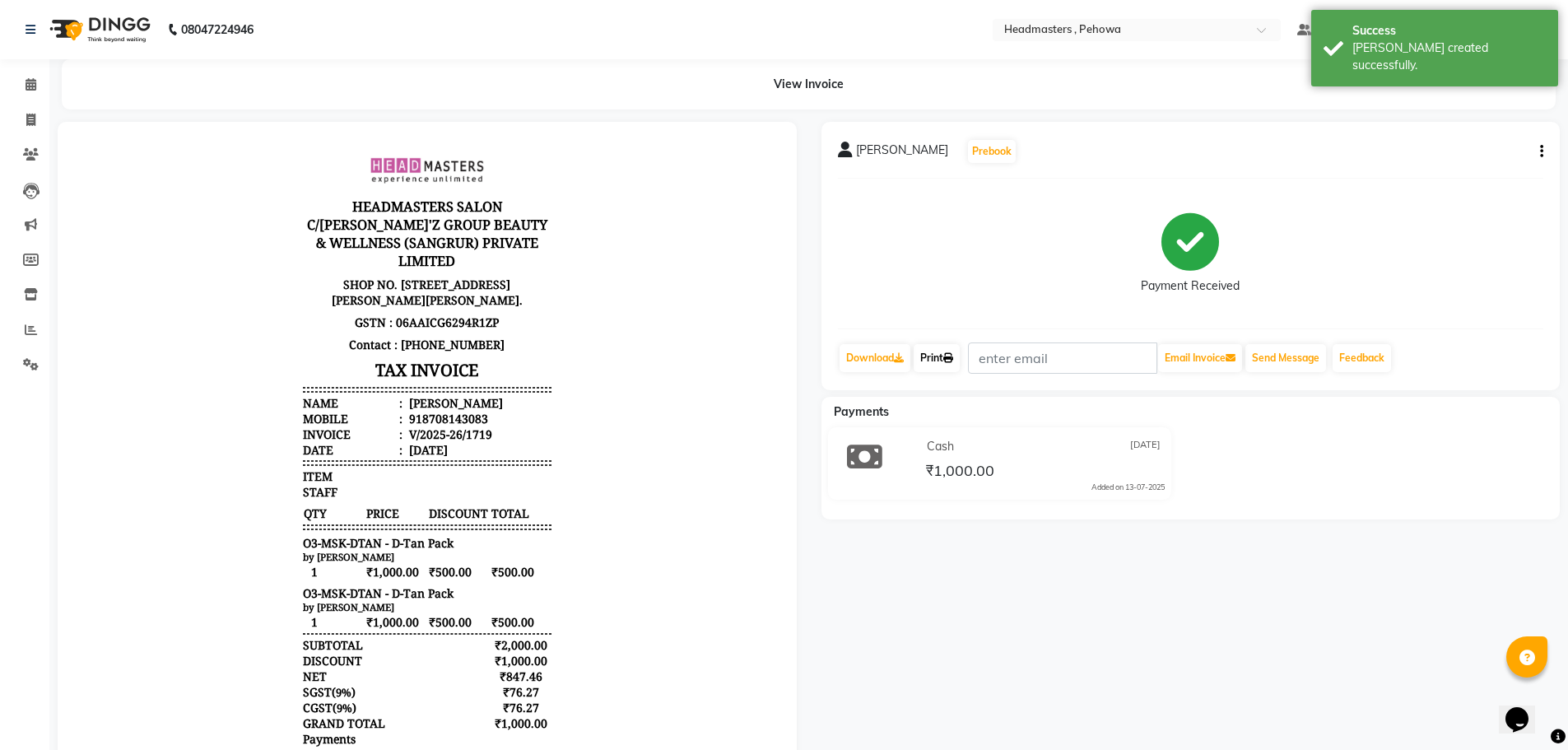 click on "Print" 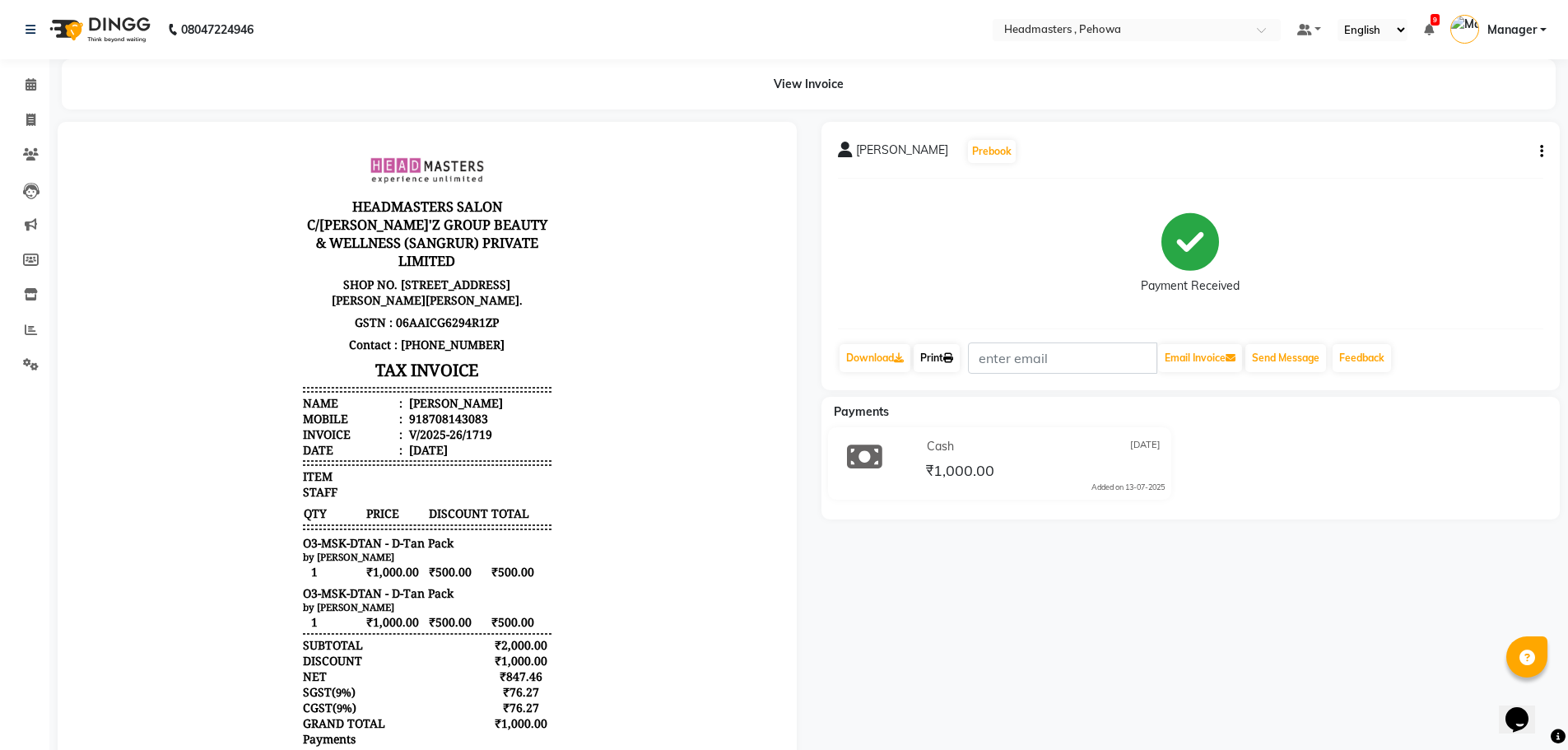 click on "Print" 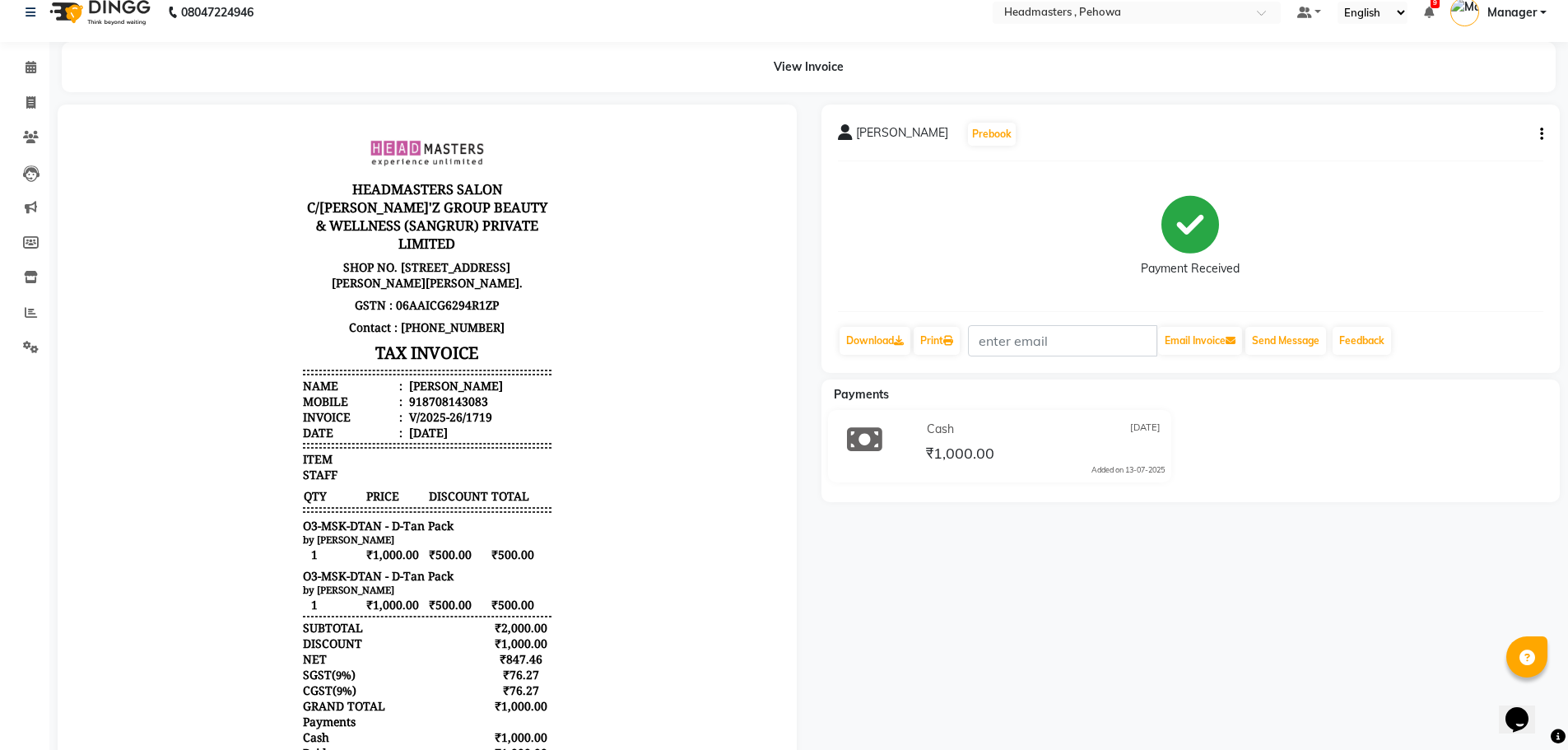 scroll, scrollTop: 0, scrollLeft: 0, axis: both 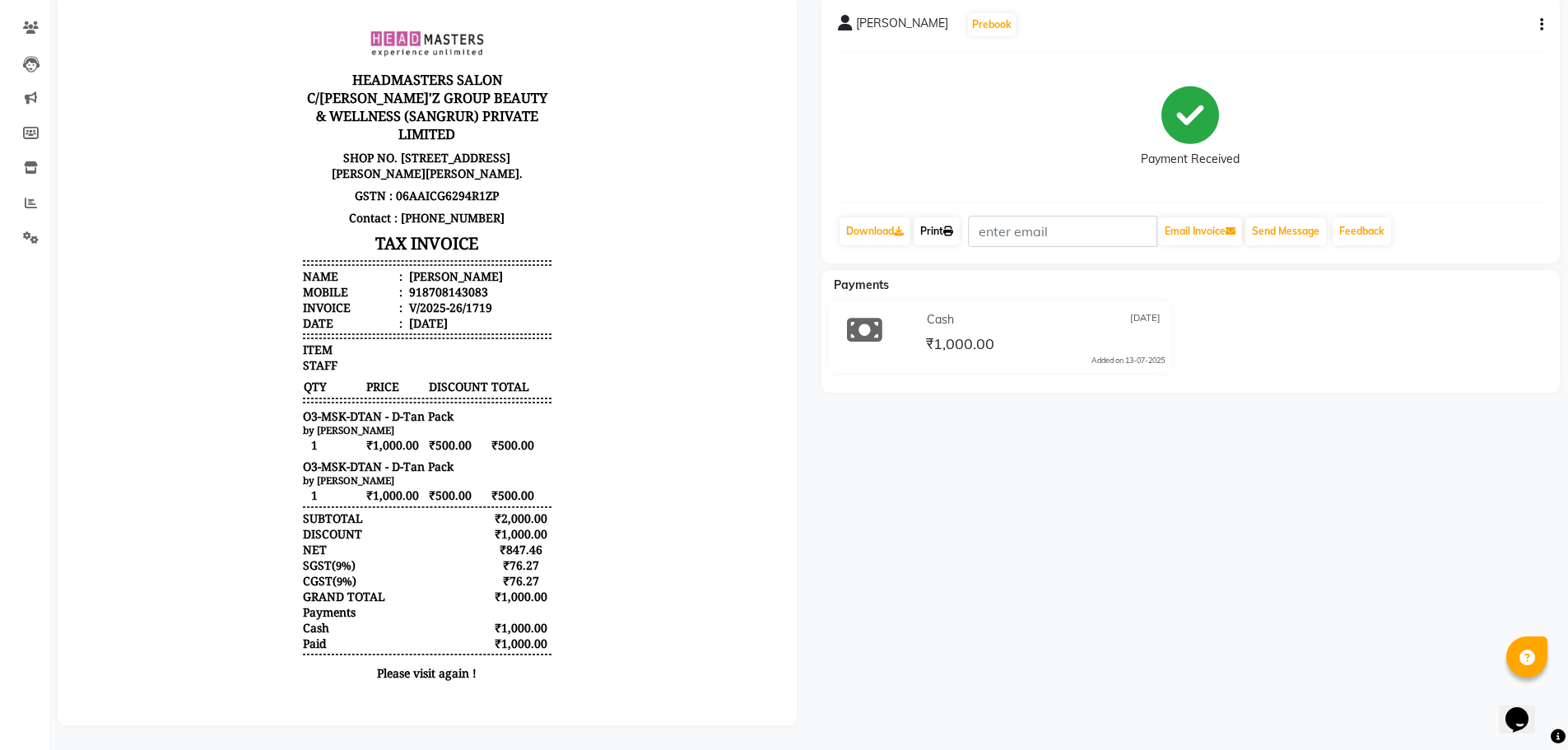 click on "Print" 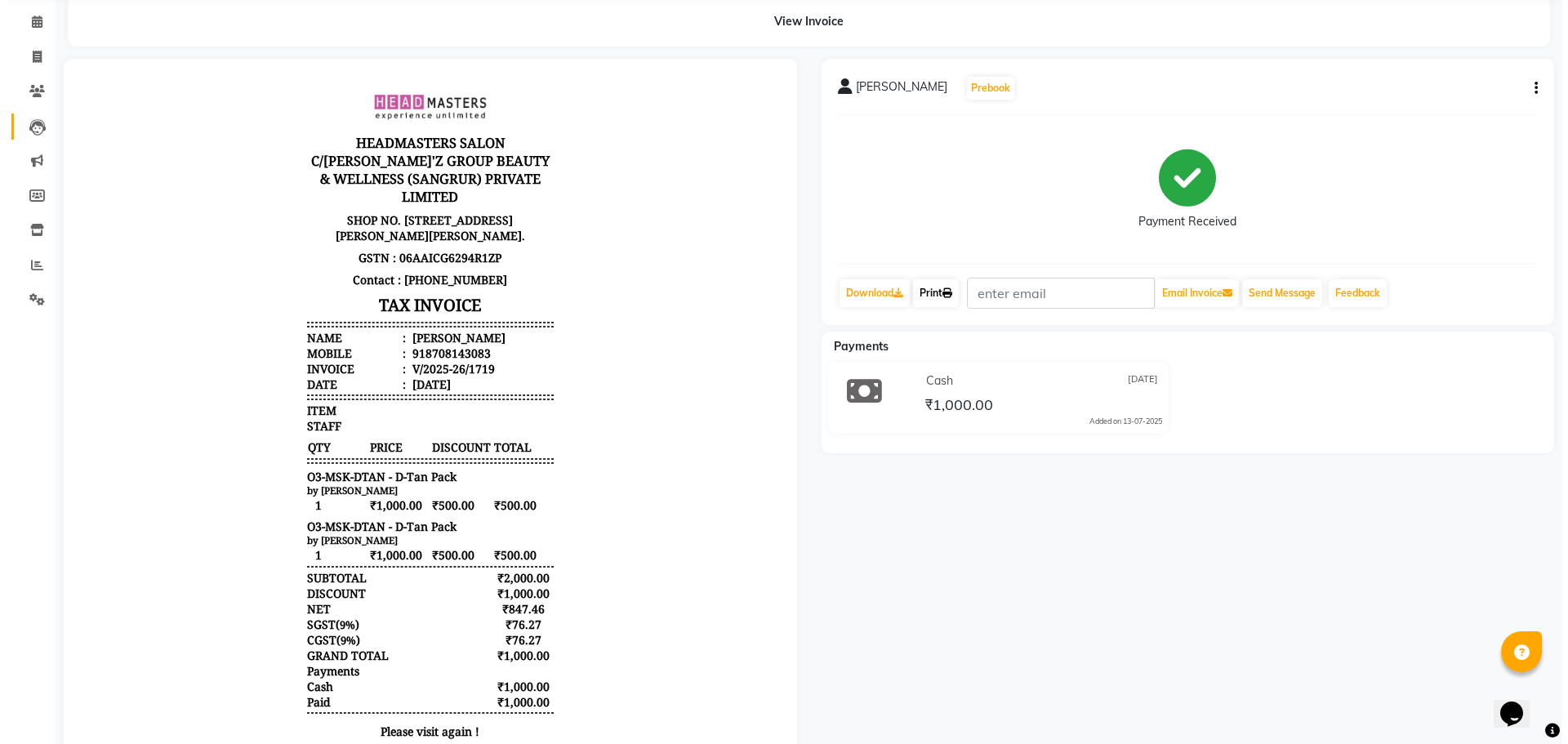 scroll, scrollTop: 0, scrollLeft: 0, axis: both 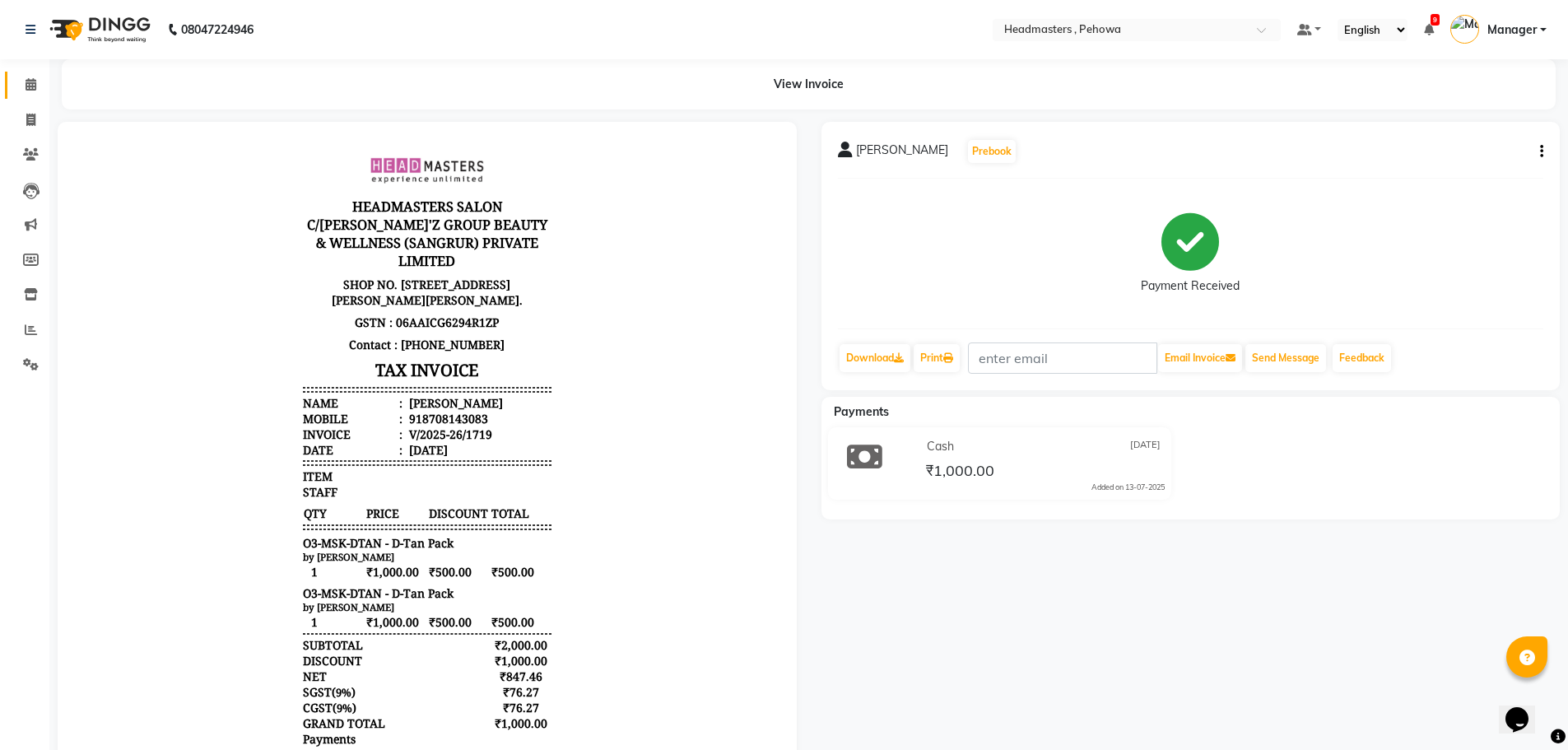 click on "Calendar" 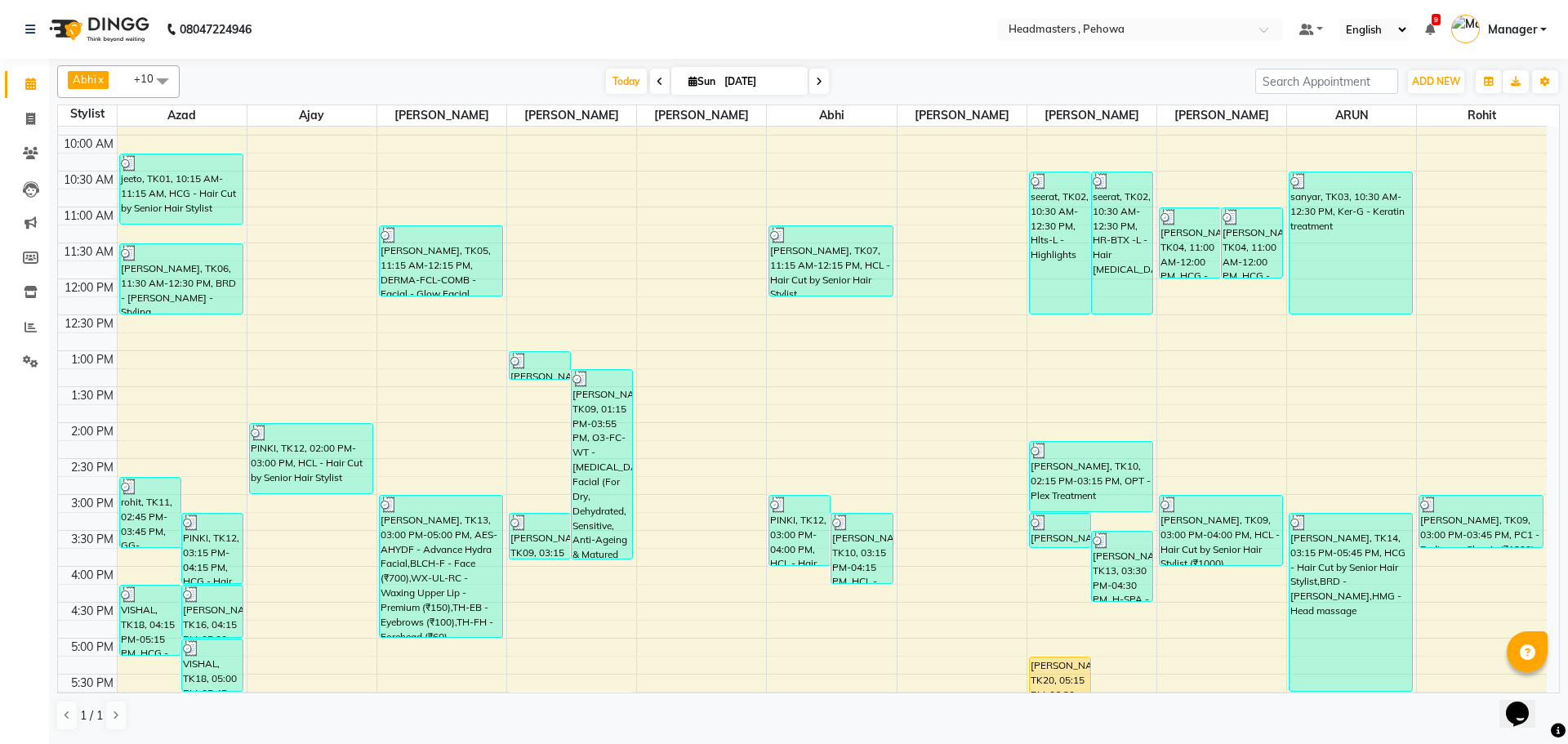 scroll, scrollTop: 163, scrollLeft: 0, axis: vertical 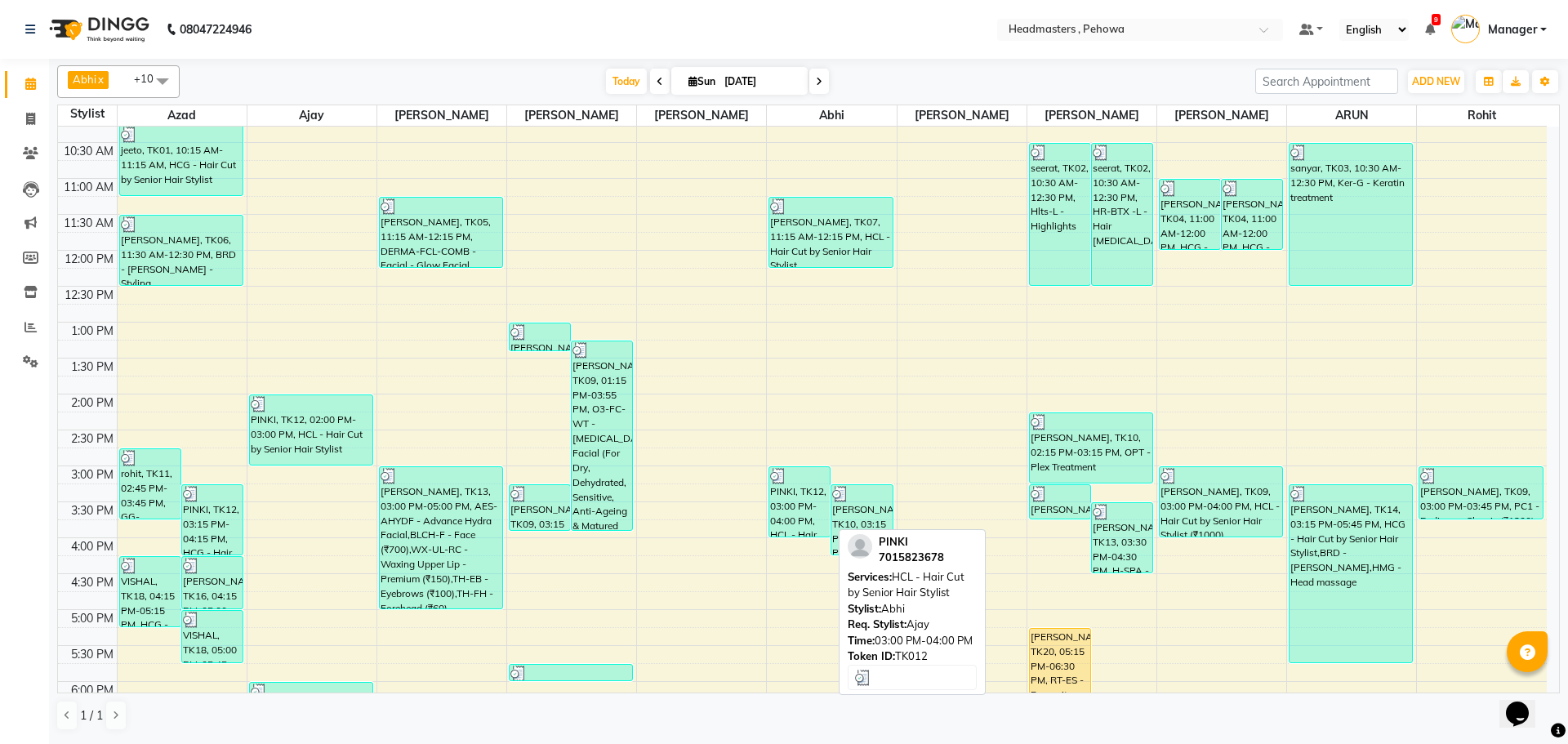 click on "PINKI, TK12, 03:00 PM-04:00 PM, HCL - Hair Cut by Senior Hair Stylist" at bounding box center [800, 501] 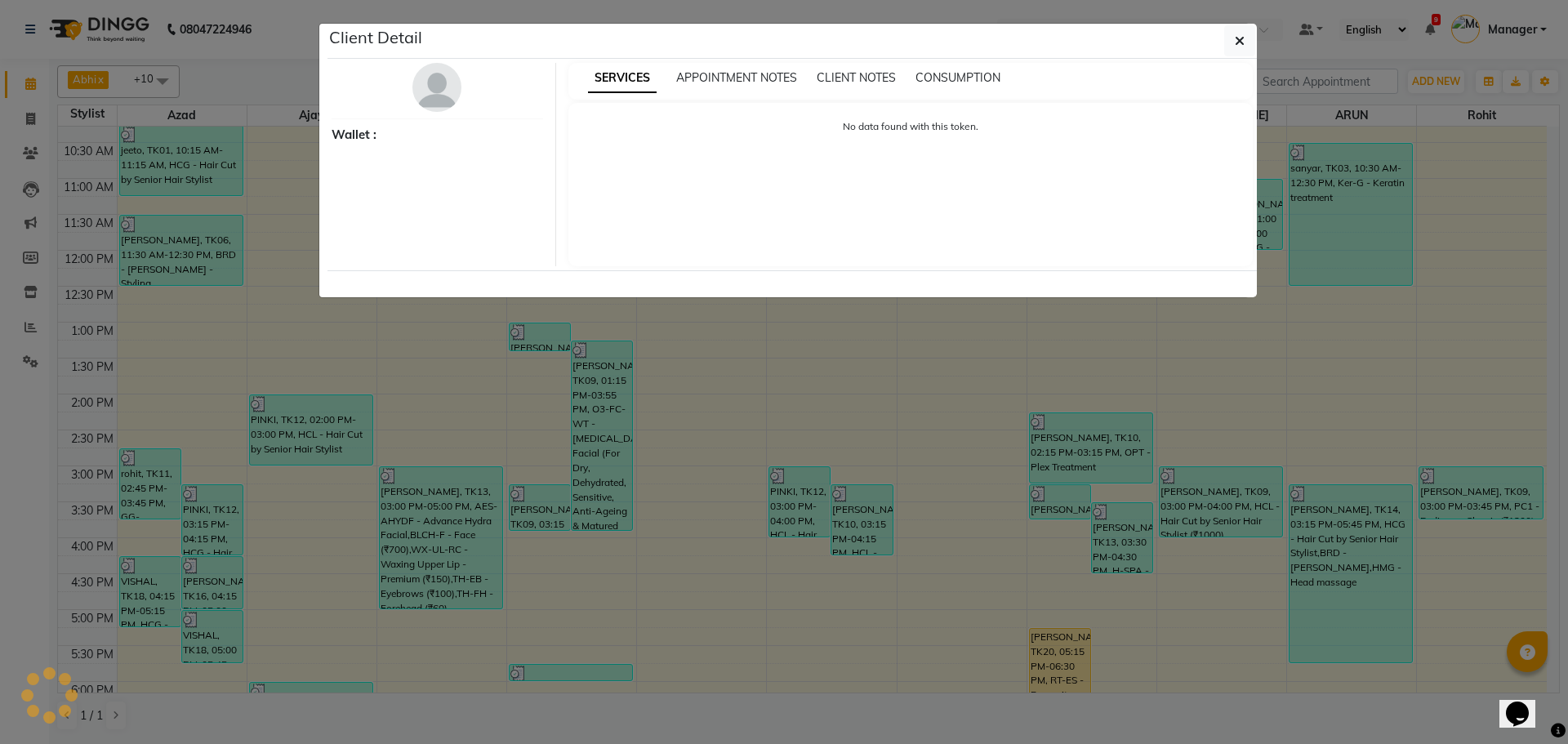 select on "3" 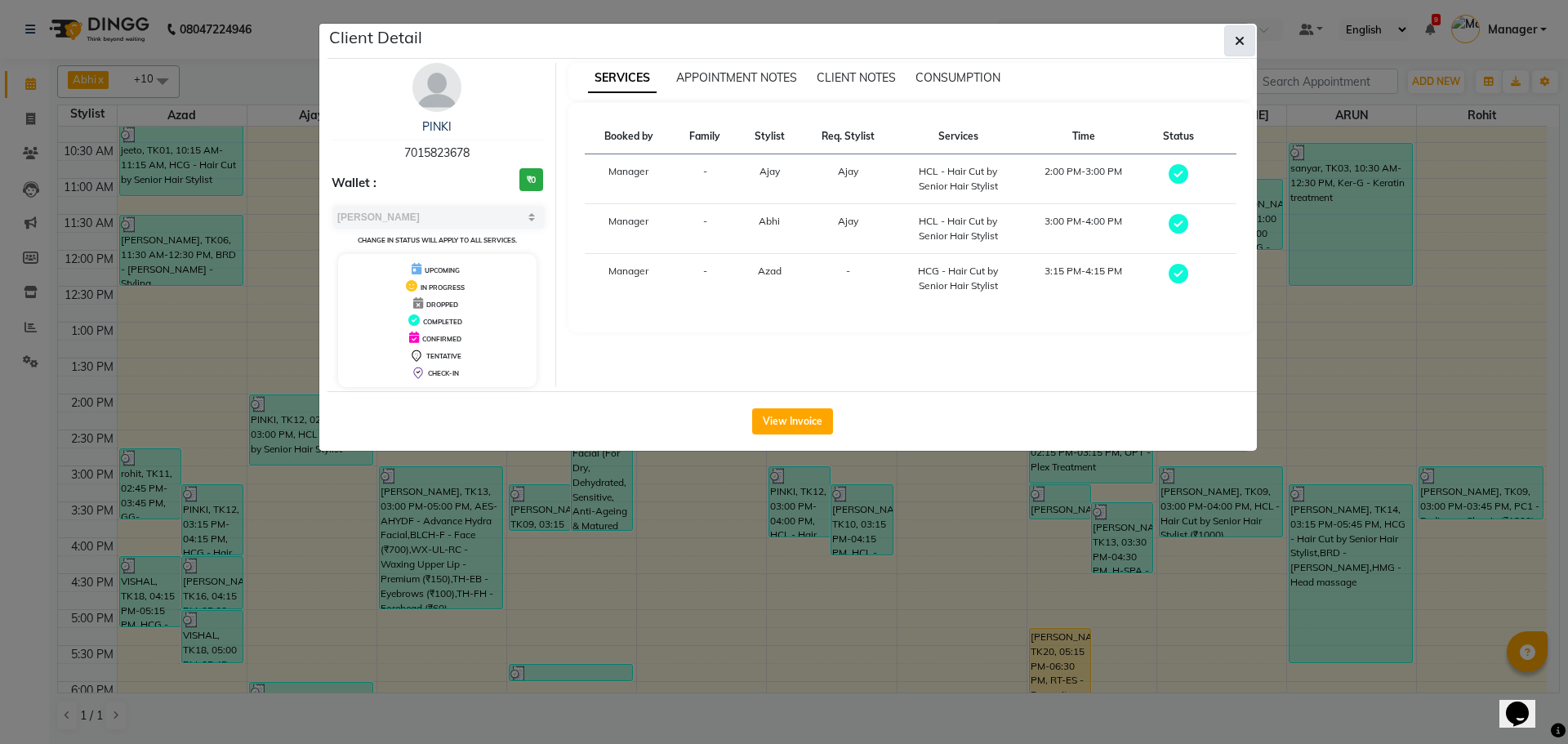 click 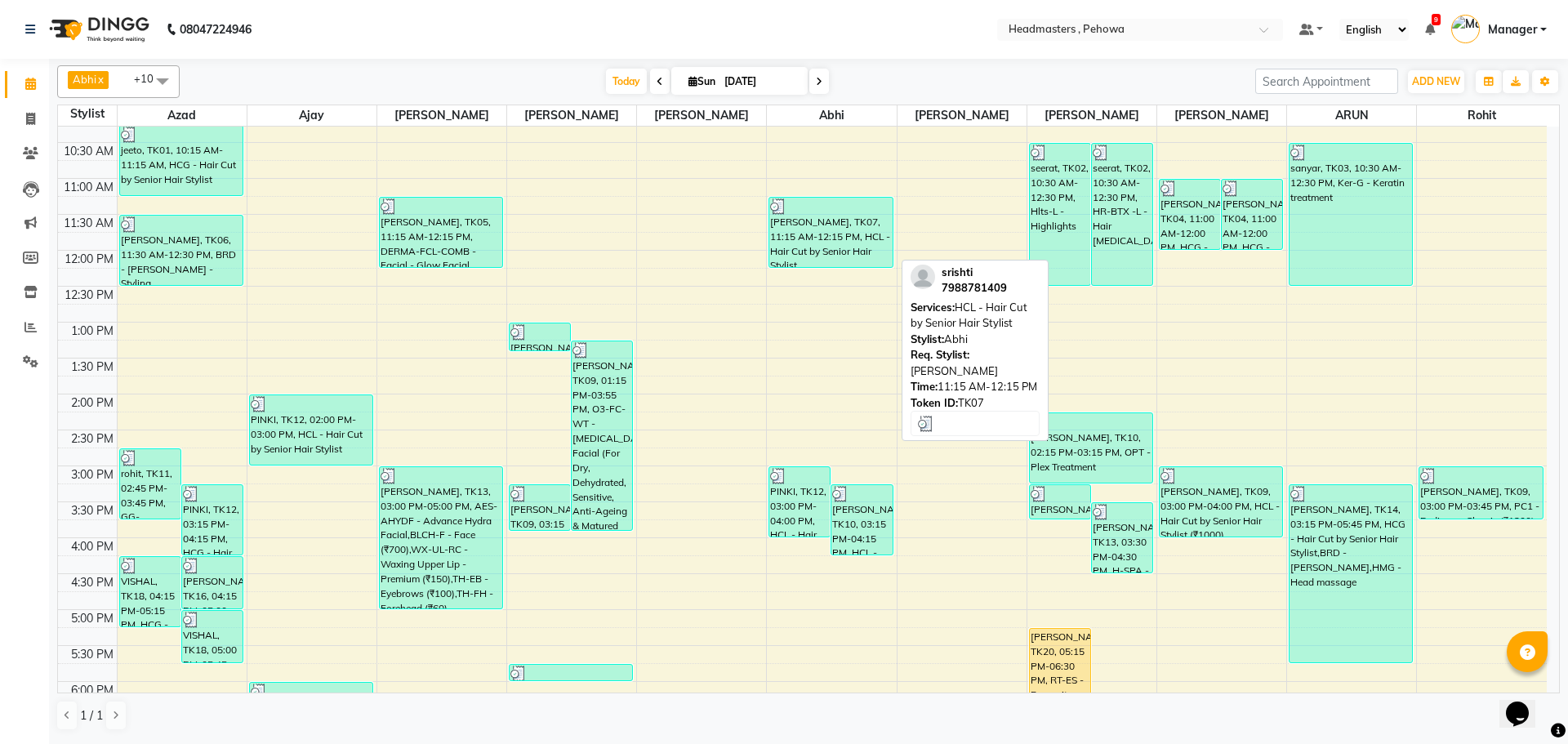 click on "[PERSON_NAME], TK07, 11:15 AM-12:15 PM, HCL - Hair Cut by Senior Hair Stylist" at bounding box center (831, 232) 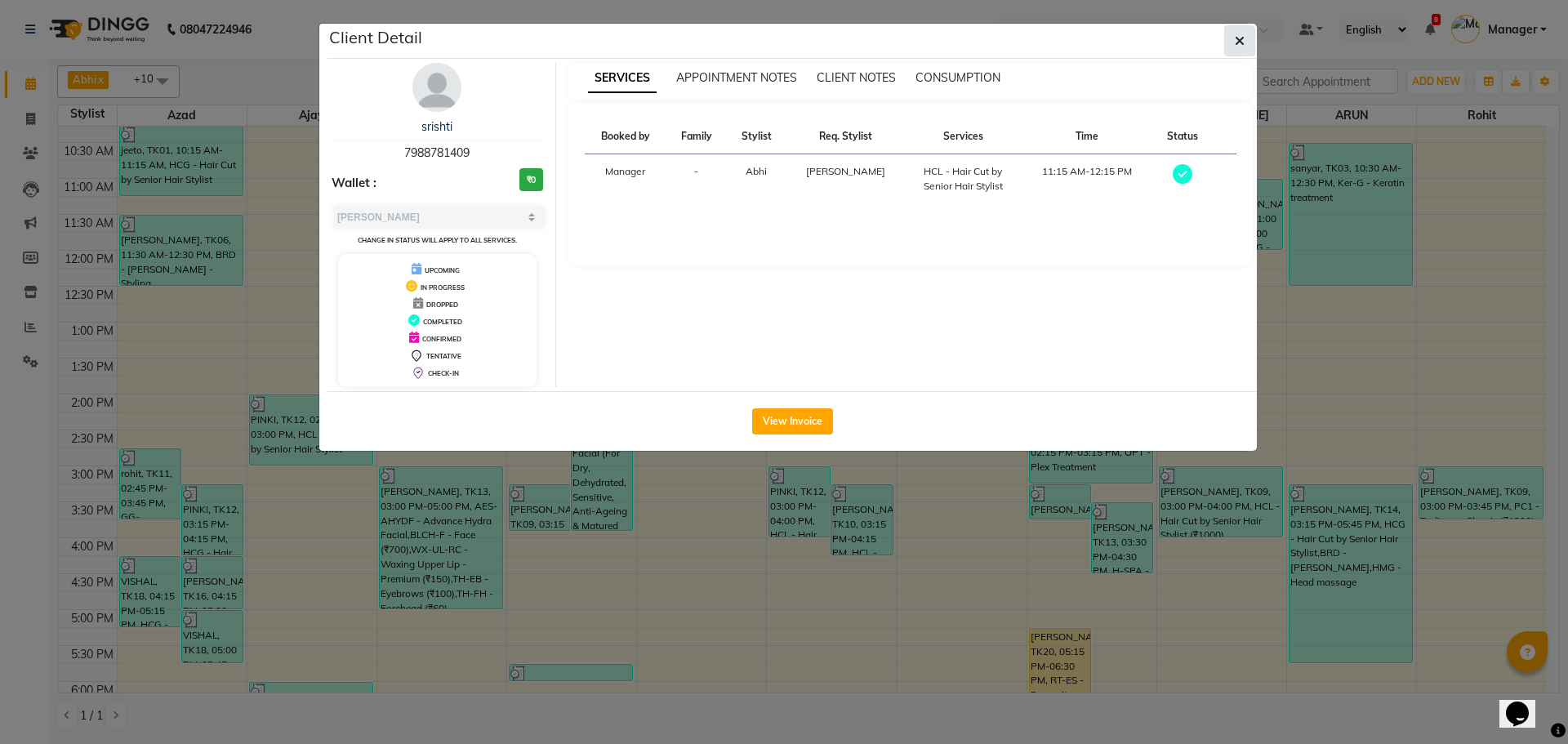 click 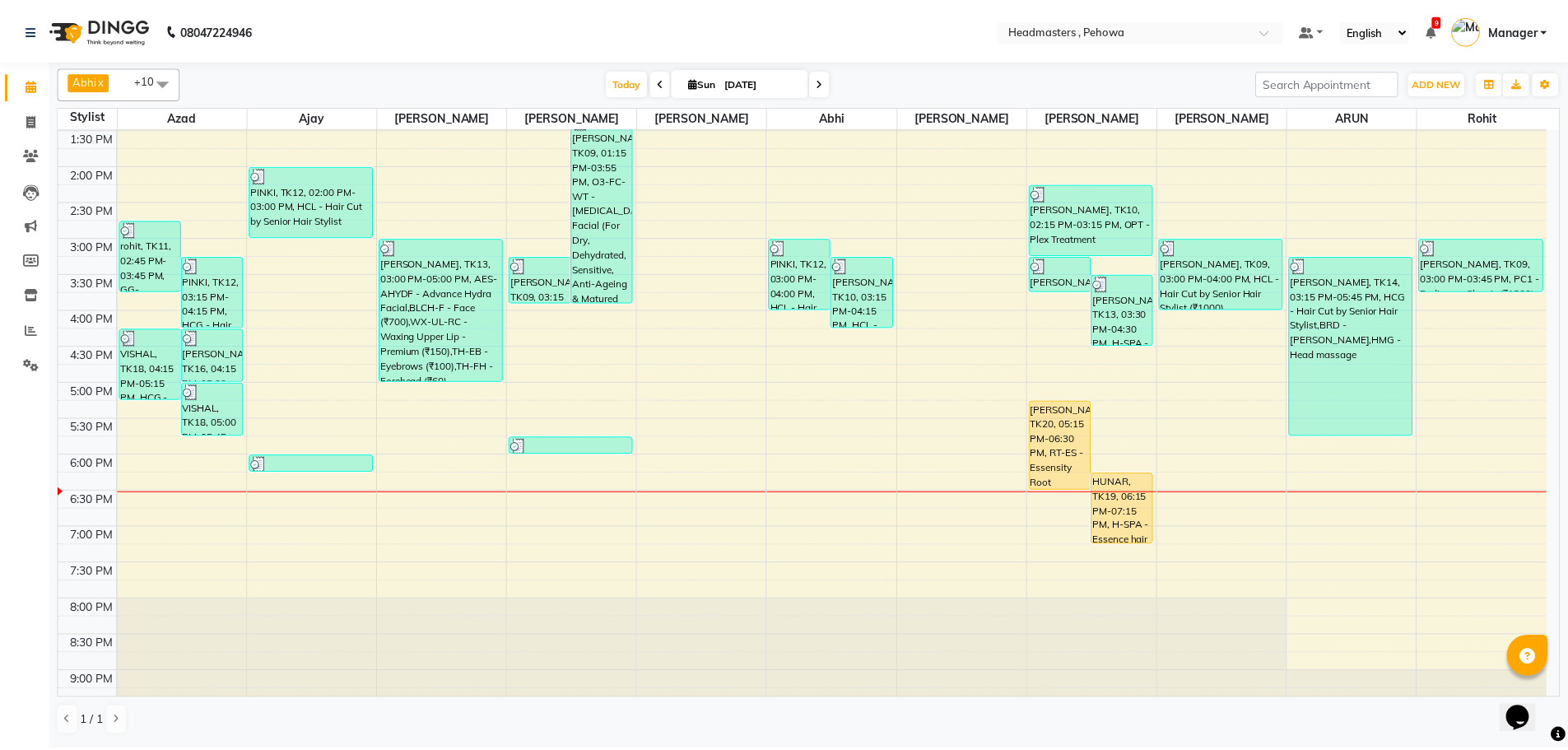 scroll, scrollTop: 278, scrollLeft: 0, axis: vertical 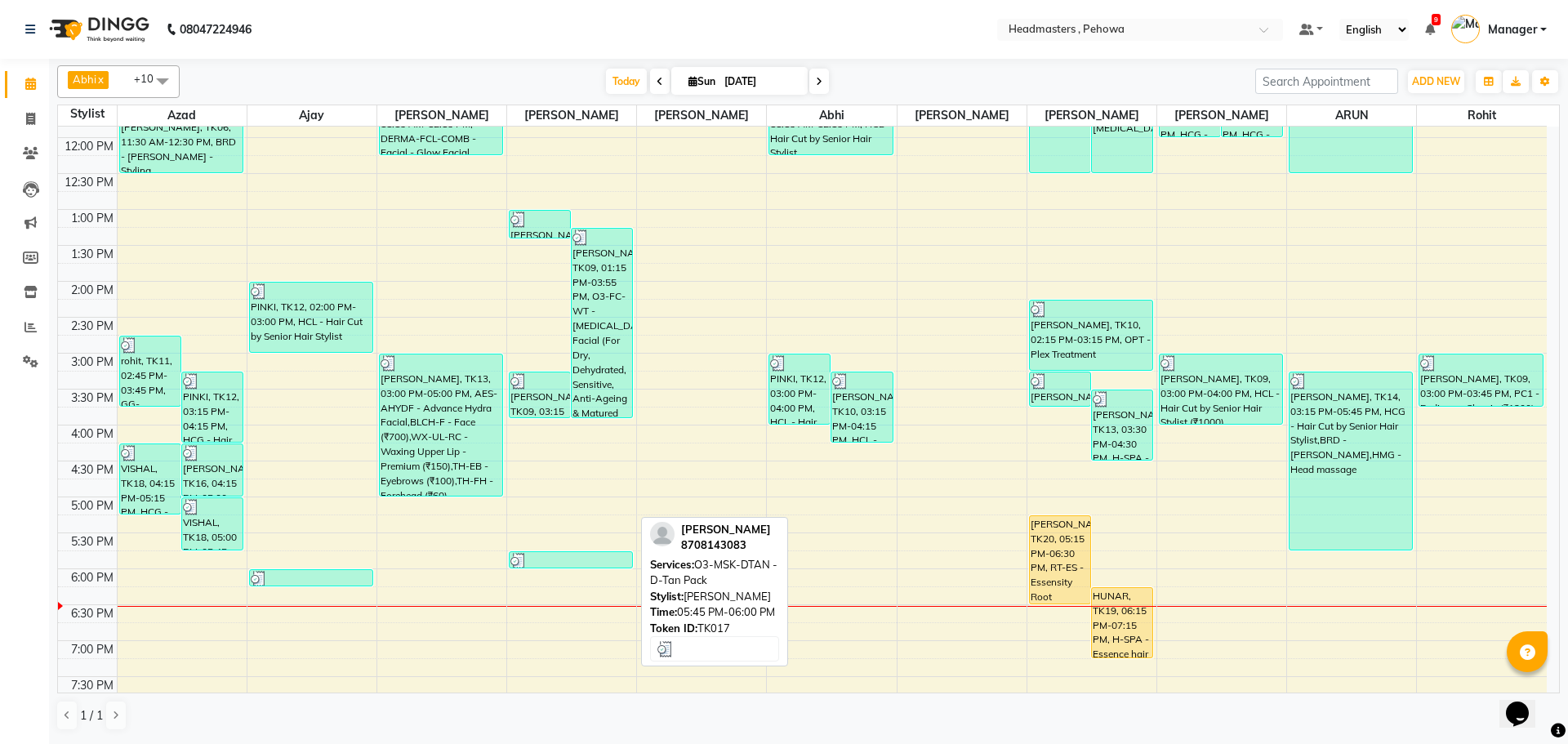 click at bounding box center [571, 561] 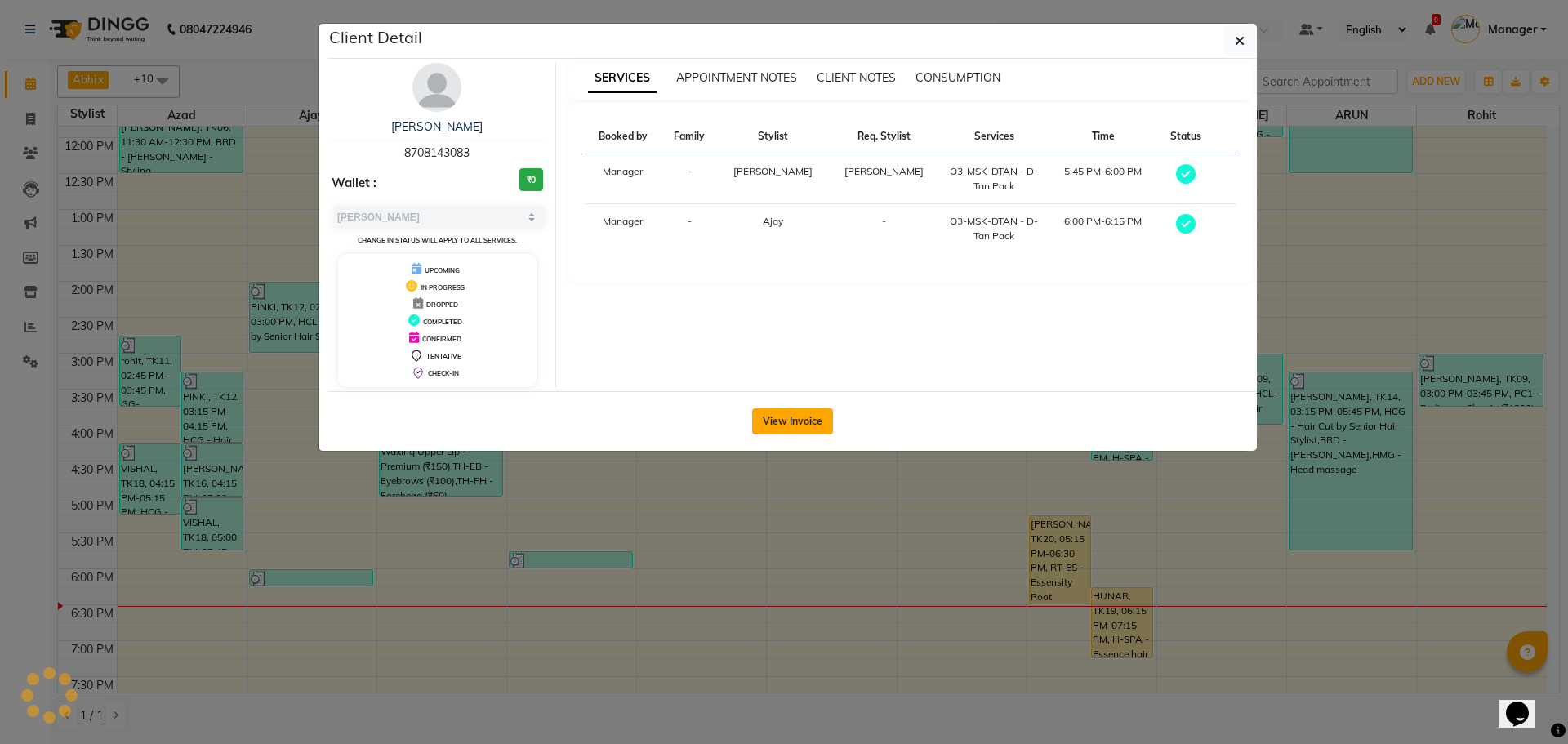 click on "View Invoice" 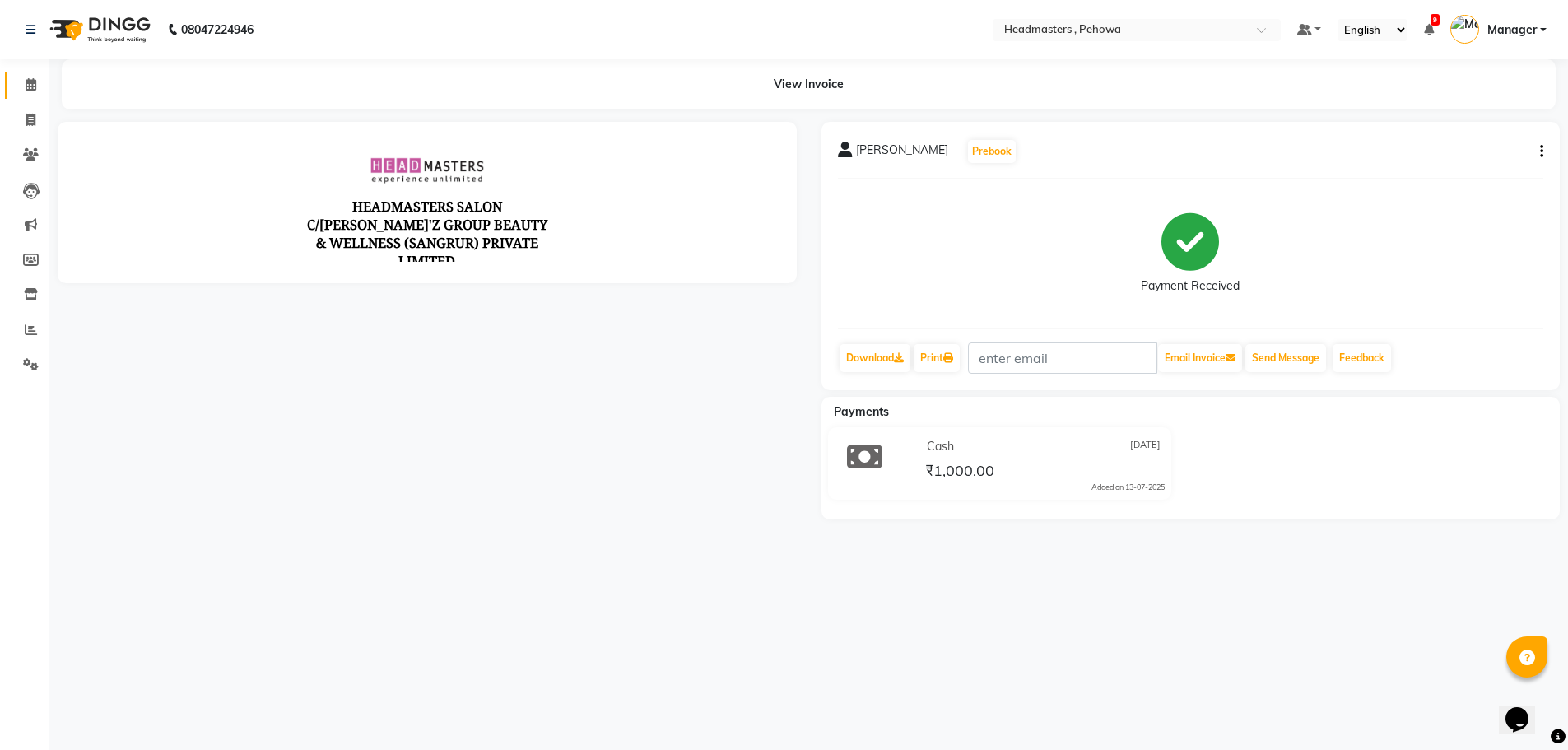 scroll, scrollTop: 0, scrollLeft: 0, axis: both 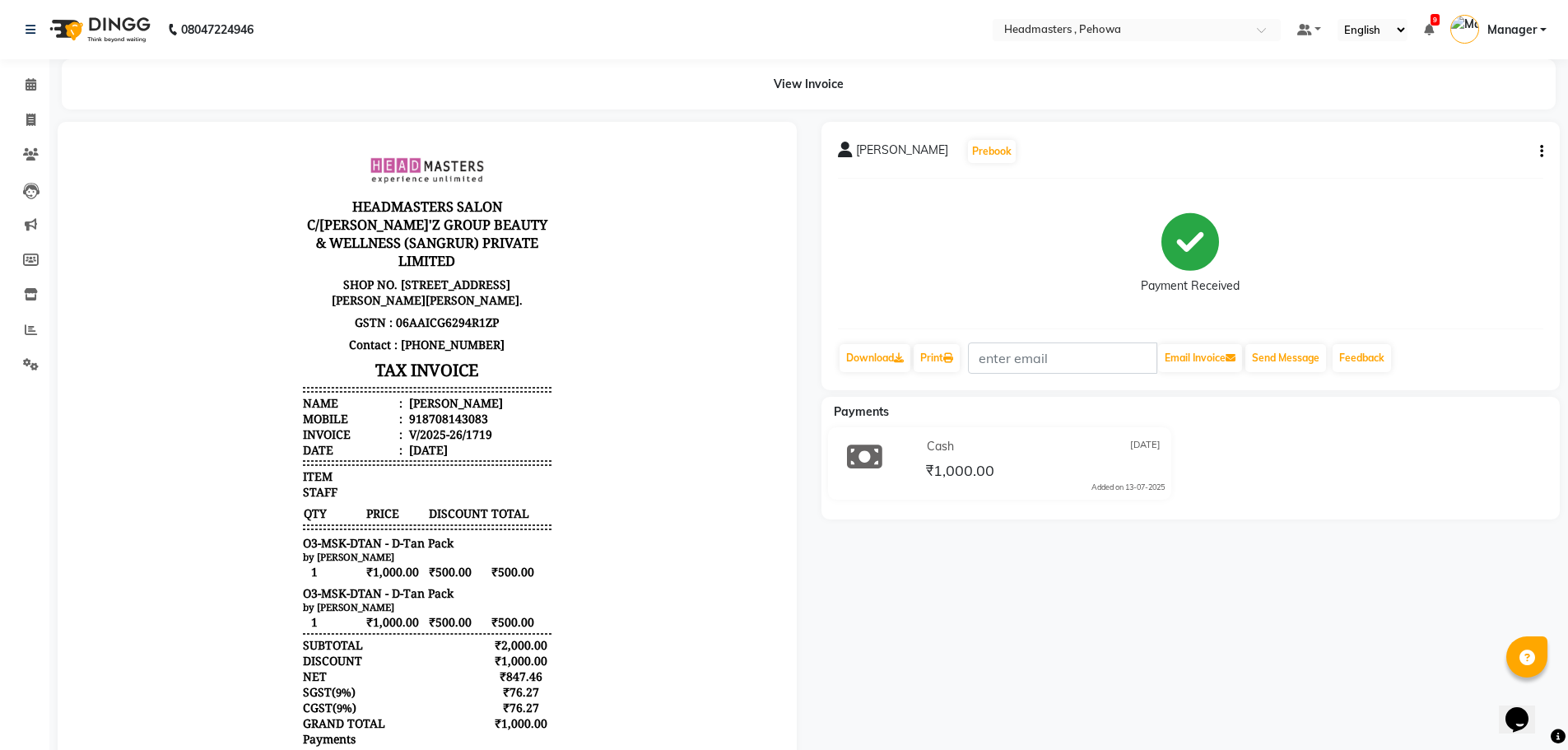 click on "[PERSON_NAME]   Prebook   Payment Received  Download  Print   Email Invoice   Send Message Feedback" 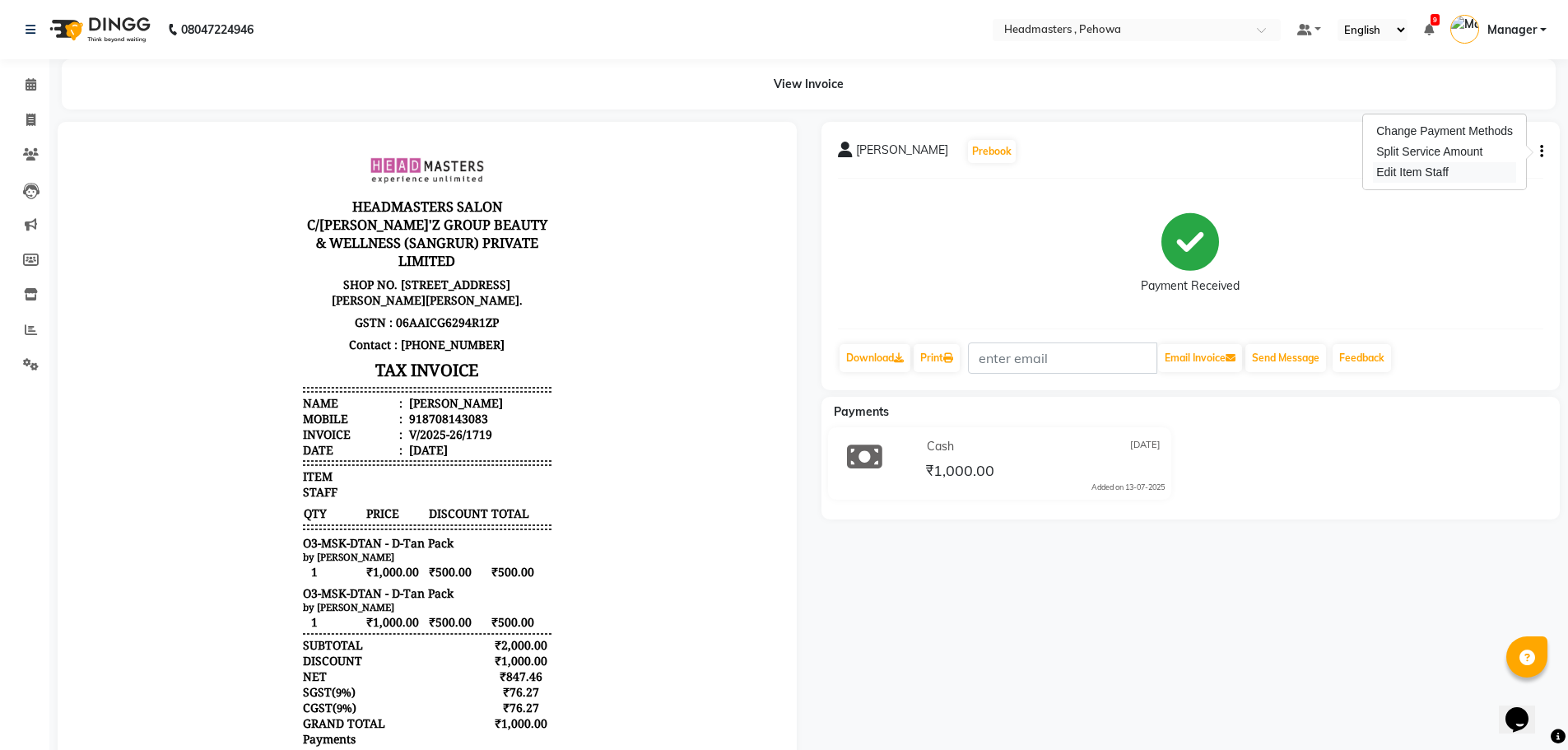 click on "Edit Item Staff" at bounding box center [1445, 172] 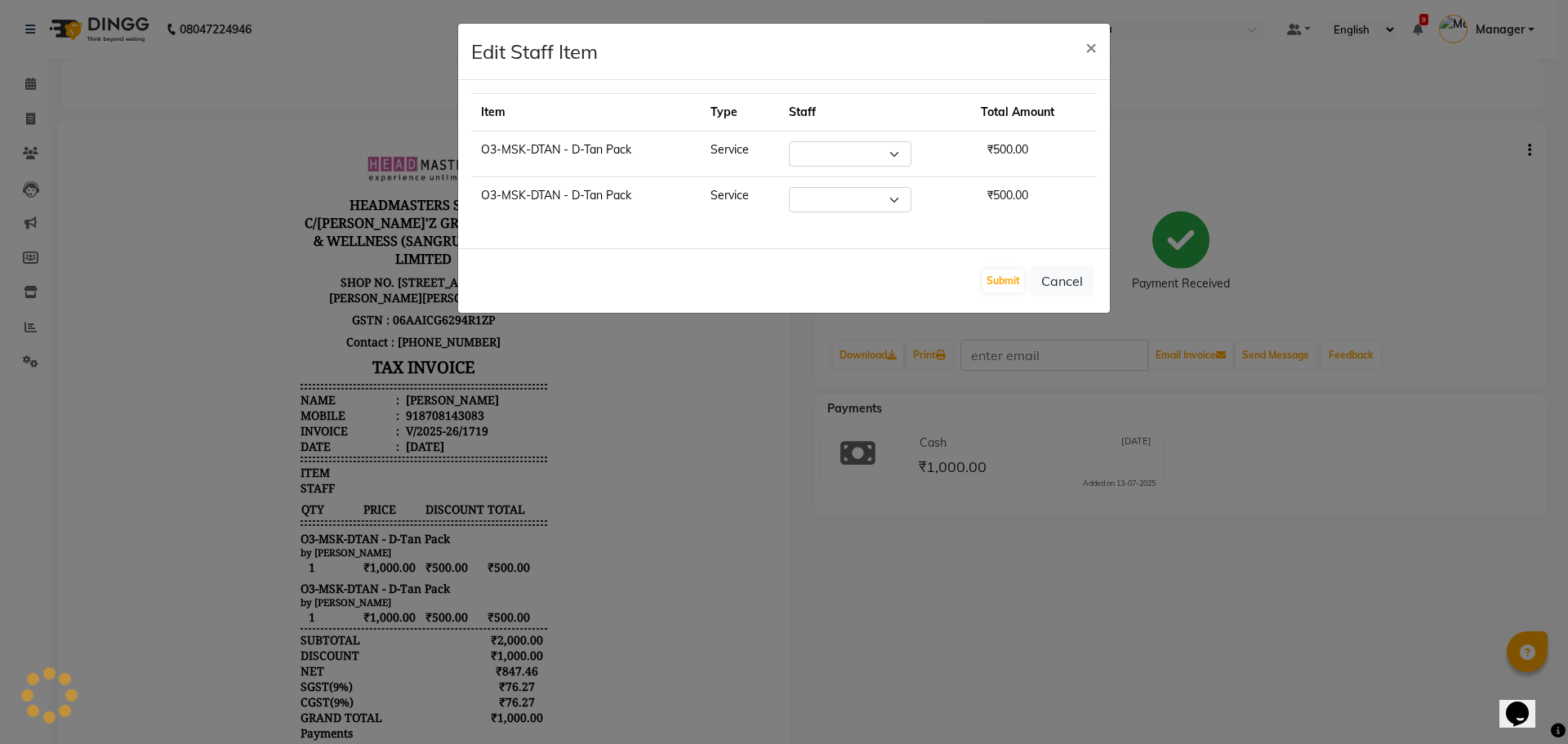 select on "68776" 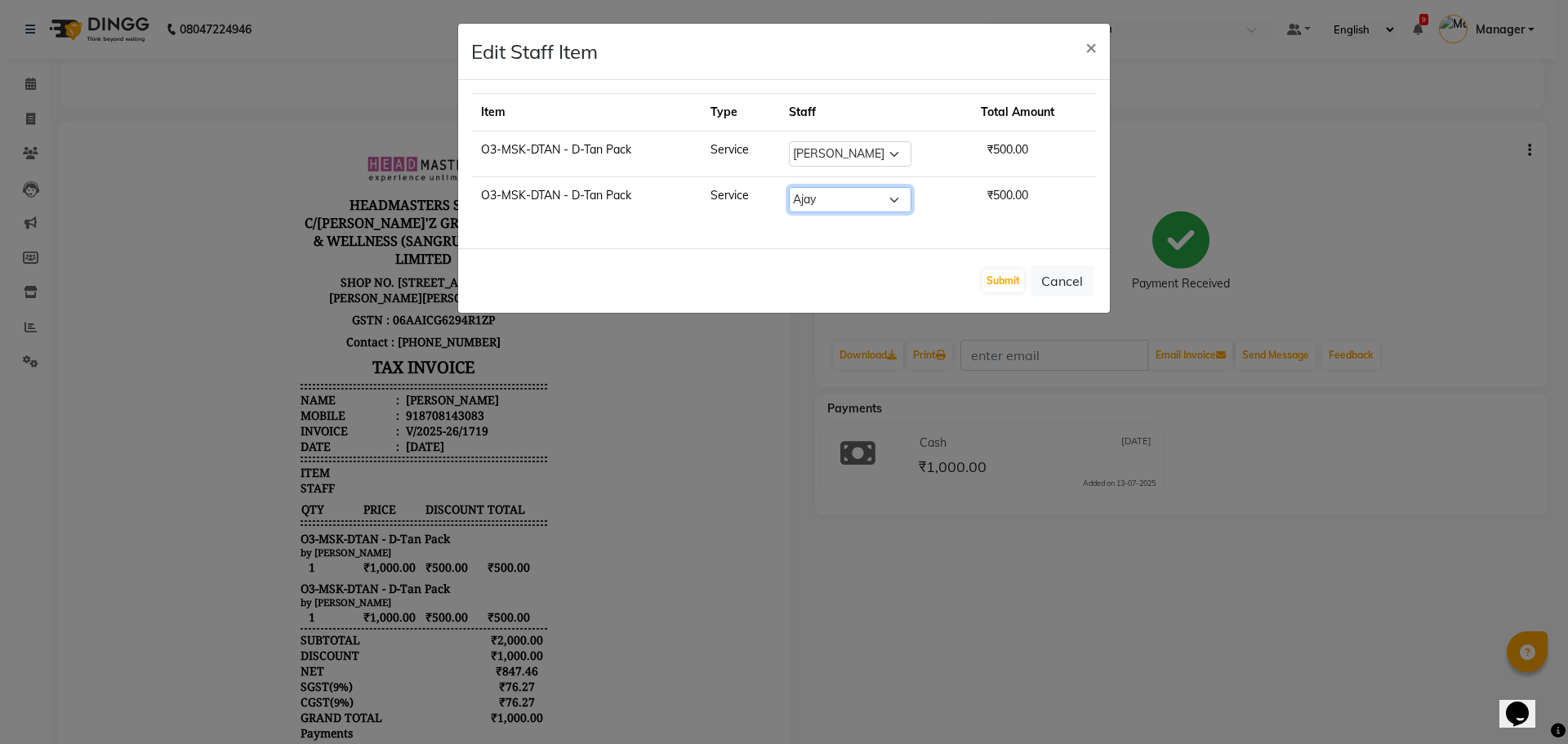 click on "Select  Abhi   Ajay   [PERSON_NAME]   [PERSON_NAME]   [PERSON_NAME]   Headmasters   [PERSON_NAME]   Manager   [PERSON_NAME]   [PERSON_NAME]   [PERSON_NAME]   [PERSON_NAME]   Rohit   [PERSON_NAME]   [PERSON_NAME]   [PERSON_NAME]   [PERSON_NAME]    [PERSON_NAME]" 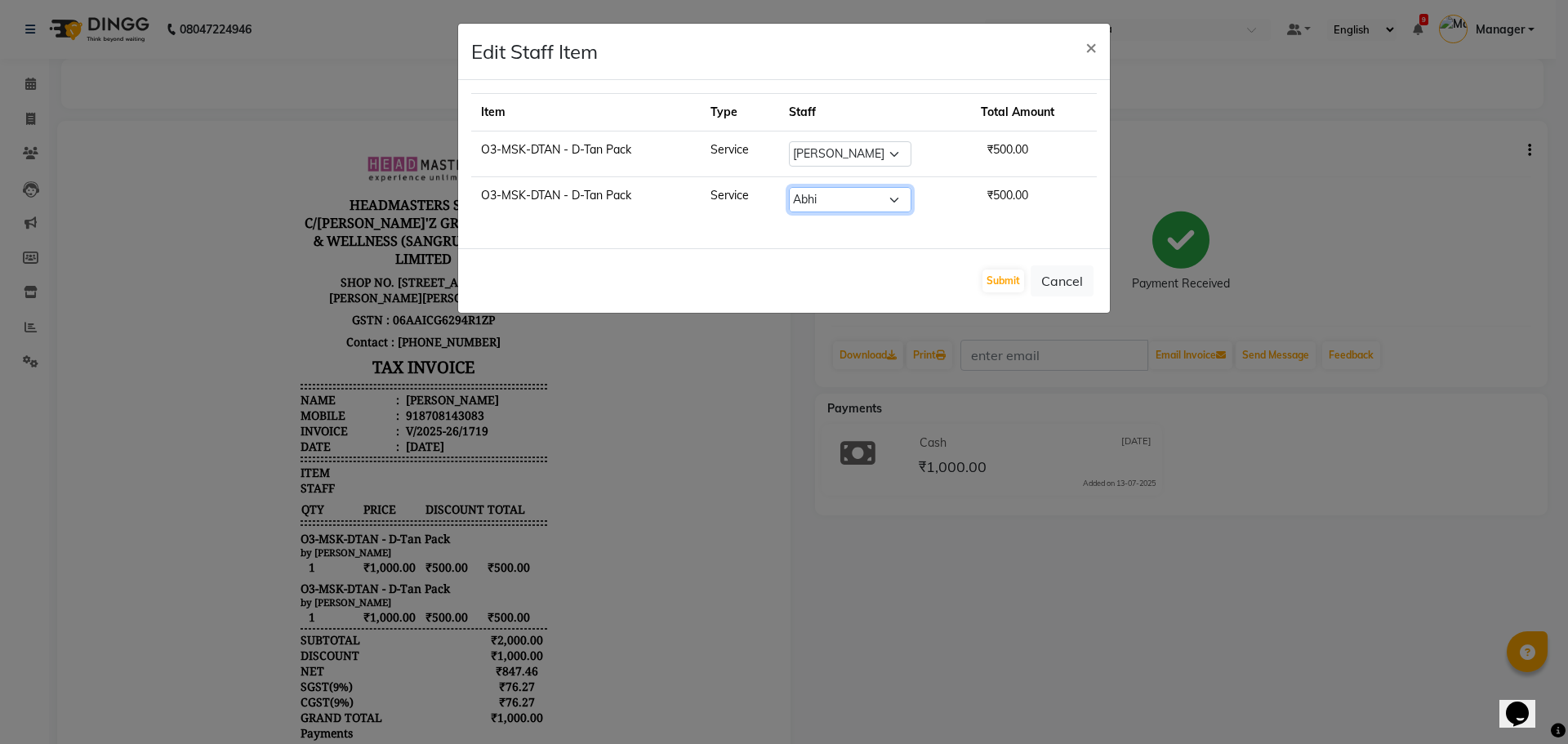 click on "Select  Abhi   Ajay   [PERSON_NAME]   [PERSON_NAME]   [PERSON_NAME]   Headmasters   [PERSON_NAME]   Manager   [PERSON_NAME]   [PERSON_NAME]   [PERSON_NAME]   [PERSON_NAME]   Rohit   [PERSON_NAME]   [PERSON_NAME]   [PERSON_NAME]   [PERSON_NAME]    [PERSON_NAME]" 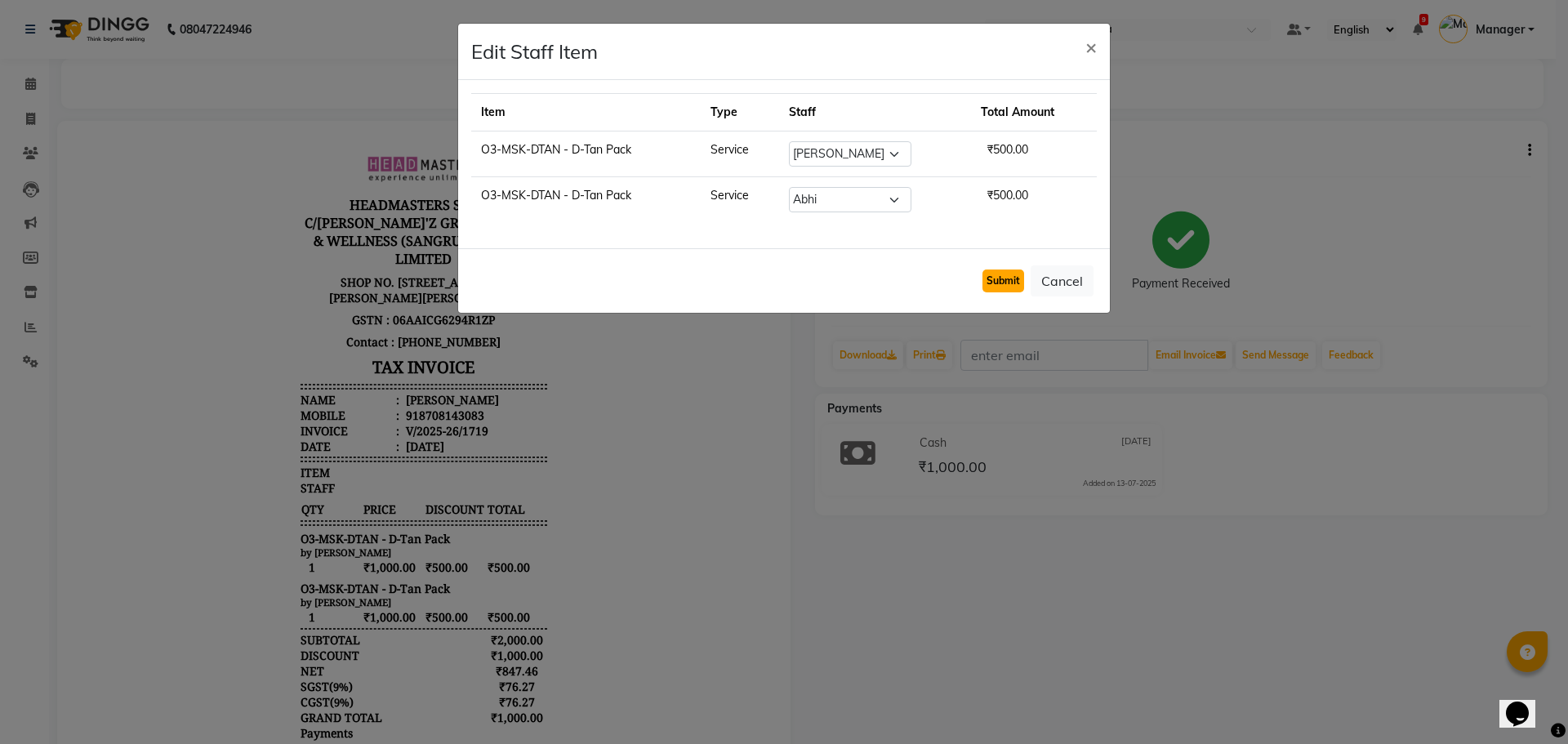 click on "Submit" 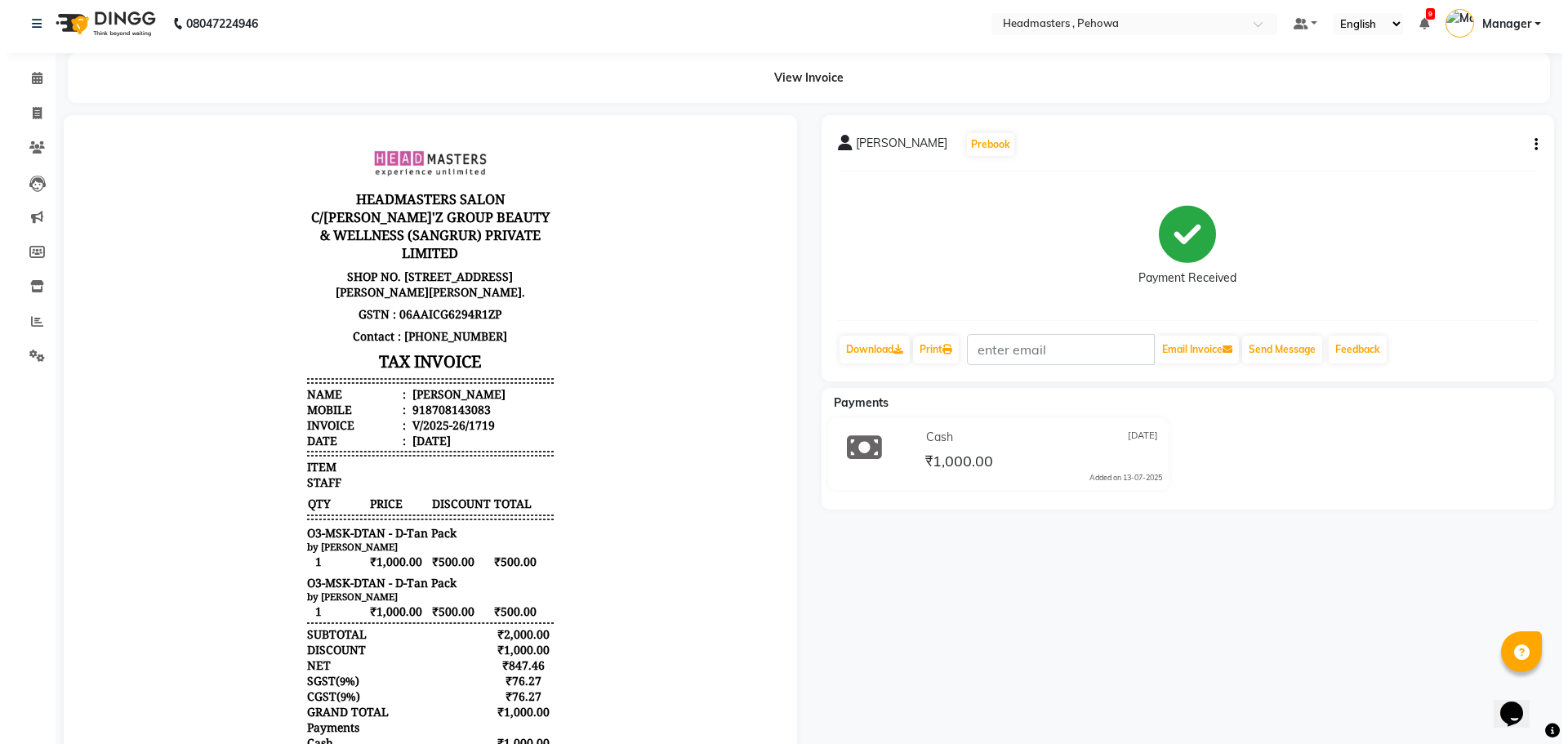scroll, scrollTop: 0, scrollLeft: 0, axis: both 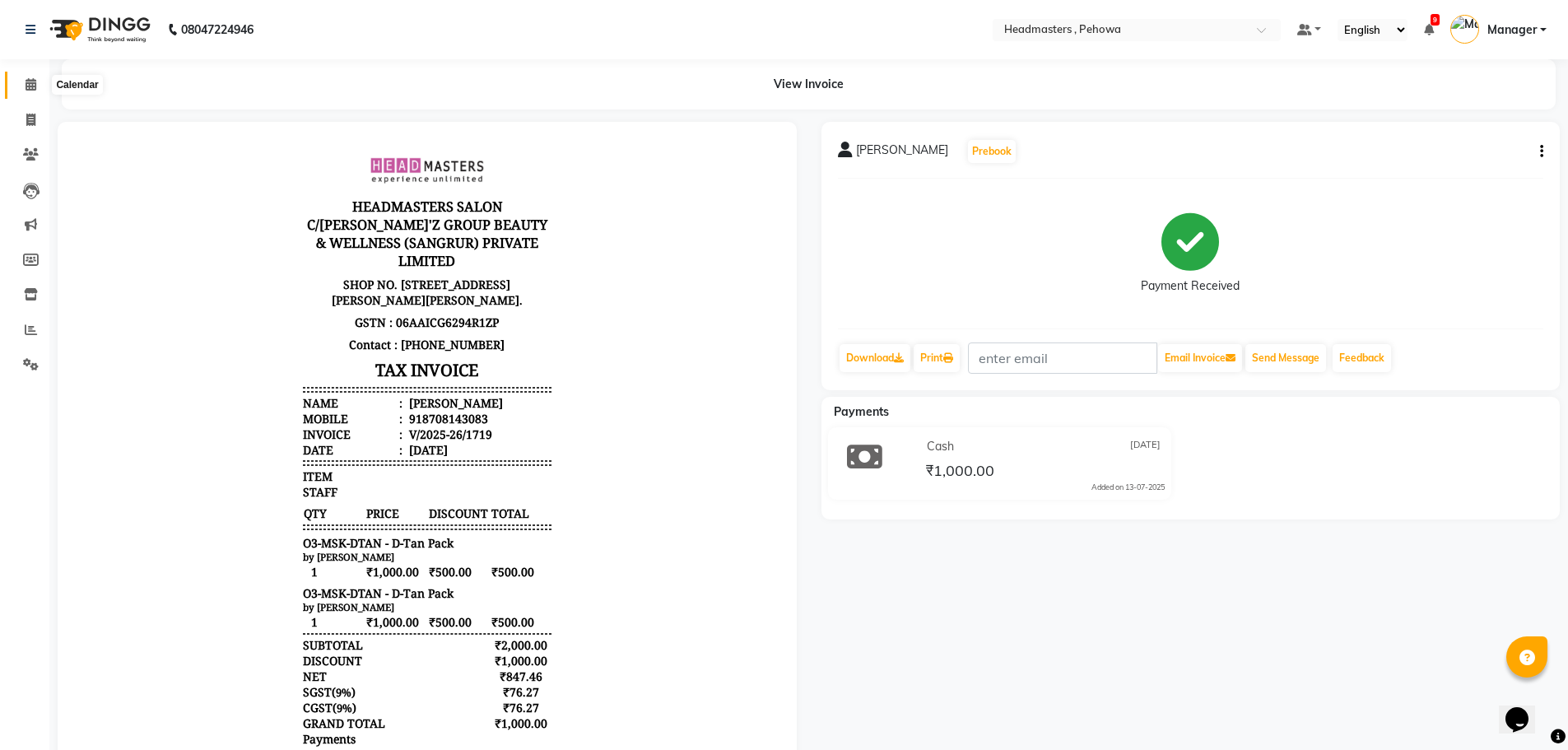 click 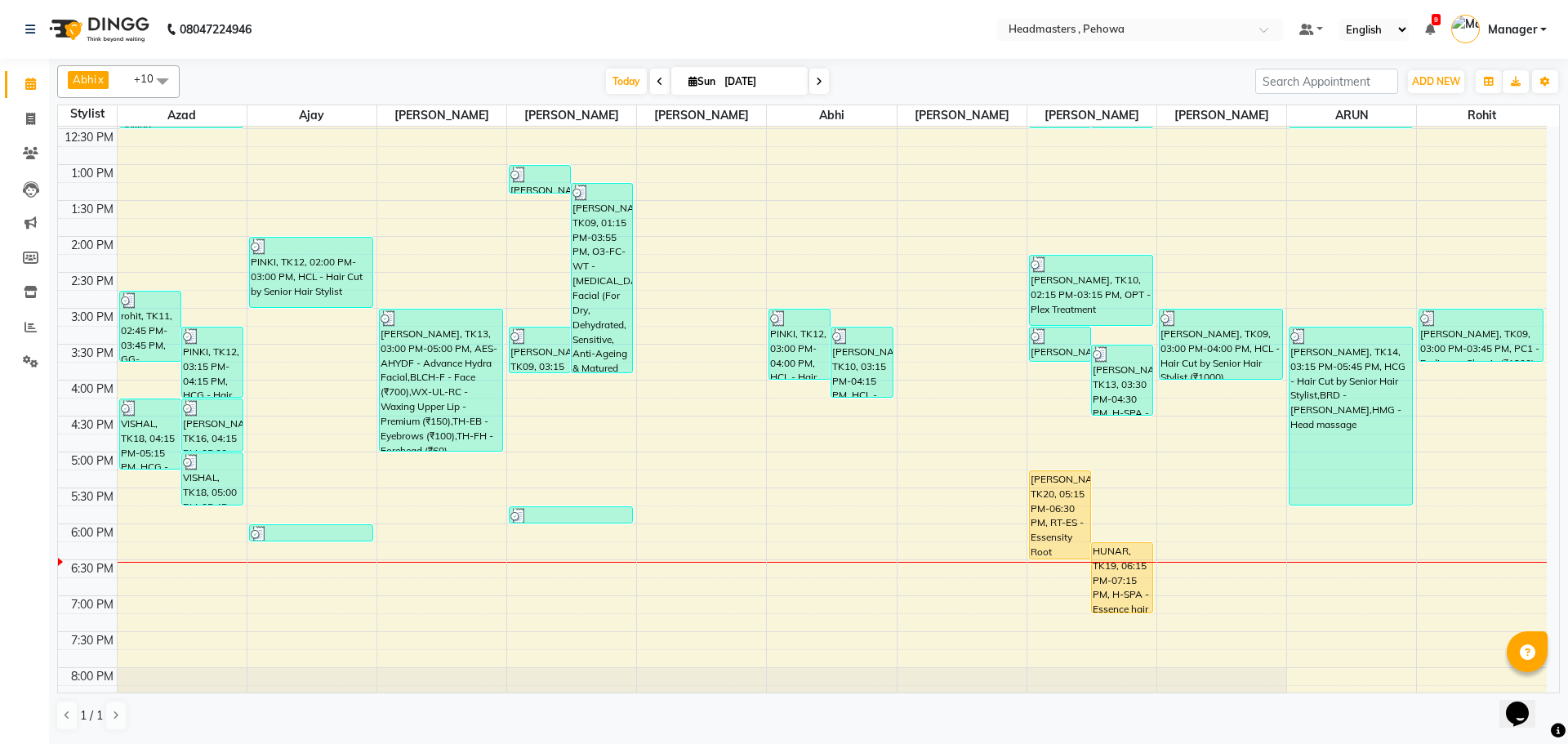 scroll, scrollTop: 327, scrollLeft: 0, axis: vertical 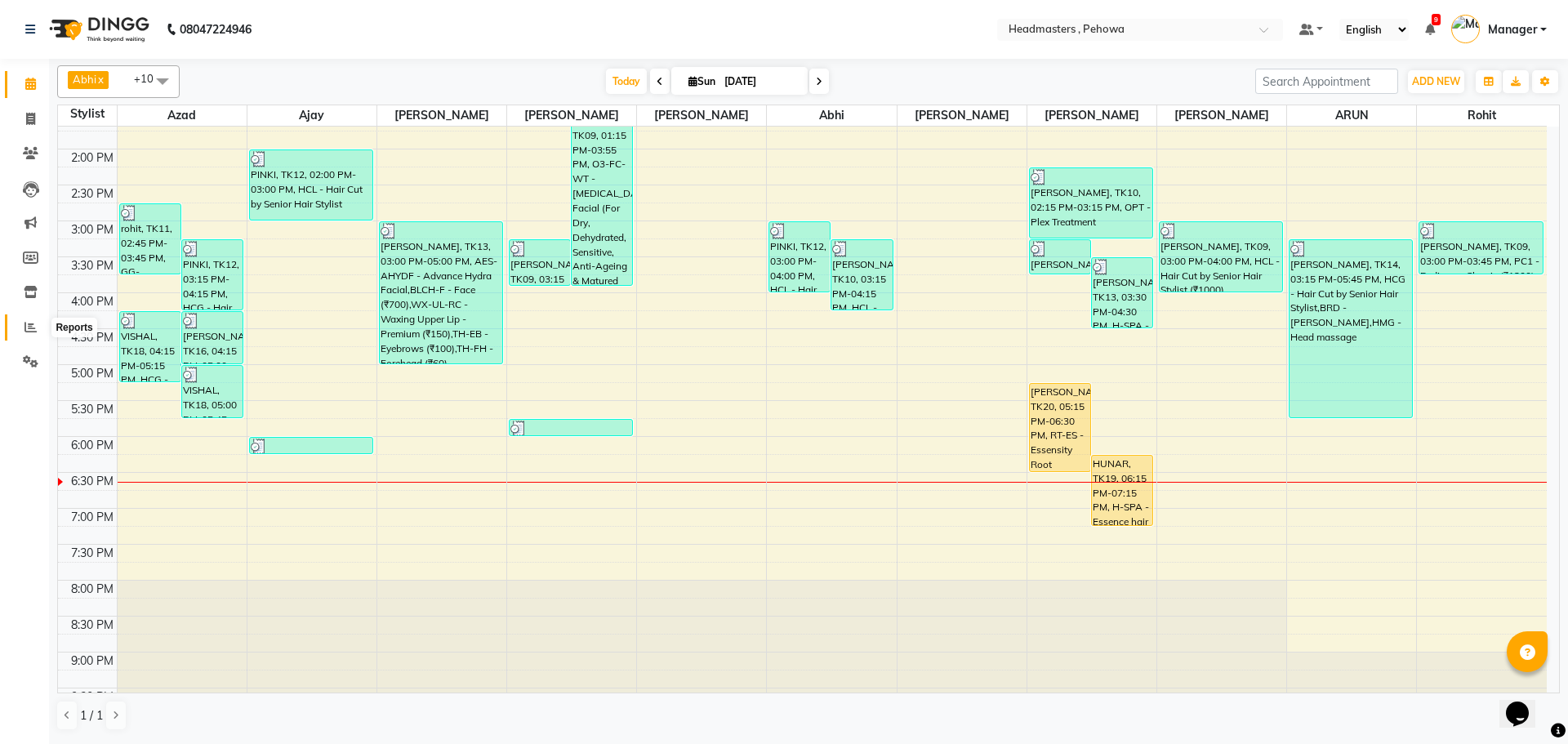 click 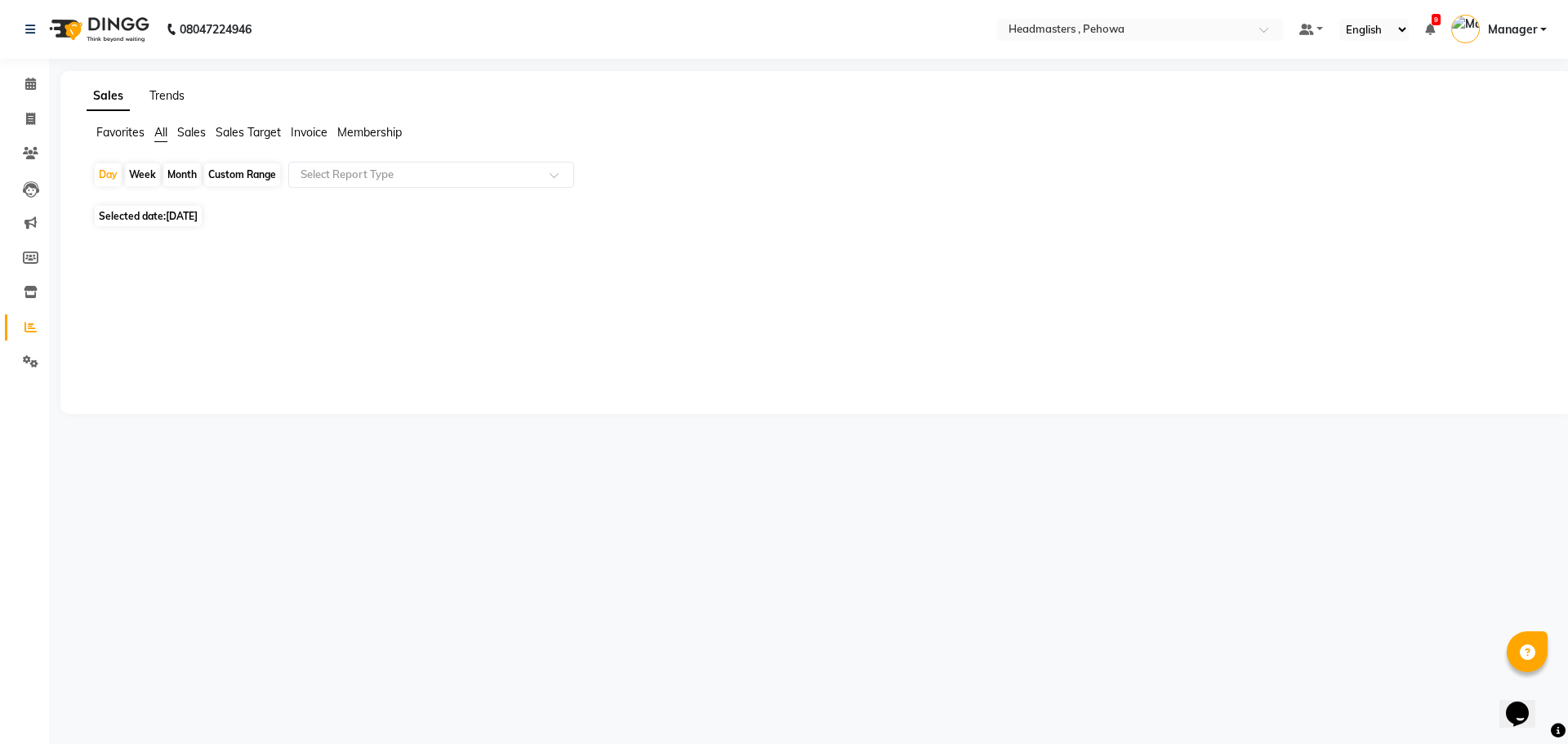 click on "Trends" 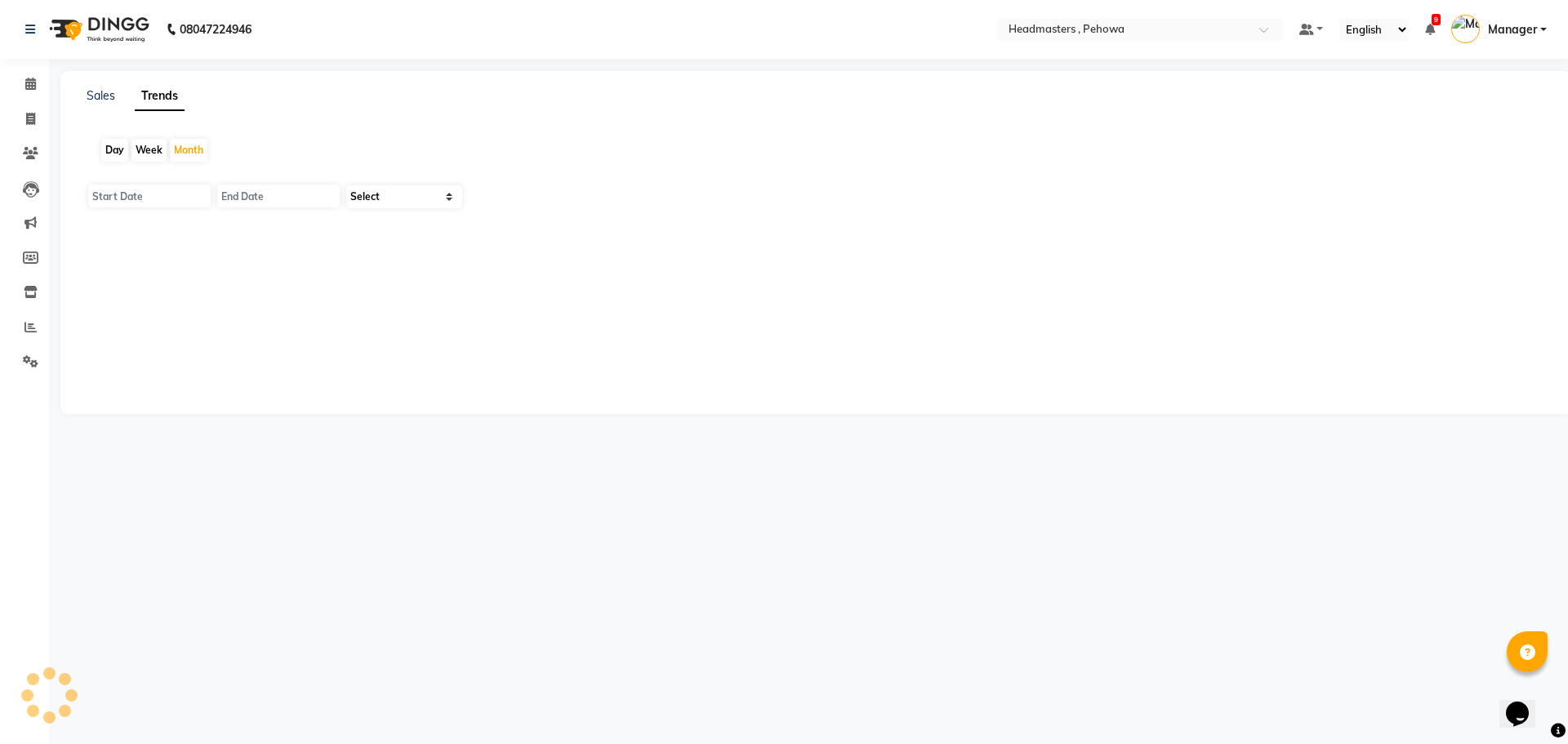 type on "[DATE]" 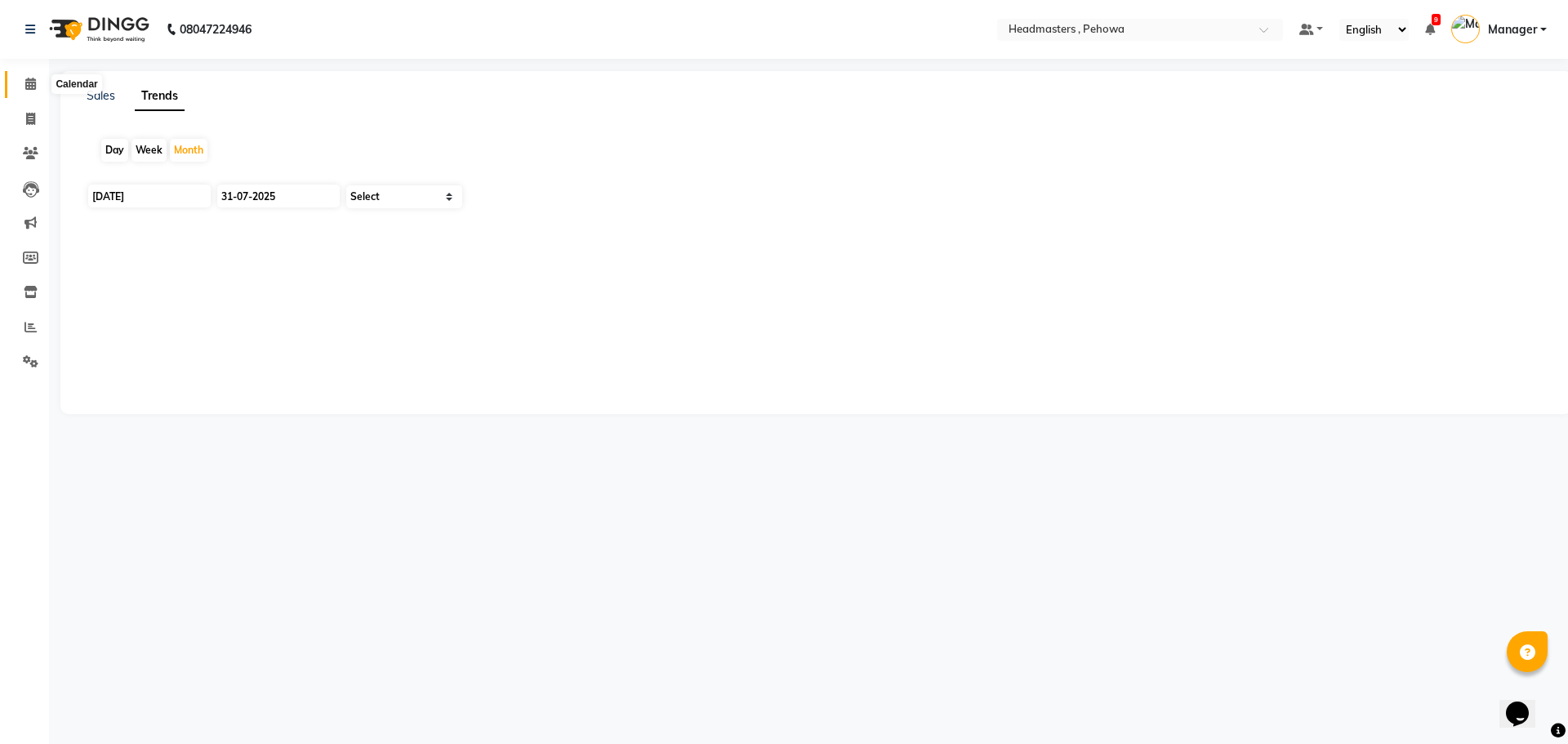 click 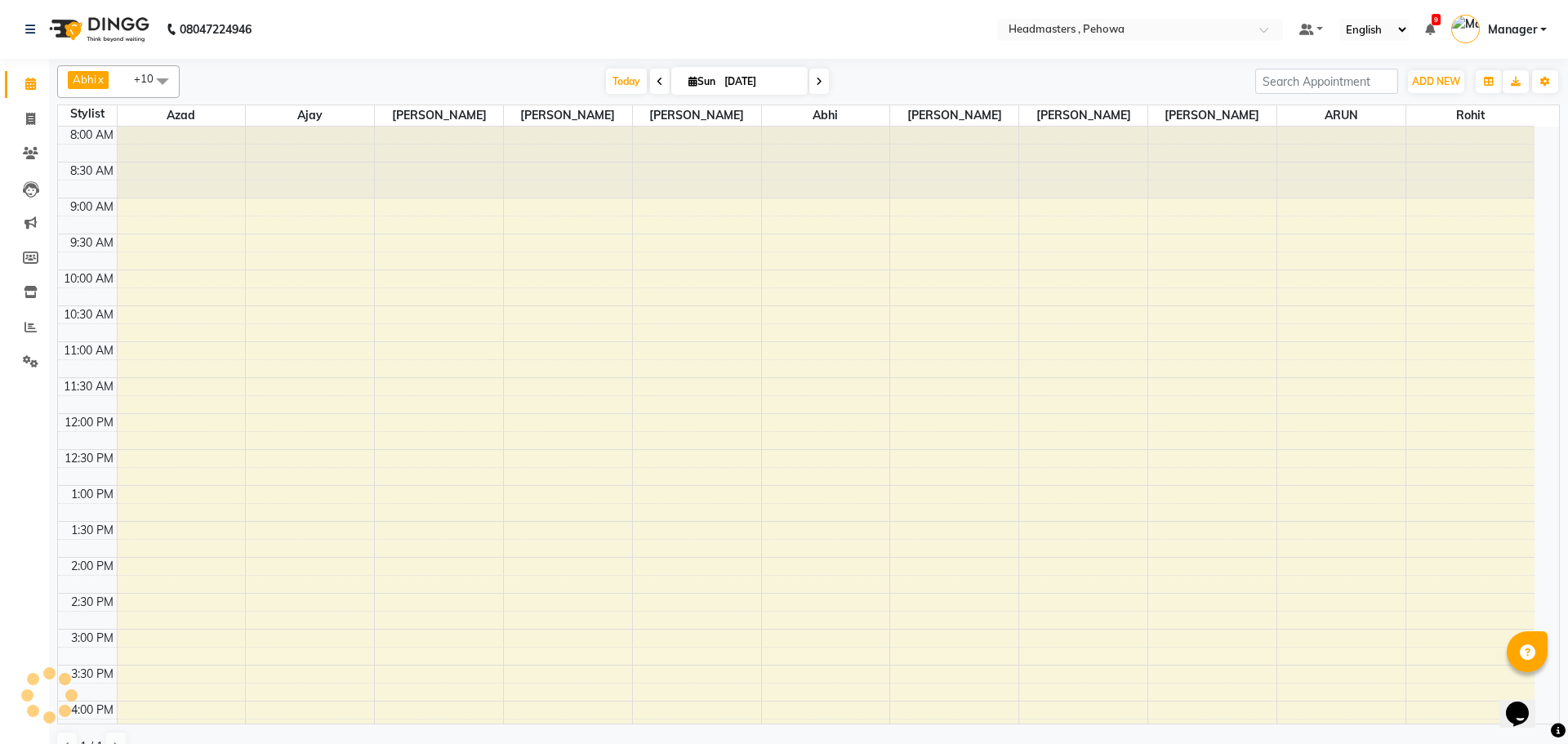 scroll, scrollTop: 0, scrollLeft: 0, axis: both 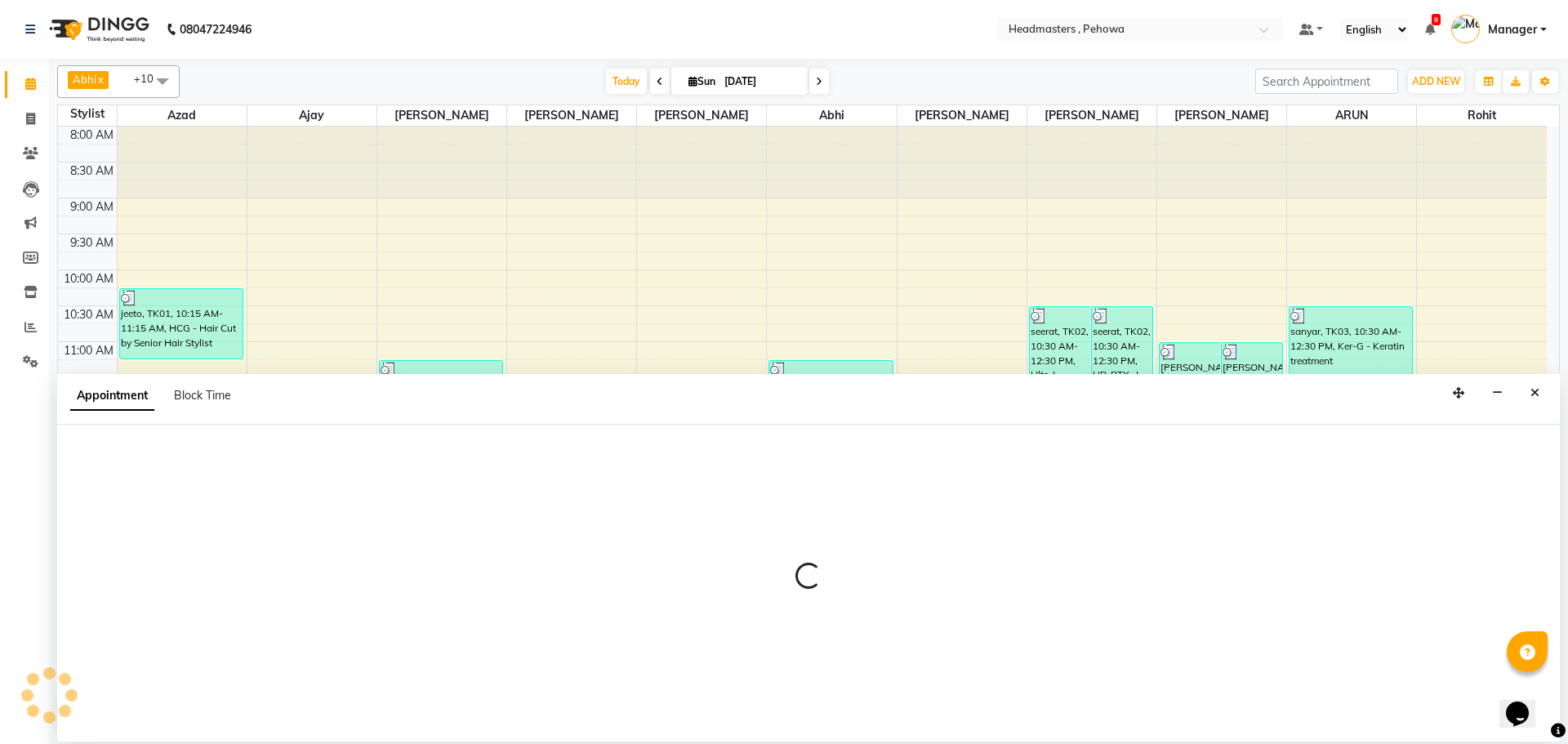 select on "68781" 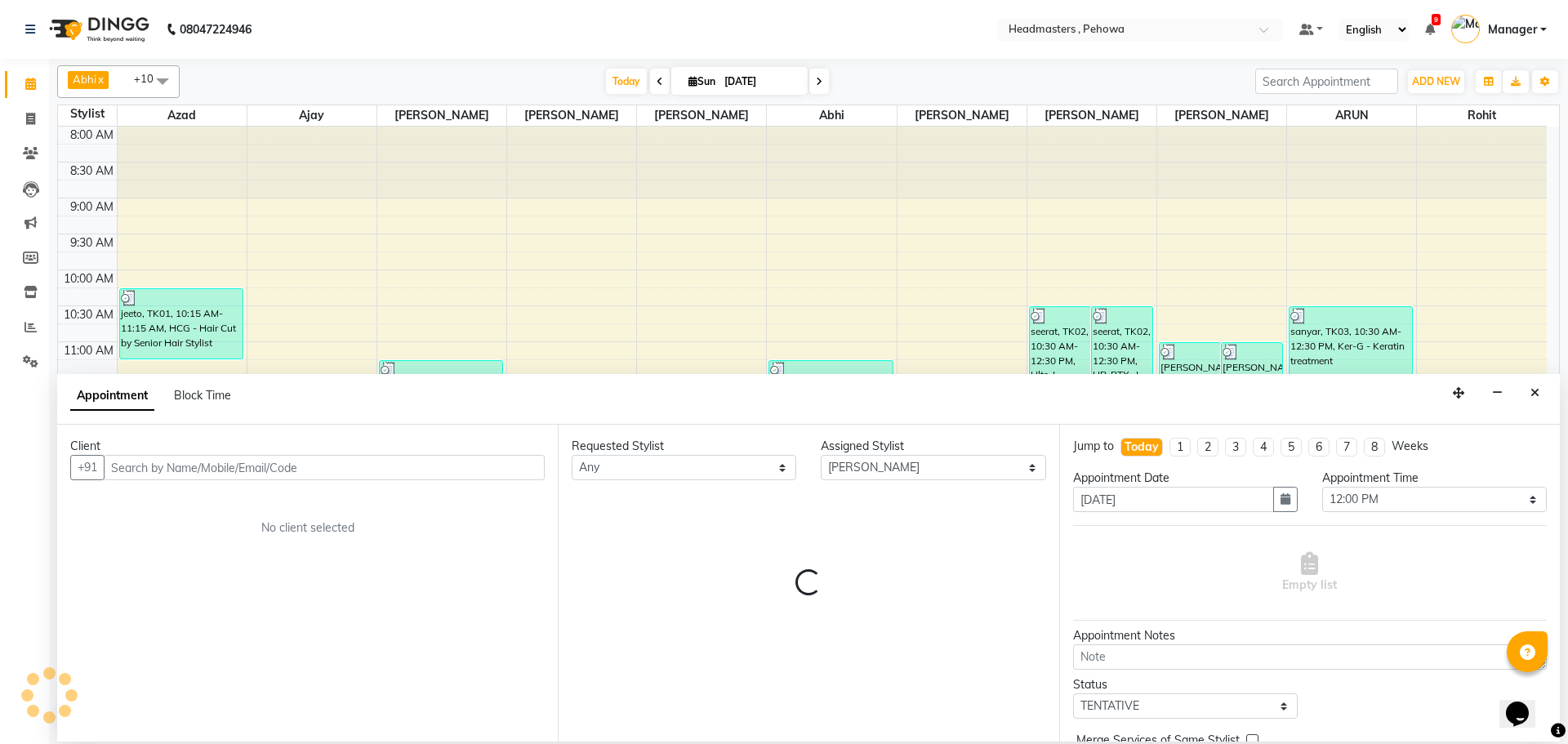 click at bounding box center (324, 467) 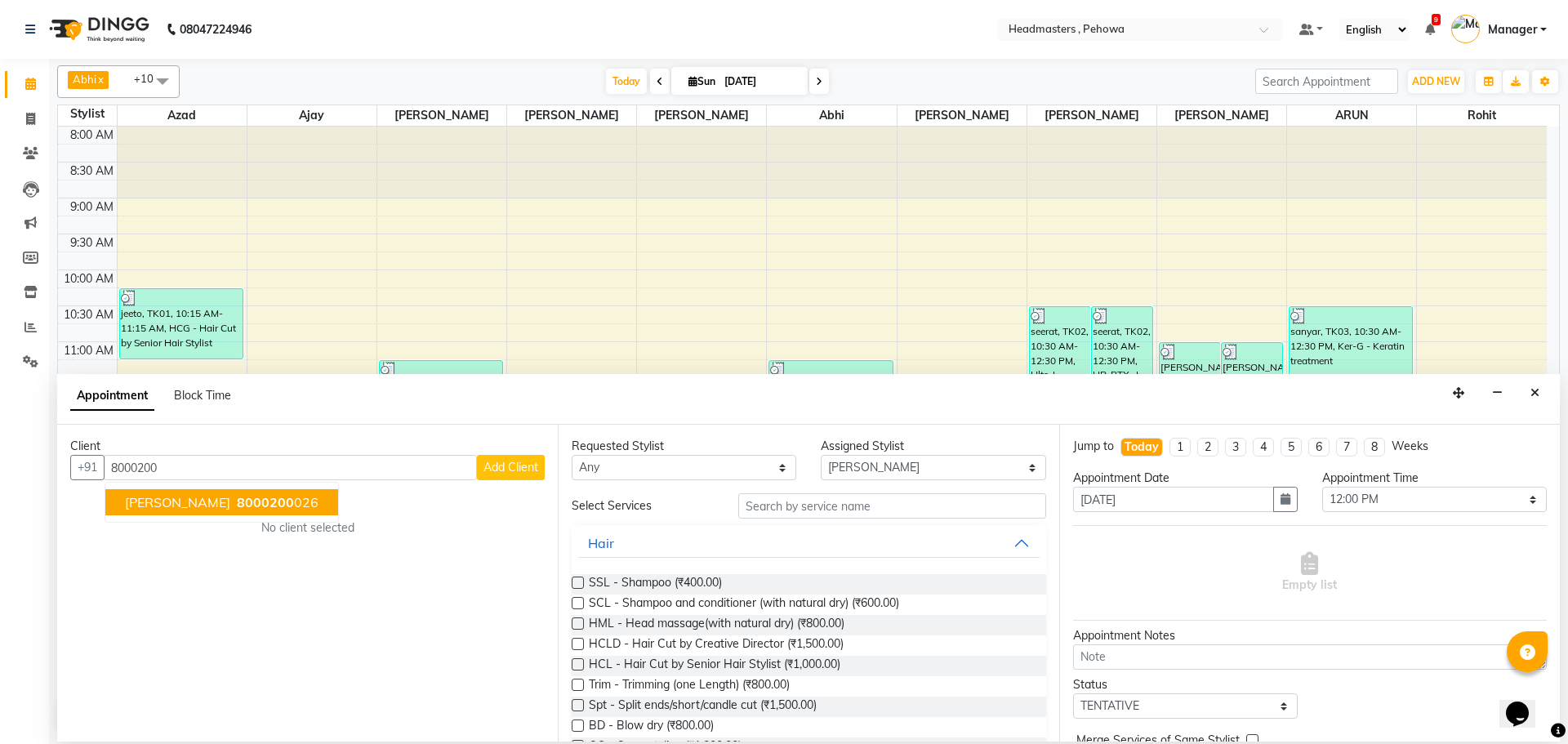 click on "8000200" at bounding box center (265, 502) 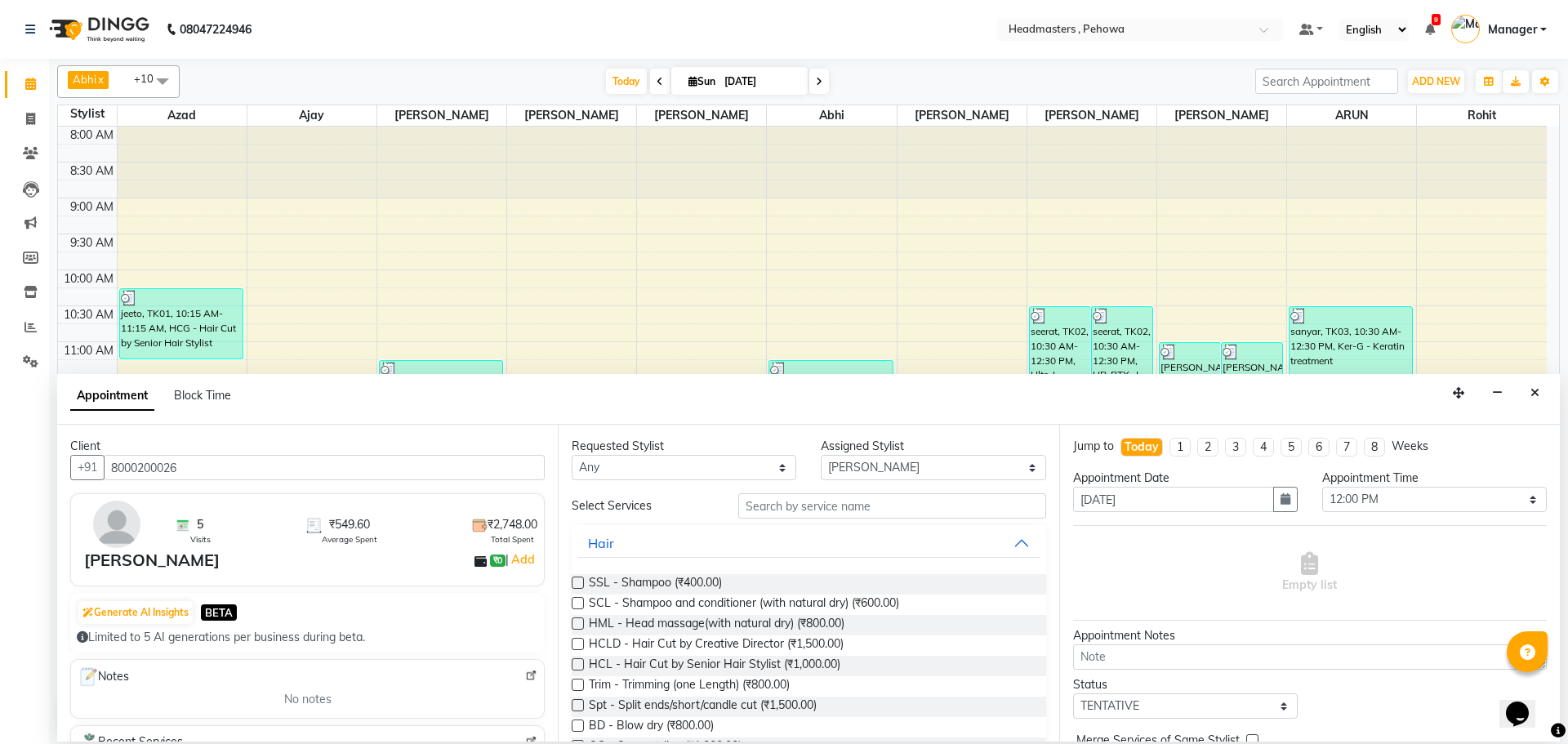 type on "8000200026" 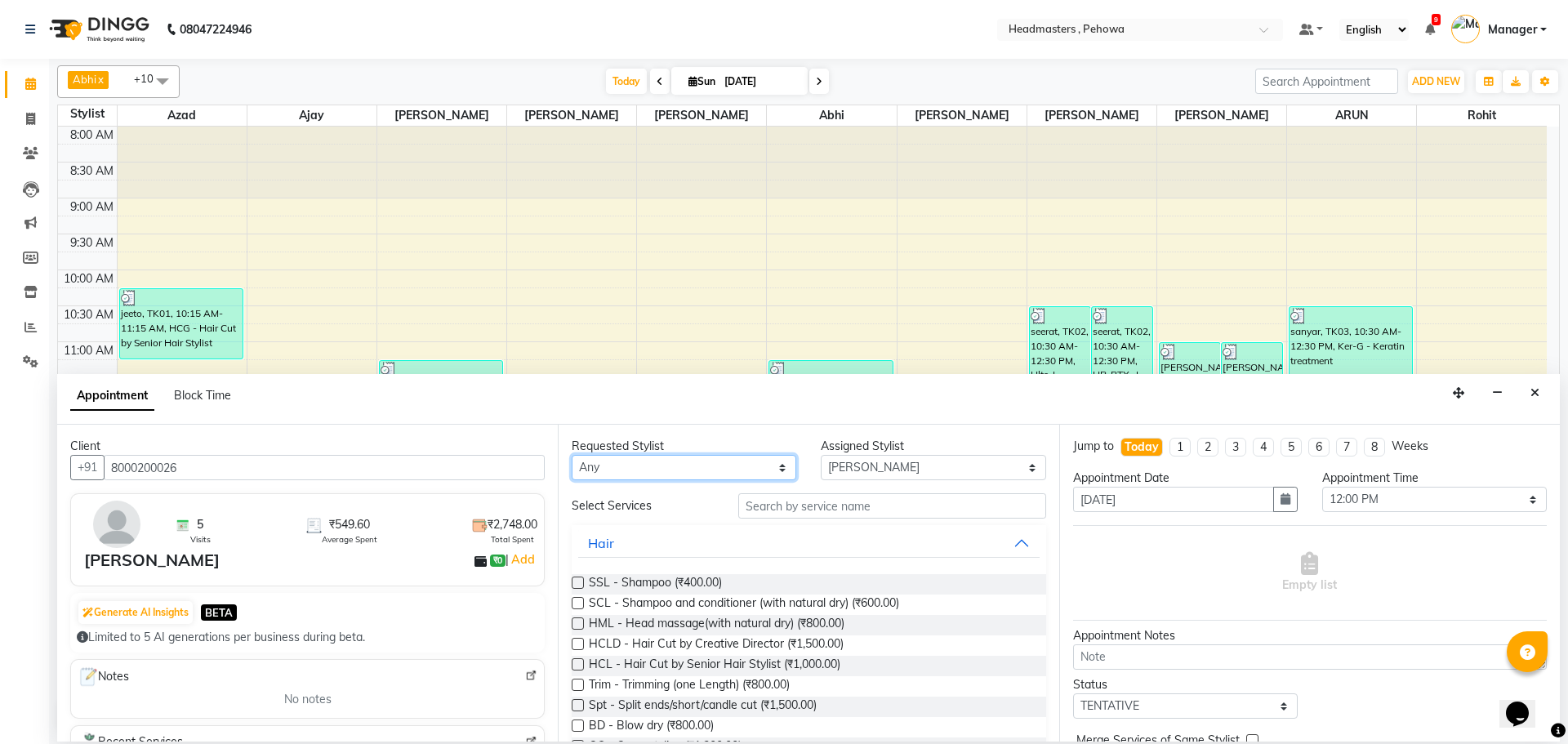 click on "Any Abhi [PERSON_NAME] [PERSON_NAME] [PERSON_NAME] [PERSON_NAME] Headmasters [PERSON_NAME] Manager [PERSON_NAME] [PERSON_NAME] [PERSON_NAME] [PERSON_NAME] Rohit [PERSON_NAME] [PERSON_NAME] [PERSON_NAME] [PERSON_NAME]  [PERSON_NAME]" at bounding box center (684, 467) 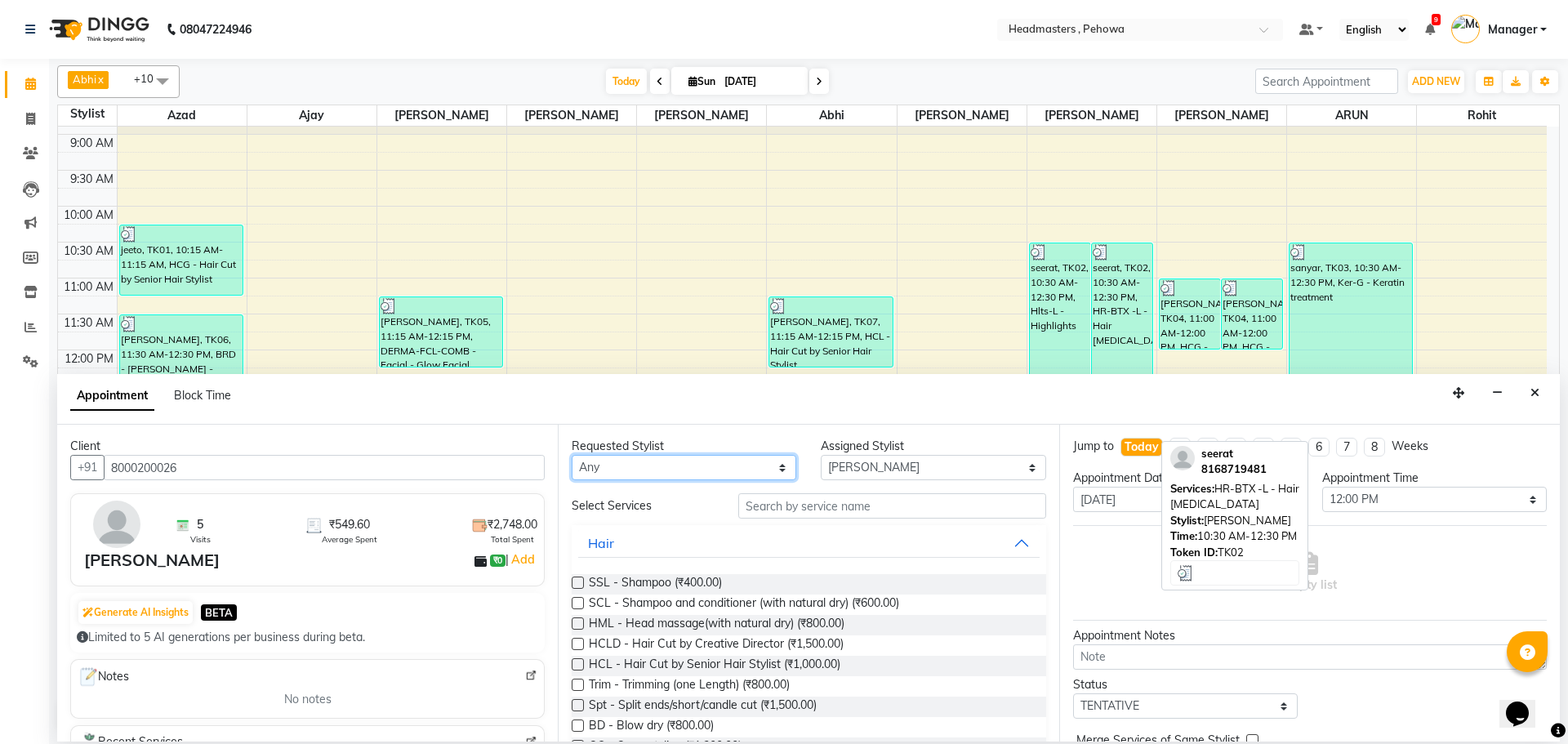 scroll, scrollTop: 82, scrollLeft: 0, axis: vertical 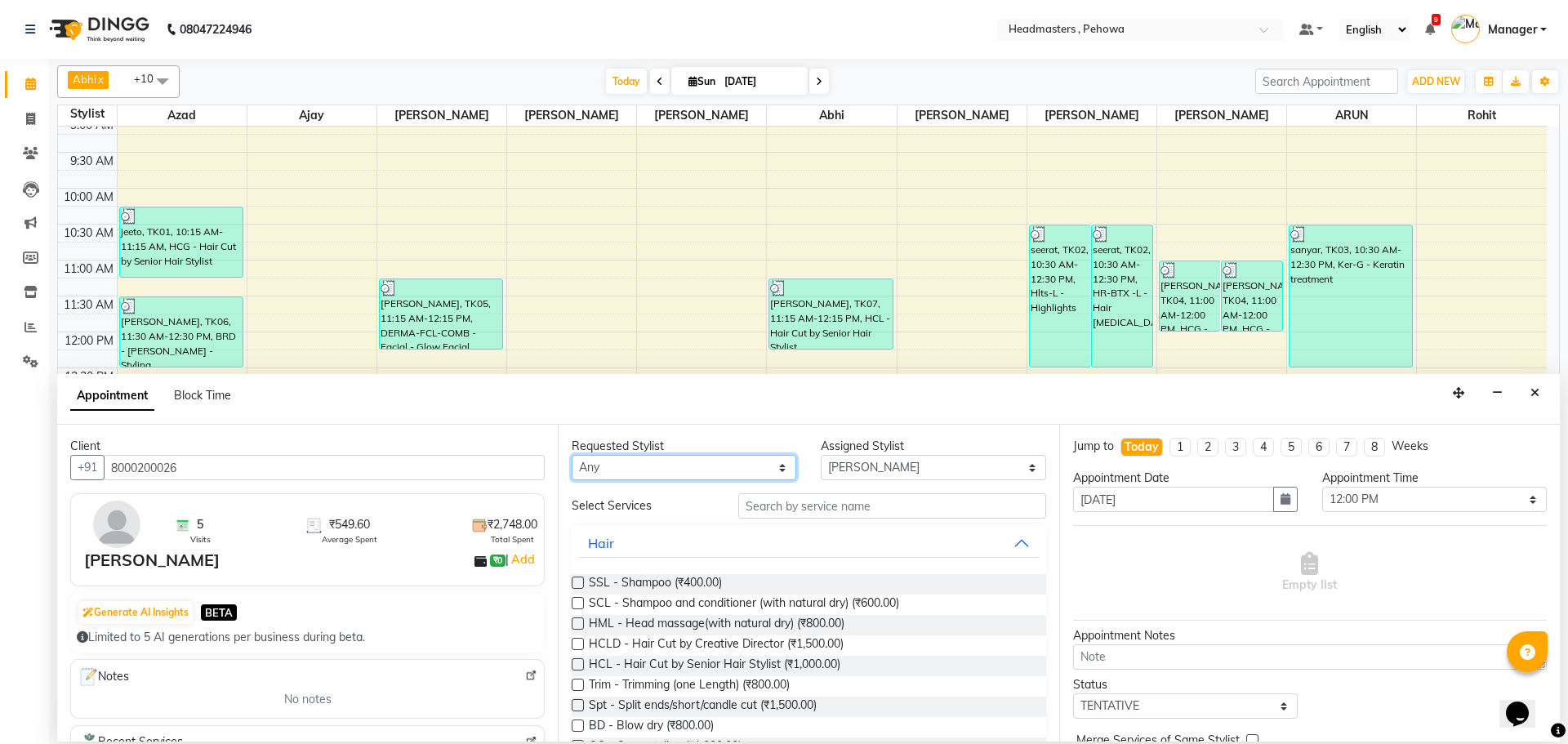 click on "Any Abhi [PERSON_NAME] [PERSON_NAME] [PERSON_NAME] [PERSON_NAME] Headmasters [PERSON_NAME] Manager [PERSON_NAME] [PERSON_NAME] [PERSON_NAME] [PERSON_NAME] Rohit [PERSON_NAME] [PERSON_NAME] [PERSON_NAME] [PERSON_NAME]  [PERSON_NAME]" at bounding box center (684, 467) 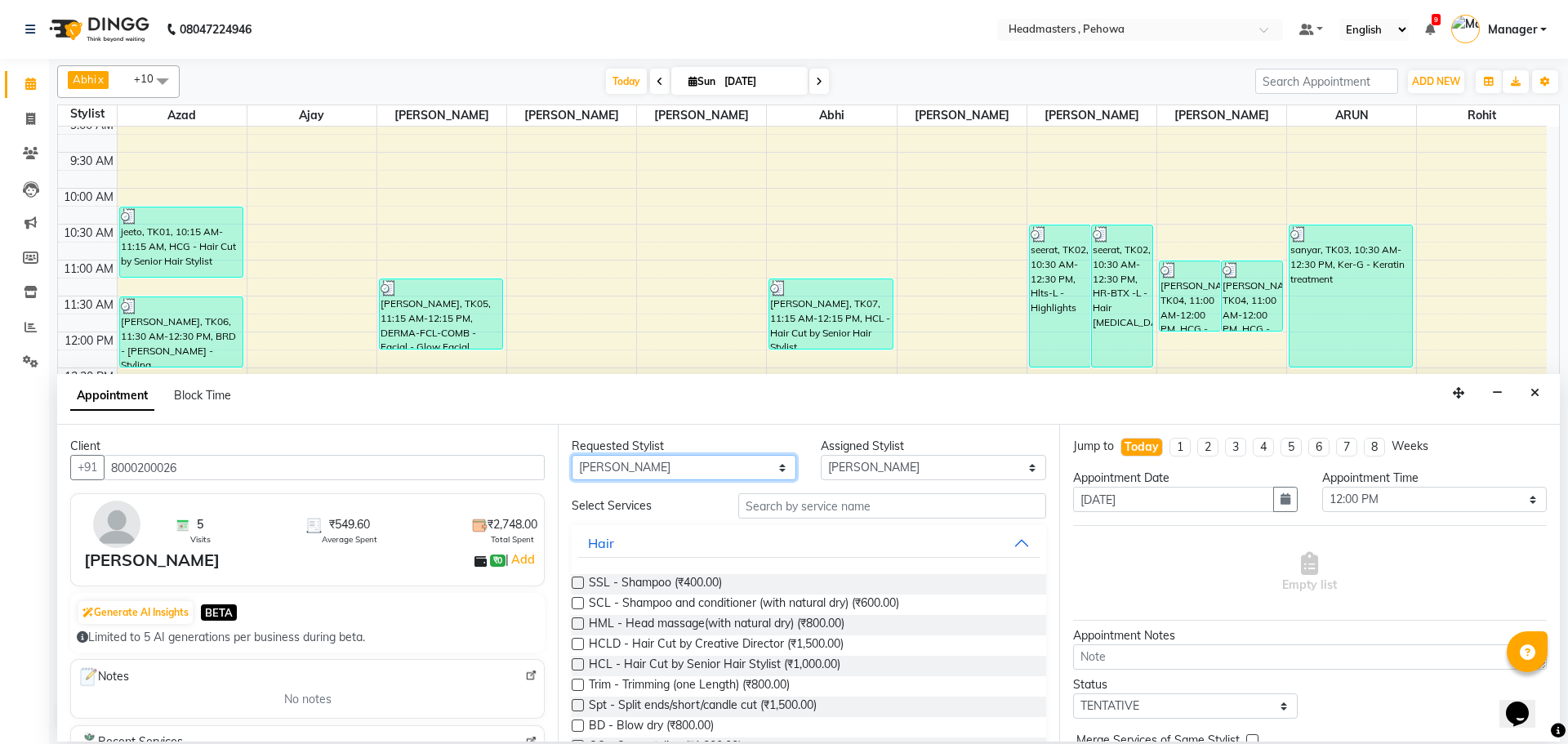 click on "Any Abhi [PERSON_NAME] [PERSON_NAME] [PERSON_NAME] [PERSON_NAME] Headmasters [PERSON_NAME] Manager [PERSON_NAME] [PERSON_NAME] [PERSON_NAME] [PERSON_NAME] Rohit [PERSON_NAME] [PERSON_NAME] [PERSON_NAME] [PERSON_NAME]  [PERSON_NAME]" at bounding box center [684, 467] 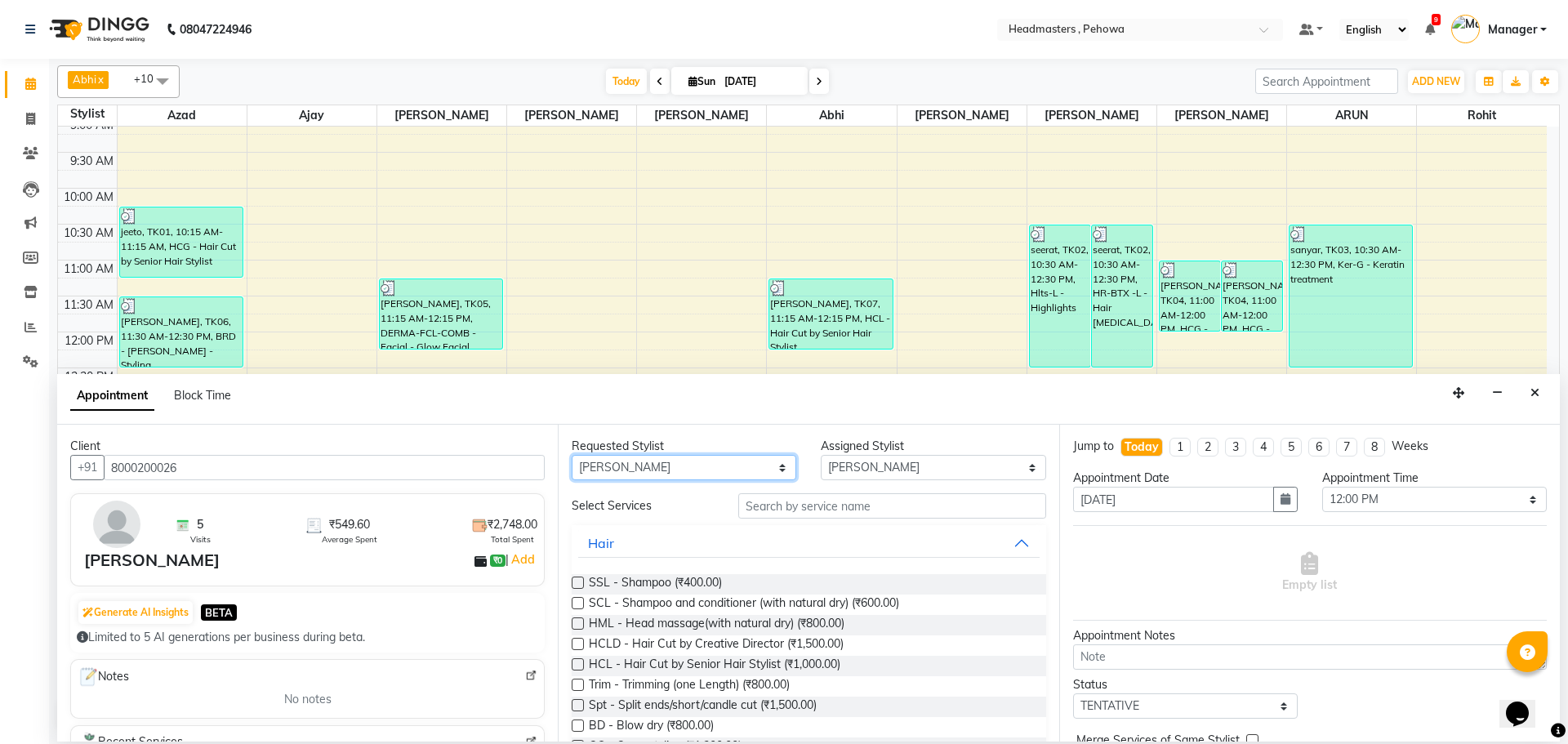 select on "71125" 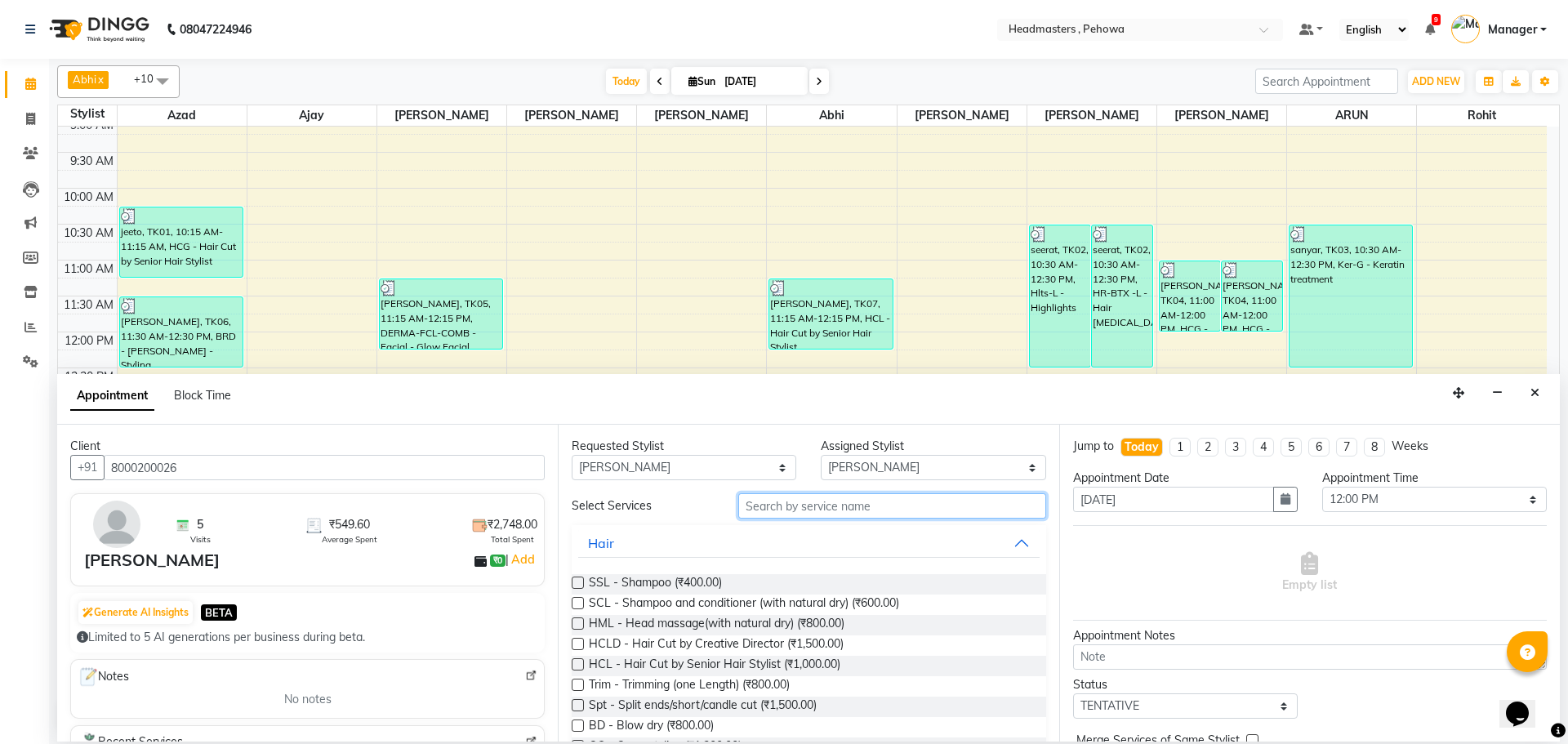 drag, startPoint x: 813, startPoint y: 511, endPoint x: 826, endPoint y: 505, distance: 14.317821 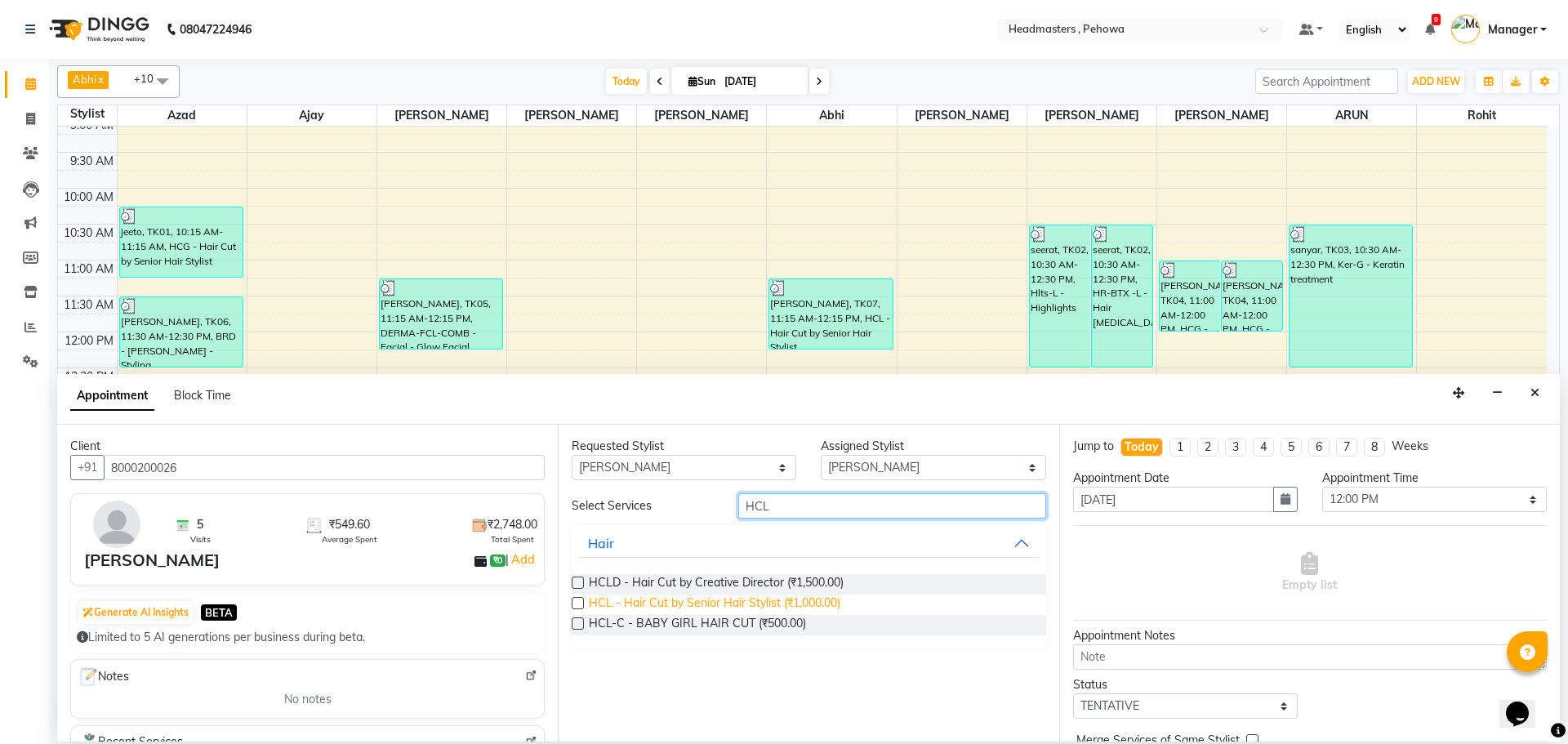 type on "HCL" 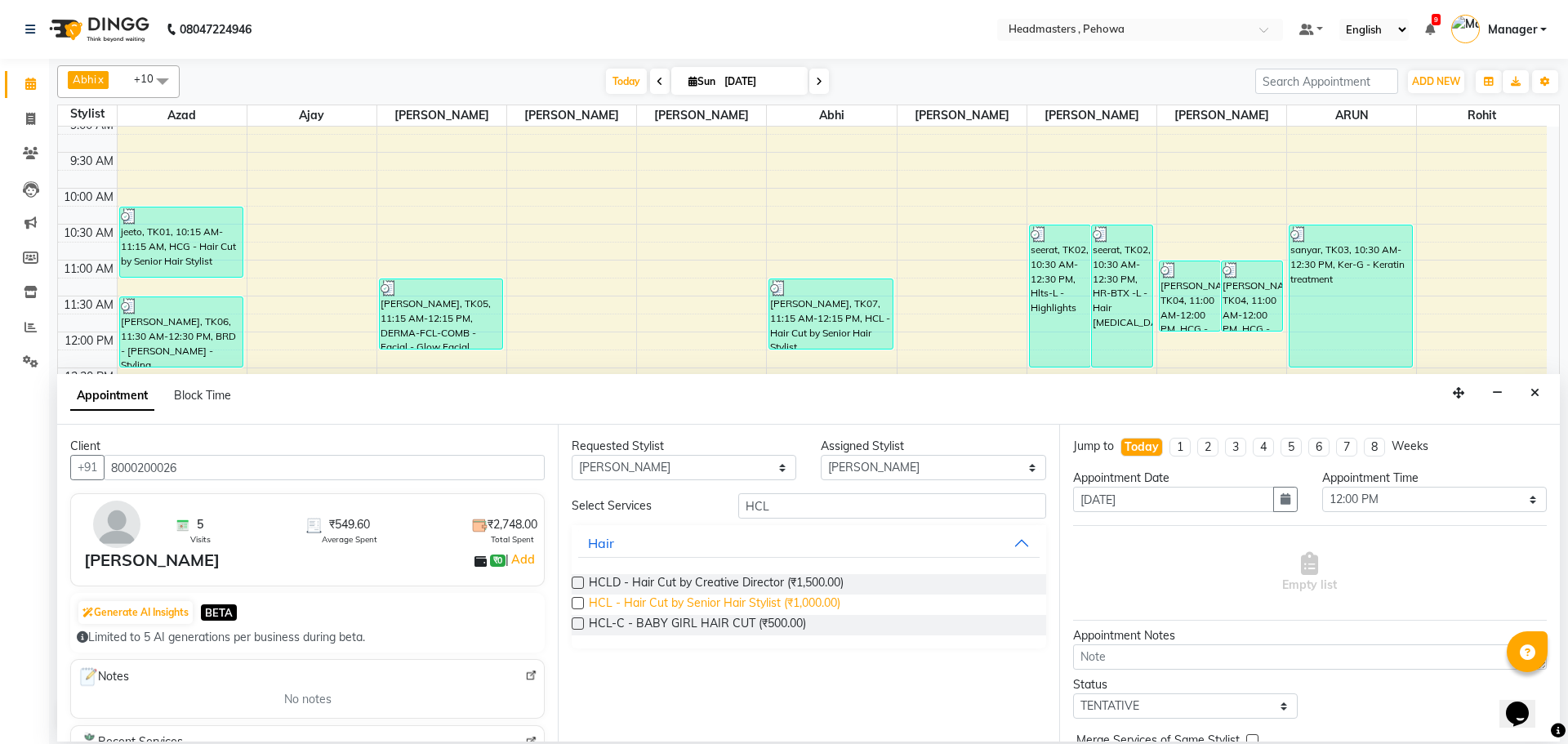 click on "HCL - Hair Cut by Senior Hair Stylist (₹1,000.00)" at bounding box center [715, 604] 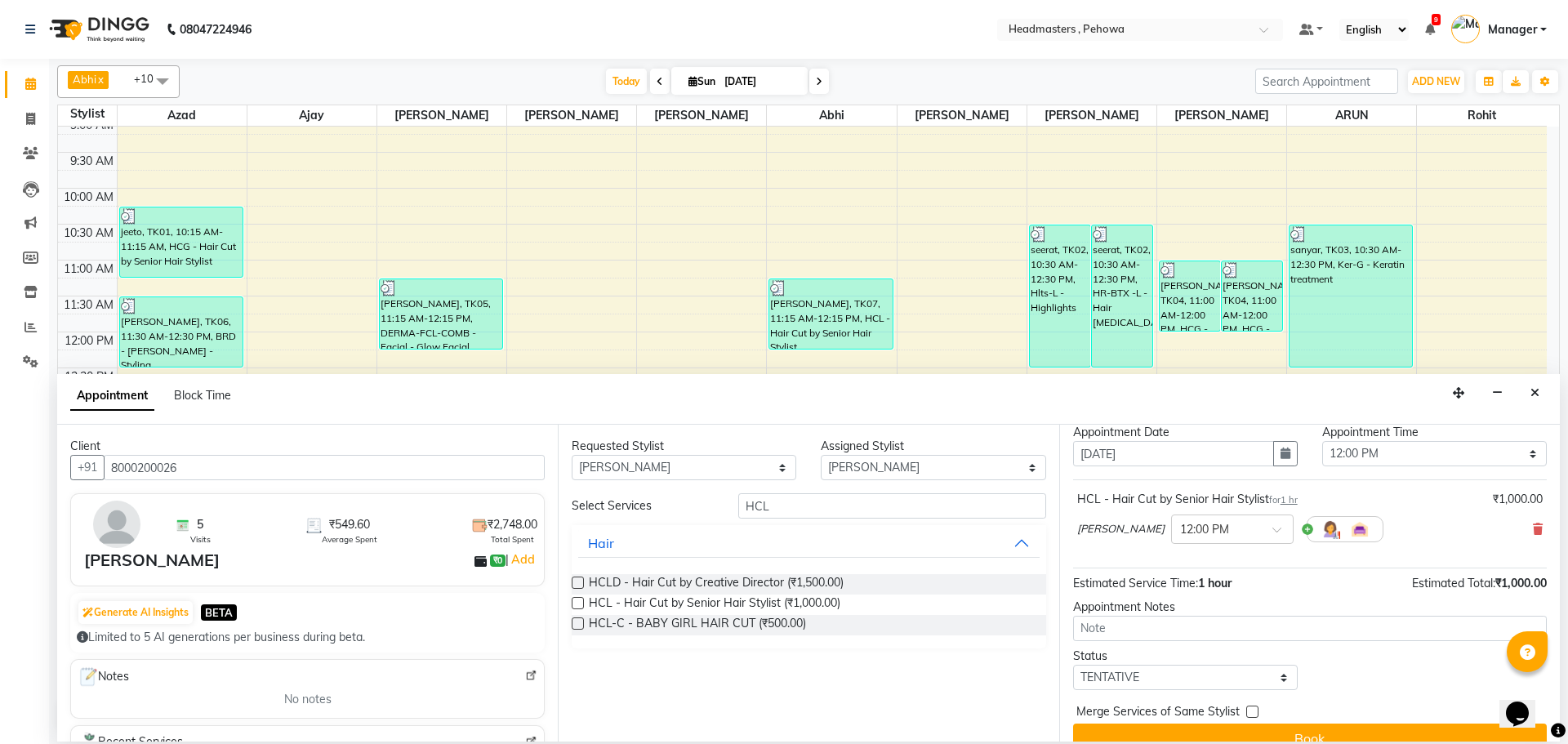 scroll, scrollTop: 70, scrollLeft: 0, axis: vertical 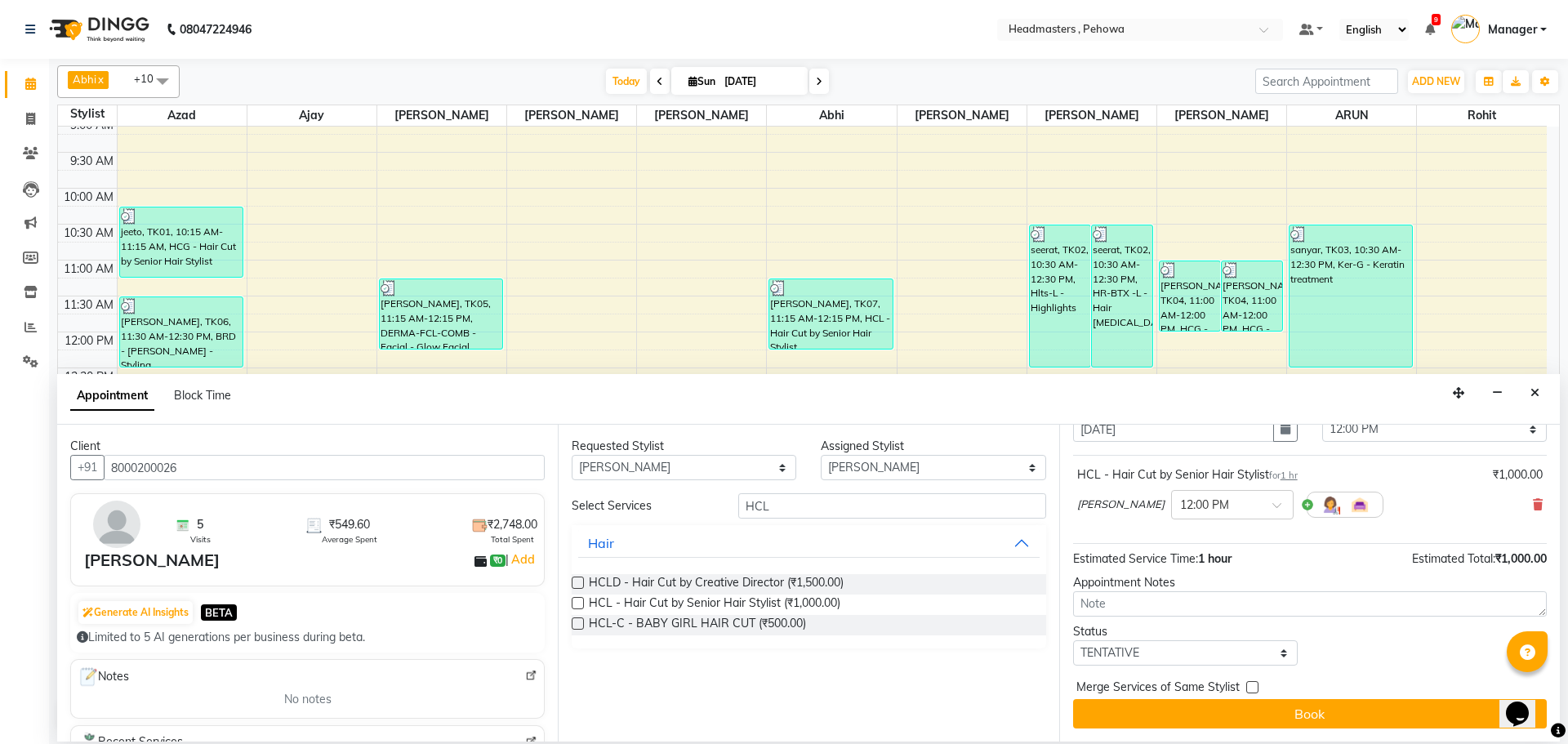 drag, startPoint x: 1312, startPoint y: 713, endPoint x: 879, endPoint y: 679, distance: 434.3328 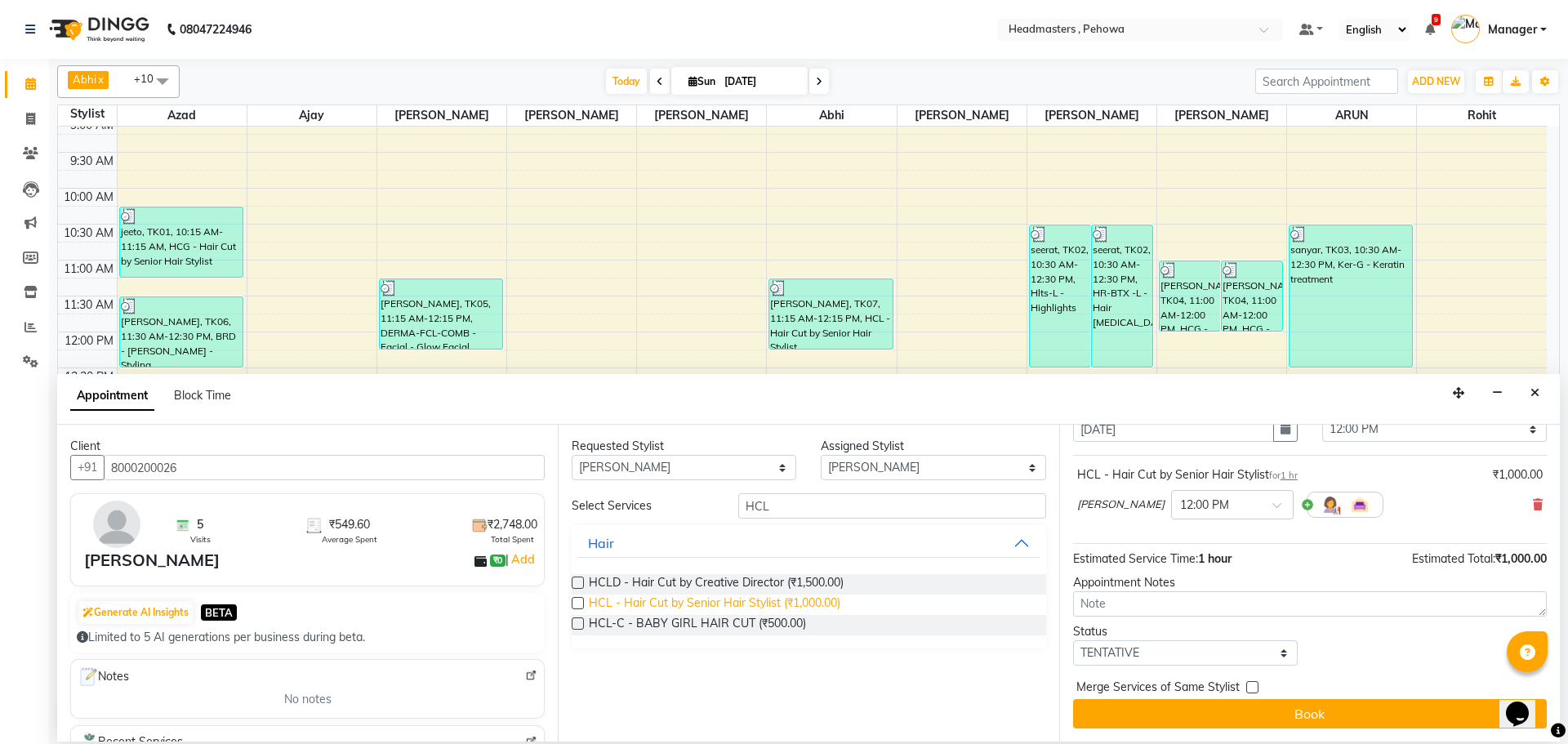 click on "HCL - Hair Cut by Senior Hair Stylist (₹1,000.00)" at bounding box center [715, 604] 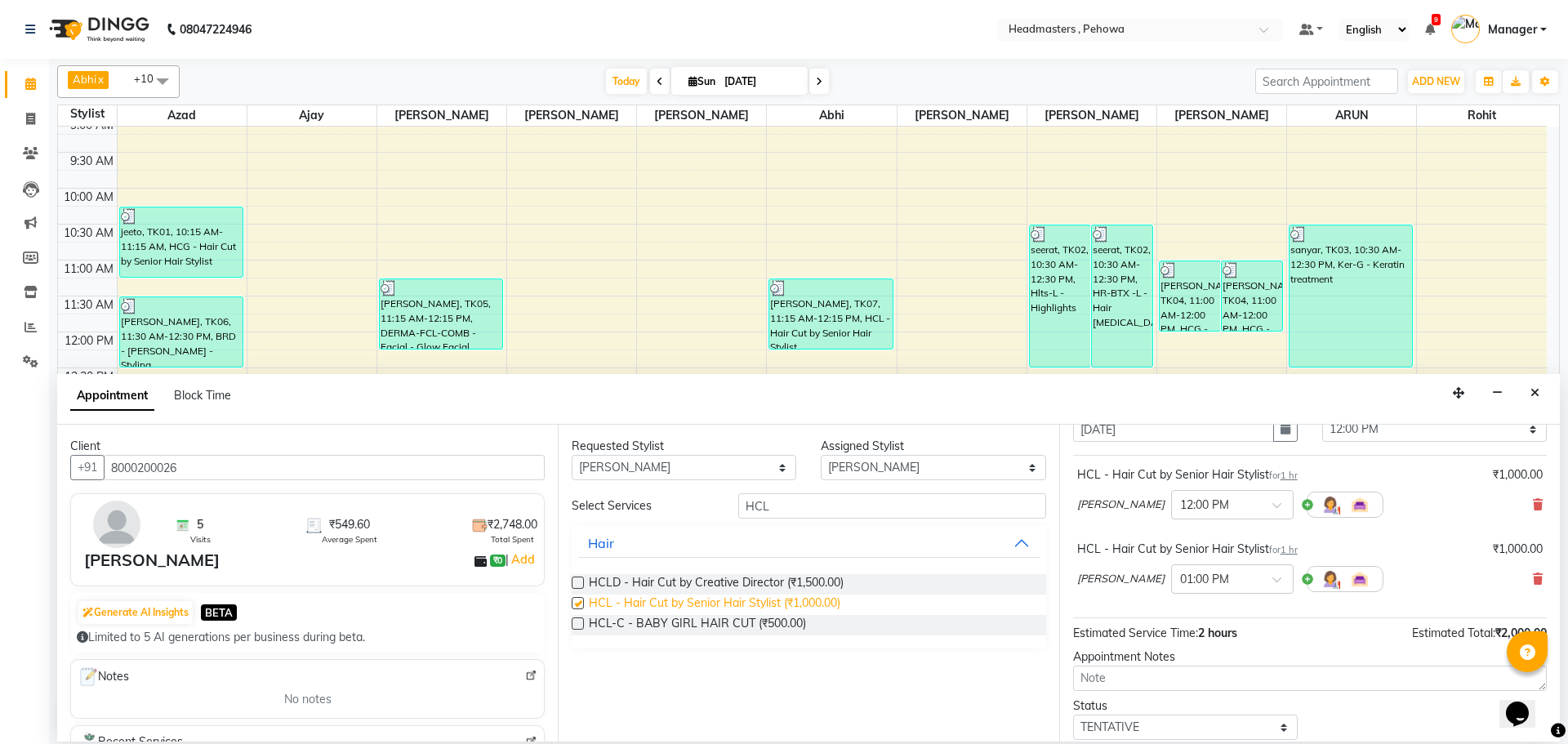 checkbox on "false" 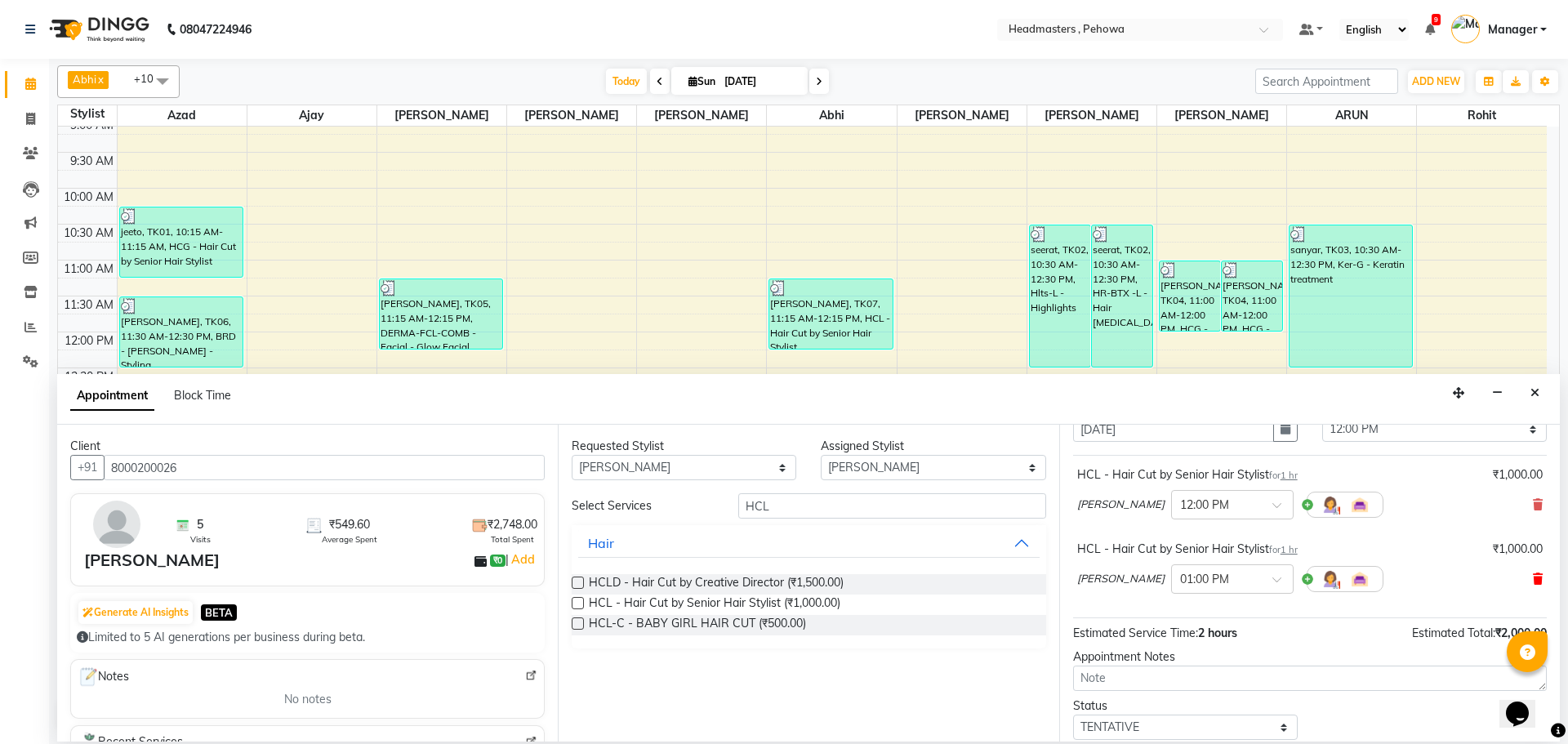 click at bounding box center [1538, 579] 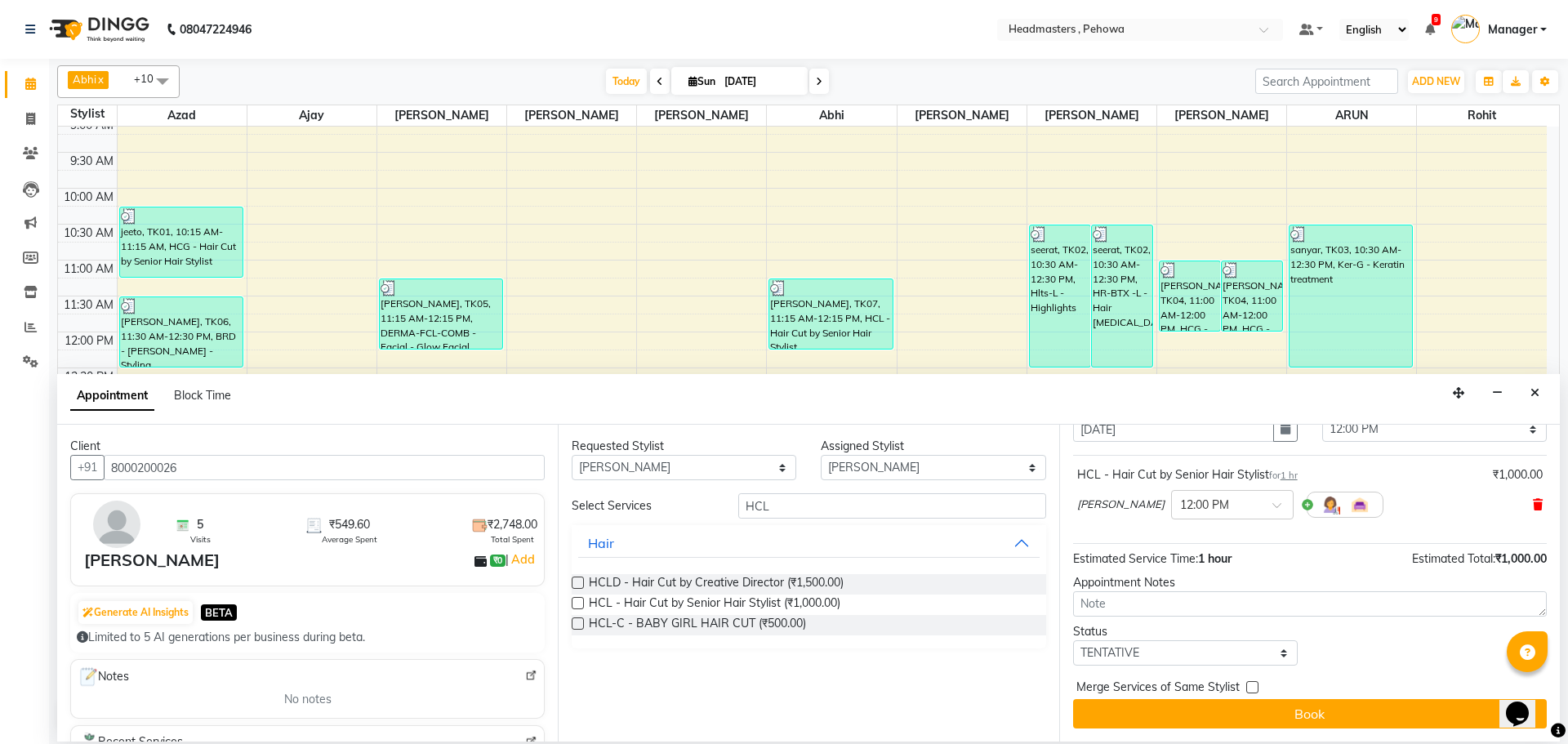 click at bounding box center (1538, 505) 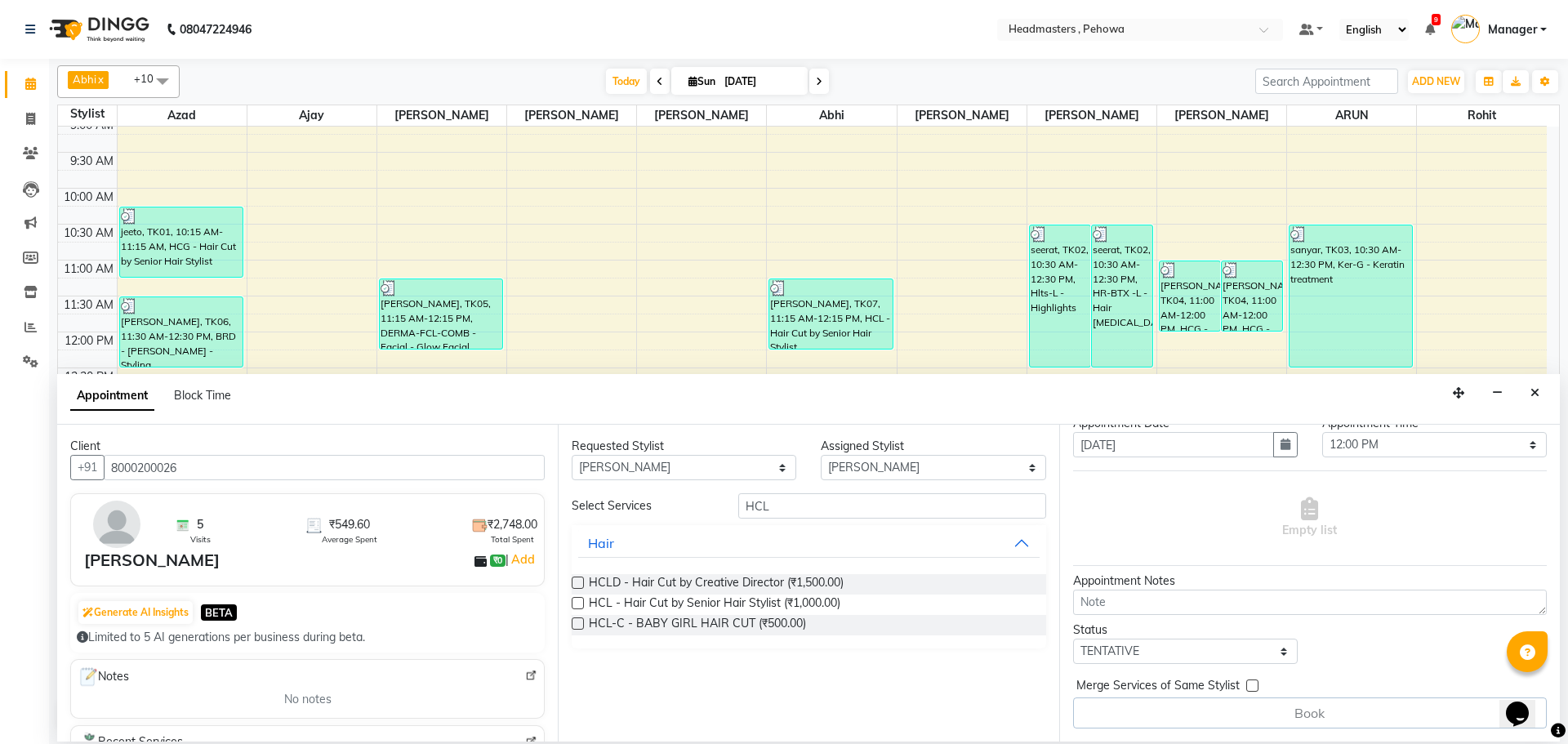 scroll, scrollTop: 55, scrollLeft: 0, axis: vertical 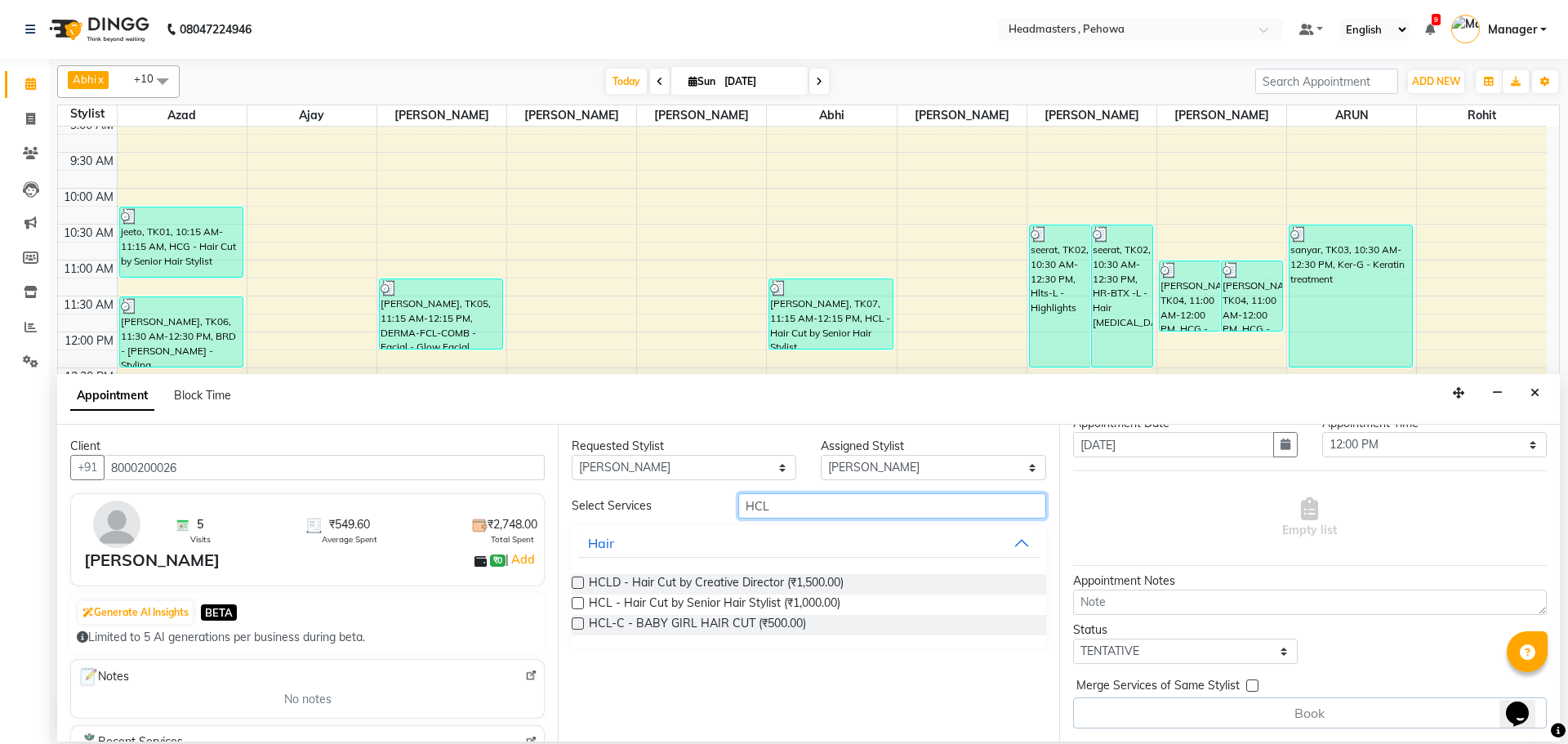 click on "HCL" at bounding box center (892, 506) 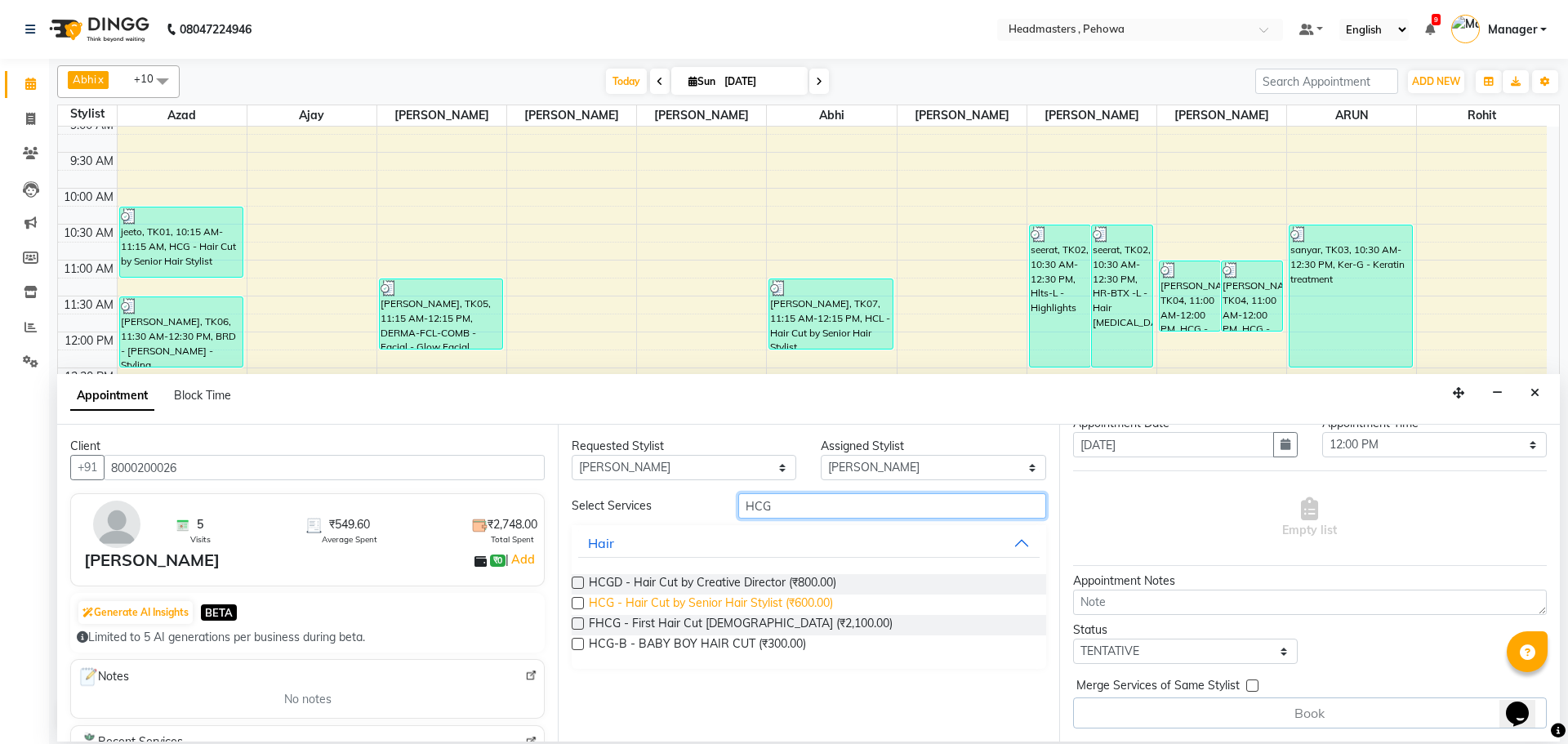 type on "HCG" 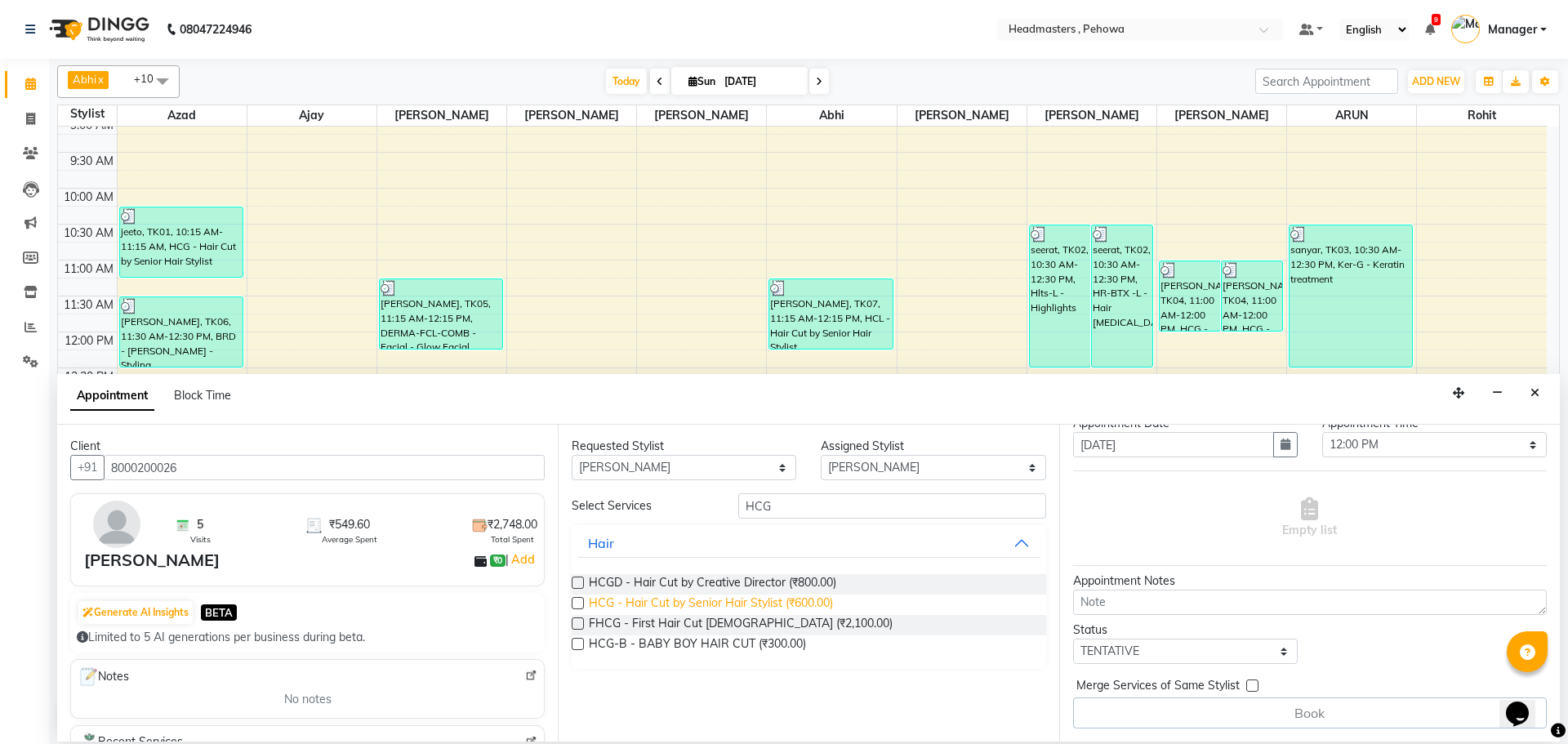 click on "HCG - Hair Cut by Senior Hair Stylist (₹600.00)" at bounding box center (710, 604) 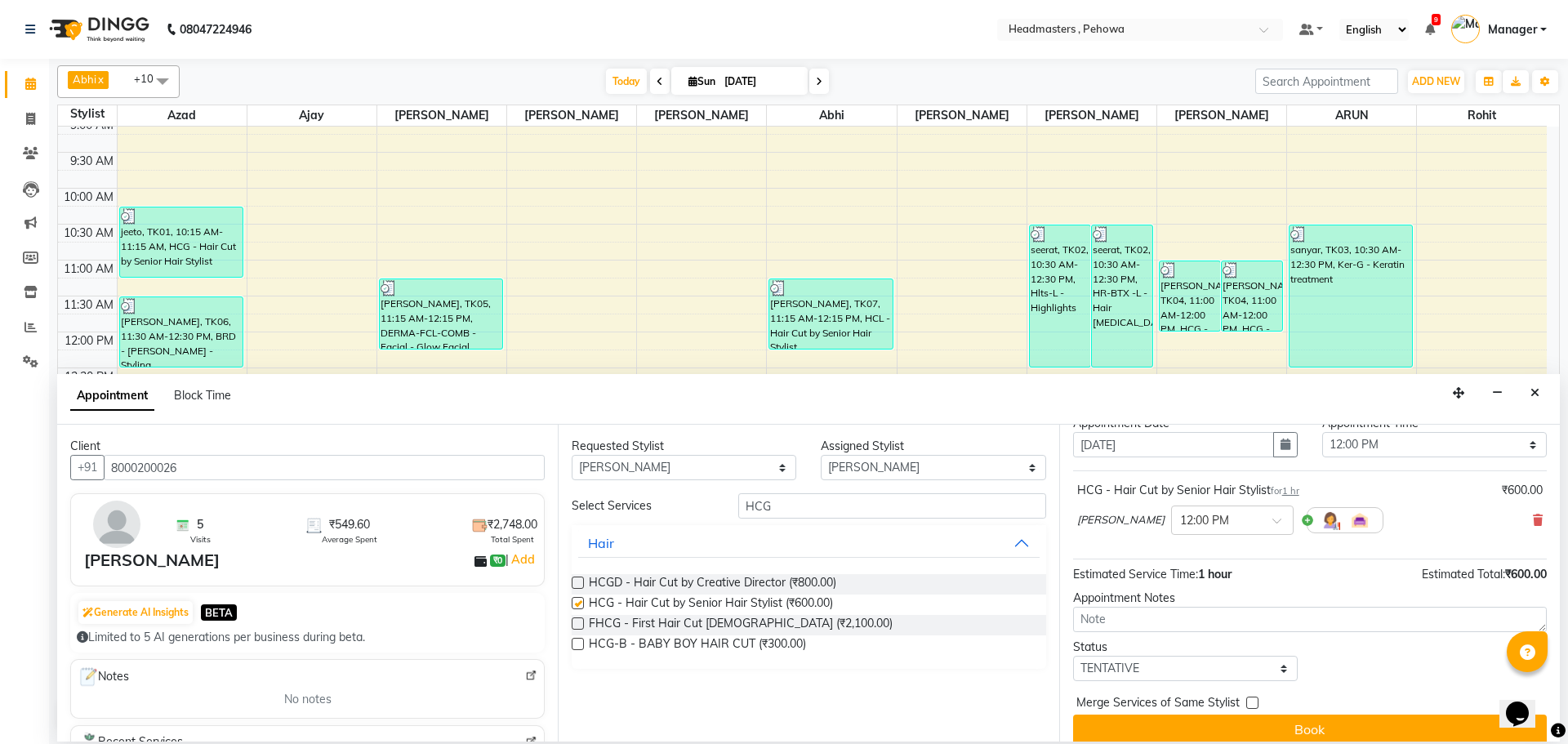 scroll, scrollTop: 70, scrollLeft: 0, axis: vertical 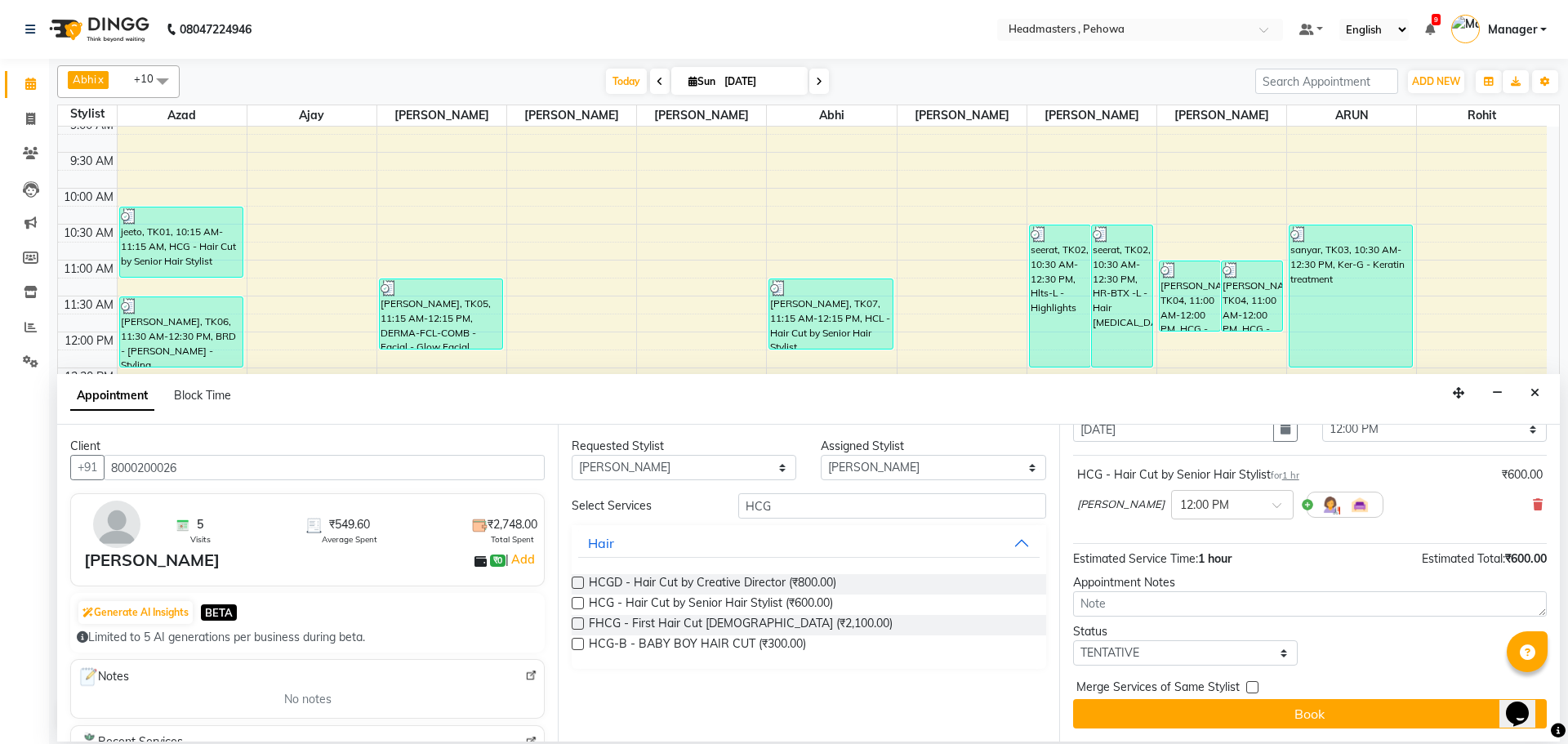 checkbox on "false" 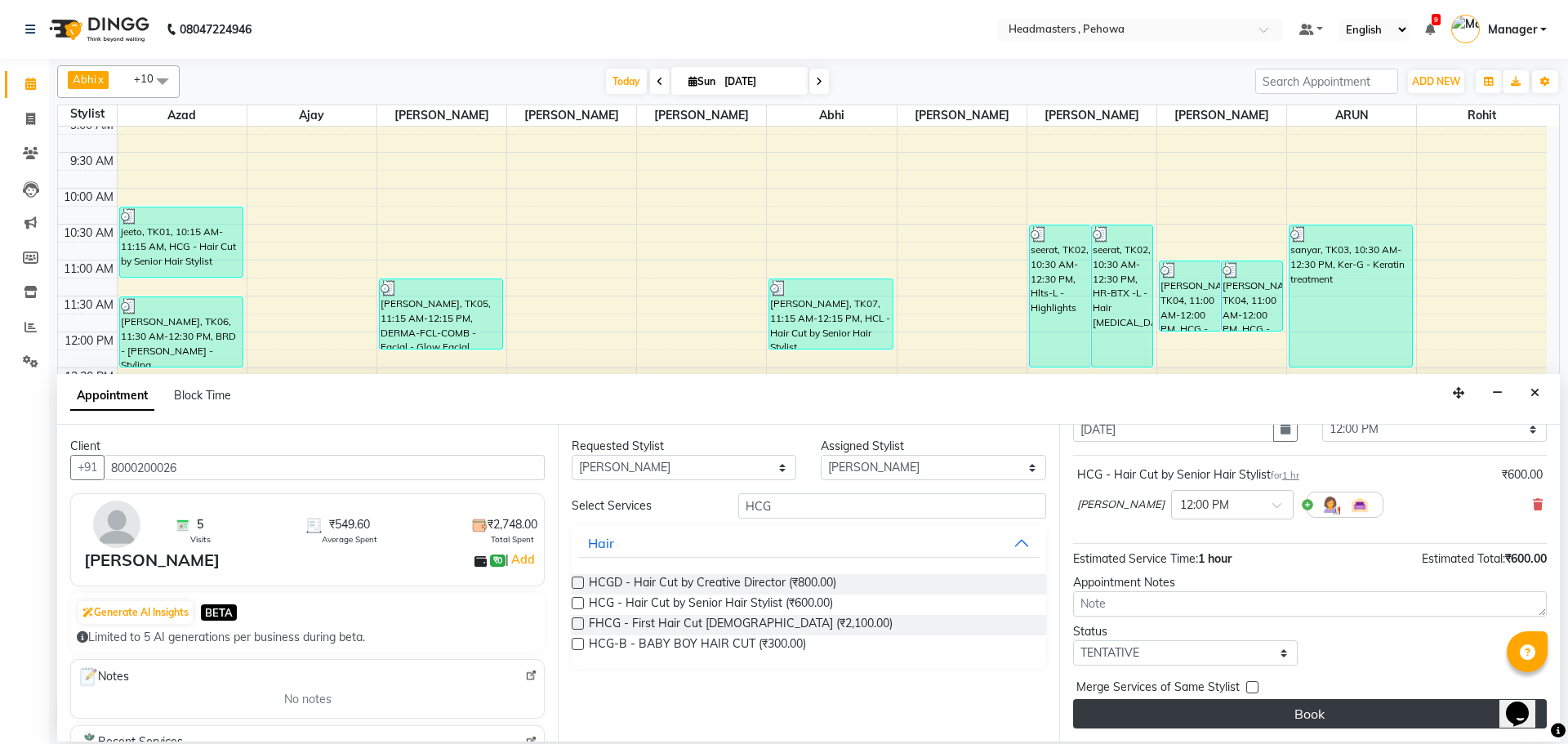 click on "Book" at bounding box center (1310, 714) 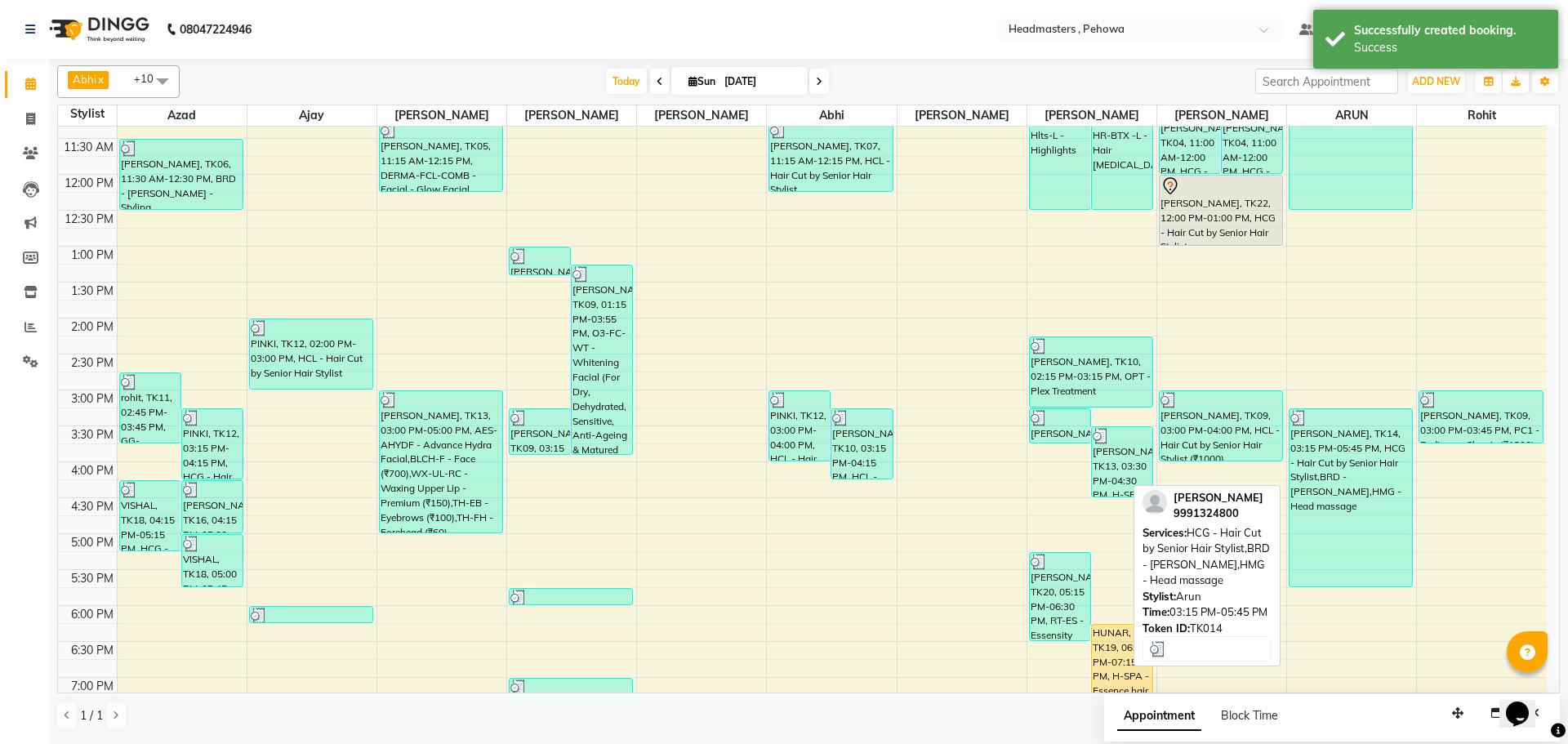 scroll, scrollTop: 245, scrollLeft: 0, axis: vertical 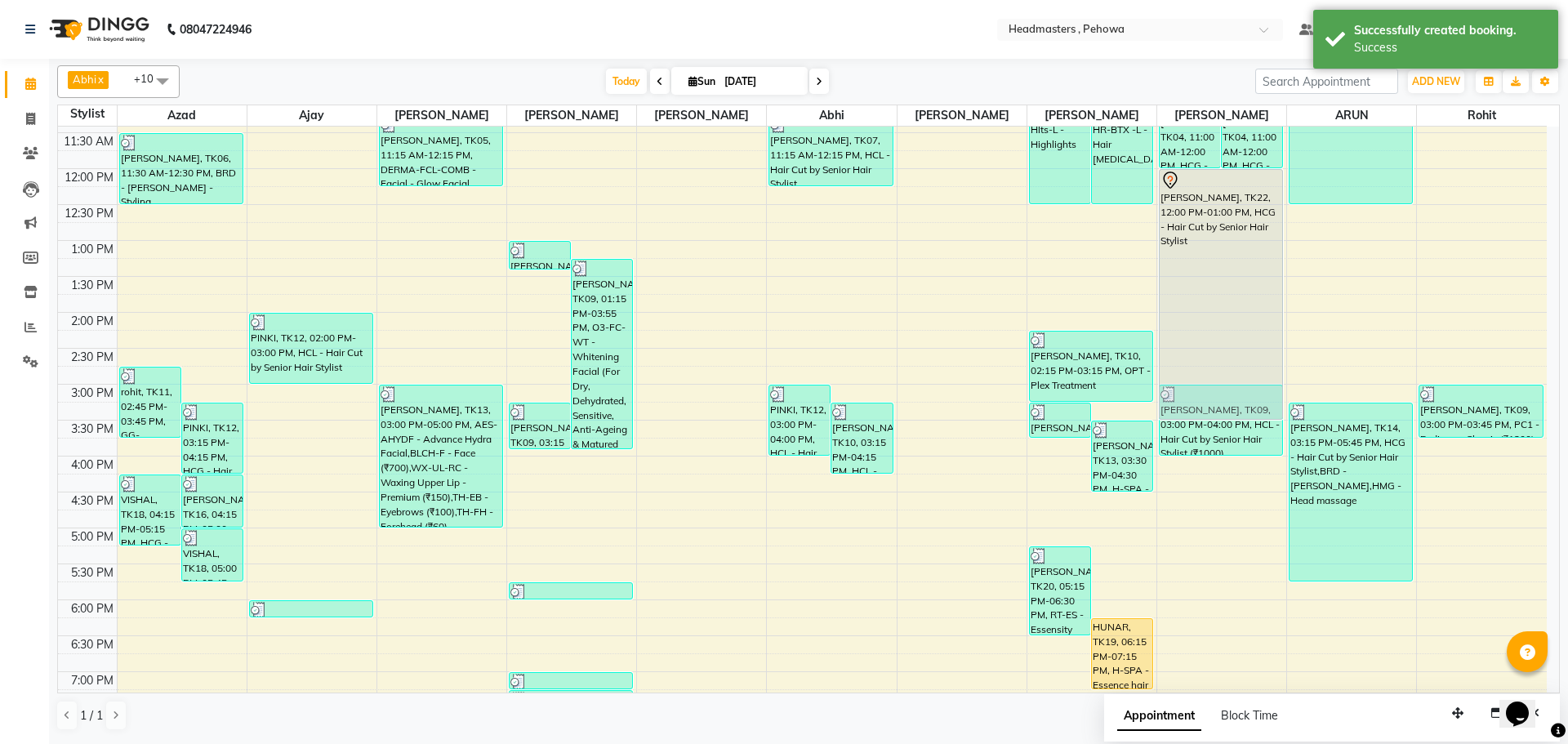 drag, startPoint x: 1247, startPoint y: 236, endPoint x: 1254, endPoint y: 387, distance: 151.1622 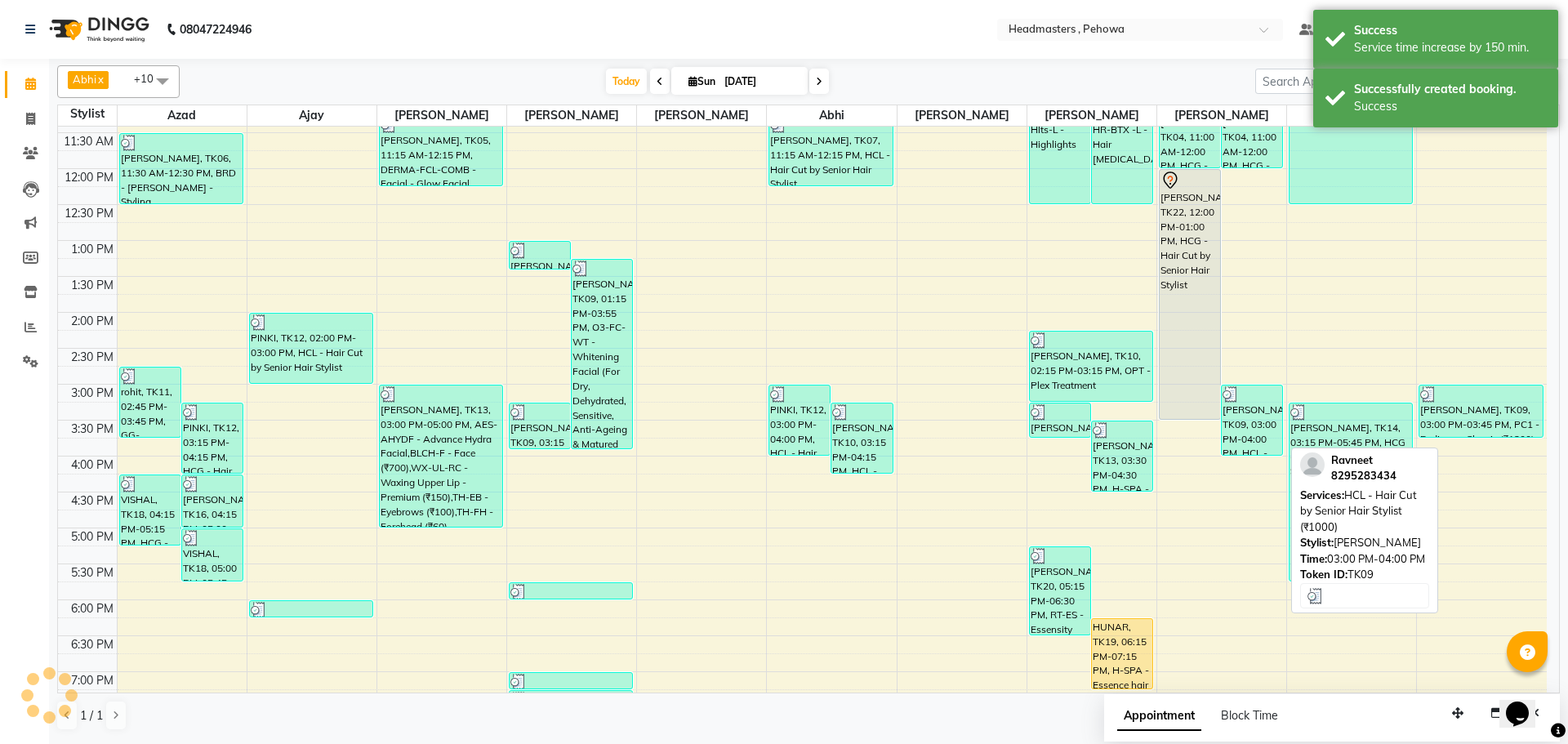 click at bounding box center (1252, 394) 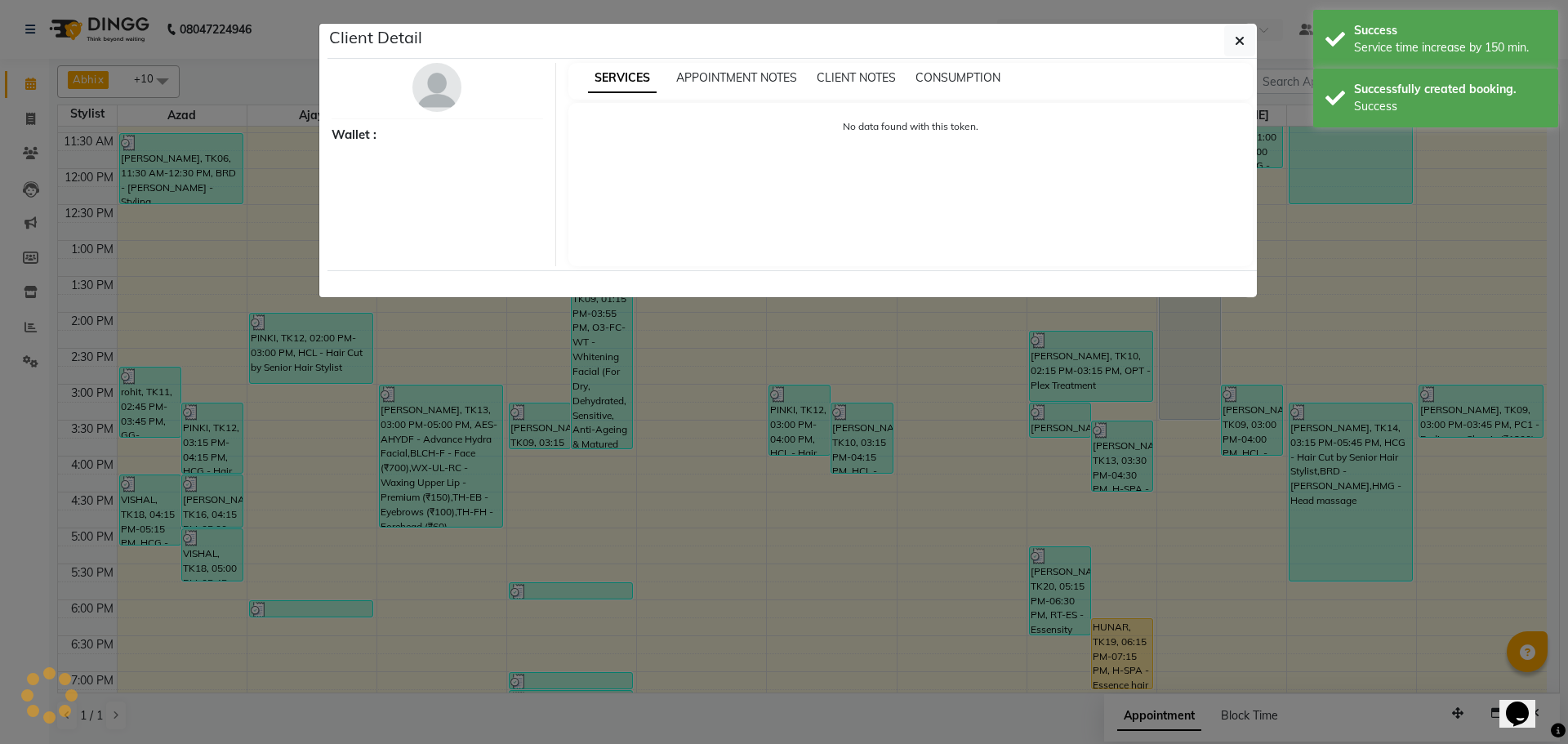 select on "3" 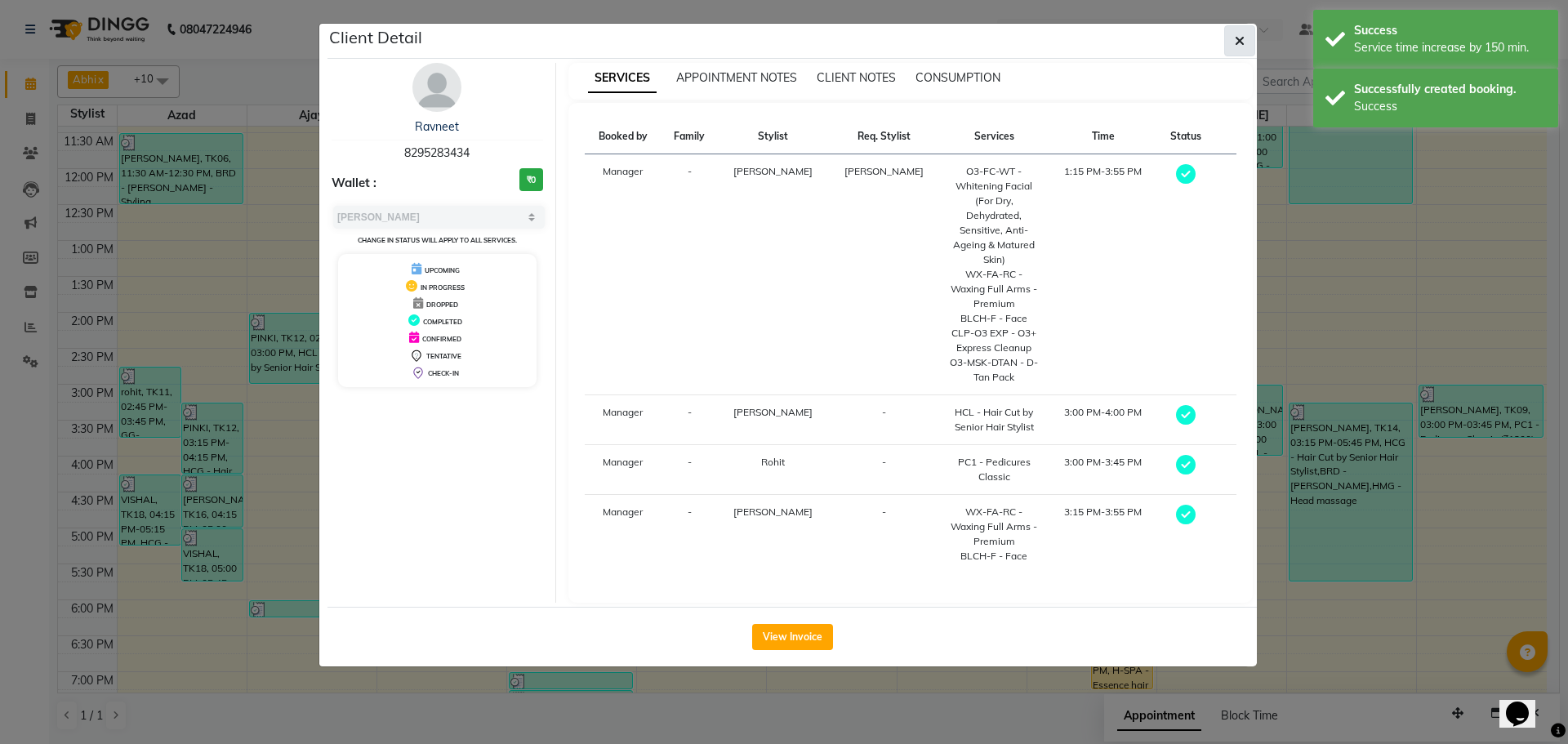click 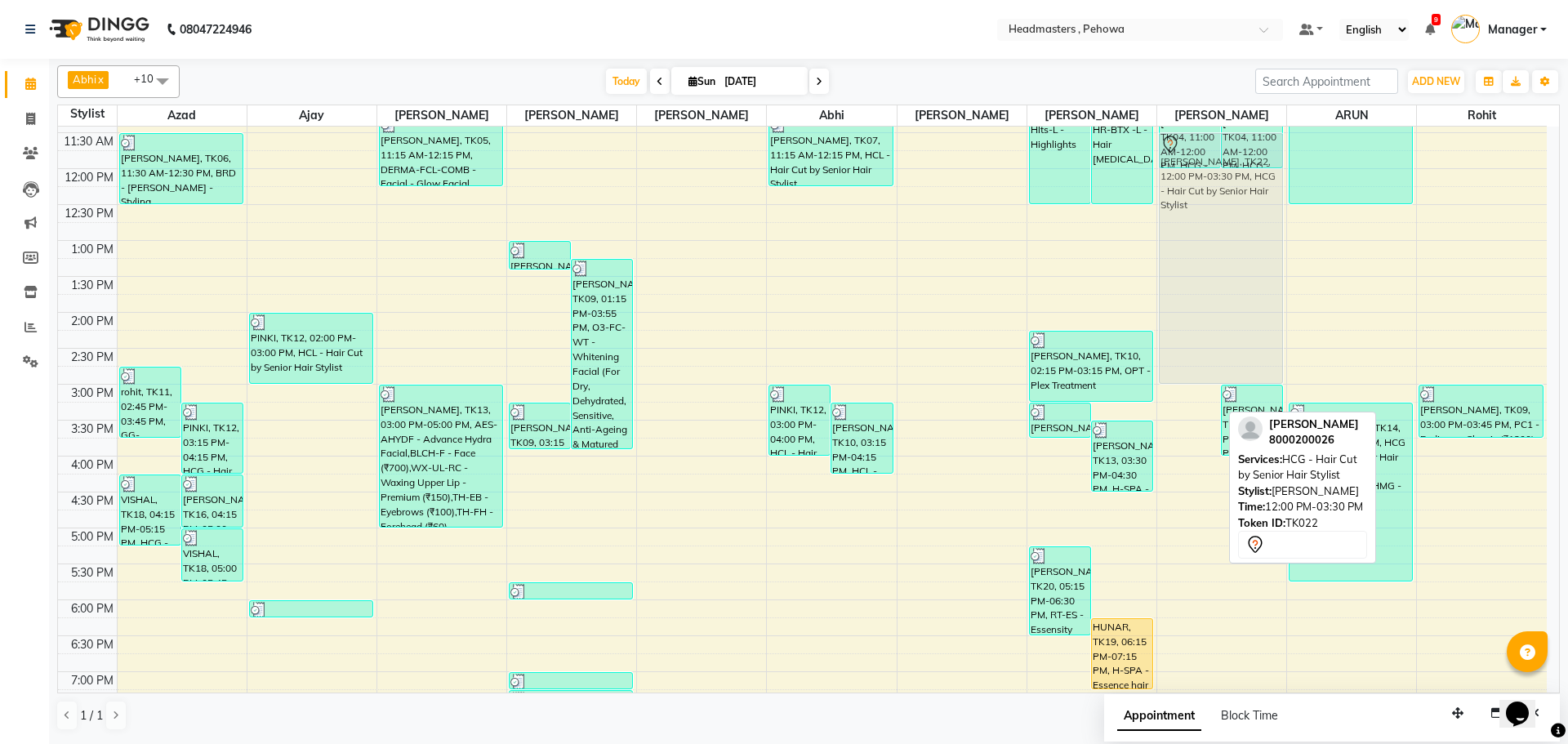 drag, startPoint x: 1192, startPoint y: 348, endPoint x: 1188, endPoint y: 306, distance: 42.19005 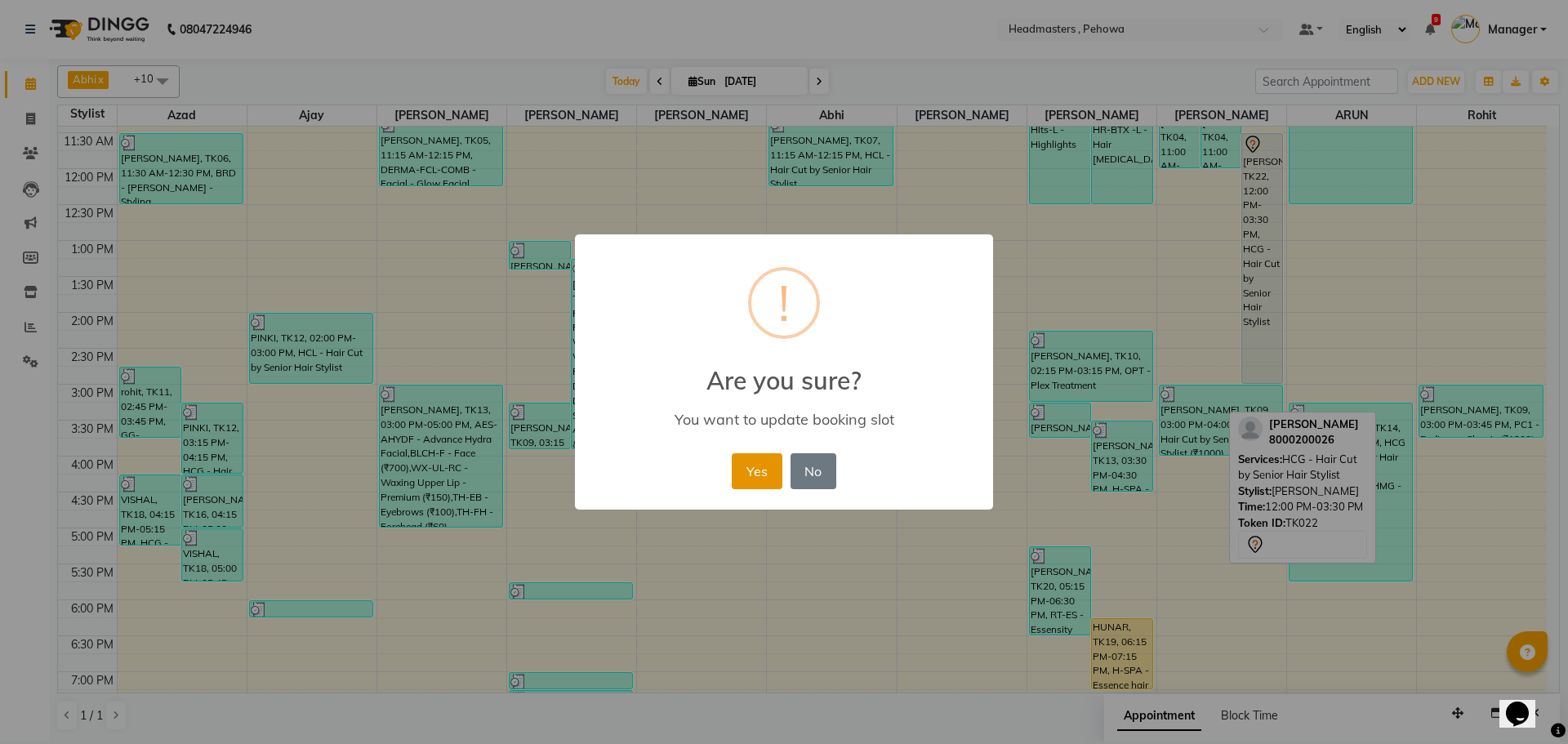 click on "Yes" at bounding box center [756, 471] 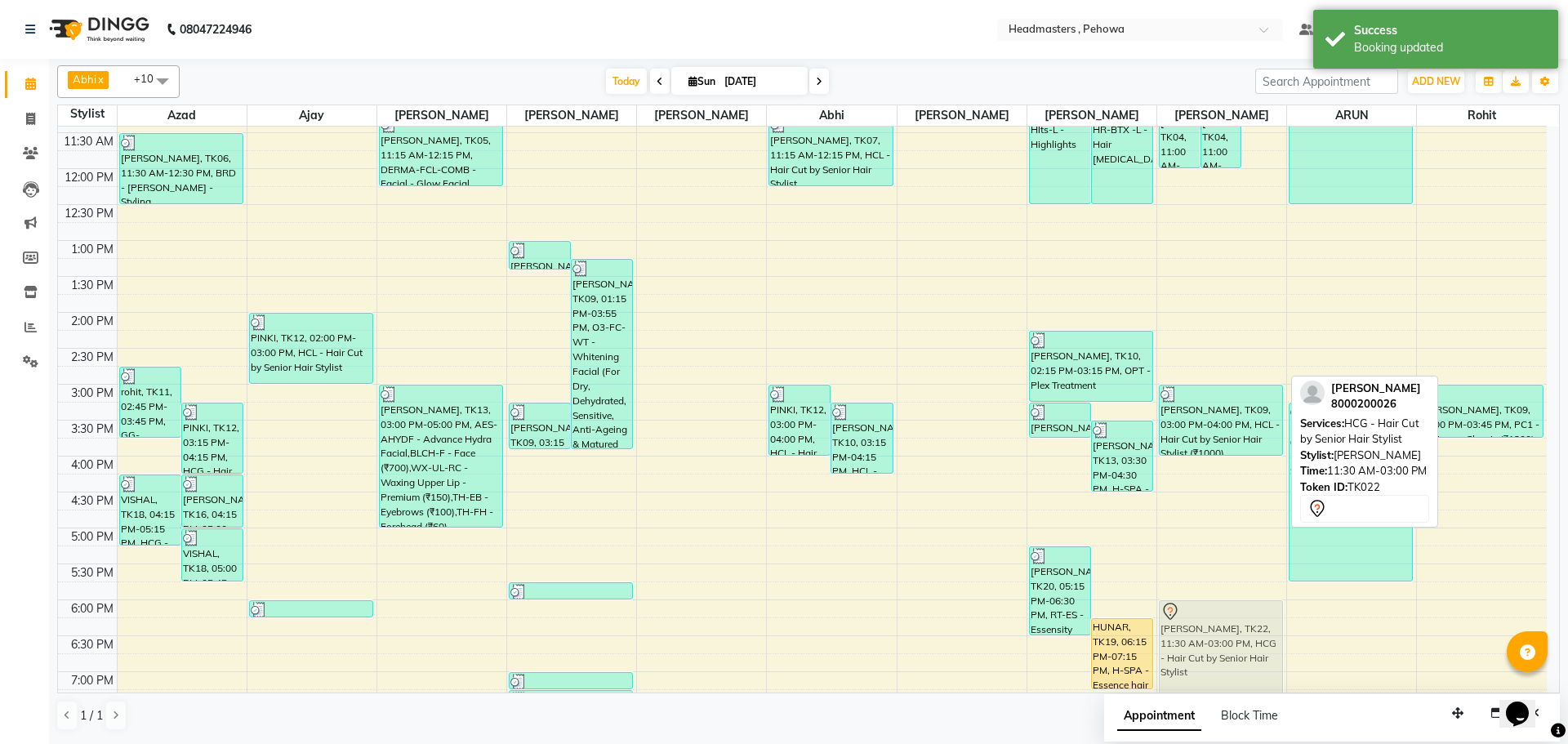 drag, startPoint x: 1268, startPoint y: 134, endPoint x: 1209, endPoint y: 608, distance: 477.6578 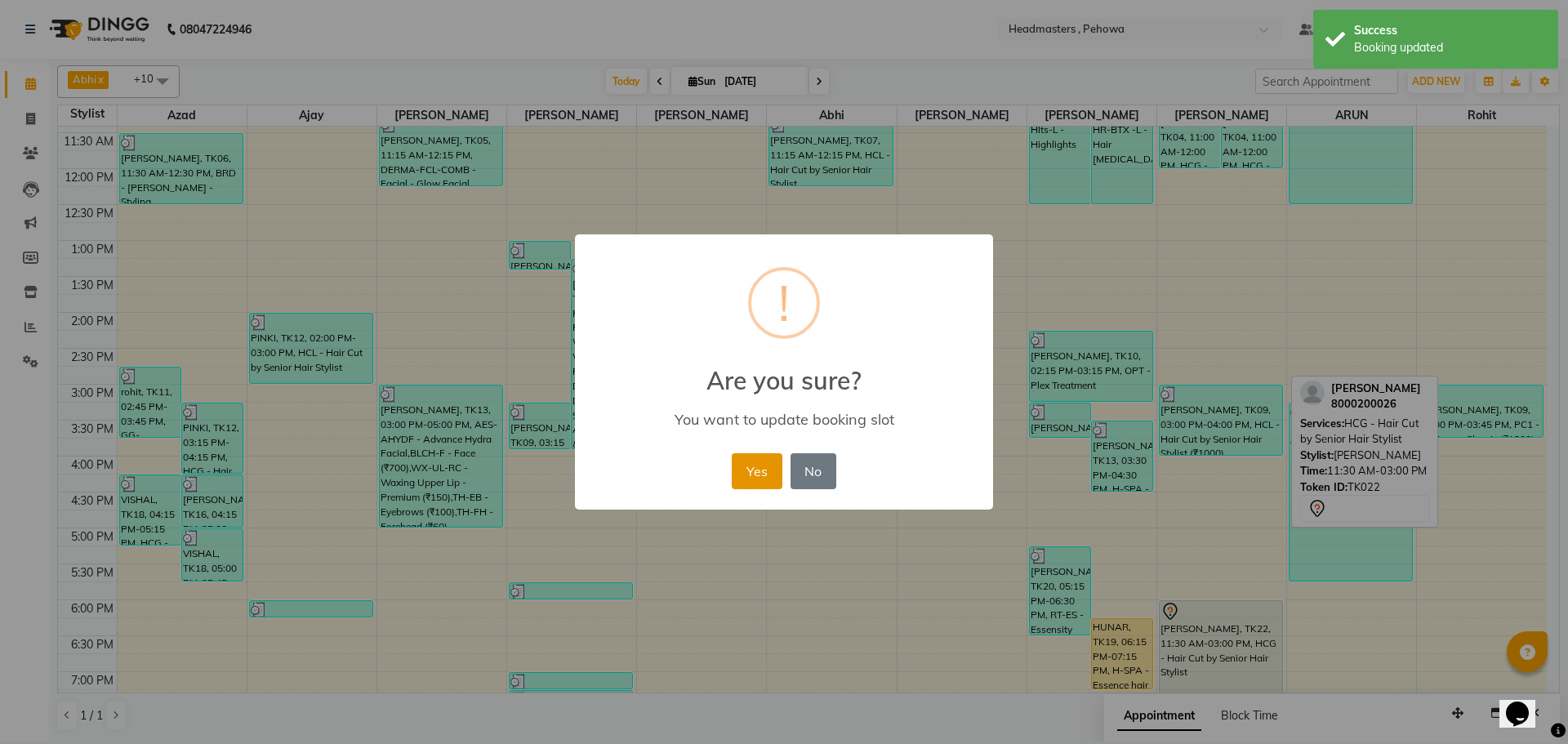 click on "Yes" at bounding box center [756, 471] 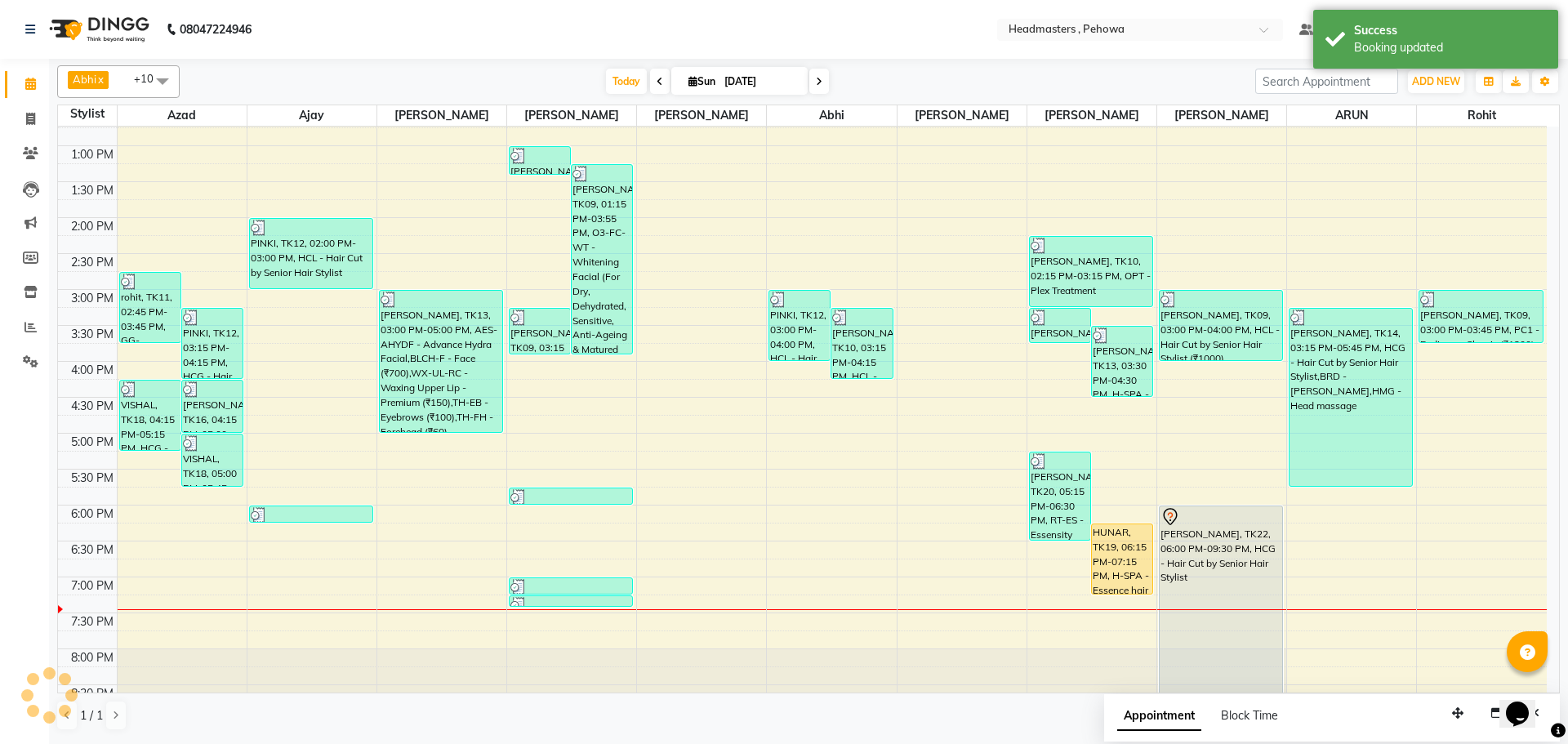 scroll, scrollTop: 439, scrollLeft: 0, axis: vertical 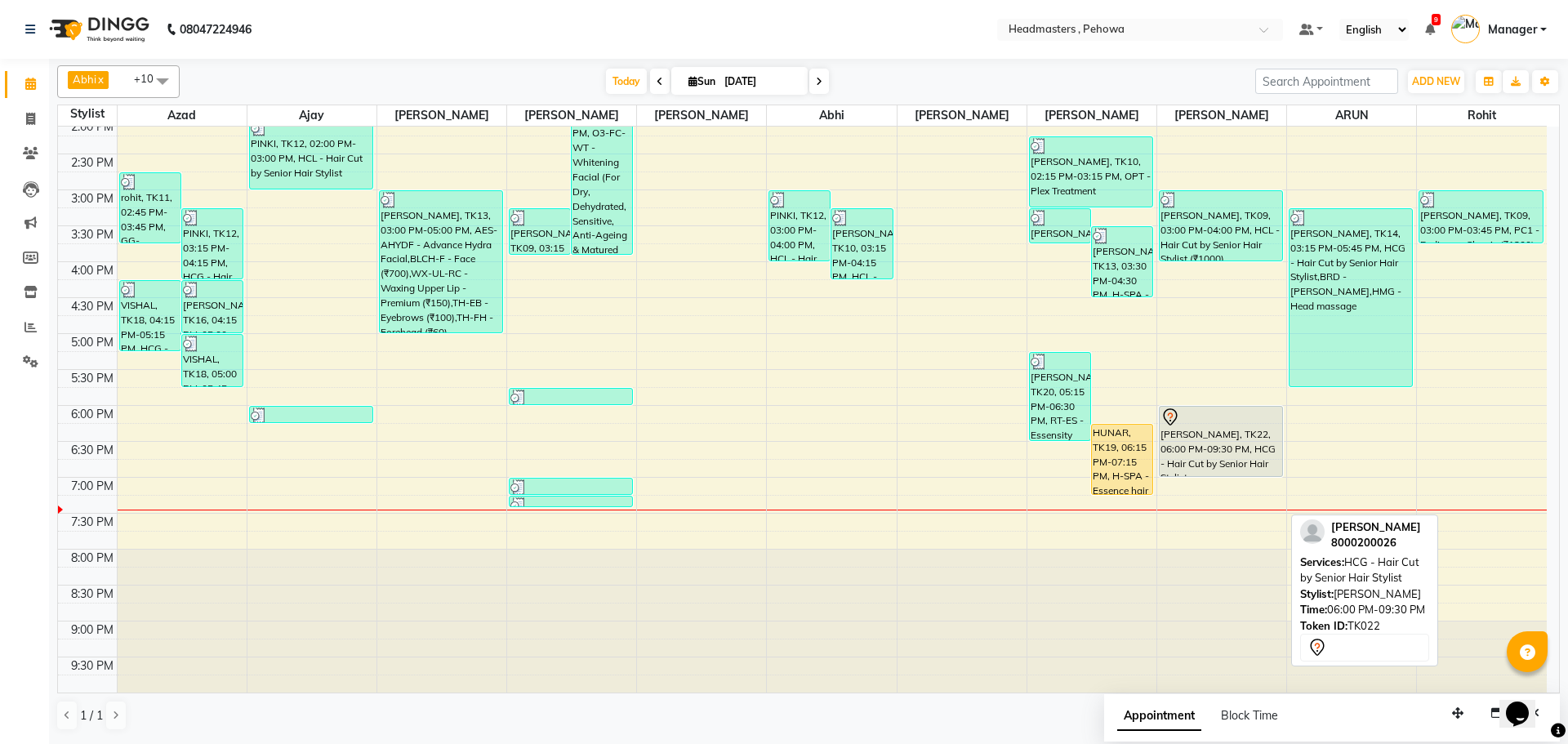 drag, startPoint x: 1236, startPoint y: 652, endPoint x: 1230, endPoint y: 470, distance: 182.09887 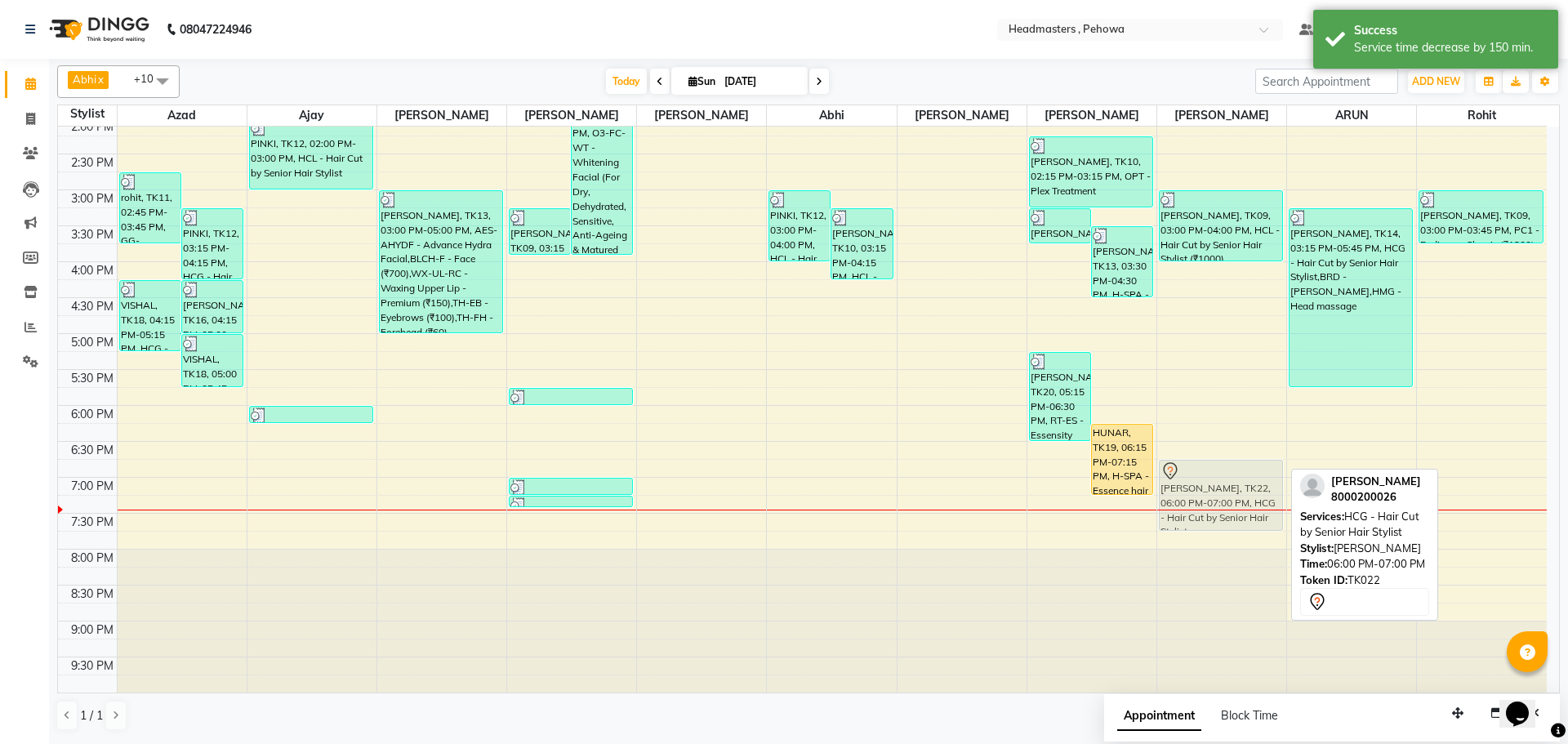 drag, startPoint x: 1183, startPoint y: 421, endPoint x: 1201, endPoint y: 483, distance: 64.56005 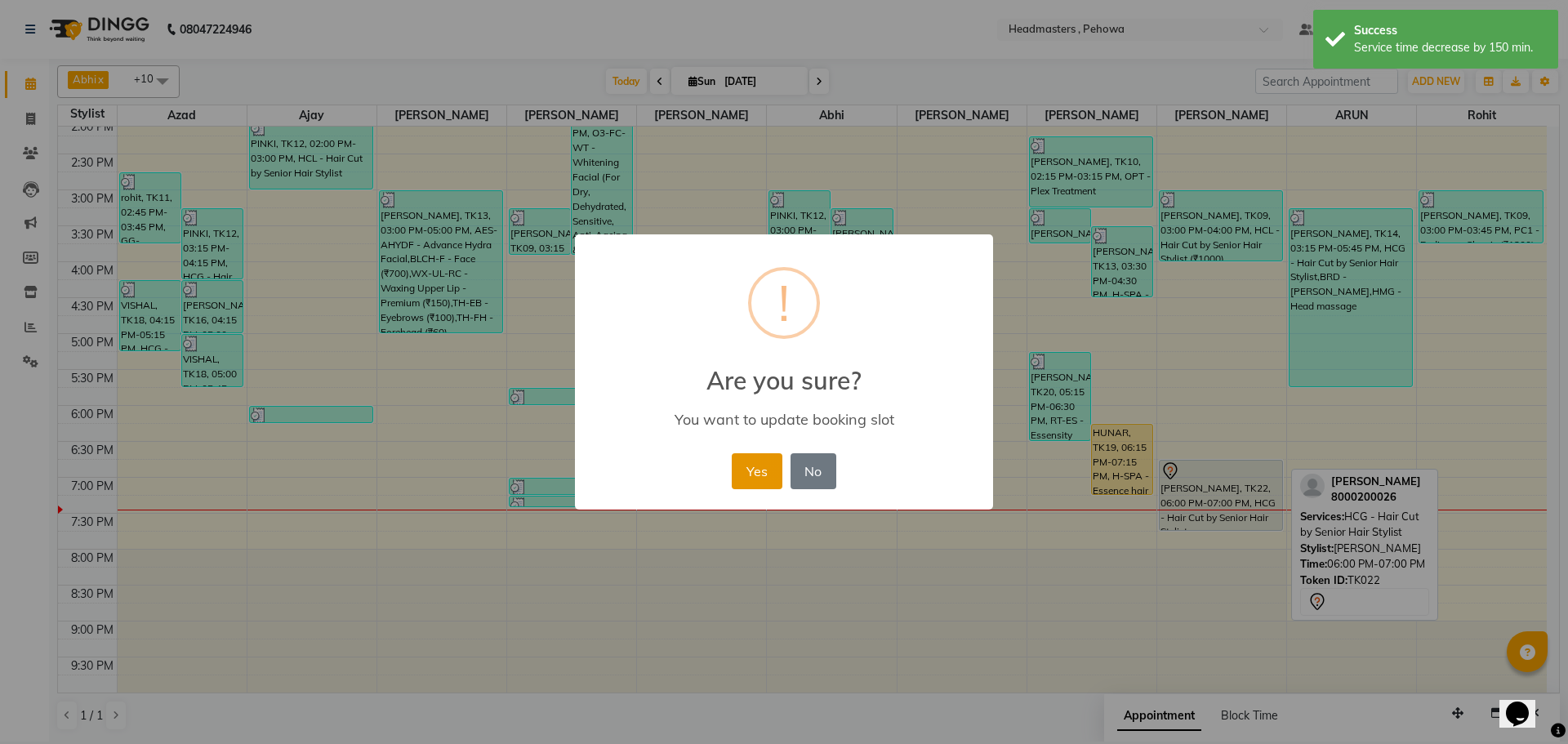 click on "Yes" at bounding box center (756, 471) 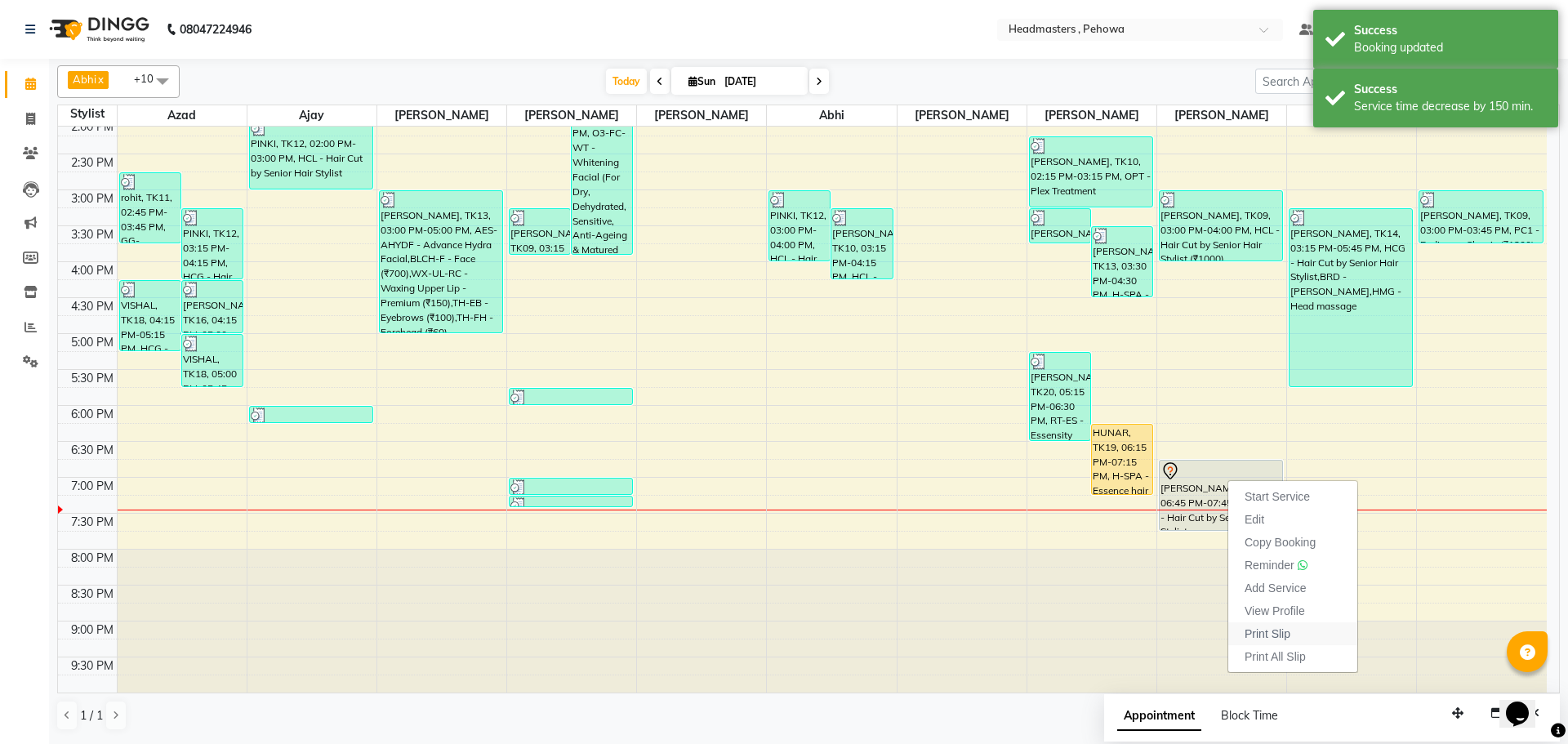 click on "Print Slip" at bounding box center (1293, 634) 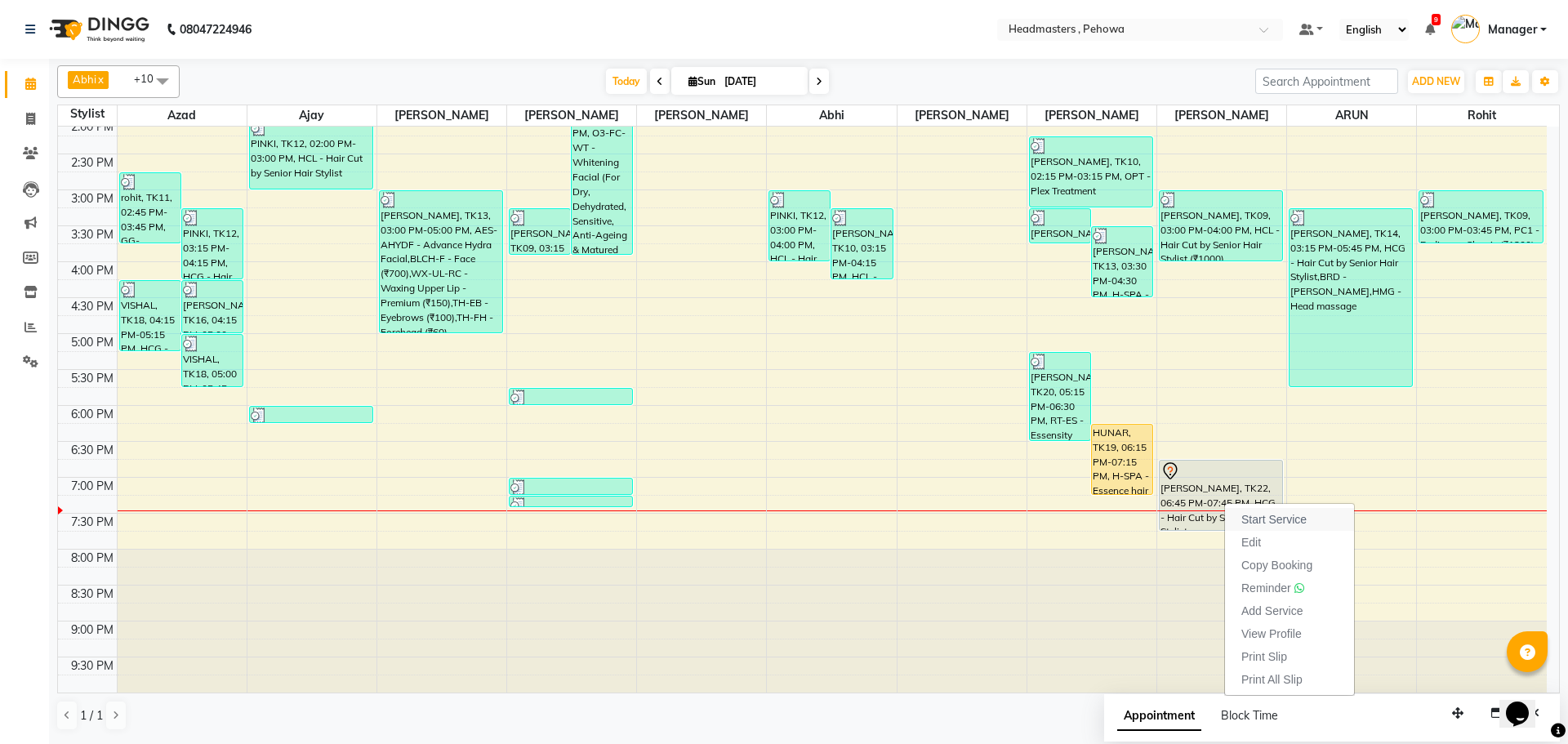 click on "Start Service" at bounding box center [1274, 519] 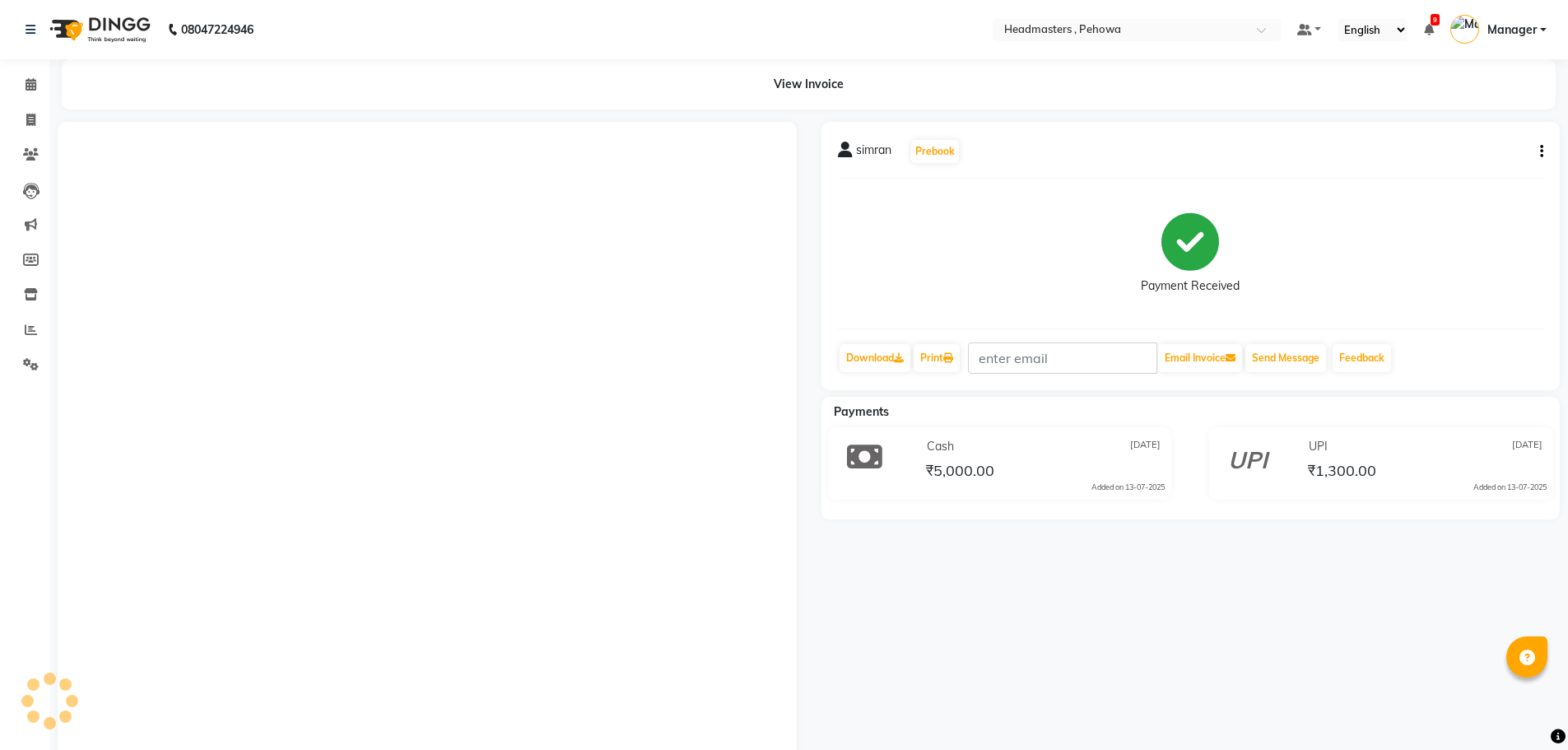scroll, scrollTop: 0, scrollLeft: 0, axis: both 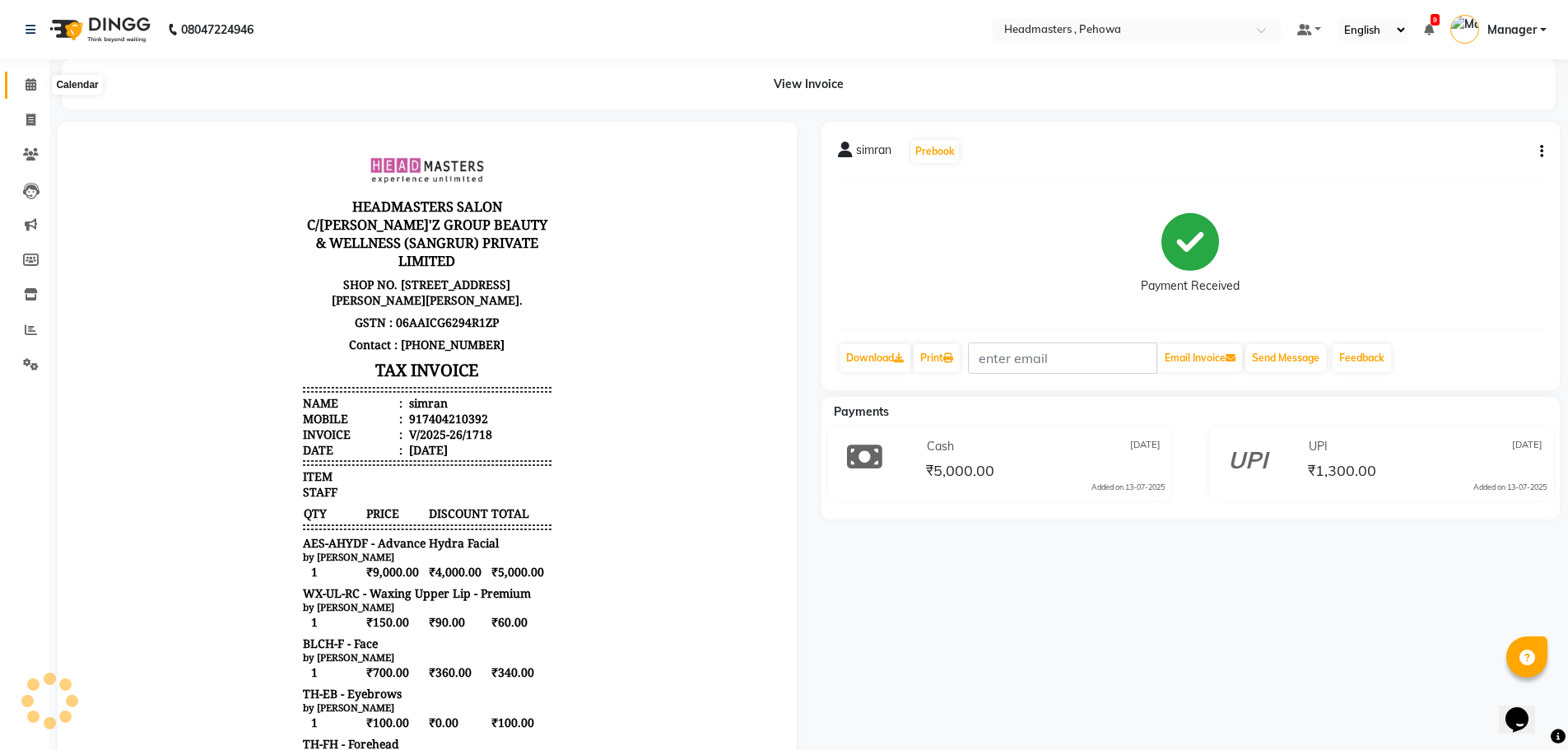 click 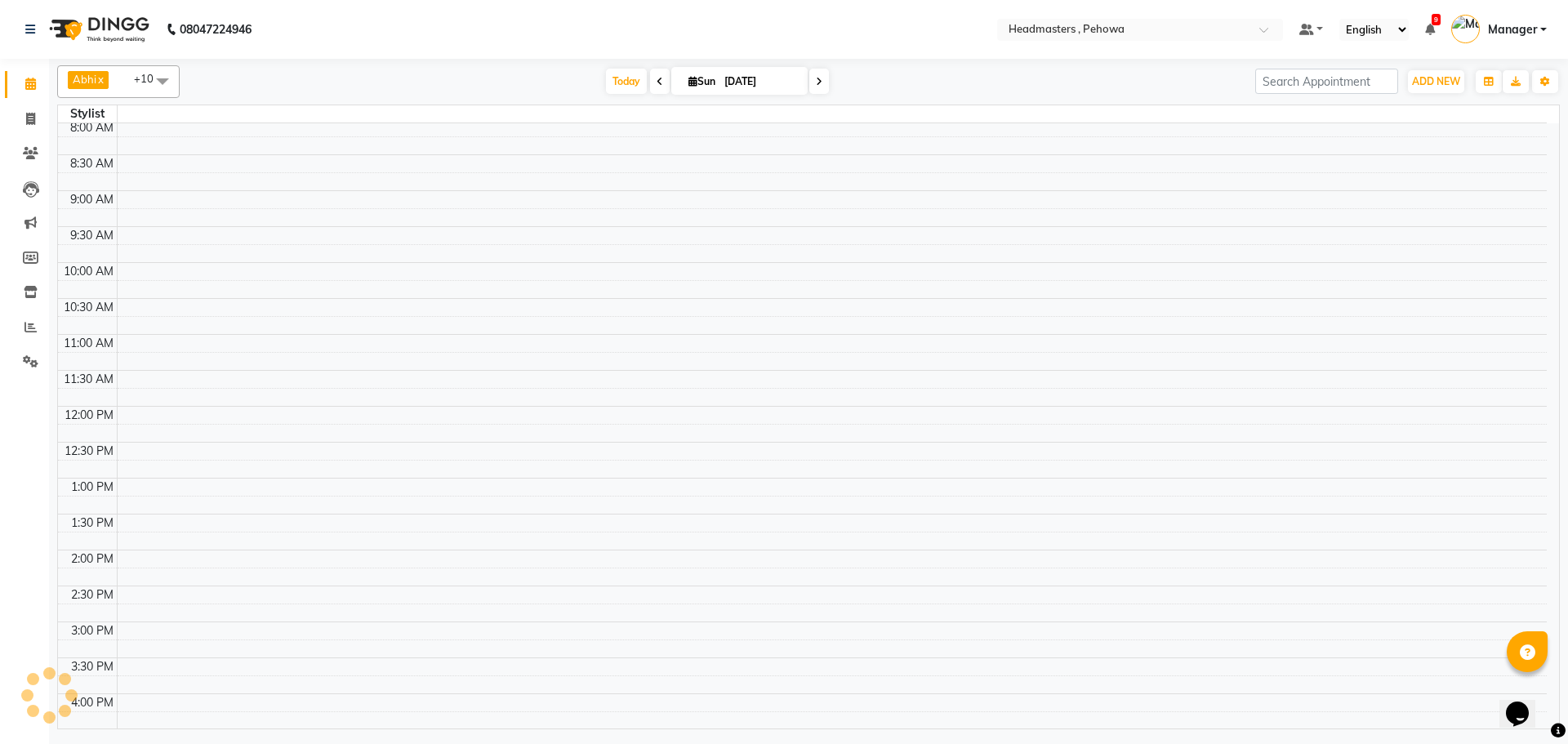 scroll, scrollTop: 0, scrollLeft: 0, axis: both 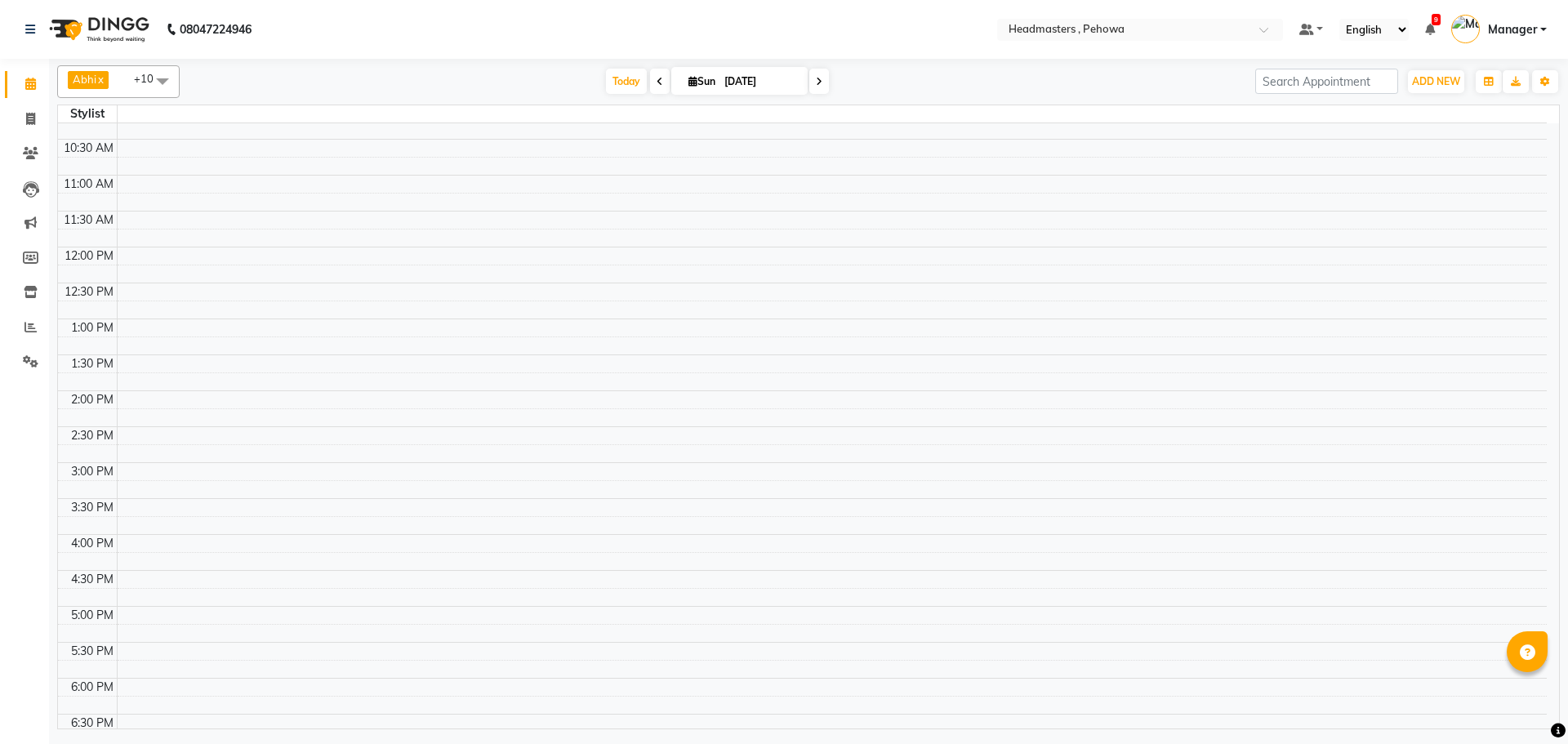 click at bounding box center [831, 525] 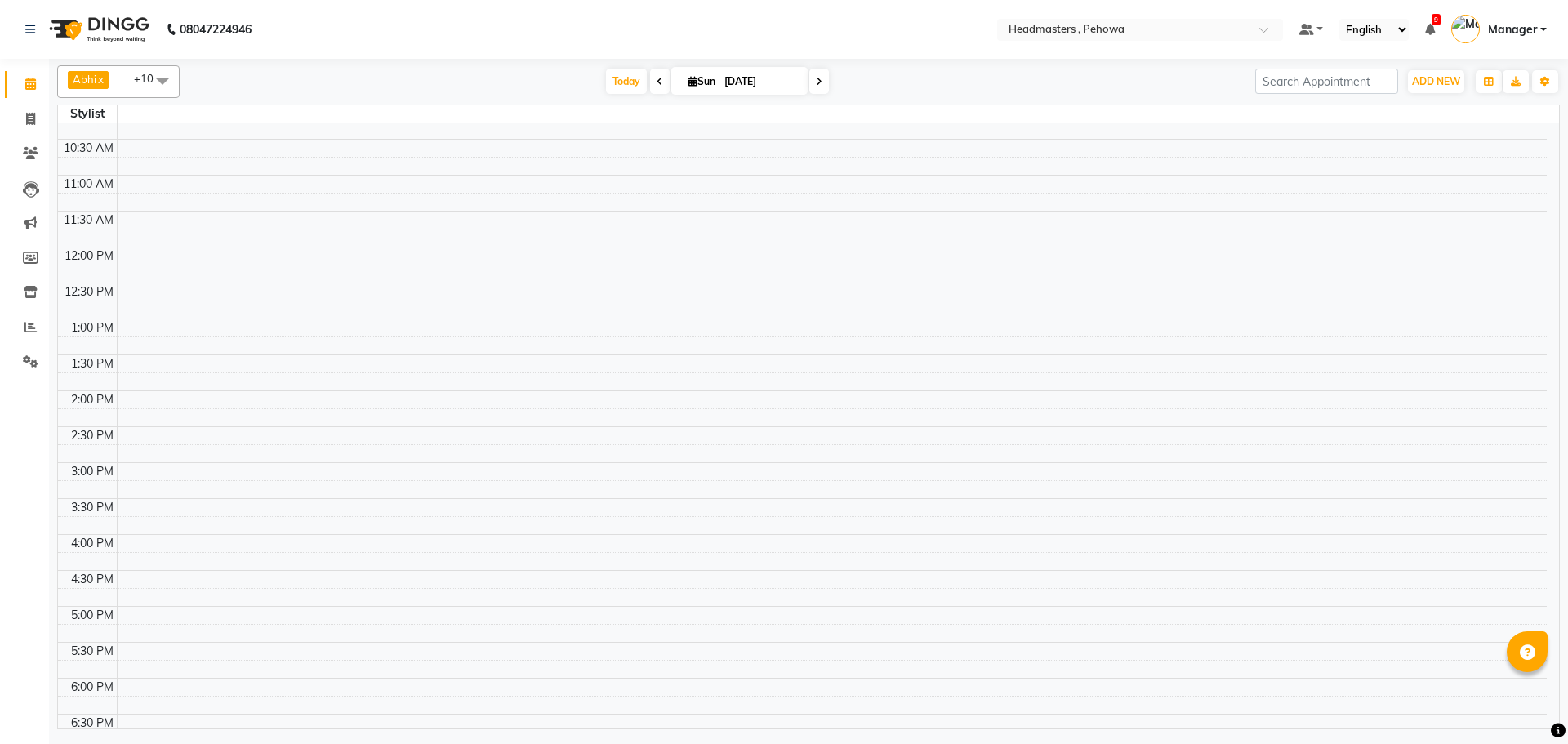click at bounding box center [831, 310] 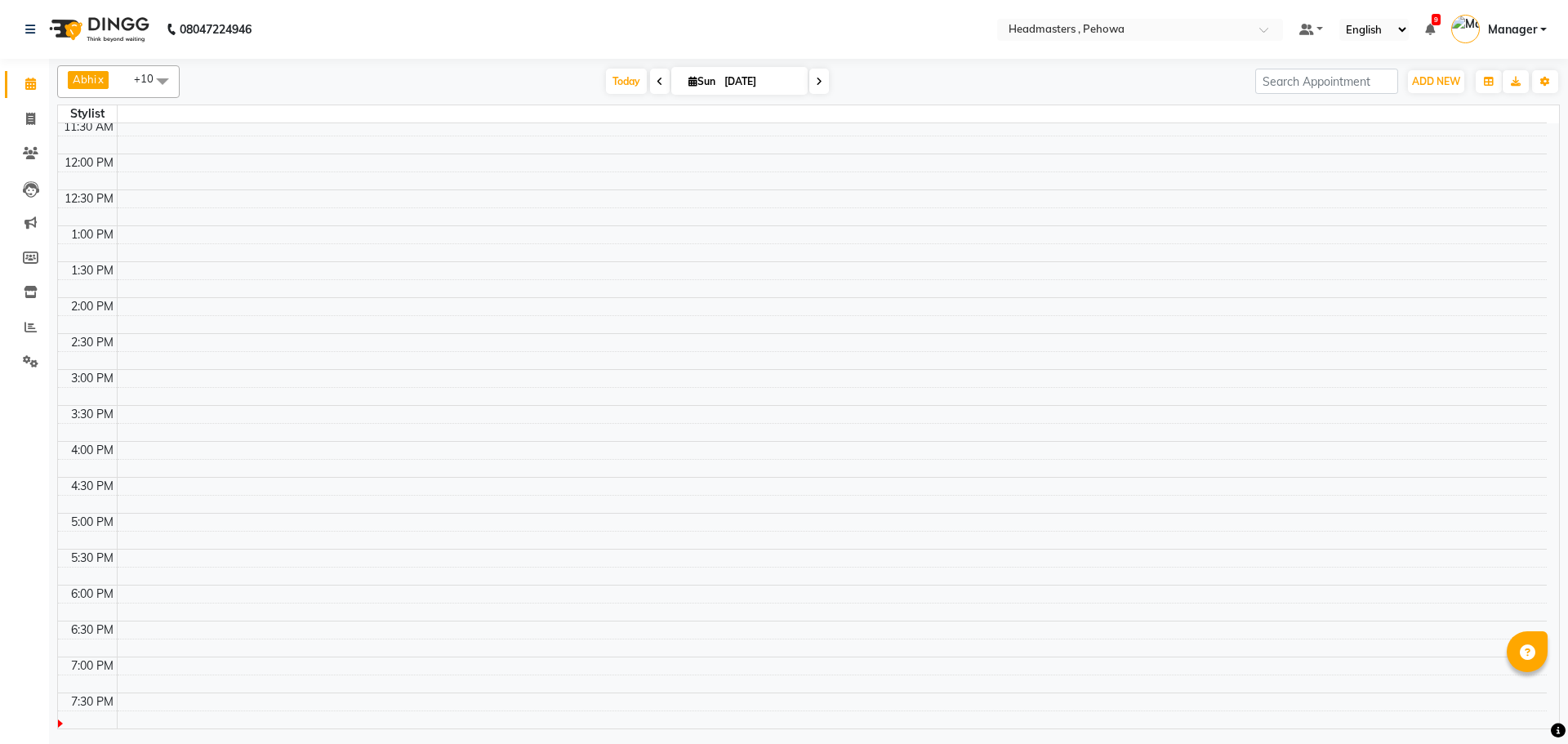 scroll, scrollTop: 11, scrollLeft: 0, axis: vertical 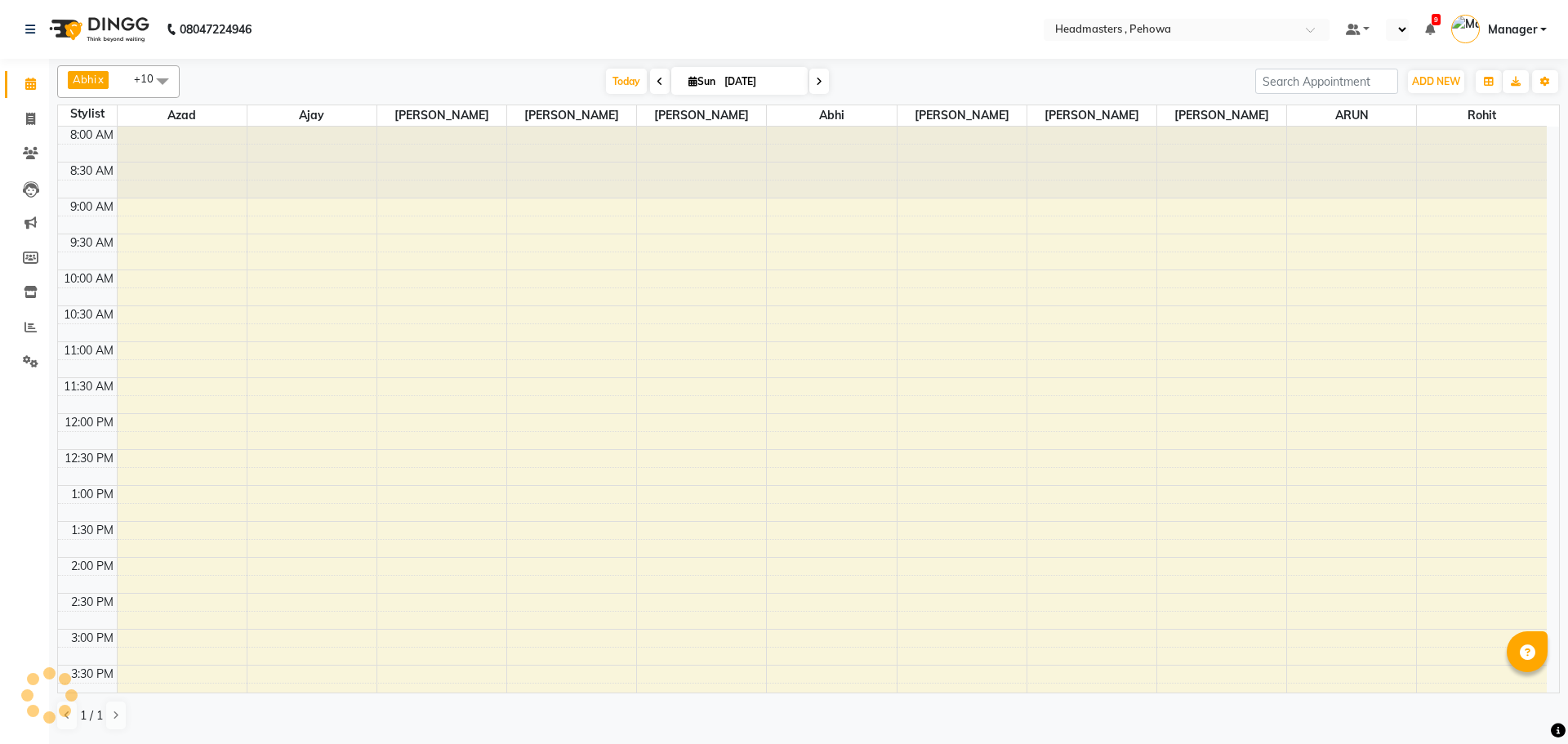 select on "en" 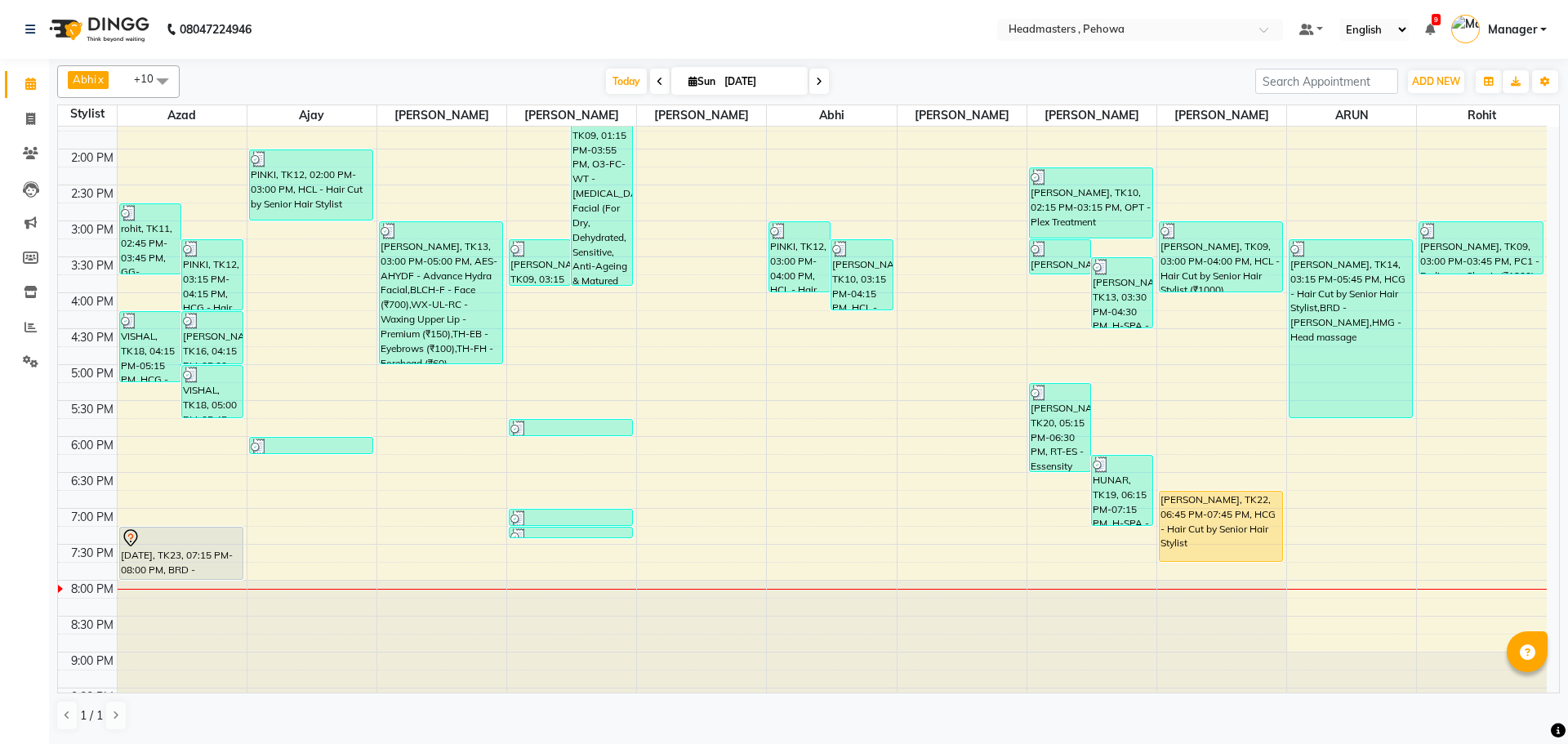 scroll, scrollTop: 439, scrollLeft: 0, axis: vertical 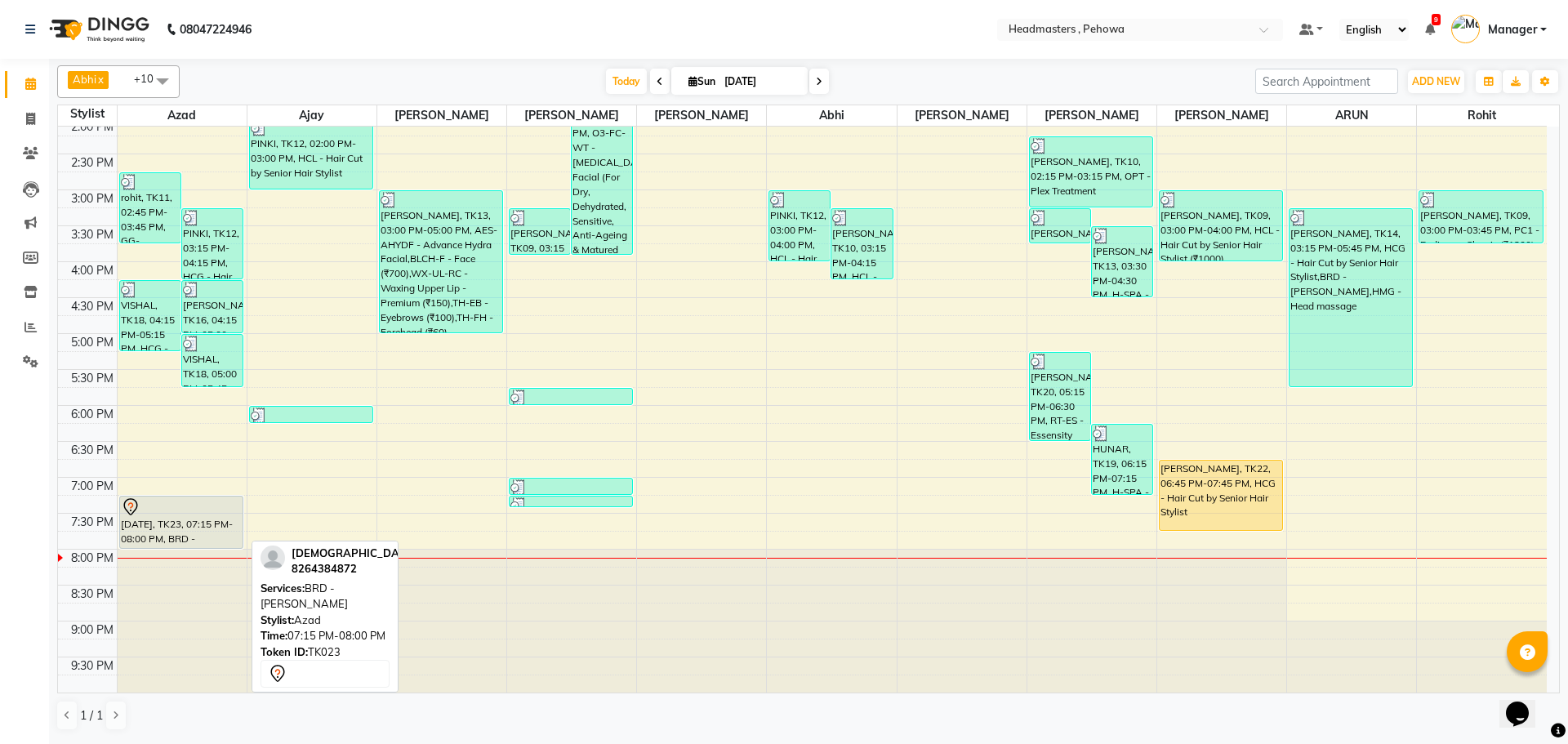 click on "[DATE], TK23, 07:15 PM-08:00 PM, BRD - [PERSON_NAME]" at bounding box center (181, 522) 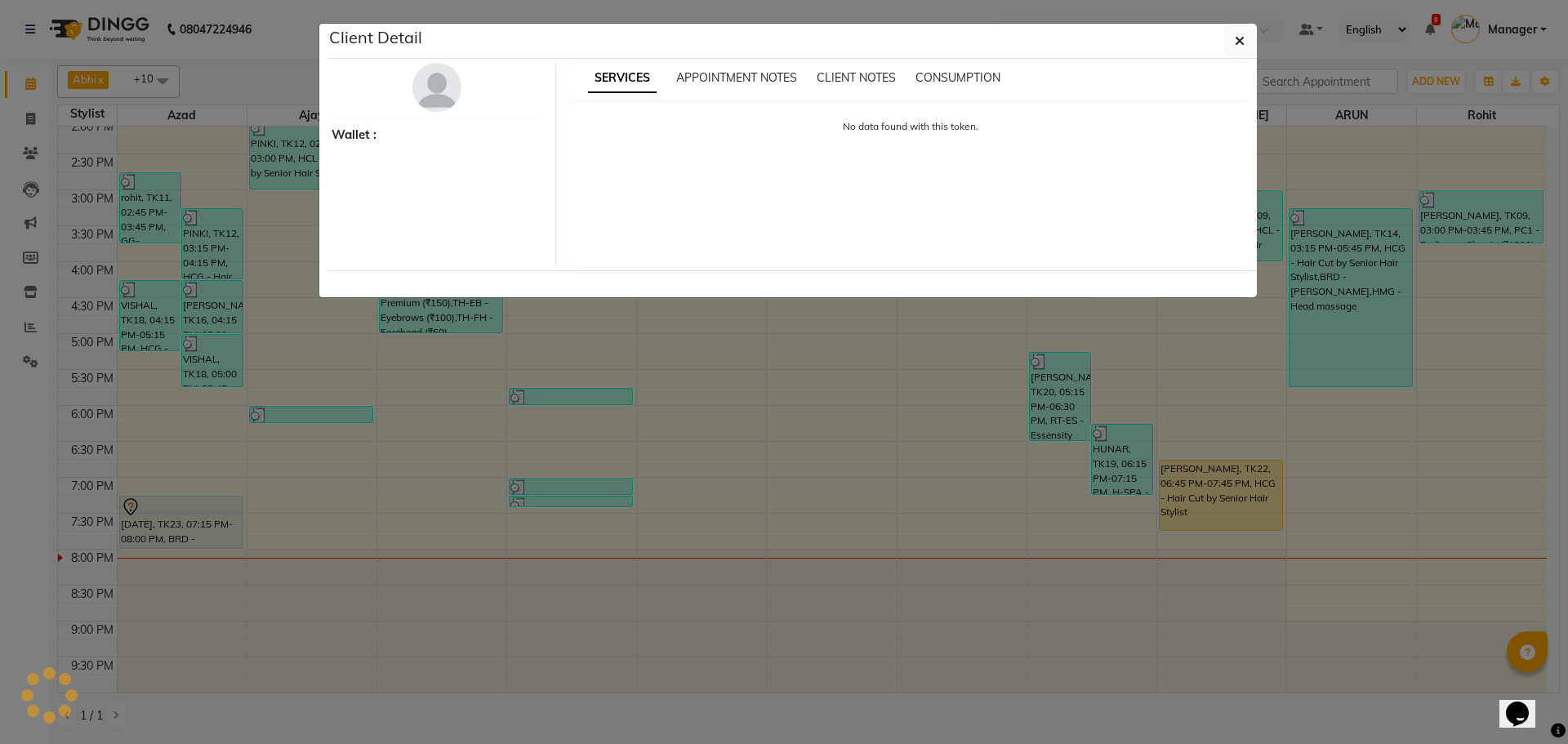 select on "7" 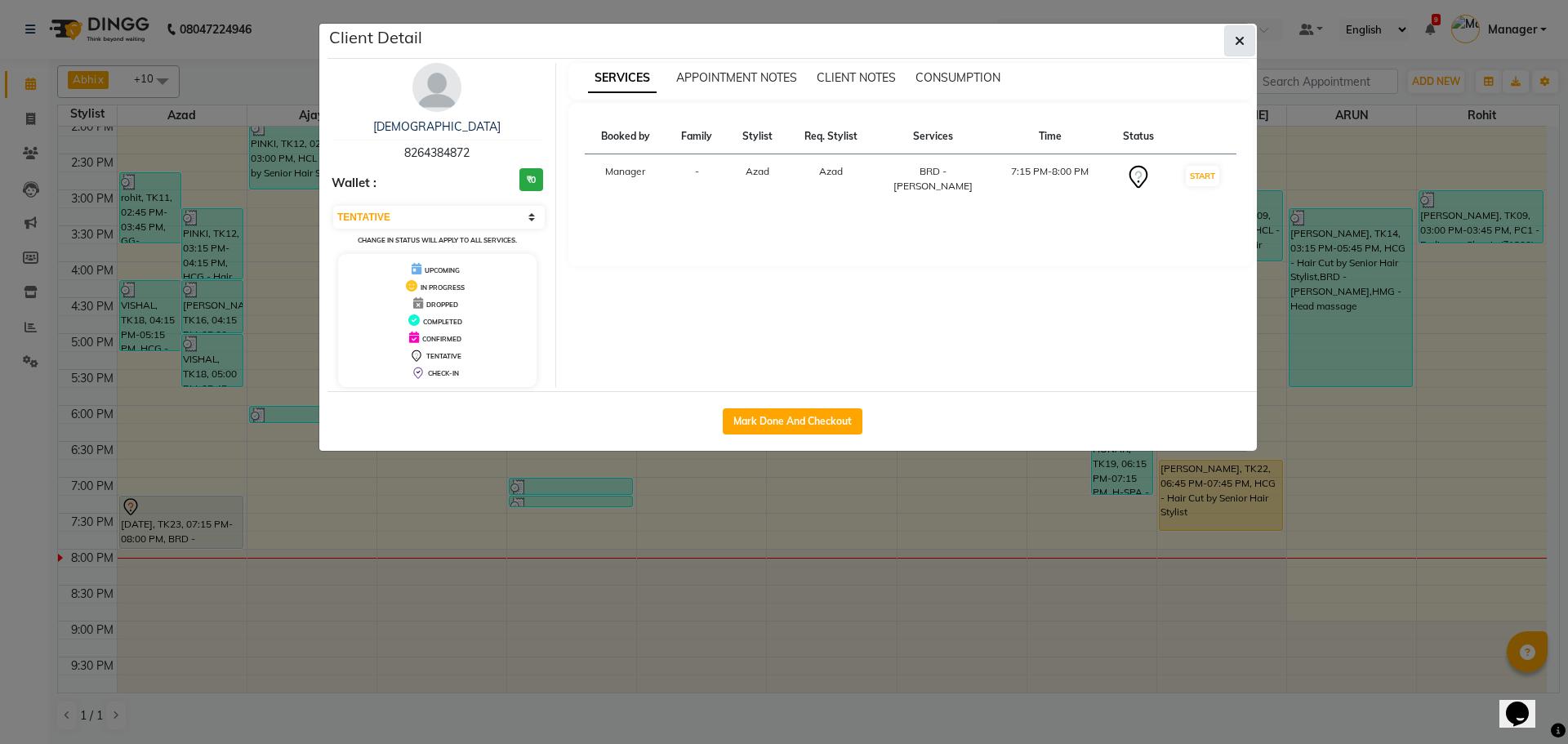 click 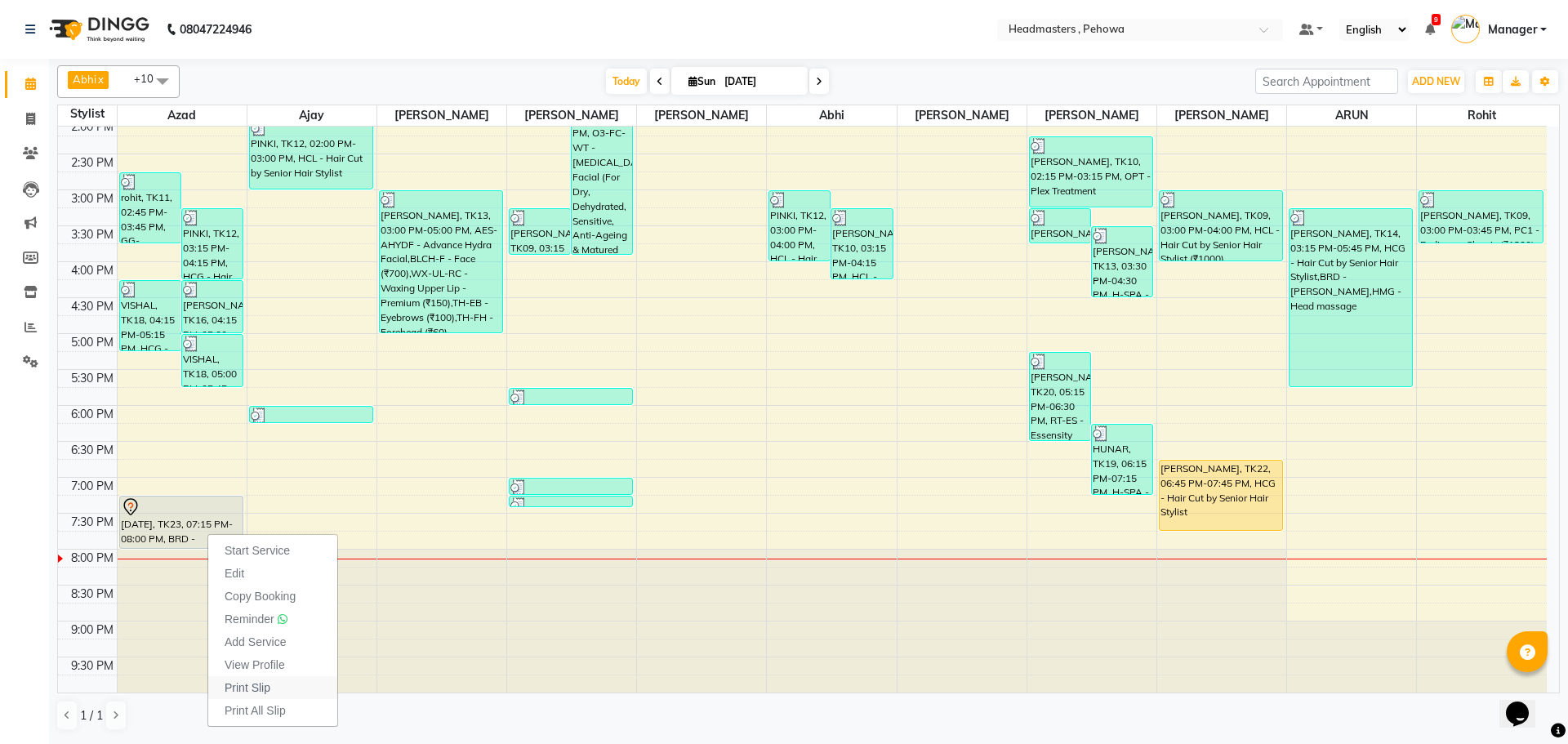 click on "Print Slip" at bounding box center [273, 688] 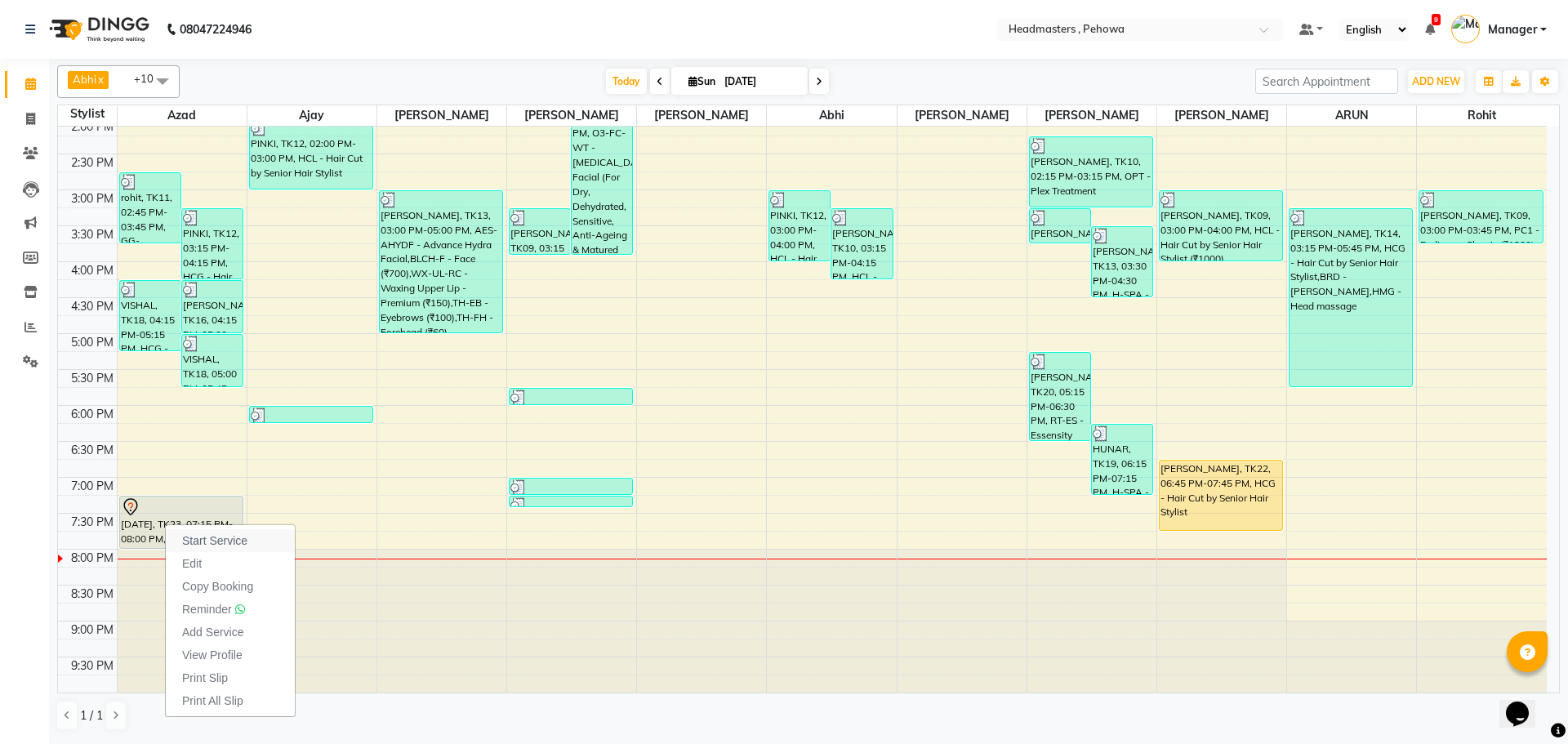 click on "Start Service" at bounding box center [215, 541] 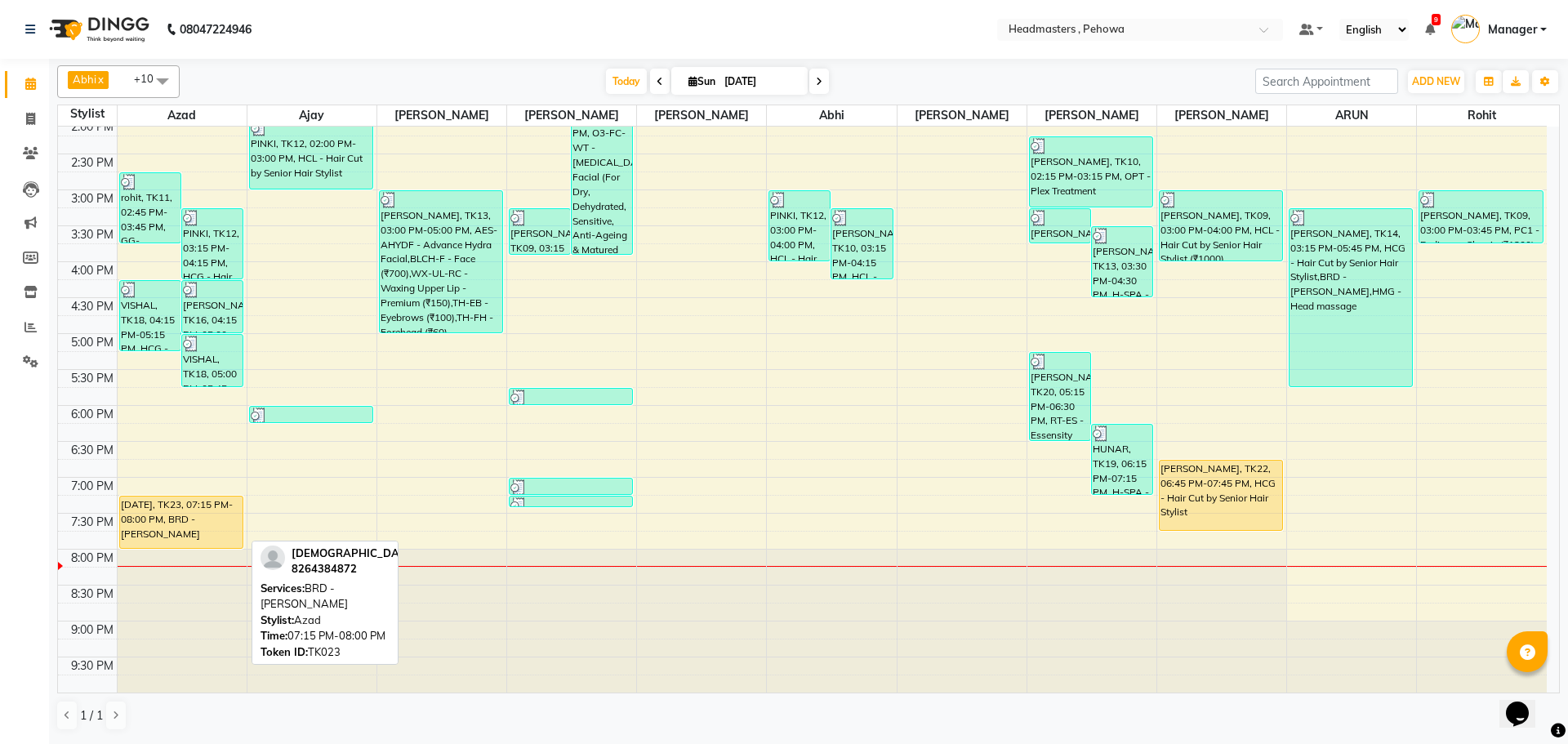 click on "[DATE], TK23, 07:15 PM-08:00 PM, BRD - [PERSON_NAME]" at bounding box center (181, 522) 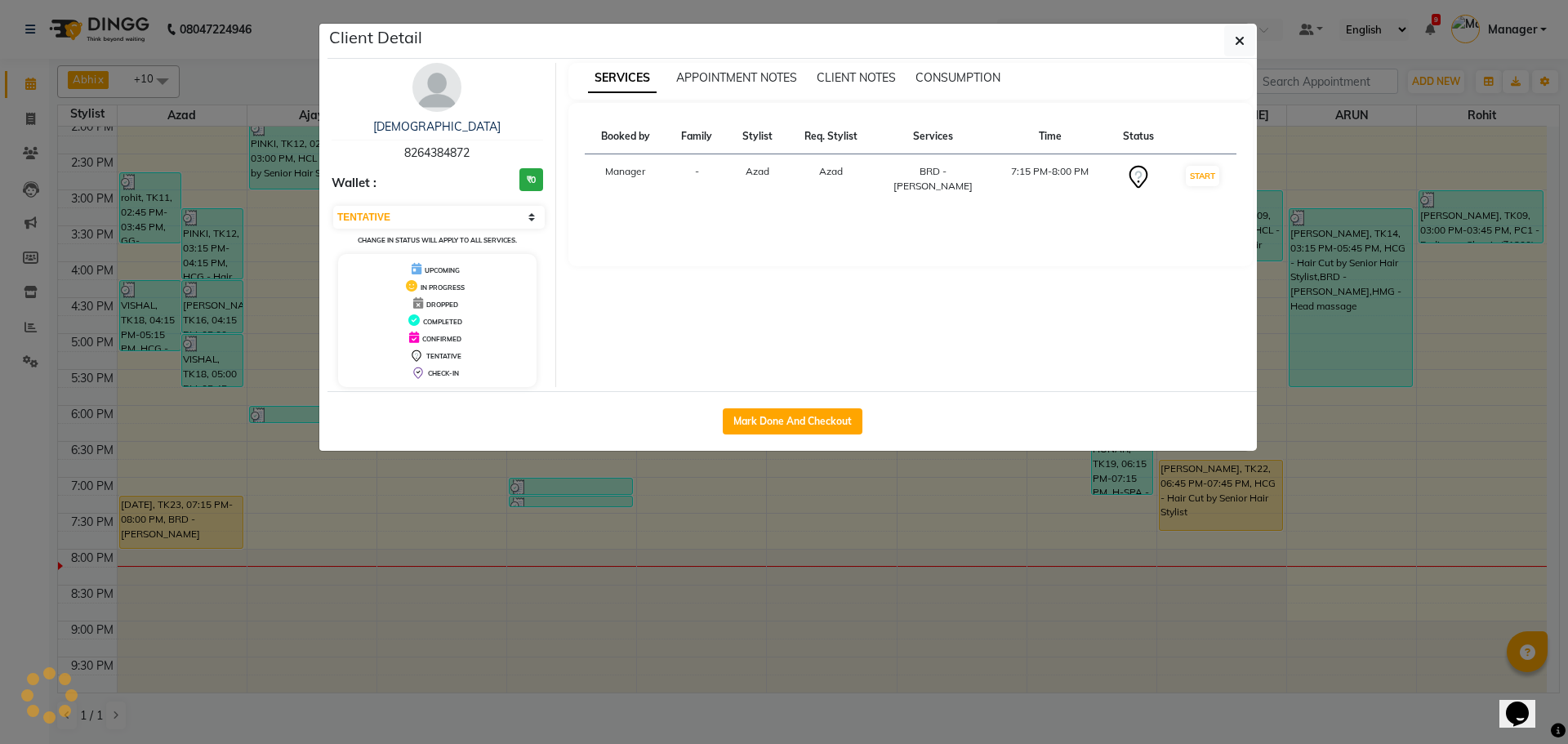 select on "1" 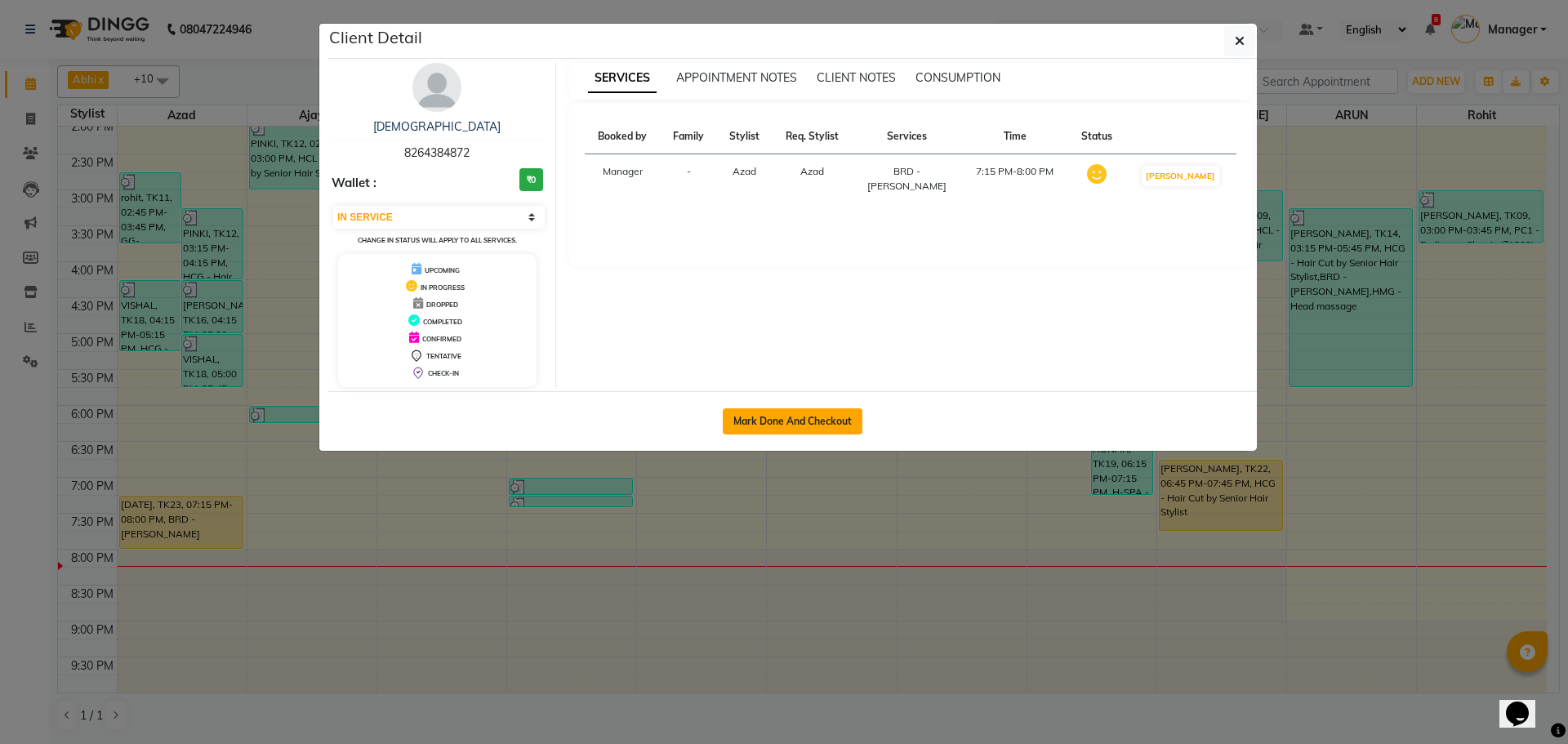 click on "Mark Done And Checkout" 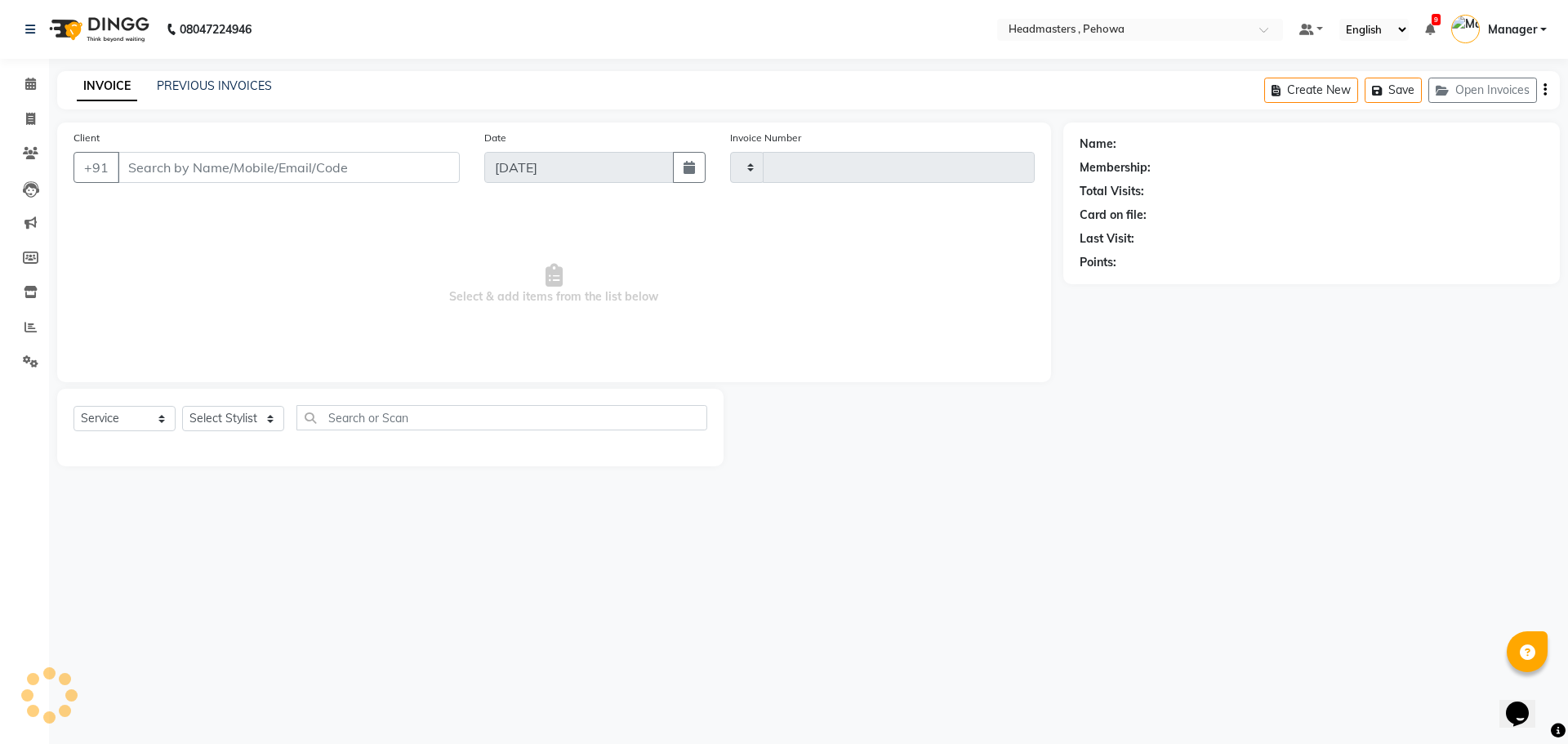 type on "1723" 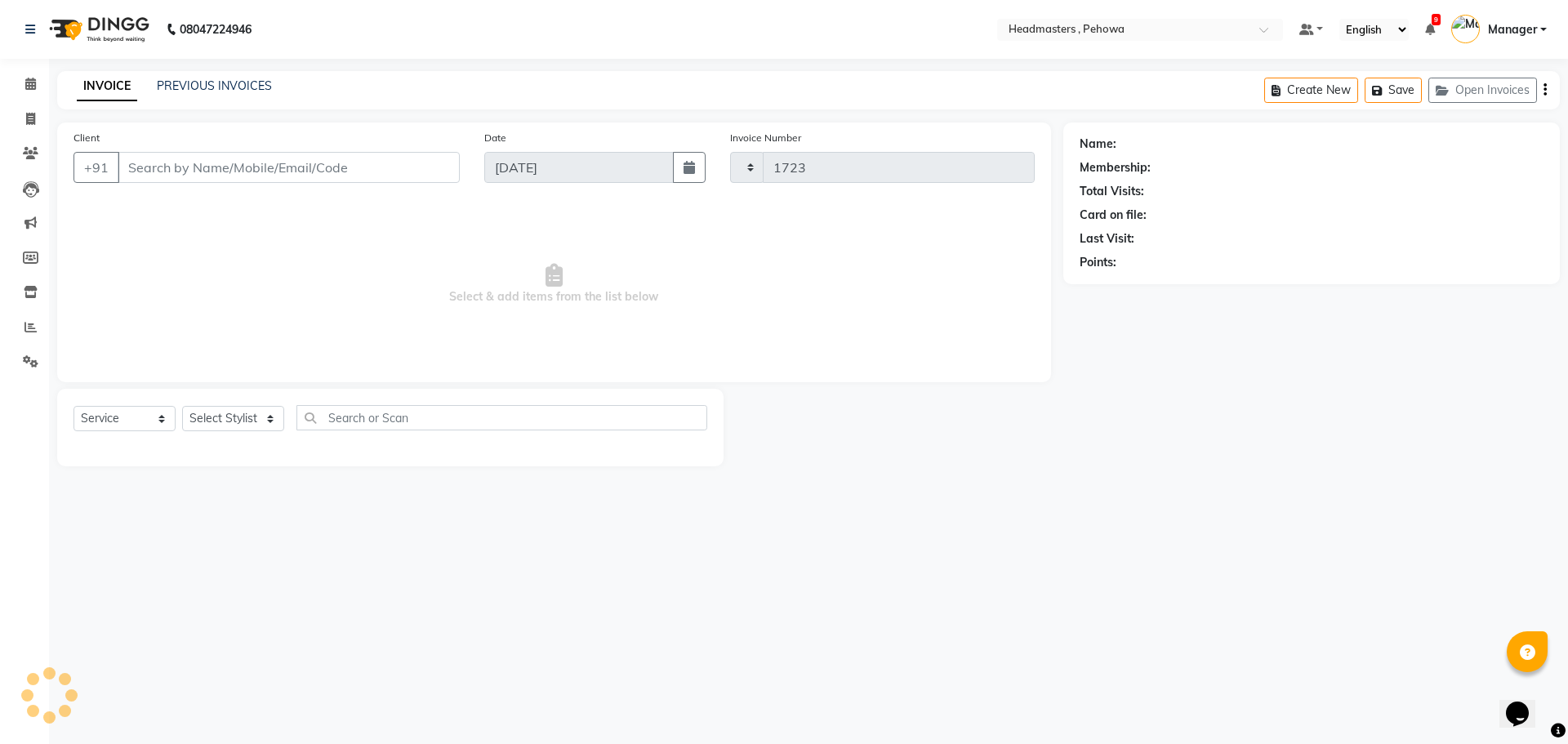 select on "7727" 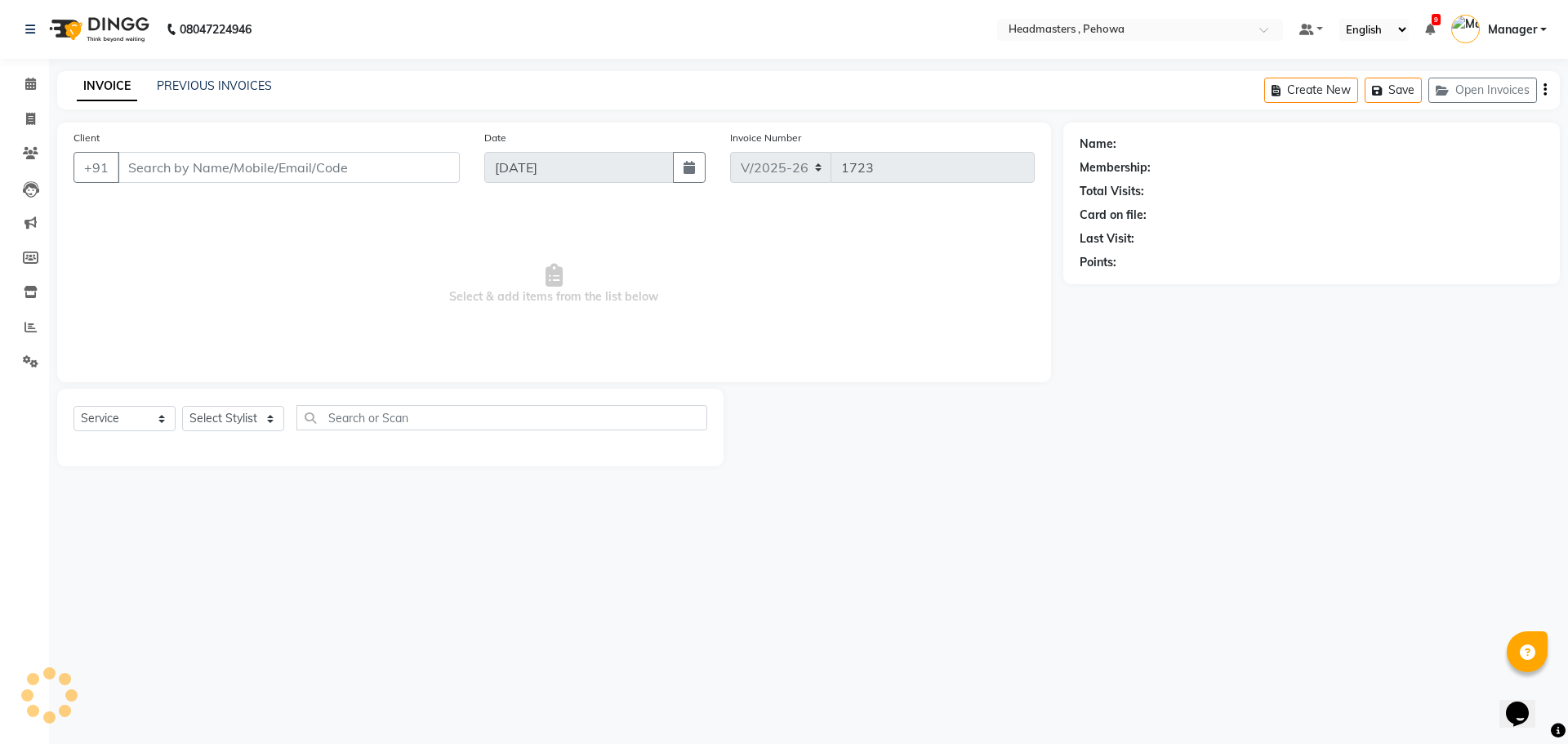 type on "8264384872" 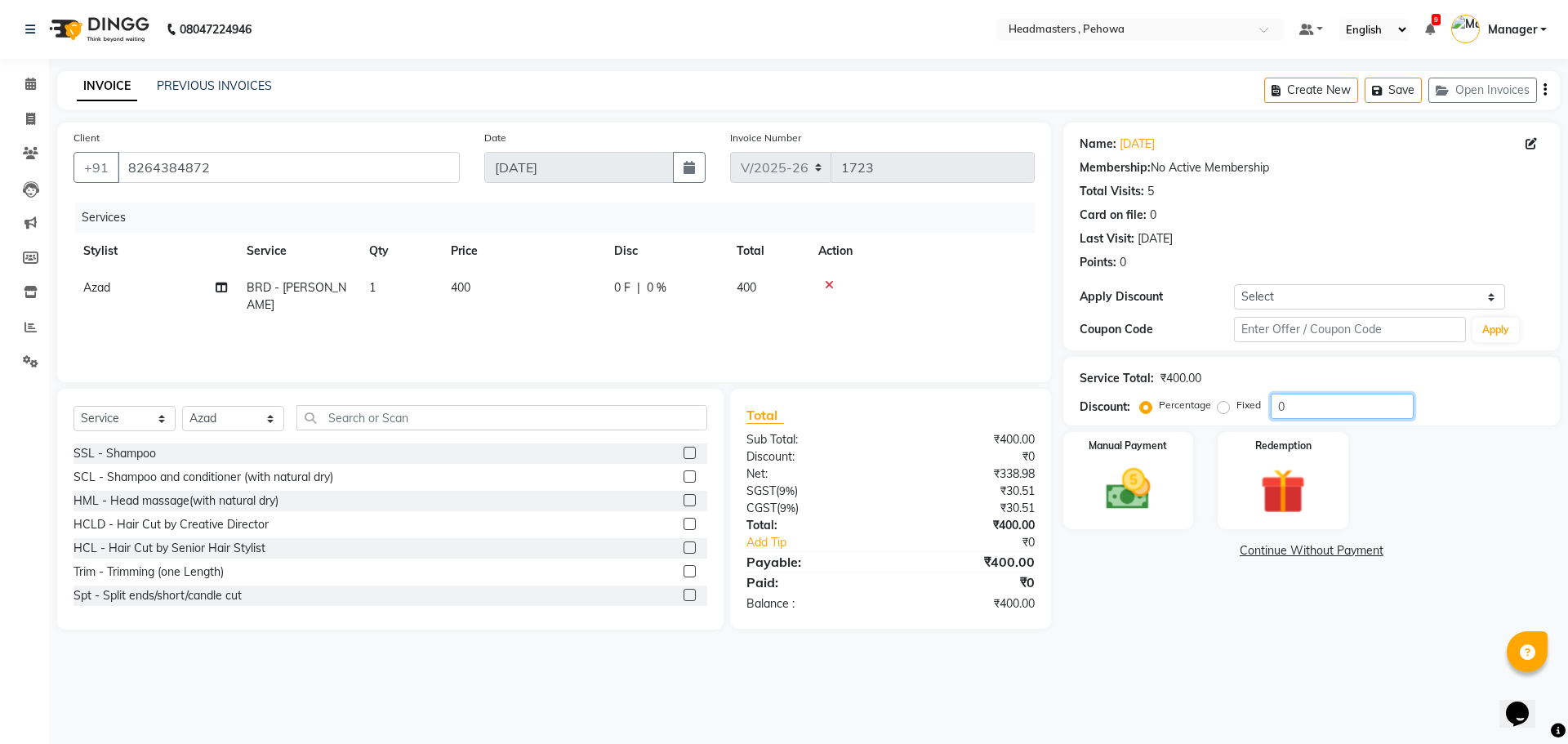drag, startPoint x: 1295, startPoint y: 409, endPoint x: 1229, endPoint y: 402, distance: 66.37017 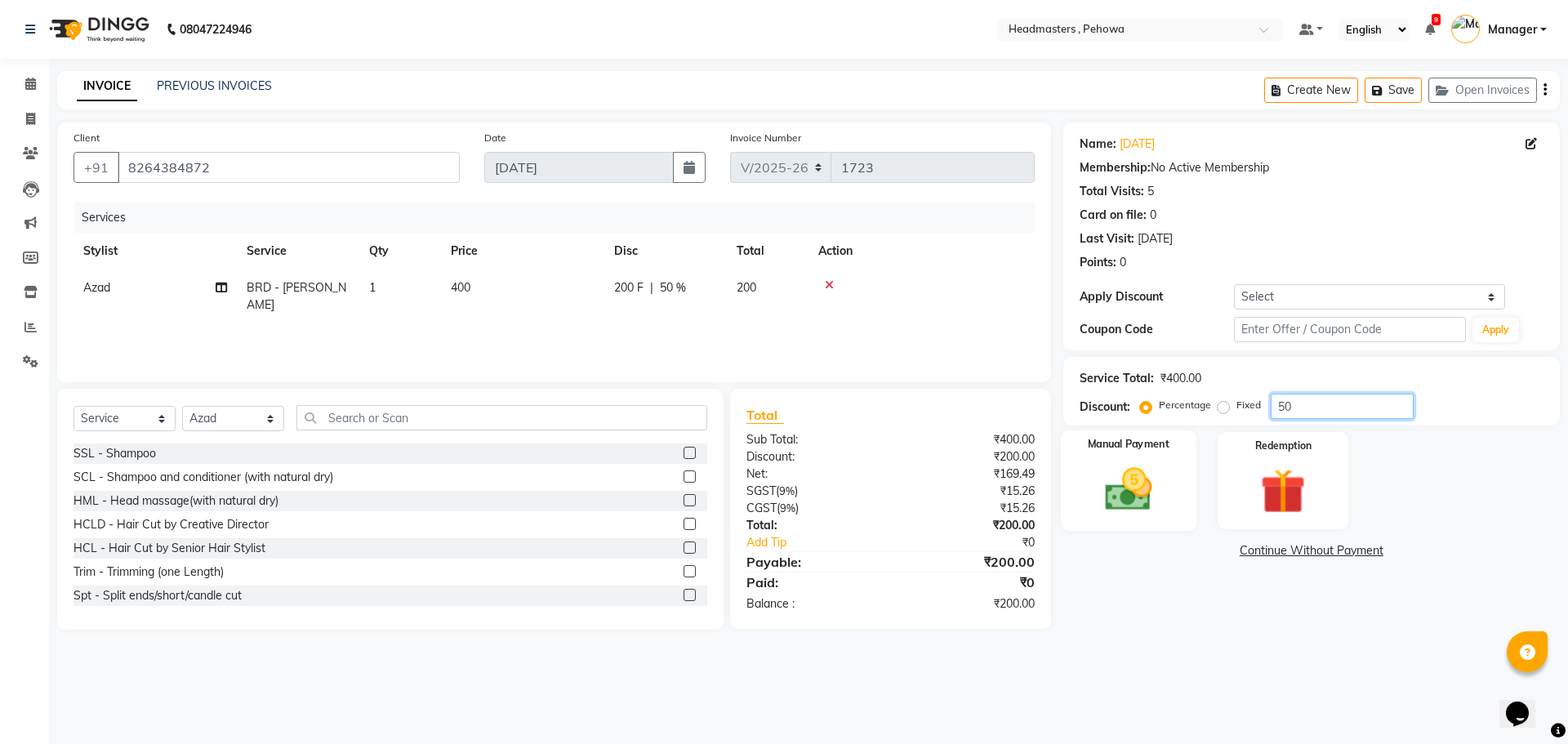 type on "50" 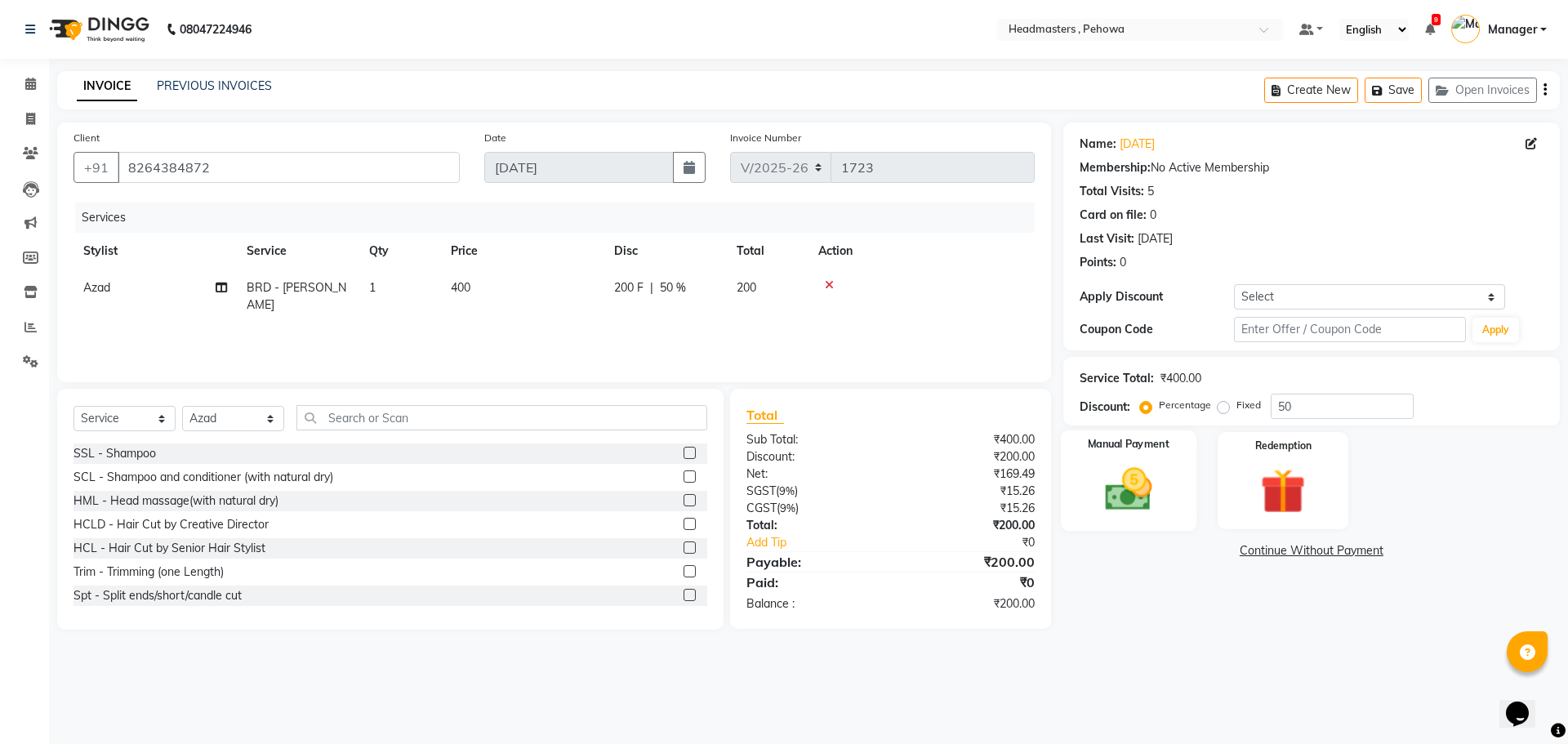 click 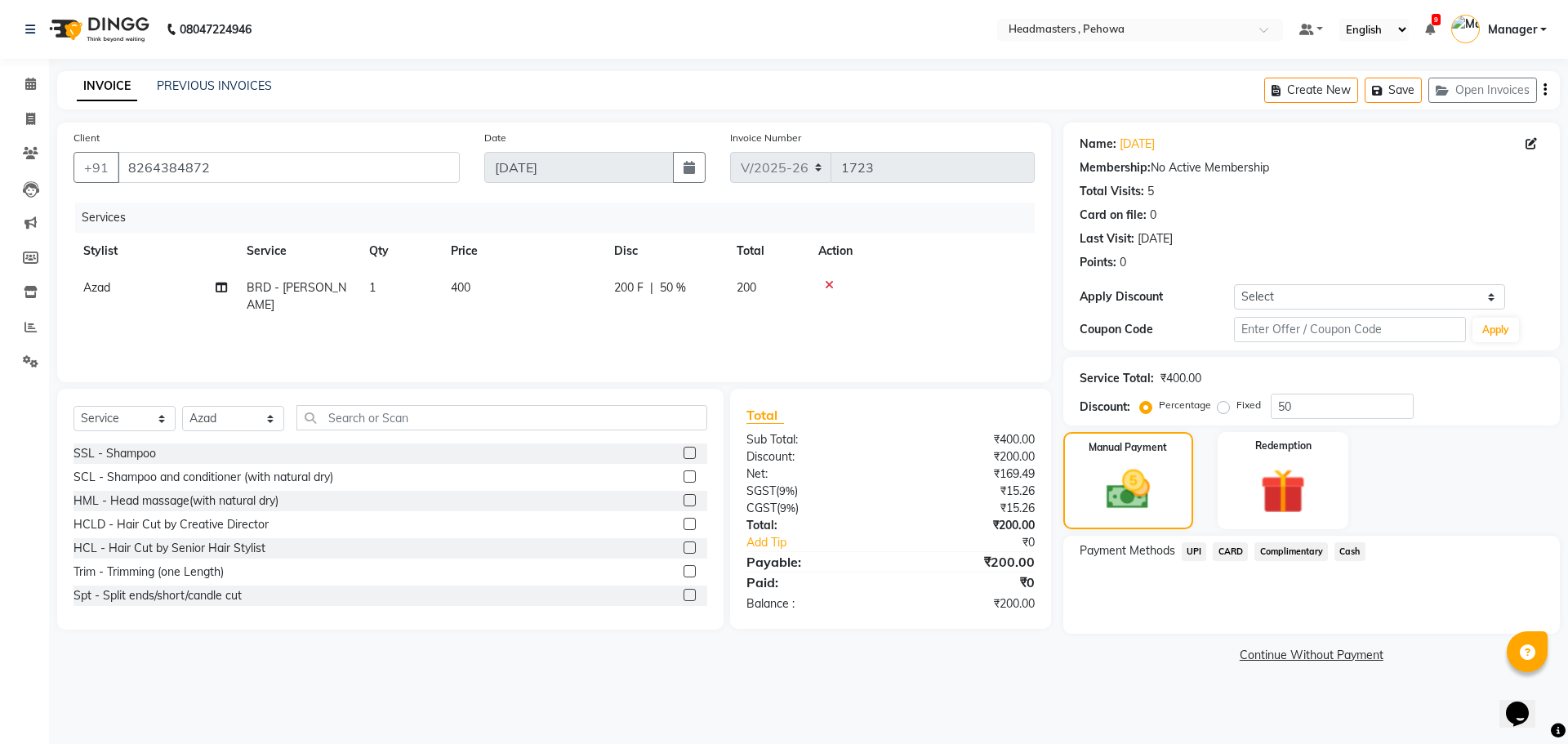click on "UPI" 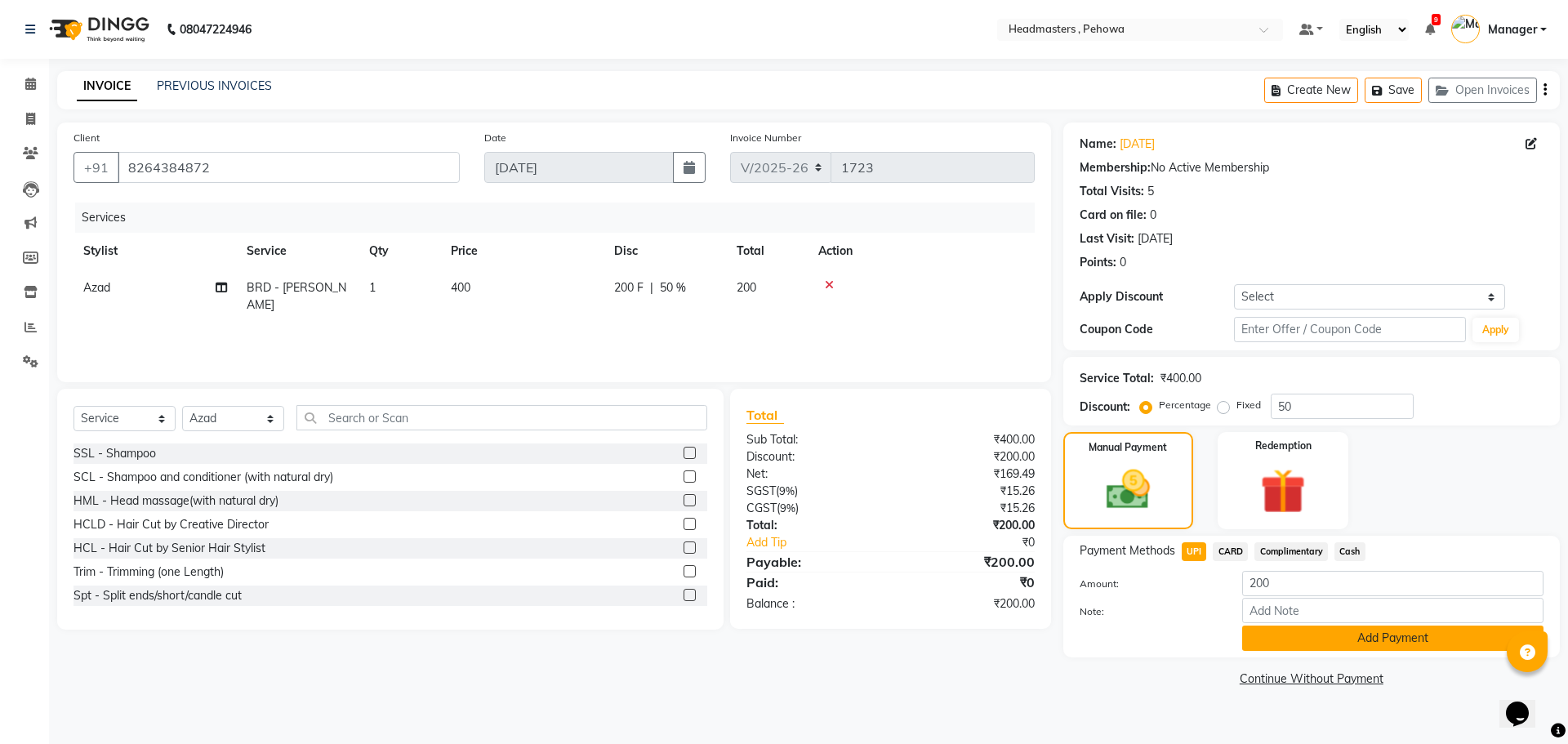 click on "Add Payment" 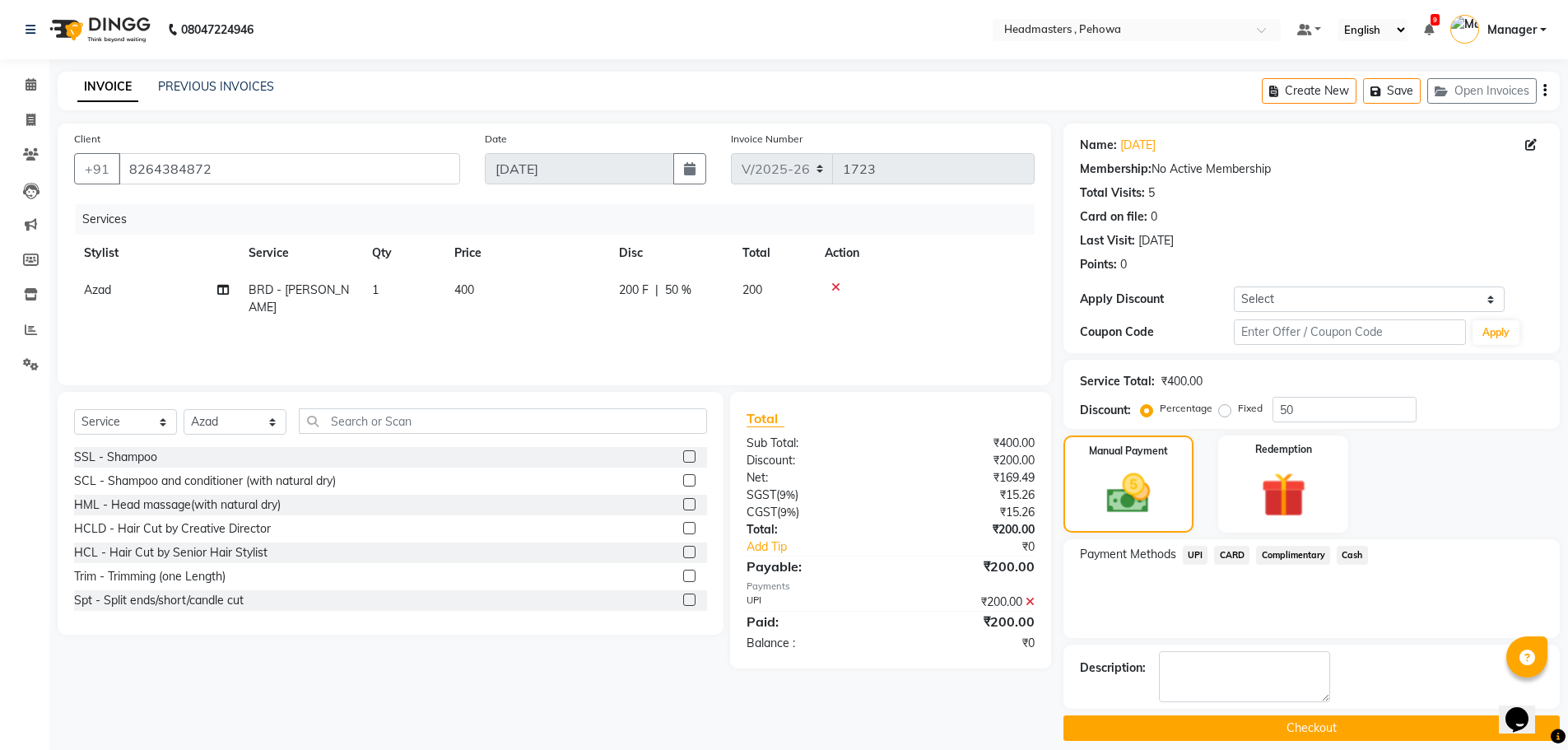 click on "Checkout" 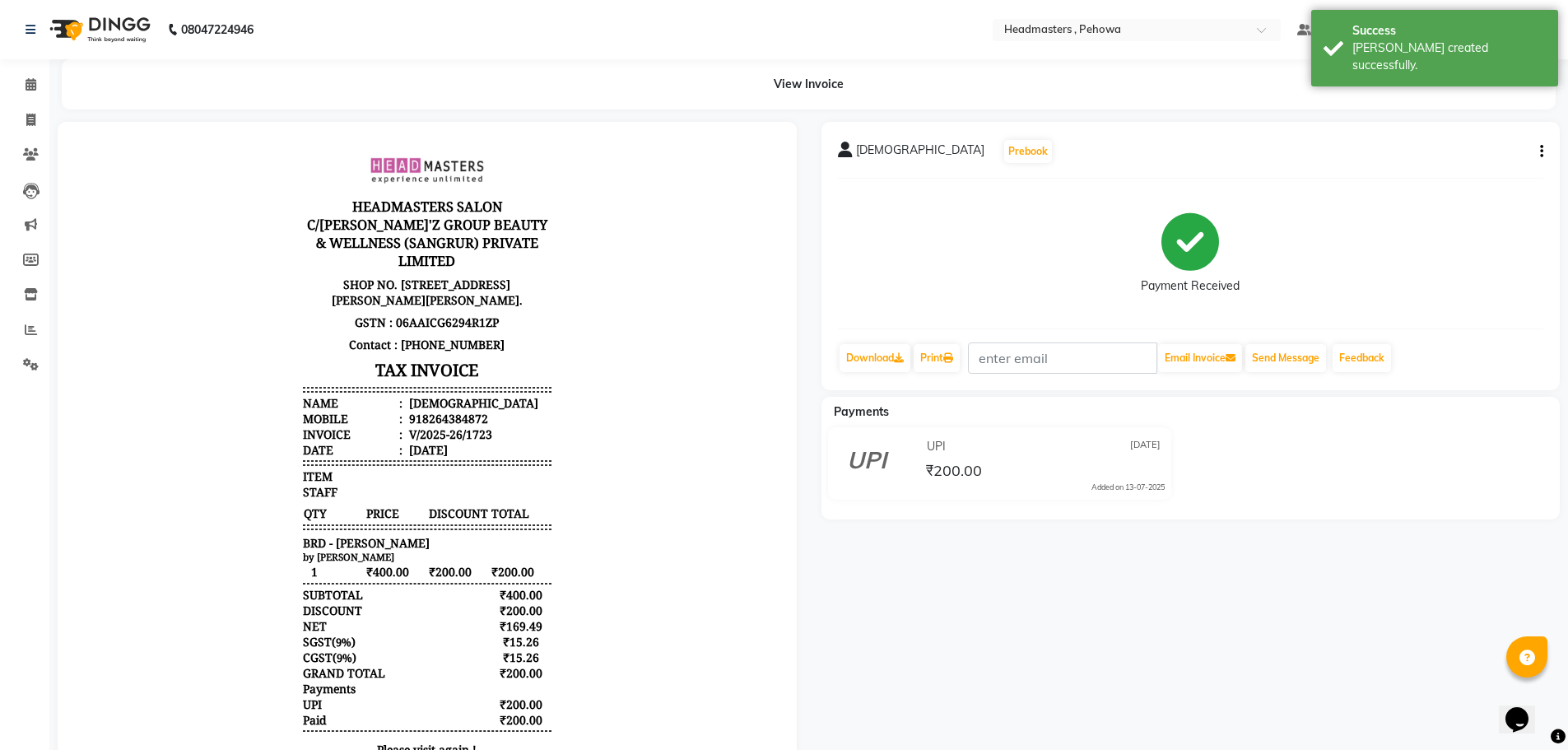 scroll, scrollTop: 0, scrollLeft: 0, axis: both 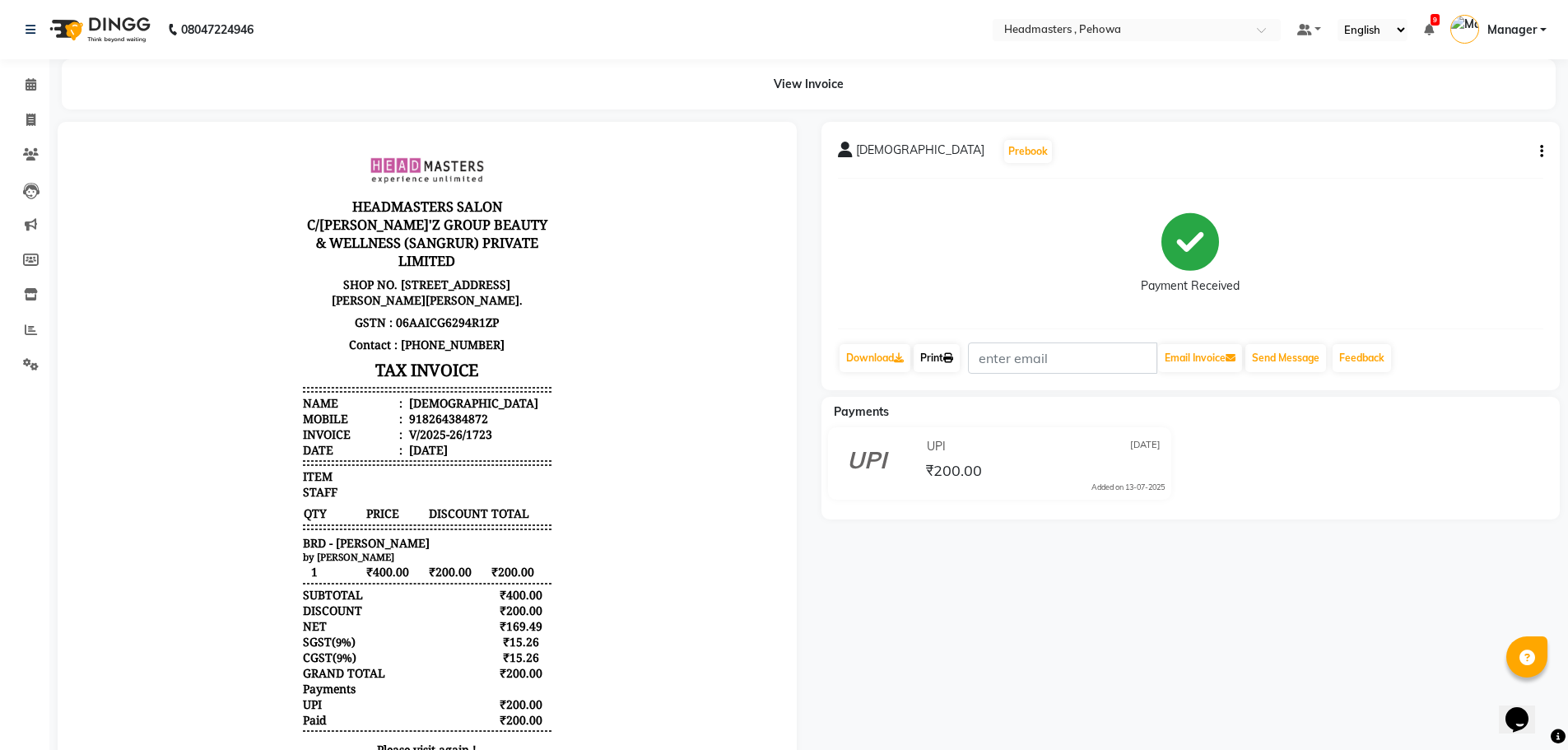 click on "Print" 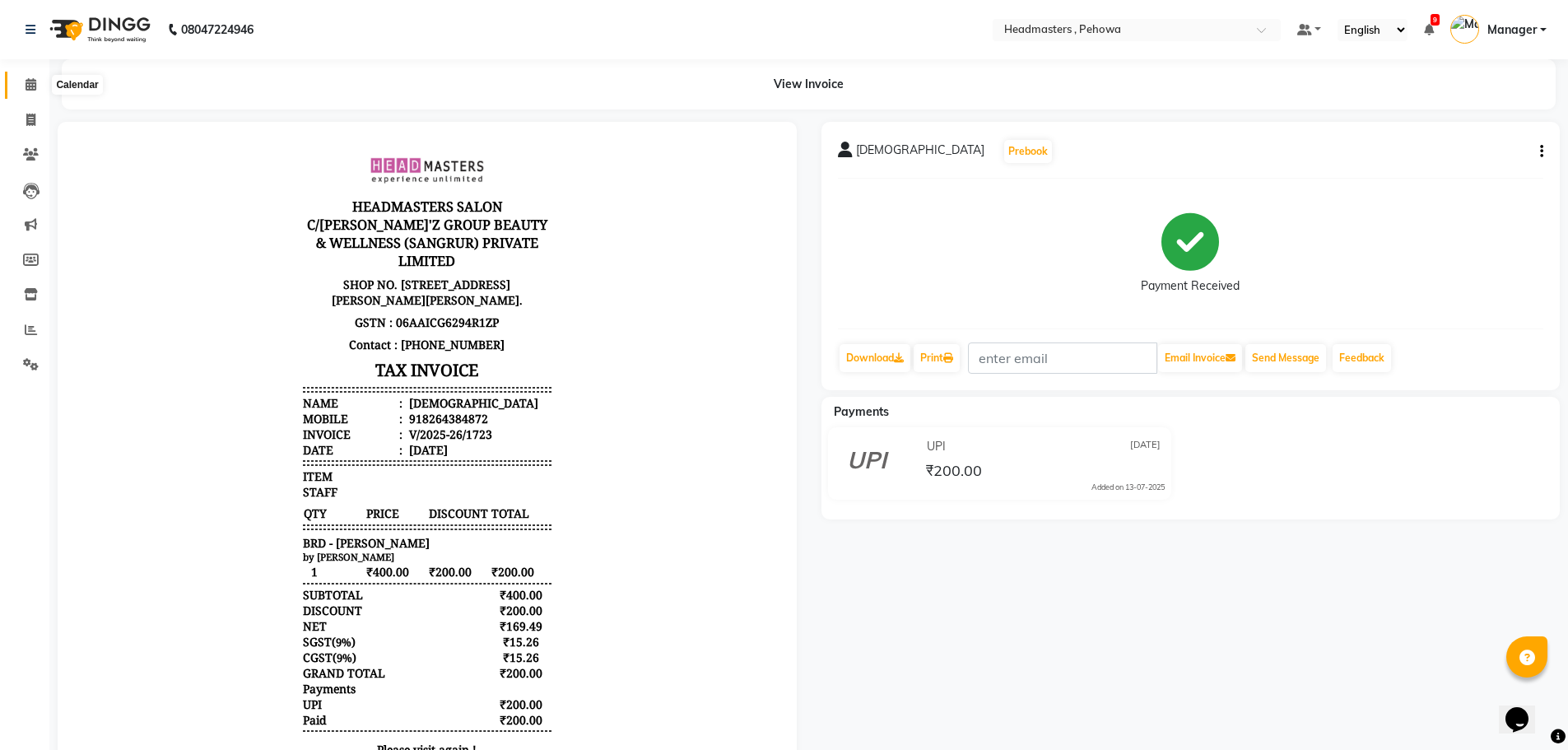 click 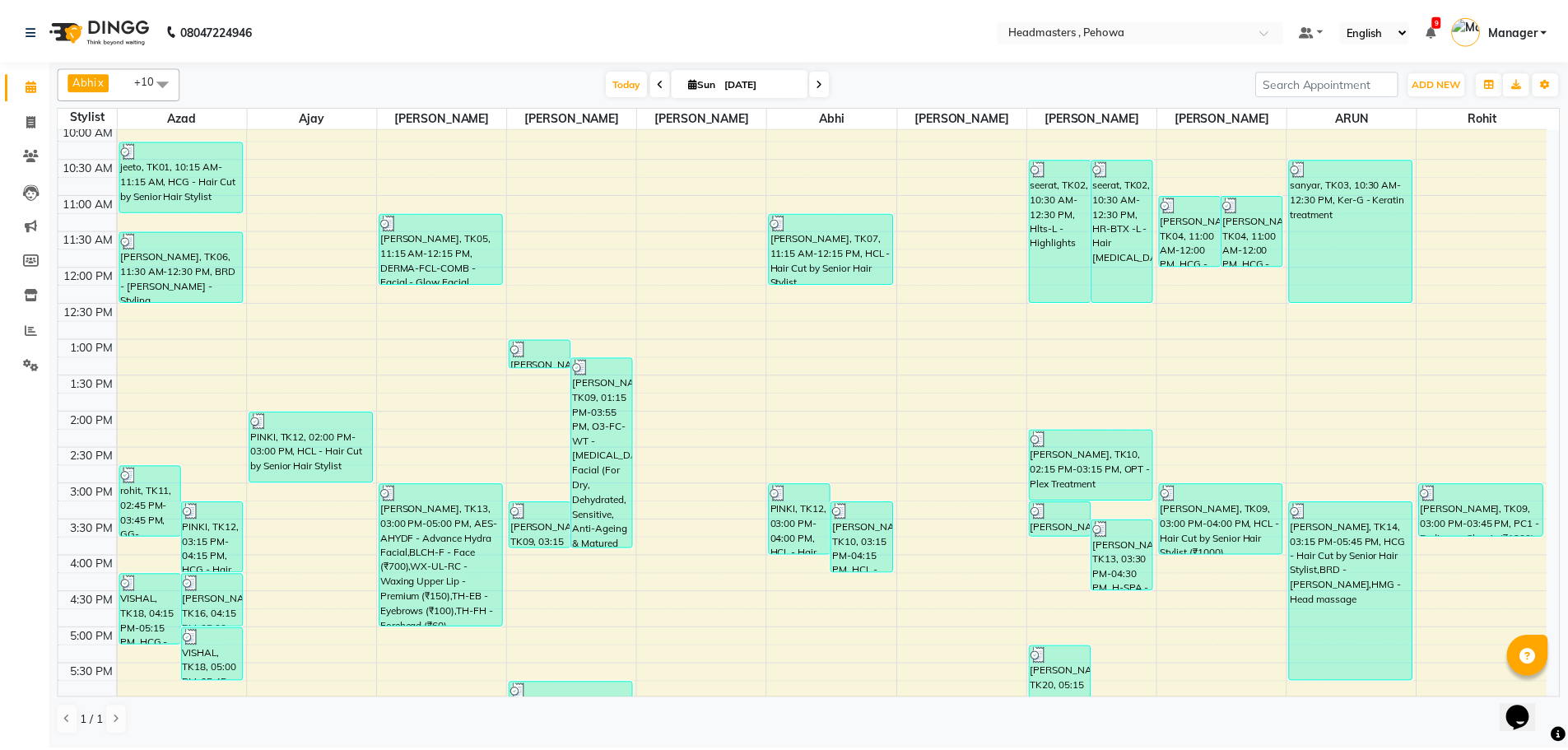 scroll, scrollTop: 412, scrollLeft: 0, axis: vertical 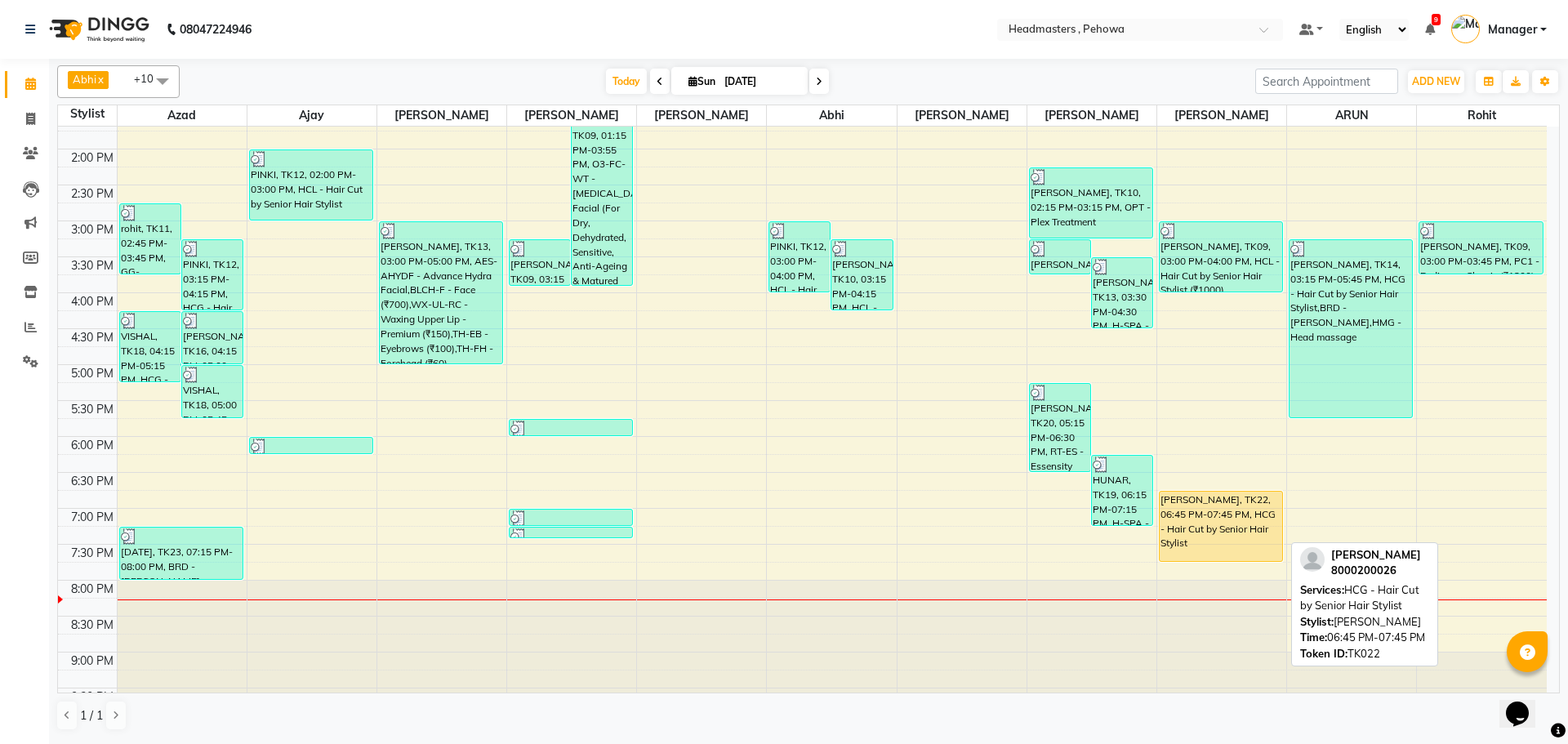 click on "[PERSON_NAME], TK22, 06:45 PM-07:45 PM, HCG - Hair Cut by Senior Hair Stylist" at bounding box center [1221, 526] 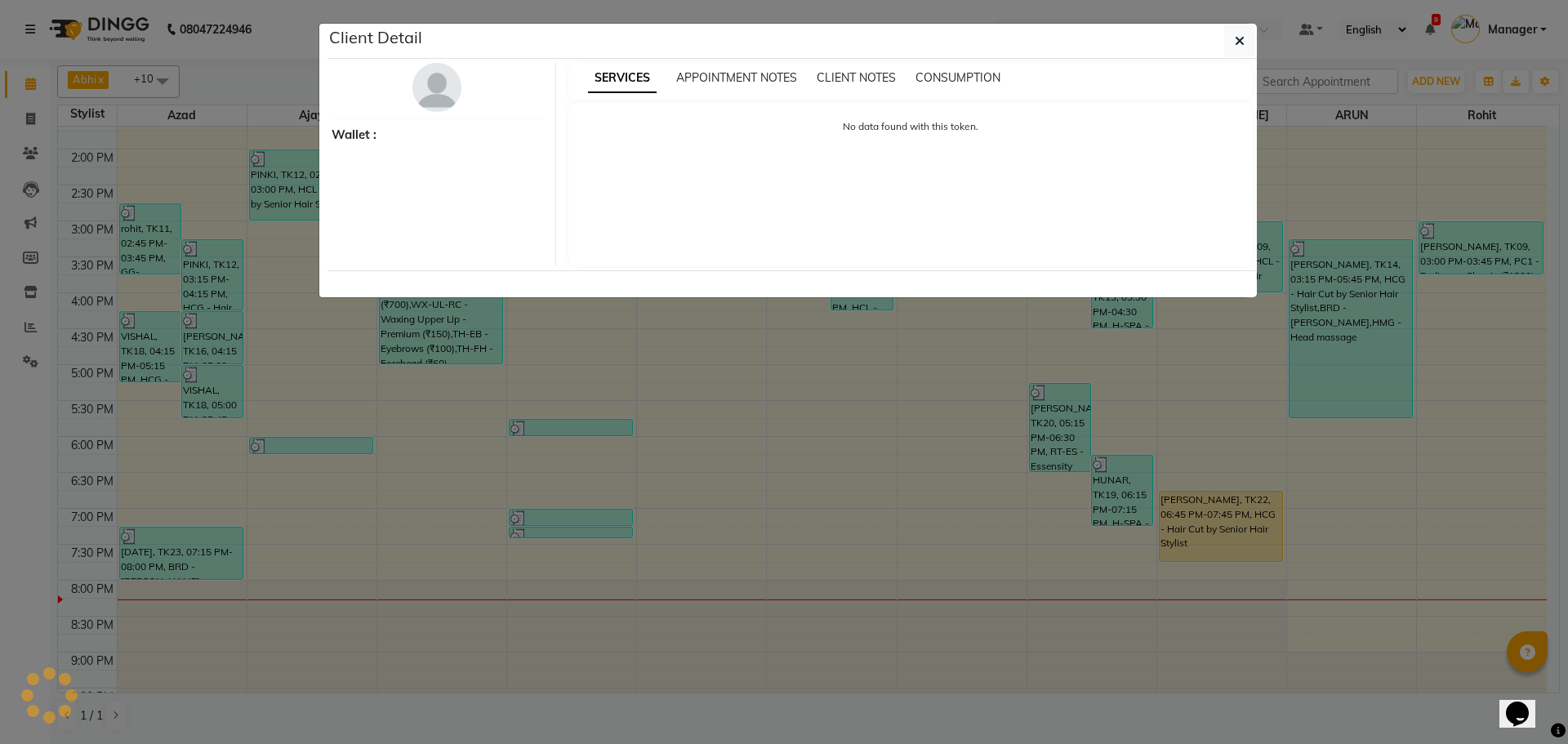 select on "1" 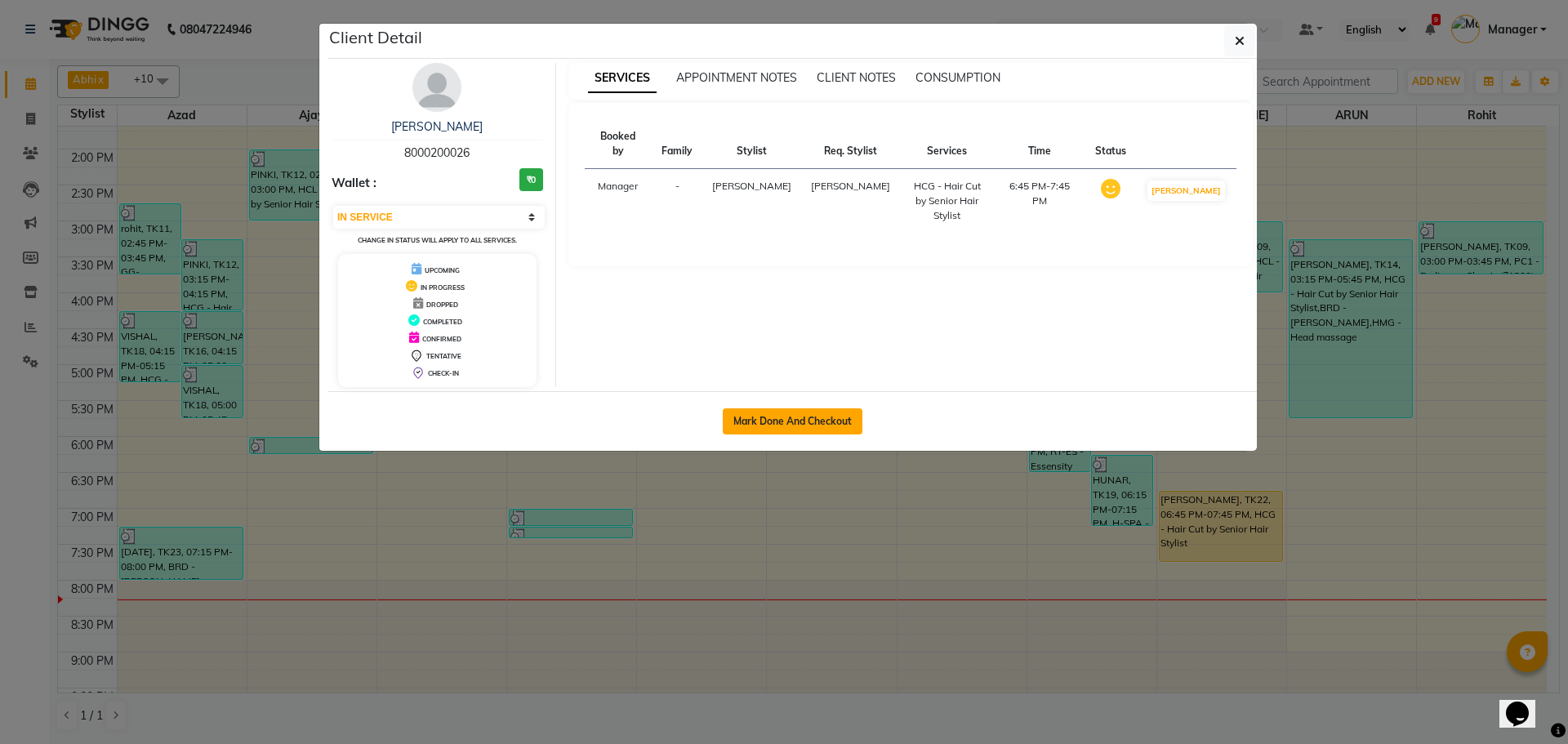 drag, startPoint x: 831, startPoint y: 419, endPoint x: 796, endPoint y: 414, distance: 35.355339 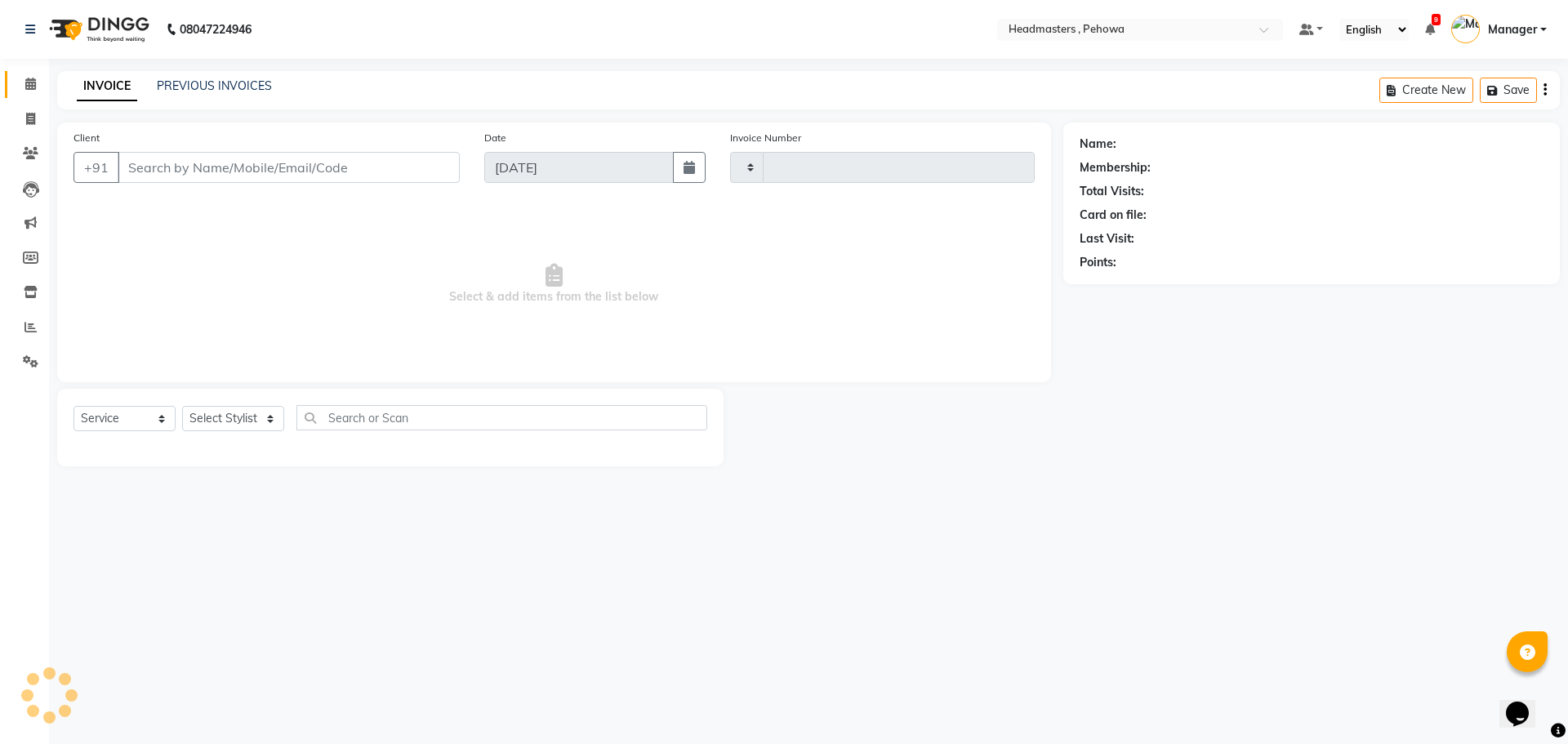 type on "1724" 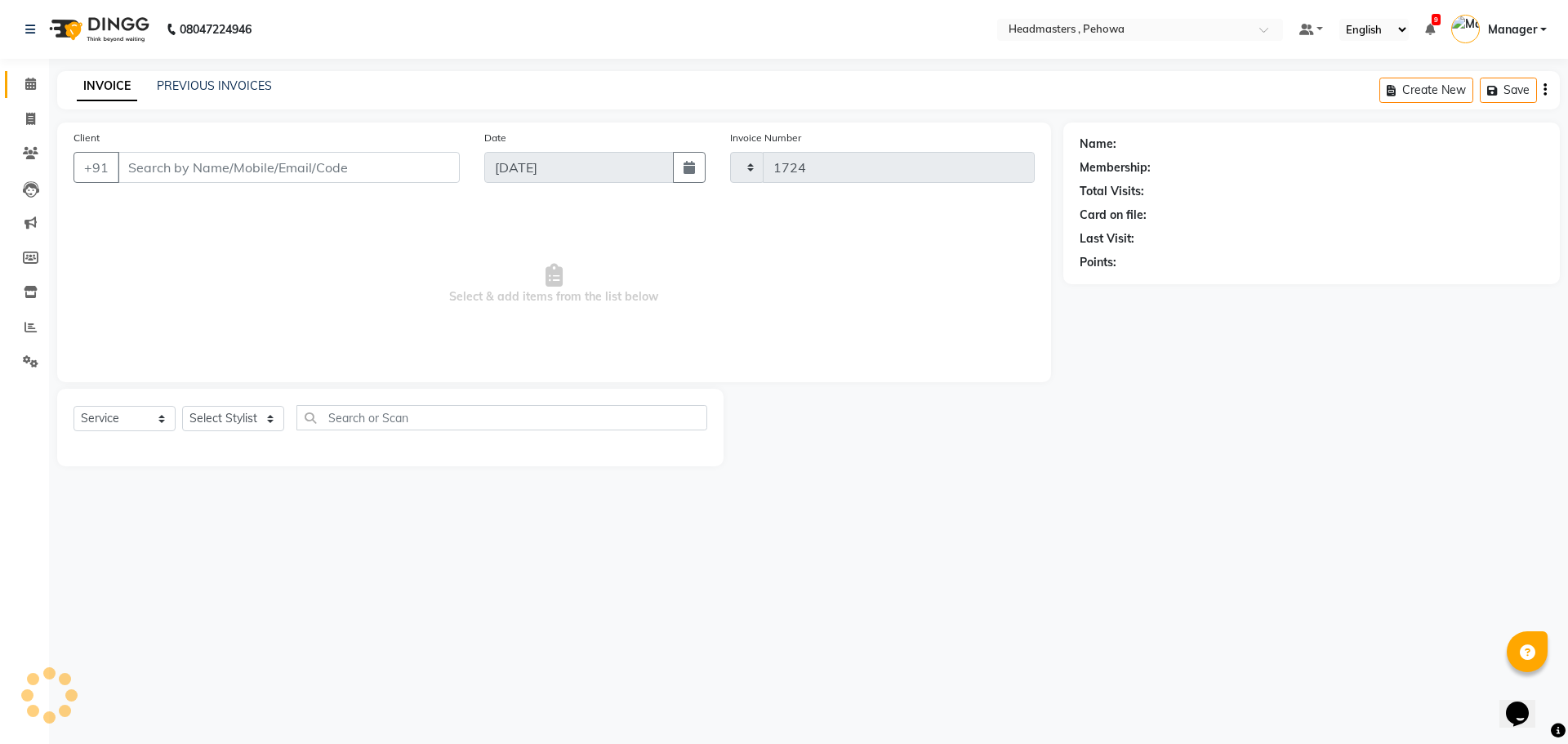 select on "7727" 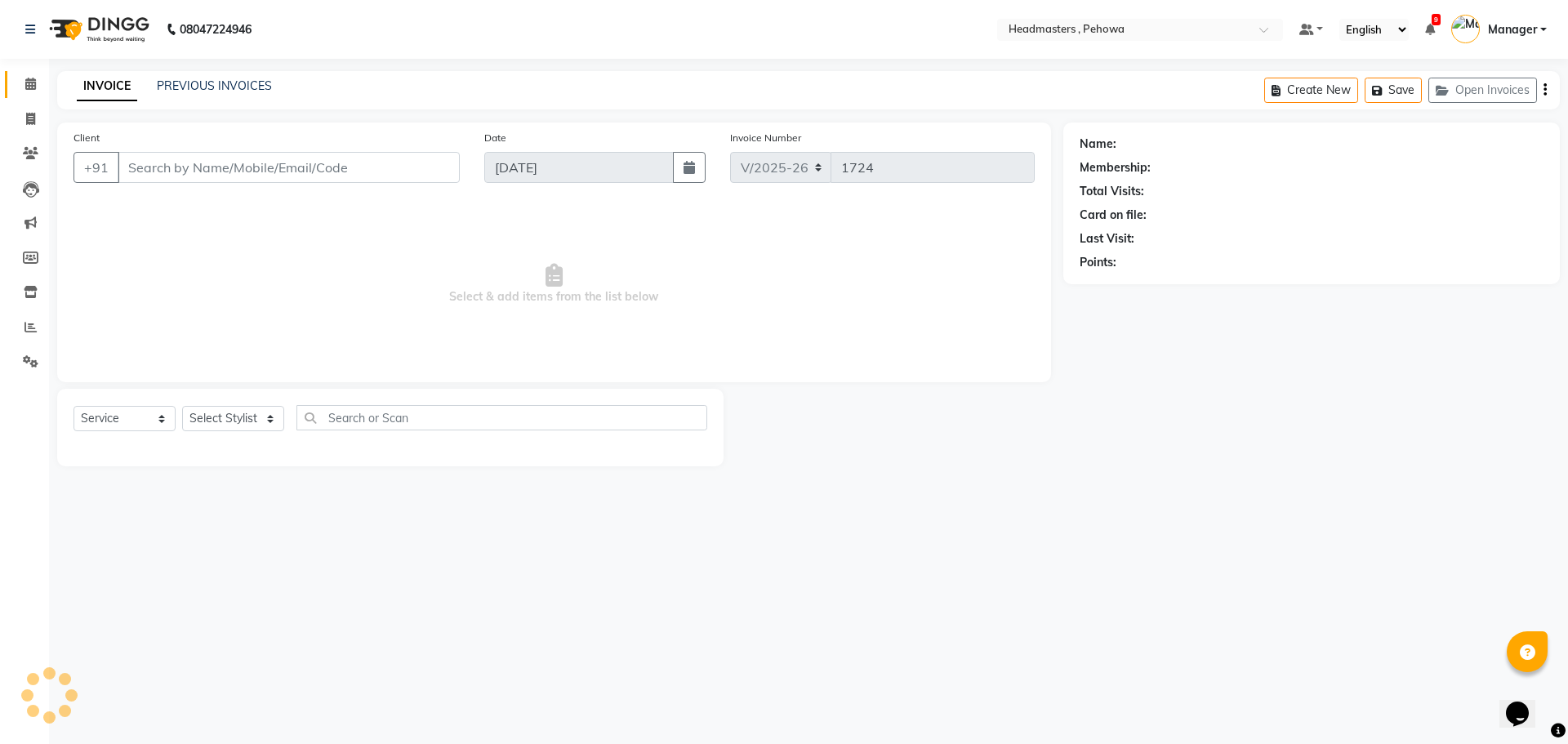 type on "8000200026" 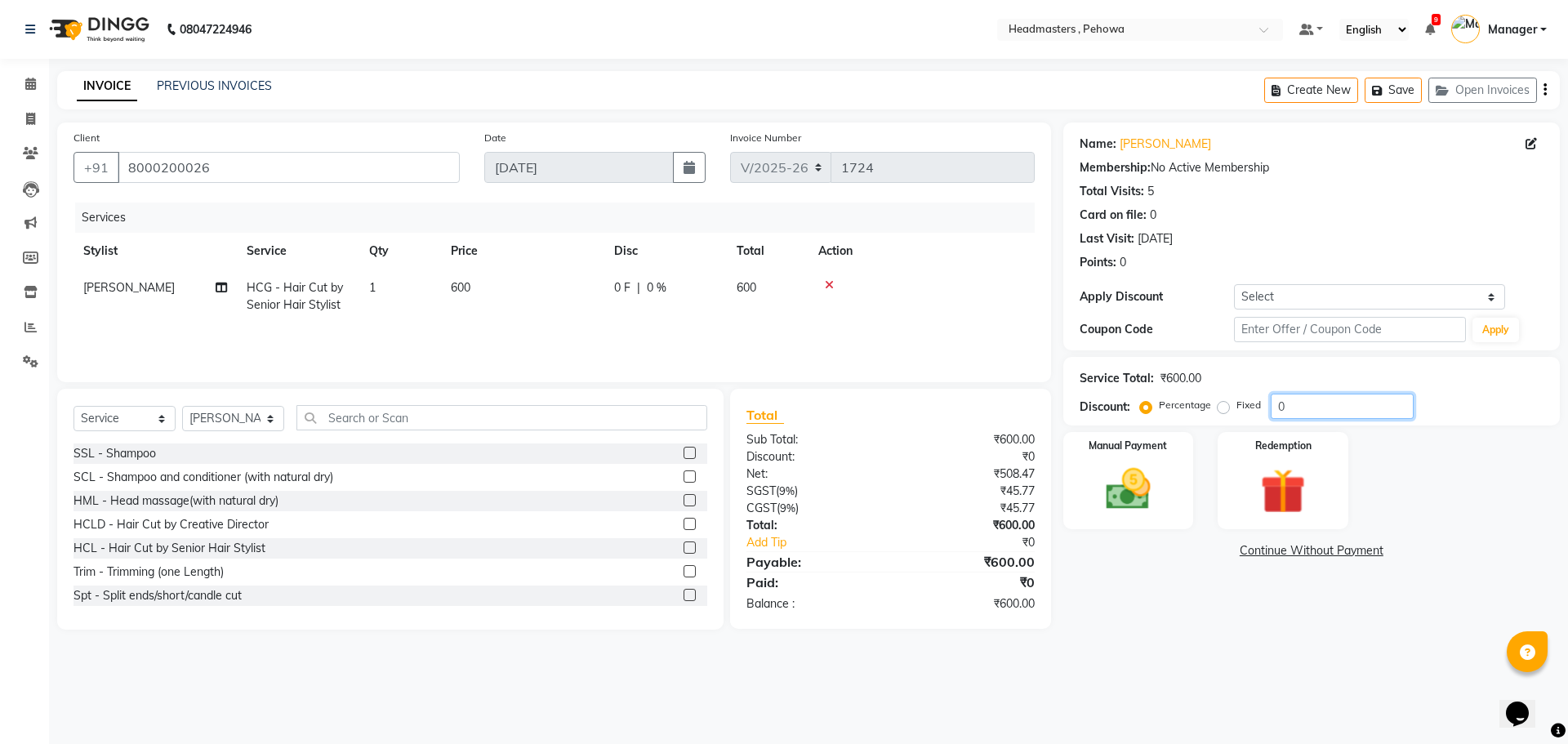 drag, startPoint x: 1294, startPoint y: 416, endPoint x: 1243, endPoint y: 412, distance: 51.156622 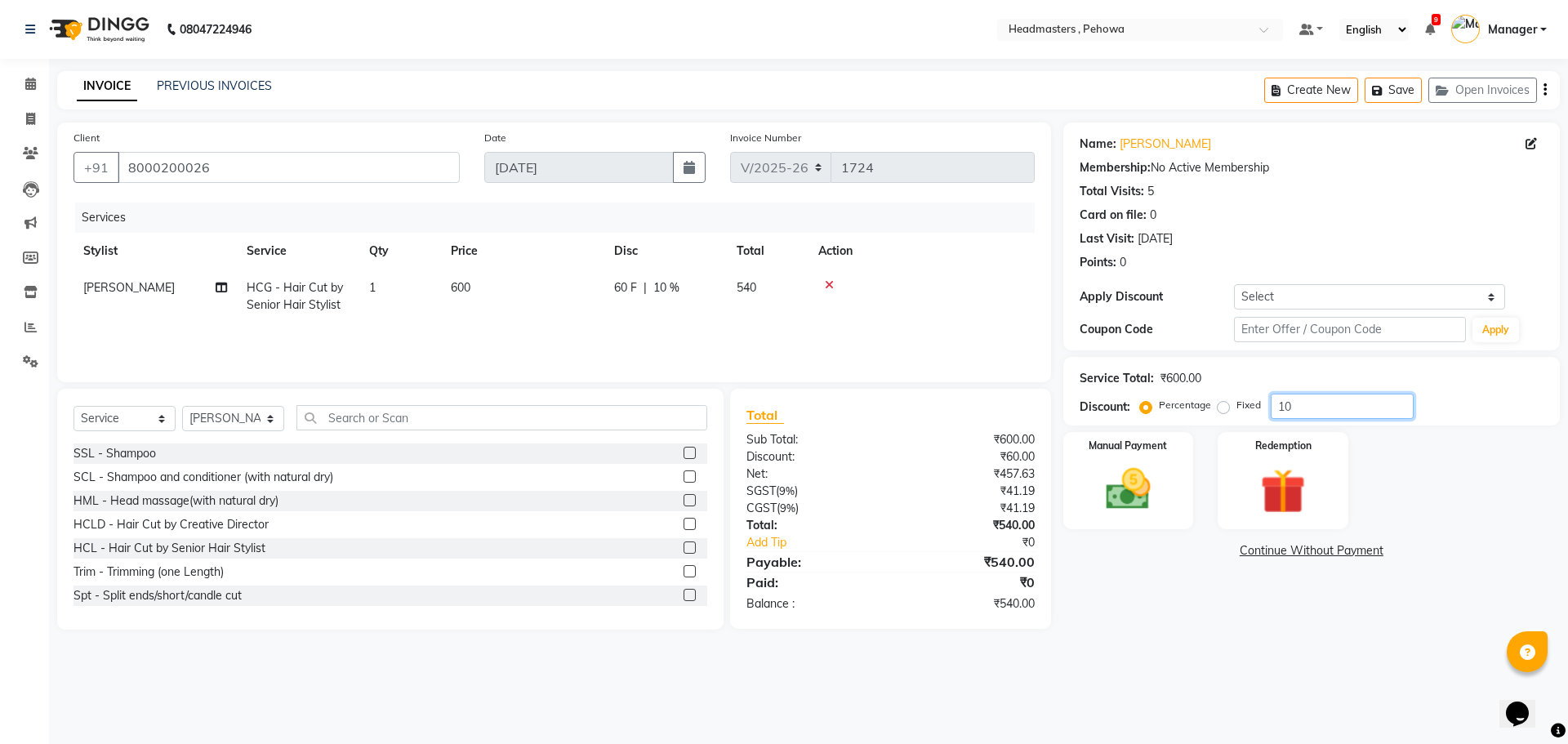 type on "1" 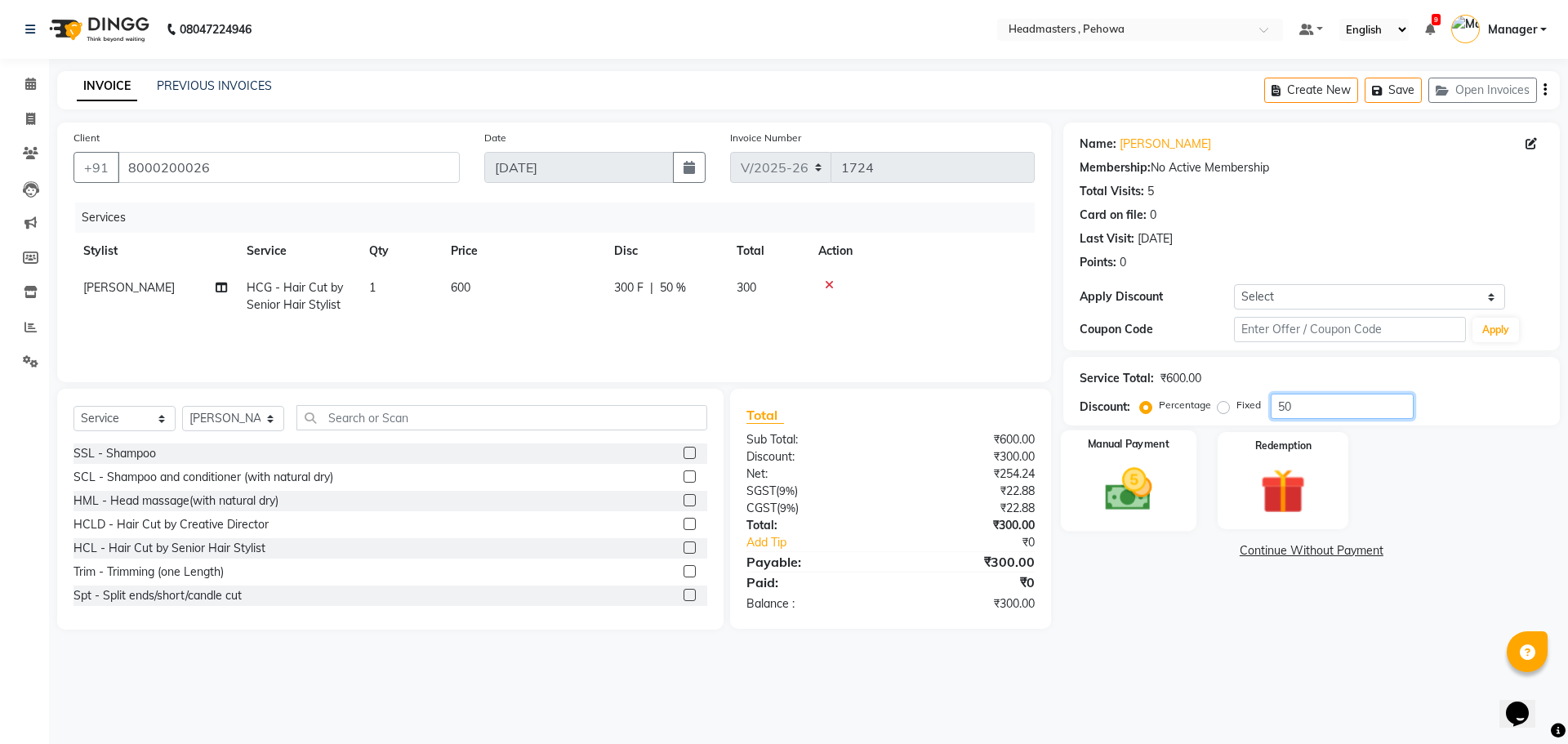 type on "50" 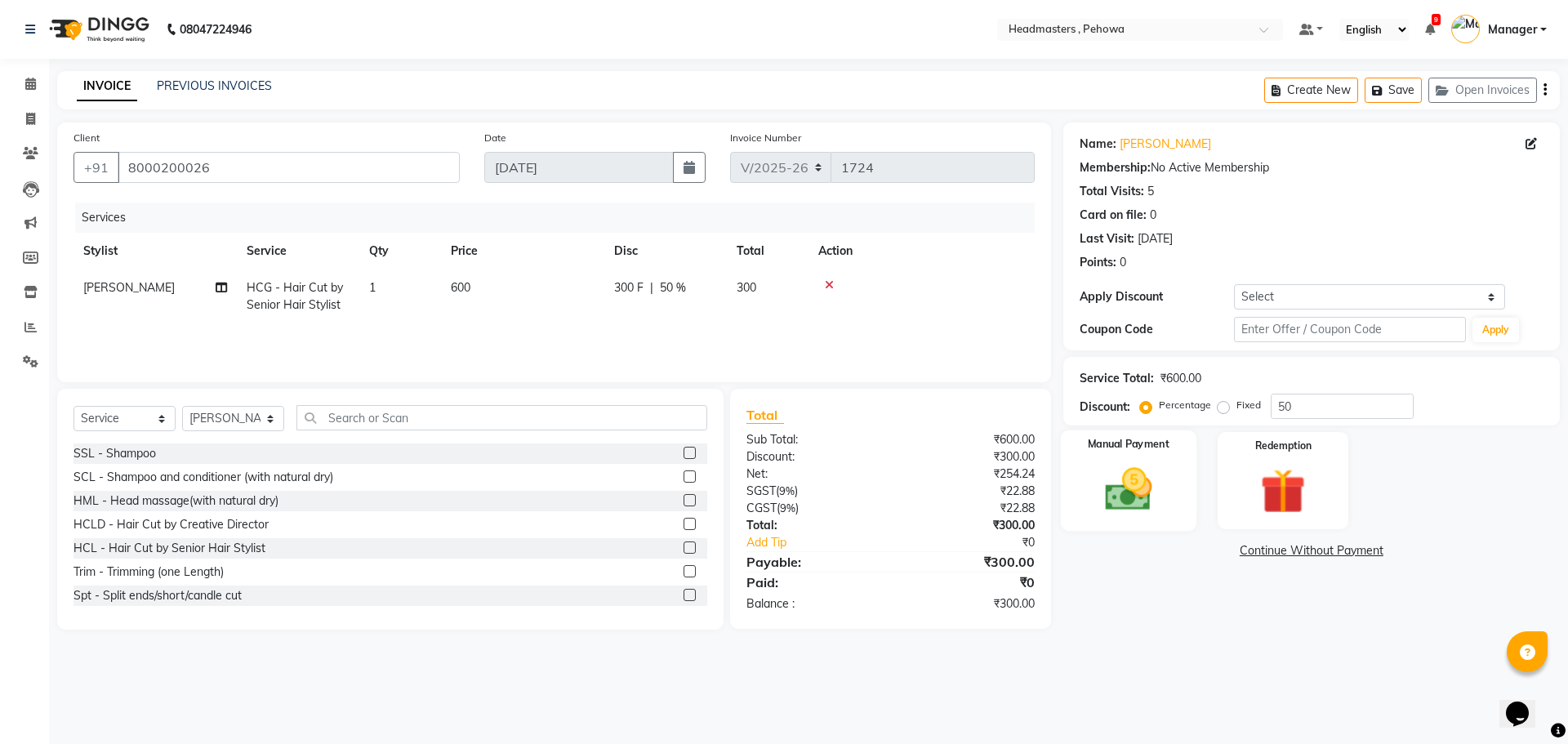 click 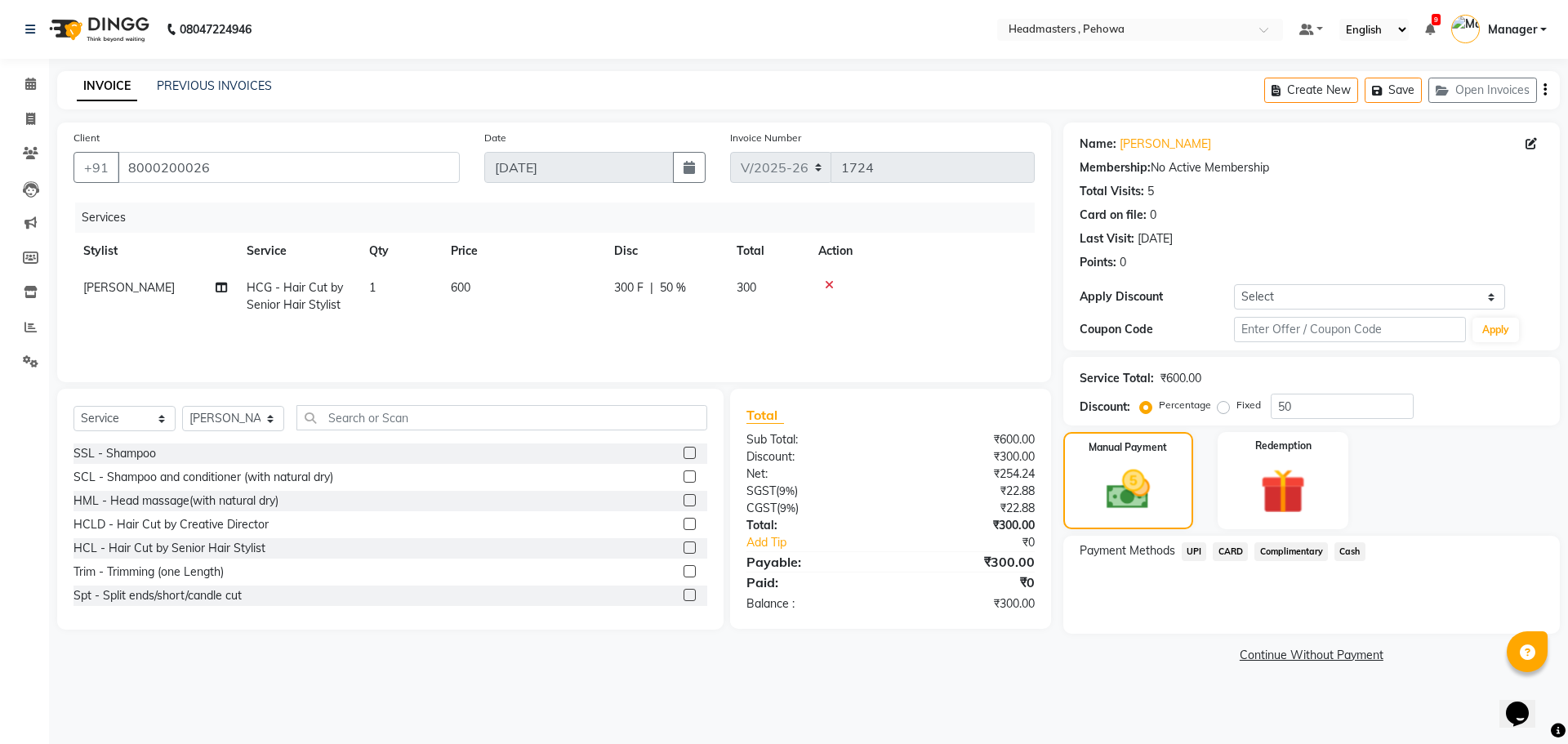 click on "Cash" 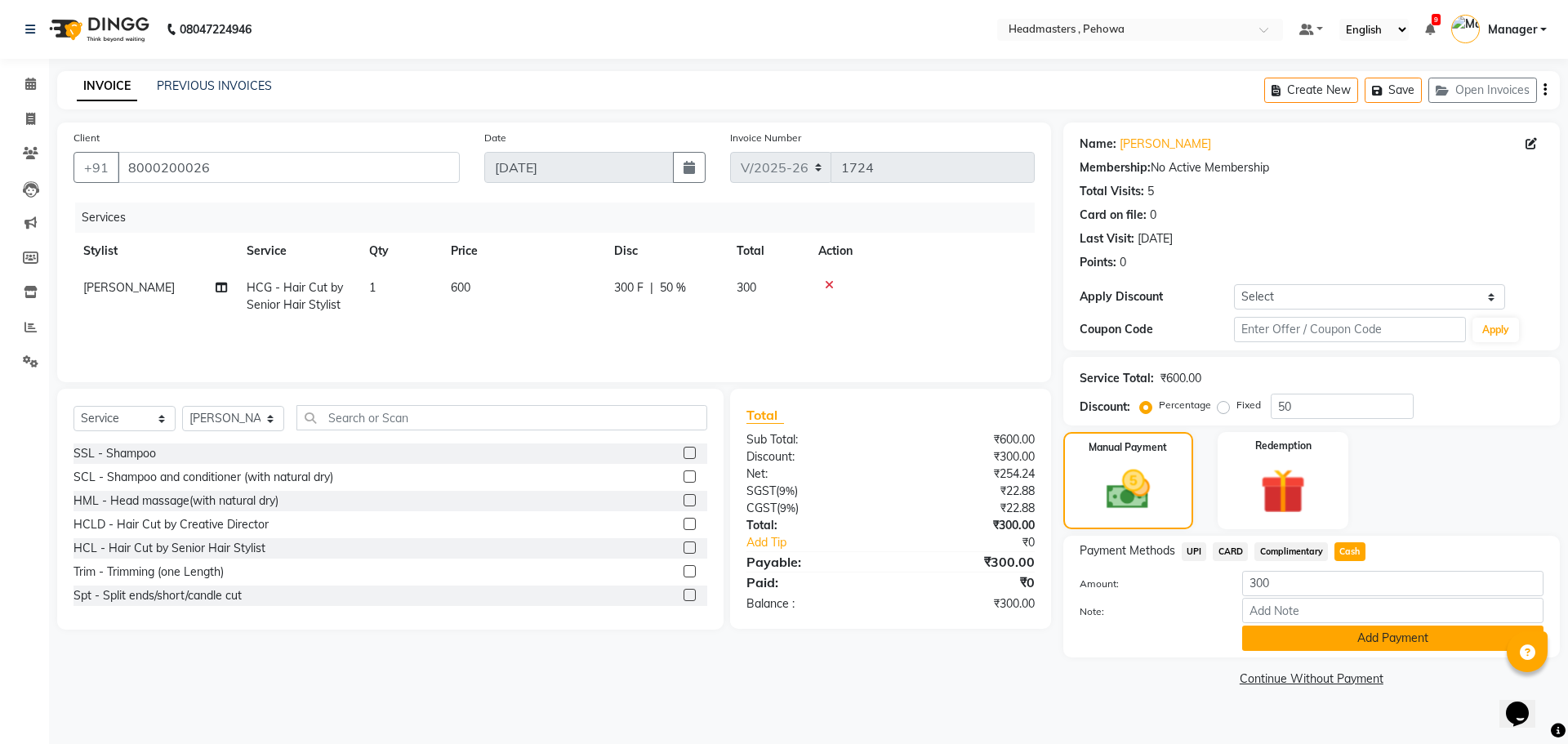 click on "Add Payment" 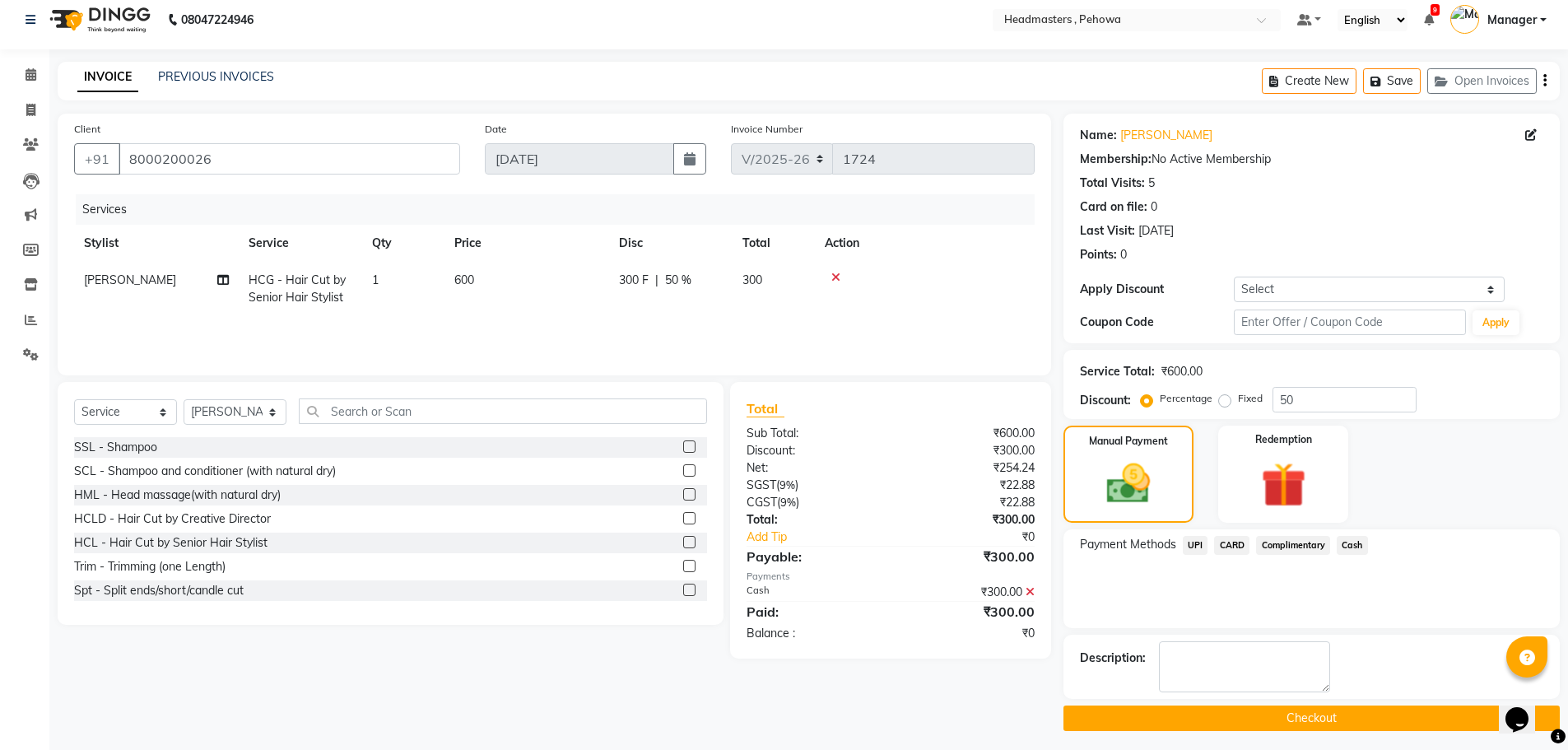 scroll, scrollTop: 16, scrollLeft: 0, axis: vertical 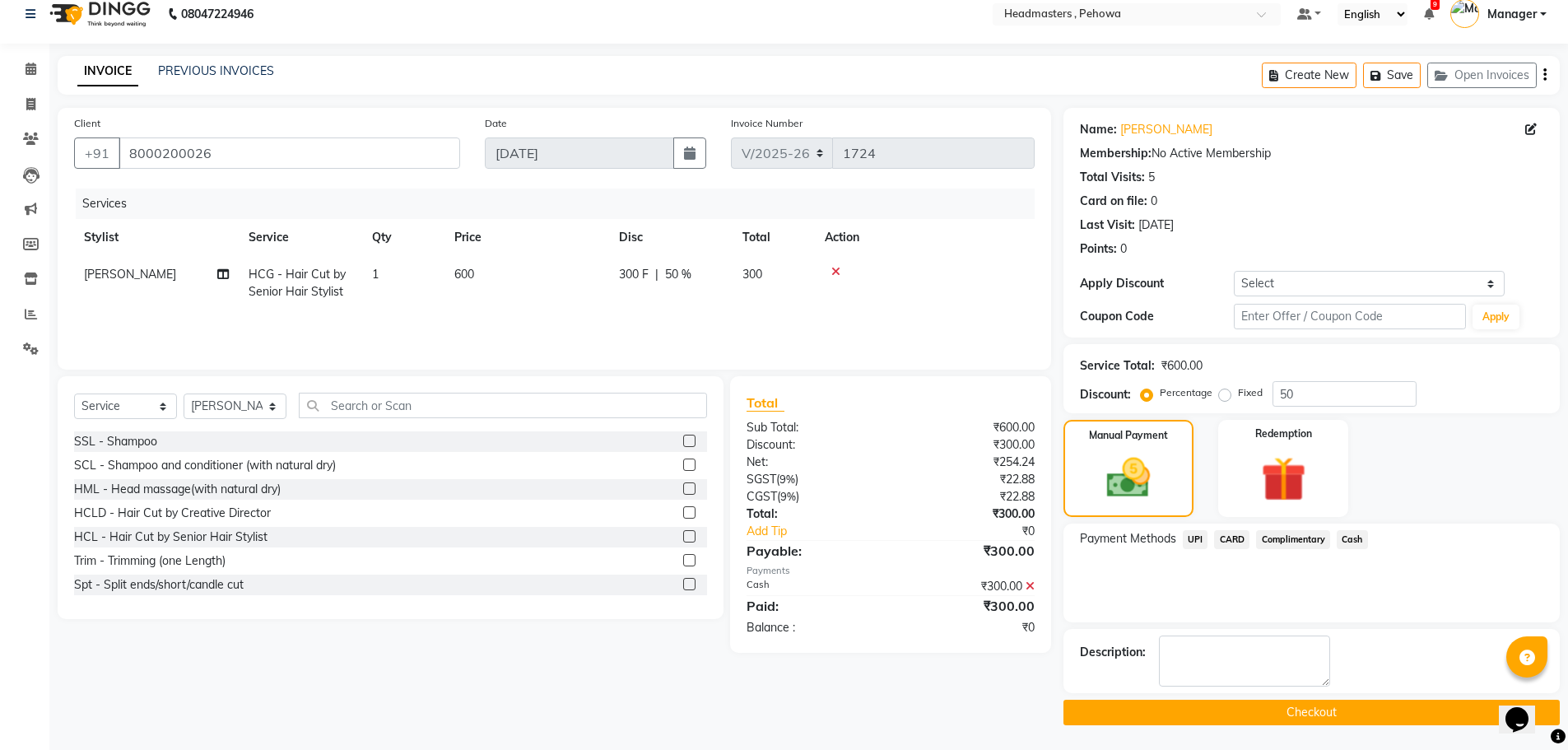 click on "Checkout" 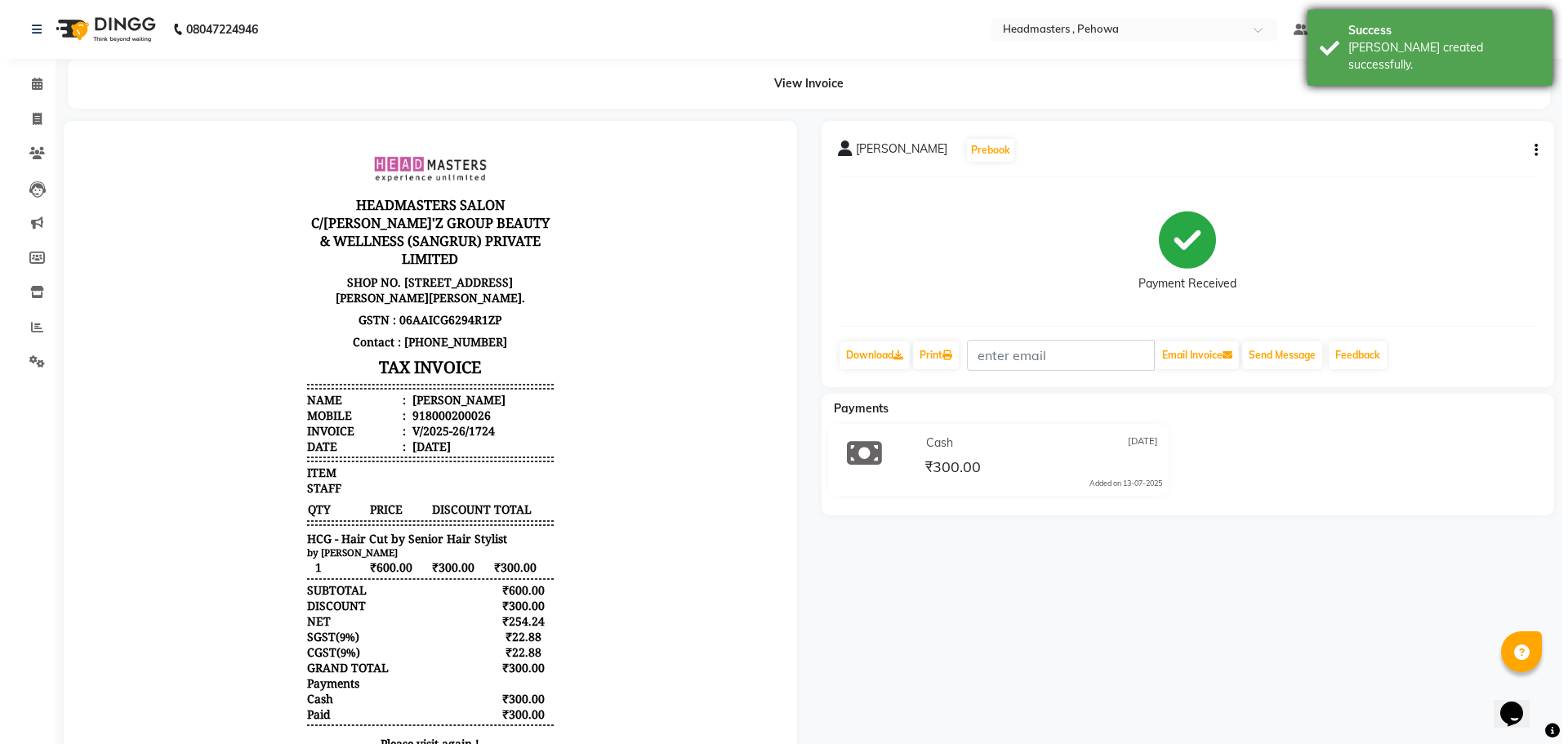 scroll, scrollTop: 0, scrollLeft: 0, axis: both 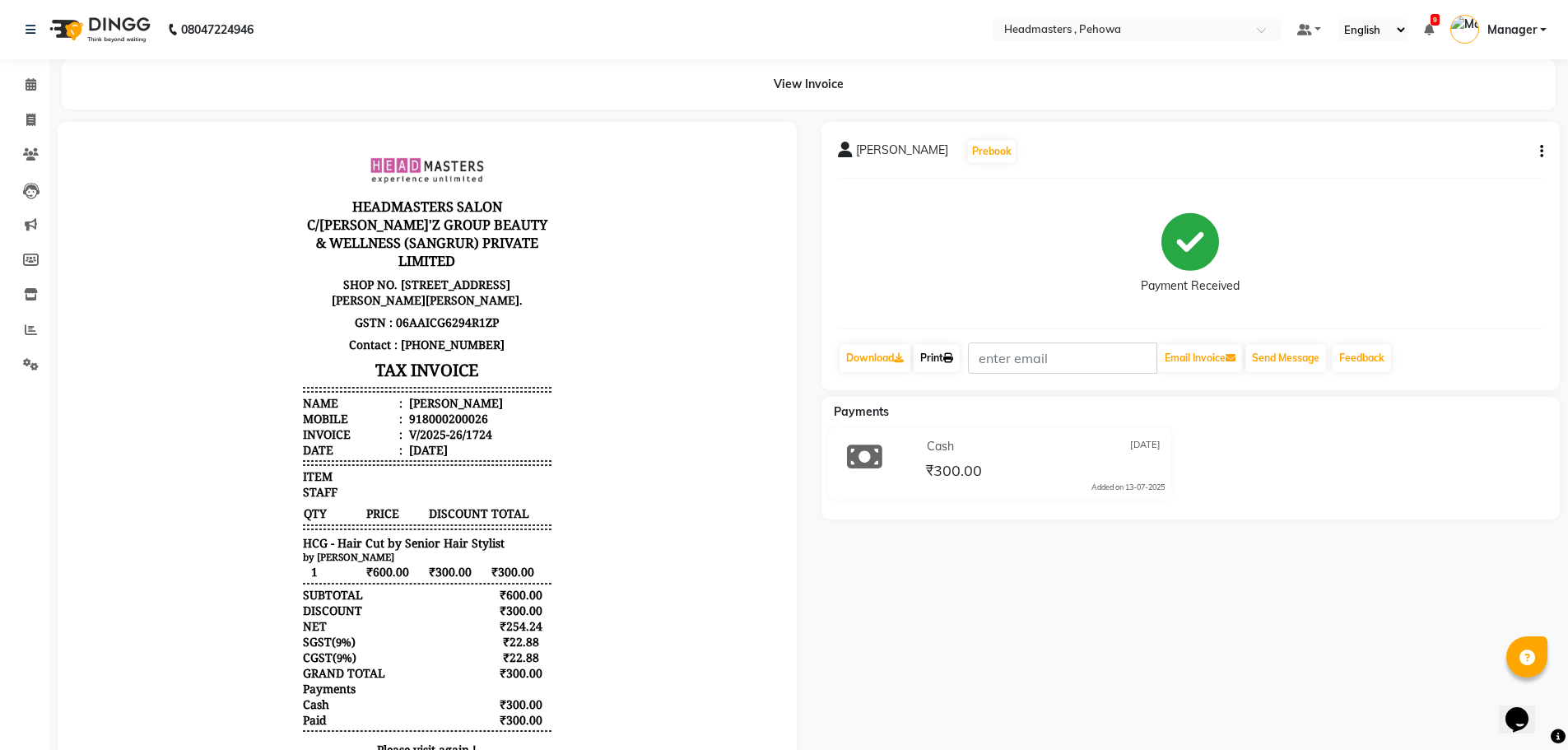 click on "Print" 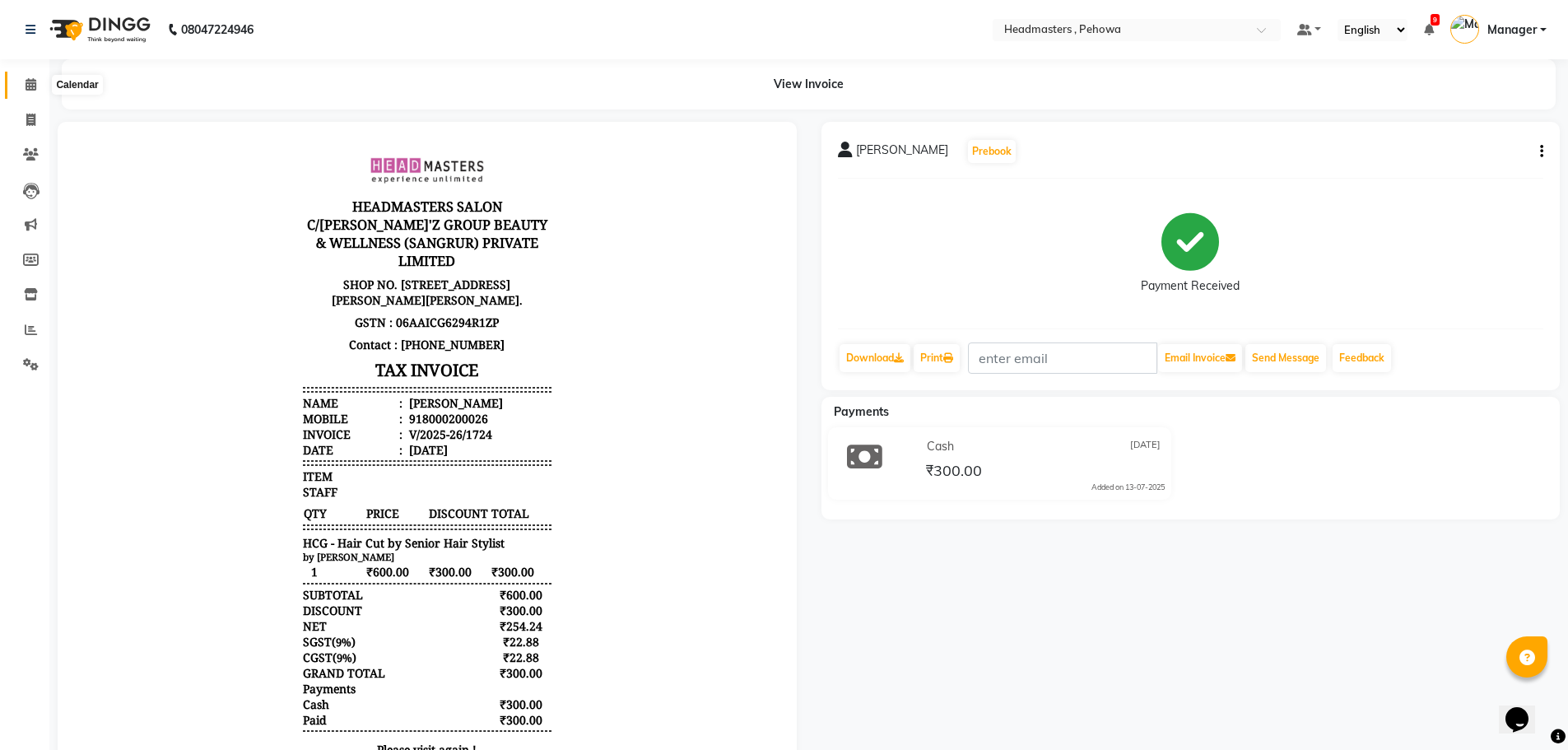 click 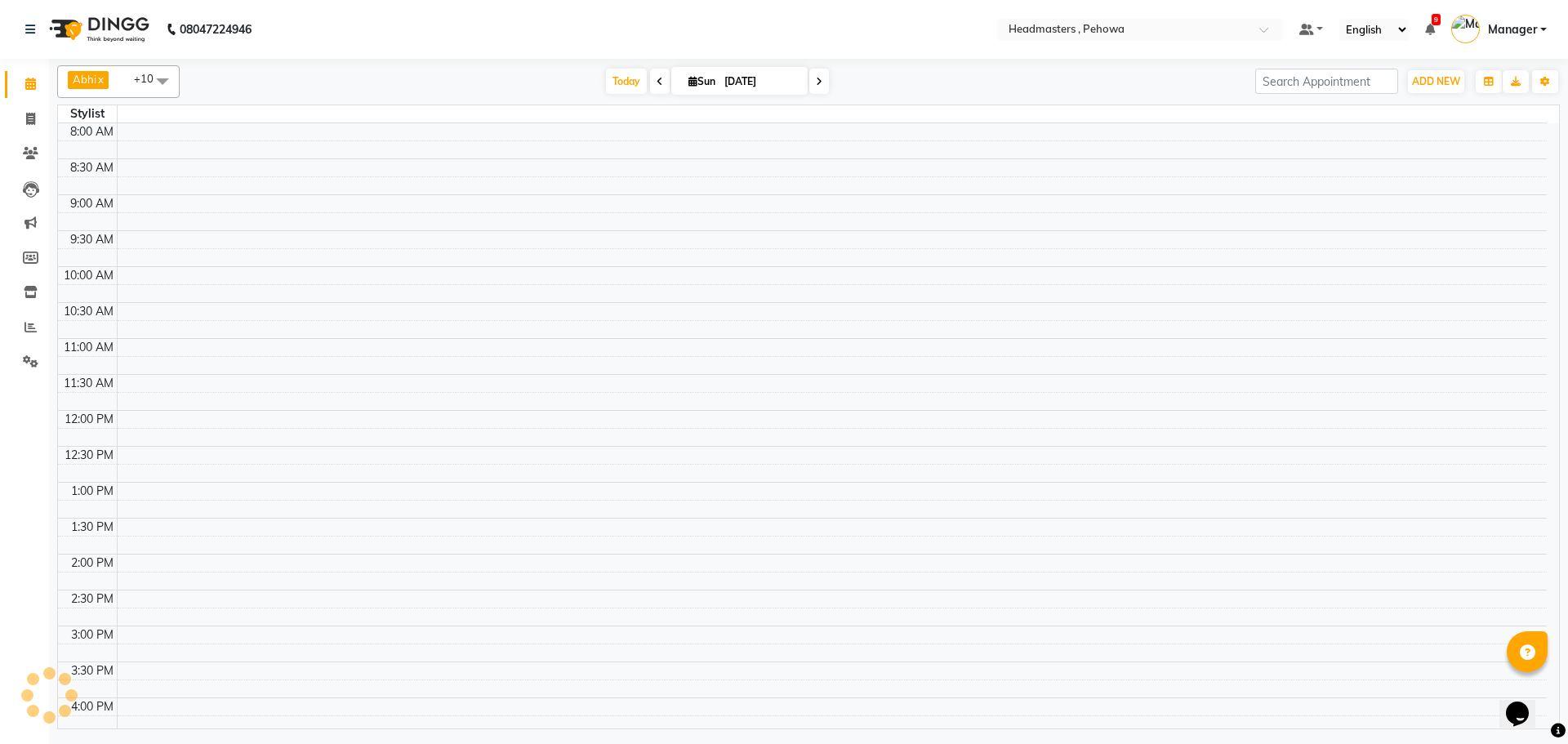 scroll, scrollTop: 0, scrollLeft: 0, axis: both 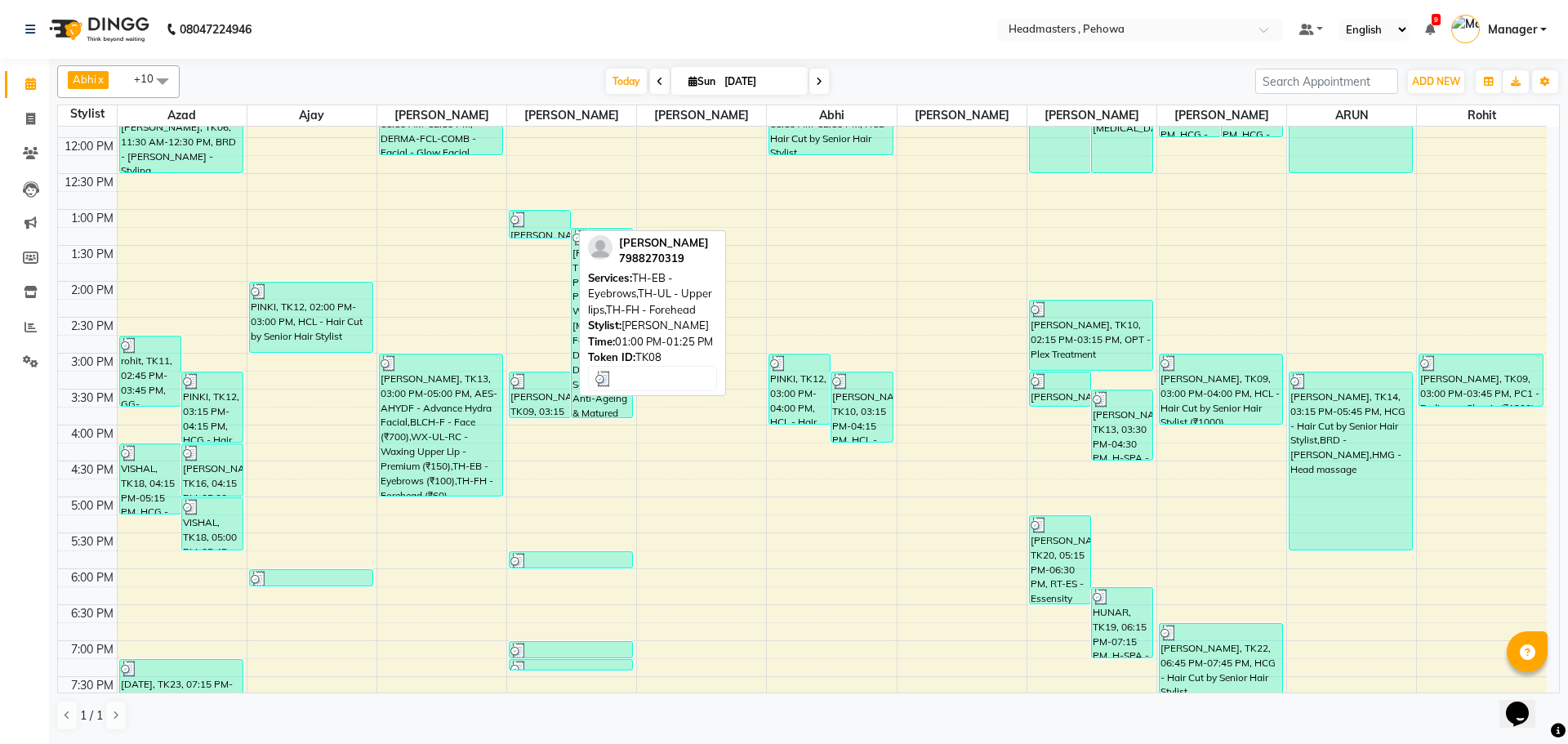 click at bounding box center (540, 220) 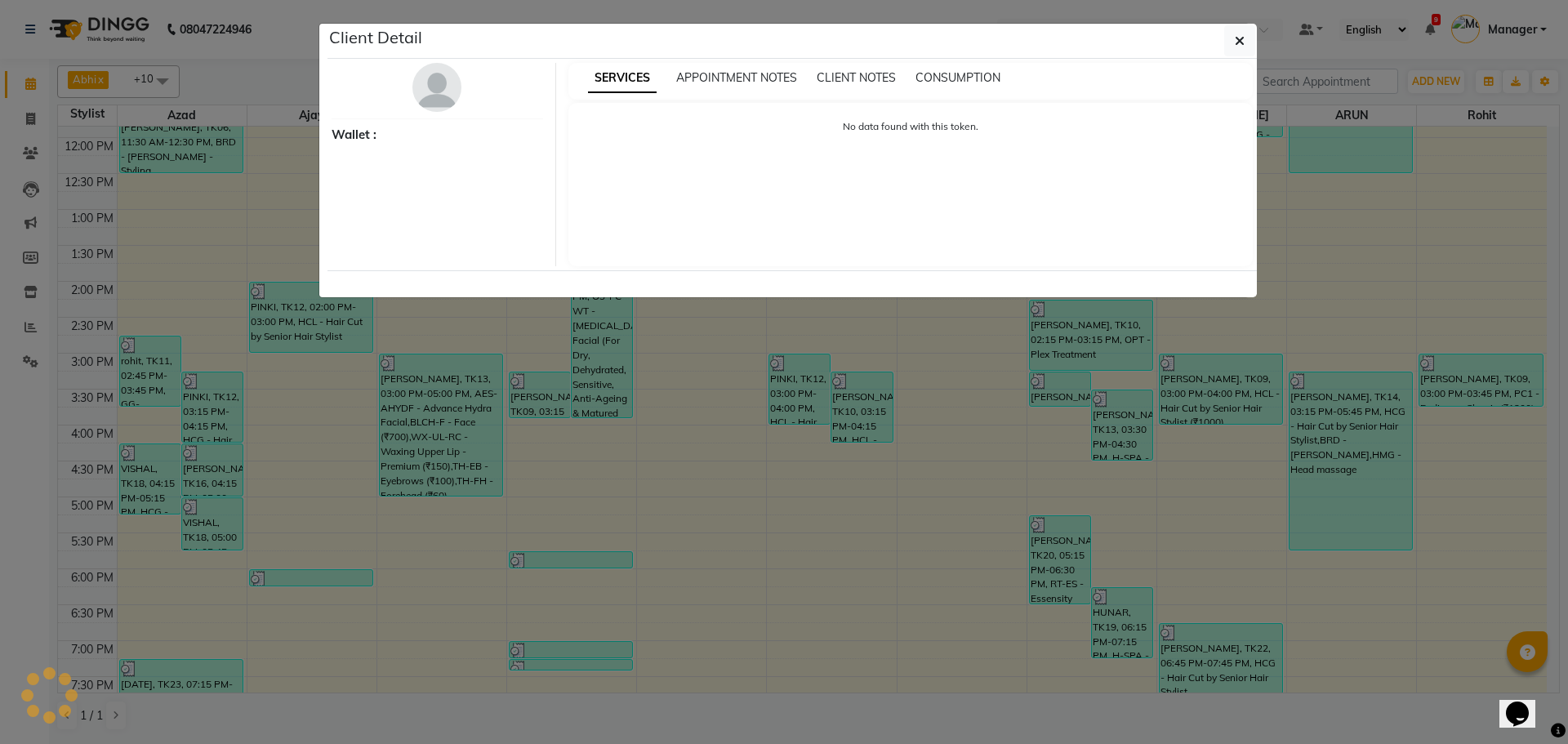 select on "3" 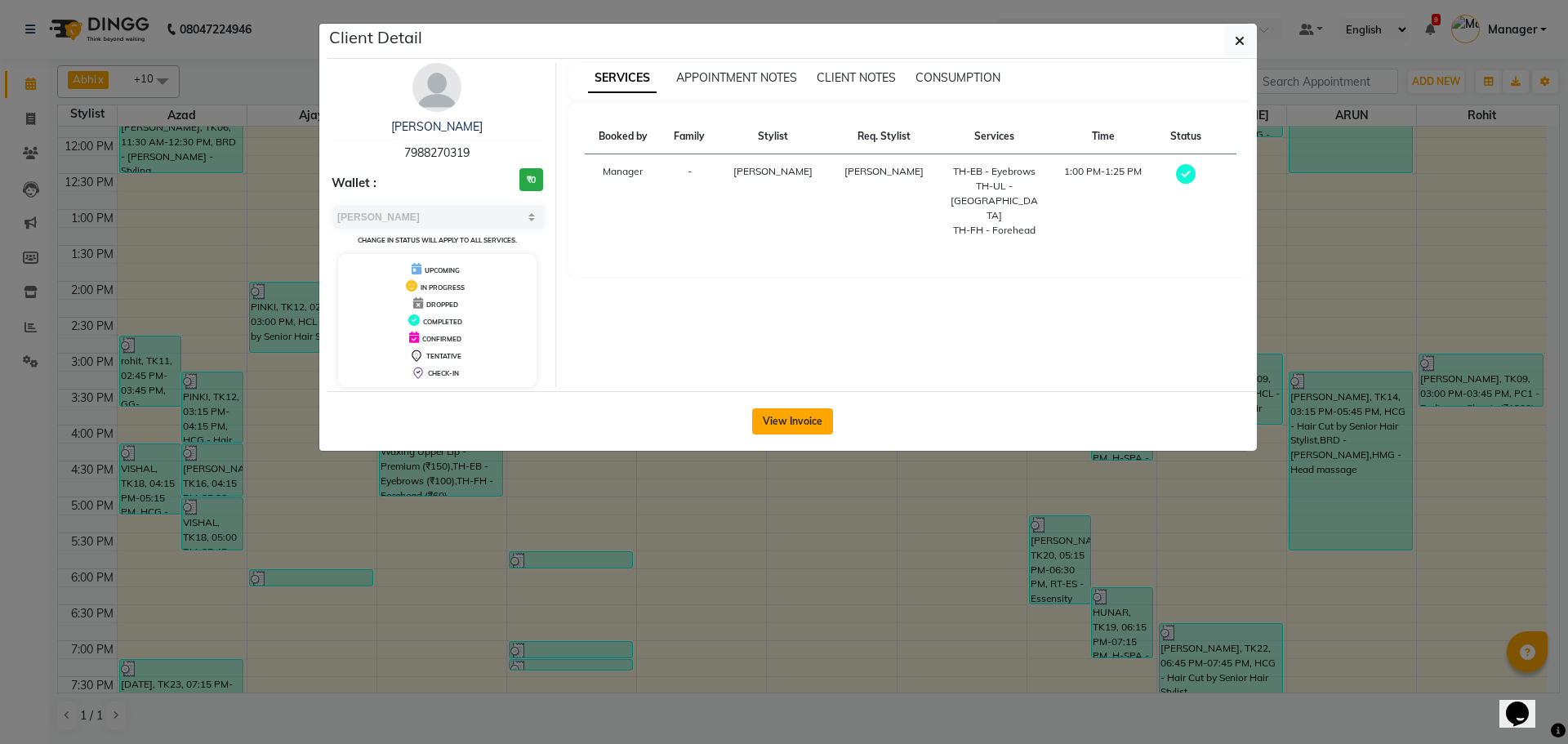 click on "View Invoice" 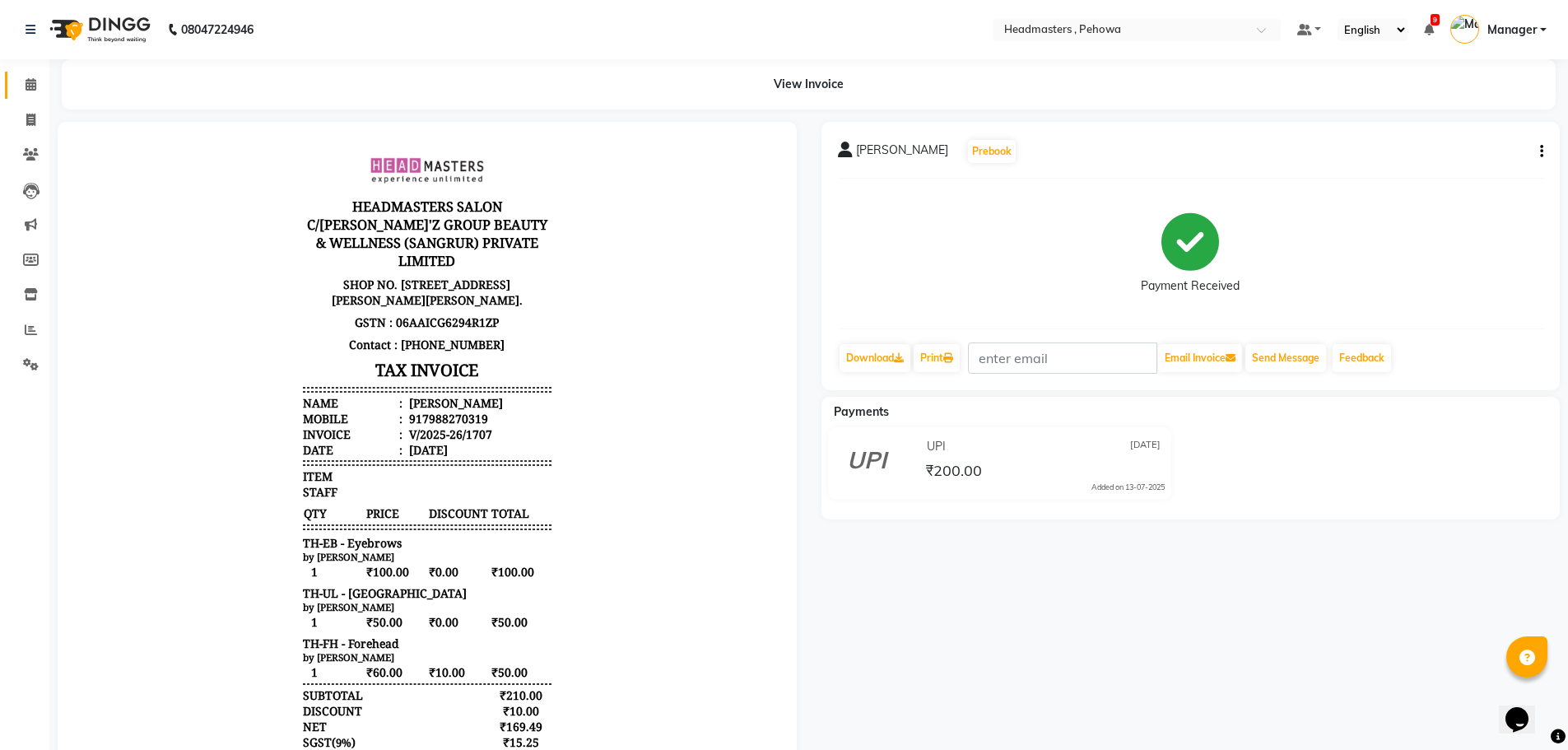 scroll, scrollTop: 0, scrollLeft: 0, axis: both 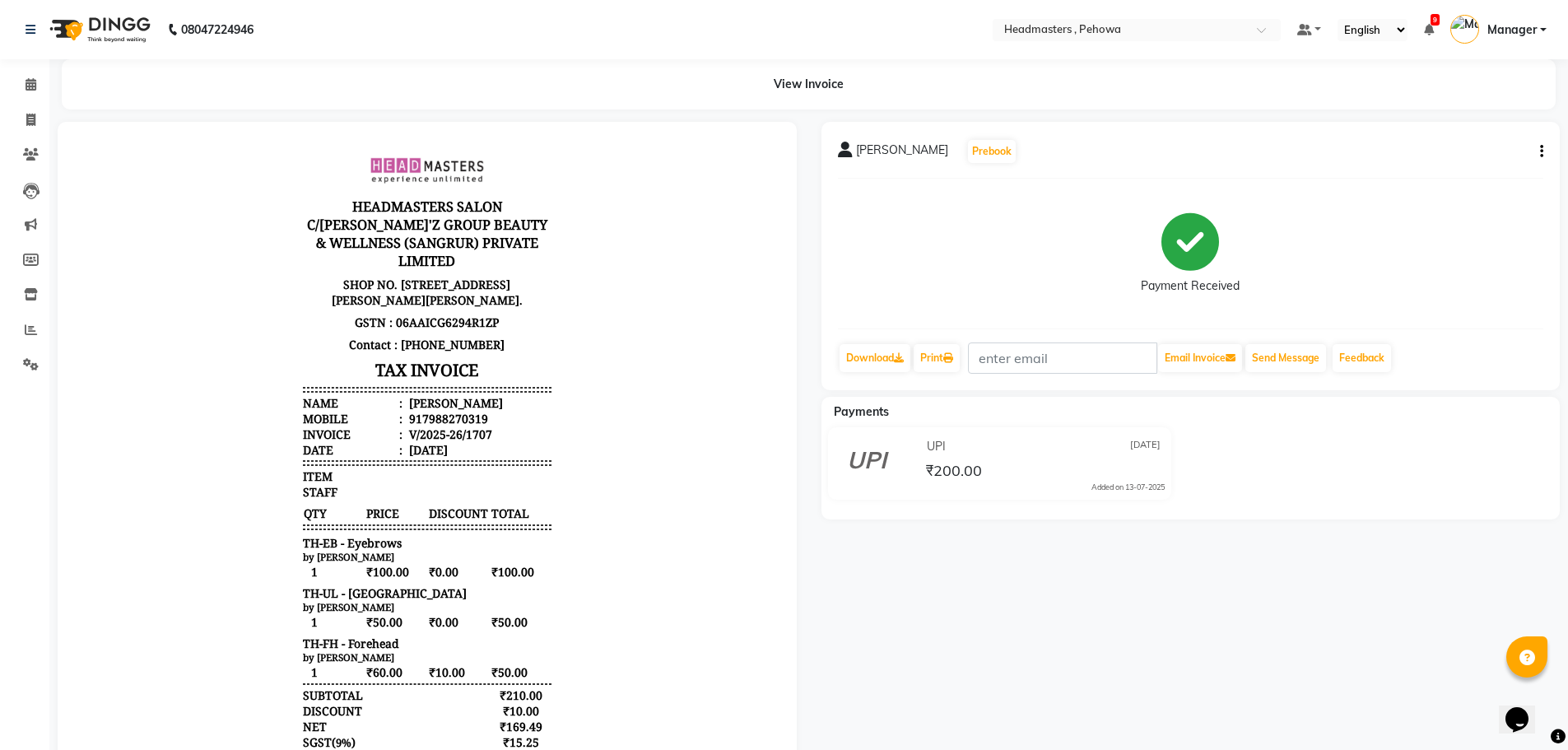 click on "Mobile :
917988270319" at bounding box center [427, 418] 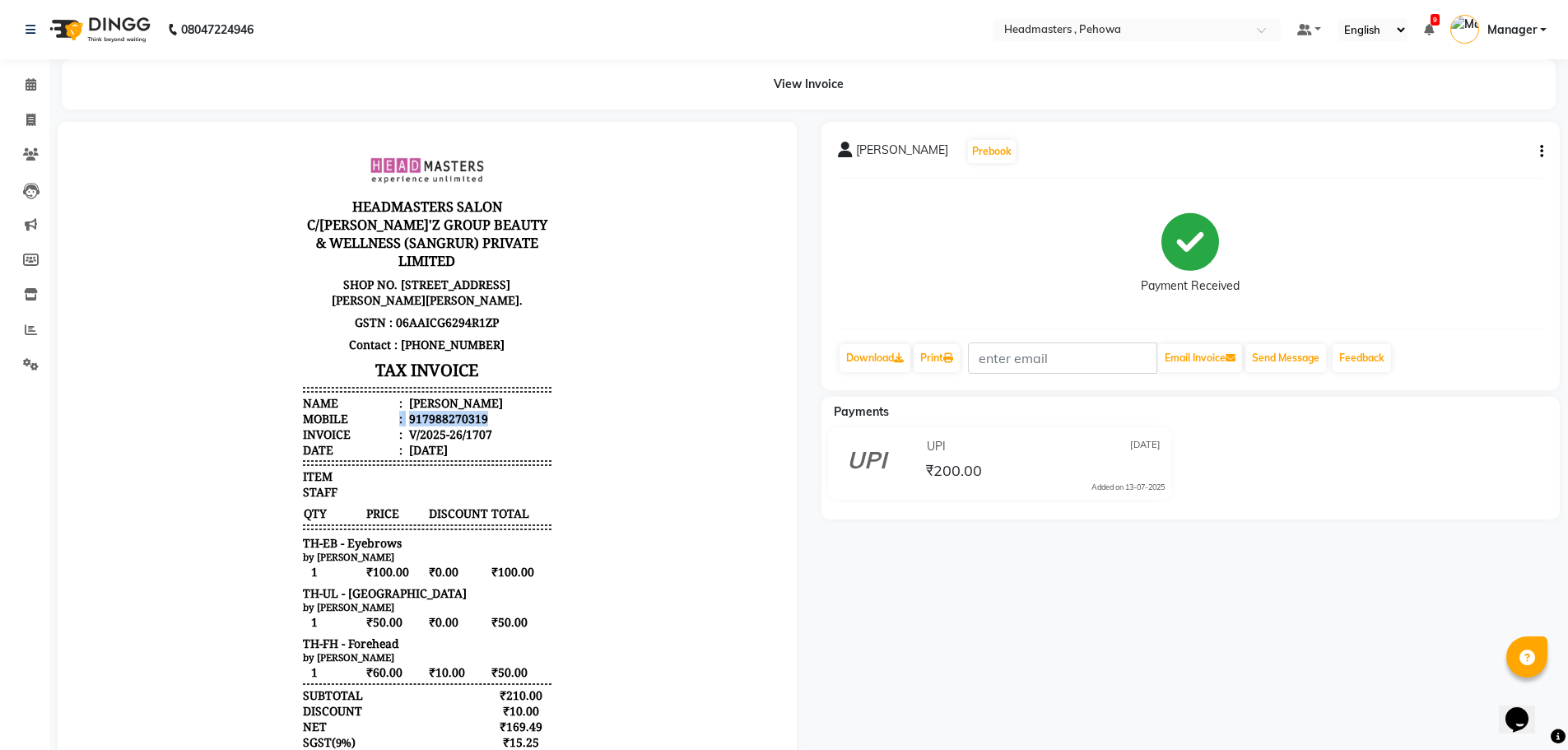 drag, startPoint x: 472, startPoint y: 430, endPoint x: 378, endPoint y: 434, distance: 94.08507 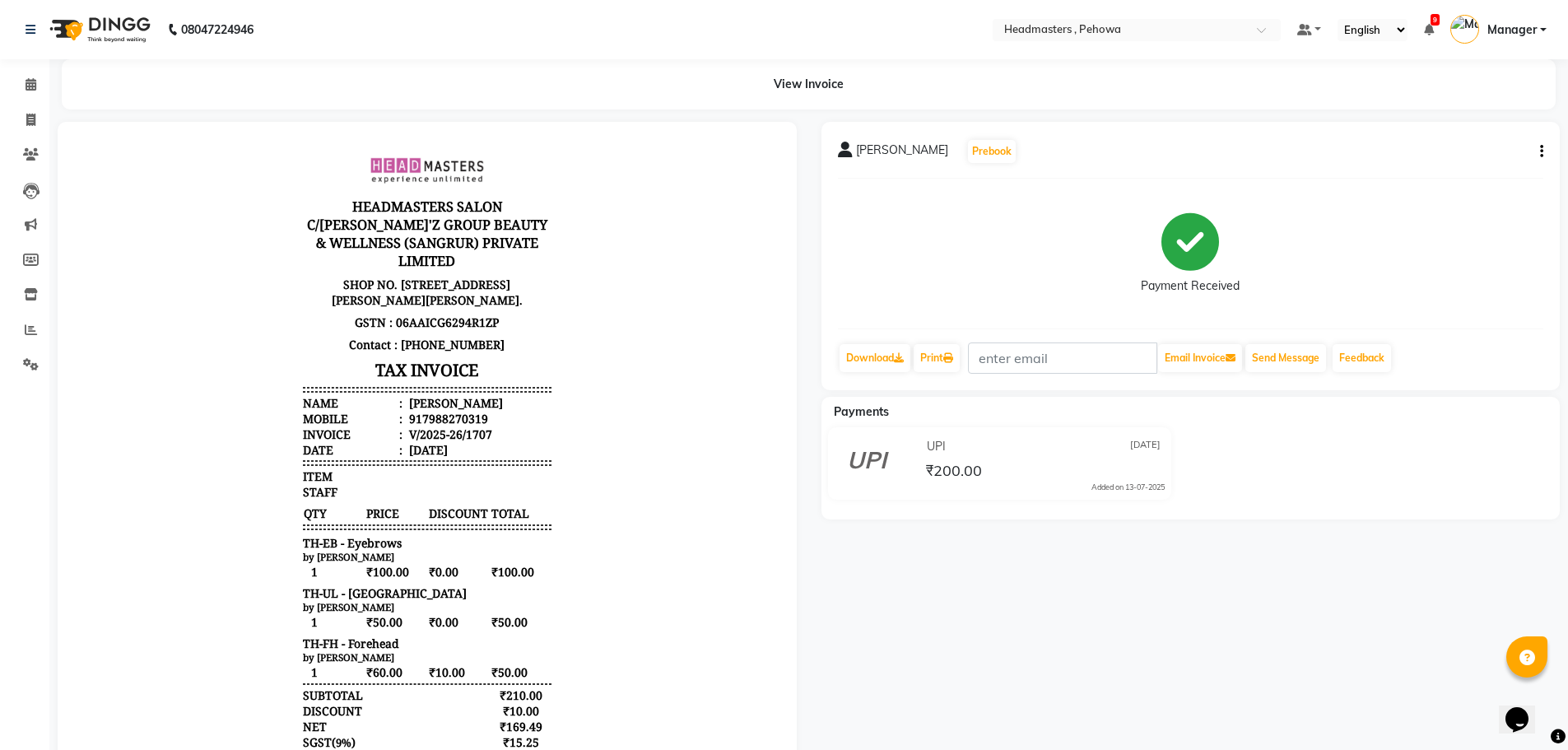 drag, startPoint x: 184, startPoint y: 138, endPoint x: 190, endPoint y: 146, distance: 10 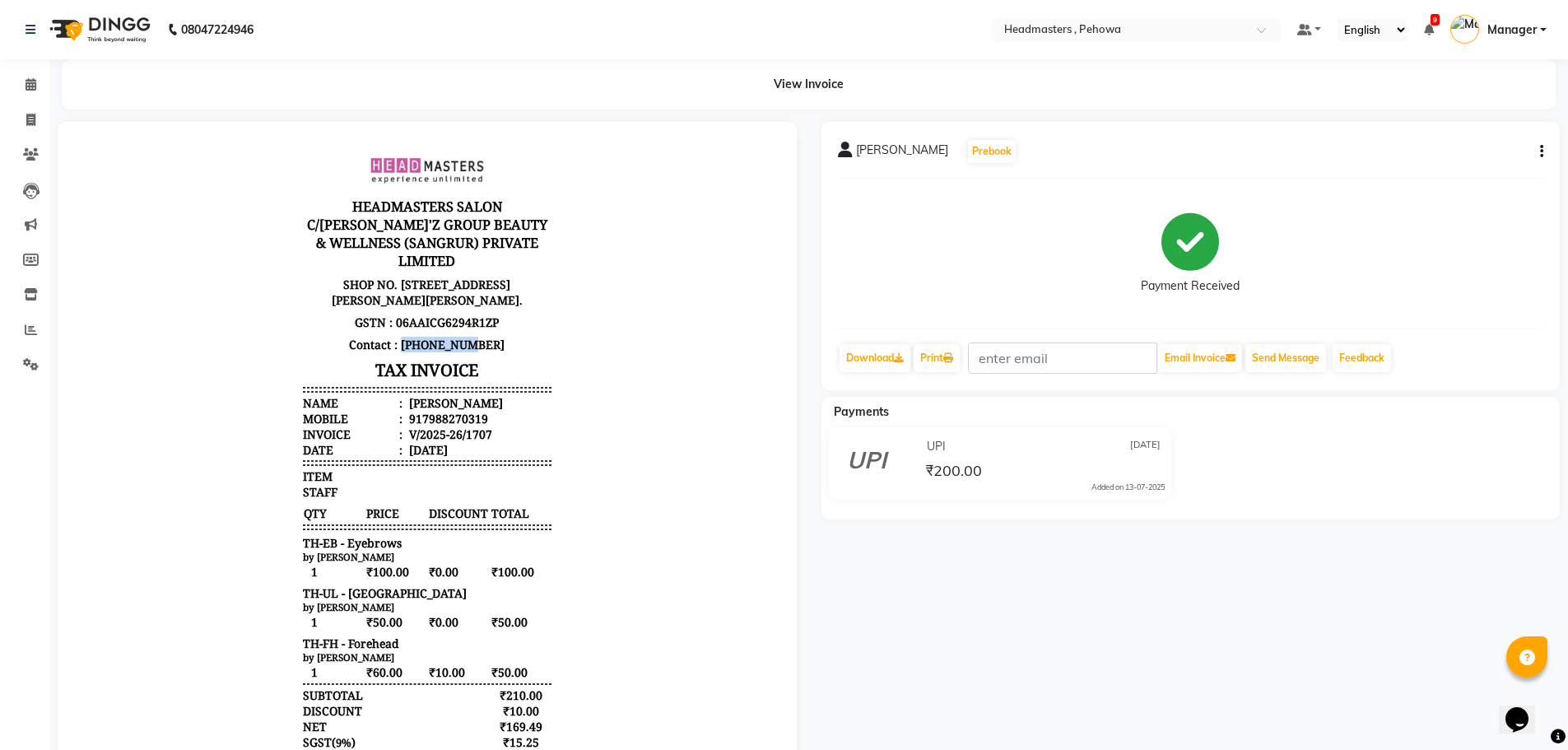 drag, startPoint x: 473, startPoint y: 355, endPoint x: 416, endPoint y: 354, distance: 57.00877 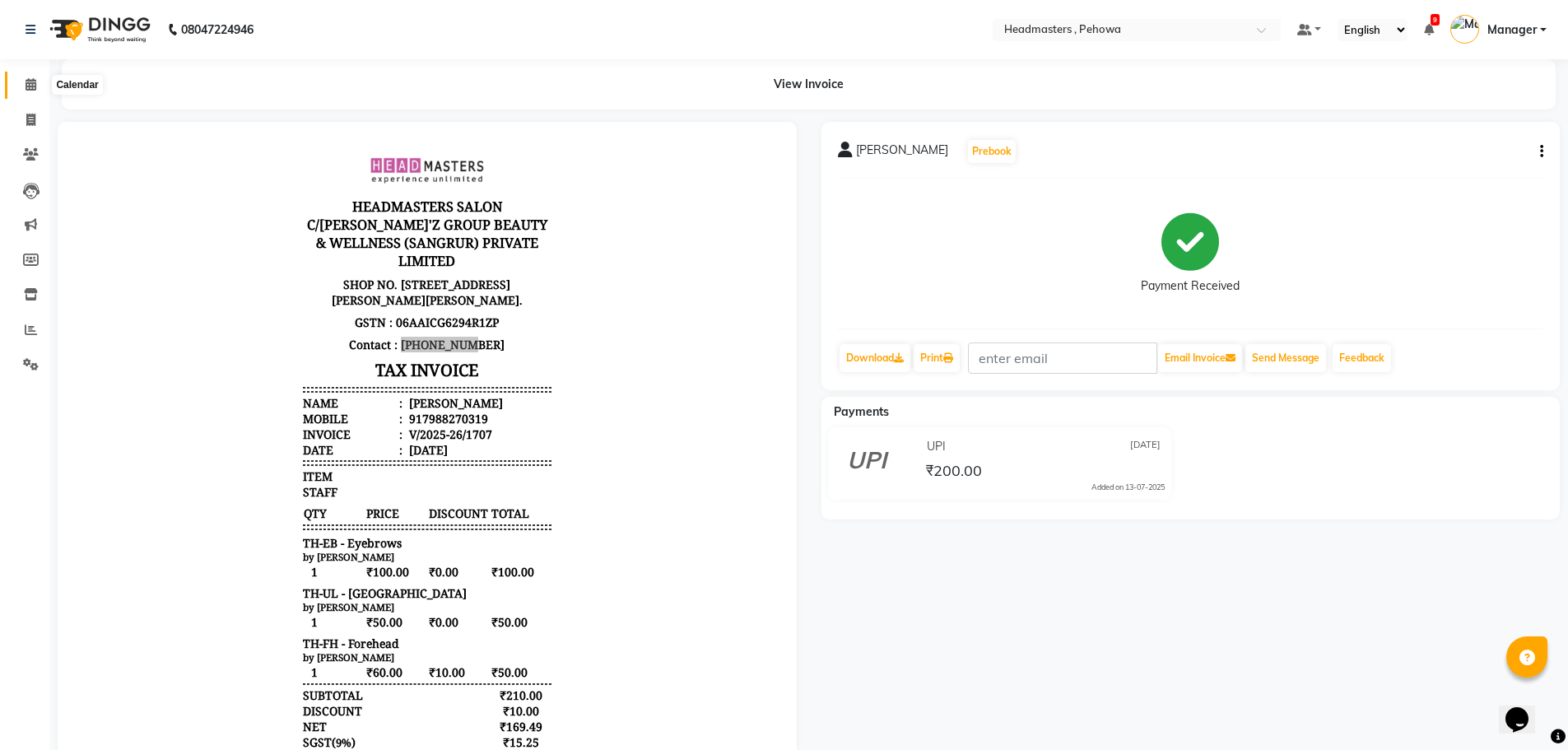 click 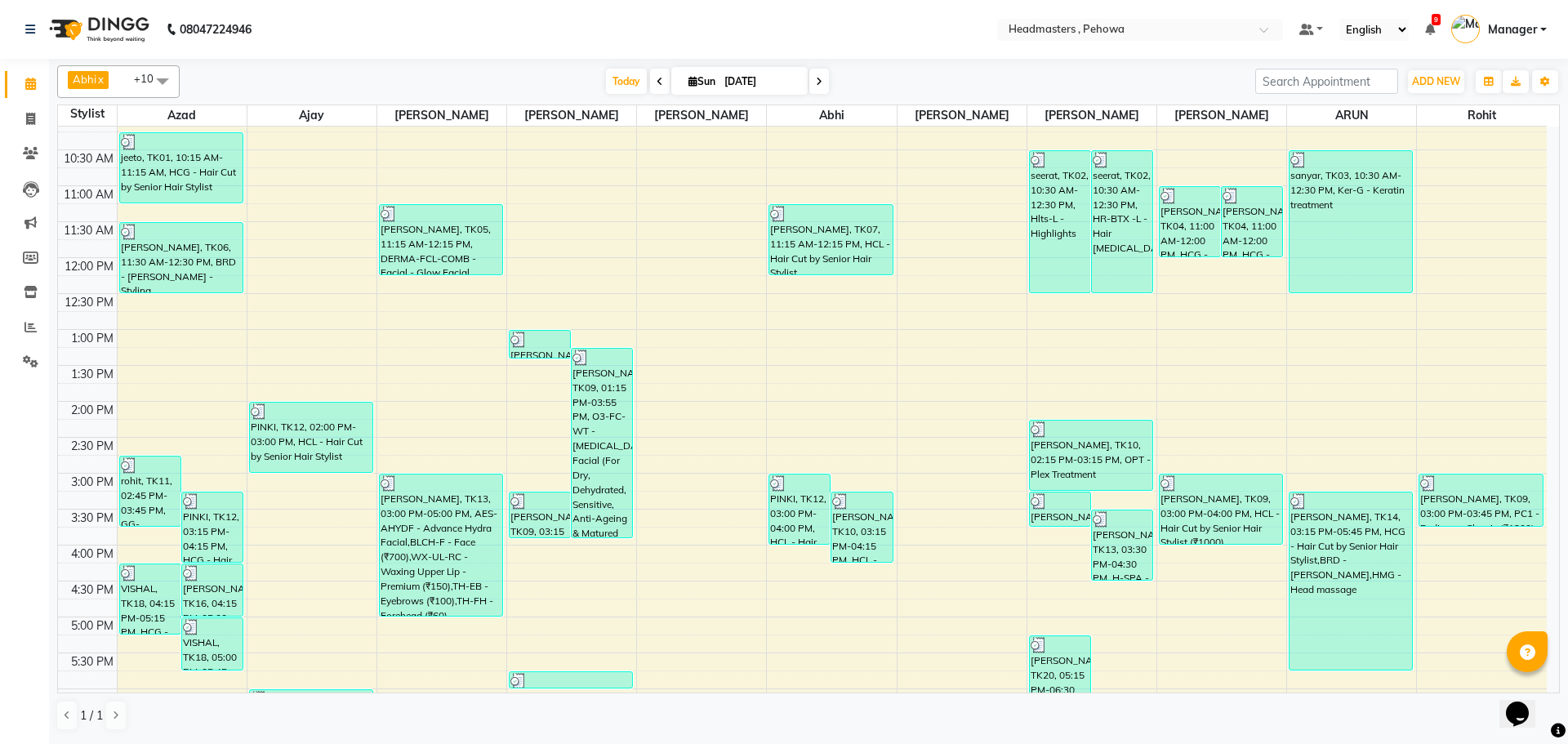 scroll, scrollTop: 163, scrollLeft: 0, axis: vertical 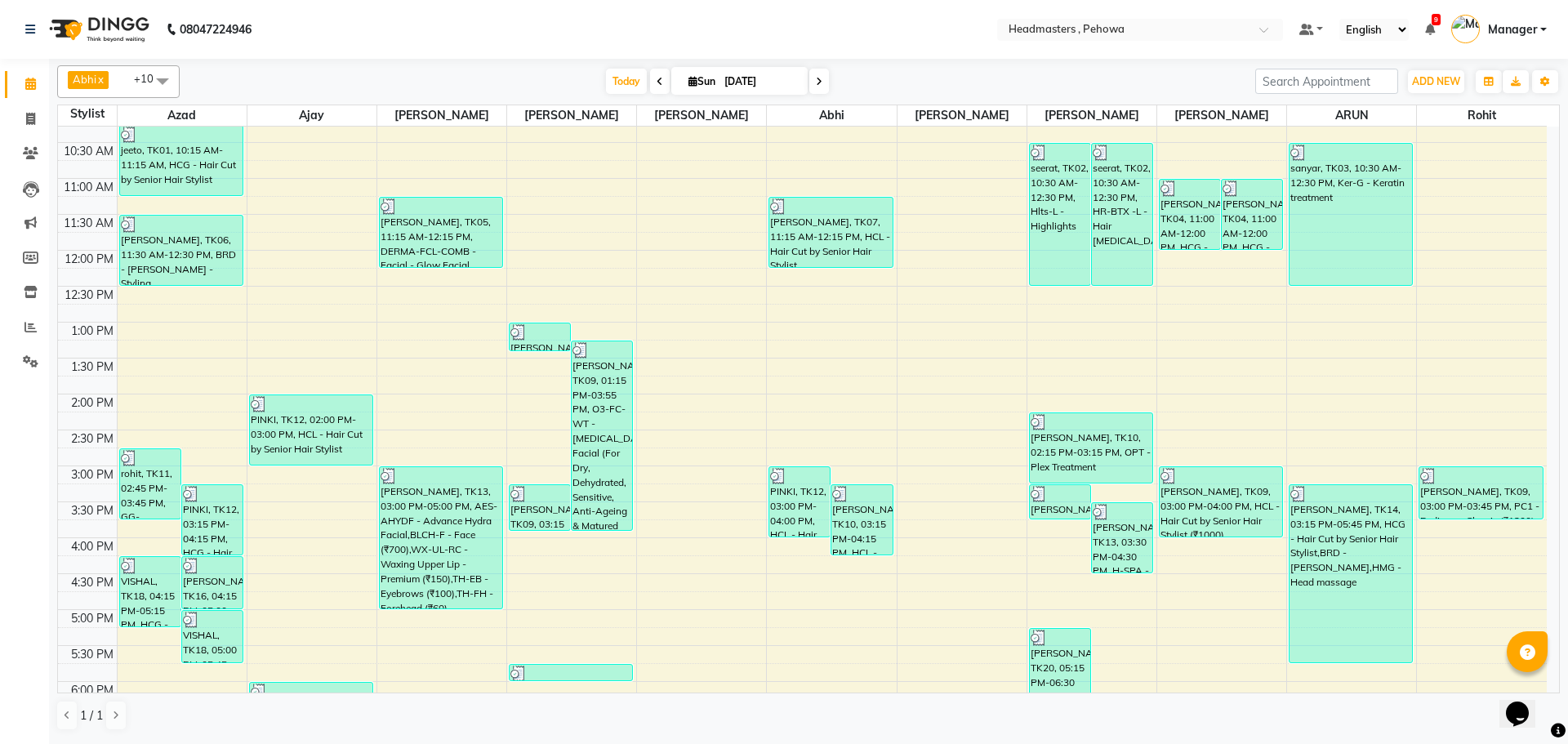 click on "8:00 AM 8:30 AM 9:00 AM 9:30 AM 10:00 AM 10:30 AM 11:00 AM 11:30 AM 12:00 PM 12:30 PM 1:00 PM 1:30 PM 2:00 PM 2:30 PM 3:00 PM 3:30 PM 4:00 PM 4:30 PM 5:00 PM 5:30 PM 6:00 PM 6:30 PM 7:00 PM 7:30 PM 8:00 PM 8:30 PM 9:00 PM 9:30 PM     rohit, TK11, 02:45 PM-03:45 PM, GG-essensity - Essensity Global     PINKI, TK12, 03:15 PM-04:15 PM, HCG - Hair Cut by Senior Hair Stylist (₹600)     VISHAL, TK18, 04:15 PM-05:15 PM, HCG - Hair Cut by Senior Hair Stylist     [PERSON_NAME], TK16, 04:15 PM-05:00 PM, BRD - [PERSON_NAME], TK18, 05:00 PM-05:45 PM, BRD - [PERSON_NAME]     jeeto, TK01, 10:15 AM-11:15 AM, HCG - Hair Cut by Senior Hair Stylist     KHUSH CHOPRA, TK06, 11:30 AM-12:30 PM, BRD - [PERSON_NAME] - Styling     [DATE], TK23, 07:15 PM-08:00 PM, BRD - [PERSON_NAME], TK12, 02:00 PM-03:00 PM, HCL - Hair Cut by Senior Hair Stylist     [PERSON_NAME], TK17, 06:00 PM-06:15 PM, O3-MSK-DTAN  - D-Tan Pack     [PERSON_NAME], TK05, 11:15 AM-12:15 PM, DERMA-FCL-COMB - Facial - Glow Facial (Uneven Skin)" at bounding box center [802, 466] 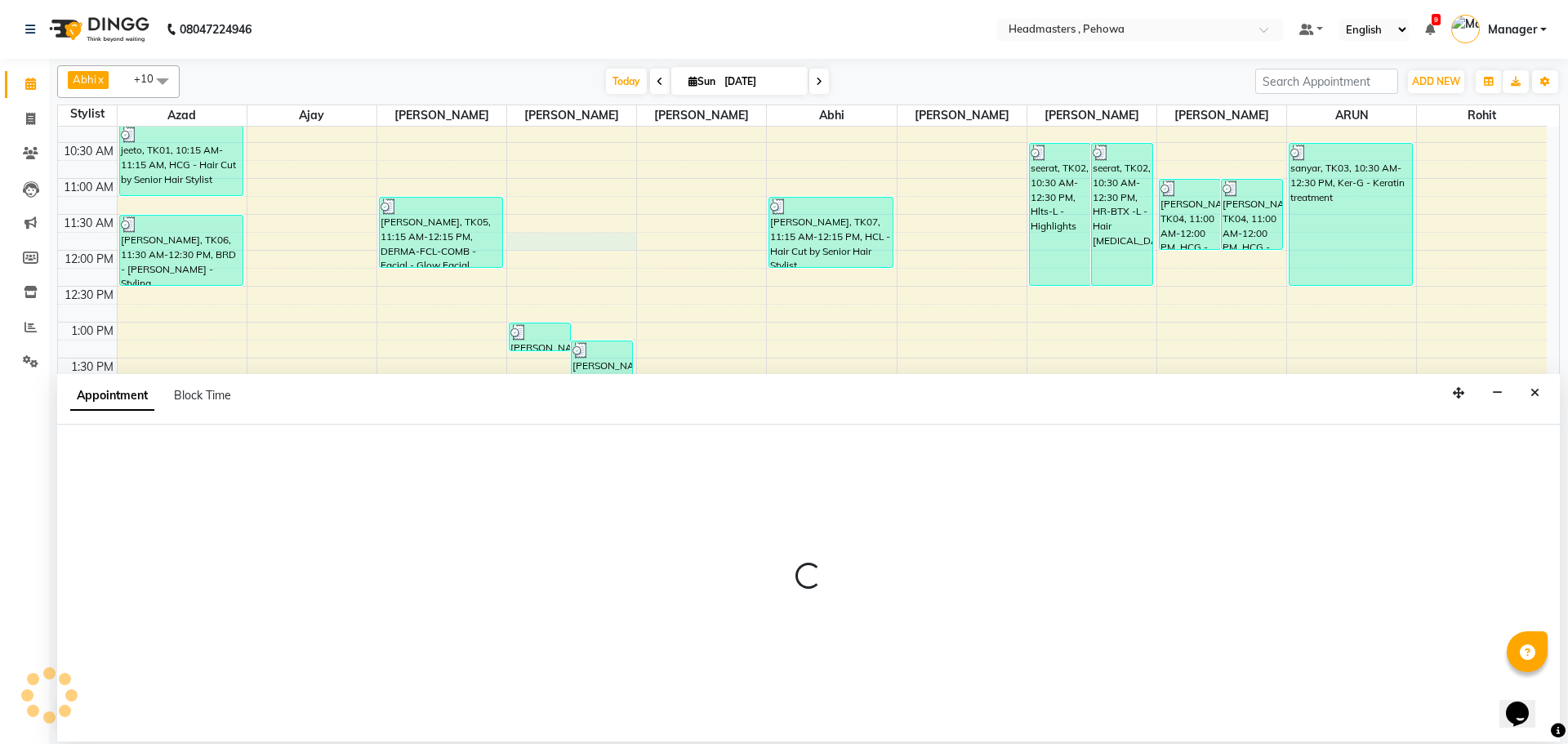select on "68776" 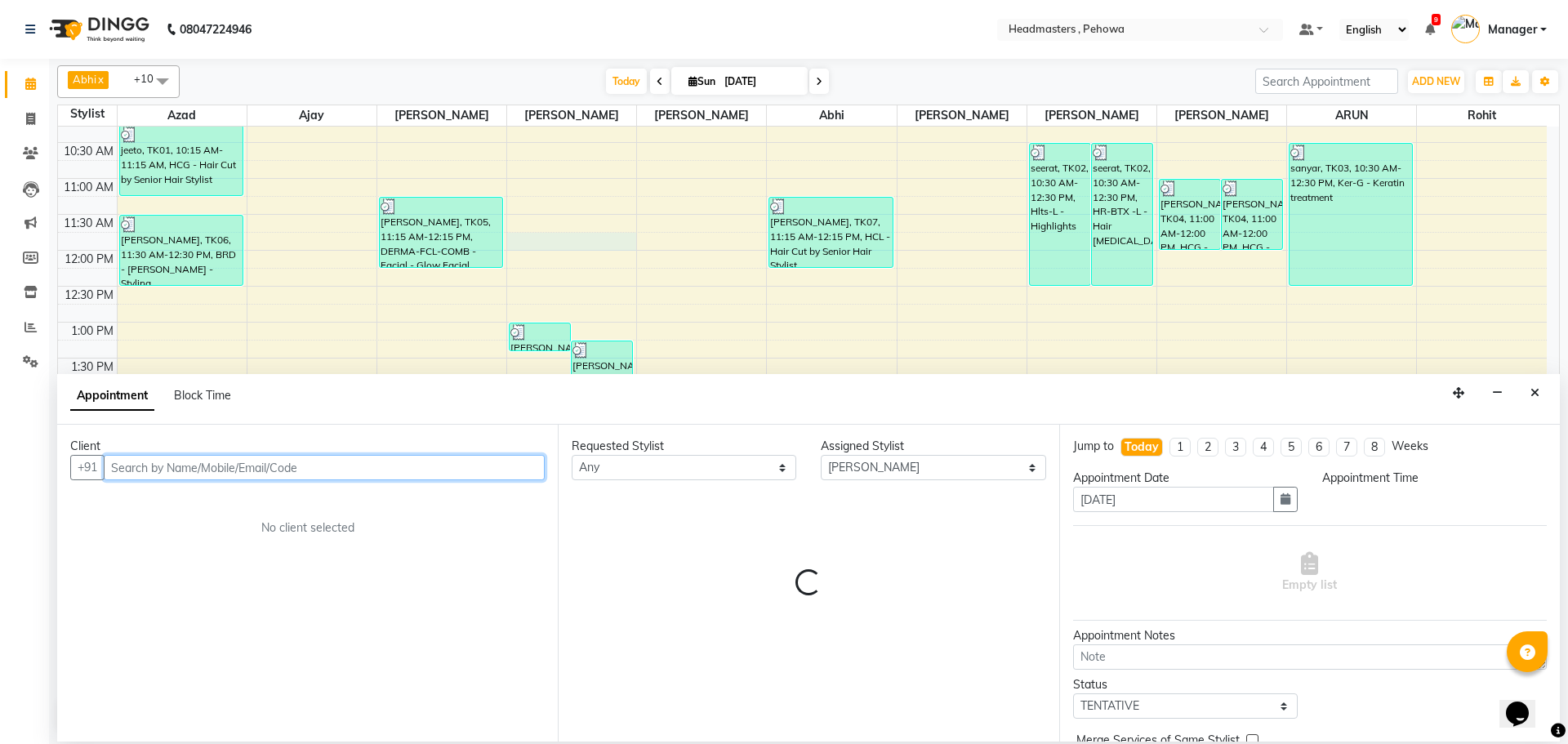 select on "705" 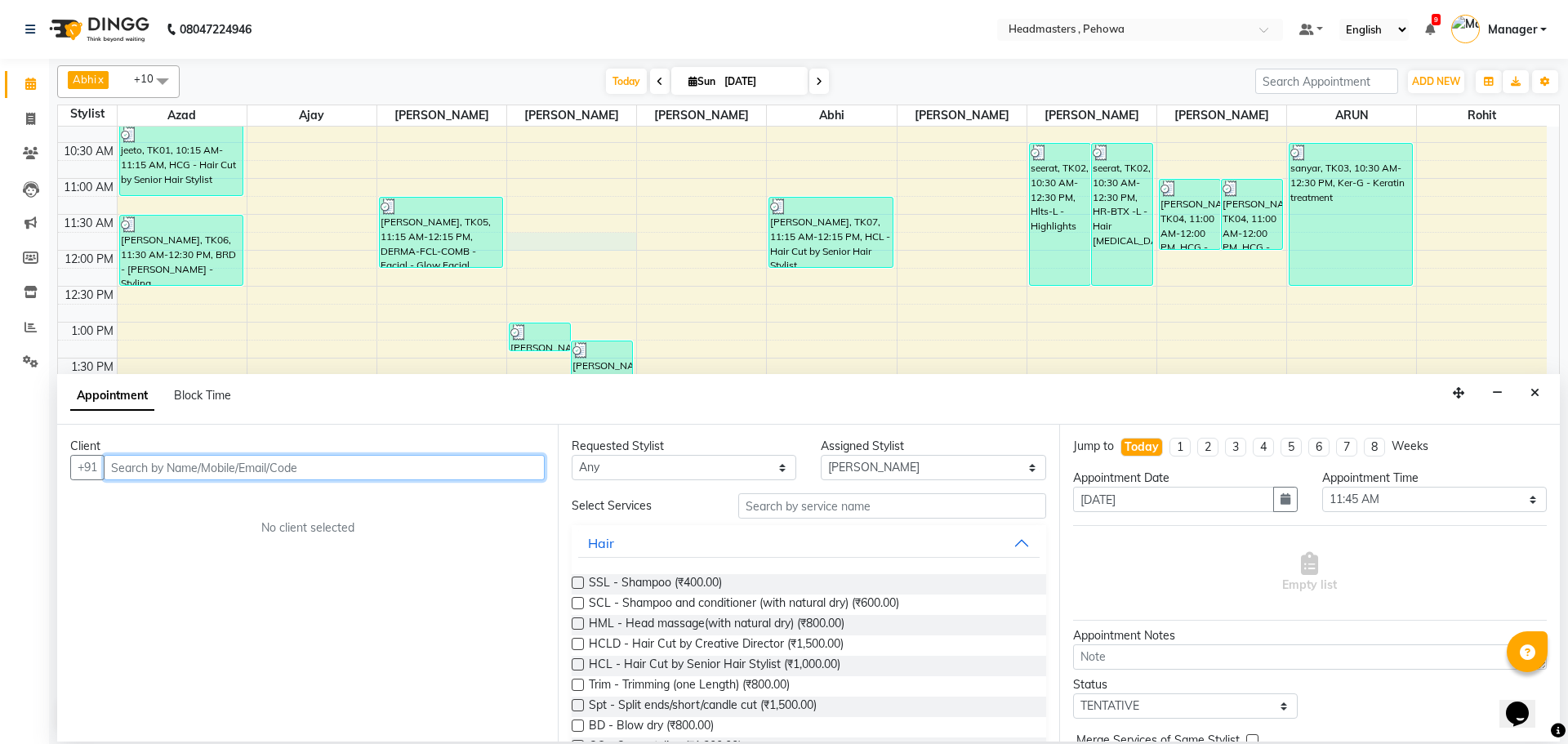 paste on "9815682777" 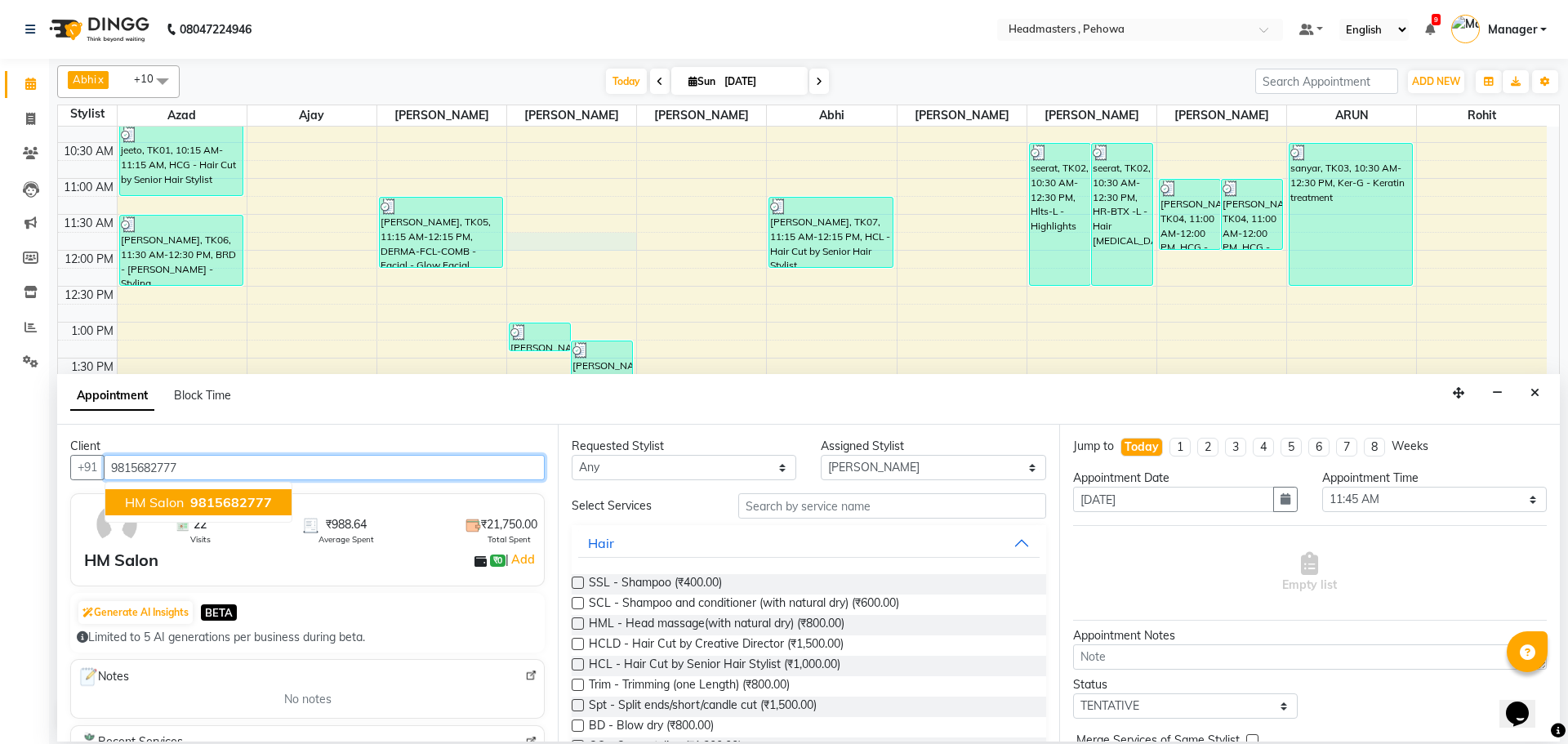 type on "9815682777" 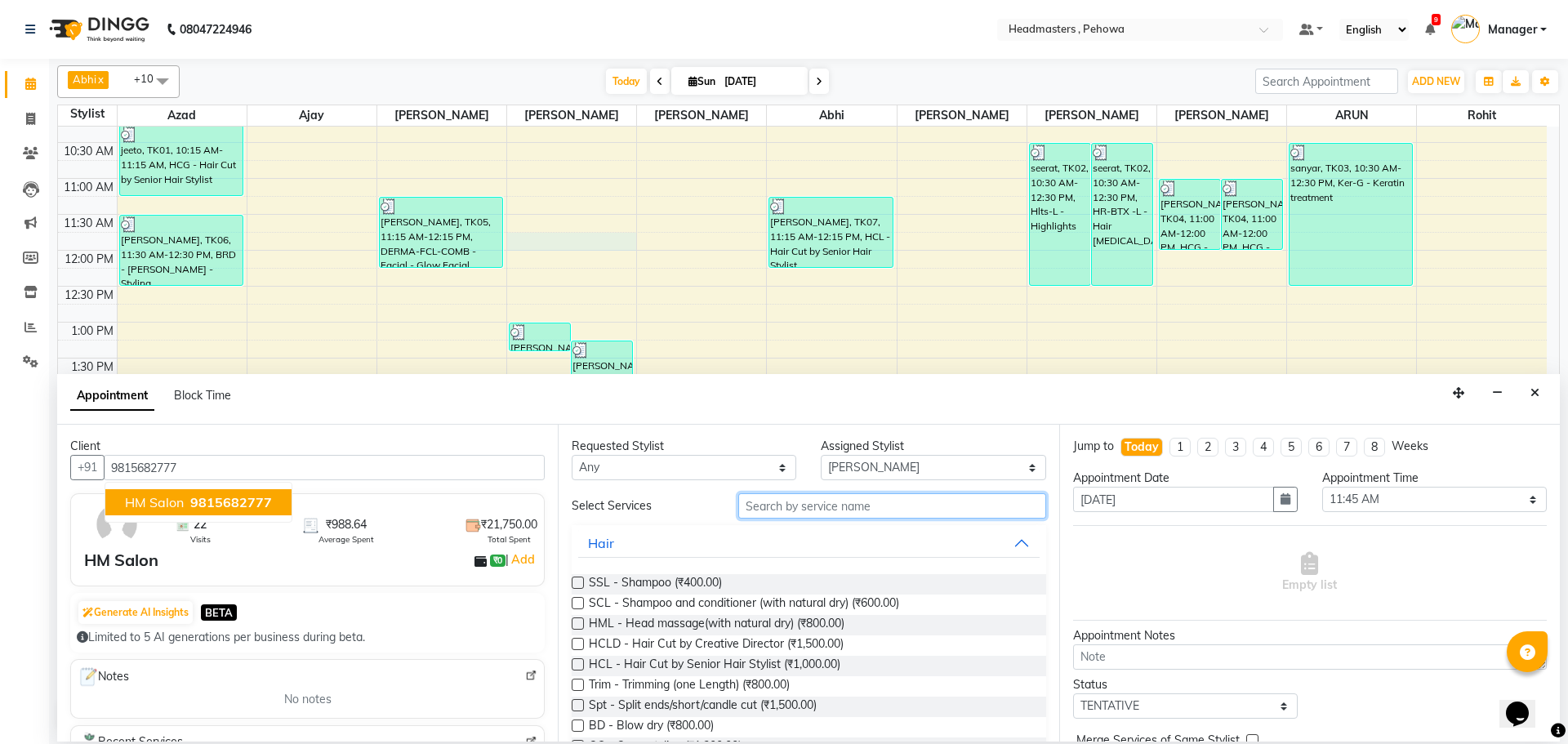 click at bounding box center [892, 506] 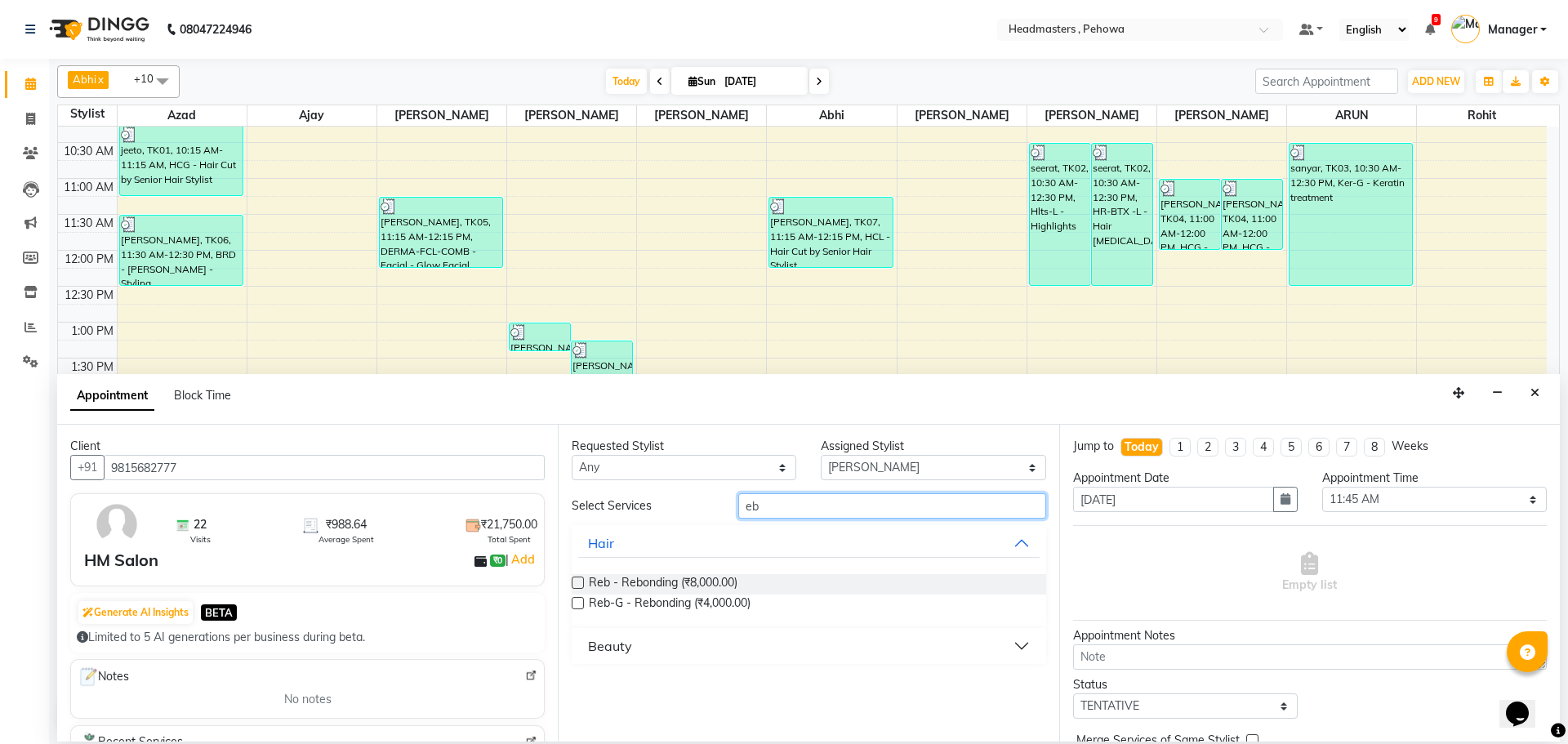 type on "eb" 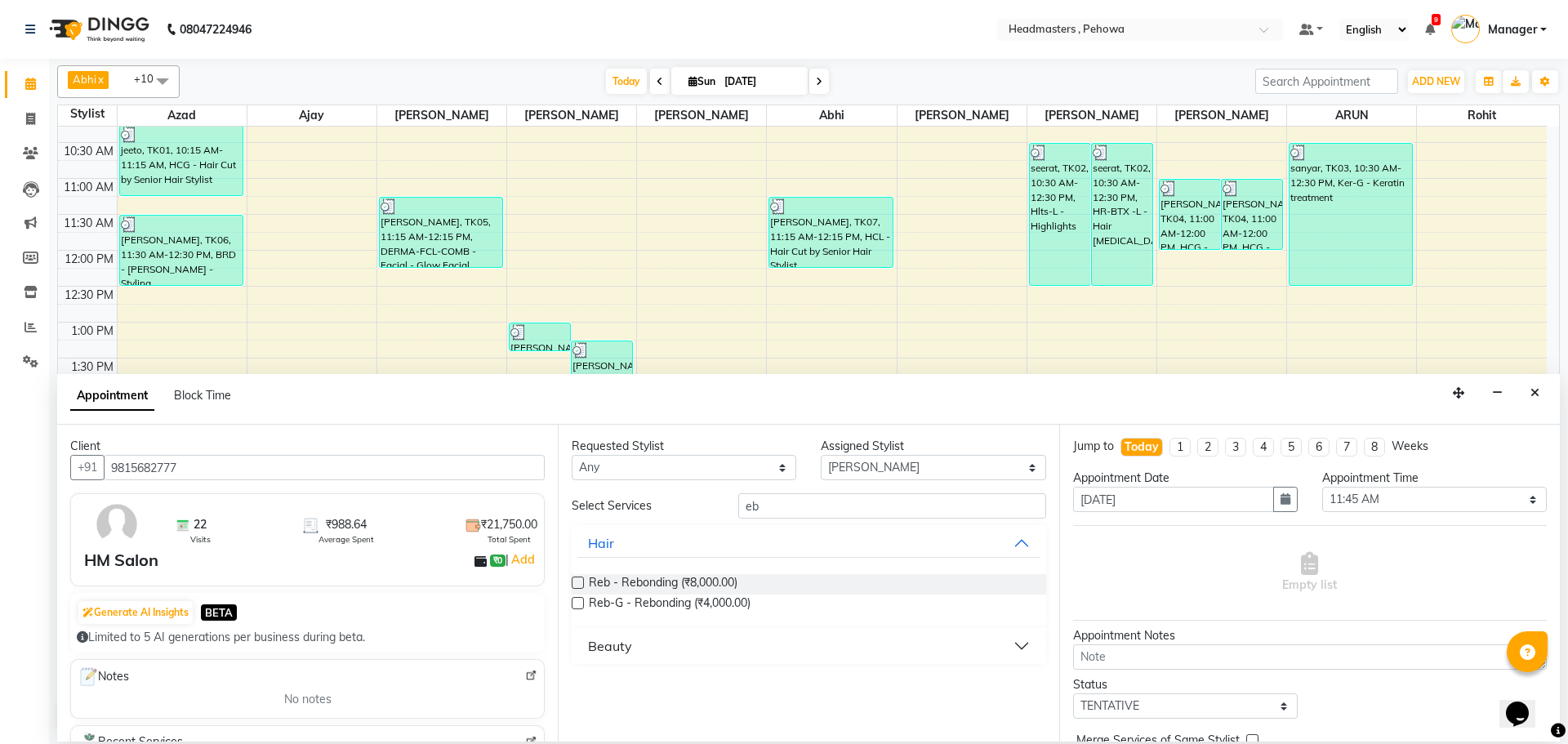 drag, startPoint x: 609, startPoint y: 648, endPoint x: 596, endPoint y: 645, distance: 13.341664 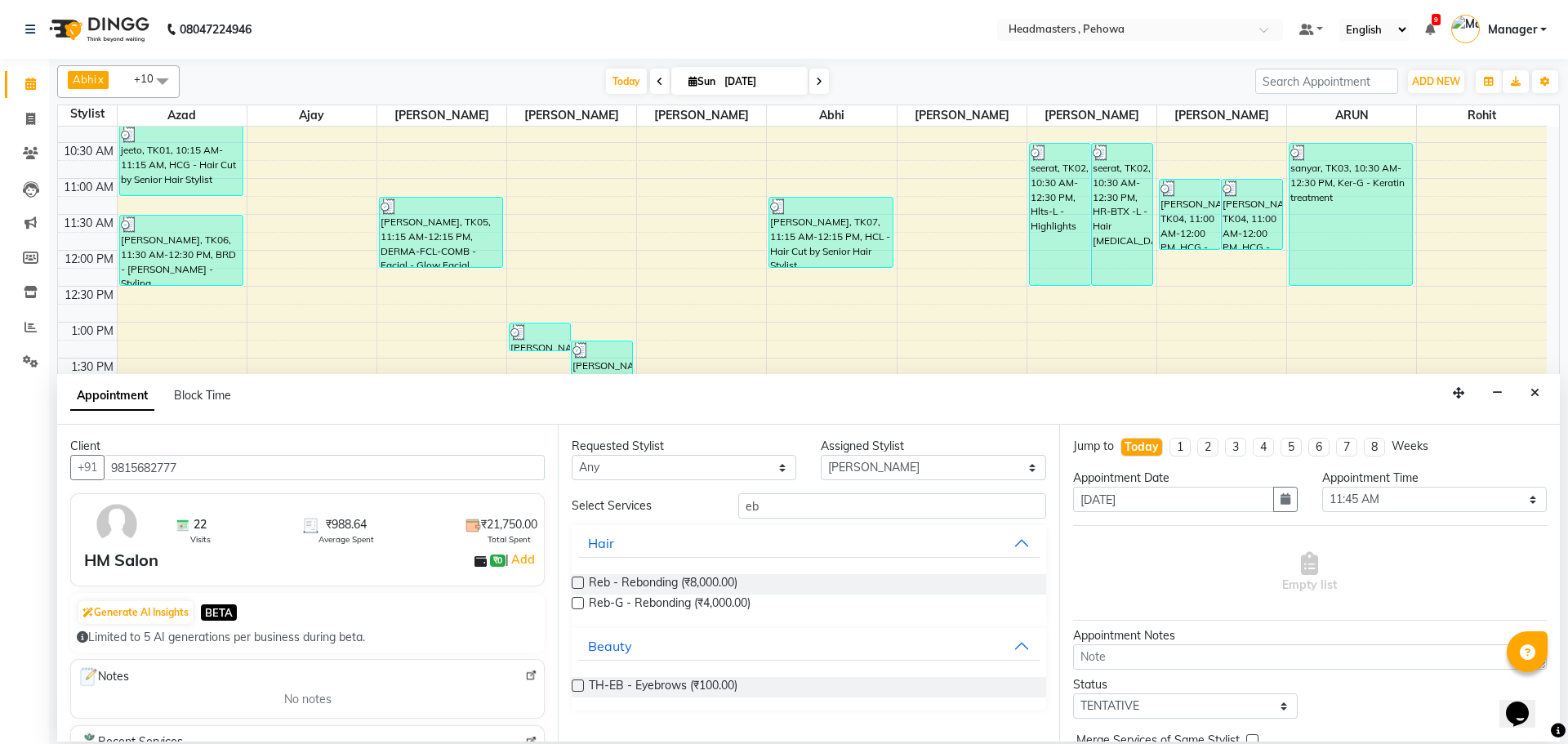 drag, startPoint x: 582, startPoint y: 687, endPoint x: 574, endPoint y: 684, distance: 8.544004 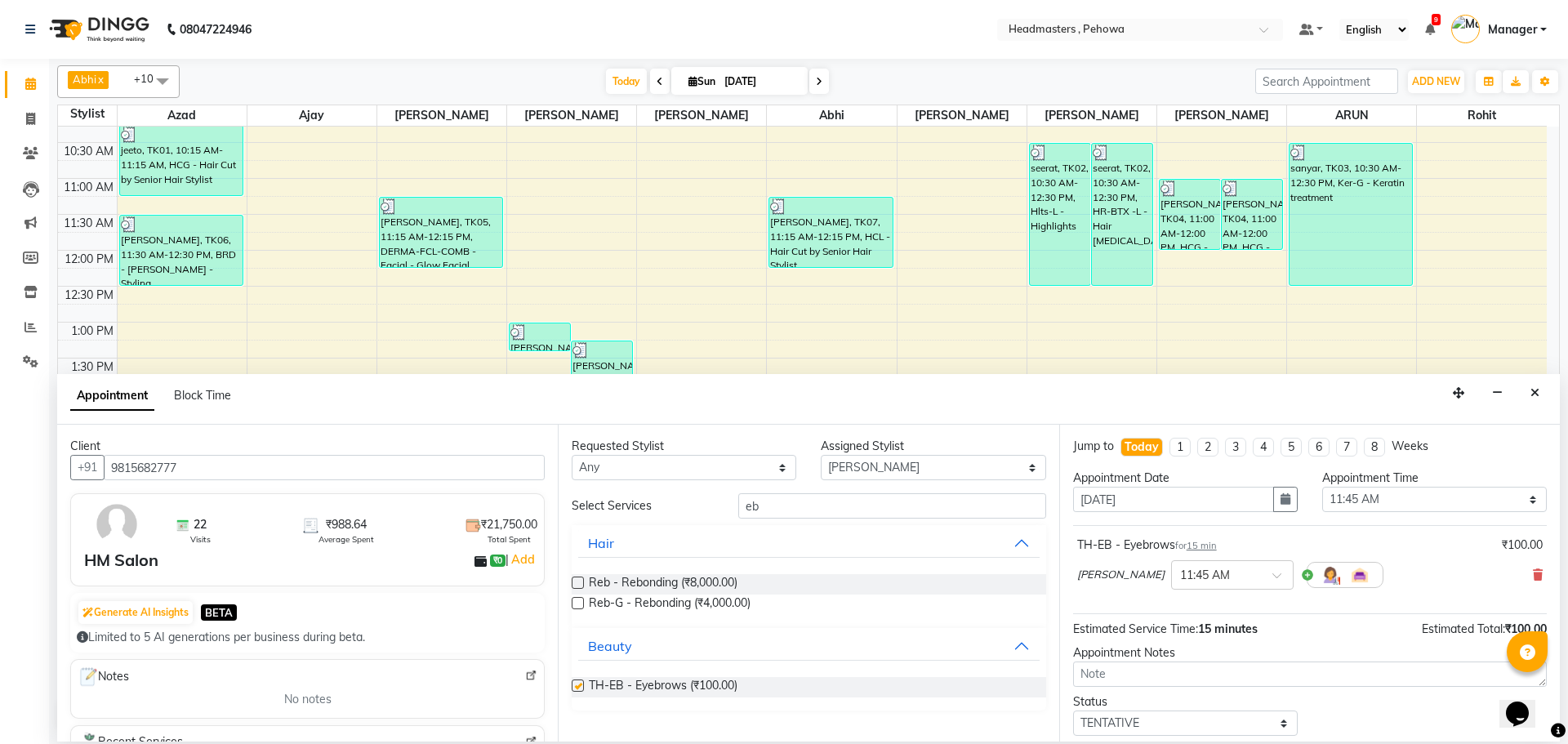 checkbox on "false" 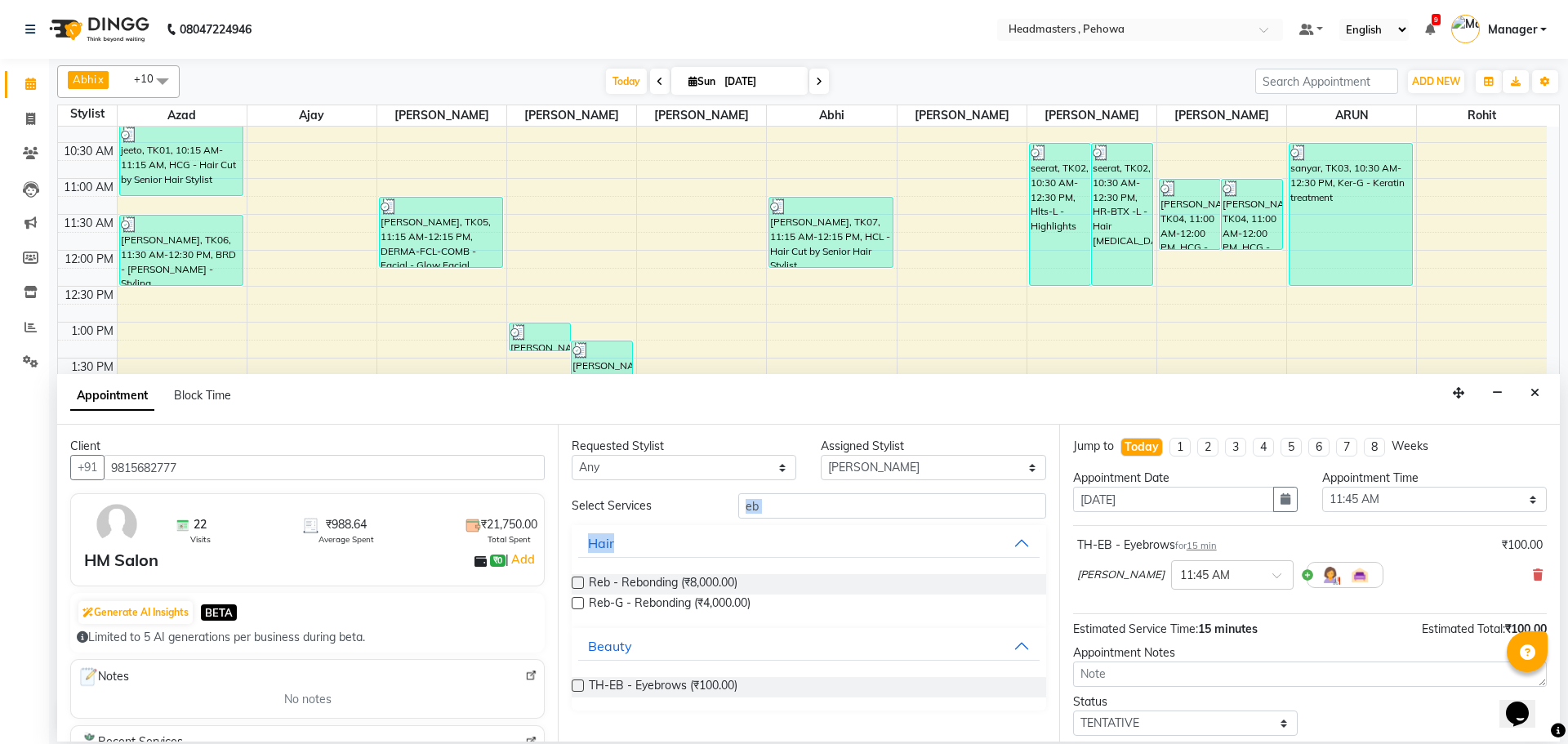 drag, startPoint x: 760, startPoint y: 508, endPoint x: 747, endPoint y: 504, distance: 13.601471 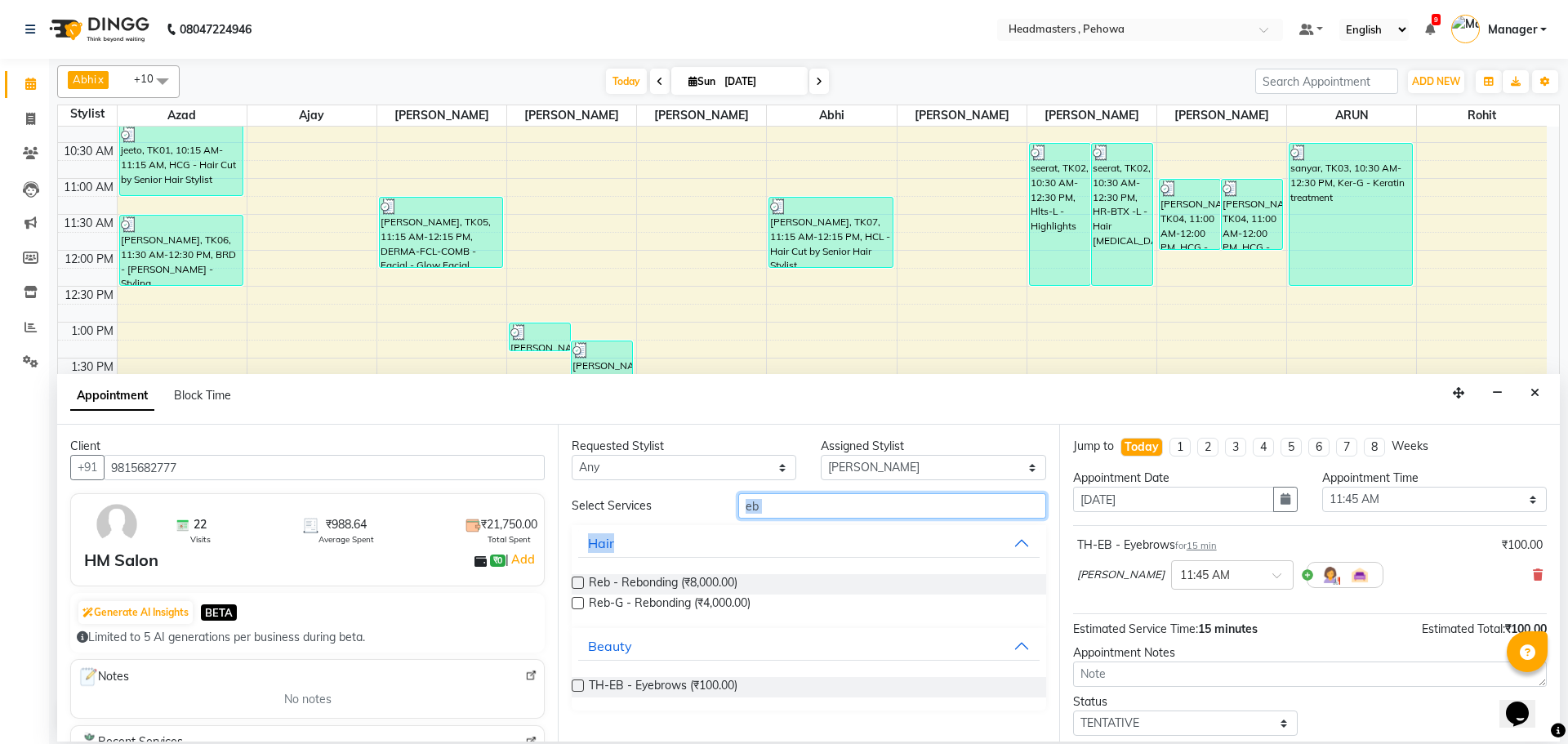 click on "eb" at bounding box center [892, 506] 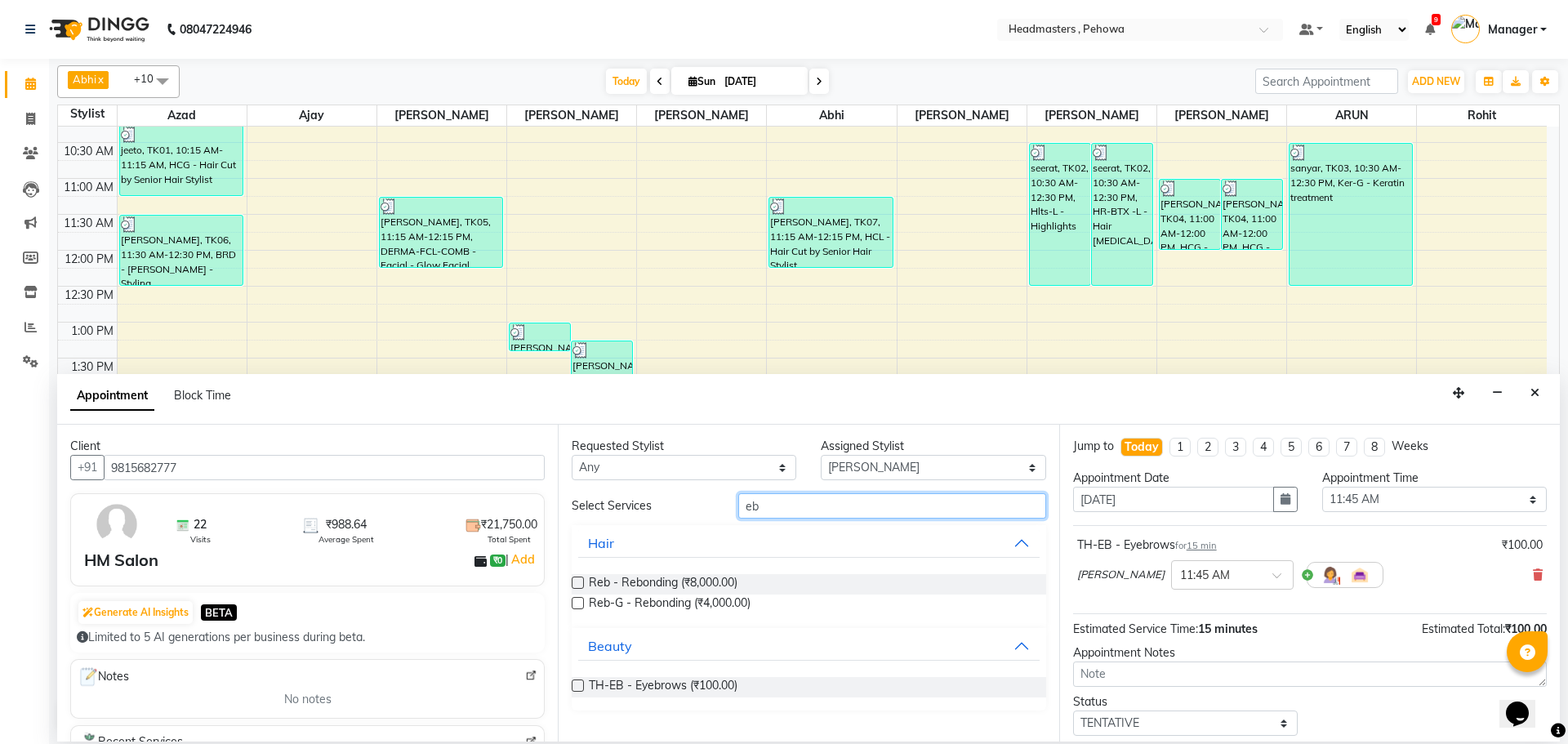 type on "e" 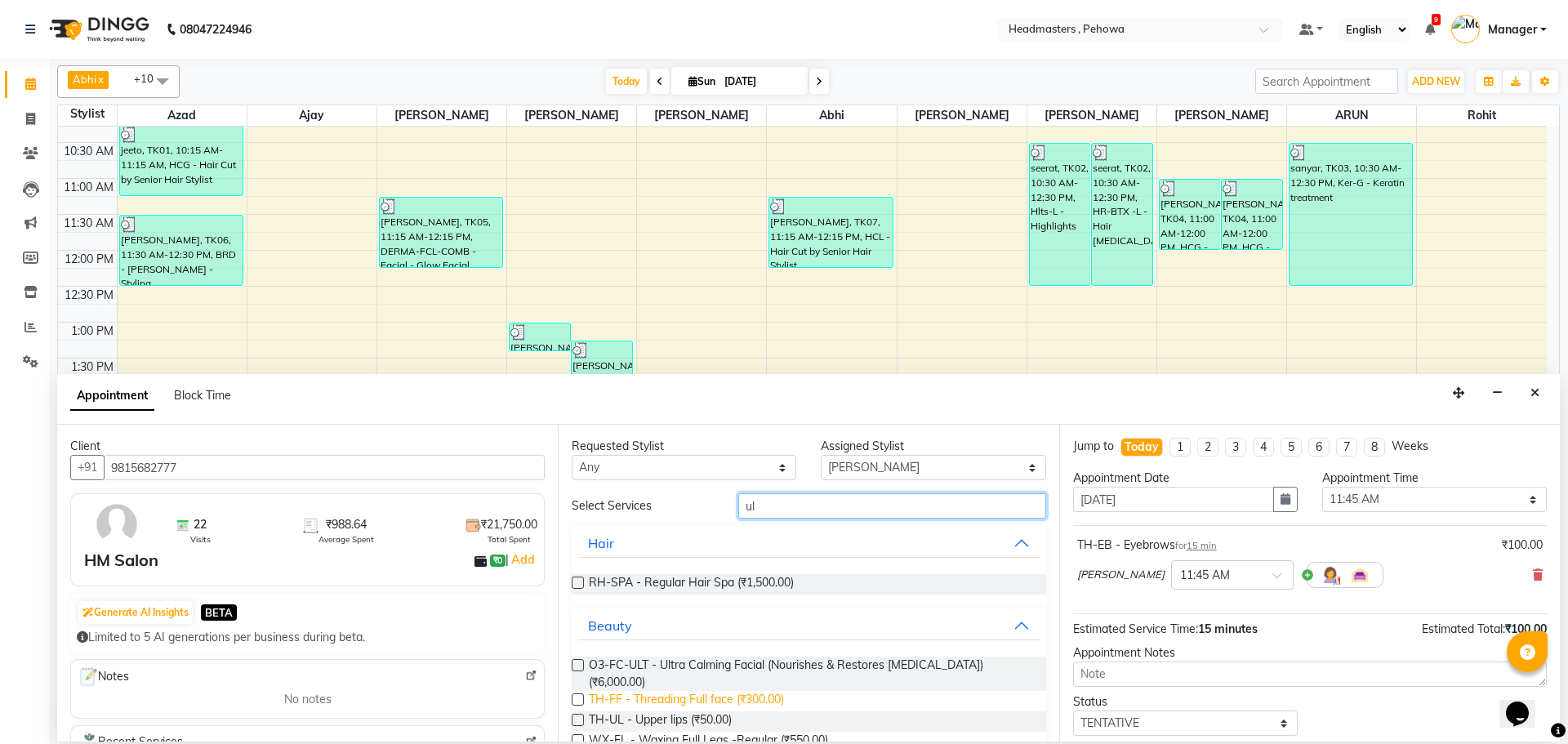 scroll, scrollTop: 82, scrollLeft: 0, axis: vertical 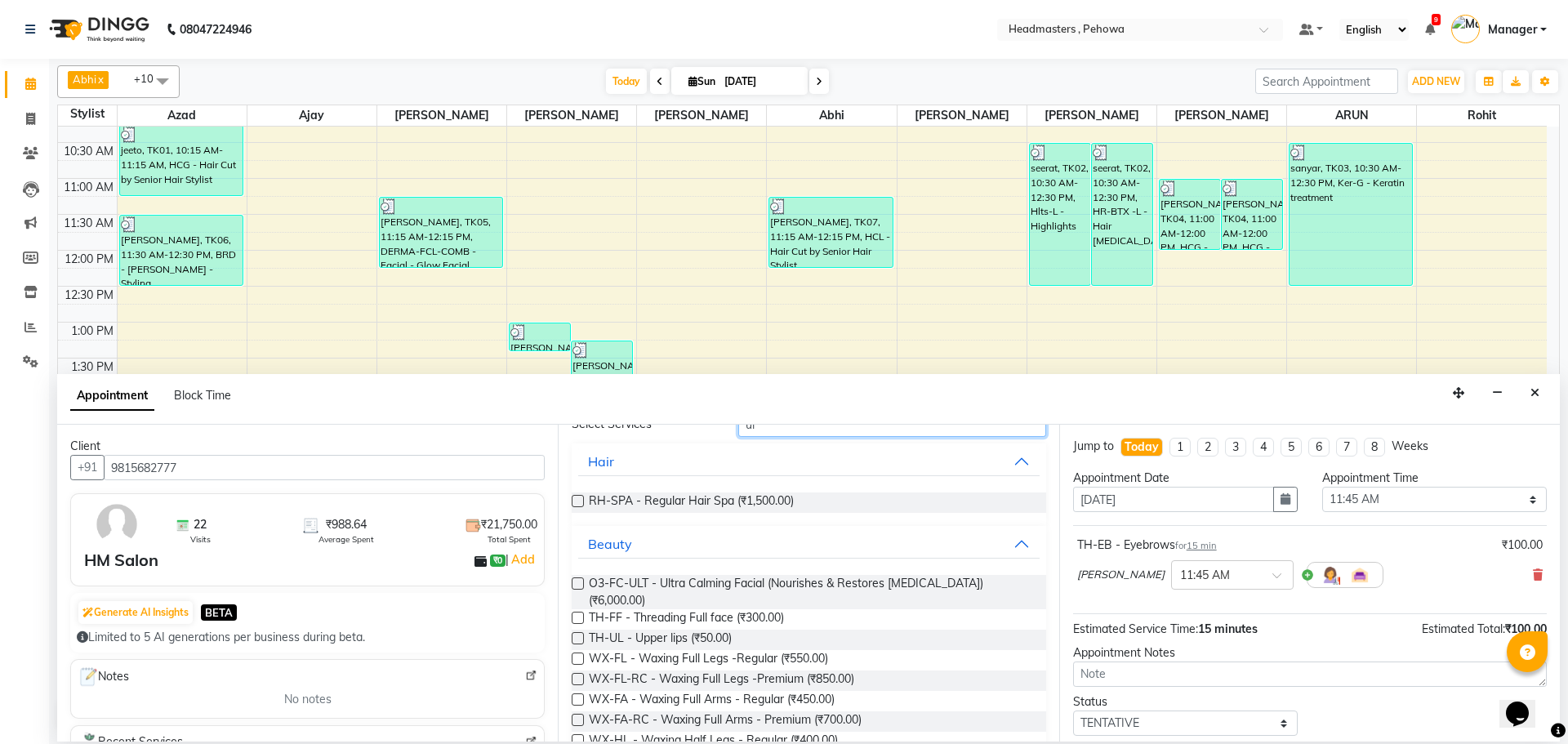 type on "ul" 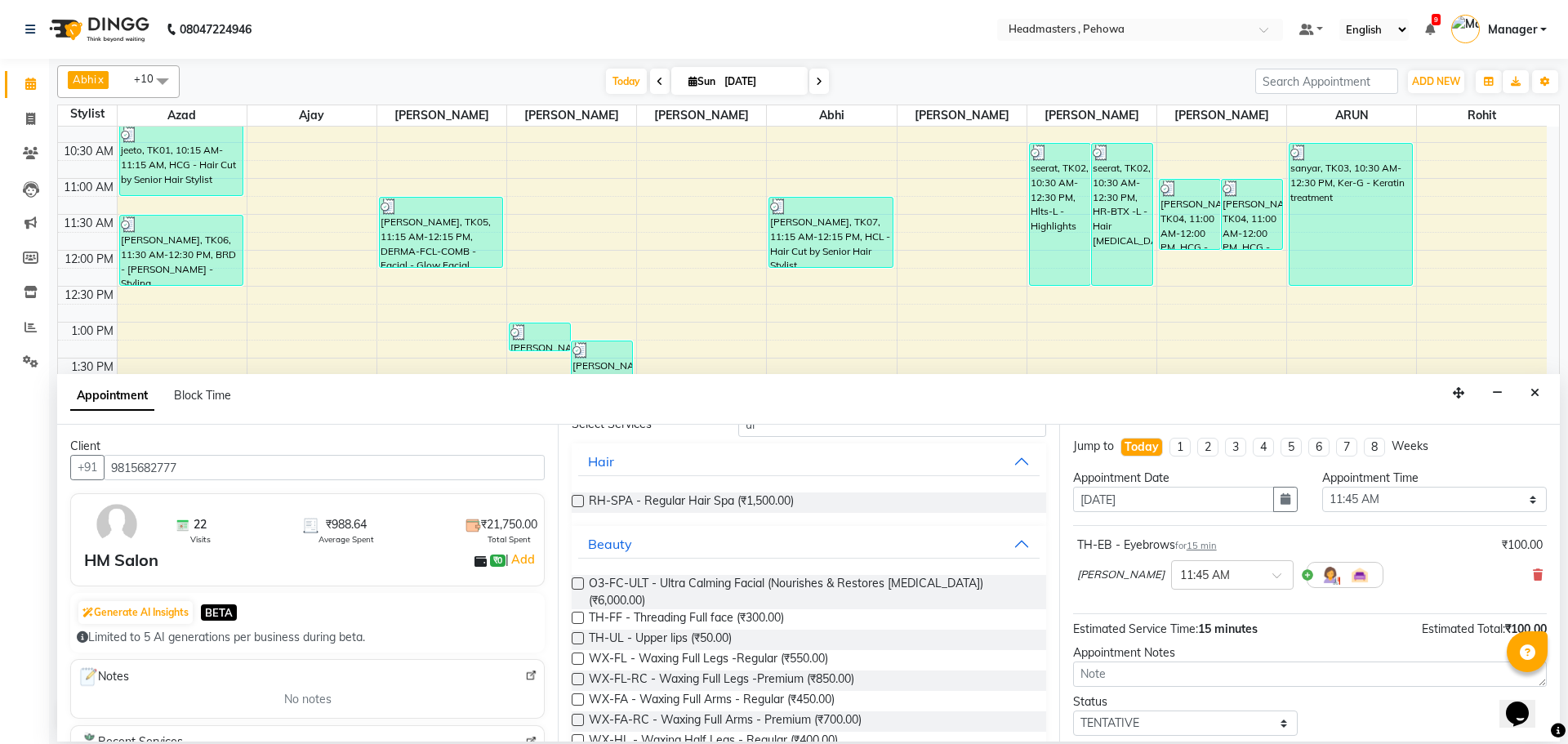 click at bounding box center (577, 638) 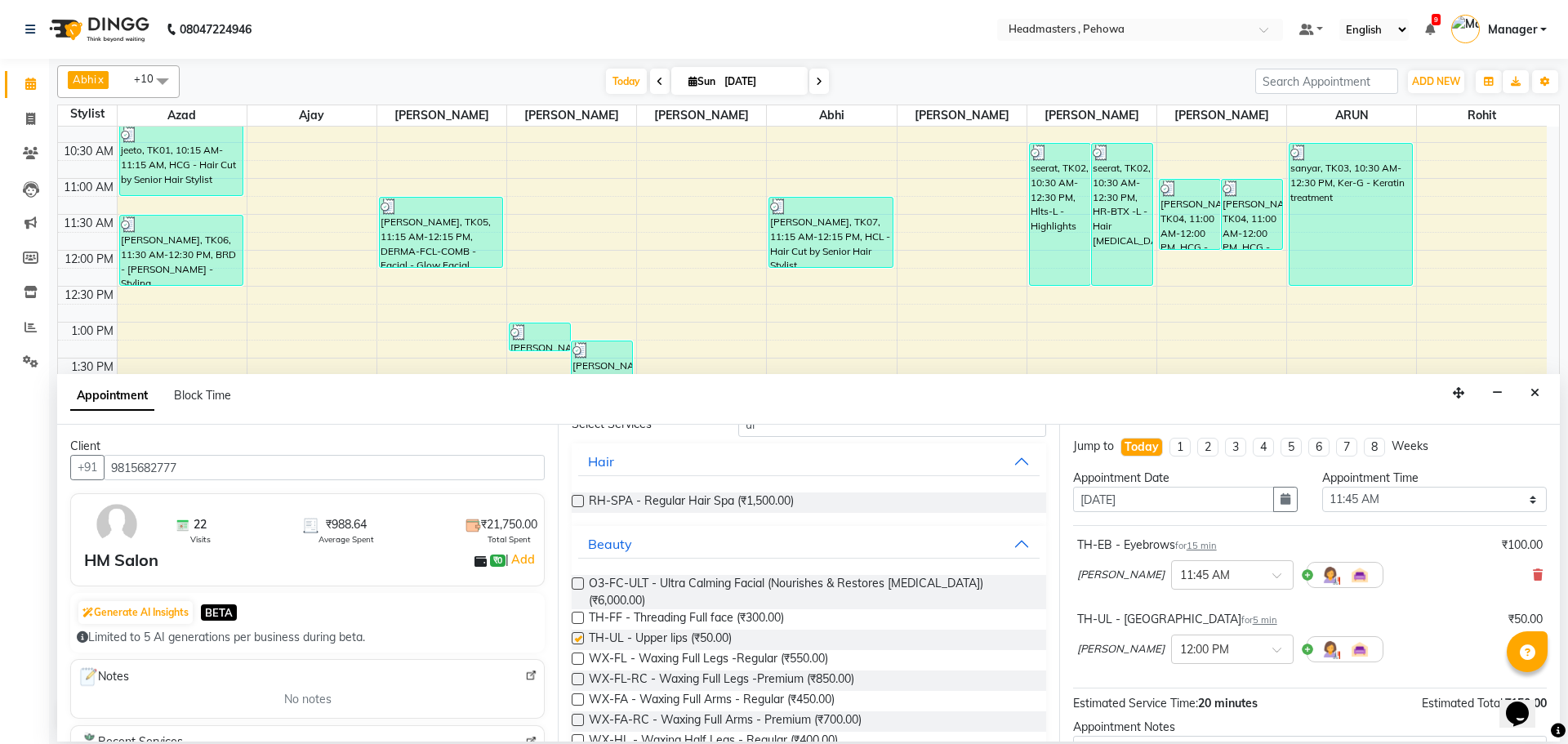 checkbox on "false" 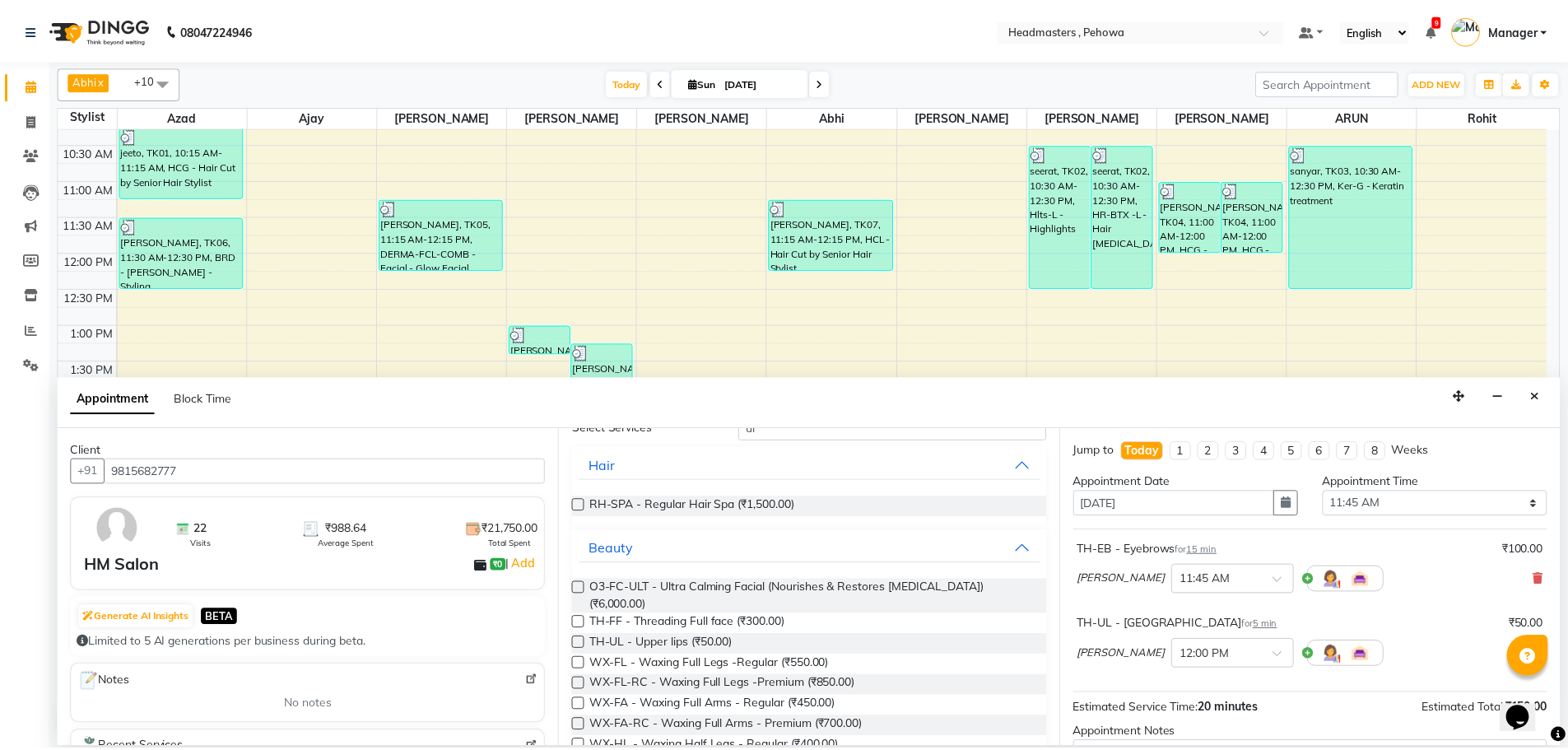 scroll, scrollTop: 146, scrollLeft: 0, axis: vertical 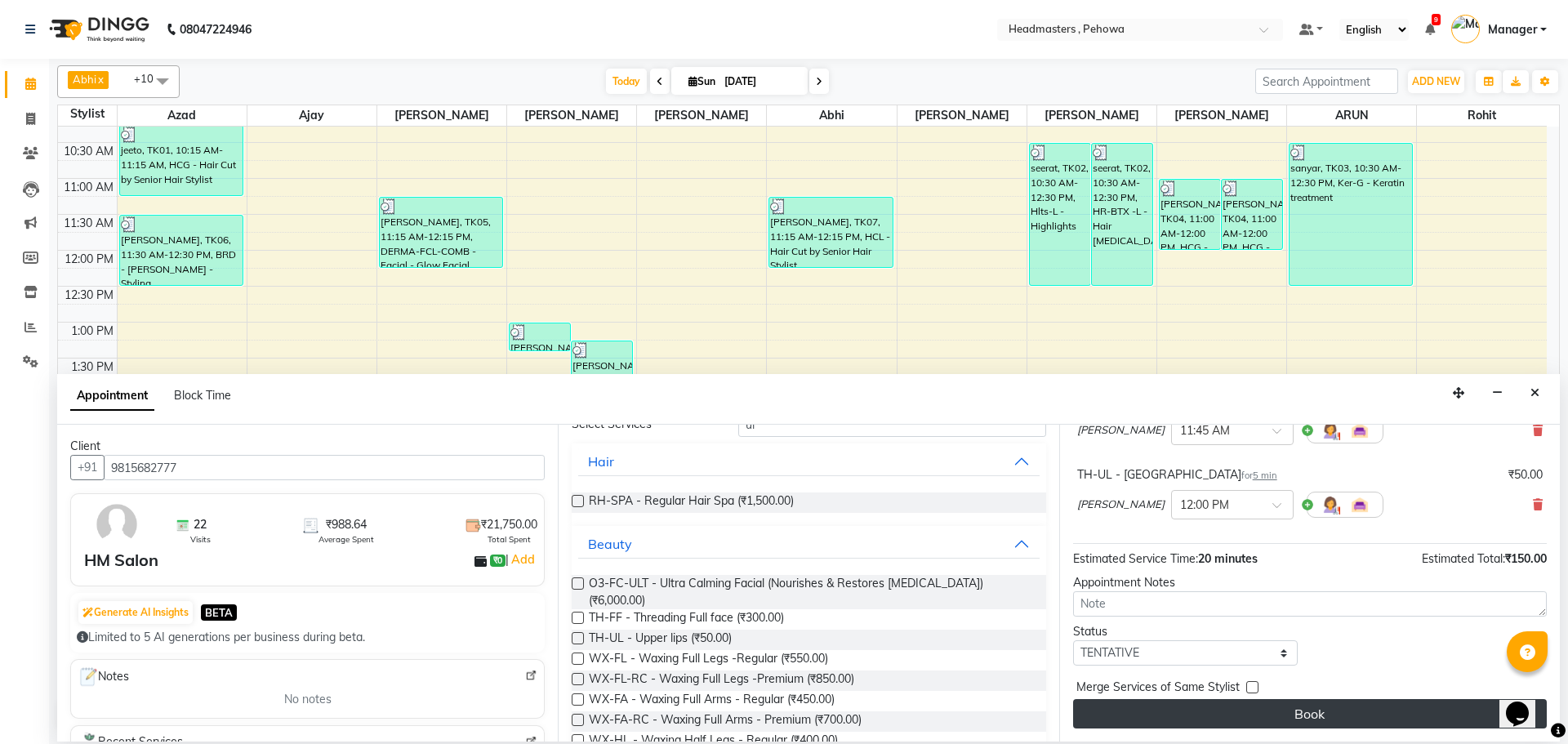 click on "Book" at bounding box center [1310, 714] 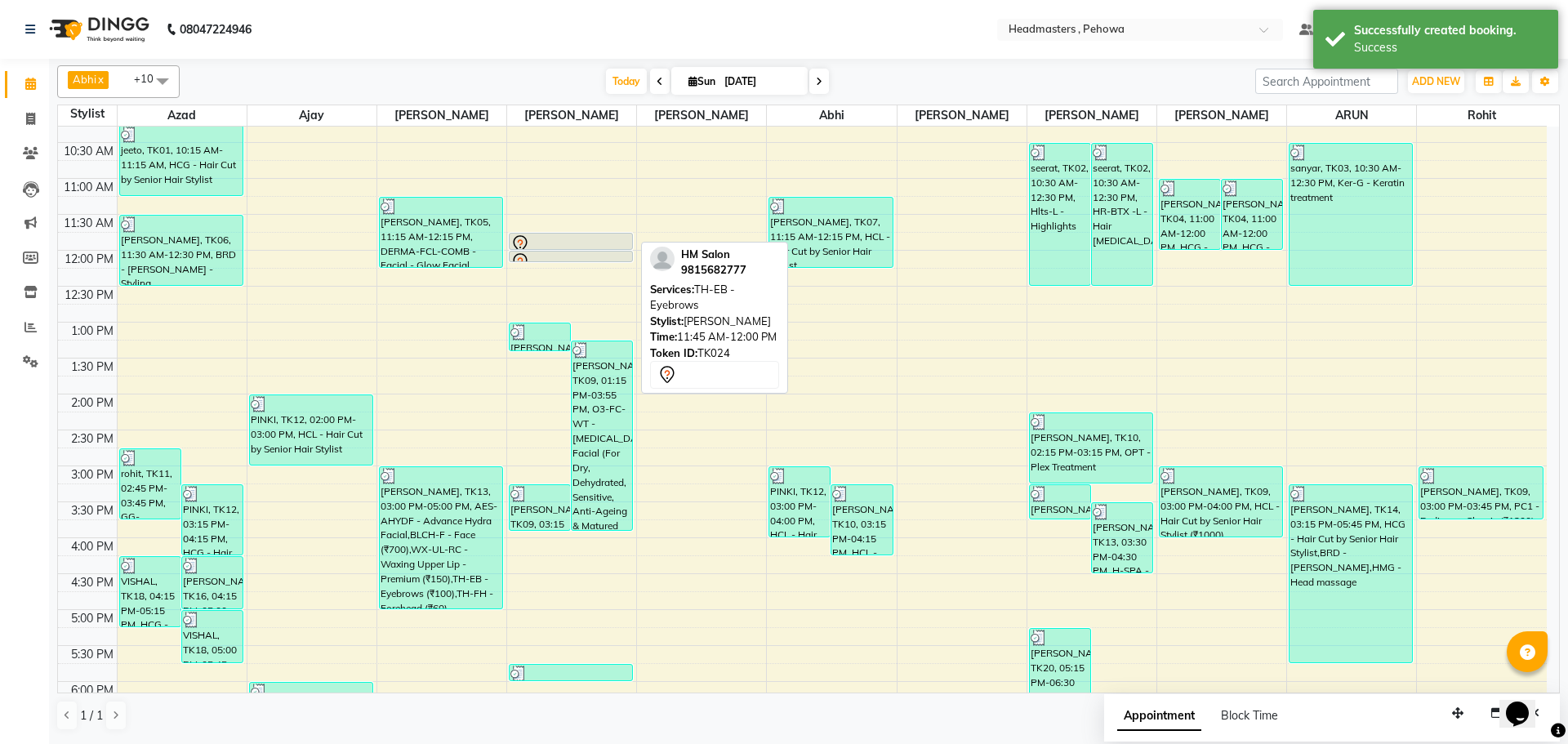 click at bounding box center [571, 249] 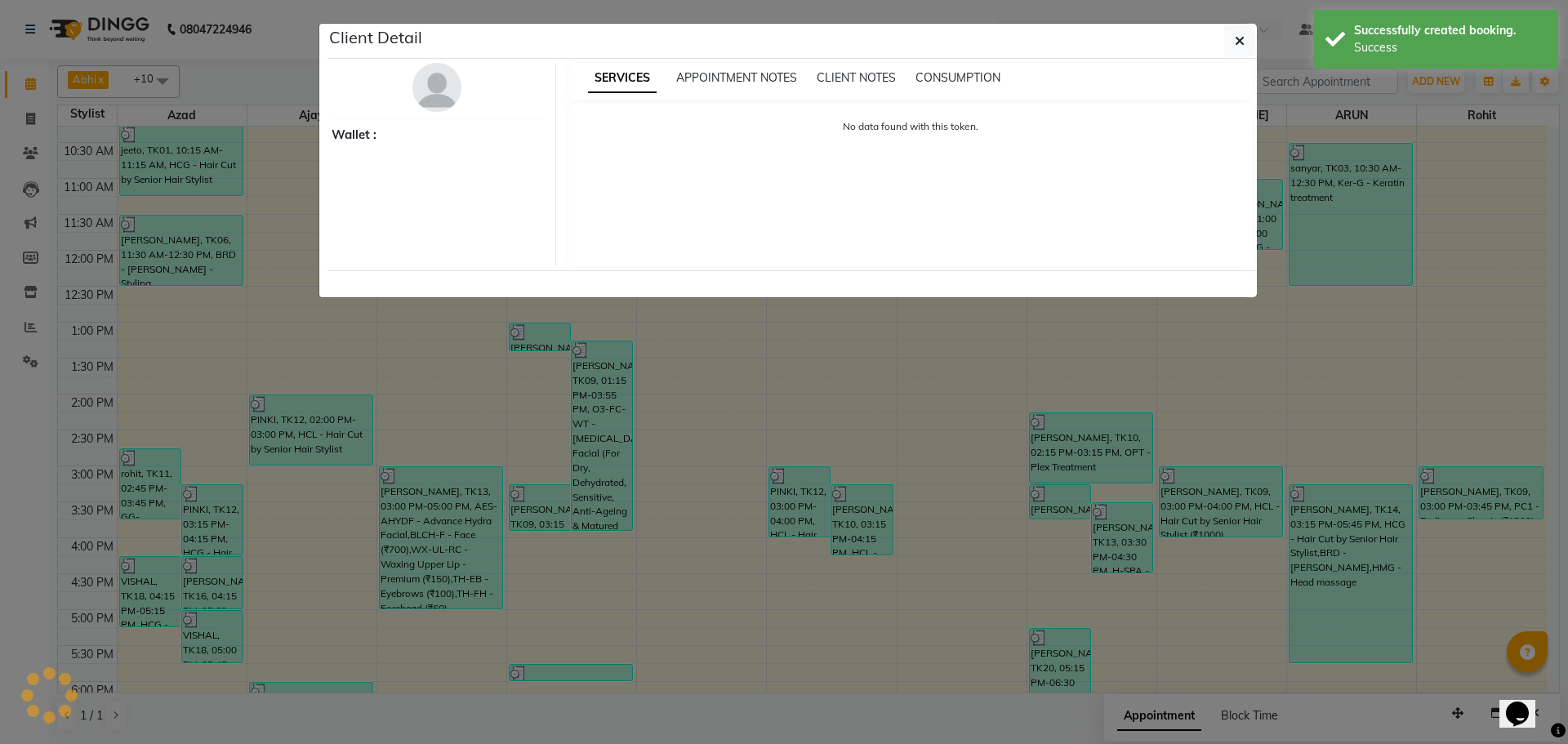select on "7" 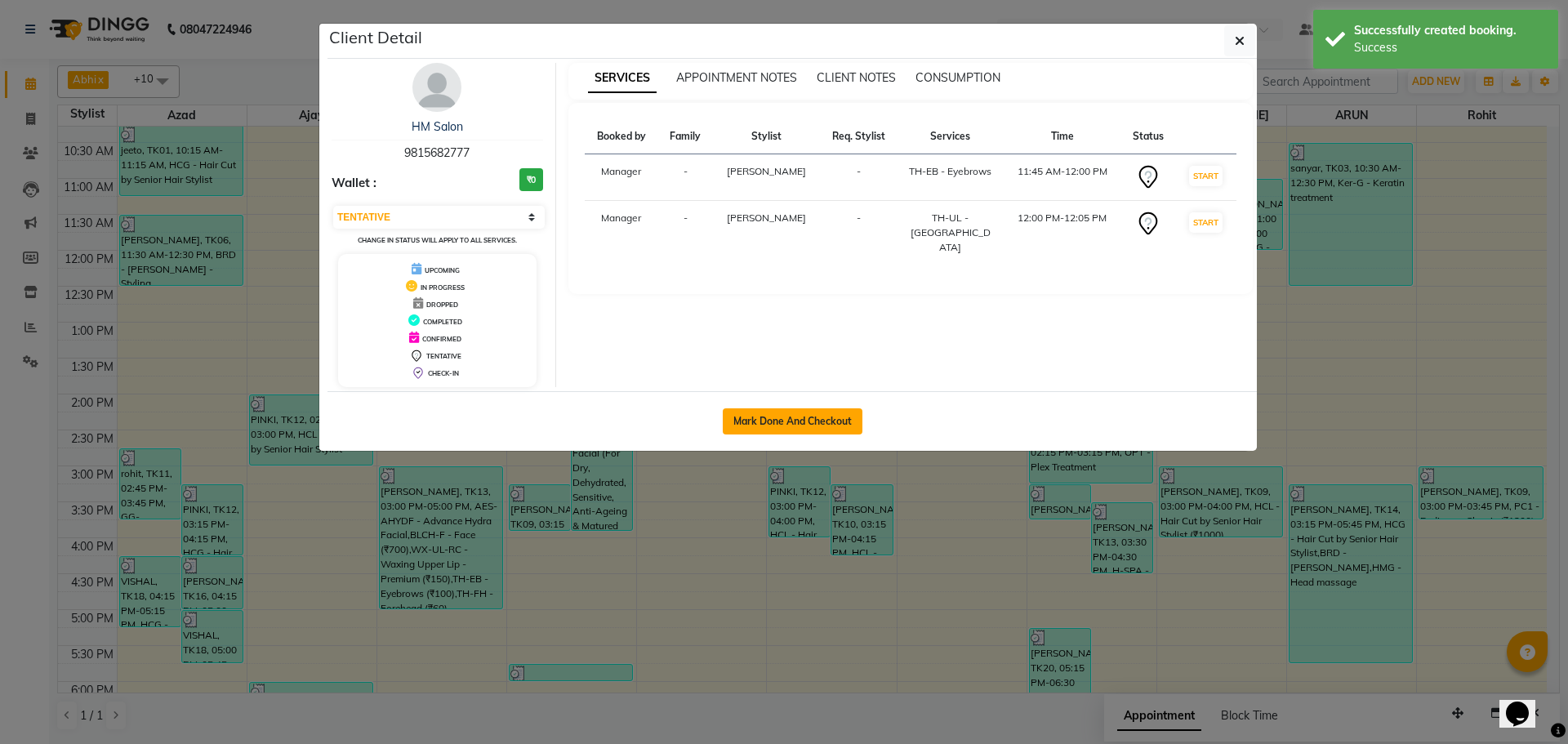 click on "Mark Done And Checkout" 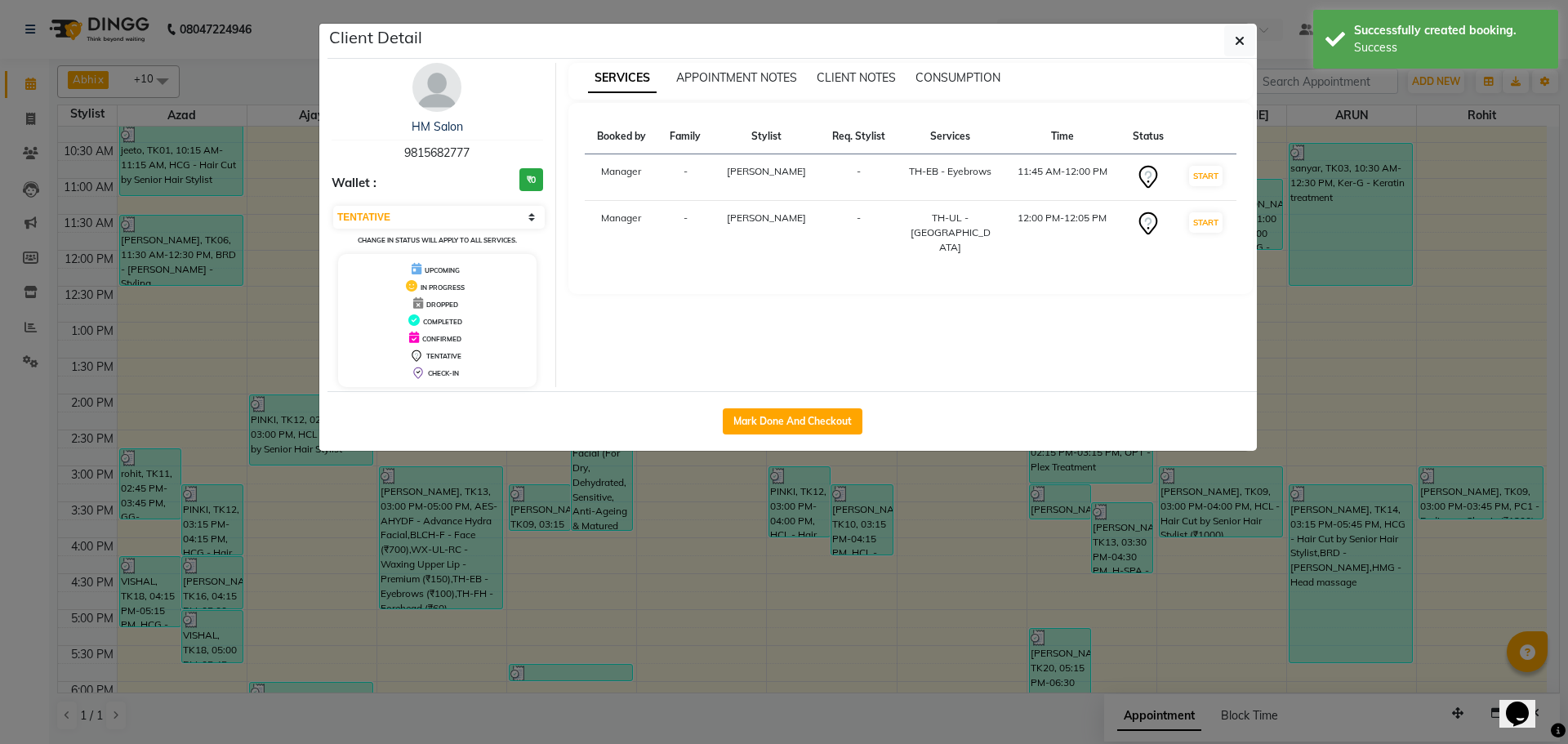 select on "service" 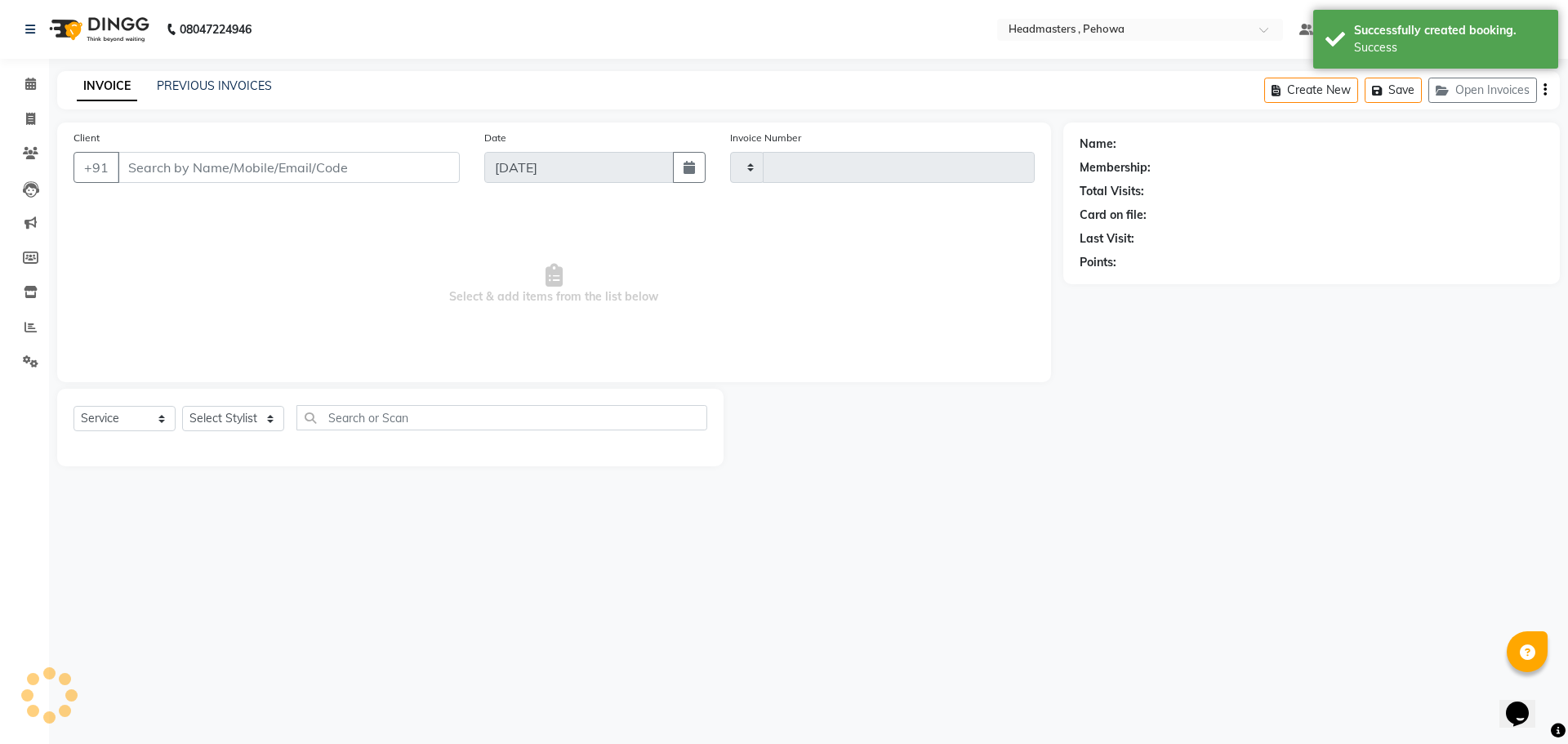 type on "1725" 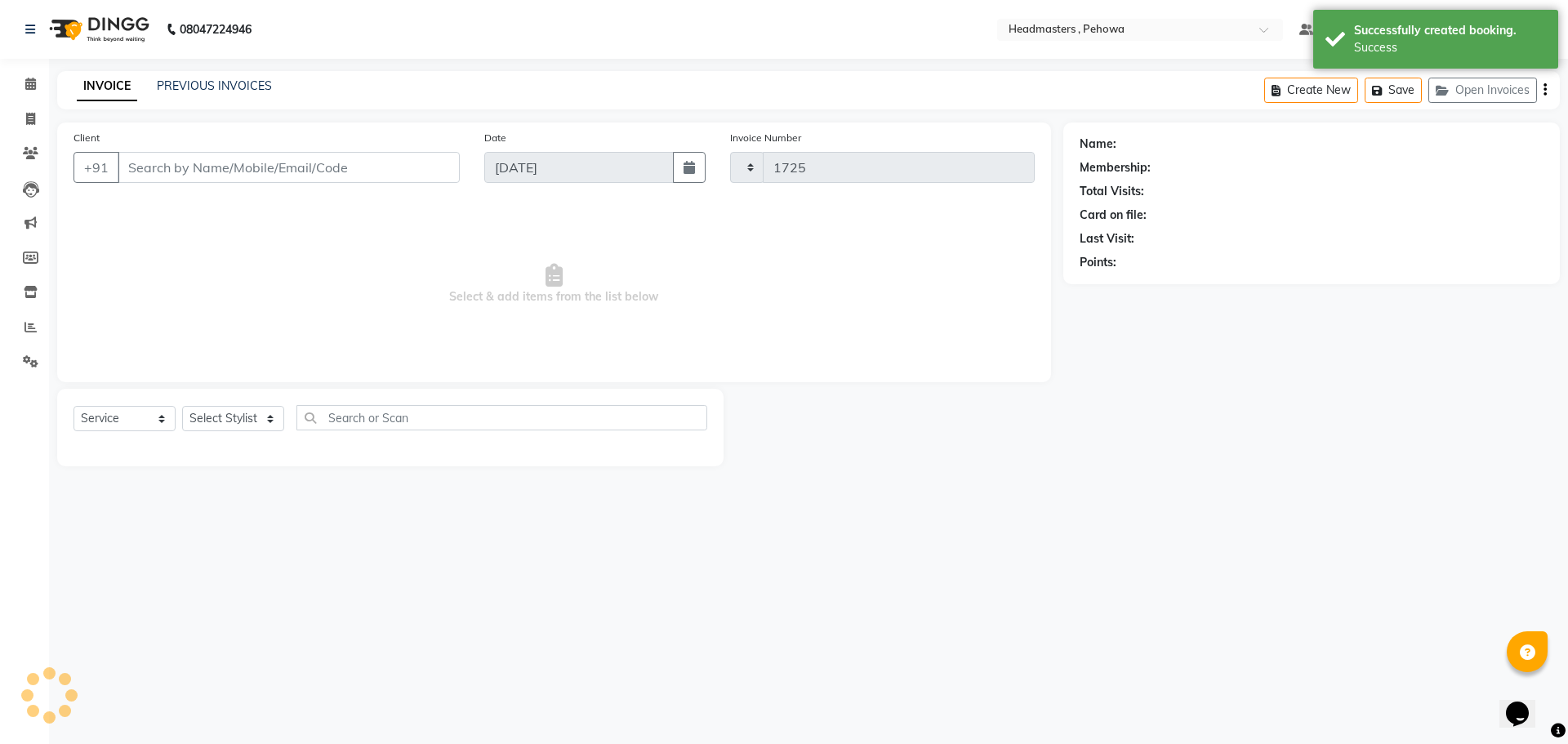 select on "7727" 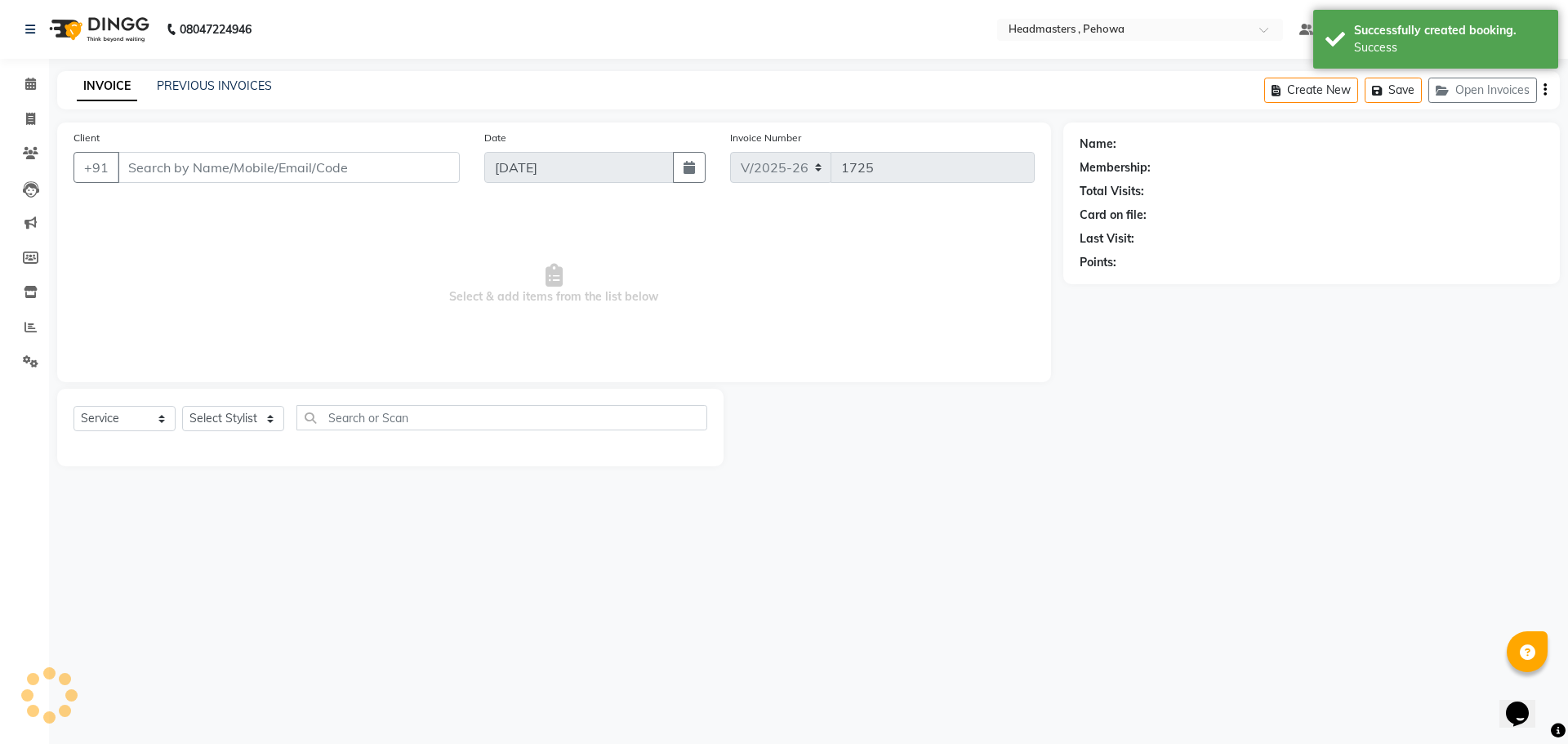 type on "9815682777" 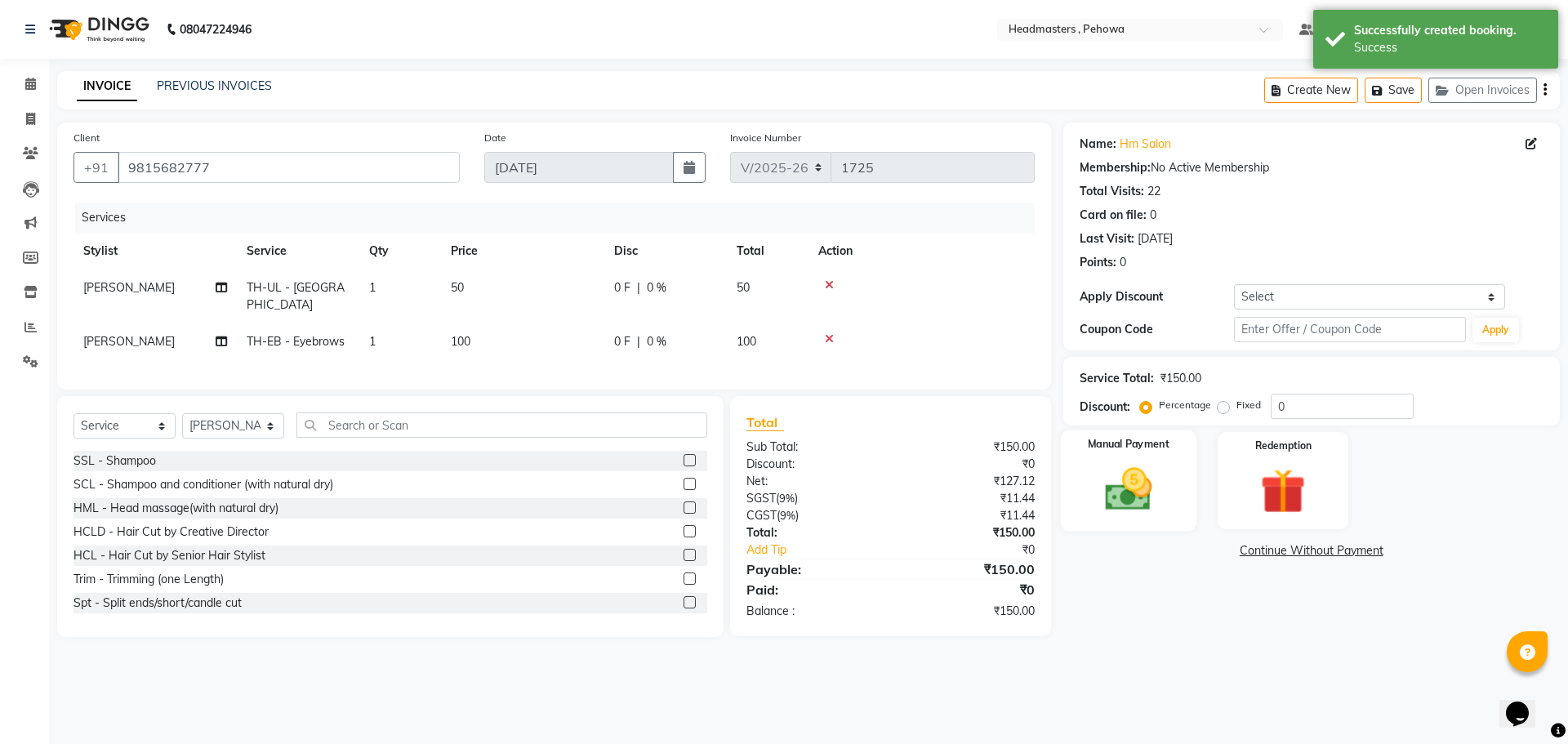 click on "Manual Payment" 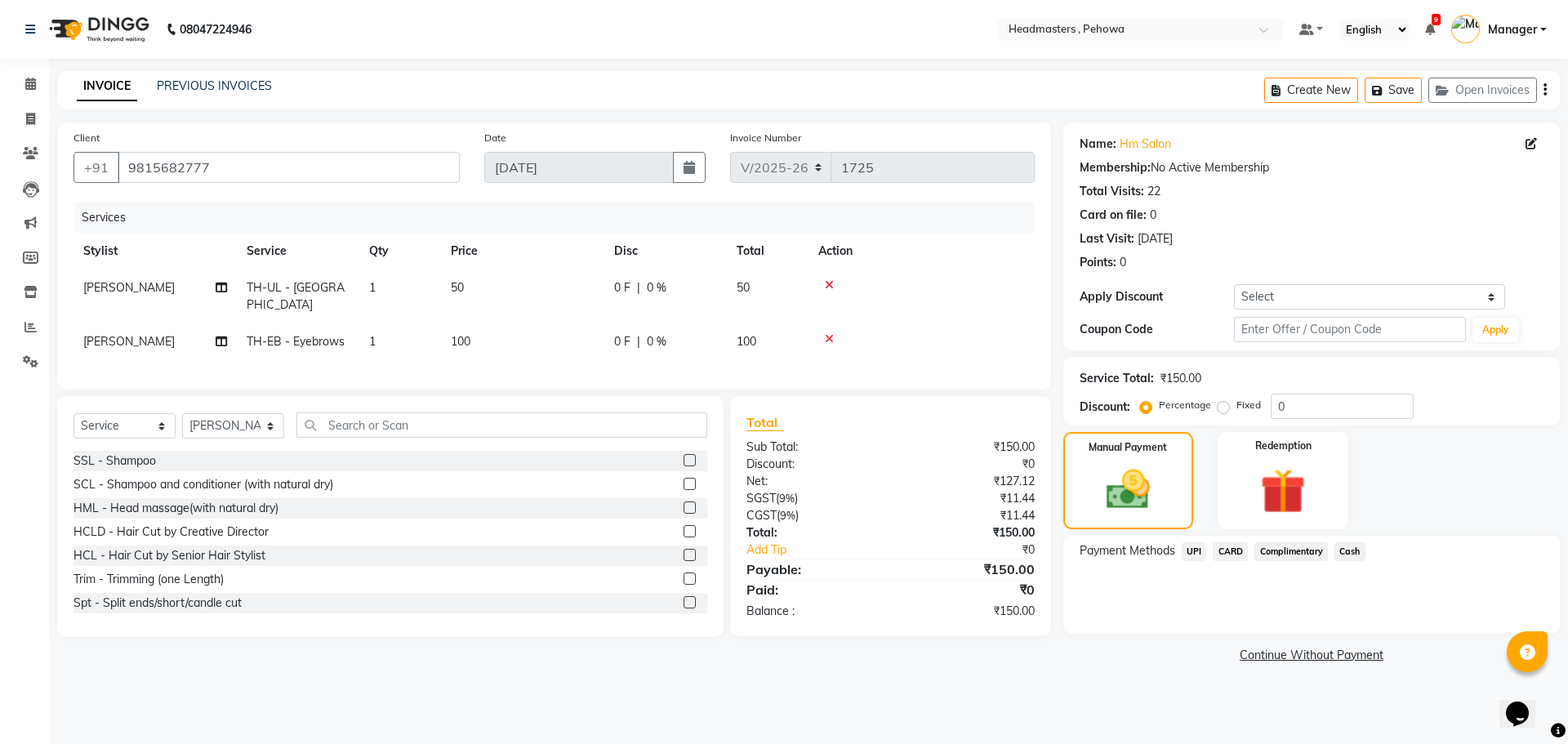 click on "Cash" 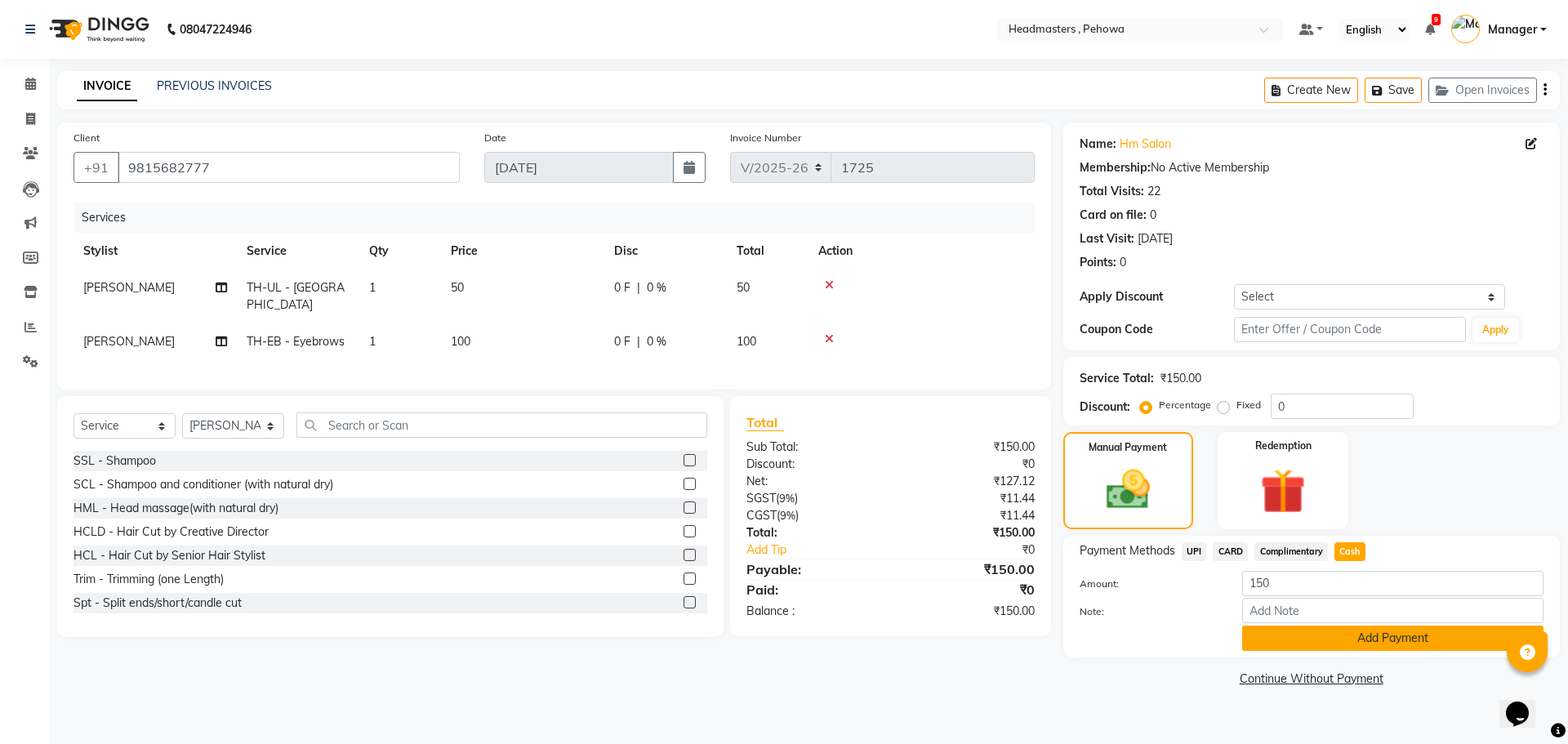 click on "Add Payment" 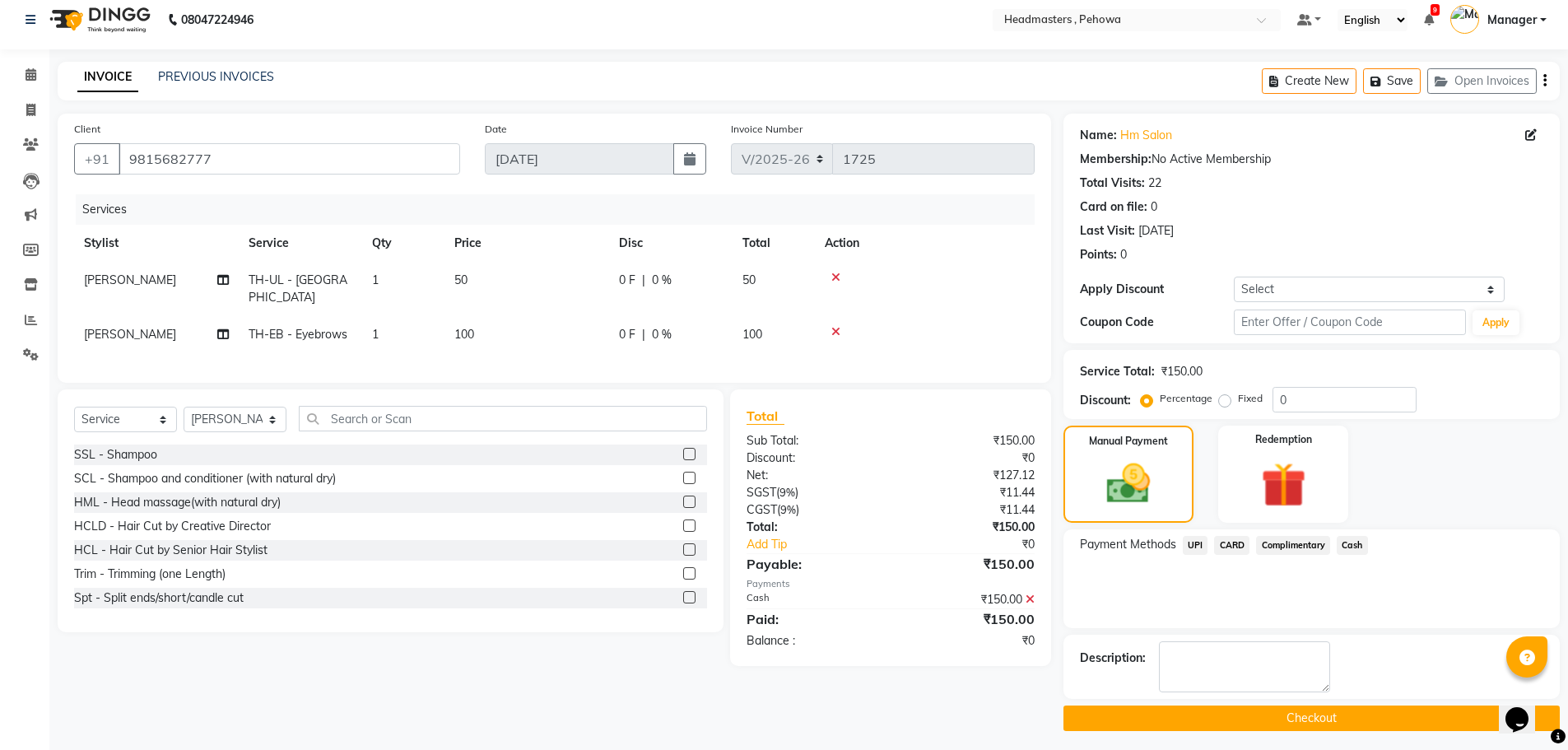 scroll, scrollTop: 16, scrollLeft: 0, axis: vertical 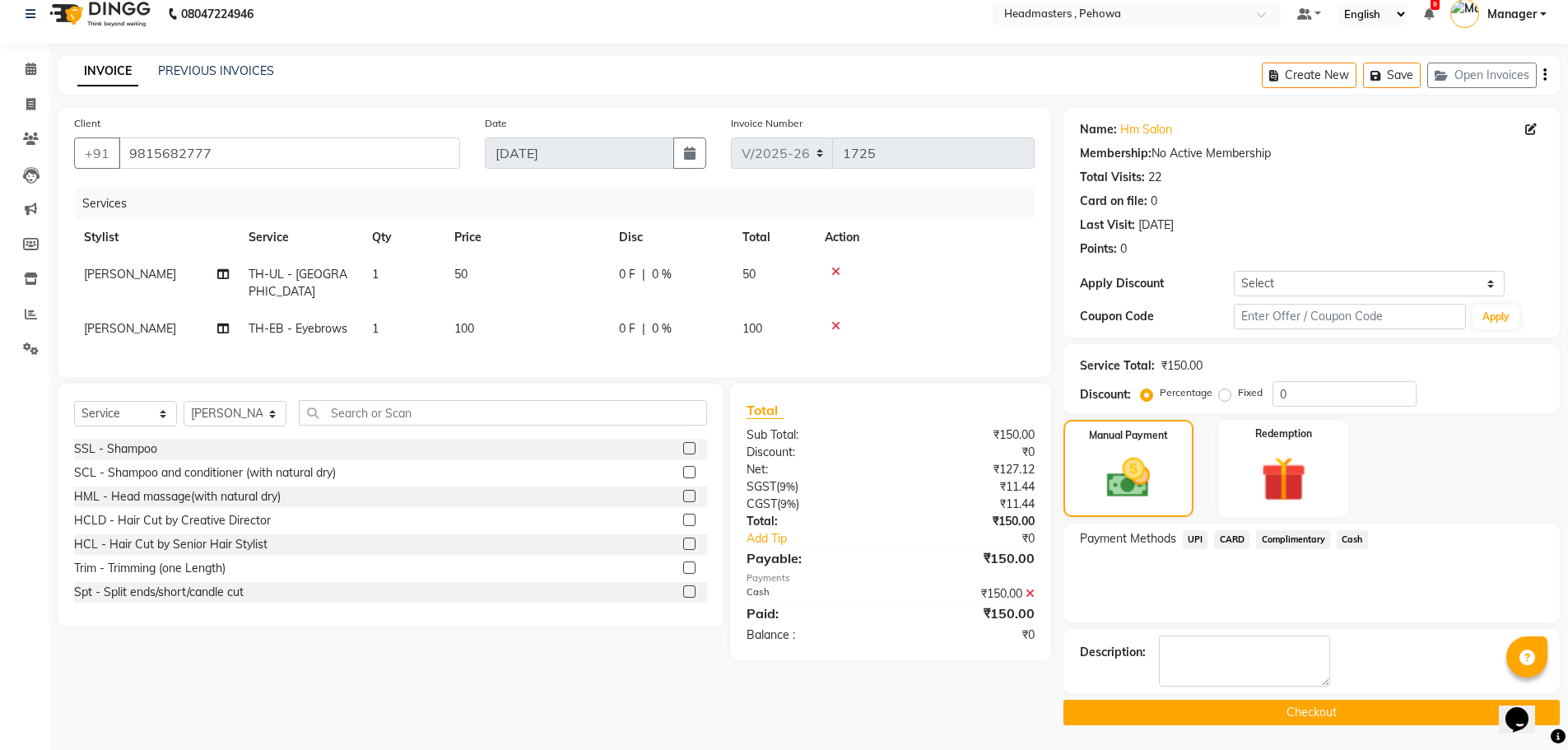 click on "Checkout" 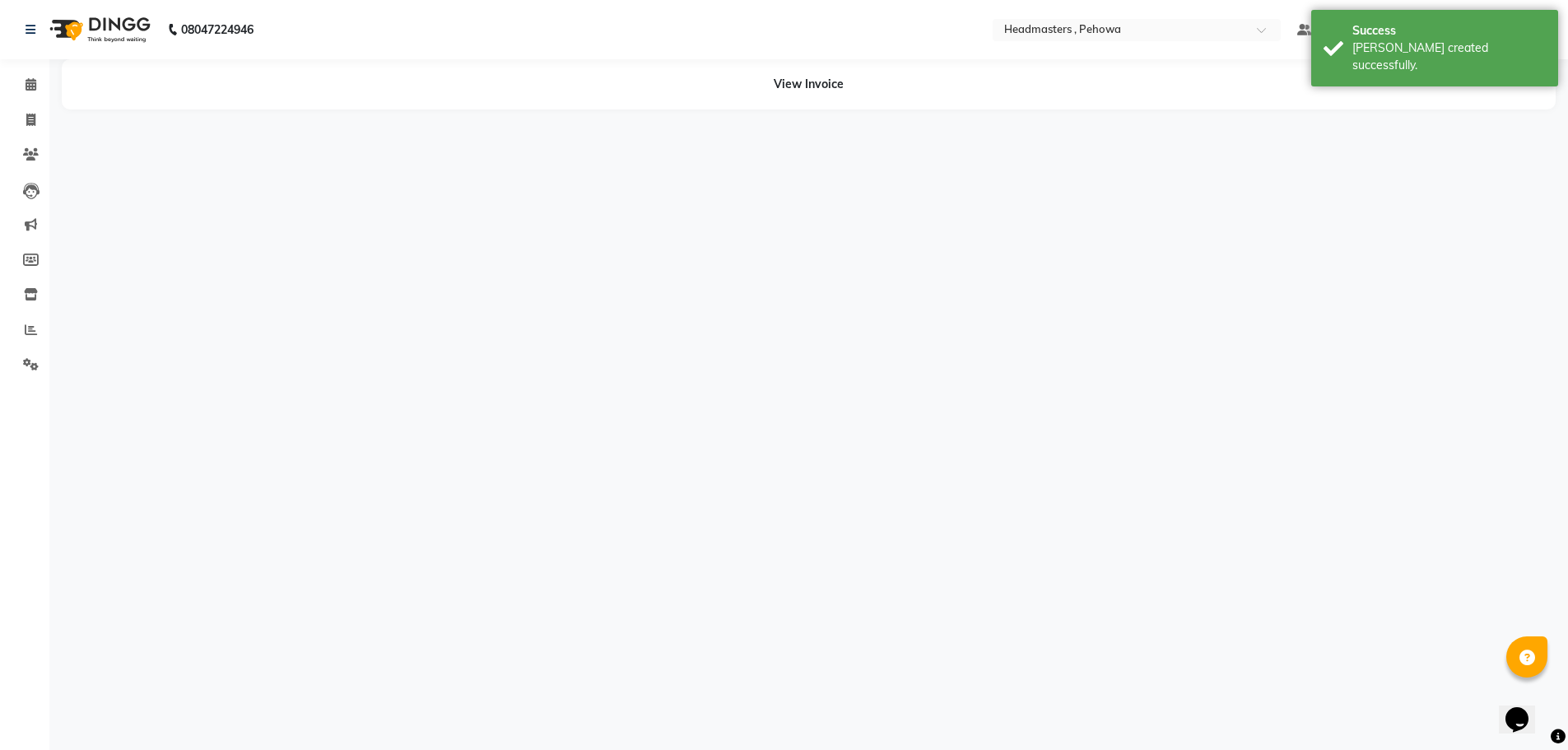 scroll, scrollTop: 0, scrollLeft: 0, axis: both 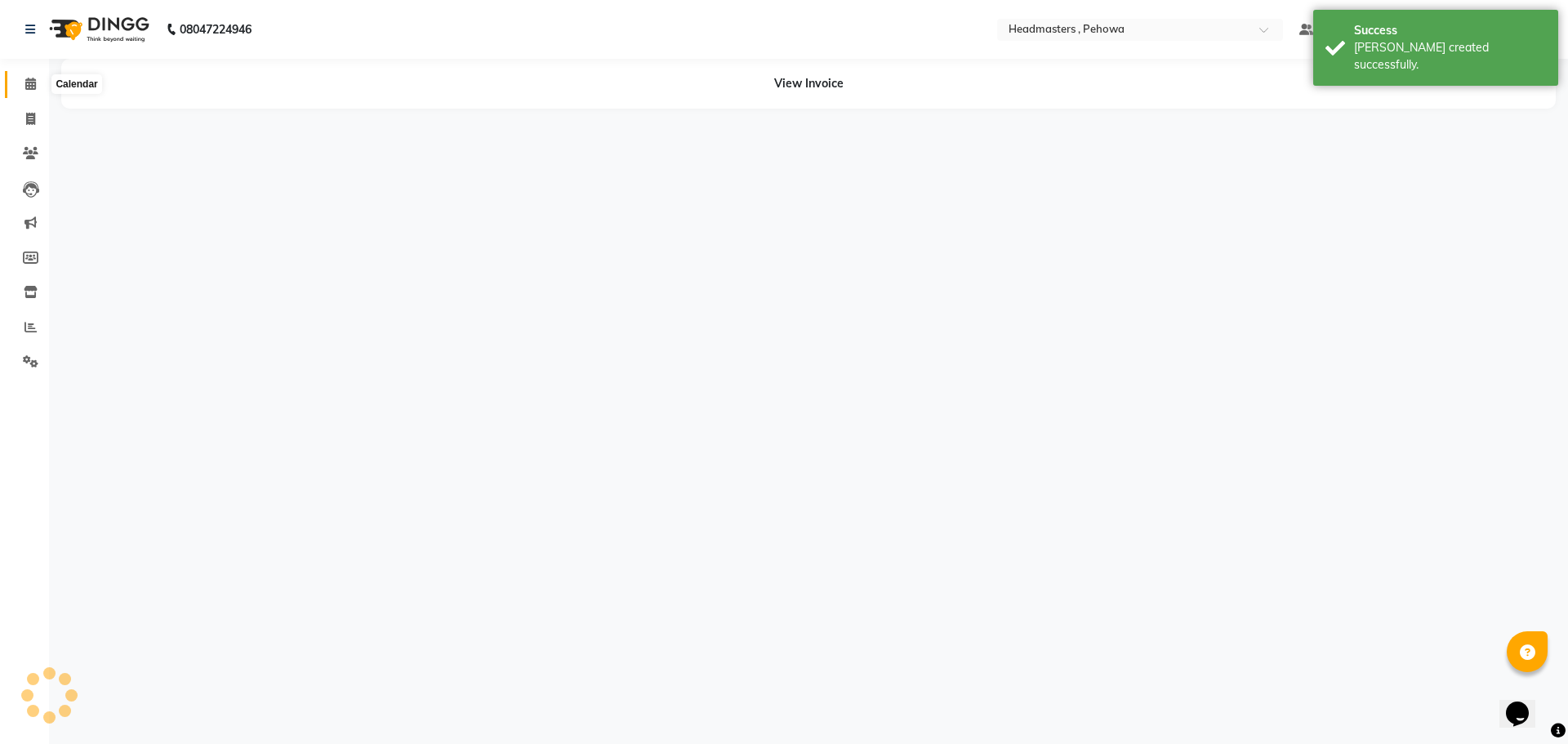 click 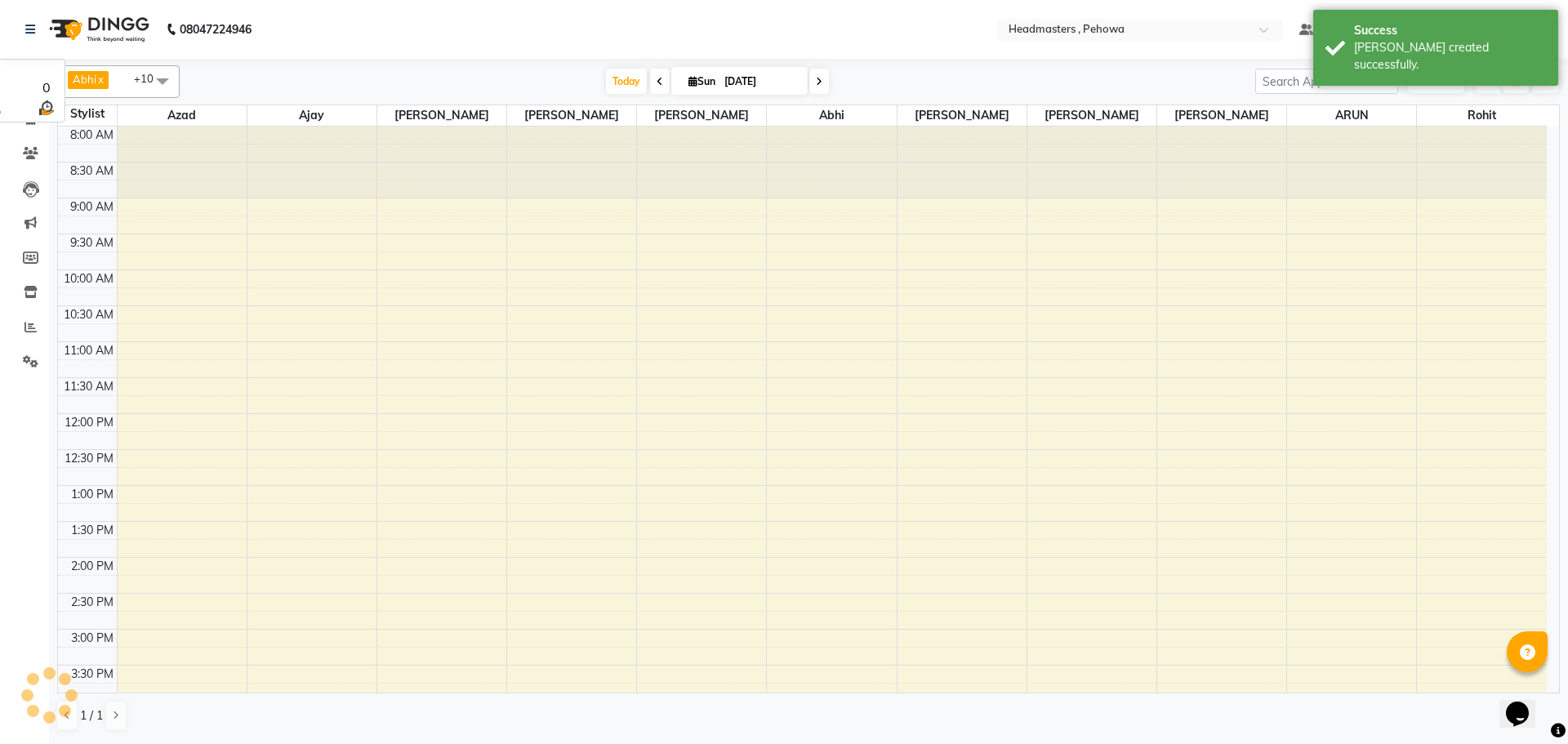 scroll, scrollTop: 408, scrollLeft: 0, axis: vertical 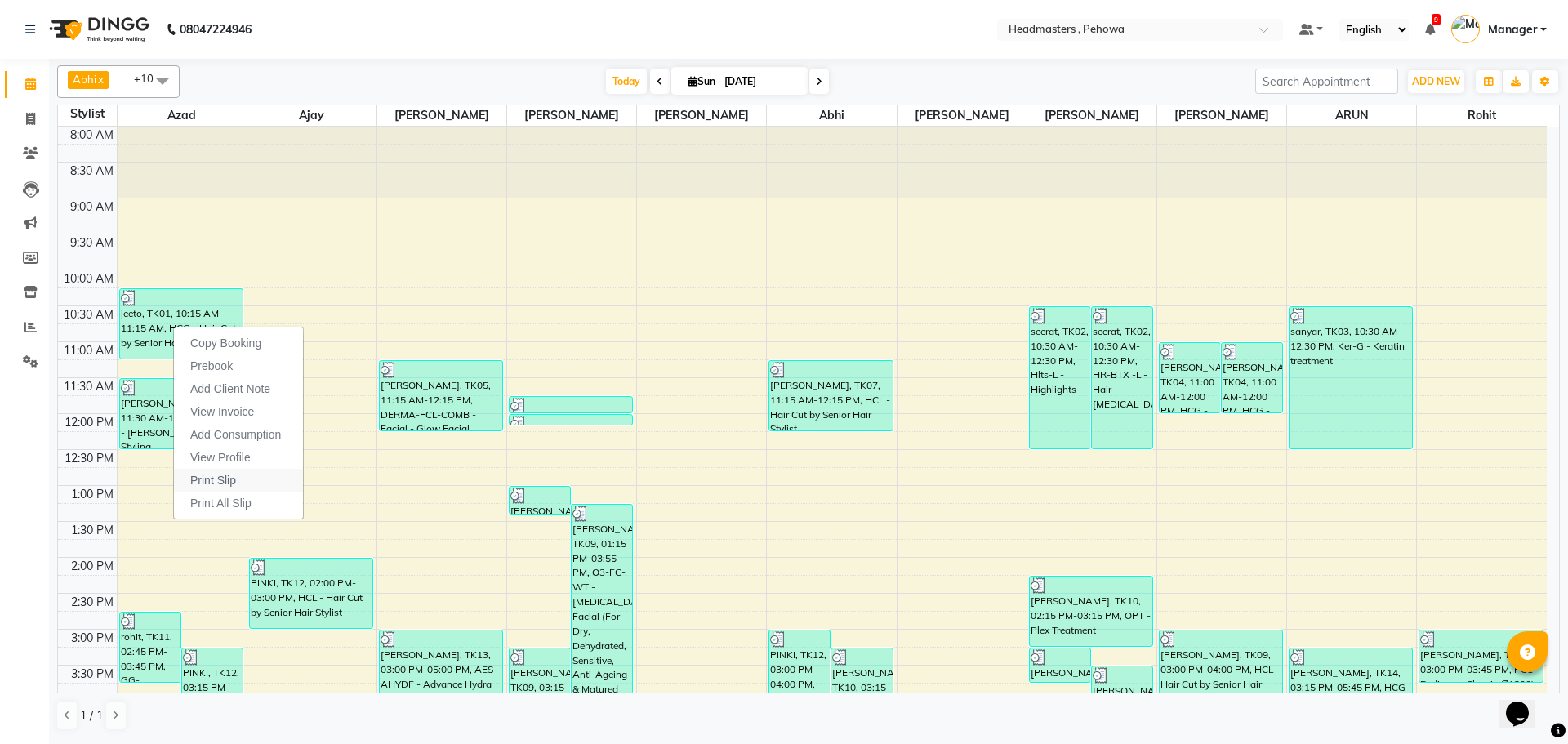 click on "Print Slip" at bounding box center (238, 480) 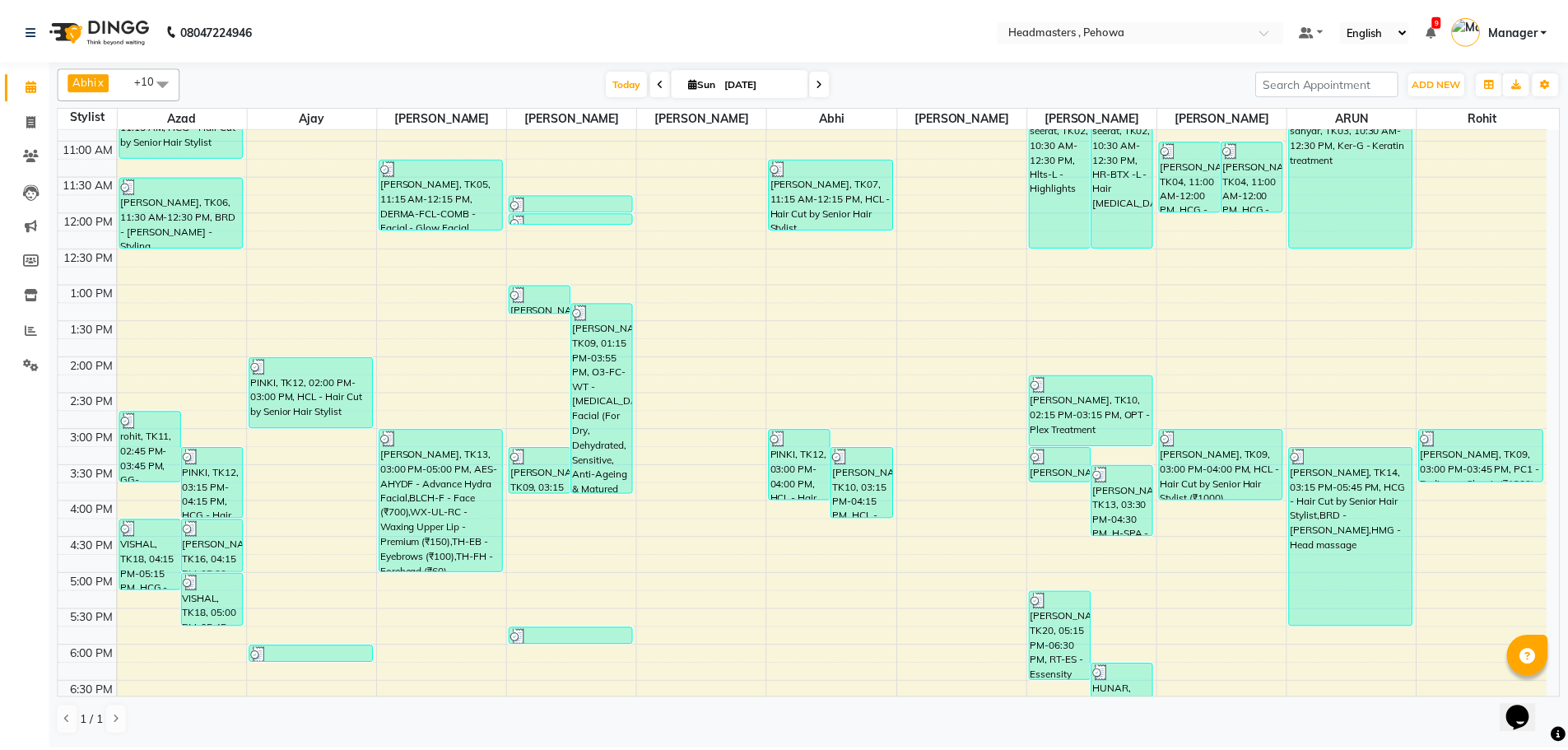 scroll, scrollTop: 329, scrollLeft: 0, axis: vertical 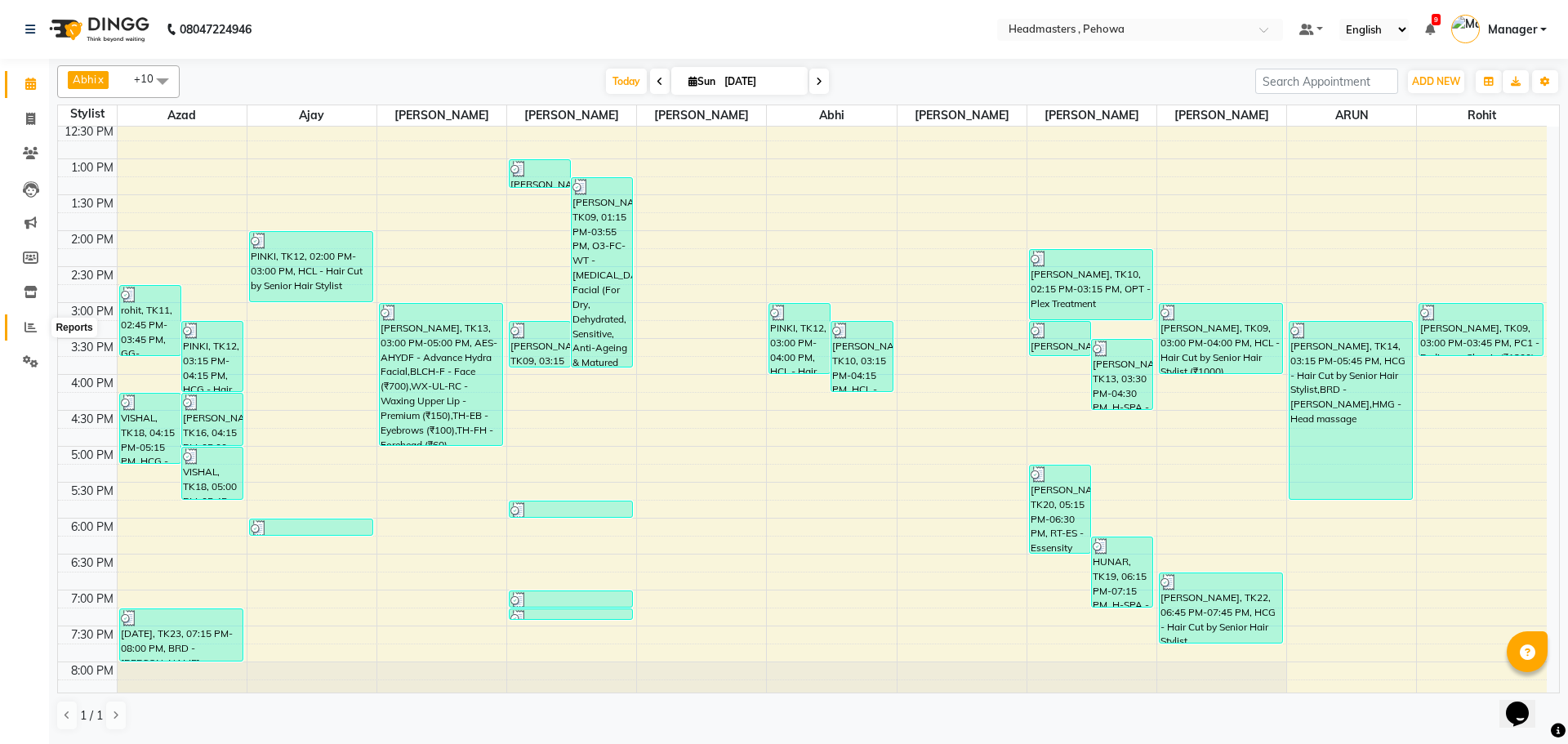 click 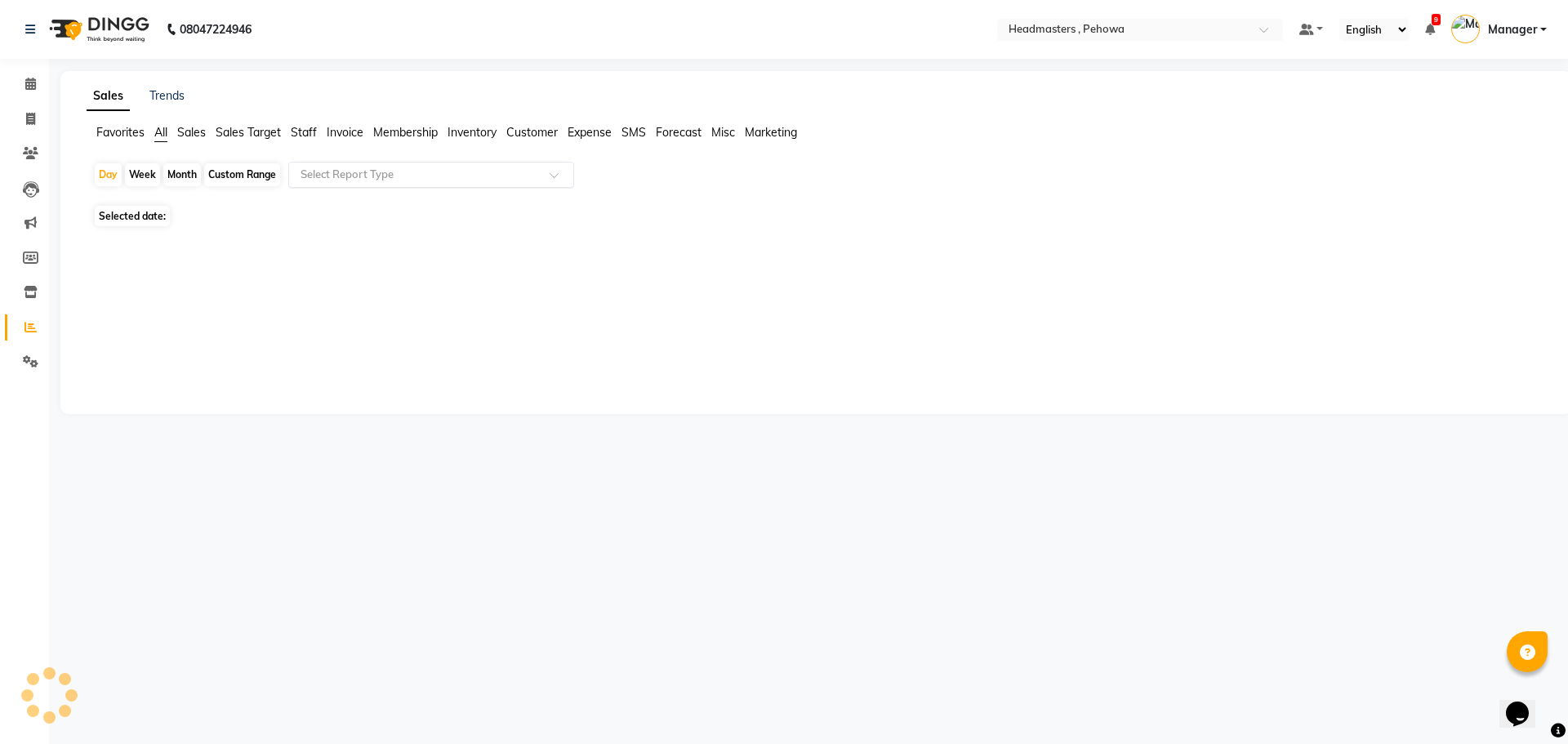 click 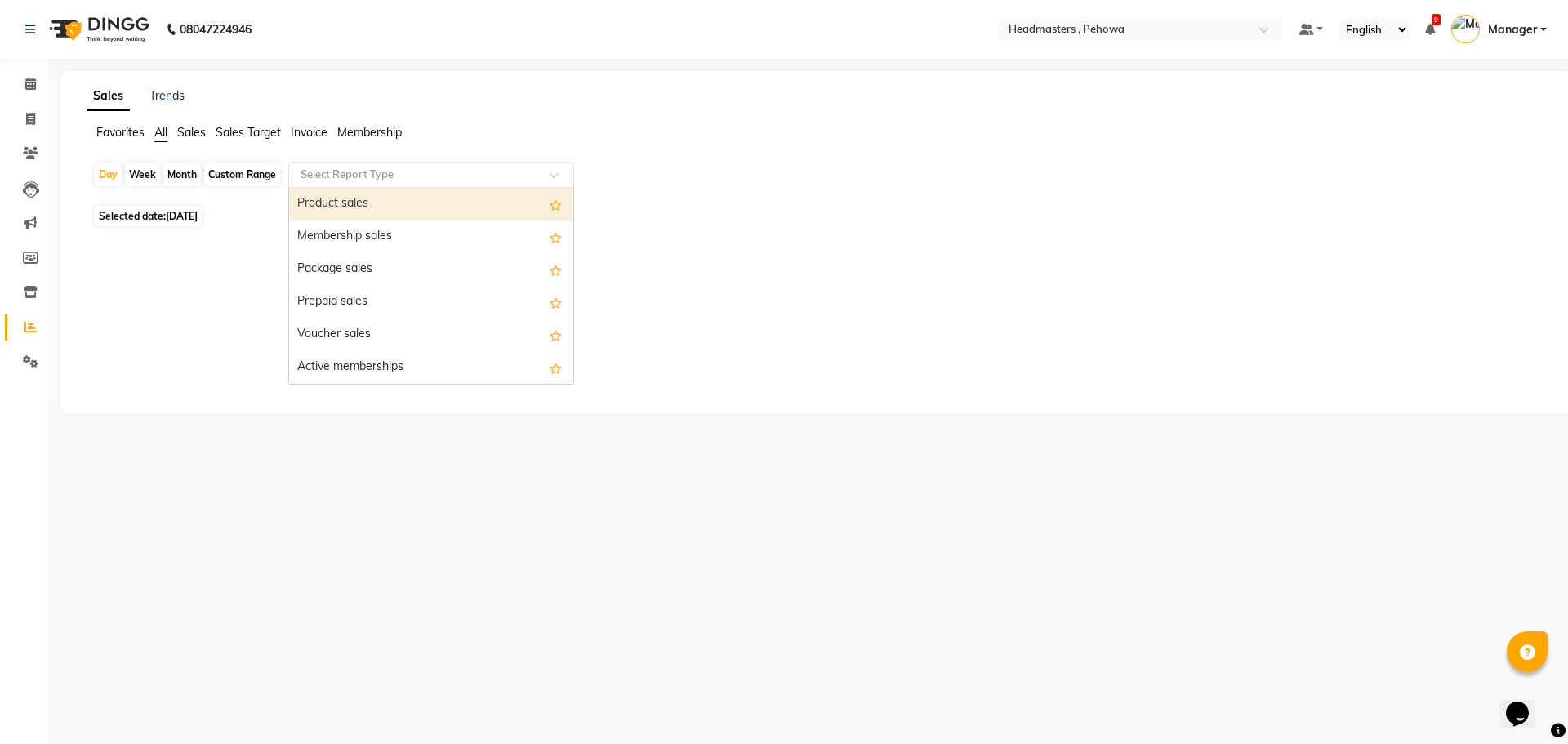 click on "Product sales" at bounding box center (431, 204) 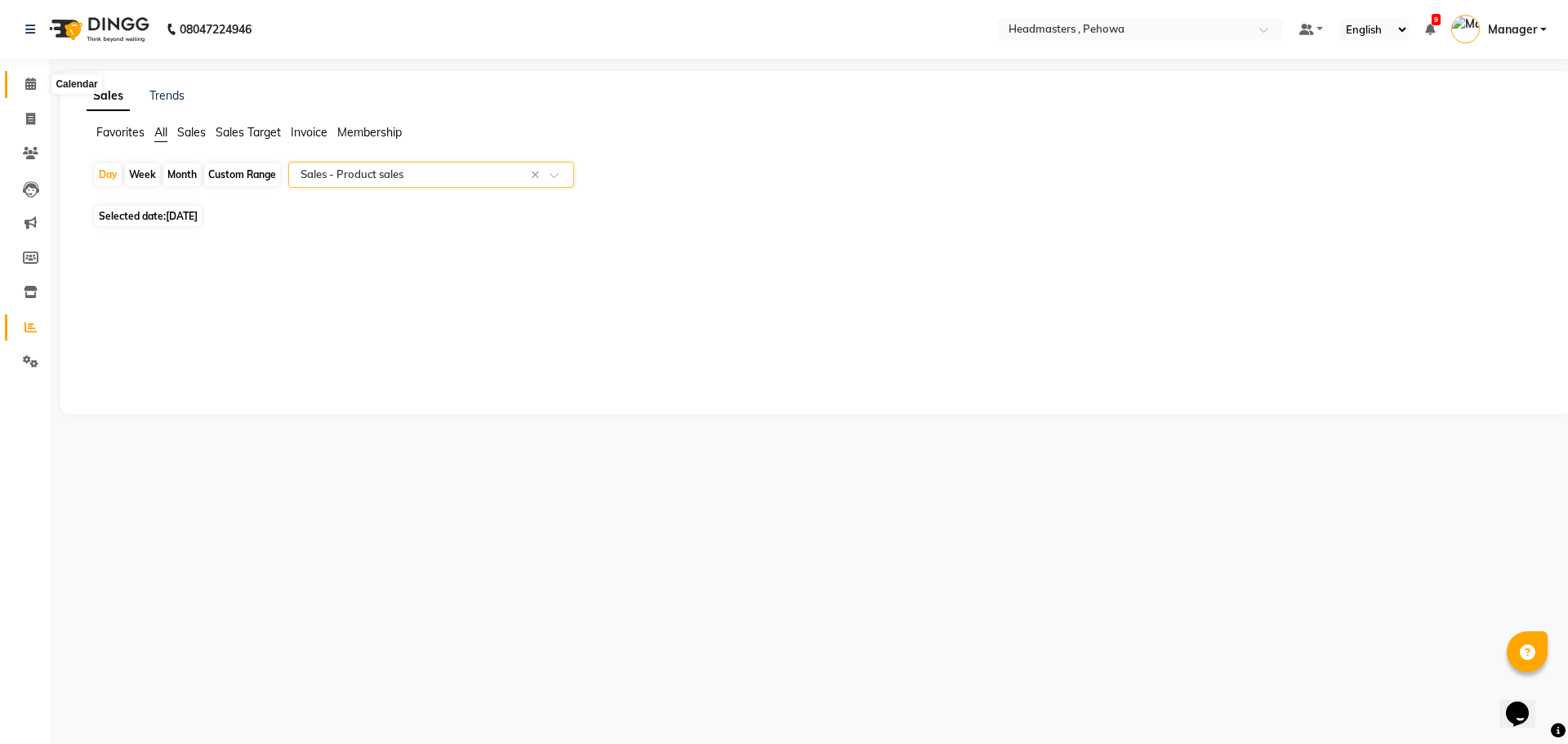 click 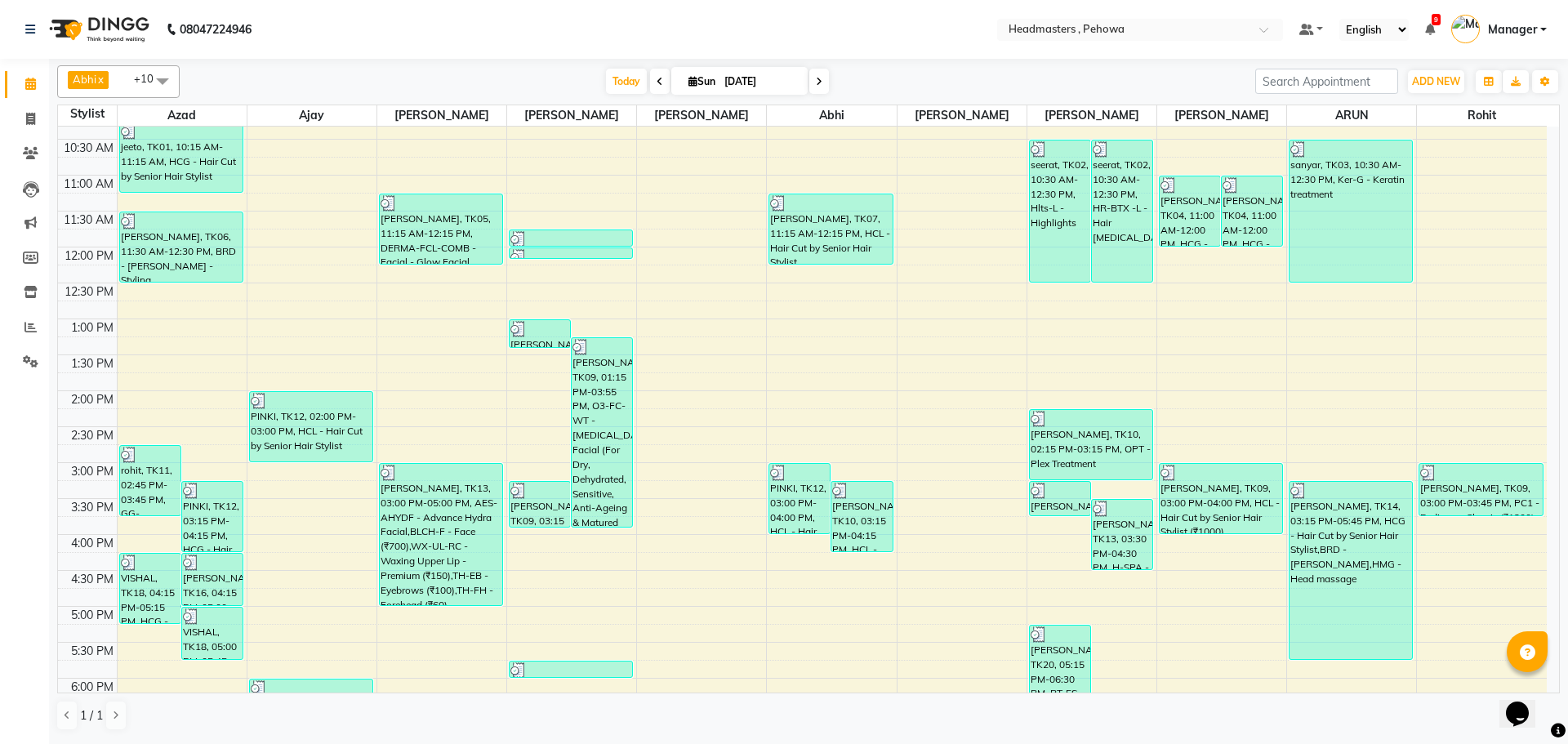 scroll, scrollTop: 0, scrollLeft: 0, axis: both 